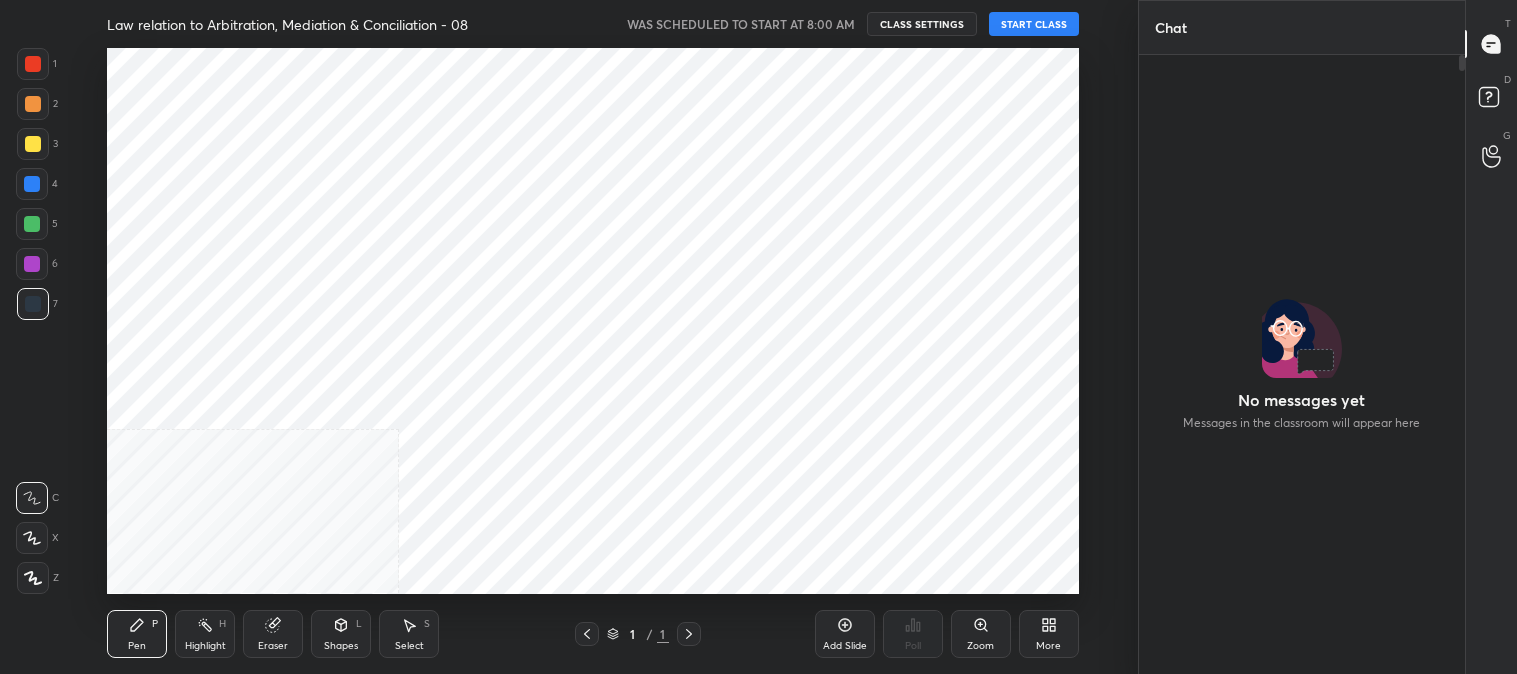scroll, scrollTop: 0, scrollLeft: 0, axis: both 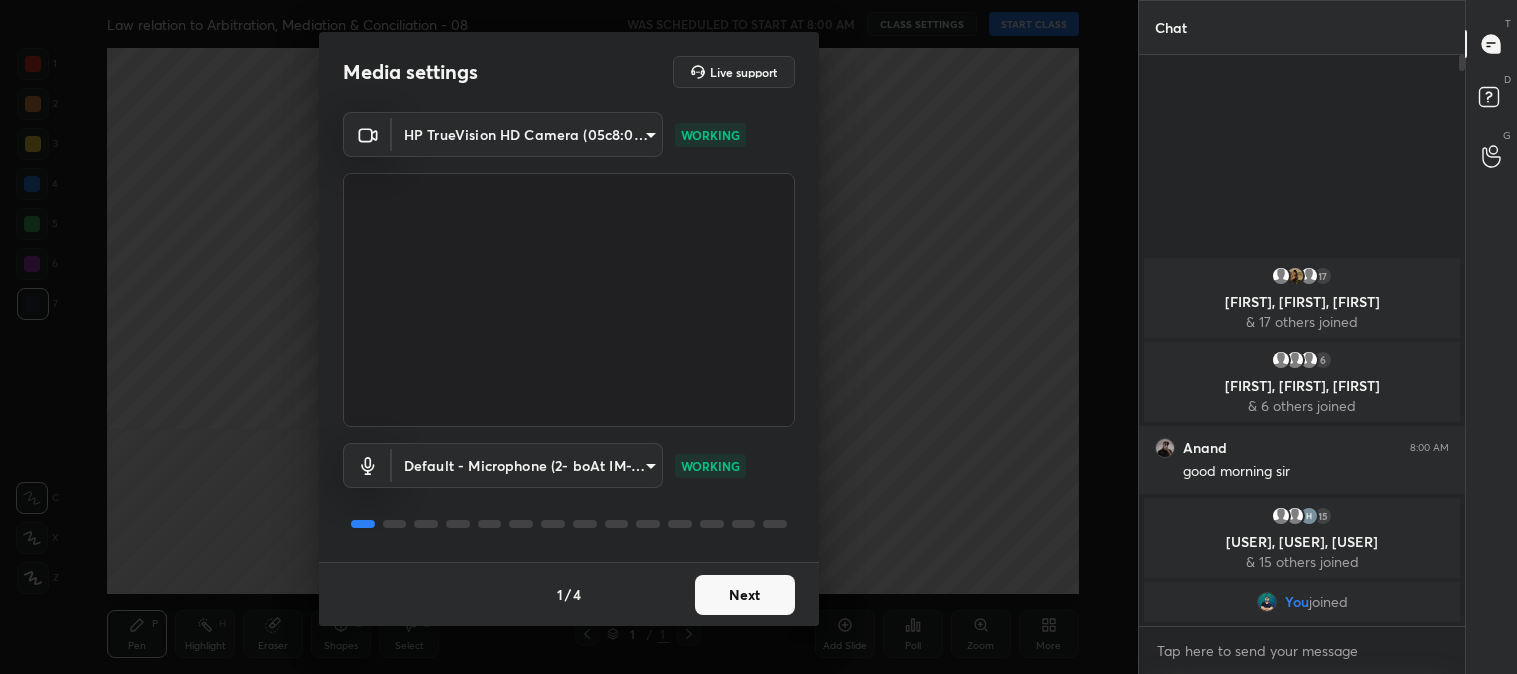 click on "Next" at bounding box center (745, 595) 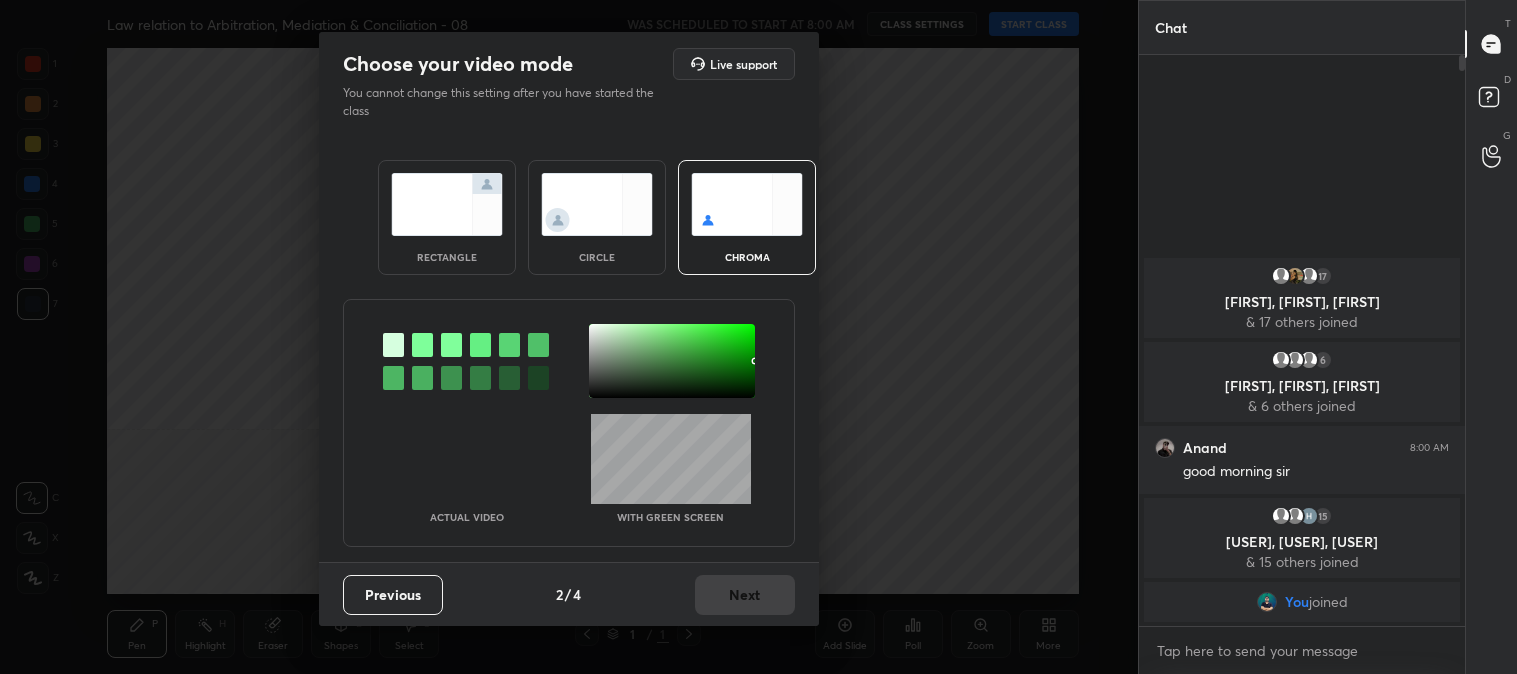 click at bounding box center [447, 204] 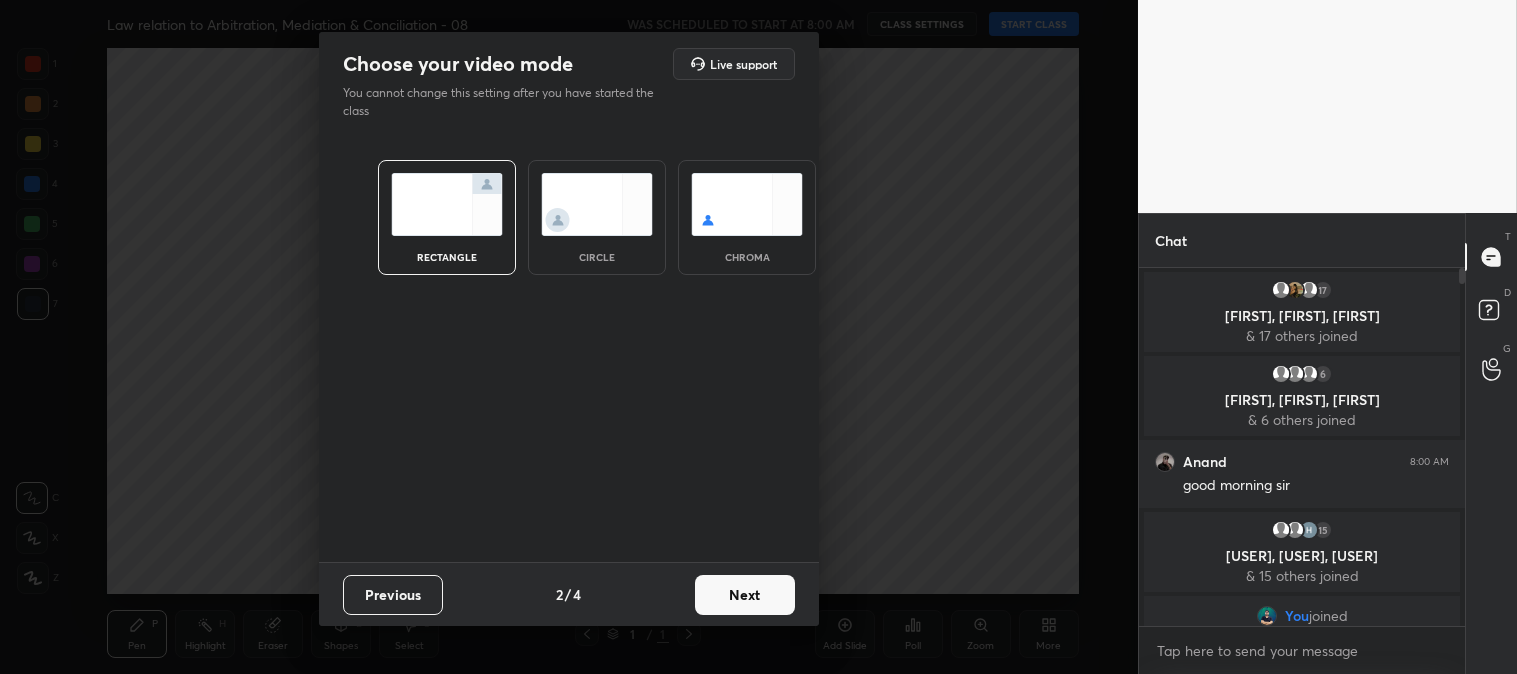 scroll, scrollTop: 352, scrollLeft: 320, axis: both 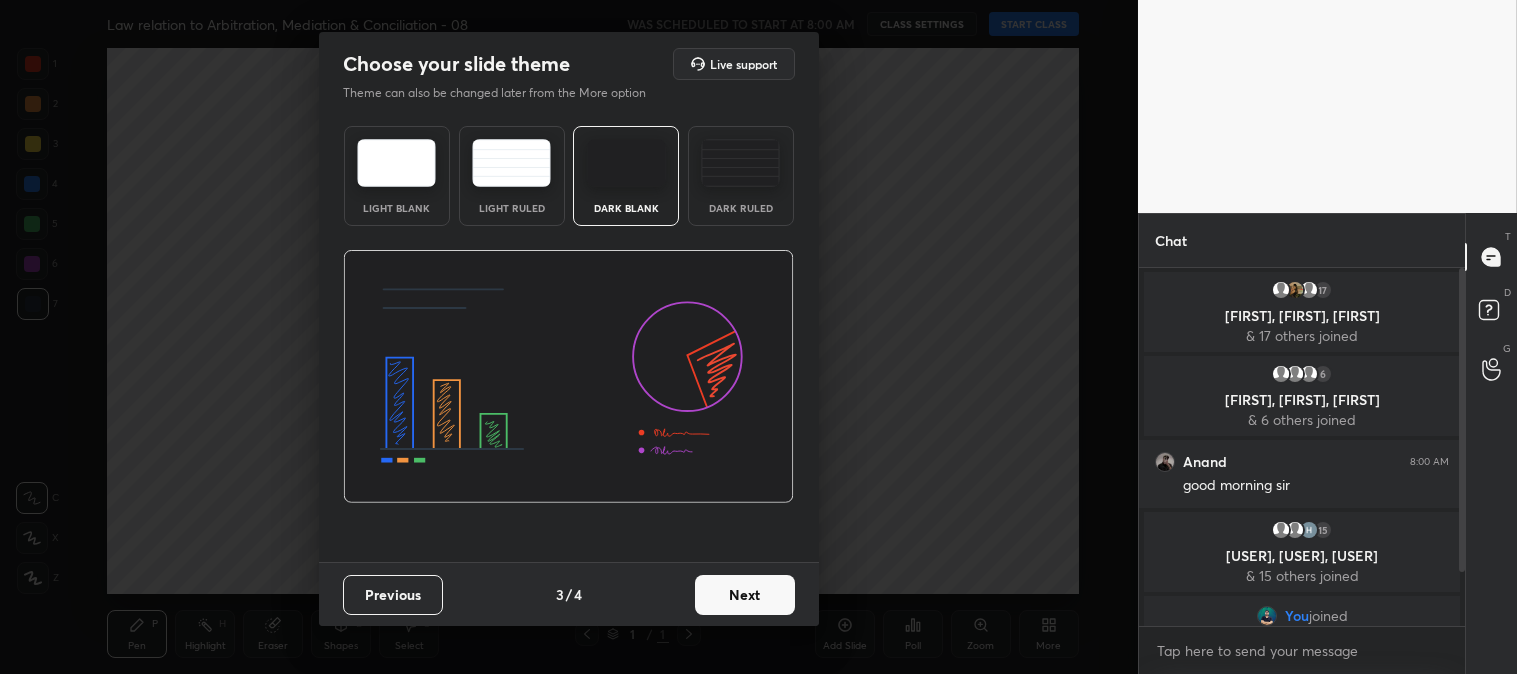 click on "Next" at bounding box center (745, 595) 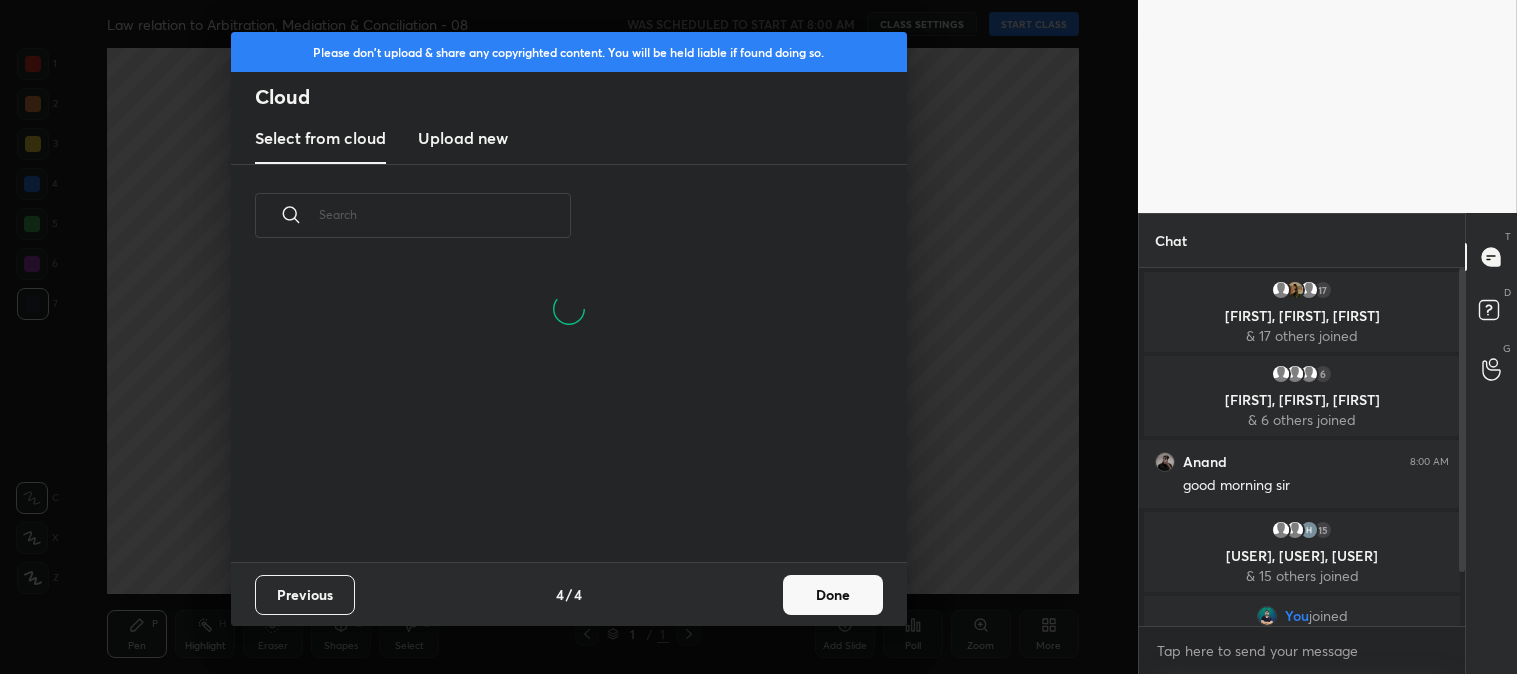 click on "Done" at bounding box center [833, 595] 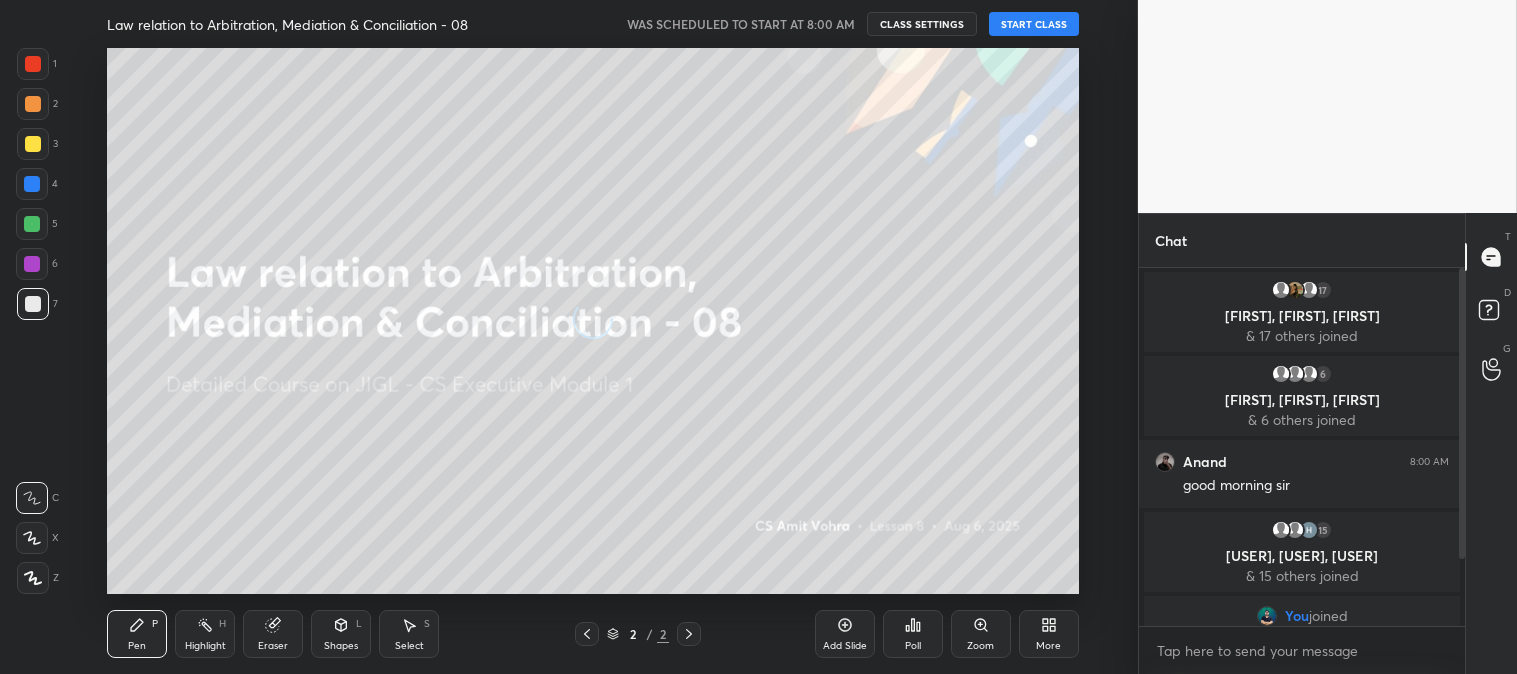 scroll, scrollTop: 82, scrollLeft: 0, axis: vertical 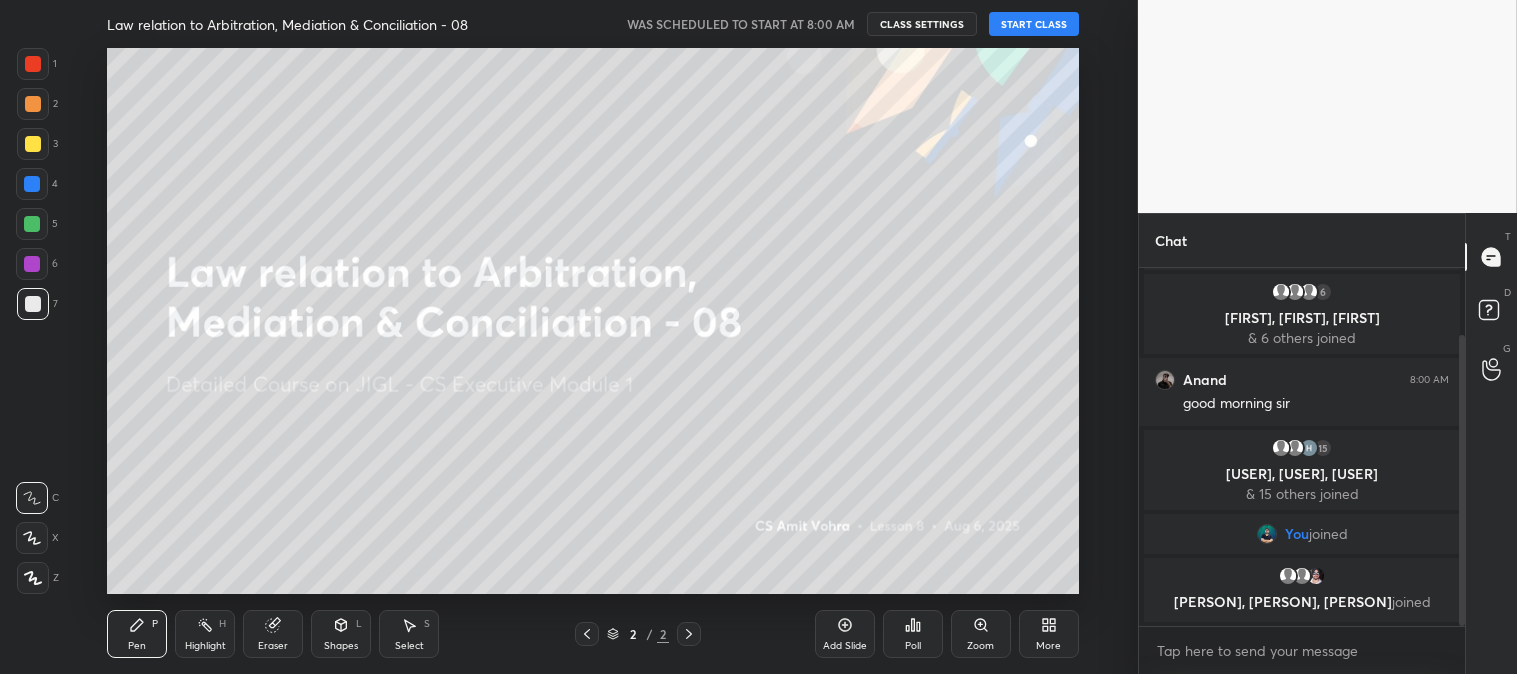 click at bounding box center (33, 144) 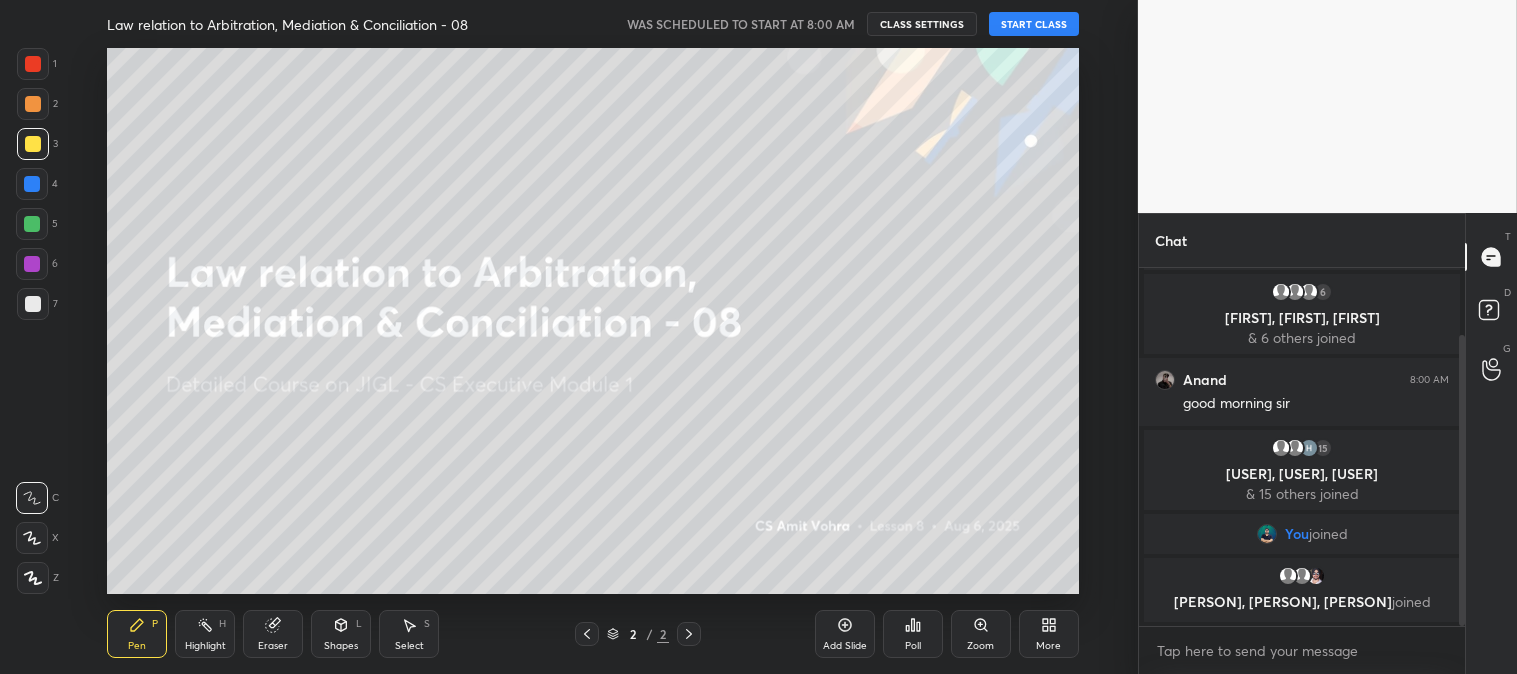 click 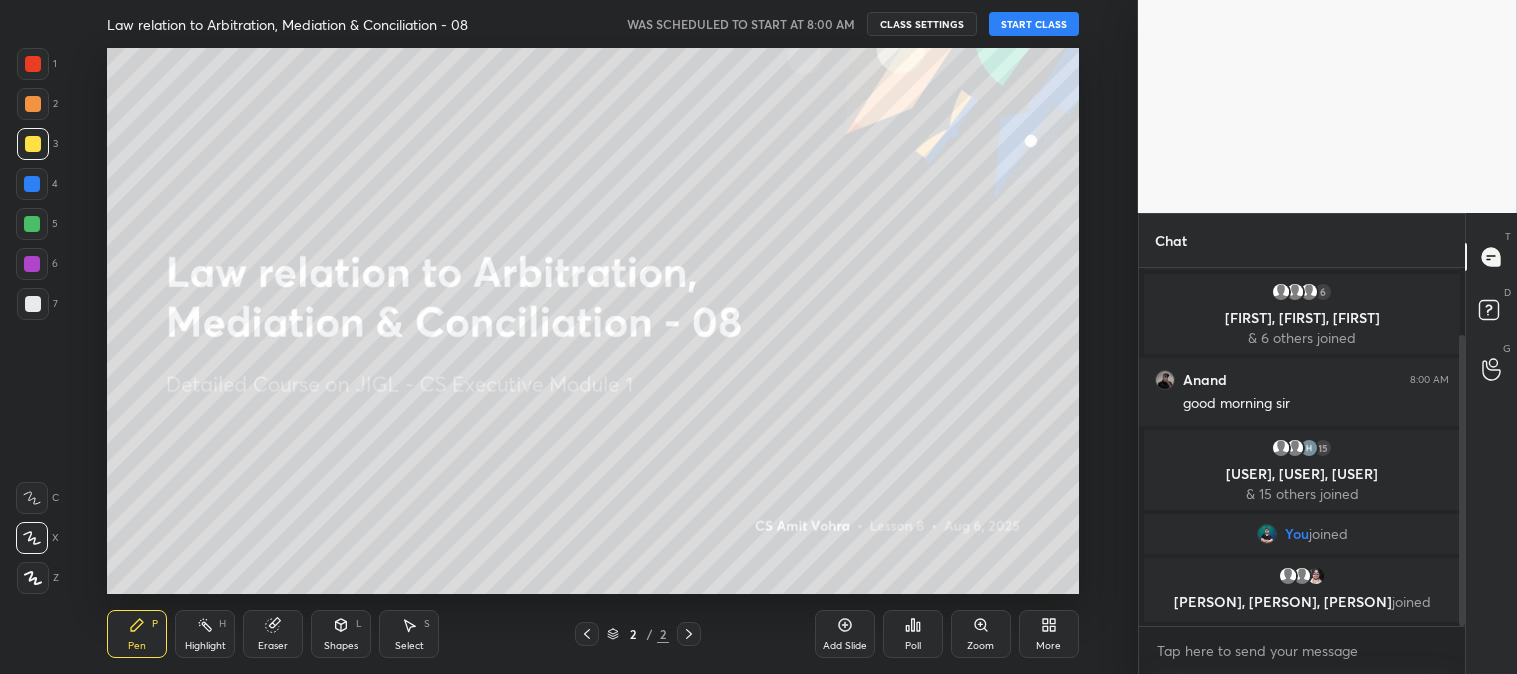 click 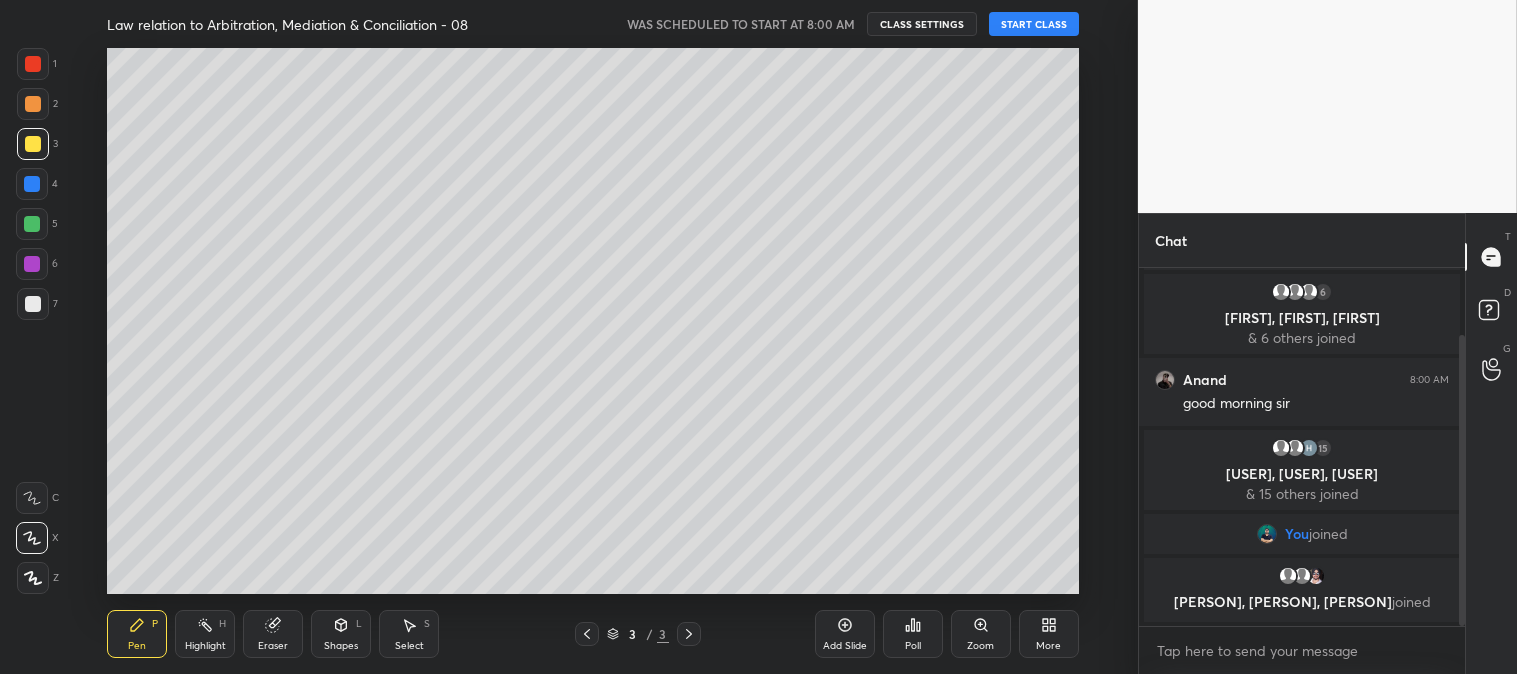 click on "START CLASS" at bounding box center (1034, 24) 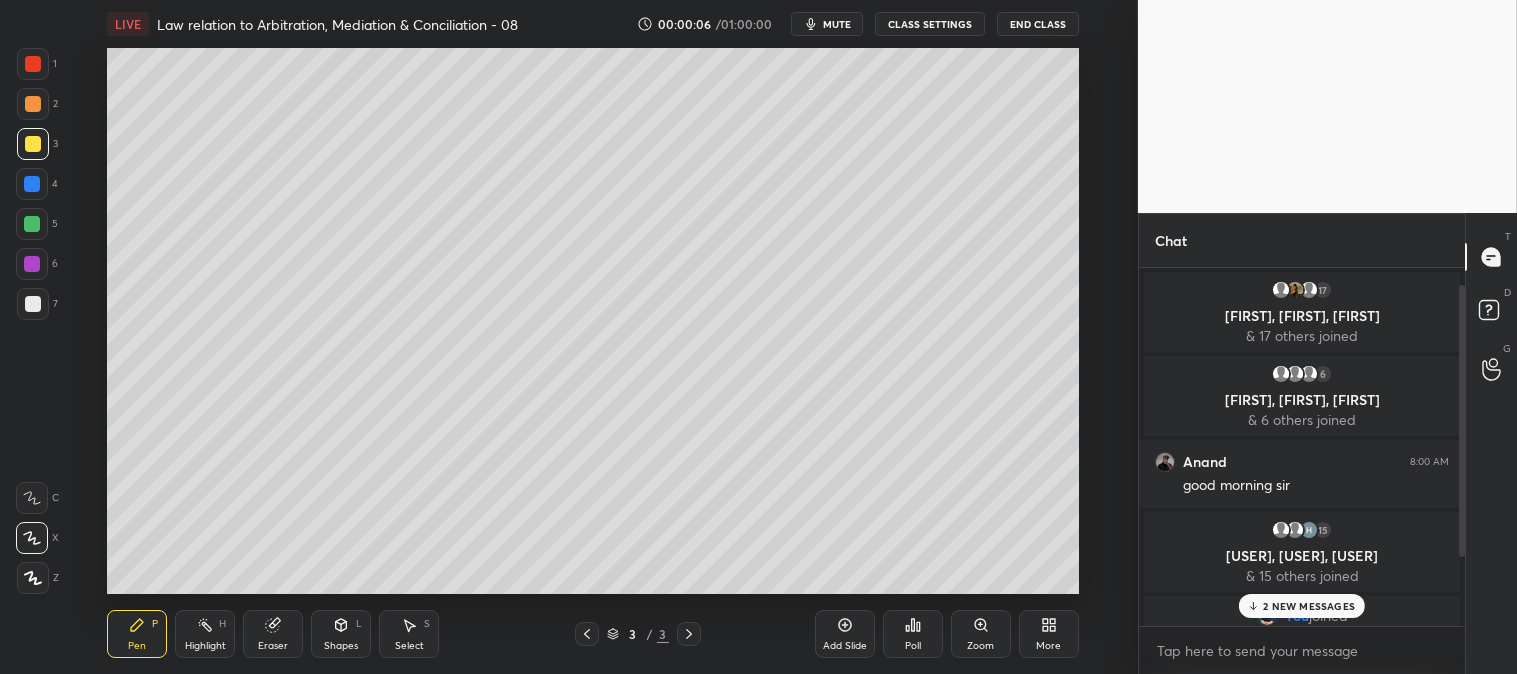 scroll, scrollTop: 150, scrollLeft: 0, axis: vertical 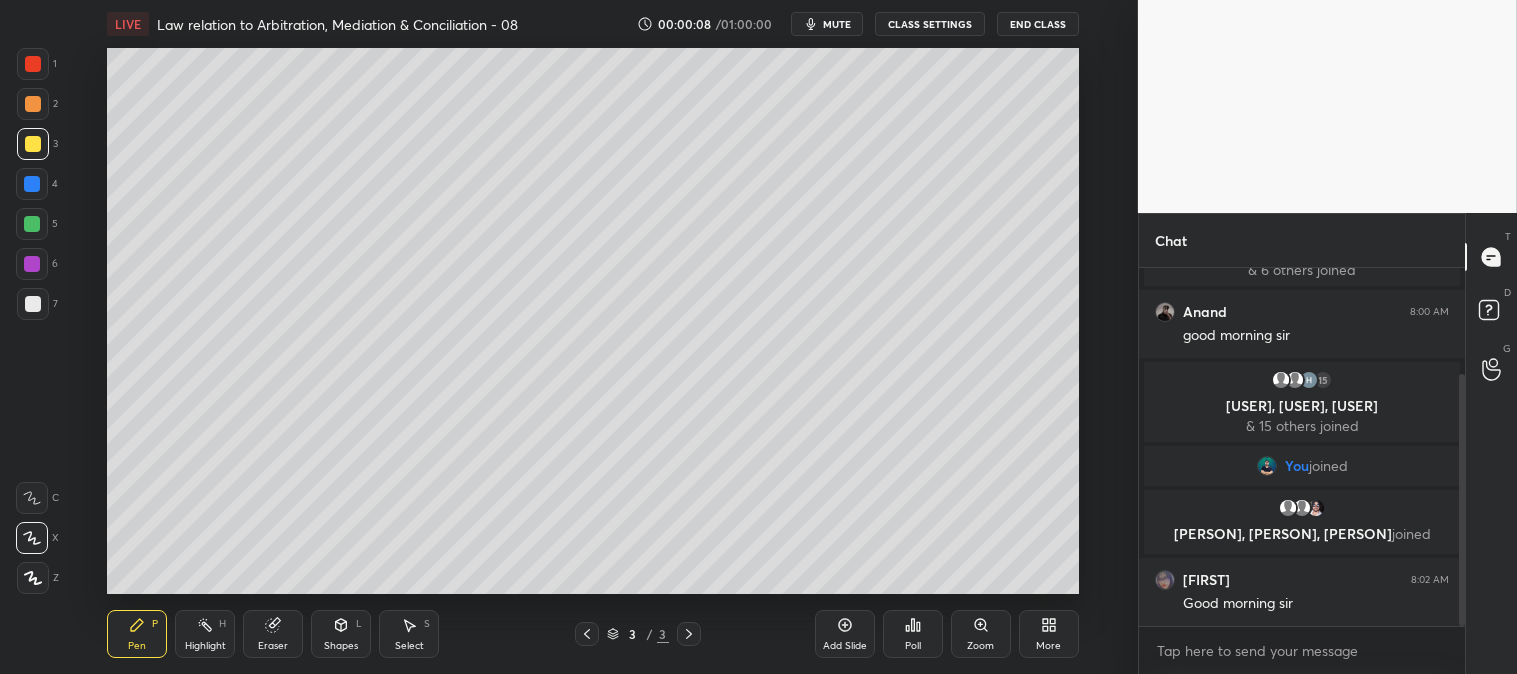 click on "More" at bounding box center [1049, 634] 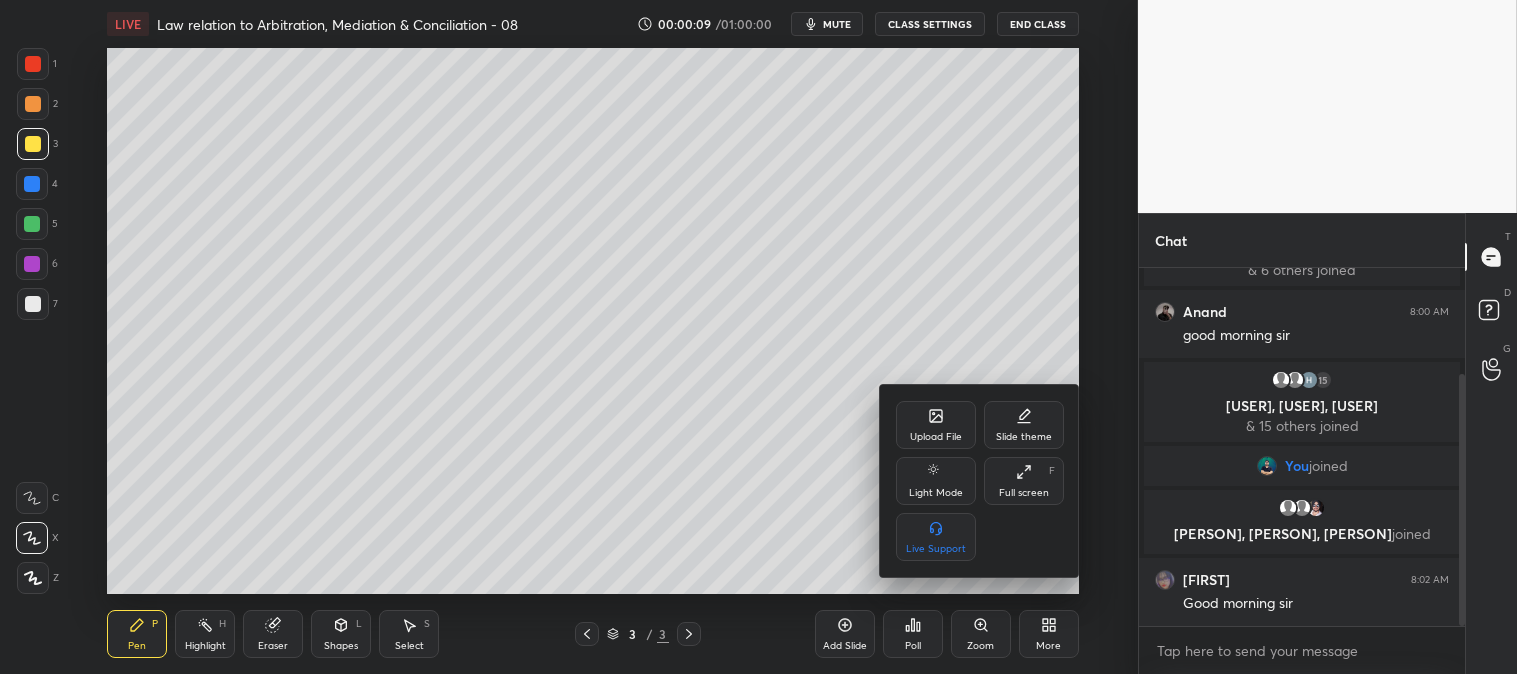 click on "Upload File" at bounding box center [936, 437] 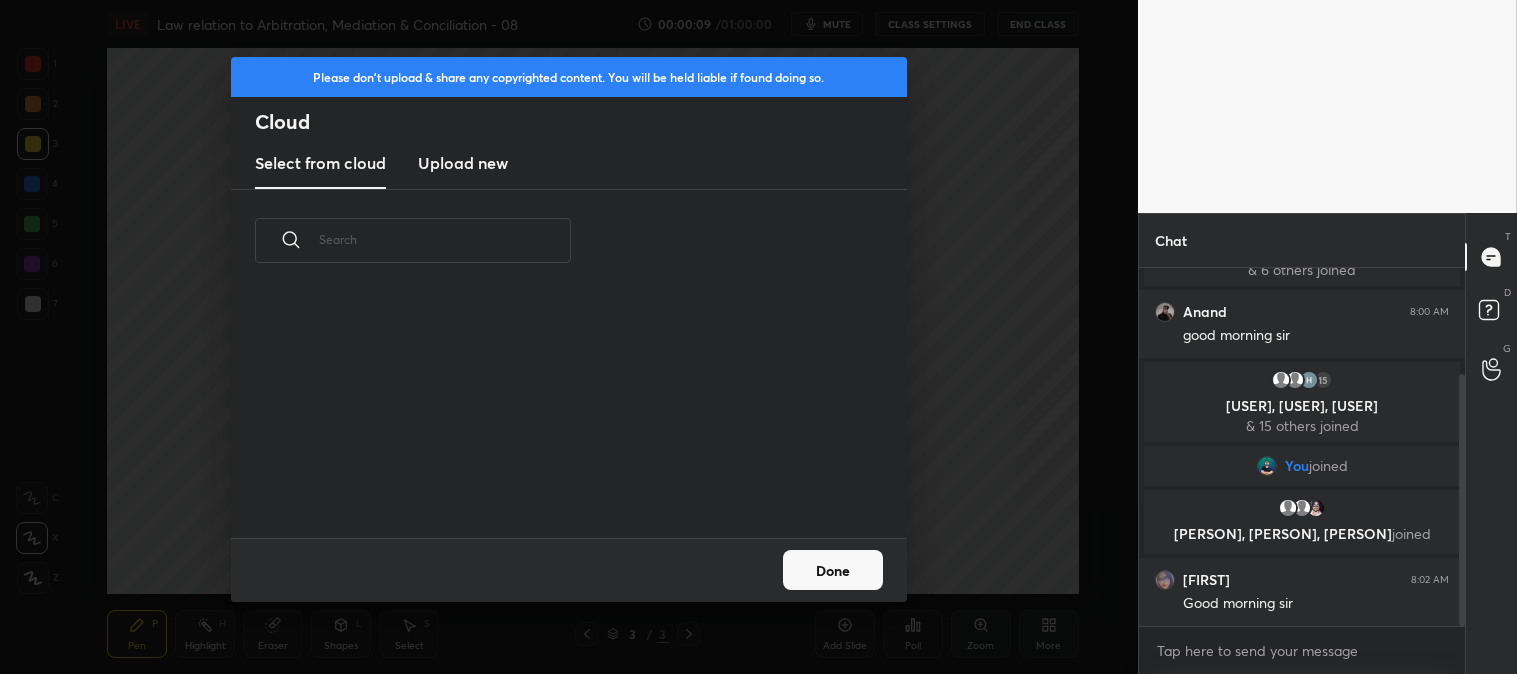 scroll, scrollTop: 217, scrollLeft: 0, axis: vertical 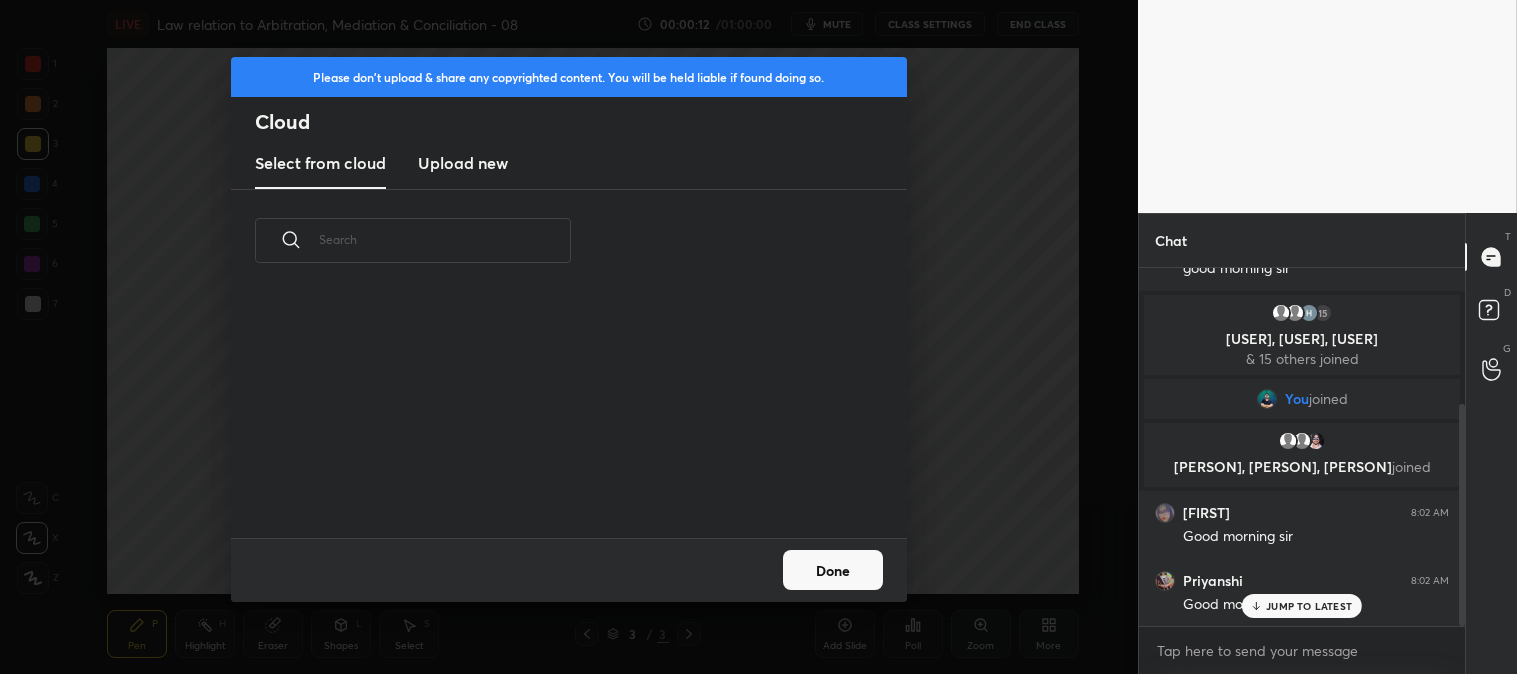 click on "Upload new" at bounding box center (463, 163) 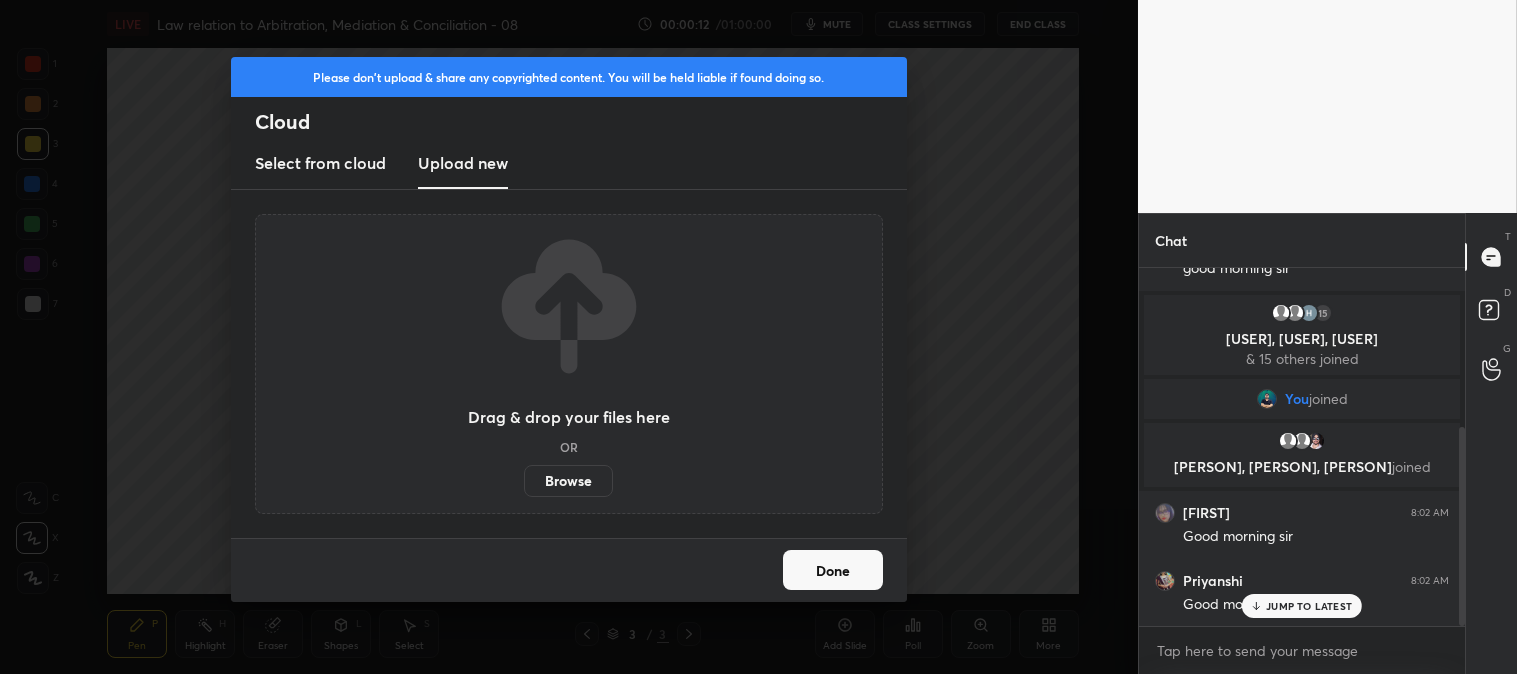 scroll, scrollTop: 285, scrollLeft: 0, axis: vertical 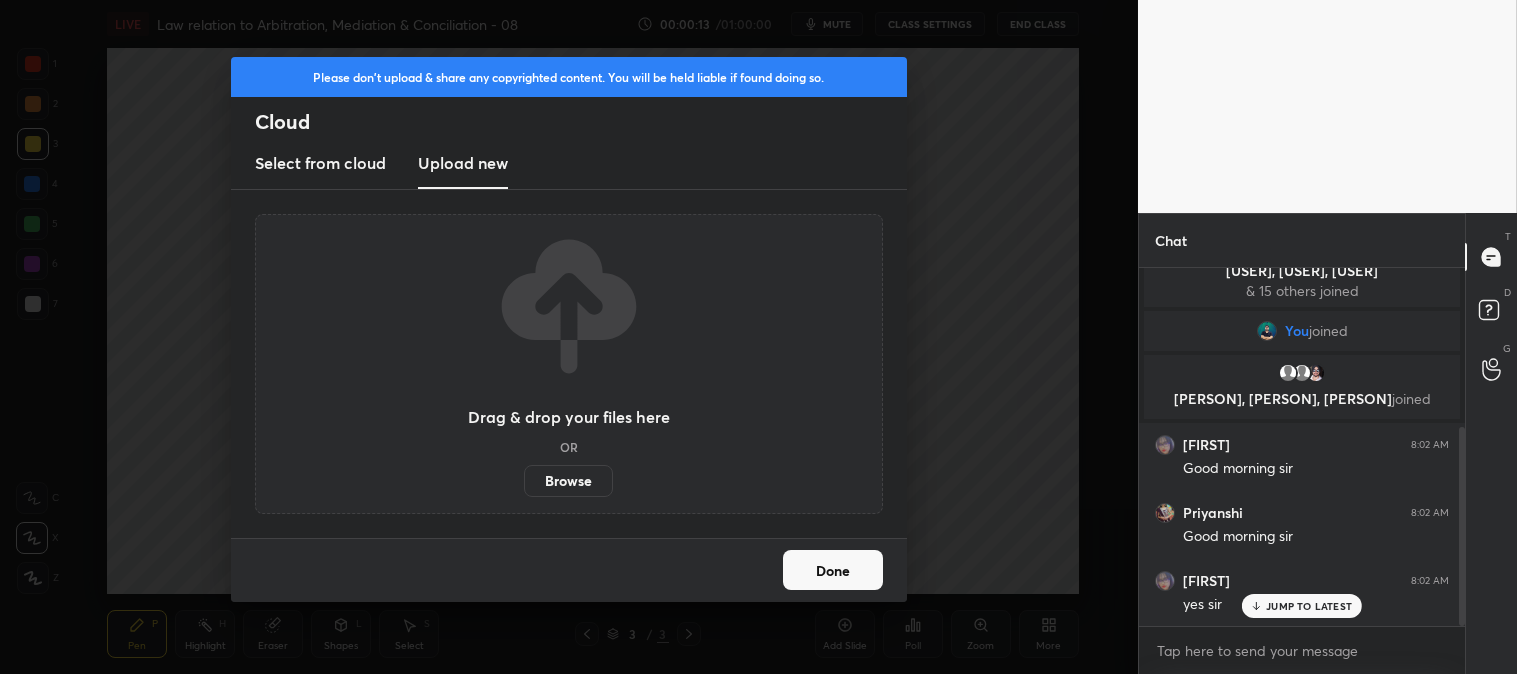 click on "Browse" at bounding box center [568, 481] 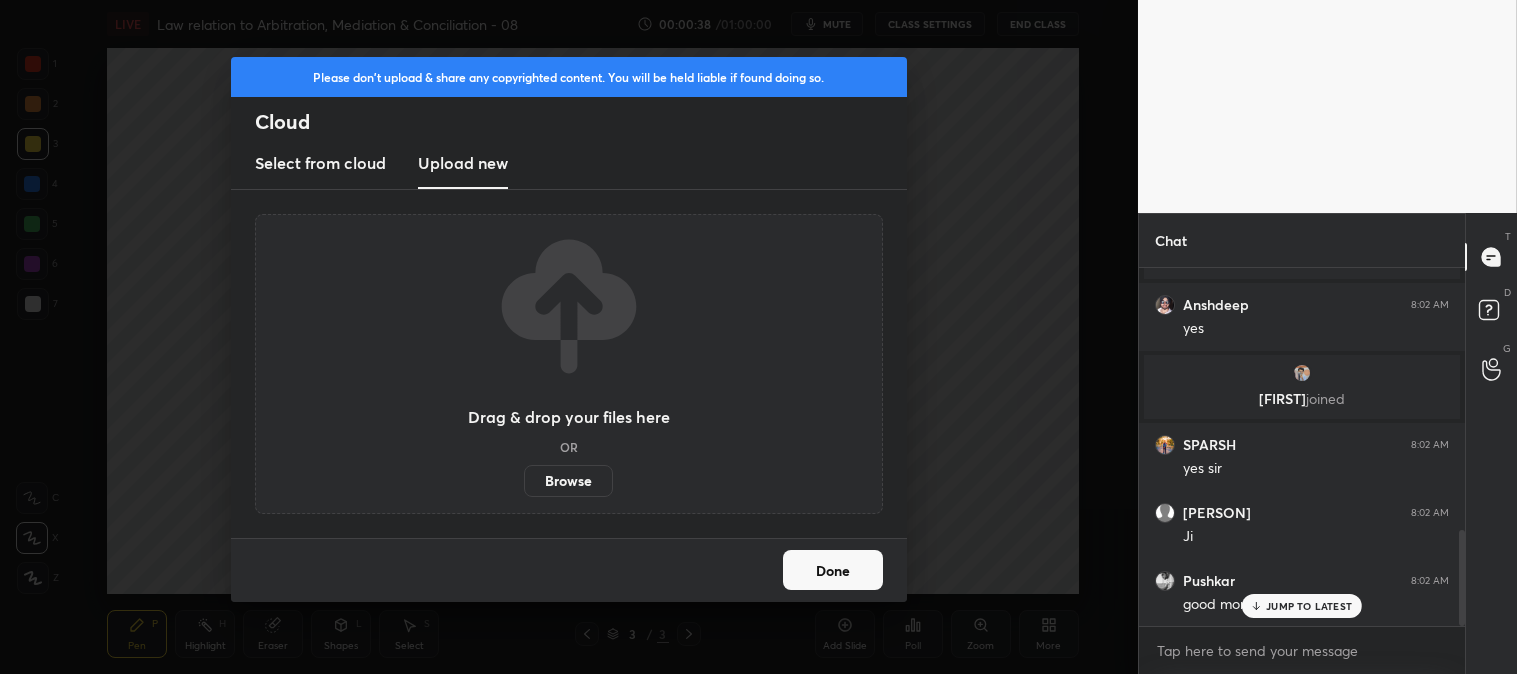 scroll, scrollTop: 1050, scrollLeft: 0, axis: vertical 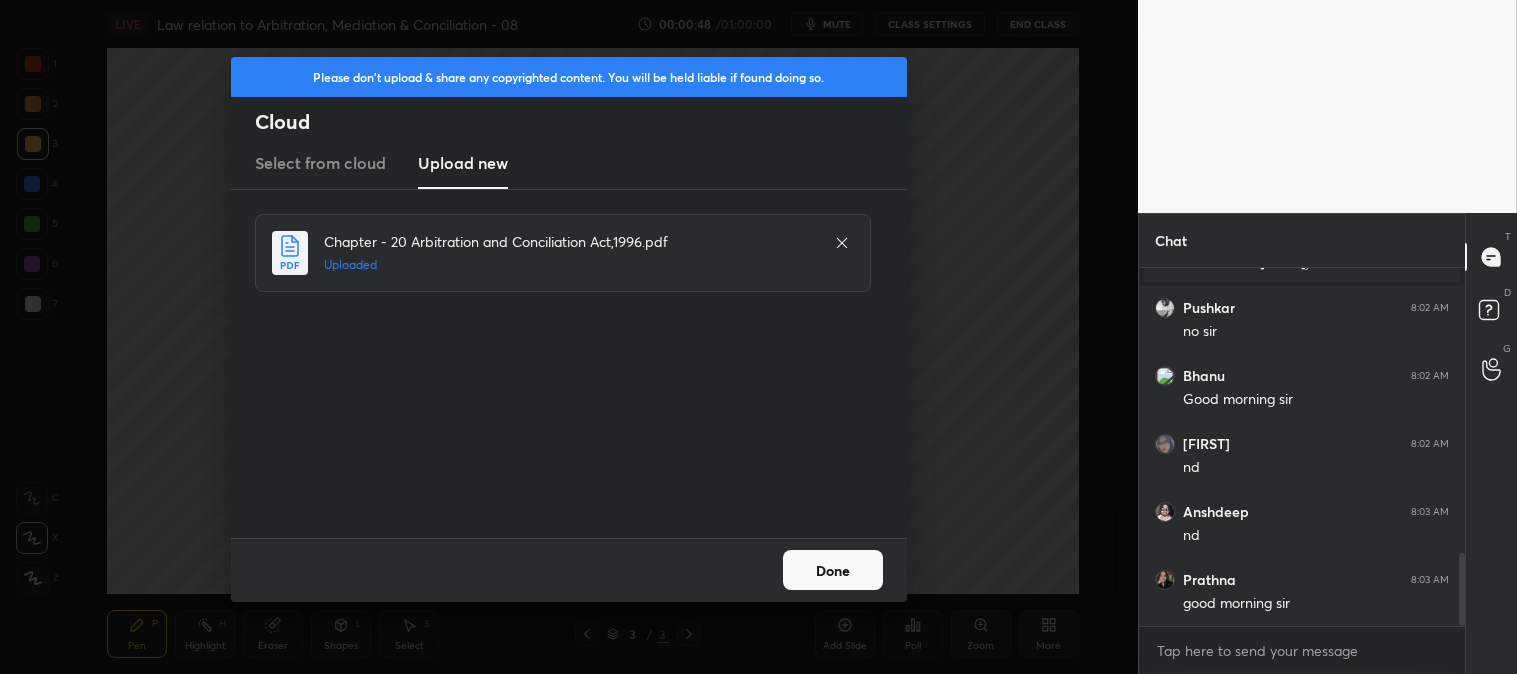 click on "Done" at bounding box center (833, 570) 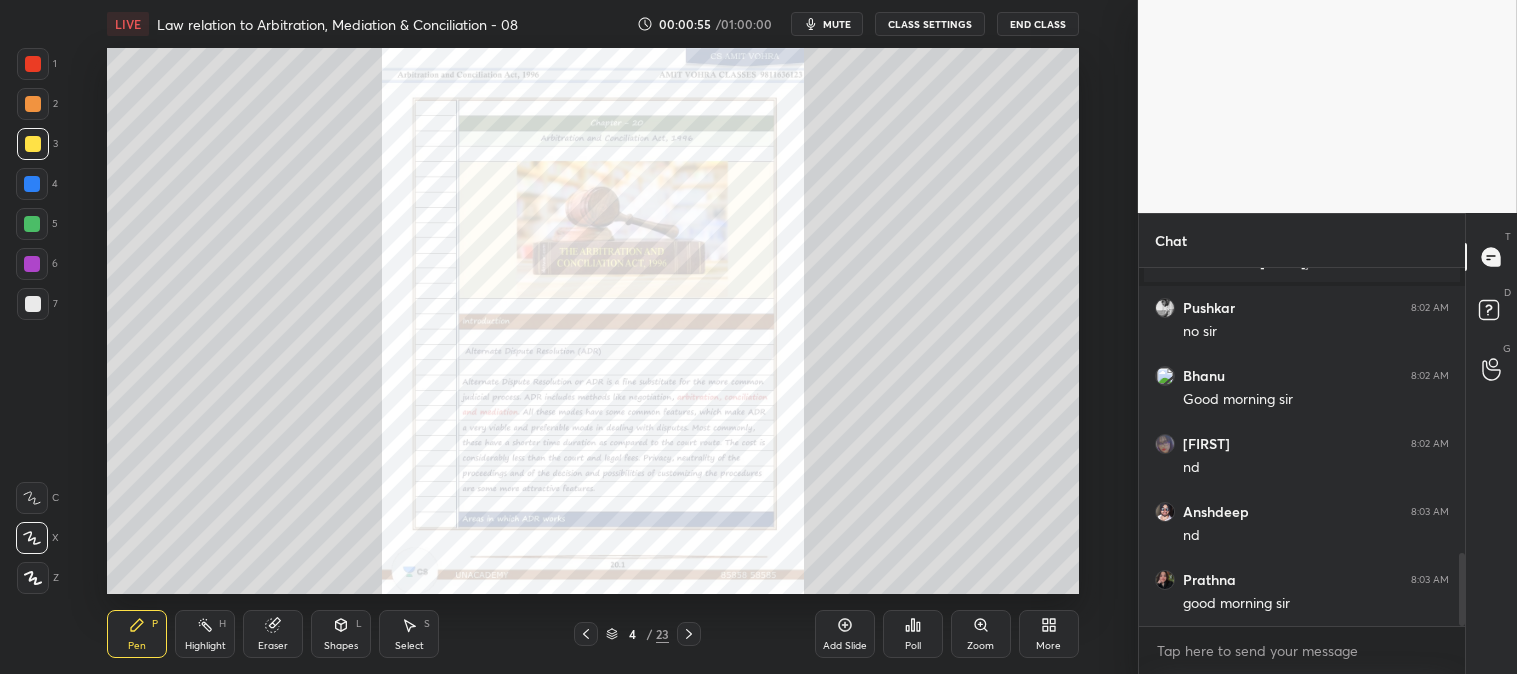 click 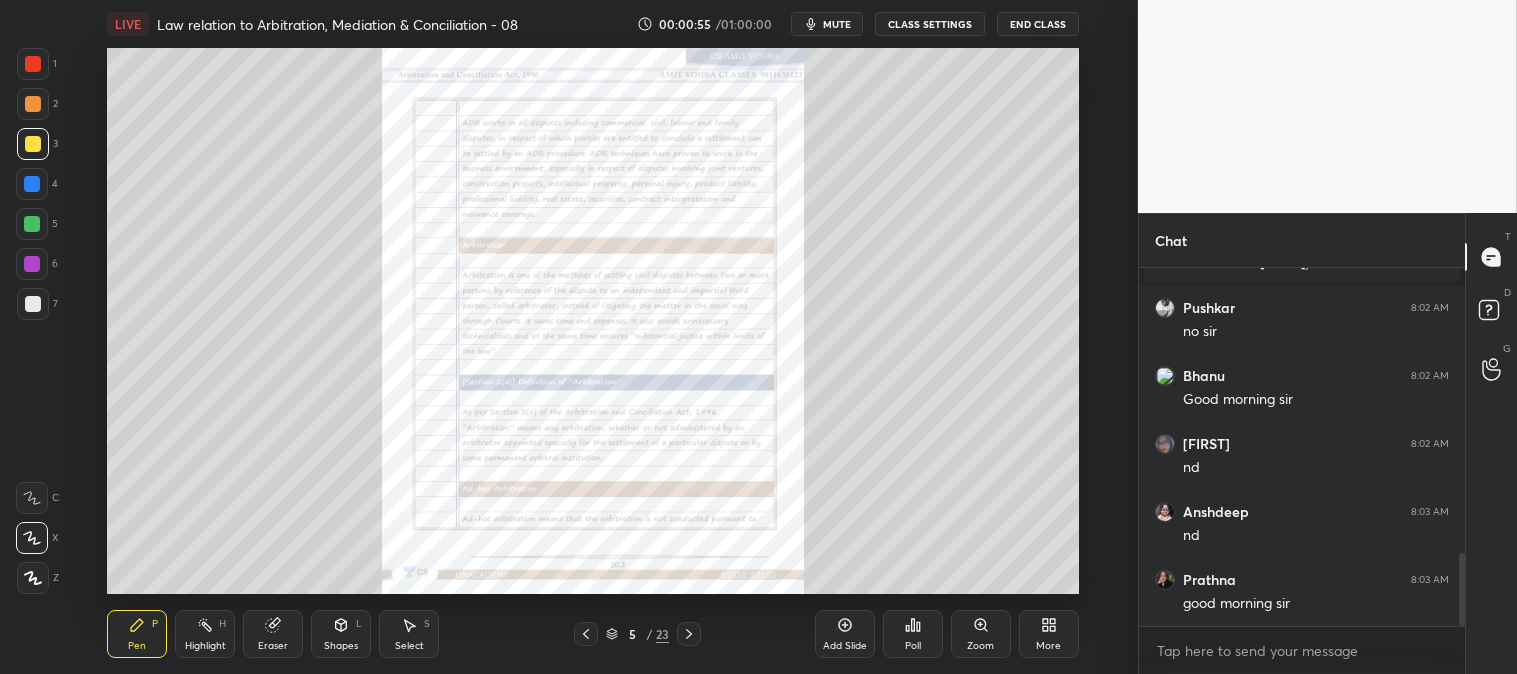 click 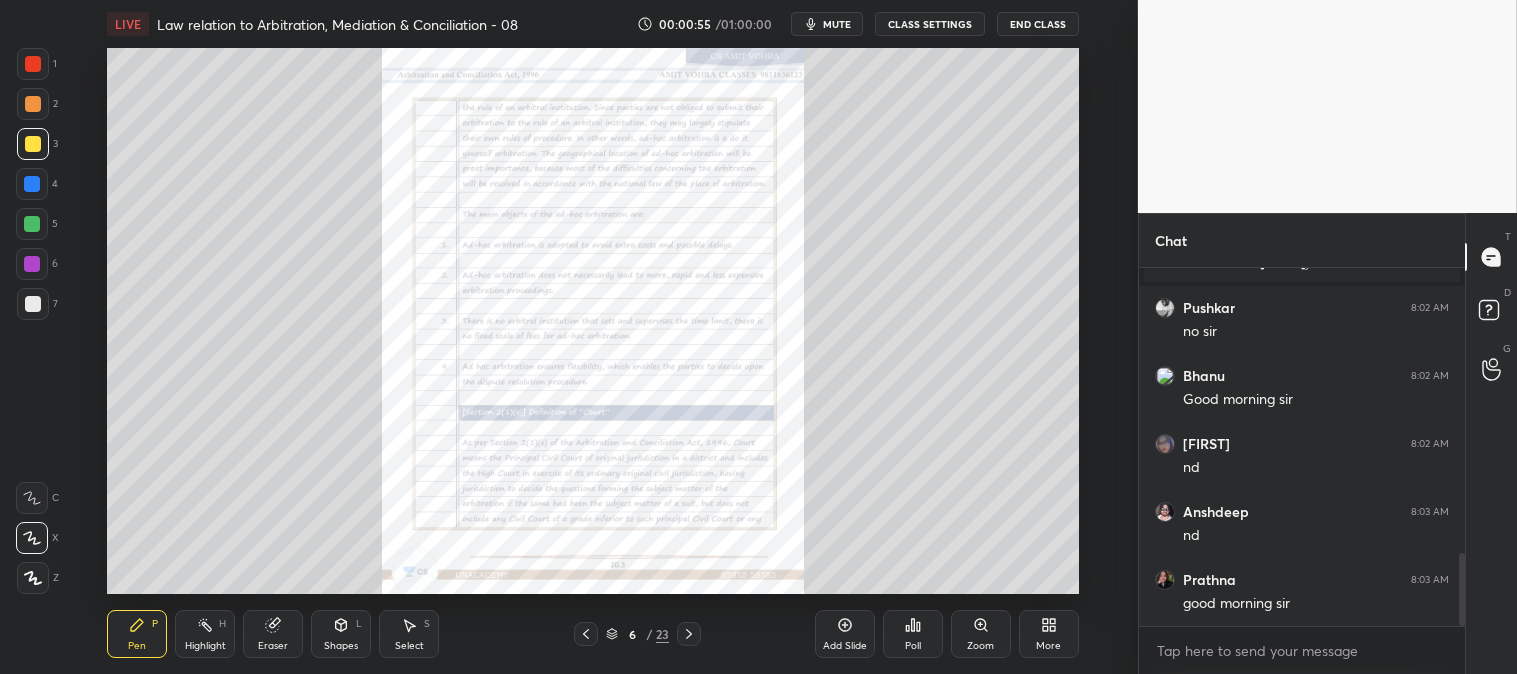 click 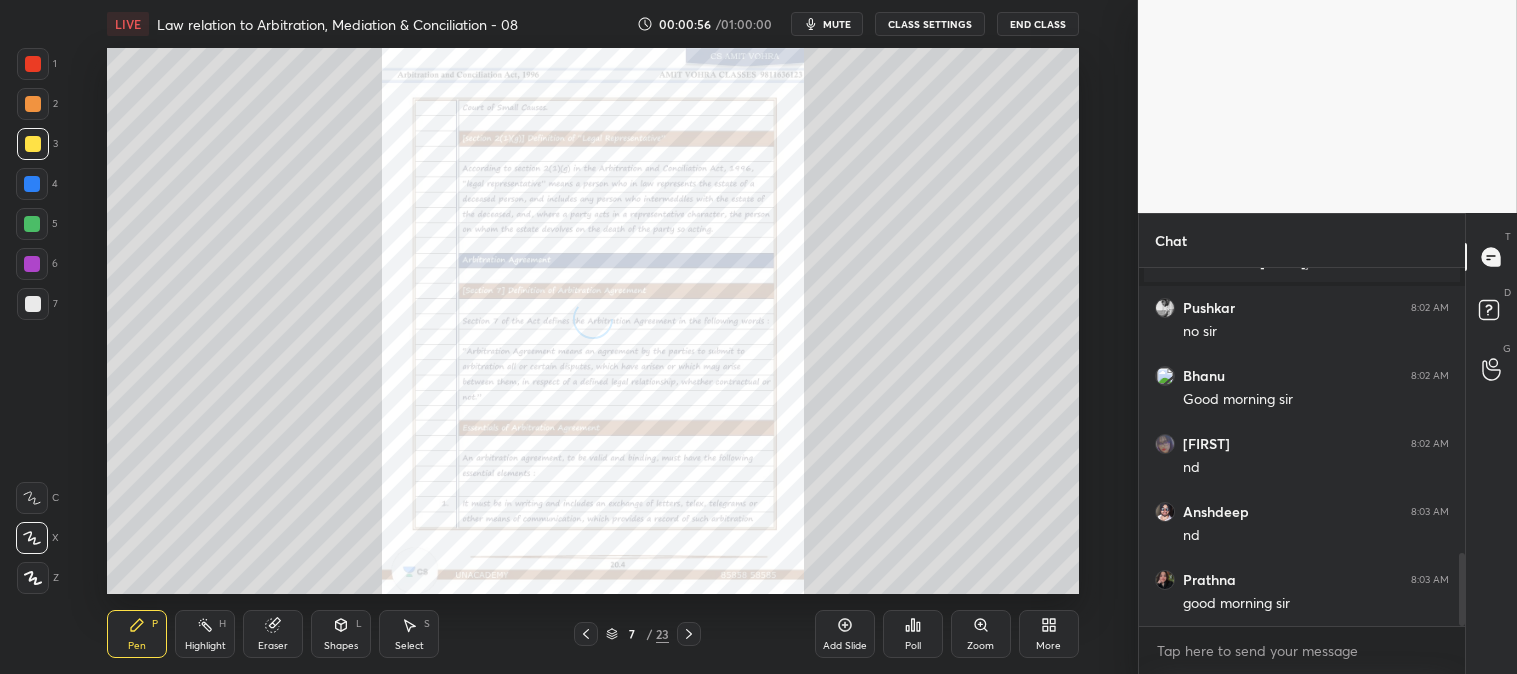 click 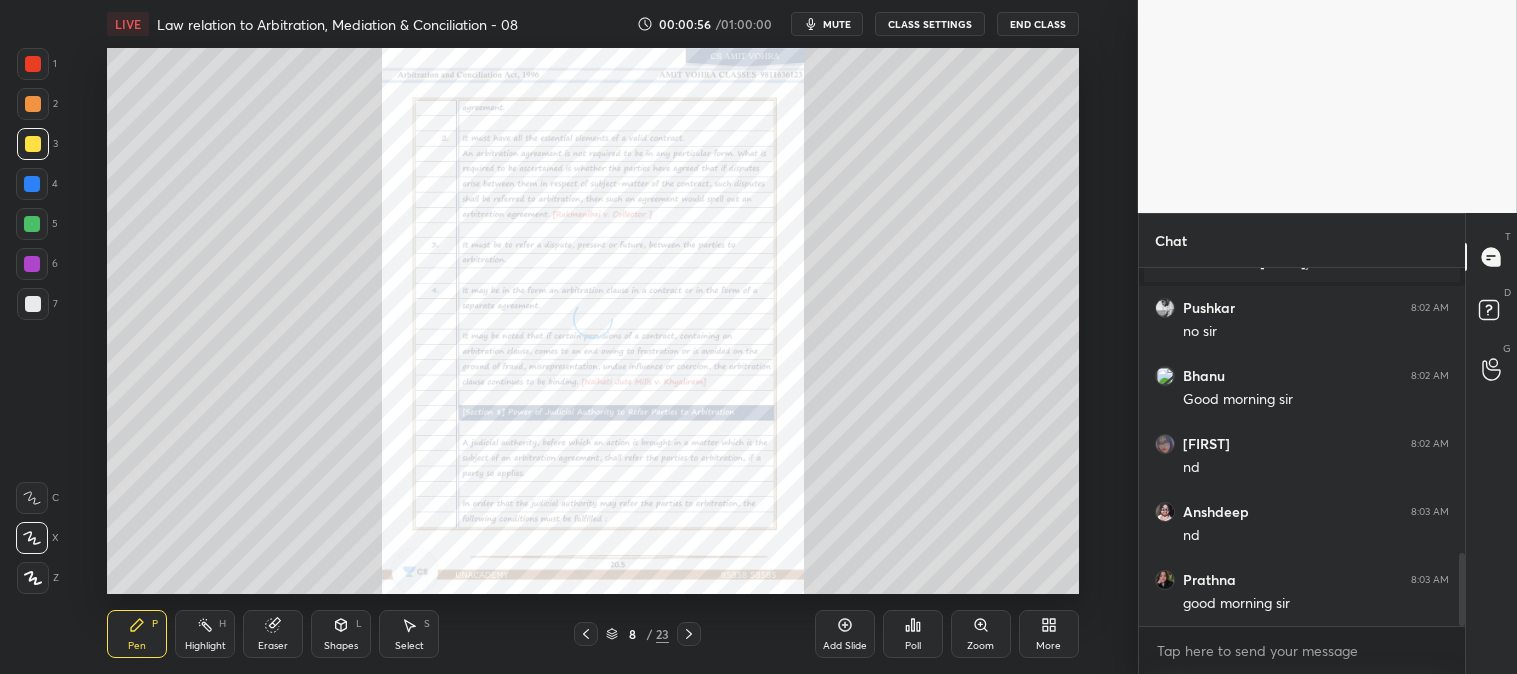 click 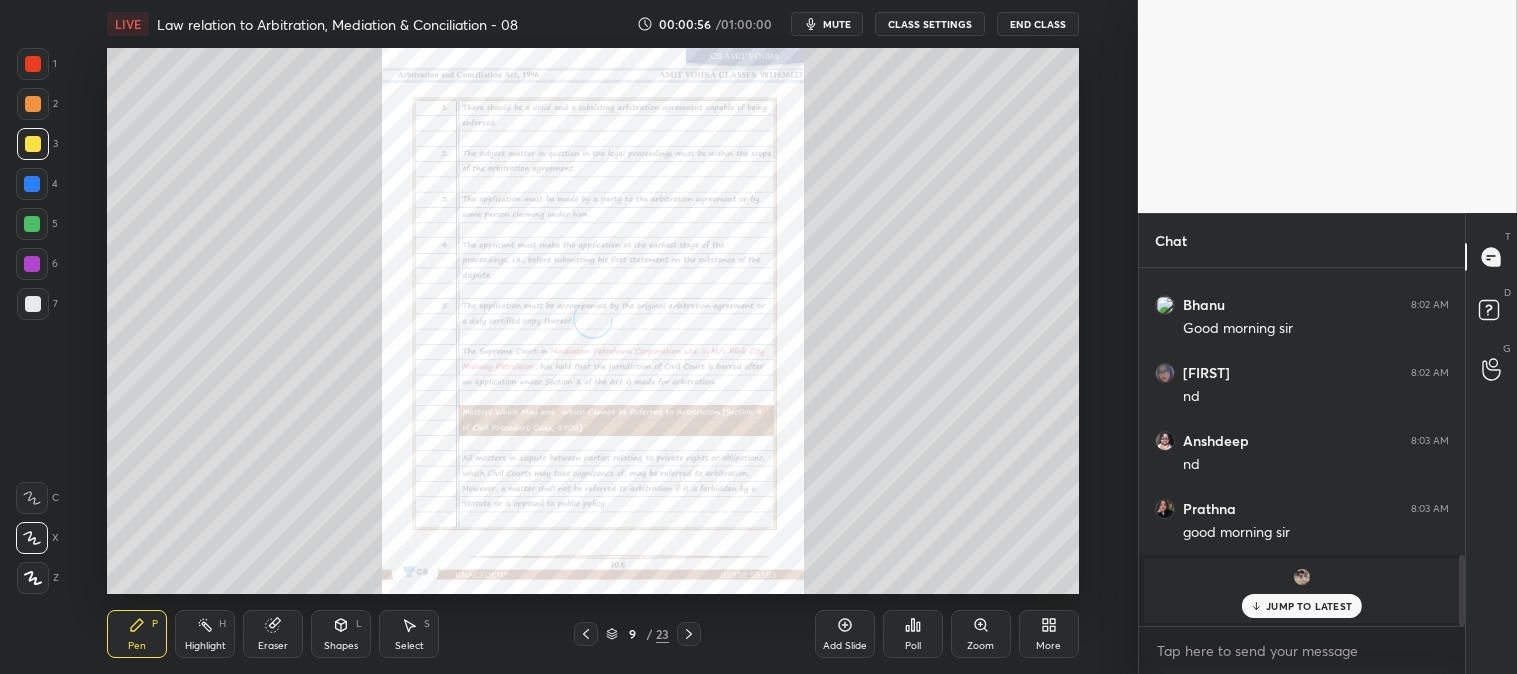 click 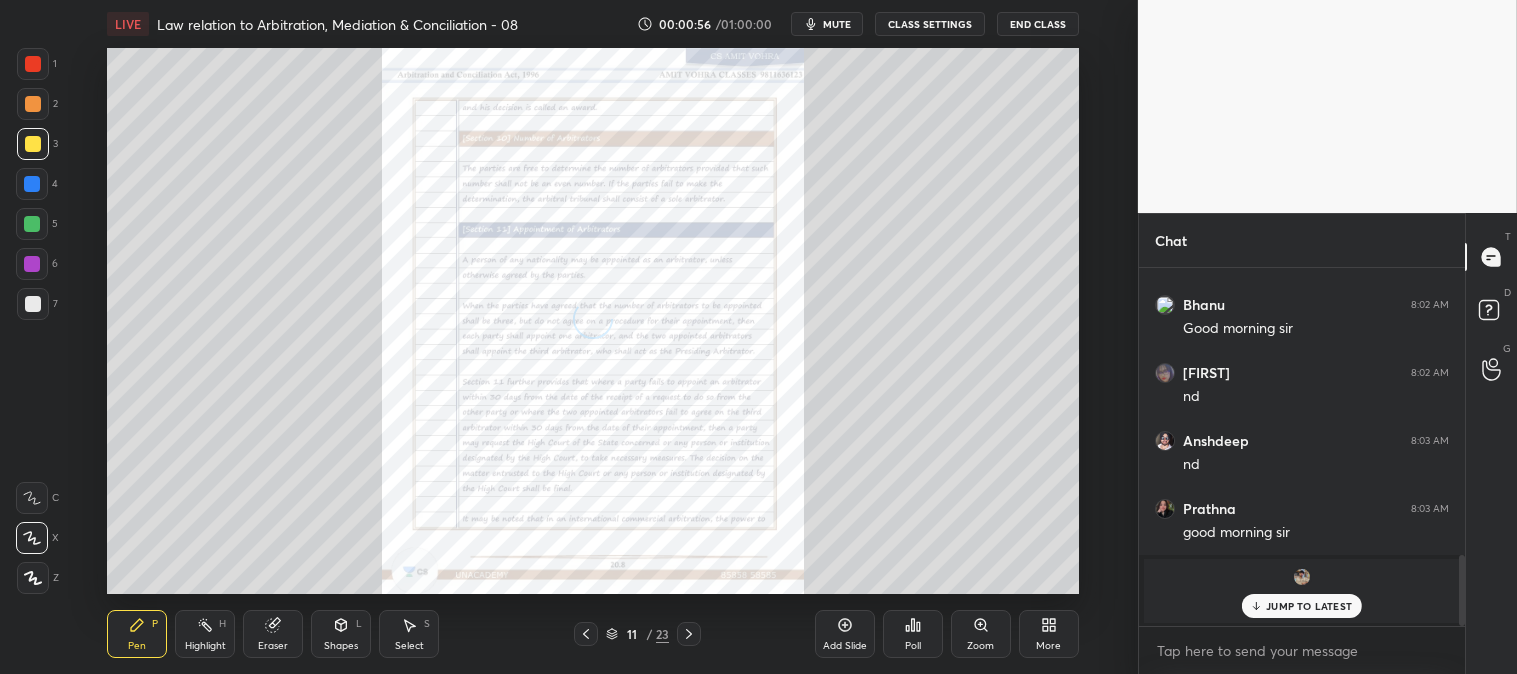 click 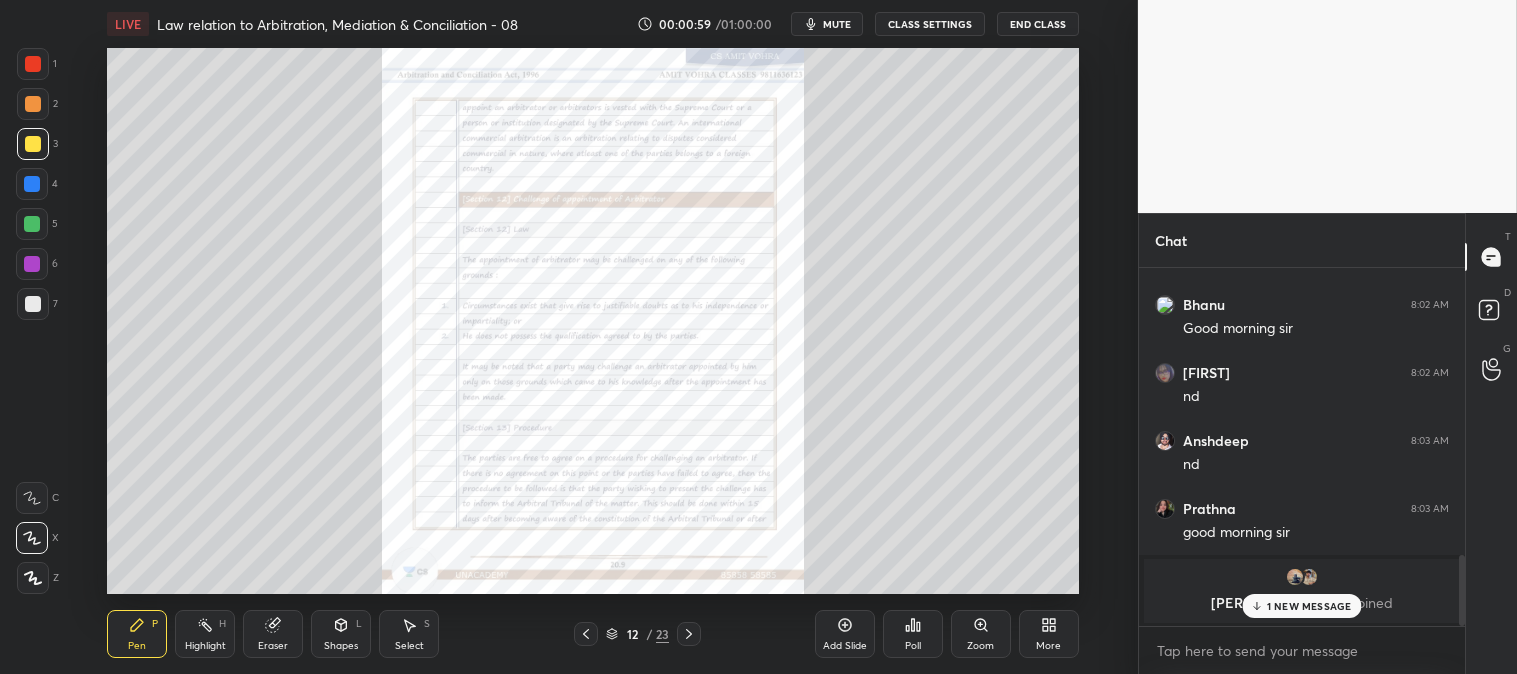 click 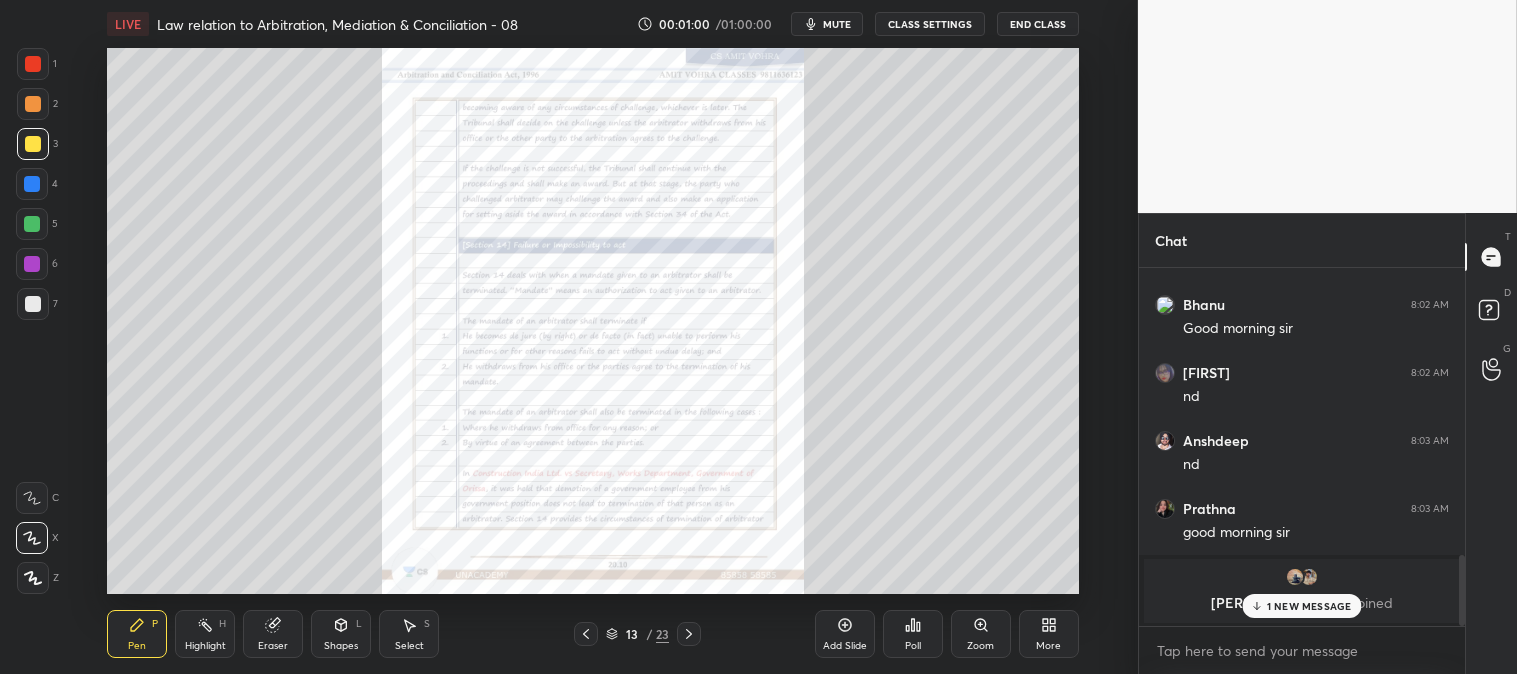 click 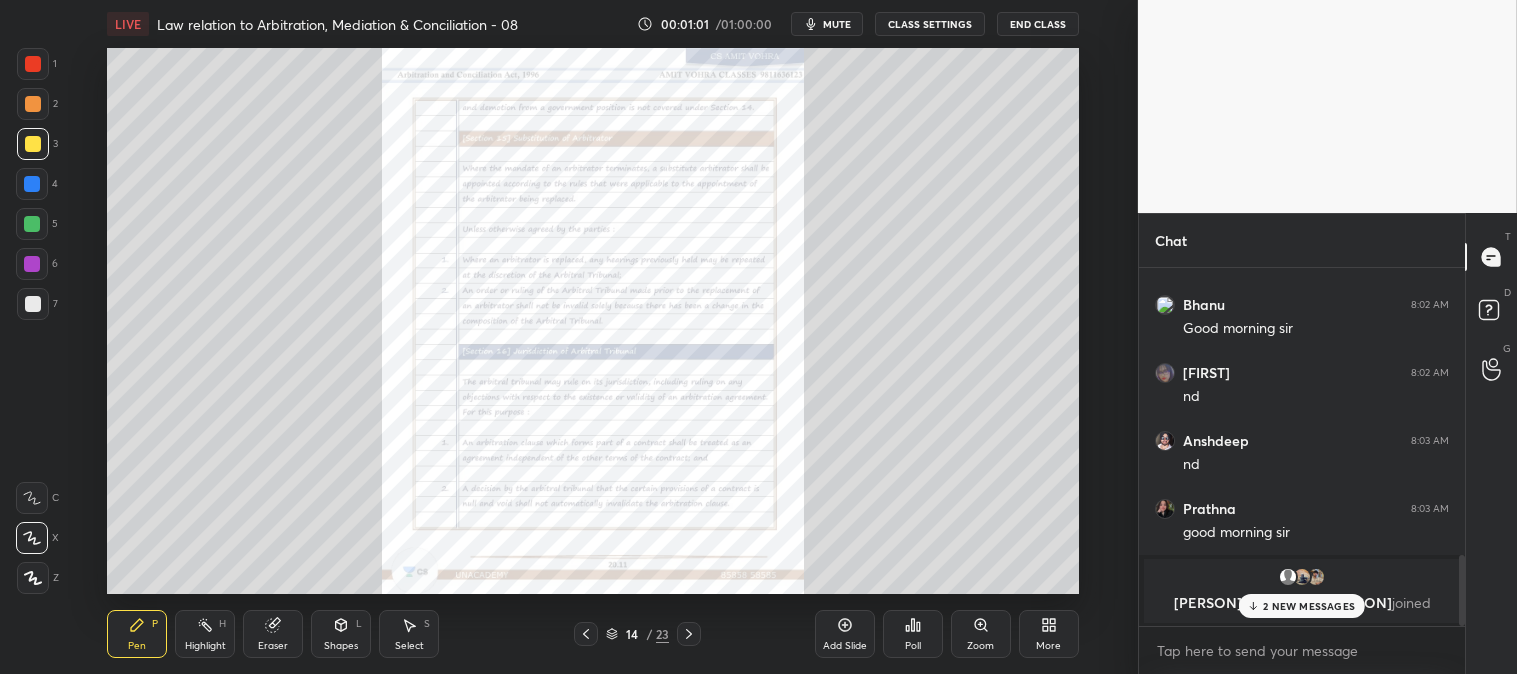 click 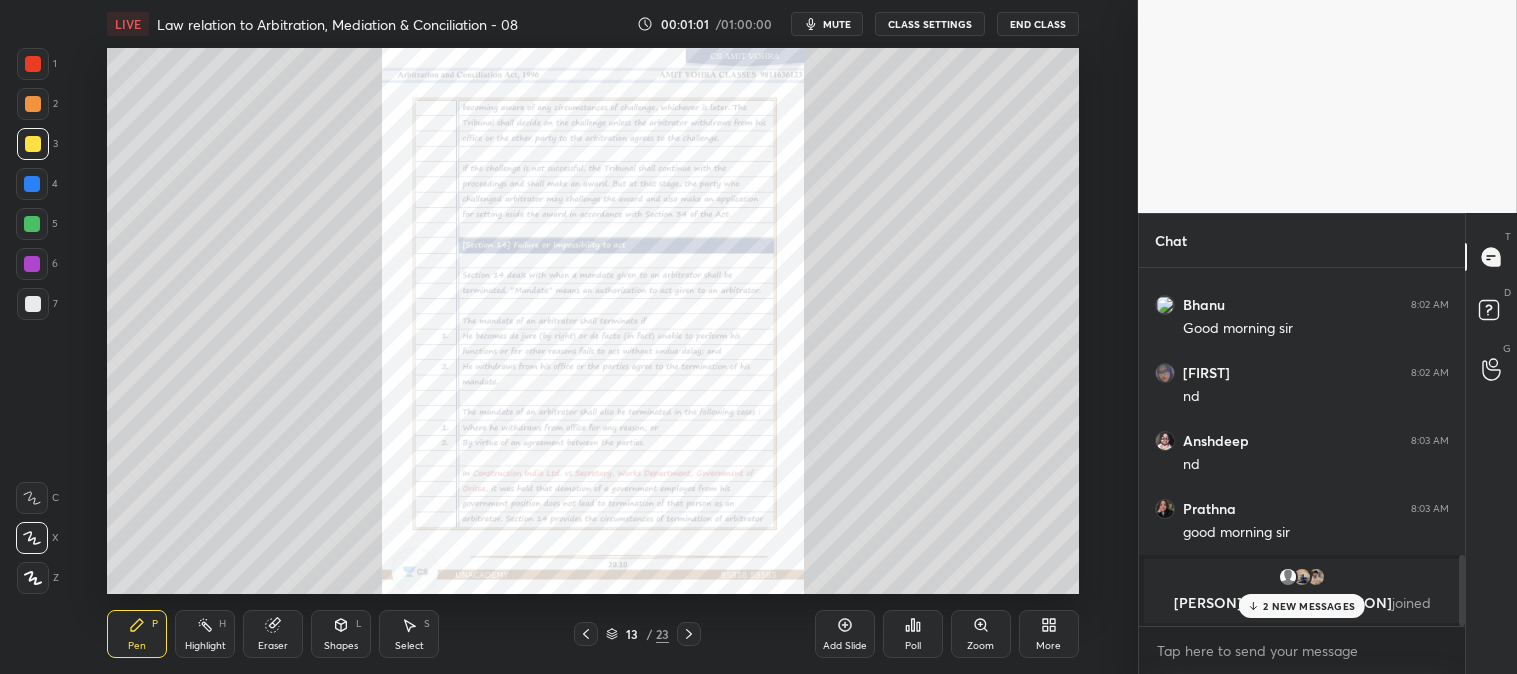 click 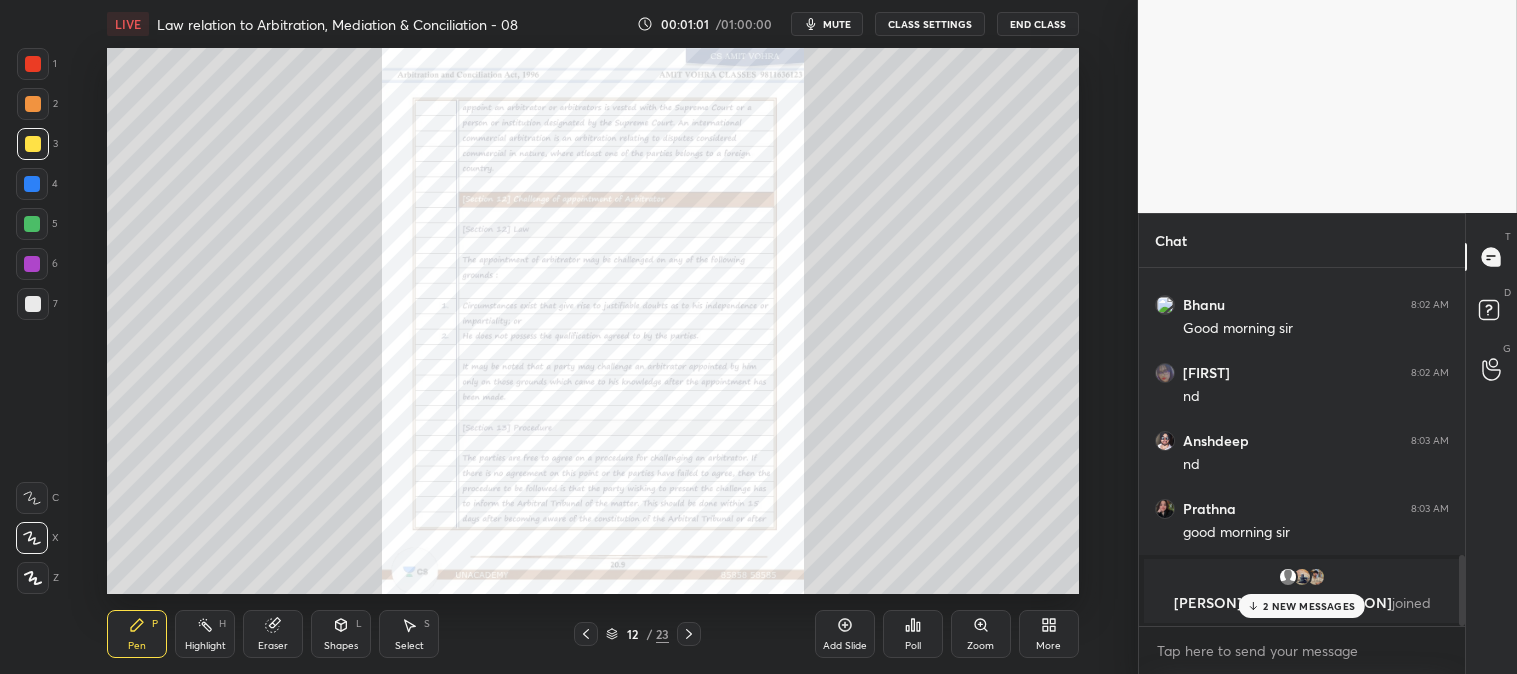click 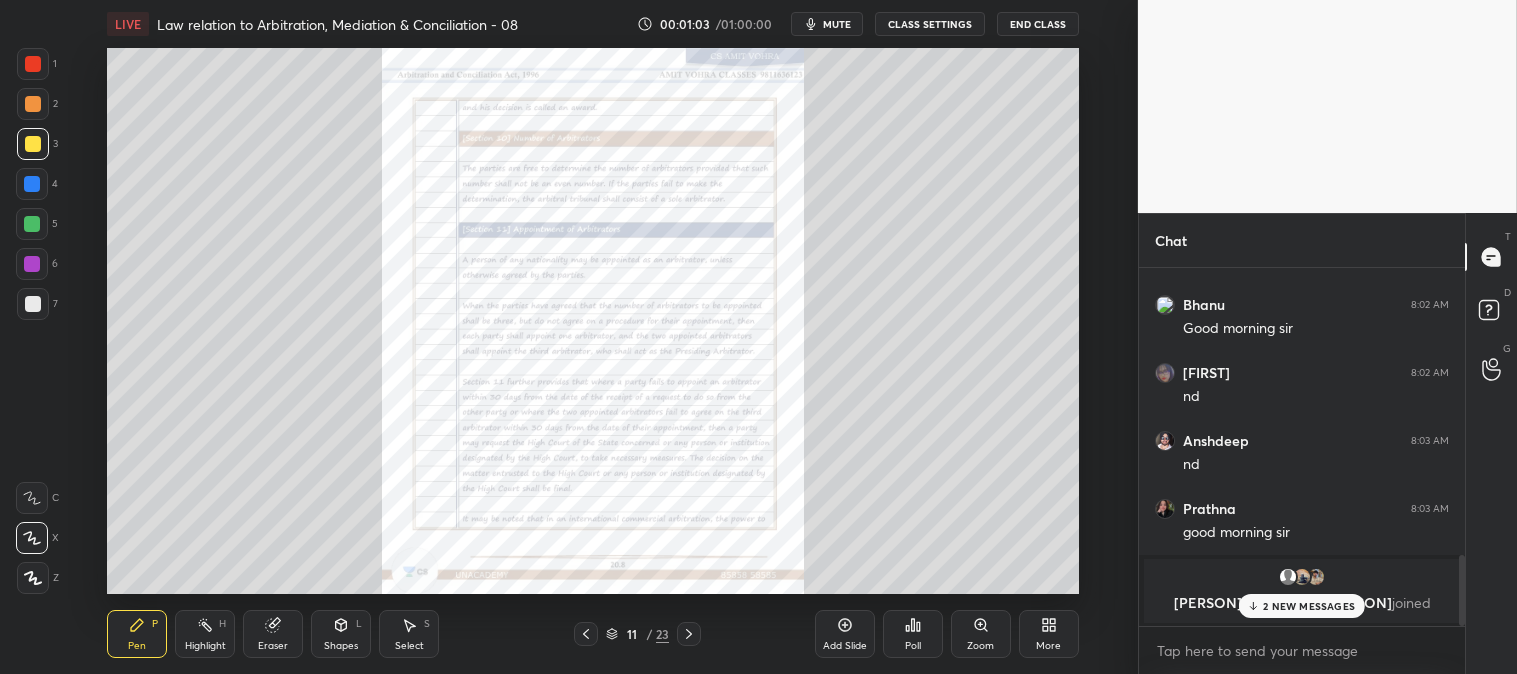 click 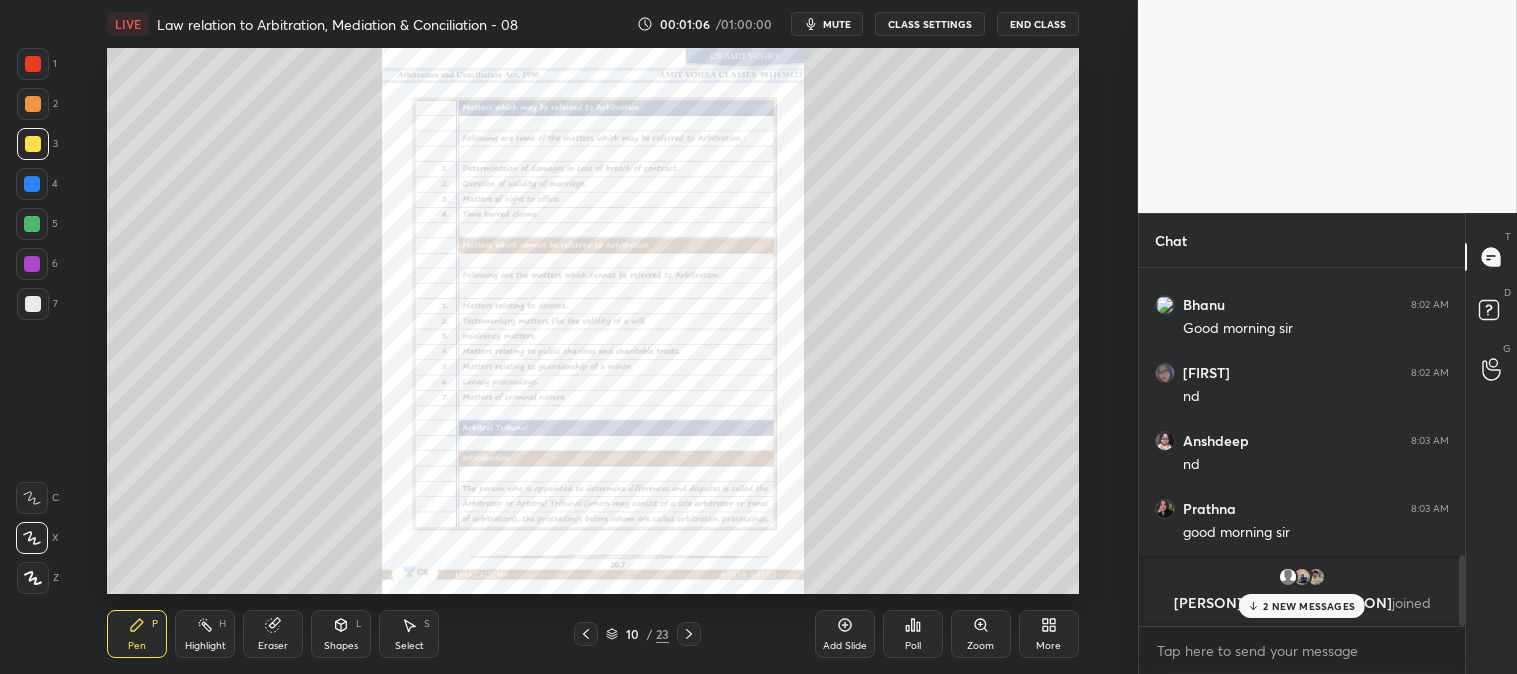 click on "2 NEW MESSAGES" at bounding box center [1309, 606] 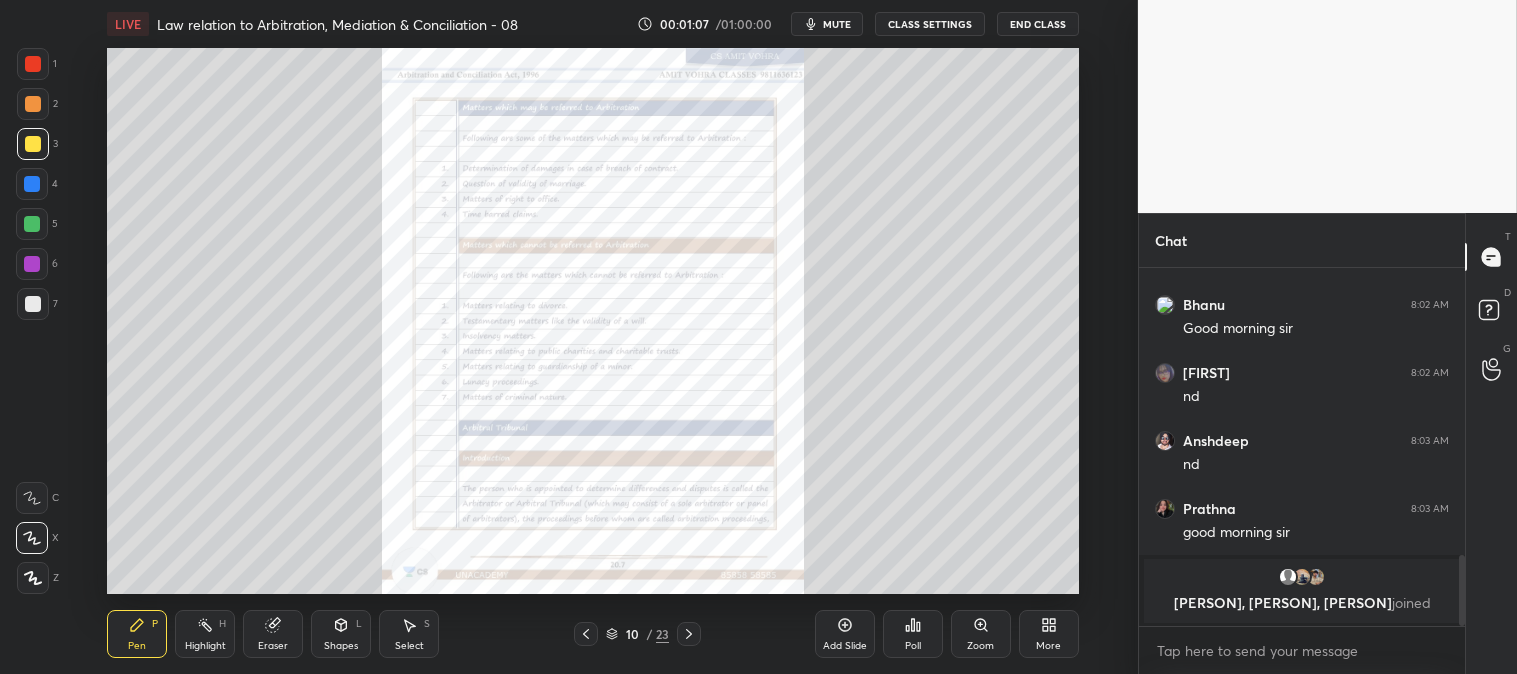 click on "Zoom" at bounding box center (980, 646) 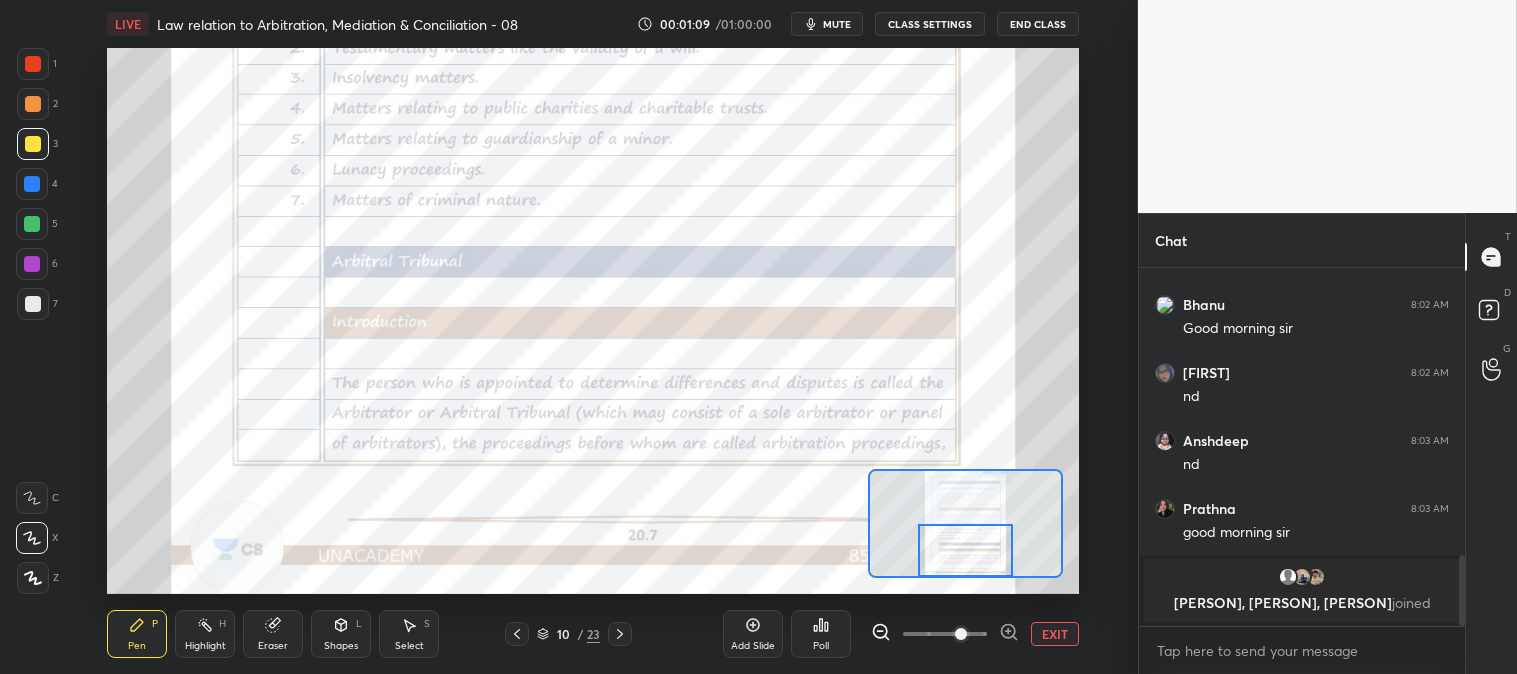 scroll, scrollTop: 1317, scrollLeft: 0, axis: vertical 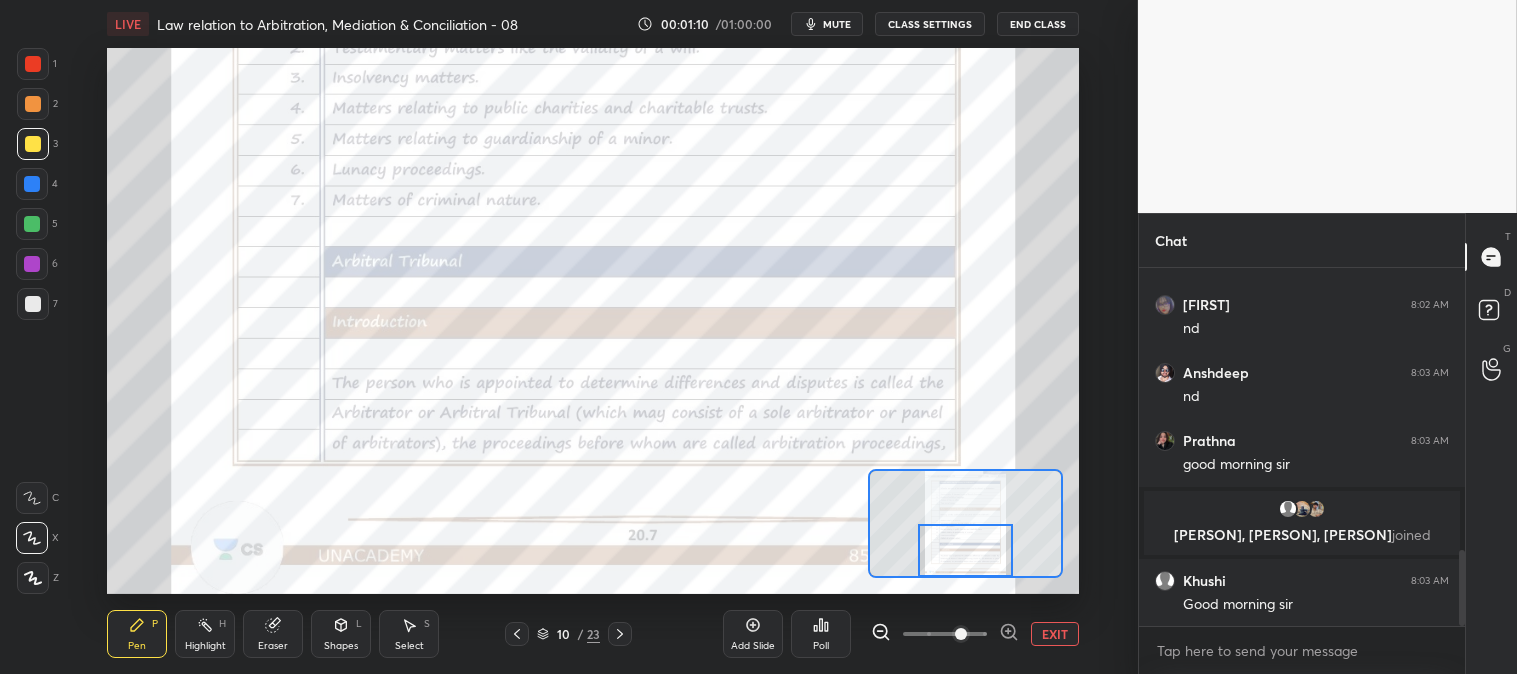 click at bounding box center (33, 64) 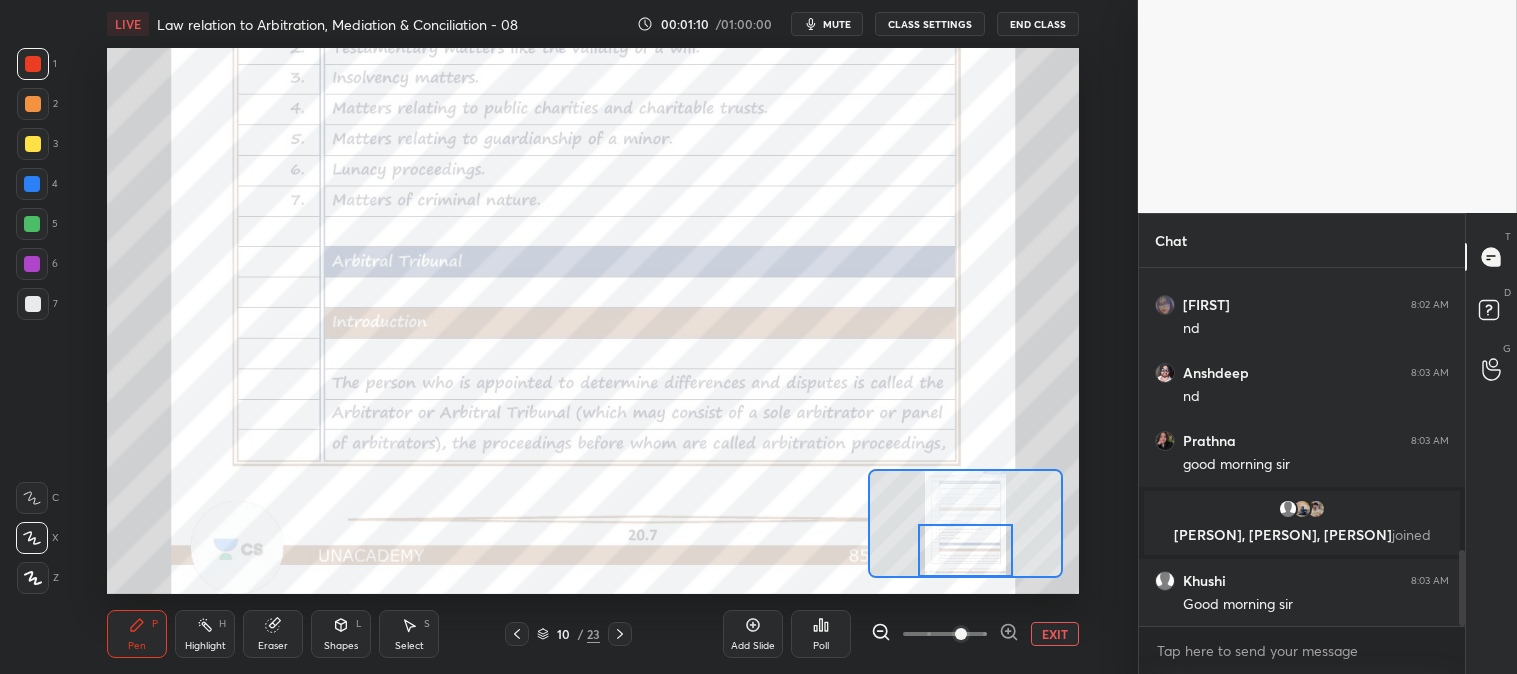 scroll, scrollTop: 1385, scrollLeft: 0, axis: vertical 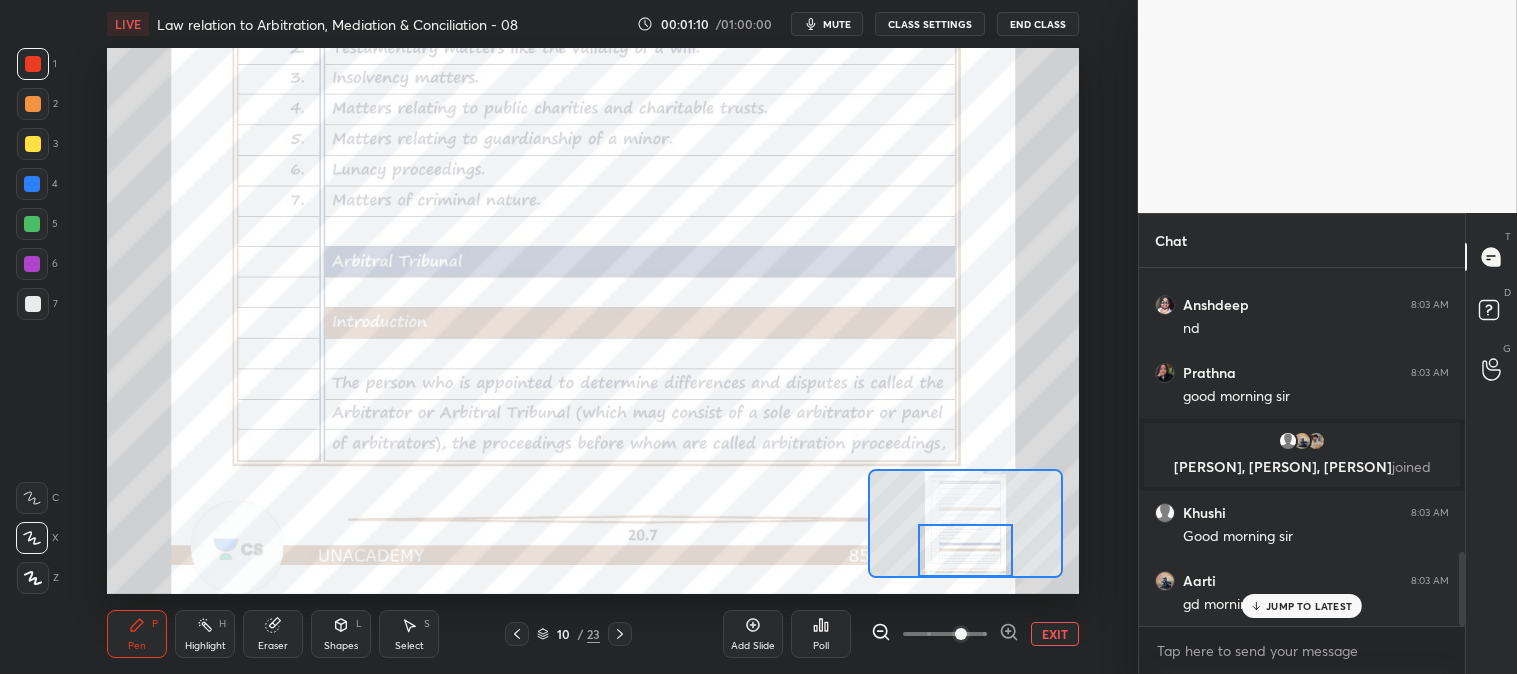 click 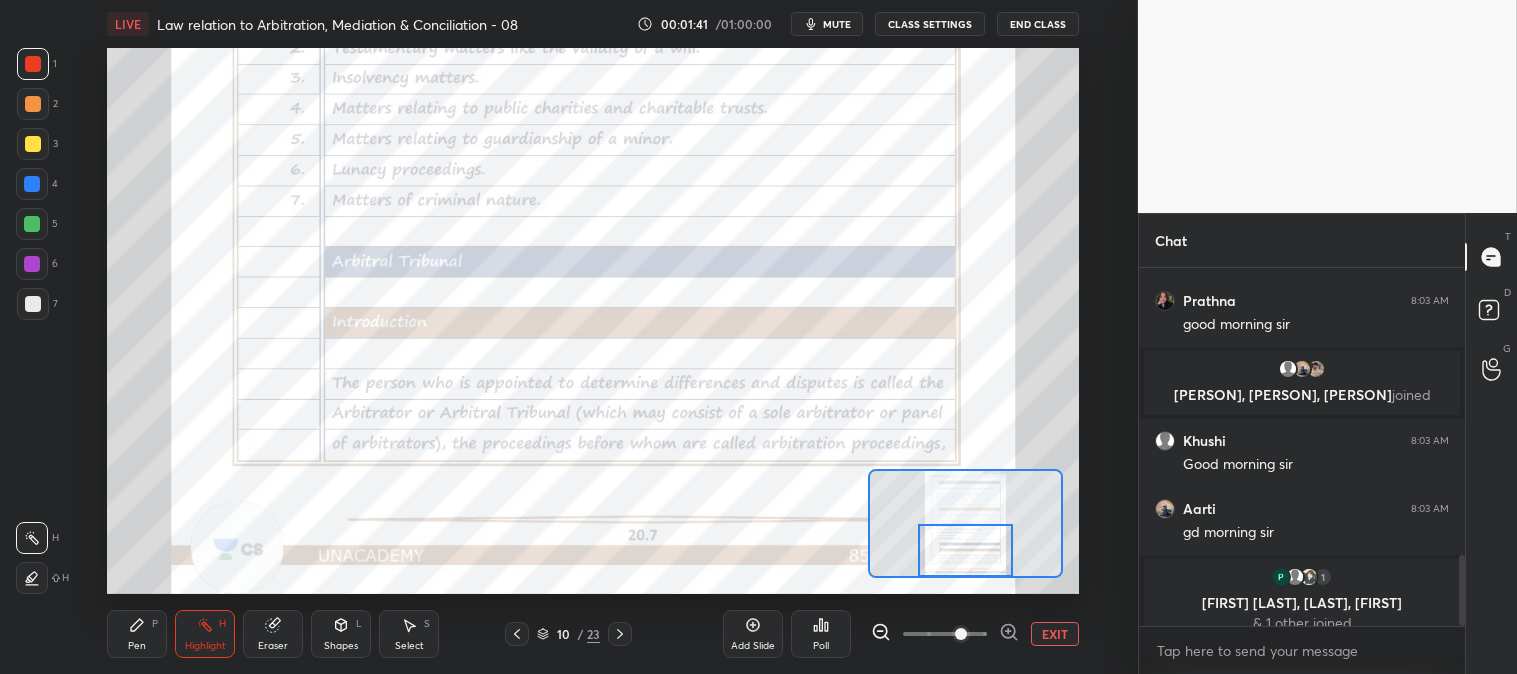 scroll, scrollTop: 1525, scrollLeft: 0, axis: vertical 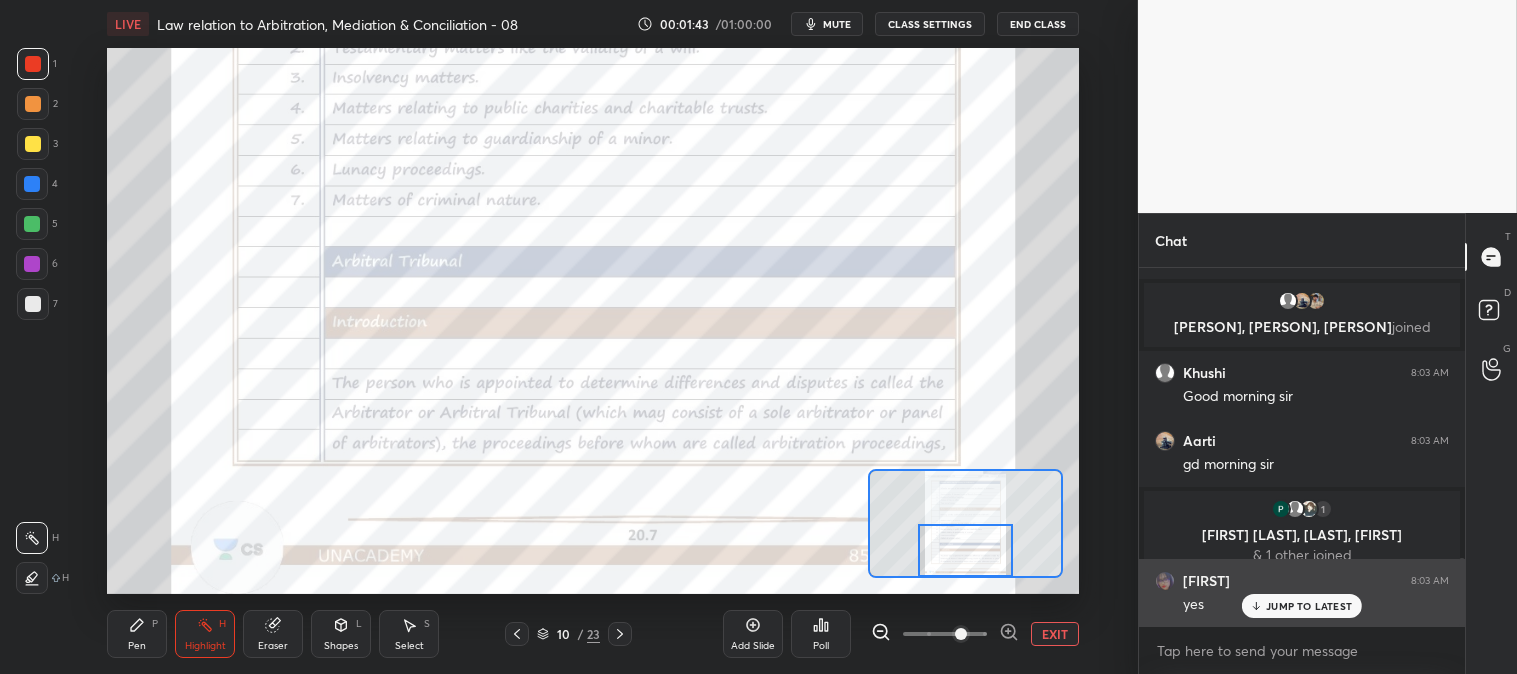 click on "JUMP TO LATEST" at bounding box center (1309, 606) 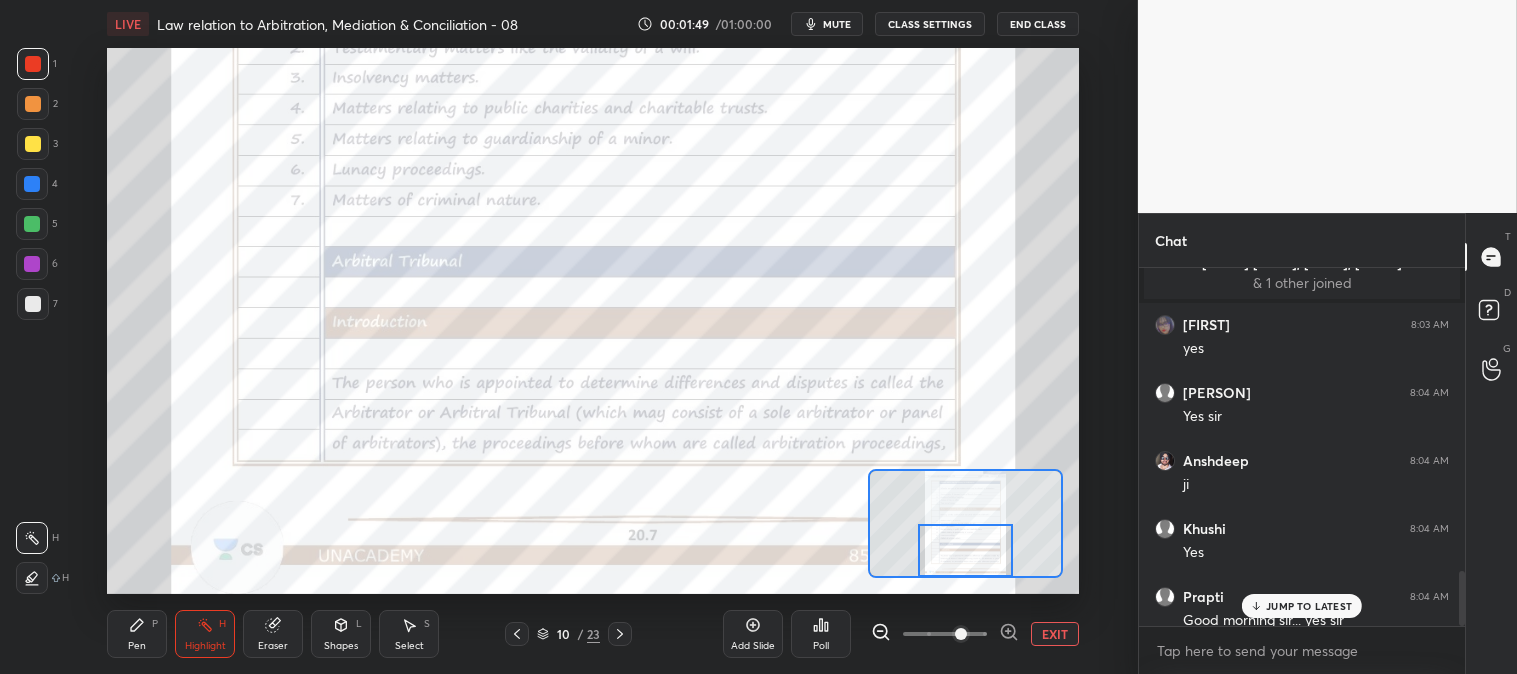 scroll, scrollTop: 1953, scrollLeft: 0, axis: vertical 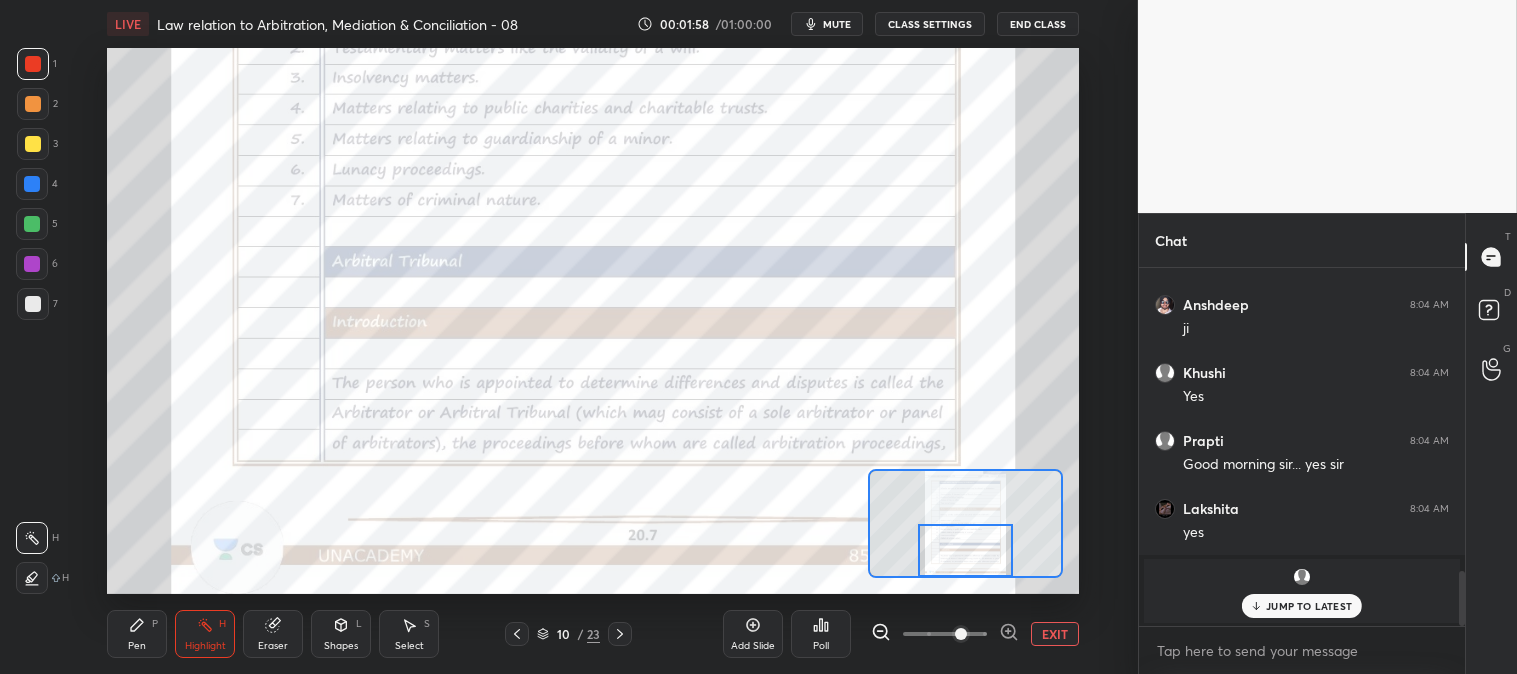 click 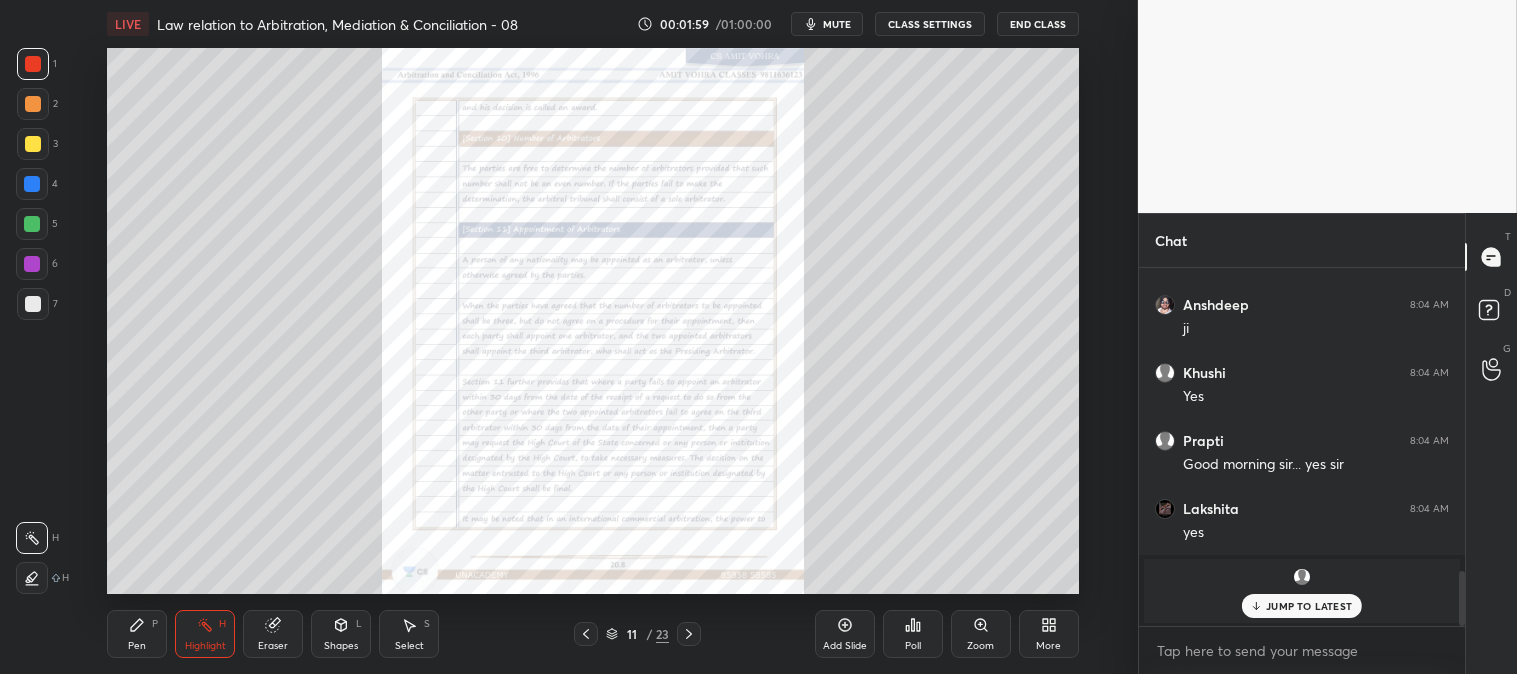 click on "Zoom" at bounding box center (981, 634) 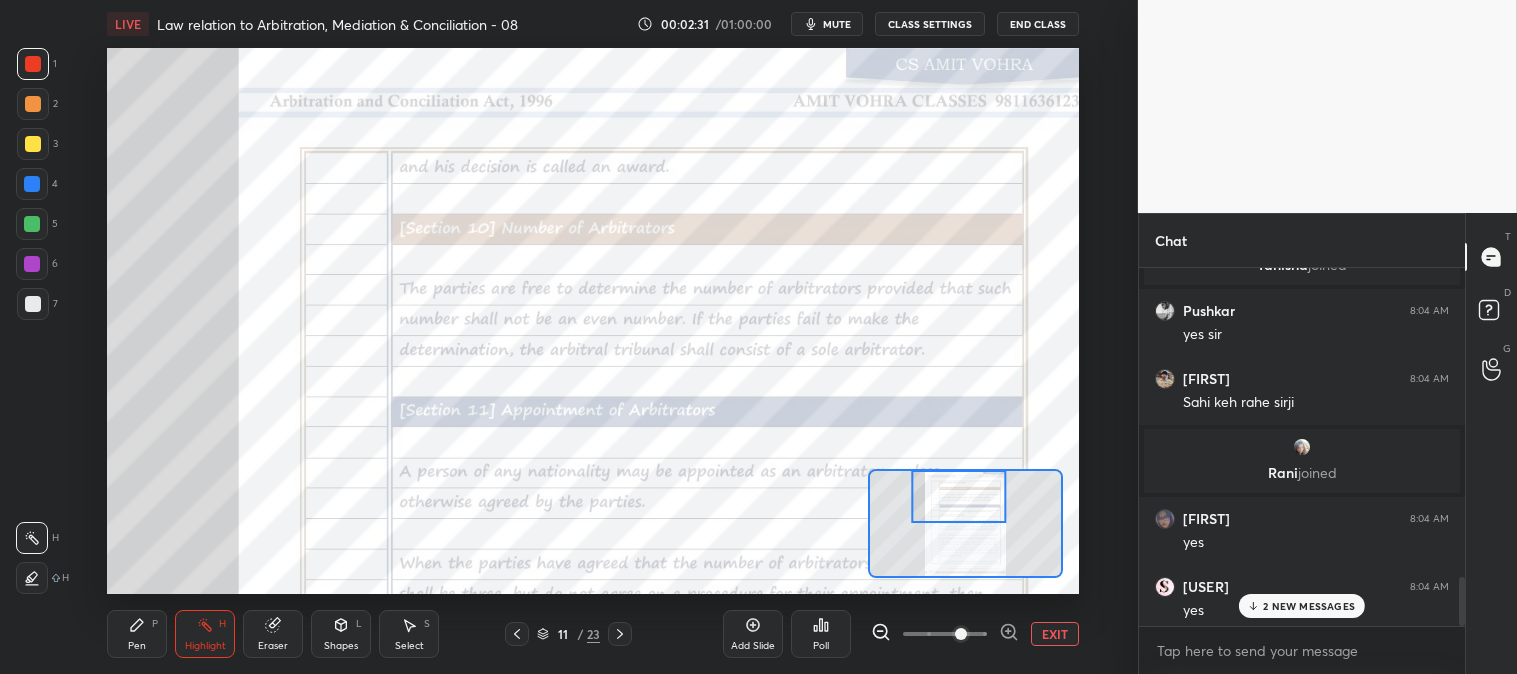 scroll, scrollTop: 2247, scrollLeft: 0, axis: vertical 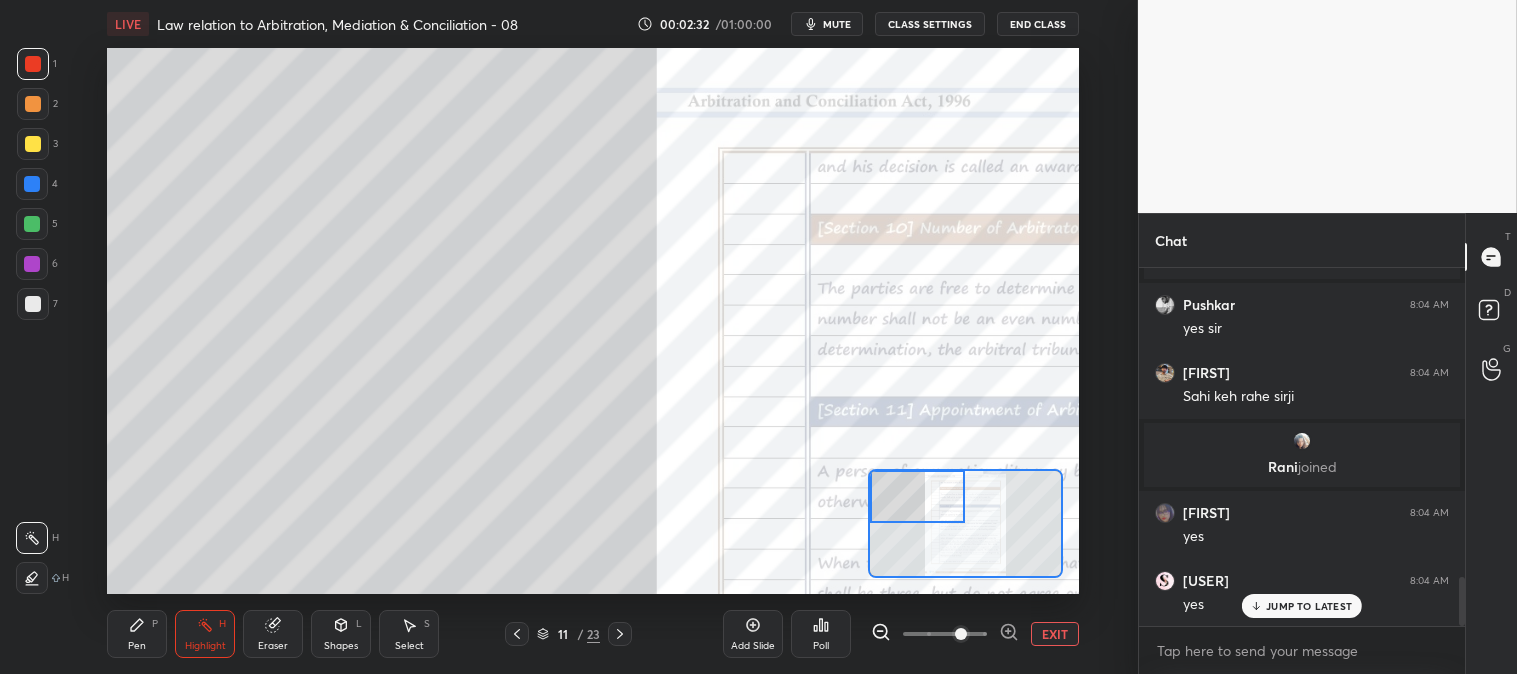 click on "Pen P" at bounding box center [137, 634] 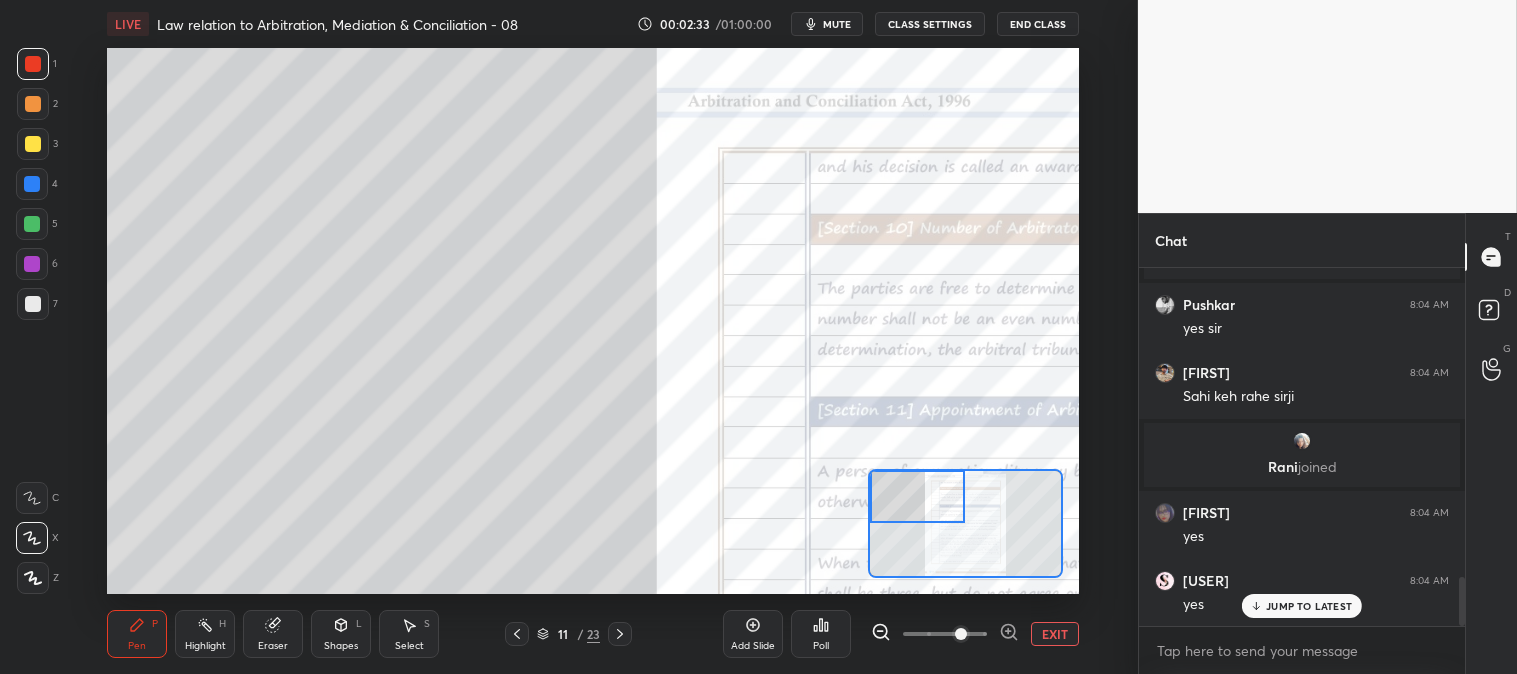 click at bounding box center (33, 144) 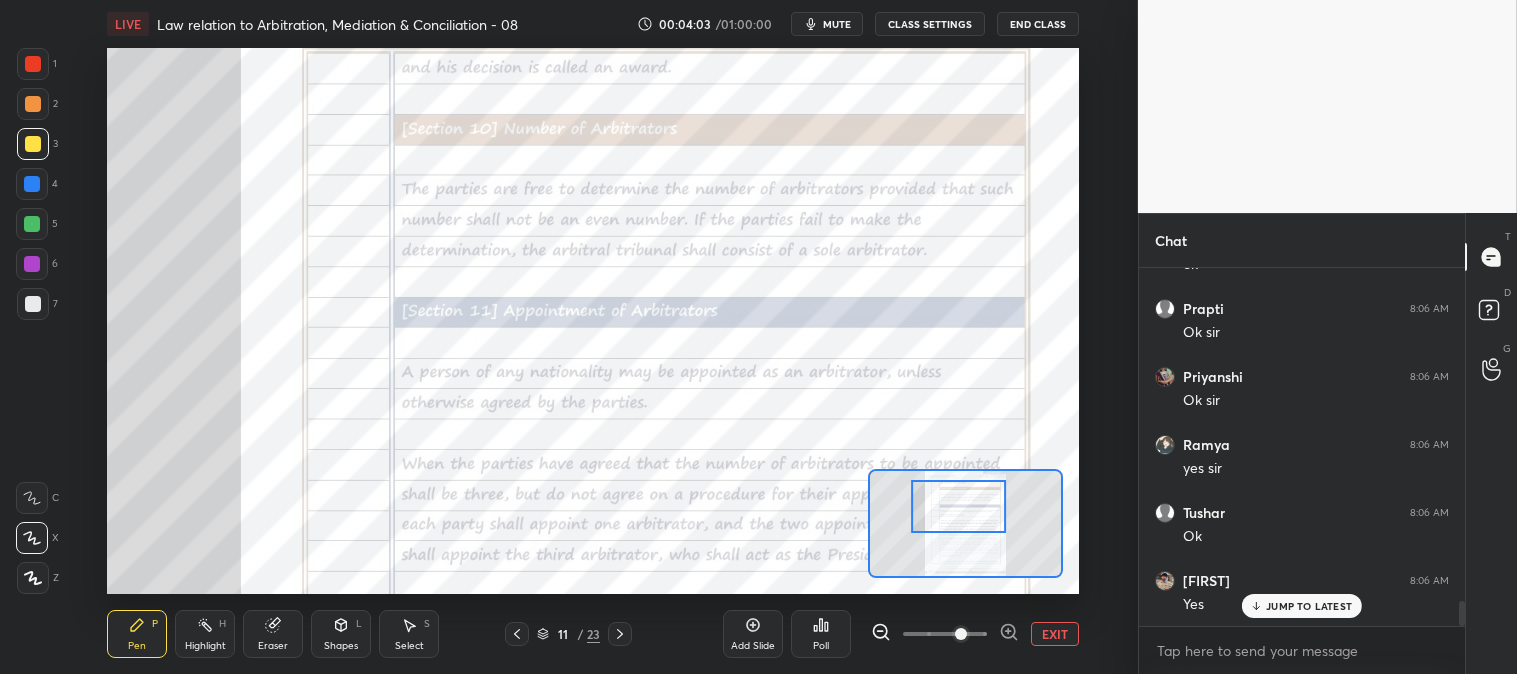 scroll, scrollTop: 4791, scrollLeft: 0, axis: vertical 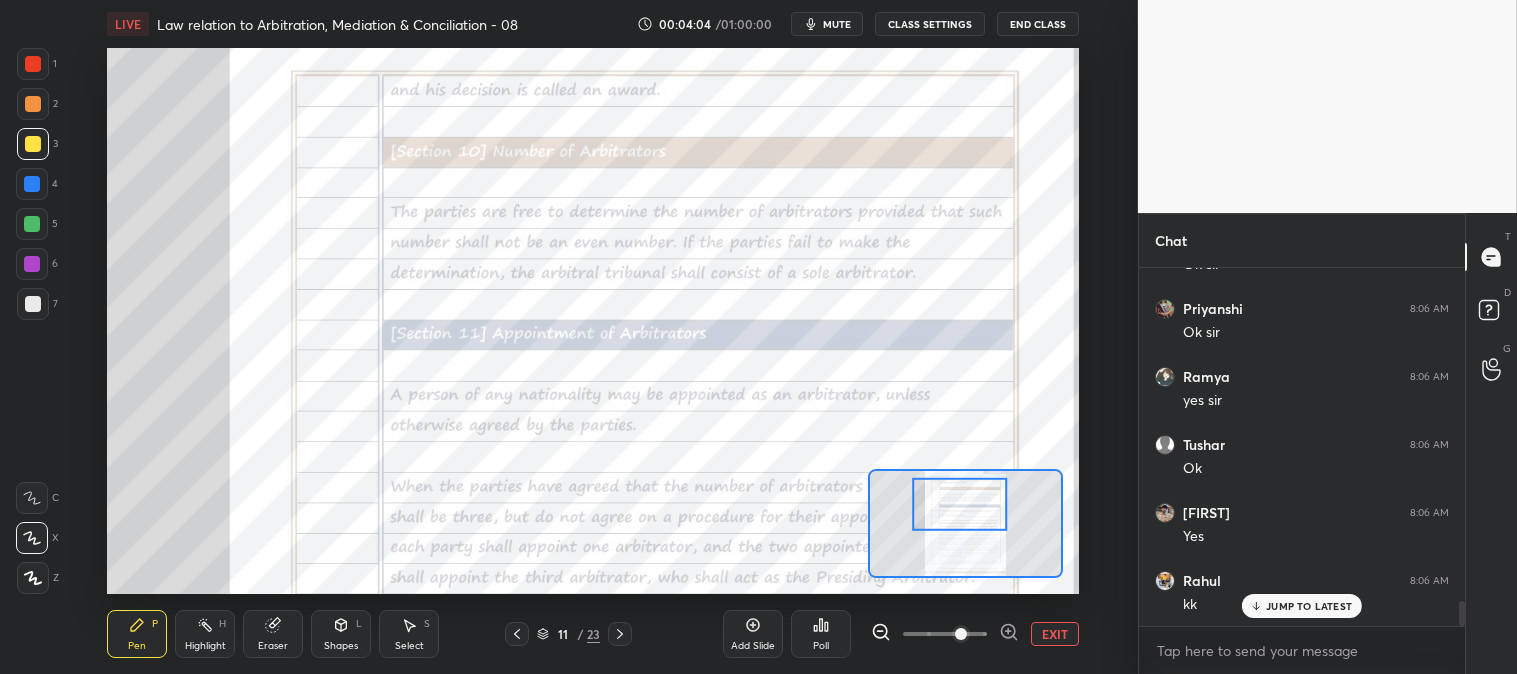 click on "Highlight" at bounding box center (205, 646) 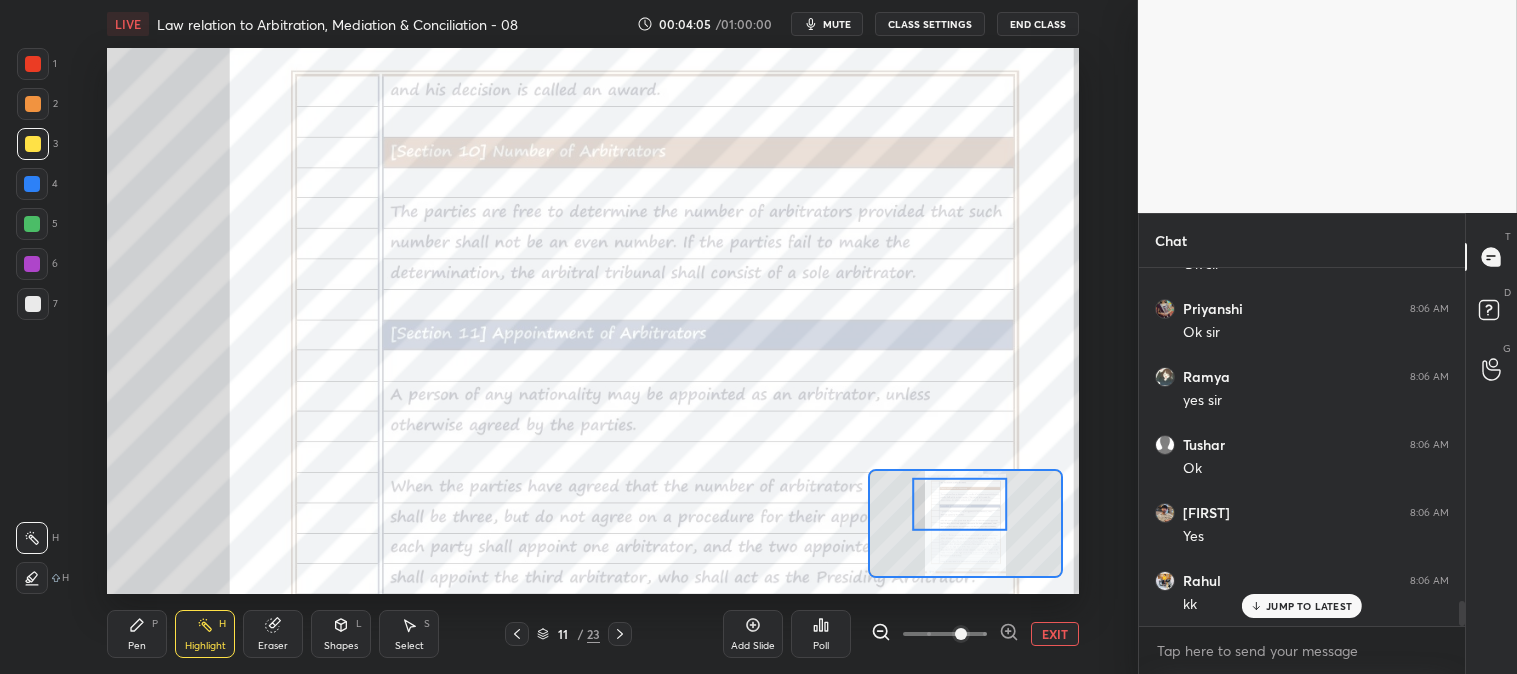 click at bounding box center (33, 64) 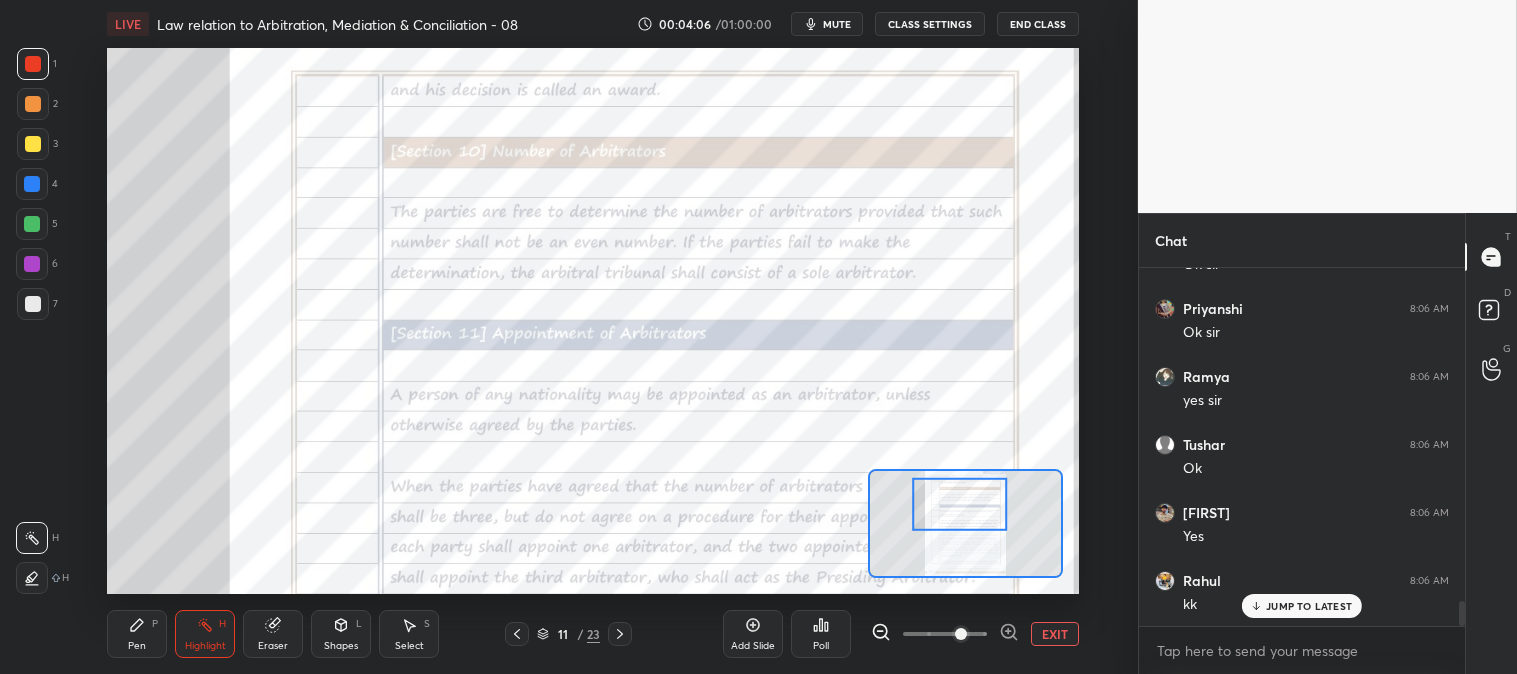 click on "JUMP TO LATEST" at bounding box center (1309, 606) 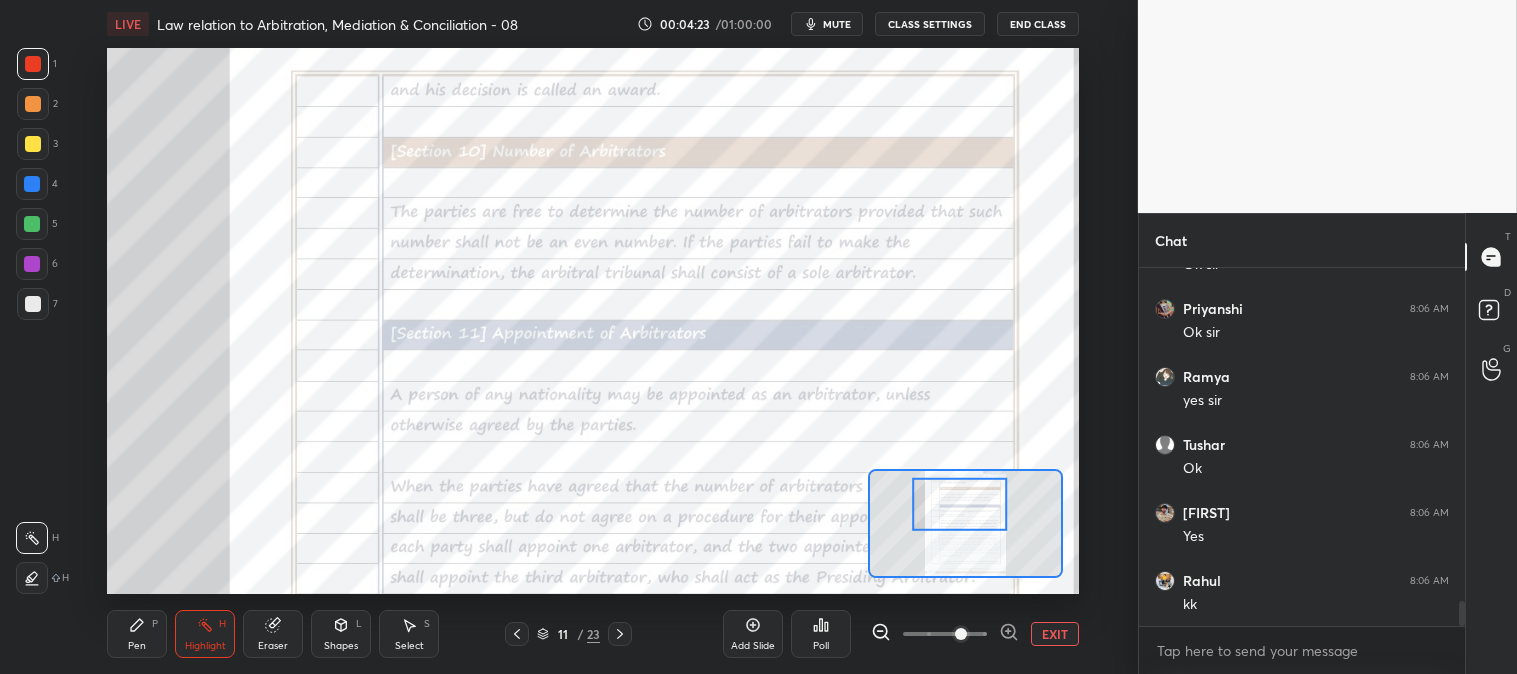 click on "Pen" at bounding box center (137, 646) 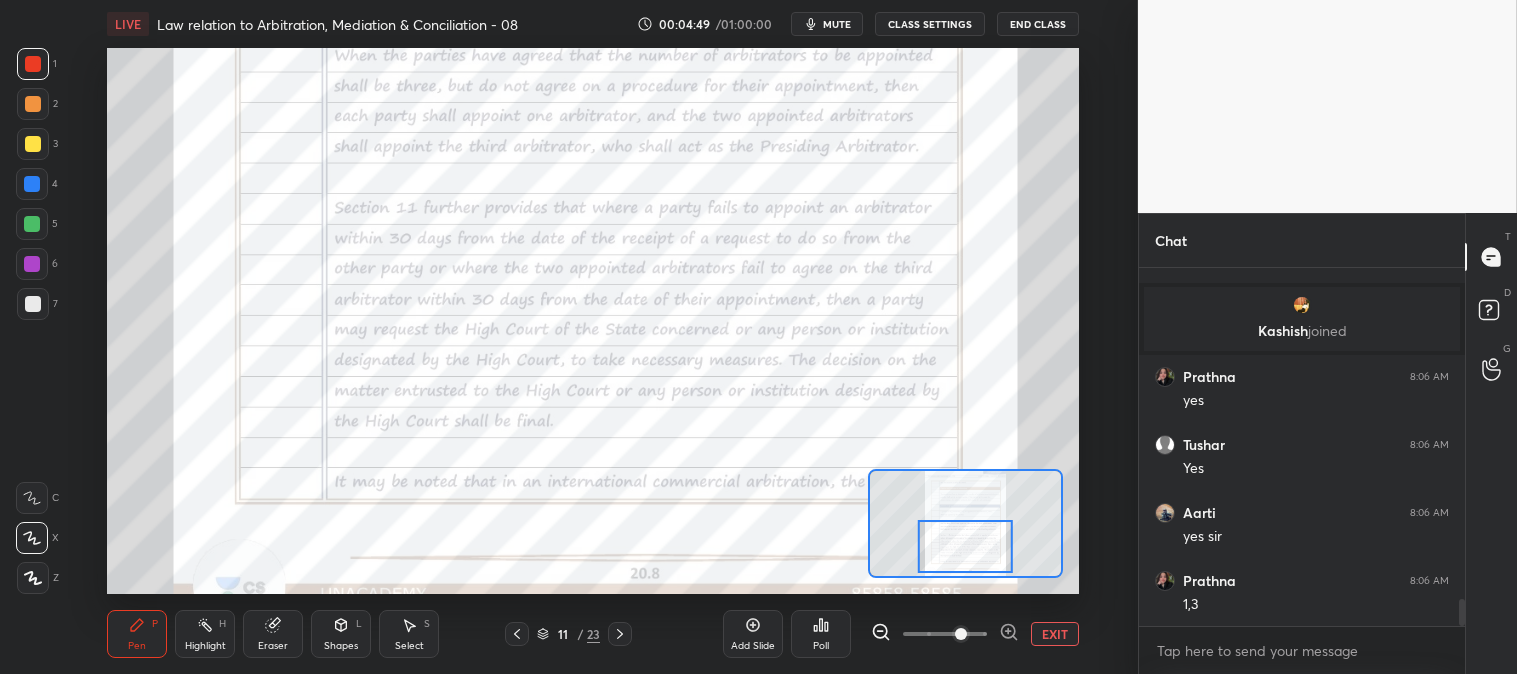 scroll, scrollTop: 4443, scrollLeft: 0, axis: vertical 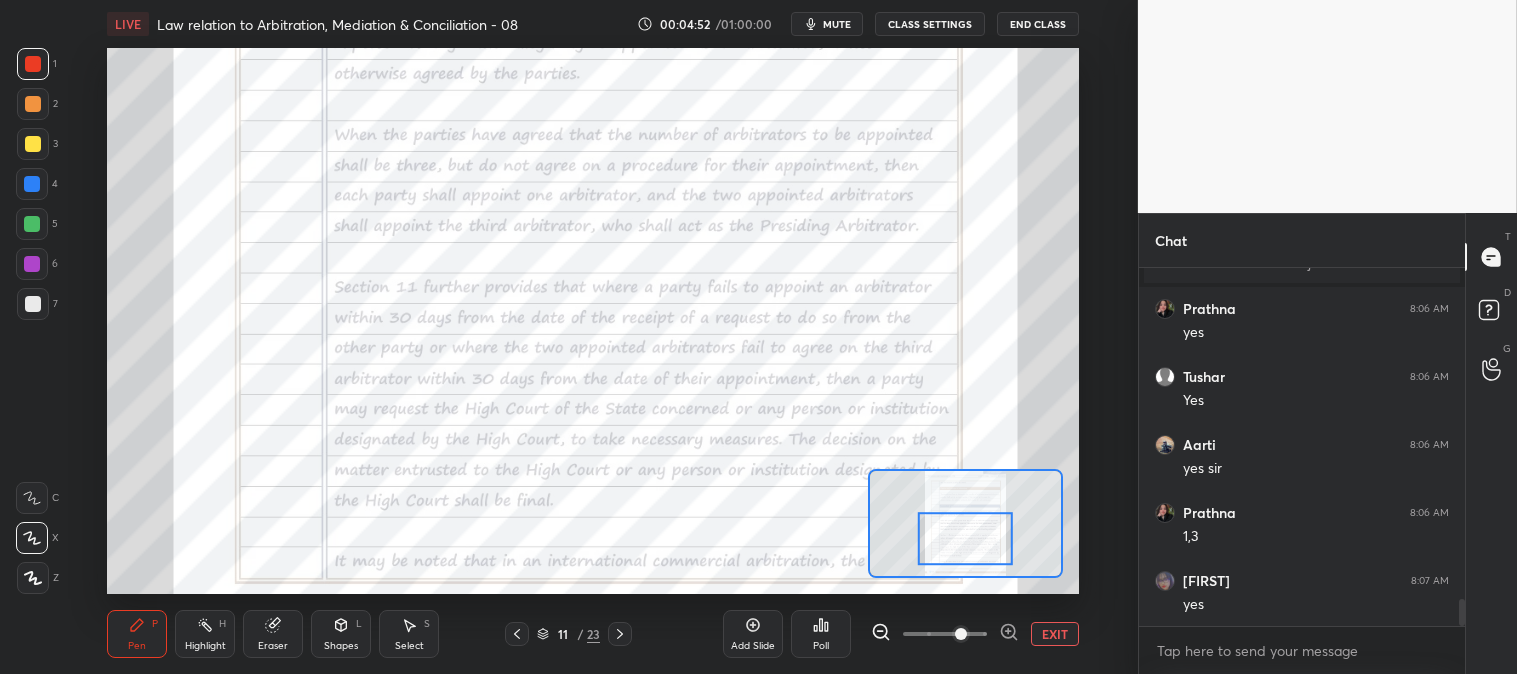 click 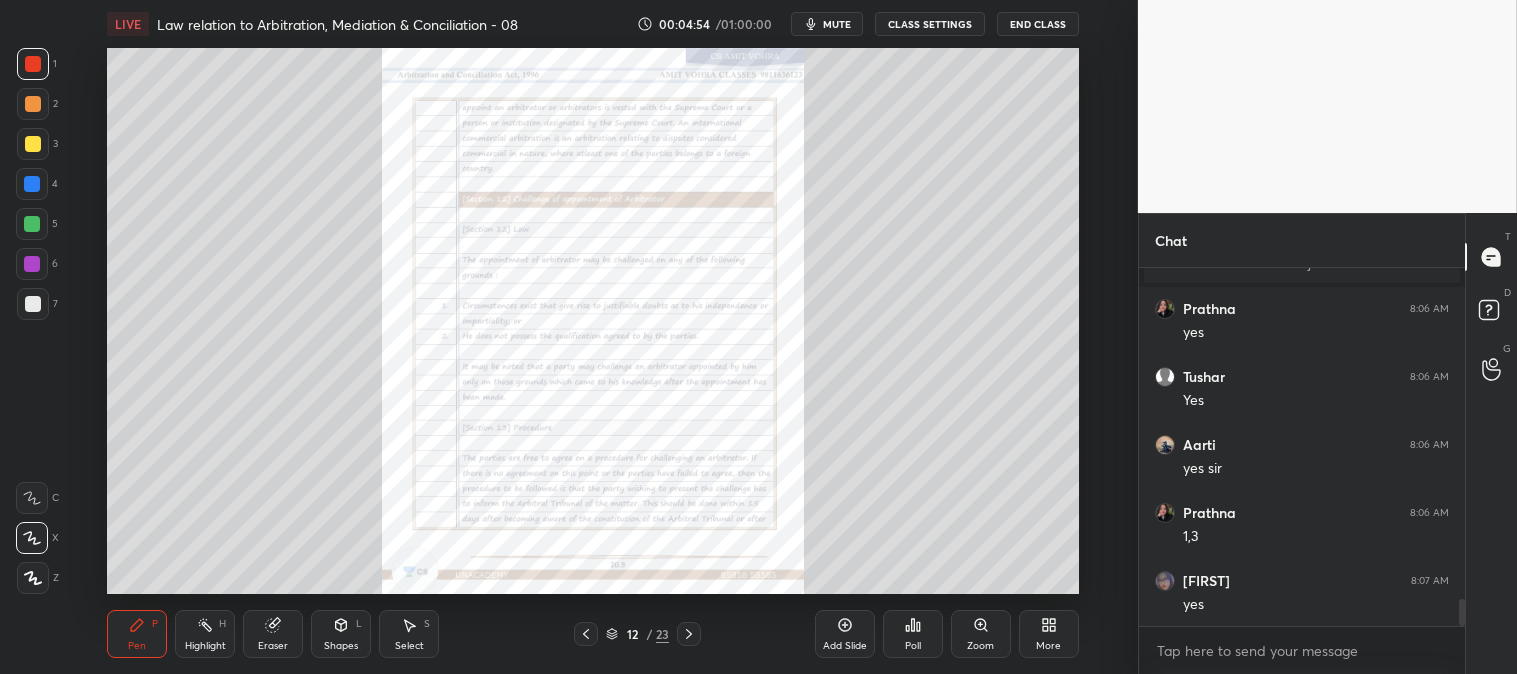 click 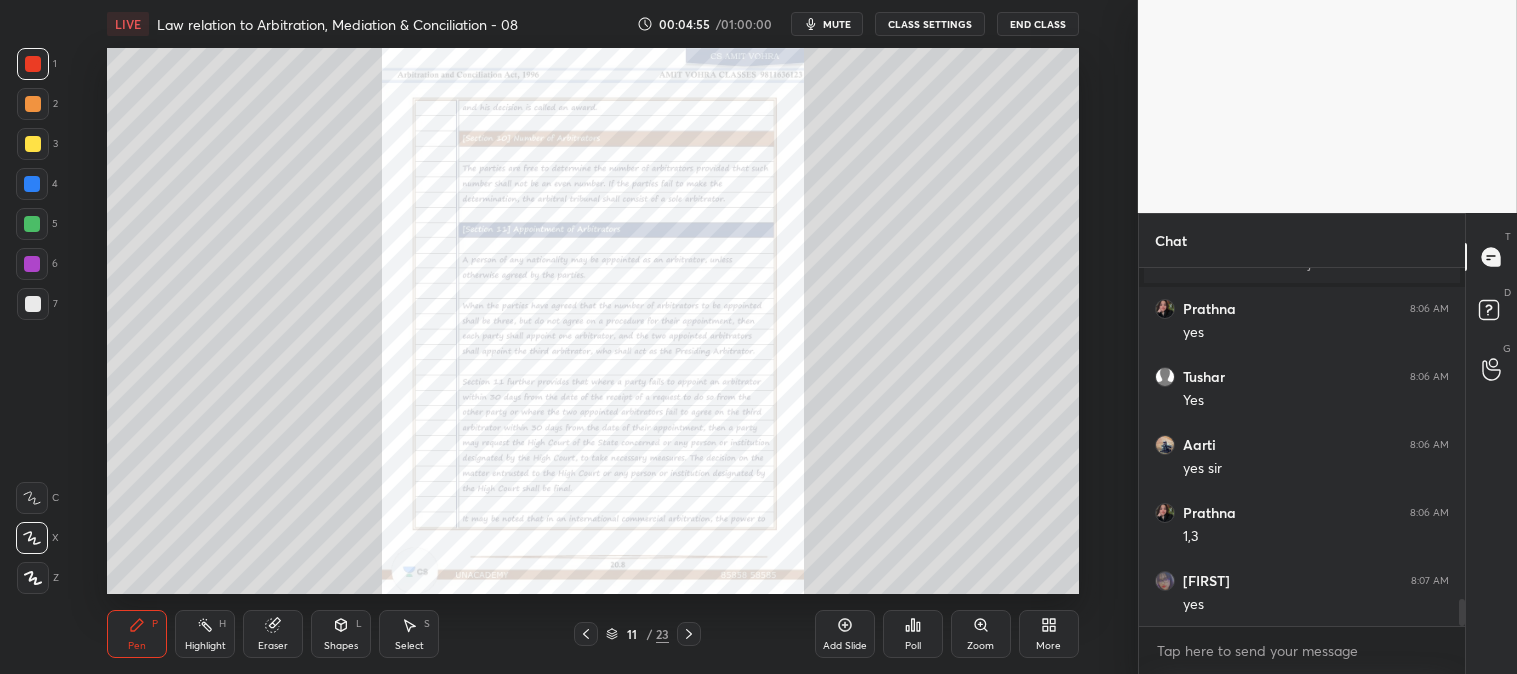 click on "Zoom" at bounding box center [981, 634] 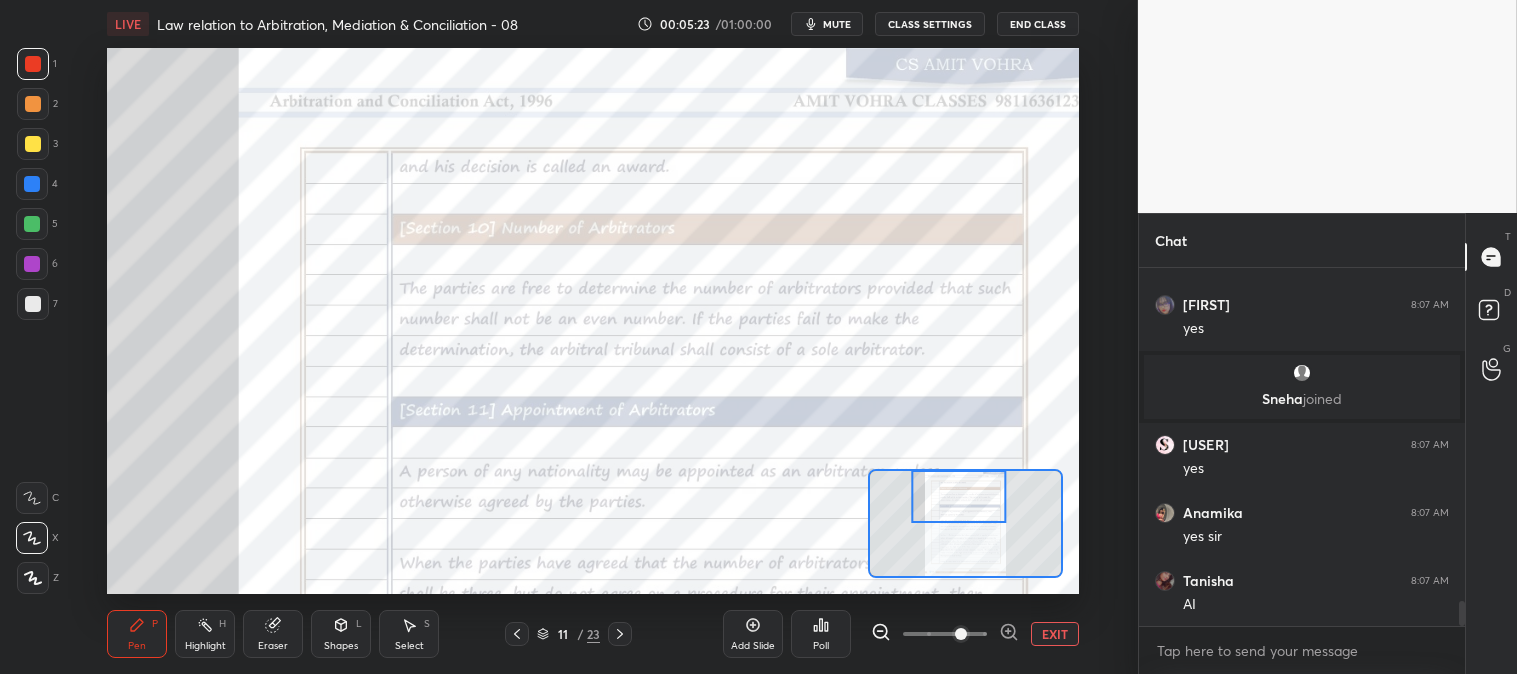 scroll, scrollTop: 4680, scrollLeft: 0, axis: vertical 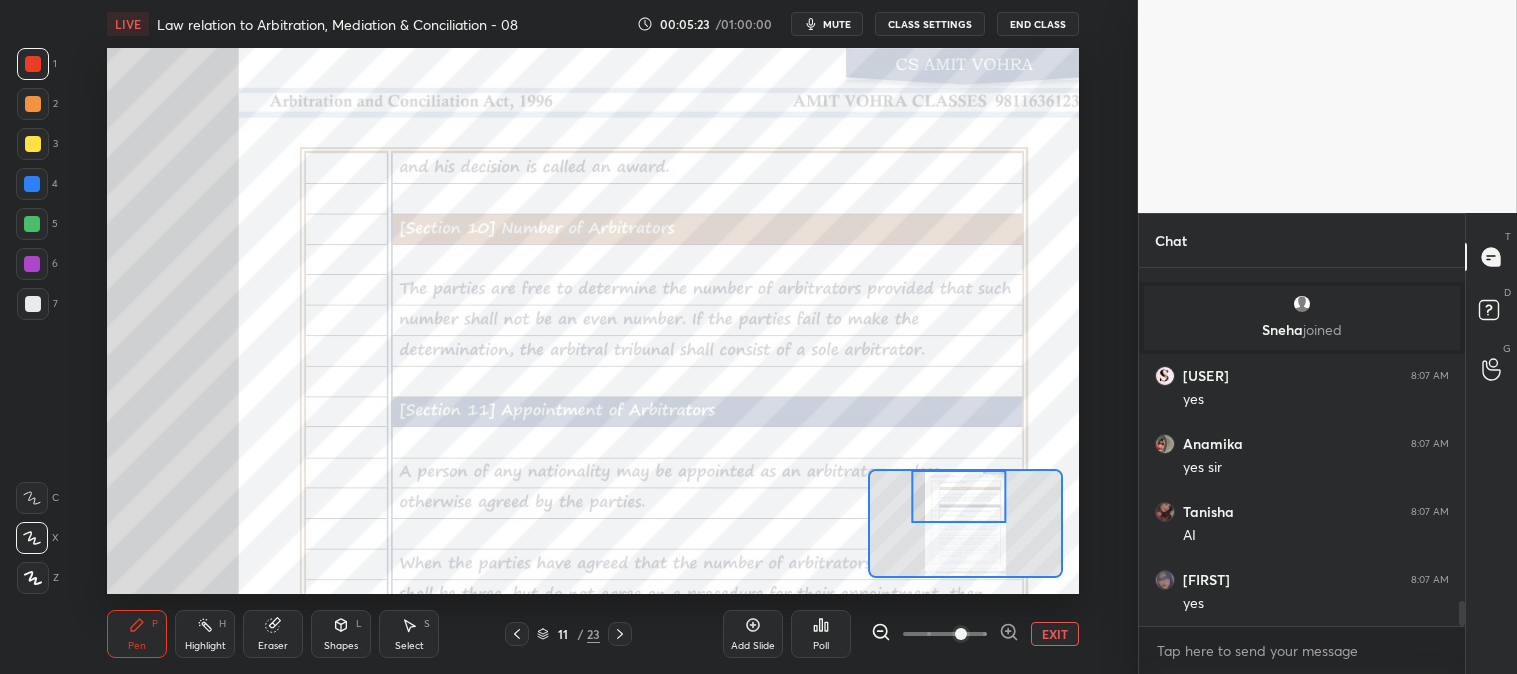 click on "mute" at bounding box center (837, 24) 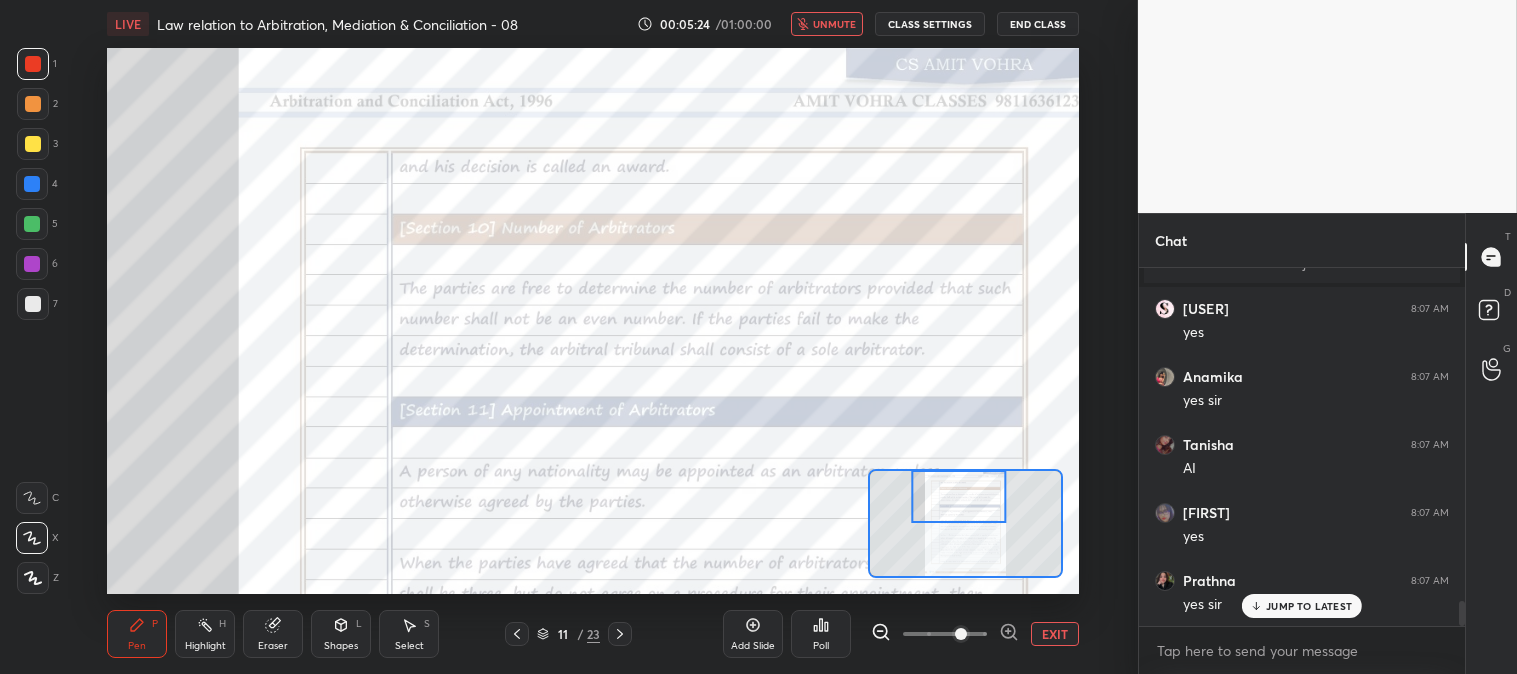 scroll, scrollTop: 4815, scrollLeft: 0, axis: vertical 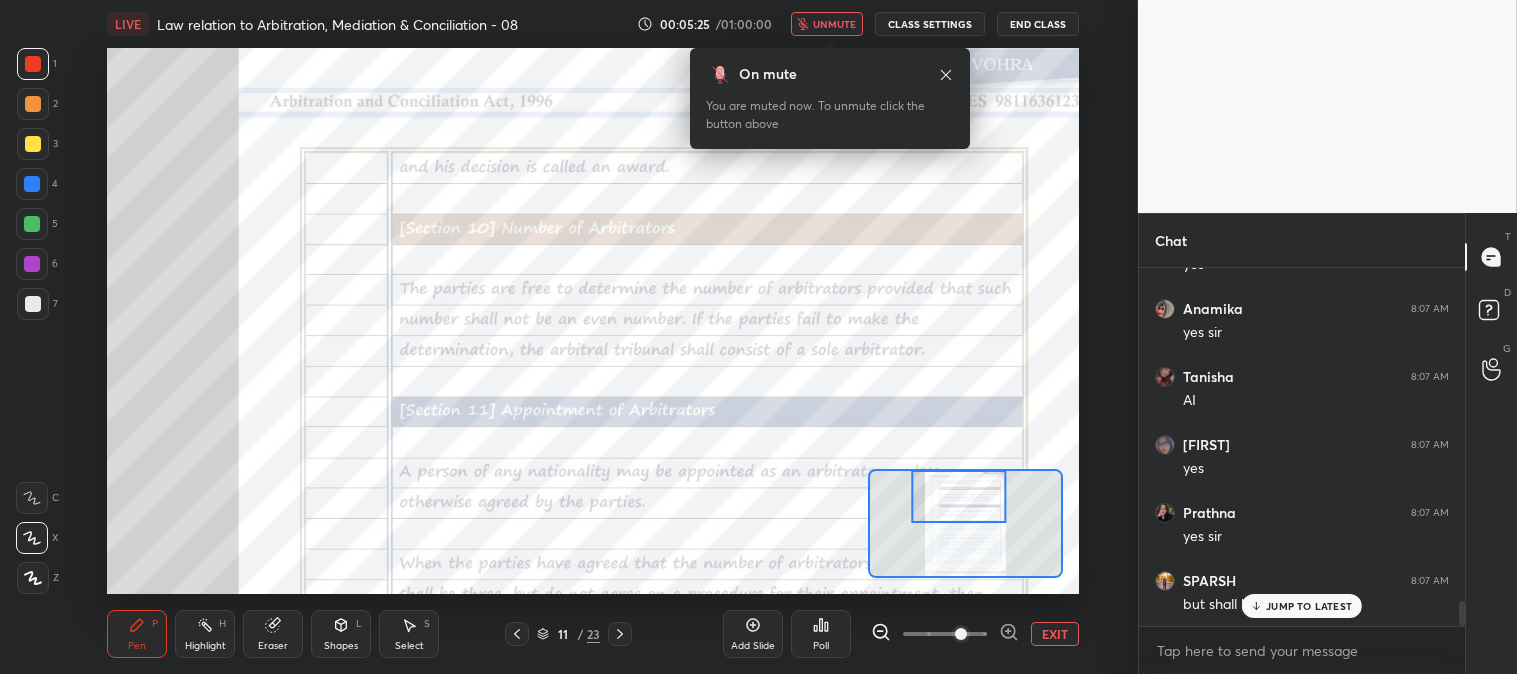 click on "unmute" at bounding box center (834, 24) 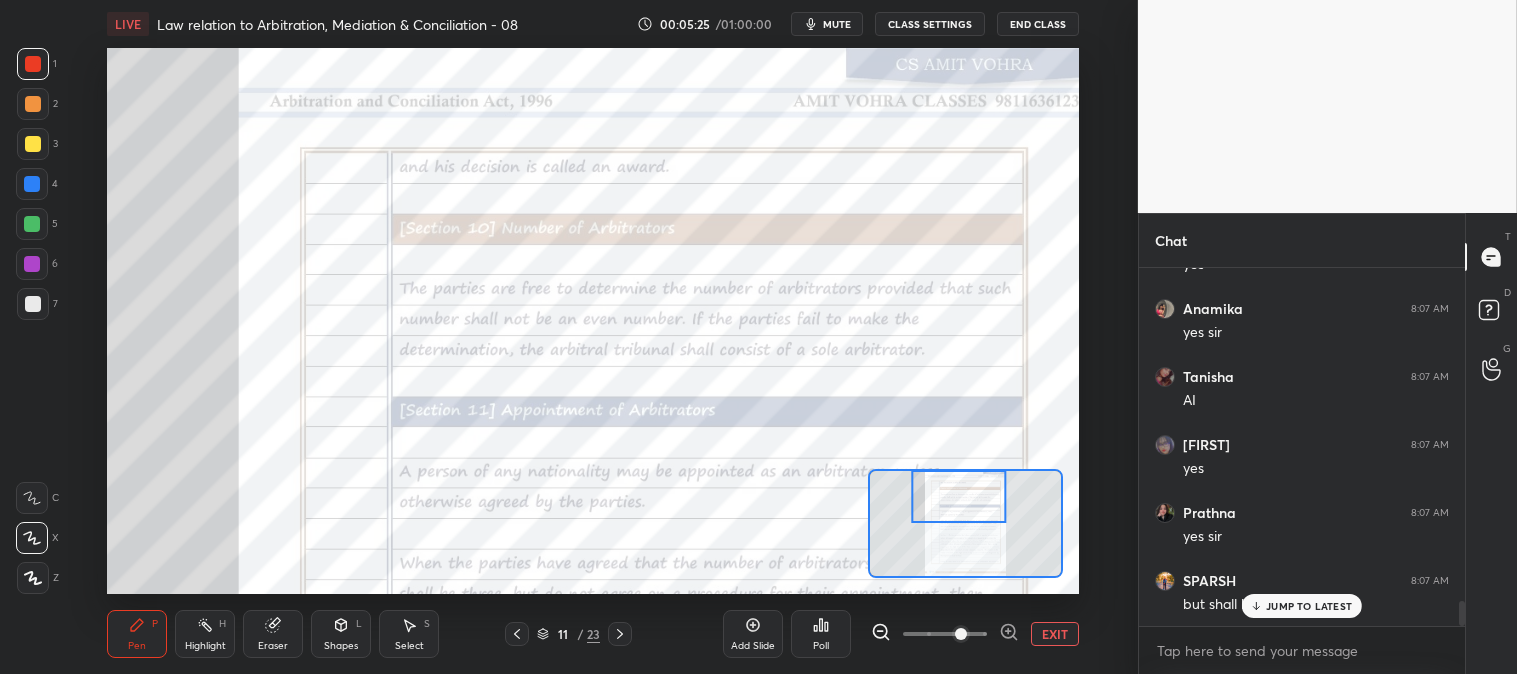 scroll, scrollTop: 4883, scrollLeft: 0, axis: vertical 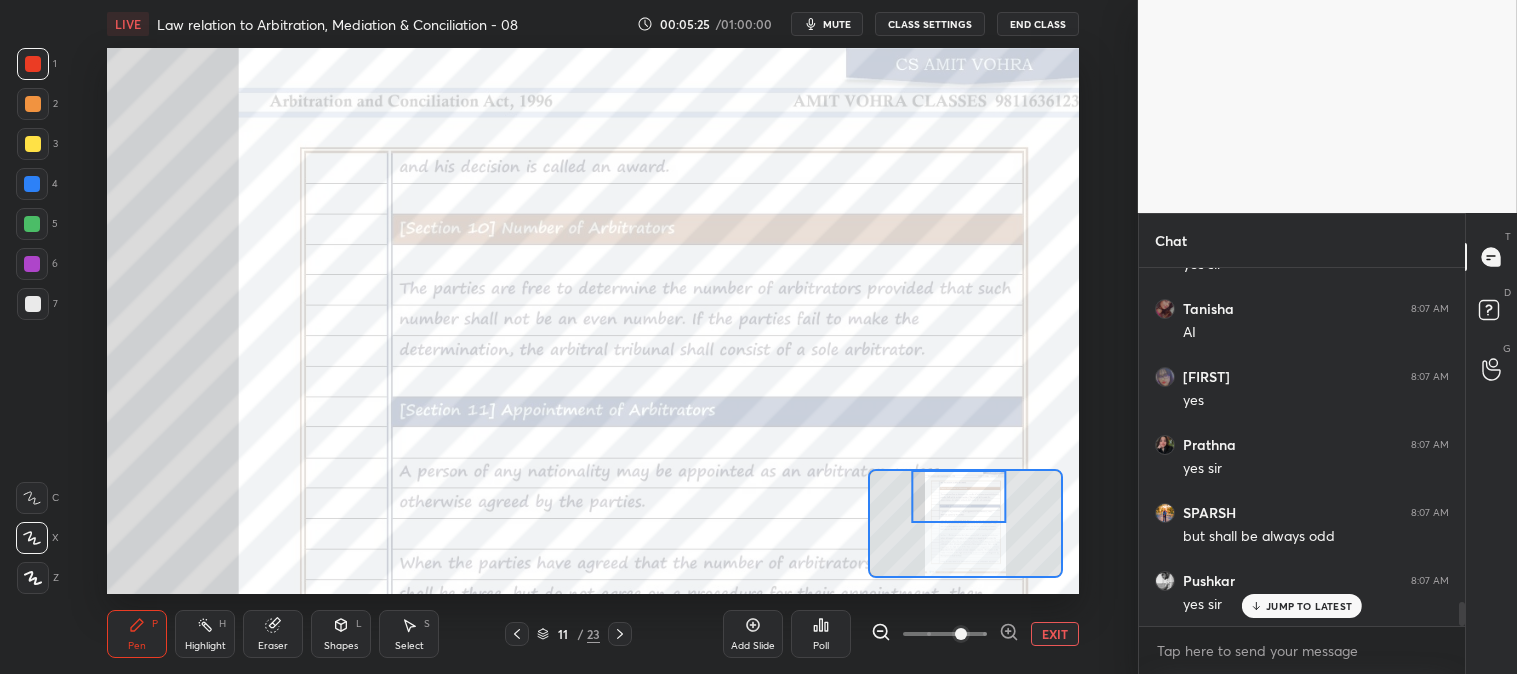 click on "Highlight H" at bounding box center (205, 634) 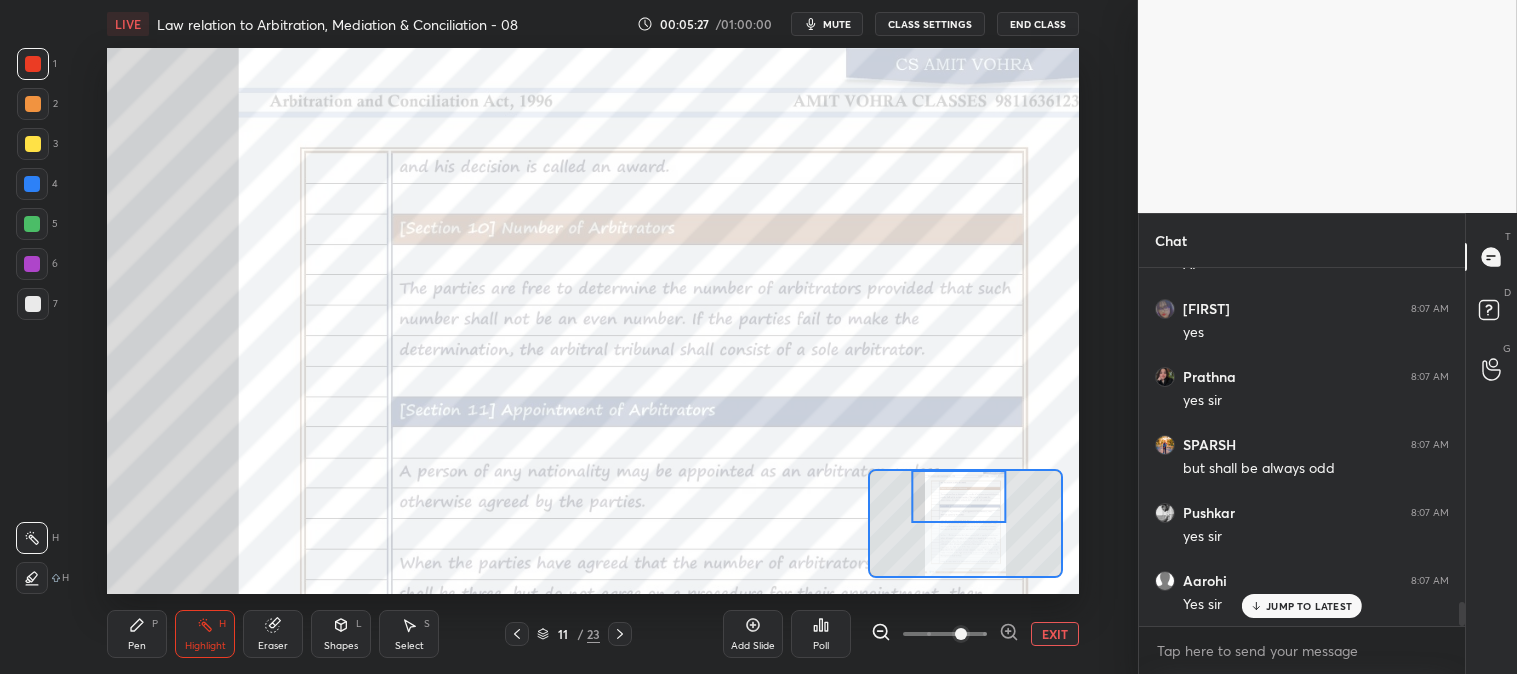 click on "JUMP TO LATEST" at bounding box center (1309, 606) 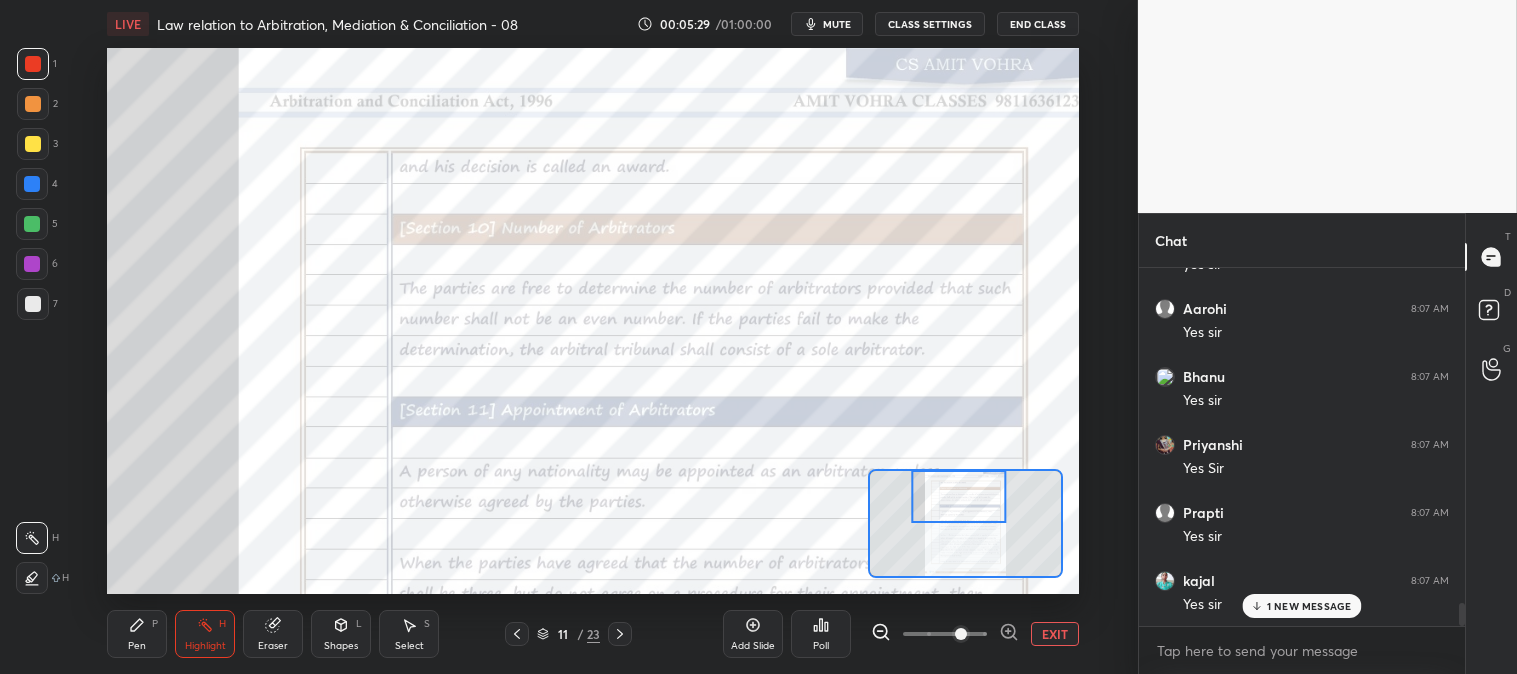 scroll, scrollTop: 5291, scrollLeft: 0, axis: vertical 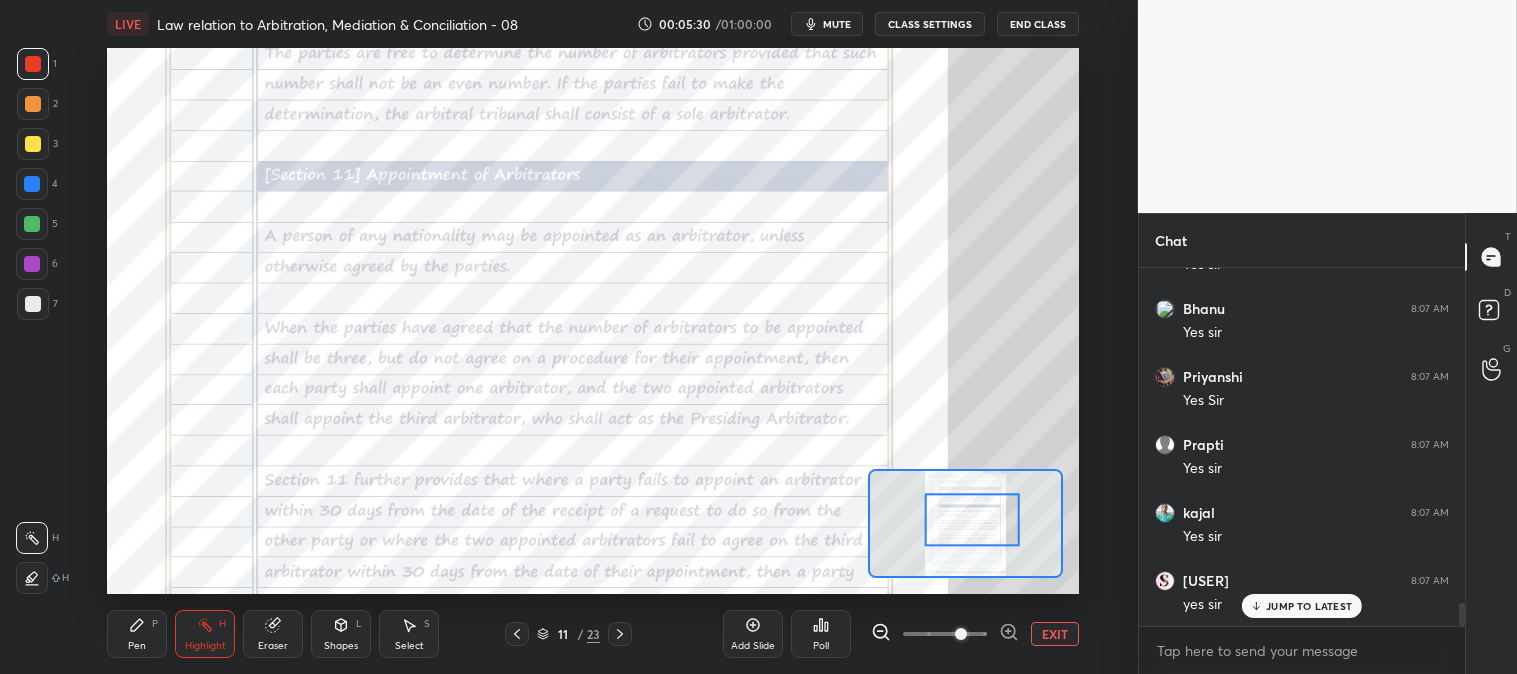click 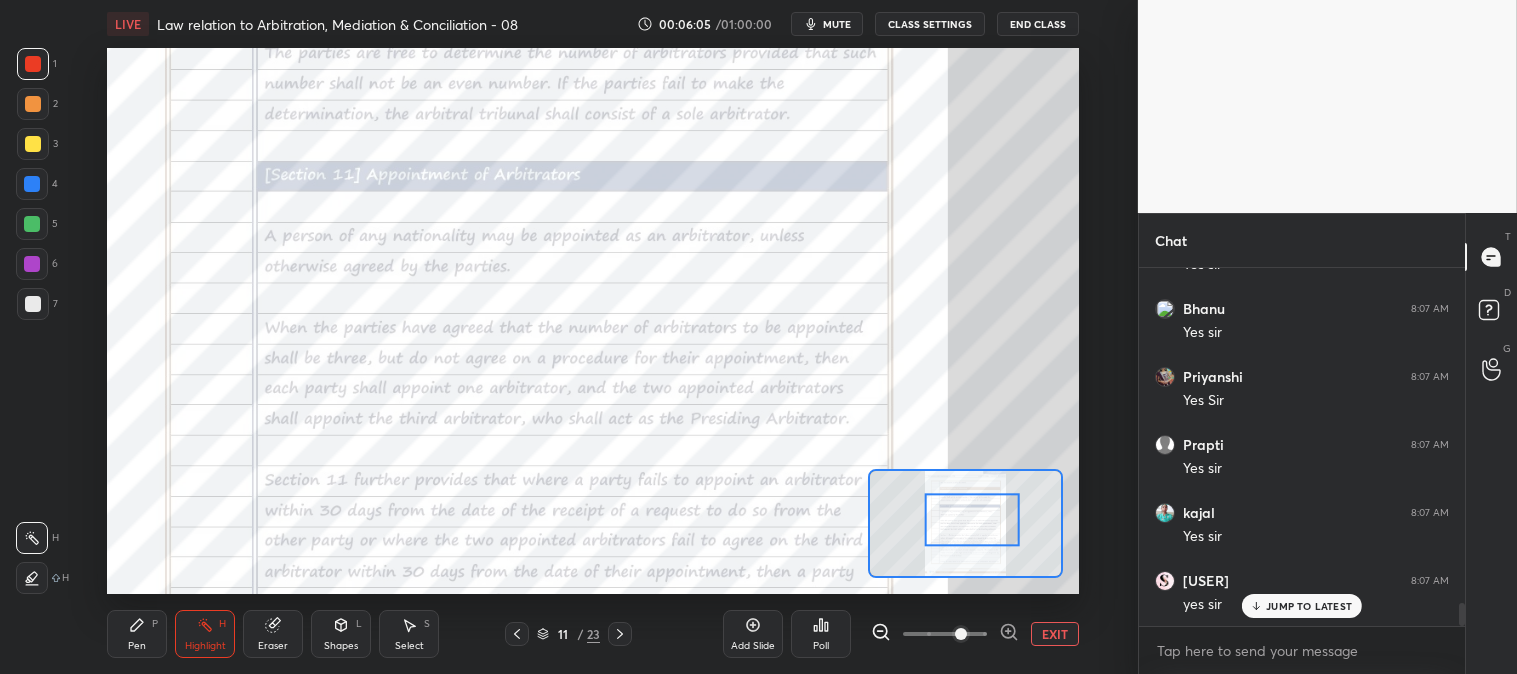 click on "Pen P" at bounding box center [137, 634] 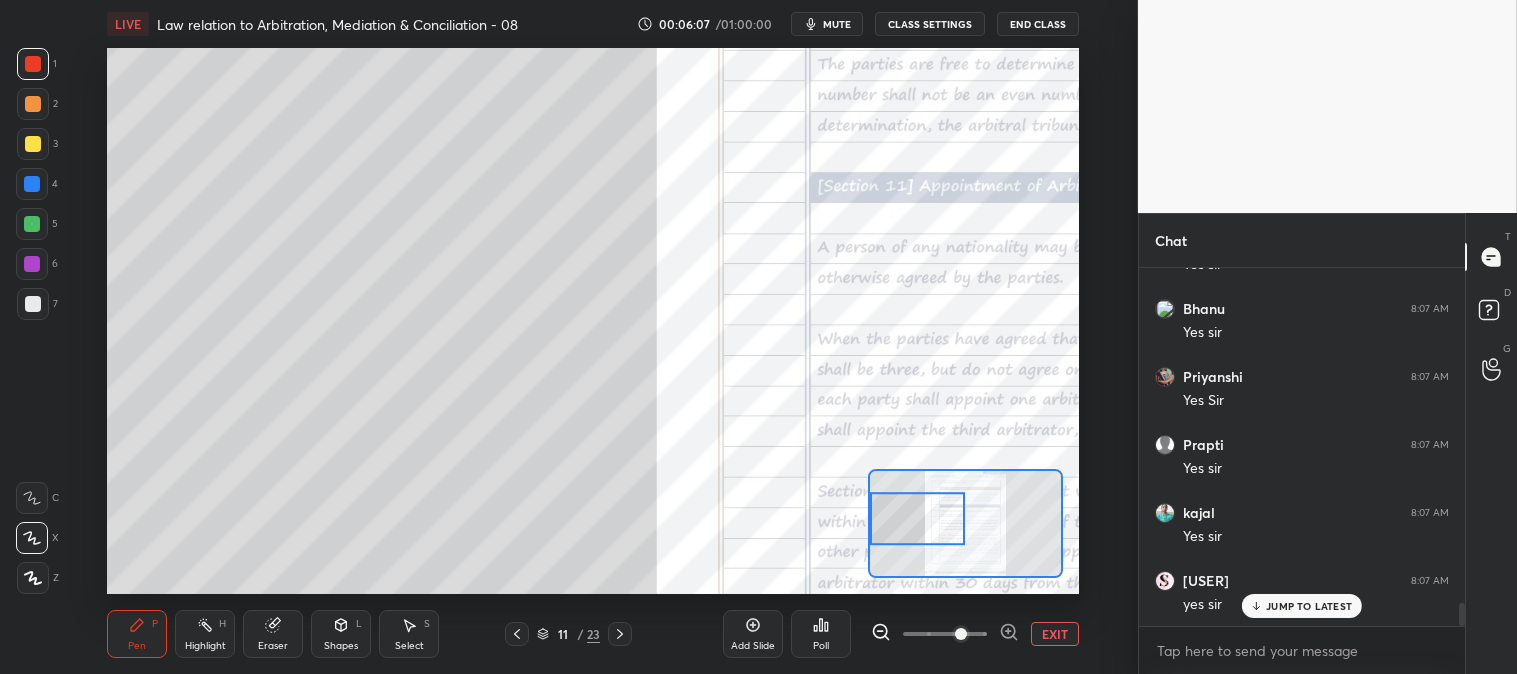 click at bounding box center [33, 144] 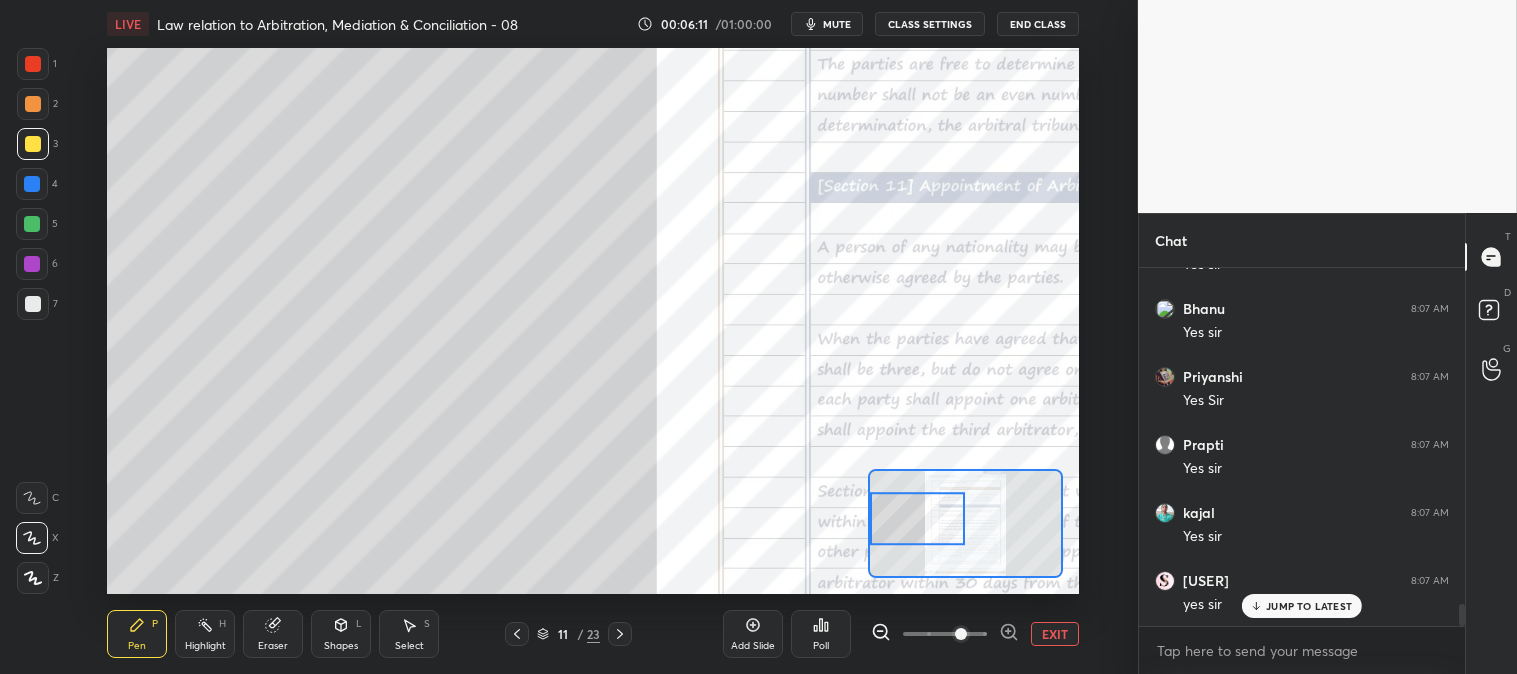 scroll, scrollTop: 5363, scrollLeft: 0, axis: vertical 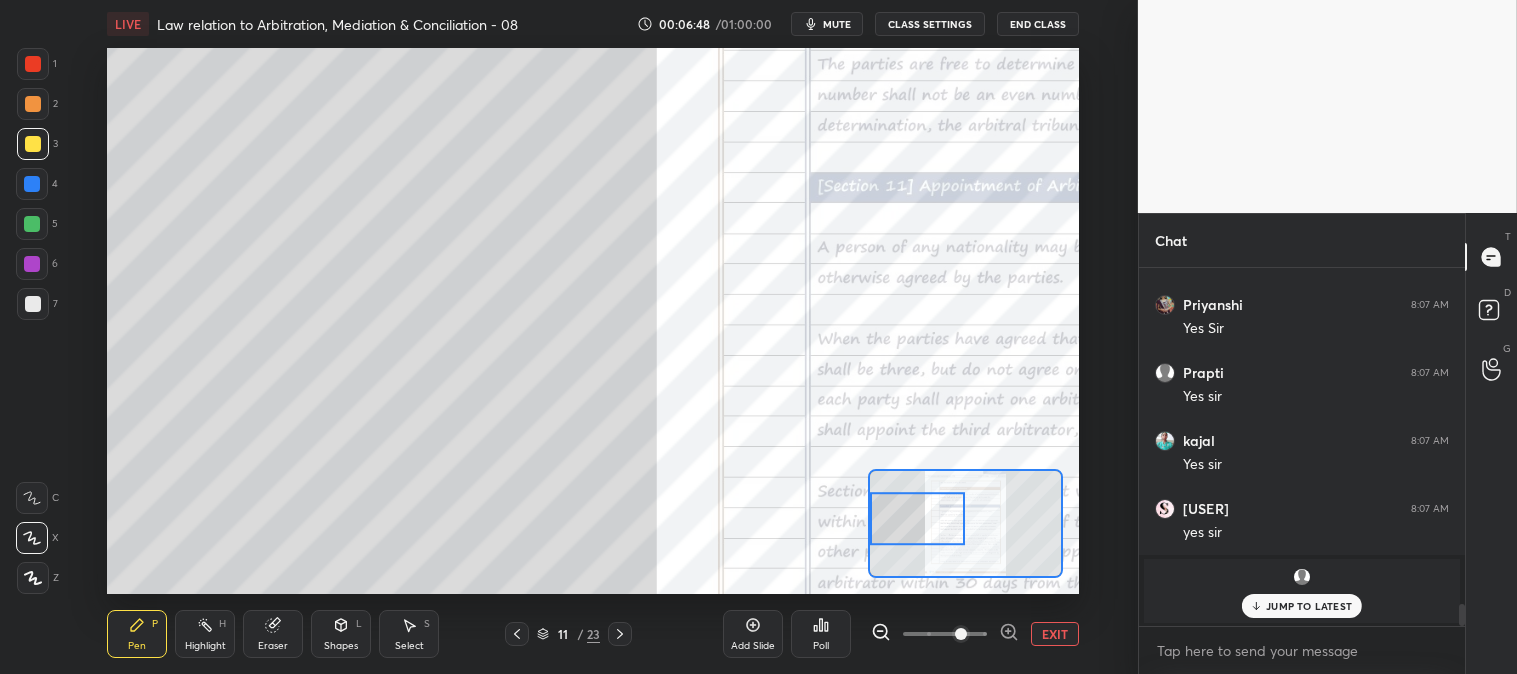 click on "Highlight" at bounding box center [205, 646] 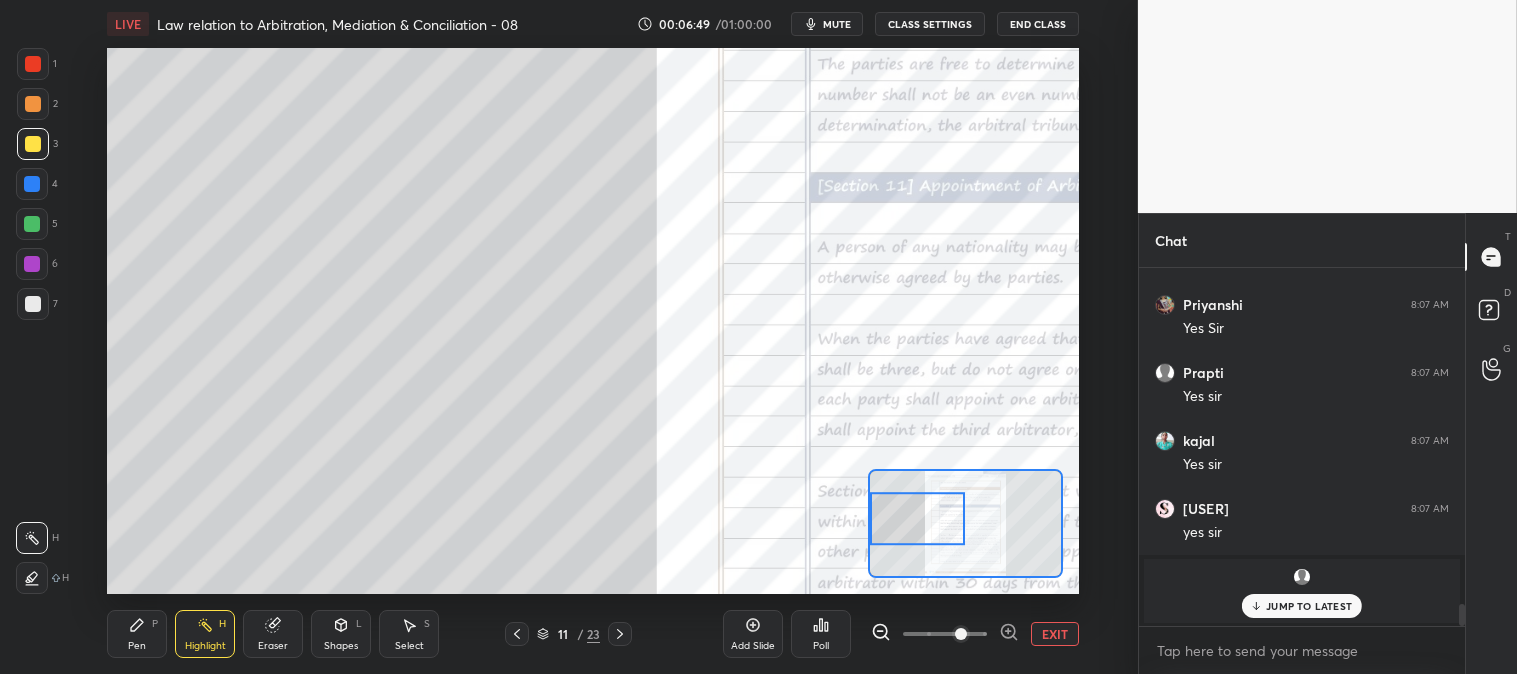 click at bounding box center [33, 304] 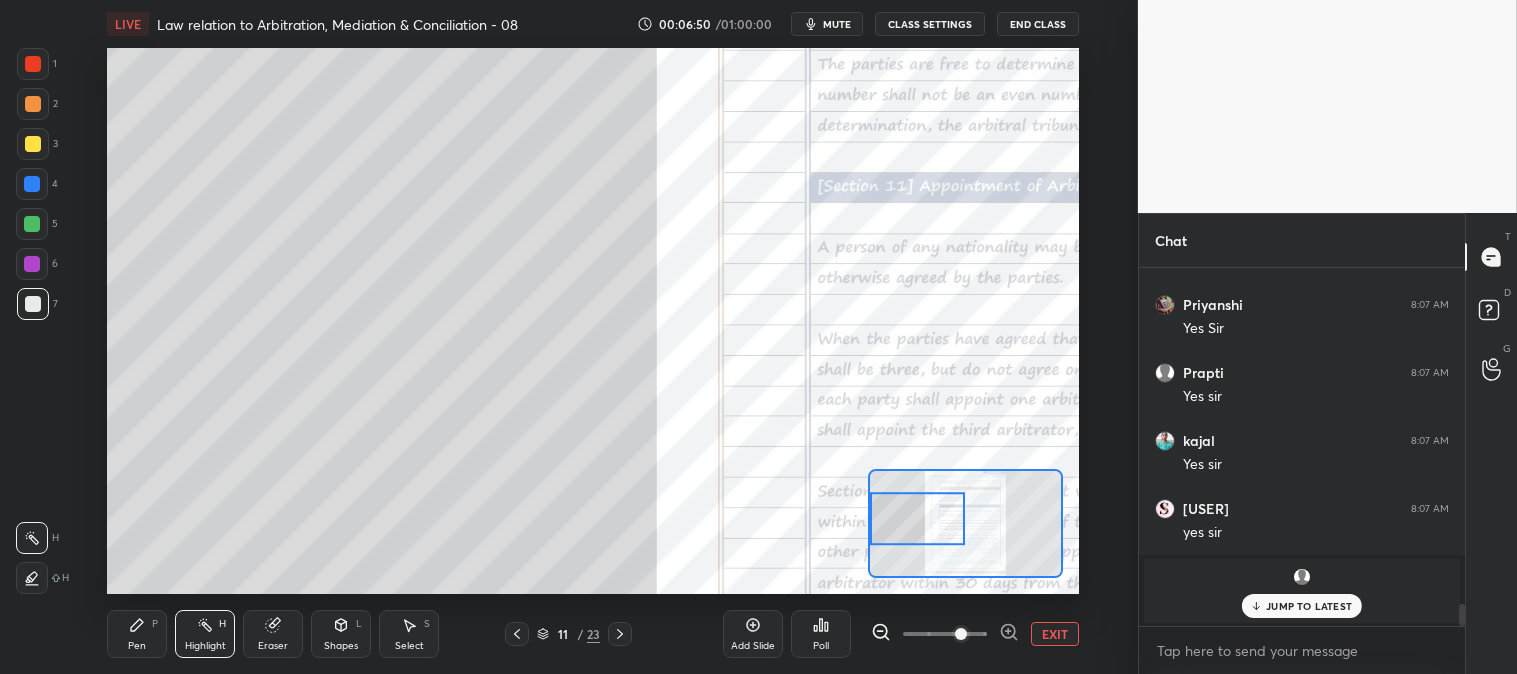 click on "Highlight H" at bounding box center [205, 634] 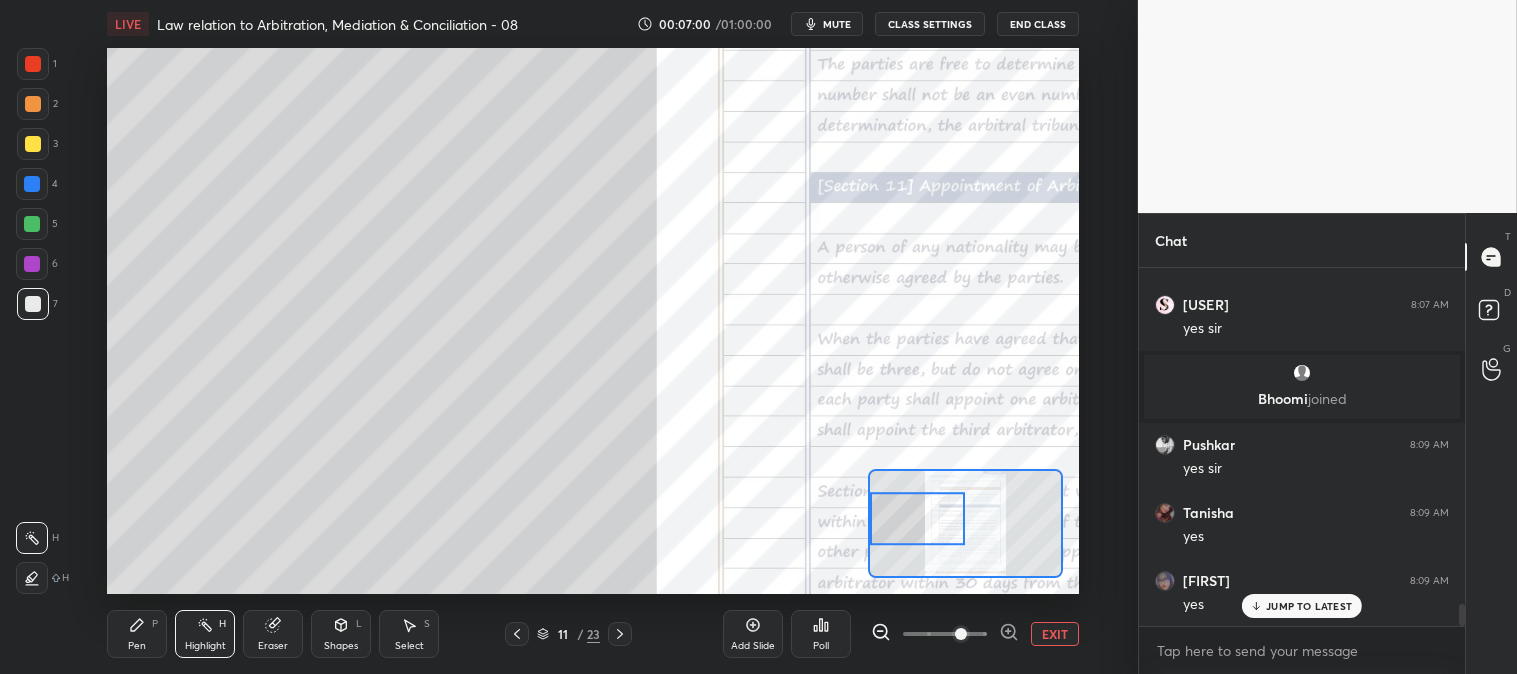 scroll, scrollTop: 5635, scrollLeft: 0, axis: vertical 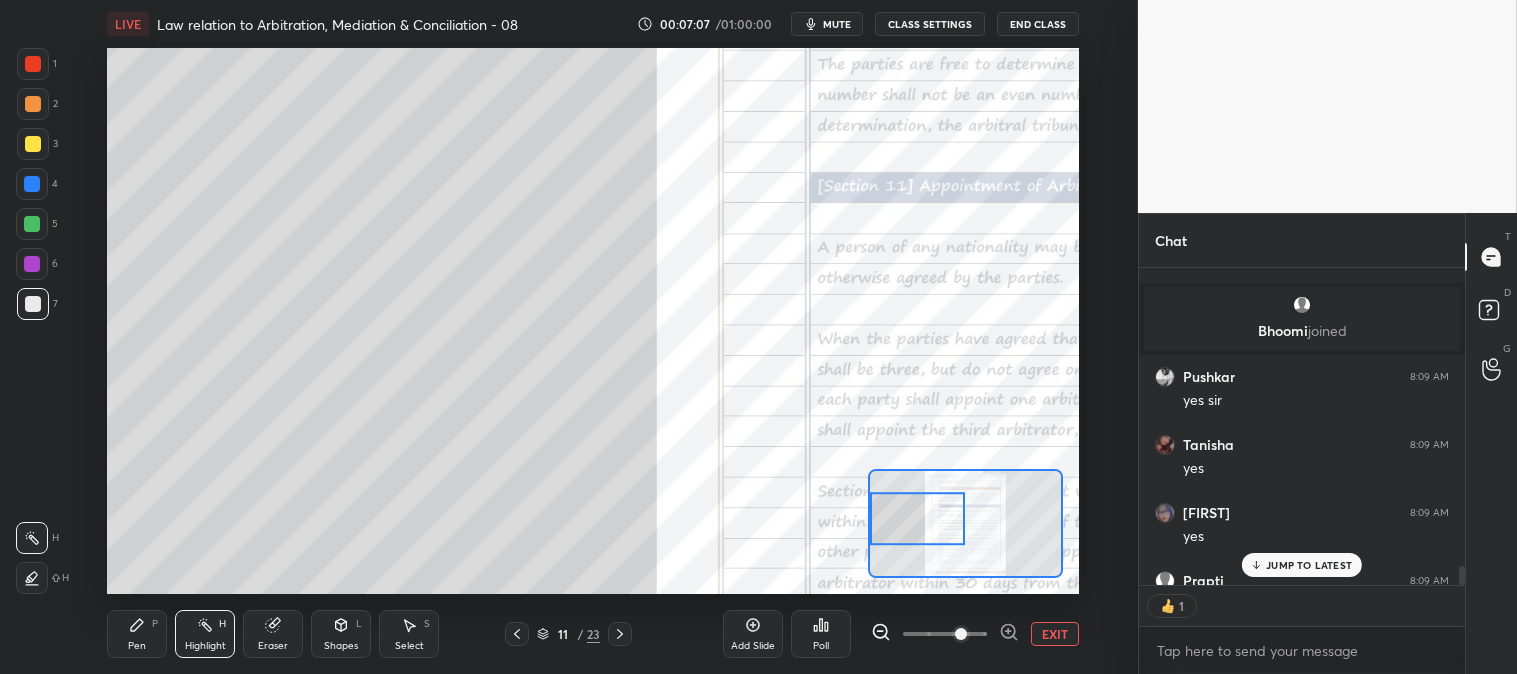 click on "Pen" at bounding box center (137, 646) 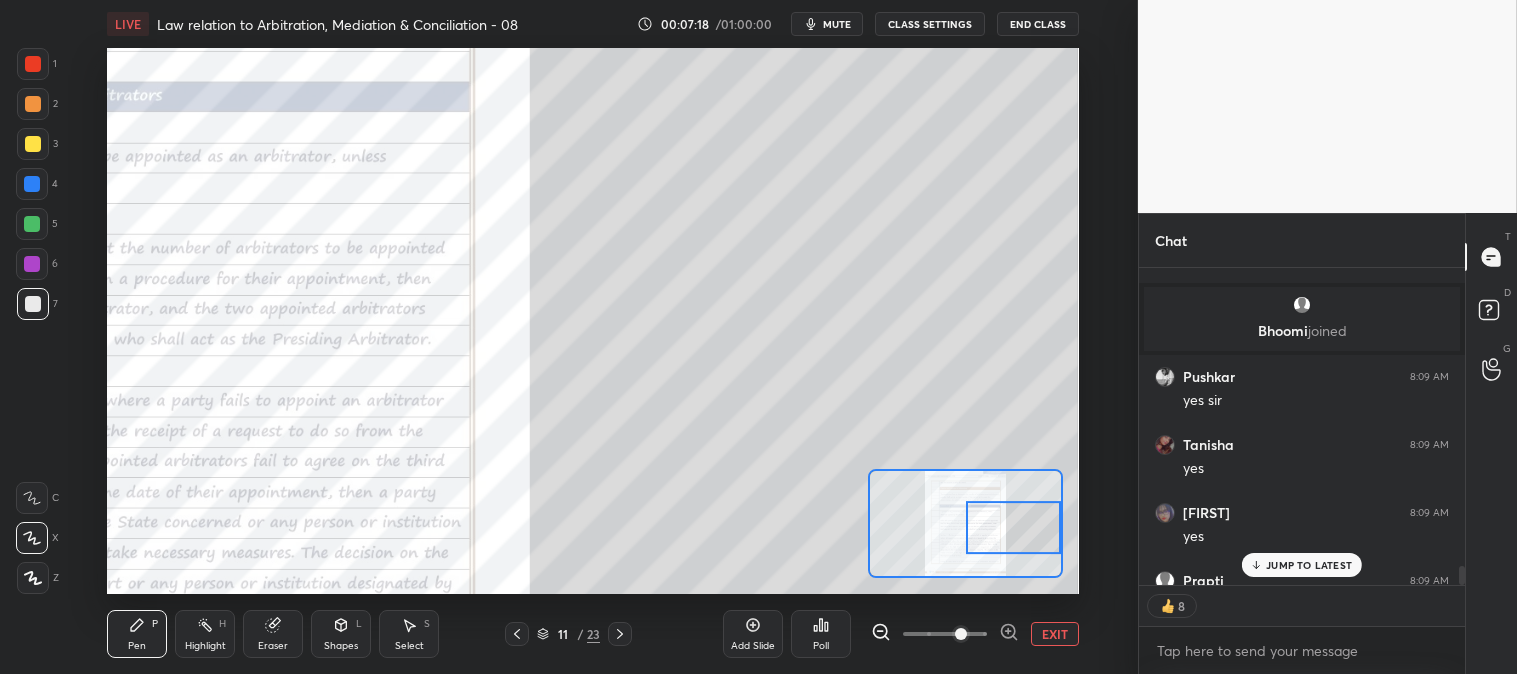 scroll, scrollTop: 5744, scrollLeft: 0, axis: vertical 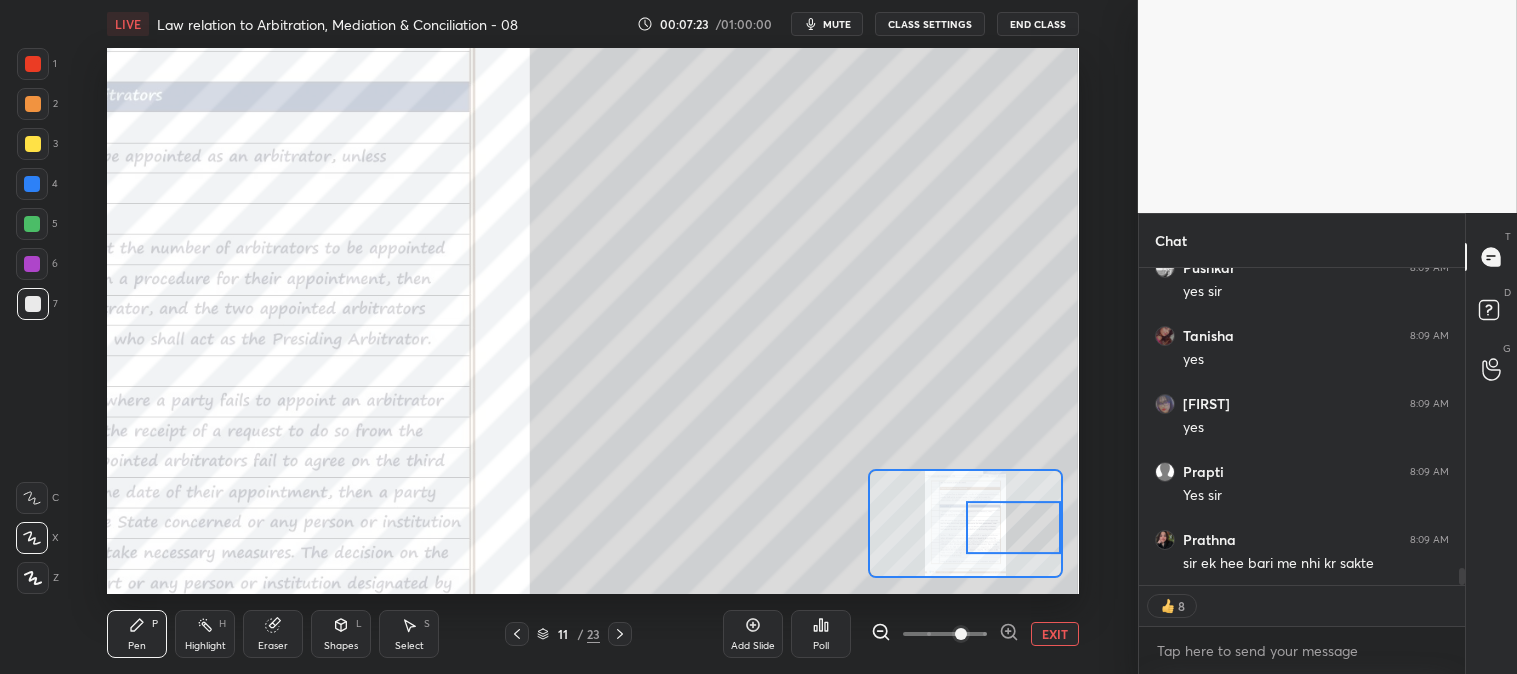 click at bounding box center [33, 64] 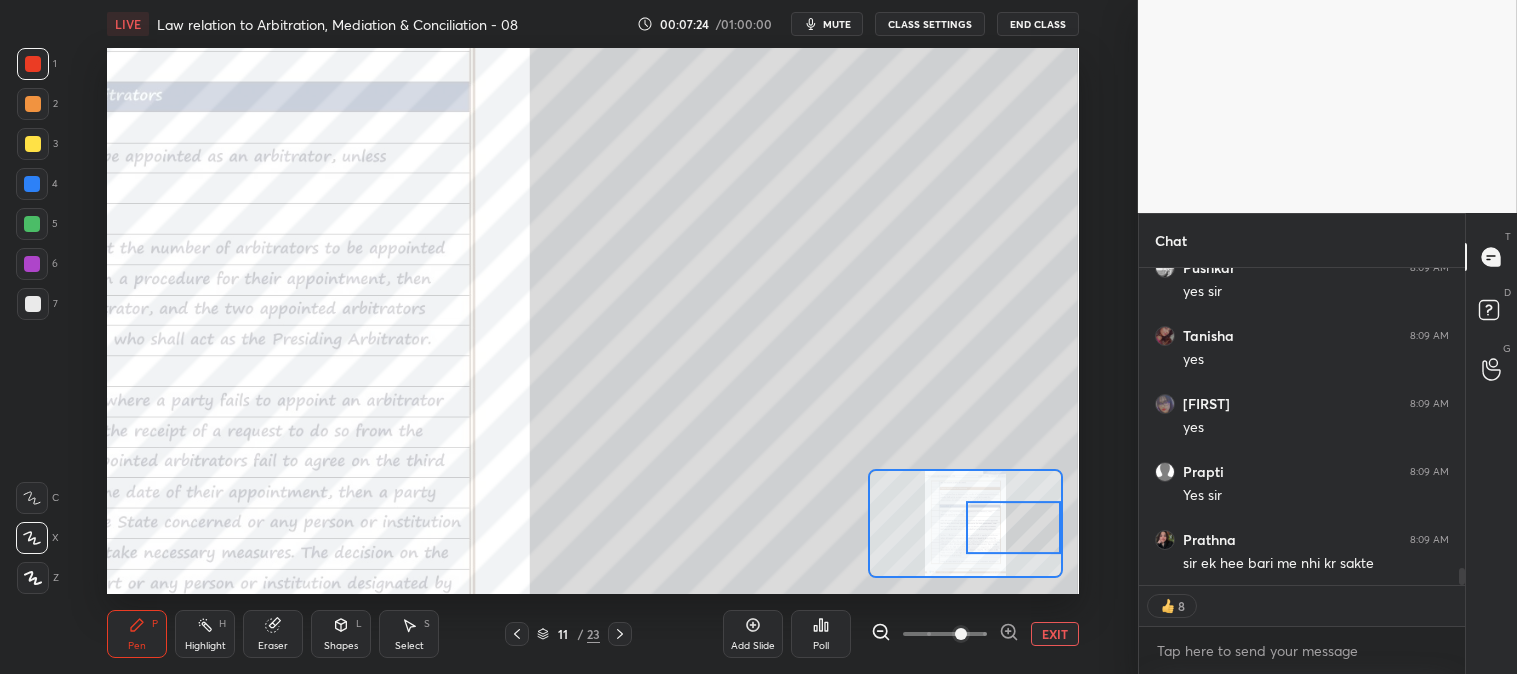 scroll, scrollTop: 6, scrollLeft: 5, axis: both 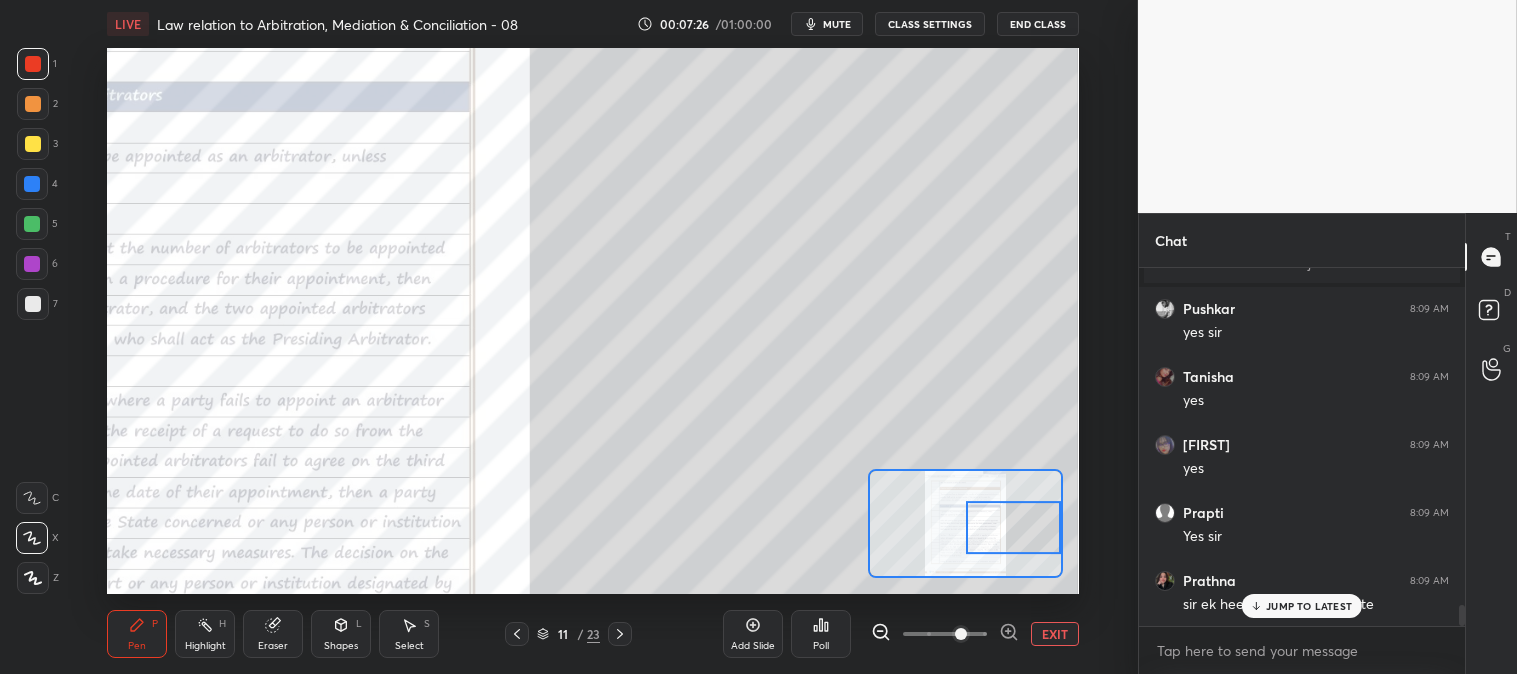 click at bounding box center [32, 224] 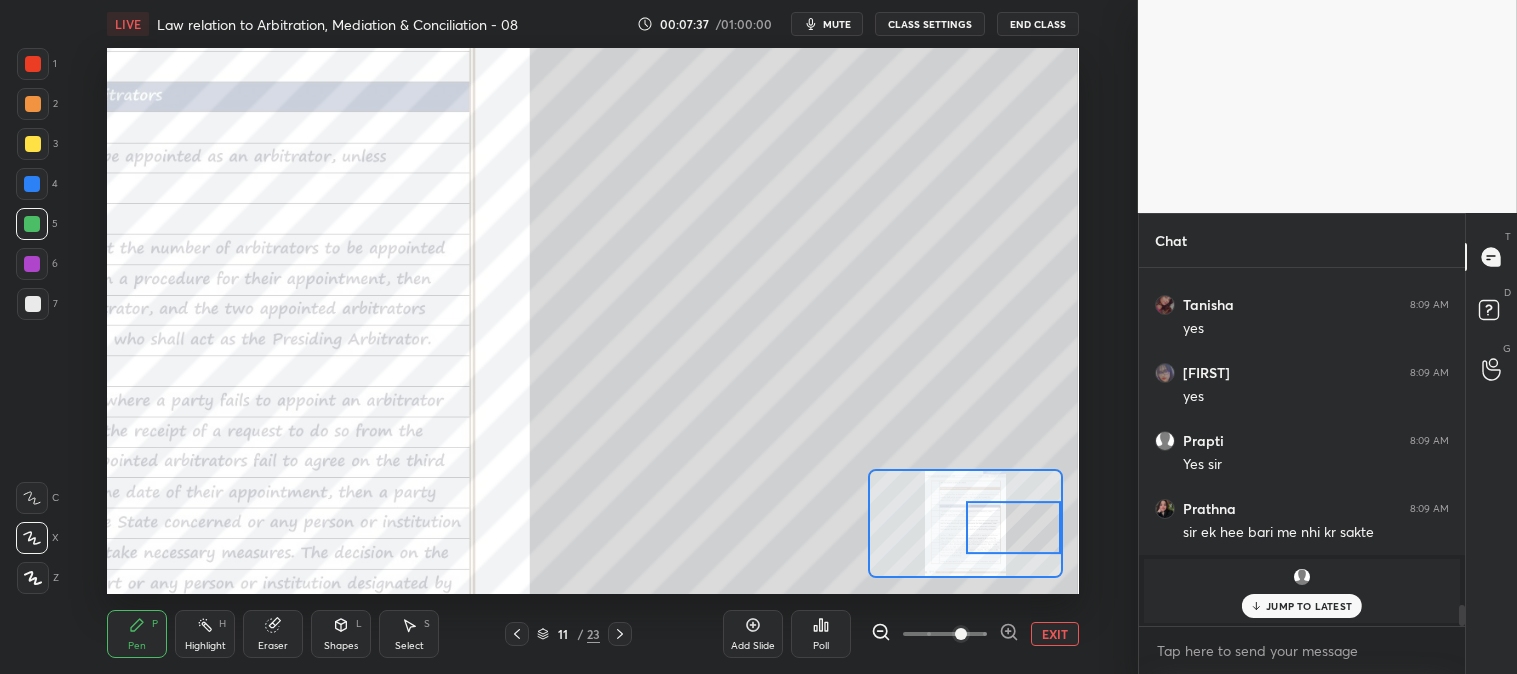 scroll, scrollTop: 5843, scrollLeft: 0, axis: vertical 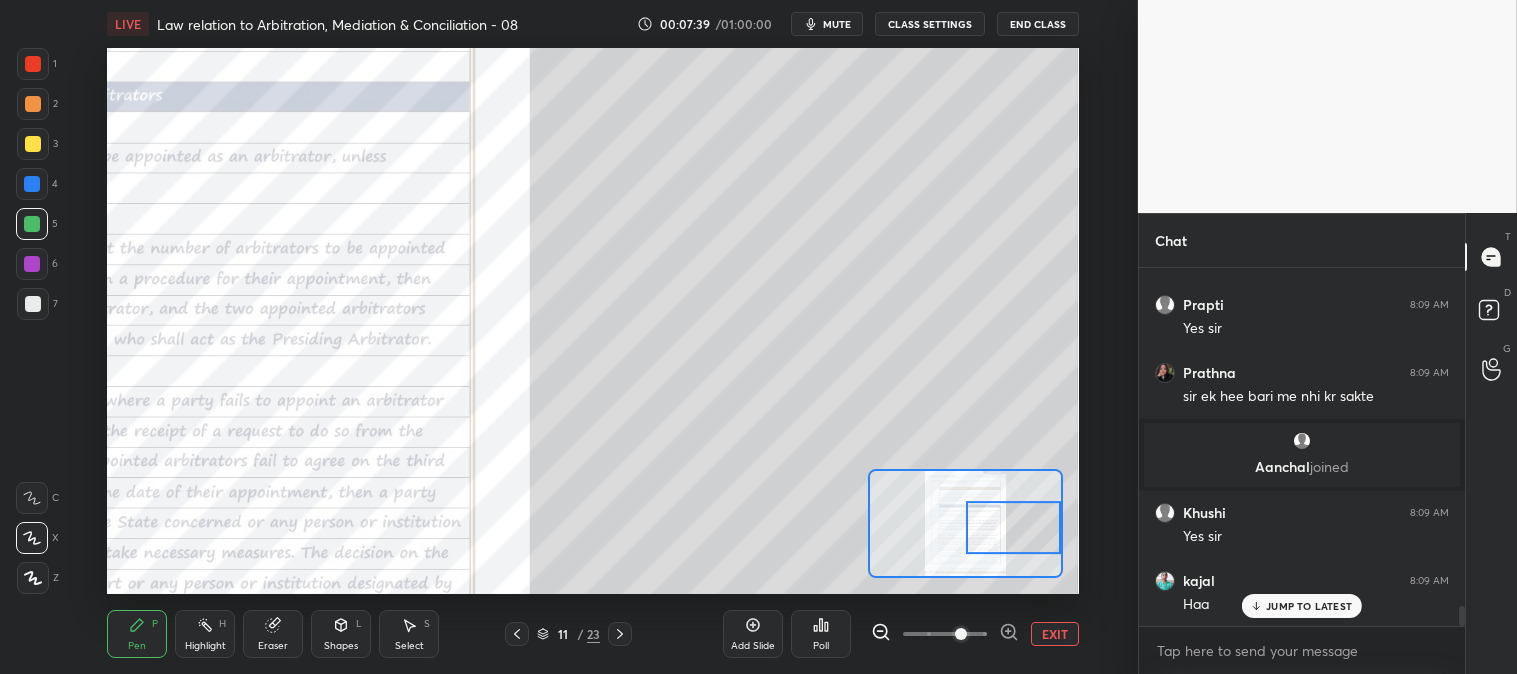 click at bounding box center [32, 184] 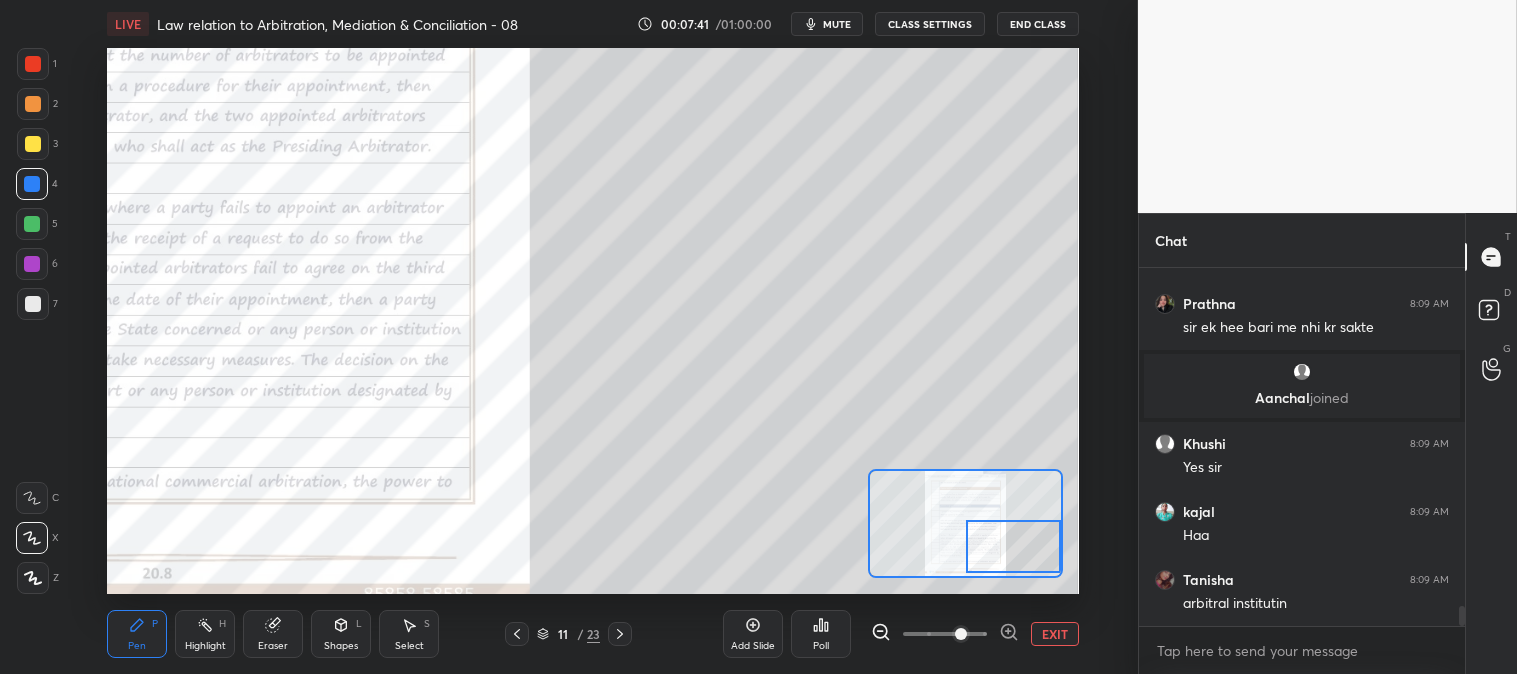 scroll, scrollTop: 6047, scrollLeft: 0, axis: vertical 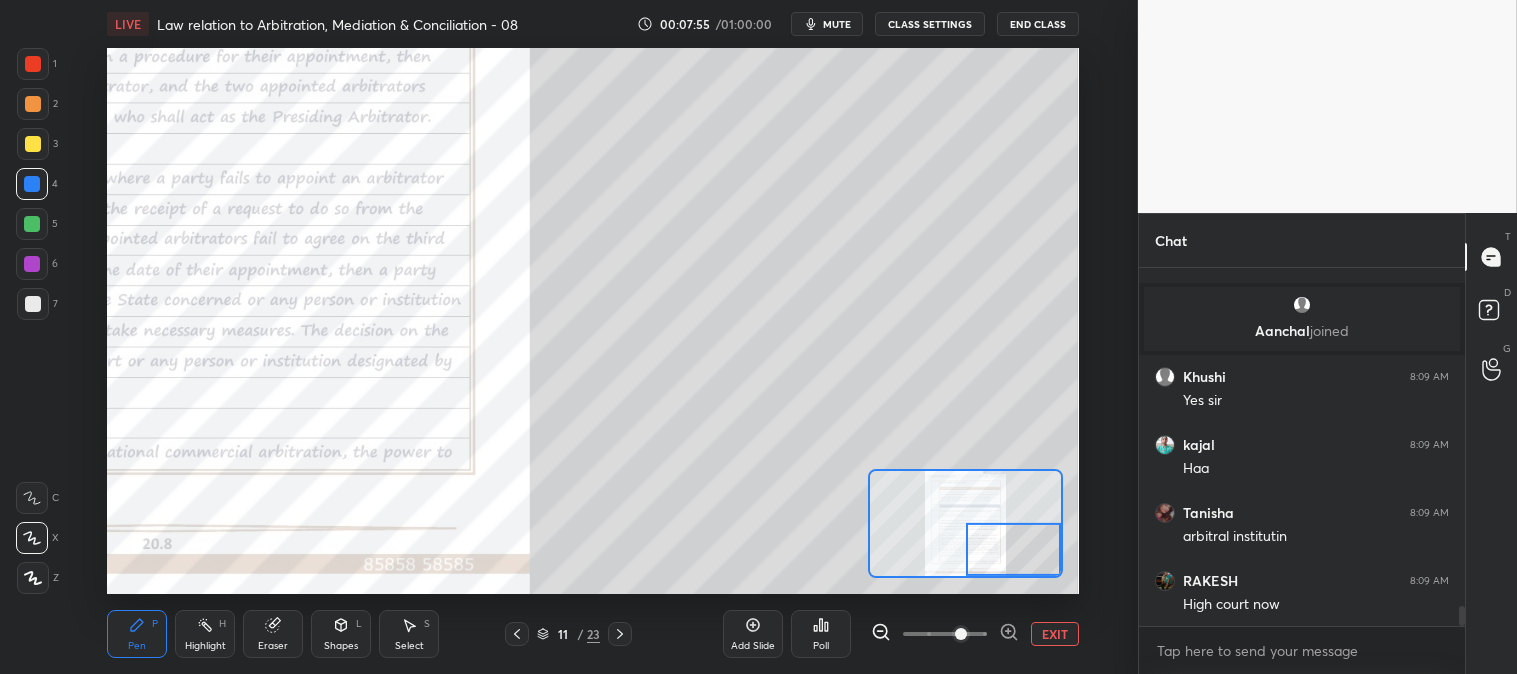 click at bounding box center [33, 144] 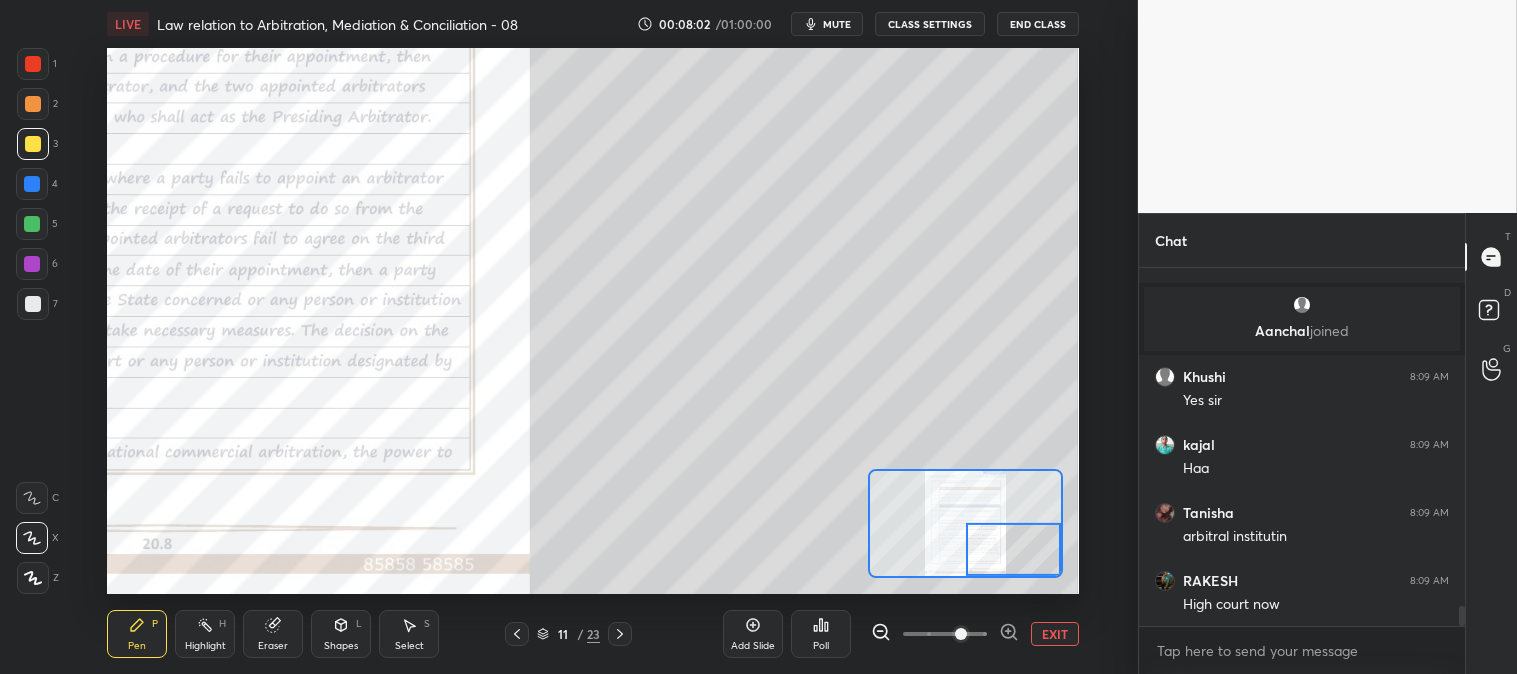 scroll, scrollTop: 6115, scrollLeft: 0, axis: vertical 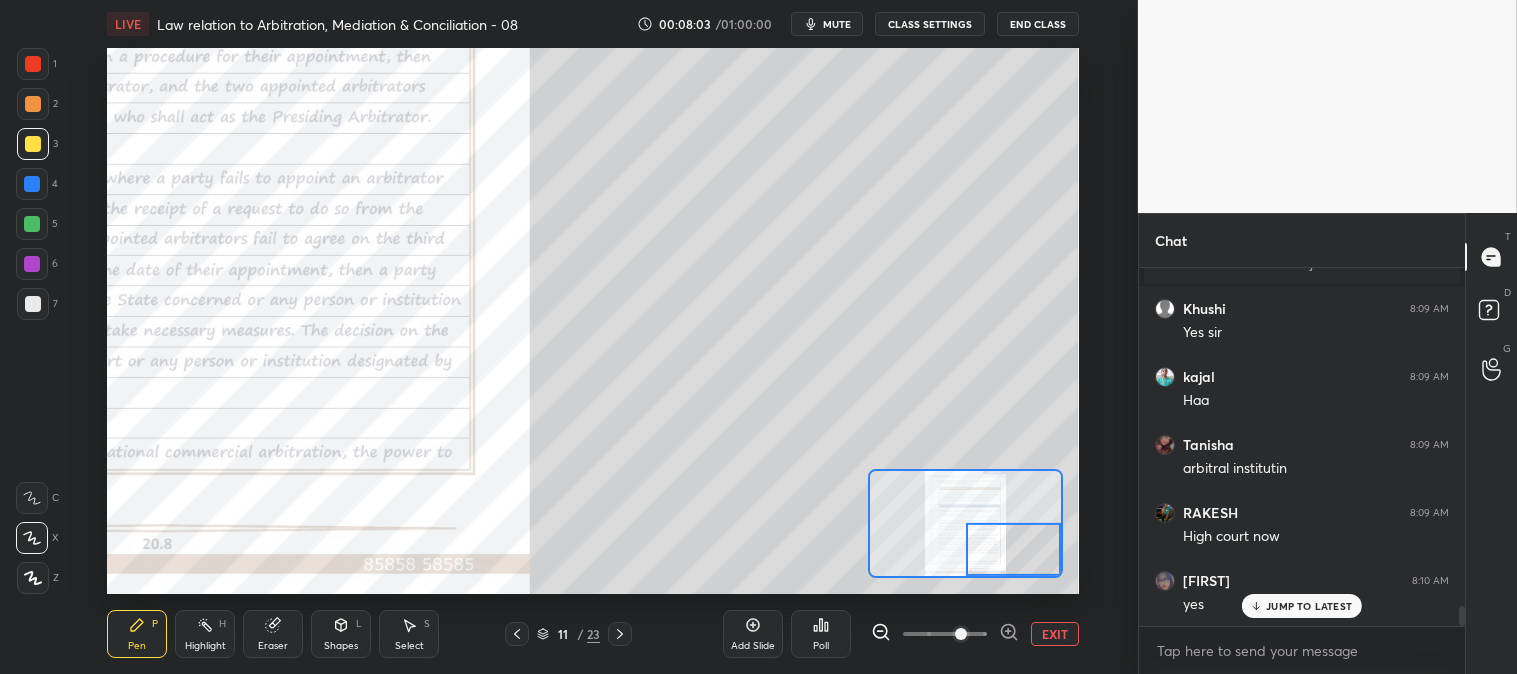 click on "EXIT" at bounding box center (1055, 634) 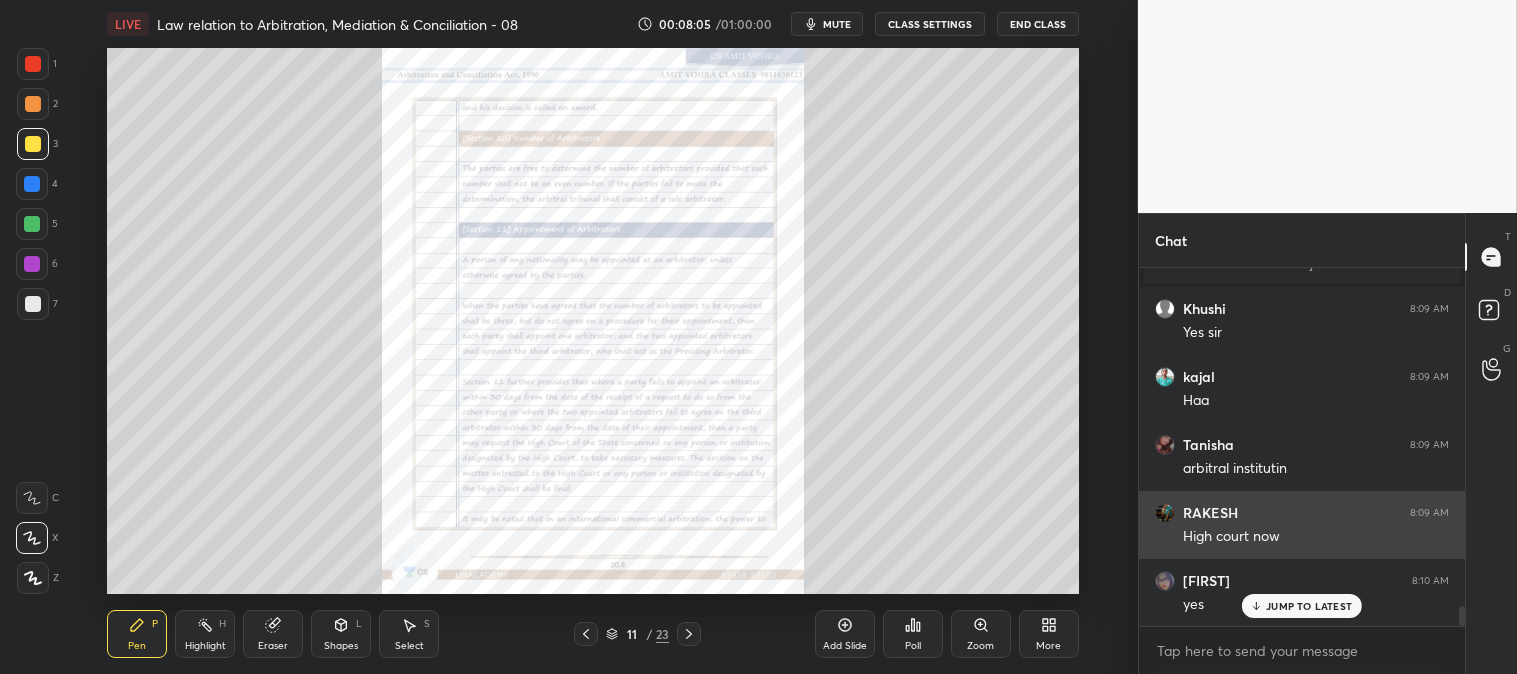 click on "JUMP TO LATEST" at bounding box center [1309, 606] 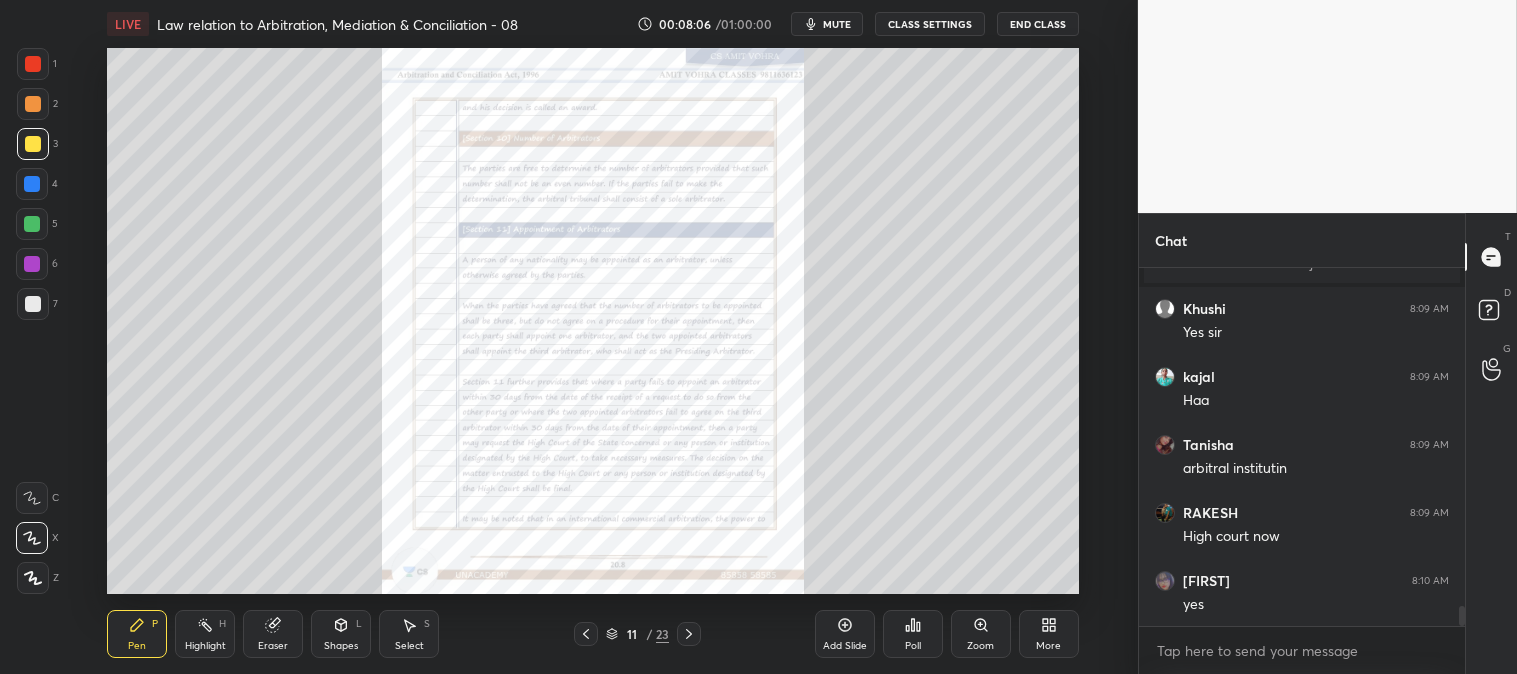 click at bounding box center (33, 64) 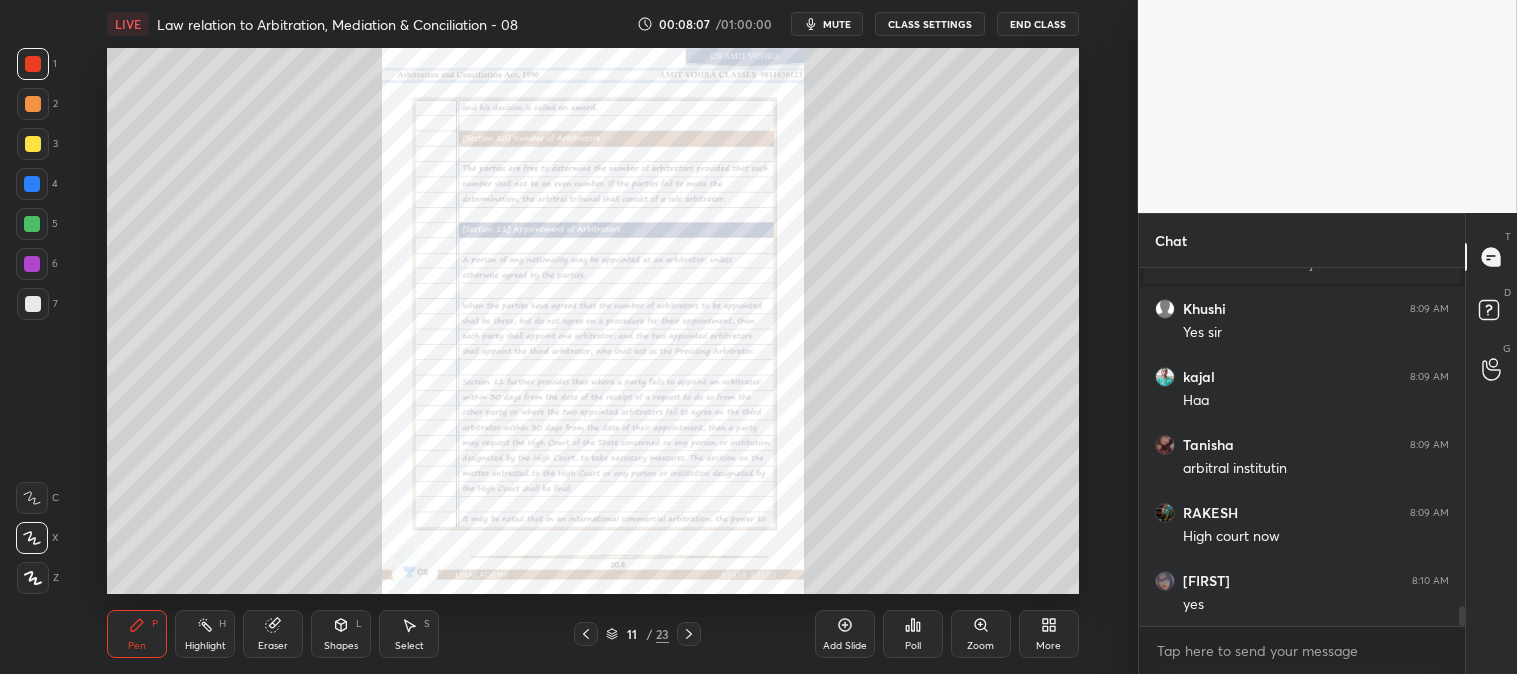 click on "Highlight H" at bounding box center (205, 634) 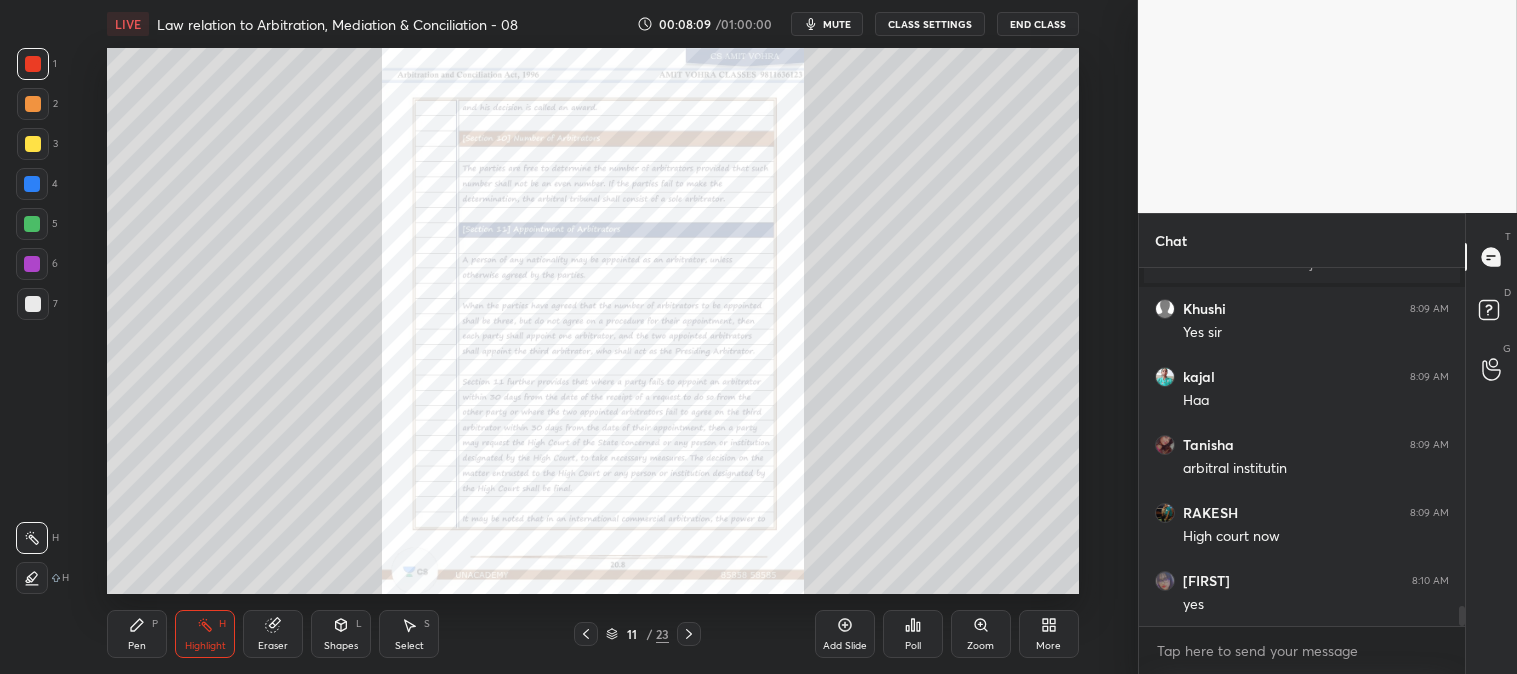 scroll, scrollTop: 6183, scrollLeft: 0, axis: vertical 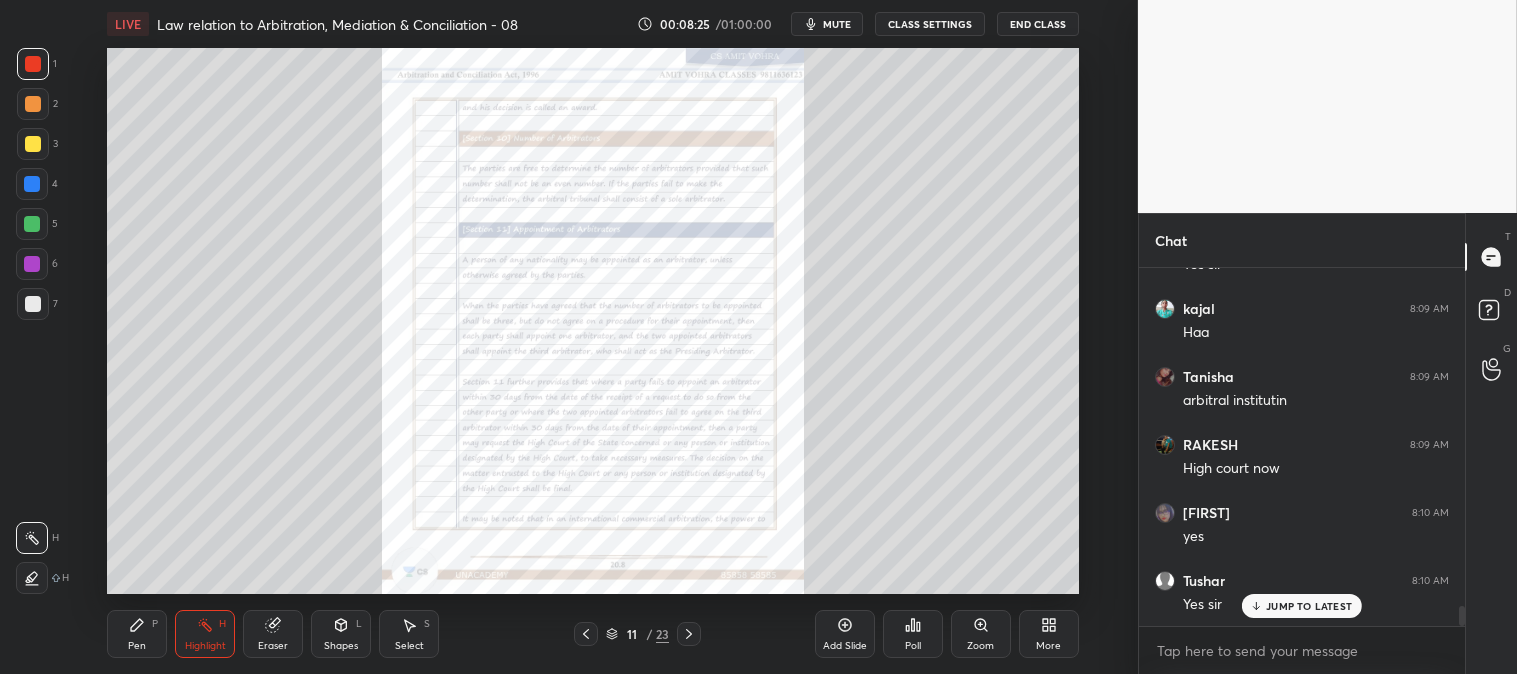 click on "Zoom" at bounding box center [981, 634] 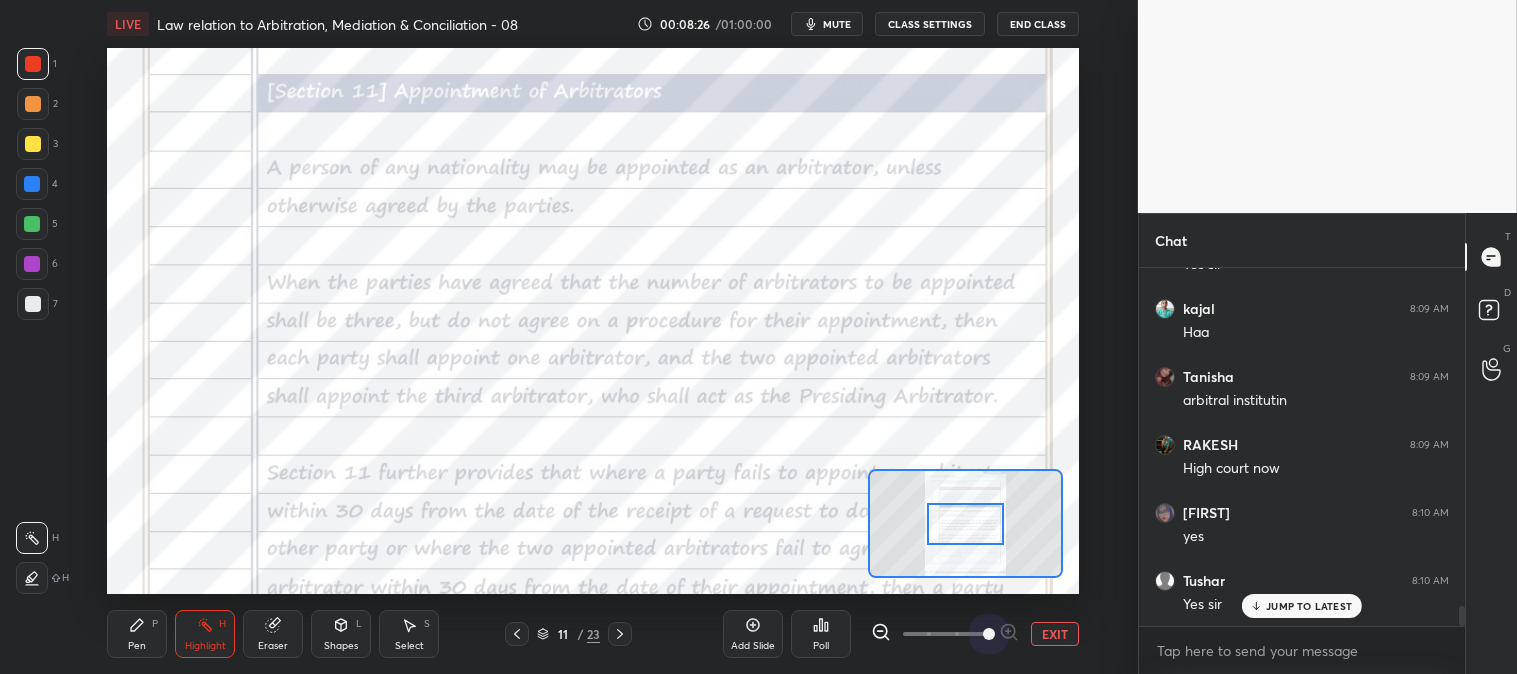 scroll, scrollTop: 6270, scrollLeft: 0, axis: vertical 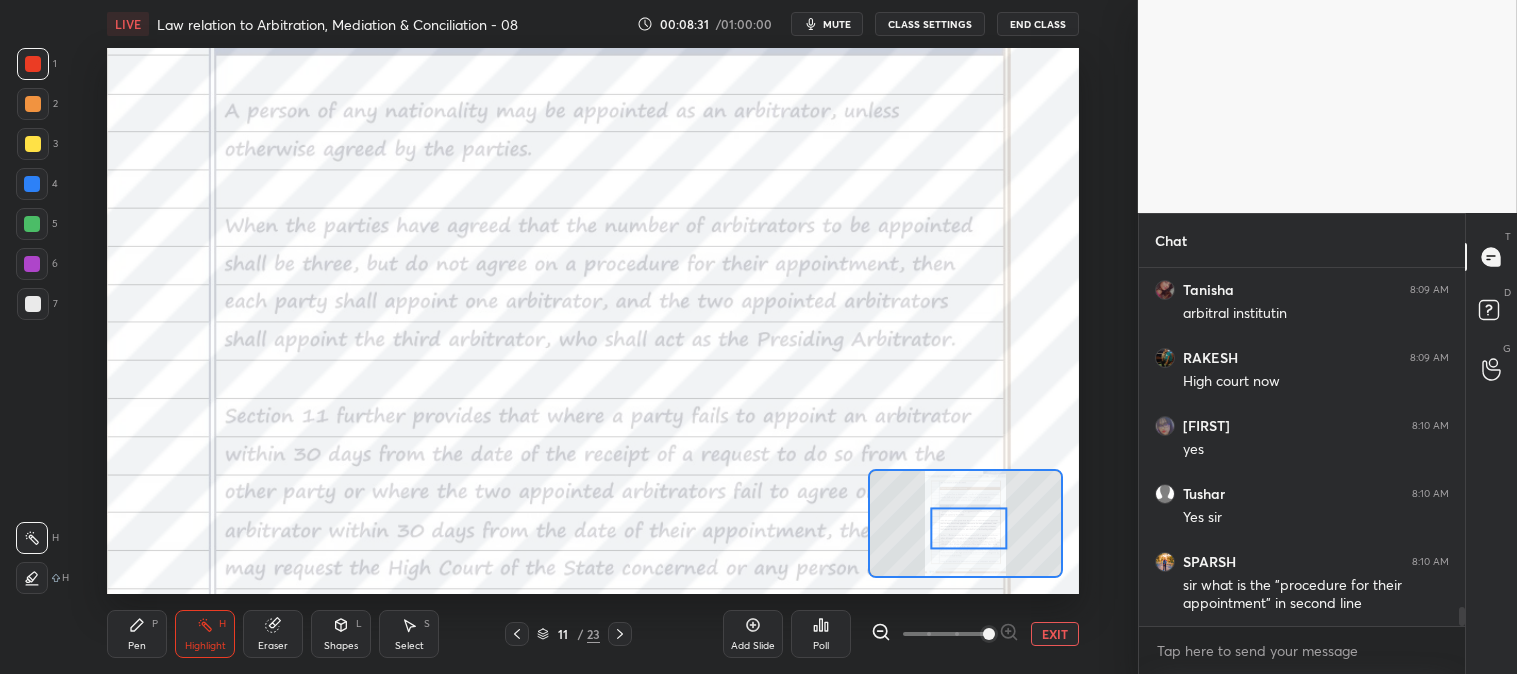 click on "Highlight H" at bounding box center [205, 634] 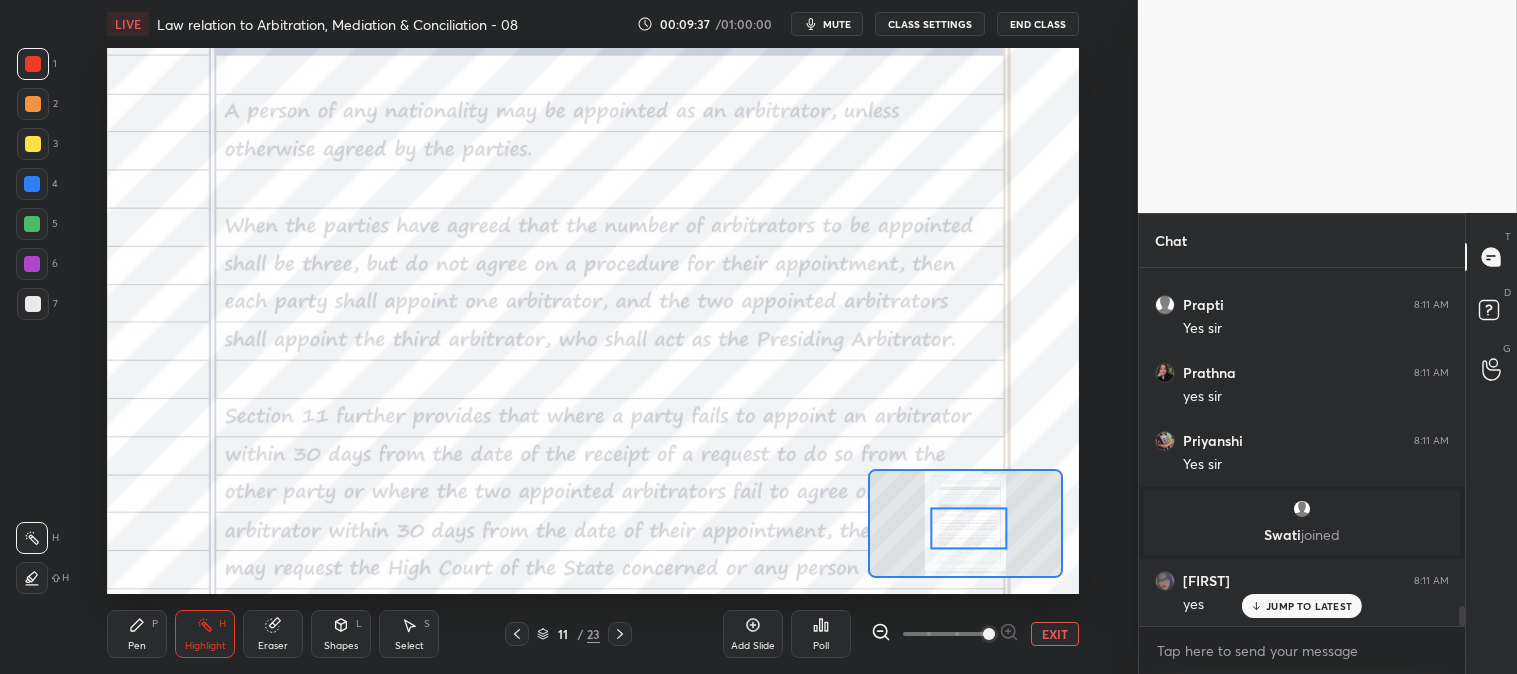 scroll, scrollTop: 6191, scrollLeft: 0, axis: vertical 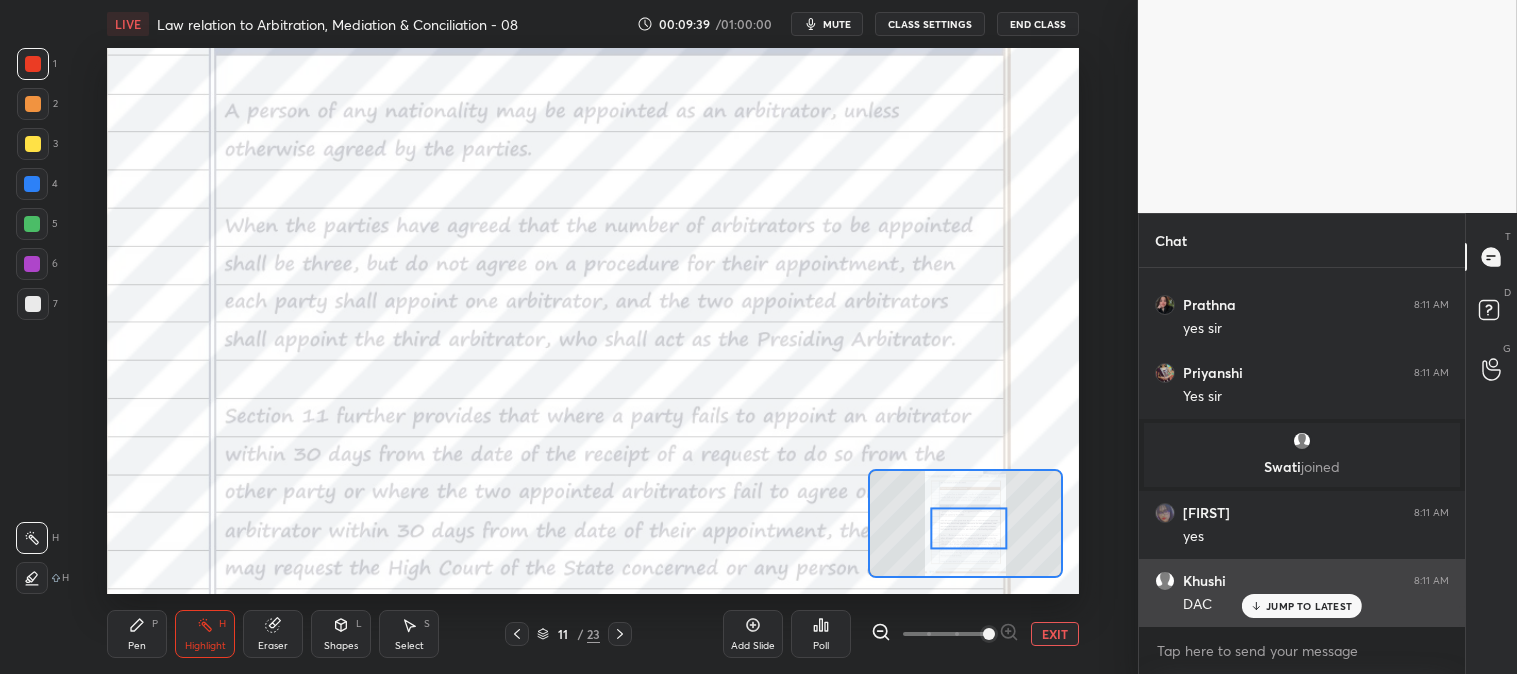 click on "JUMP TO LATEST" at bounding box center [1309, 606] 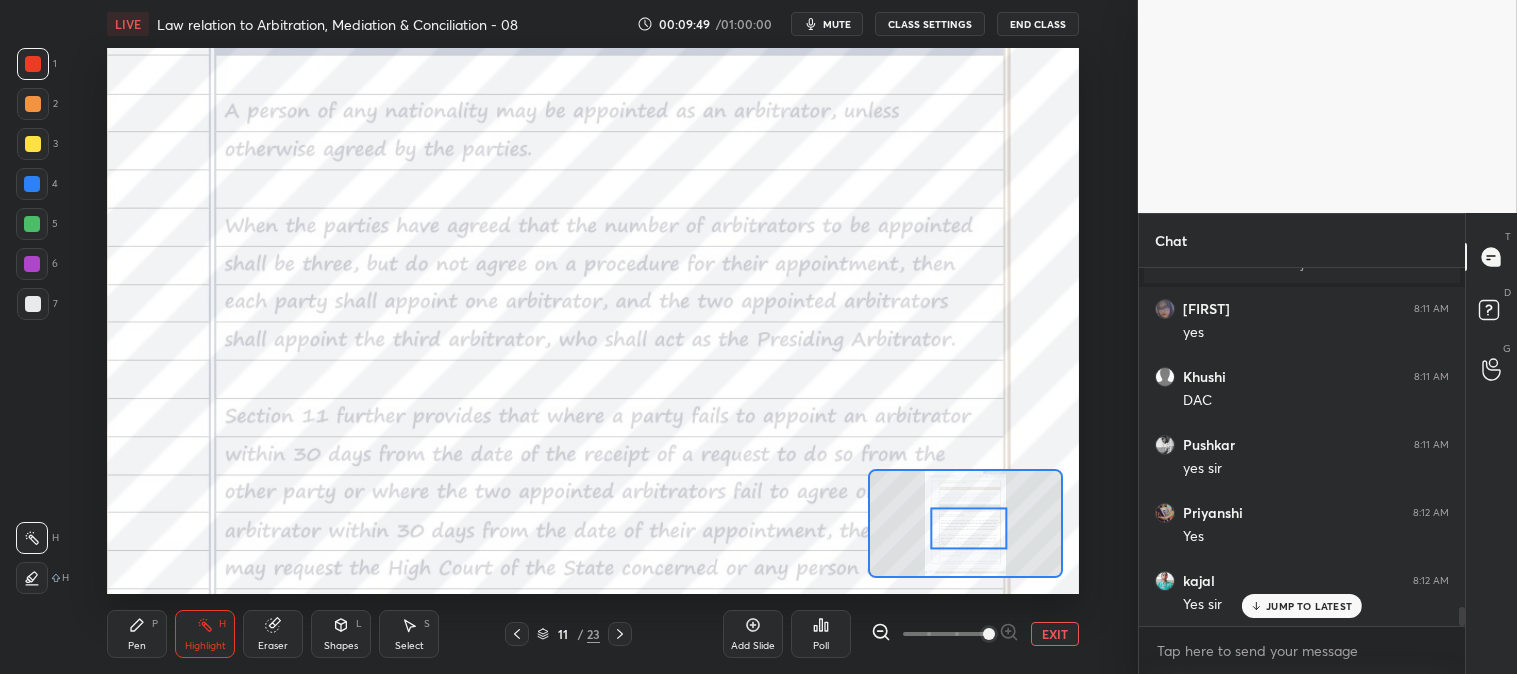 scroll, scrollTop: 6463, scrollLeft: 0, axis: vertical 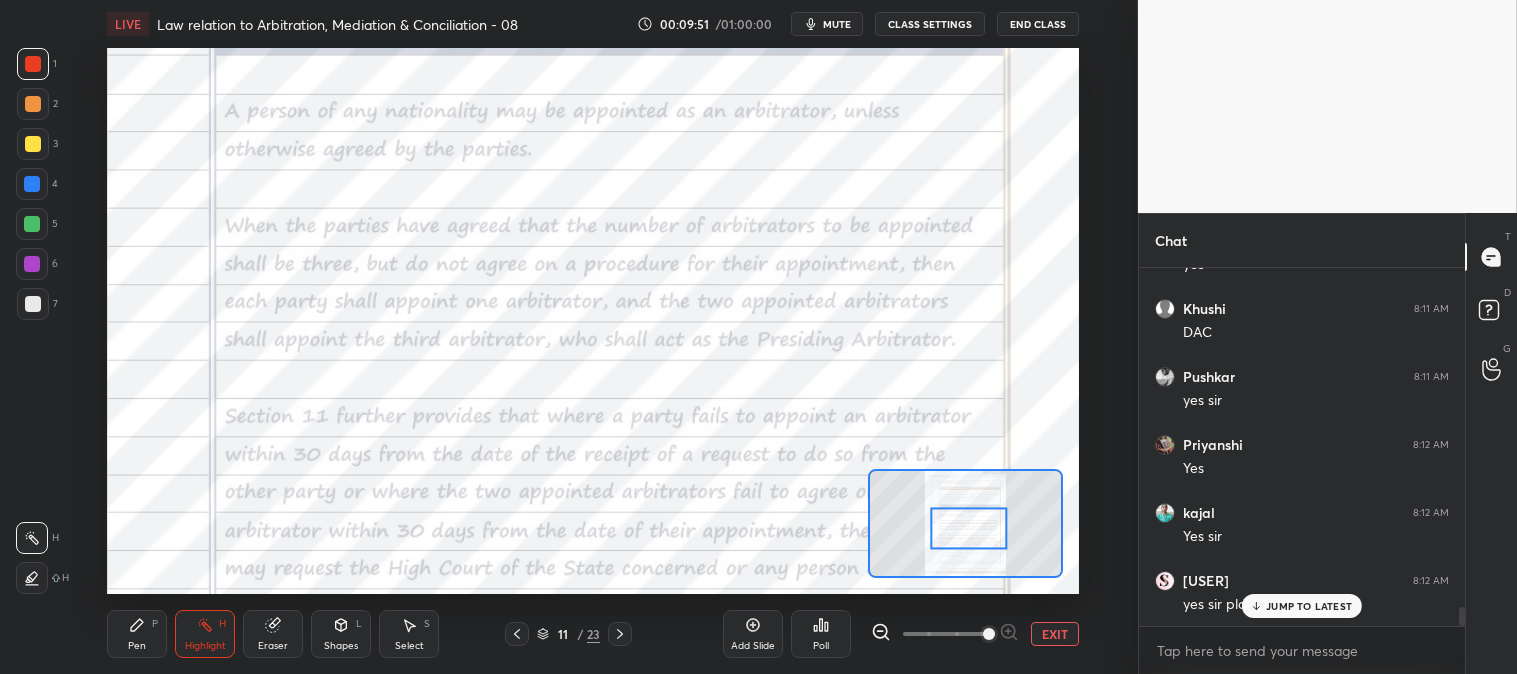 click on "JUMP TO LATEST" at bounding box center (1309, 606) 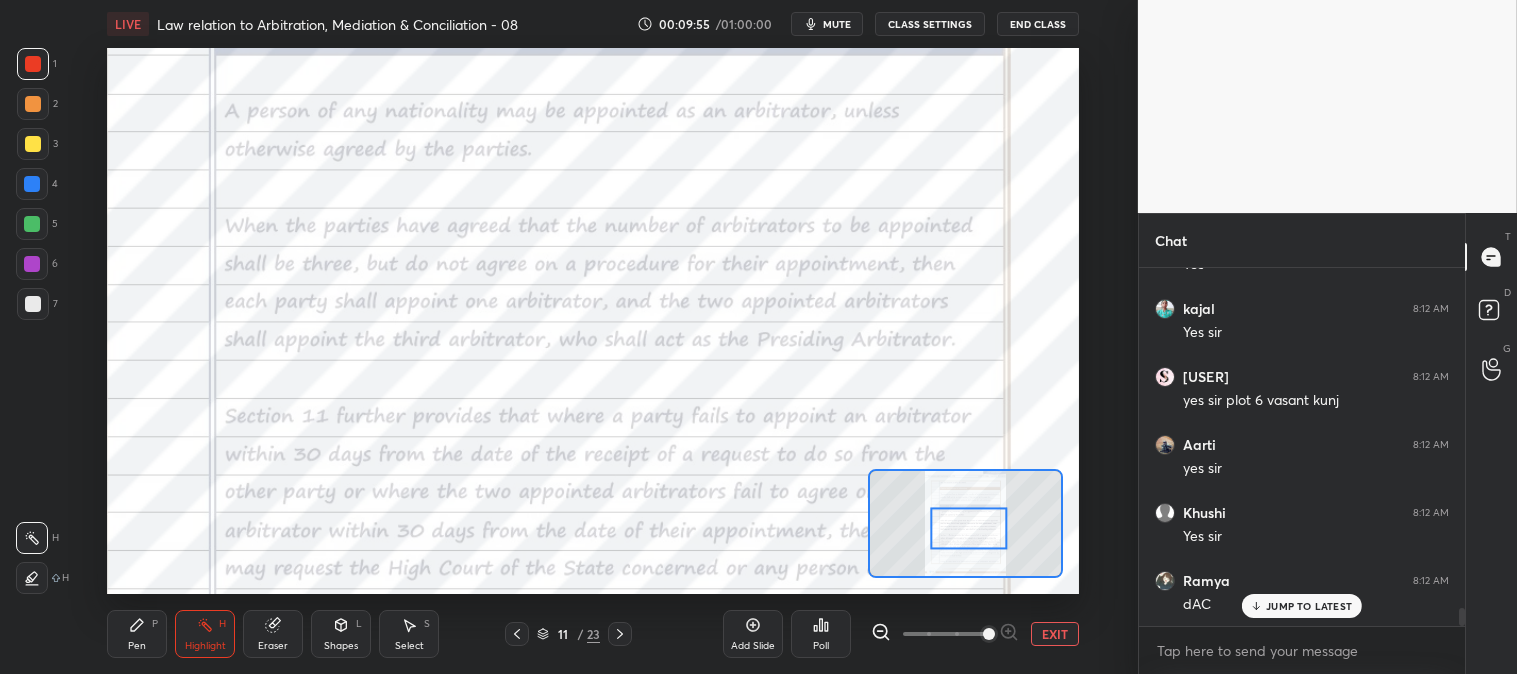 scroll, scrollTop: 6735, scrollLeft: 0, axis: vertical 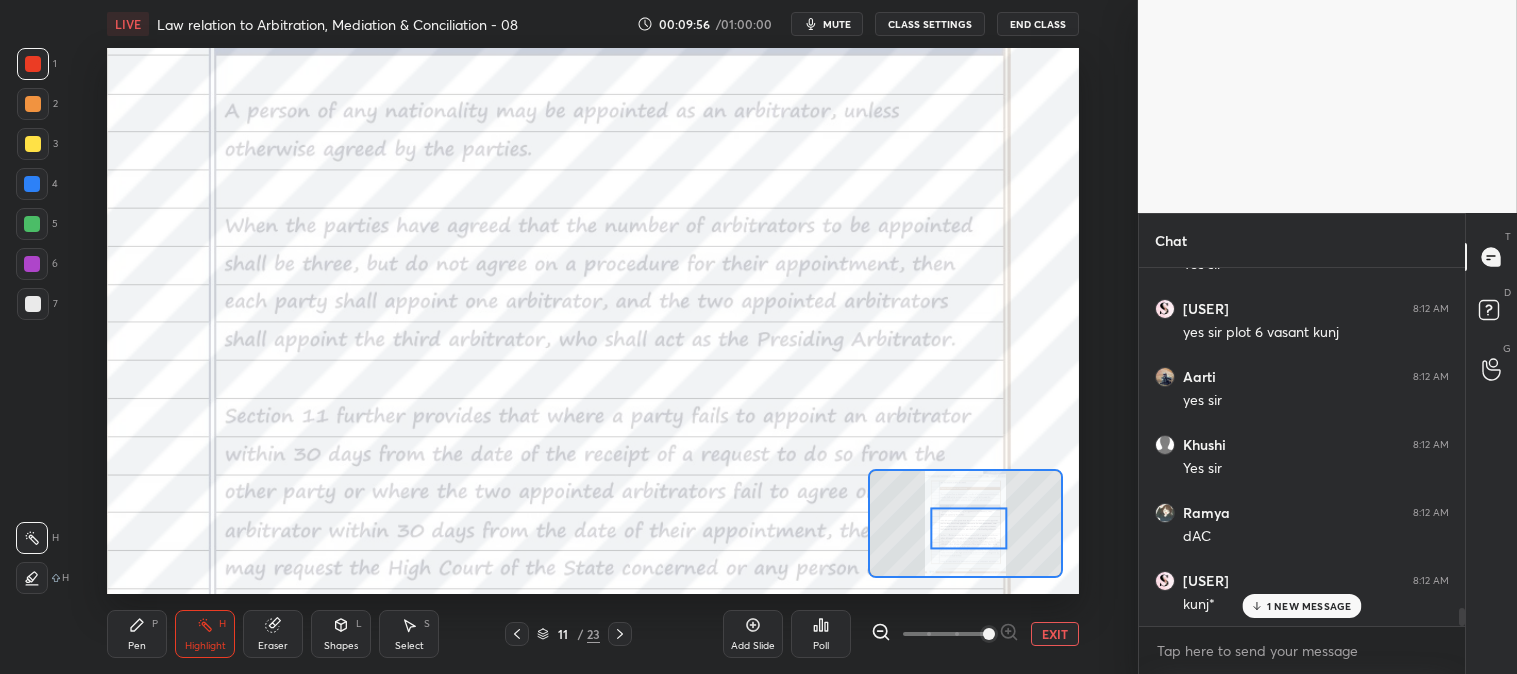click on "Highlight H" at bounding box center (205, 634) 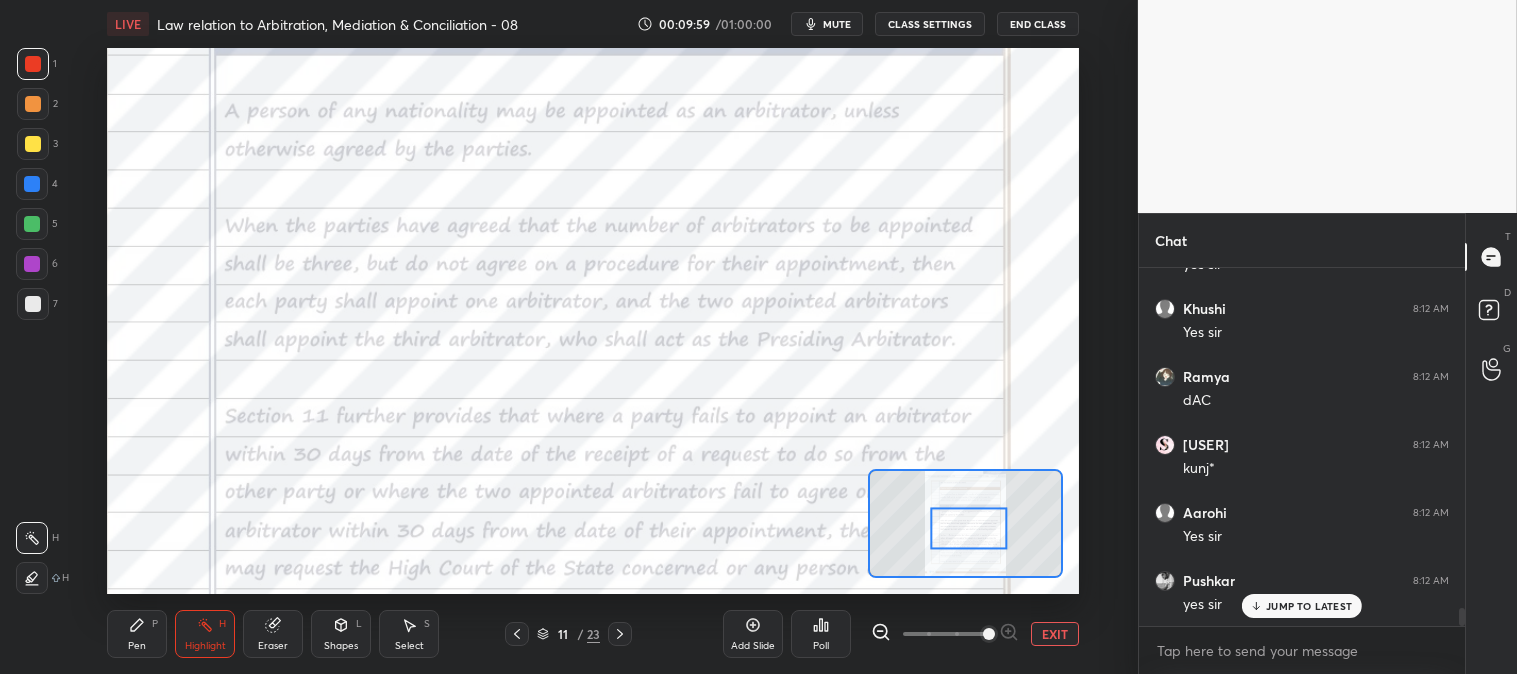 scroll, scrollTop: 6943, scrollLeft: 0, axis: vertical 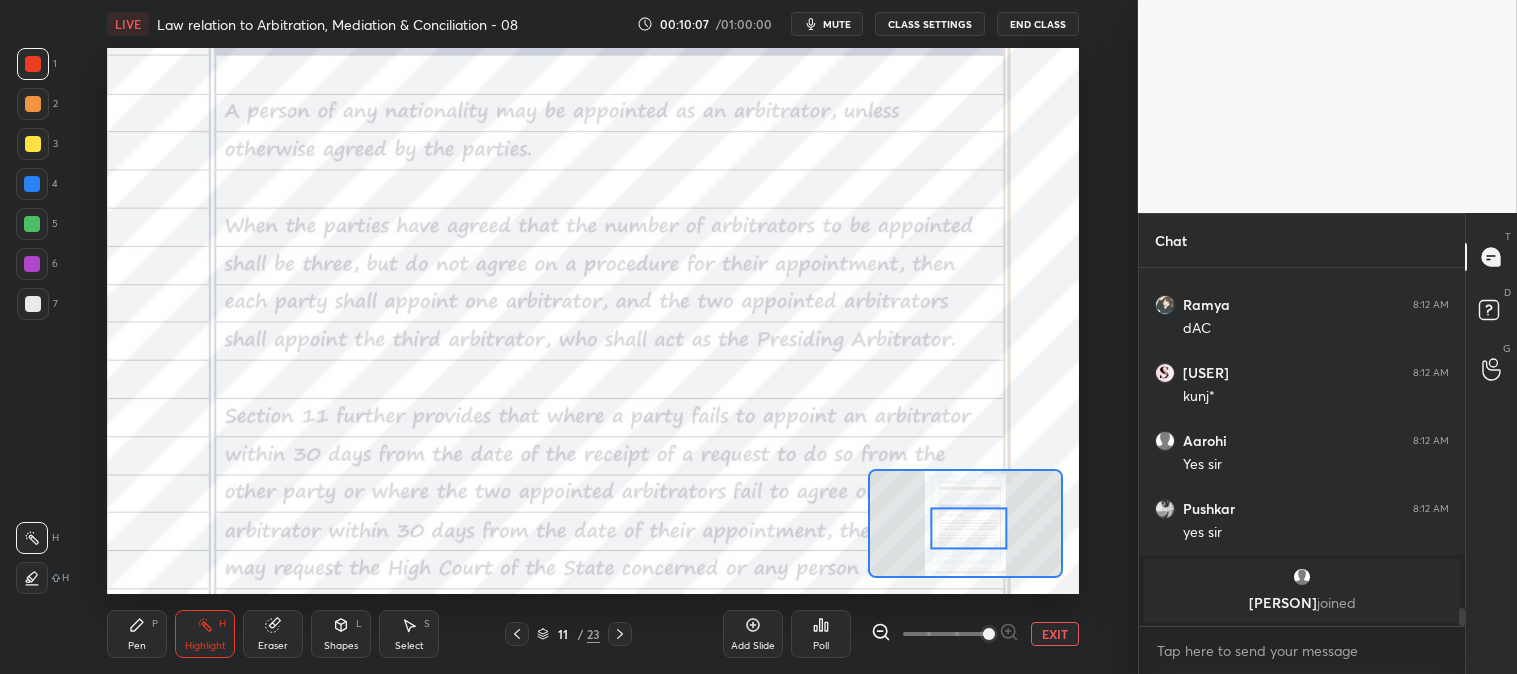 click on "EXIT" at bounding box center [1055, 634] 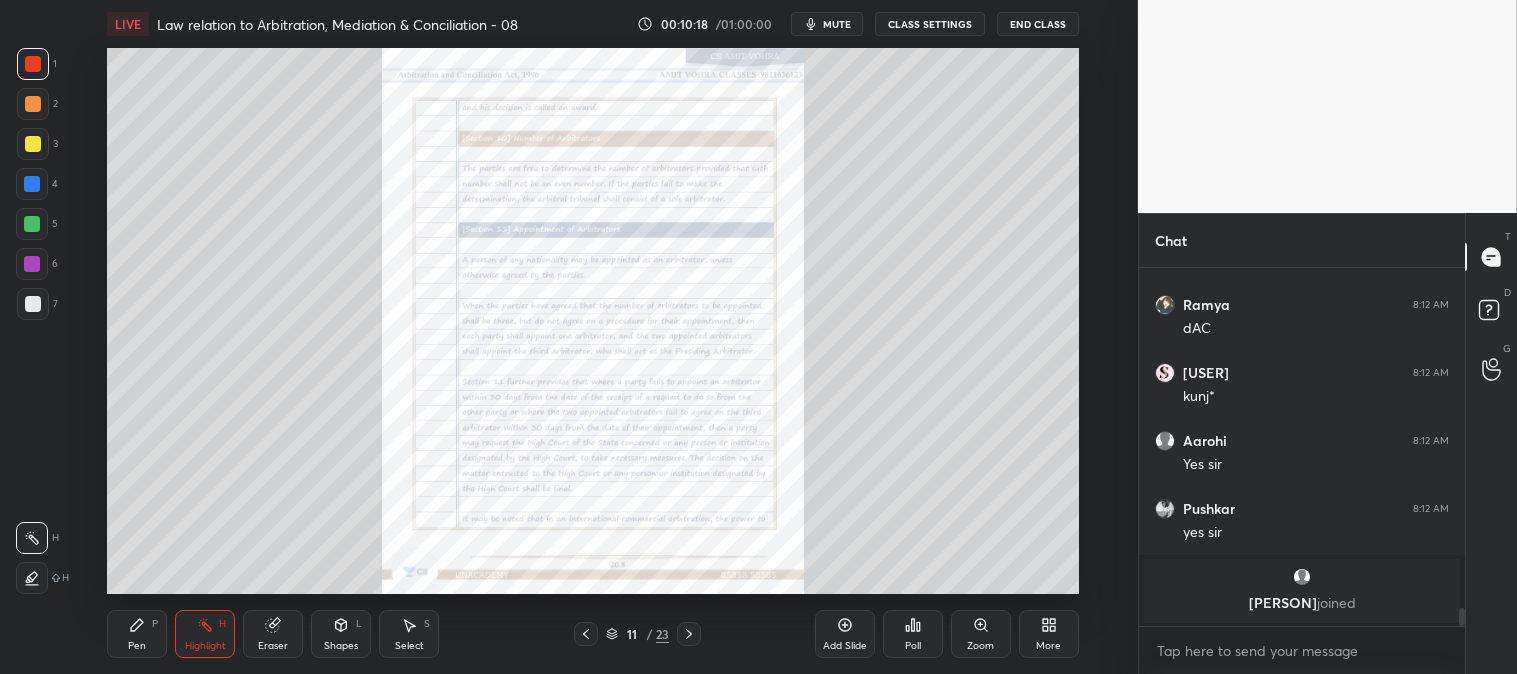 click on "Zoom" at bounding box center (980, 646) 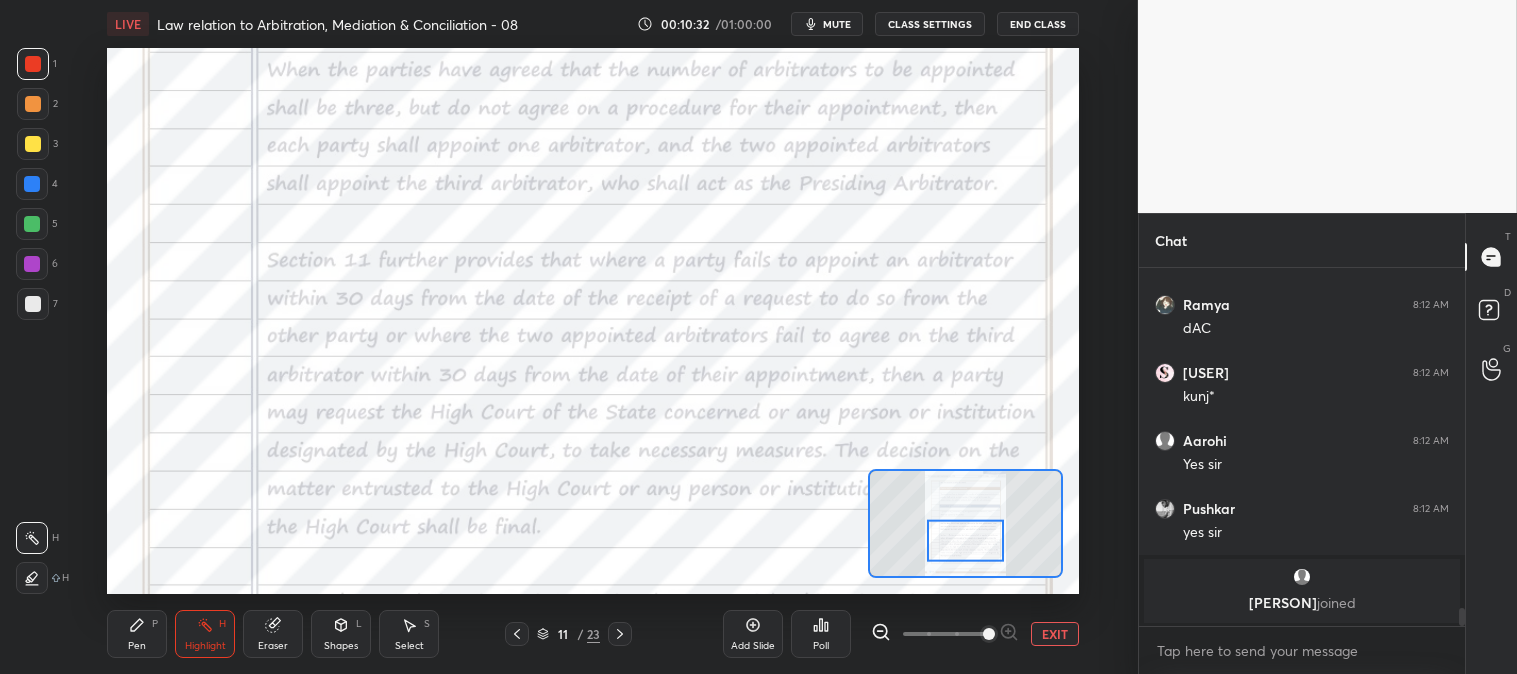 scroll, scrollTop: 7011, scrollLeft: 0, axis: vertical 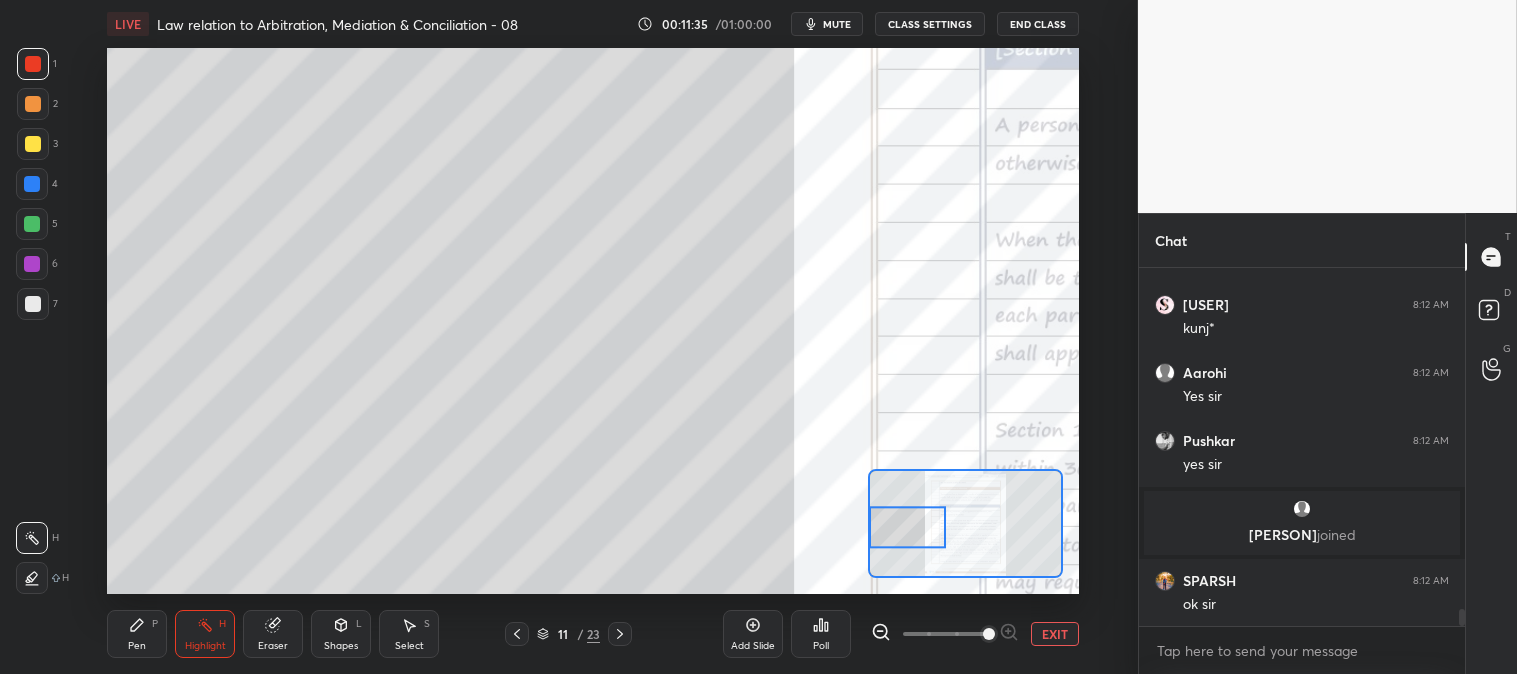 click 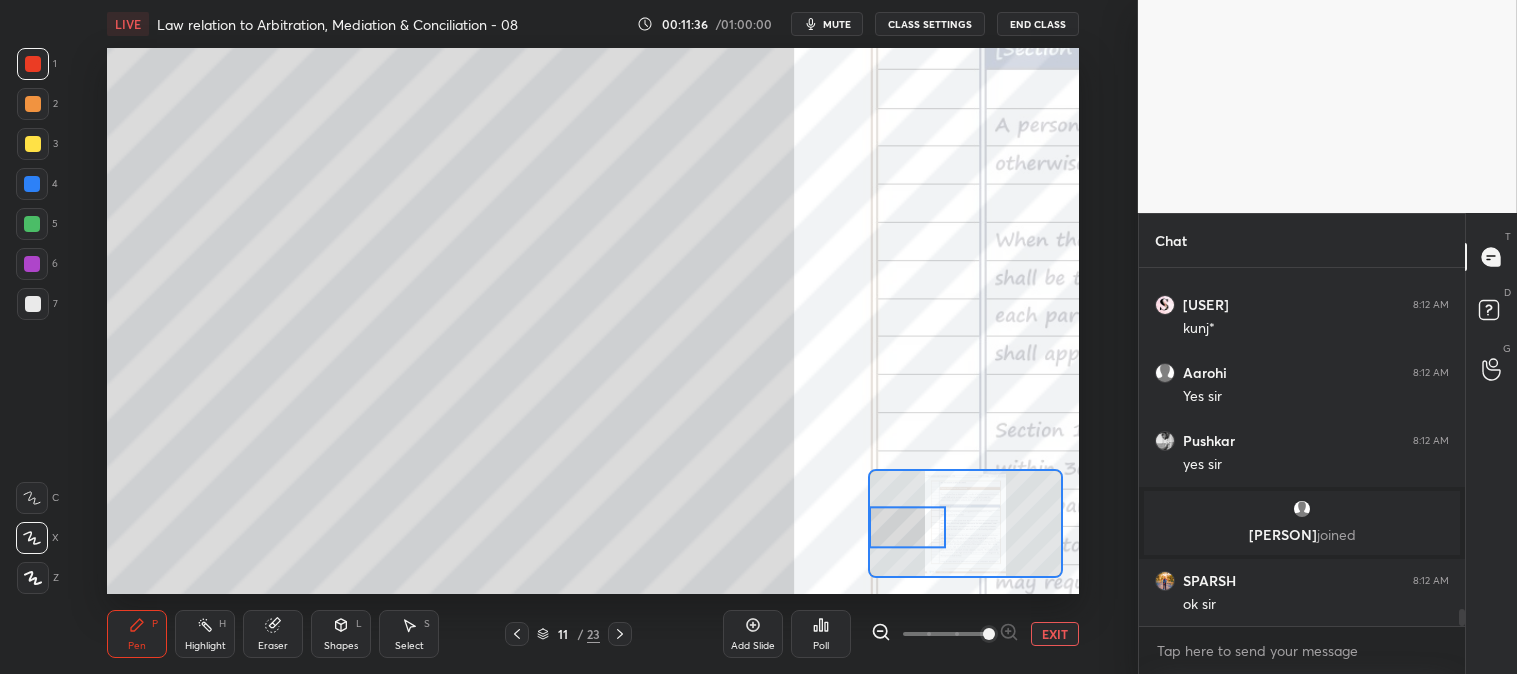 click on "Pen P" at bounding box center (137, 634) 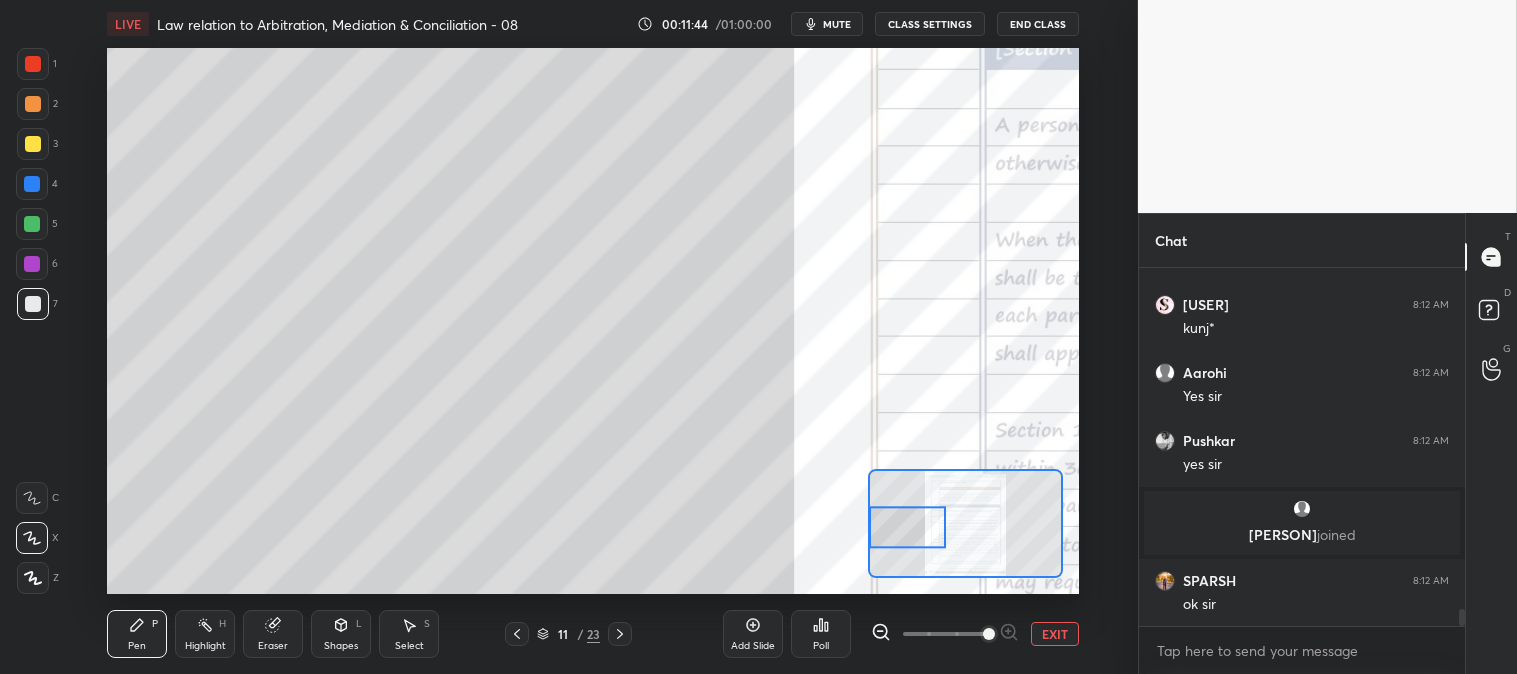 click on "Highlight H" at bounding box center (205, 634) 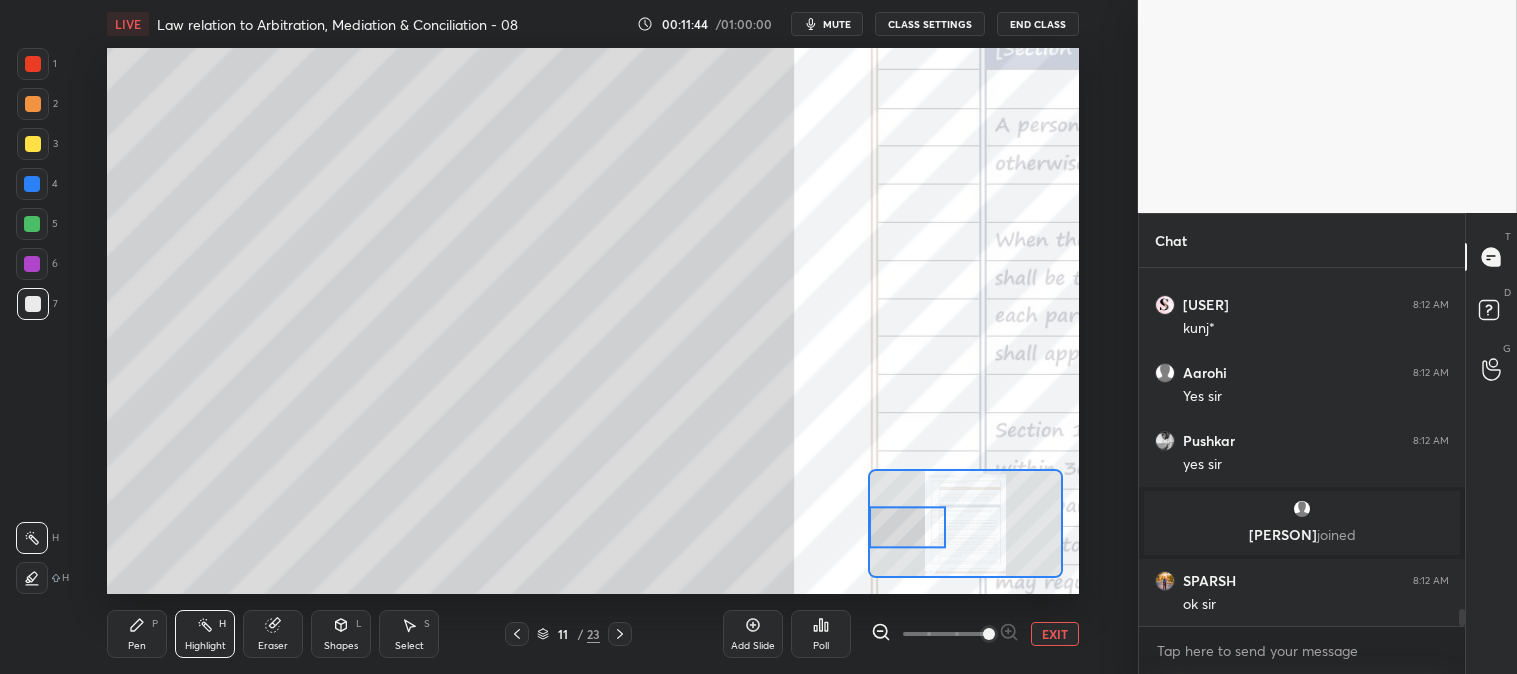 click on "EXIT" at bounding box center [1055, 634] 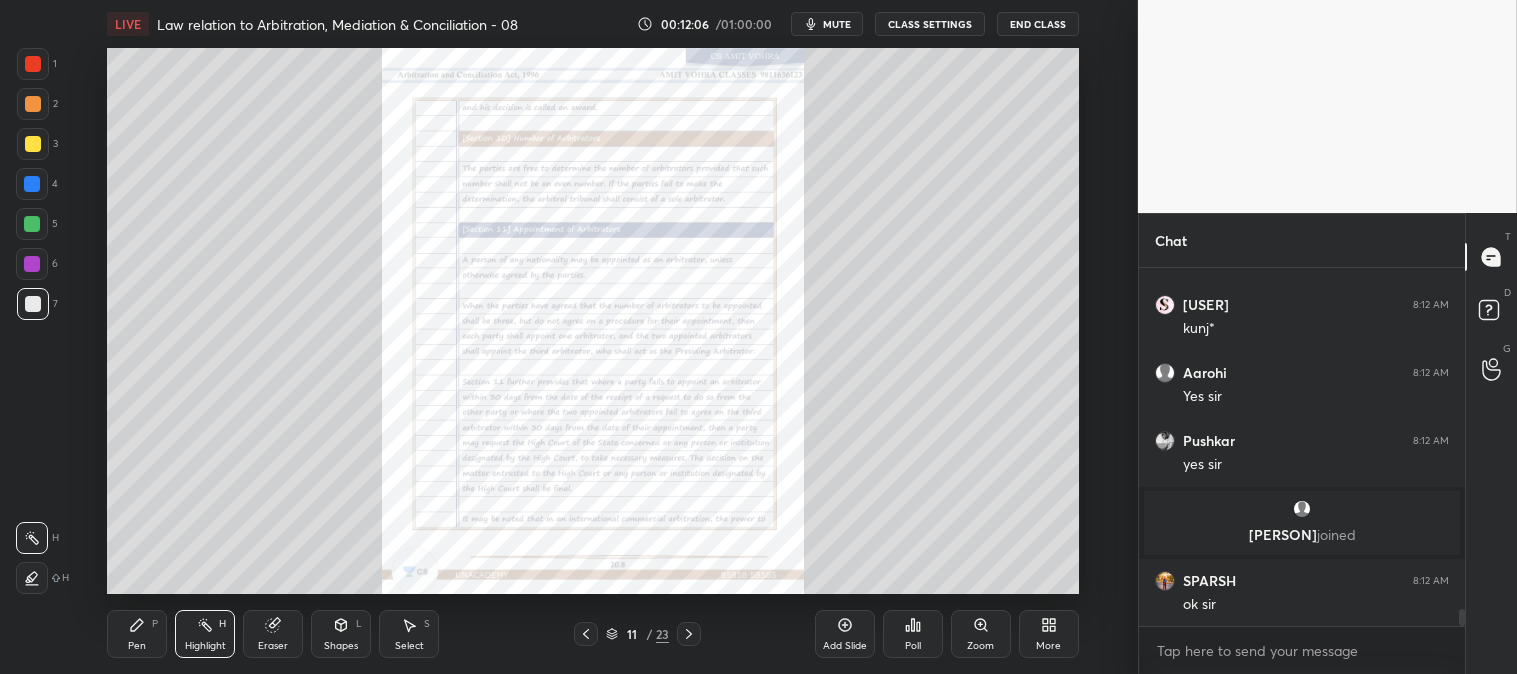 click on "Zoom" at bounding box center (981, 634) 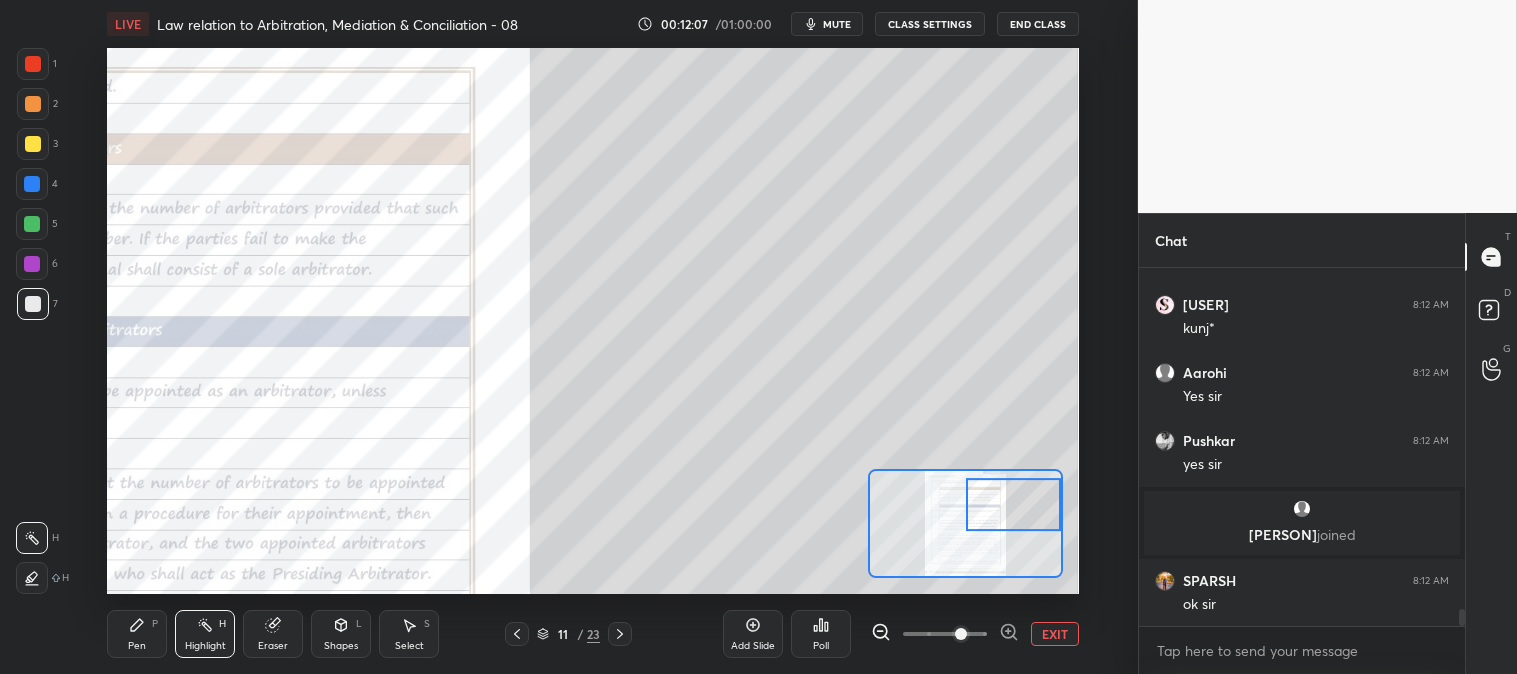 click 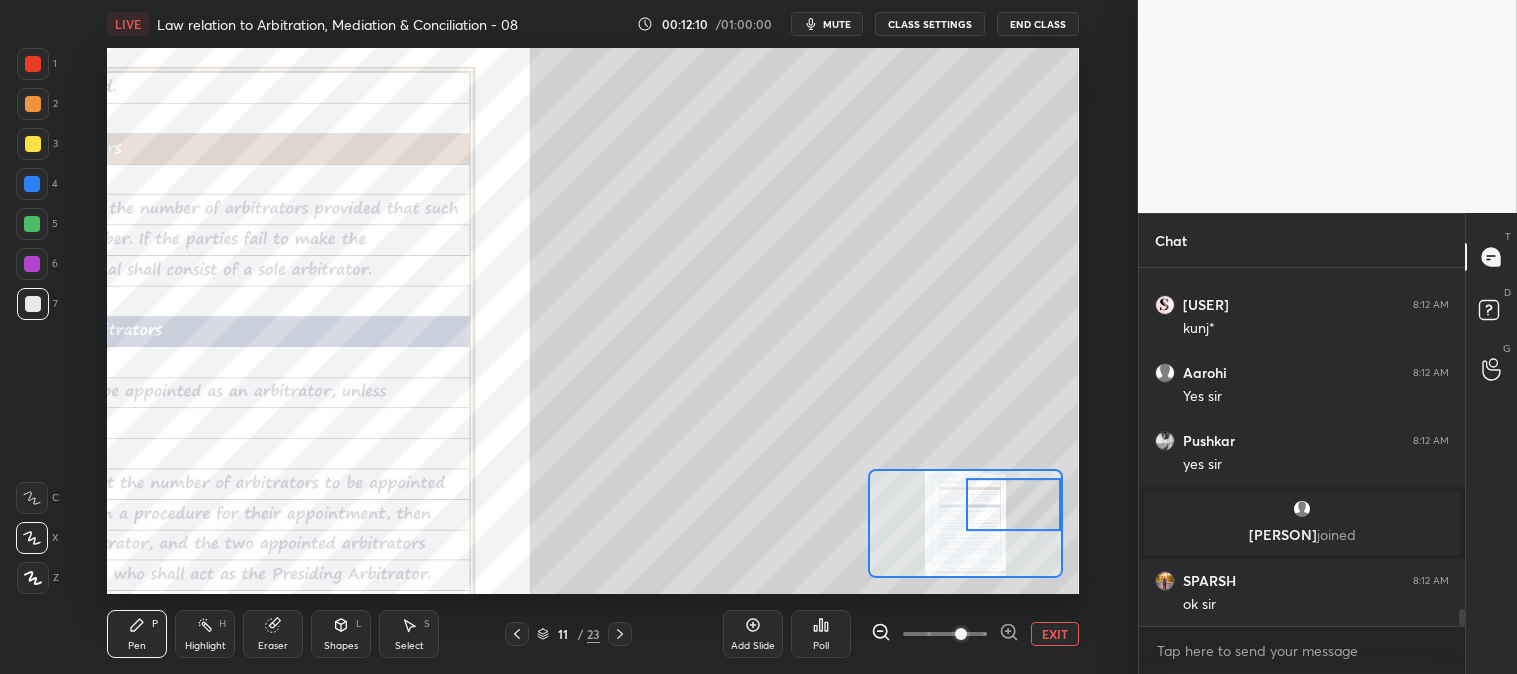 scroll, scrollTop: 7080, scrollLeft: 0, axis: vertical 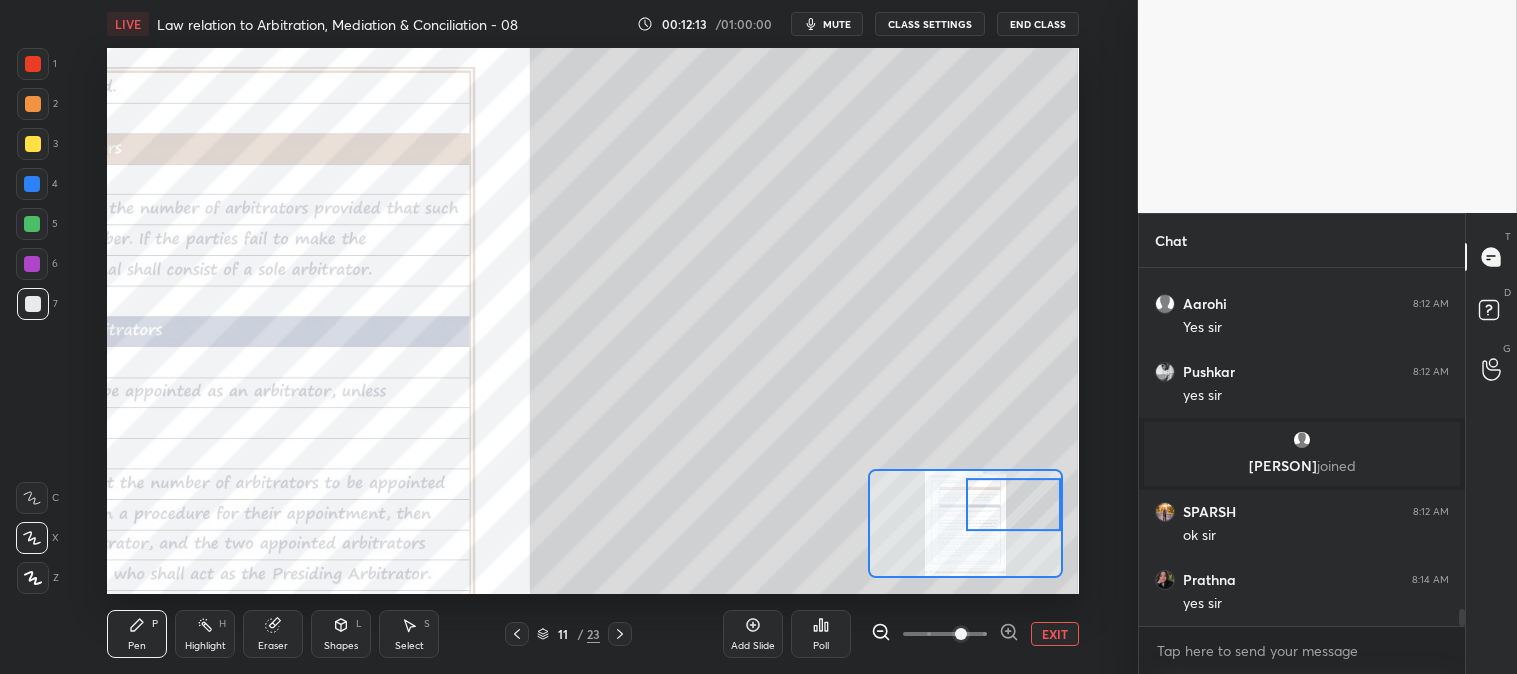click at bounding box center [32, 224] 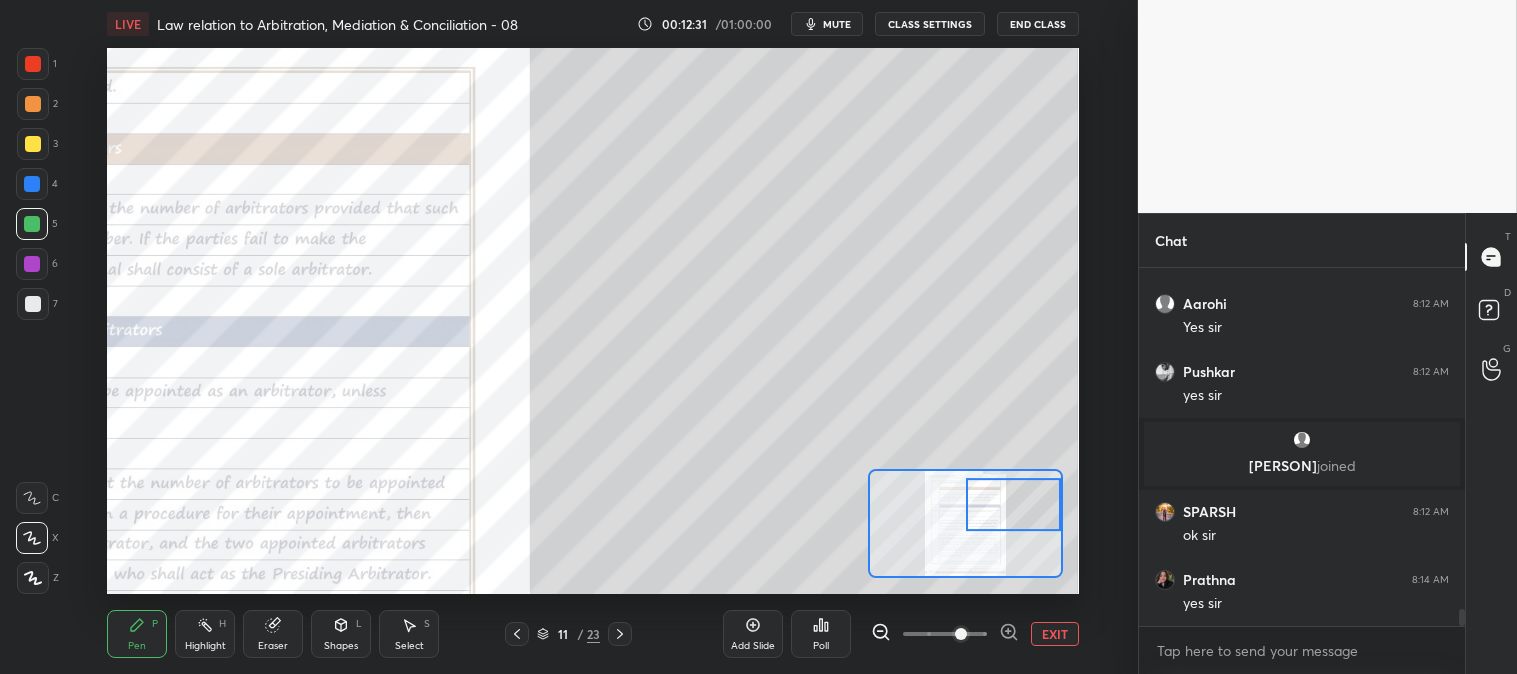 click at bounding box center (32, 184) 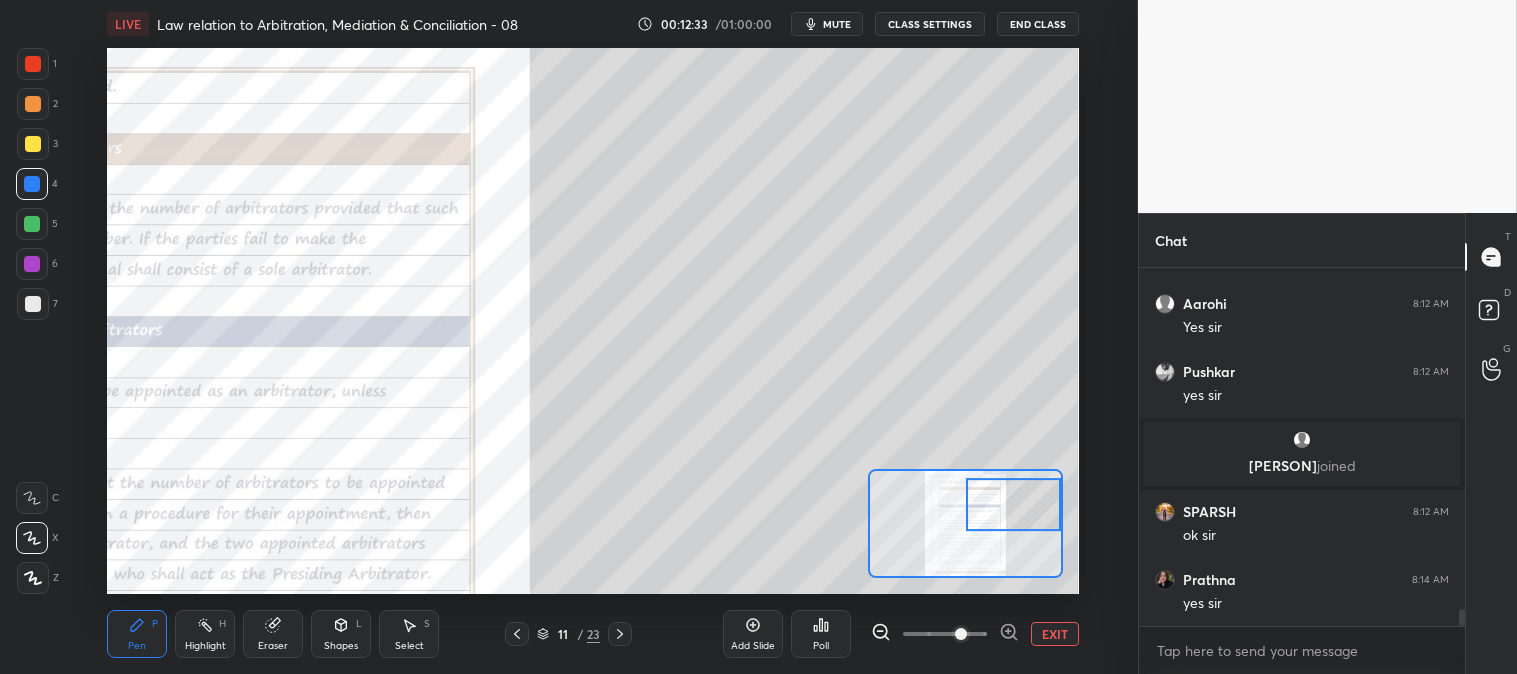 click at bounding box center [33, 304] 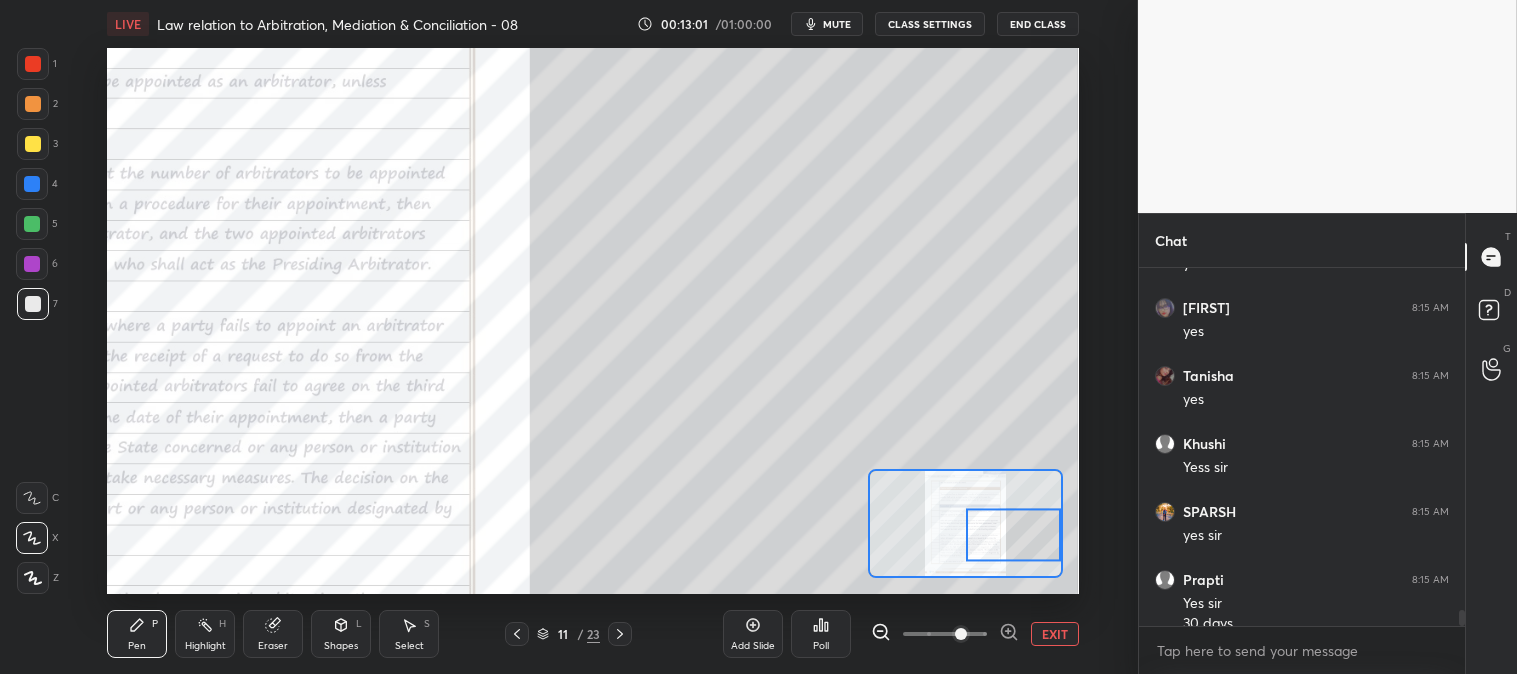 scroll, scrollTop: 7440, scrollLeft: 0, axis: vertical 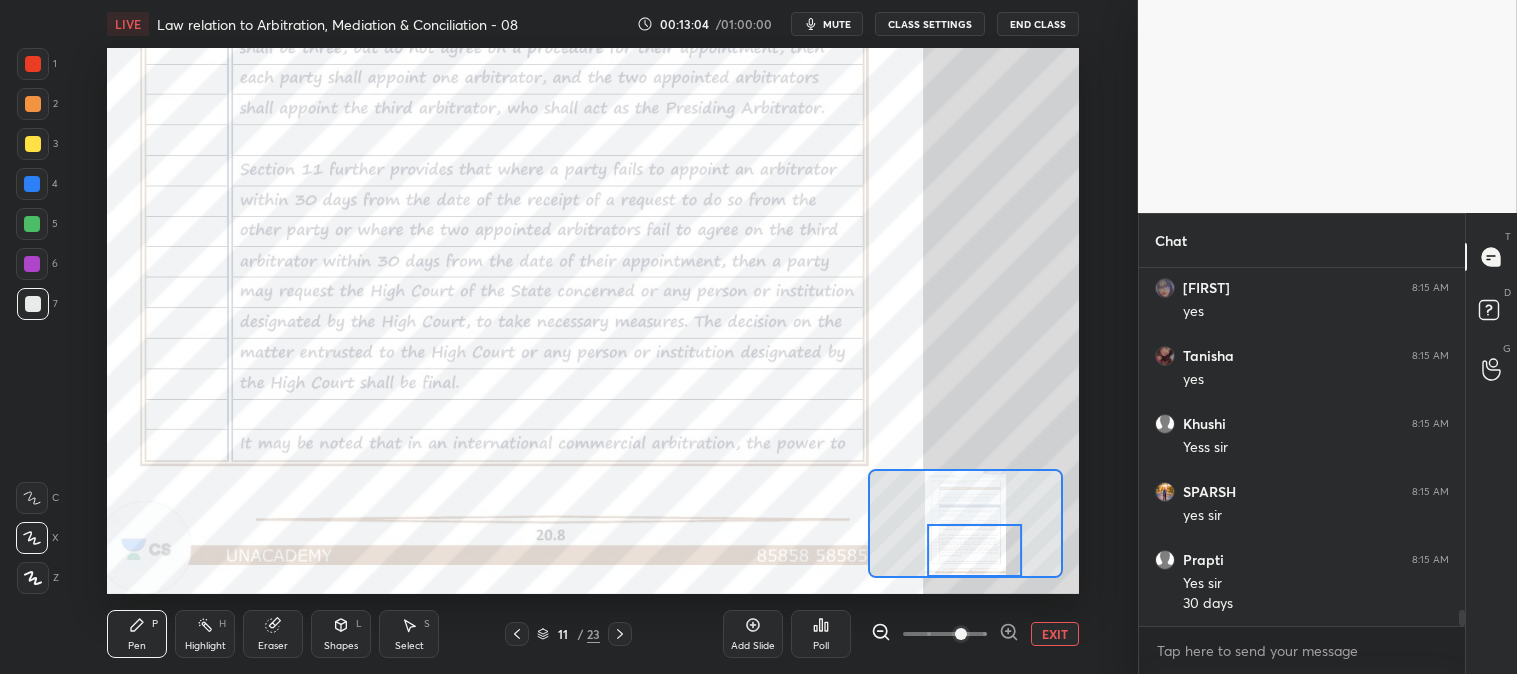 click on "Highlight H" at bounding box center [205, 634] 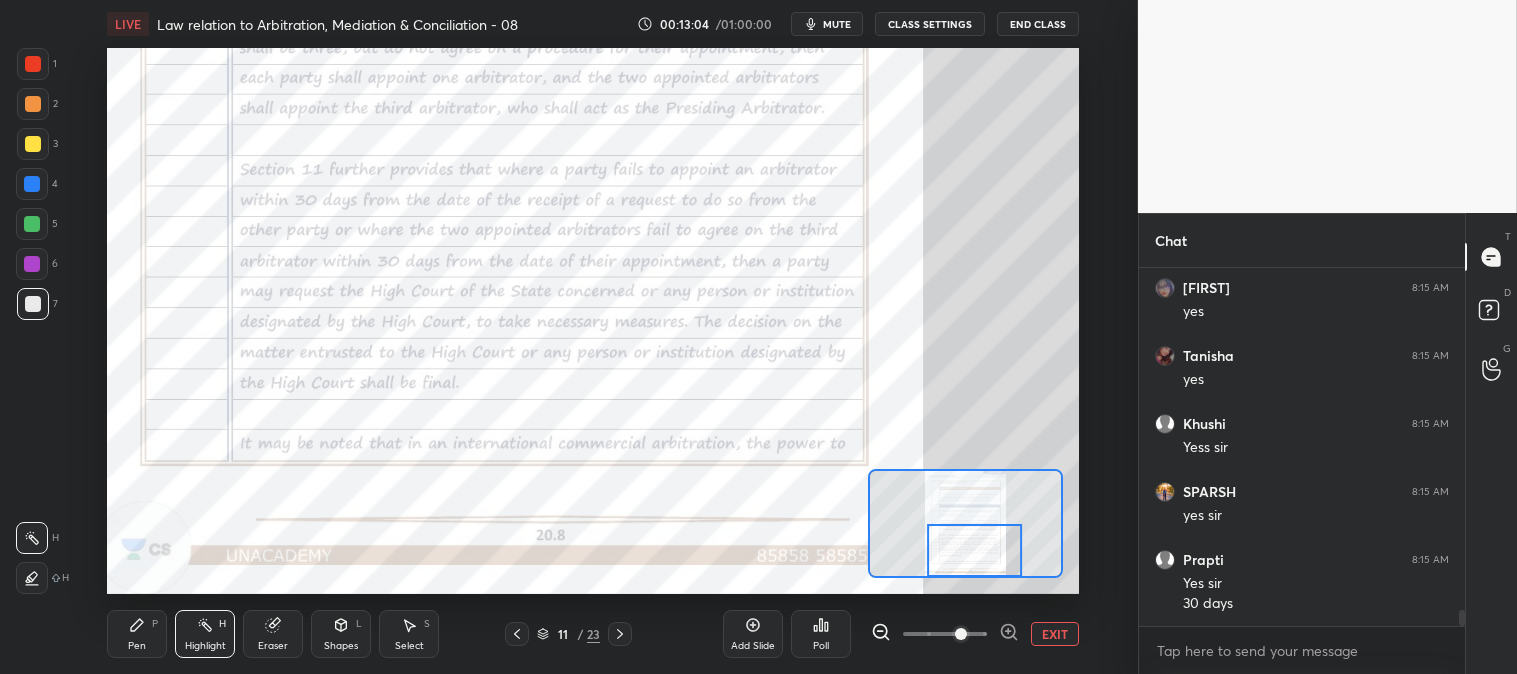 click at bounding box center [33, 64] 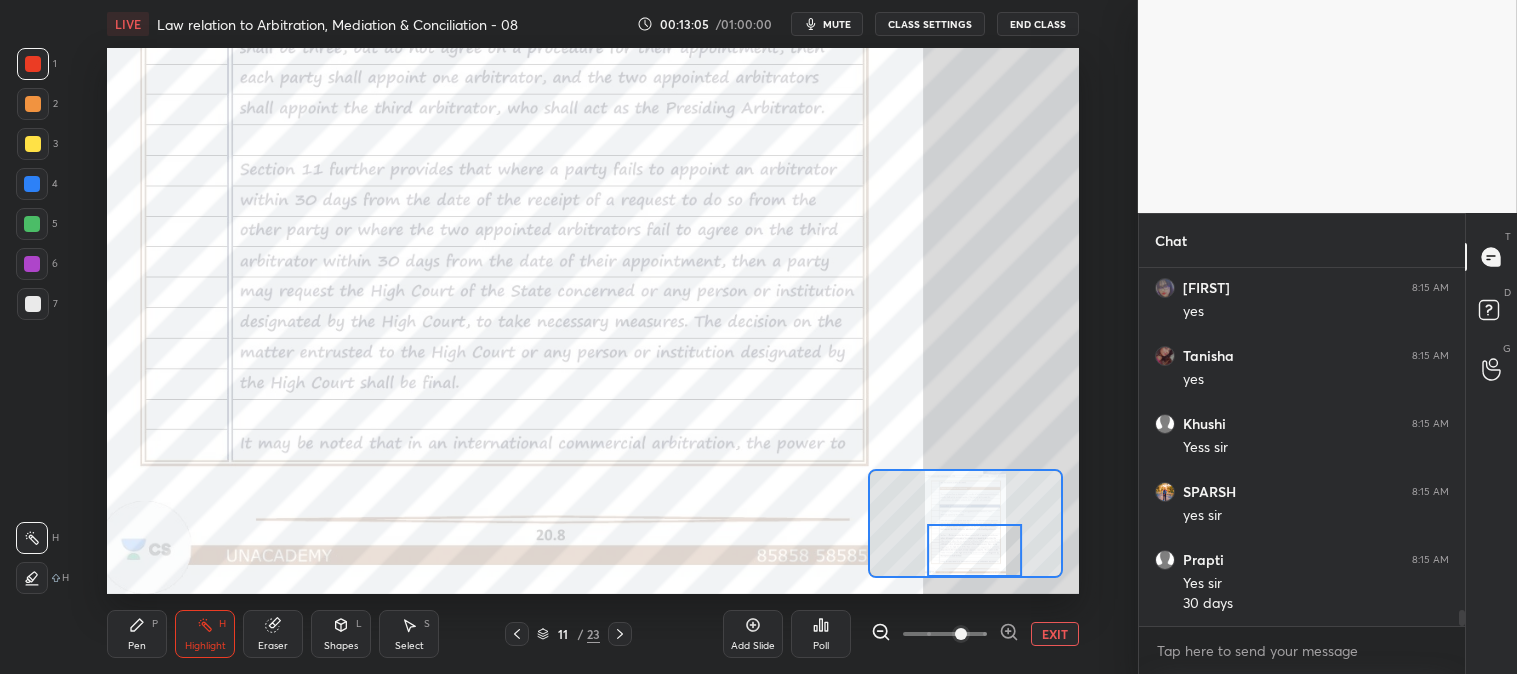 scroll, scrollTop: 7525, scrollLeft: 0, axis: vertical 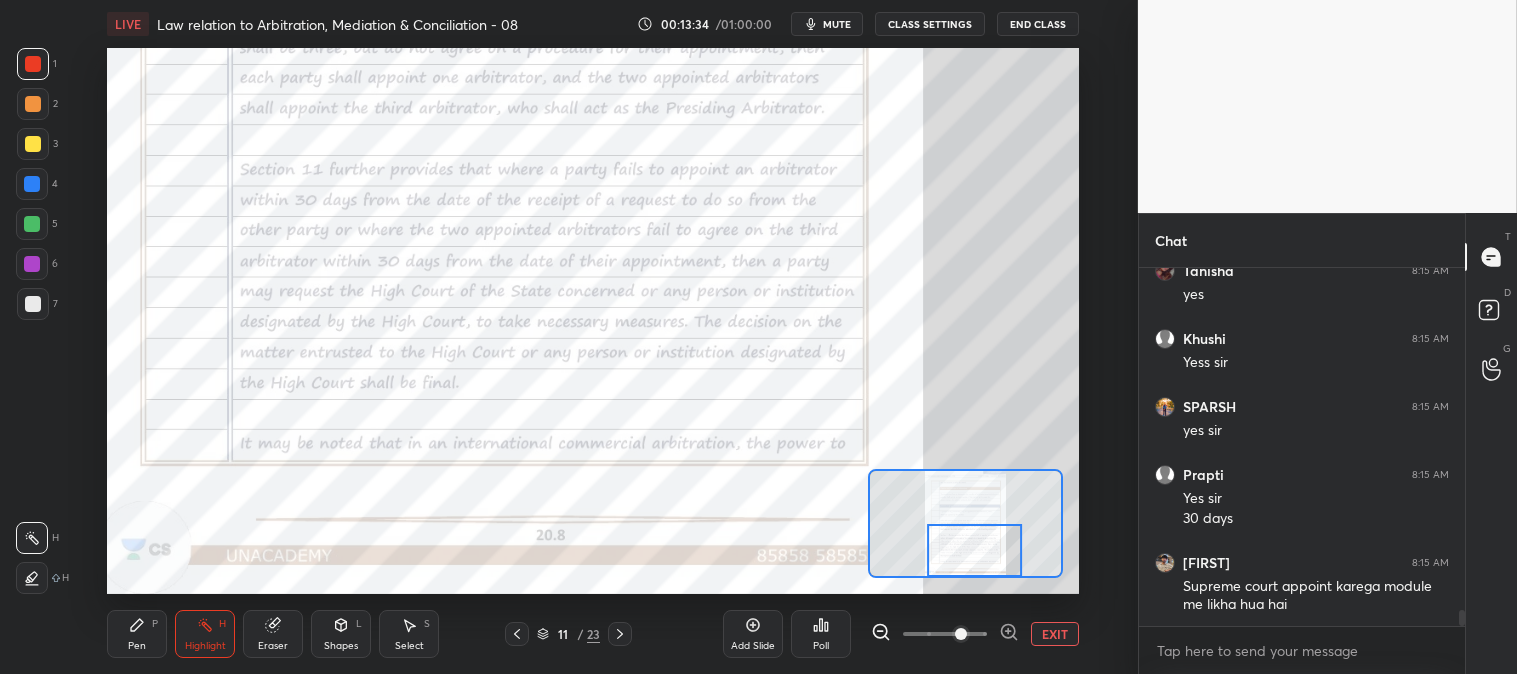 click on "Pen P" at bounding box center (137, 634) 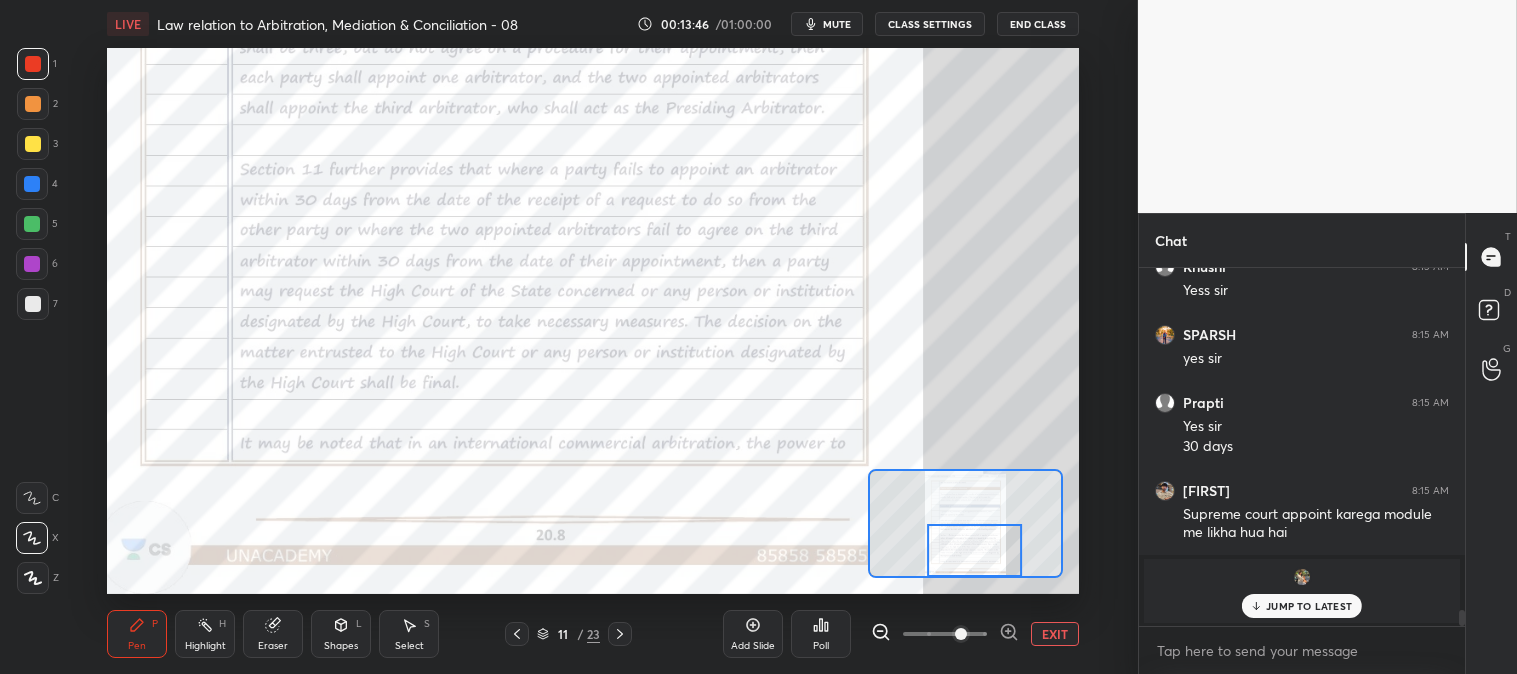 click on "Highlight" at bounding box center [205, 646] 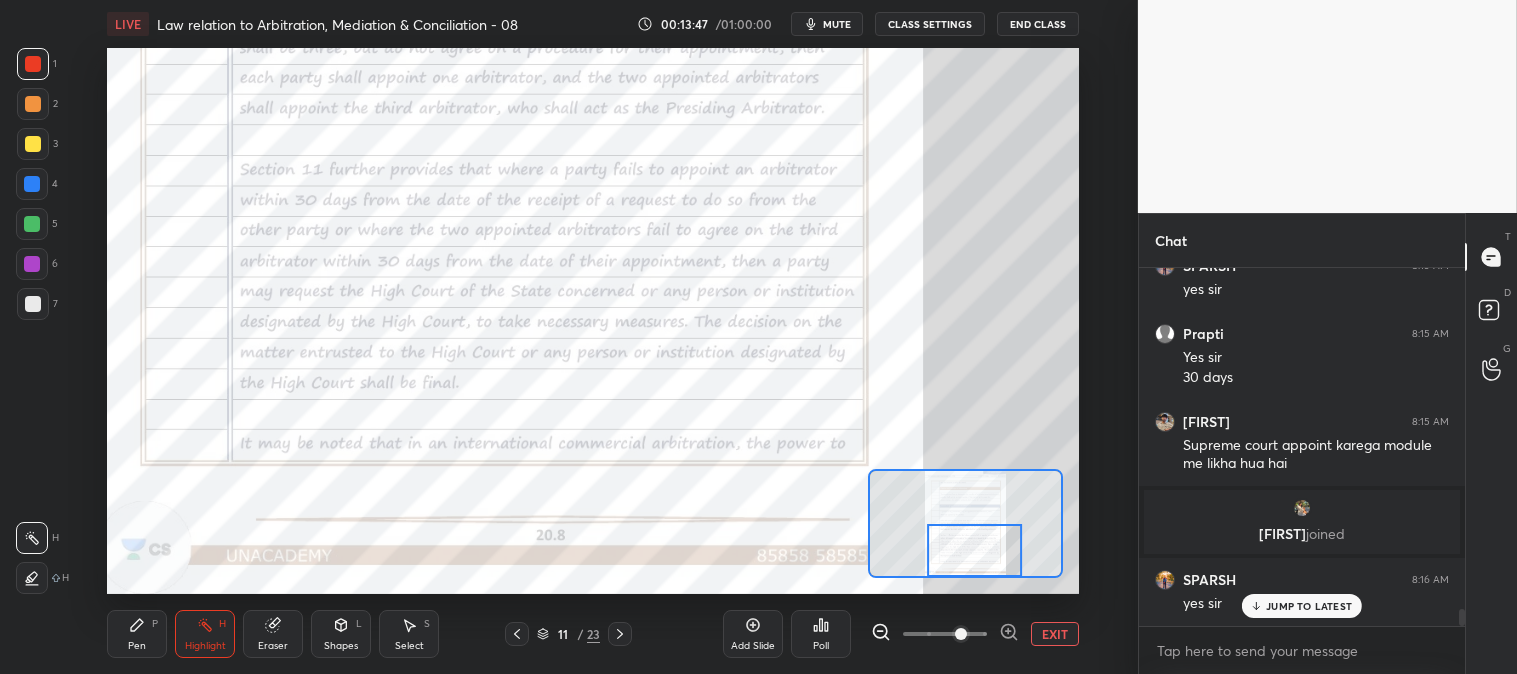 scroll, scrollTop: 7225, scrollLeft: 0, axis: vertical 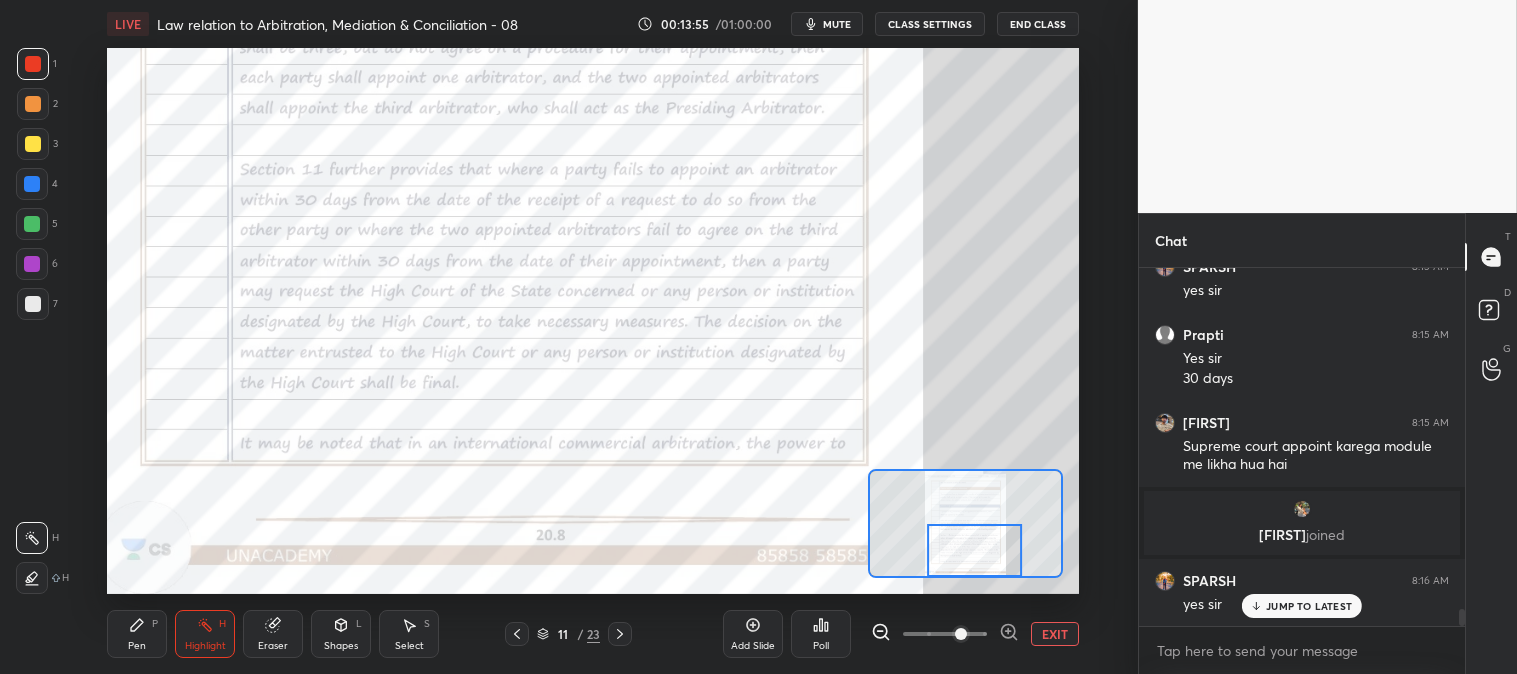 click on "EXIT" at bounding box center [1055, 634] 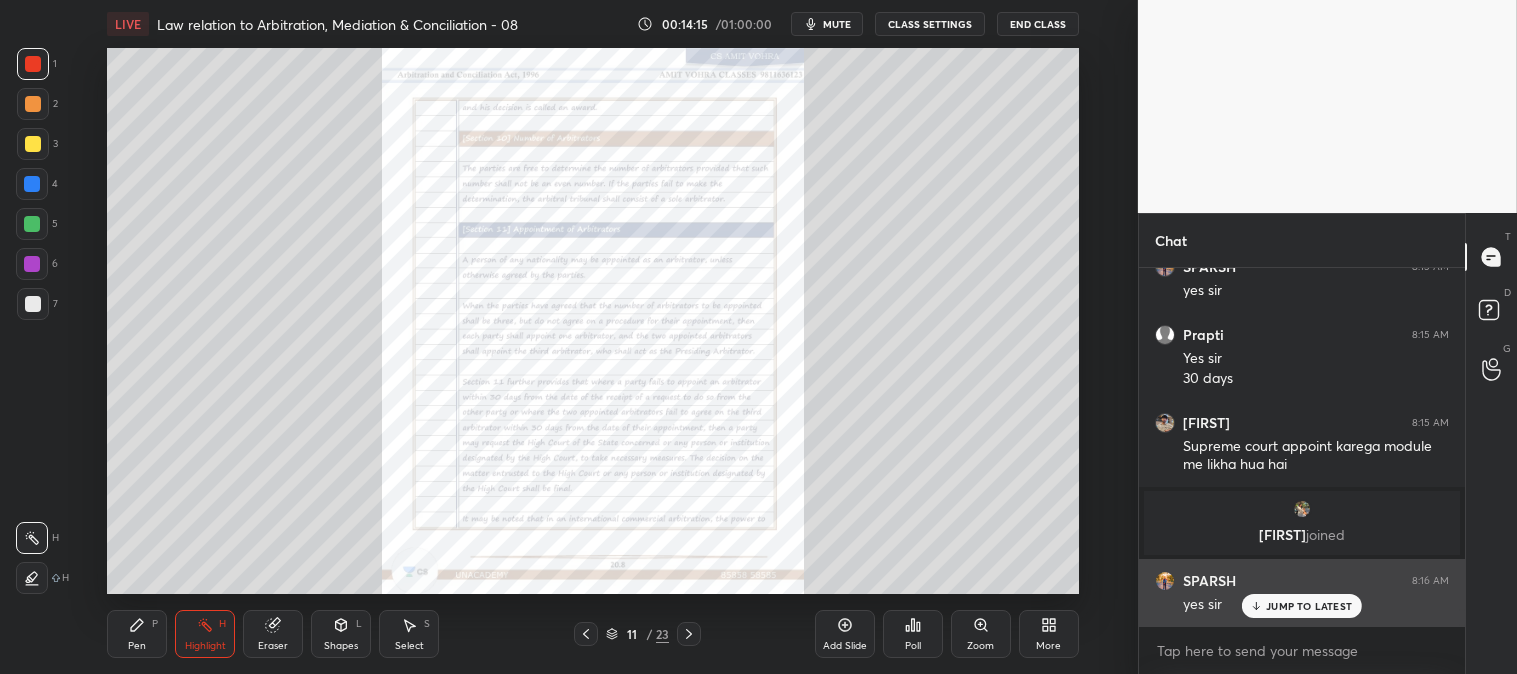 click on "JUMP TO LATEST" at bounding box center [1309, 606] 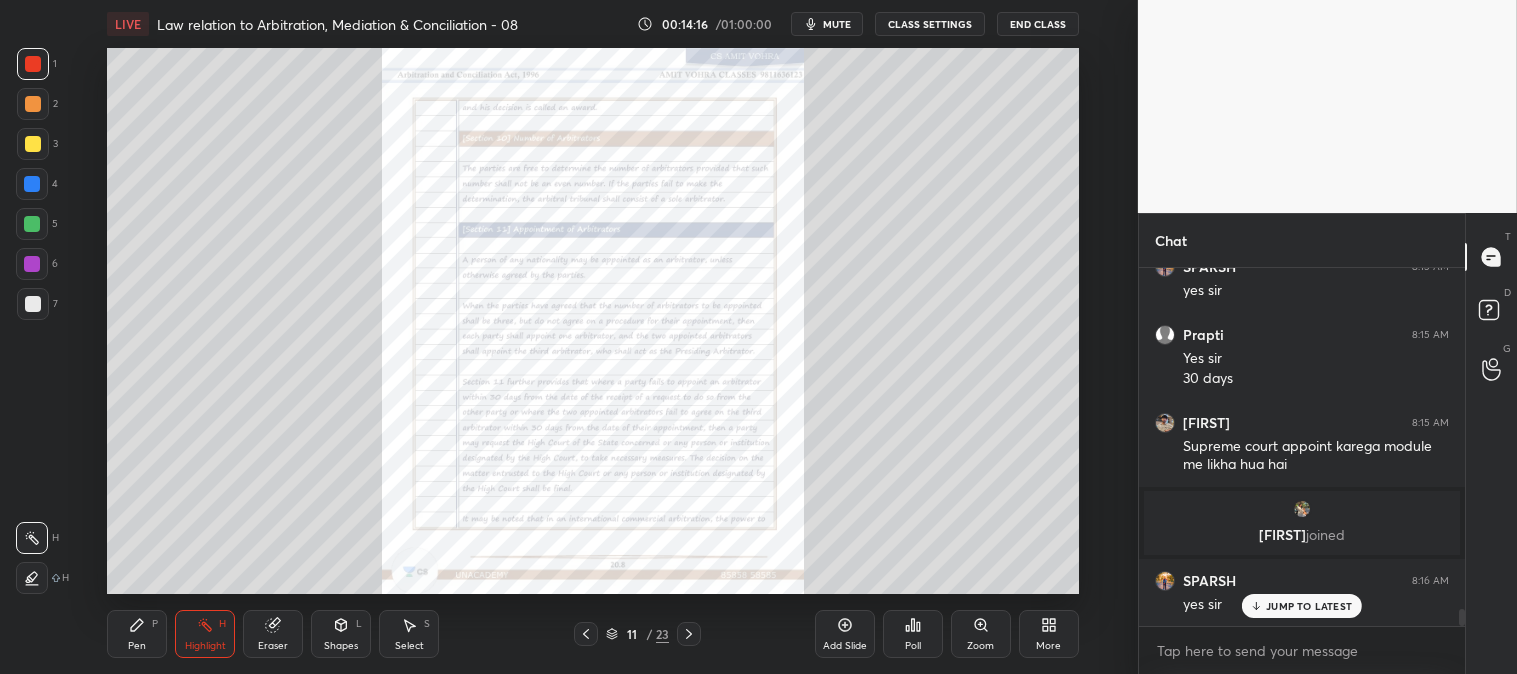 scroll, scrollTop: 7293, scrollLeft: 0, axis: vertical 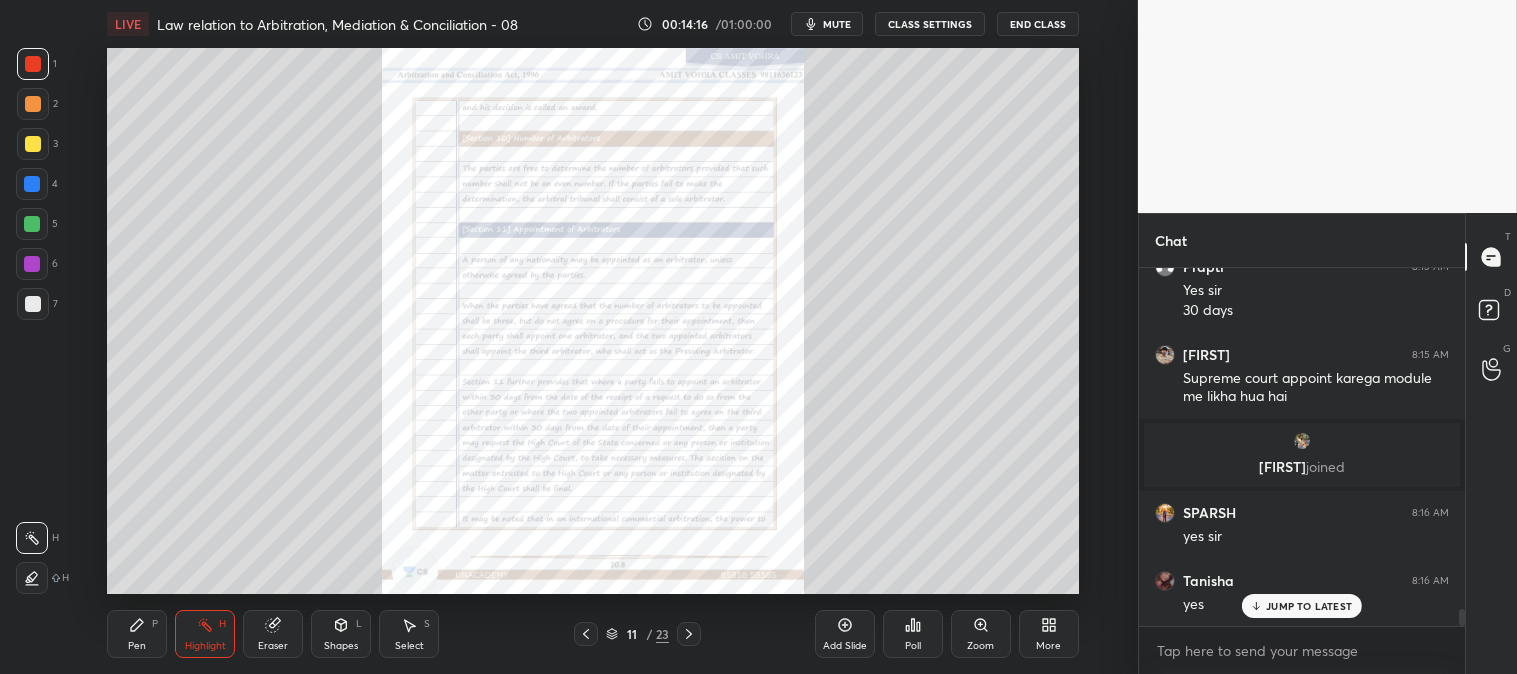 click on "Zoom" at bounding box center (981, 634) 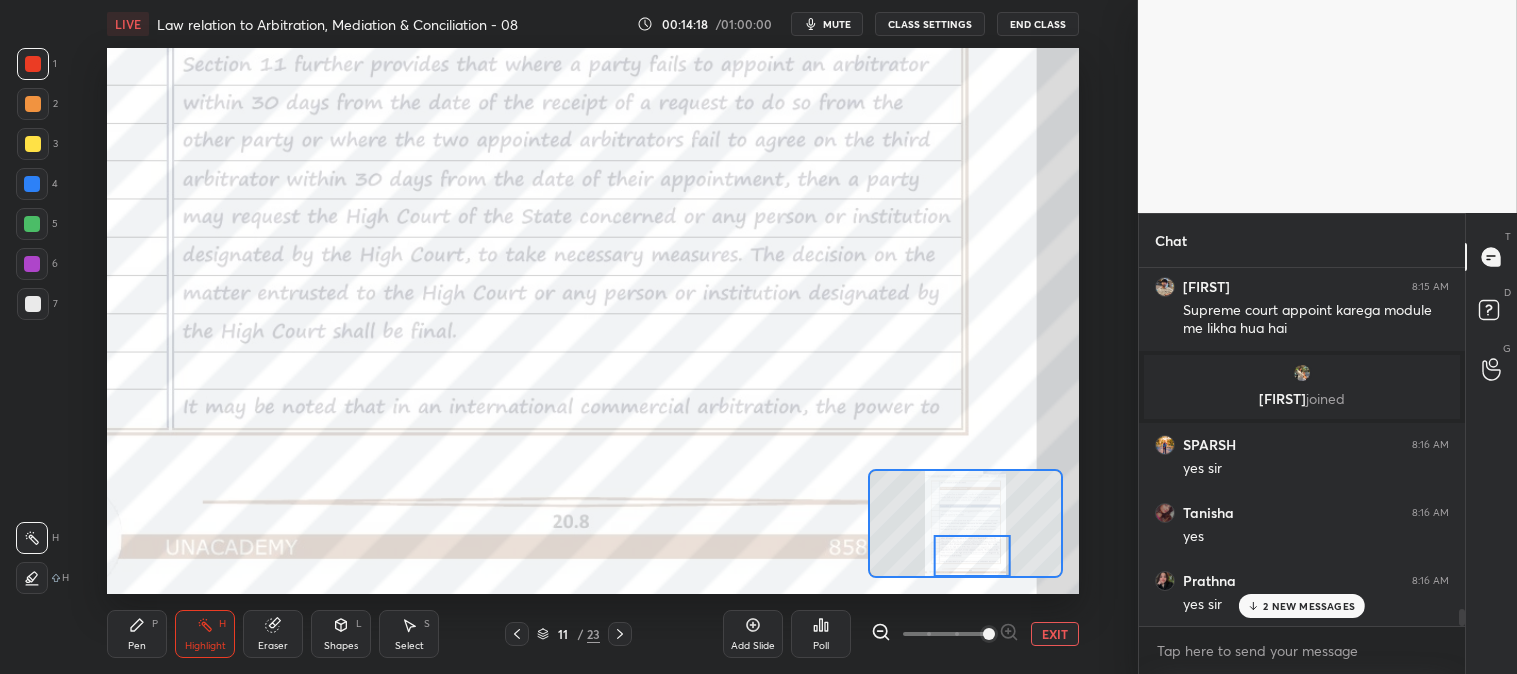 scroll, scrollTop: 7497, scrollLeft: 0, axis: vertical 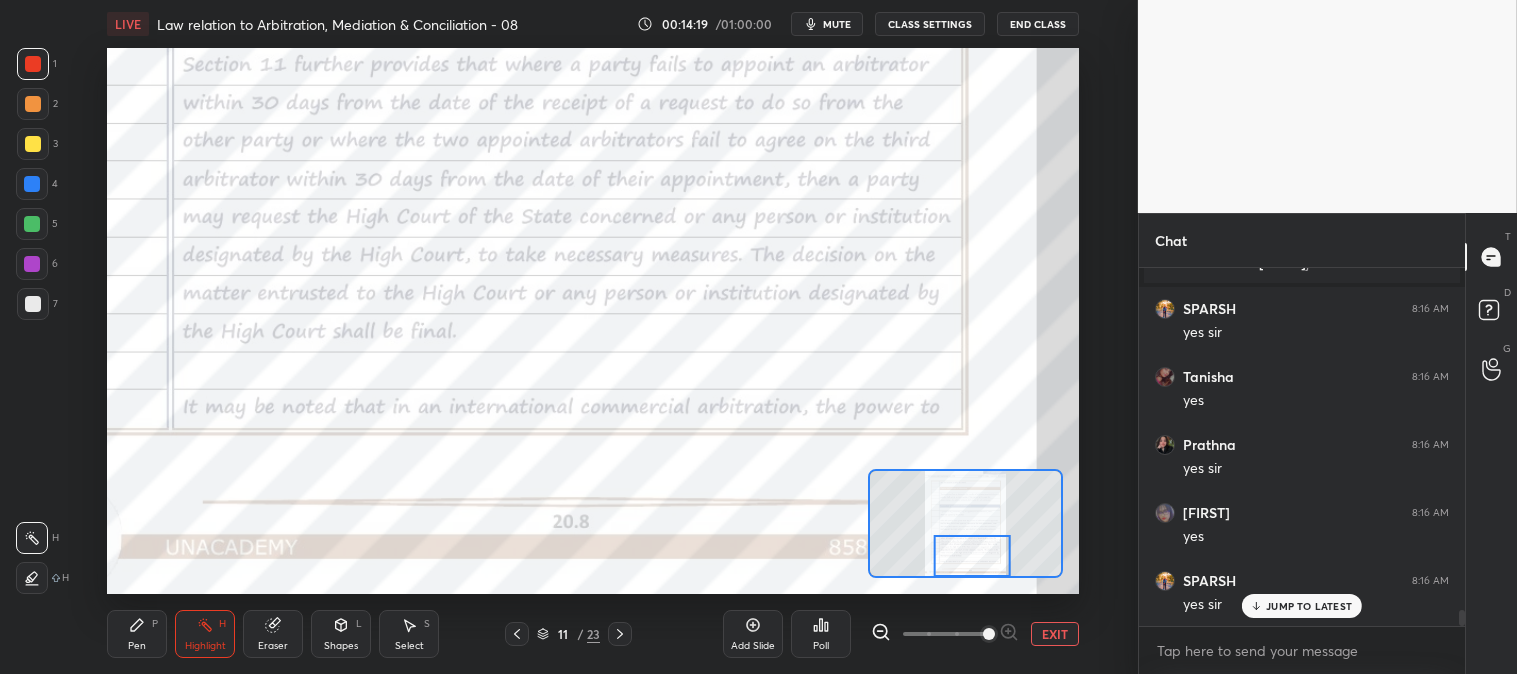click on "JUMP TO LATEST" at bounding box center [1309, 606] 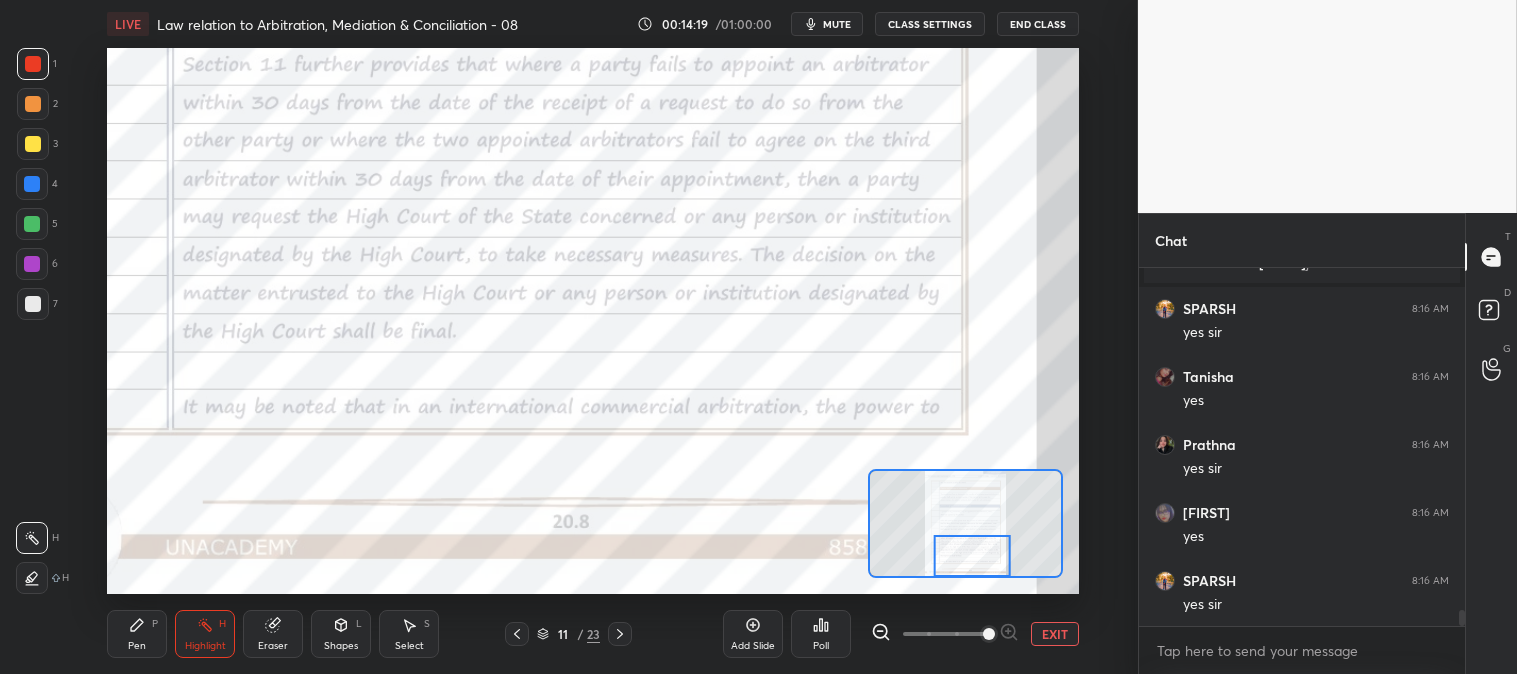 click at bounding box center [972, 556] 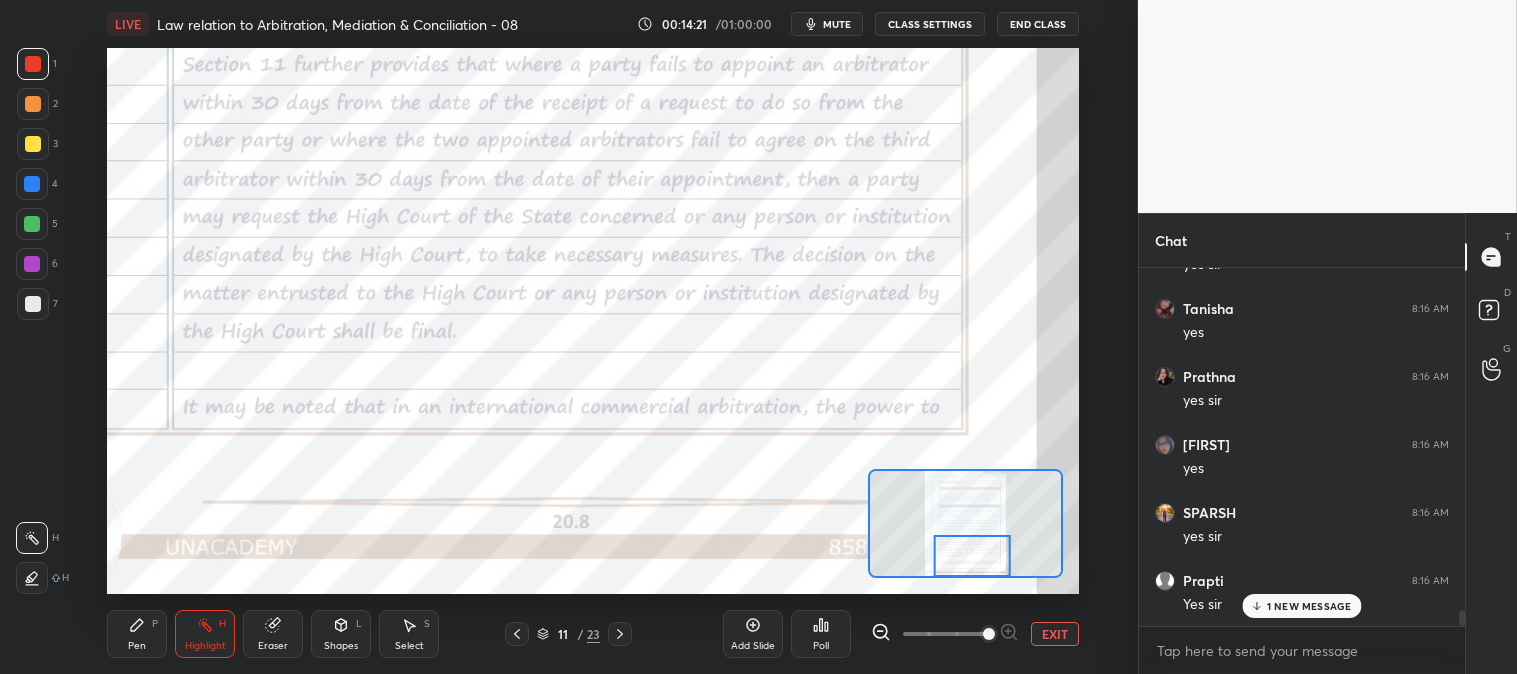 scroll, scrollTop: 7633, scrollLeft: 0, axis: vertical 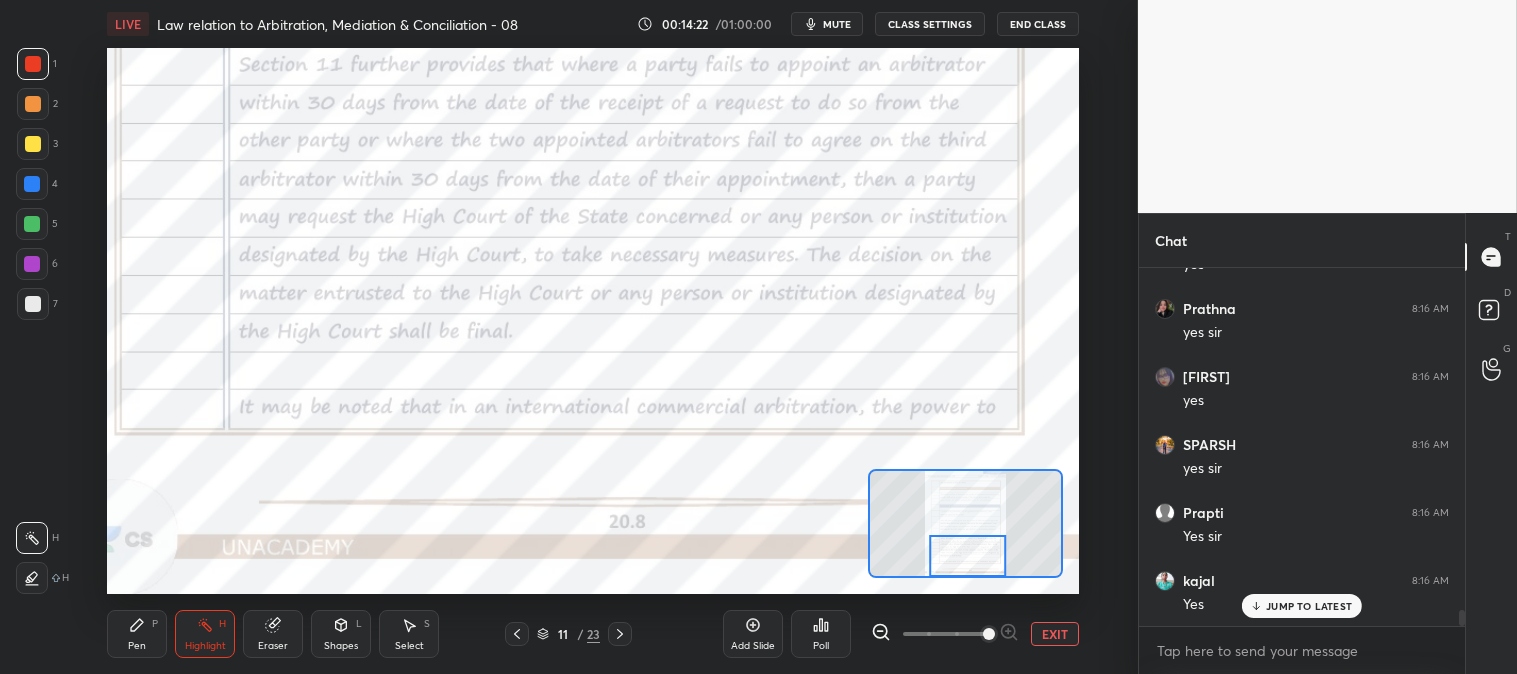 click on "Highlight H" at bounding box center [205, 634] 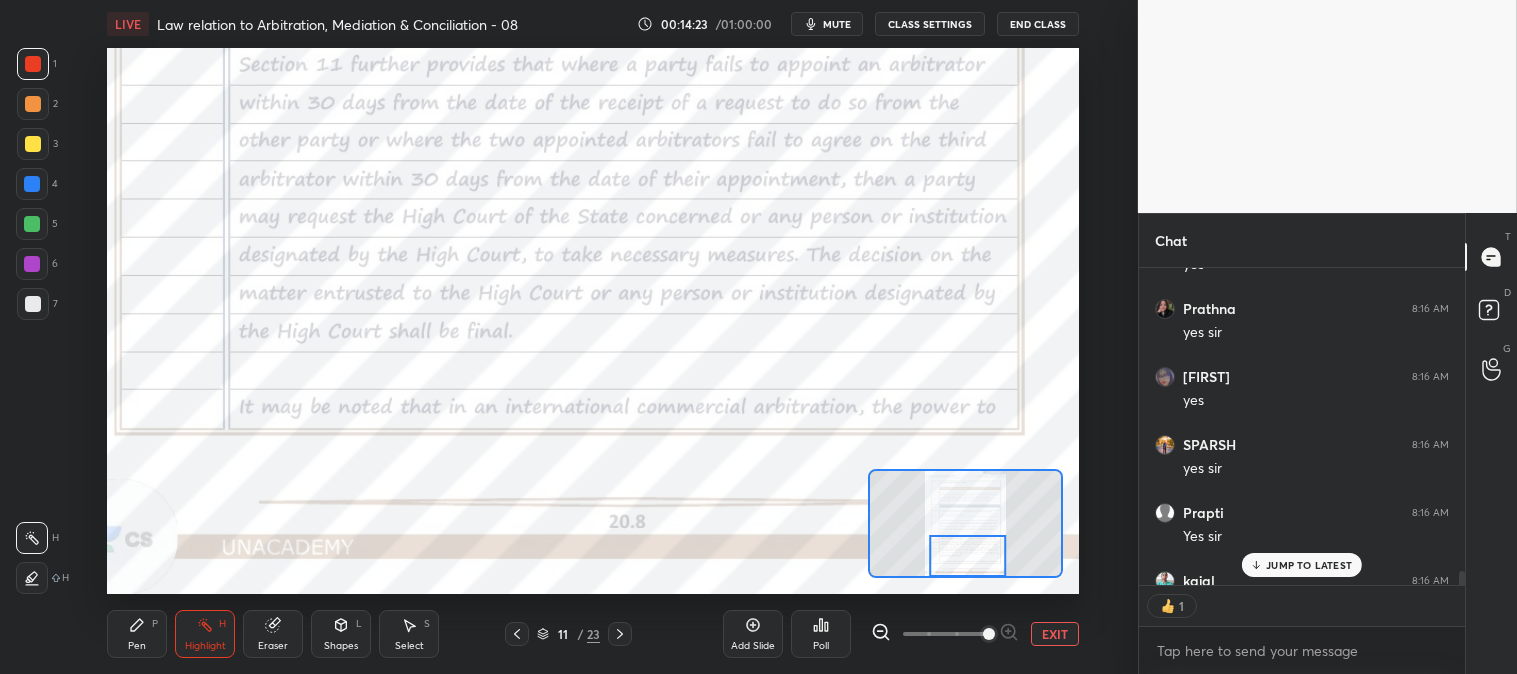 scroll, scrollTop: 6, scrollLeft: 5, axis: both 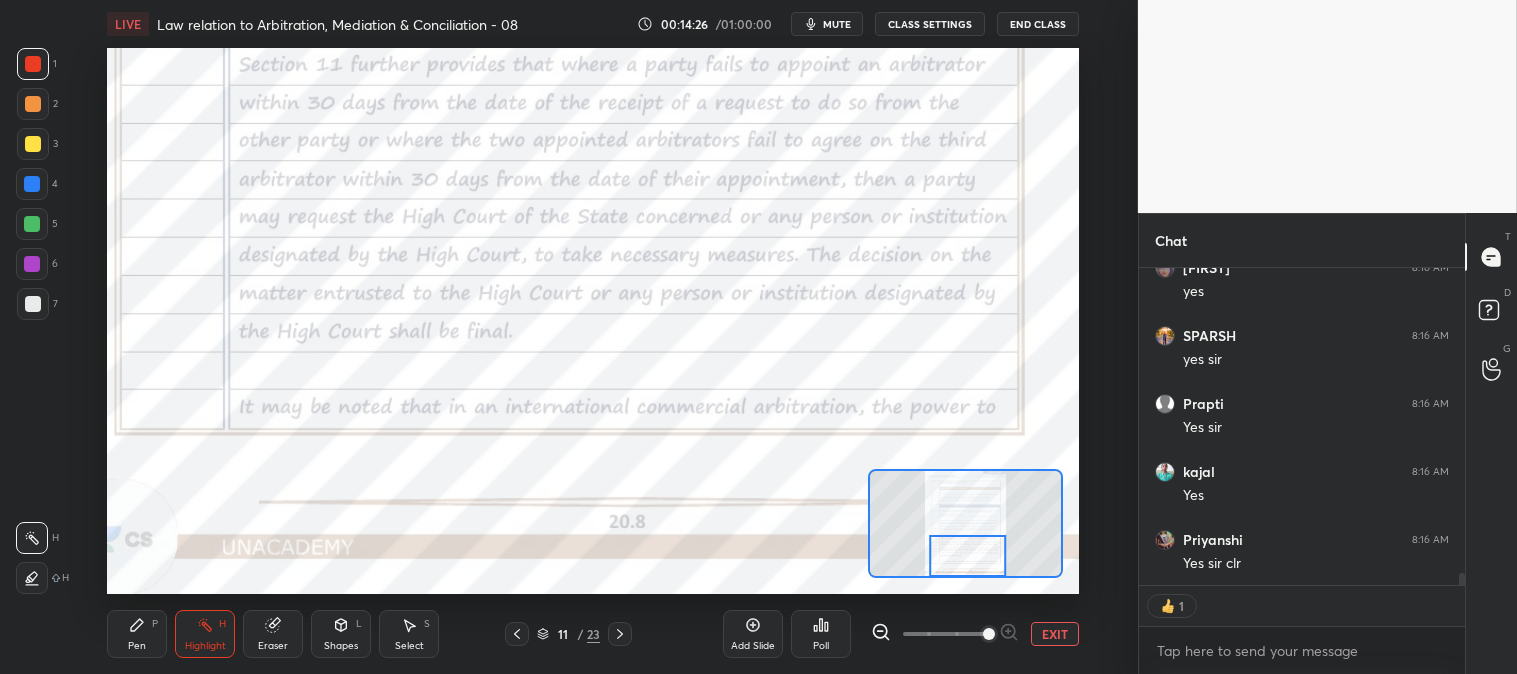 click at bounding box center (620, 634) 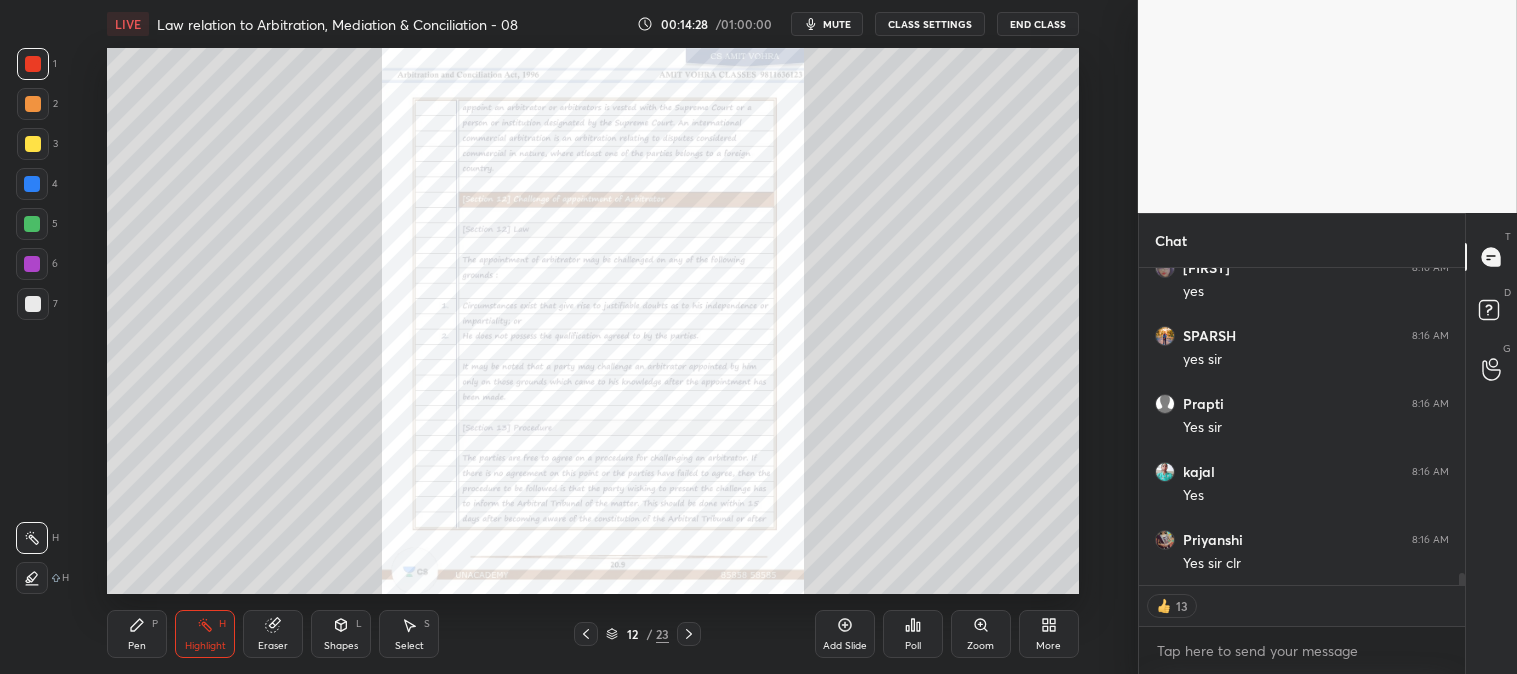 click 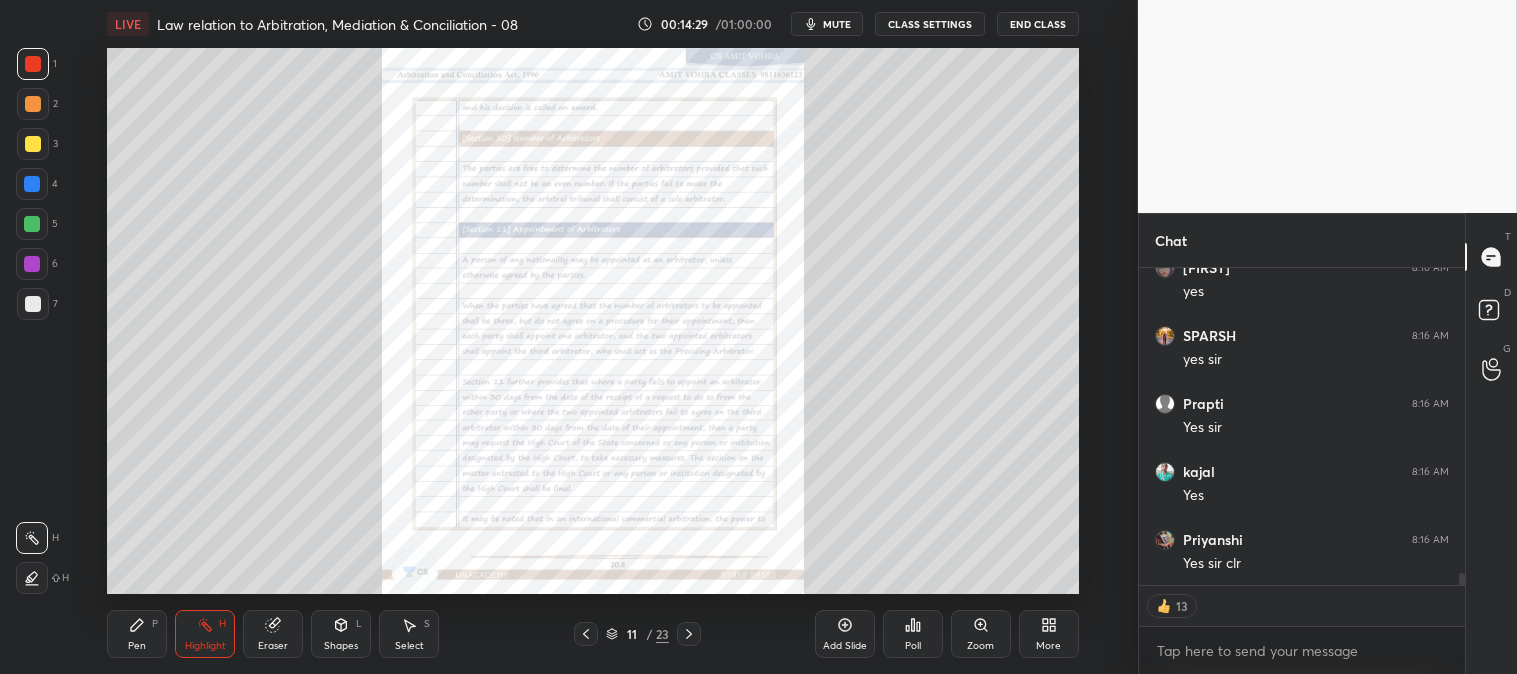 click on "Zoom" at bounding box center [981, 634] 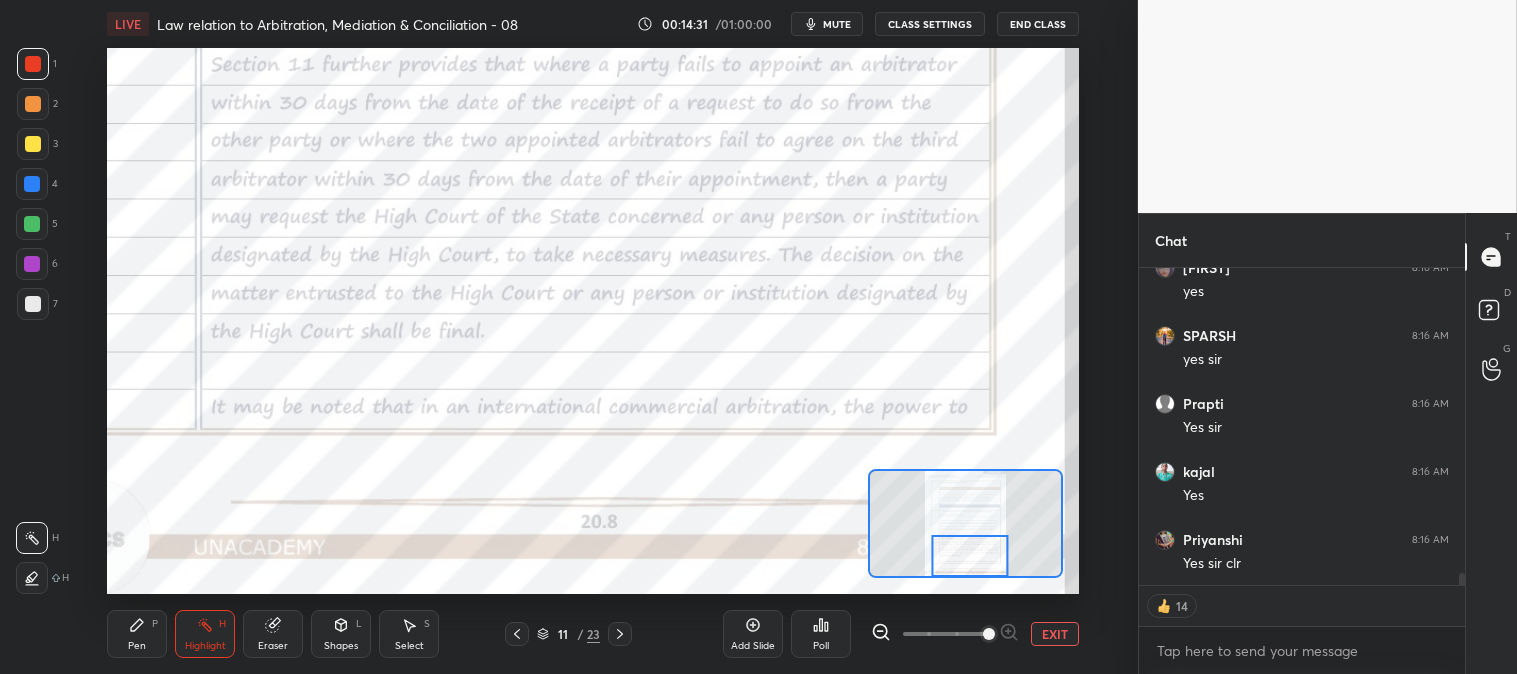 click 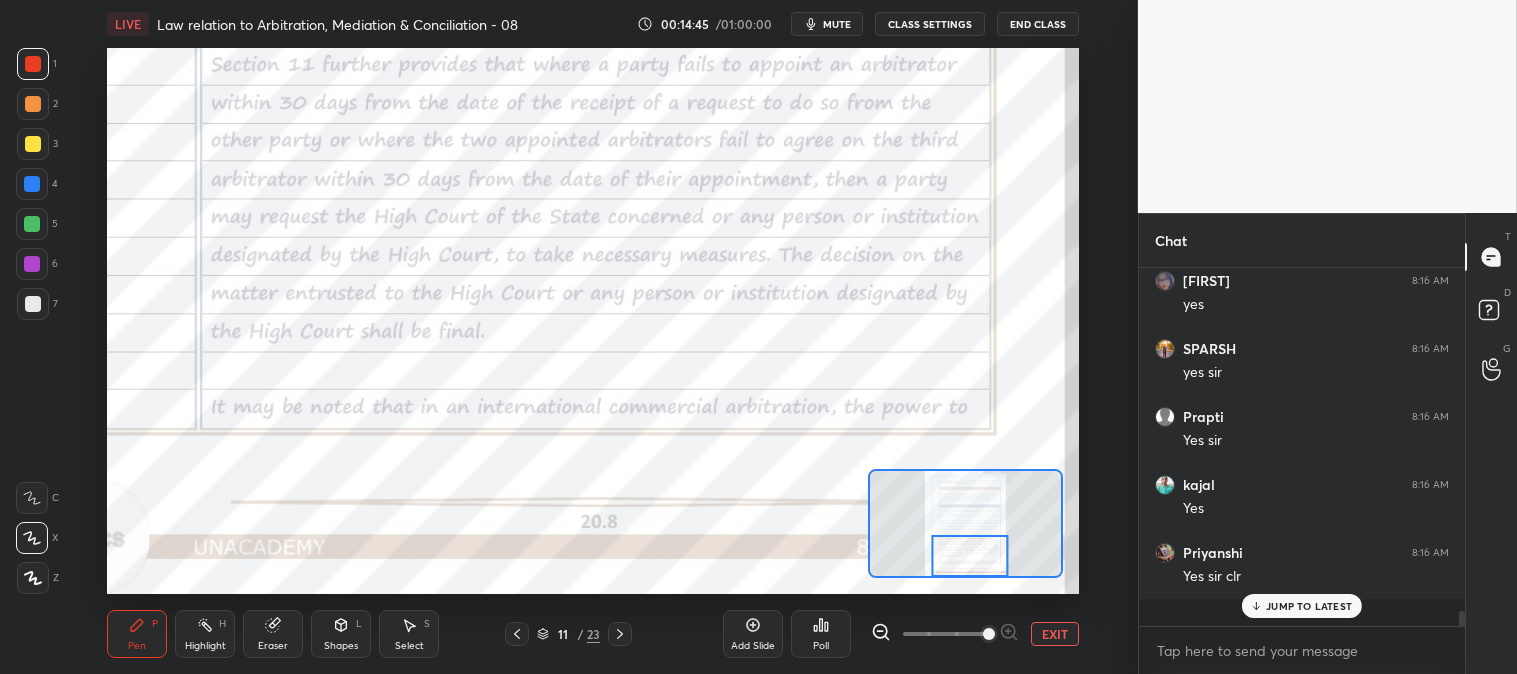 scroll, scrollTop: 6, scrollLeft: 5, axis: both 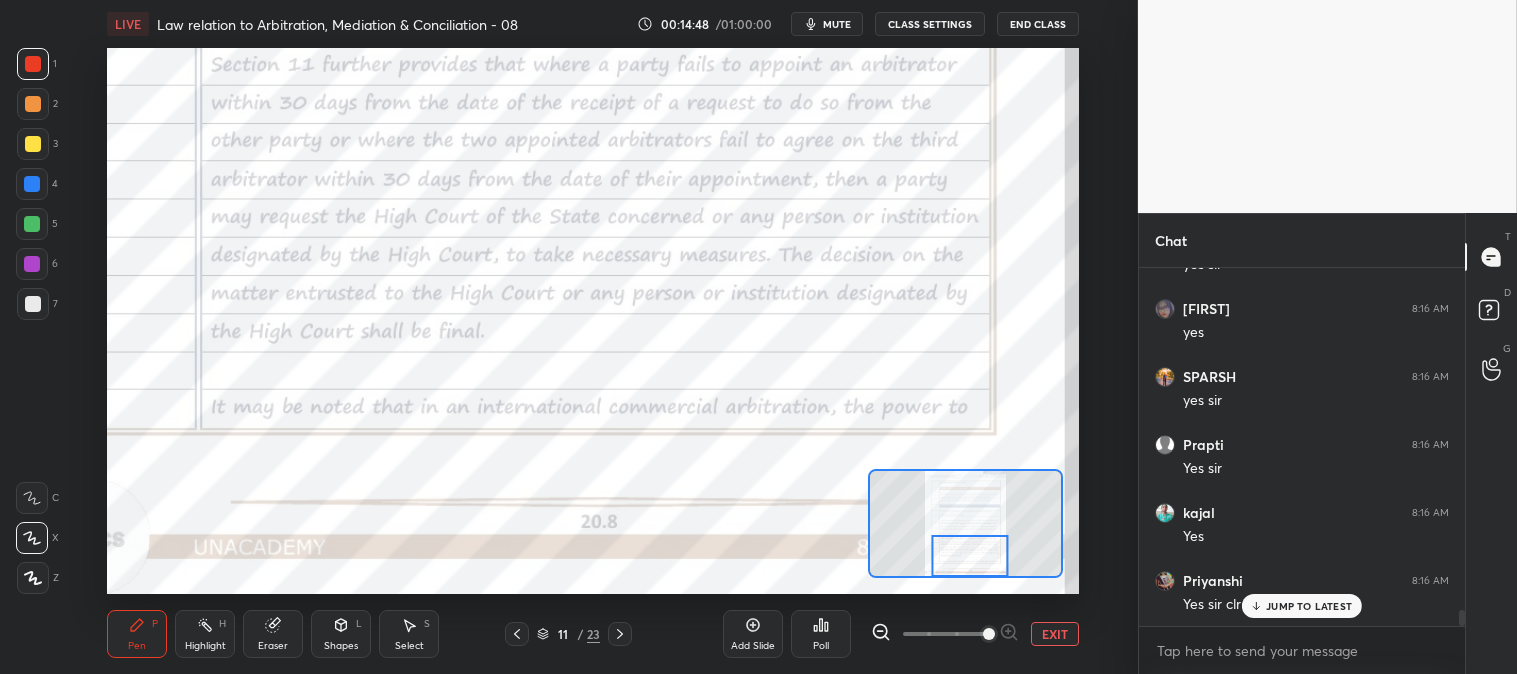 click on "JUMP TO LATEST" at bounding box center [1302, 606] 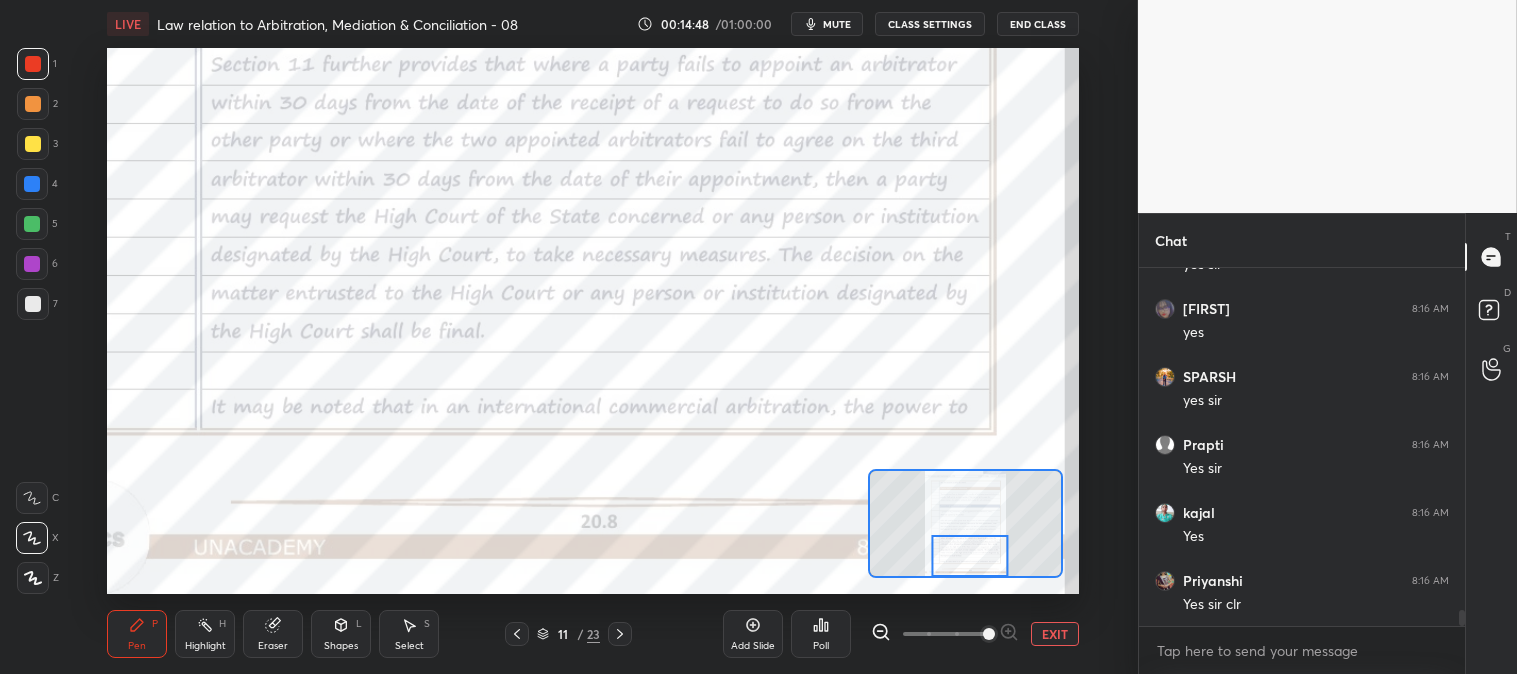 click on "Highlight H" at bounding box center [205, 634] 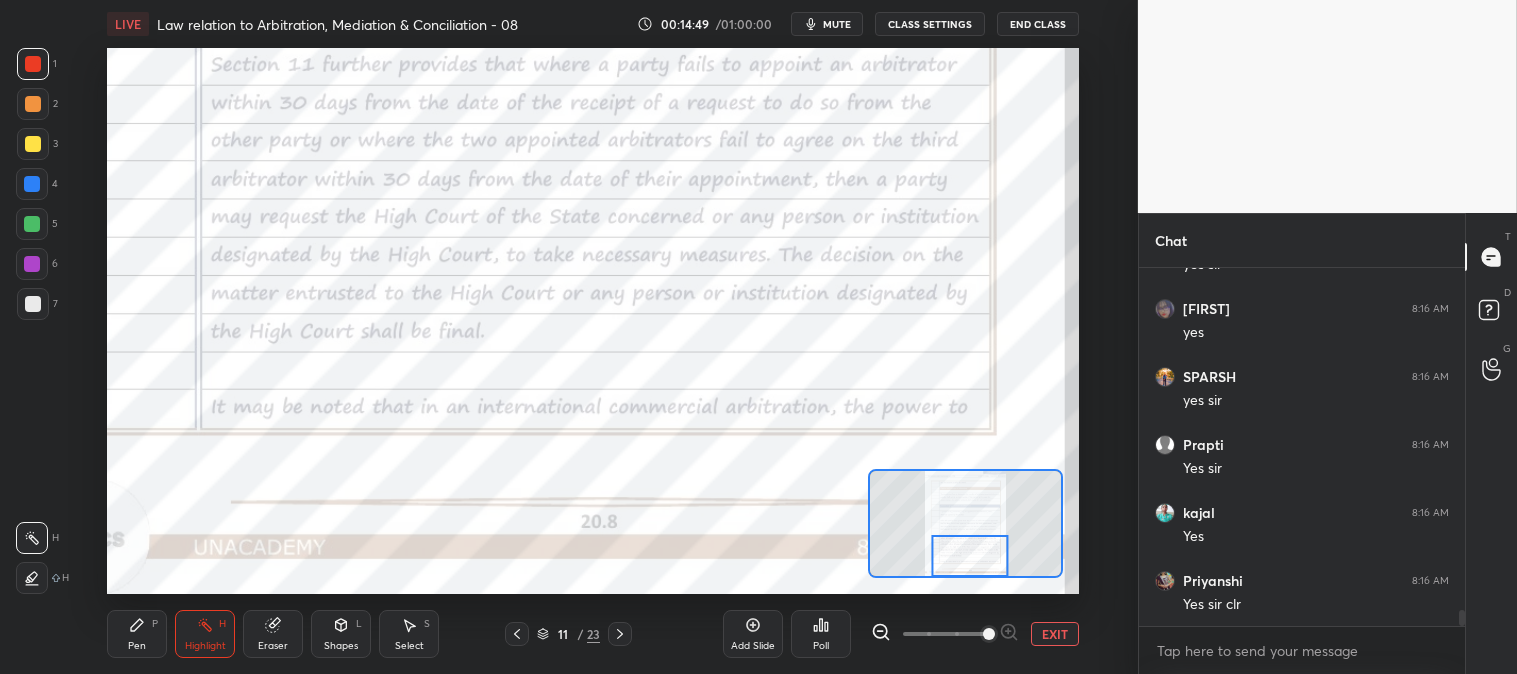click at bounding box center (33, 64) 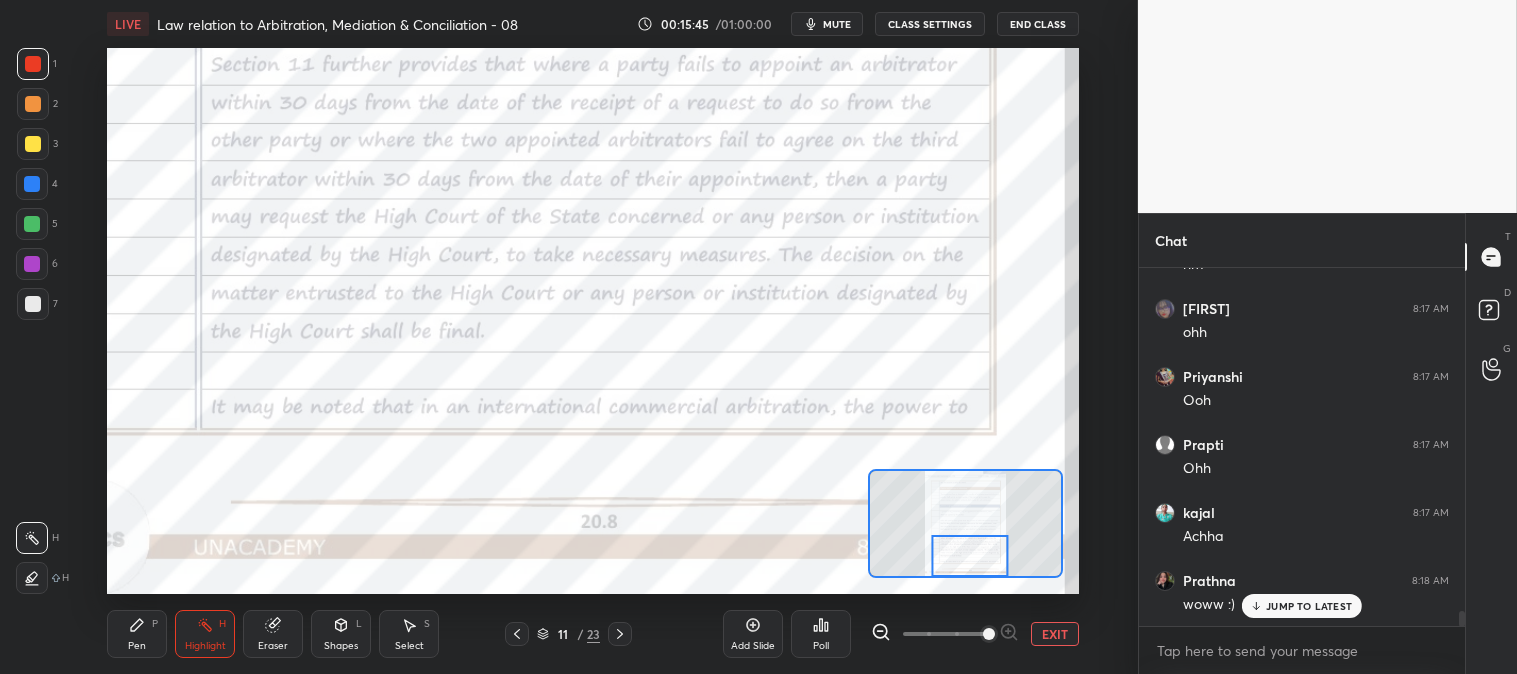 scroll, scrollTop: 8263, scrollLeft: 0, axis: vertical 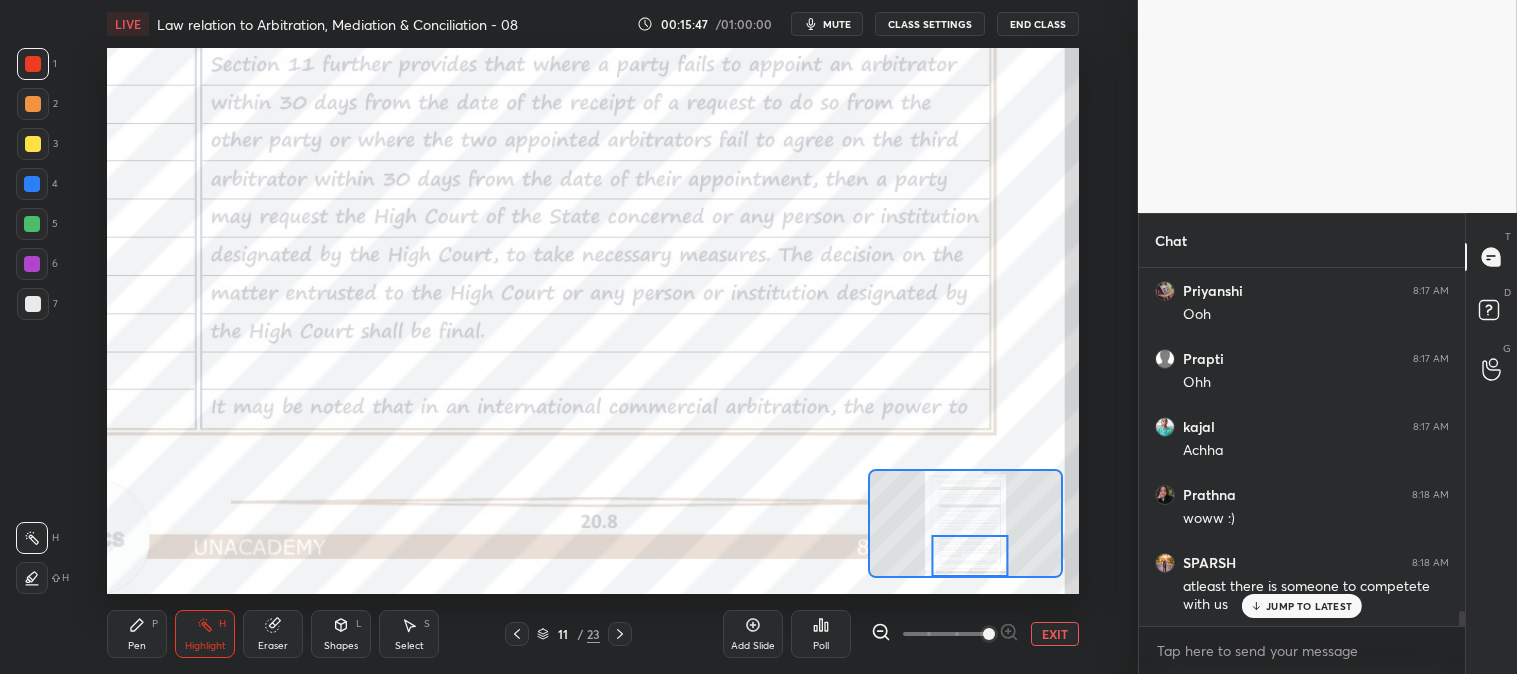 click on "JUMP TO LATEST" at bounding box center (1309, 606) 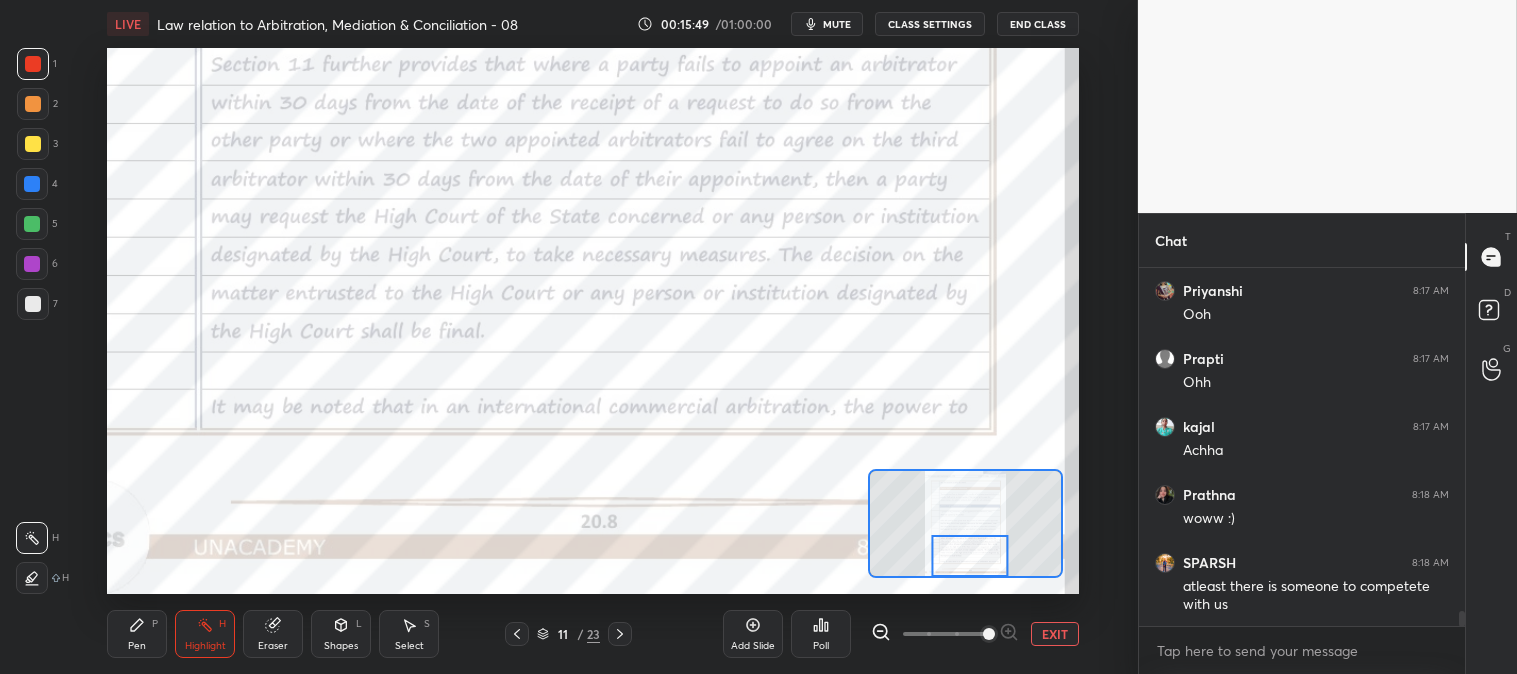 click on "Highlight H" at bounding box center (205, 634) 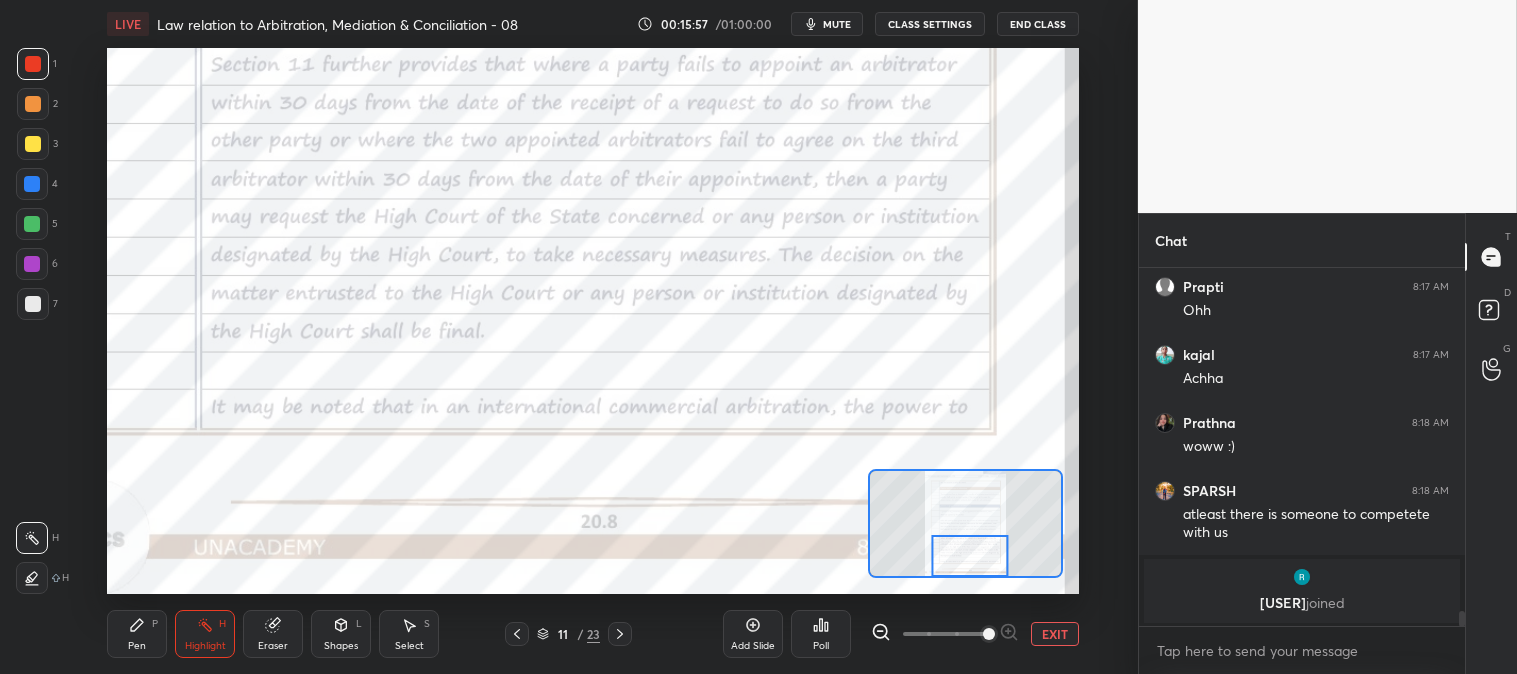scroll, scrollTop: 8051, scrollLeft: 0, axis: vertical 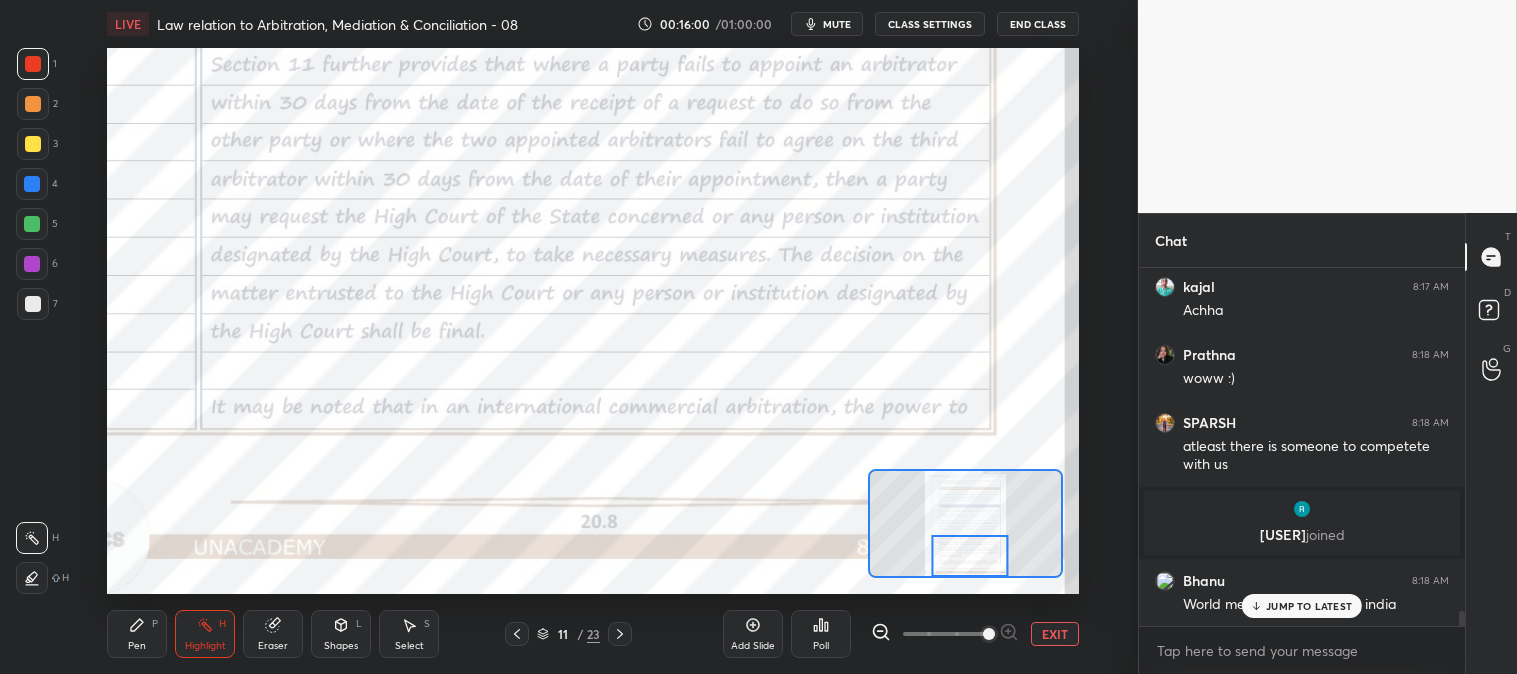 click on "JUMP TO LATEST" at bounding box center [1309, 606] 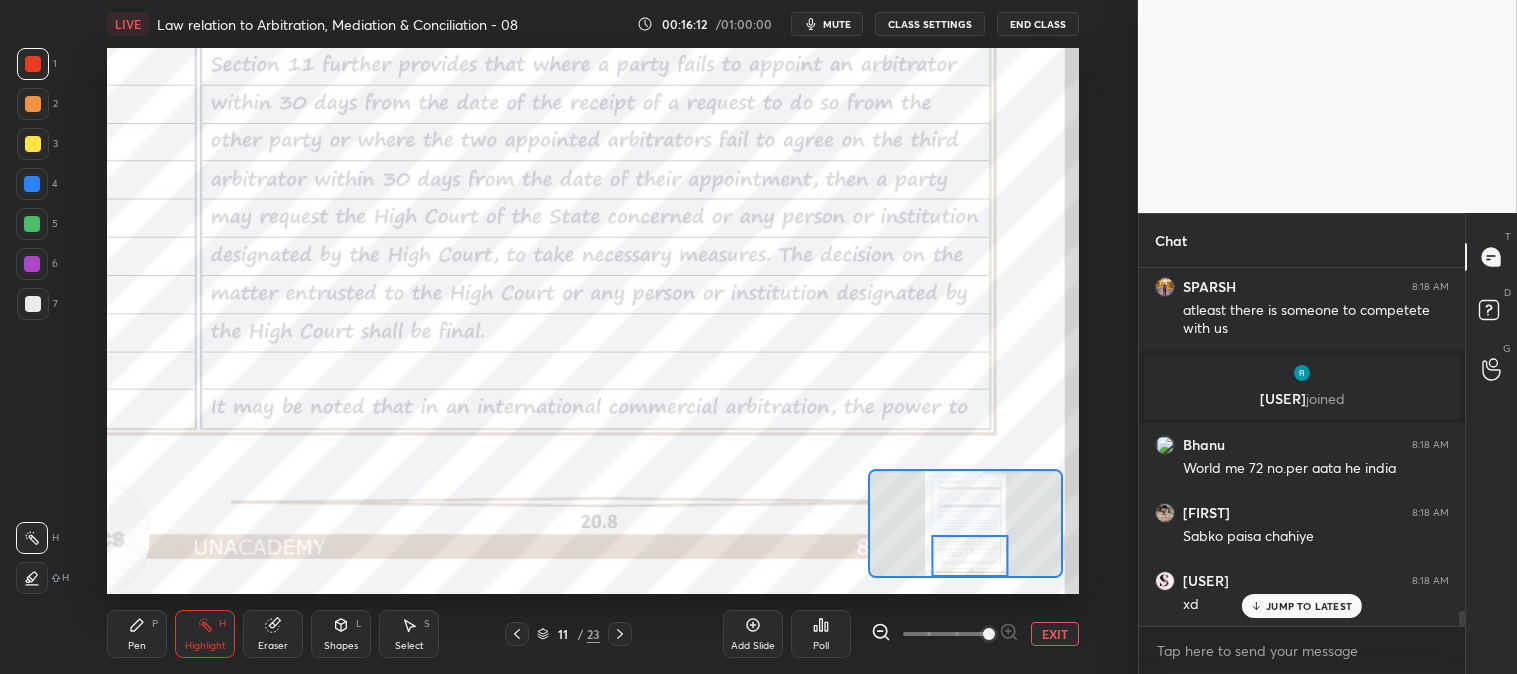 scroll, scrollTop: 8260, scrollLeft: 0, axis: vertical 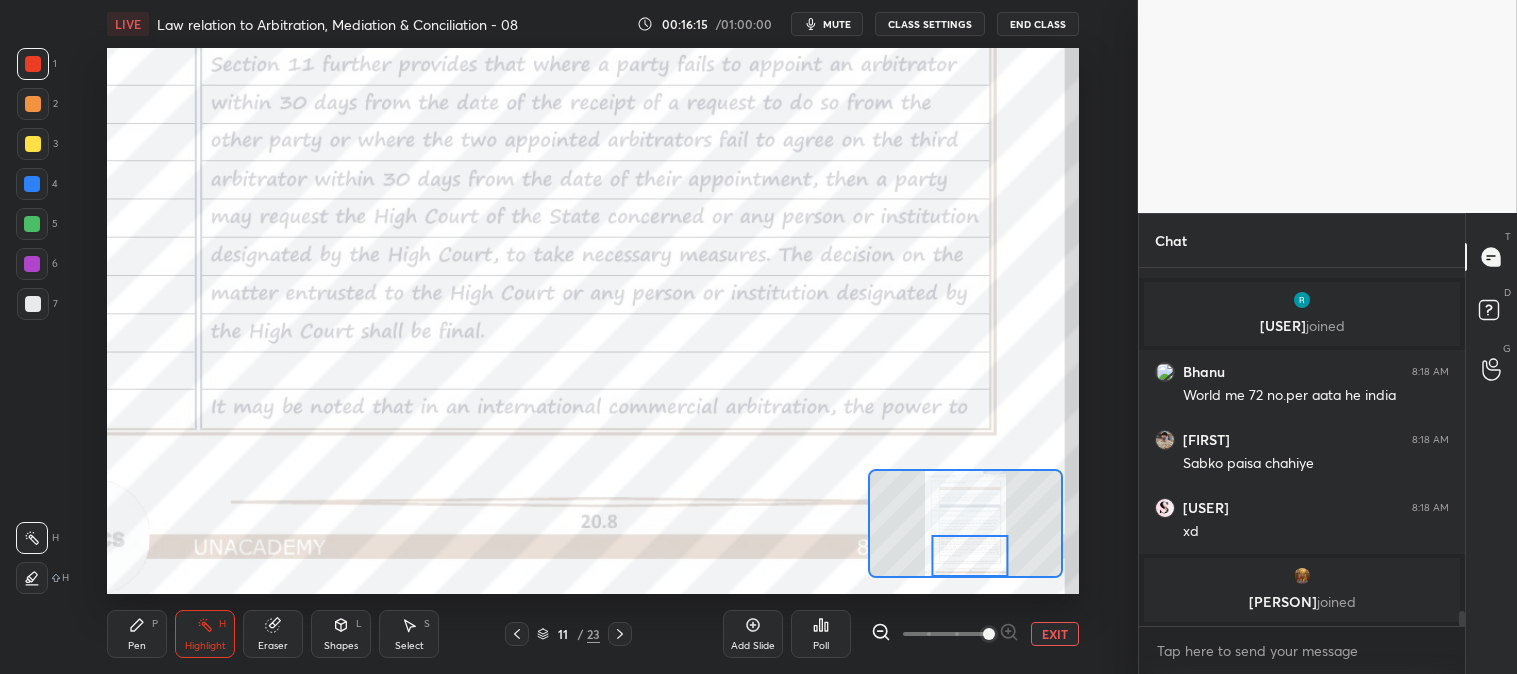 click 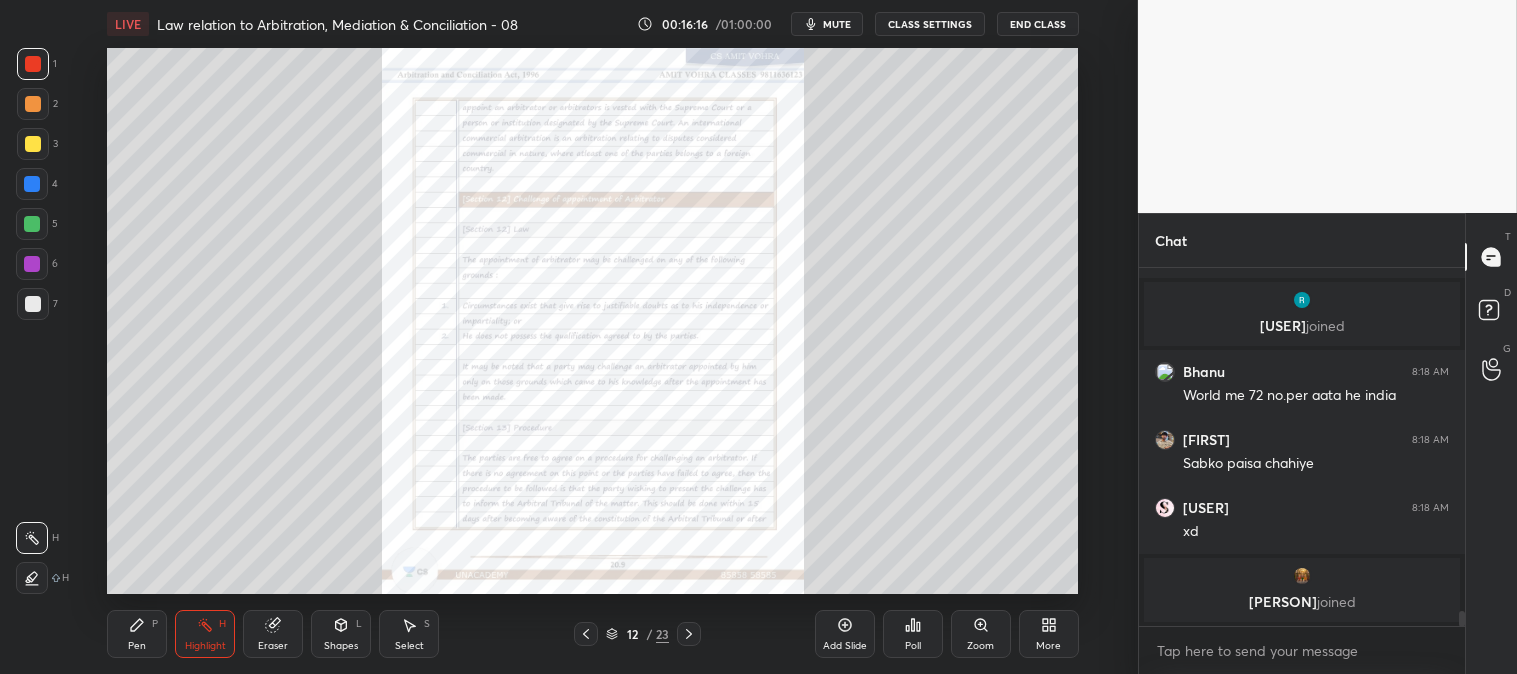 click 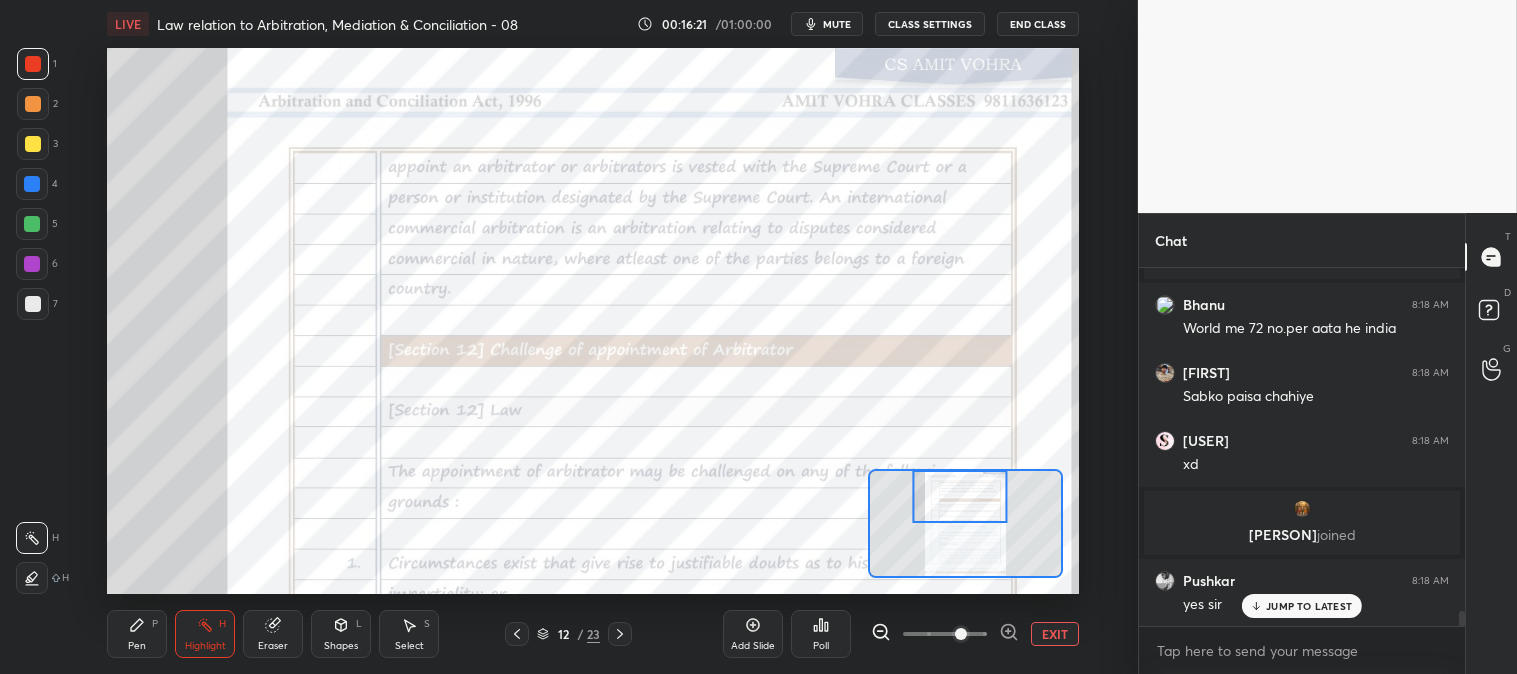 scroll, scrollTop: 8395, scrollLeft: 0, axis: vertical 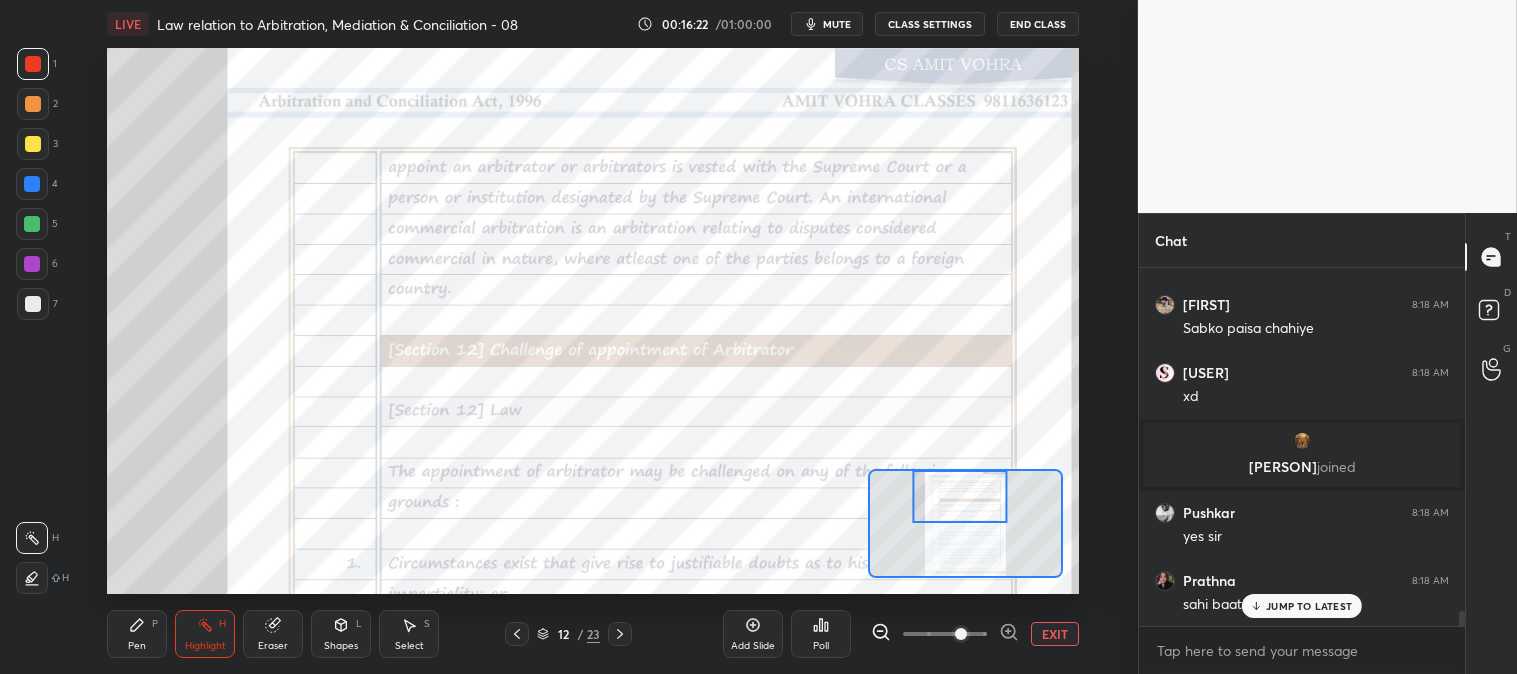 click on "Pen P" at bounding box center [137, 634] 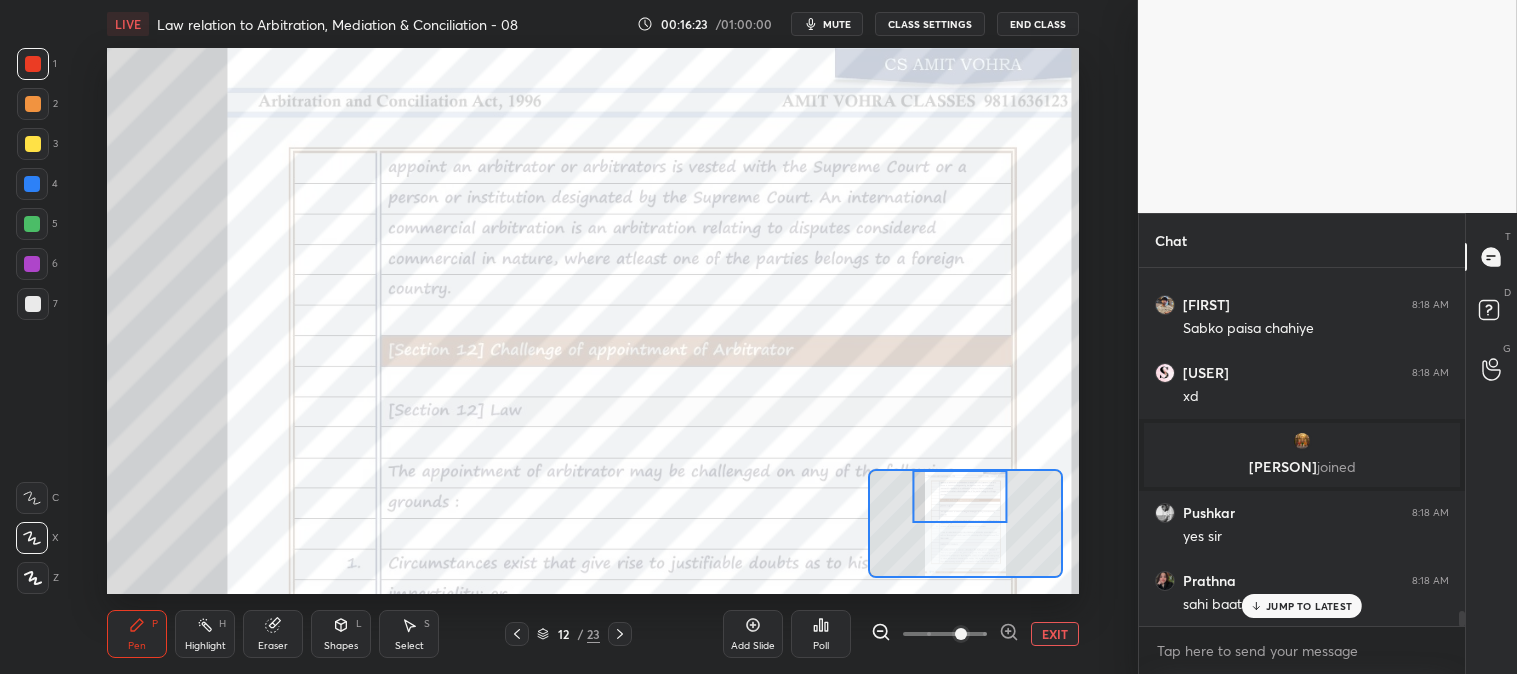 click 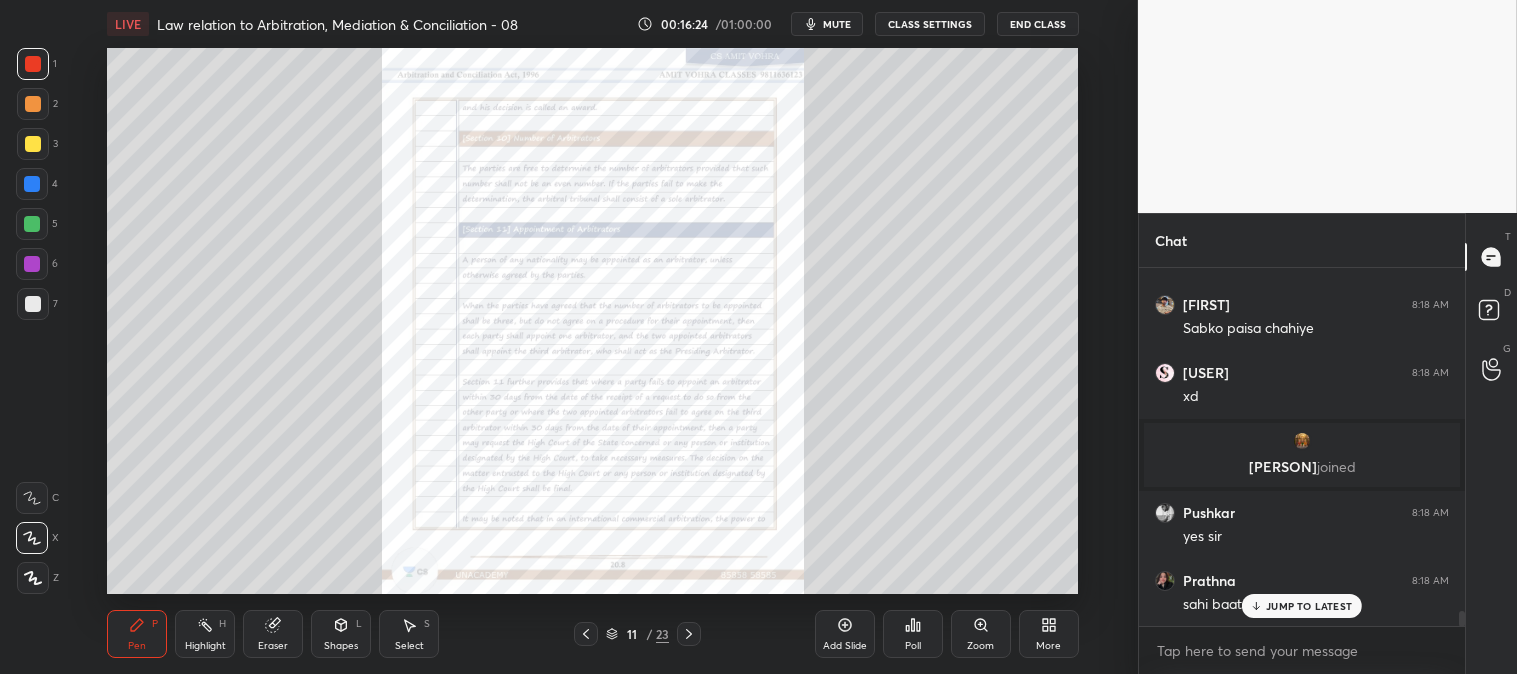 click on "Highlight" at bounding box center (205, 646) 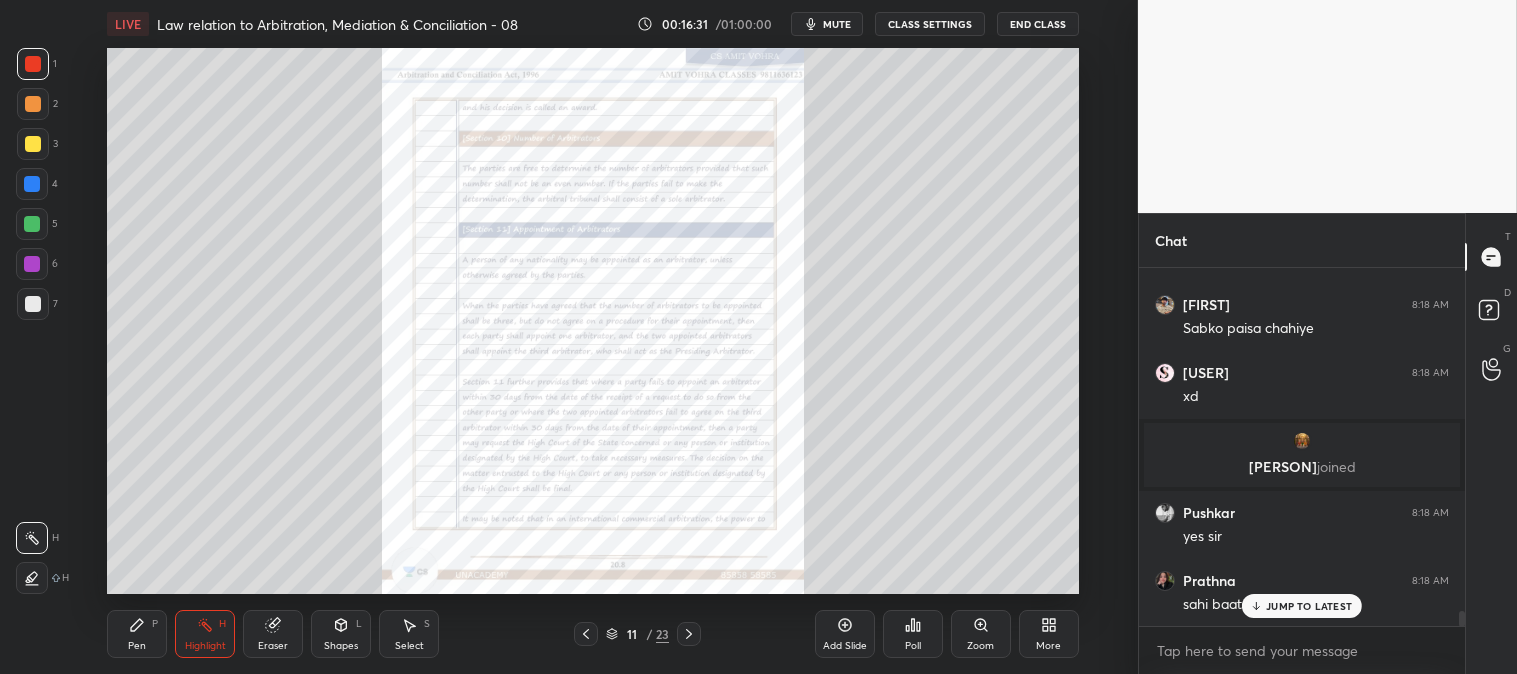 scroll, scrollTop: 8463, scrollLeft: 0, axis: vertical 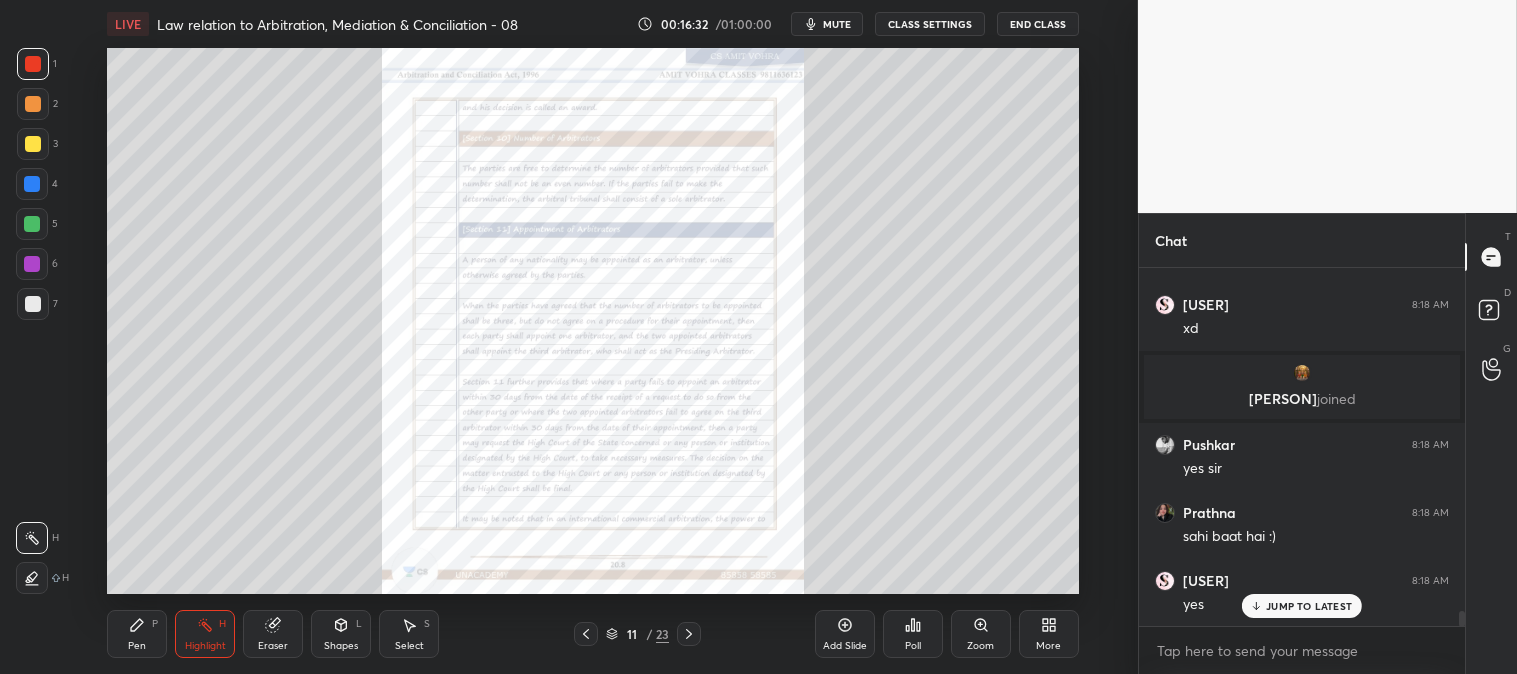 click 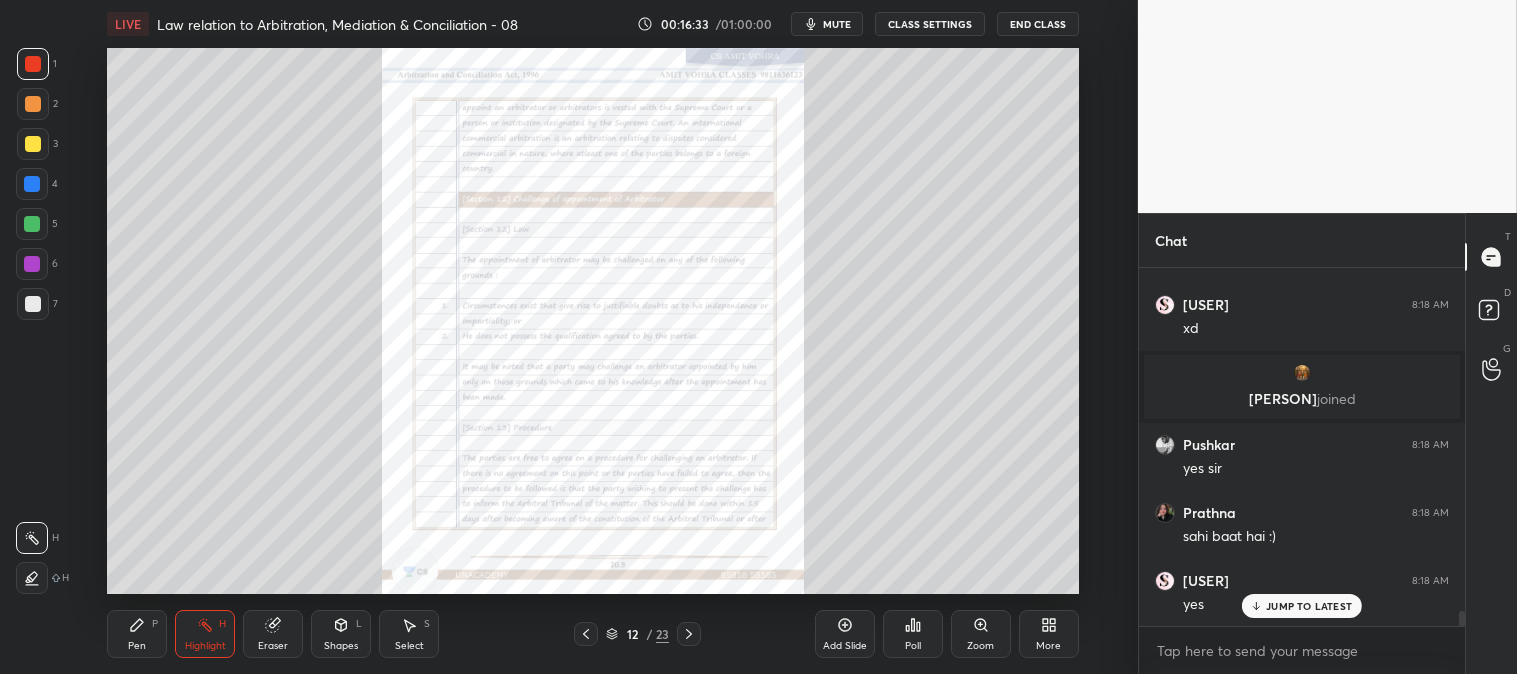 click on "Zoom" at bounding box center [981, 634] 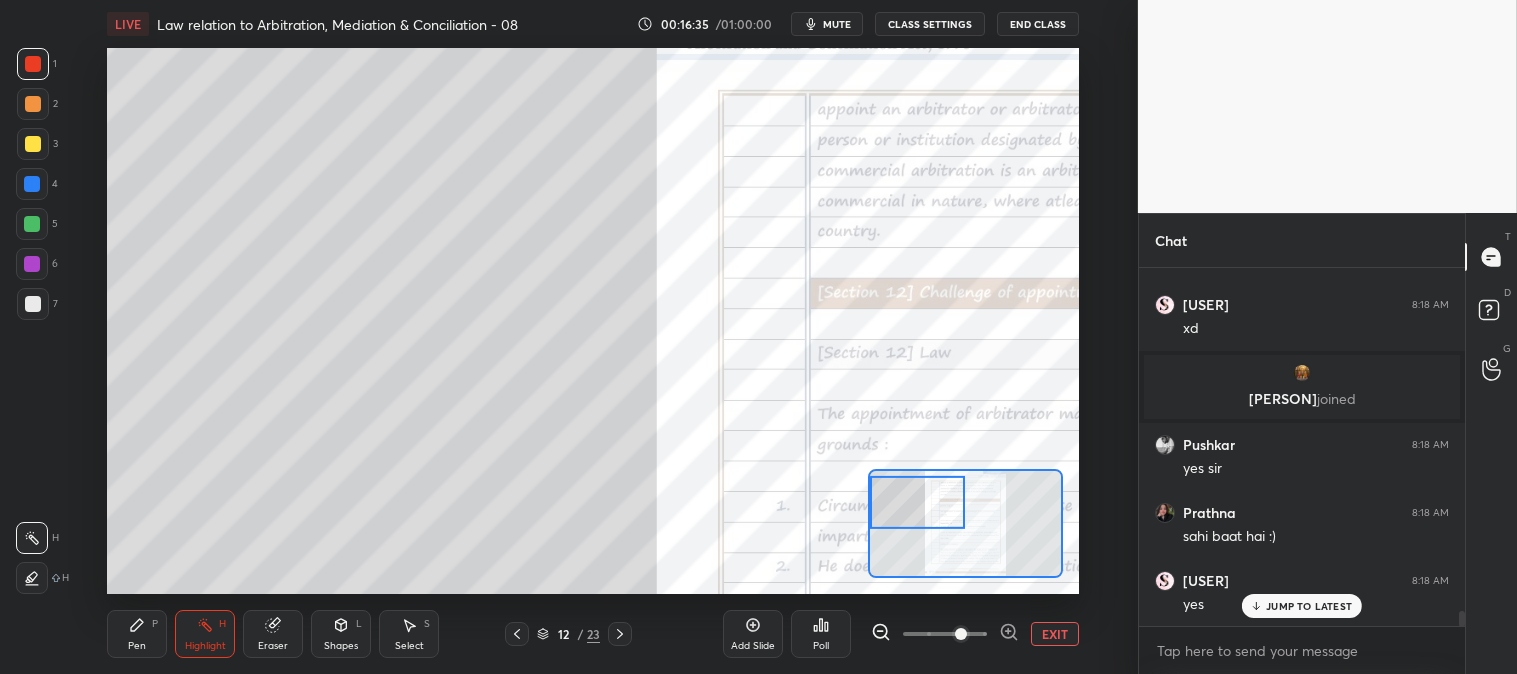 click 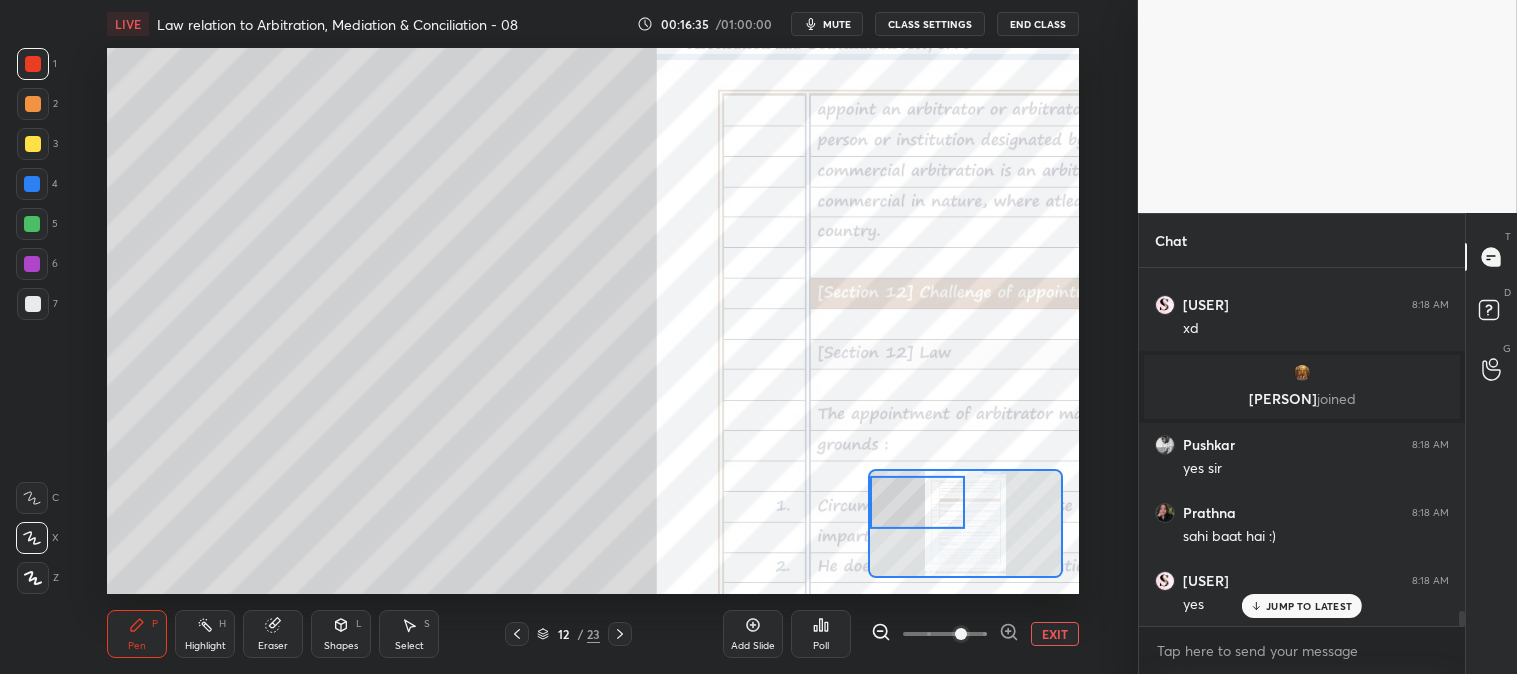 click at bounding box center [33, 144] 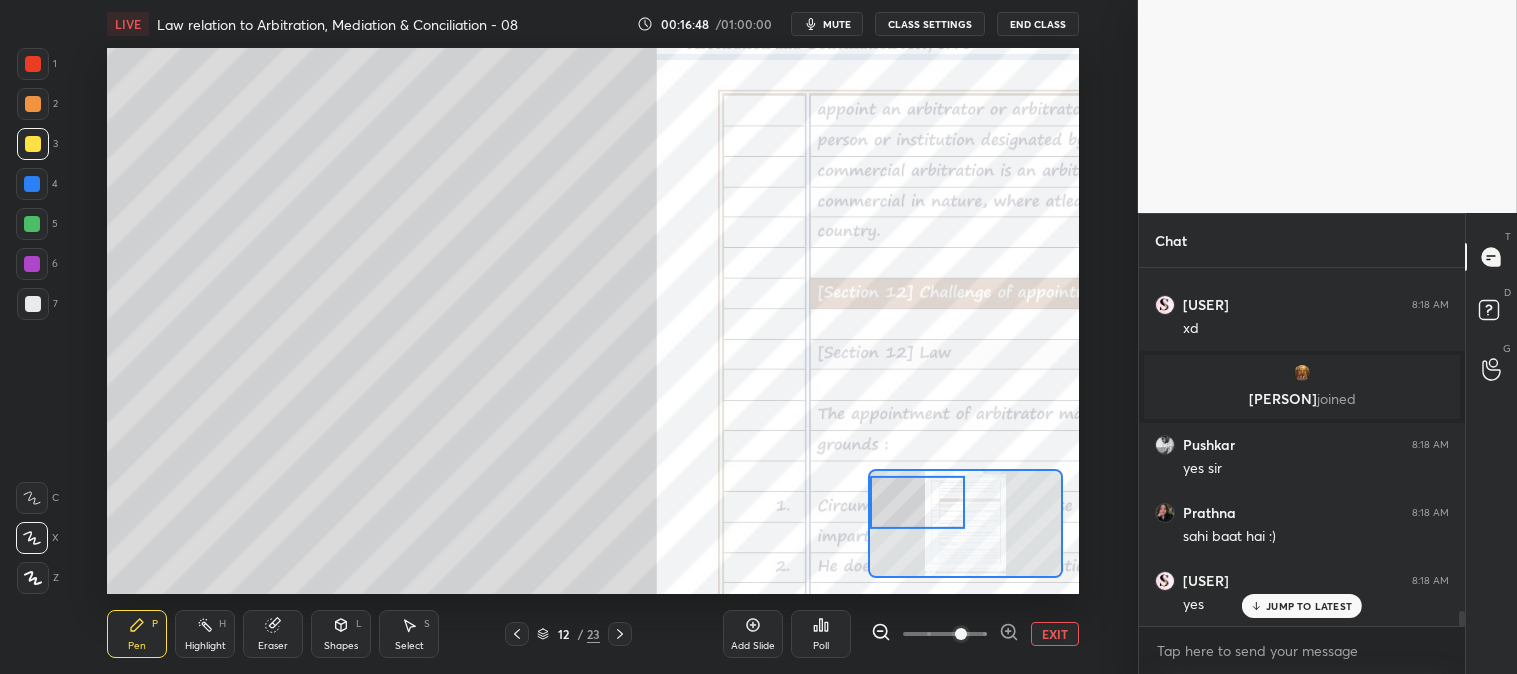 click at bounding box center (33, 304) 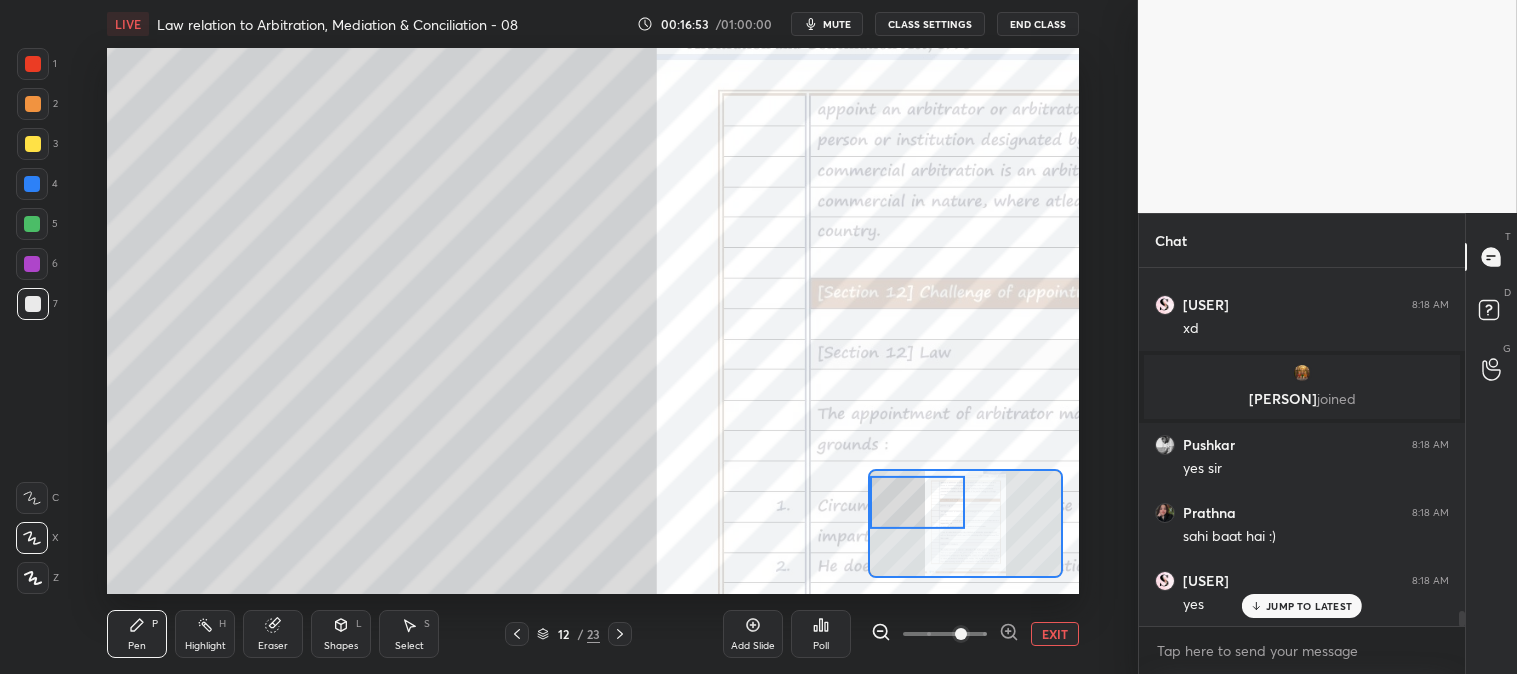 click at bounding box center (33, 64) 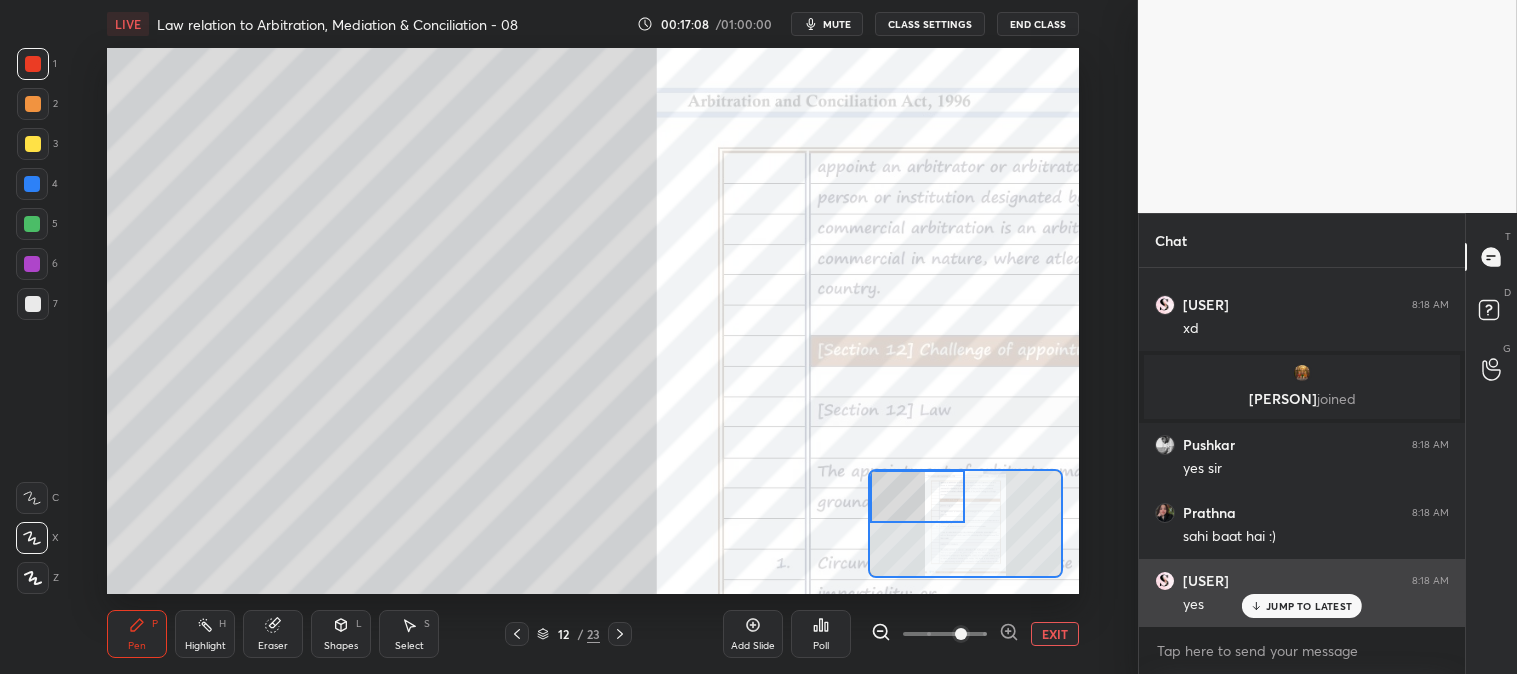 click on "JUMP TO LATEST" at bounding box center (1309, 606) 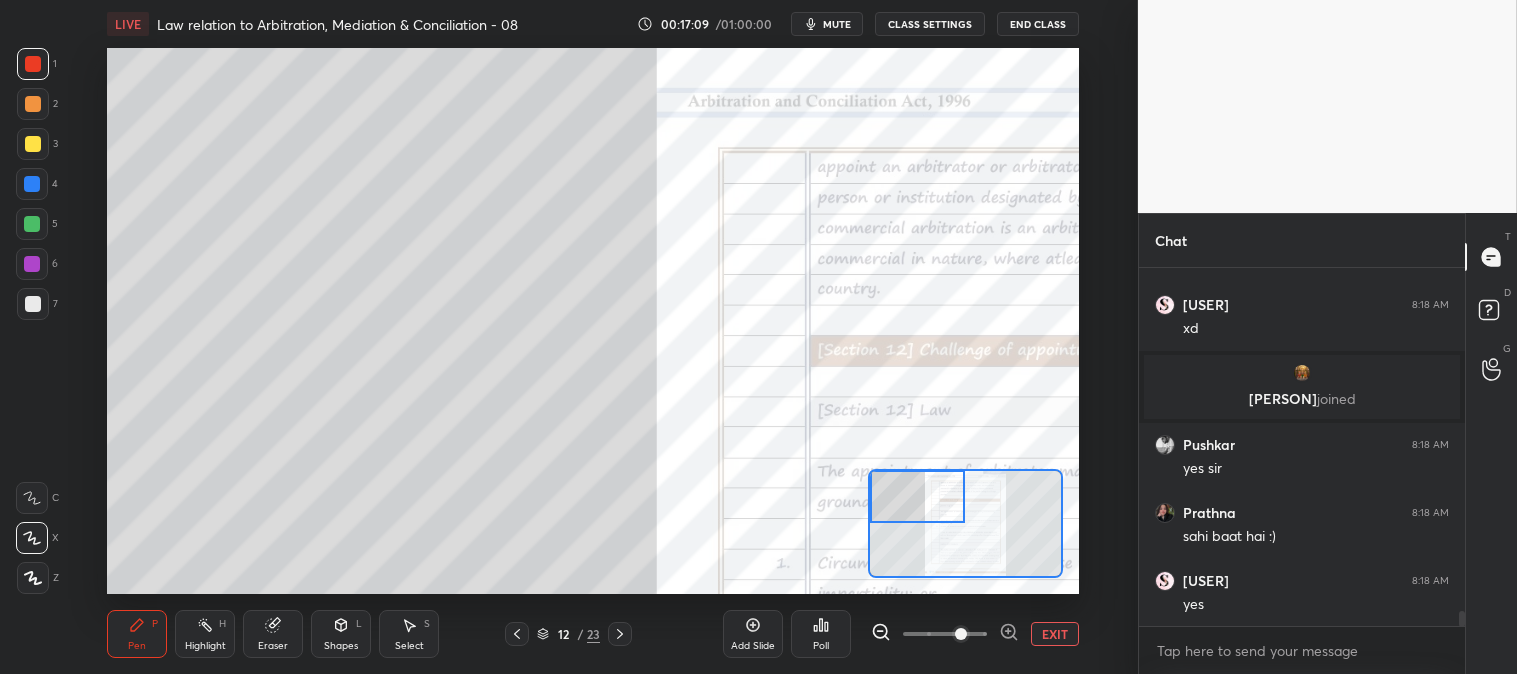 click at bounding box center (32, 184) 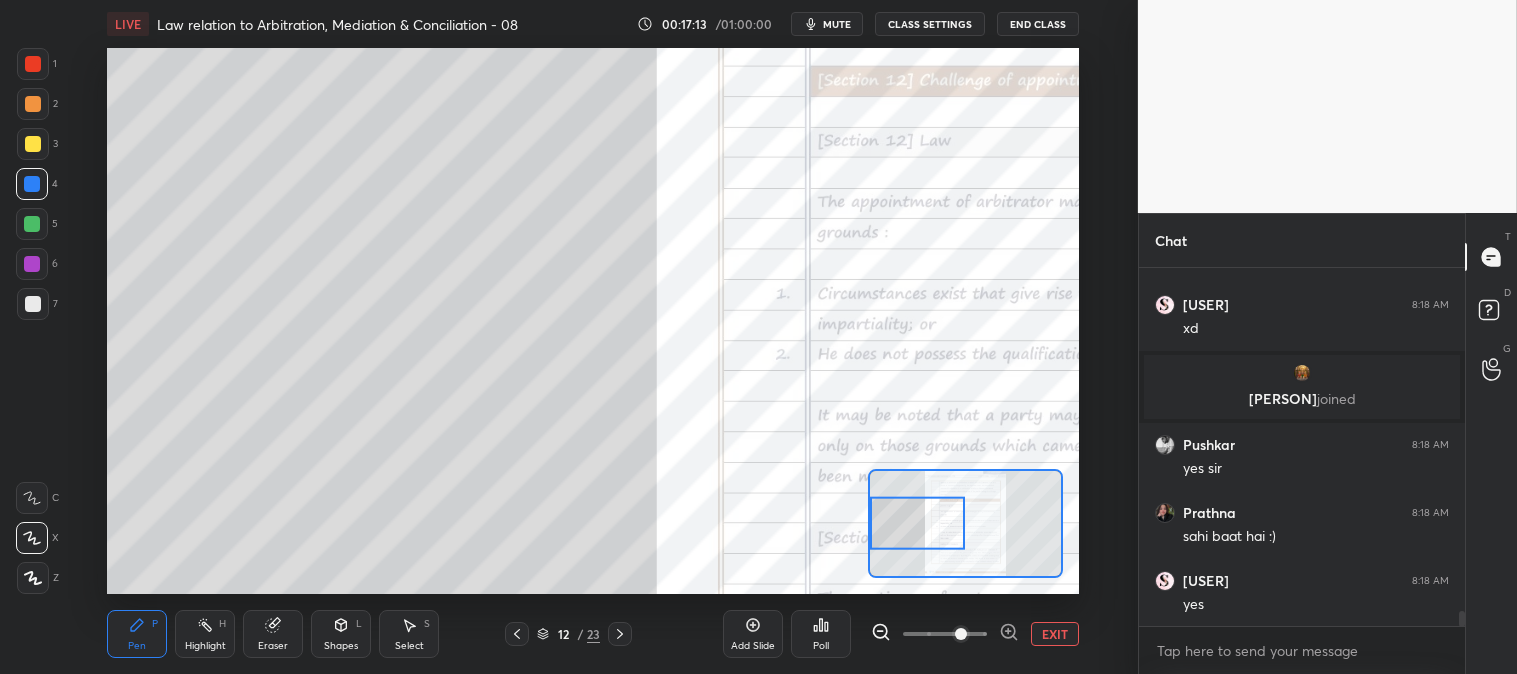 click at bounding box center [33, 144] 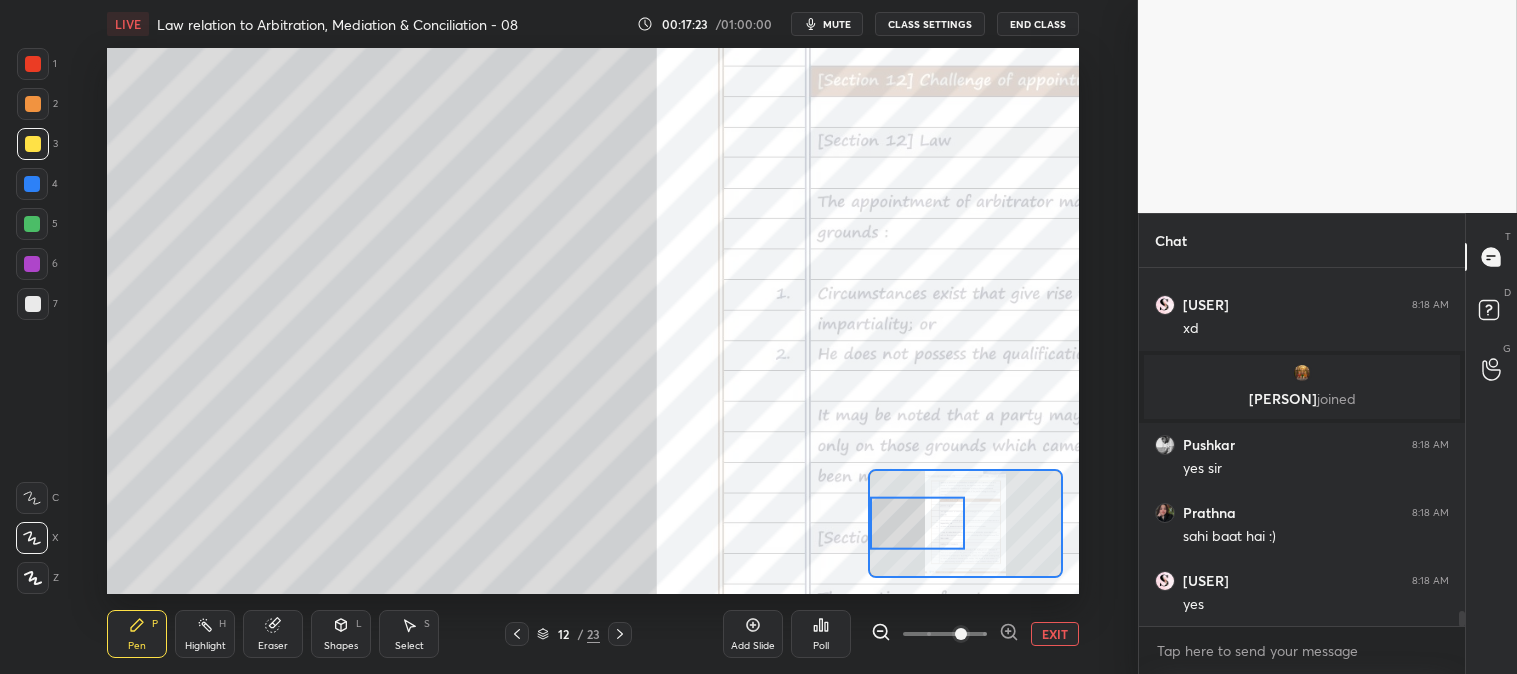 click on "EXIT" at bounding box center (1055, 634) 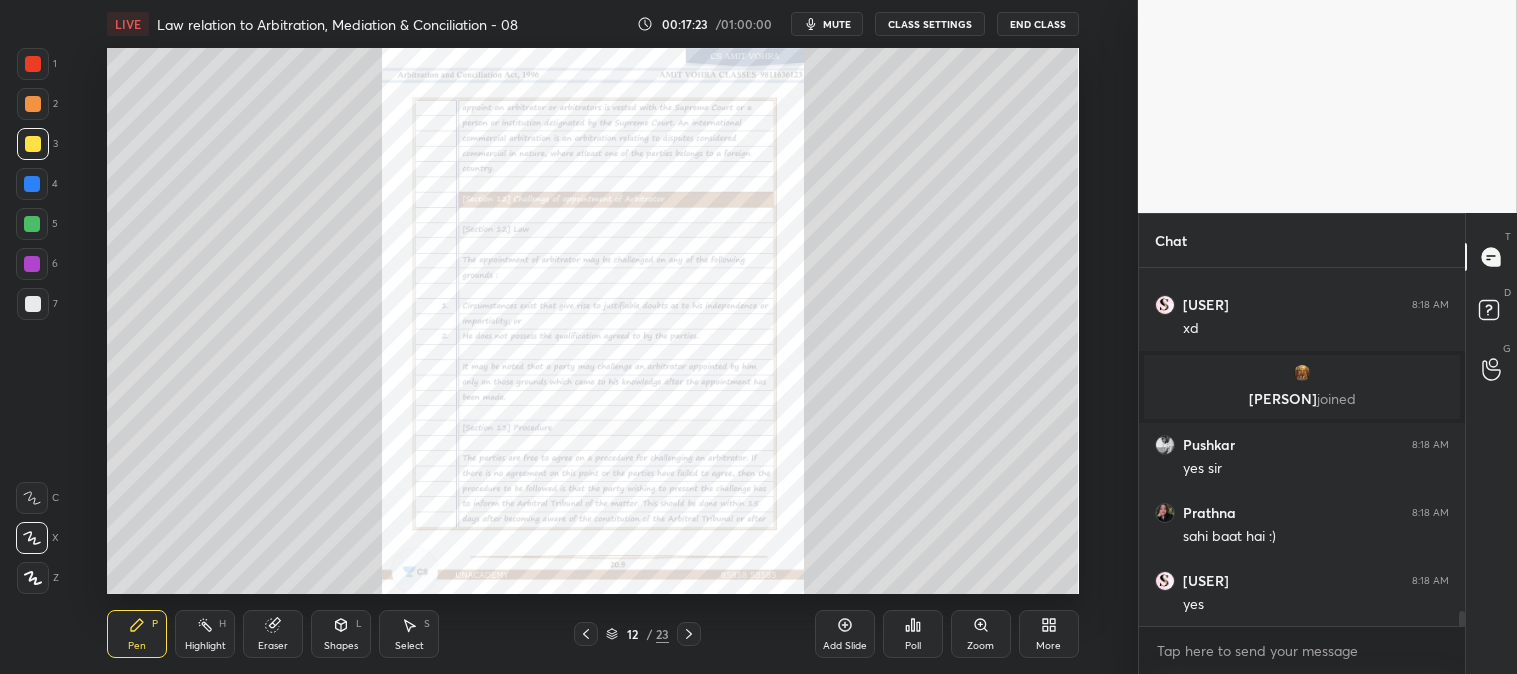 click at bounding box center (33, 64) 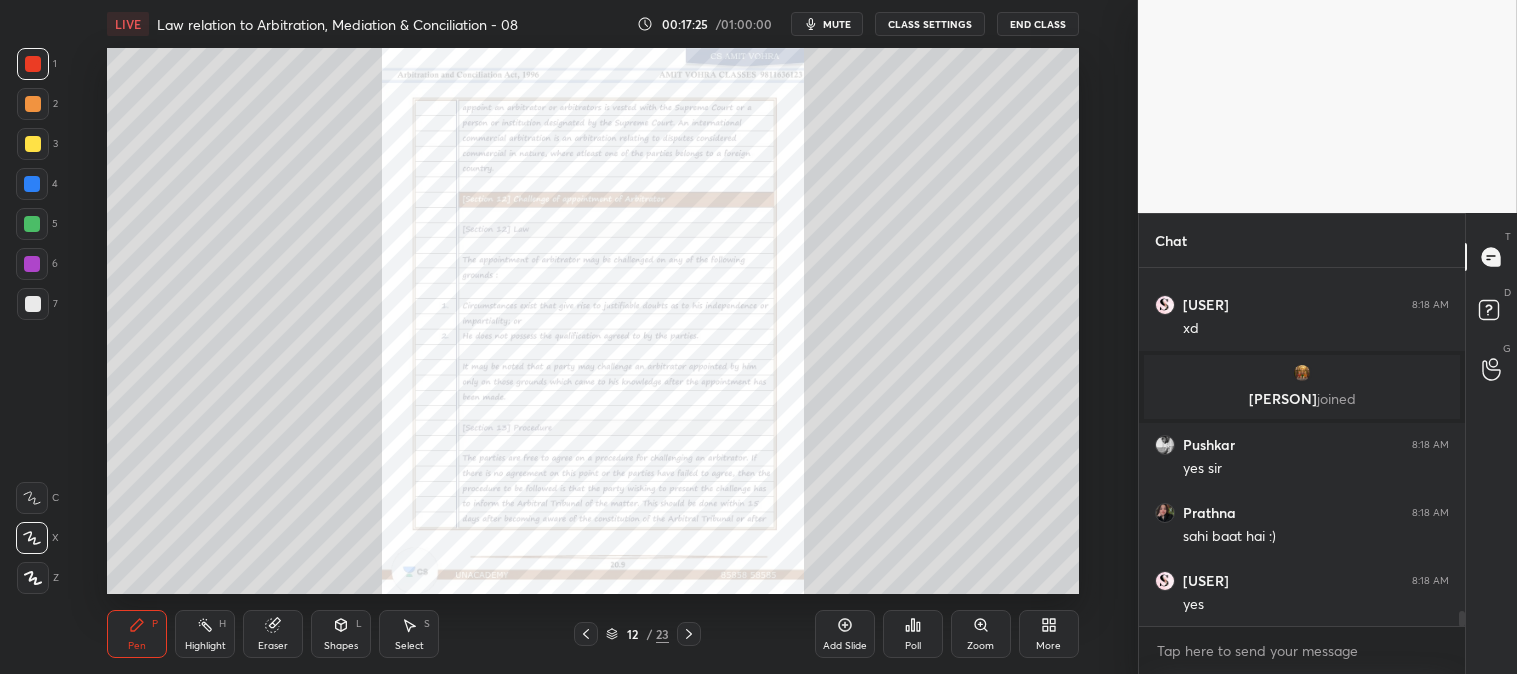 click on "Zoom" at bounding box center [981, 634] 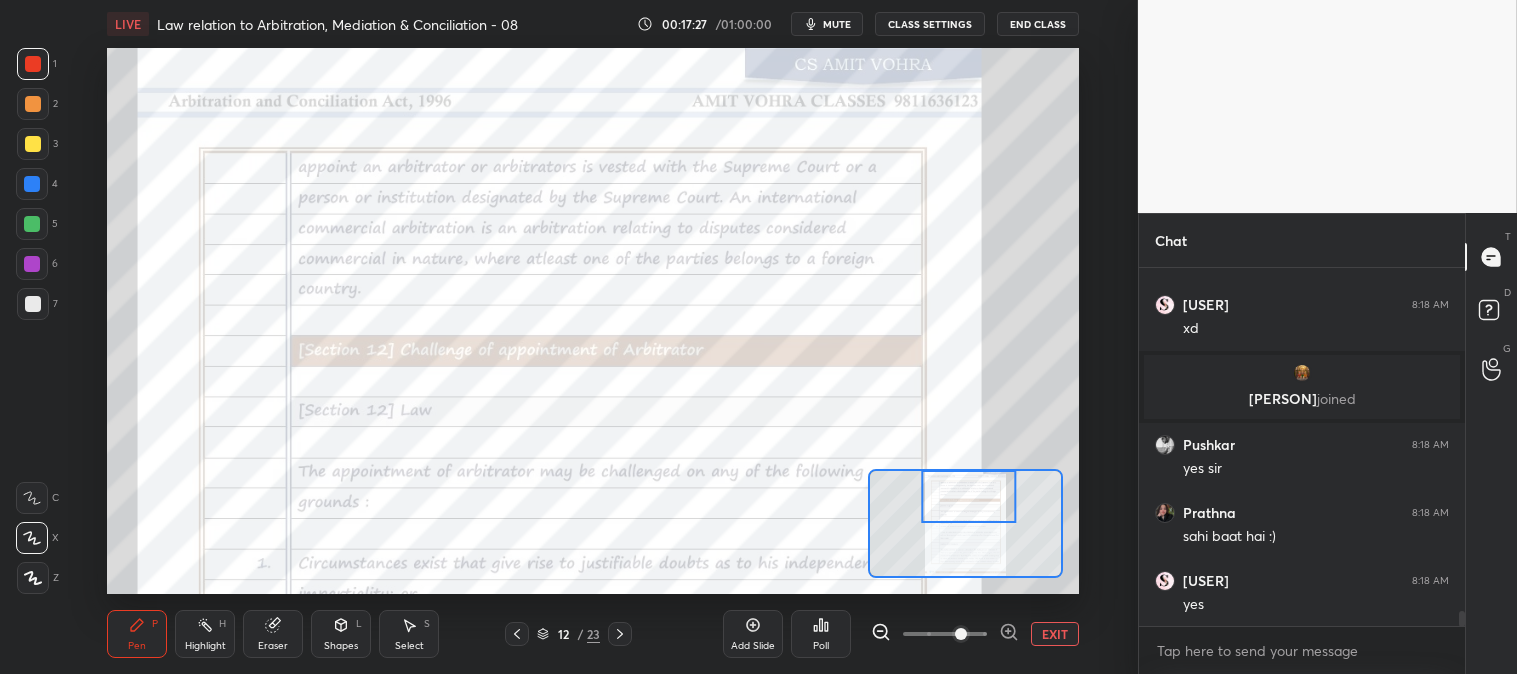 click 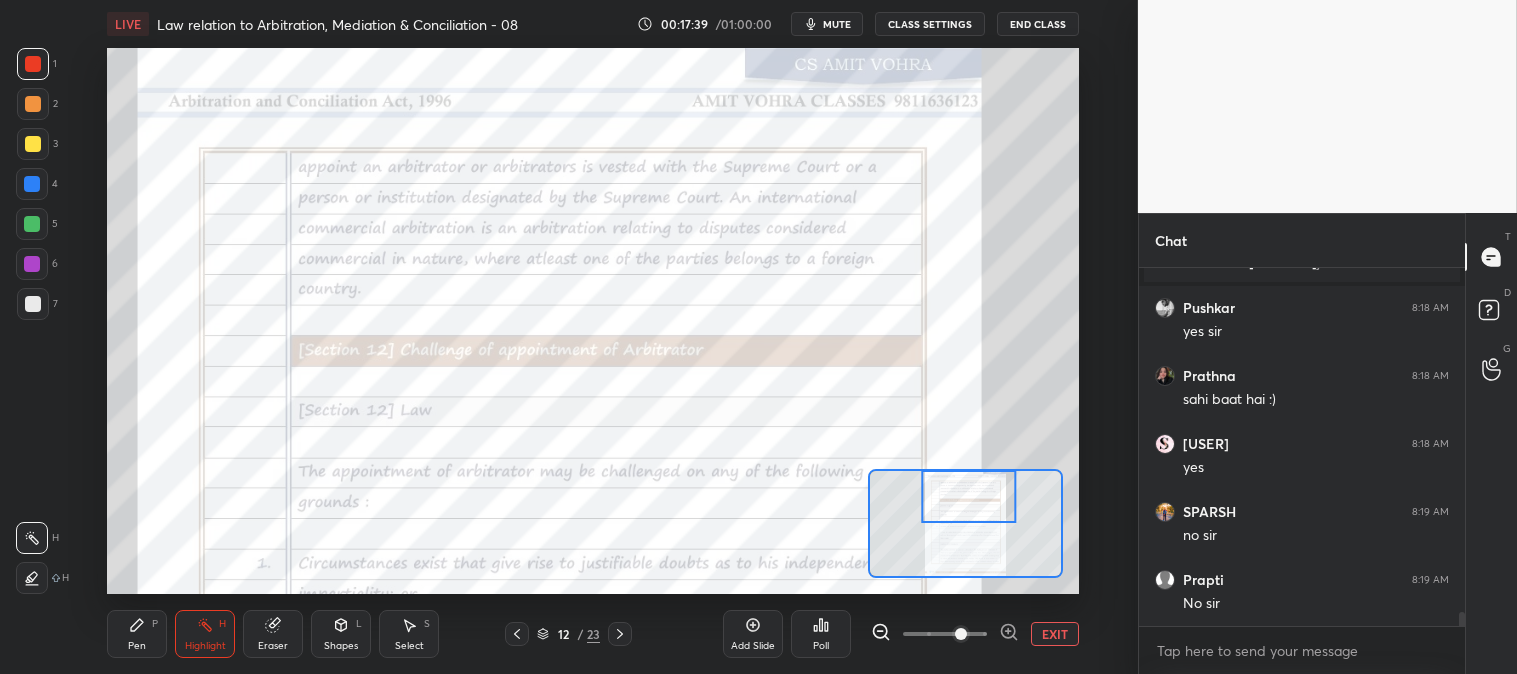 scroll, scrollTop: 8667, scrollLeft: 0, axis: vertical 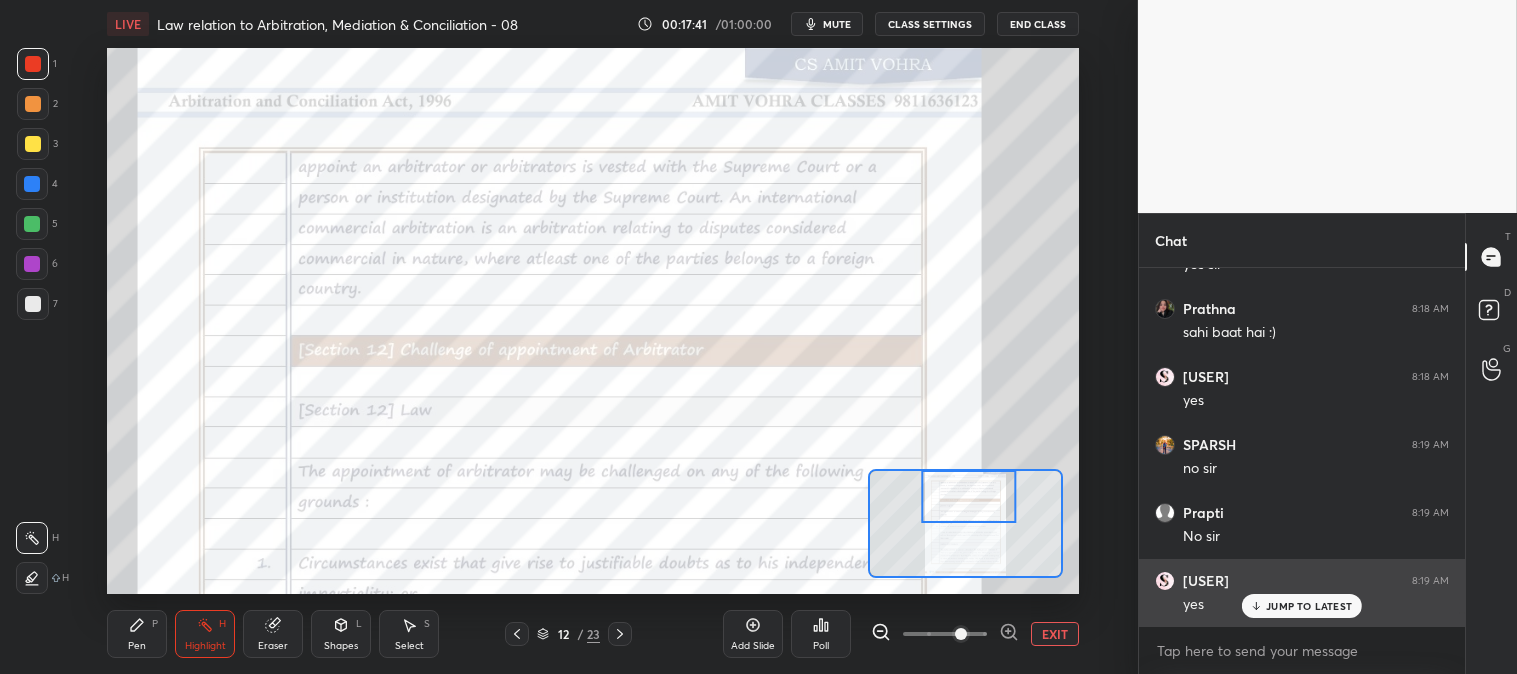 click on "JUMP TO LATEST" at bounding box center (1309, 606) 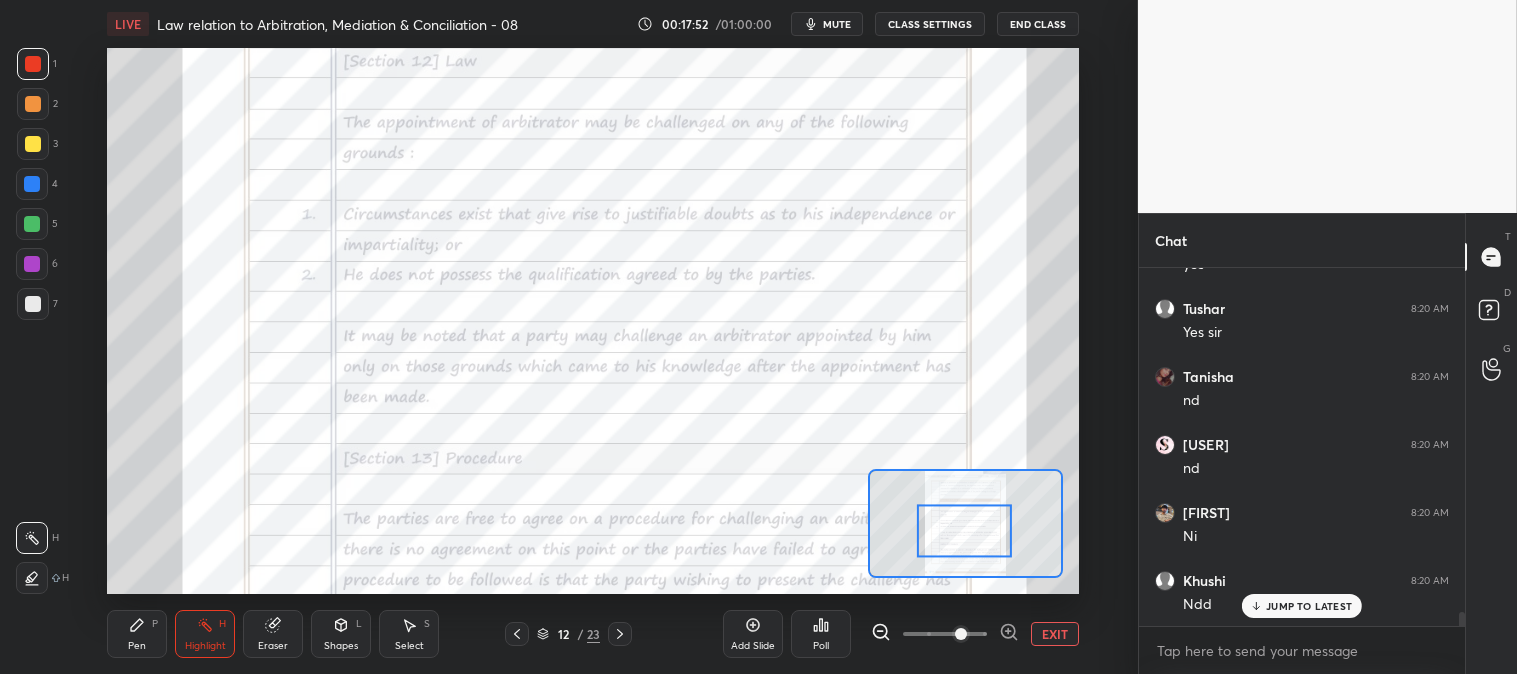 scroll, scrollTop: 9075, scrollLeft: 0, axis: vertical 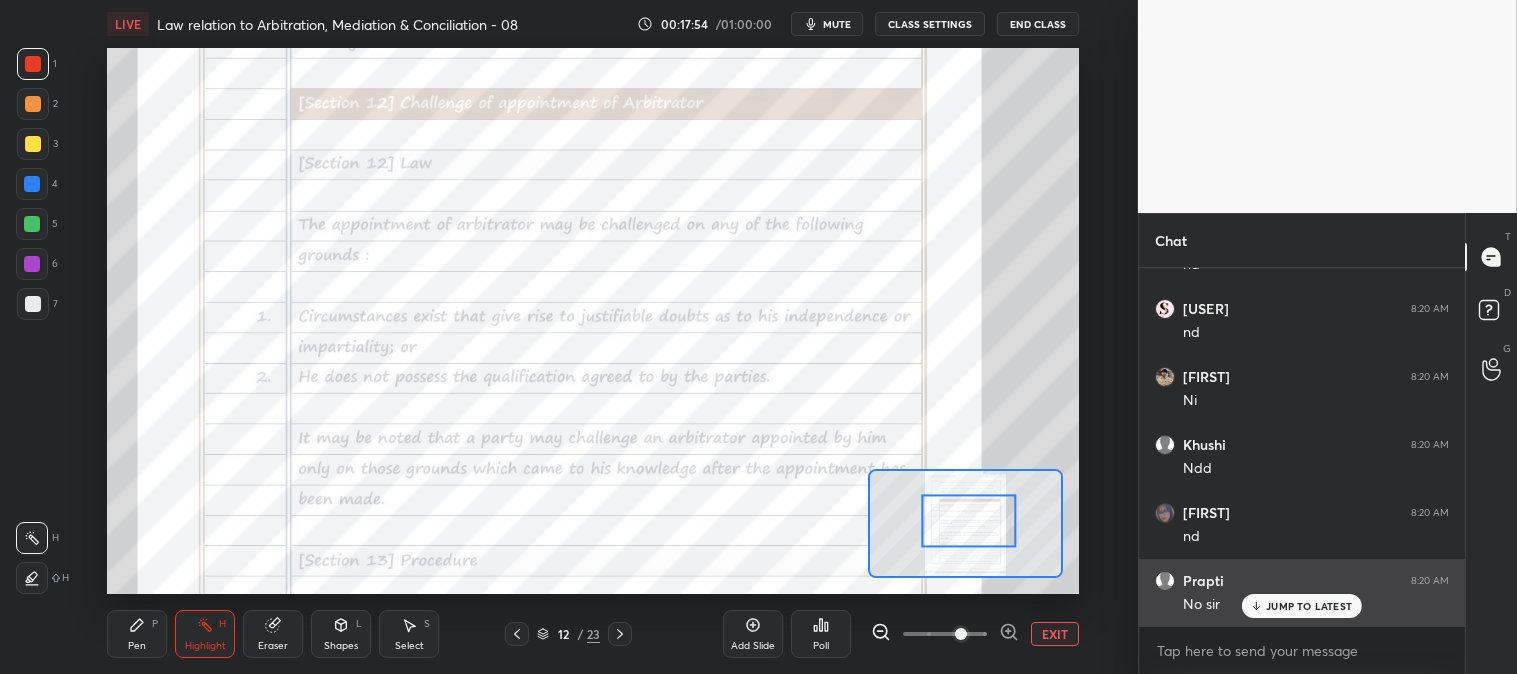 click on "JUMP TO LATEST" at bounding box center (1302, 606) 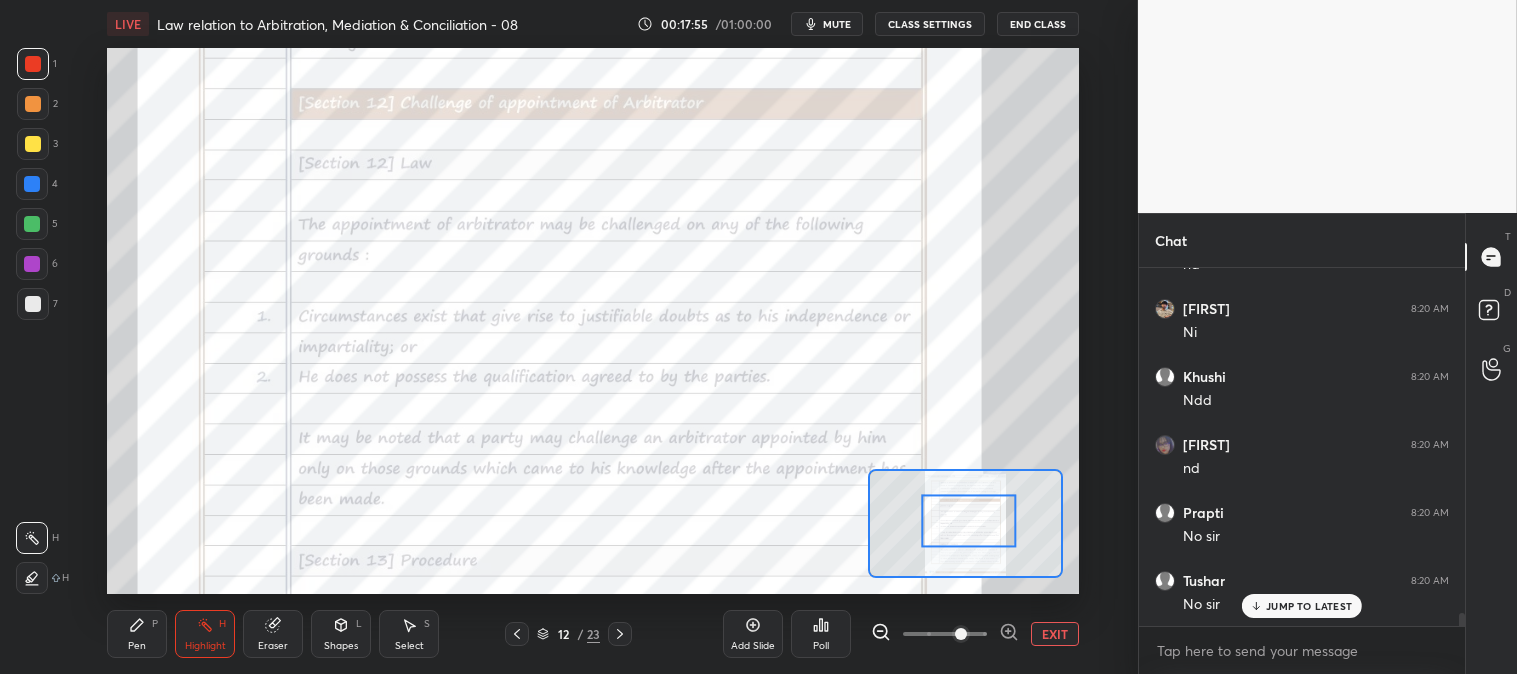click on "Highlight H" at bounding box center (205, 634) 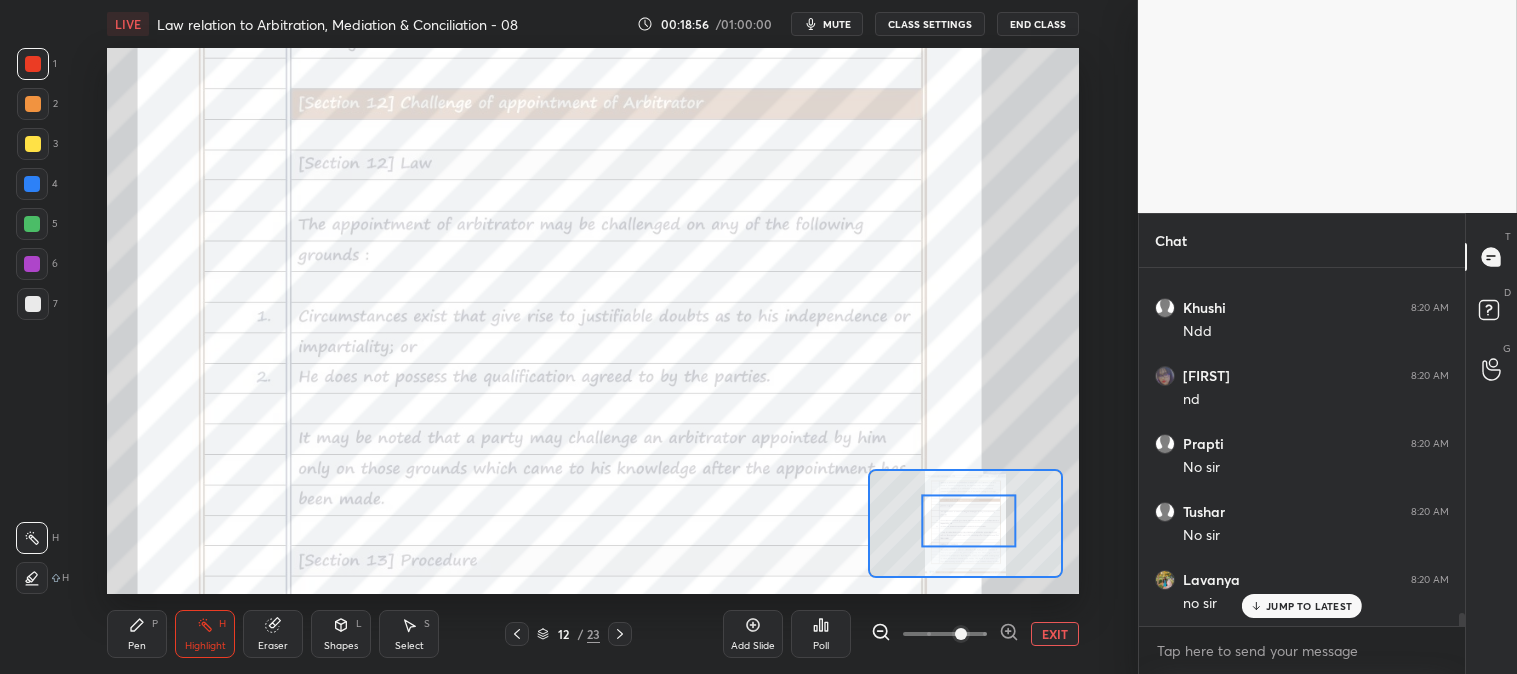 scroll, scrollTop: 9351, scrollLeft: 0, axis: vertical 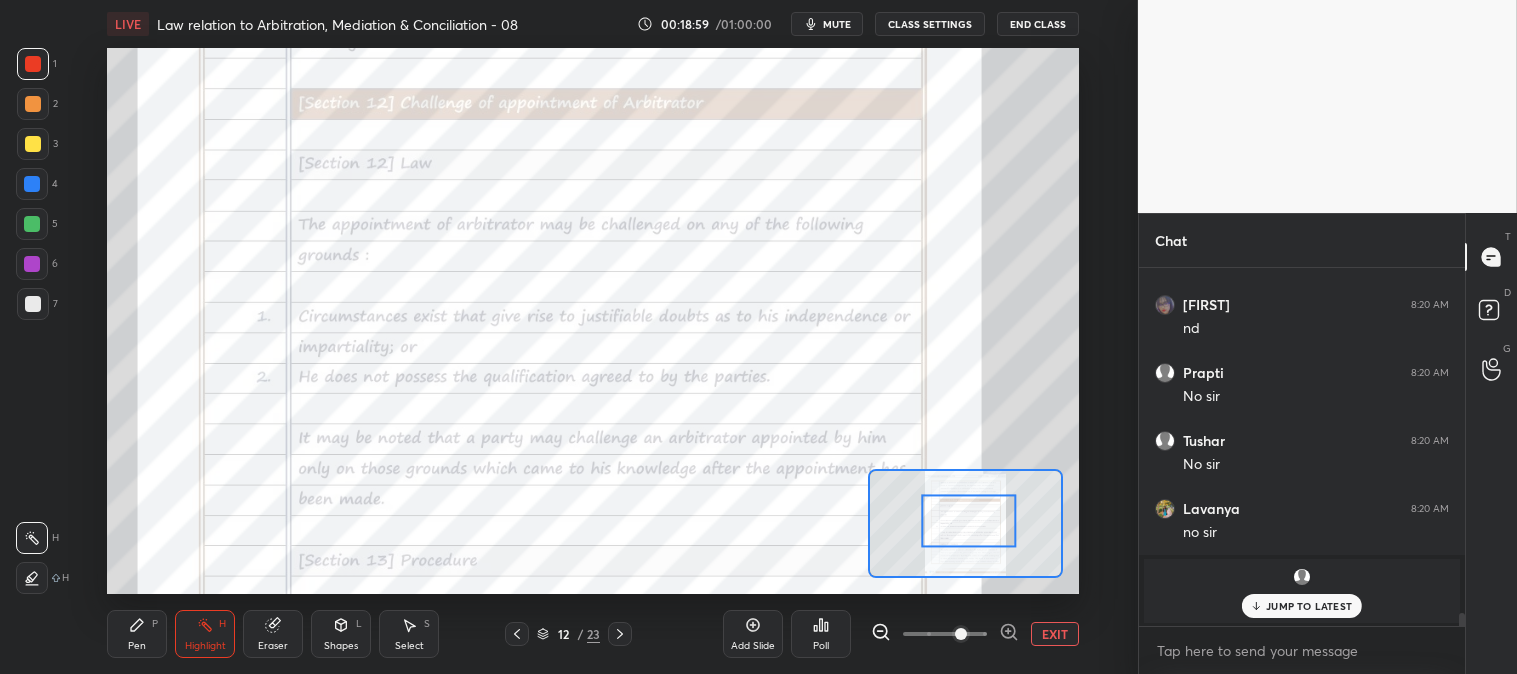 click on "JUMP TO LATEST" at bounding box center [1302, 606] 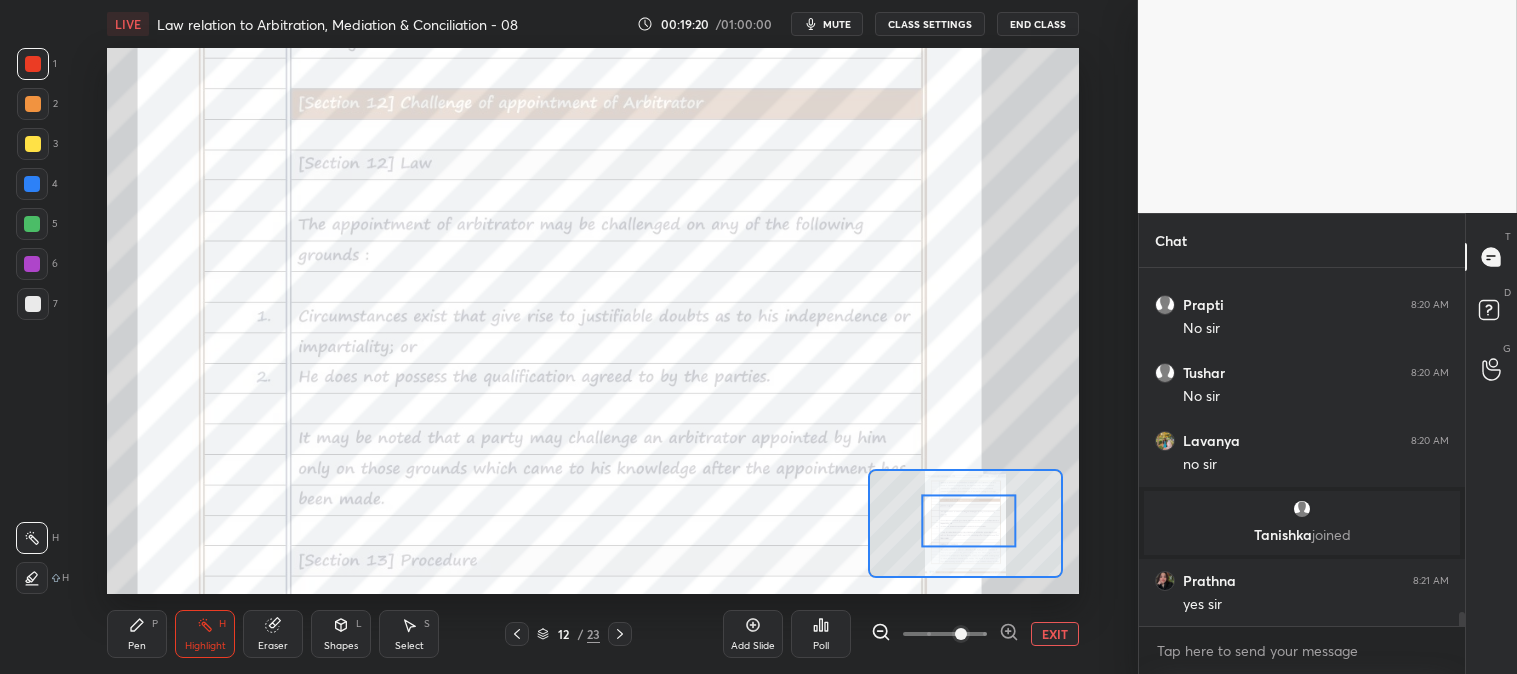 scroll, scrollTop: 9120, scrollLeft: 0, axis: vertical 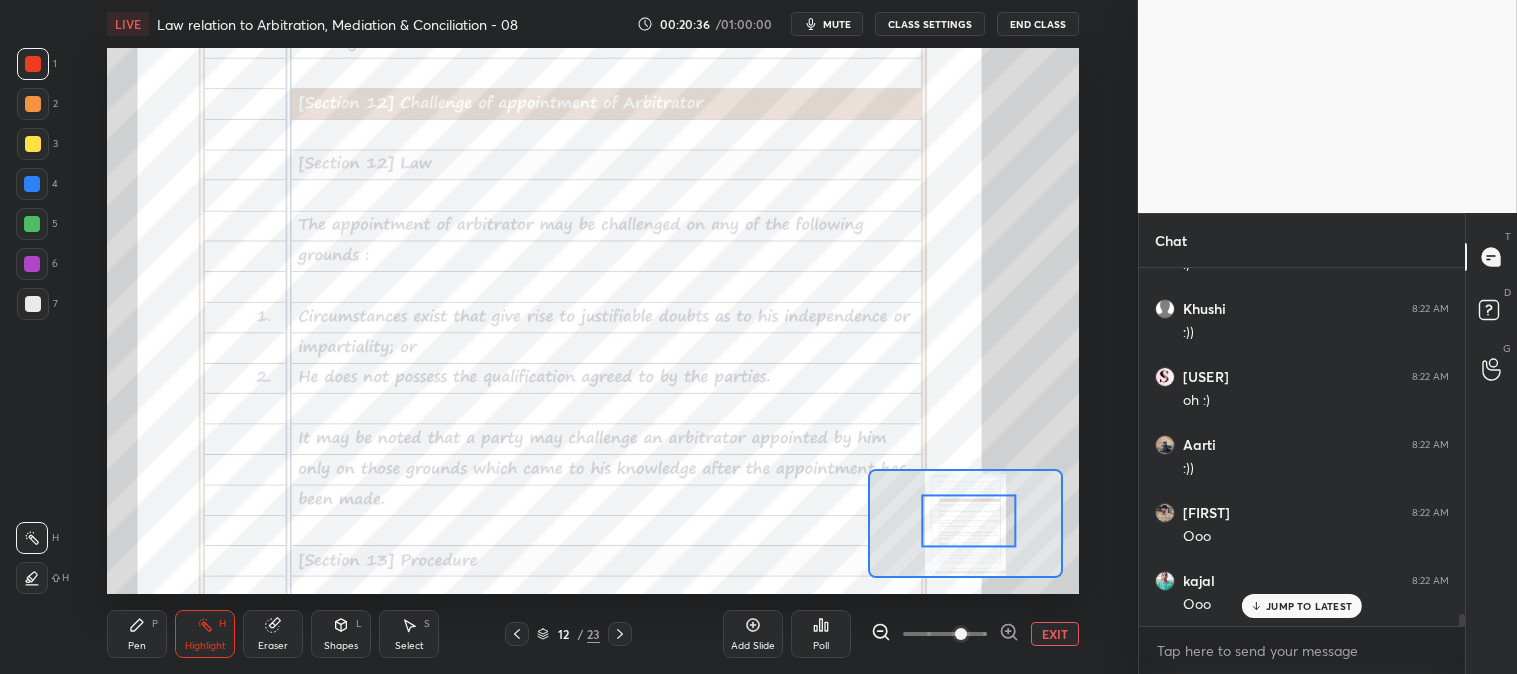 click on "JUMP TO LATEST" at bounding box center (1309, 606) 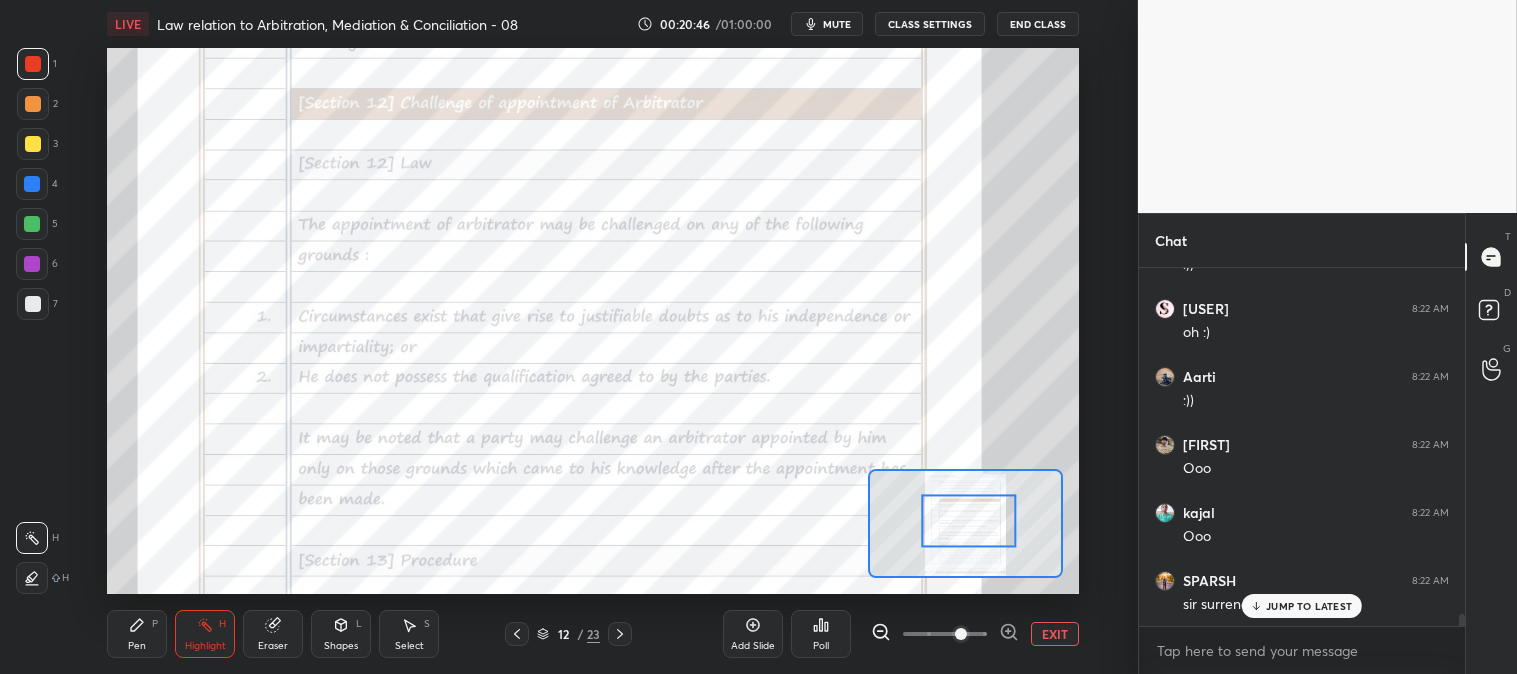scroll, scrollTop: 10143, scrollLeft: 0, axis: vertical 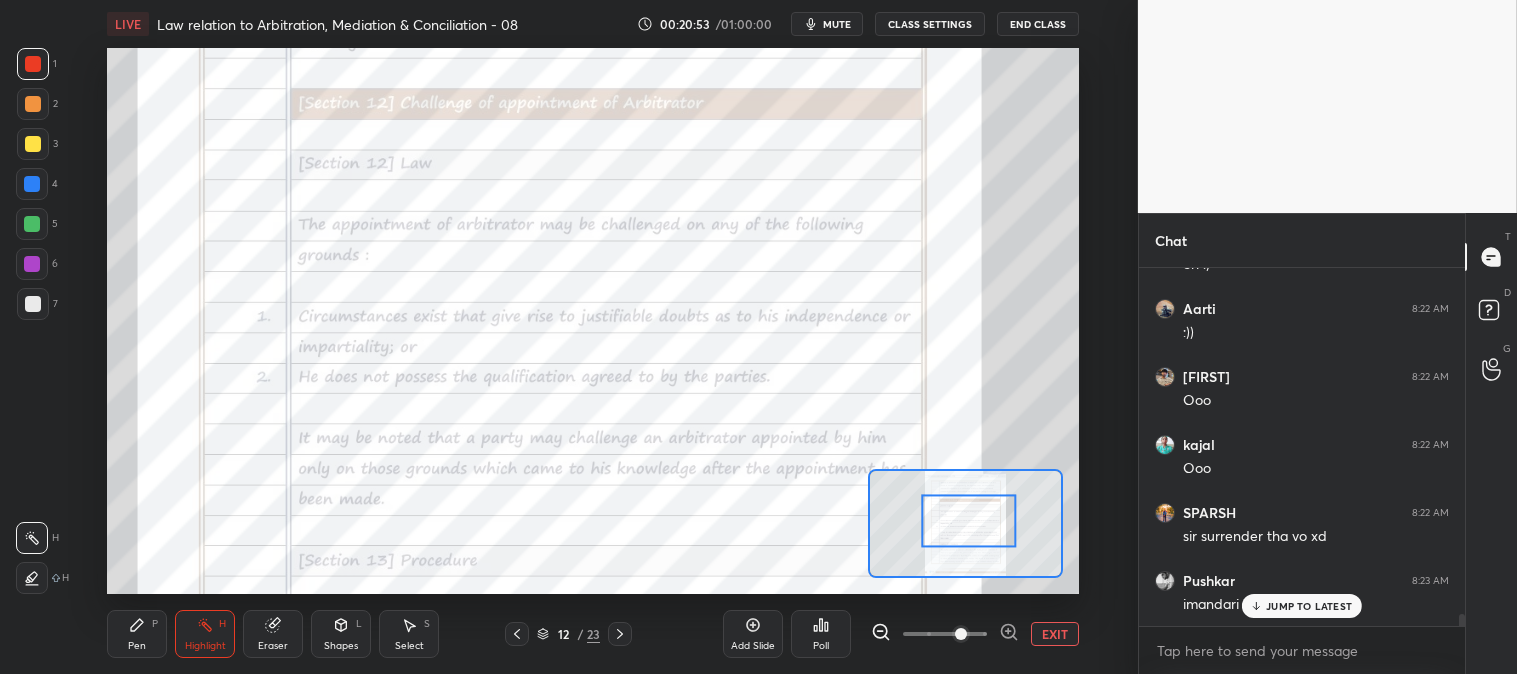 click on "JUMP TO LATEST" at bounding box center (1309, 606) 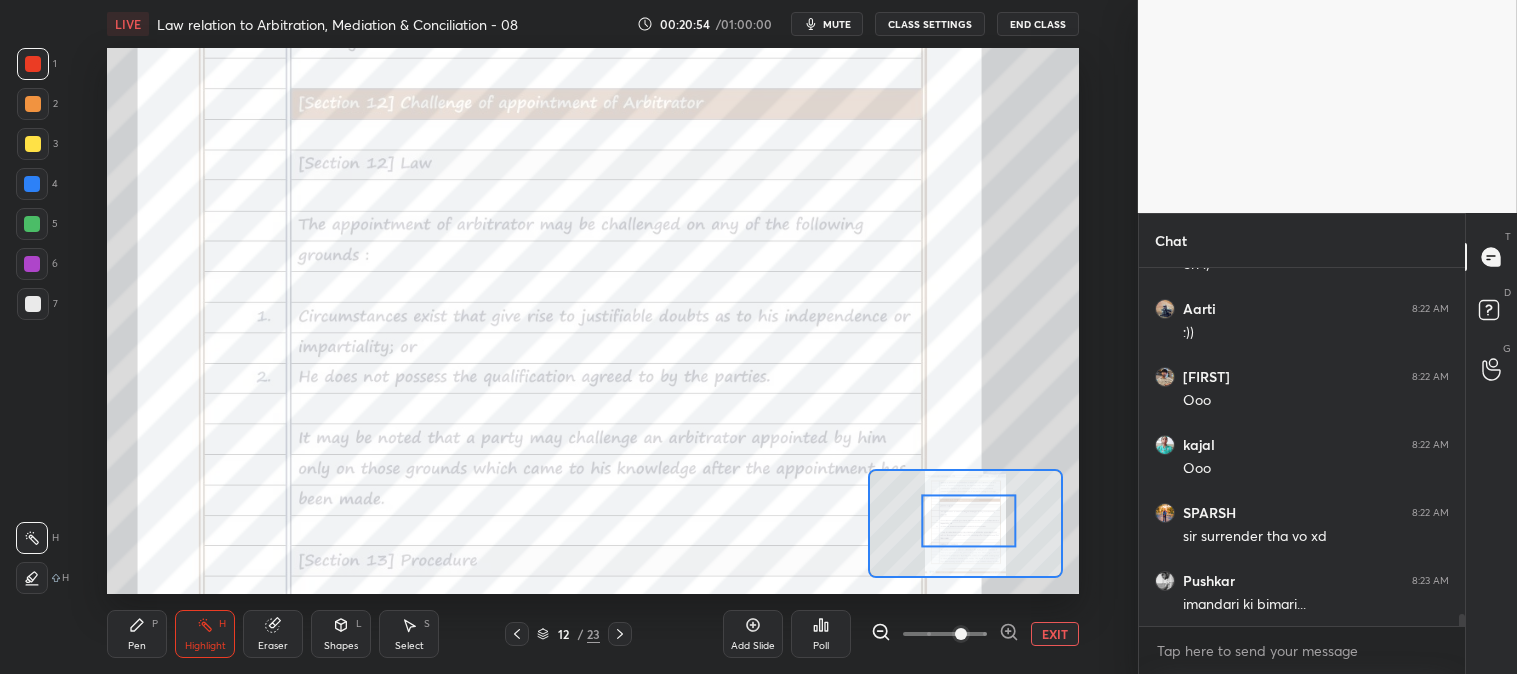 click 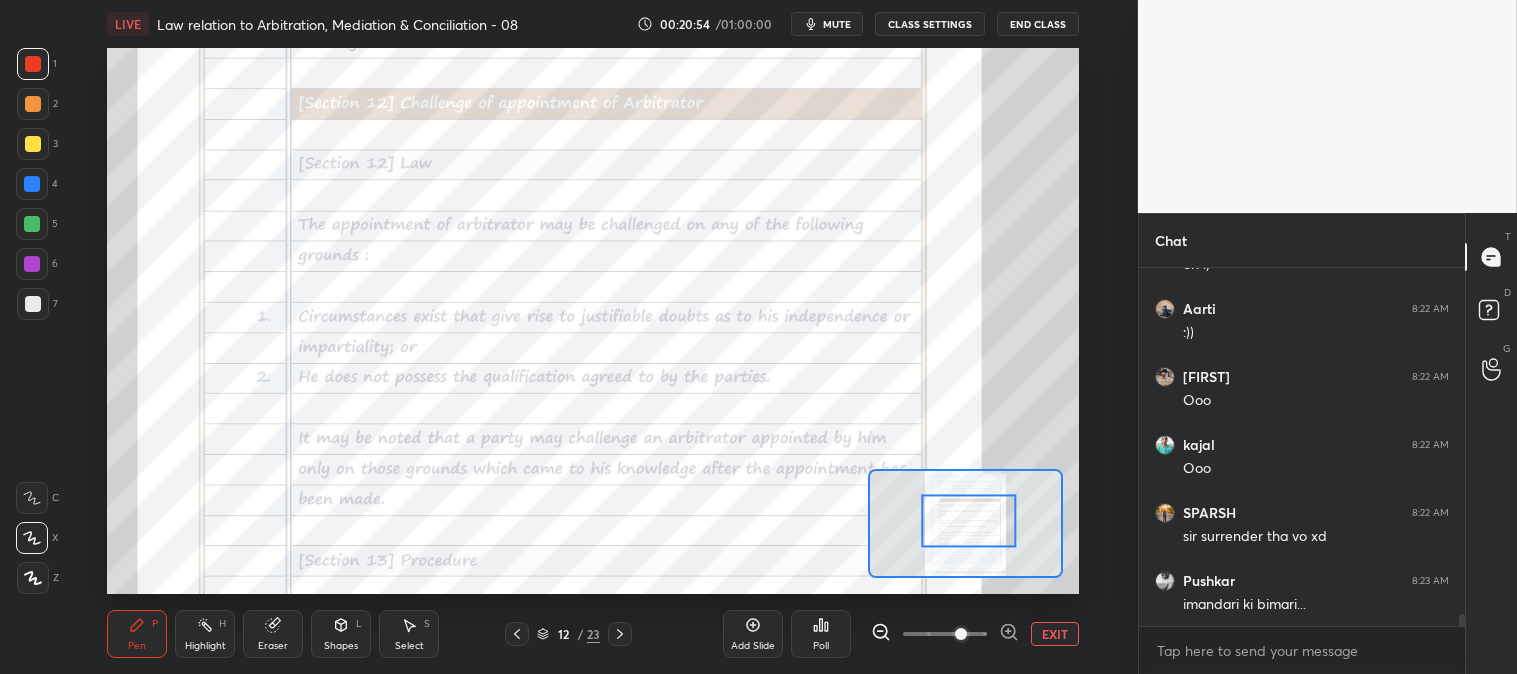 click 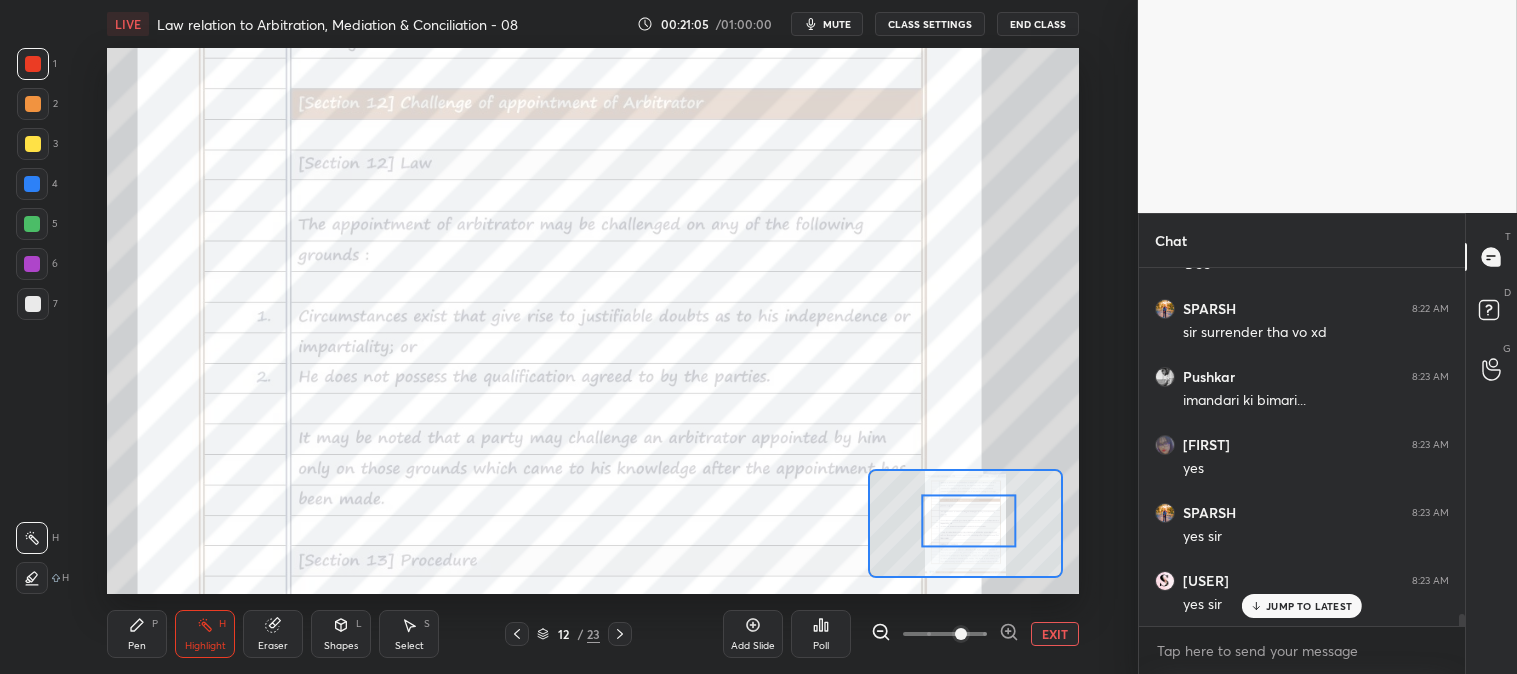 scroll, scrollTop: 10415, scrollLeft: 0, axis: vertical 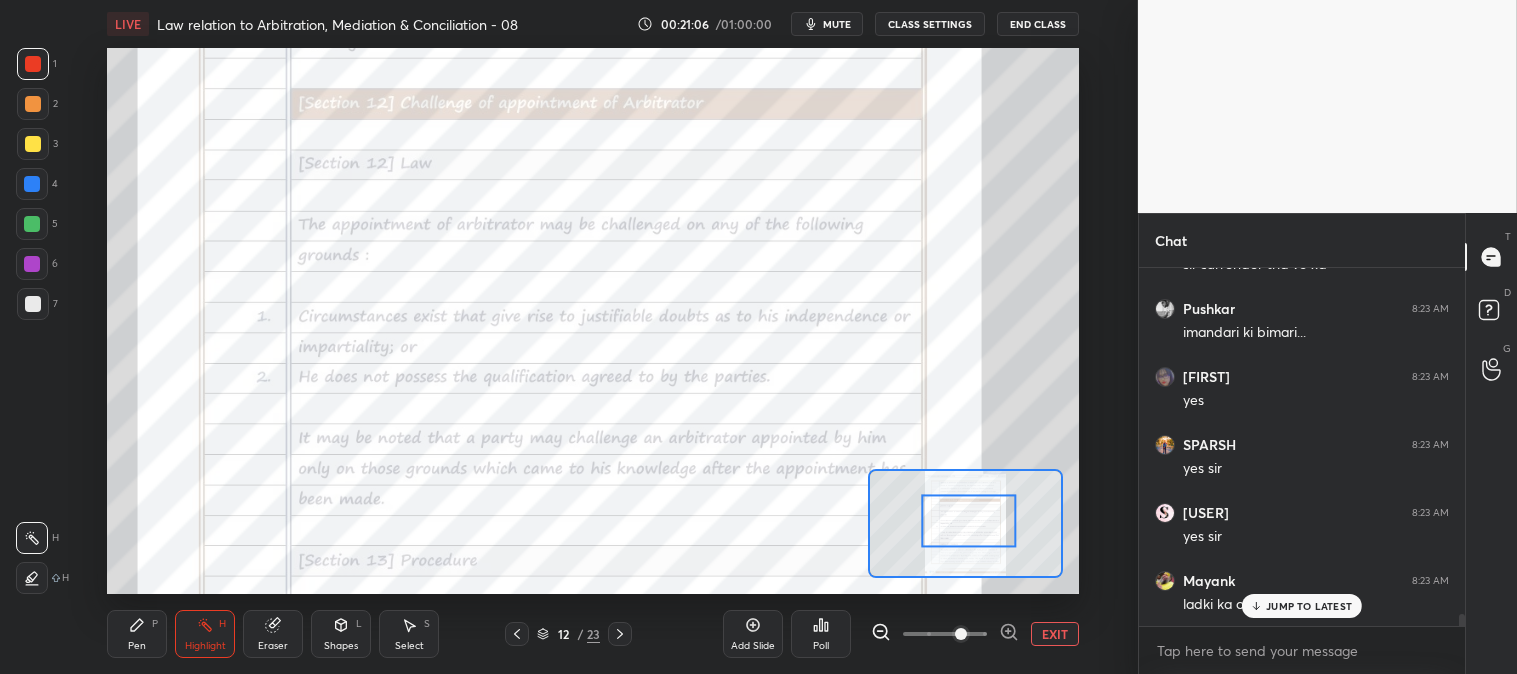 click on "JUMP TO LATEST" at bounding box center [1309, 606] 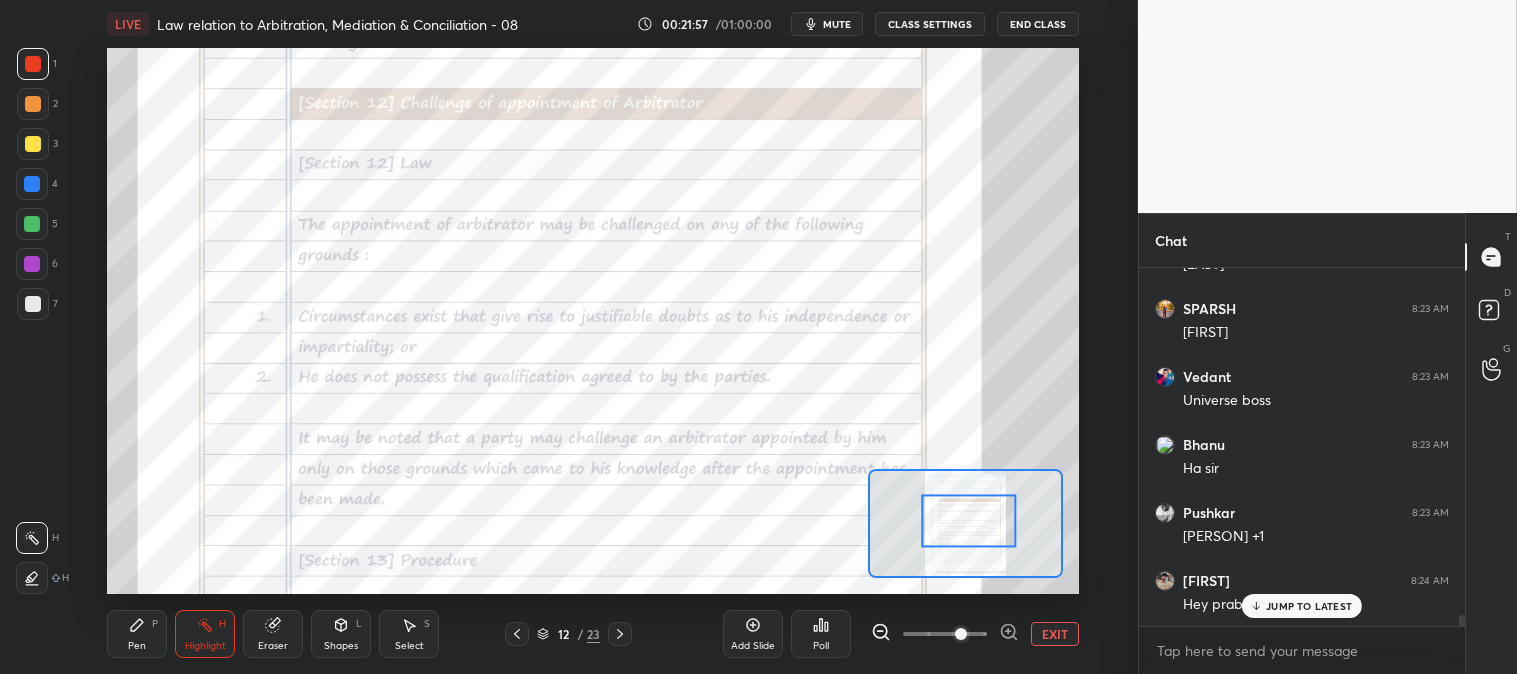 scroll, scrollTop: 11503, scrollLeft: 0, axis: vertical 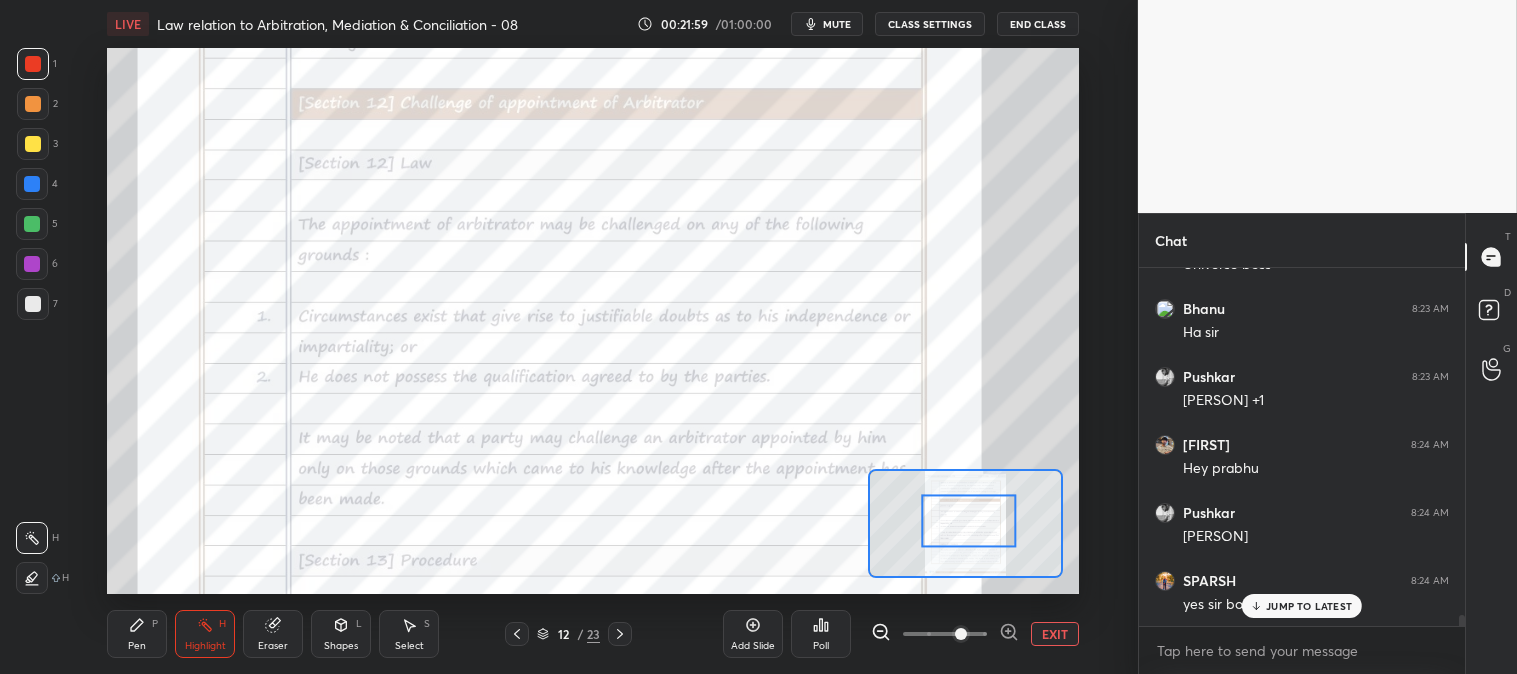 click on "JUMP TO LATEST" at bounding box center [1302, 606] 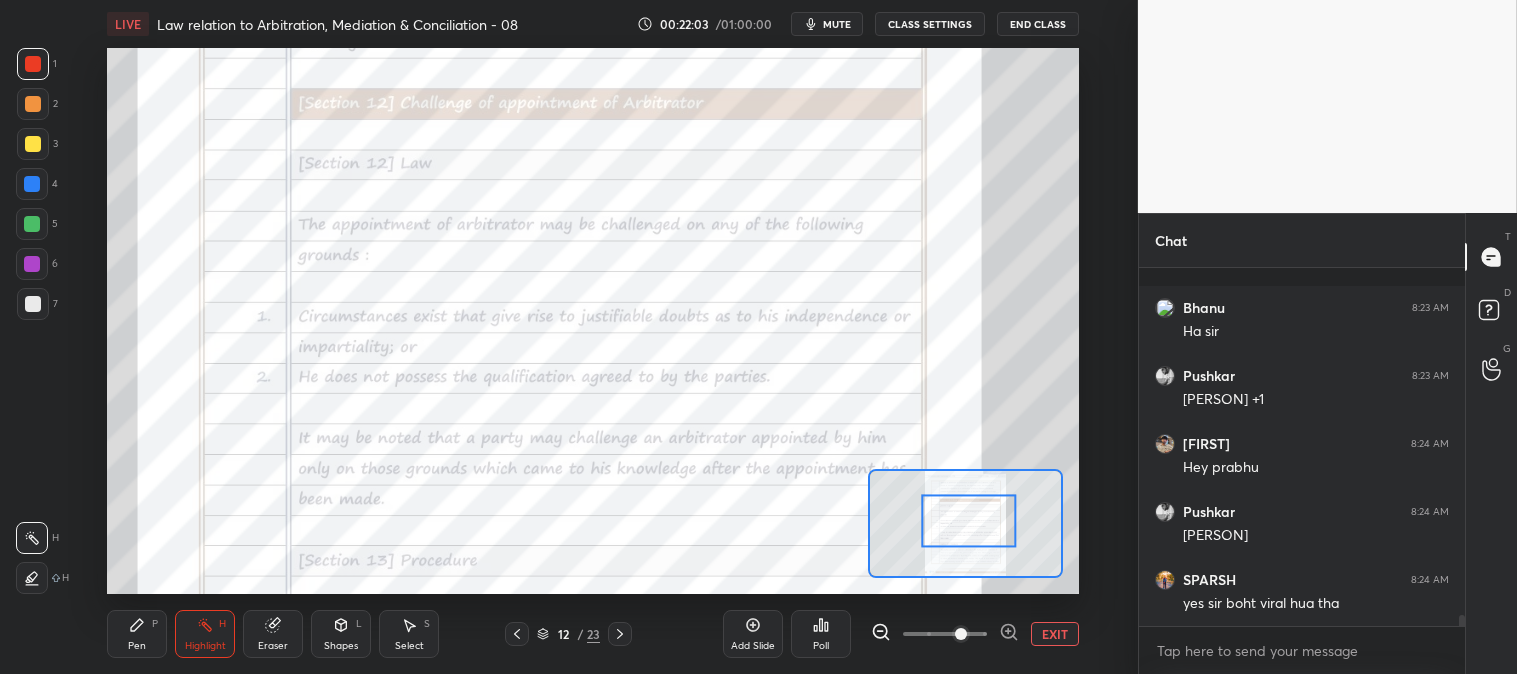 scroll, scrollTop: 11590, scrollLeft: 0, axis: vertical 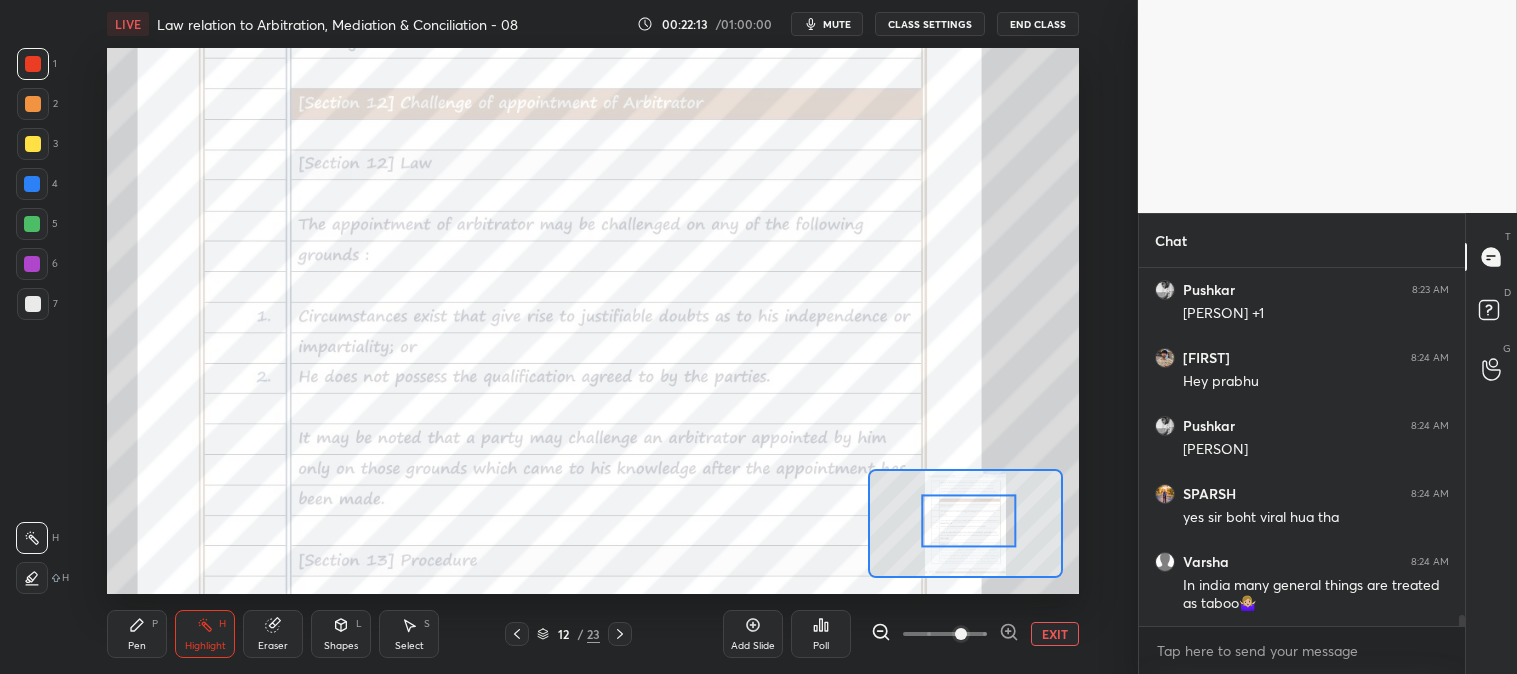 click on "Pen P" at bounding box center [137, 634] 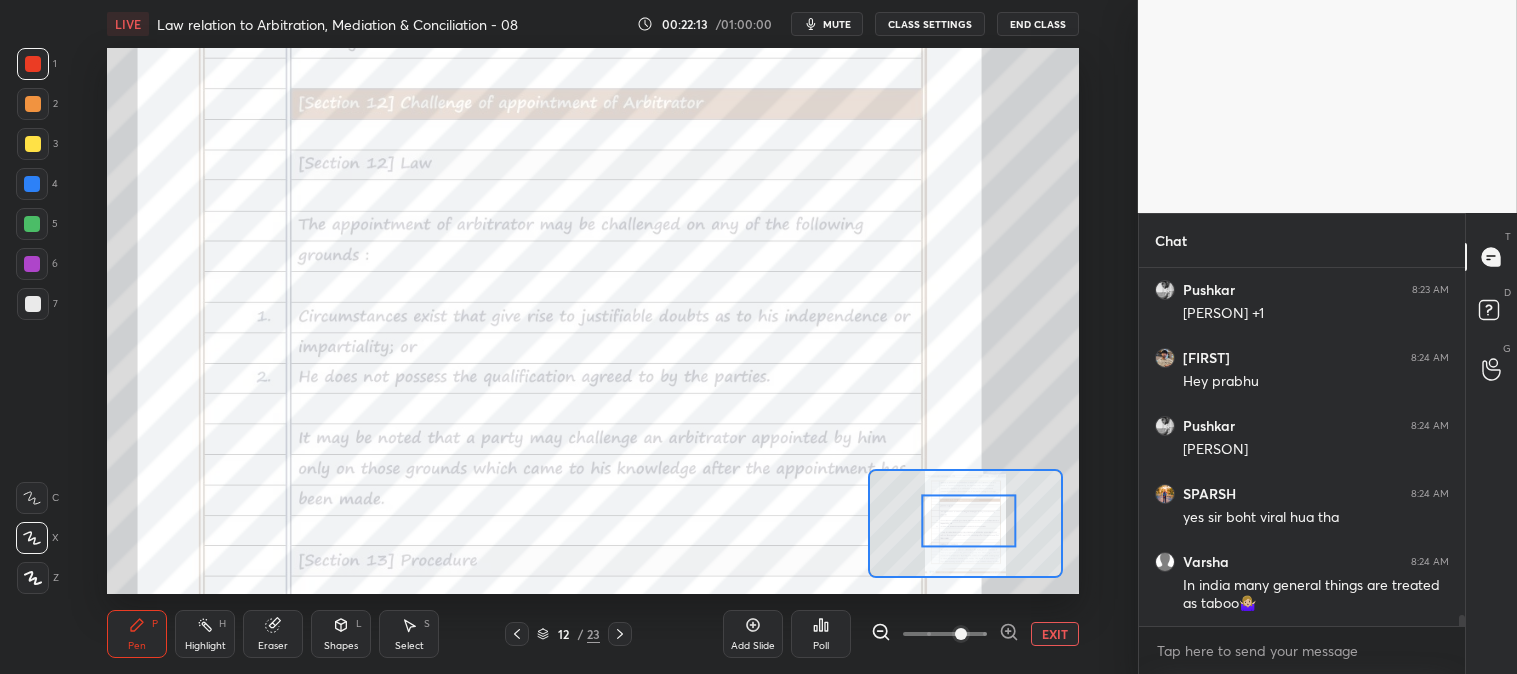 click on "Highlight H" at bounding box center [205, 634] 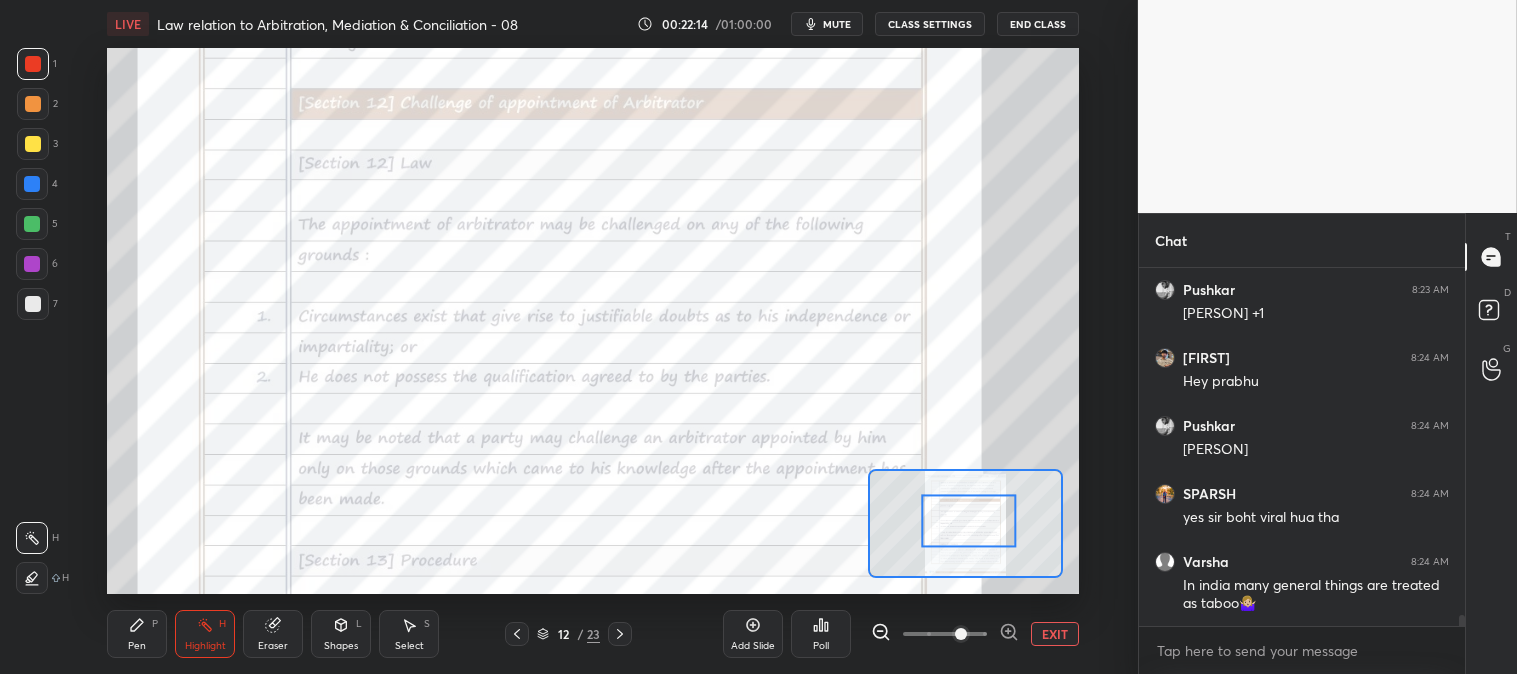 click on "Pen P" at bounding box center [137, 634] 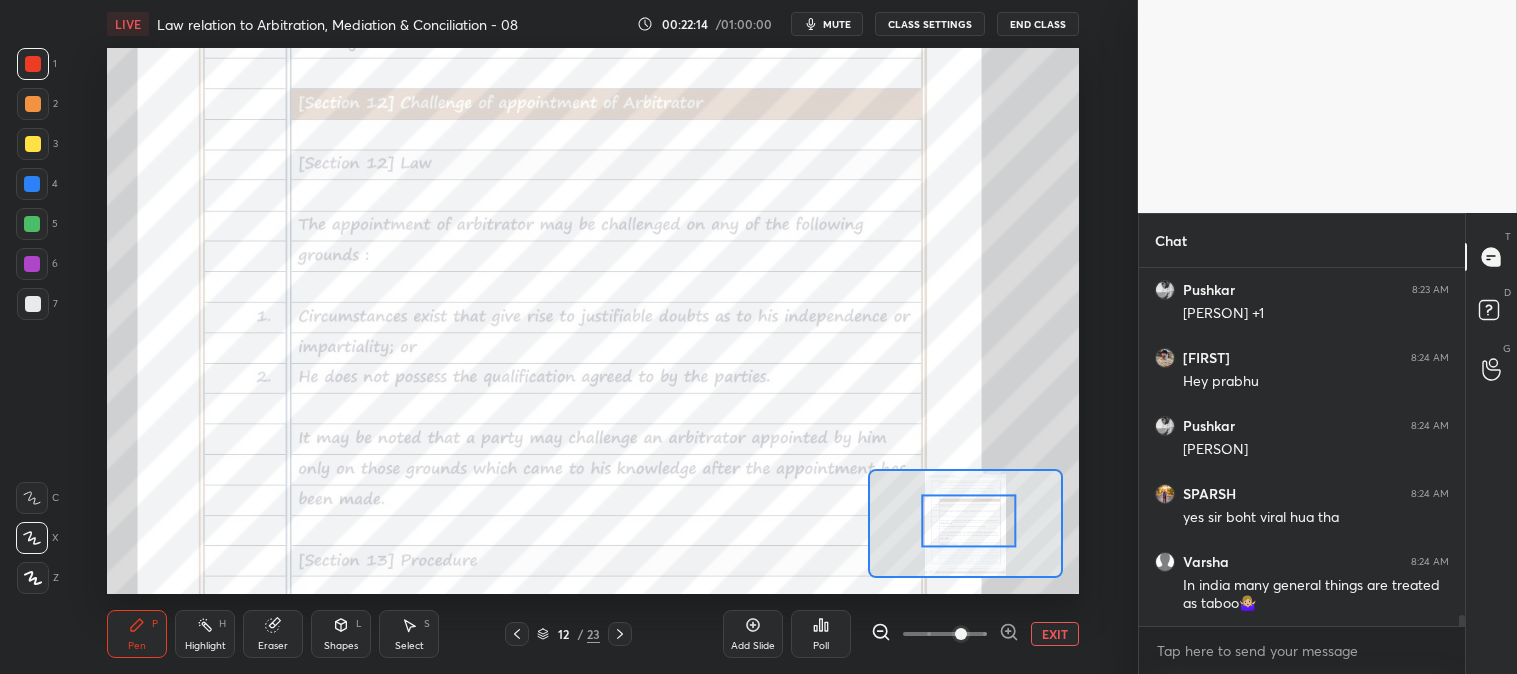 click on "Highlight H" at bounding box center [205, 634] 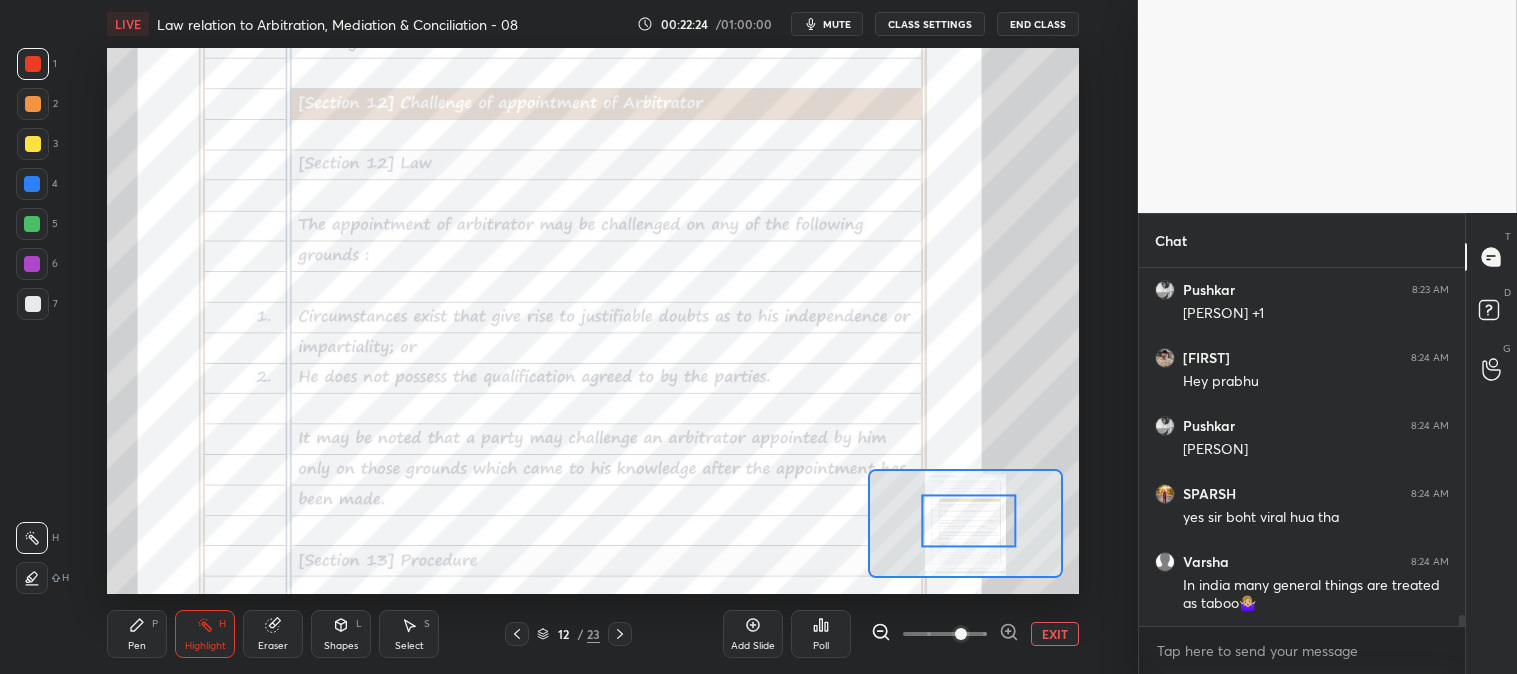 click on "Pen P" at bounding box center (137, 634) 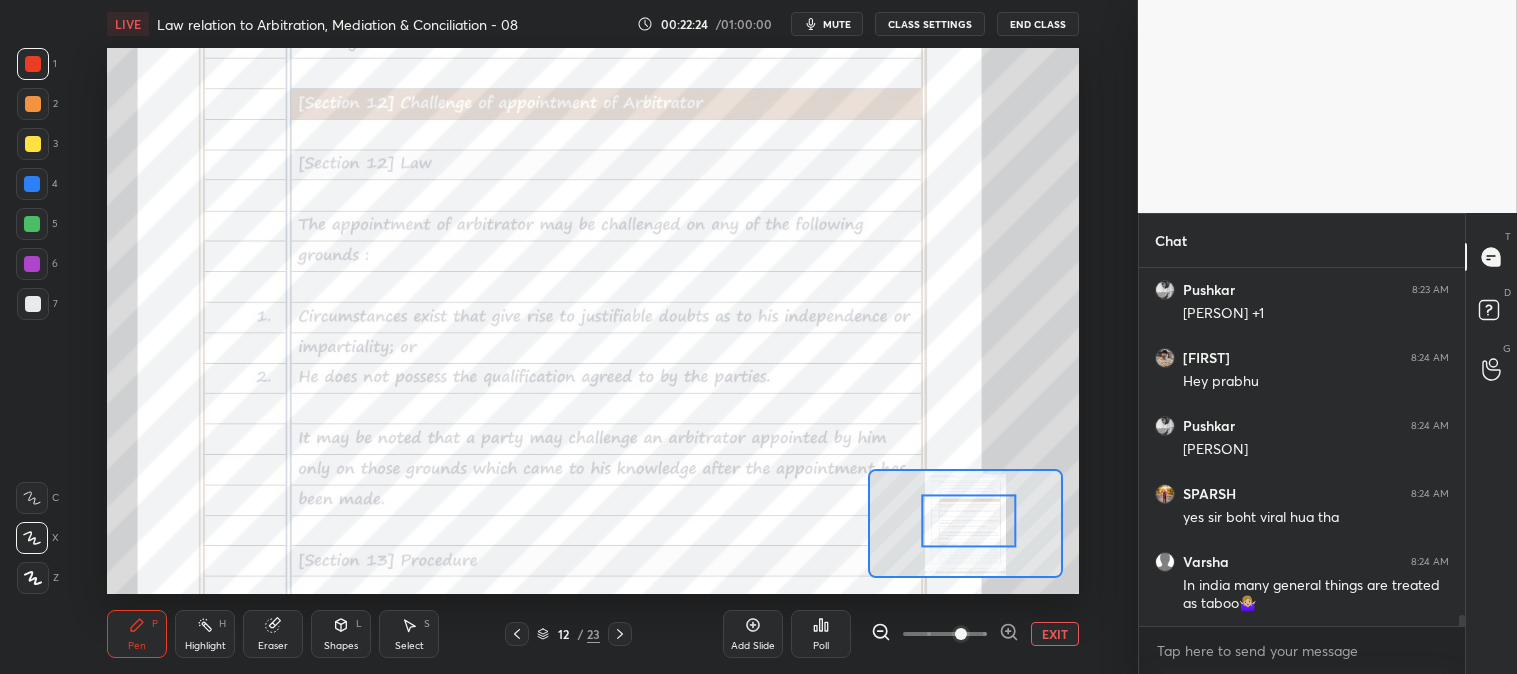 scroll, scrollTop: 11657, scrollLeft: 0, axis: vertical 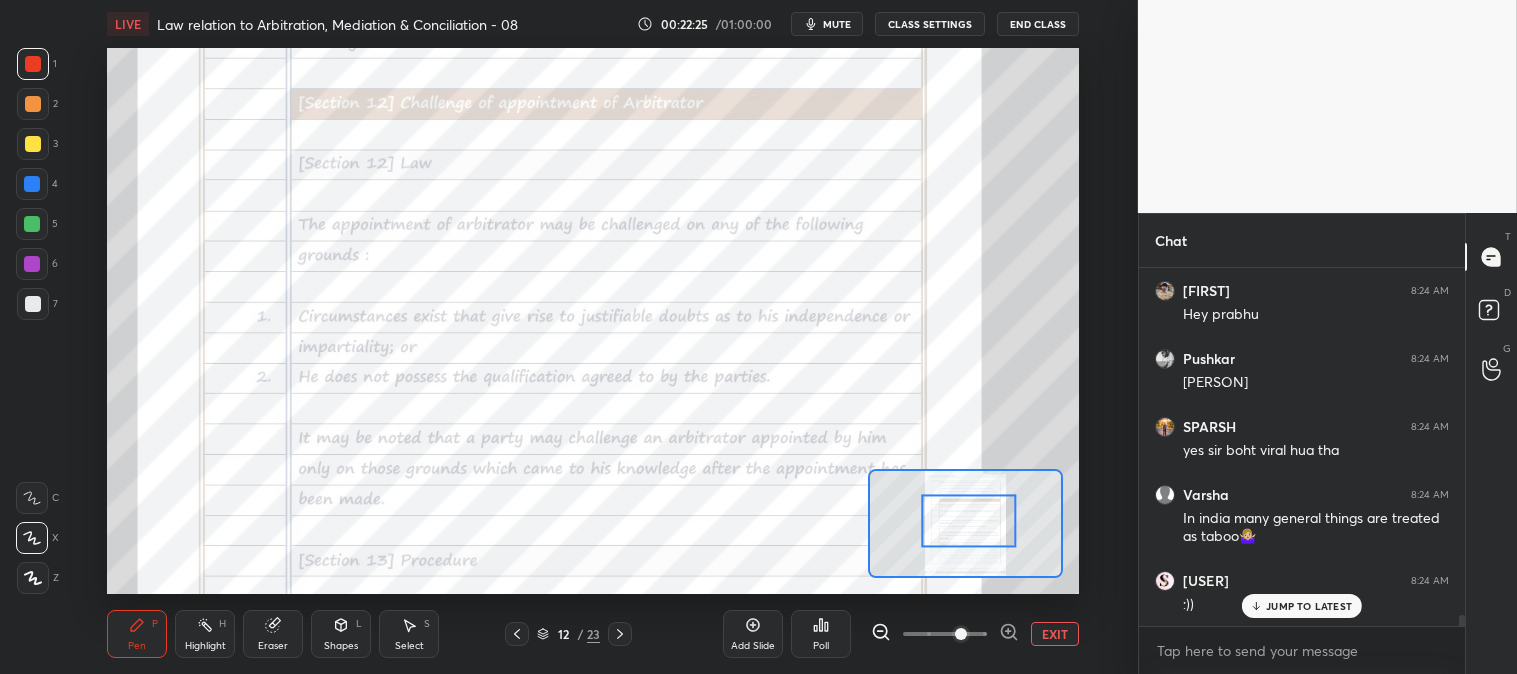 click on "Highlight H" at bounding box center (205, 634) 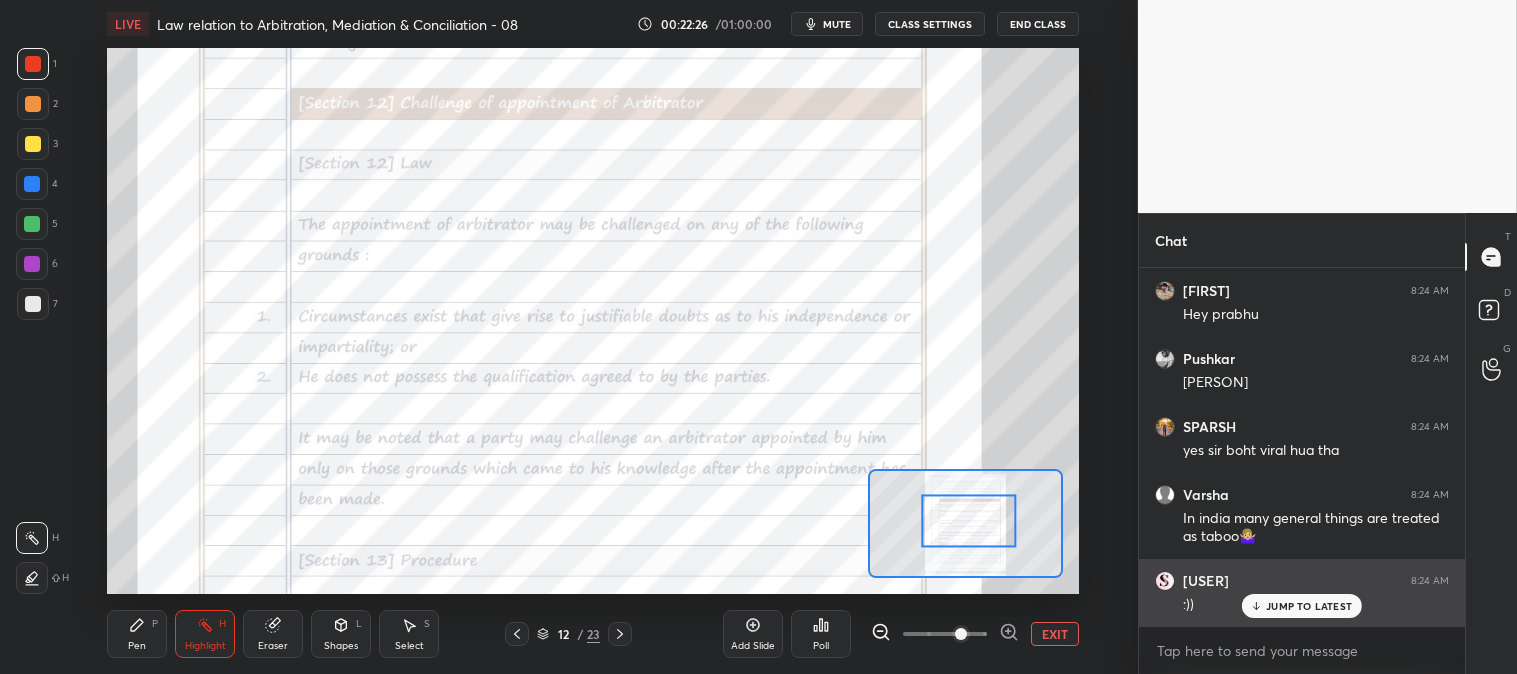 click on "JUMP TO LATEST" at bounding box center [1309, 606] 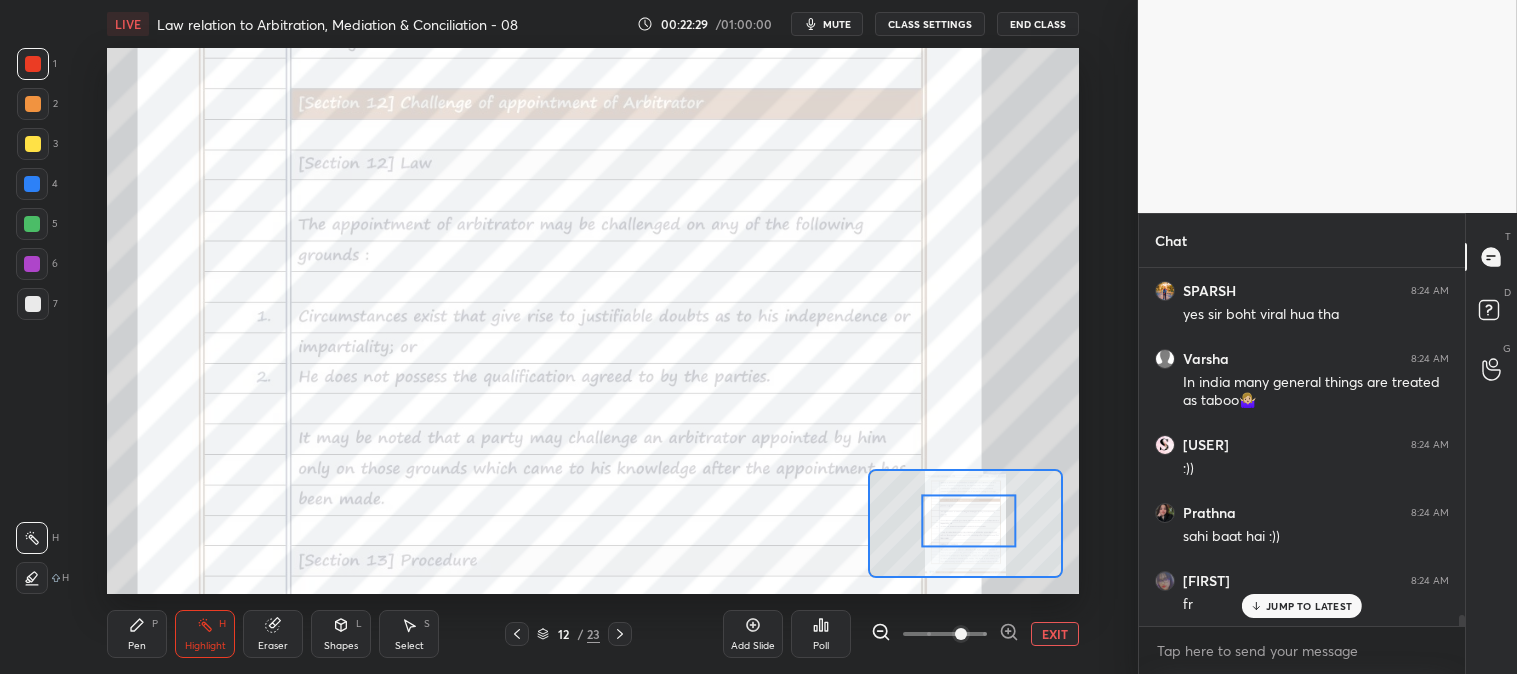 scroll, scrollTop: 11861, scrollLeft: 0, axis: vertical 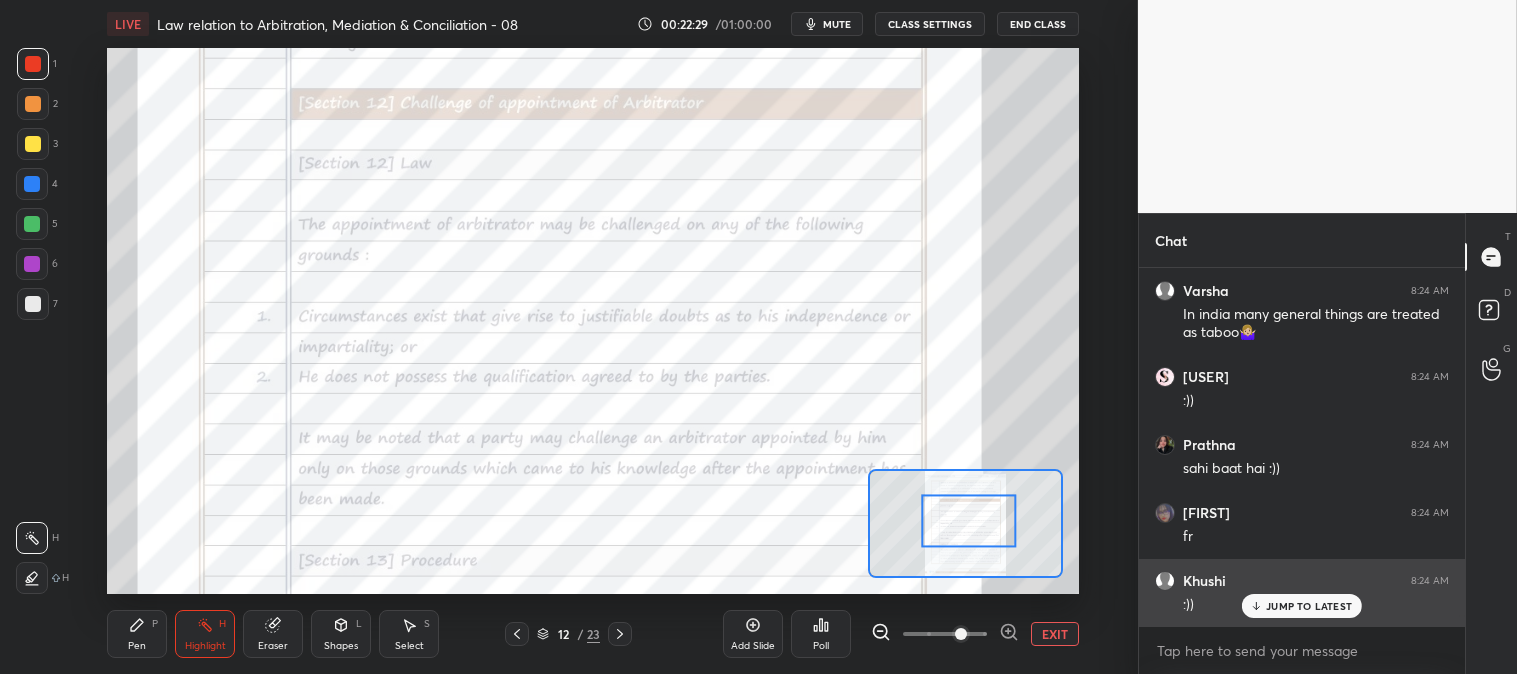 click on "JUMP TO LATEST" at bounding box center (1309, 606) 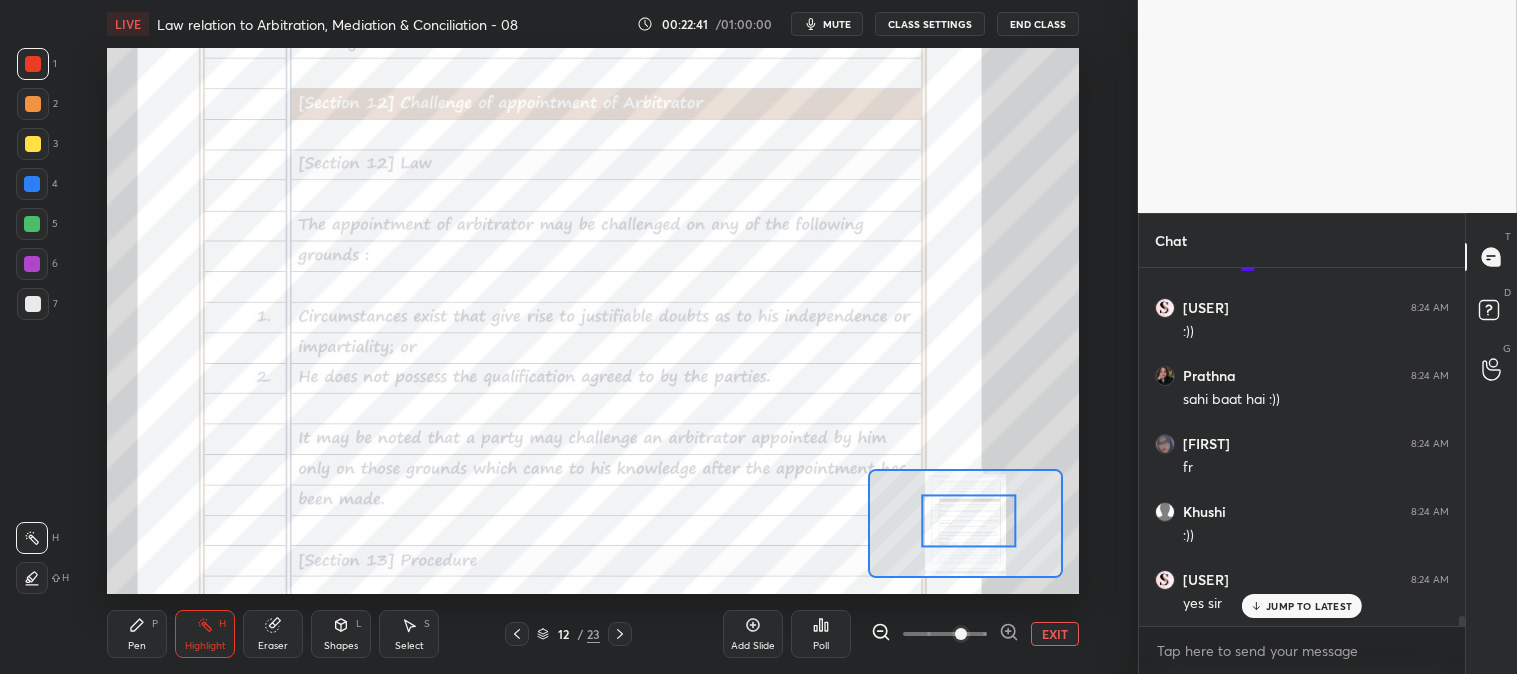 scroll, scrollTop: 11997, scrollLeft: 0, axis: vertical 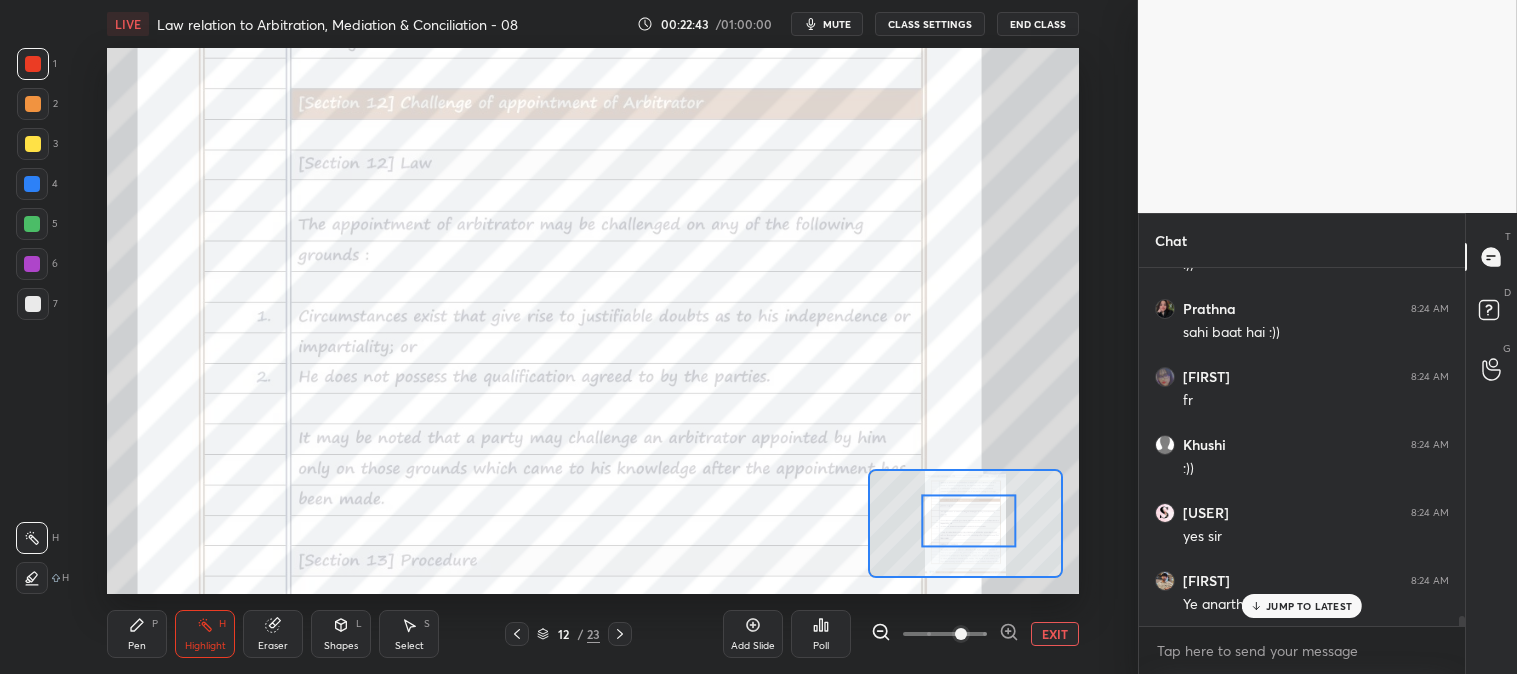 click on "Pen" at bounding box center [137, 646] 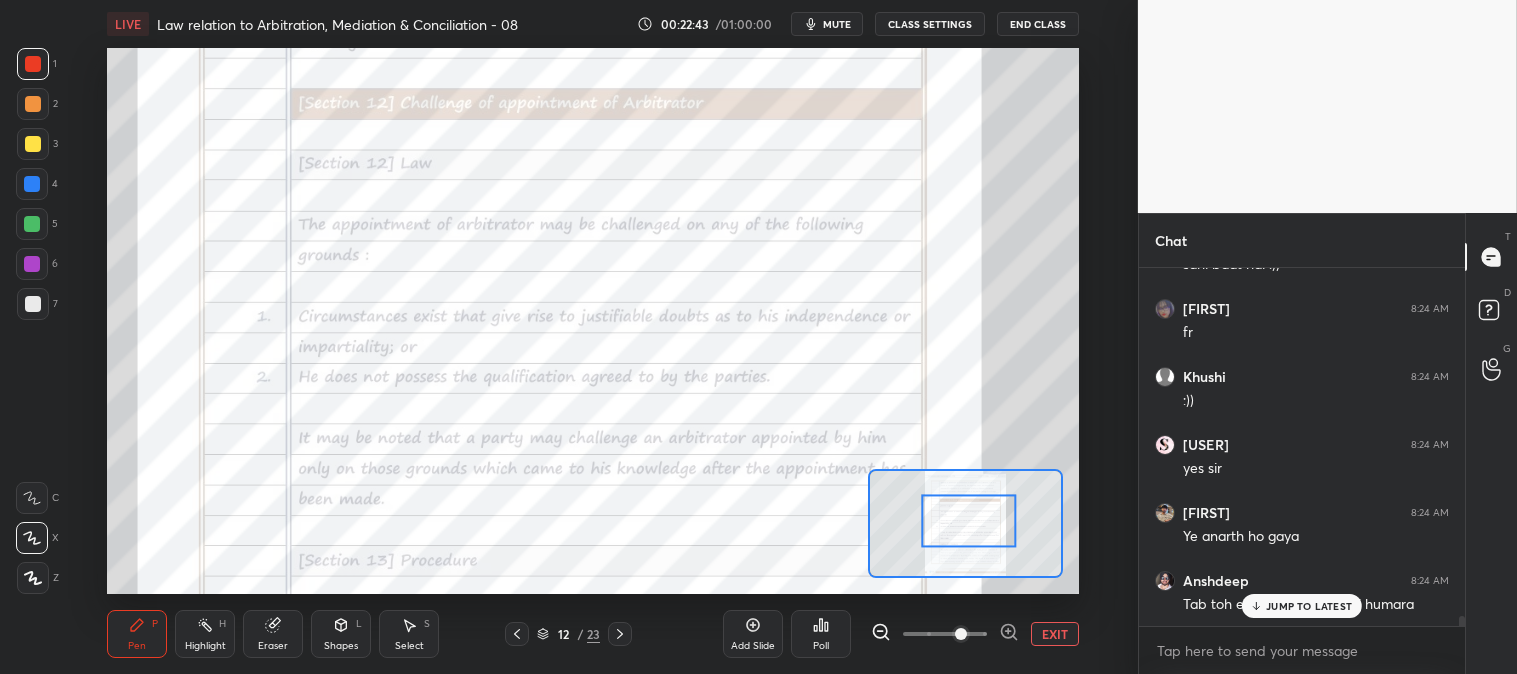 click on "Highlight" at bounding box center [205, 646] 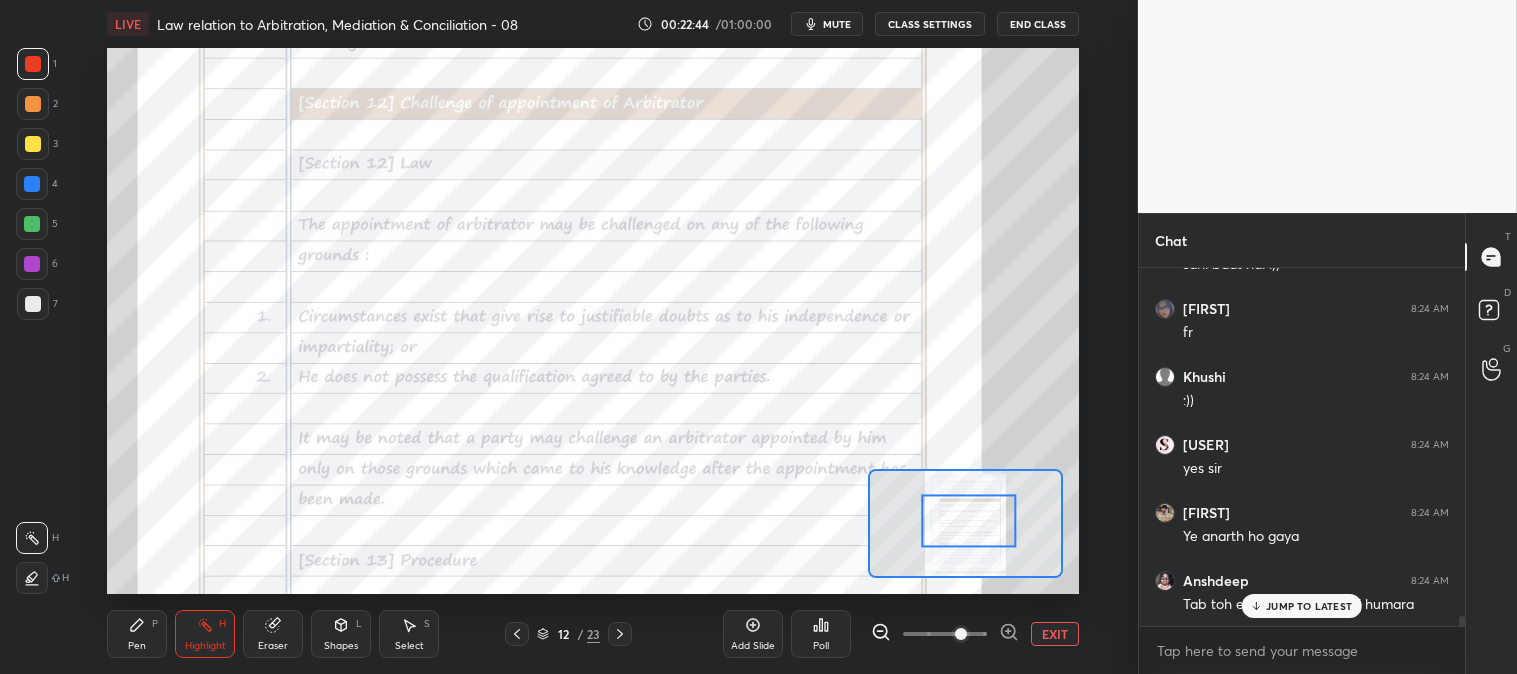 scroll, scrollTop: 12133, scrollLeft: 0, axis: vertical 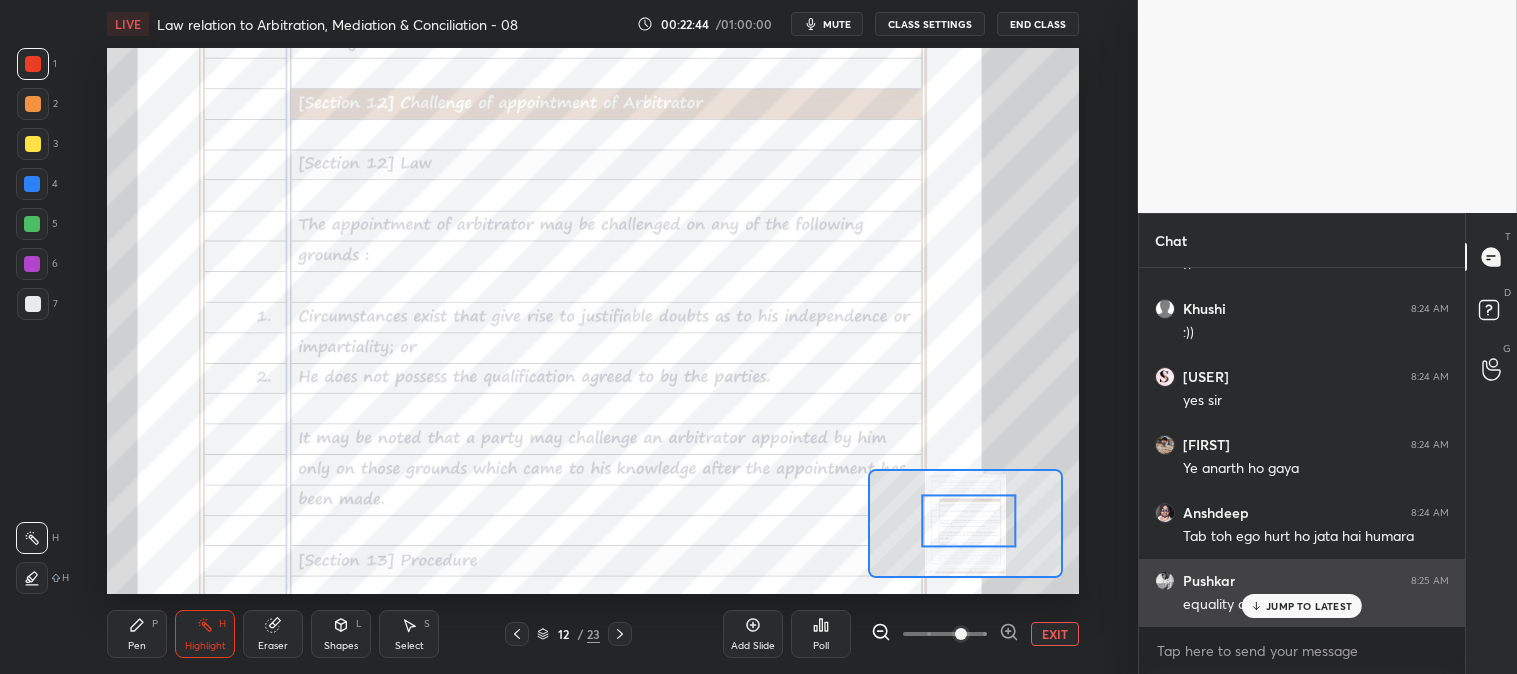 click on "JUMP TO LATEST" at bounding box center [1309, 606] 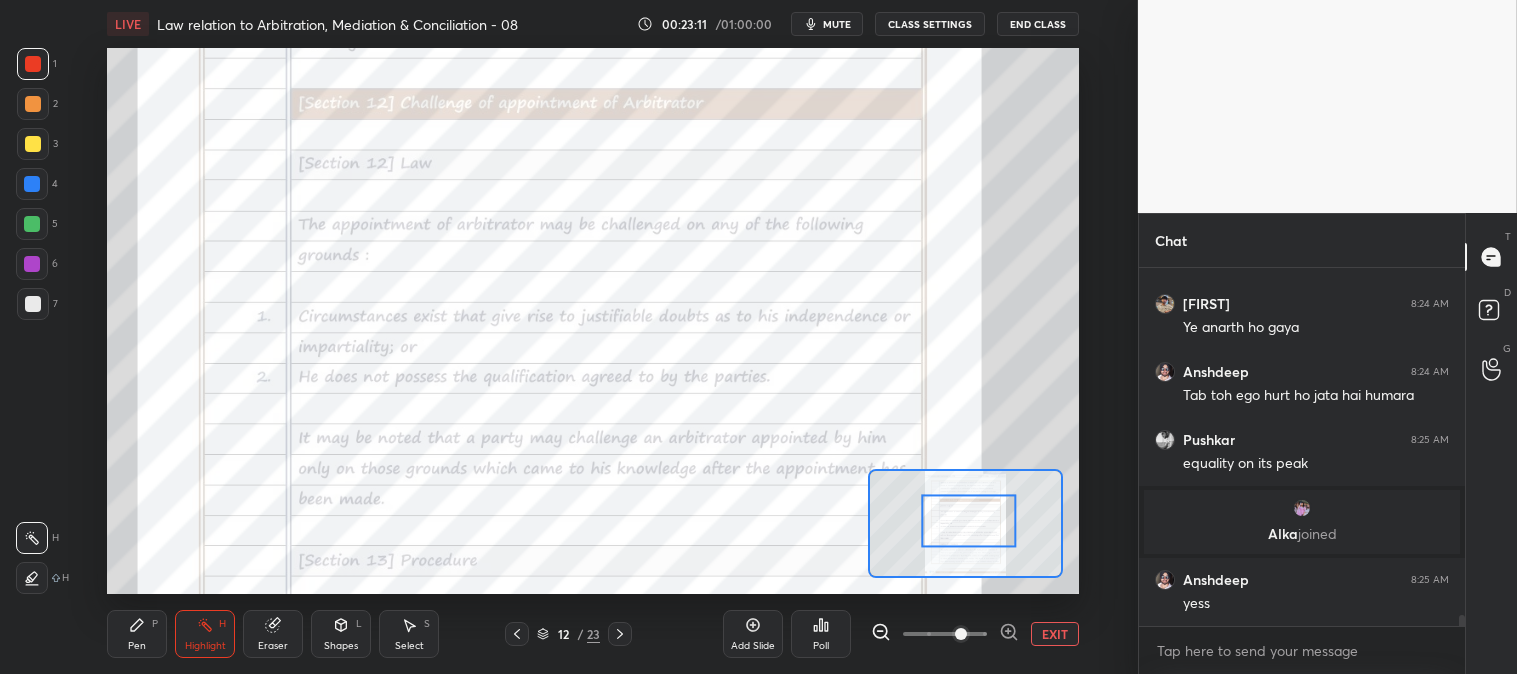 scroll, scrollTop: 11505, scrollLeft: 0, axis: vertical 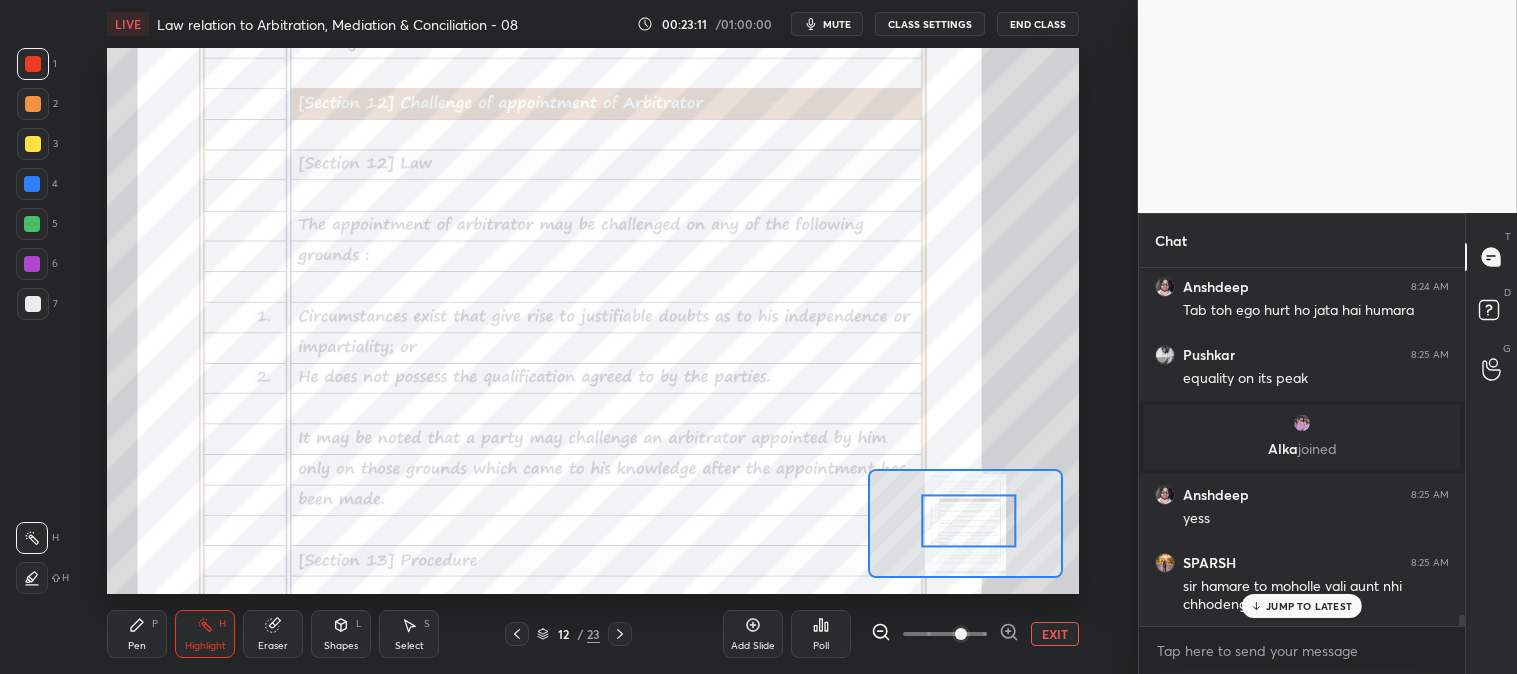 click on "Pen P" at bounding box center [137, 634] 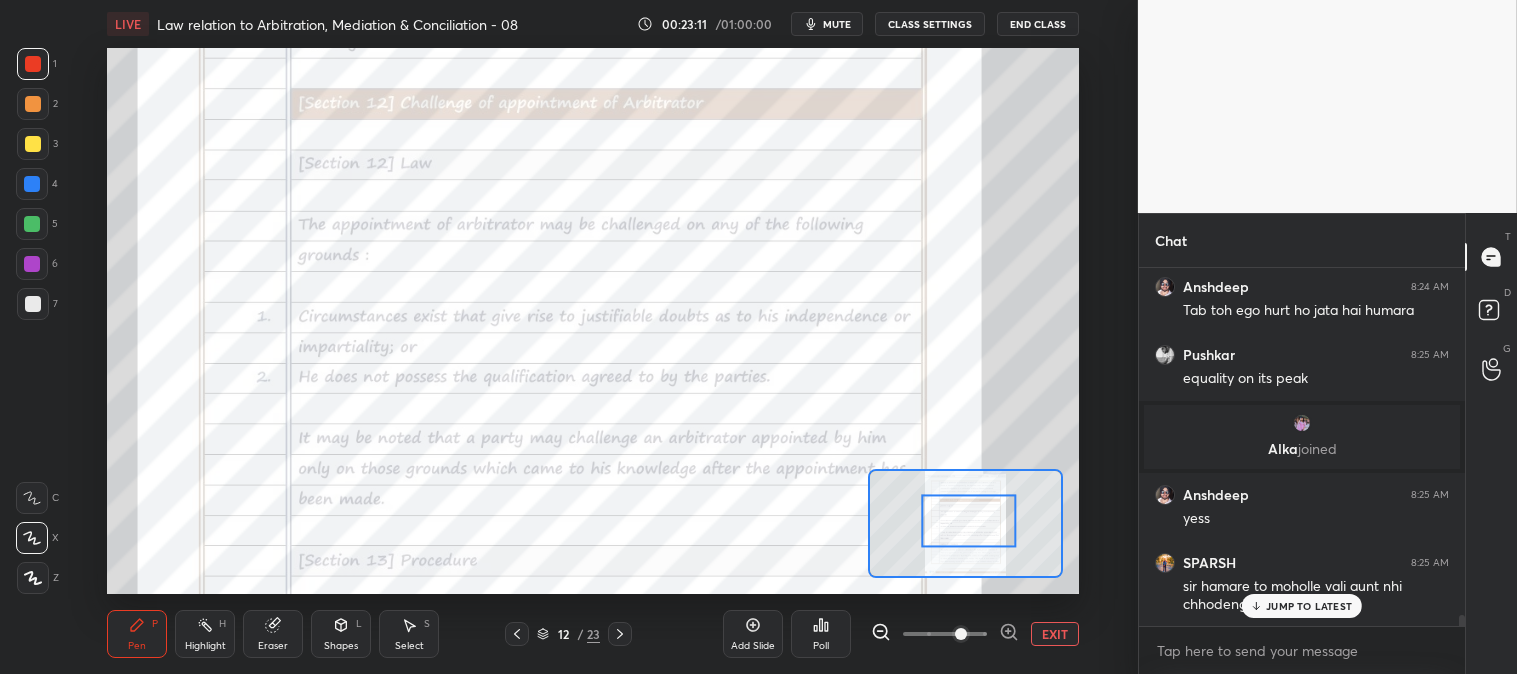 click on "Highlight" at bounding box center (205, 646) 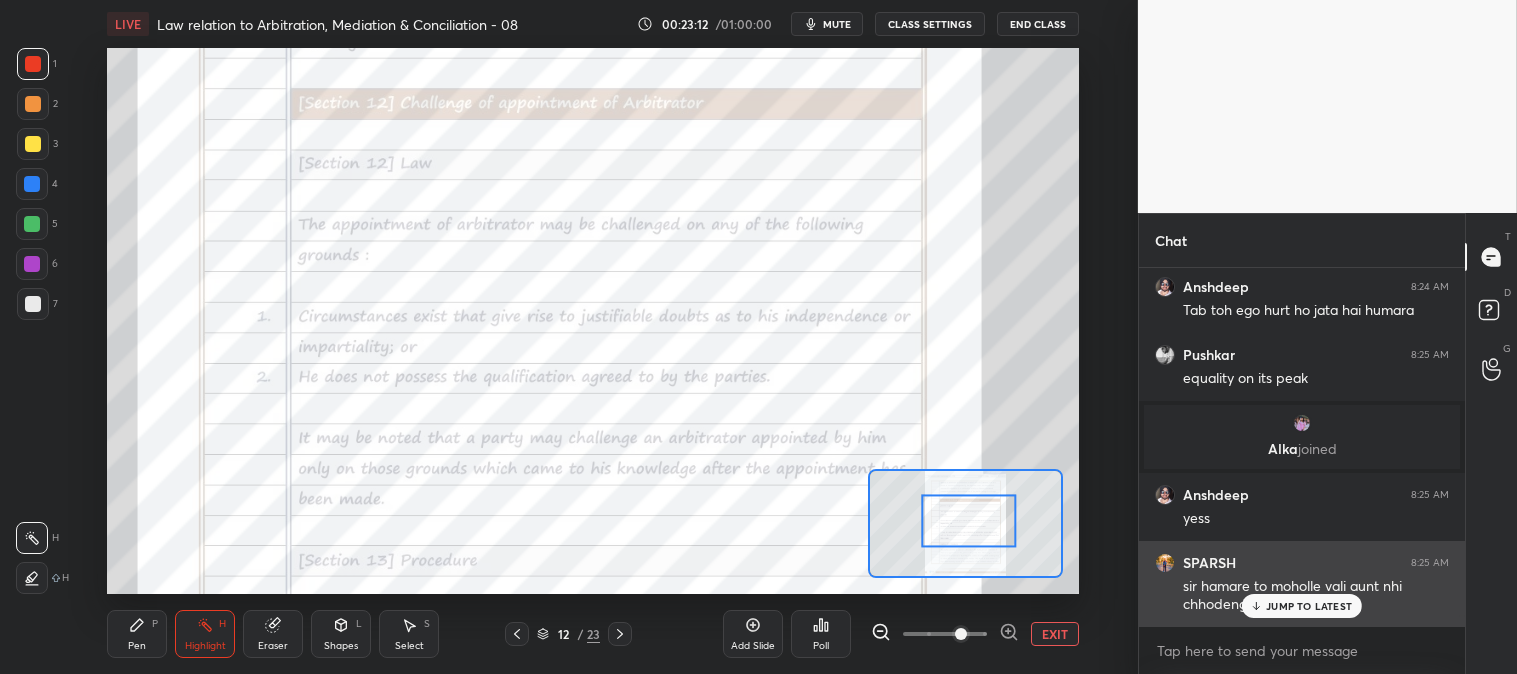 click on "JUMP TO LATEST" at bounding box center [1309, 606] 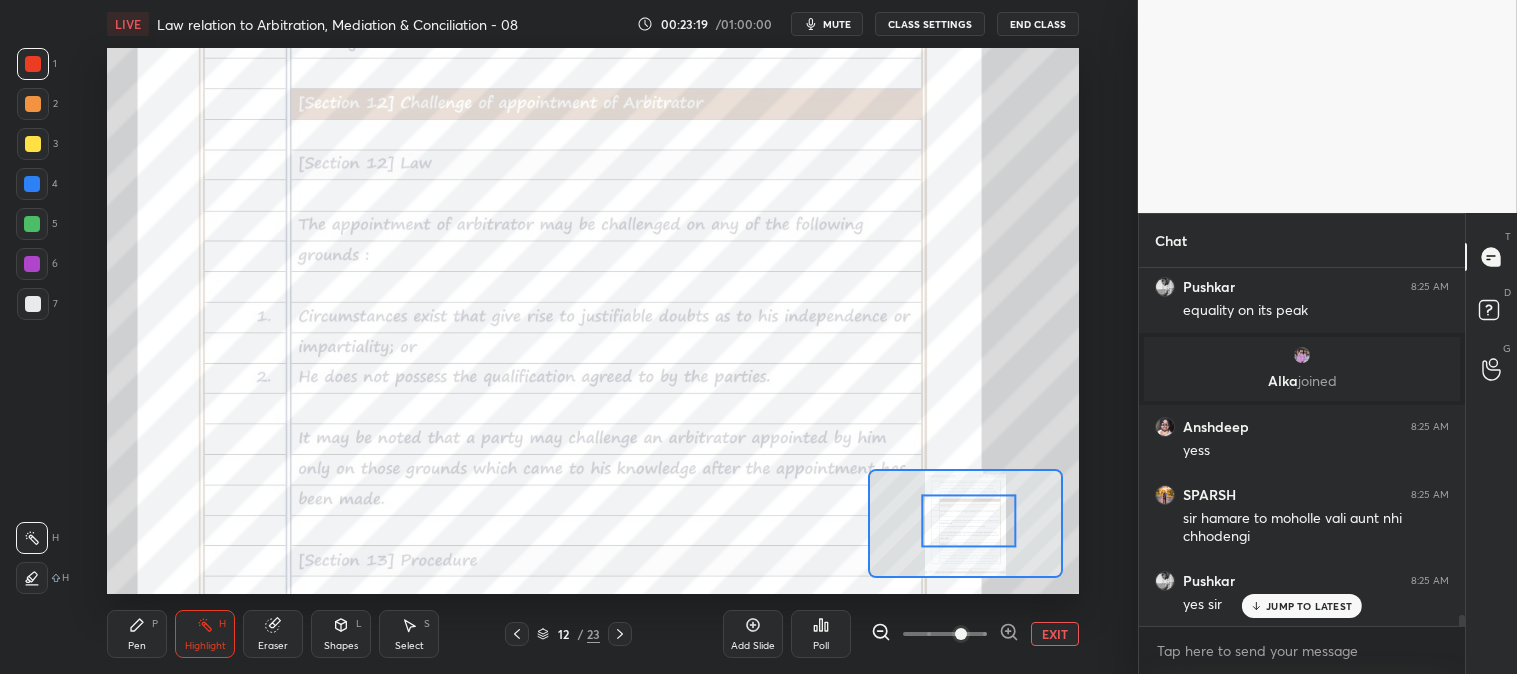 scroll, scrollTop: 11593, scrollLeft: 0, axis: vertical 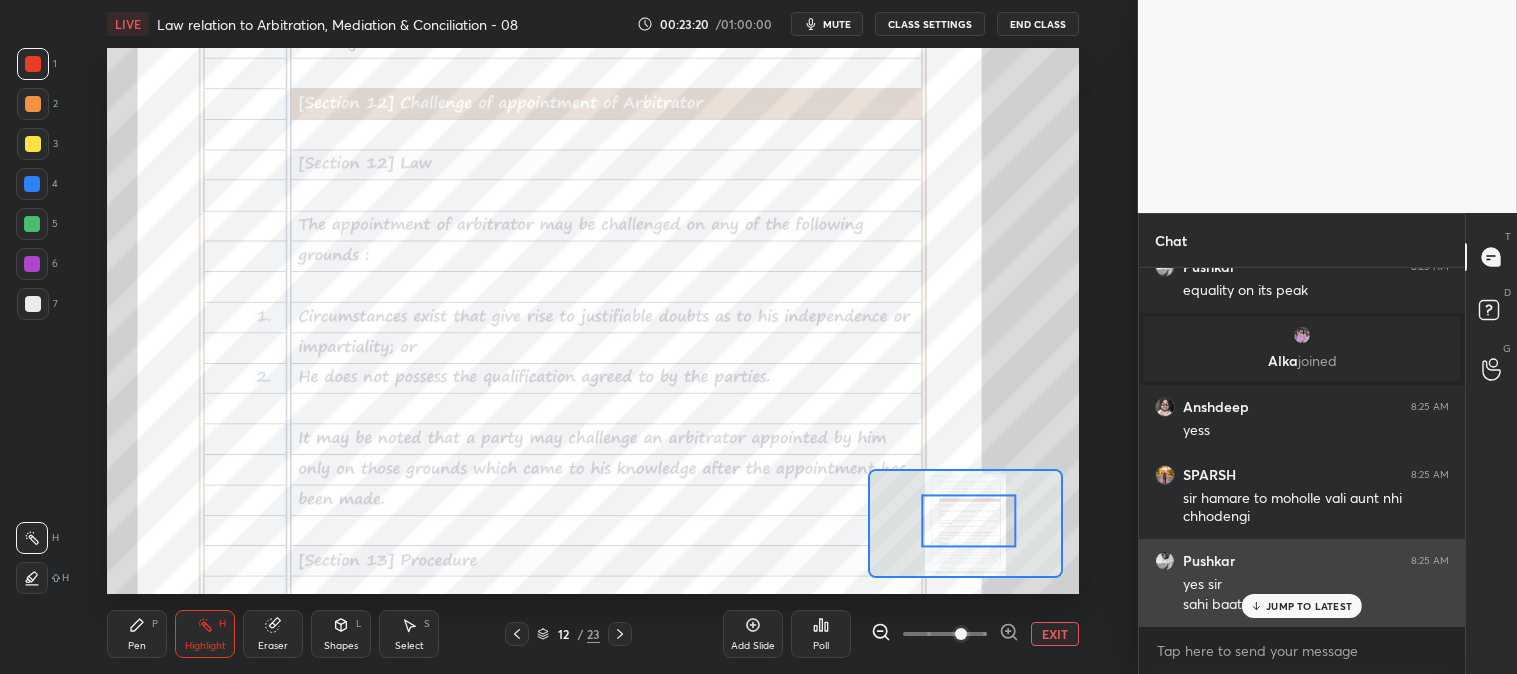 click on "JUMP TO LATEST" at bounding box center [1309, 606] 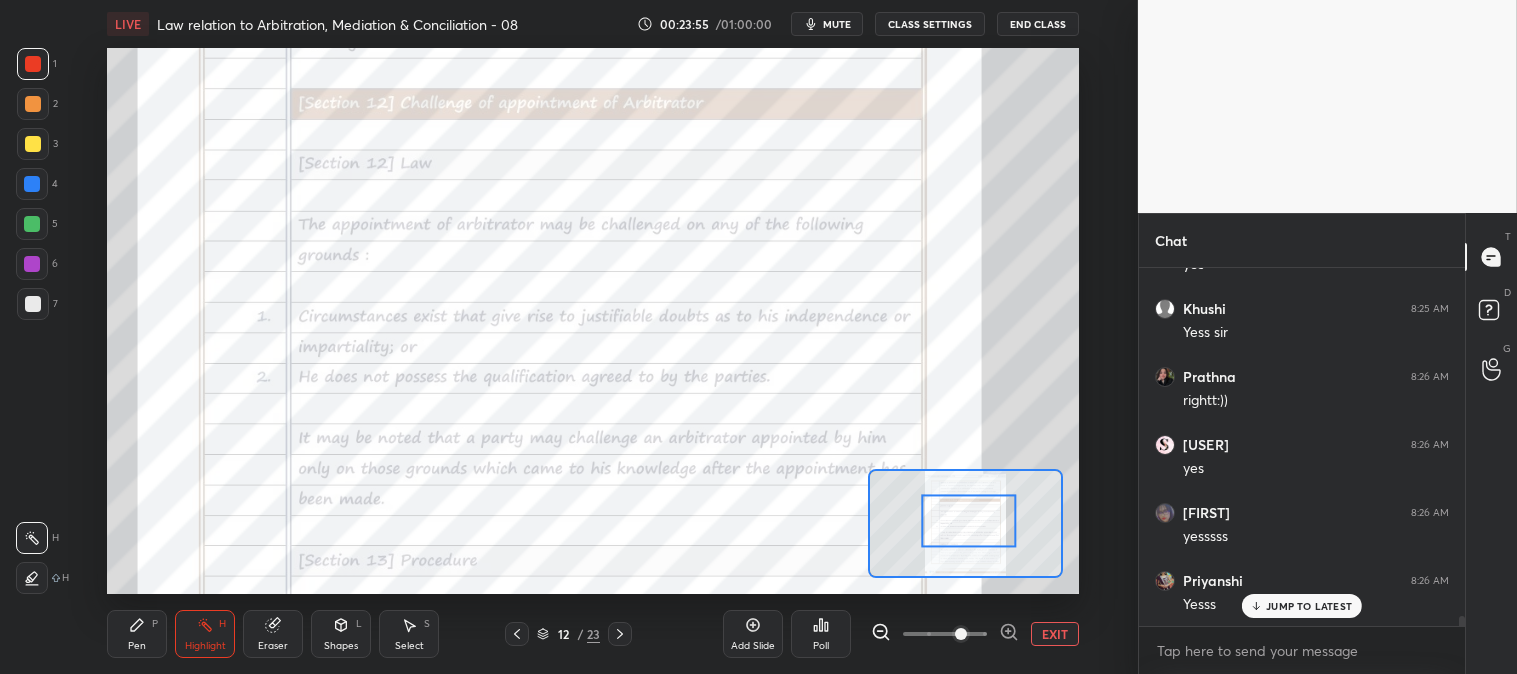 scroll, scrollTop: 12205, scrollLeft: 0, axis: vertical 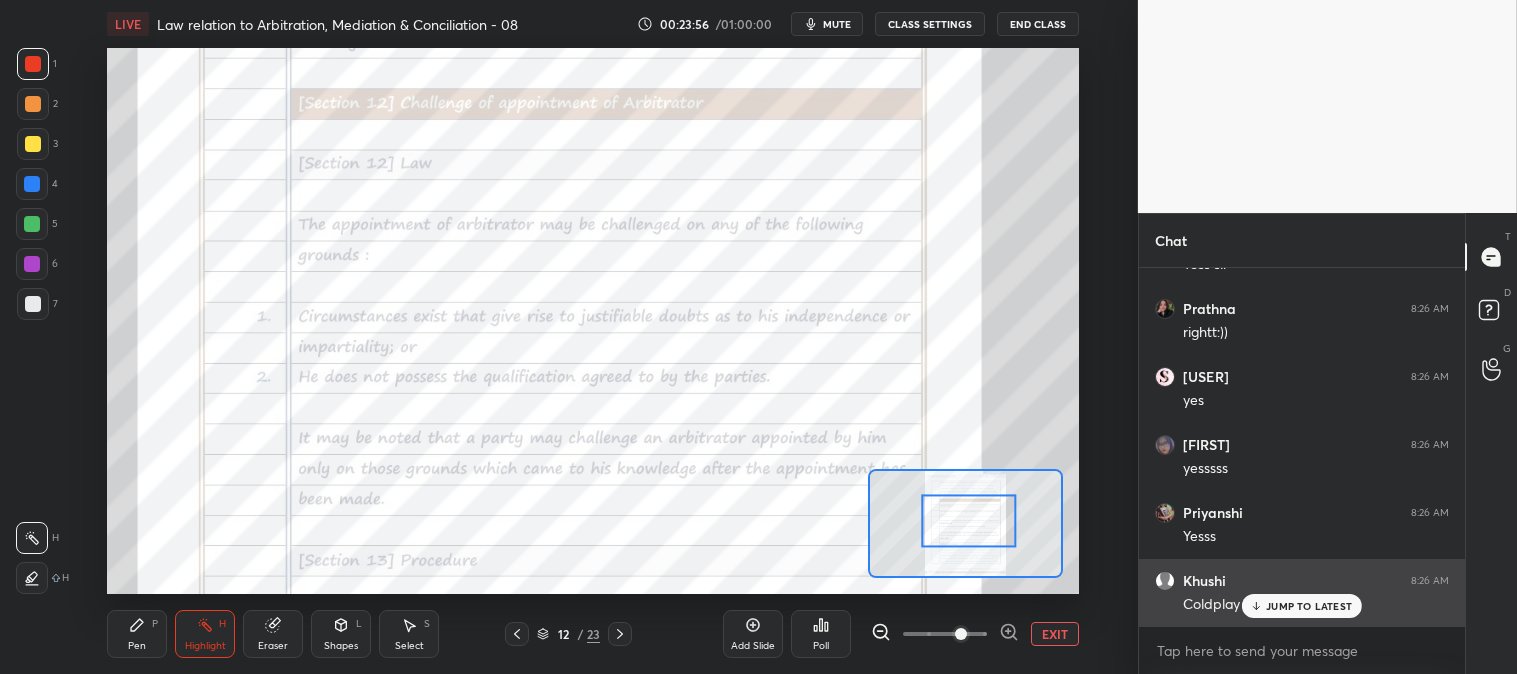 click on "JUMP TO LATEST" at bounding box center (1309, 606) 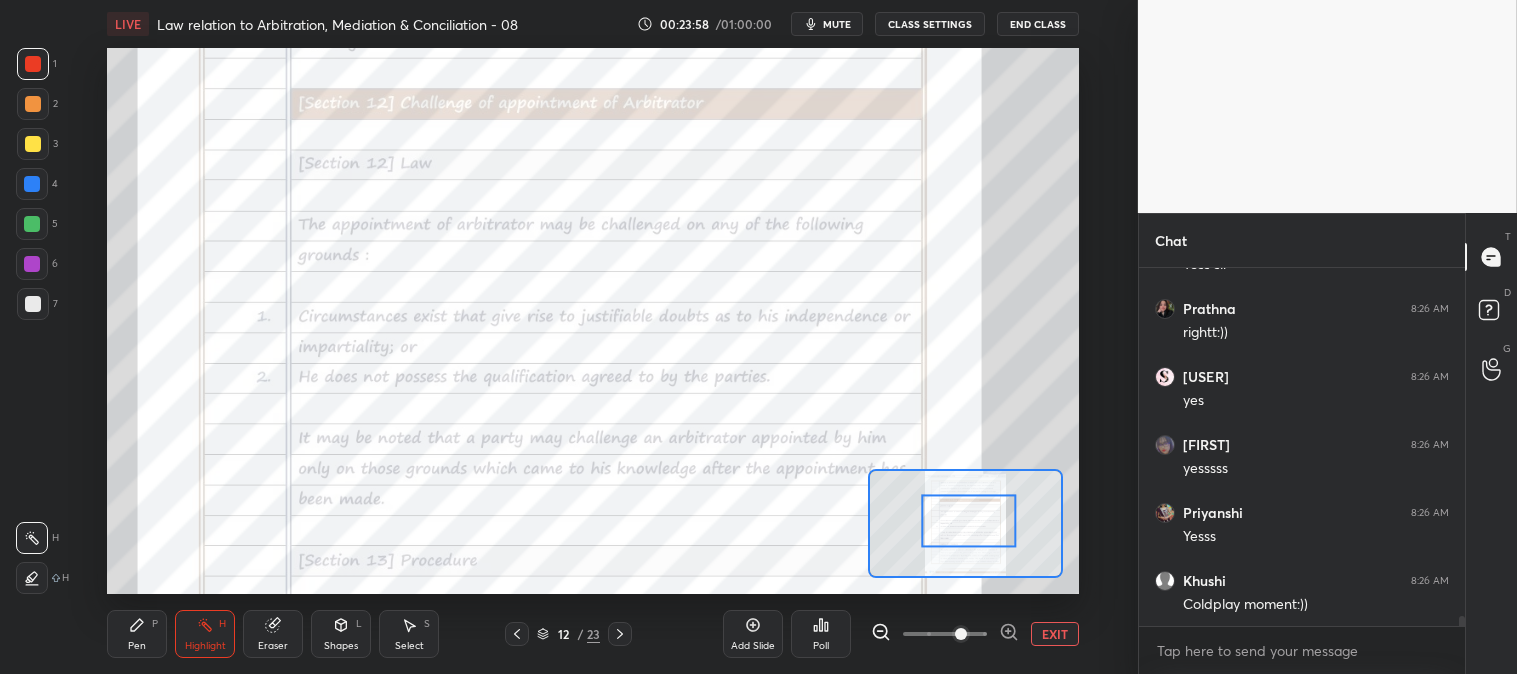 click on "Pen" at bounding box center (137, 646) 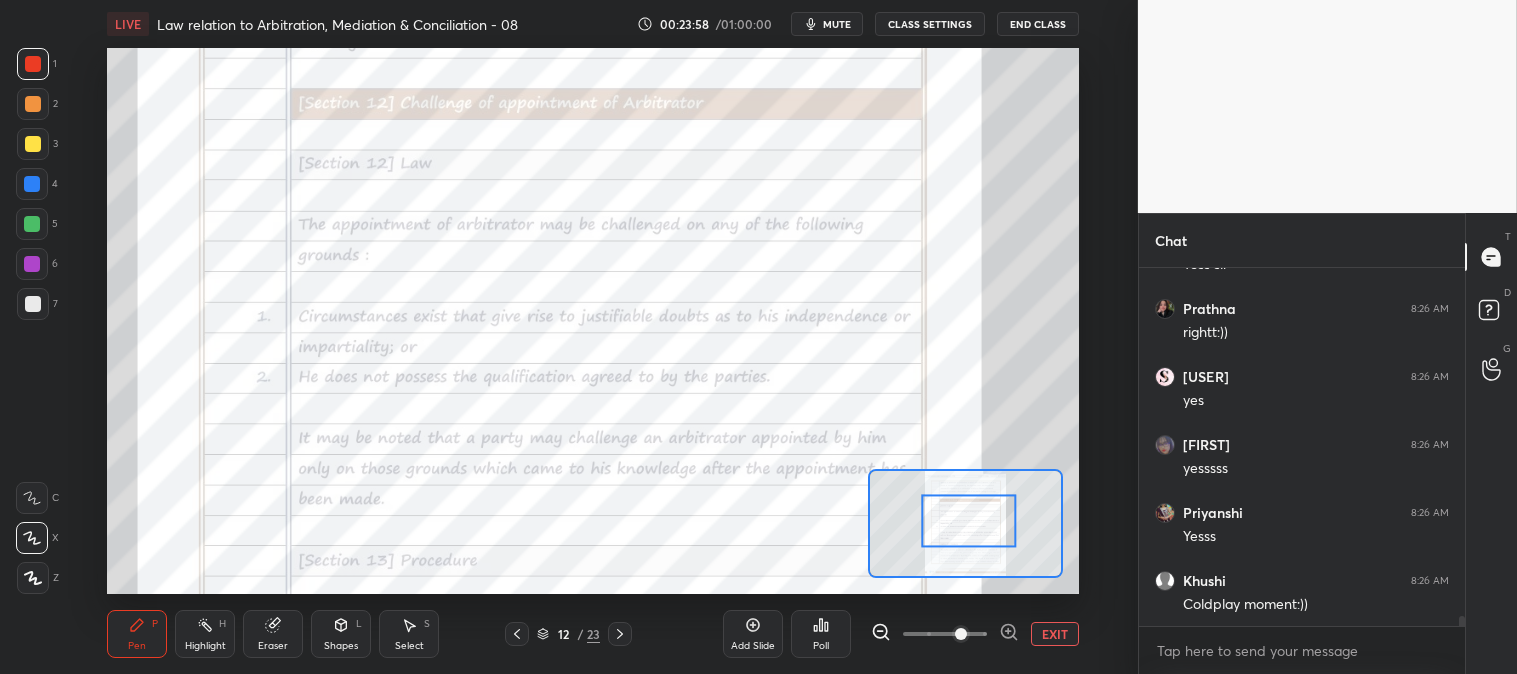 click on "Highlight H" at bounding box center (205, 634) 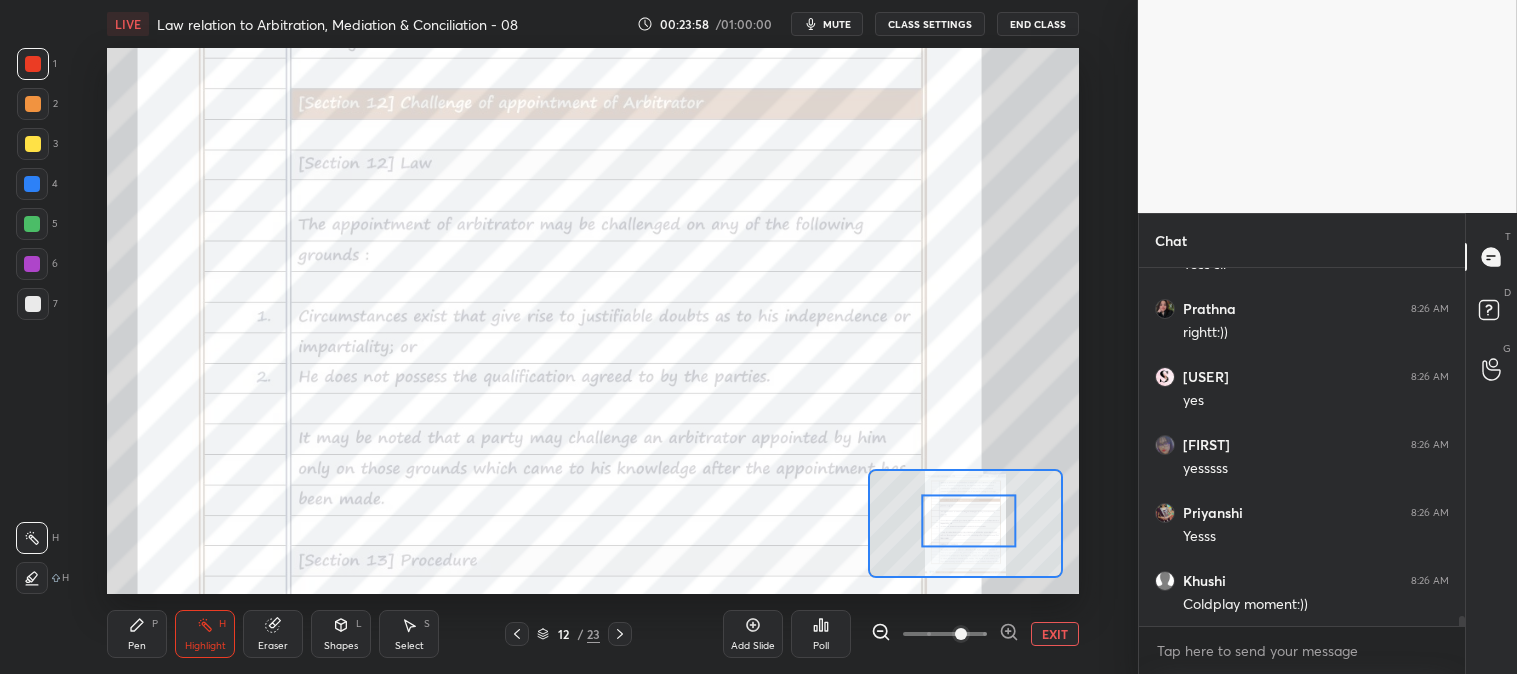 click on "Pen P" at bounding box center [137, 634] 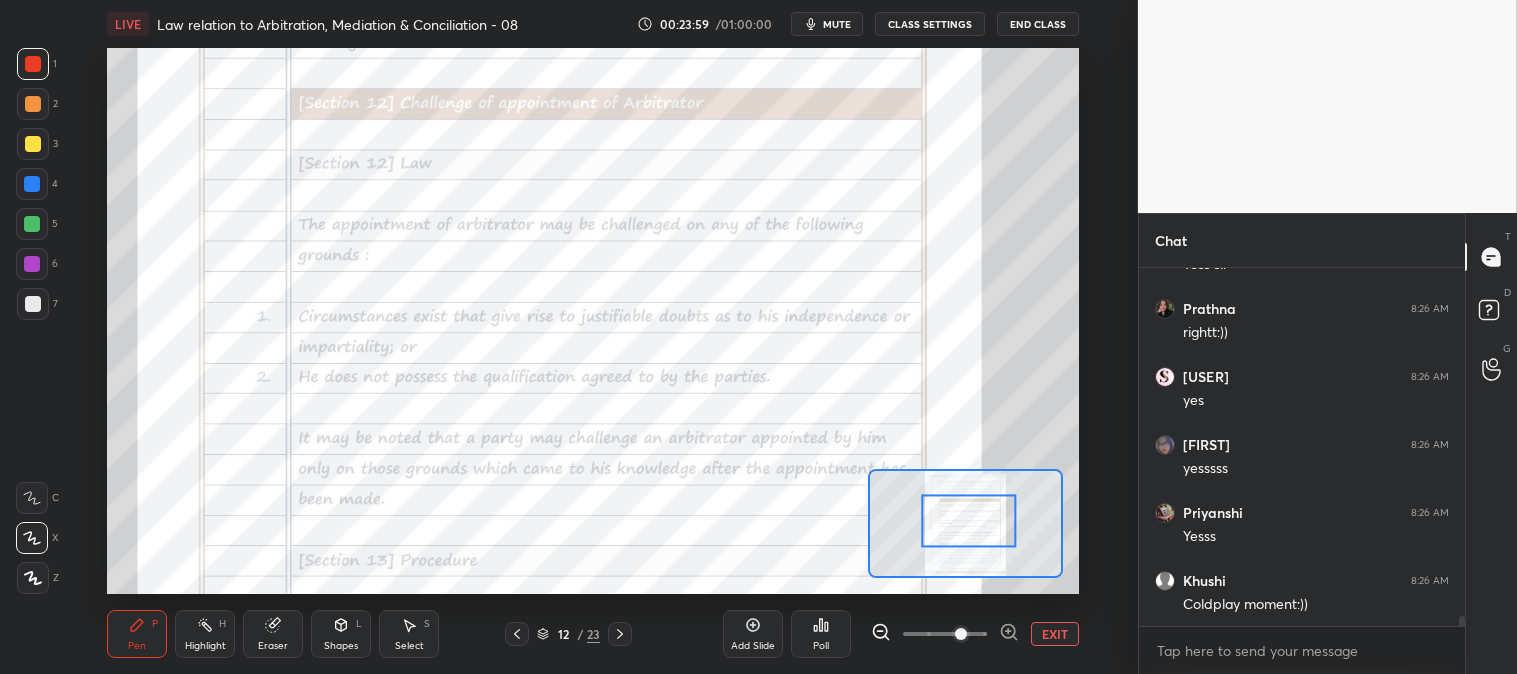 click on "Highlight H" at bounding box center [205, 634] 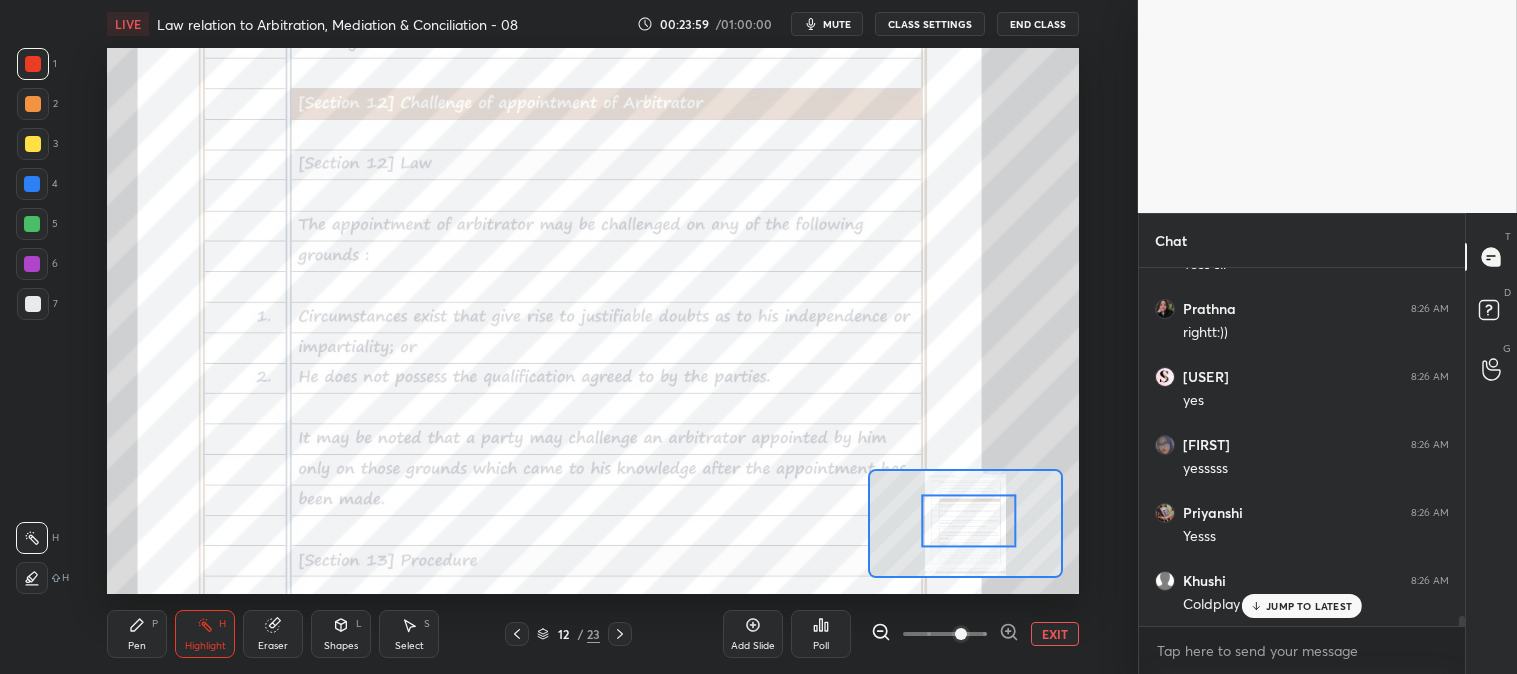 scroll, scrollTop: 12273, scrollLeft: 0, axis: vertical 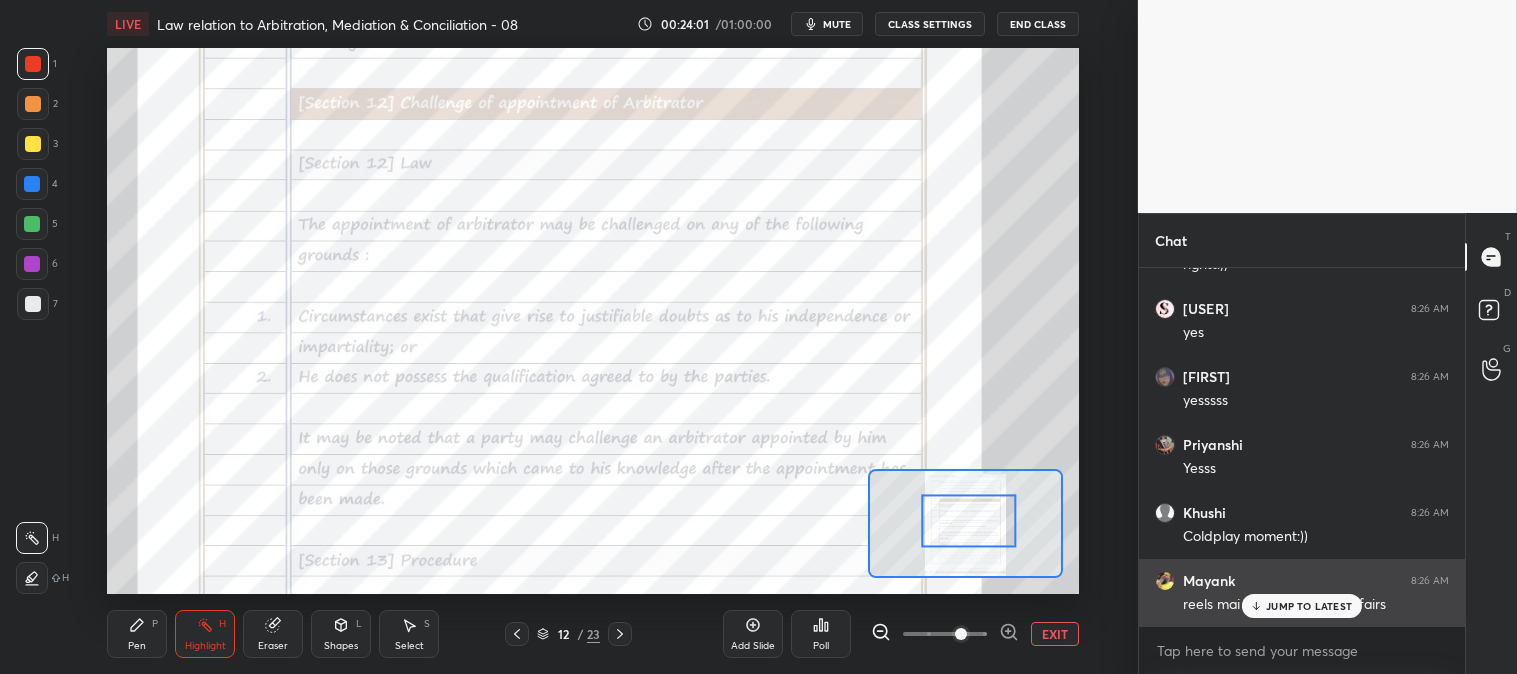 click on "JUMP TO LATEST" at bounding box center [1309, 606] 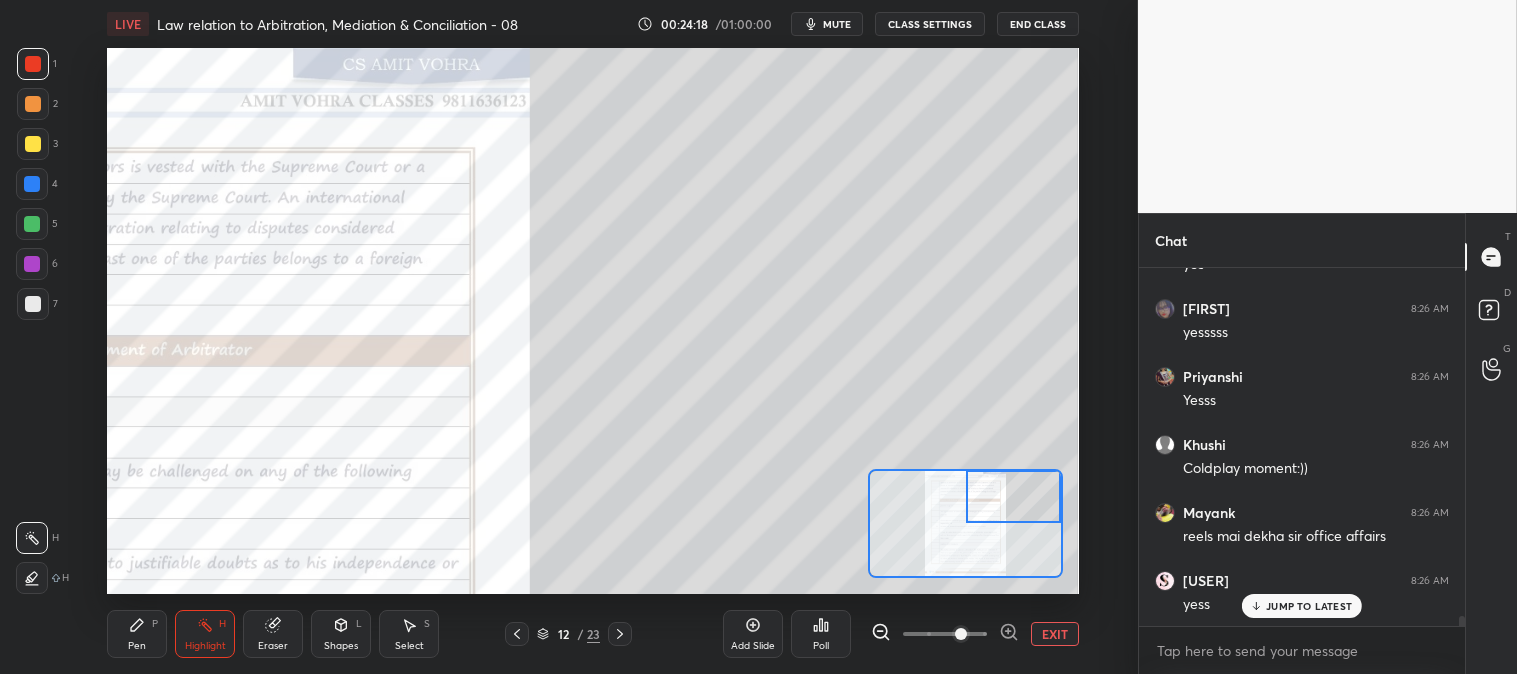 scroll, scrollTop: 12410, scrollLeft: 0, axis: vertical 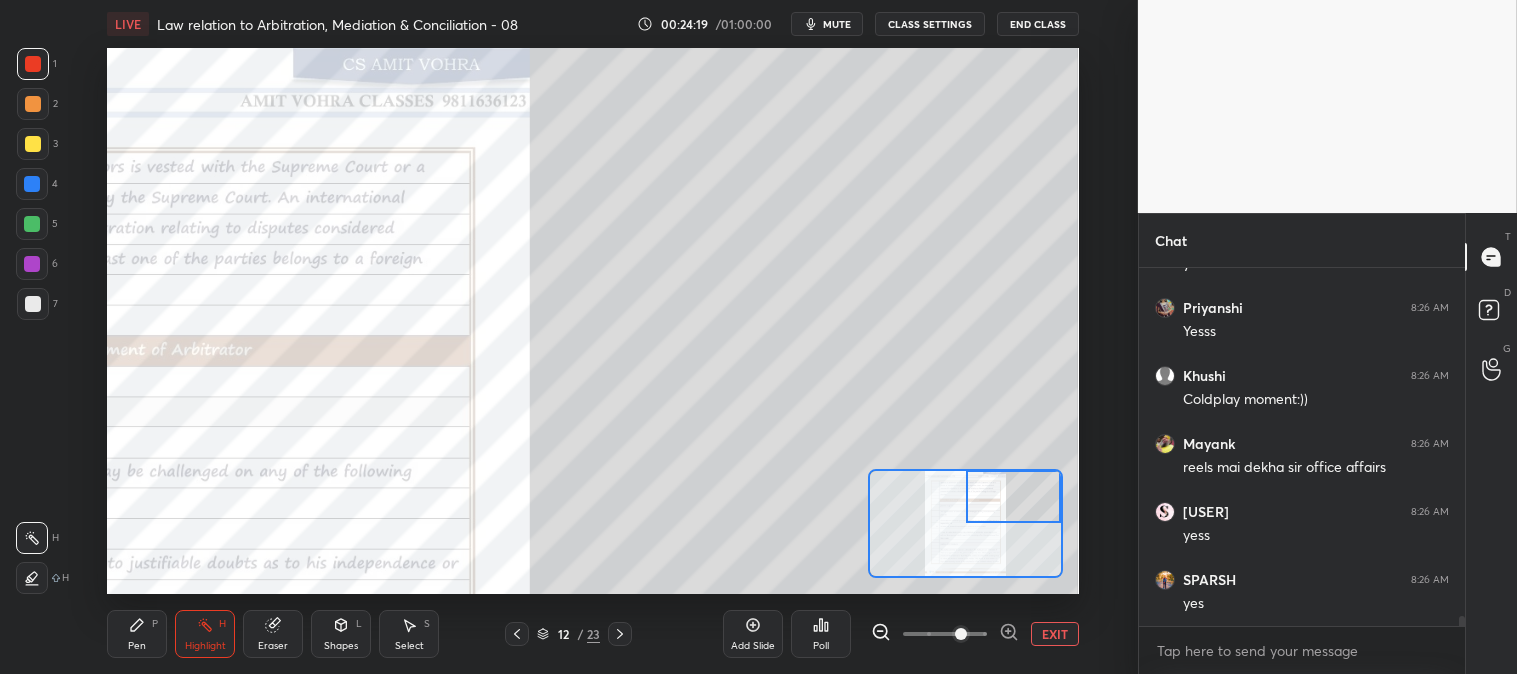 click on "Pen" at bounding box center (137, 646) 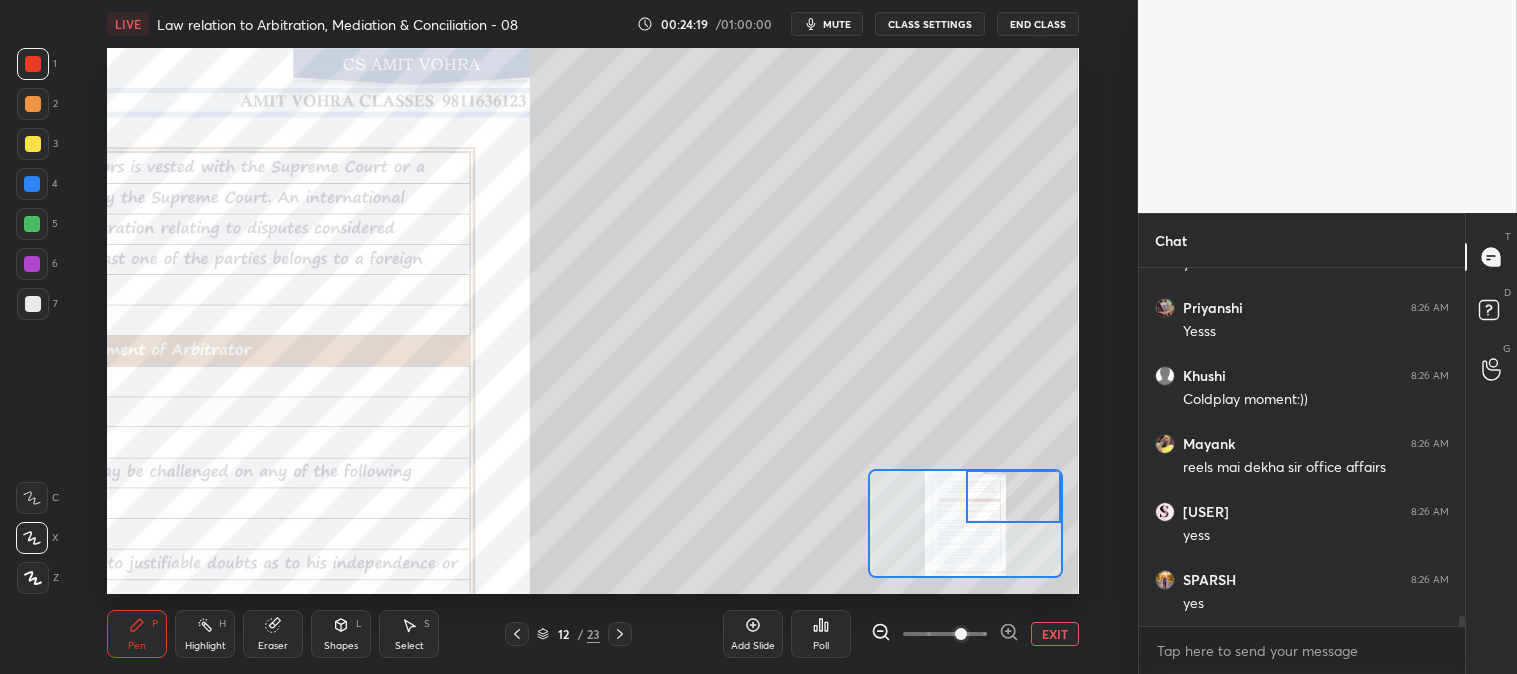 click at bounding box center (33, 144) 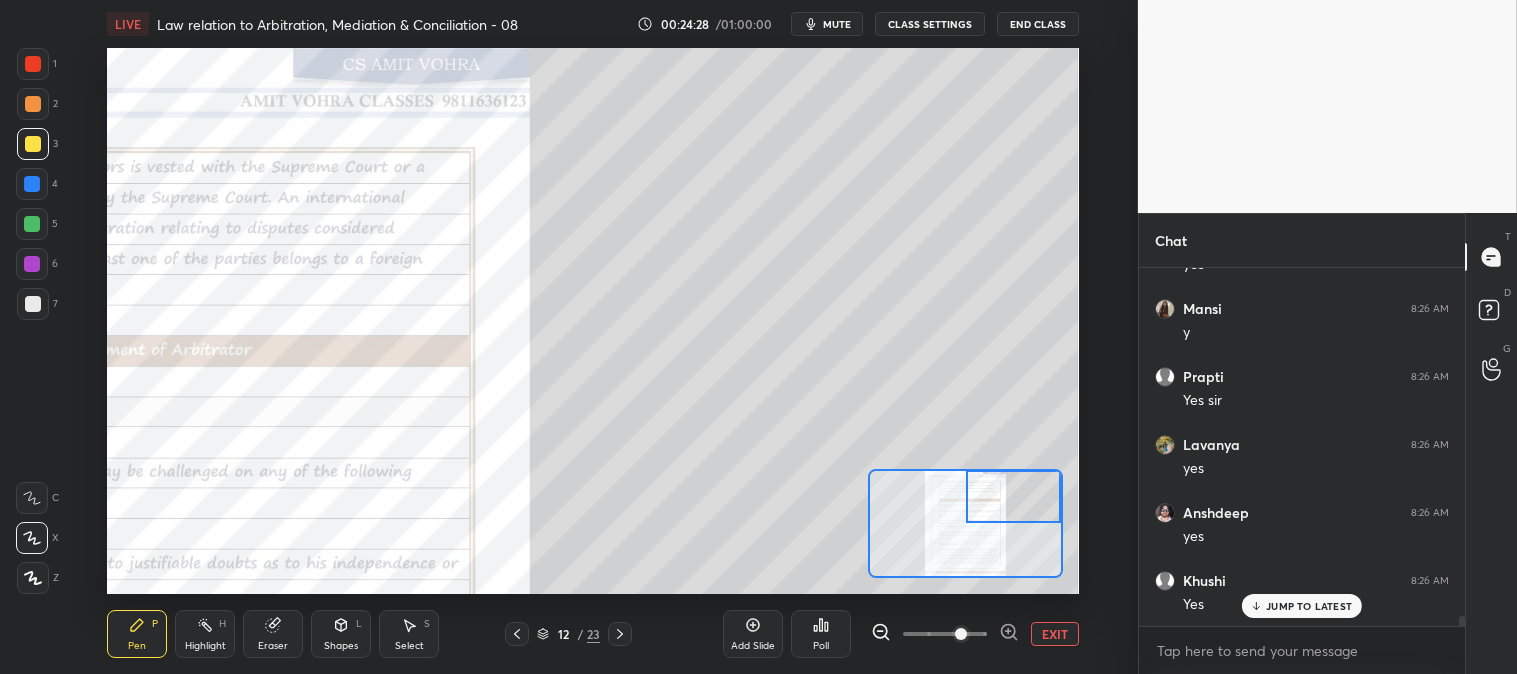 scroll, scrollTop: 12953, scrollLeft: 0, axis: vertical 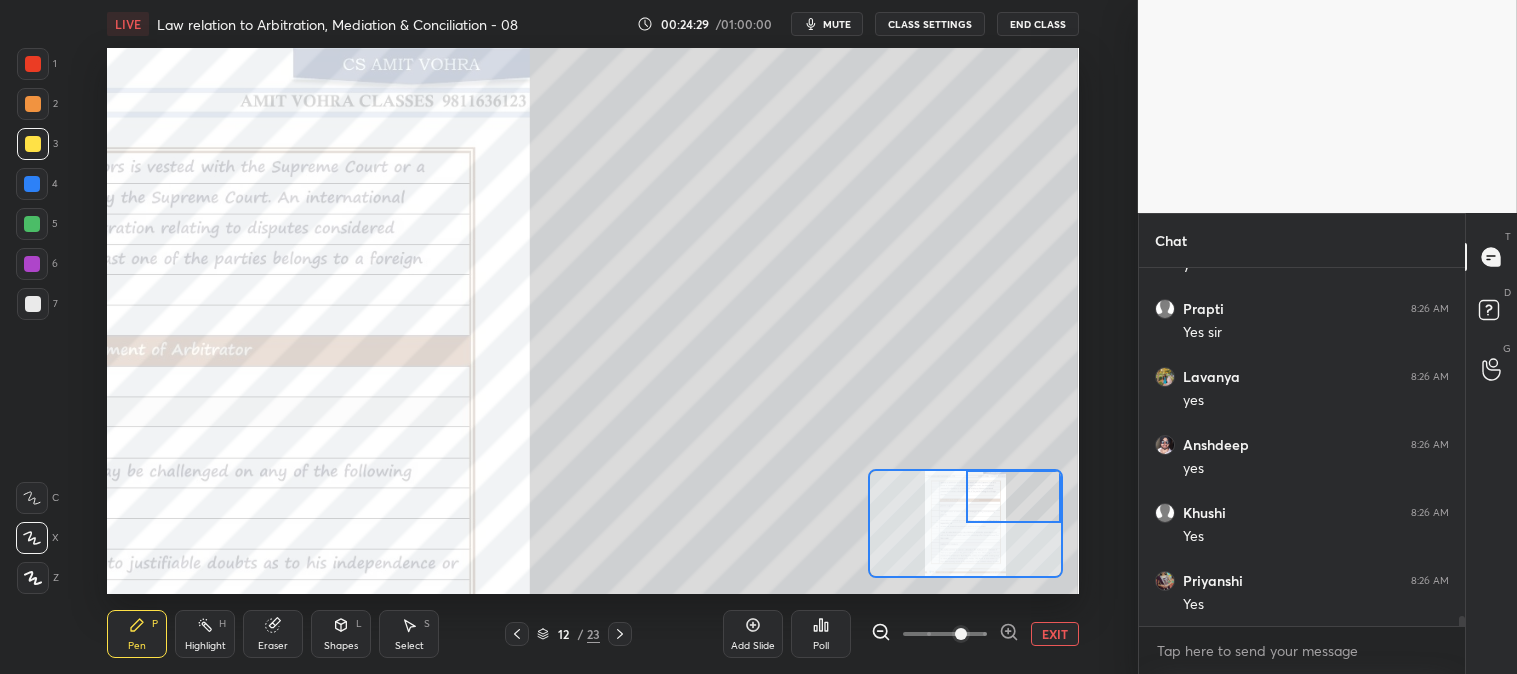 click at bounding box center [33, 304] 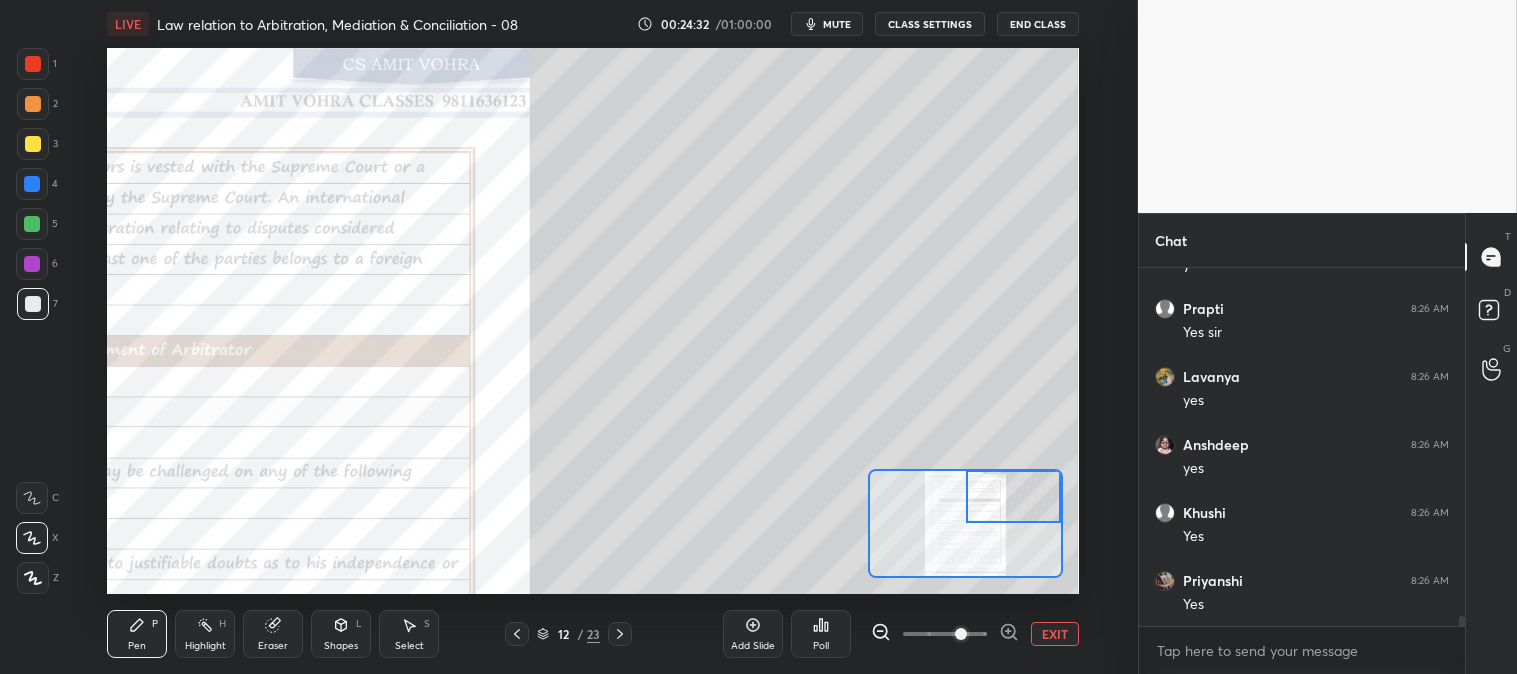 scroll, scrollTop: 13021, scrollLeft: 0, axis: vertical 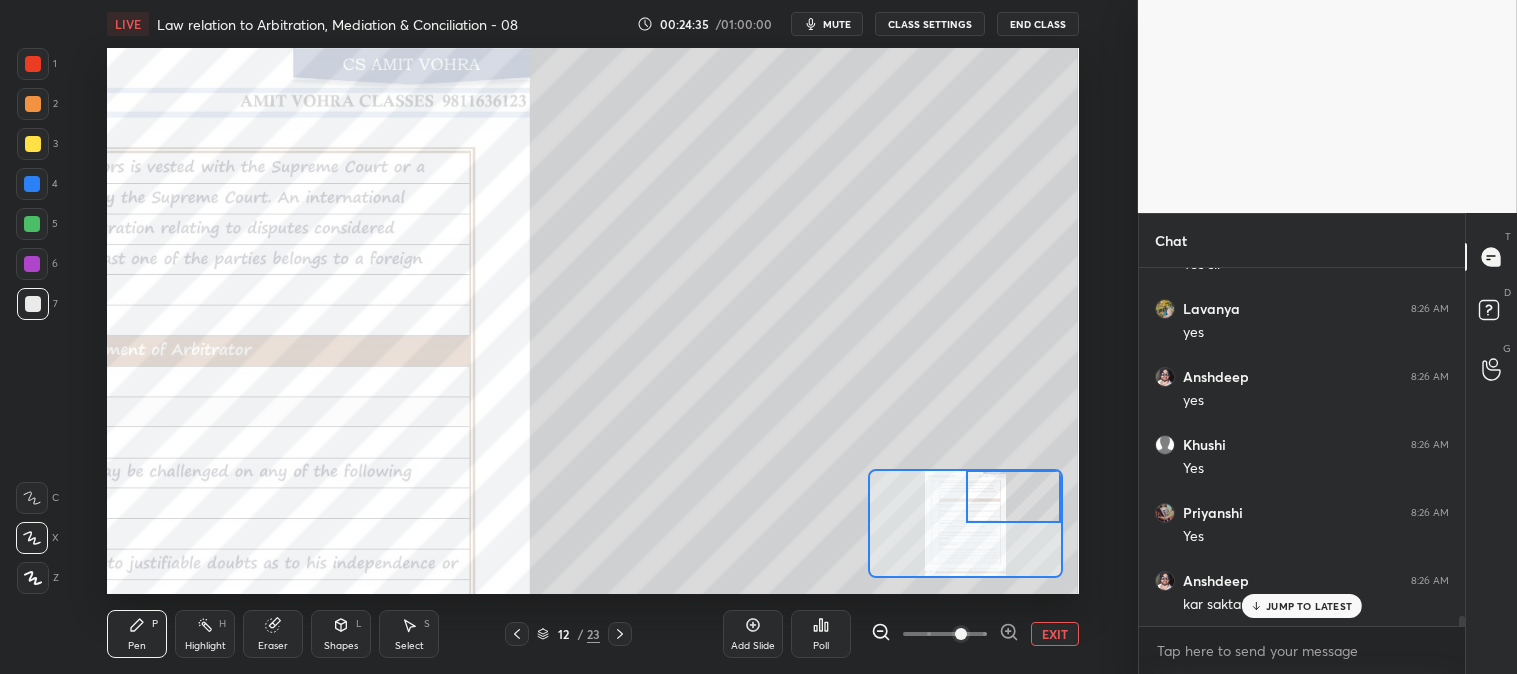 click at bounding box center (32, 224) 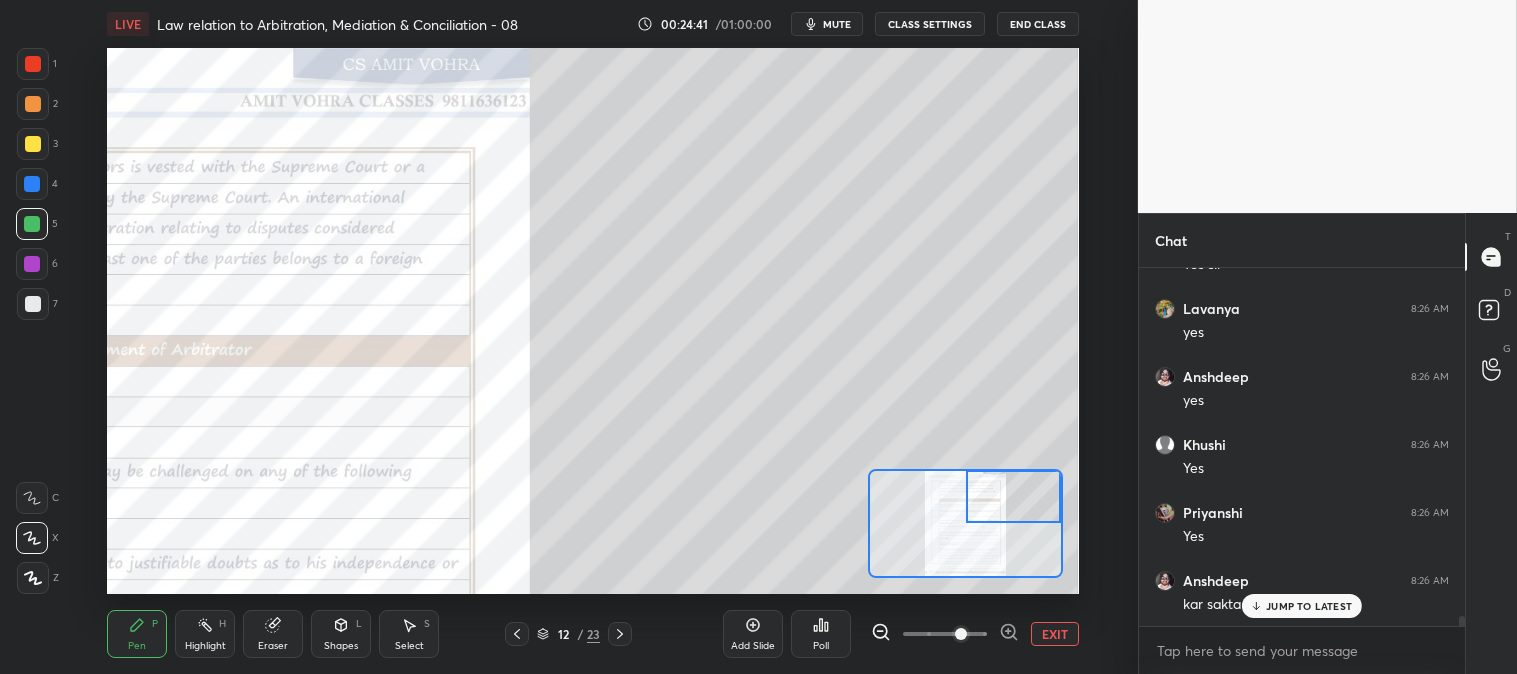click at bounding box center (32, 184) 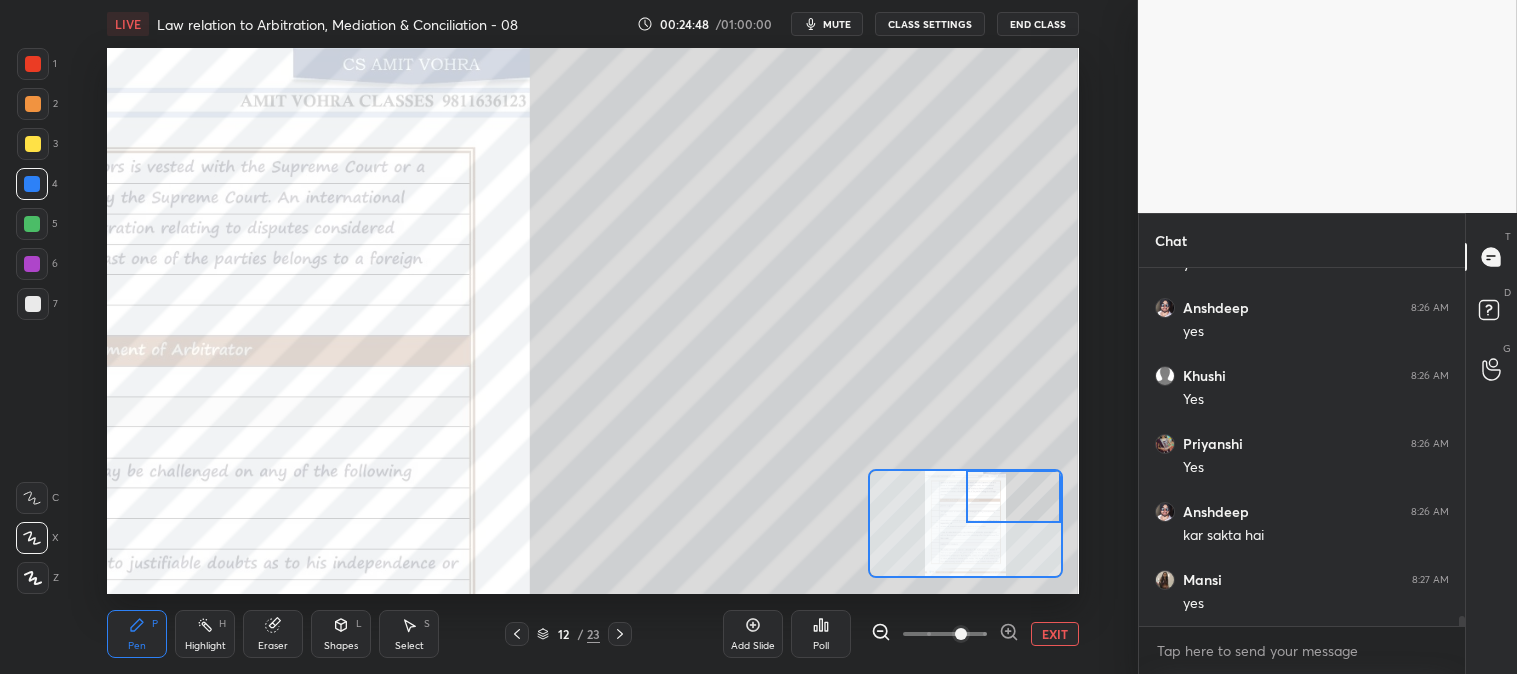 scroll, scrollTop: 13157, scrollLeft: 0, axis: vertical 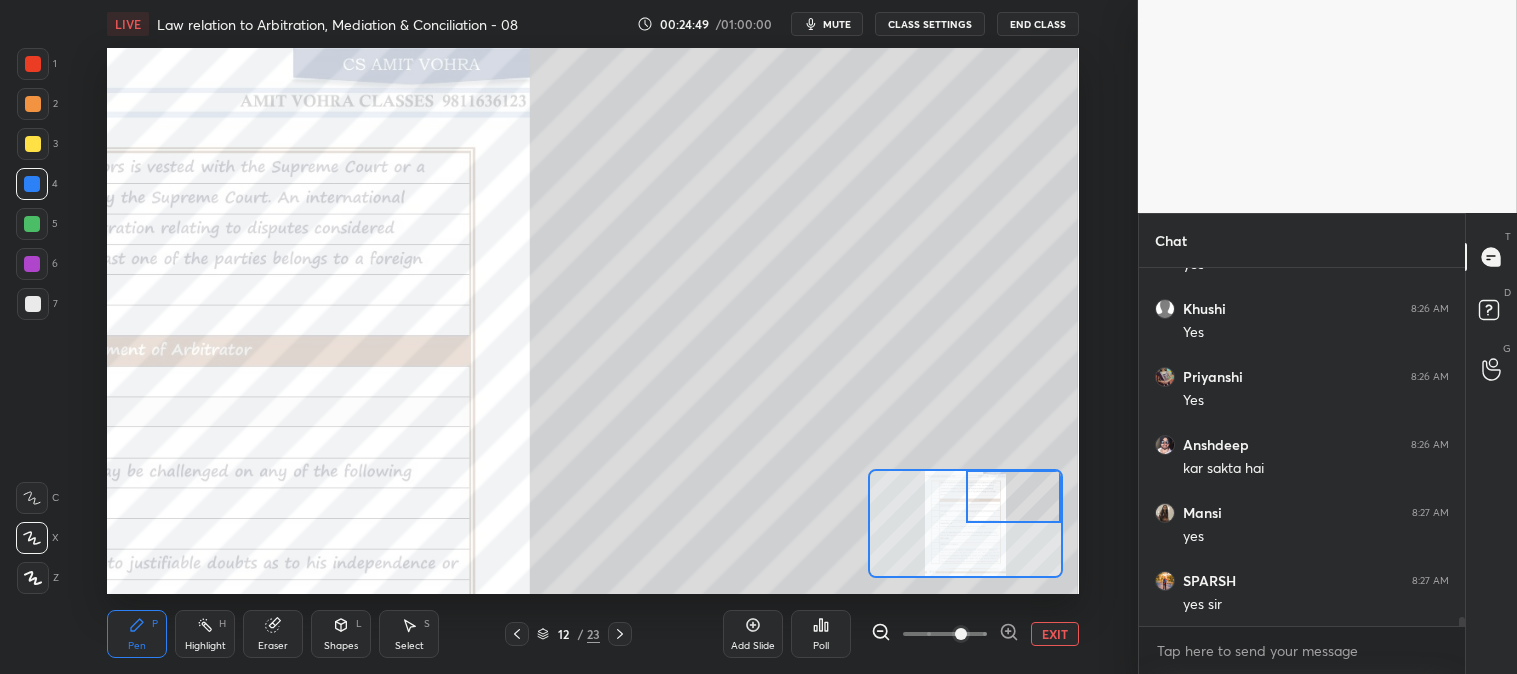 click at bounding box center (33, 304) 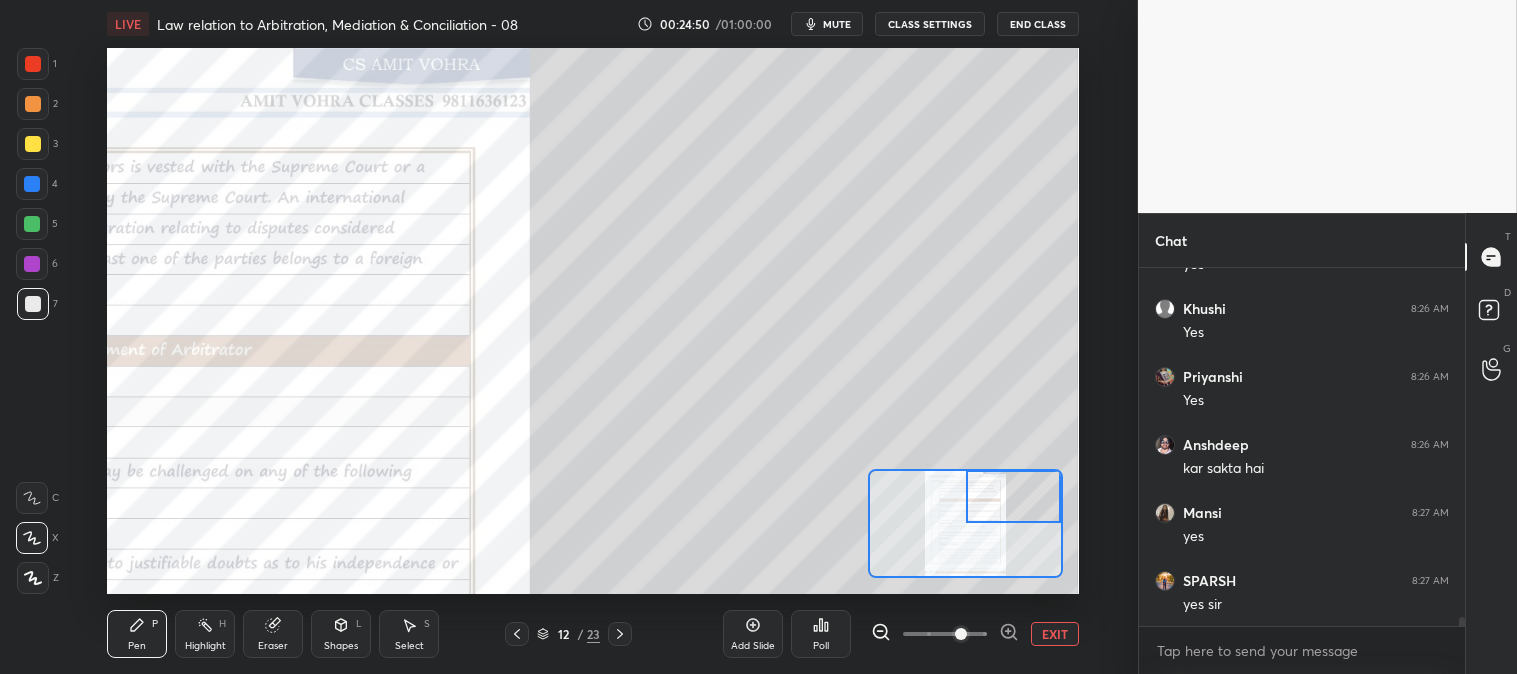 click at bounding box center [33, 64] 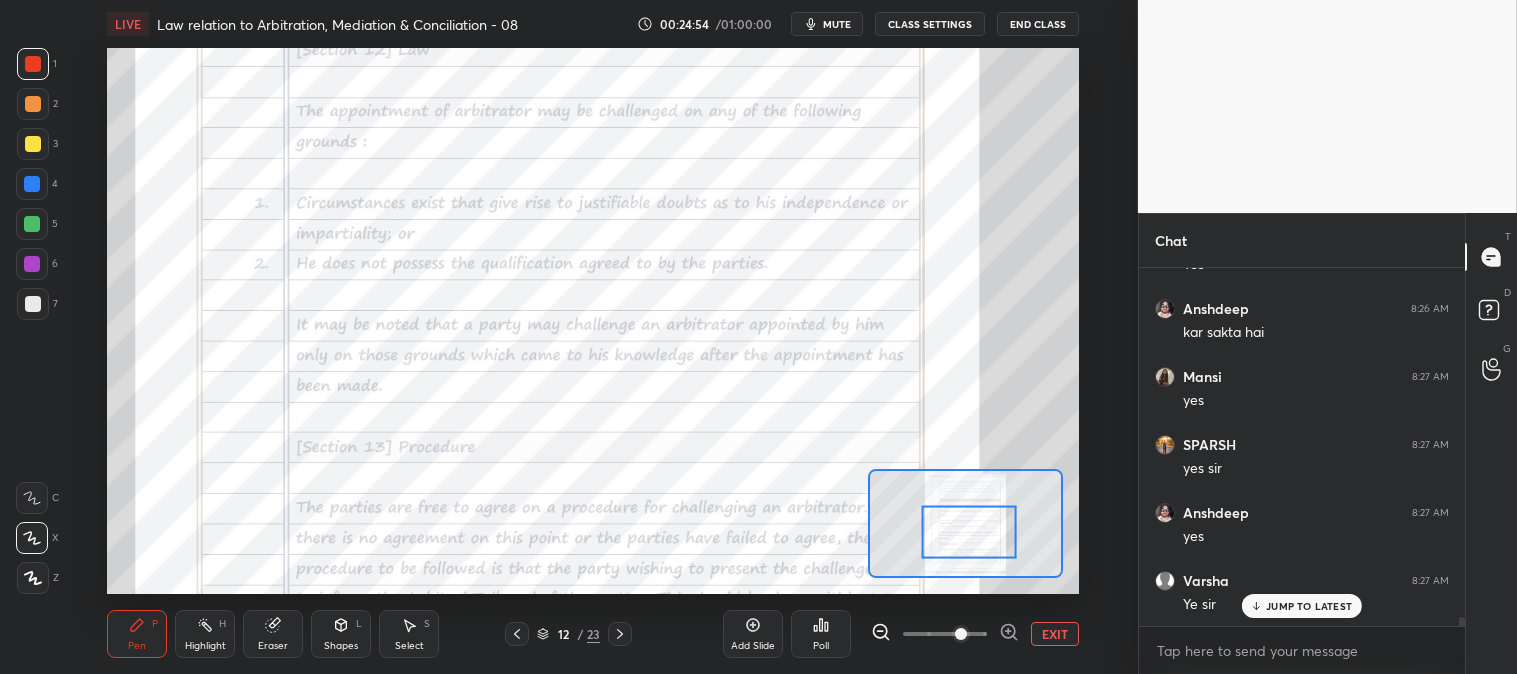 scroll, scrollTop: 13361, scrollLeft: 0, axis: vertical 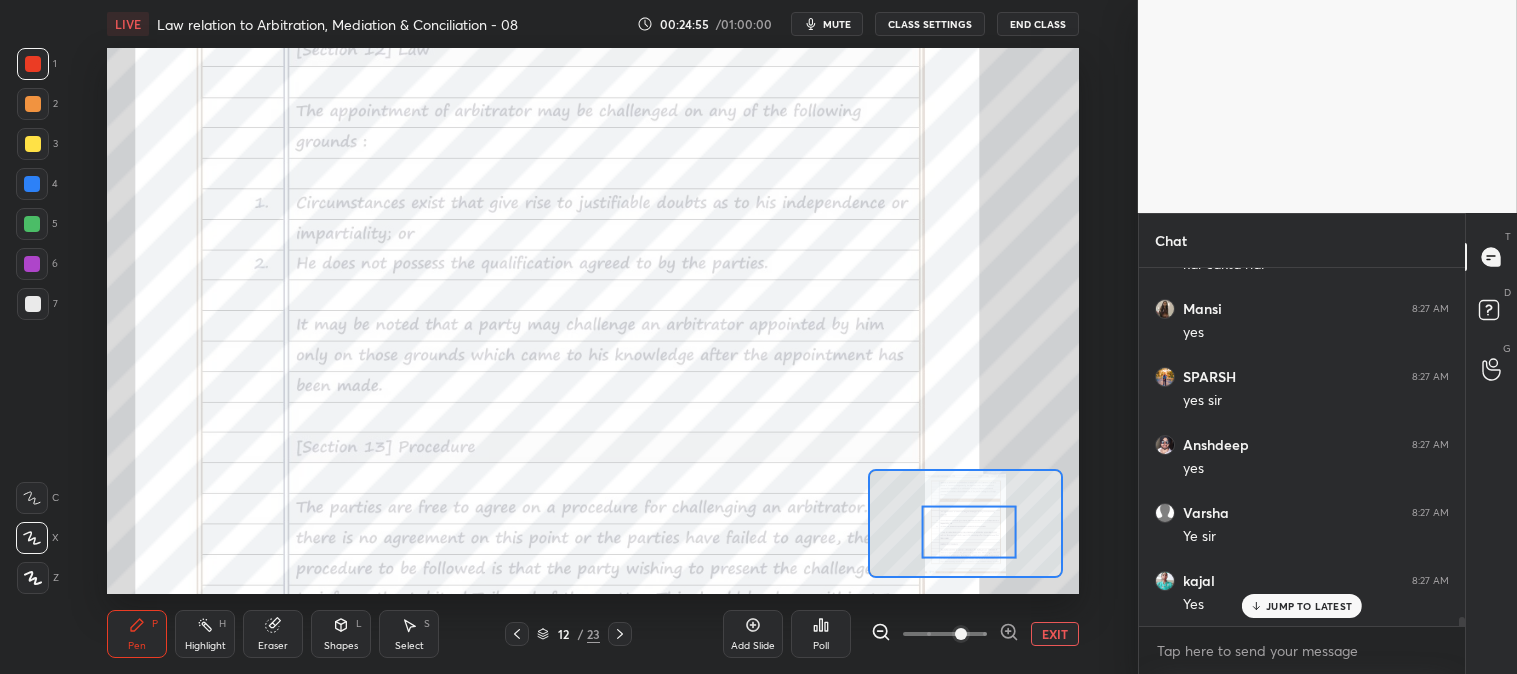 click on "Highlight" at bounding box center [205, 646] 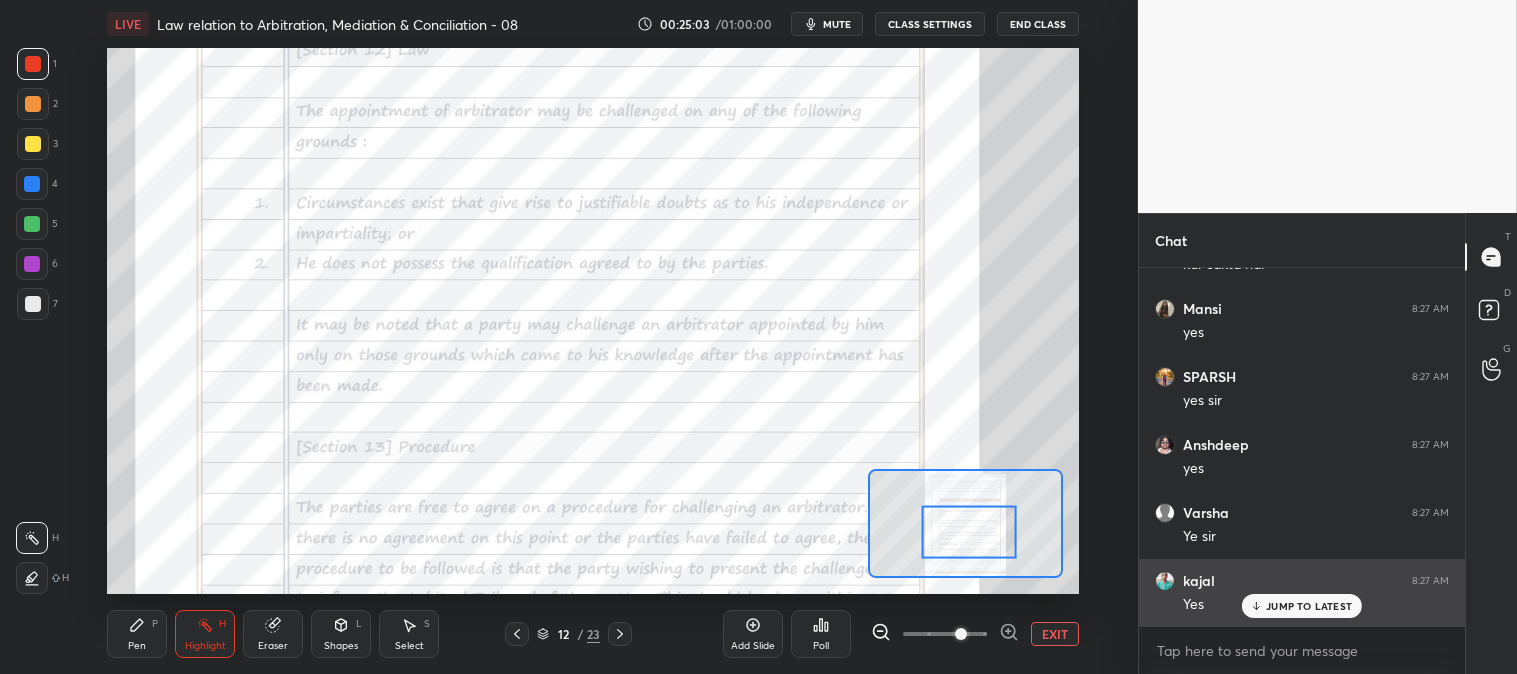 click on "kajal 8:27 AM Yes" at bounding box center (1302, 593) 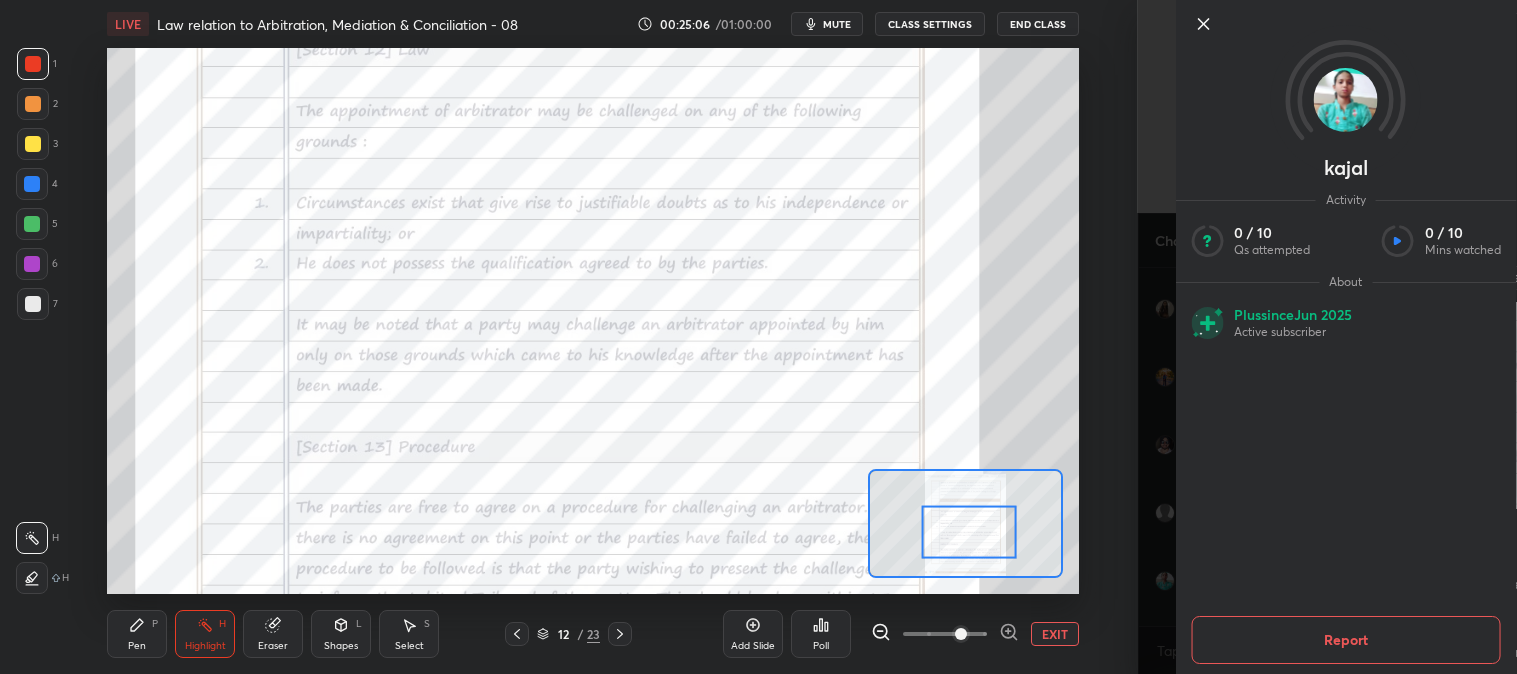 click 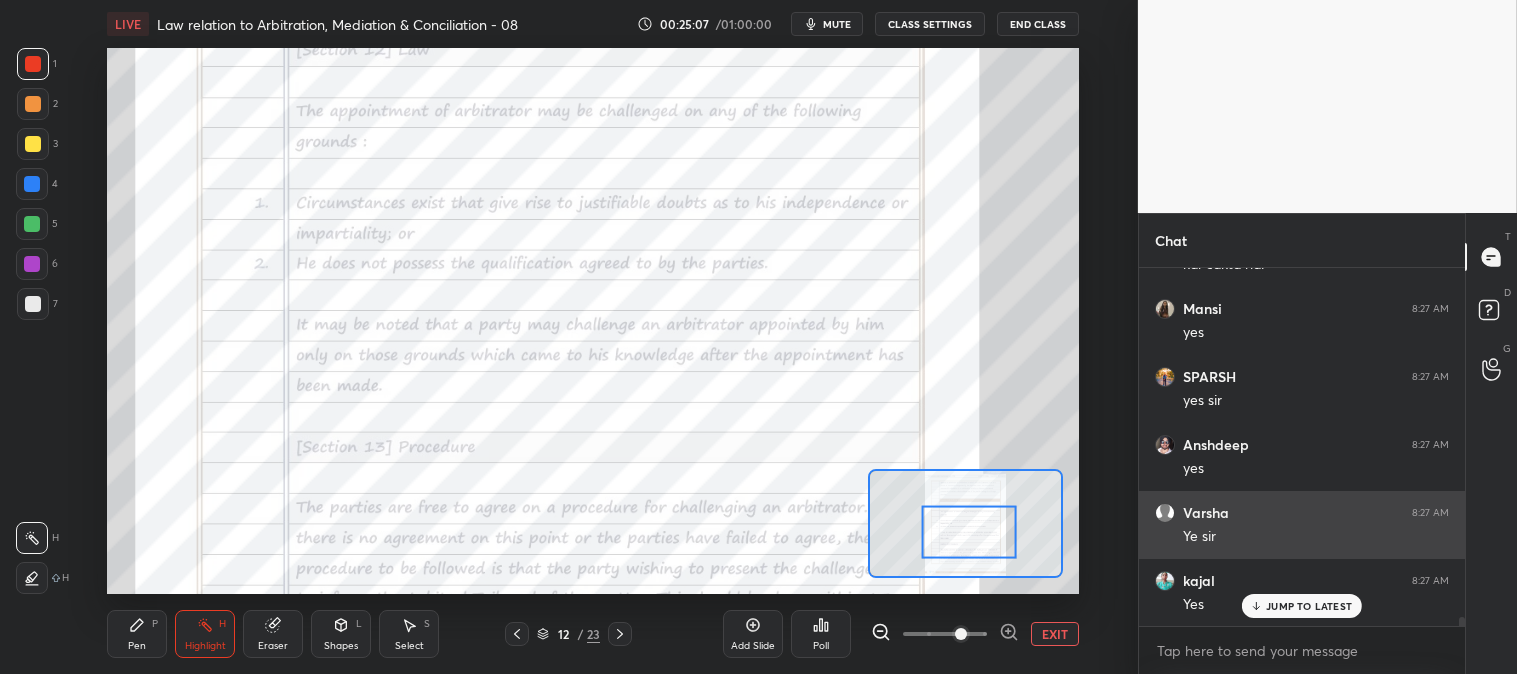 click on "JUMP TO LATEST" at bounding box center [1309, 606] 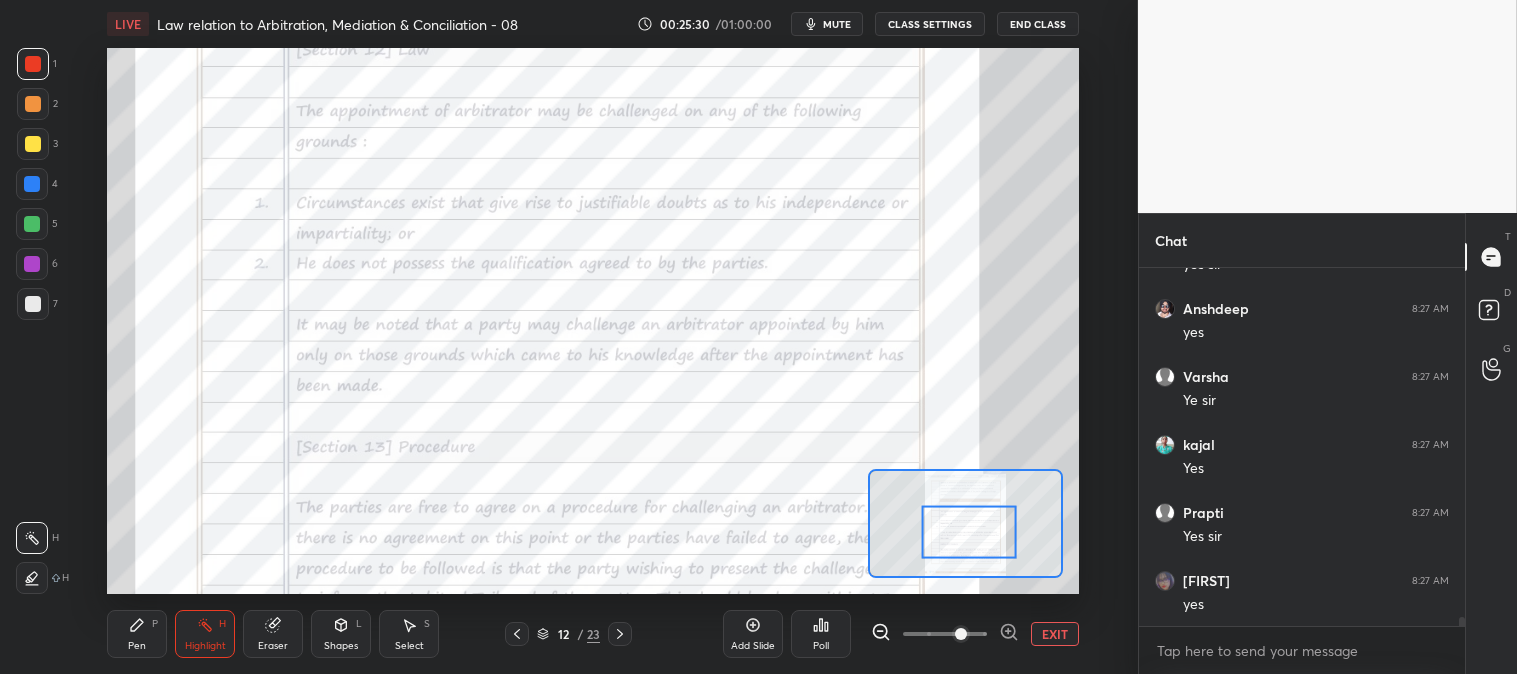 scroll, scrollTop: 13565, scrollLeft: 0, axis: vertical 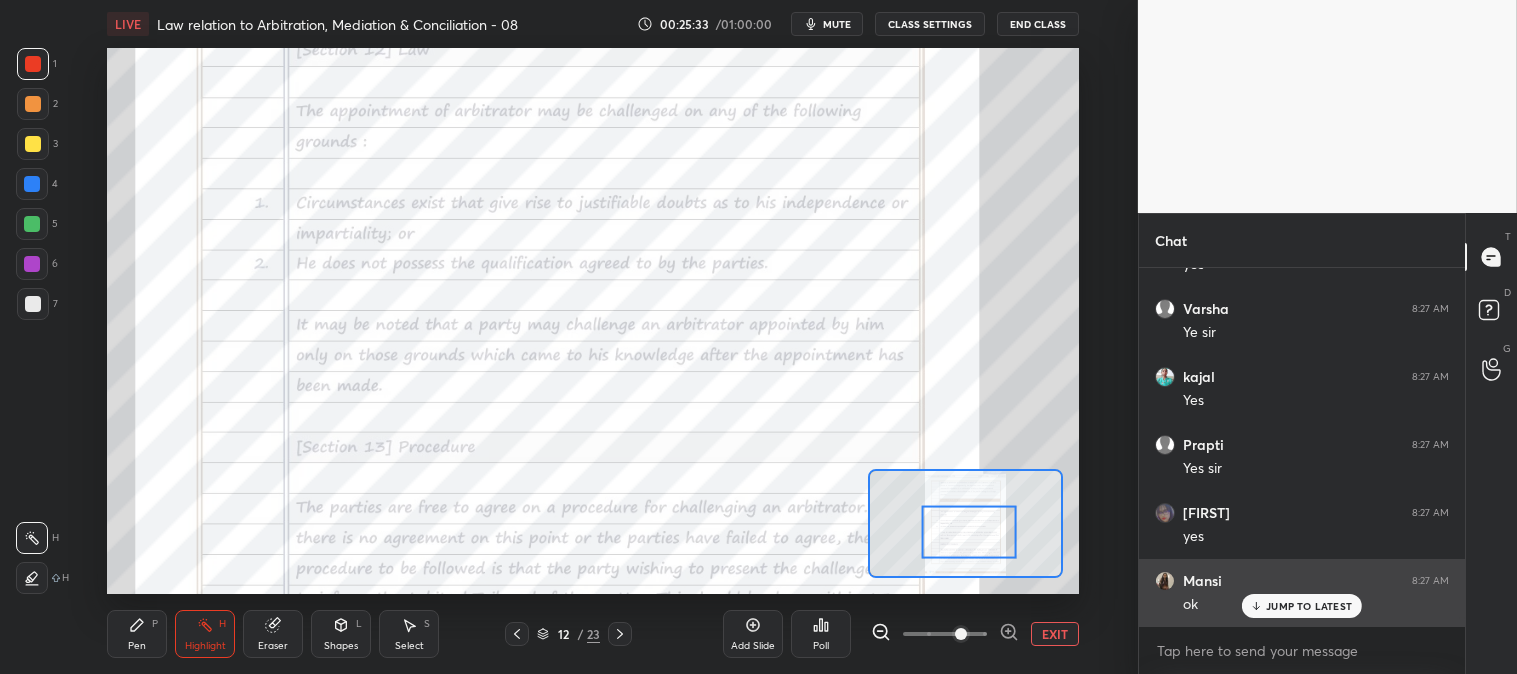 click on "JUMP TO LATEST" at bounding box center [1309, 606] 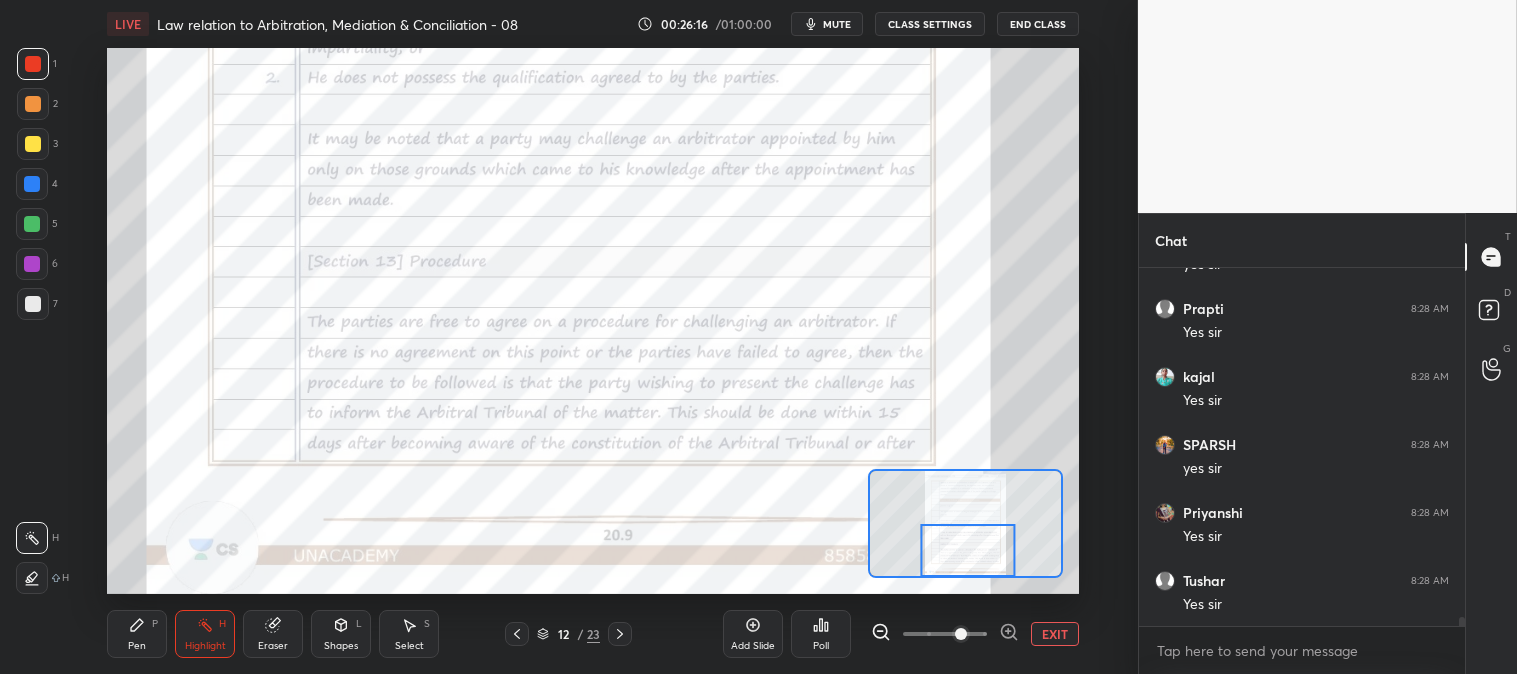 scroll, scrollTop: 14313, scrollLeft: 0, axis: vertical 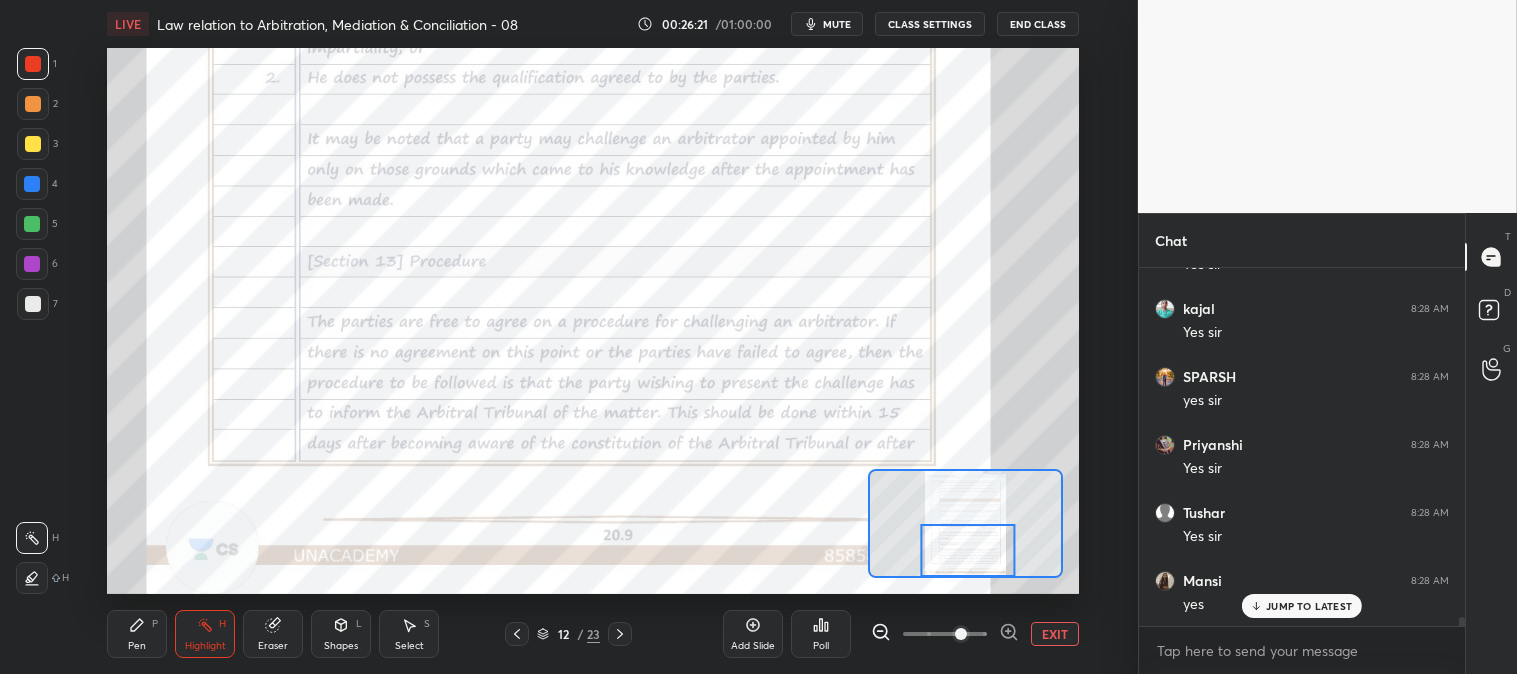 click 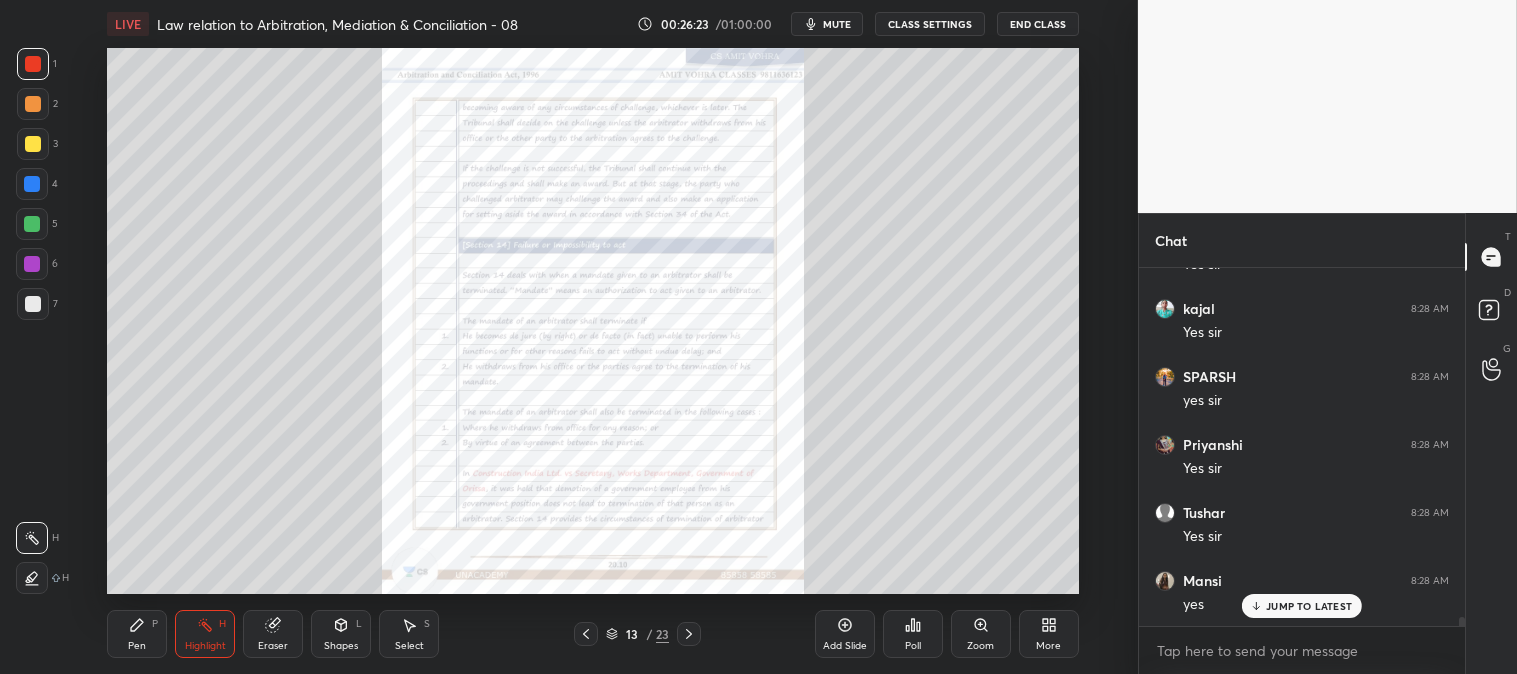 click on "Zoom" at bounding box center [981, 634] 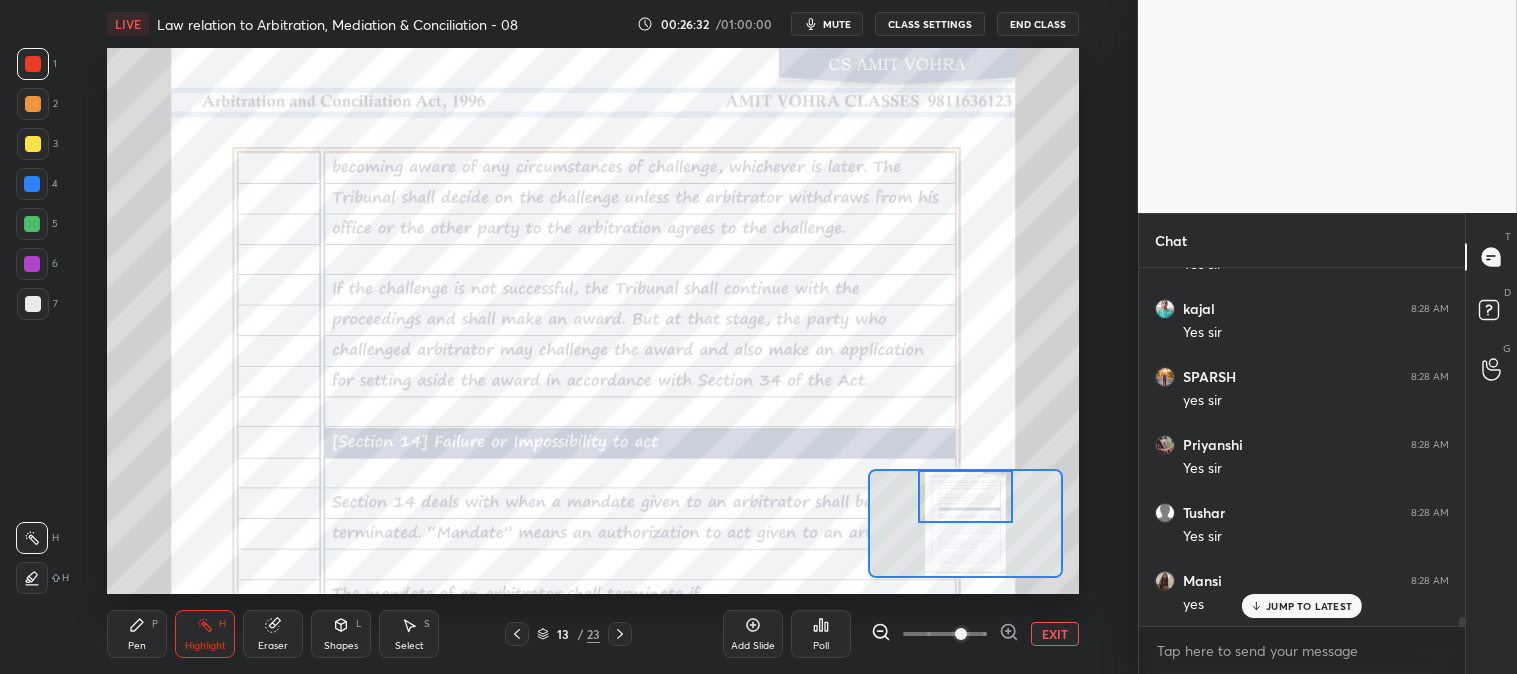 click 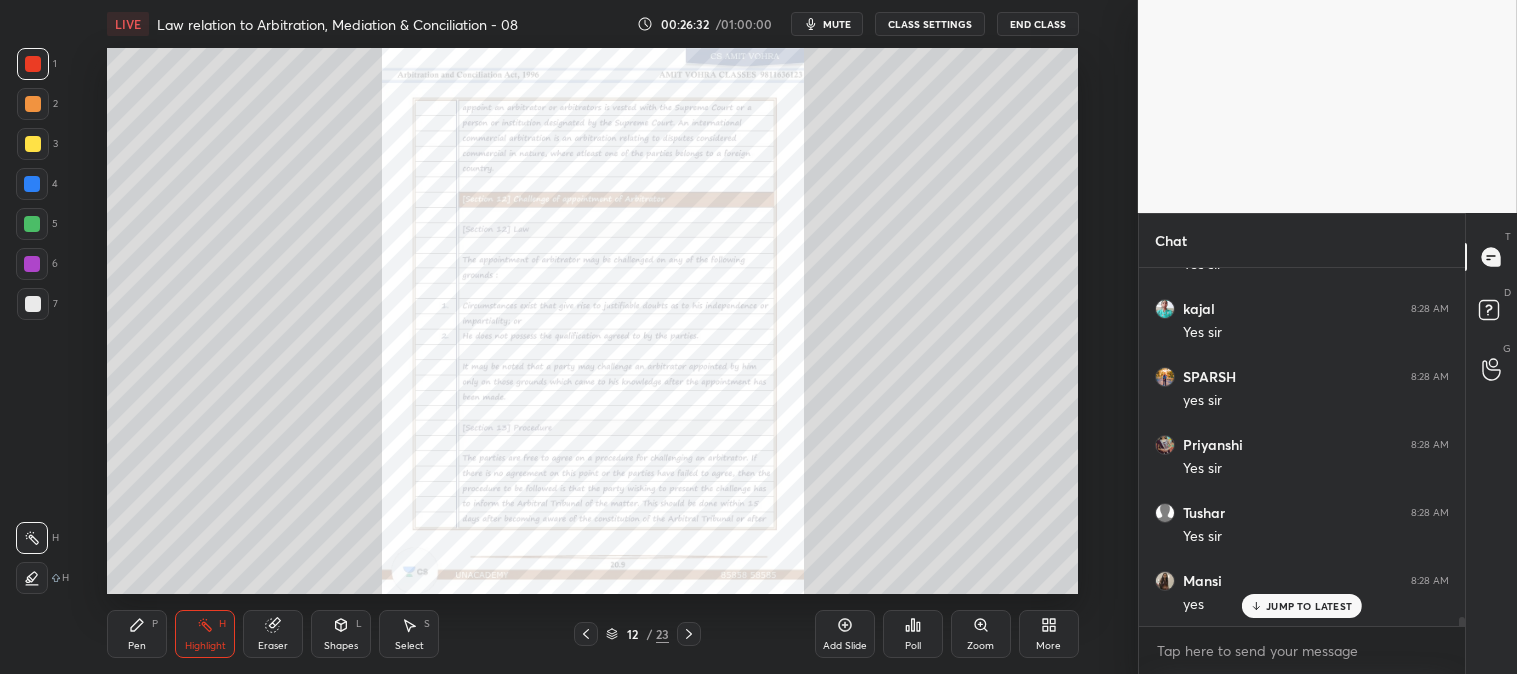click on "Zoom" at bounding box center [981, 634] 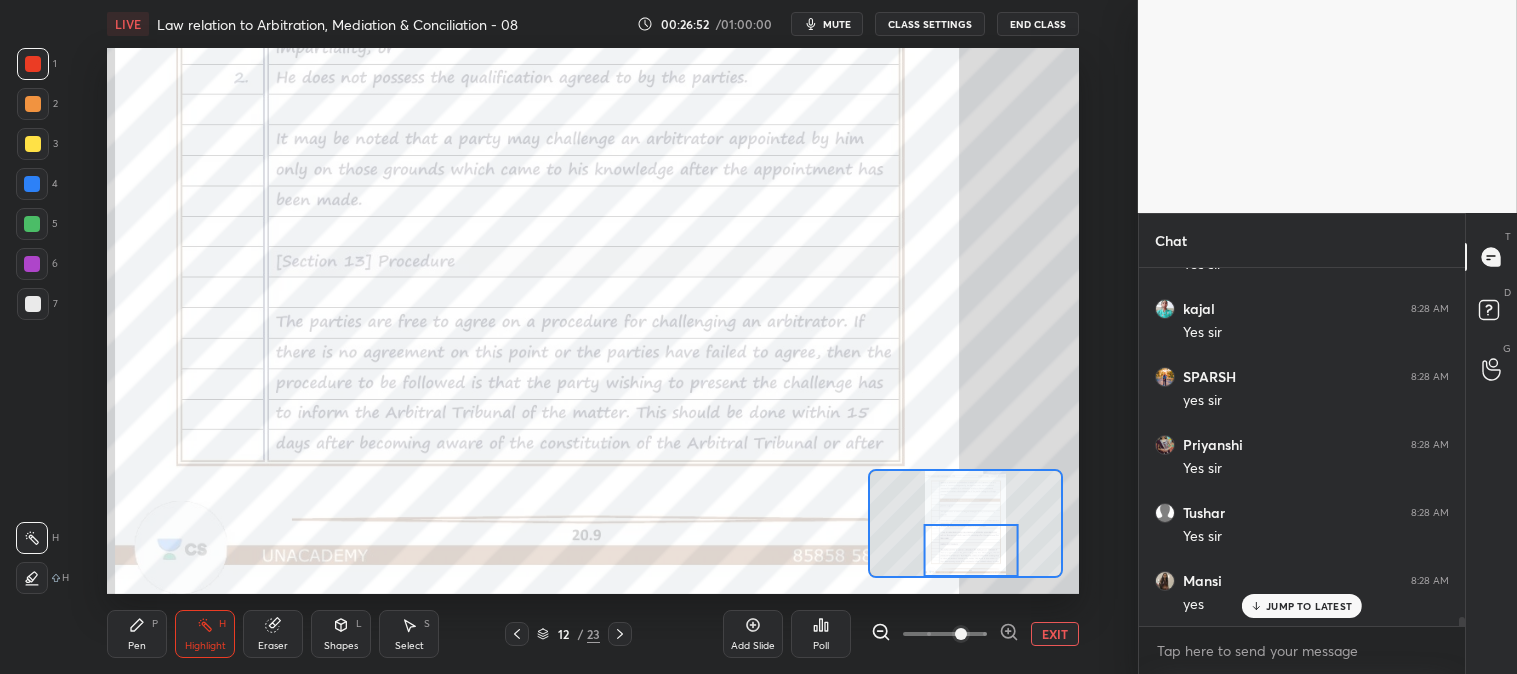 click 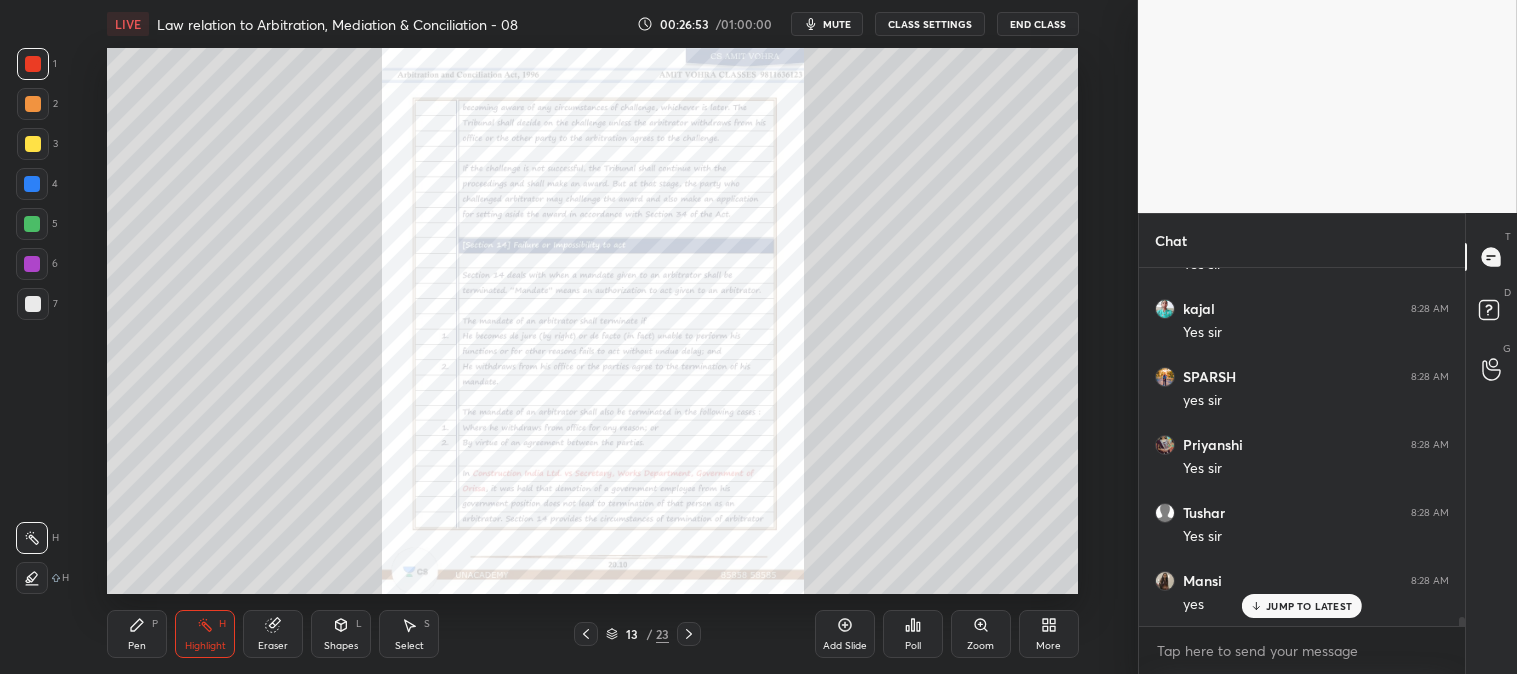 click 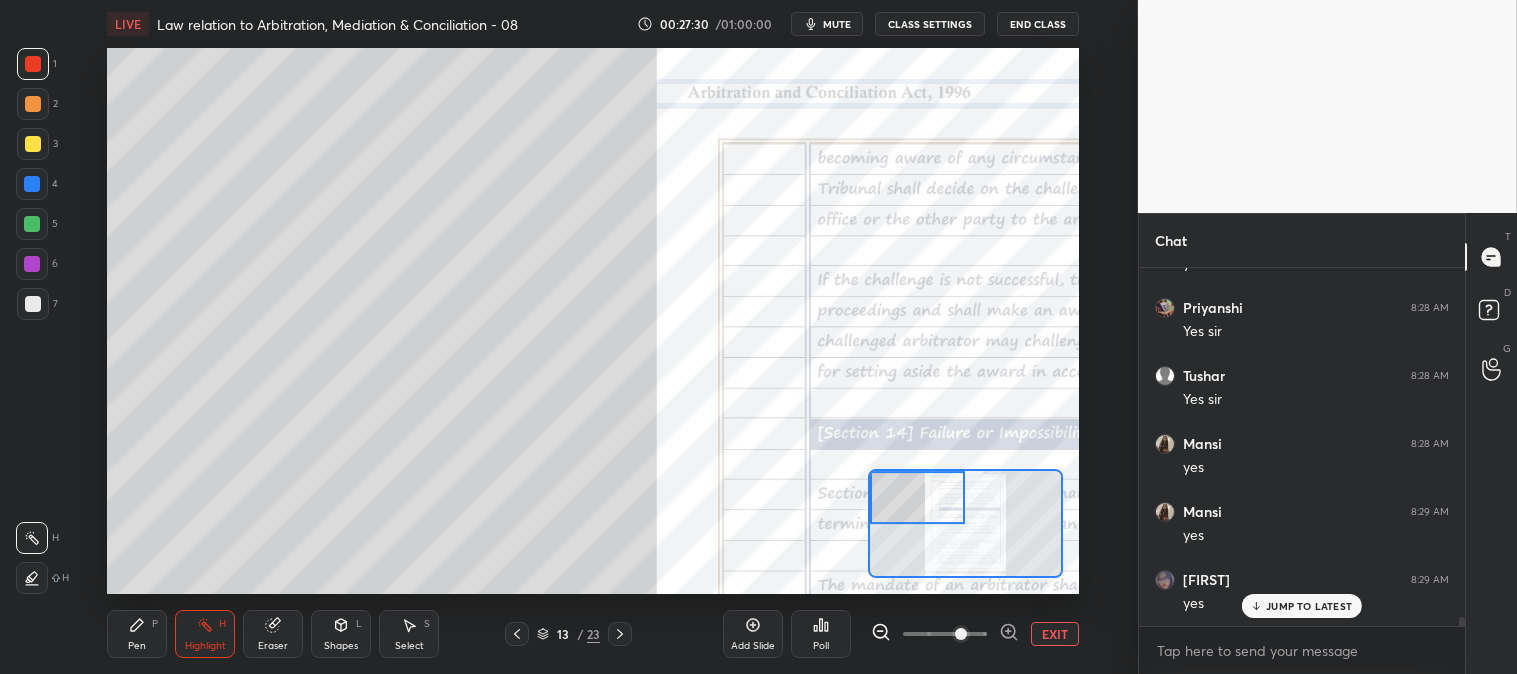 scroll, scrollTop: 14517, scrollLeft: 0, axis: vertical 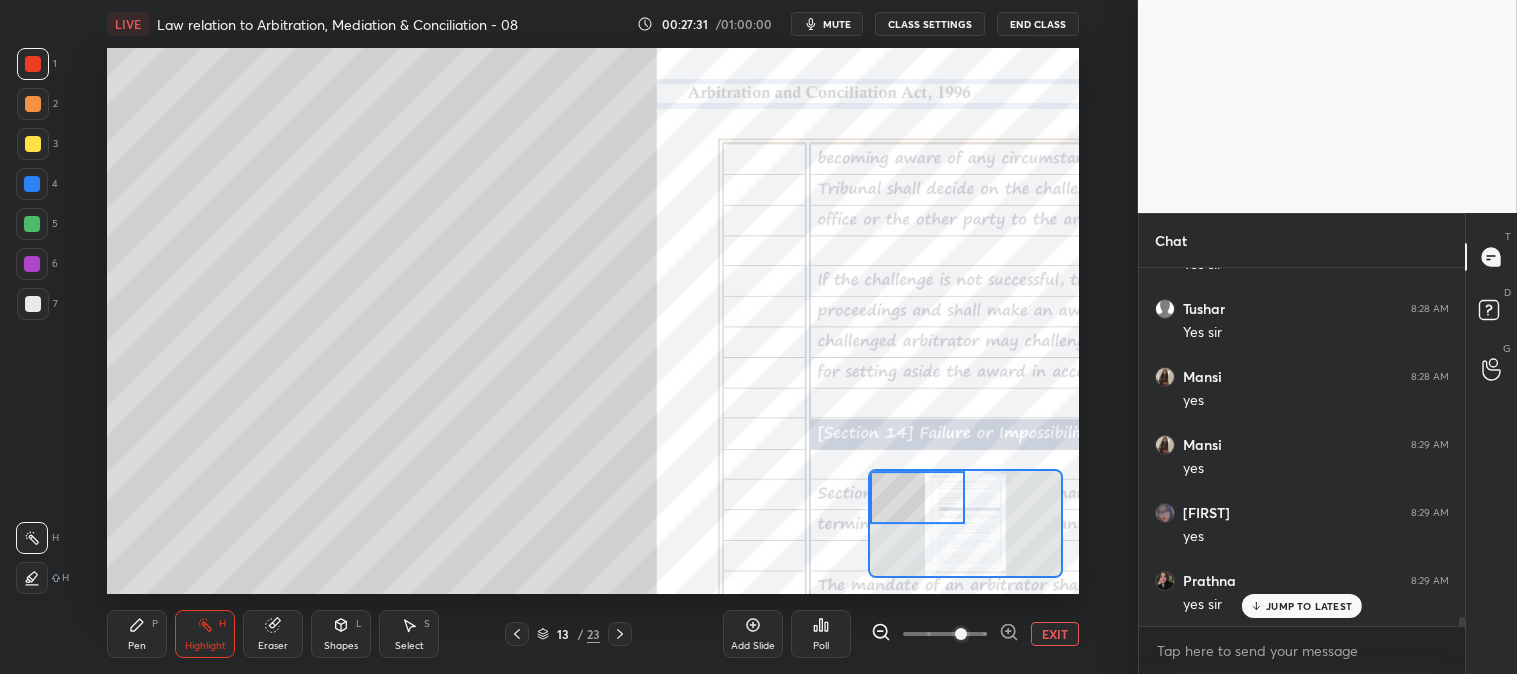 click on "Pen P" at bounding box center (137, 634) 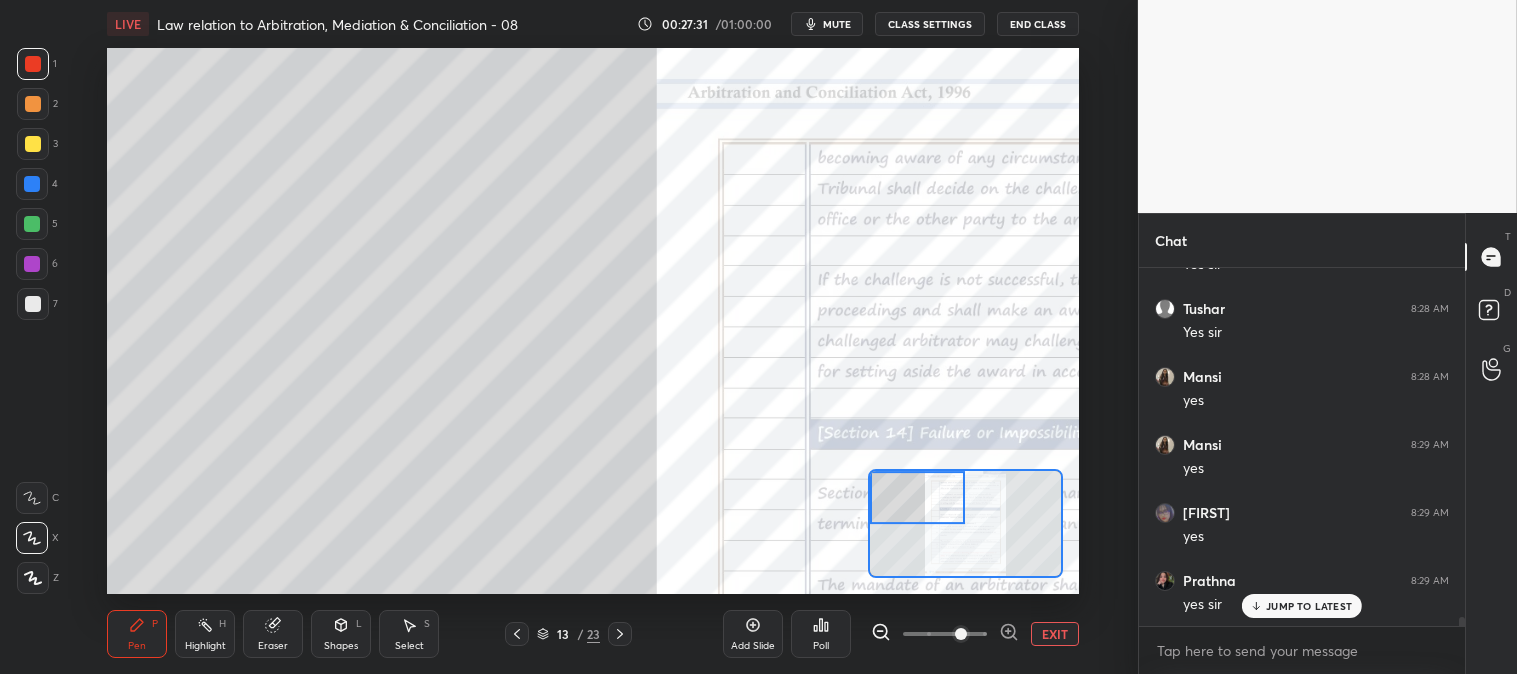 click at bounding box center (33, 144) 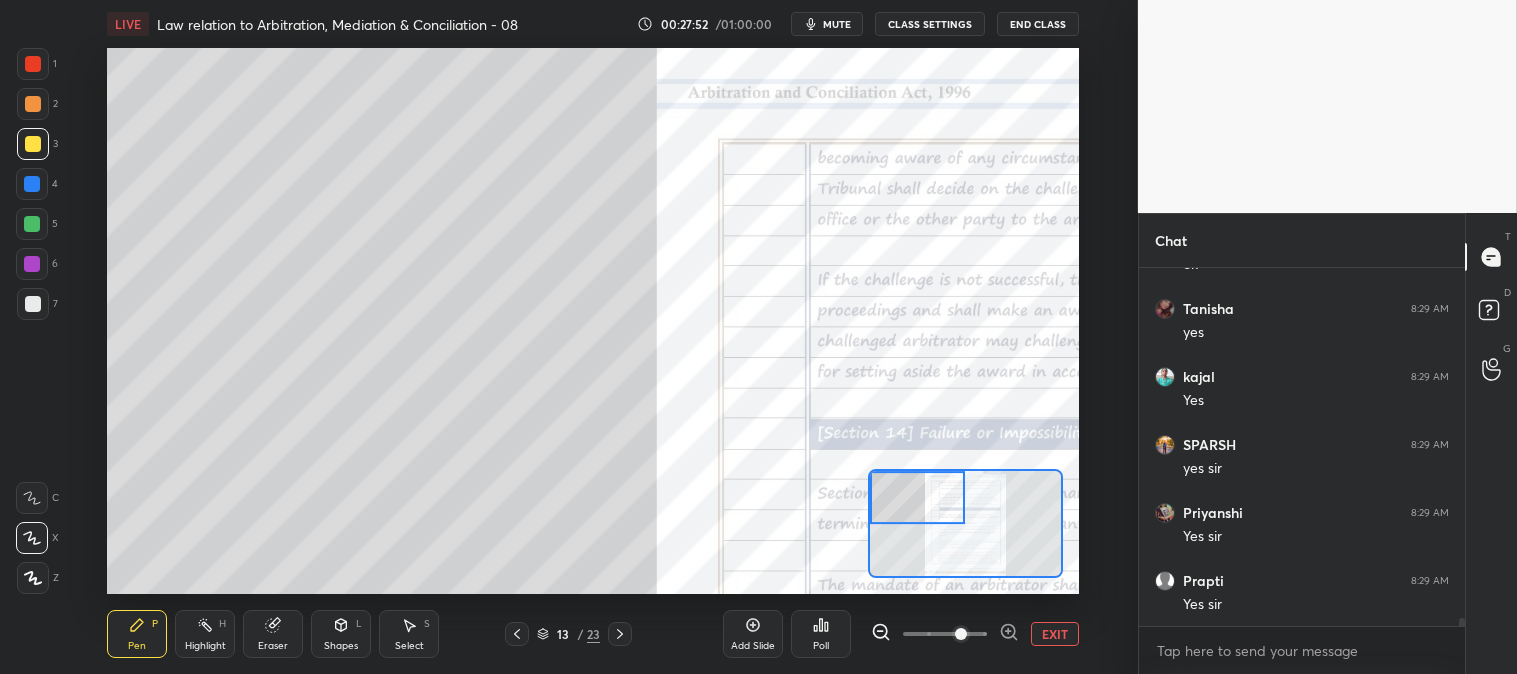 scroll, scrollTop: 14993, scrollLeft: 0, axis: vertical 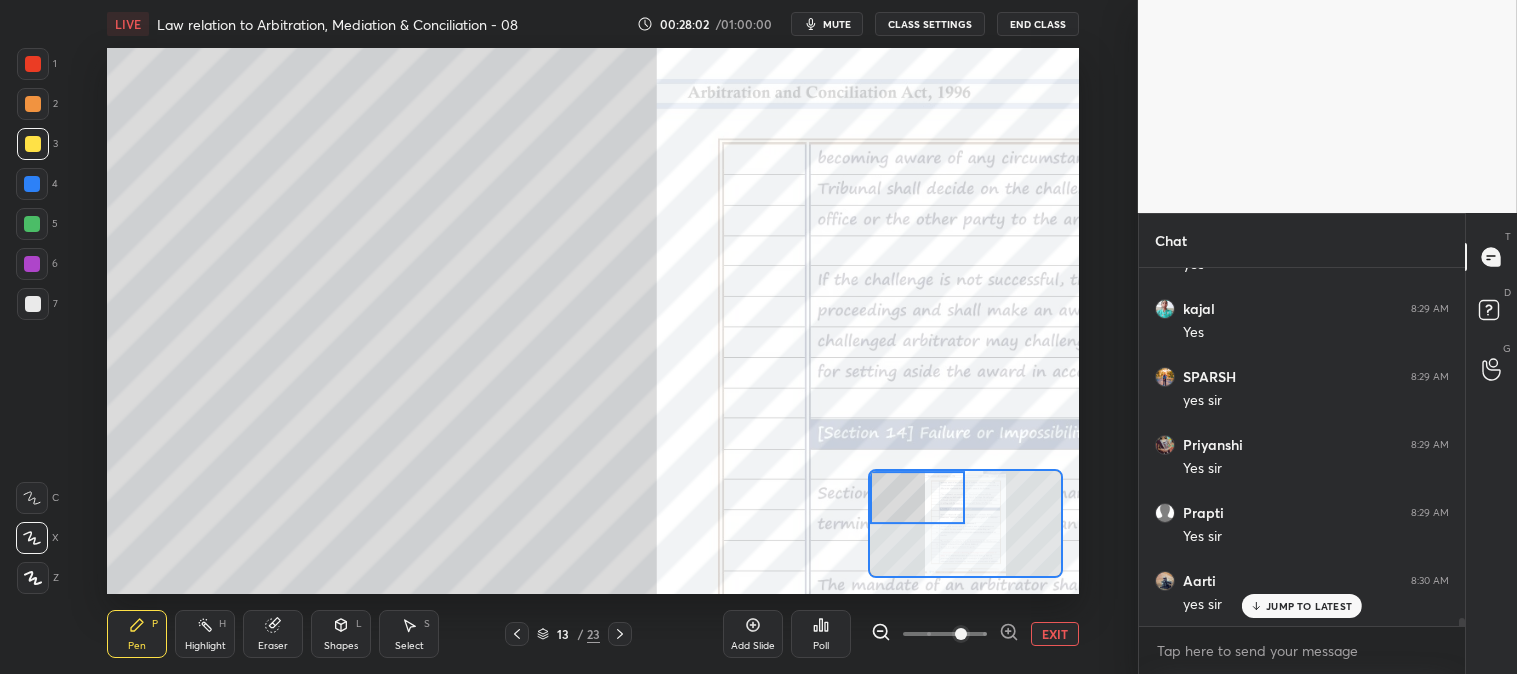 click at bounding box center [33, 304] 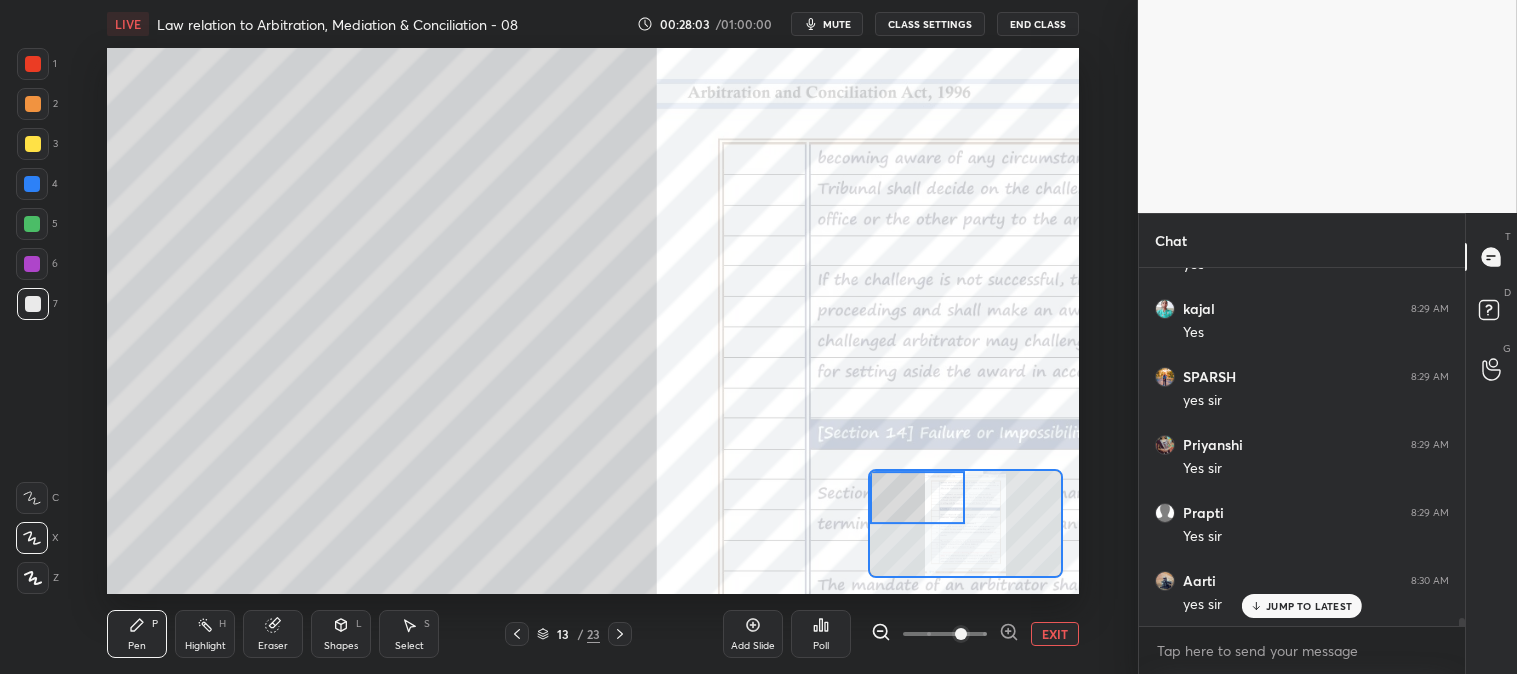click on "Eraser" at bounding box center [273, 634] 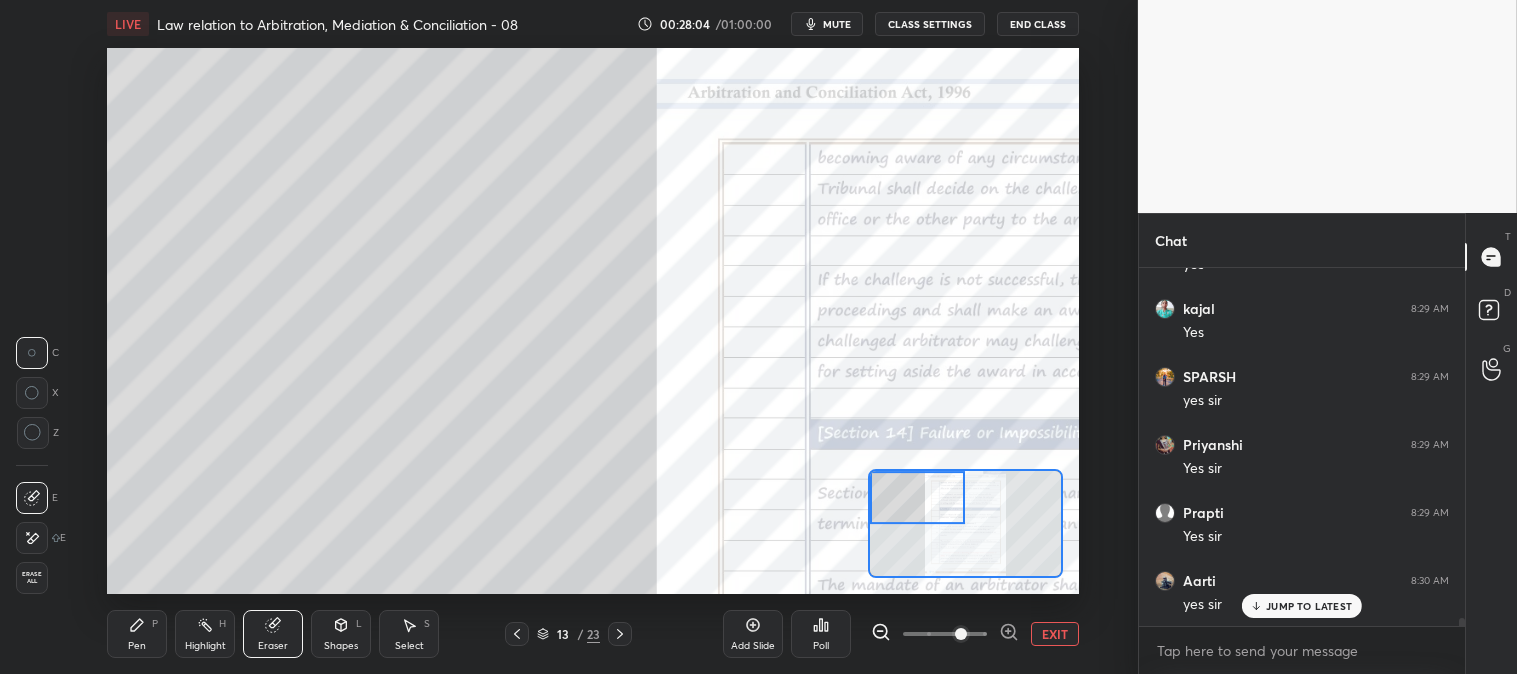 click on "Pen P" at bounding box center [137, 634] 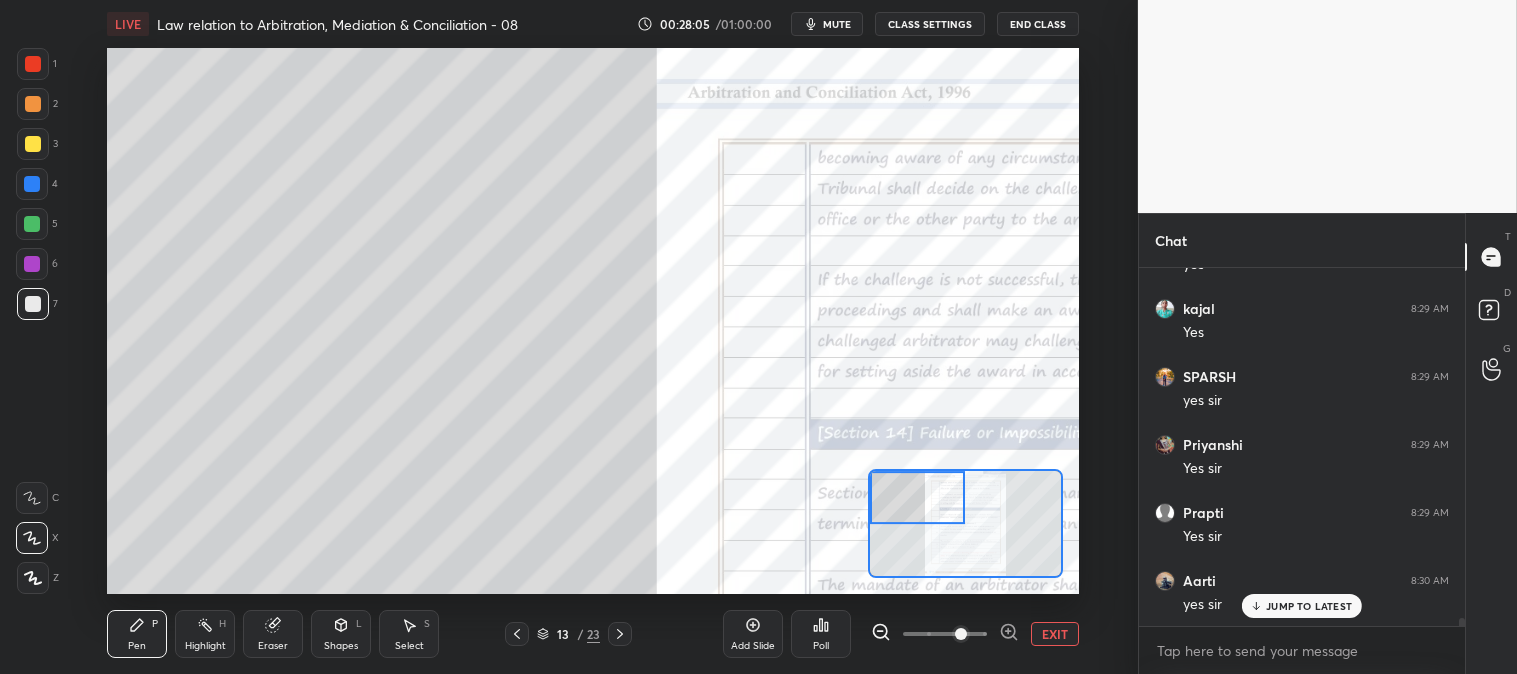 click at bounding box center (33, 304) 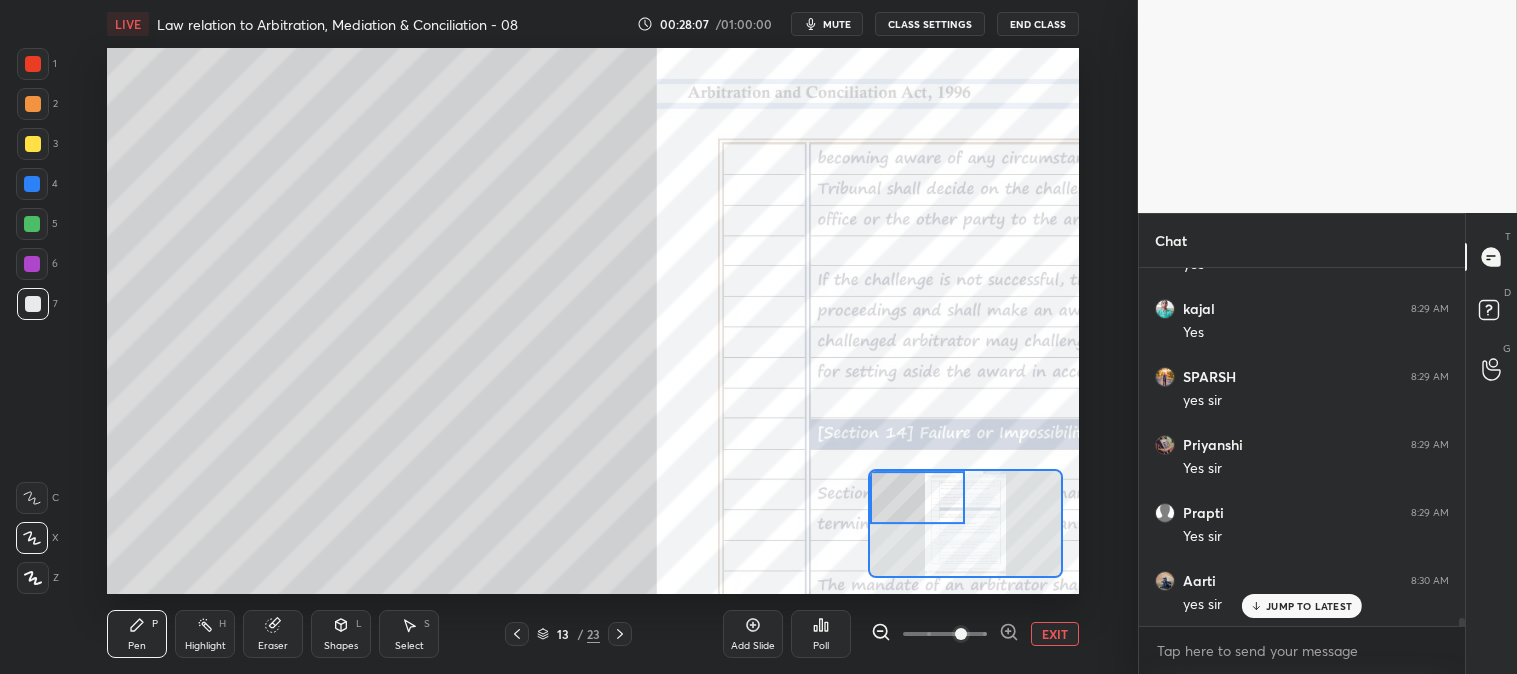 click 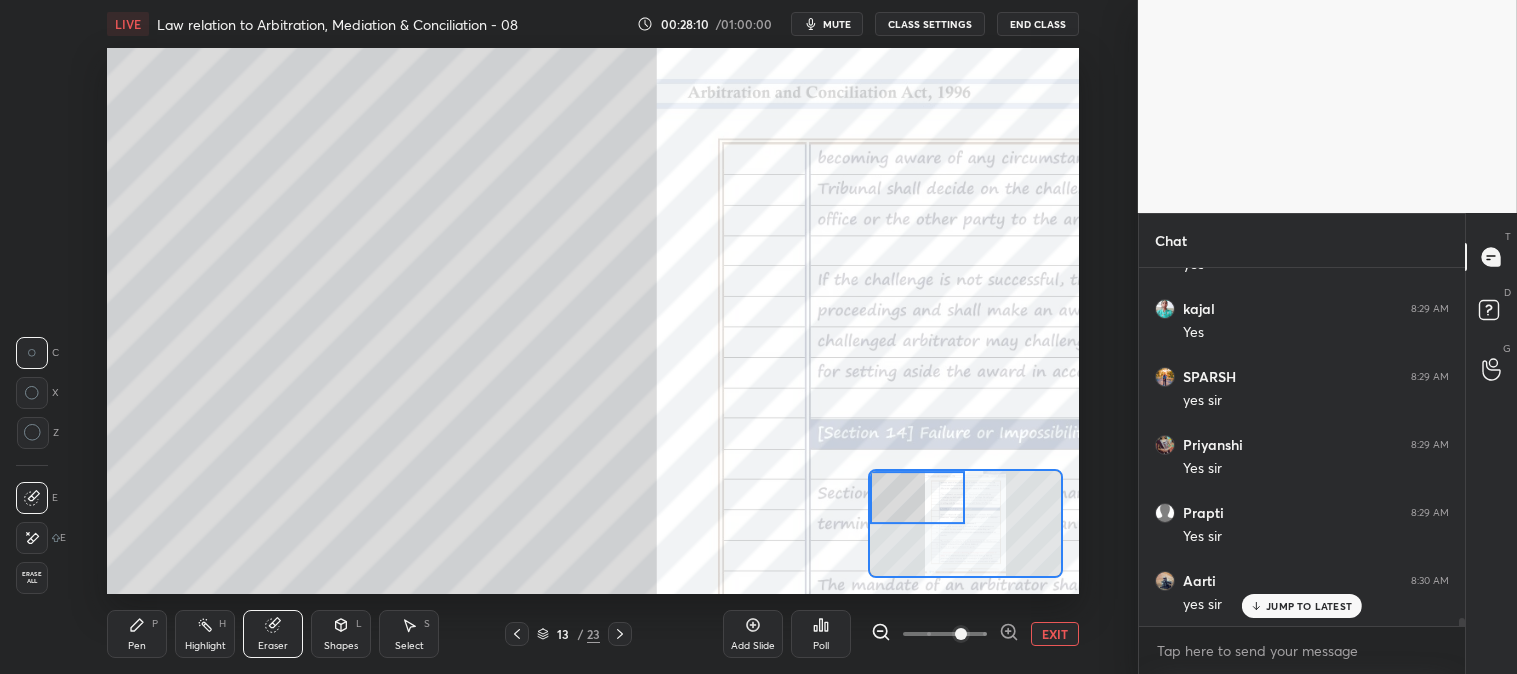 click on "Pen P" at bounding box center (137, 634) 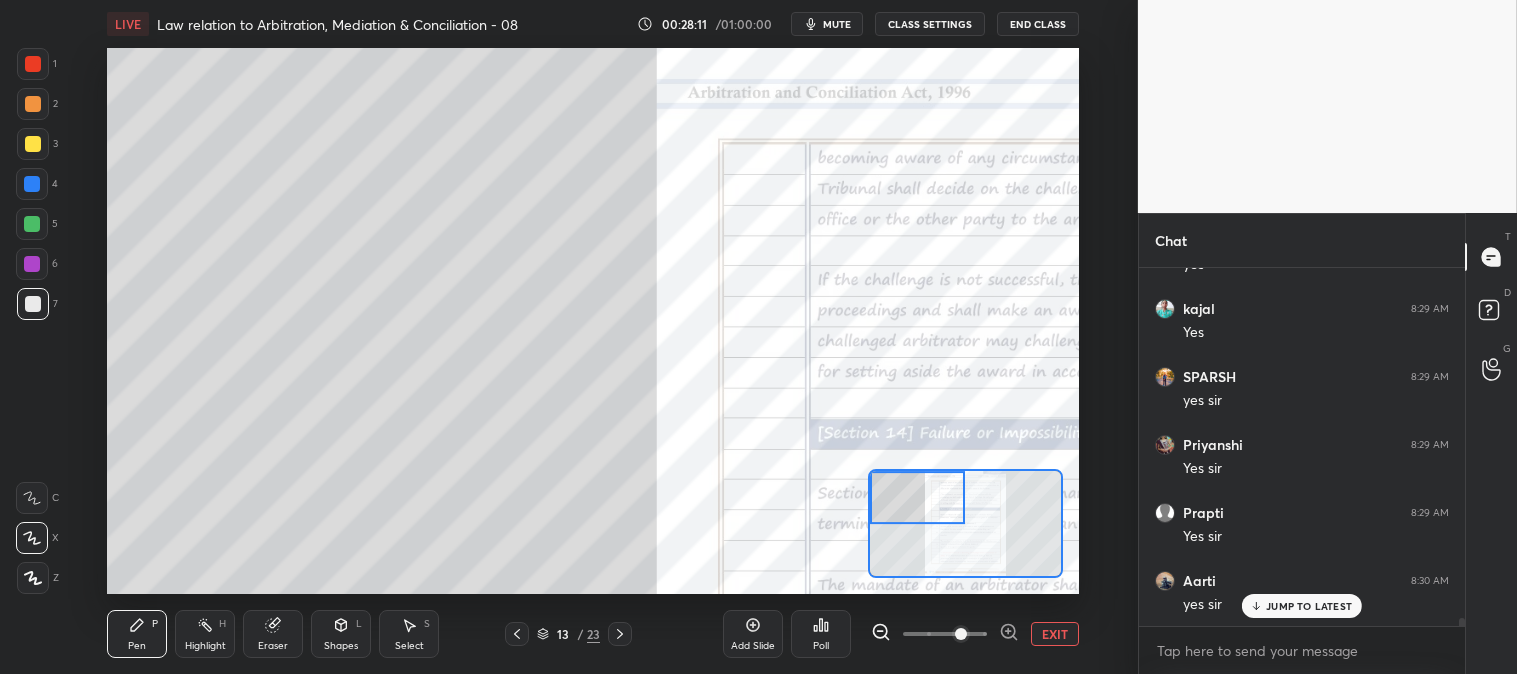 click at bounding box center (33, 144) 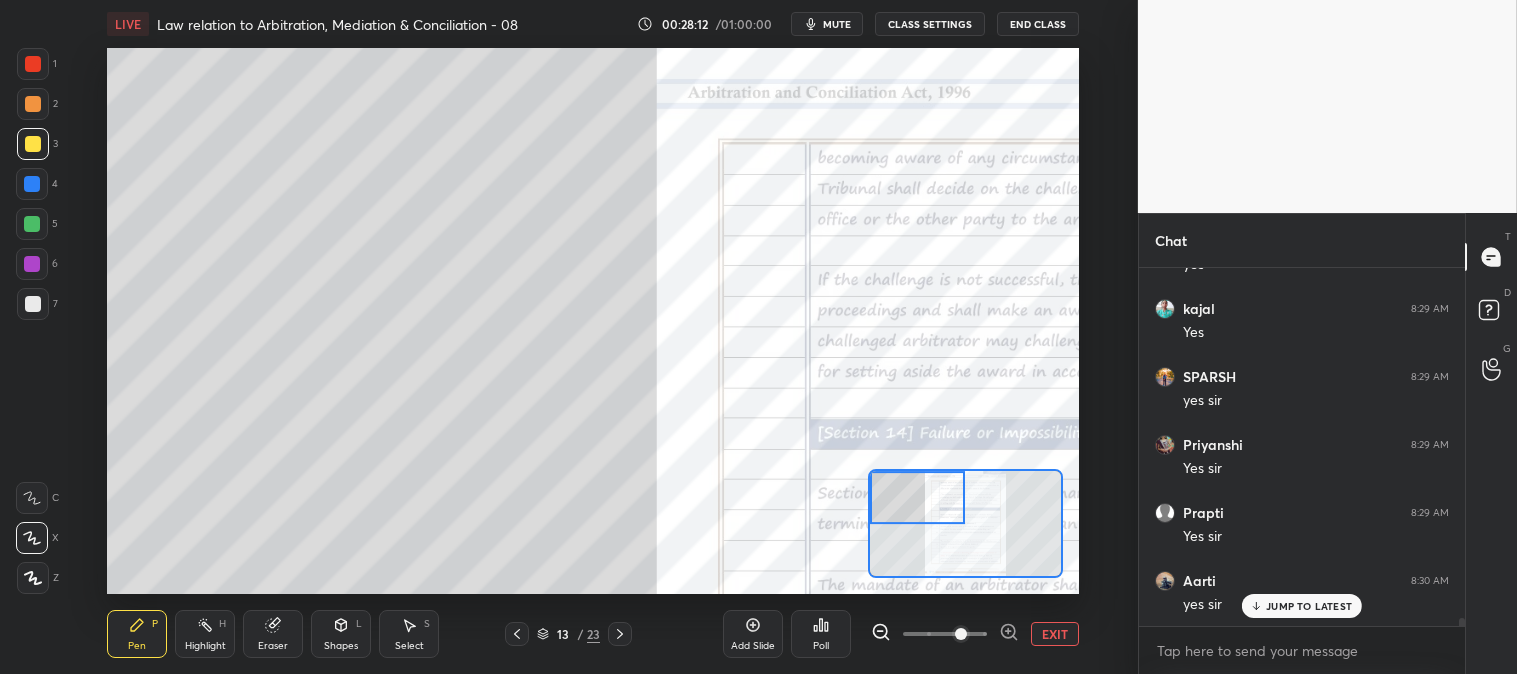 click on "Eraser" at bounding box center [273, 634] 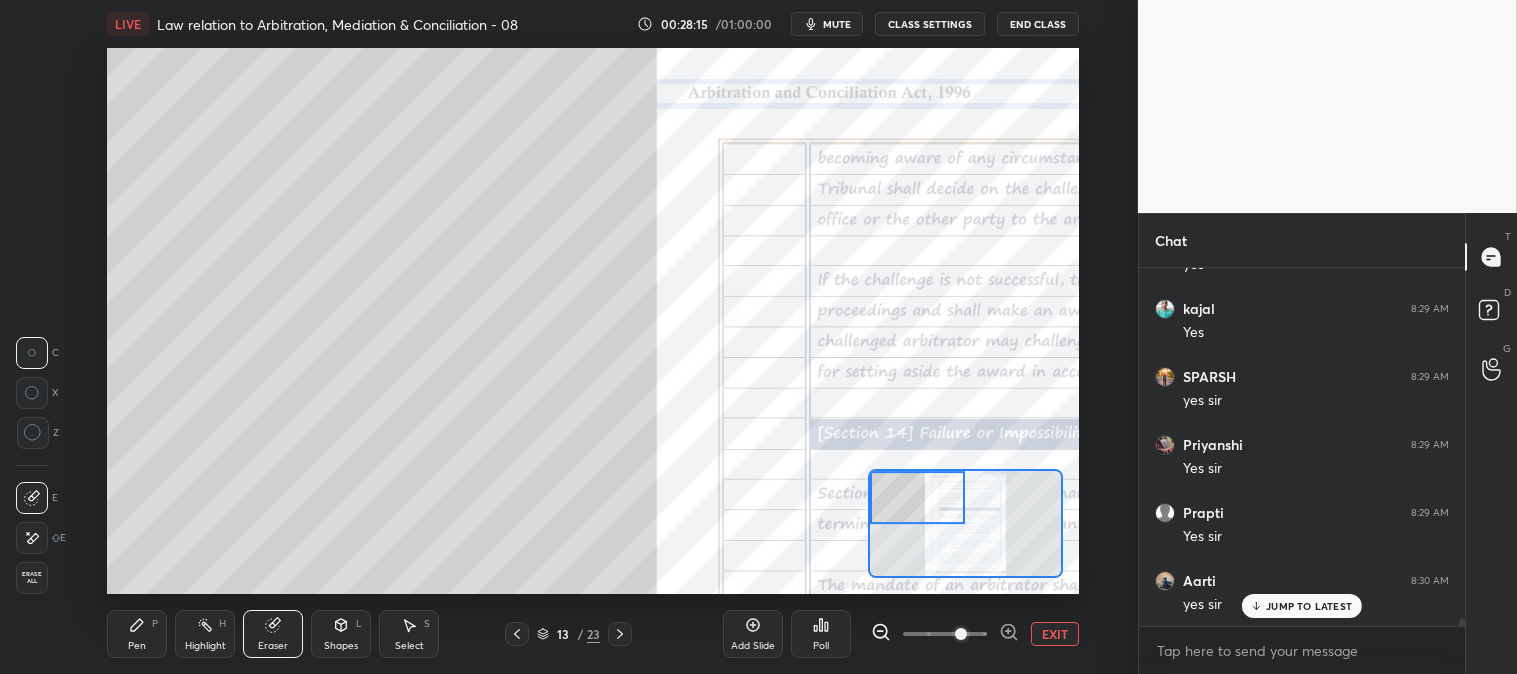 click 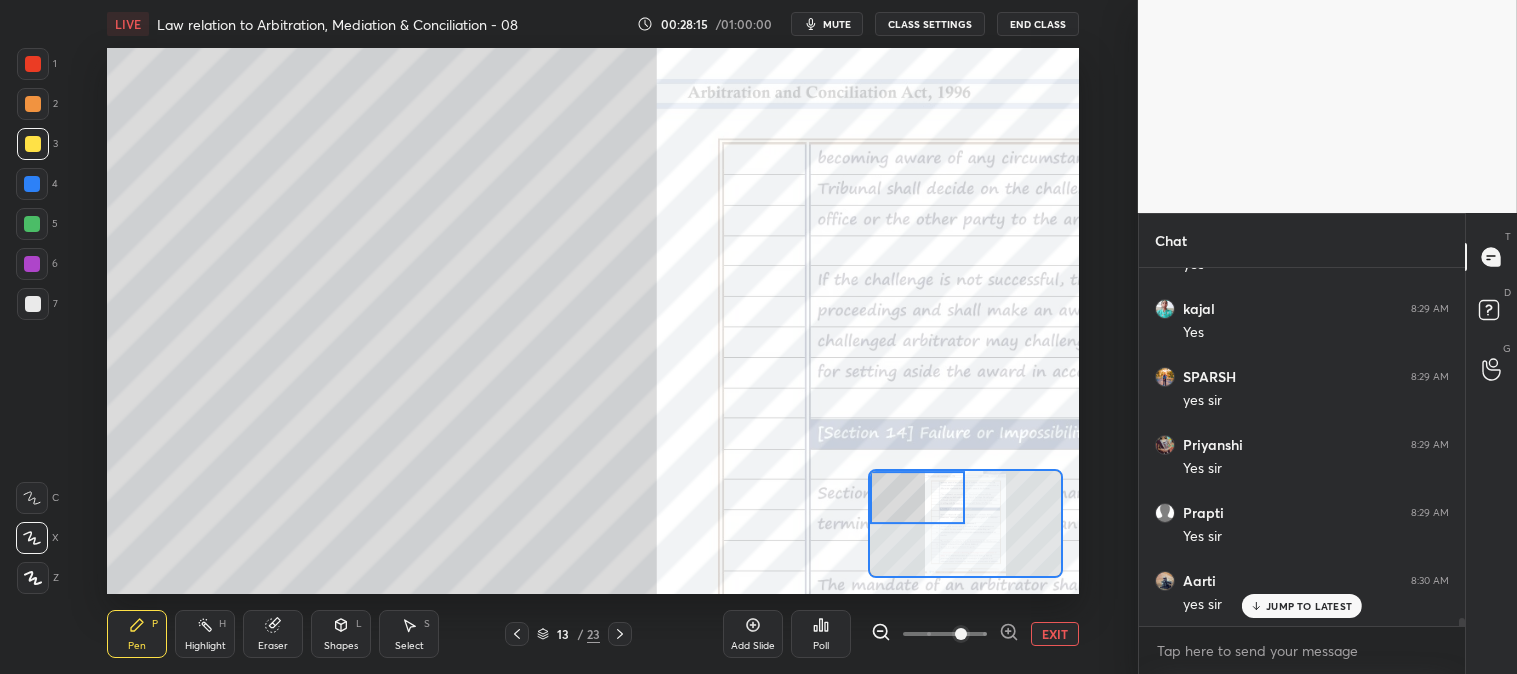 click on "Pen P" at bounding box center (137, 634) 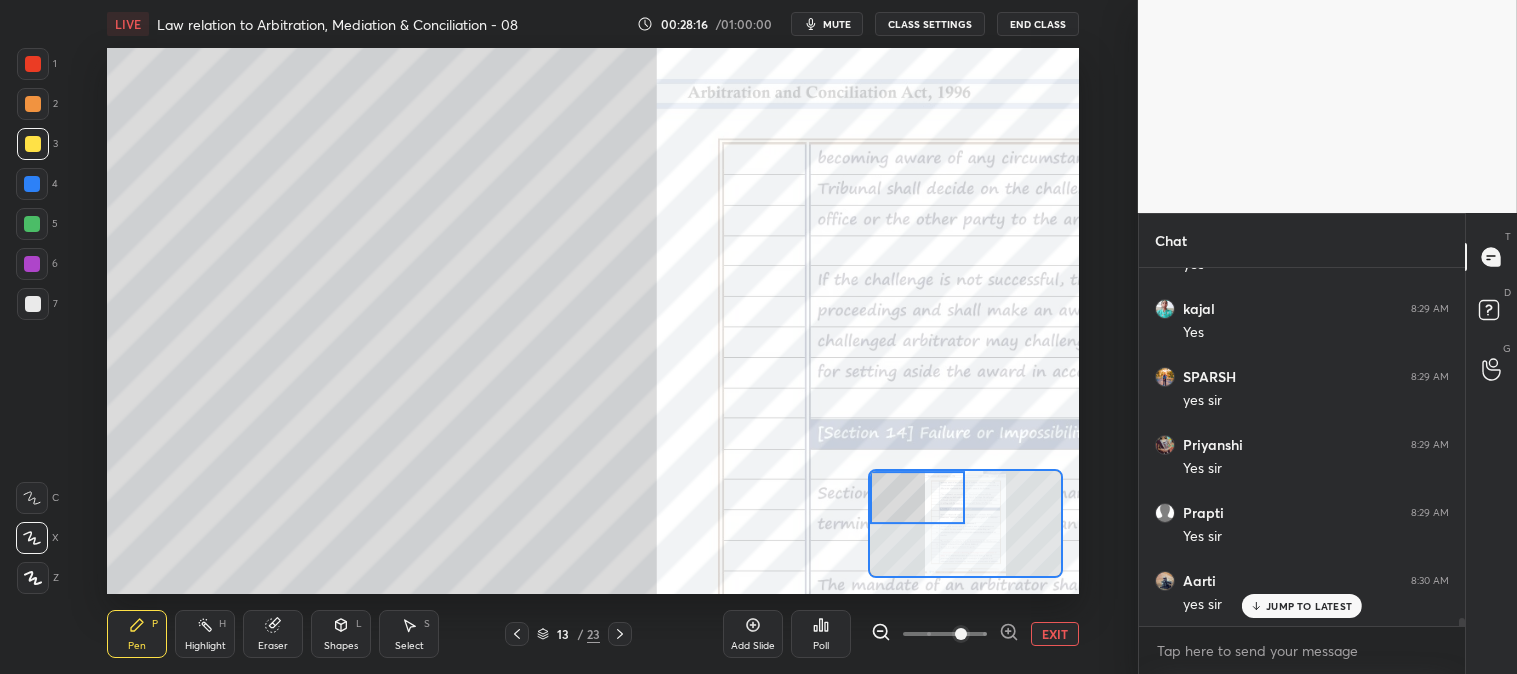 click at bounding box center [33, 304] 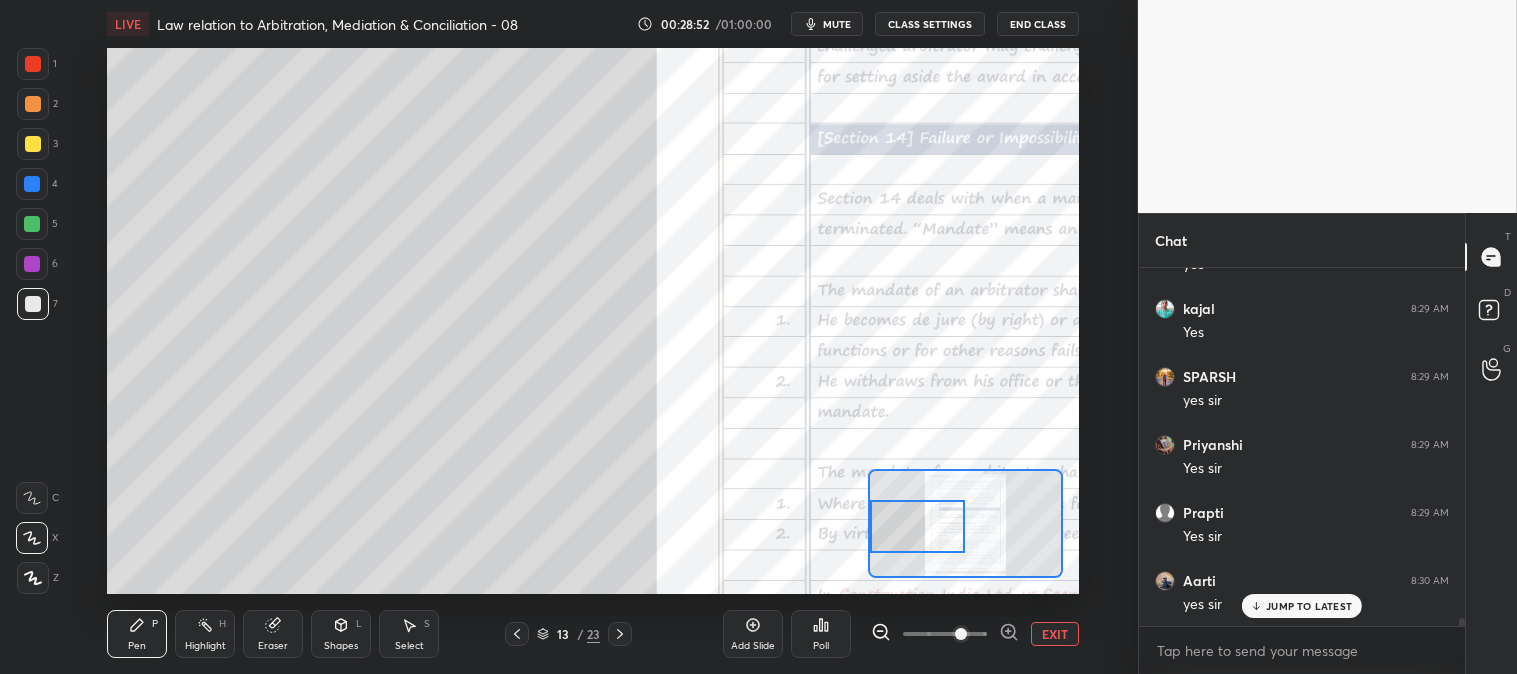 click on "EXIT" at bounding box center [1055, 634] 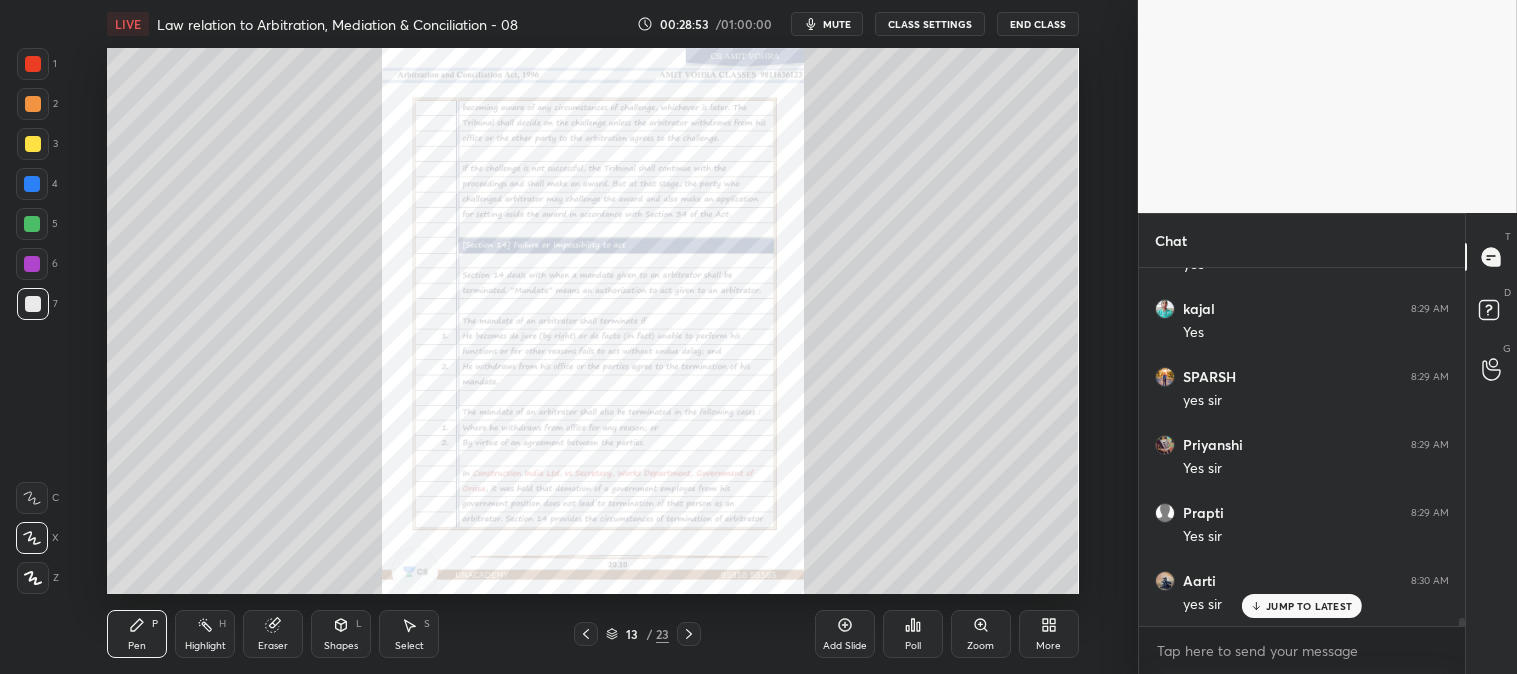click on "Highlight H" at bounding box center (205, 634) 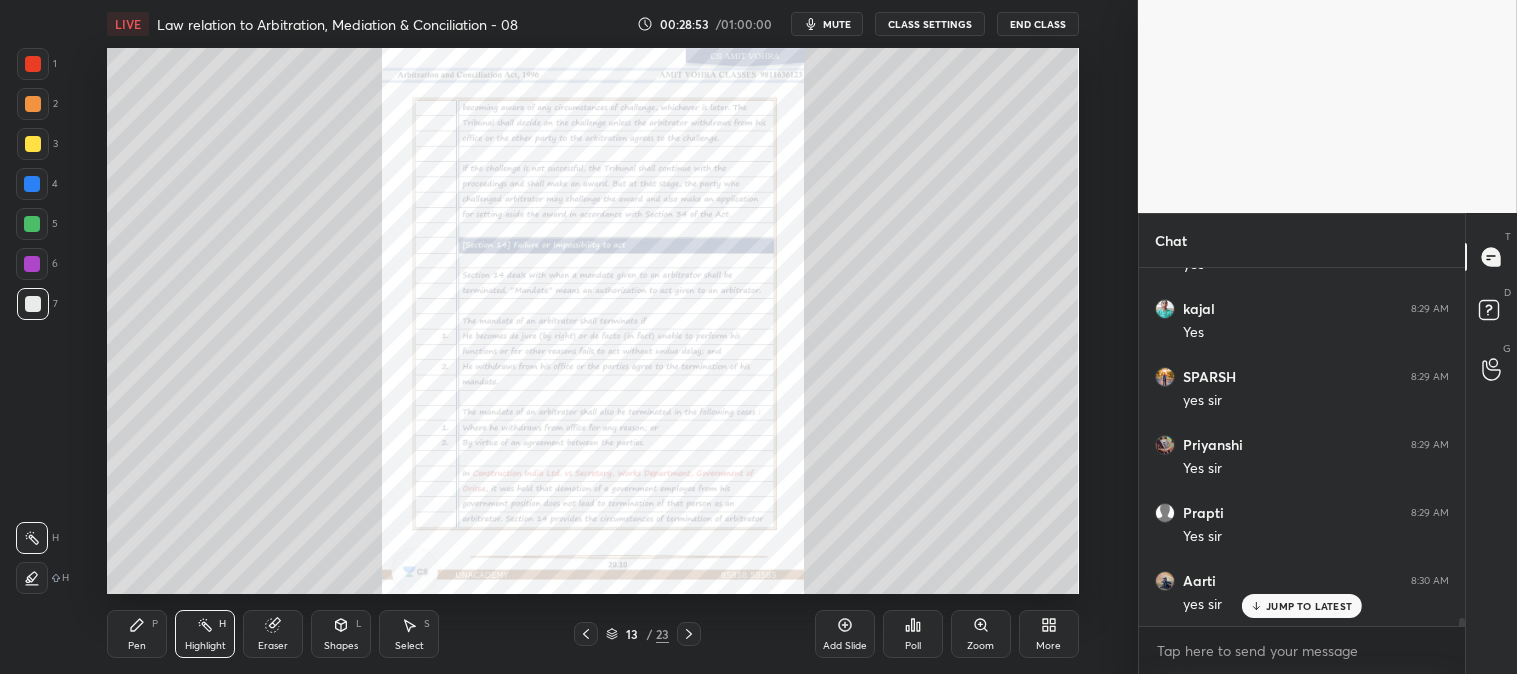 click at bounding box center (33, 64) 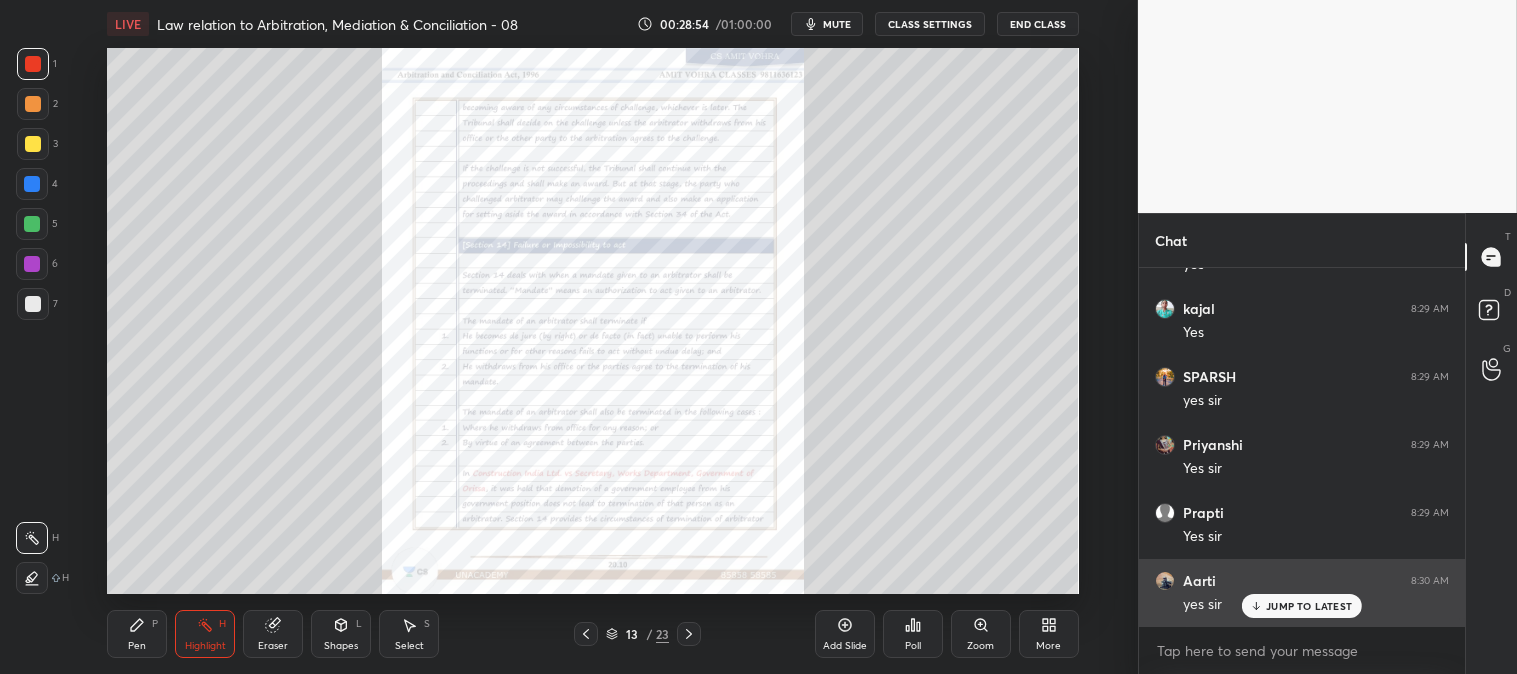 click on "JUMP TO LATEST" at bounding box center (1309, 606) 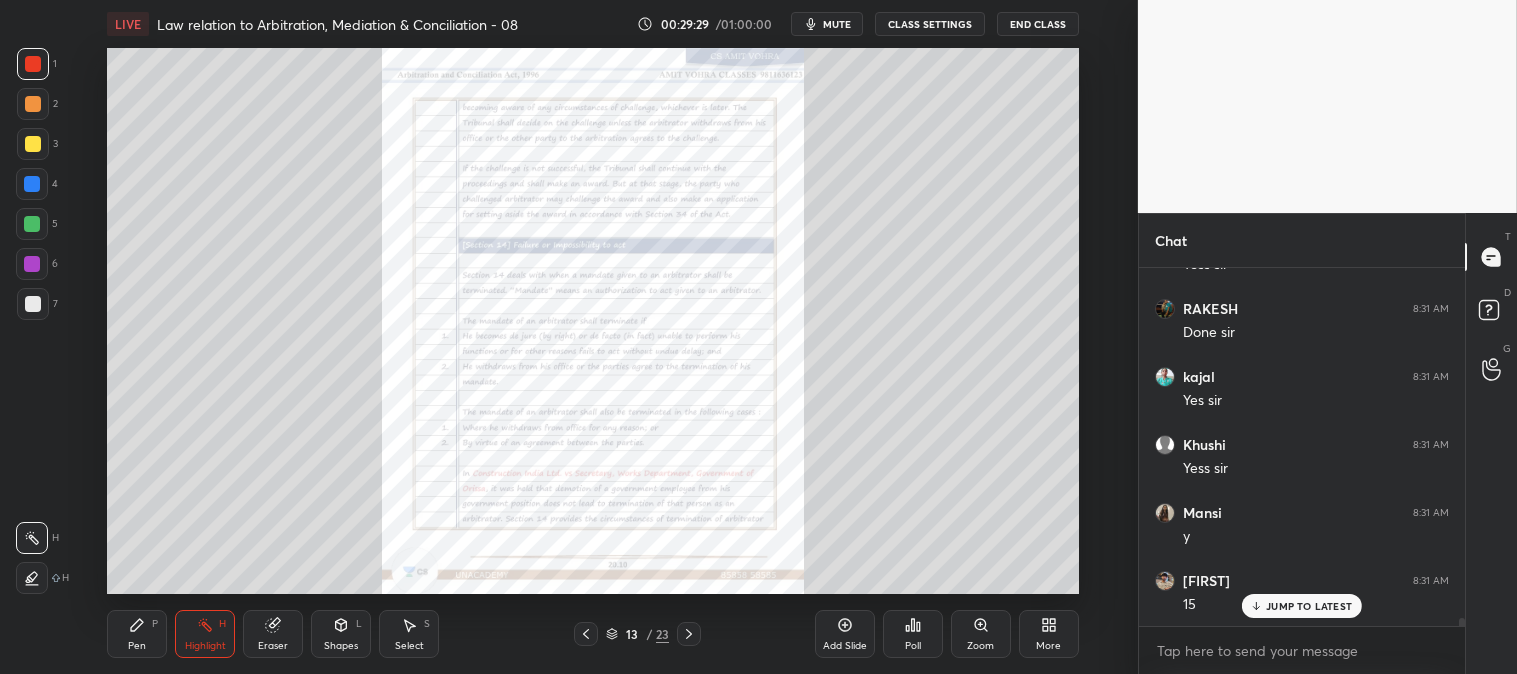 scroll, scrollTop: 15605, scrollLeft: 0, axis: vertical 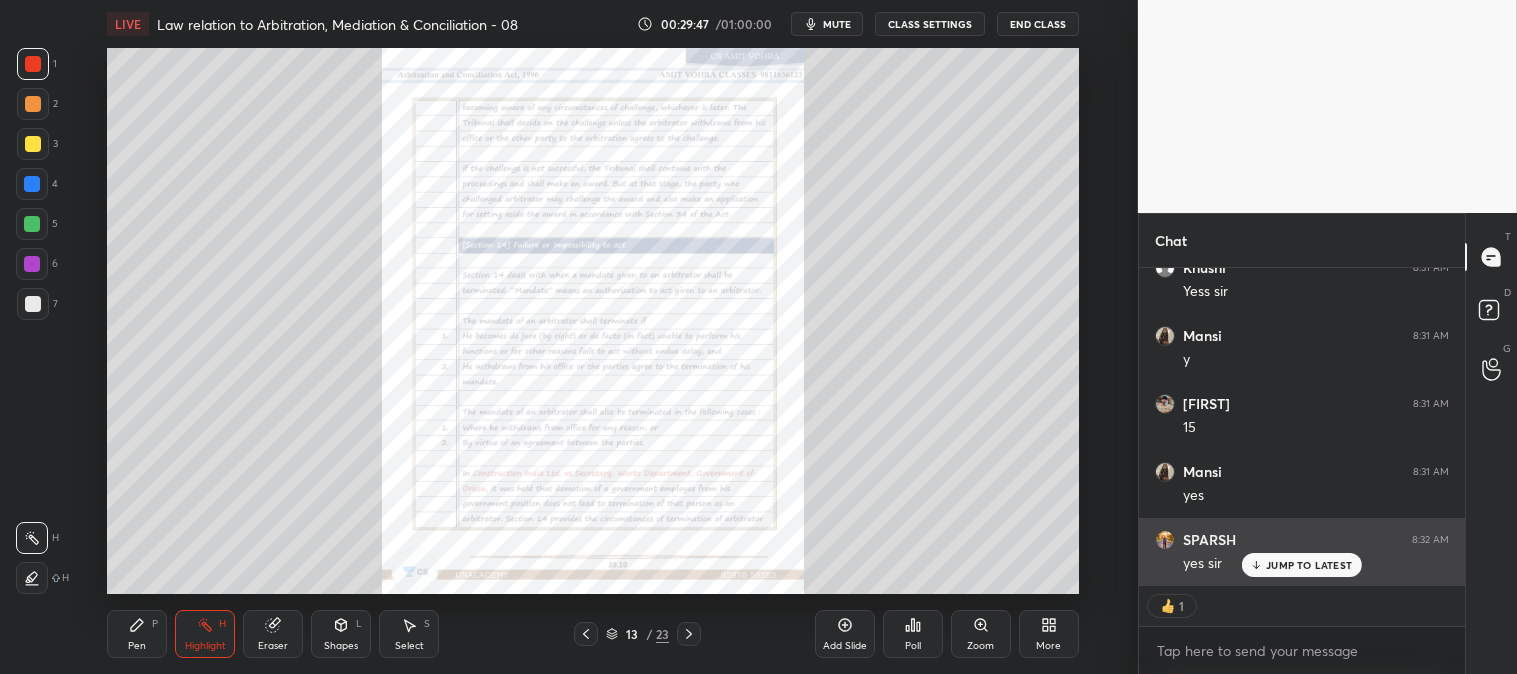 click on "JUMP TO LATEST" at bounding box center (1309, 565) 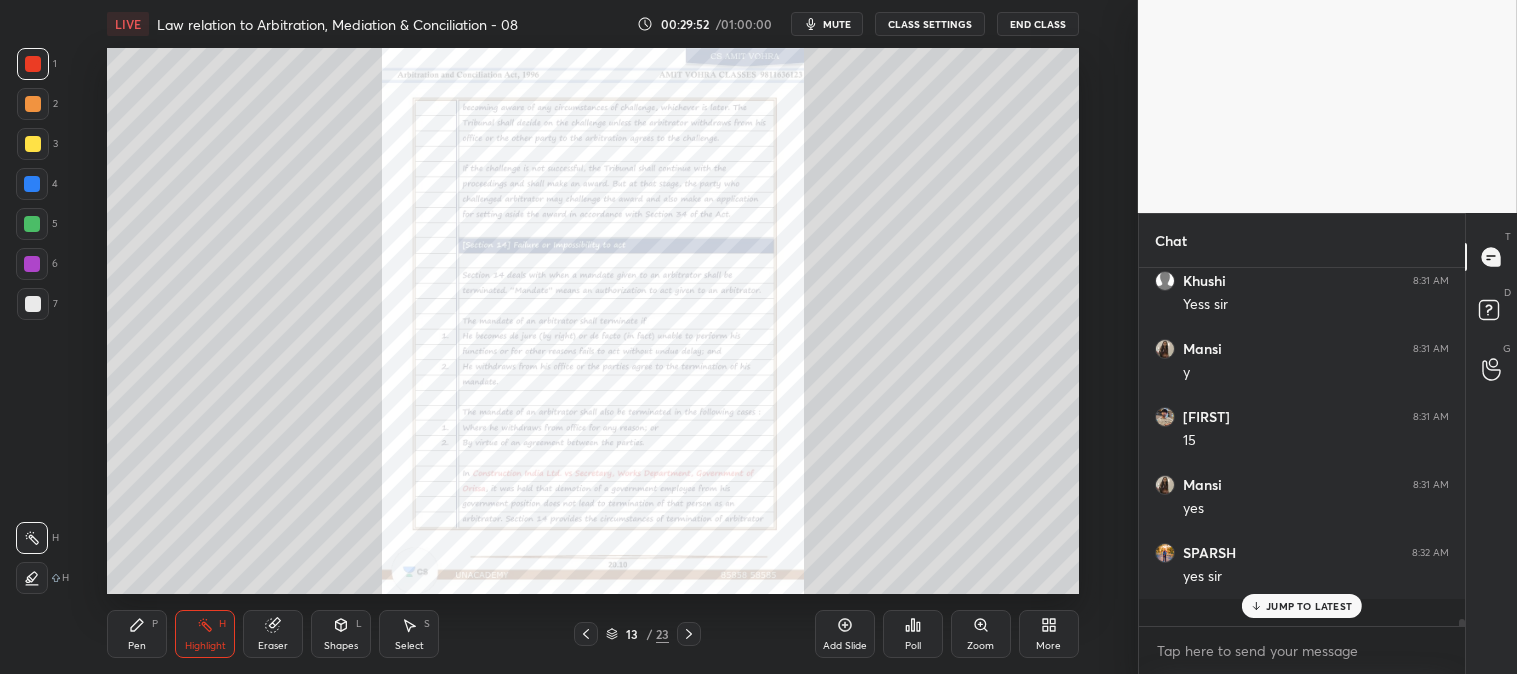 scroll, scrollTop: 6, scrollLeft: 5, axis: both 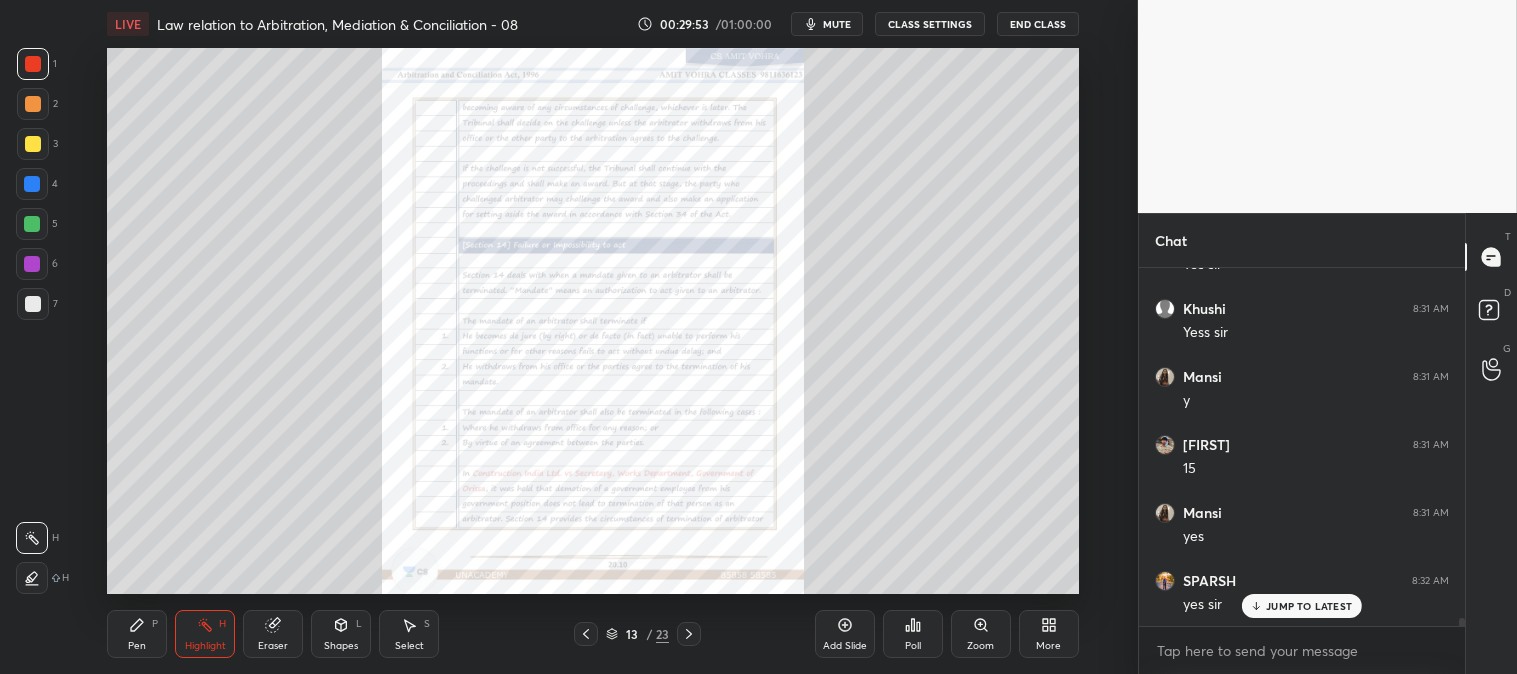 click 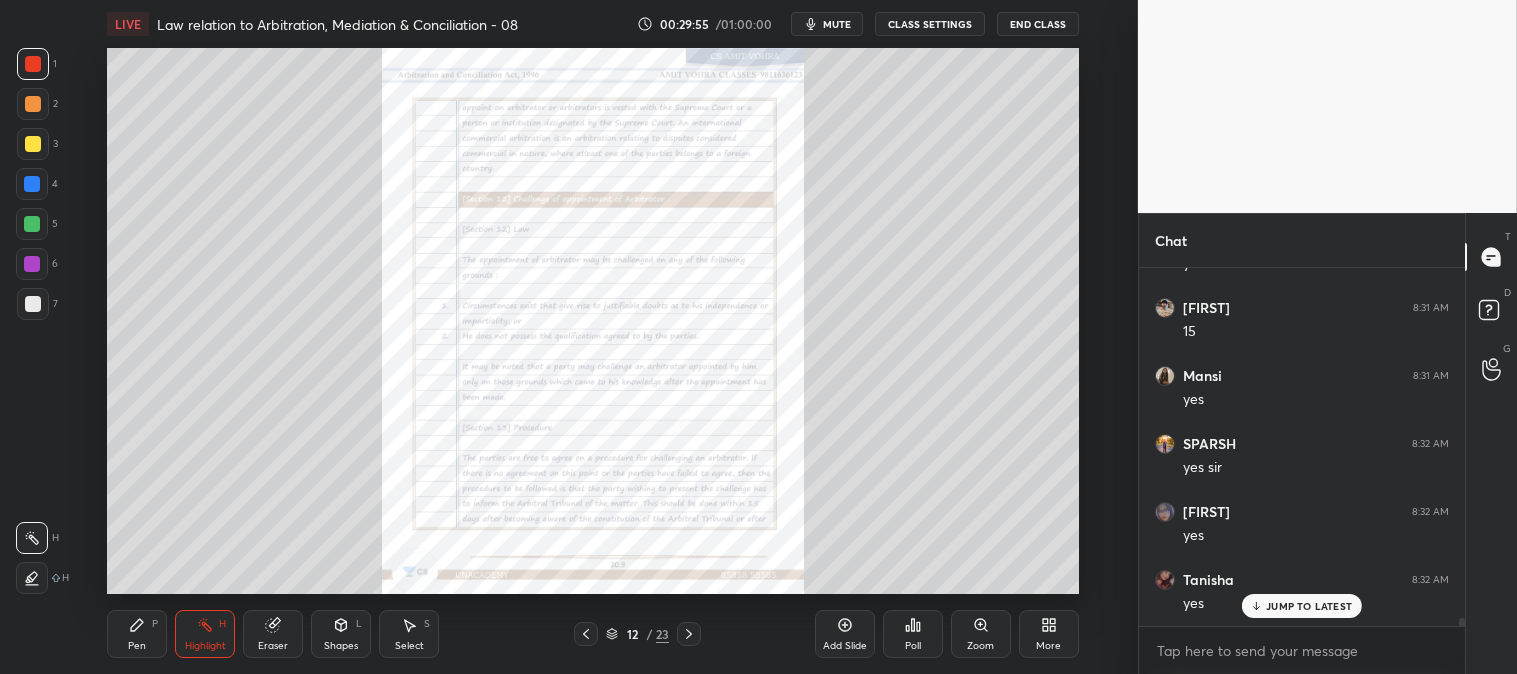 scroll, scrollTop: 15877, scrollLeft: 0, axis: vertical 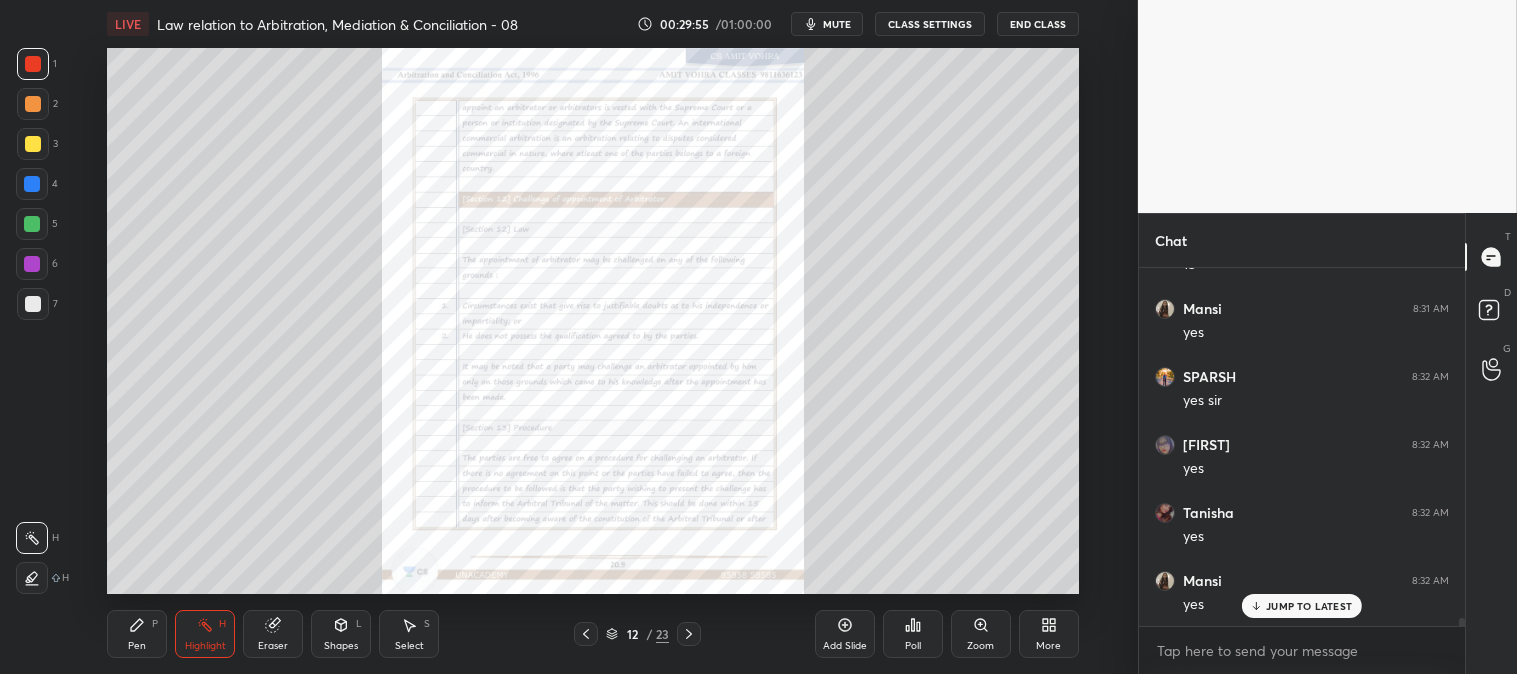 click 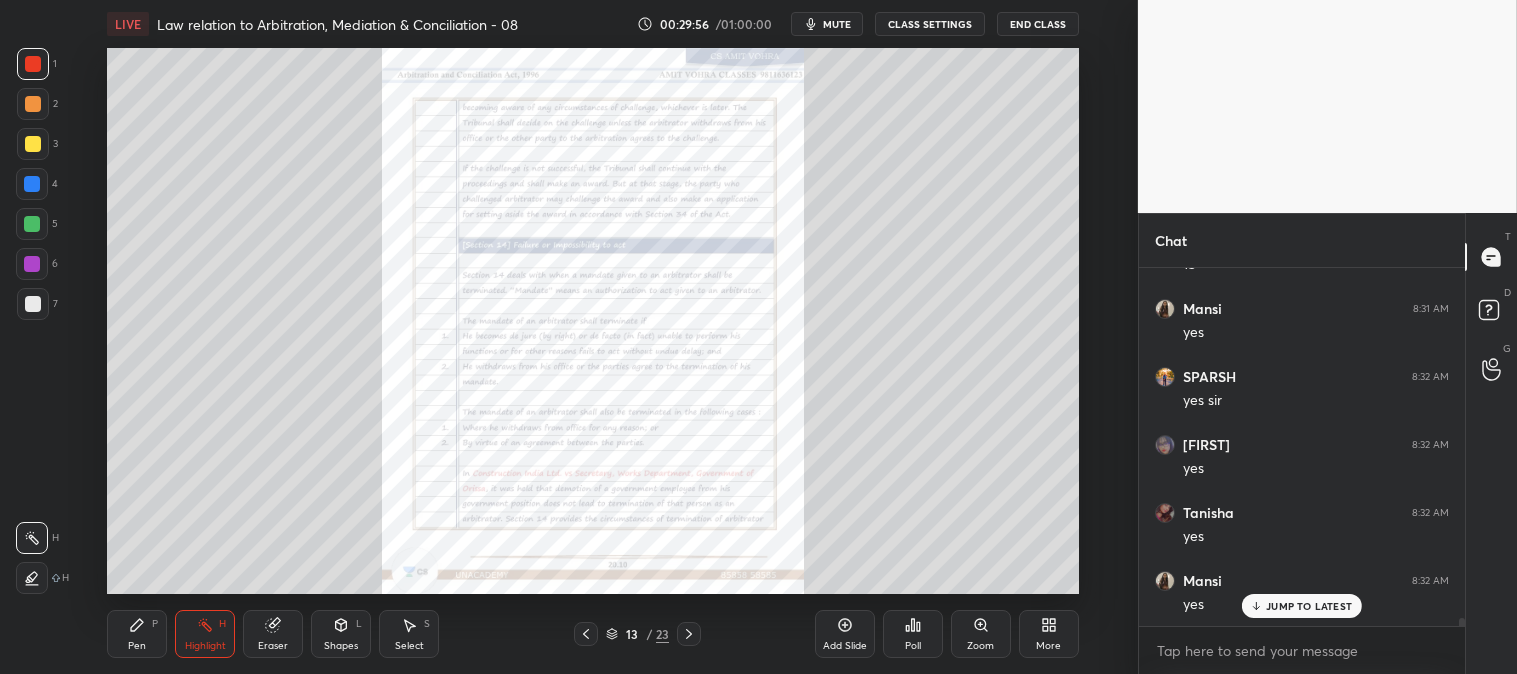 click 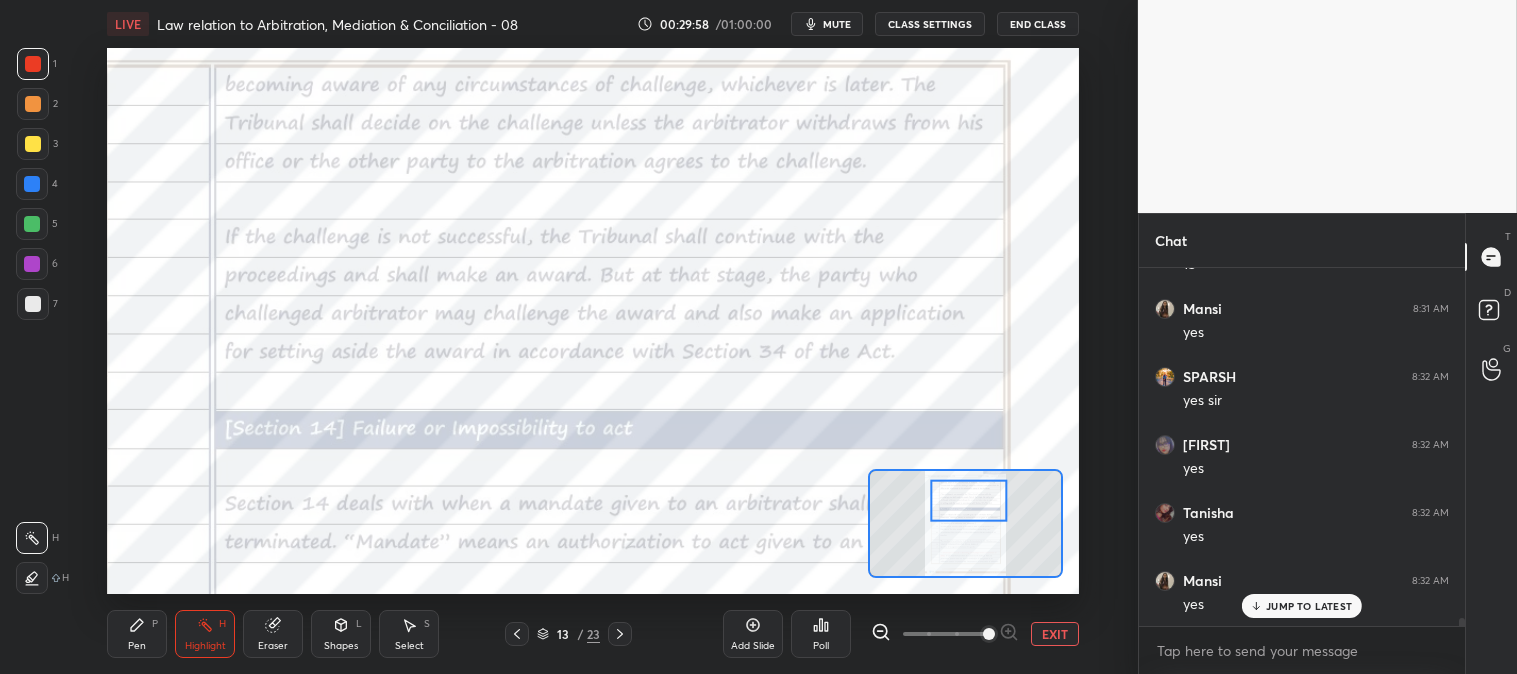 scroll, scrollTop: 15945, scrollLeft: 0, axis: vertical 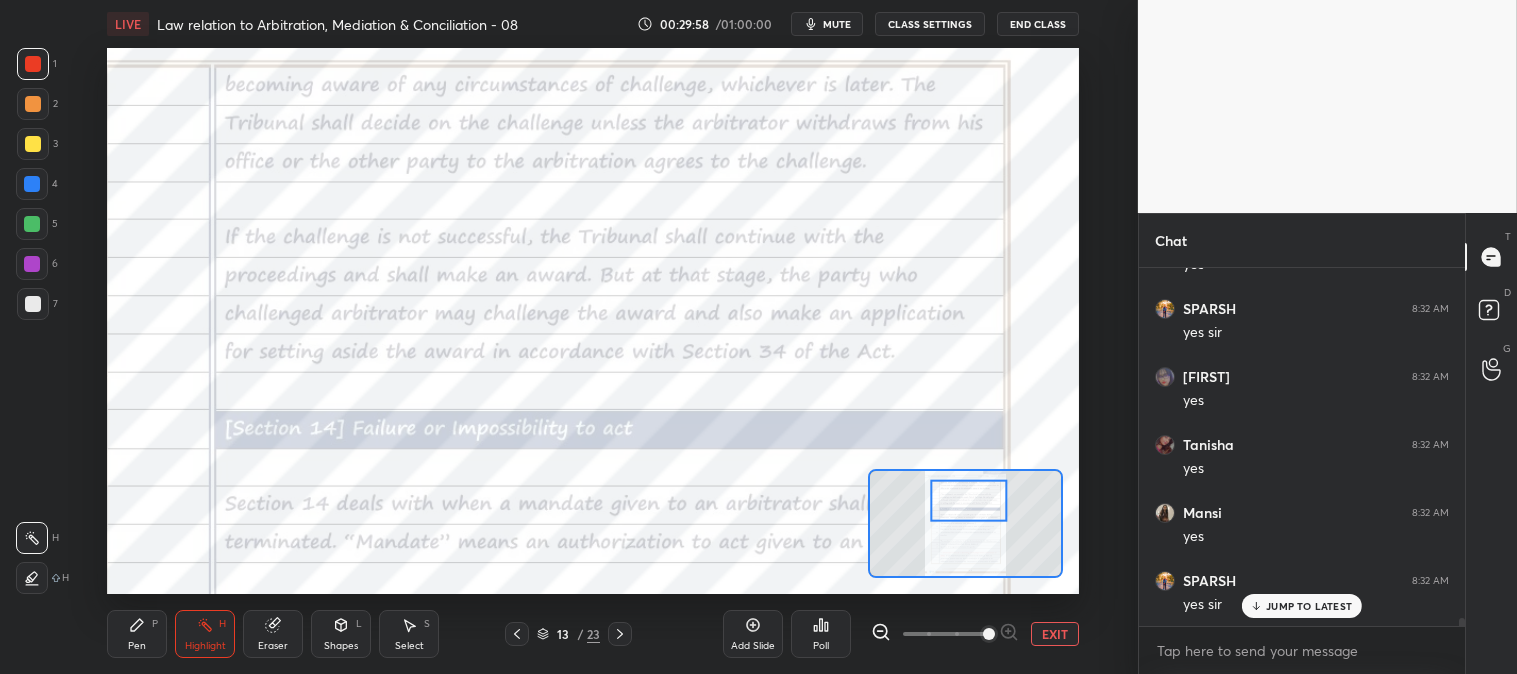 click on "Highlight H" at bounding box center [205, 634] 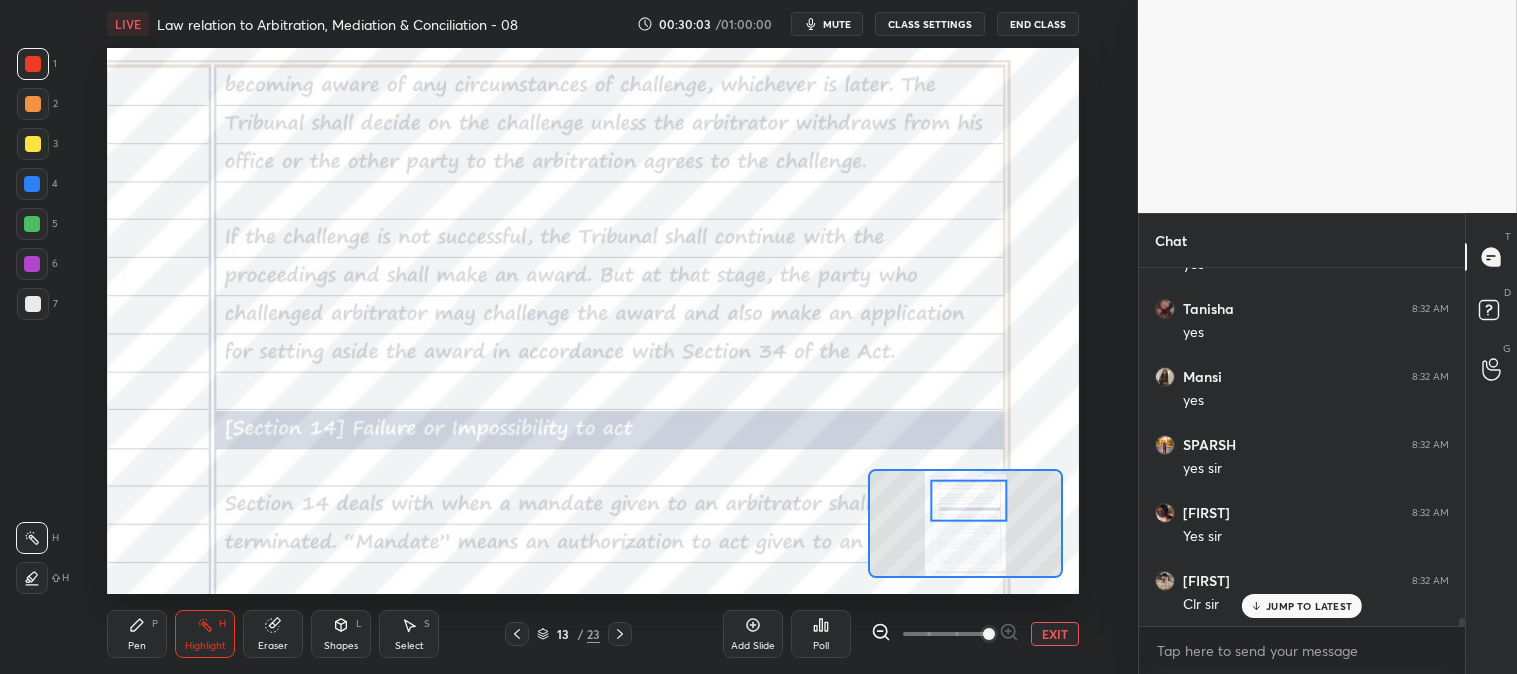 scroll, scrollTop: 16167, scrollLeft: 0, axis: vertical 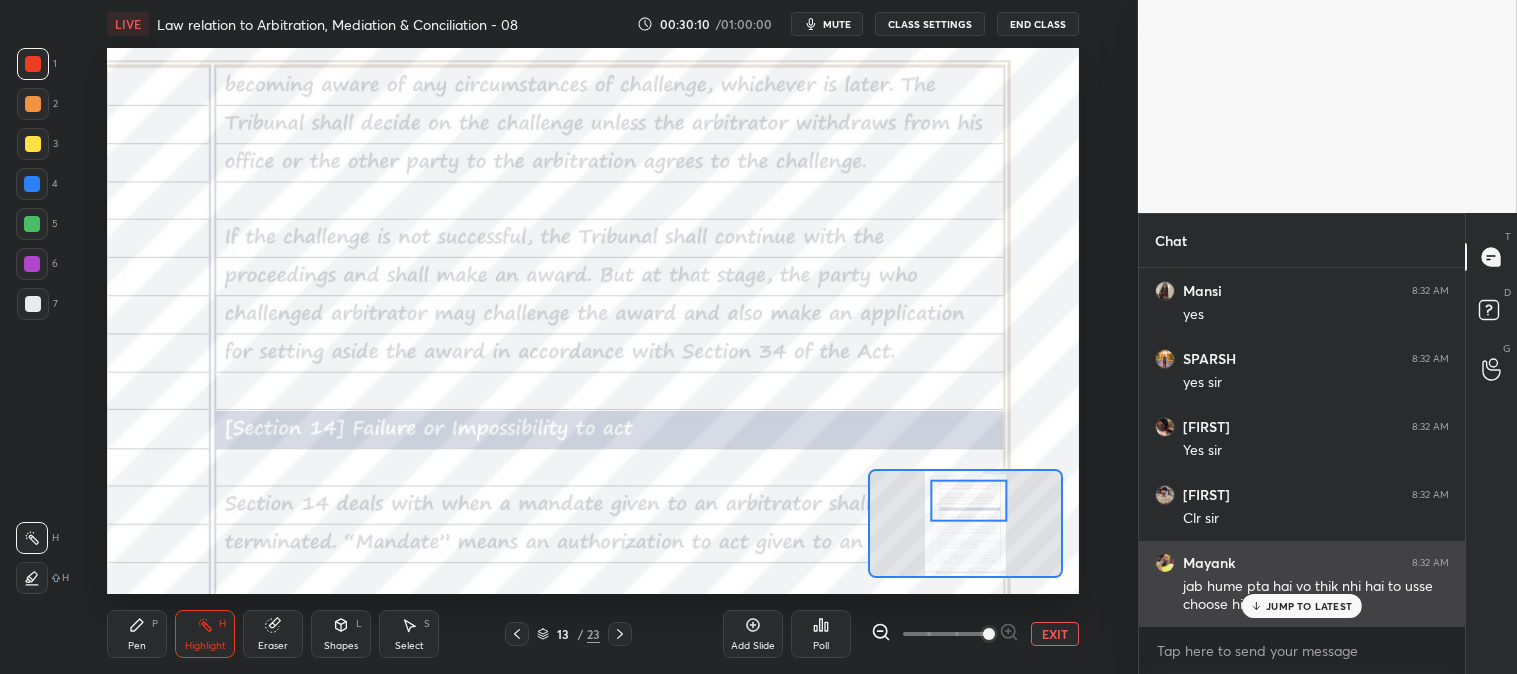 click on "JUMP TO LATEST" at bounding box center (1302, 606) 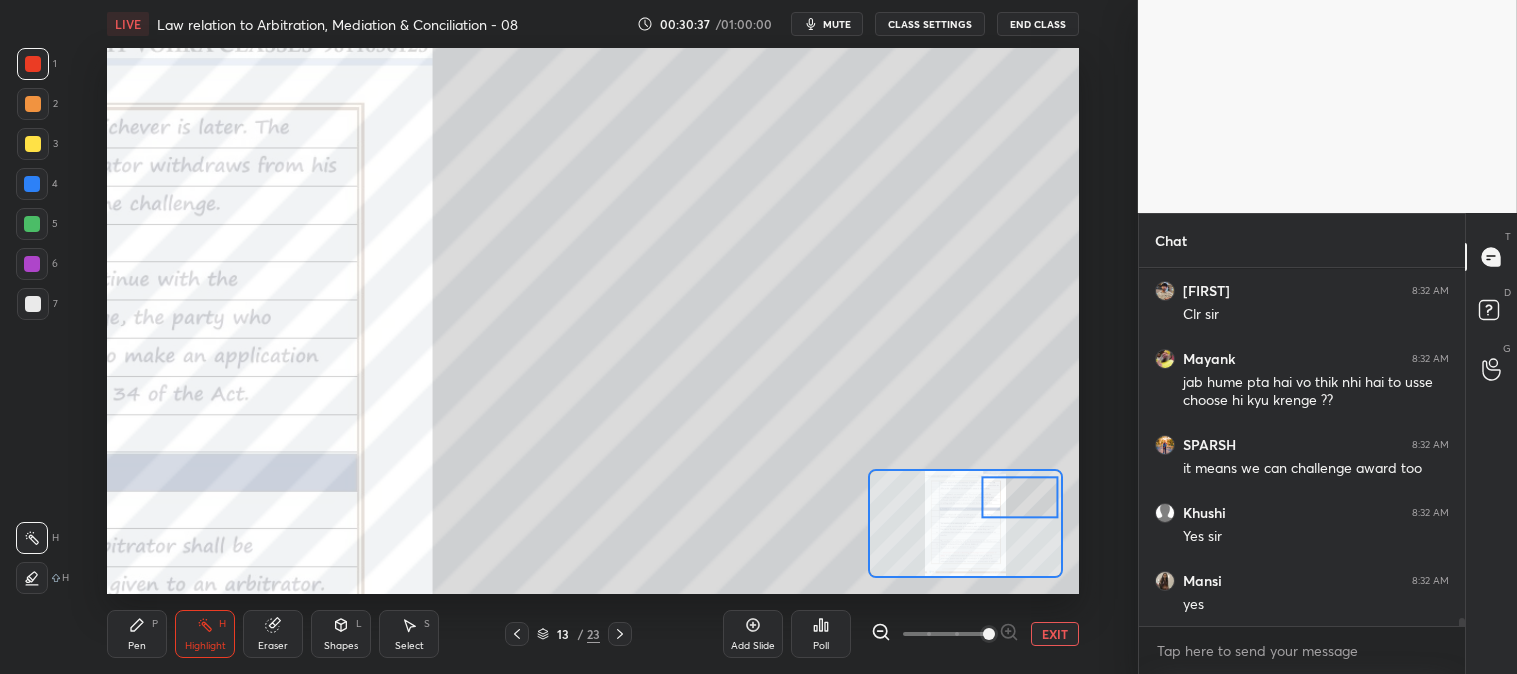 scroll, scrollTop: 16440, scrollLeft: 0, axis: vertical 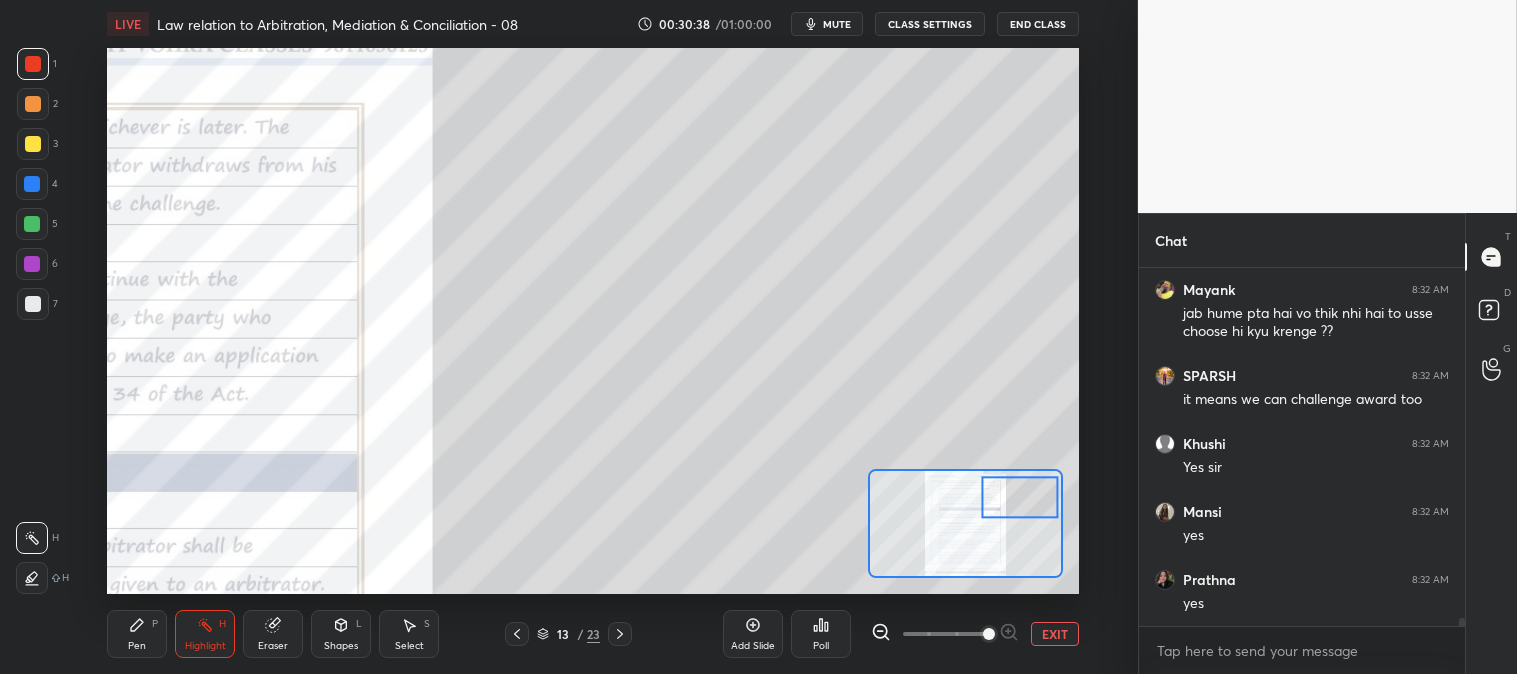 click on "Pen P" at bounding box center (137, 634) 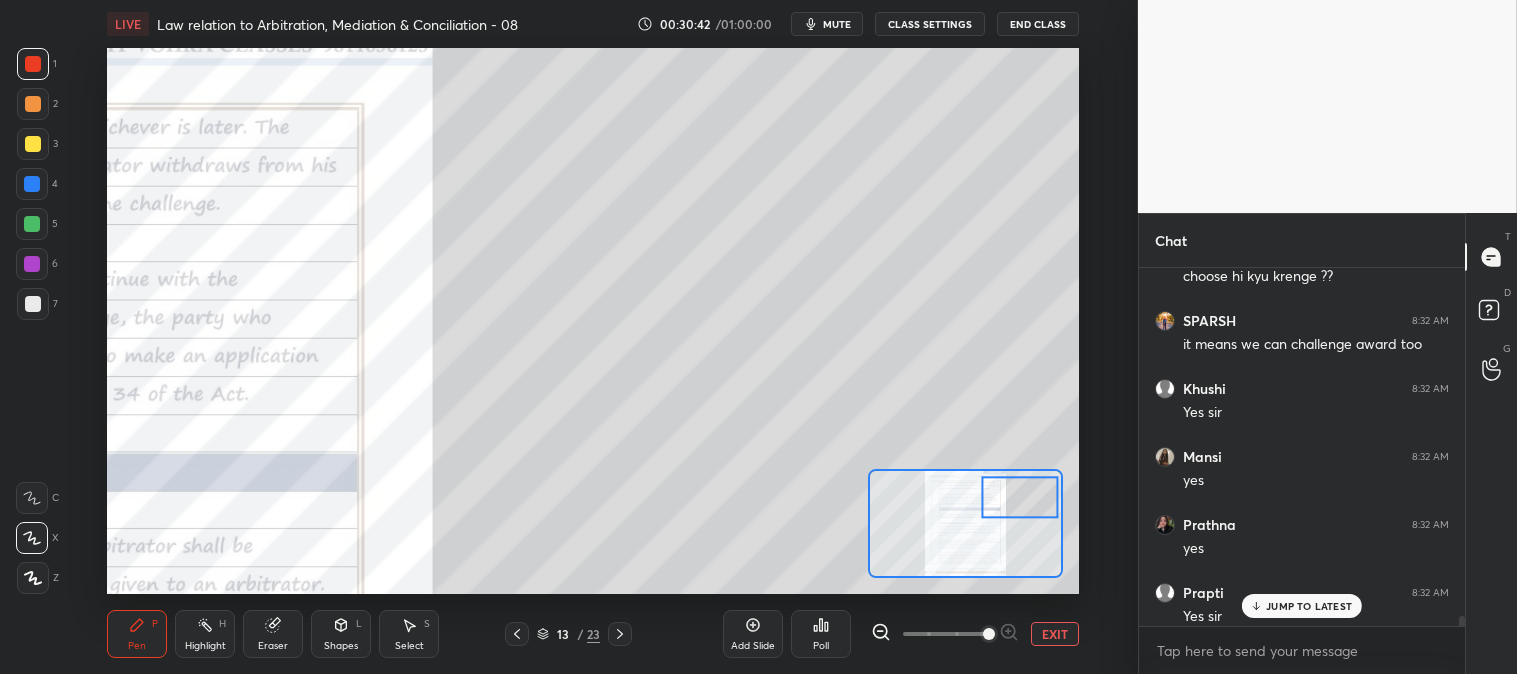 scroll, scrollTop: 16507, scrollLeft: 0, axis: vertical 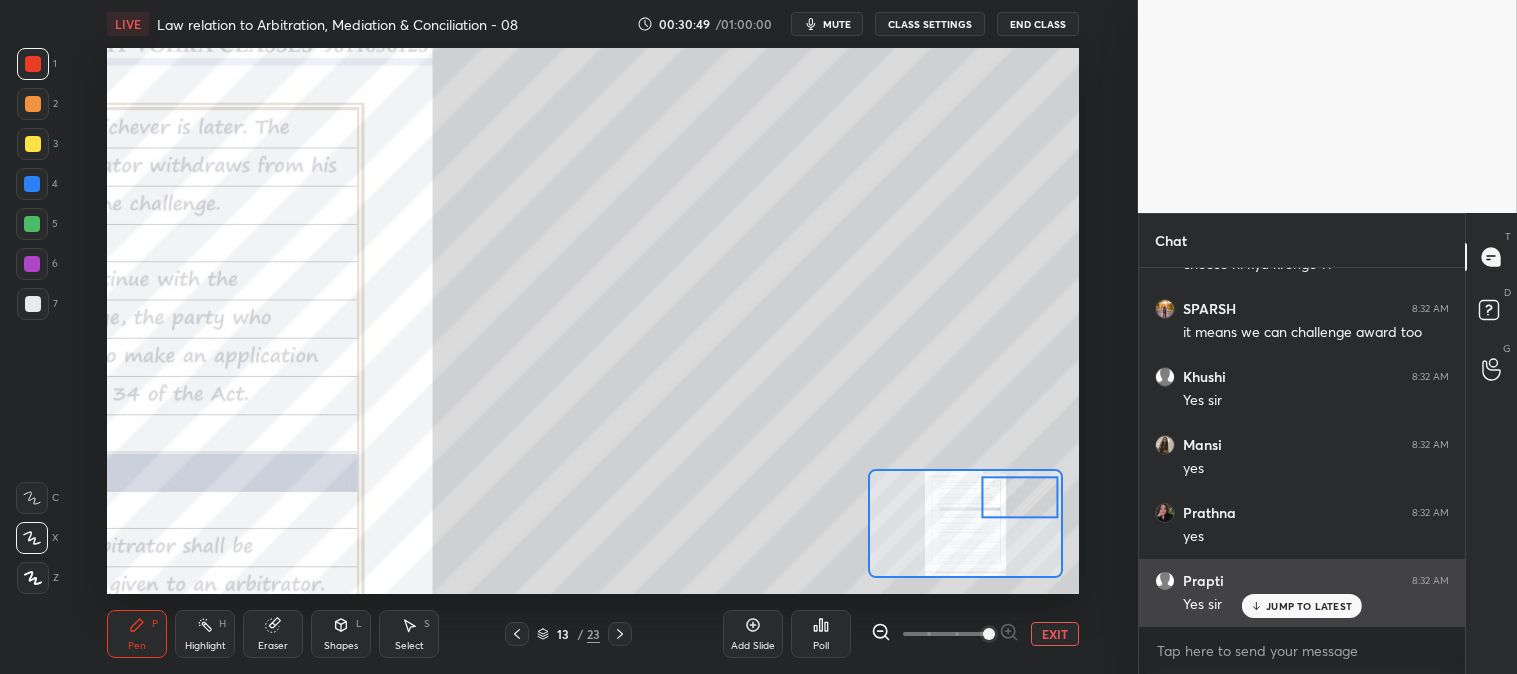 click on "JUMP TO LATEST" at bounding box center (1309, 606) 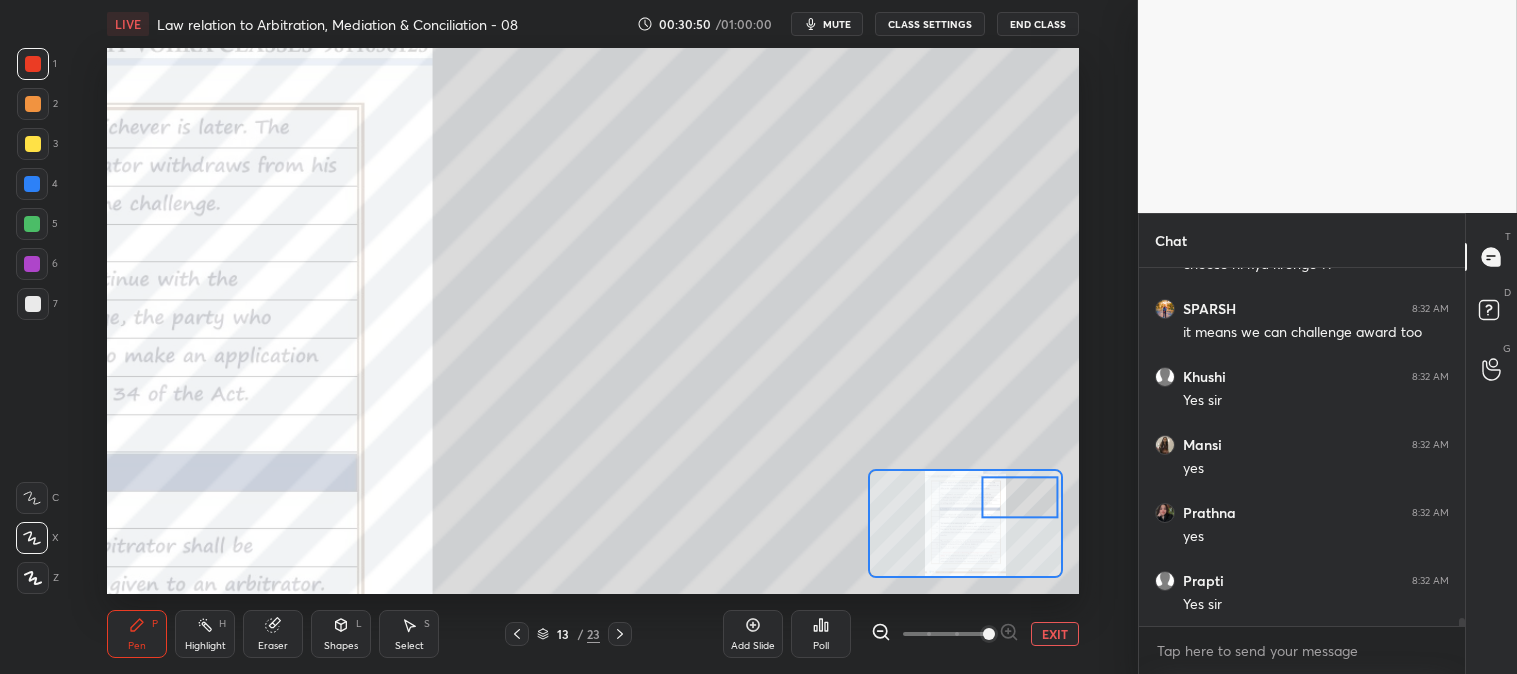 click on "EXIT" at bounding box center (1055, 634) 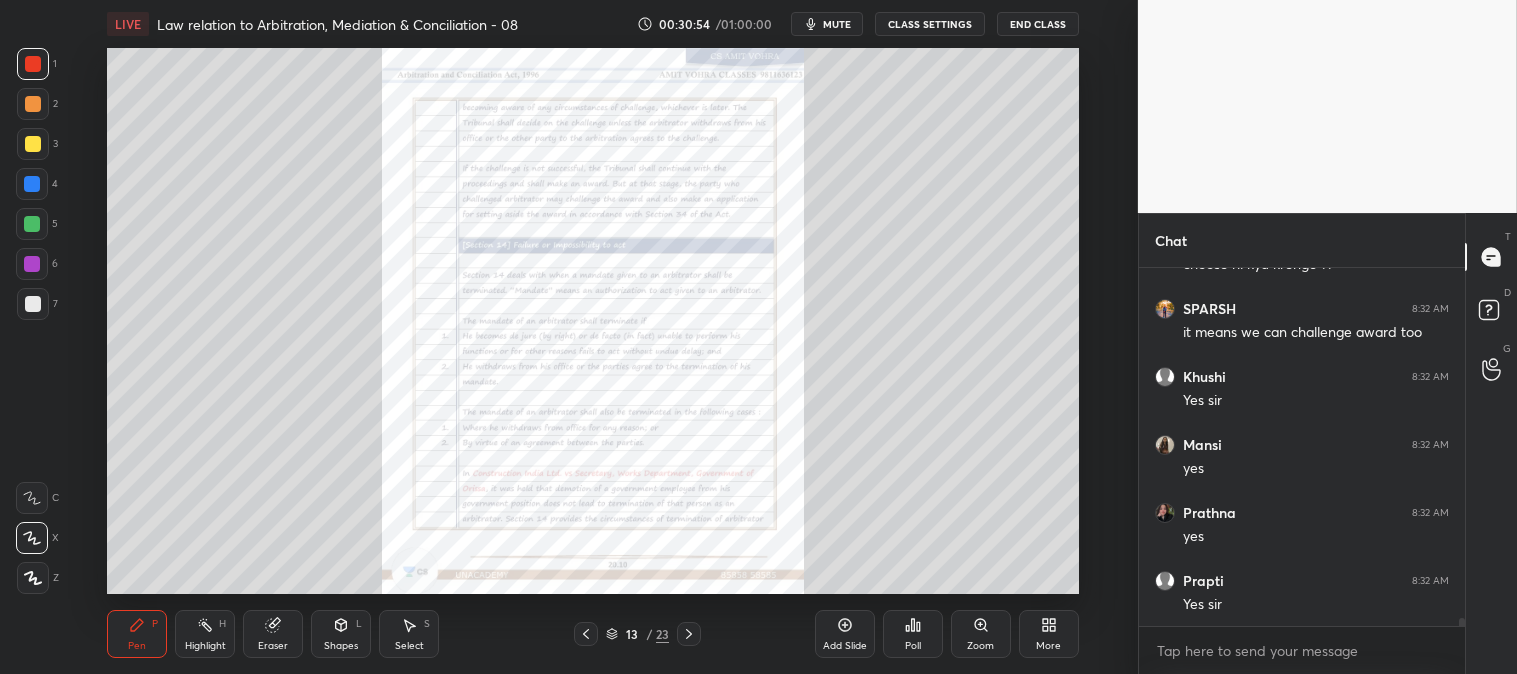 click 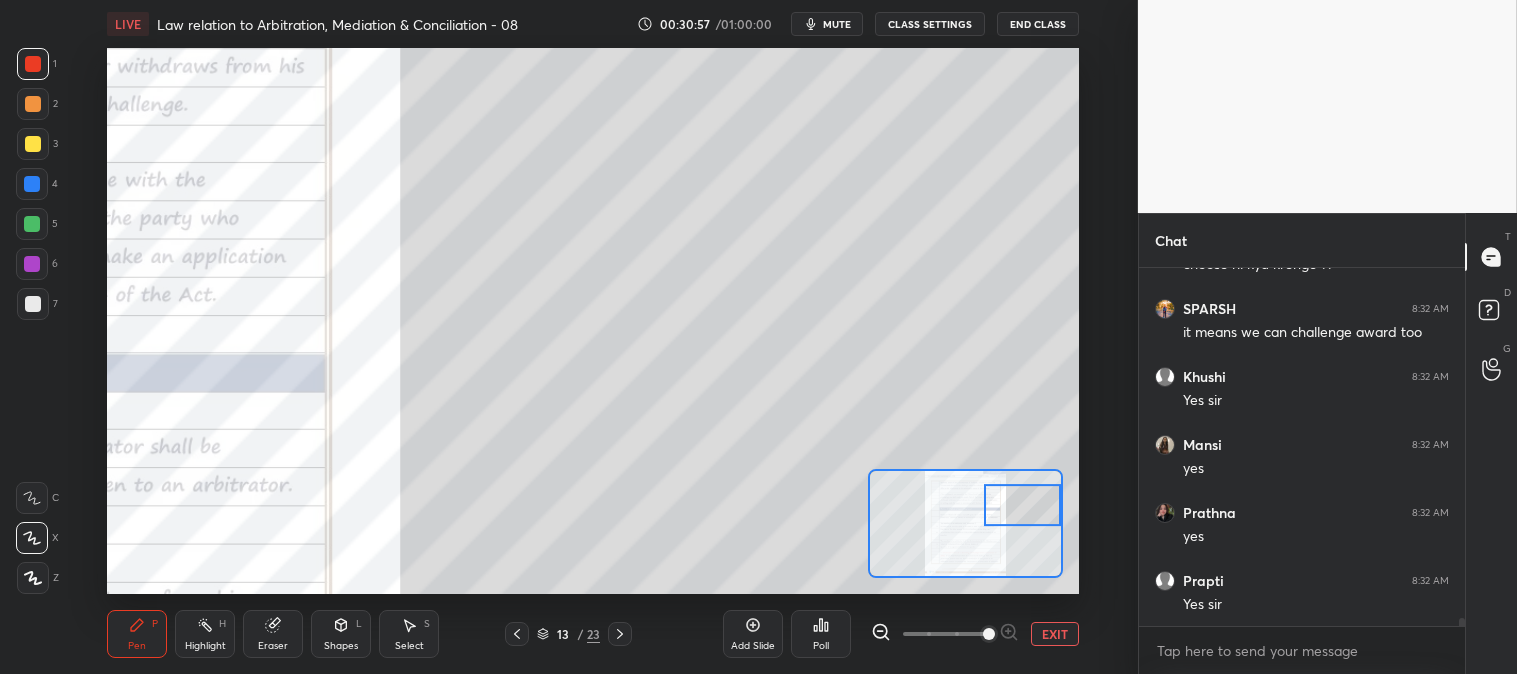 click on "EXIT" at bounding box center [1055, 634] 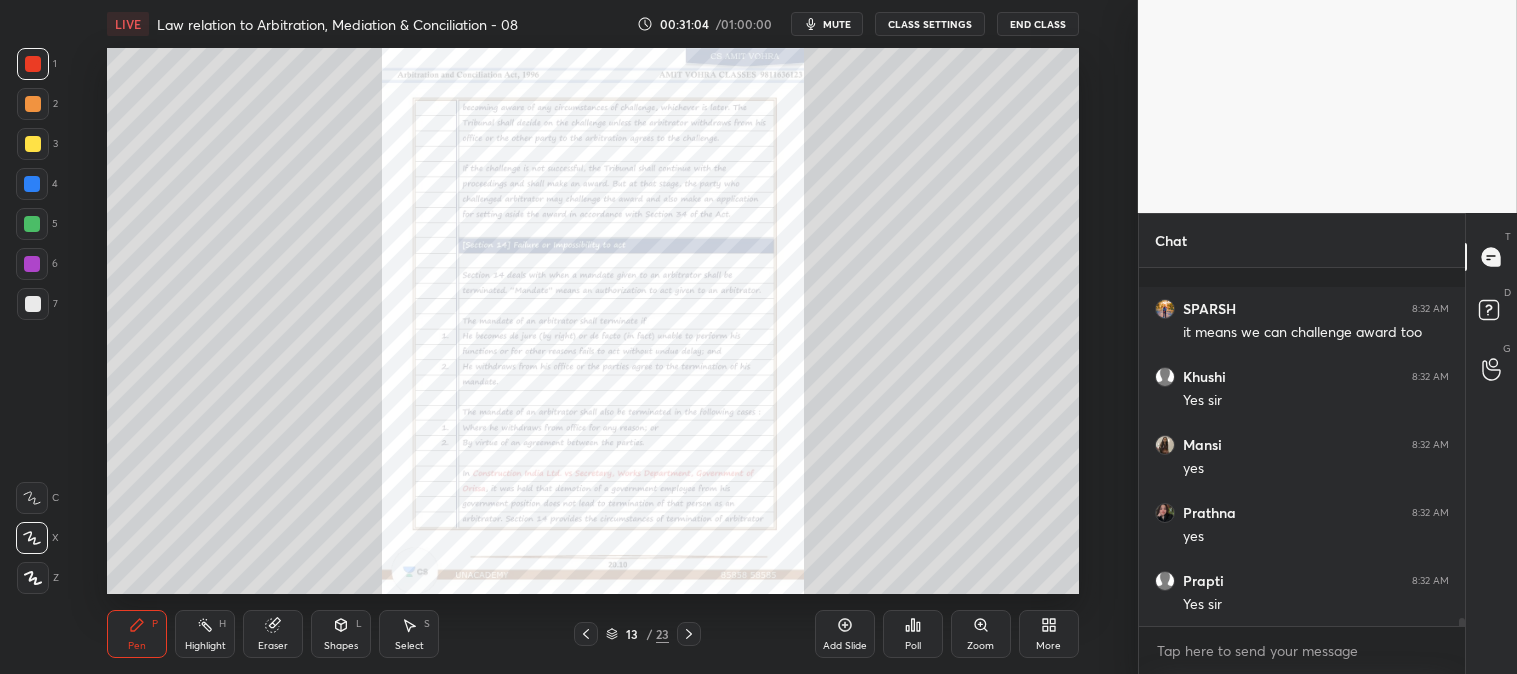 scroll, scrollTop: 16593, scrollLeft: 0, axis: vertical 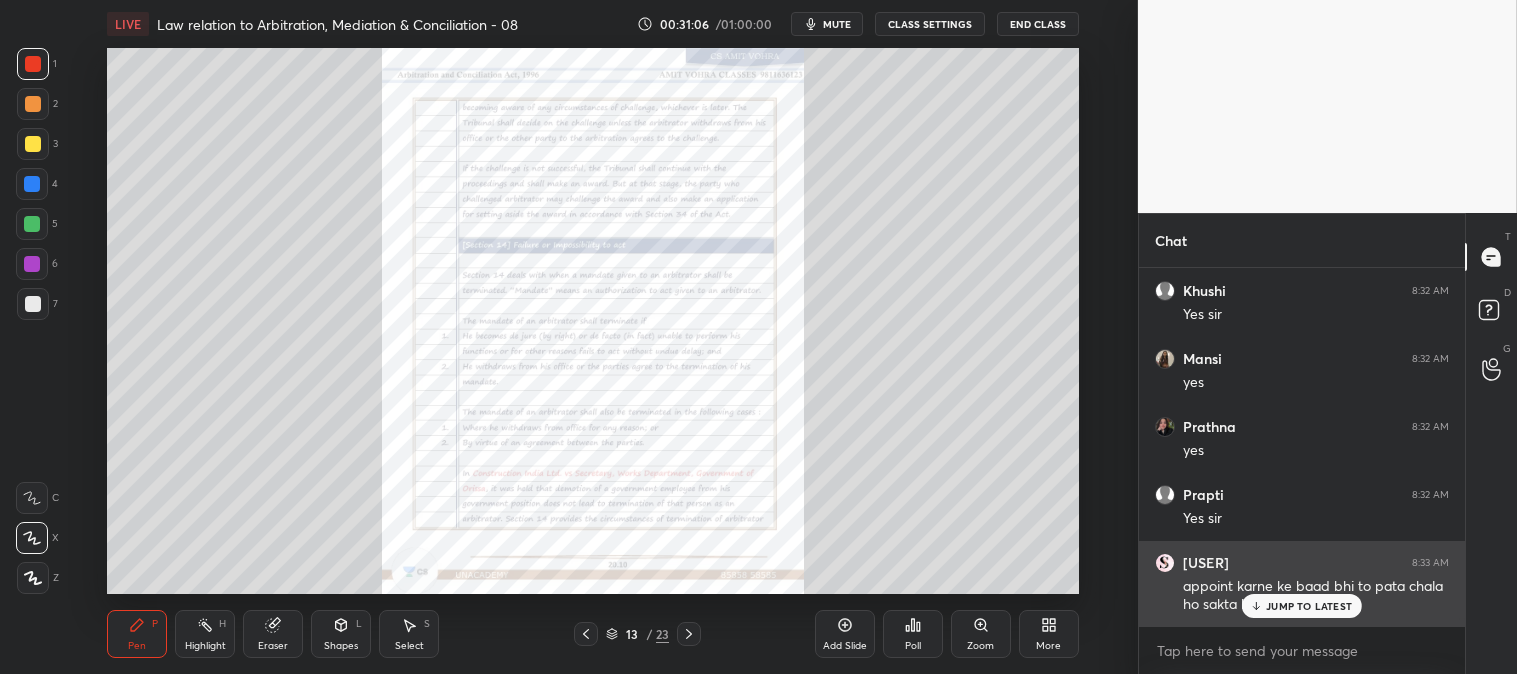click on "JUMP TO LATEST" at bounding box center (1309, 606) 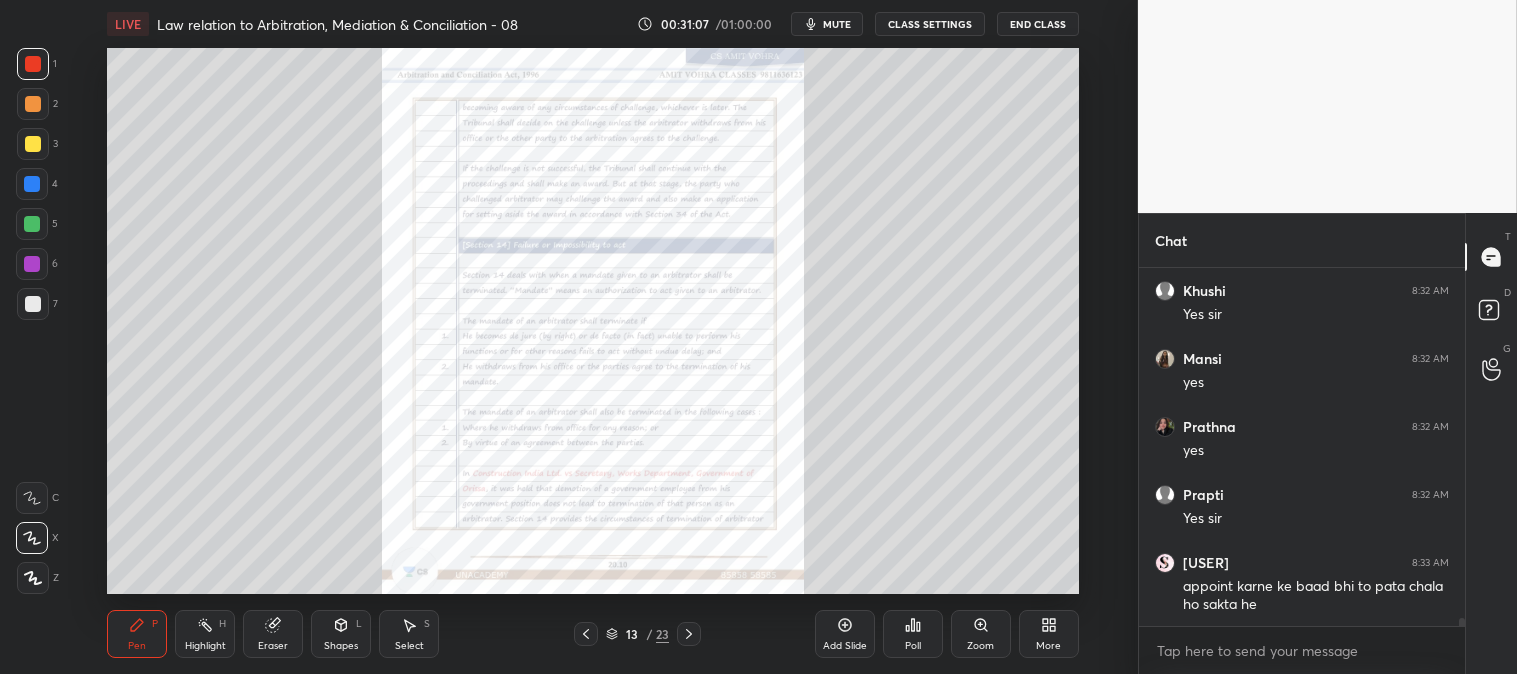 click 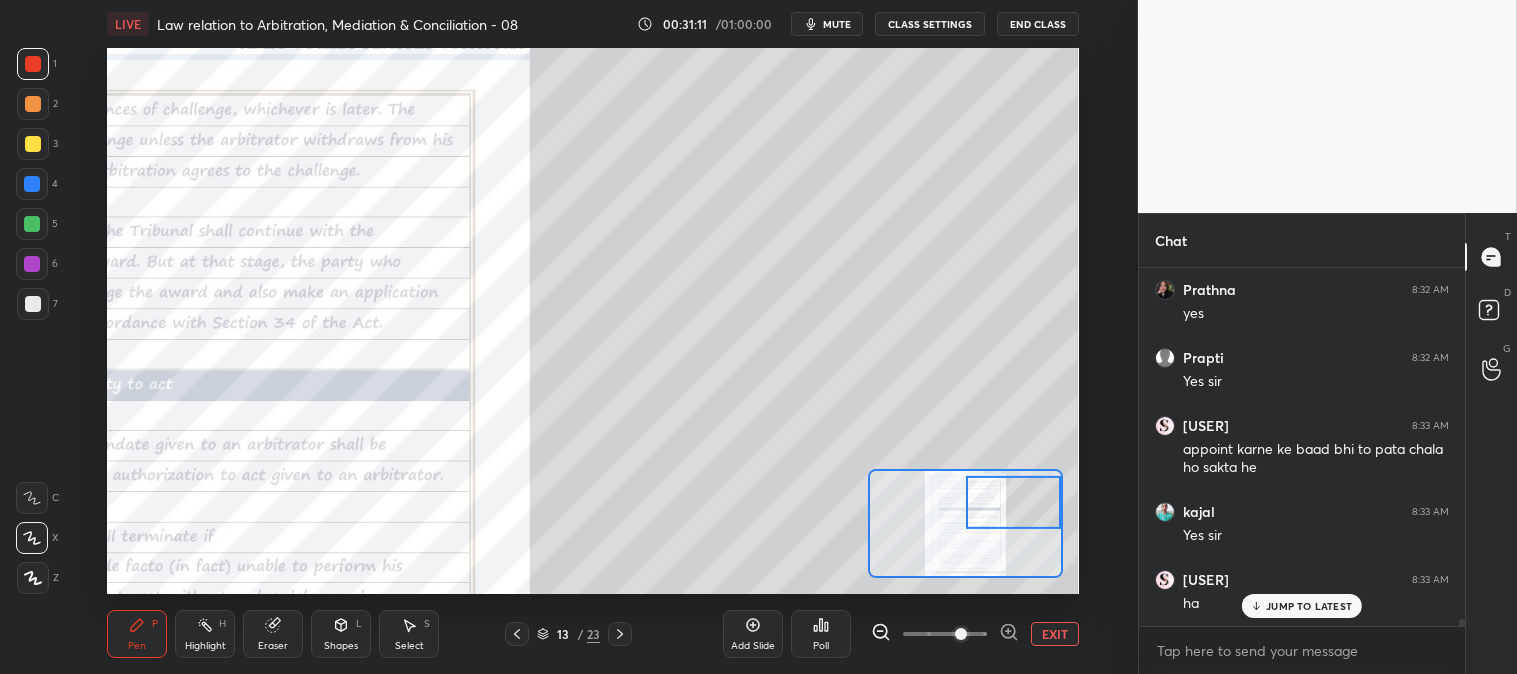 scroll, scrollTop: 16797, scrollLeft: 0, axis: vertical 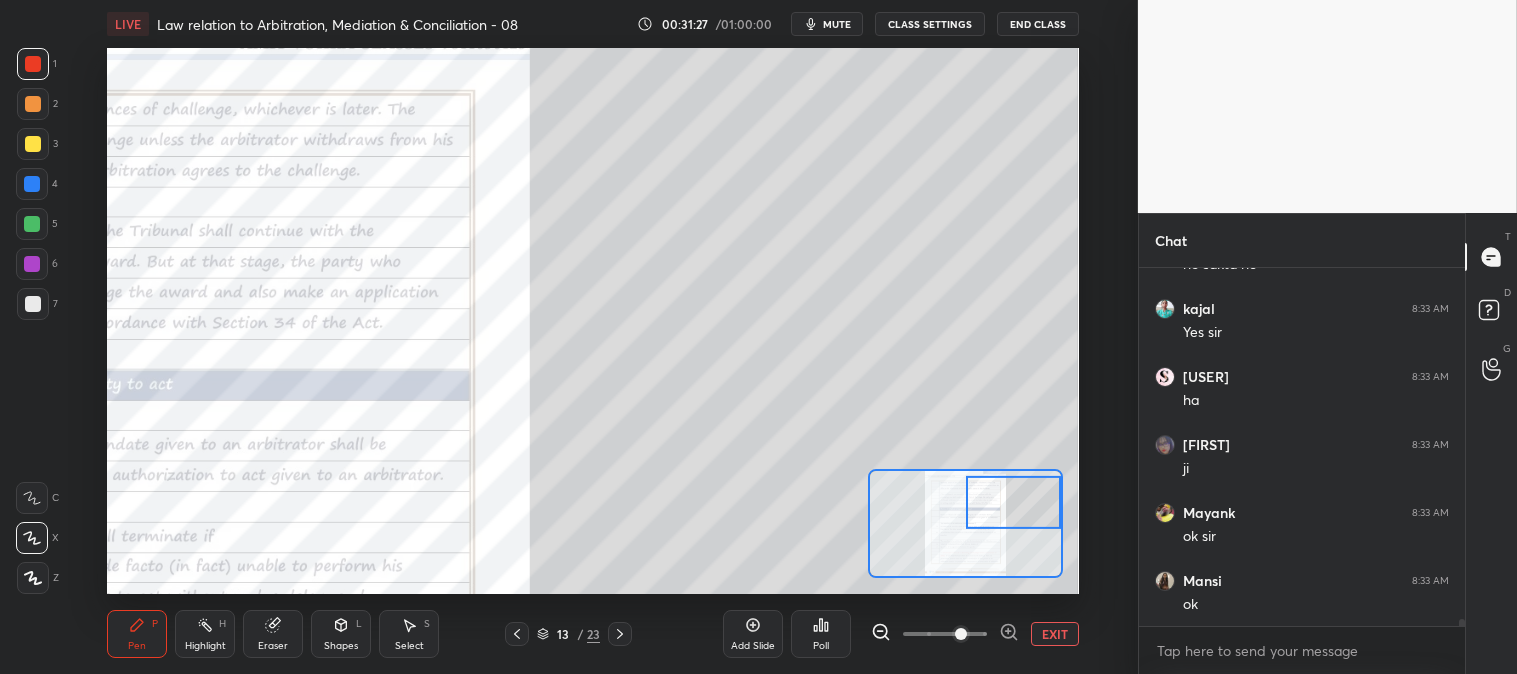click at bounding box center (33, 304) 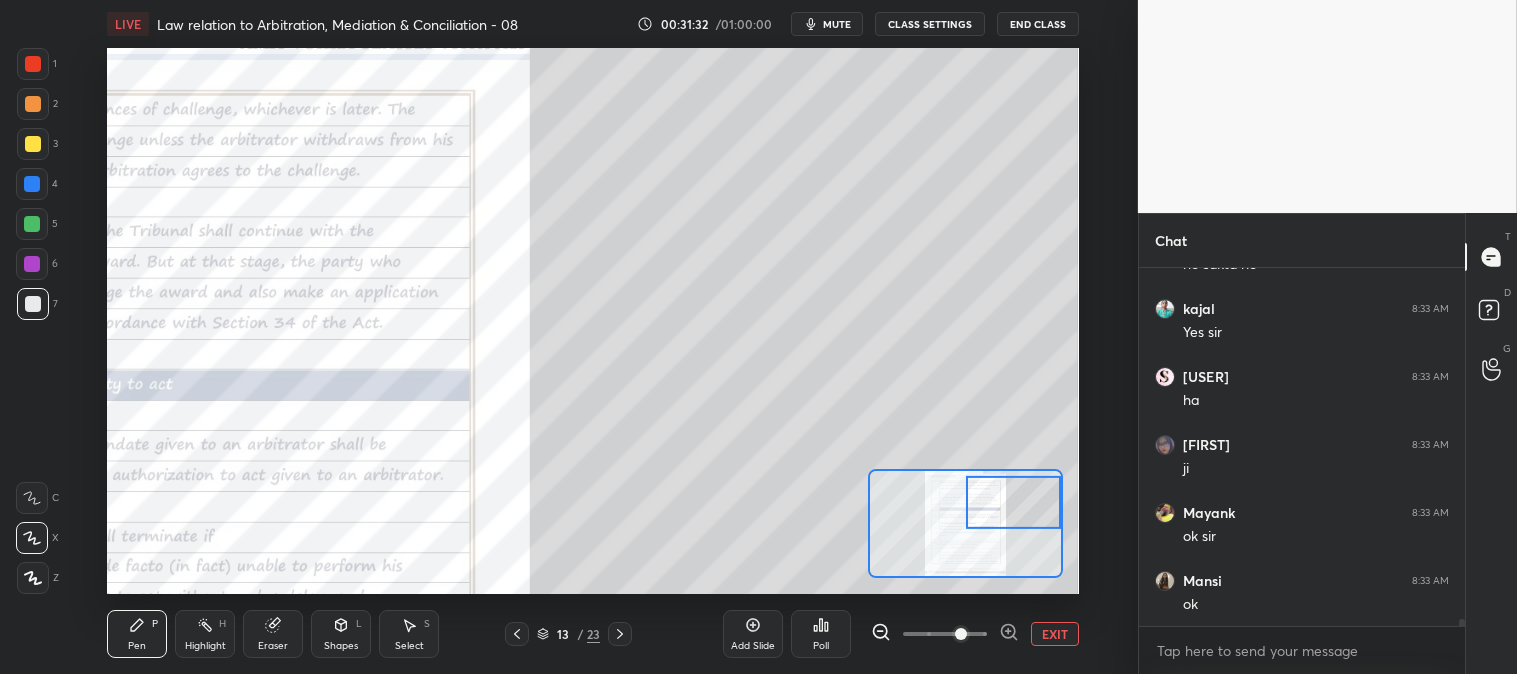 click on "Eraser" at bounding box center (273, 646) 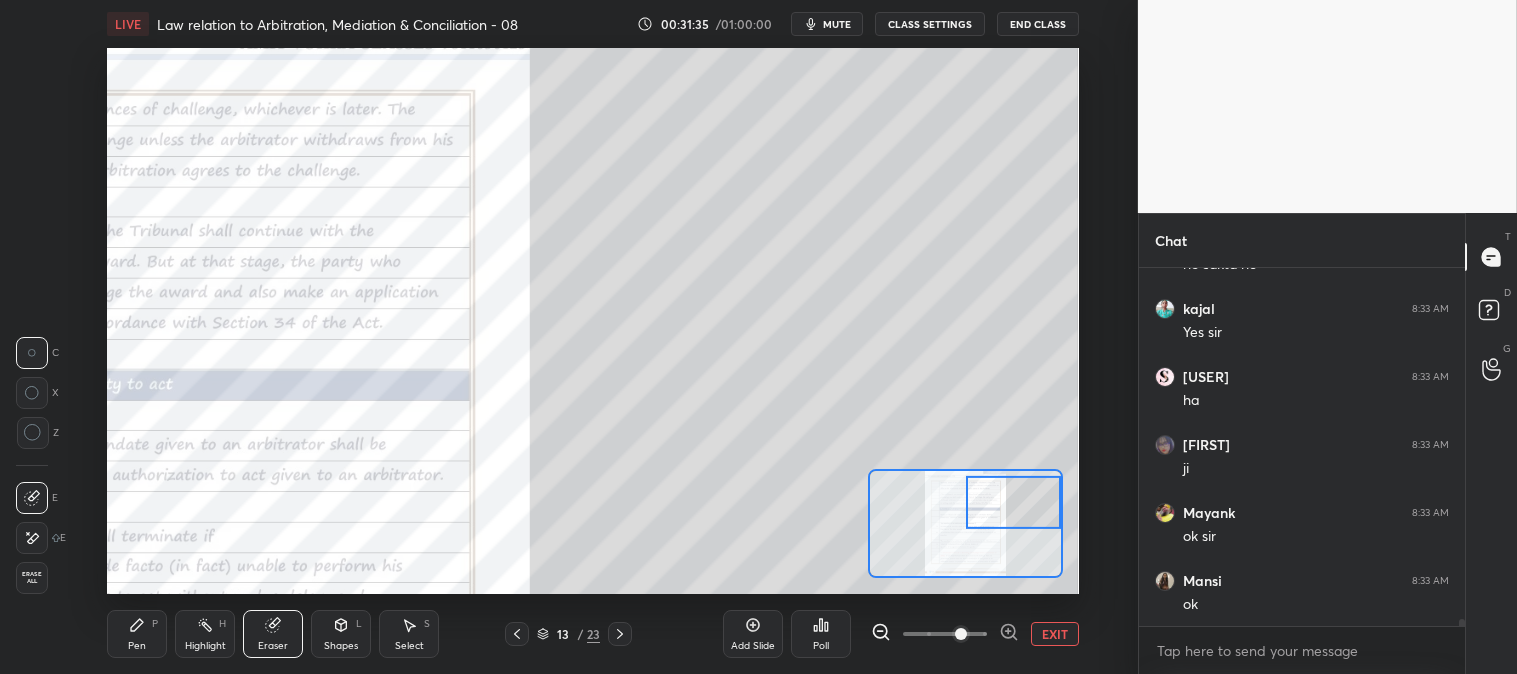 click on "Pen" at bounding box center [137, 646] 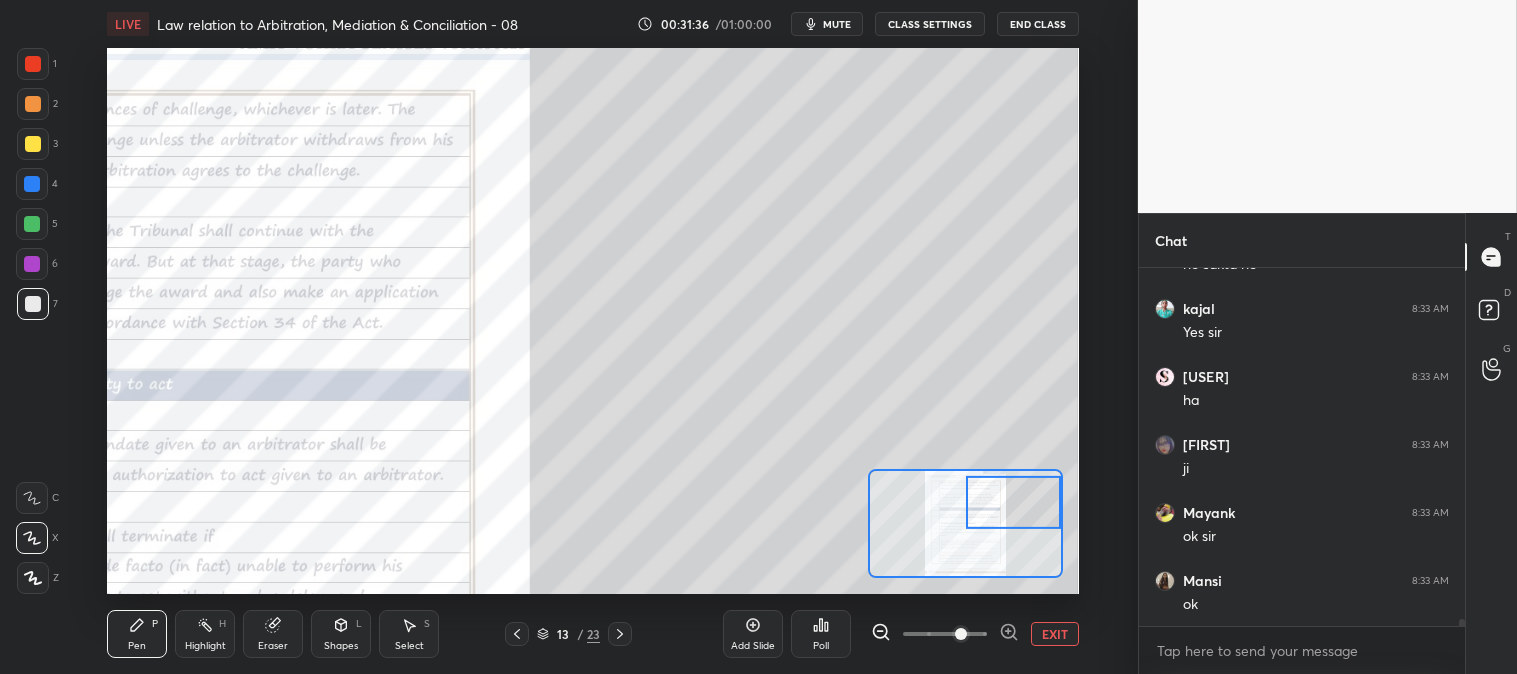click at bounding box center (33, 64) 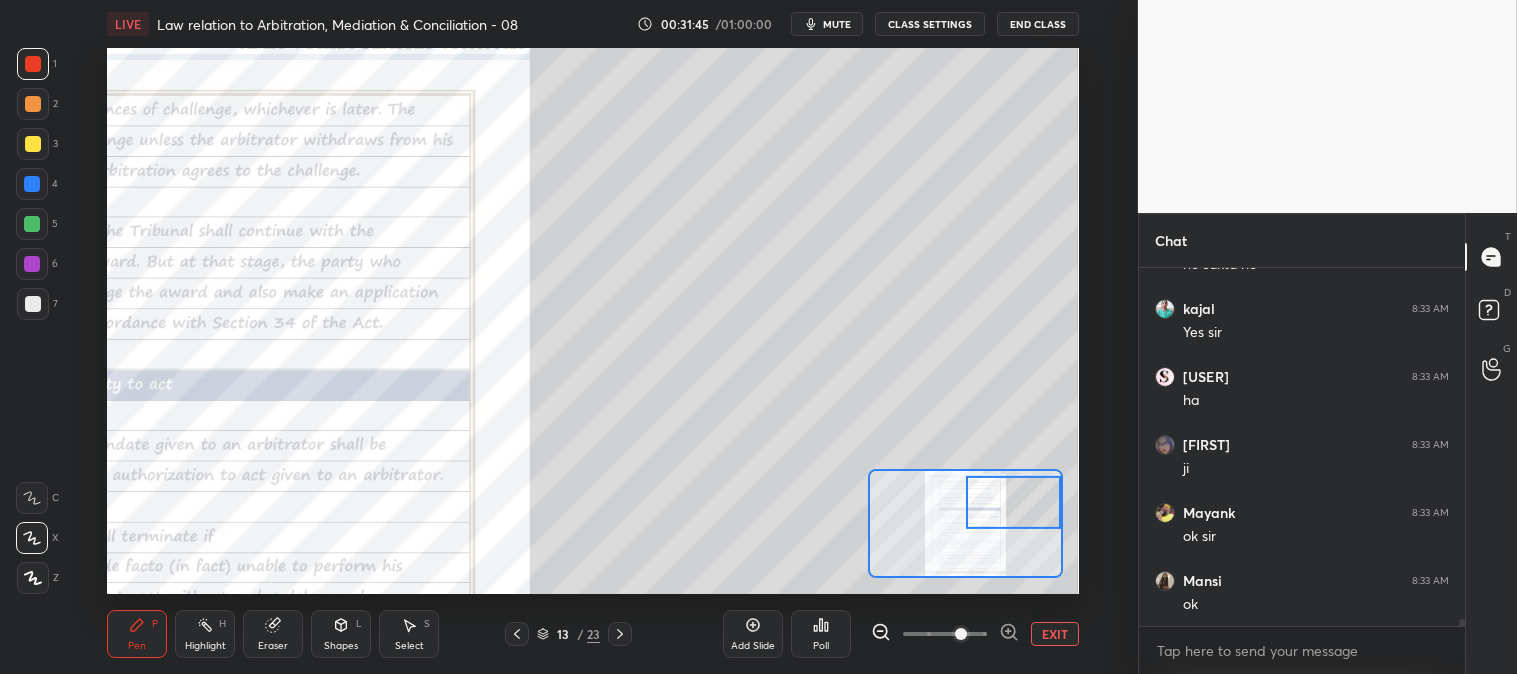 click at bounding box center [33, 304] 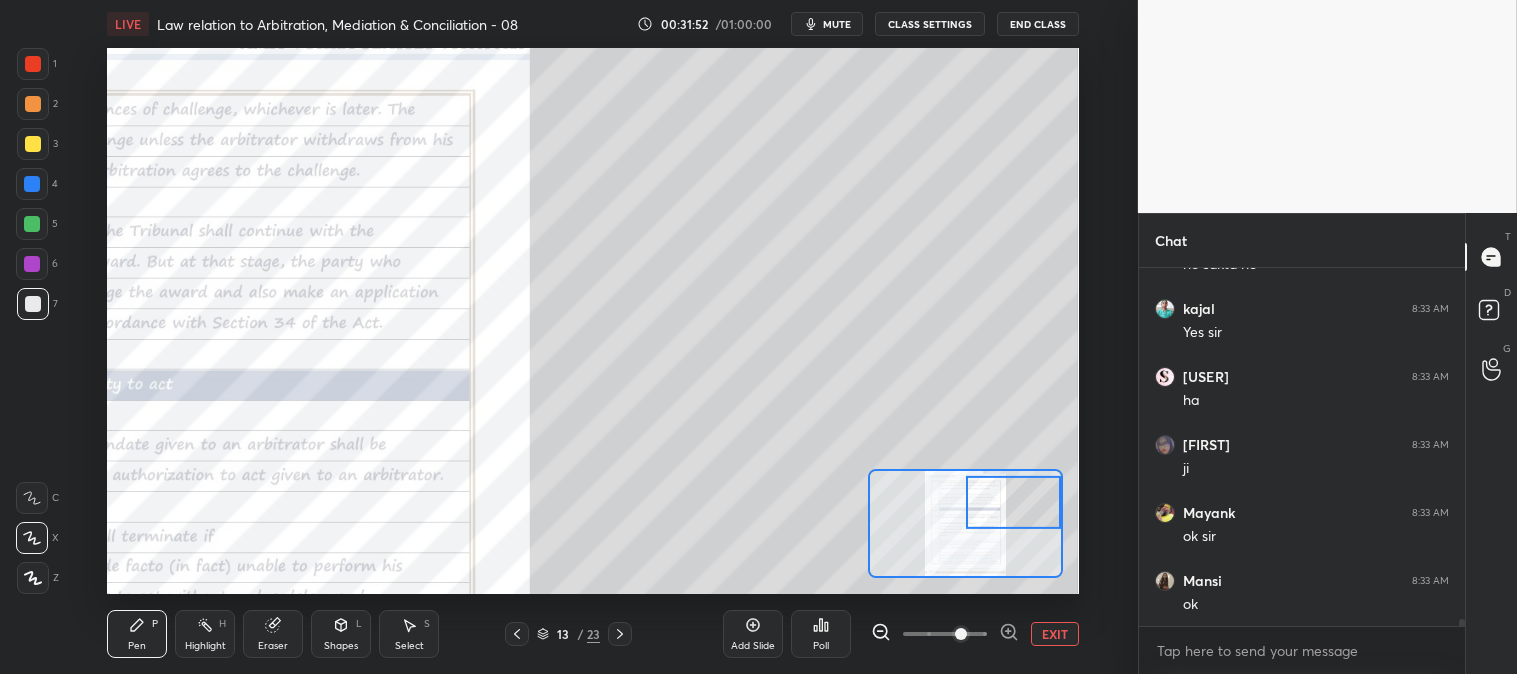 click on "Eraser" at bounding box center [273, 634] 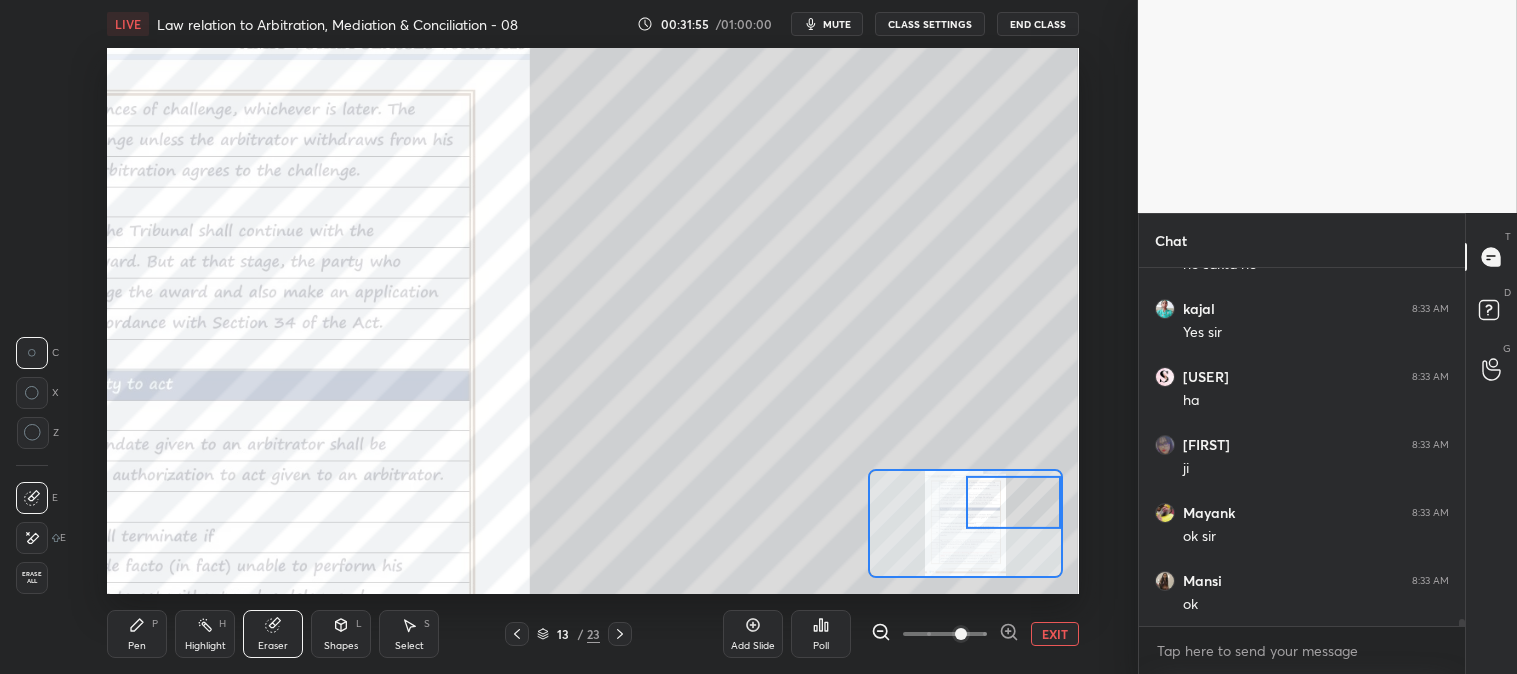 click on "Pen P" at bounding box center [137, 634] 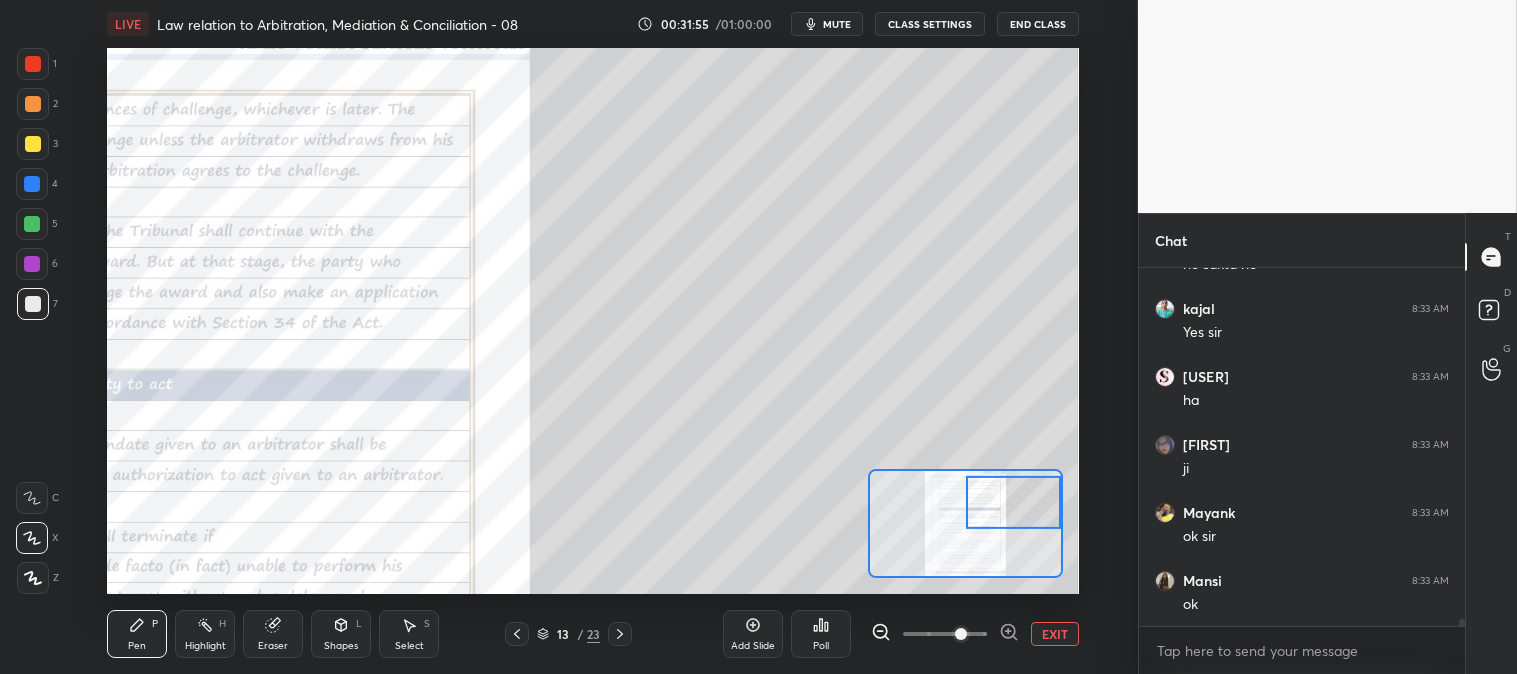 click 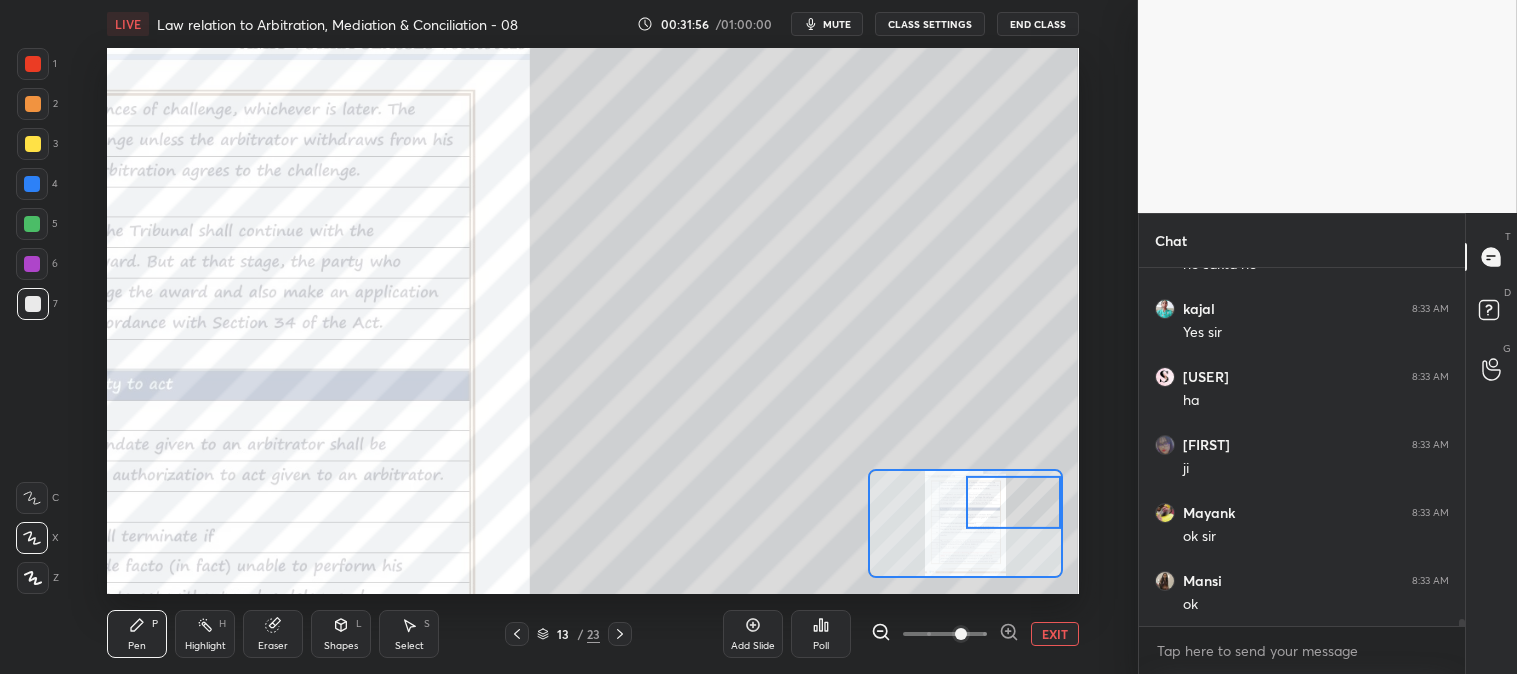 click at bounding box center (33, 64) 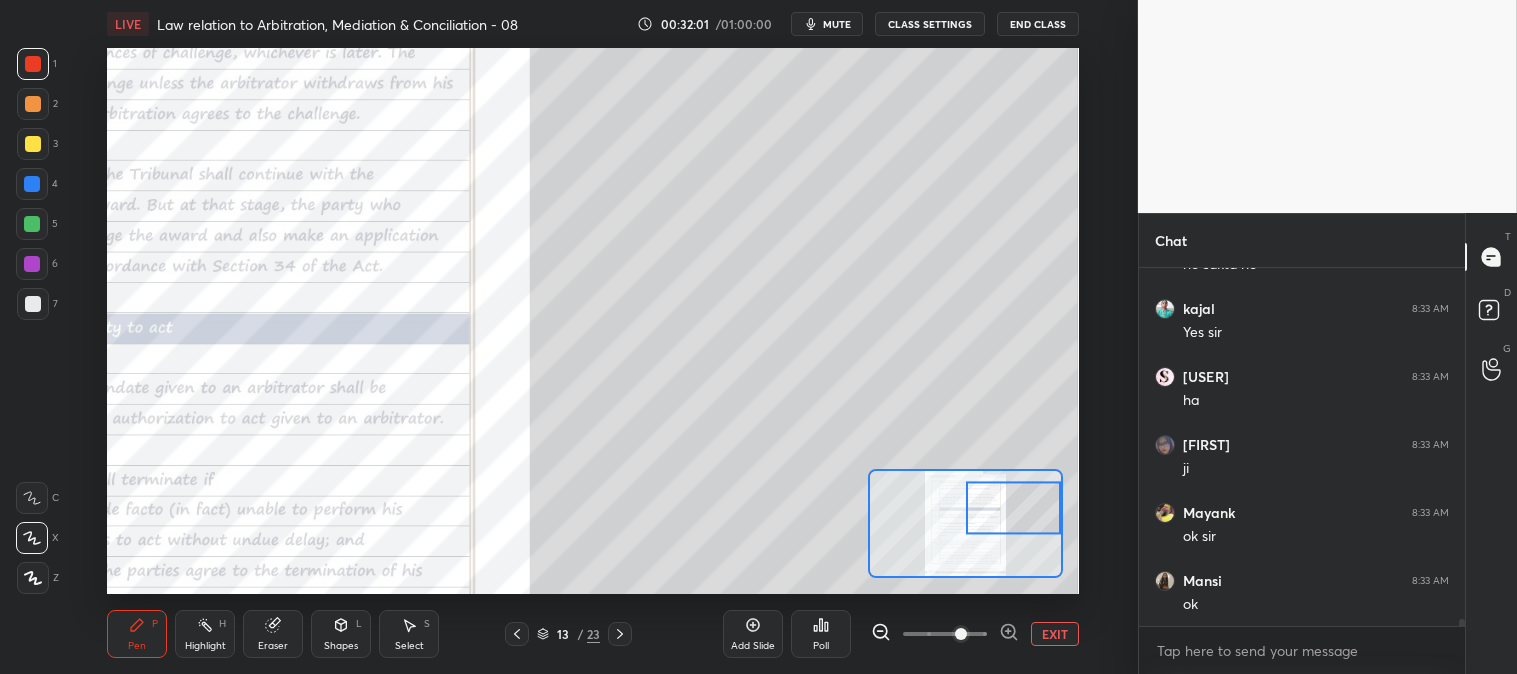 click on "Pen" at bounding box center (137, 646) 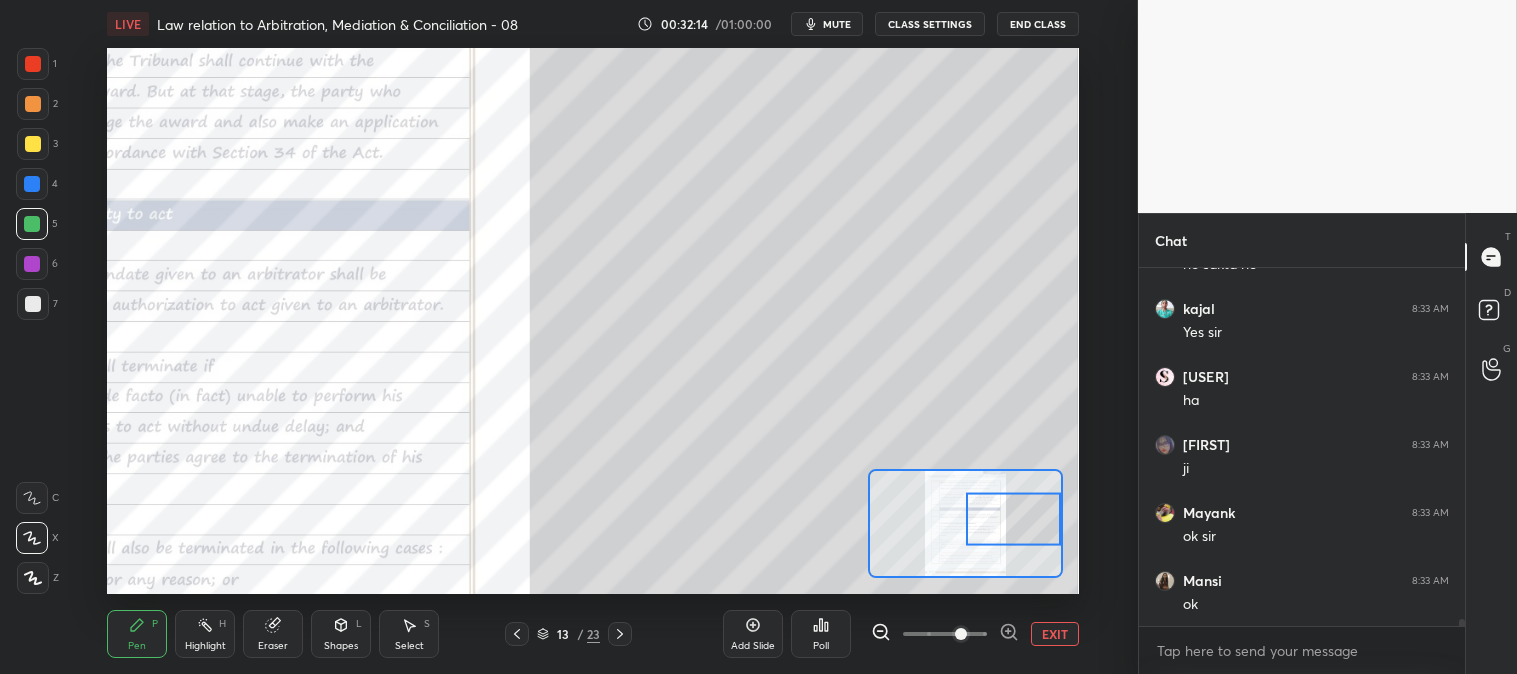 click at bounding box center (33, 304) 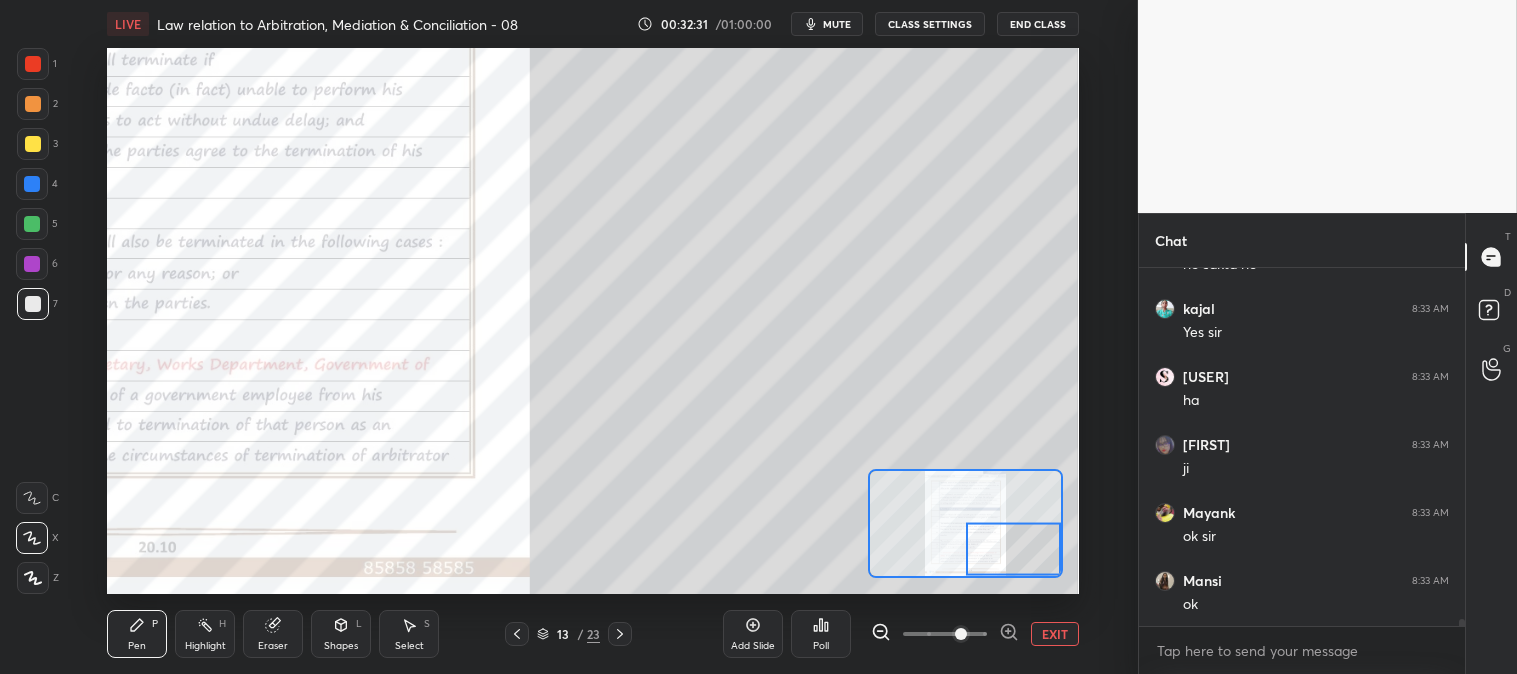 click at bounding box center (32, 224) 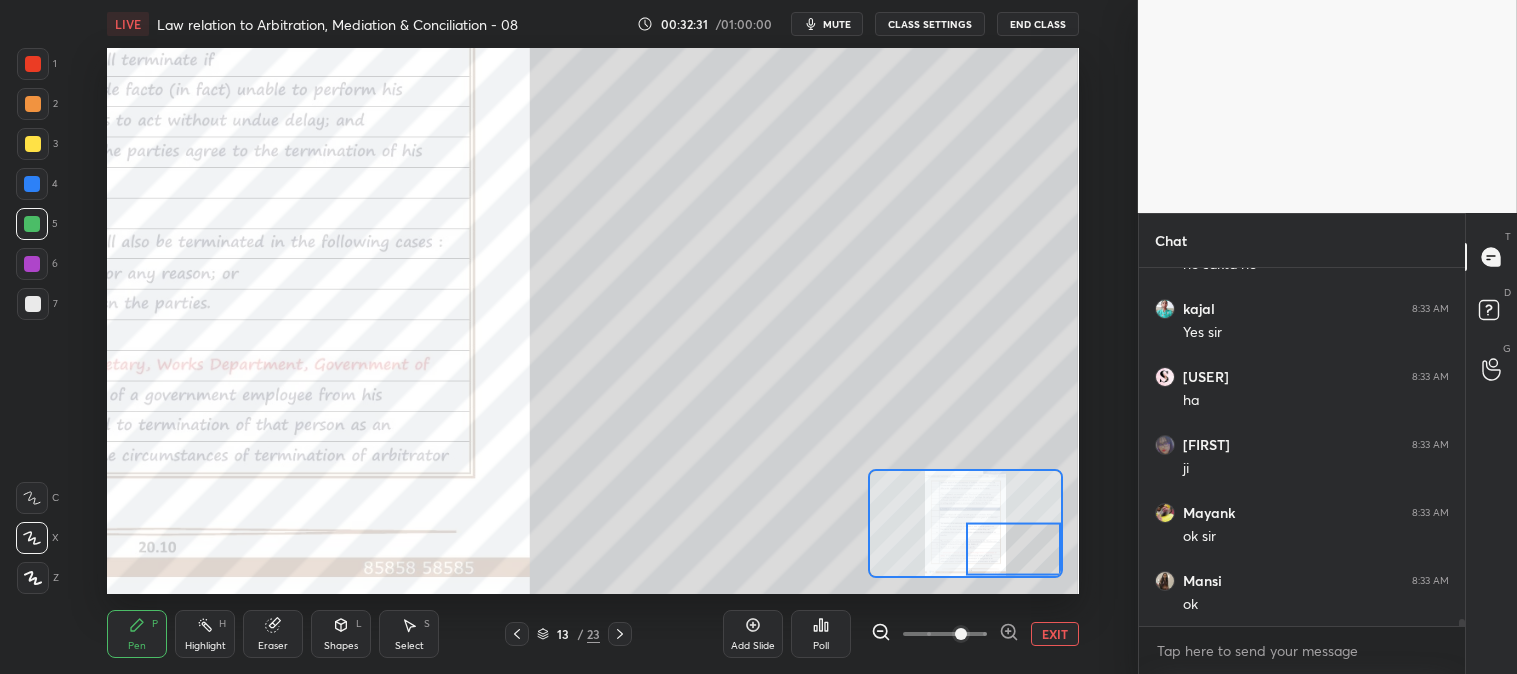 click at bounding box center (33, 144) 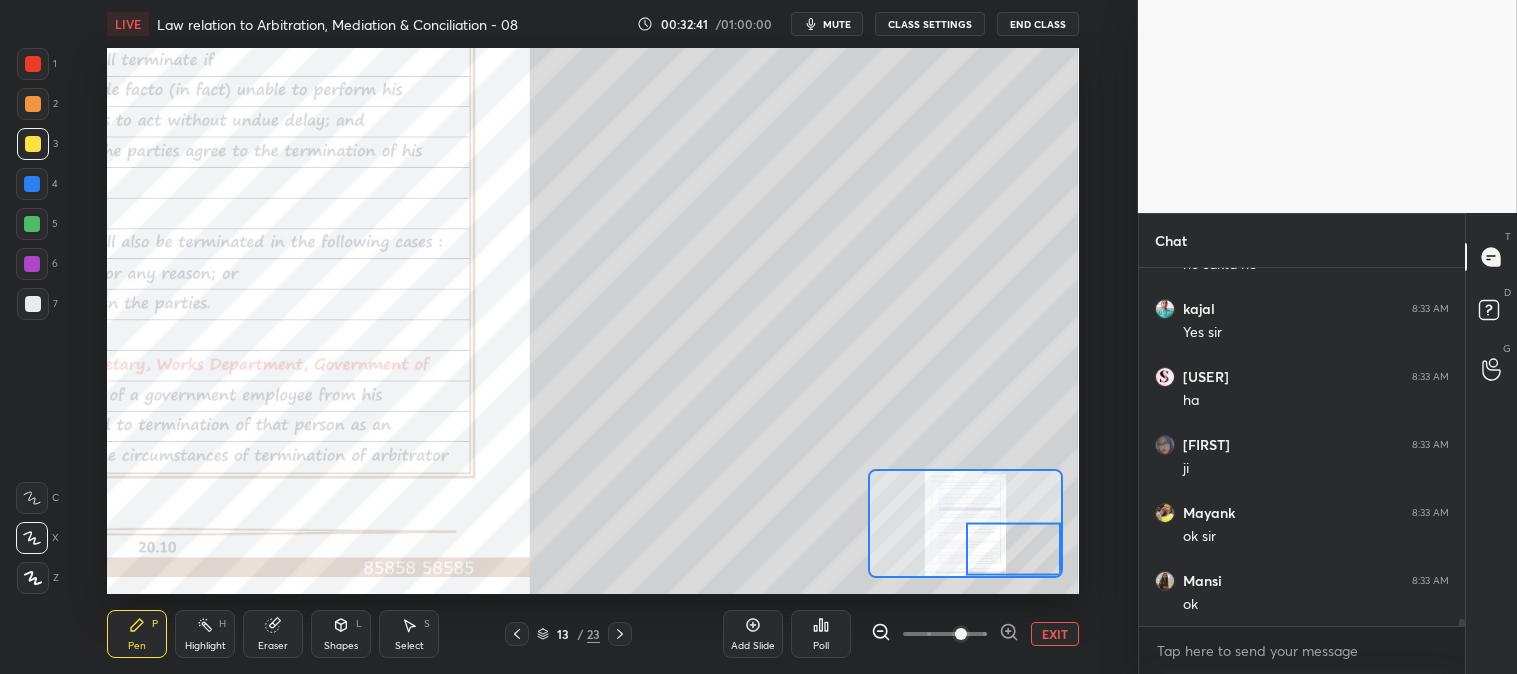 click at bounding box center [33, 64] 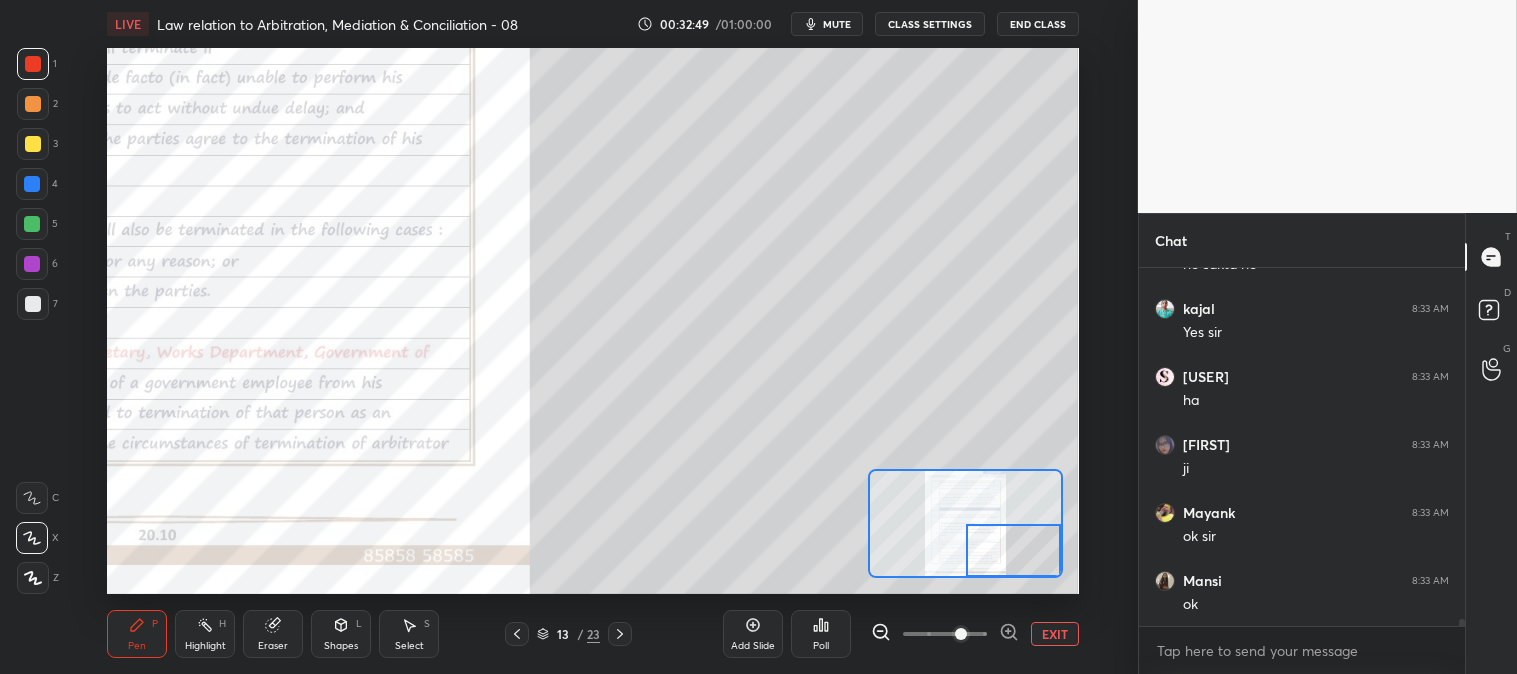 click at bounding box center [33, 104] 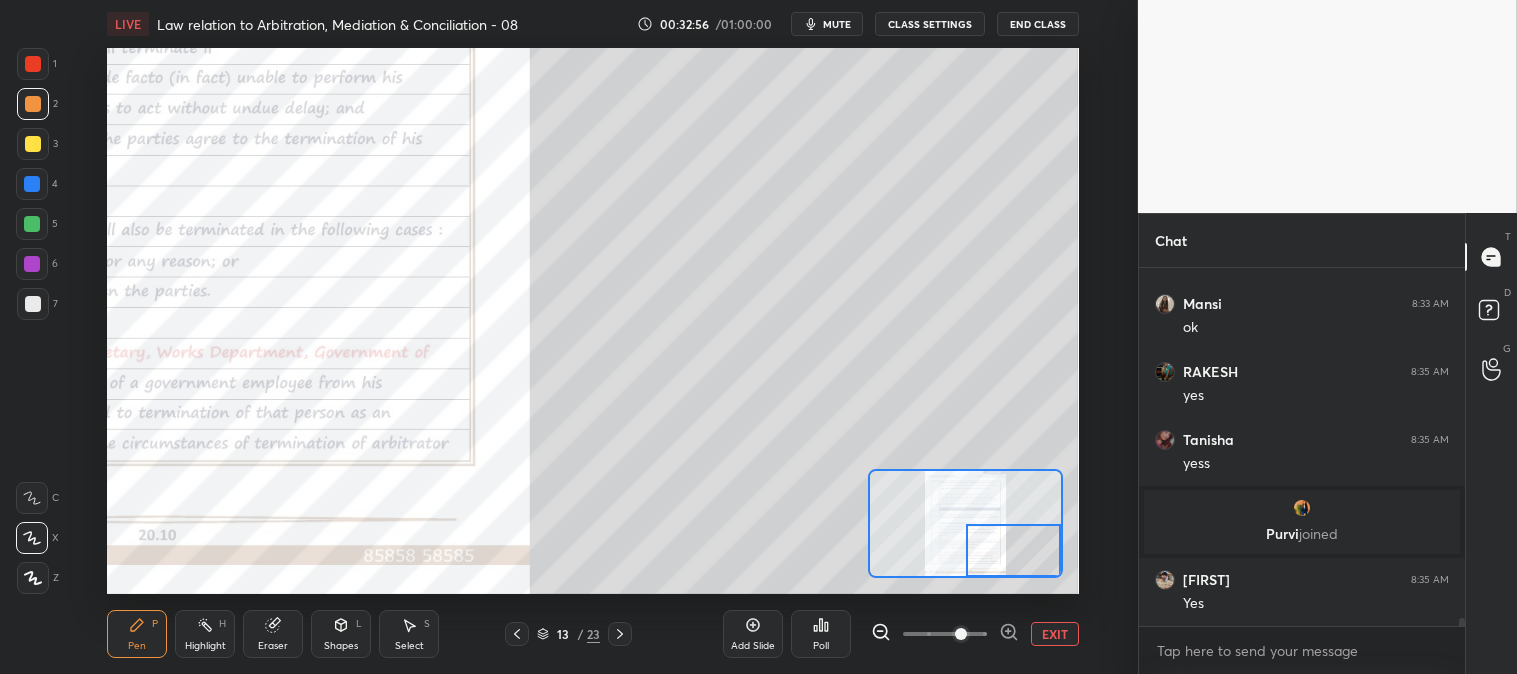 scroll, scrollTop: 15637, scrollLeft: 0, axis: vertical 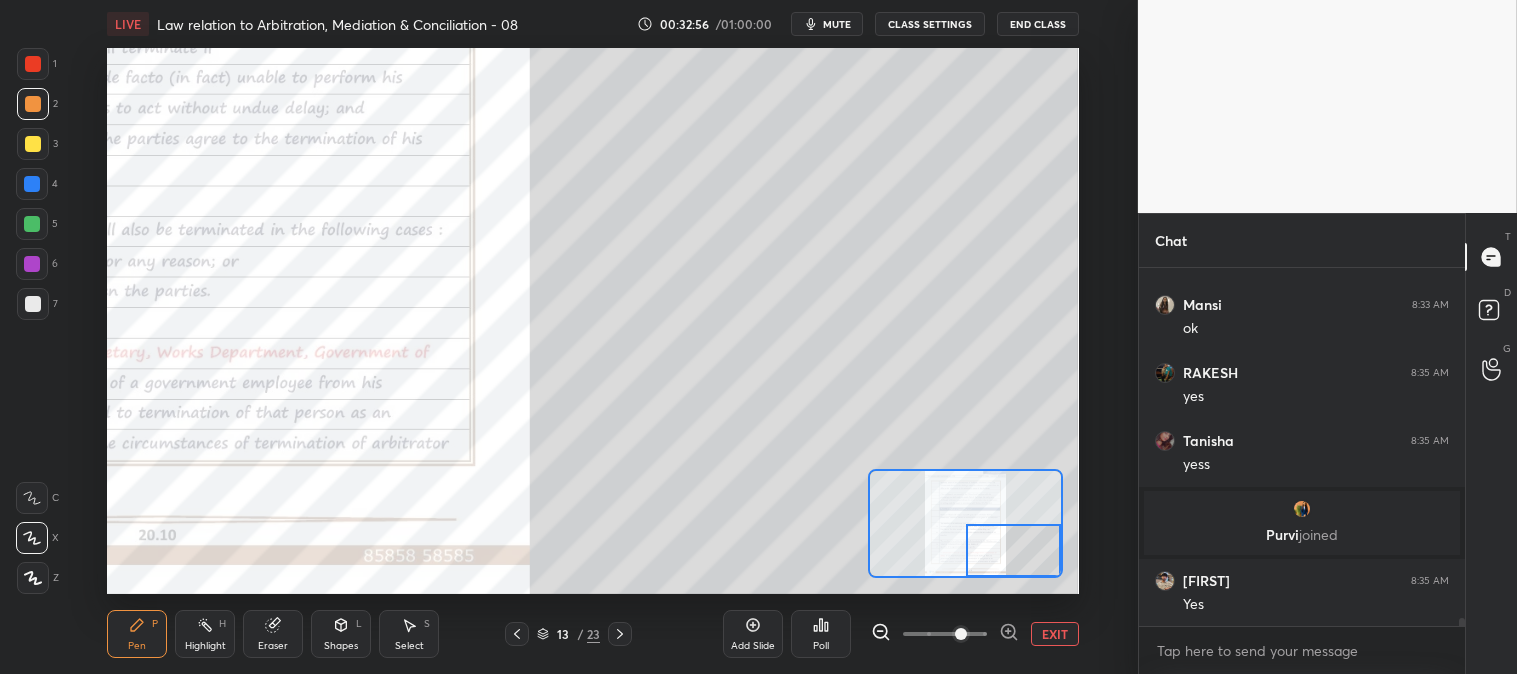 click on "EXIT" at bounding box center (1055, 634) 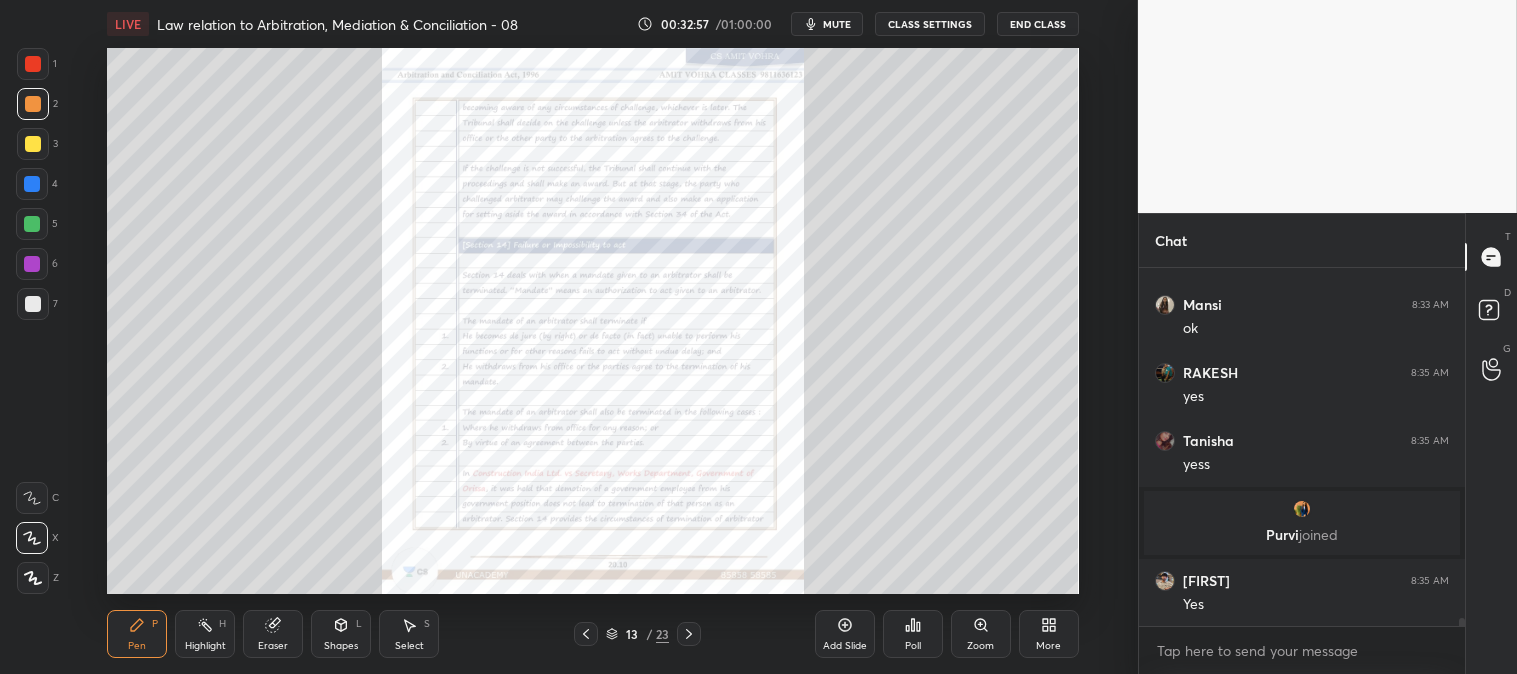 click on "Highlight" at bounding box center (205, 646) 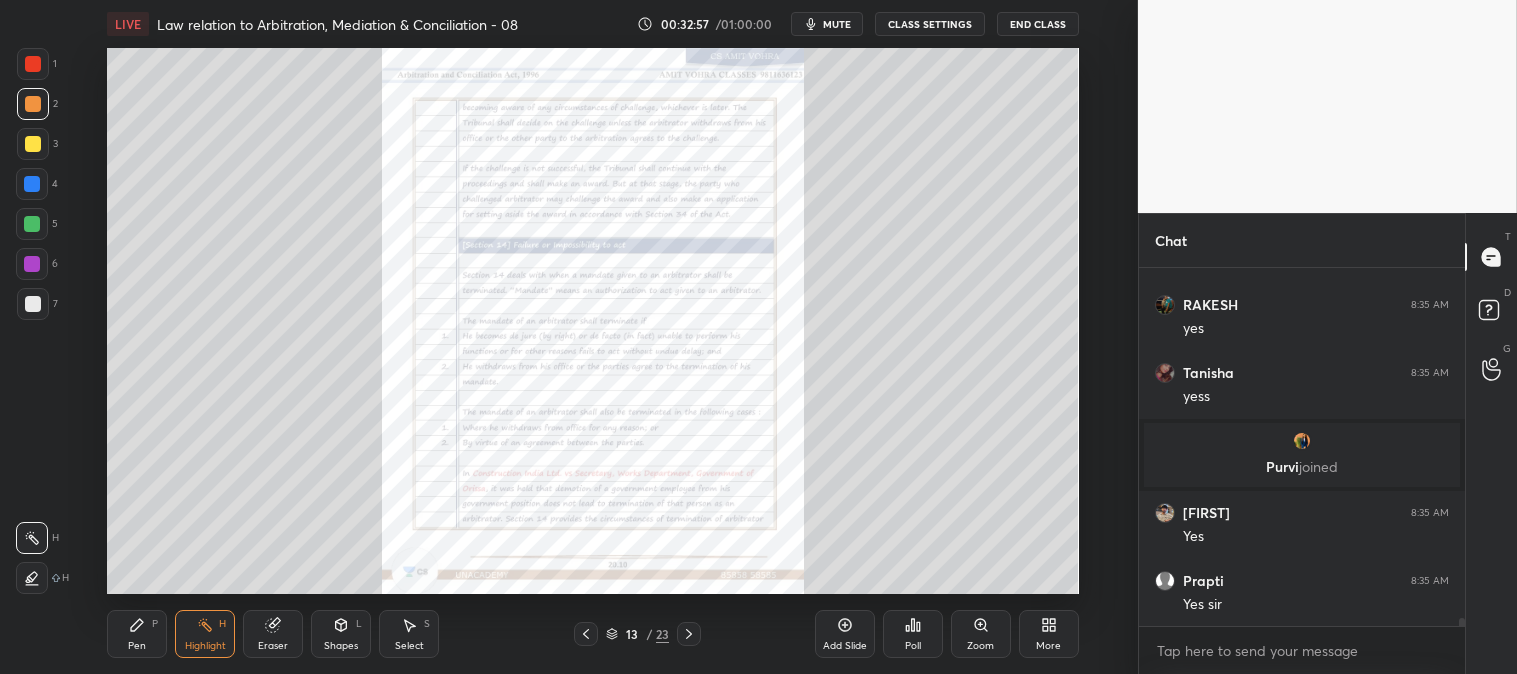click on "1" at bounding box center [37, 64] 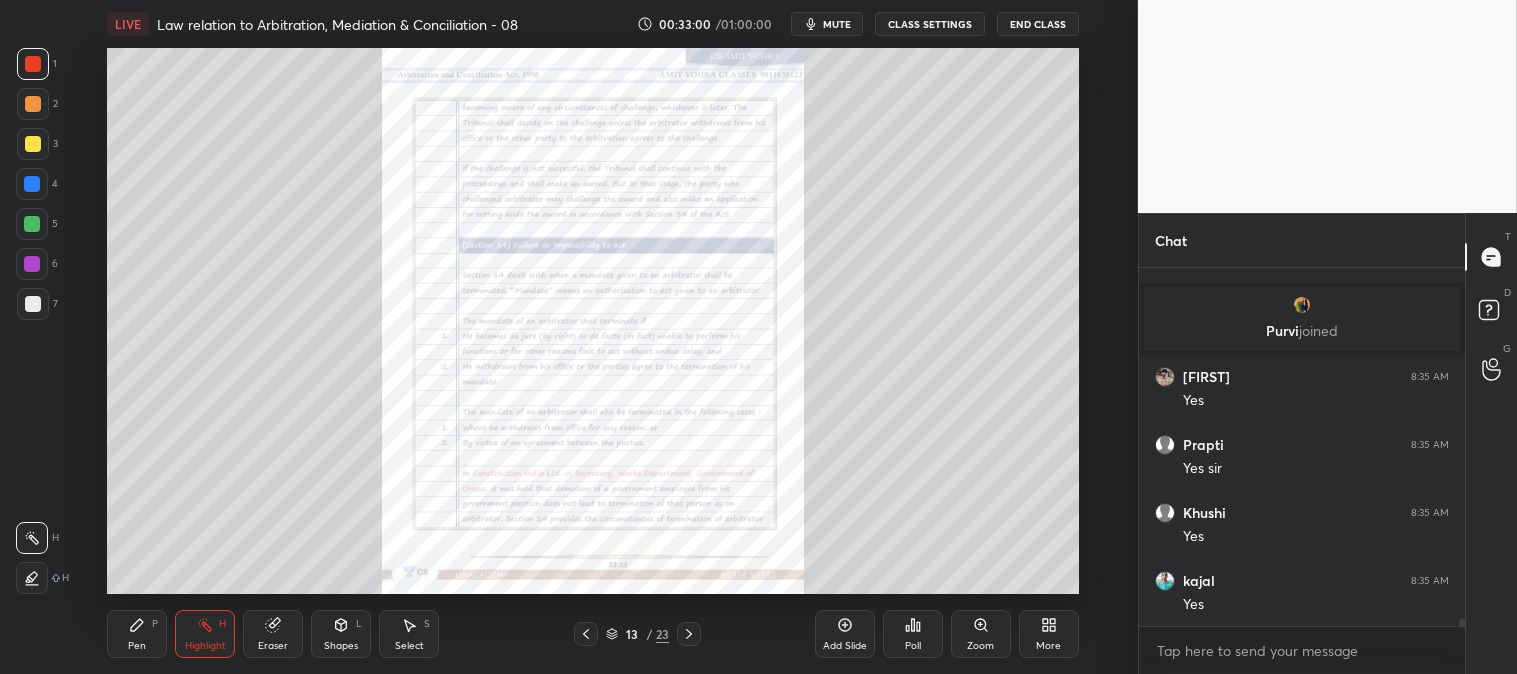 scroll, scrollTop: 15910, scrollLeft: 0, axis: vertical 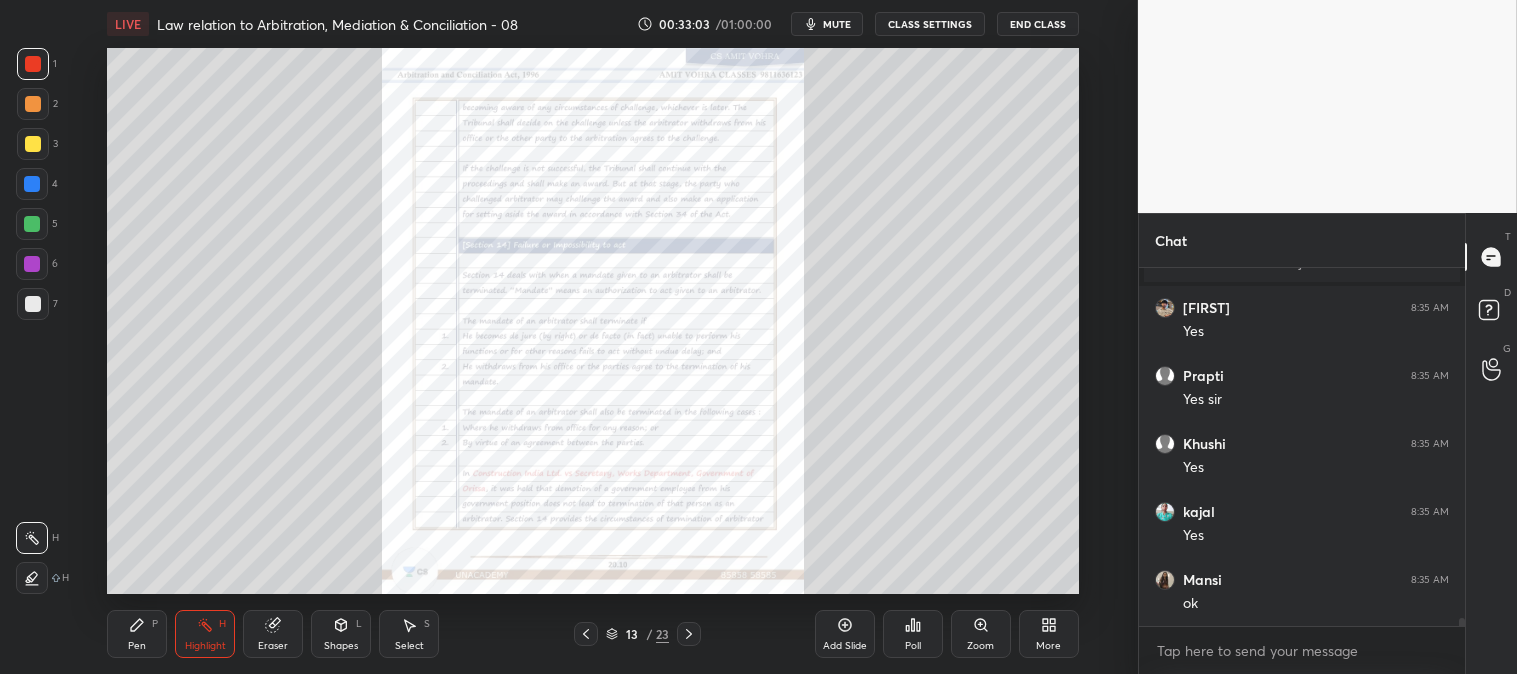 click 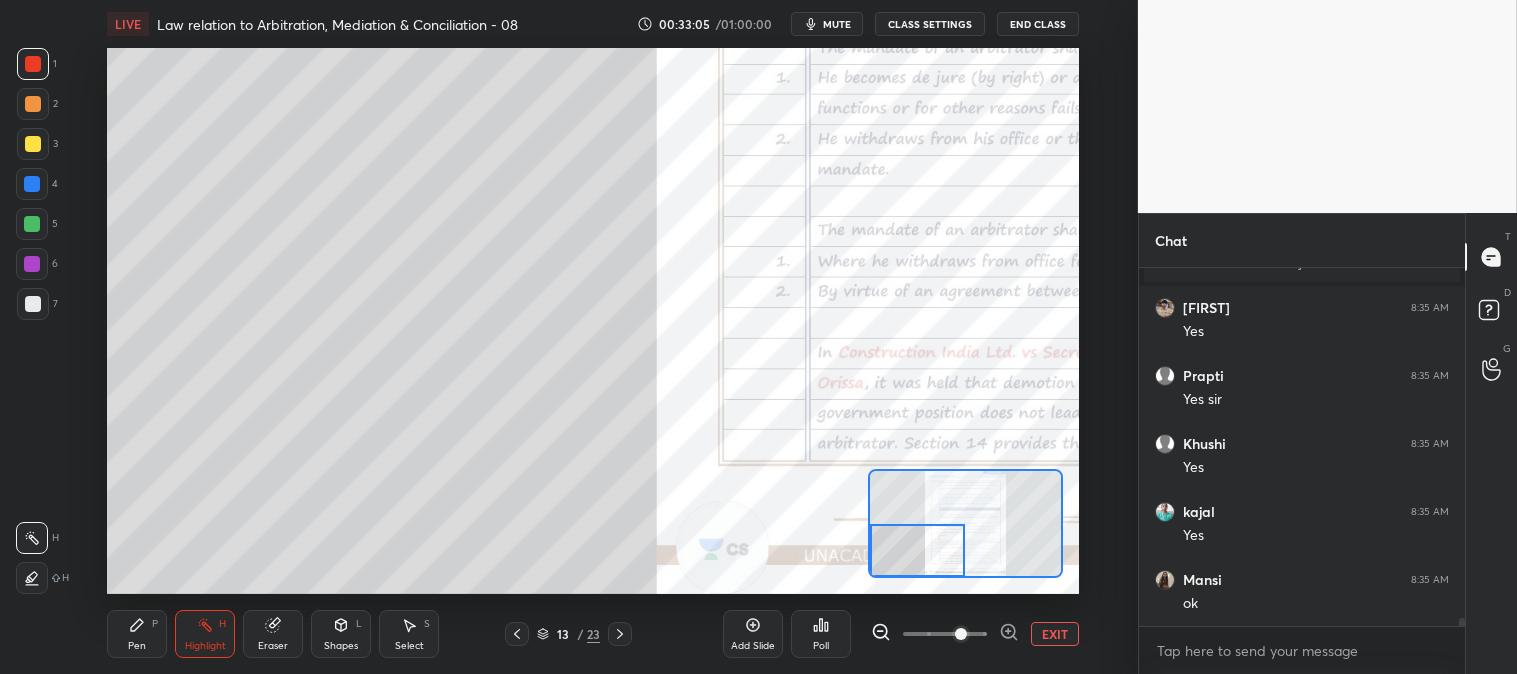 click at bounding box center [33, 104] 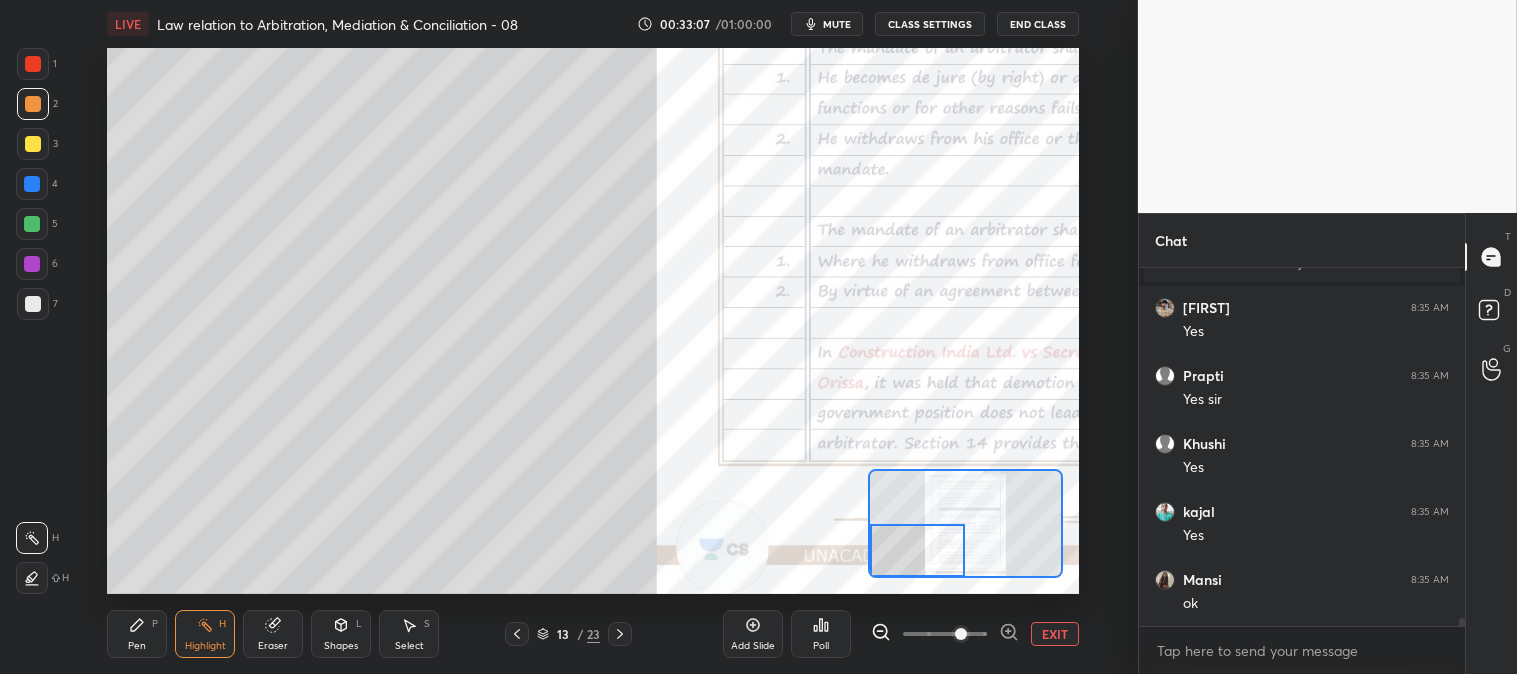 click 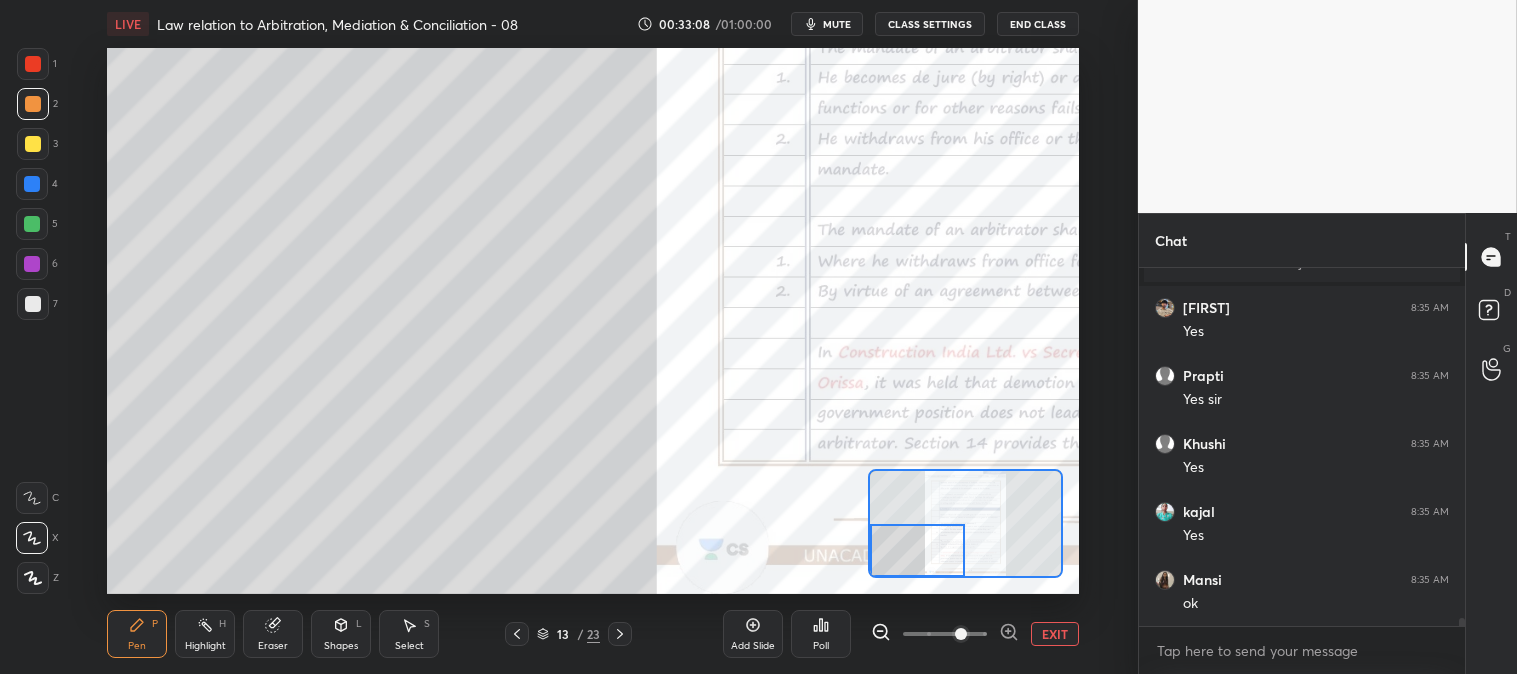 scroll, scrollTop: 15977, scrollLeft: 0, axis: vertical 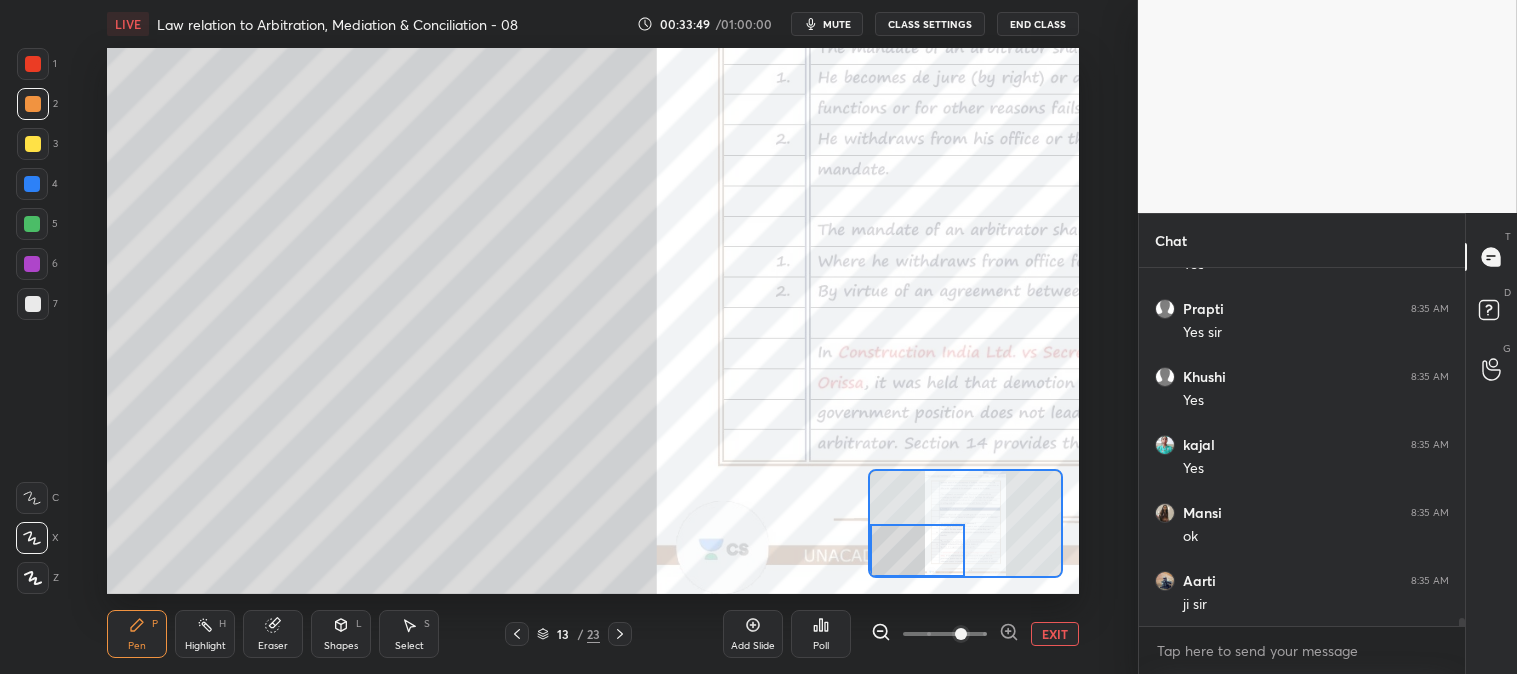 click on "EXIT" at bounding box center [1055, 634] 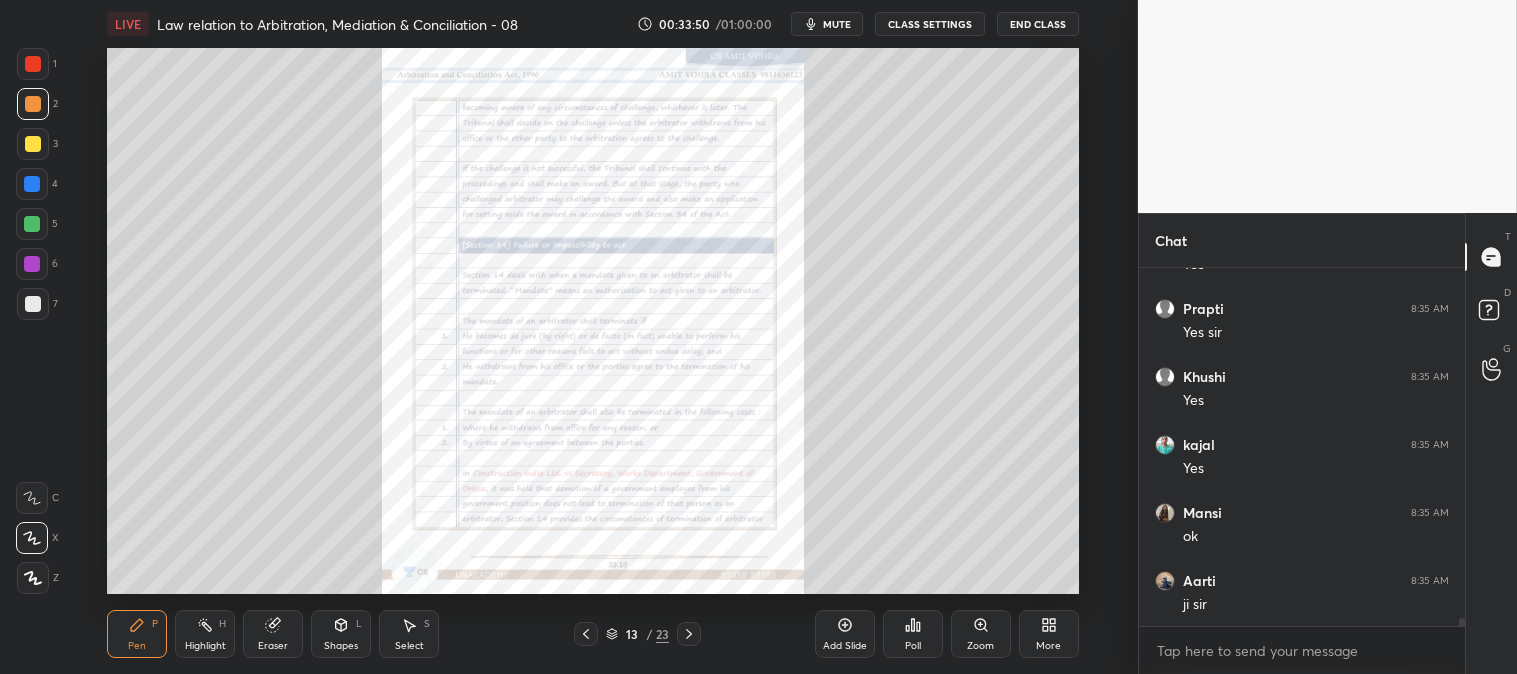 click at bounding box center [33, 64] 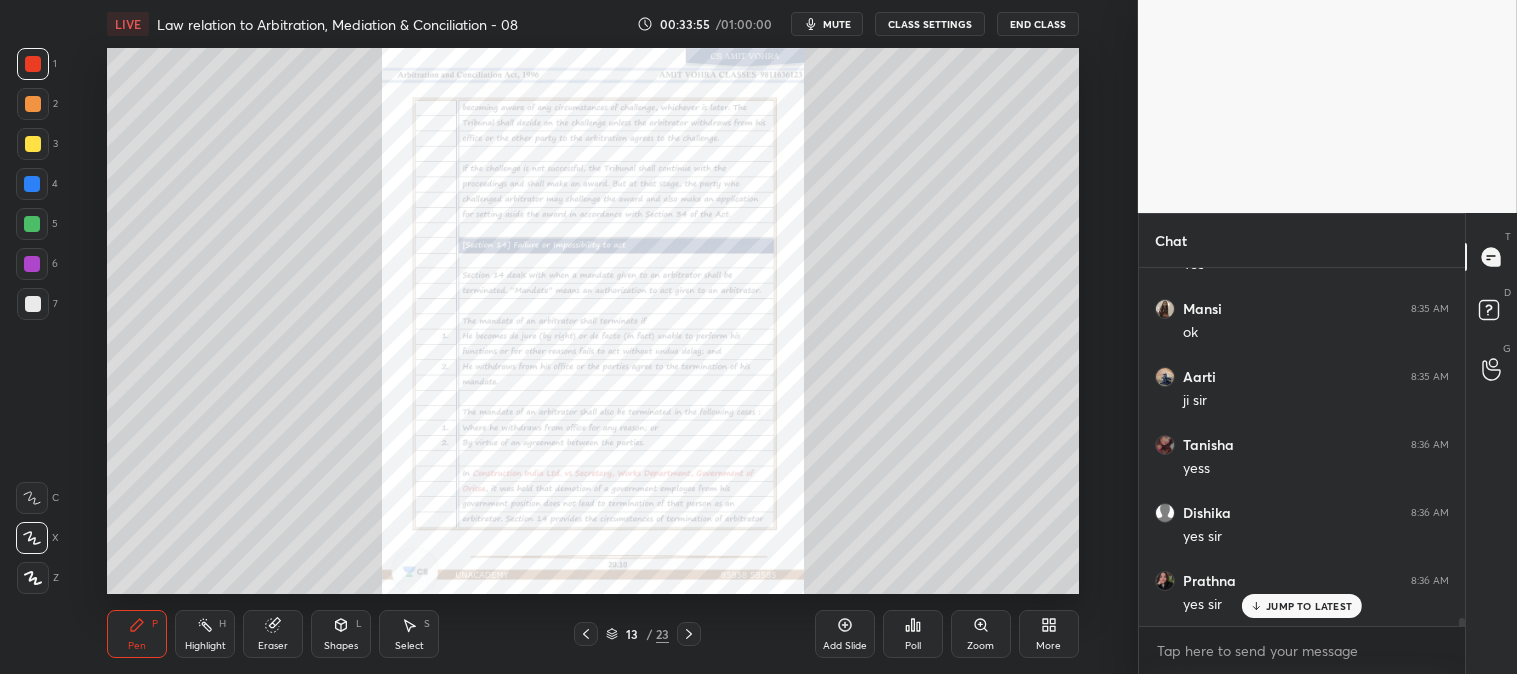 scroll, scrollTop: 16250, scrollLeft: 0, axis: vertical 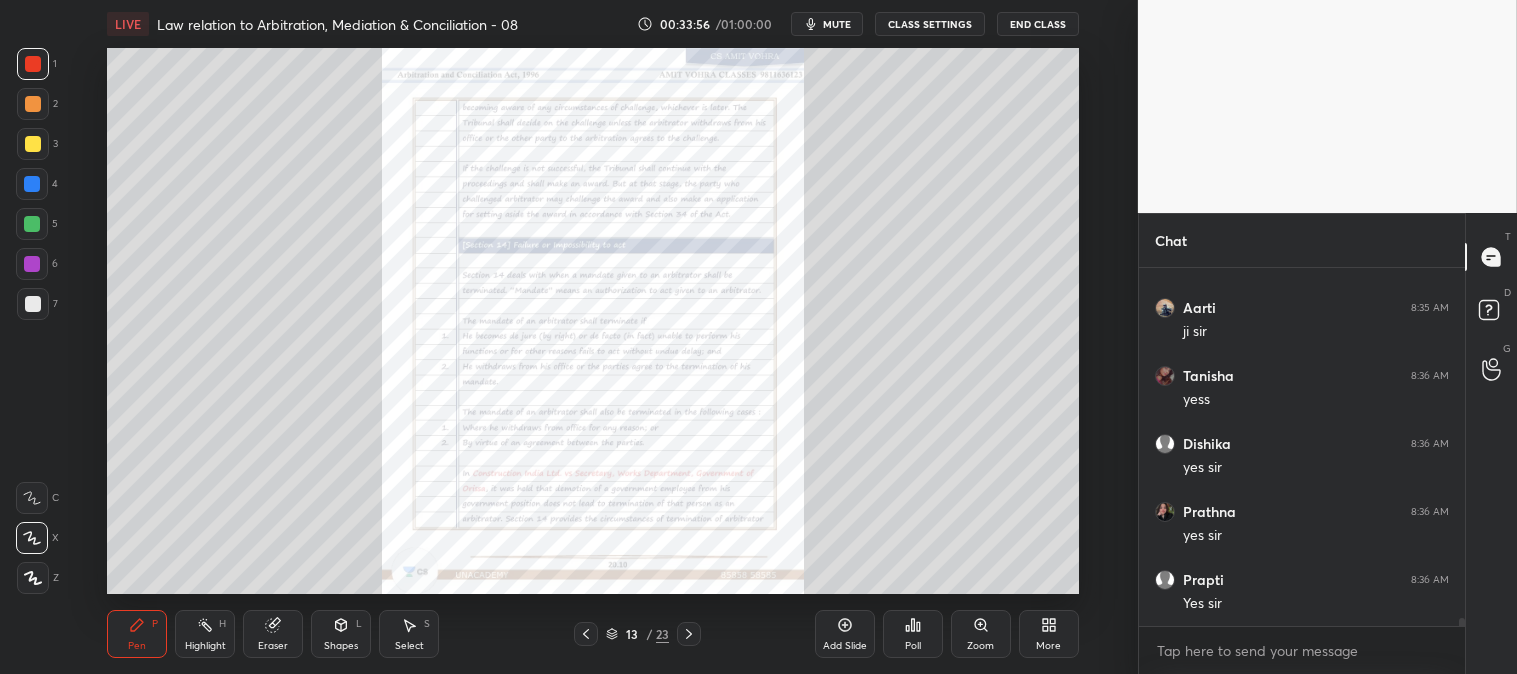 click 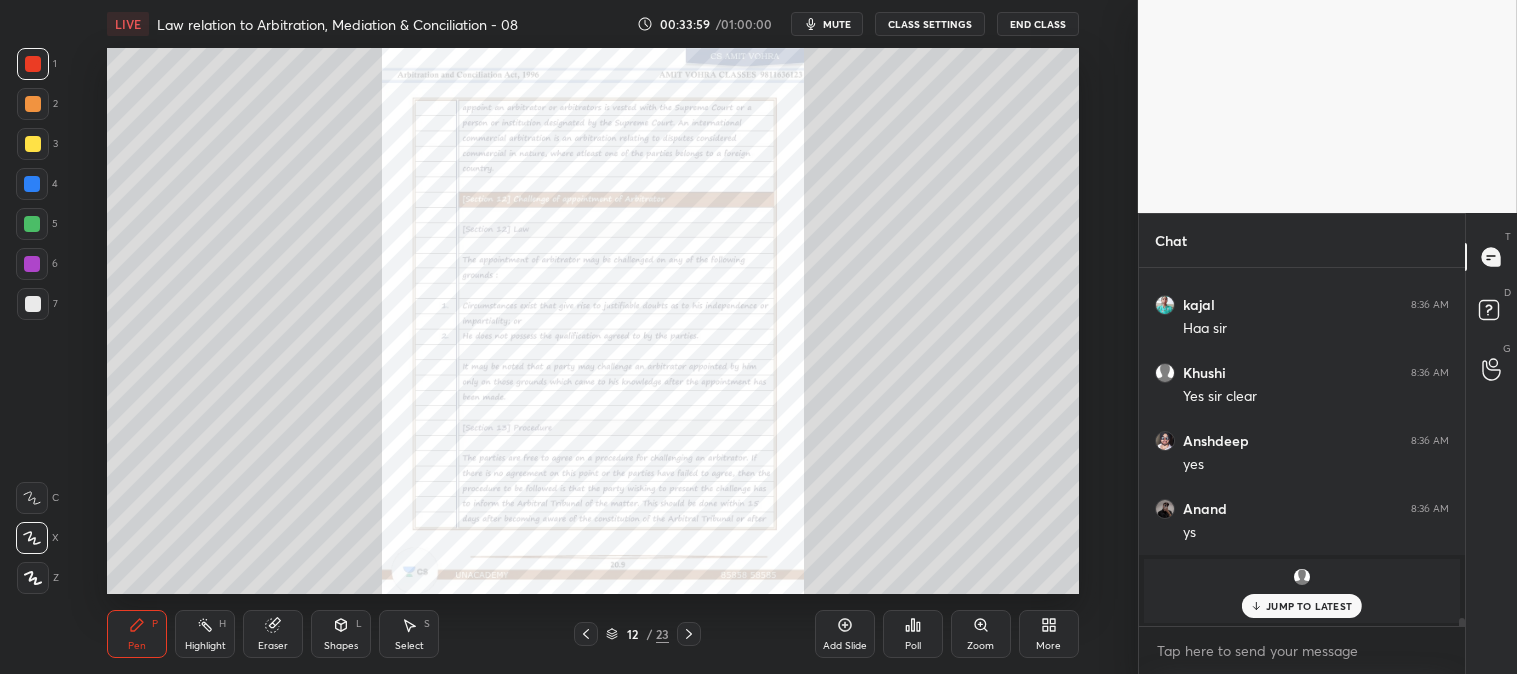 click 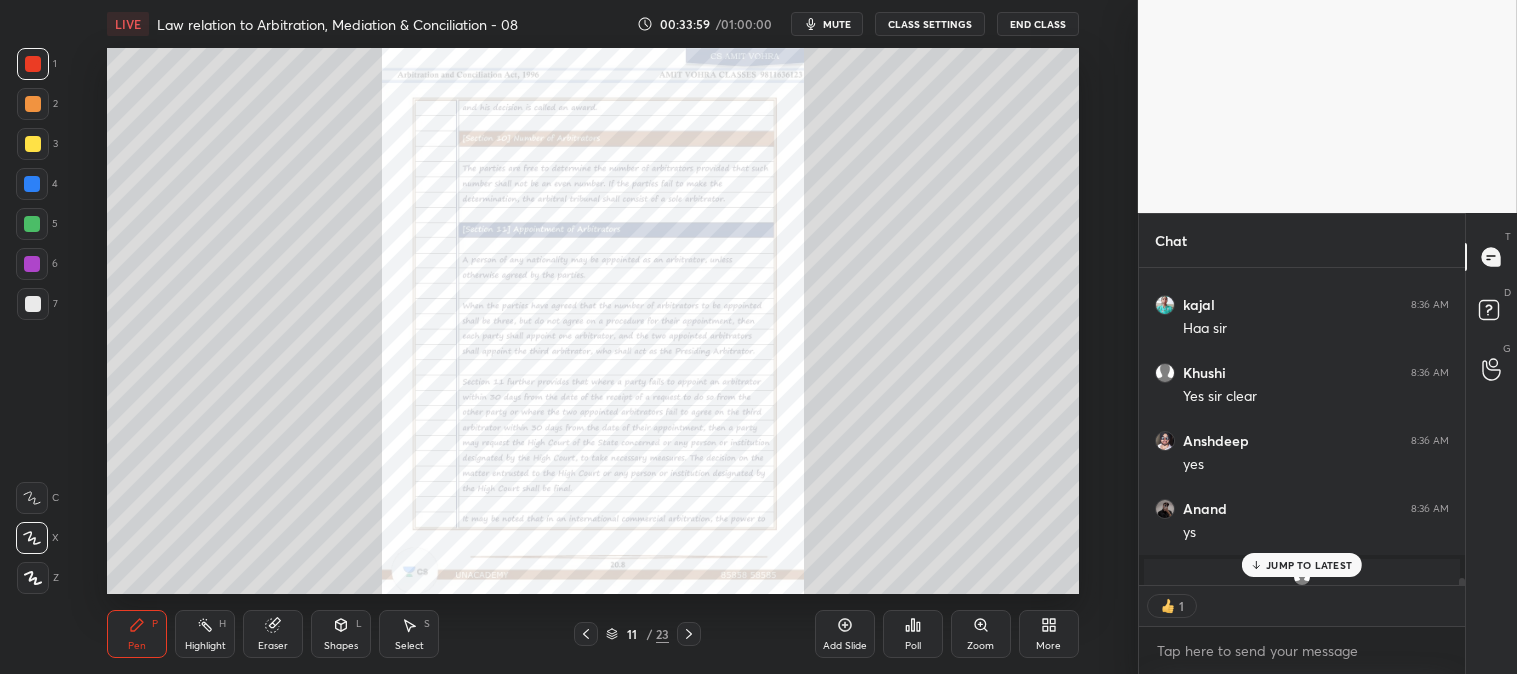 scroll, scrollTop: 16661, scrollLeft: 0, axis: vertical 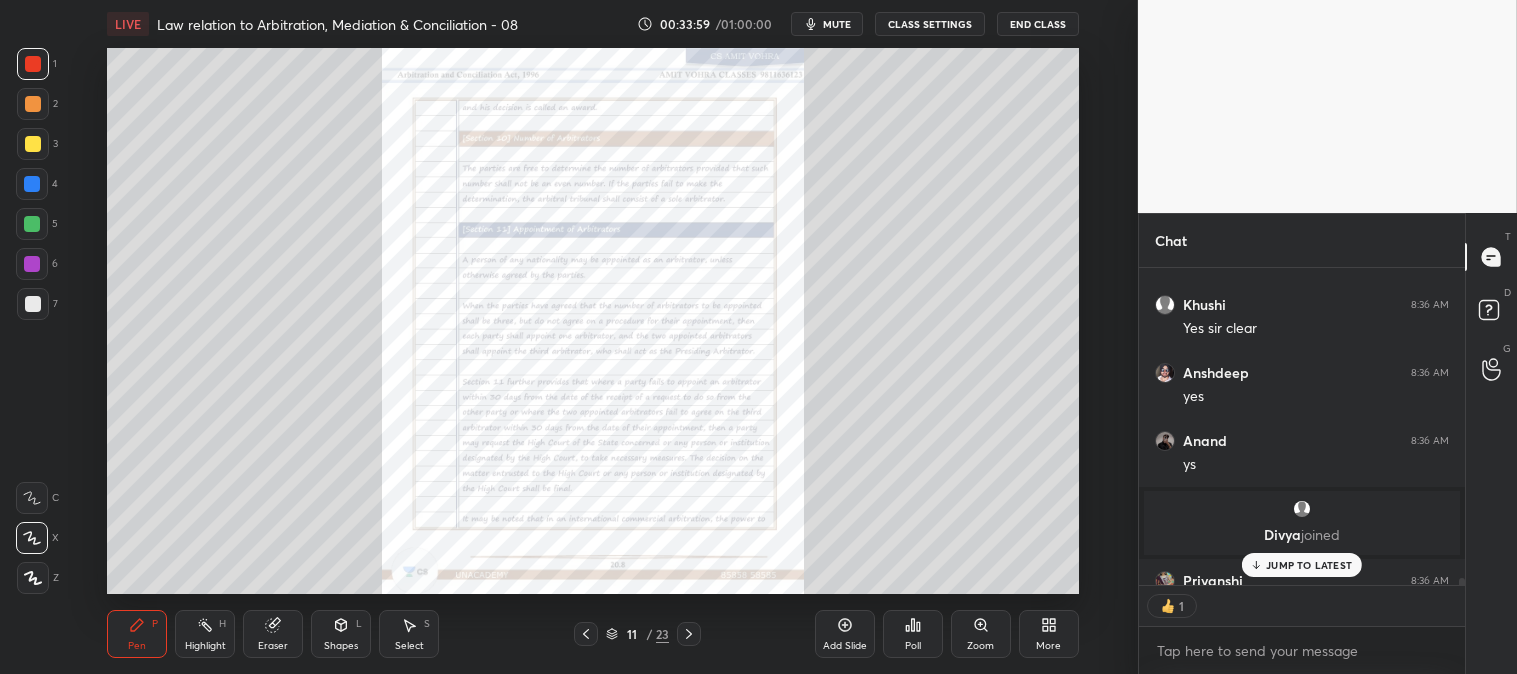 click on "Highlight H" at bounding box center [205, 634] 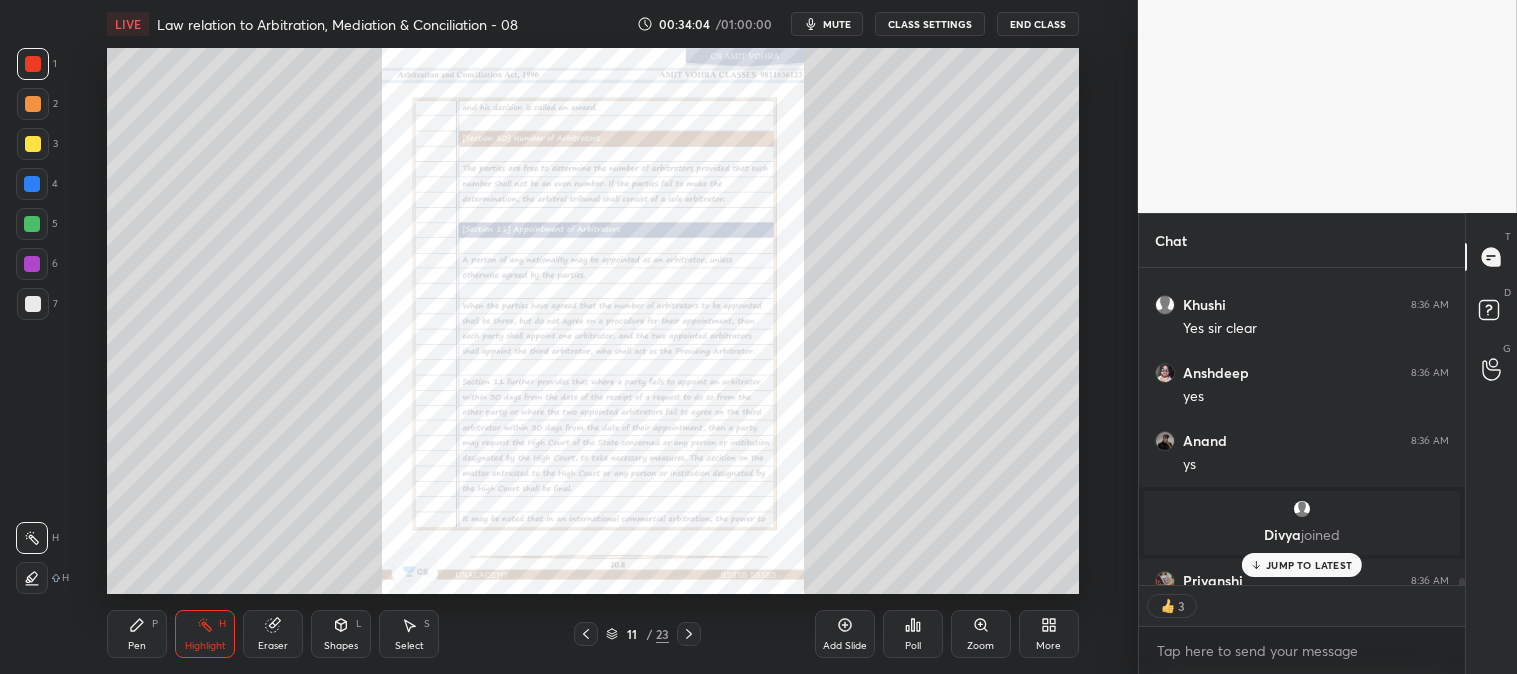 click 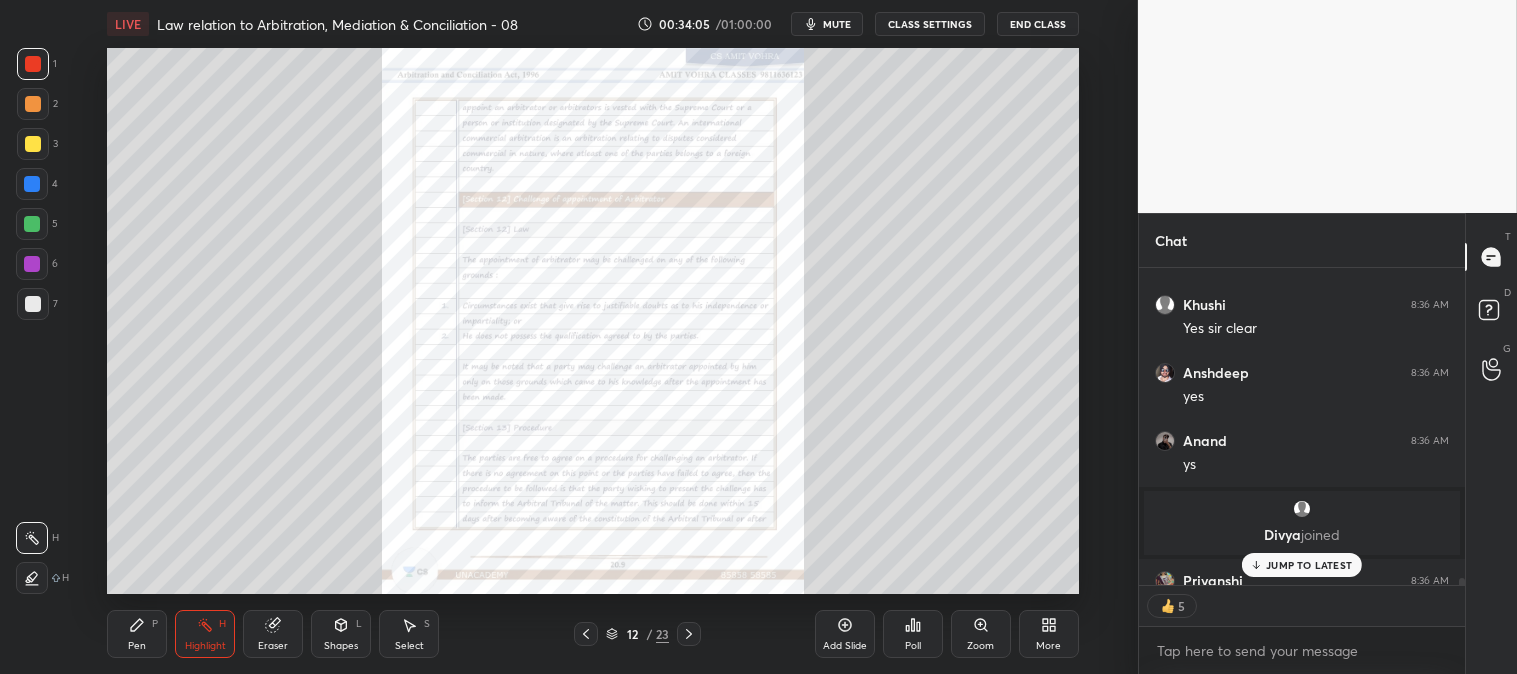 click 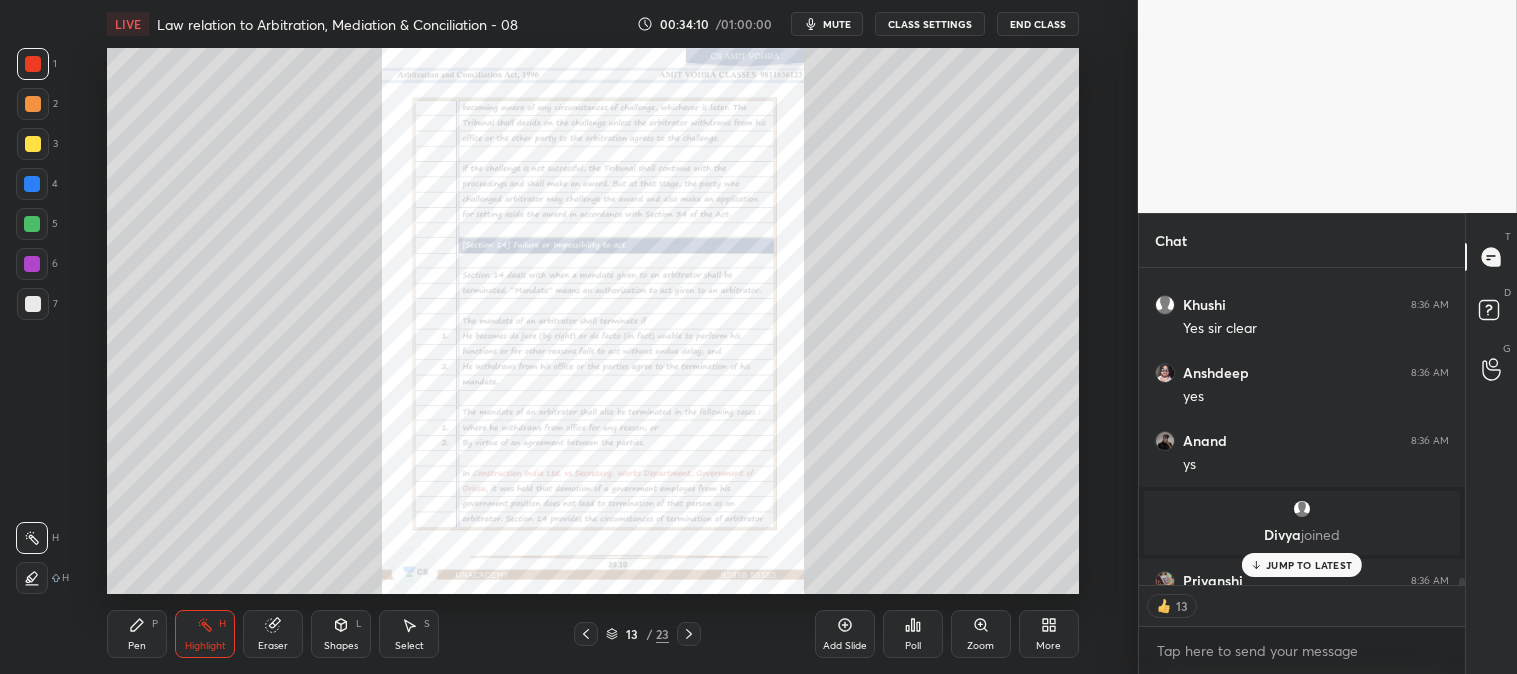 click on "JUMP TO LATEST" at bounding box center (1309, 565) 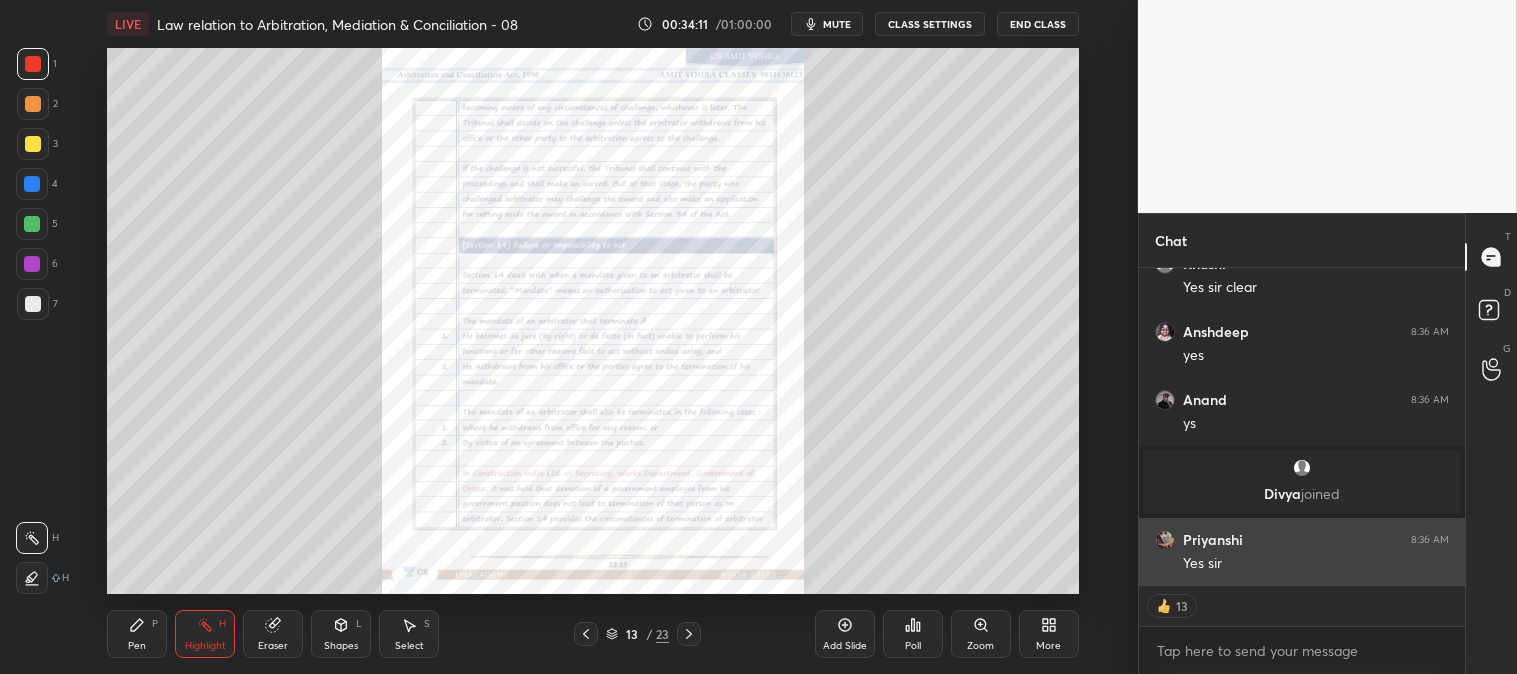 scroll, scrollTop: 16703, scrollLeft: 0, axis: vertical 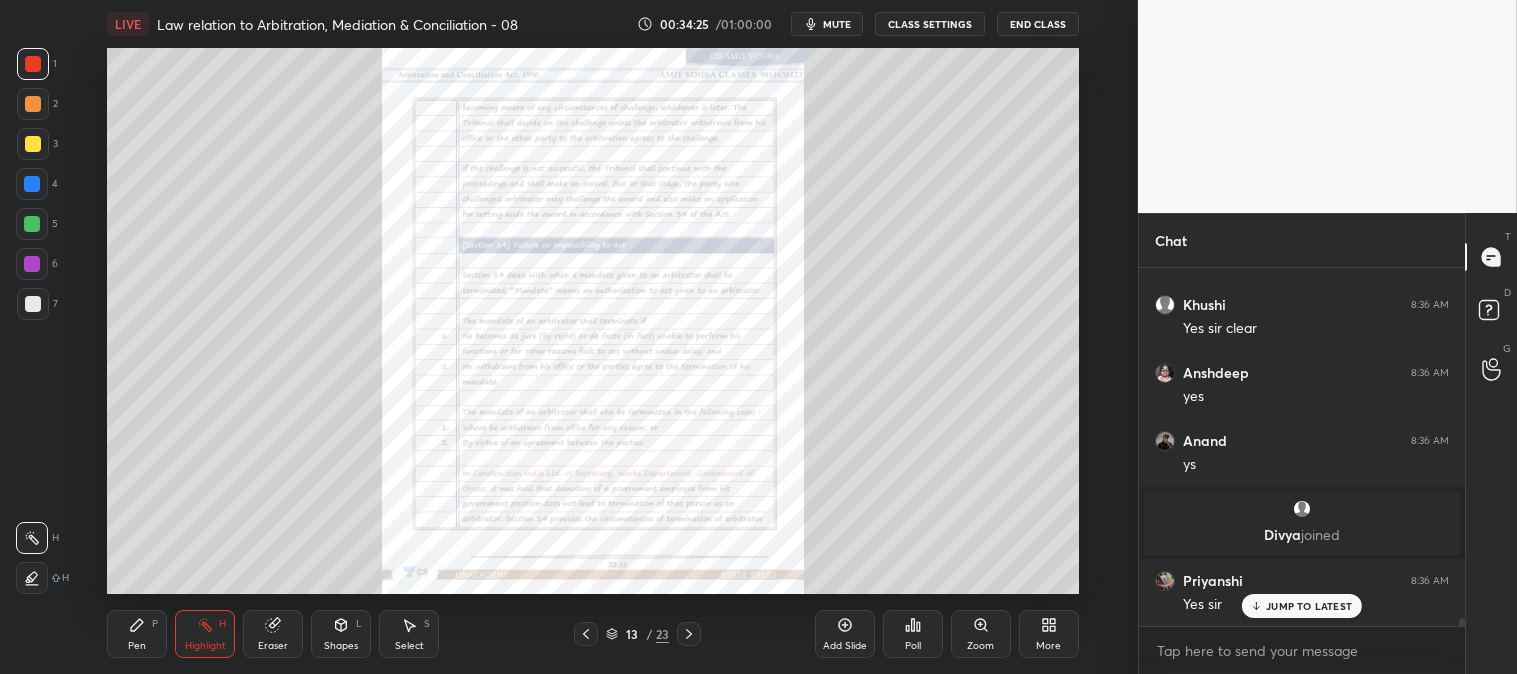 click 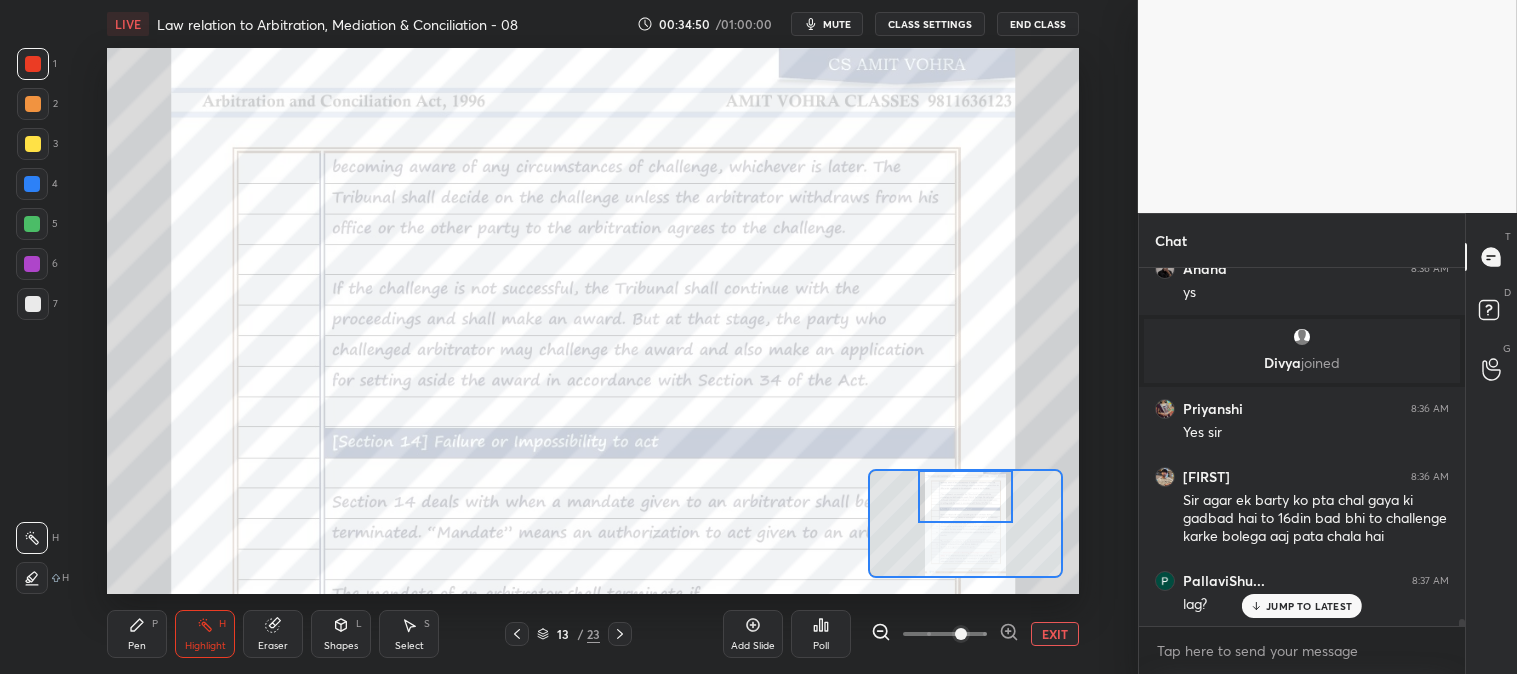 scroll, scrollTop: 16905, scrollLeft: 0, axis: vertical 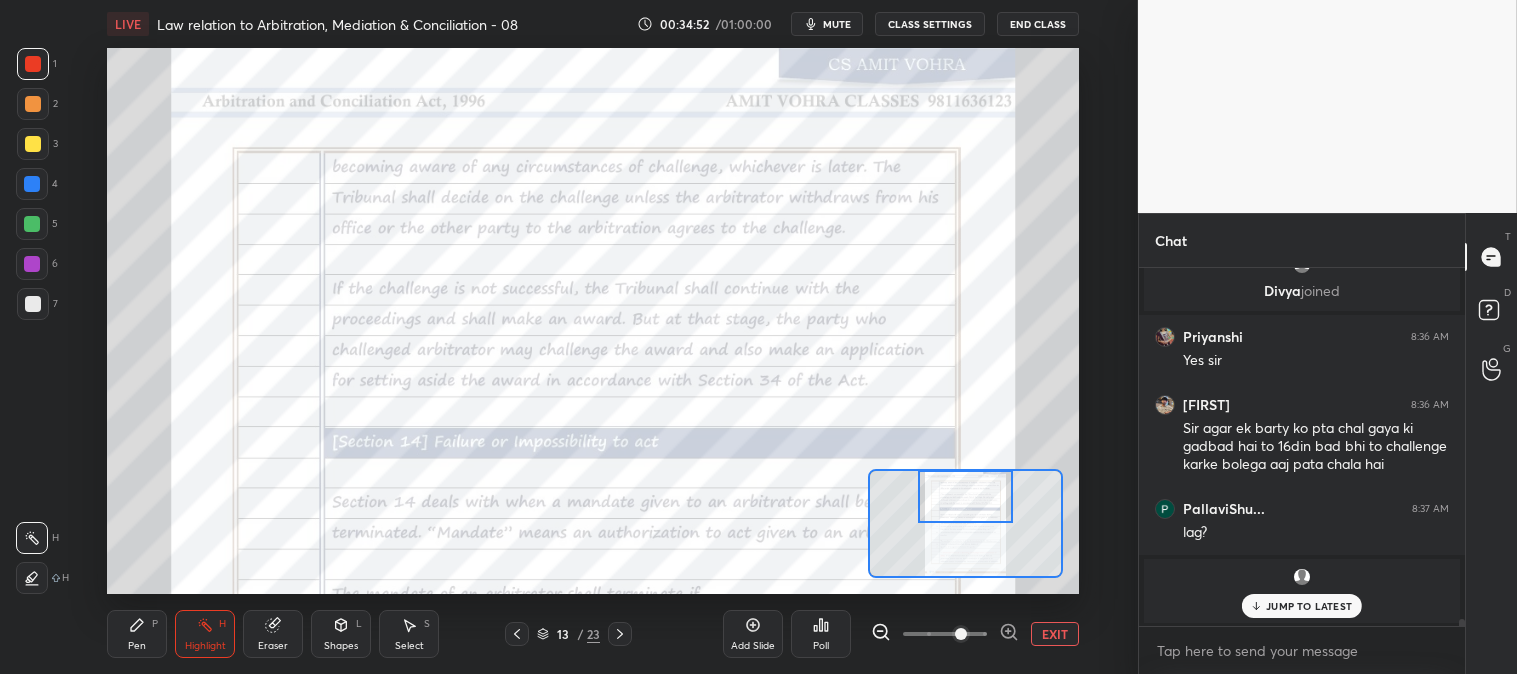 click on "Pen P" at bounding box center [137, 634] 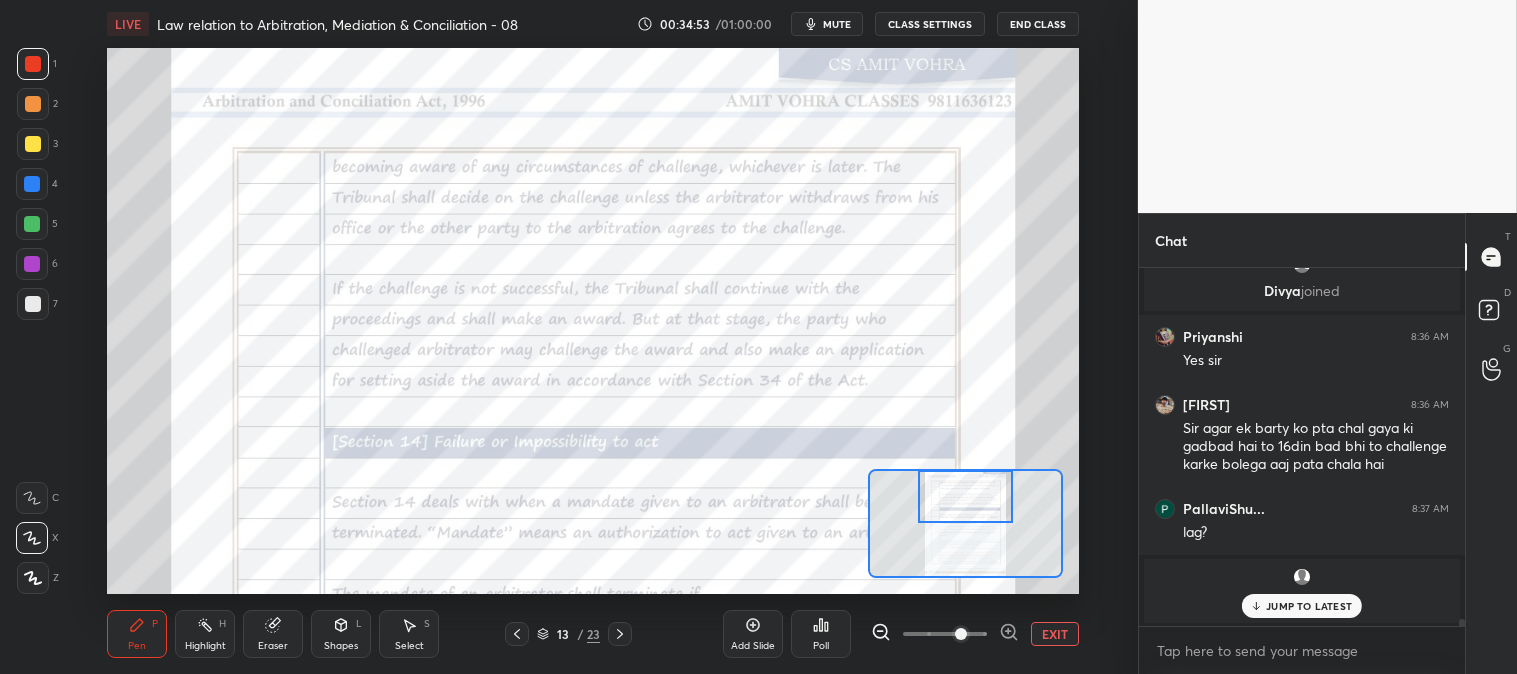 scroll, scrollTop: 16973, scrollLeft: 0, axis: vertical 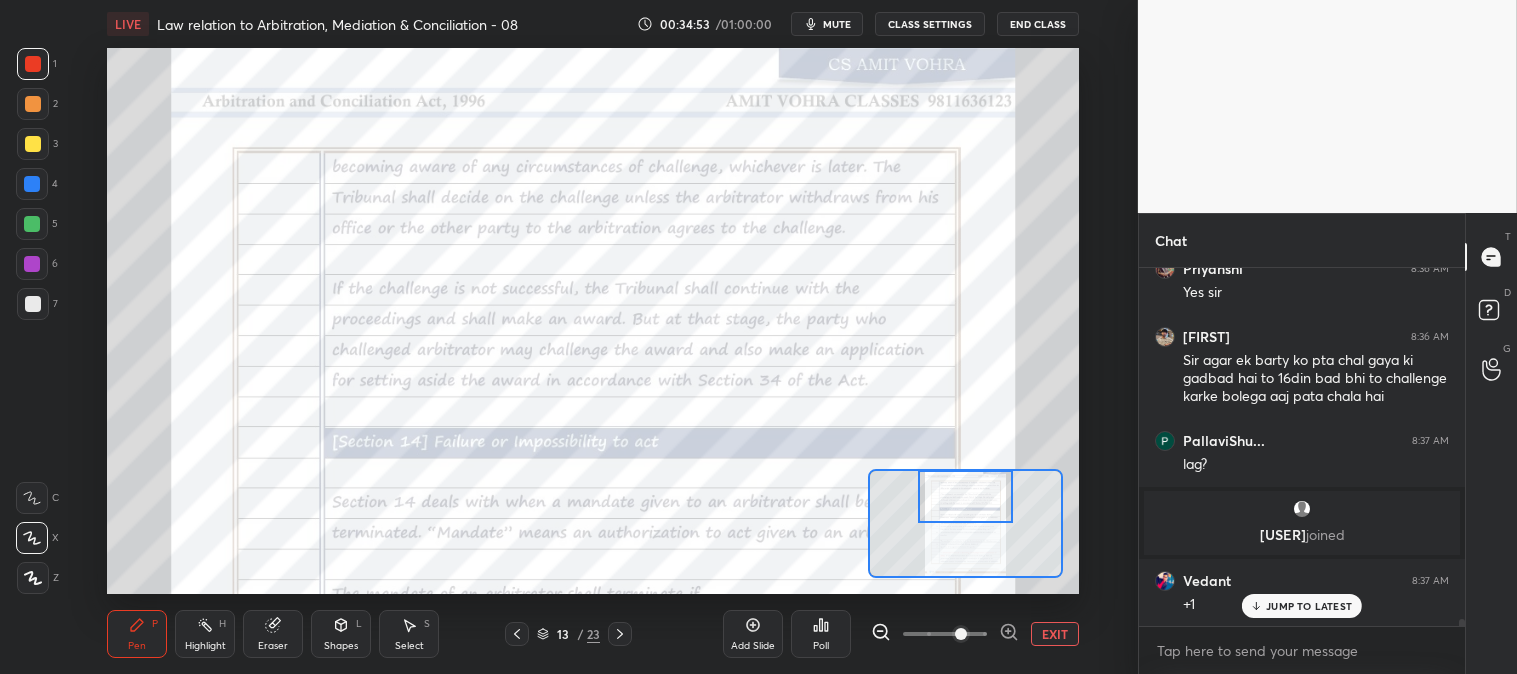 click at bounding box center (32, 224) 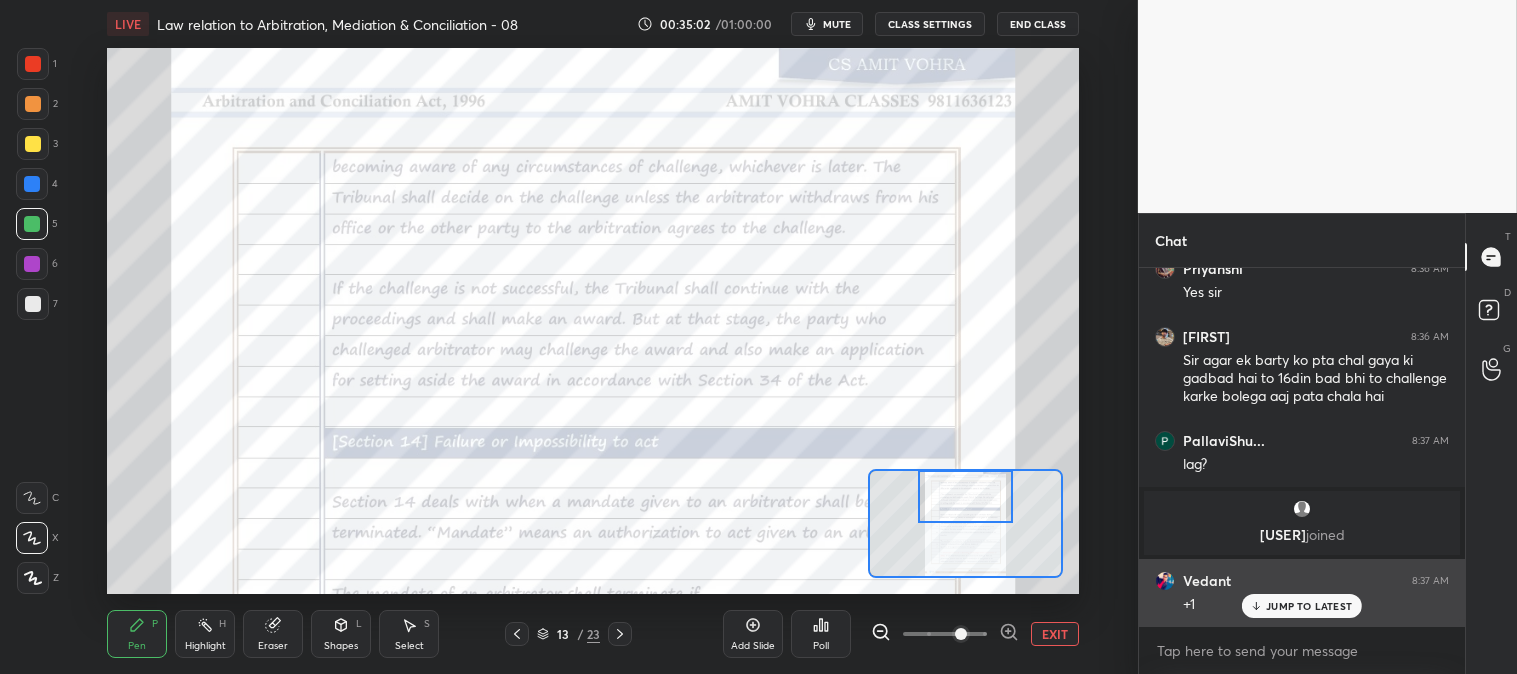 click on "JUMP TO LATEST" at bounding box center [1309, 606] 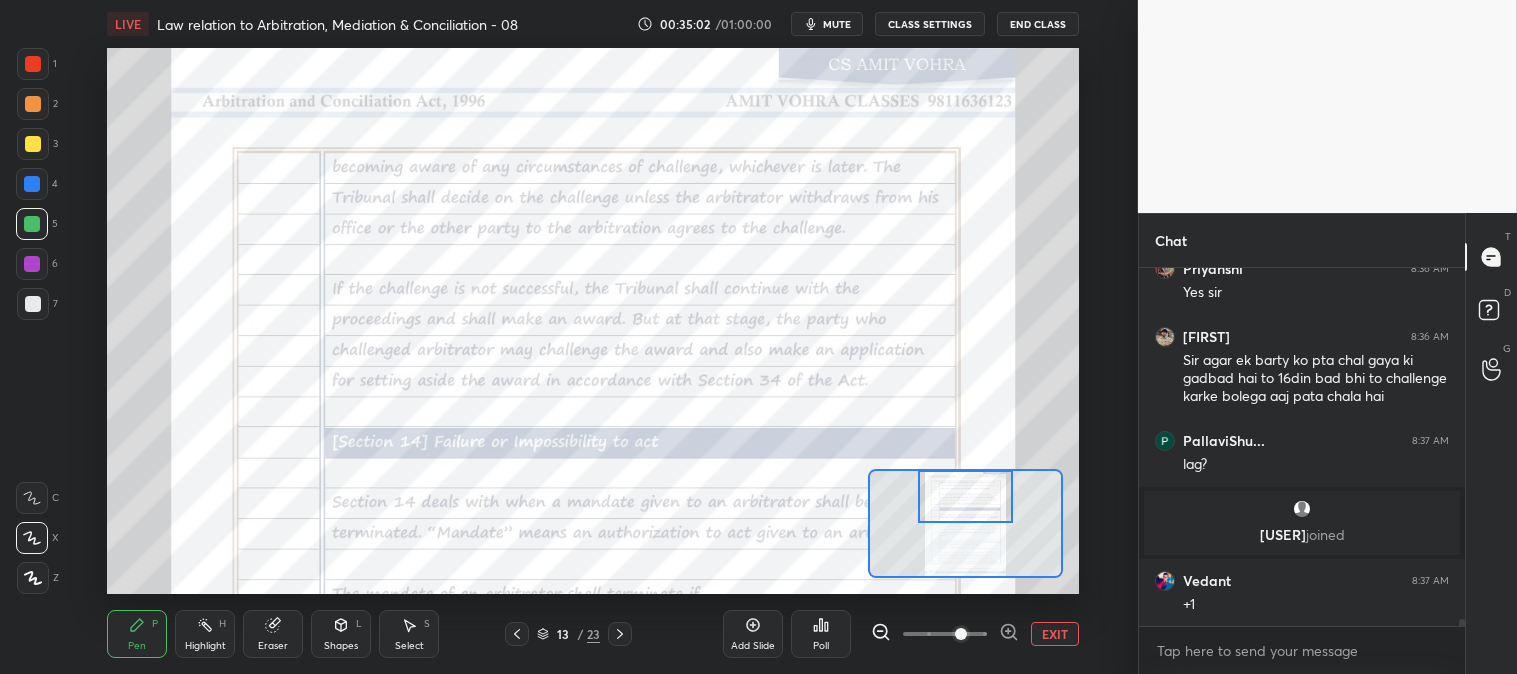 scroll, scrollTop: 17041, scrollLeft: 0, axis: vertical 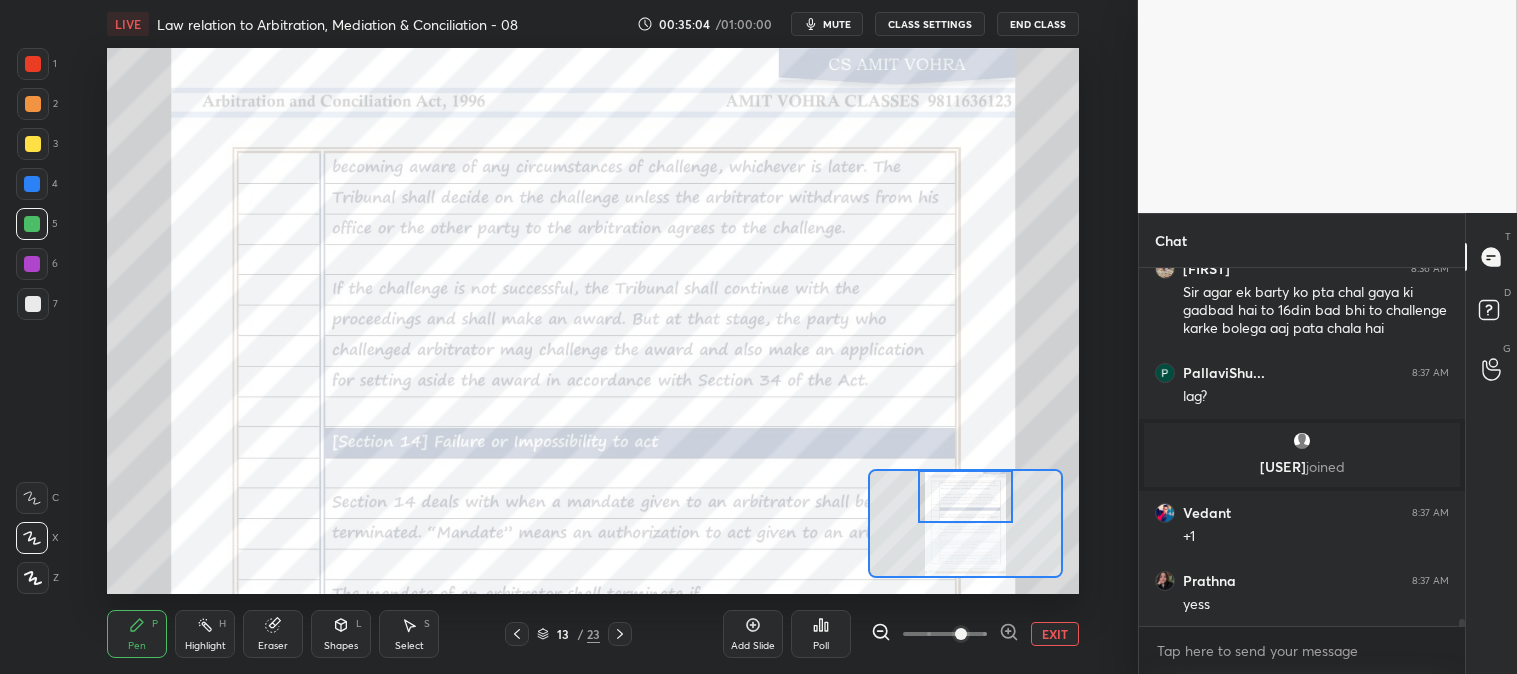 click on "EXIT" at bounding box center (1055, 634) 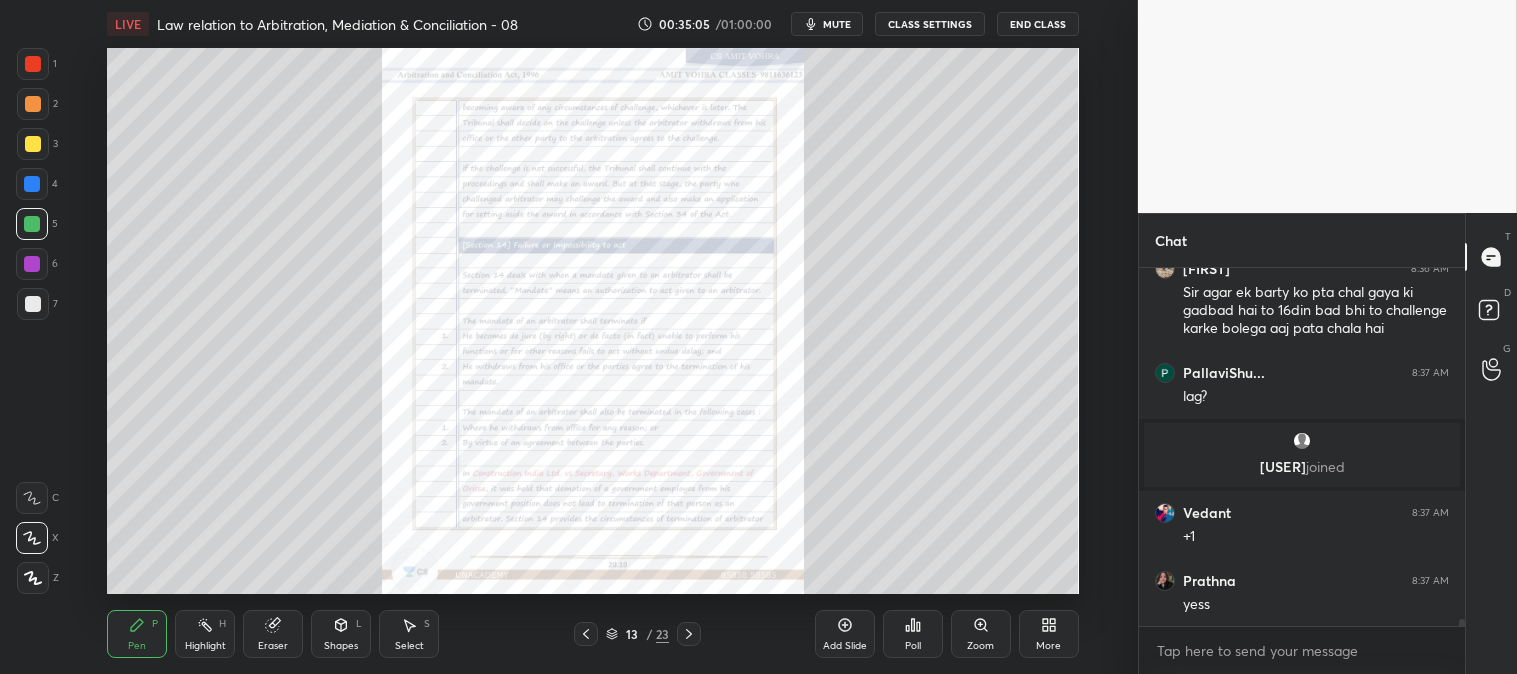 click on "Highlight" at bounding box center [205, 646] 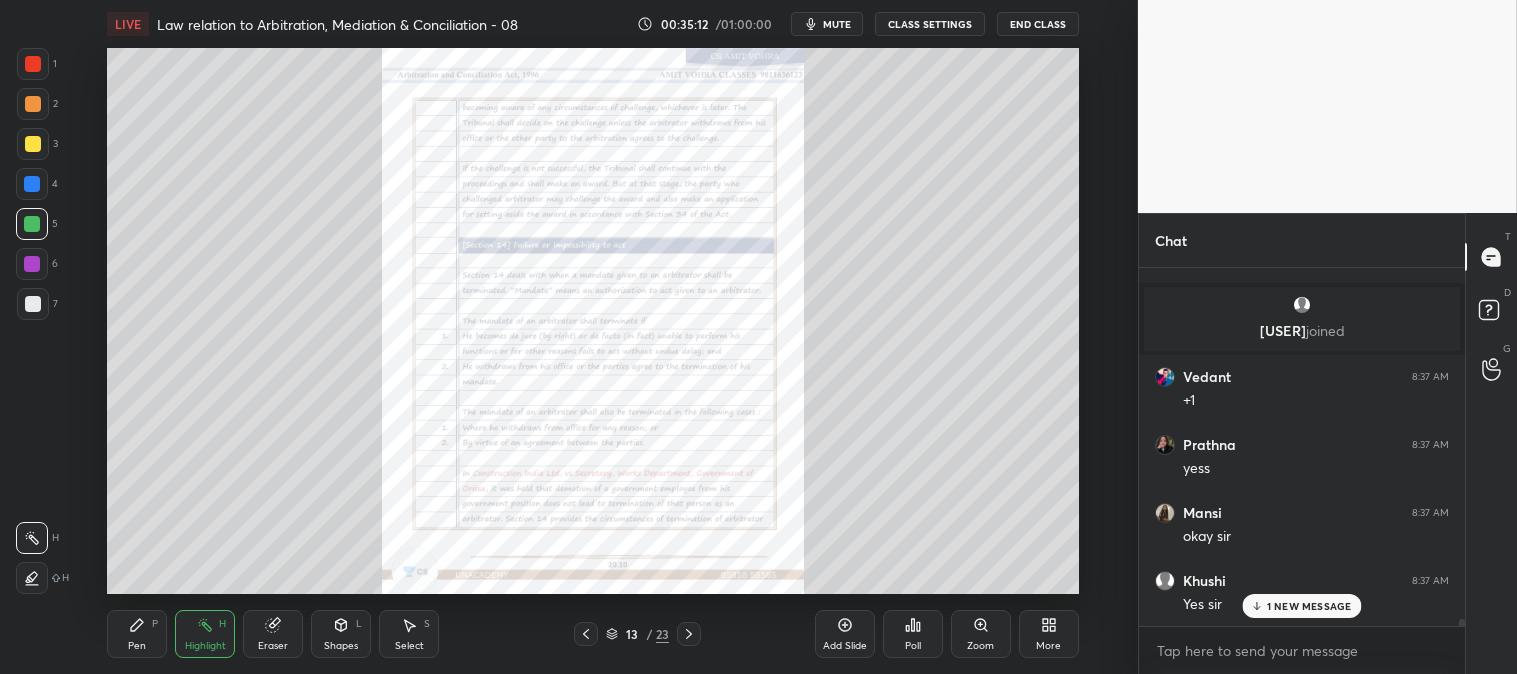 scroll, scrollTop: 17245, scrollLeft: 0, axis: vertical 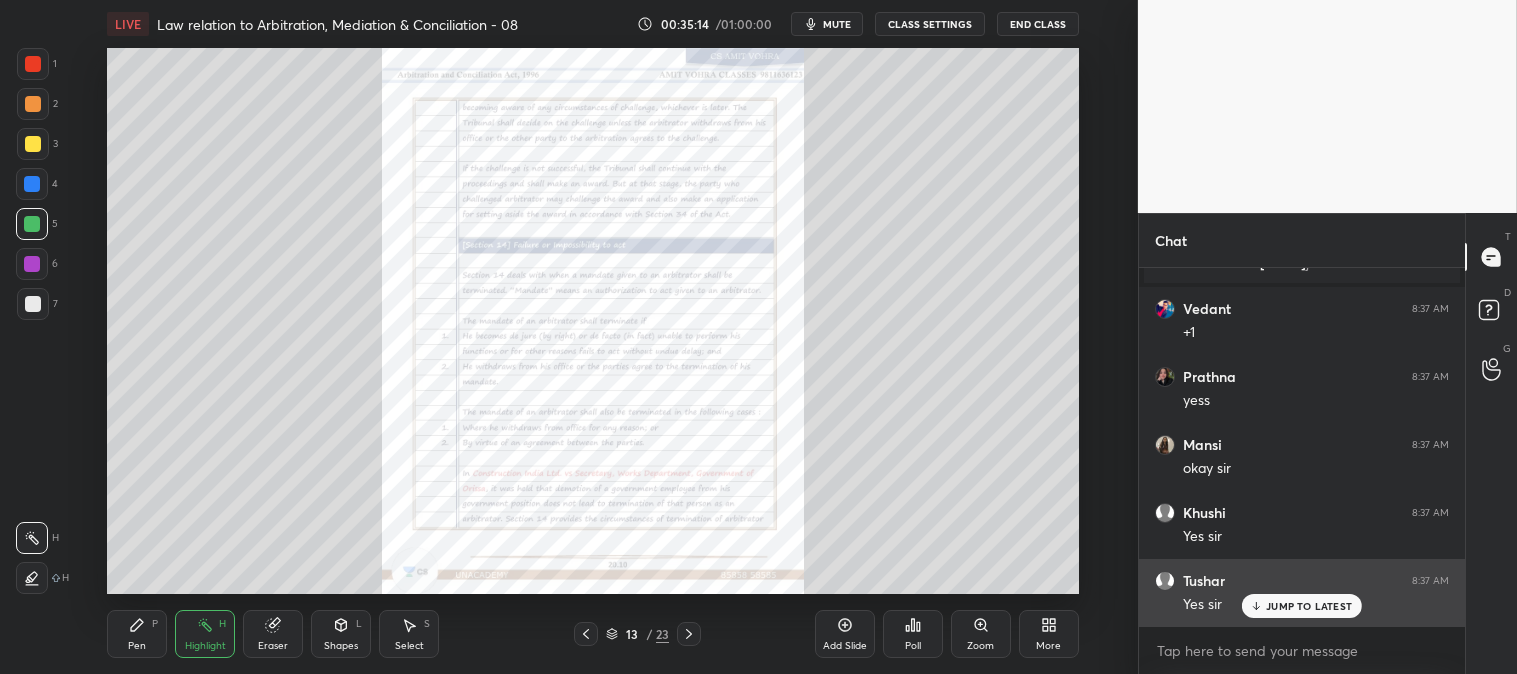 click on "JUMP TO LATEST" at bounding box center [1309, 606] 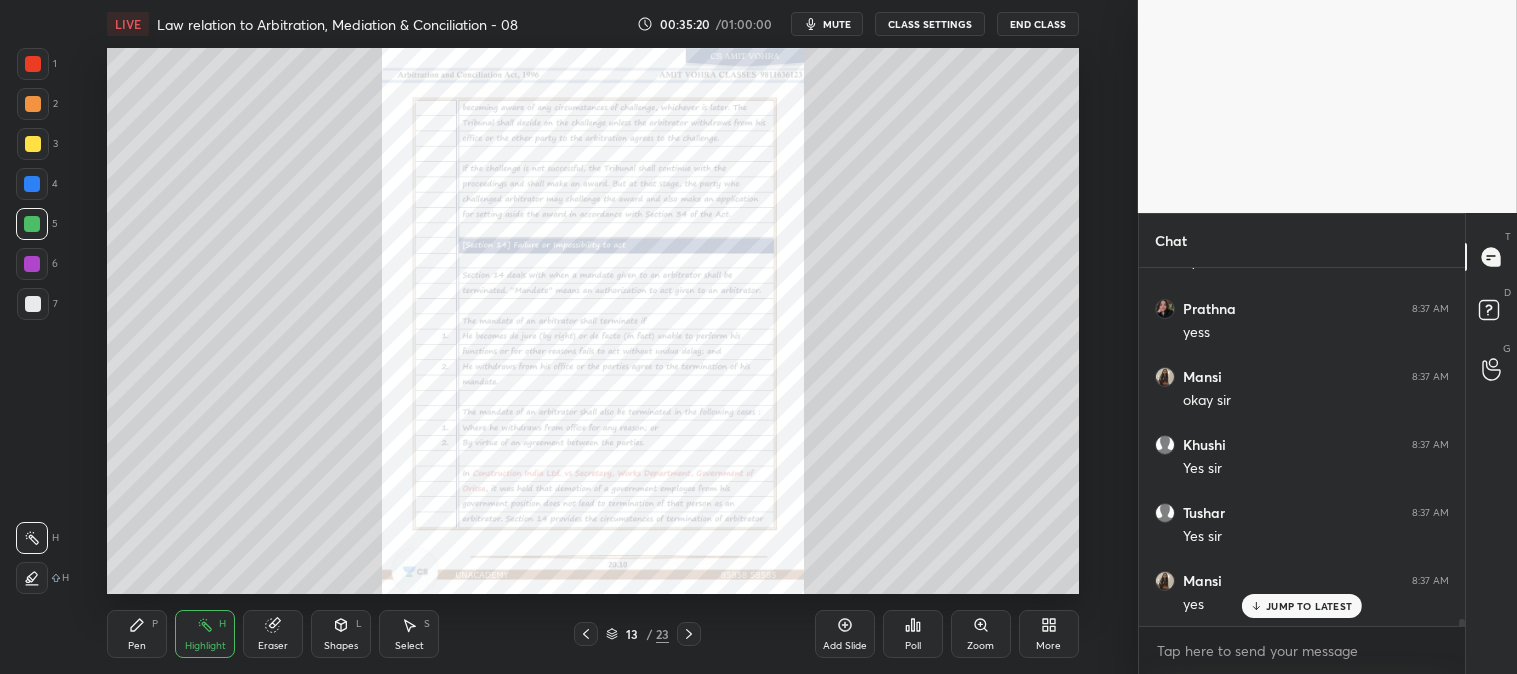scroll, scrollTop: 17381, scrollLeft: 0, axis: vertical 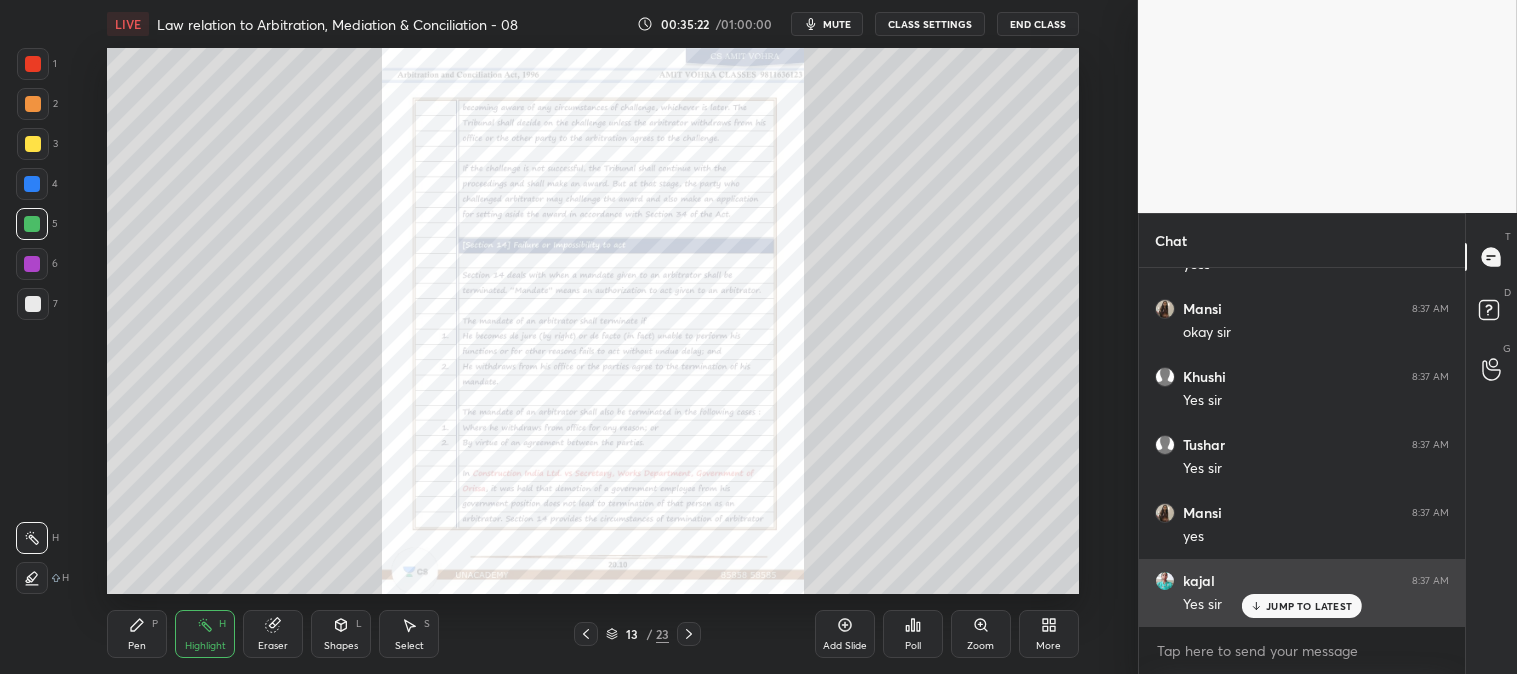 click on "JUMP TO LATEST" at bounding box center [1309, 606] 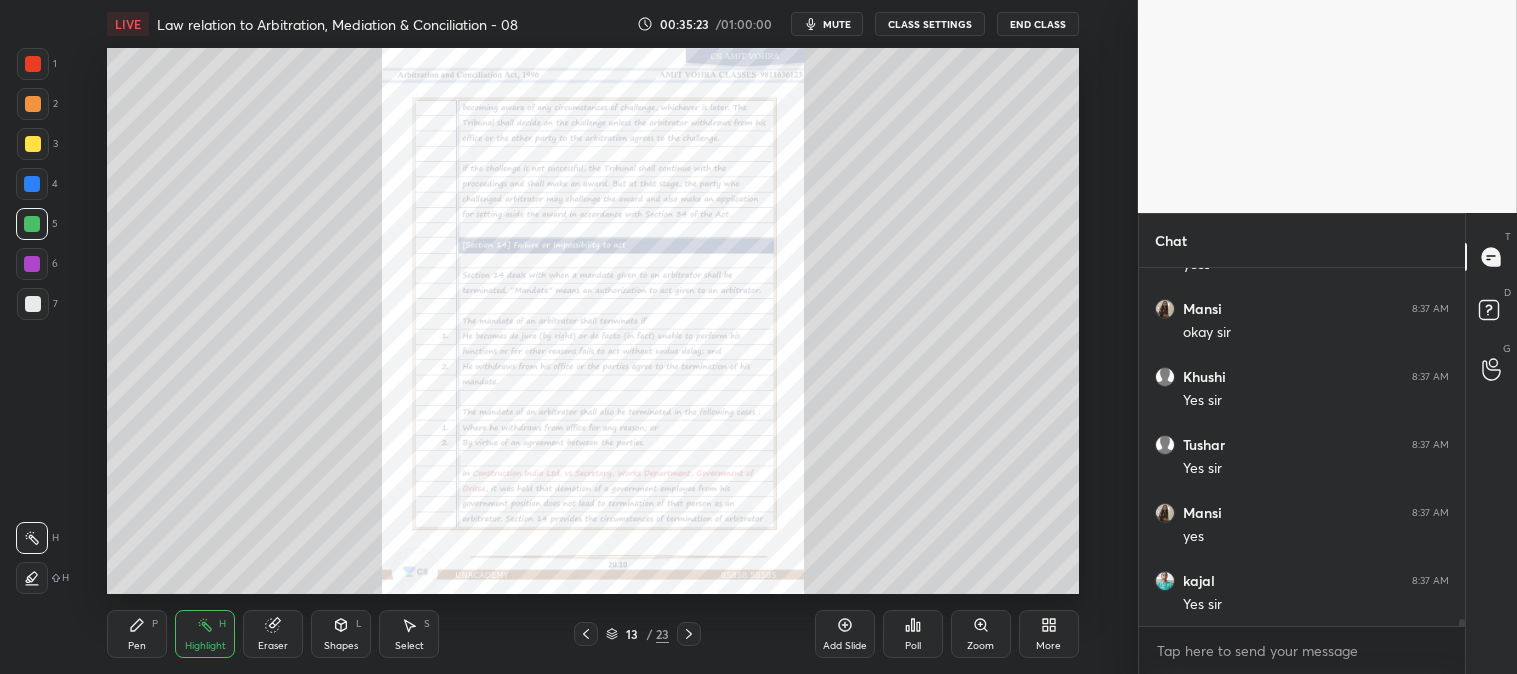 click on "Pen P" at bounding box center (137, 634) 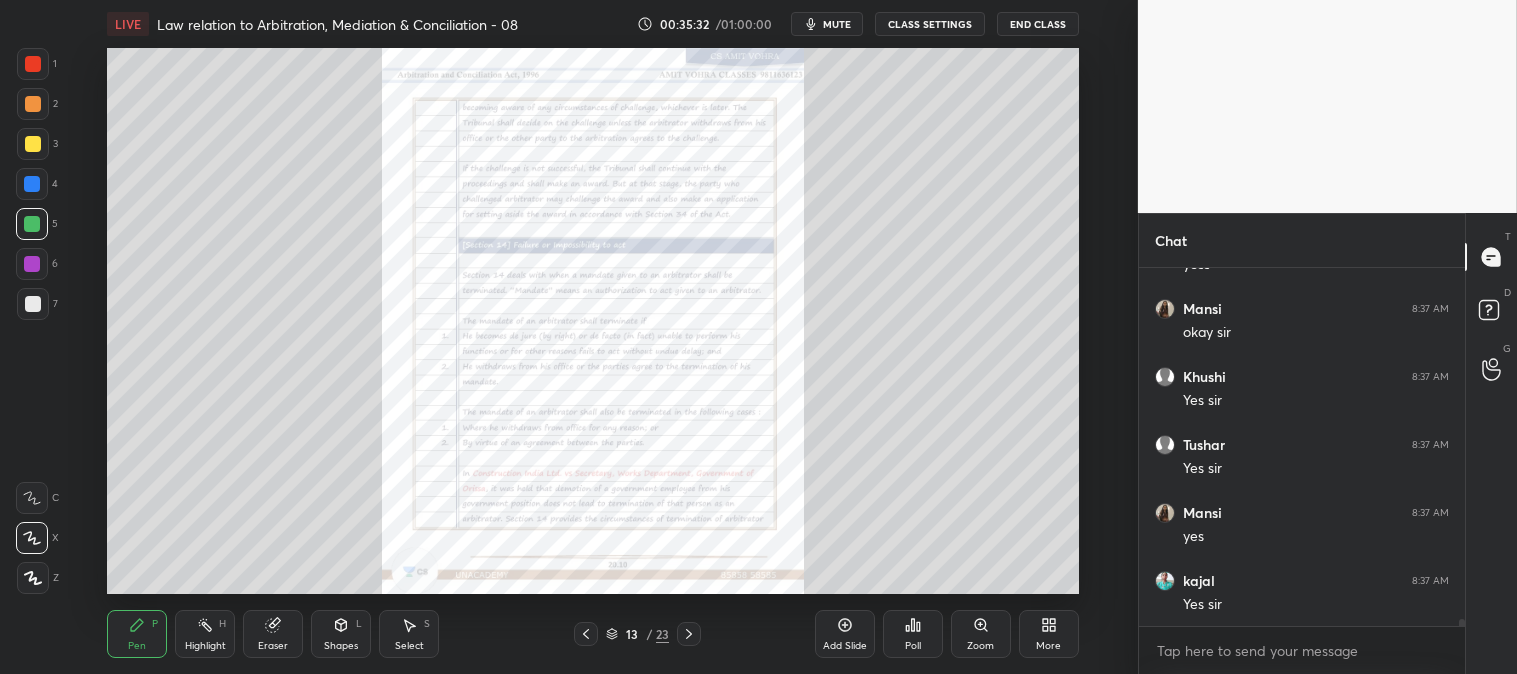 click on "Highlight H" at bounding box center (205, 634) 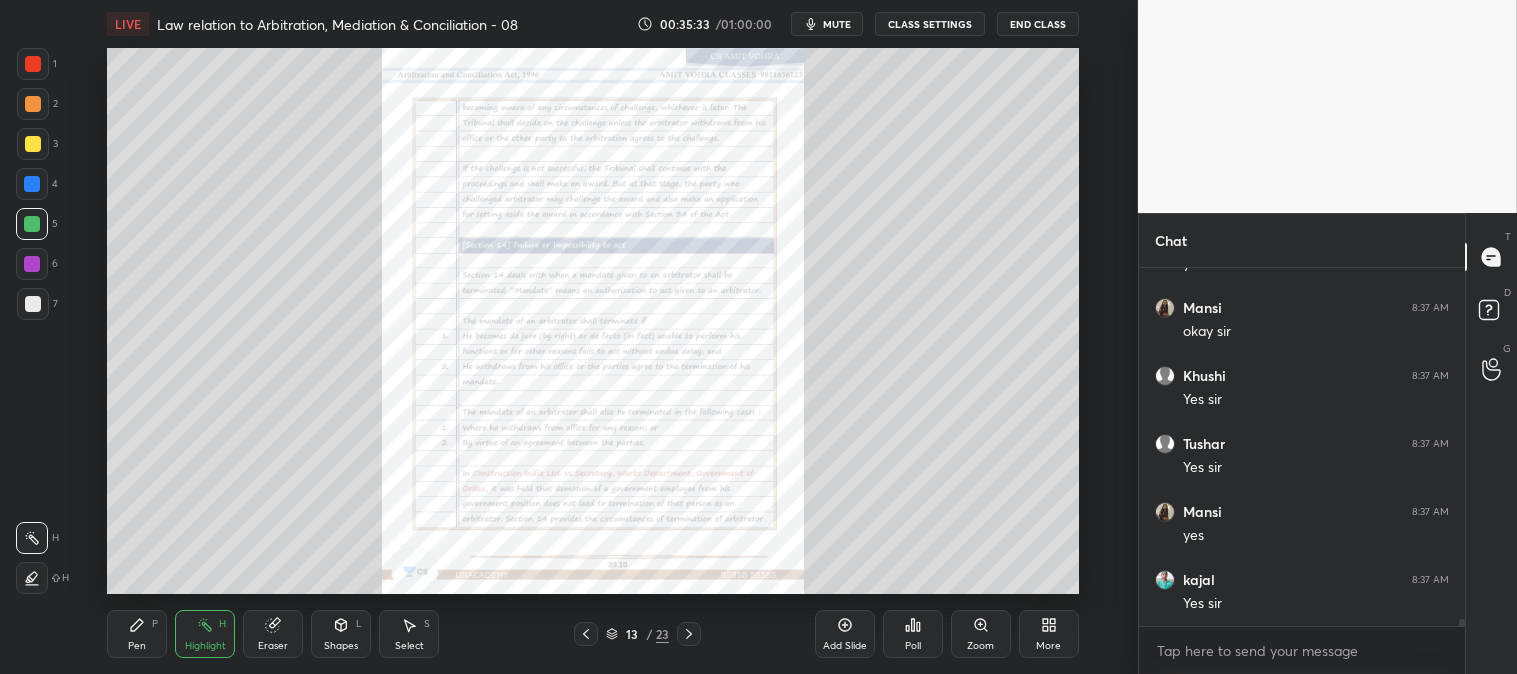 scroll, scrollTop: 17450, scrollLeft: 0, axis: vertical 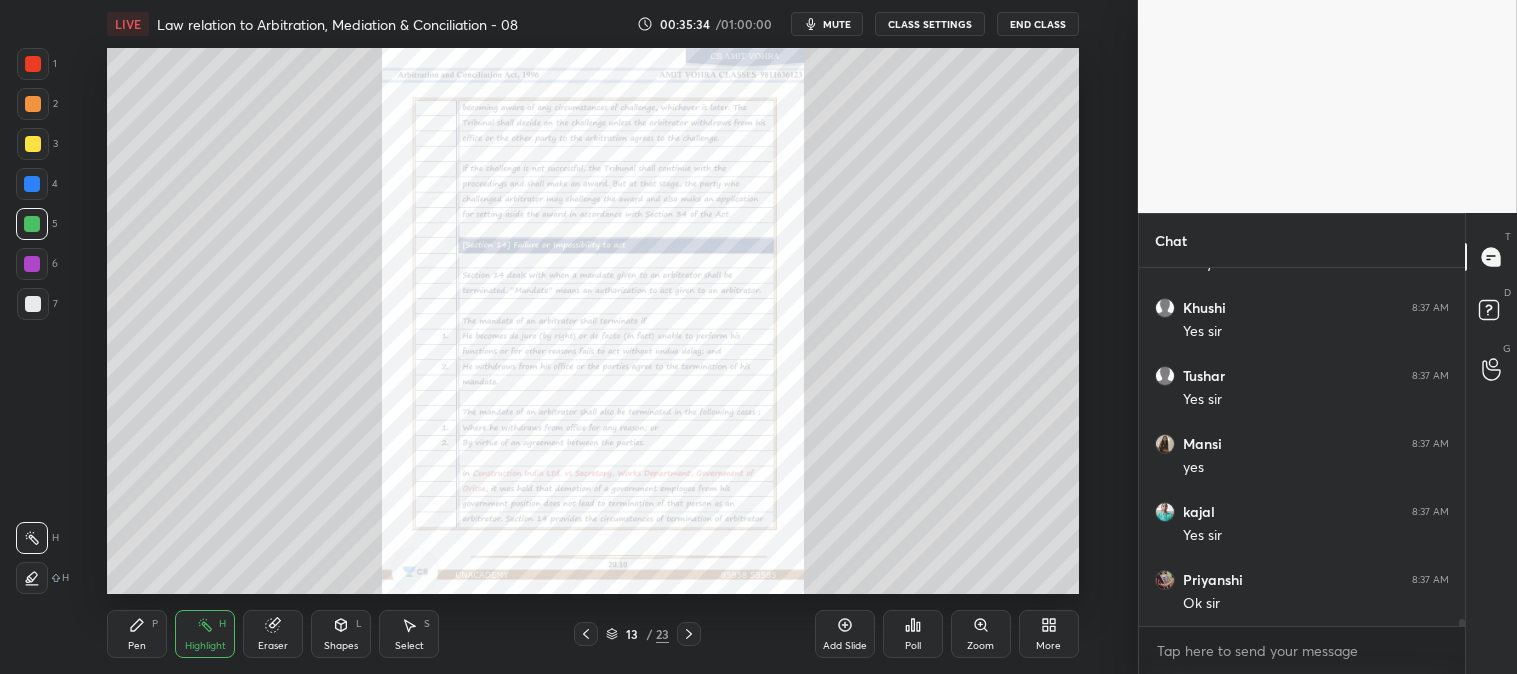 click on "mute" at bounding box center [837, 24] 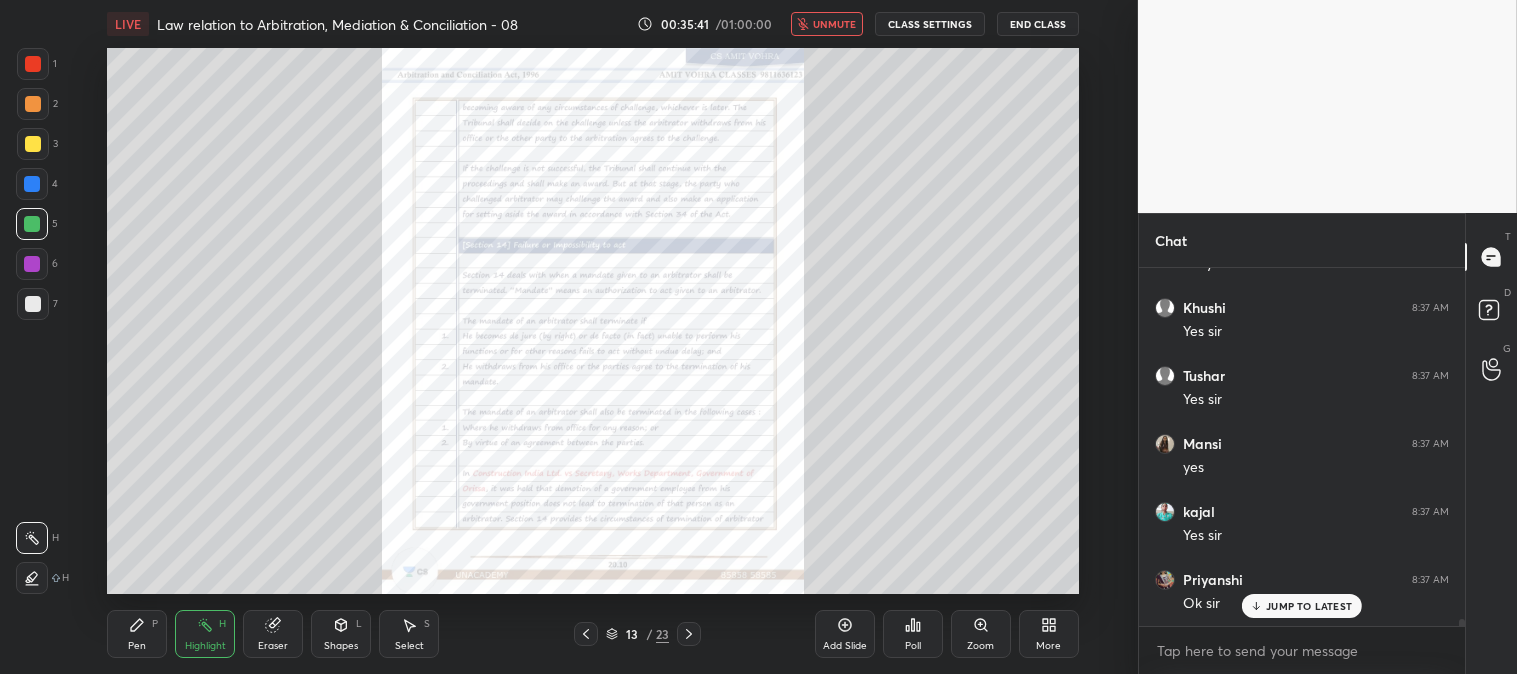 scroll, scrollTop: 17517, scrollLeft: 0, axis: vertical 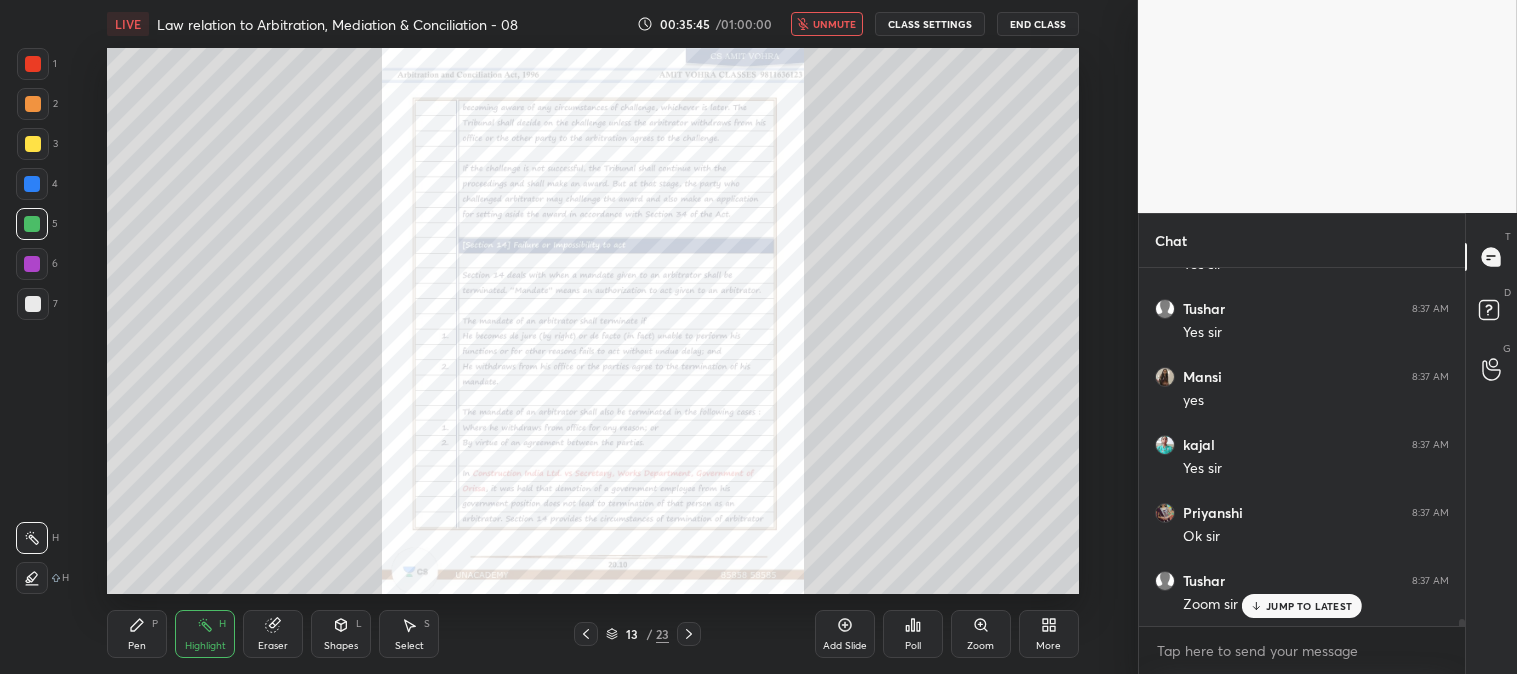 click on "unmute" at bounding box center (827, 24) 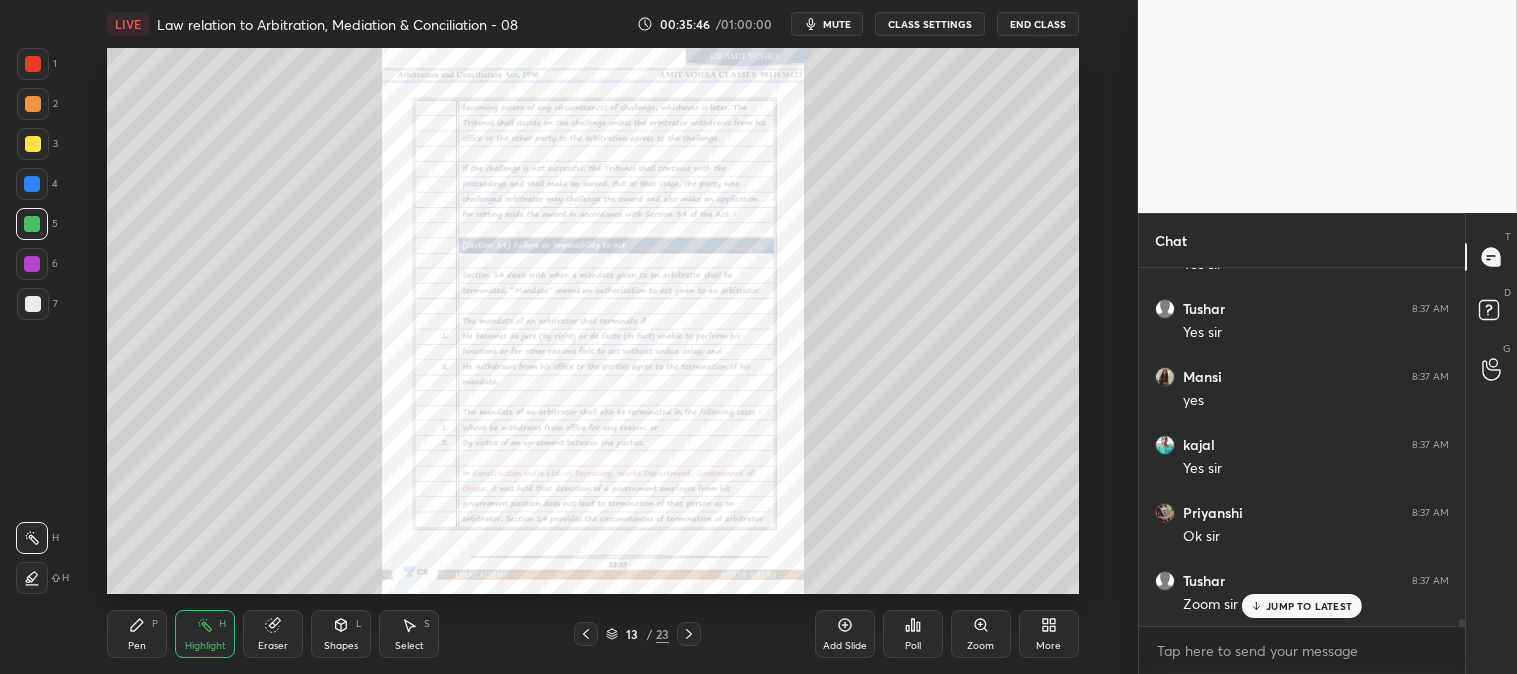 click on "JUMP TO LATEST" at bounding box center [1309, 606] 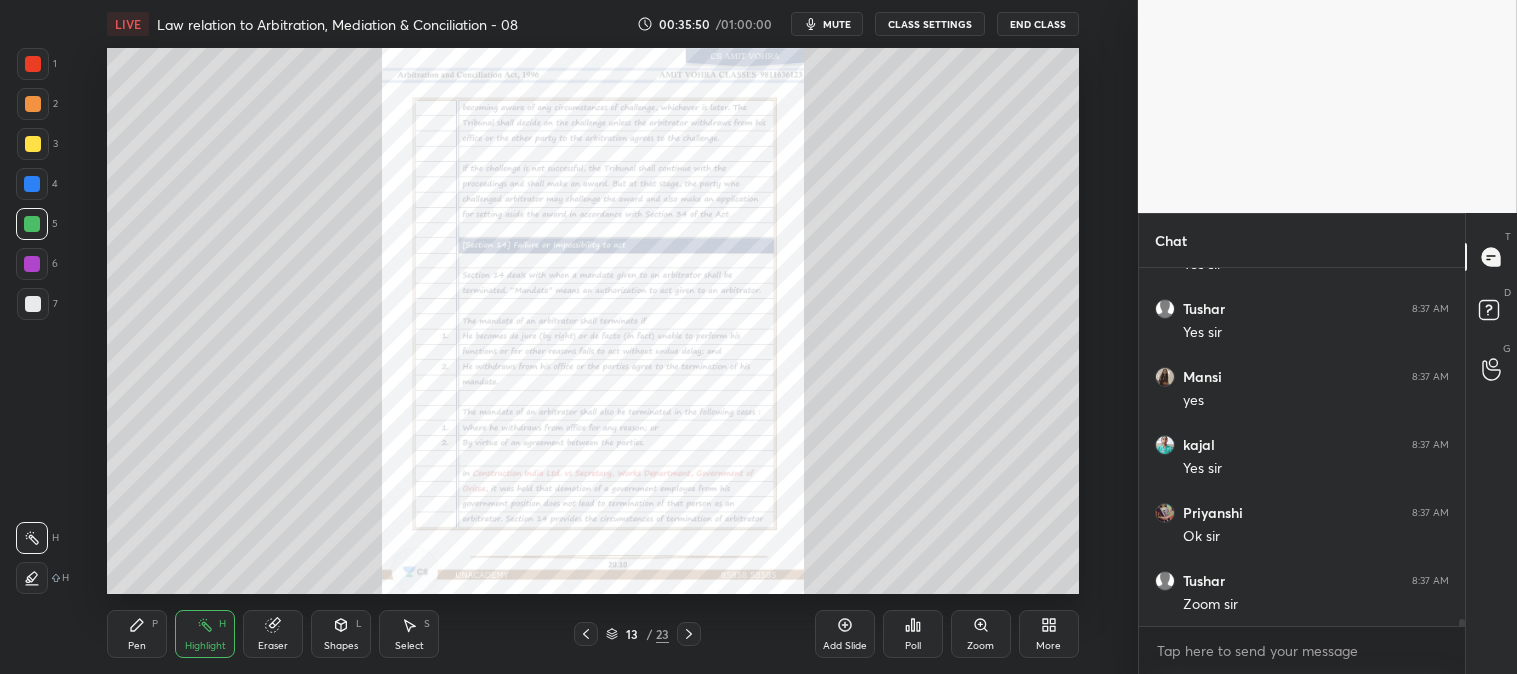 click on "Highlight" at bounding box center (205, 646) 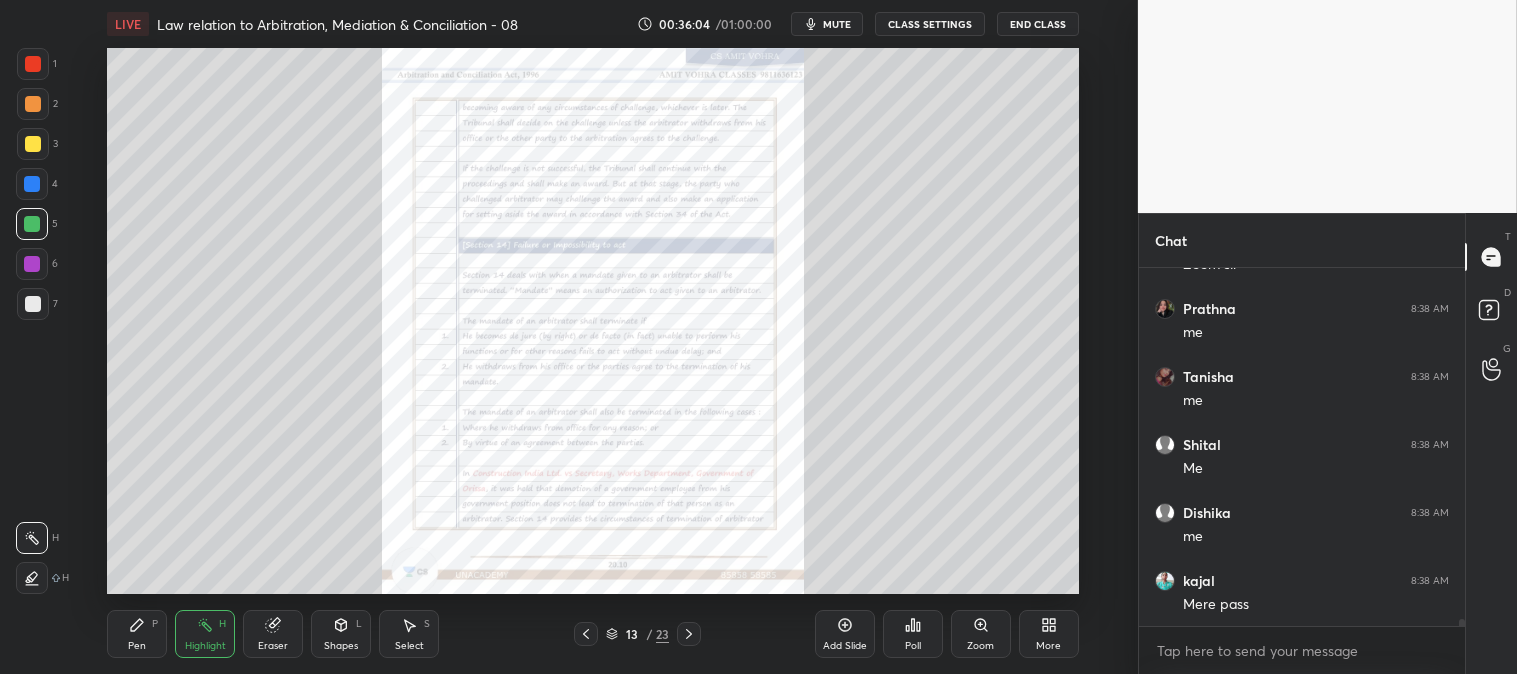 scroll, scrollTop: 17993, scrollLeft: 0, axis: vertical 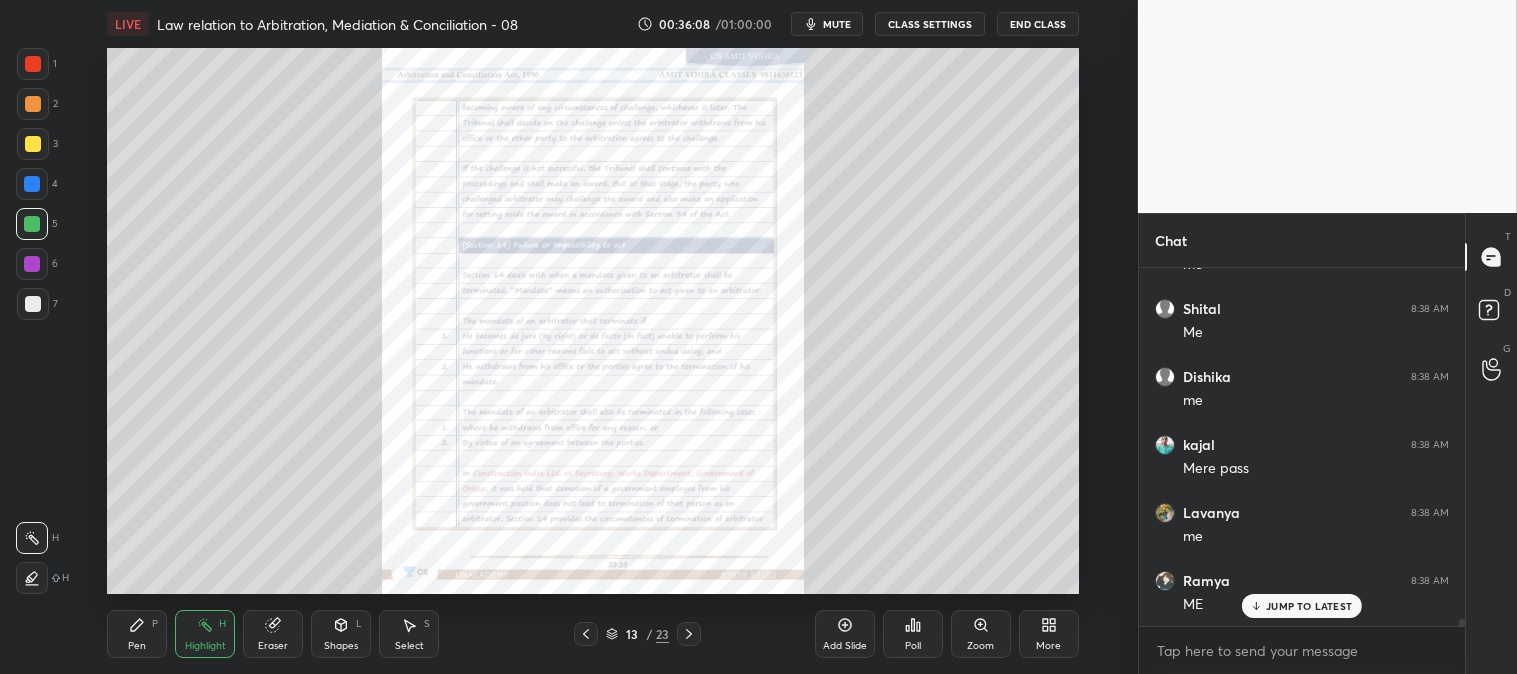 click 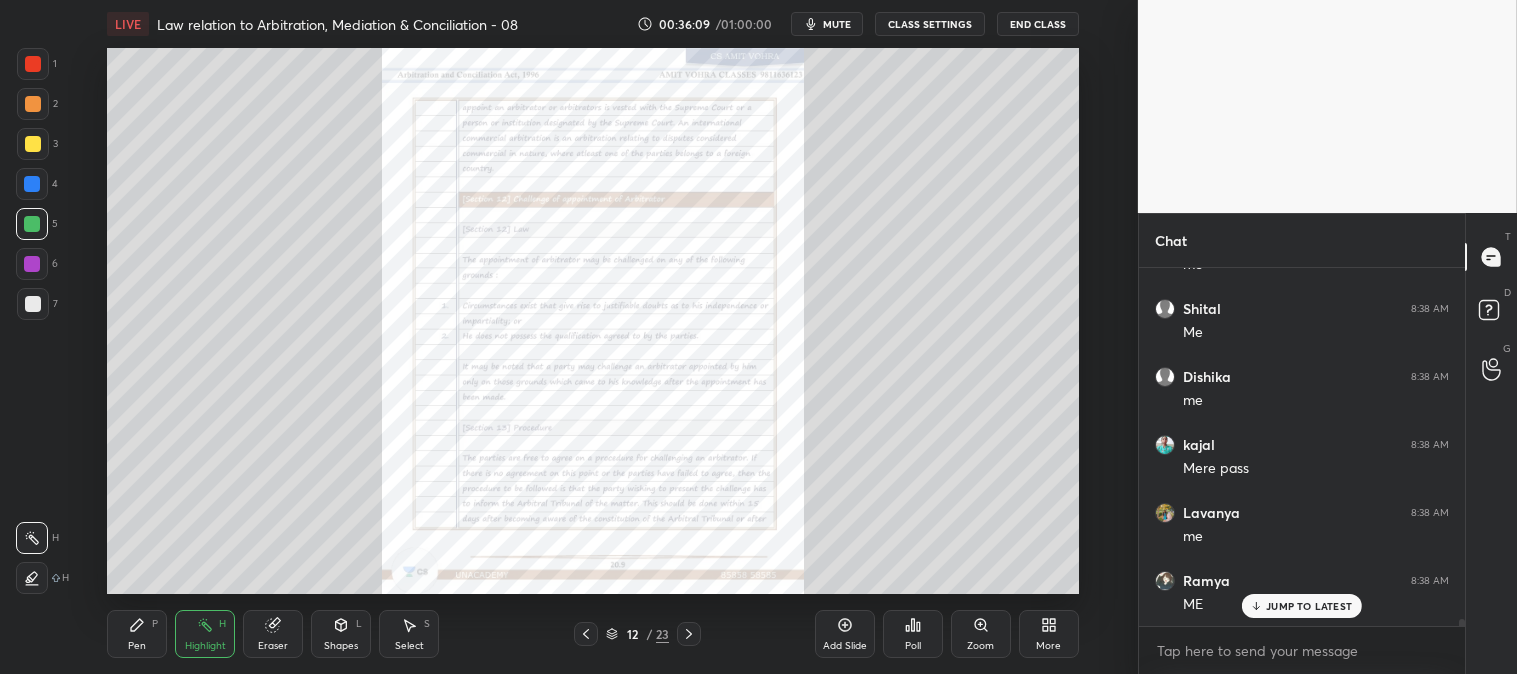 click 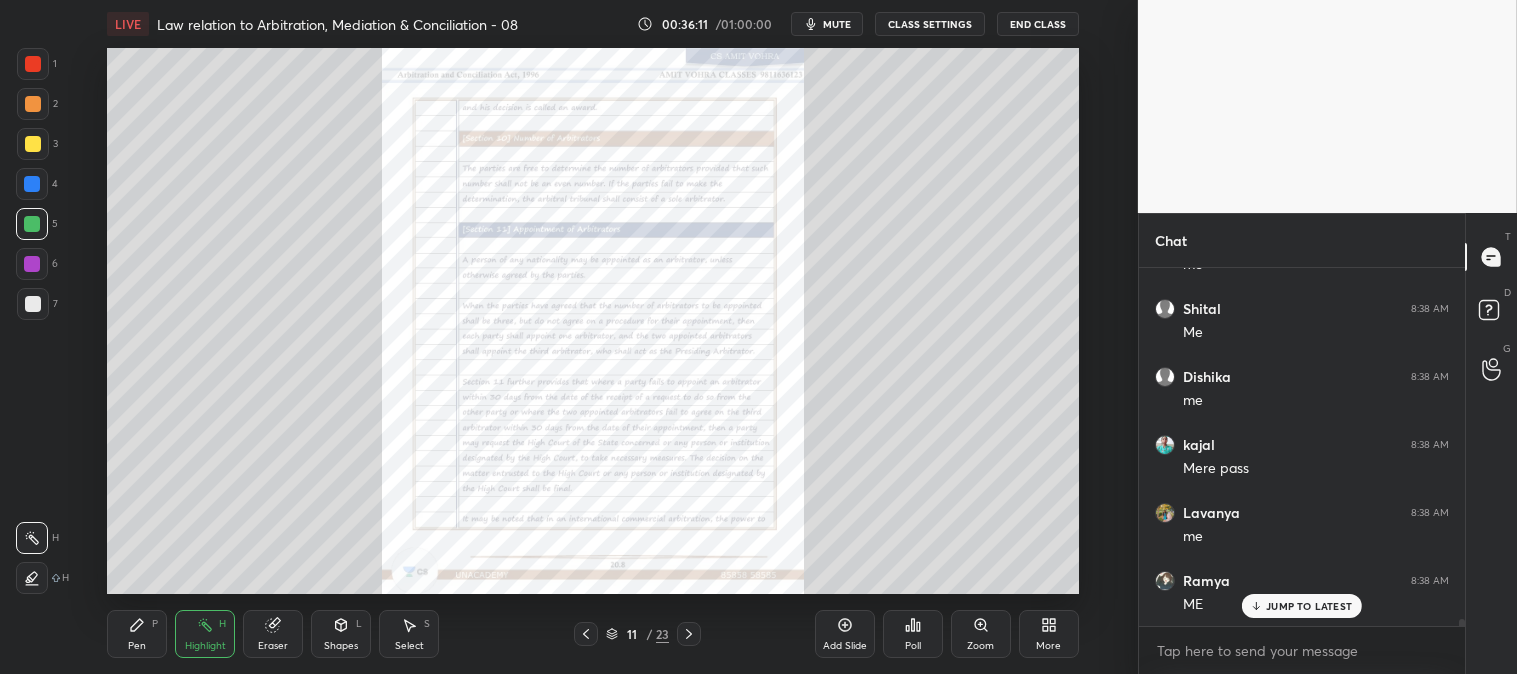 click 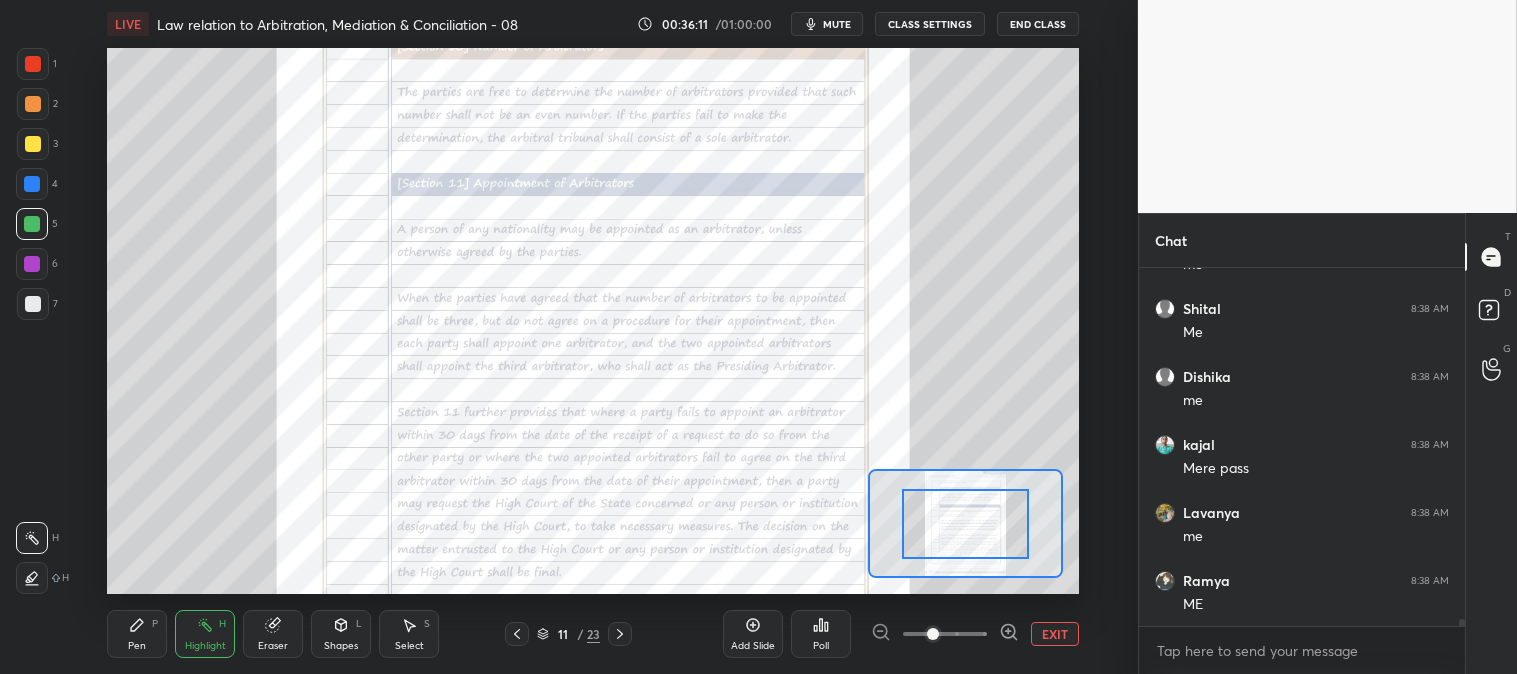 scroll, scrollTop: 18061, scrollLeft: 0, axis: vertical 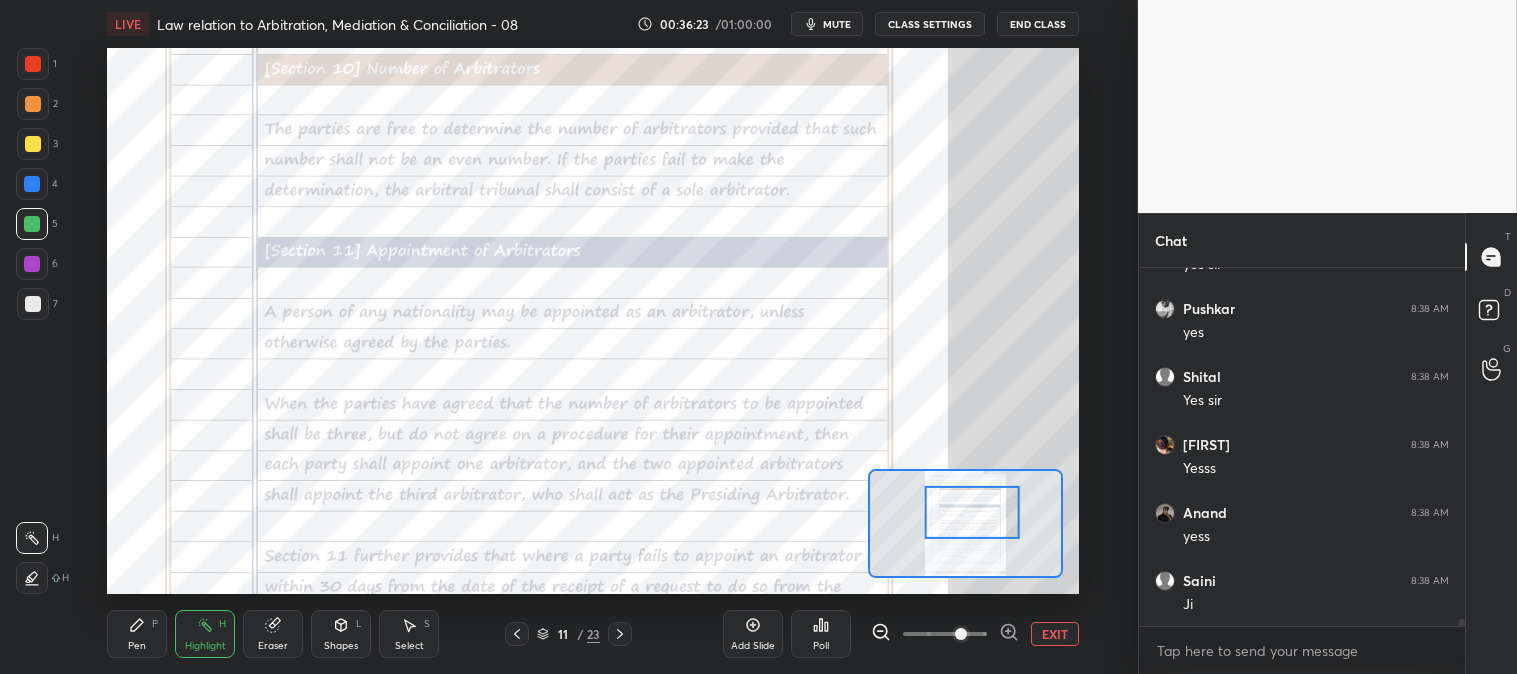 click on "mute" at bounding box center [837, 24] 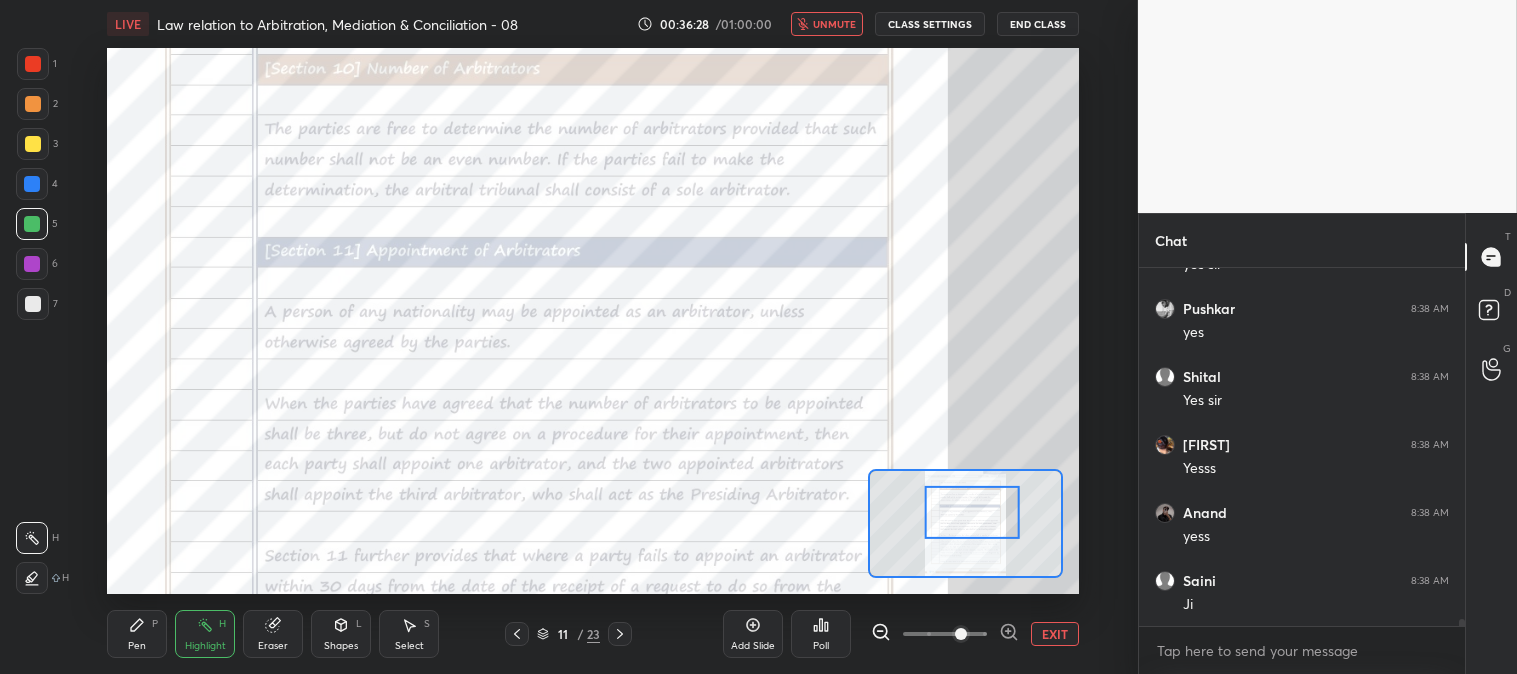 click on "unmute" at bounding box center [827, 24] 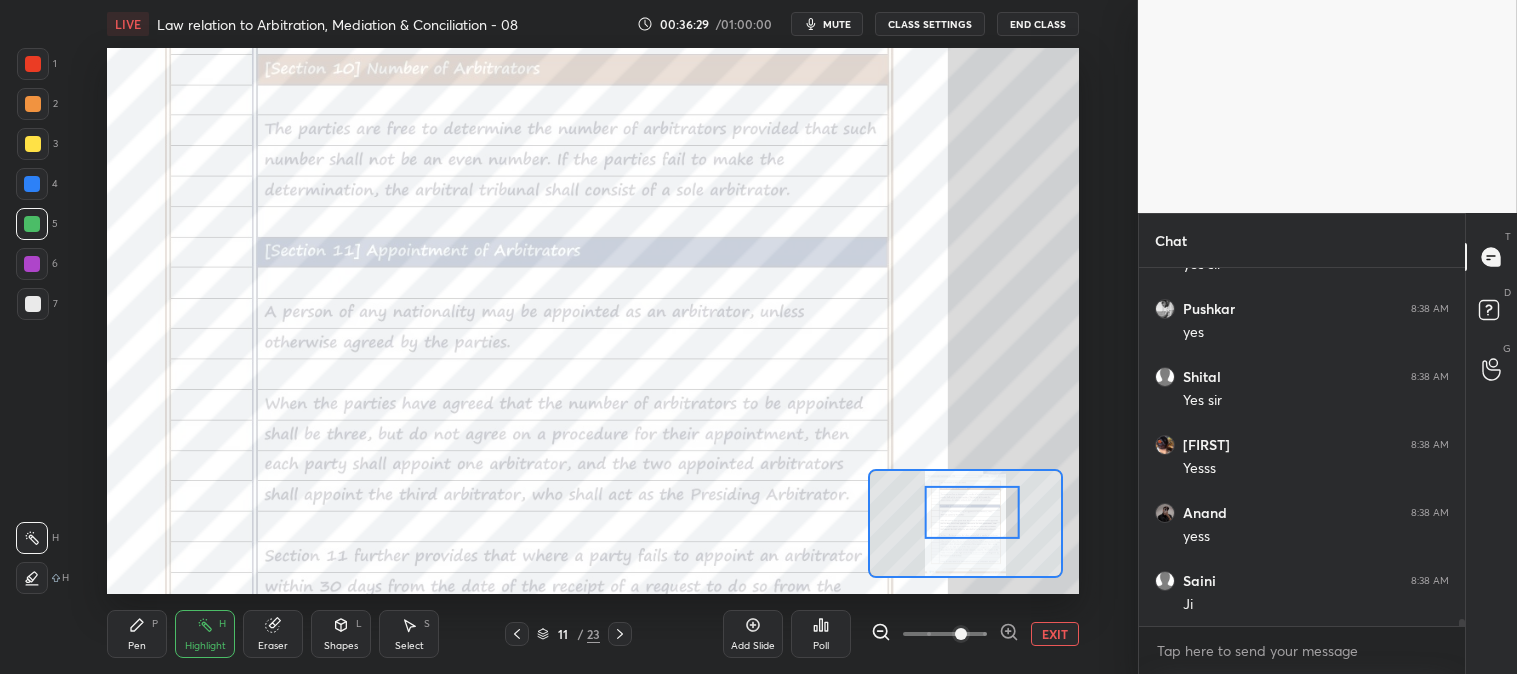 click 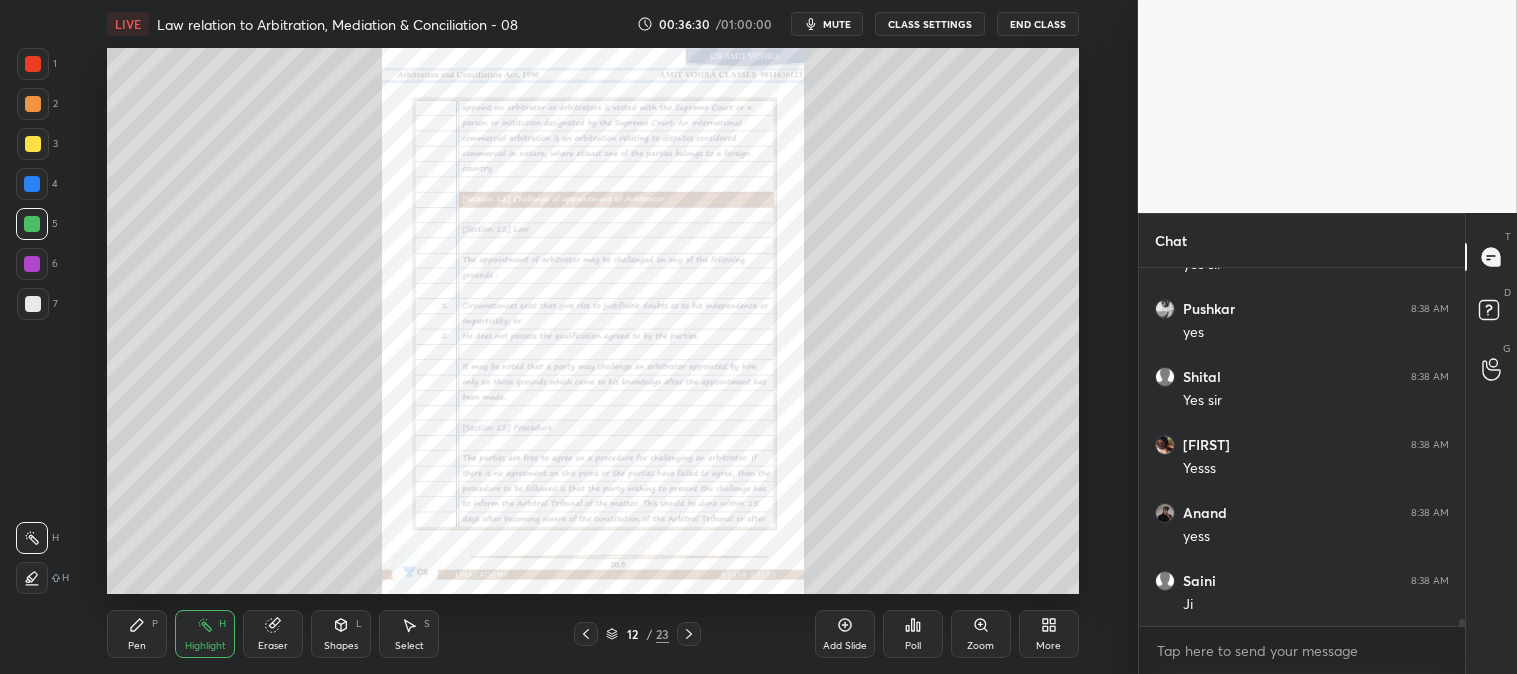 scroll, scrollTop: 19013, scrollLeft: 0, axis: vertical 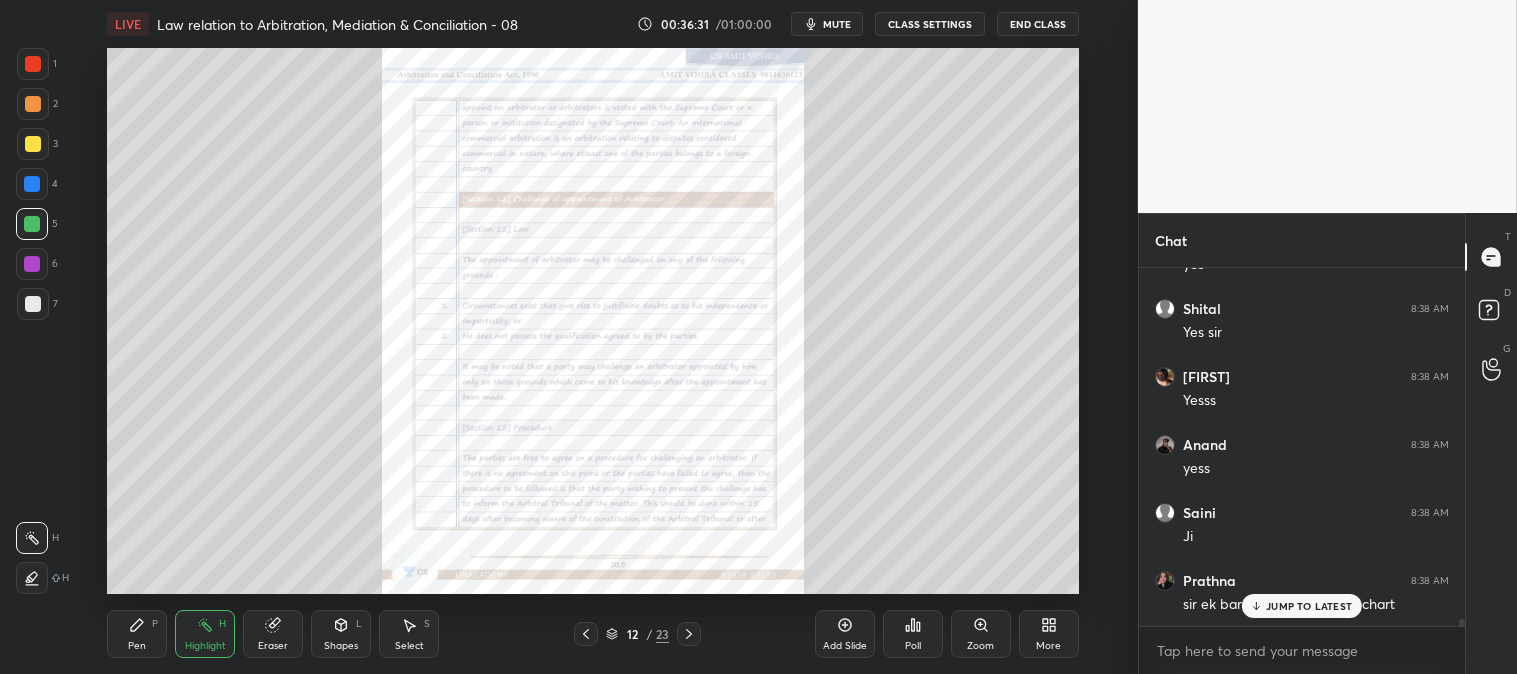 click 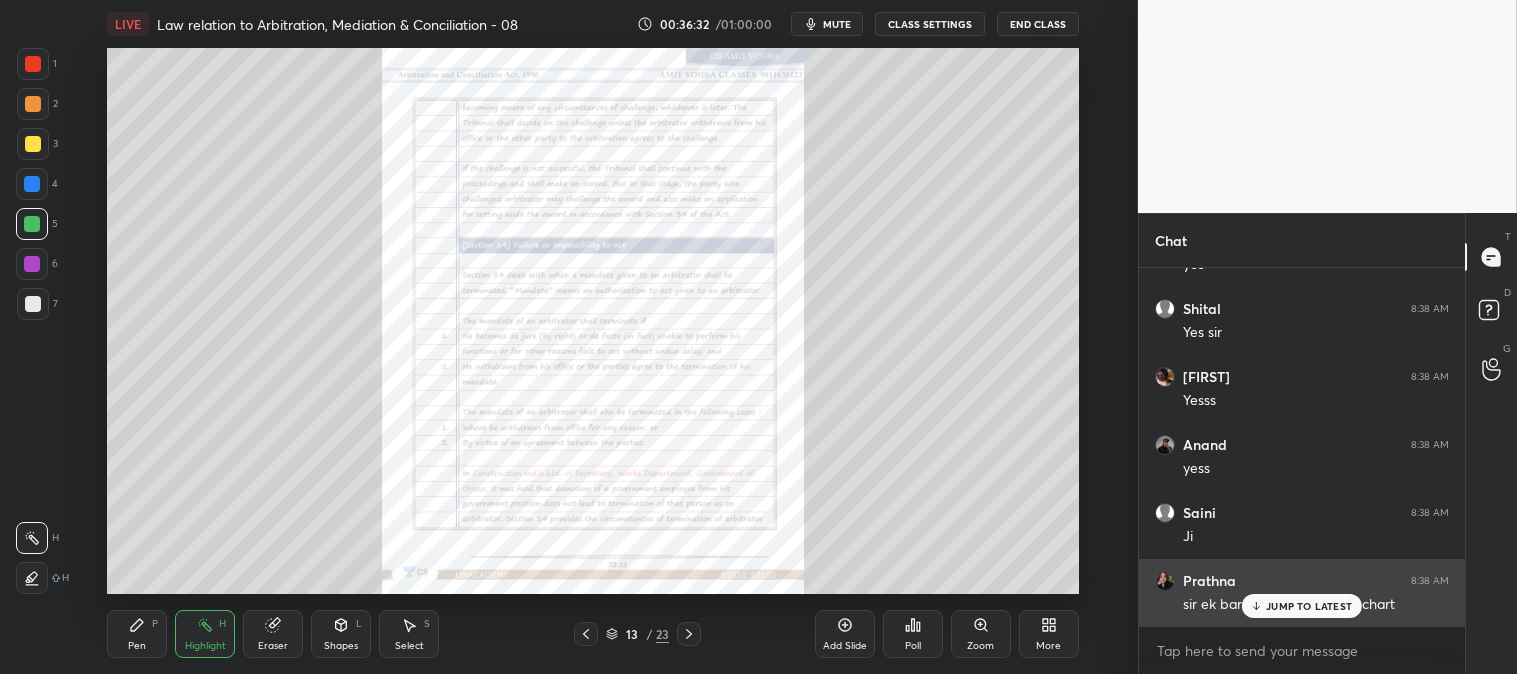 click on "JUMP TO LATEST" at bounding box center [1309, 606] 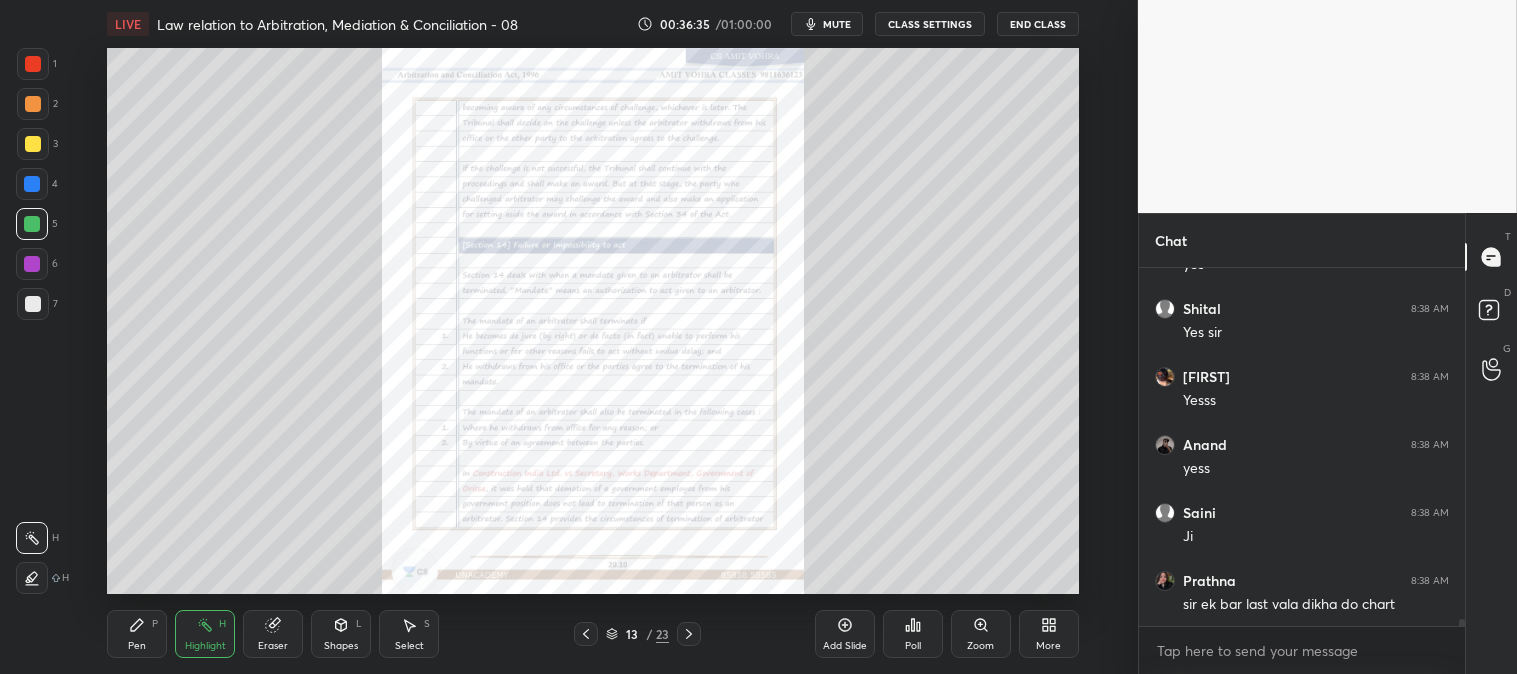 click on "mute" at bounding box center [837, 24] 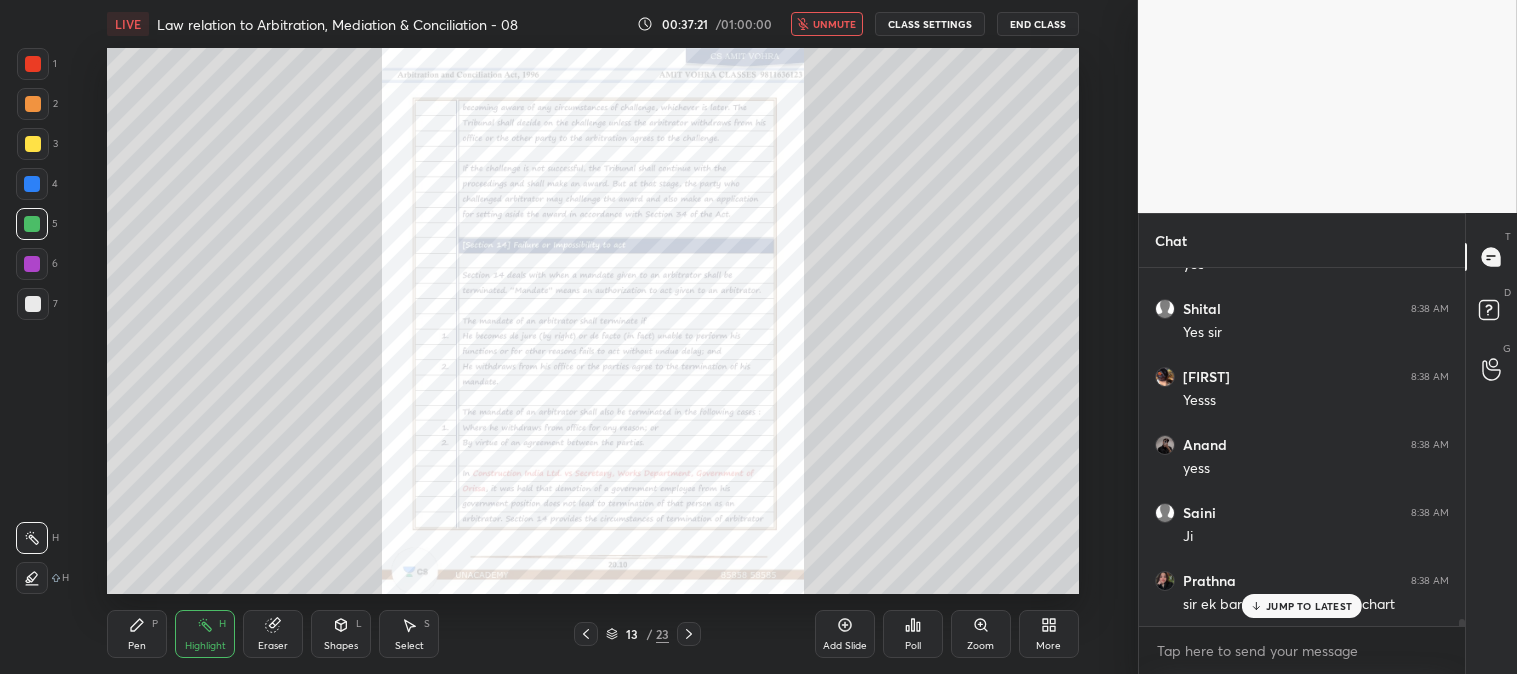scroll, scrollTop: 19085, scrollLeft: 0, axis: vertical 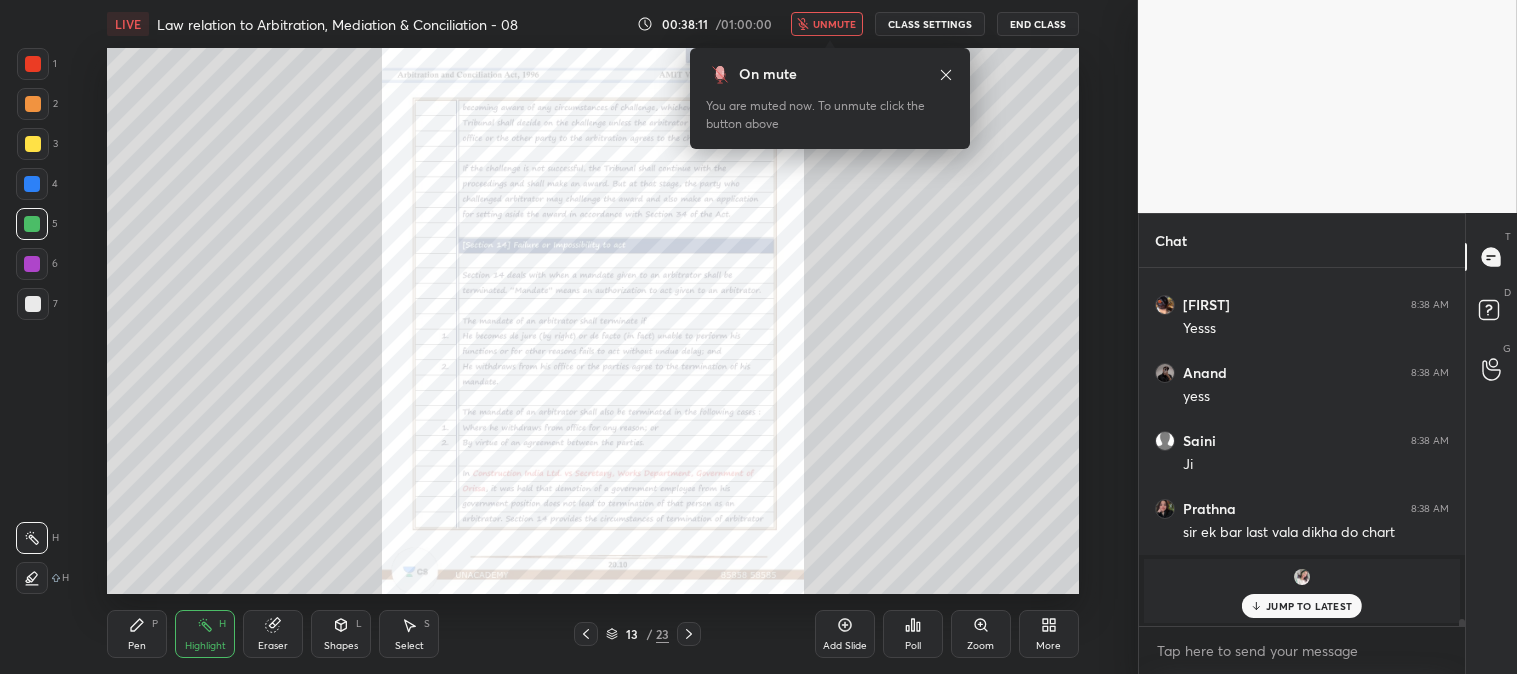 click 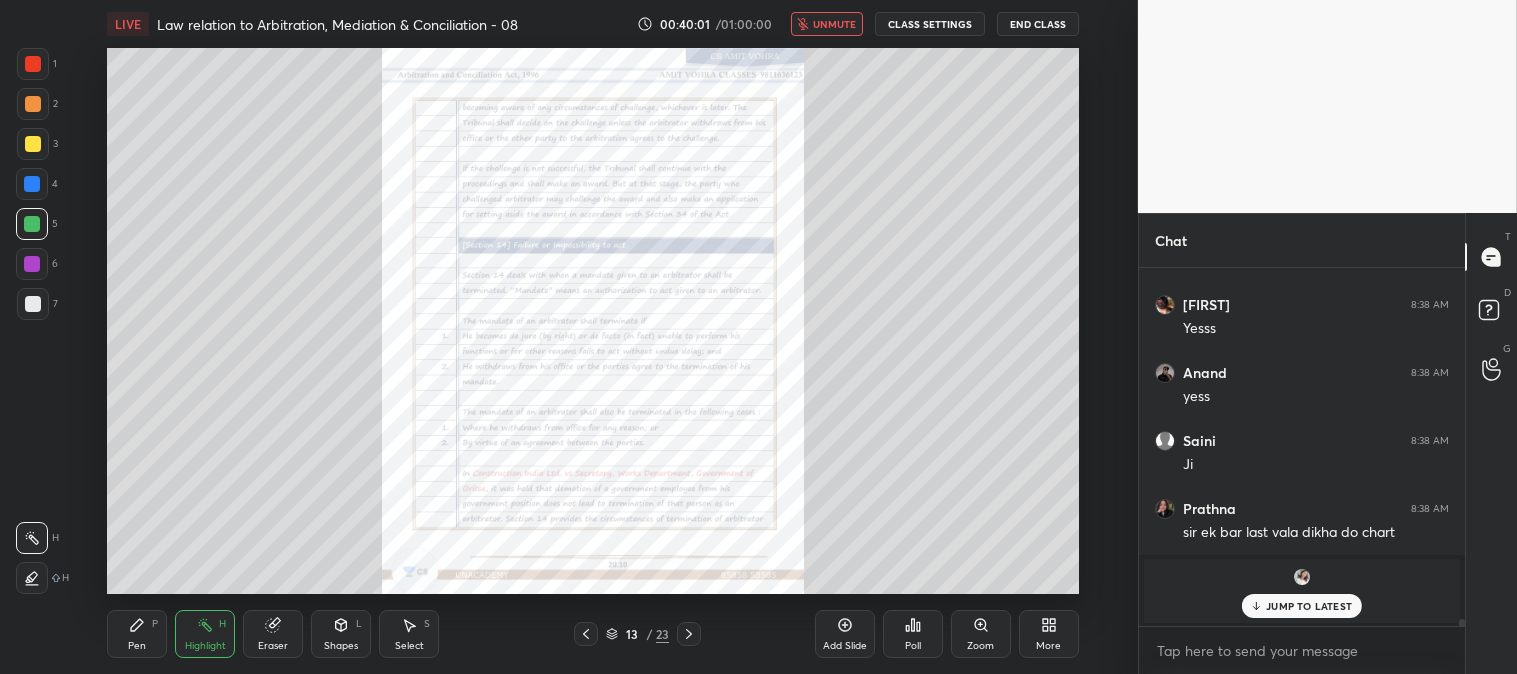 scroll, scrollTop: 18151, scrollLeft: 0, axis: vertical 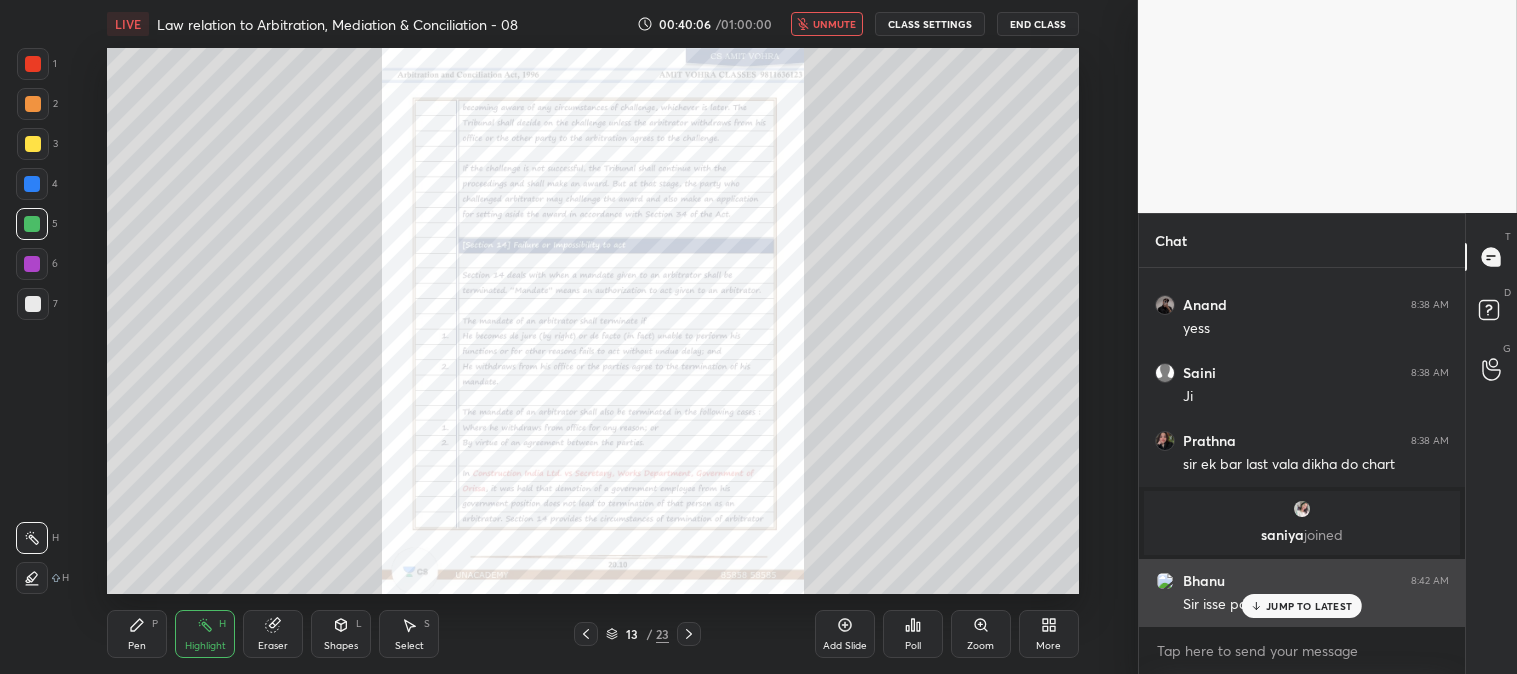 click on "JUMP TO LATEST" at bounding box center [1309, 606] 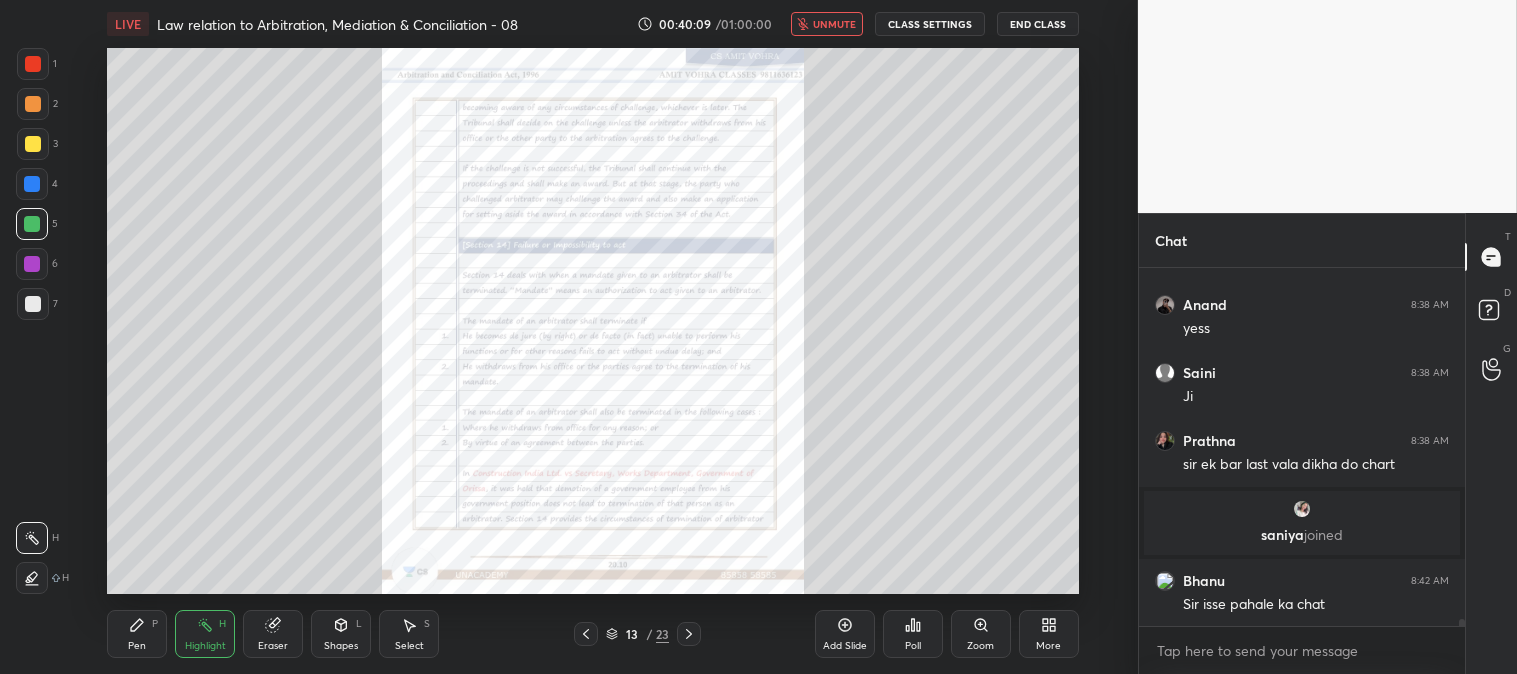click on "unmute" at bounding box center [834, 24] 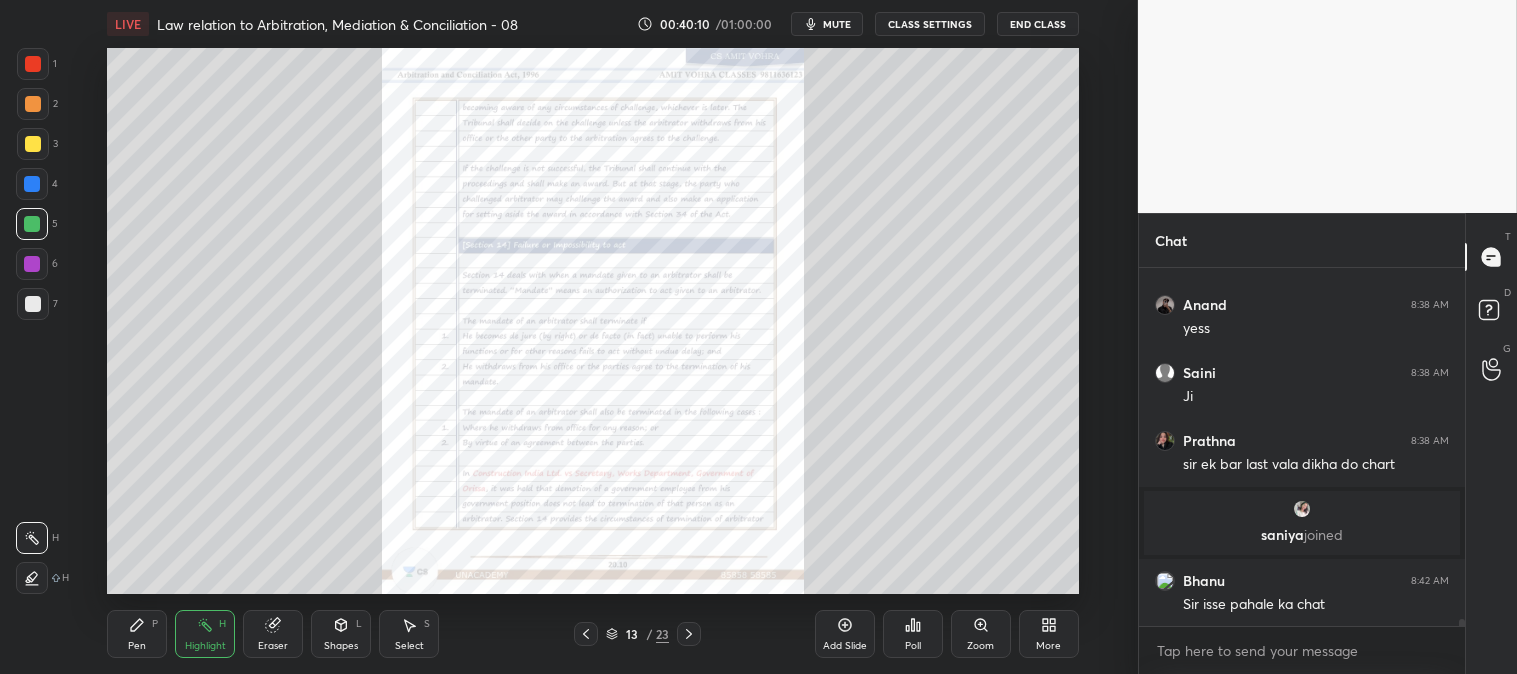 click 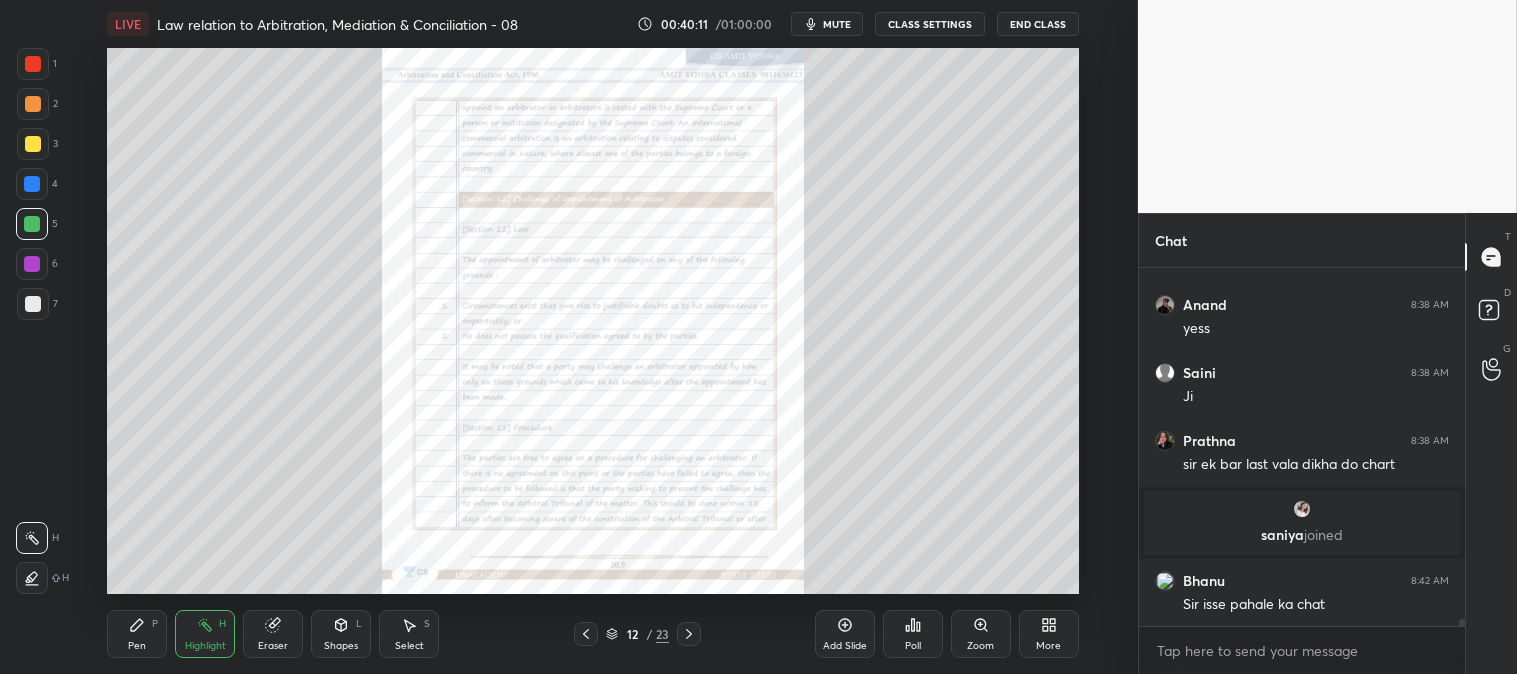 click 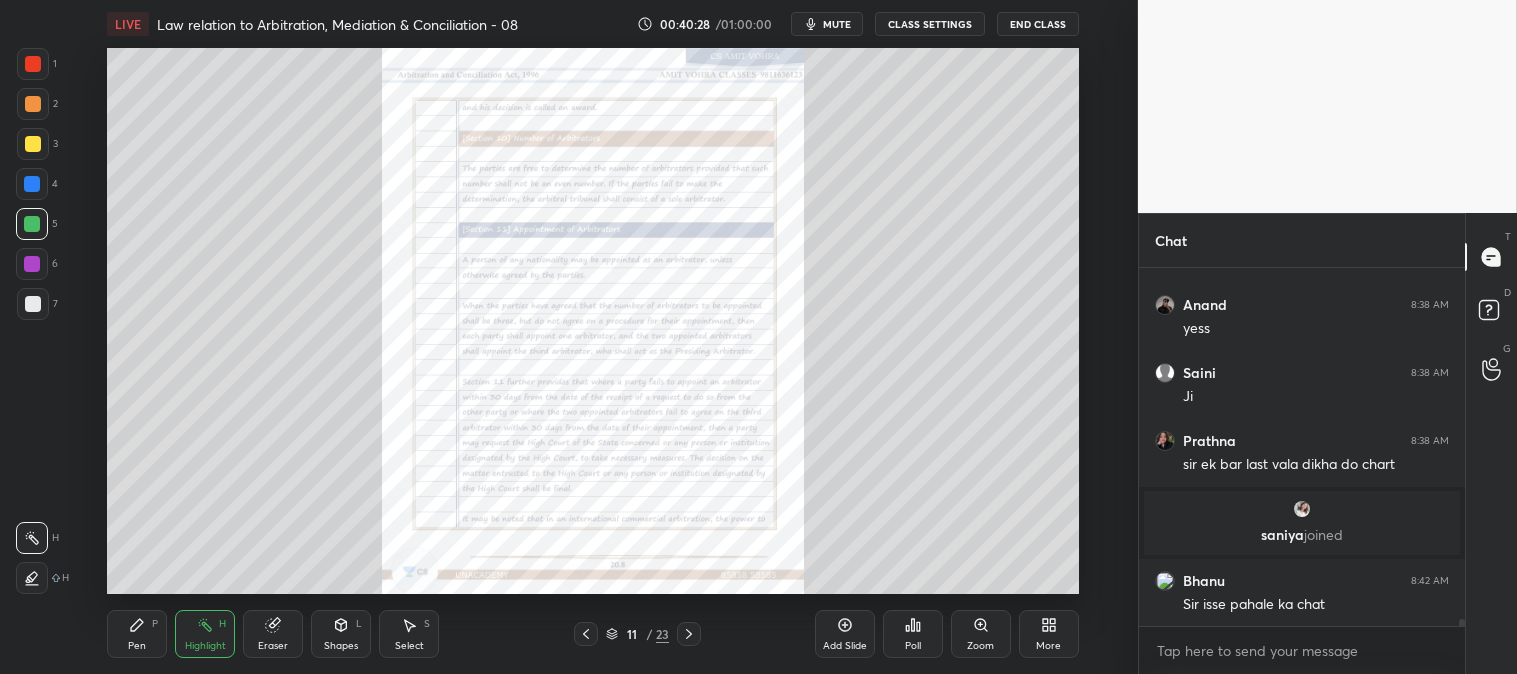 click on "mute" at bounding box center [837, 24] 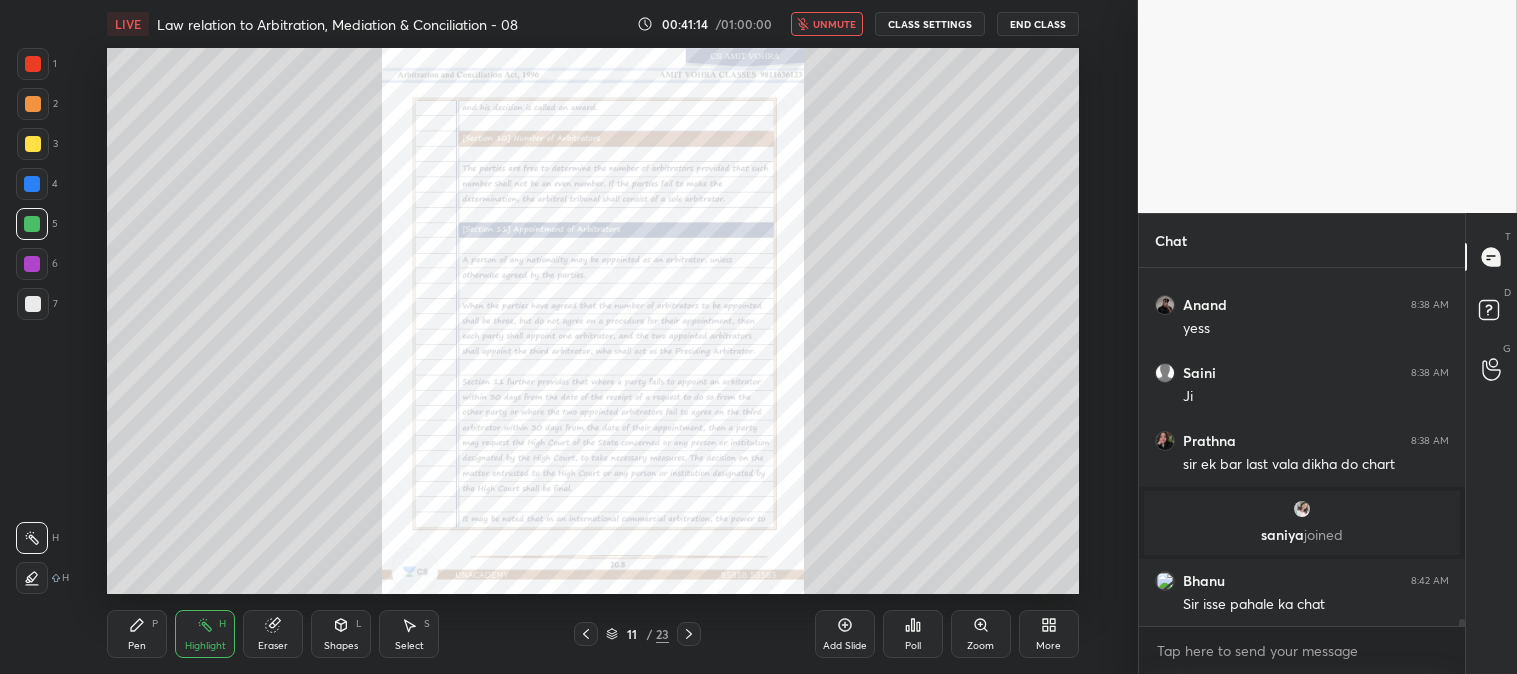 click on "unmute" at bounding box center [834, 24] 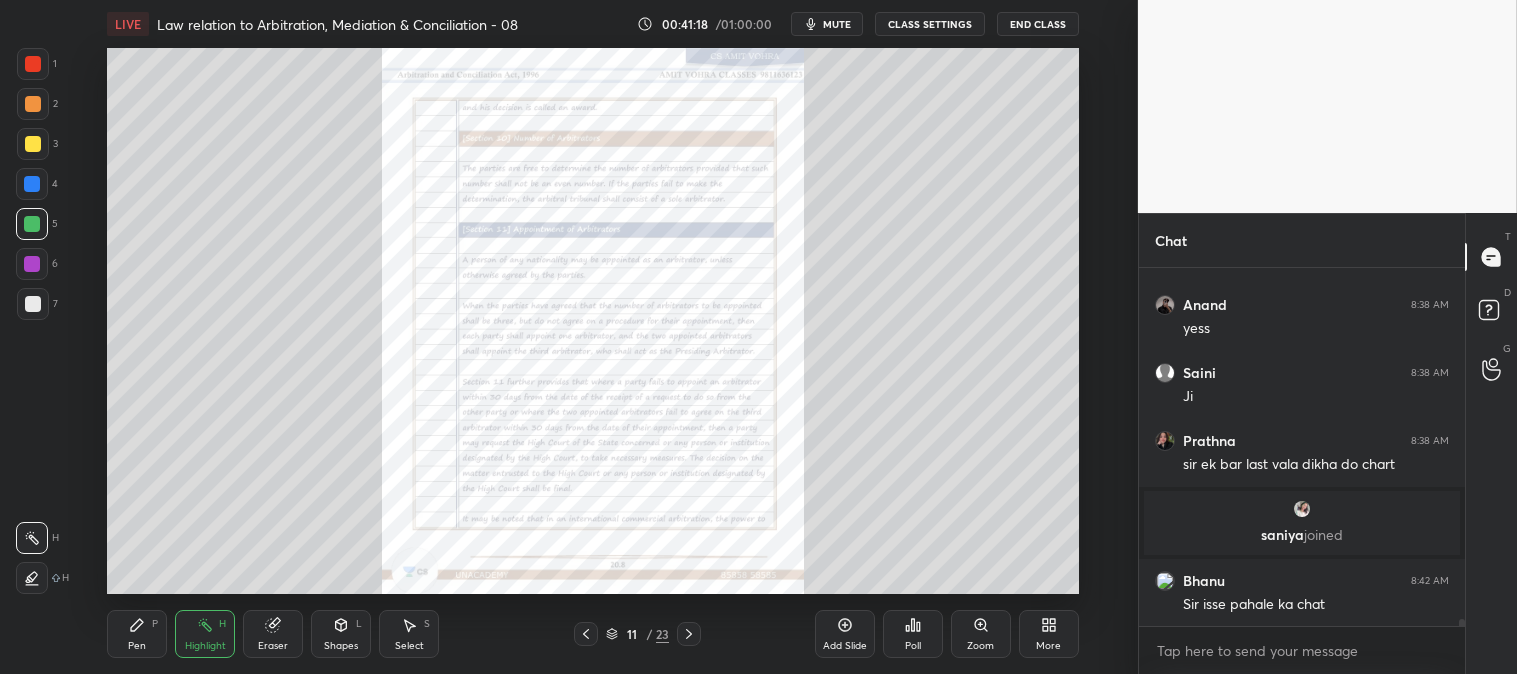 click on "mute" at bounding box center (837, 24) 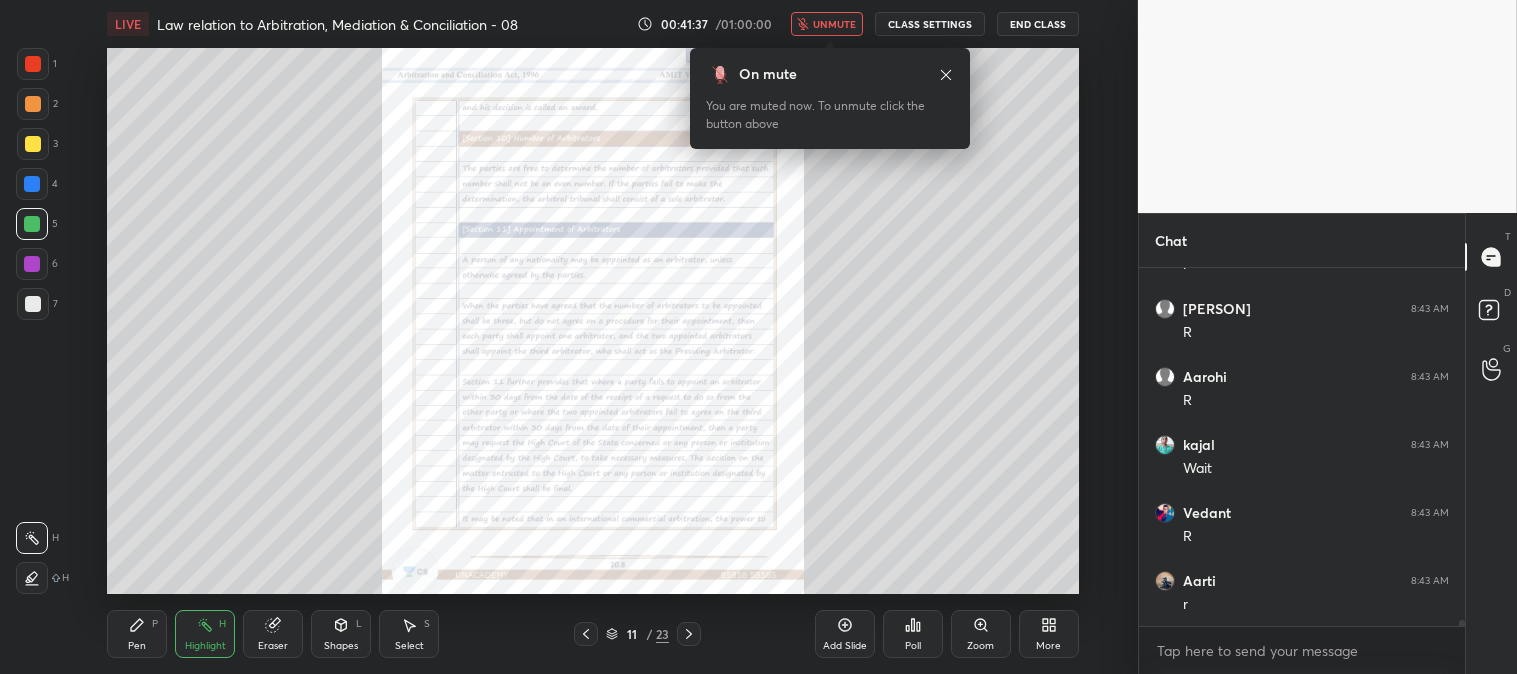 scroll, scrollTop: 19580, scrollLeft: 0, axis: vertical 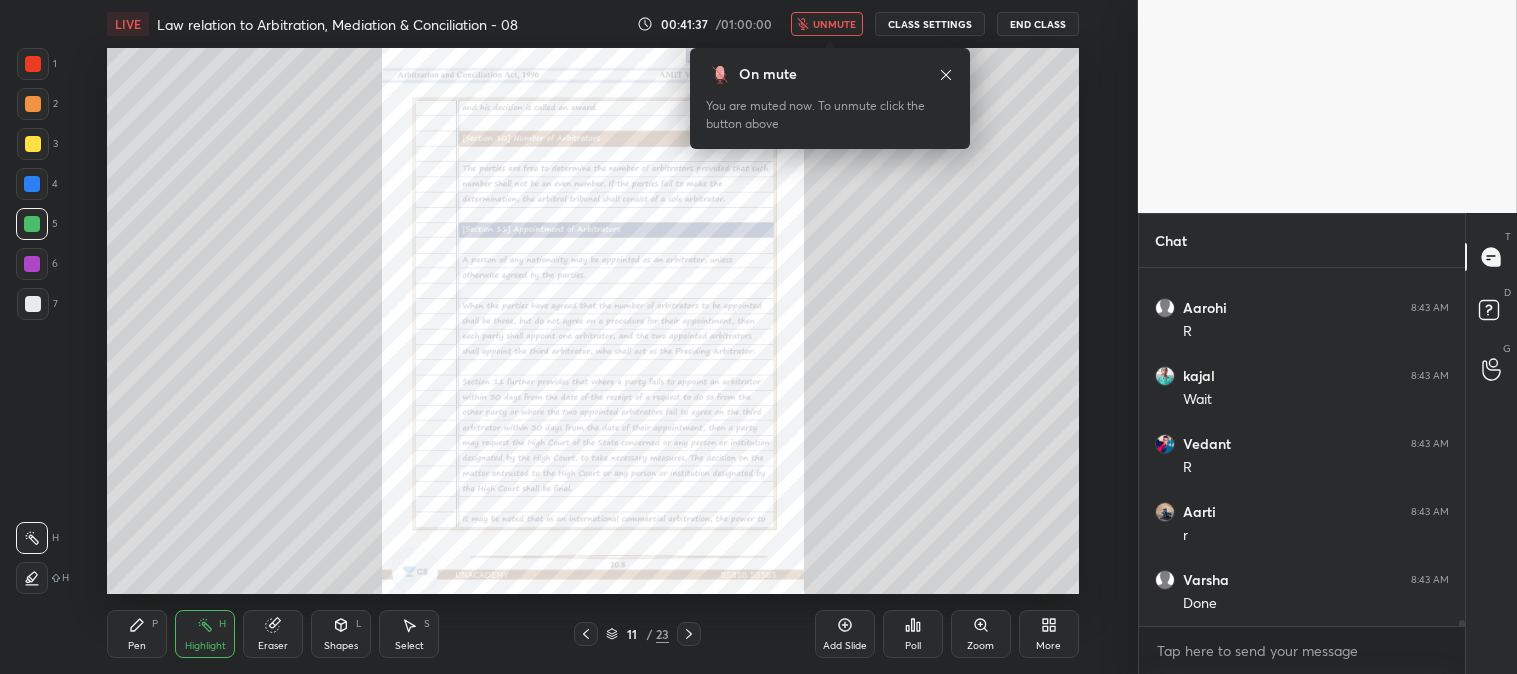 click 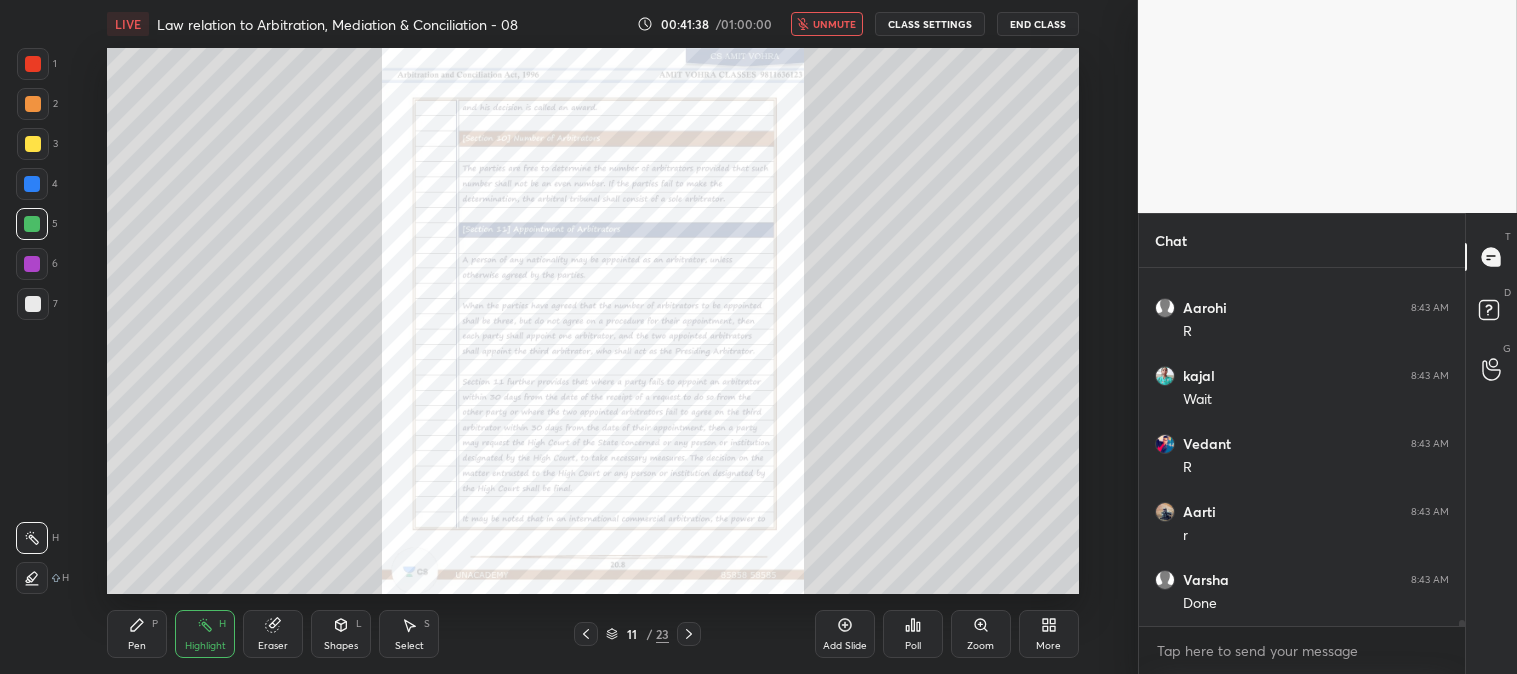 click on "unmute" at bounding box center [834, 24] 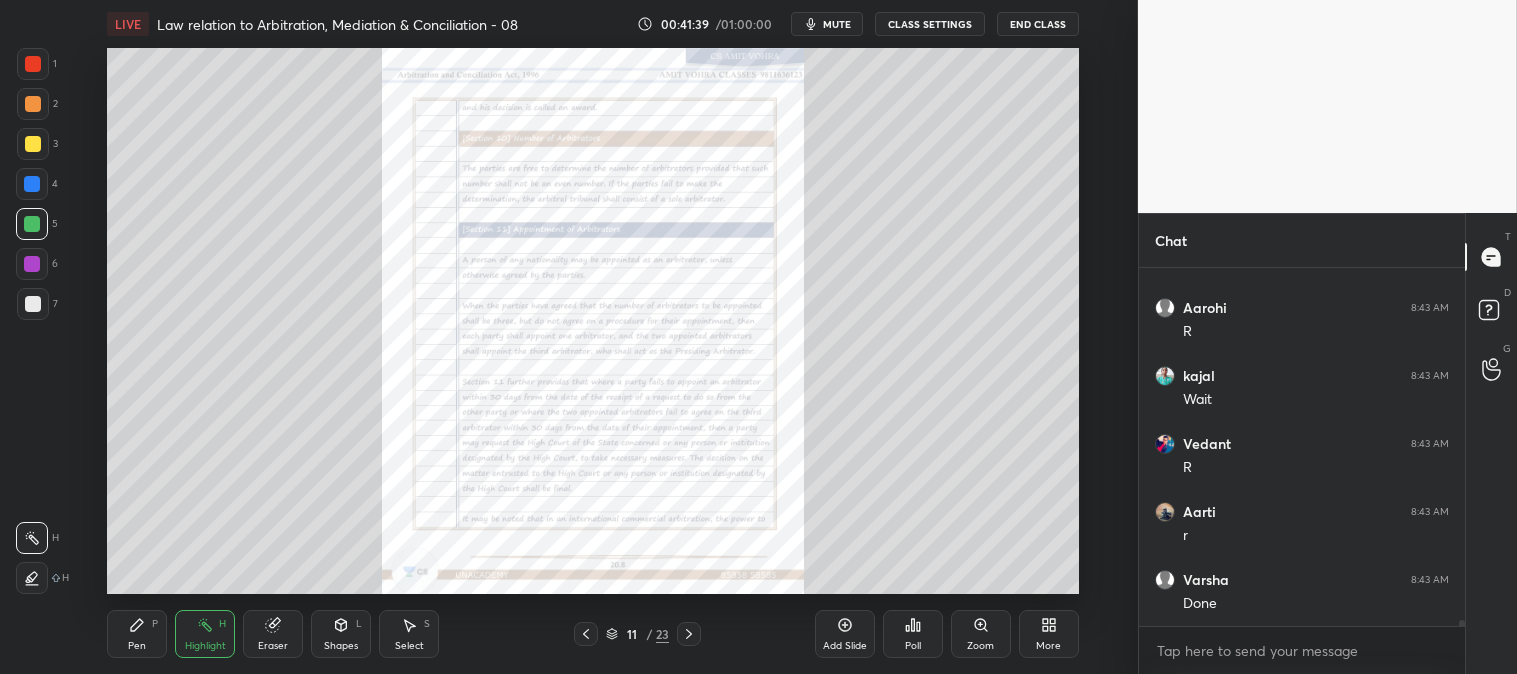 click on "mute" at bounding box center [837, 24] 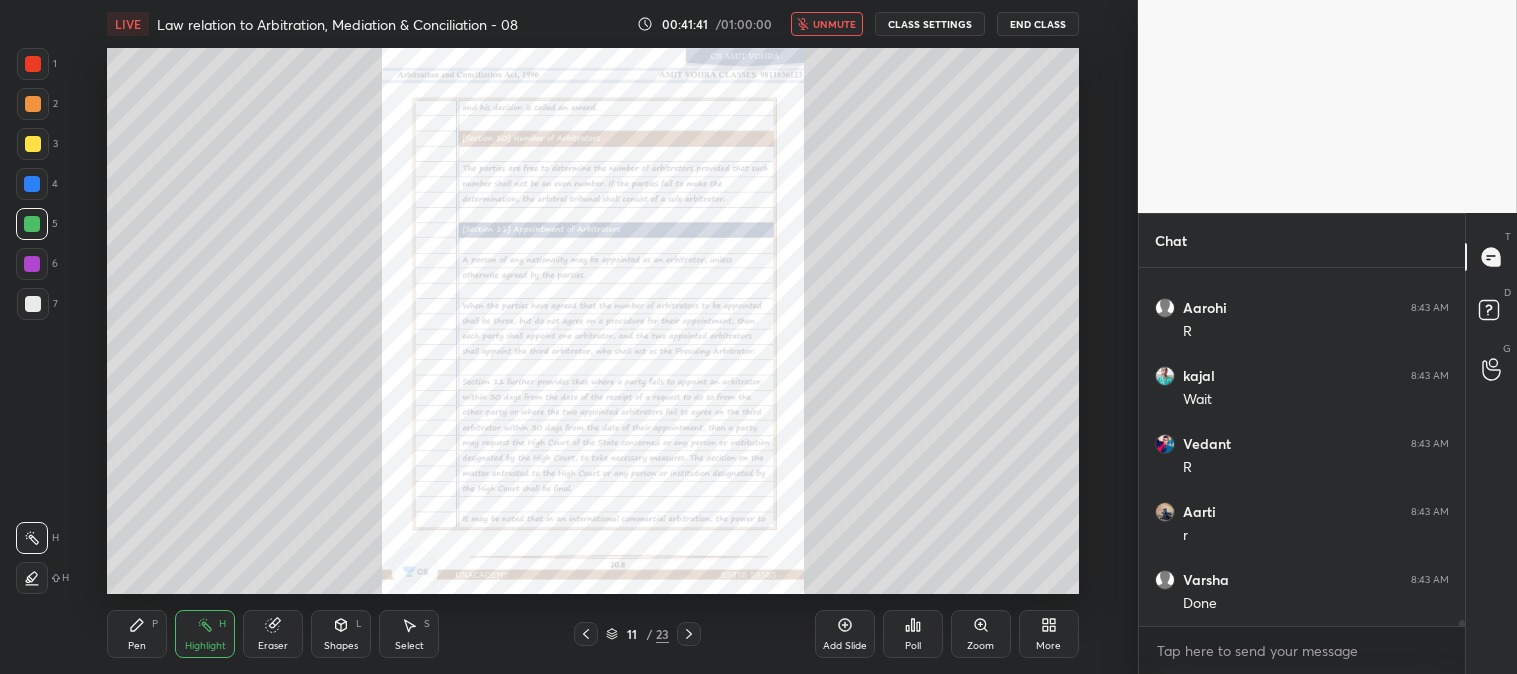 scroll, scrollTop: 19647, scrollLeft: 0, axis: vertical 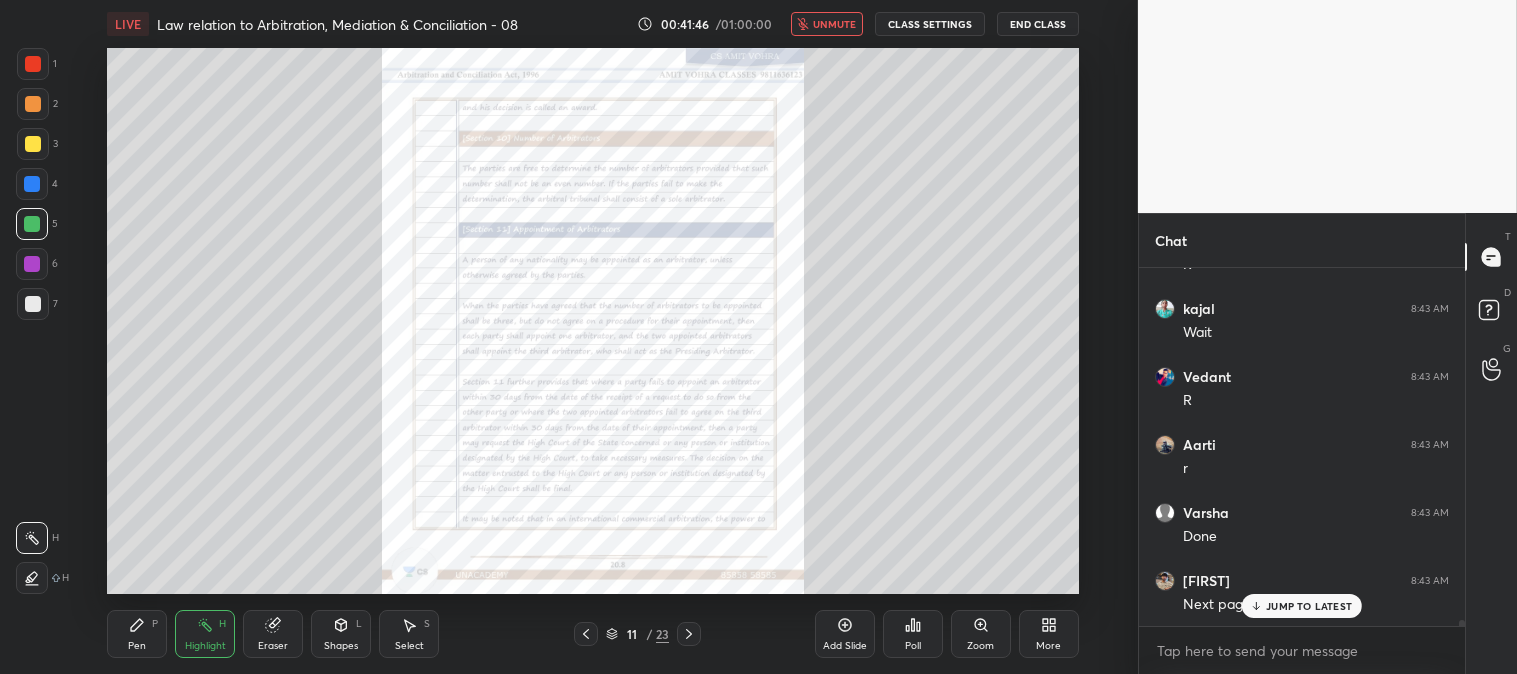 click 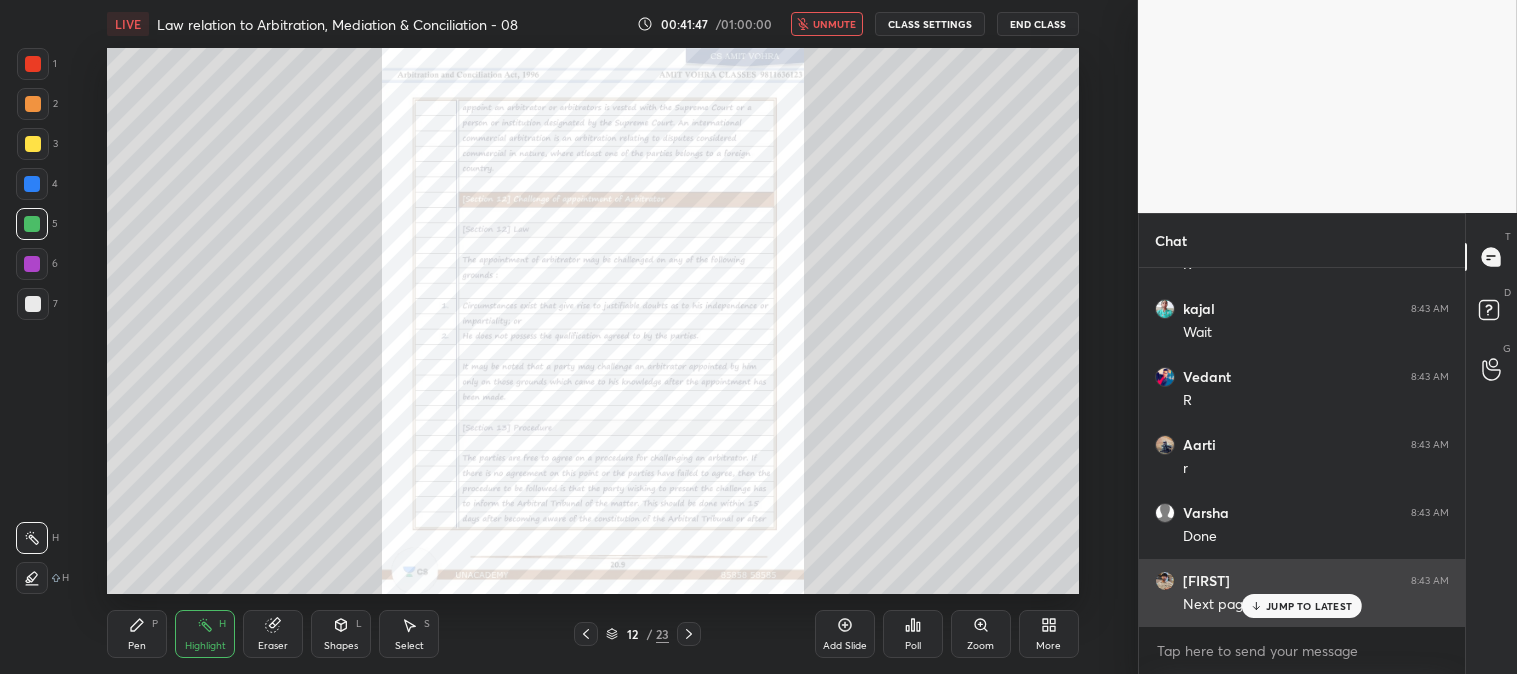 click on "JUMP TO LATEST" at bounding box center (1309, 606) 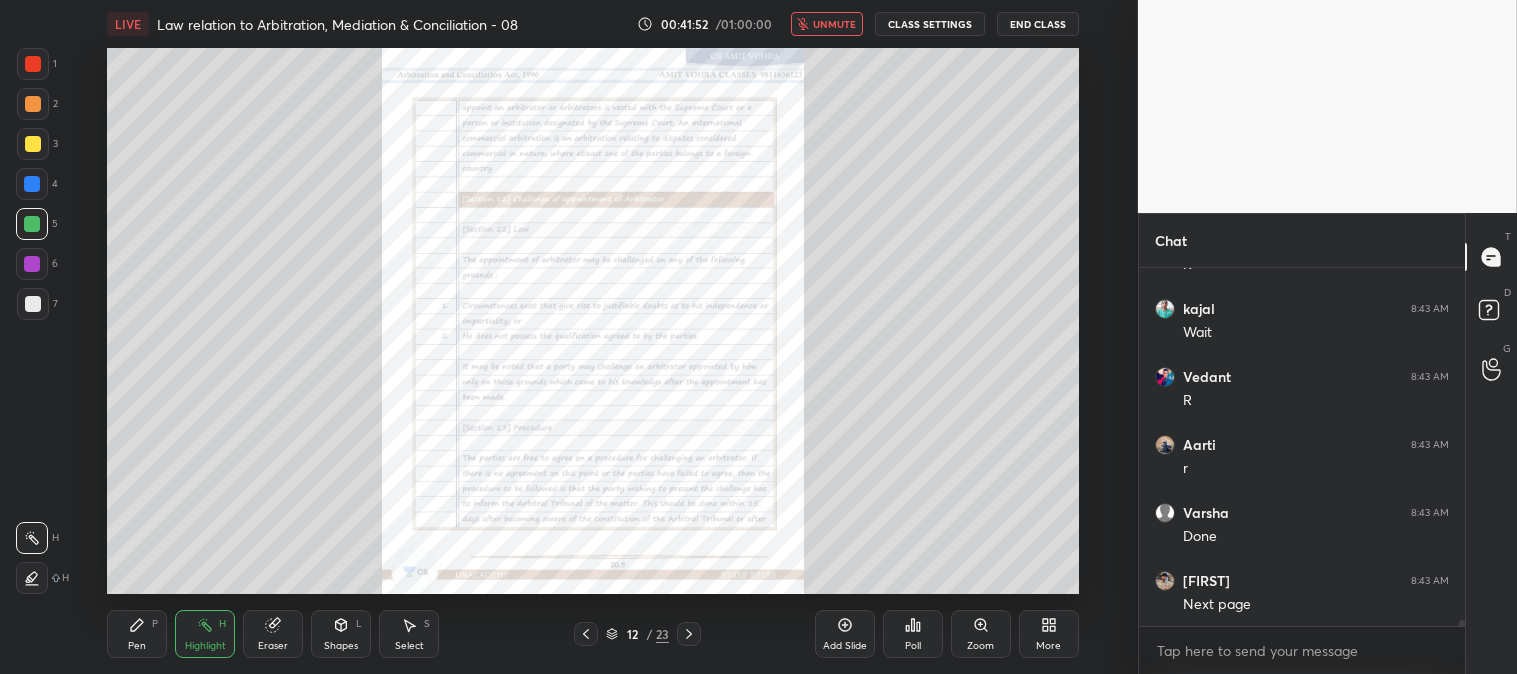 scroll, scrollTop: 19715, scrollLeft: 0, axis: vertical 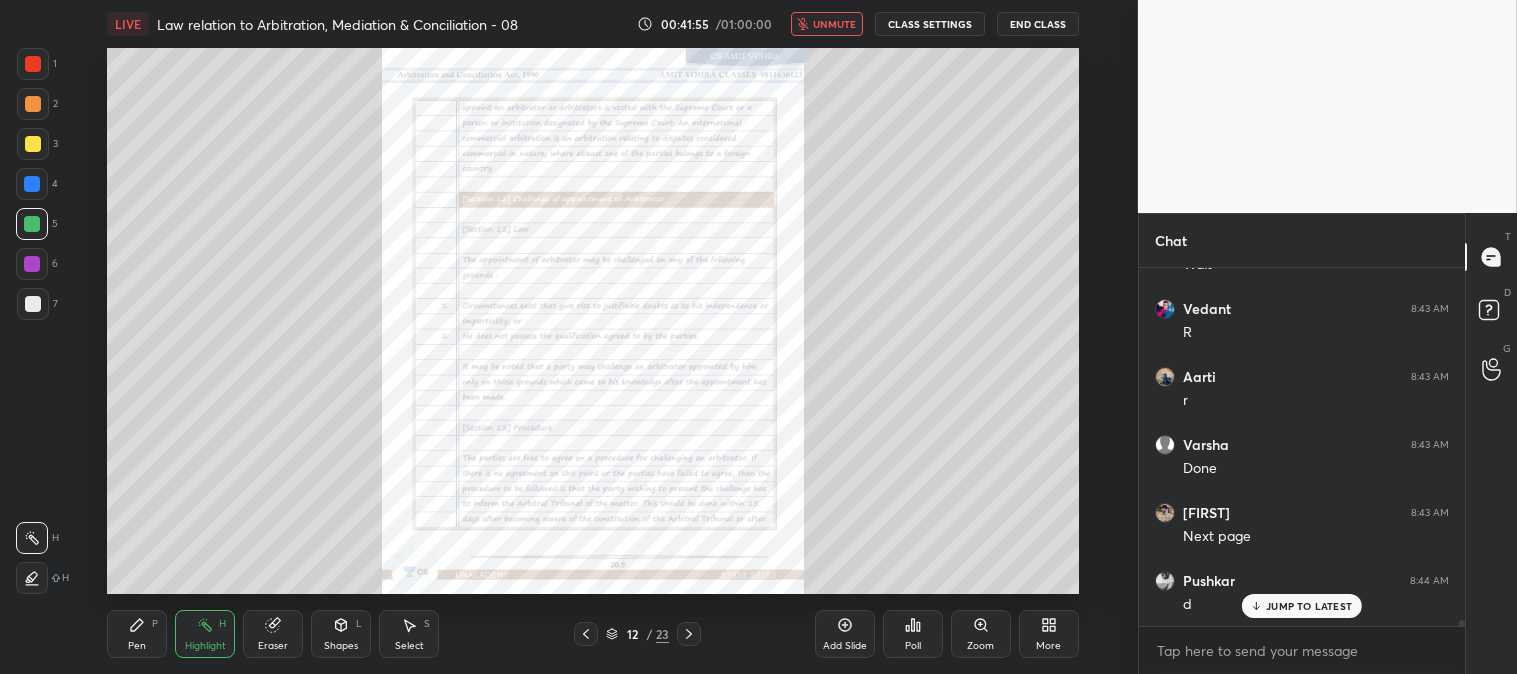 click on "unmute" at bounding box center [834, 24] 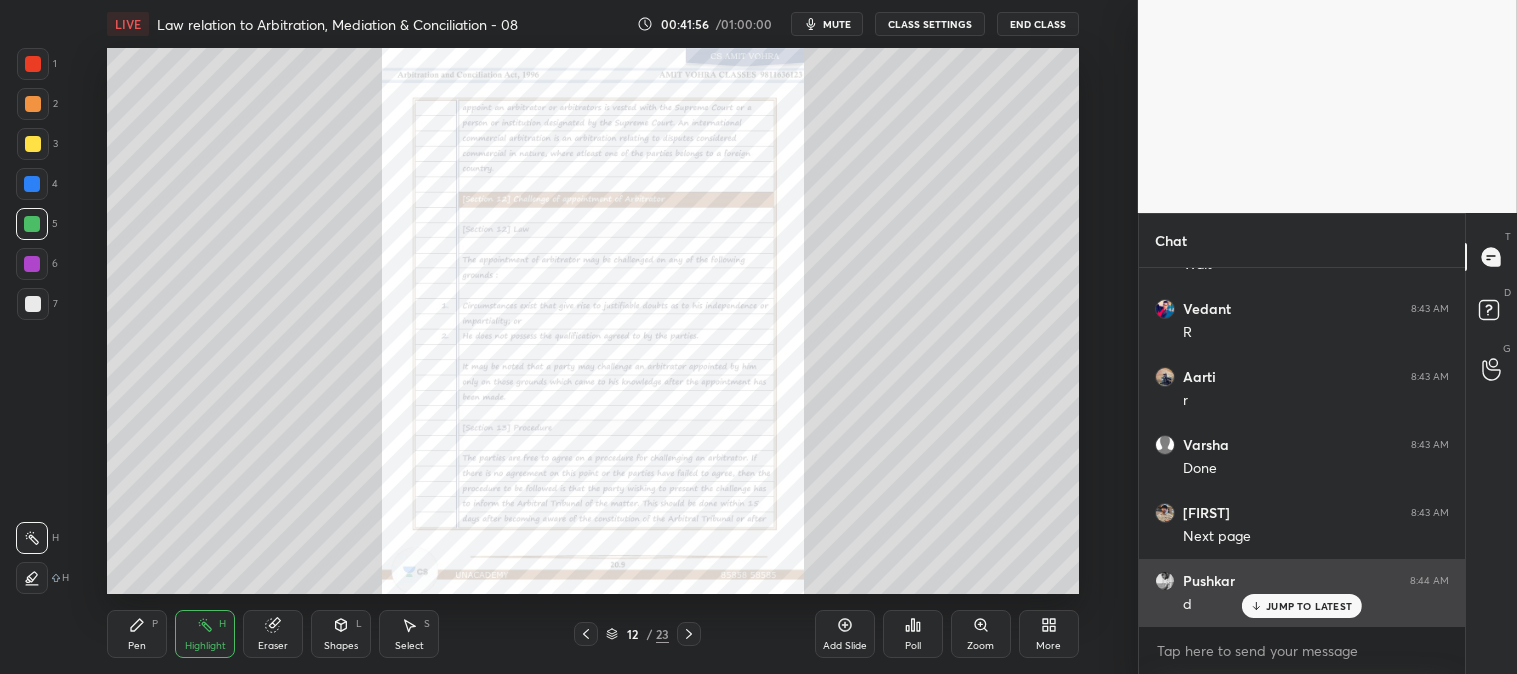 click on "JUMP TO LATEST" at bounding box center [1309, 606] 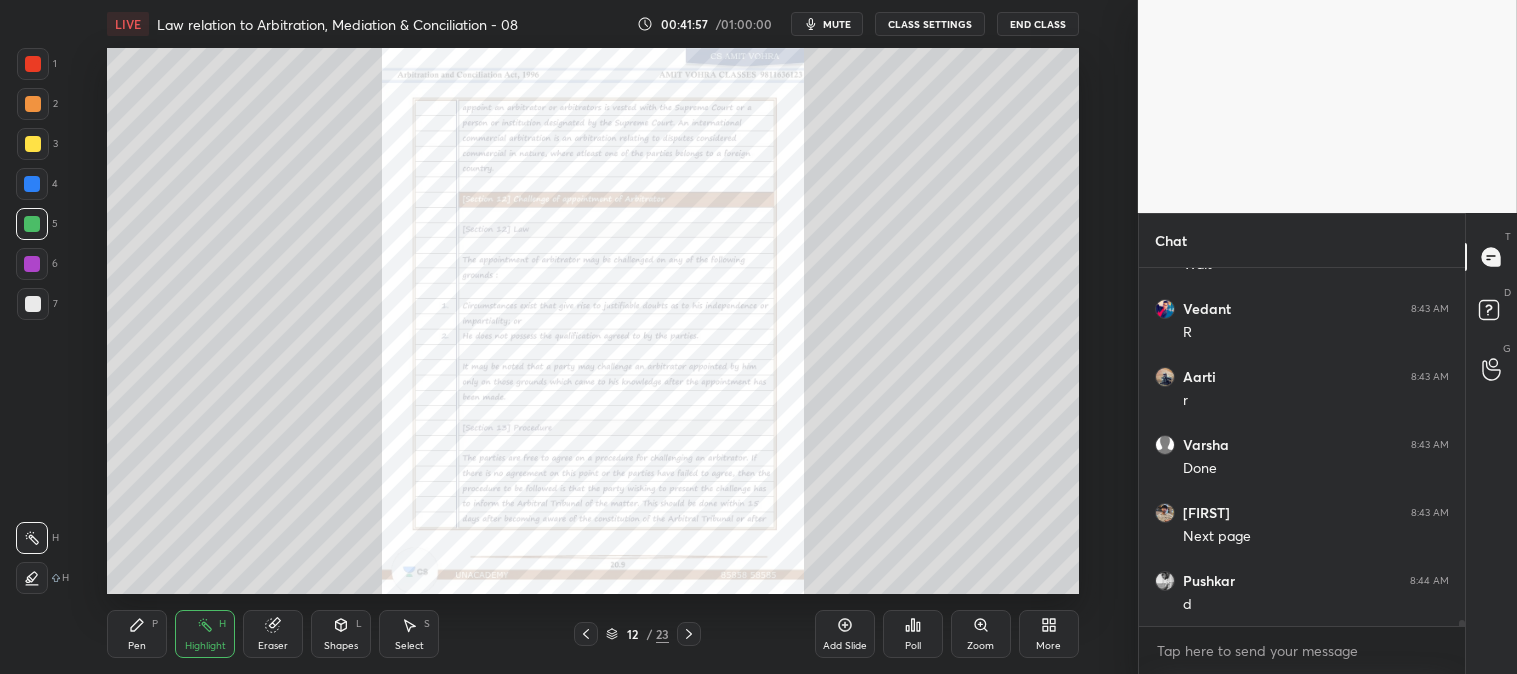 click on "mute" at bounding box center (837, 24) 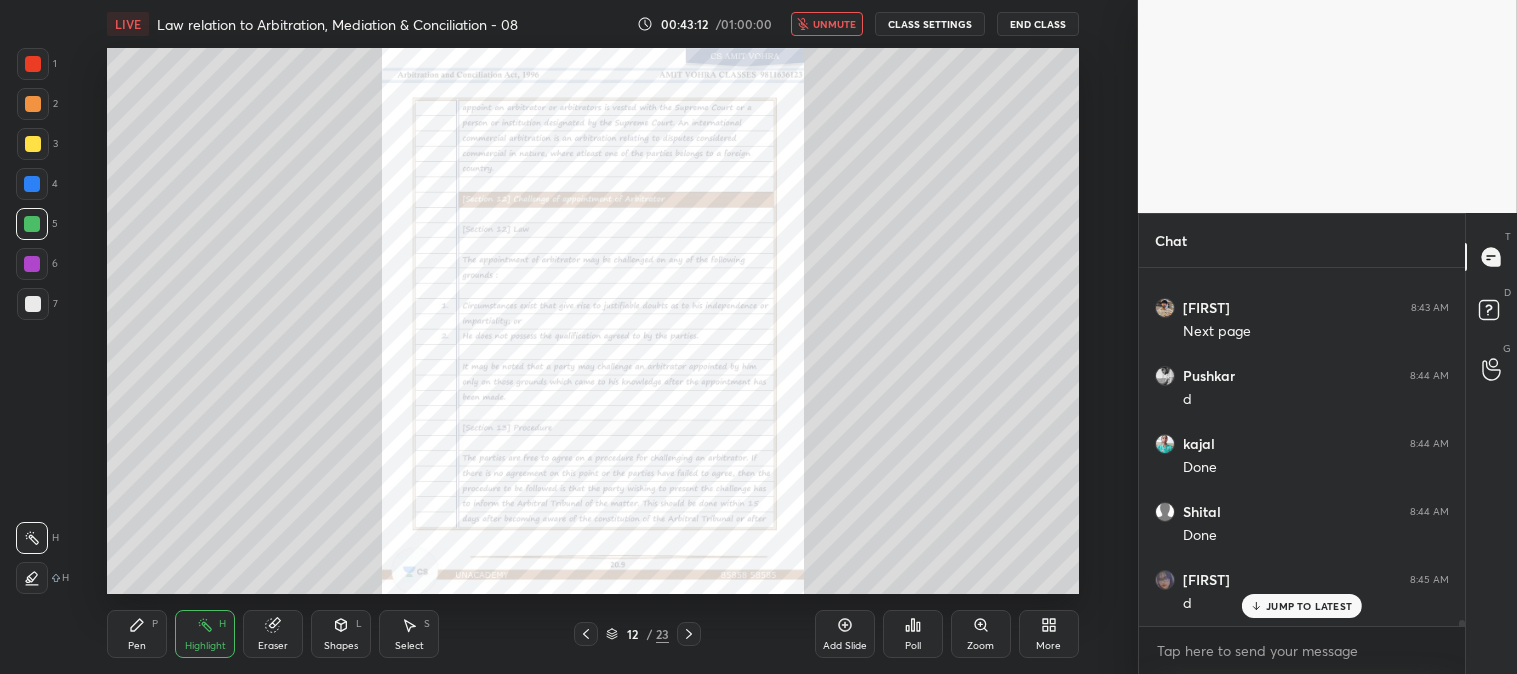 scroll, scrollTop: 19987, scrollLeft: 0, axis: vertical 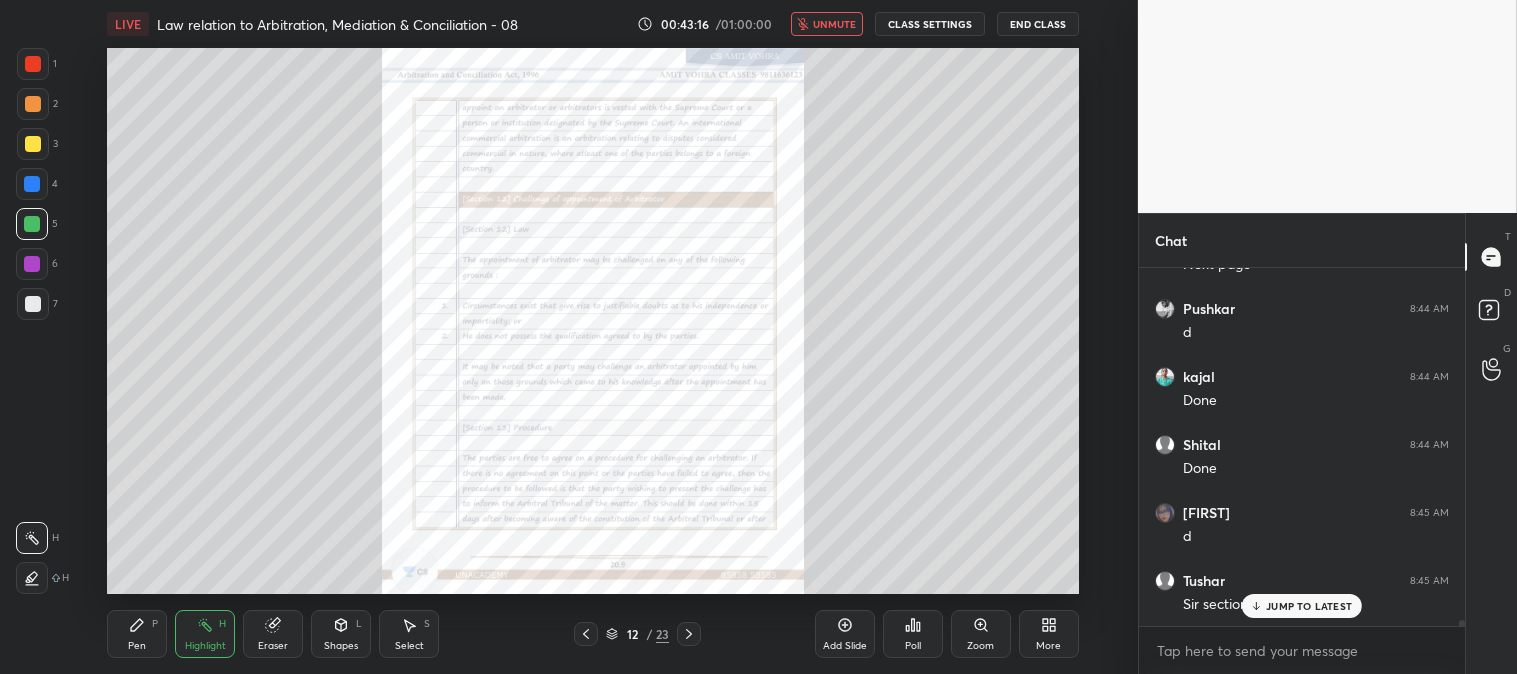 click on "unmute" at bounding box center [834, 24] 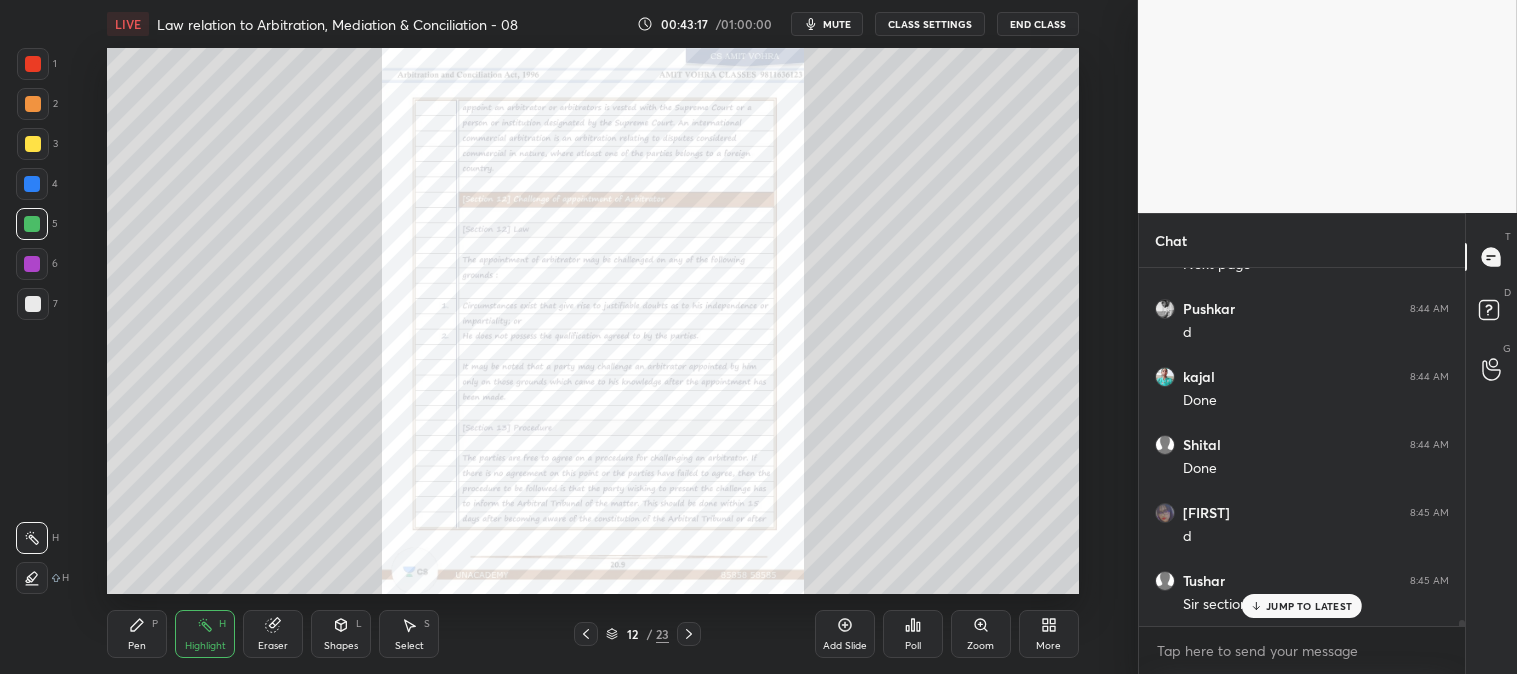 click on "JUMP TO LATEST" at bounding box center (1309, 606) 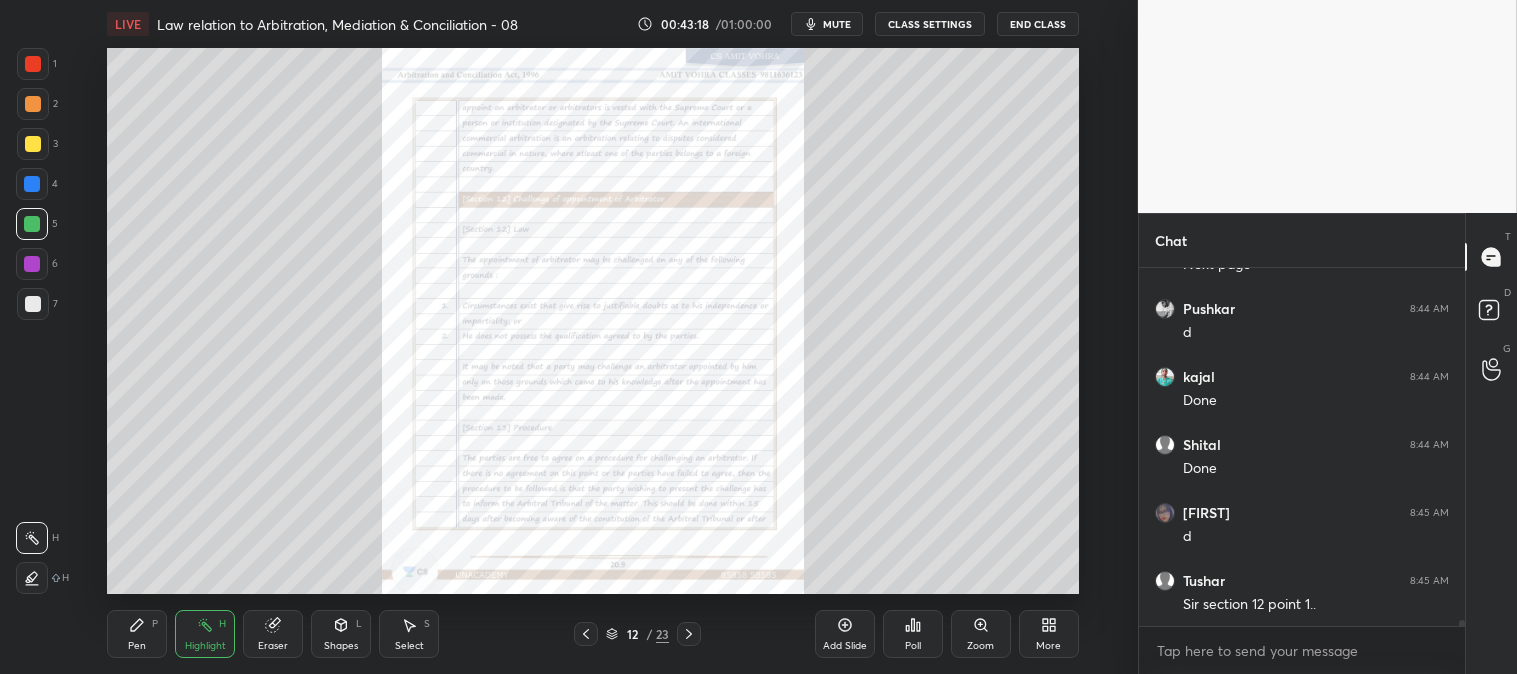 click on "Pen P" at bounding box center (137, 634) 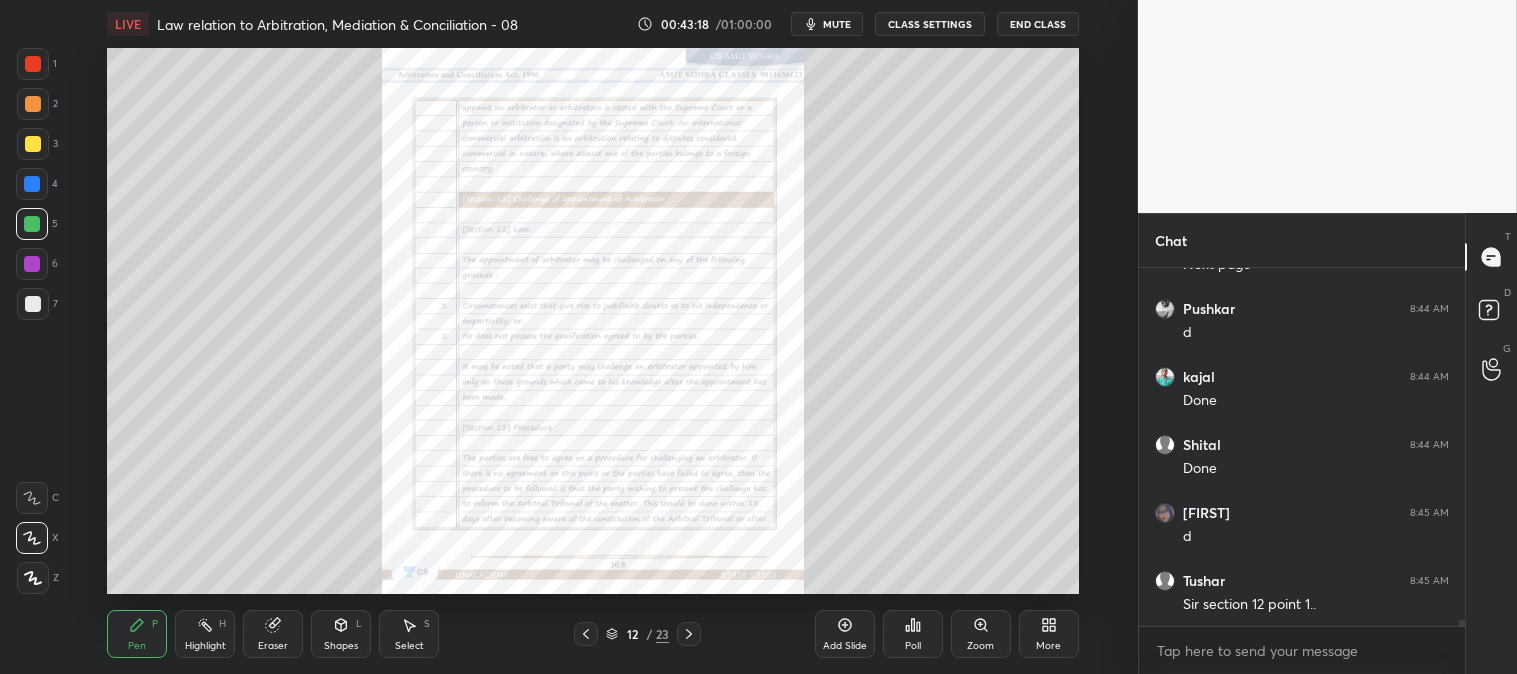click at bounding box center [33, 64] 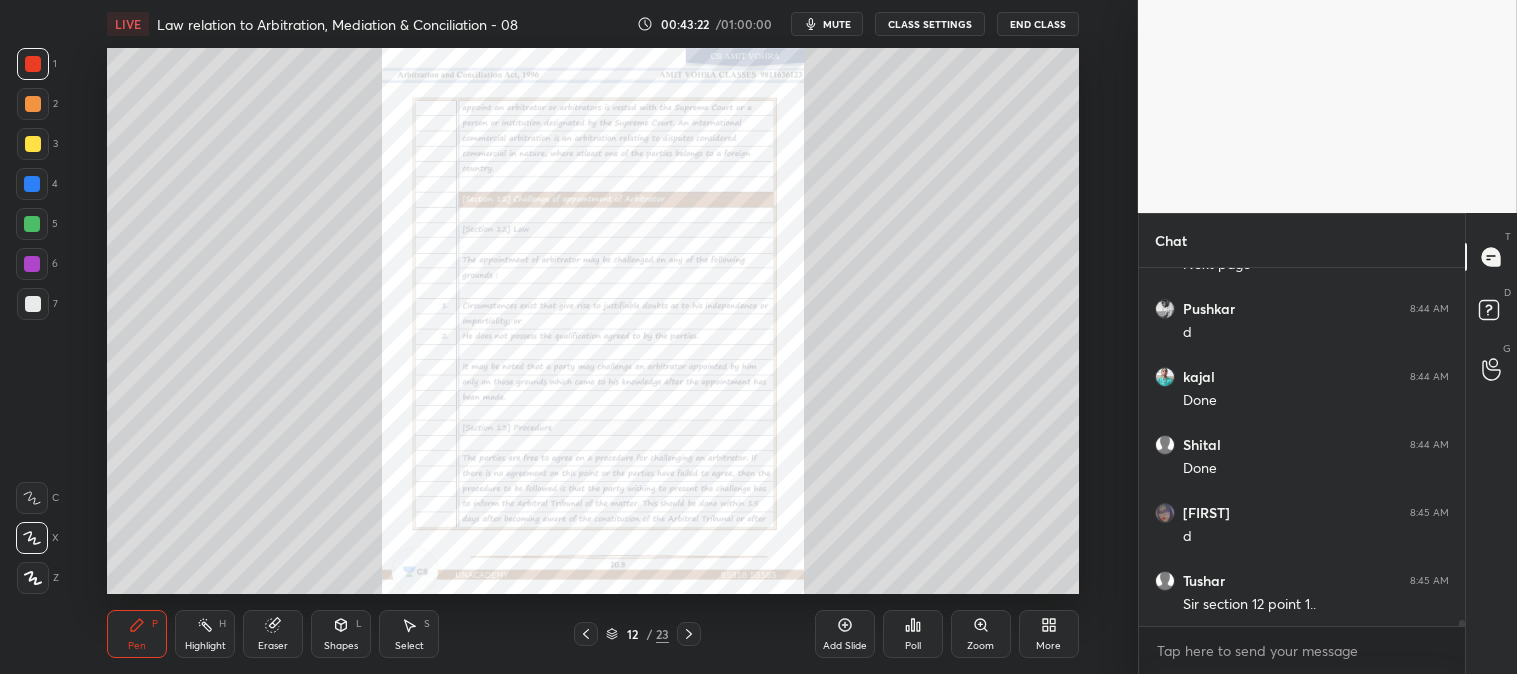 click 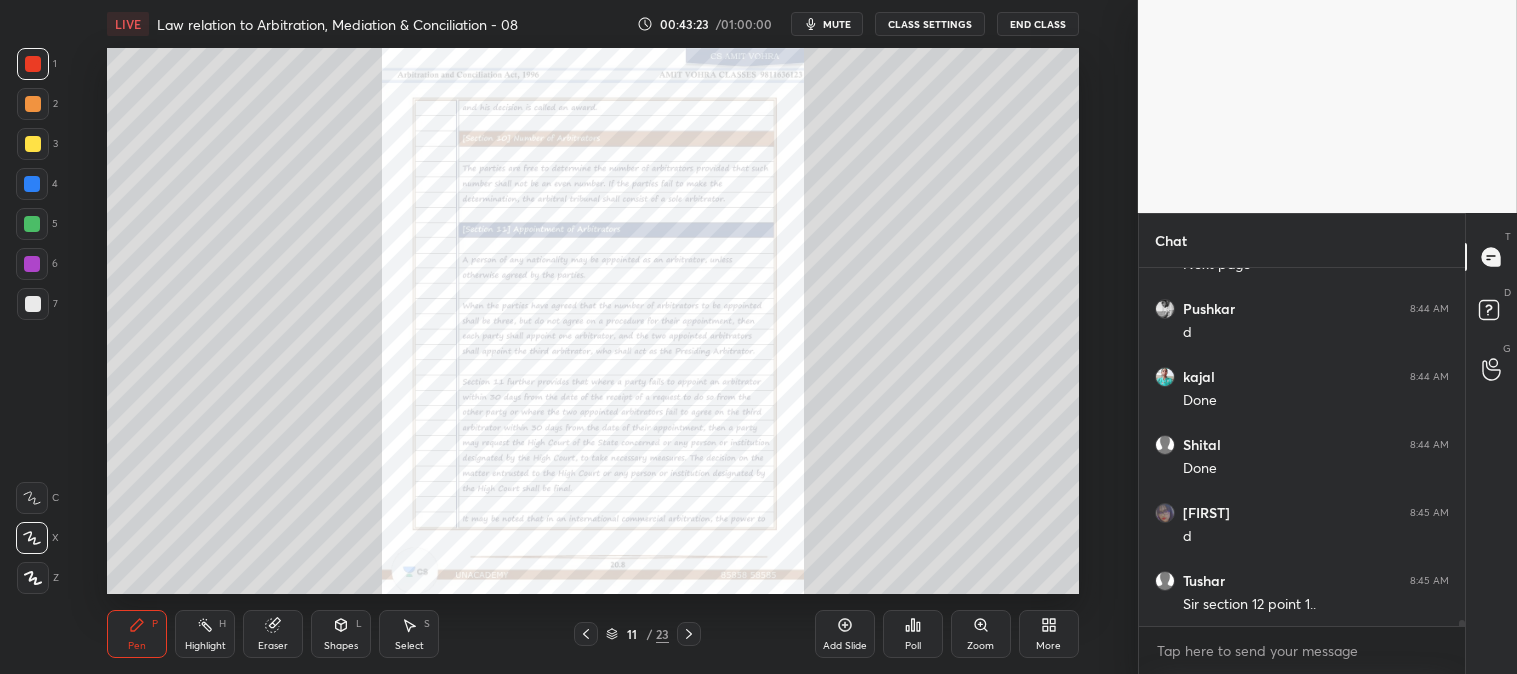 scroll, scrollTop: 20055, scrollLeft: 0, axis: vertical 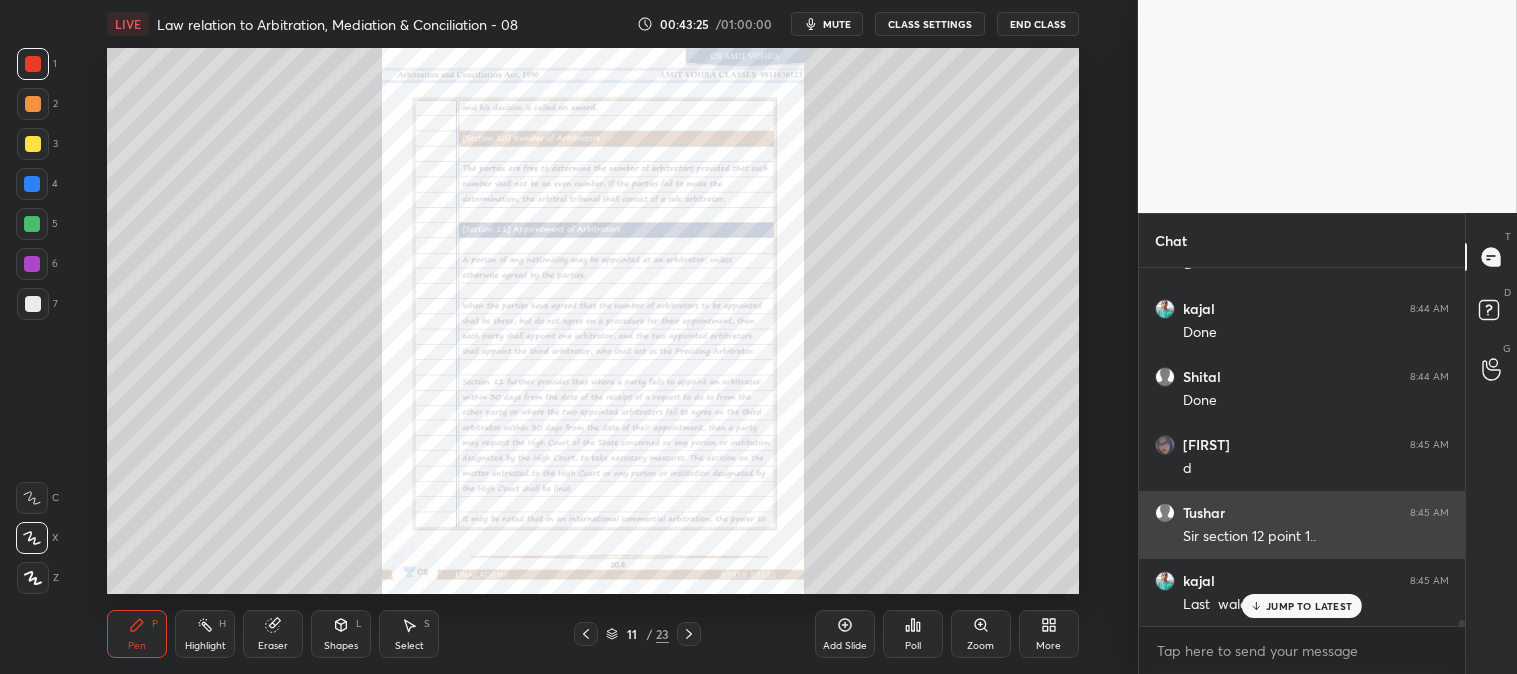 click on "JUMP TO LATEST" at bounding box center [1309, 606] 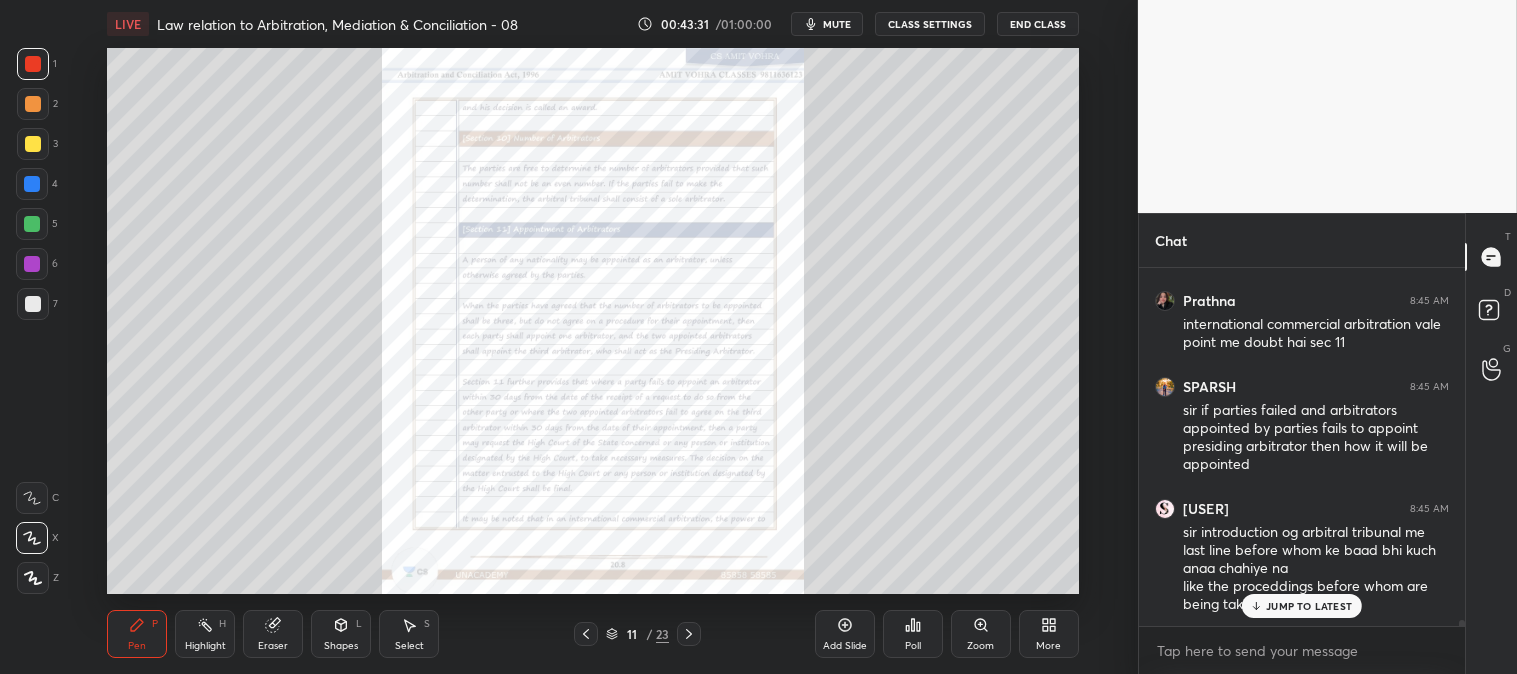 scroll, scrollTop: 20743, scrollLeft: 0, axis: vertical 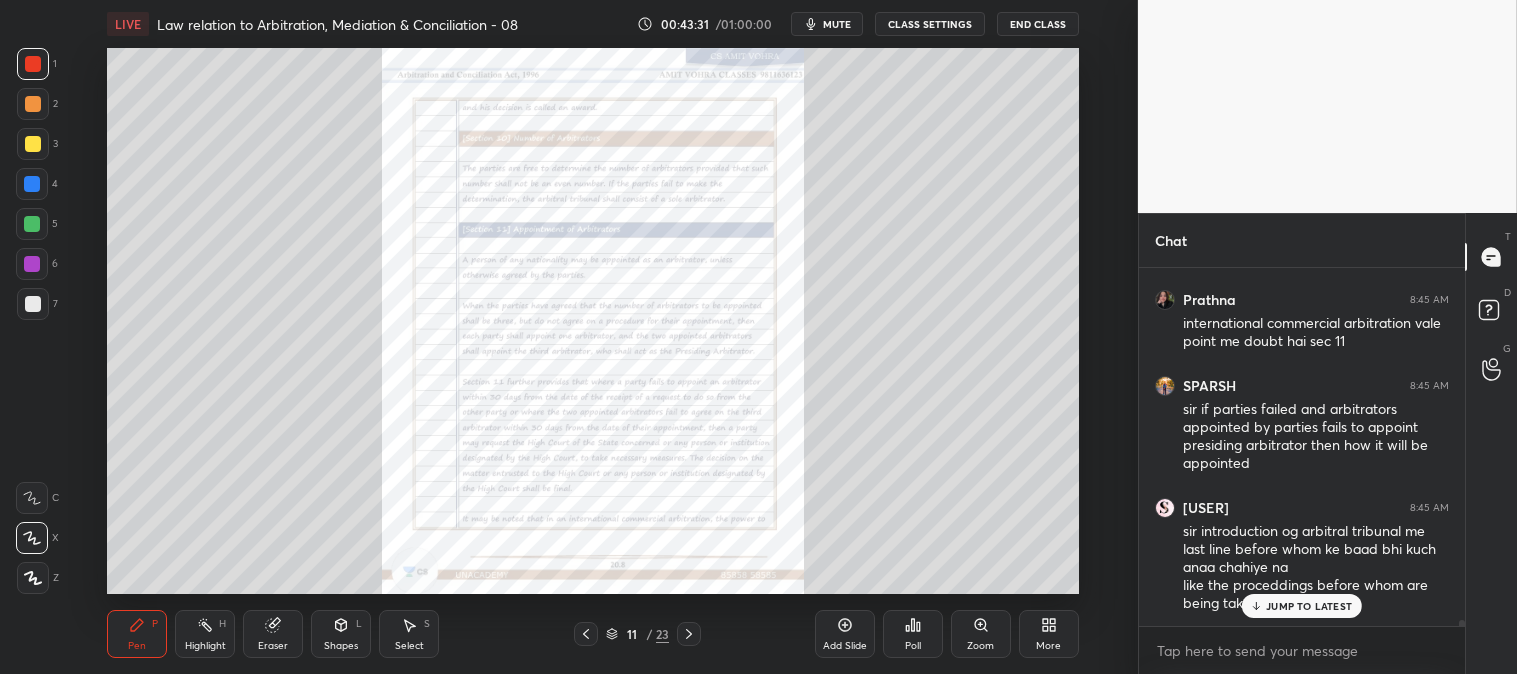 click on "JUMP TO LATEST" at bounding box center [1309, 606] 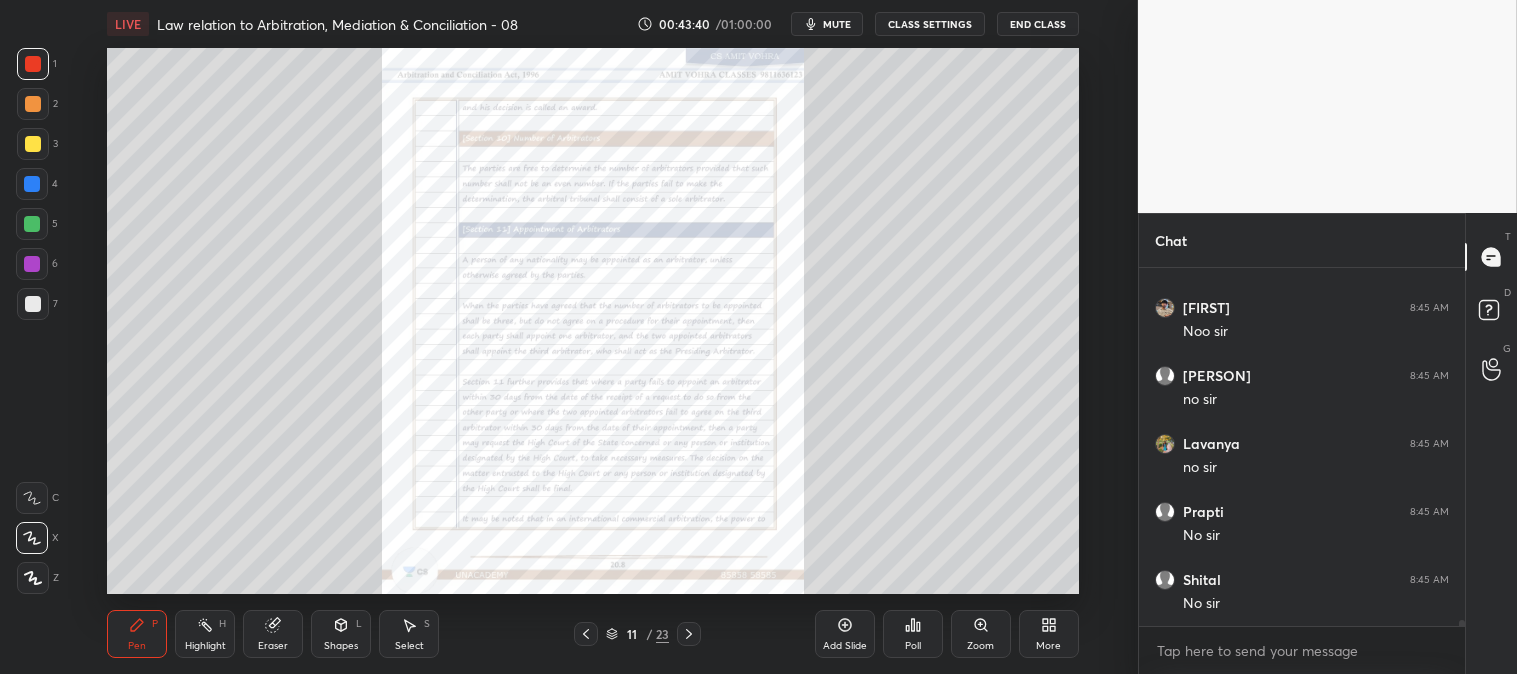 scroll, scrollTop: 21491, scrollLeft: 0, axis: vertical 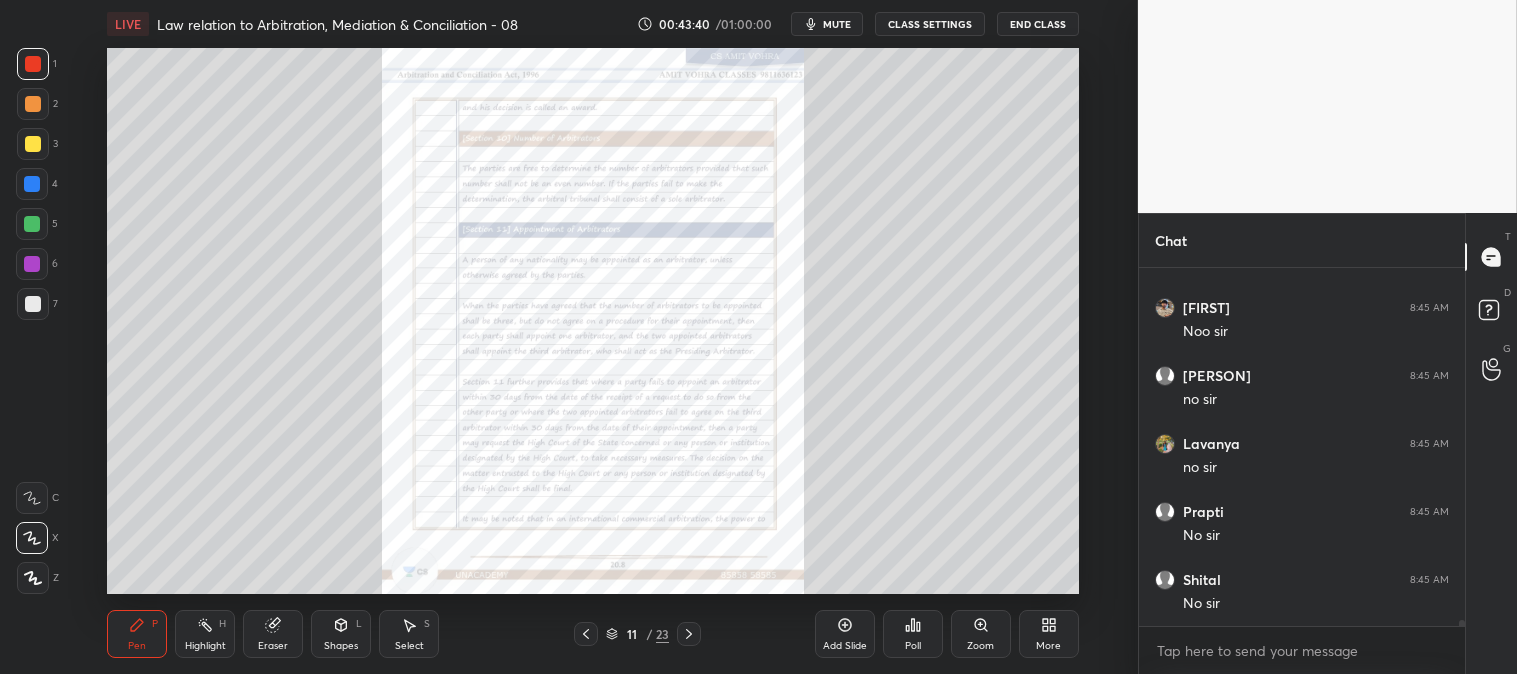 click 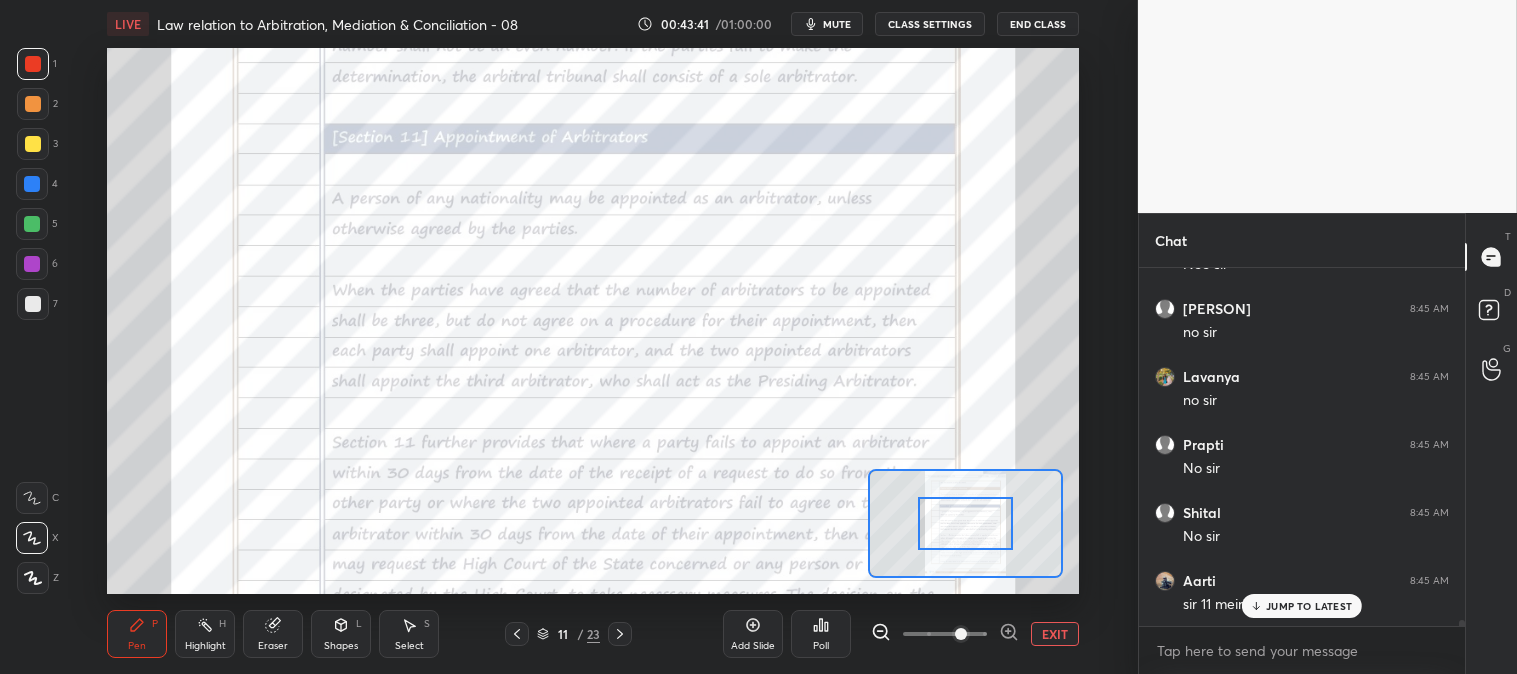 scroll, scrollTop: 21627, scrollLeft: 0, axis: vertical 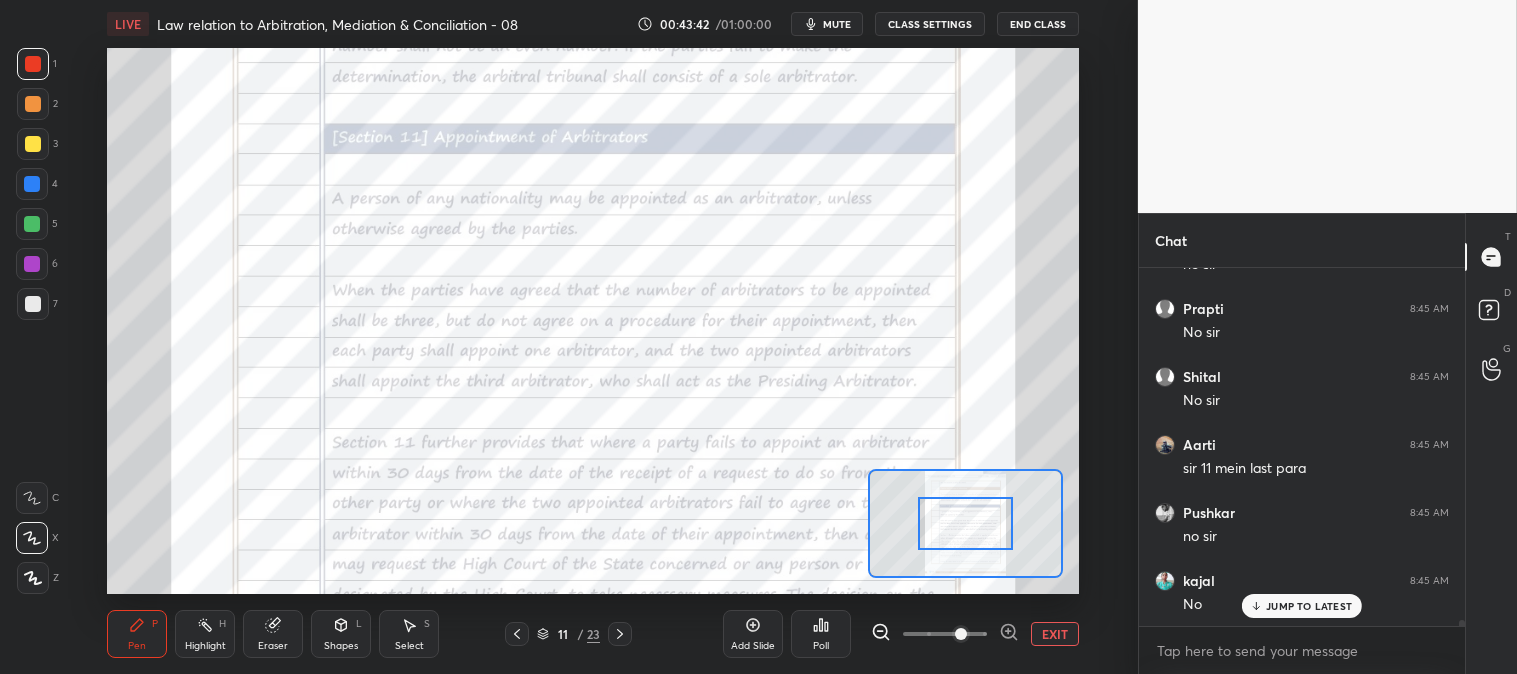 click on "Highlight H" at bounding box center [205, 634] 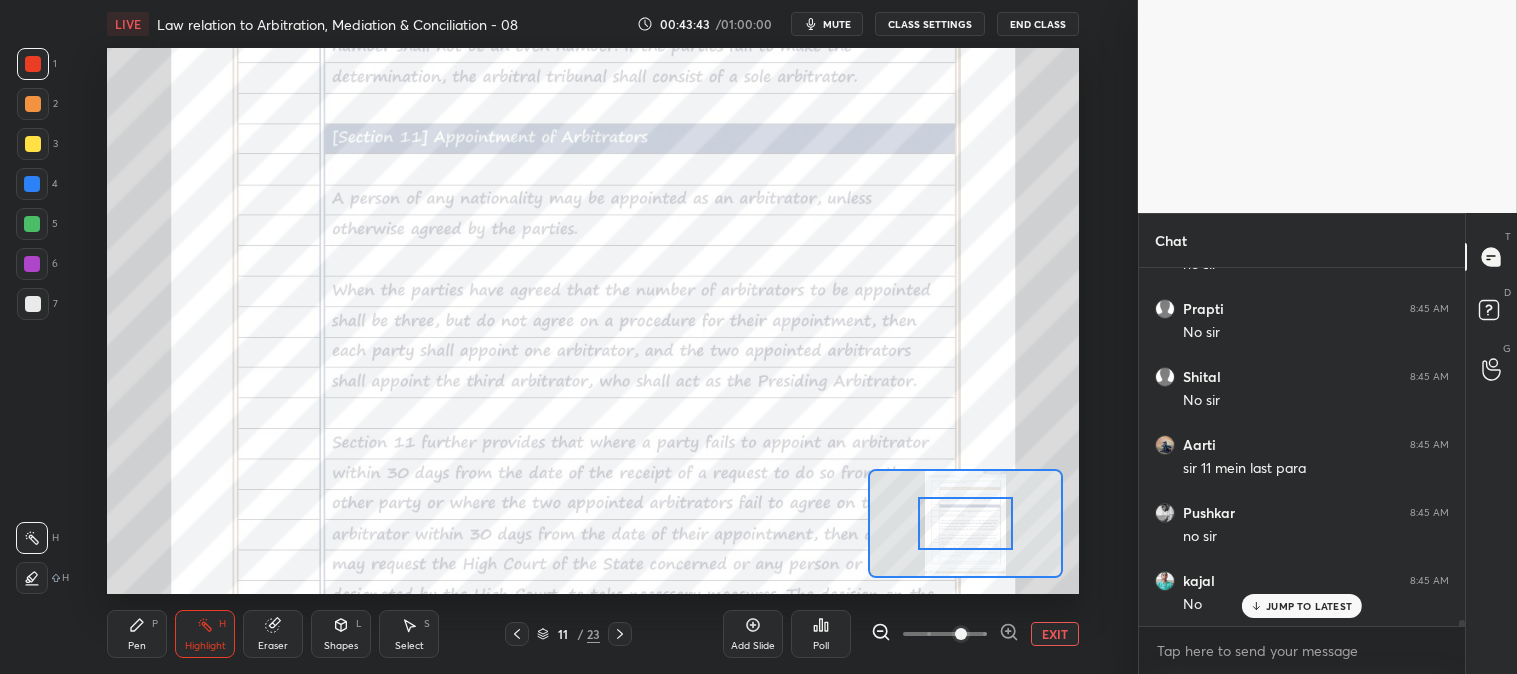 click at bounding box center (33, 64) 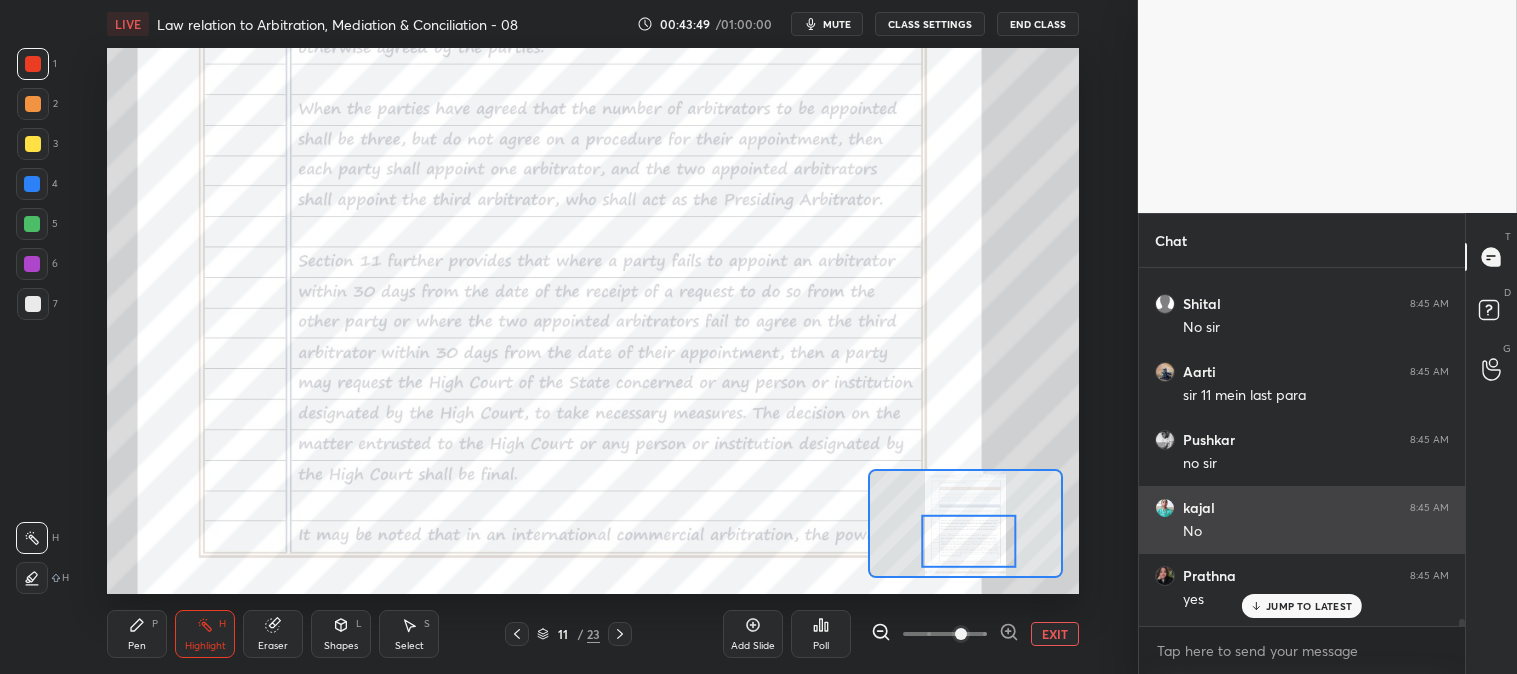 scroll, scrollTop: 21764, scrollLeft: 0, axis: vertical 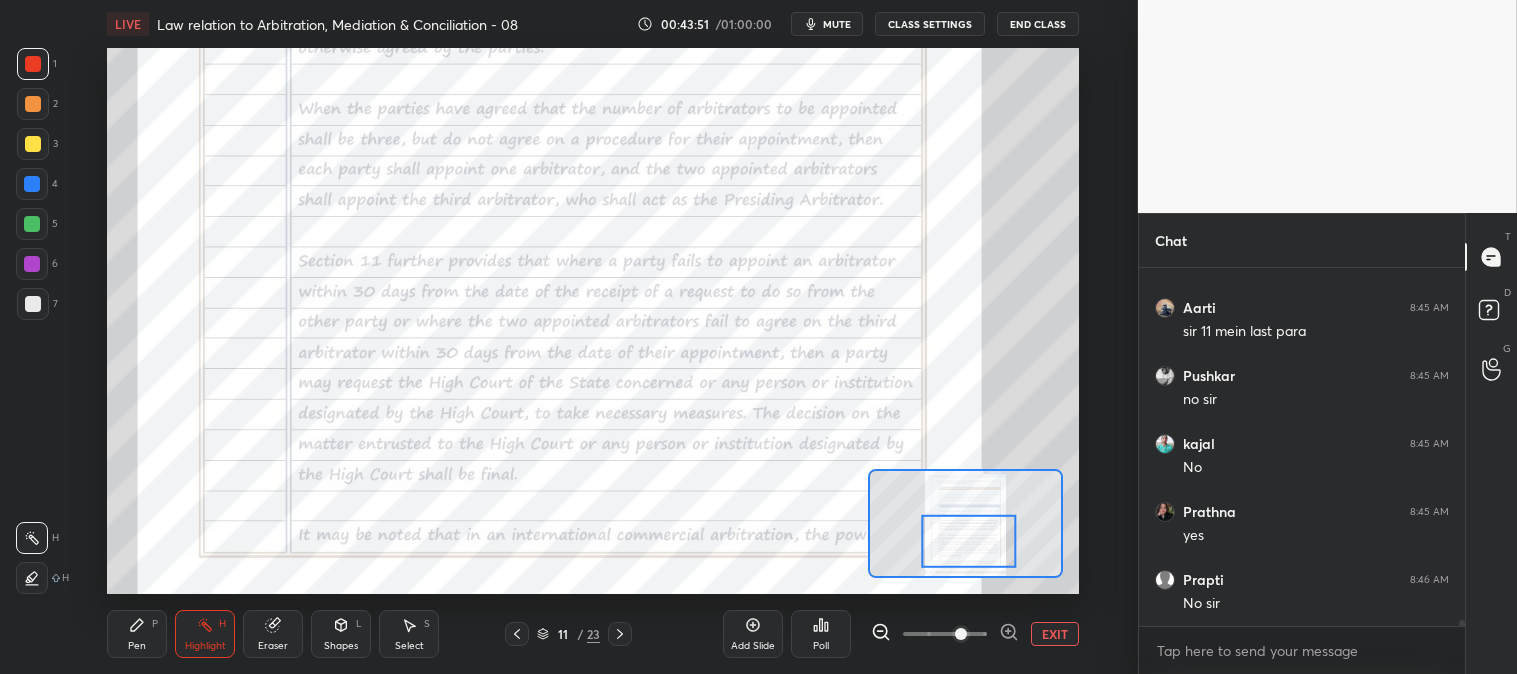 click 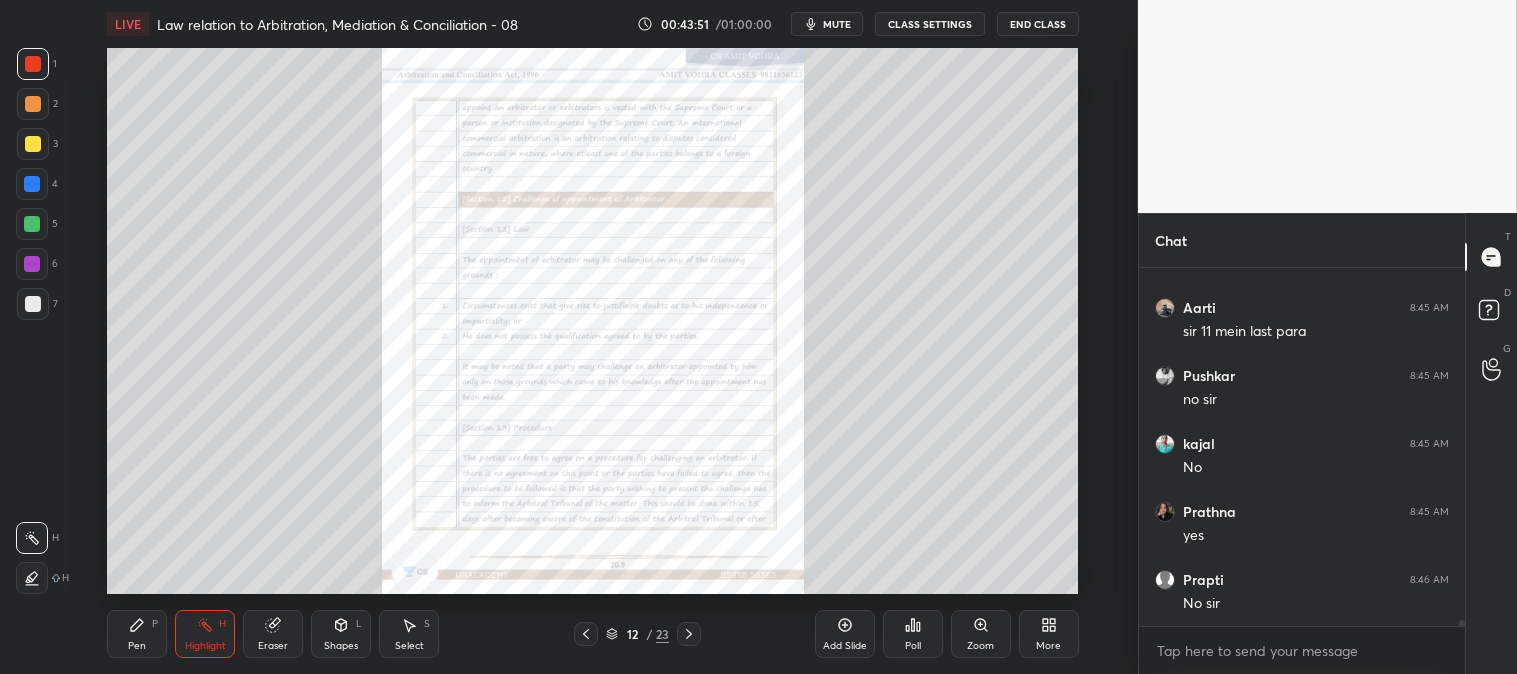scroll, scrollTop: 21831, scrollLeft: 0, axis: vertical 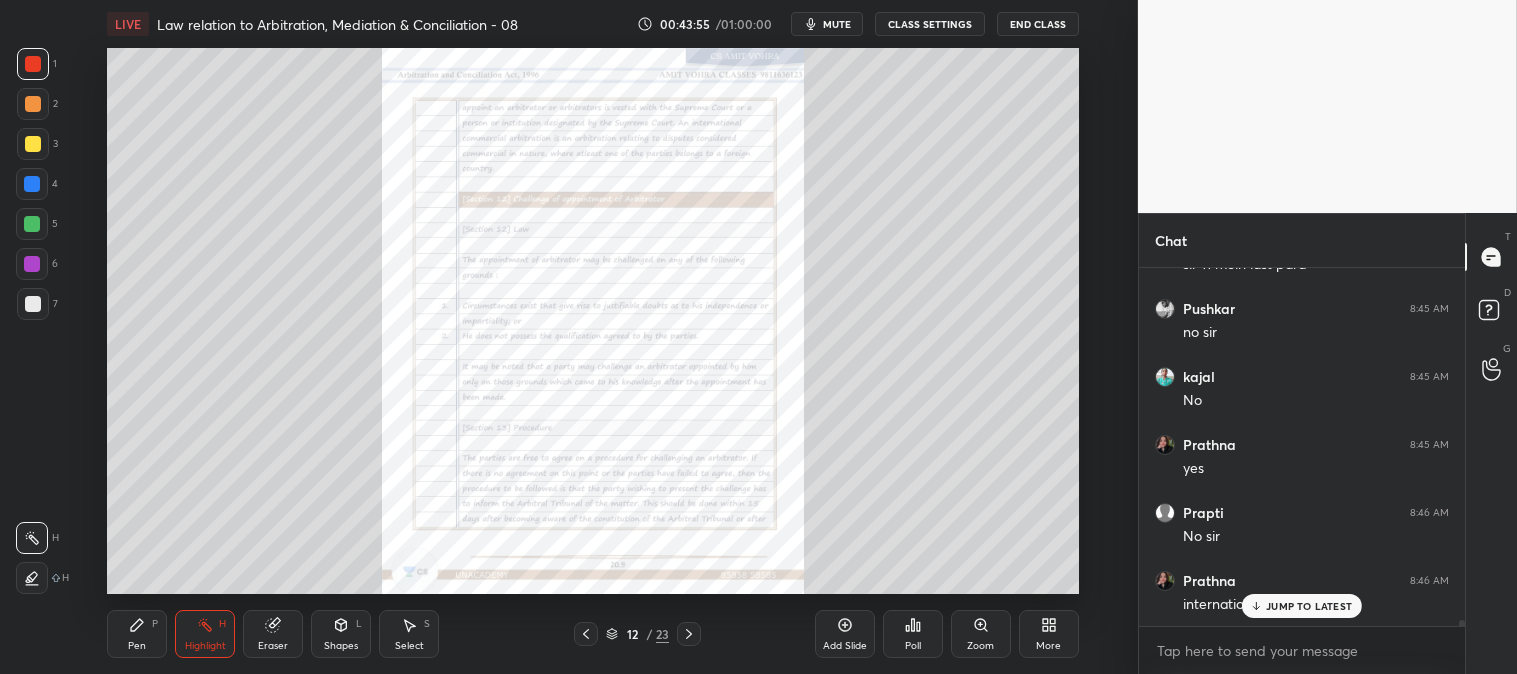 click 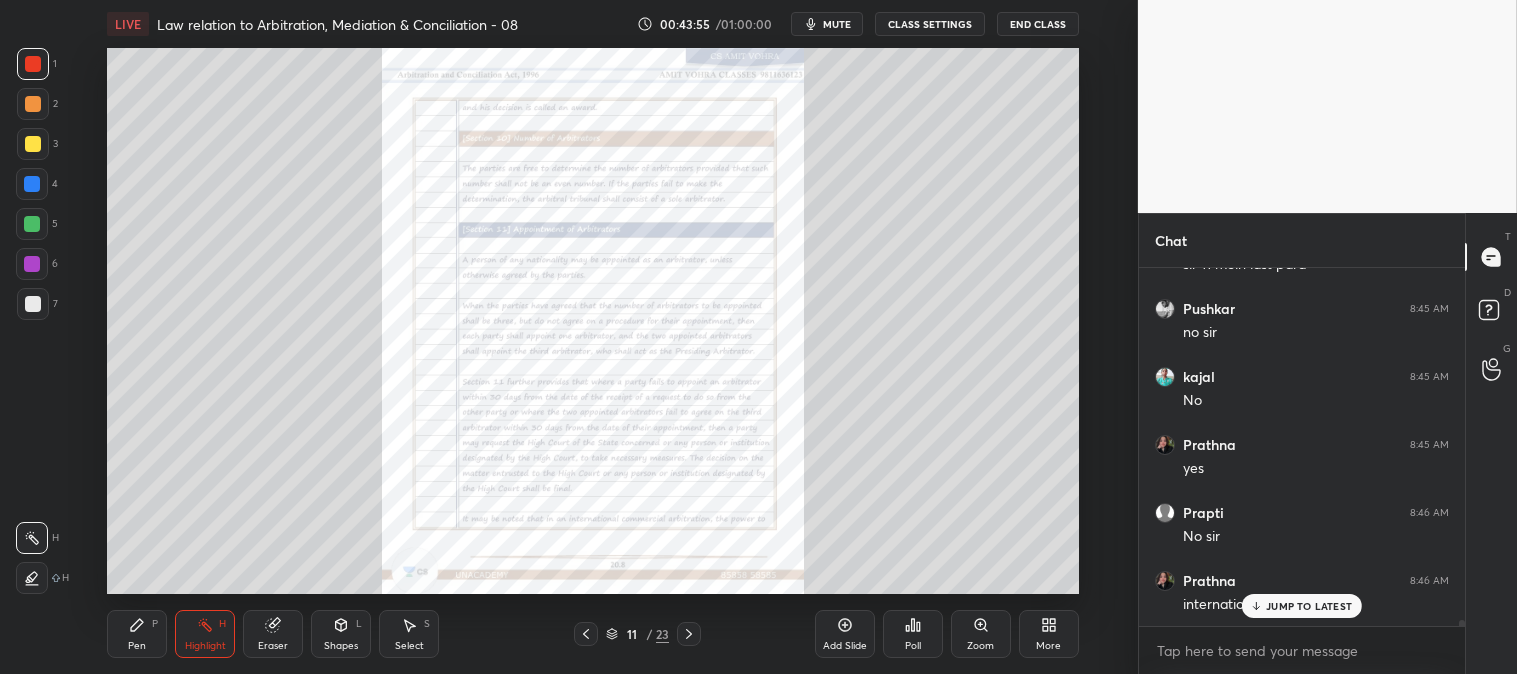 click on "Zoom" at bounding box center (981, 634) 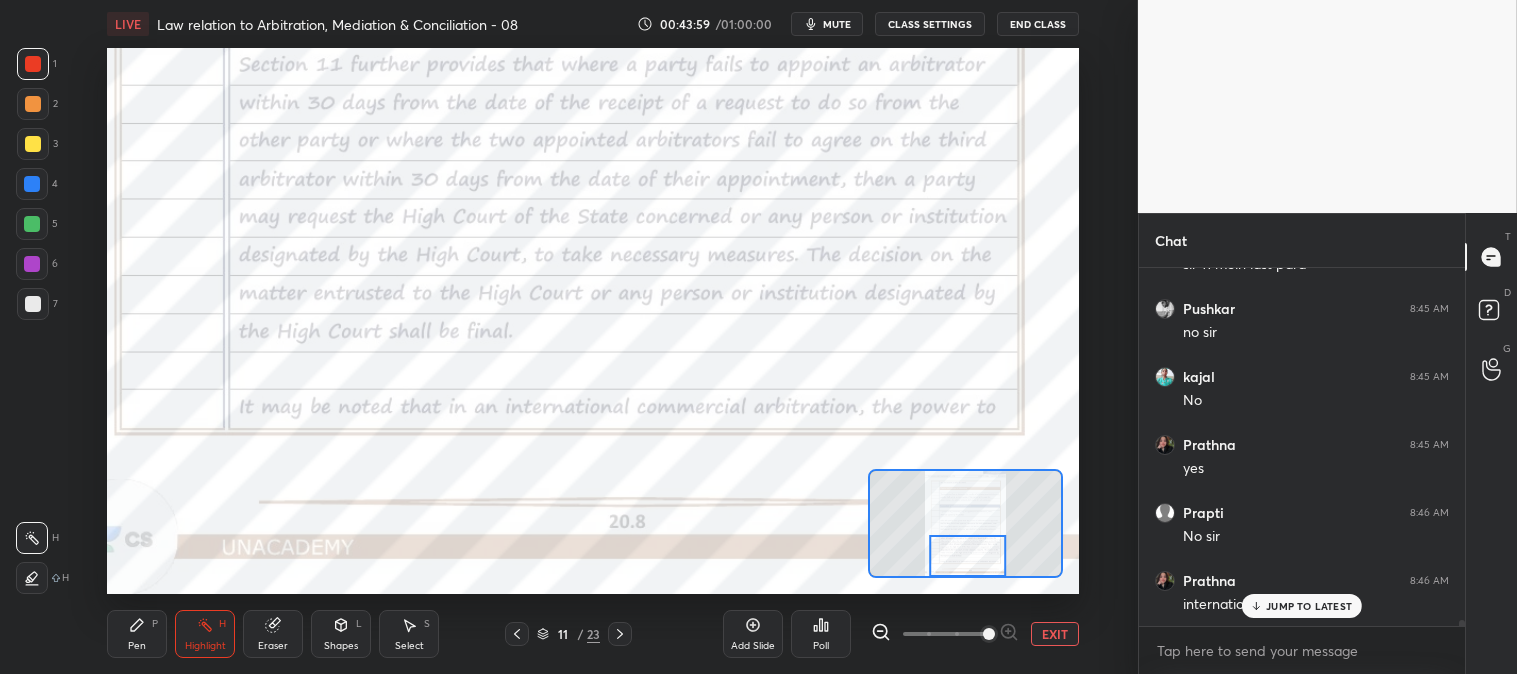 click on "JUMP TO LATEST" at bounding box center [1309, 606] 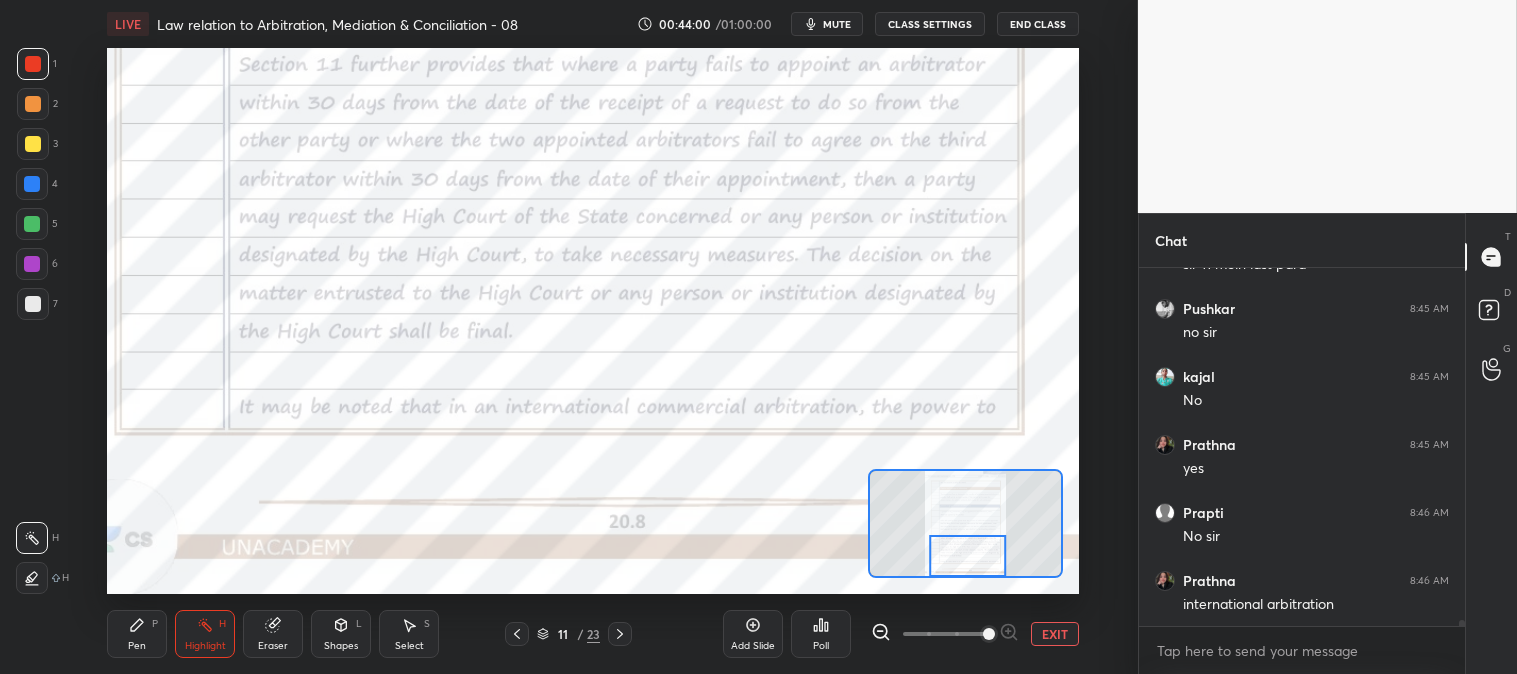 click 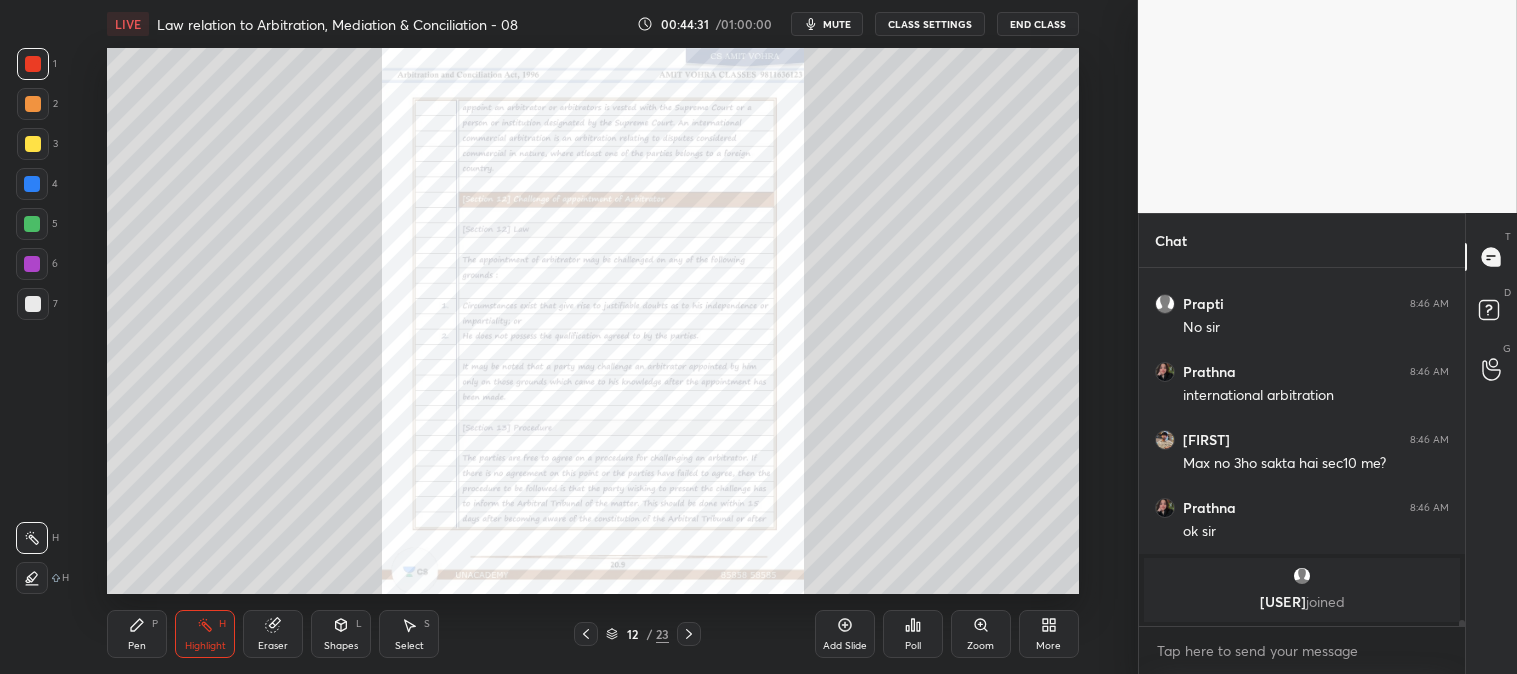 scroll, scrollTop: 22107, scrollLeft: 0, axis: vertical 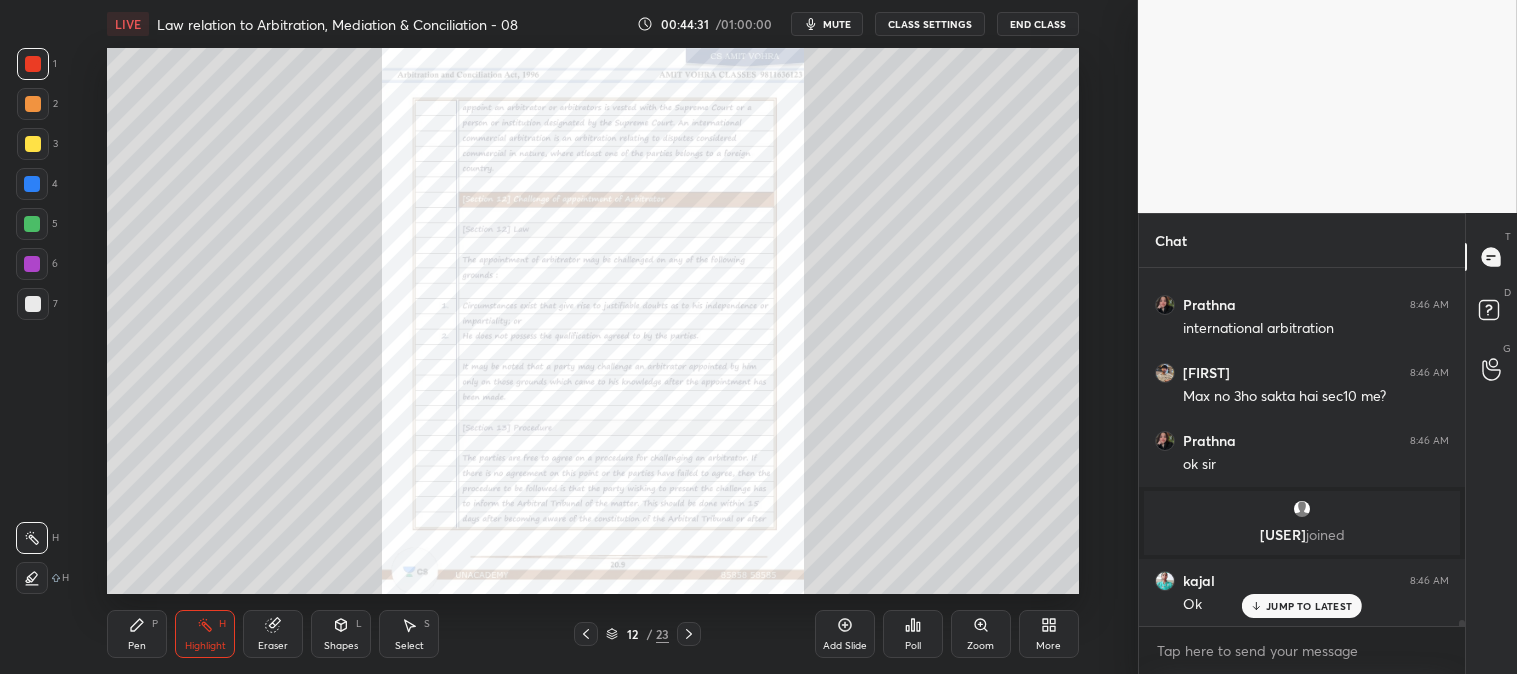 click at bounding box center (33, 64) 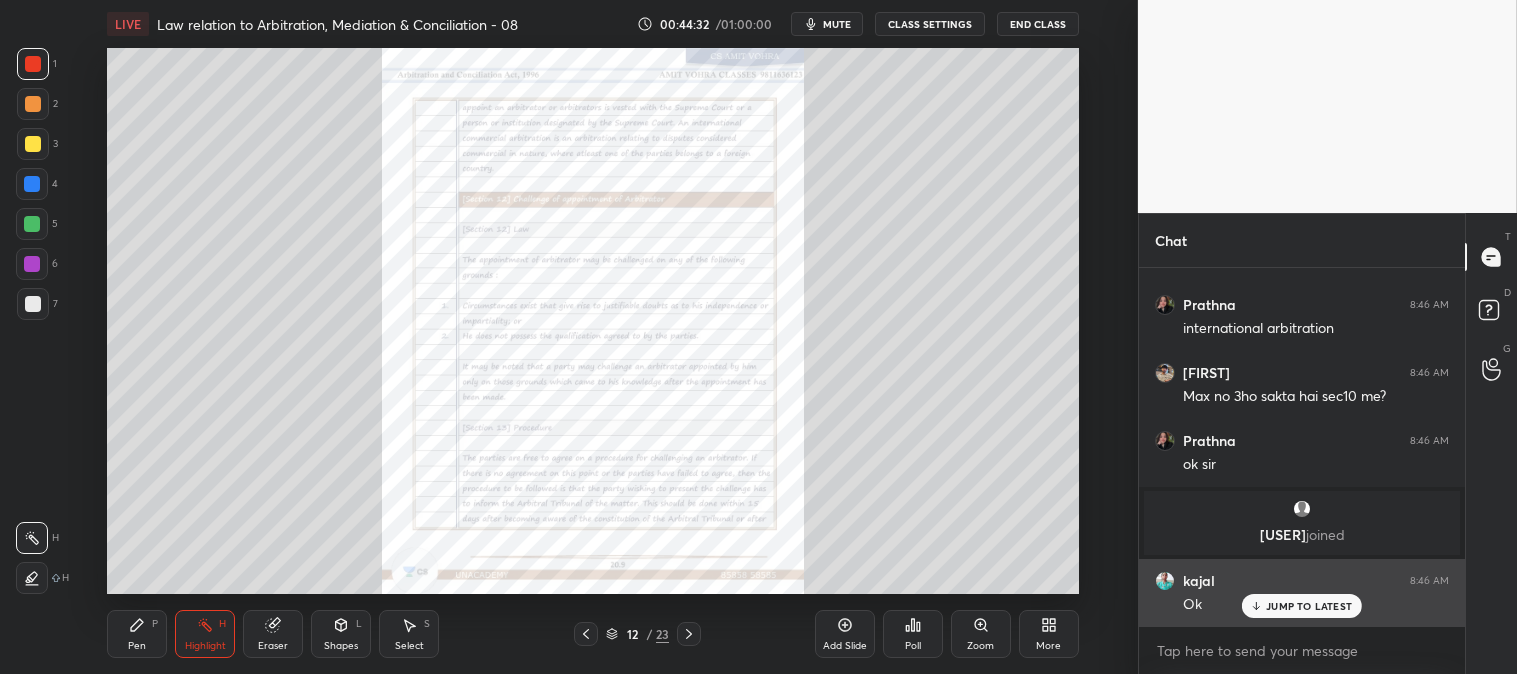 click on "JUMP TO LATEST" at bounding box center [1309, 606] 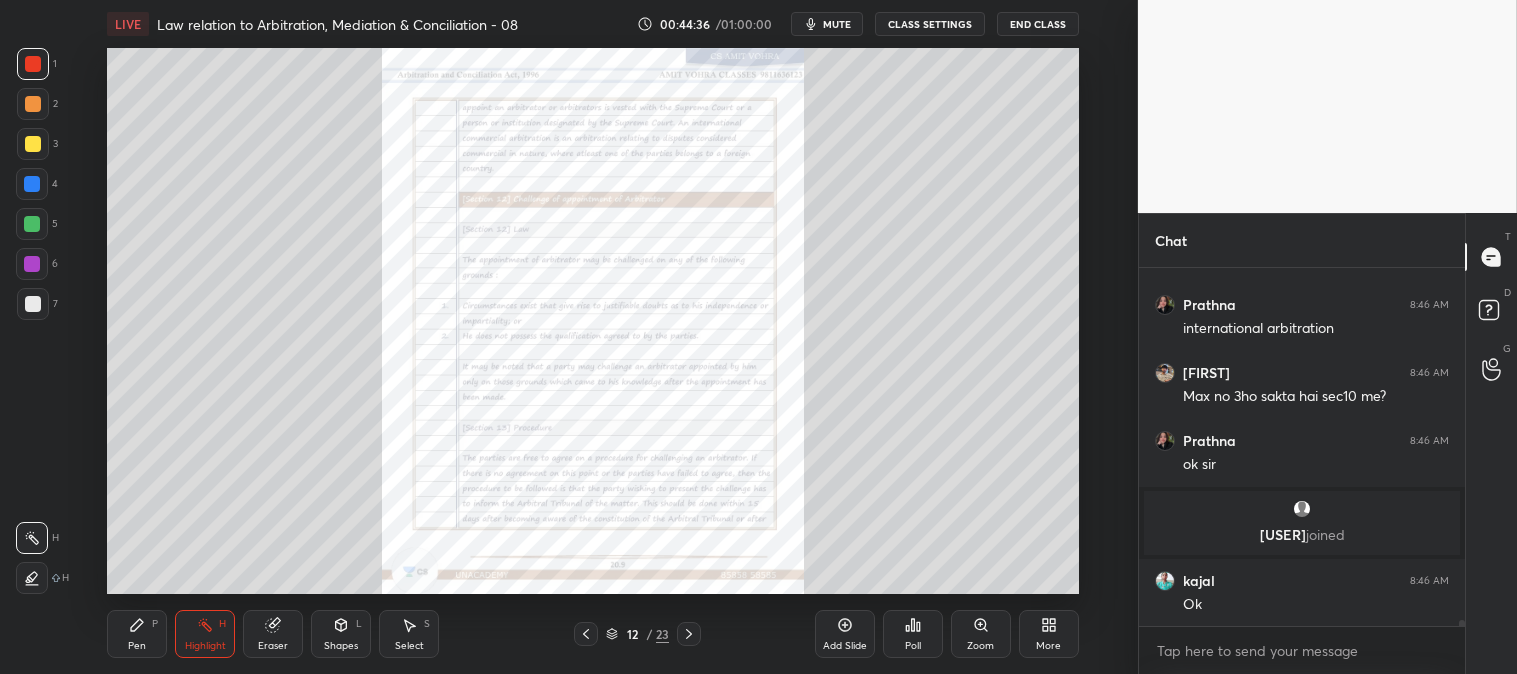 scroll, scrollTop: 22175, scrollLeft: 0, axis: vertical 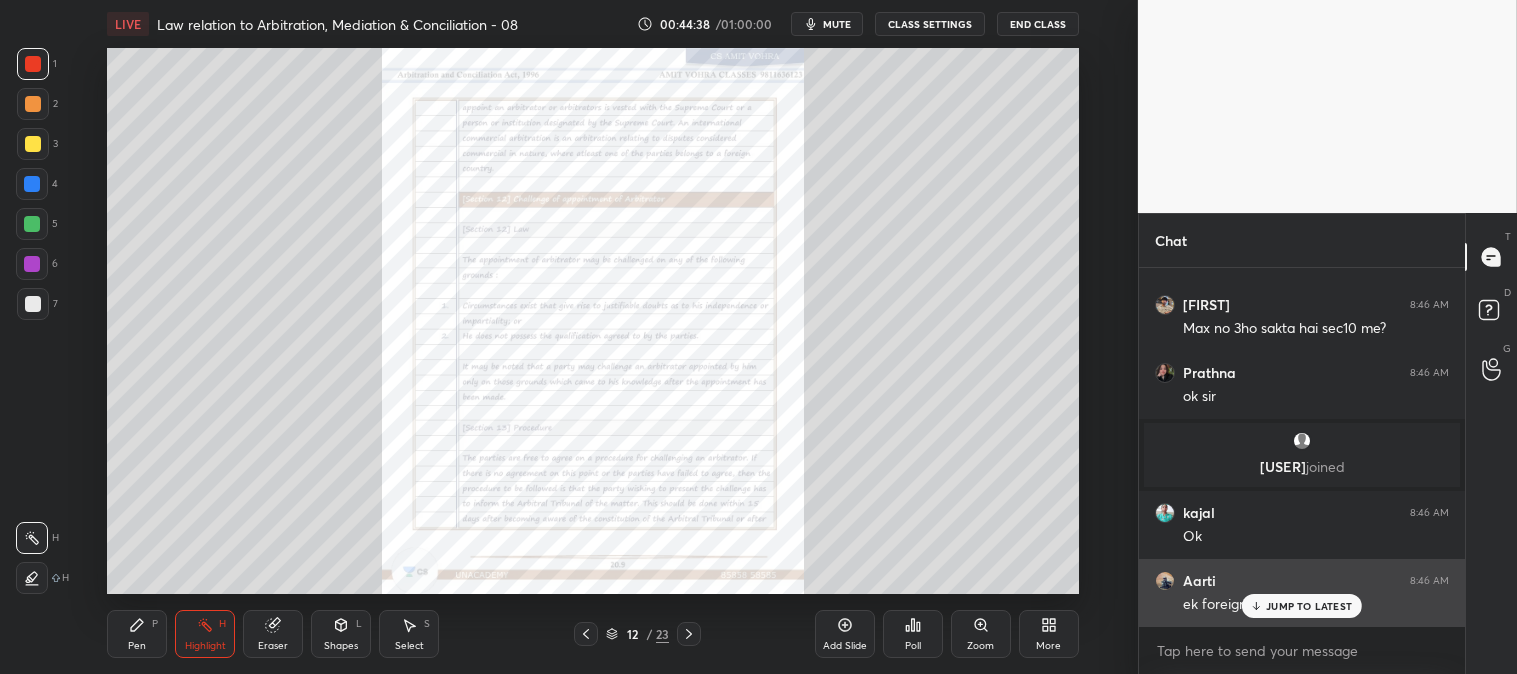 click on "JUMP TO LATEST" at bounding box center (1302, 606) 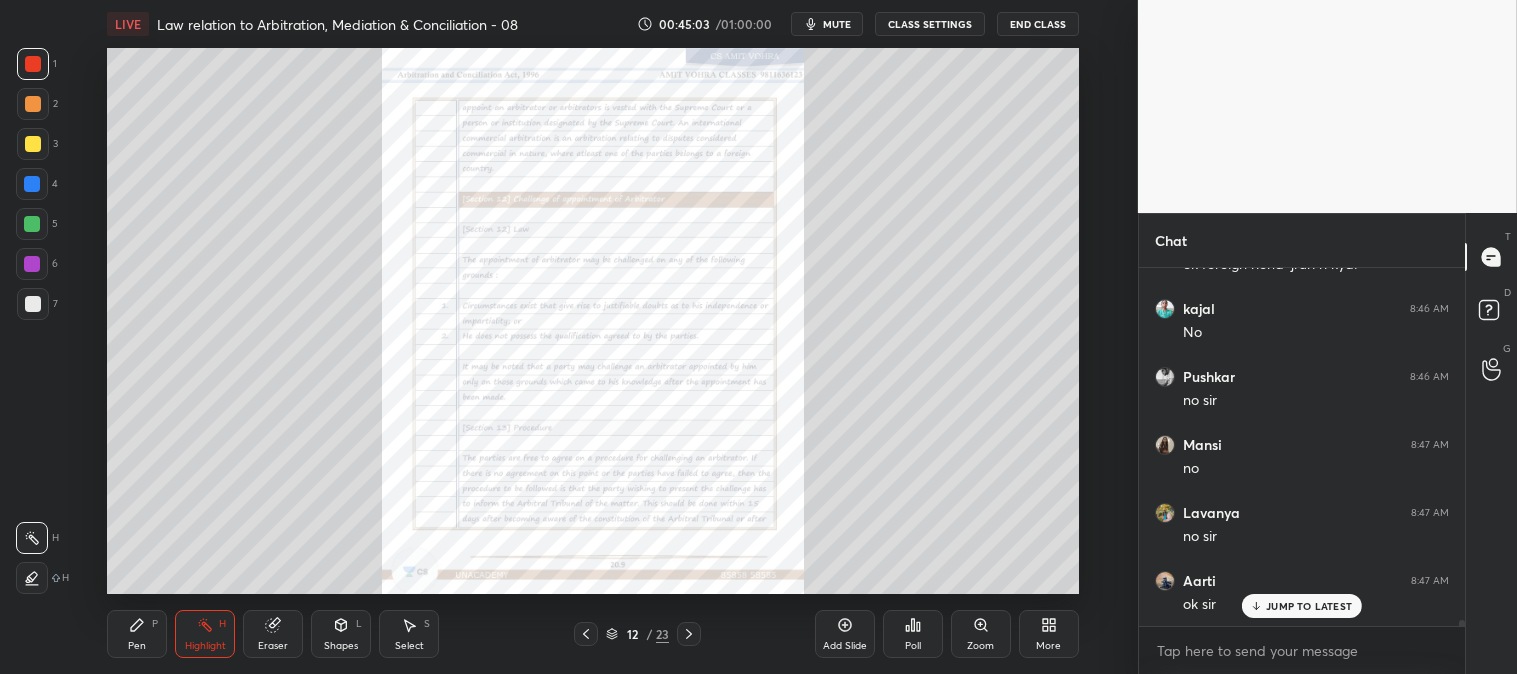 scroll, scrollTop: 22583, scrollLeft: 0, axis: vertical 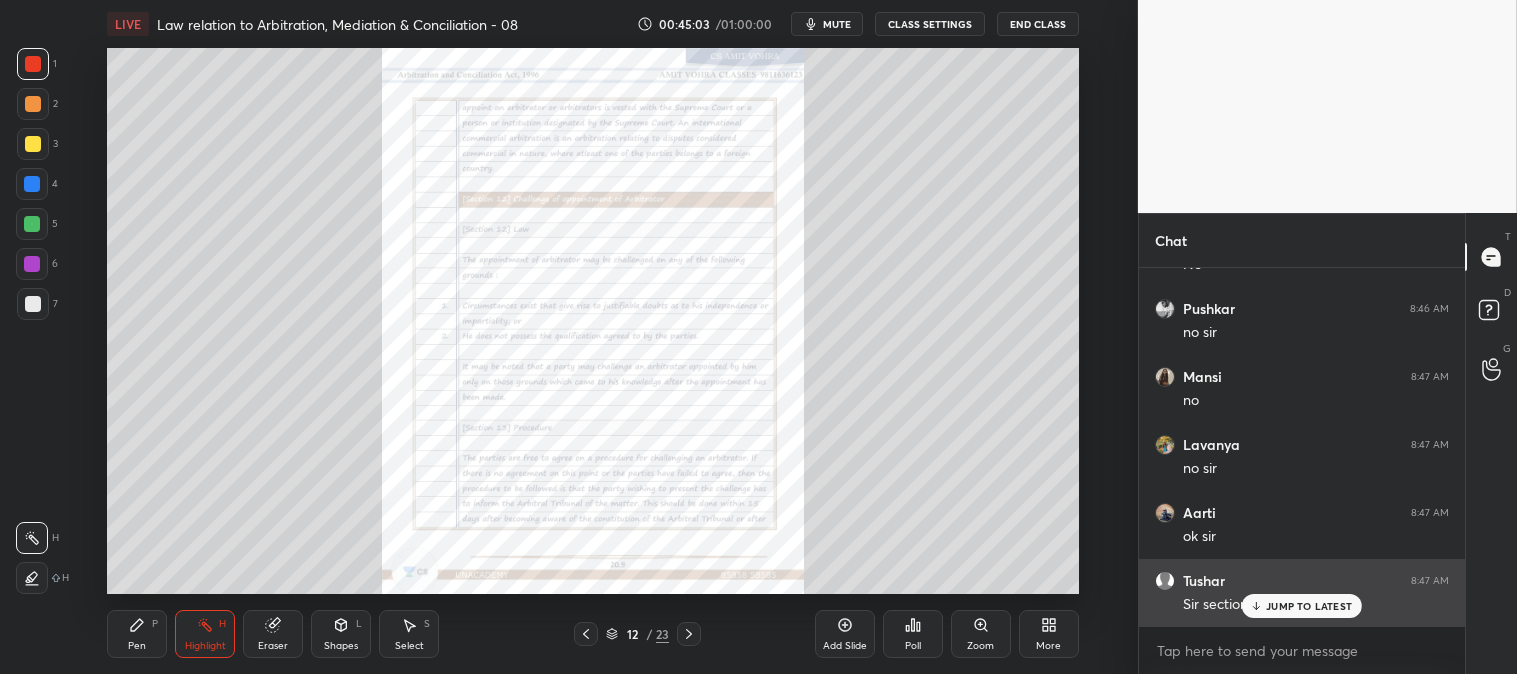 click on "JUMP TO LATEST" at bounding box center [1309, 606] 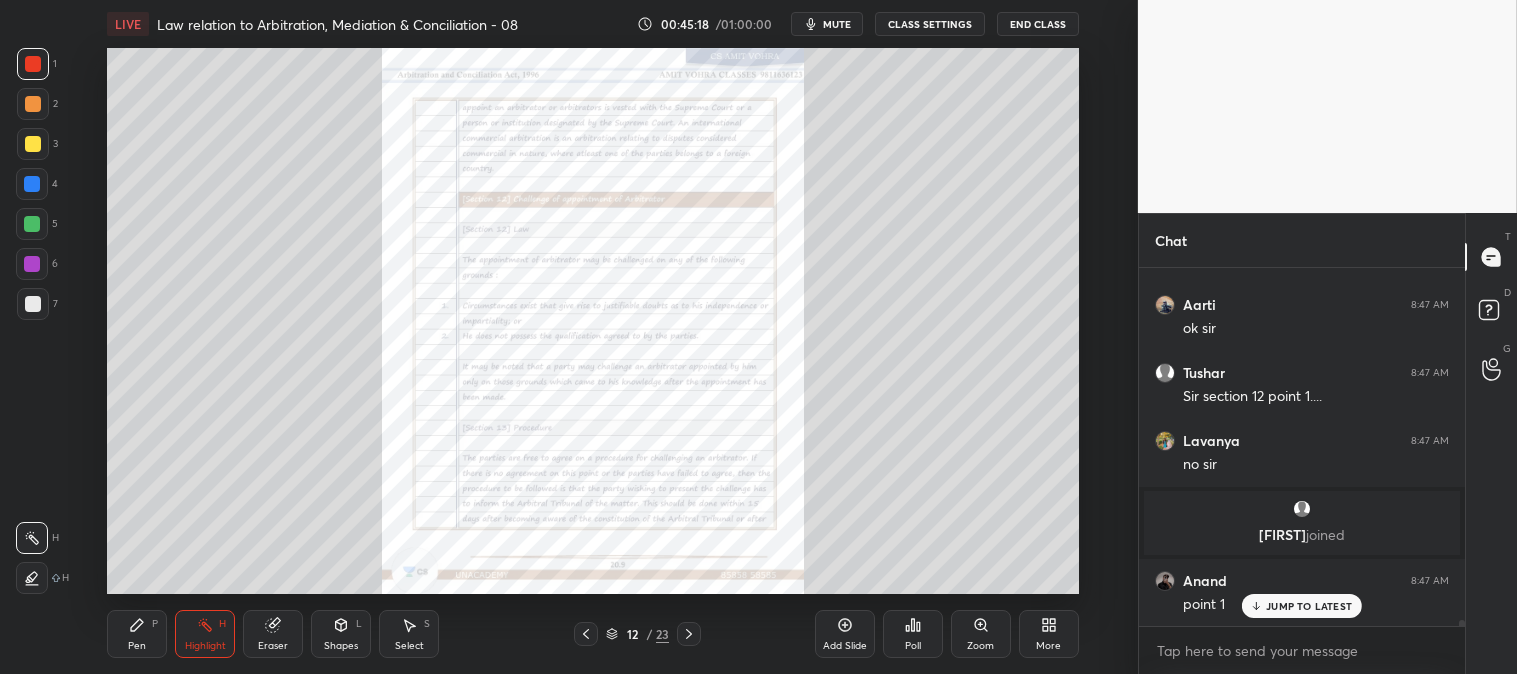 scroll, scrollTop: 22860, scrollLeft: 0, axis: vertical 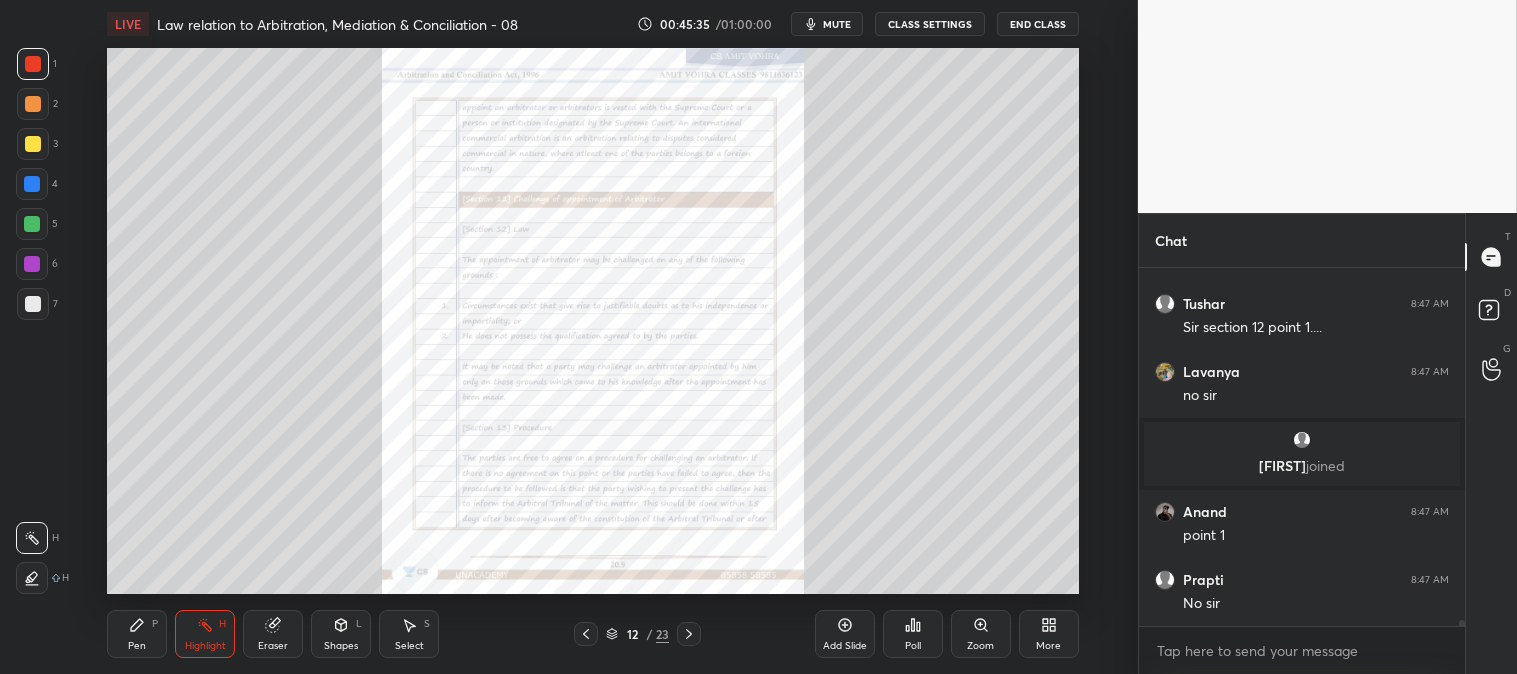 click at bounding box center (32, 578) 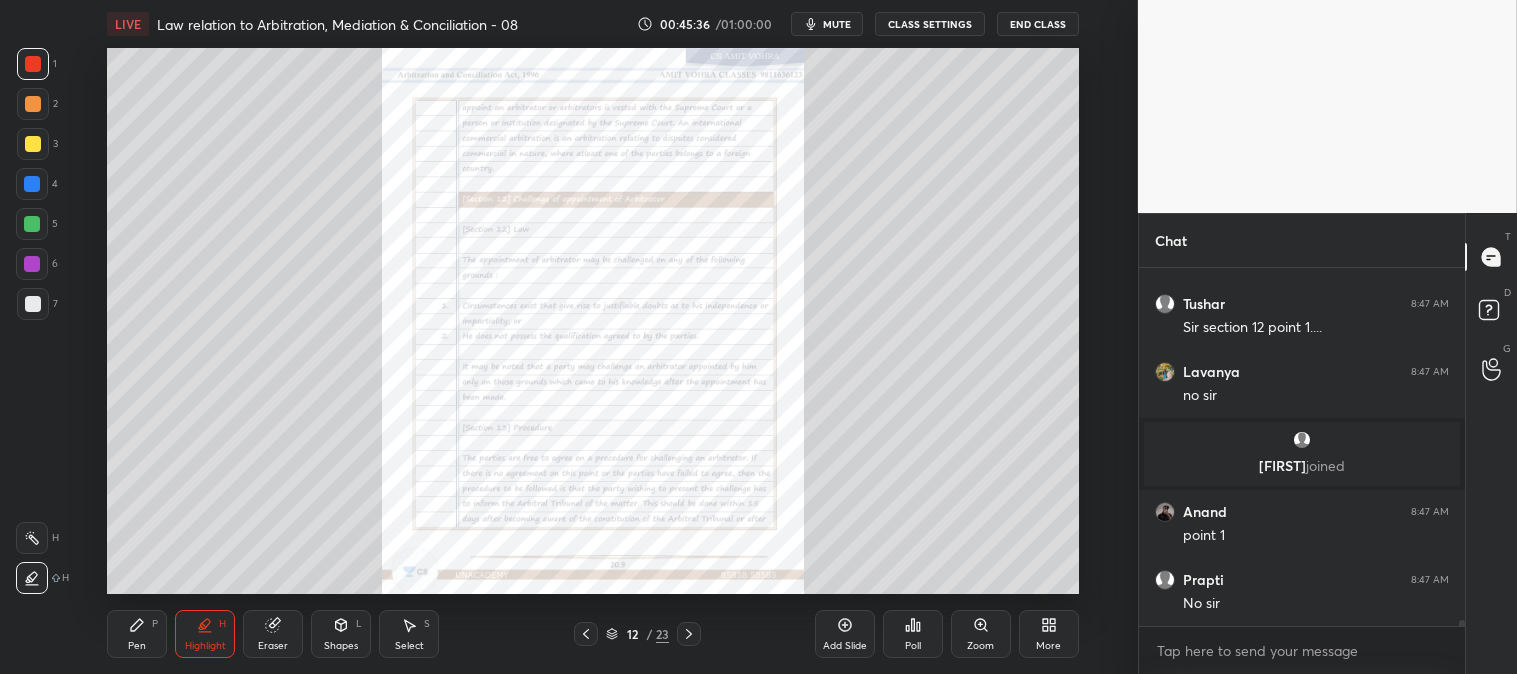 click at bounding box center [32, 538] 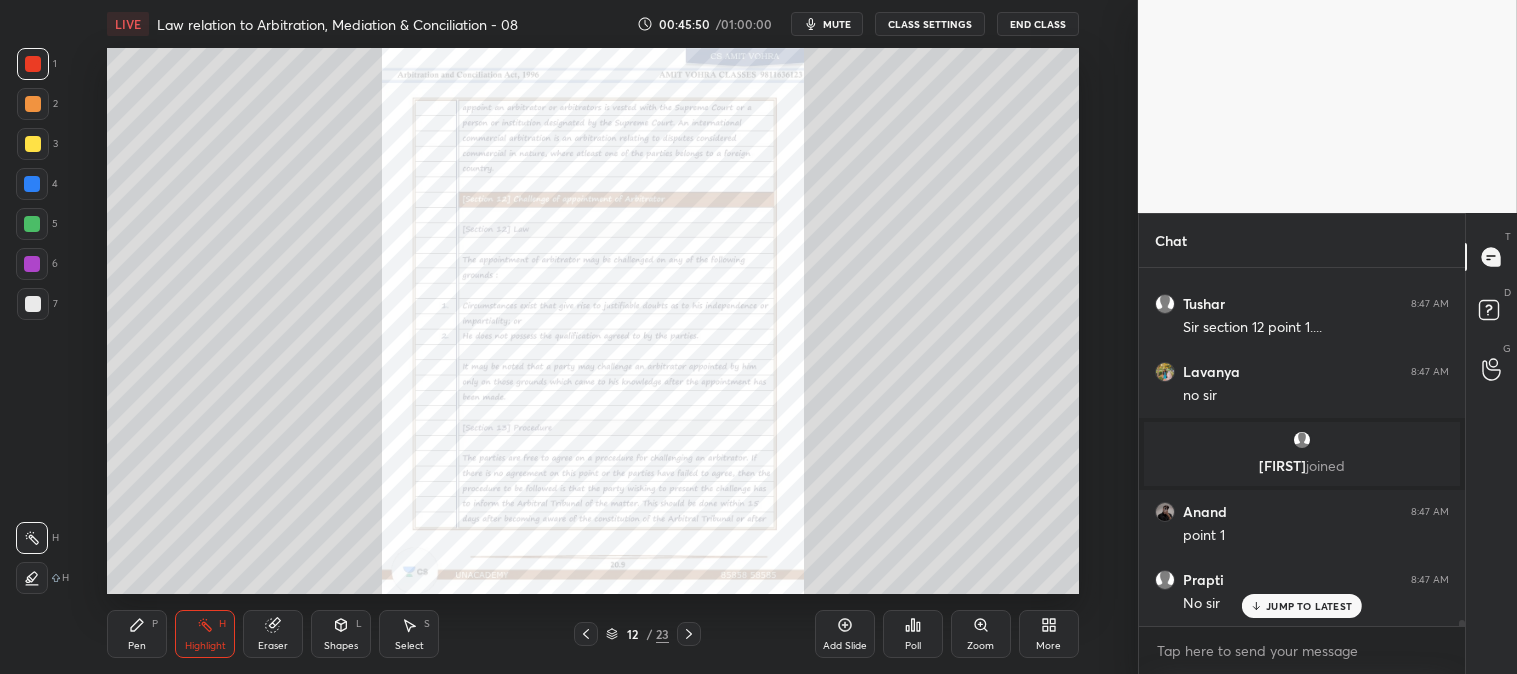 scroll, scrollTop: 22927, scrollLeft: 0, axis: vertical 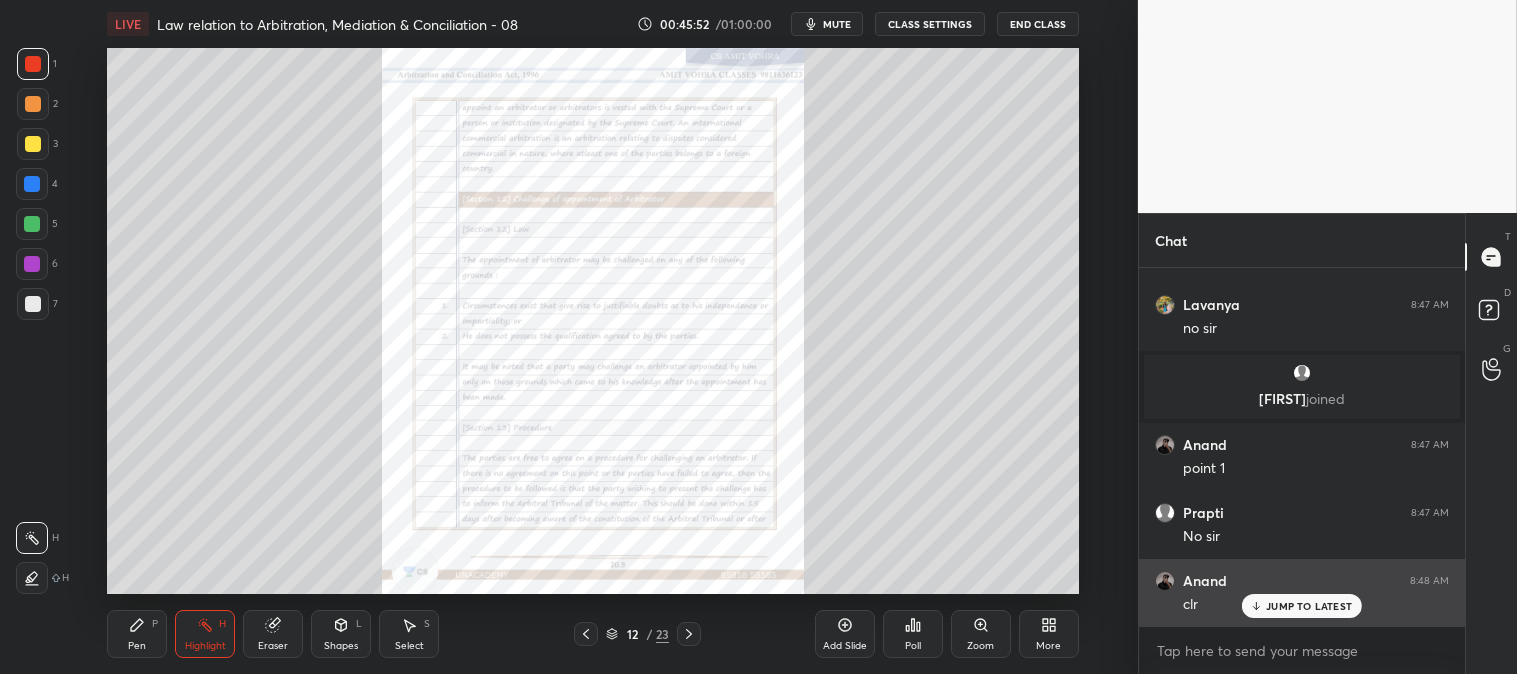 click on "JUMP TO LATEST" at bounding box center (1309, 606) 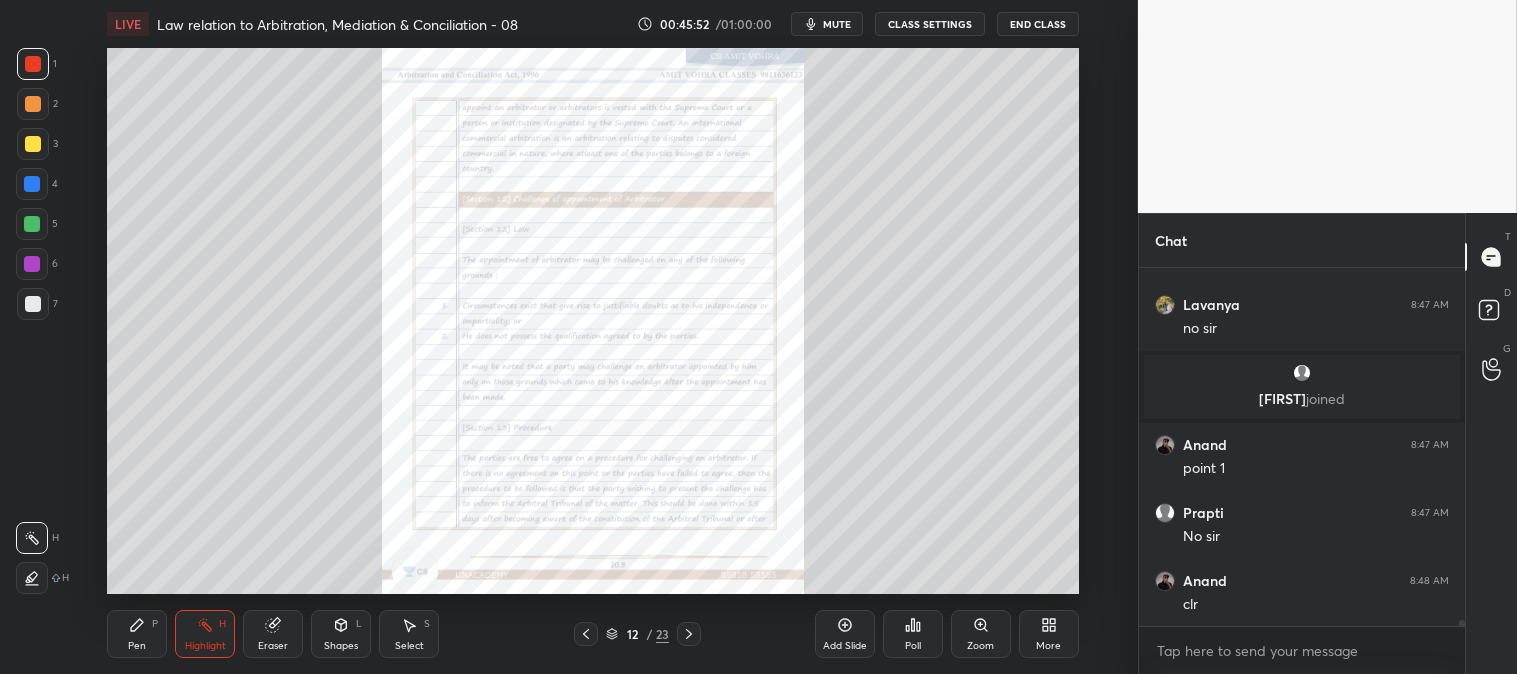 click on "Zoom" at bounding box center [981, 634] 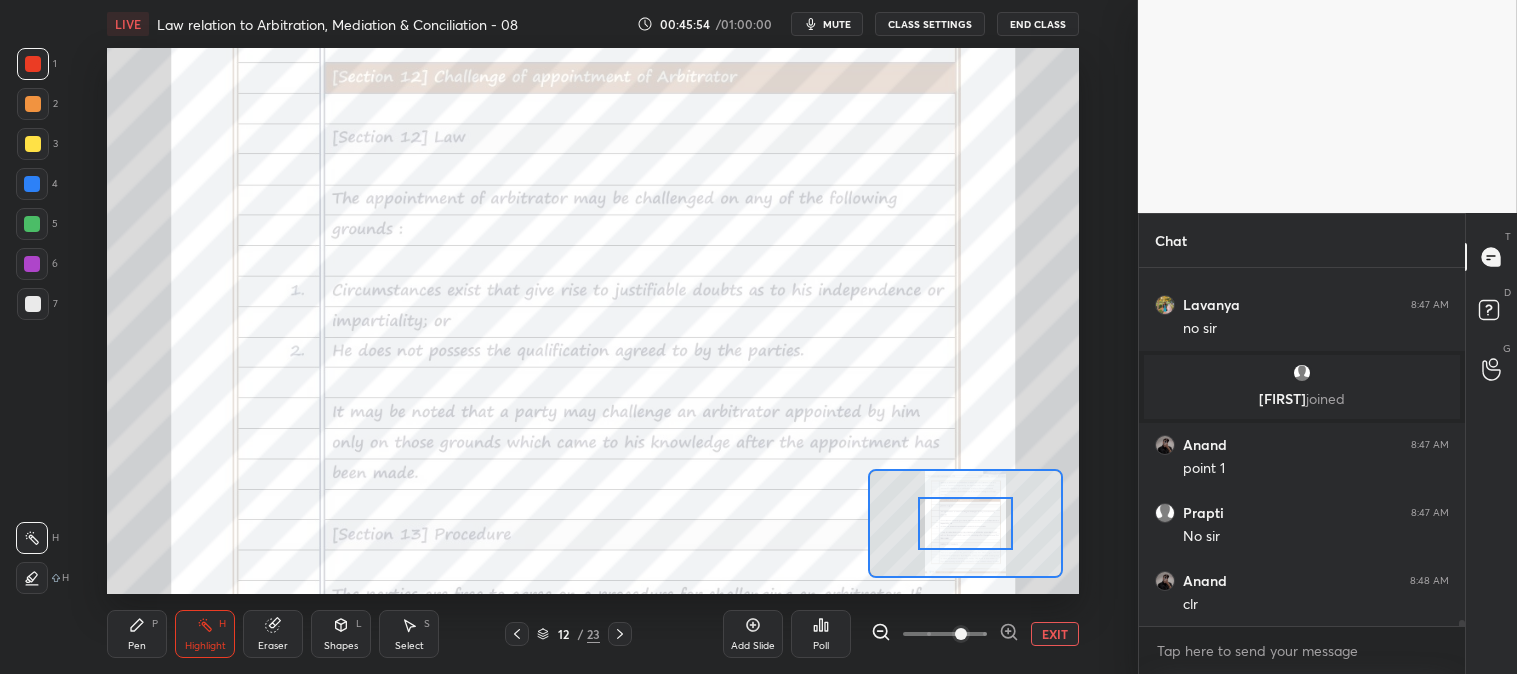 scroll, scrollTop: 22995, scrollLeft: 0, axis: vertical 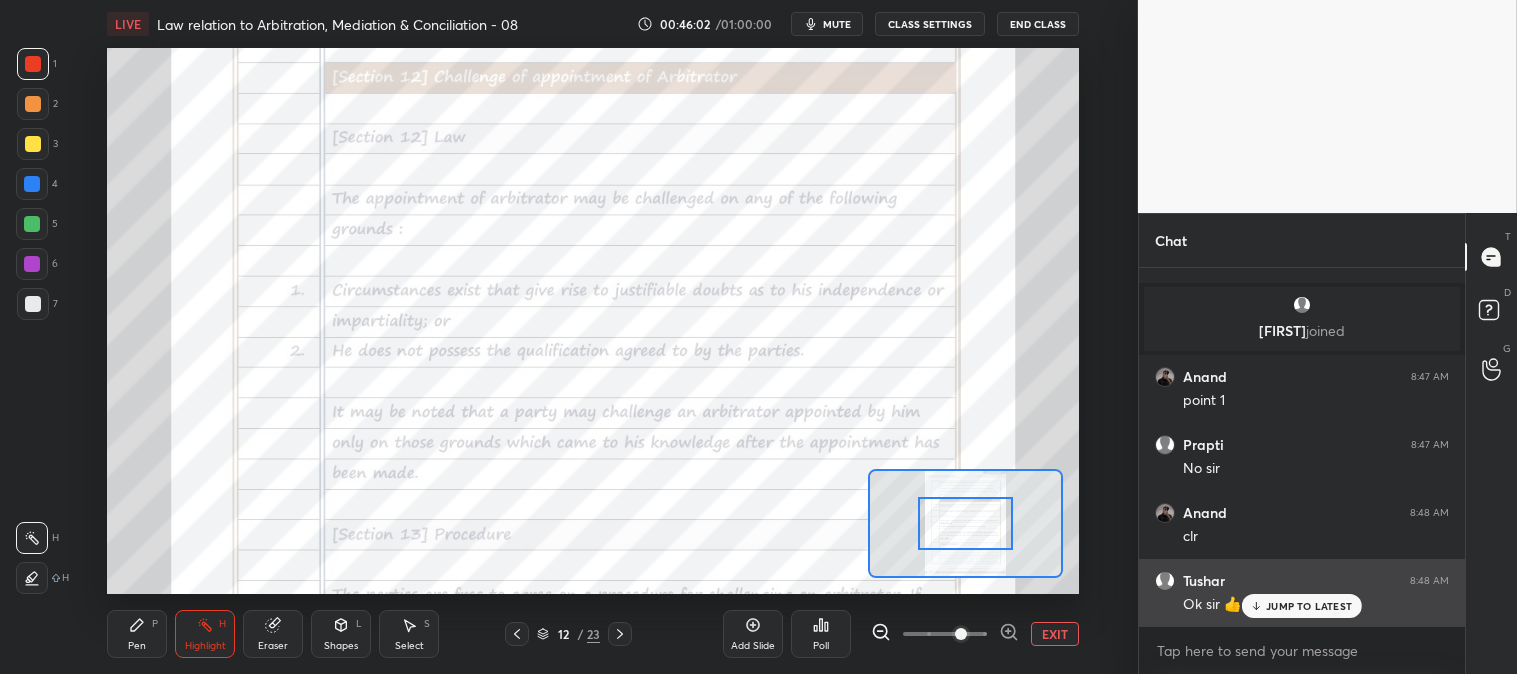 click on "JUMP TO LATEST" at bounding box center [1309, 606] 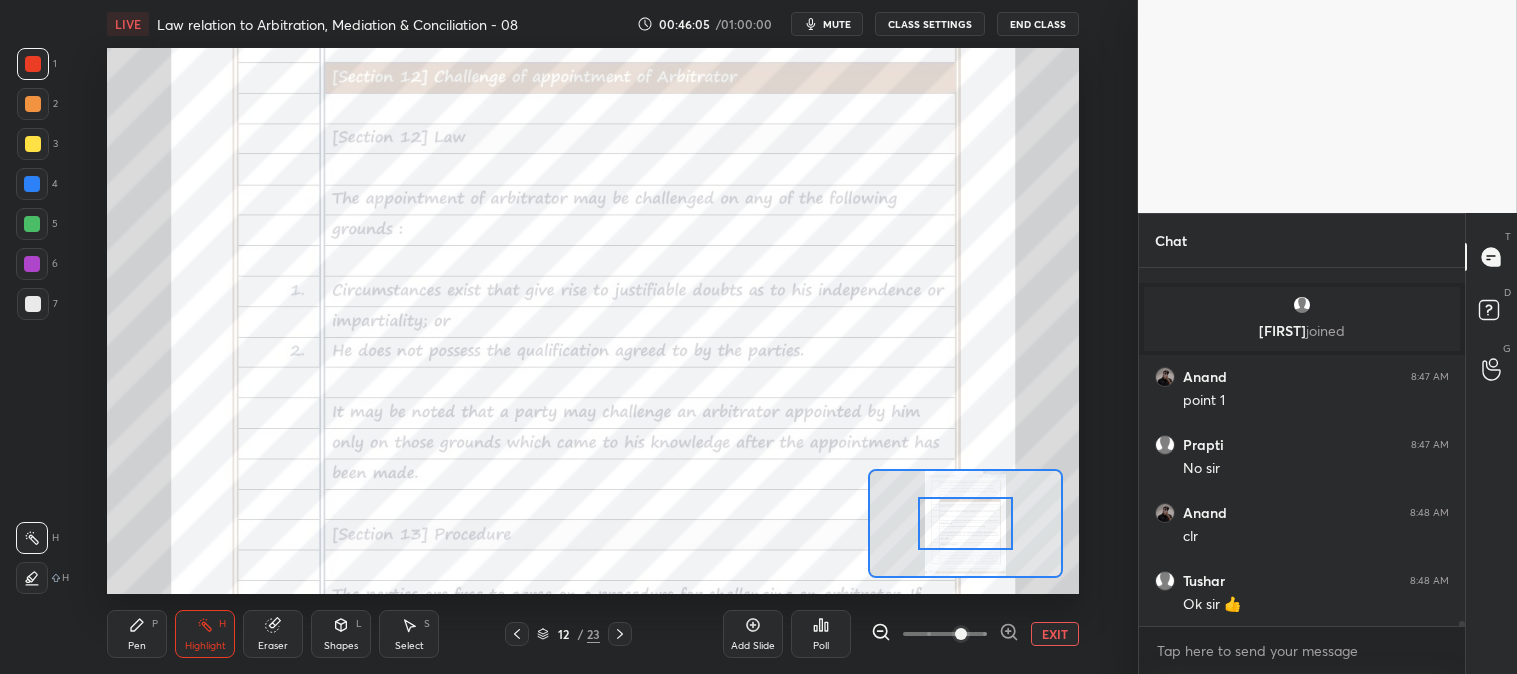 click on "EXIT" at bounding box center [1055, 634] 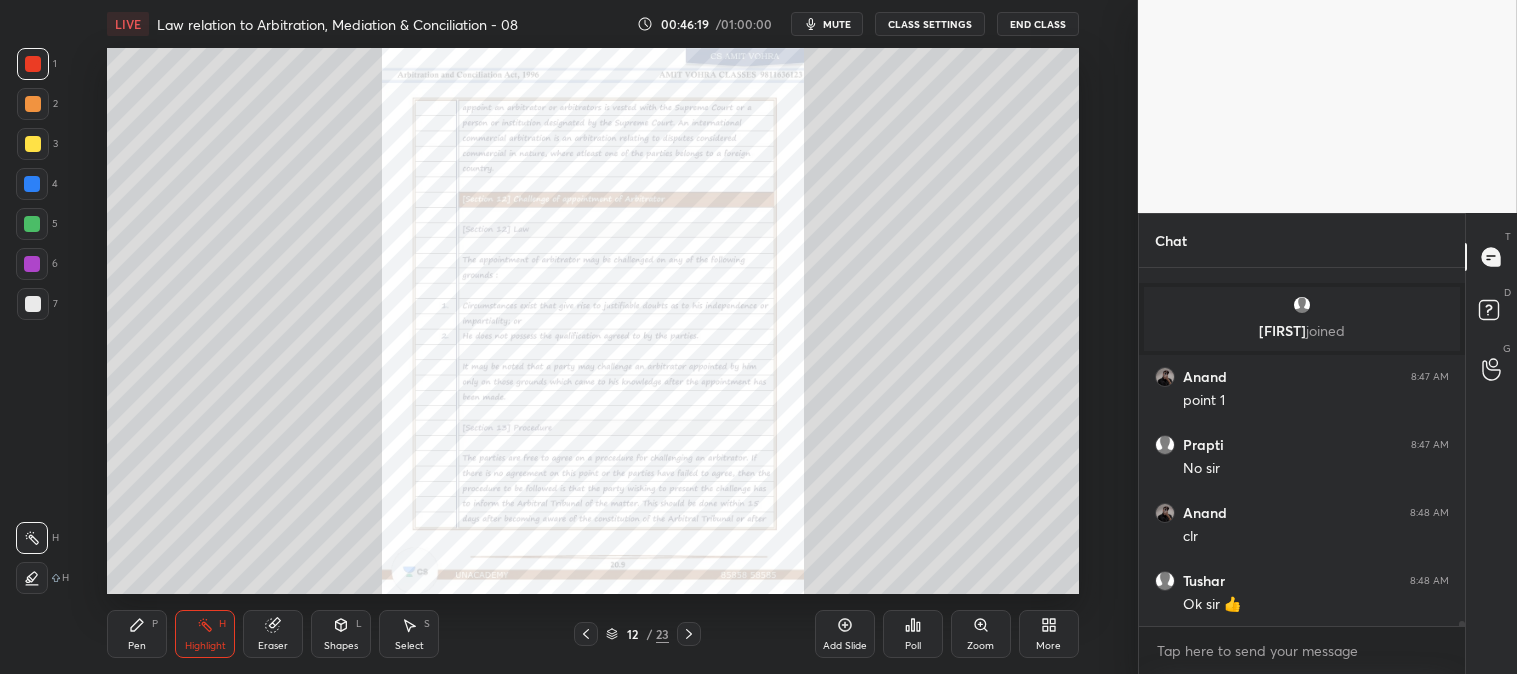 click on "Pen P" at bounding box center [137, 634] 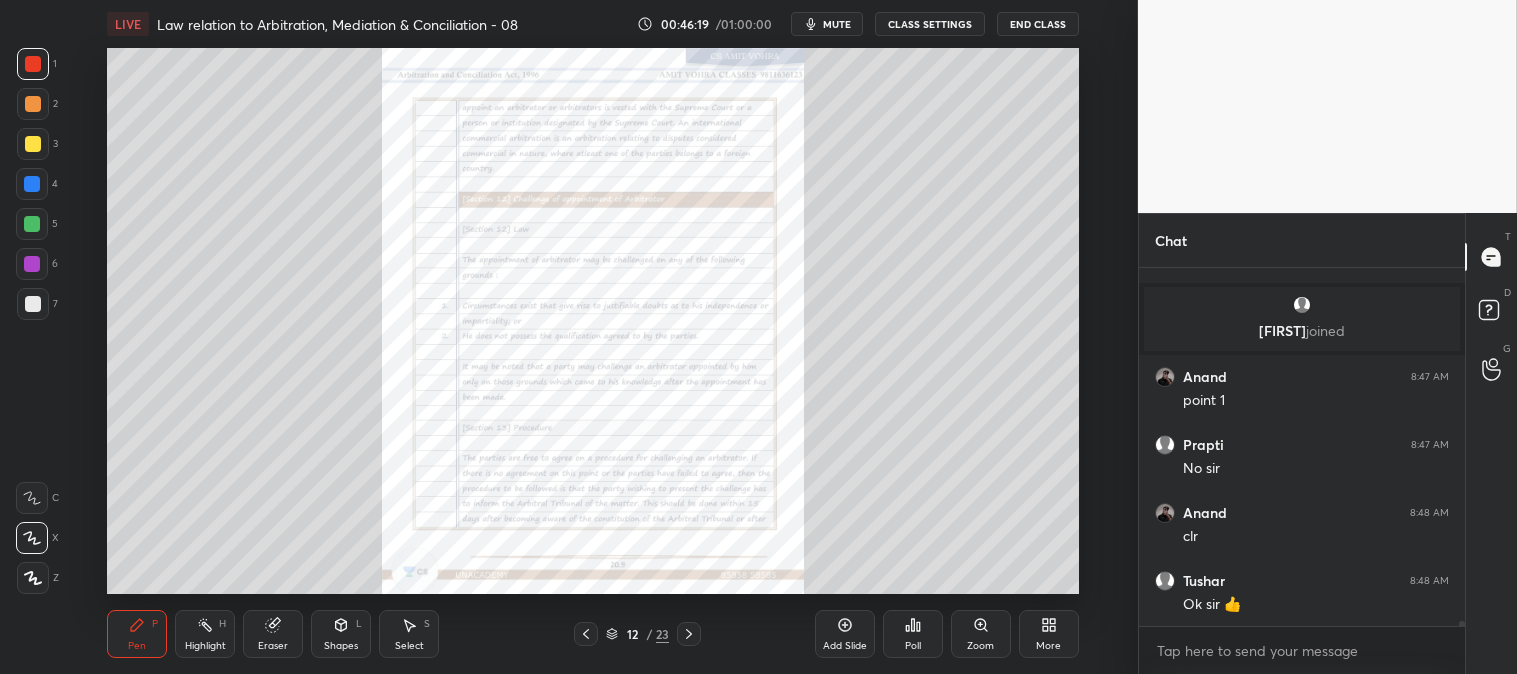 click at bounding box center [32, 224] 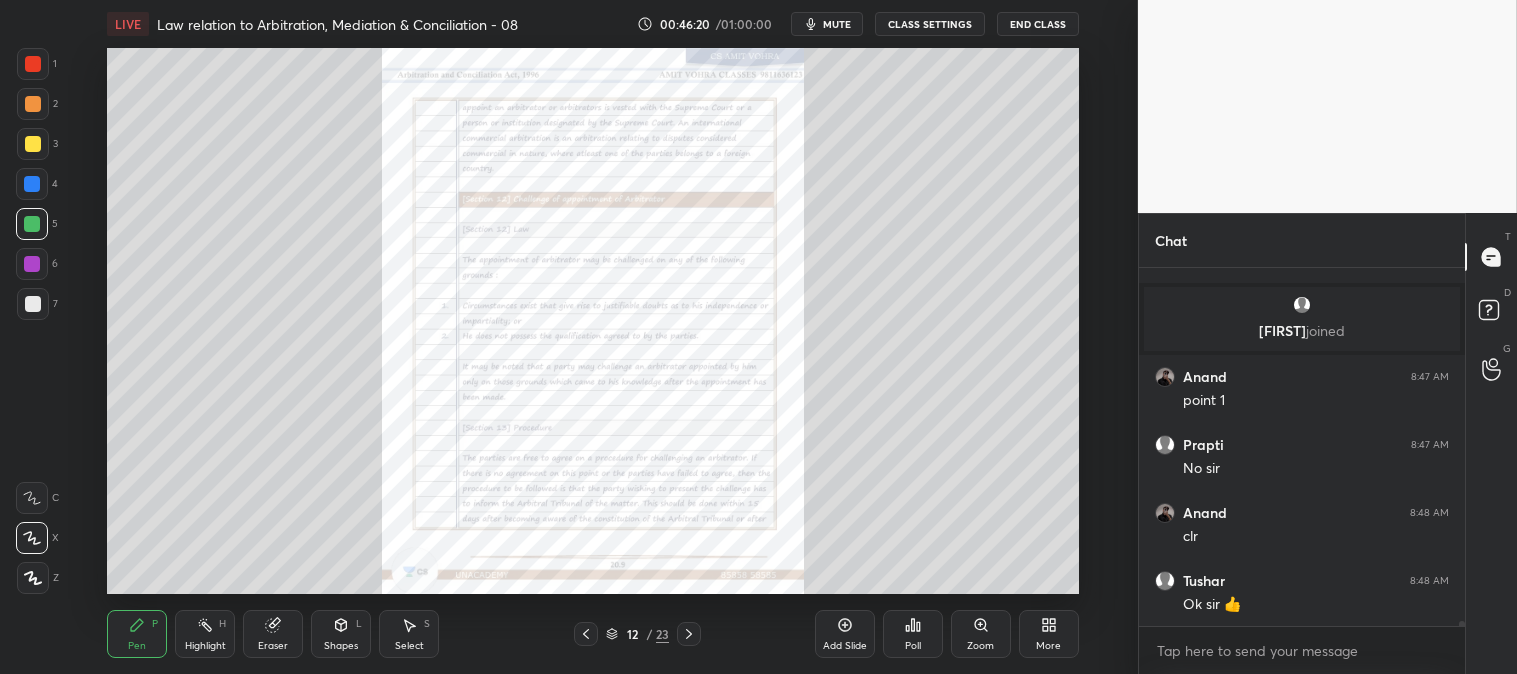 click on "Zoom" at bounding box center (981, 634) 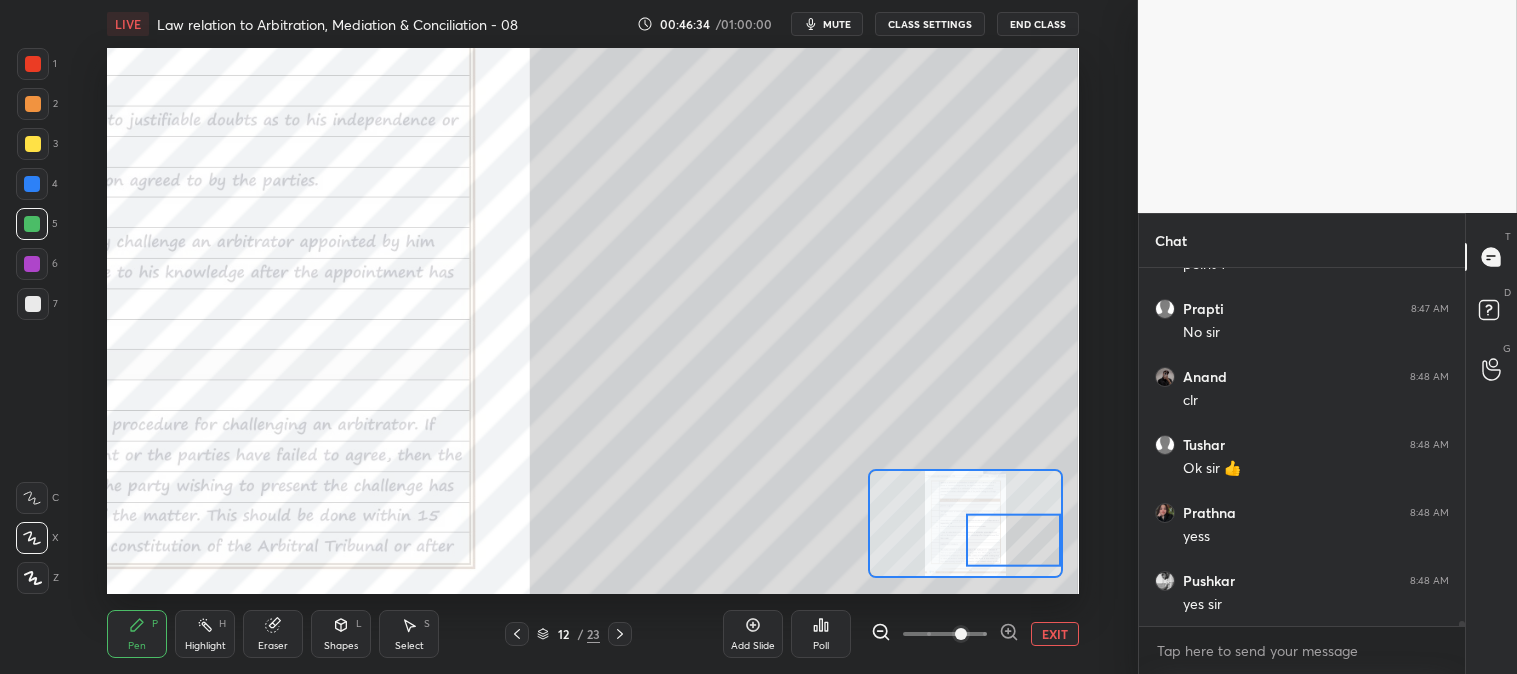 scroll, scrollTop: 23200, scrollLeft: 0, axis: vertical 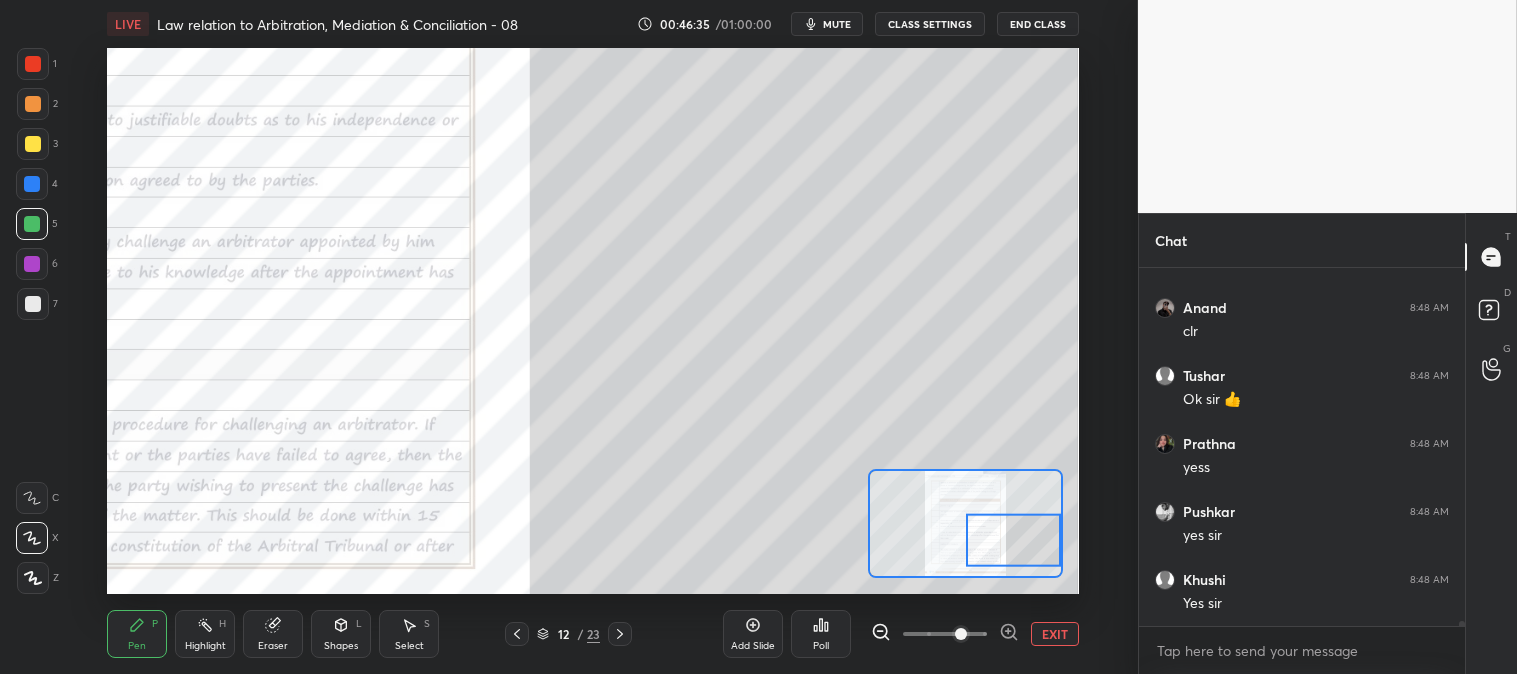 click at bounding box center (33, 304) 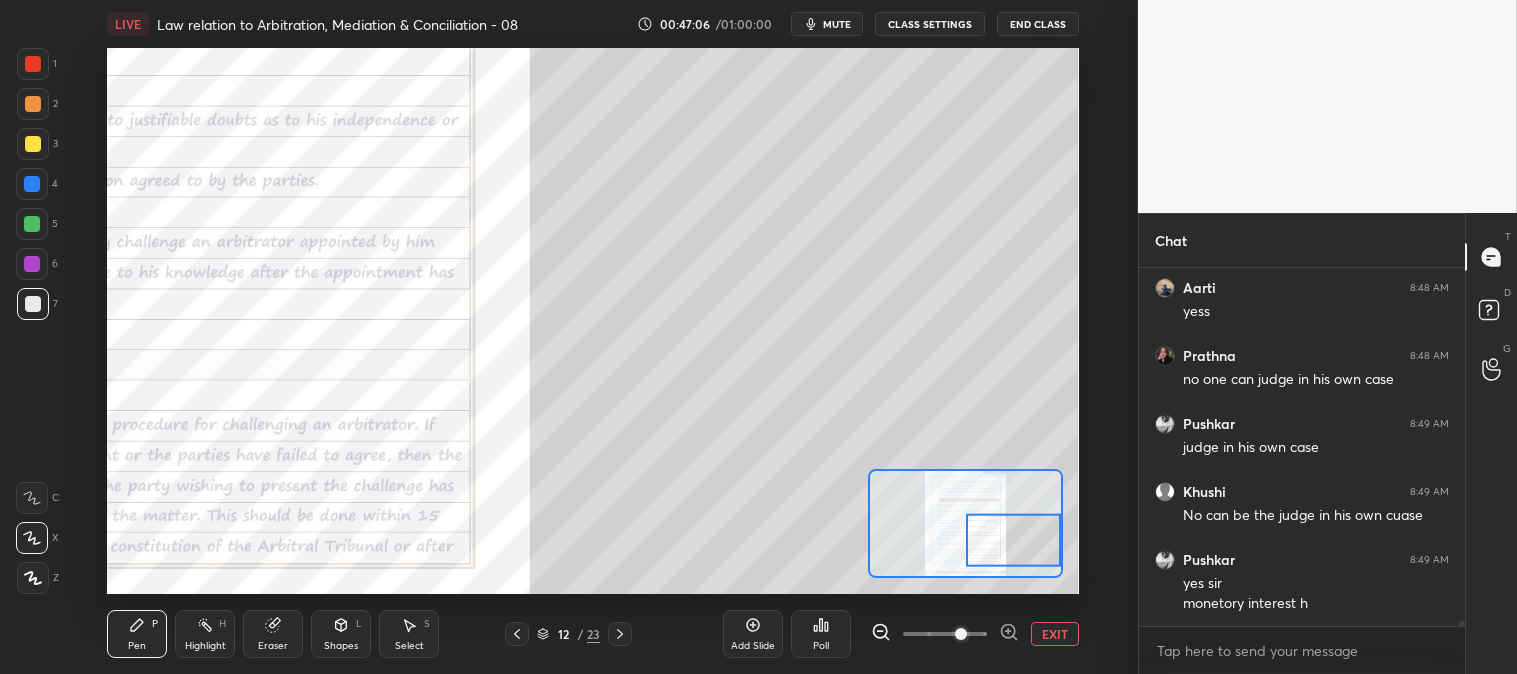 scroll, scrollTop: 23627, scrollLeft: 0, axis: vertical 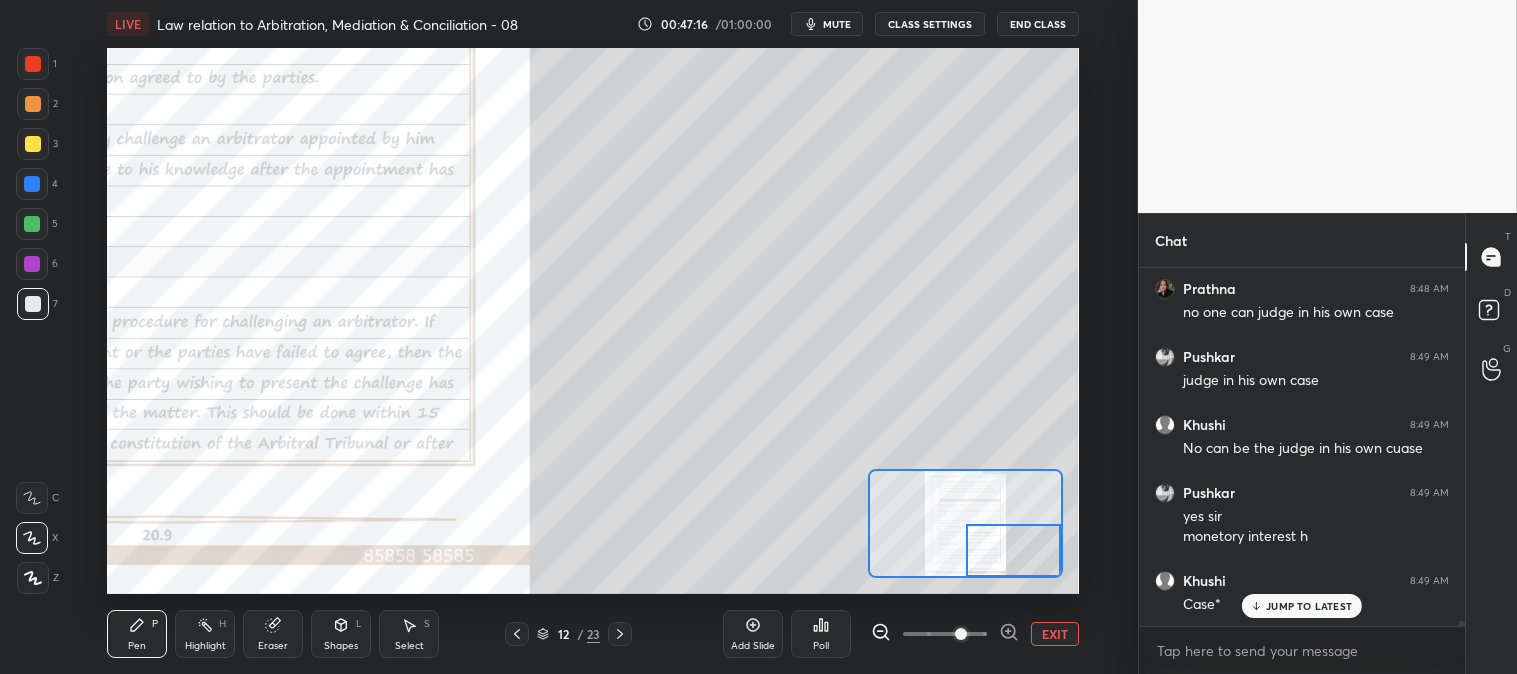 click on "Highlight" at bounding box center (205, 646) 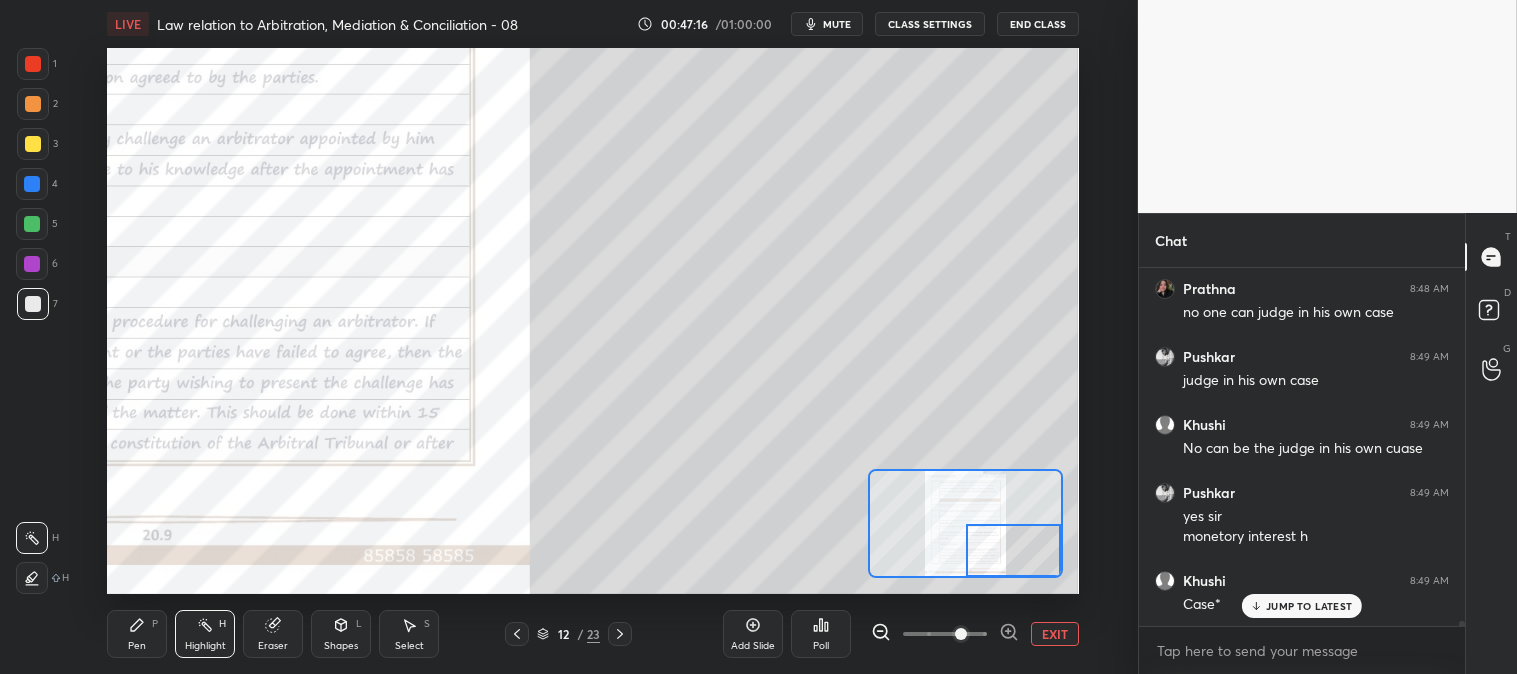 click at bounding box center [33, 64] 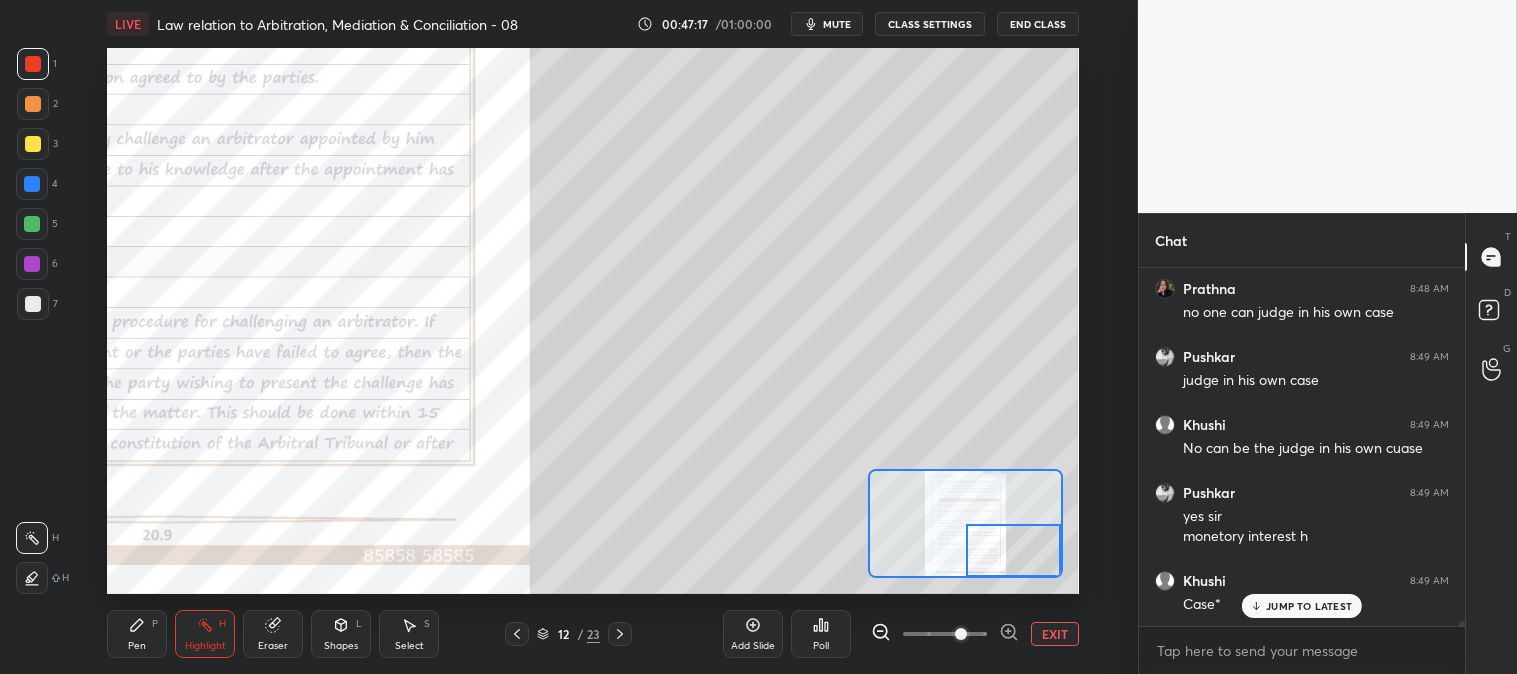 scroll, scrollTop: 23695, scrollLeft: 0, axis: vertical 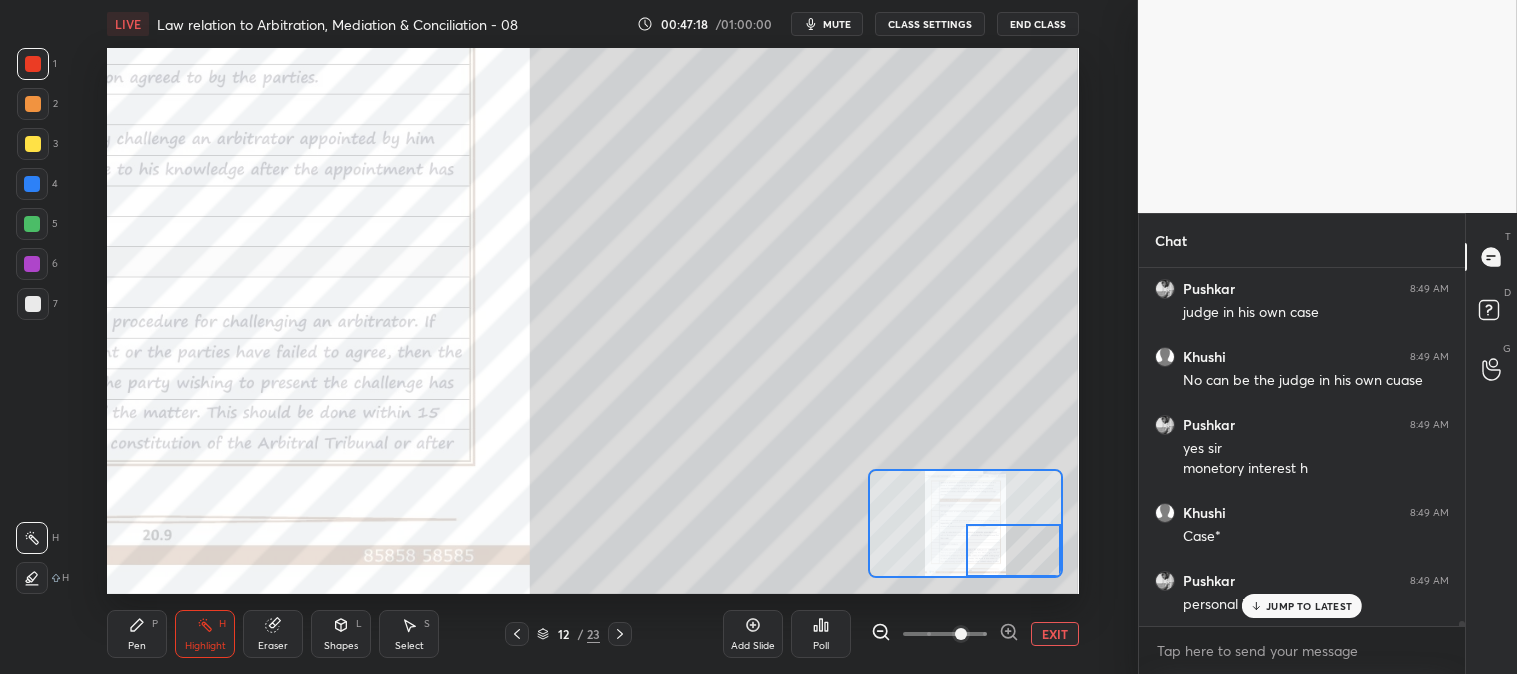 click on "EXIT" at bounding box center [1055, 634] 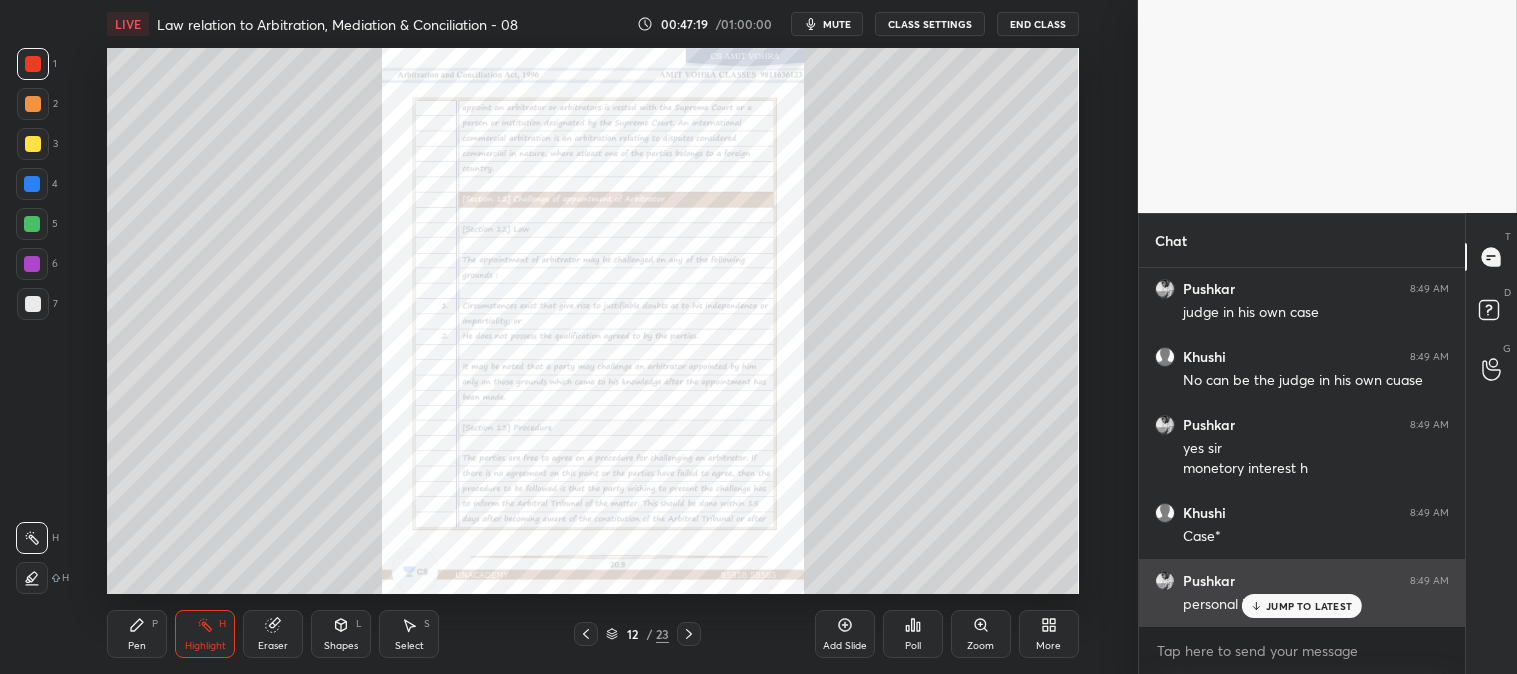 click on "JUMP TO LATEST" at bounding box center [1309, 606] 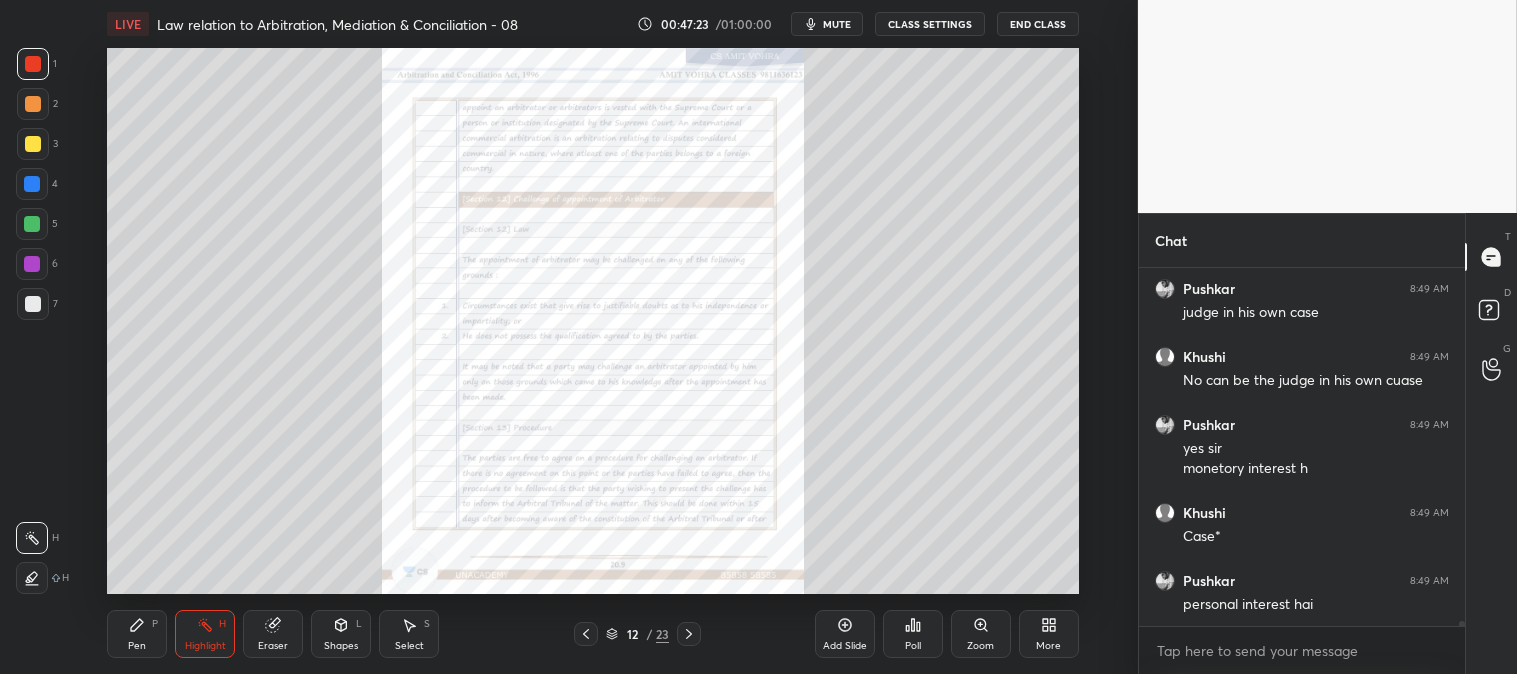 scroll, scrollTop: 23715, scrollLeft: 0, axis: vertical 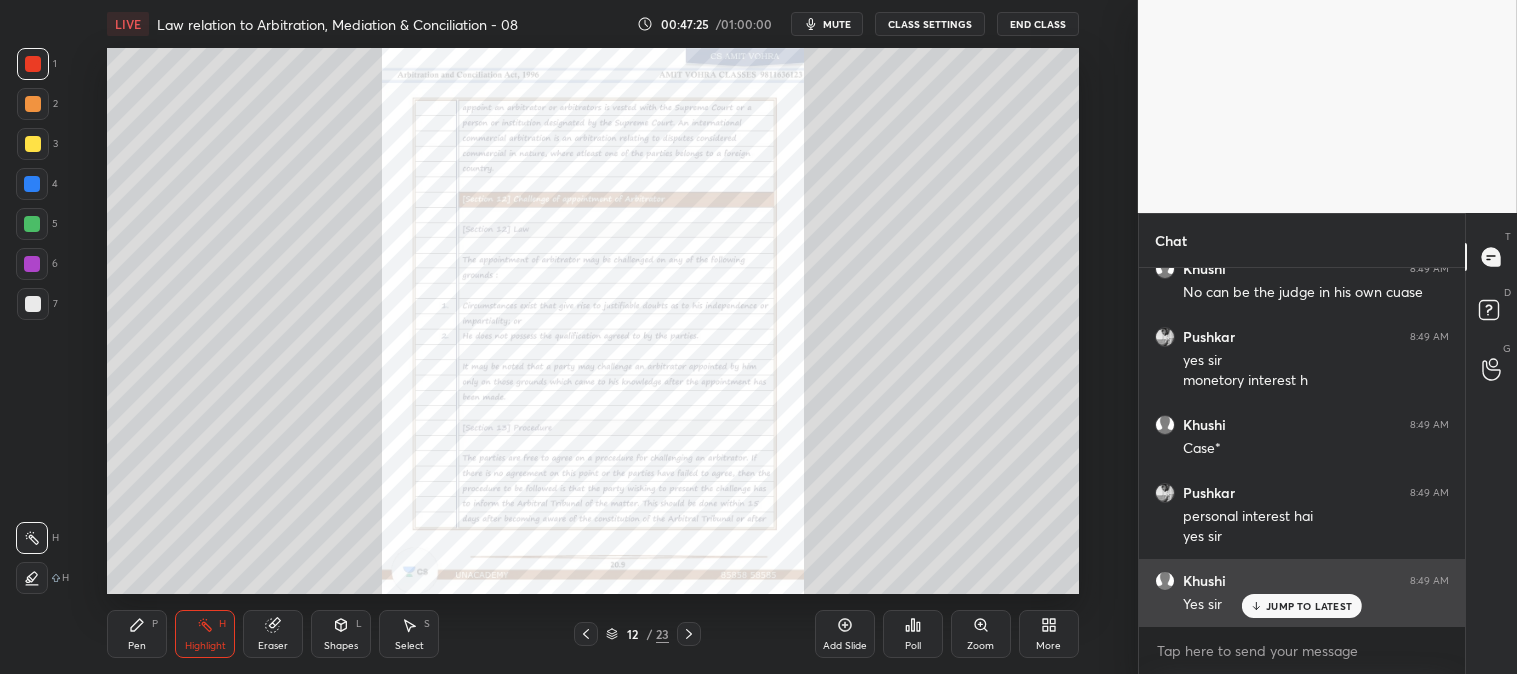 click on "JUMP TO LATEST" at bounding box center [1309, 606] 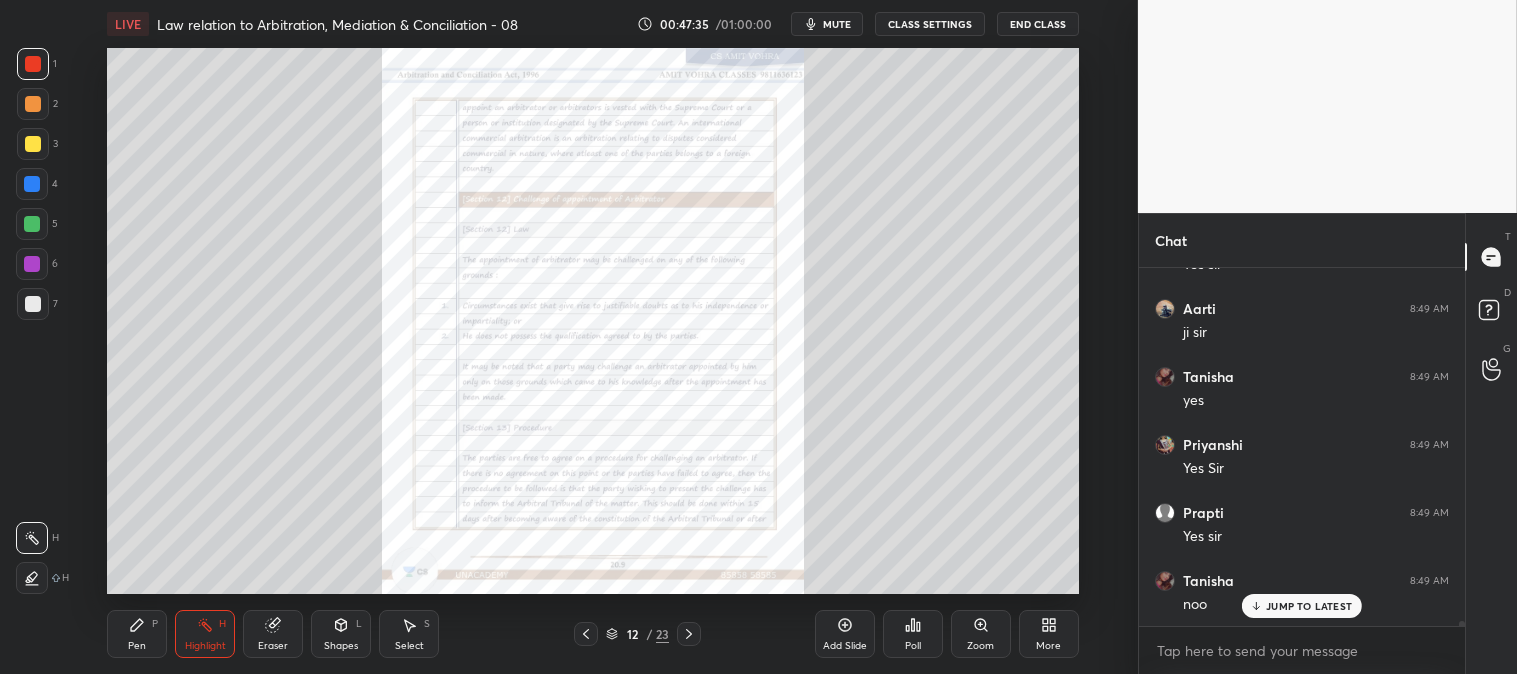 scroll, scrollTop: 24191, scrollLeft: 0, axis: vertical 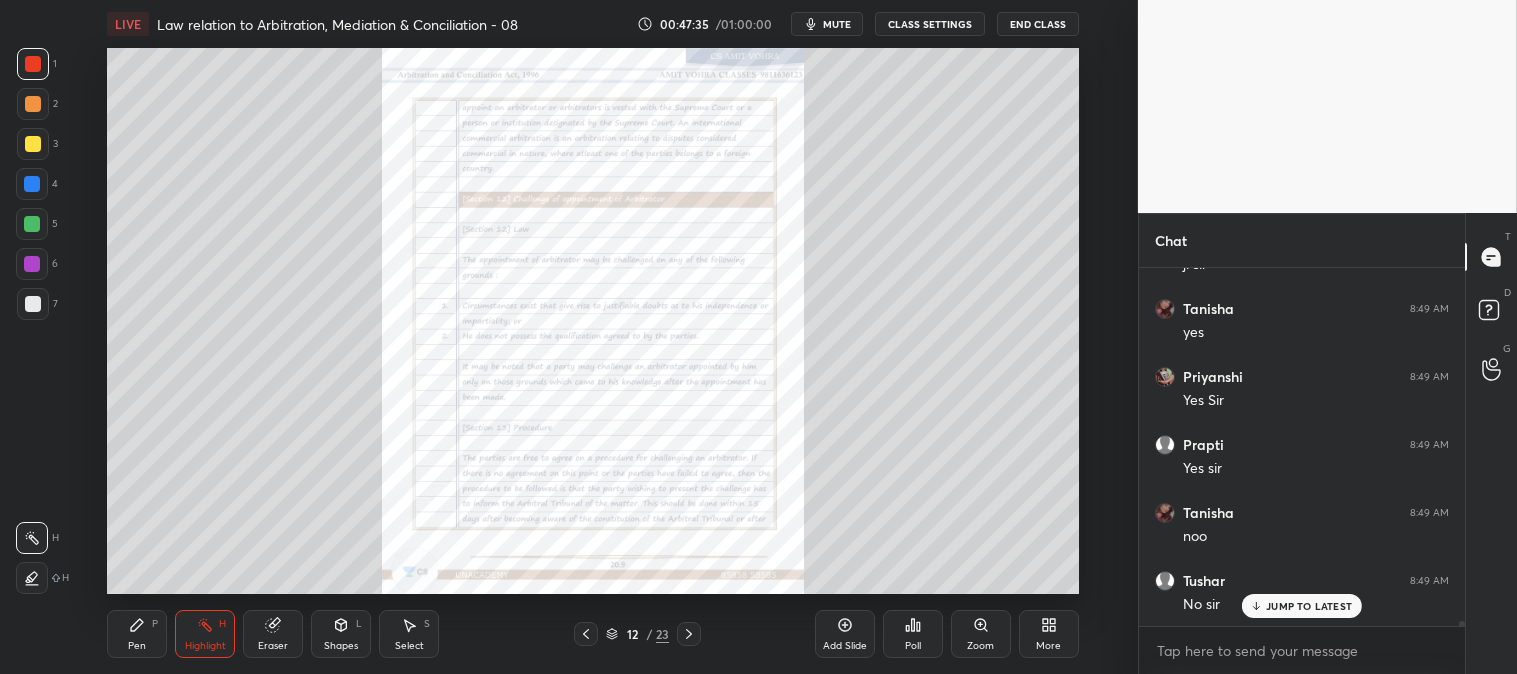click 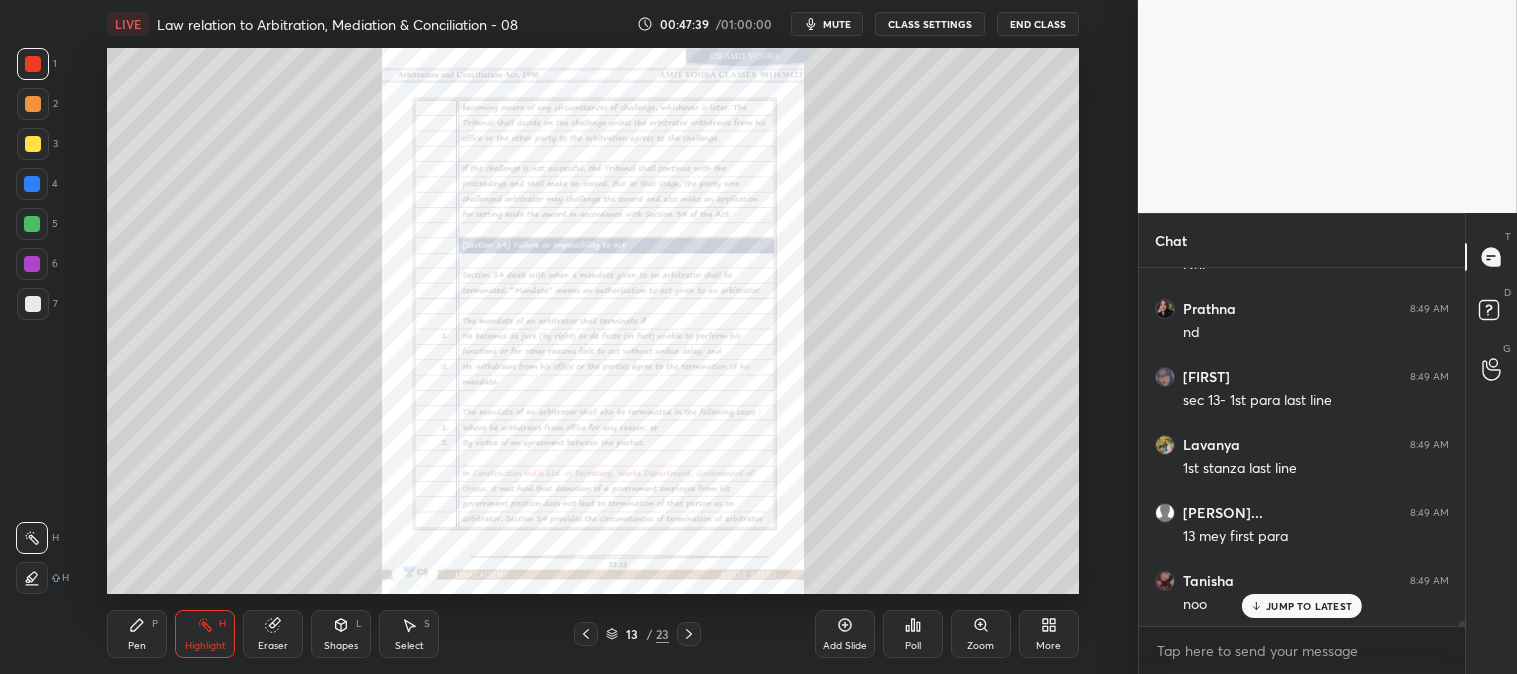 scroll, scrollTop: 24871, scrollLeft: 0, axis: vertical 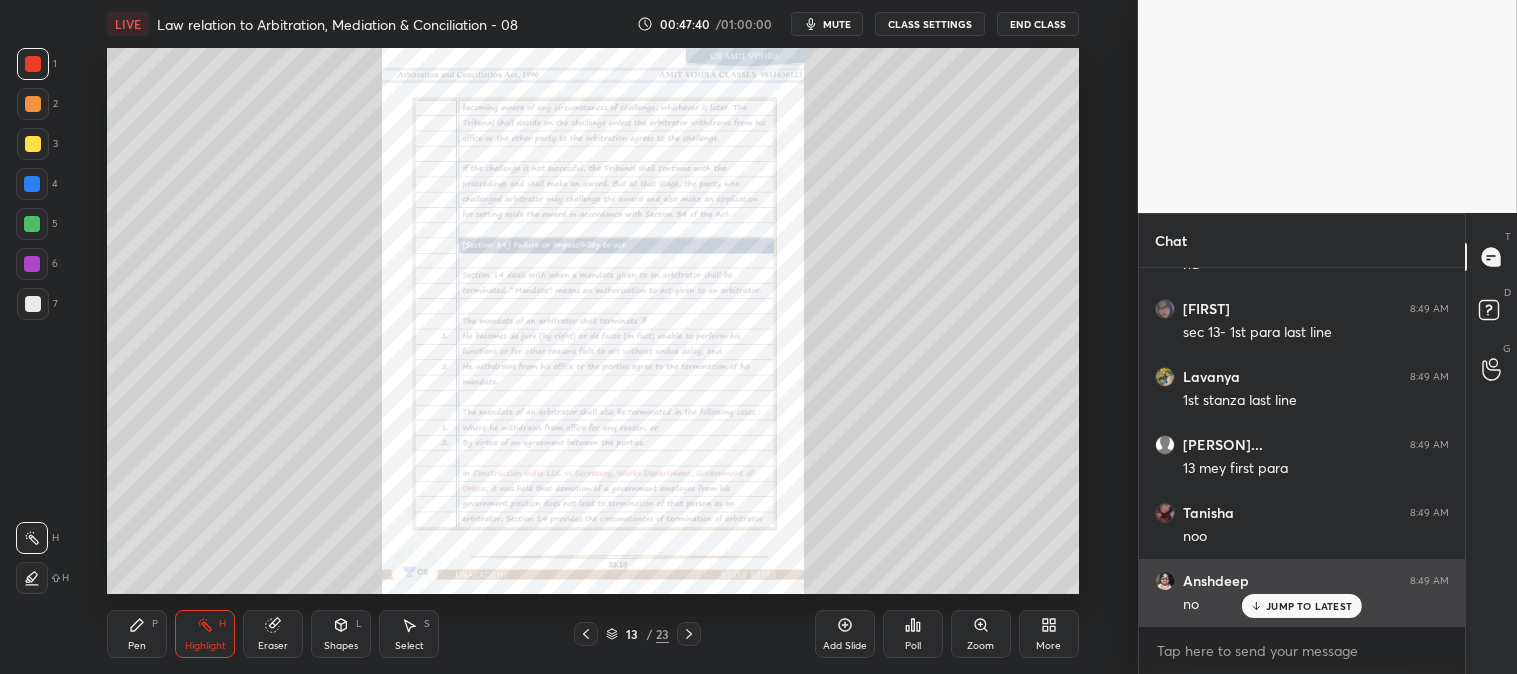 click on "JUMP TO LATEST" at bounding box center [1309, 606] 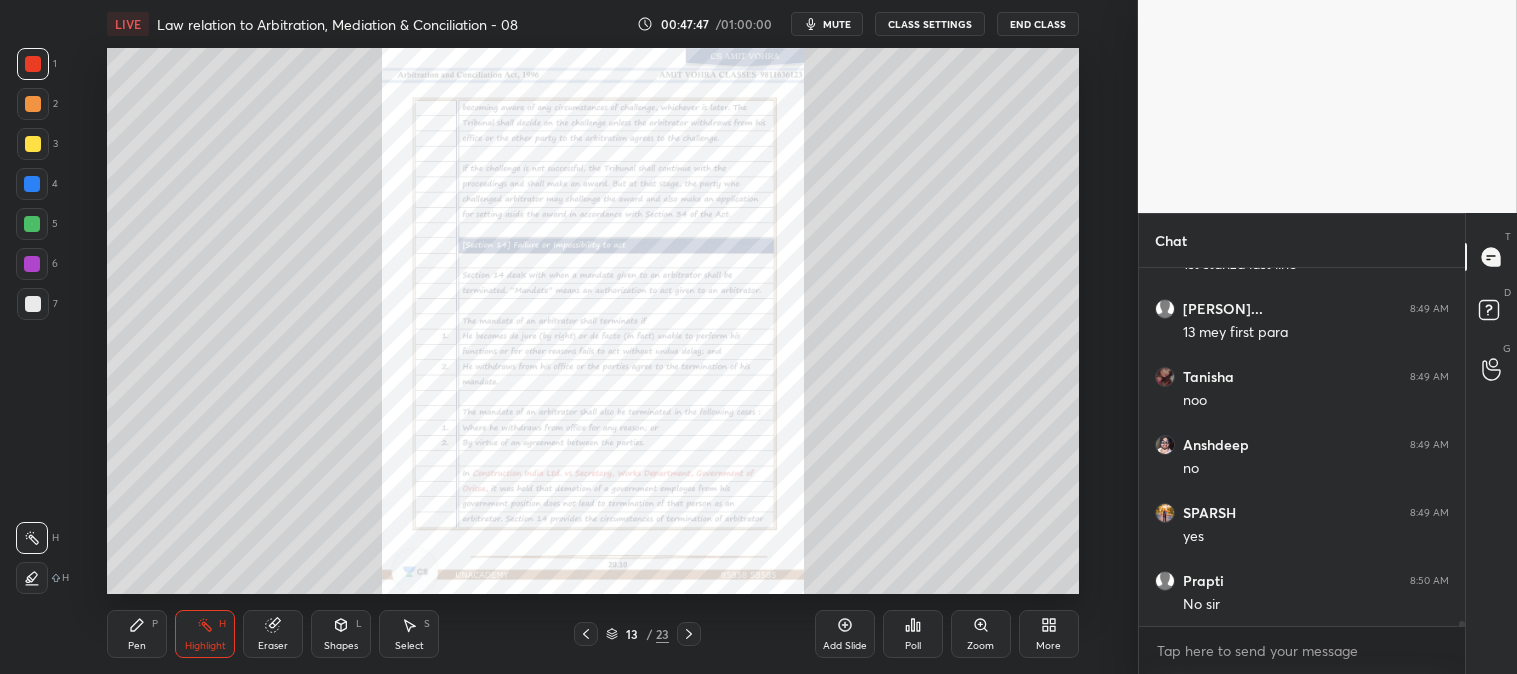 scroll, scrollTop: 25075, scrollLeft: 0, axis: vertical 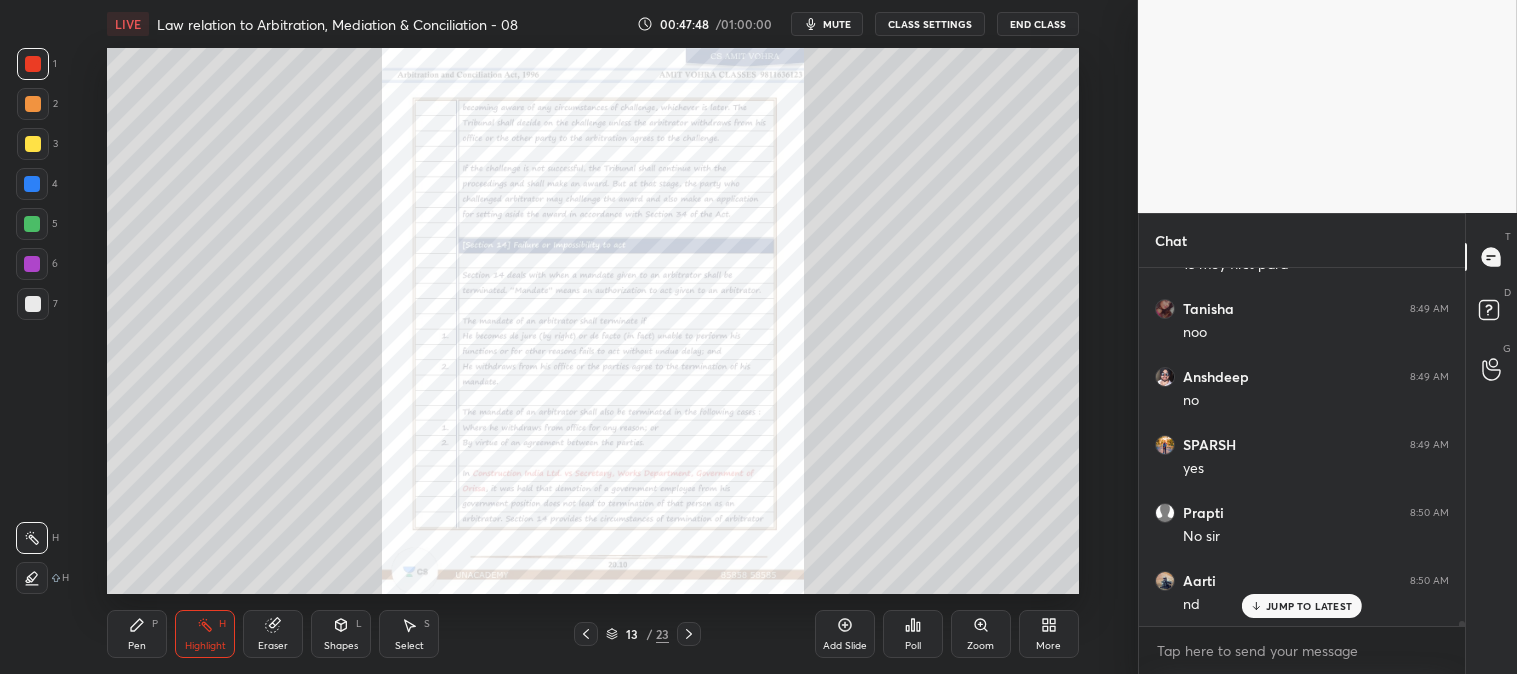 click on "Pen P" at bounding box center [137, 634] 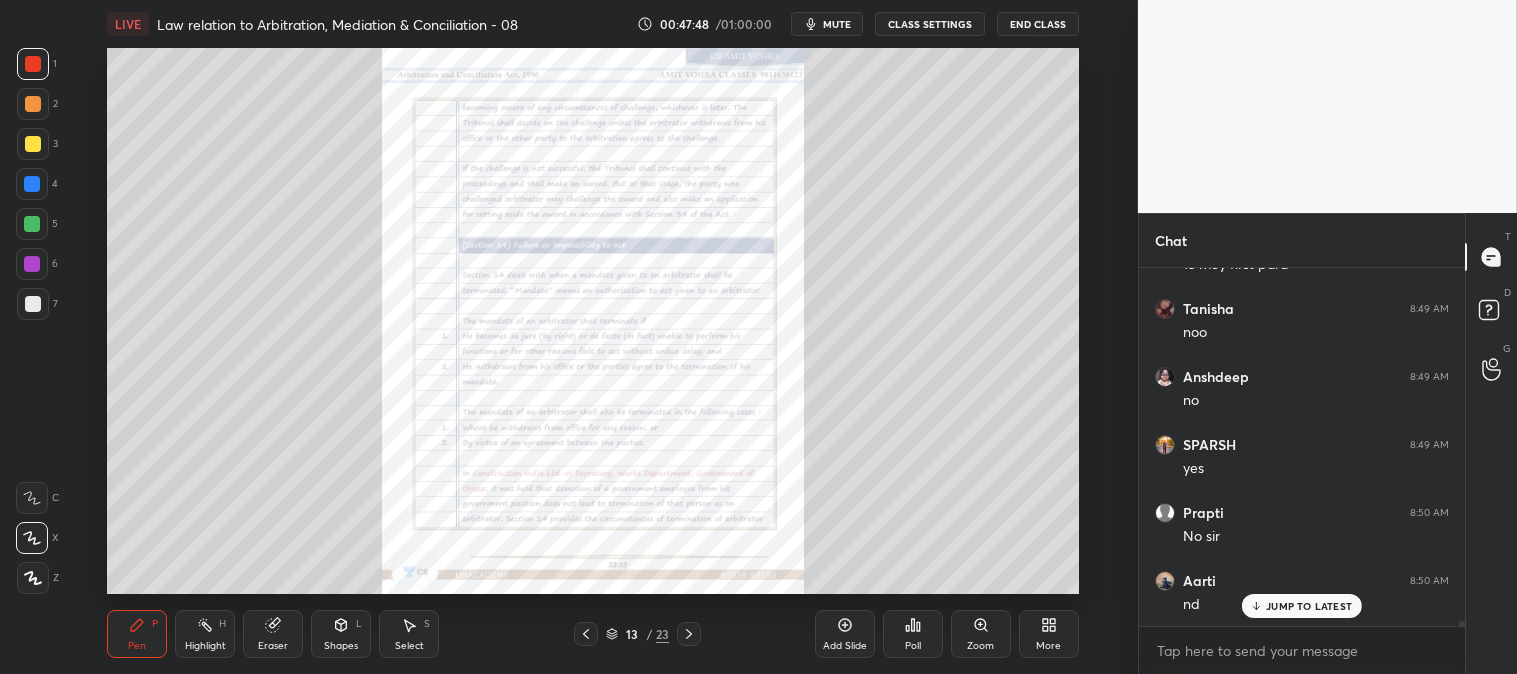 click on "Highlight H" at bounding box center [205, 634] 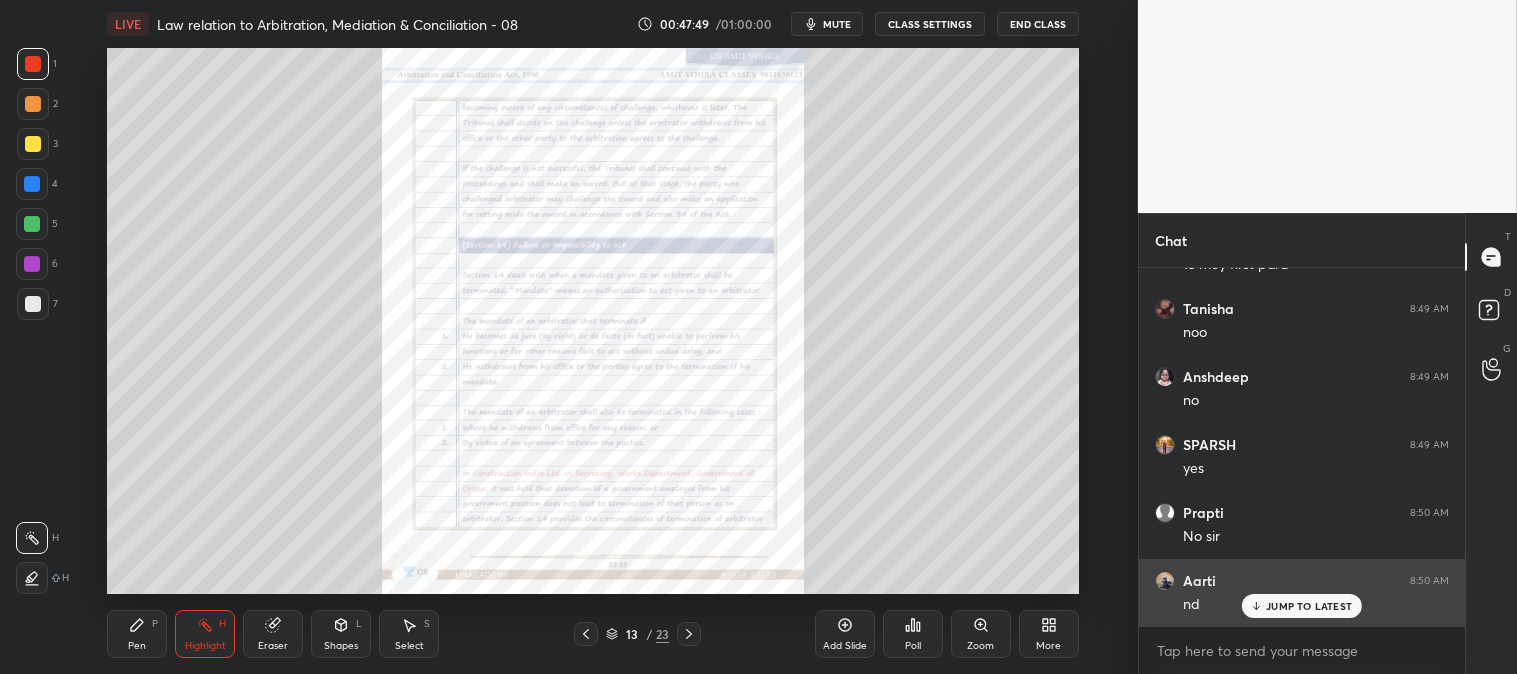 click on "JUMP TO LATEST" at bounding box center [1309, 606] 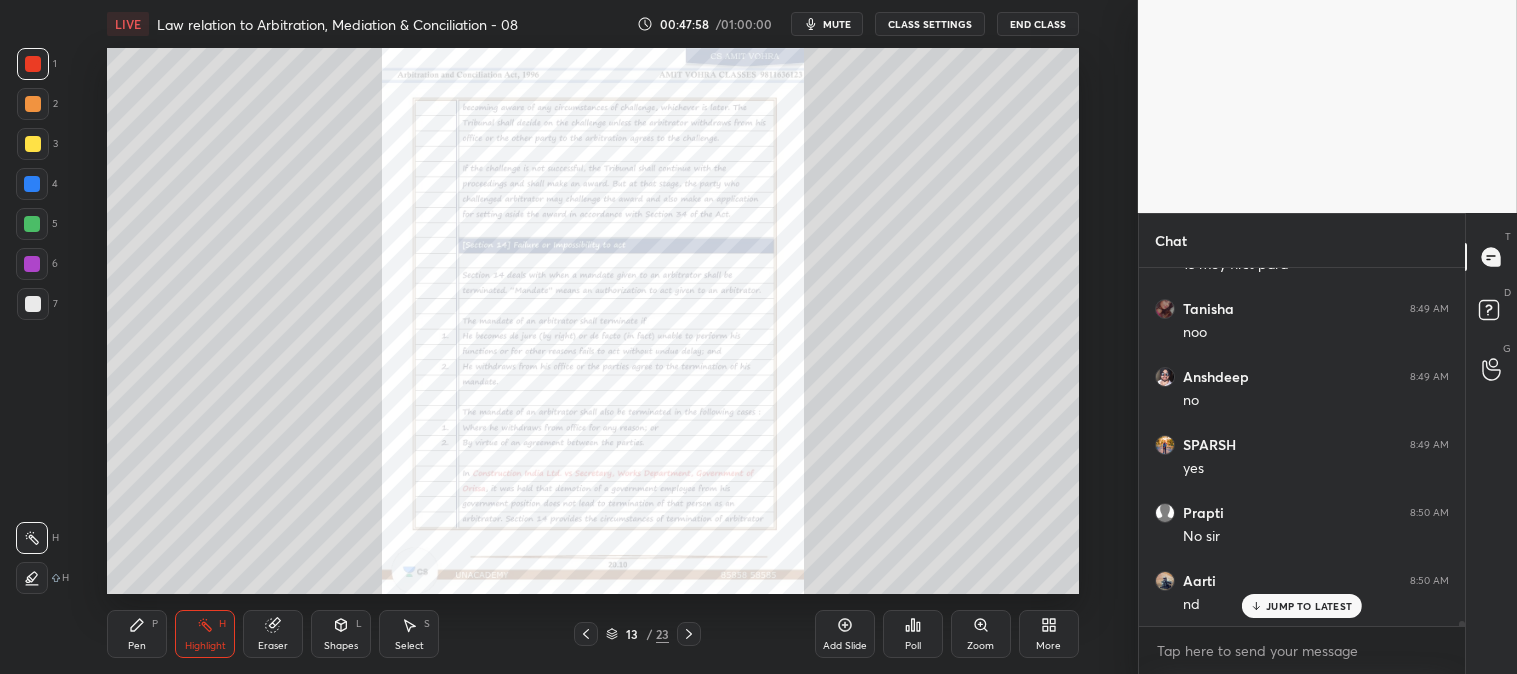 scroll, scrollTop: 25143, scrollLeft: 0, axis: vertical 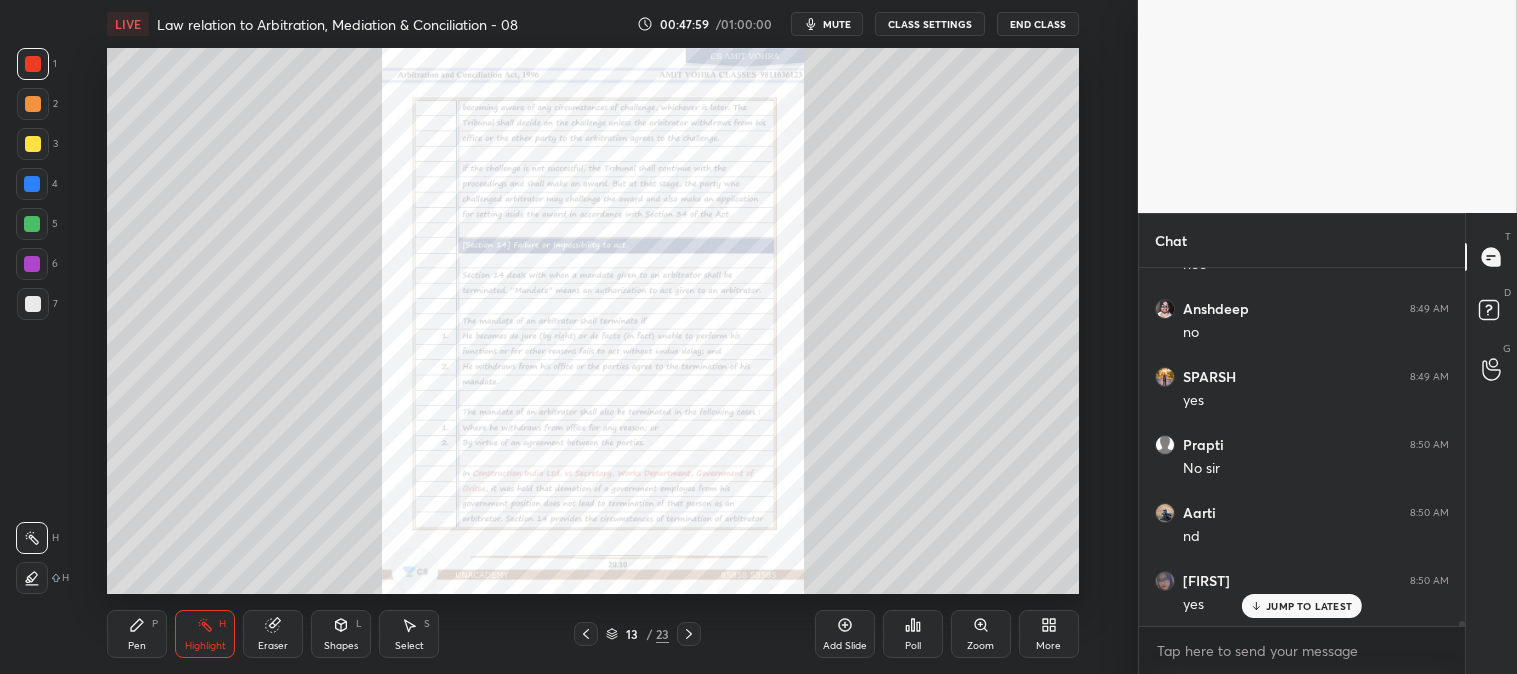 click at bounding box center [33, 144] 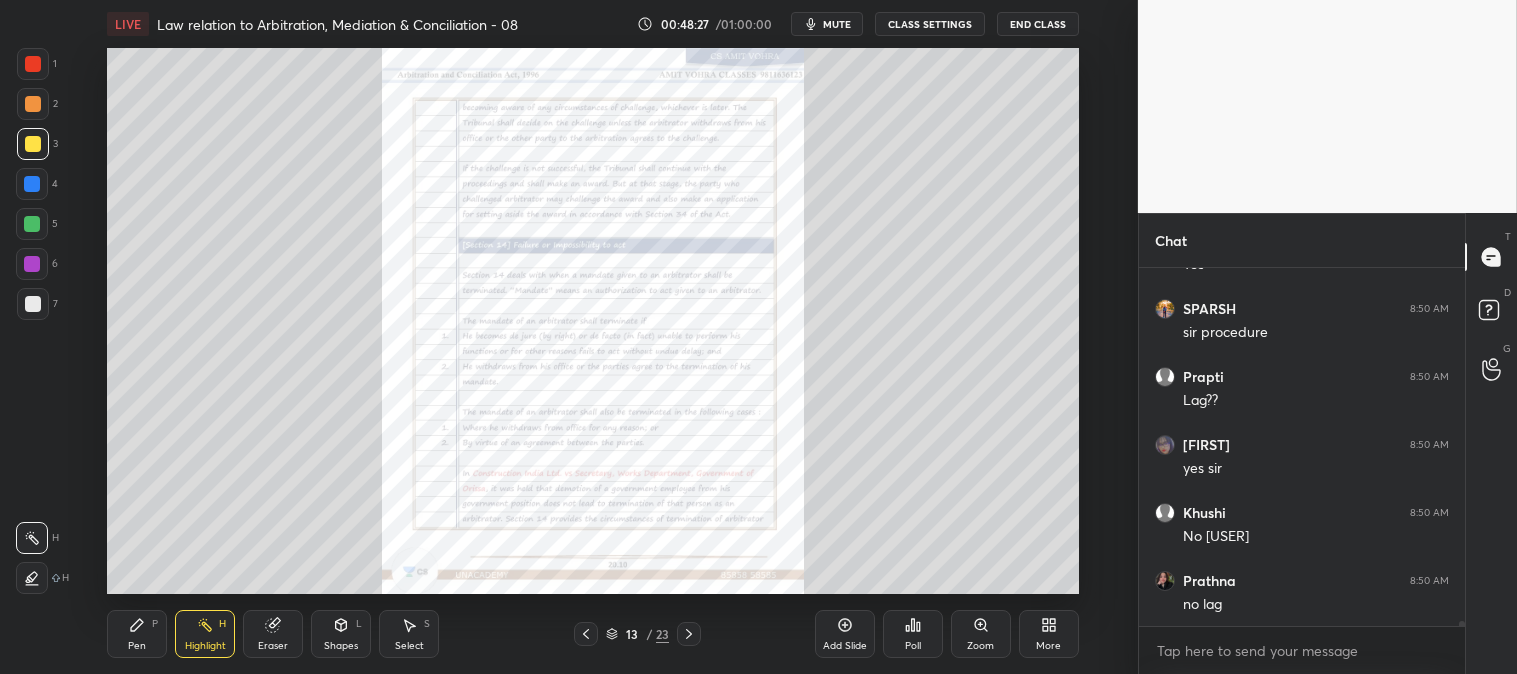 scroll, scrollTop: 25620, scrollLeft: 0, axis: vertical 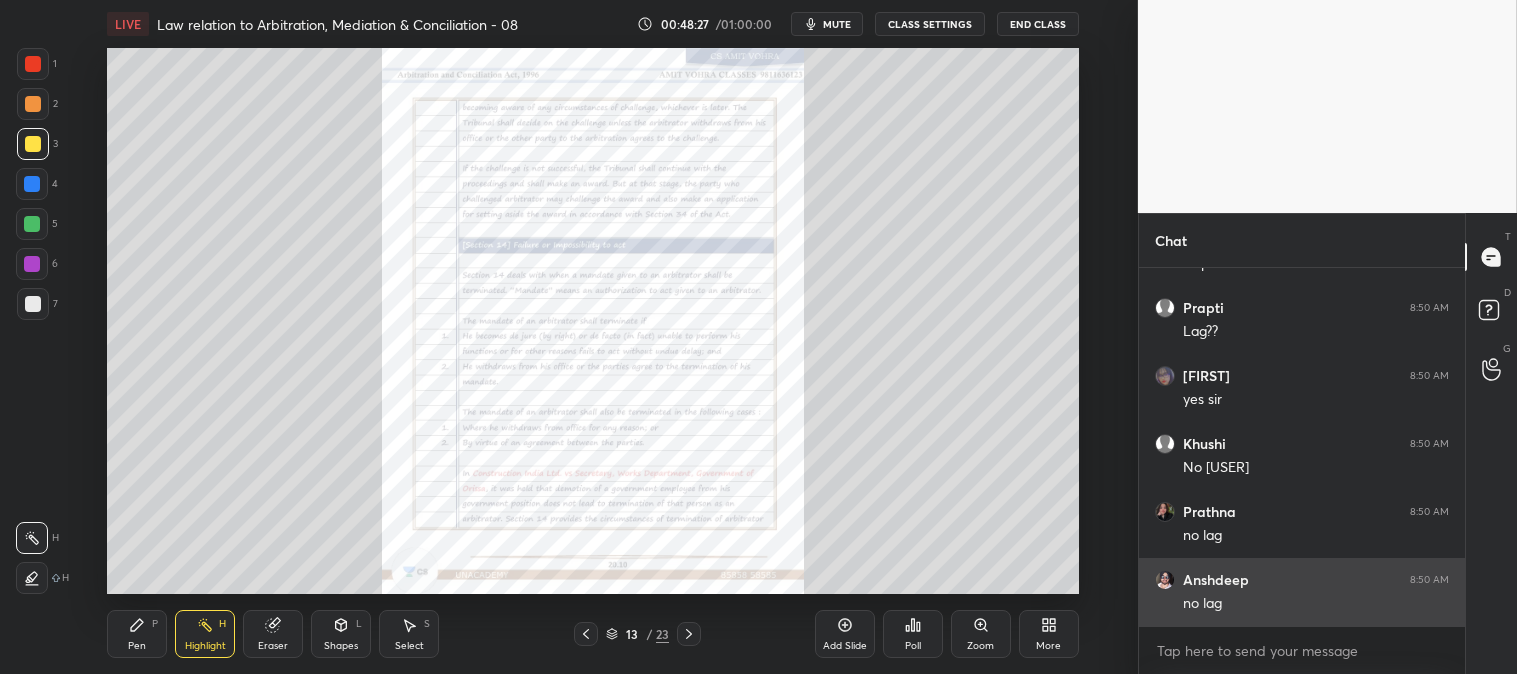 click on "no lag" at bounding box center [1316, 604] 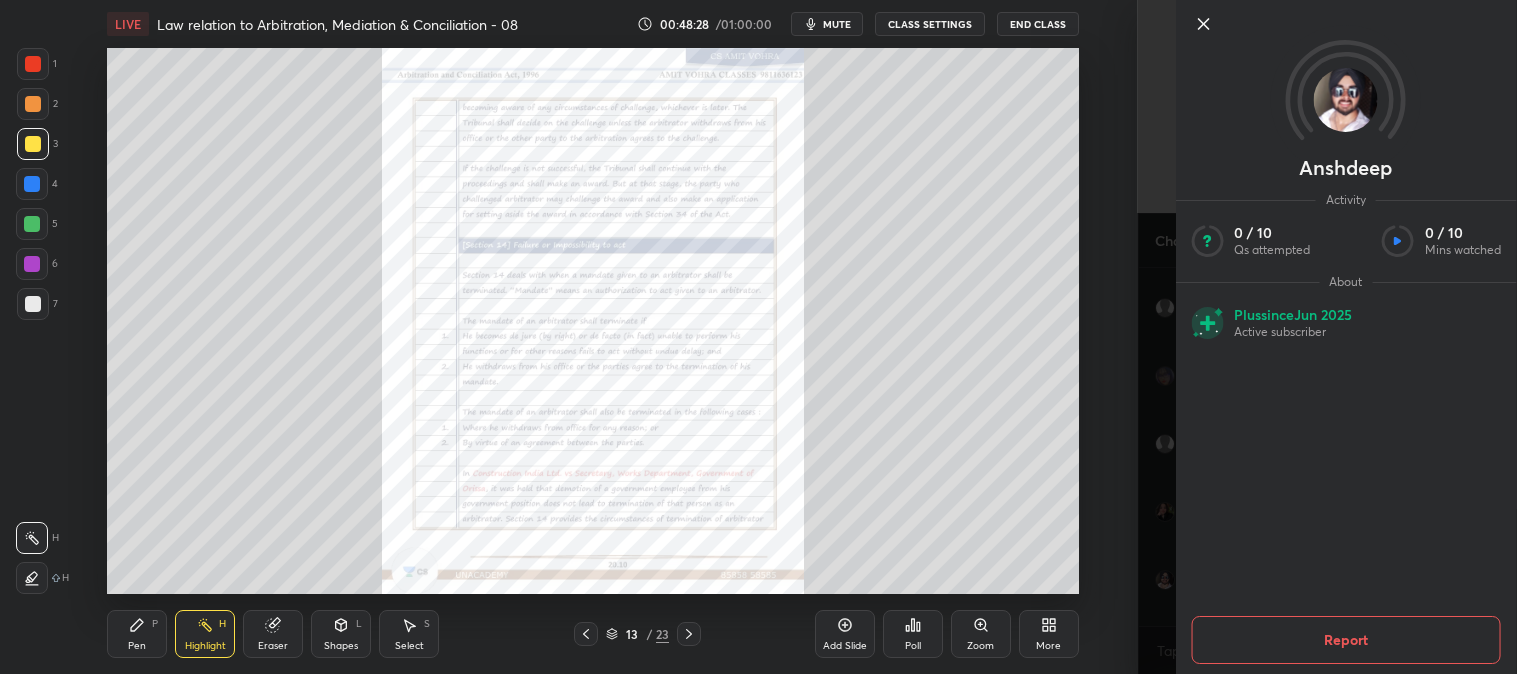 click 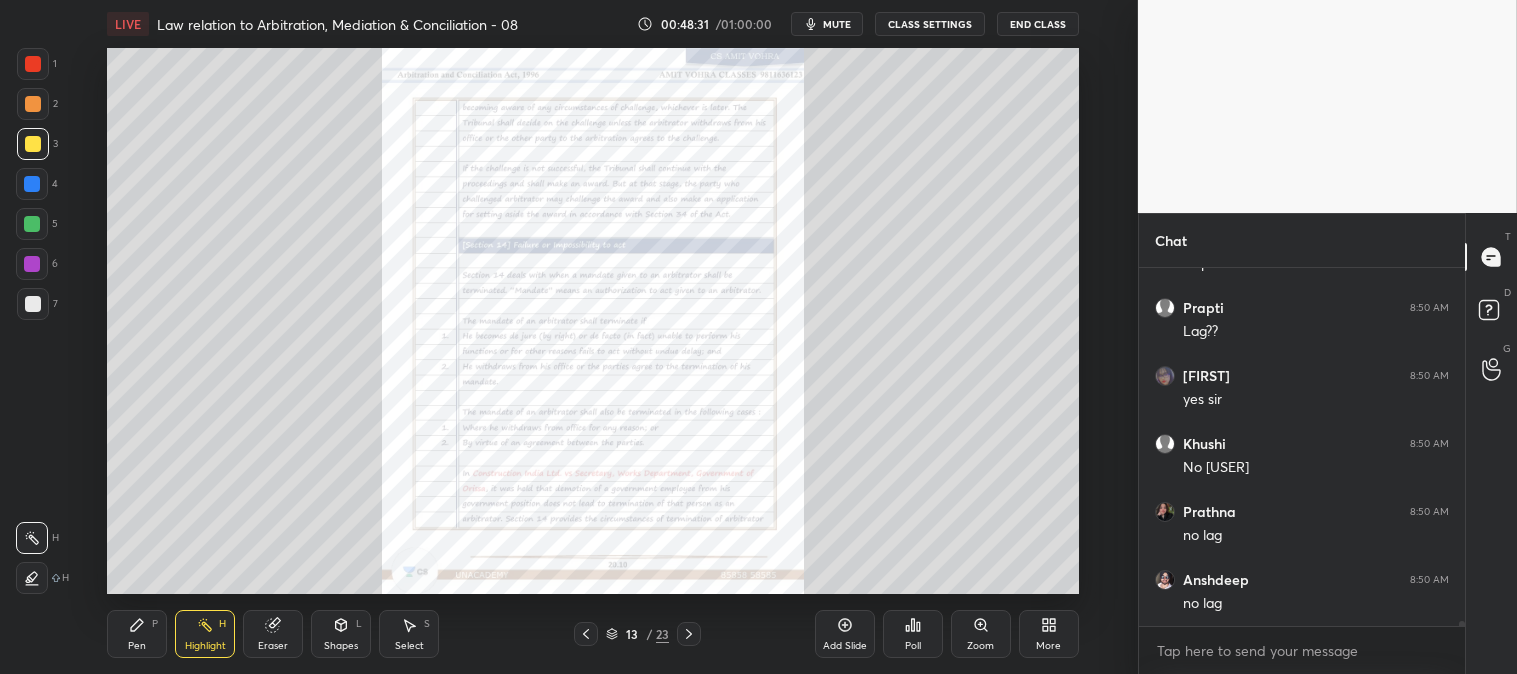 scroll, scrollTop: 25687, scrollLeft: 0, axis: vertical 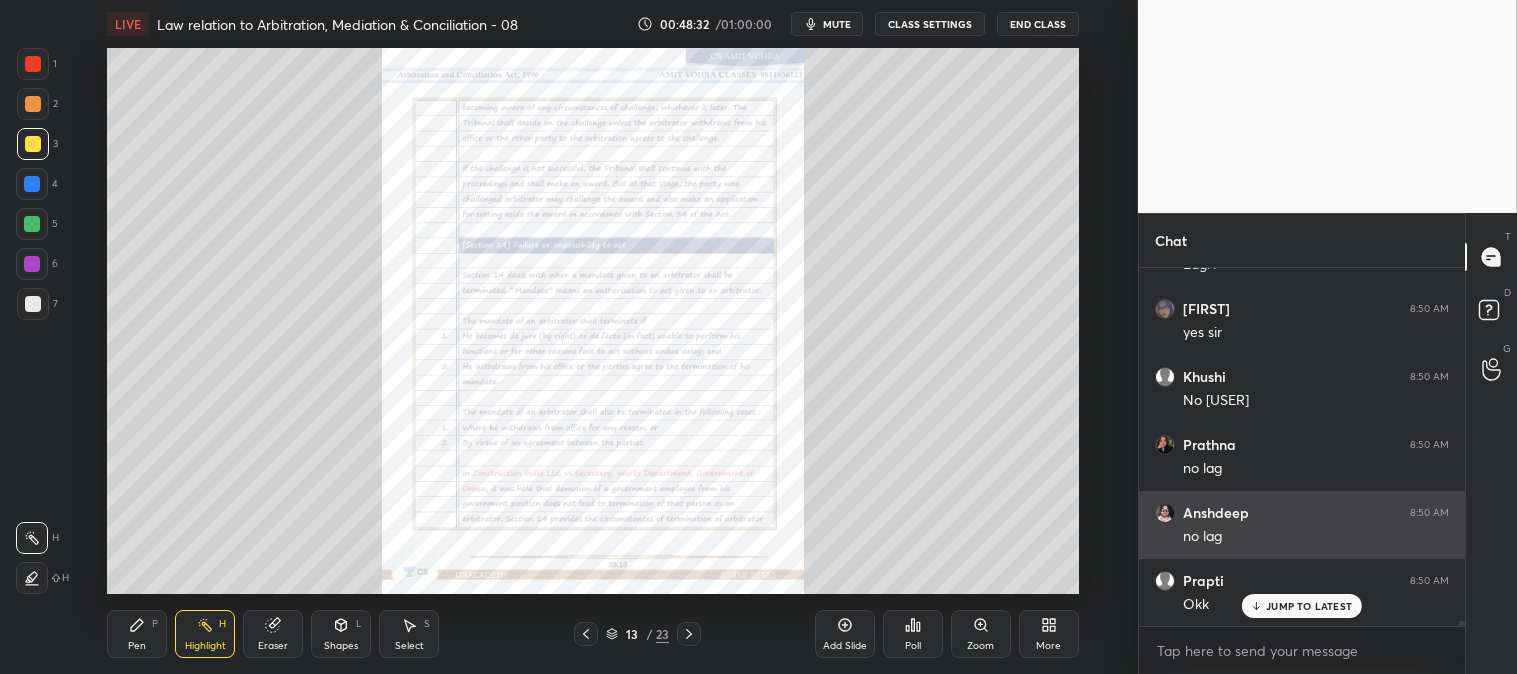 click at bounding box center [1165, 513] 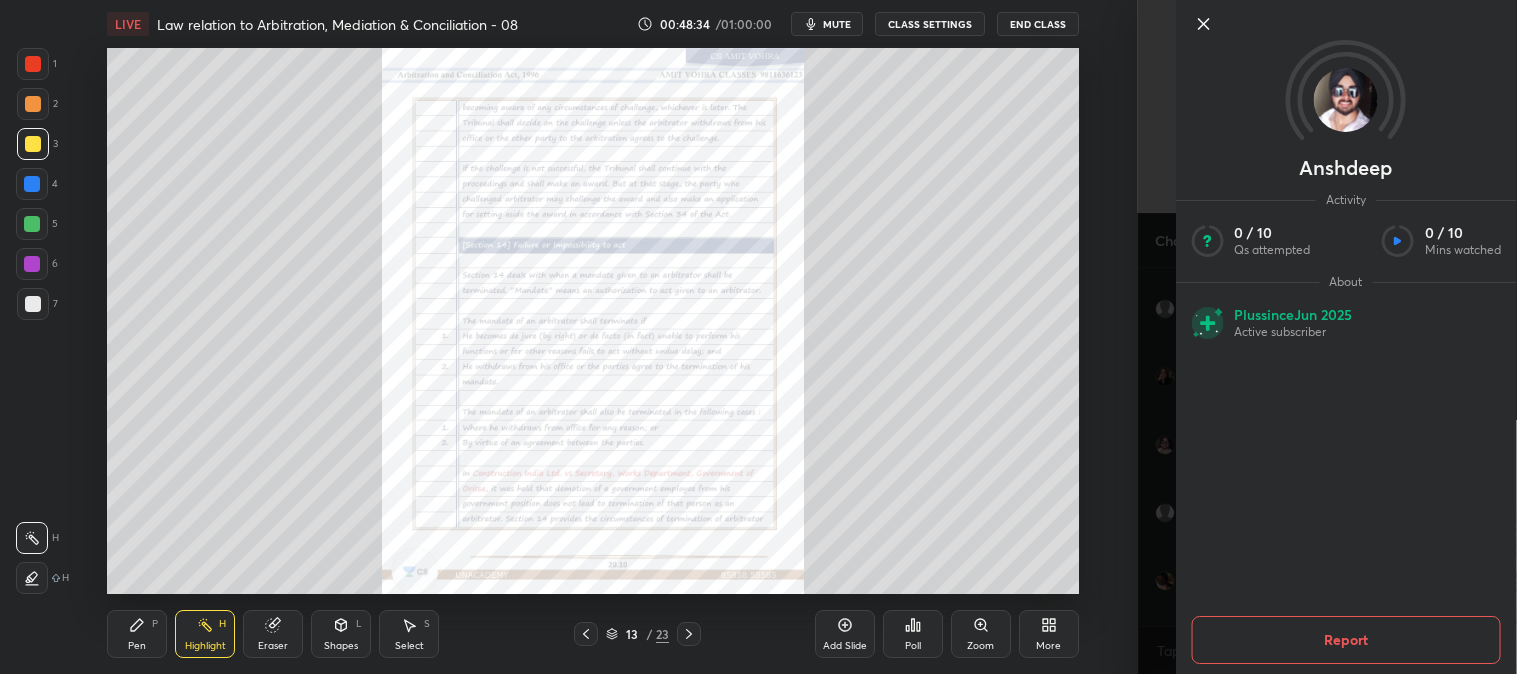 scroll, scrollTop: 25891, scrollLeft: 0, axis: vertical 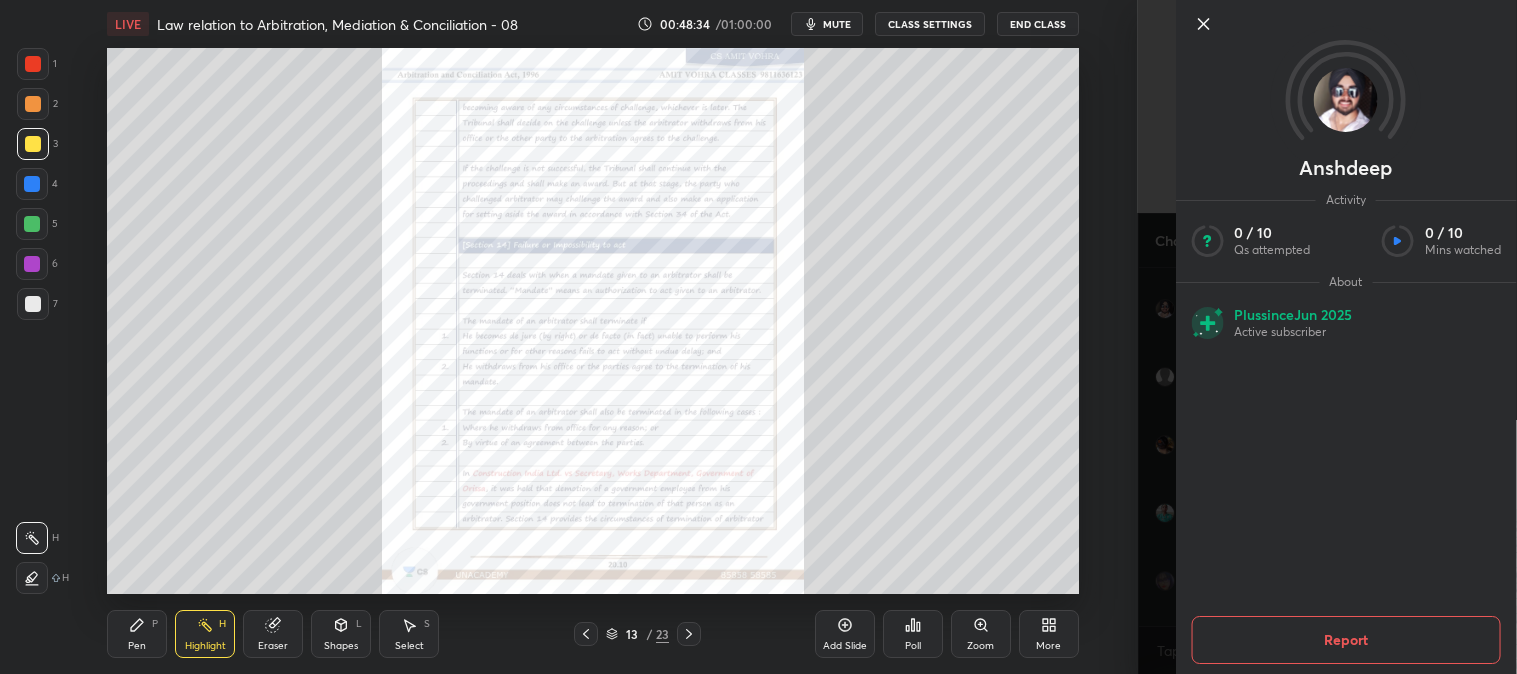 click 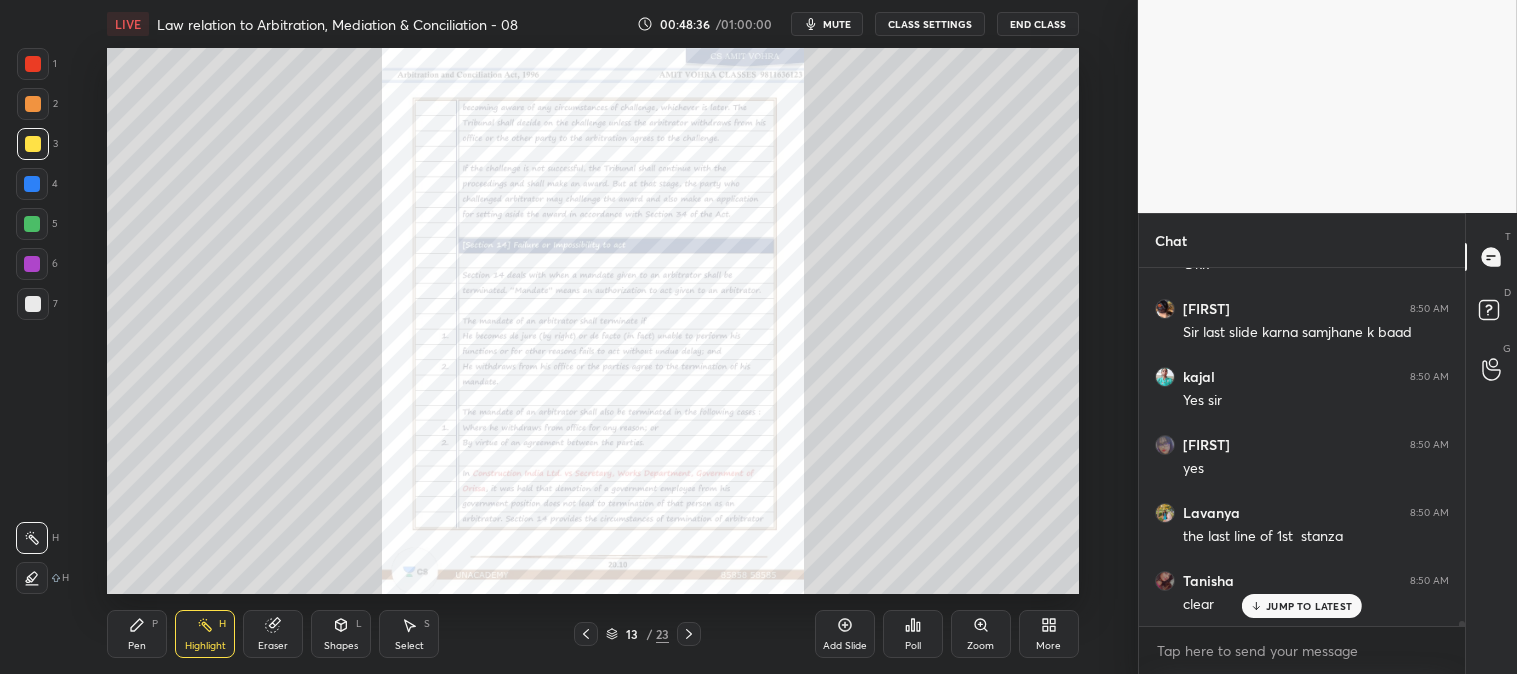 scroll, scrollTop: 26181, scrollLeft: 0, axis: vertical 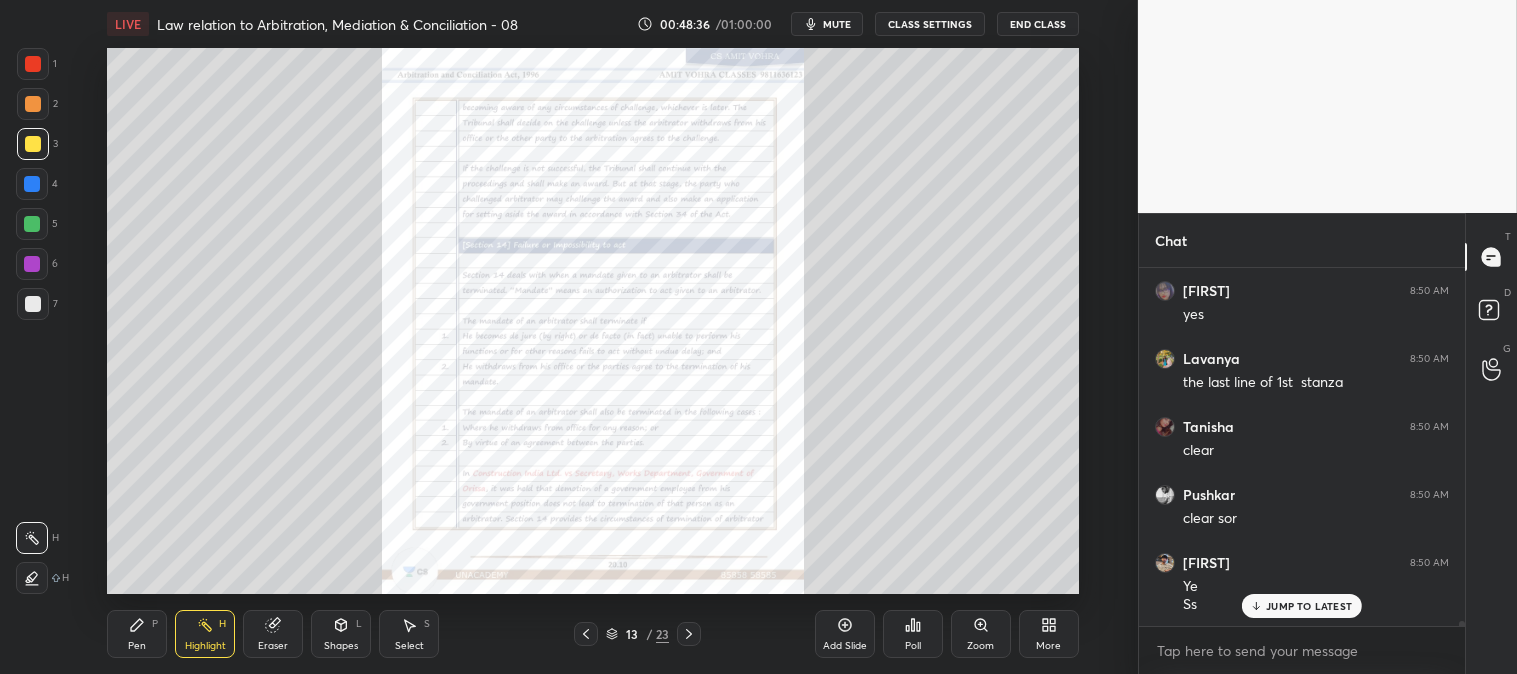 click on "JUMP TO LATEST" at bounding box center (1309, 606) 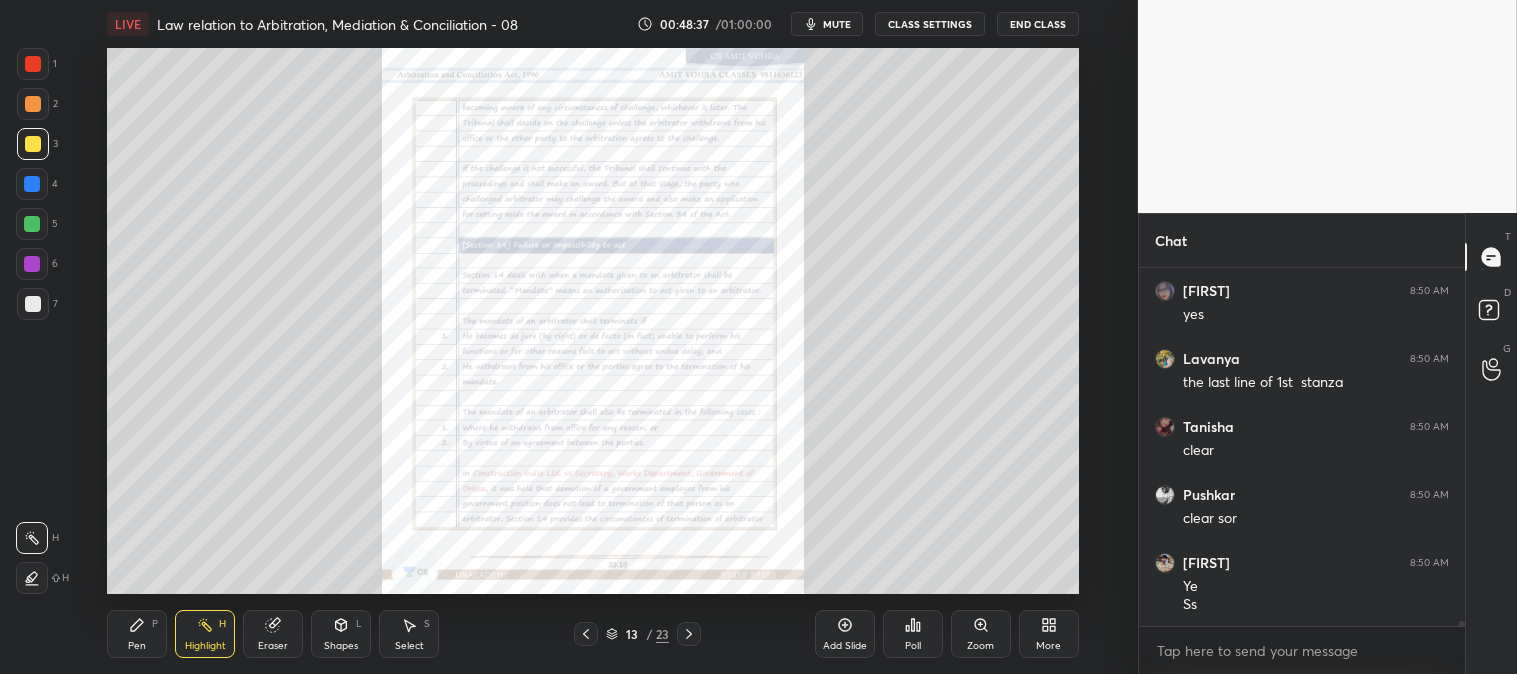 scroll, scrollTop: 26317, scrollLeft: 0, axis: vertical 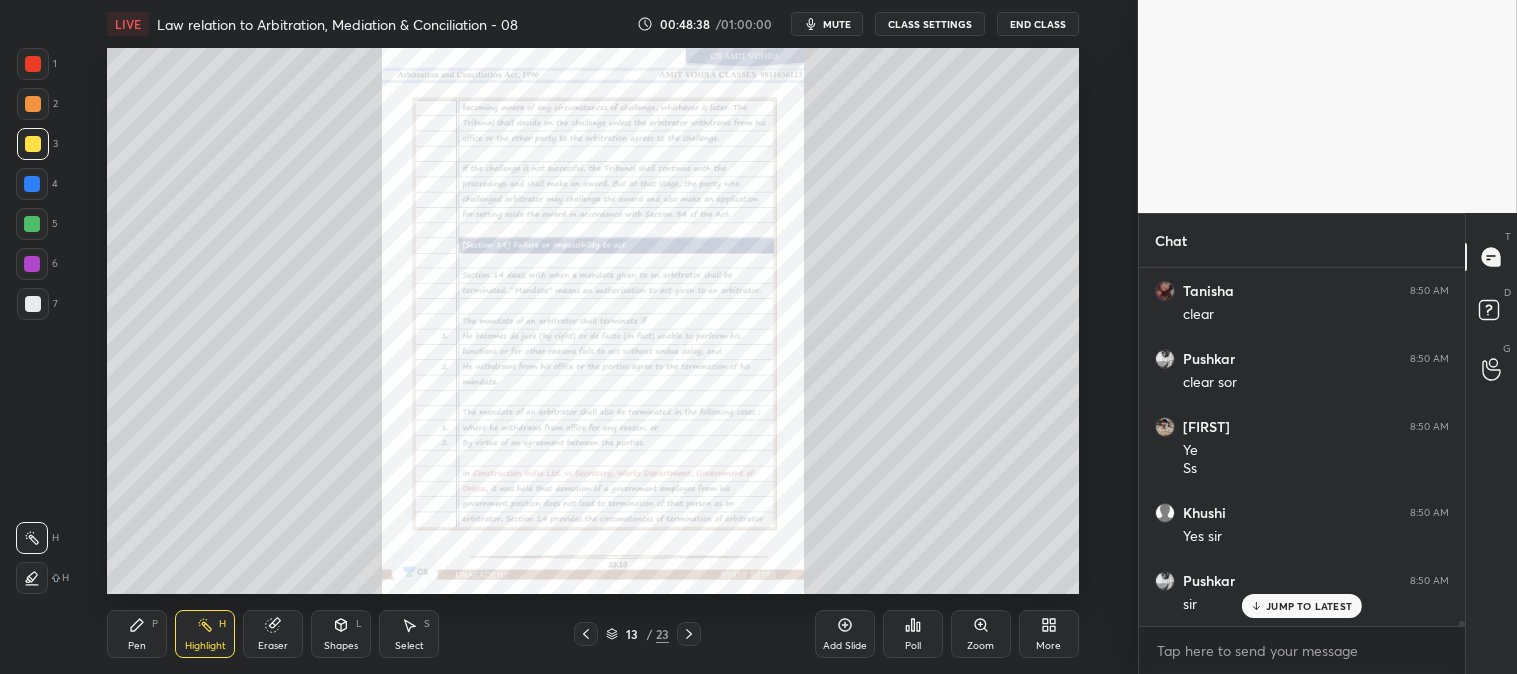 click on "Highlight" at bounding box center [205, 646] 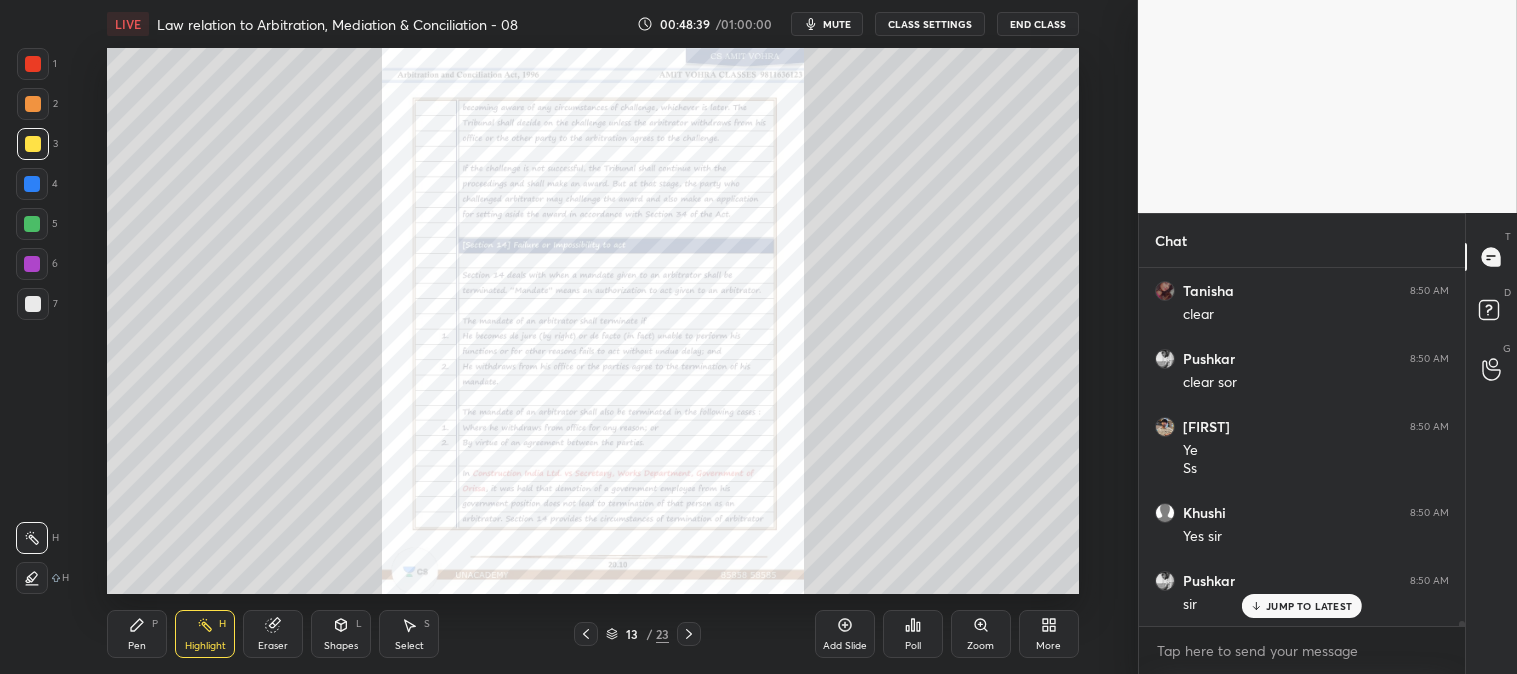click at bounding box center (33, 64) 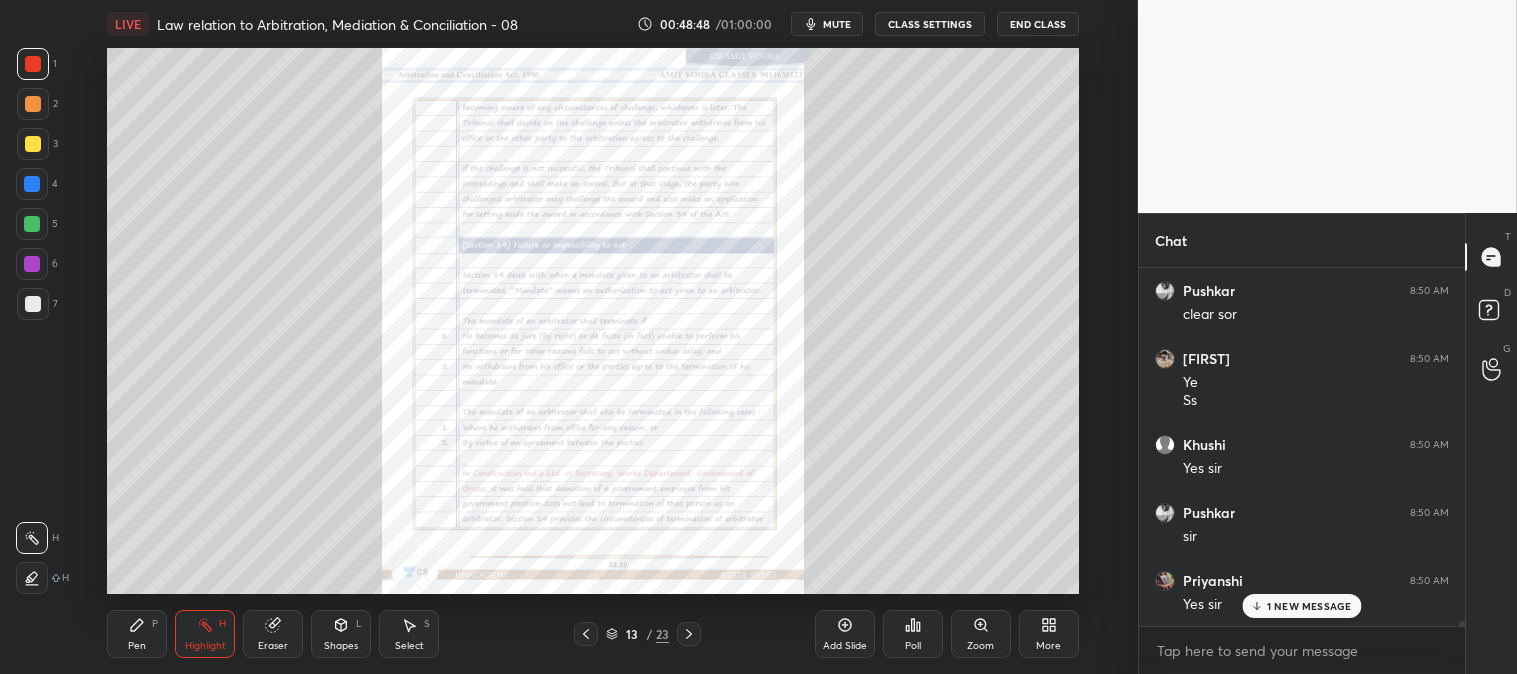 scroll, scrollTop: 26453, scrollLeft: 0, axis: vertical 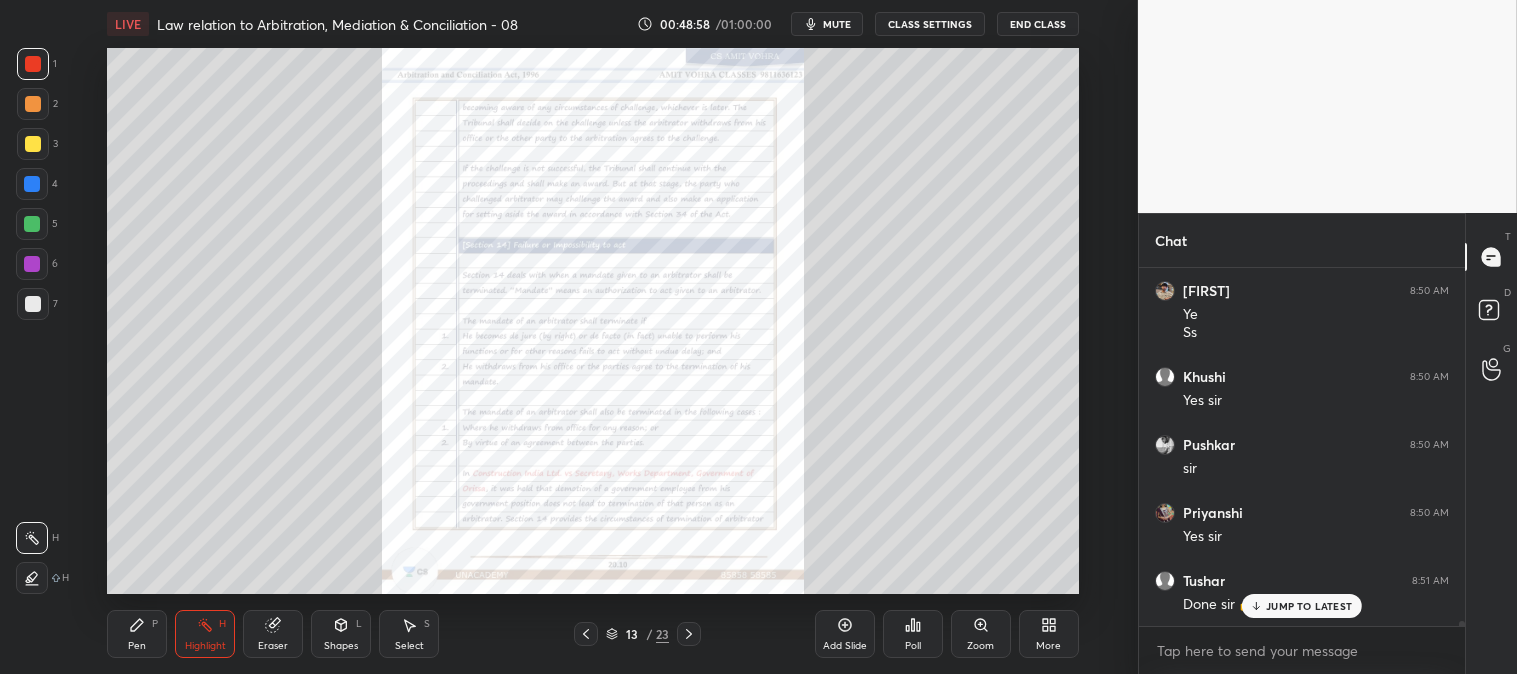 click on "JUMP TO LATEST" at bounding box center (1309, 606) 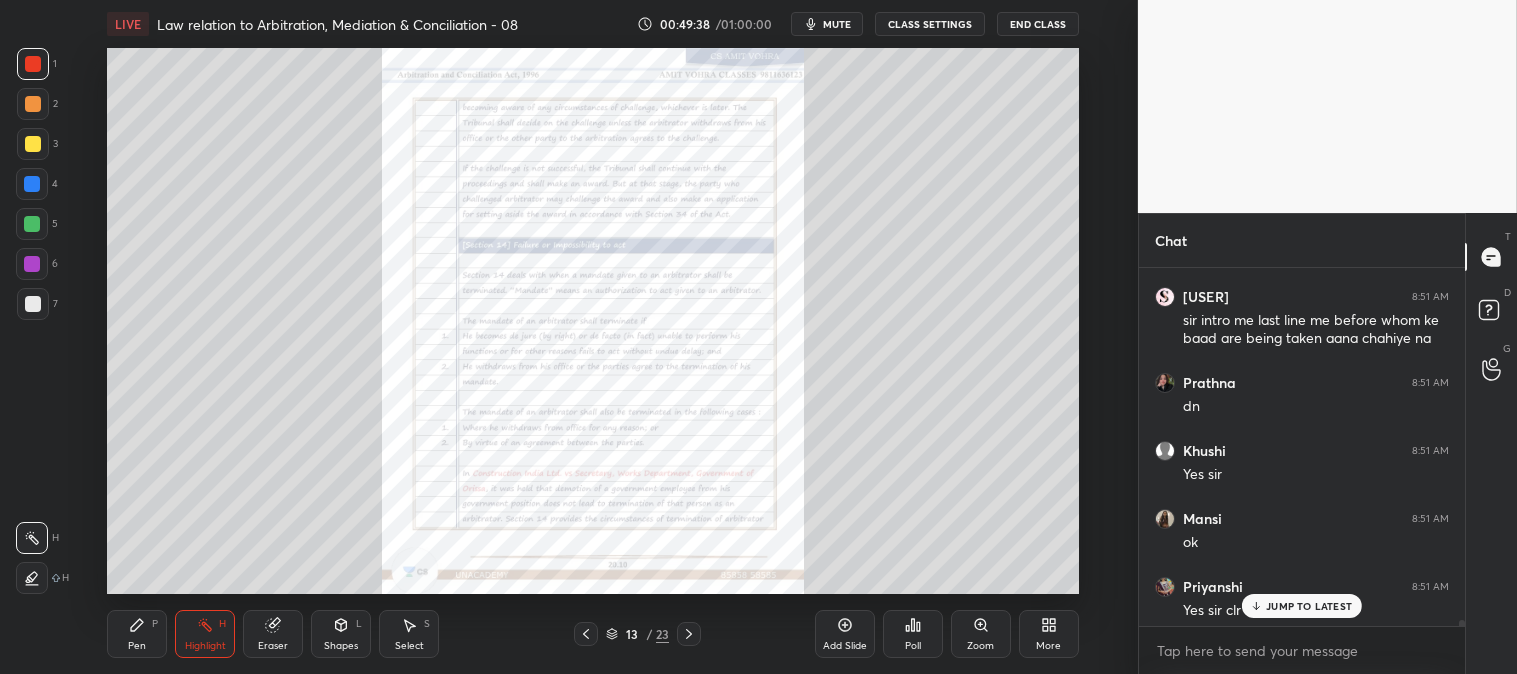 scroll, scrollTop: 27212, scrollLeft: 0, axis: vertical 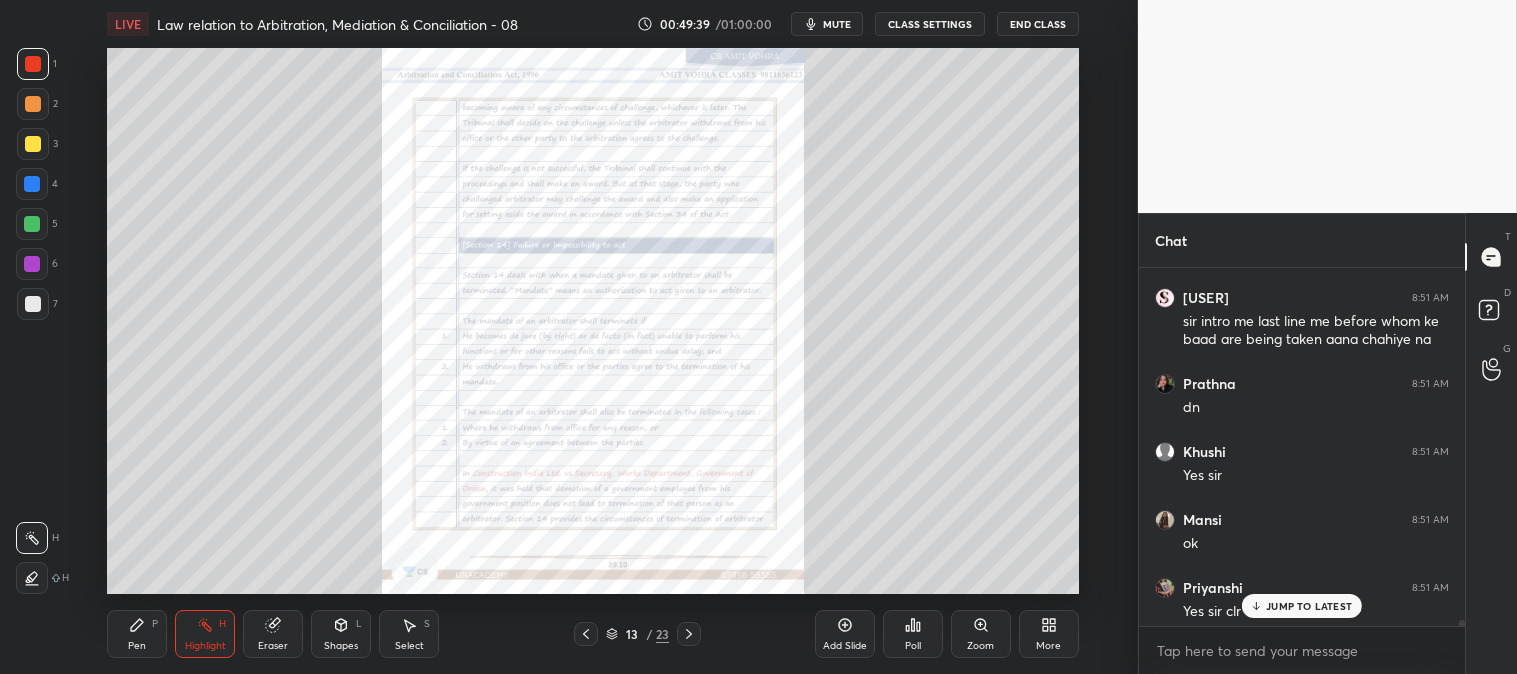 click 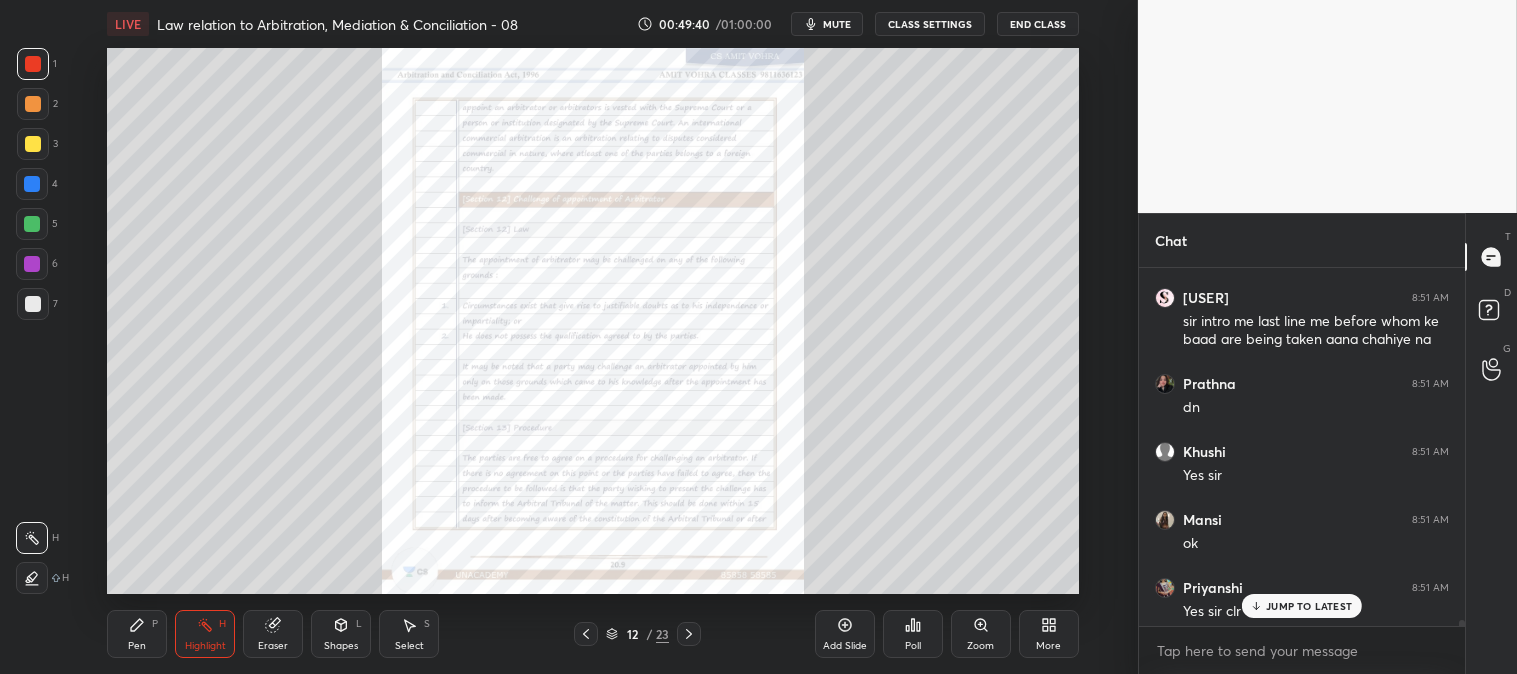 click 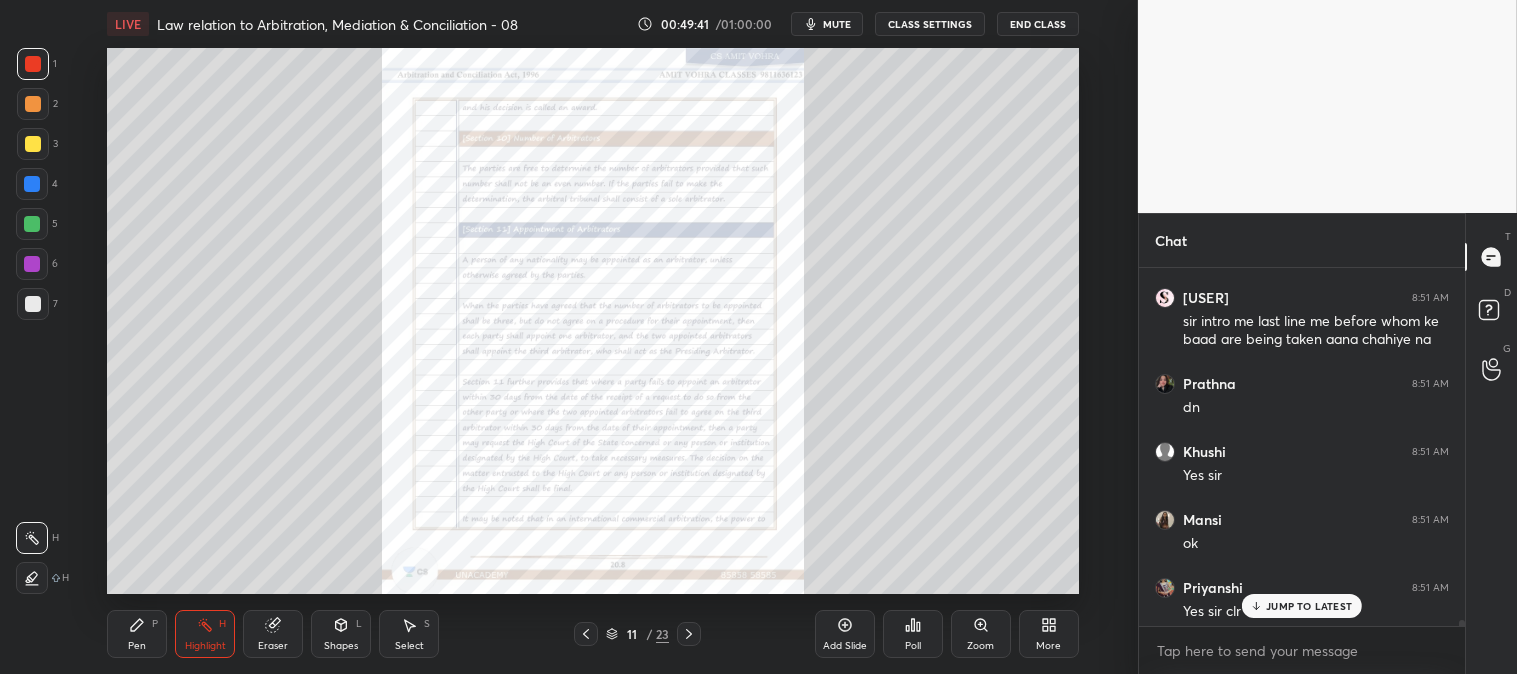 click at bounding box center (586, 634) 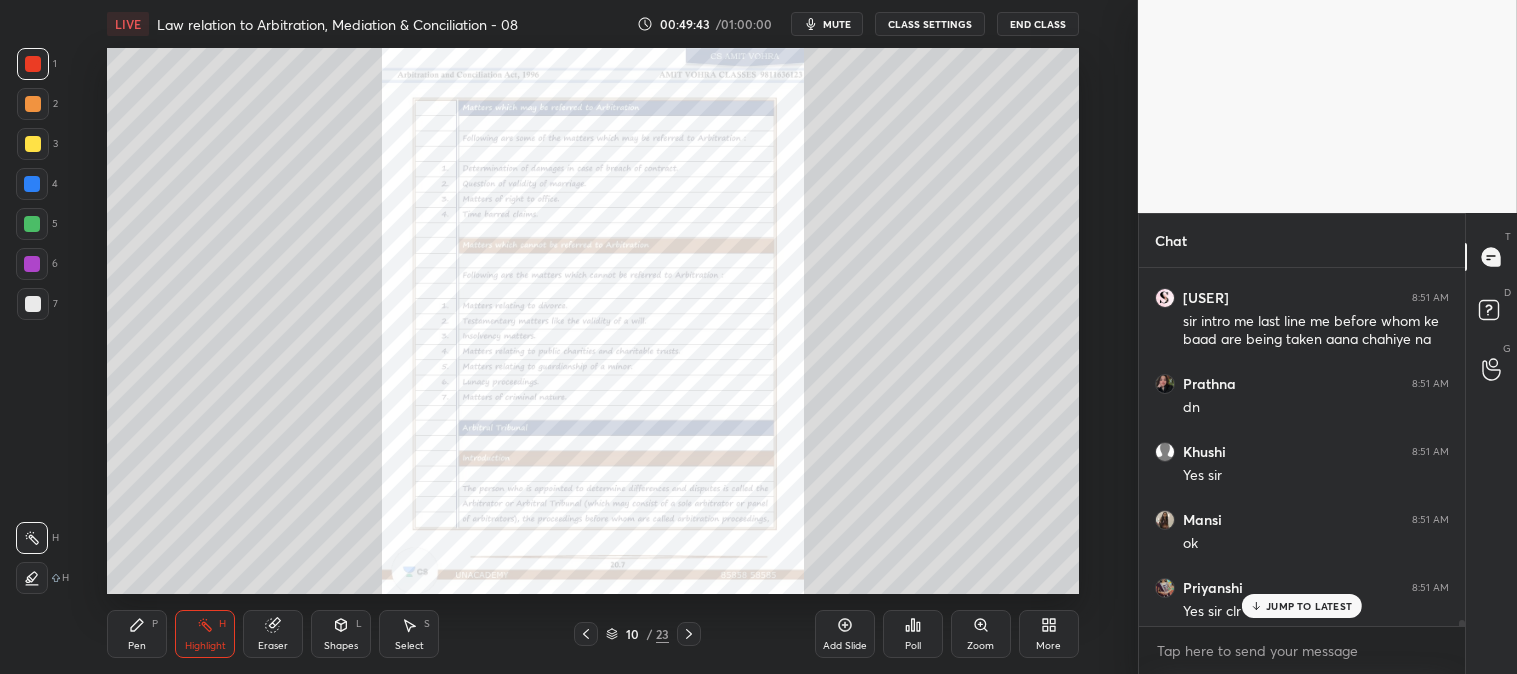 click 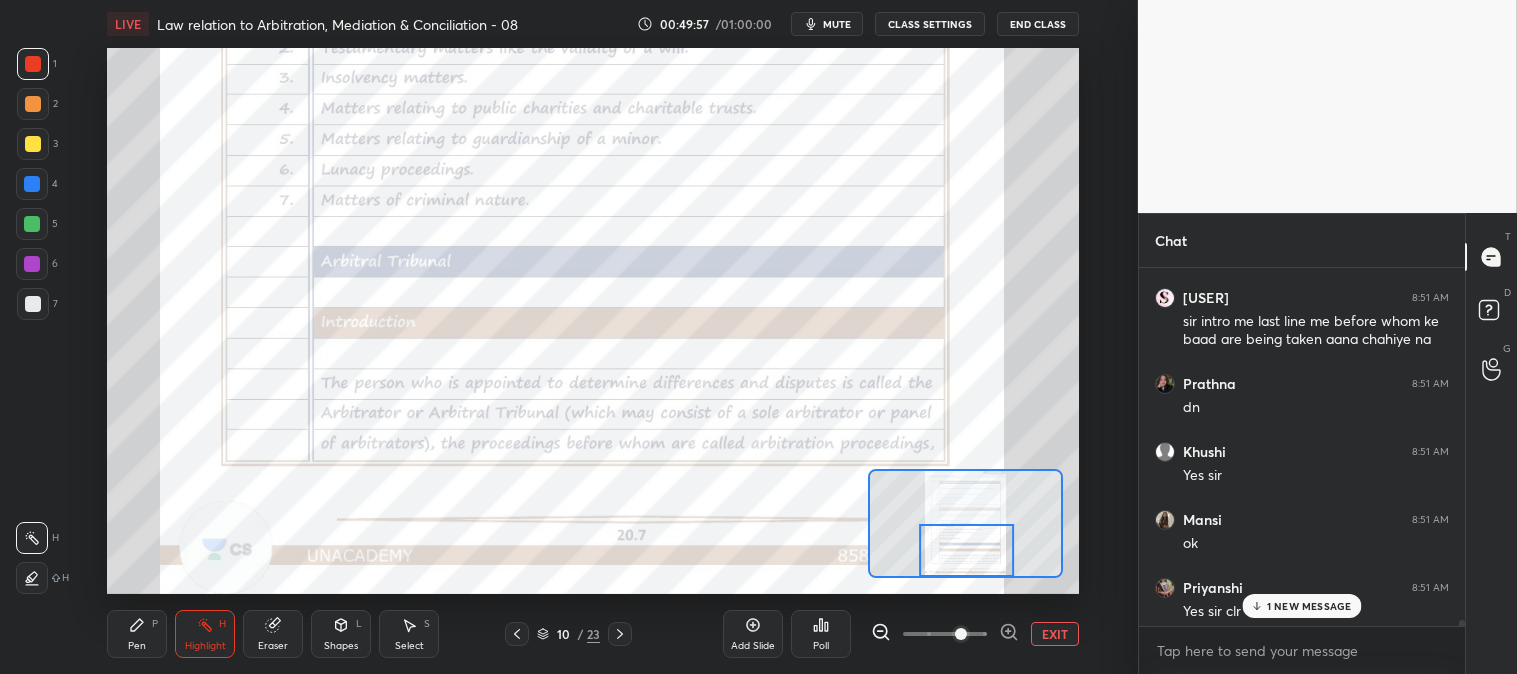 click 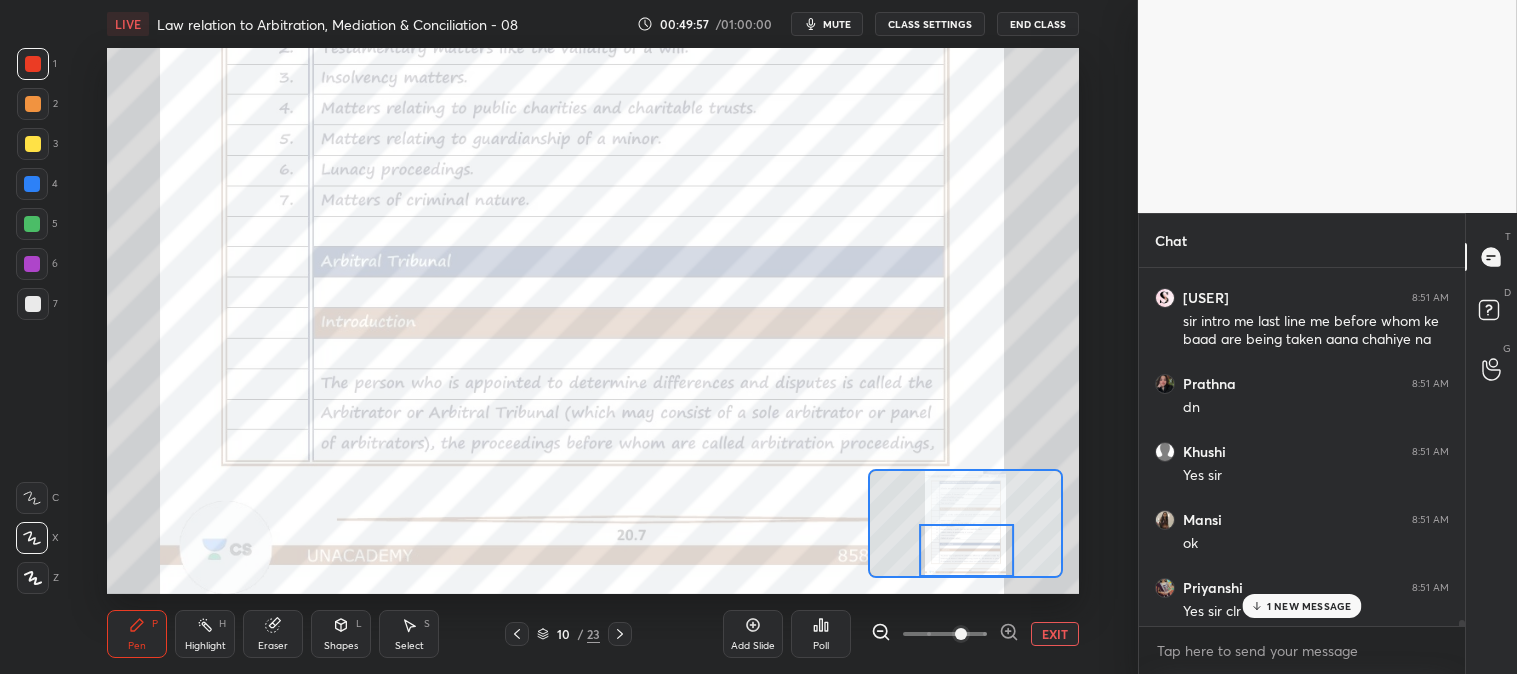 click at bounding box center [33, 64] 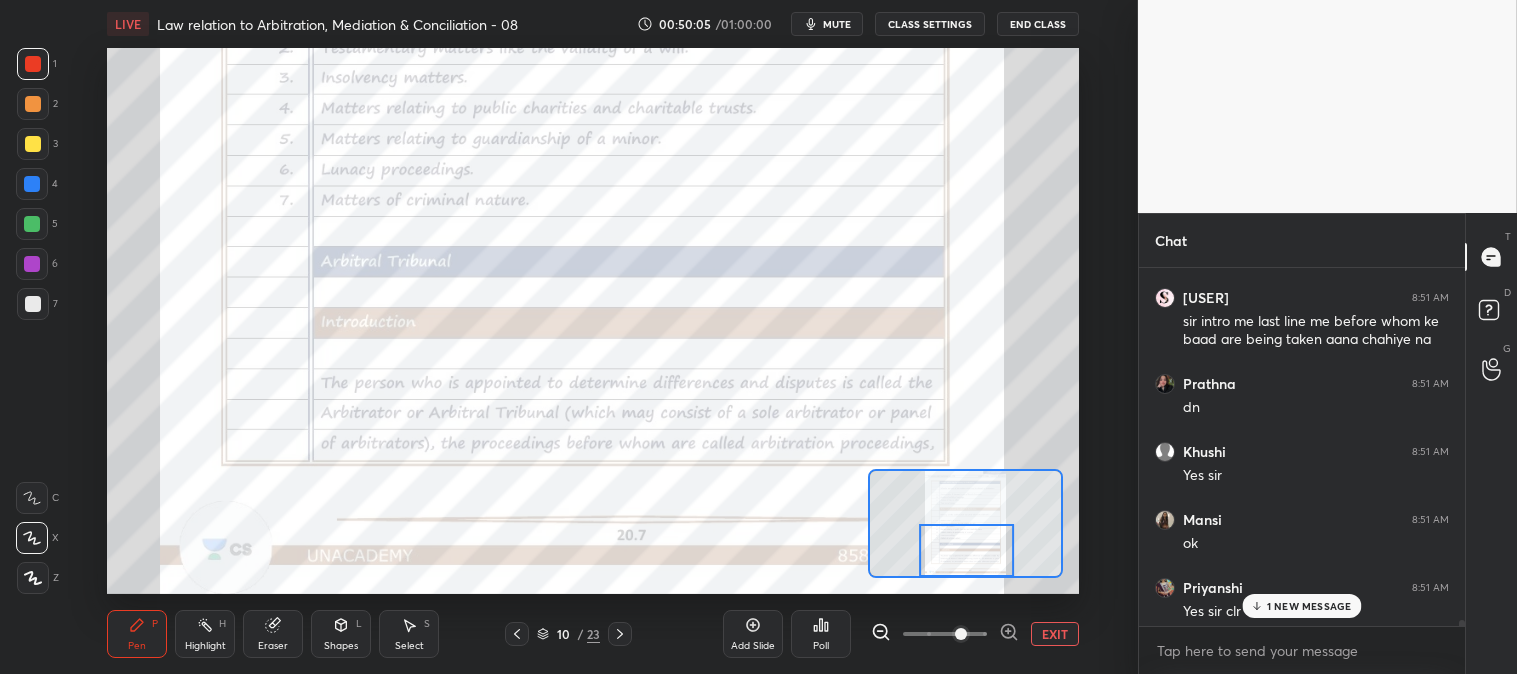 click 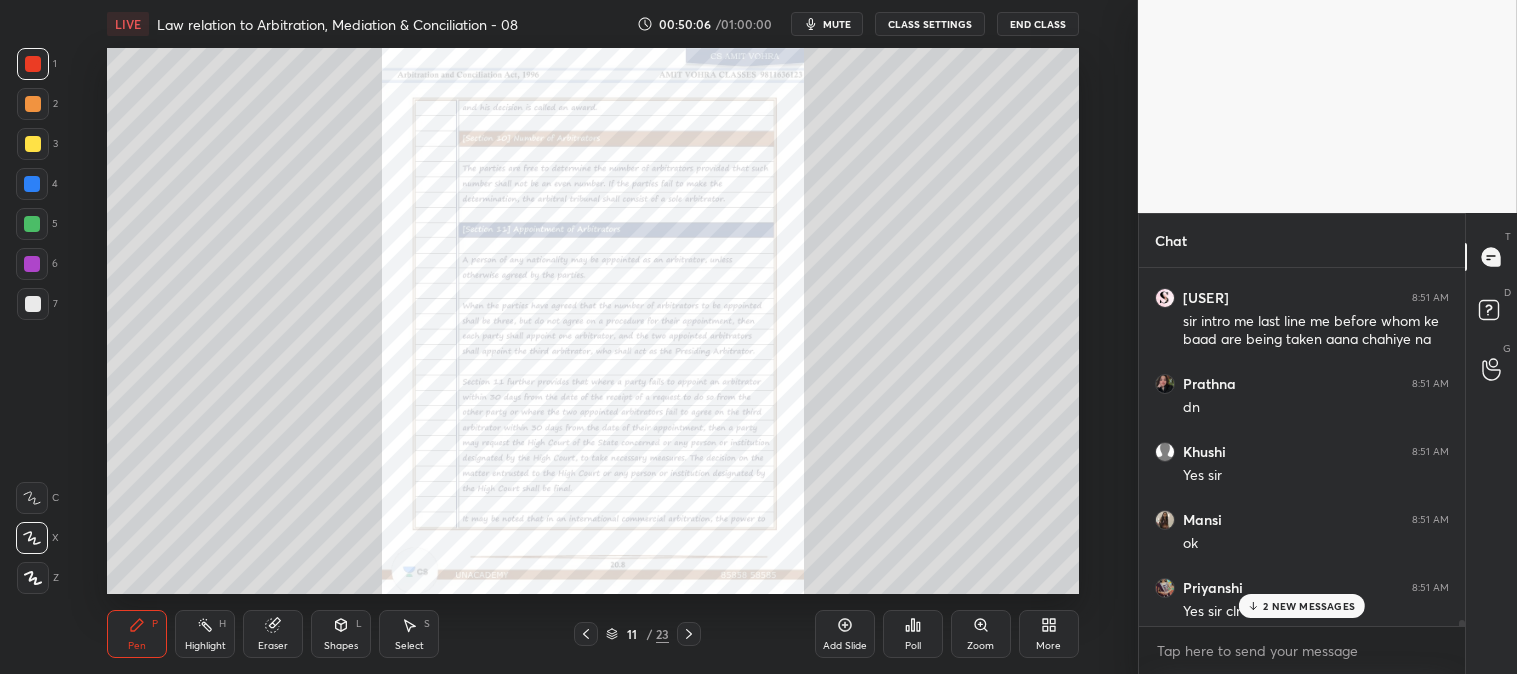 click on "2 NEW MESSAGES" at bounding box center [1302, 606] 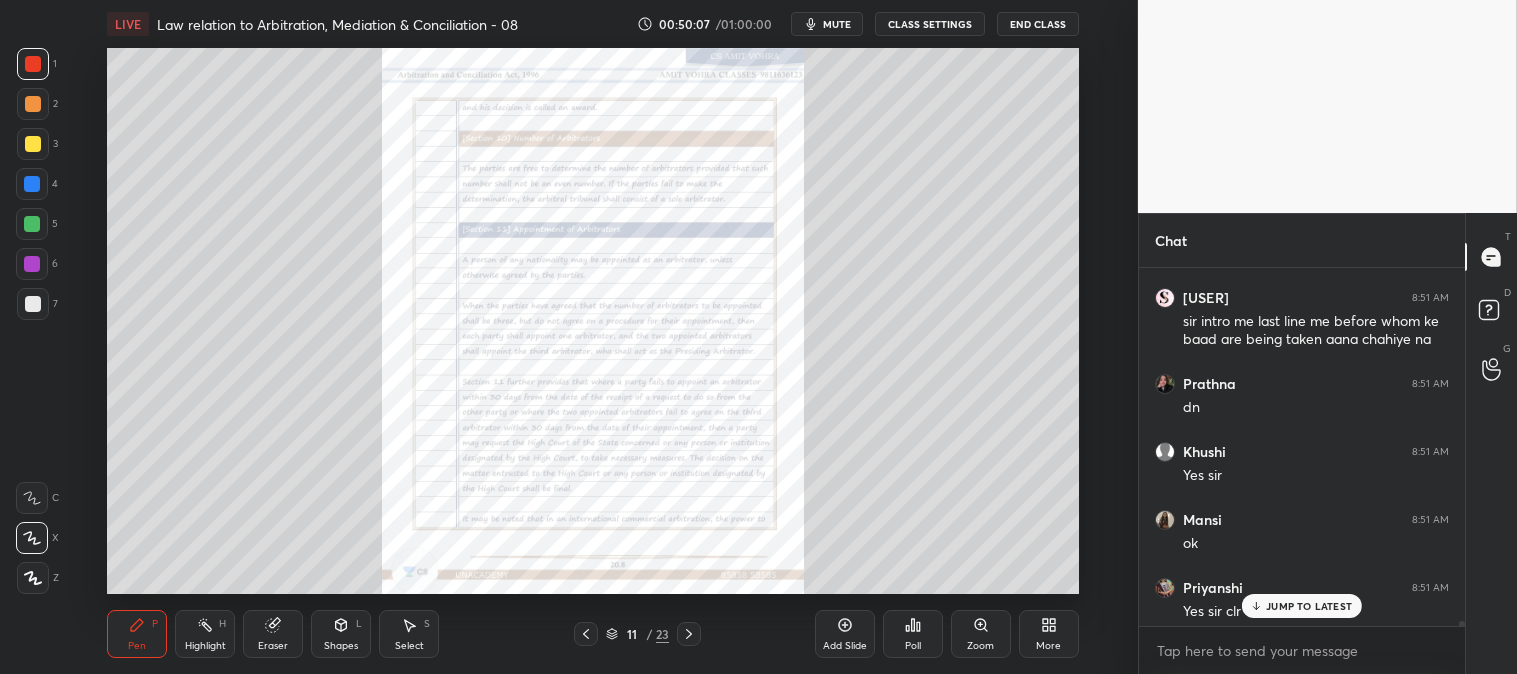 scroll, scrollTop: 27491, scrollLeft: 0, axis: vertical 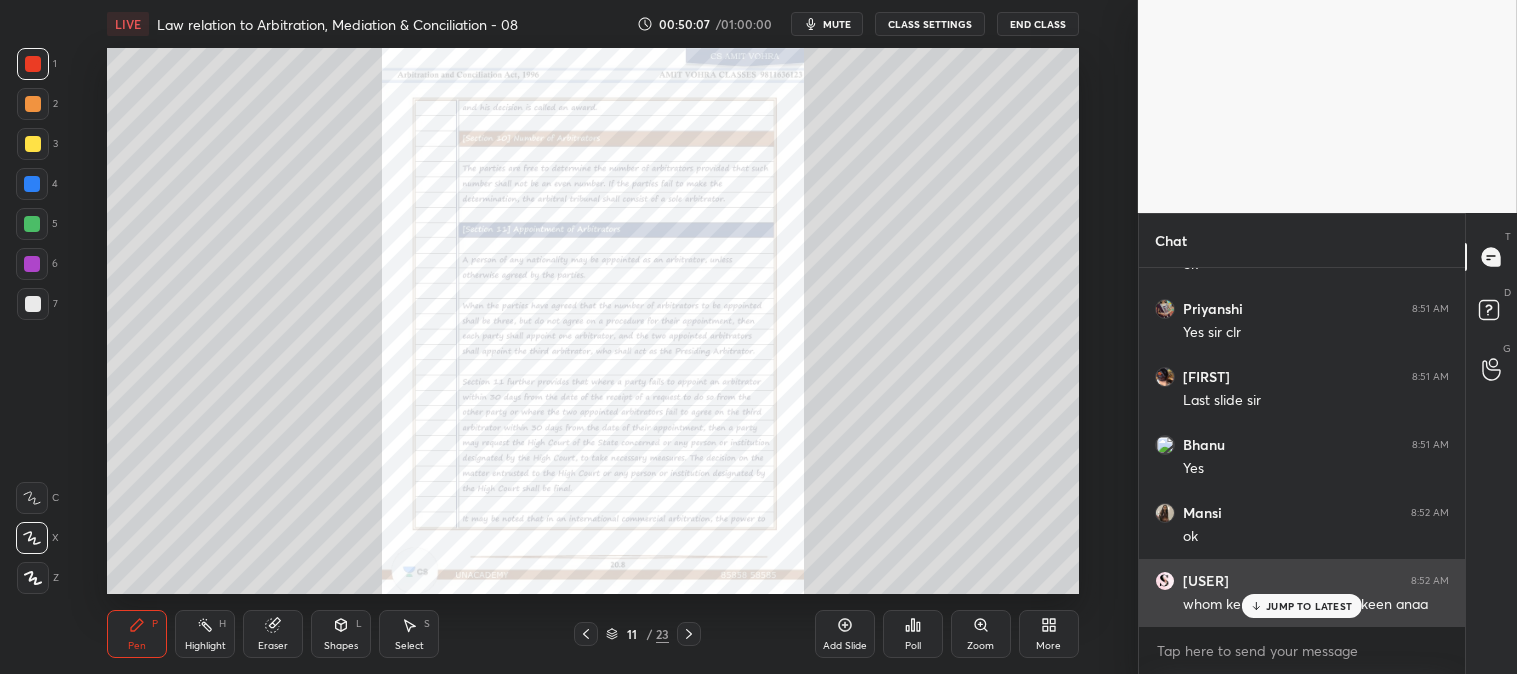 click on "JUMP TO LATEST" at bounding box center (1309, 606) 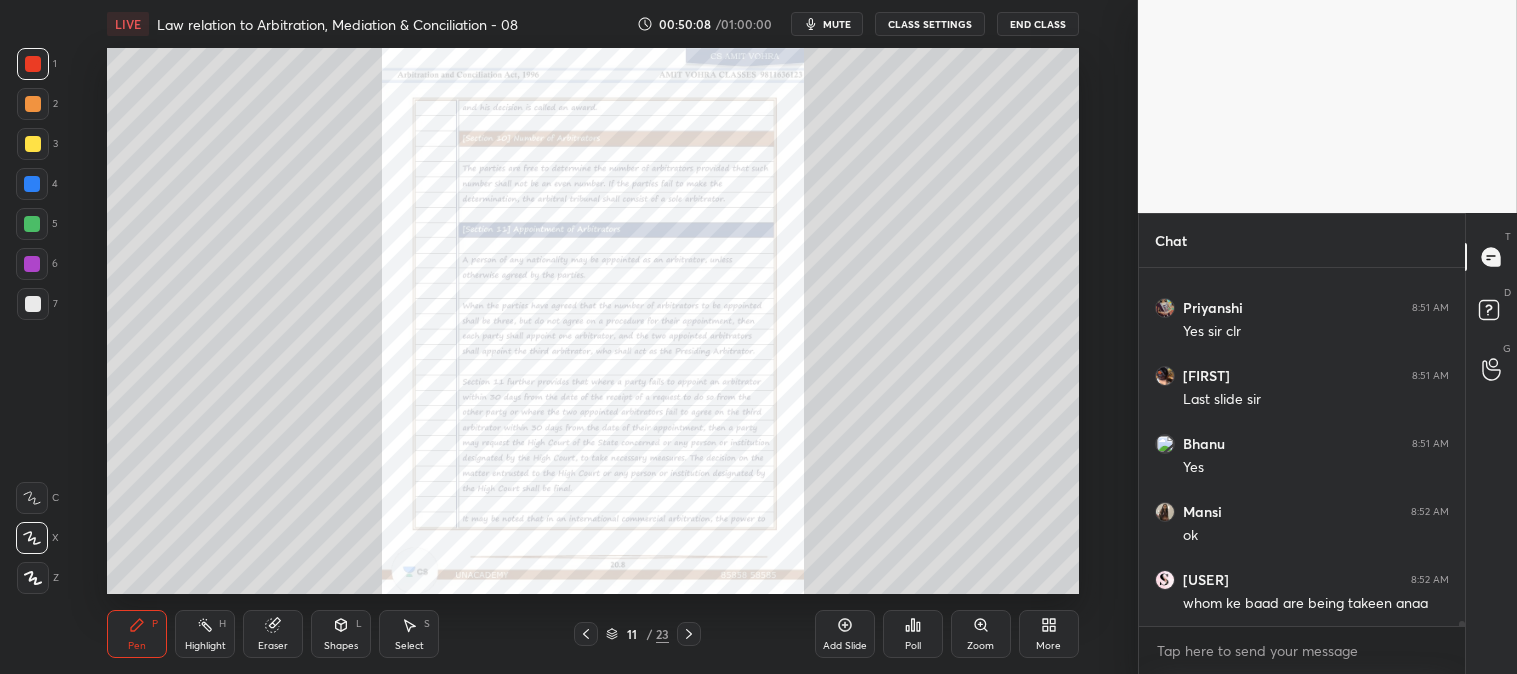scroll, scrollTop: 27511, scrollLeft: 0, axis: vertical 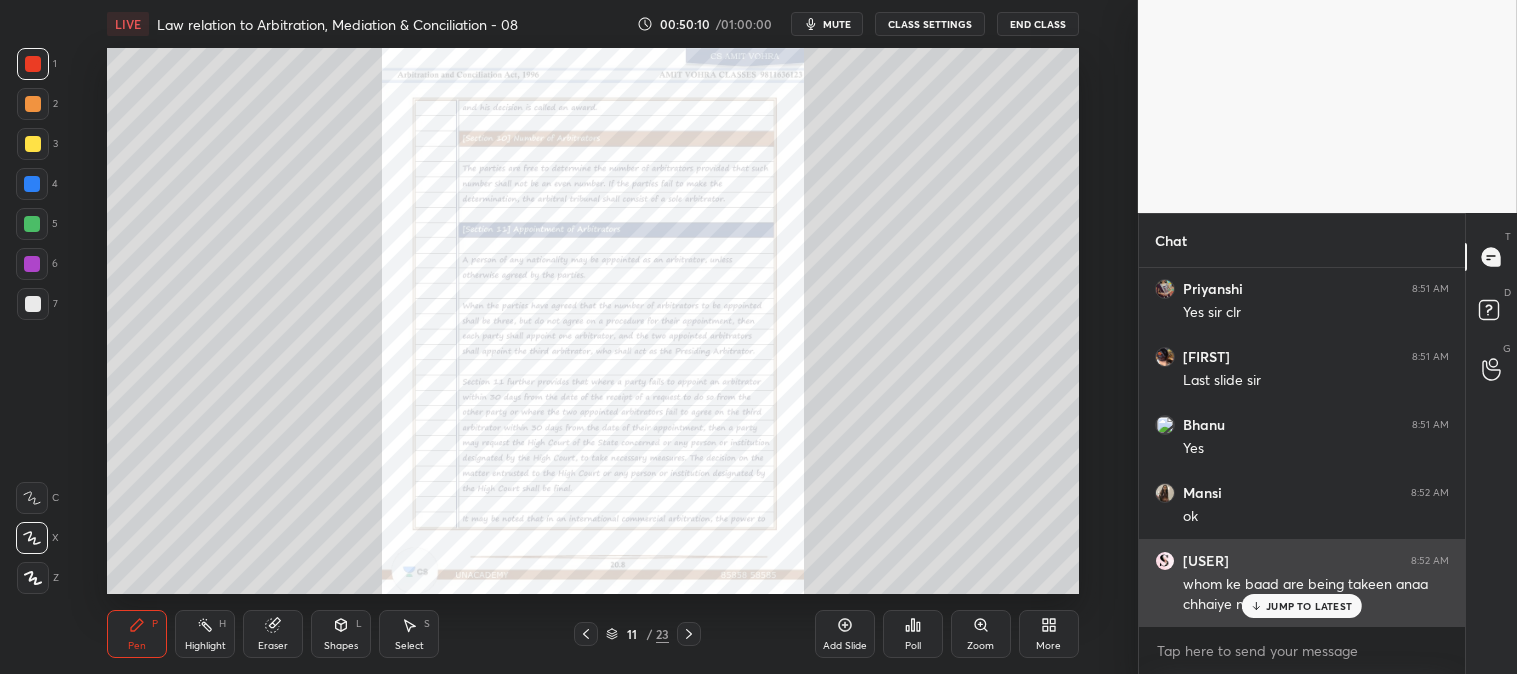 click 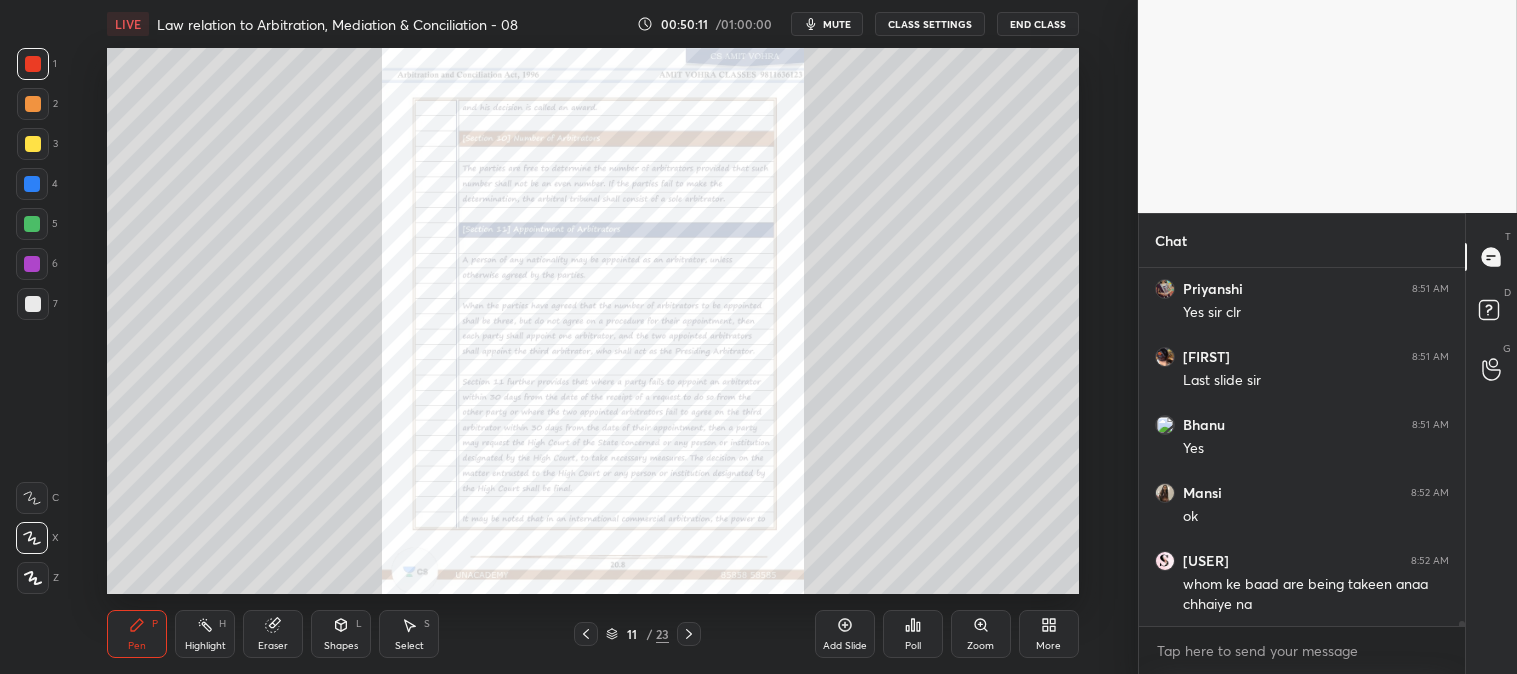 click 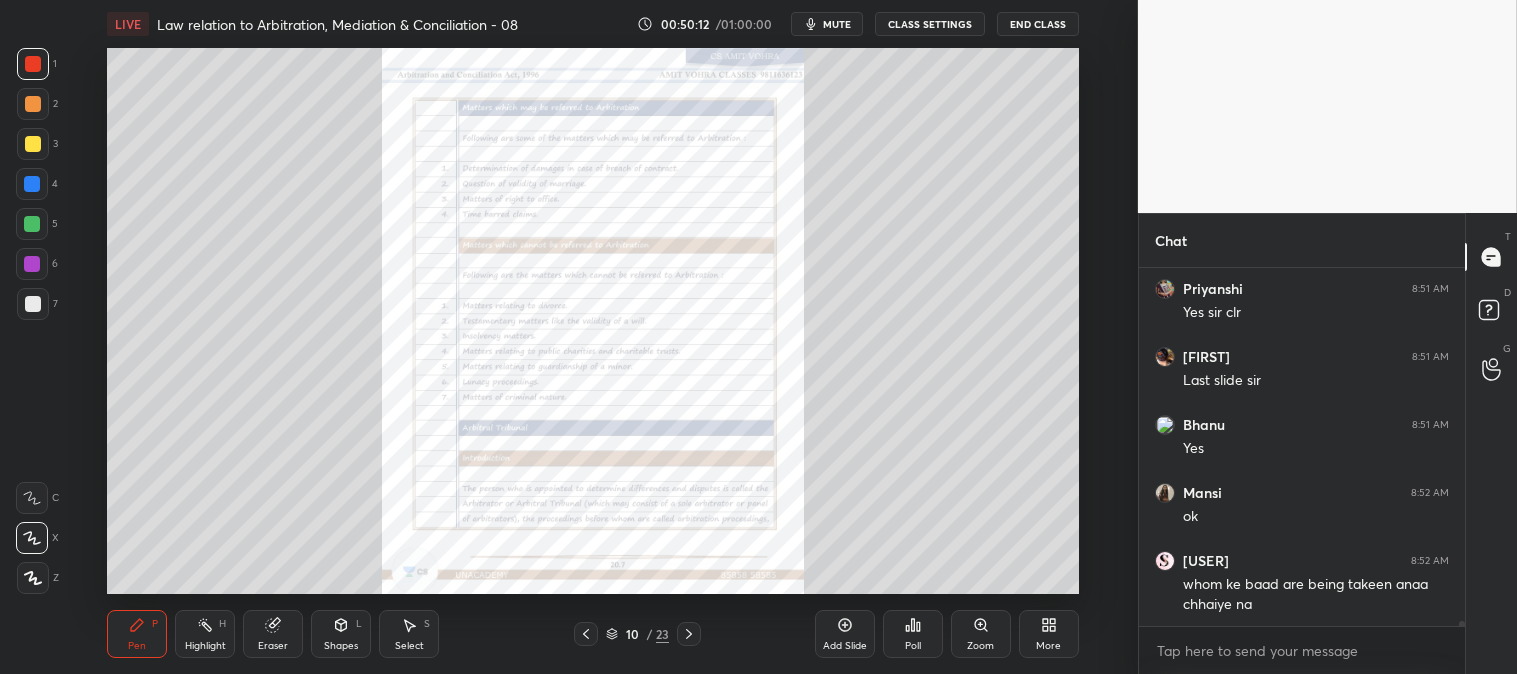 click 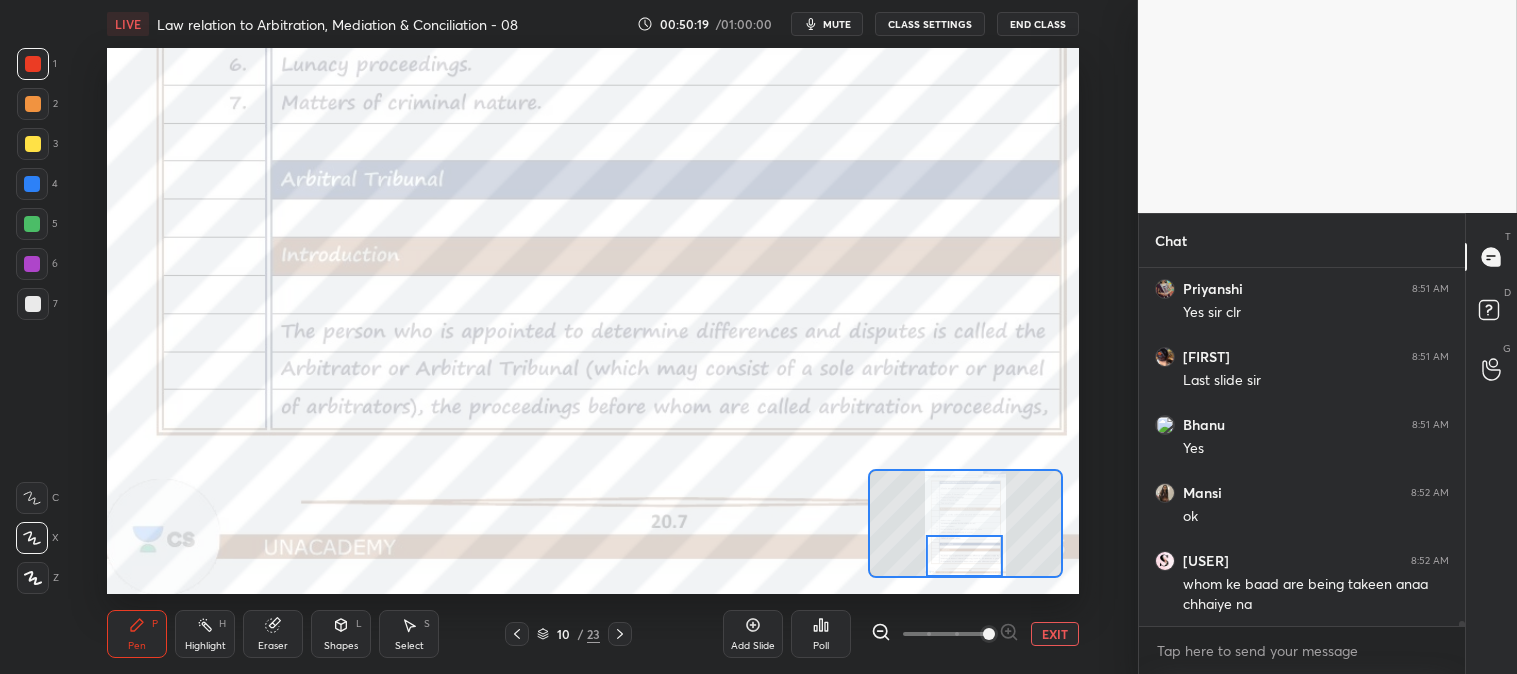 click on "Highlight H" at bounding box center [205, 634] 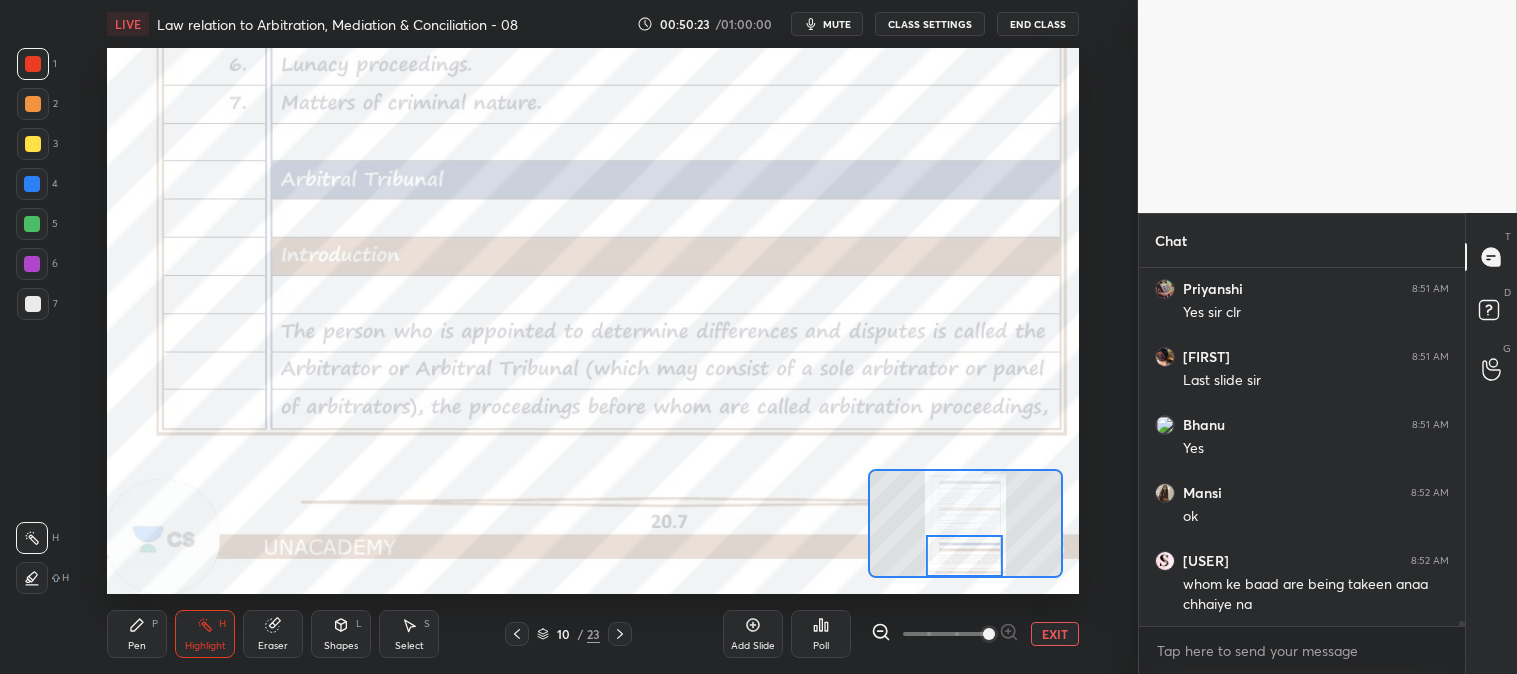 scroll, scrollTop: 27580, scrollLeft: 0, axis: vertical 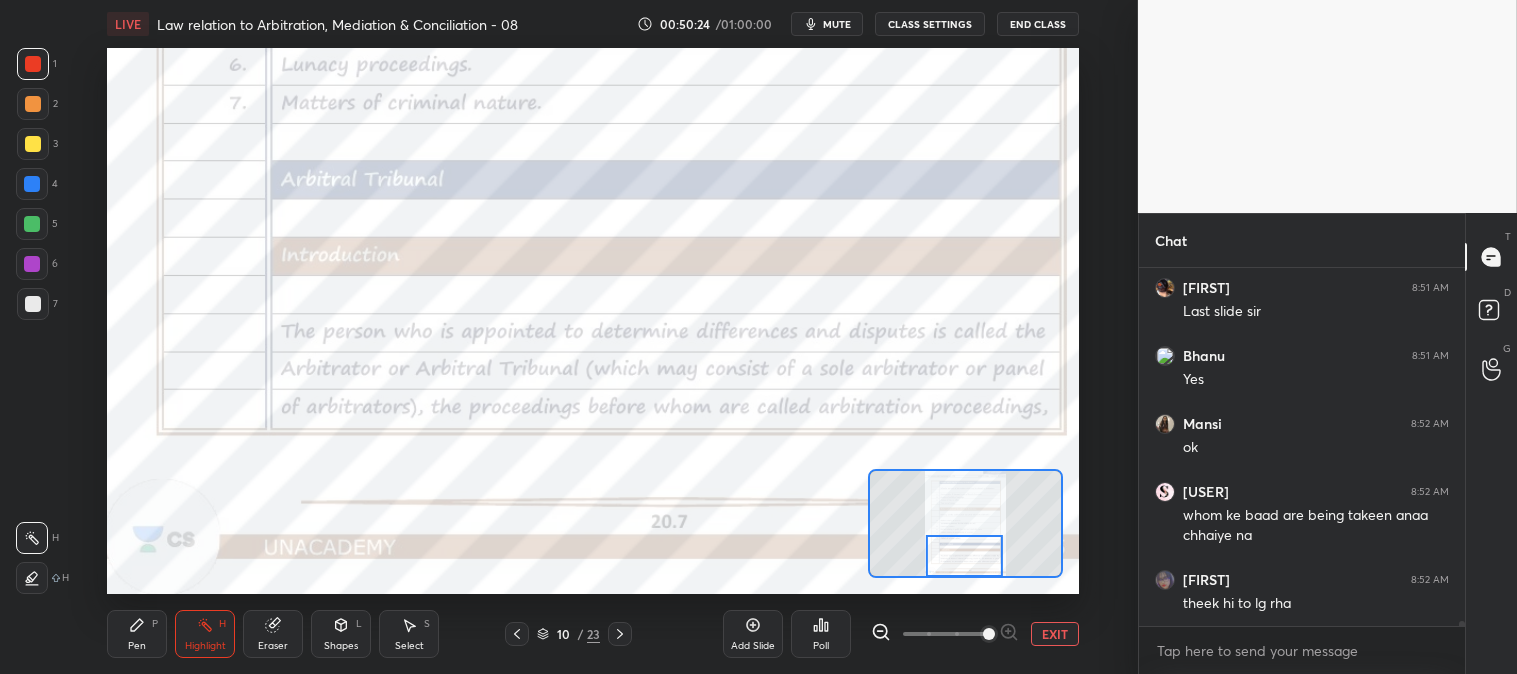 click on "Pen P" at bounding box center [137, 634] 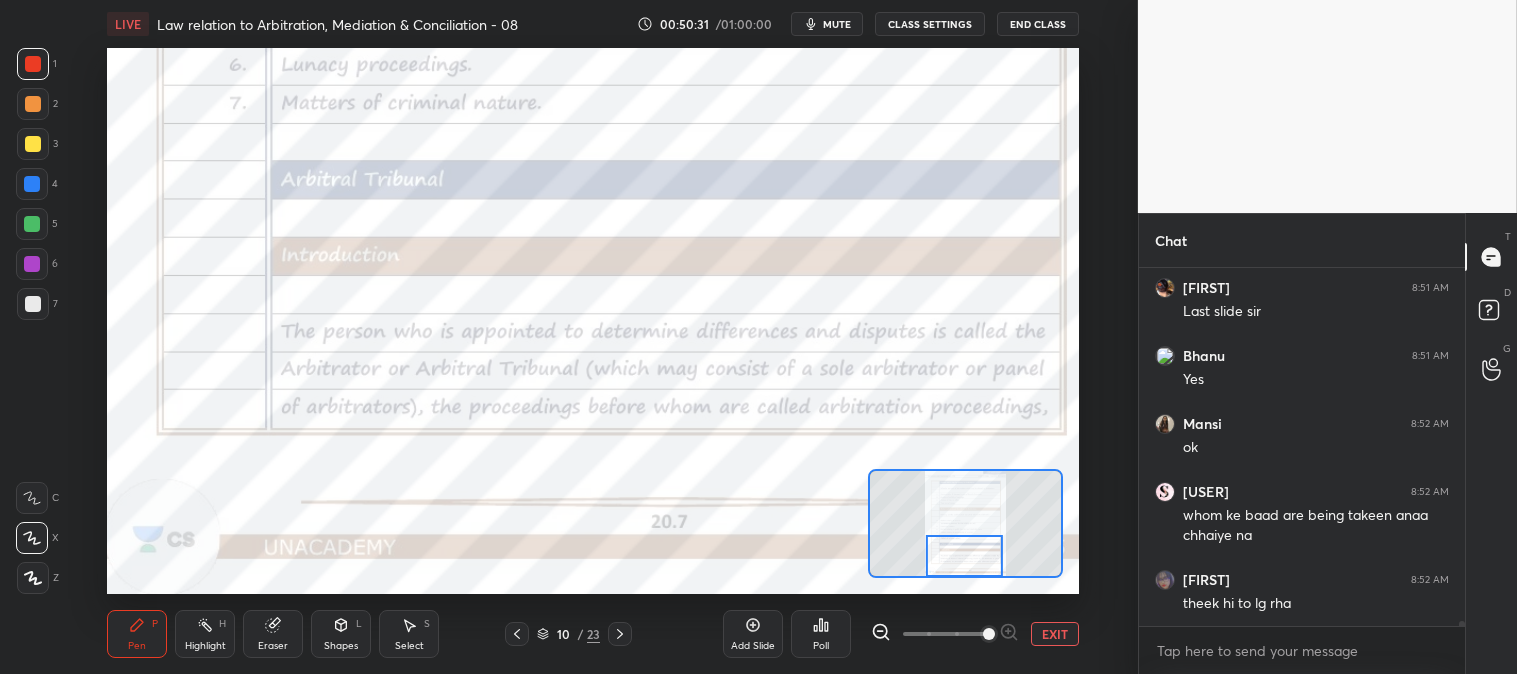 click on "Eraser" at bounding box center (273, 634) 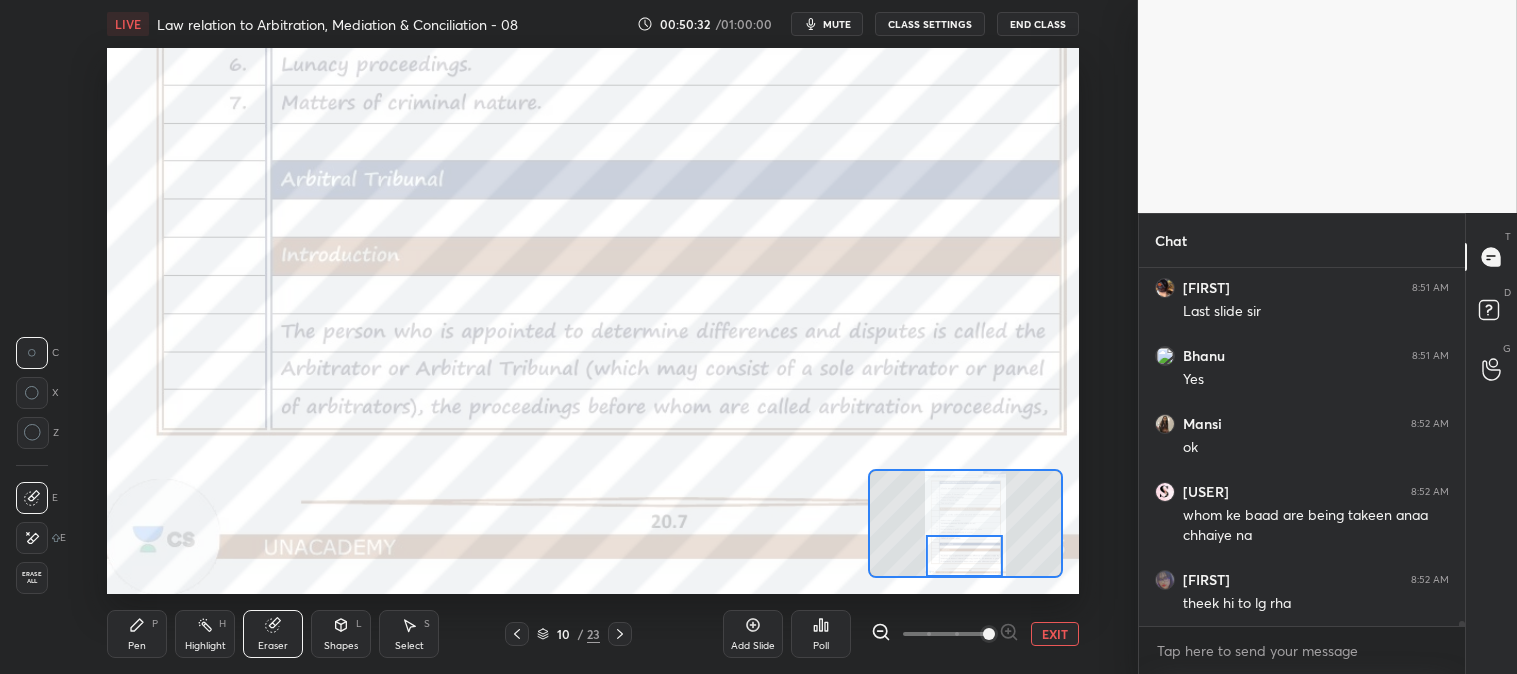 click on "Pen" at bounding box center [137, 646] 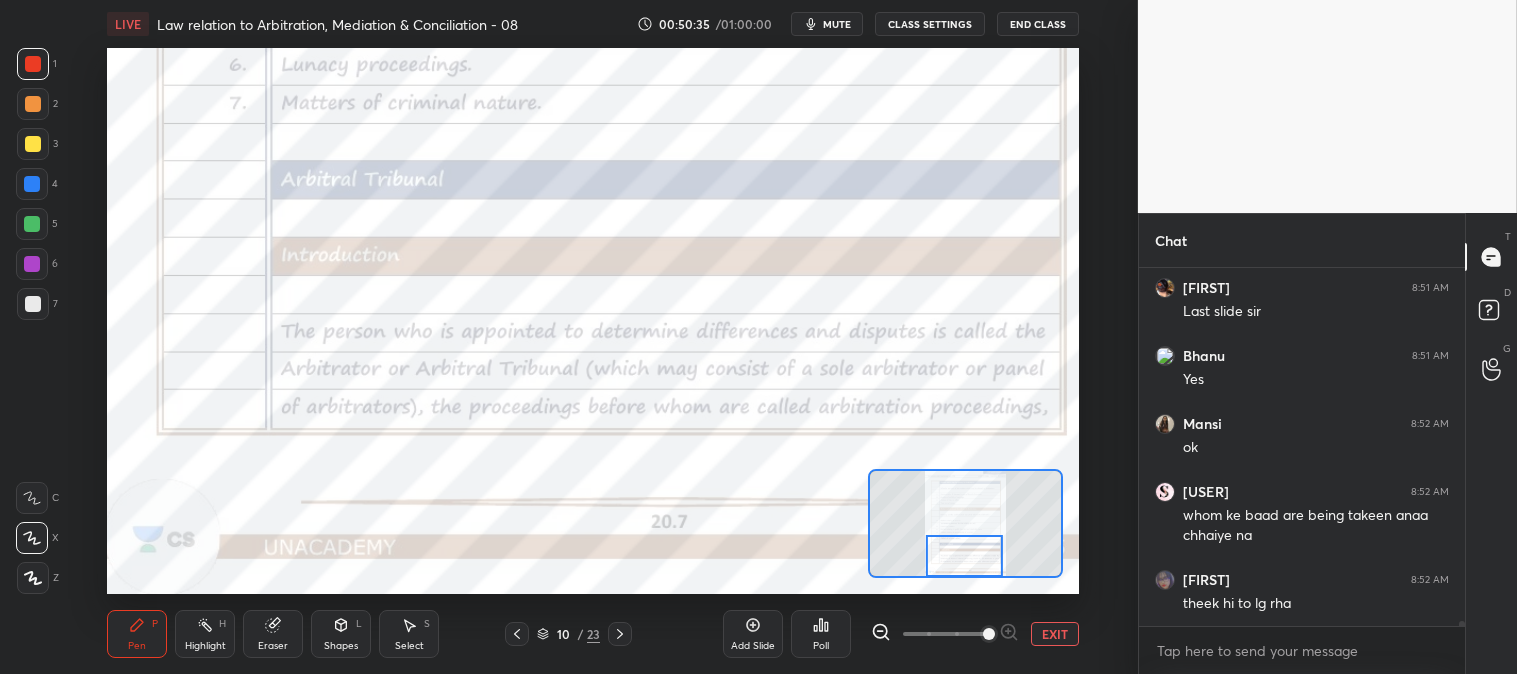 click on "Pen P" at bounding box center (137, 634) 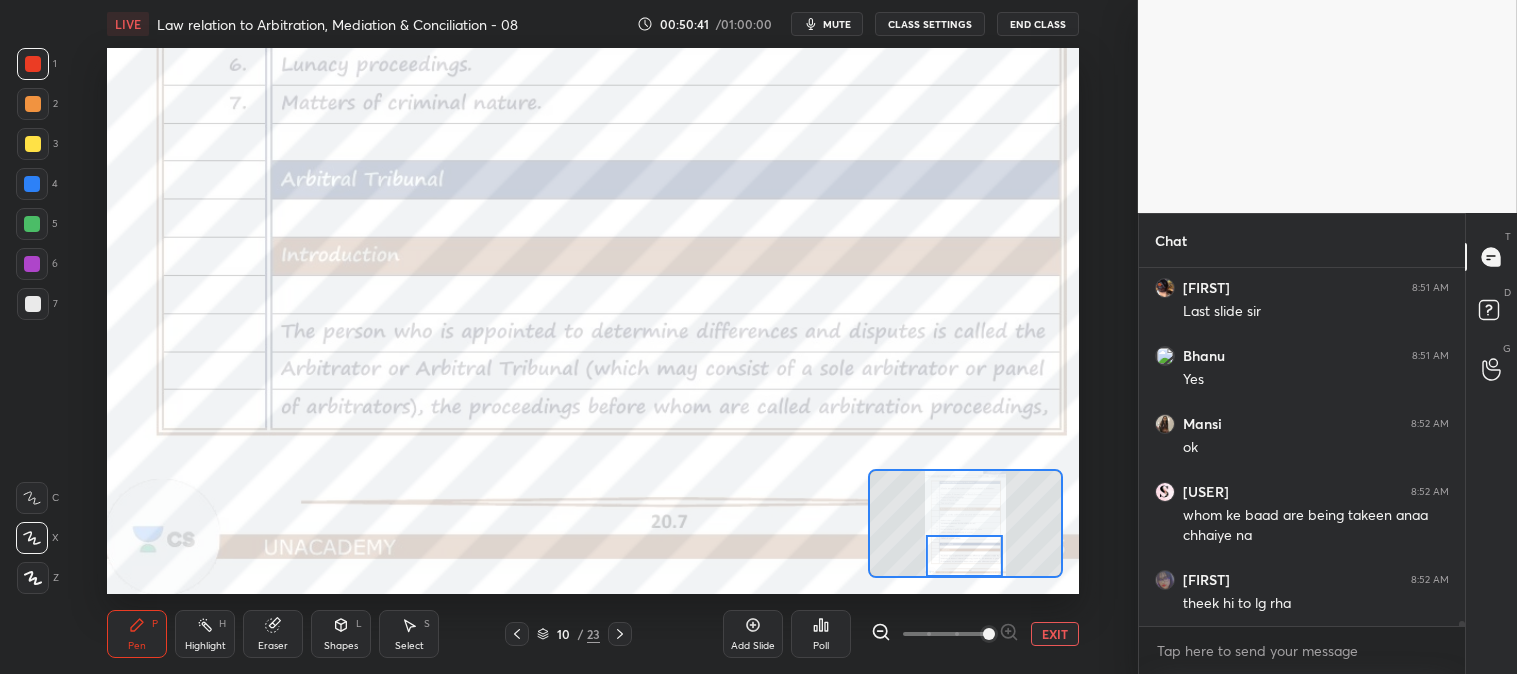 scroll, scrollTop: 27647, scrollLeft: 0, axis: vertical 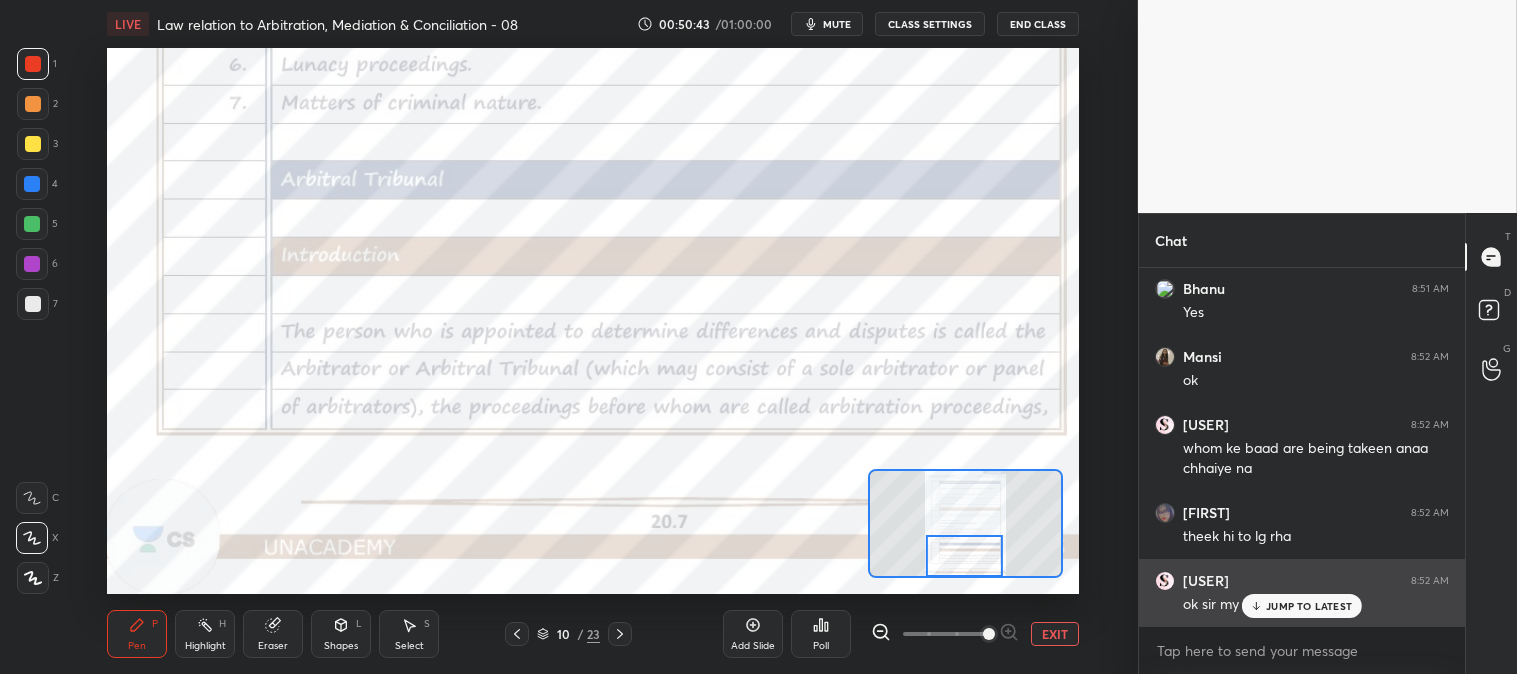 click on "JUMP TO LATEST" at bounding box center (1309, 606) 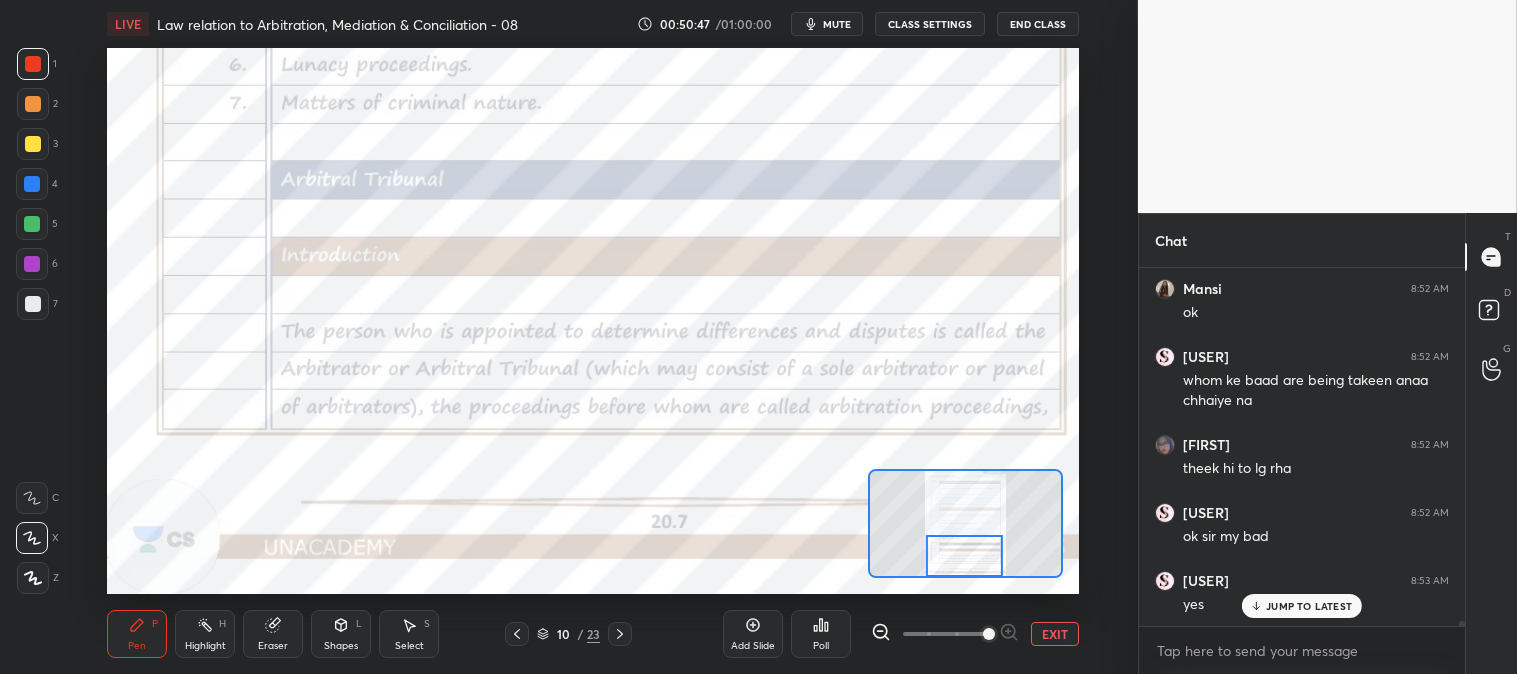 scroll, scrollTop: 27783, scrollLeft: 0, axis: vertical 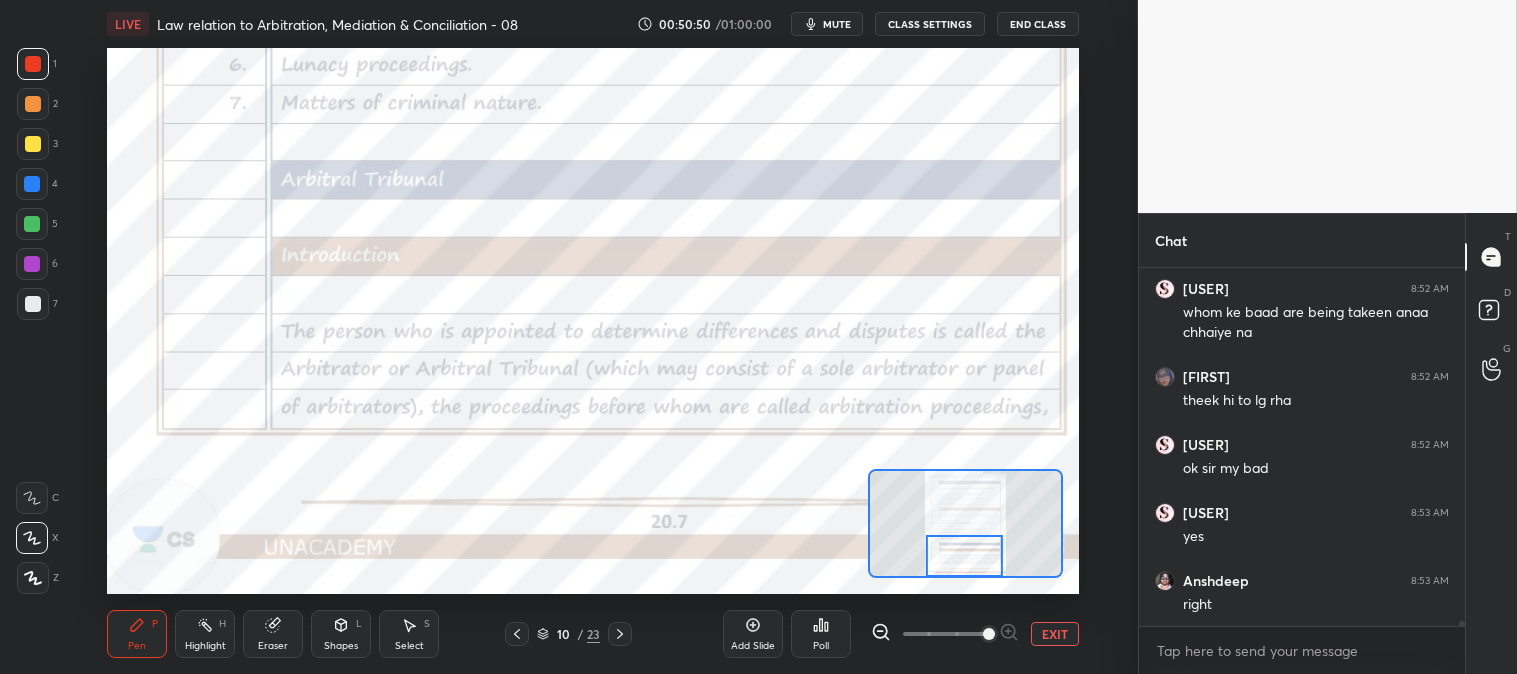 click on "Highlight" at bounding box center (205, 646) 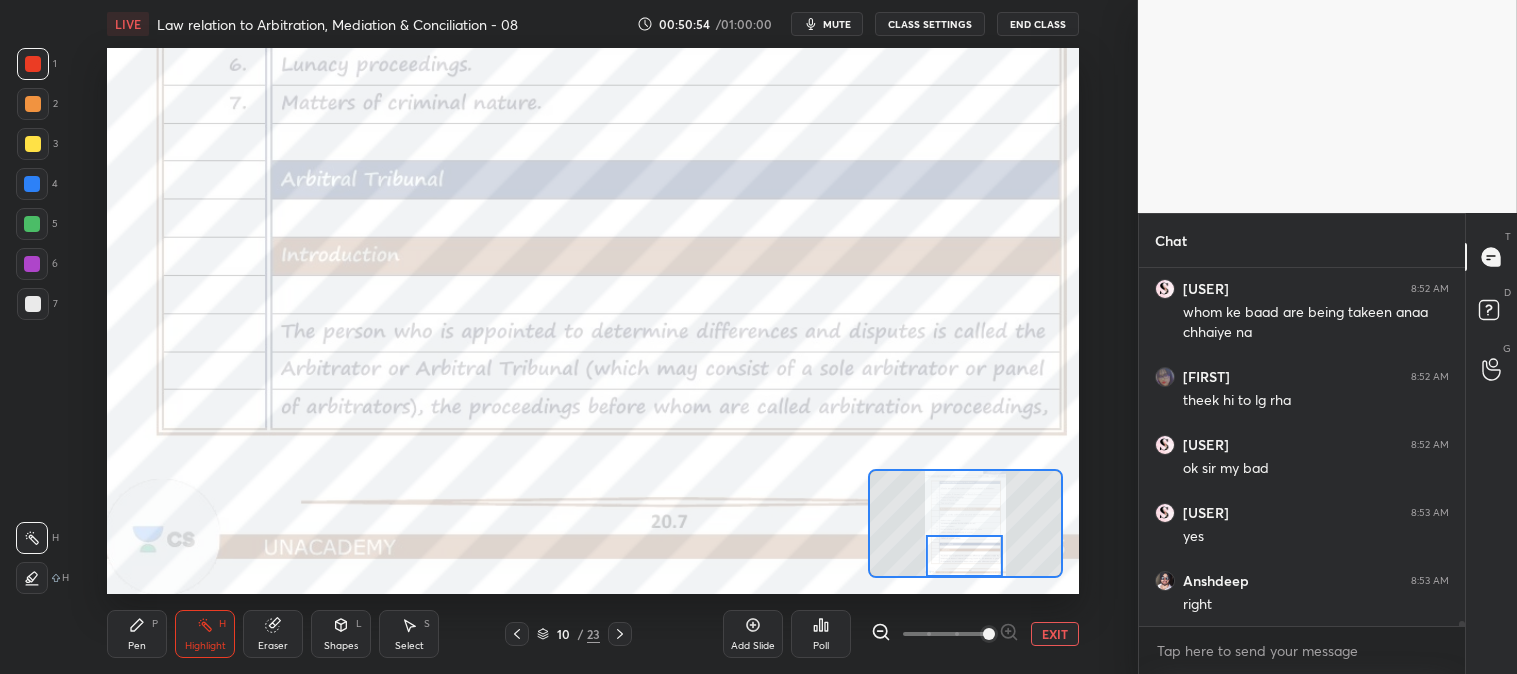 click on "Highlight H" at bounding box center [205, 634] 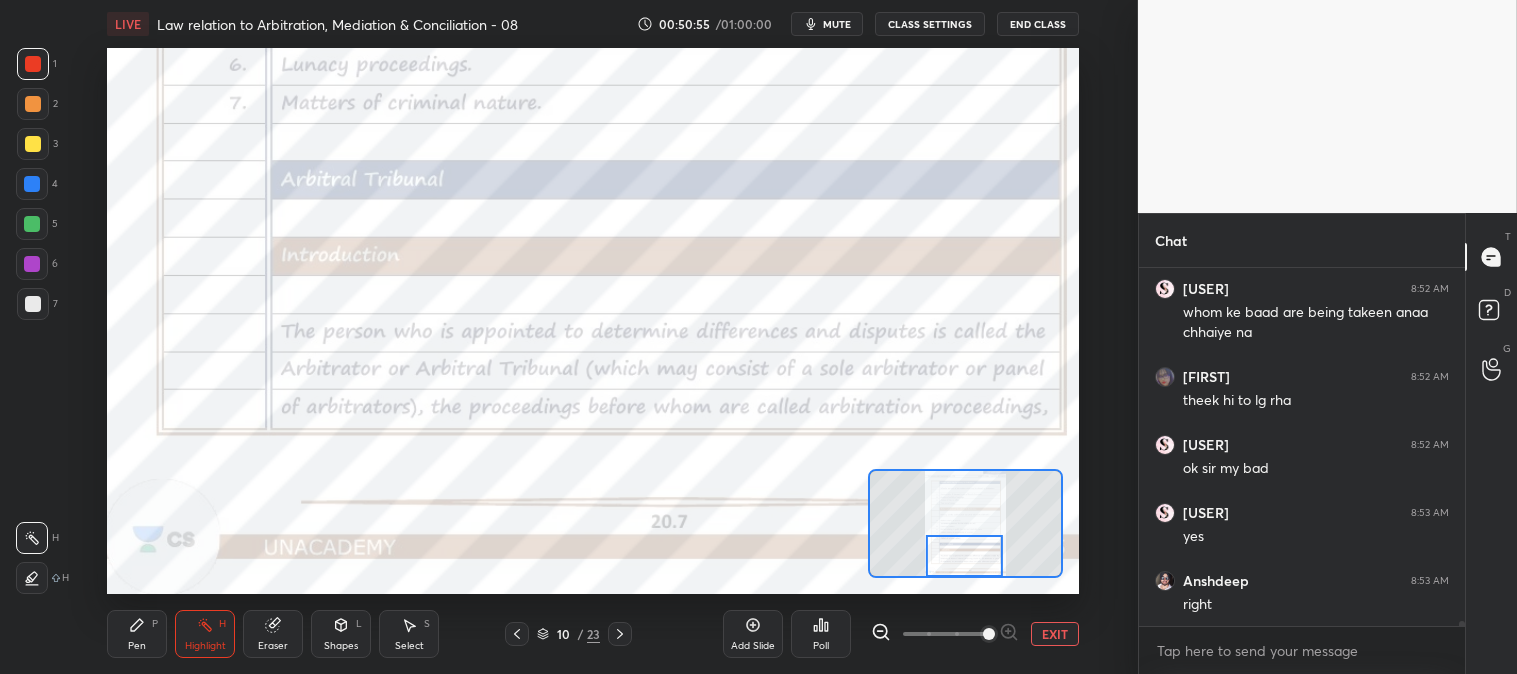 scroll, scrollTop: 27851, scrollLeft: 0, axis: vertical 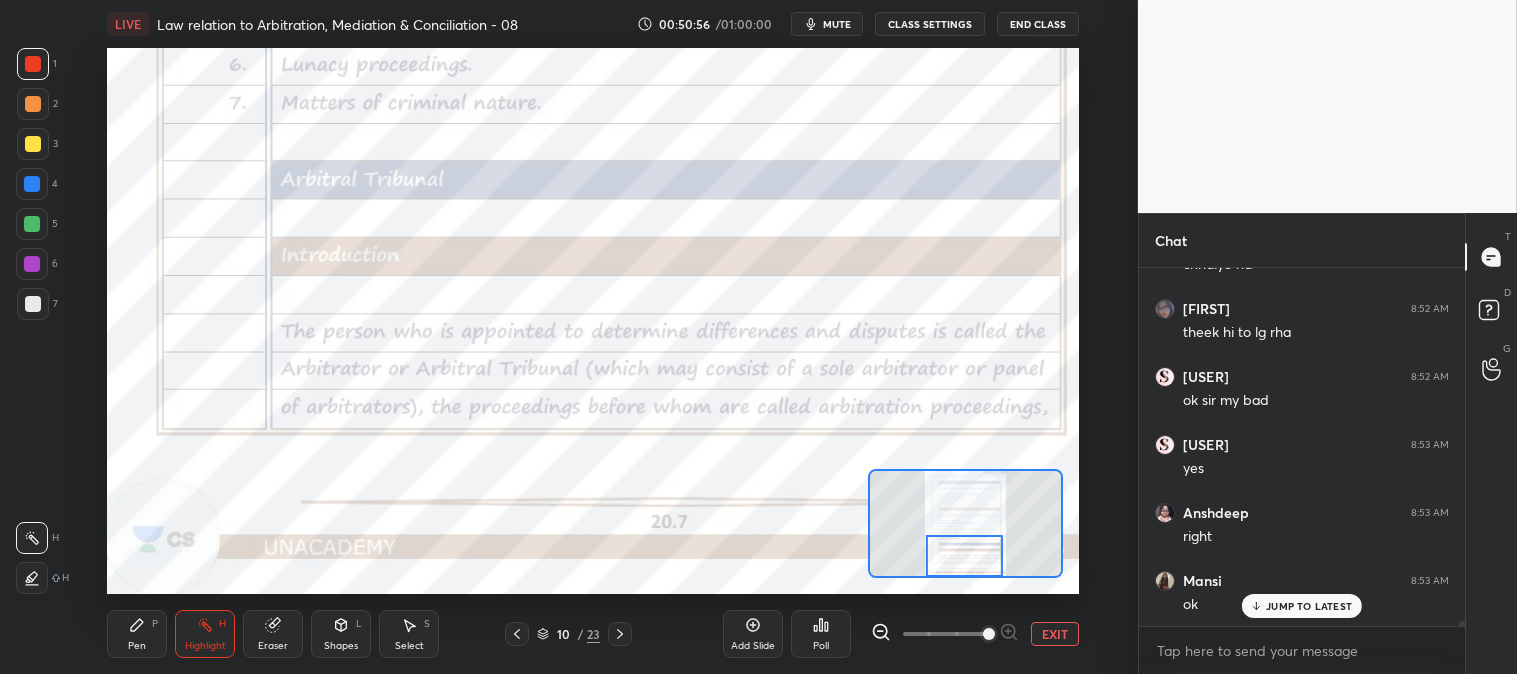 click on "Pen" at bounding box center (137, 646) 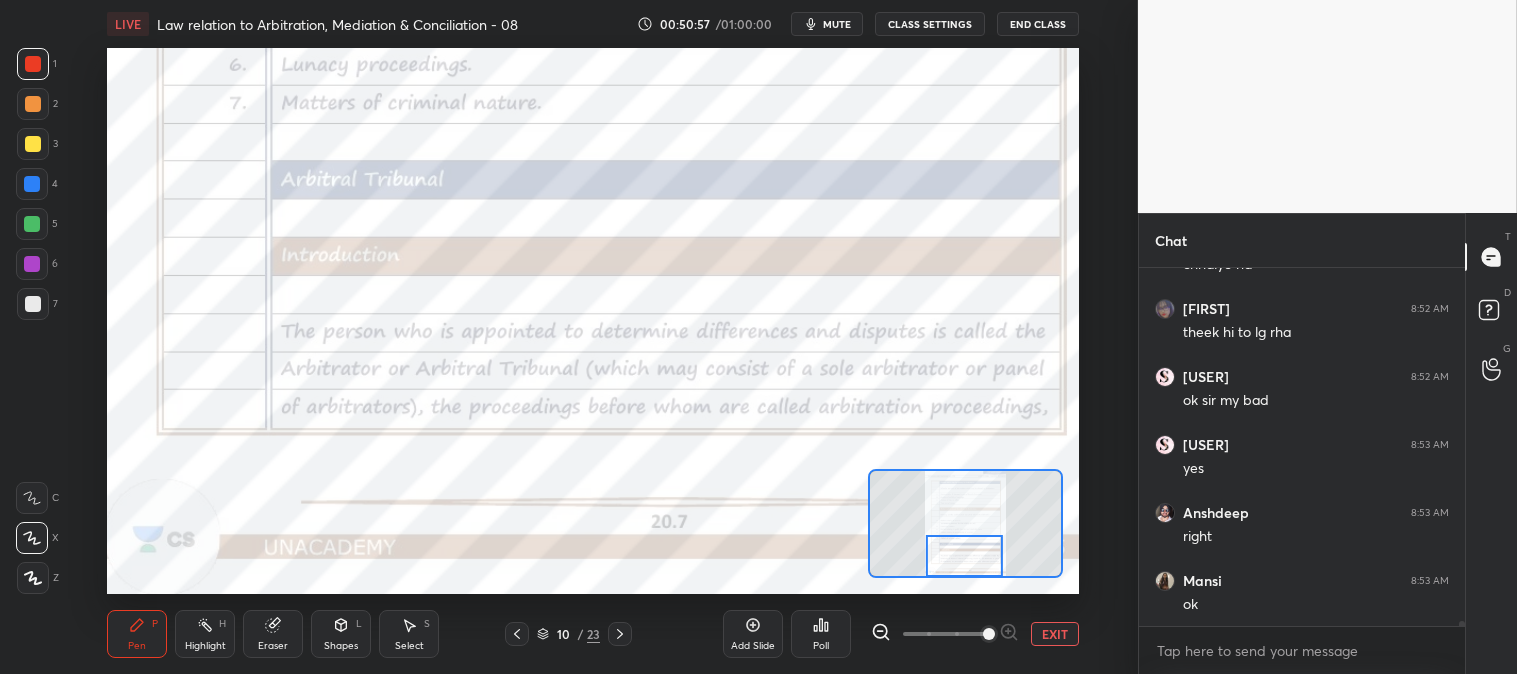 scroll, scrollTop: 27920, scrollLeft: 0, axis: vertical 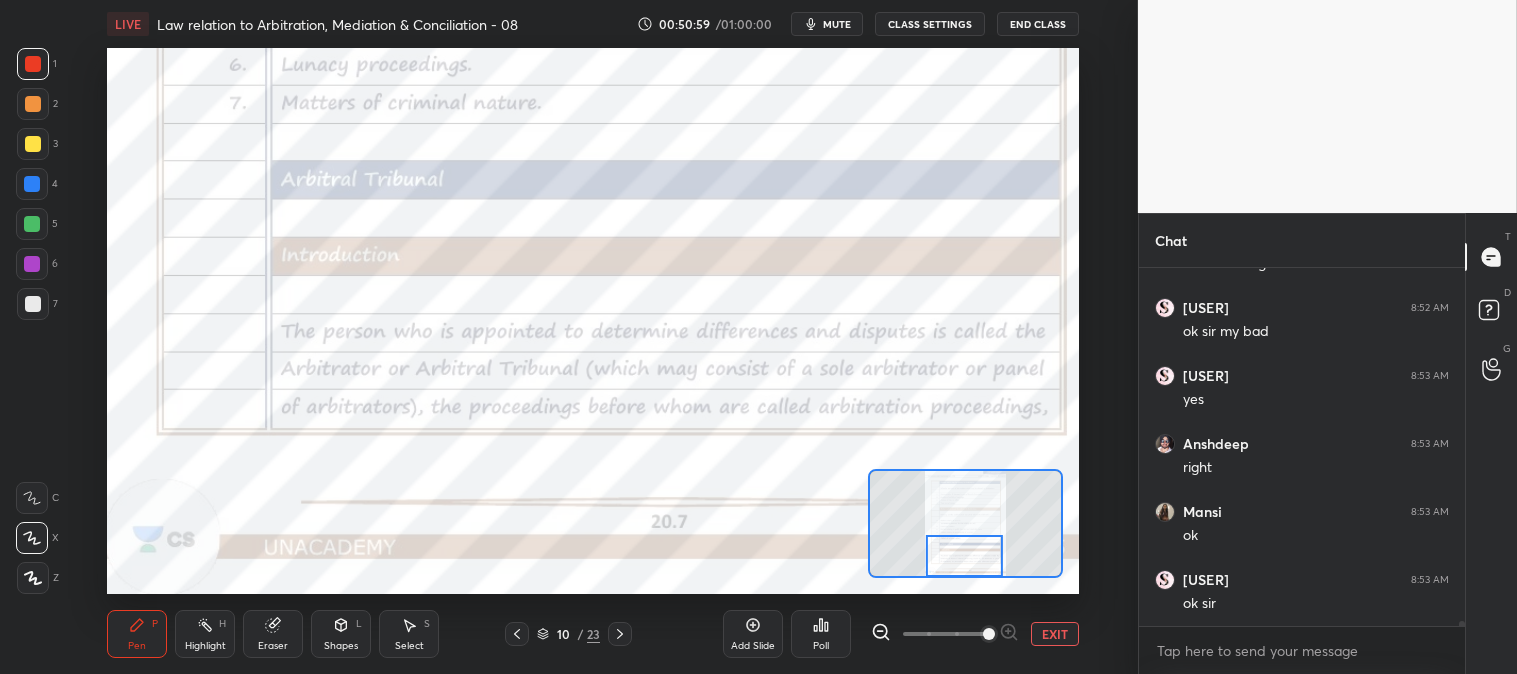 click on "Eraser" at bounding box center (273, 634) 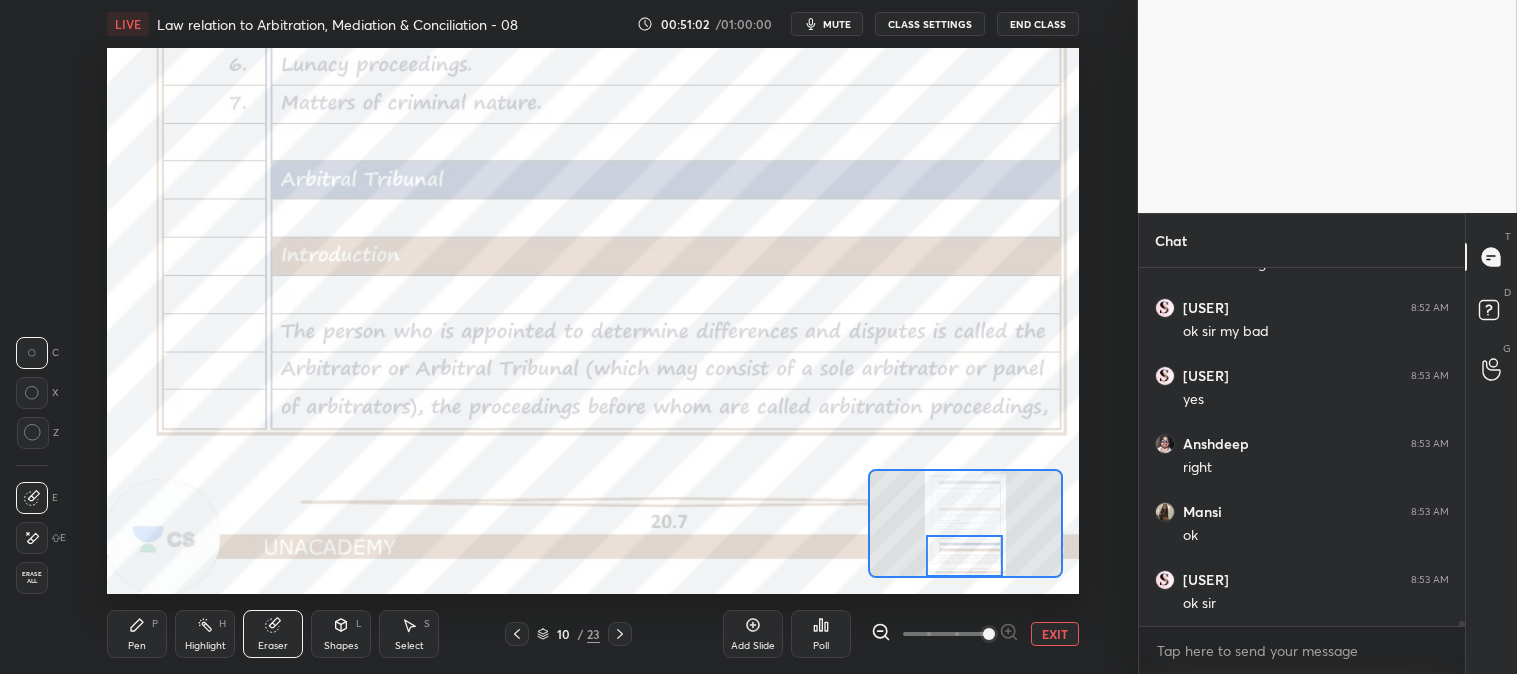 click on "Highlight H" at bounding box center [205, 634] 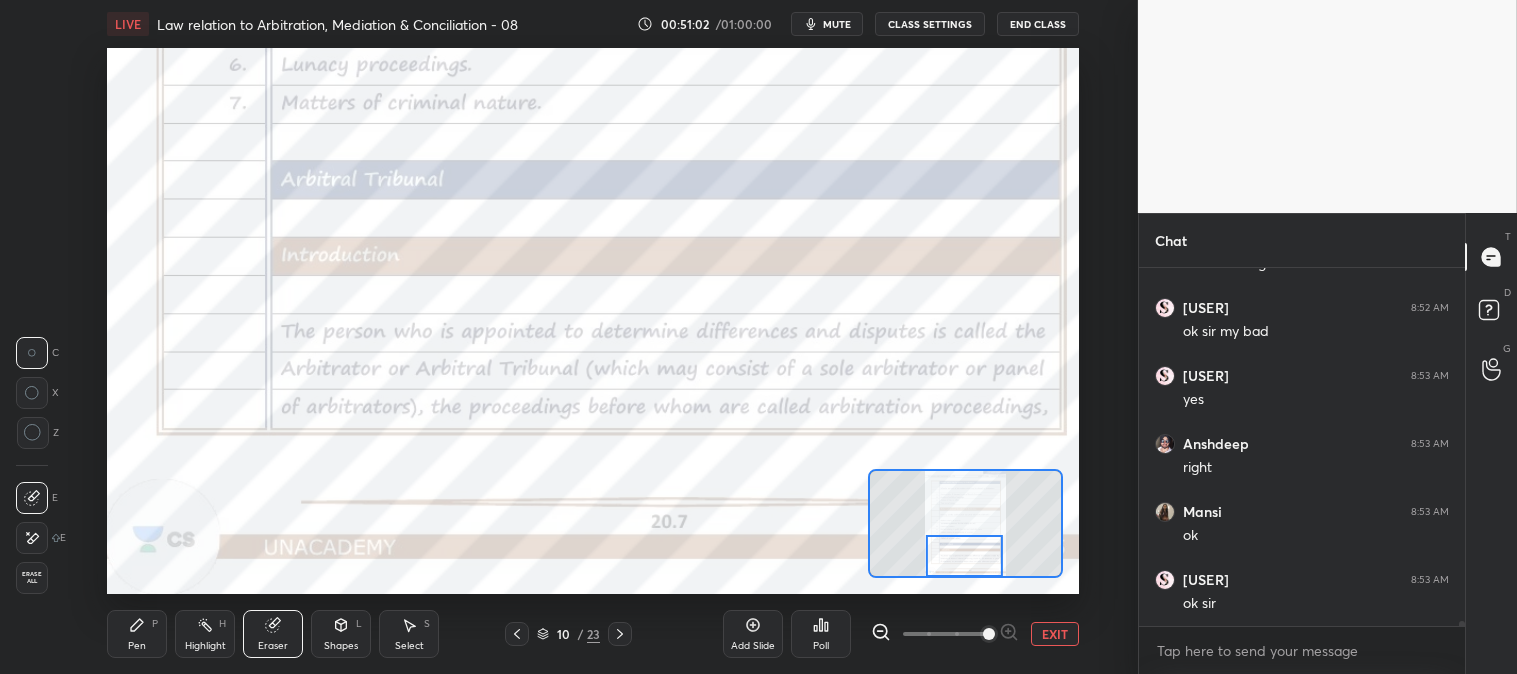click on "Highlight" at bounding box center [205, 646] 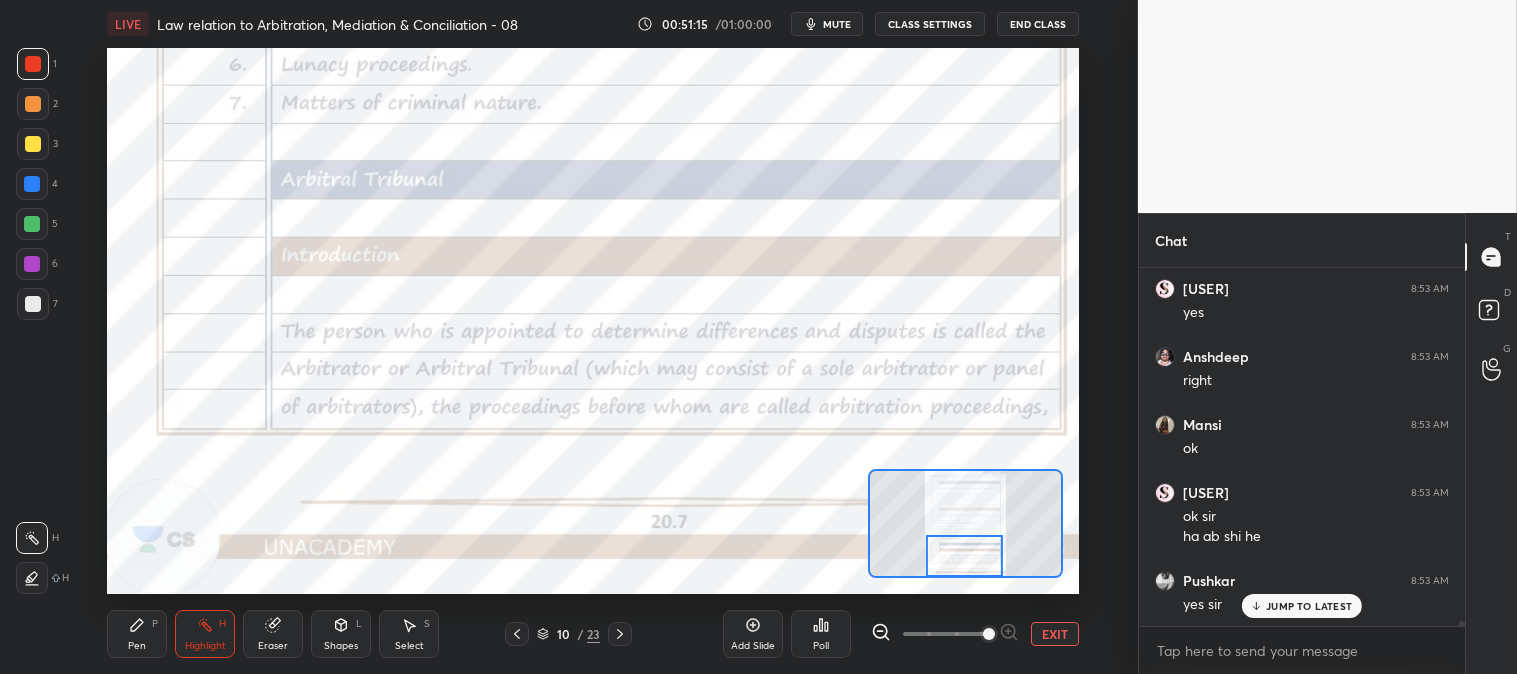 scroll, scrollTop: 28075, scrollLeft: 0, axis: vertical 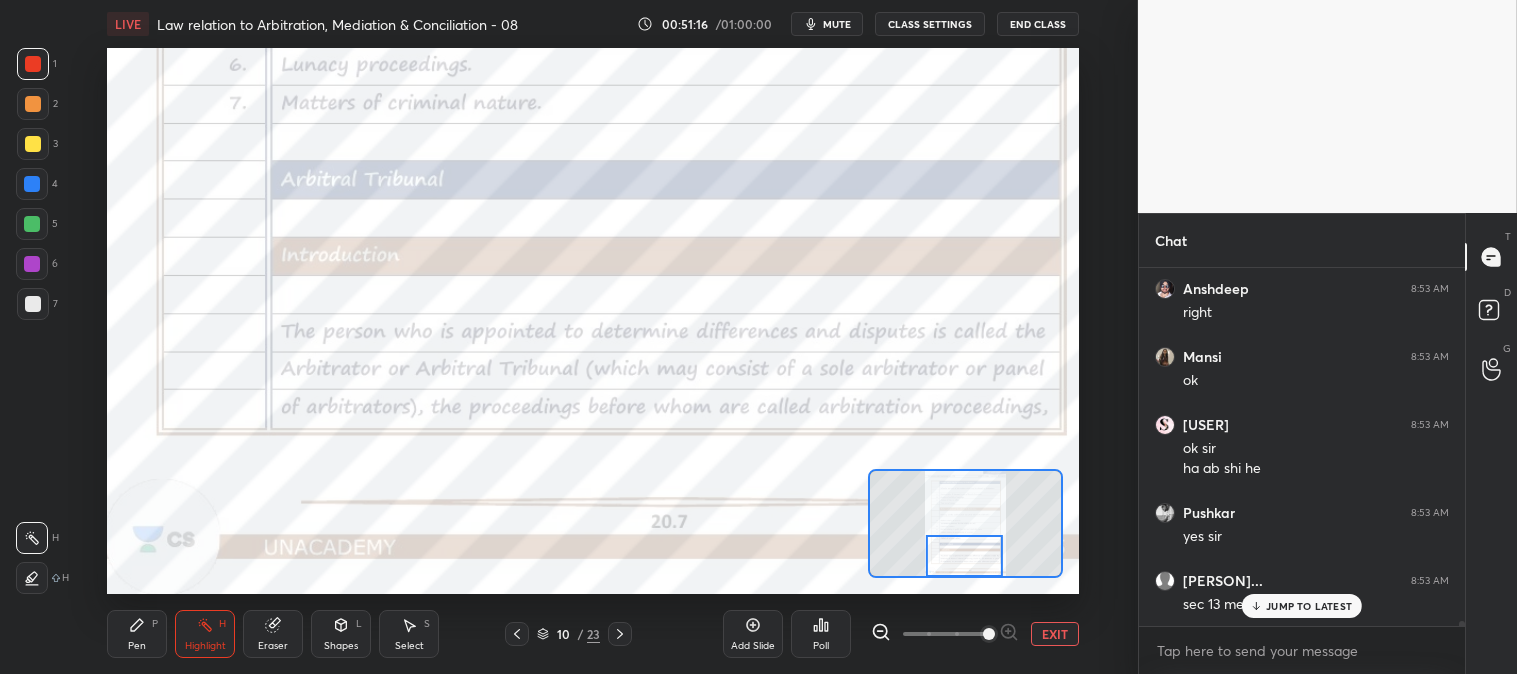 click on "JUMP TO LATEST" at bounding box center [1302, 606] 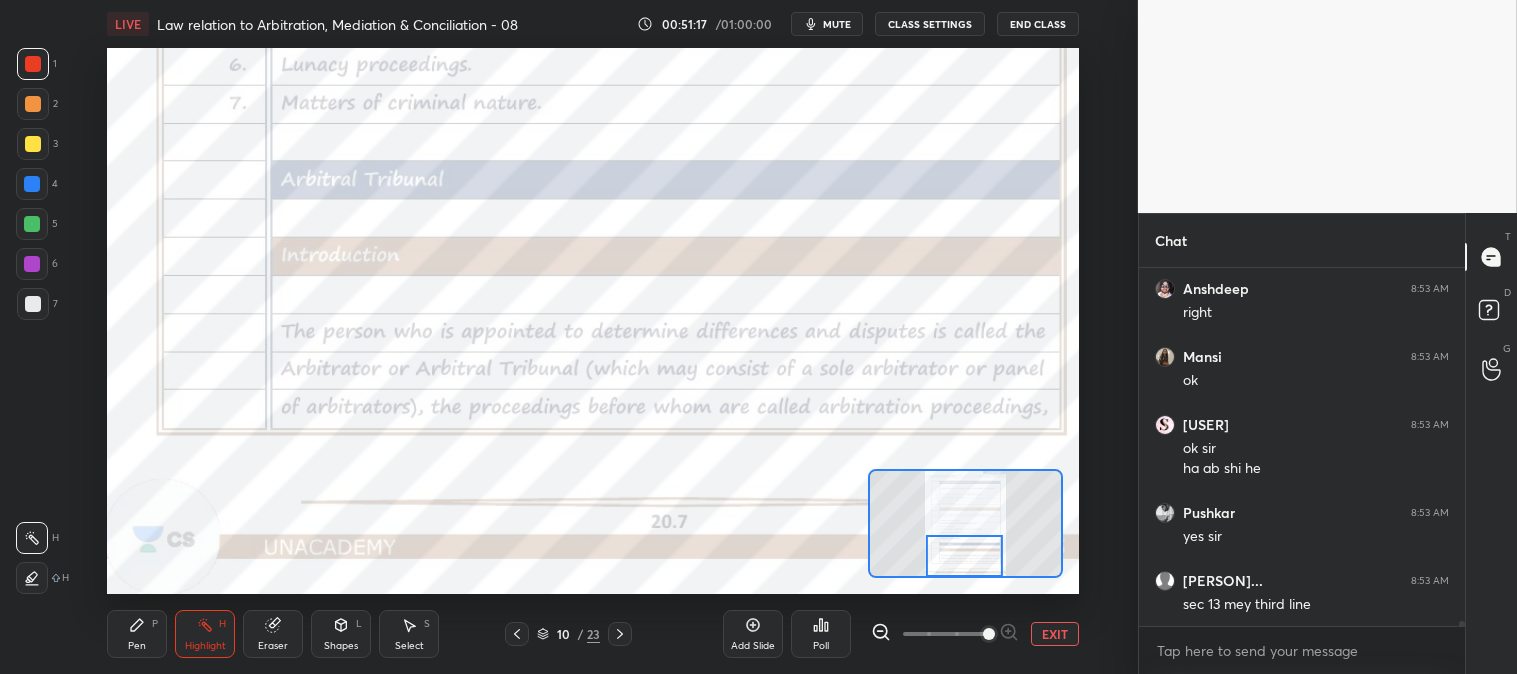 scroll, scrollTop: 28143, scrollLeft: 0, axis: vertical 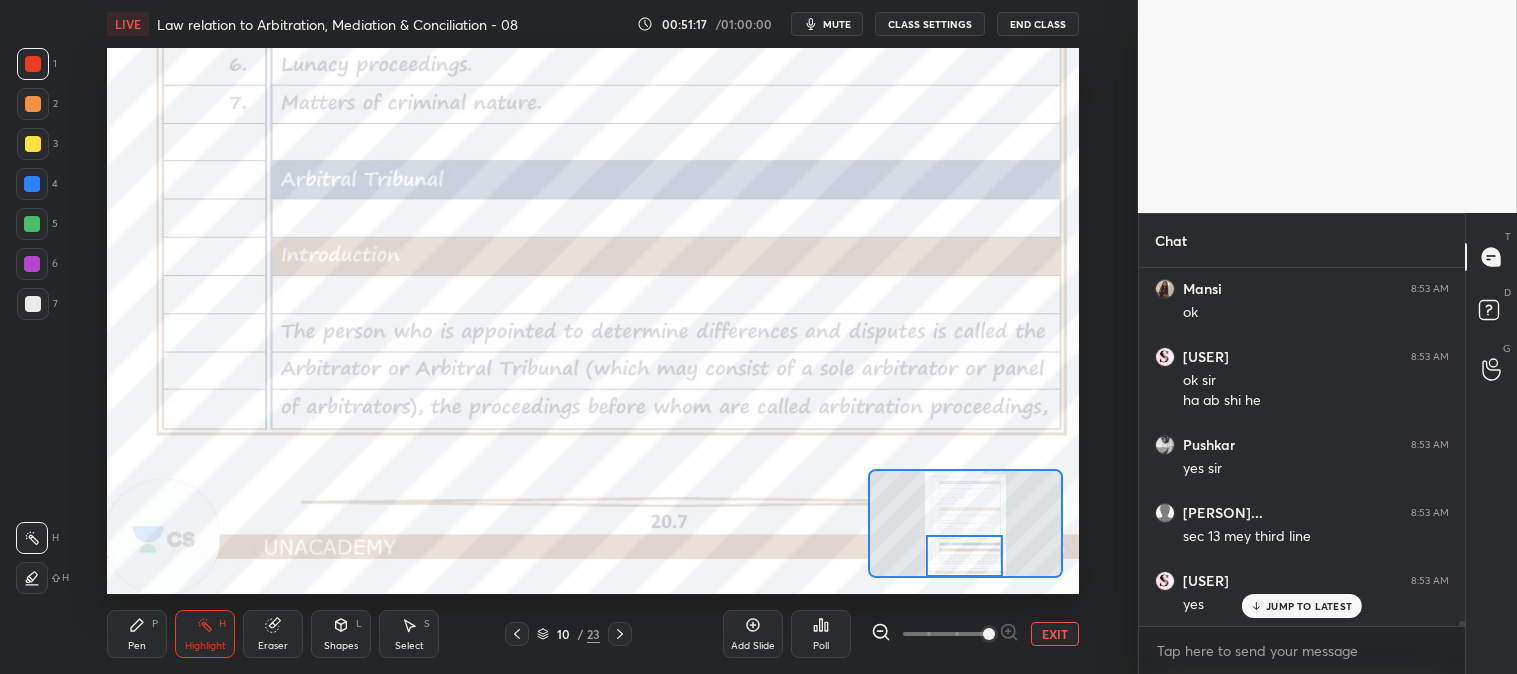 click 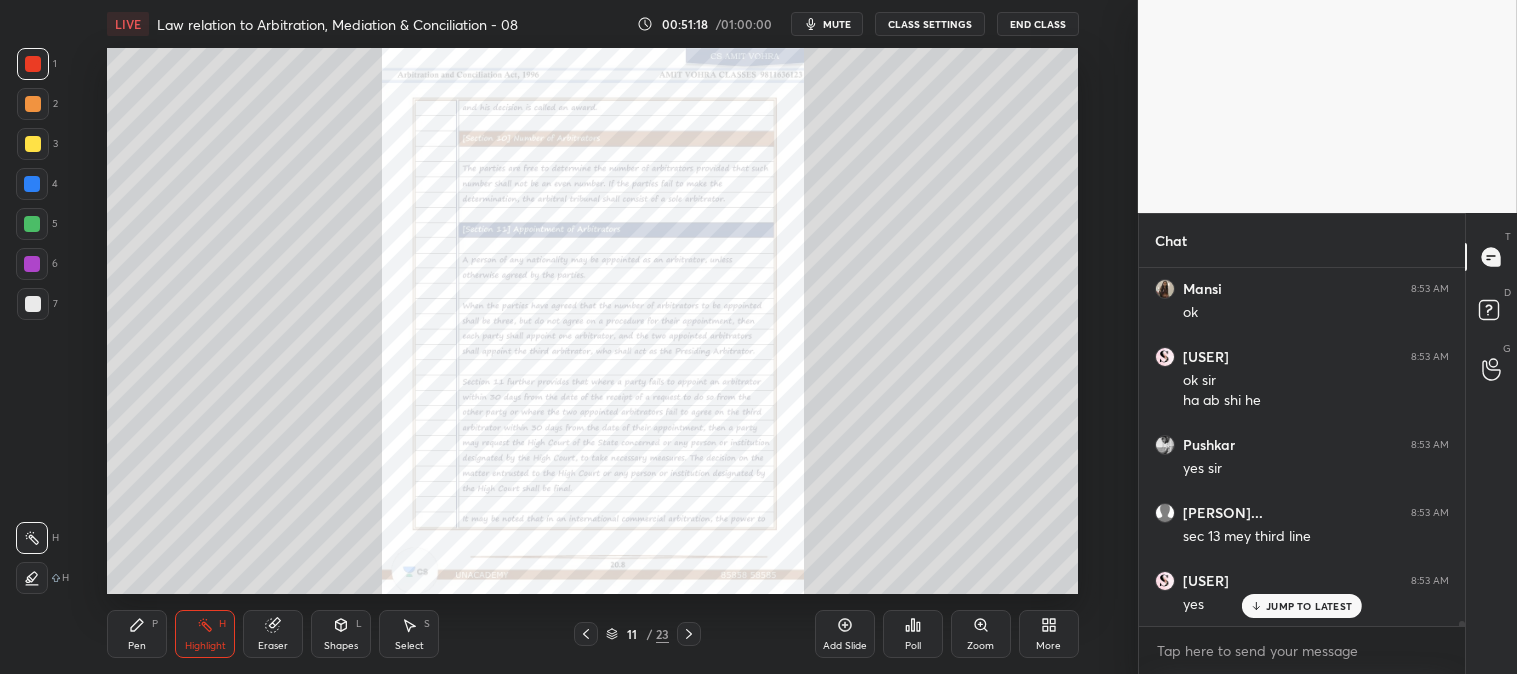 click 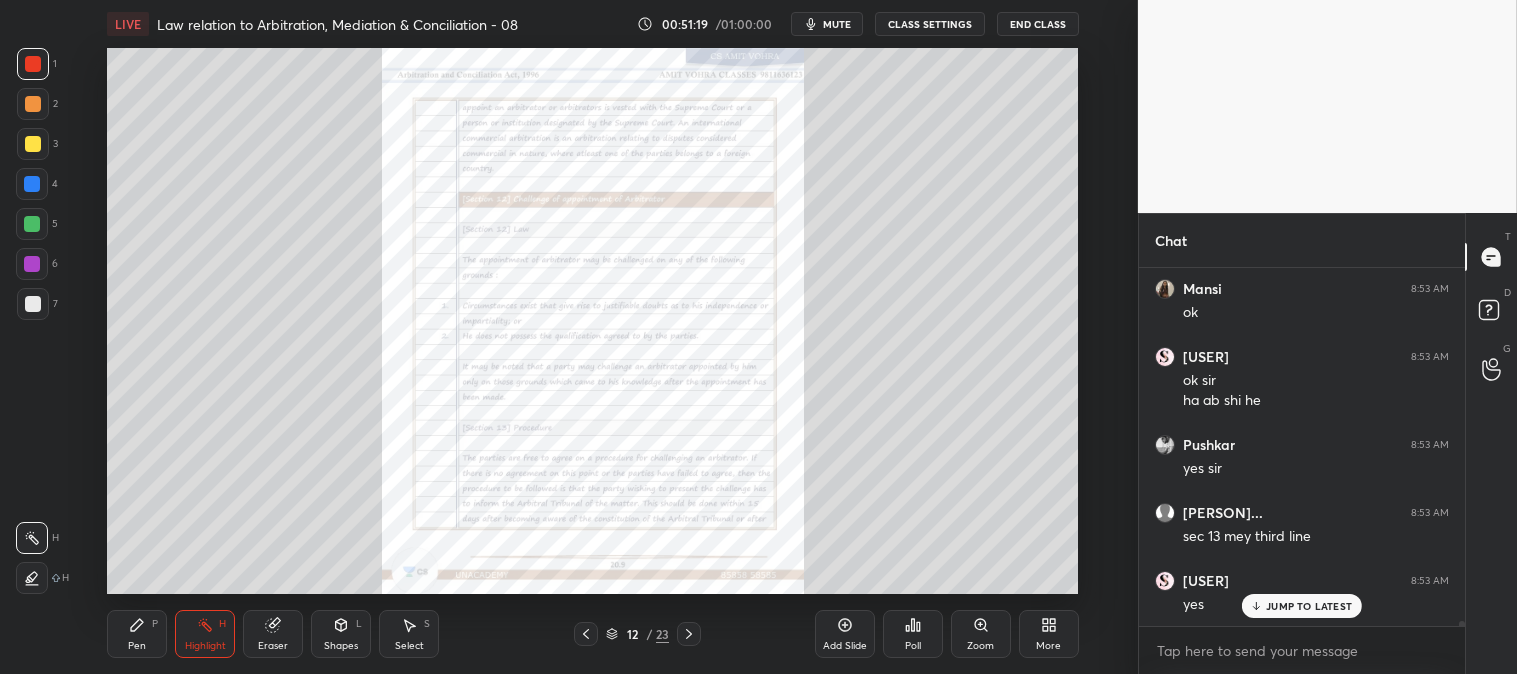 click 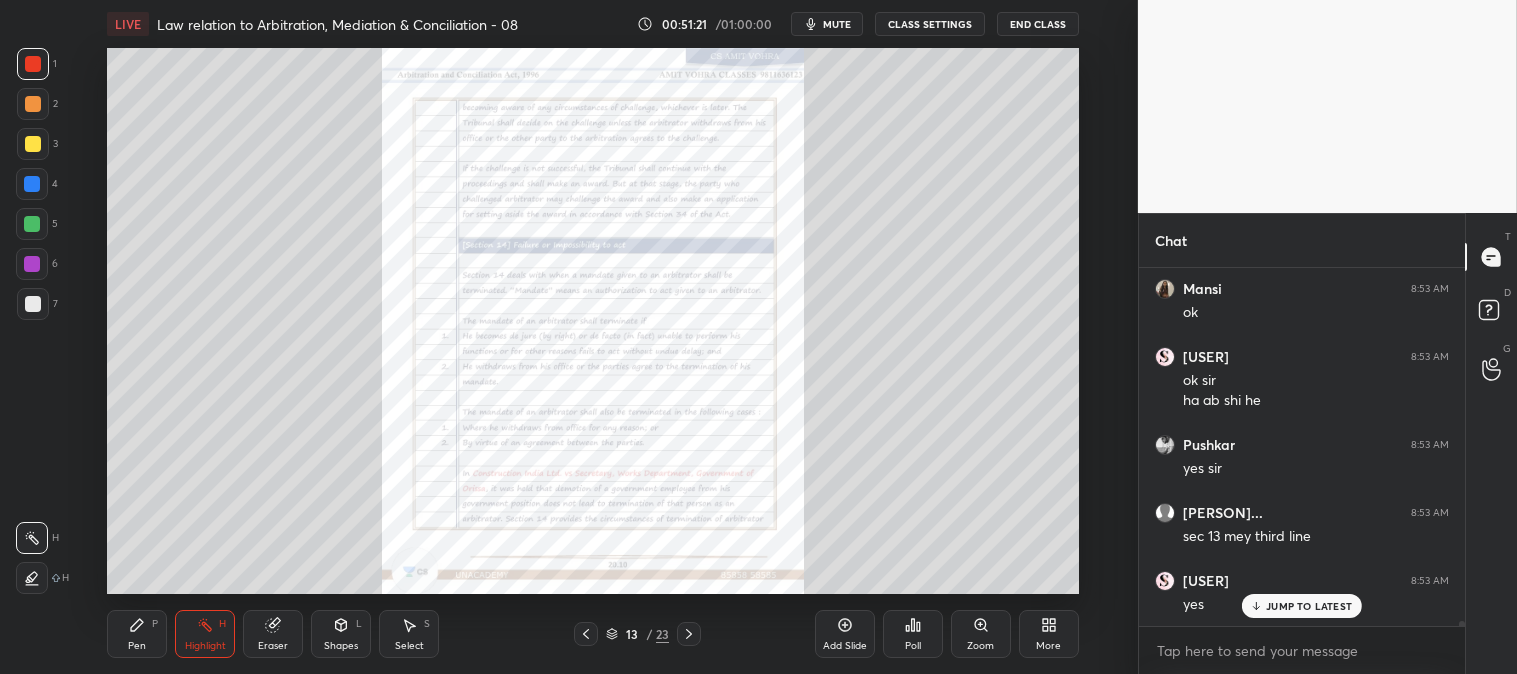 click at bounding box center [586, 634] 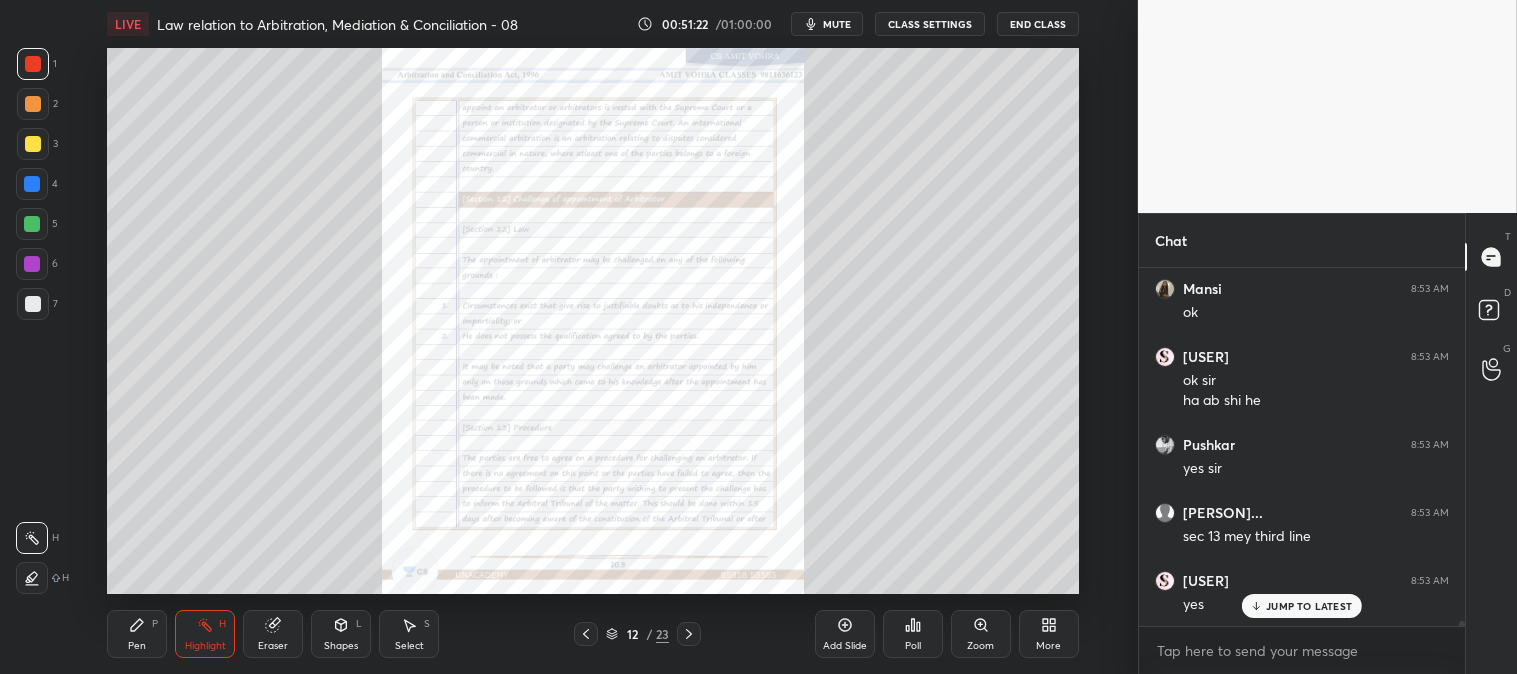 click on "Zoom" at bounding box center [981, 634] 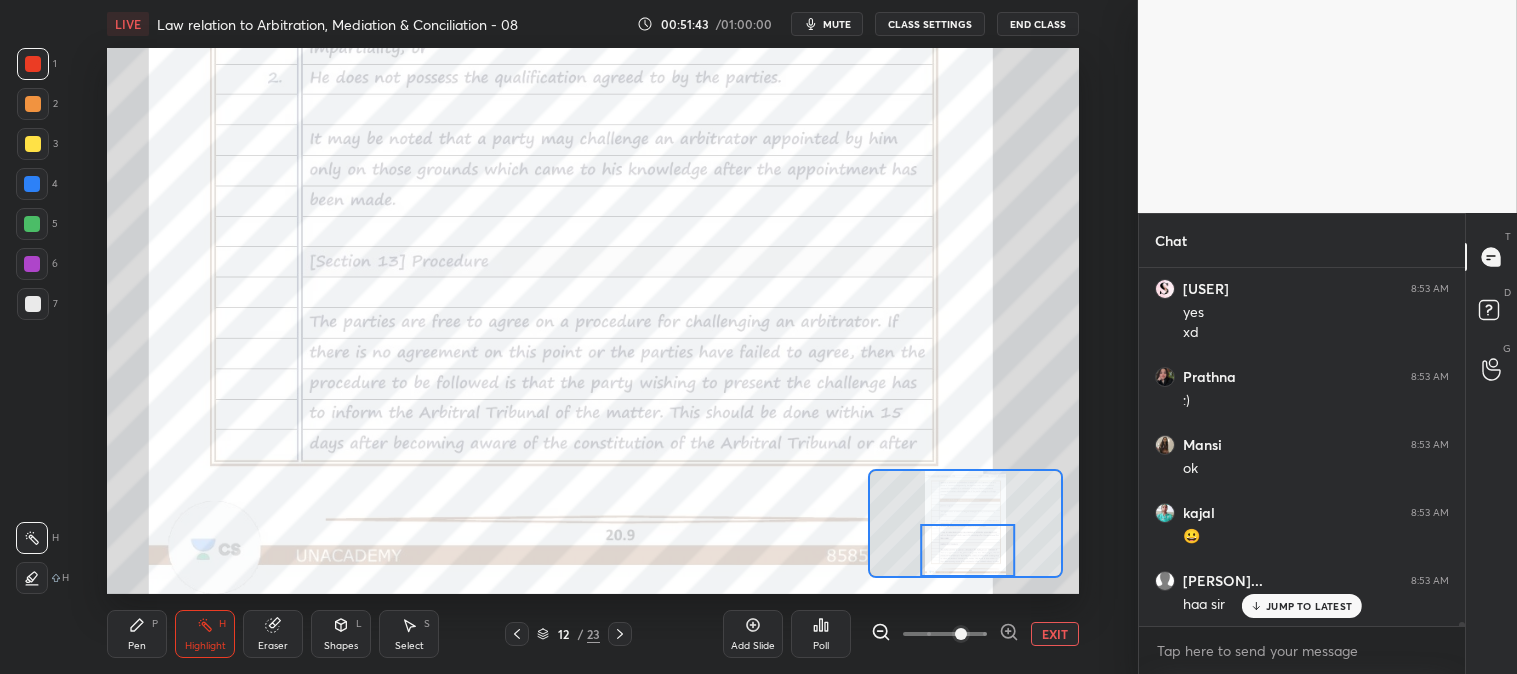 scroll, scrollTop: 28503, scrollLeft: 0, axis: vertical 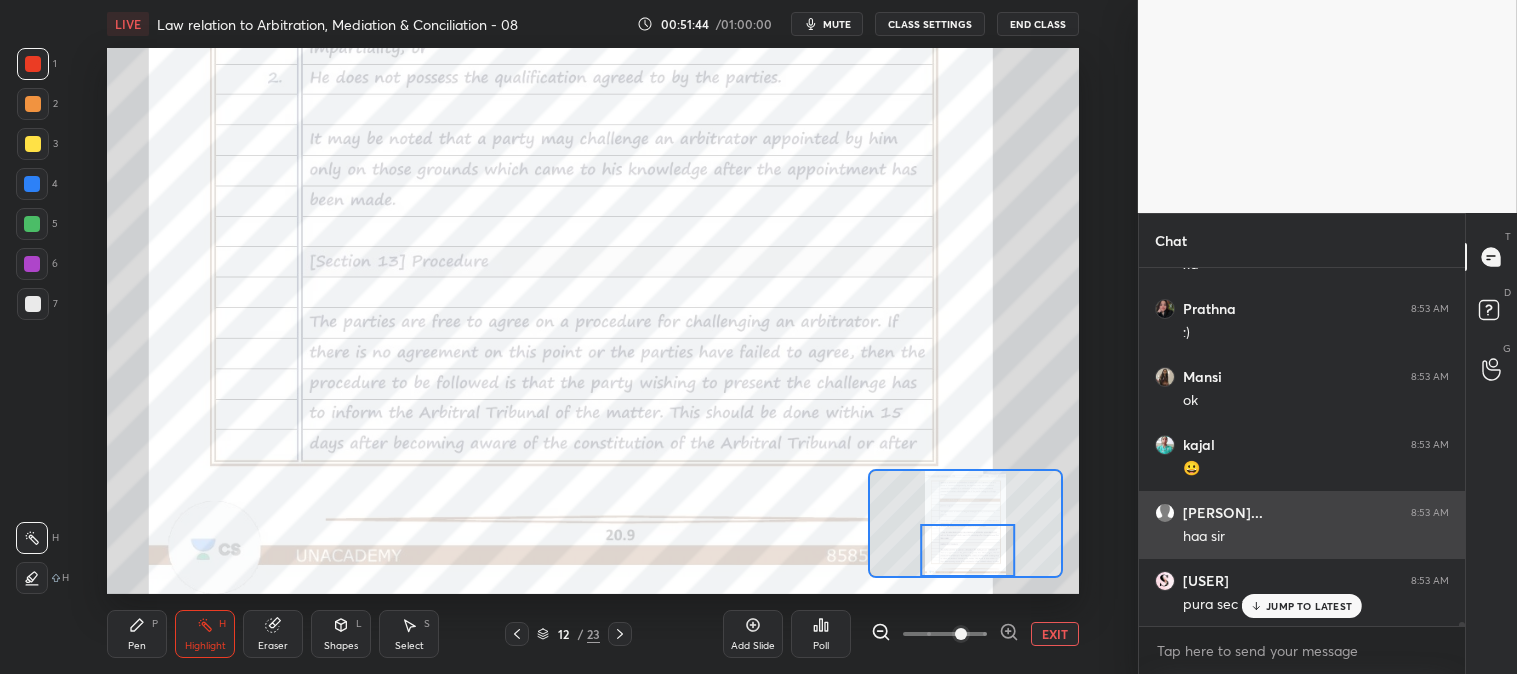click on "JUMP TO LATEST" at bounding box center (1302, 606) 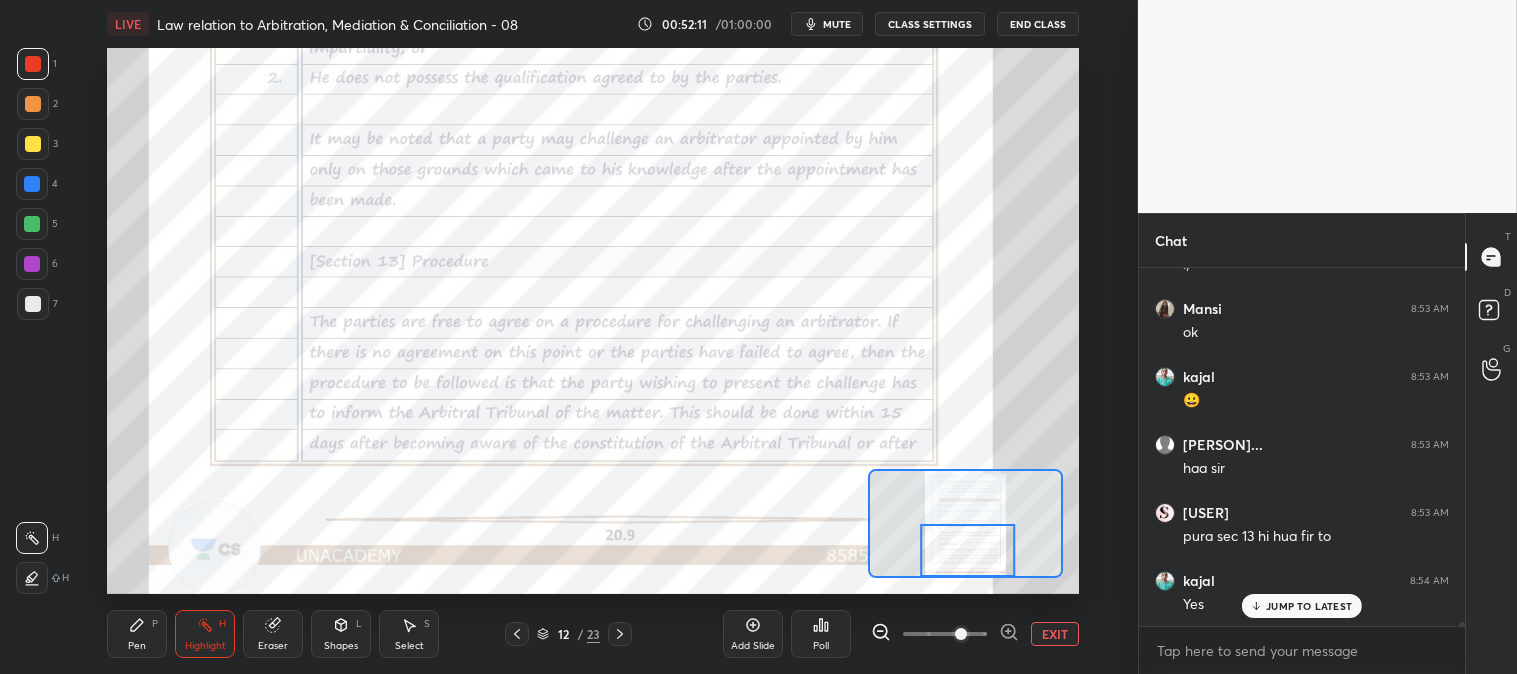 scroll, scrollTop: 28640, scrollLeft: 0, axis: vertical 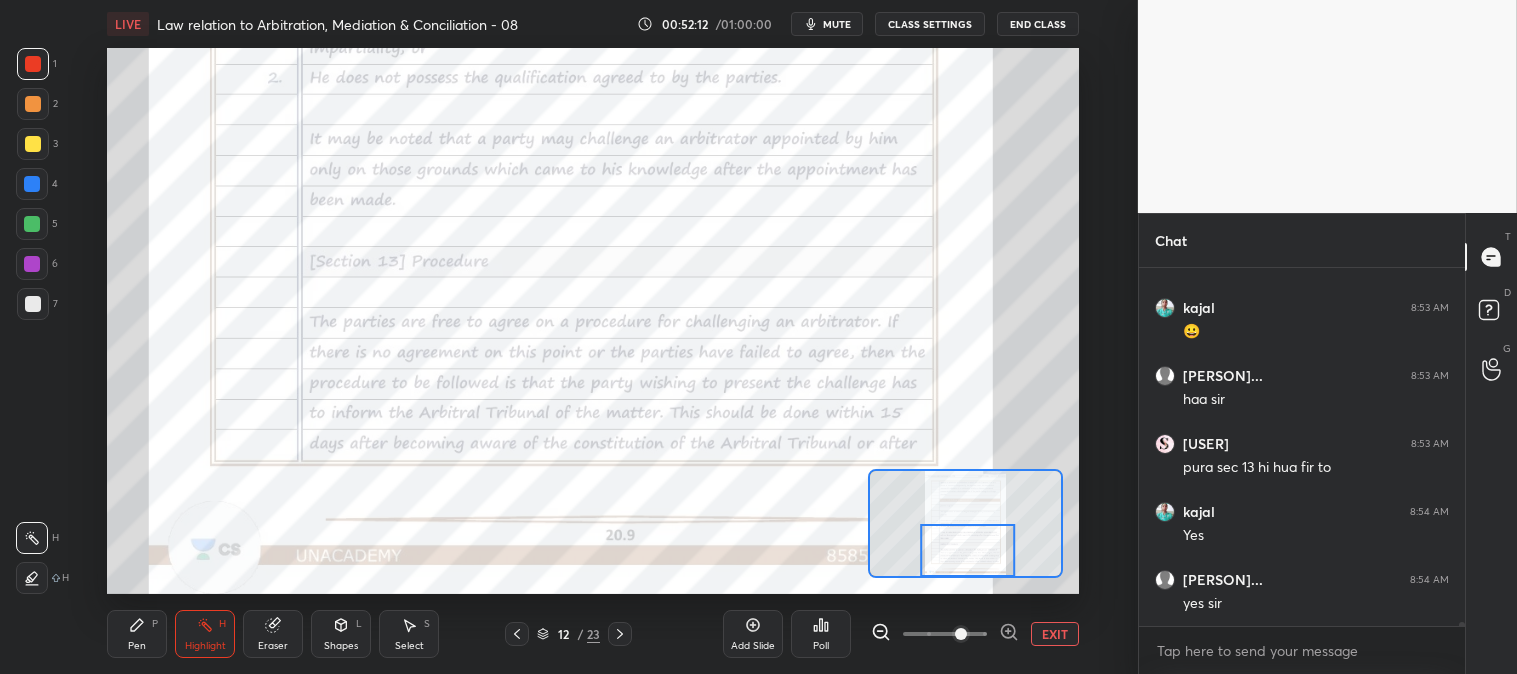 click 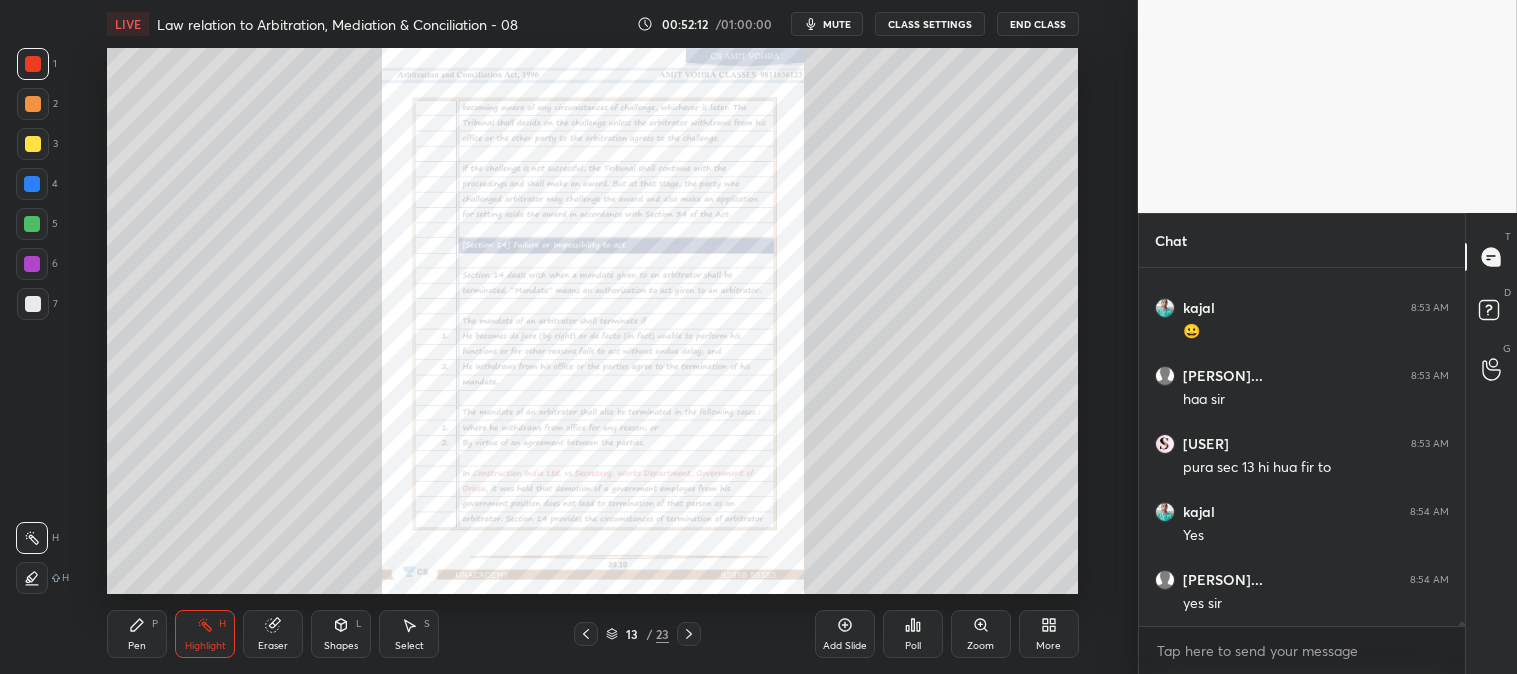 scroll, scrollTop: 28707, scrollLeft: 0, axis: vertical 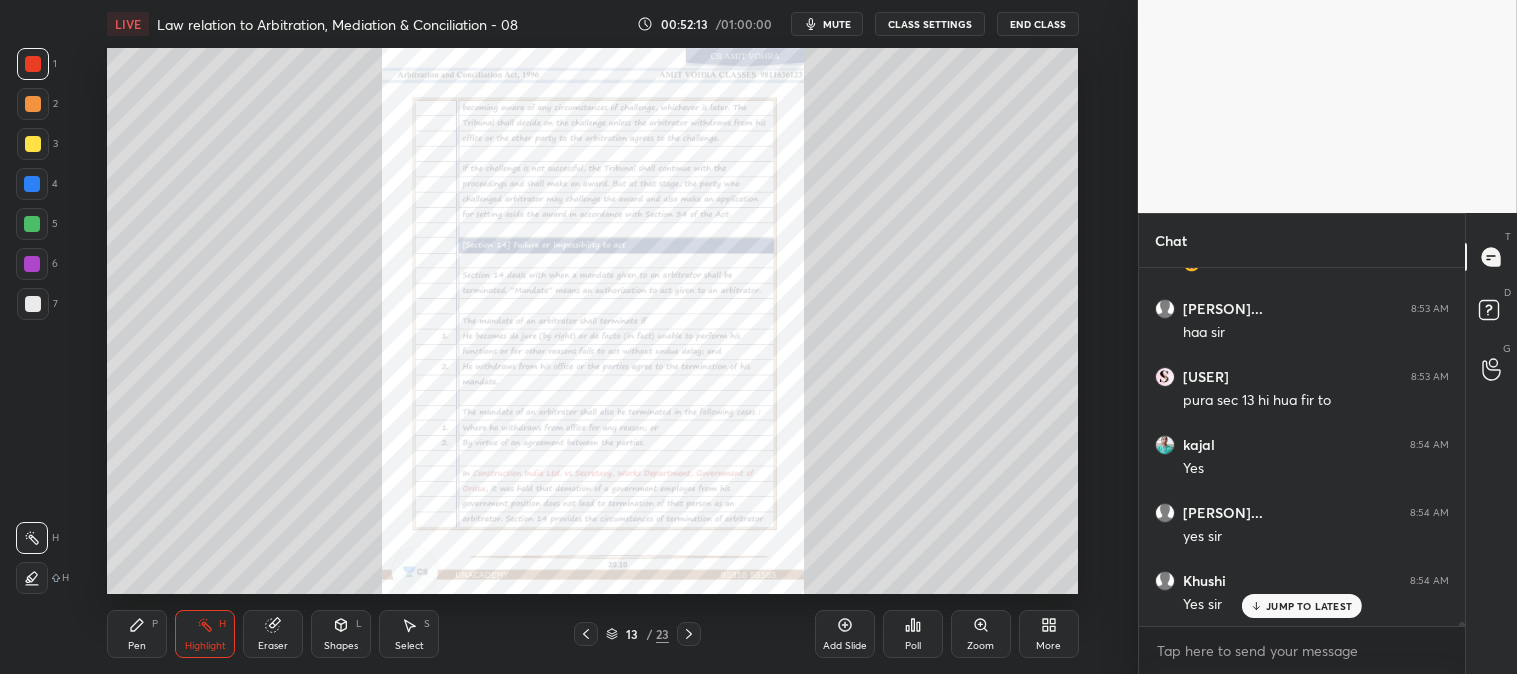 click 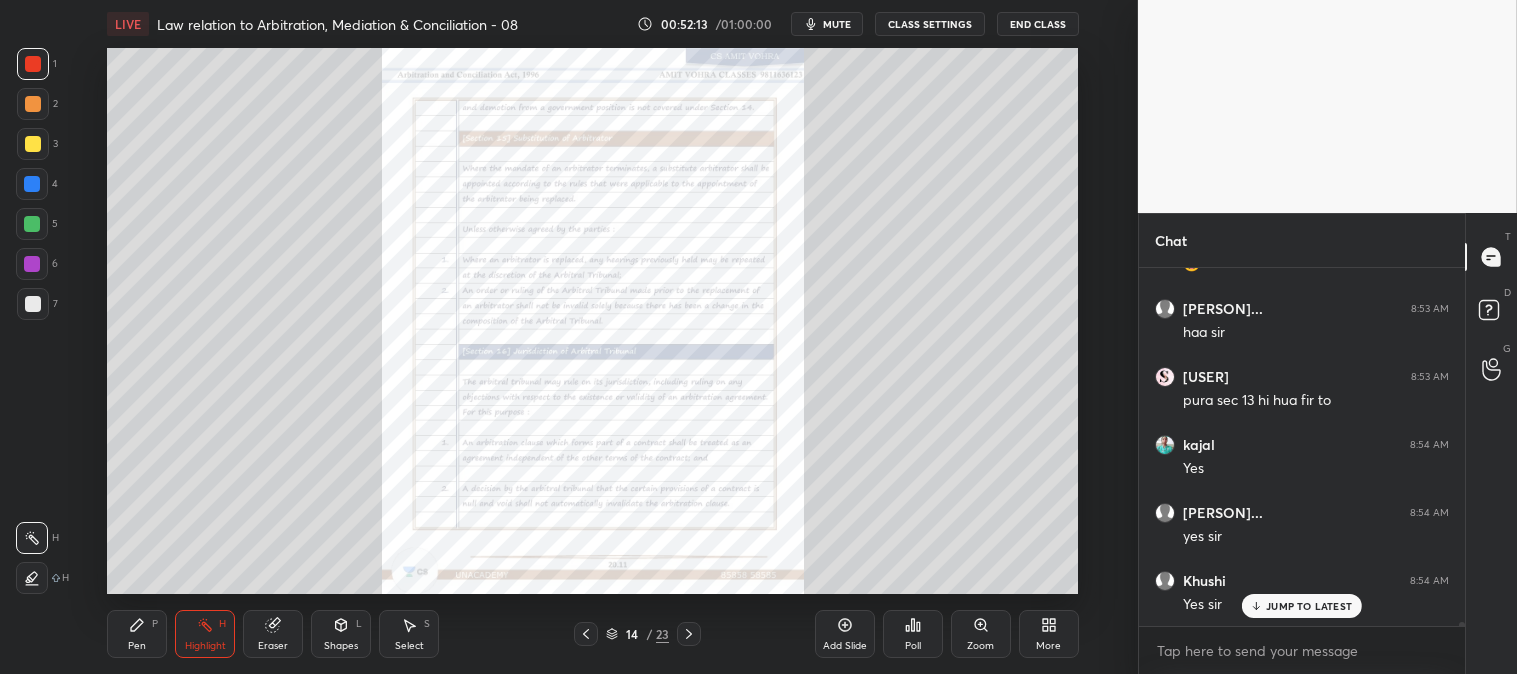 click on "14 / 23" at bounding box center [638, 634] 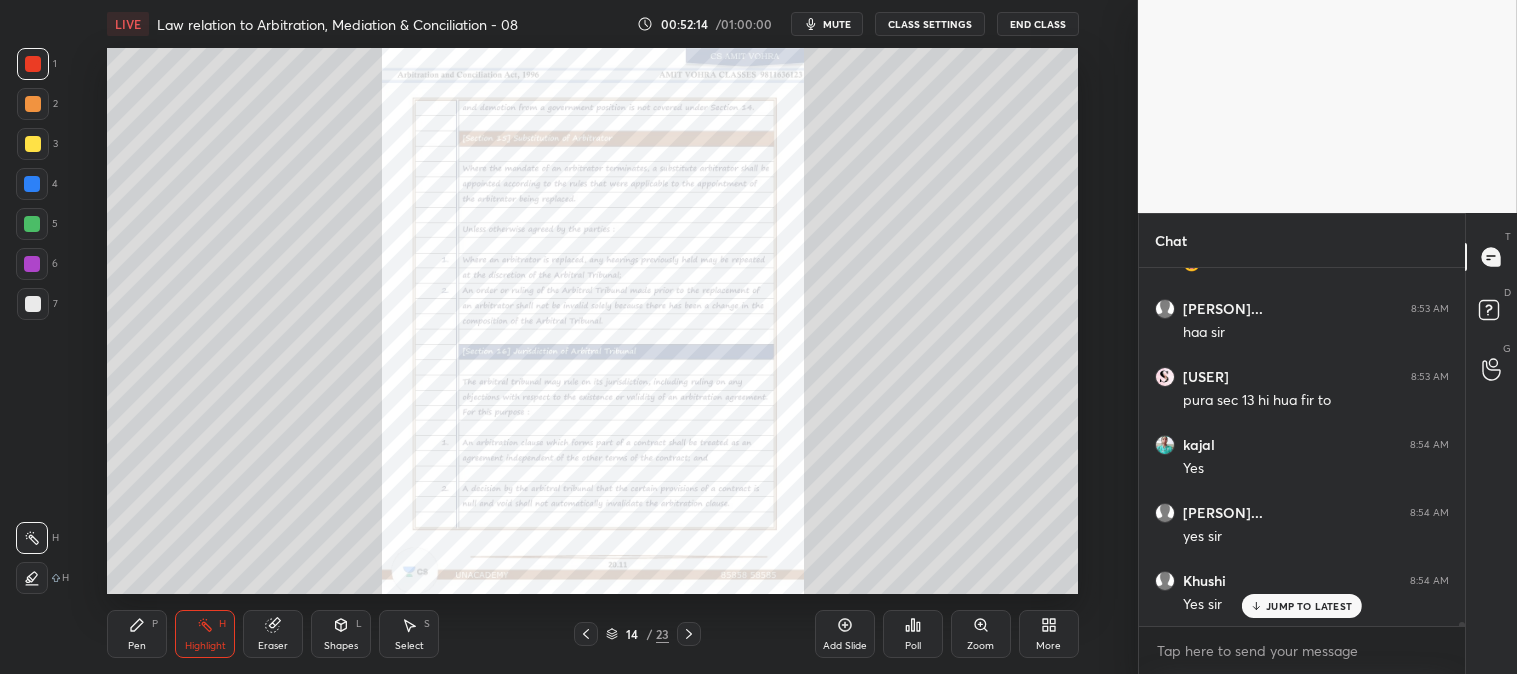 click 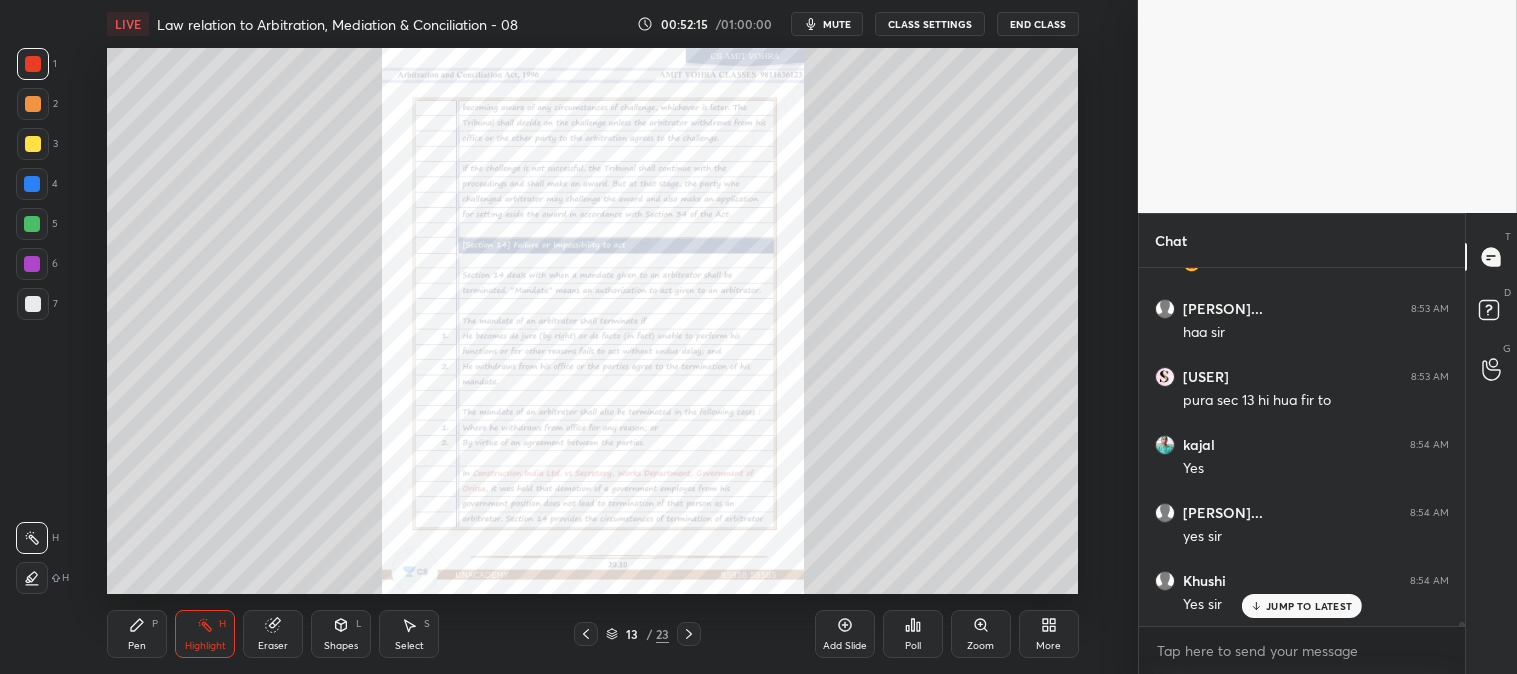 click on "Pen P" at bounding box center (137, 634) 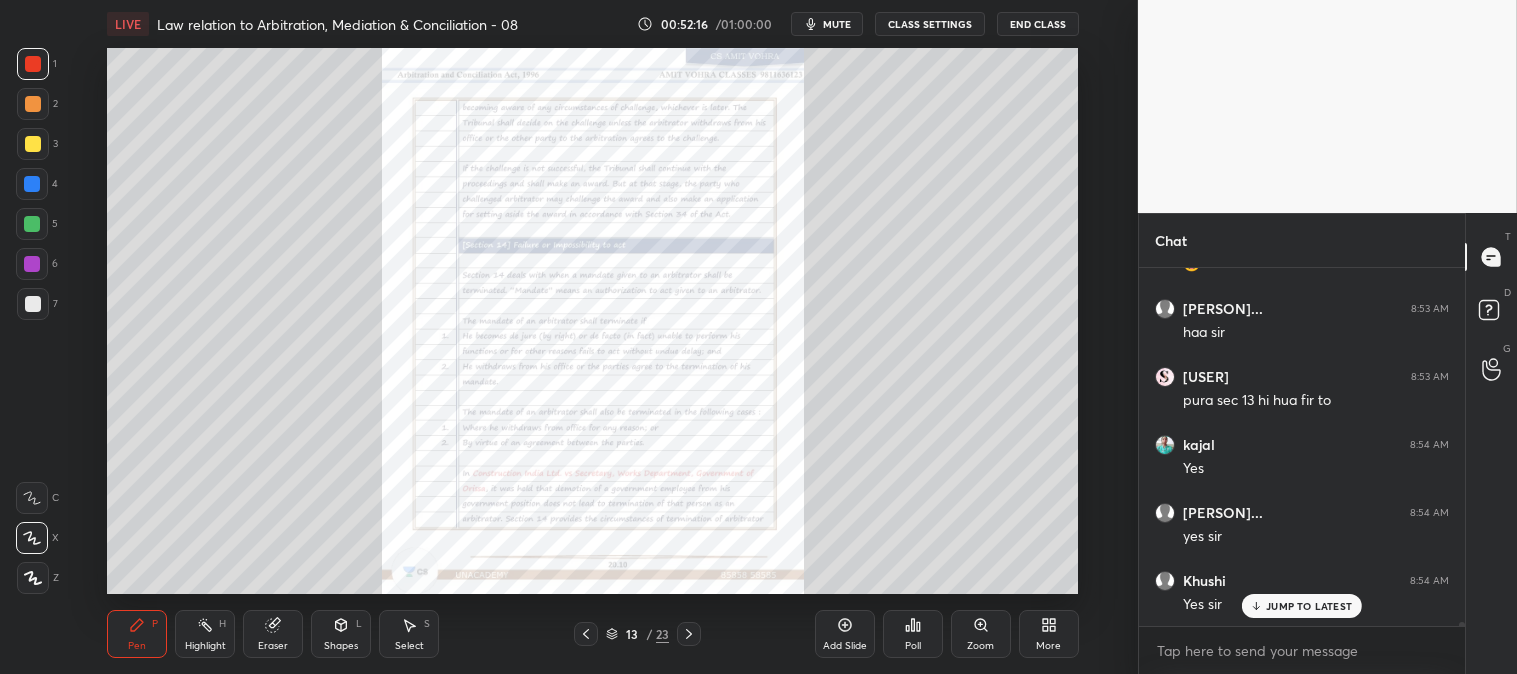 click at bounding box center (33, 64) 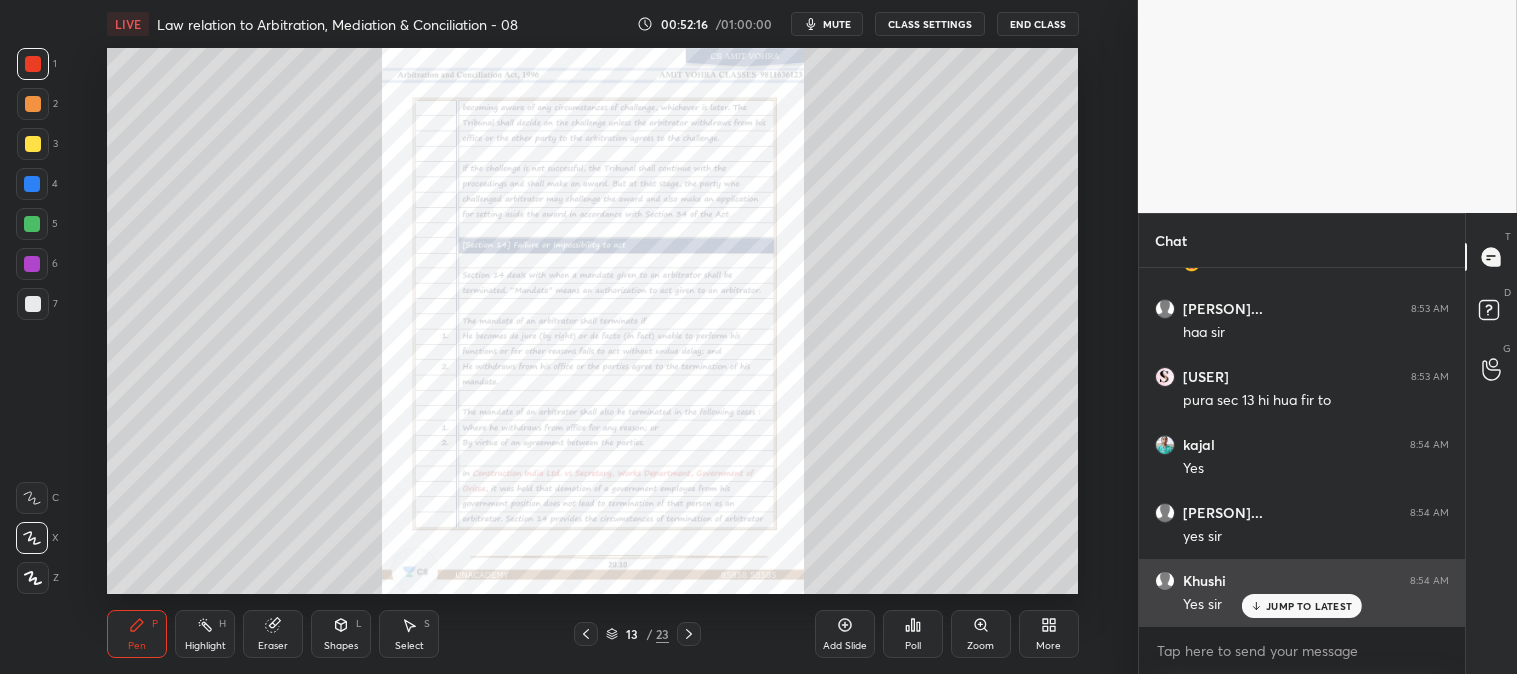 click on "JUMP TO LATEST" at bounding box center (1302, 606) 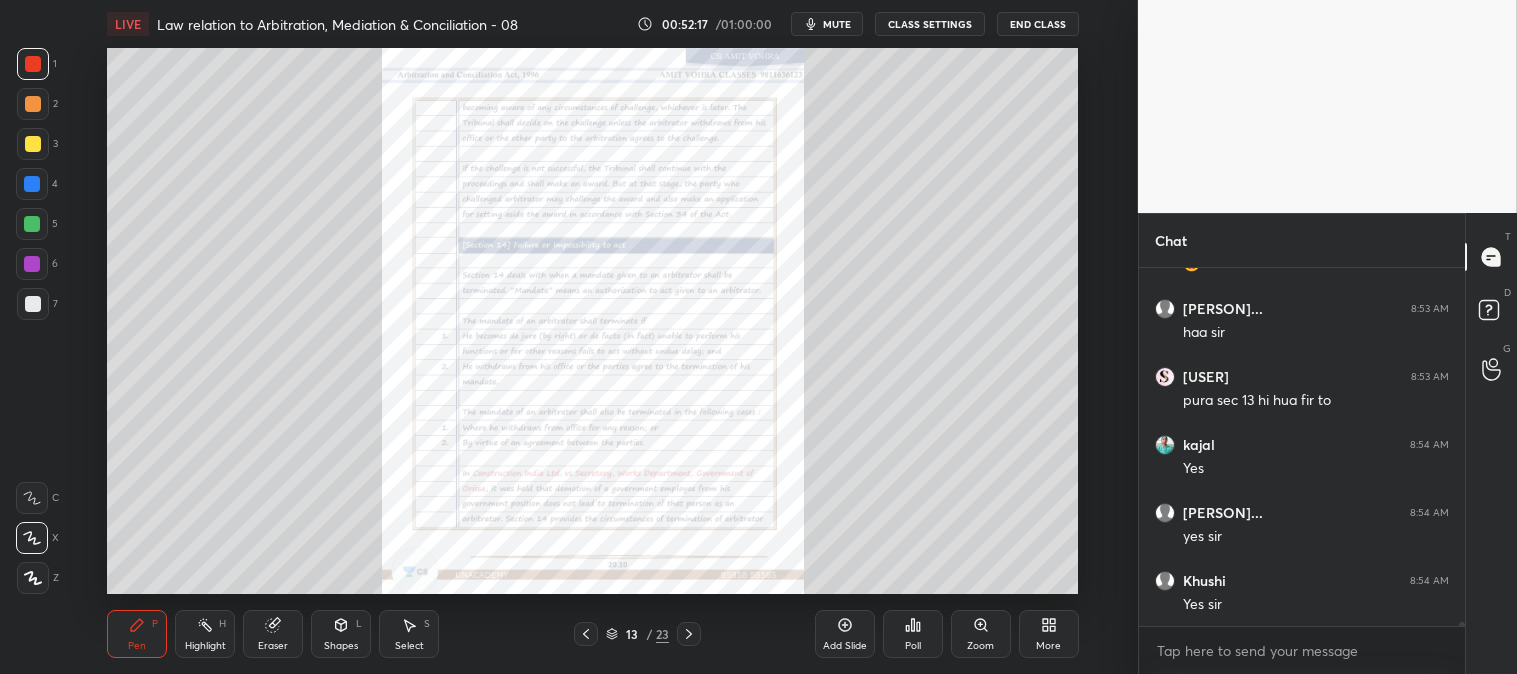 click at bounding box center (33, 144) 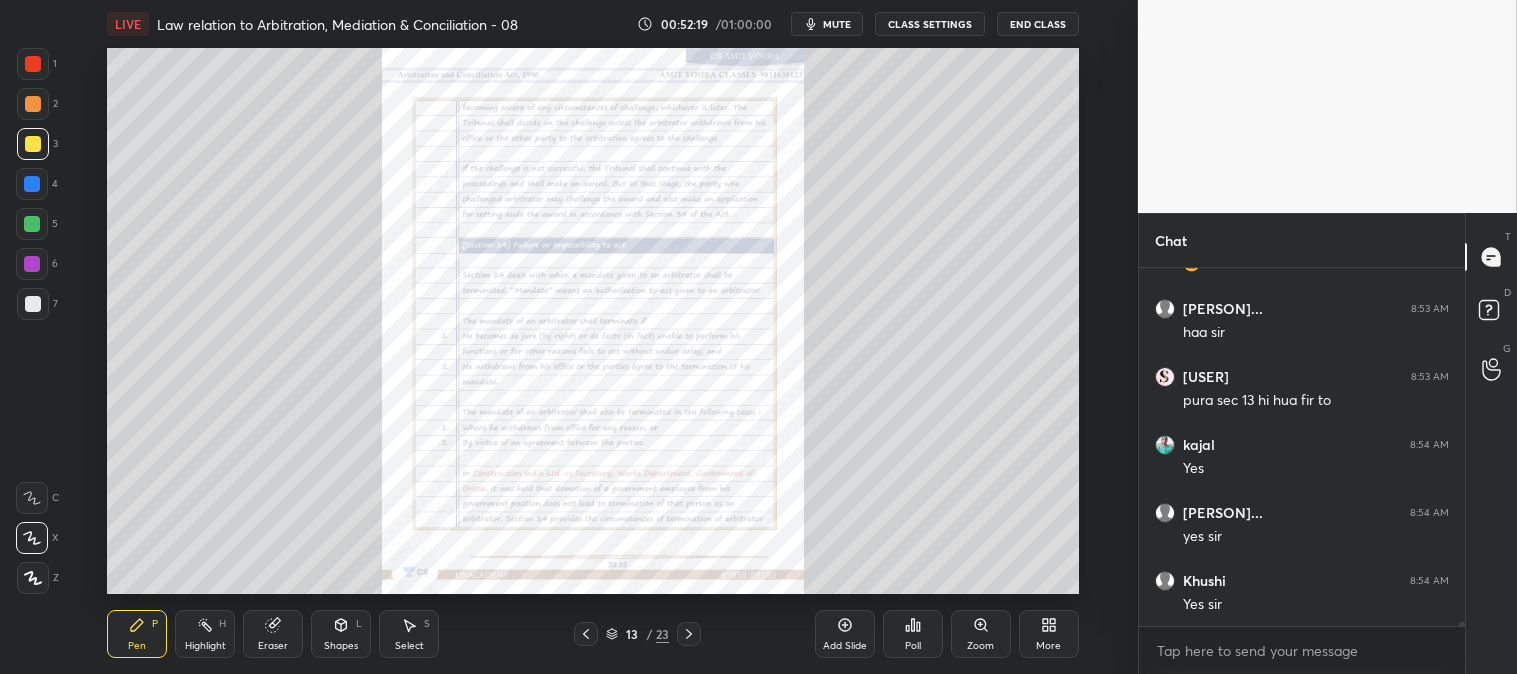 click 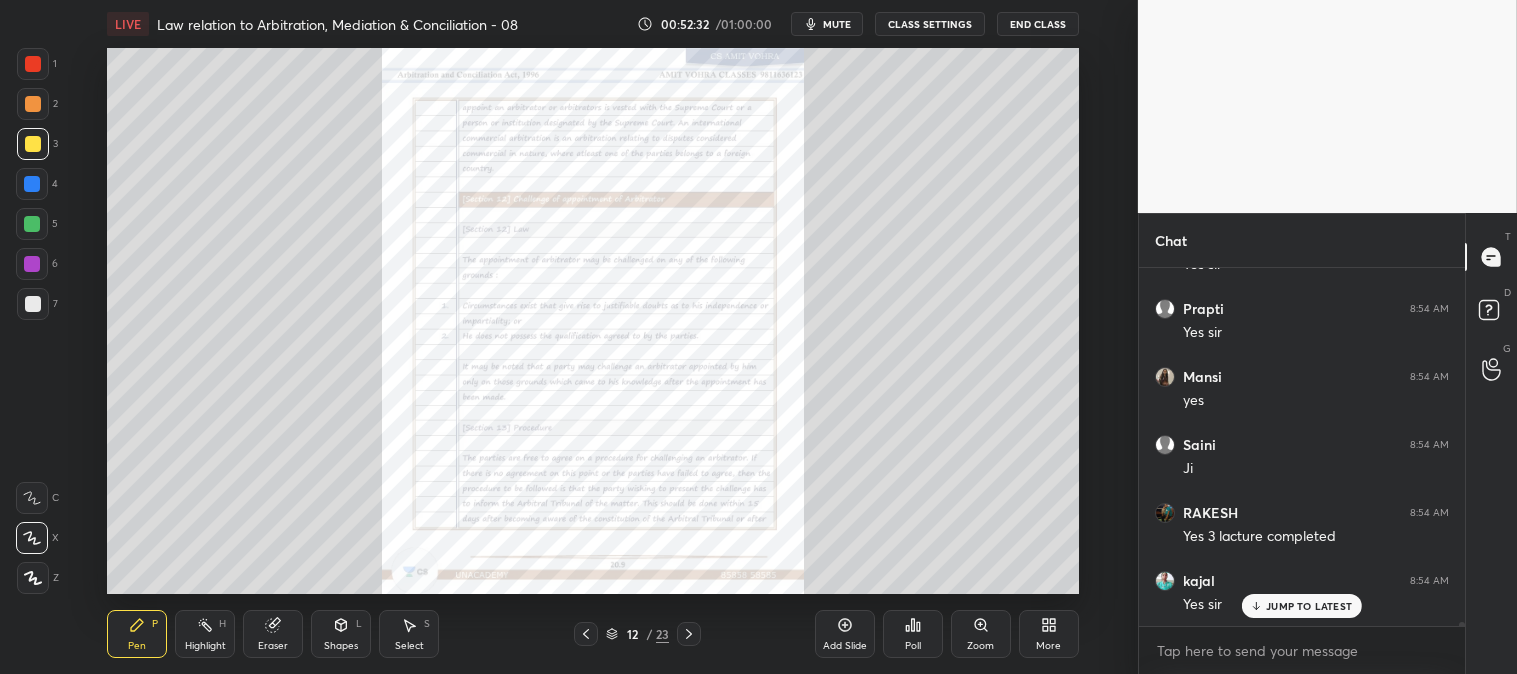 scroll, scrollTop: 29183, scrollLeft: 0, axis: vertical 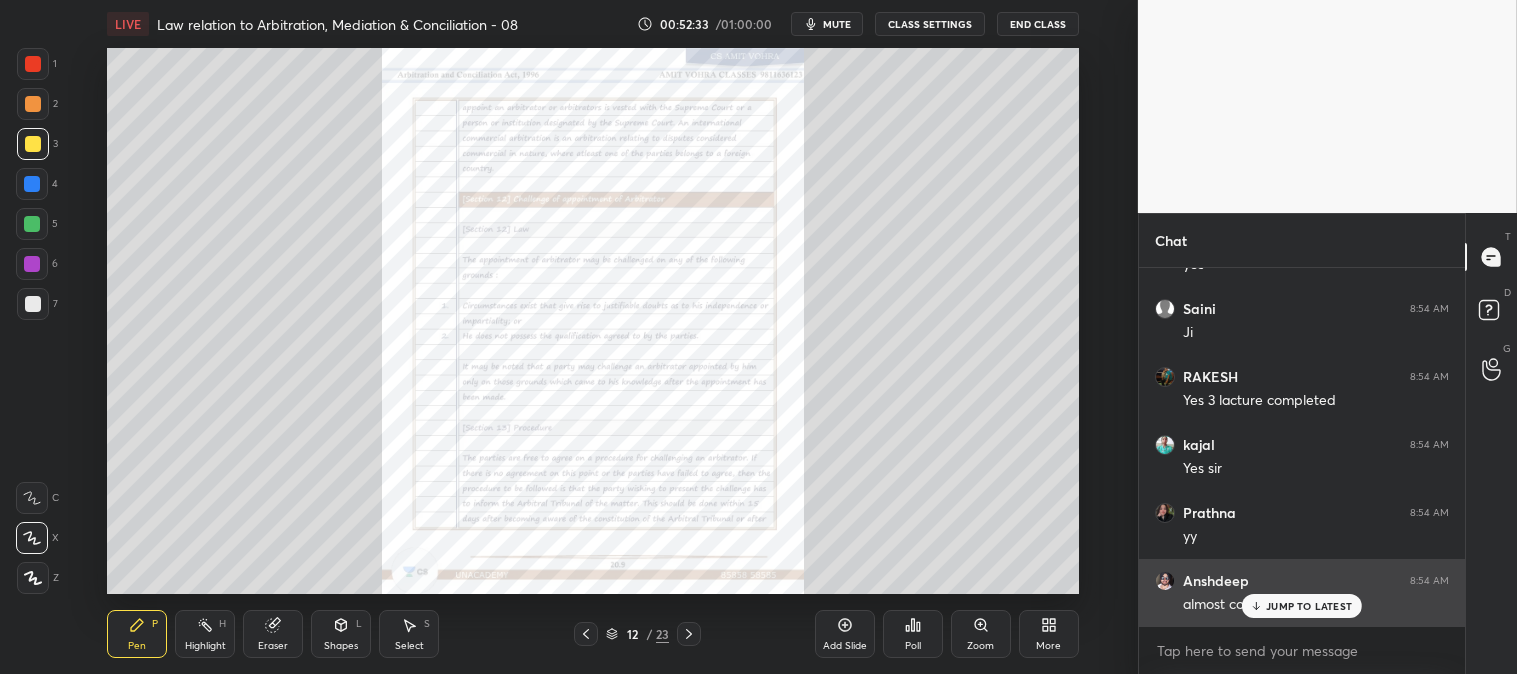 click on "JUMP TO LATEST" at bounding box center (1309, 606) 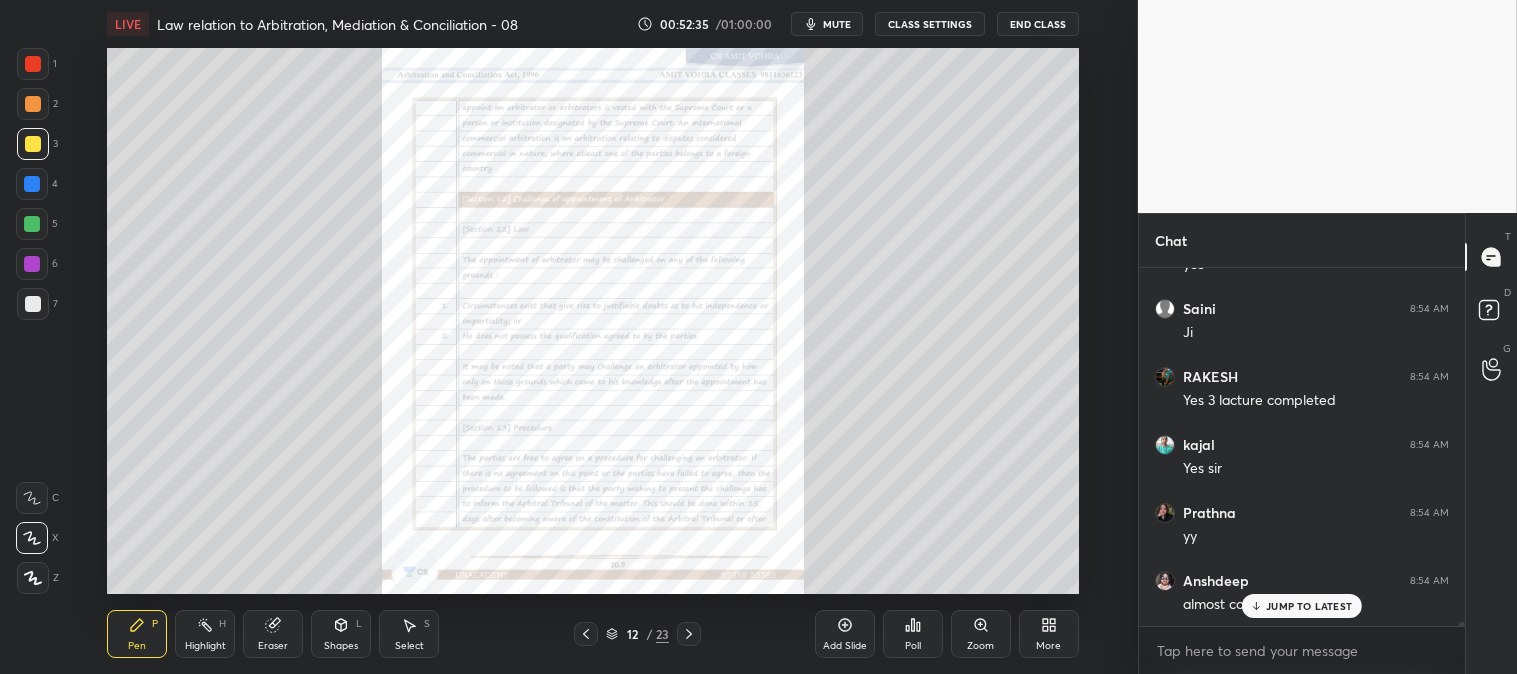 scroll, scrollTop: 29251, scrollLeft: 0, axis: vertical 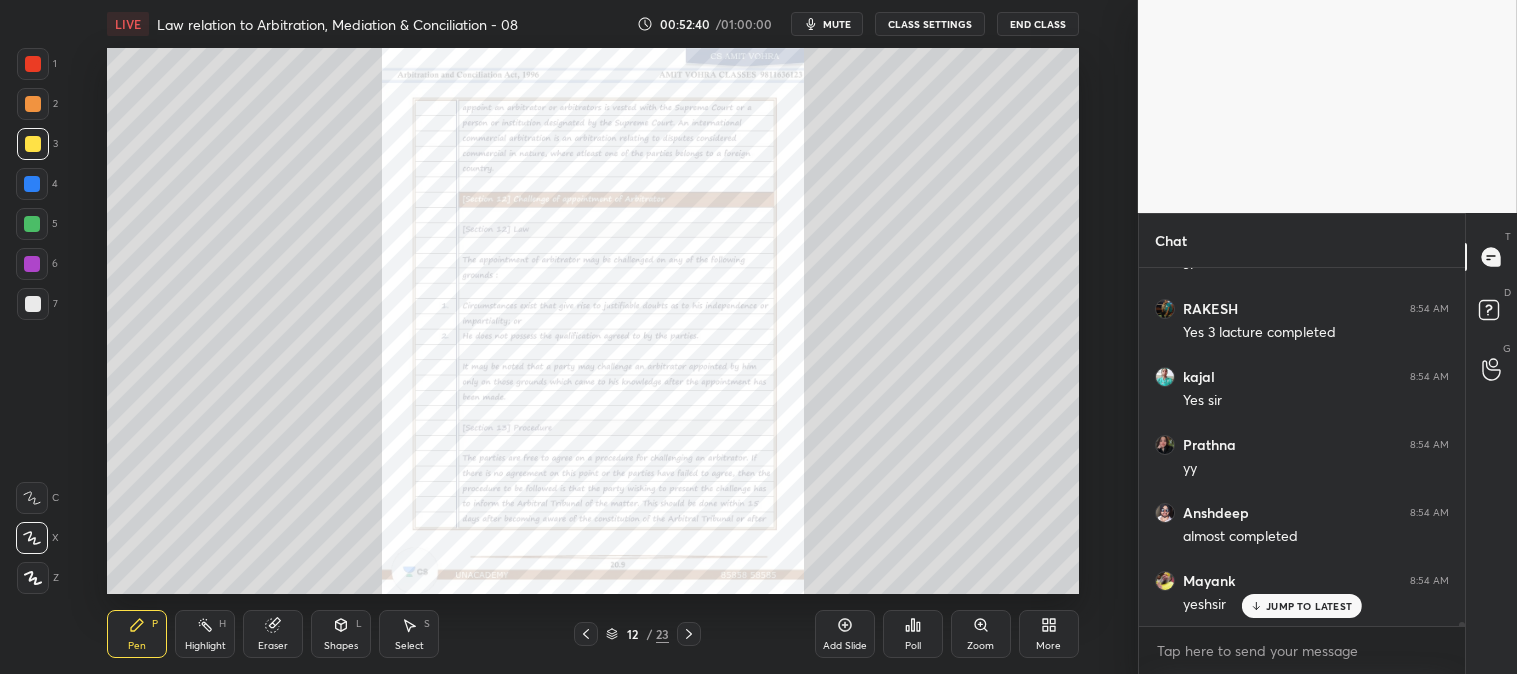 click on "JUMP TO LATEST" at bounding box center [1309, 606] 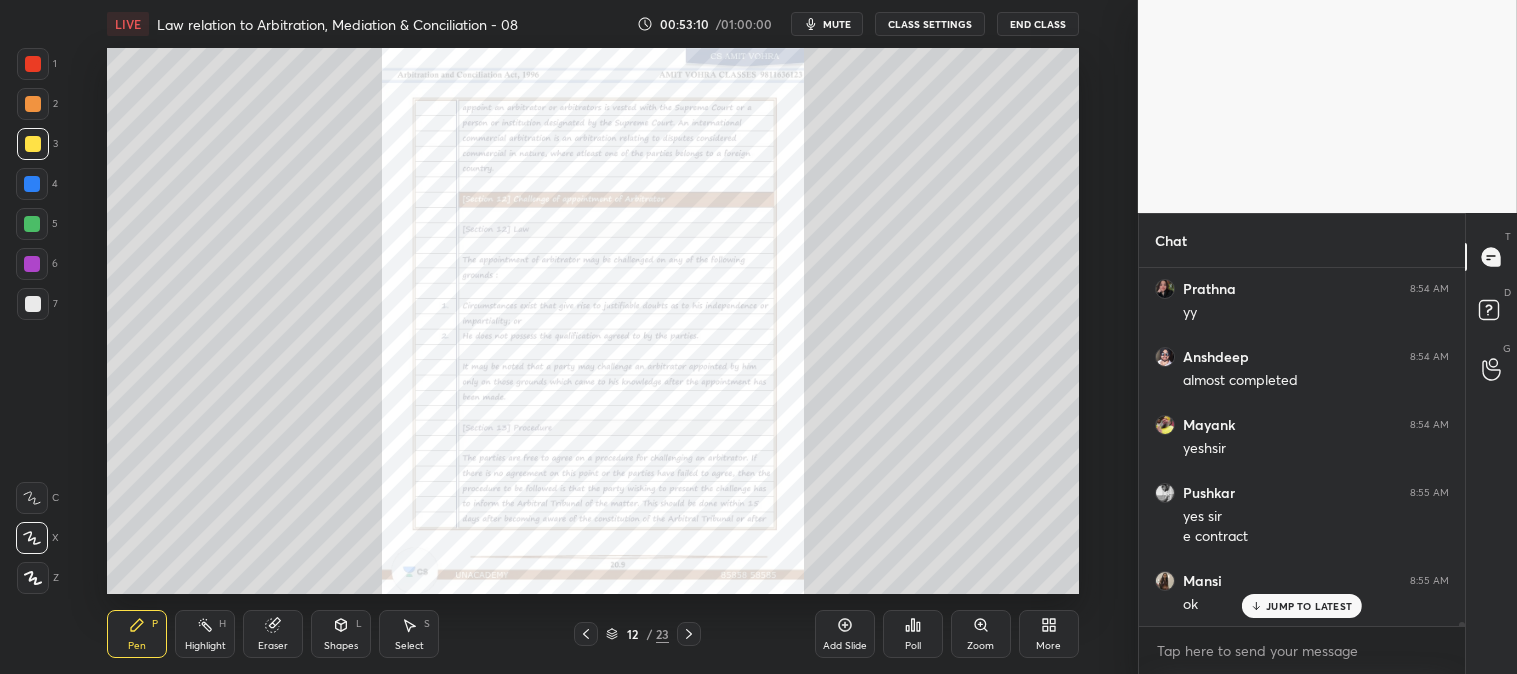 scroll, scrollTop: 29475, scrollLeft: 0, axis: vertical 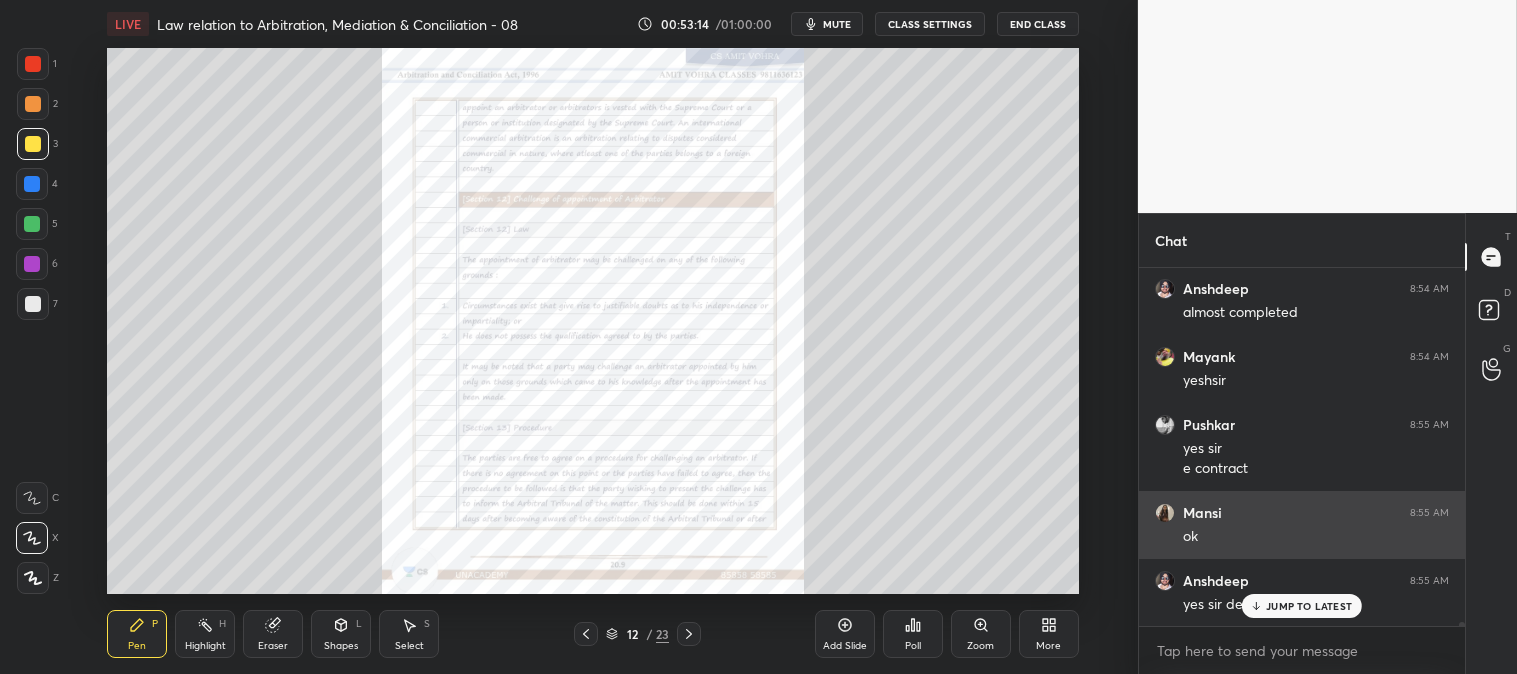 click on "JUMP TO LATEST" at bounding box center [1309, 606] 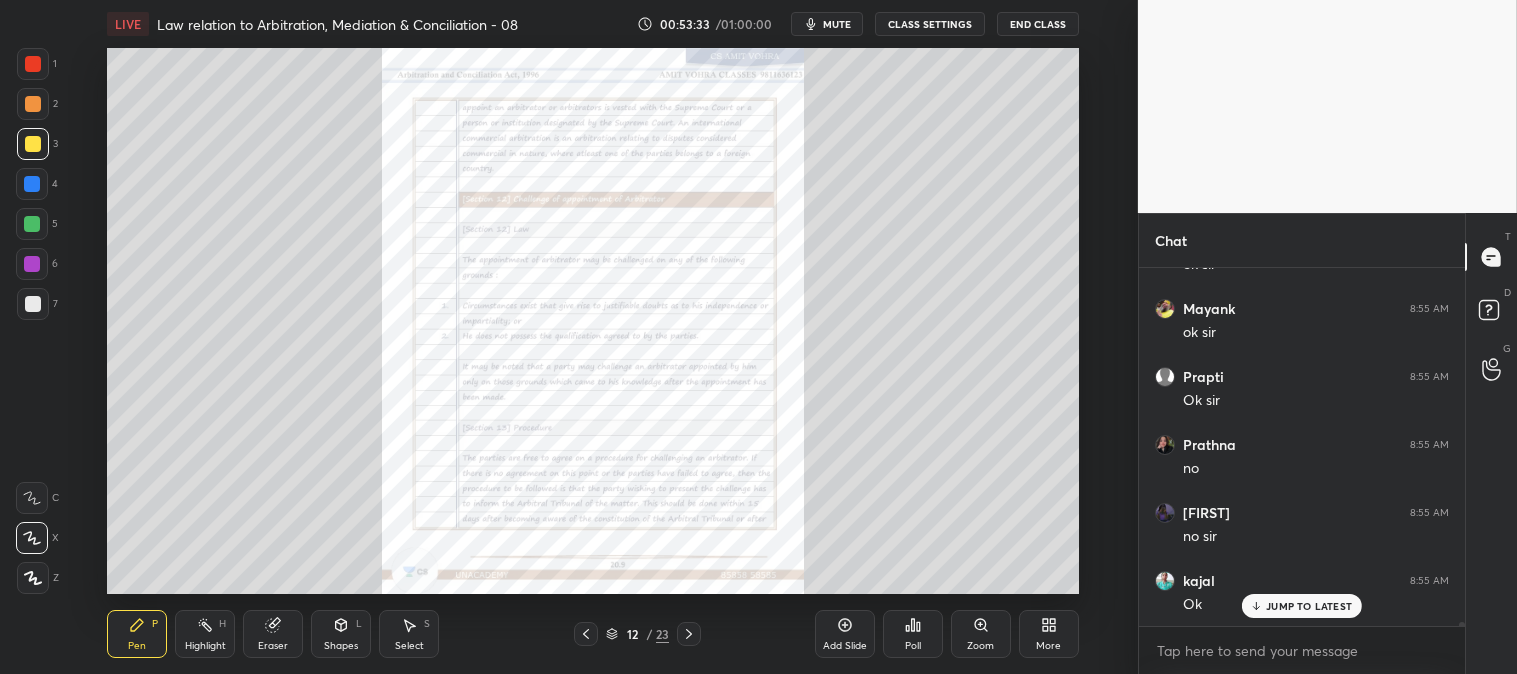 scroll, scrollTop: 30495, scrollLeft: 0, axis: vertical 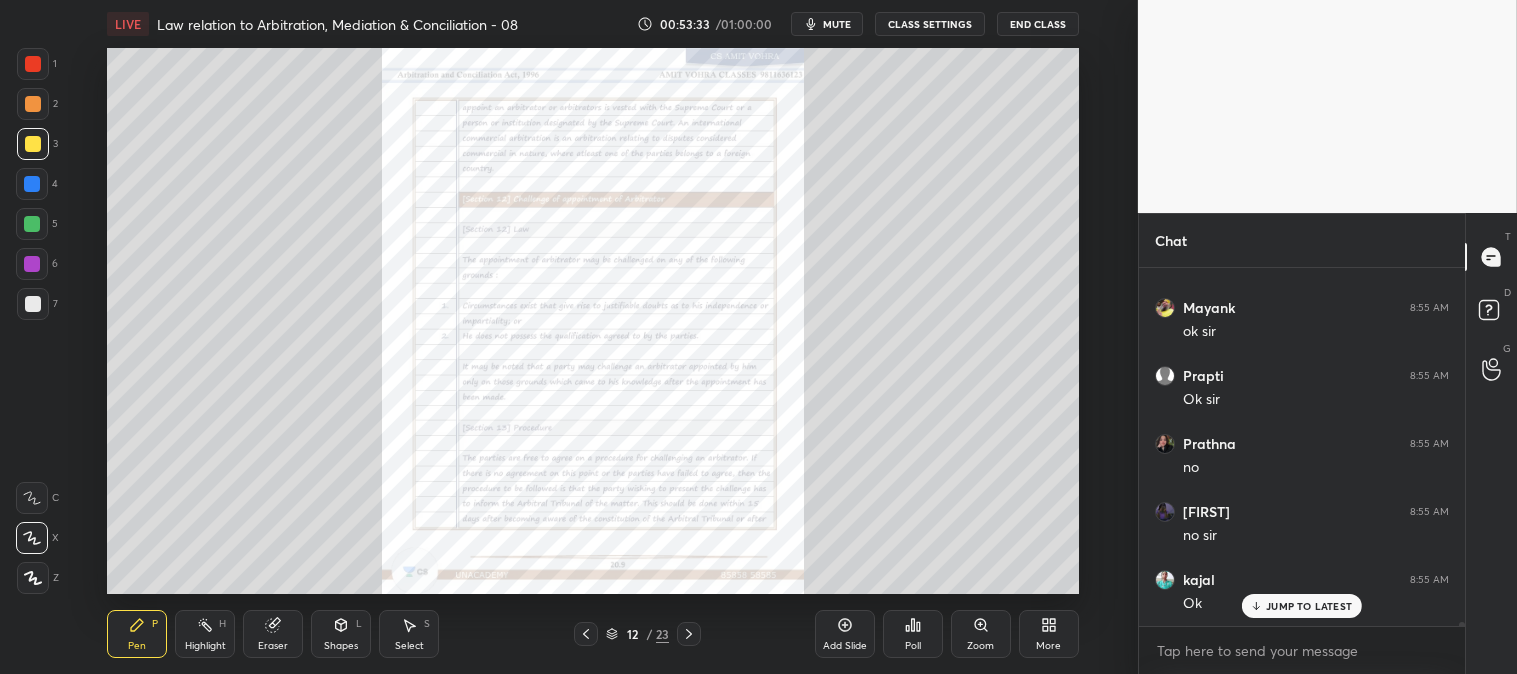 click on "JUMP TO LATEST" at bounding box center (1309, 606) 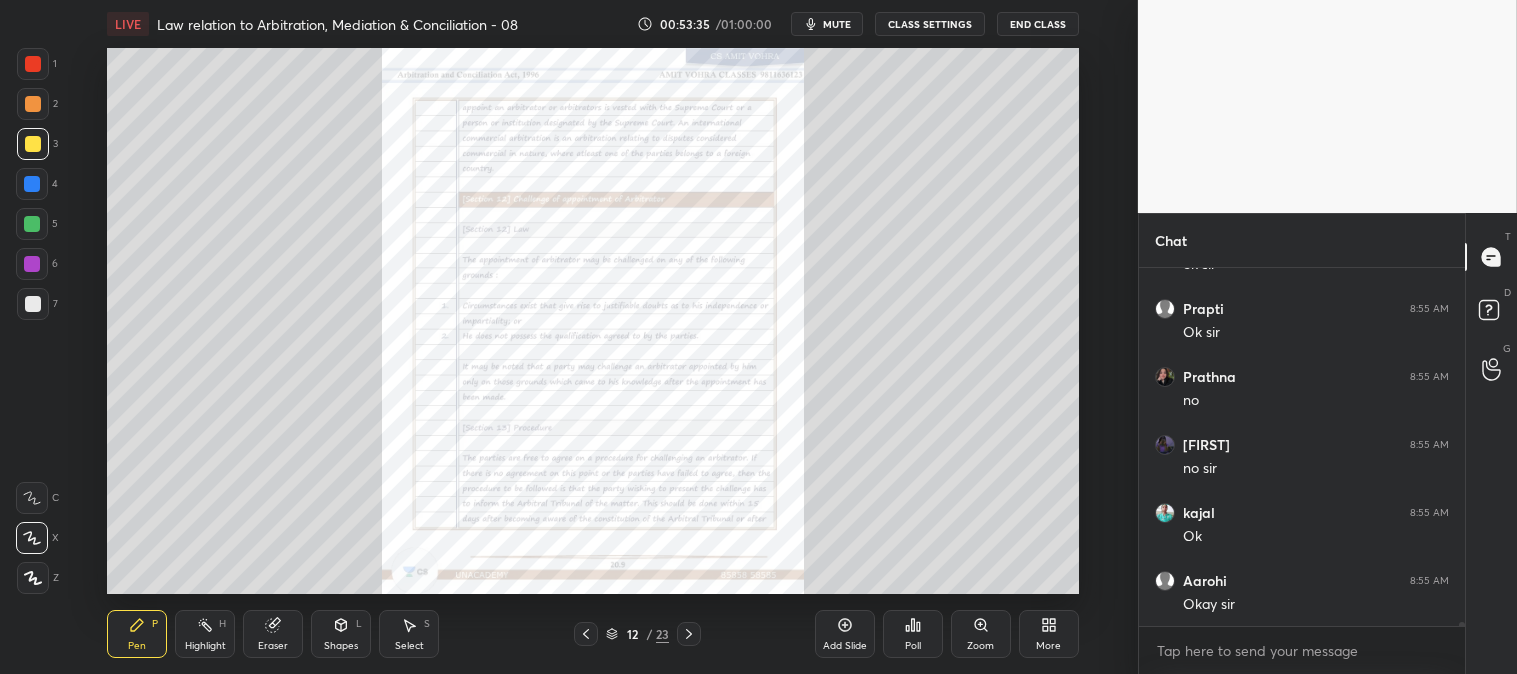 click on "Highlight H" at bounding box center [205, 634] 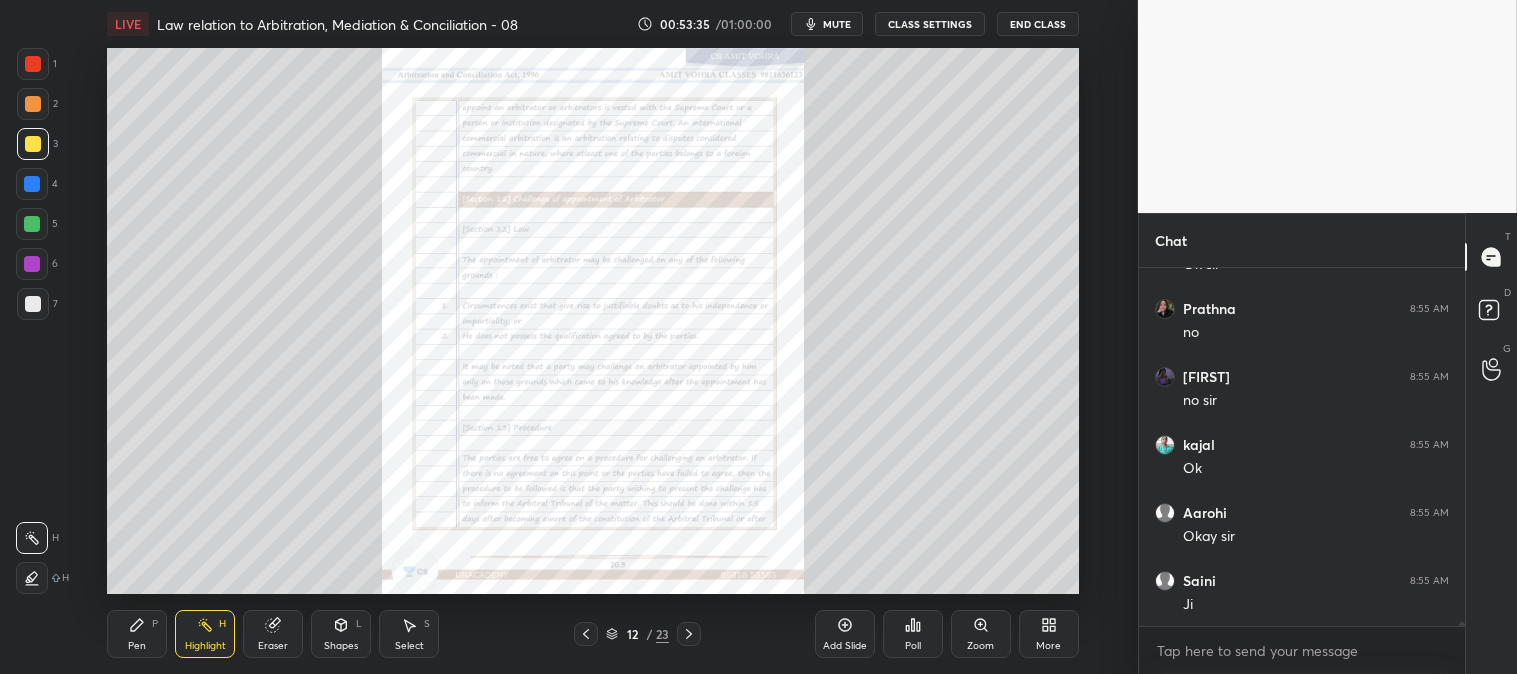 click at bounding box center (33, 64) 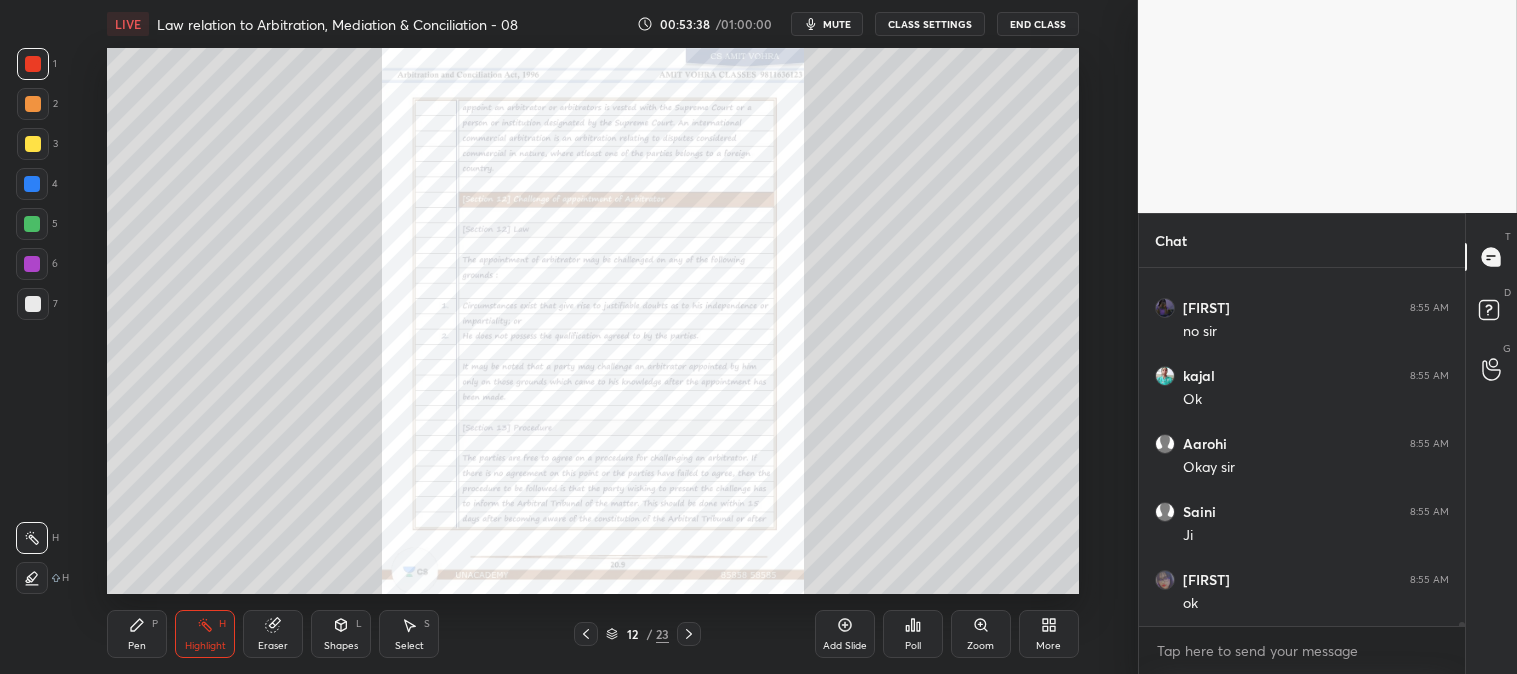scroll, scrollTop: 30700, scrollLeft: 0, axis: vertical 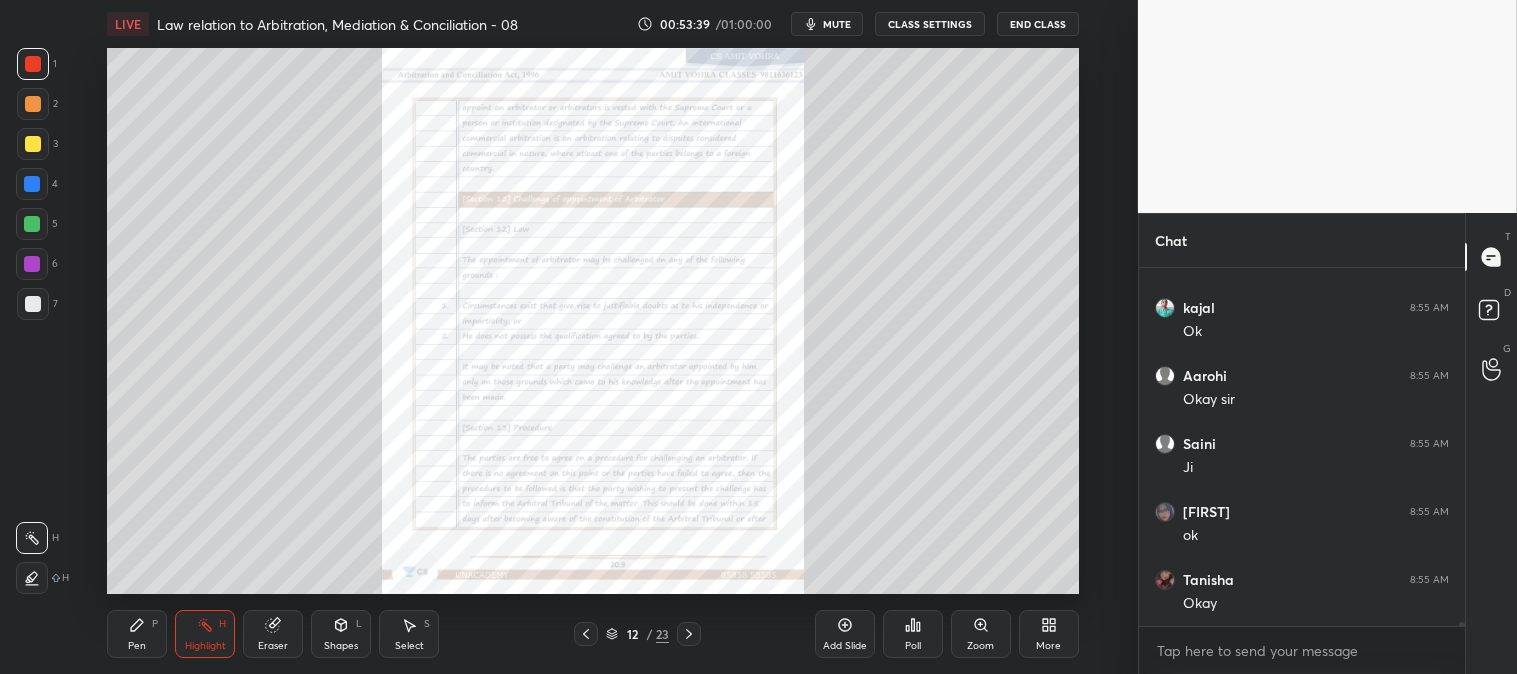 click on "Pen" at bounding box center [137, 646] 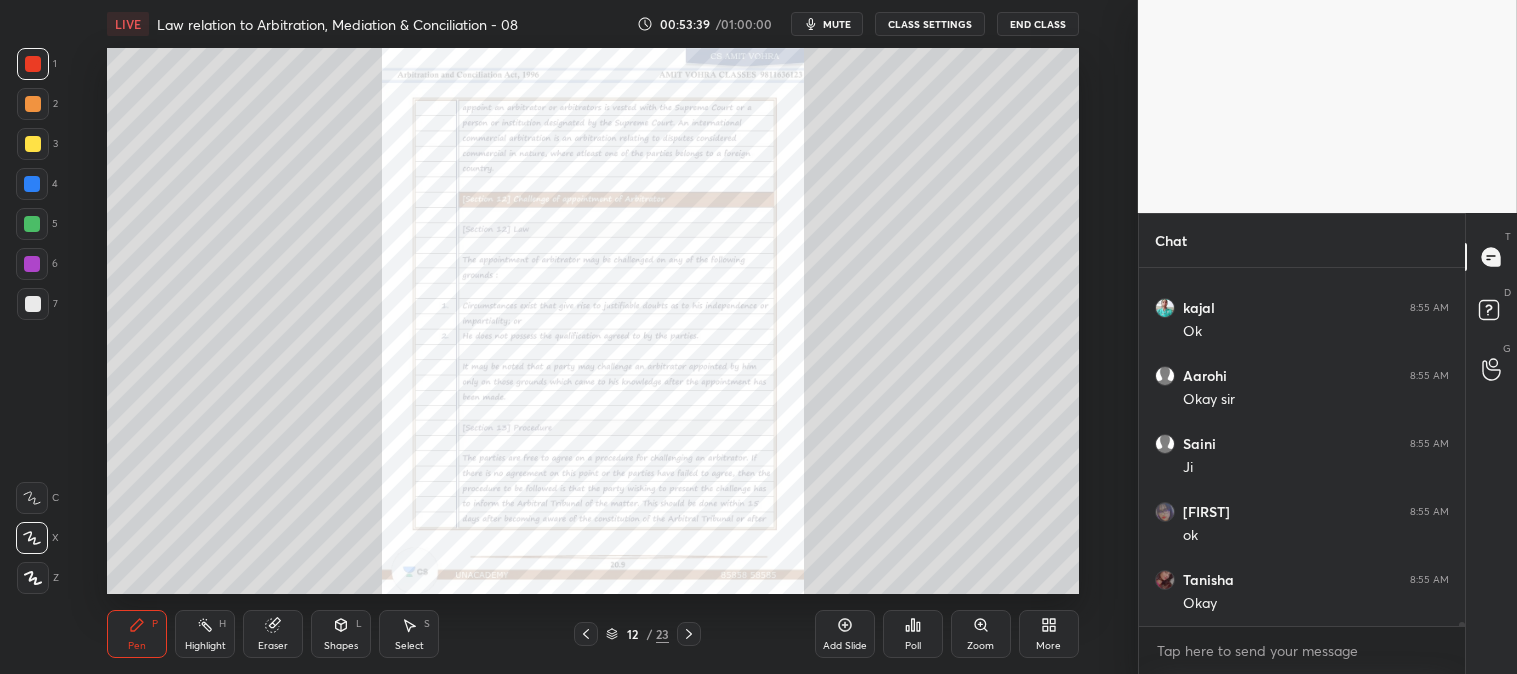 click on "Highlight" at bounding box center (205, 646) 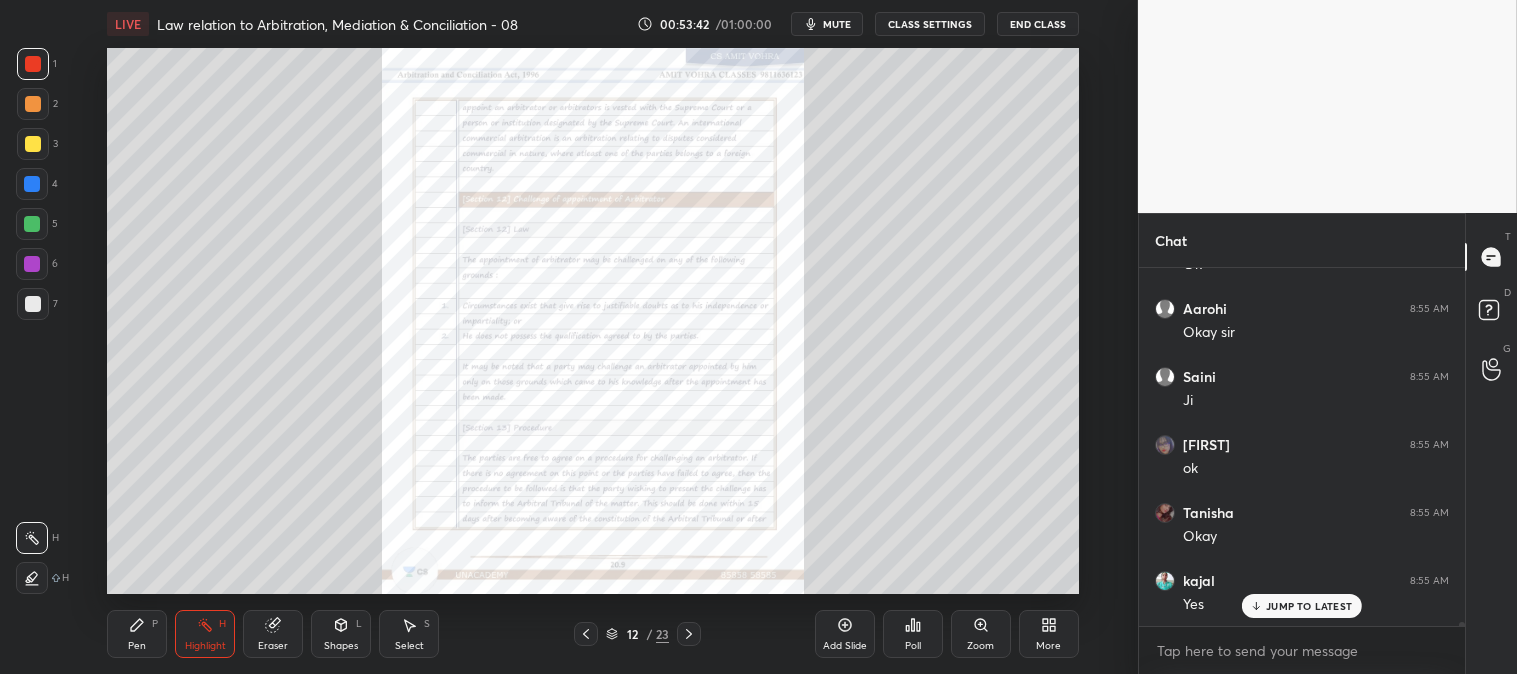 scroll, scrollTop: 30835, scrollLeft: 0, axis: vertical 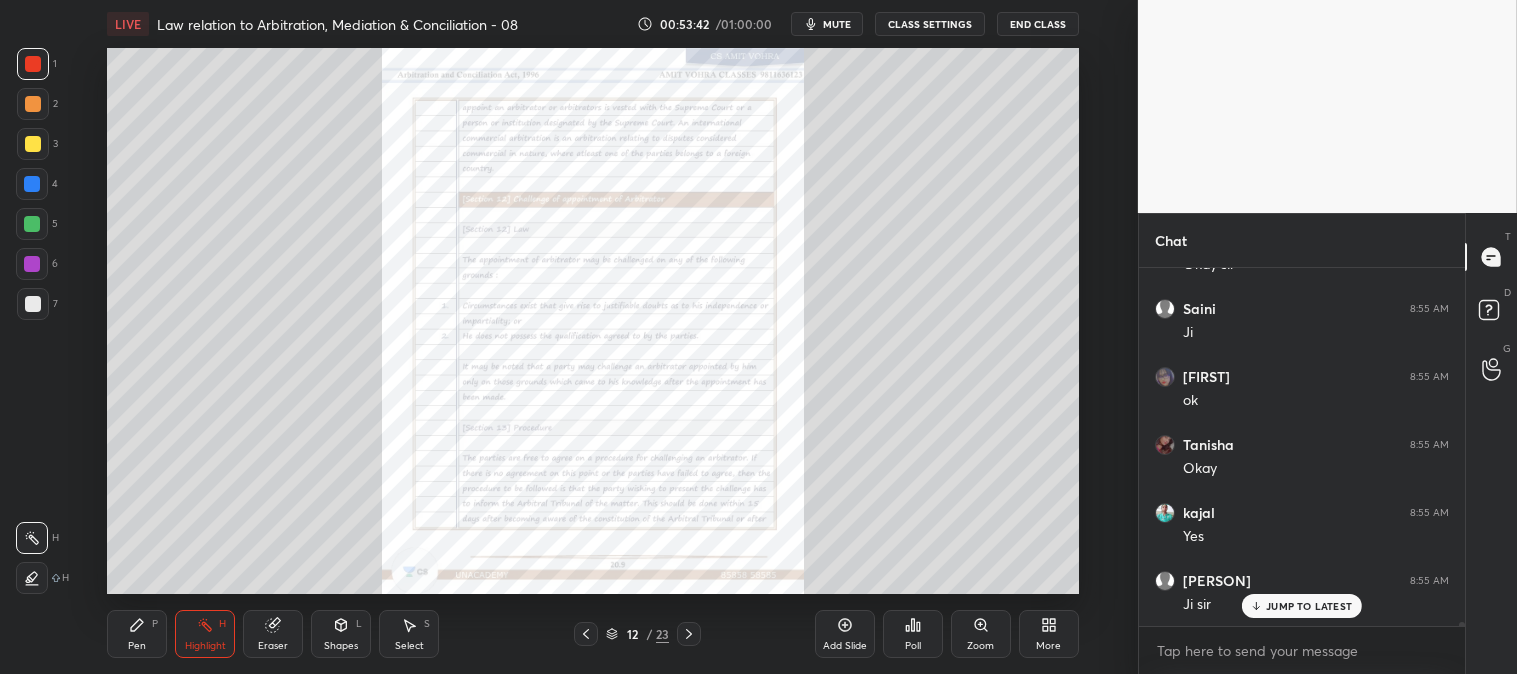 click on "JUMP TO LATEST" at bounding box center (1309, 606) 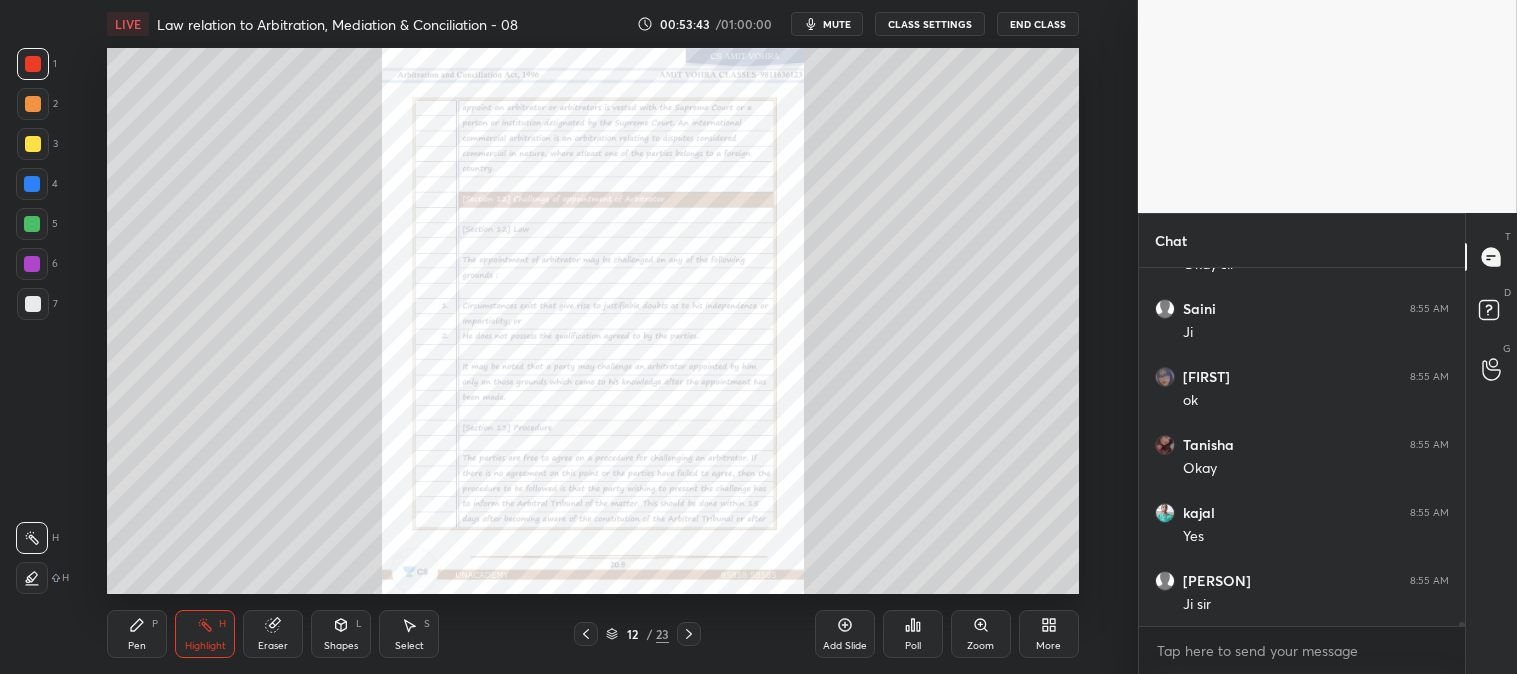 scroll, scrollTop: 30903, scrollLeft: 0, axis: vertical 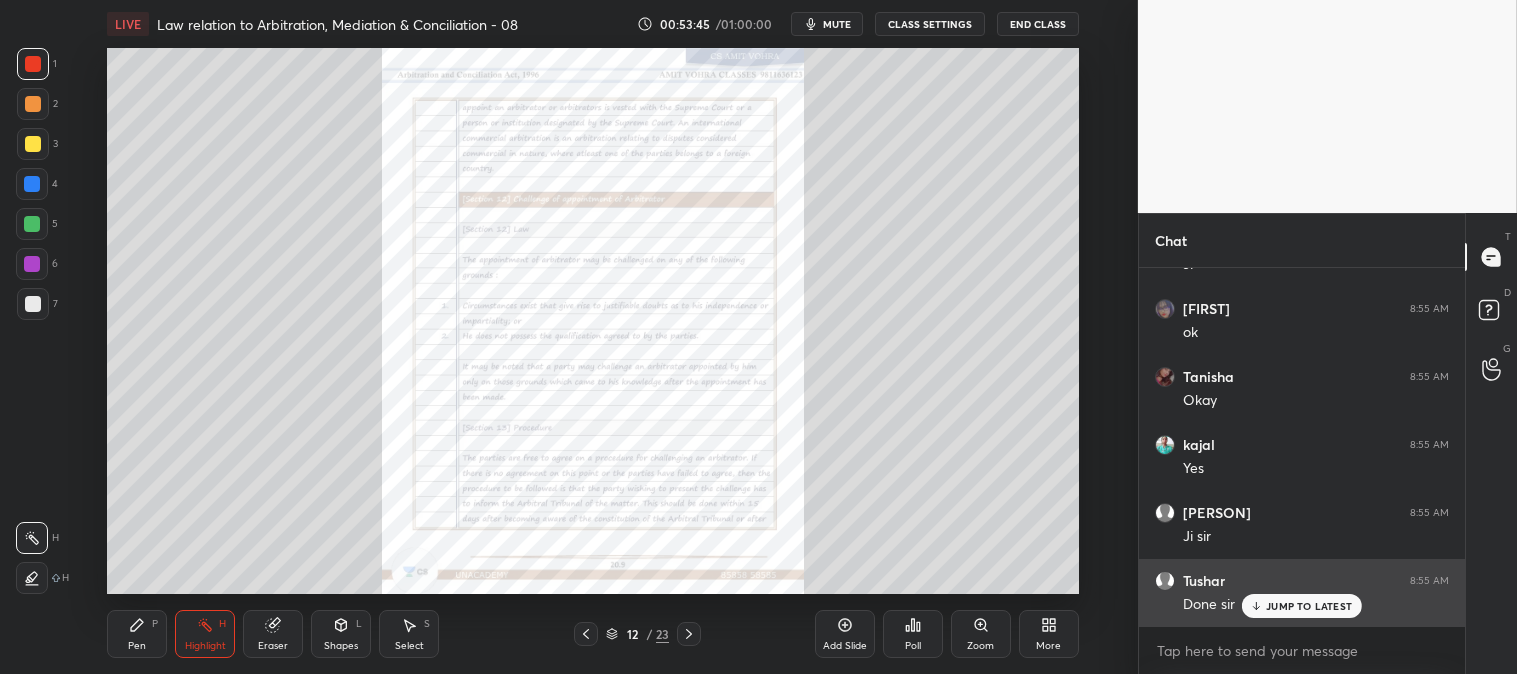 click on "JUMP TO LATEST" at bounding box center (1309, 606) 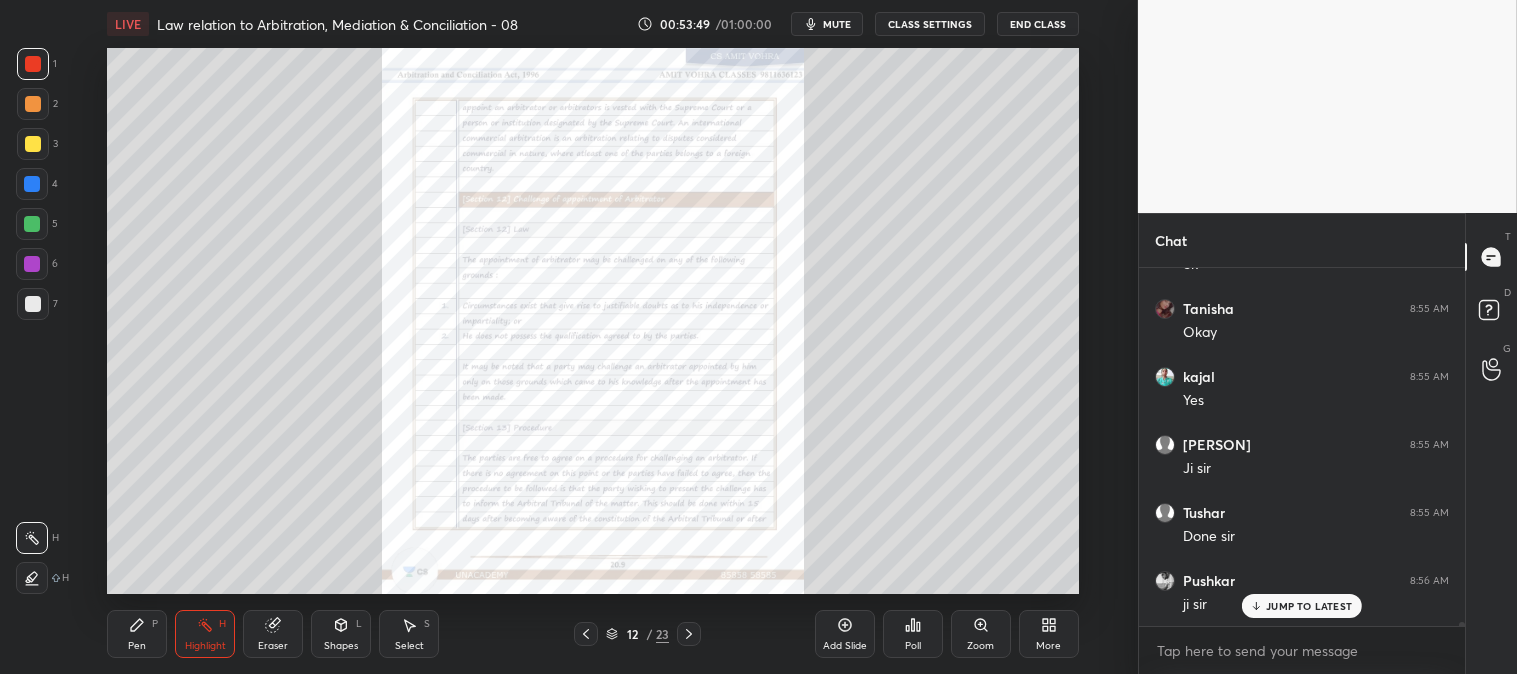 scroll, scrollTop: 30991, scrollLeft: 0, axis: vertical 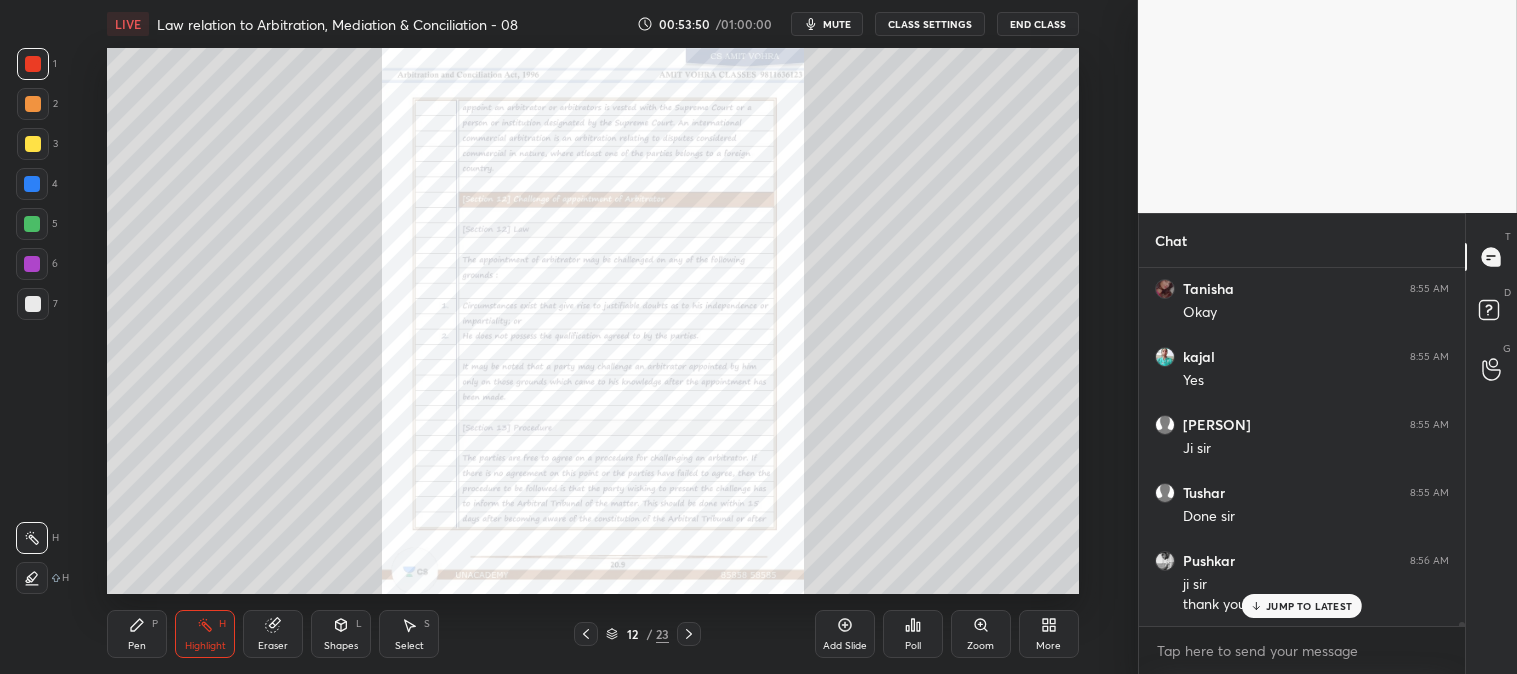 click on "End Class" at bounding box center [1038, 24] 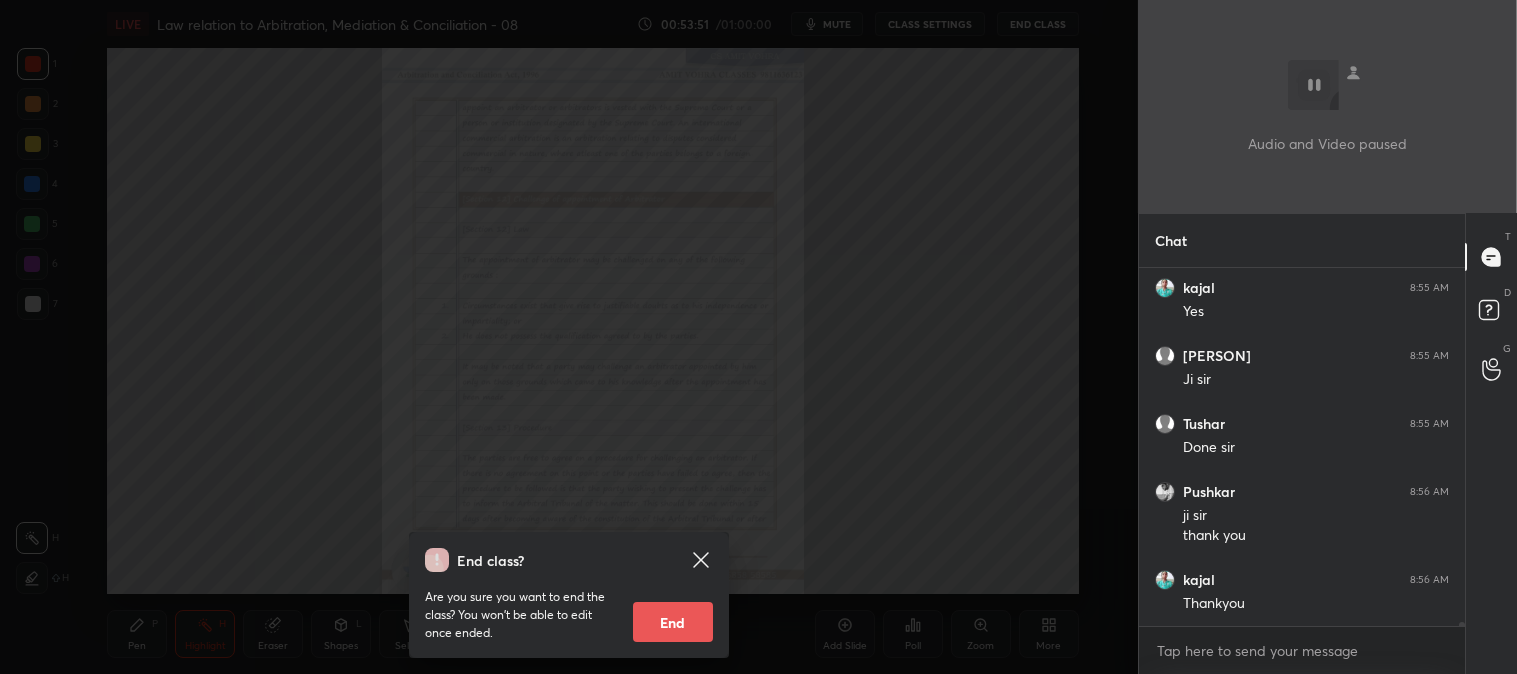 click on "End" at bounding box center (673, 622) 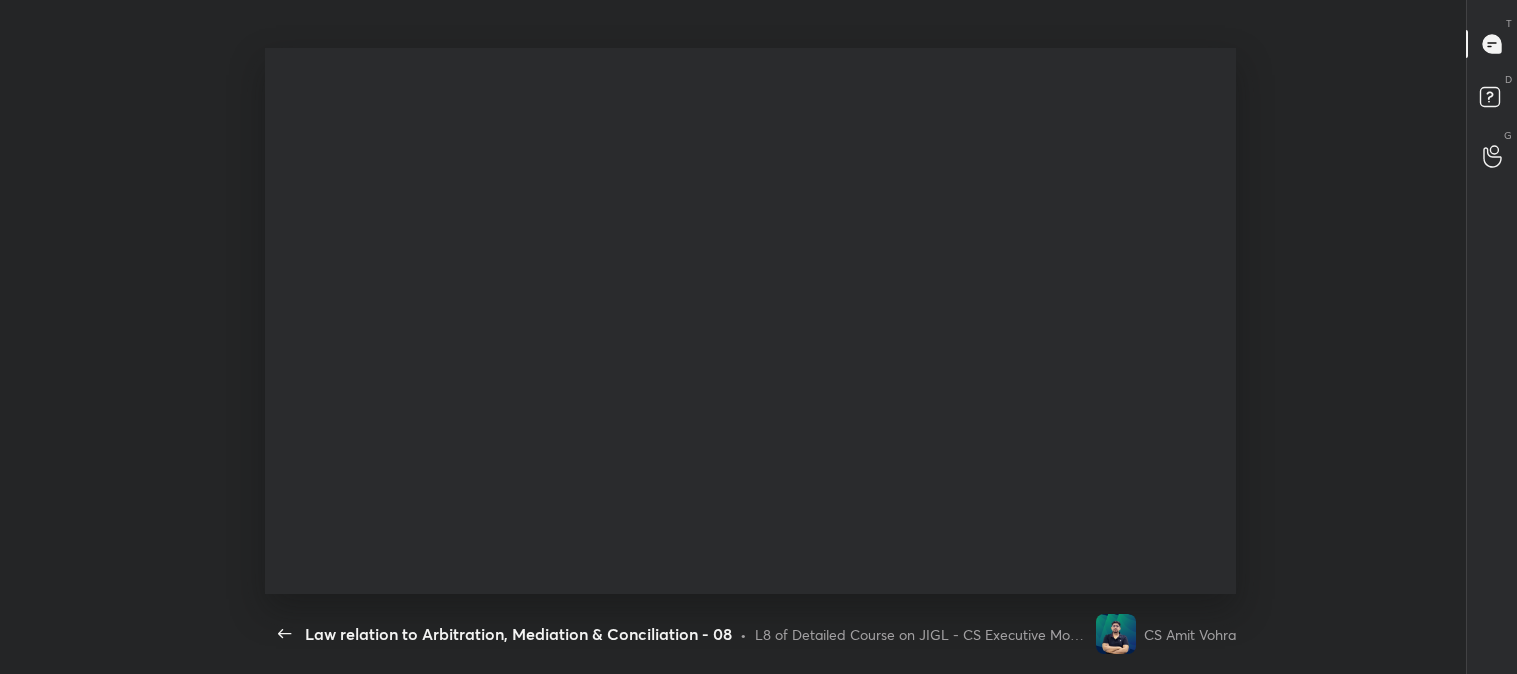 scroll, scrollTop: 30860, scrollLeft: 0, axis: vertical 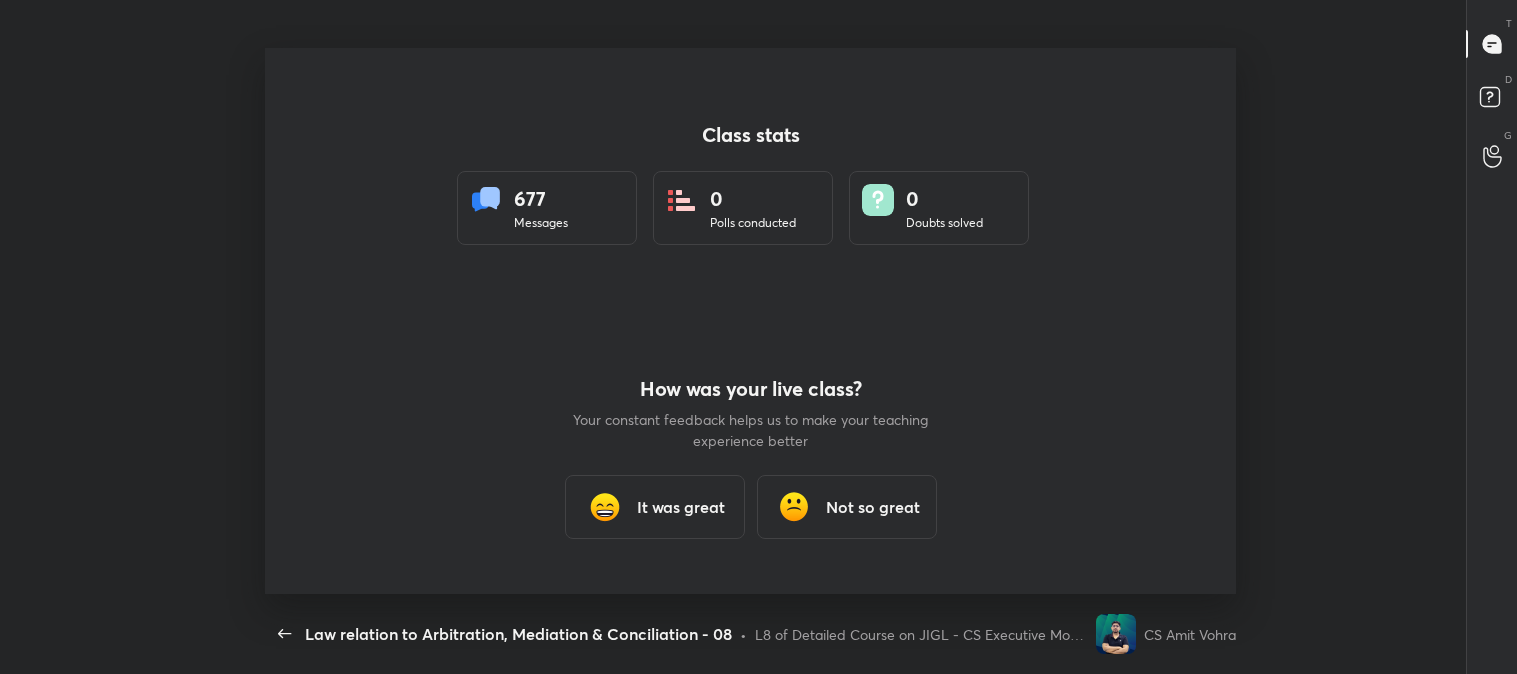 type on "x" 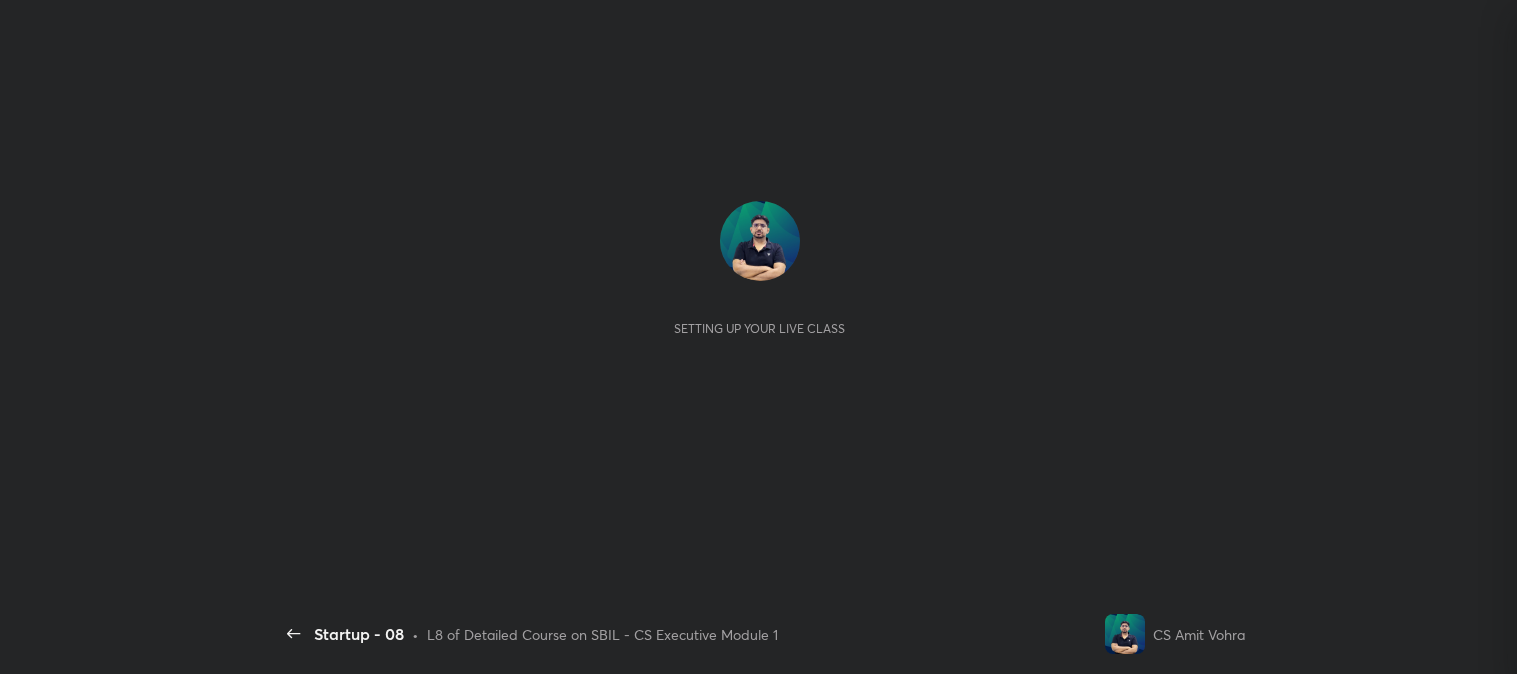 scroll, scrollTop: 0, scrollLeft: 0, axis: both 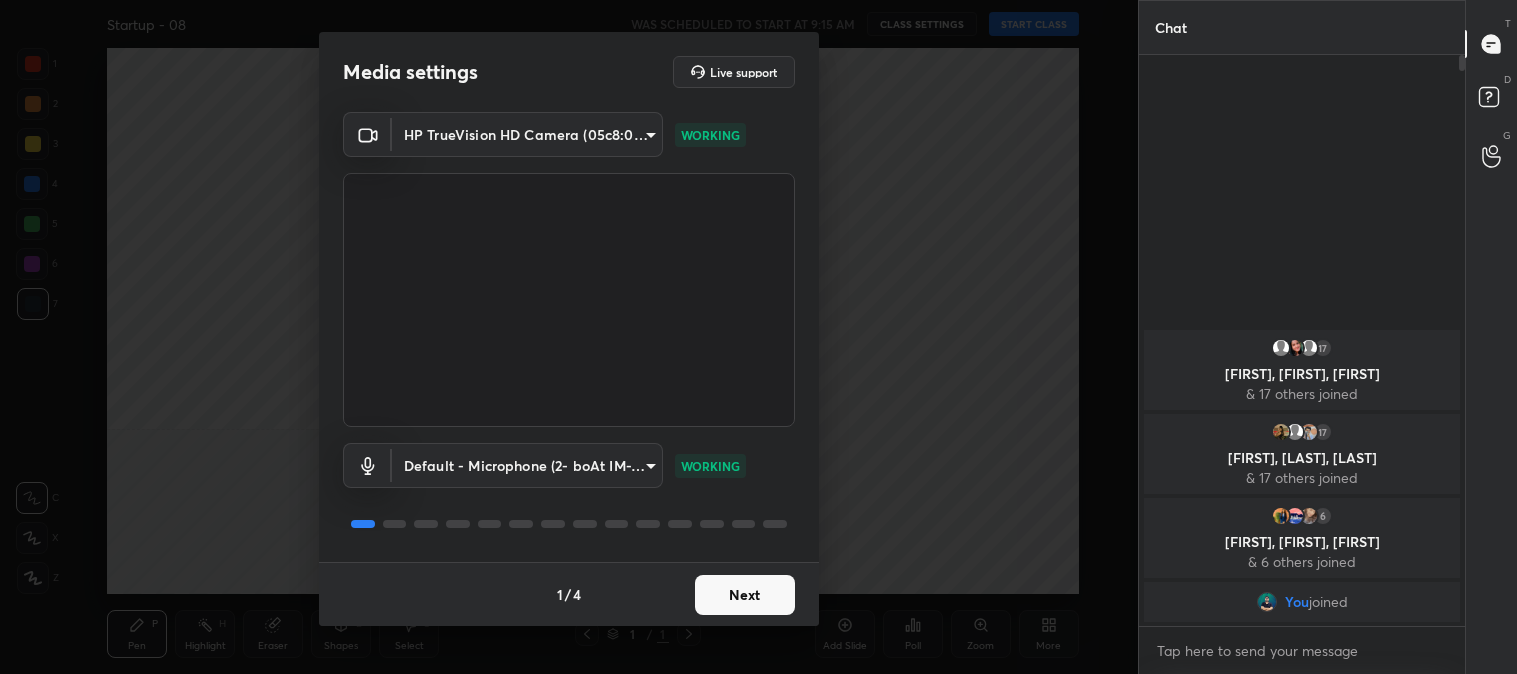 click on "Next" at bounding box center (745, 595) 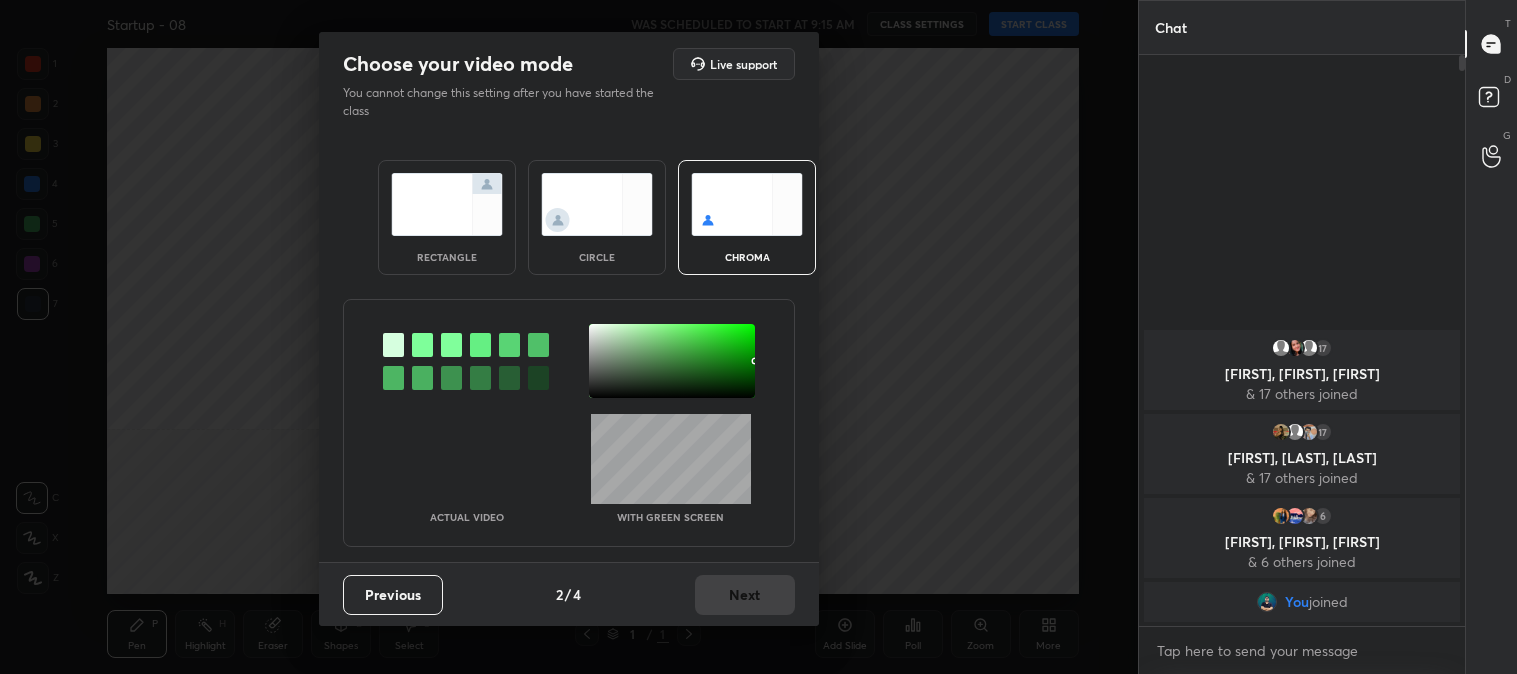 click at bounding box center (447, 204) 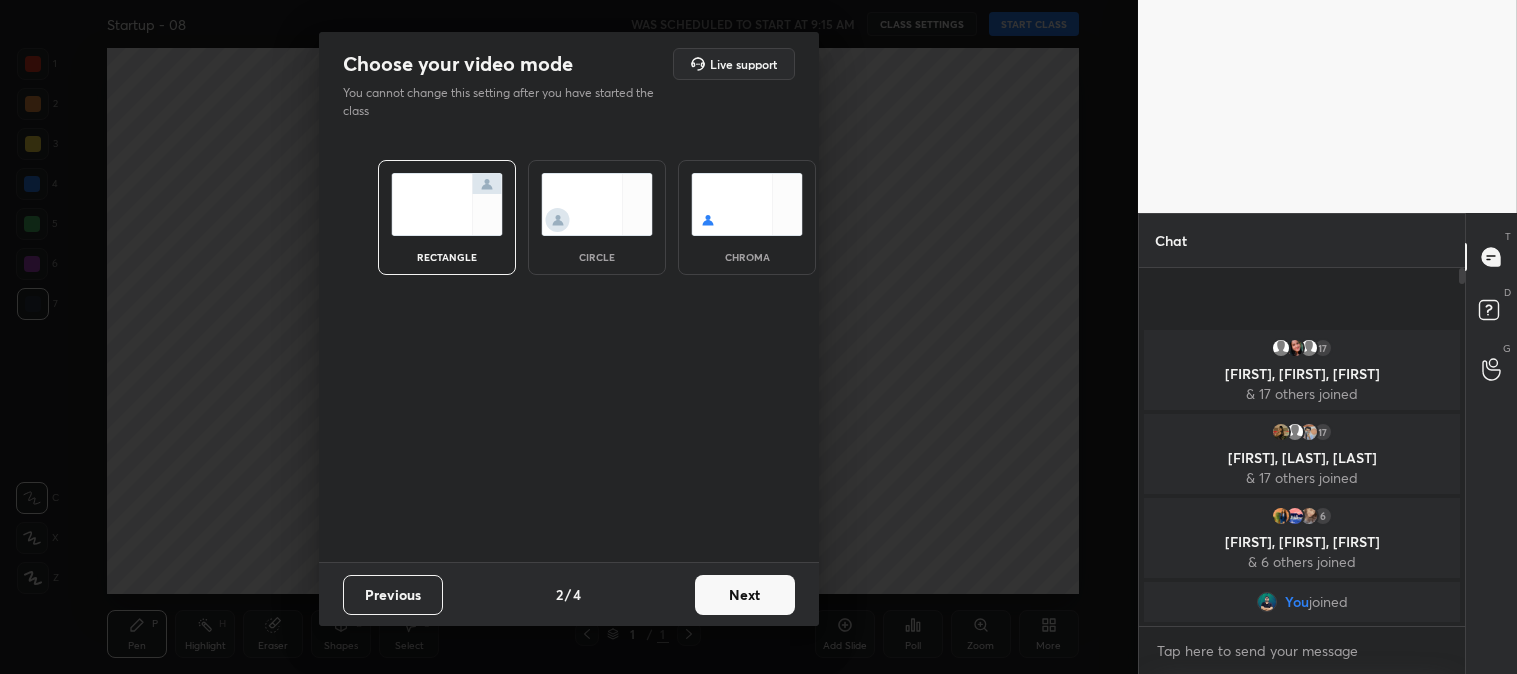 click on "Next" at bounding box center [745, 595] 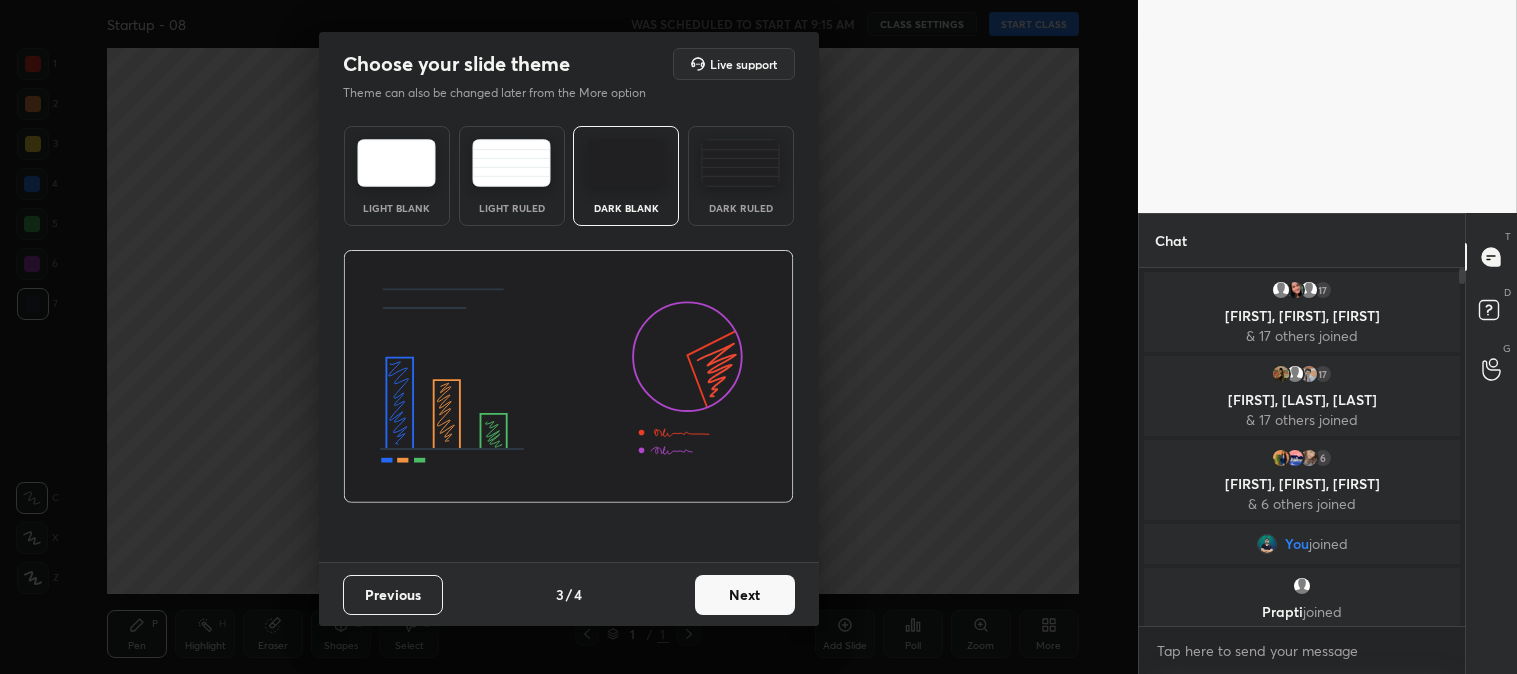 click on "Next" at bounding box center (745, 595) 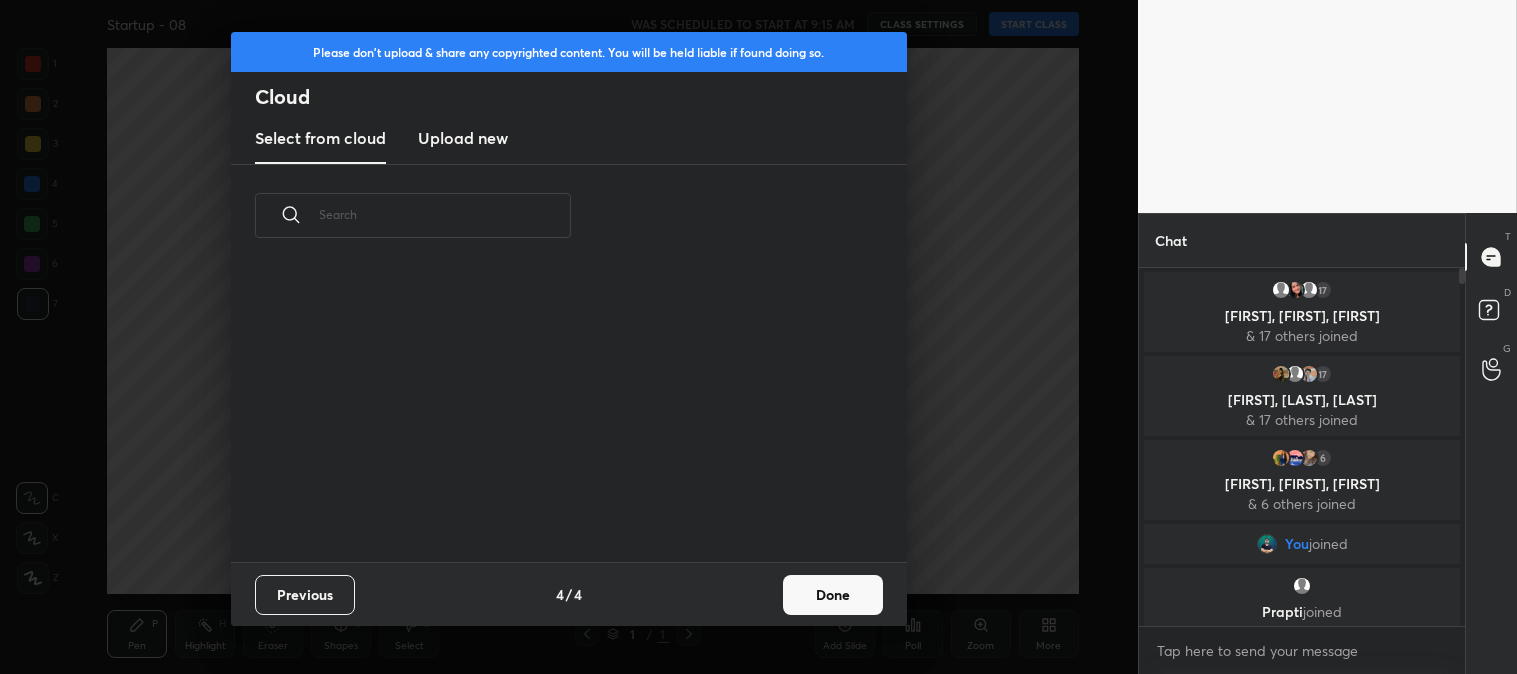 click on "Done" at bounding box center (833, 595) 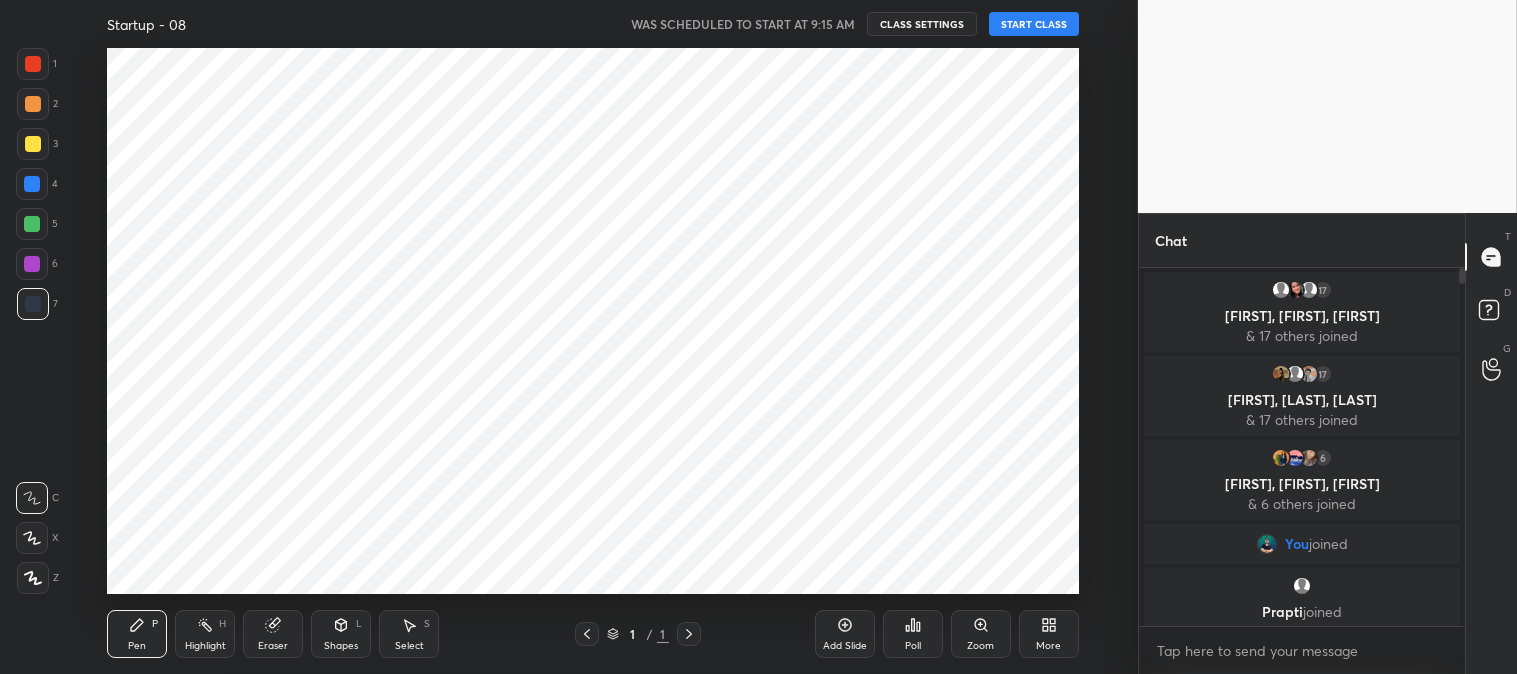 scroll, scrollTop: 0, scrollLeft: 0, axis: both 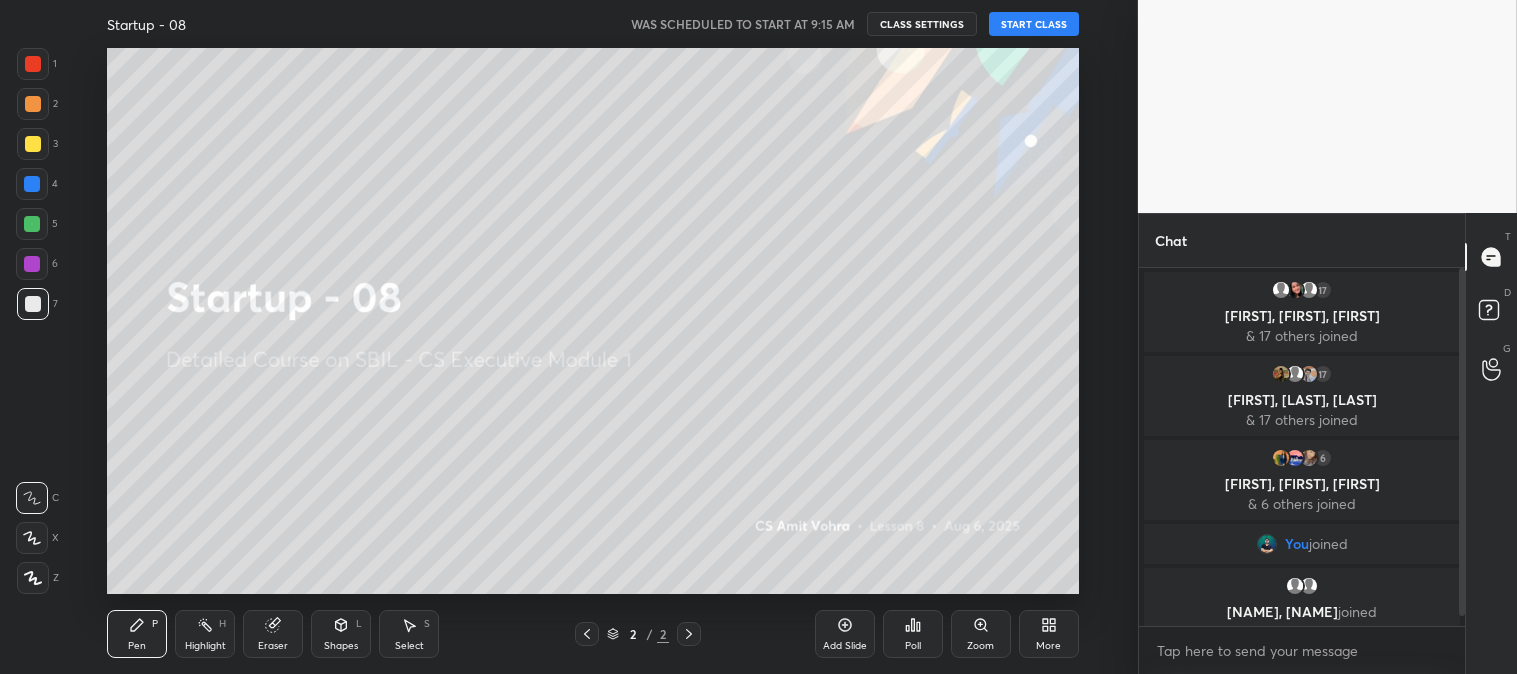 click on "START CLASS" at bounding box center [1034, 24] 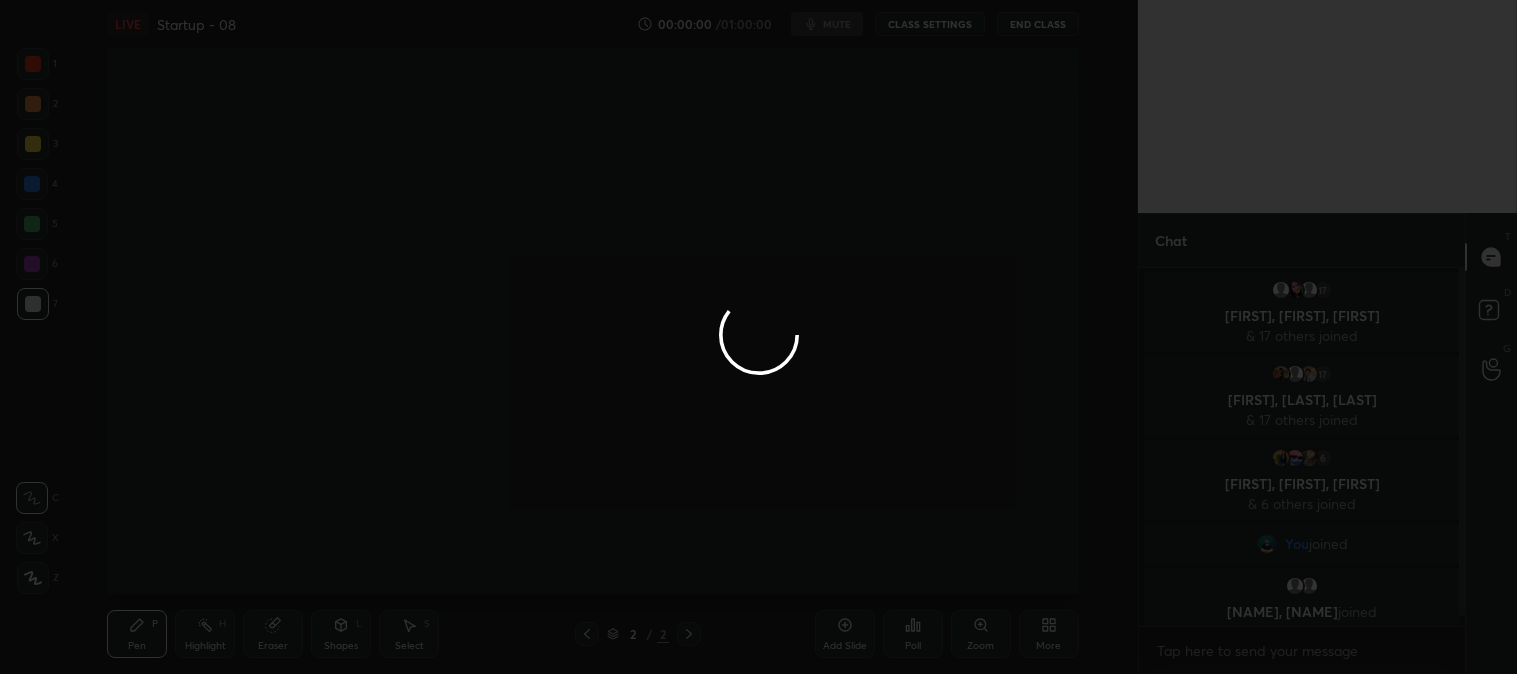 click at bounding box center (758, 337) 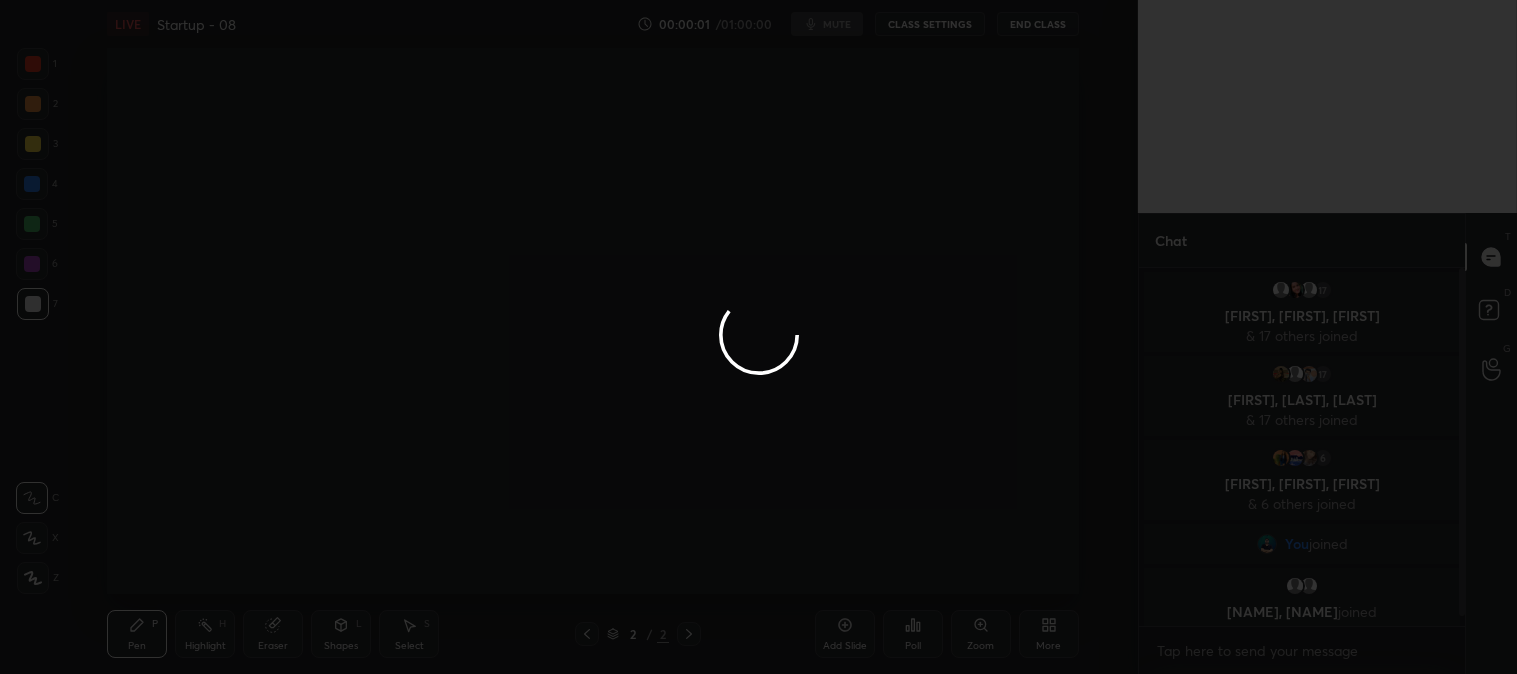 click at bounding box center (758, 337) 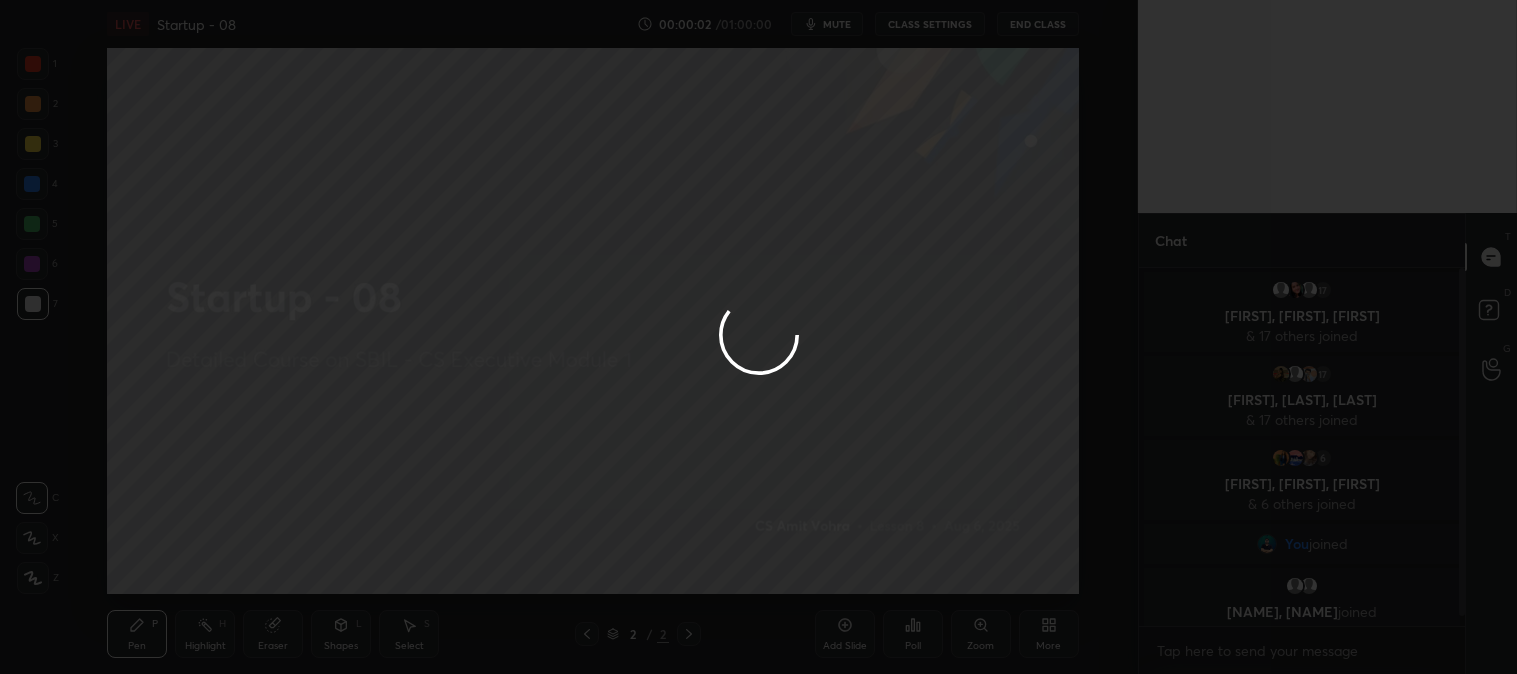 click at bounding box center (758, 337) 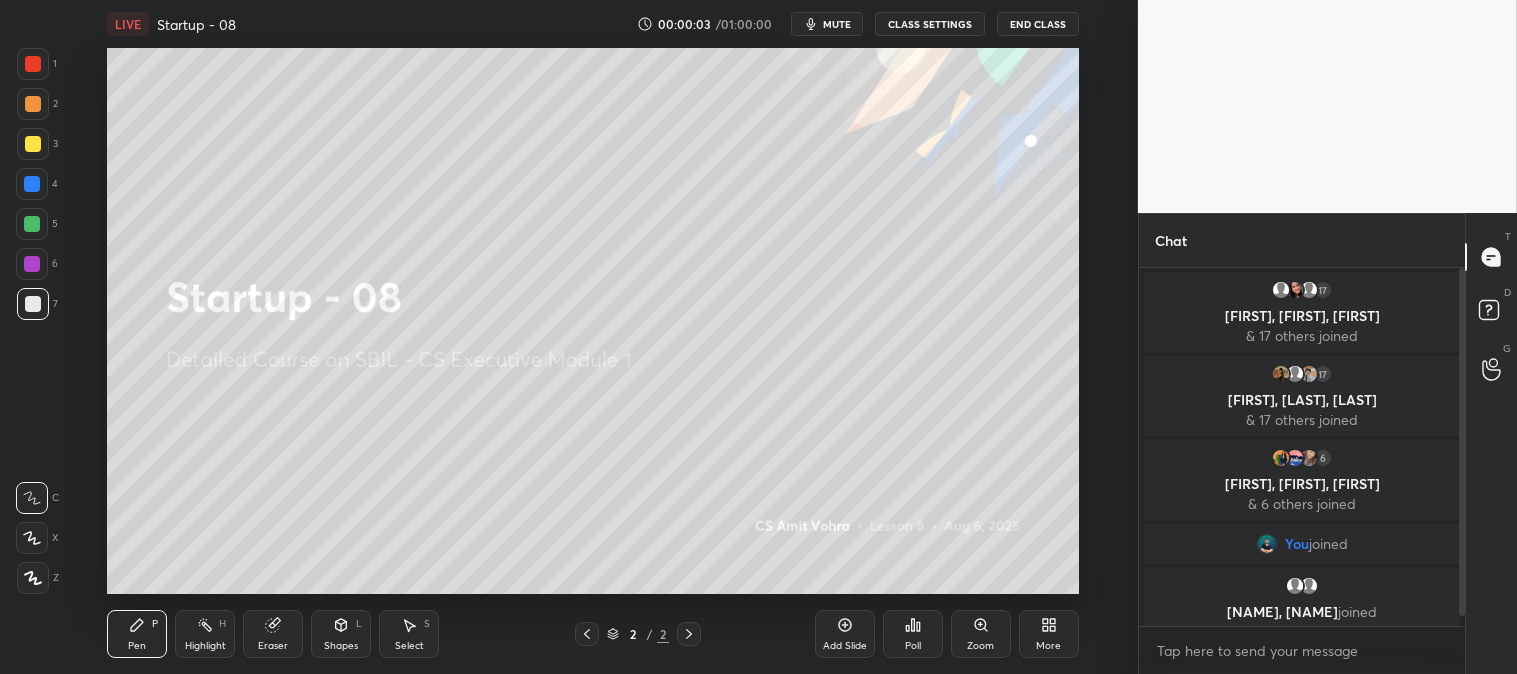 click at bounding box center (33, 64) 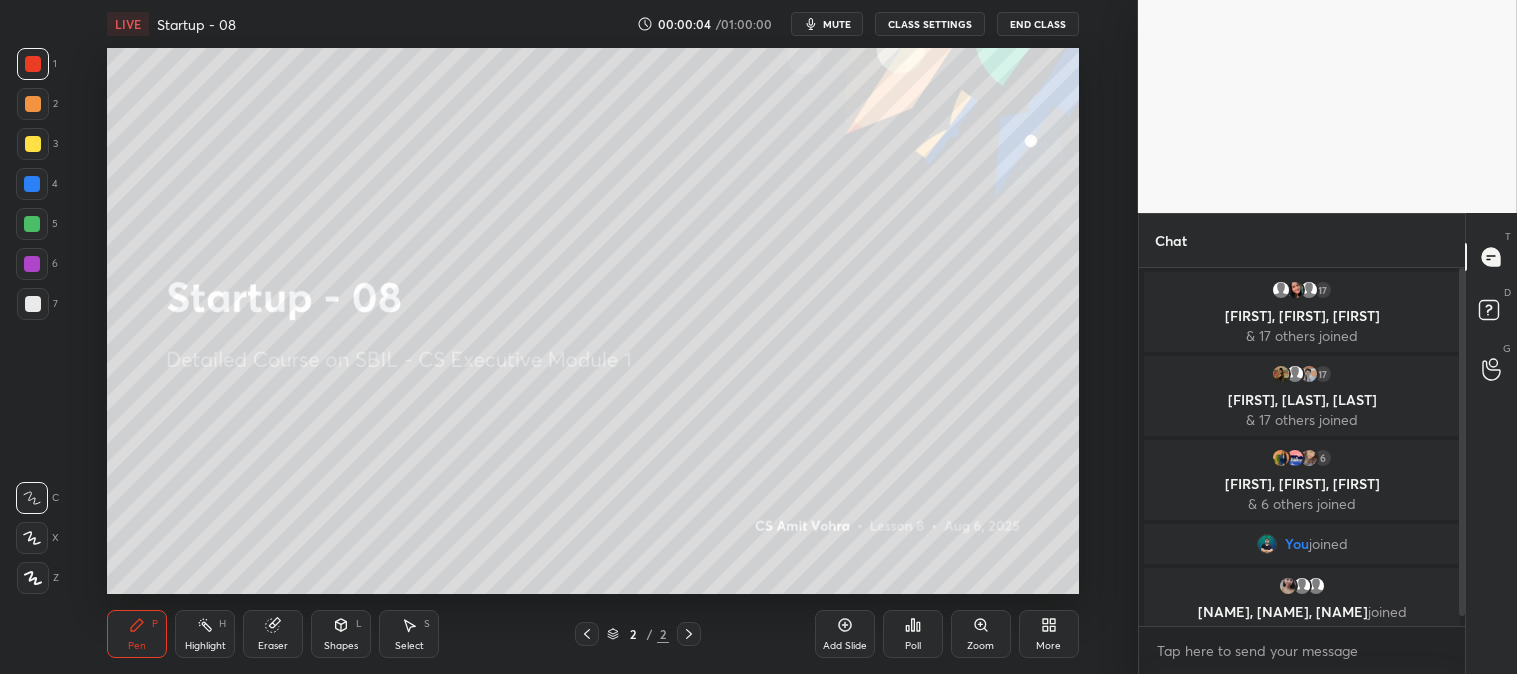 click 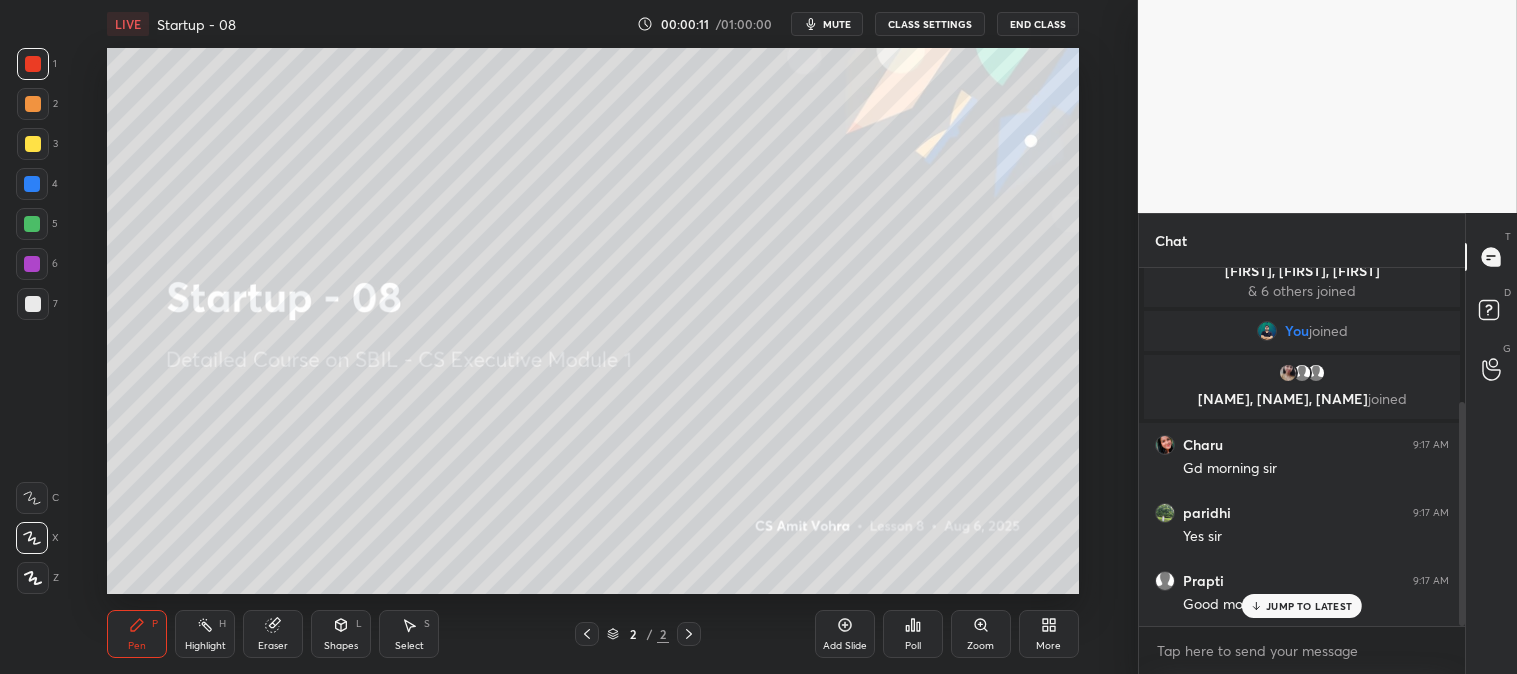 scroll, scrollTop: 490, scrollLeft: 0, axis: vertical 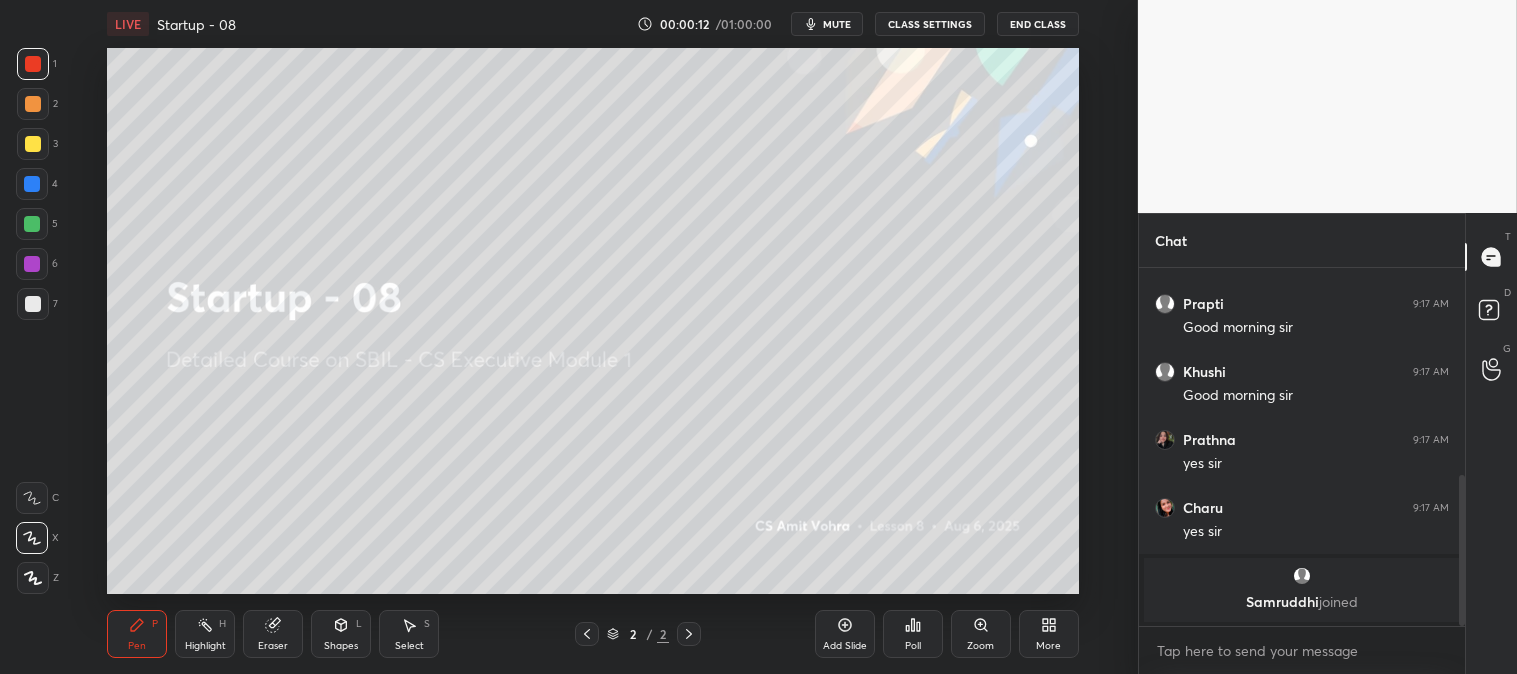 click on "Samruddhi  joined" at bounding box center (1302, 602) 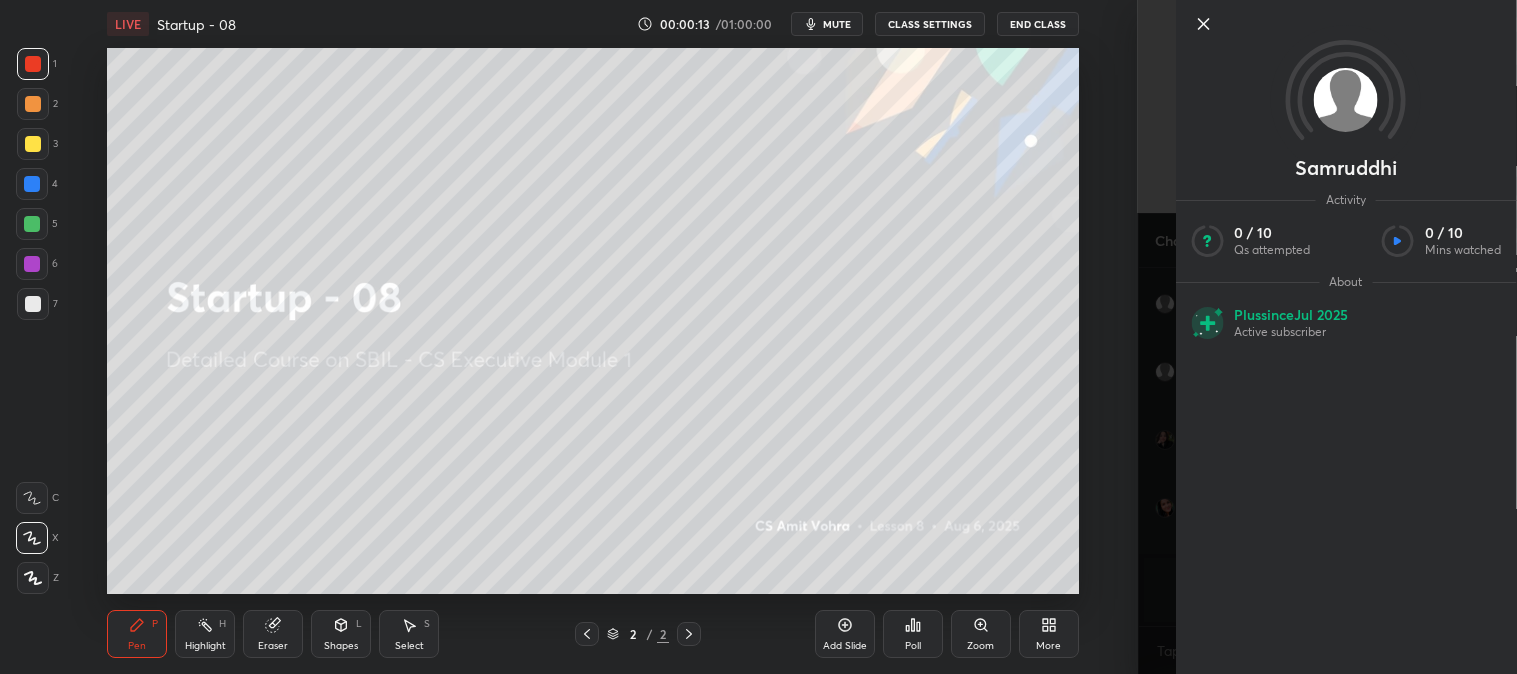 click 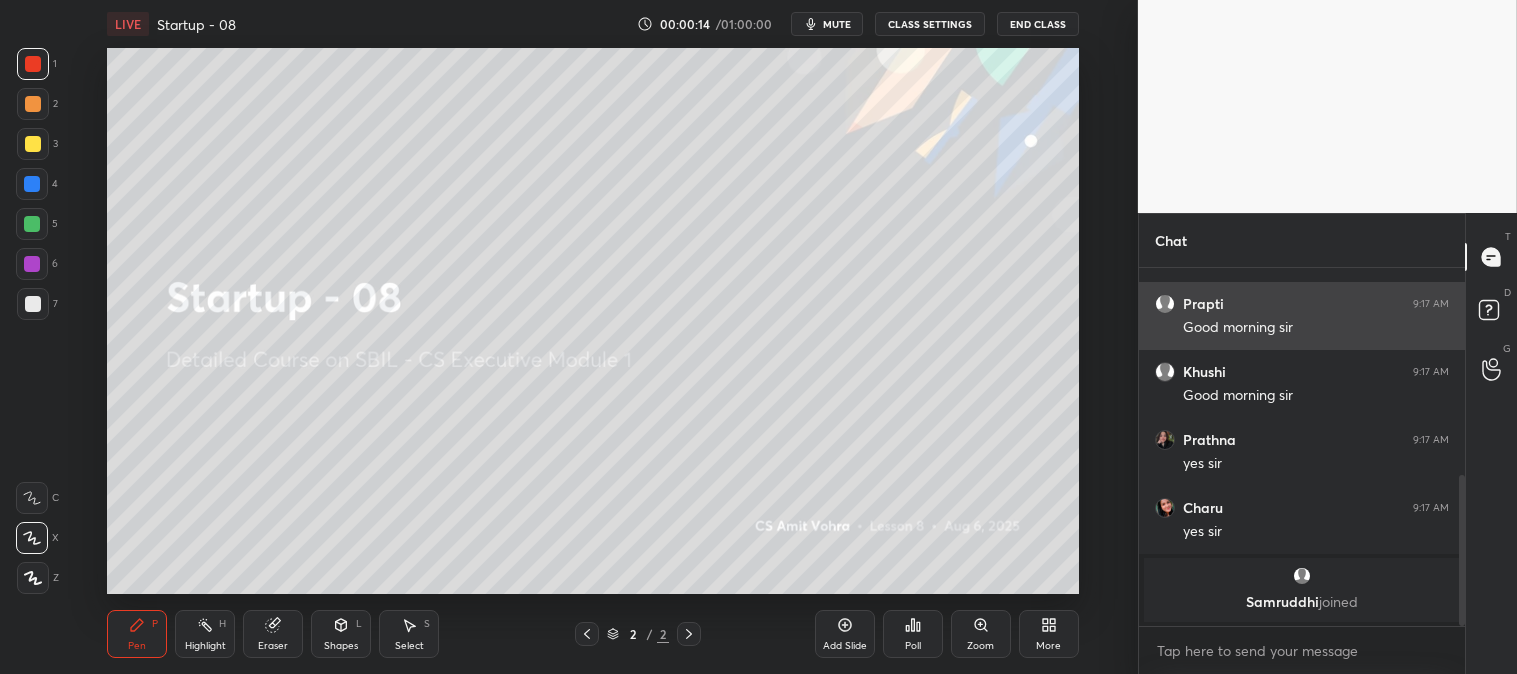 scroll, scrollTop: 557, scrollLeft: 0, axis: vertical 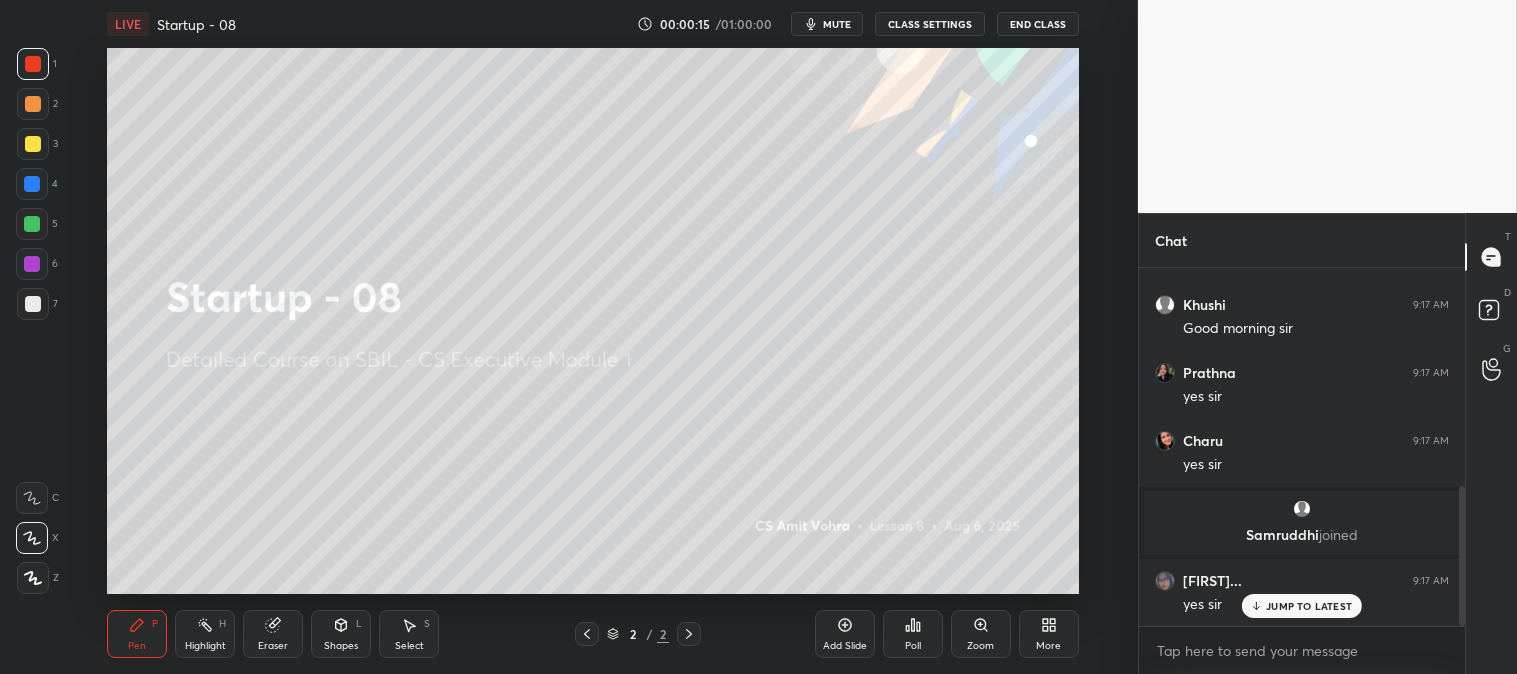 click on "JUMP TO LATEST" at bounding box center [1302, 606] 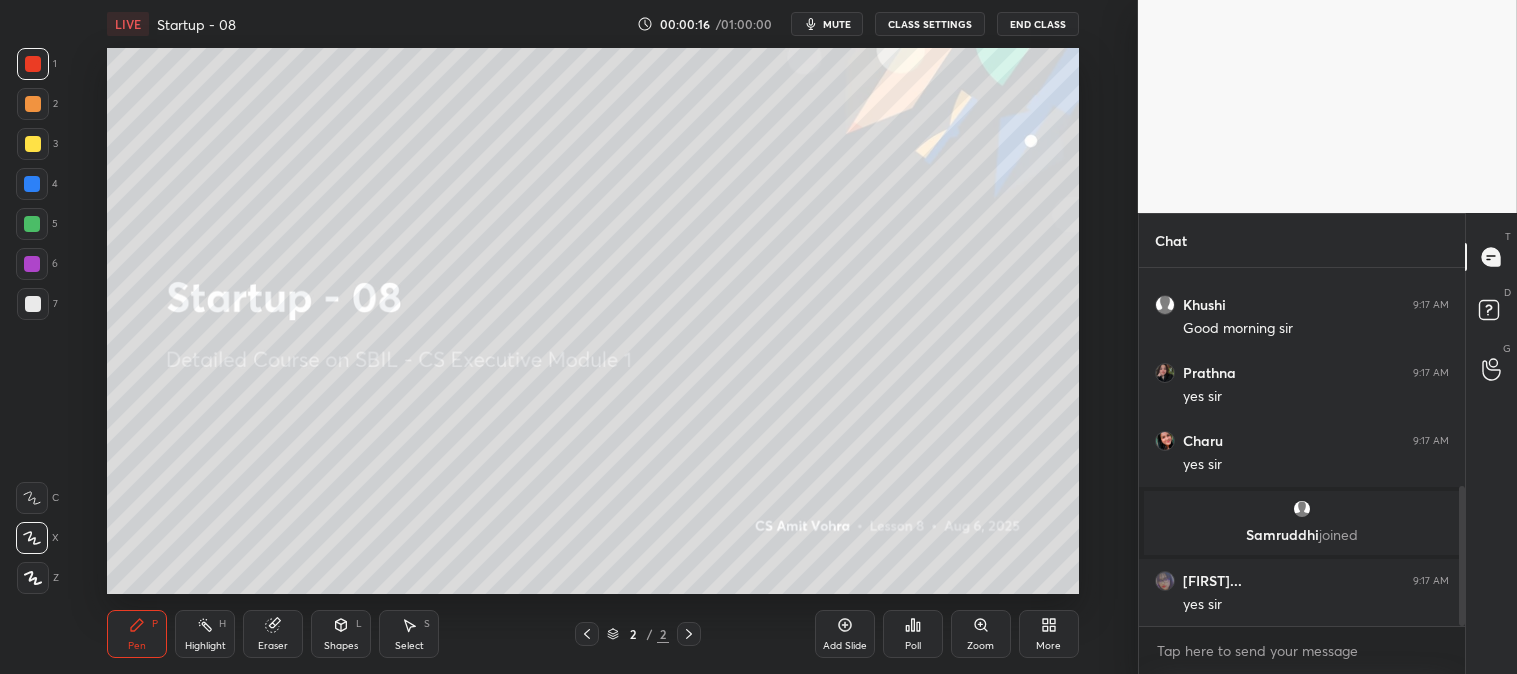 click at bounding box center (33, 144) 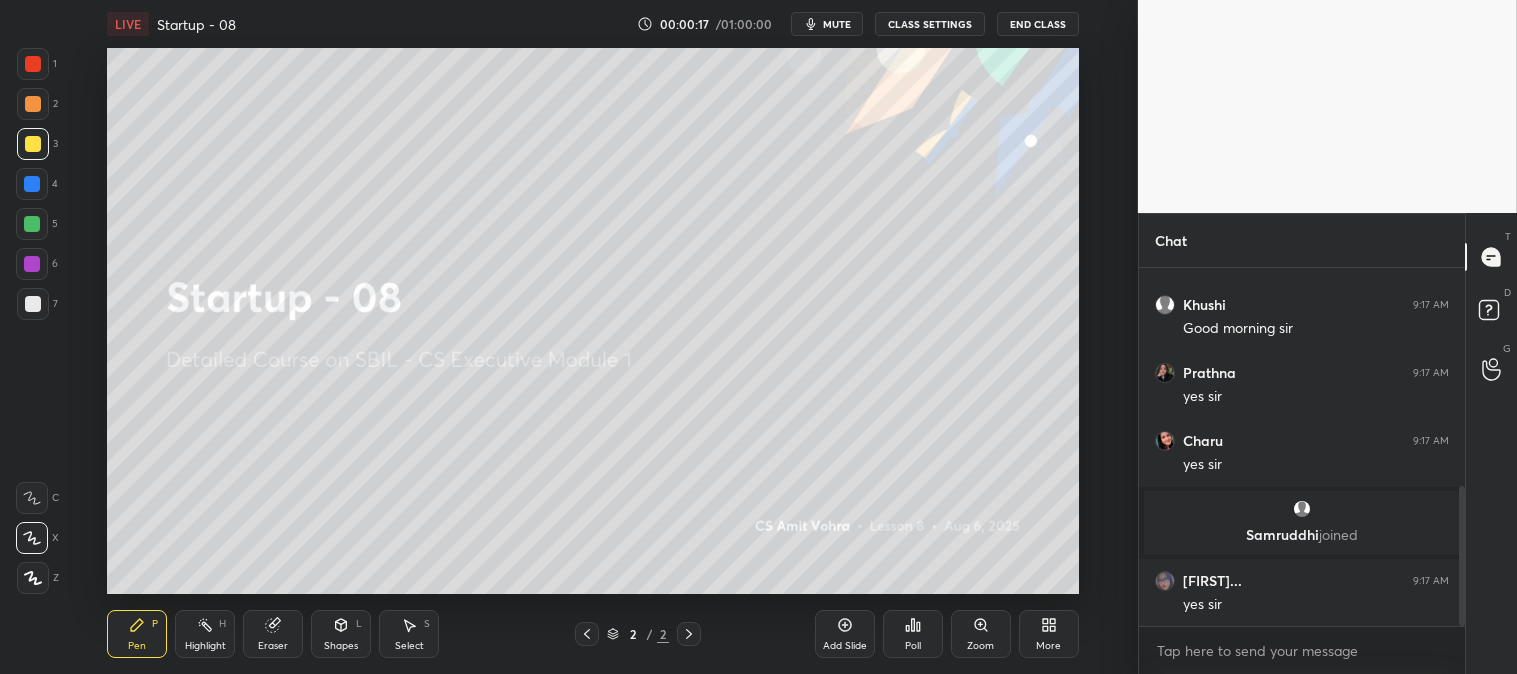 click on "More" at bounding box center (1048, 646) 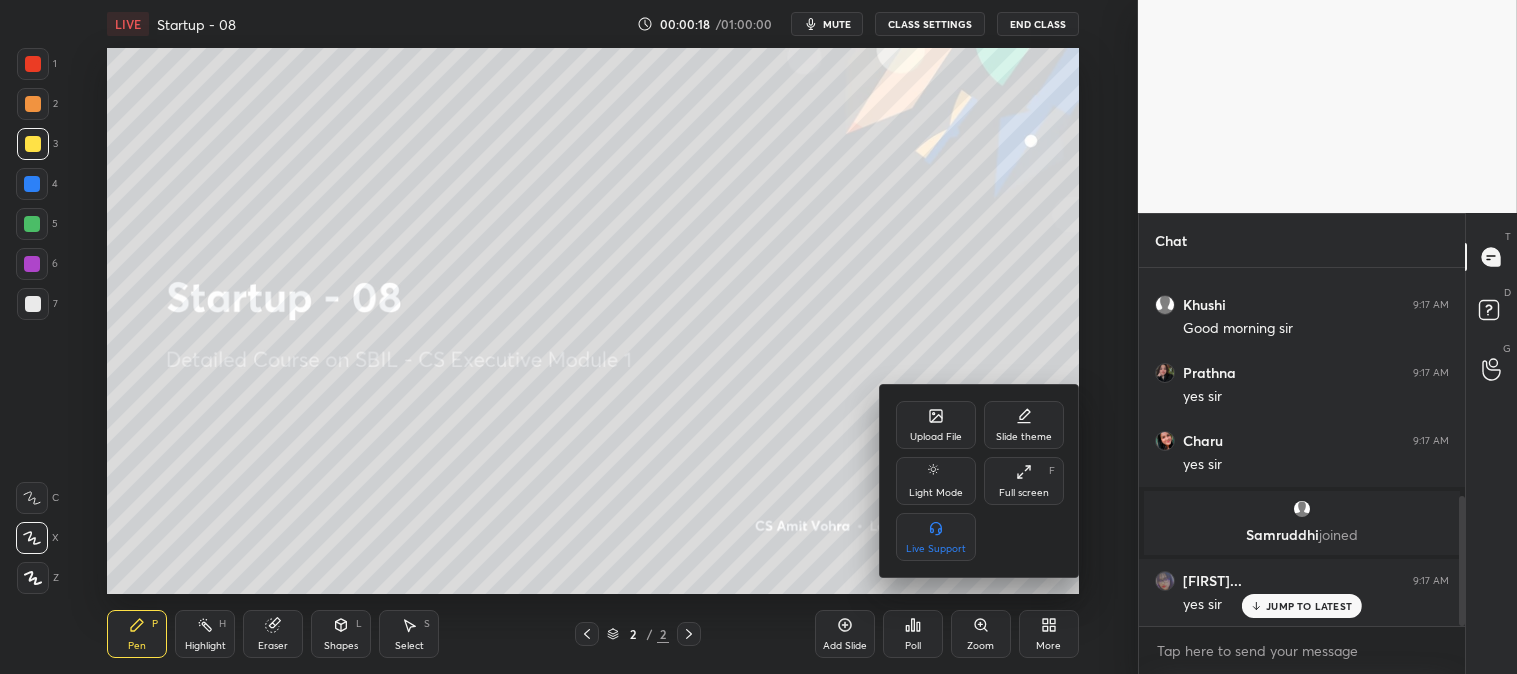 scroll, scrollTop: 625, scrollLeft: 0, axis: vertical 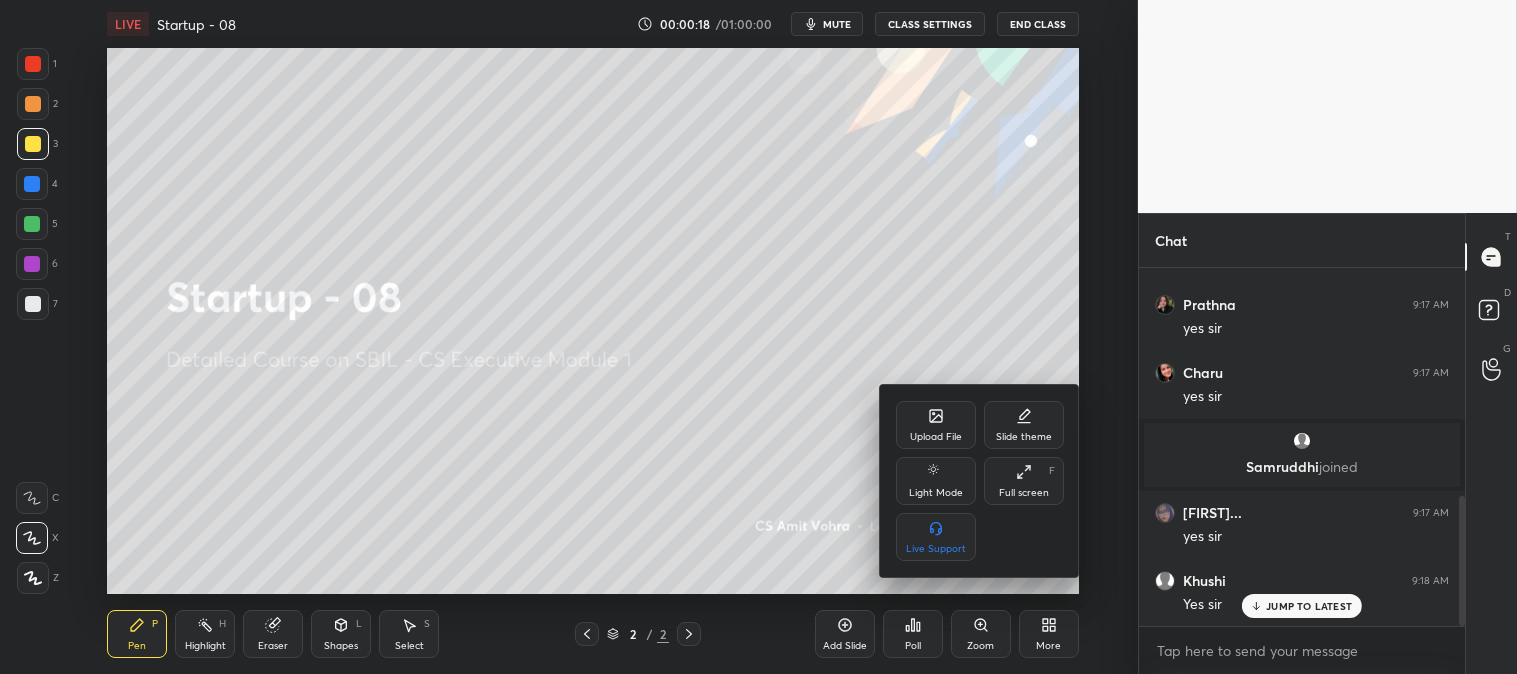 click 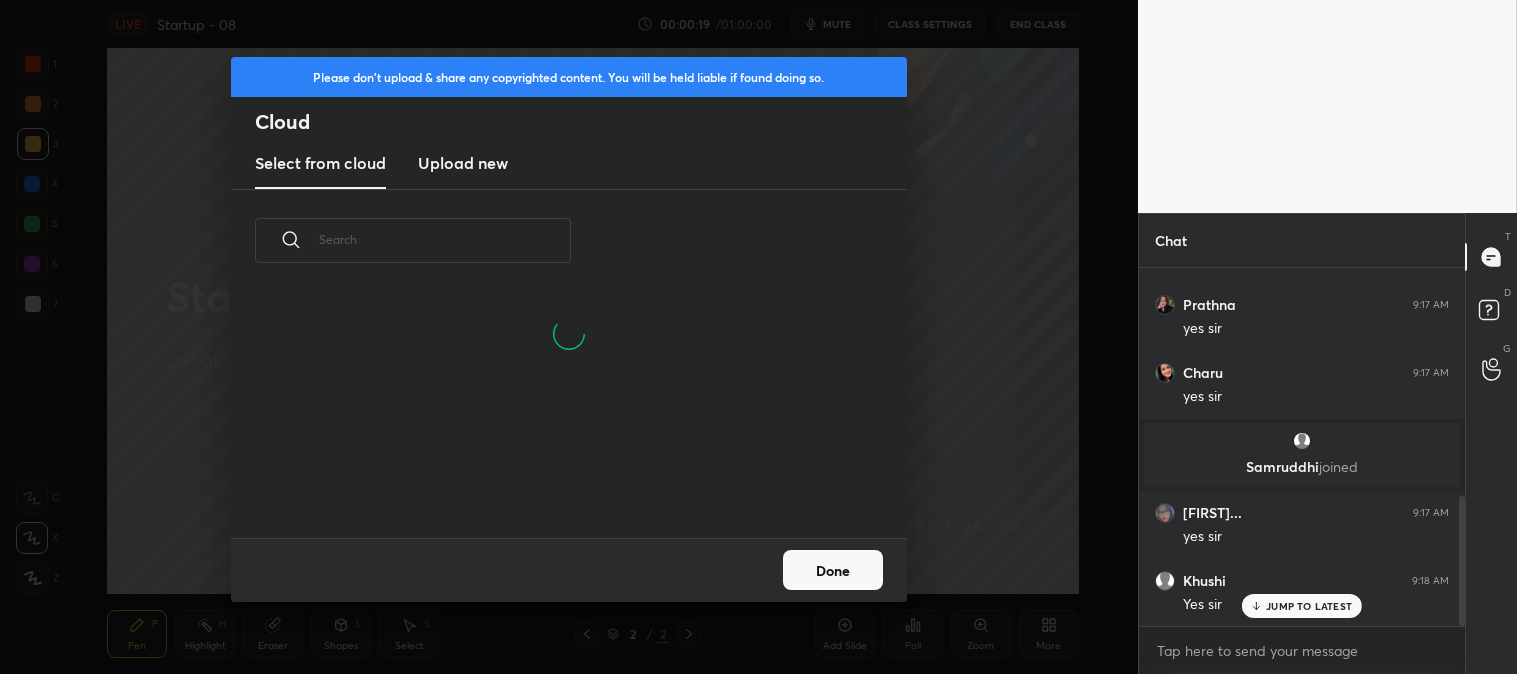 click on "Upload new" at bounding box center [463, 163] 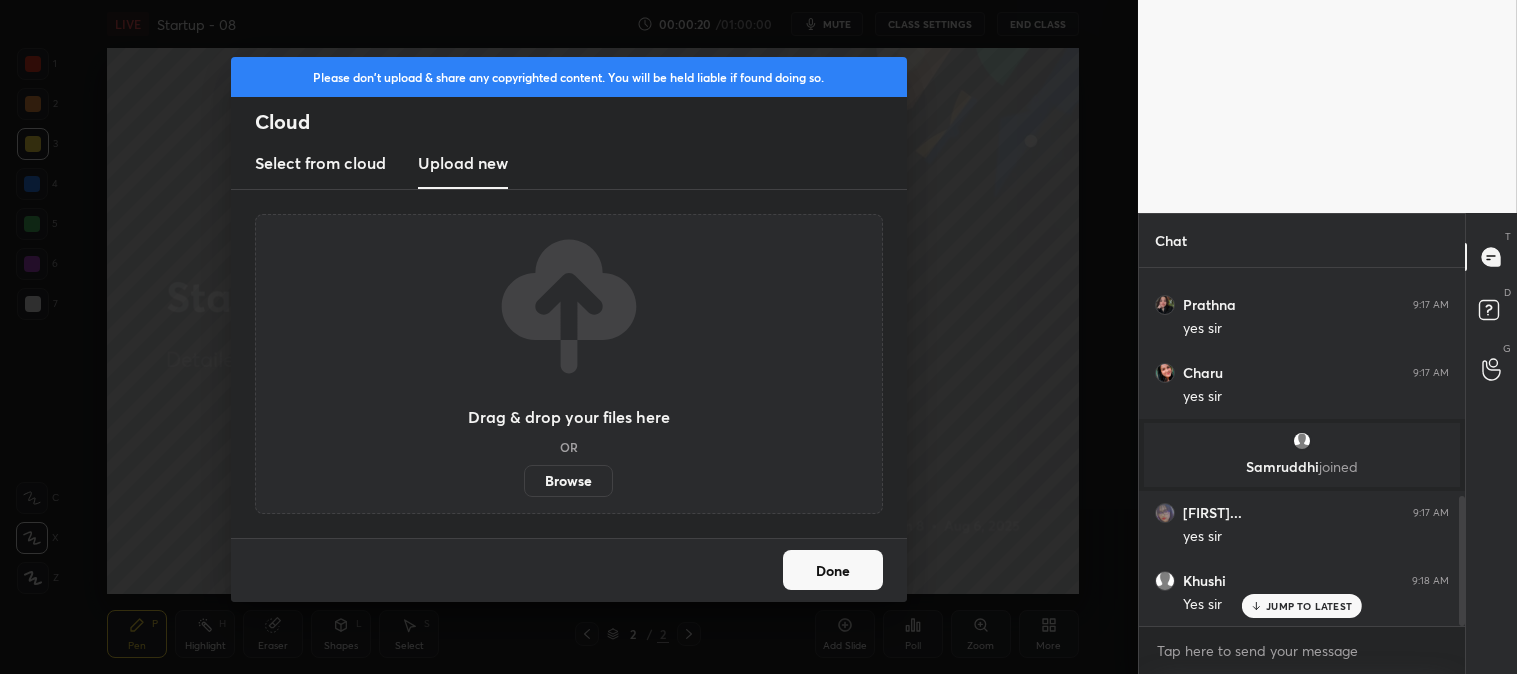 click on "Browse" at bounding box center [568, 481] 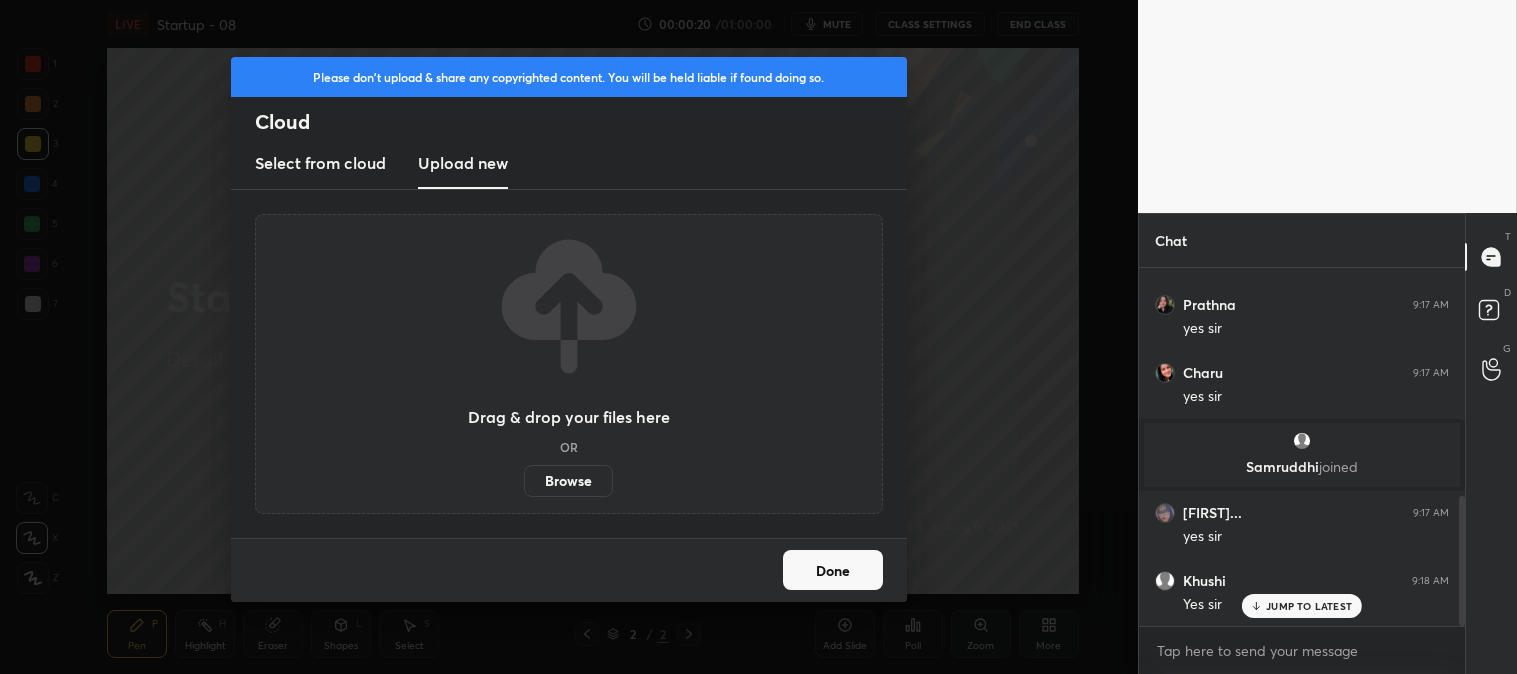 click on "Browse" at bounding box center [524, 481] 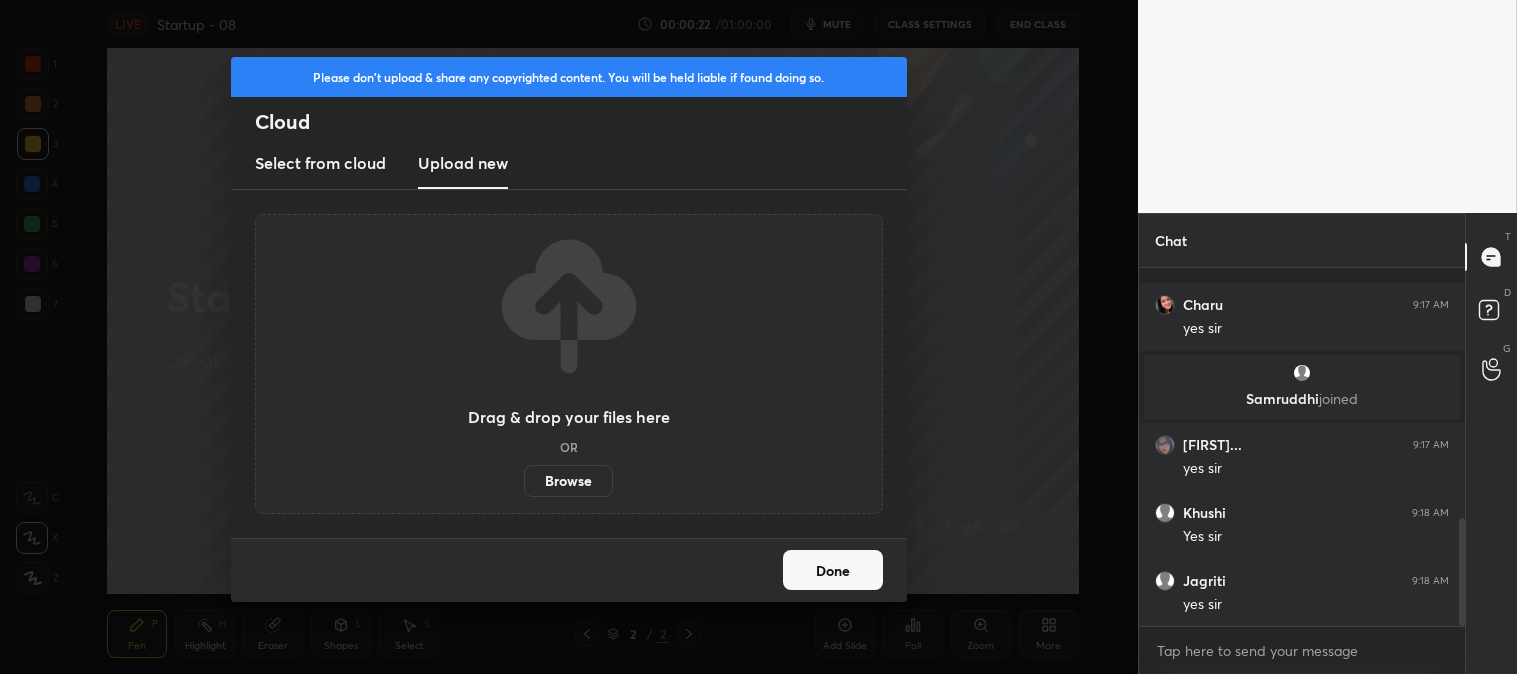 scroll, scrollTop: 830, scrollLeft: 0, axis: vertical 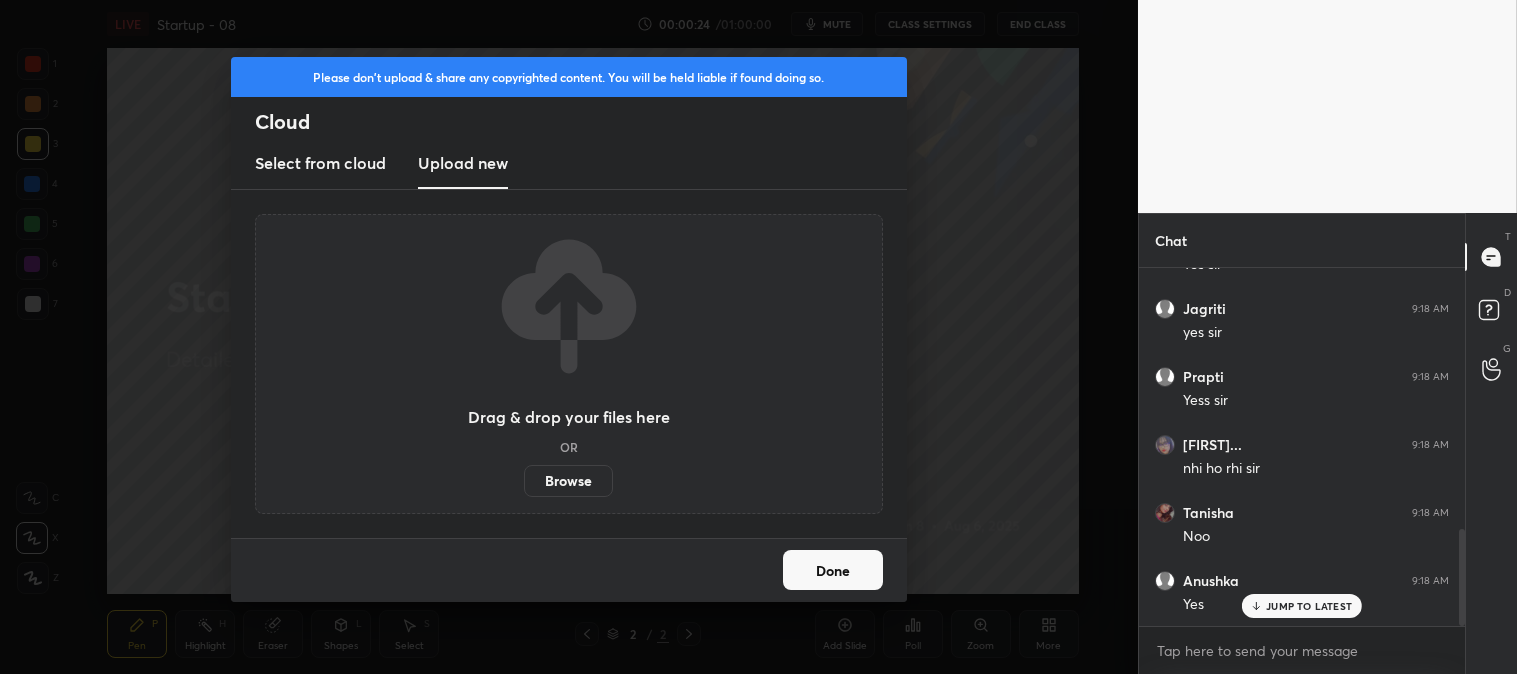 click on "Browse" at bounding box center [568, 481] 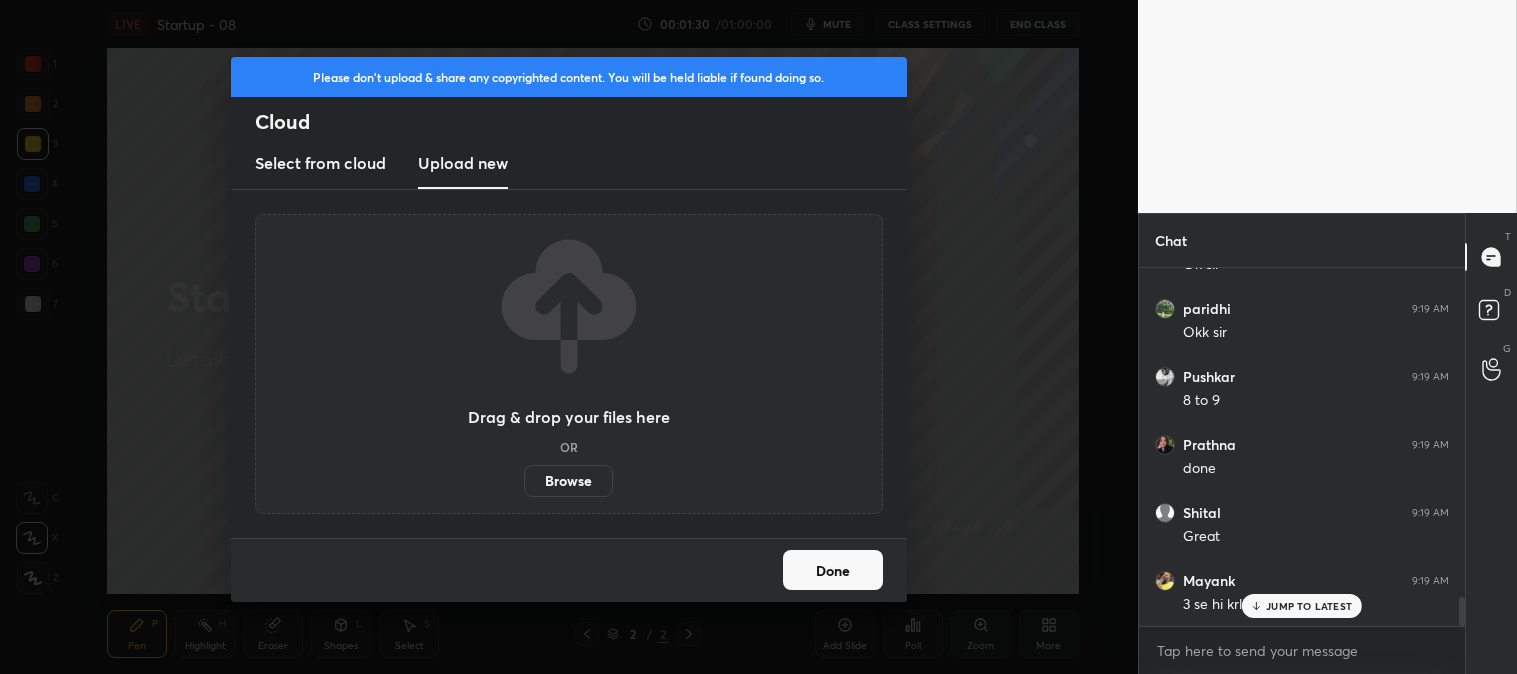 scroll, scrollTop: 4185, scrollLeft: 0, axis: vertical 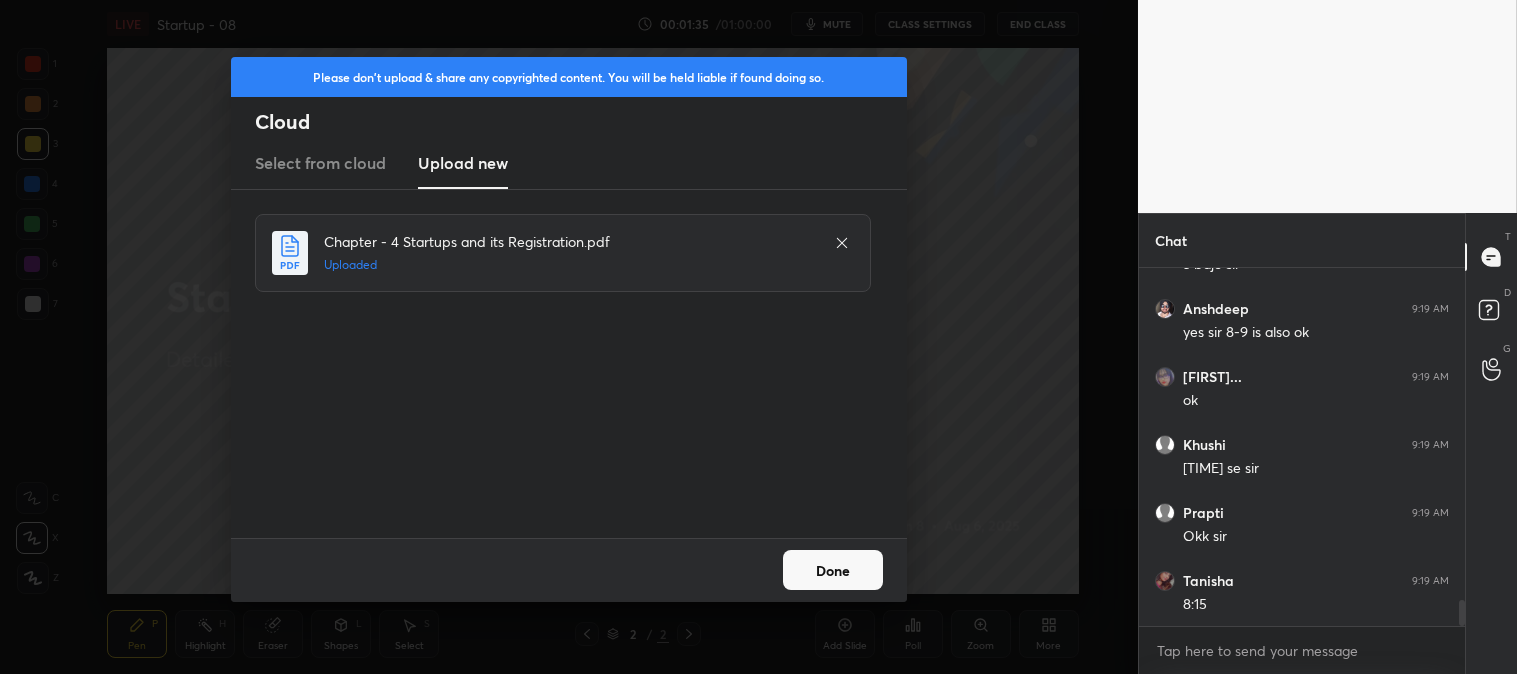 click on "Done" at bounding box center [833, 570] 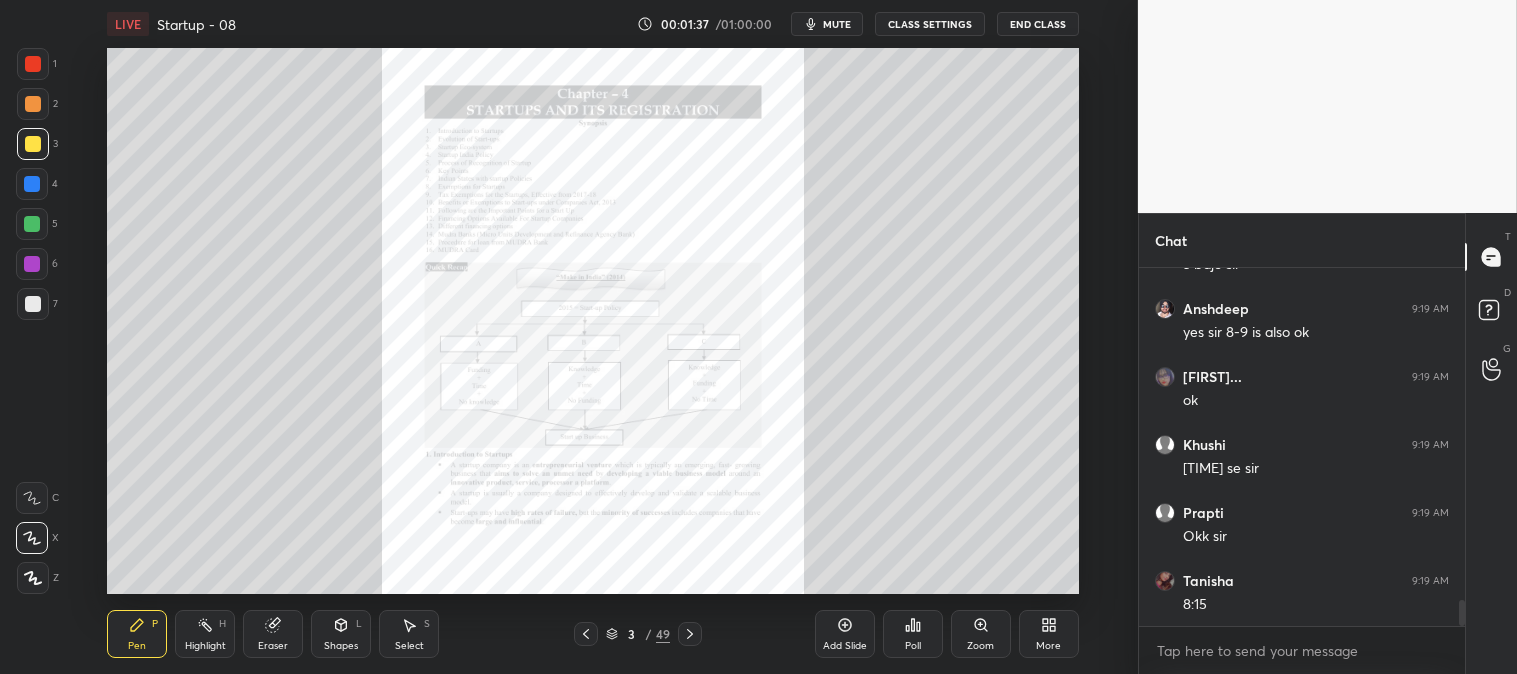 click at bounding box center [33, 104] 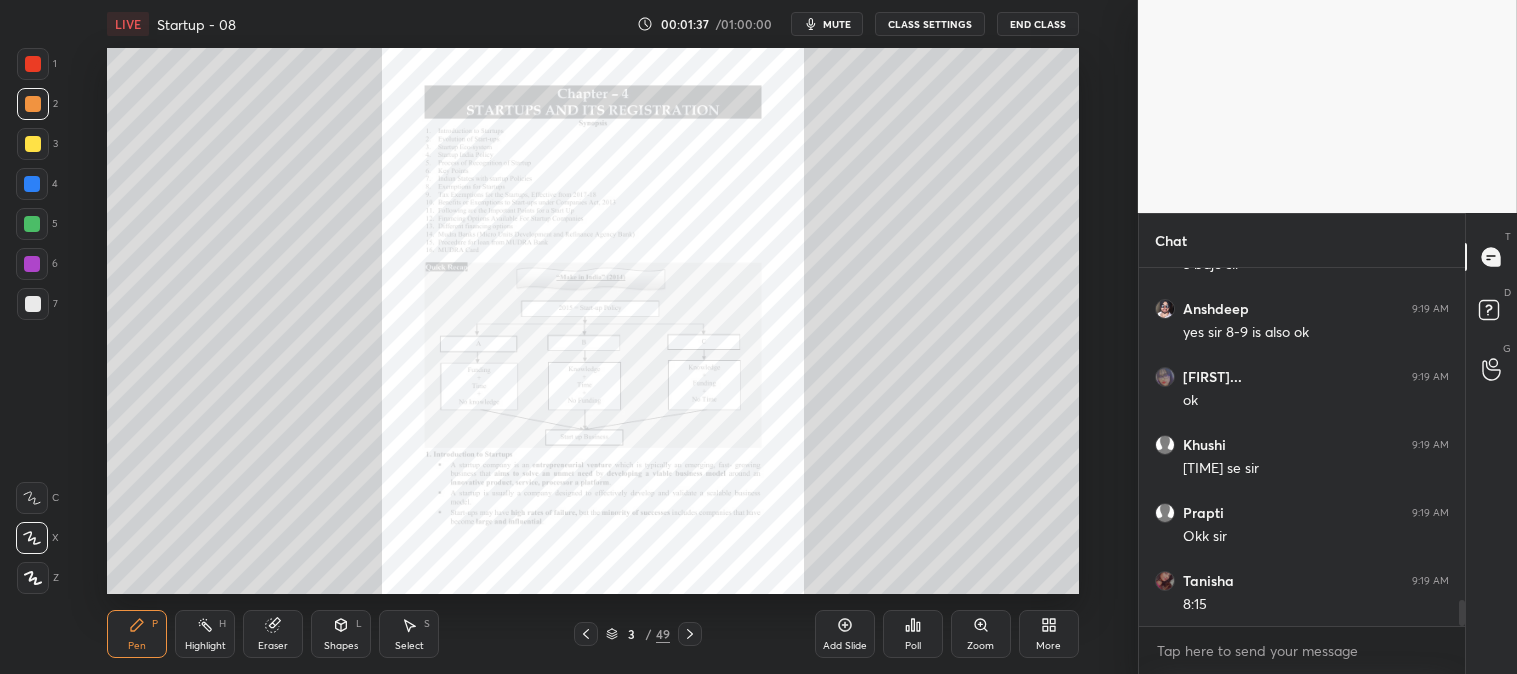 click at bounding box center (33, 144) 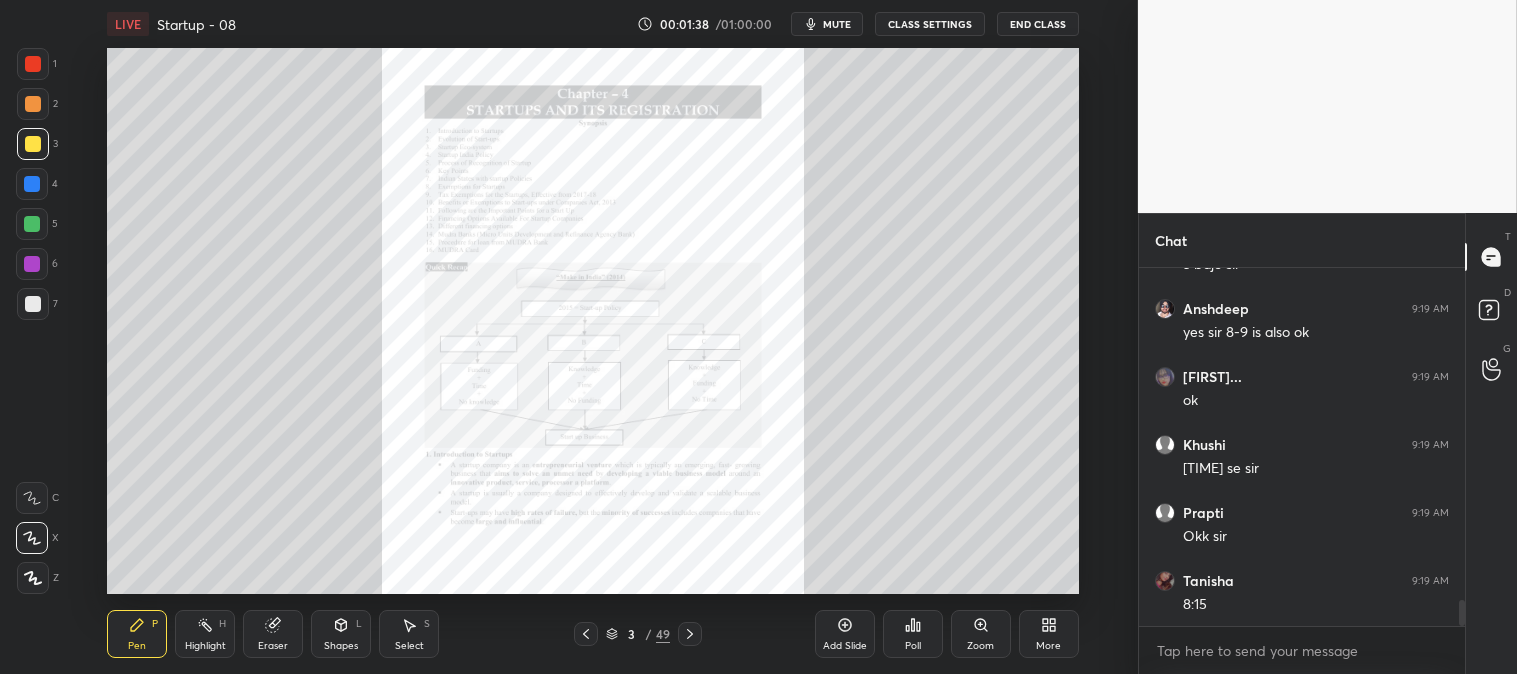 click on "3" at bounding box center (632, 634) 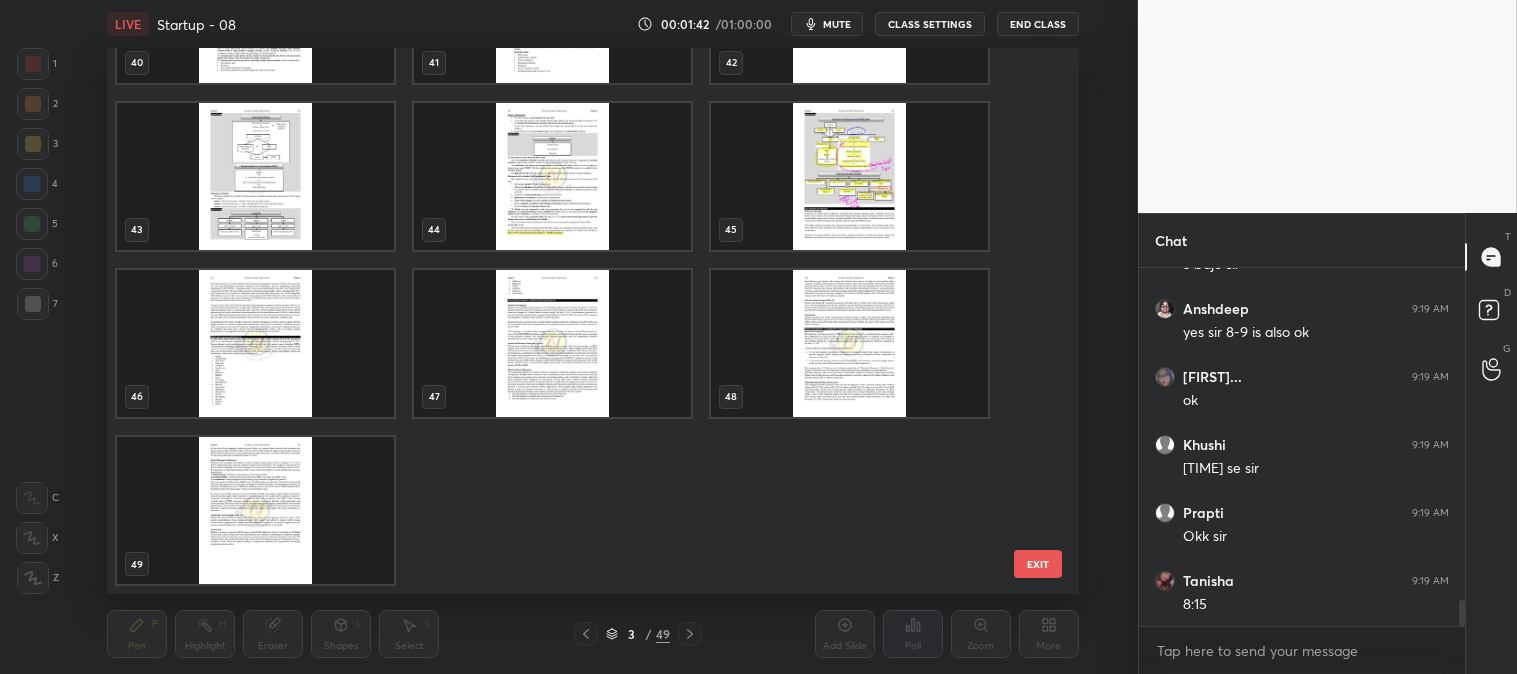 click at bounding box center [552, 343] 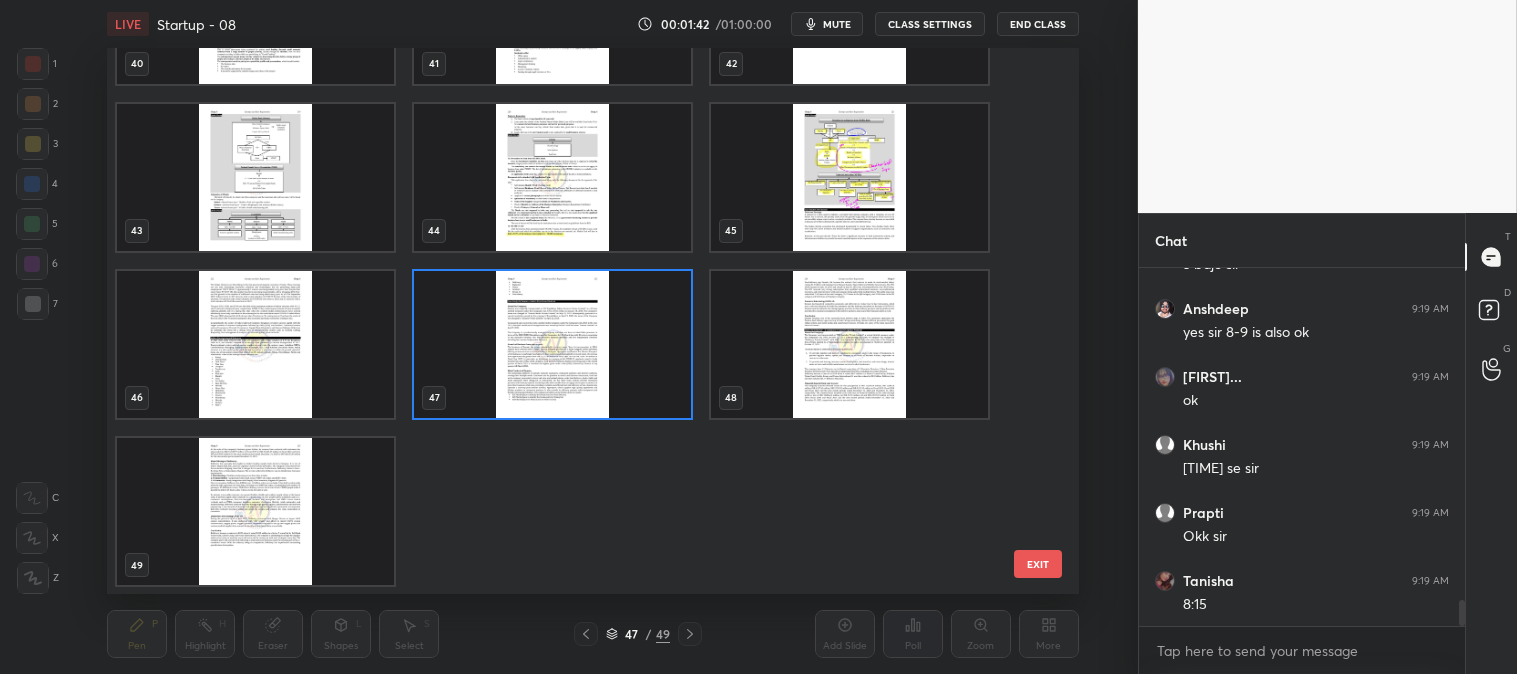 click at bounding box center (552, 344) 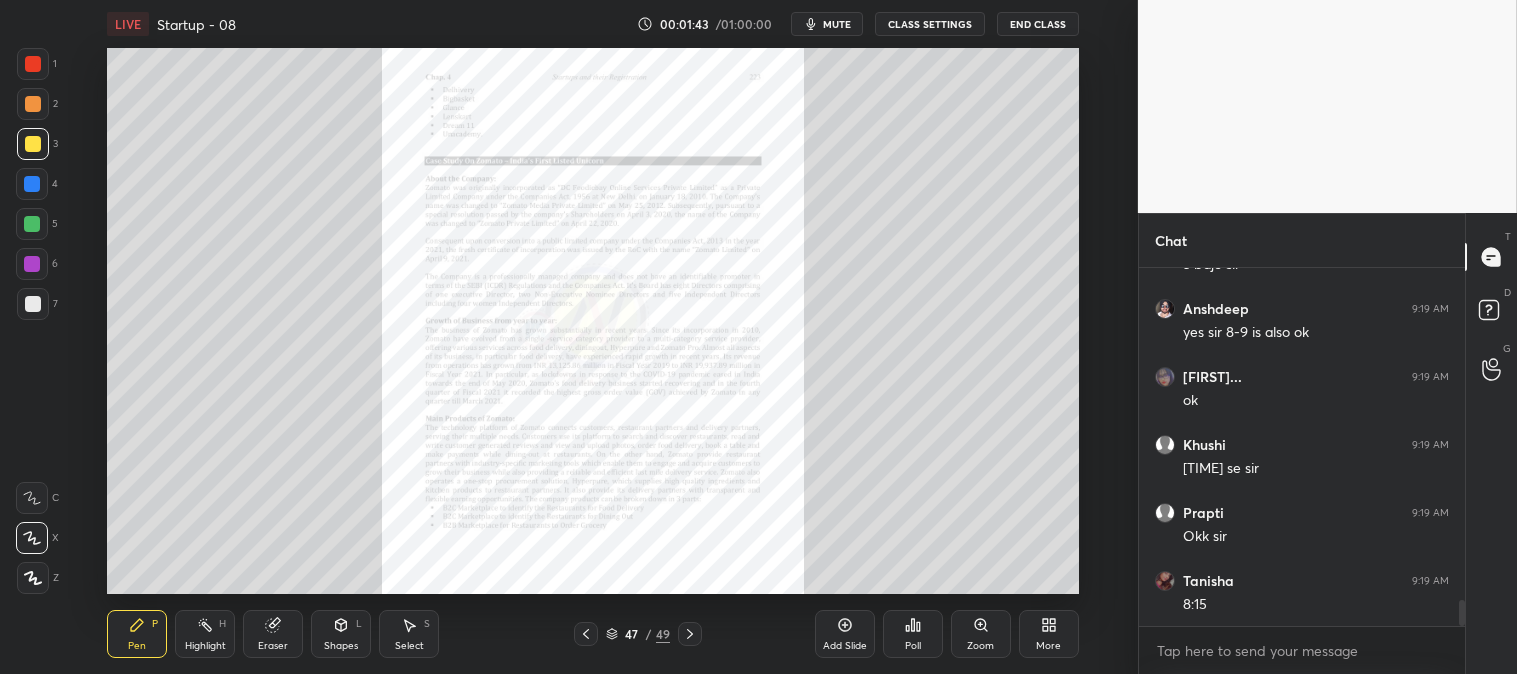 click at bounding box center [33, 64] 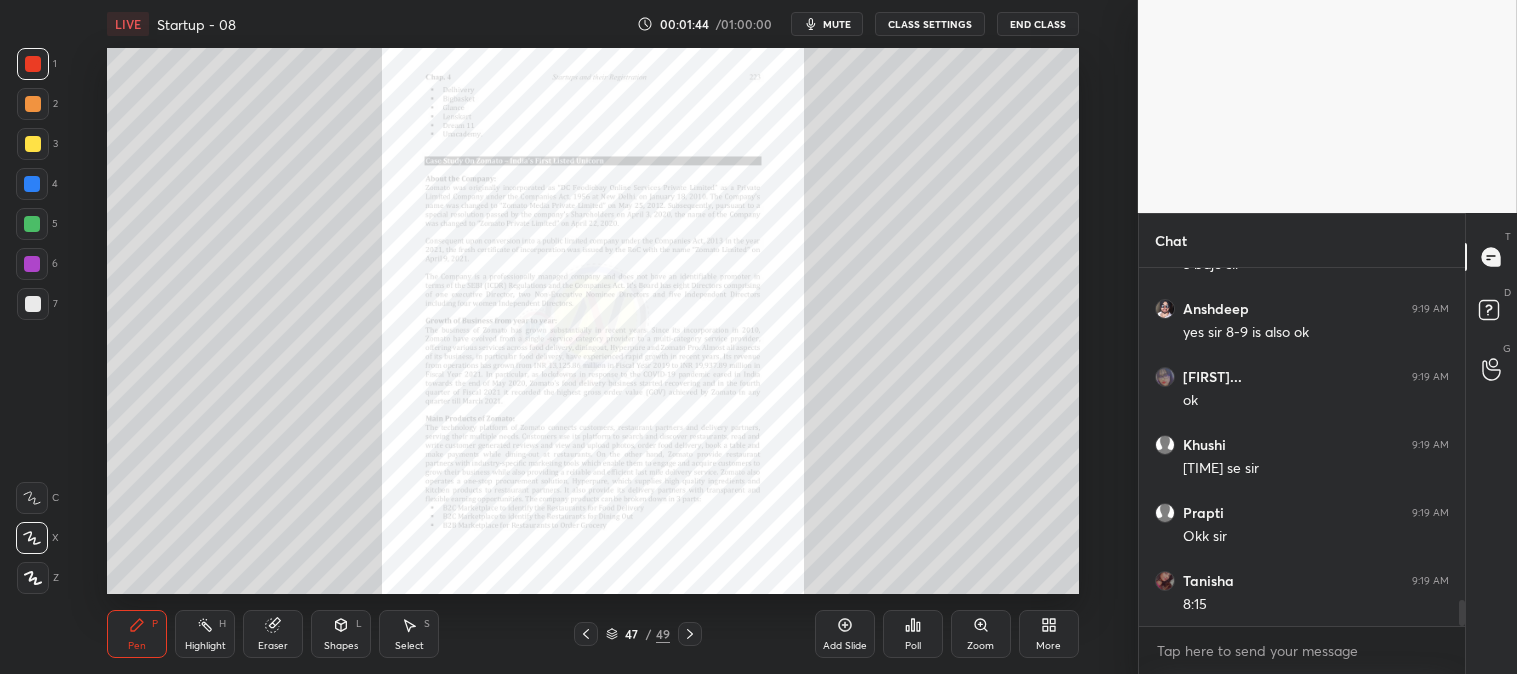 click 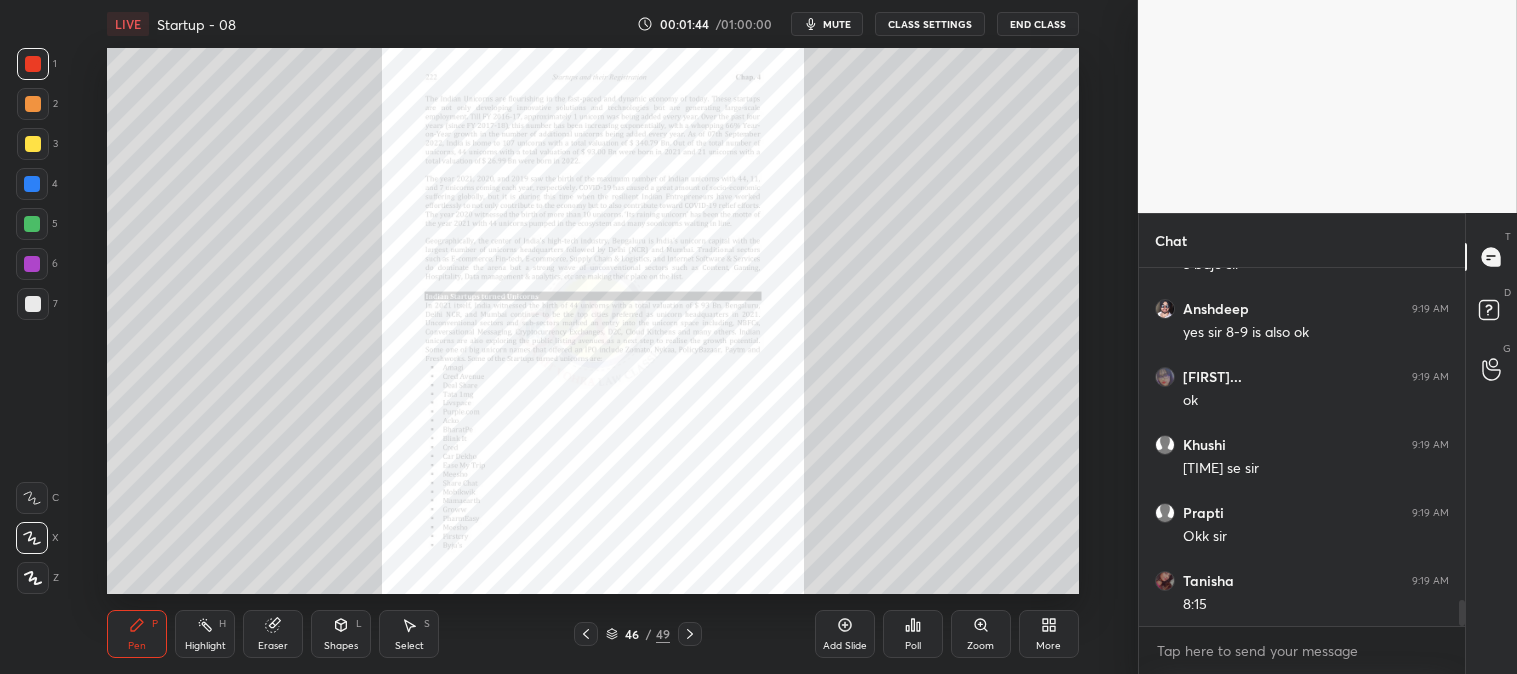 click 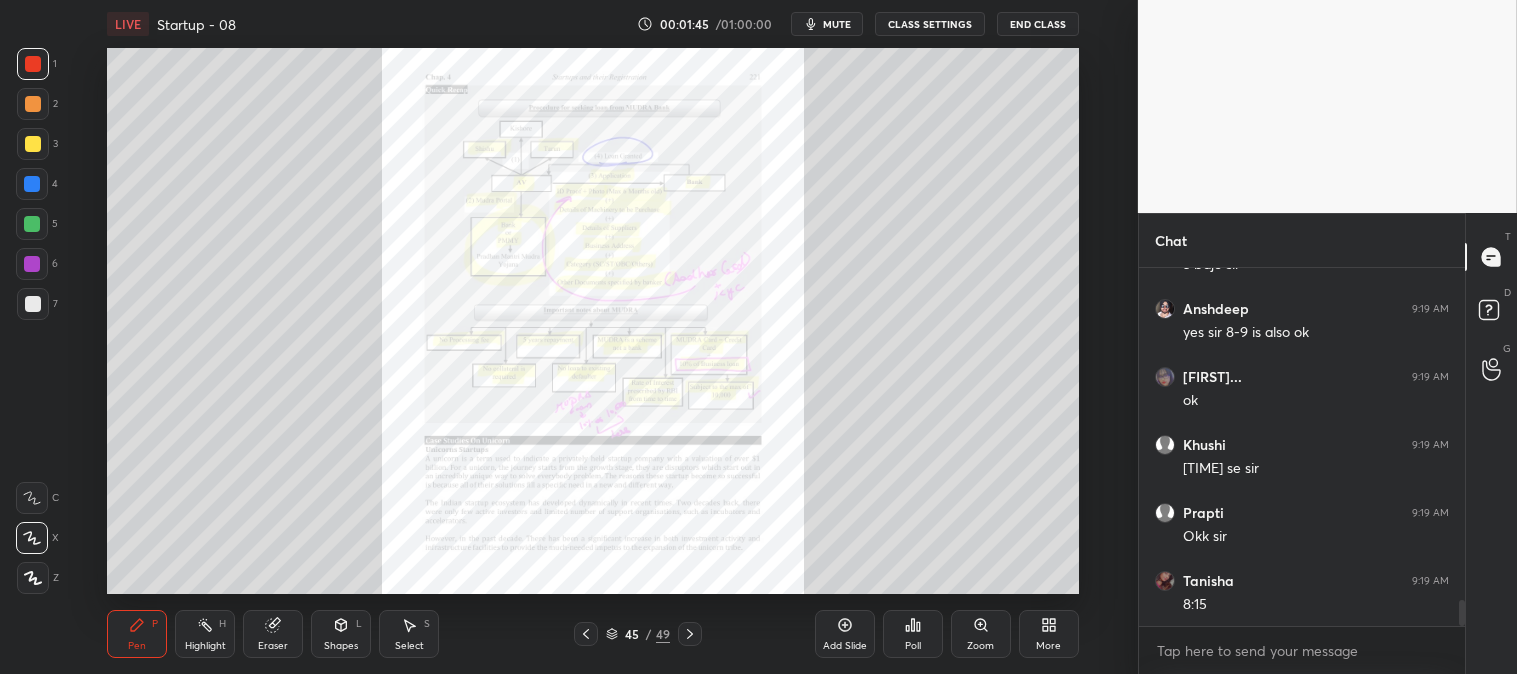 click 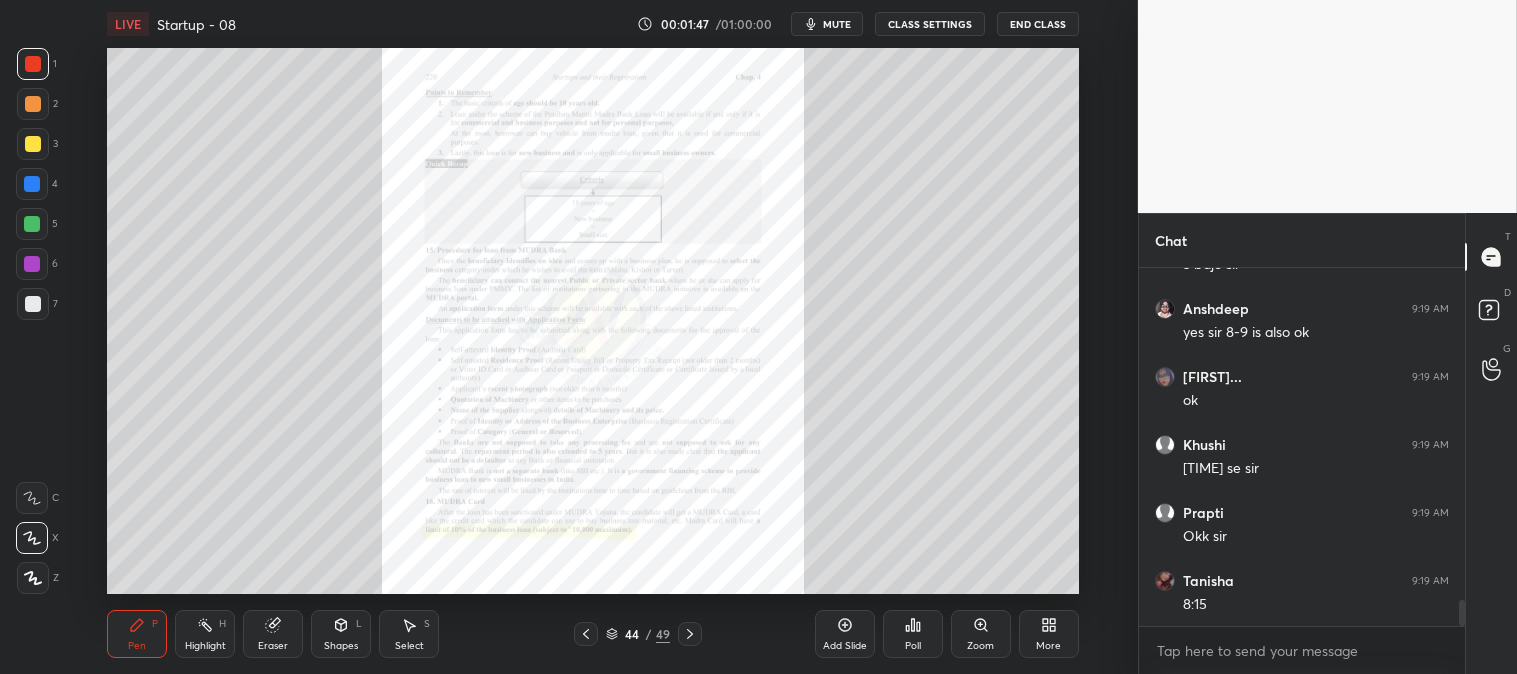 click 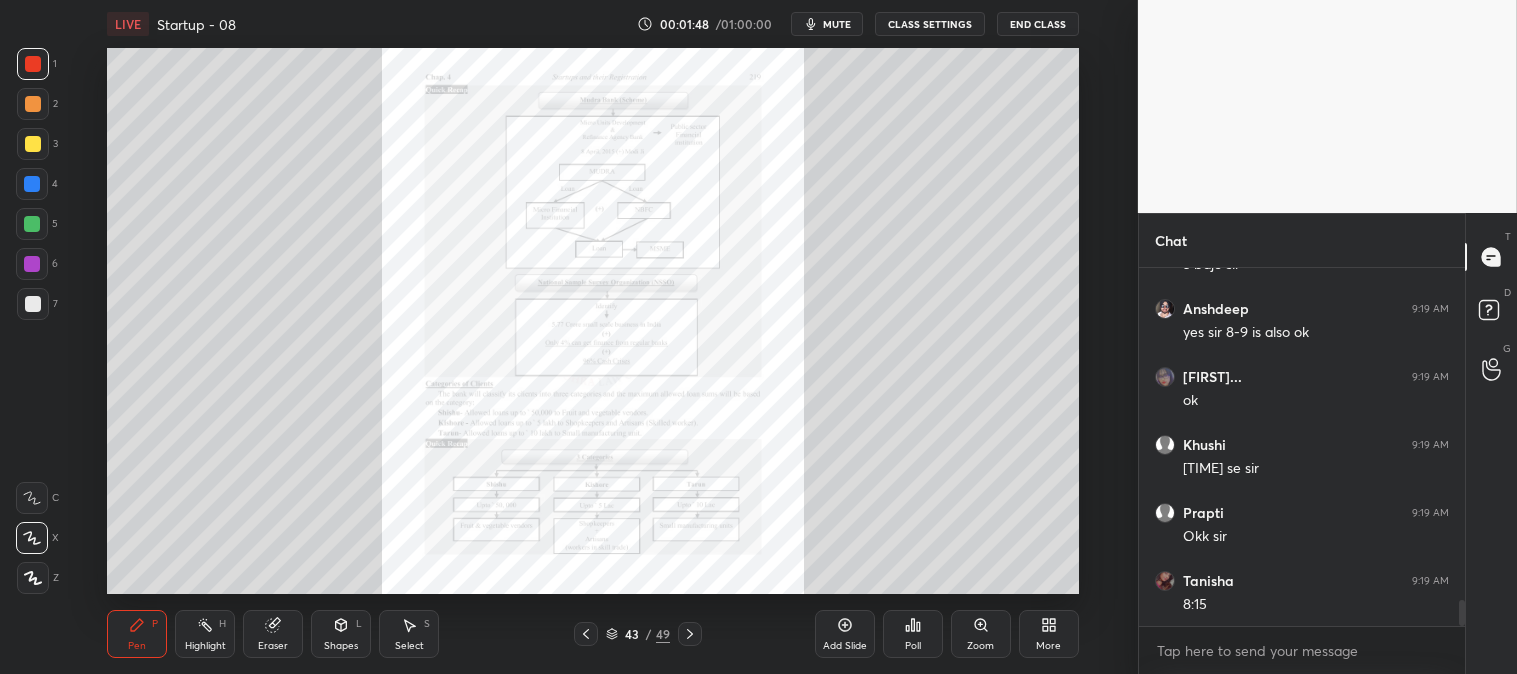 click 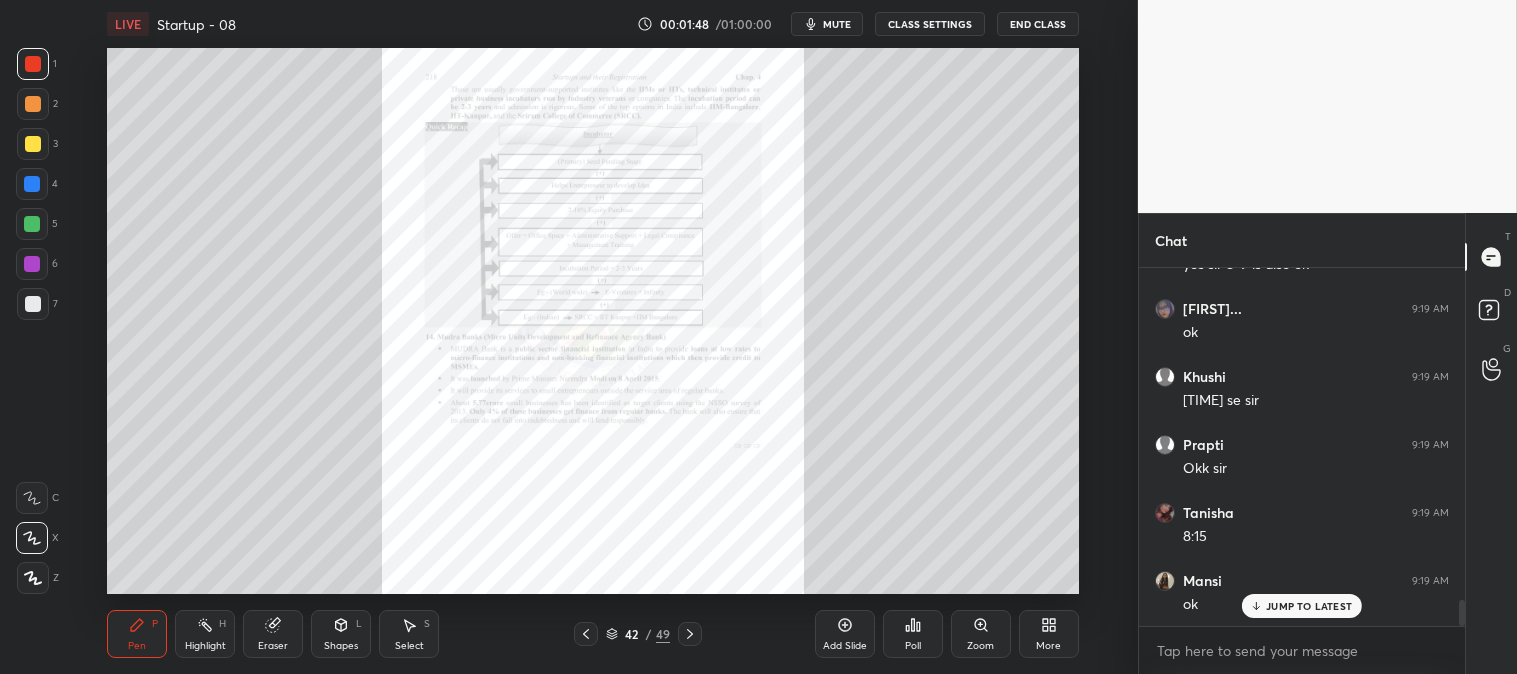 click 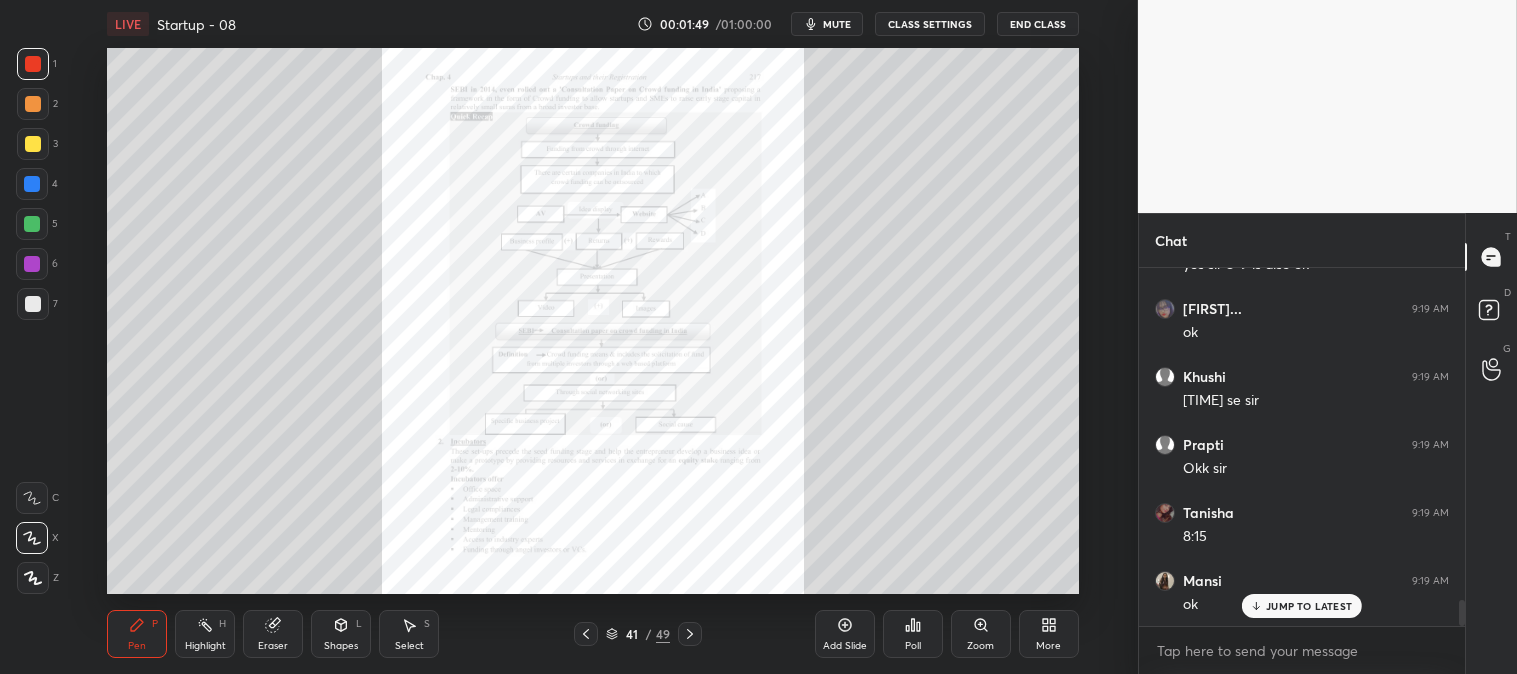 click 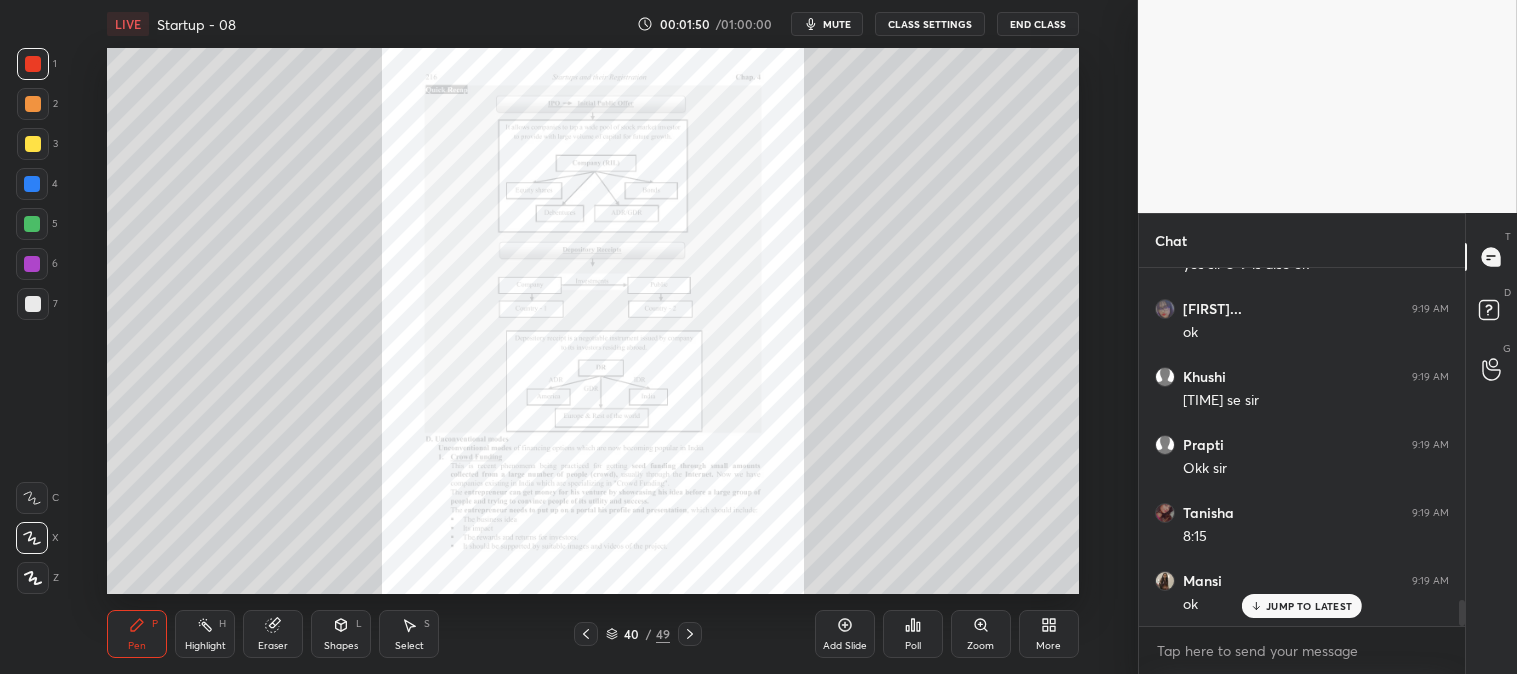 click 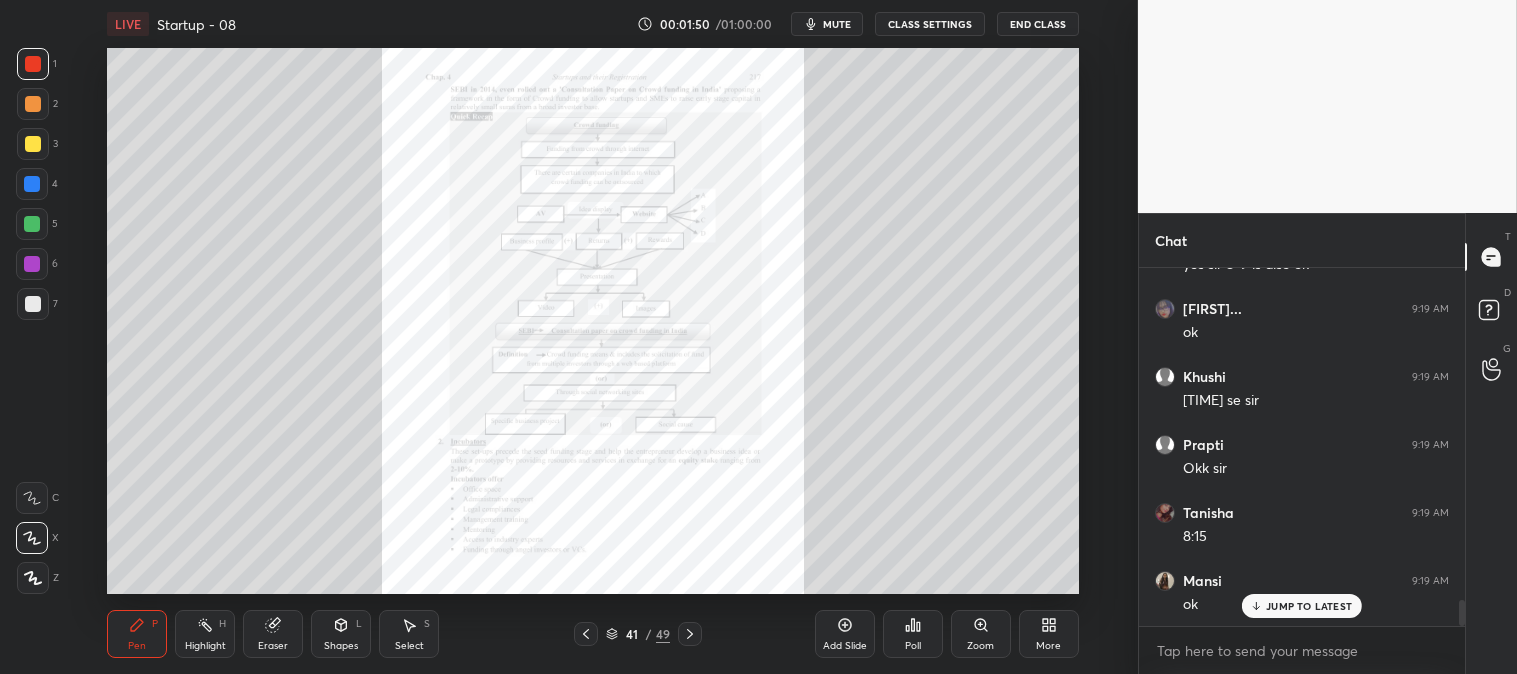 click 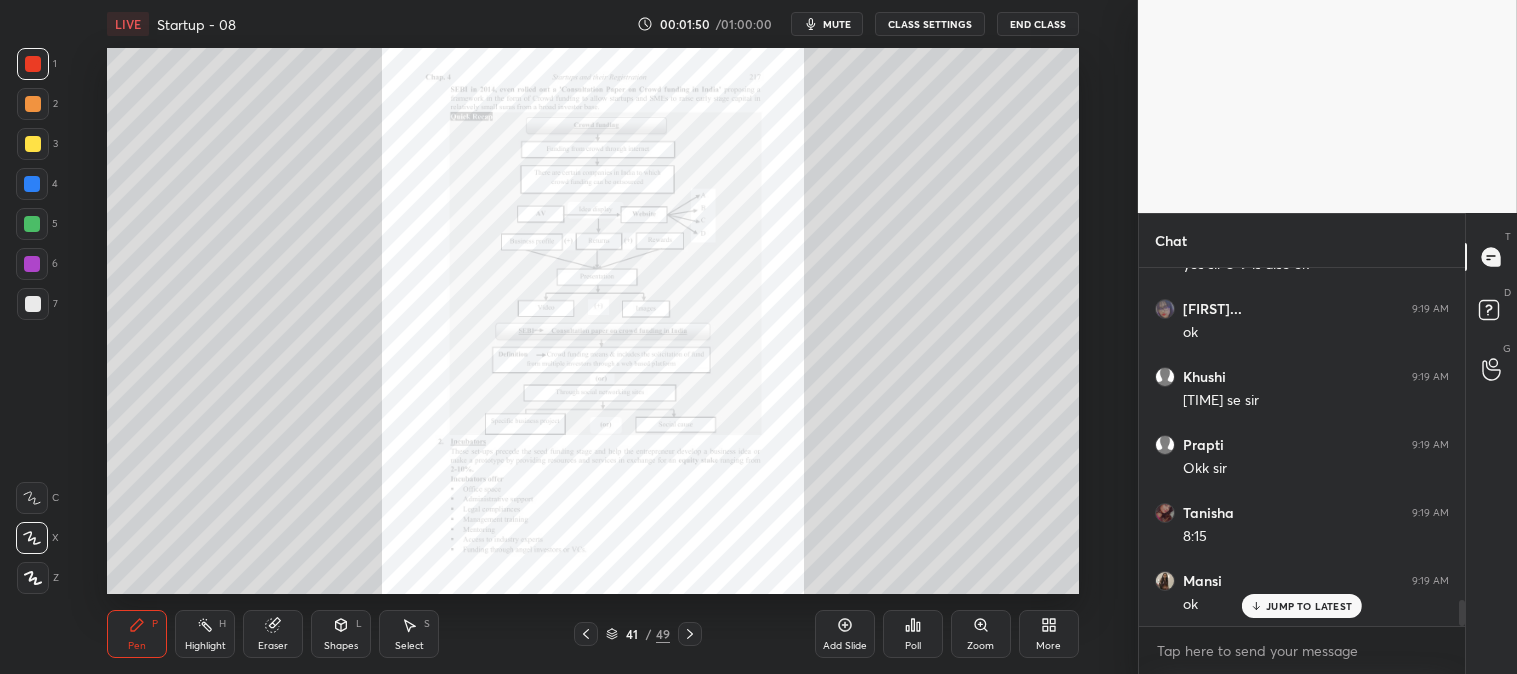 click 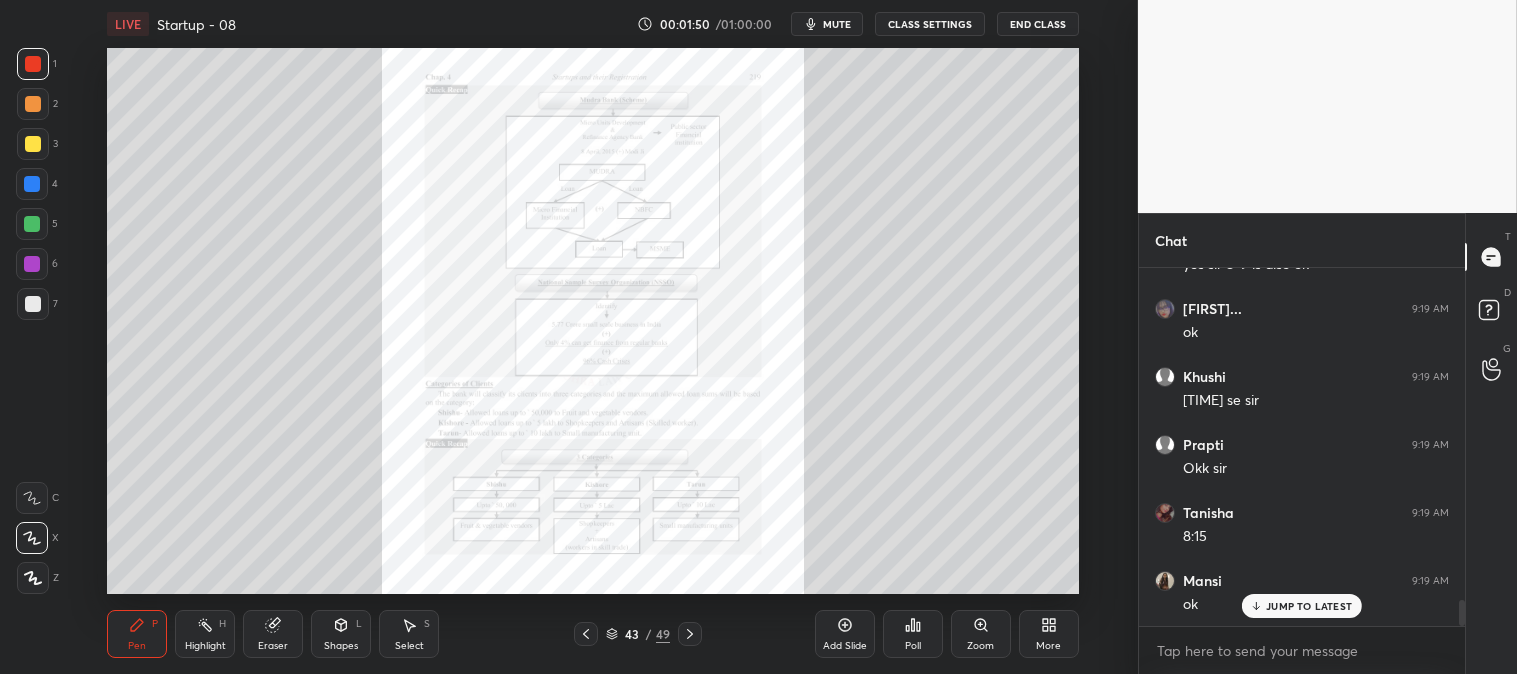 click 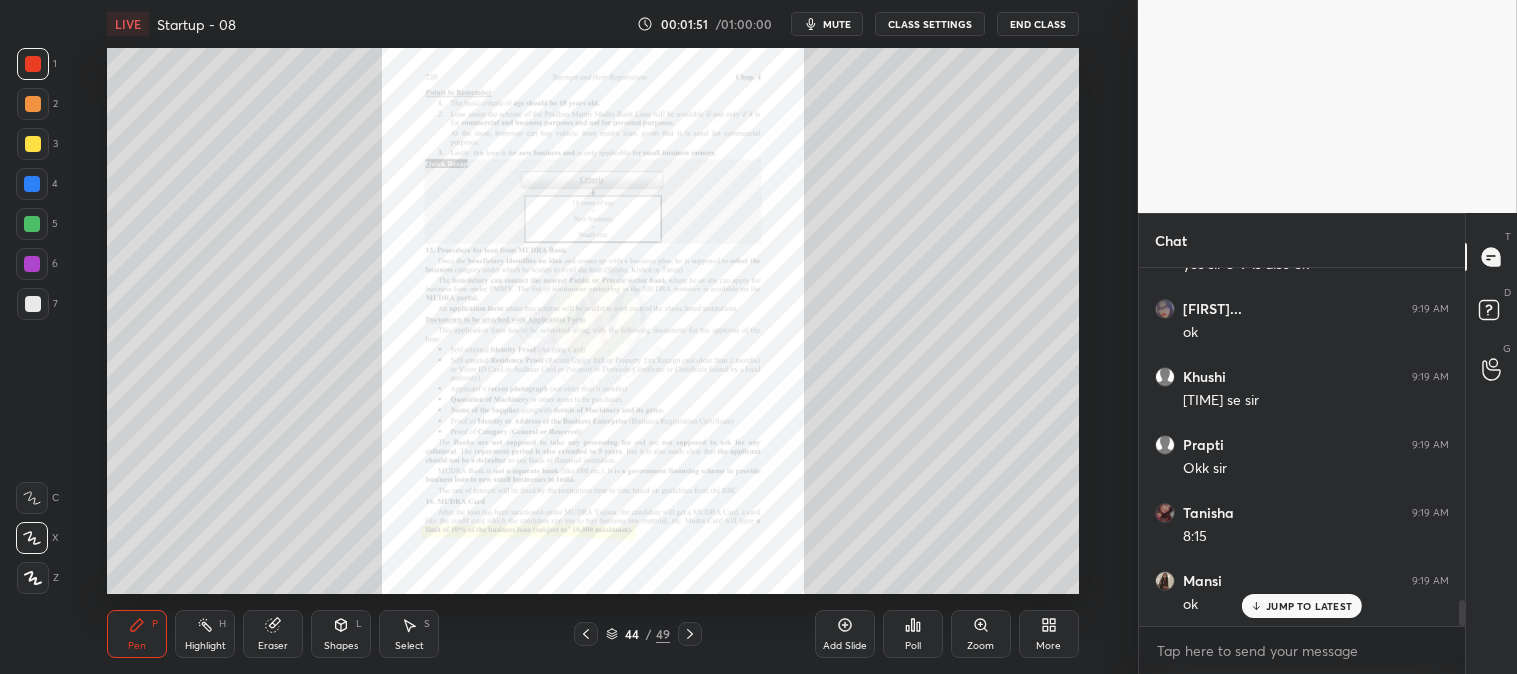 click 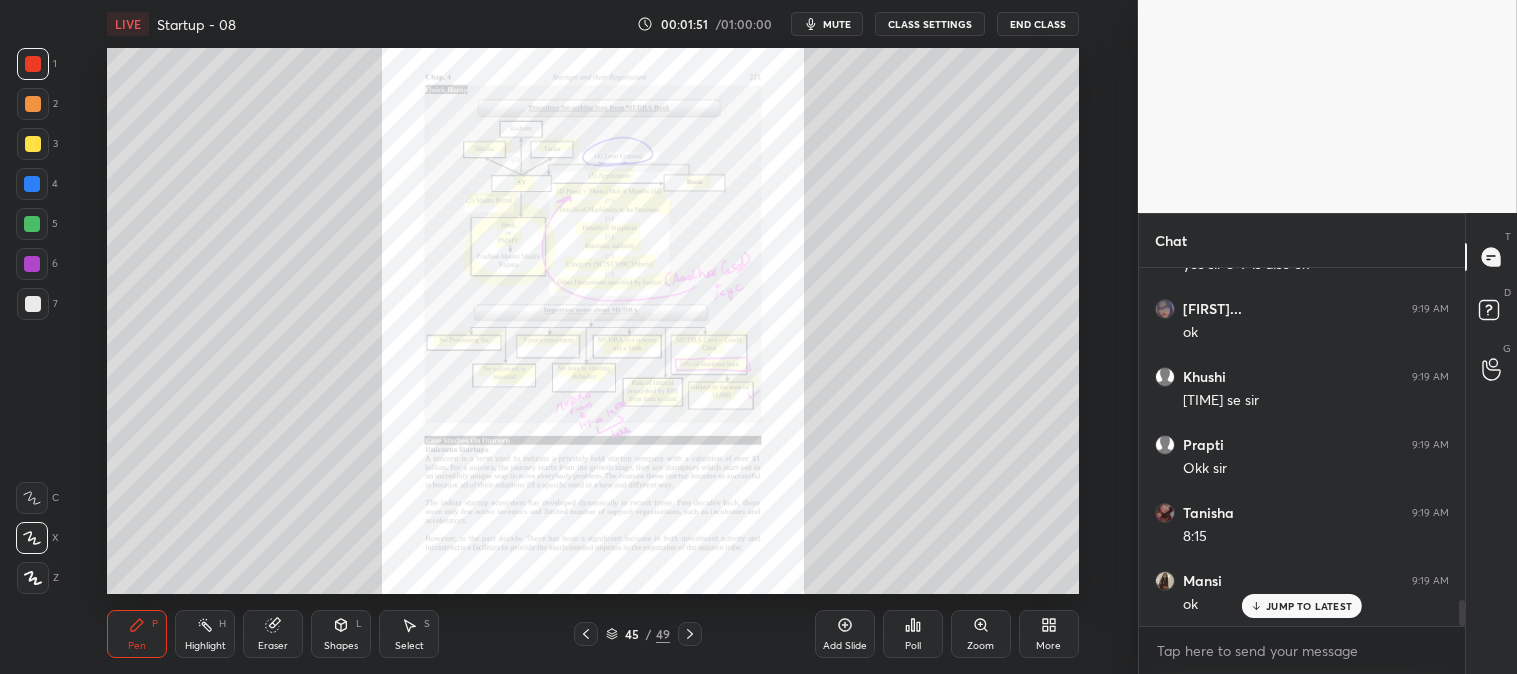 click 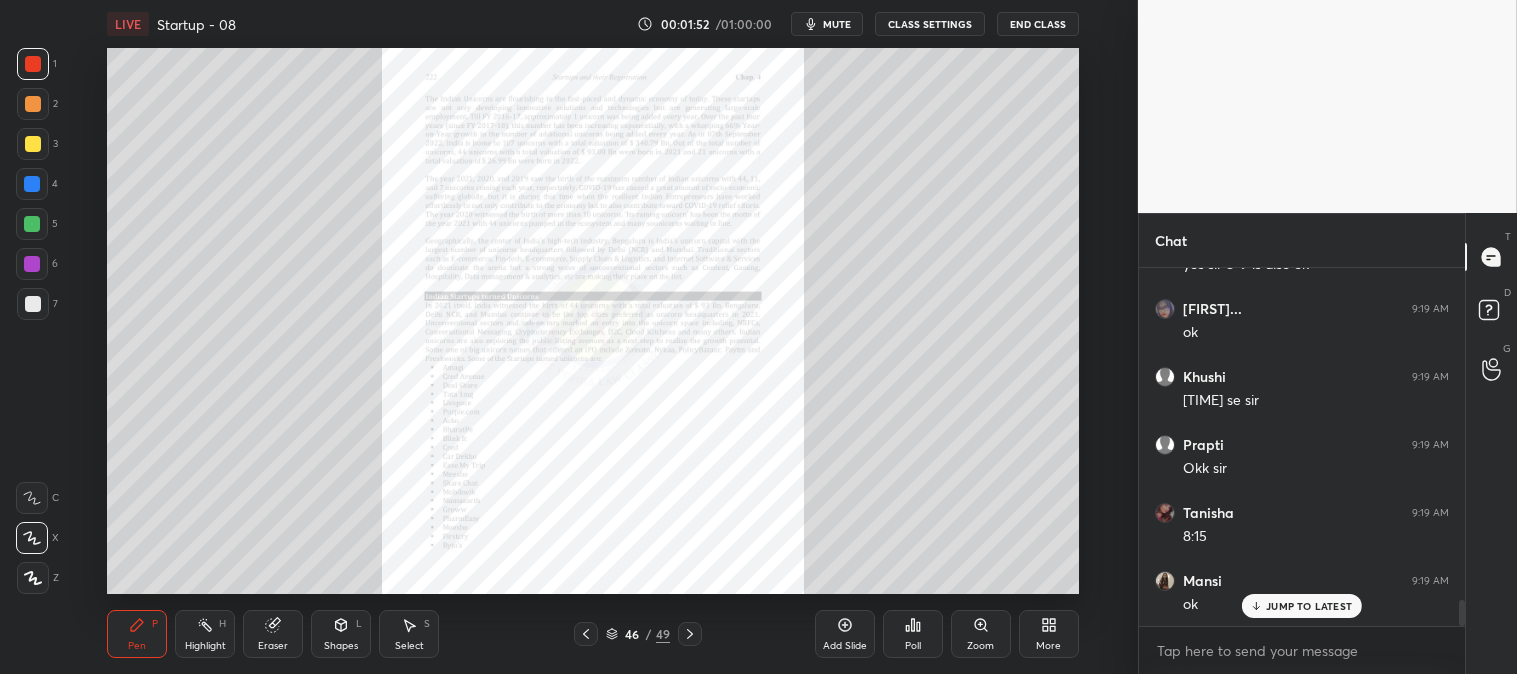 click 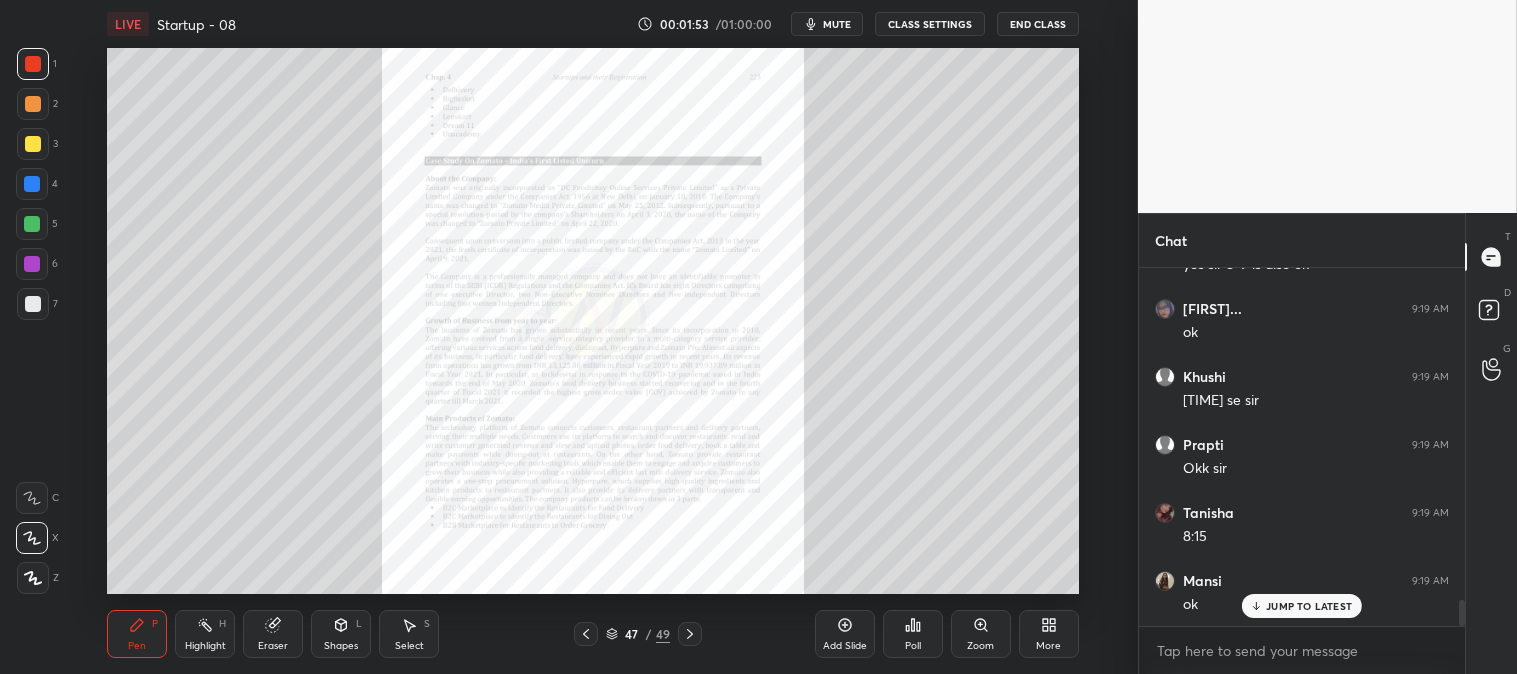 click 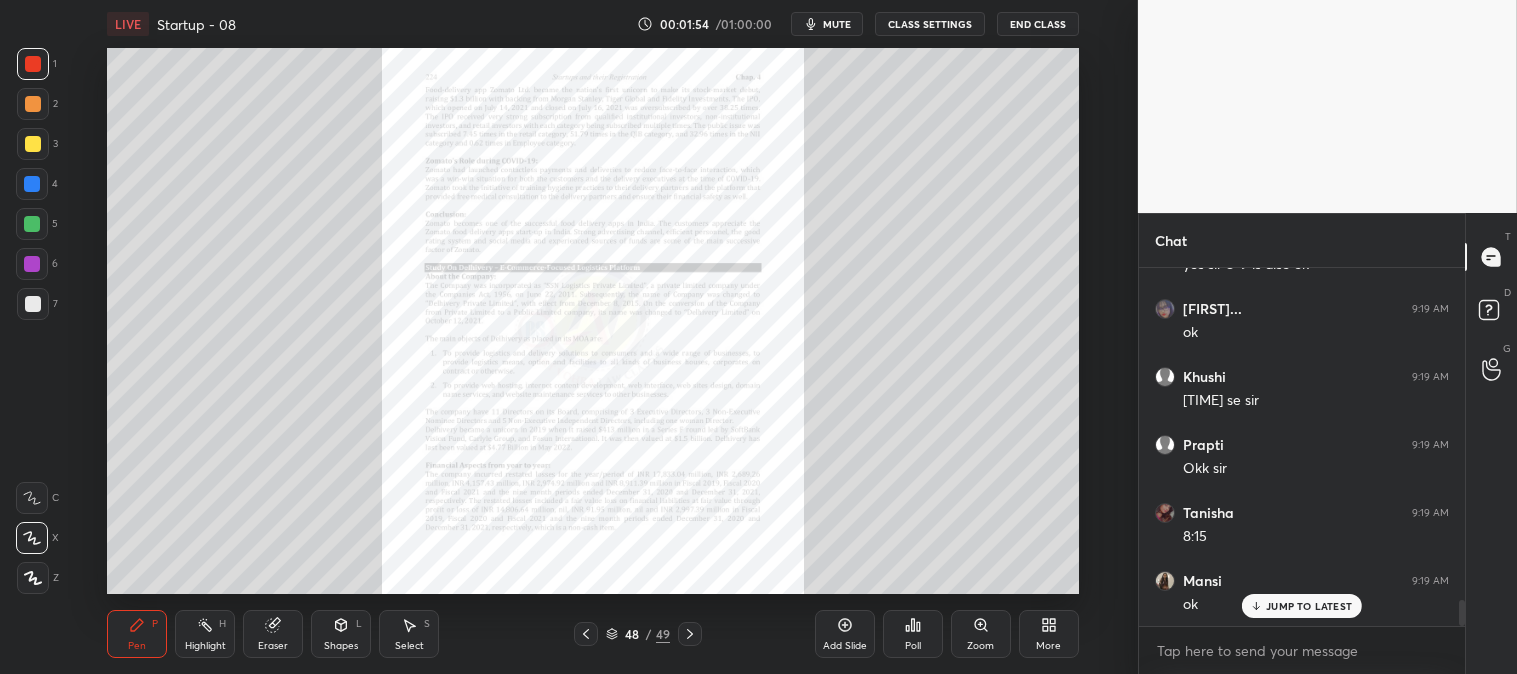 scroll, scrollTop: 4661, scrollLeft: 0, axis: vertical 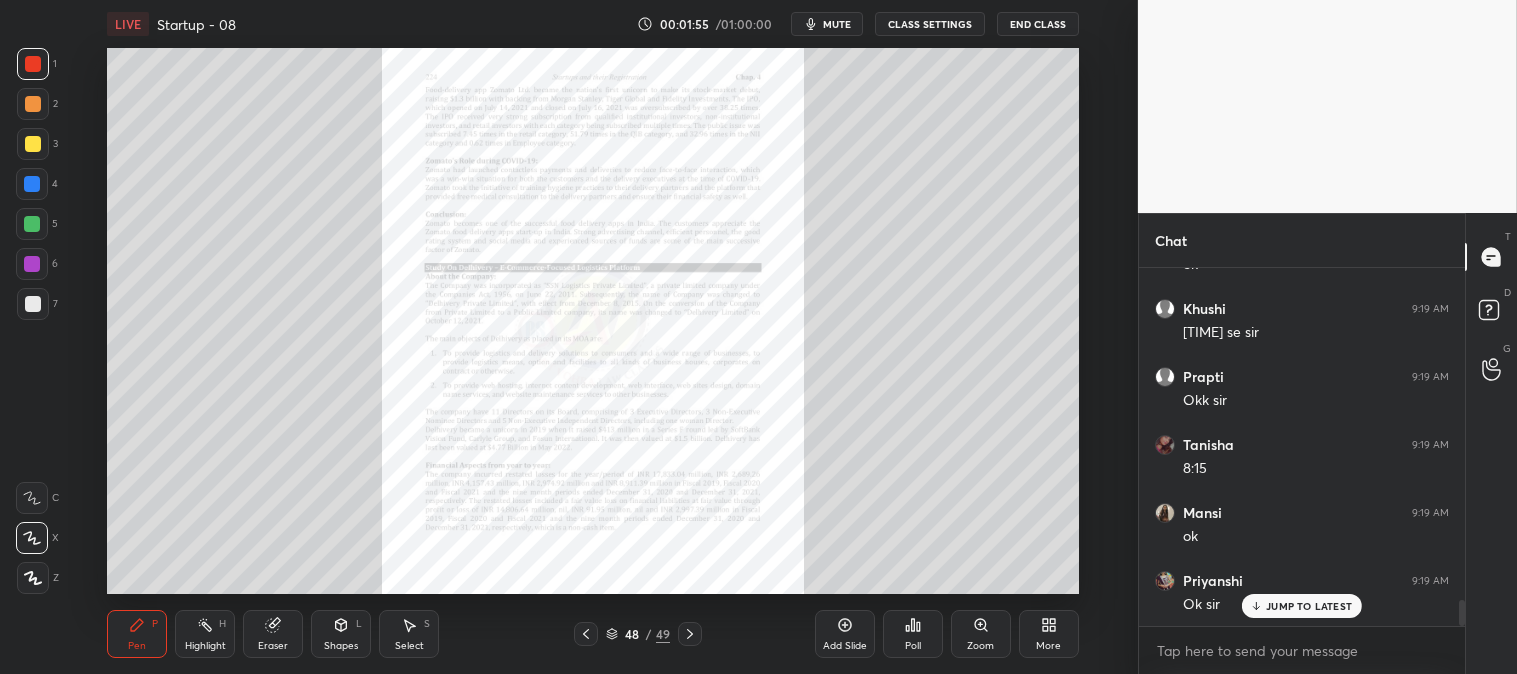 click 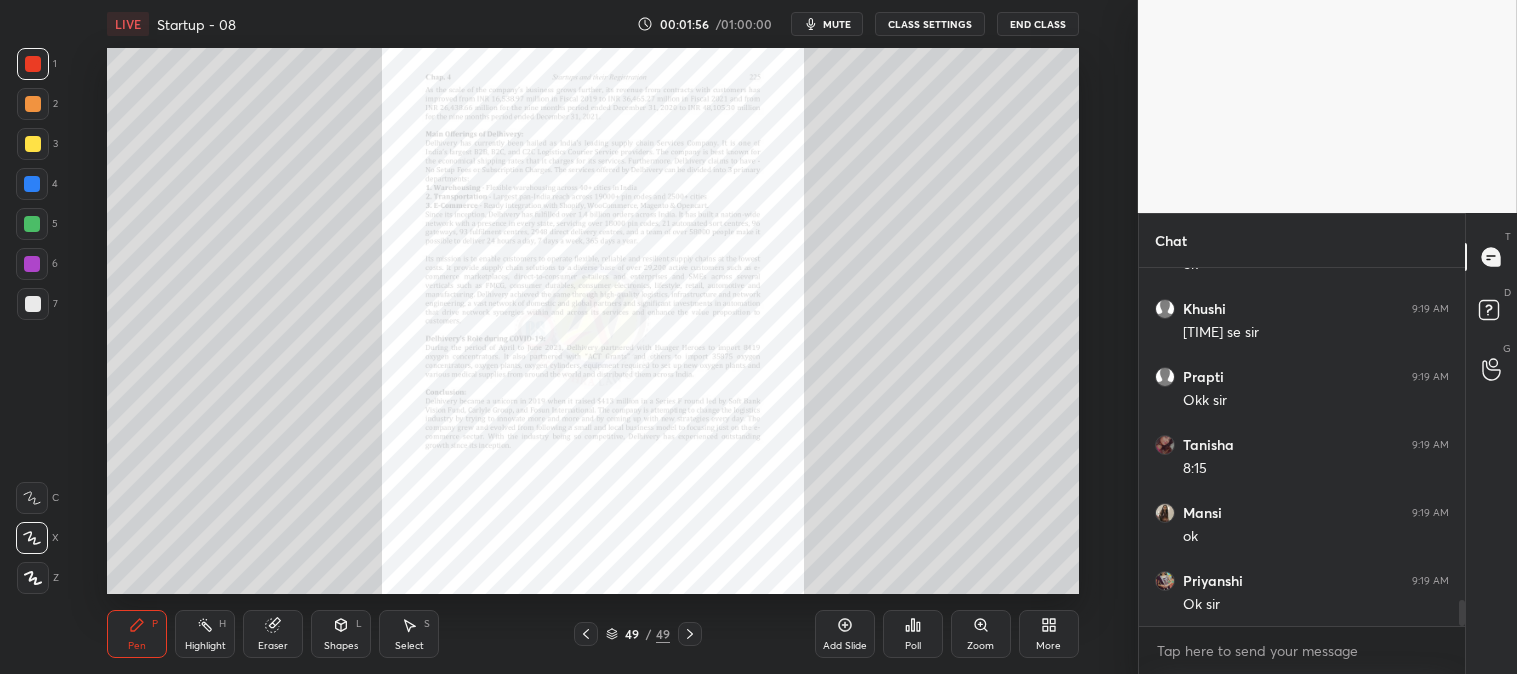 scroll, scrollTop: 4730, scrollLeft: 0, axis: vertical 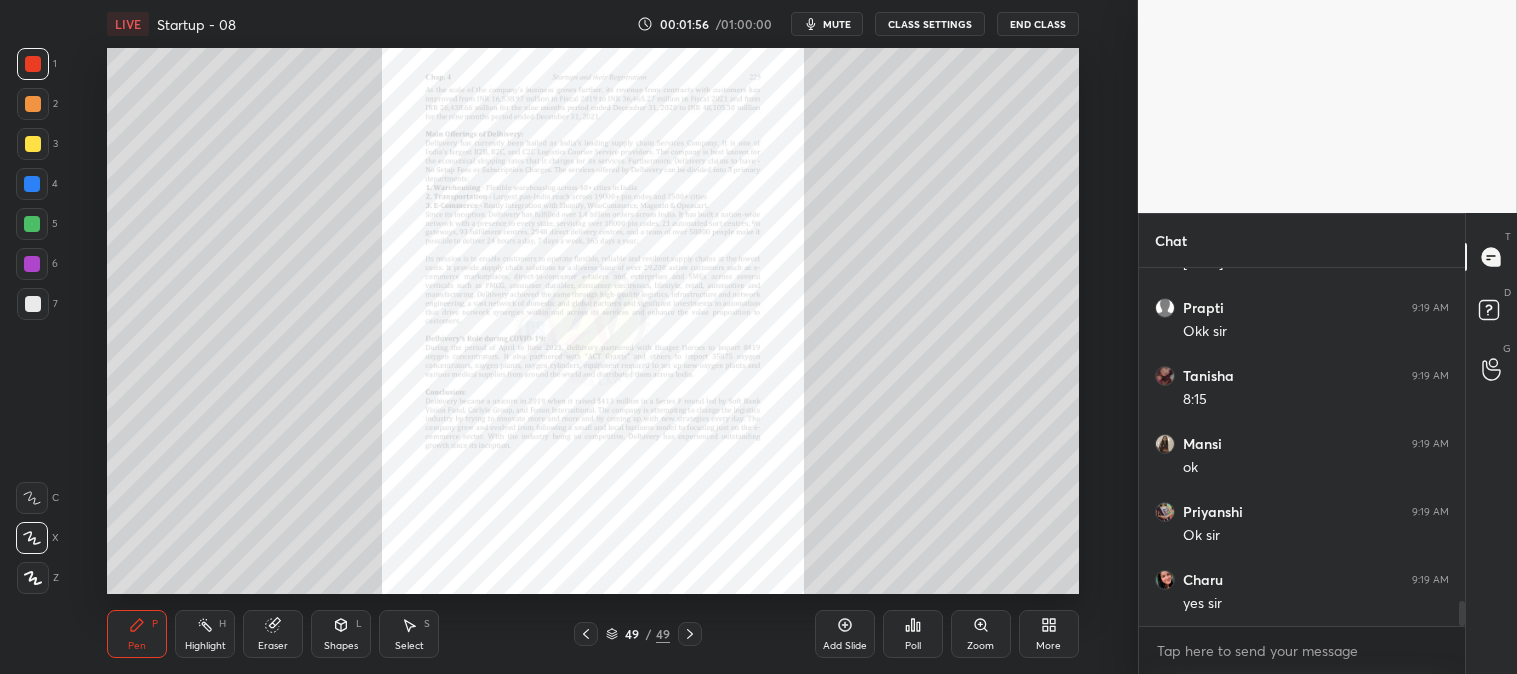 click 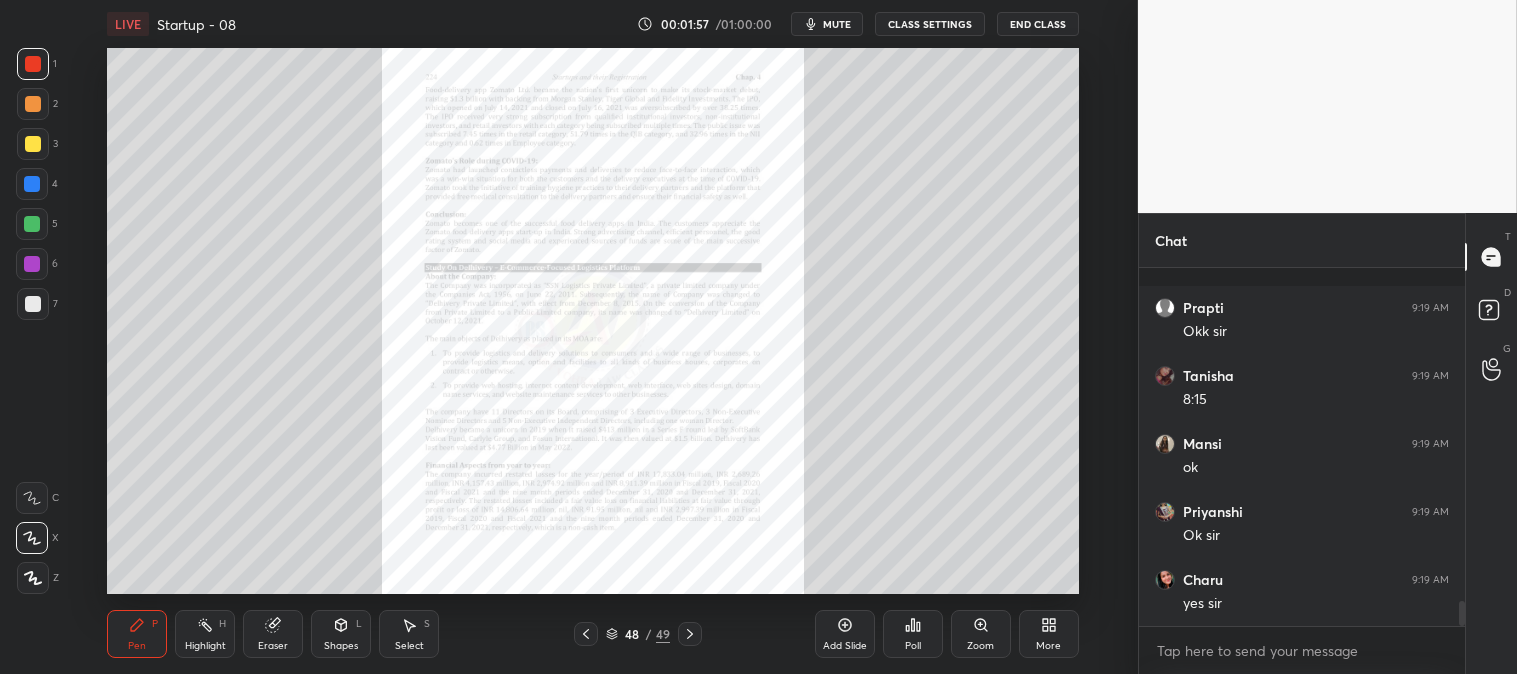 click 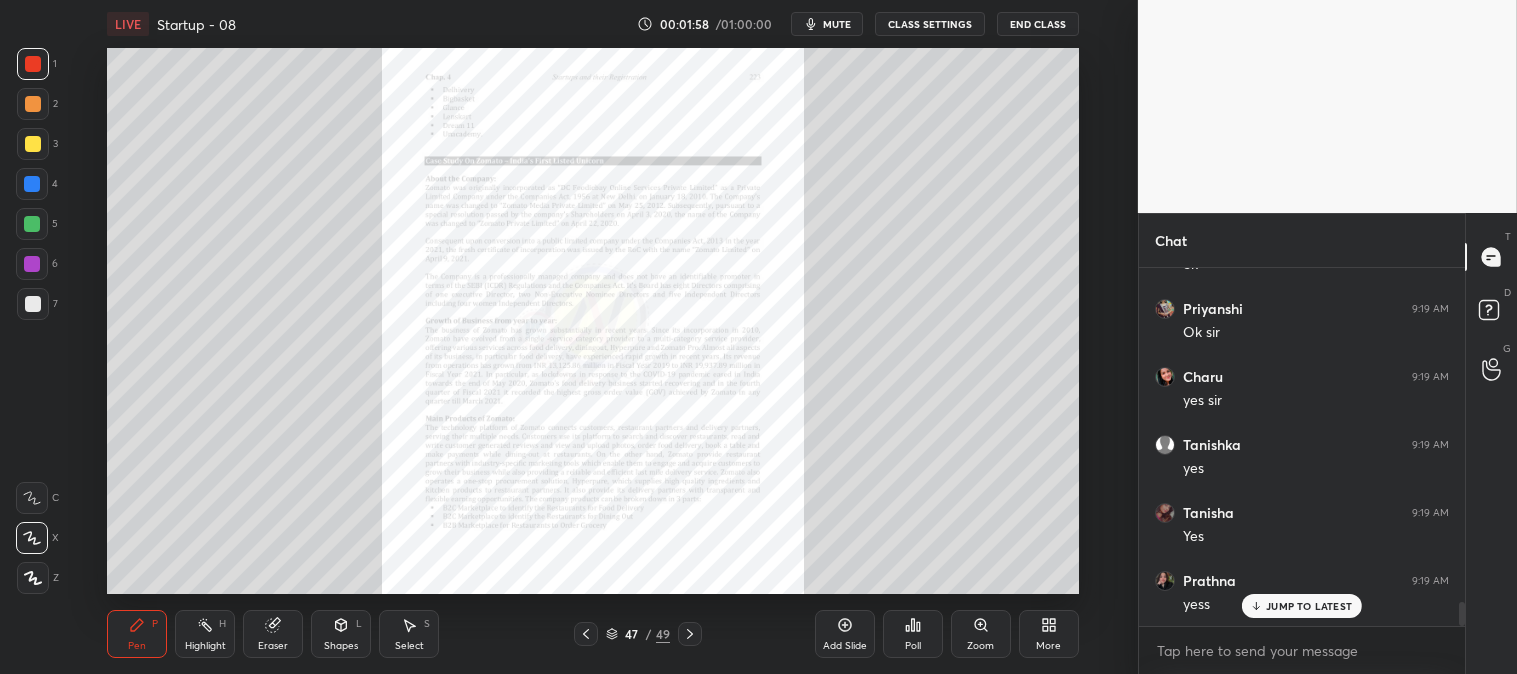 scroll, scrollTop: 5070, scrollLeft: 0, axis: vertical 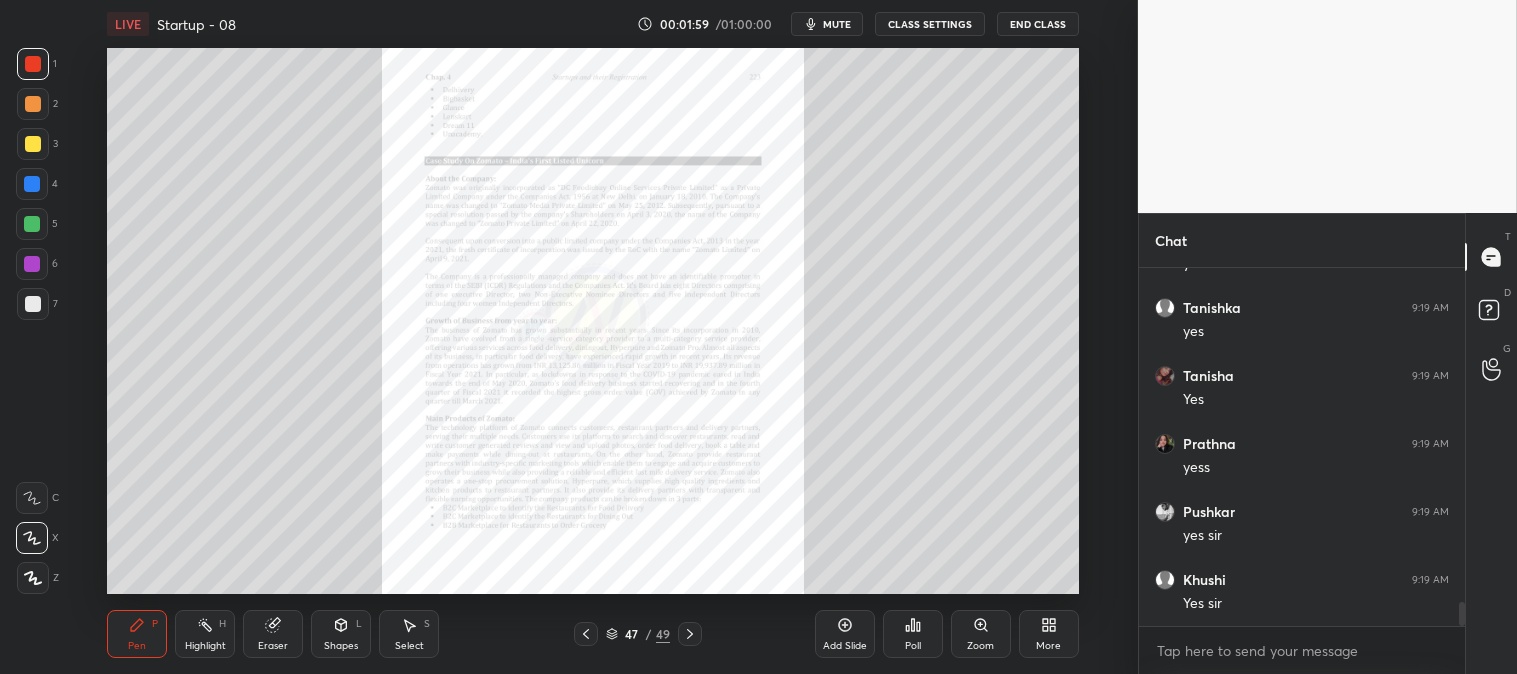 click 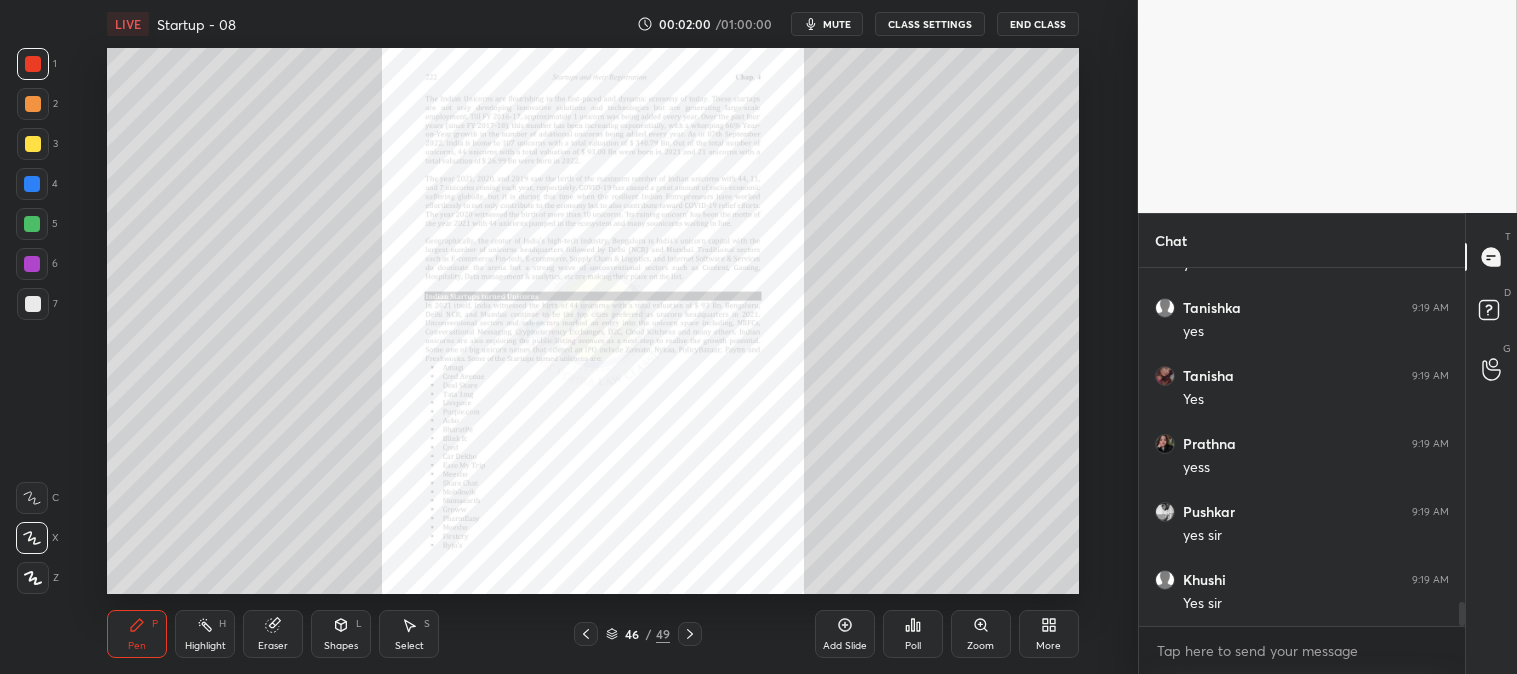 click 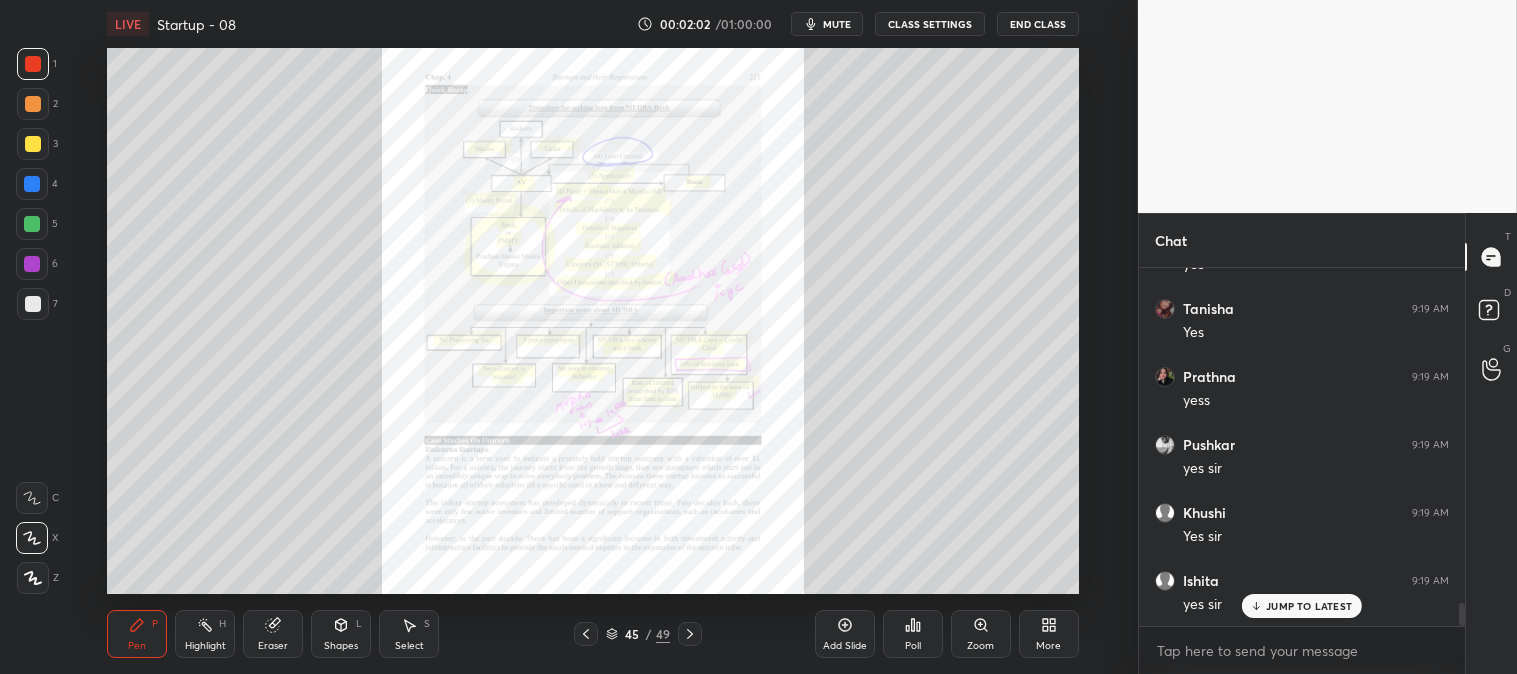 scroll, scrollTop: 5273, scrollLeft: 0, axis: vertical 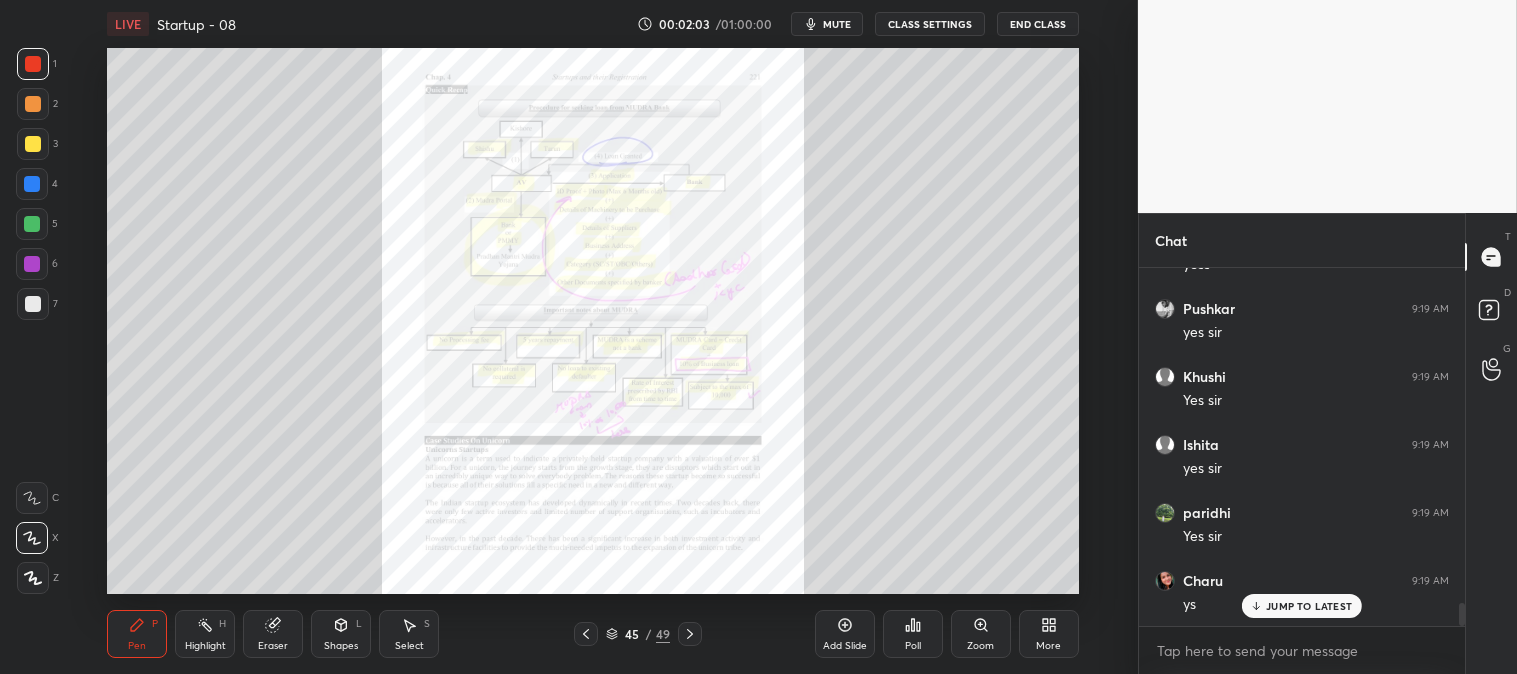 click 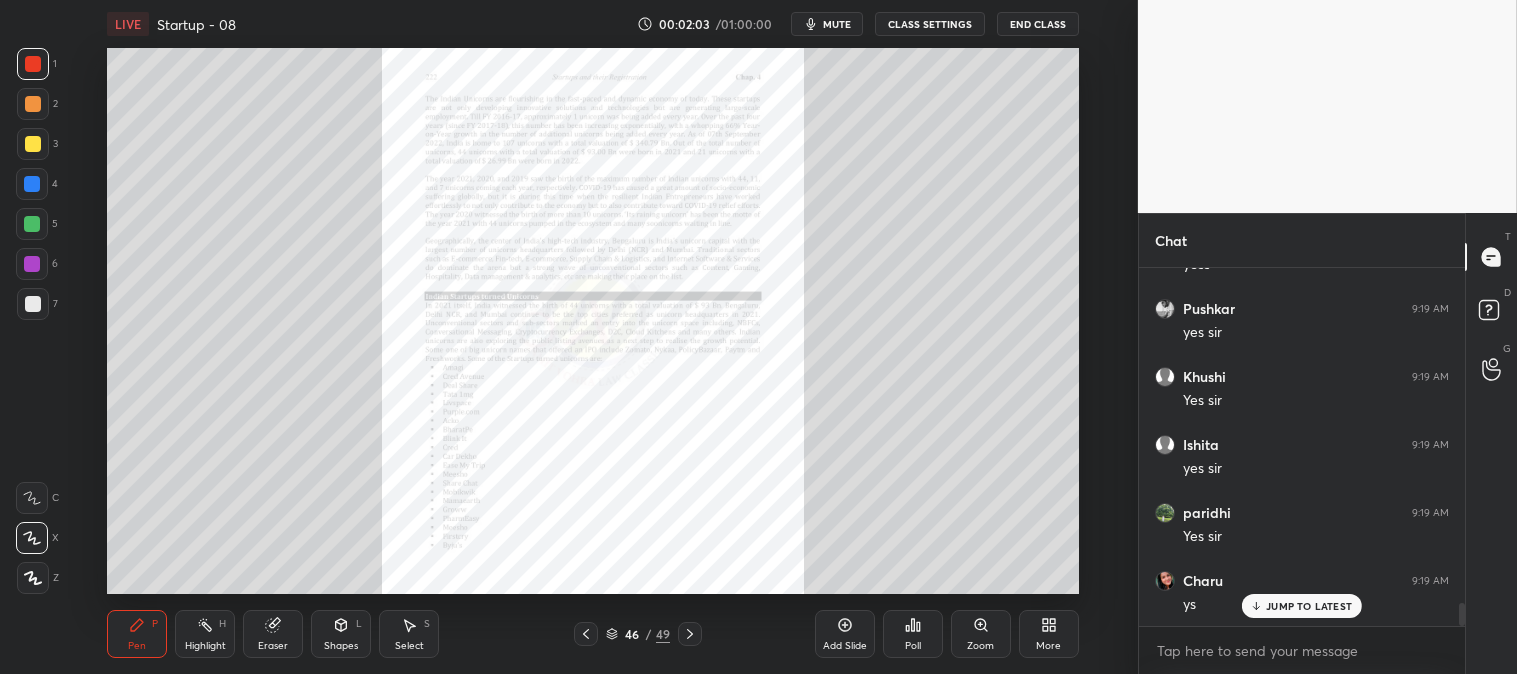 click 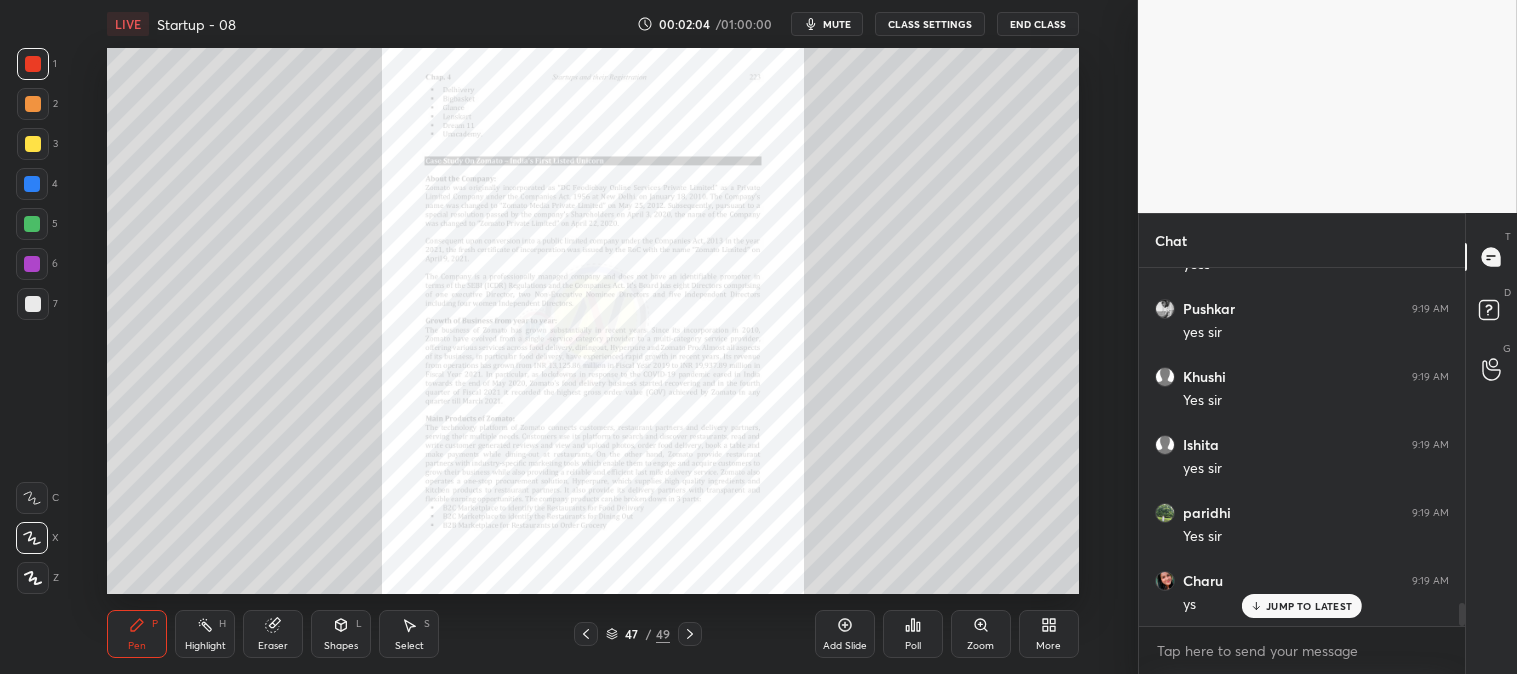 scroll, scrollTop: 5341, scrollLeft: 0, axis: vertical 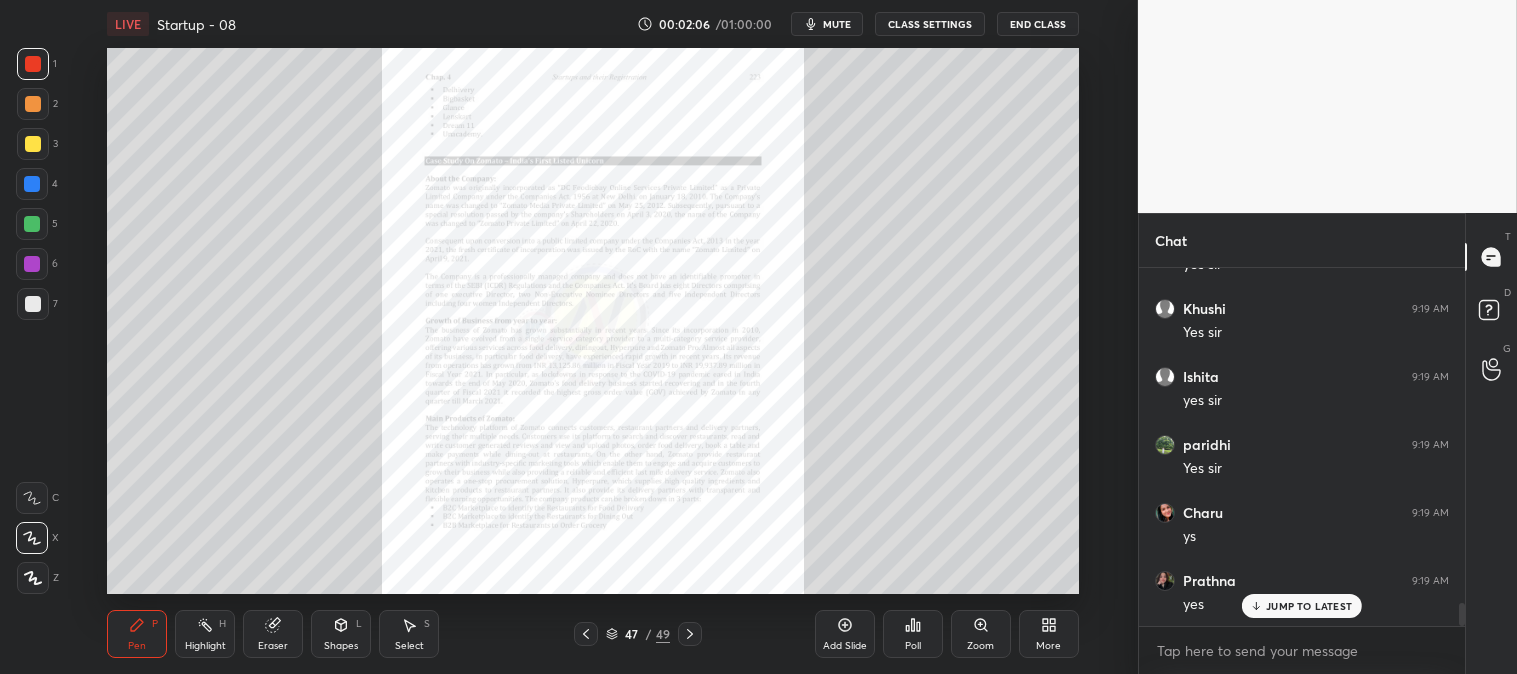 click 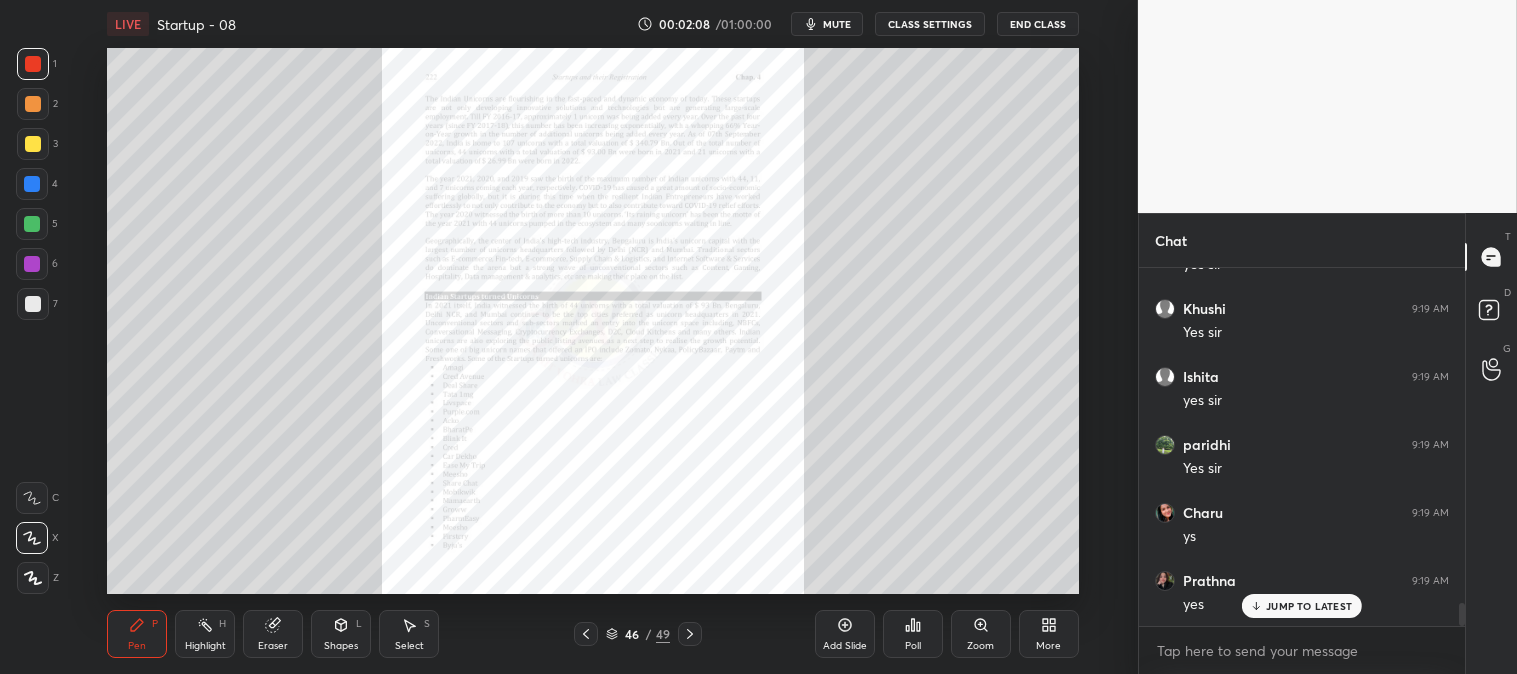 click 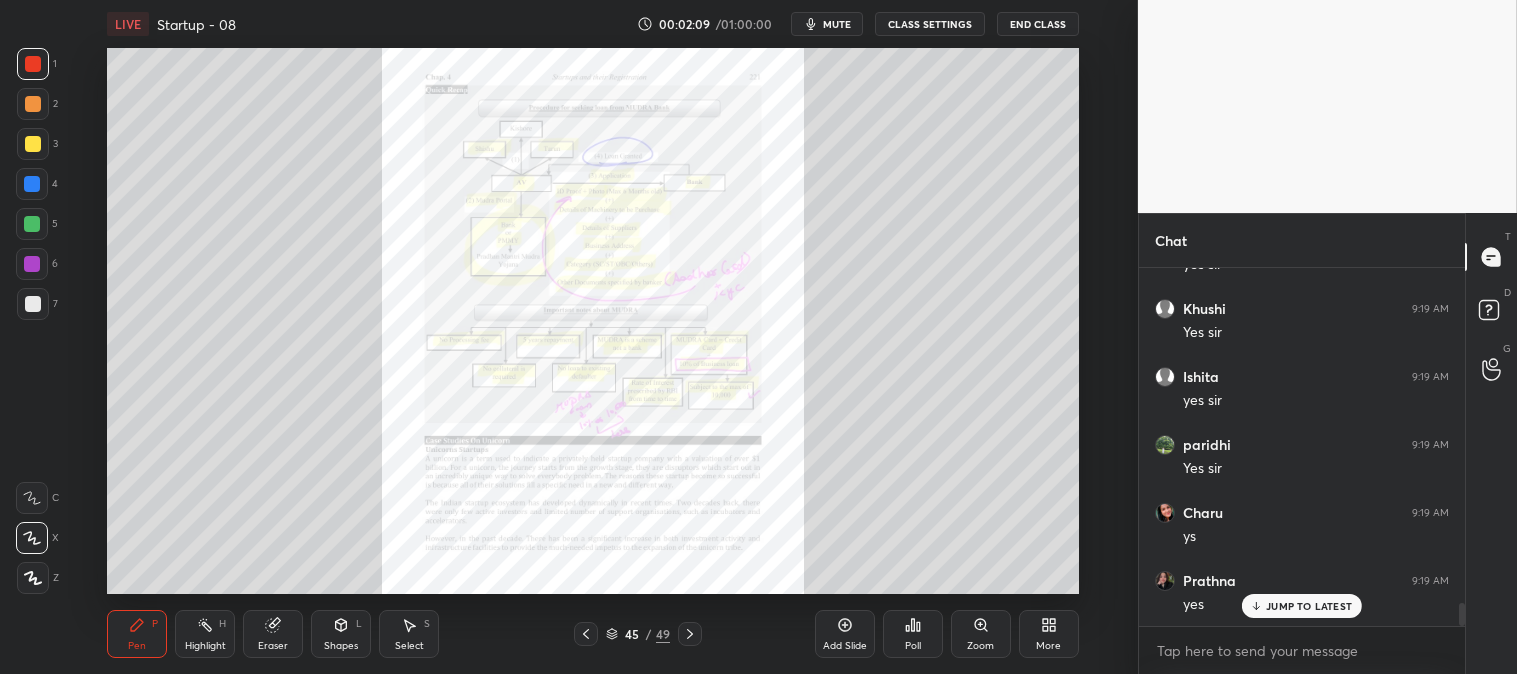 click on "Zoom" at bounding box center (981, 634) 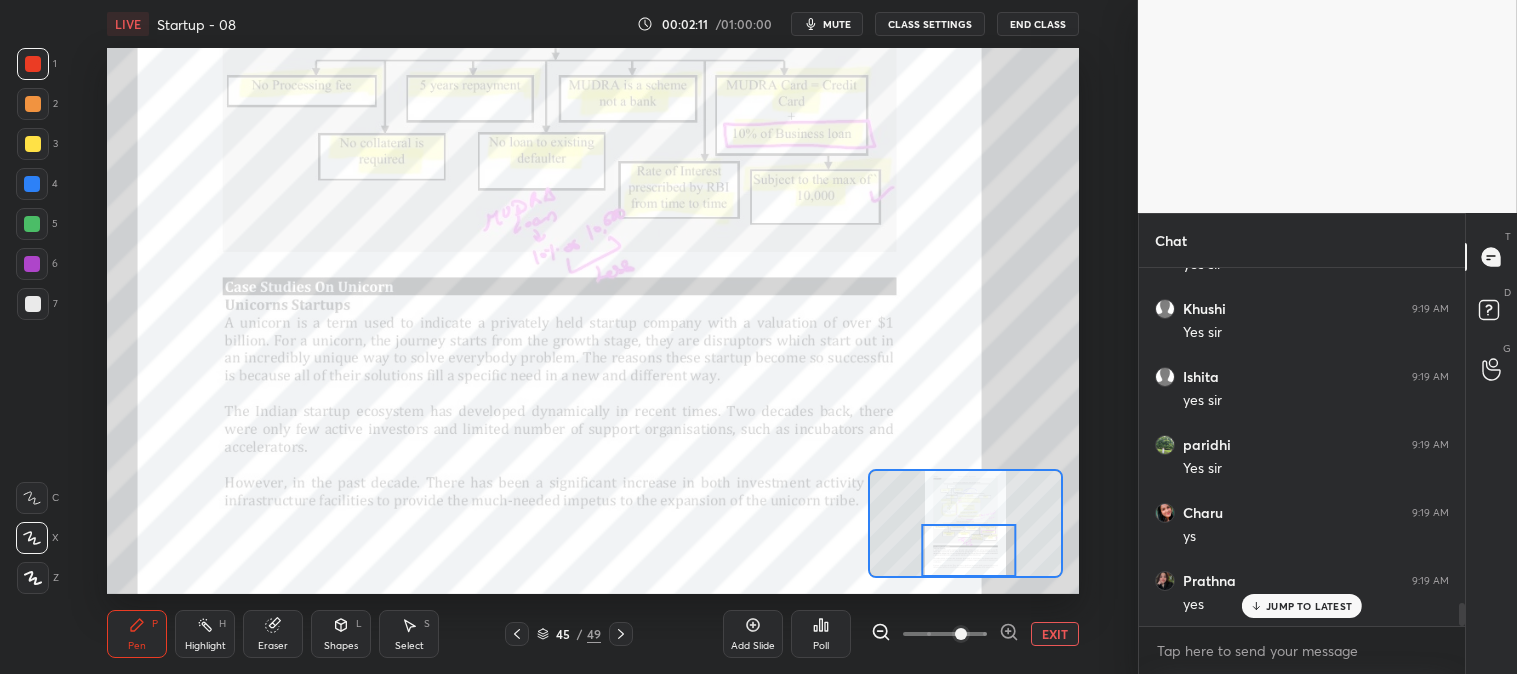 click on "Highlight H" at bounding box center (205, 634) 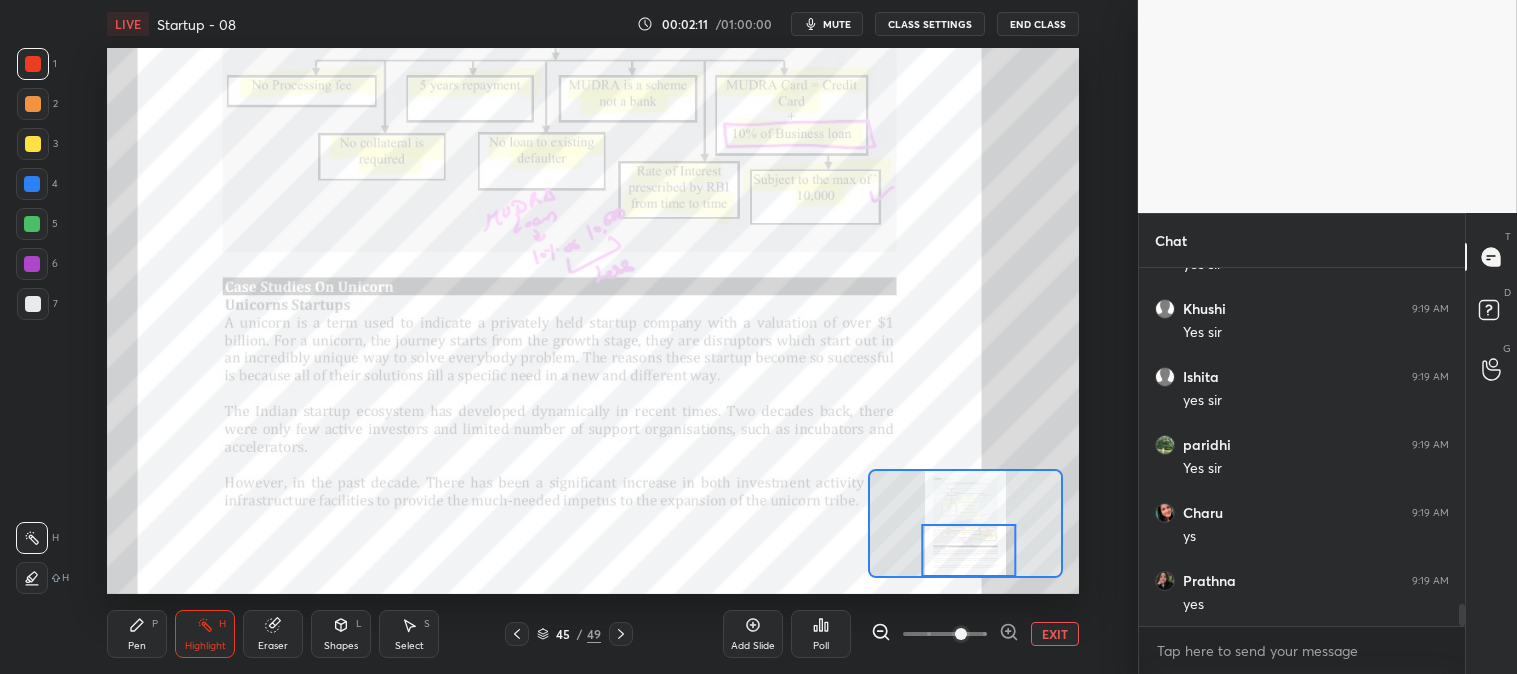 scroll, scrollTop: 5410, scrollLeft: 0, axis: vertical 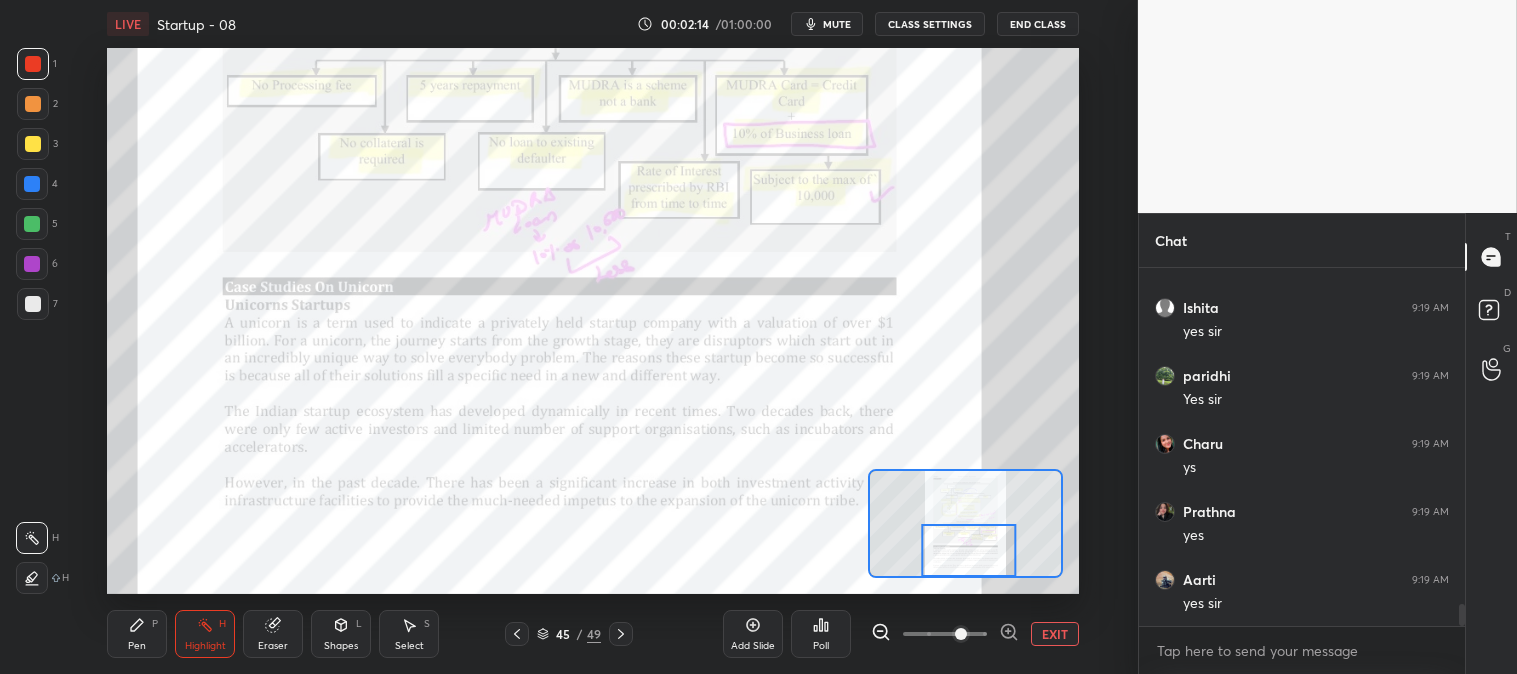 click at bounding box center (621, 634) 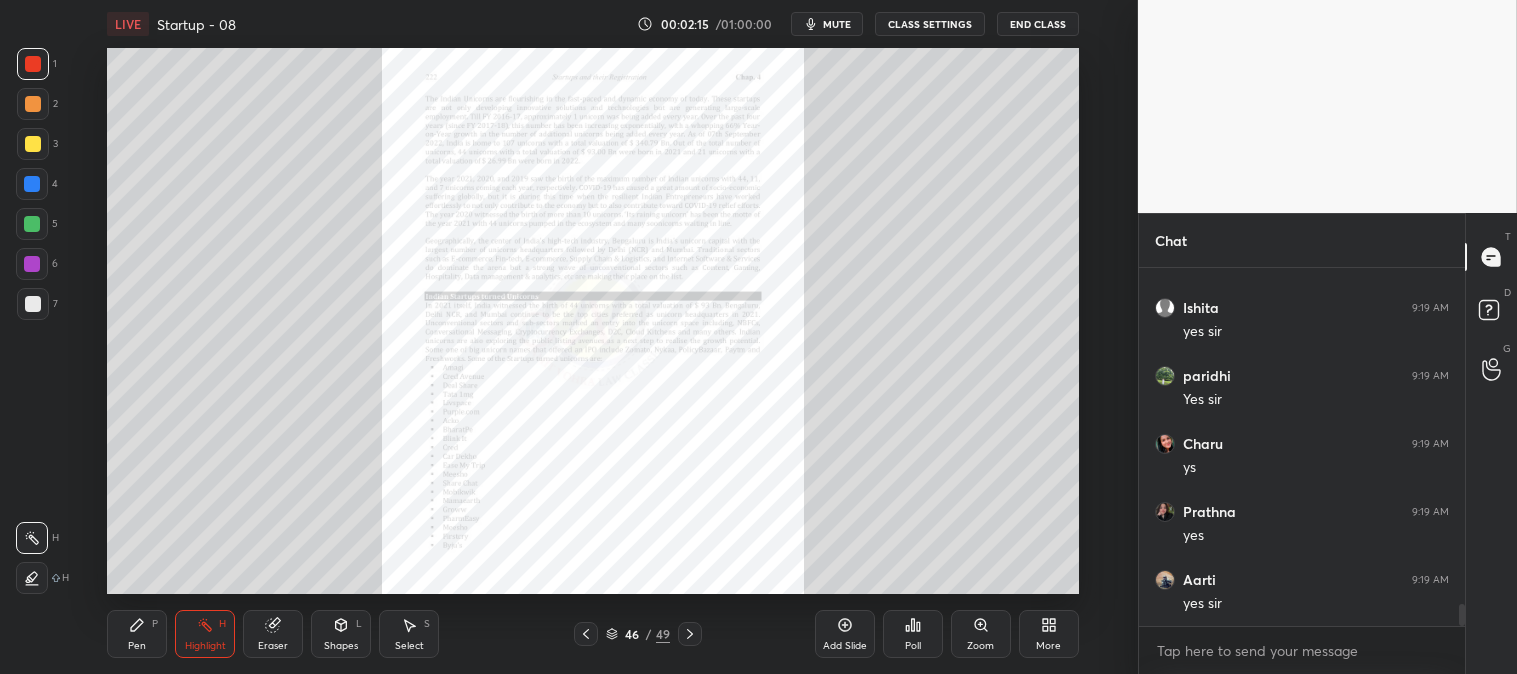 click on "Zoom" at bounding box center [981, 634] 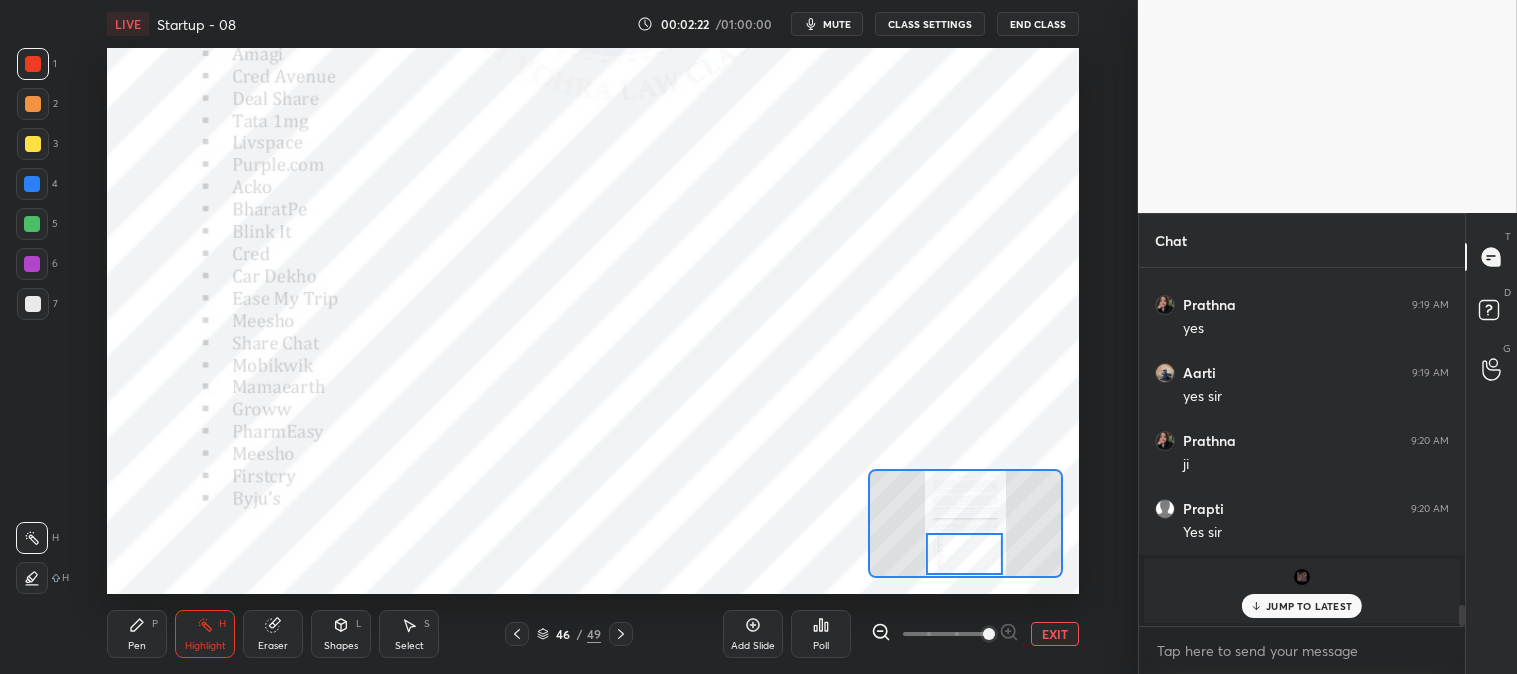 scroll, scrollTop: 4370, scrollLeft: 0, axis: vertical 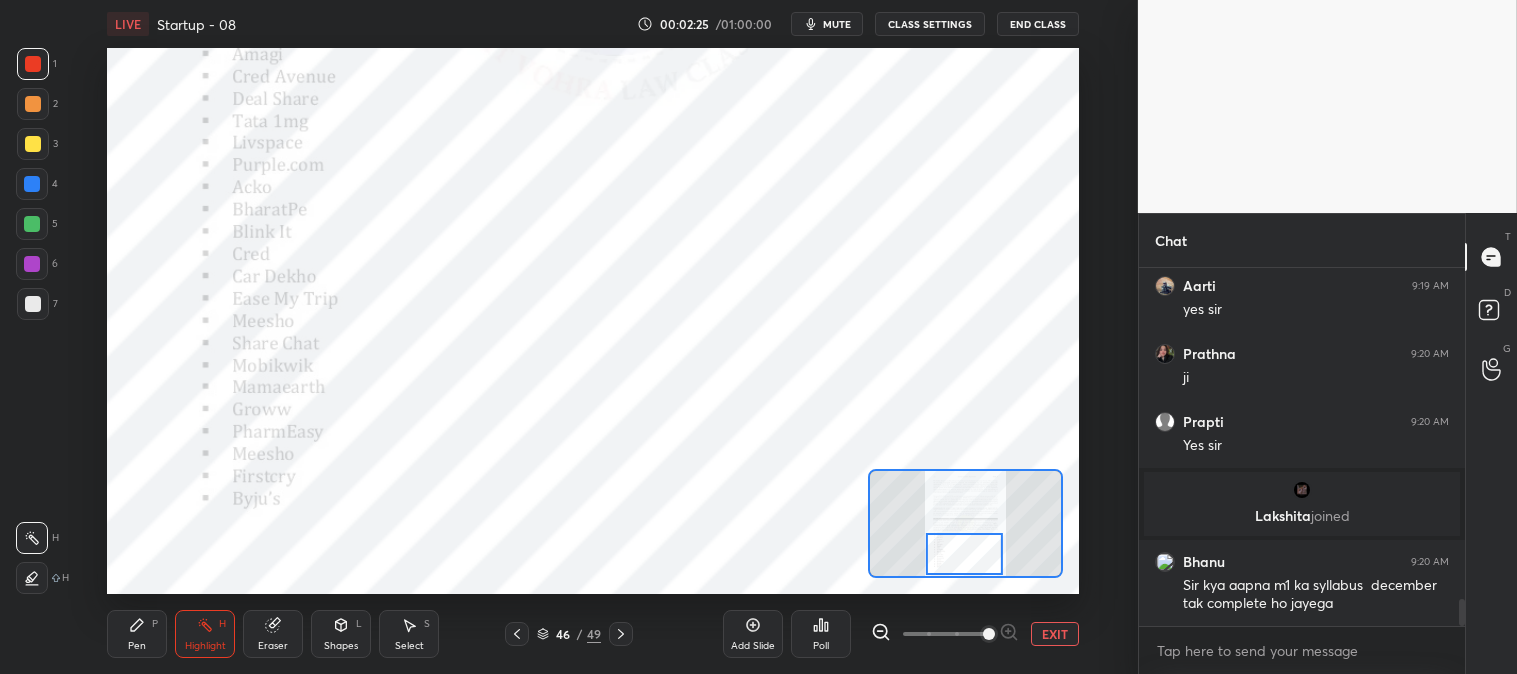 click on "Pen P" at bounding box center (137, 634) 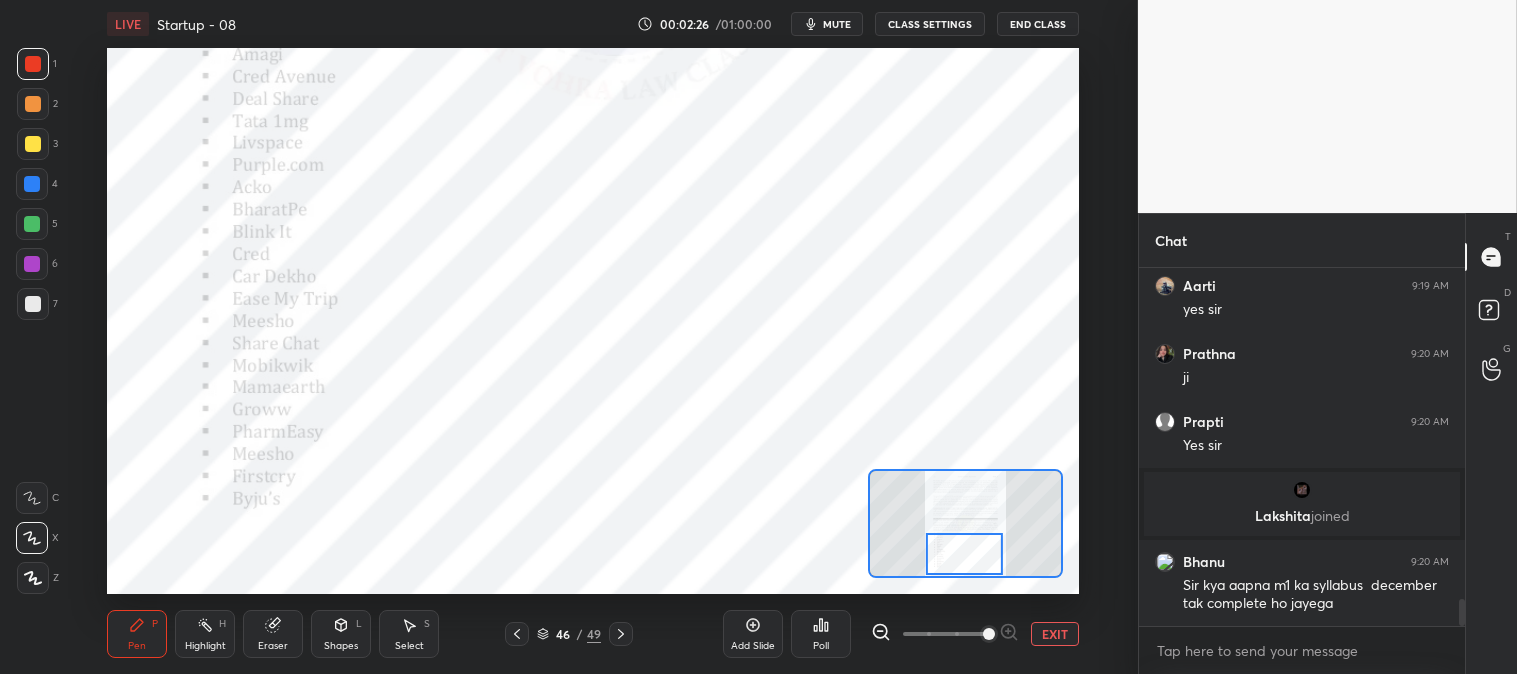 click at bounding box center [33, 64] 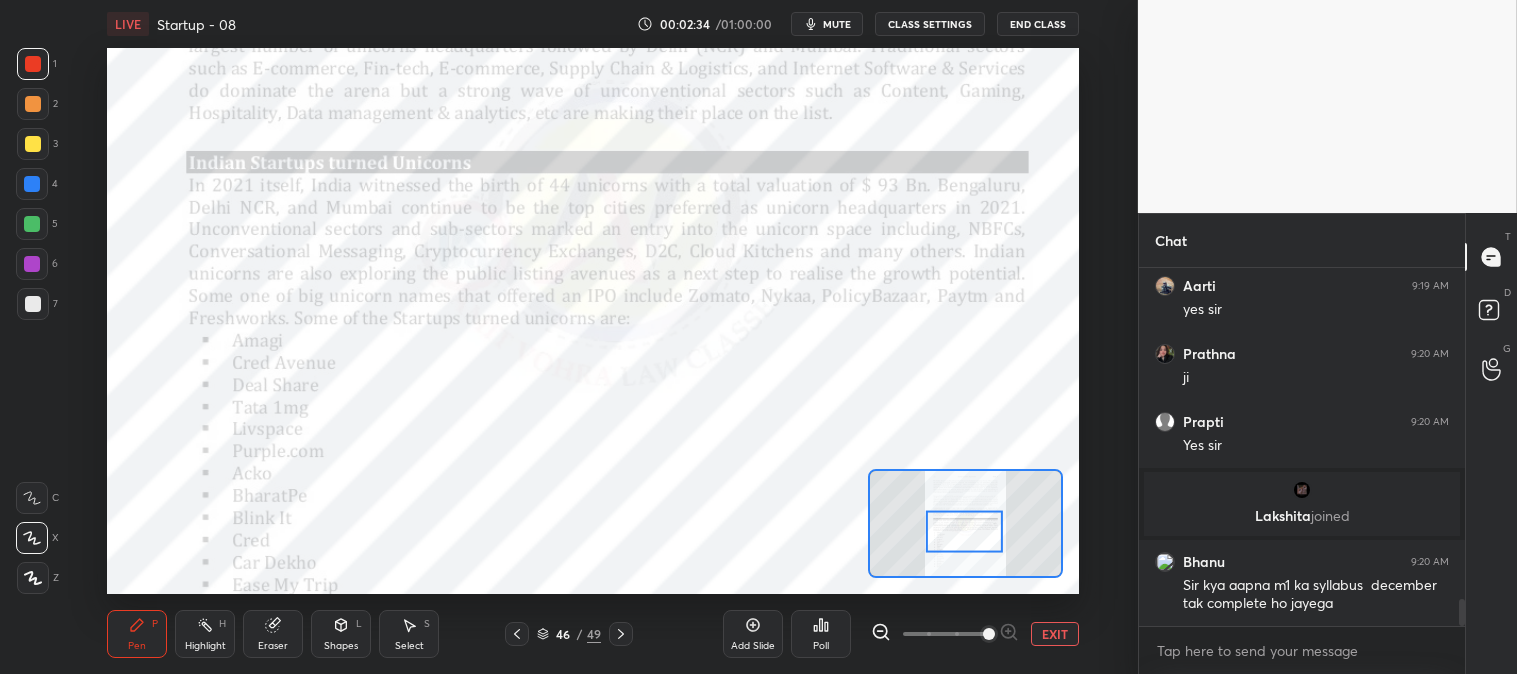 click on "Highlight H" at bounding box center [205, 634] 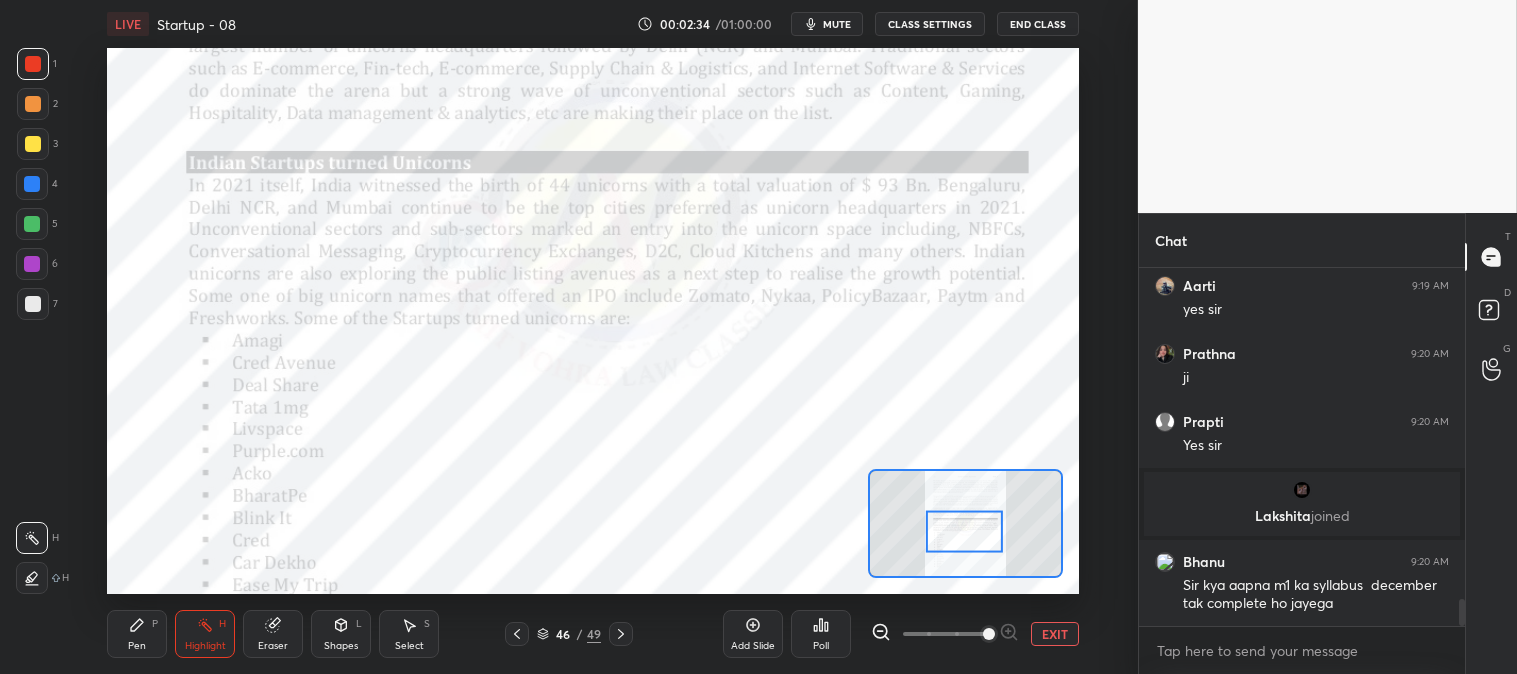 click on "Pen P Highlight H Eraser Shapes L Select S" at bounding box center [261, 634] 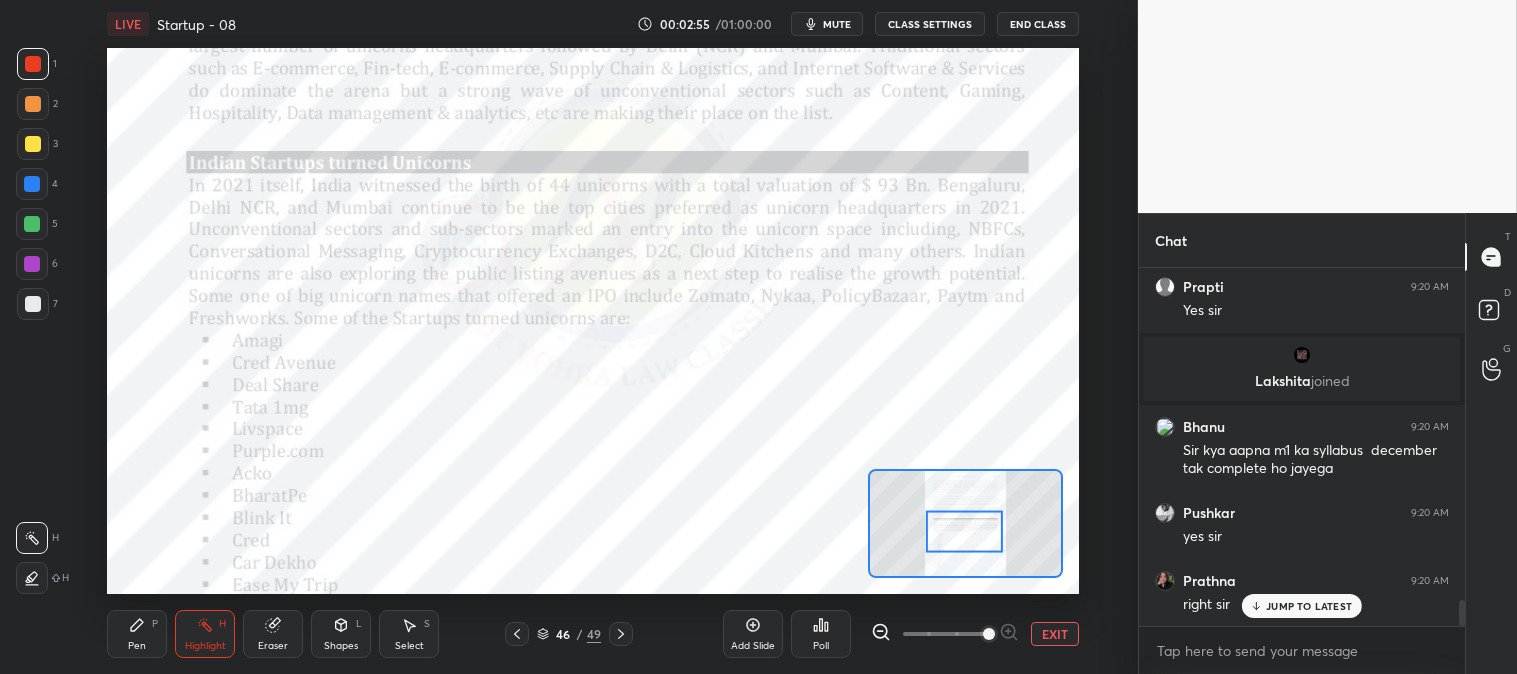 scroll, scrollTop: 4573, scrollLeft: 0, axis: vertical 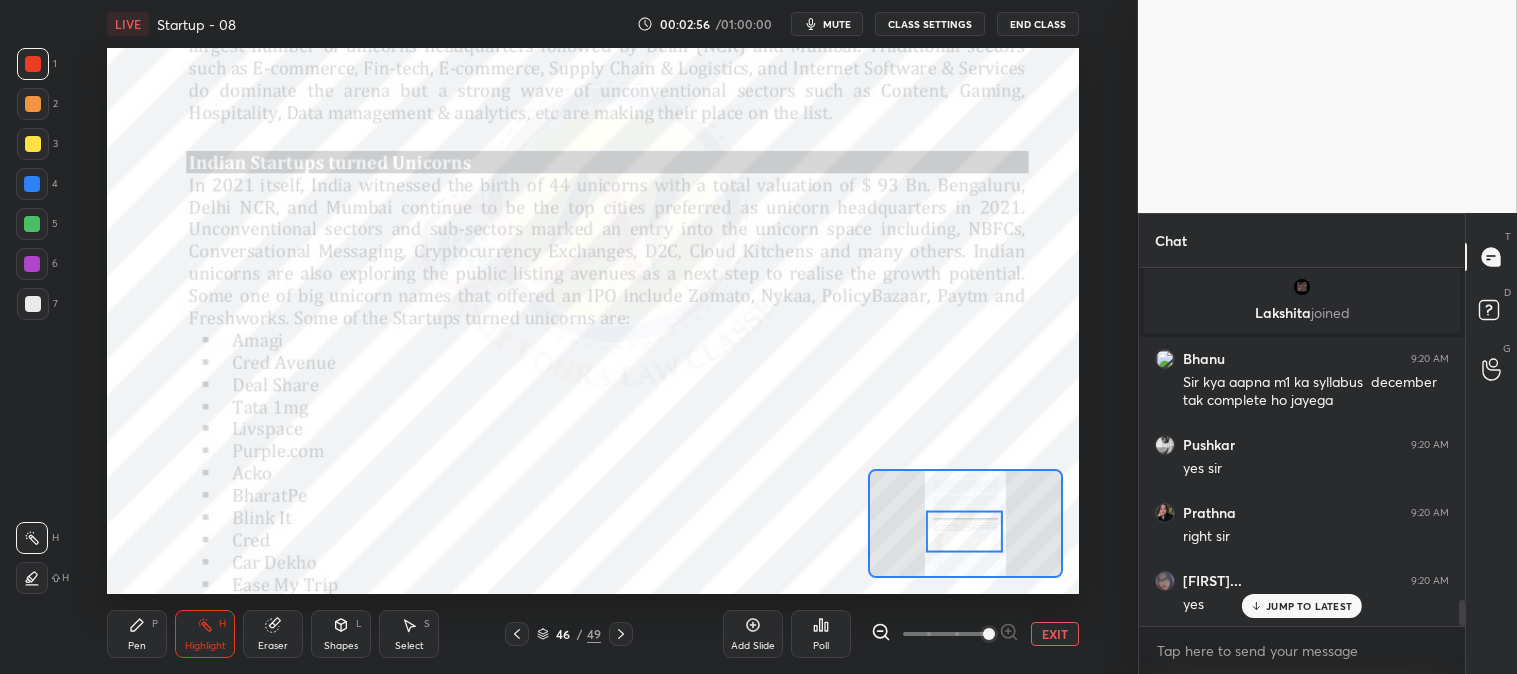 click 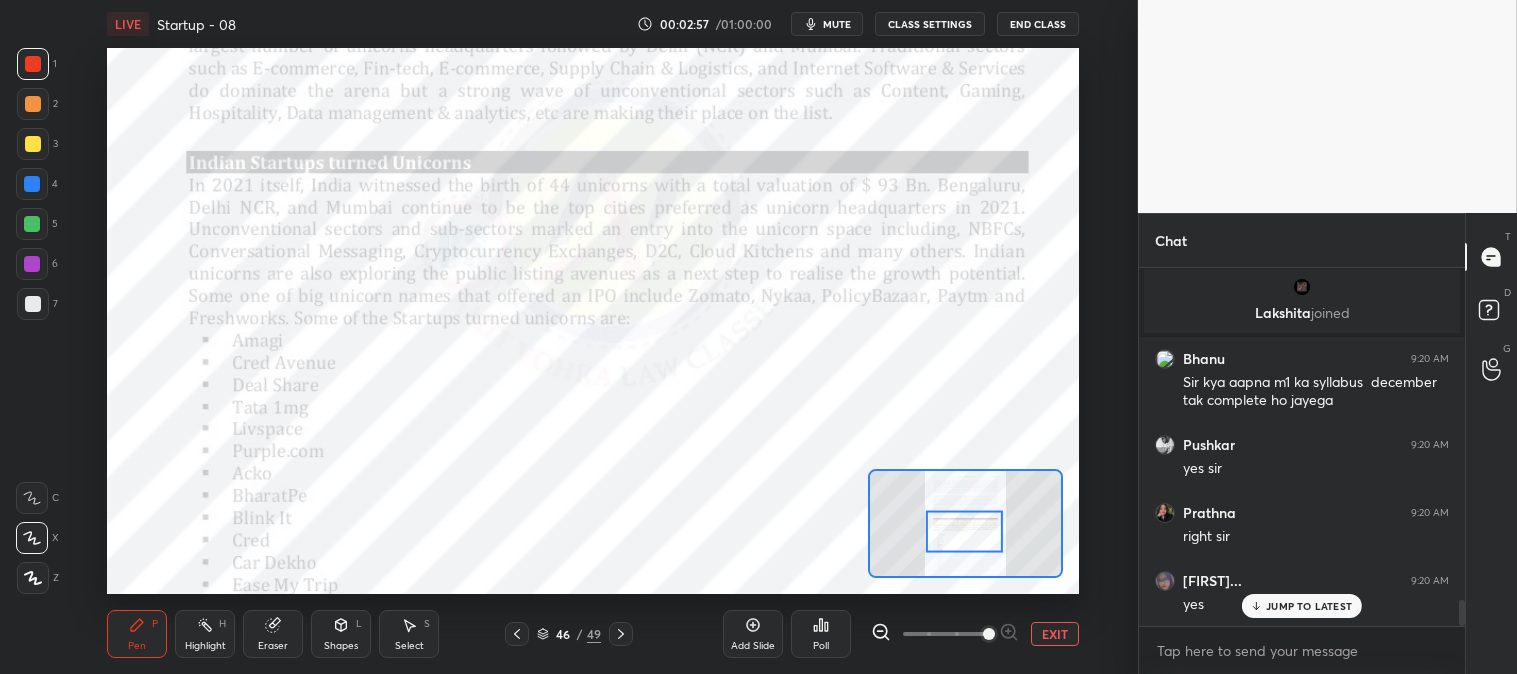 click at bounding box center (33, 64) 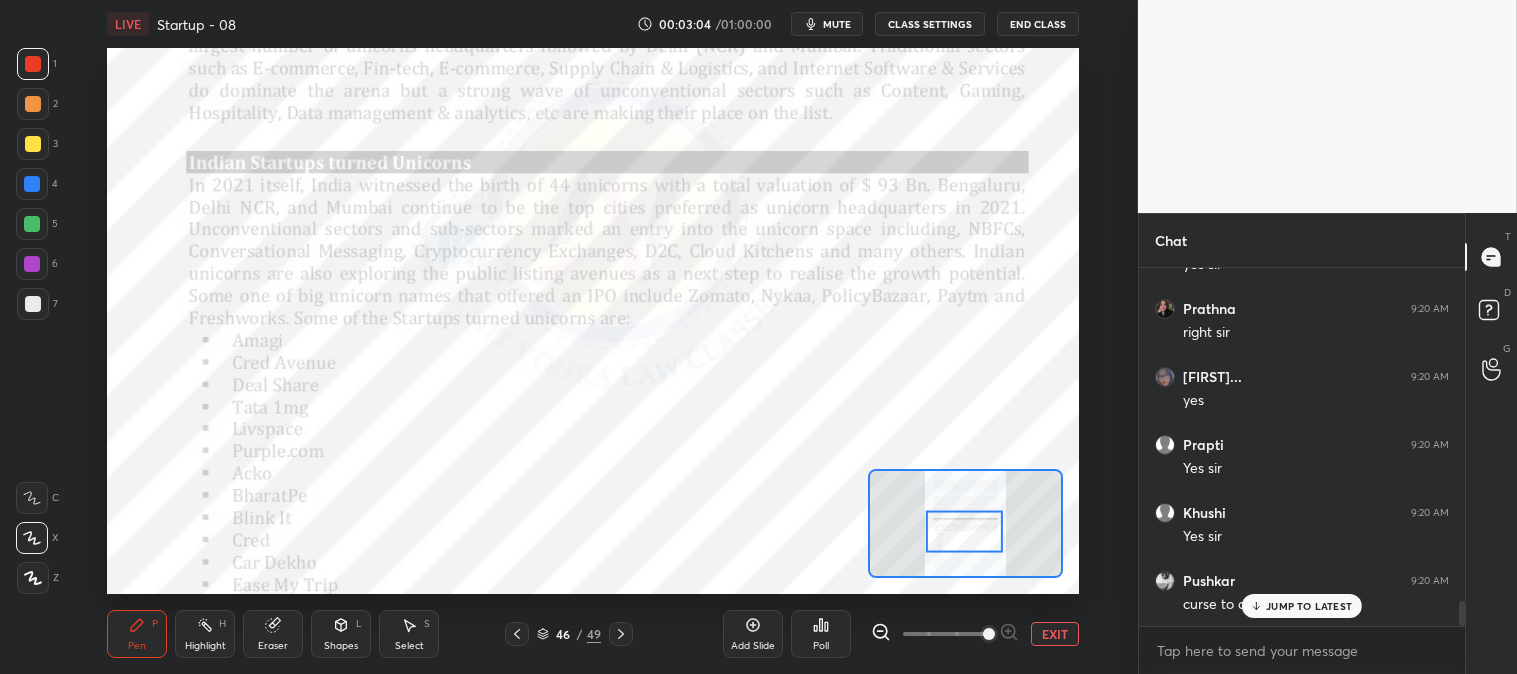 scroll, scrollTop: 4850, scrollLeft: 0, axis: vertical 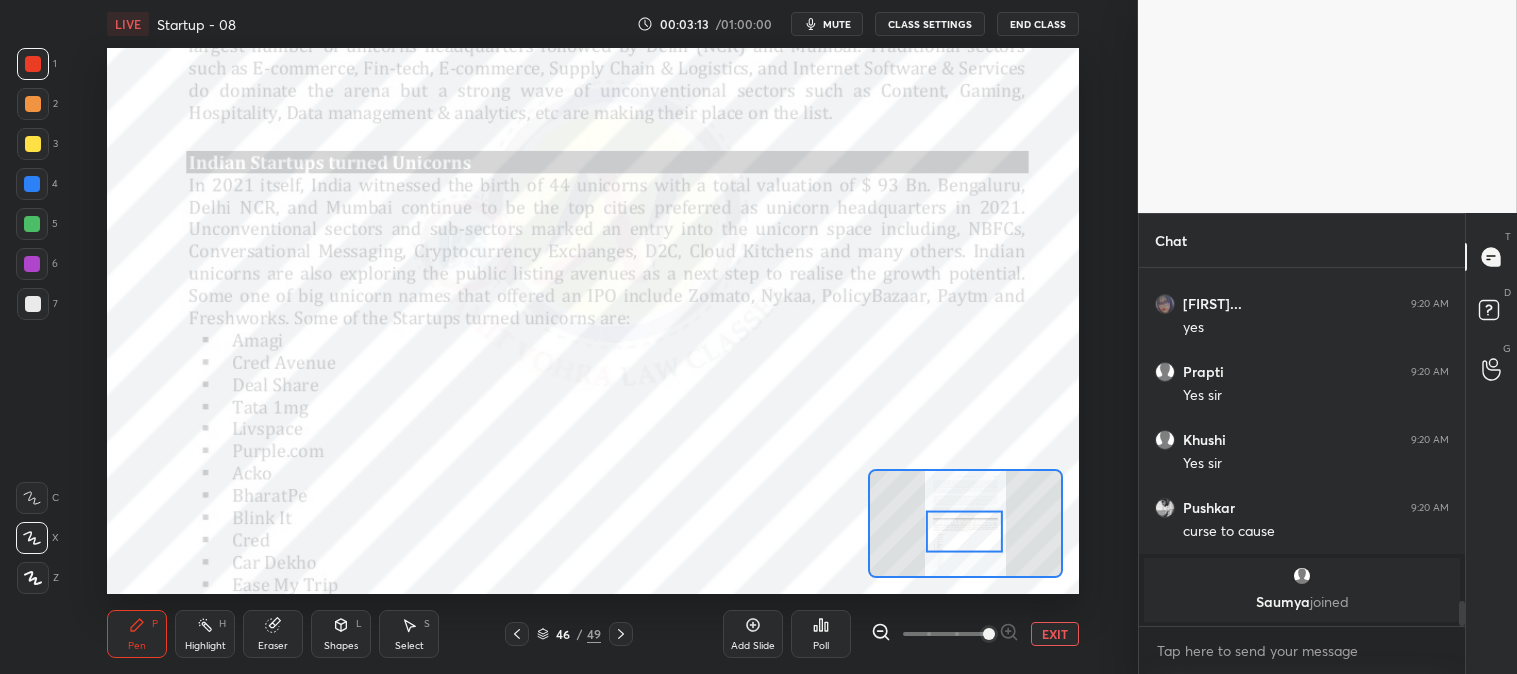 click on "Highlight" at bounding box center (205, 646) 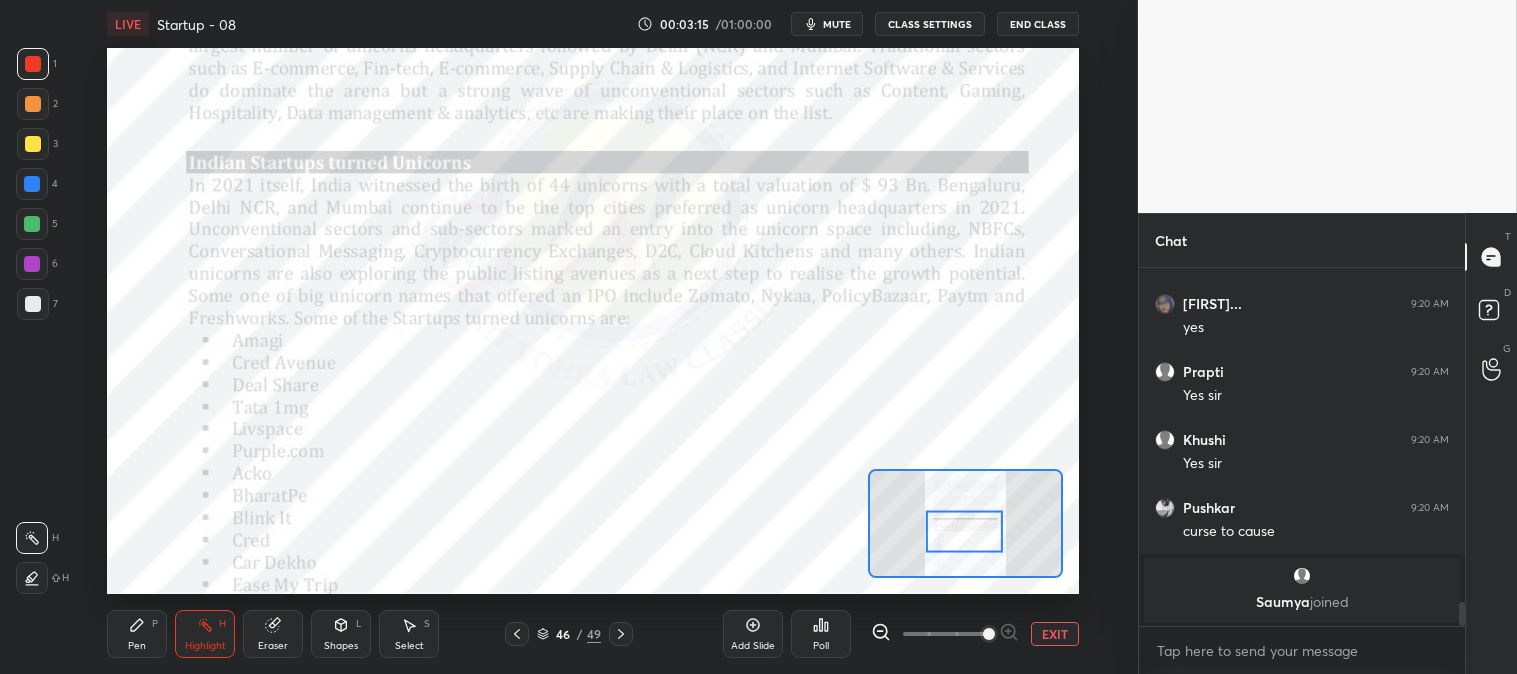 scroll, scrollTop: 4917, scrollLeft: 0, axis: vertical 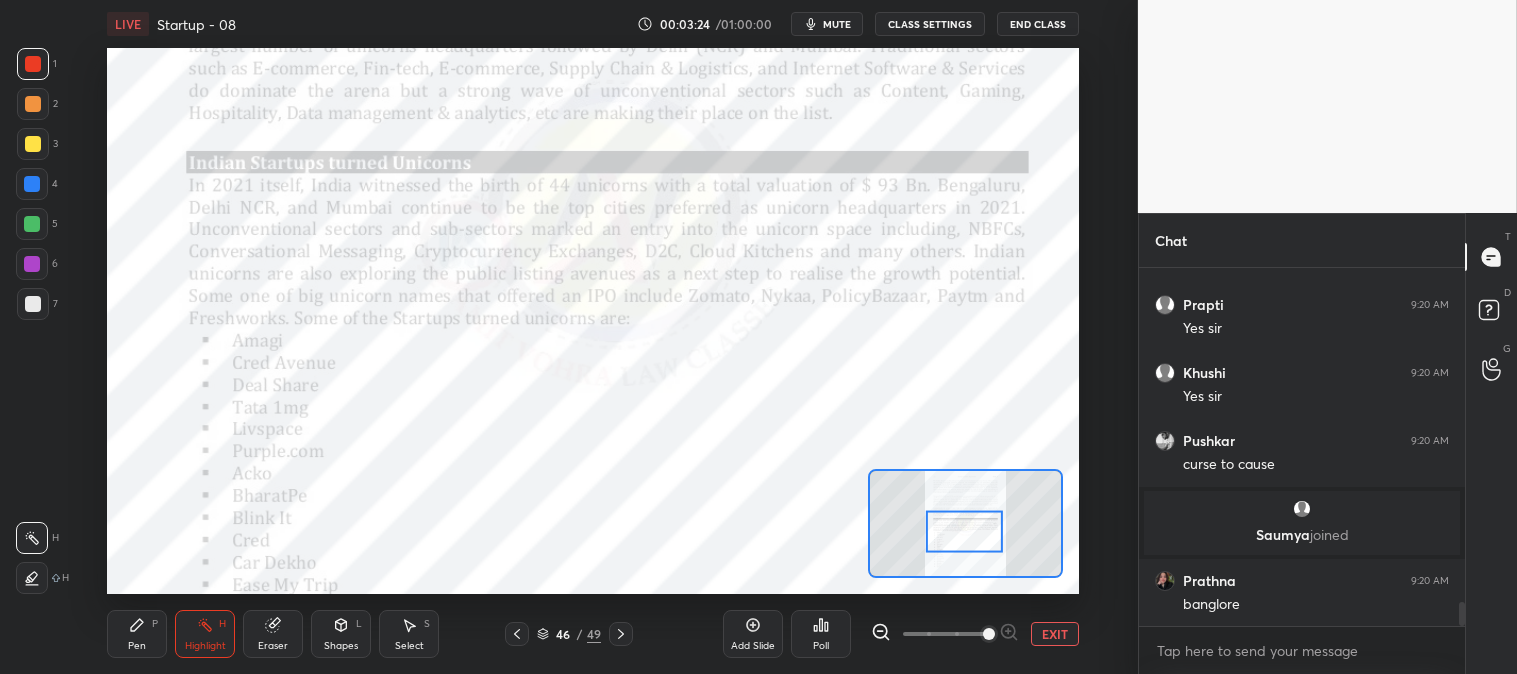 click on "Pen P" at bounding box center (137, 634) 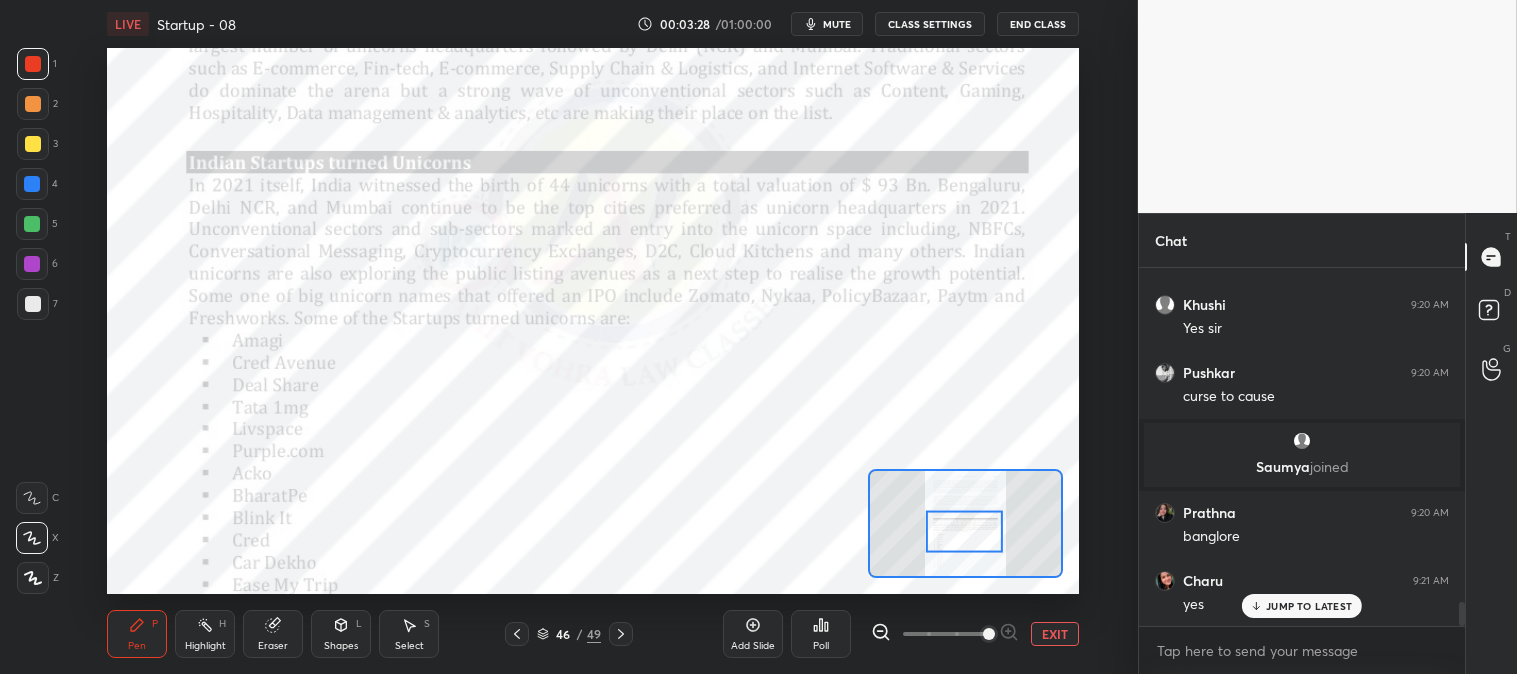 scroll, scrollTop: 5053, scrollLeft: 0, axis: vertical 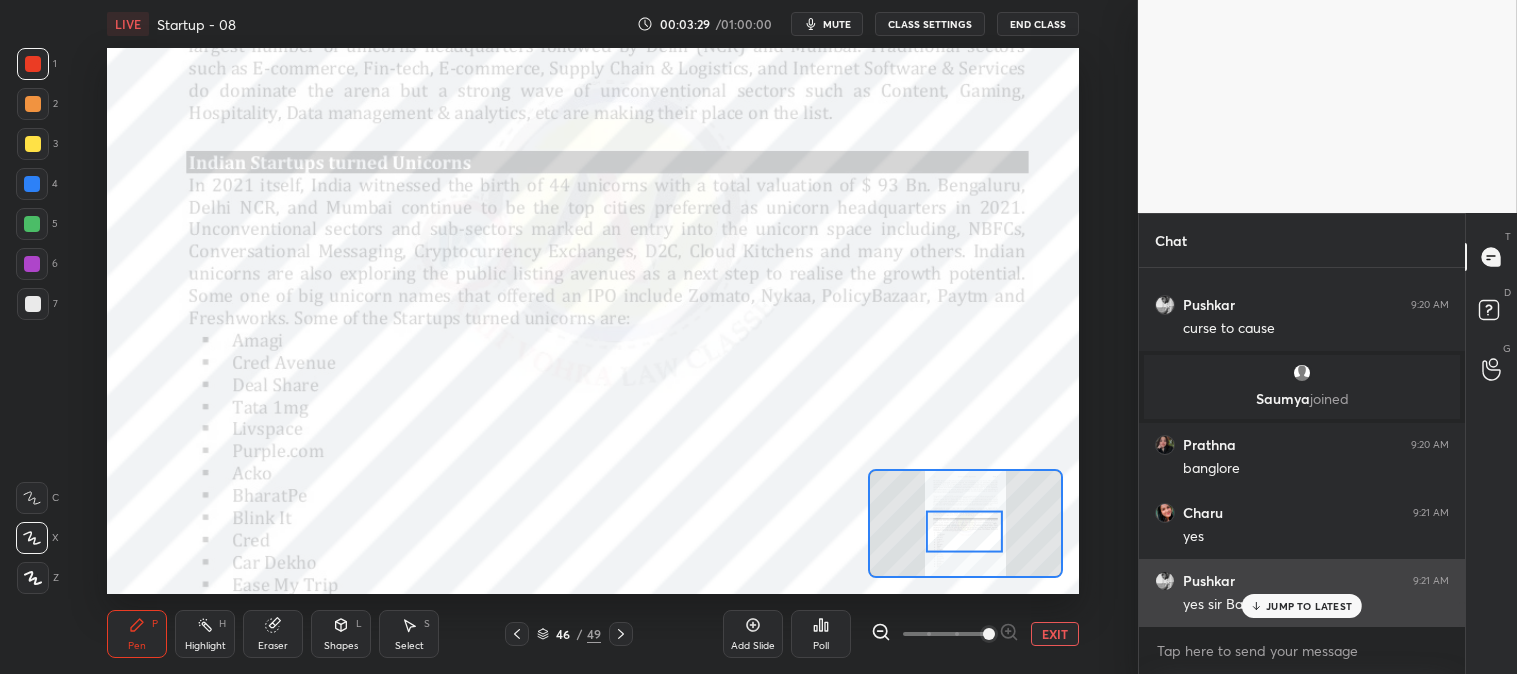 click on "JUMP TO LATEST" at bounding box center (1302, 606) 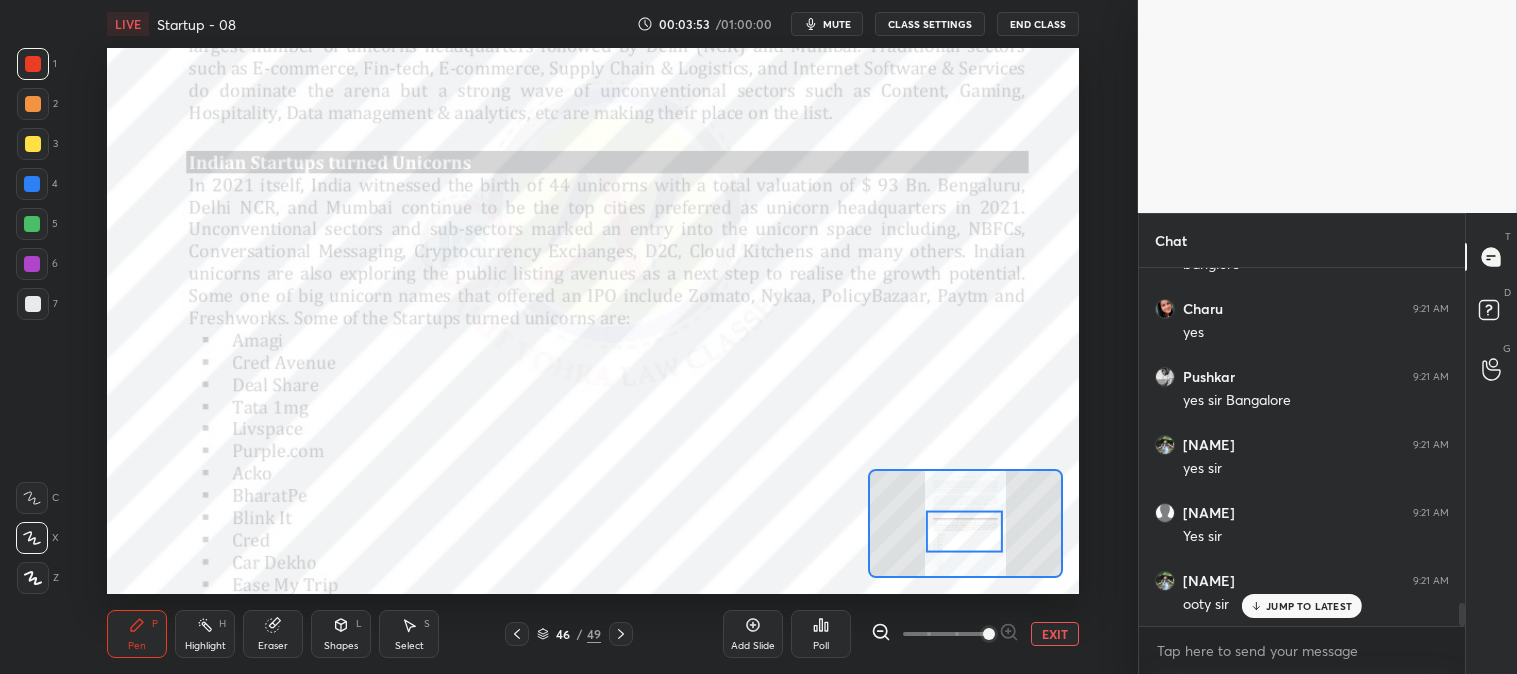 scroll, scrollTop: 5277, scrollLeft: 0, axis: vertical 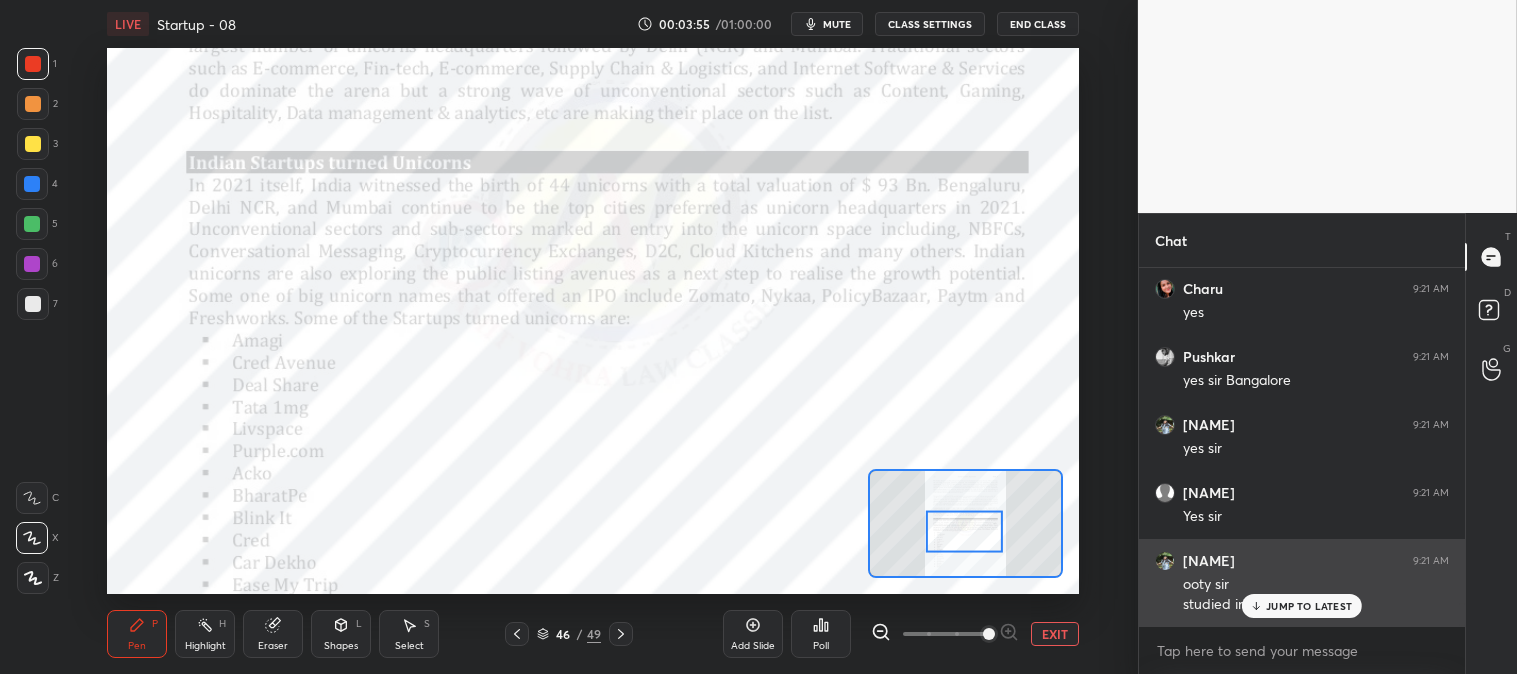 click on "JUMP TO LATEST" at bounding box center (1309, 606) 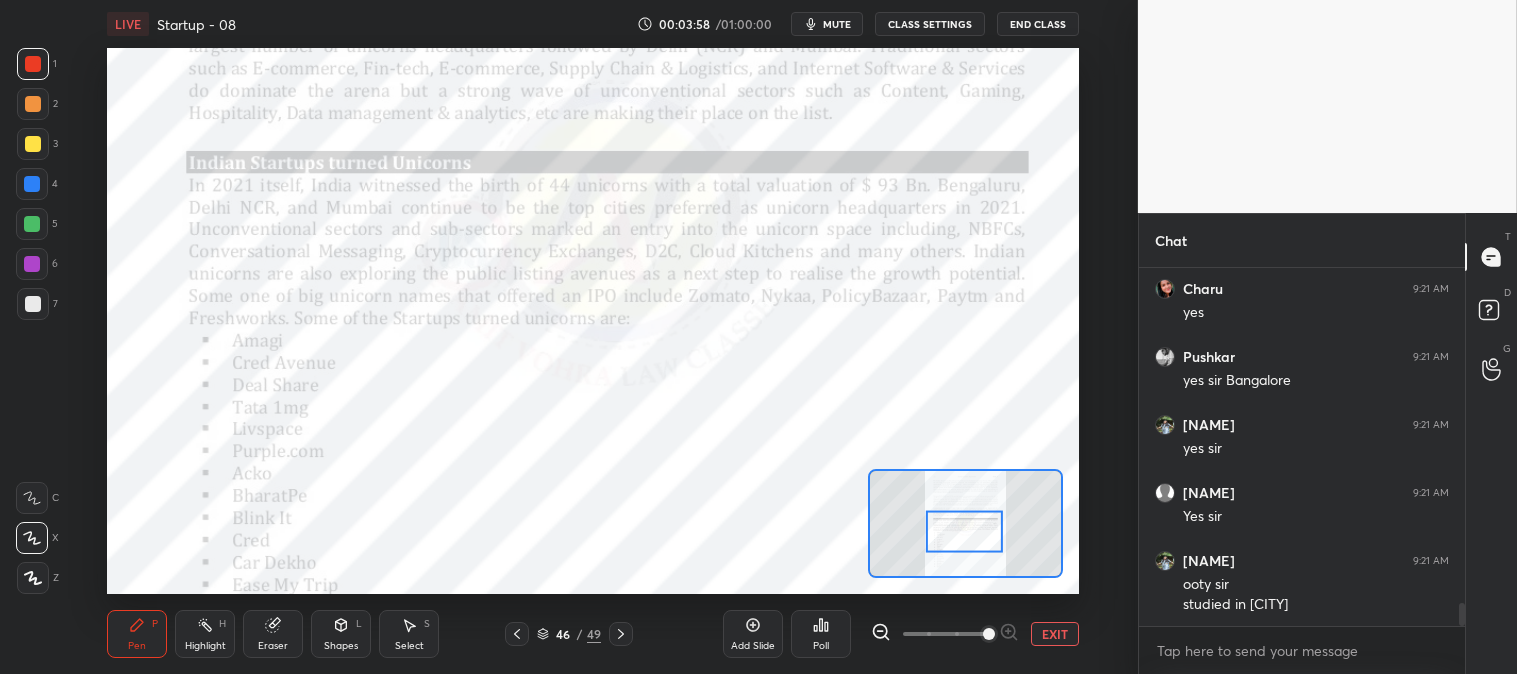 scroll, scrollTop: 5345, scrollLeft: 0, axis: vertical 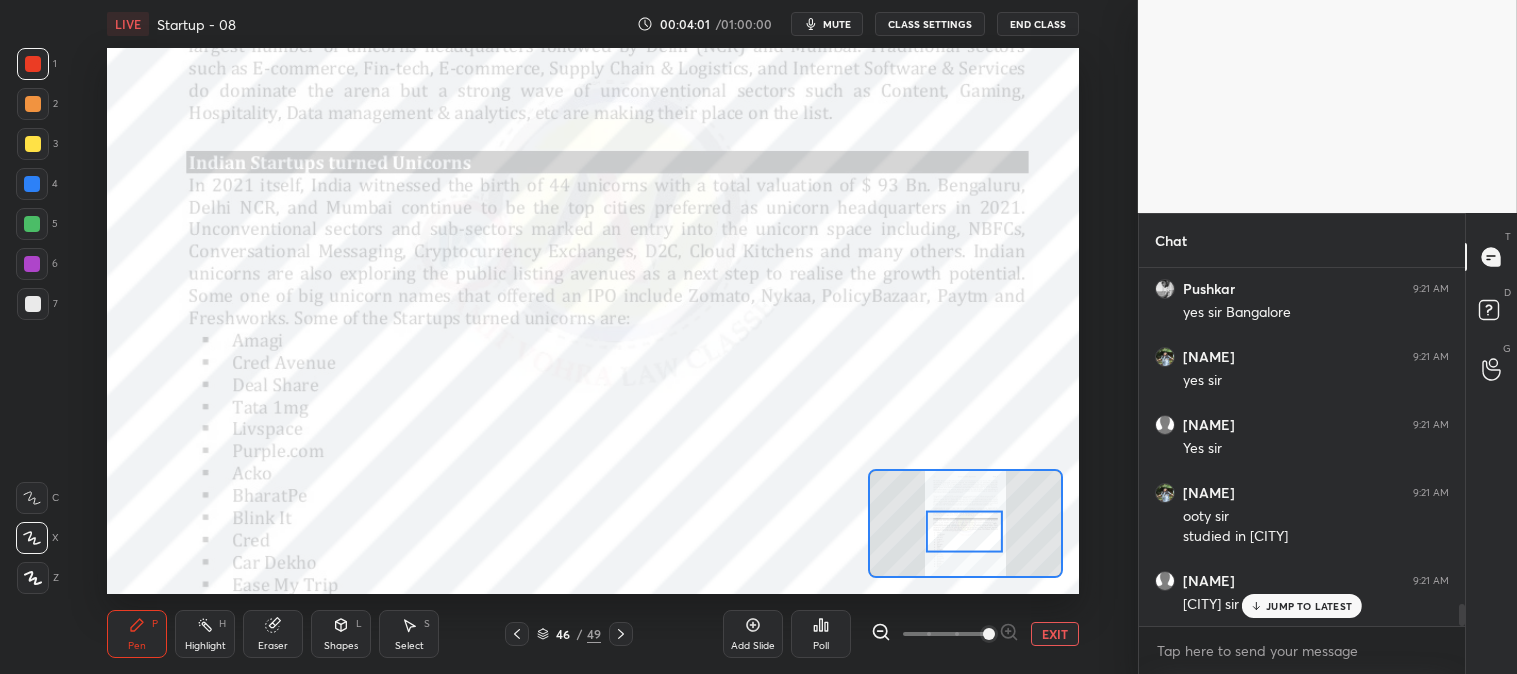 click on "JUMP TO LATEST" at bounding box center (1309, 606) 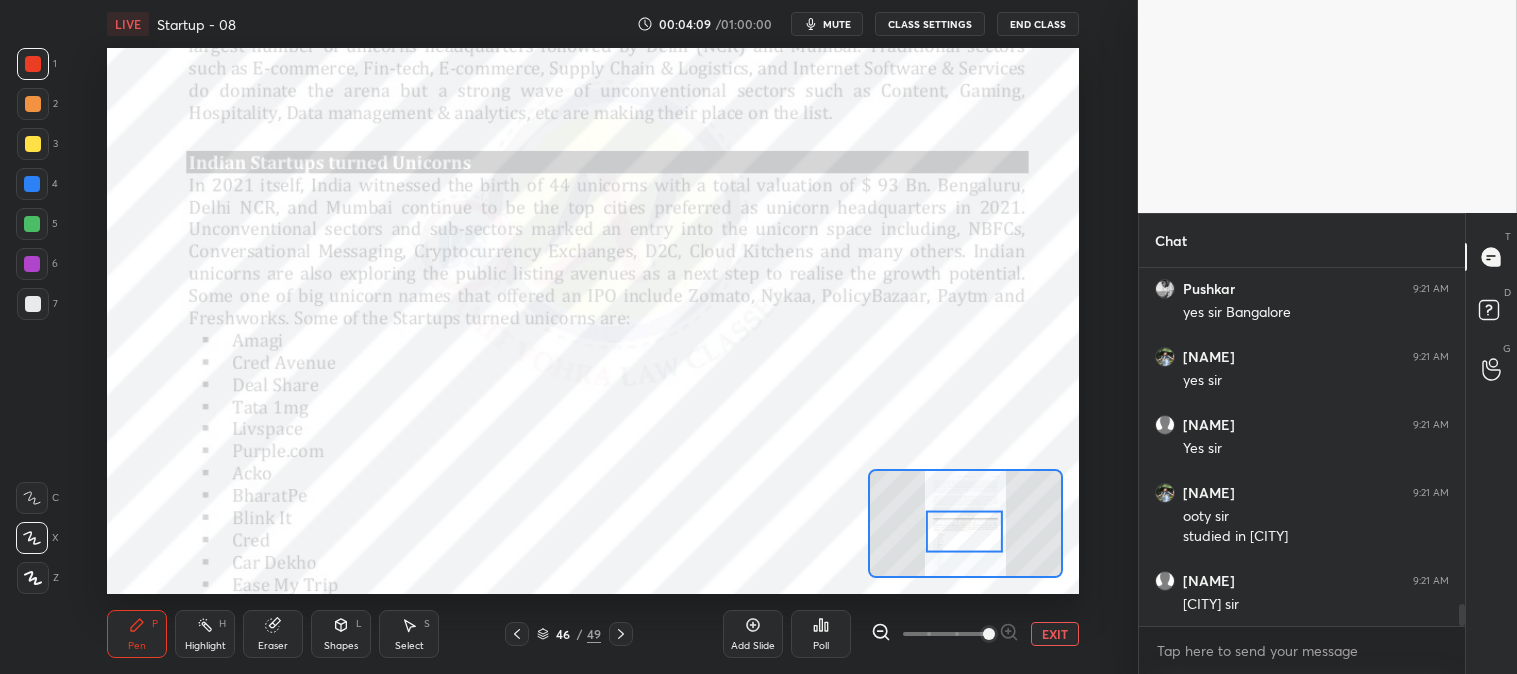 scroll, scrollTop: 5417, scrollLeft: 0, axis: vertical 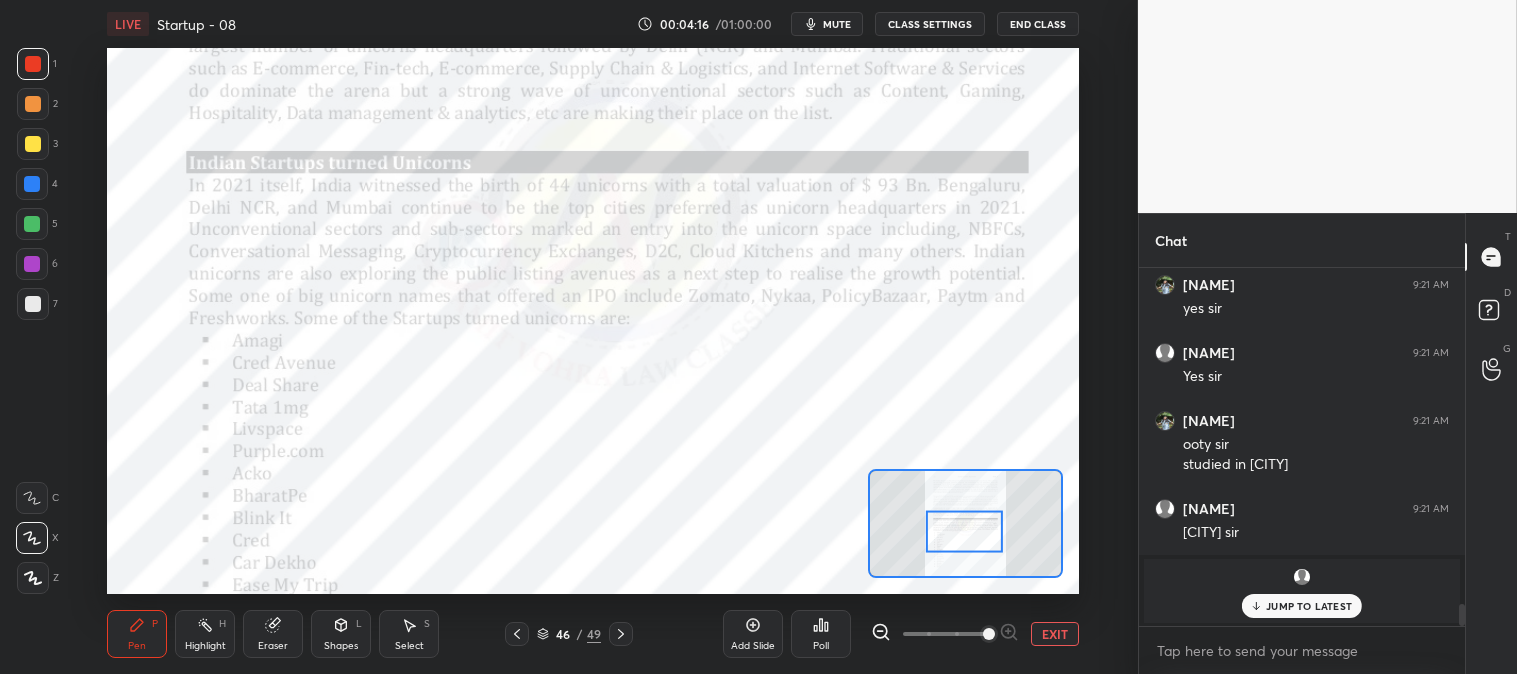 click on "Highlight" at bounding box center (205, 646) 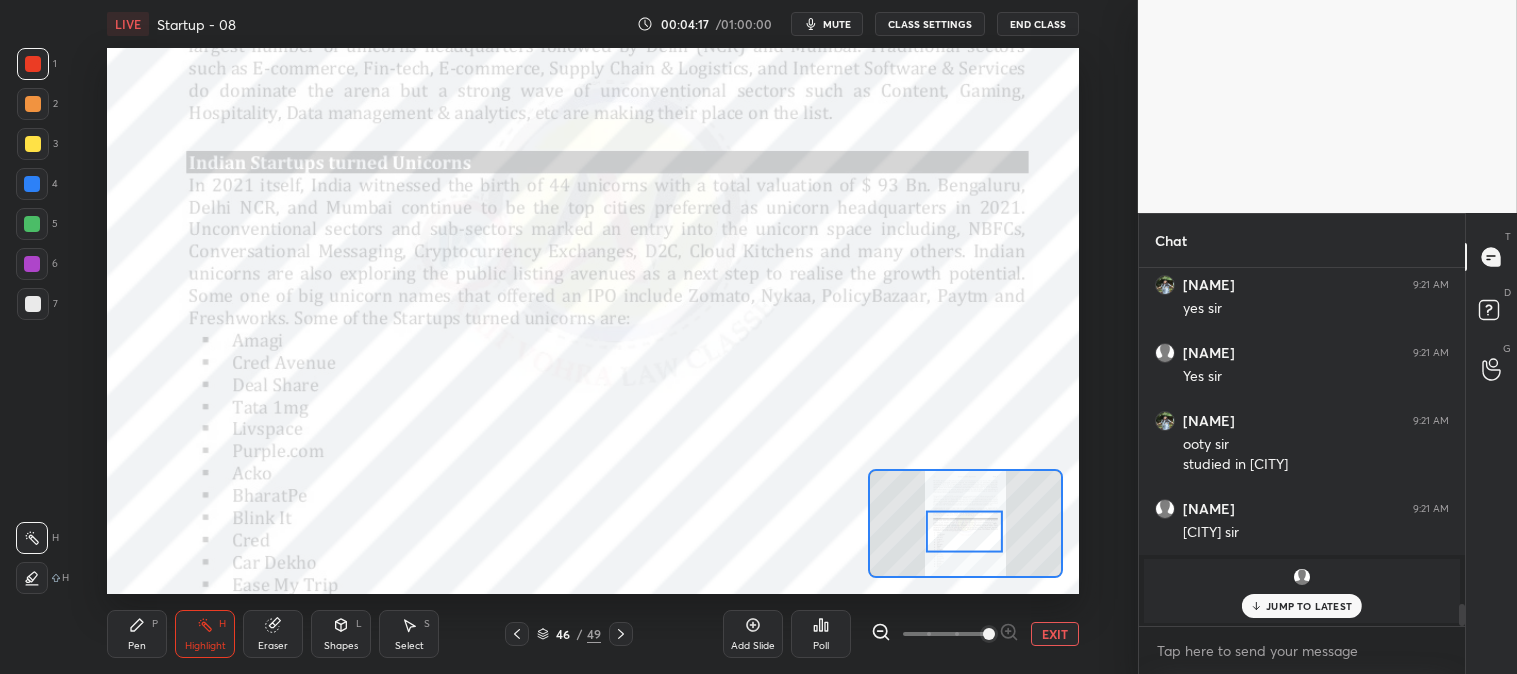 click on "JUMP TO LATEST" at bounding box center (1309, 606) 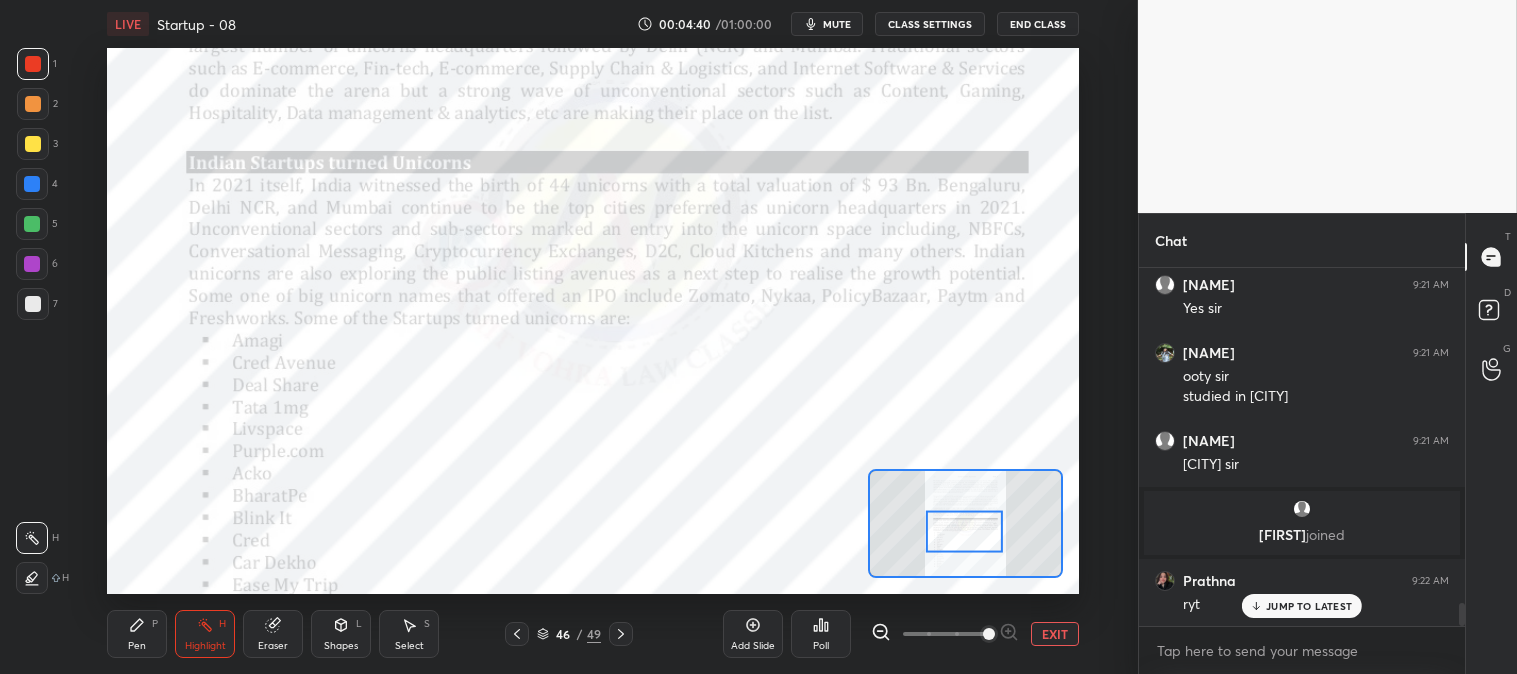 scroll, scrollTop: 5225, scrollLeft: 0, axis: vertical 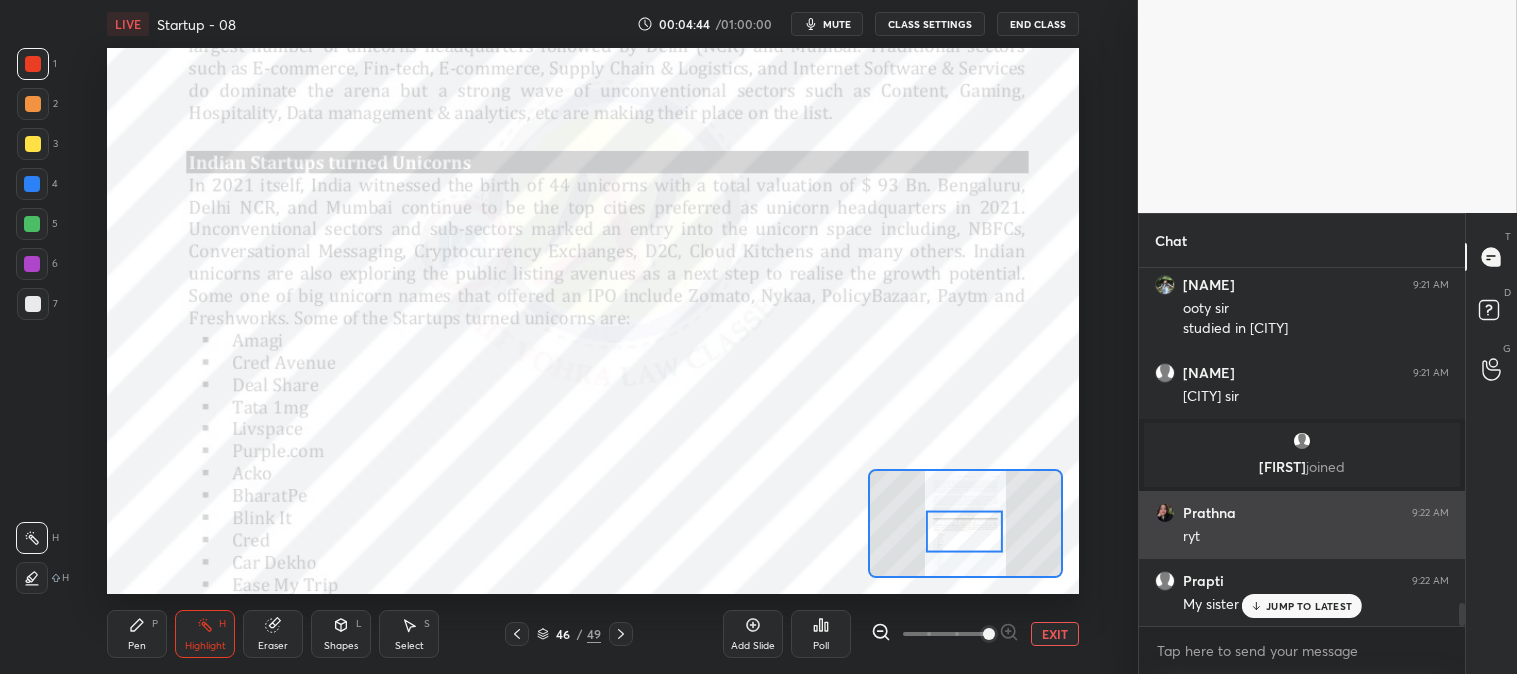 click on "JUMP TO LATEST" at bounding box center [1309, 606] 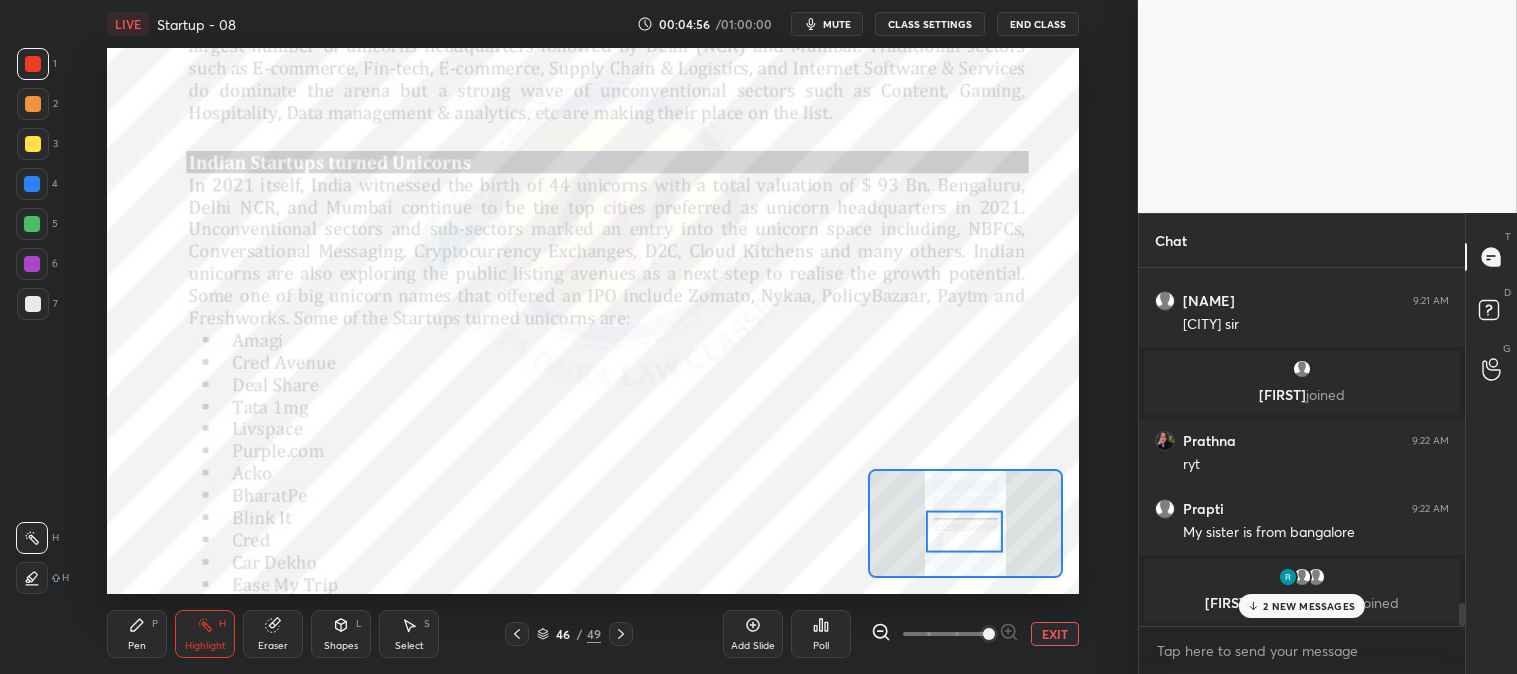 scroll, scrollTop: 5330, scrollLeft: 0, axis: vertical 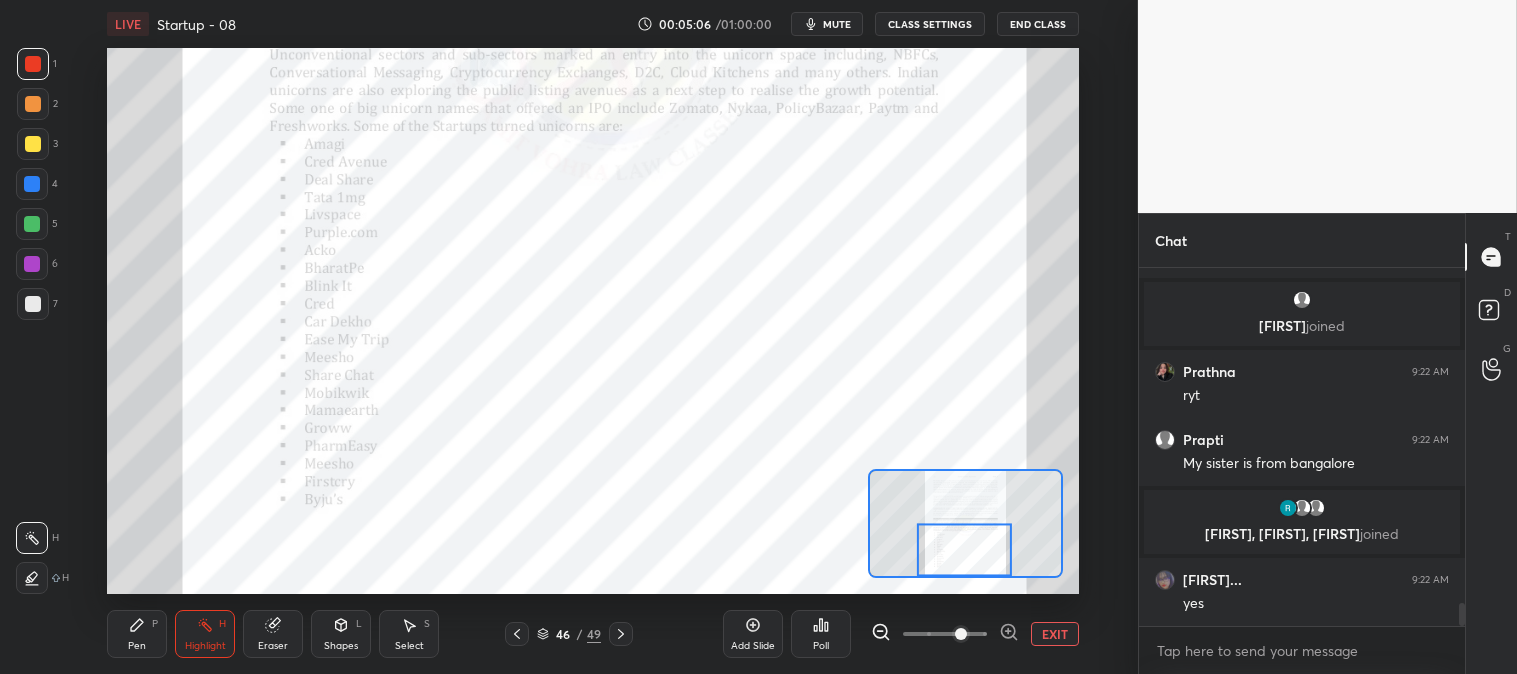 click on "Pen P" at bounding box center (137, 634) 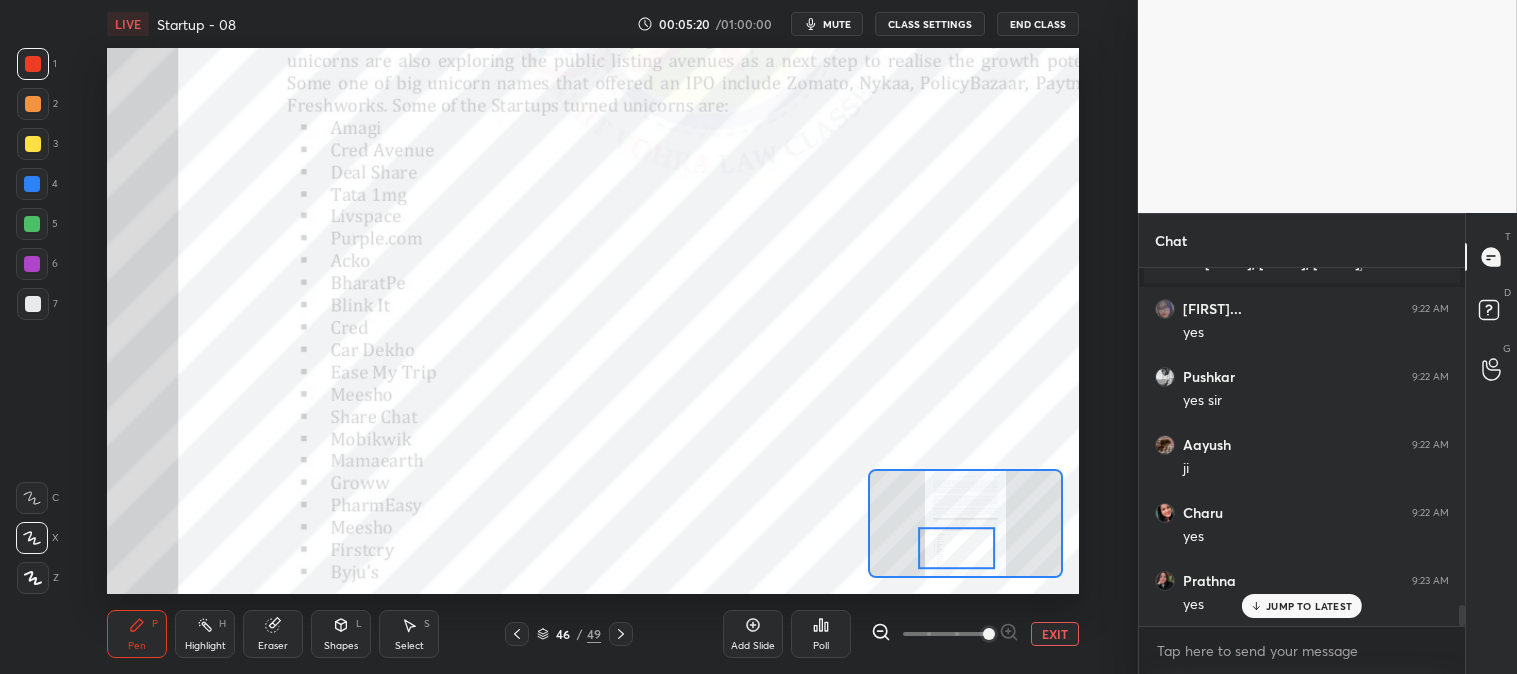 scroll, scrollTop: 5737, scrollLeft: 0, axis: vertical 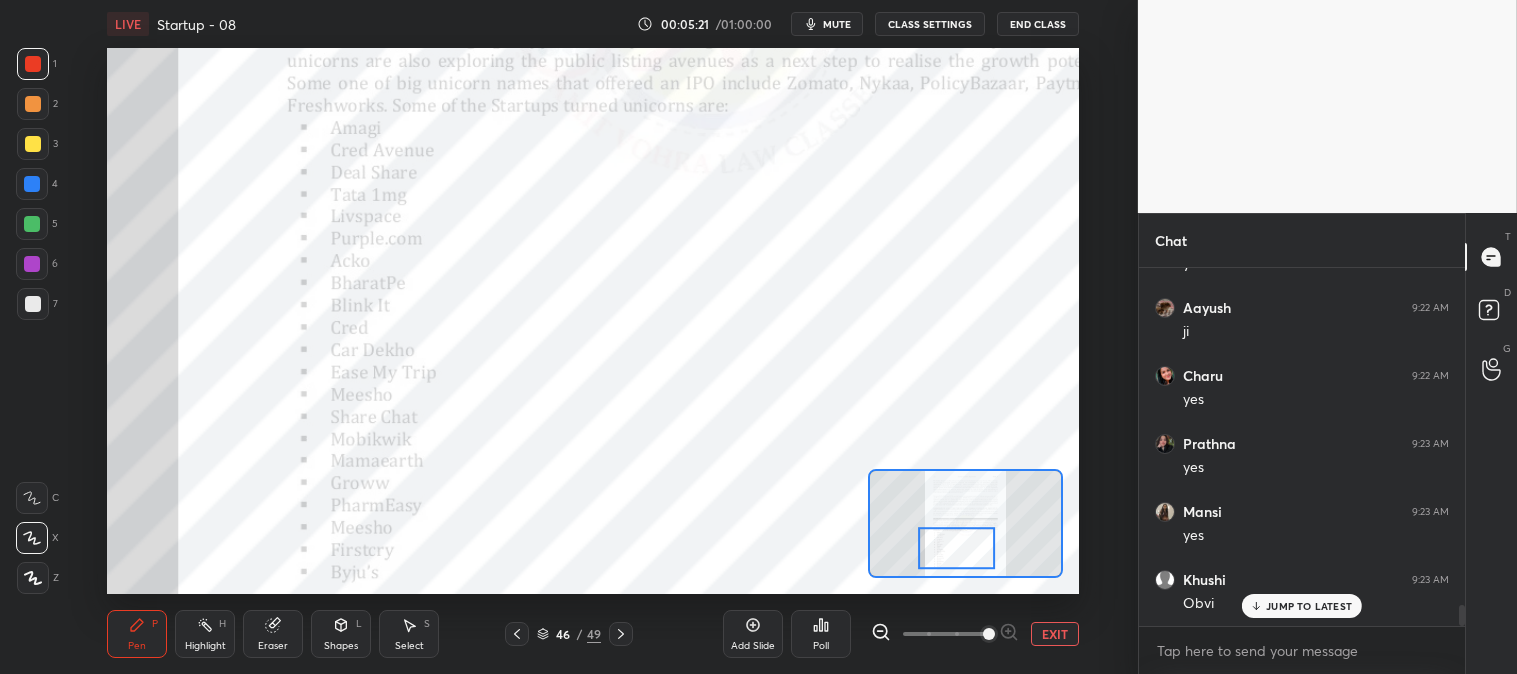 click on "JUMP TO LATEST" at bounding box center [1309, 606] 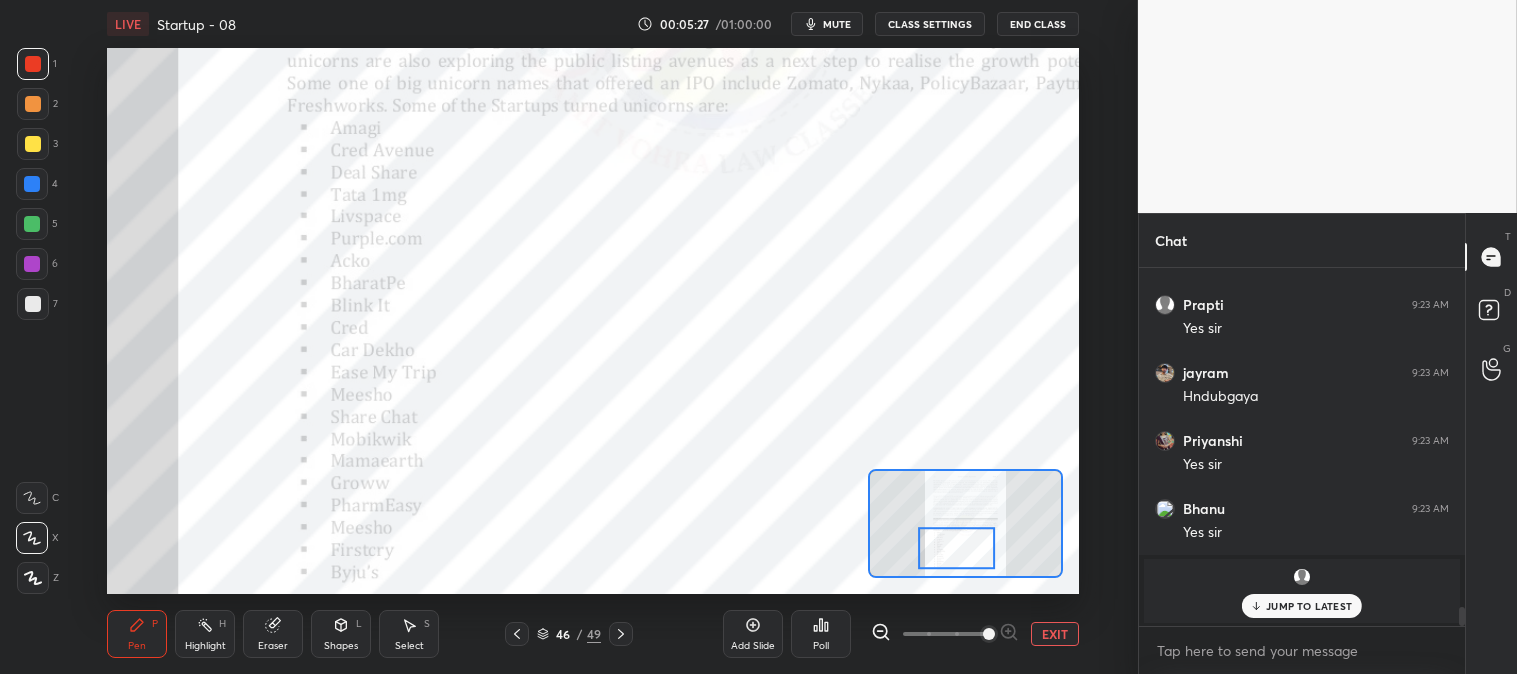 scroll, scrollTop: 6285, scrollLeft: 0, axis: vertical 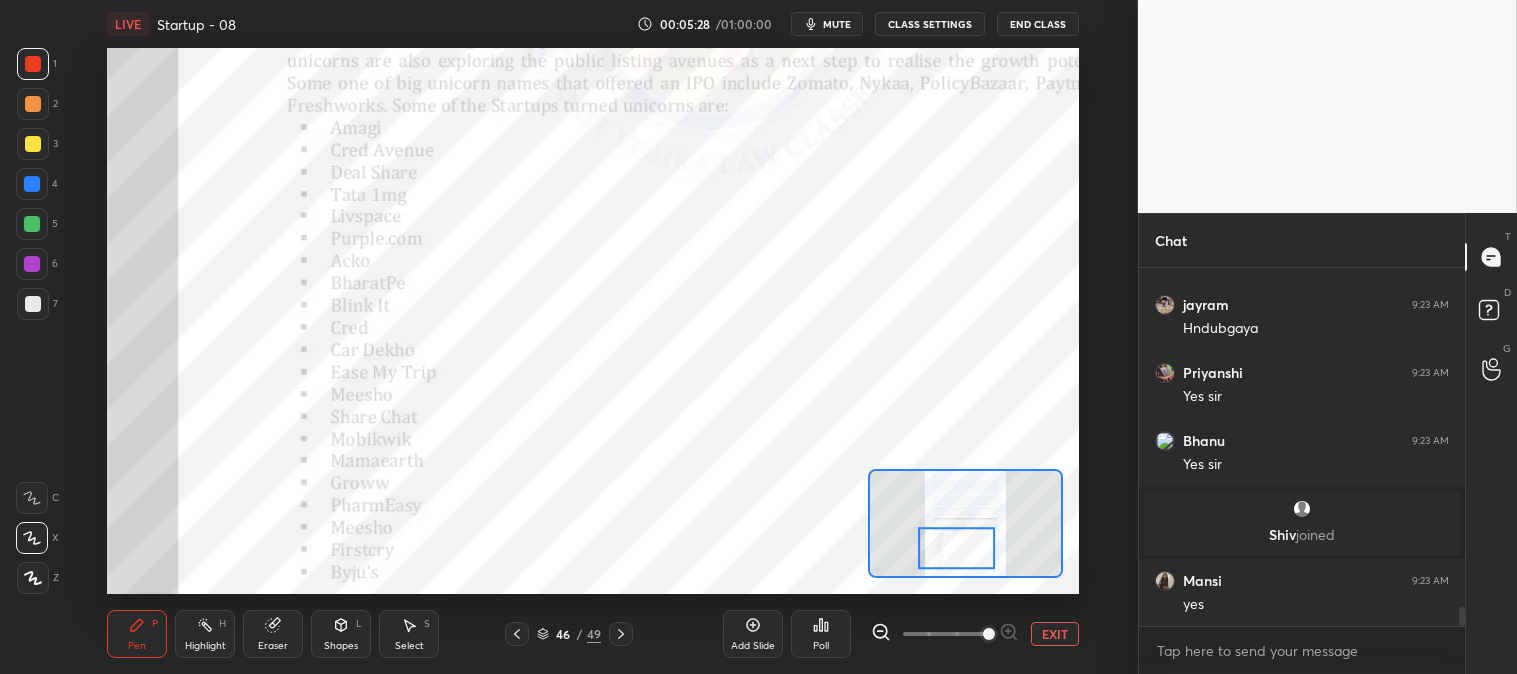 click 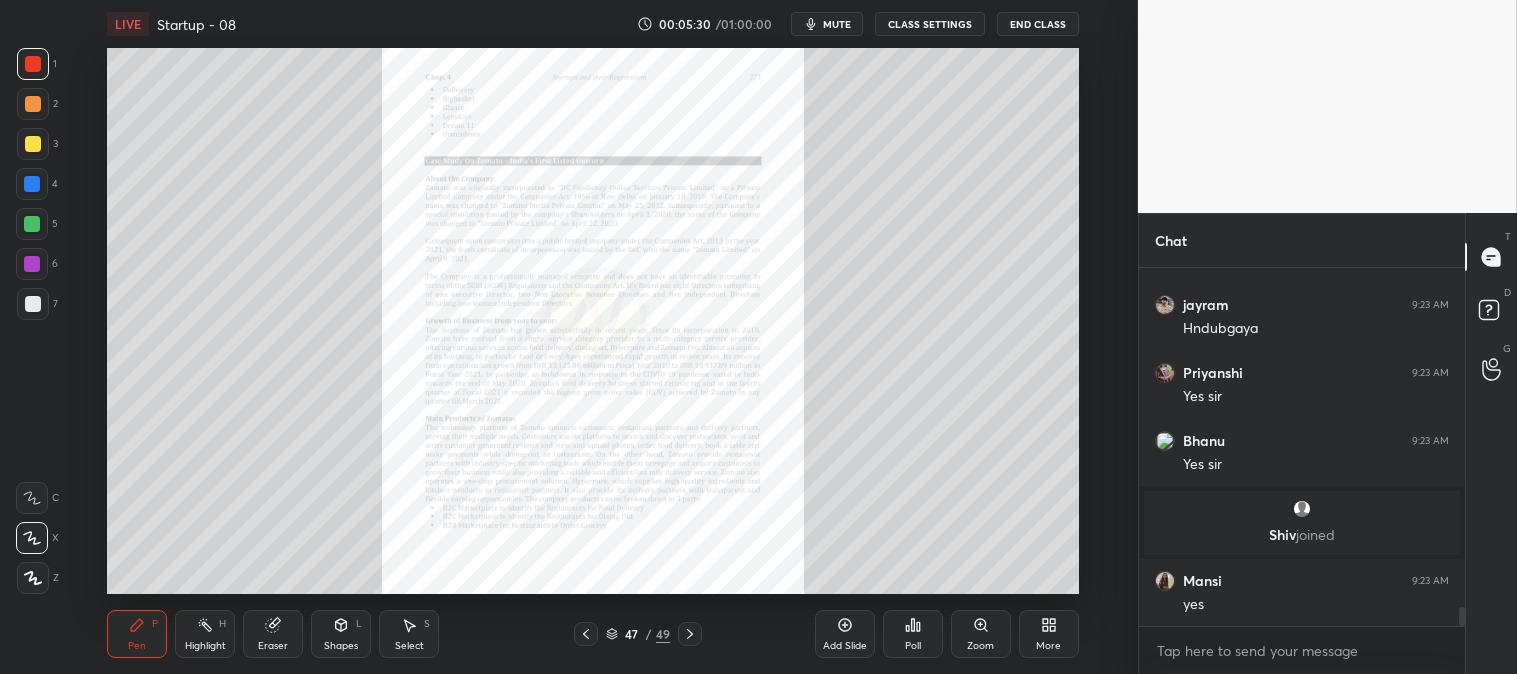 click on "Zoom" at bounding box center [981, 634] 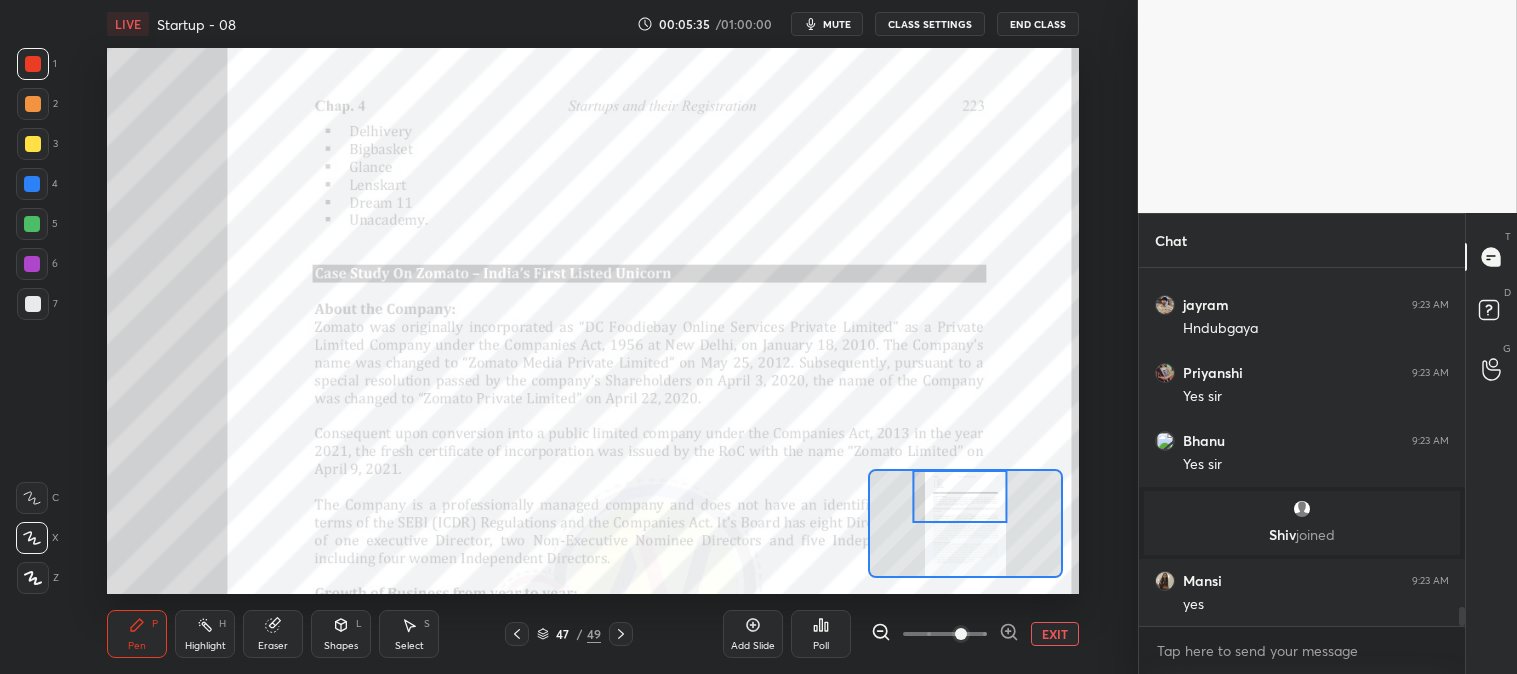 click 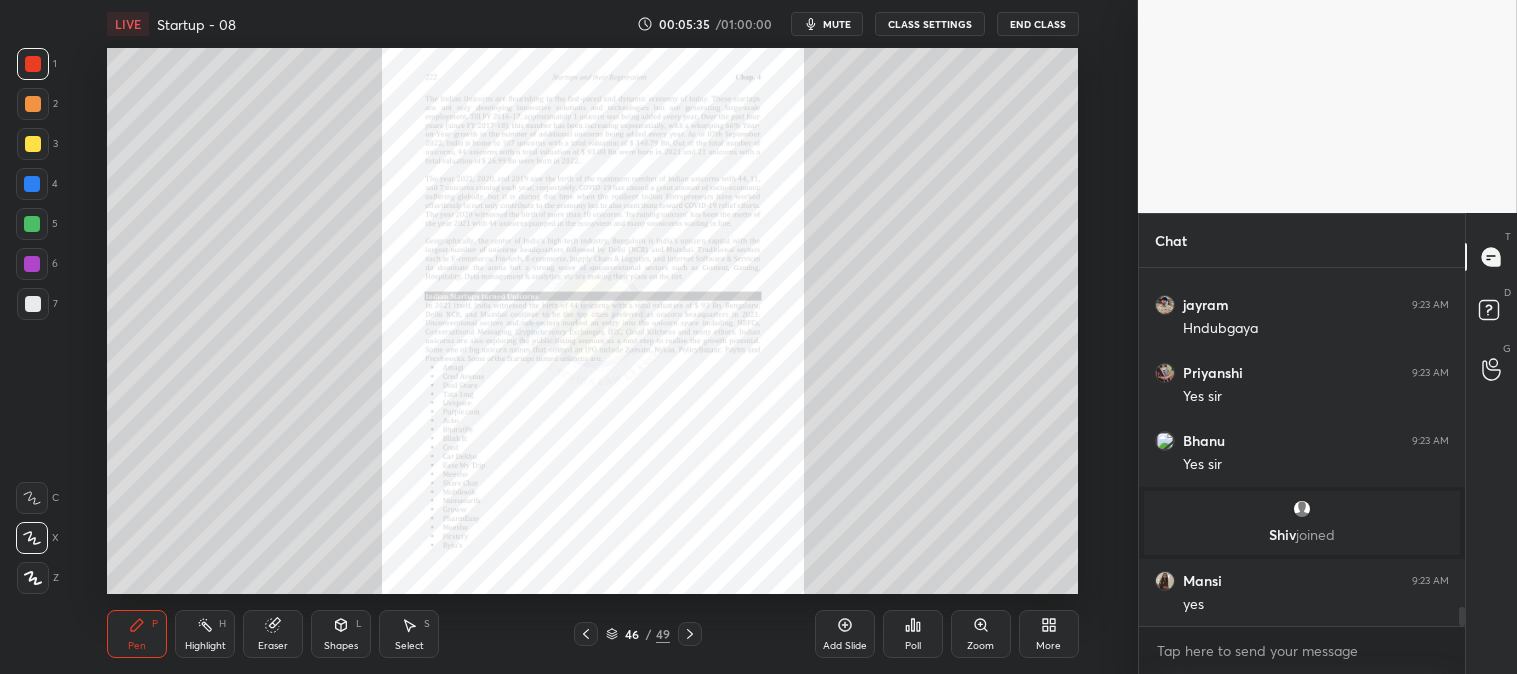 scroll, scrollTop: 6353, scrollLeft: 0, axis: vertical 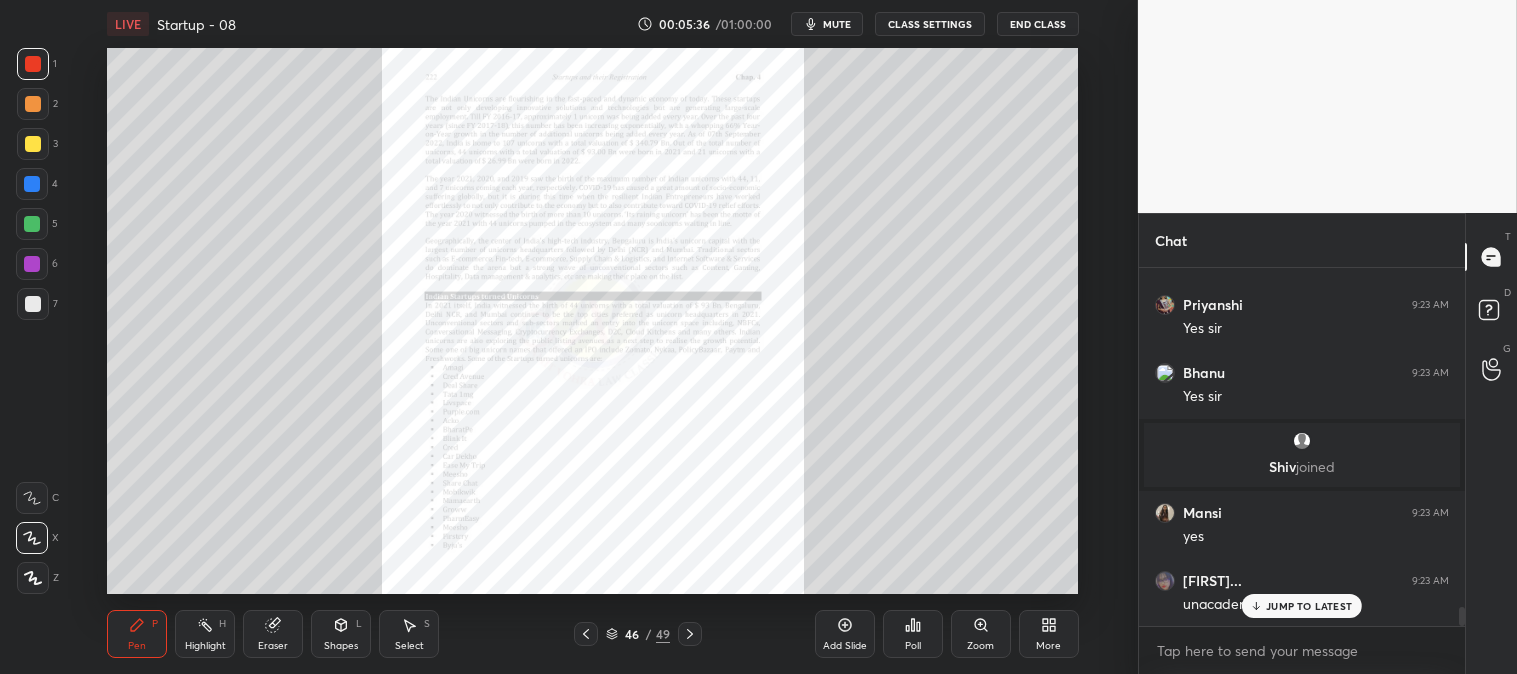 click on "Zoom" at bounding box center [980, 646] 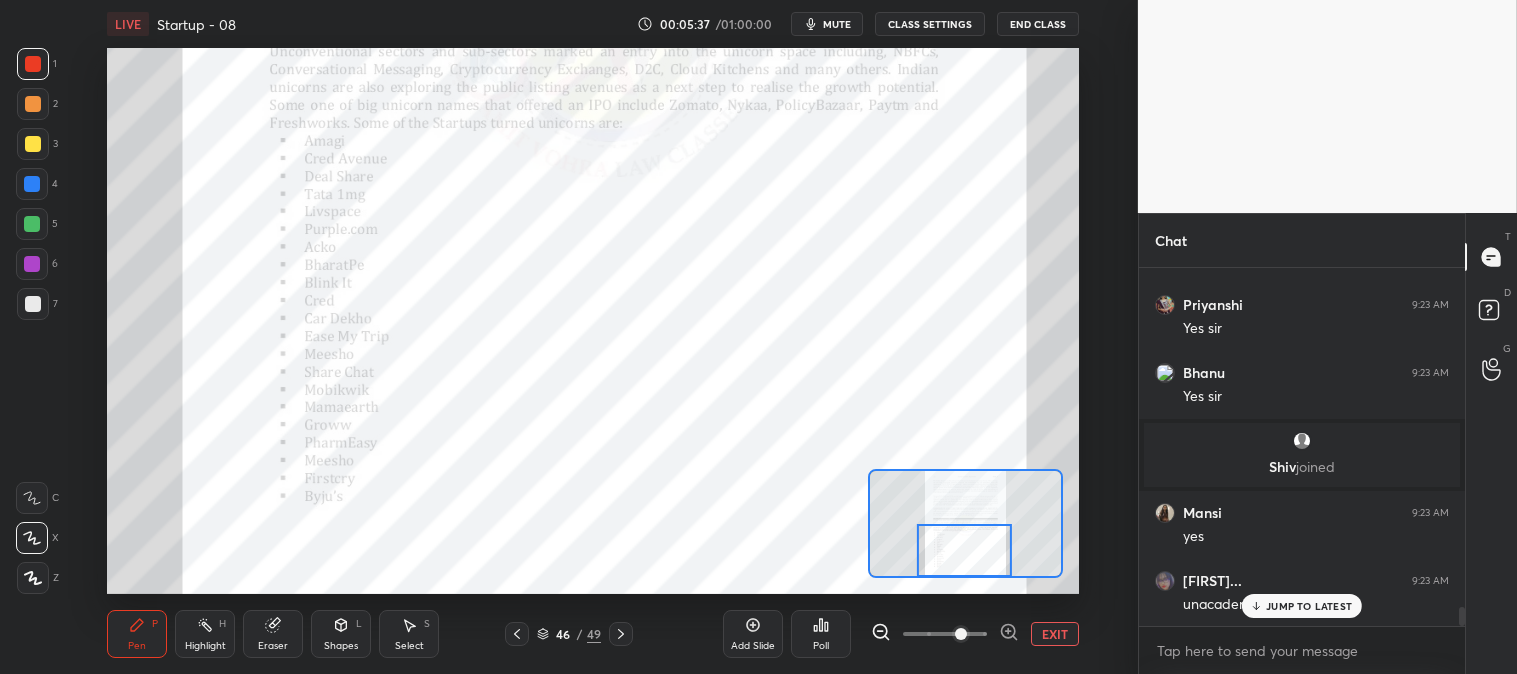 click on "Eraser" at bounding box center [273, 634] 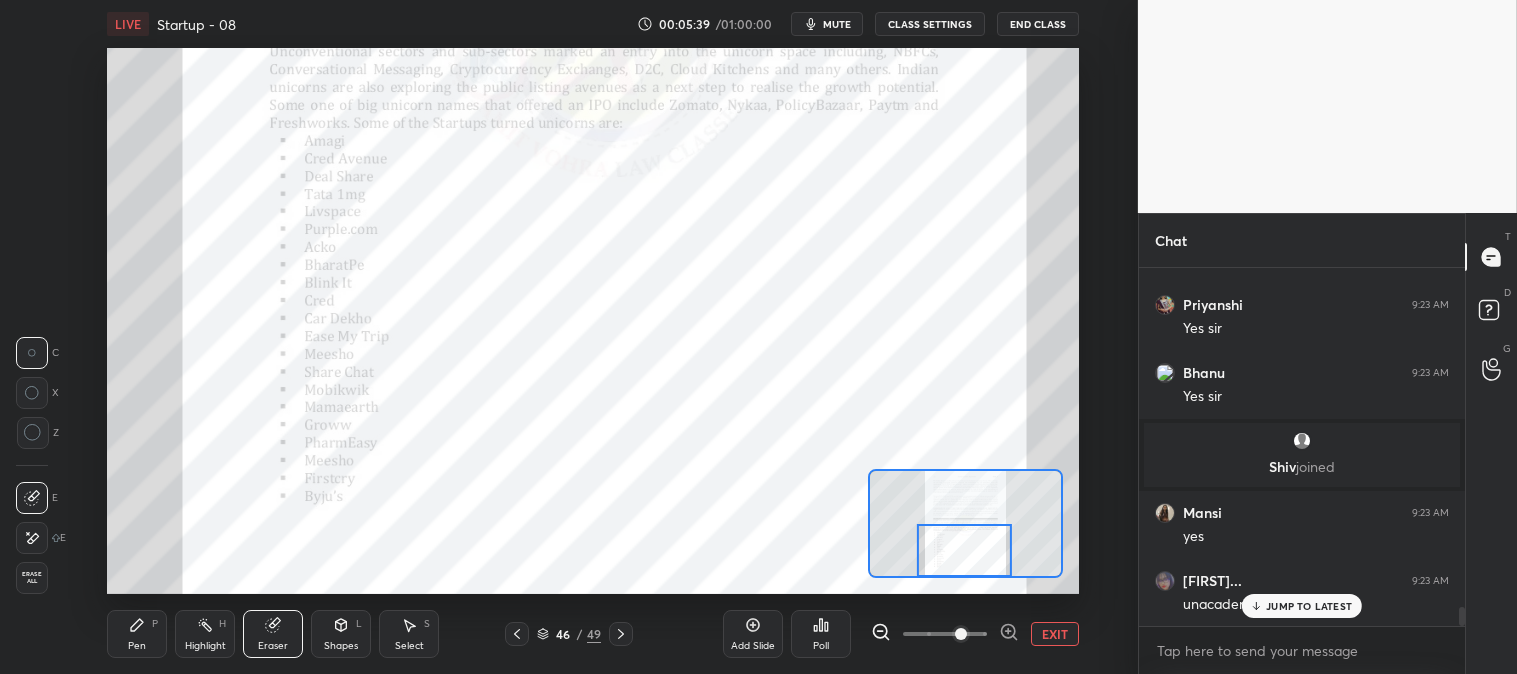 click 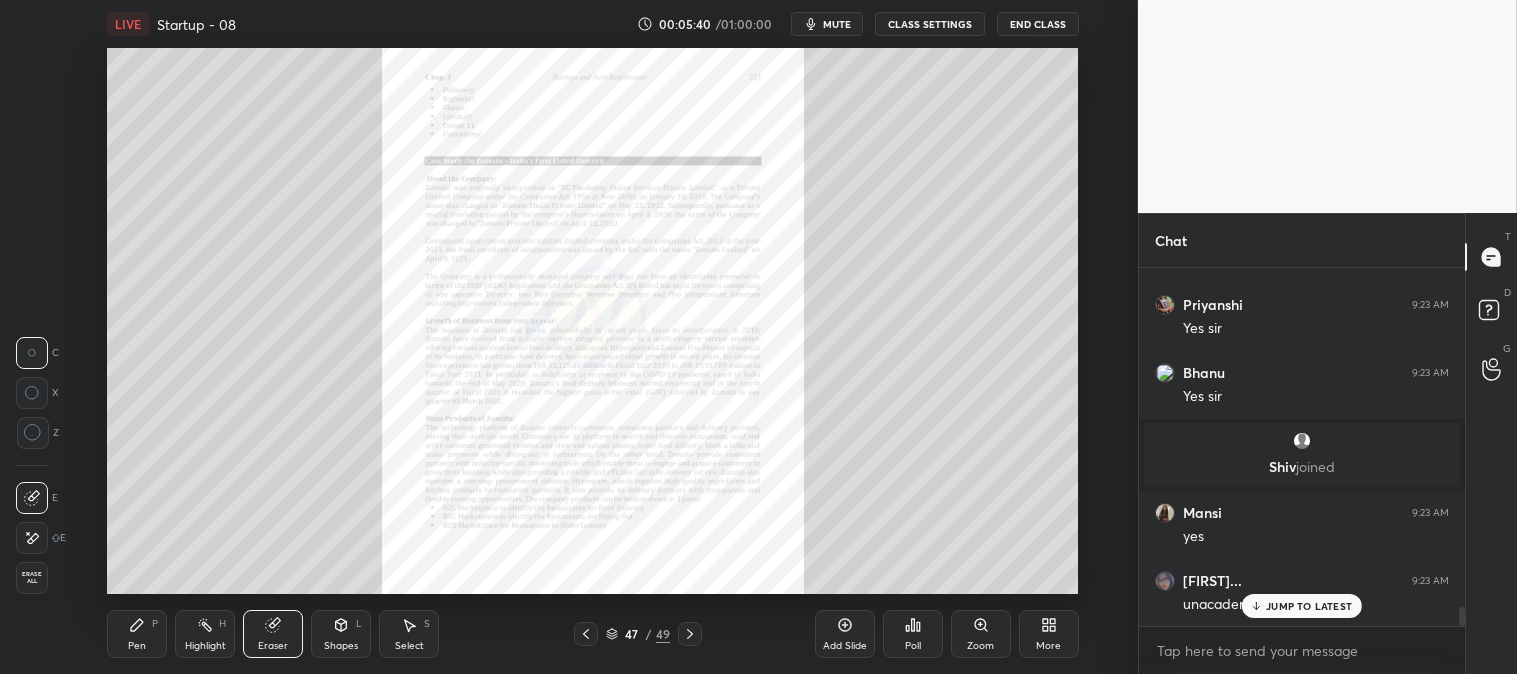 click on "Zoom" at bounding box center [981, 634] 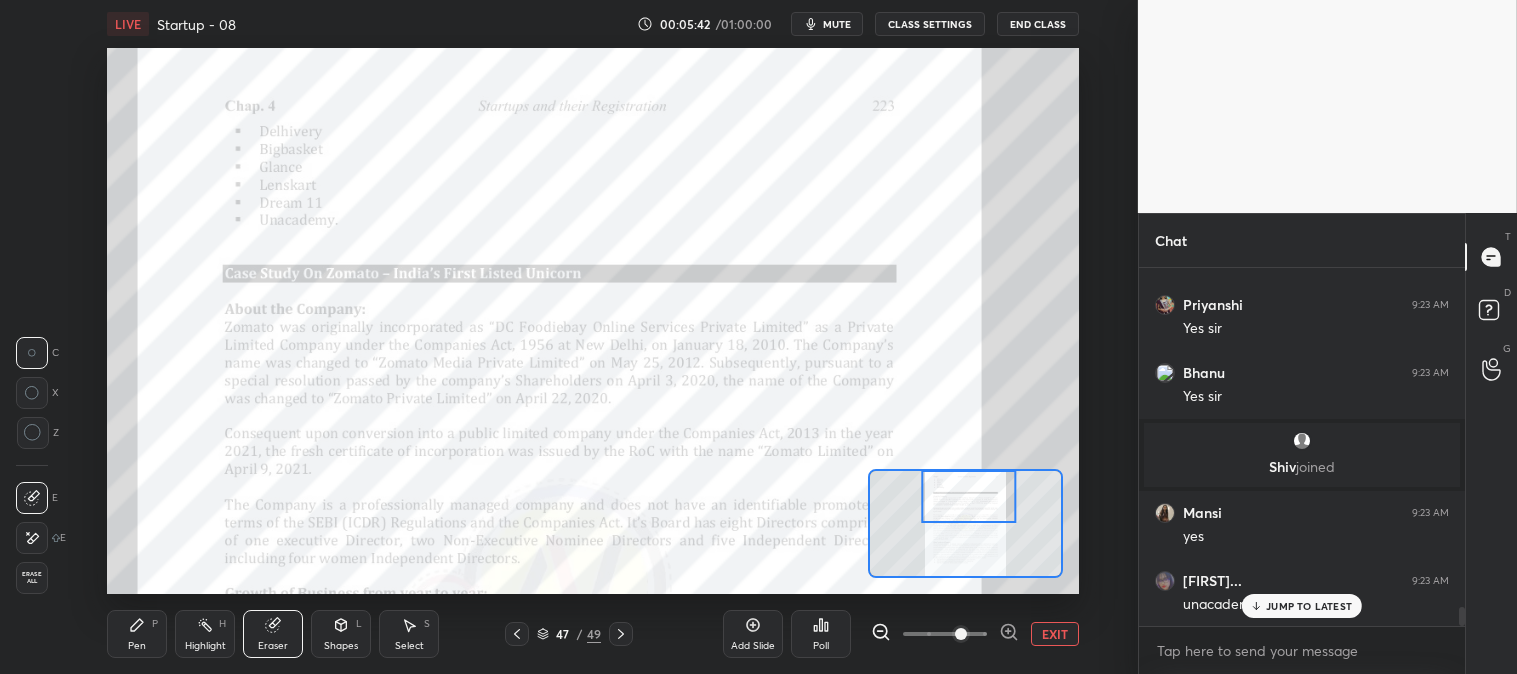 click on "JUMP TO LATEST" at bounding box center (1309, 606) 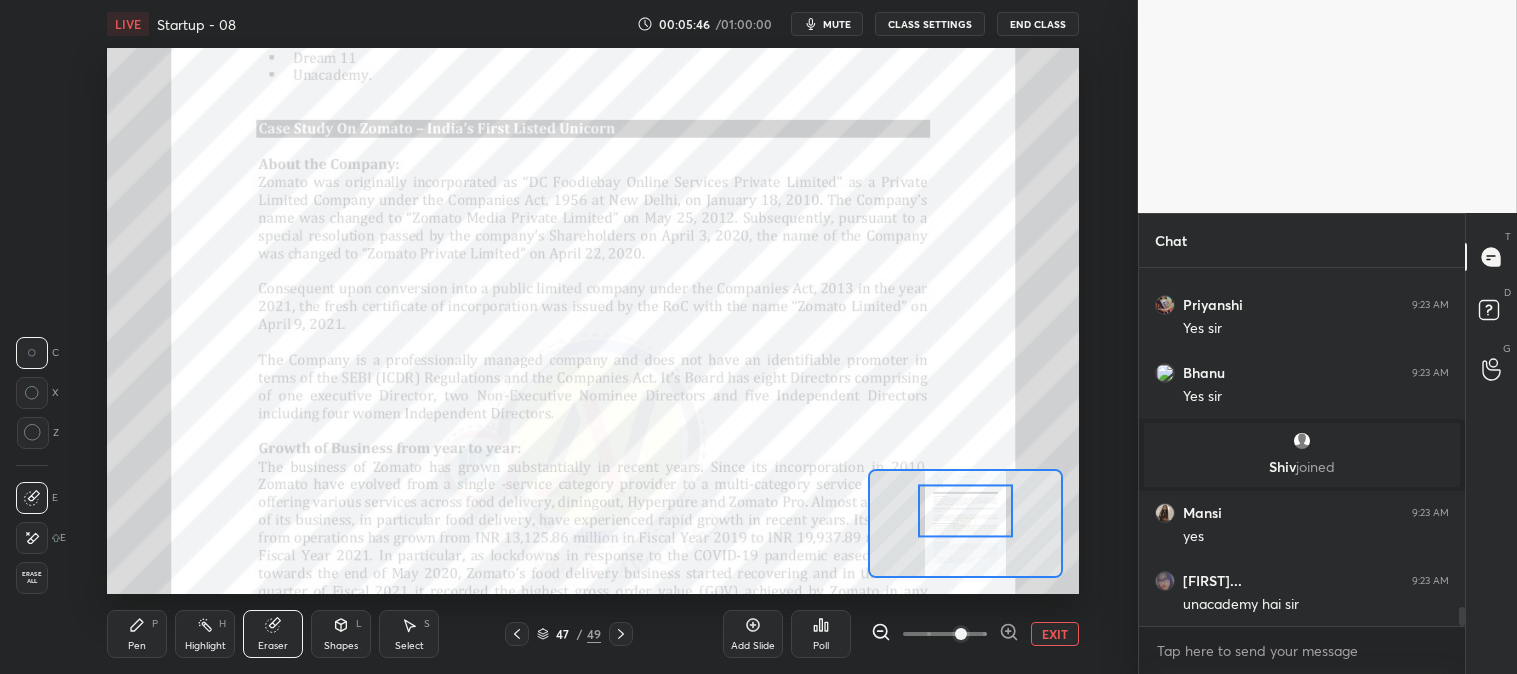 click 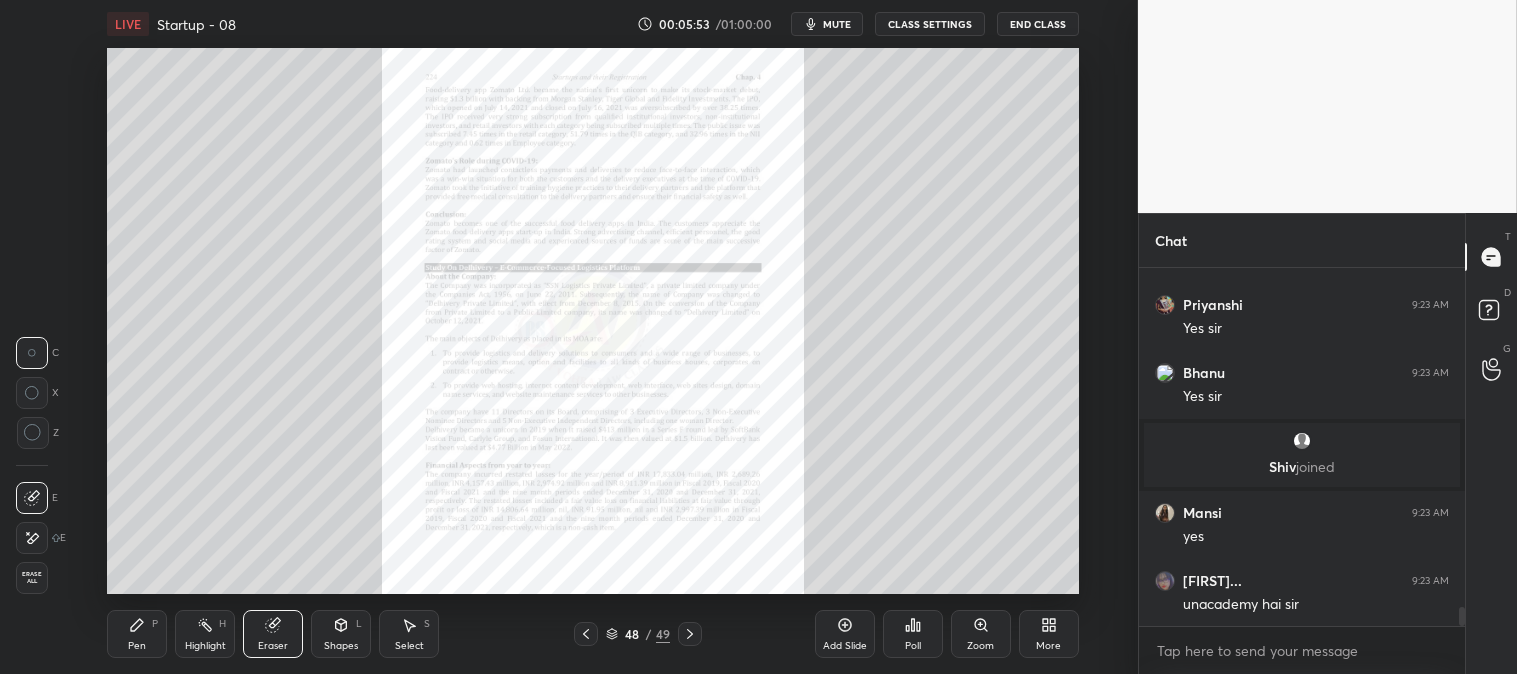 click 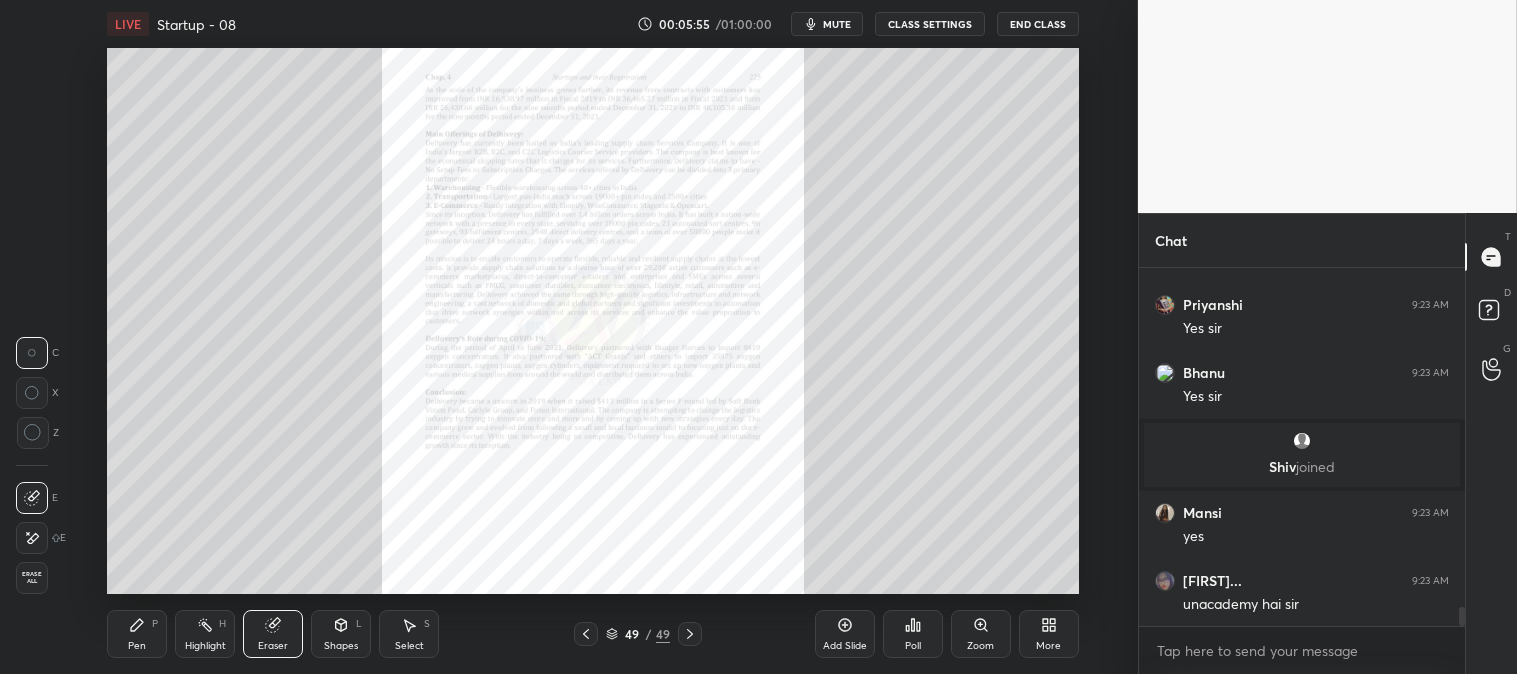 click 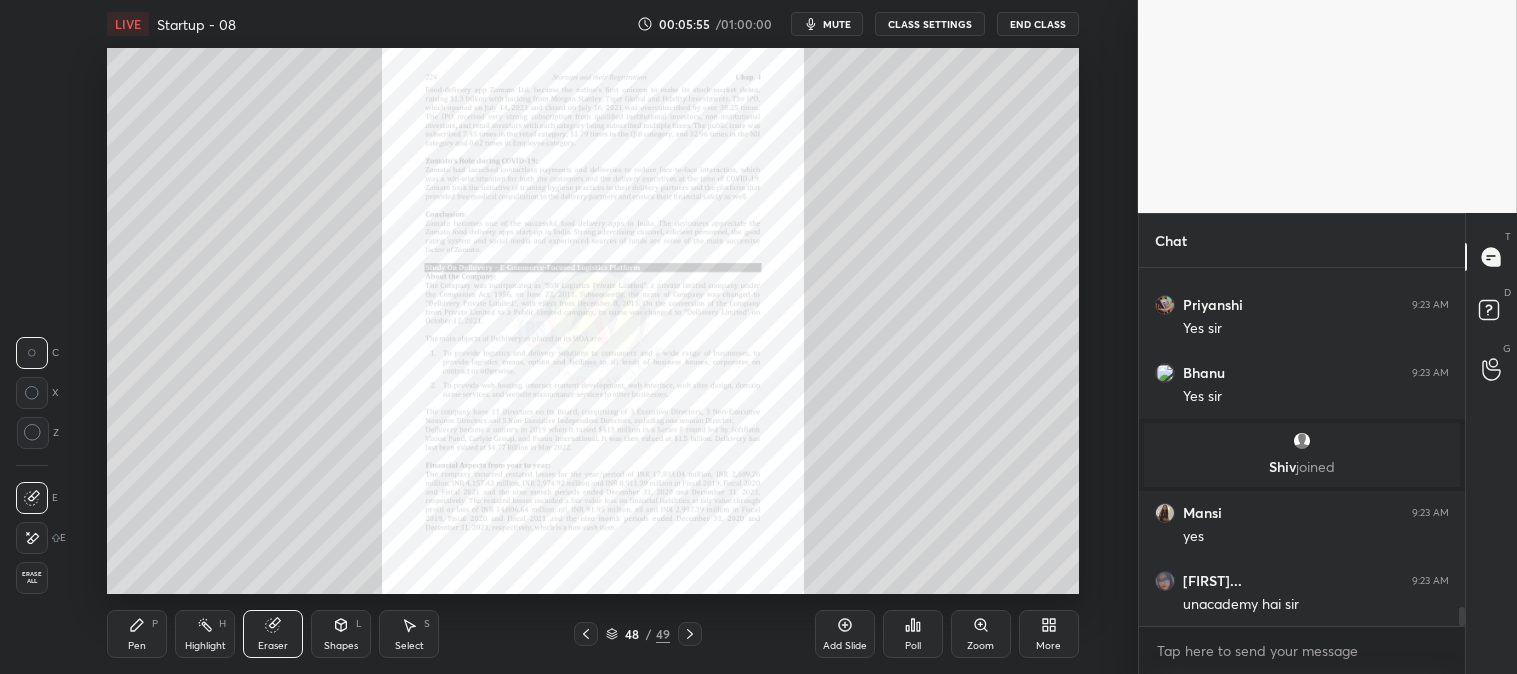 scroll, scrollTop: 6421, scrollLeft: 0, axis: vertical 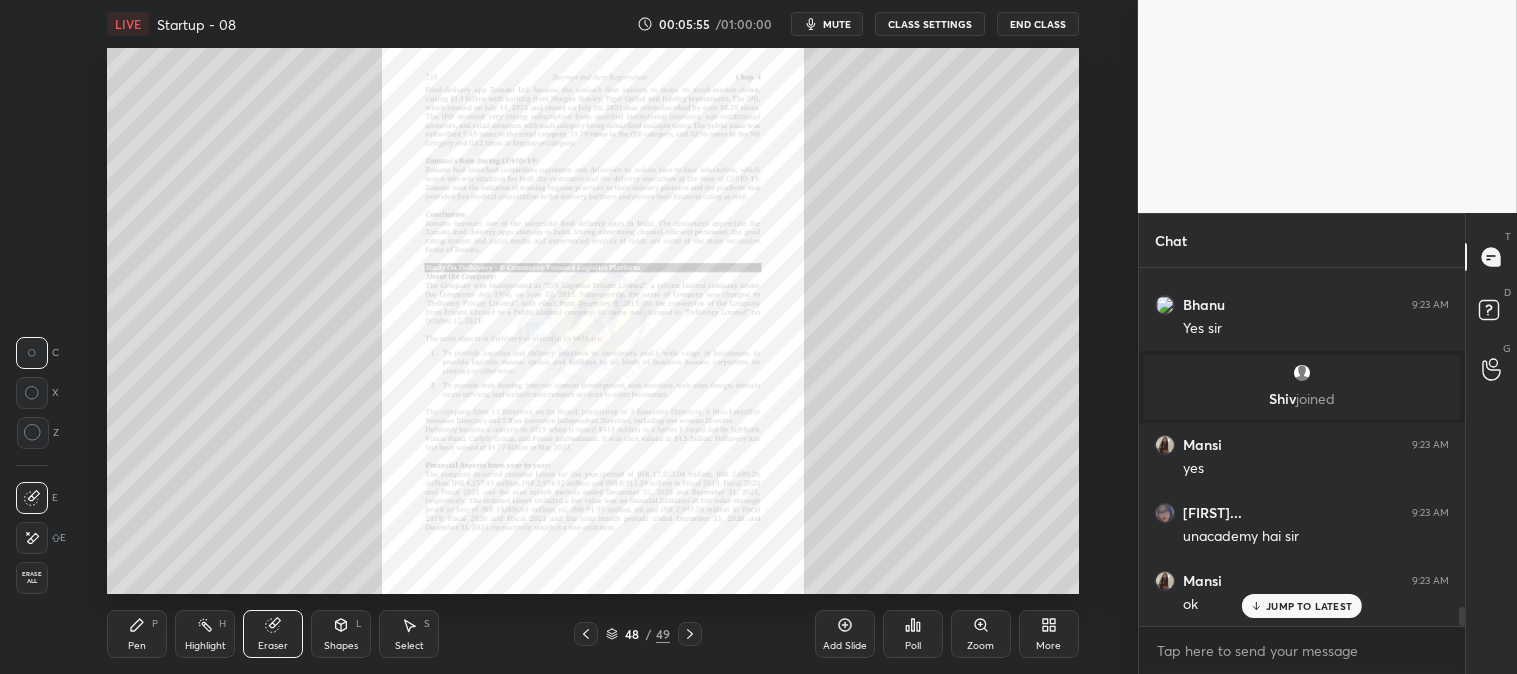 click 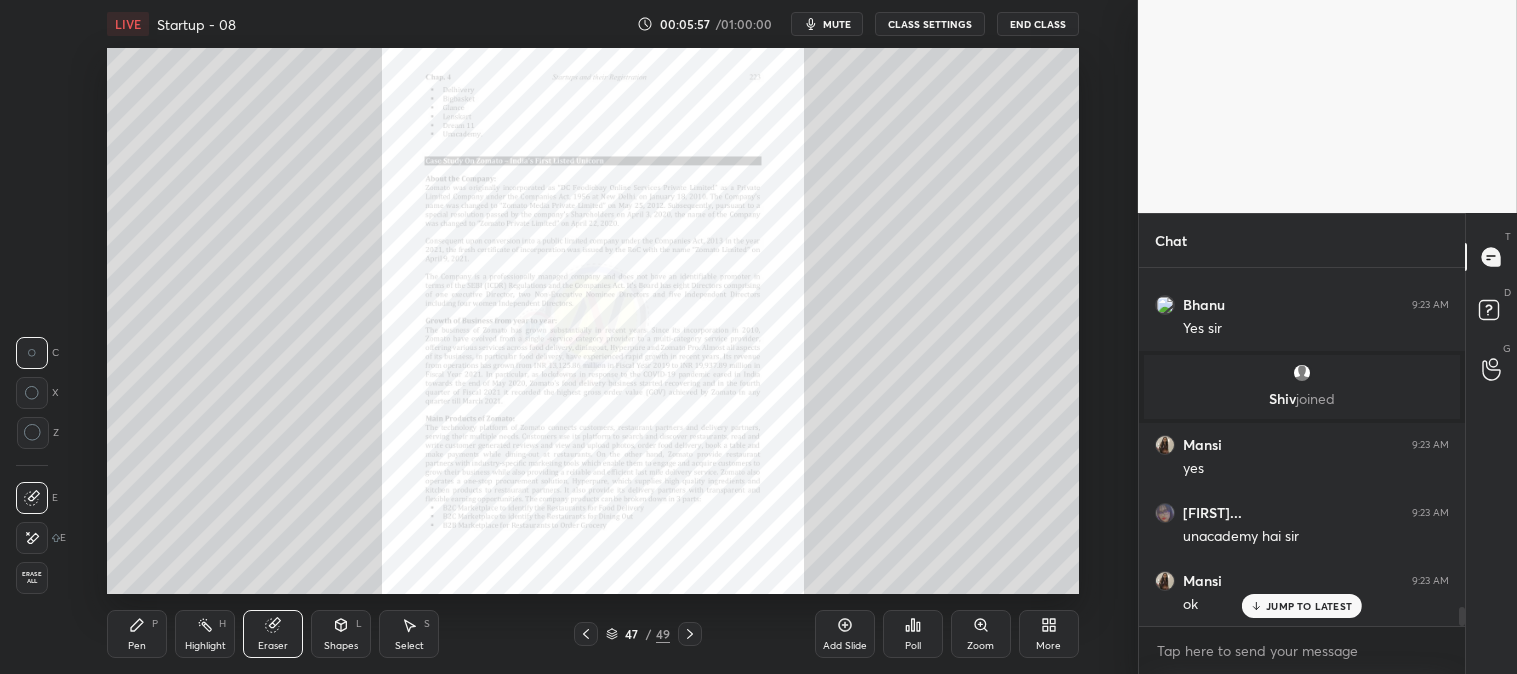 click on "Zoom" at bounding box center [981, 634] 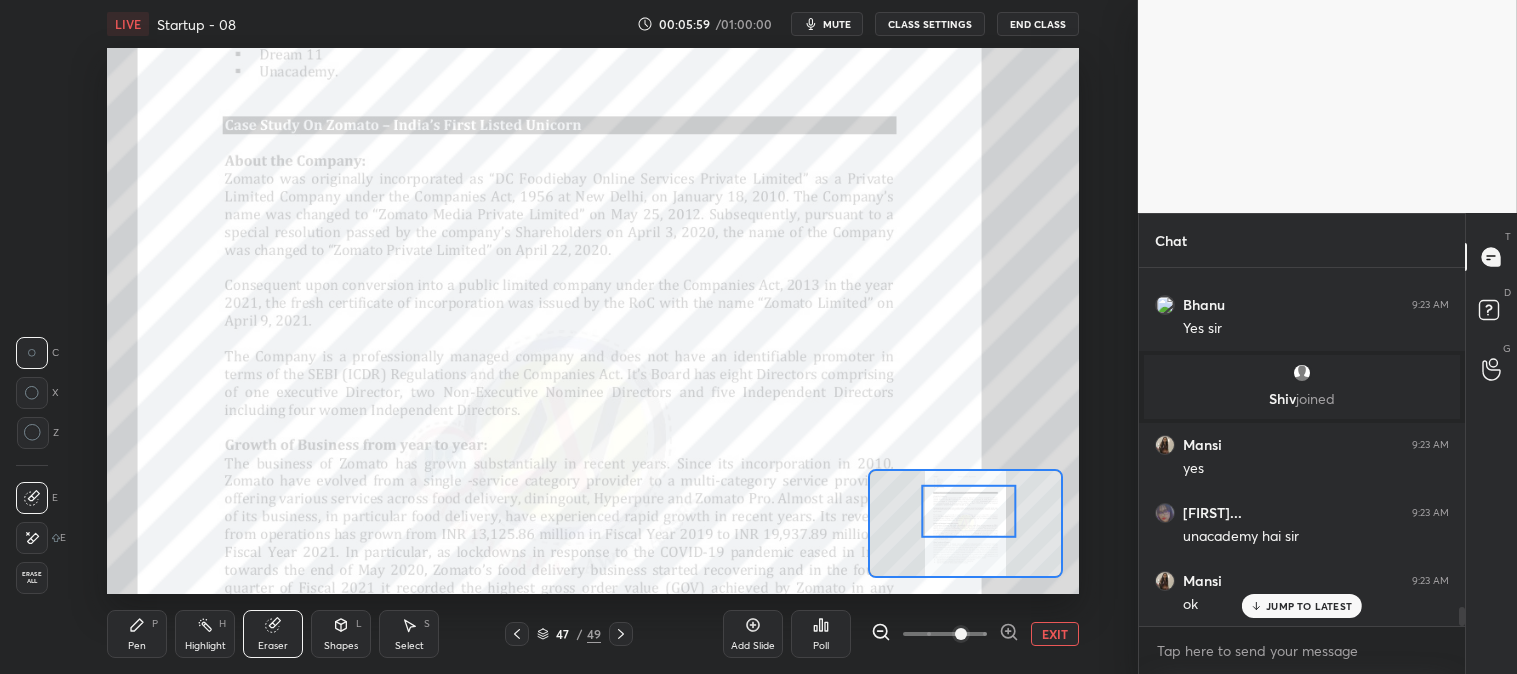 click on "Highlight" at bounding box center [205, 646] 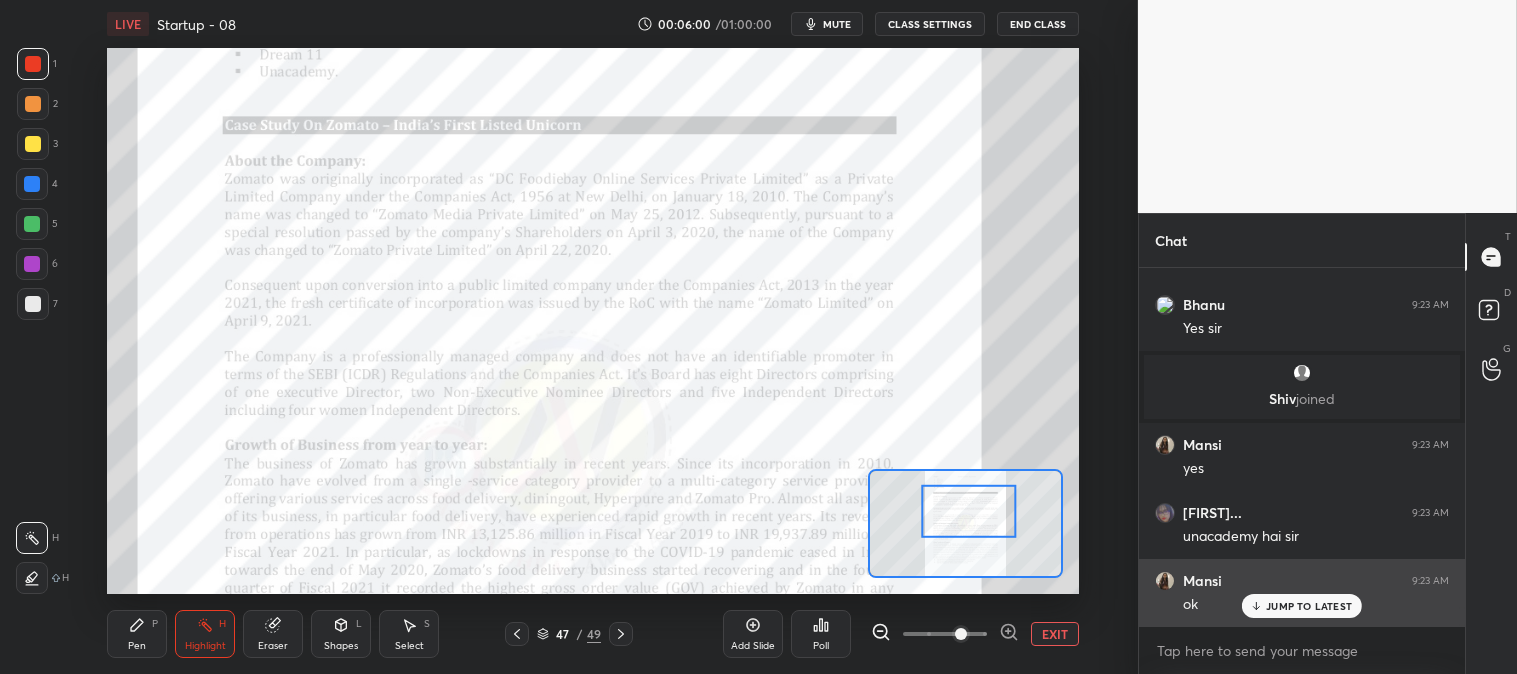 click on "JUMP TO LATEST" at bounding box center (1309, 606) 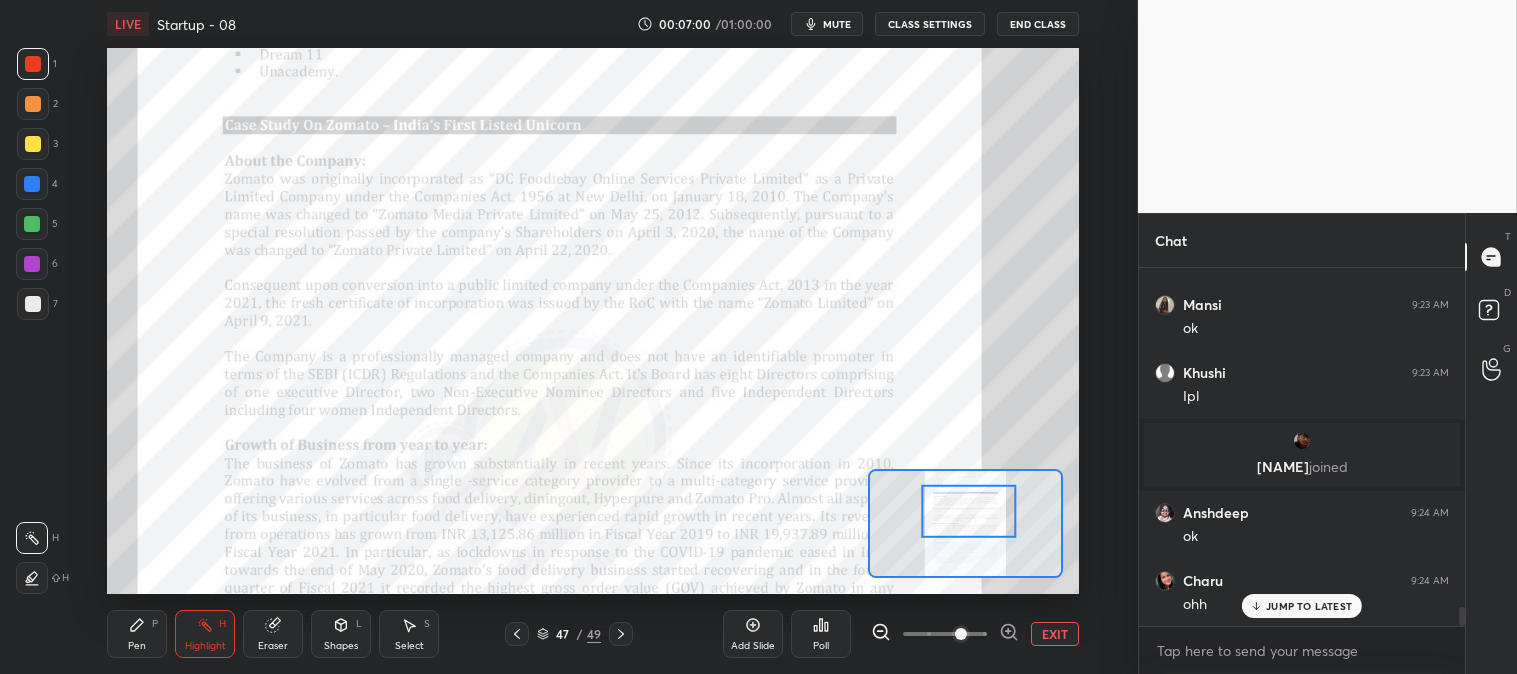 scroll, scrollTop: 6391, scrollLeft: 0, axis: vertical 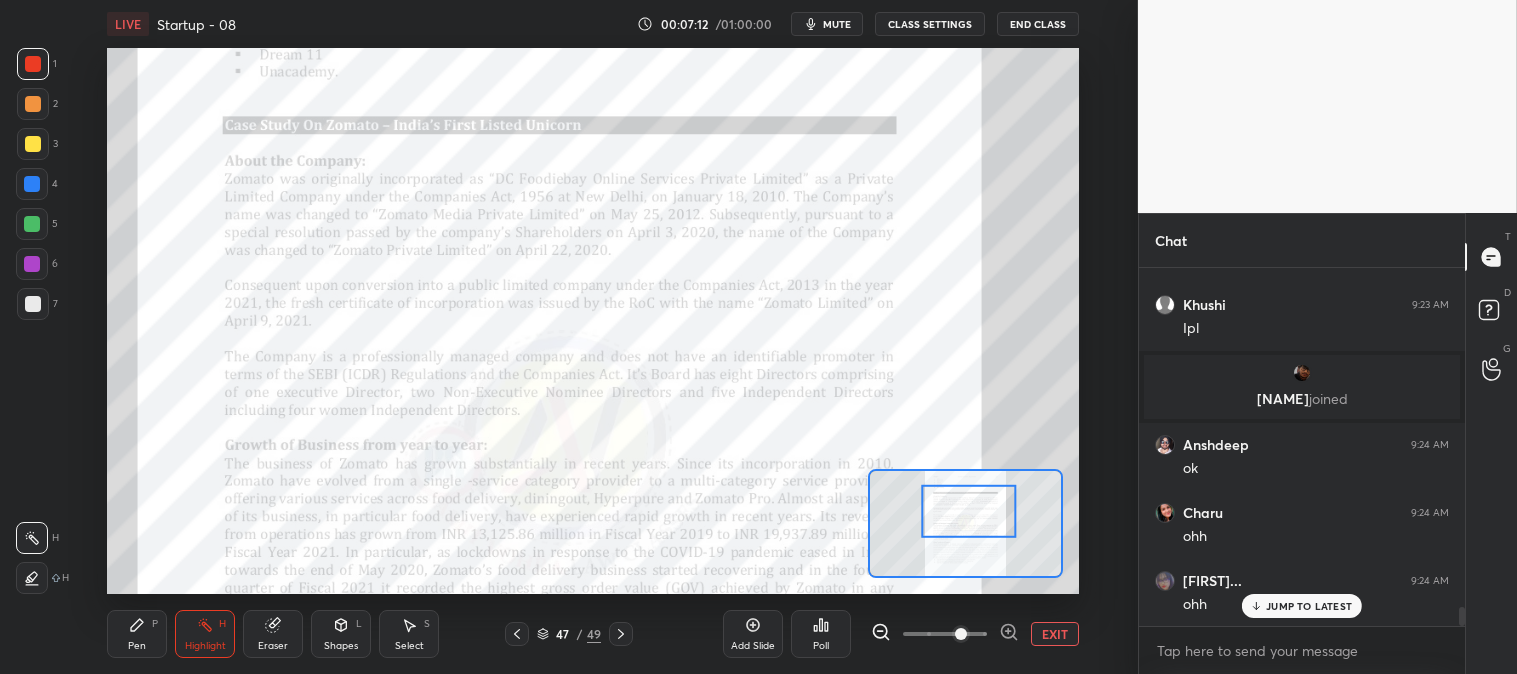 click on "Pen" at bounding box center [137, 646] 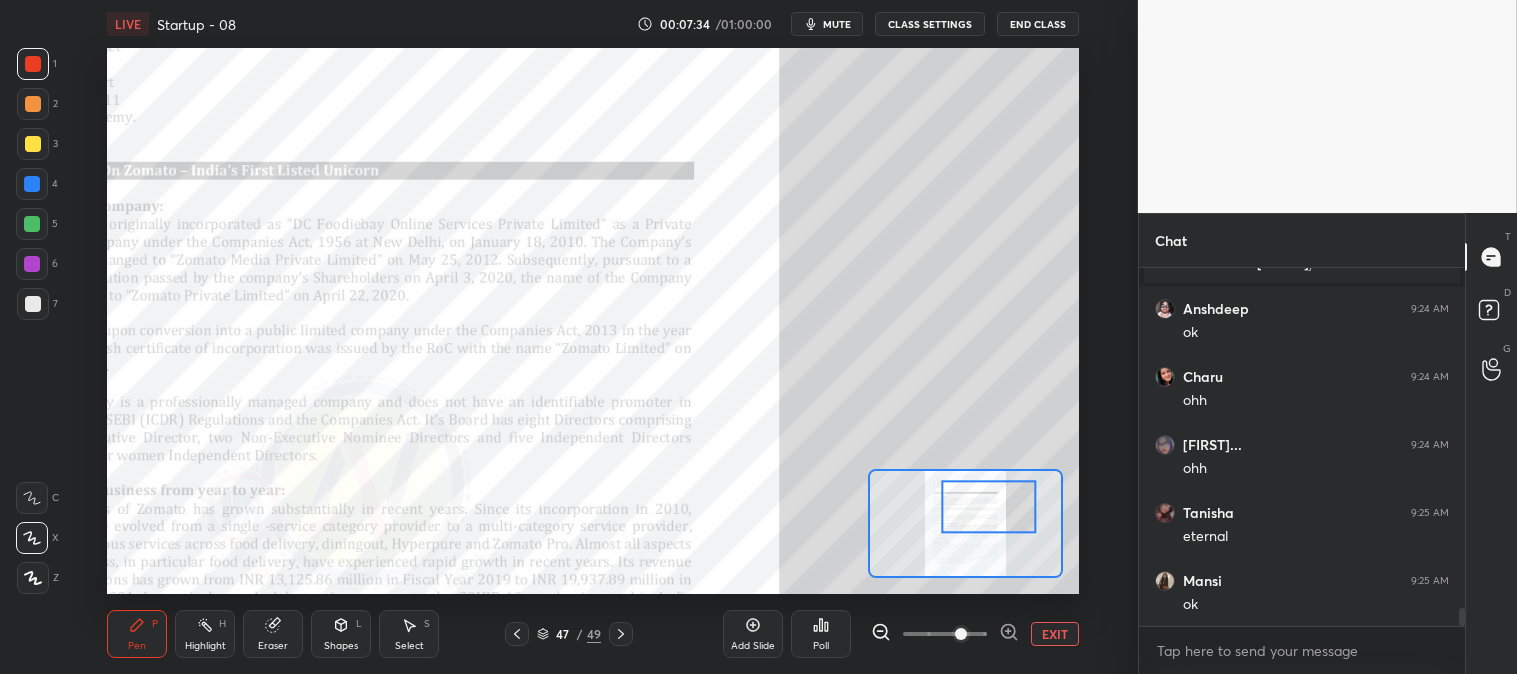 scroll, scrollTop: 6595, scrollLeft: 0, axis: vertical 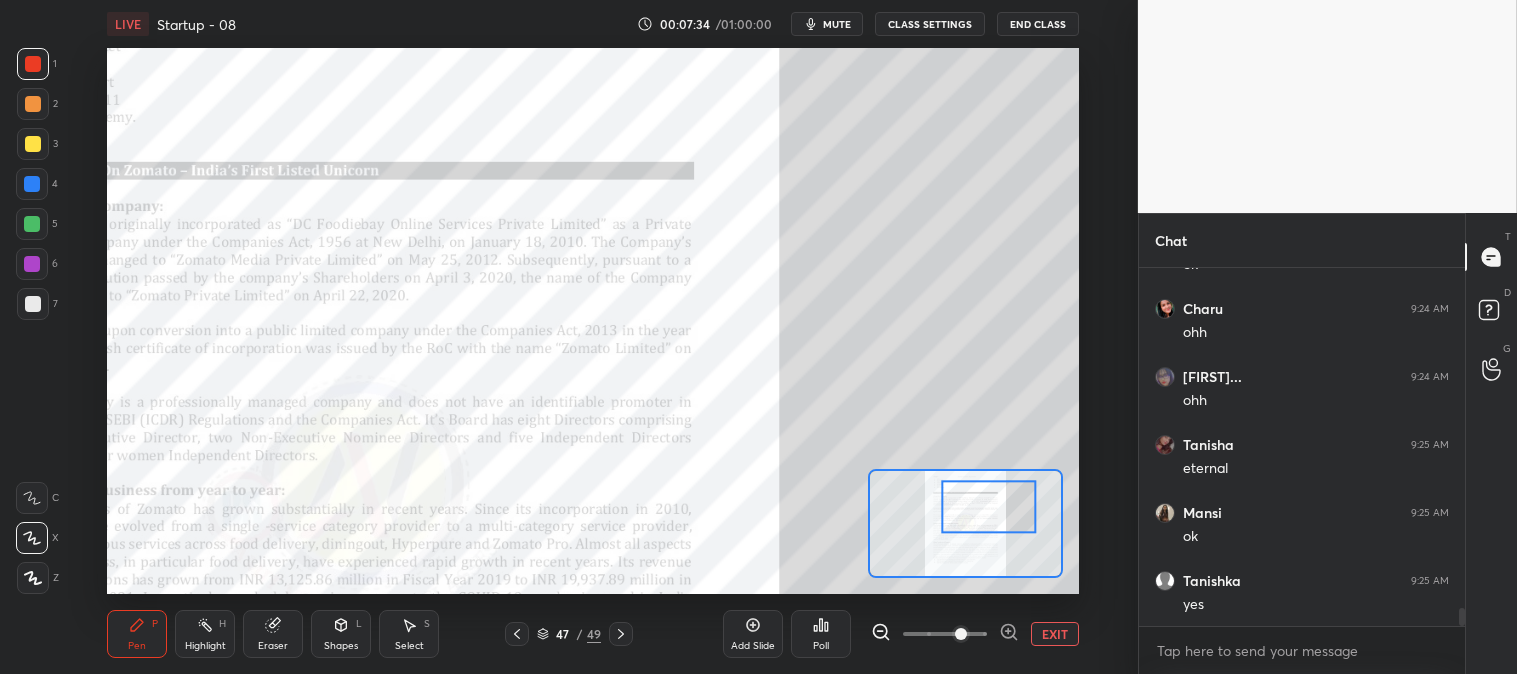 click on "EXIT" at bounding box center (1055, 634) 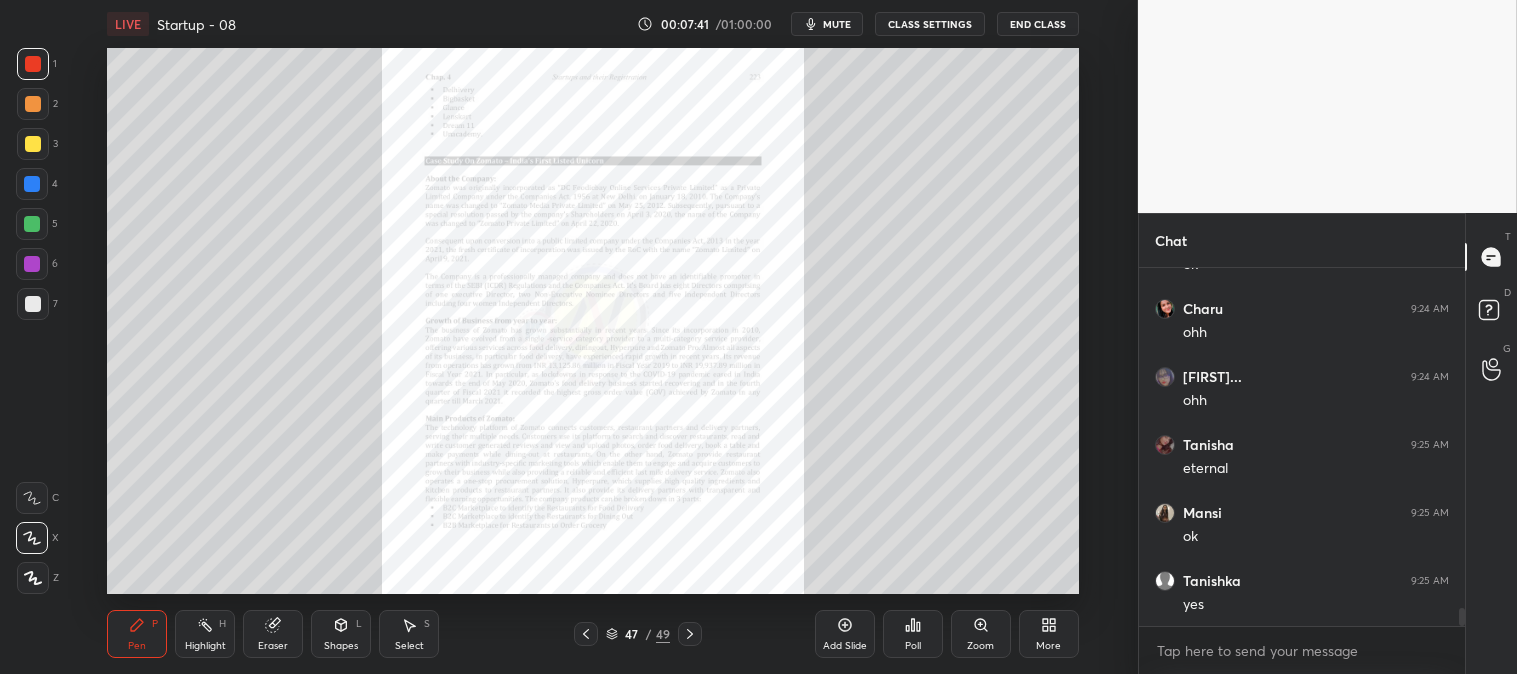 scroll, scrollTop: 6663, scrollLeft: 0, axis: vertical 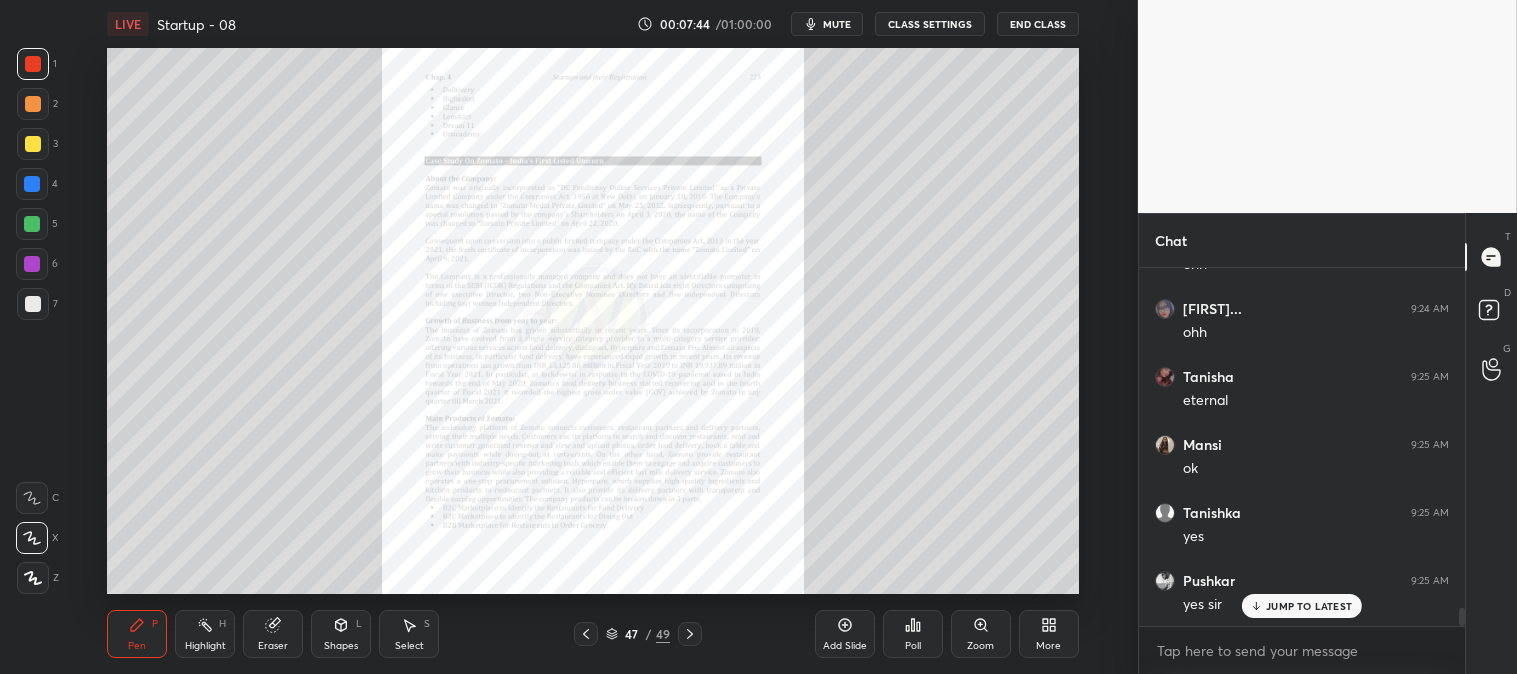 click 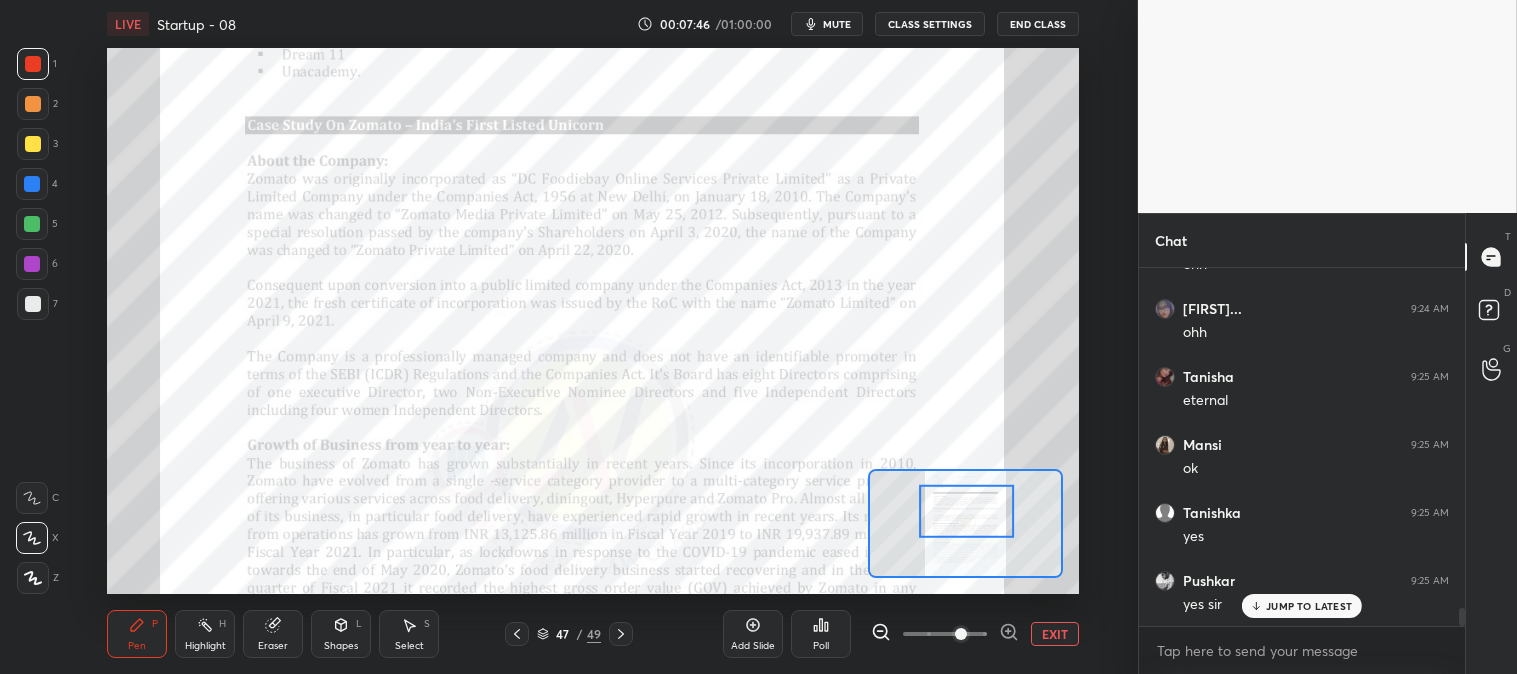 click 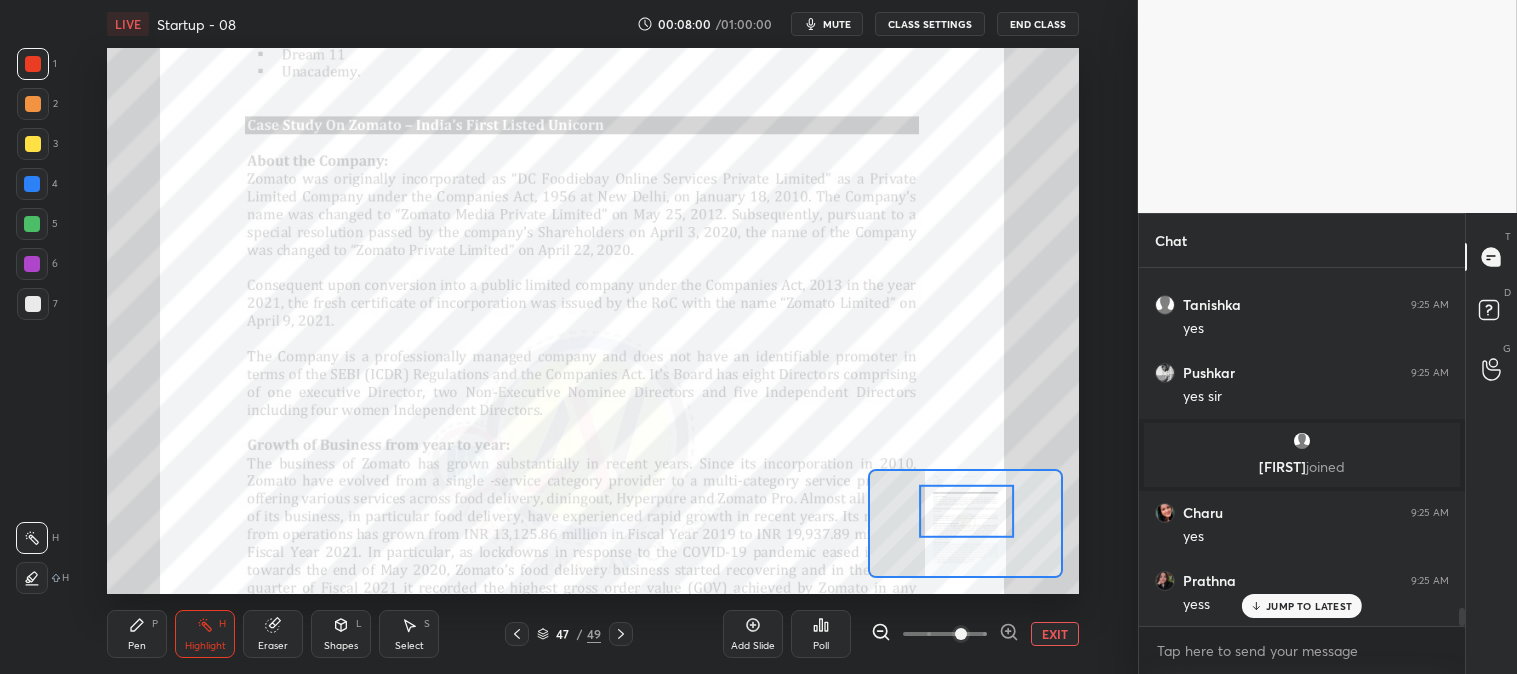 scroll, scrollTop: 6940, scrollLeft: 0, axis: vertical 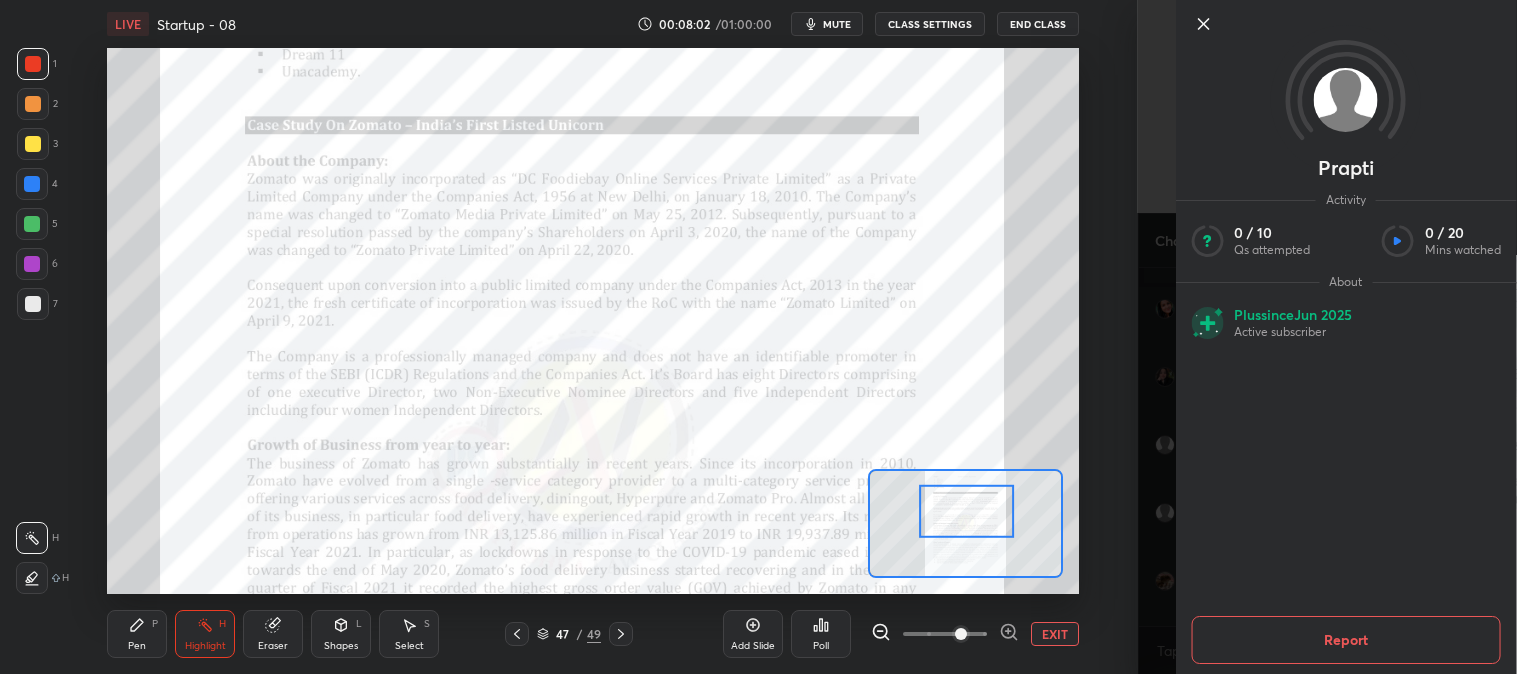 click 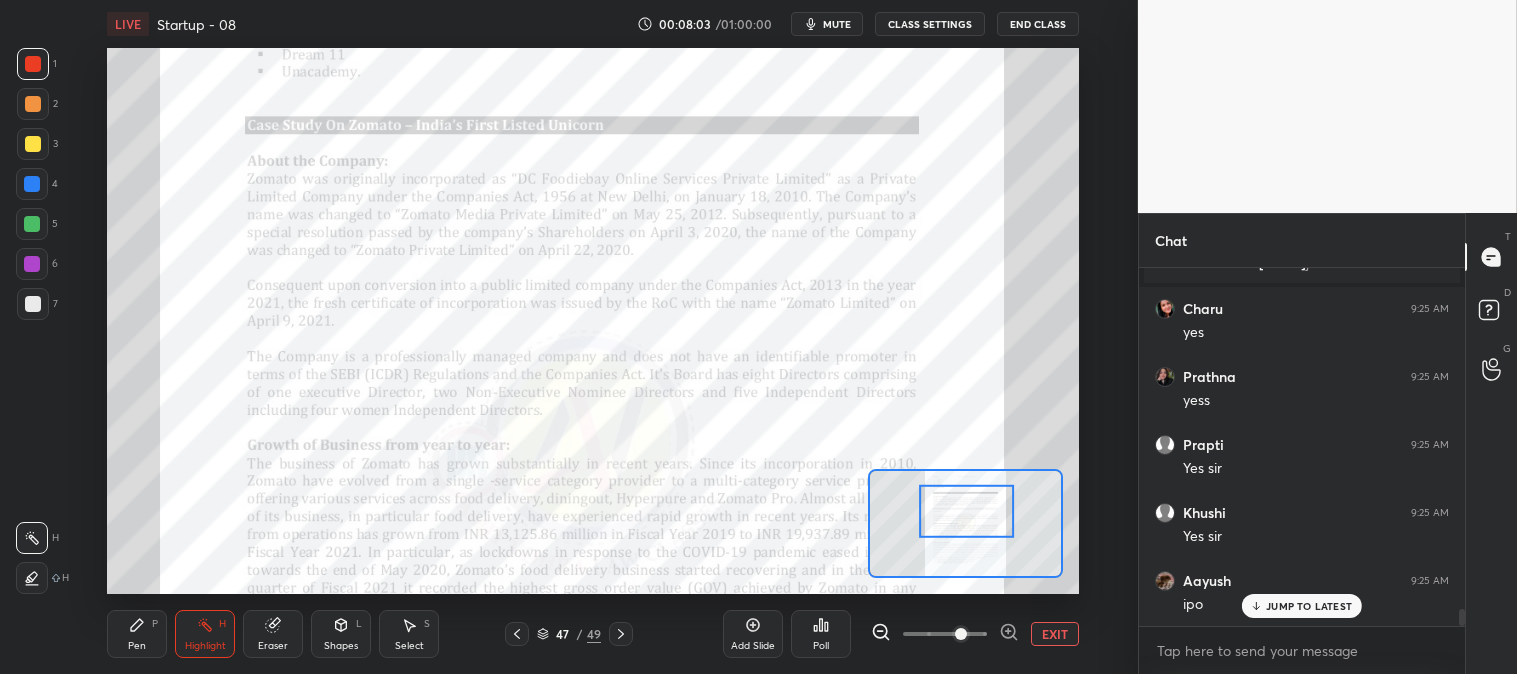 click on "P" at bounding box center [155, 624] 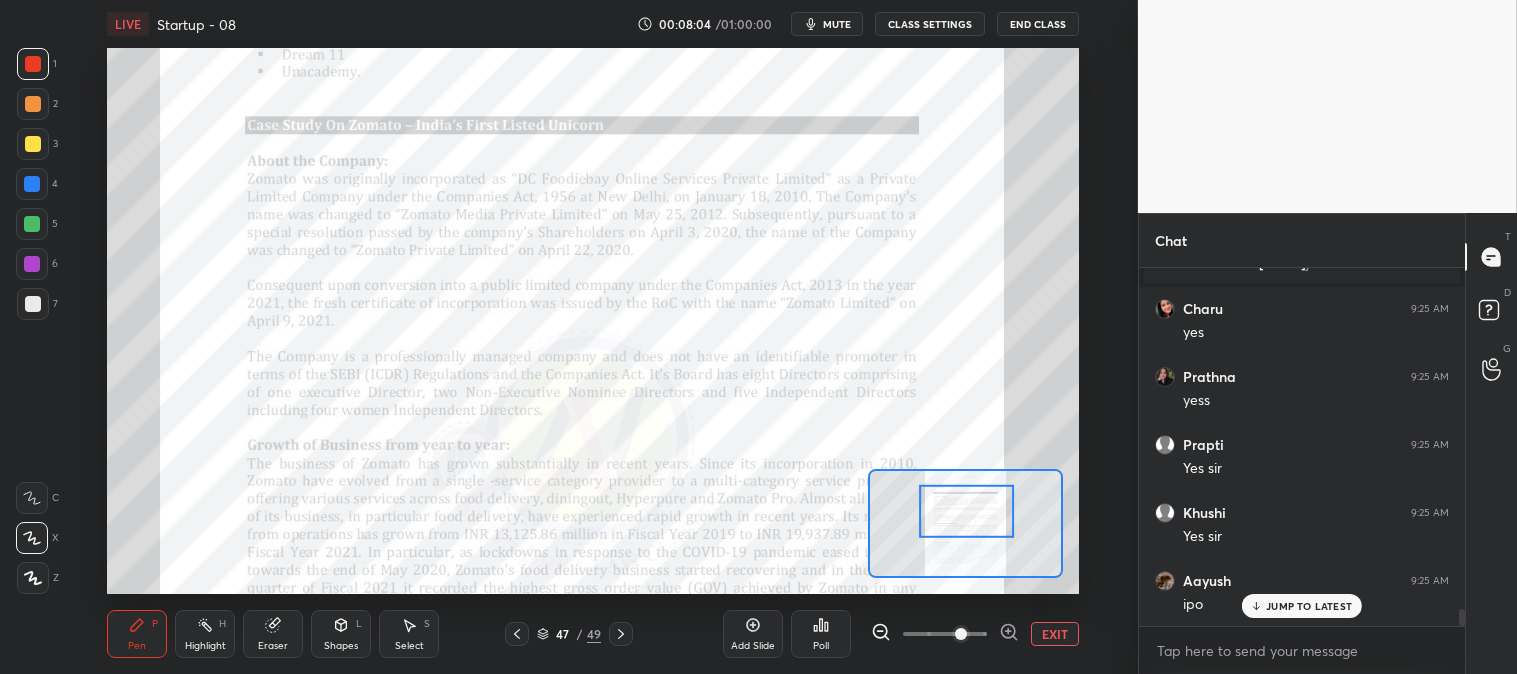 click at bounding box center (33, 104) 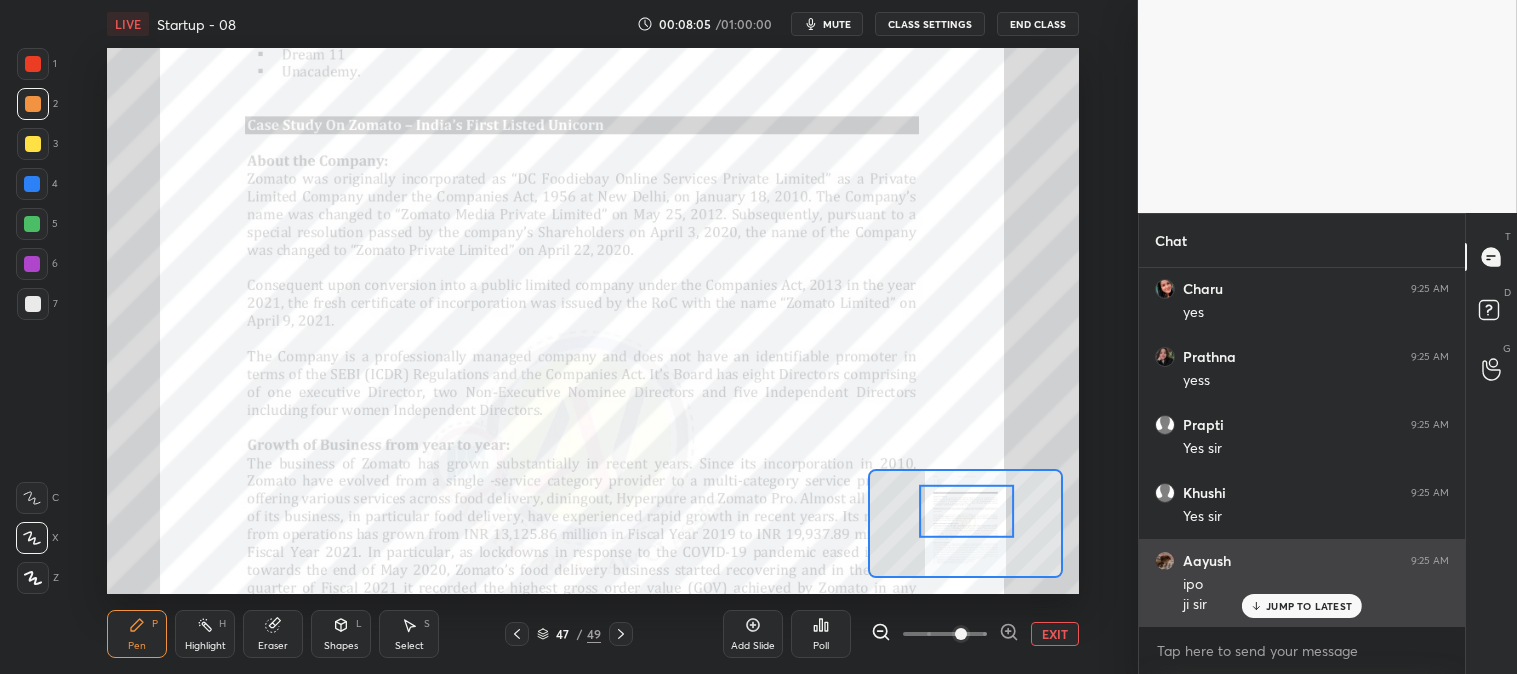 click on "JUMP TO LATEST" at bounding box center [1309, 606] 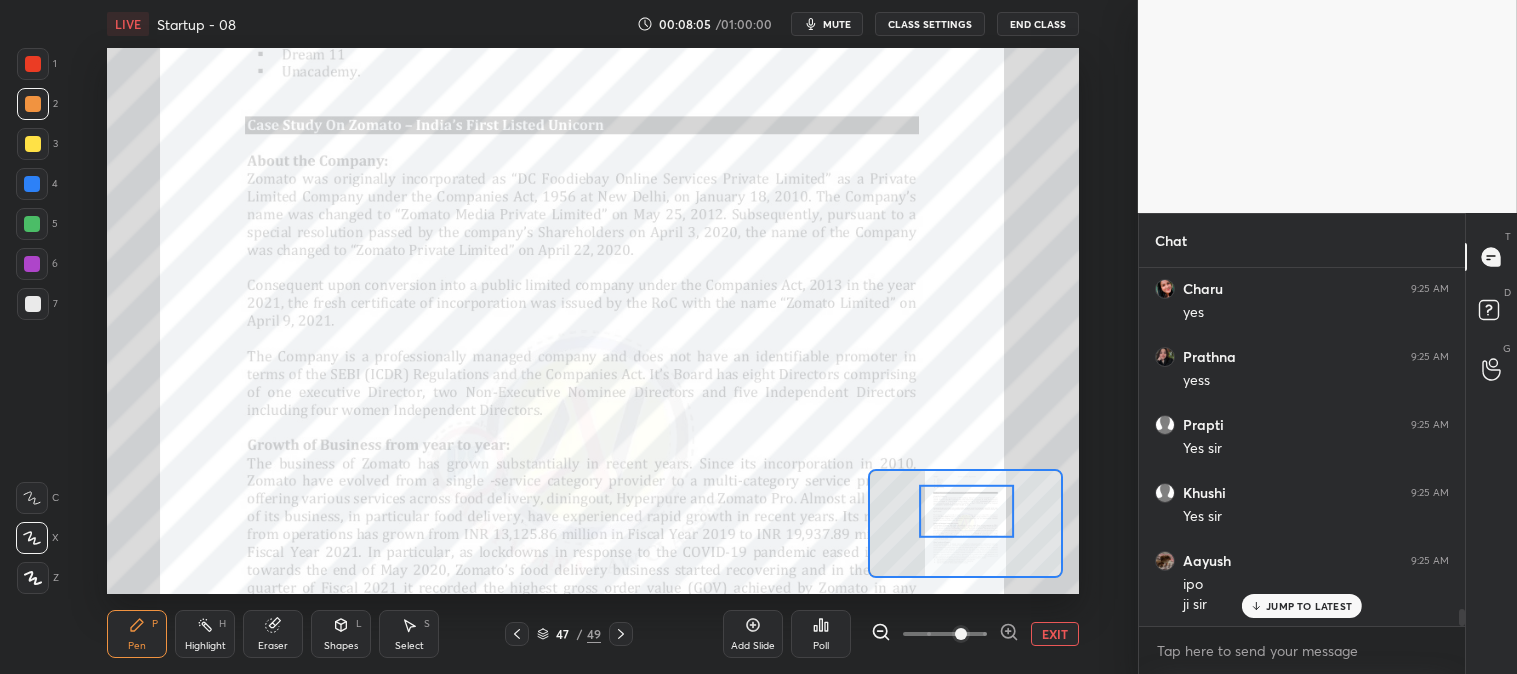scroll, scrollTop: 7163, scrollLeft: 0, axis: vertical 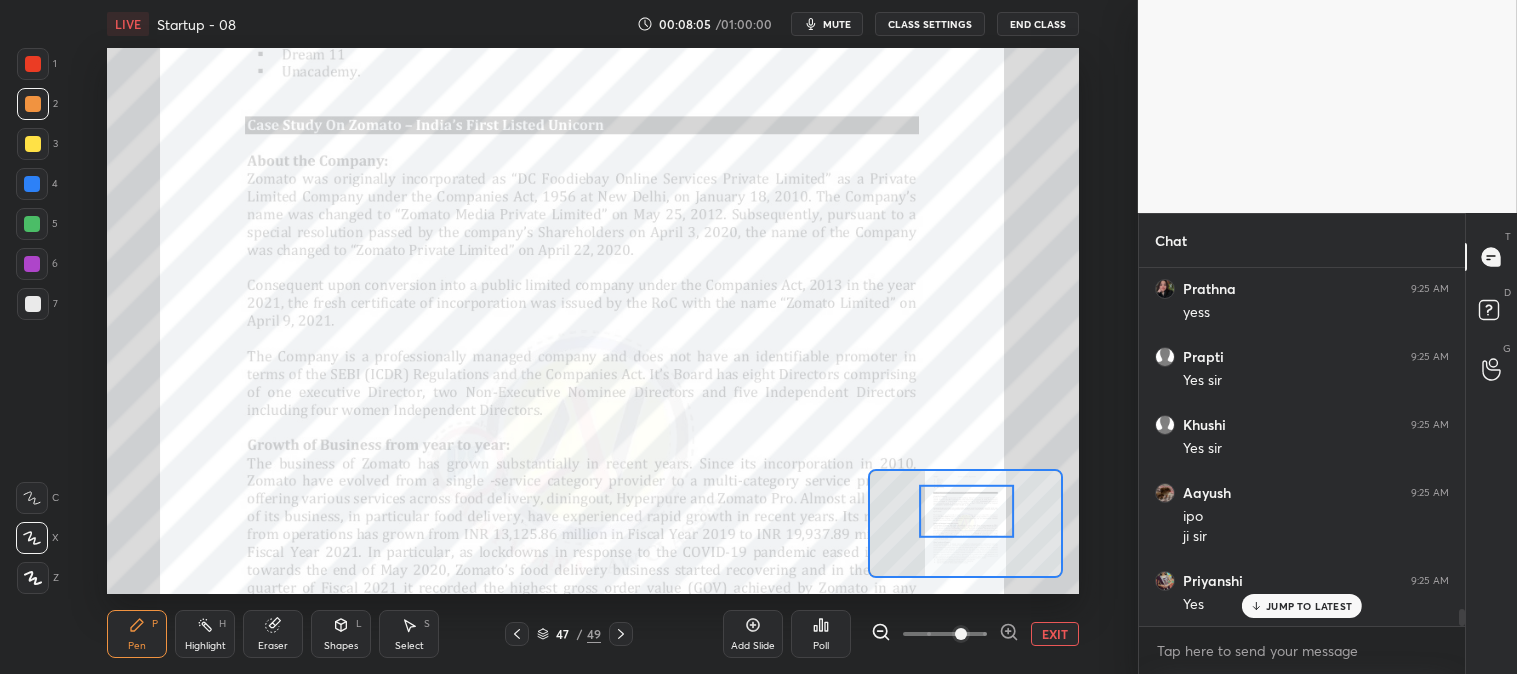 click on "EXIT" at bounding box center (1055, 634) 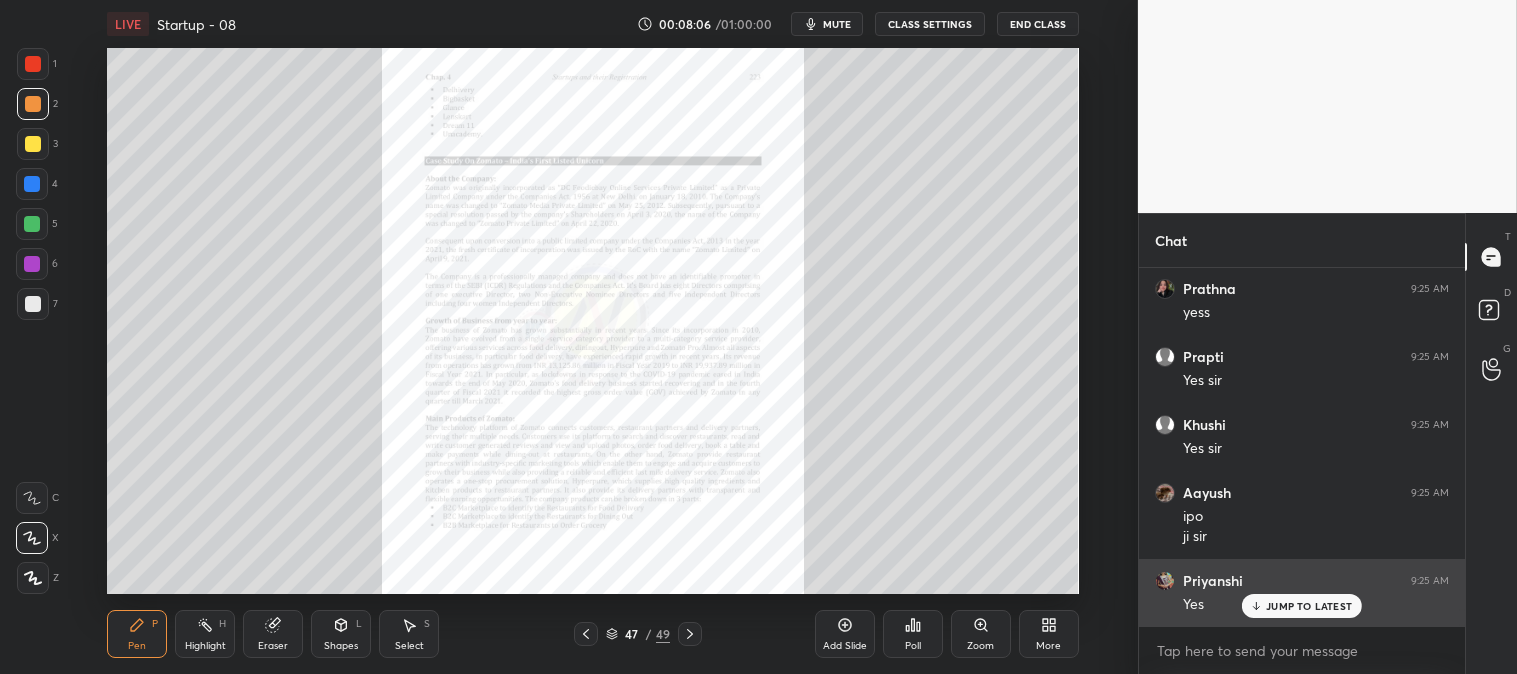 click on "JUMP TO LATEST" at bounding box center [1302, 606] 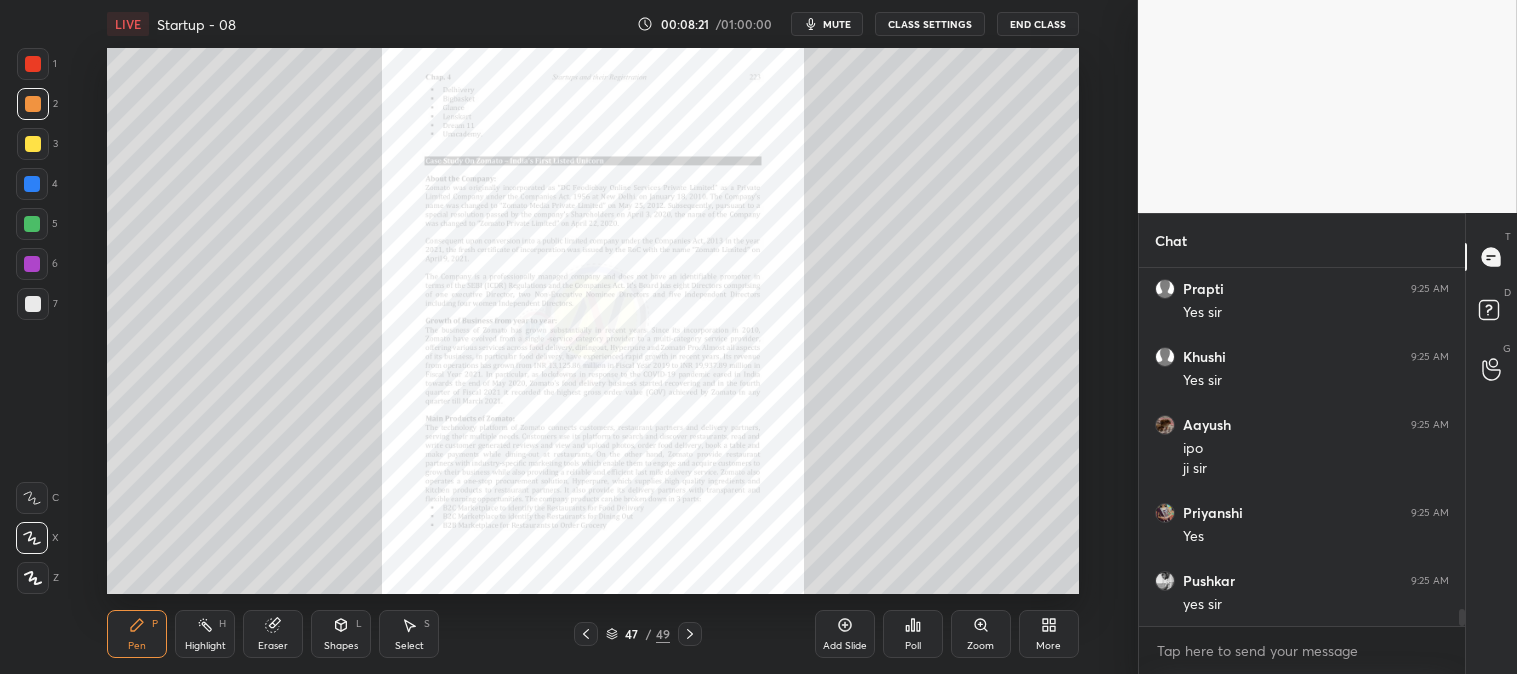 scroll, scrollTop: 7300, scrollLeft: 0, axis: vertical 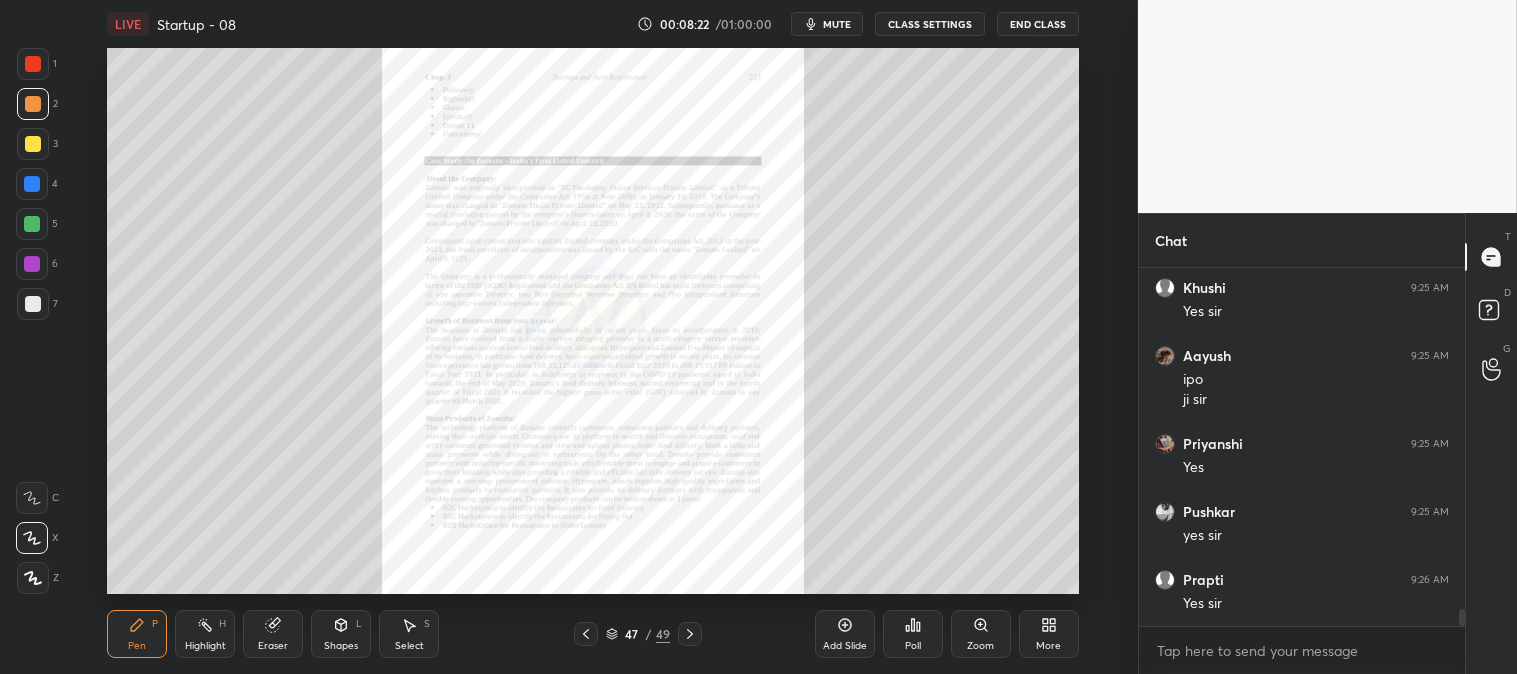 click on "mute" at bounding box center [837, 24] 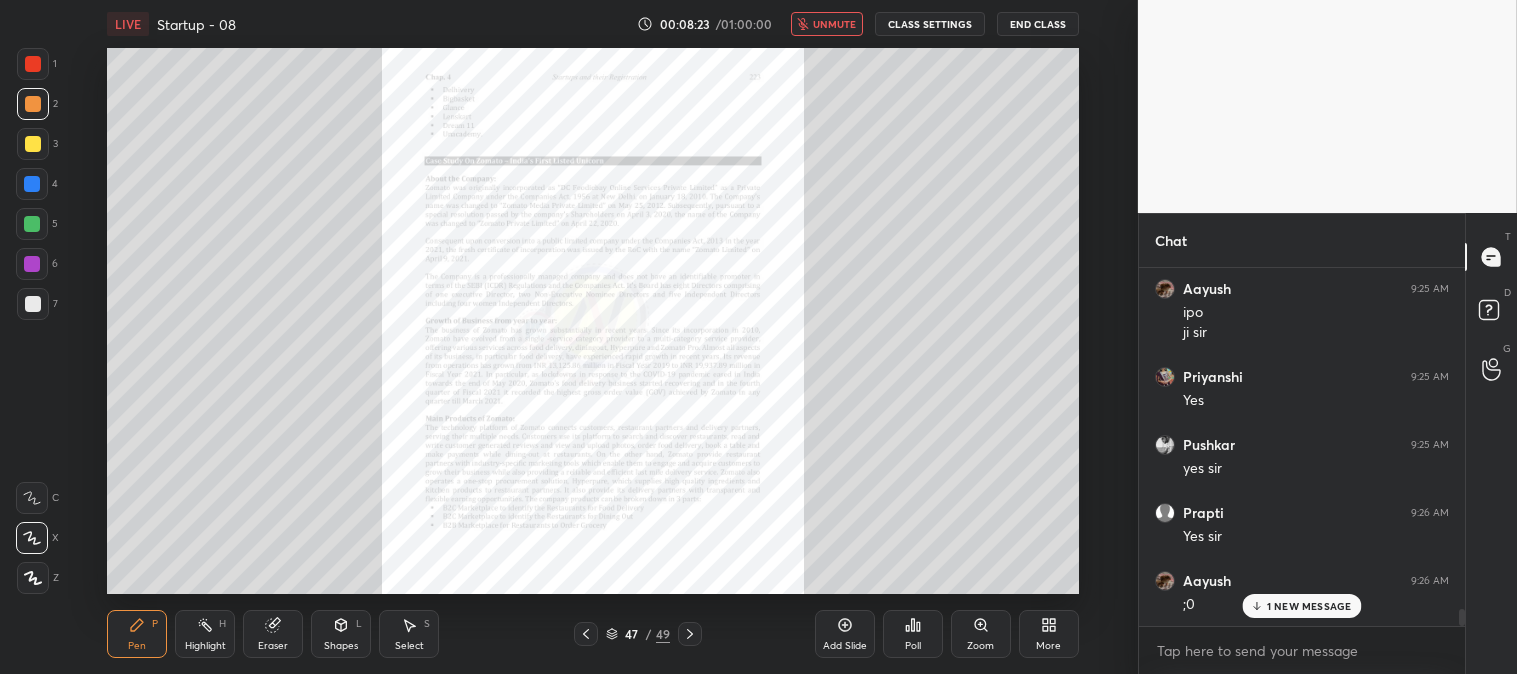 scroll, scrollTop: 7435, scrollLeft: 0, axis: vertical 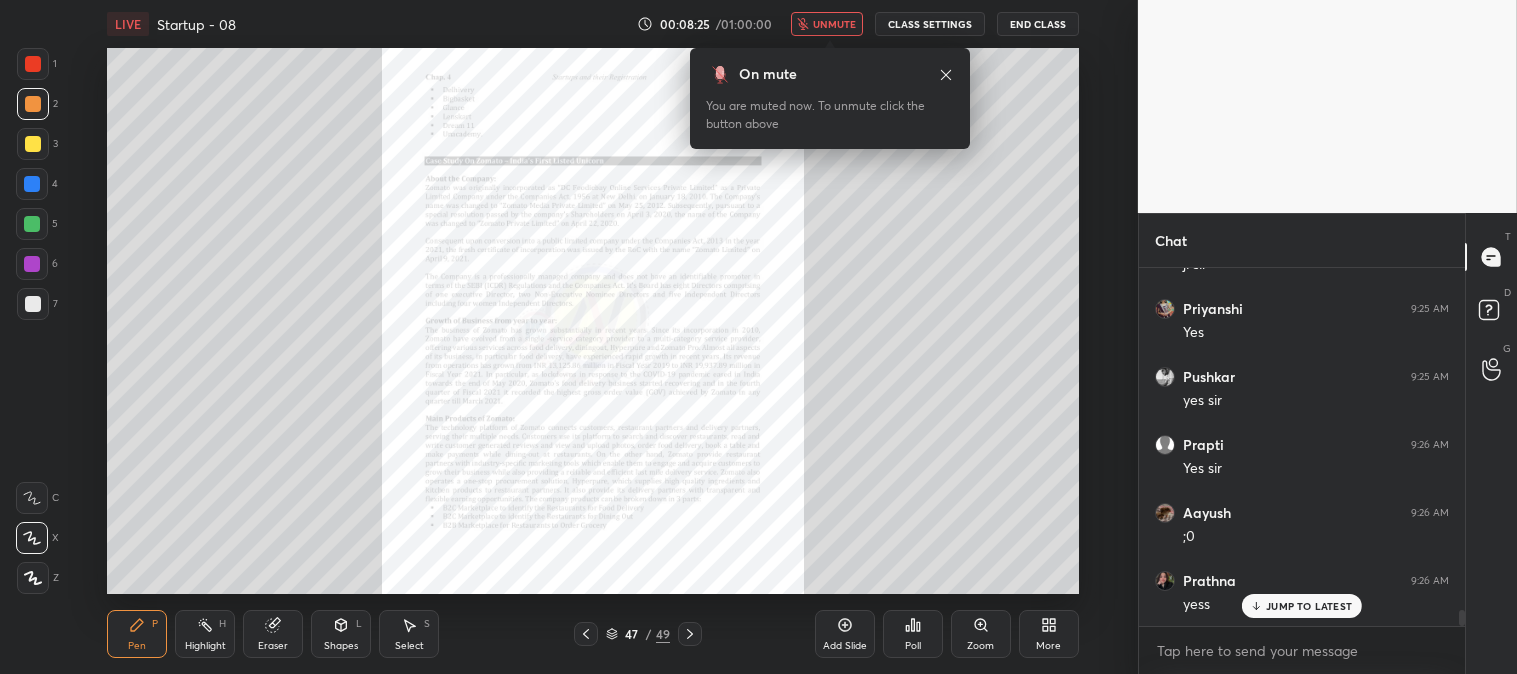 click on "unmute" at bounding box center [834, 24] 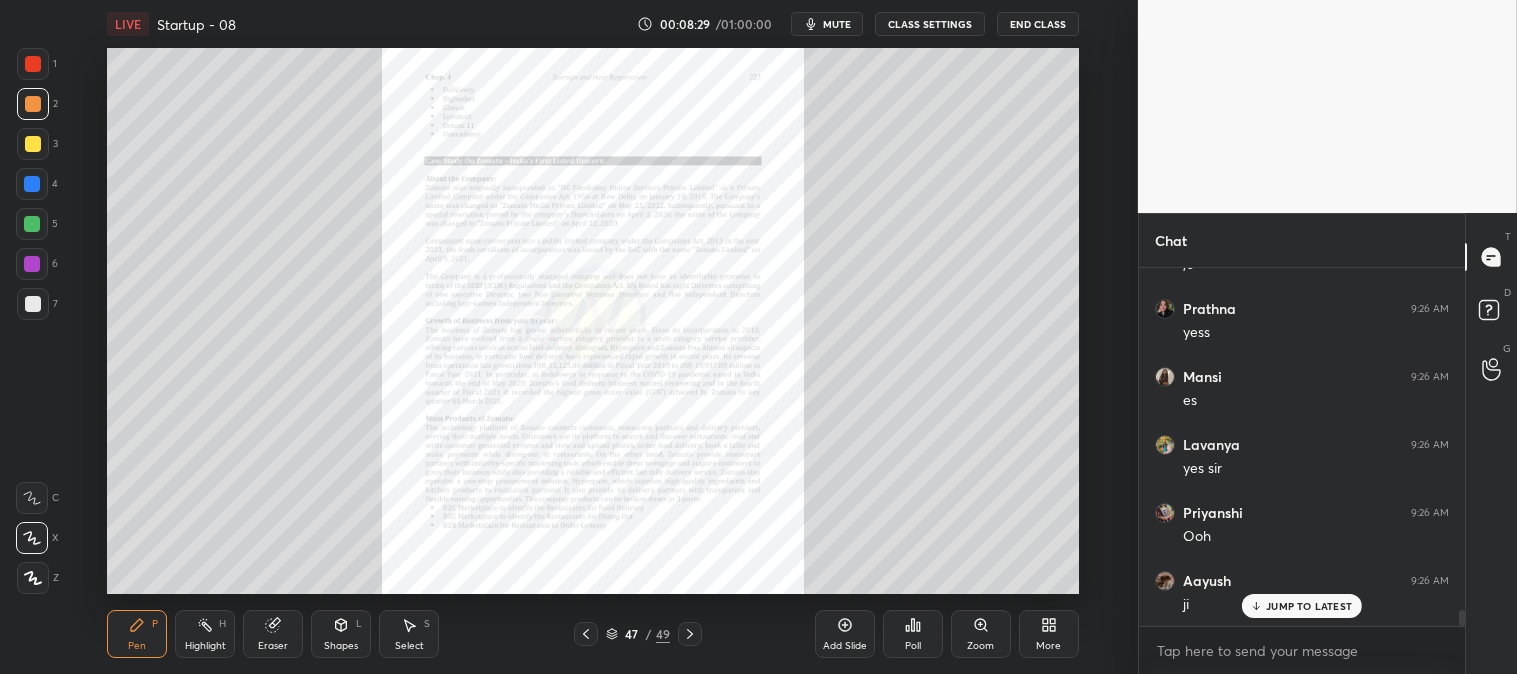 scroll, scrollTop: 7775, scrollLeft: 0, axis: vertical 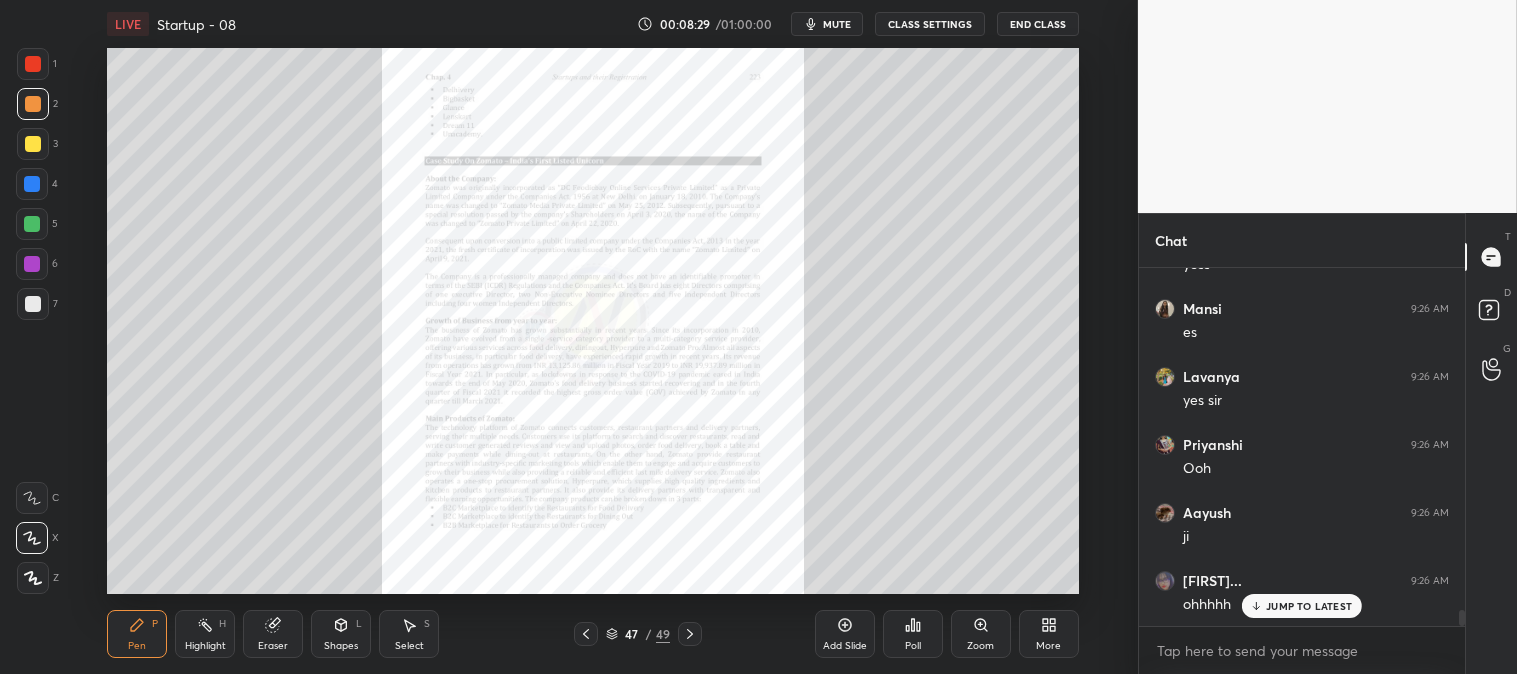 click on "Highlight" at bounding box center [205, 646] 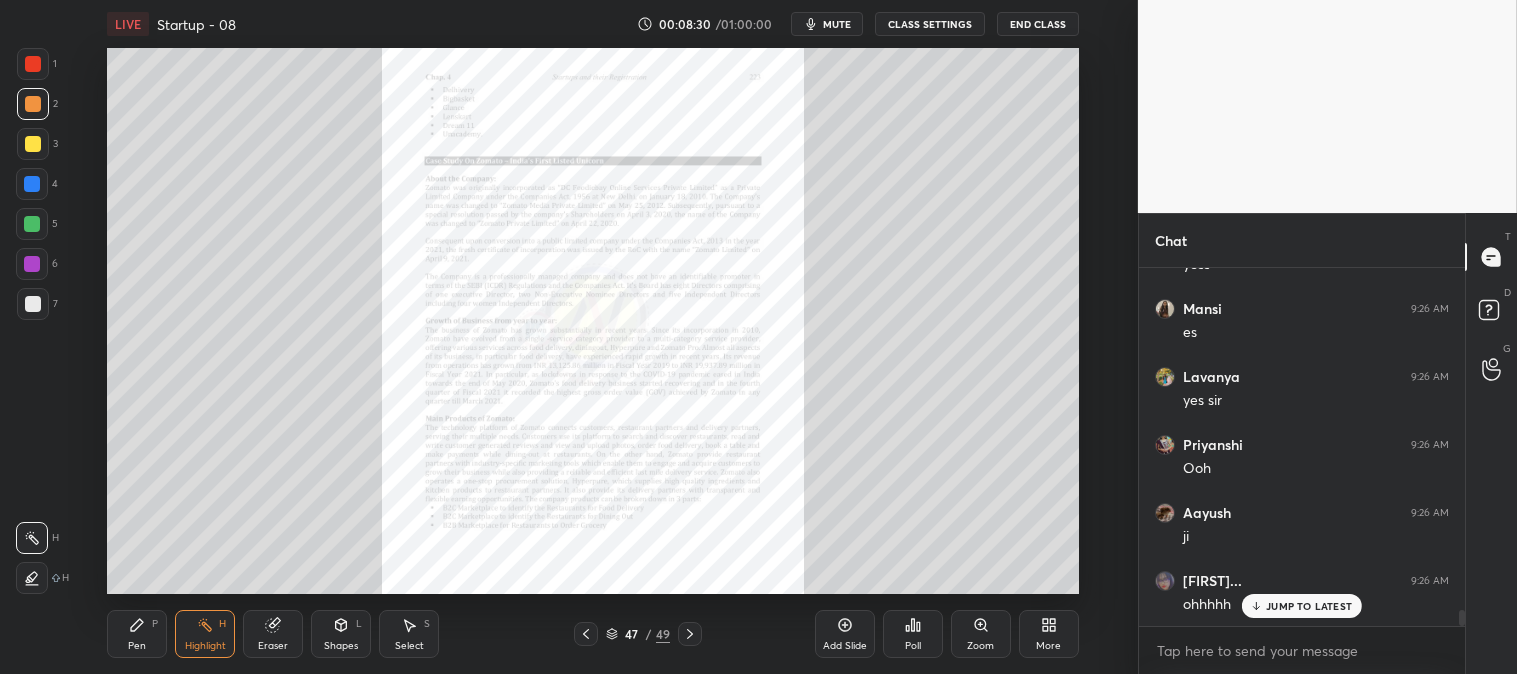 click on "JUMP TO LATEST" at bounding box center (1309, 606) 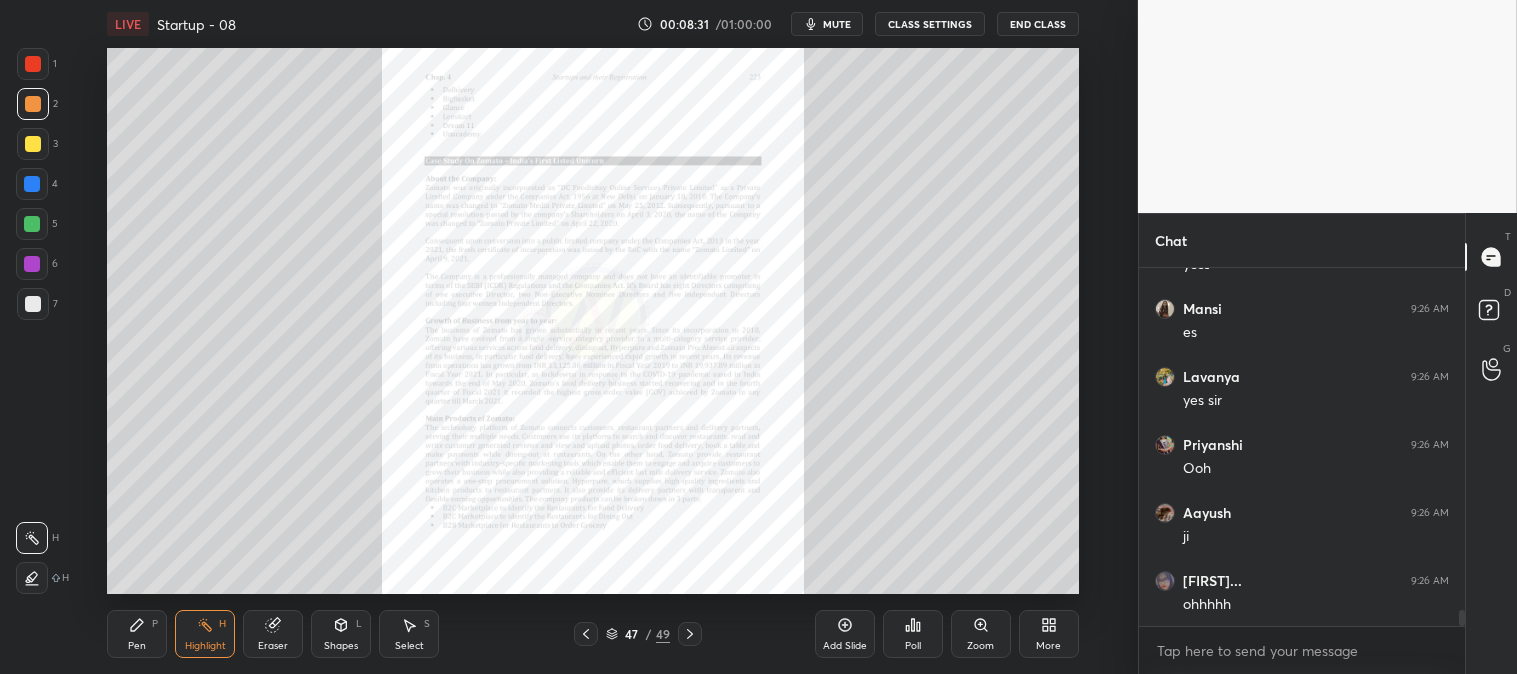 click on "Zoom" at bounding box center [981, 634] 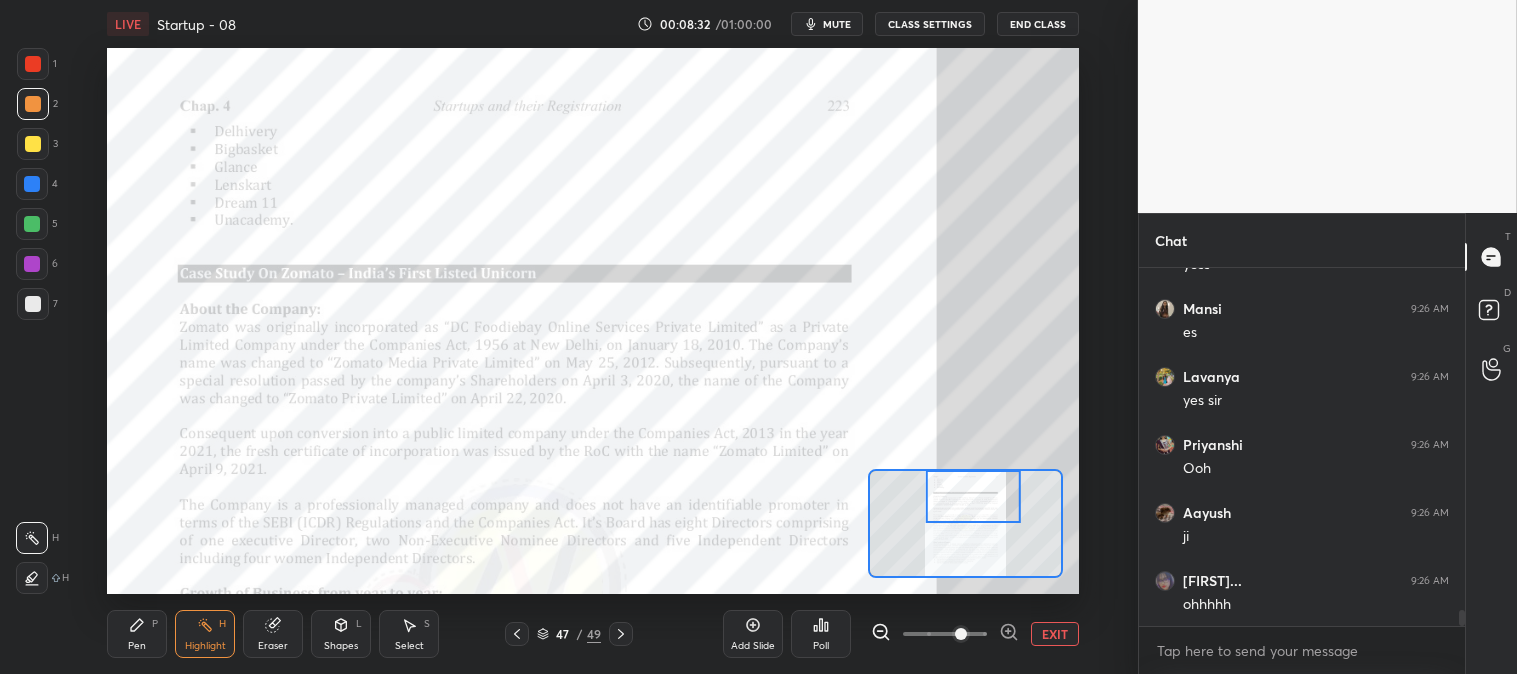 scroll, scrollTop: 7843, scrollLeft: 0, axis: vertical 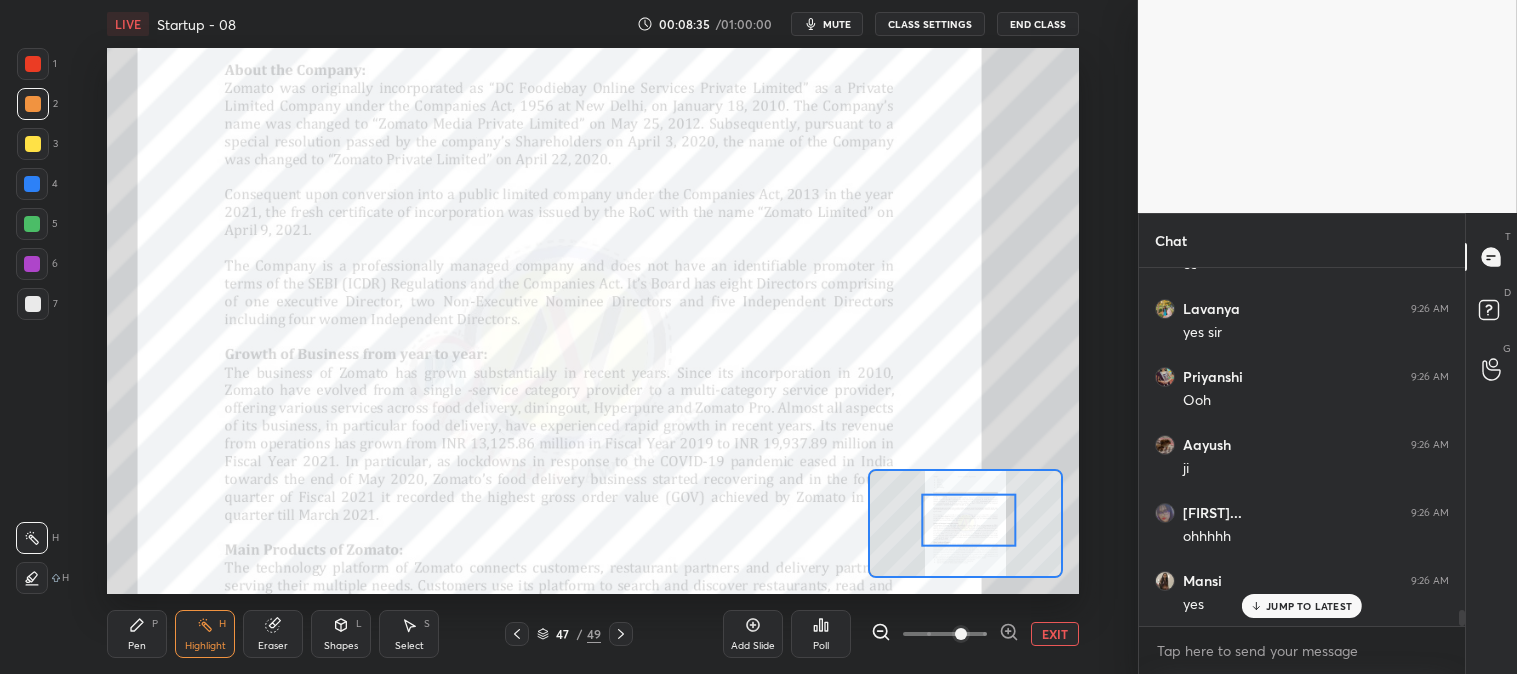 click 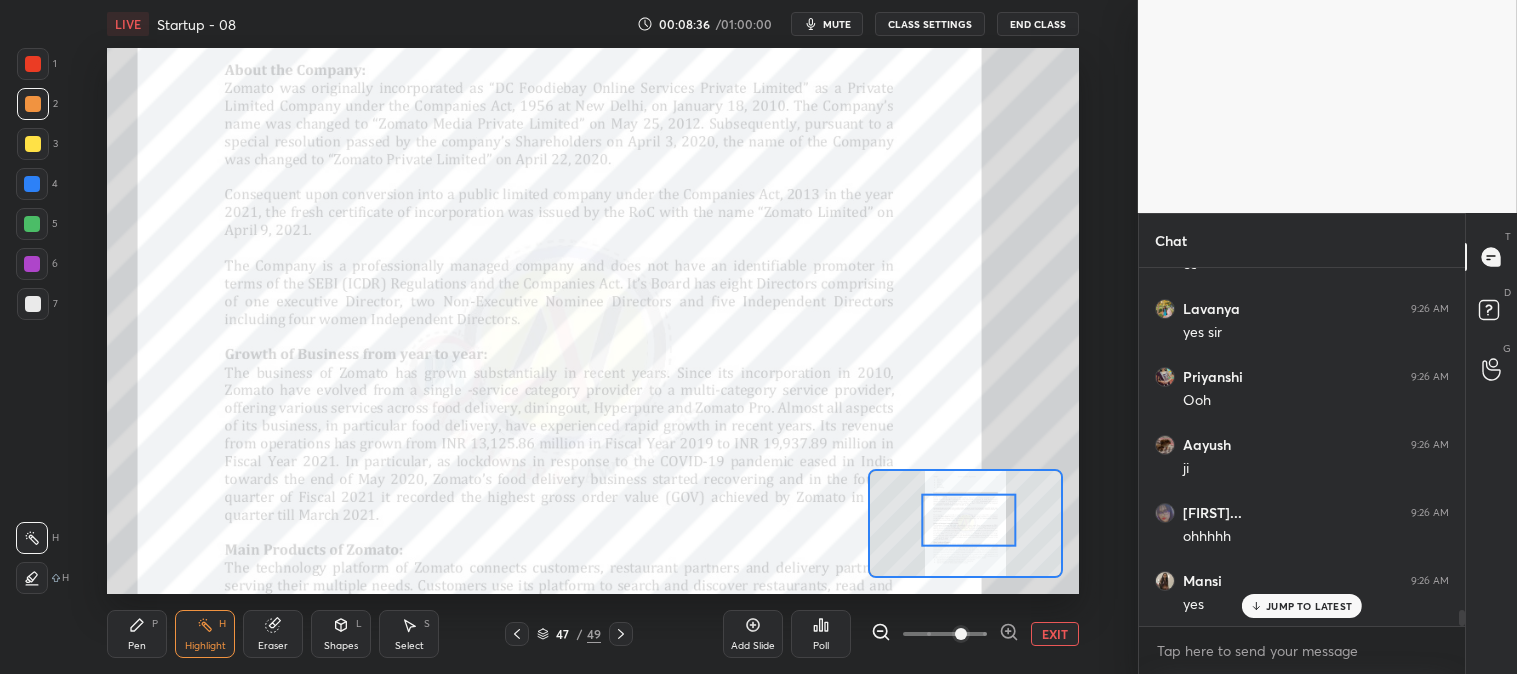 click on "1" at bounding box center (37, 68) 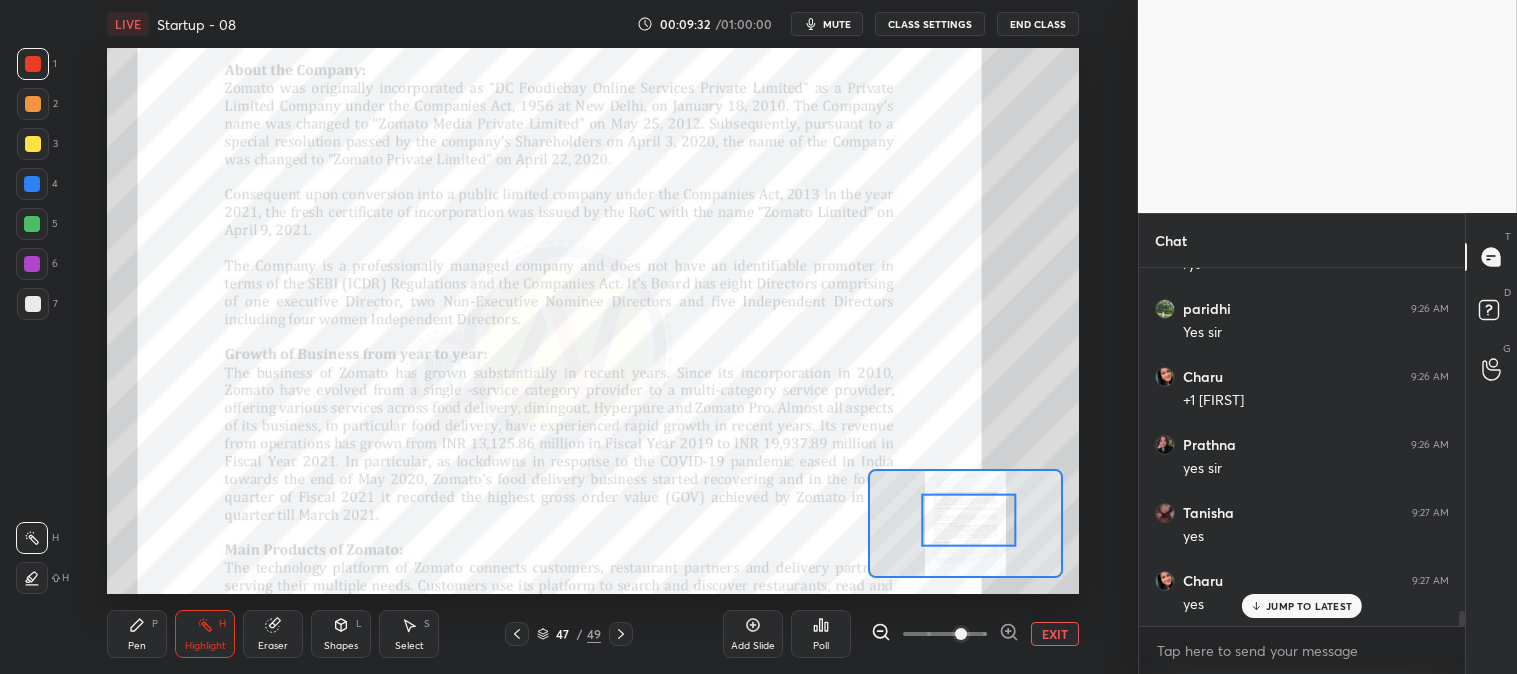 scroll, scrollTop: 8610, scrollLeft: 0, axis: vertical 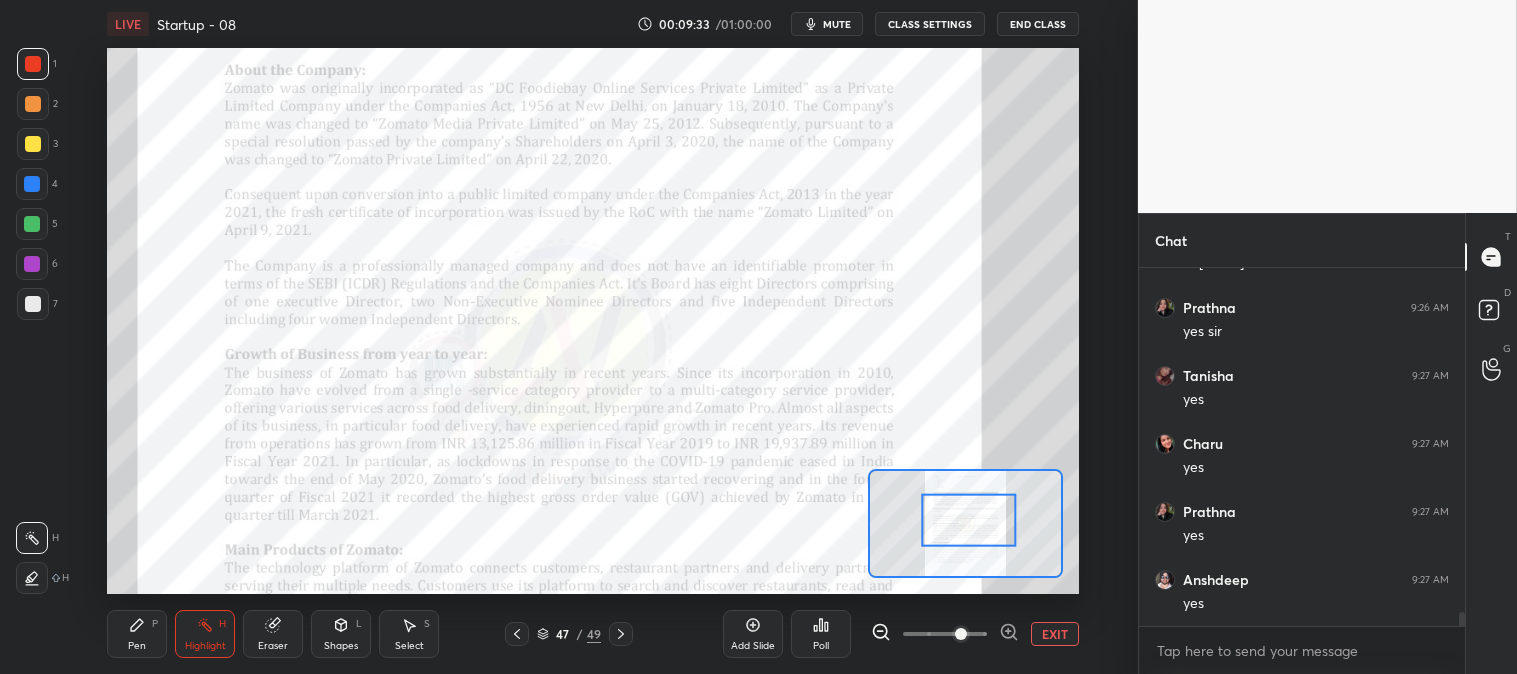 click on "Pen P" at bounding box center [137, 634] 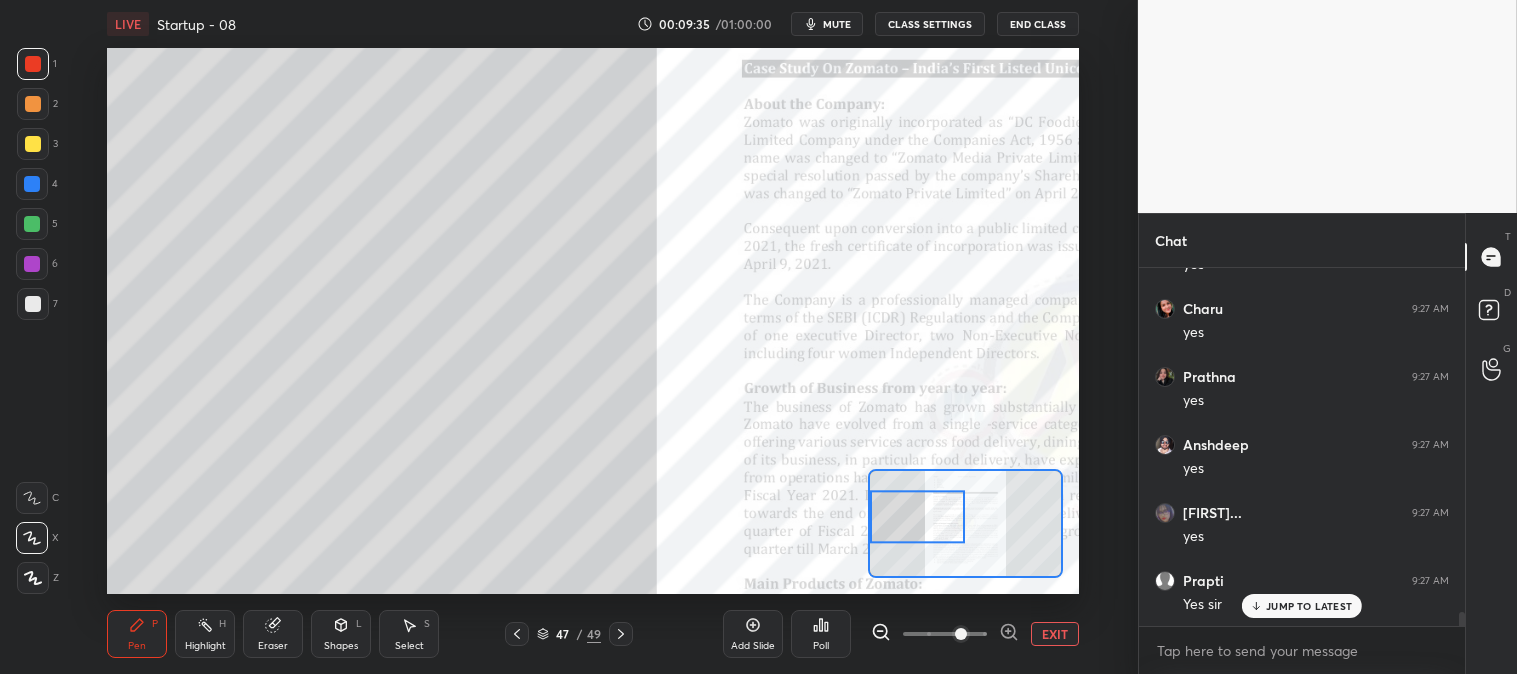 click at bounding box center [33, 144] 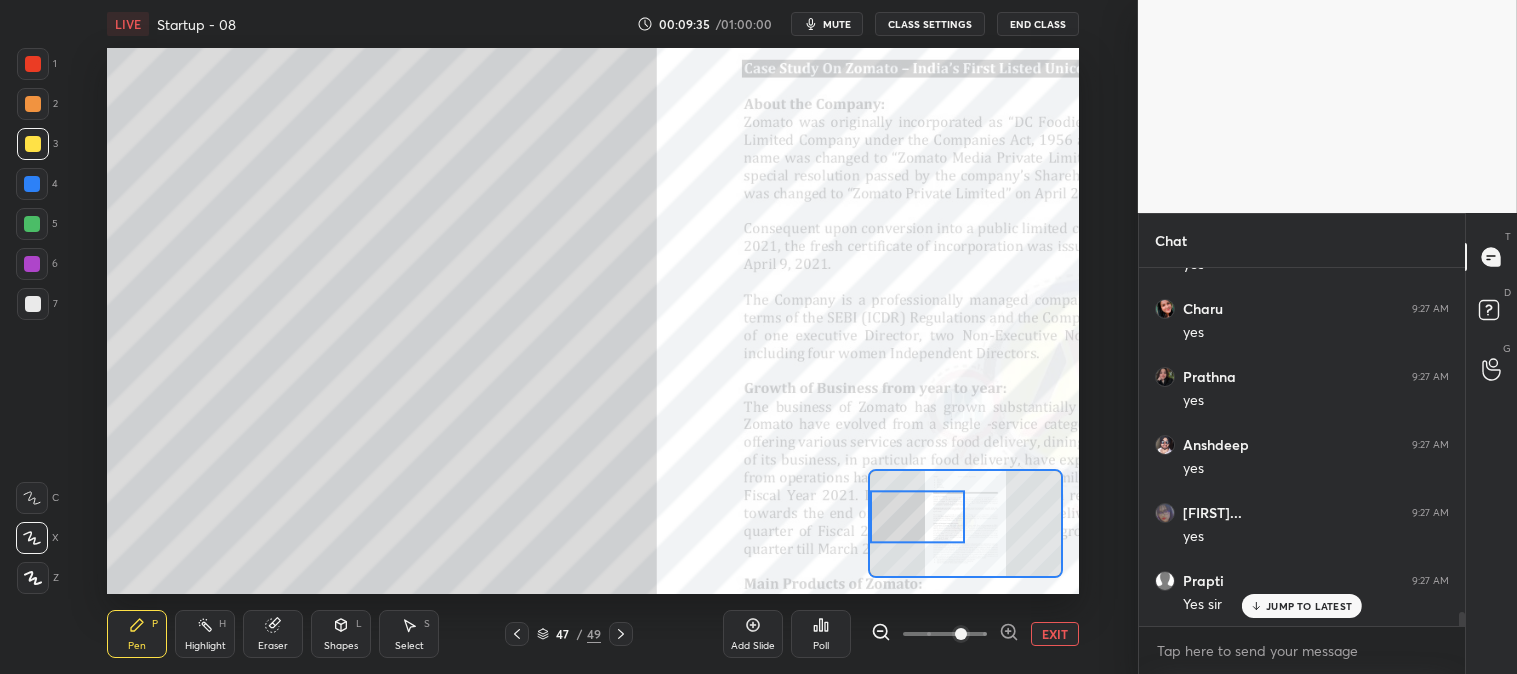 scroll, scrollTop: 8881, scrollLeft: 0, axis: vertical 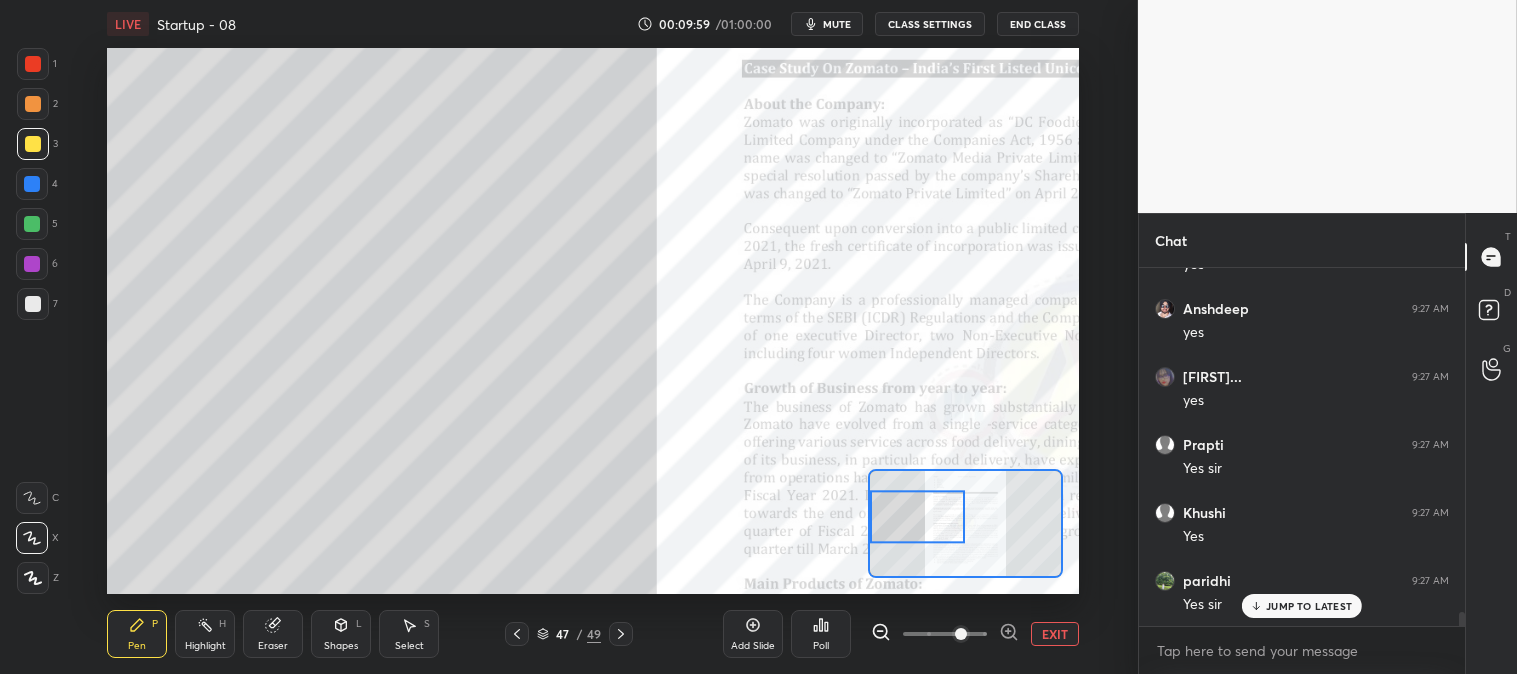click at bounding box center [32, 224] 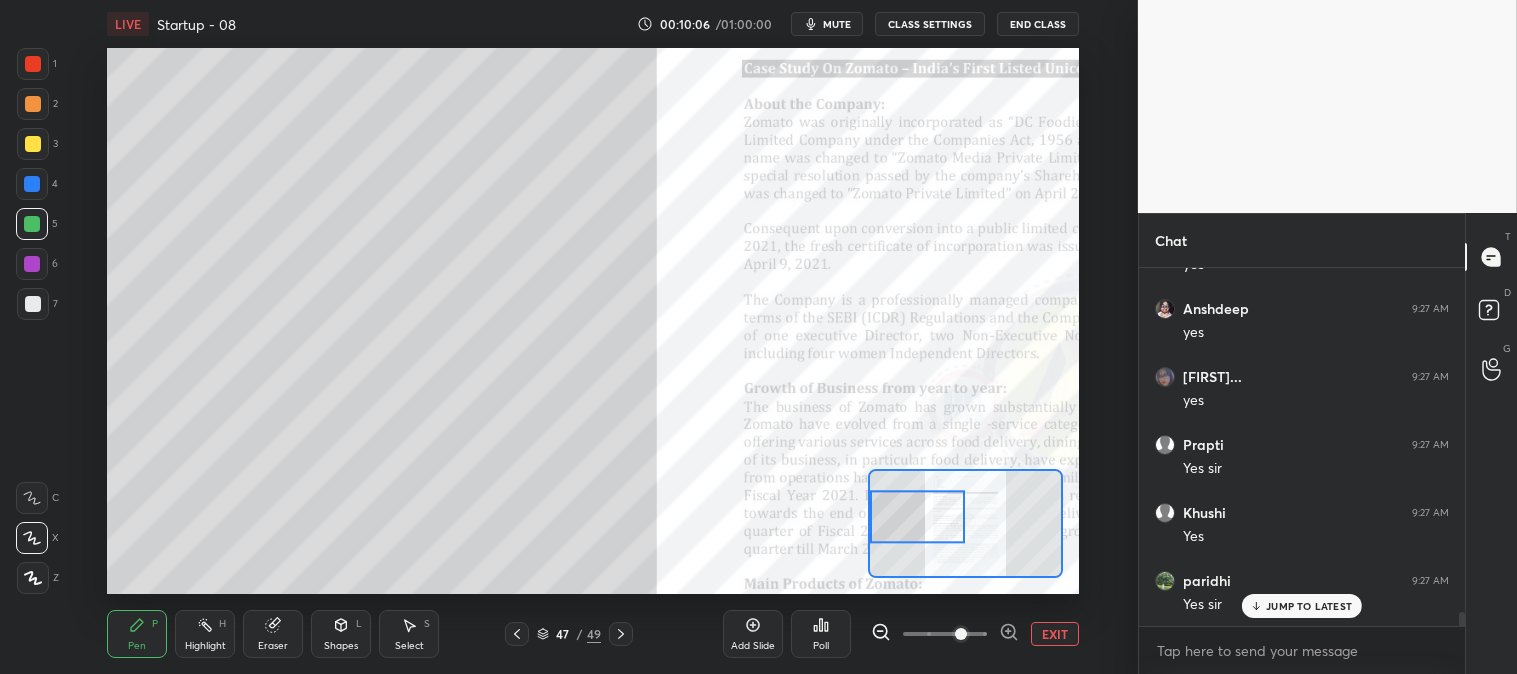 click on "Highlight" at bounding box center [205, 646] 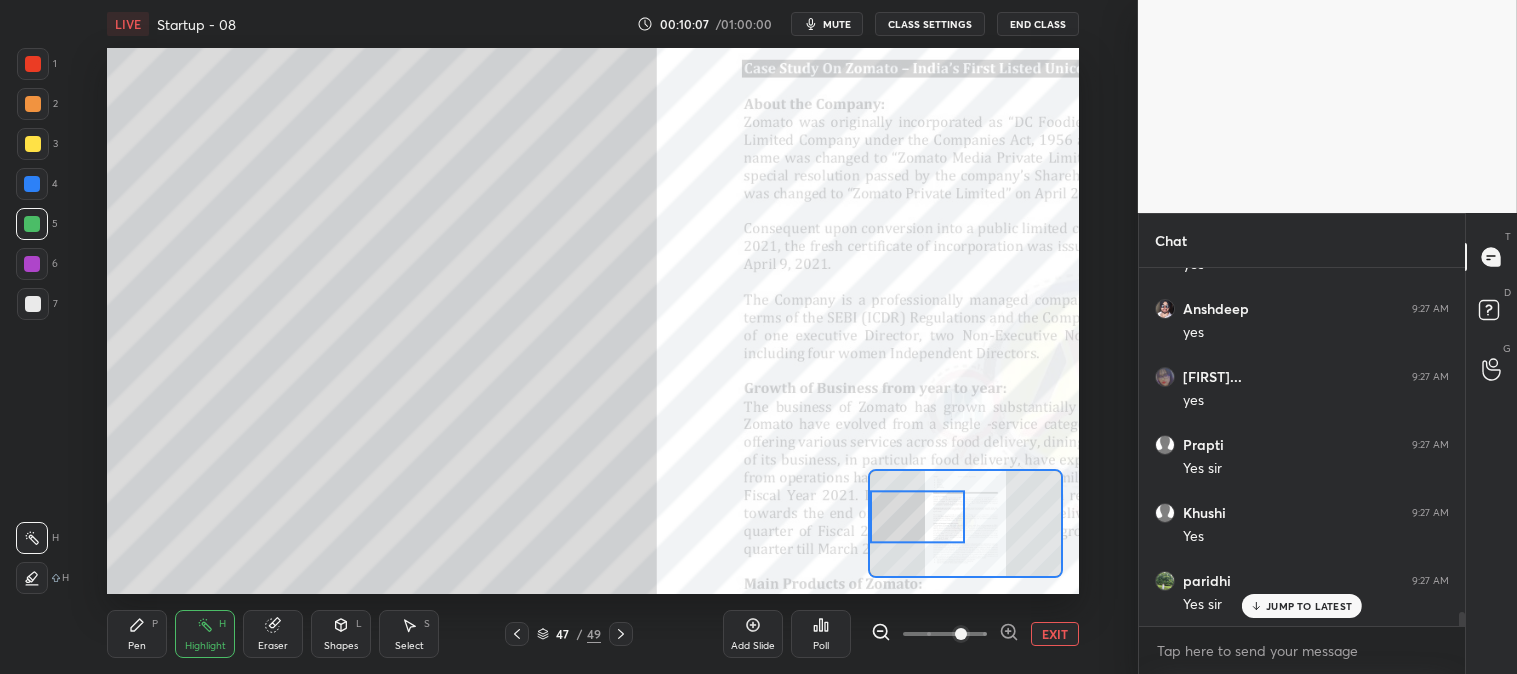 scroll, scrollTop: 8953, scrollLeft: 0, axis: vertical 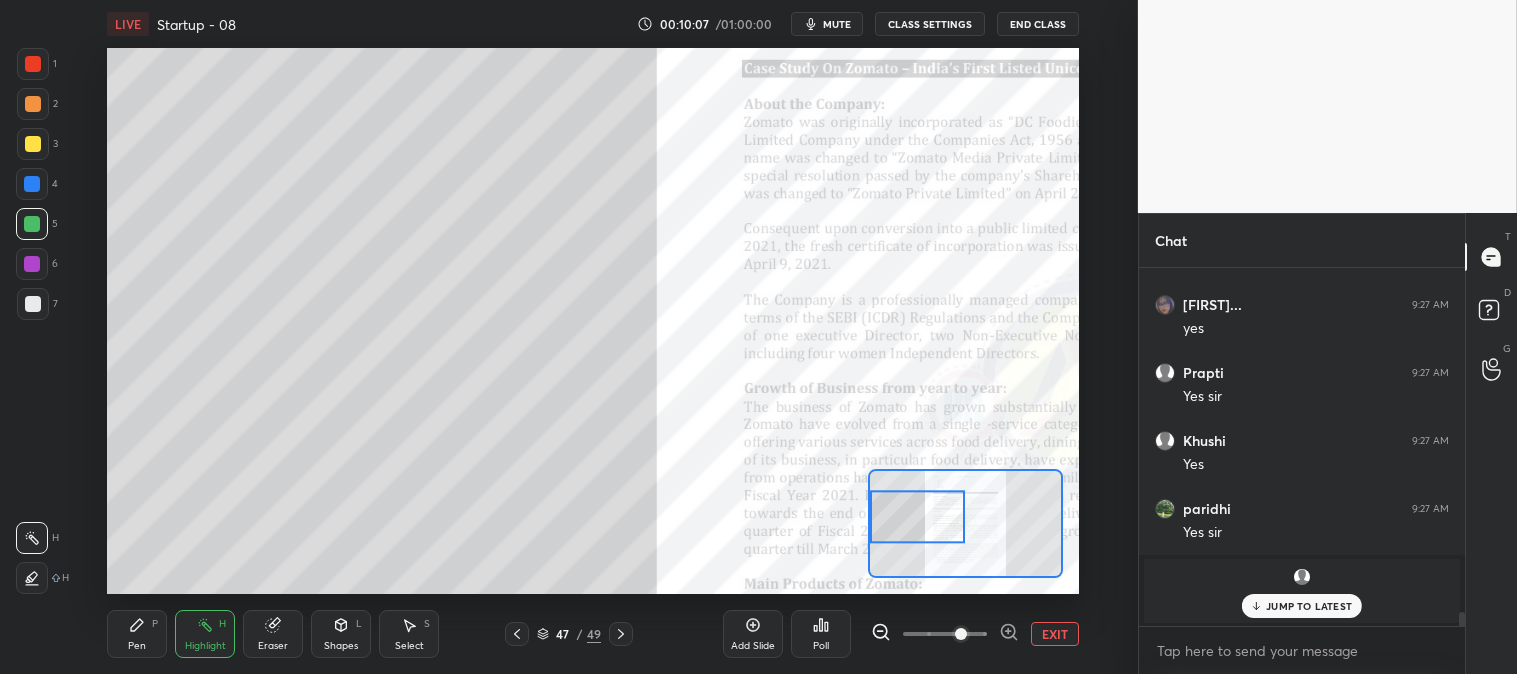 click on "EXIT" at bounding box center (1055, 634) 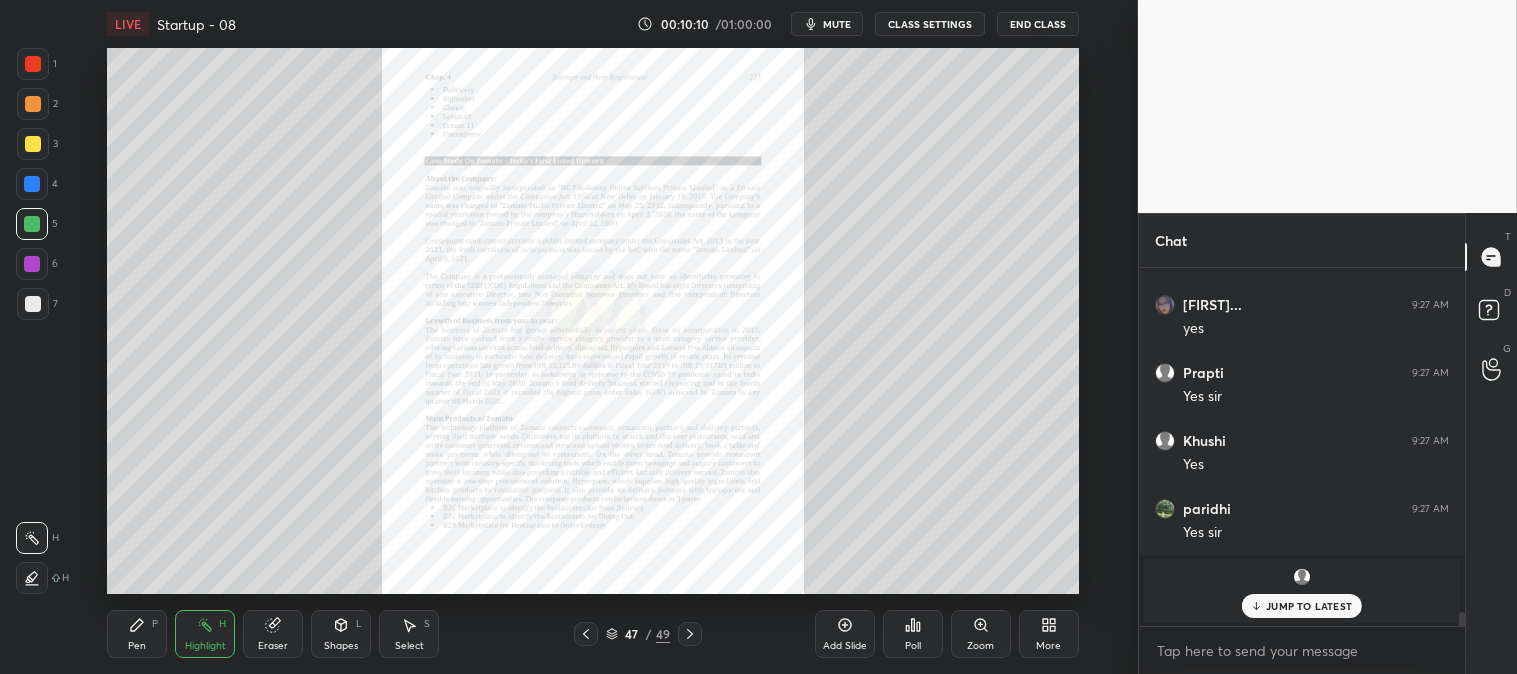 click on "P" at bounding box center [155, 624] 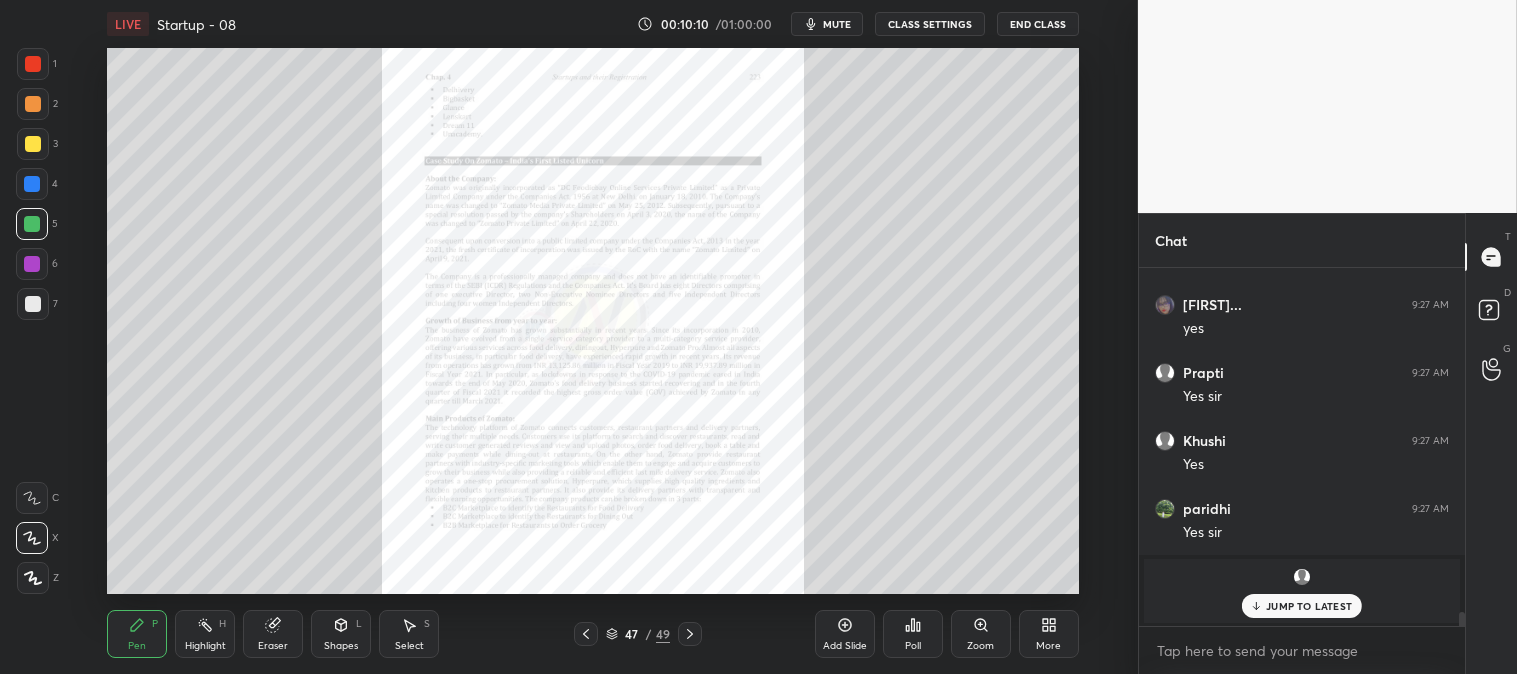 click at bounding box center [32, 184] 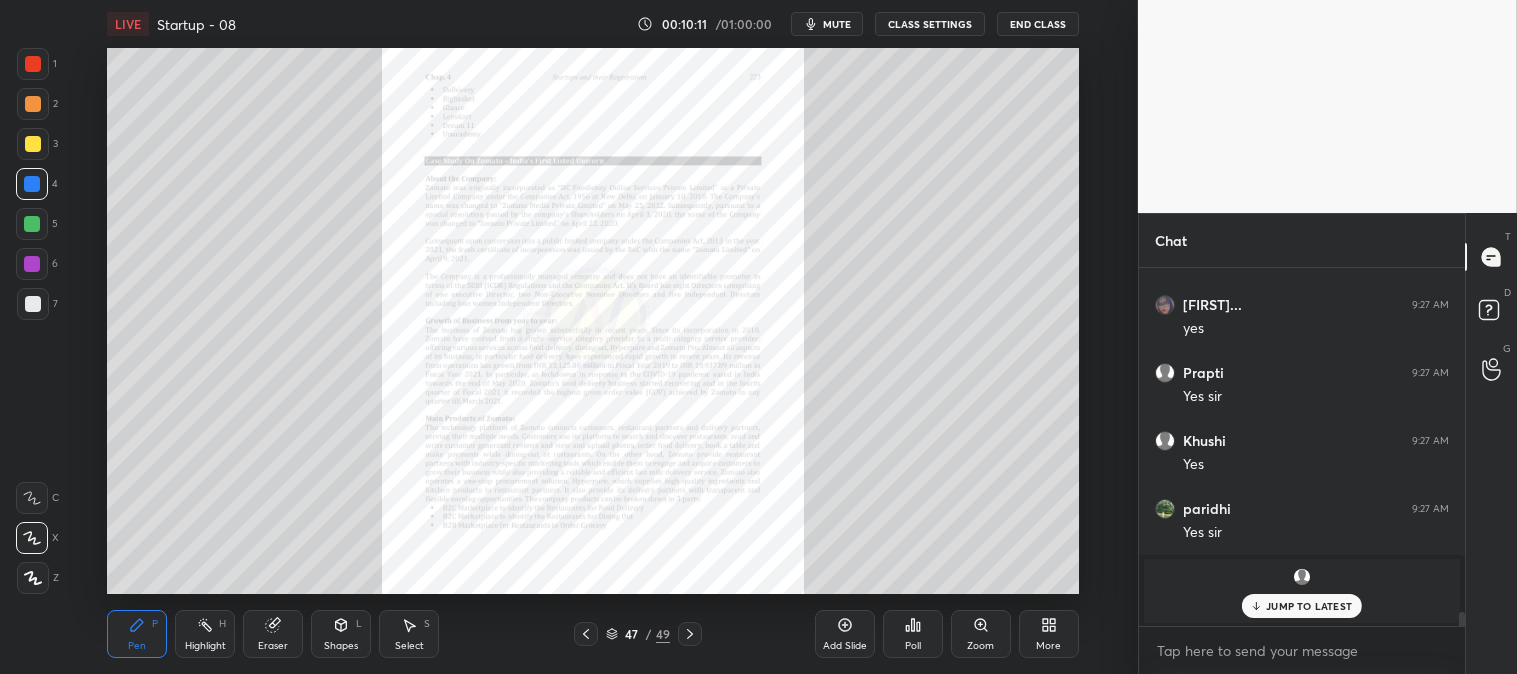 click on "JUMP TO LATEST" at bounding box center [1309, 606] 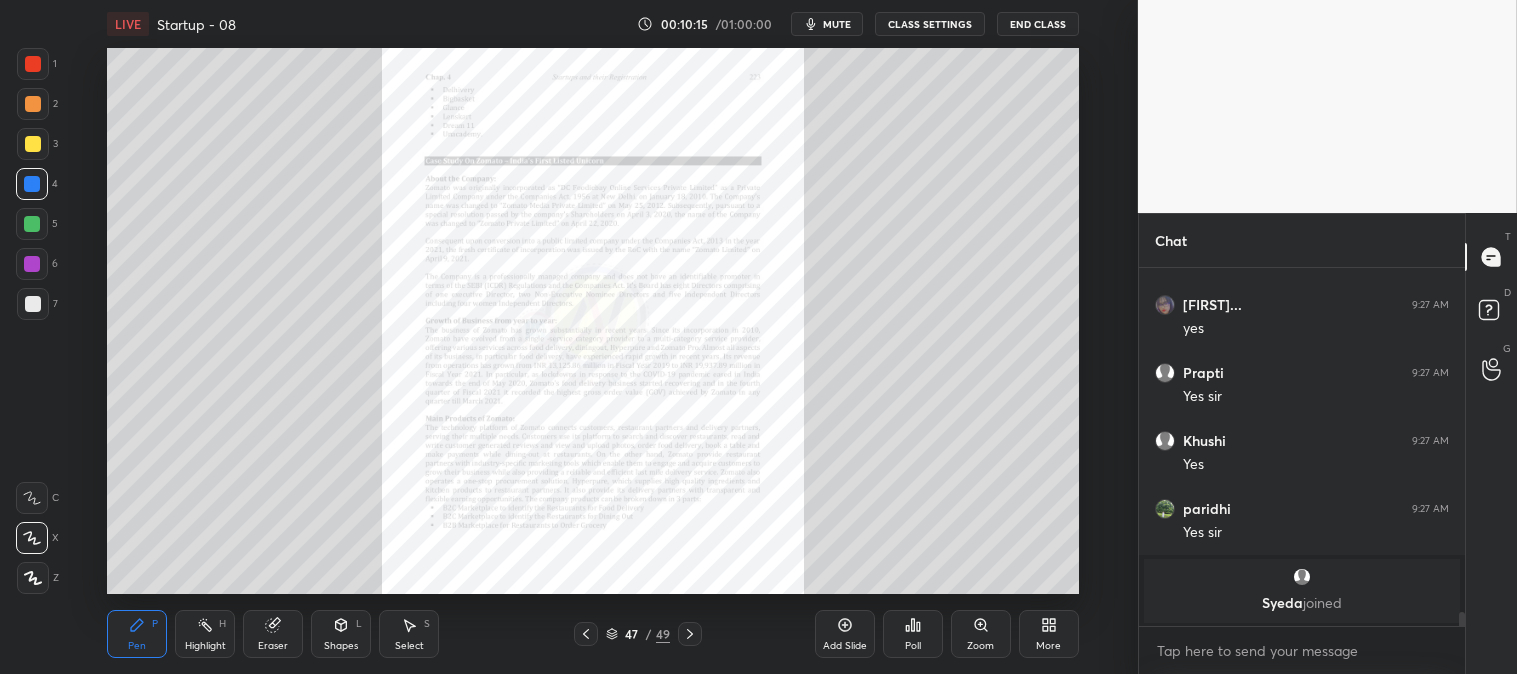 click on "Zoom" at bounding box center (981, 634) 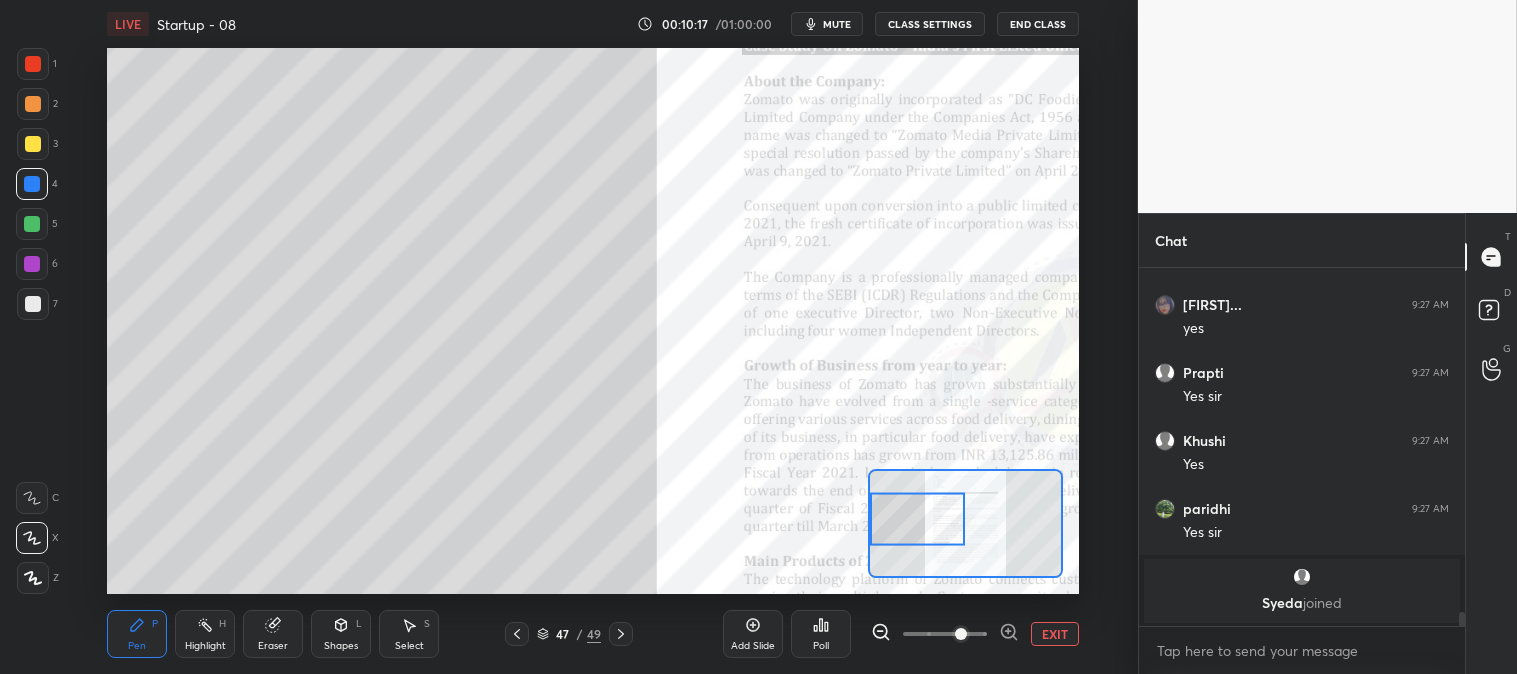 click at bounding box center (33, 304) 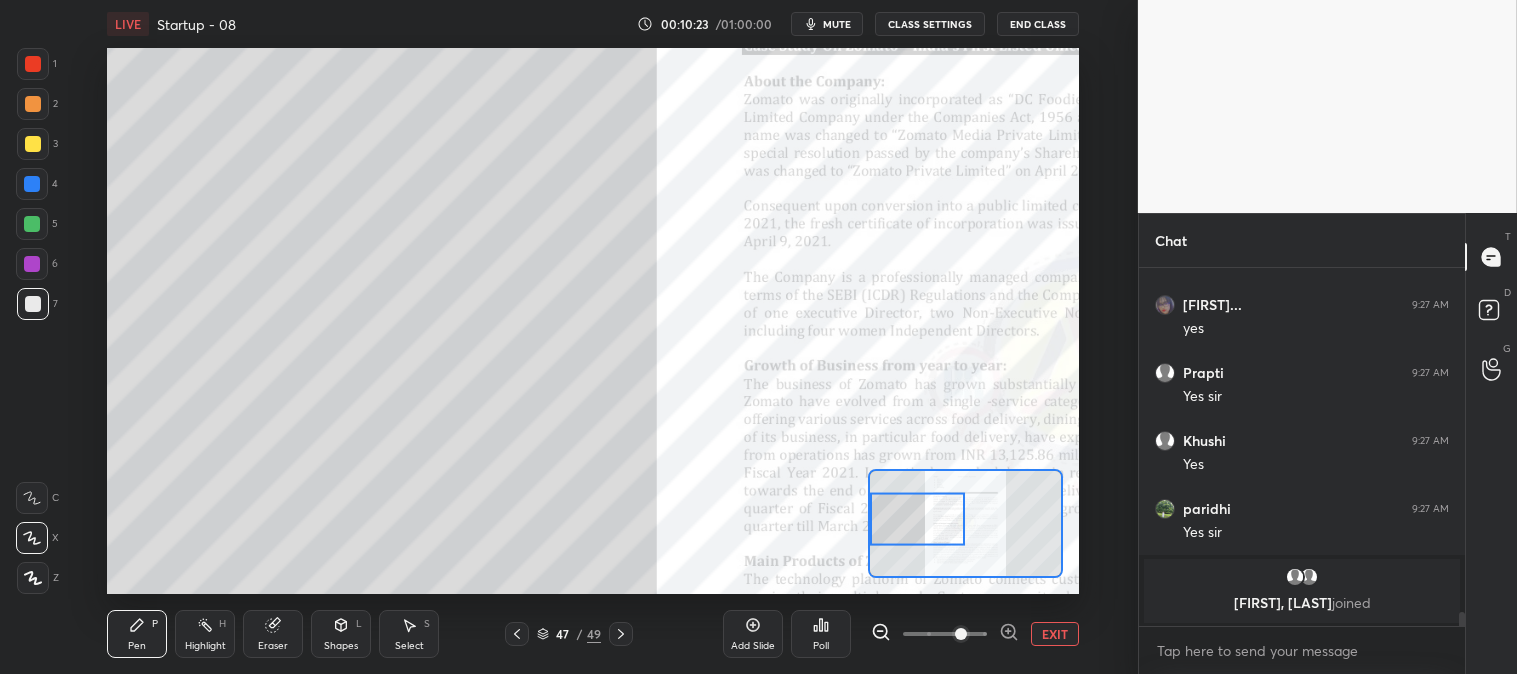 click on "Eraser" at bounding box center [273, 634] 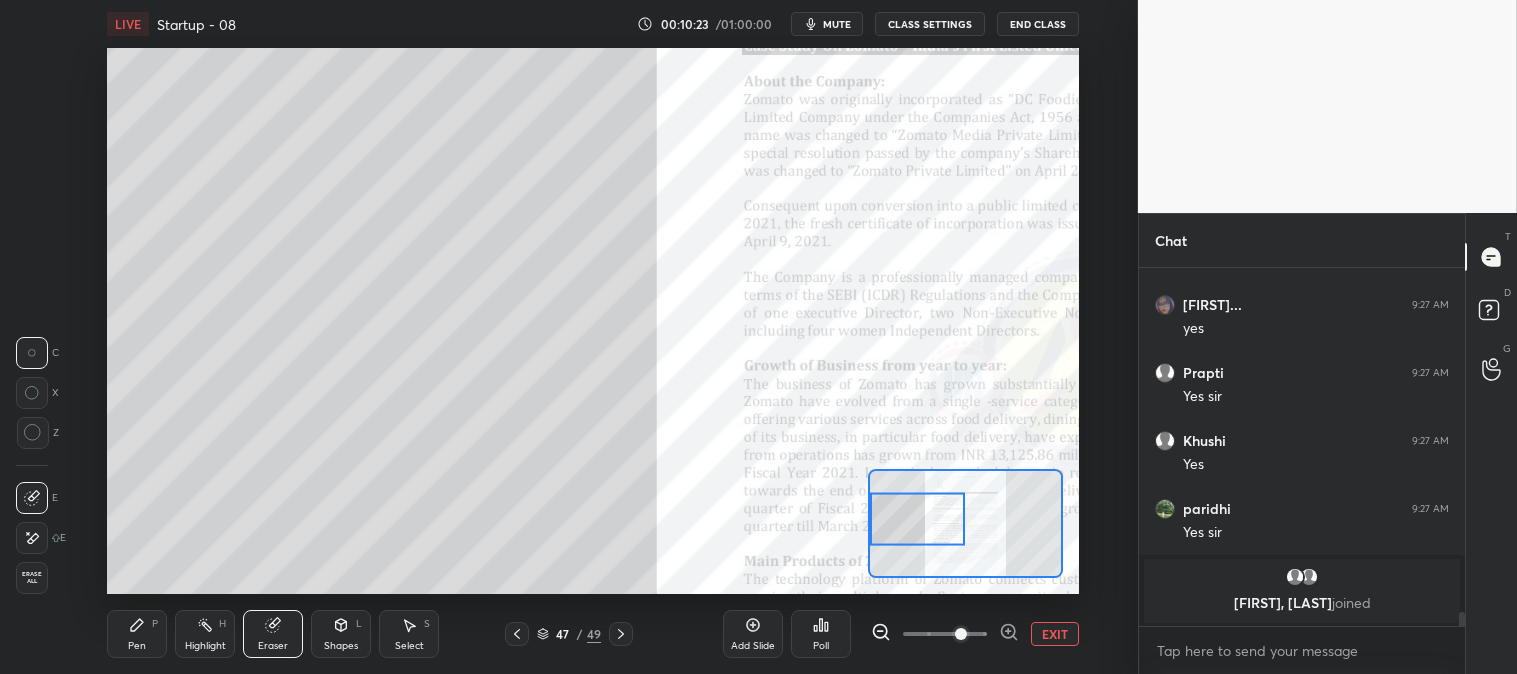 scroll, scrollTop: 9021, scrollLeft: 0, axis: vertical 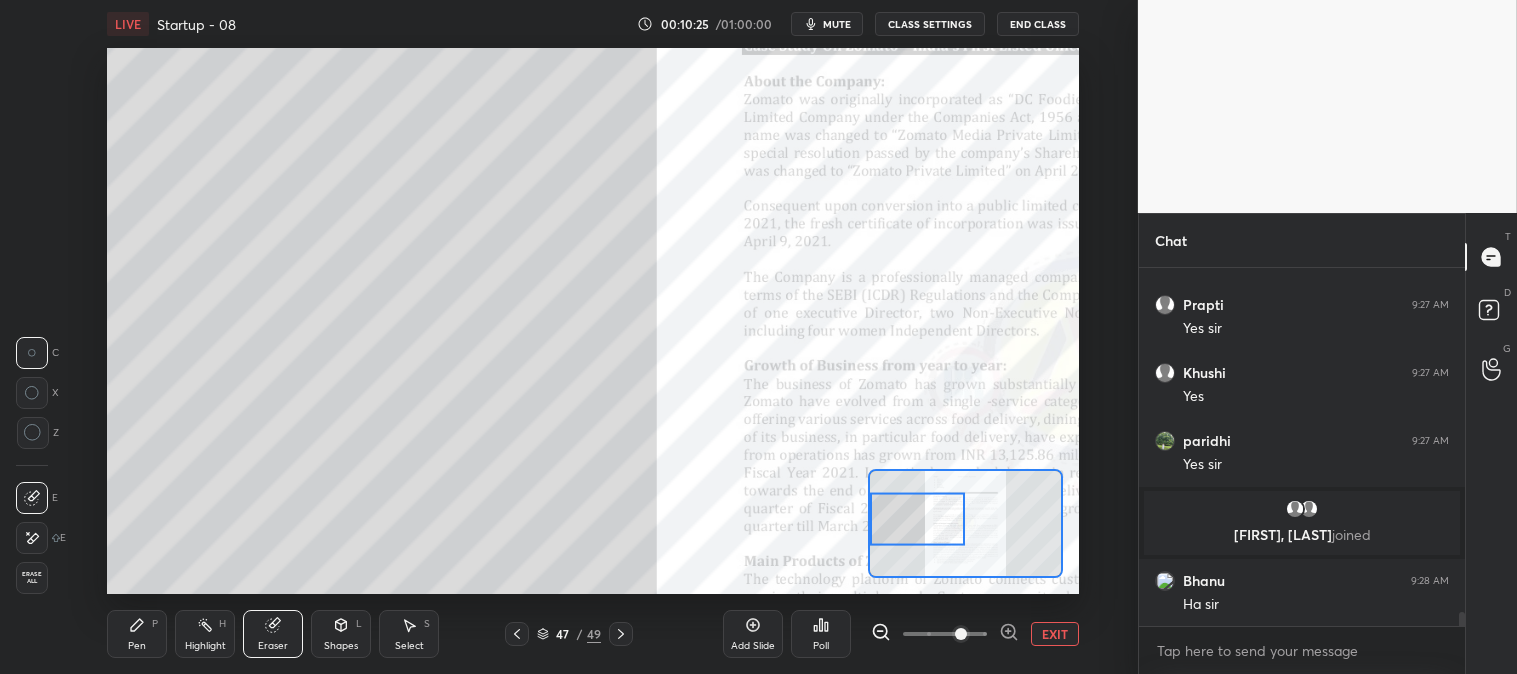 click on "Pen P" at bounding box center (137, 634) 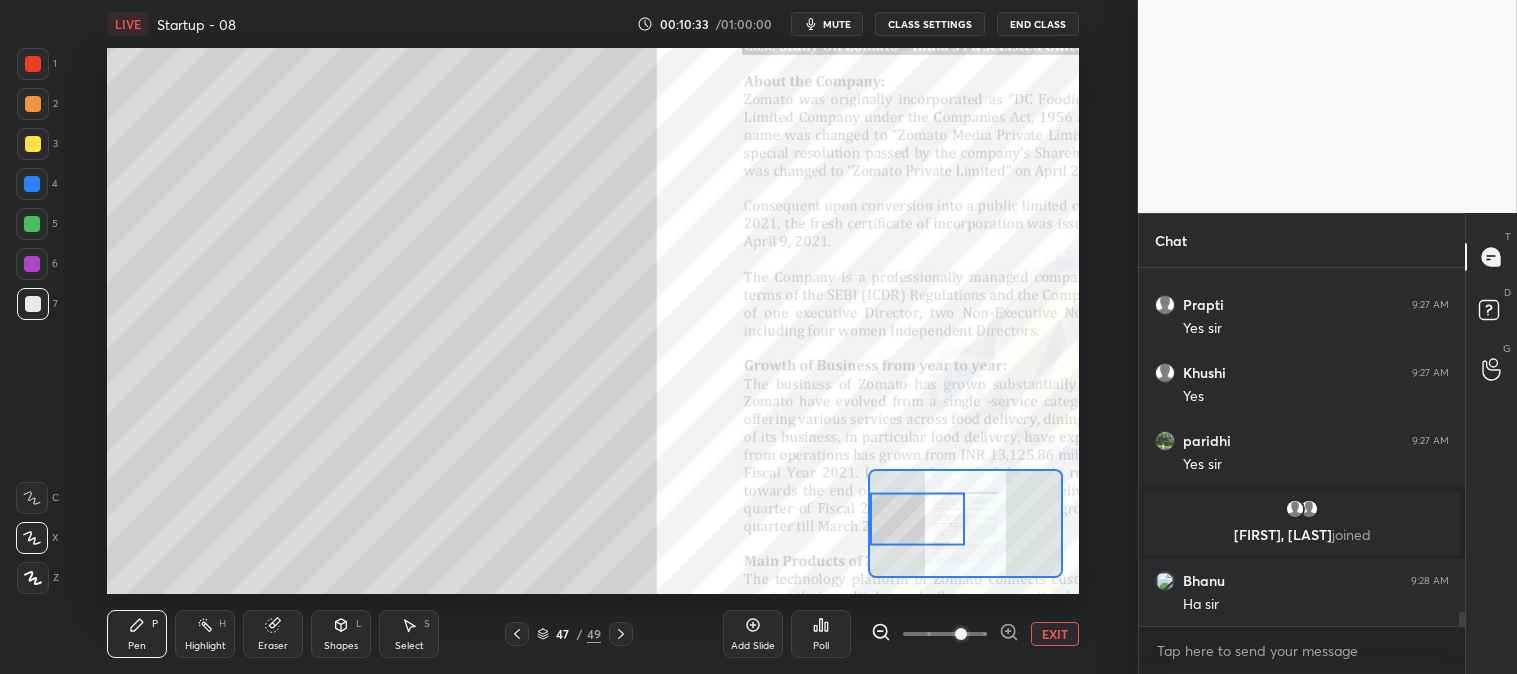 click on "EXIT" at bounding box center [1055, 634] 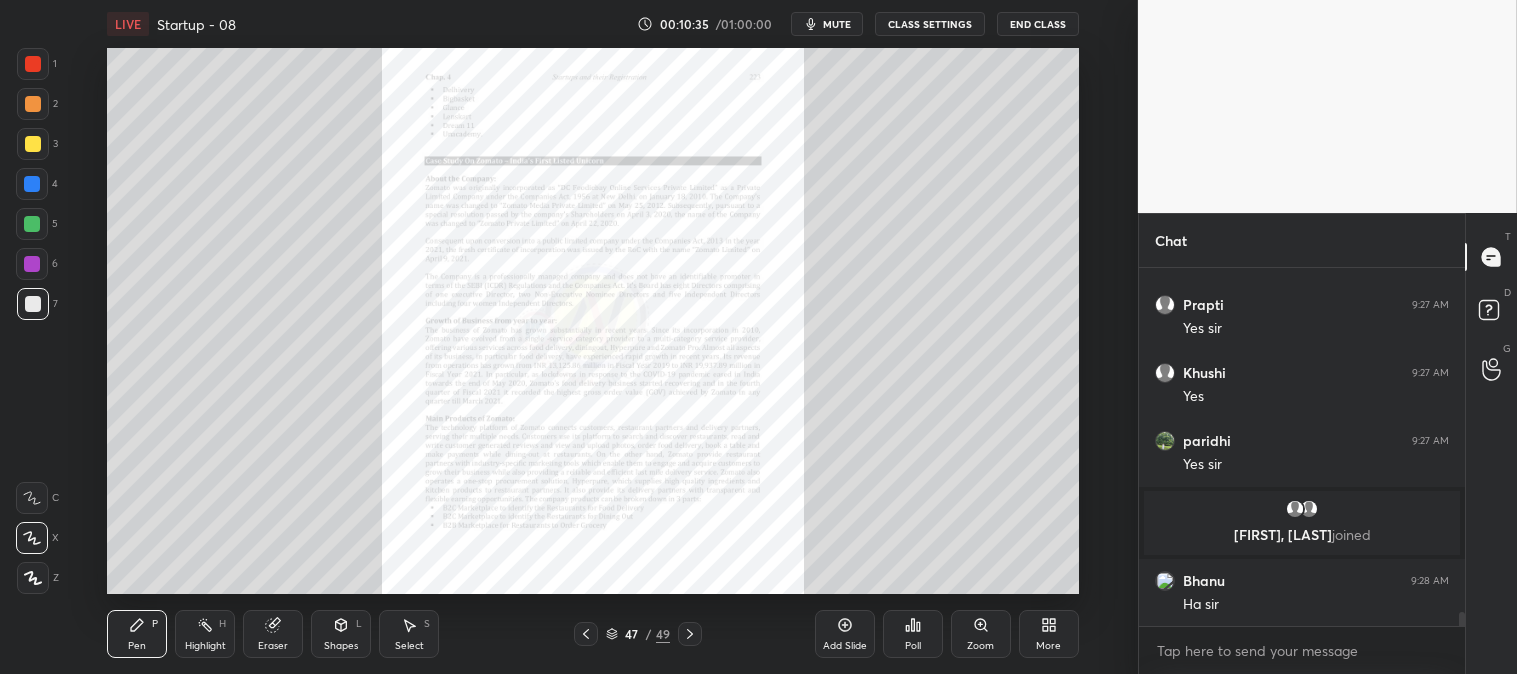 click on "Zoom" at bounding box center [981, 634] 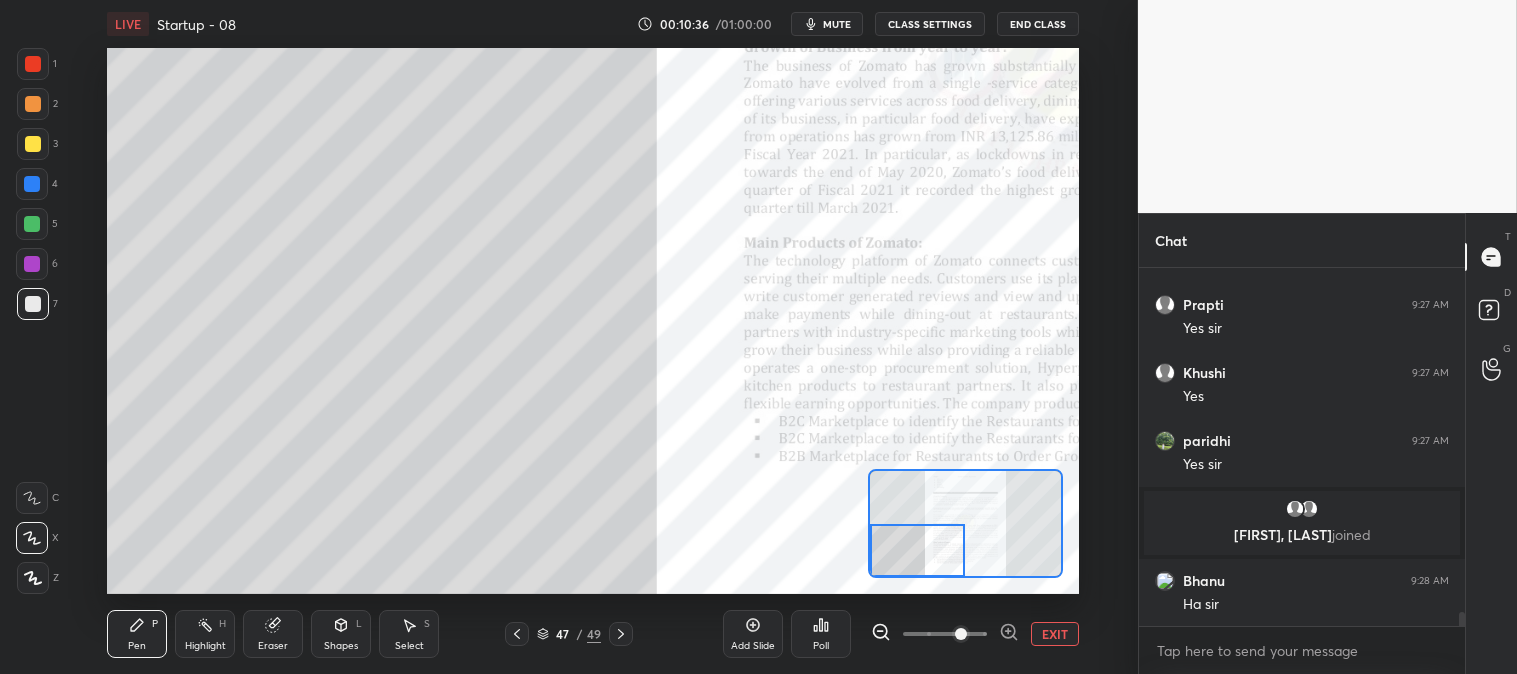click on "Pen P" at bounding box center (137, 634) 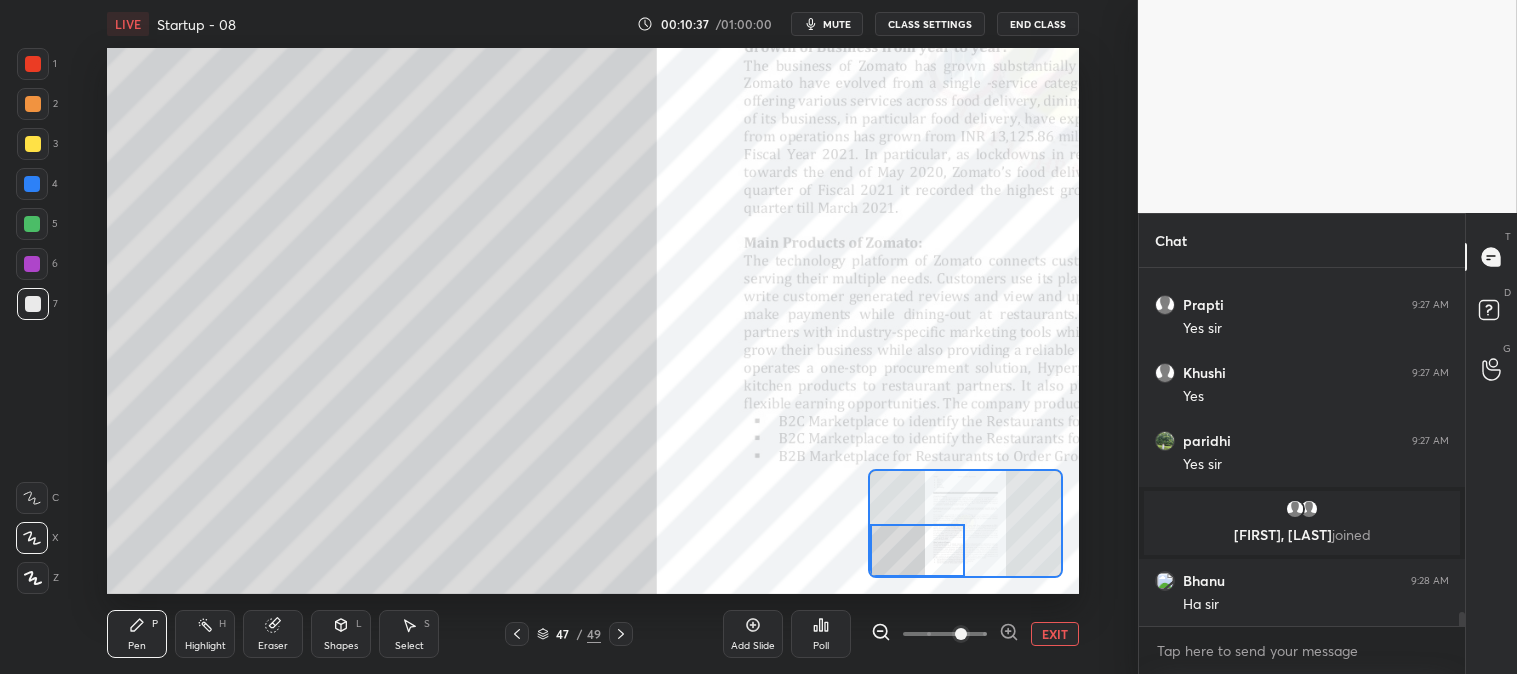 click at bounding box center [33, 64] 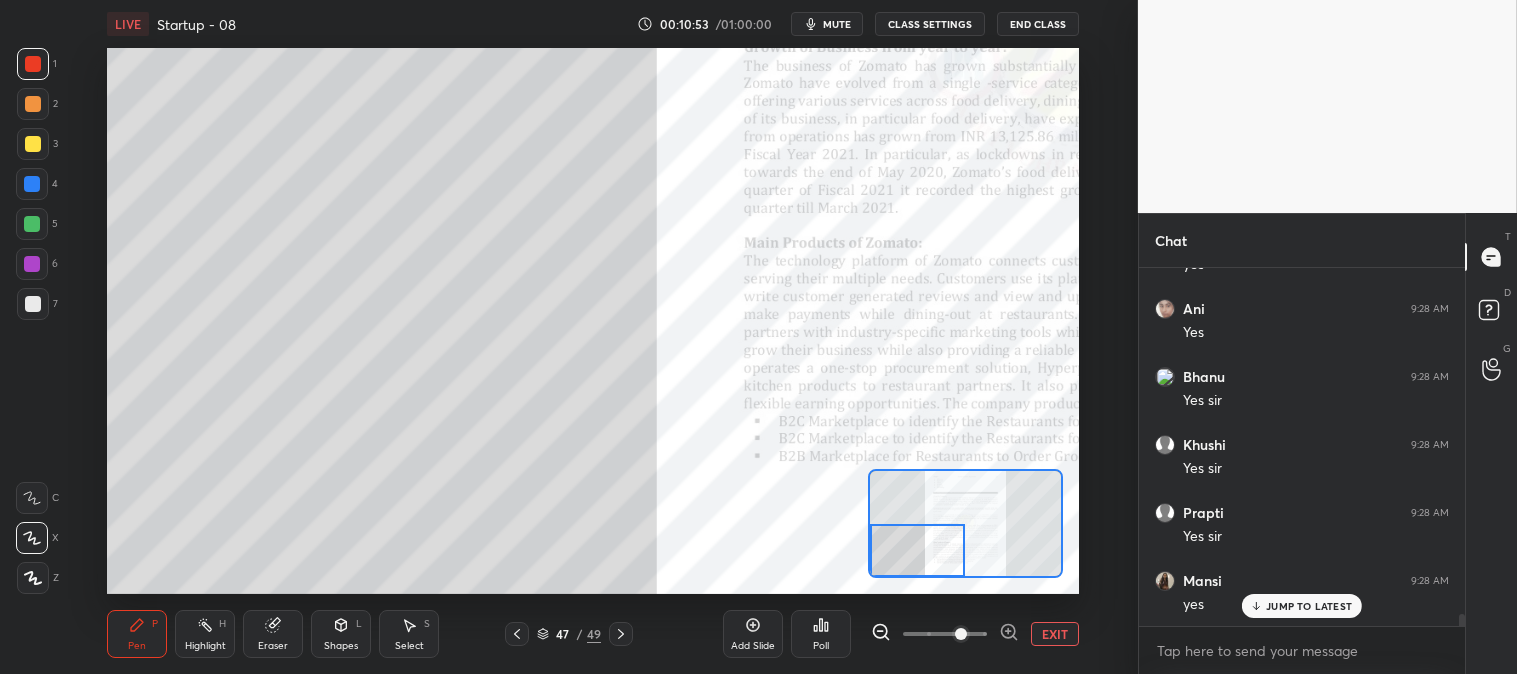 scroll, scrollTop: 10041, scrollLeft: 0, axis: vertical 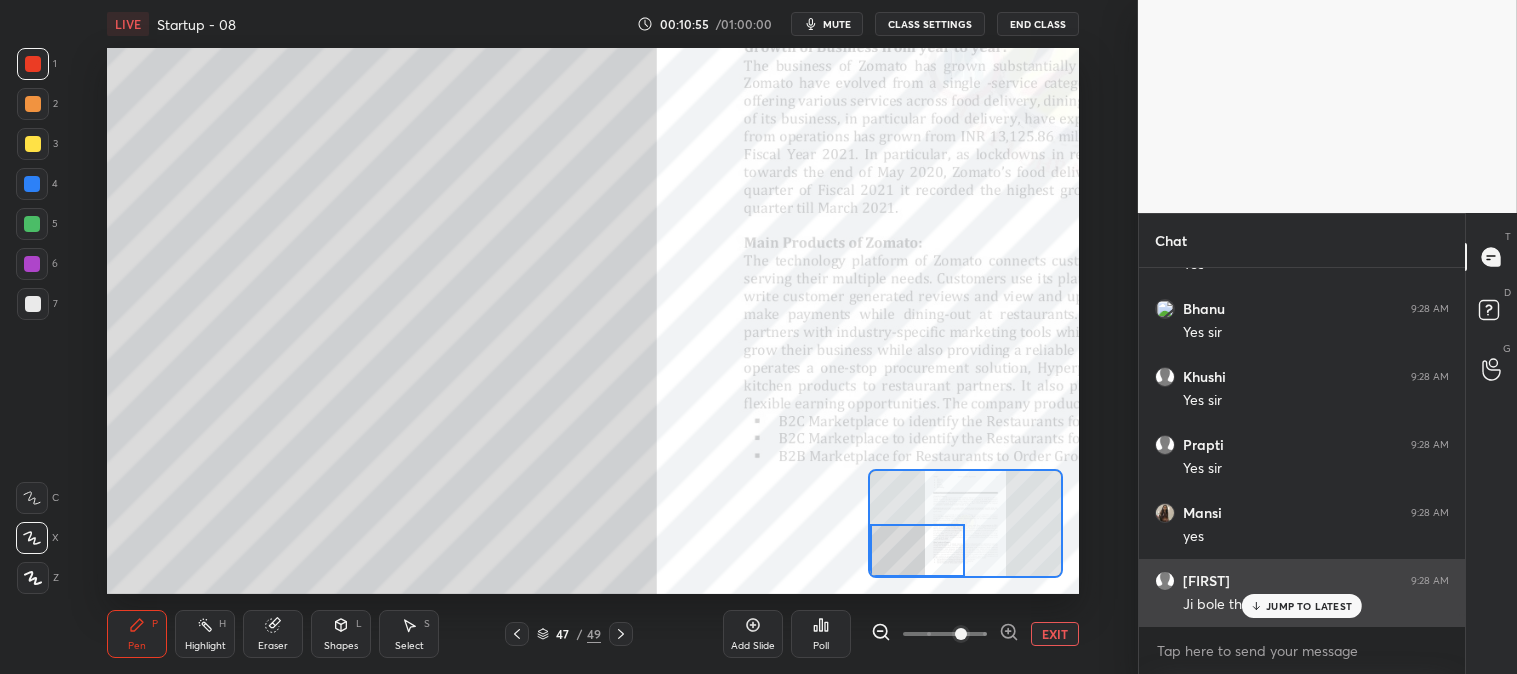 click on "JUMP TO LATEST" at bounding box center [1309, 606] 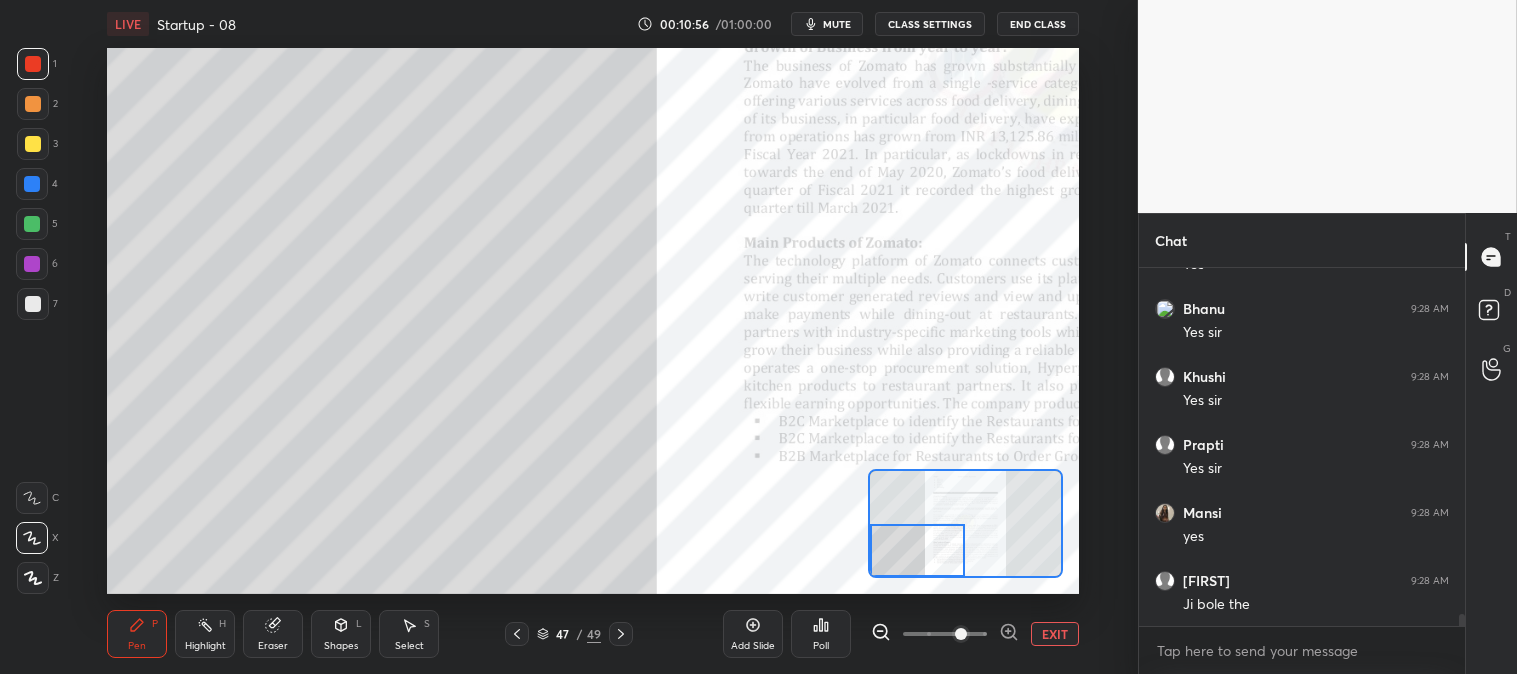 click at bounding box center [33, 144] 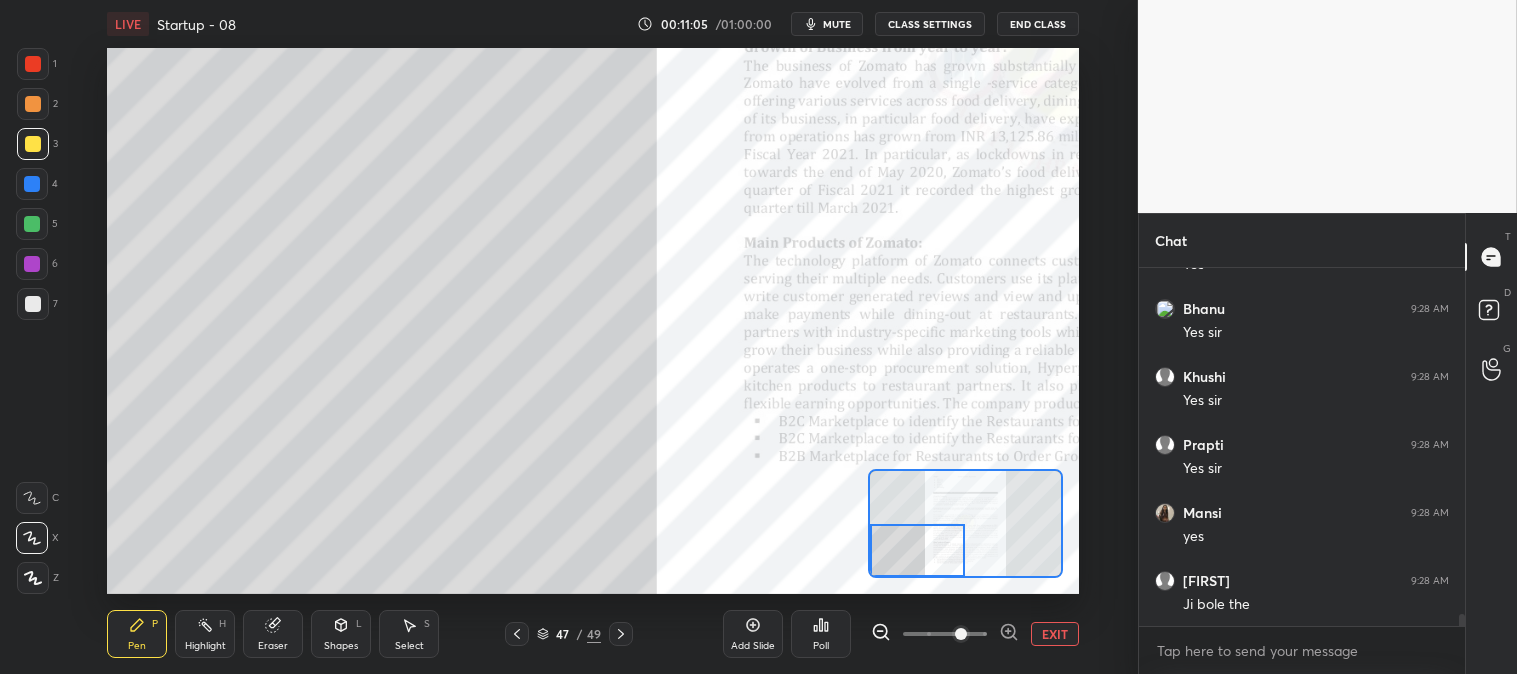click at bounding box center (33, 304) 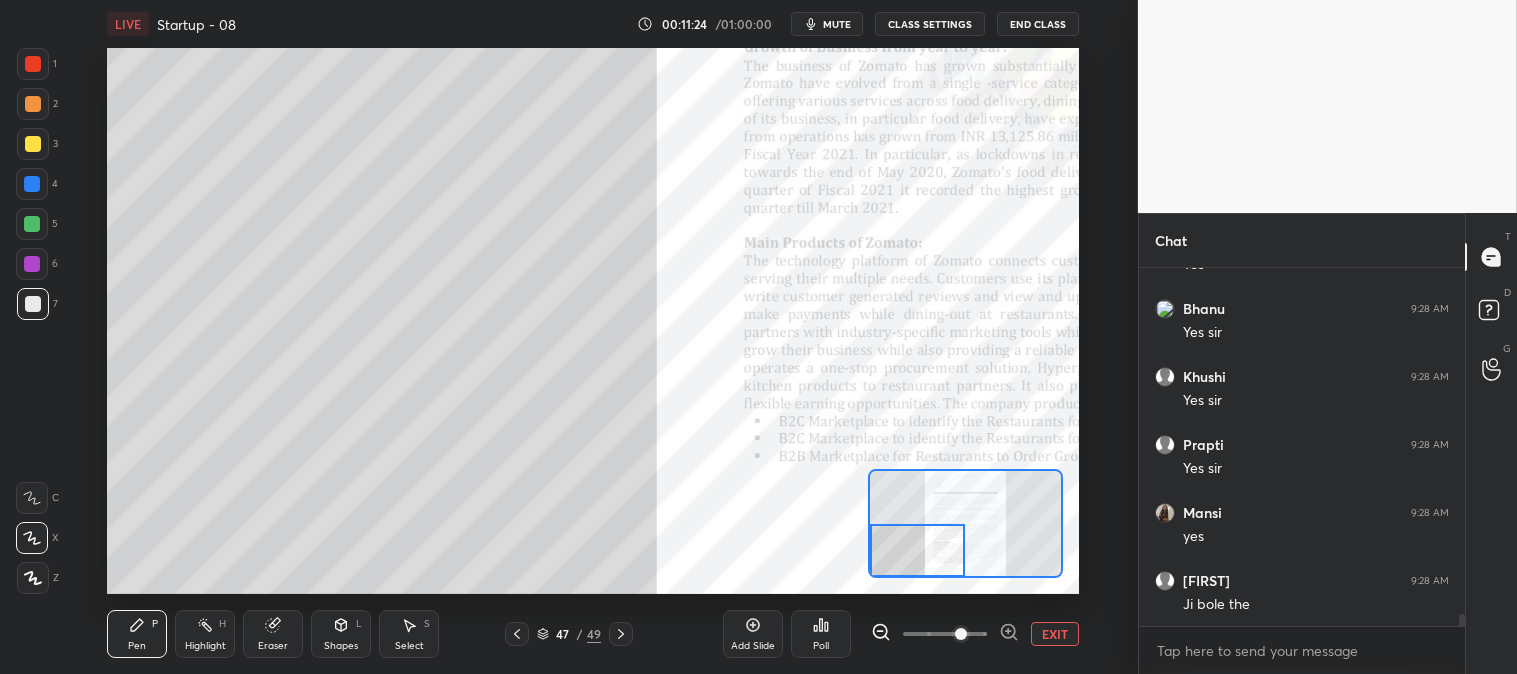 click on "EXIT" at bounding box center [1055, 634] 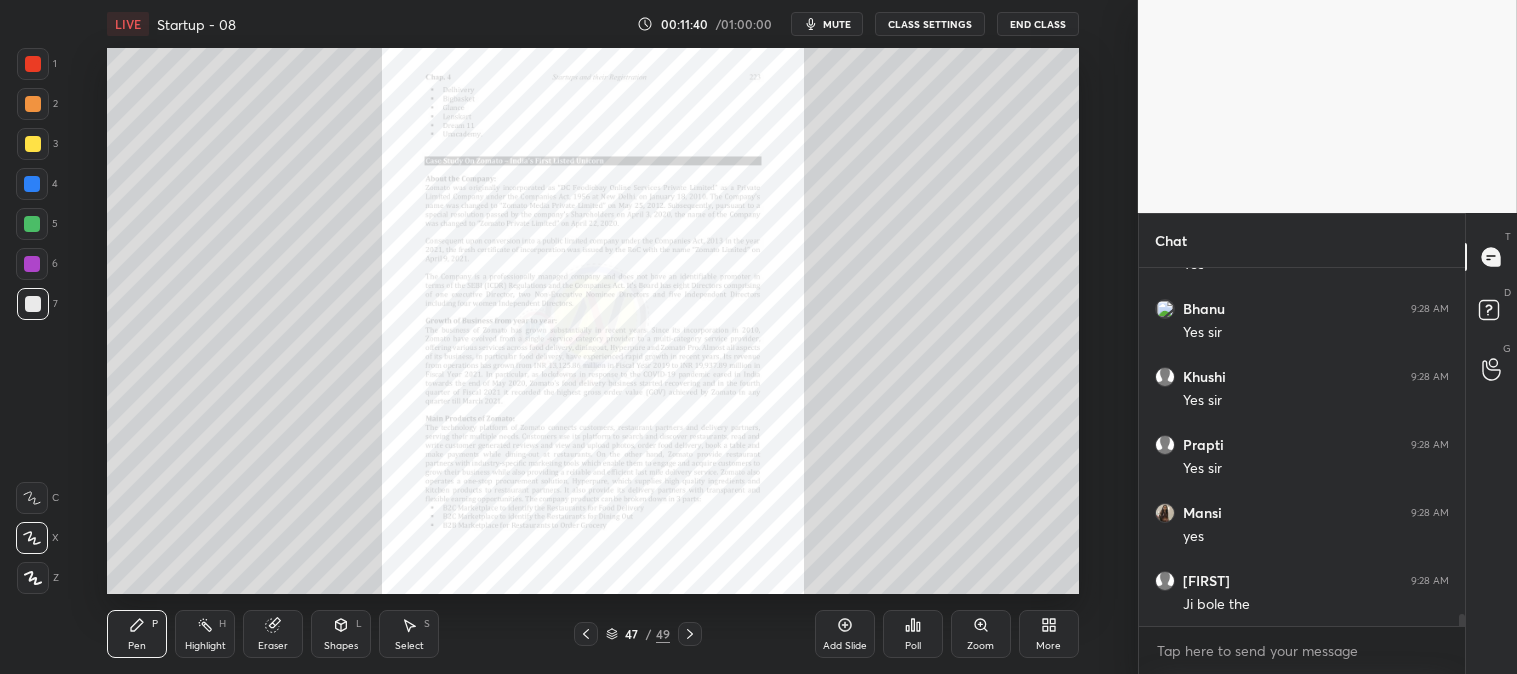 click on "Highlight H" at bounding box center (205, 634) 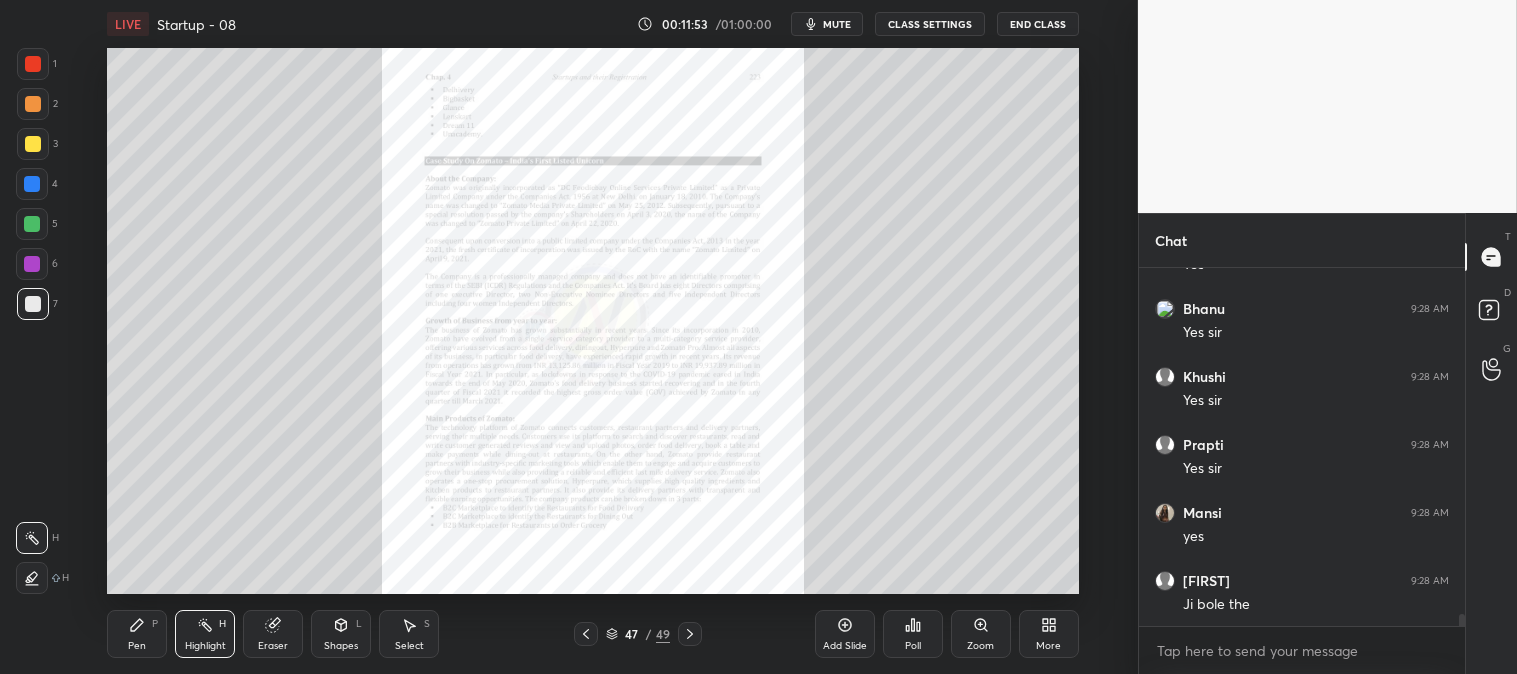 scroll, scrollTop: 10110, scrollLeft: 0, axis: vertical 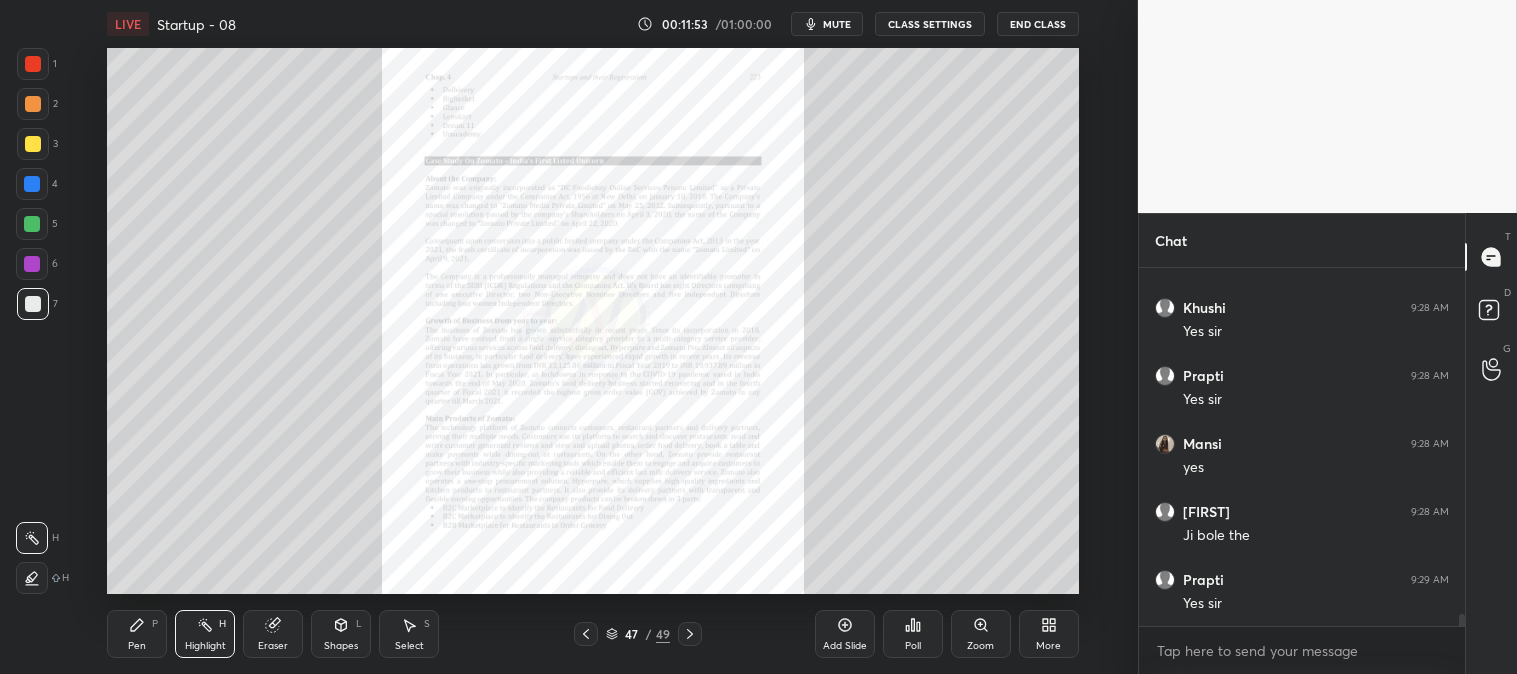 click 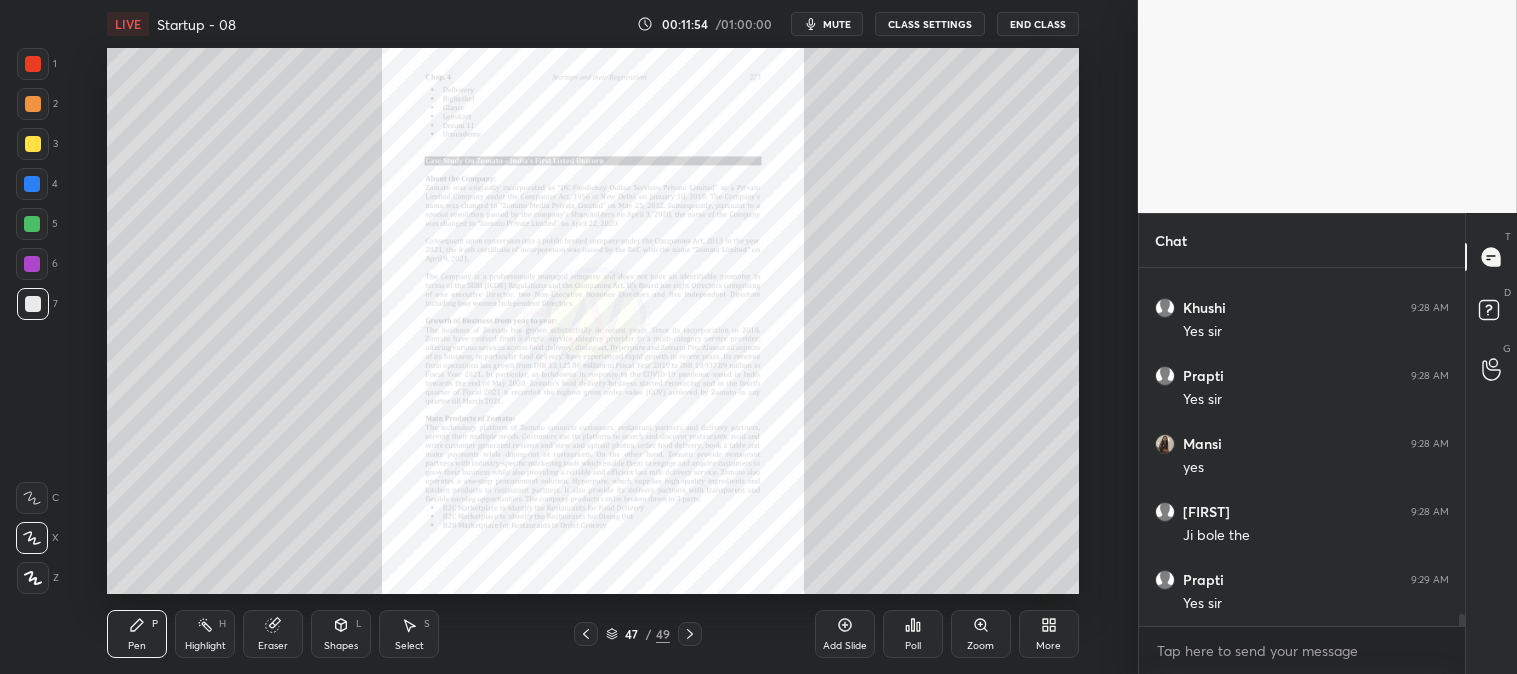 click at bounding box center [33, 64] 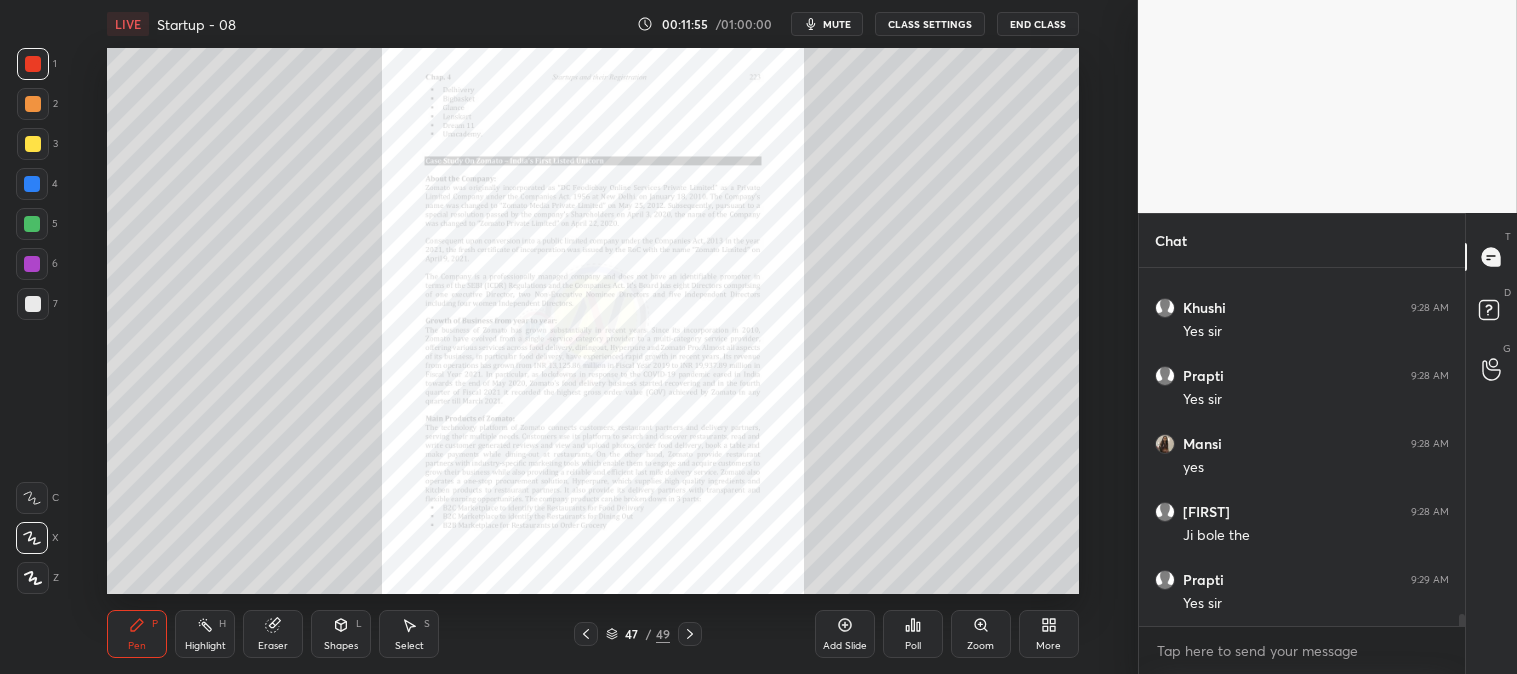 click on "Zoom" at bounding box center [981, 634] 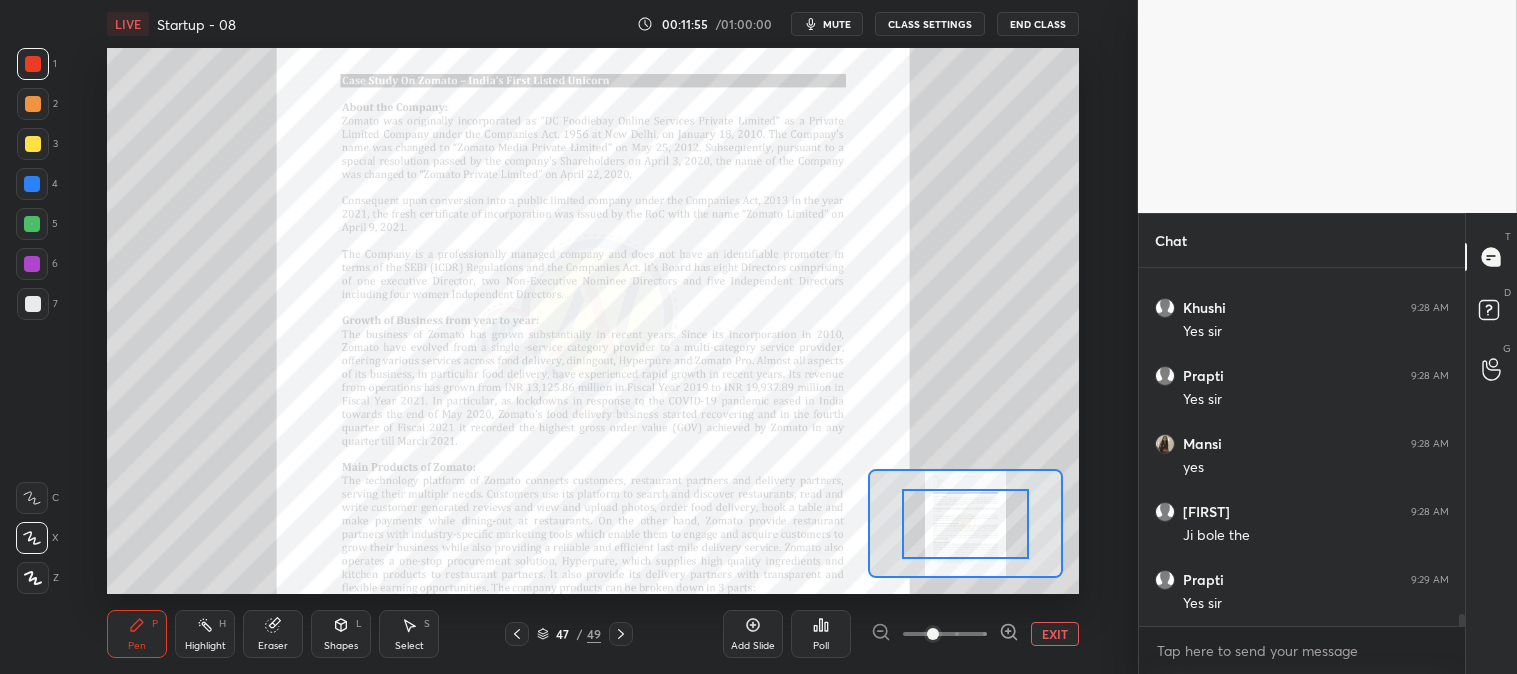 scroll, scrollTop: 10177, scrollLeft: 0, axis: vertical 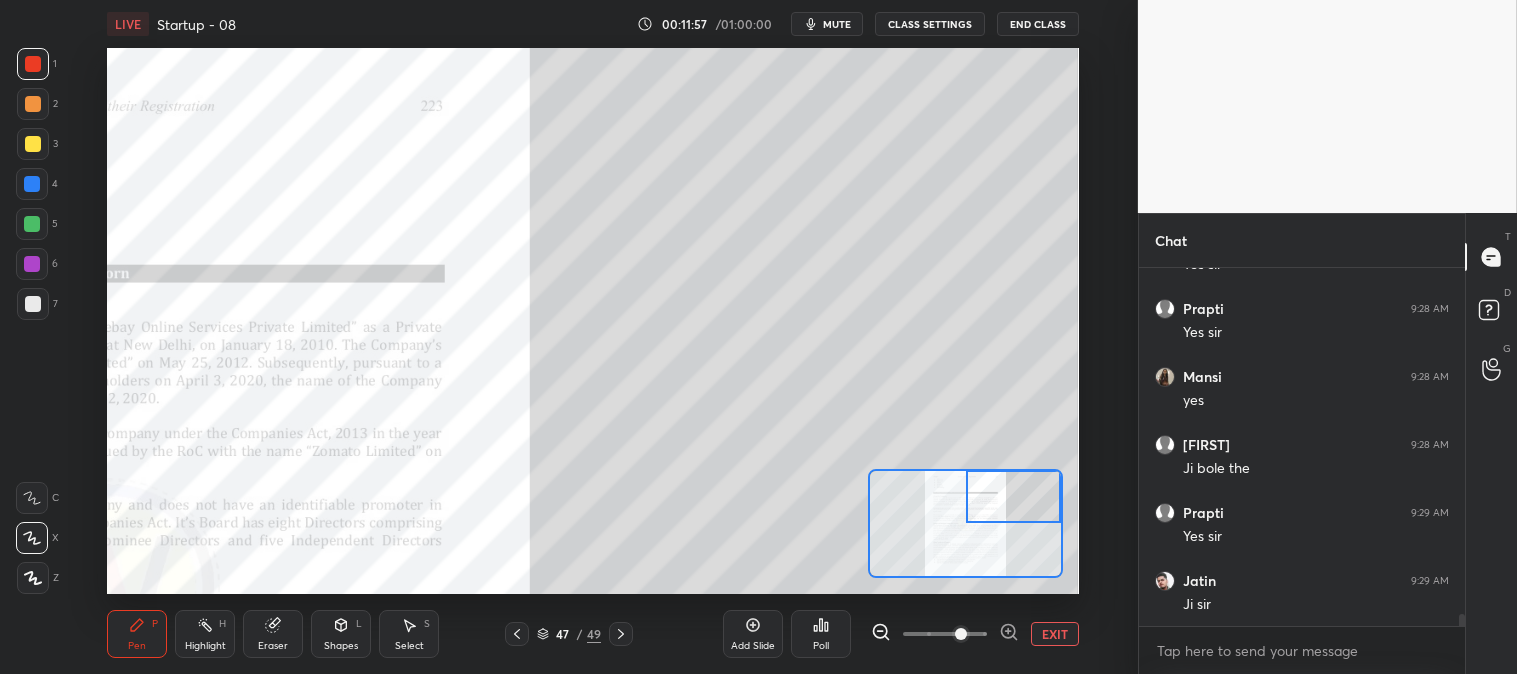click at bounding box center [33, 144] 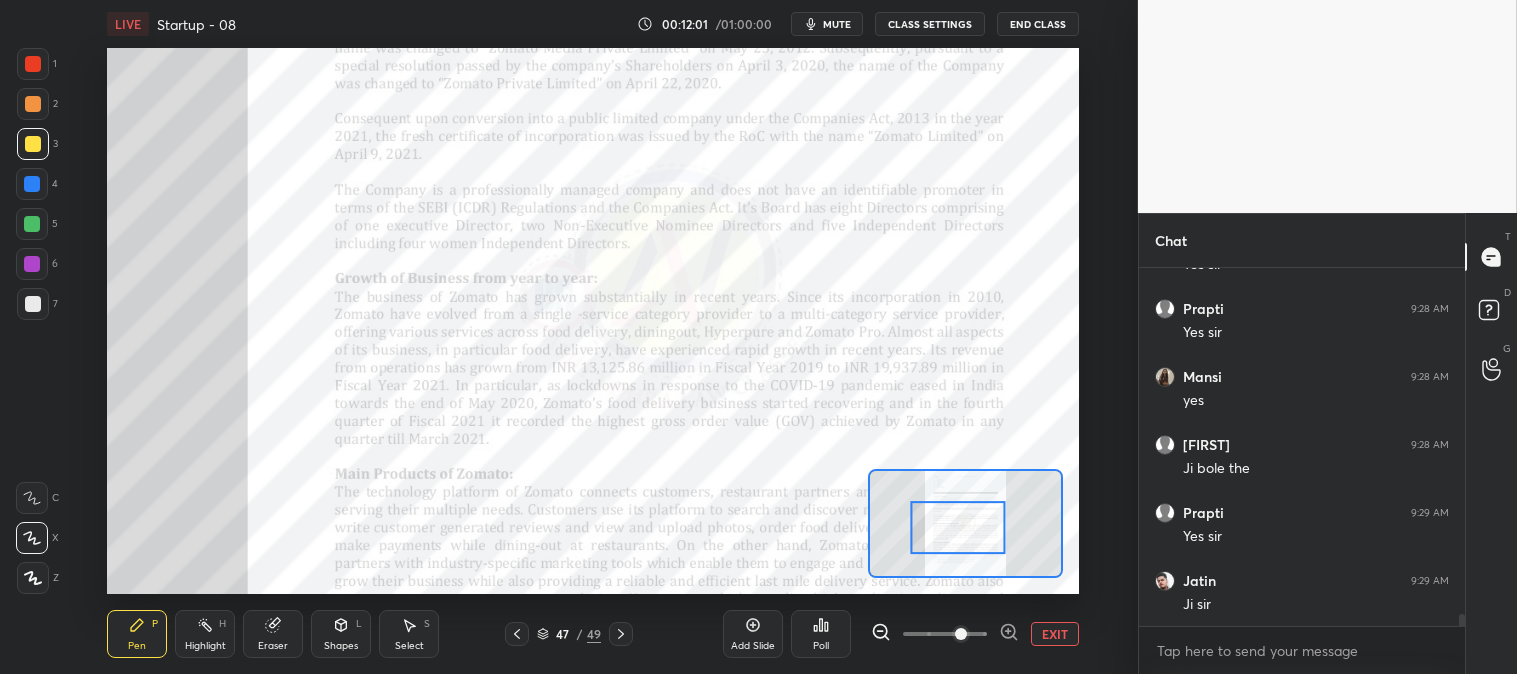 scroll, scrollTop: 10245, scrollLeft: 0, axis: vertical 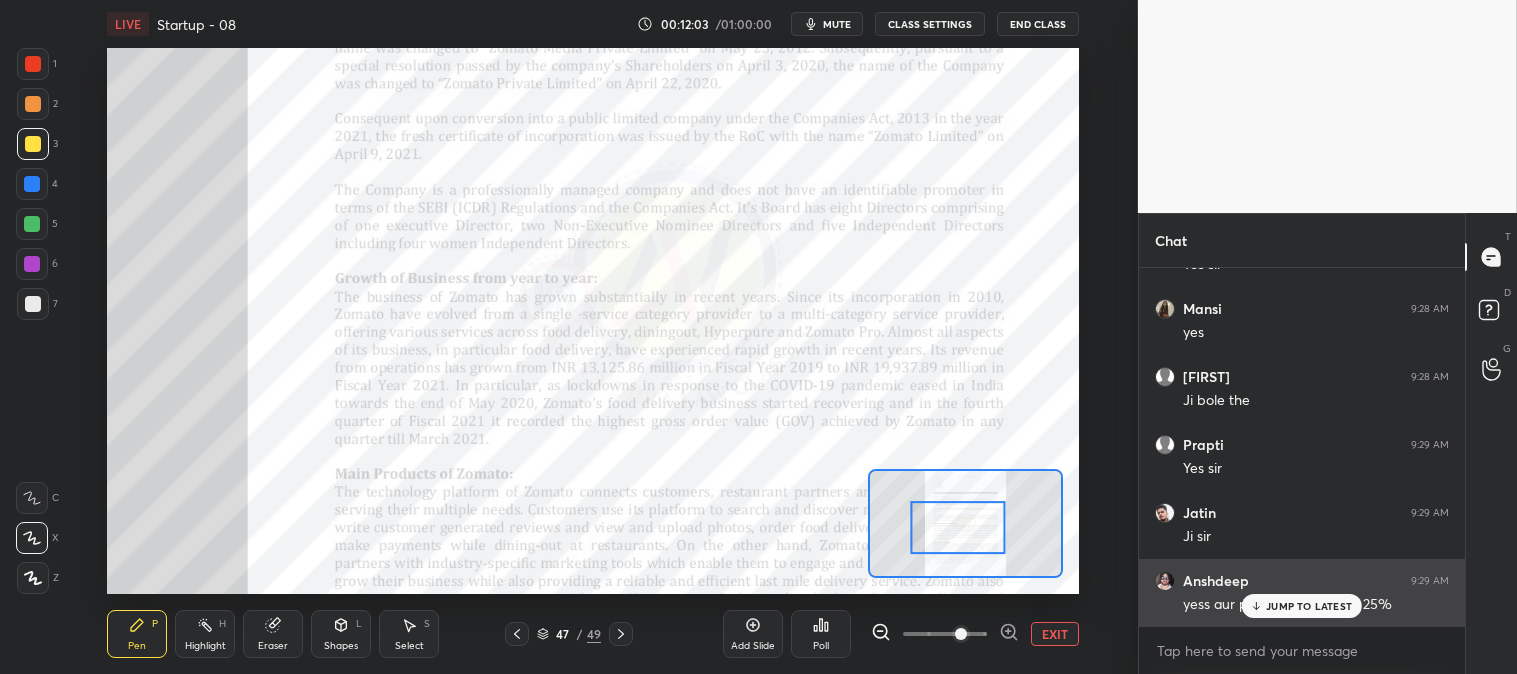 click on "JUMP TO LATEST" at bounding box center [1309, 606] 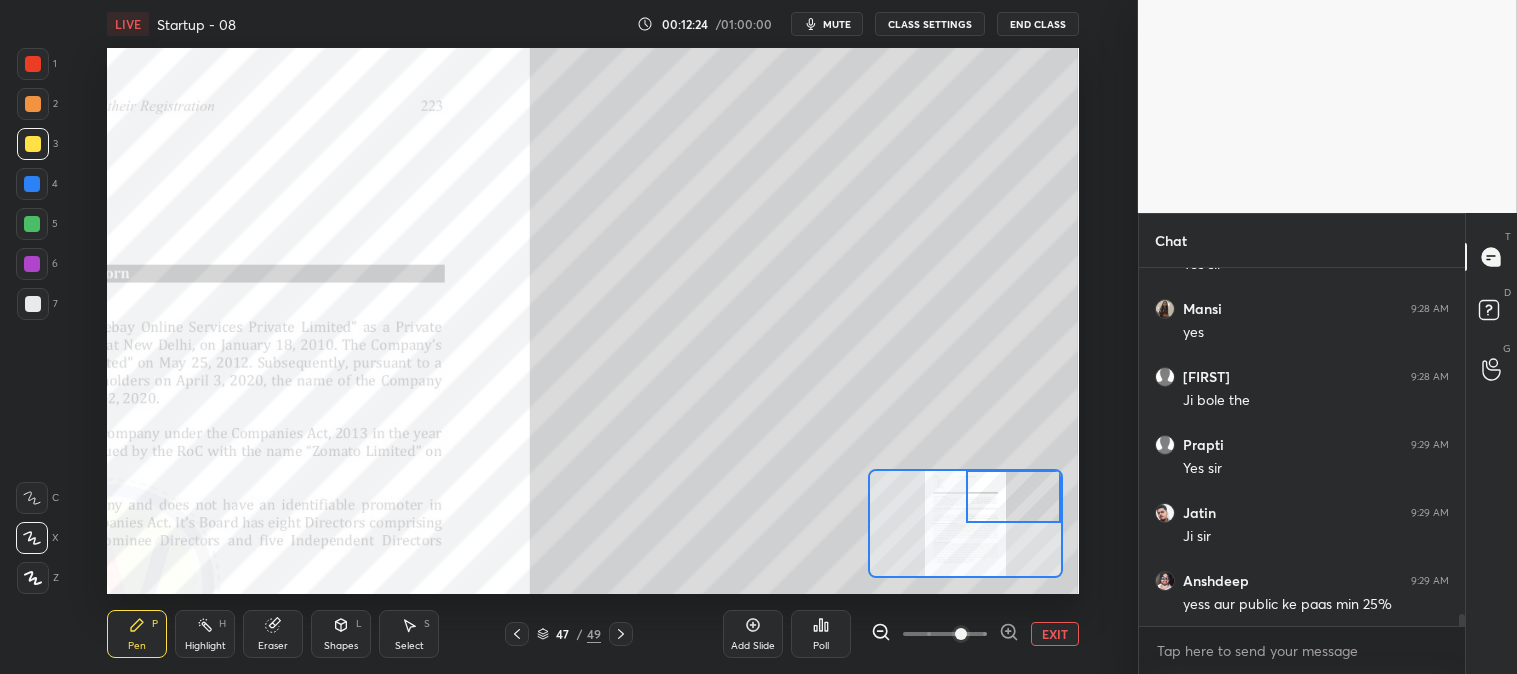 click at bounding box center (33, 304) 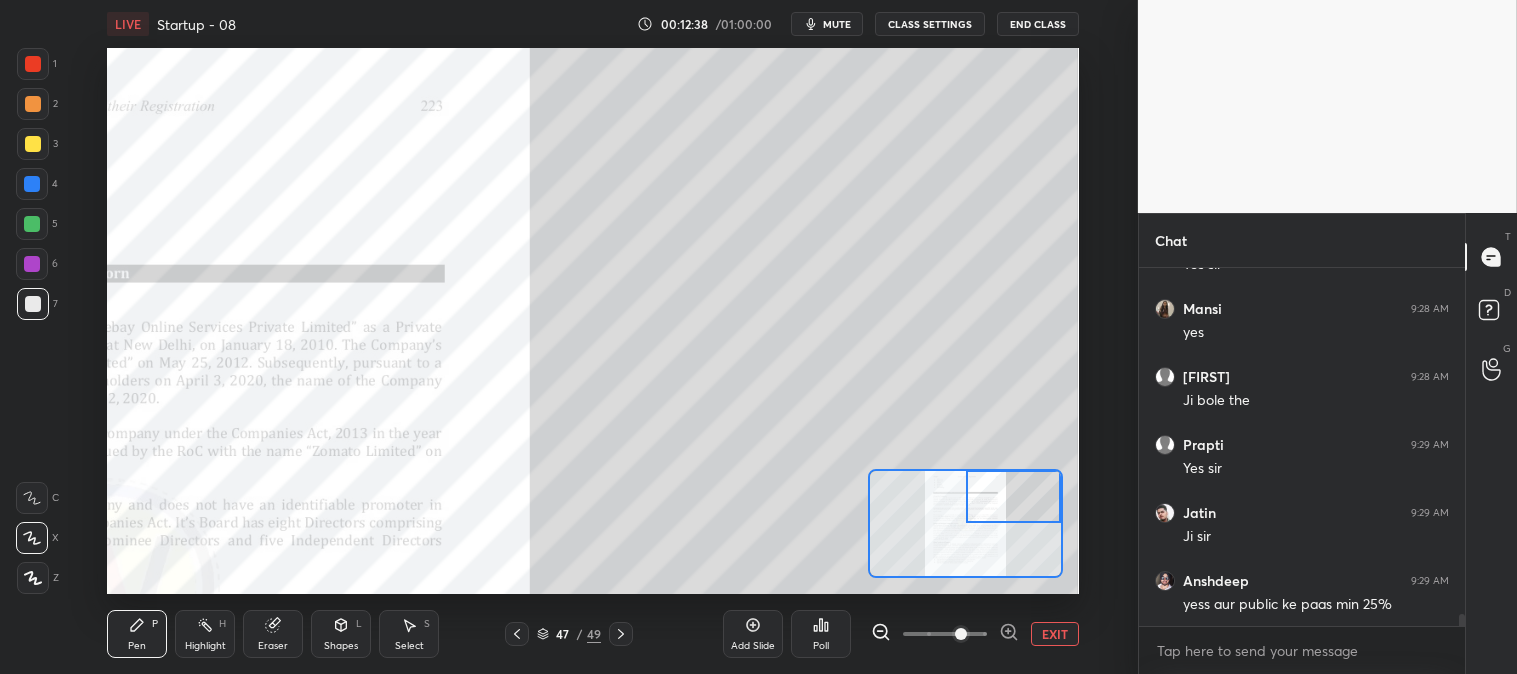 click on "Eraser" at bounding box center [273, 634] 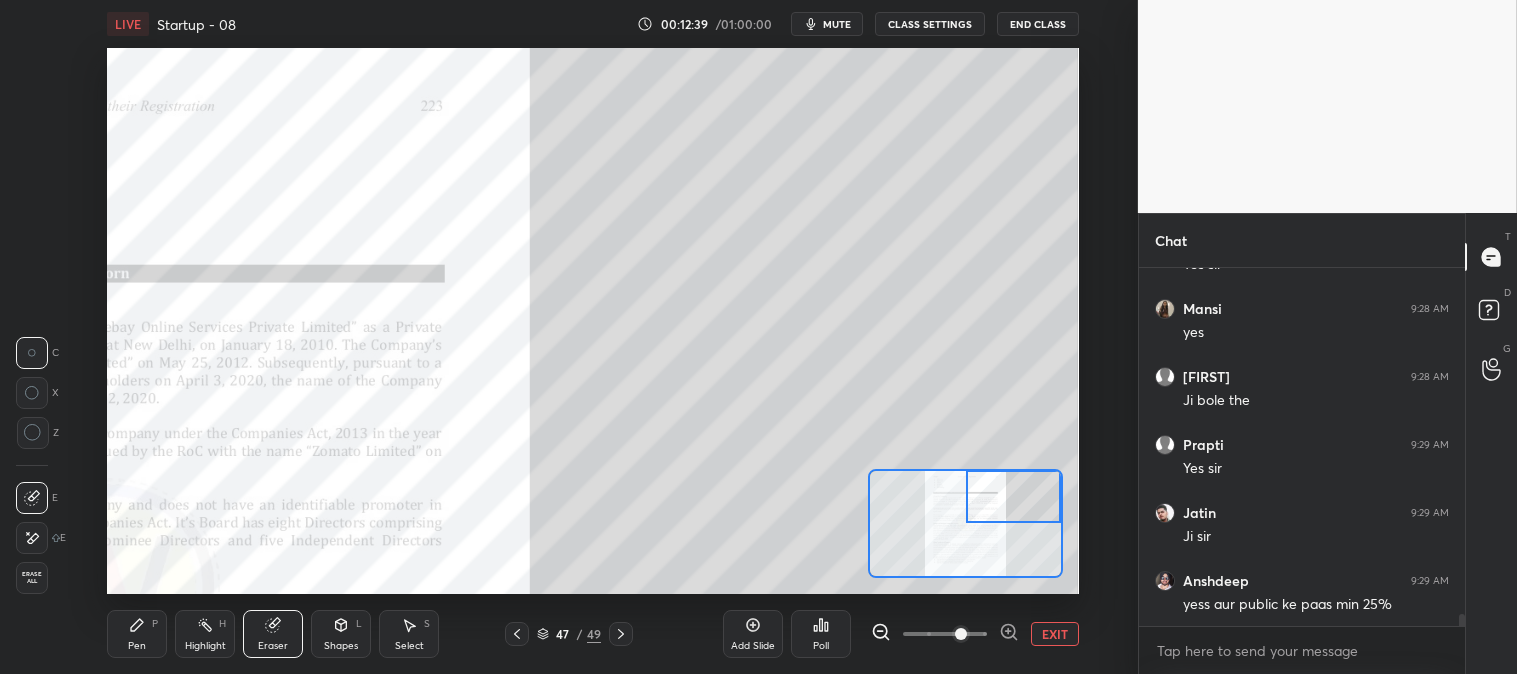 scroll, scrollTop: 10317, scrollLeft: 0, axis: vertical 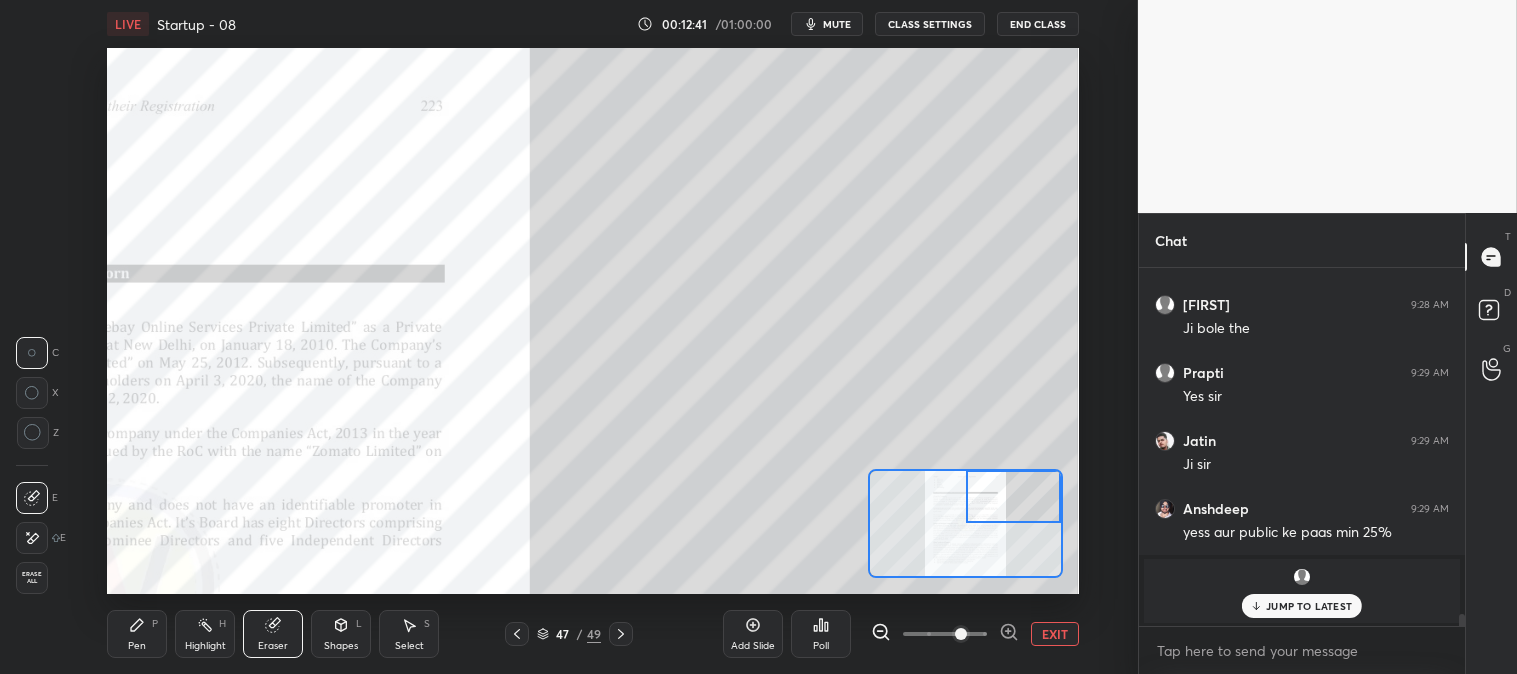 click 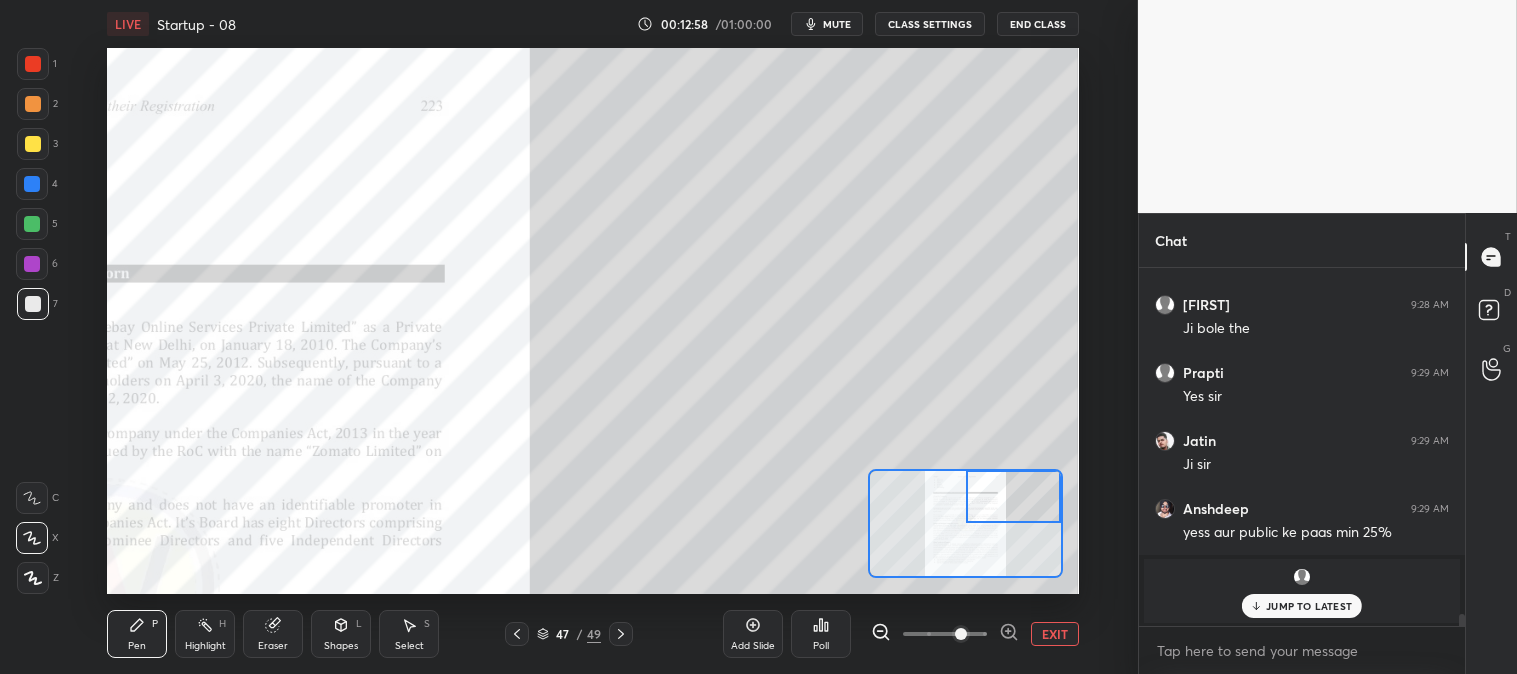 click on "Highlight" at bounding box center [205, 646] 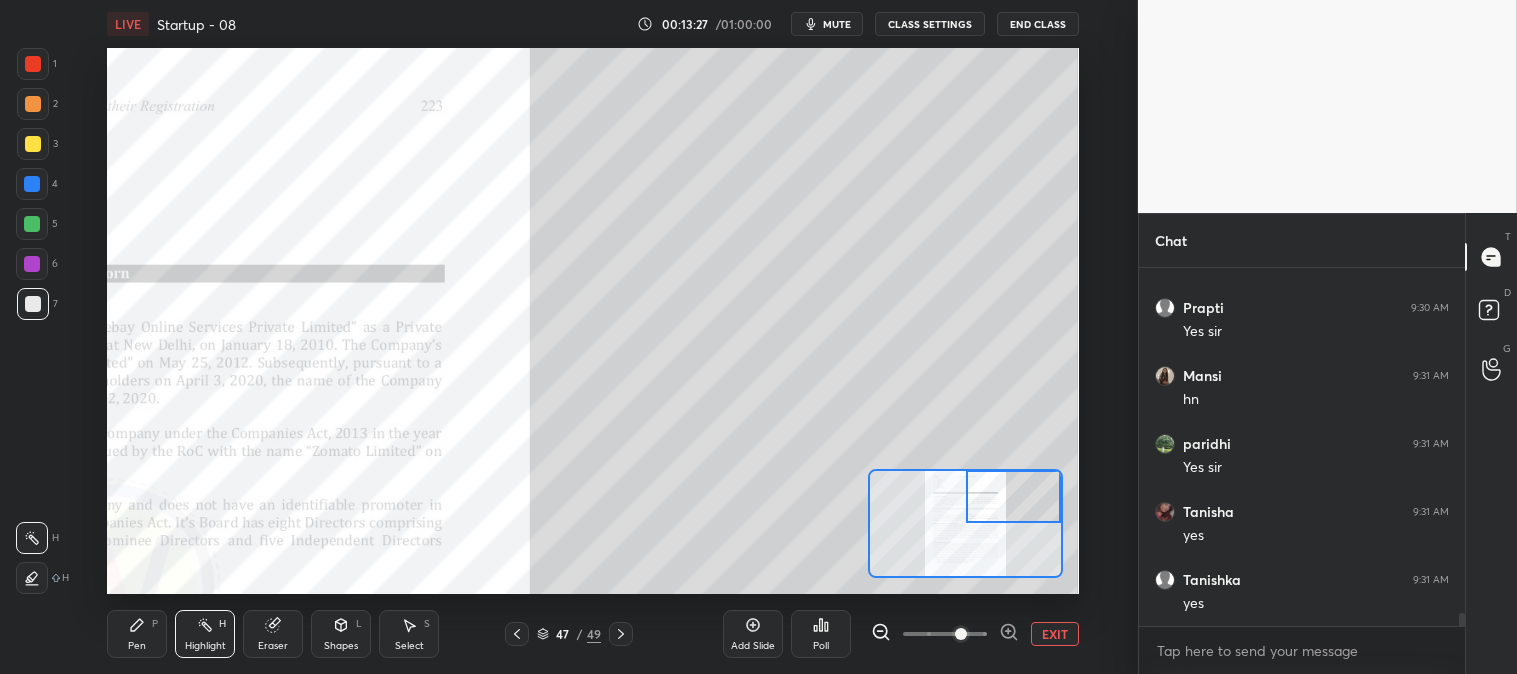 scroll, scrollTop: 9727, scrollLeft: 0, axis: vertical 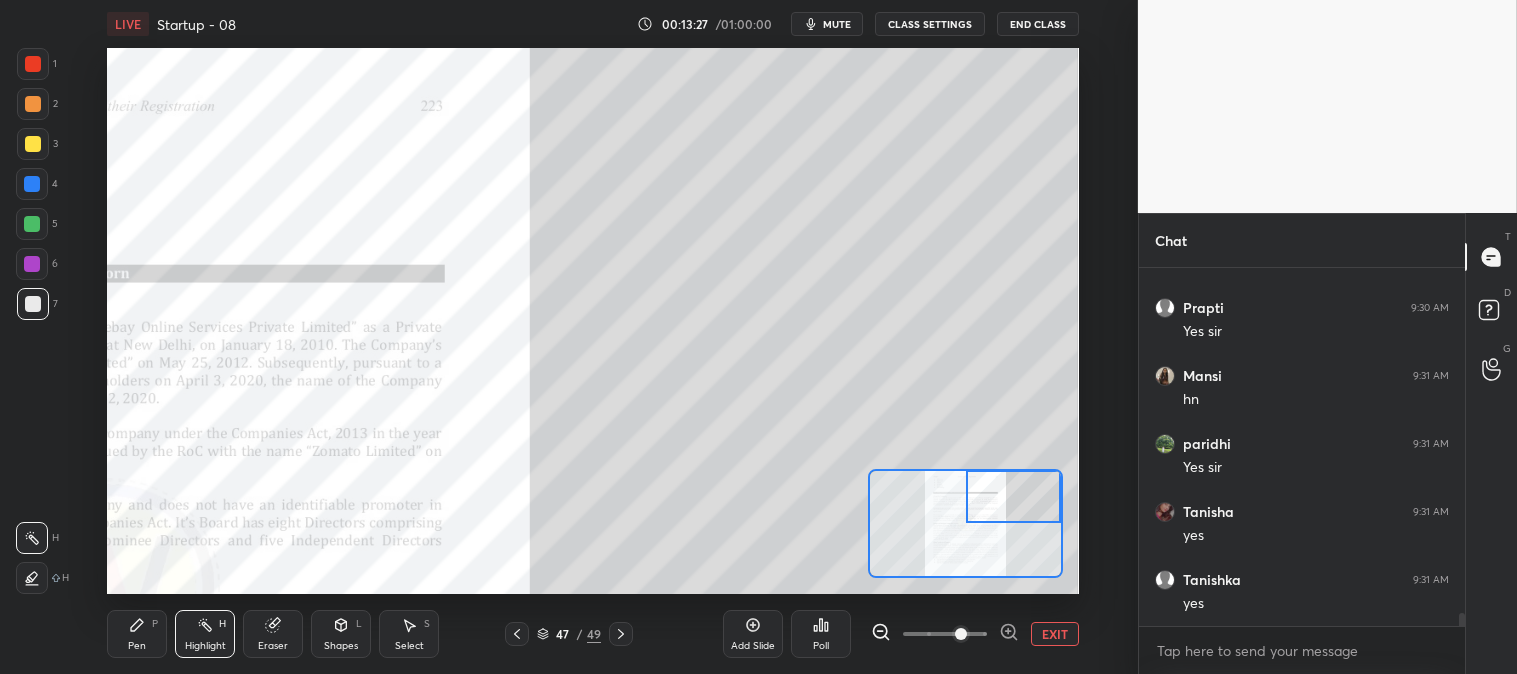 click 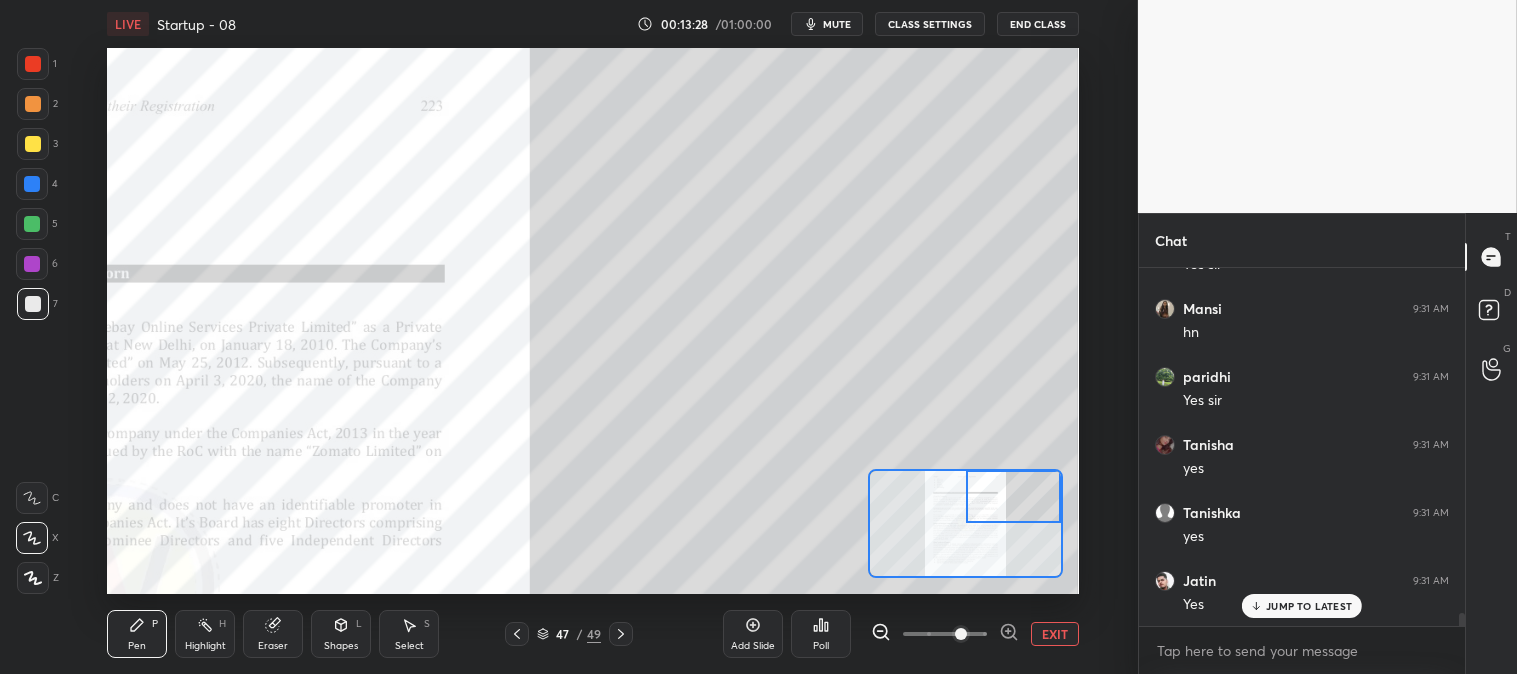 click at bounding box center (32, 224) 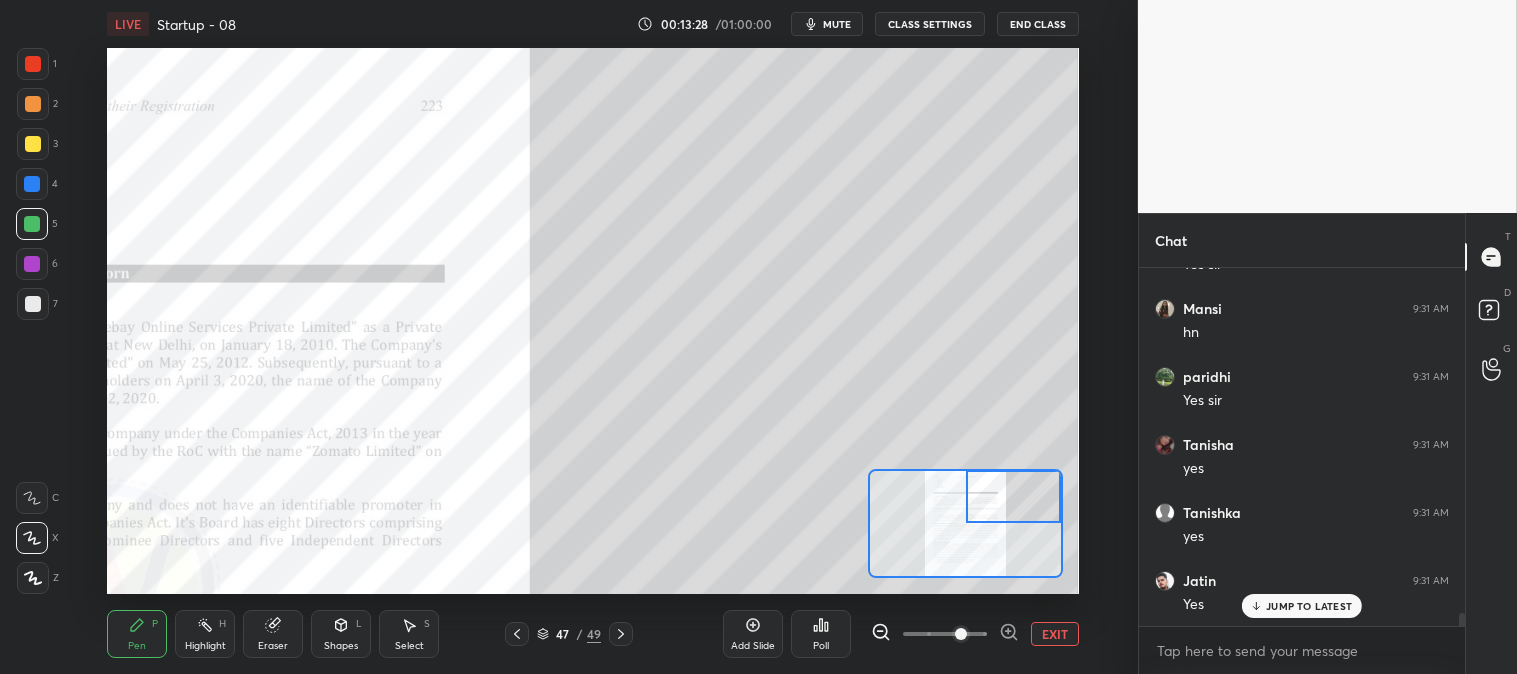 scroll, scrollTop: 9795, scrollLeft: 0, axis: vertical 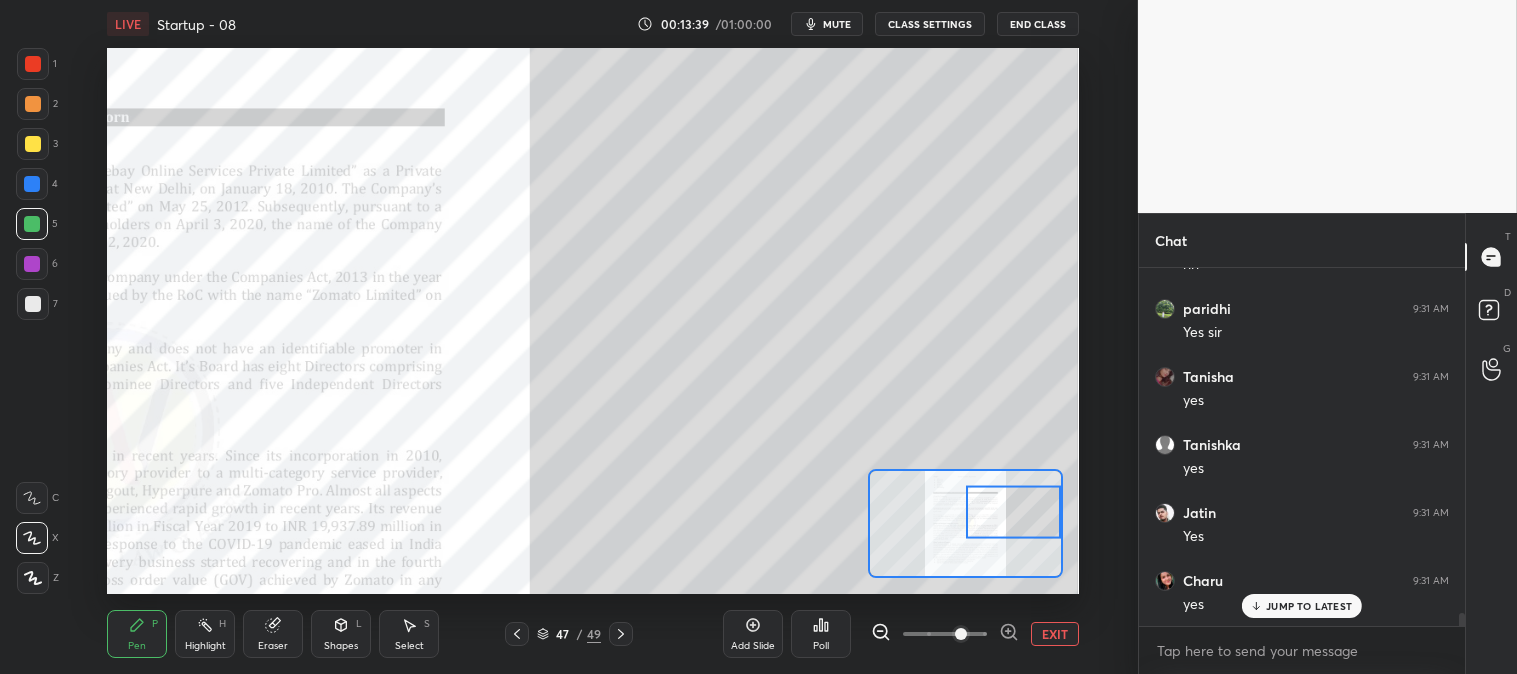 click at bounding box center (33, 144) 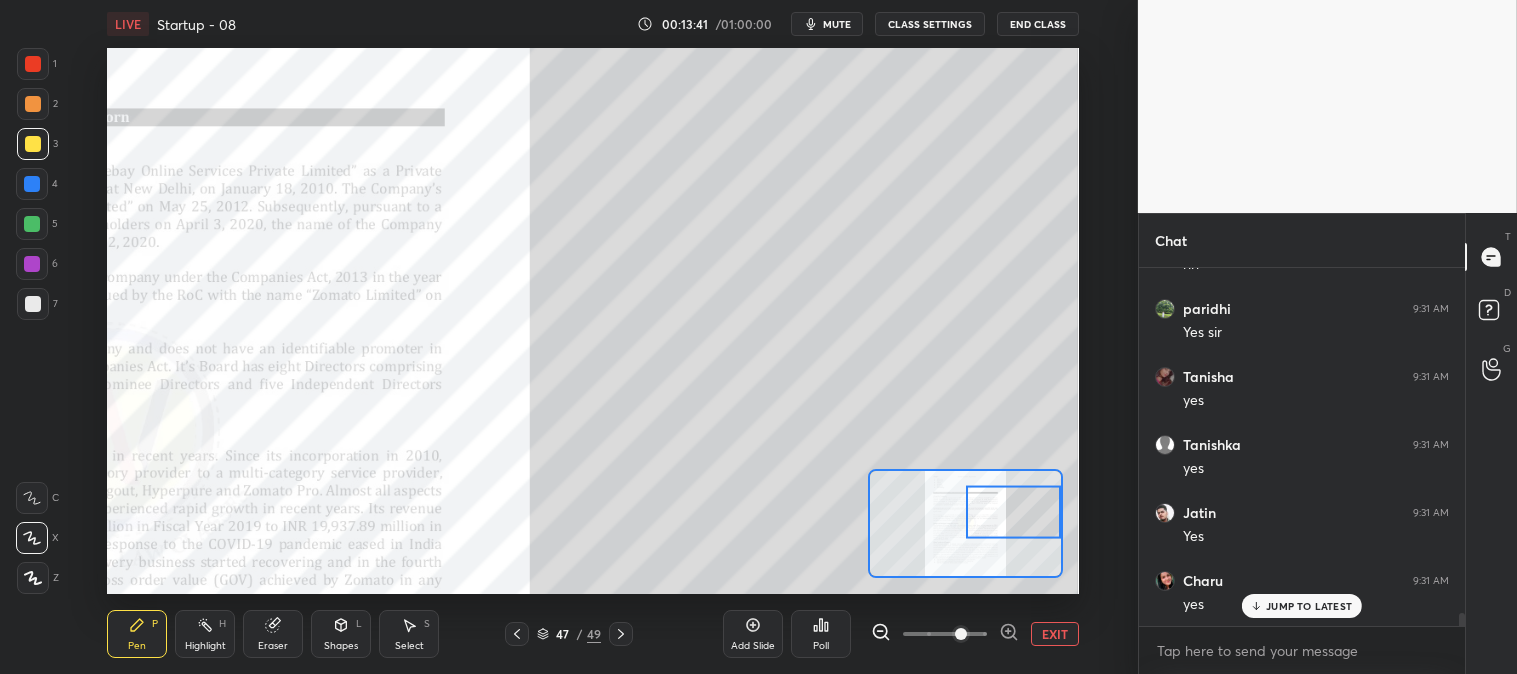 click at bounding box center [33, 64] 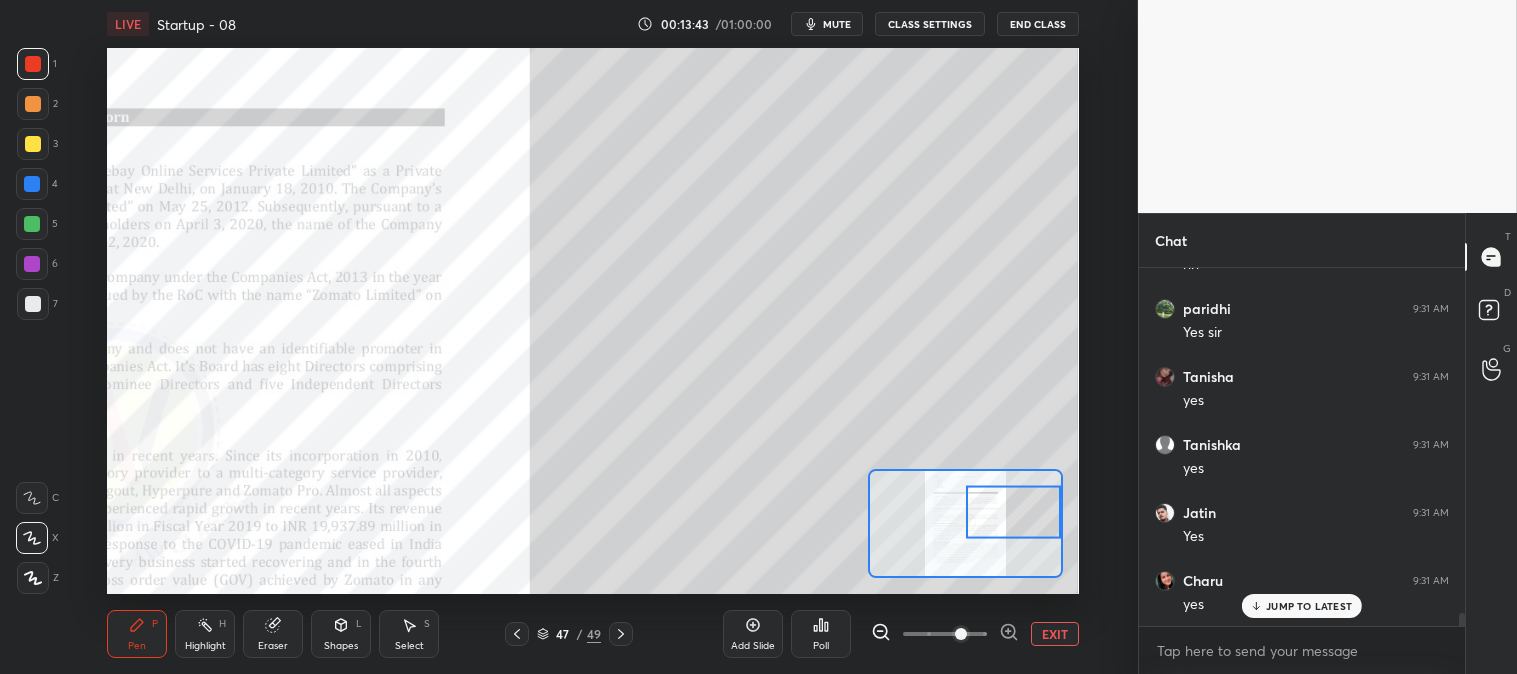 click at bounding box center [32, 184] 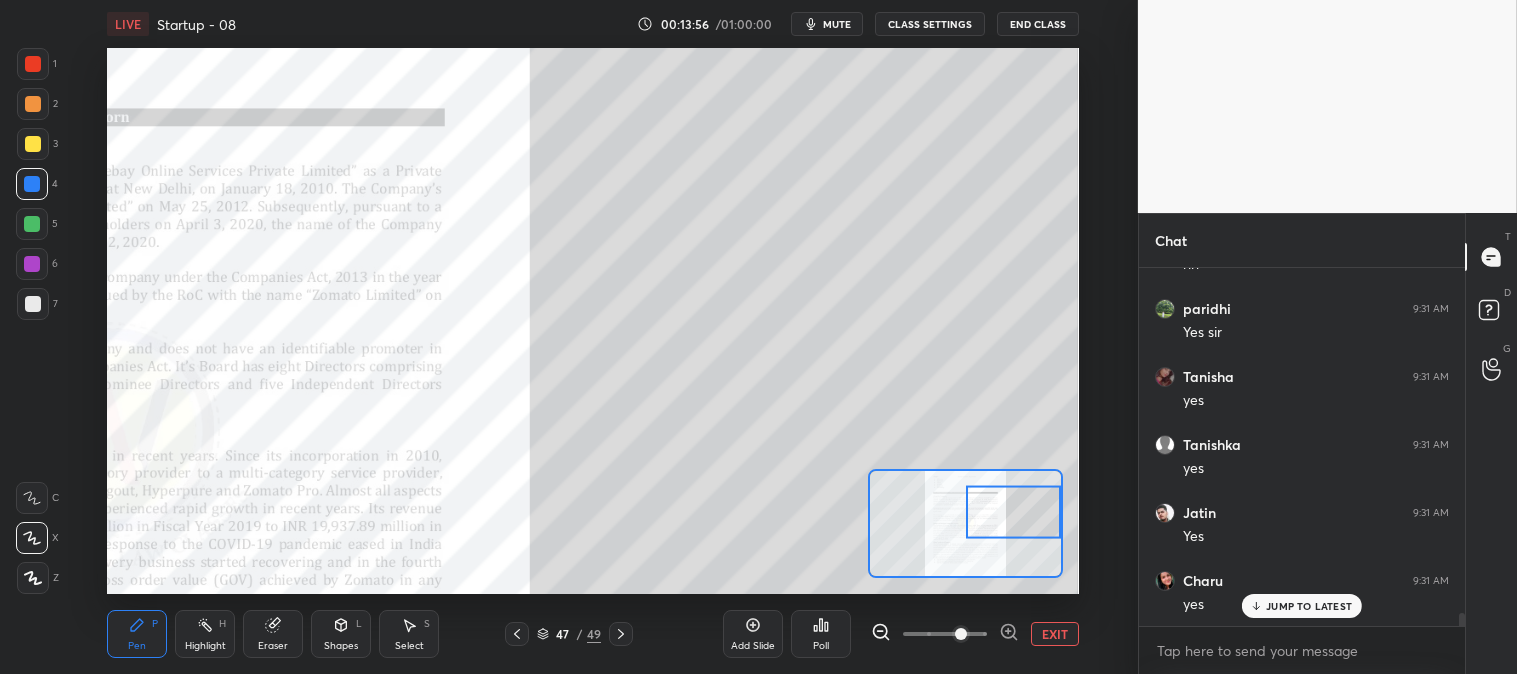 click on "EXIT" at bounding box center (1055, 634) 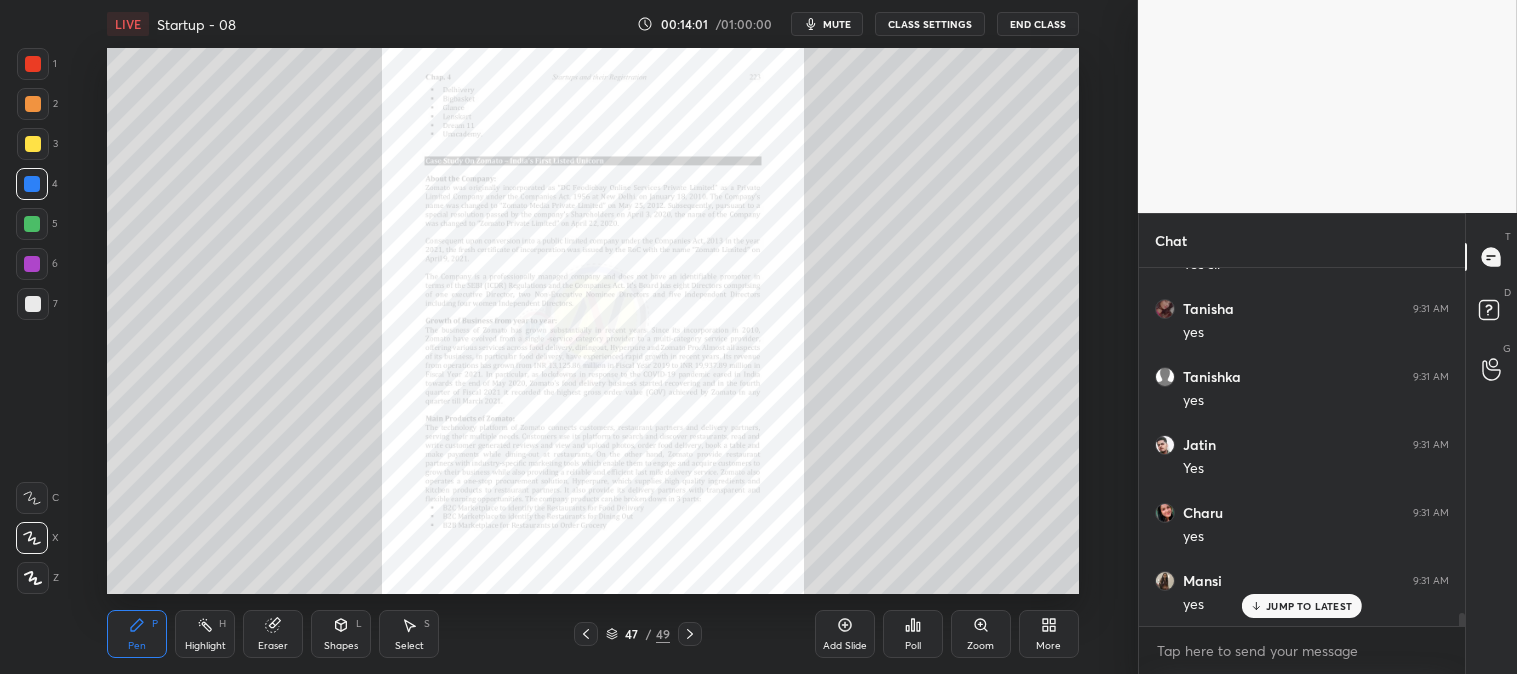 scroll, scrollTop: 9931, scrollLeft: 0, axis: vertical 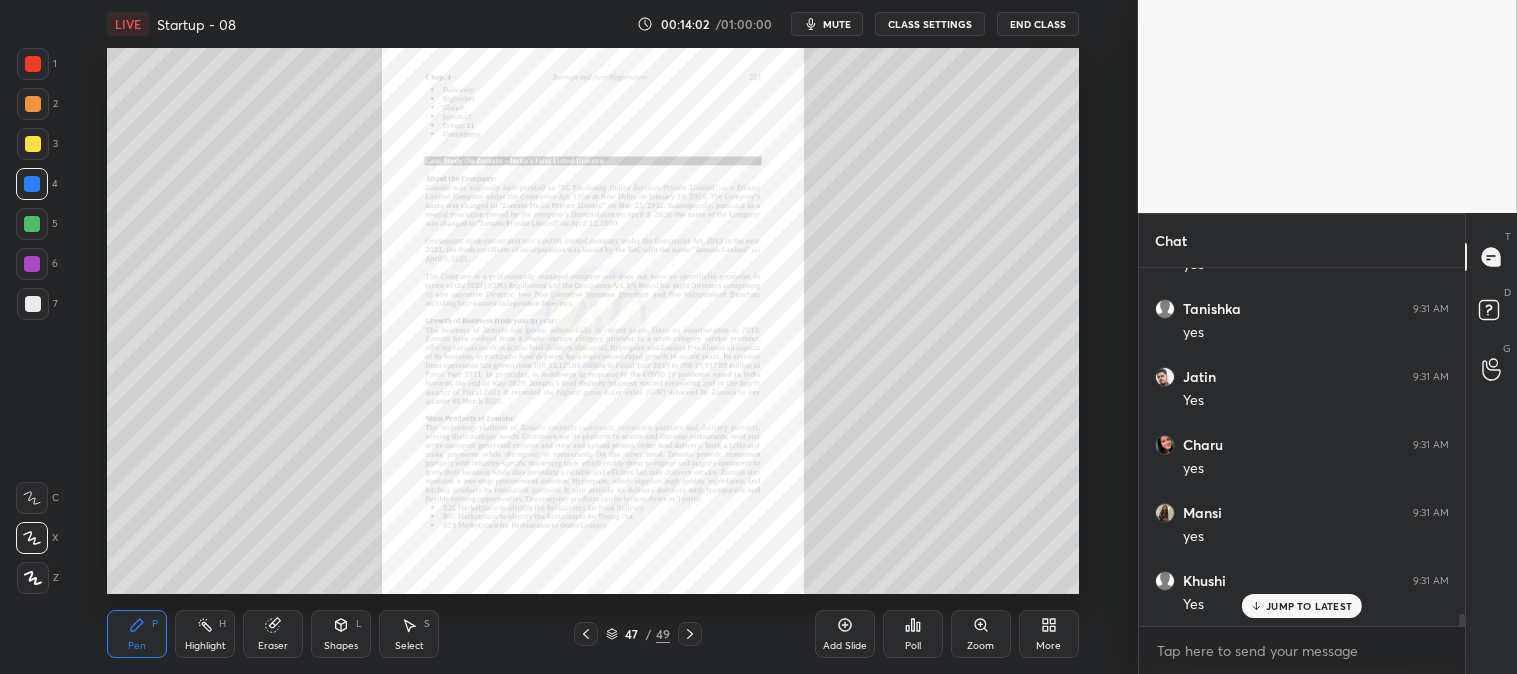 click at bounding box center (33, 64) 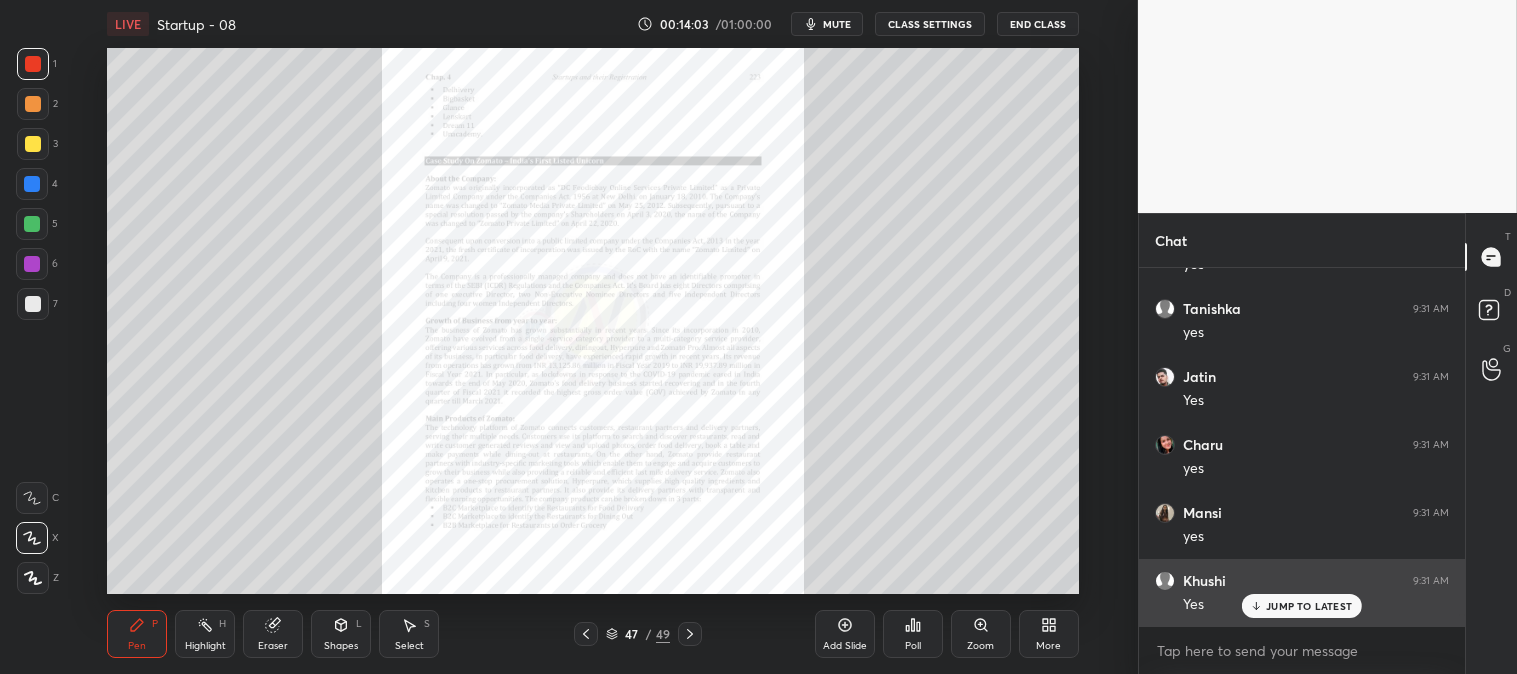 click on "JUMP TO LATEST" at bounding box center [1309, 606] 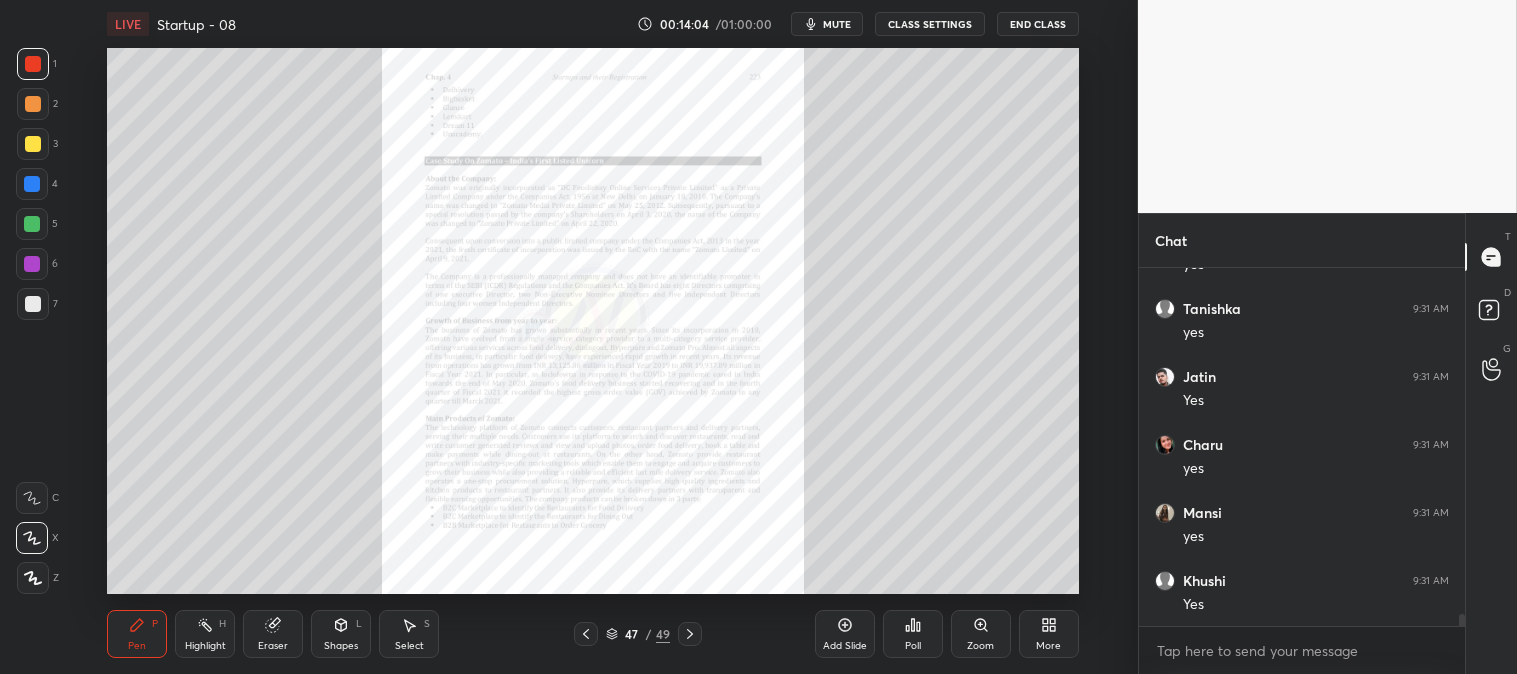 click 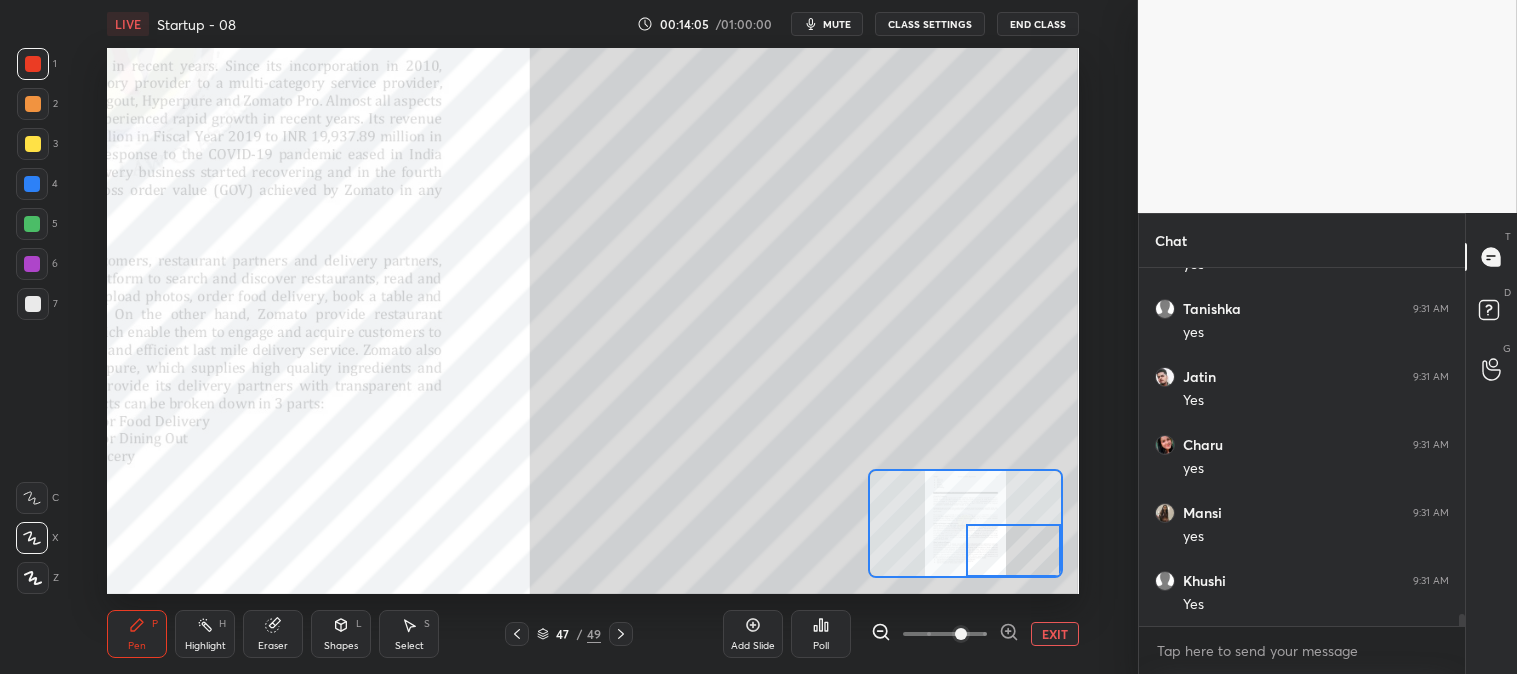 scroll, scrollTop: 10000, scrollLeft: 0, axis: vertical 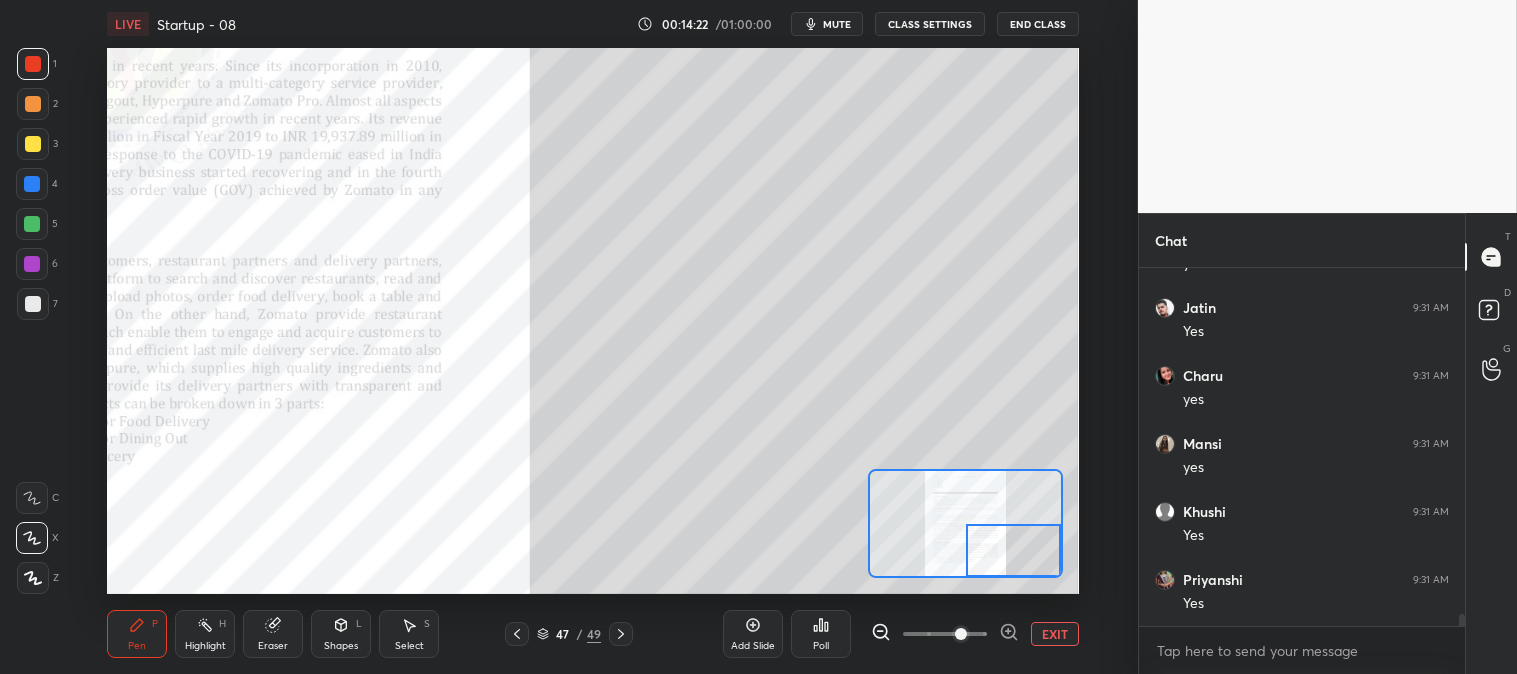 click on "EXIT" at bounding box center [1055, 634] 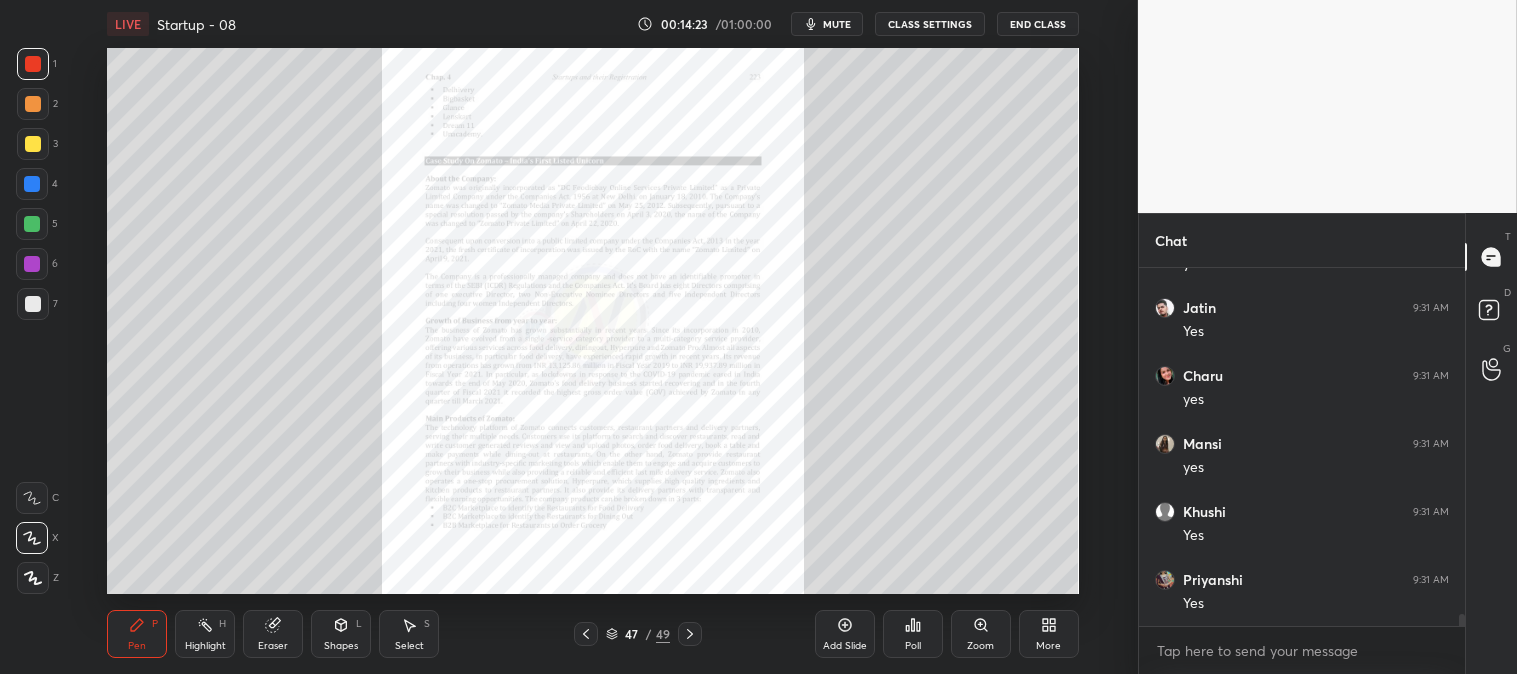 click on "Highlight" at bounding box center (205, 646) 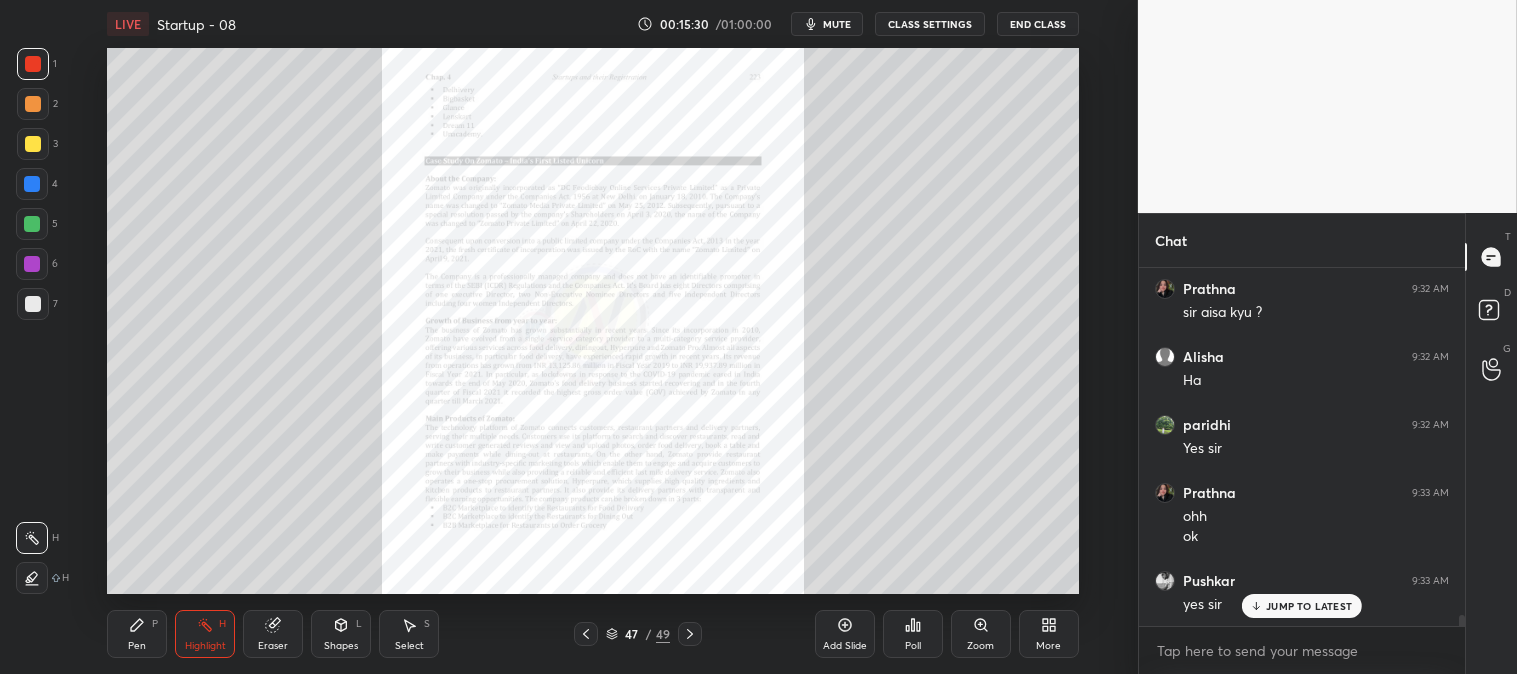 scroll, scrollTop: 11043, scrollLeft: 0, axis: vertical 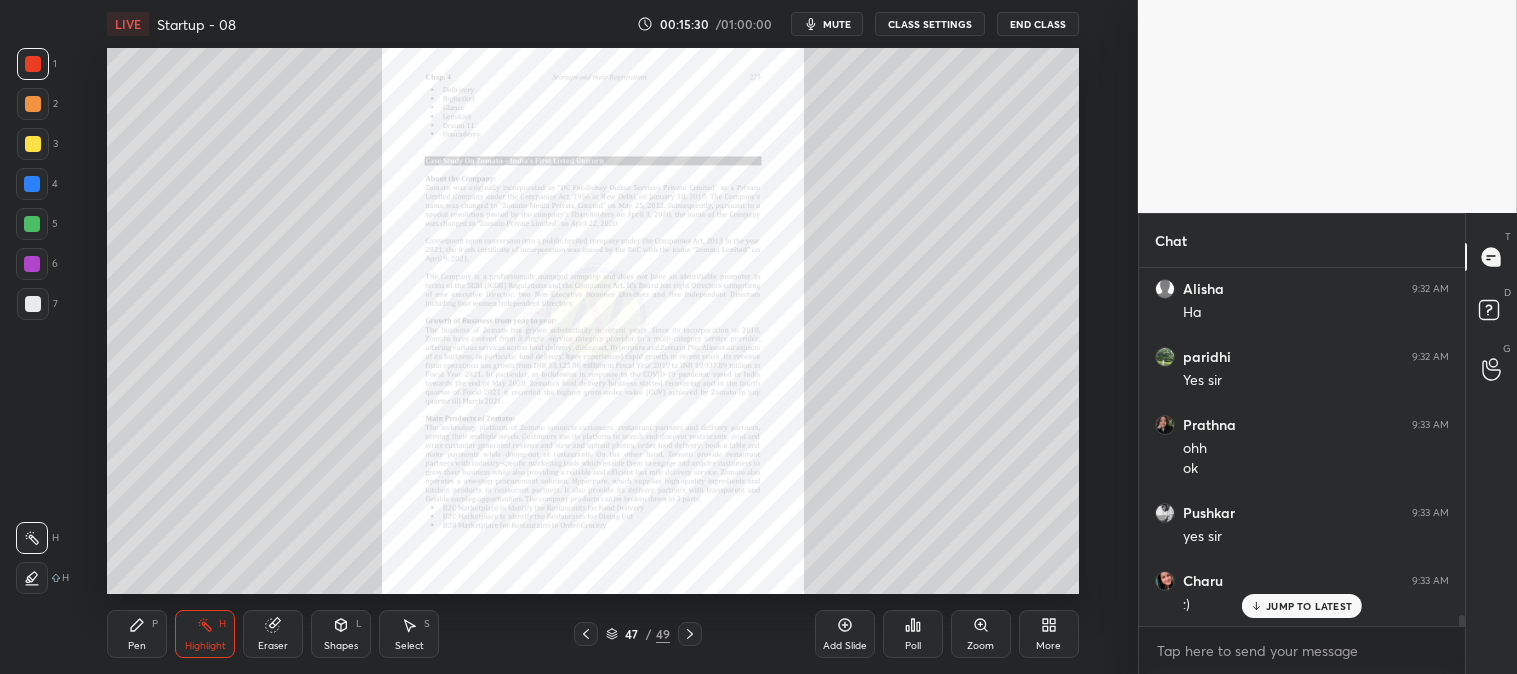 click on "JUMP TO LATEST" at bounding box center [1309, 606] 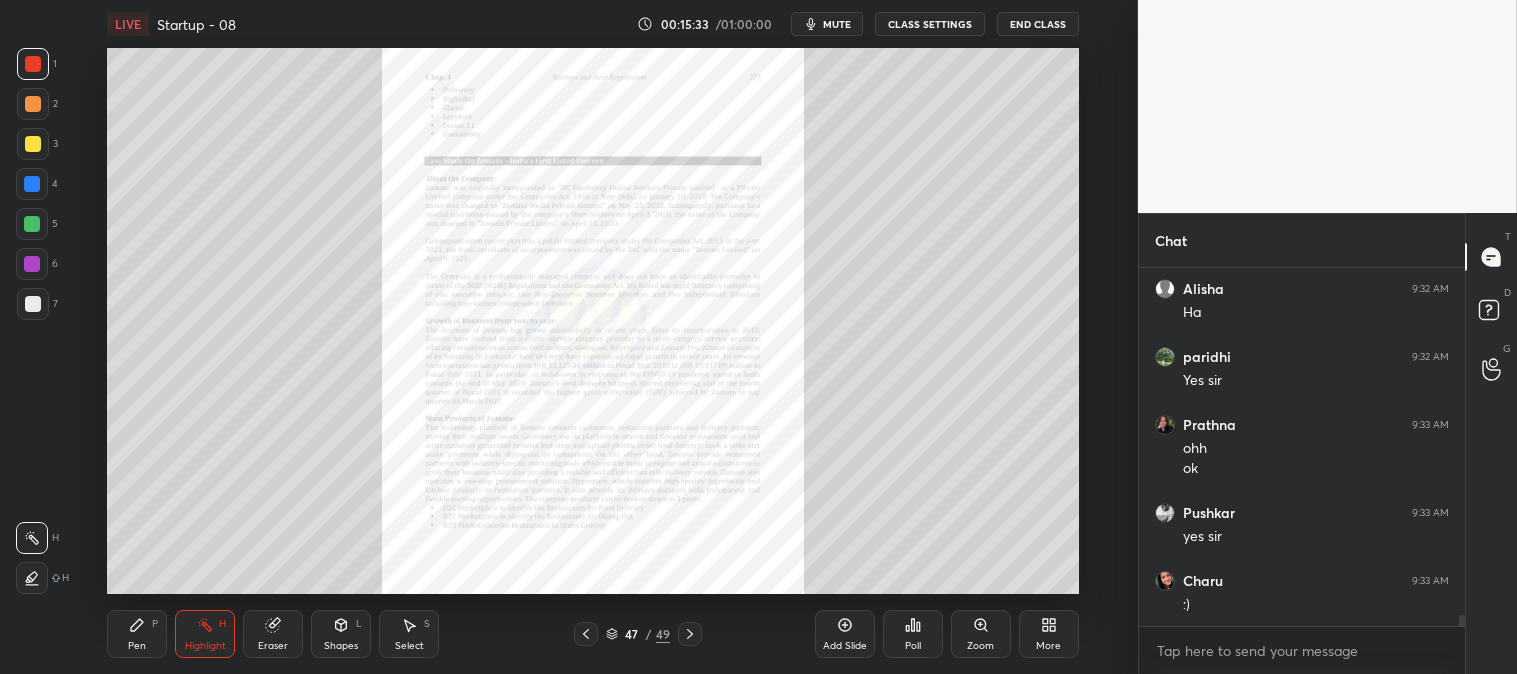 scroll, scrollTop: 11111, scrollLeft: 0, axis: vertical 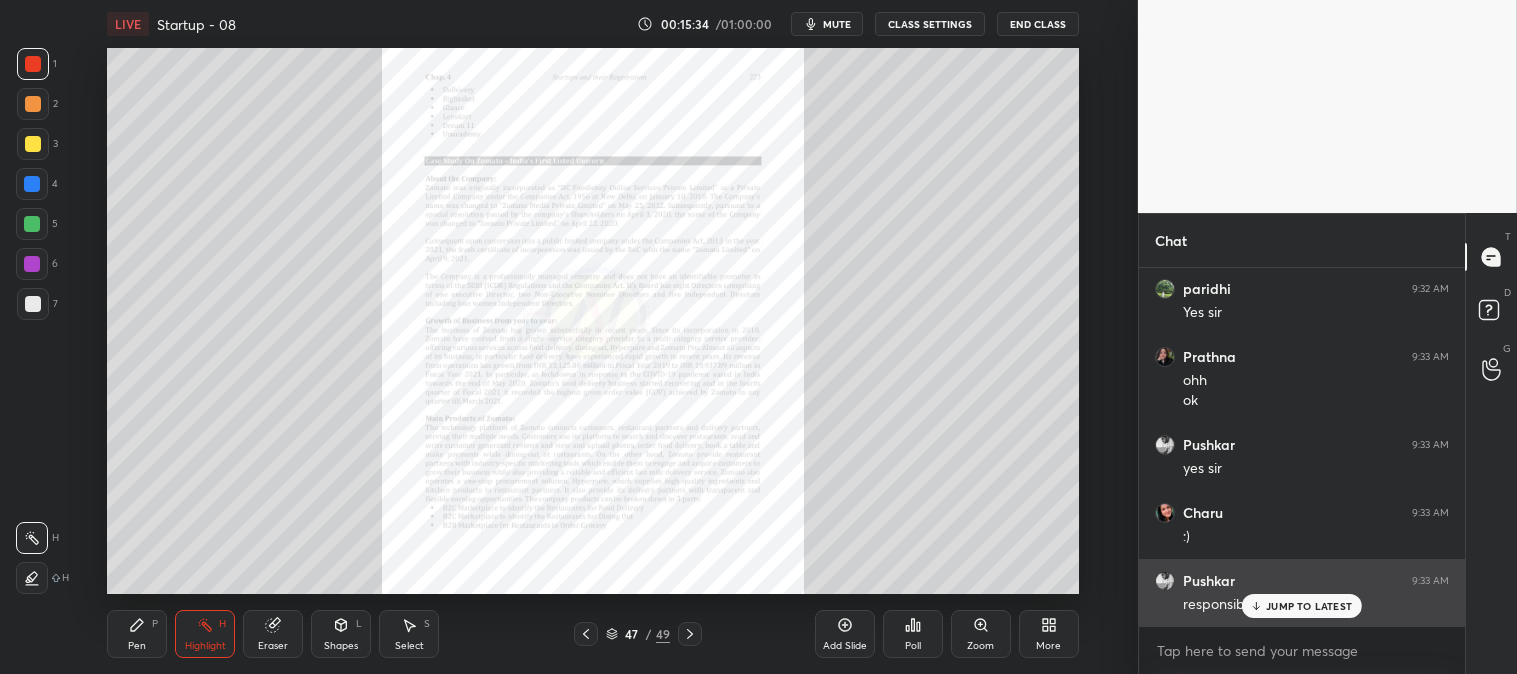 click on "JUMP TO LATEST" at bounding box center (1309, 606) 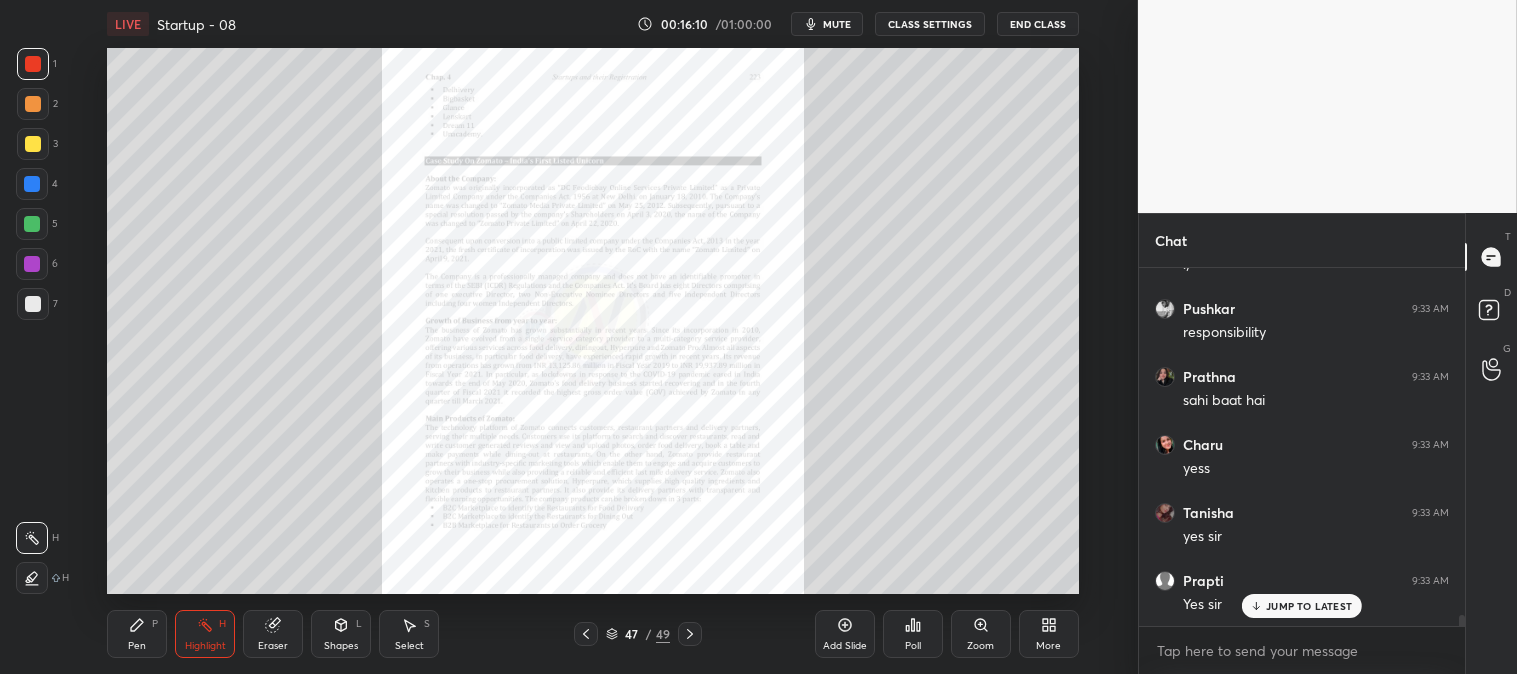 scroll, scrollTop: 11451, scrollLeft: 0, axis: vertical 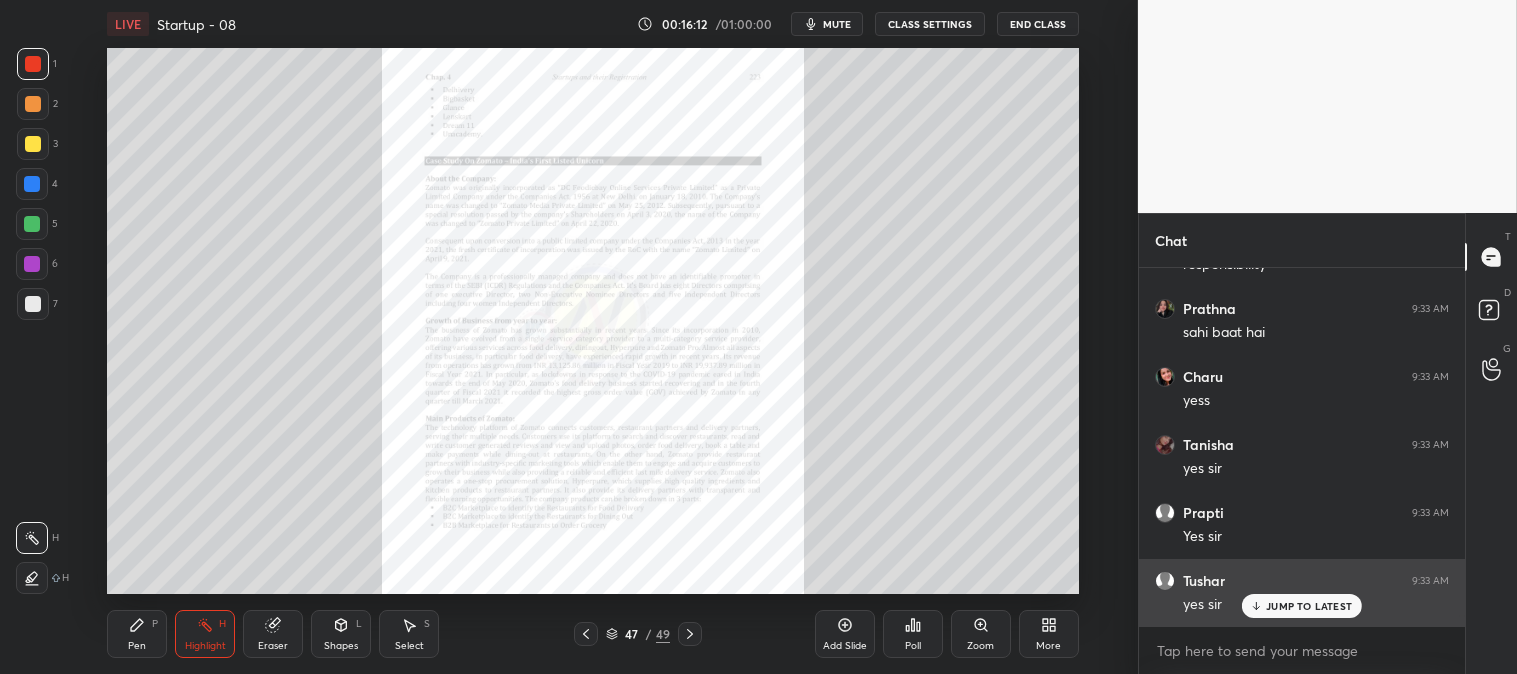 click on "JUMP TO LATEST" at bounding box center [1309, 606] 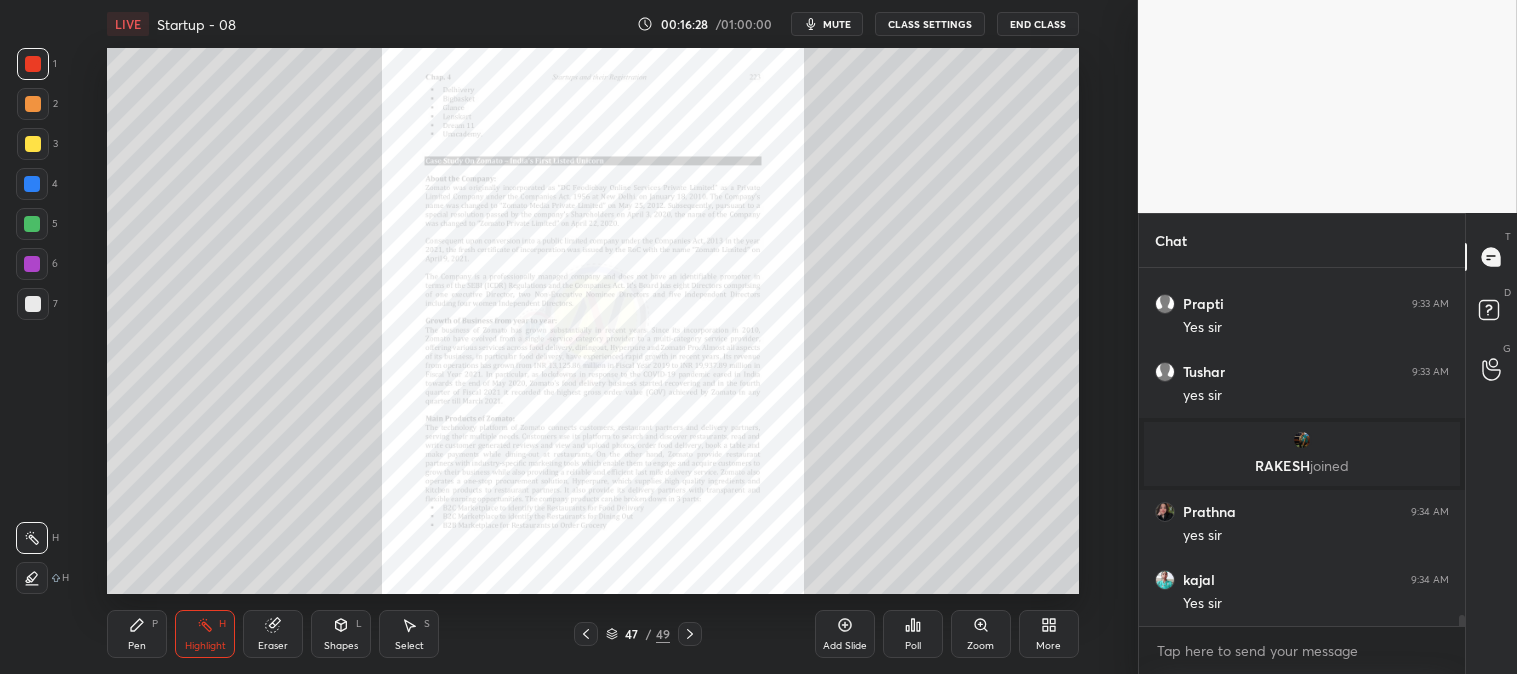 scroll, scrollTop: 11107, scrollLeft: 0, axis: vertical 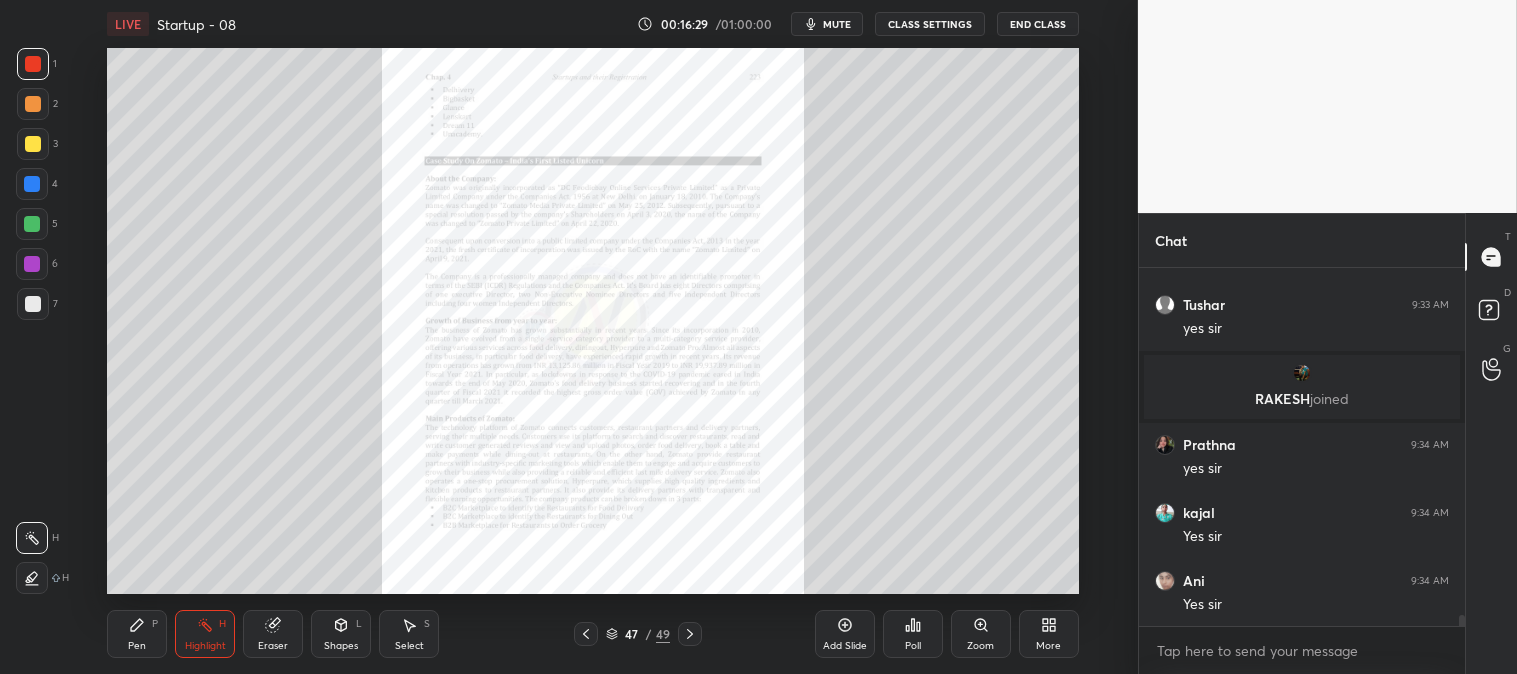 click on "mute" at bounding box center [837, 24] 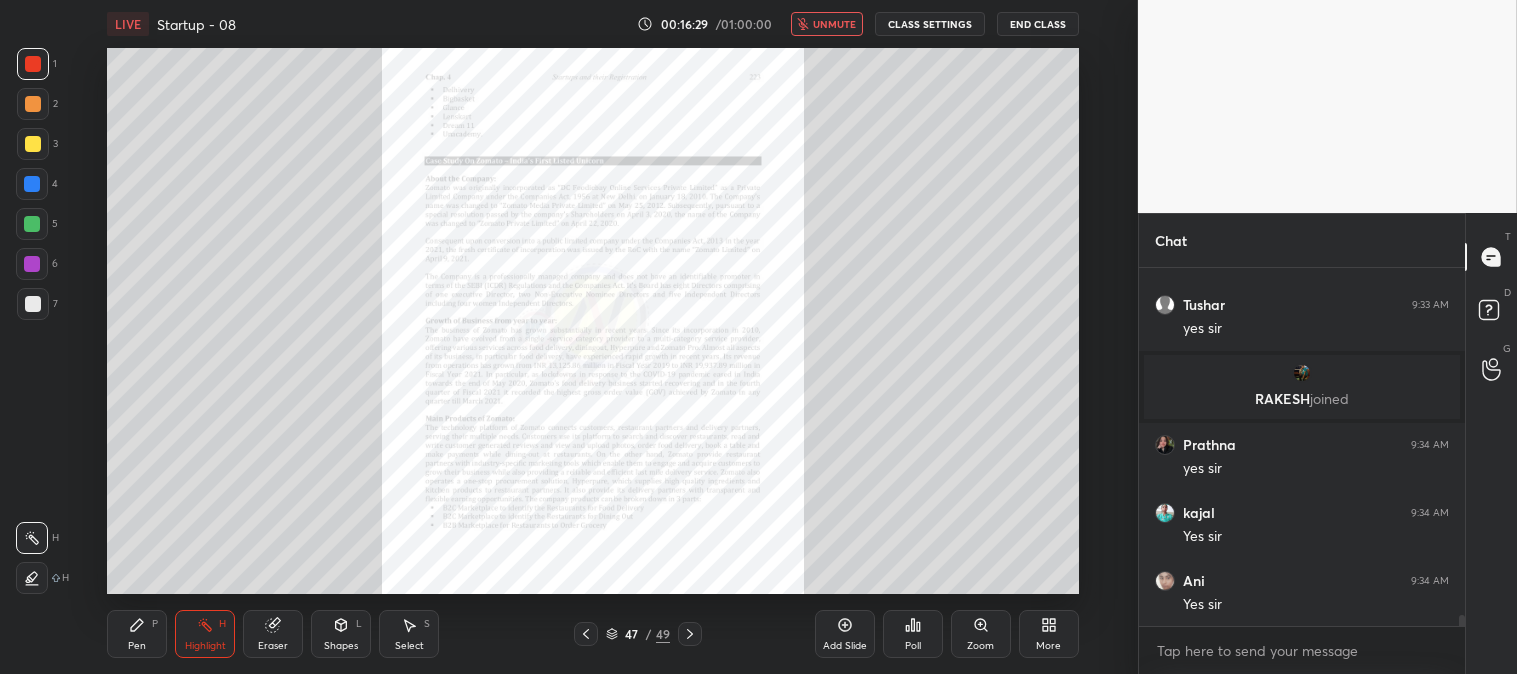 scroll, scrollTop: 11175, scrollLeft: 0, axis: vertical 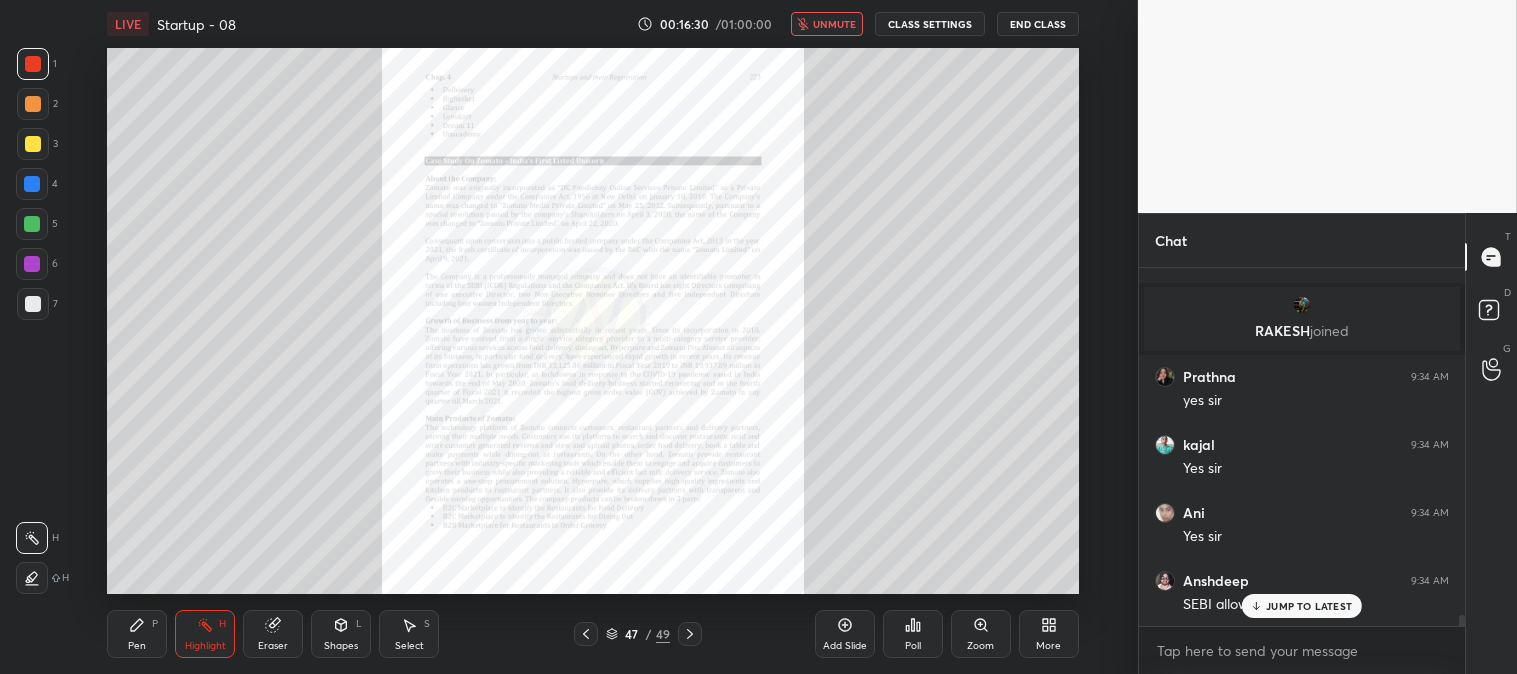 click on "unmute" at bounding box center (834, 24) 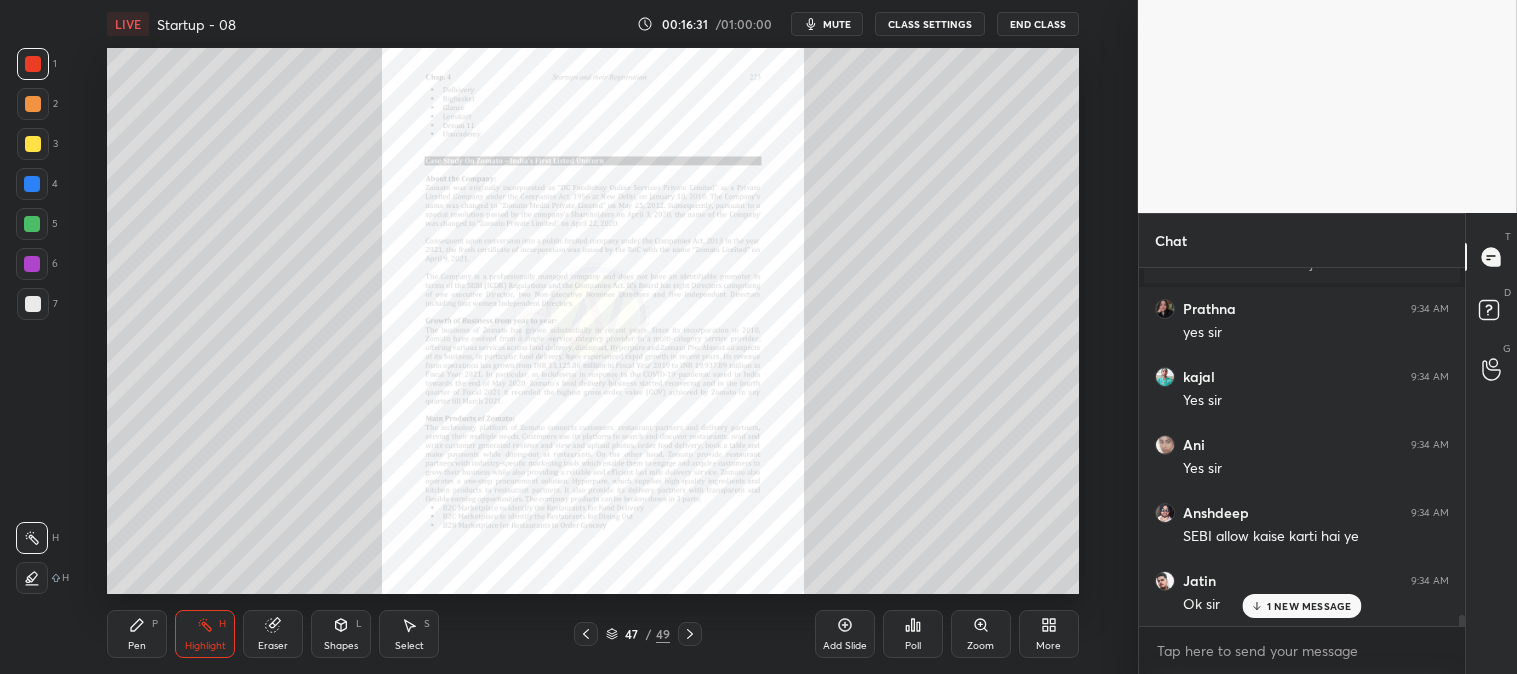 scroll, scrollTop: 11311, scrollLeft: 0, axis: vertical 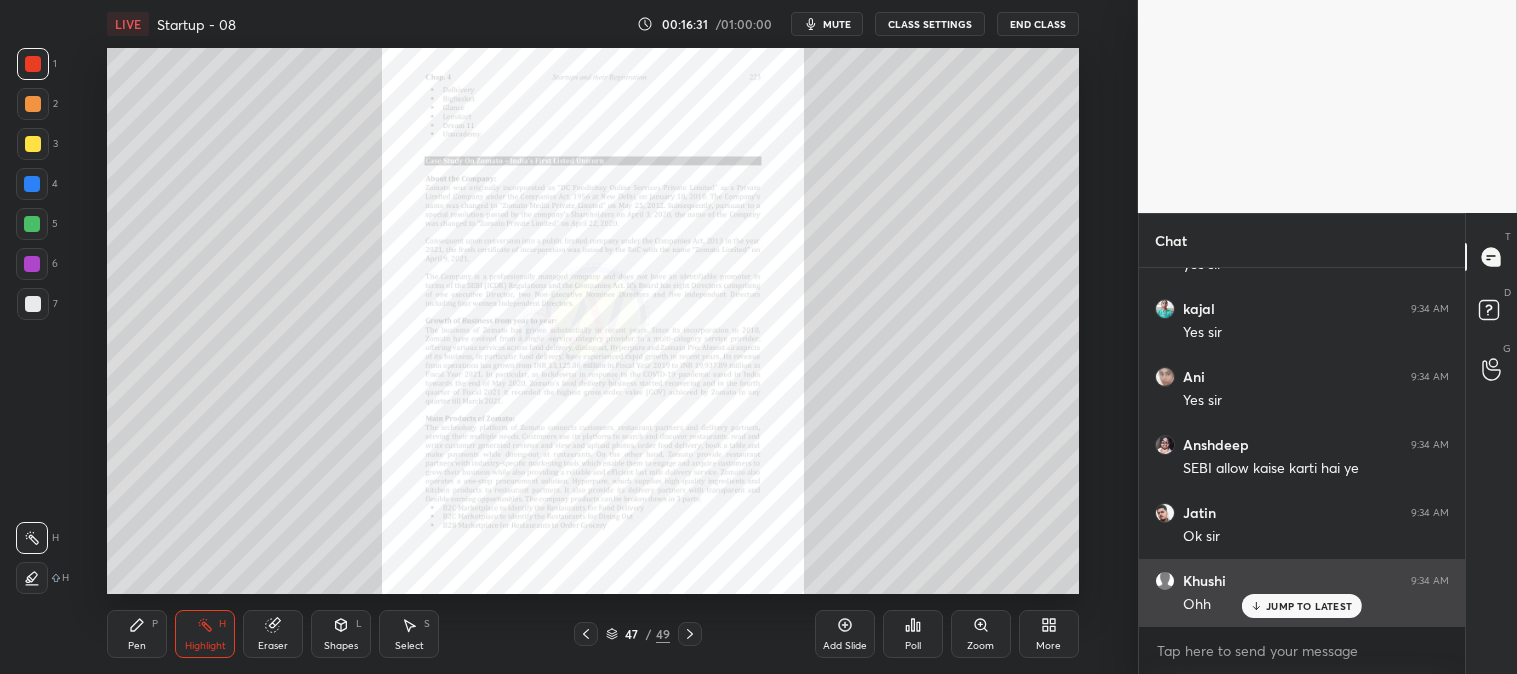 click on "JUMP TO LATEST" at bounding box center (1302, 606) 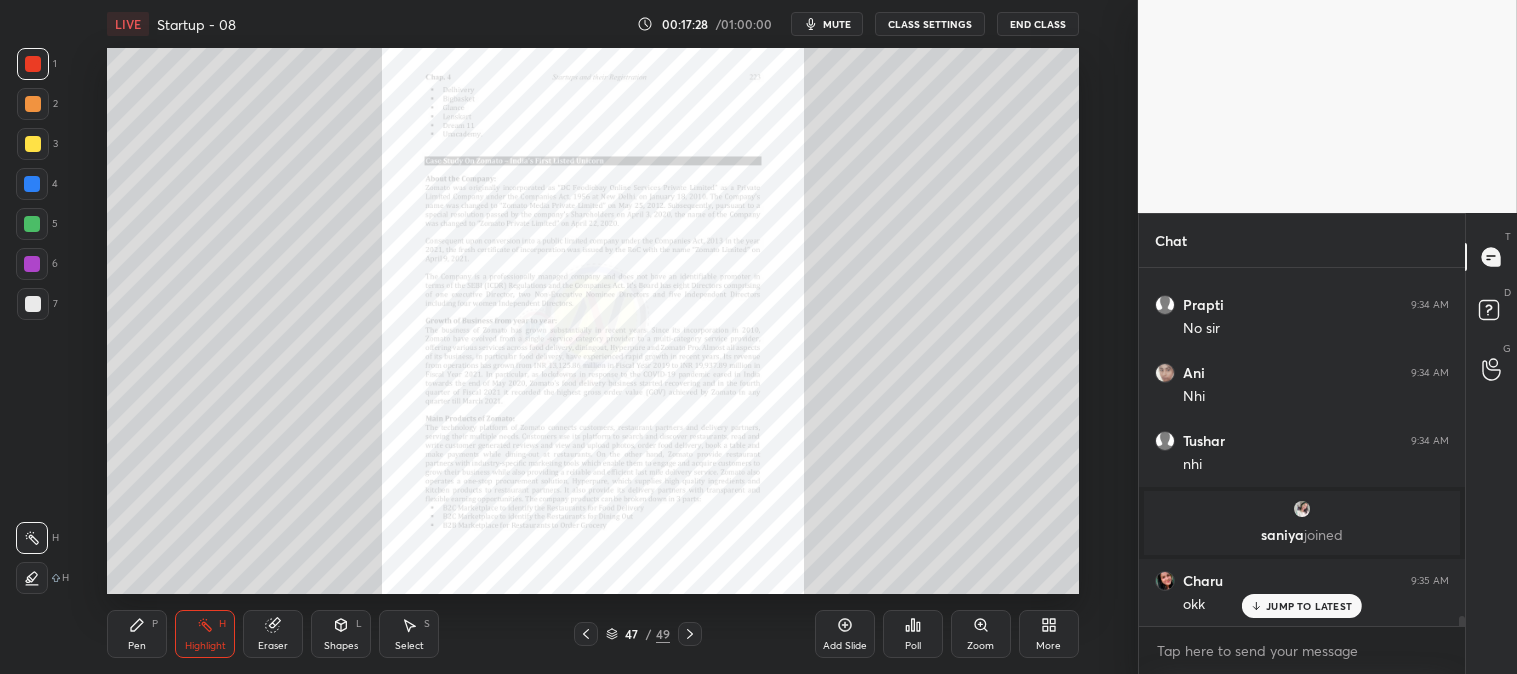 scroll, scrollTop: 12675, scrollLeft: 0, axis: vertical 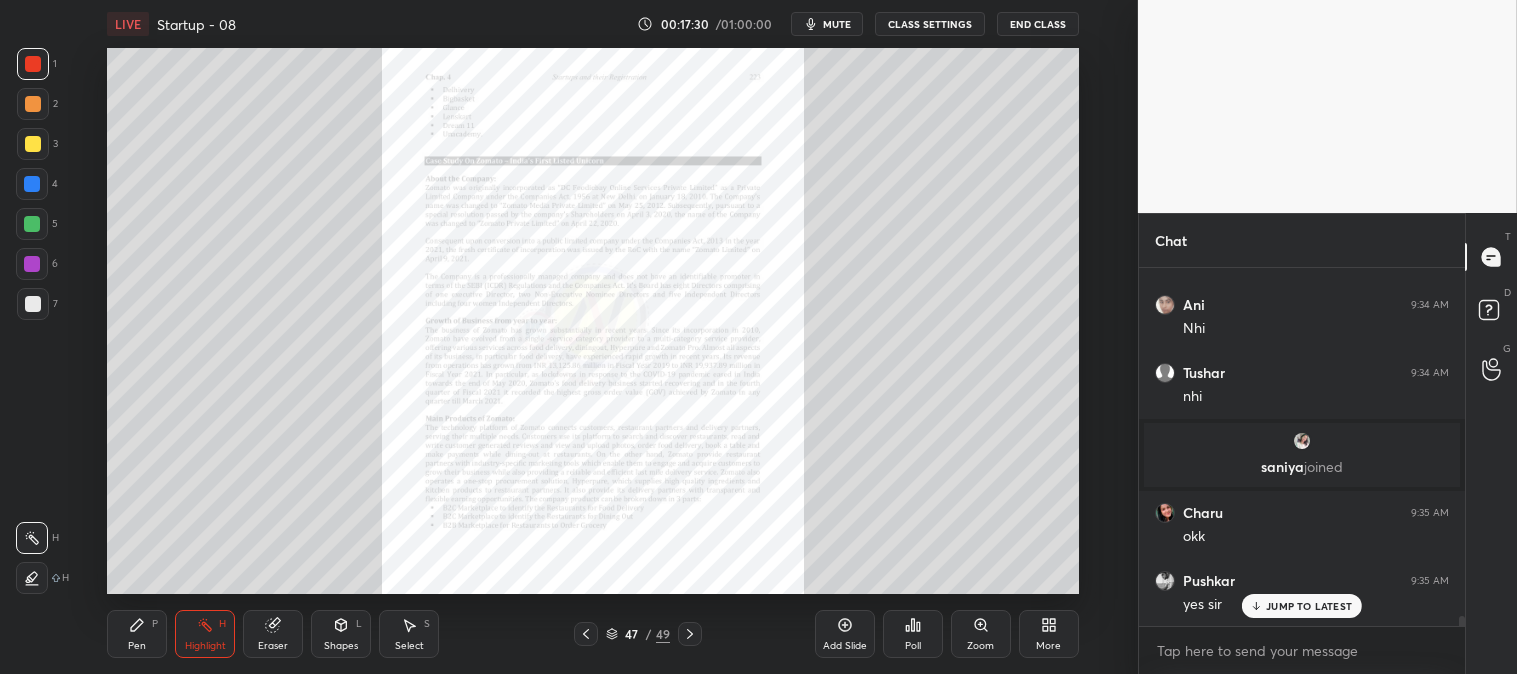 click on "Zoom" at bounding box center (980, 646) 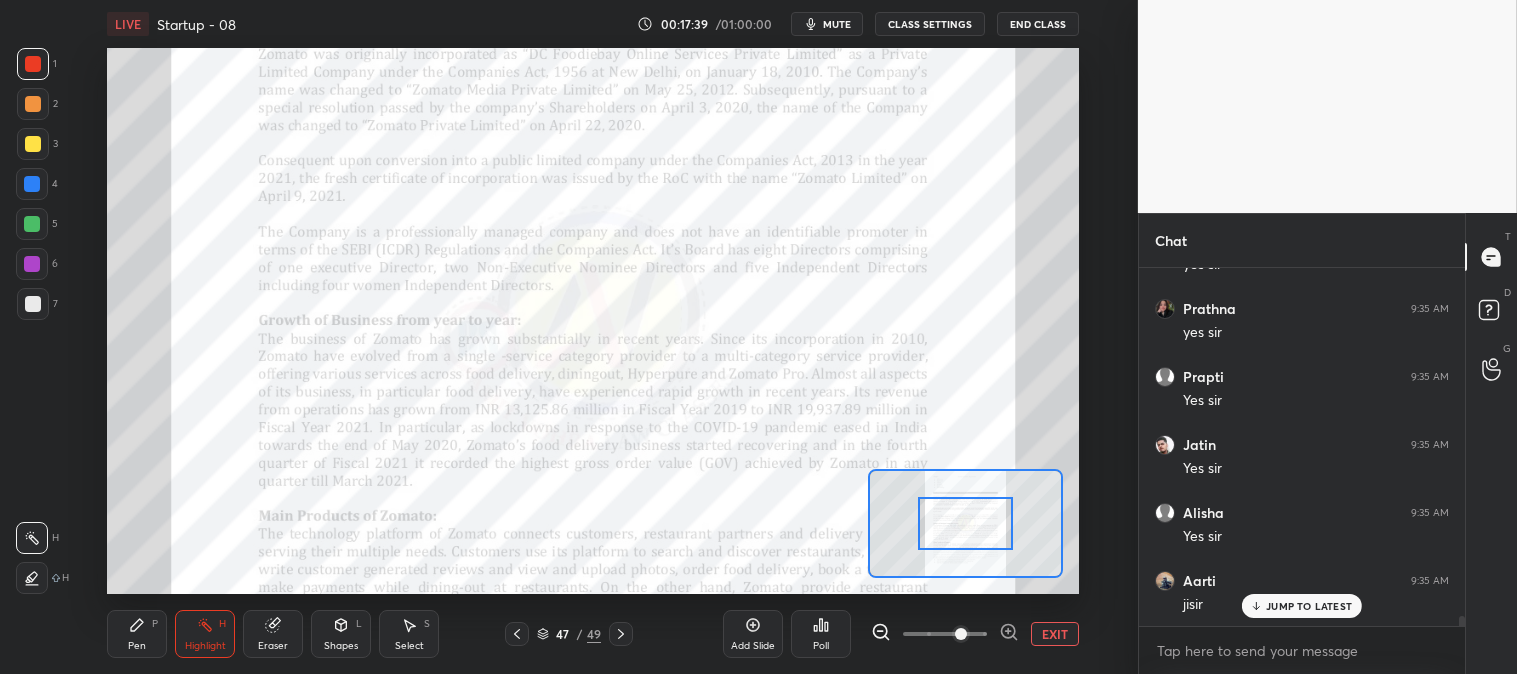 scroll, scrollTop: 13083, scrollLeft: 0, axis: vertical 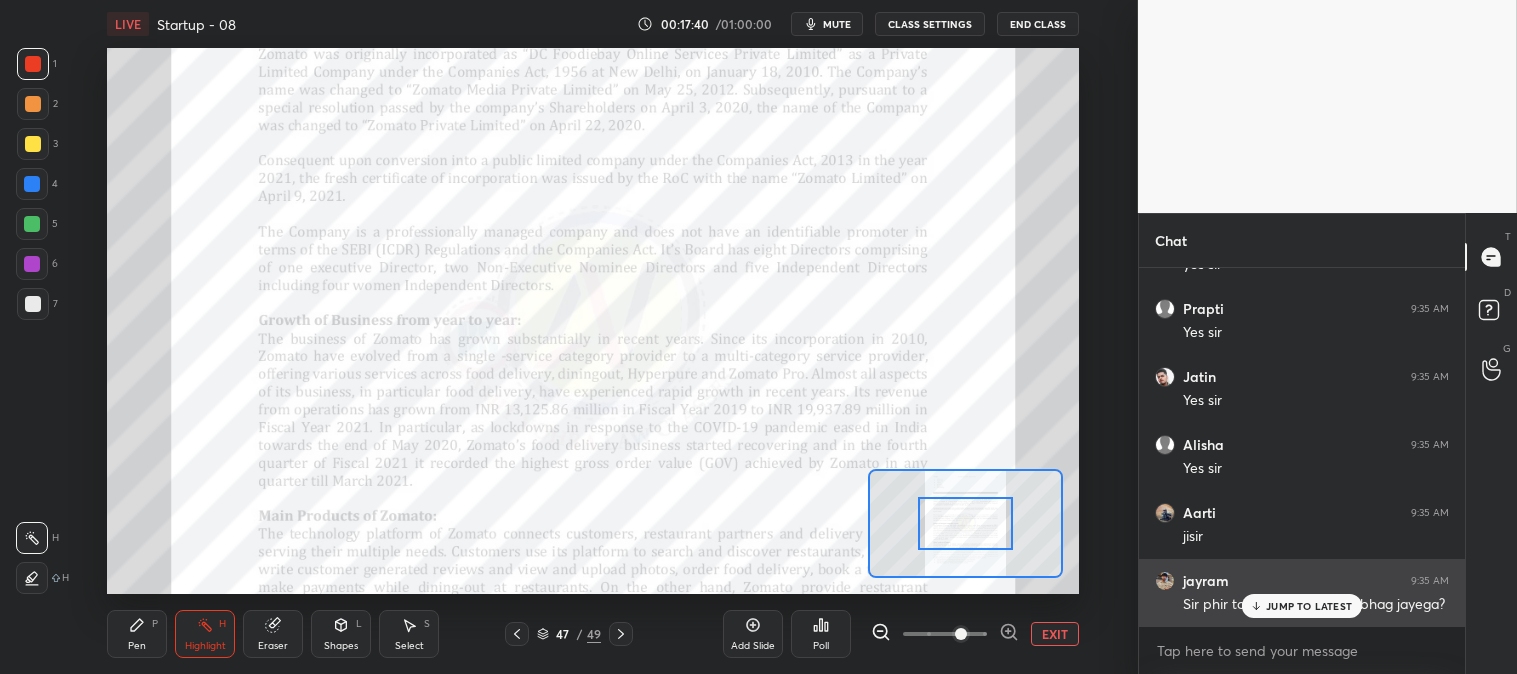 click on "JUMP TO LATEST" at bounding box center [1309, 606] 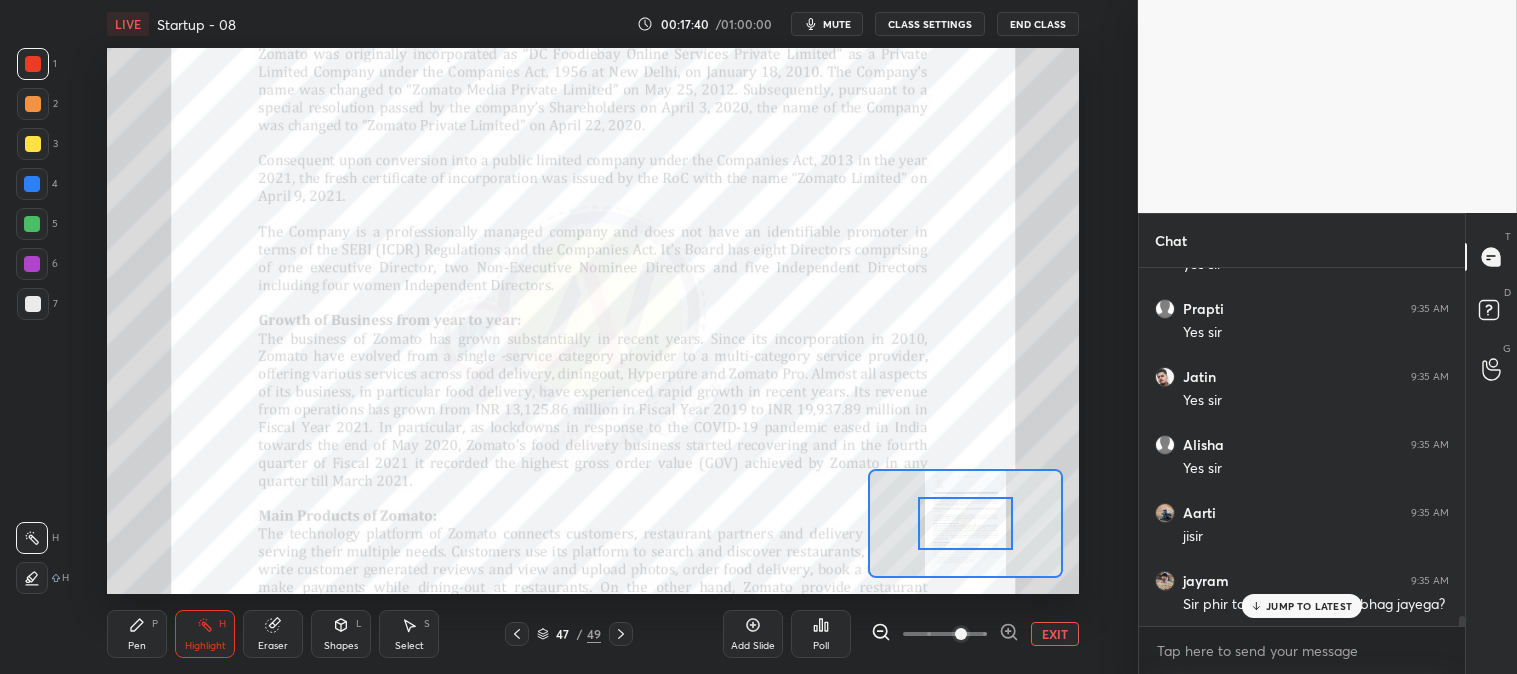 scroll, scrollTop: 13151, scrollLeft: 0, axis: vertical 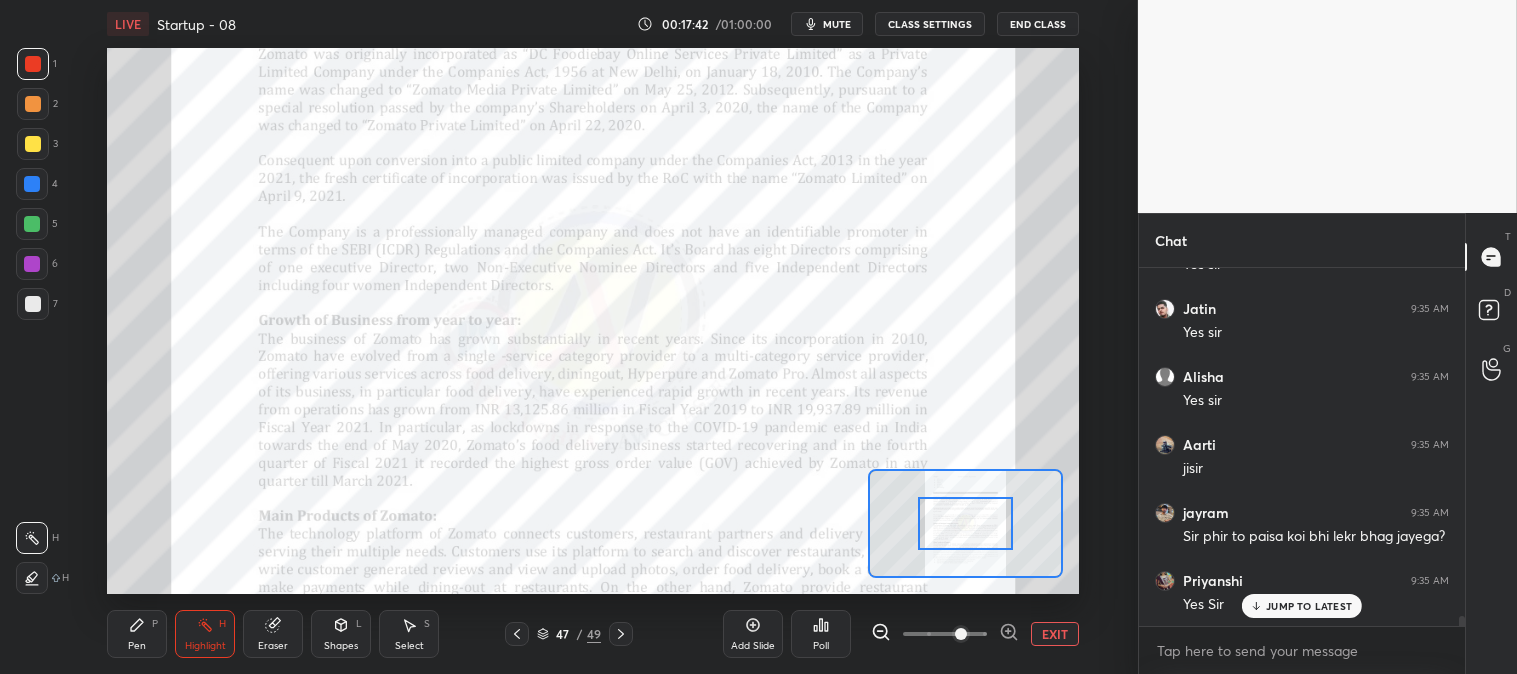 click on "[FIRST] 9:35 AM Yes Sir" at bounding box center [1302, 593] 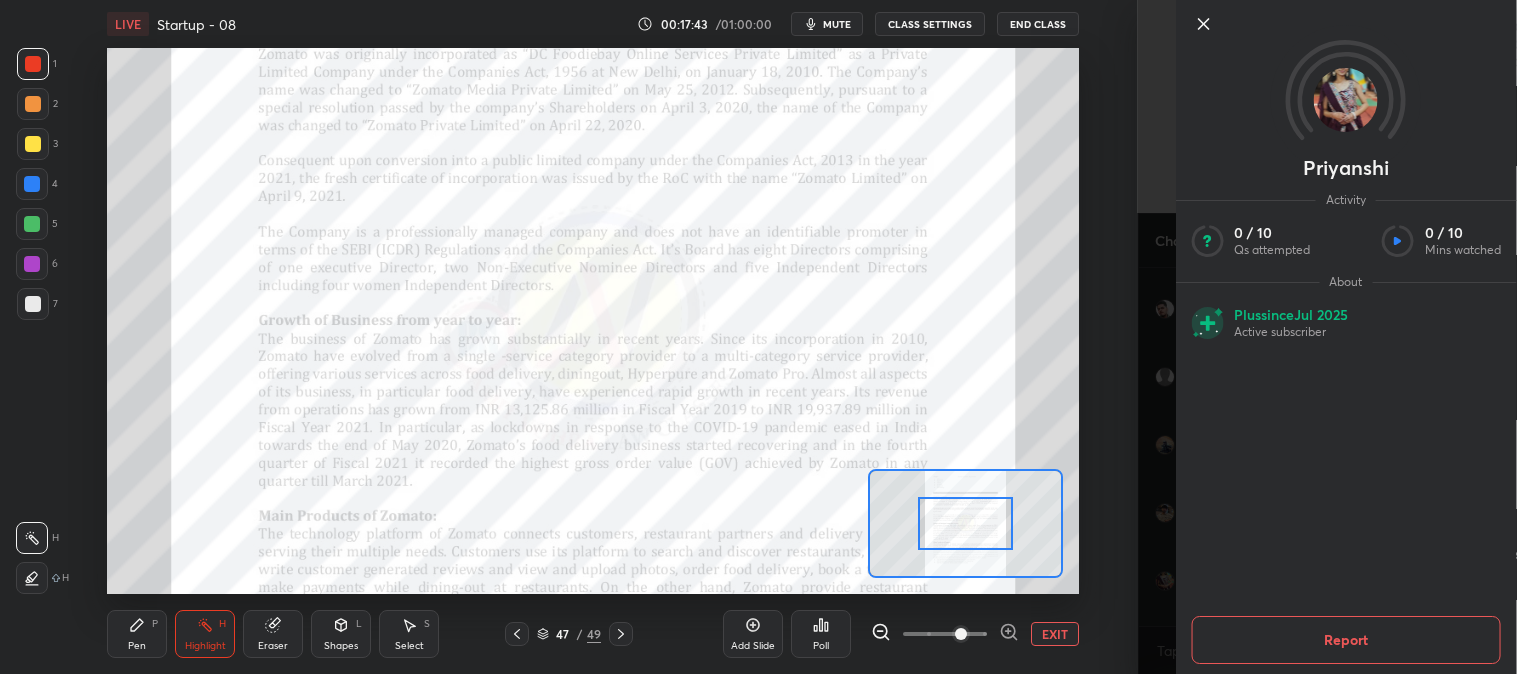click 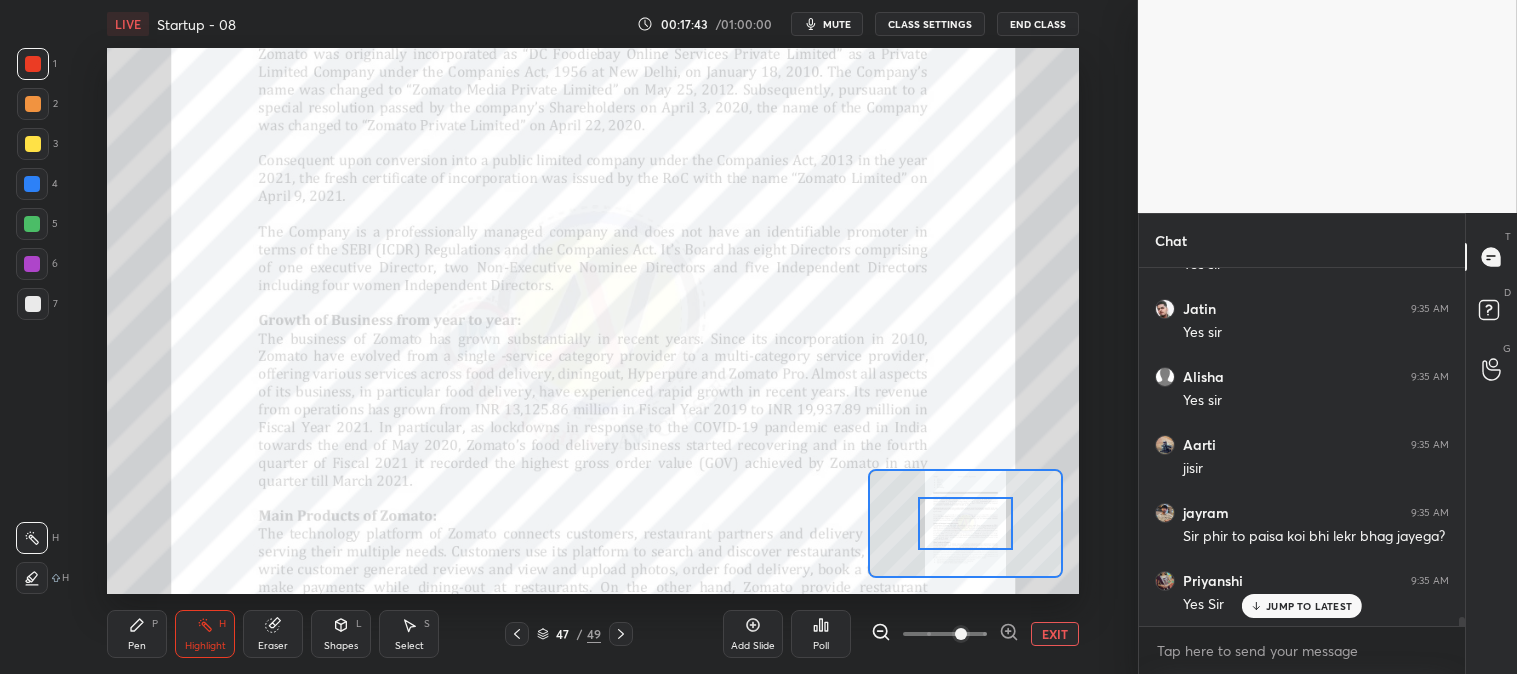 scroll, scrollTop: 13237, scrollLeft: 0, axis: vertical 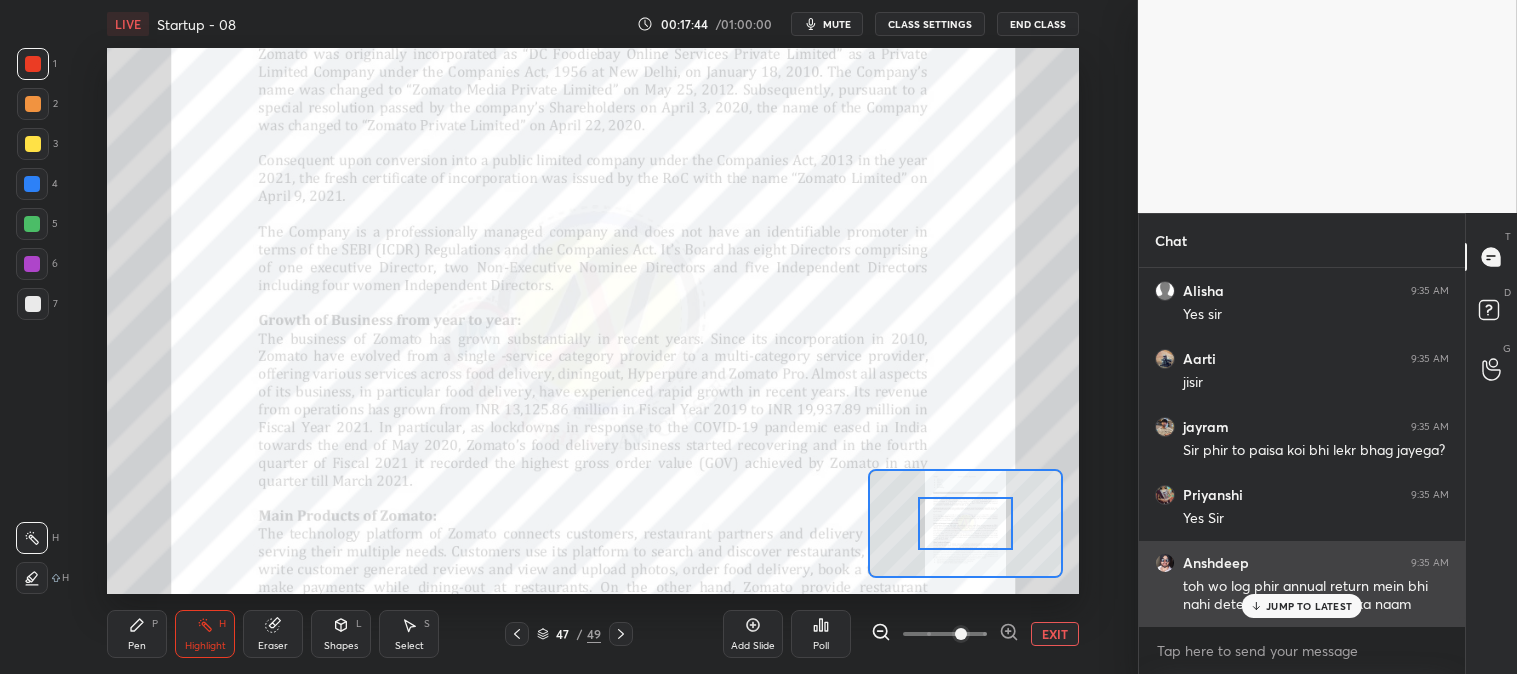 click on "JUMP TO LATEST" at bounding box center [1302, 606] 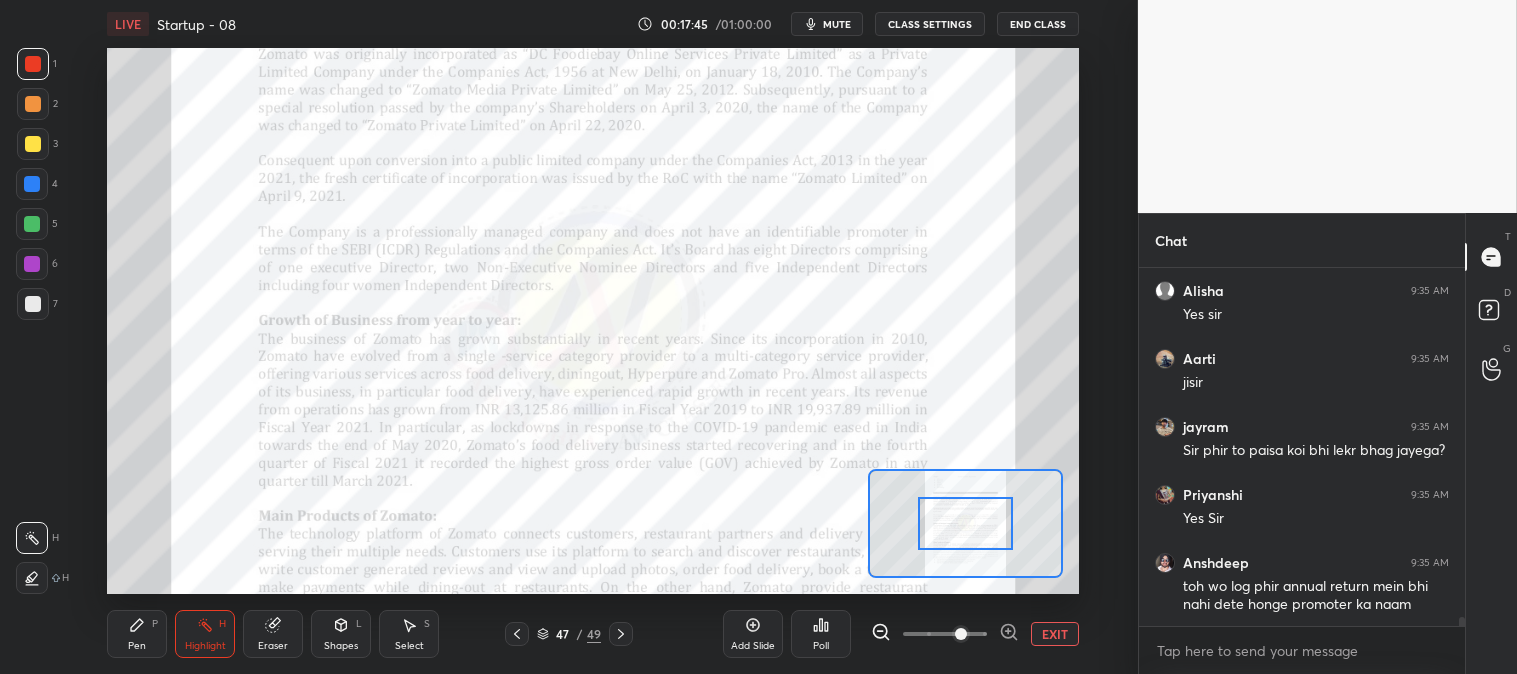 scroll, scrollTop: 13257, scrollLeft: 0, axis: vertical 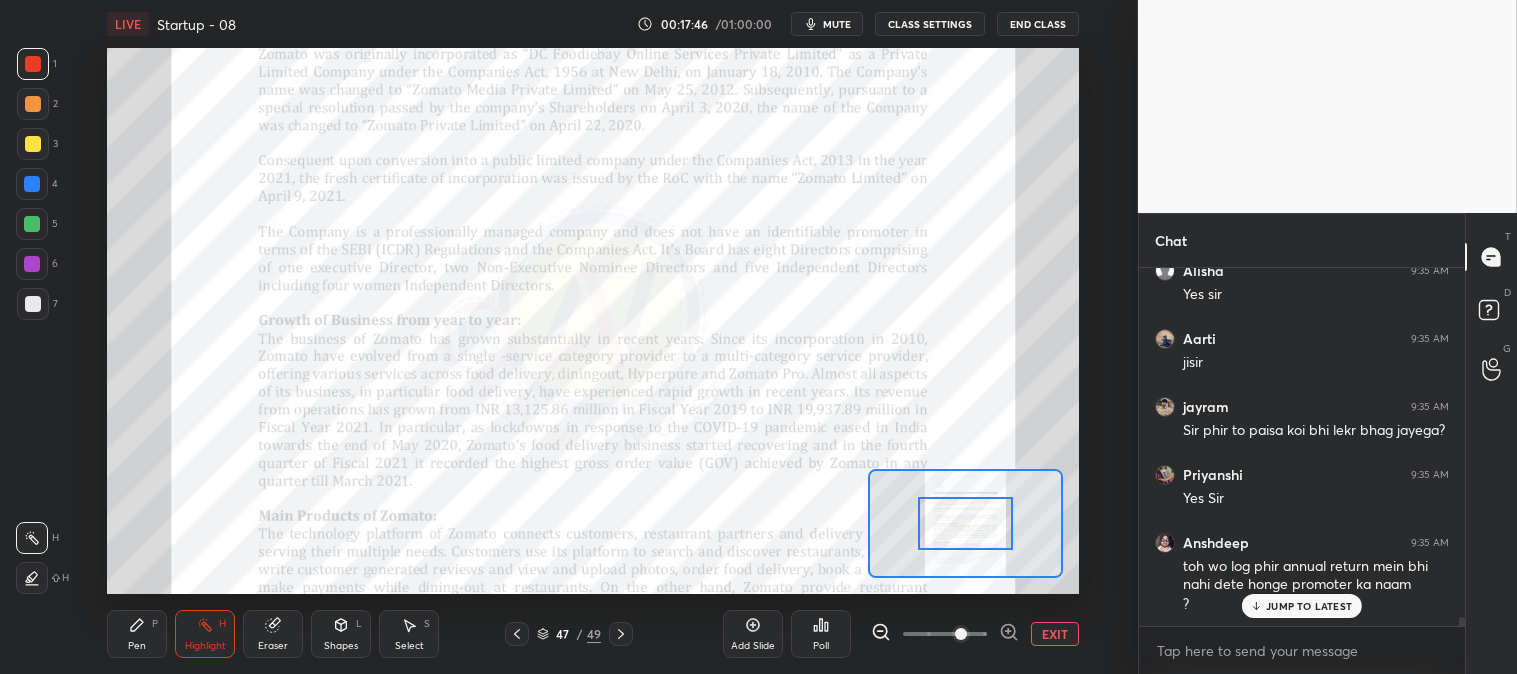click on "EXIT" at bounding box center (1055, 634) 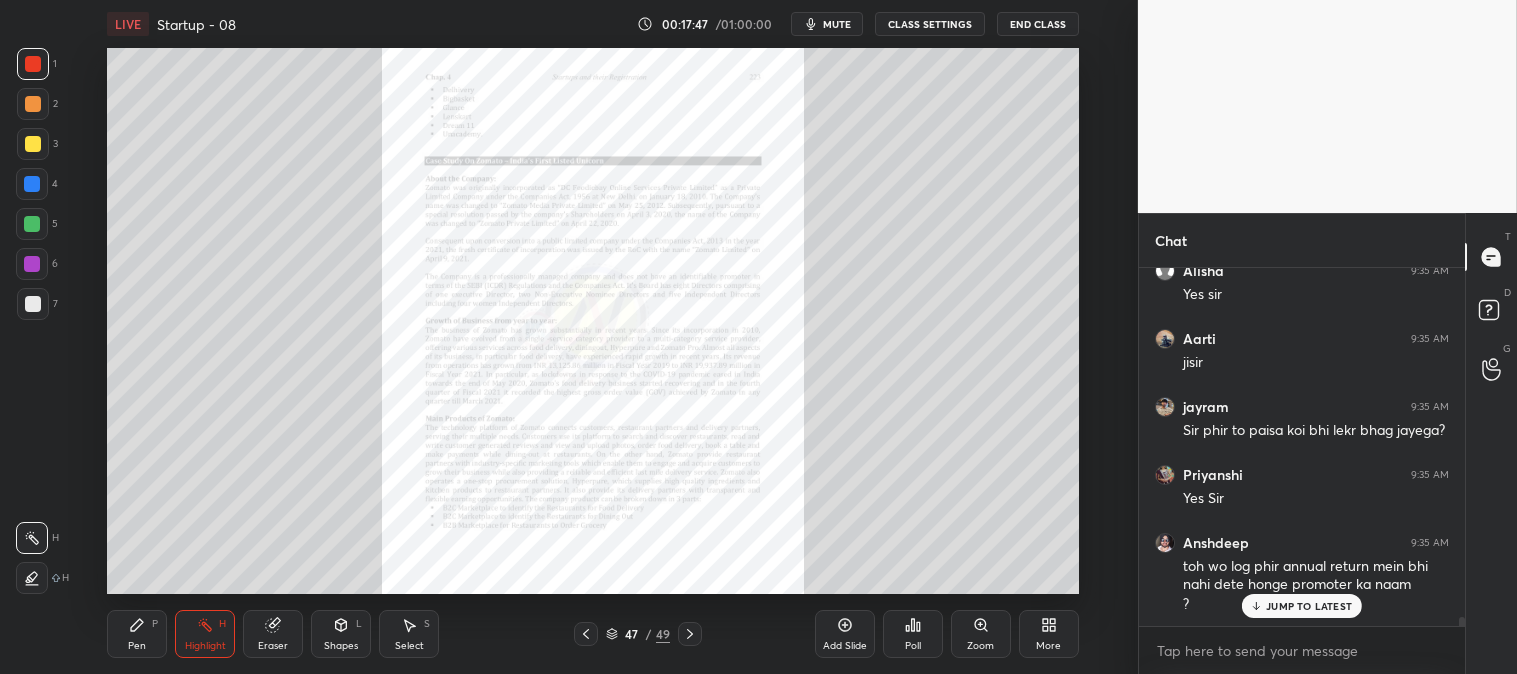 click on "JUMP TO LATEST" at bounding box center (1309, 606) 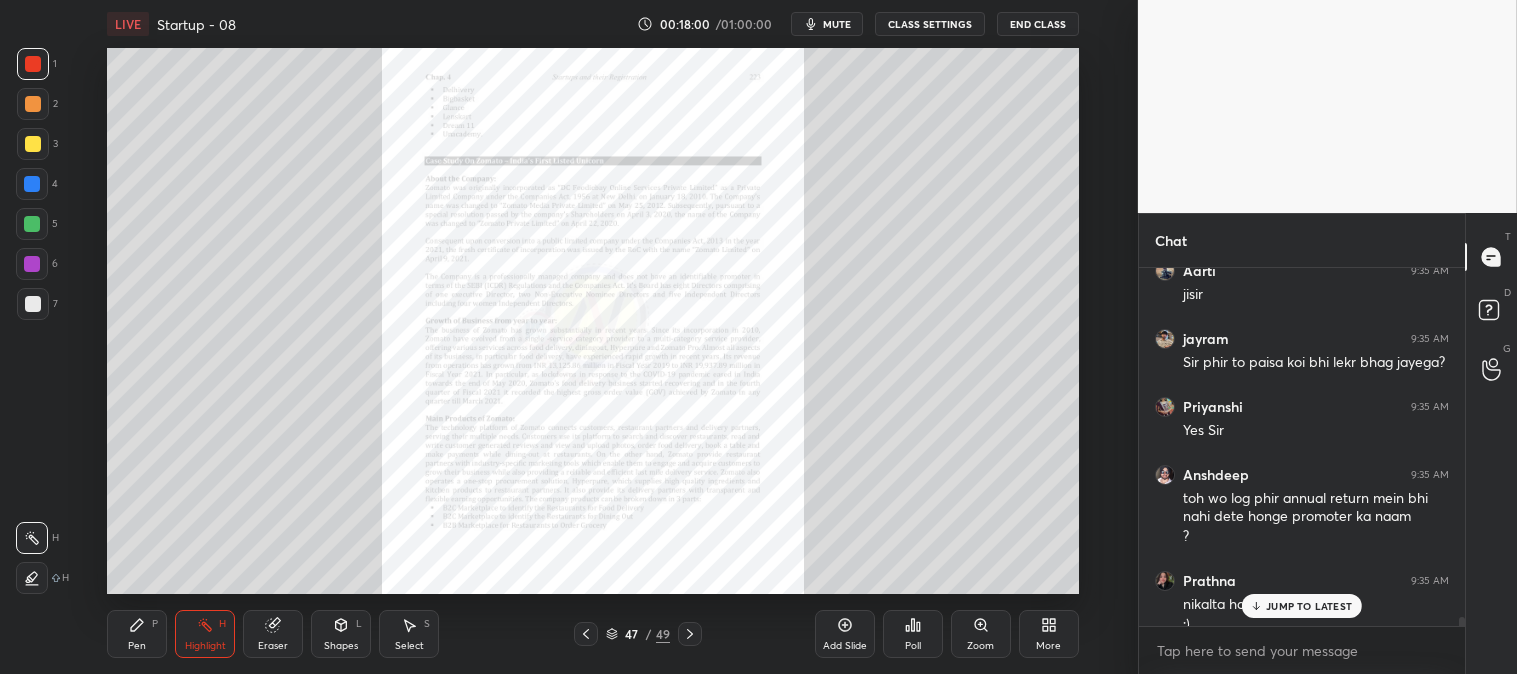 scroll, scrollTop: 13345, scrollLeft: 0, axis: vertical 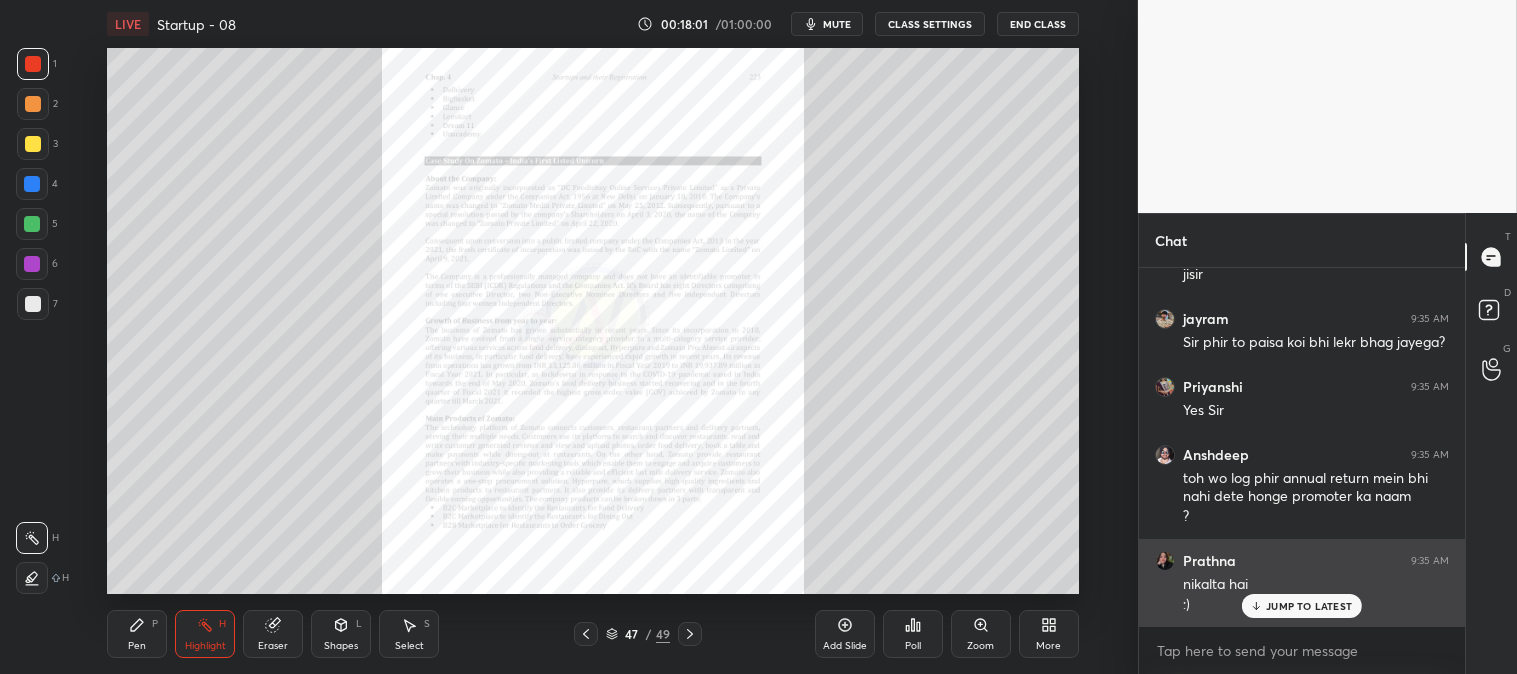 click on "JUMP TO LATEST" at bounding box center (1309, 606) 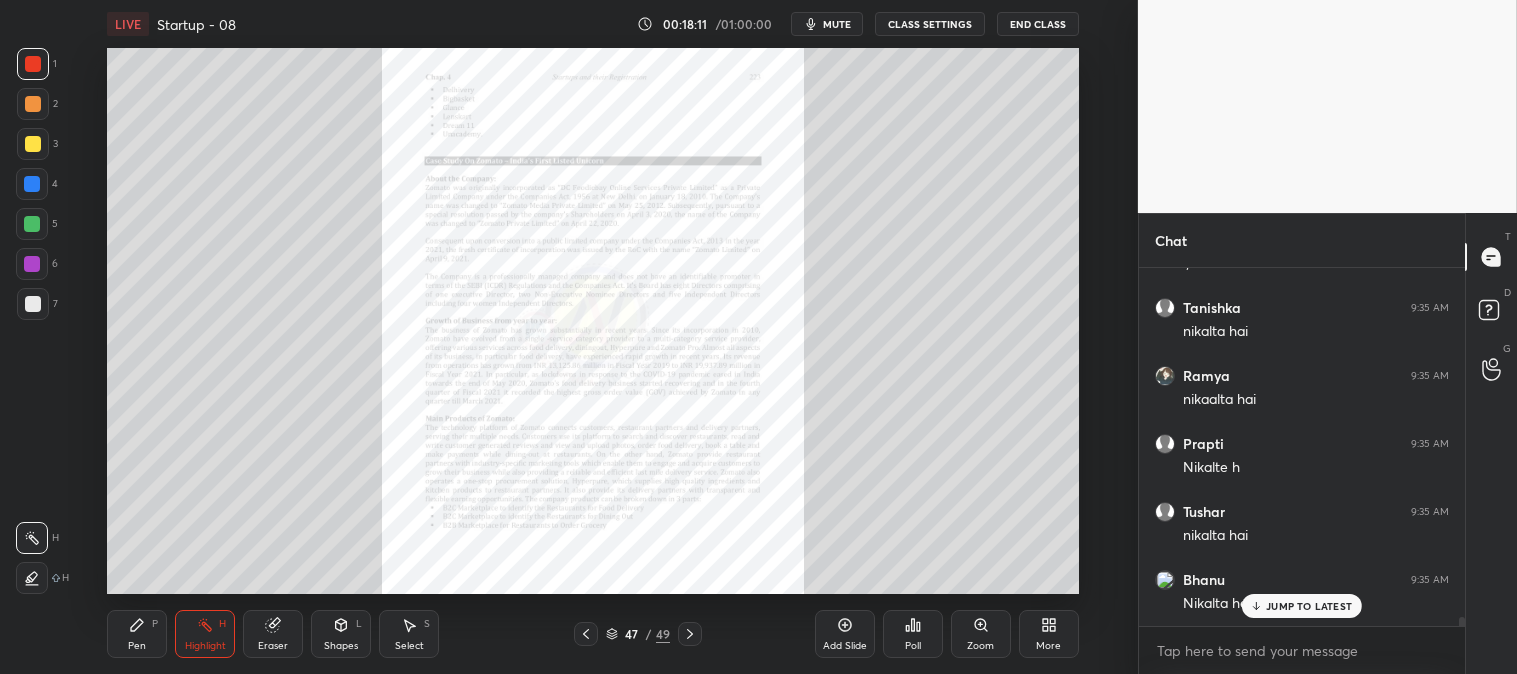 scroll, scrollTop: 13753, scrollLeft: 0, axis: vertical 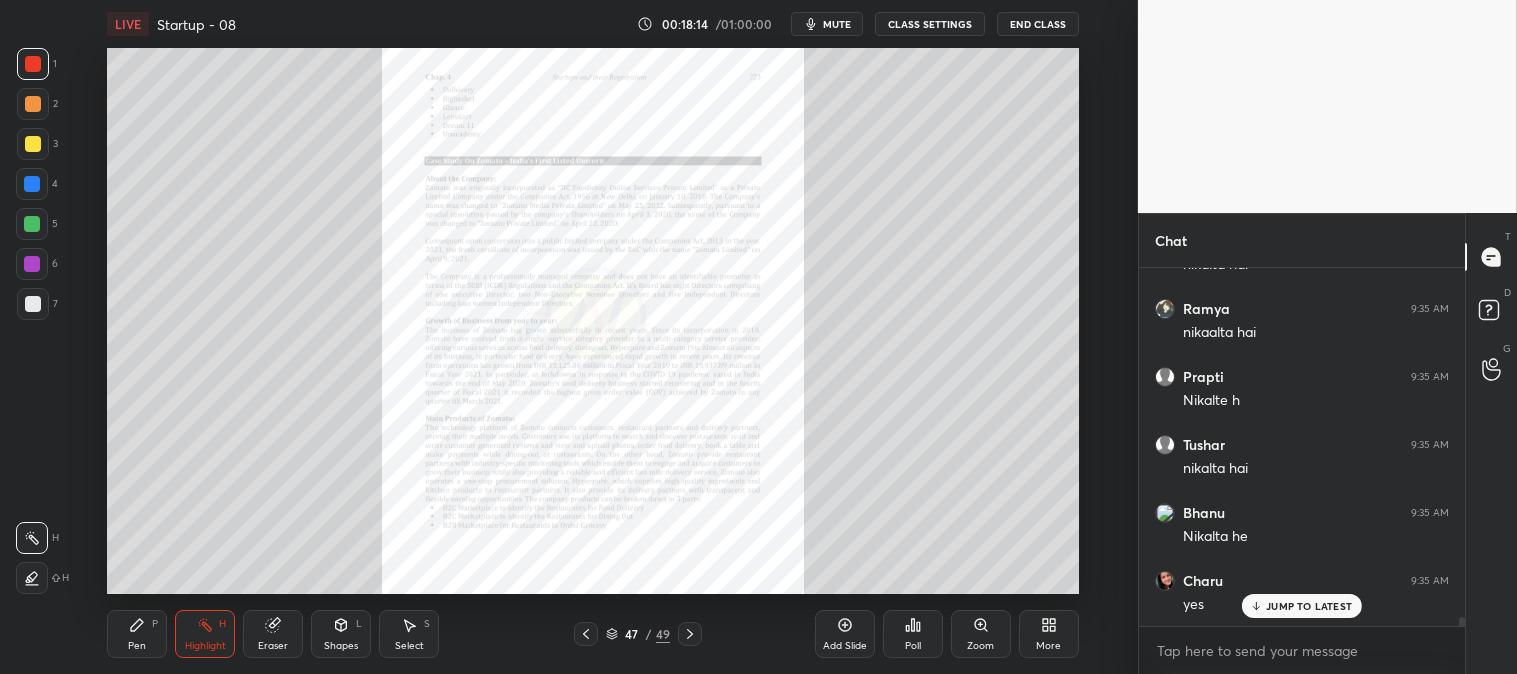 click on "JUMP TO LATEST" at bounding box center [1302, 606] 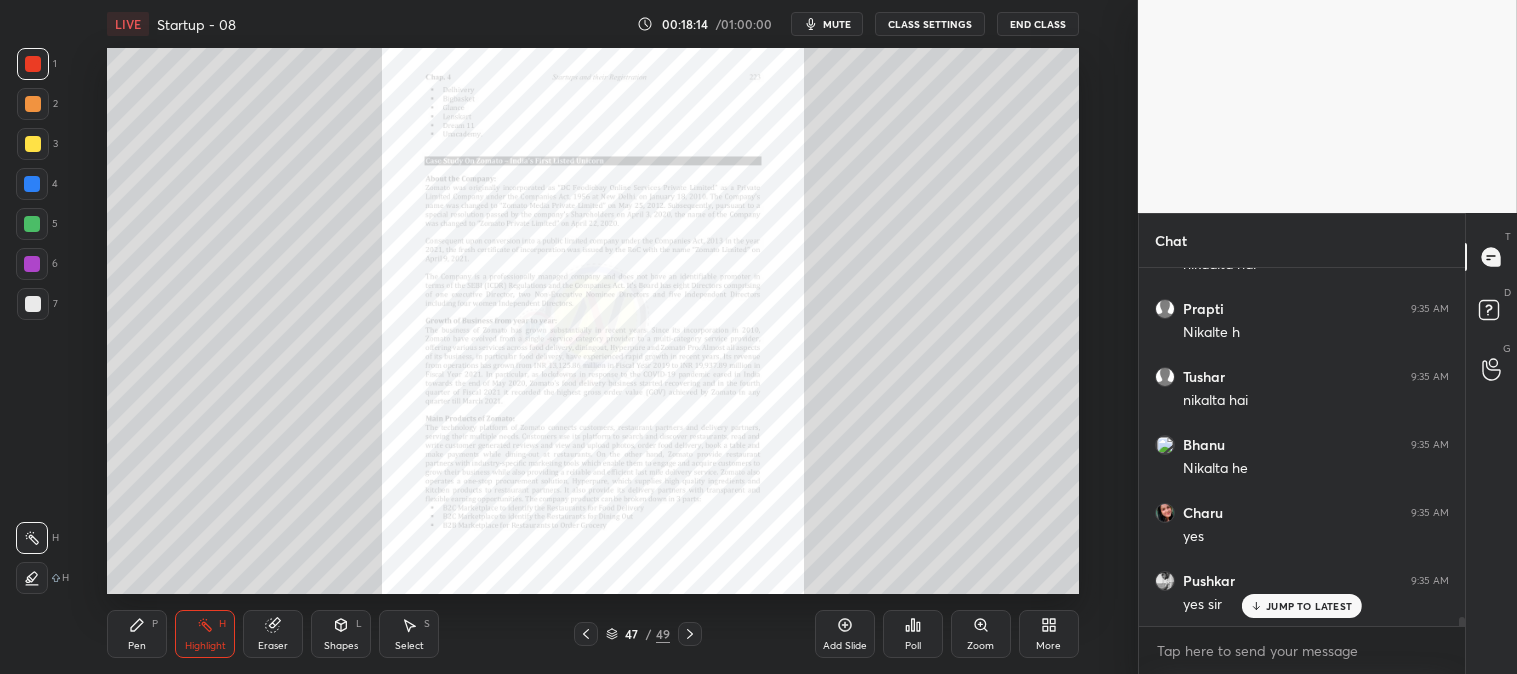click on "Zoom" at bounding box center [981, 634] 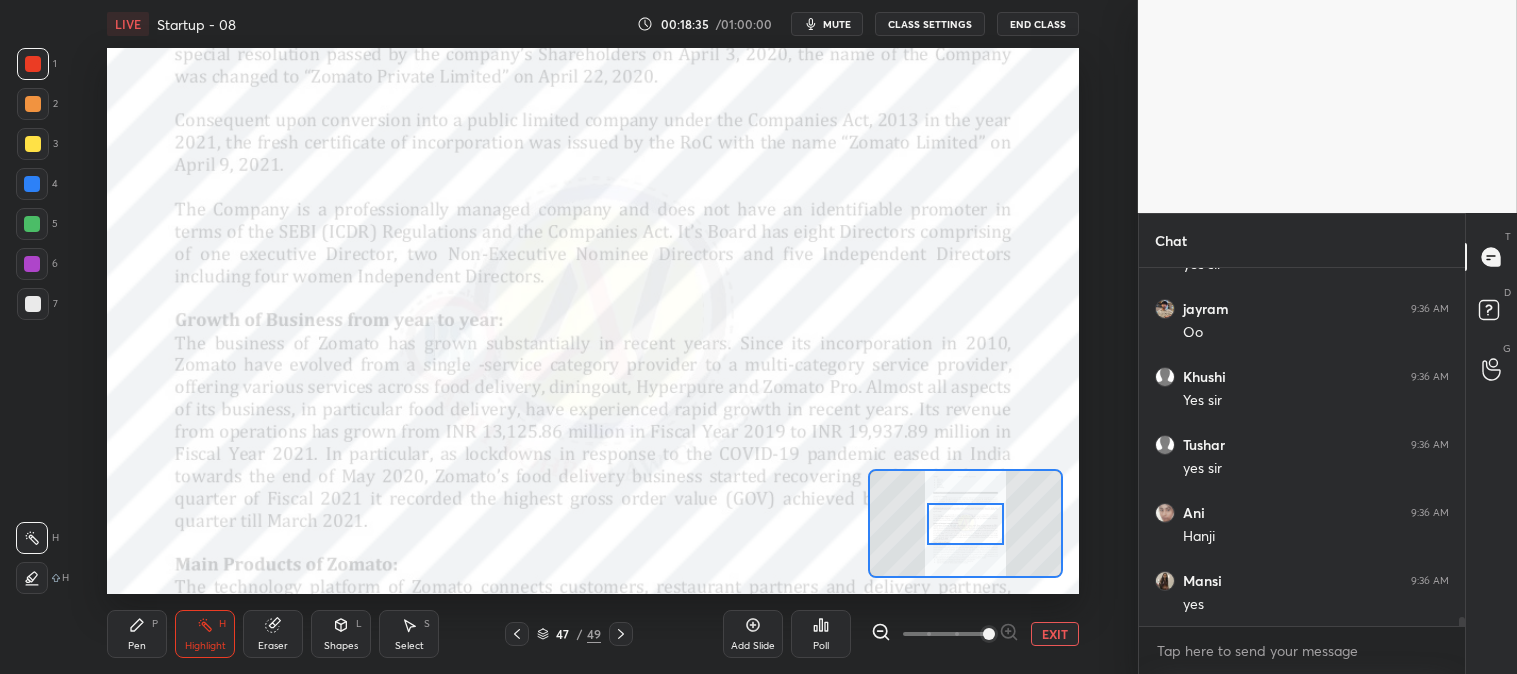 scroll, scrollTop: 14365, scrollLeft: 0, axis: vertical 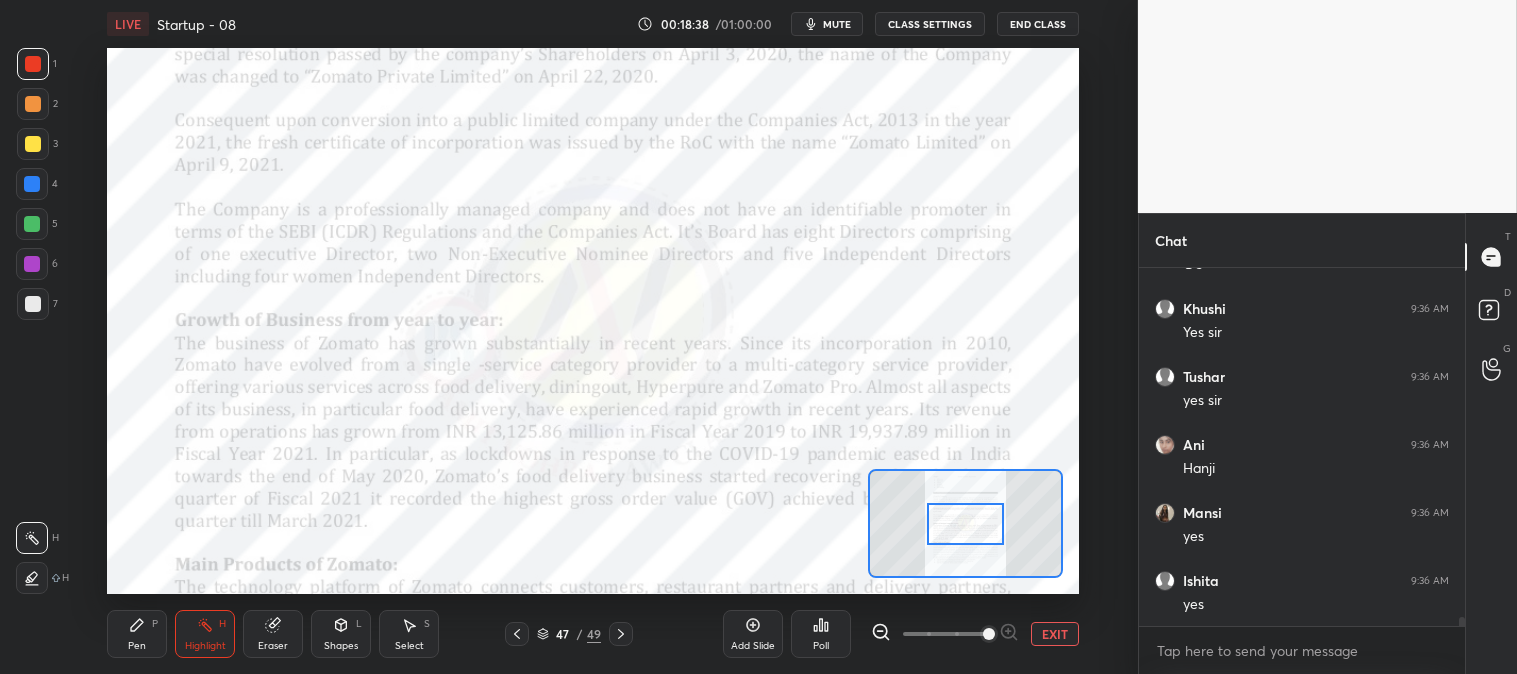 click on "Pen" at bounding box center [137, 646] 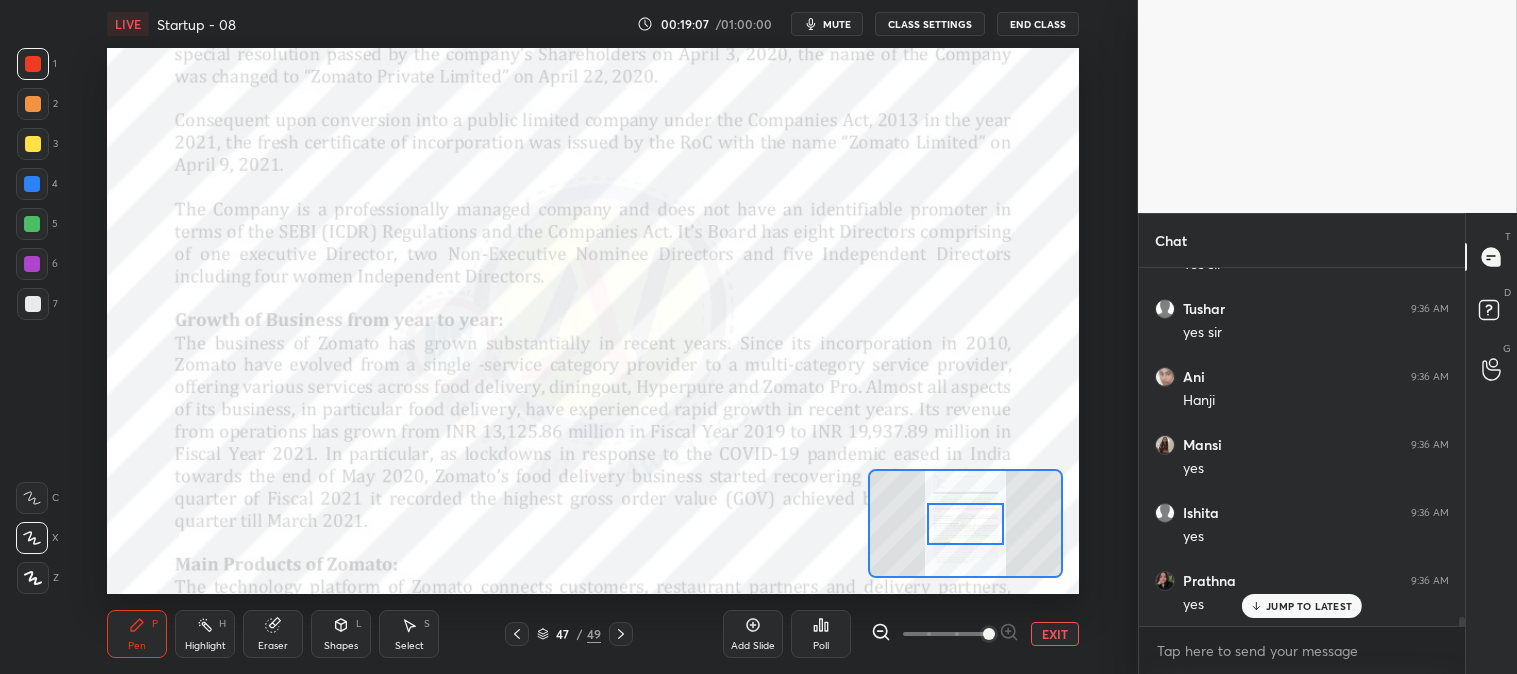 scroll, scrollTop: 14501, scrollLeft: 0, axis: vertical 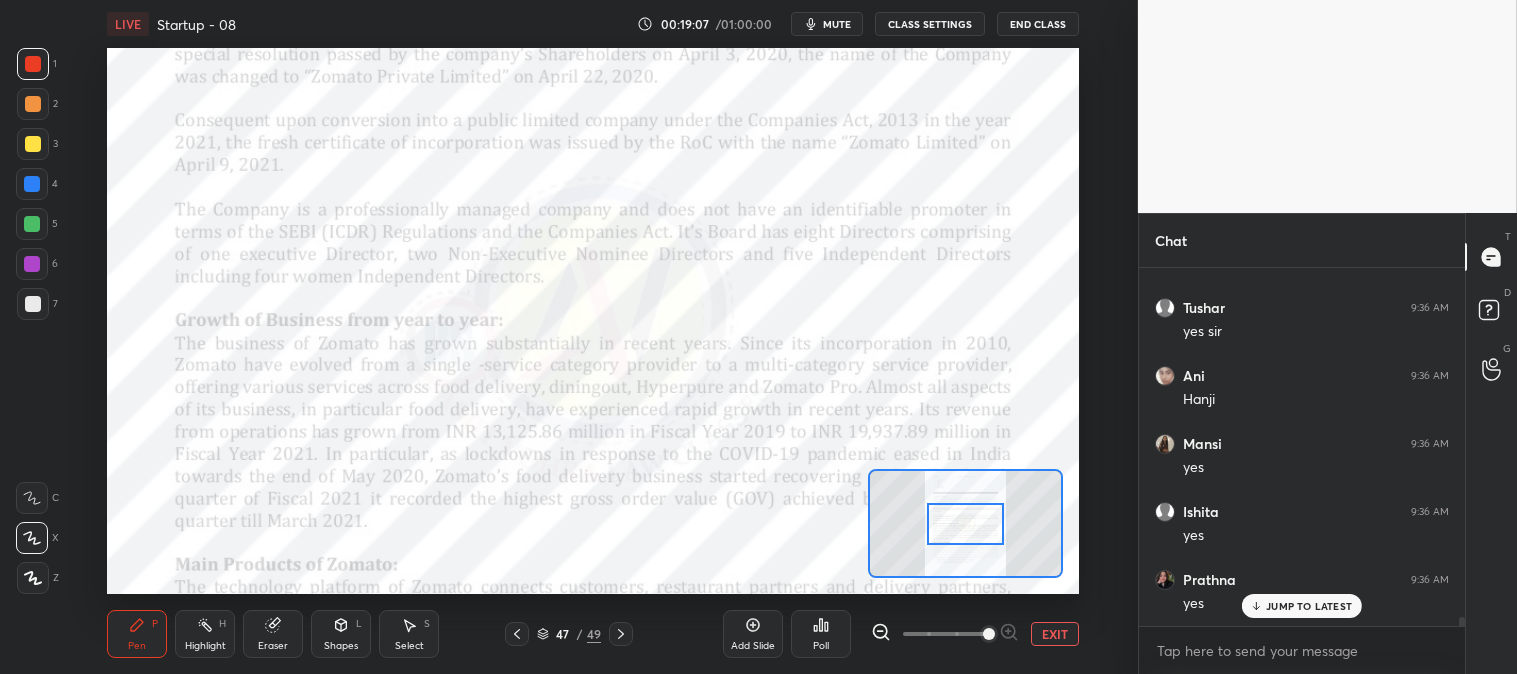 click on "JUMP TO LATEST" at bounding box center [1309, 606] 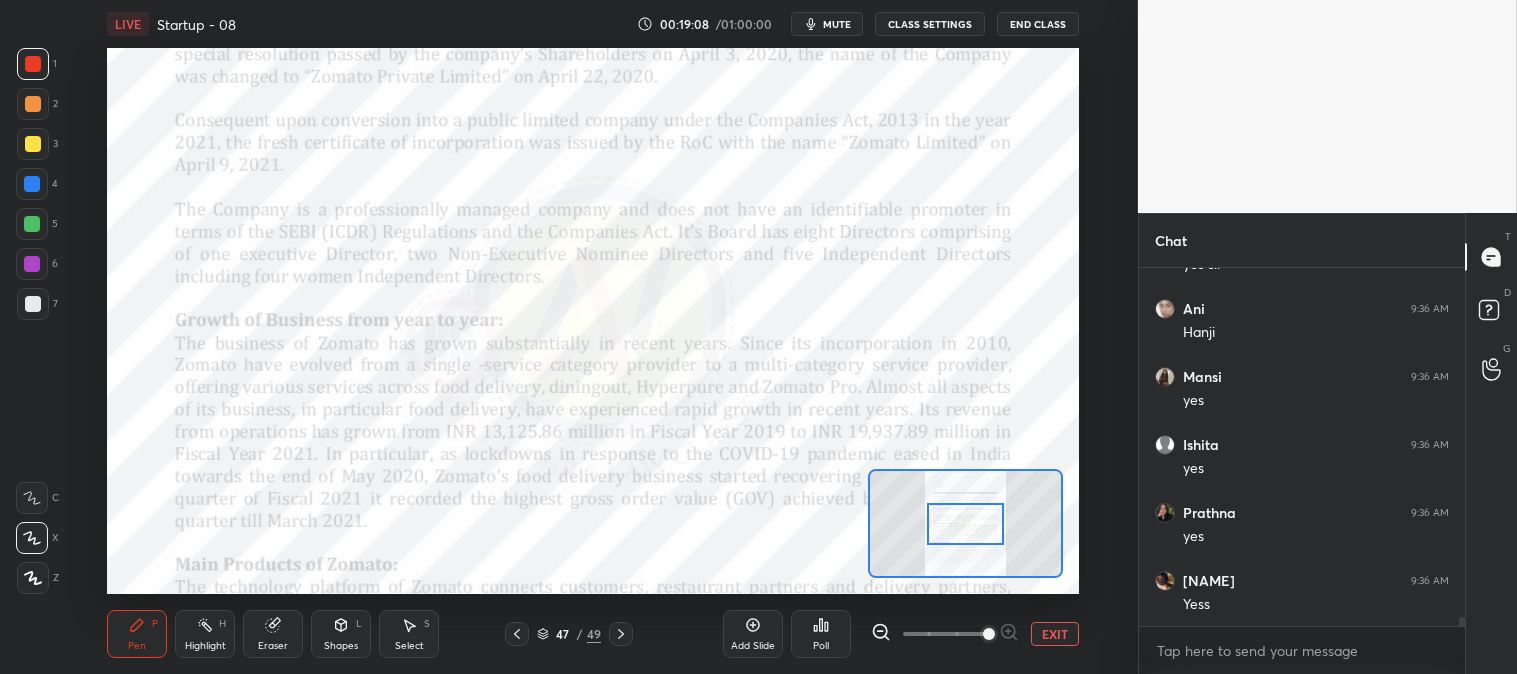click on "EXIT" at bounding box center (1055, 634) 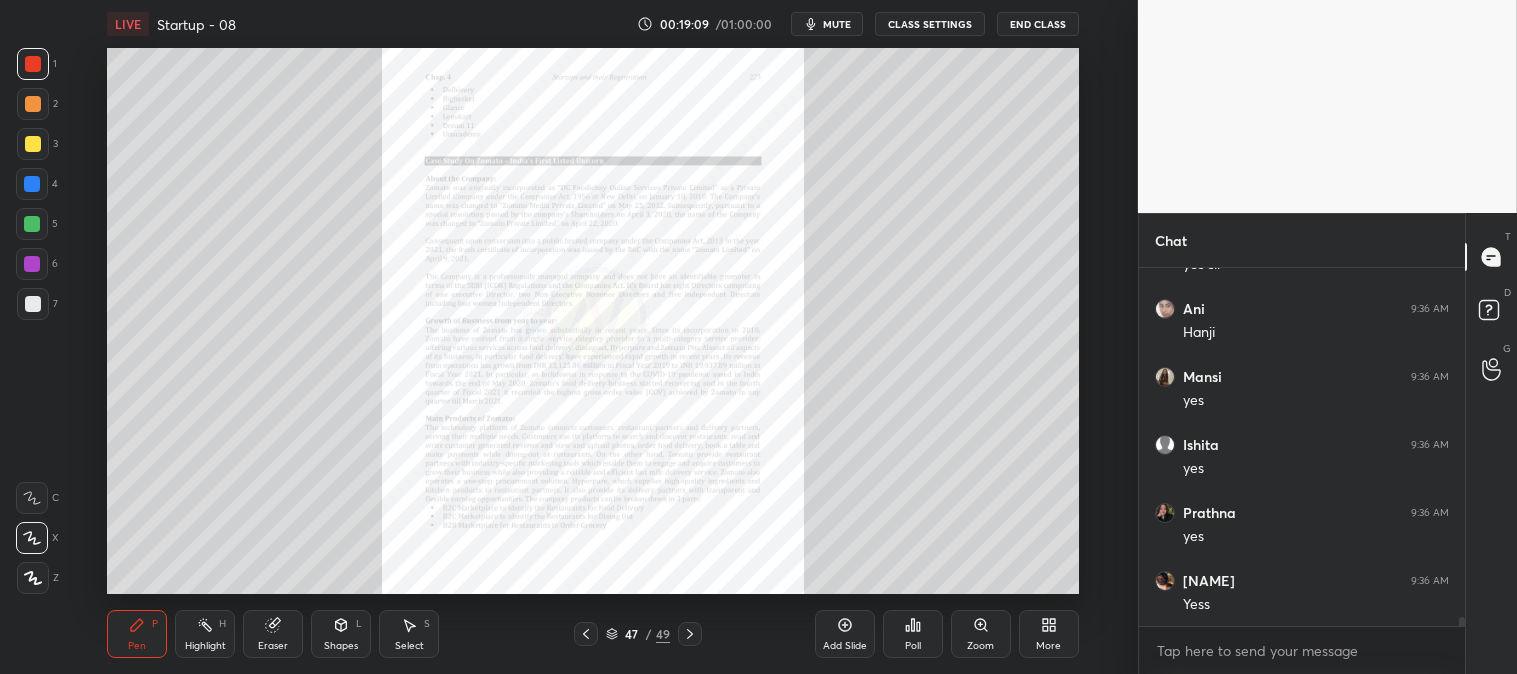 scroll, scrollTop: 14570, scrollLeft: 0, axis: vertical 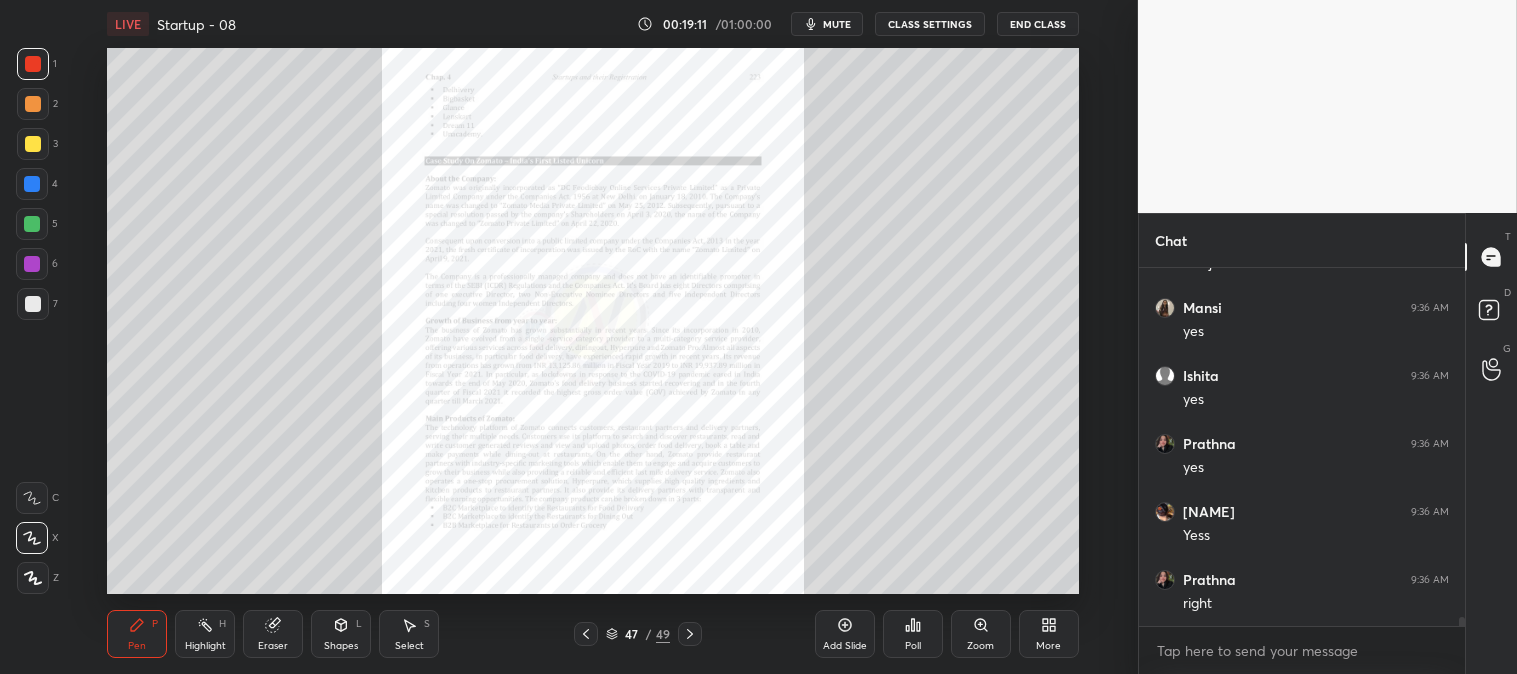 click on "Zoom" at bounding box center (980, 646) 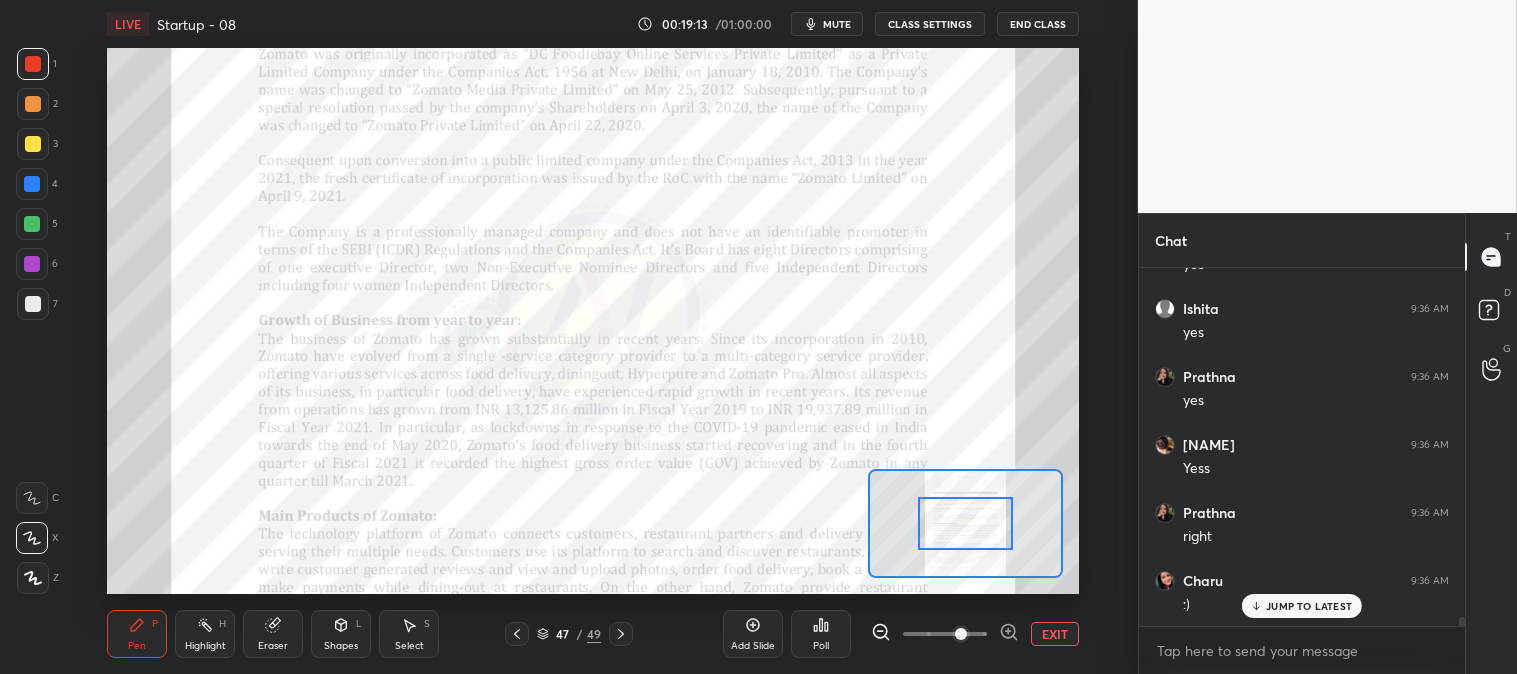 scroll, scrollTop: 14705, scrollLeft: 0, axis: vertical 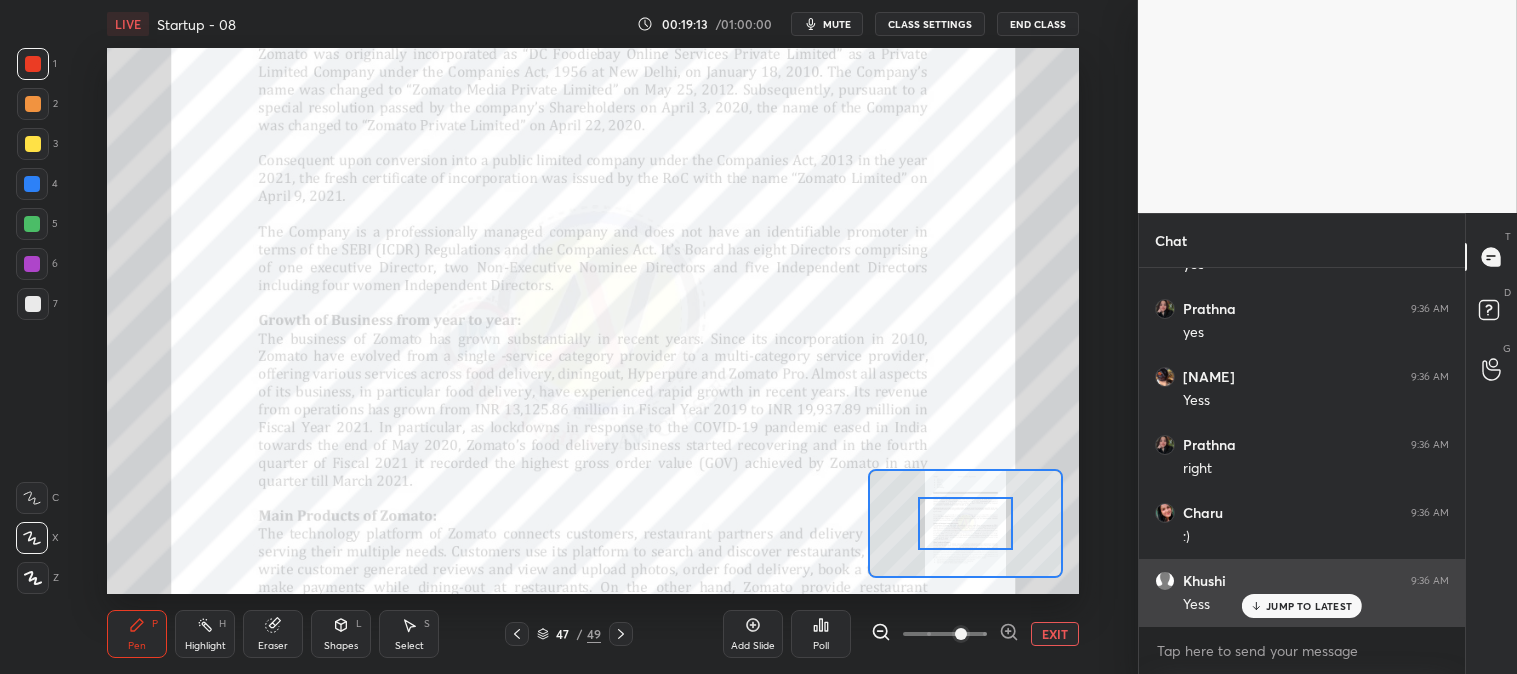 click on "JUMP TO LATEST" at bounding box center (1302, 606) 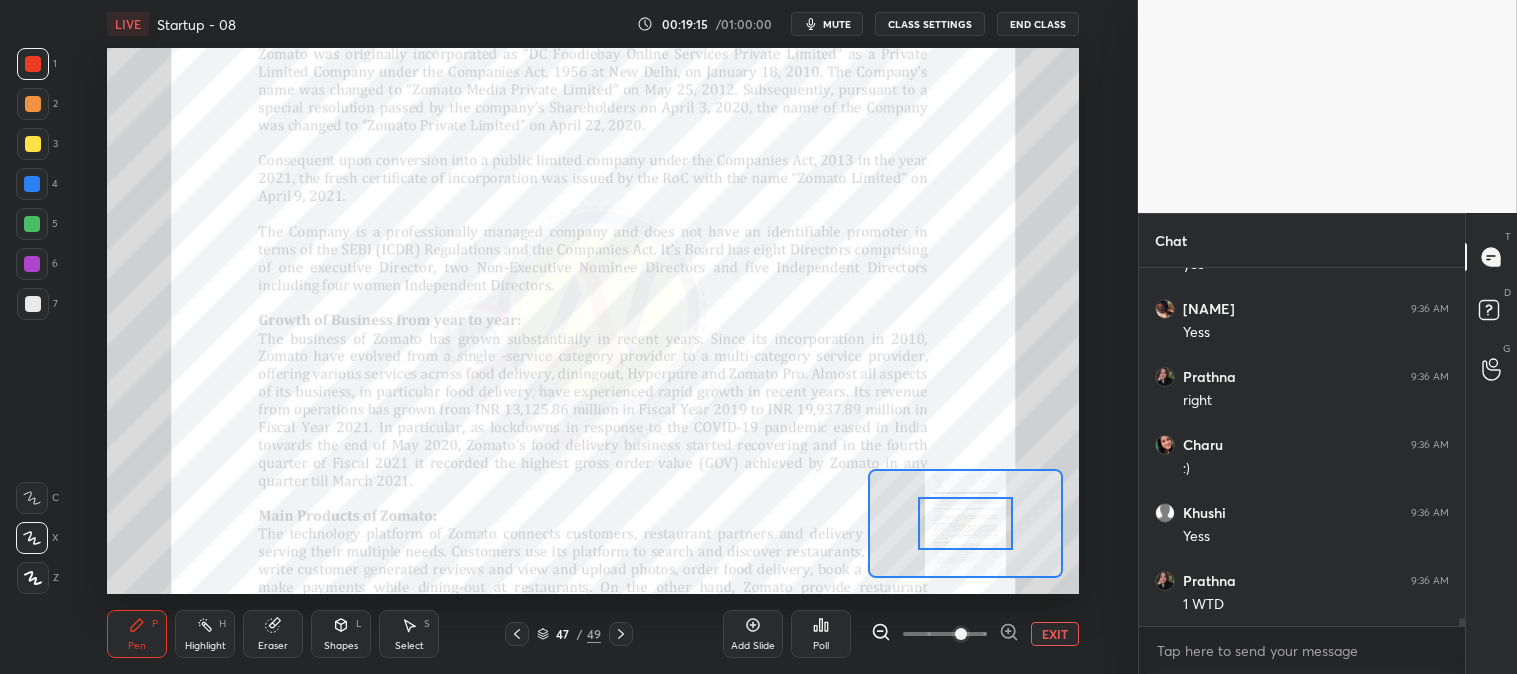 scroll, scrollTop: 14841, scrollLeft: 0, axis: vertical 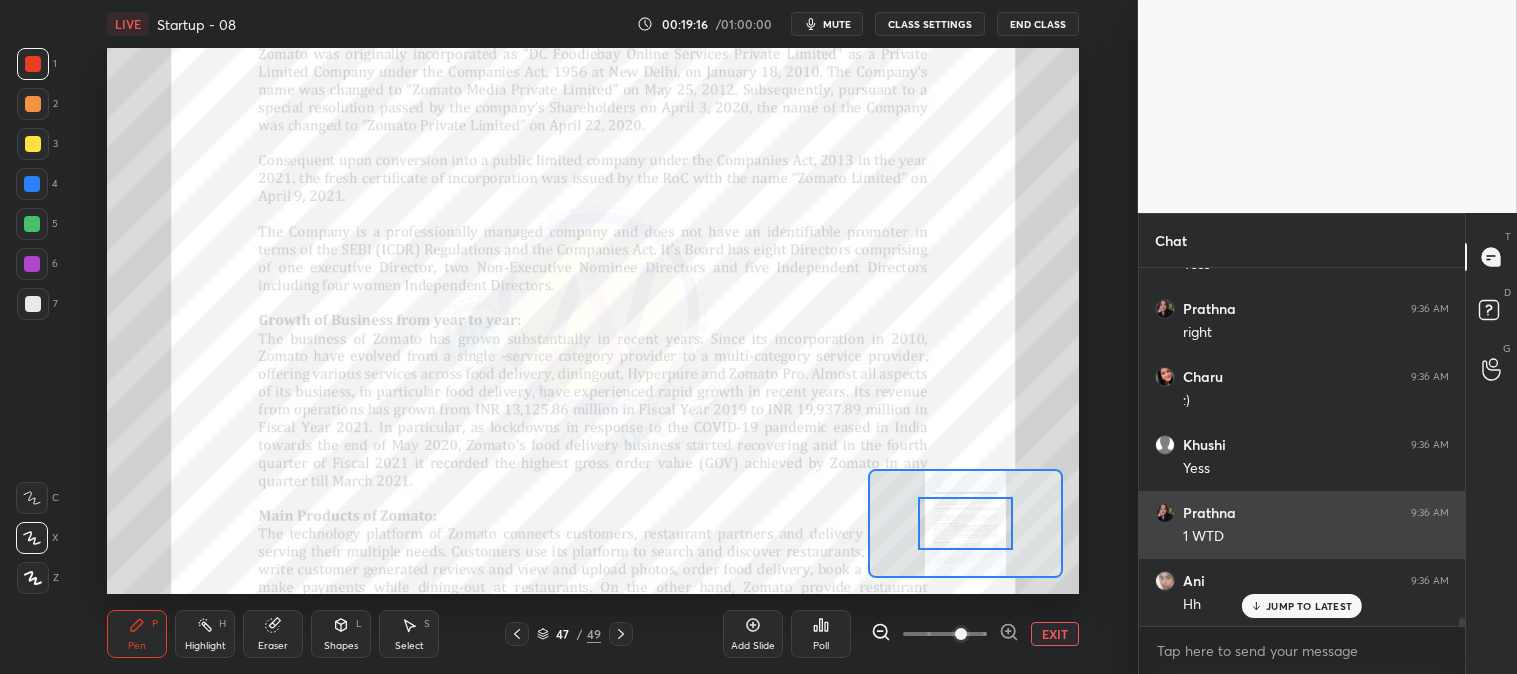 click on "JUMP TO LATEST" at bounding box center (1309, 606) 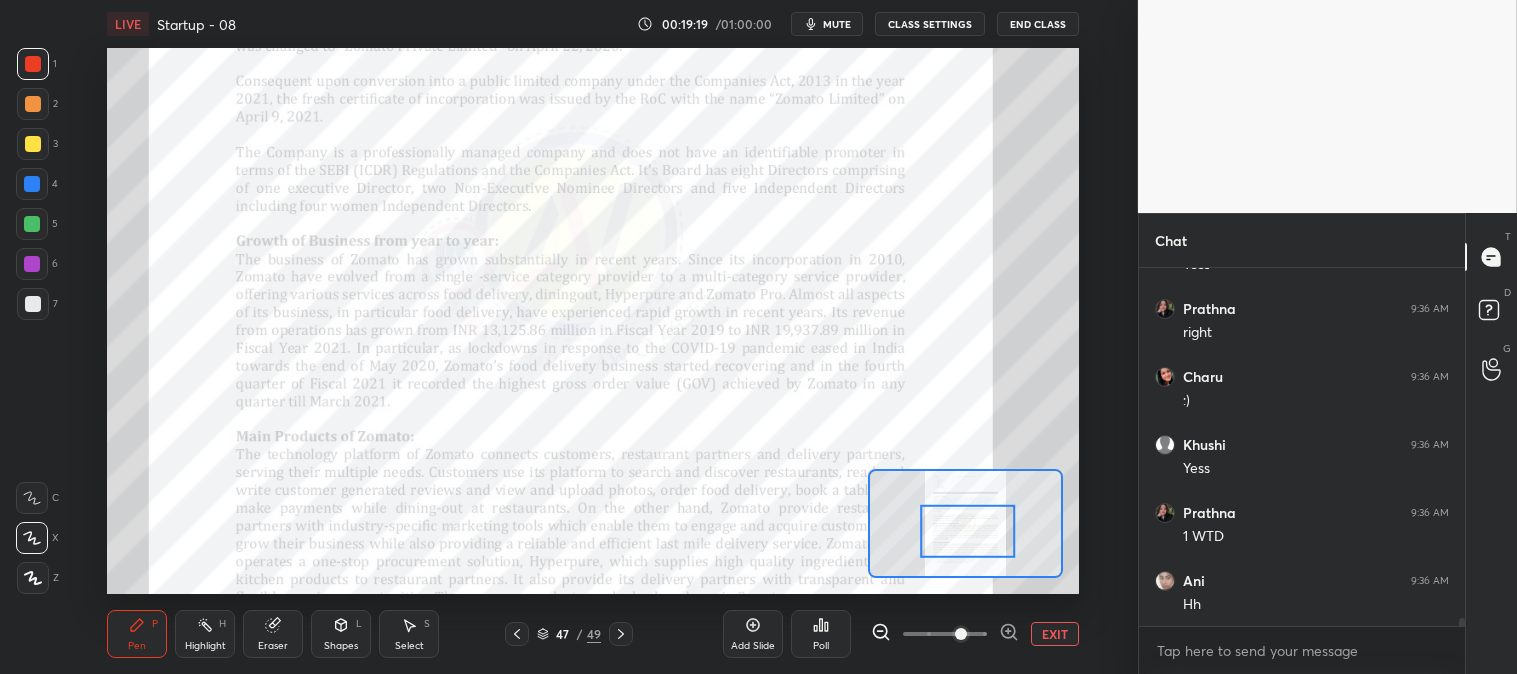 scroll, scrollTop: 14910, scrollLeft: 0, axis: vertical 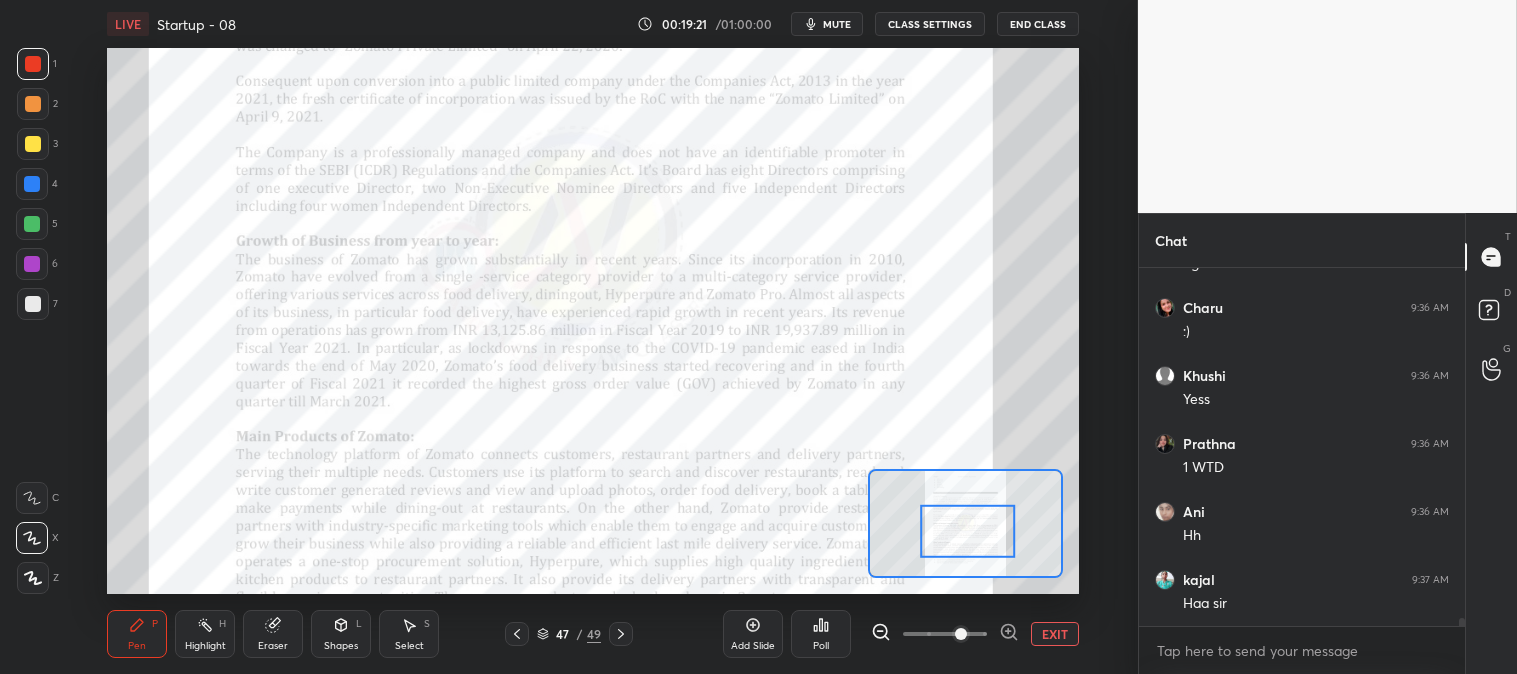 click on "Highlight H" at bounding box center (205, 634) 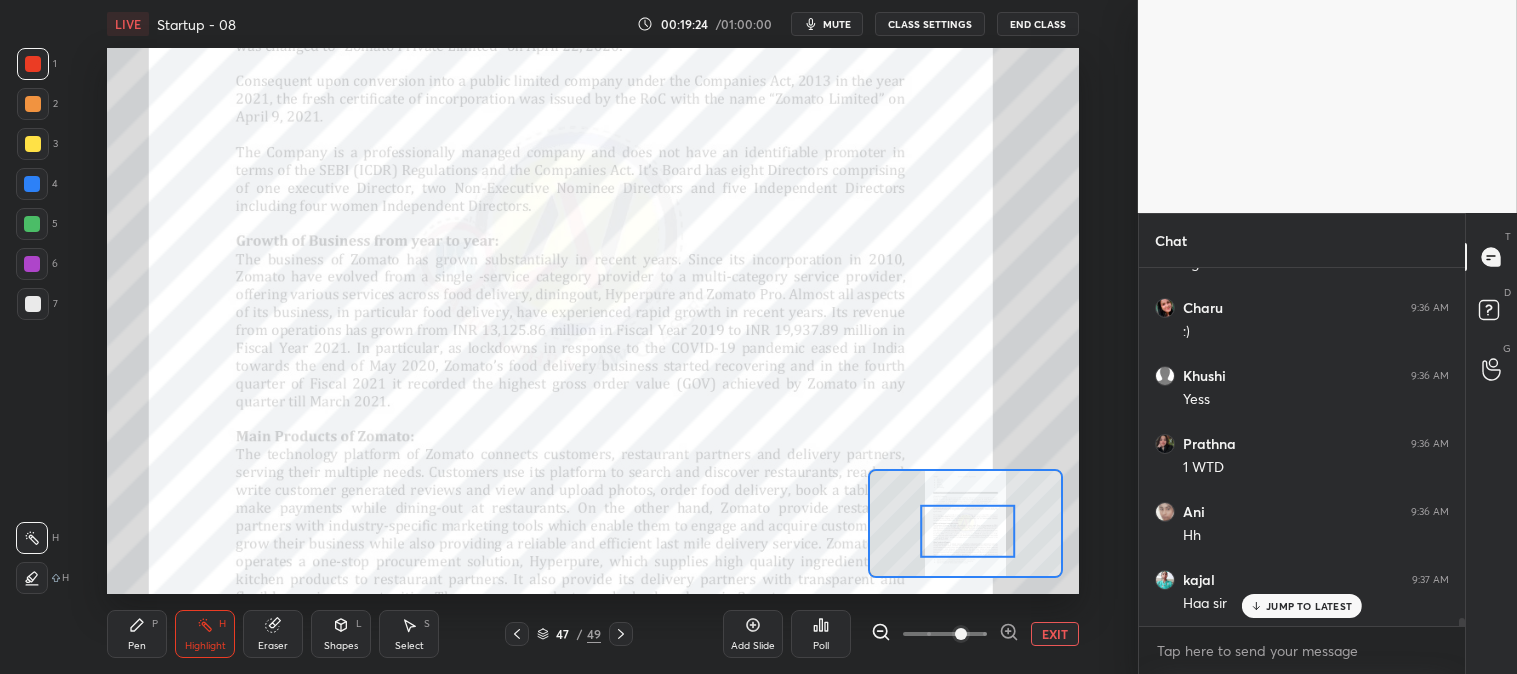 scroll, scrollTop: 14977, scrollLeft: 0, axis: vertical 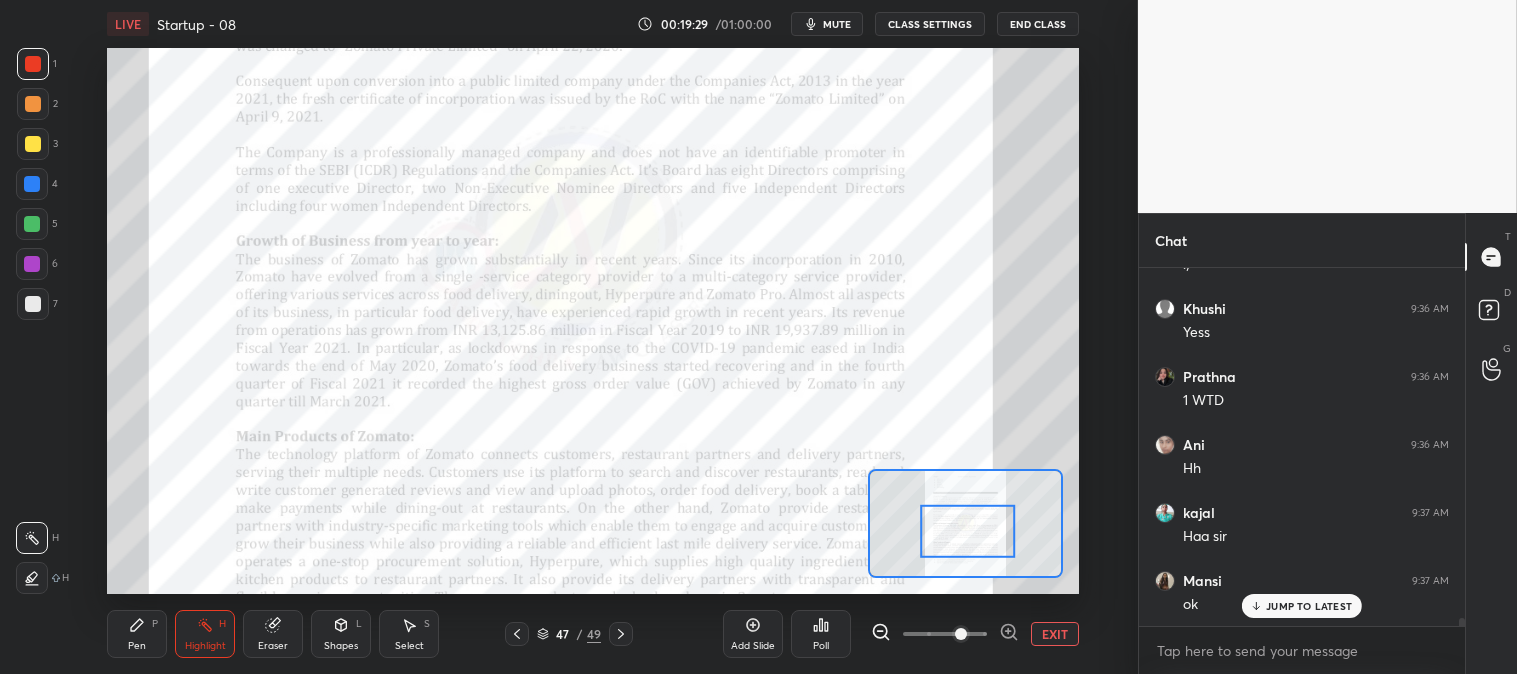 click on "JUMP TO LATEST" at bounding box center [1302, 606] 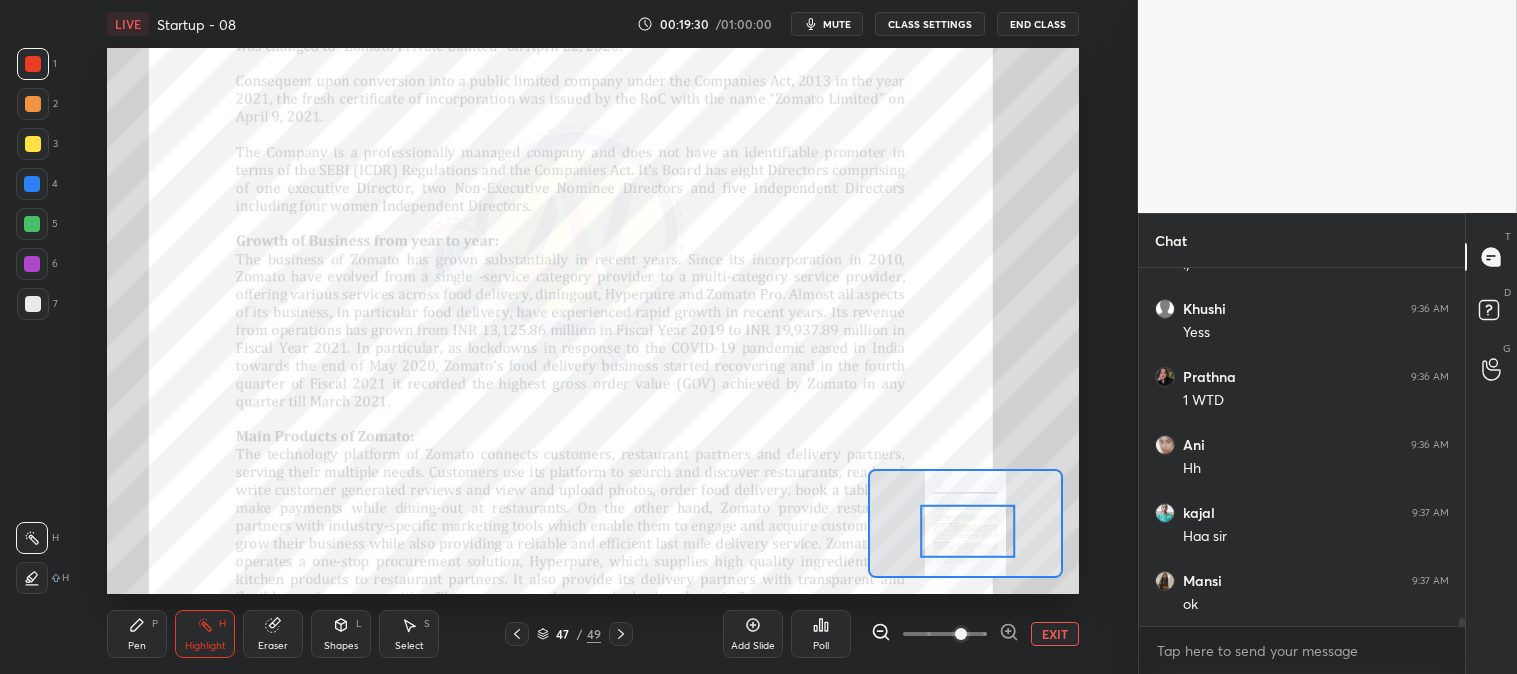 click on "EXIT" at bounding box center [1055, 634] 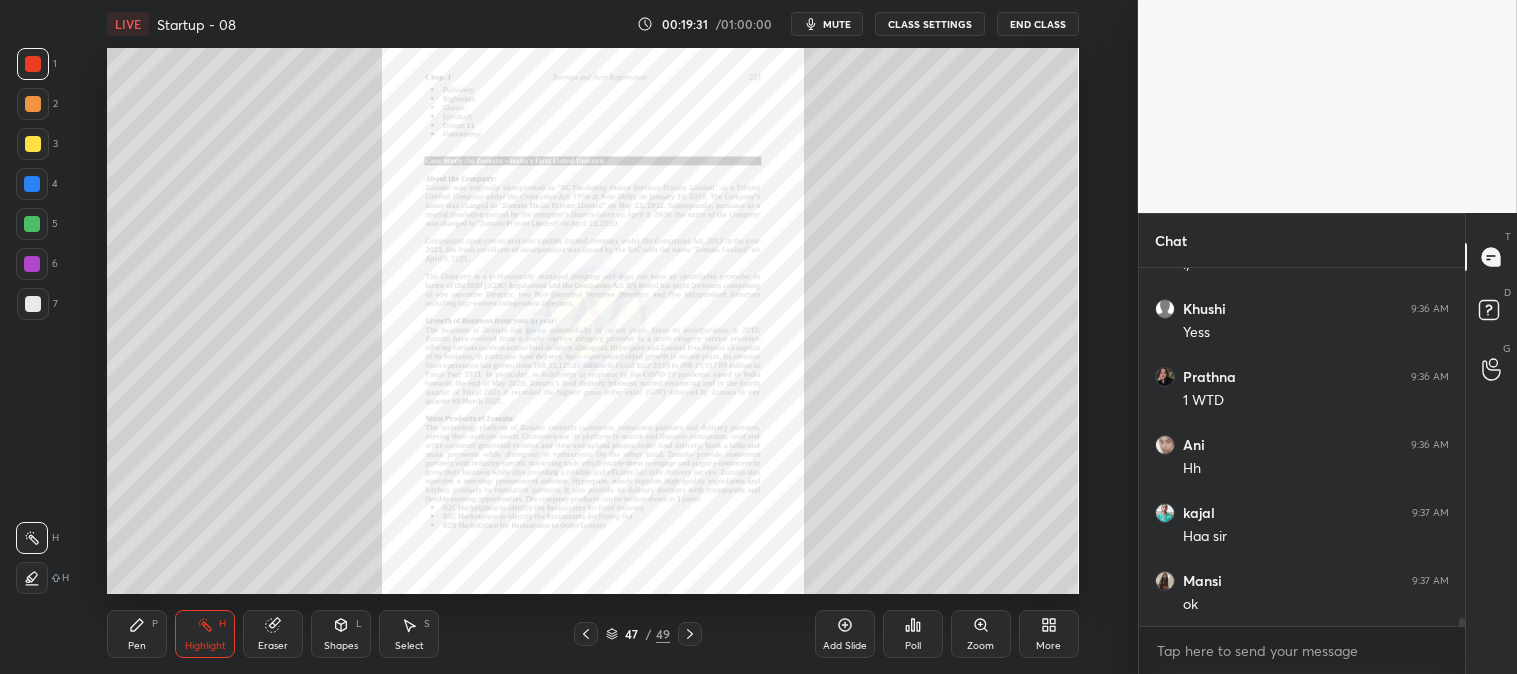 click on "Pen P" at bounding box center [137, 634] 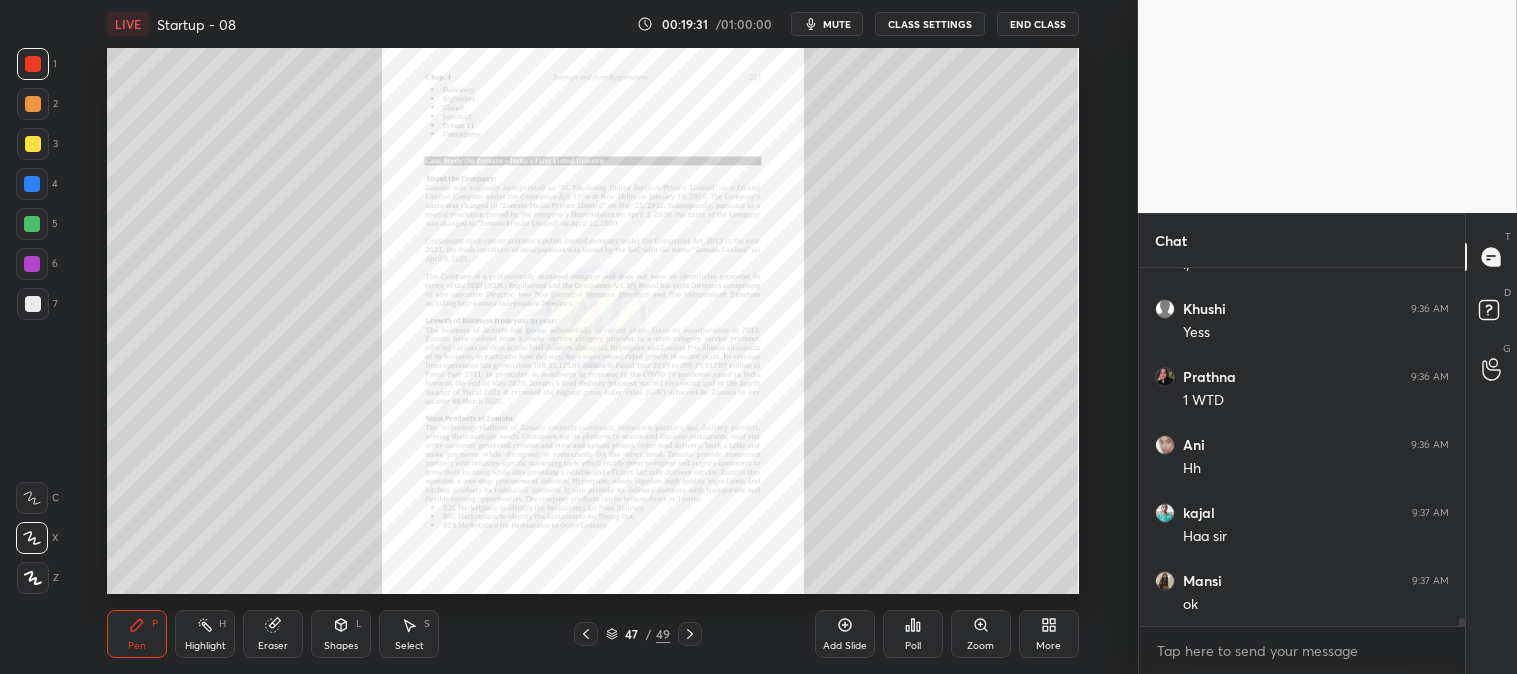 click on "Pen P" at bounding box center (137, 634) 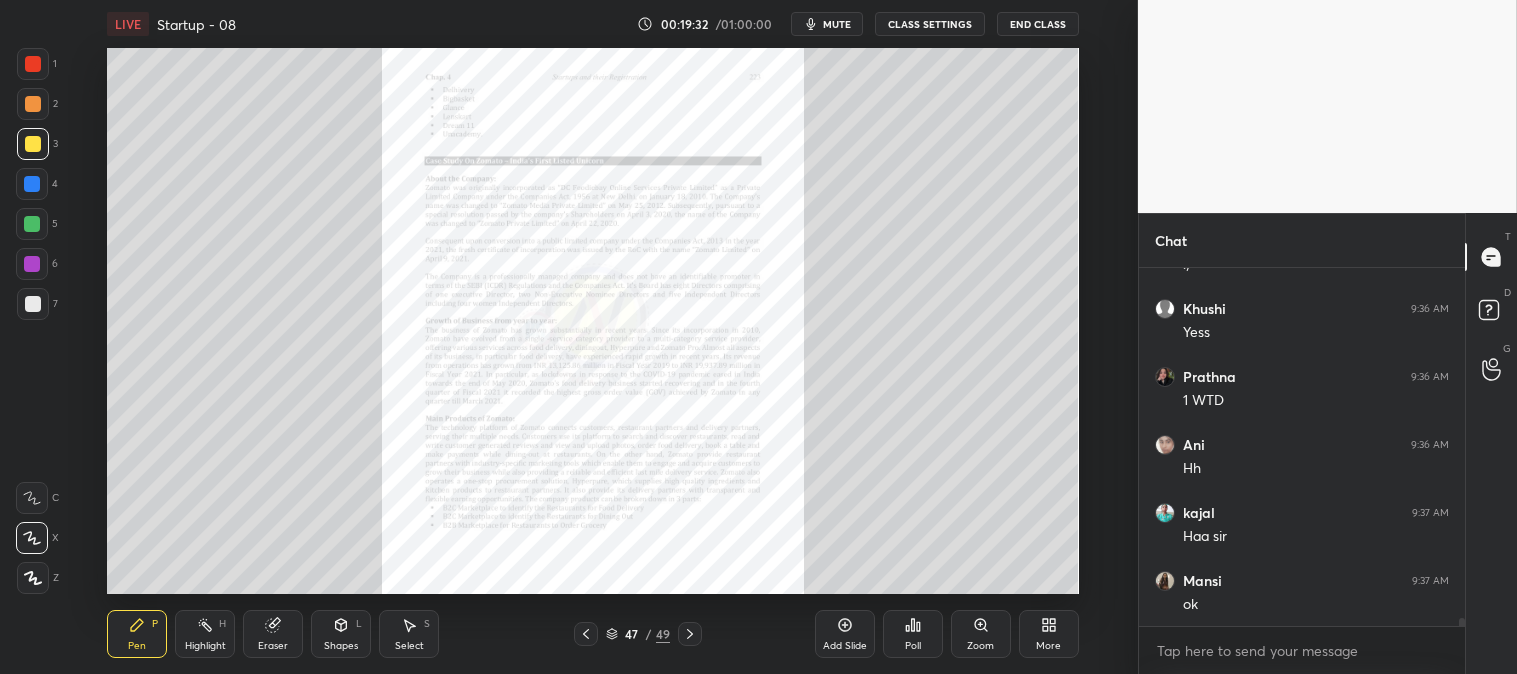 click 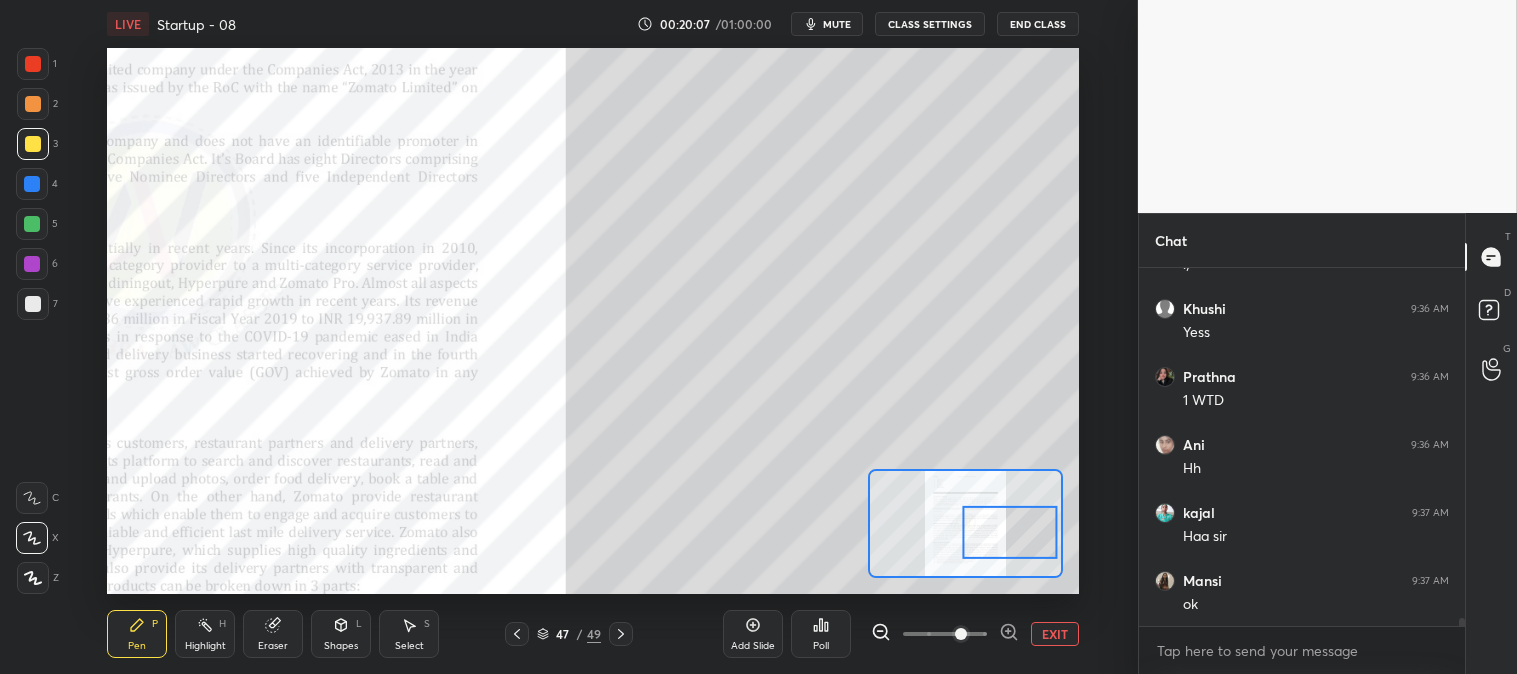 click at bounding box center [32, 224] 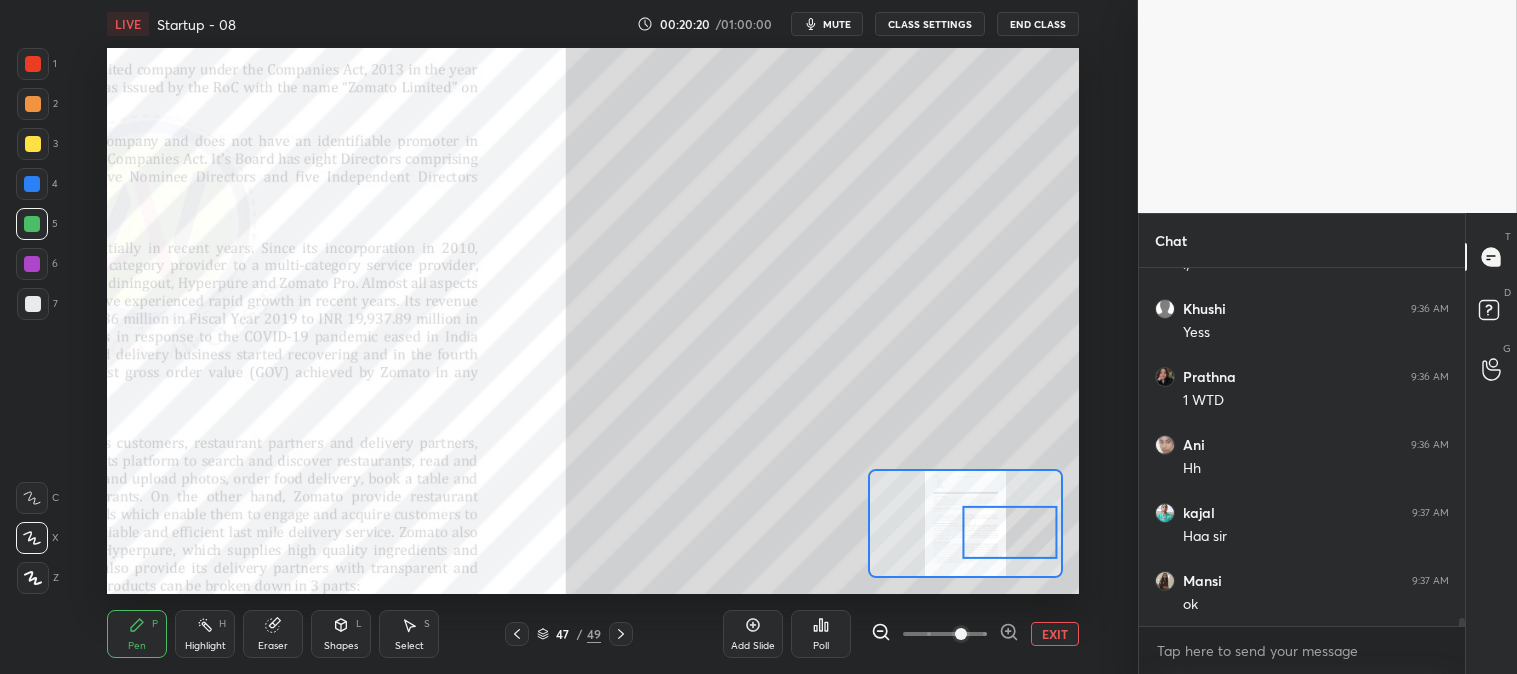 click at bounding box center [33, 304] 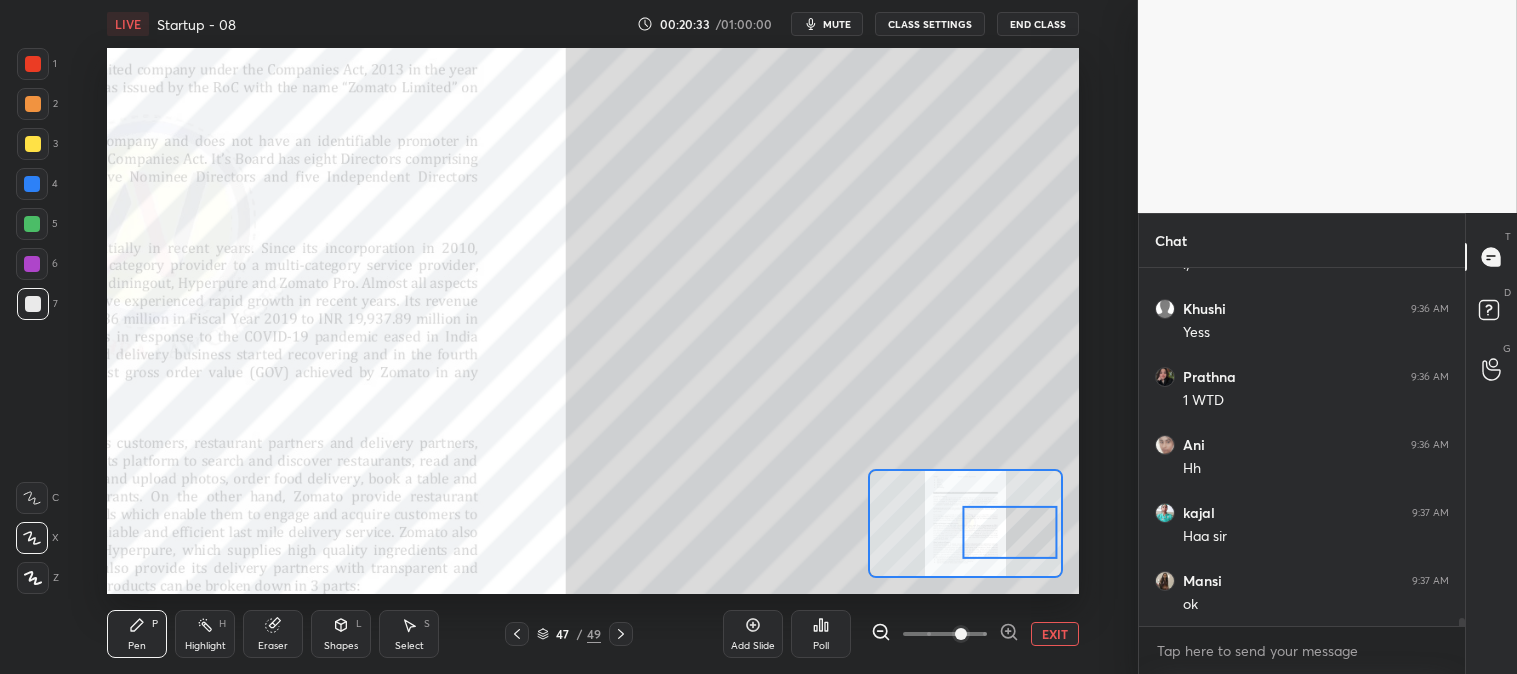 click on "EXIT" at bounding box center (1055, 634) 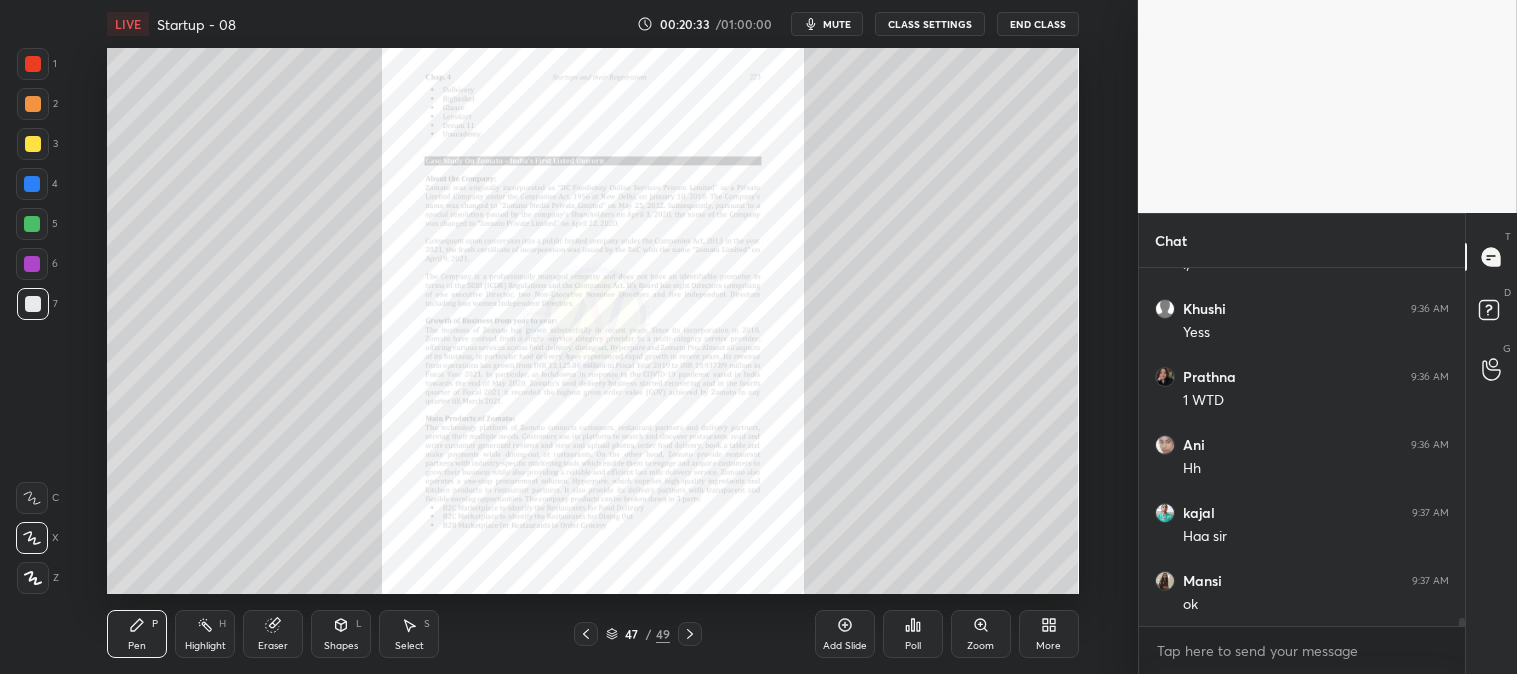 click on "Highlight H" at bounding box center (205, 634) 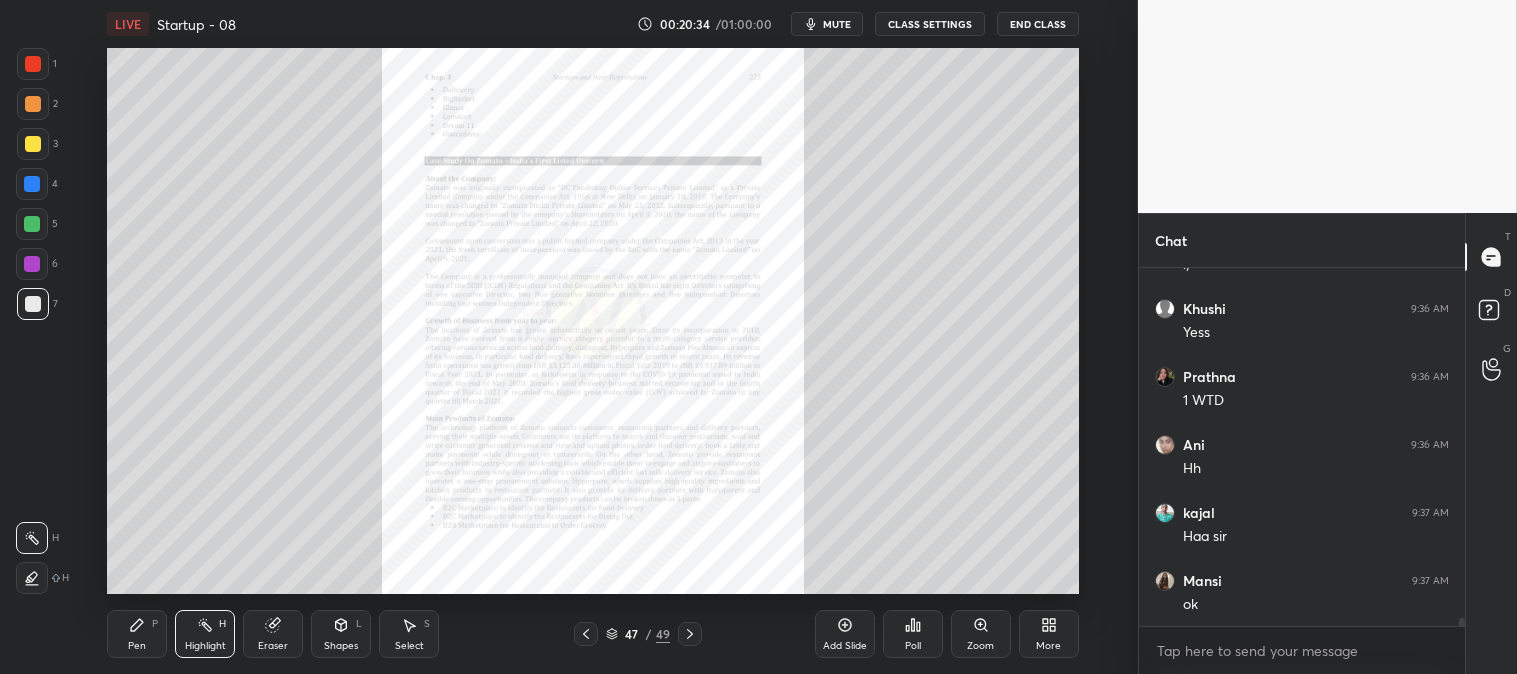 click on "mute" at bounding box center [837, 24] 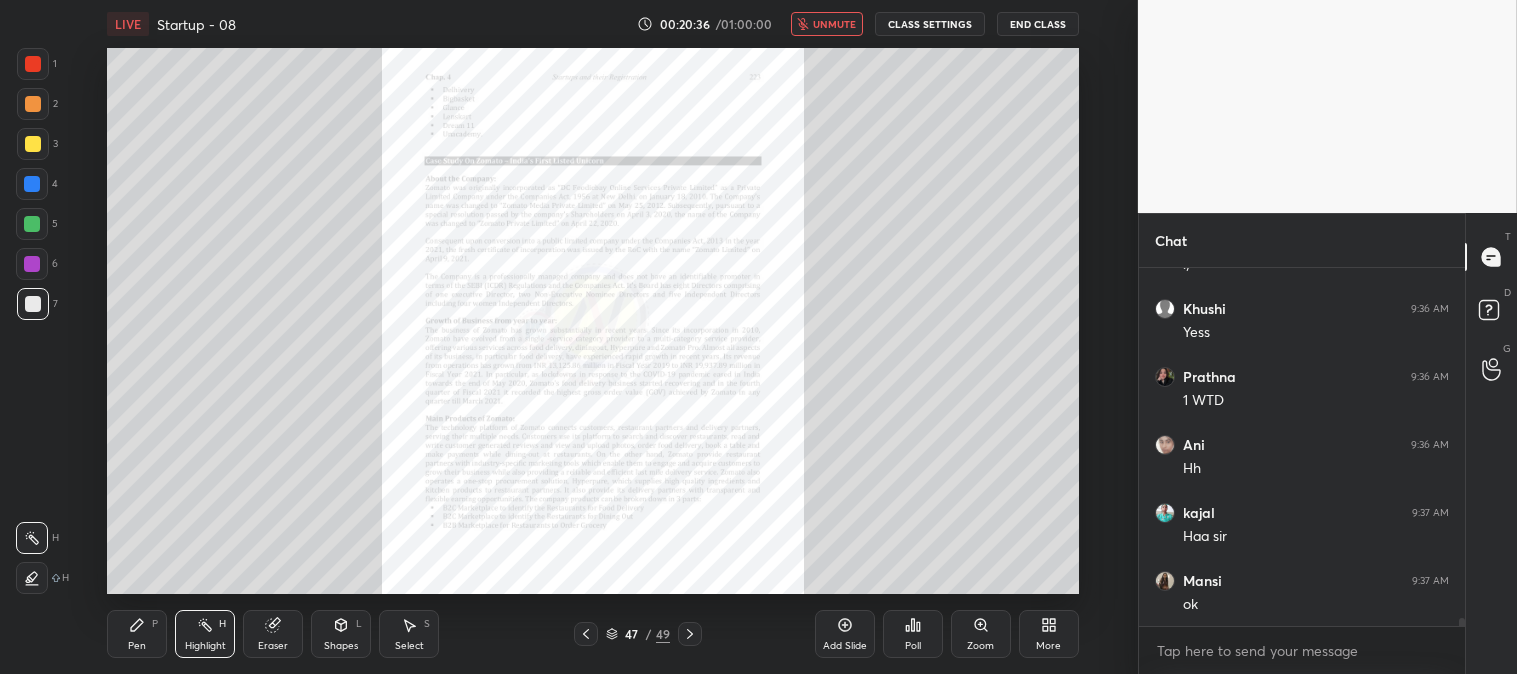 click on "unmute" at bounding box center [834, 24] 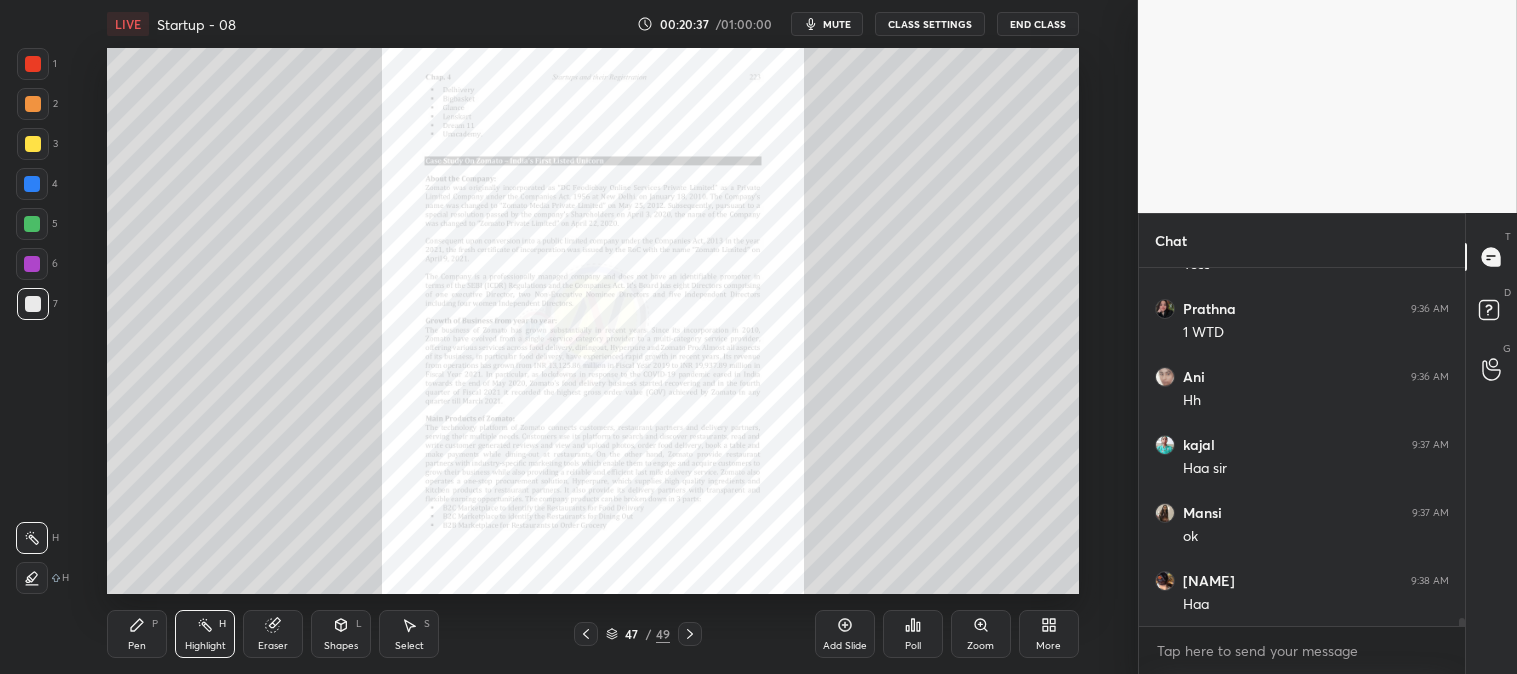 click at bounding box center [32, 184] 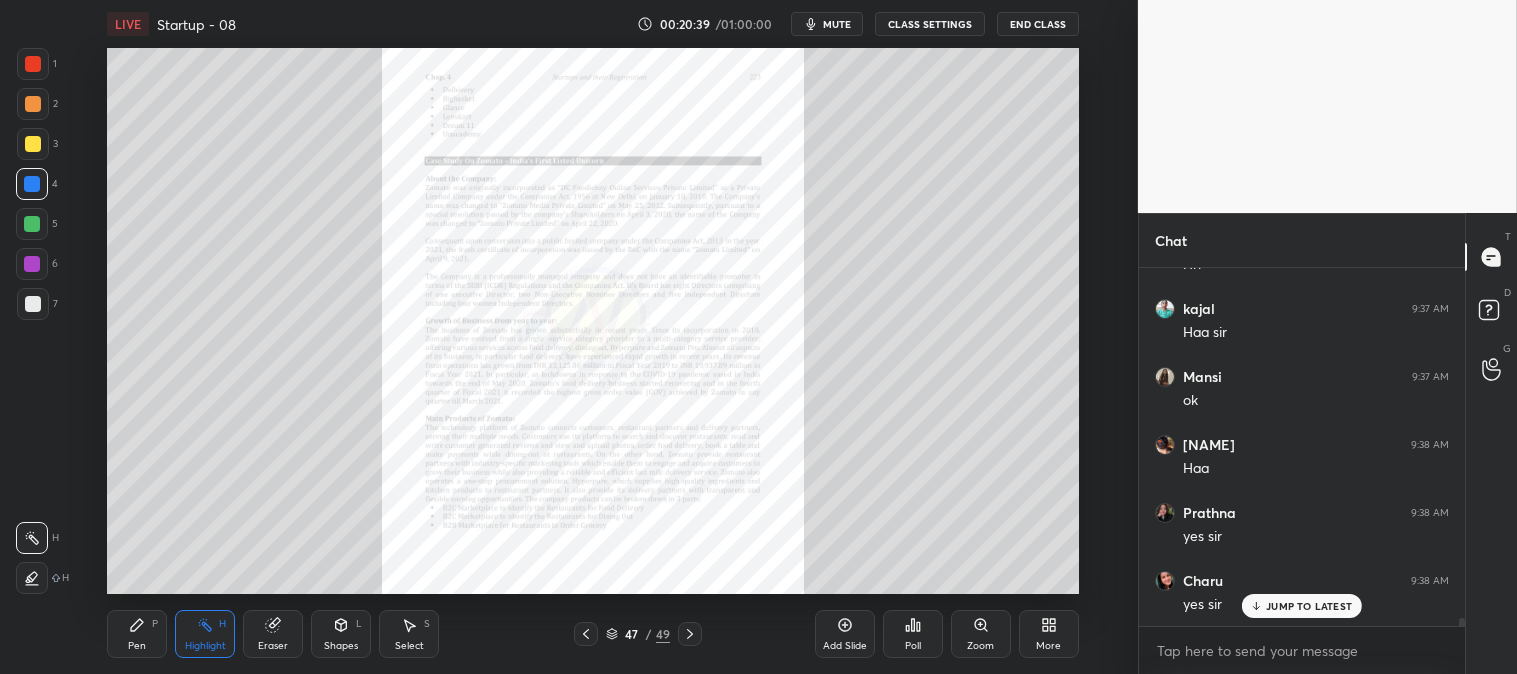 scroll, scrollTop: 15250, scrollLeft: 0, axis: vertical 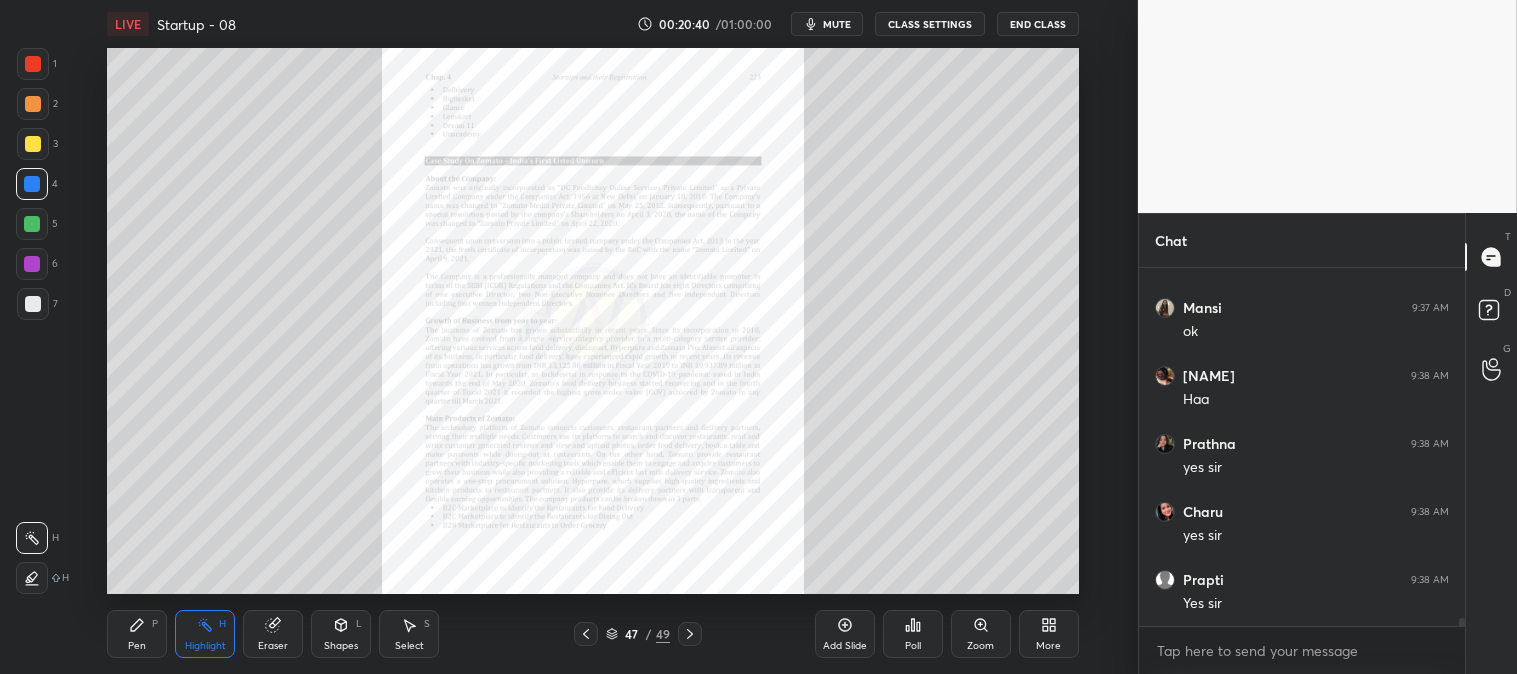 click on "Pen P" at bounding box center [137, 634] 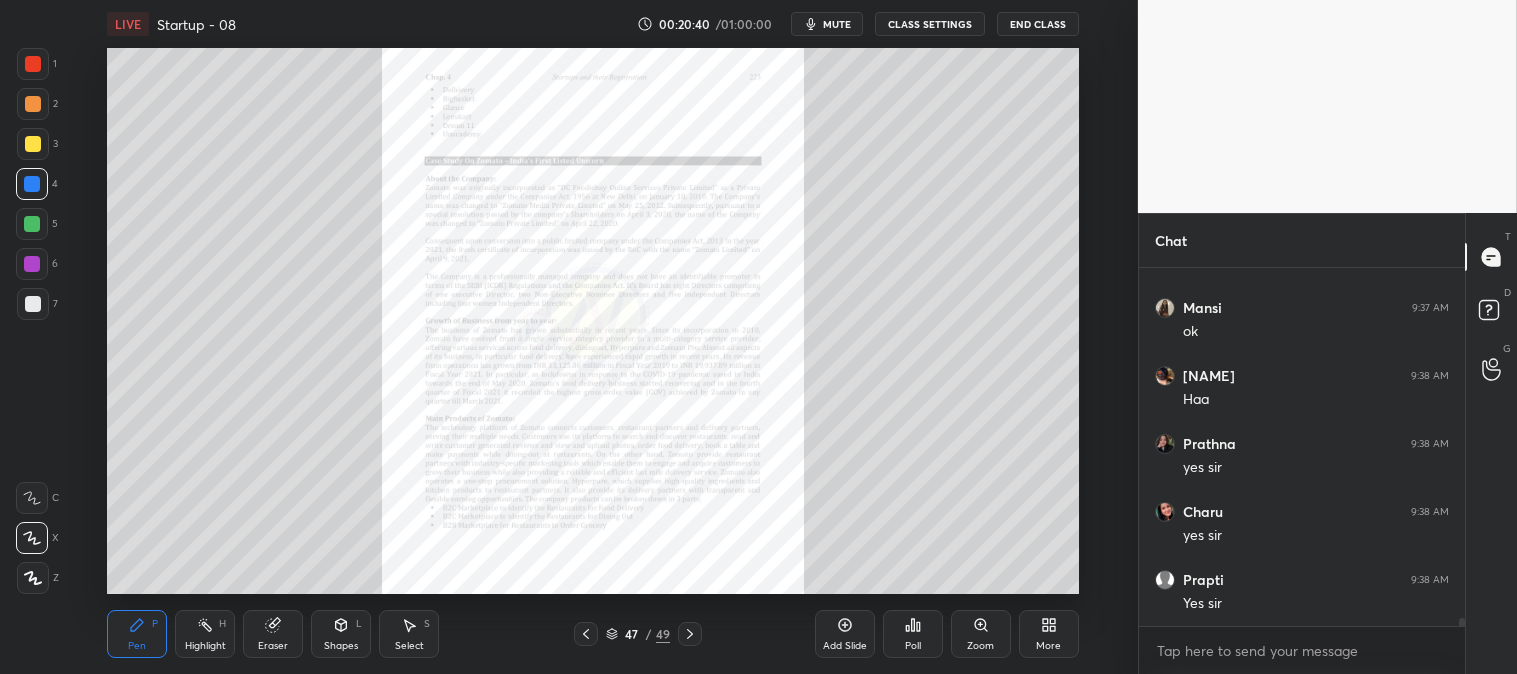 scroll, scrollTop: 15385, scrollLeft: 0, axis: vertical 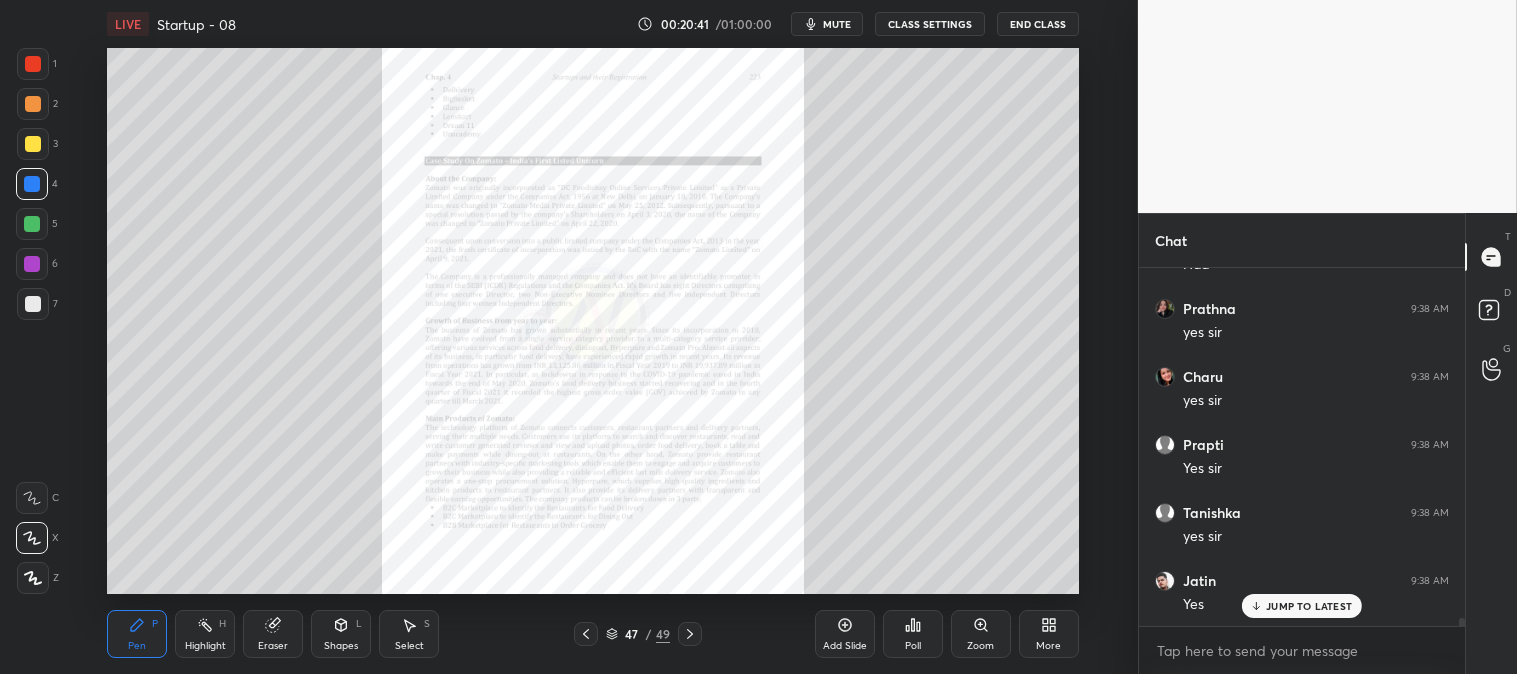 click on "Zoom" at bounding box center [981, 634] 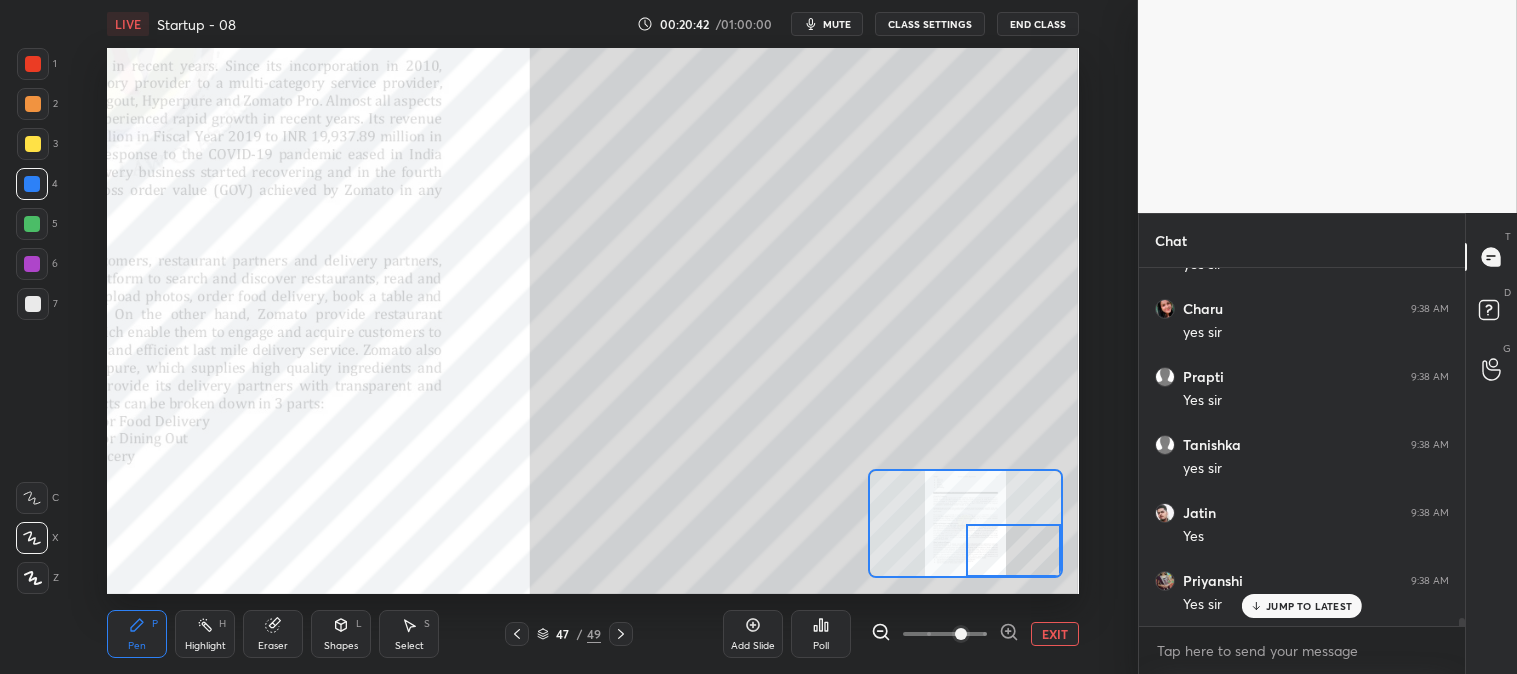 scroll, scrollTop: 15521, scrollLeft: 0, axis: vertical 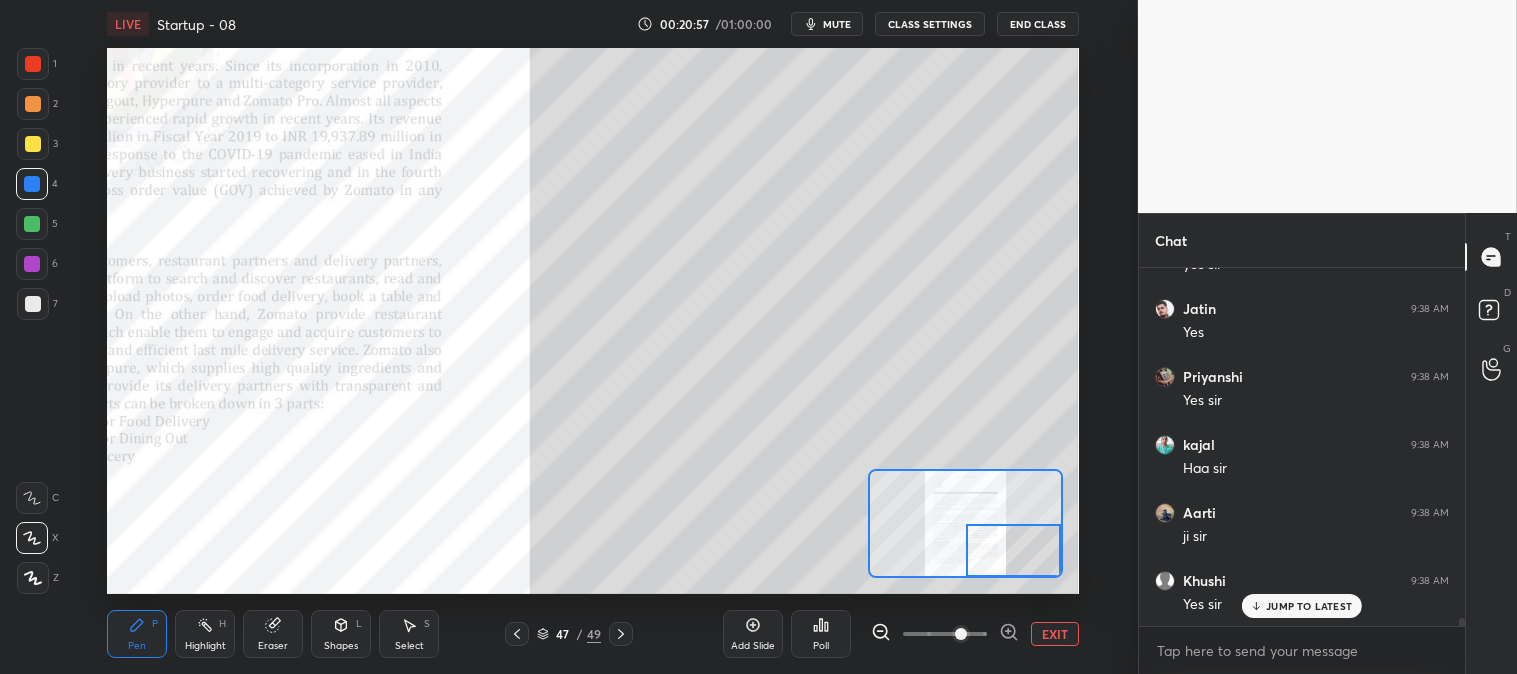 click on "EXIT" at bounding box center [1055, 634] 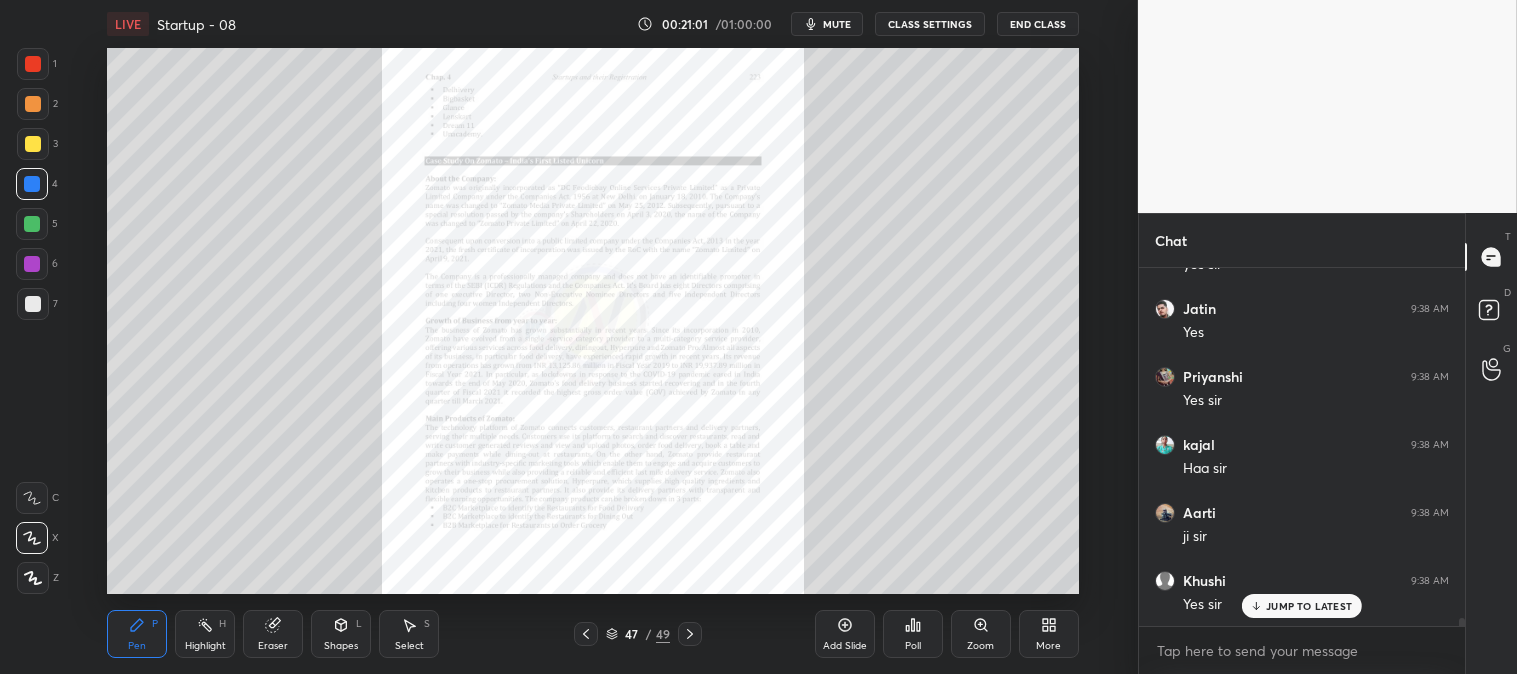 scroll, scrollTop: 15725, scrollLeft: 0, axis: vertical 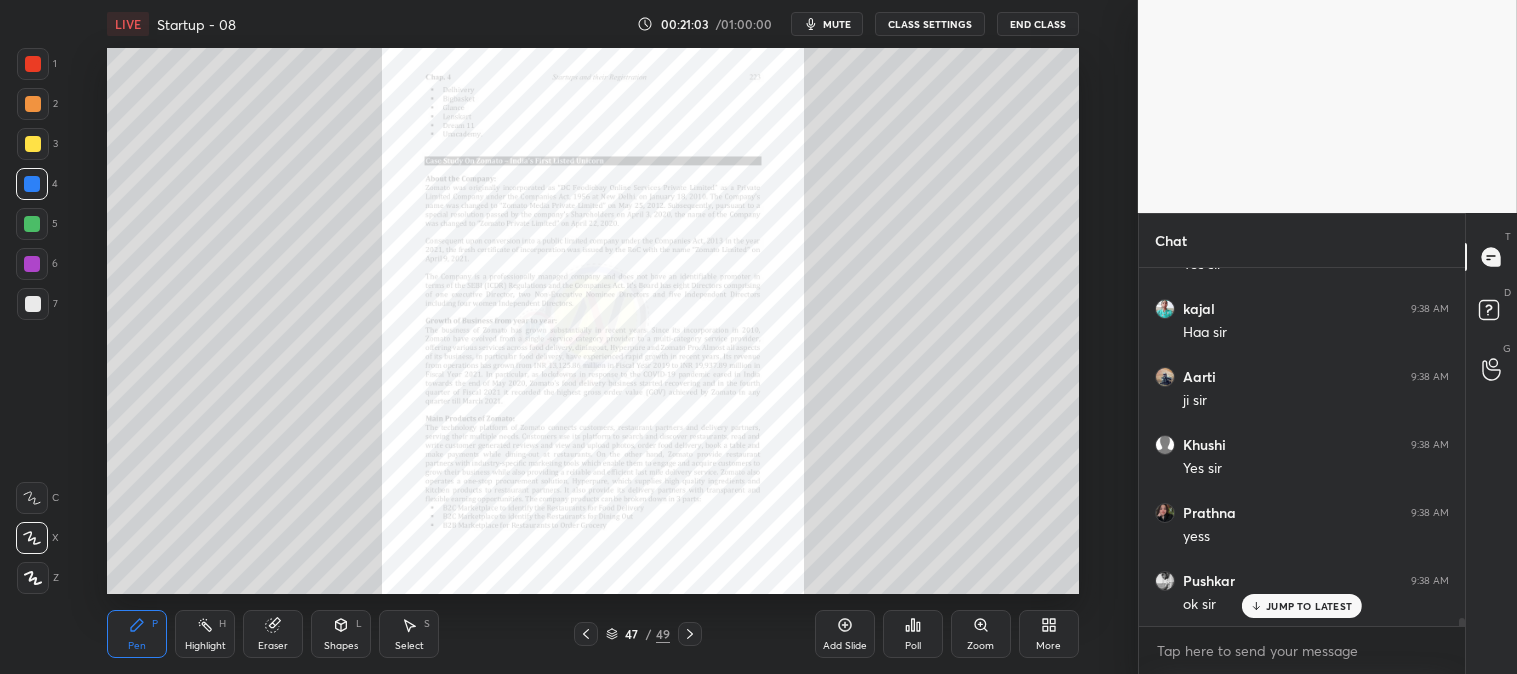 click at bounding box center [33, 64] 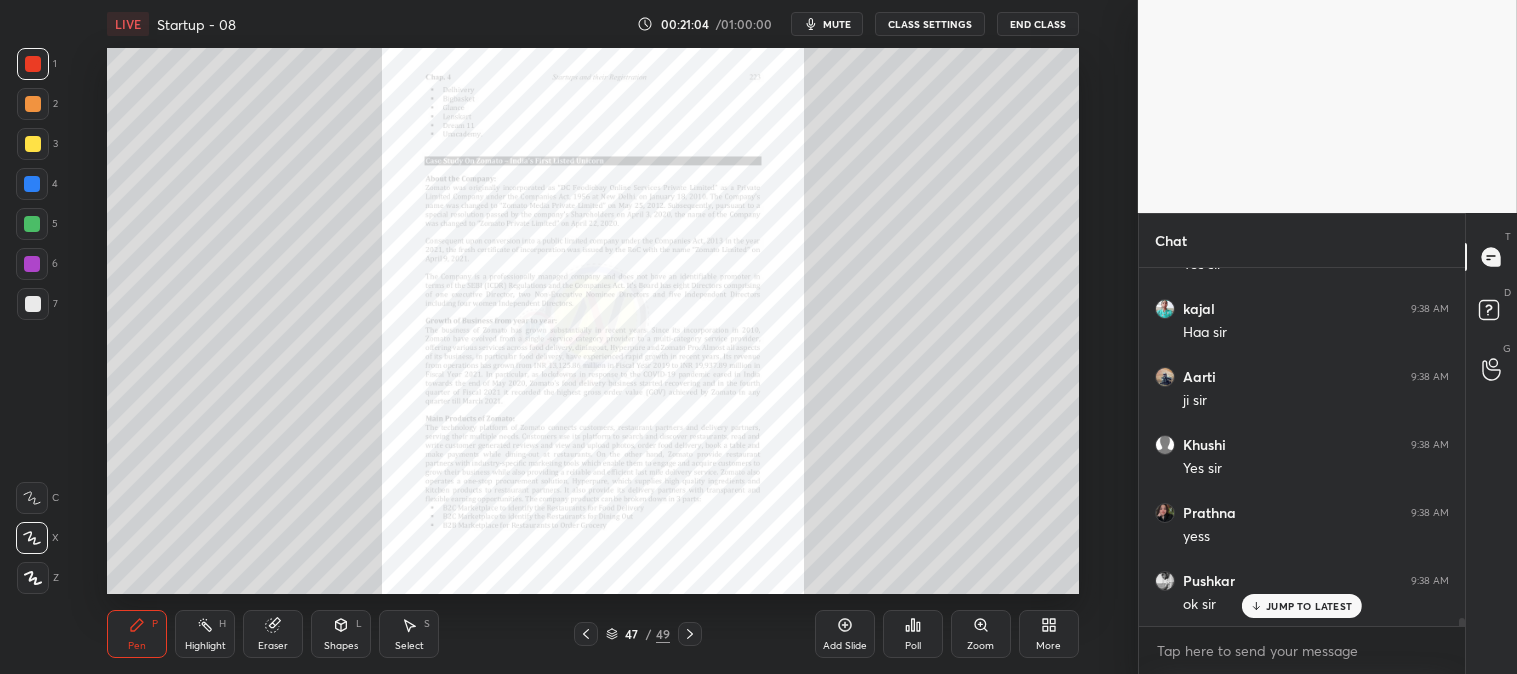 scroll, scrollTop: 15861, scrollLeft: 0, axis: vertical 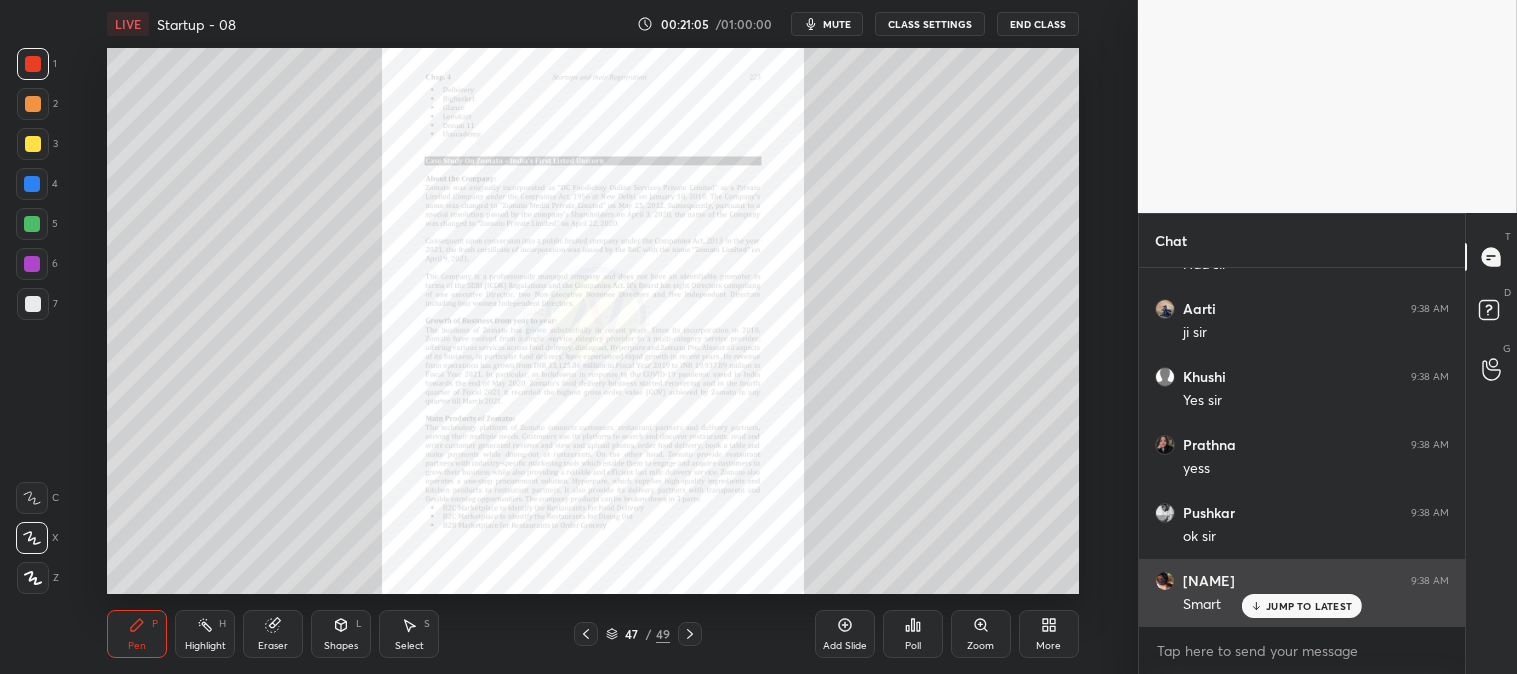 click on "JUMP TO LATEST" at bounding box center (1309, 606) 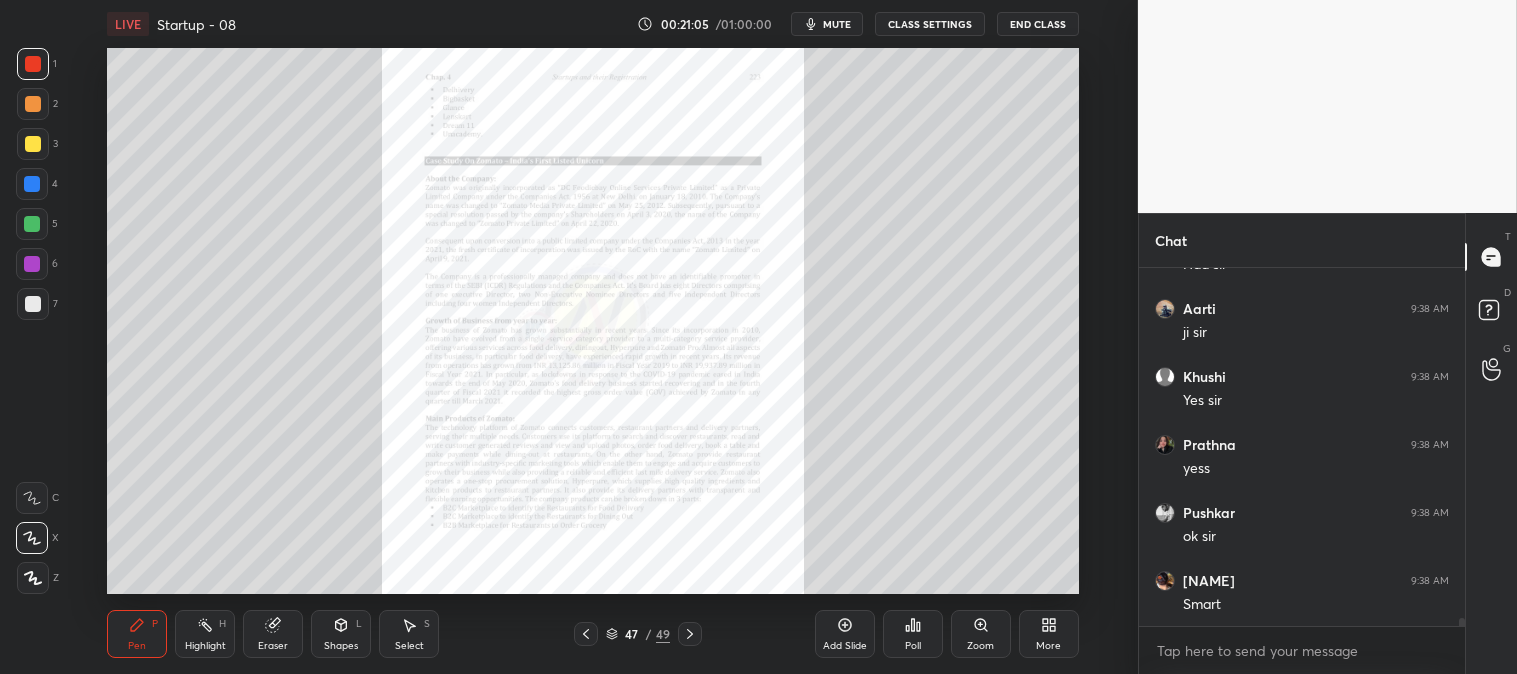 click on "Zoom" at bounding box center [981, 634] 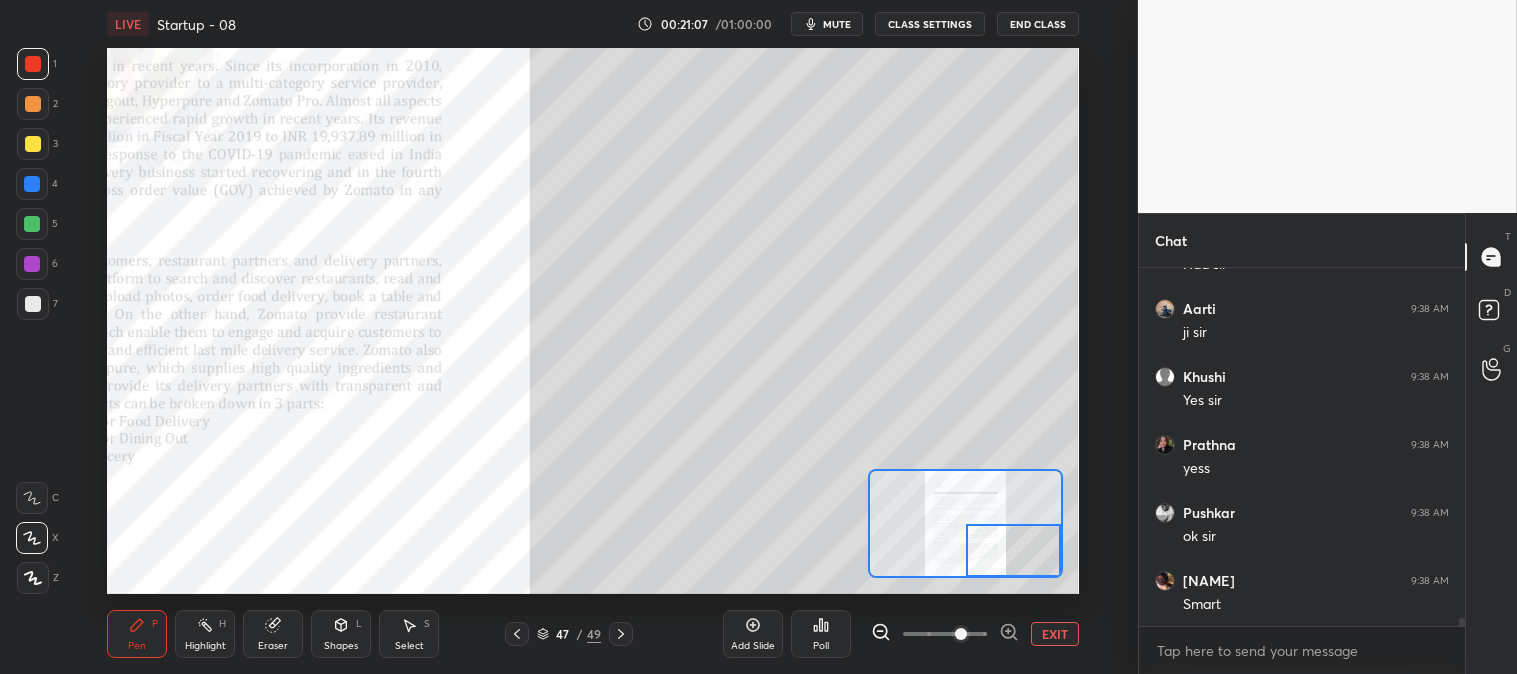 click on "Highlight H" at bounding box center [205, 634] 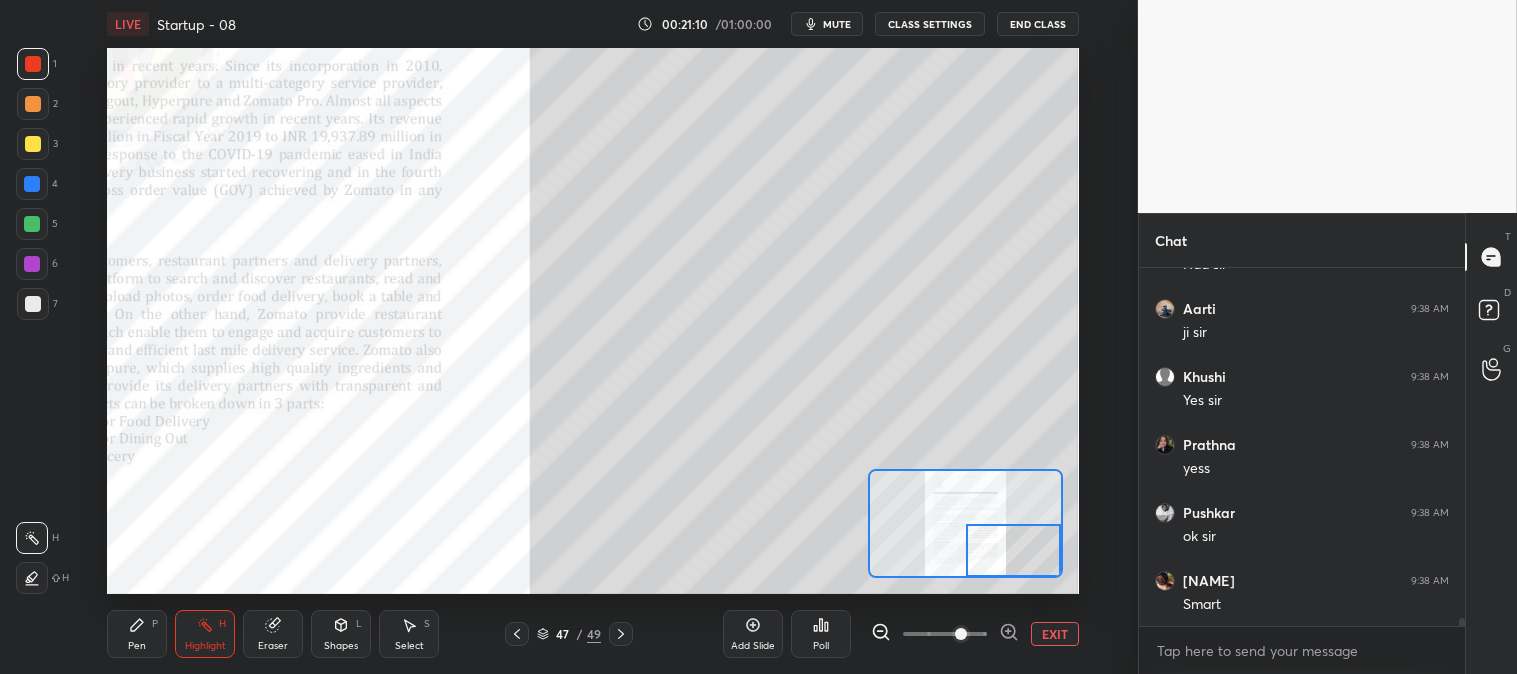click on "EXIT" at bounding box center (1055, 634) 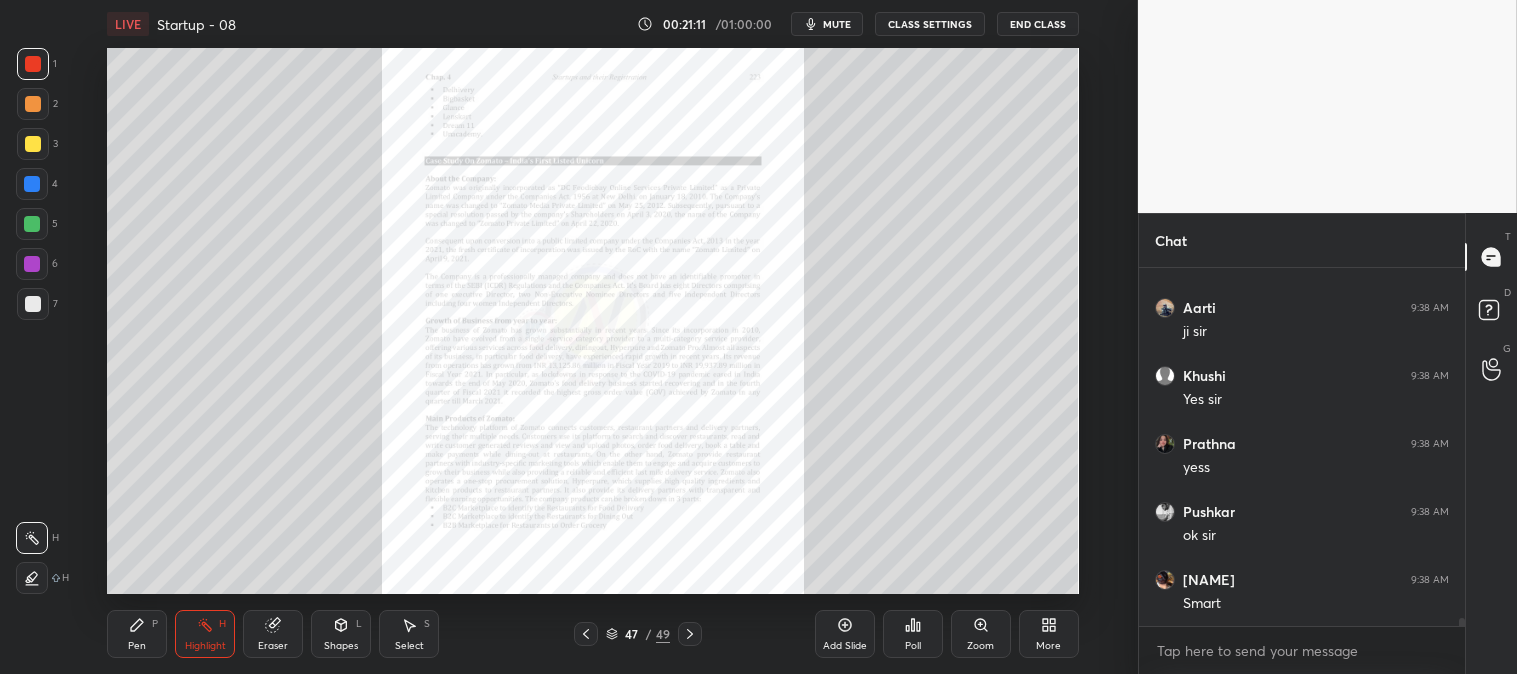 click on "Pen P" at bounding box center [137, 634] 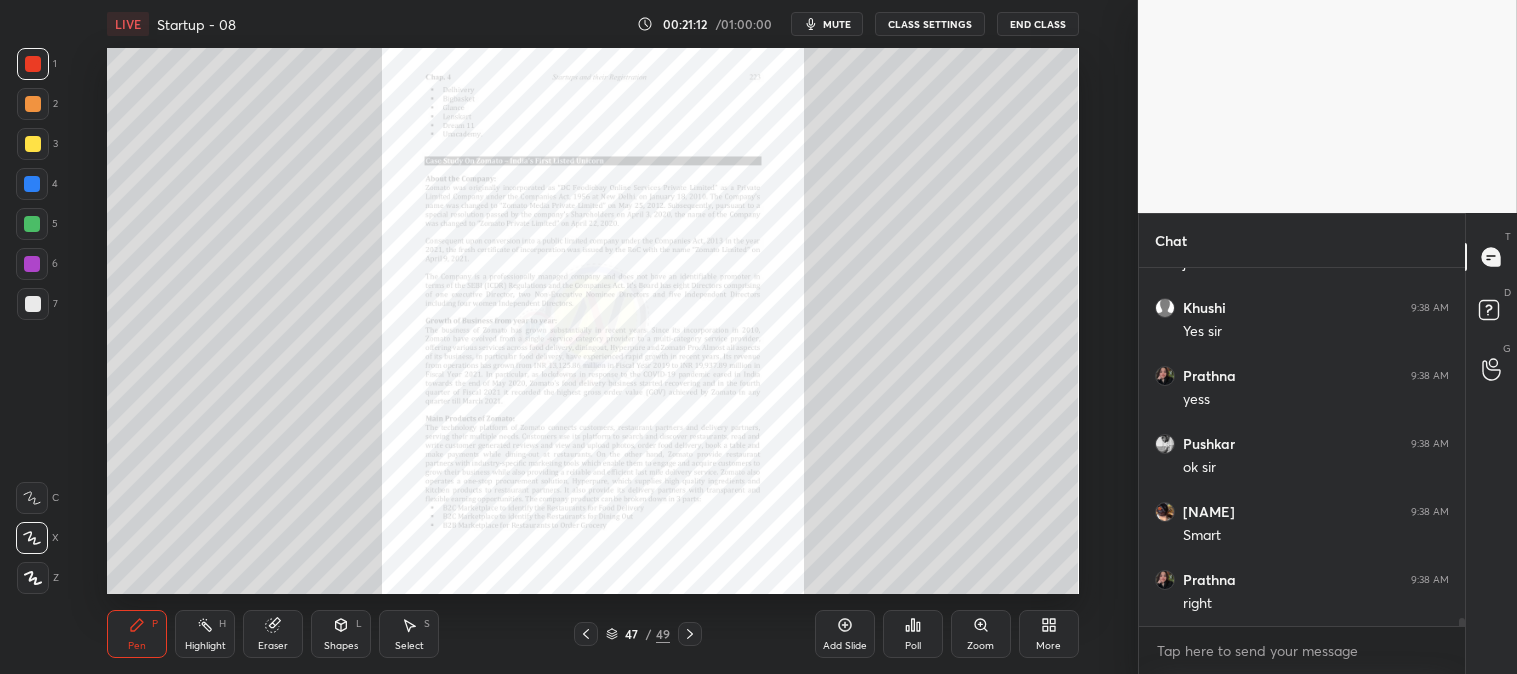 click at bounding box center (33, 64) 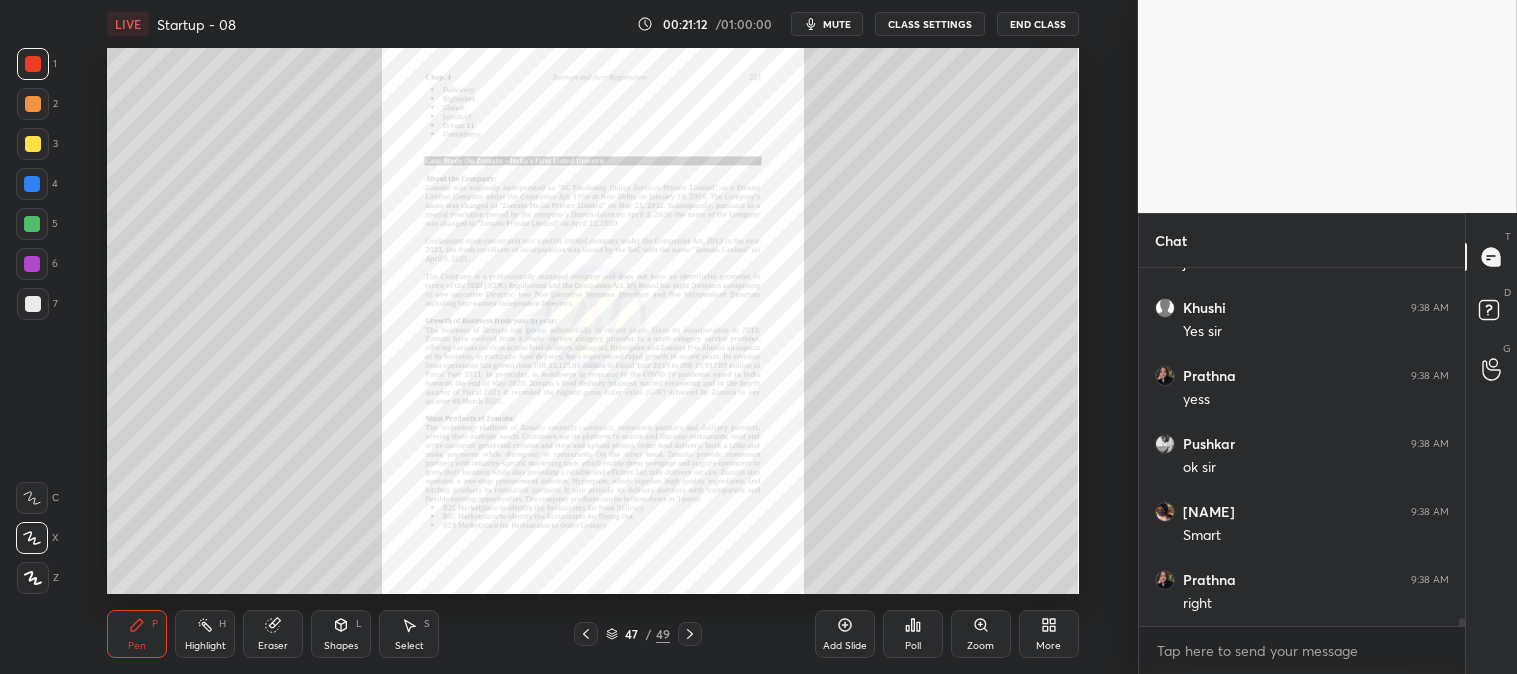 scroll, scrollTop: 16001, scrollLeft: 0, axis: vertical 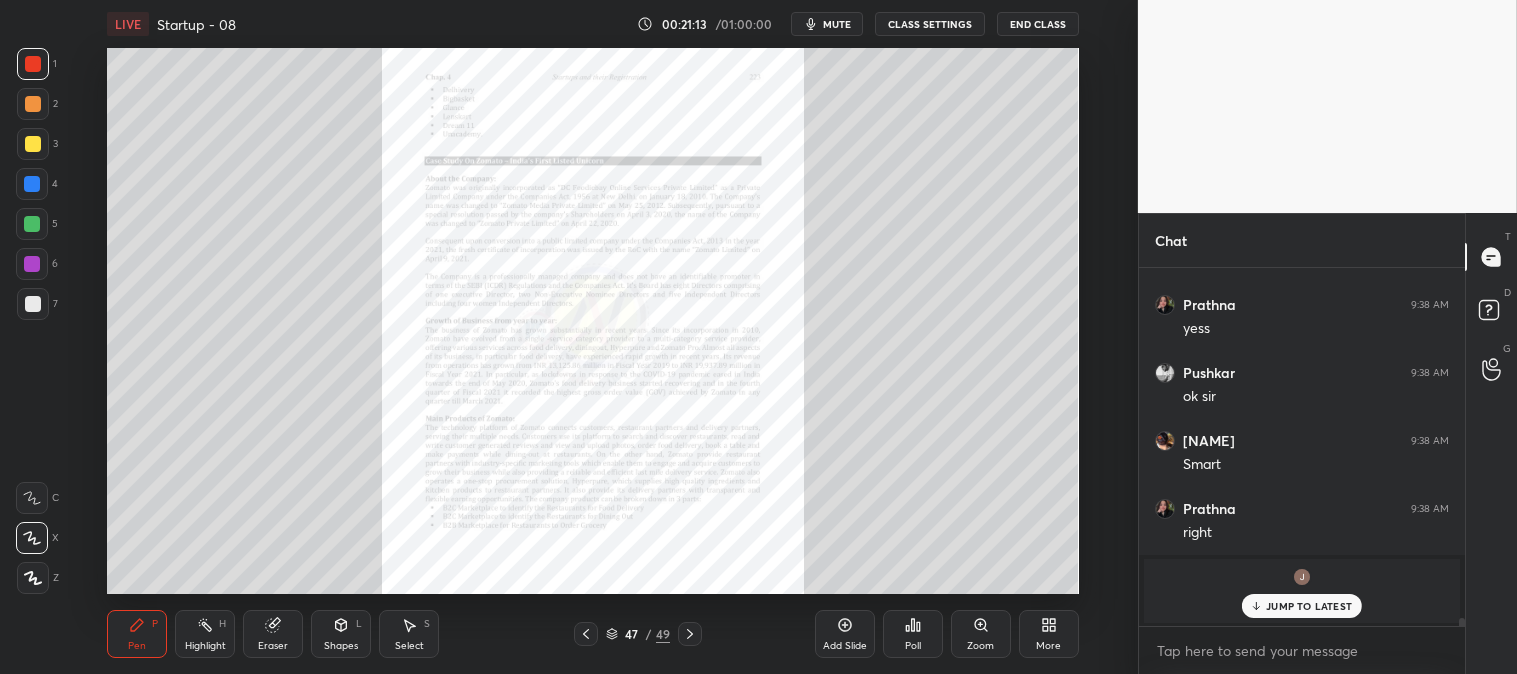 click on "Zoom" at bounding box center (981, 634) 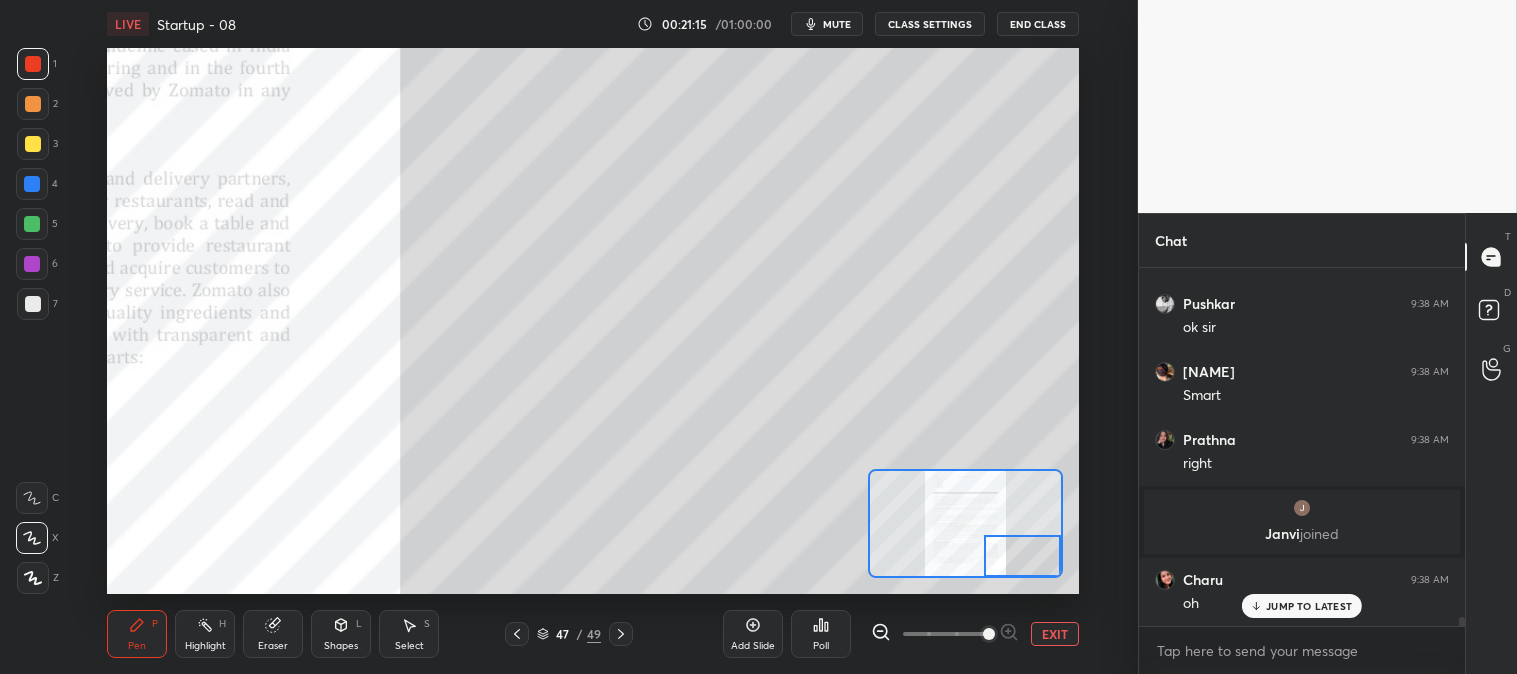 scroll, scrollTop: 14651, scrollLeft: 0, axis: vertical 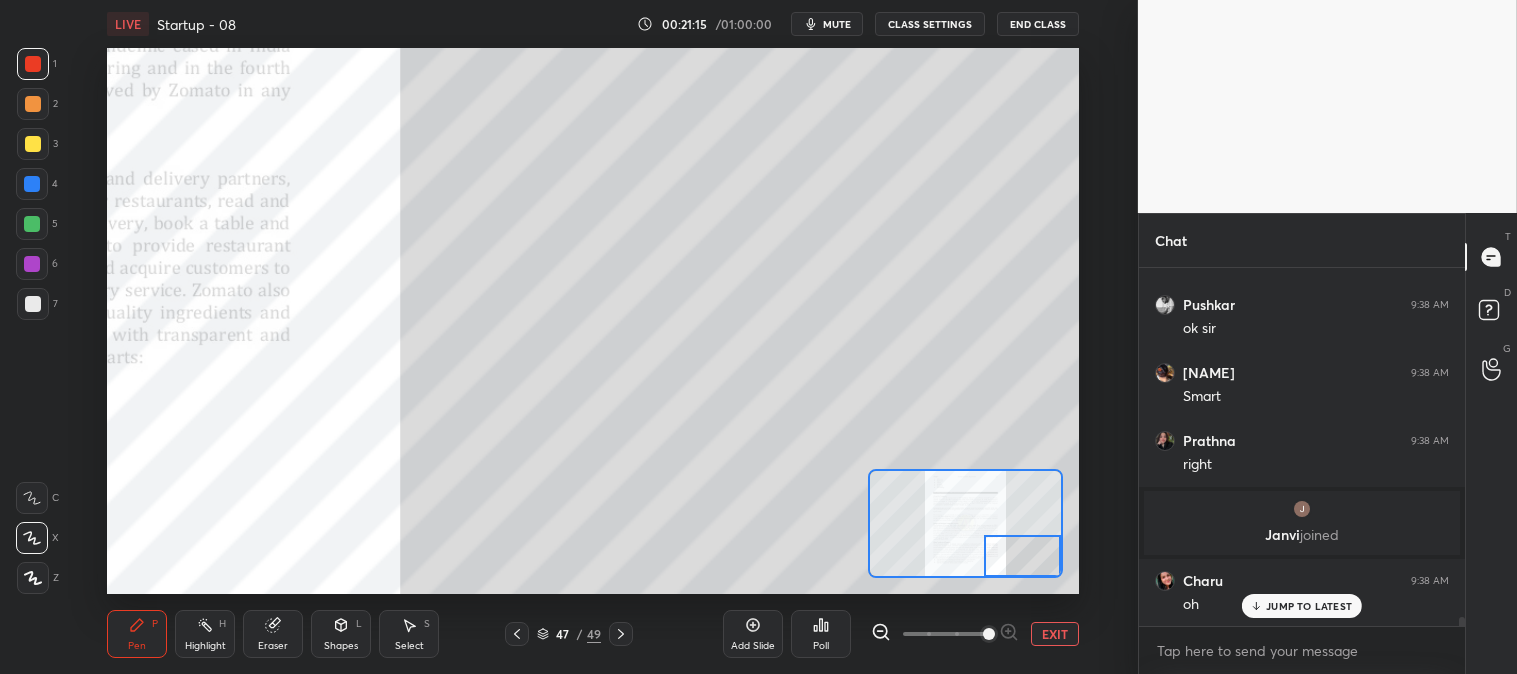 click 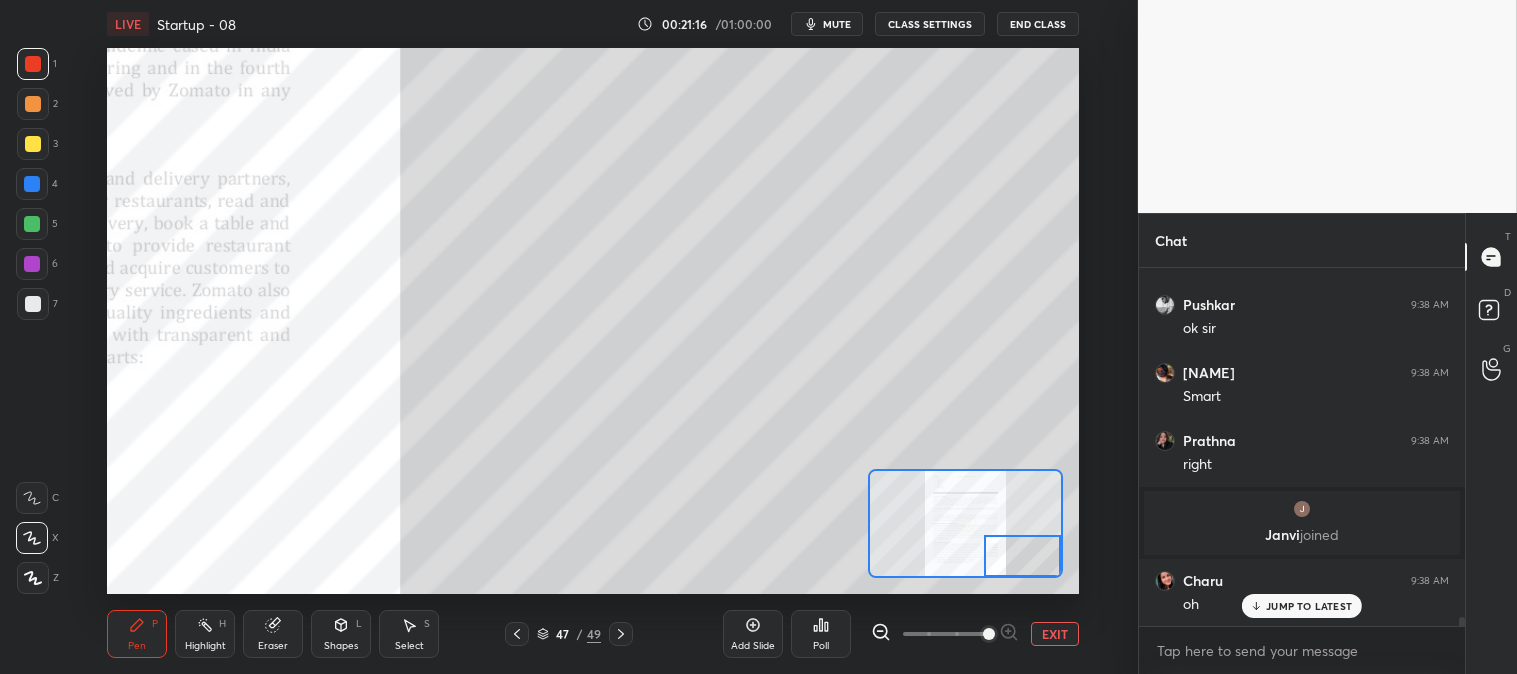 click at bounding box center [33, 304] 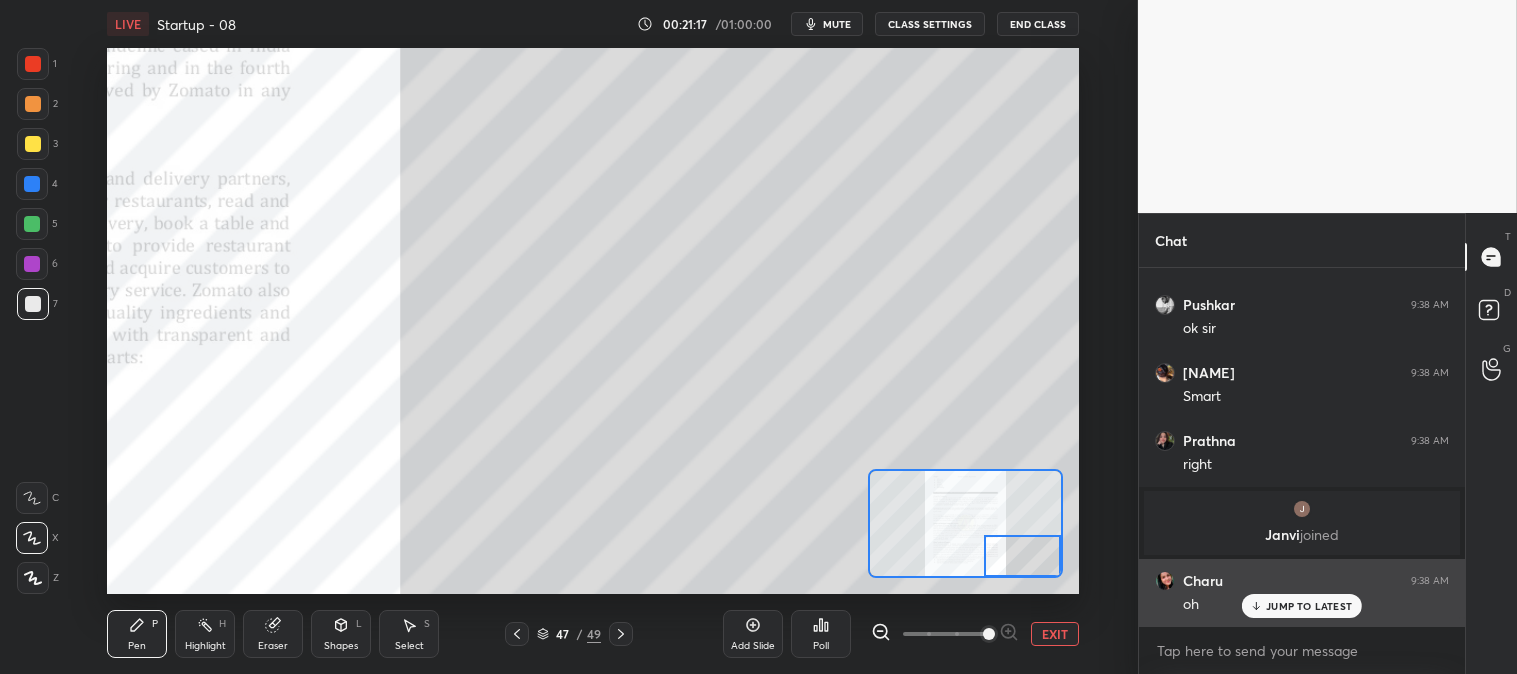 click on "JUMP TO LATEST" at bounding box center [1309, 606] 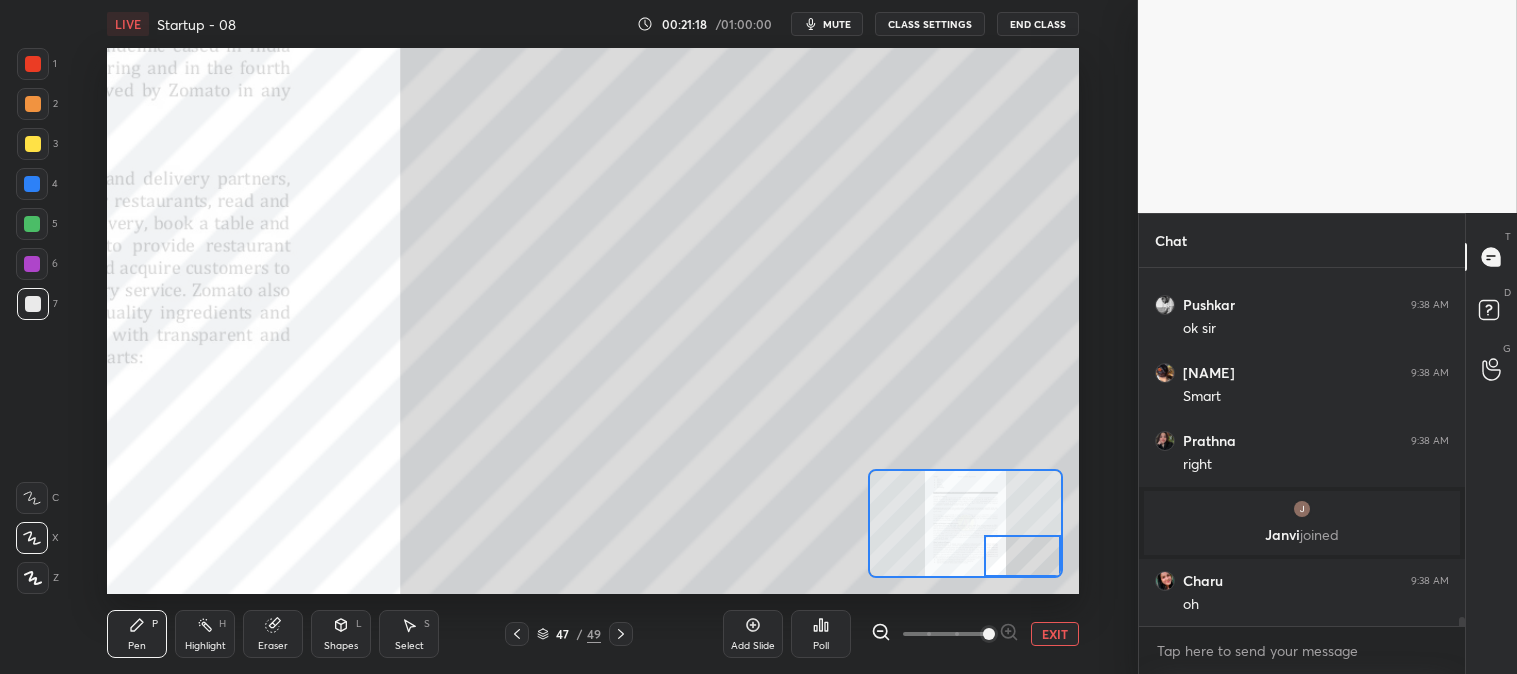 scroll, scrollTop: 14720, scrollLeft: 0, axis: vertical 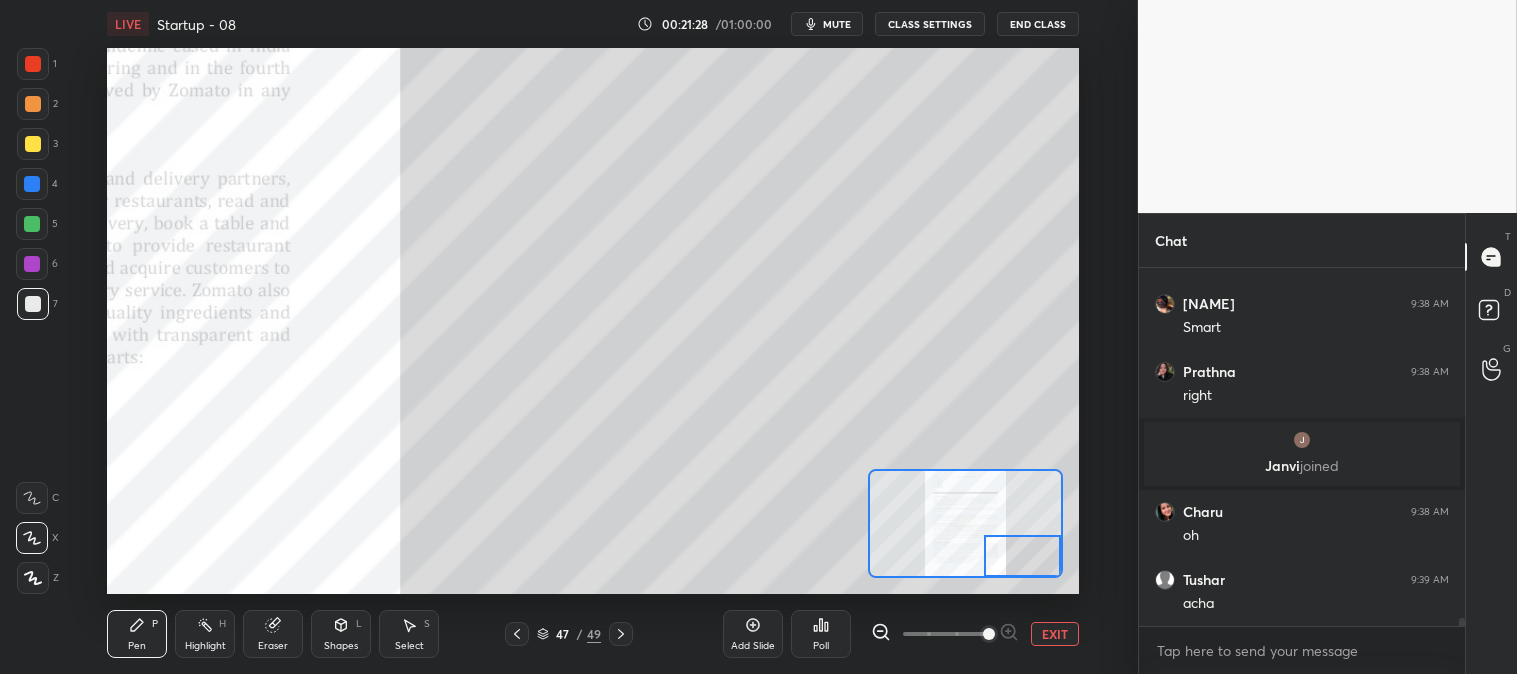 click on "EXIT" at bounding box center [1055, 634] 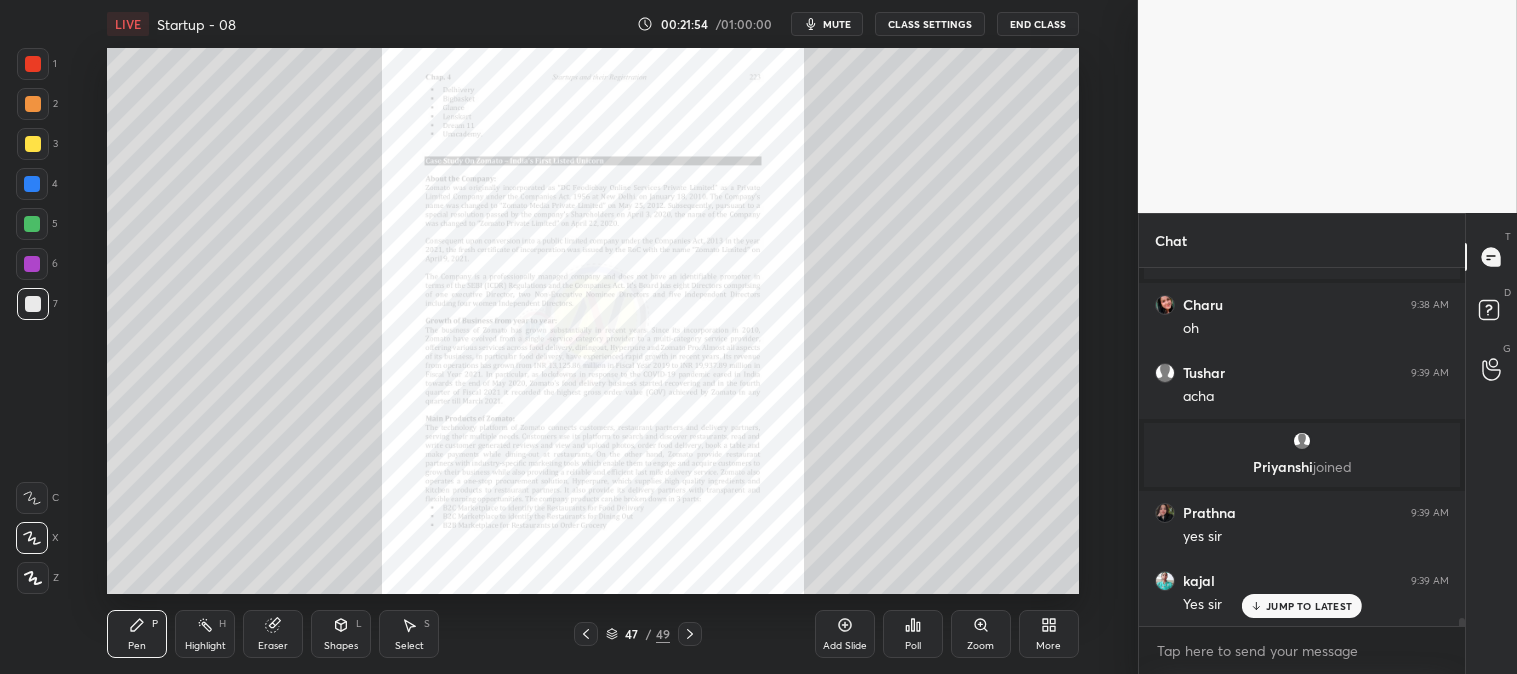 scroll, scrollTop: 14941, scrollLeft: 0, axis: vertical 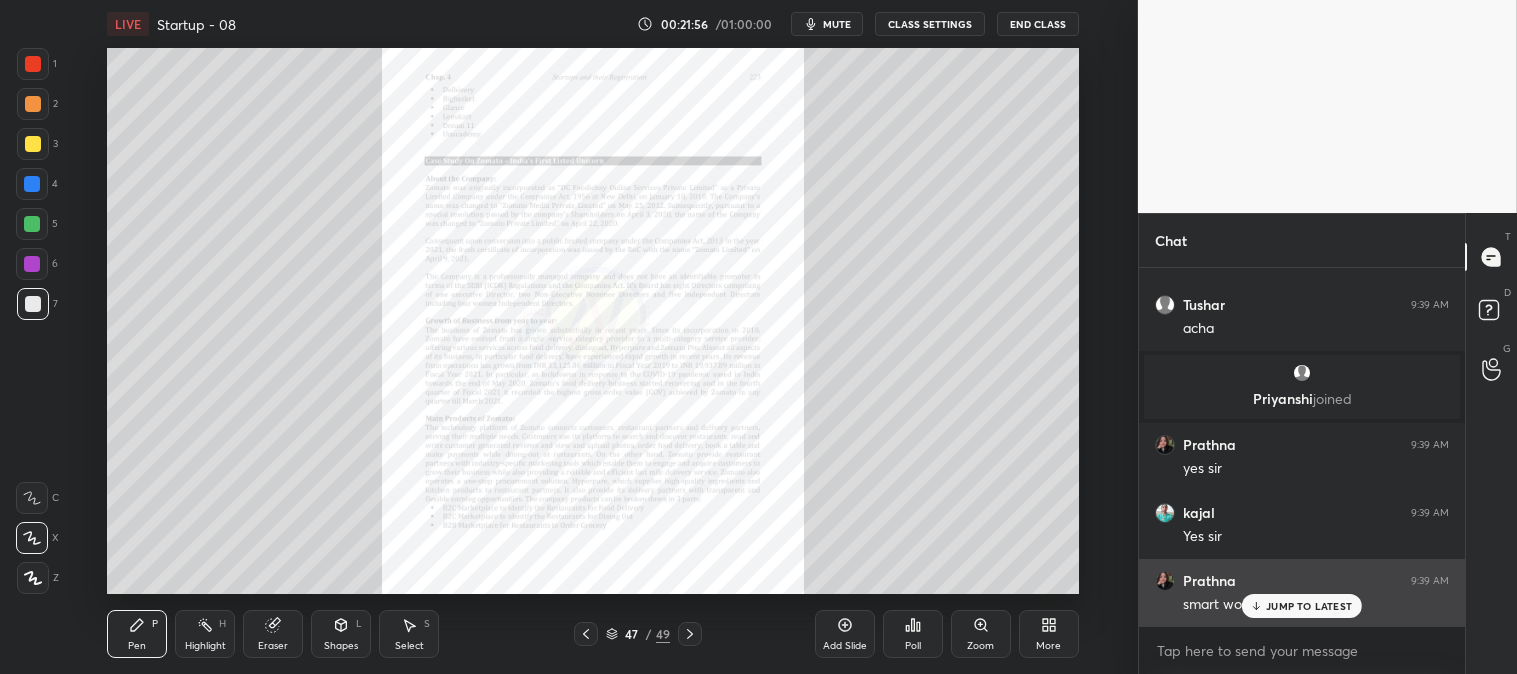 click on "JUMP TO LATEST" at bounding box center [1309, 606] 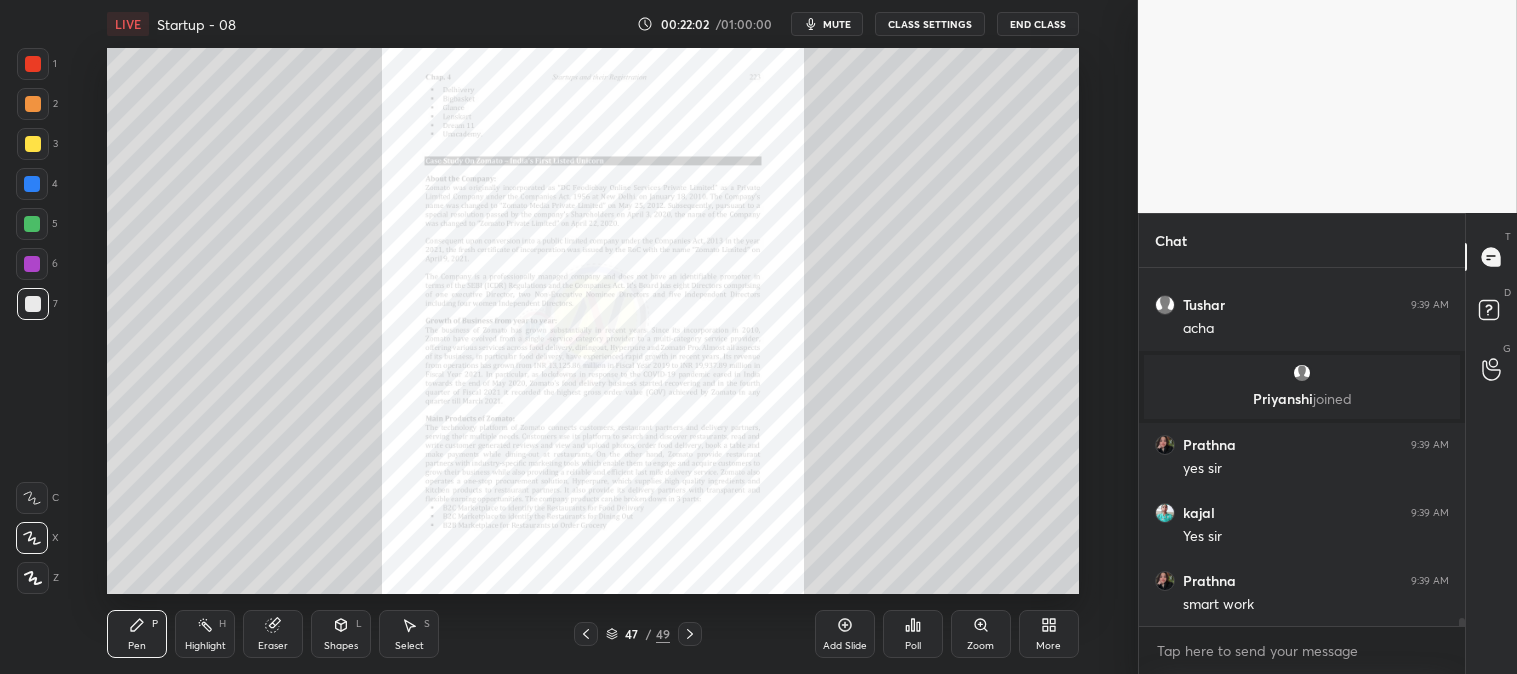 click on "Highlight H" at bounding box center [205, 634] 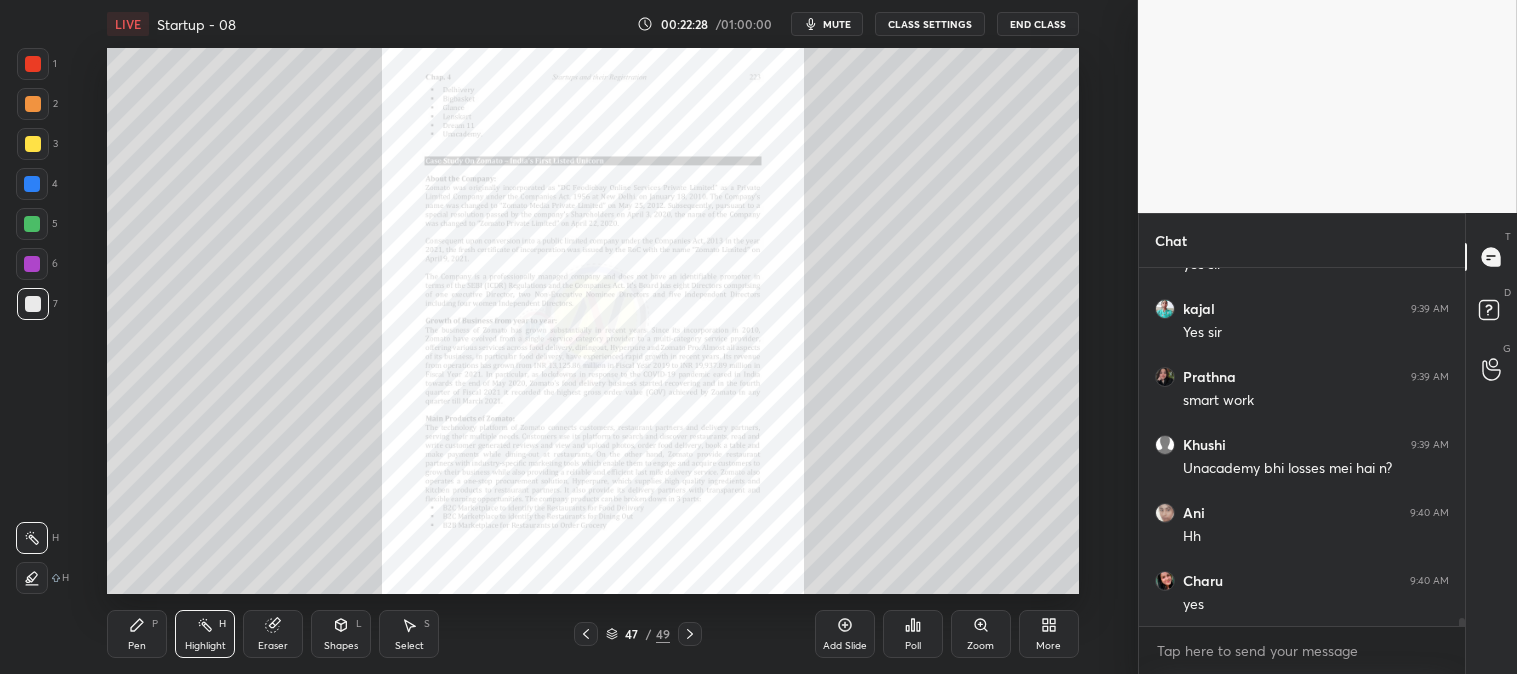 scroll, scrollTop: 15213, scrollLeft: 0, axis: vertical 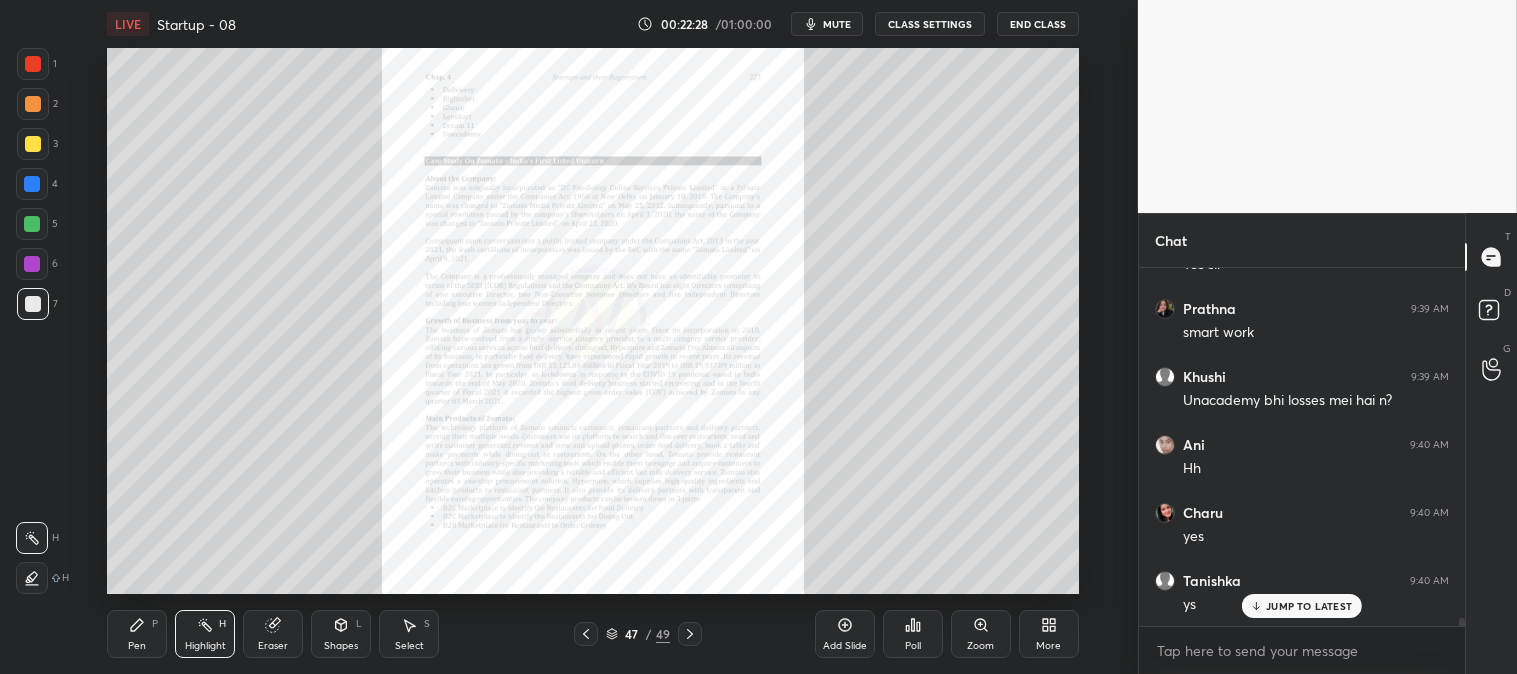 click on "JUMP TO LATEST" at bounding box center [1309, 606] 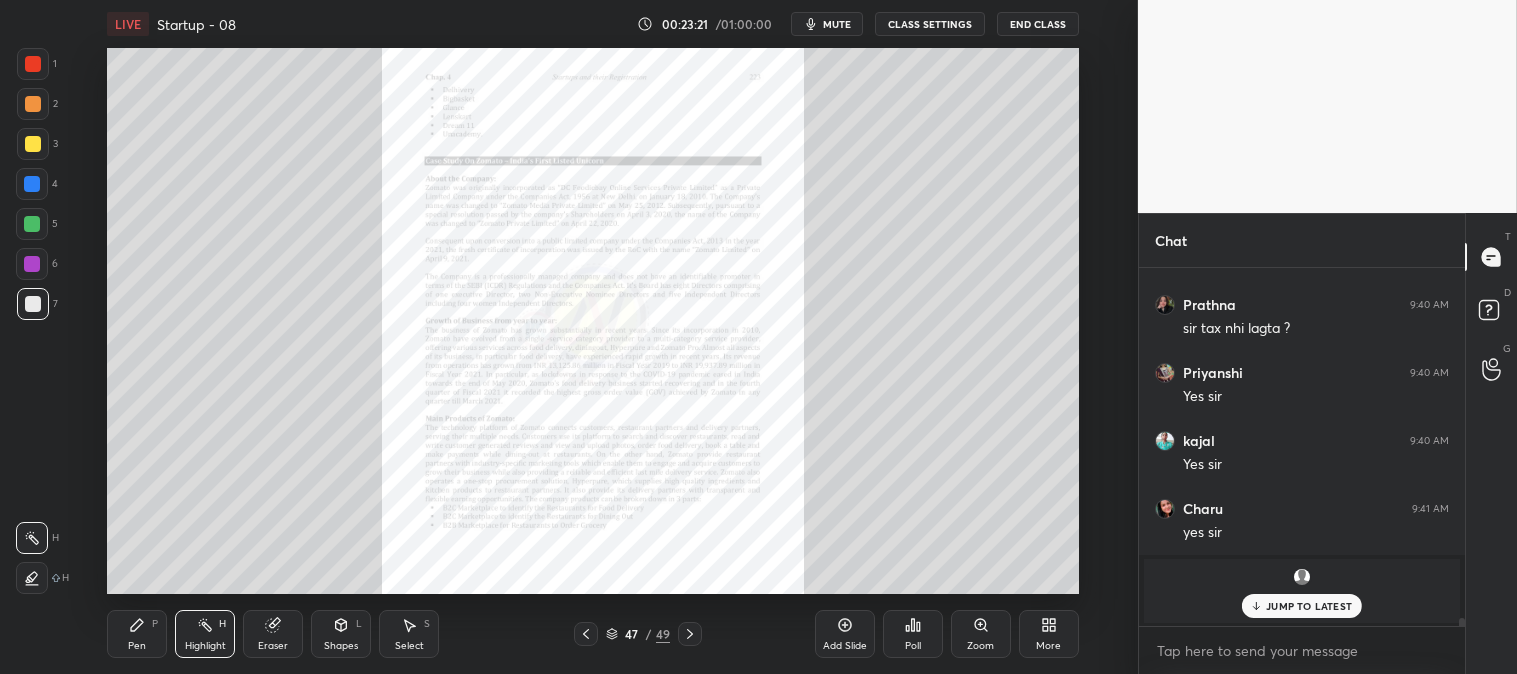 scroll, scrollTop: 15625, scrollLeft: 0, axis: vertical 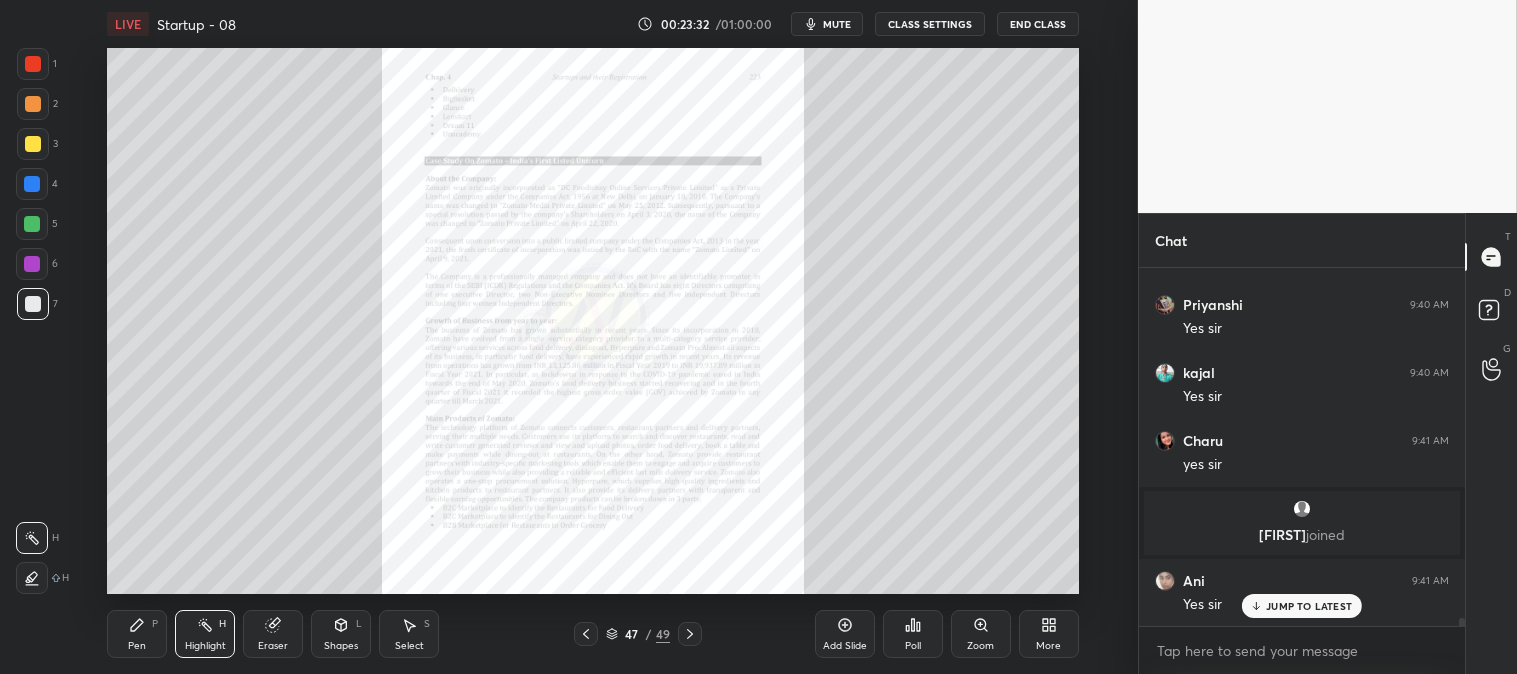 click on "JUMP TO LATEST" at bounding box center [1309, 606] 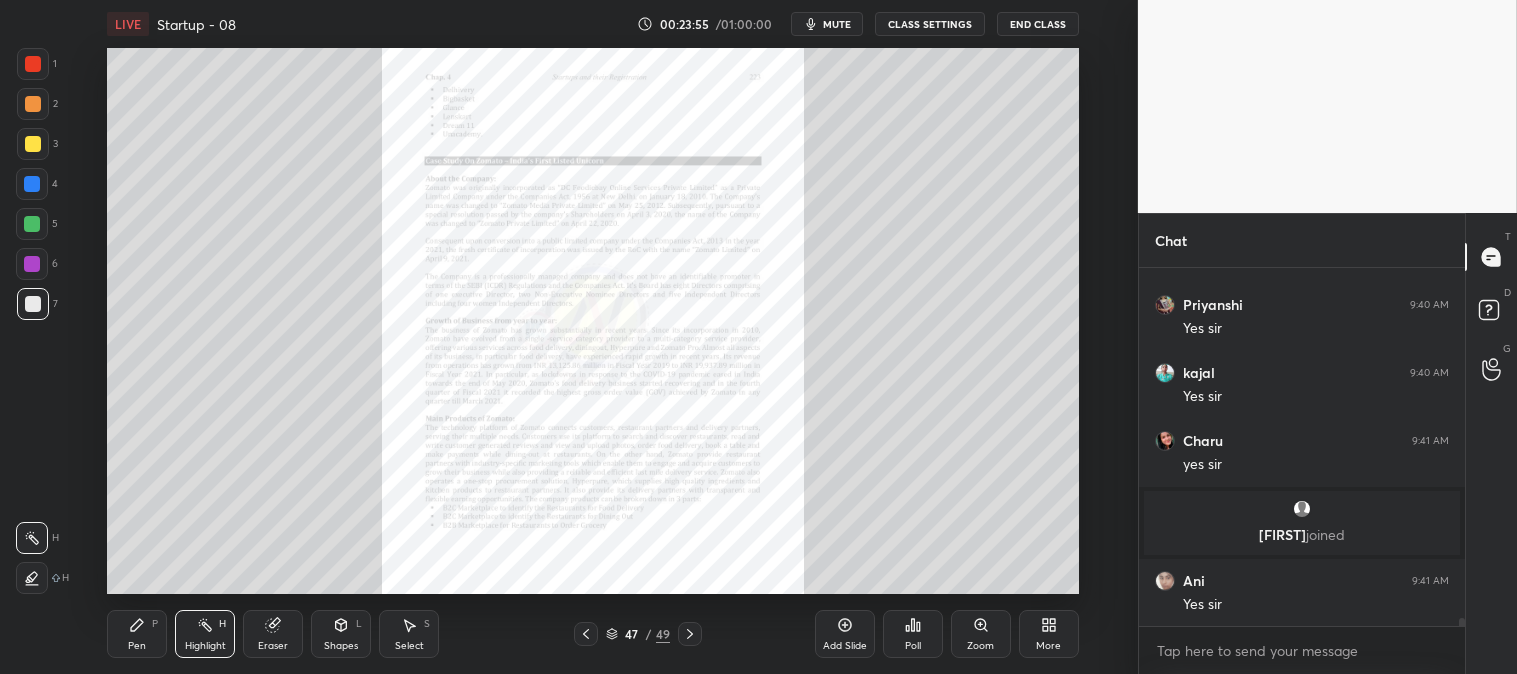 scroll, scrollTop: 15693, scrollLeft: 0, axis: vertical 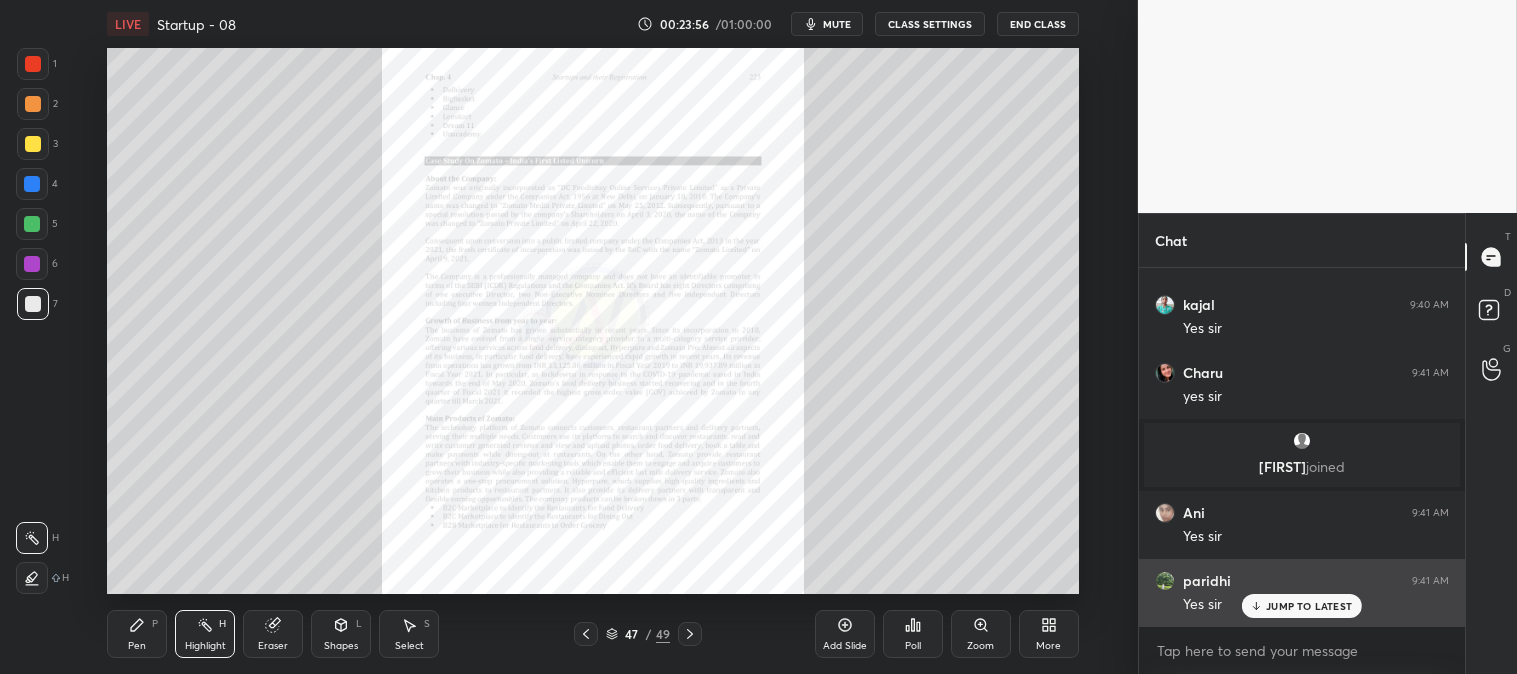 click on "JUMP TO LATEST" at bounding box center [1309, 606] 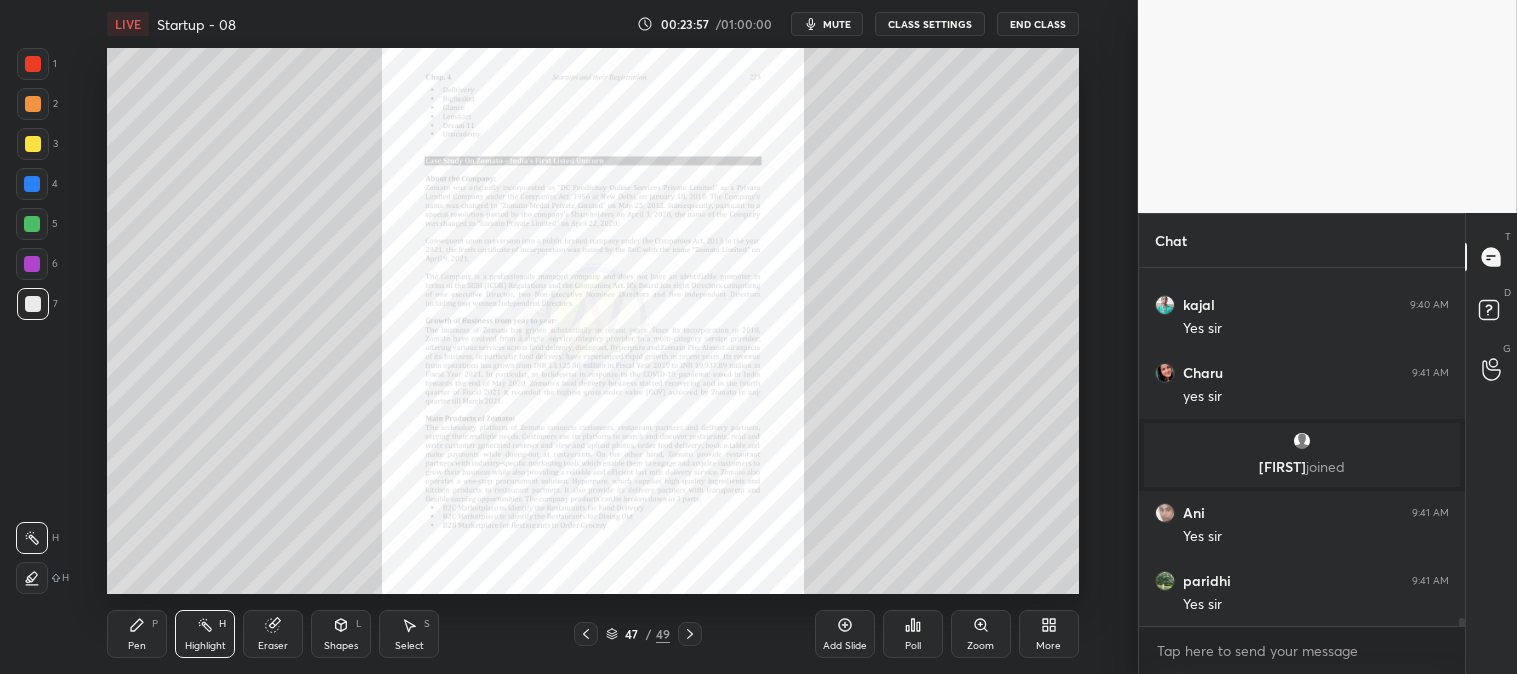 click on "Zoom" at bounding box center (981, 634) 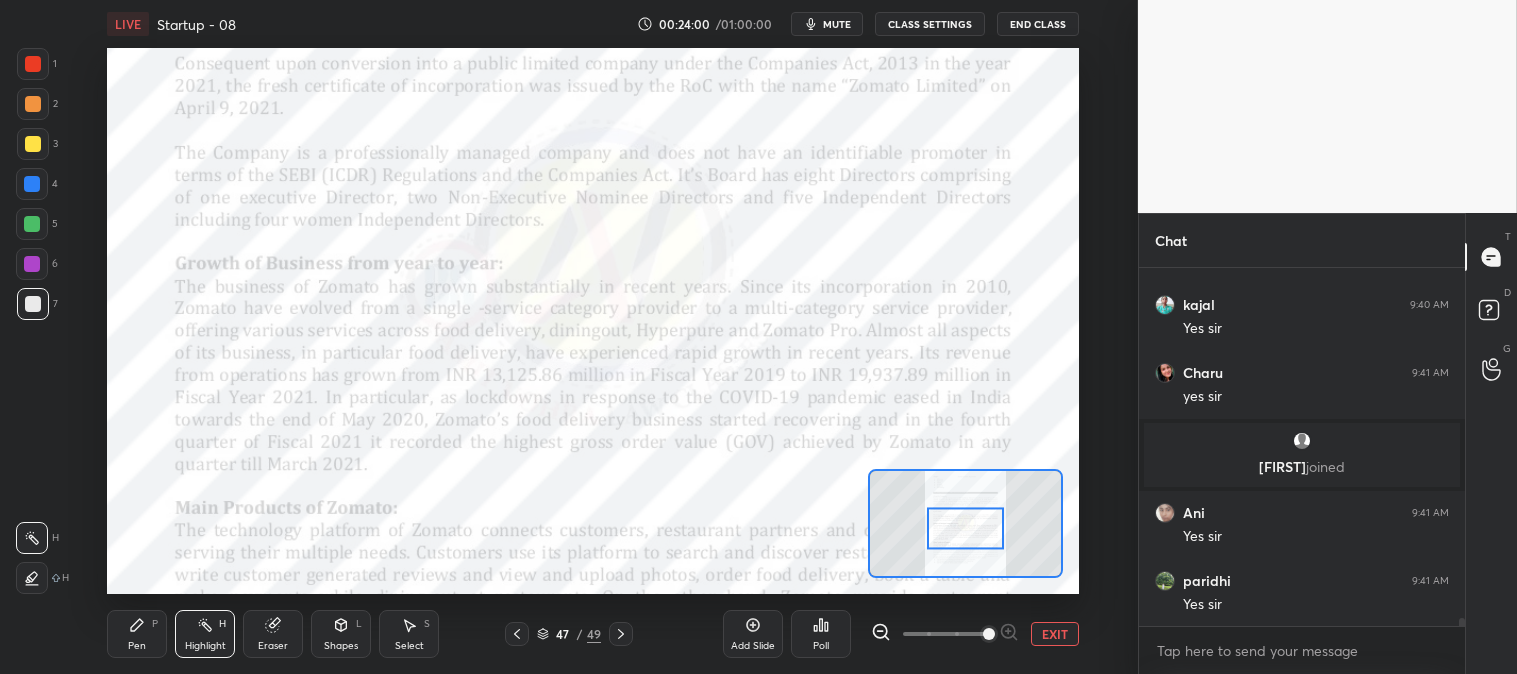 scroll, scrollTop: 15761, scrollLeft: 0, axis: vertical 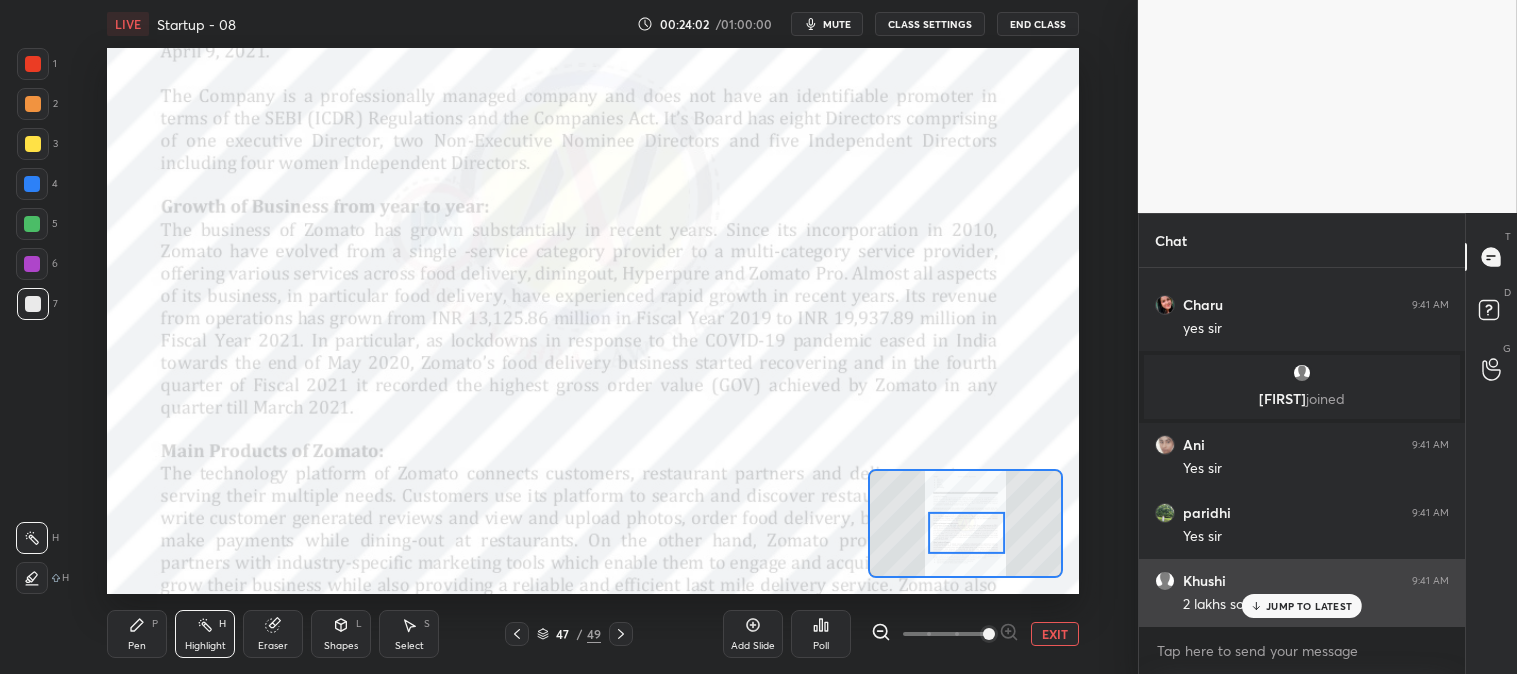 click on "JUMP TO LATEST" at bounding box center [1302, 606] 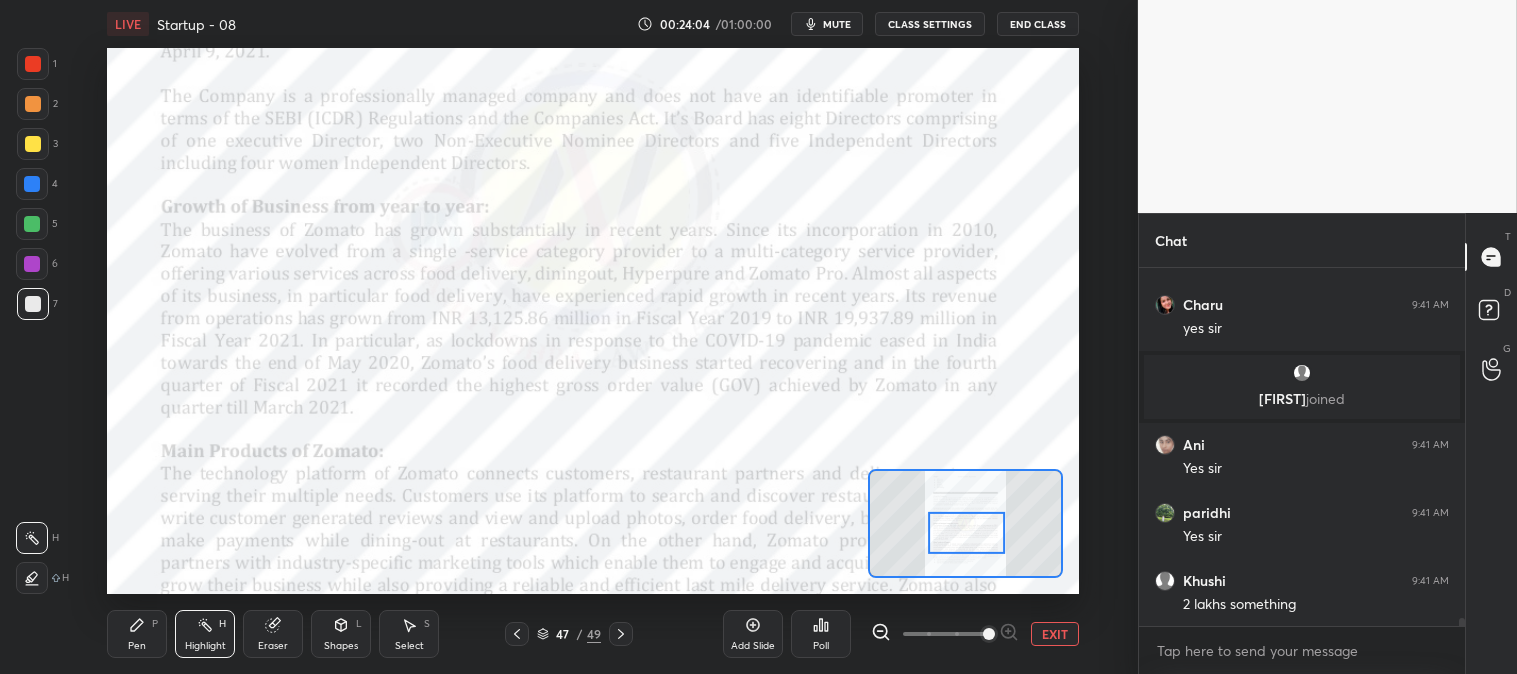 scroll, scrollTop: 15830, scrollLeft: 0, axis: vertical 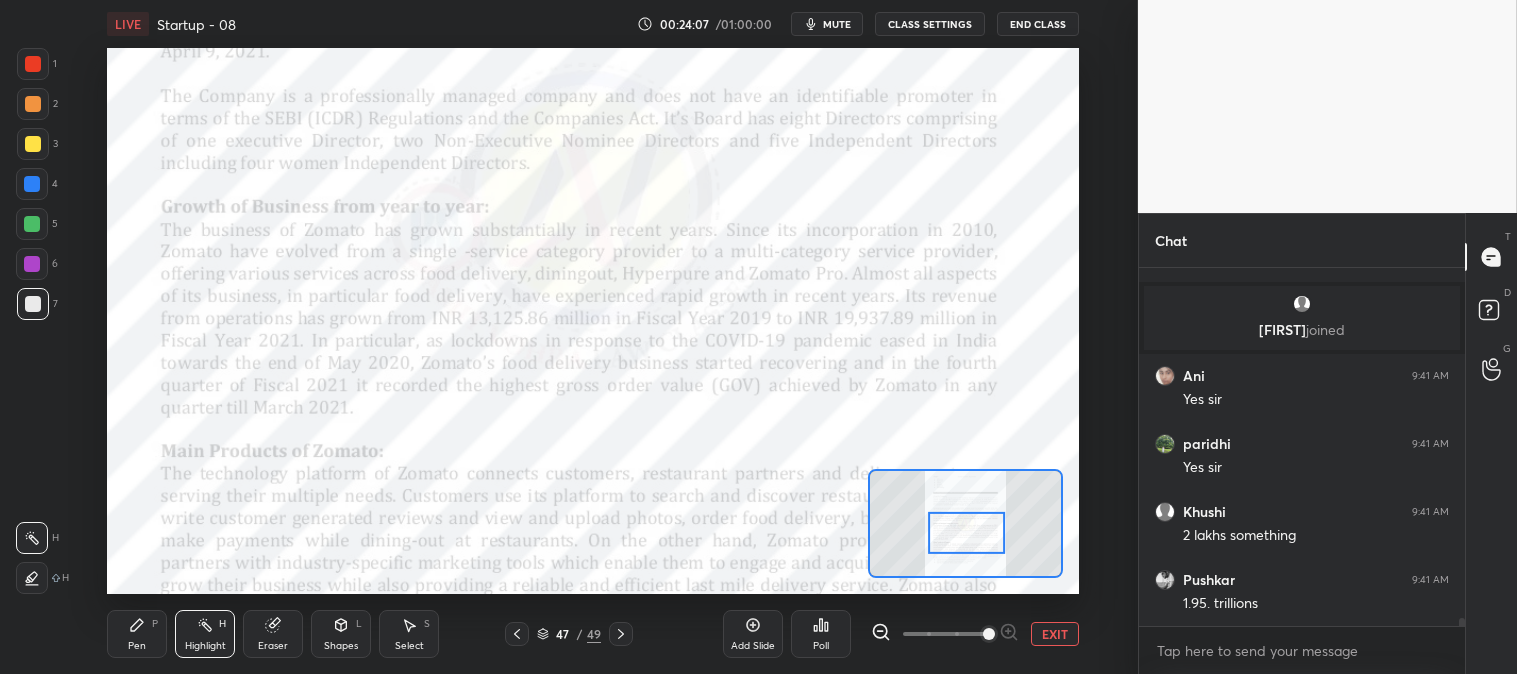 click on "EXIT" at bounding box center (1055, 634) 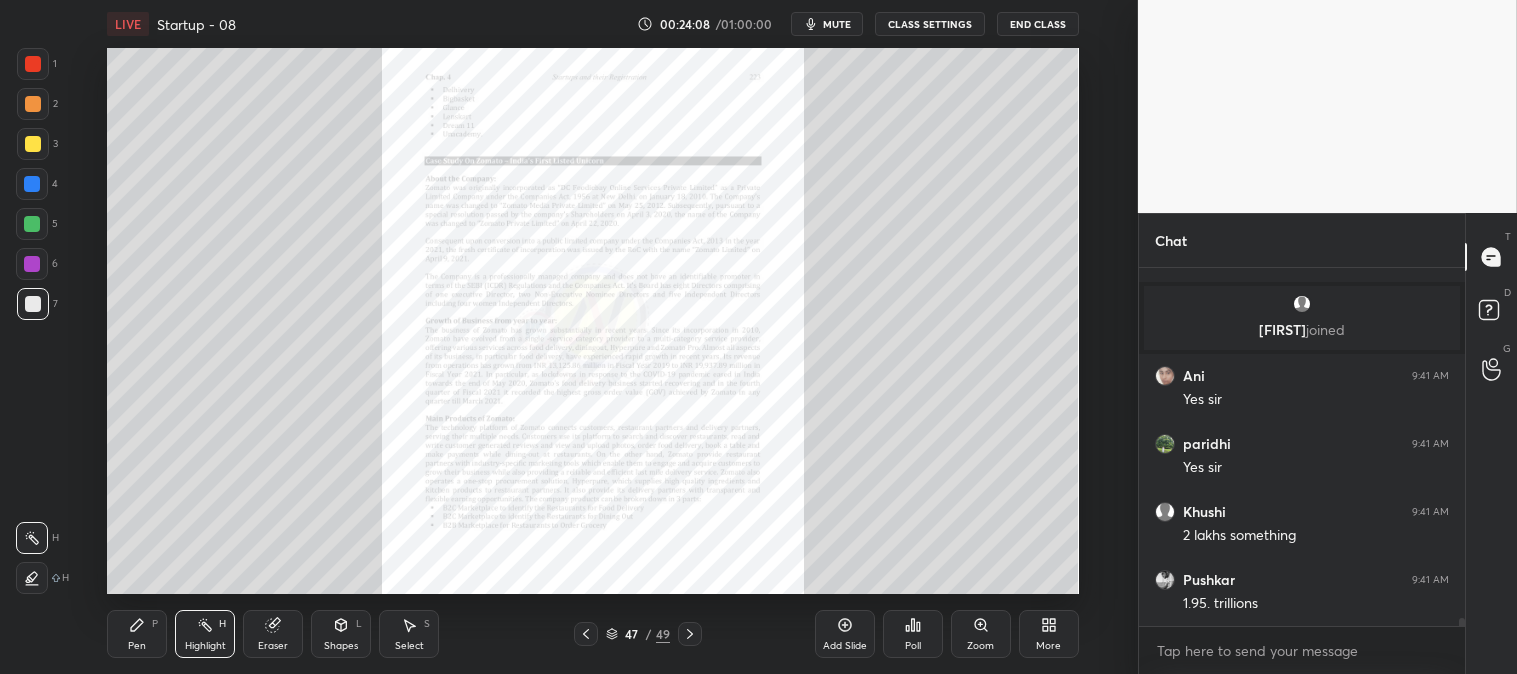 click on "Highlight H" at bounding box center (205, 634) 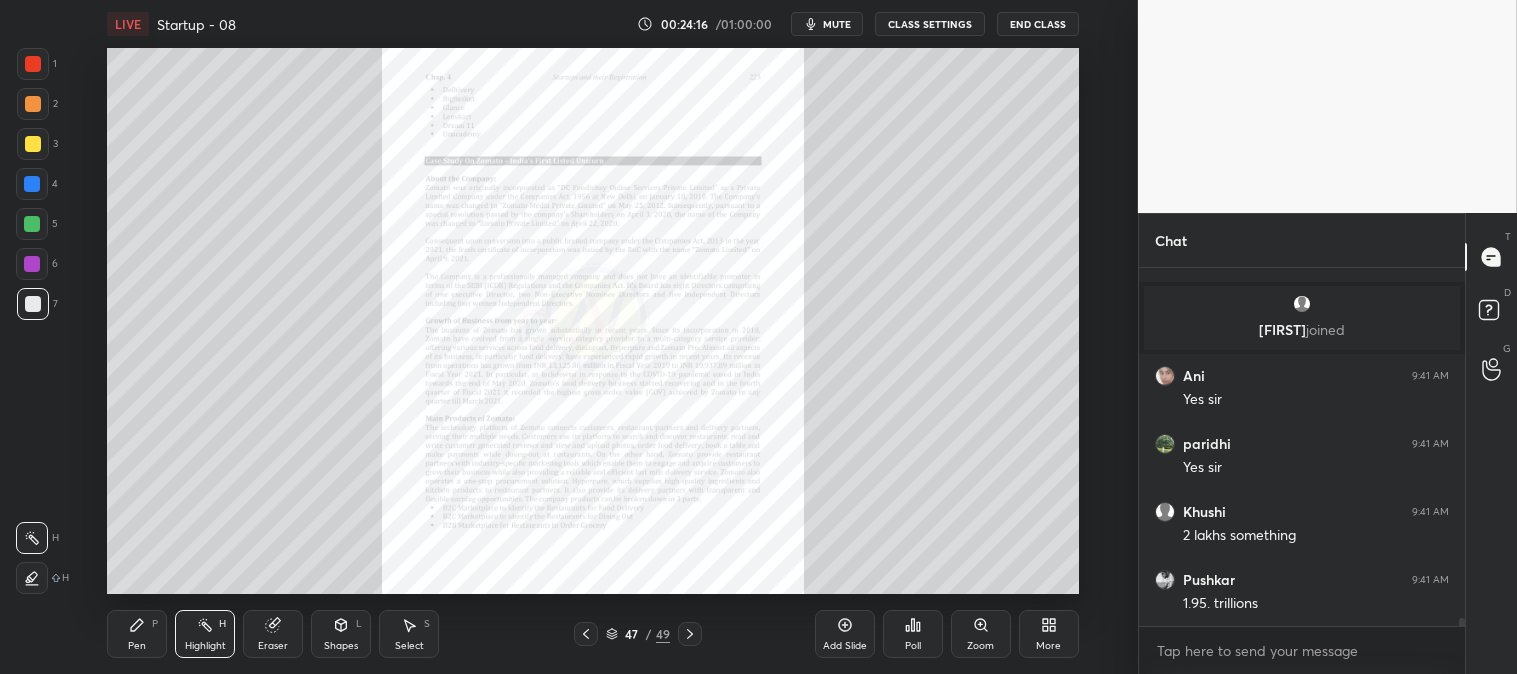 click 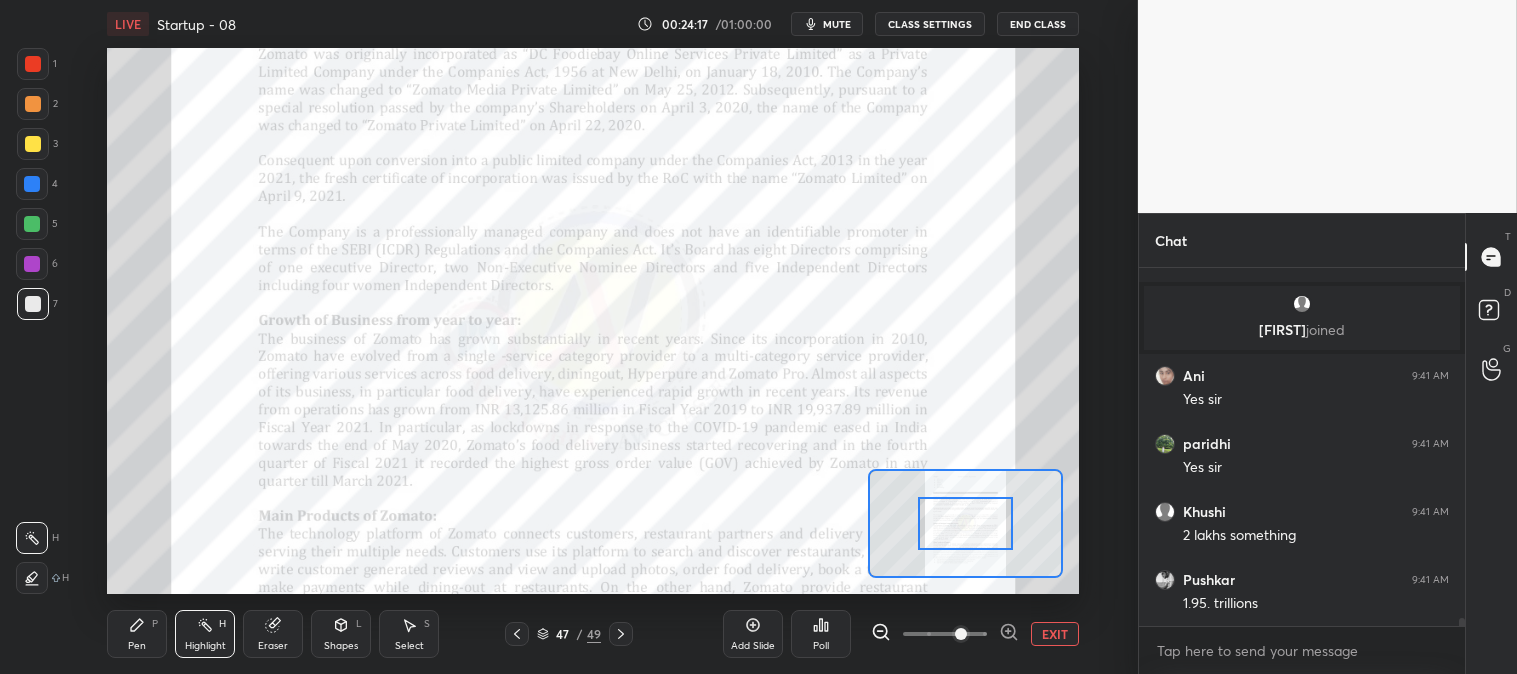 click on "EXIT" at bounding box center (1055, 634) 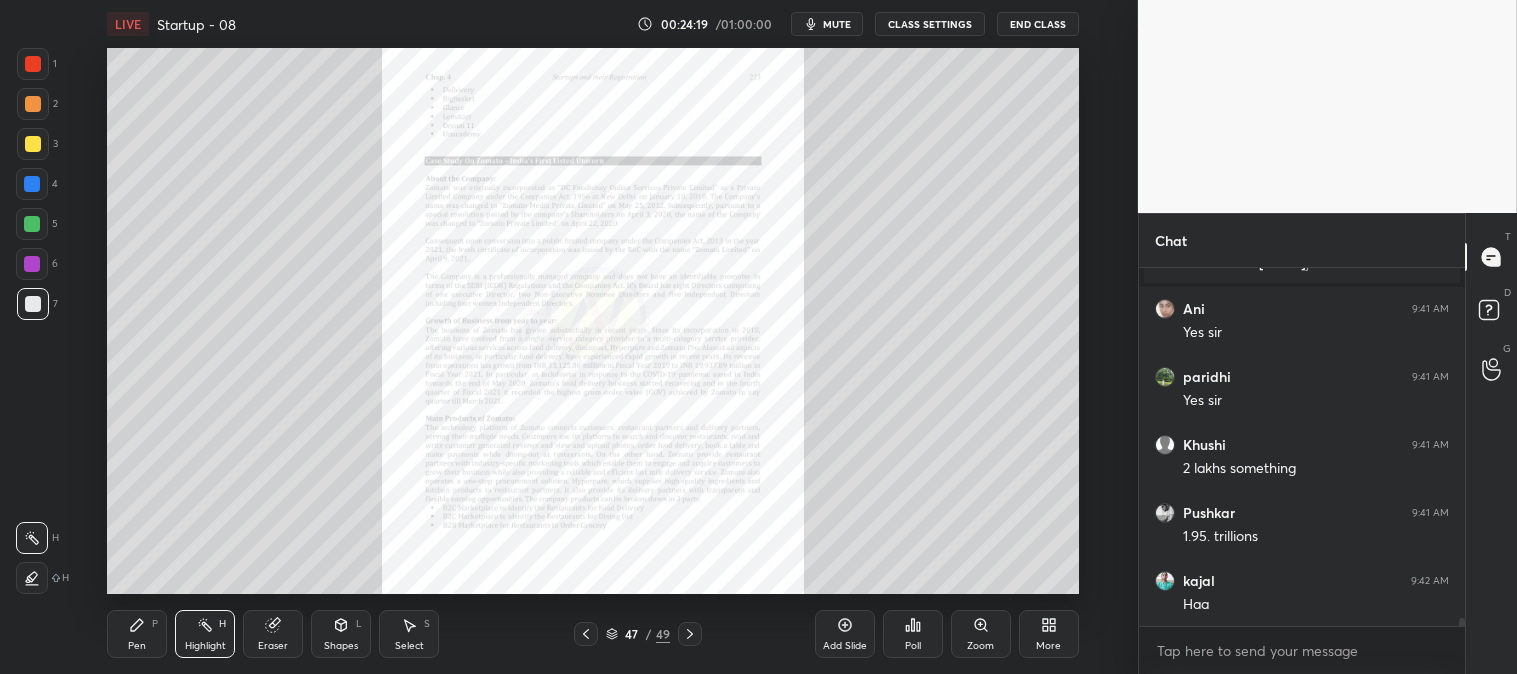 scroll, scrollTop: 15965, scrollLeft: 0, axis: vertical 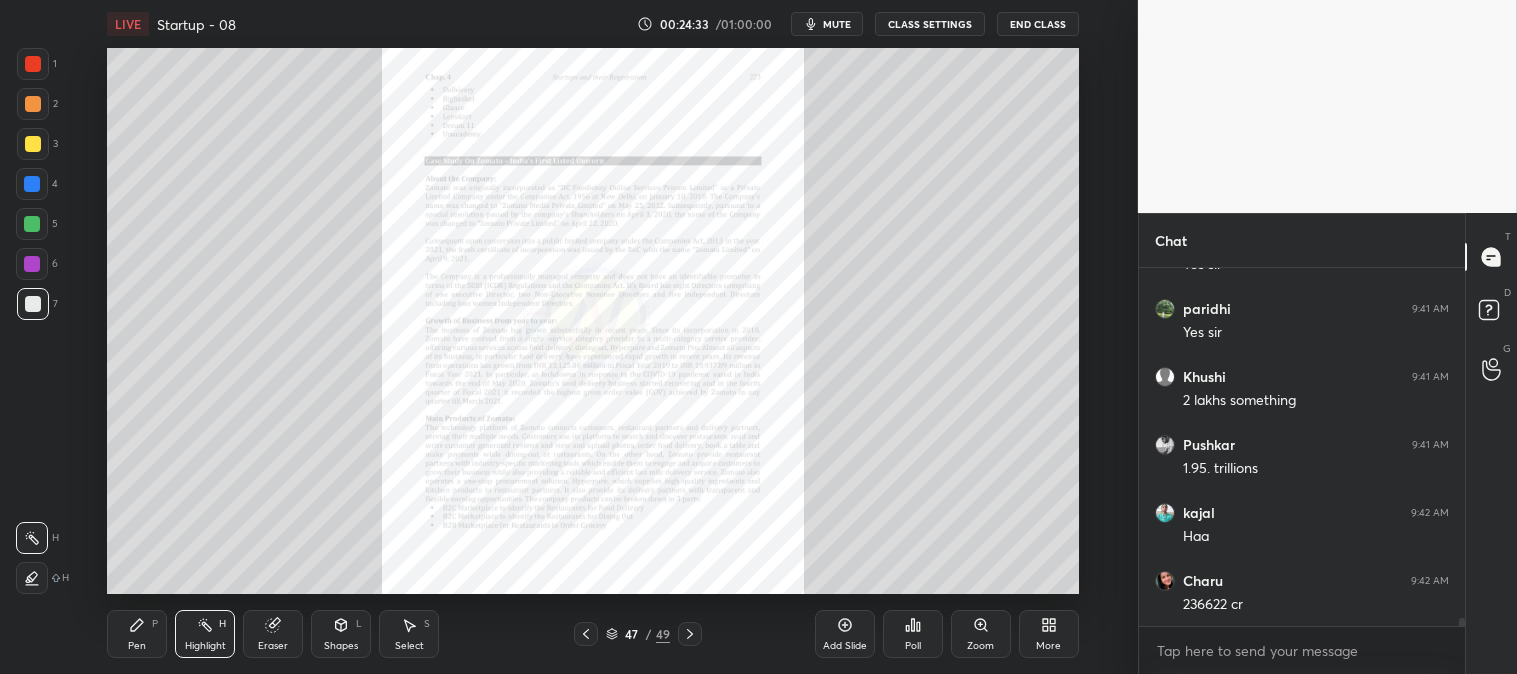 click on "Zoom" at bounding box center [981, 634] 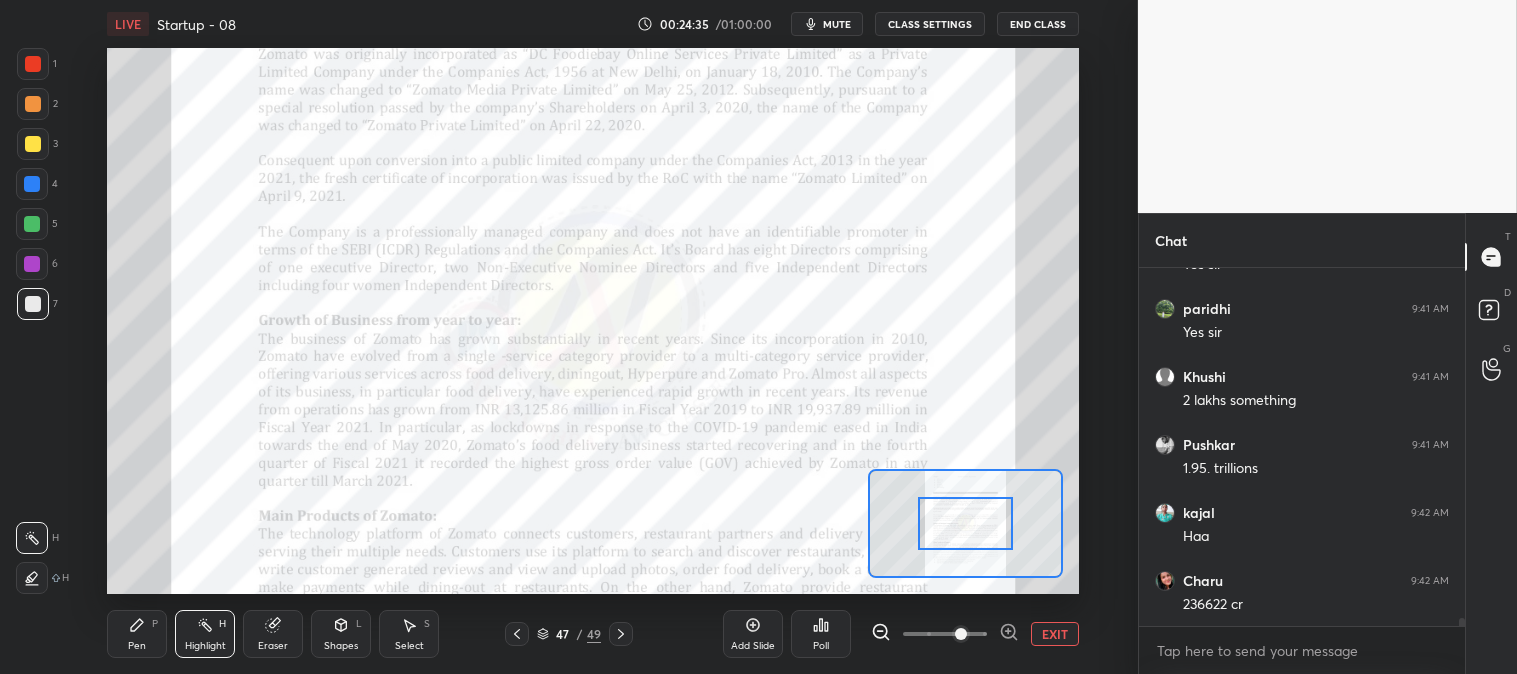 click at bounding box center (961, 634) 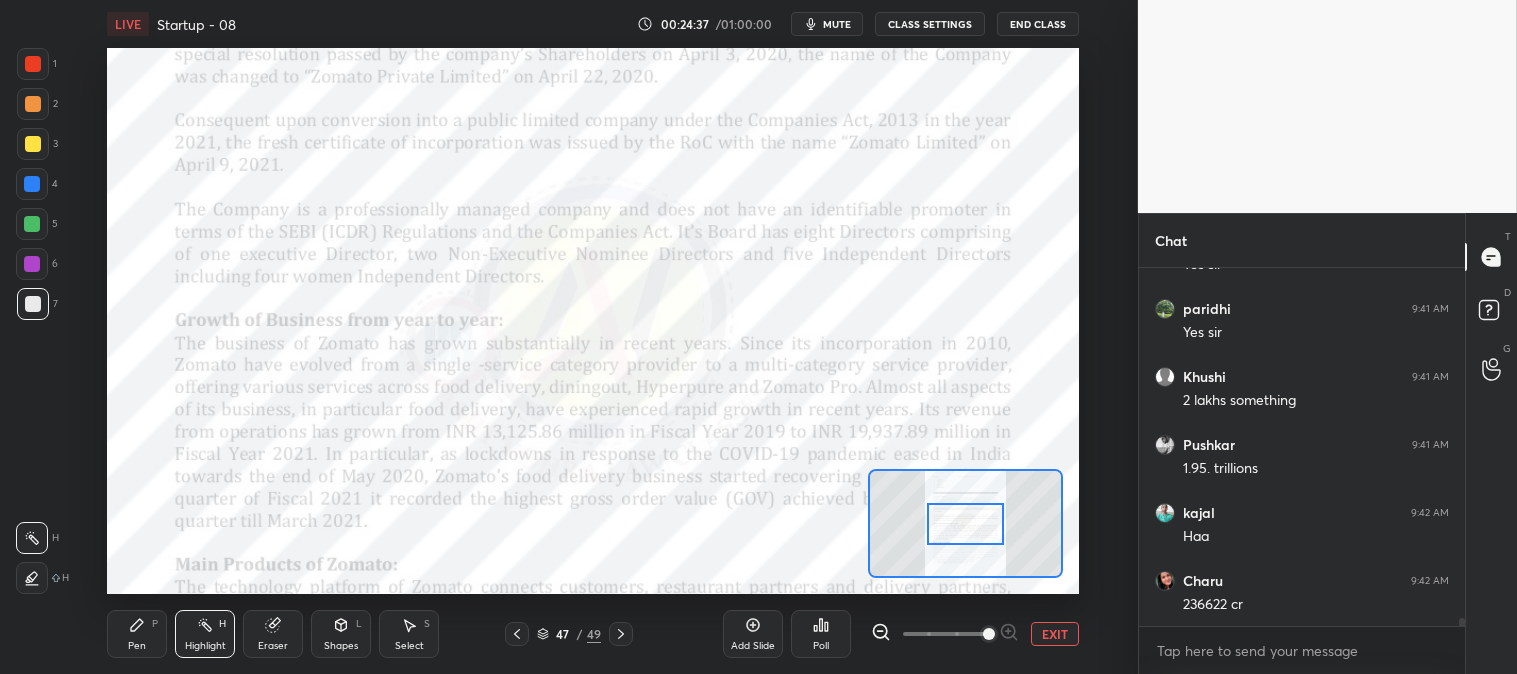 click at bounding box center (33, 64) 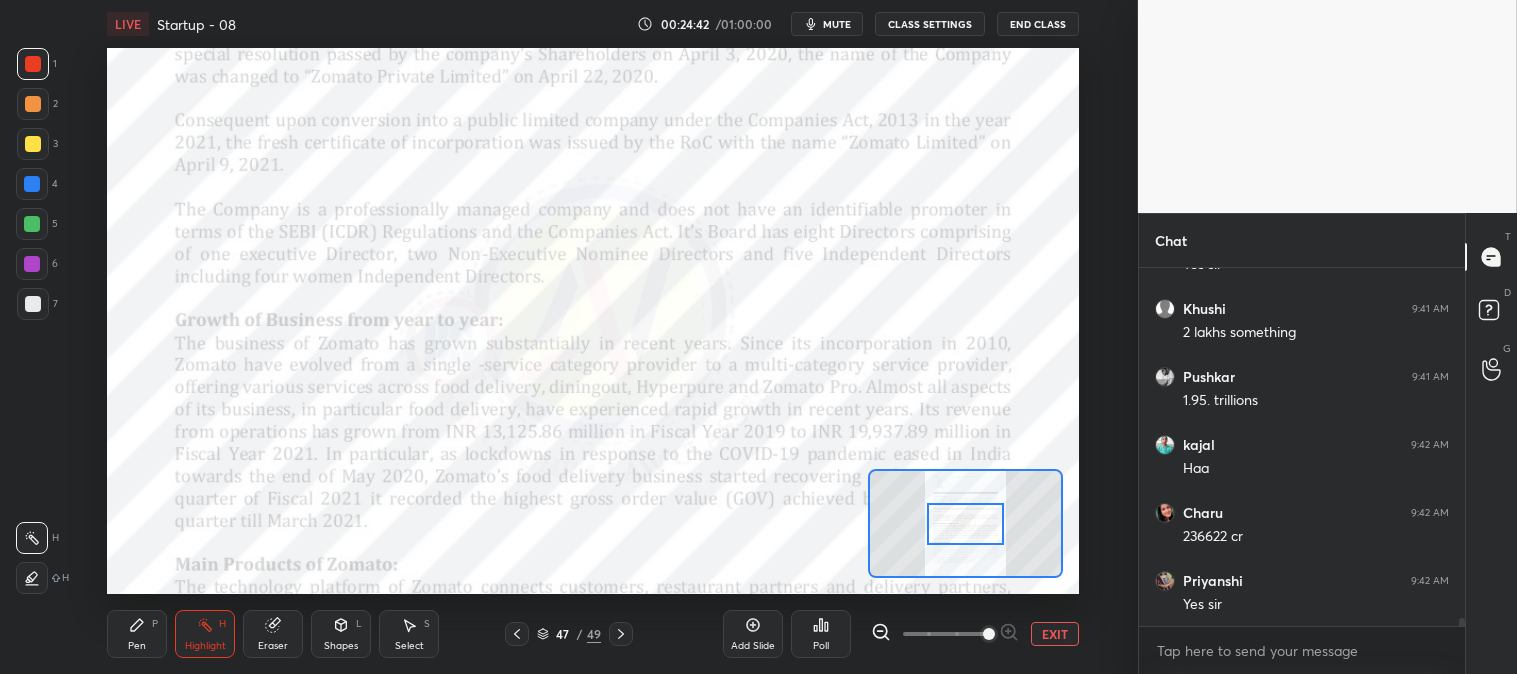 click on "EXIT" at bounding box center [1055, 634] 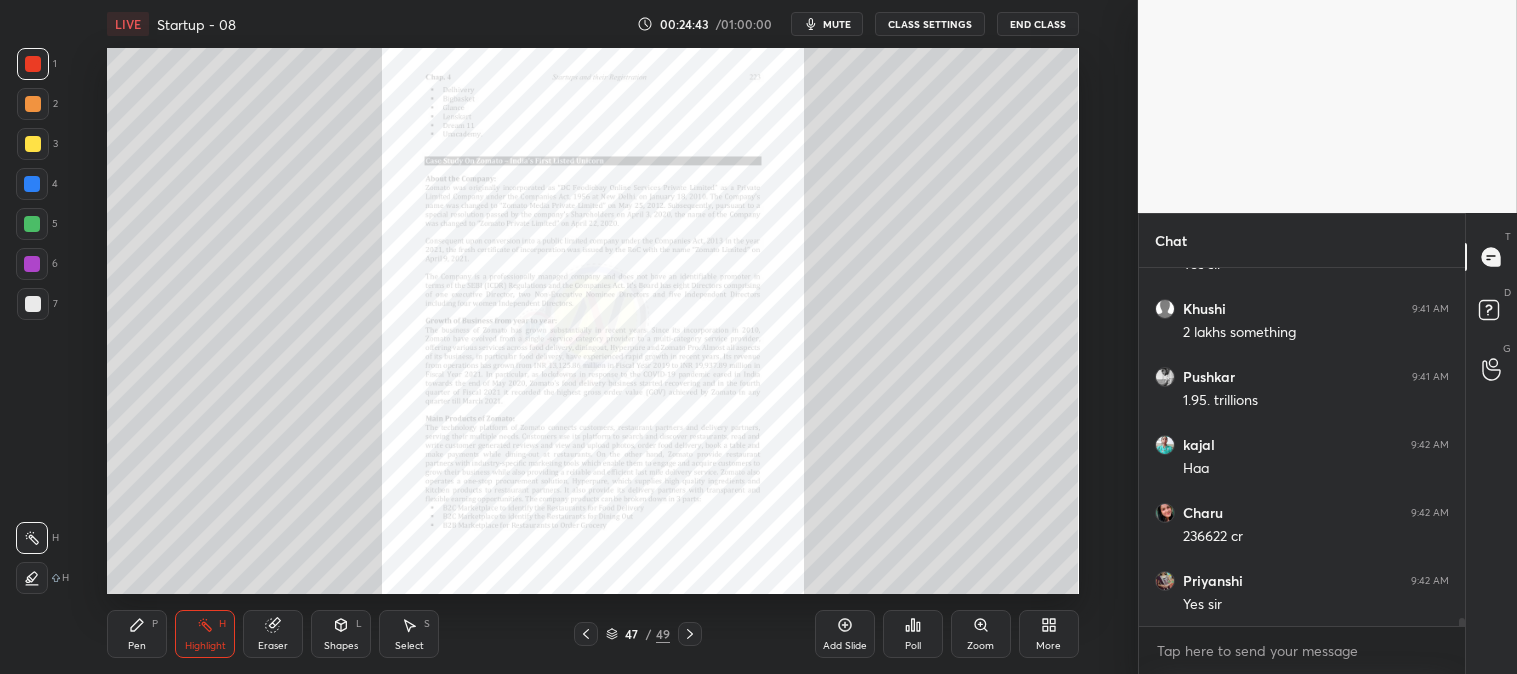 click on "Pen P Highlight H Eraser Shapes L Select S 47 / 49 Add Slide Poll Zoom More" at bounding box center [592, 634] 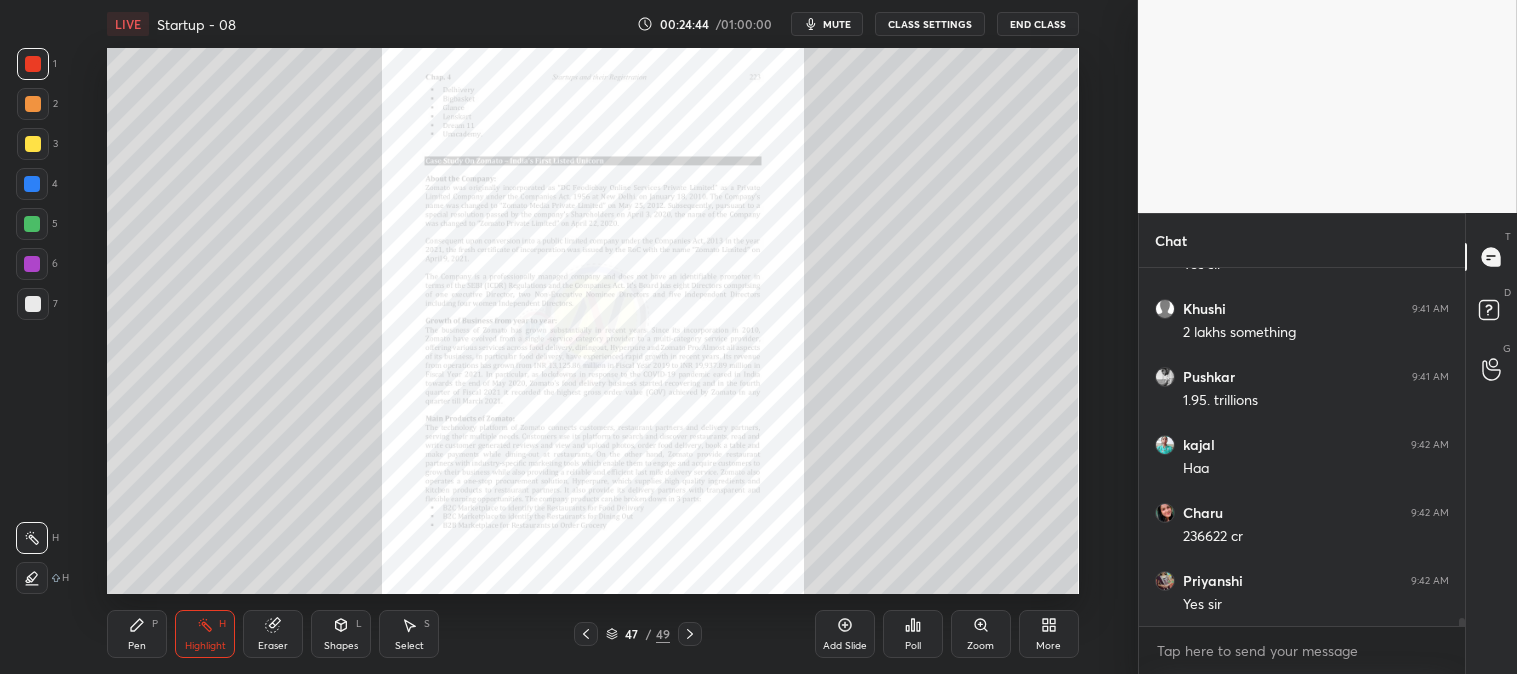 click at bounding box center (33, 304) 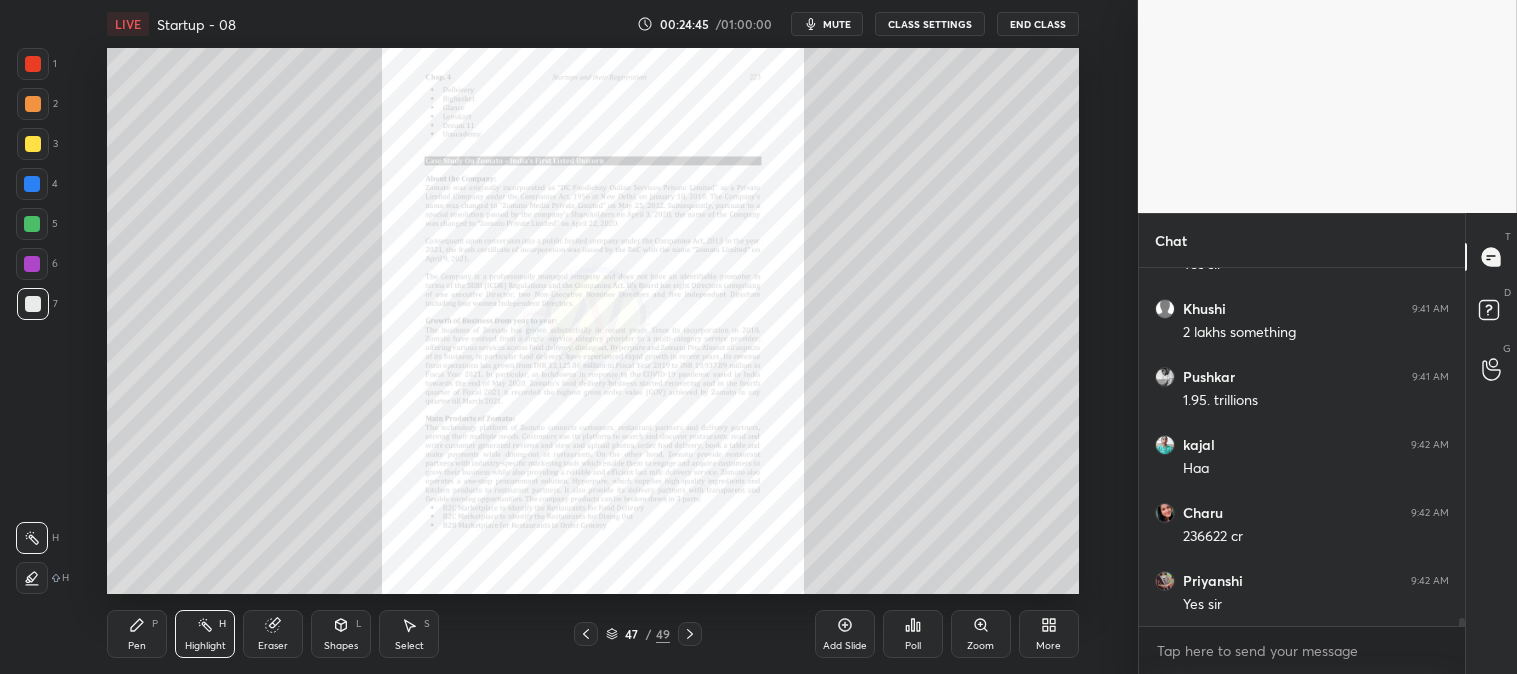 click on "Pen P" at bounding box center (137, 634) 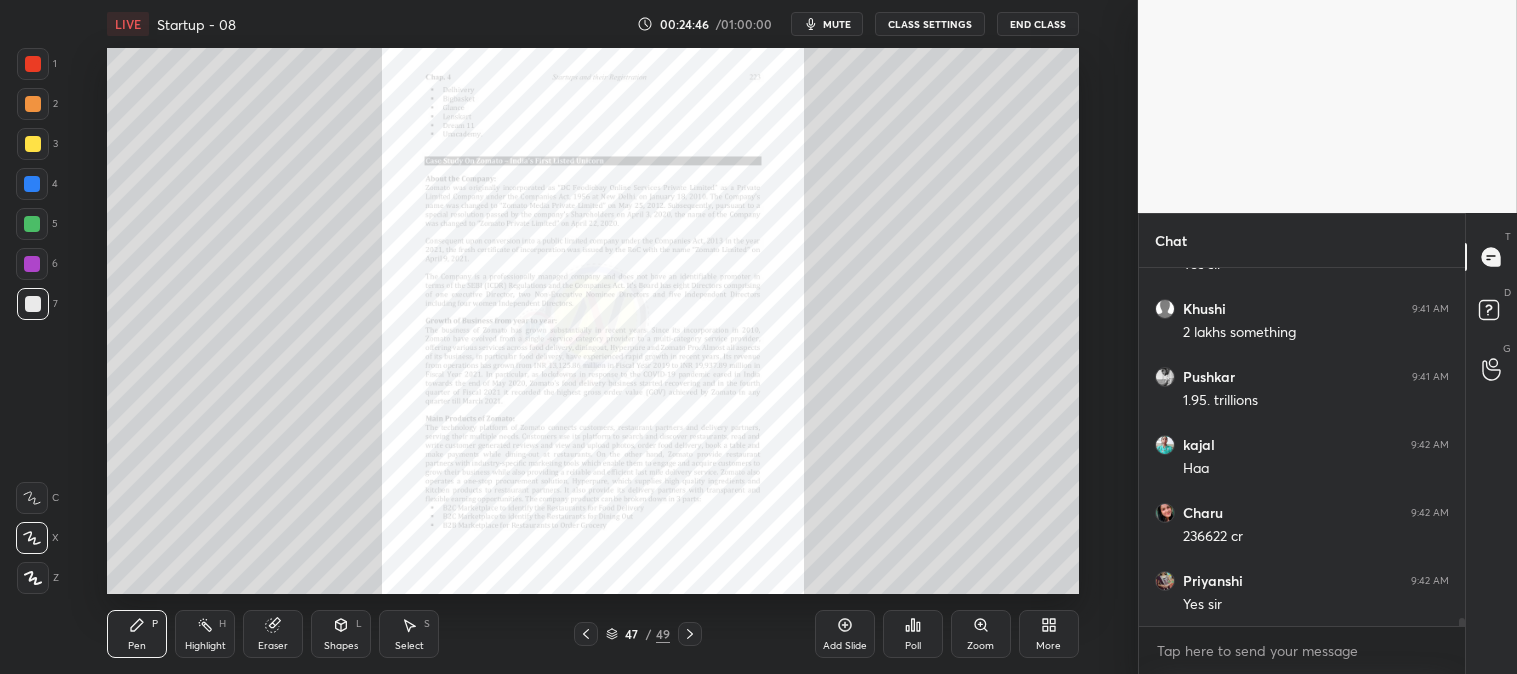 click on "Zoom" at bounding box center (980, 646) 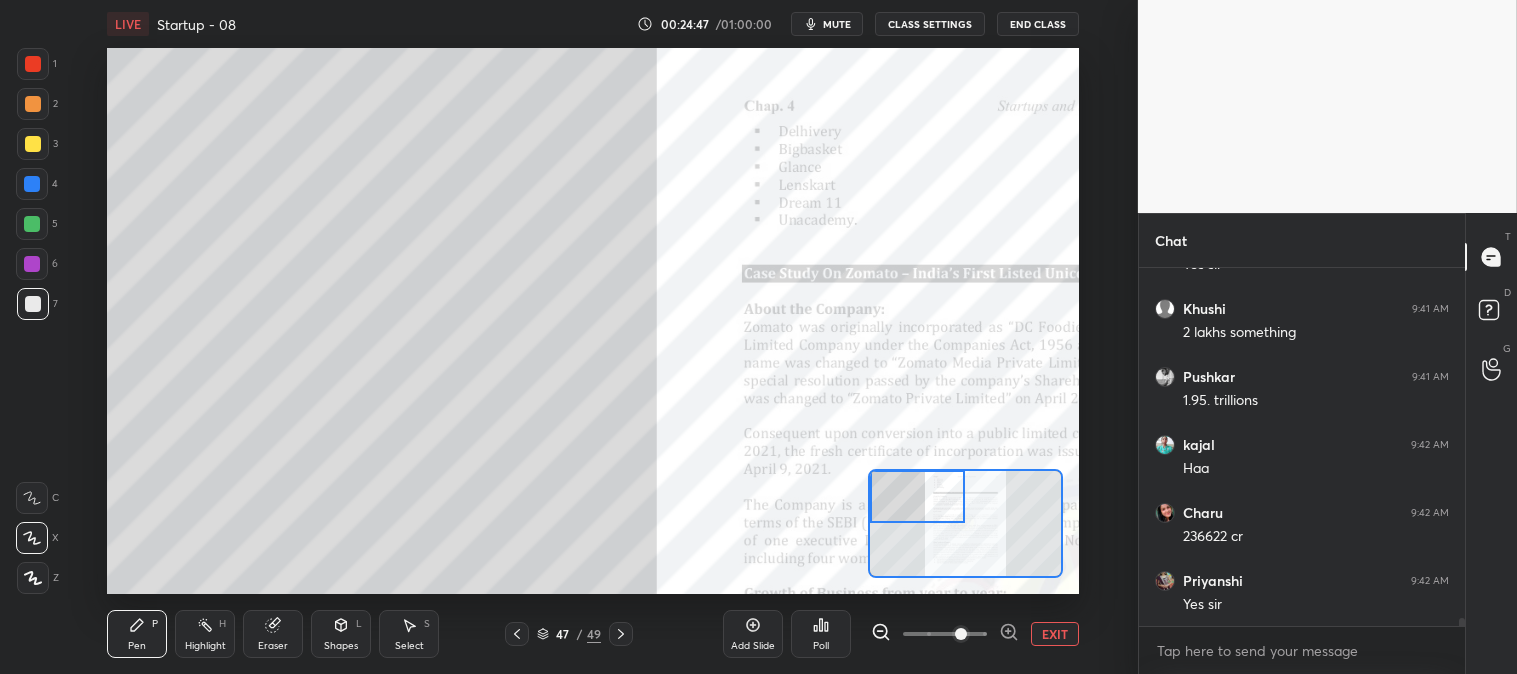 scroll, scrollTop: 16101, scrollLeft: 0, axis: vertical 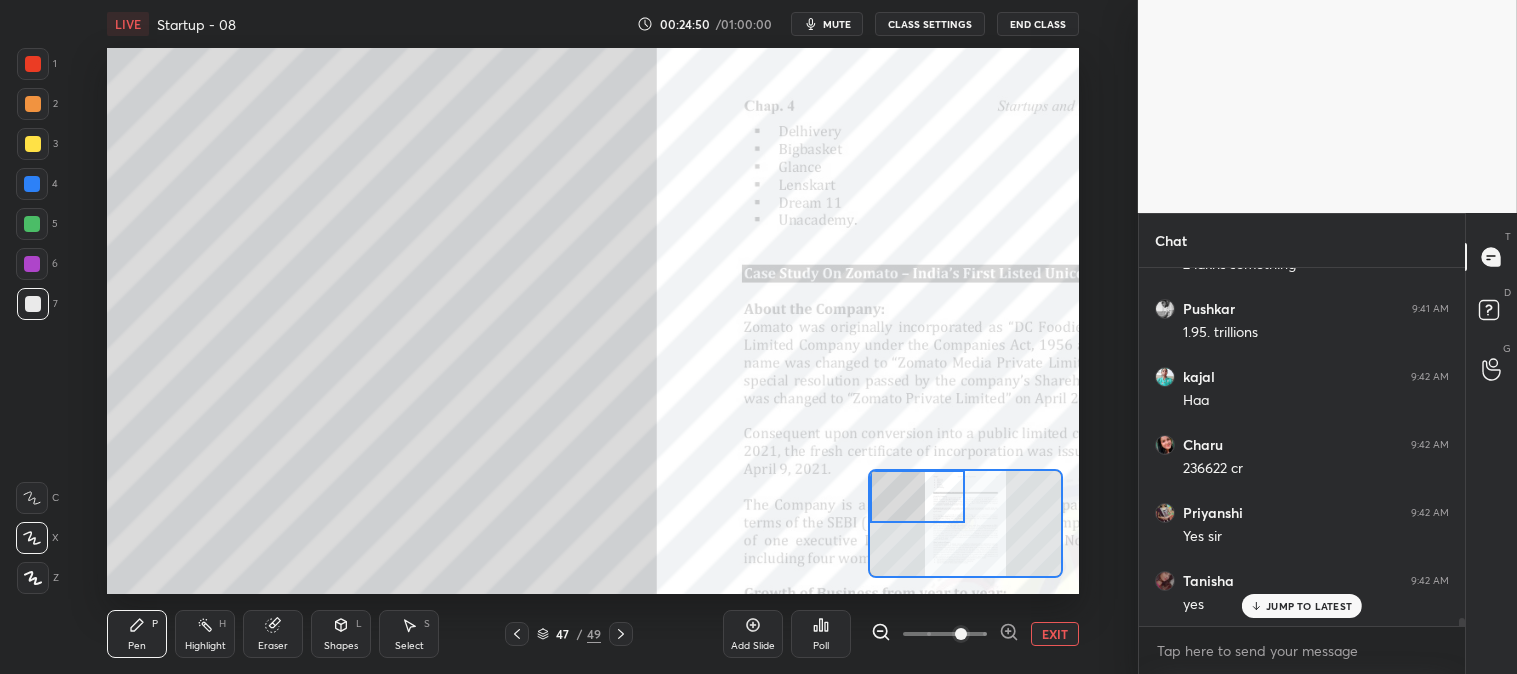 click 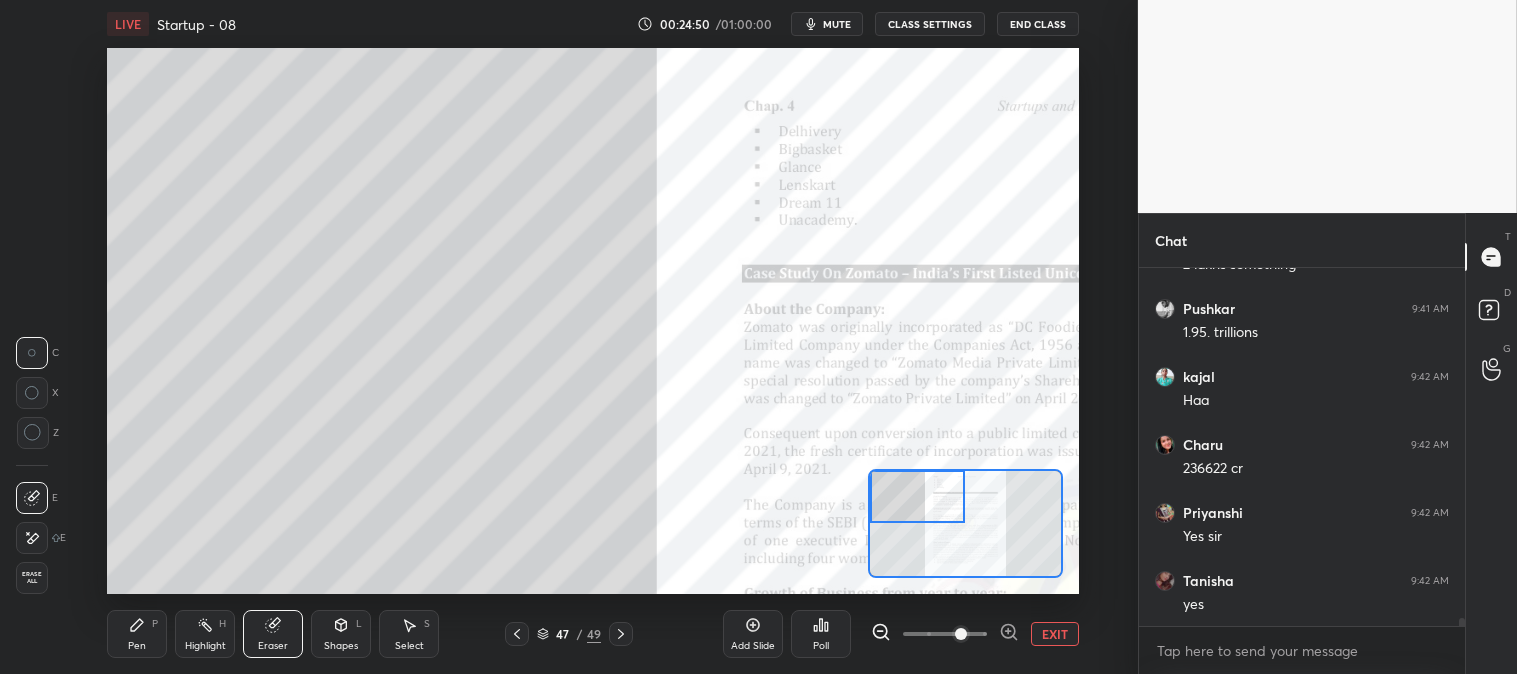 scroll, scrollTop: 16170, scrollLeft: 0, axis: vertical 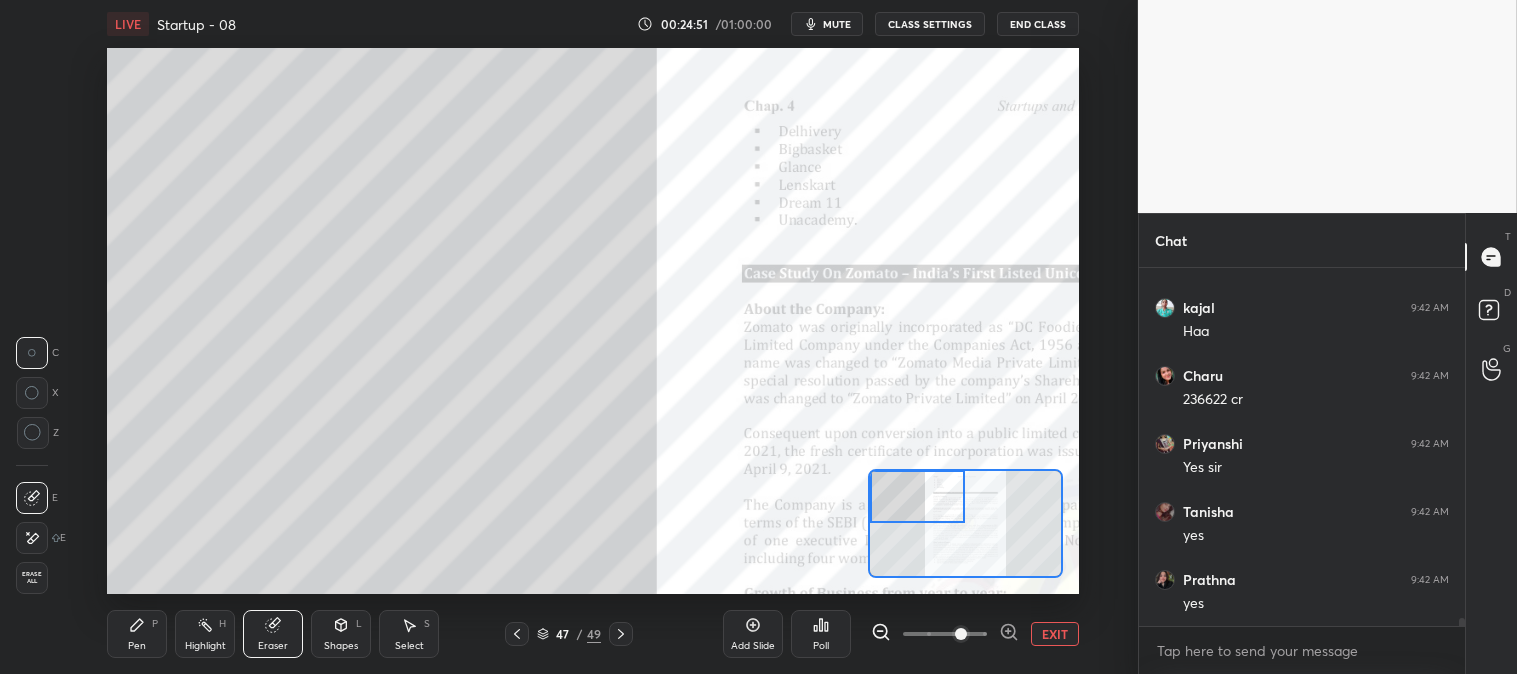 click on "Pen P" at bounding box center (137, 634) 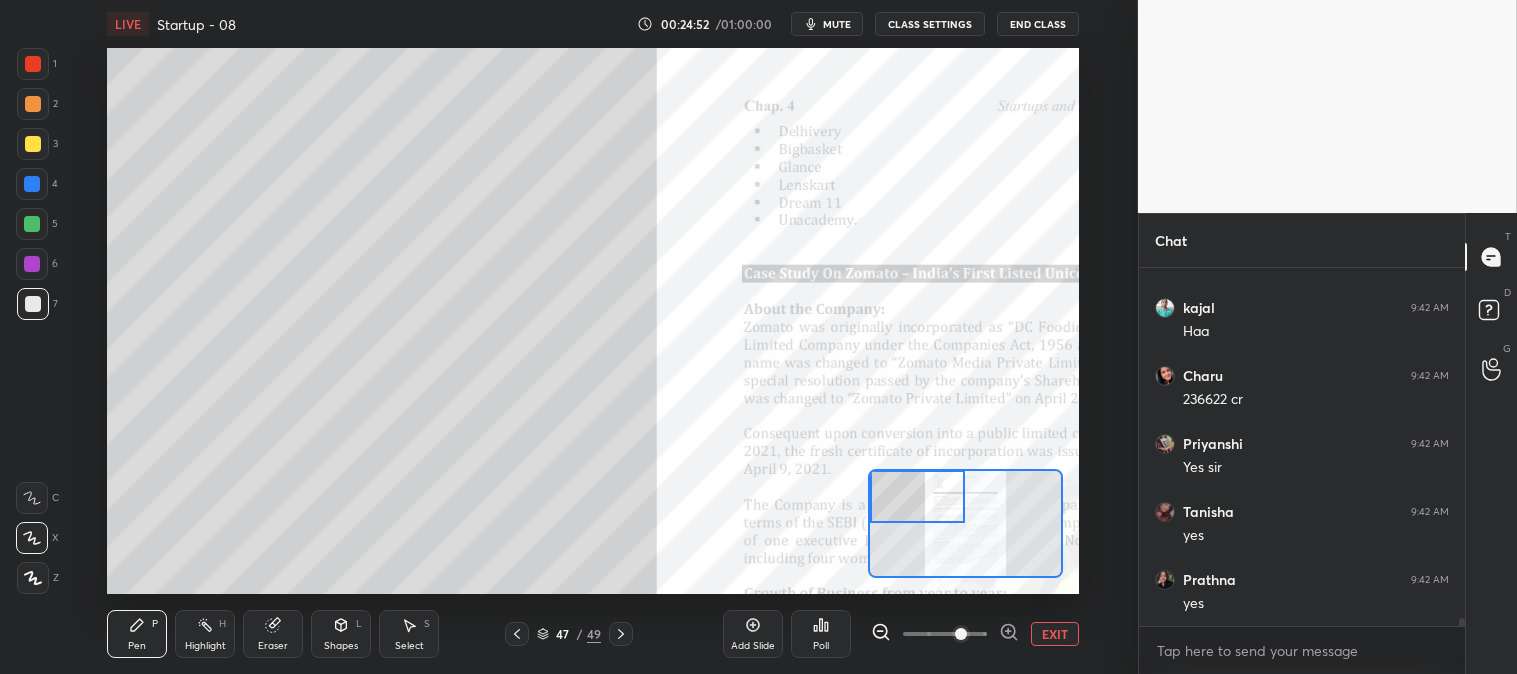 click 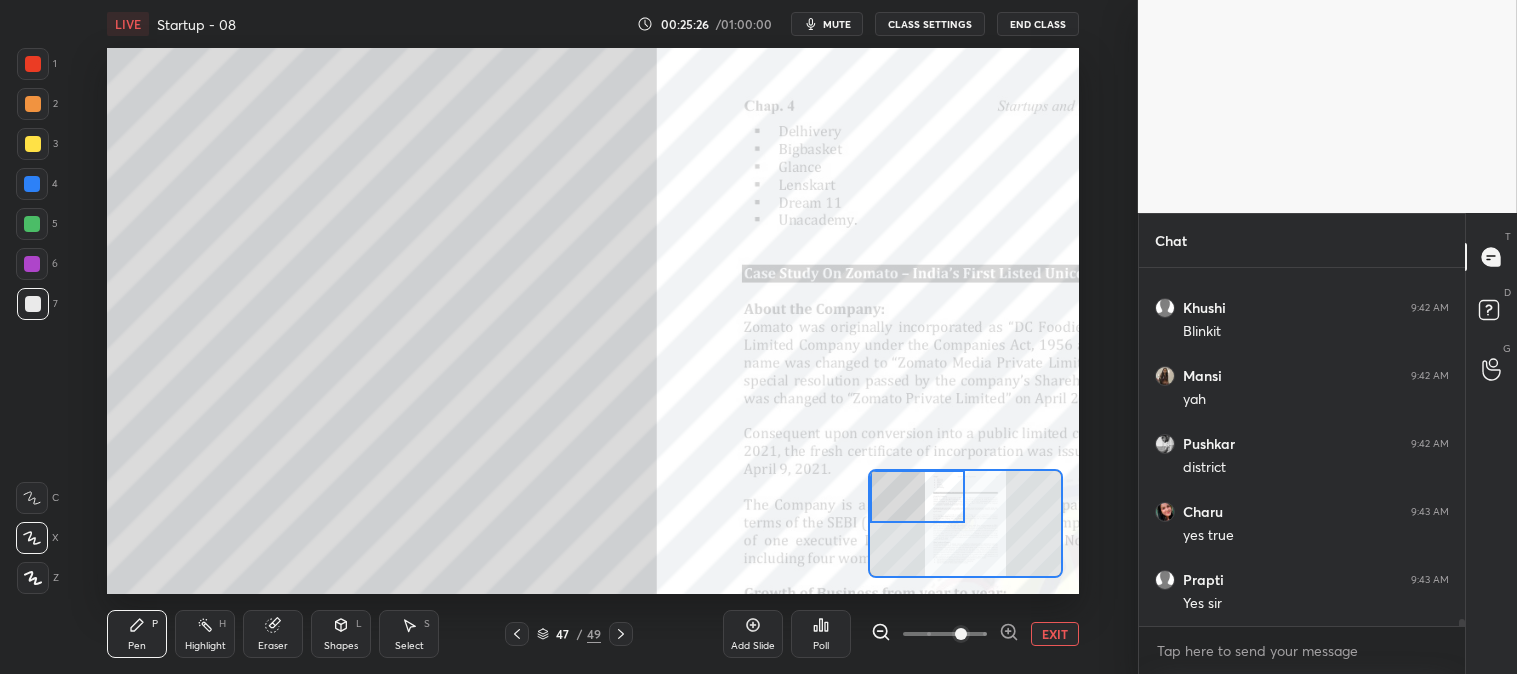 scroll, scrollTop: 17057, scrollLeft: 0, axis: vertical 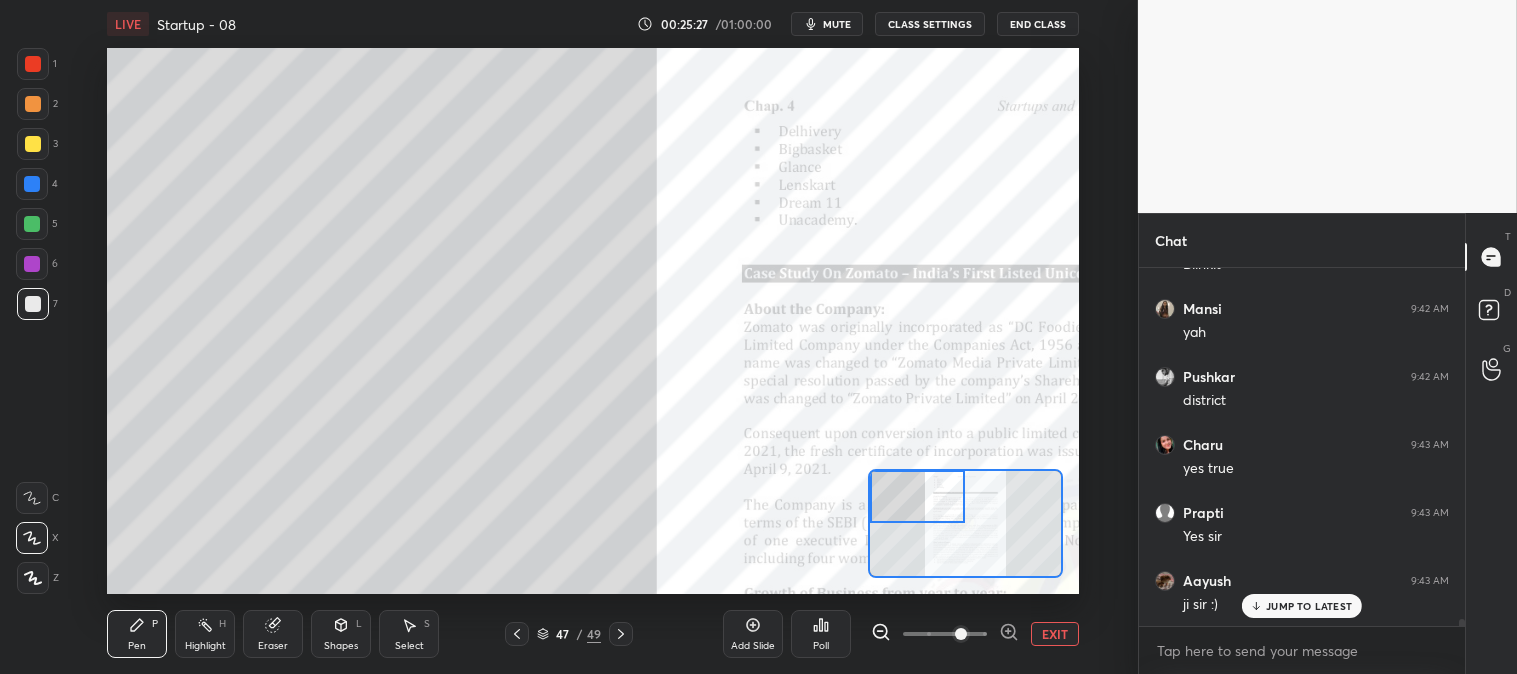 click on "Highlight" at bounding box center [205, 646] 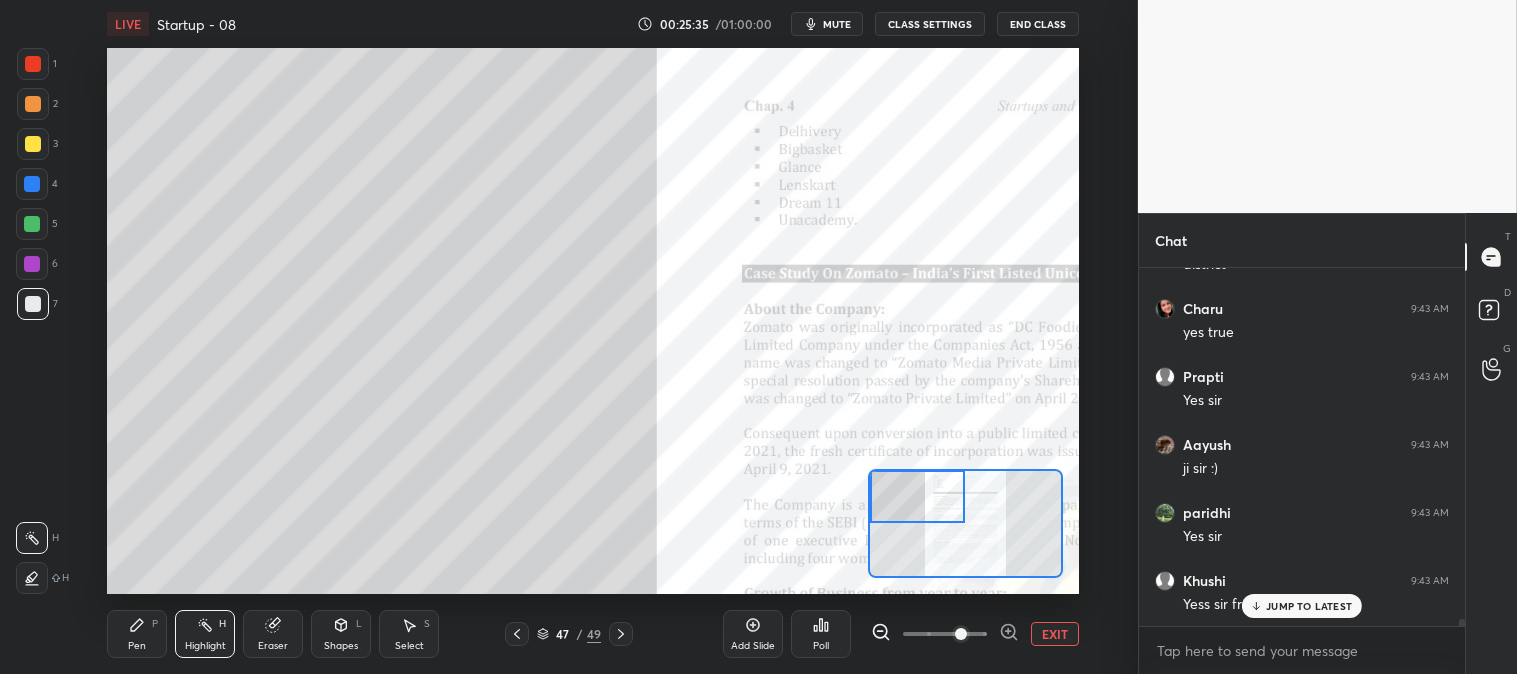 scroll, scrollTop: 17261, scrollLeft: 0, axis: vertical 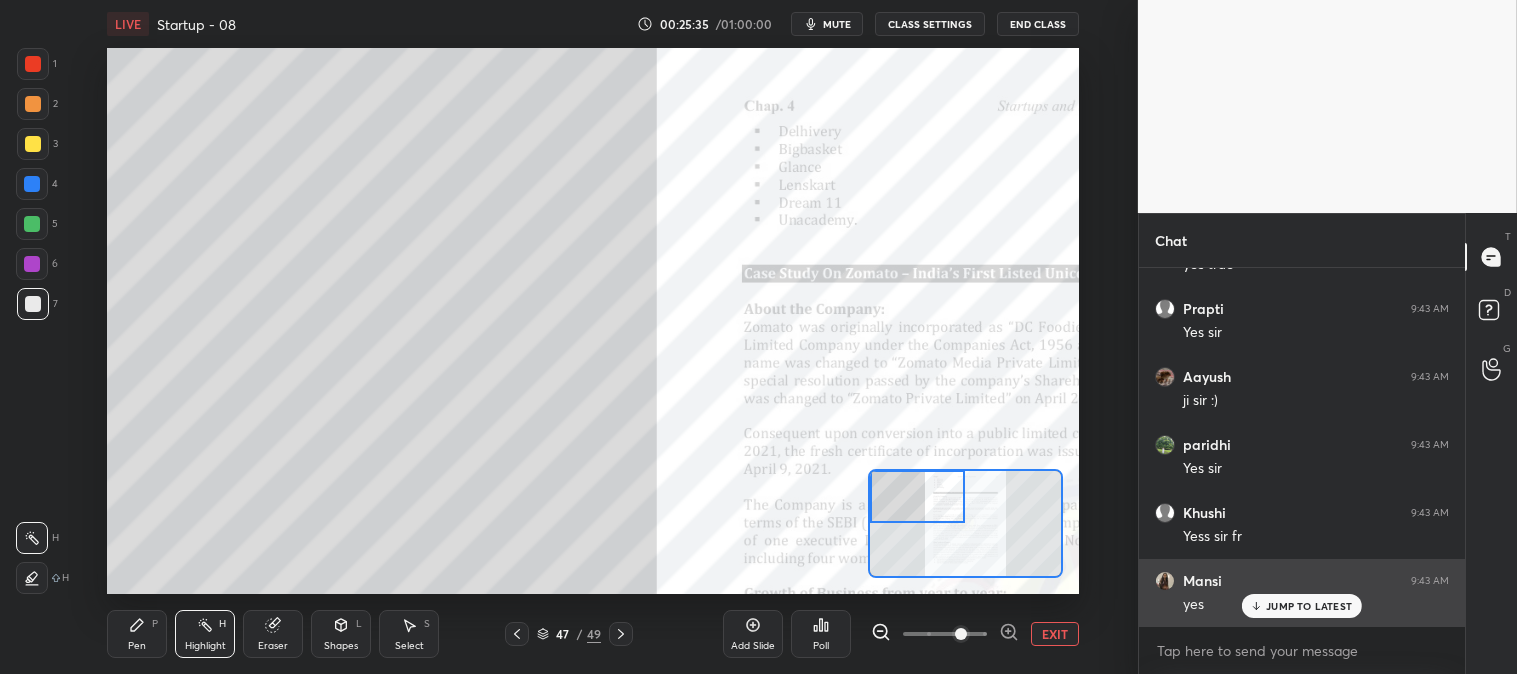 click on "JUMP TO LATEST" at bounding box center (1309, 606) 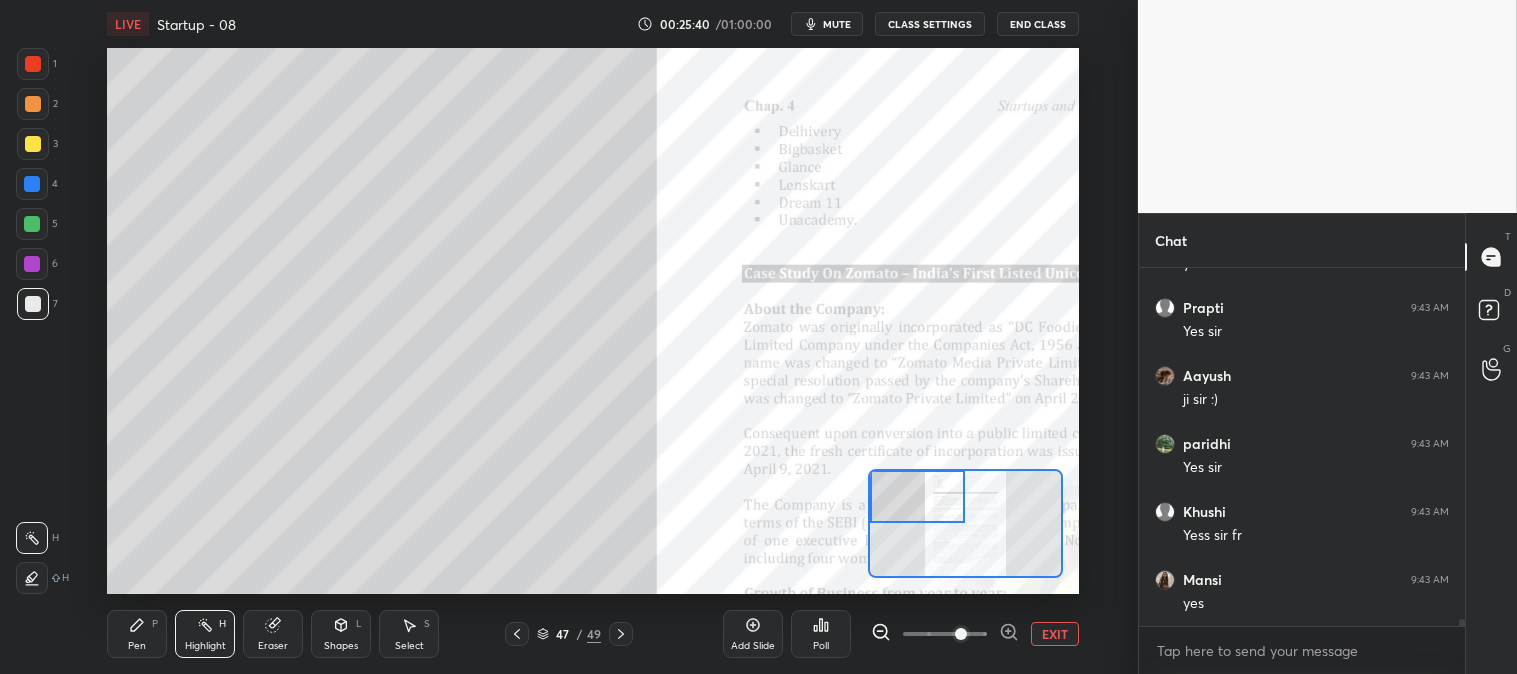 scroll, scrollTop: 17330, scrollLeft: 0, axis: vertical 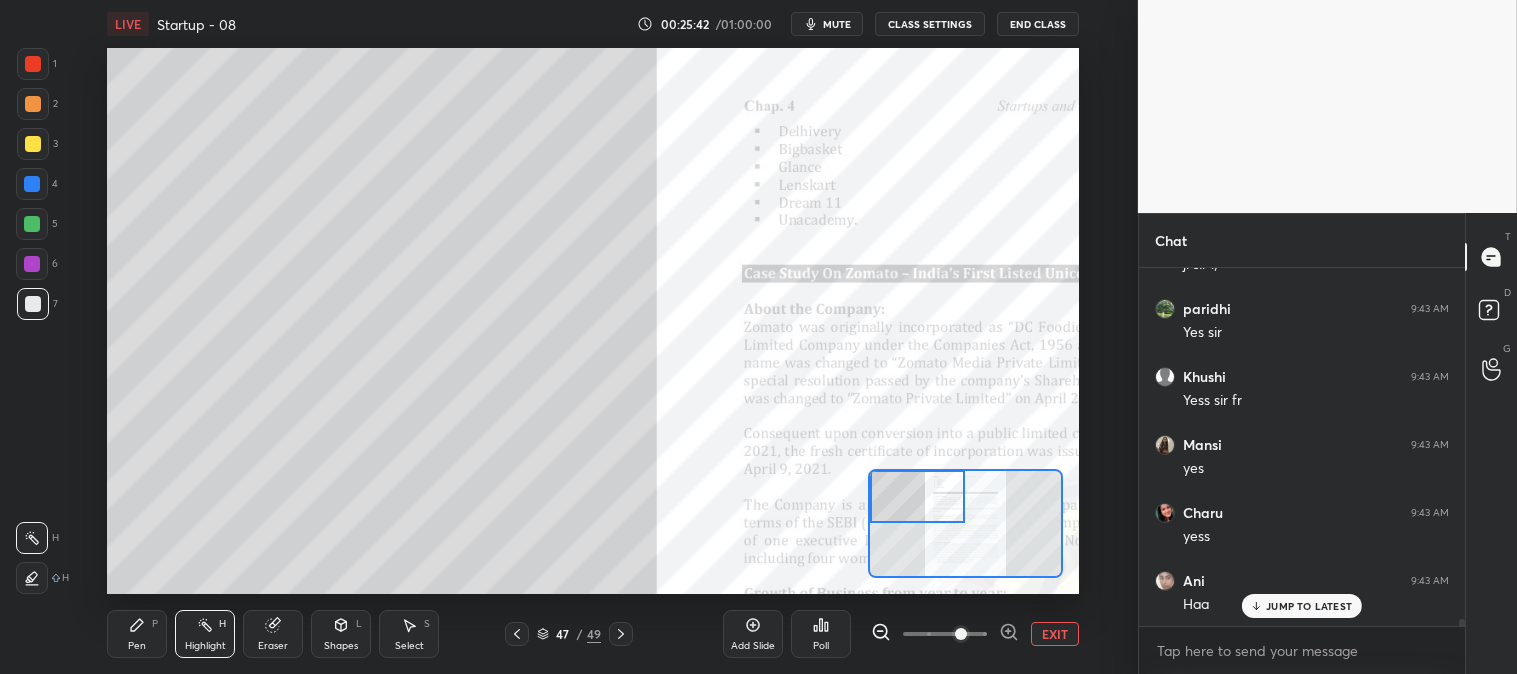 click on "Pen P" at bounding box center (137, 634) 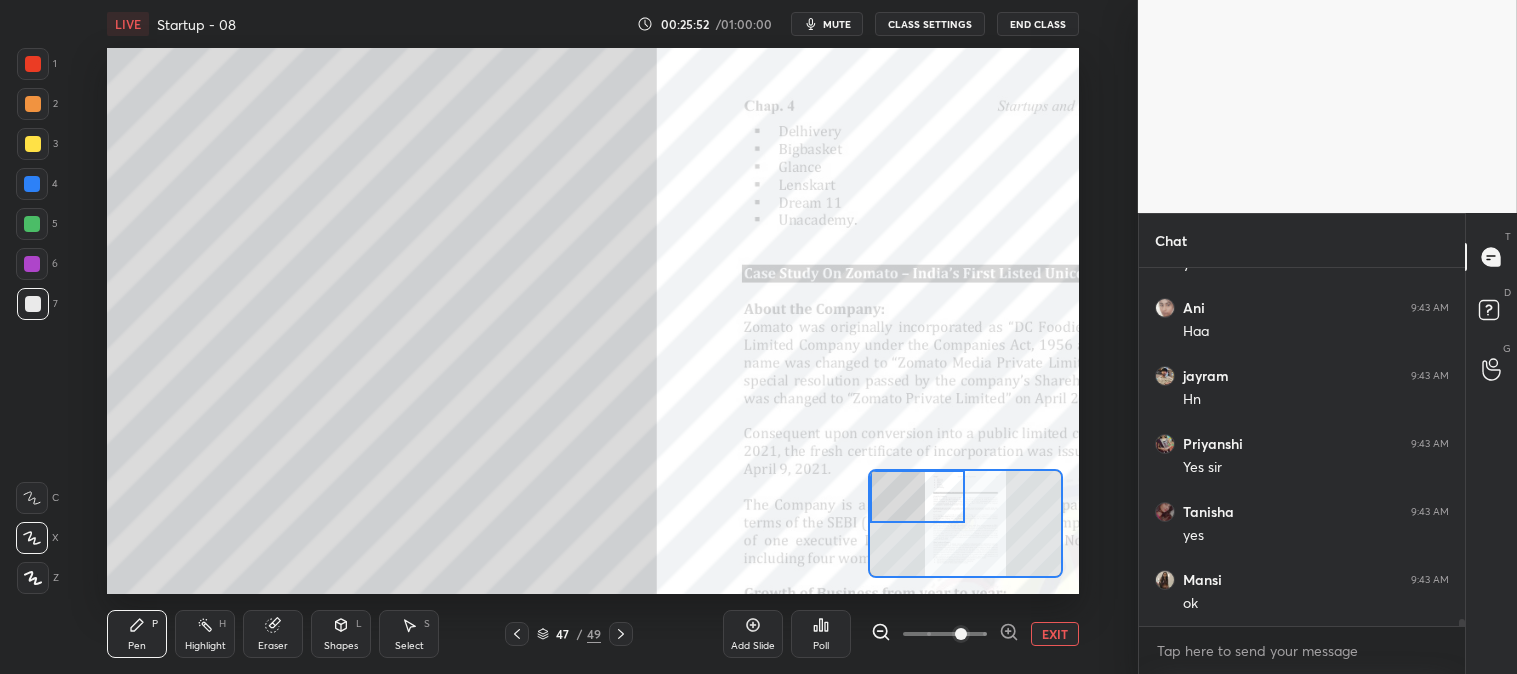 scroll, scrollTop: 17737, scrollLeft: 0, axis: vertical 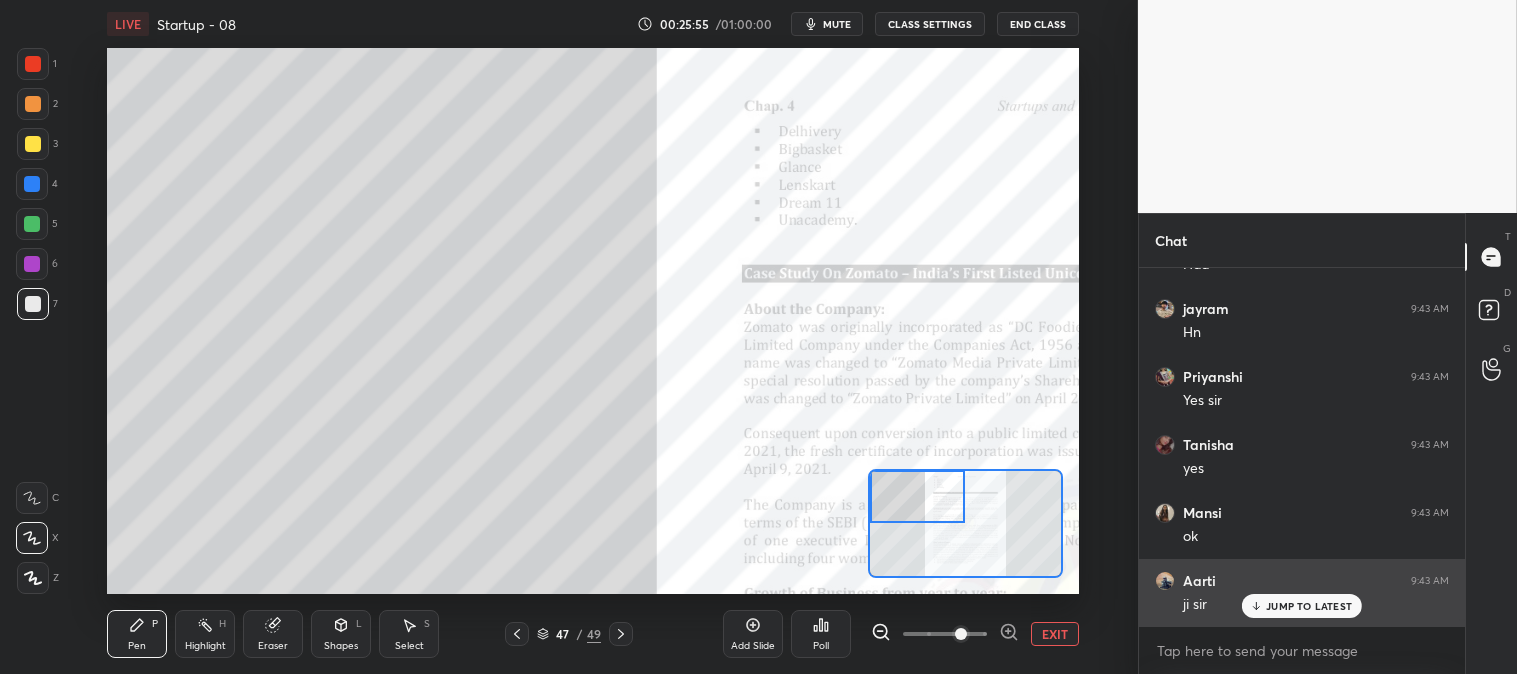 click on "JUMP TO LATEST" at bounding box center (1309, 606) 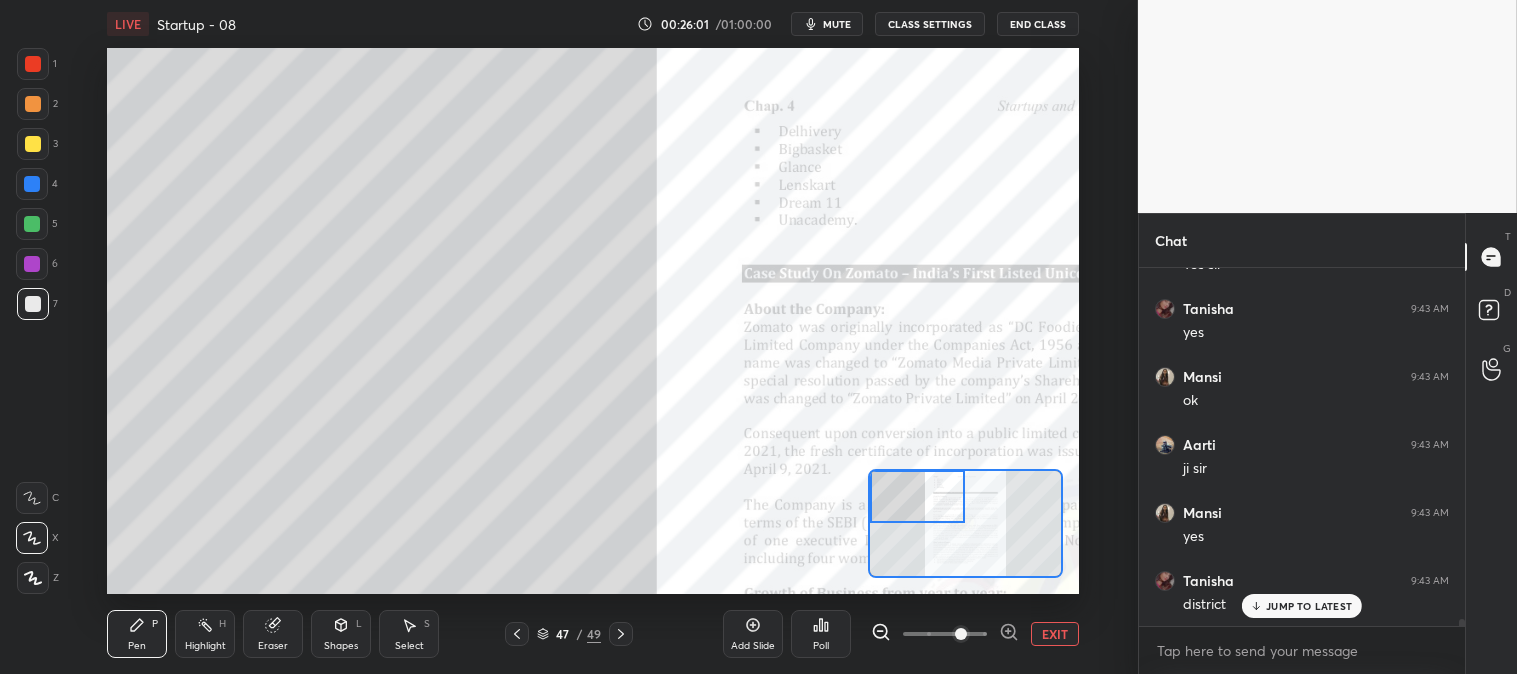 scroll, scrollTop: 17960, scrollLeft: 0, axis: vertical 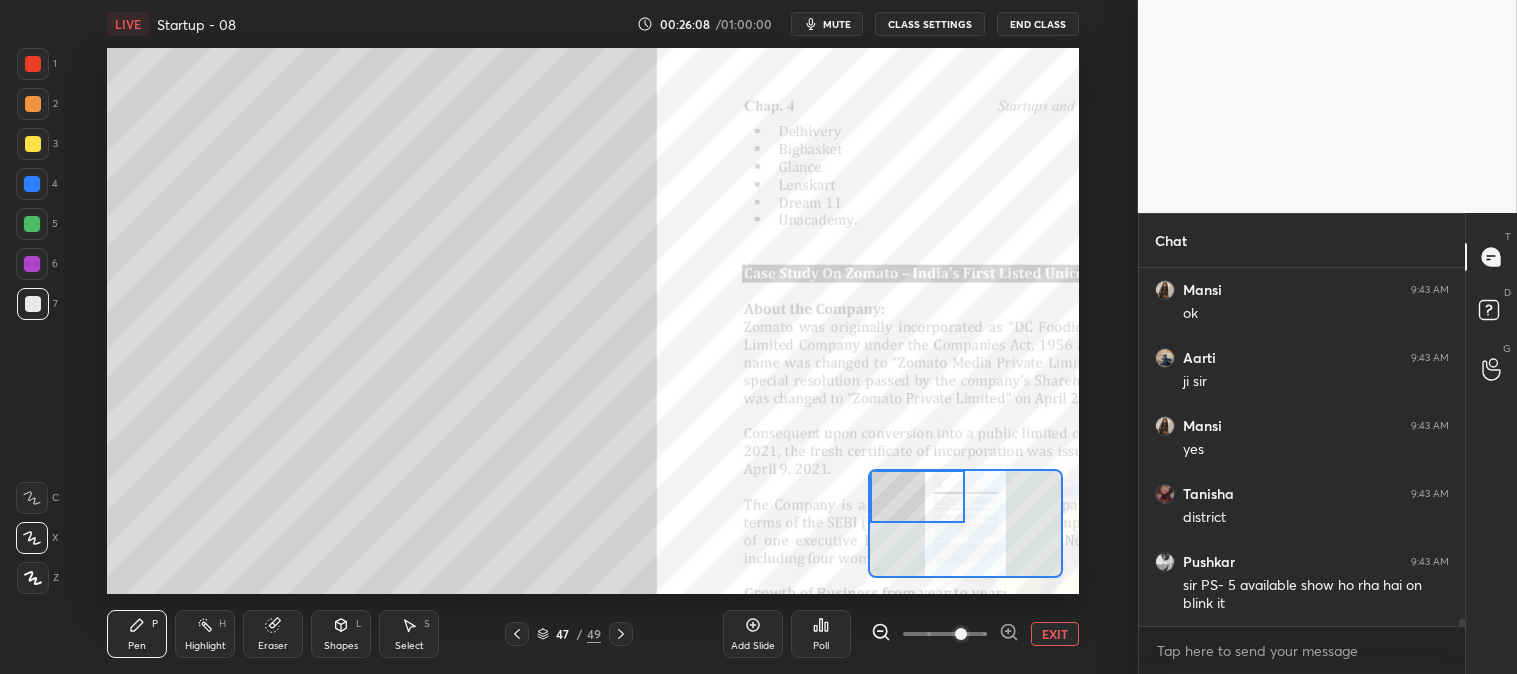 click 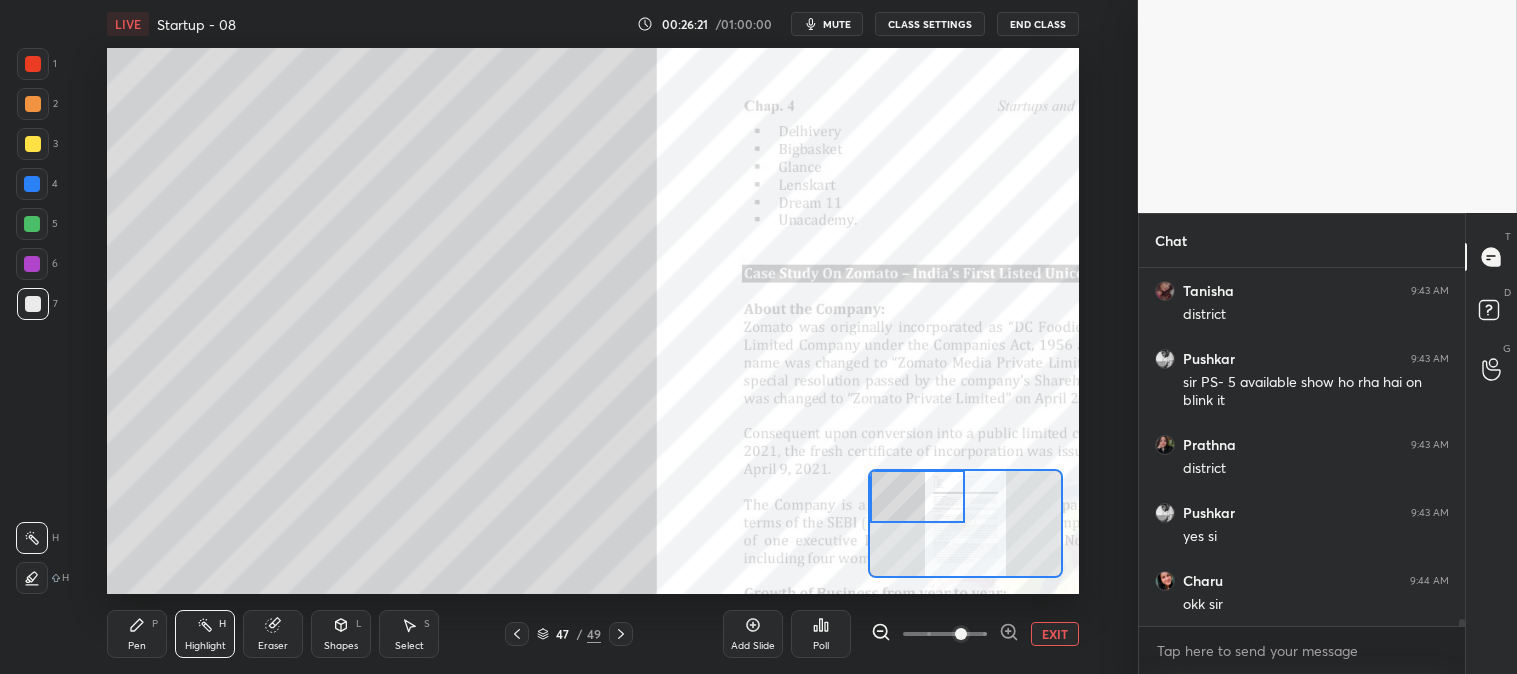 scroll, scrollTop: 18231, scrollLeft: 0, axis: vertical 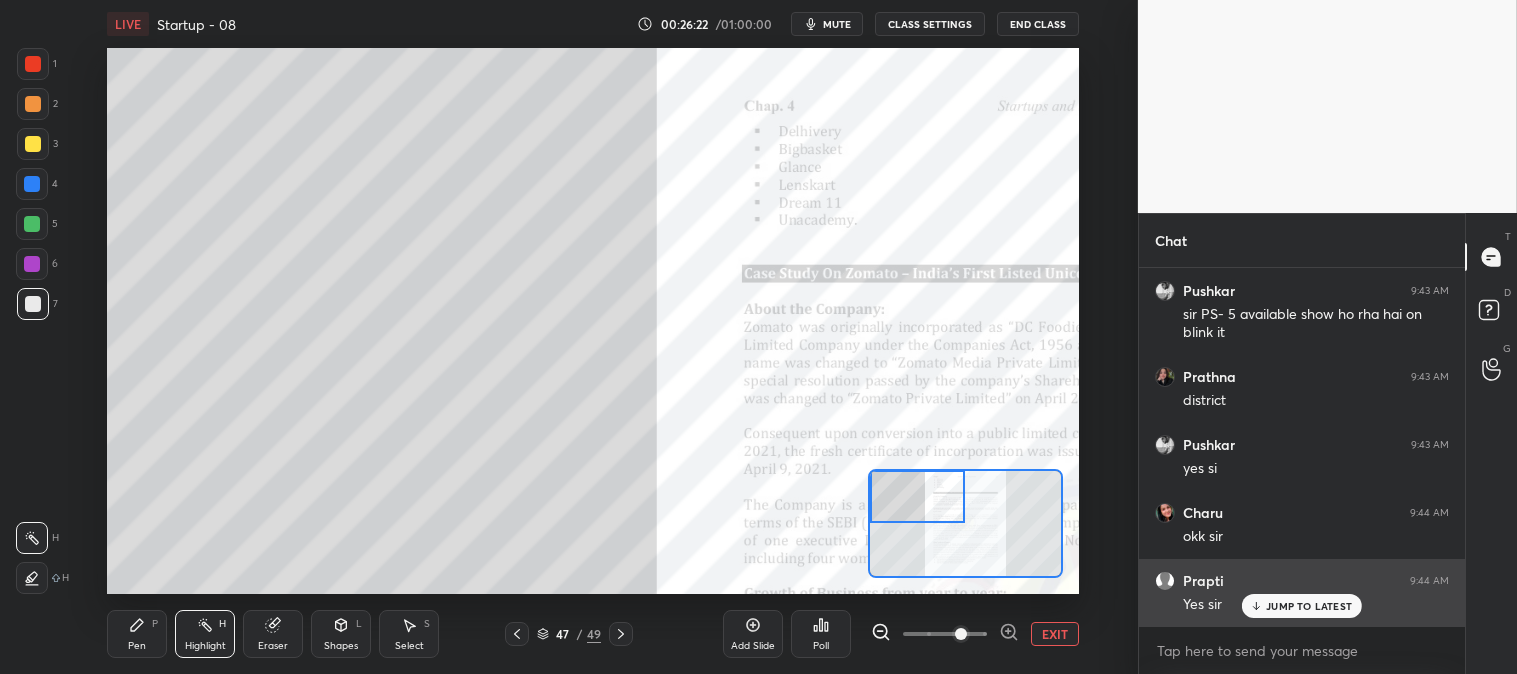 click on "JUMP TO LATEST" at bounding box center (1309, 606) 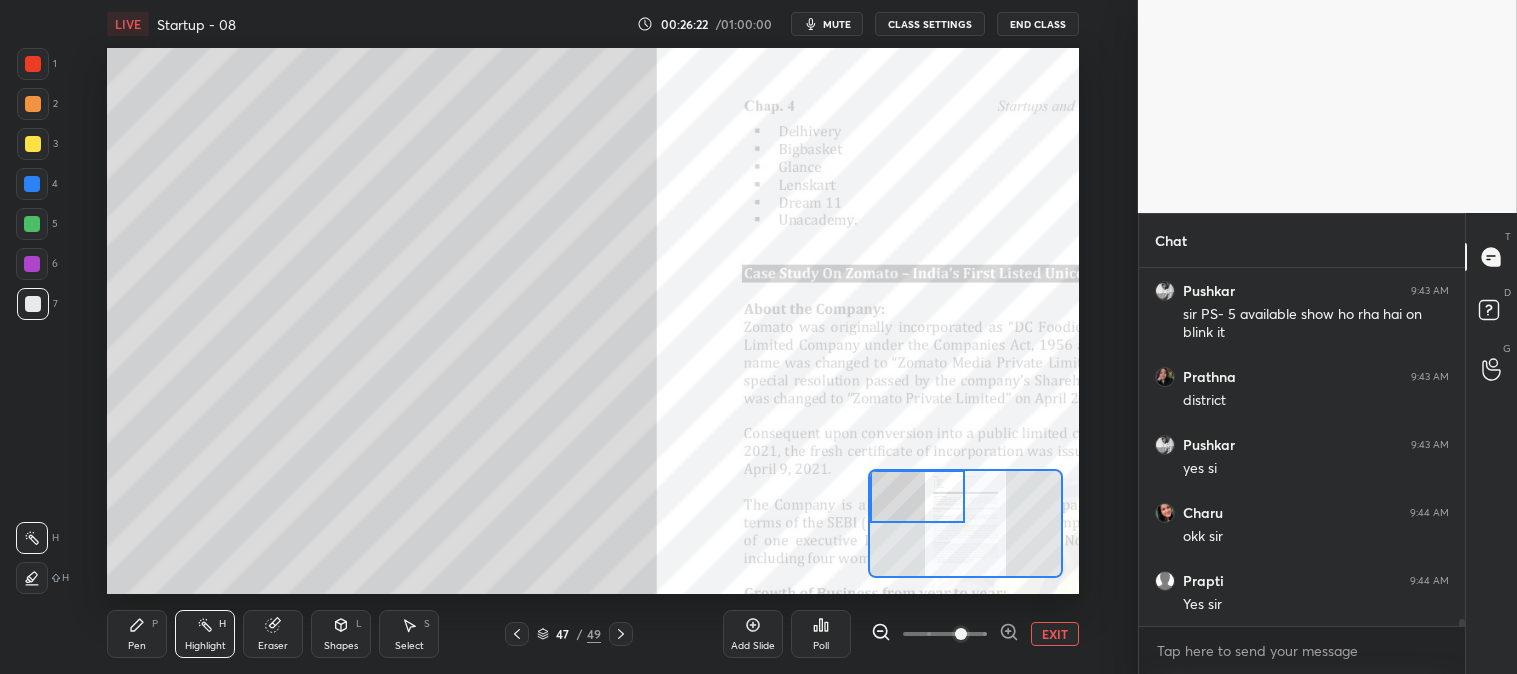 click on "EXIT" at bounding box center [1055, 634] 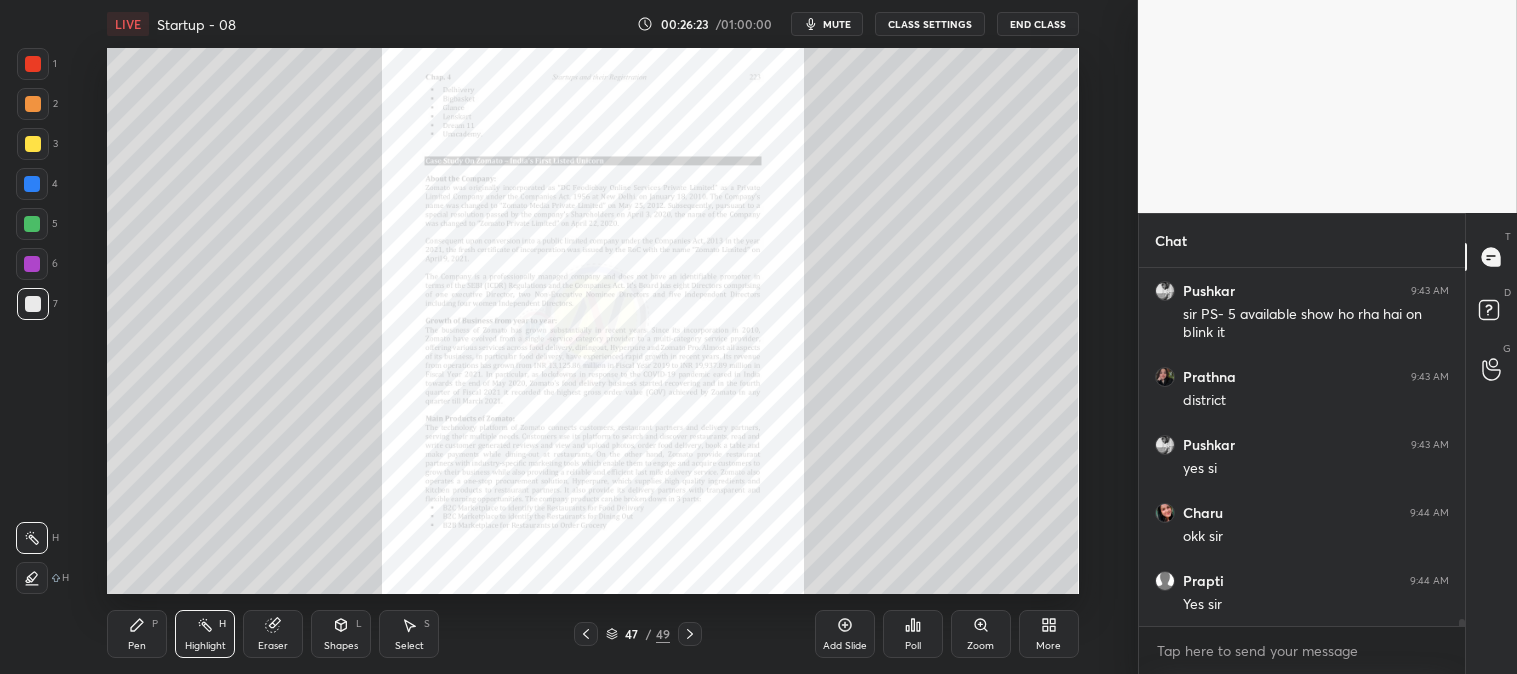 scroll, scrollTop: 18300, scrollLeft: 0, axis: vertical 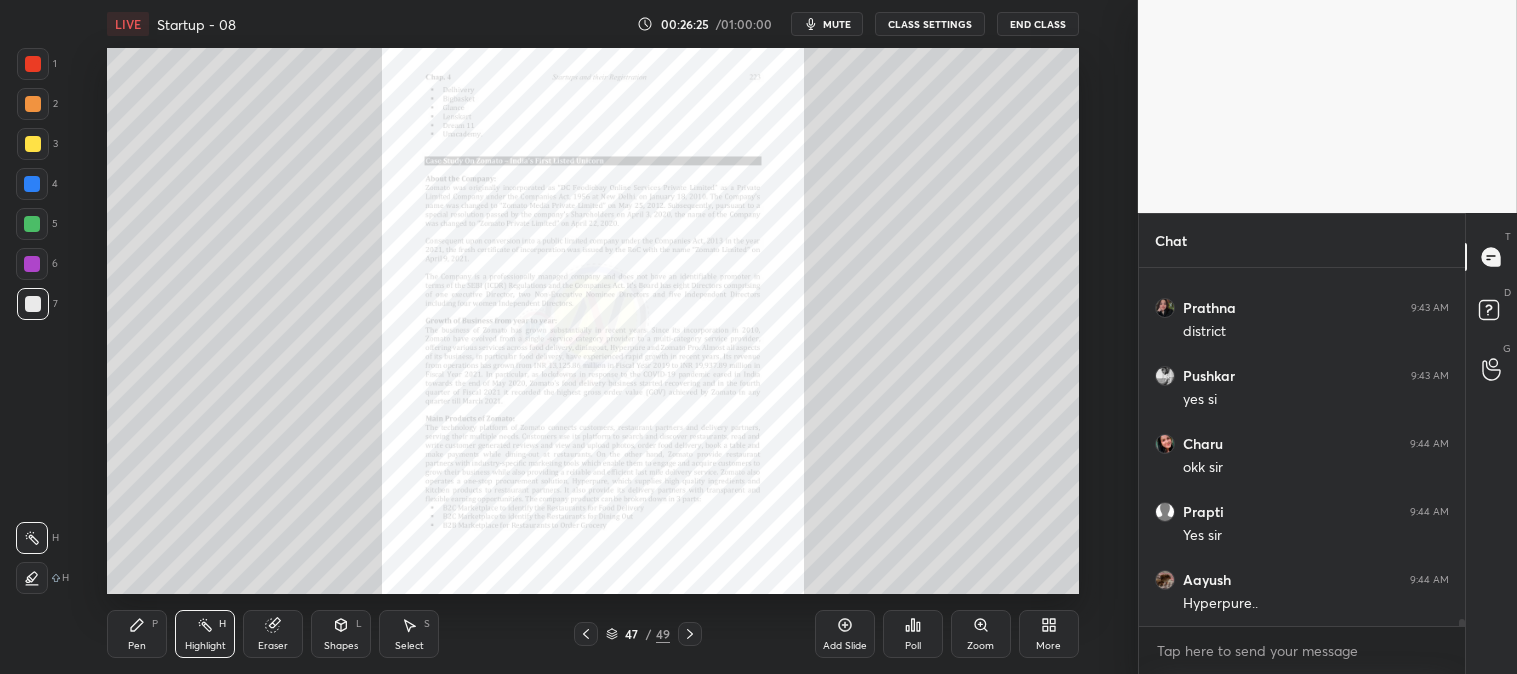 click 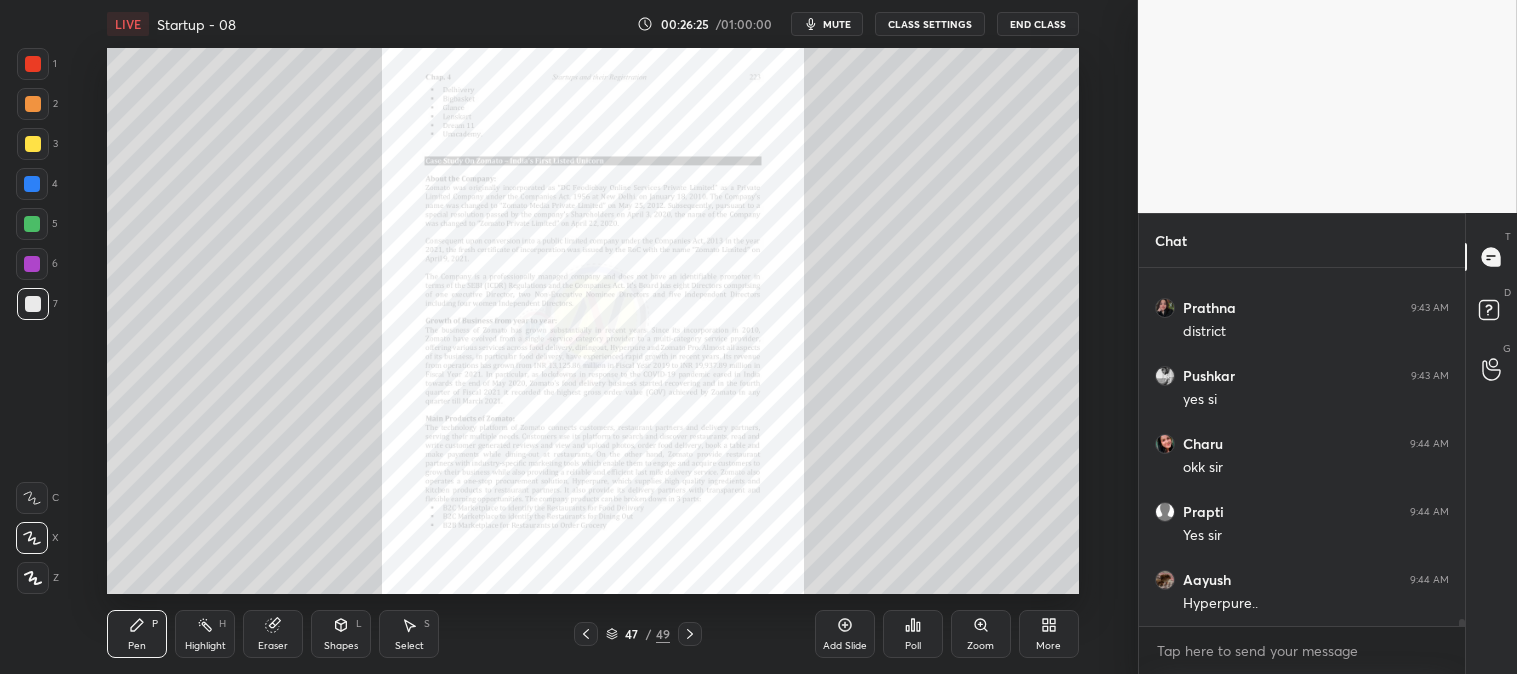 click 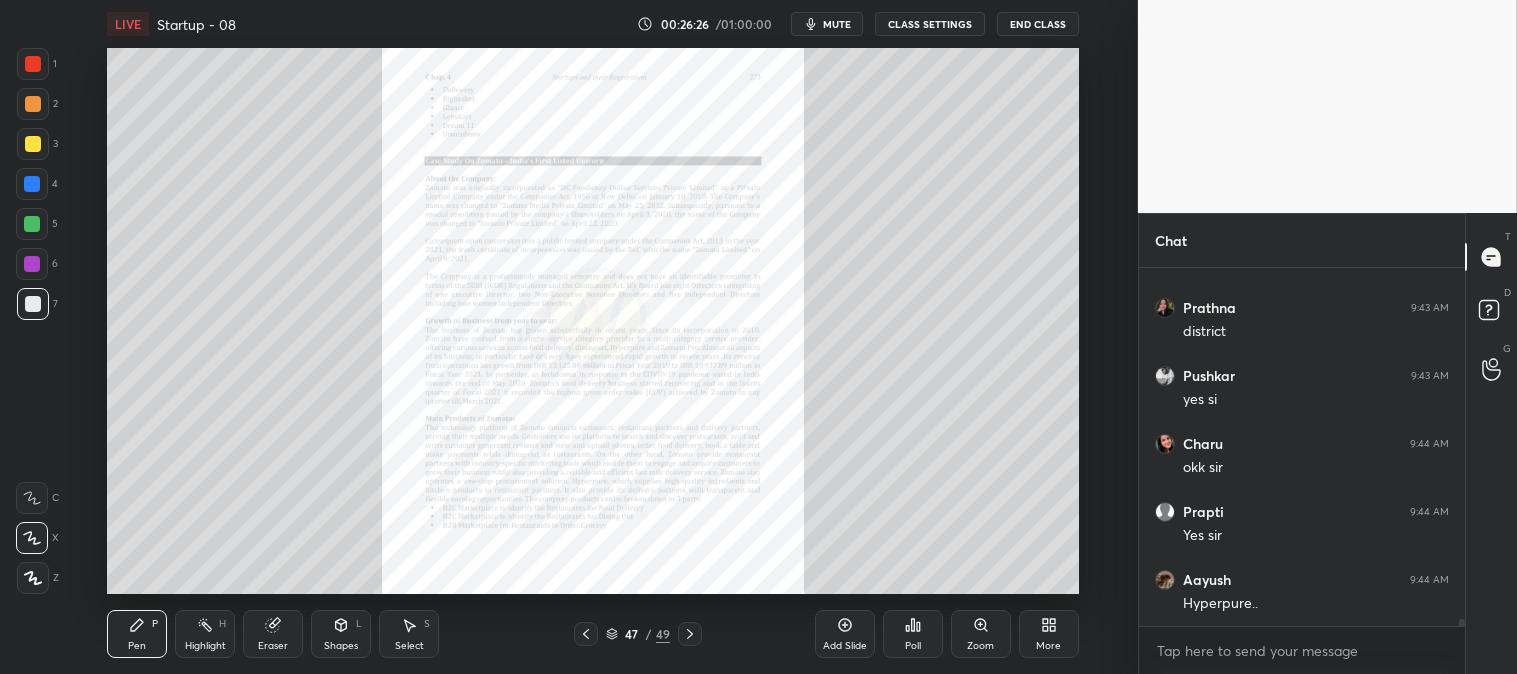 click at bounding box center (33, 64) 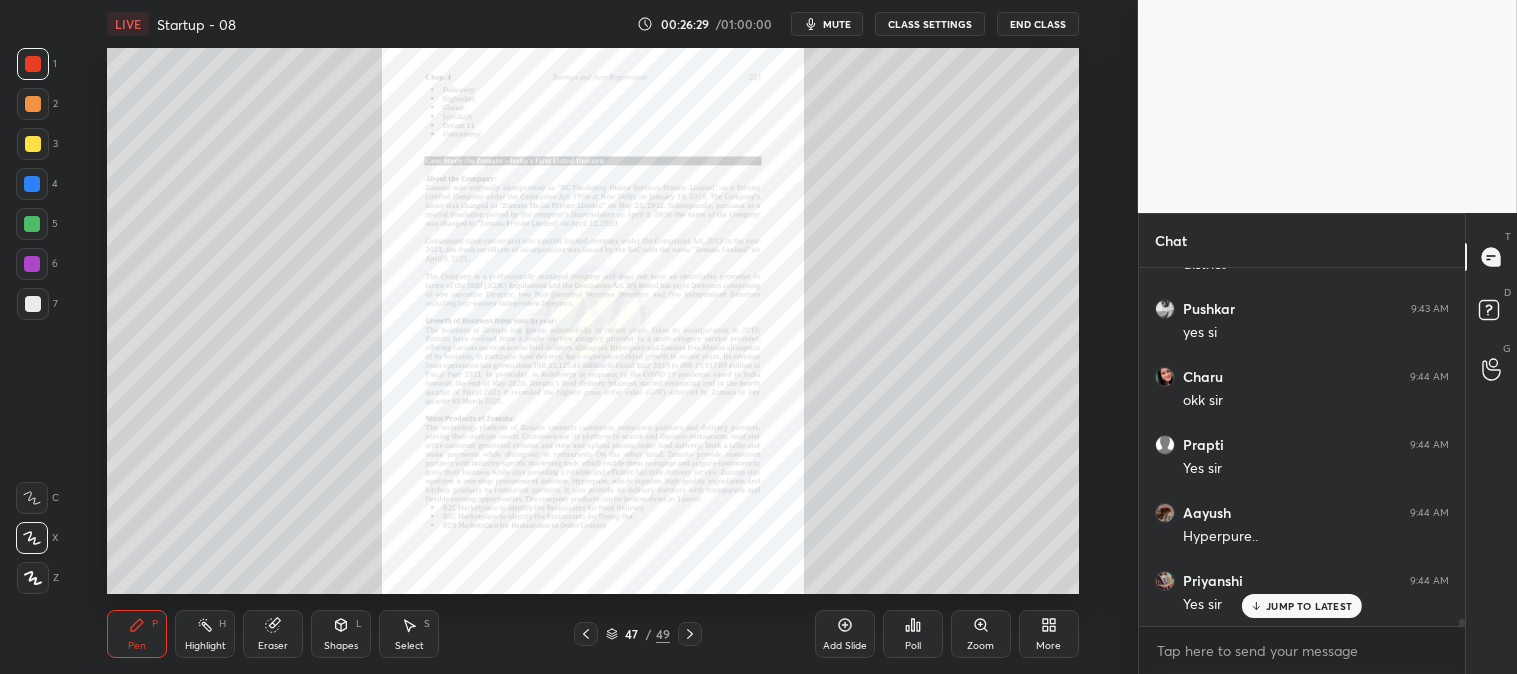 scroll, scrollTop: 18435, scrollLeft: 0, axis: vertical 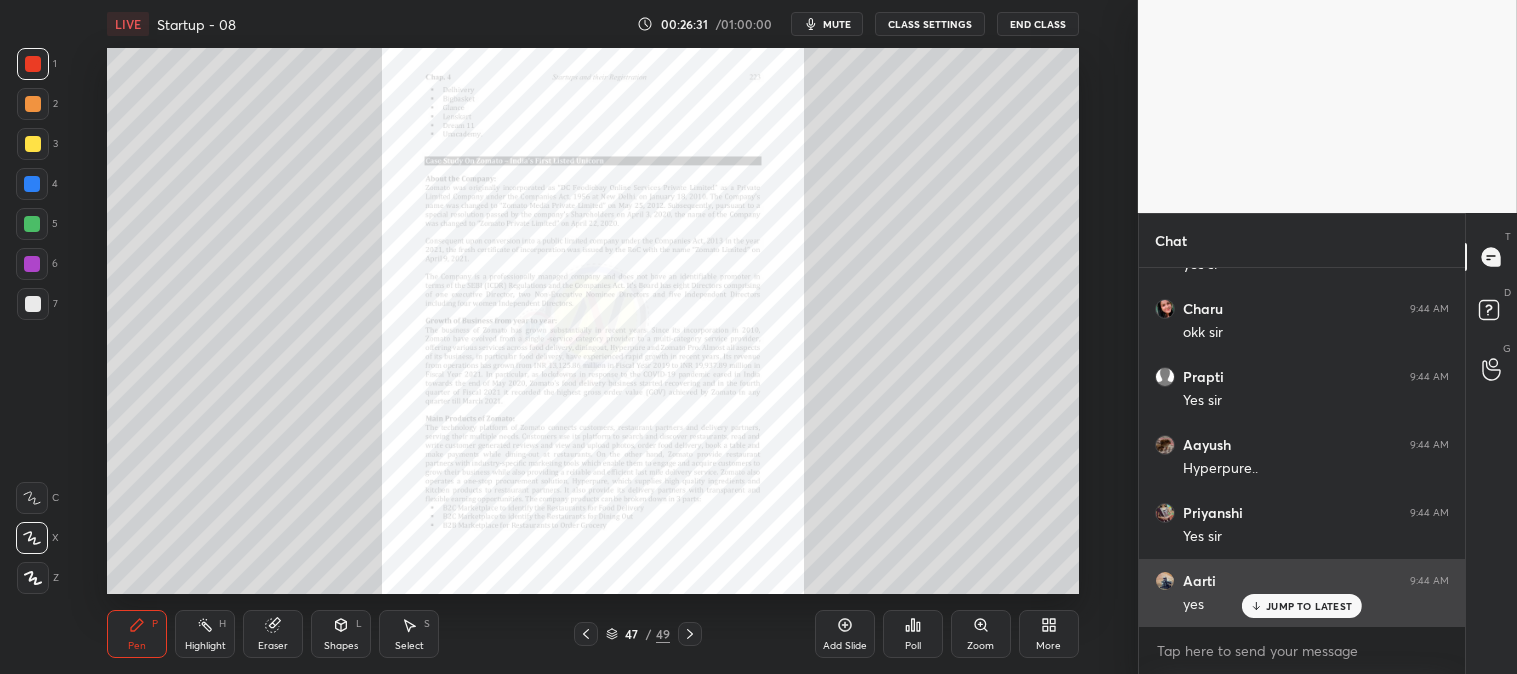 click on "JUMP TO LATEST" at bounding box center (1309, 606) 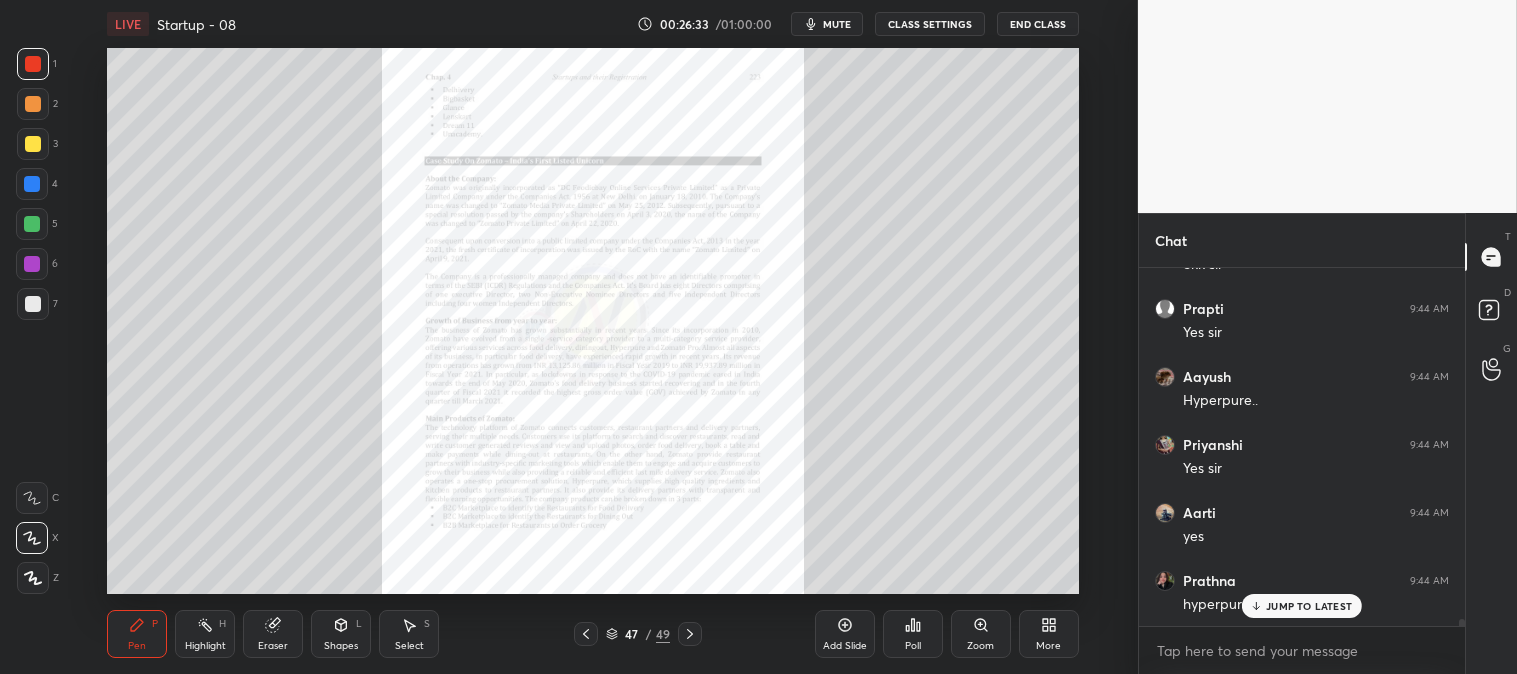 scroll, scrollTop: 18571, scrollLeft: 0, axis: vertical 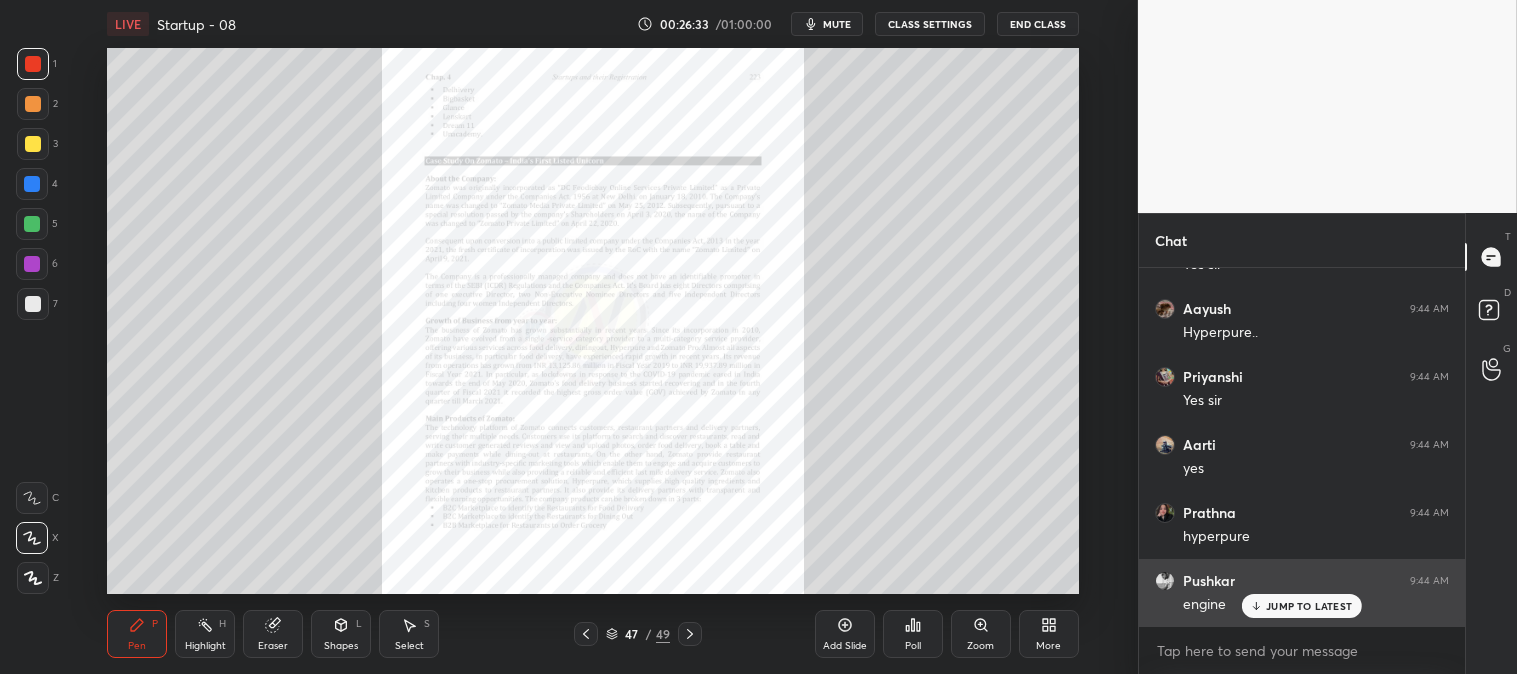 click on "JUMP TO LATEST" at bounding box center [1309, 606] 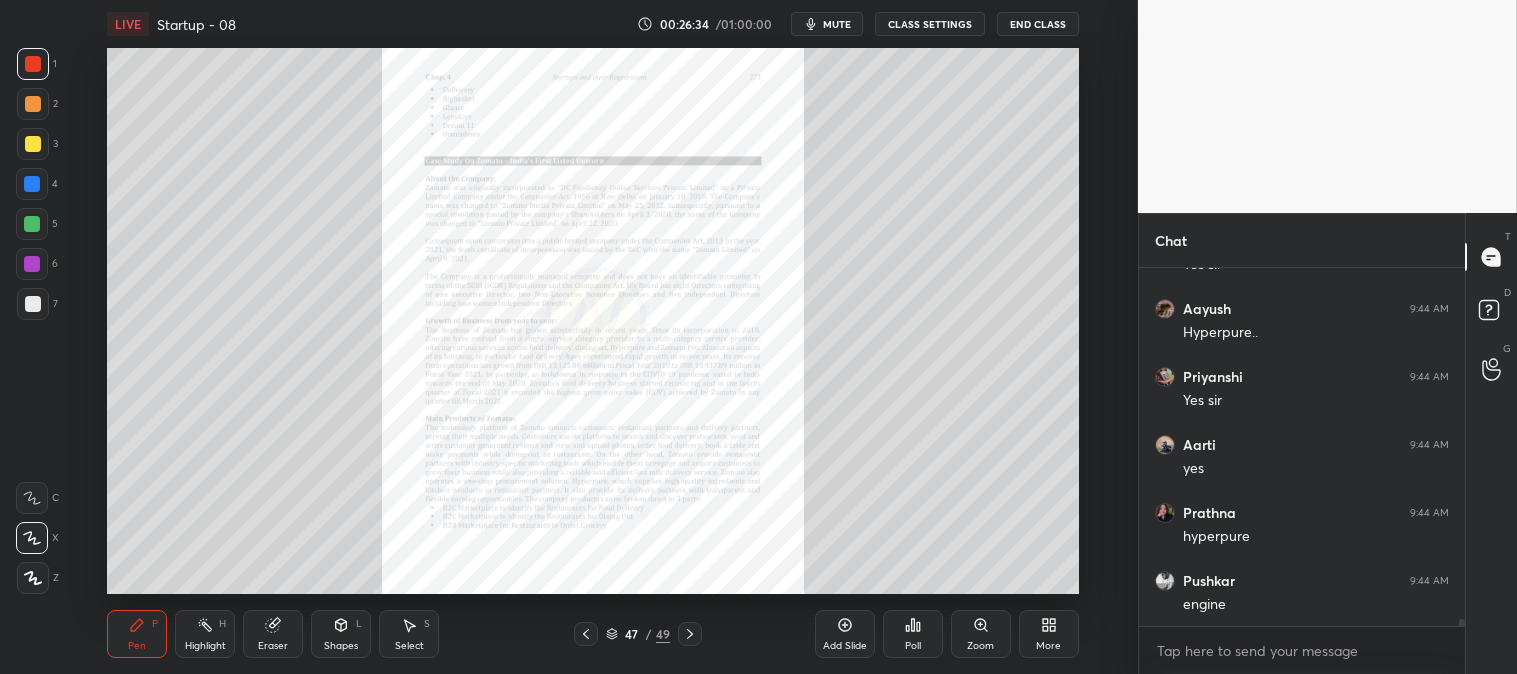 click on "Zoom" at bounding box center (981, 634) 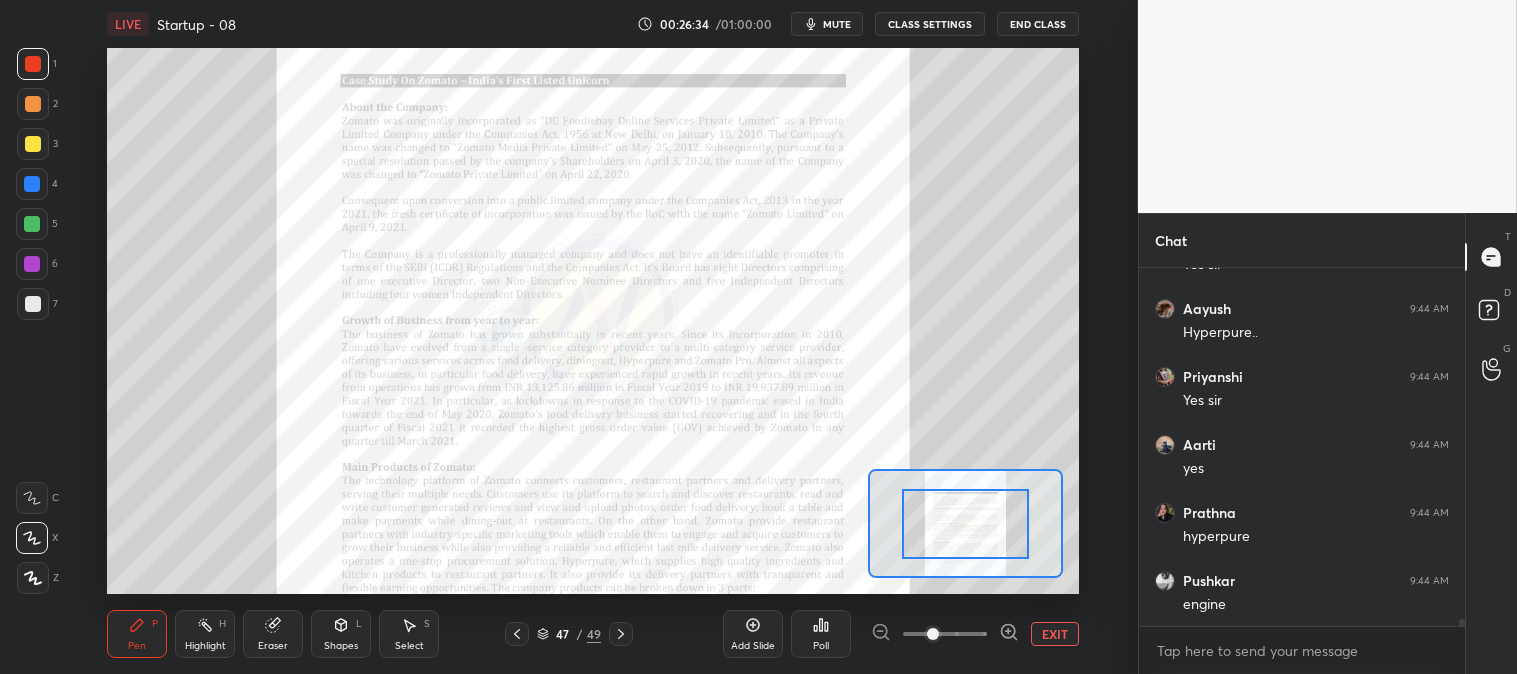 scroll, scrollTop: 18643, scrollLeft: 0, axis: vertical 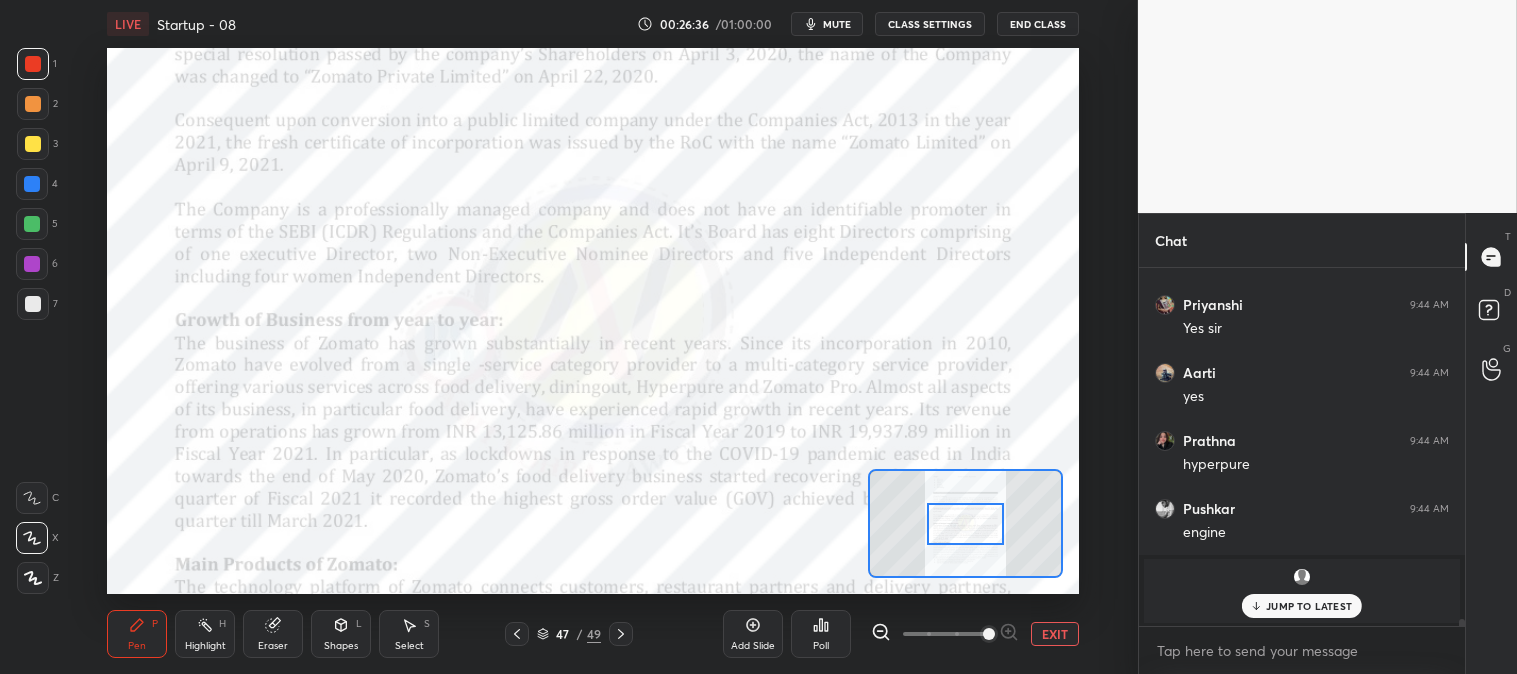 click on "JUMP TO LATEST" at bounding box center (1309, 606) 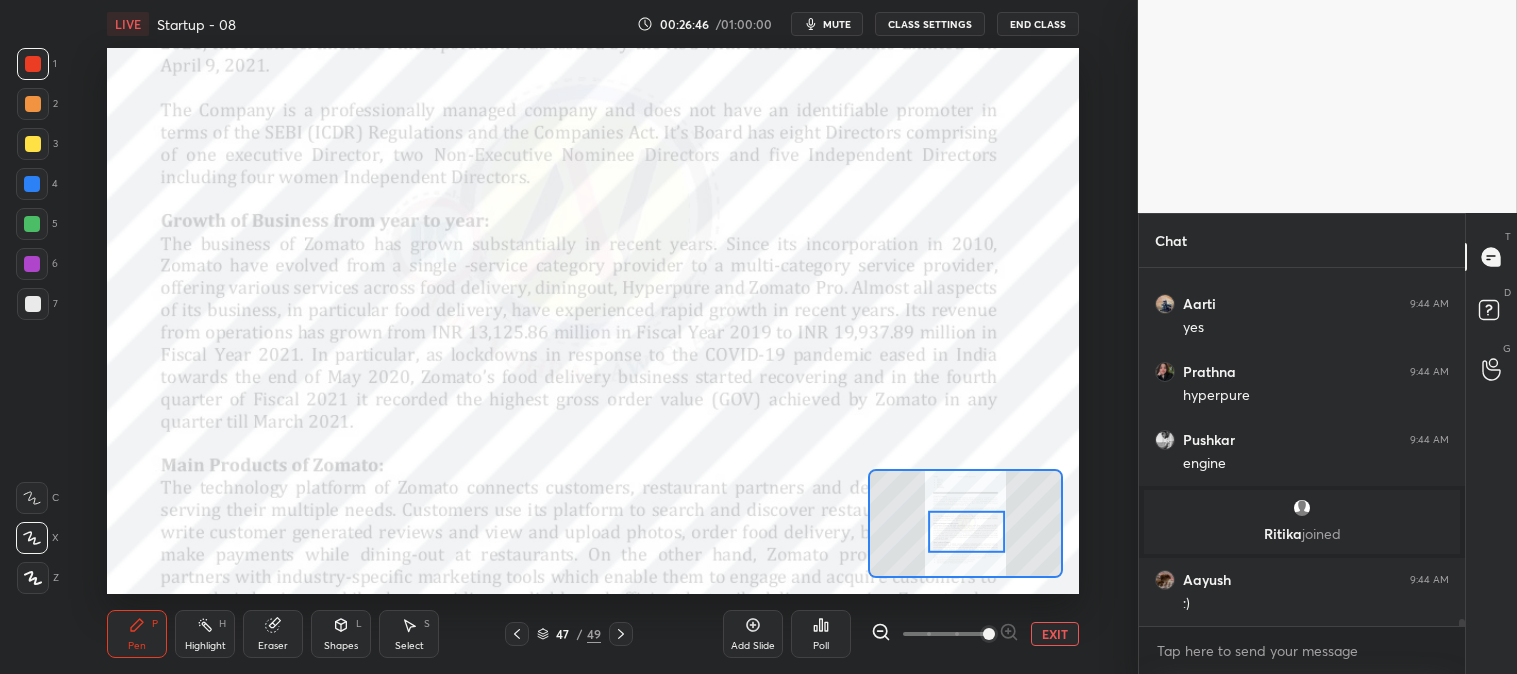 click on "Highlight H" at bounding box center [205, 634] 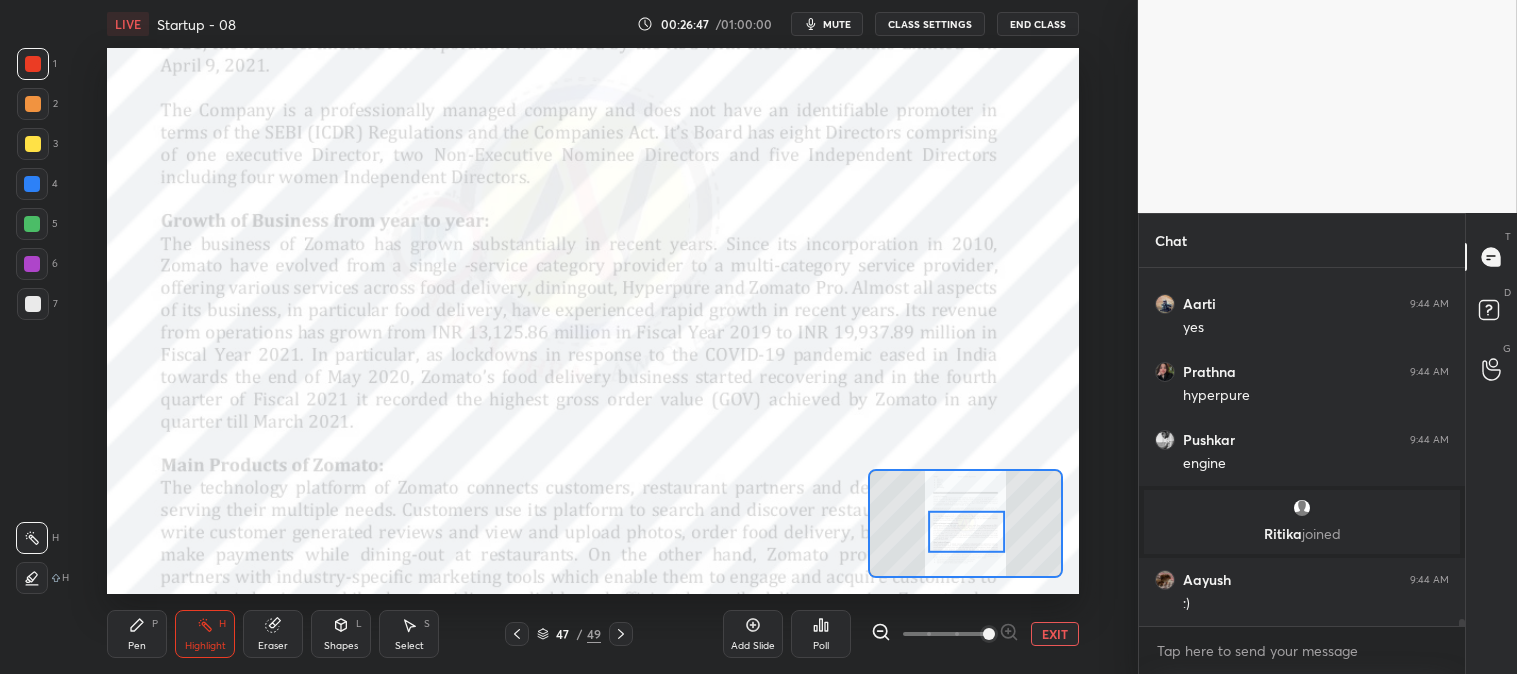 click on "Highlight H" at bounding box center [205, 634] 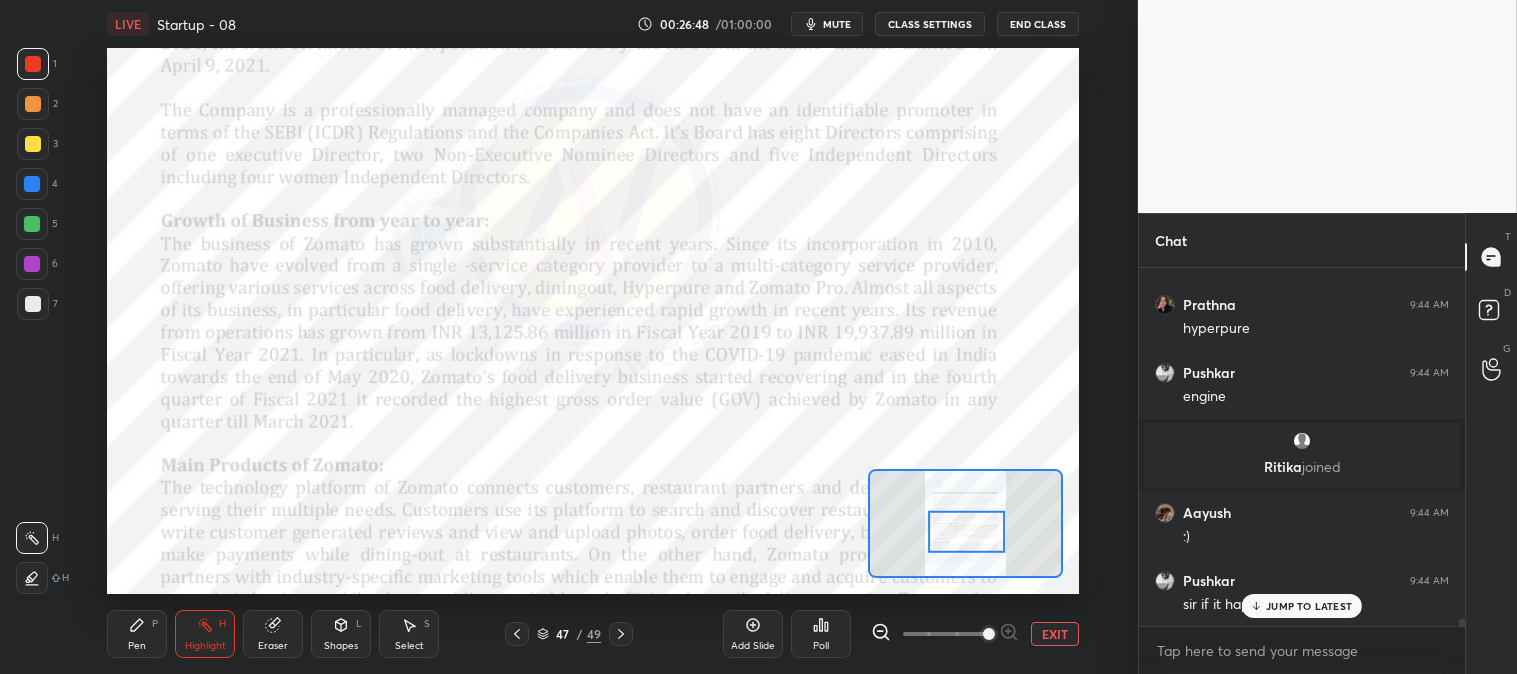 click at bounding box center (33, 64) 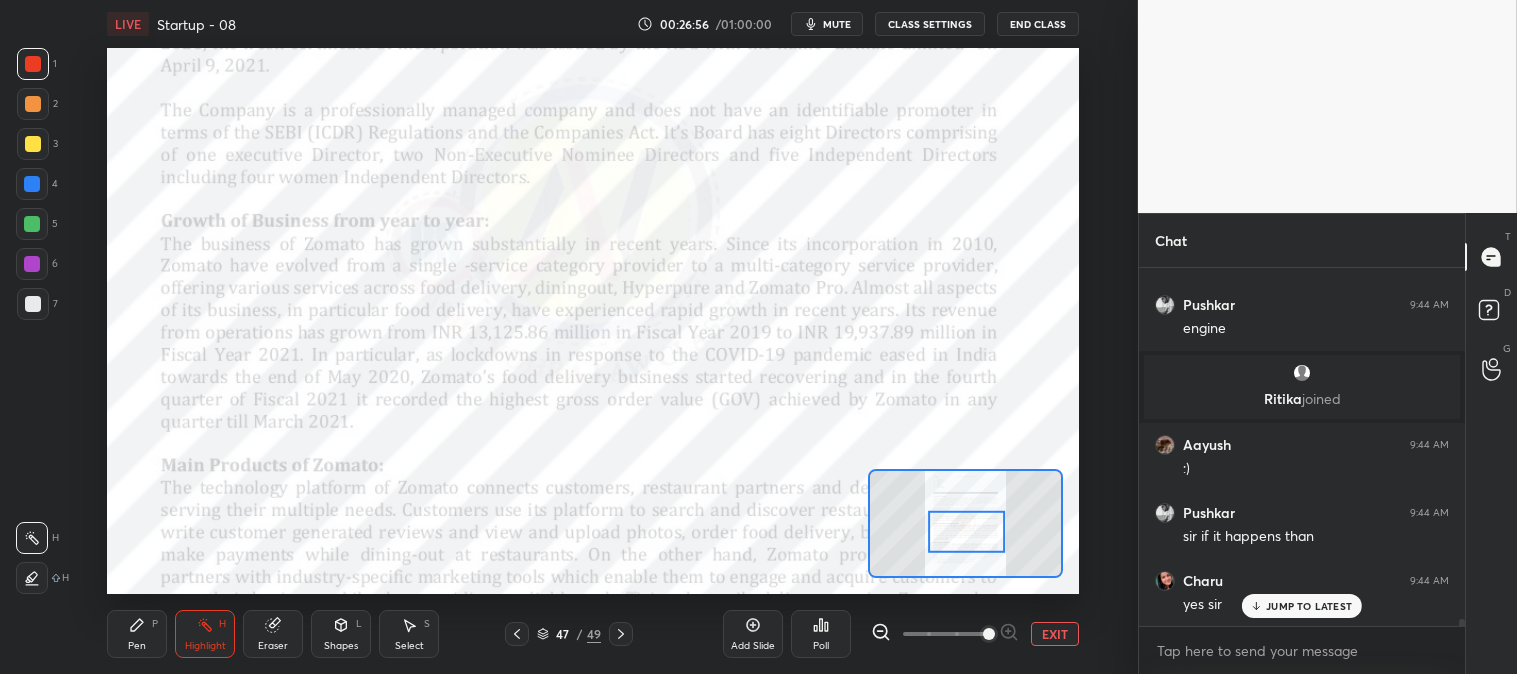 scroll, scrollTop: 17873, scrollLeft: 0, axis: vertical 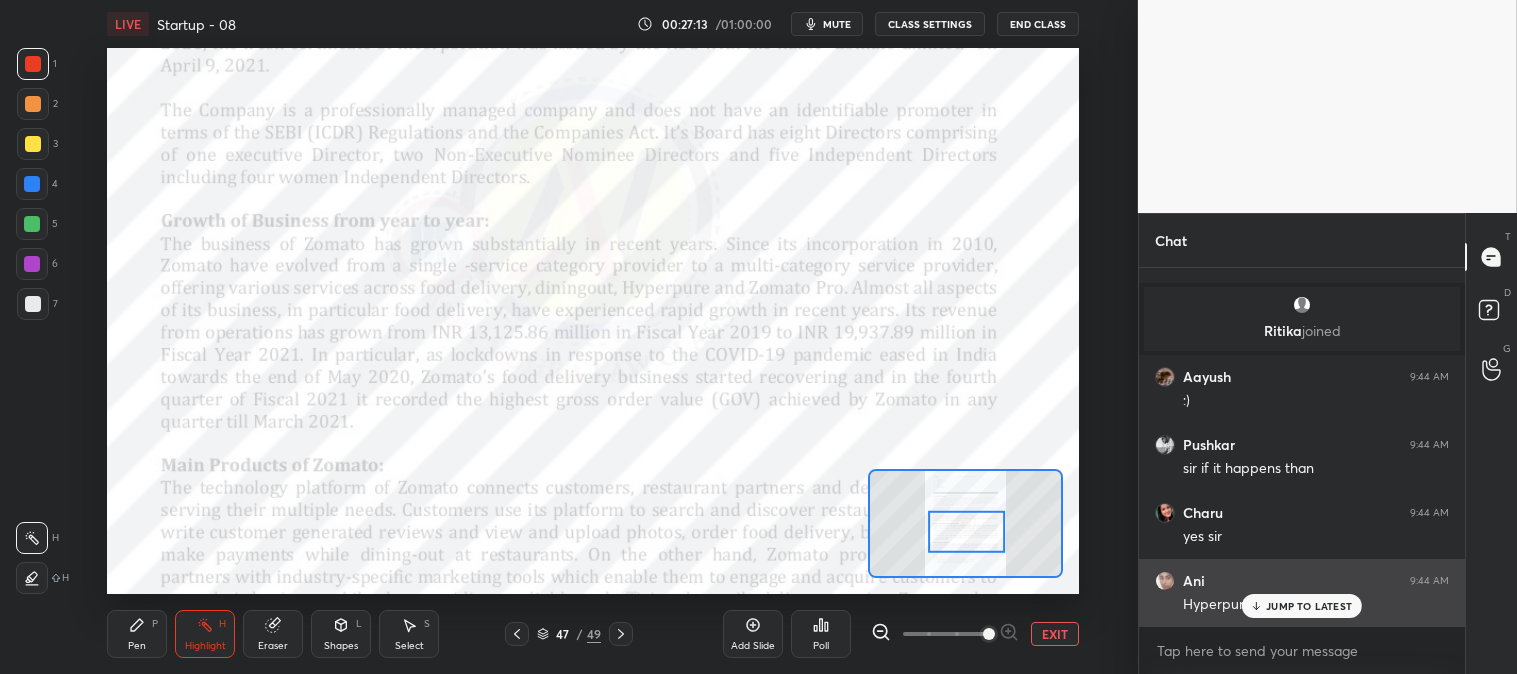 click on "JUMP TO LATEST" at bounding box center [1302, 606] 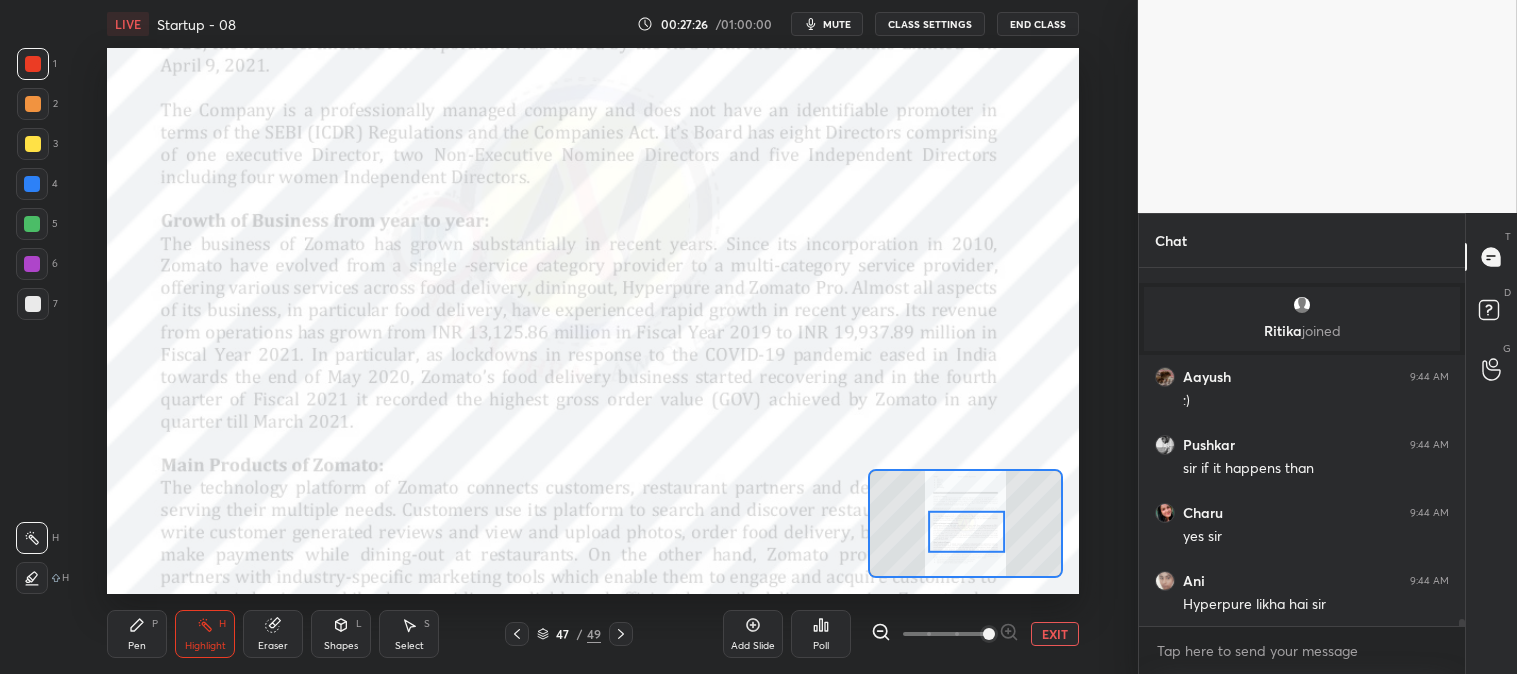 click on "Pen P" at bounding box center (137, 634) 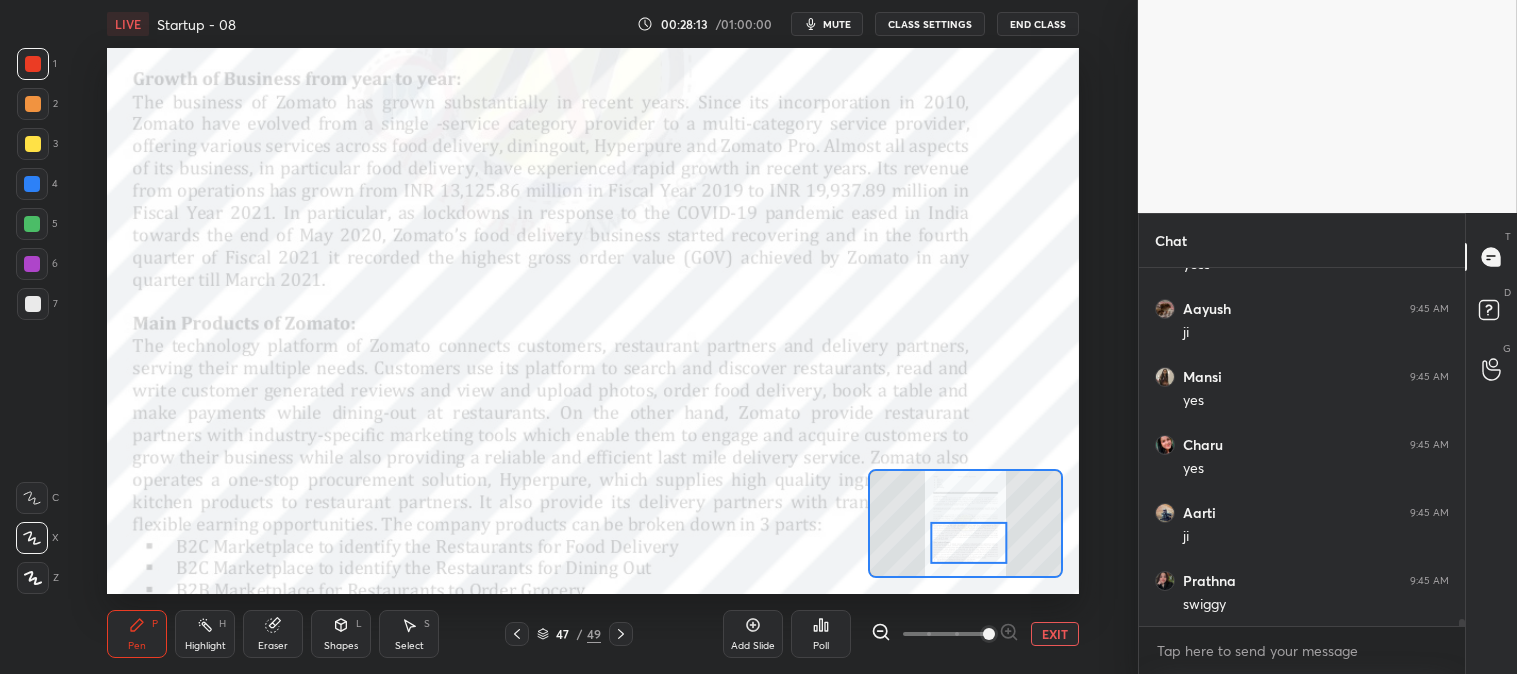 scroll, scrollTop: 18350, scrollLeft: 0, axis: vertical 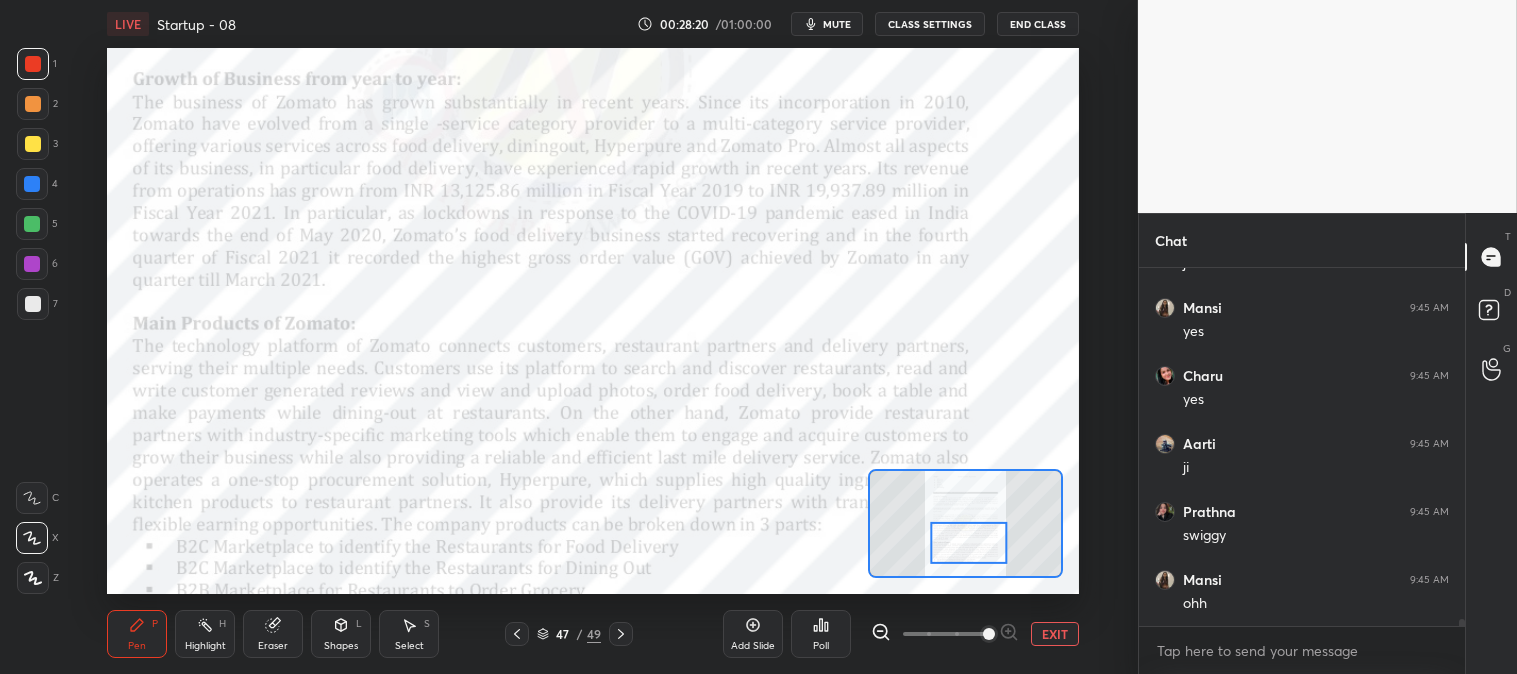 click on "EXIT" at bounding box center (1055, 634) 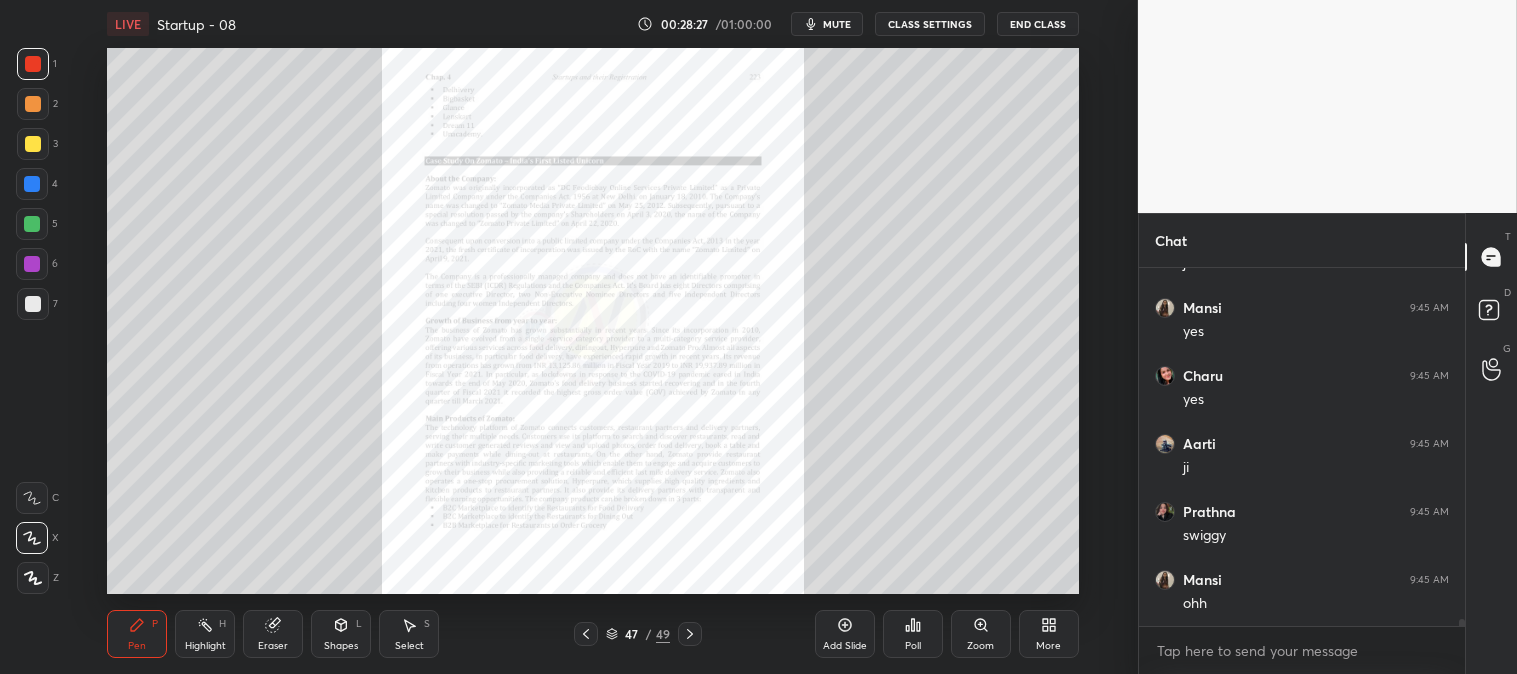 scroll, scrollTop: 18417, scrollLeft: 0, axis: vertical 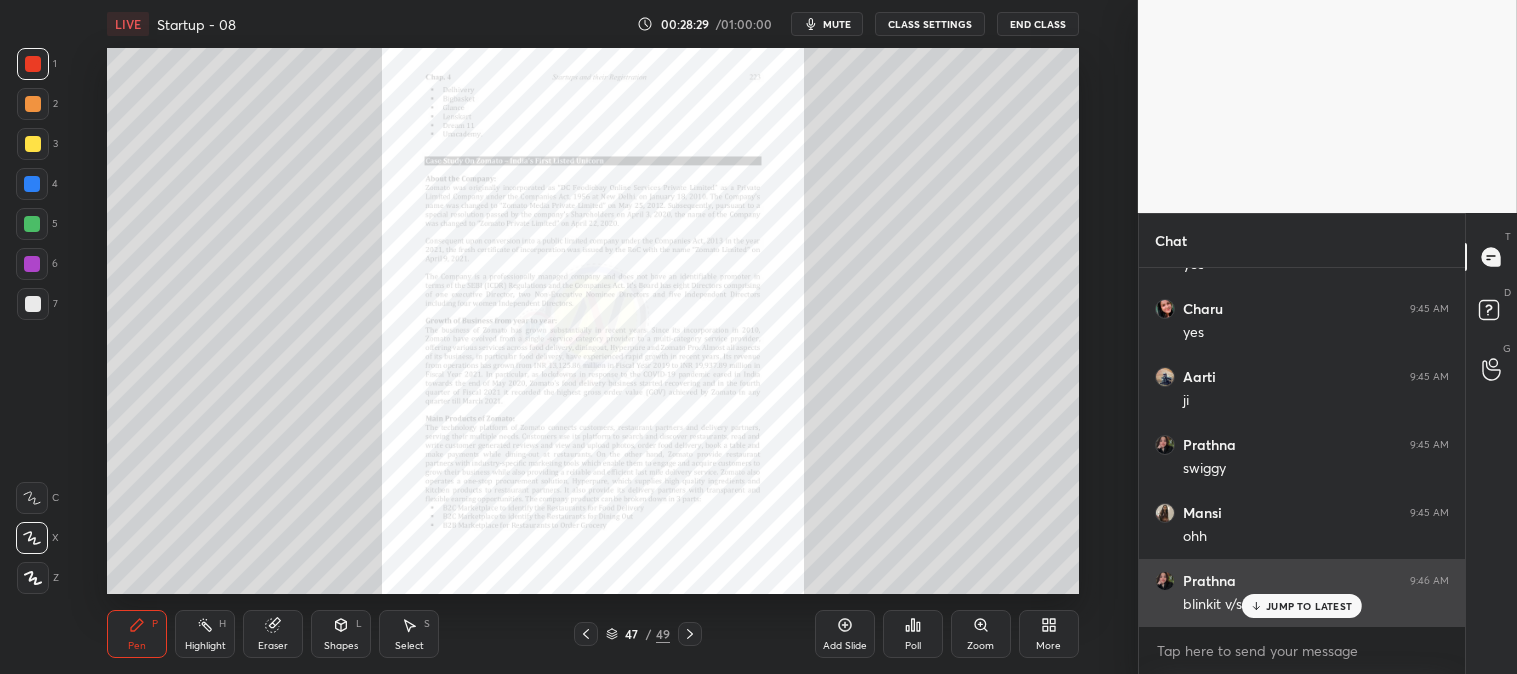 click on "JUMP TO LATEST" at bounding box center [1309, 606] 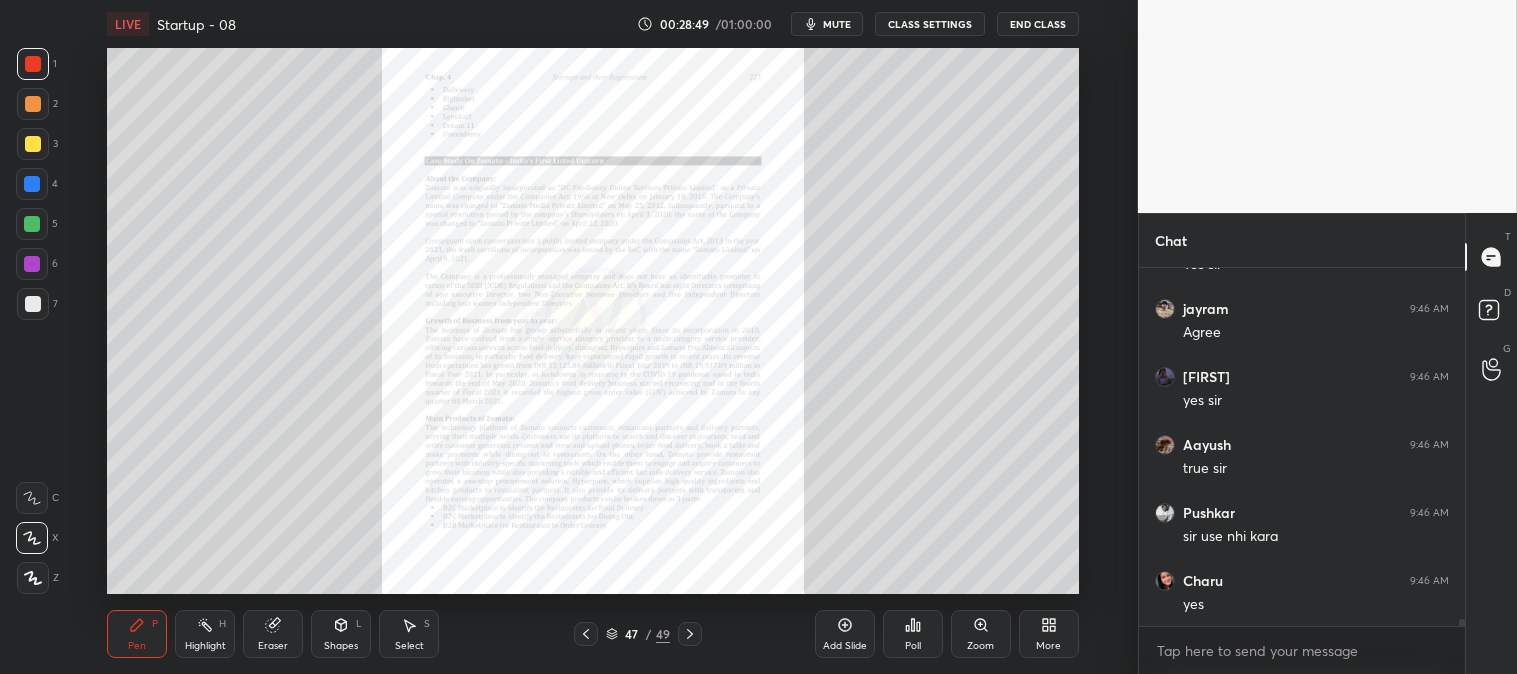 scroll, scrollTop: 19165, scrollLeft: 0, axis: vertical 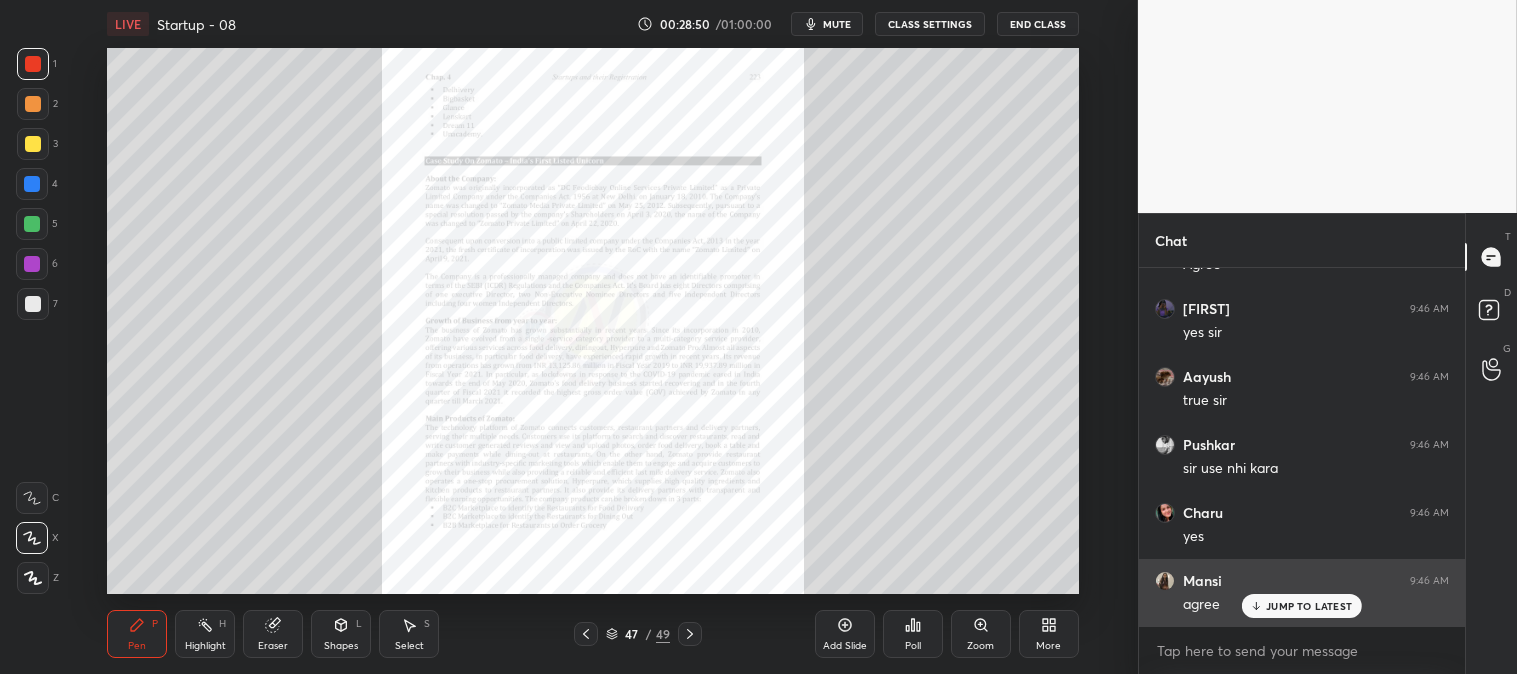 click on "JUMP TO LATEST" at bounding box center (1302, 606) 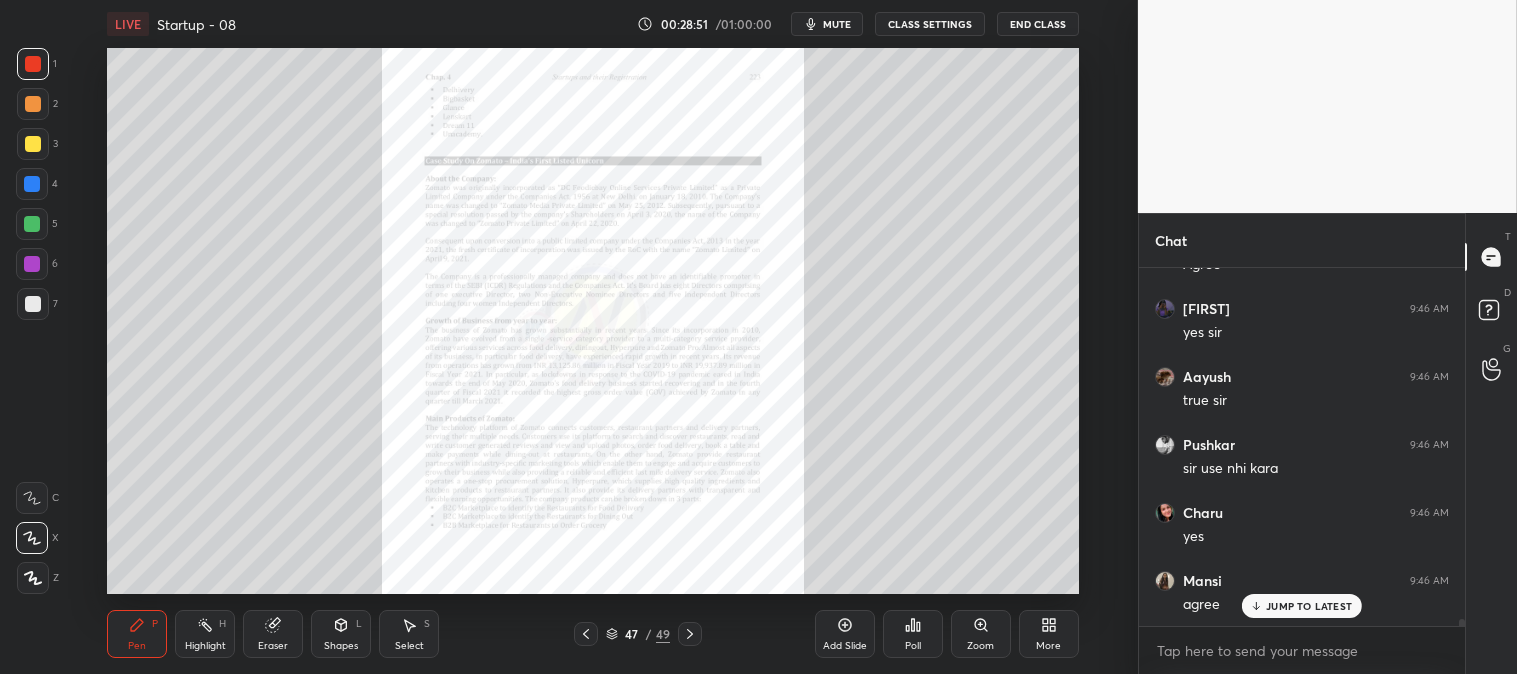 scroll, scrollTop: 19233, scrollLeft: 0, axis: vertical 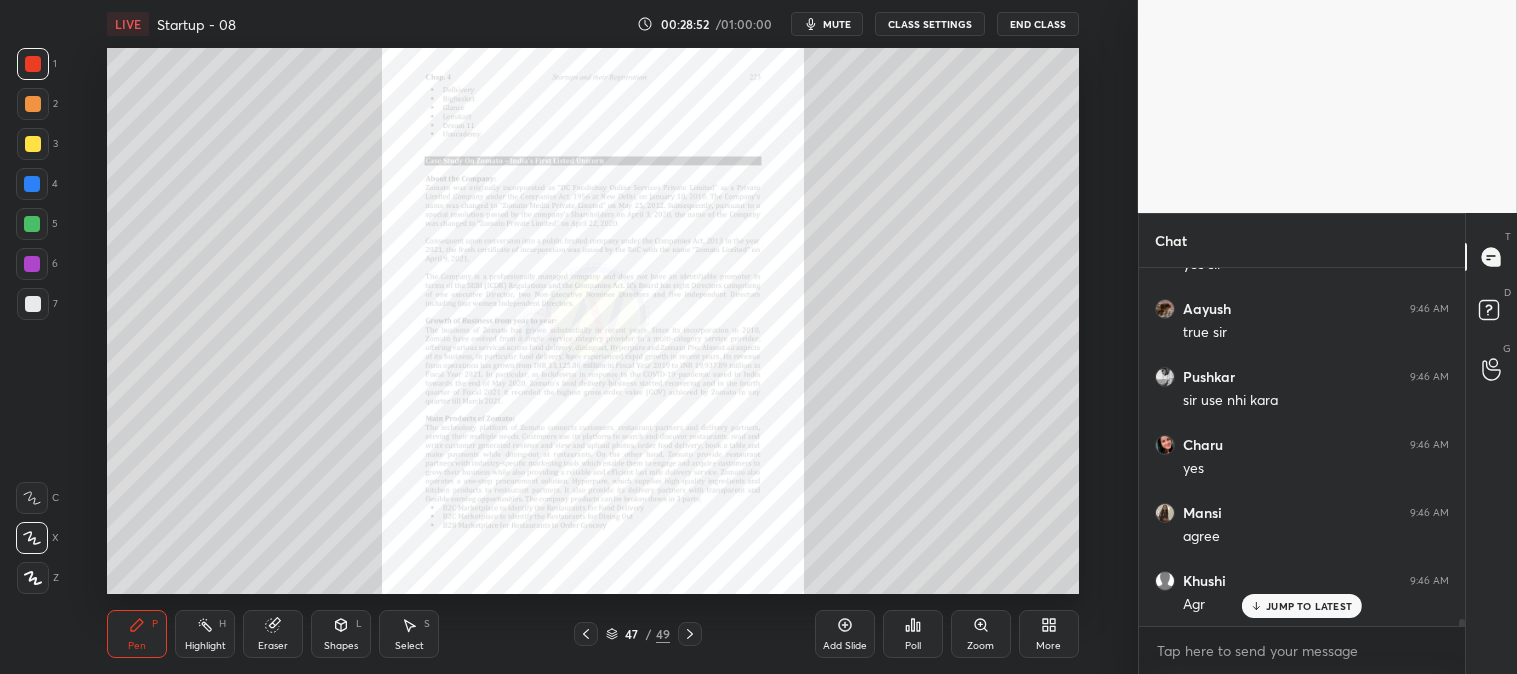 click on "JUMP TO LATEST" at bounding box center [1309, 606] 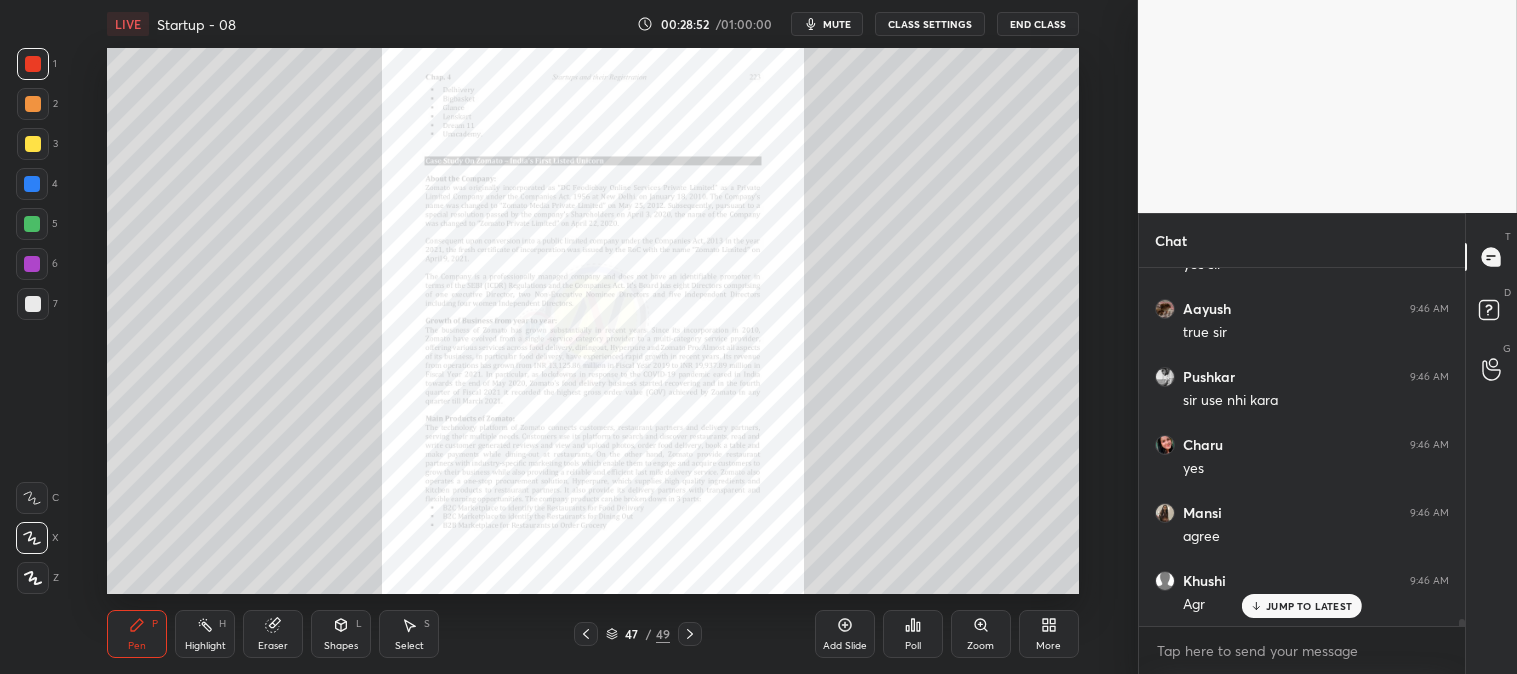 scroll, scrollTop: 19301, scrollLeft: 0, axis: vertical 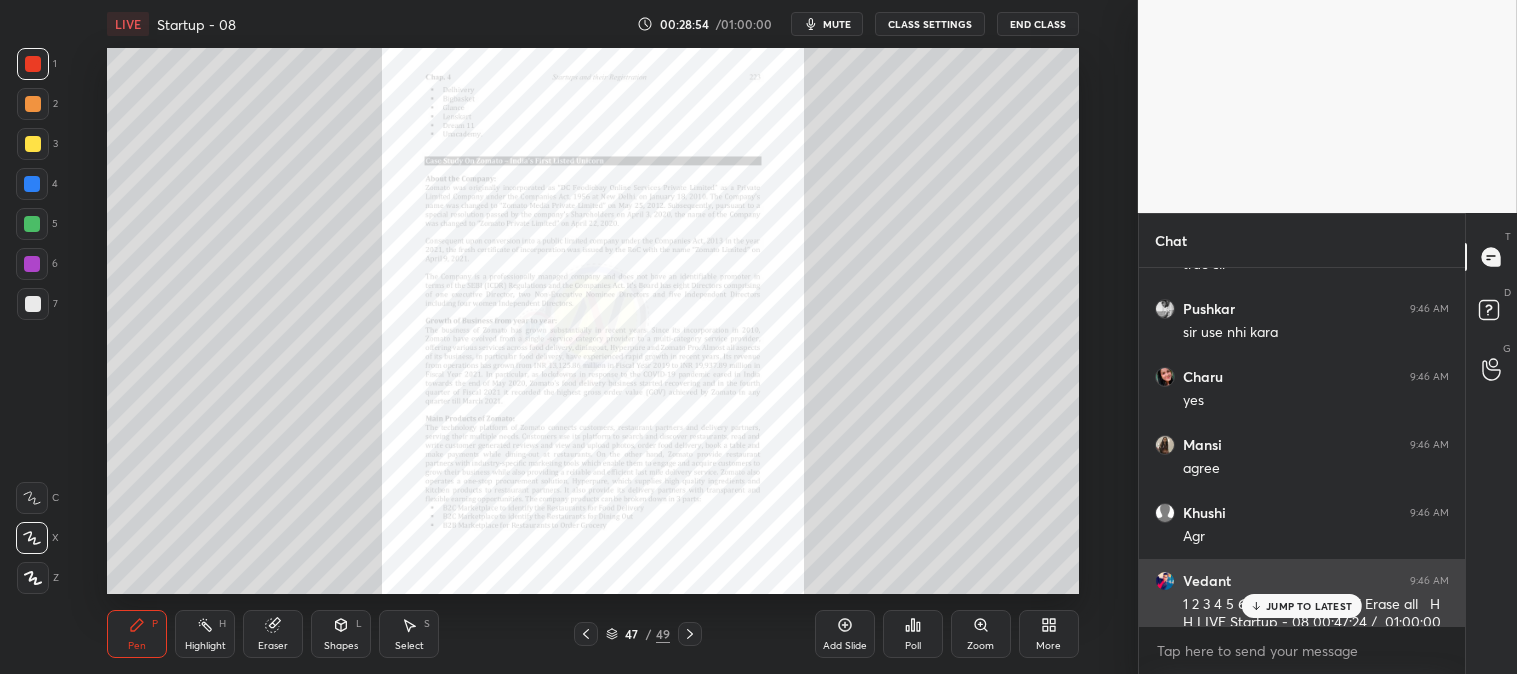 click on "JUMP TO LATEST" at bounding box center [1302, 606] 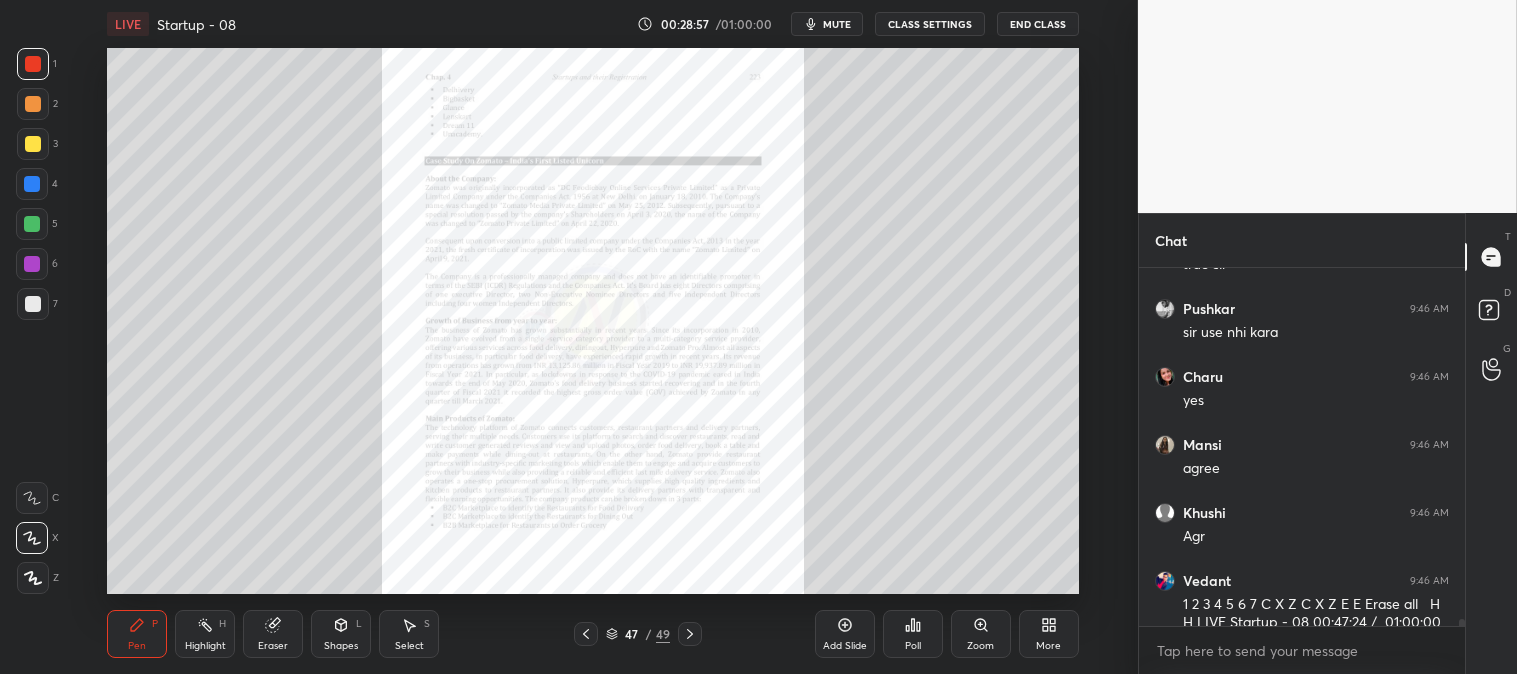click 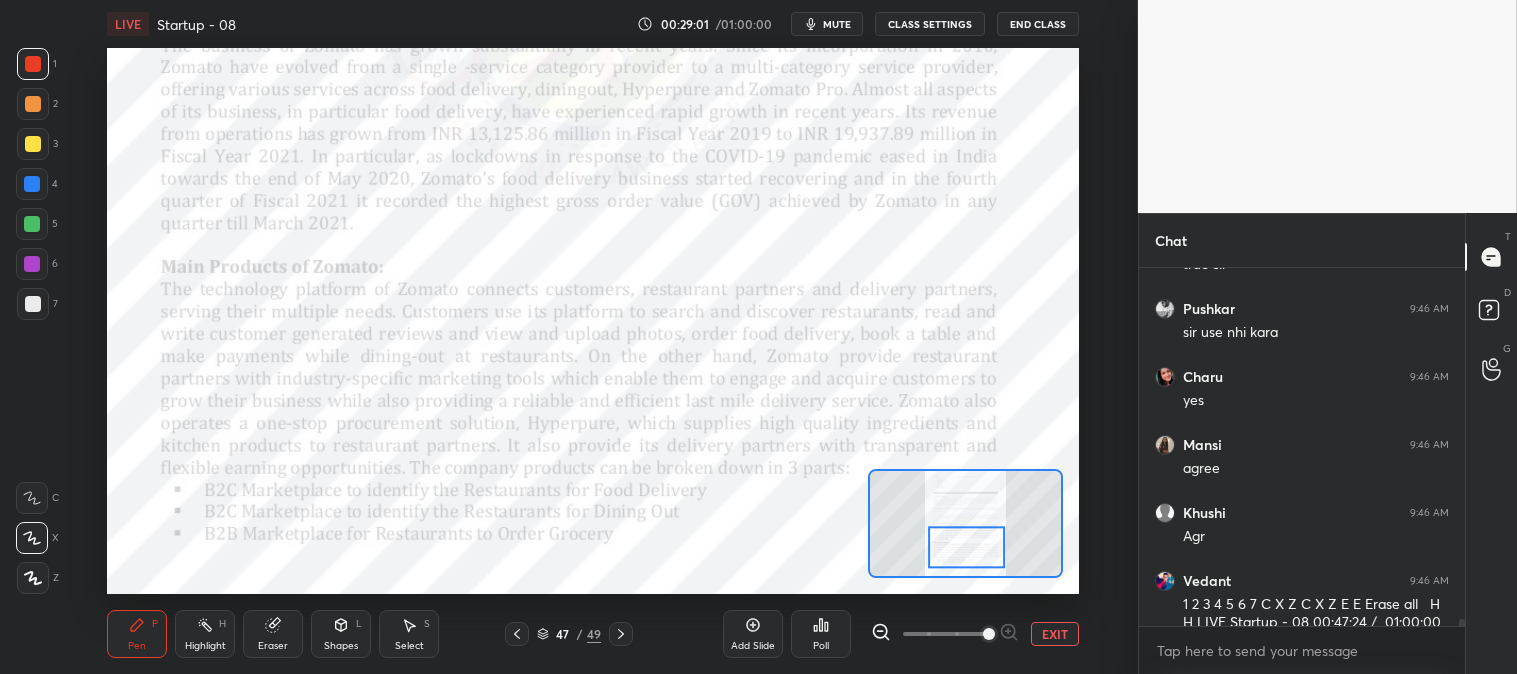 scroll, scrollTop: 19370, scrollLeft: 0, axis: vertical 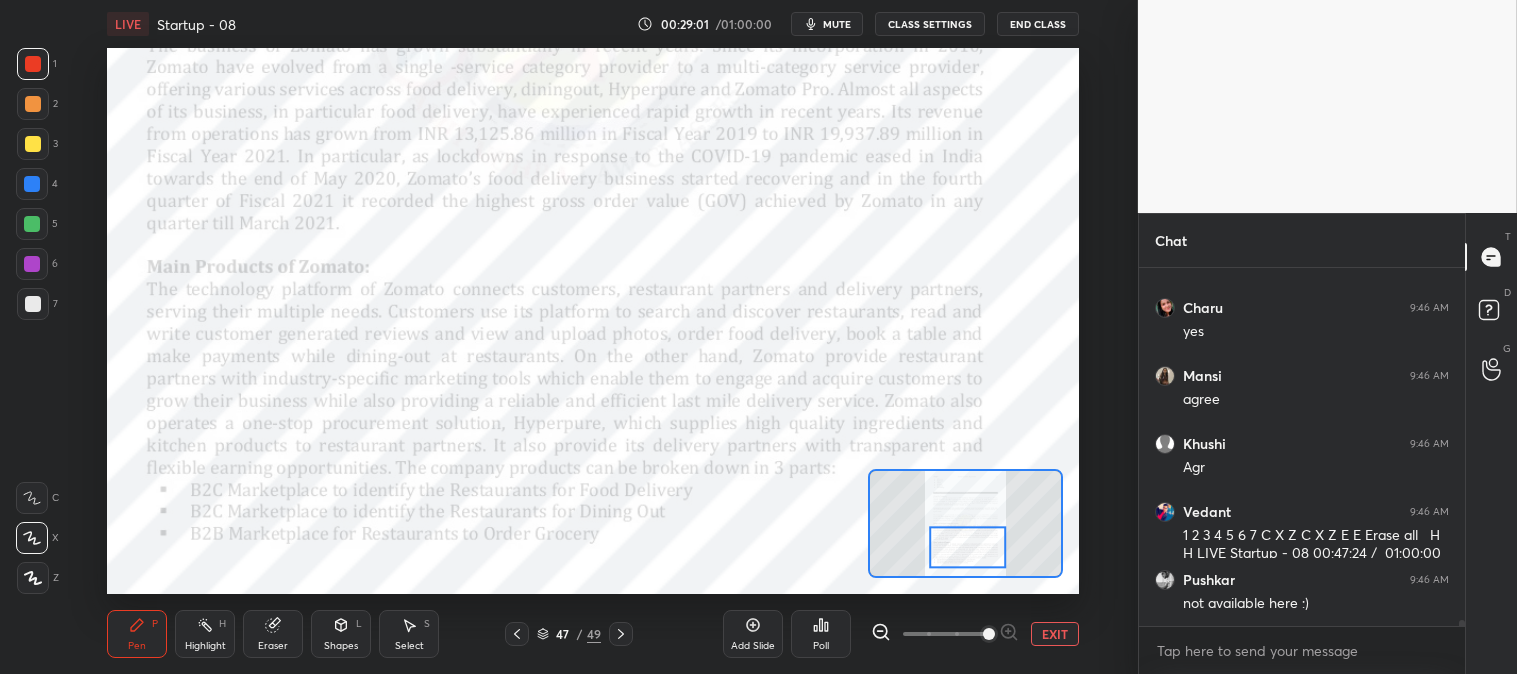 click 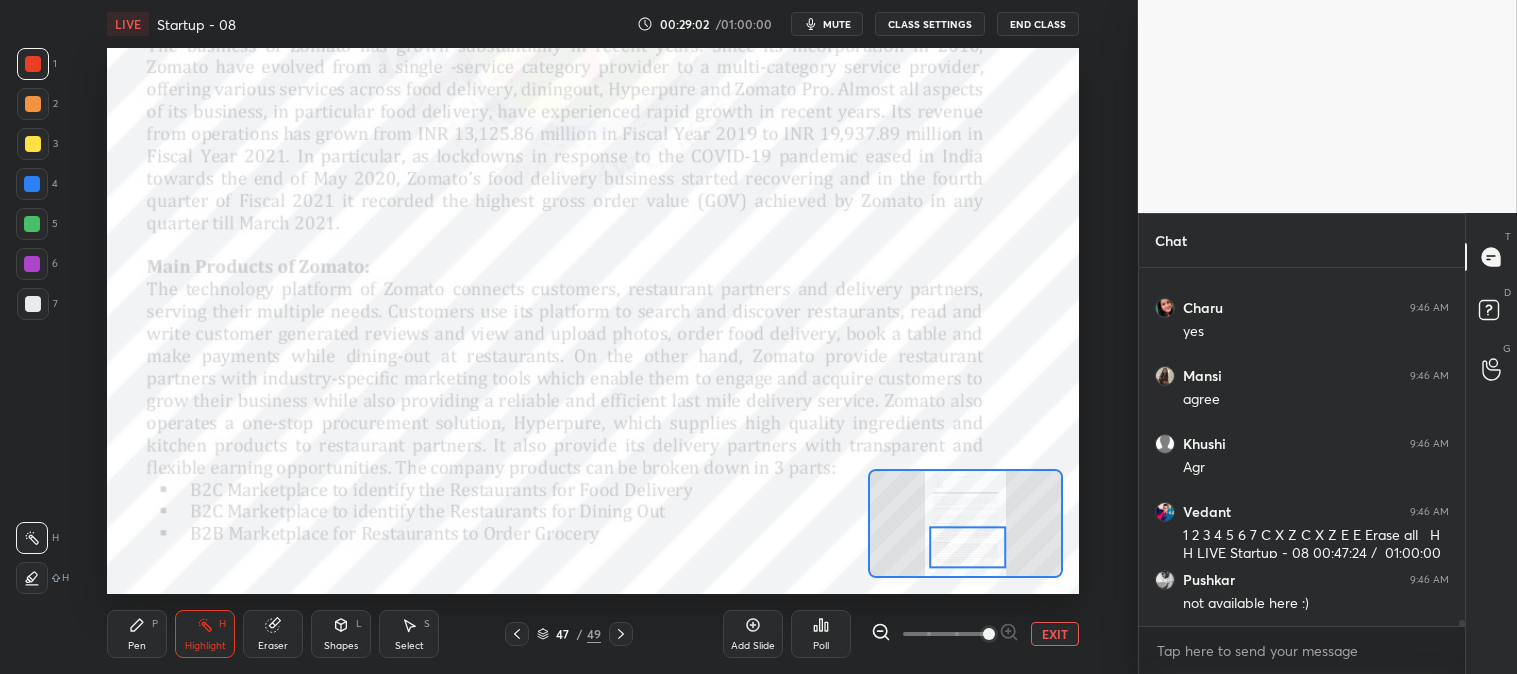 click 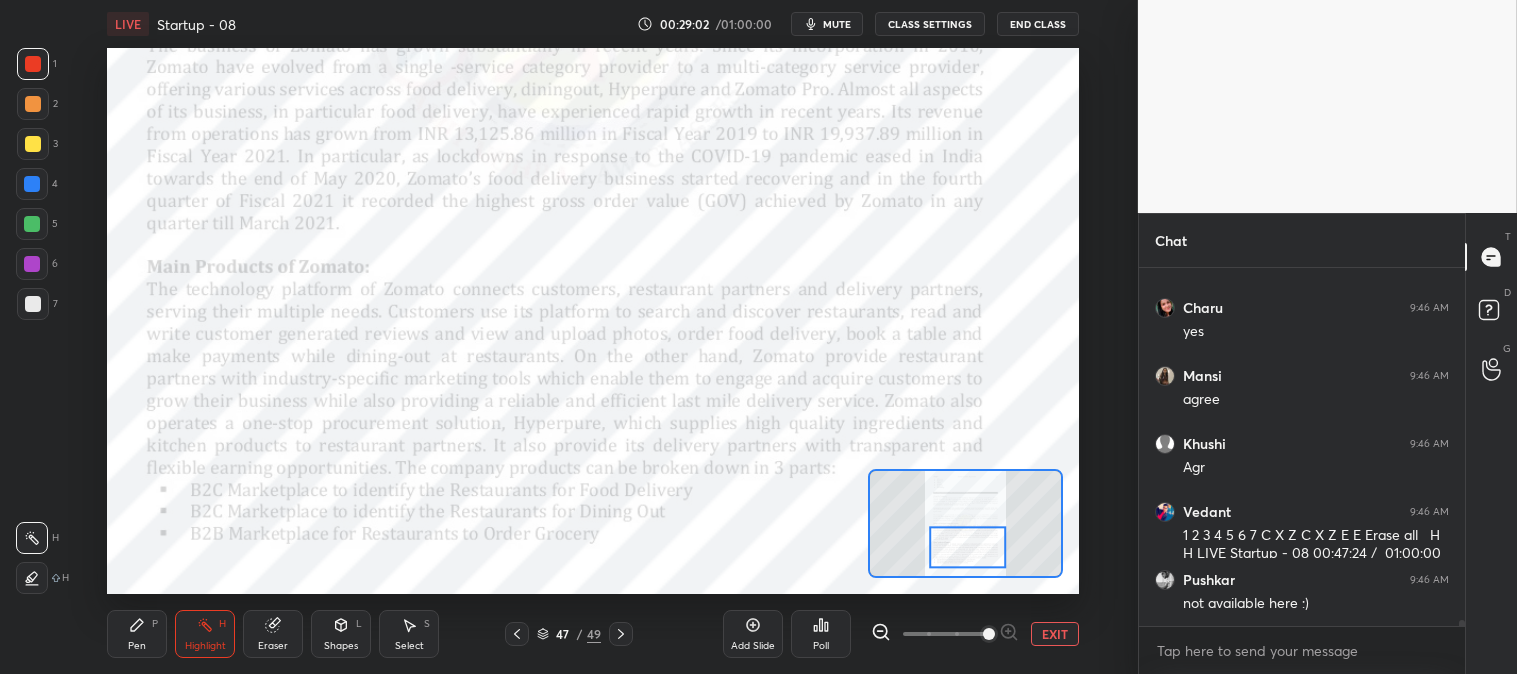 scroll, scrollTop: 19437, scrollLeft: 0, axis: vertical 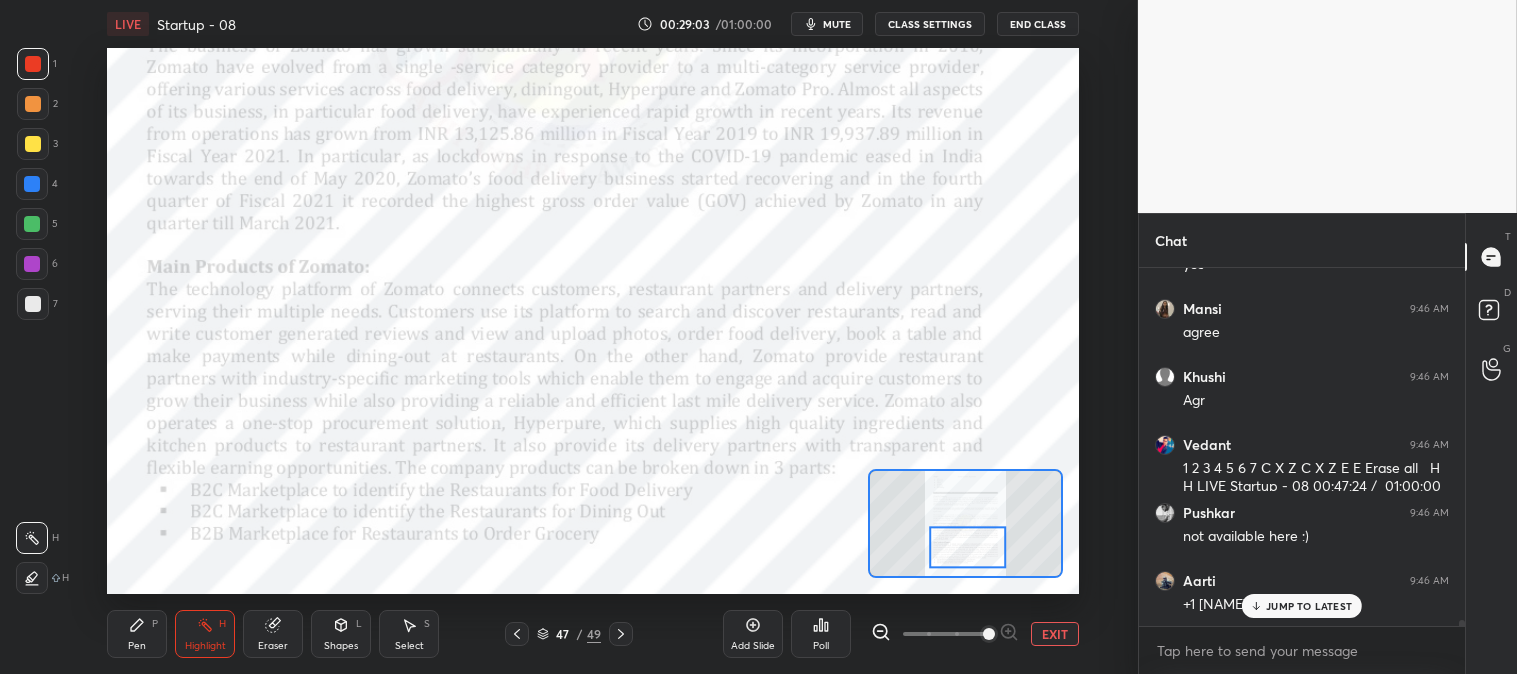 click on "JUMP TO LATEST" at bounding box center (1302, 606) 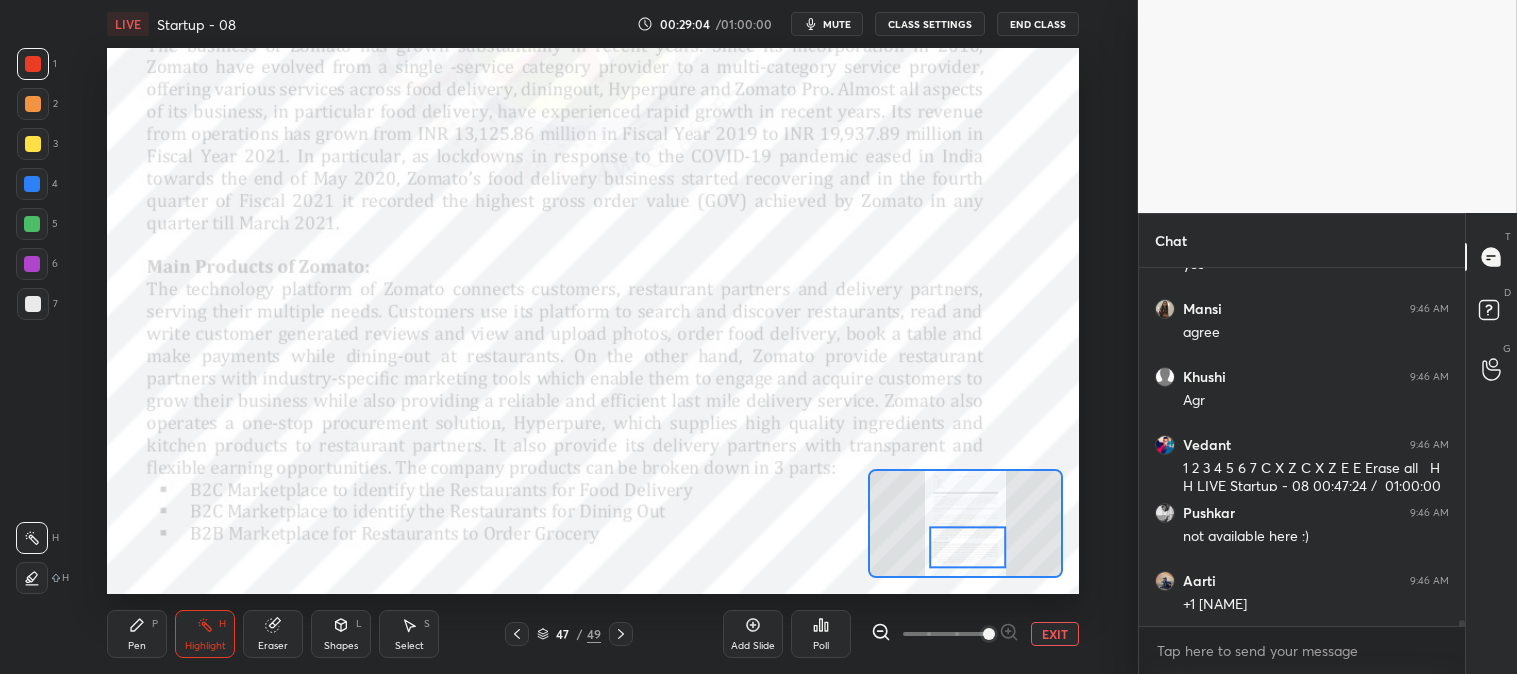 click on "EXIT" at bounding box center [1055, 634] 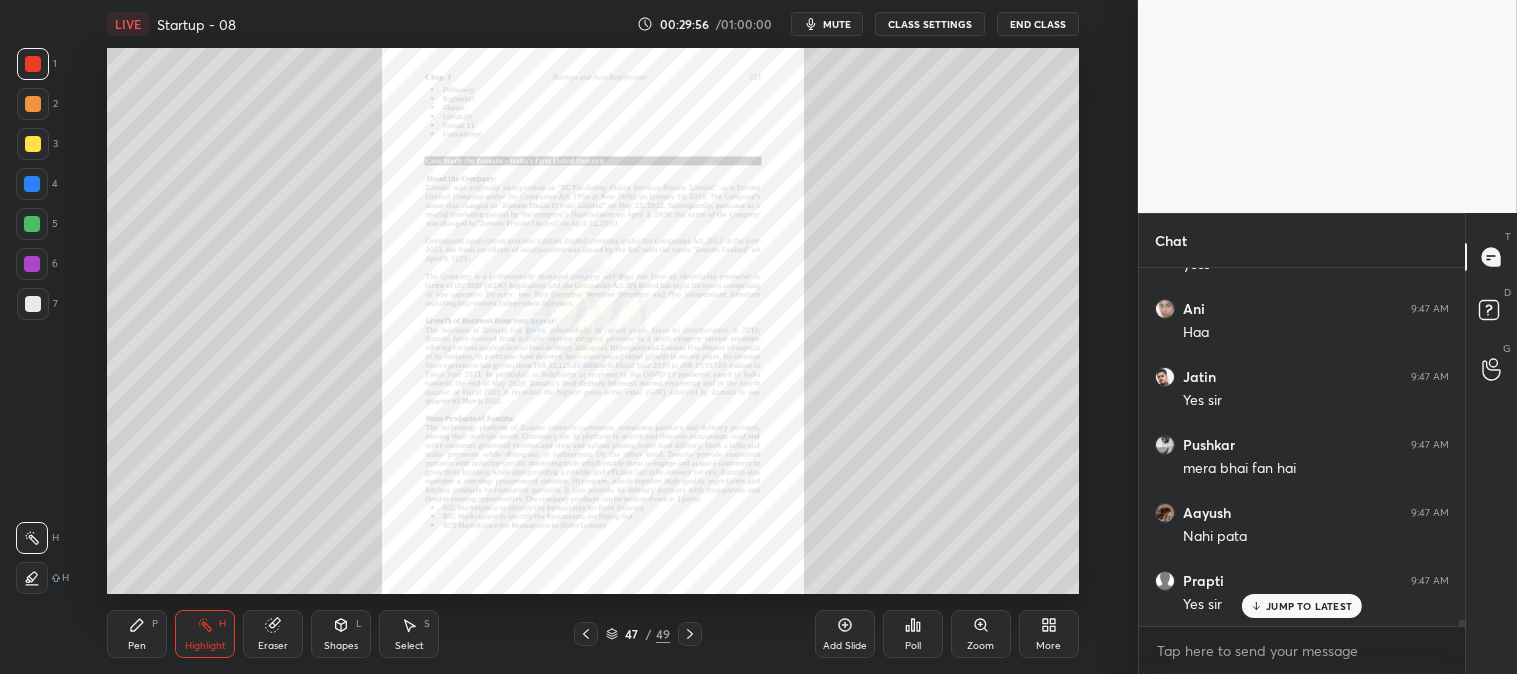 scroll, scrollTop: 20730, scrollLeft: 0, axis: vertical 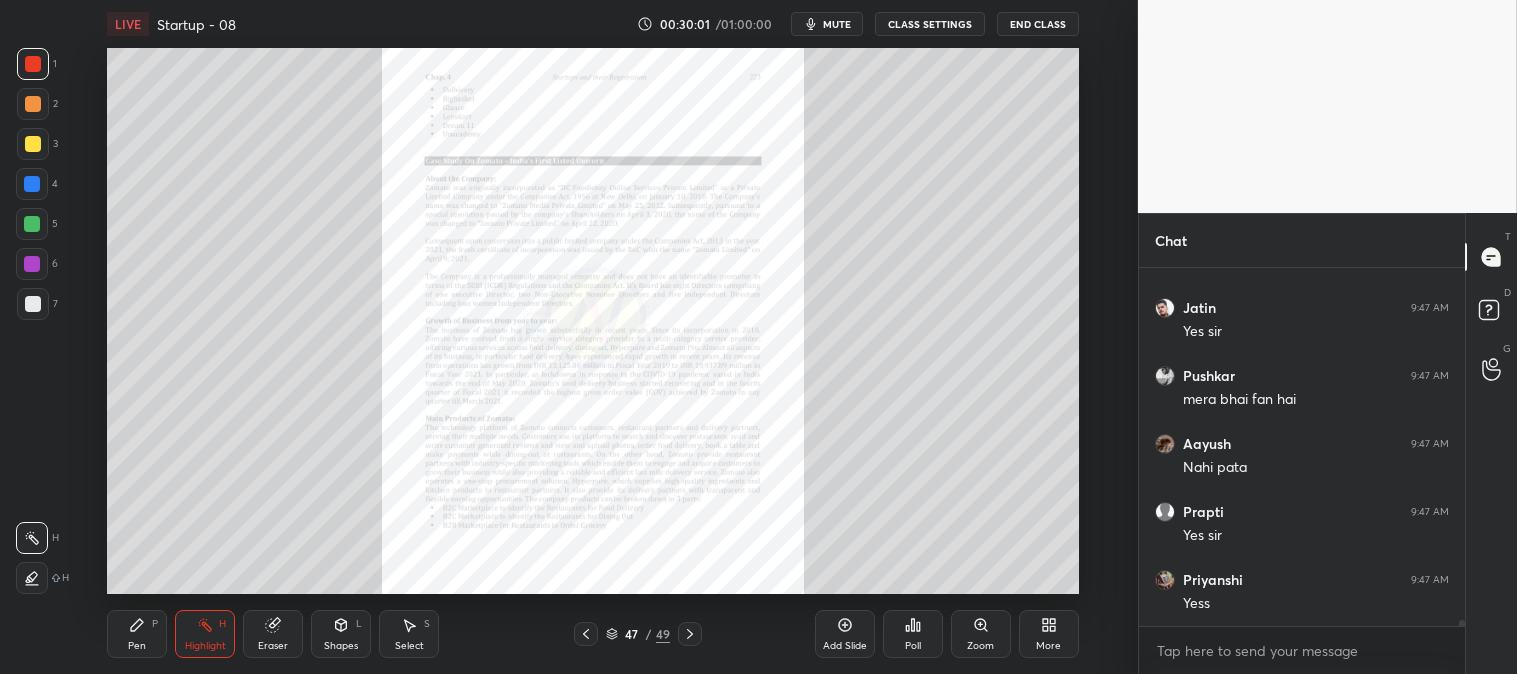 click at bounding box center (33, 64) 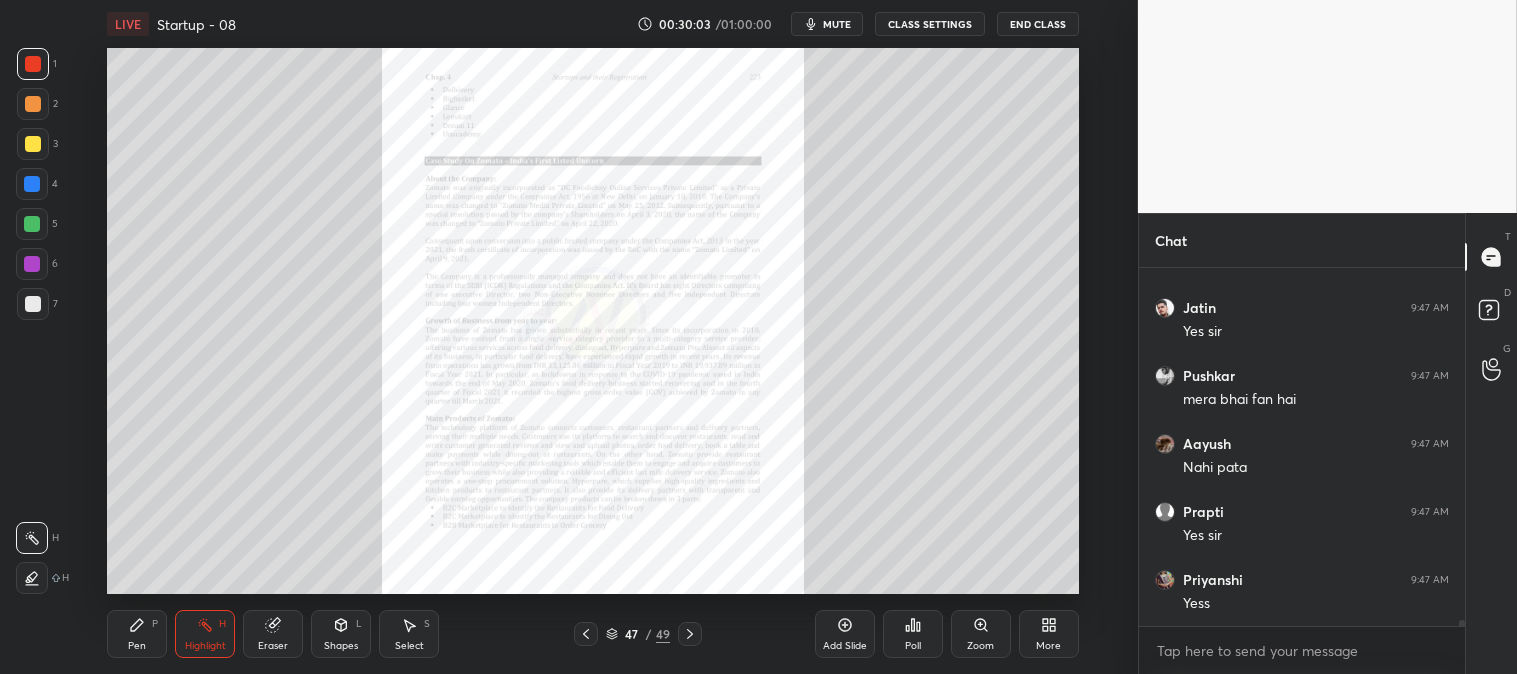 click on "Zoom" at bounding box center (981, 634) 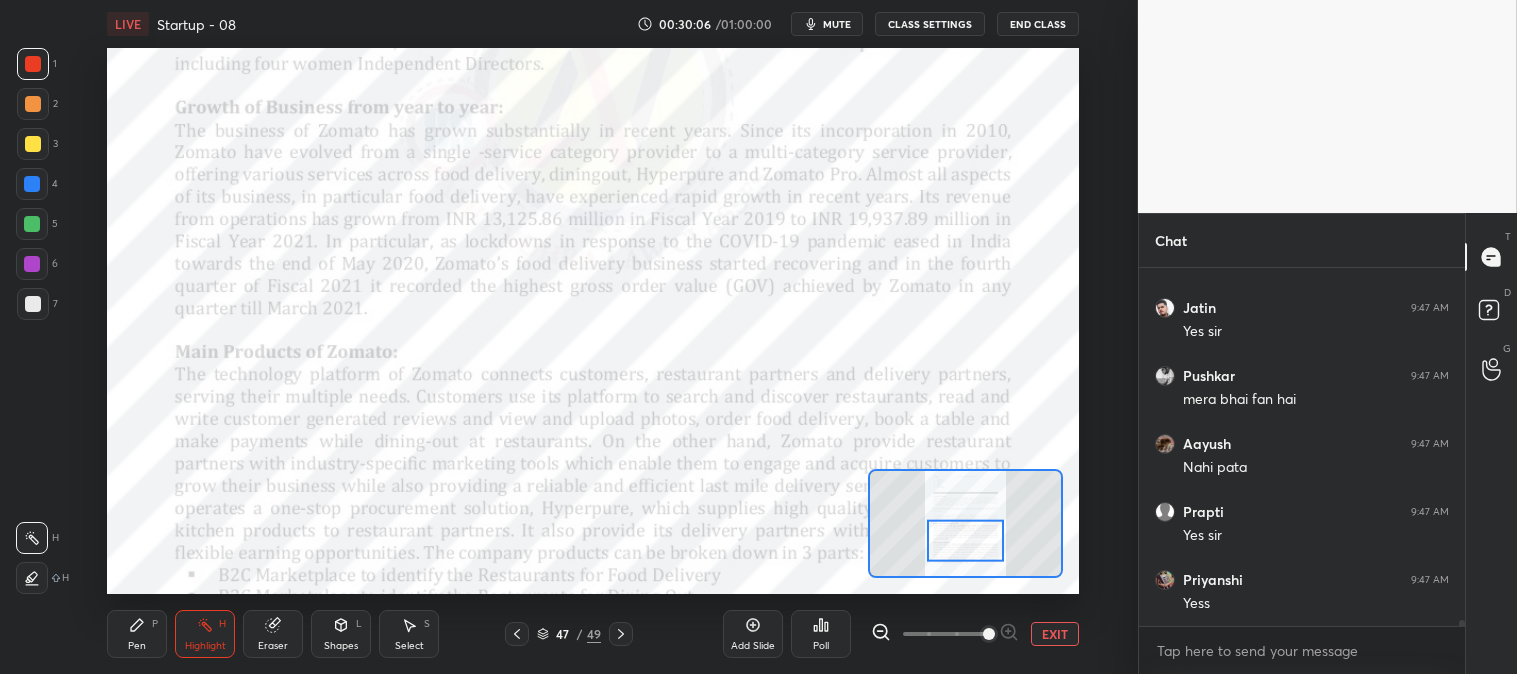 click 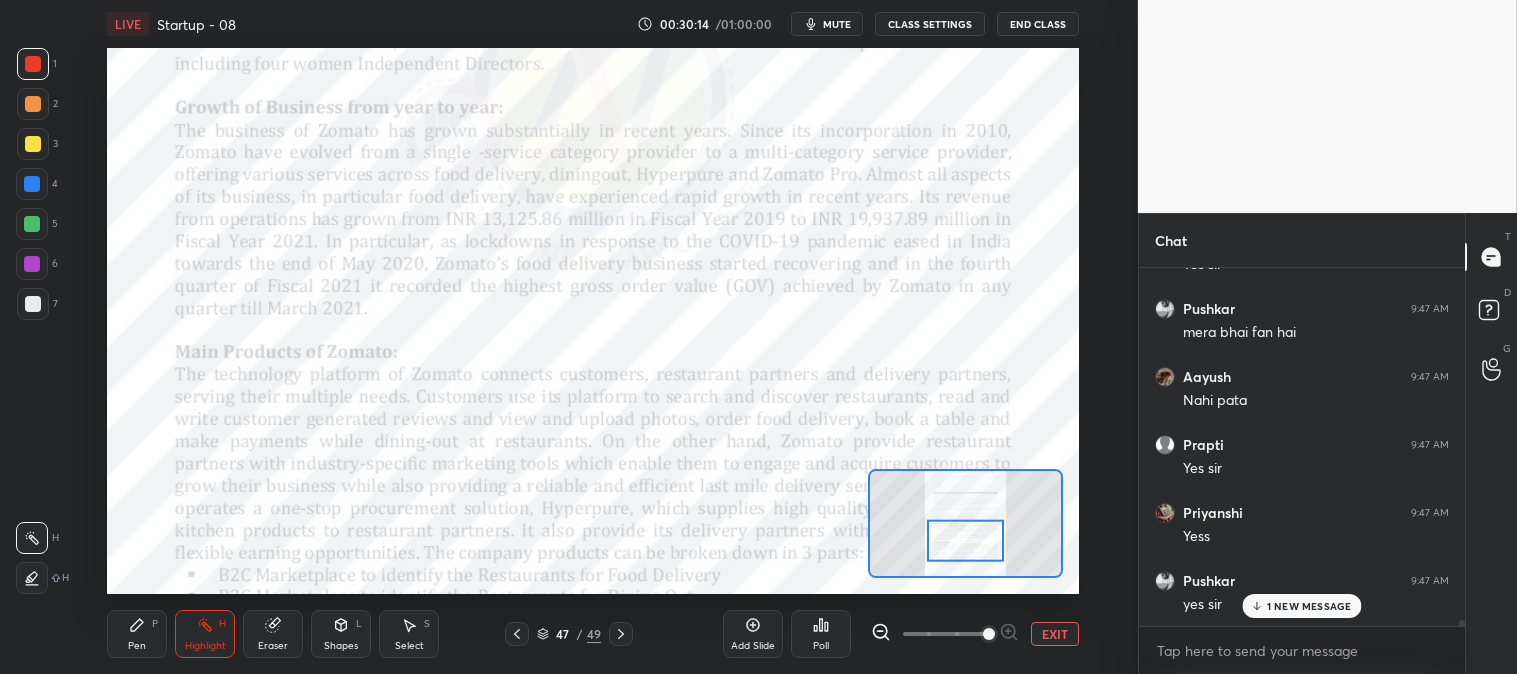 scroll, scrollTop: 20865, scrollLeft: 0, axis: vertical 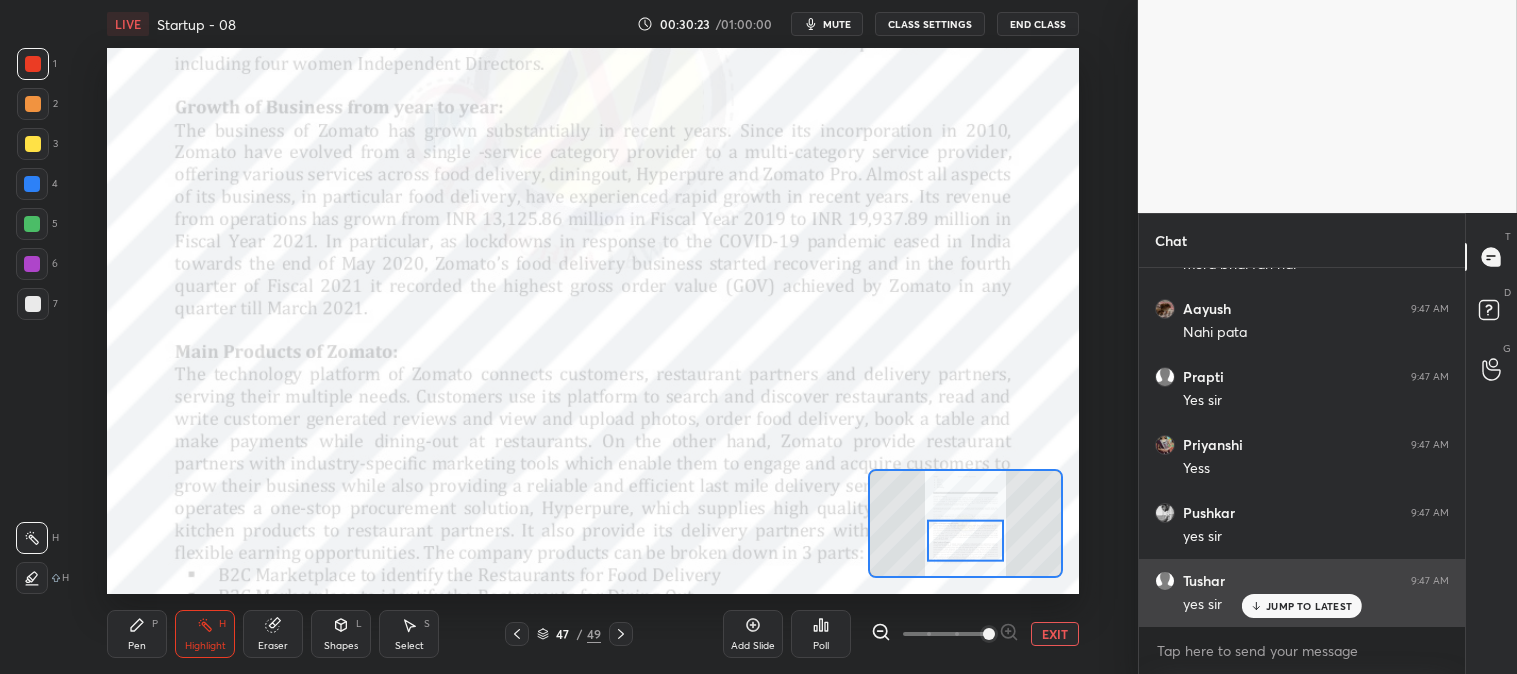 click on "JUMP TO LATEST" at bounding box center (1309, 606) 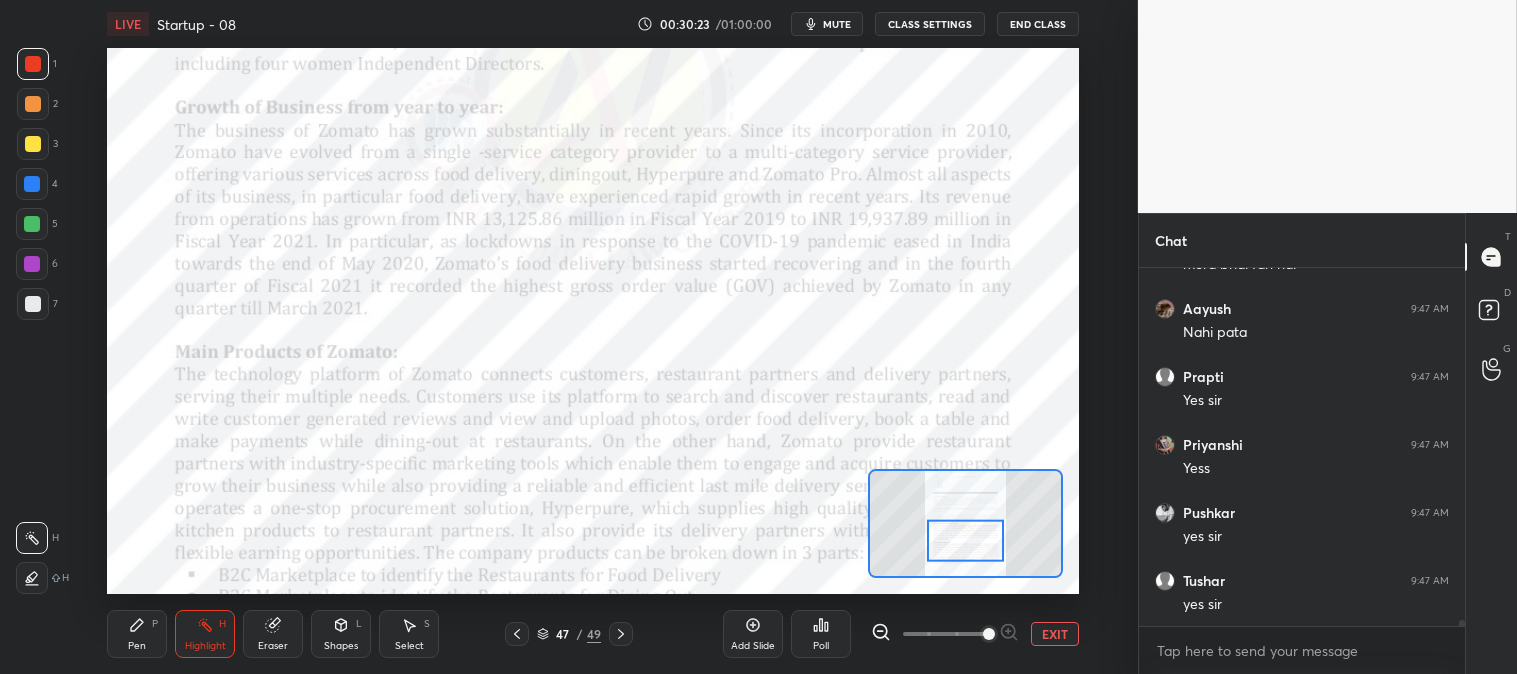 click on "EXIT" at bounding box center [1055, 634] 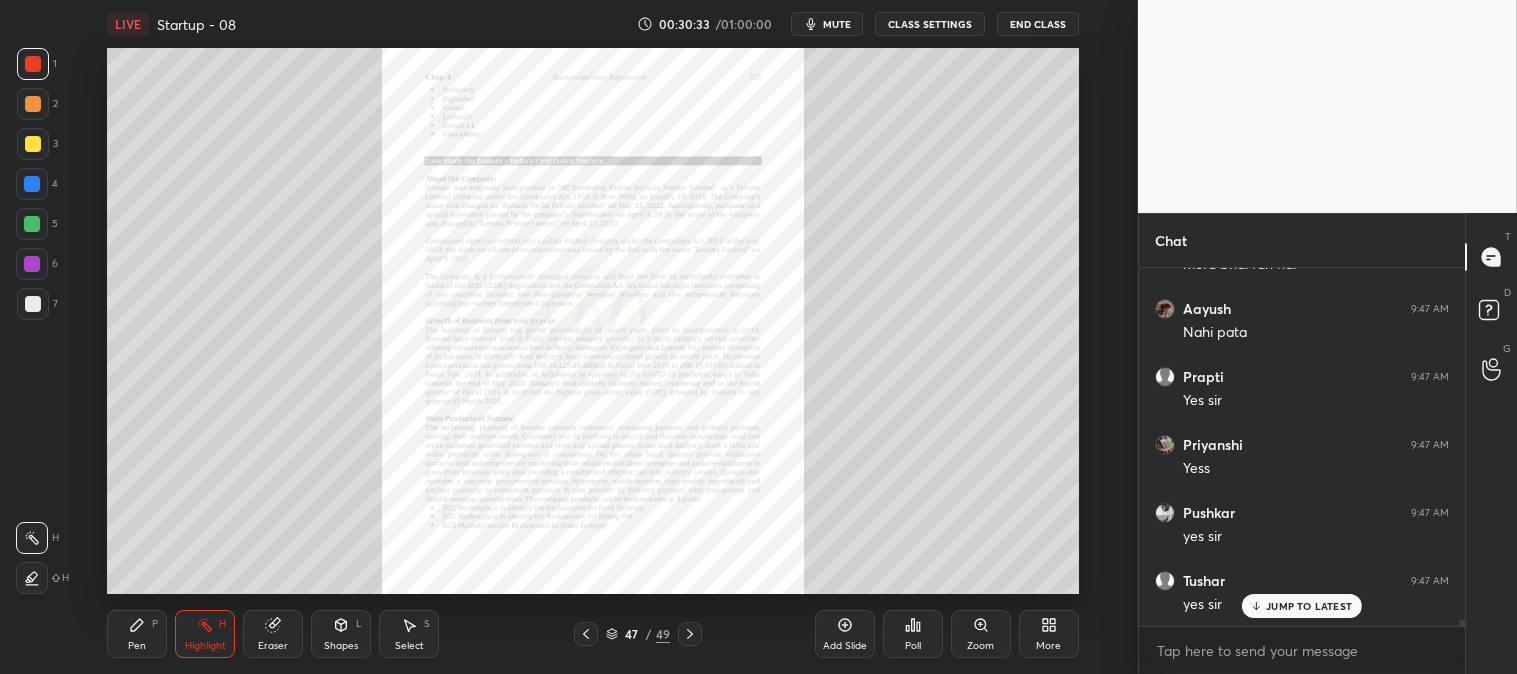 scroll, scrollTop: 20933, scrollLeft: 0, axis: vertical 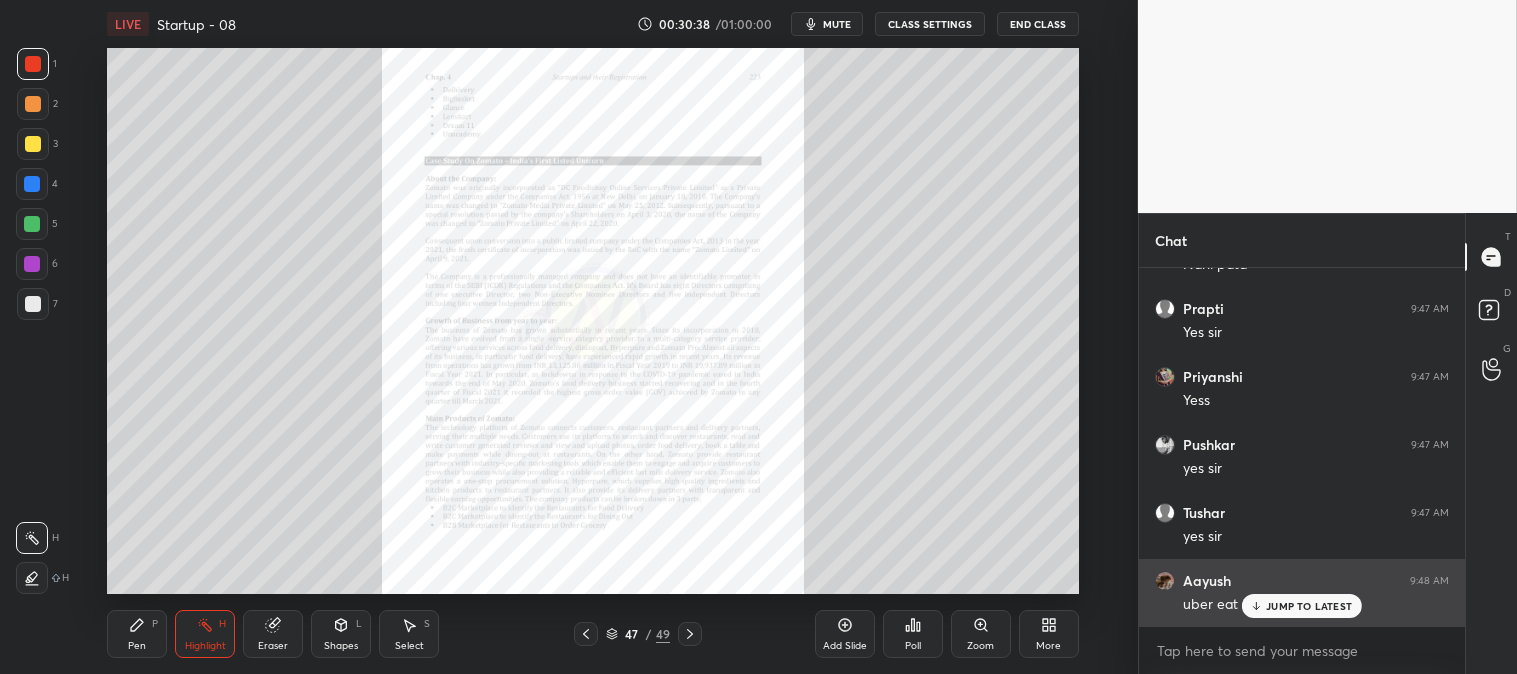 click on "JUMP TO LATEST" at bounding box center [1309, 606] 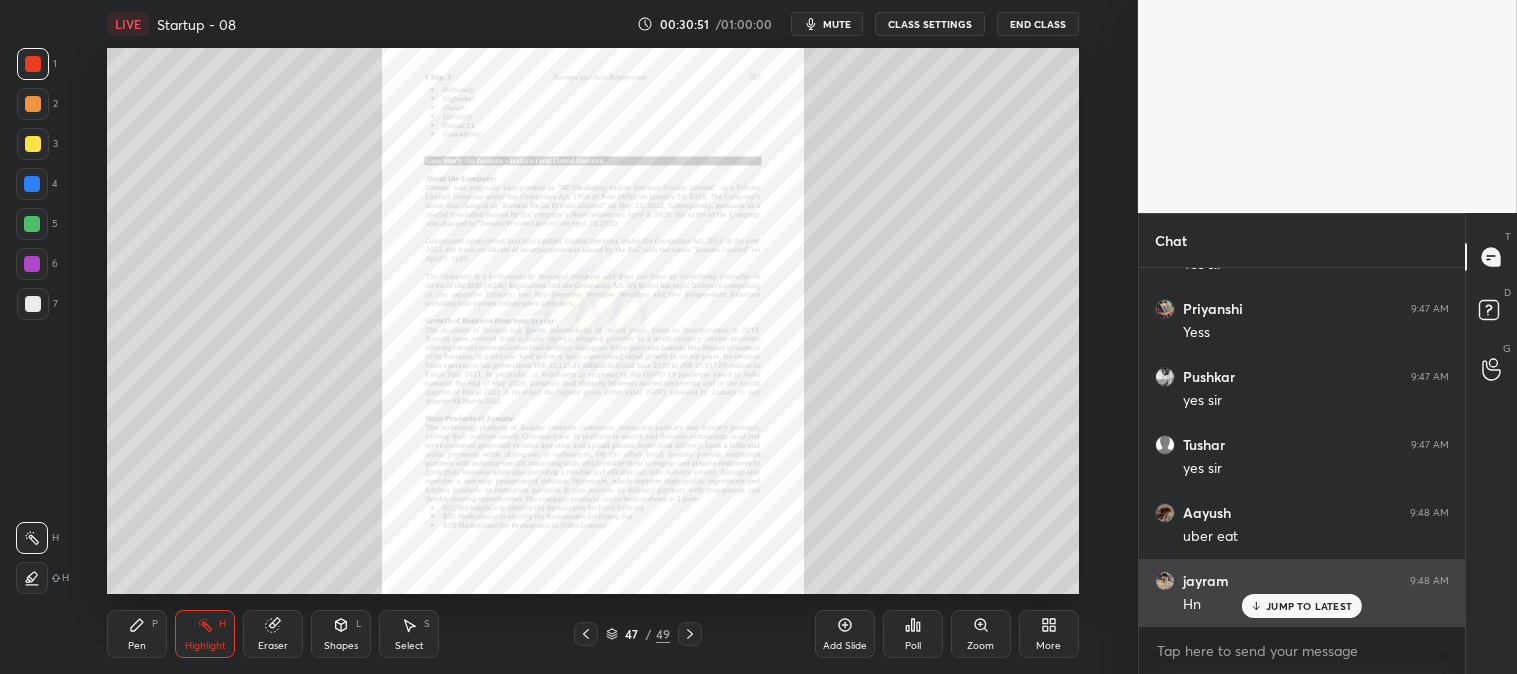 scroll, scrollTop: 21070, scrollLeft: 0, axis: vertical 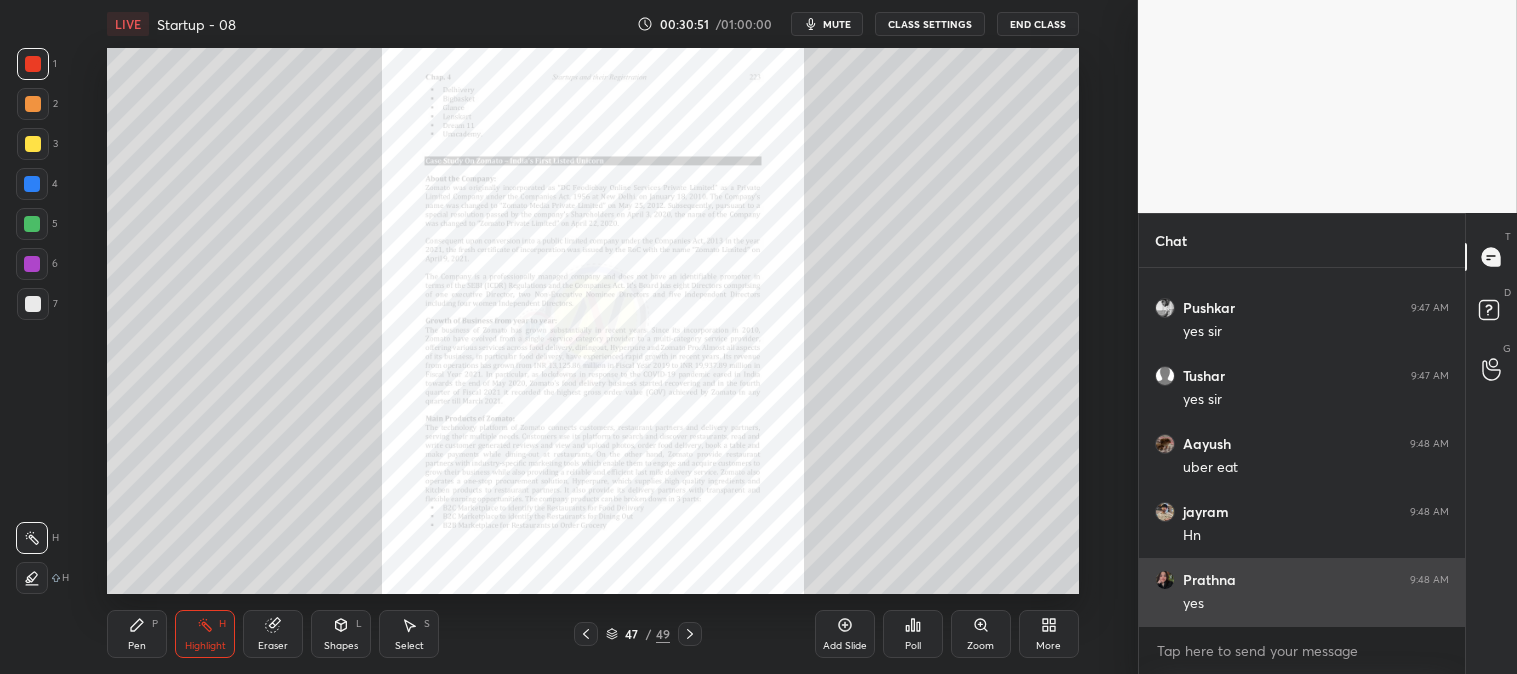 click on "yes" at bounding box center [1316, 604] 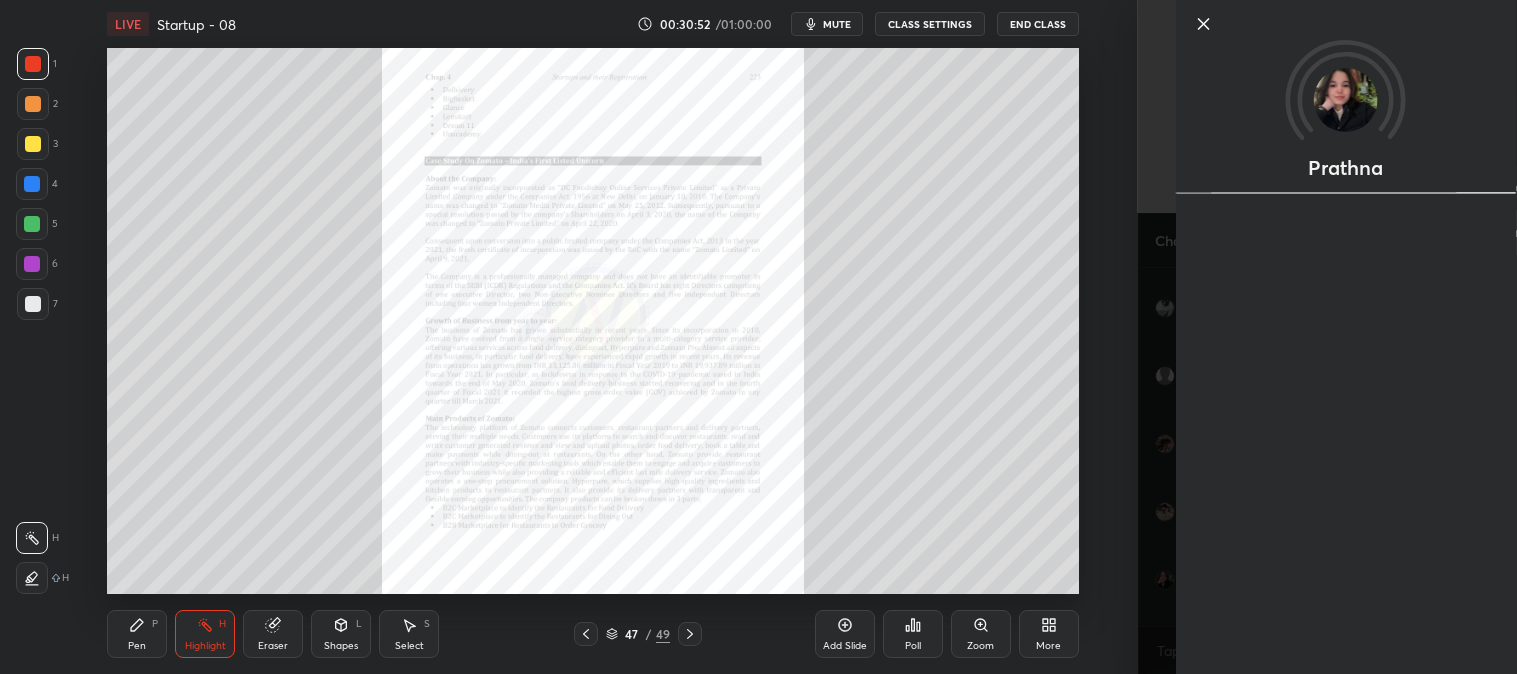 scroll, scrollTop: 21223, scrollLeft: 0, axis: vertical 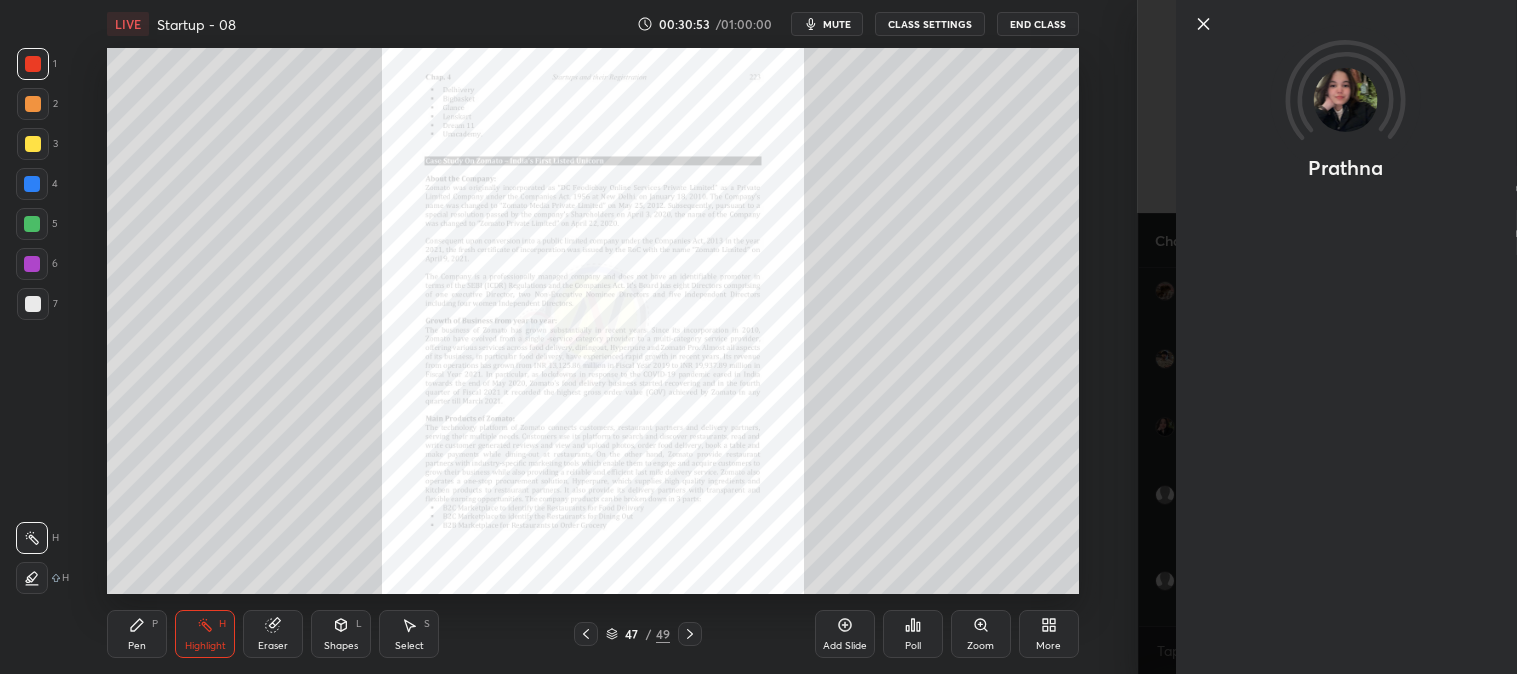 click 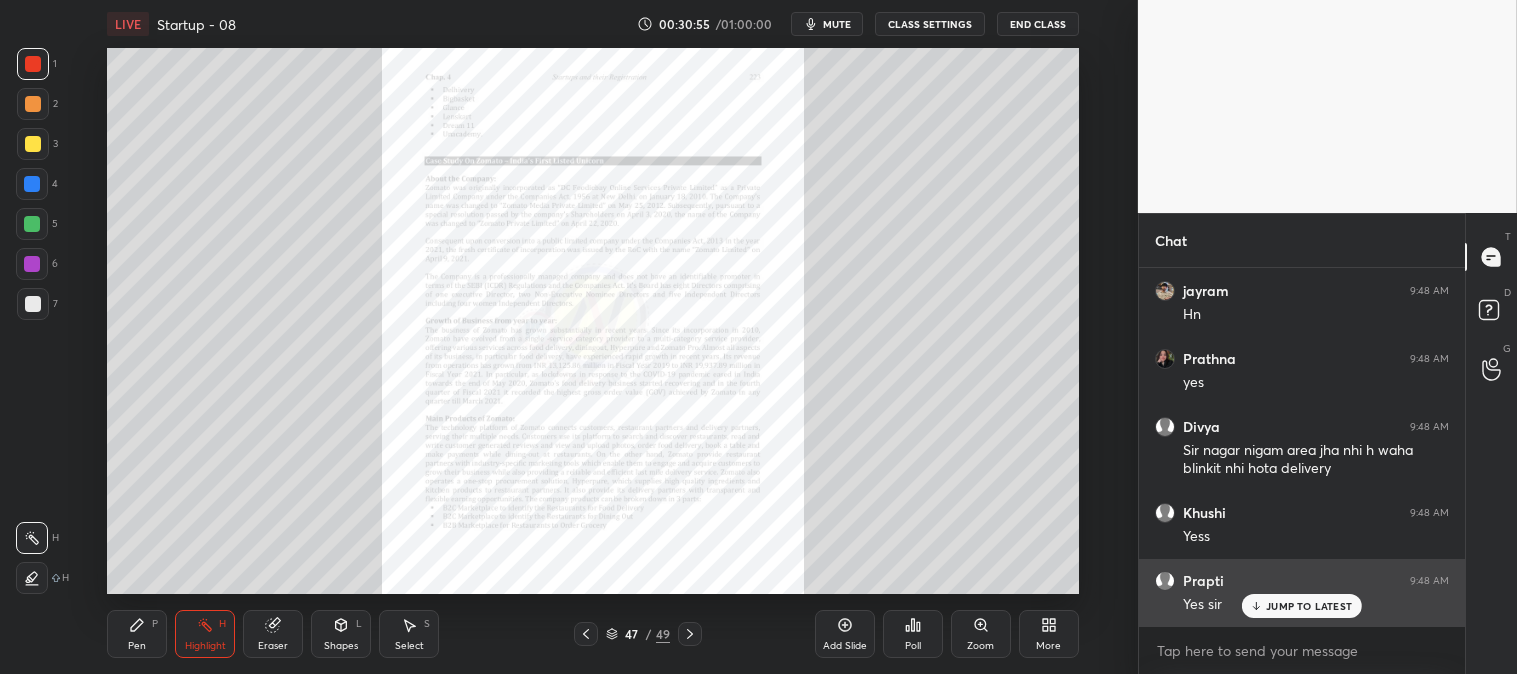 scroll, scrollTop: 21360, scrollLeft: 0, axis: vertical 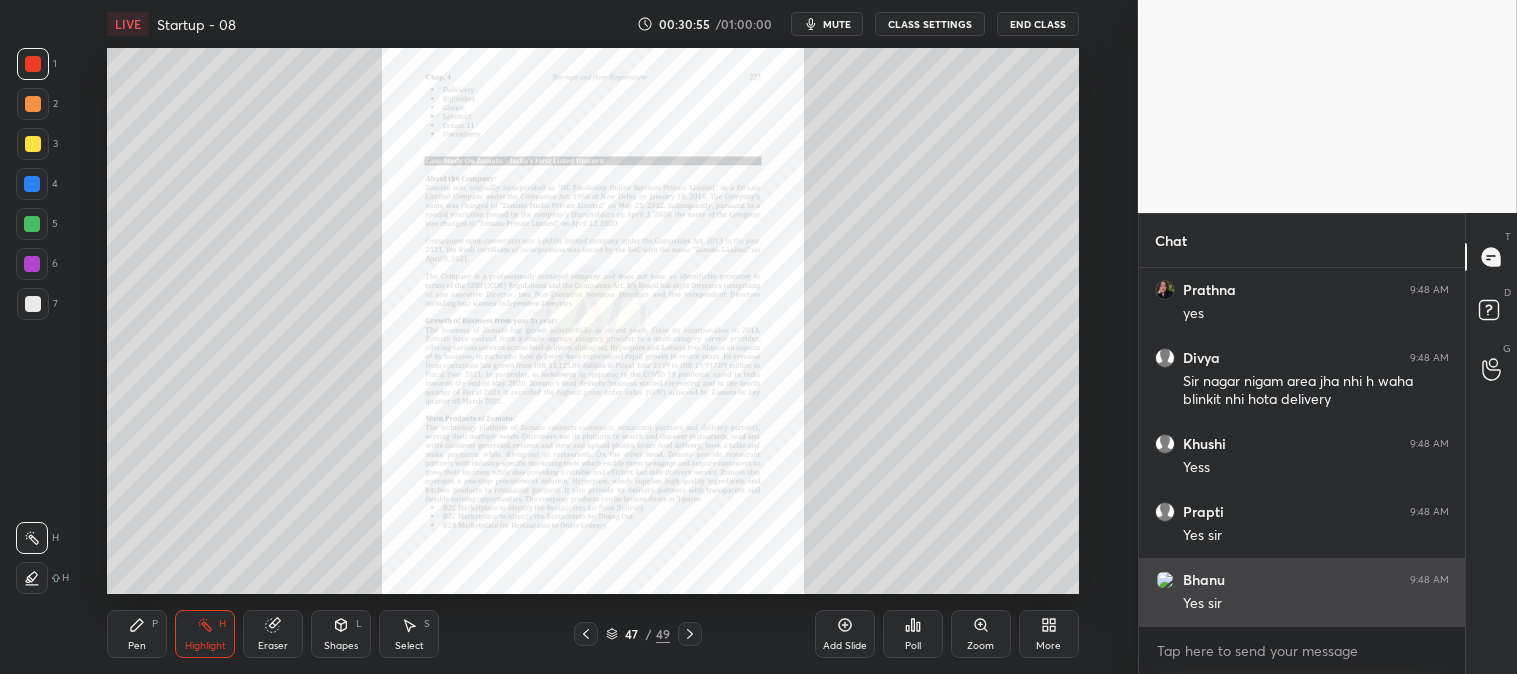 click on "Yes sir" at bounding box center [1316, 604] 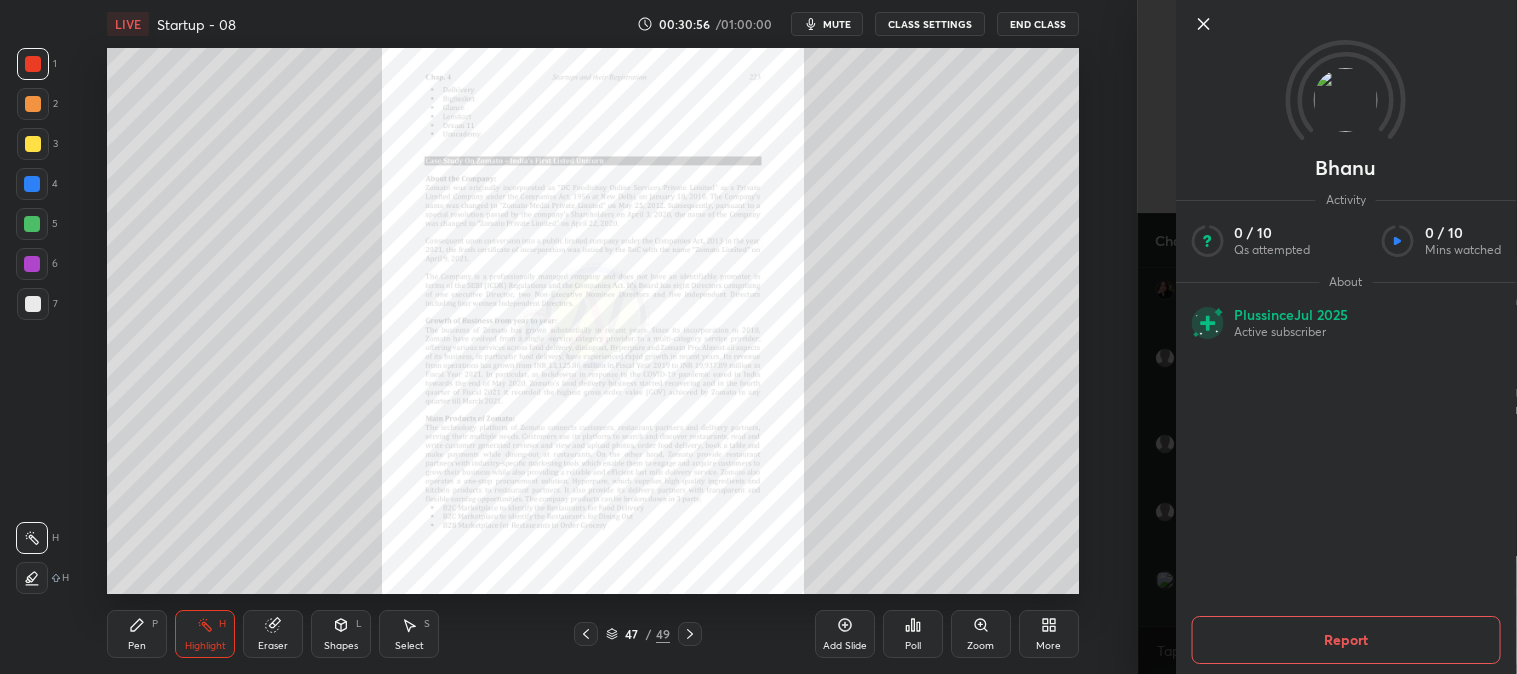 click 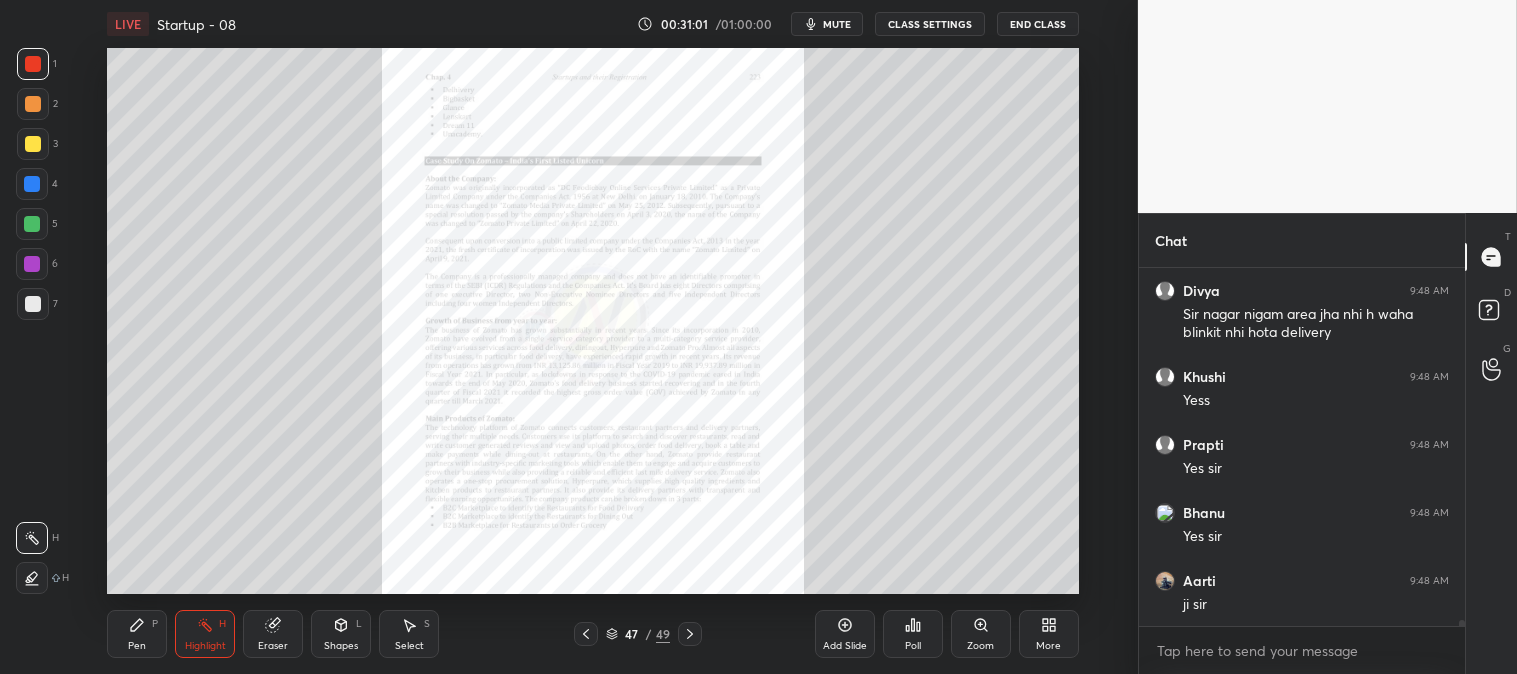 scroll, scrollTop: 21495, scrollLeft: 0, axis: vertical 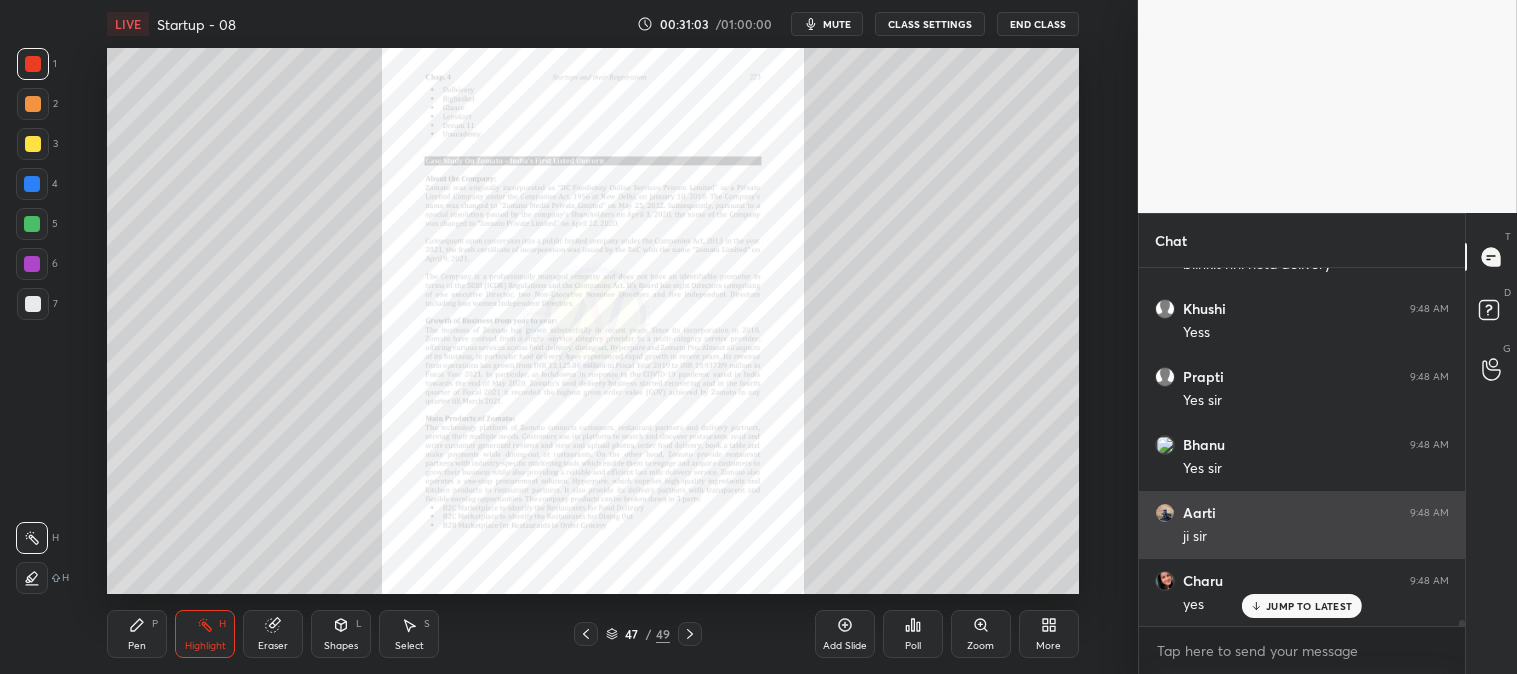 click on "JUMP TO LATEST" at bounding box center [1309, 606] 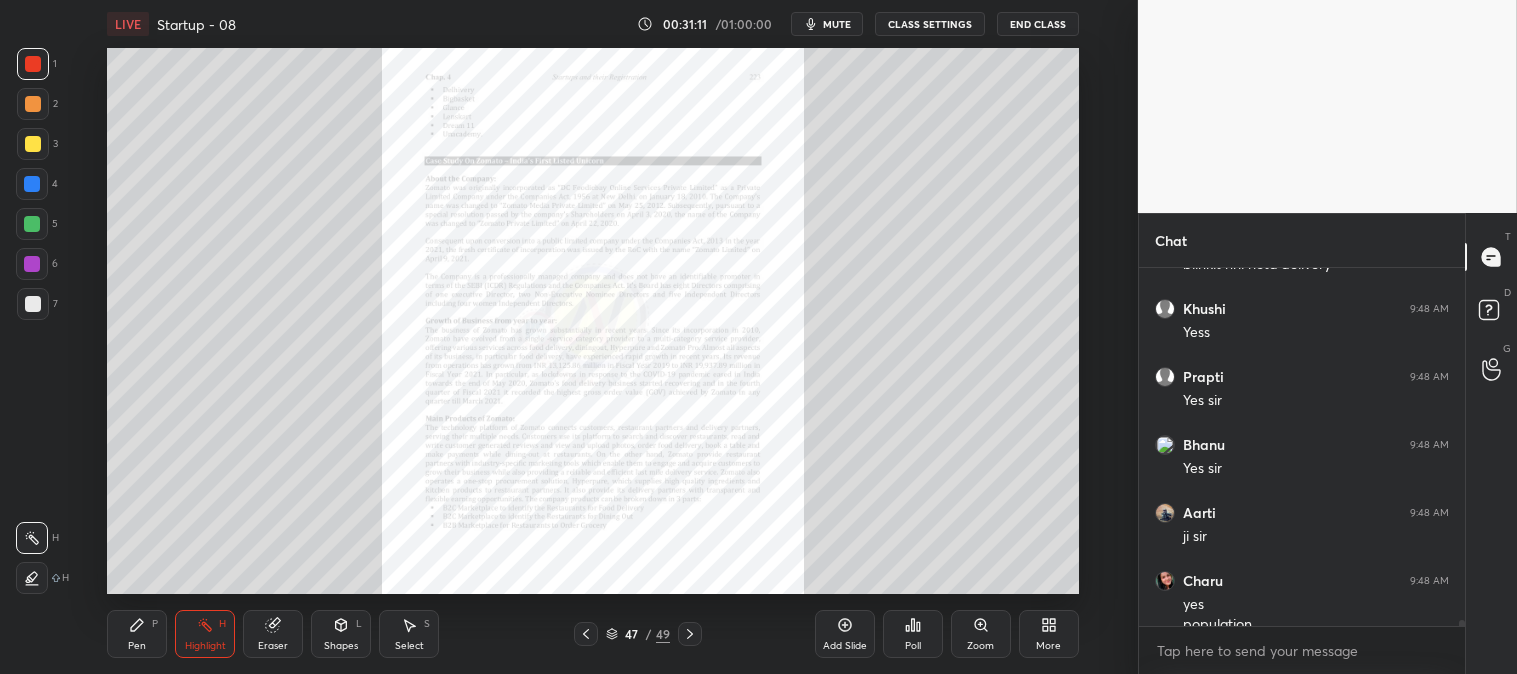 scroll, scrollTop: 21515, scrollLeft: 0, axis: vertical 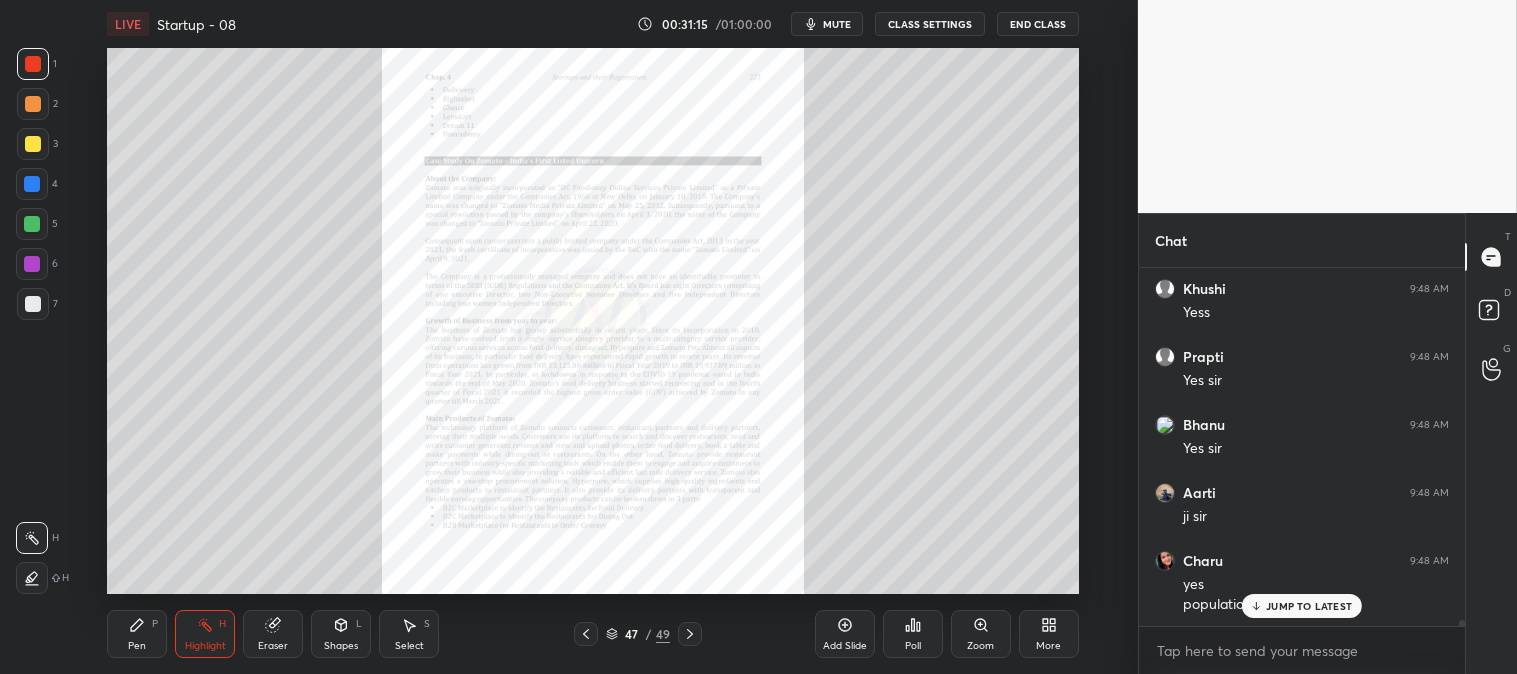 click on "JUMP TO LATEST" at bounding box center (1309, 606) 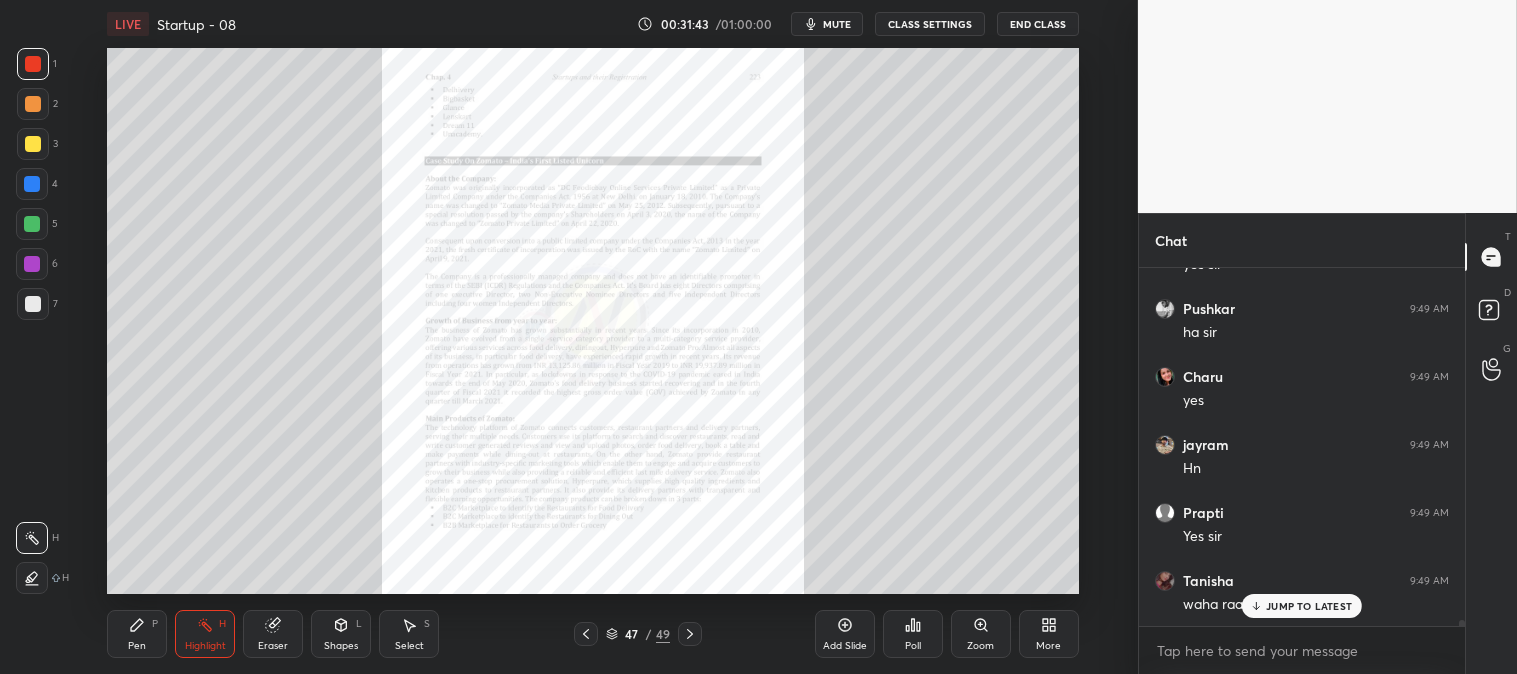 scroll, scrollTop: 22603, scrollLeft: 0, axis: vertical 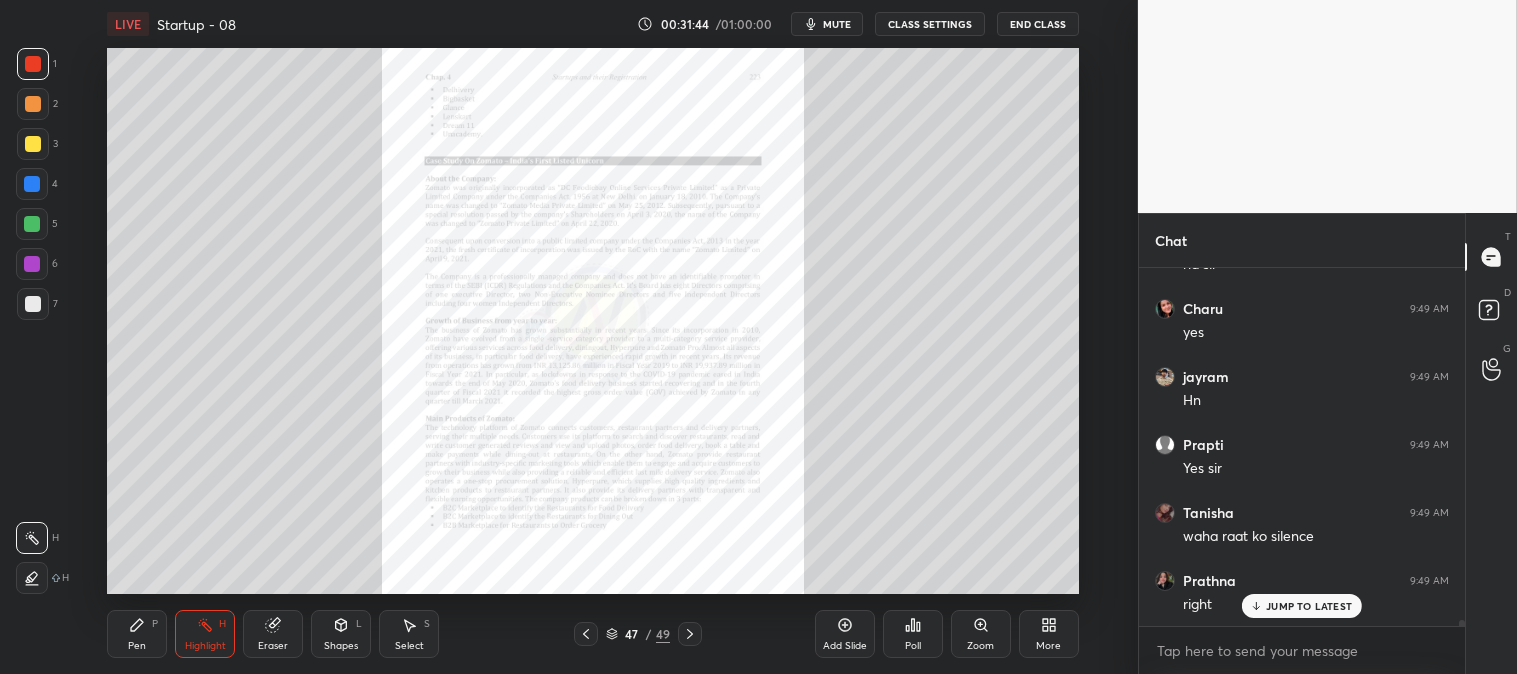 click on "JUMP TO LATEST" at bounding box center [1309, 606] 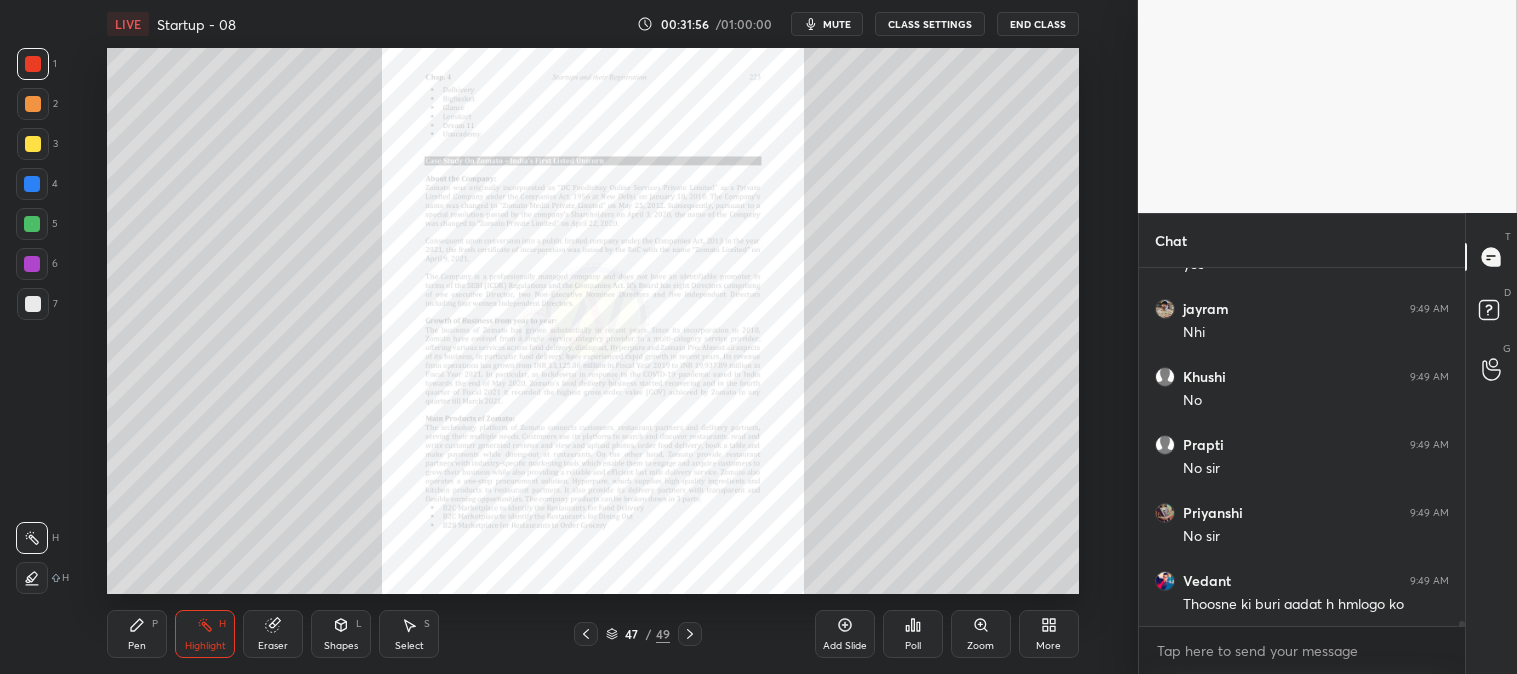 scroll, scrollTop: 23233, scrollLeft: 0, axis: vertical 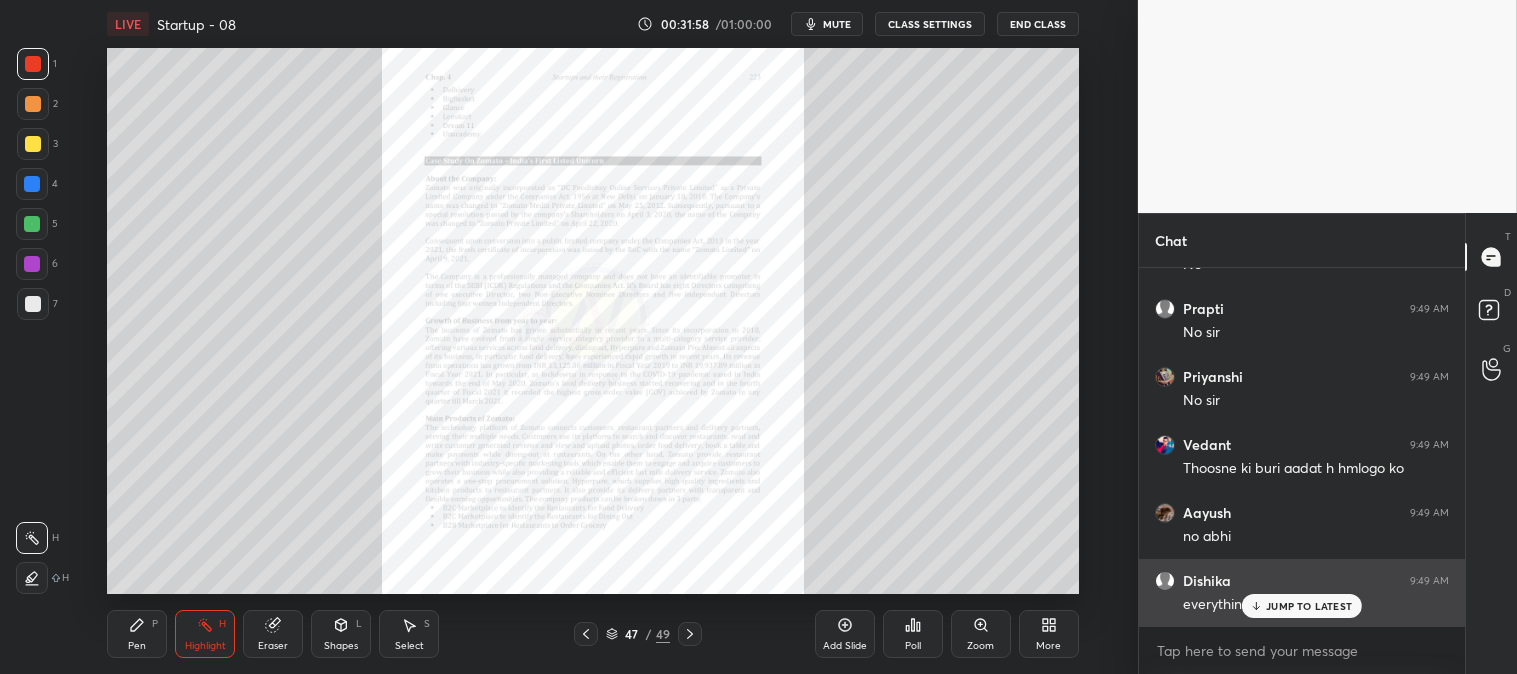 click on "JUMP TO LATEST" at bounding box center (1309, 606) 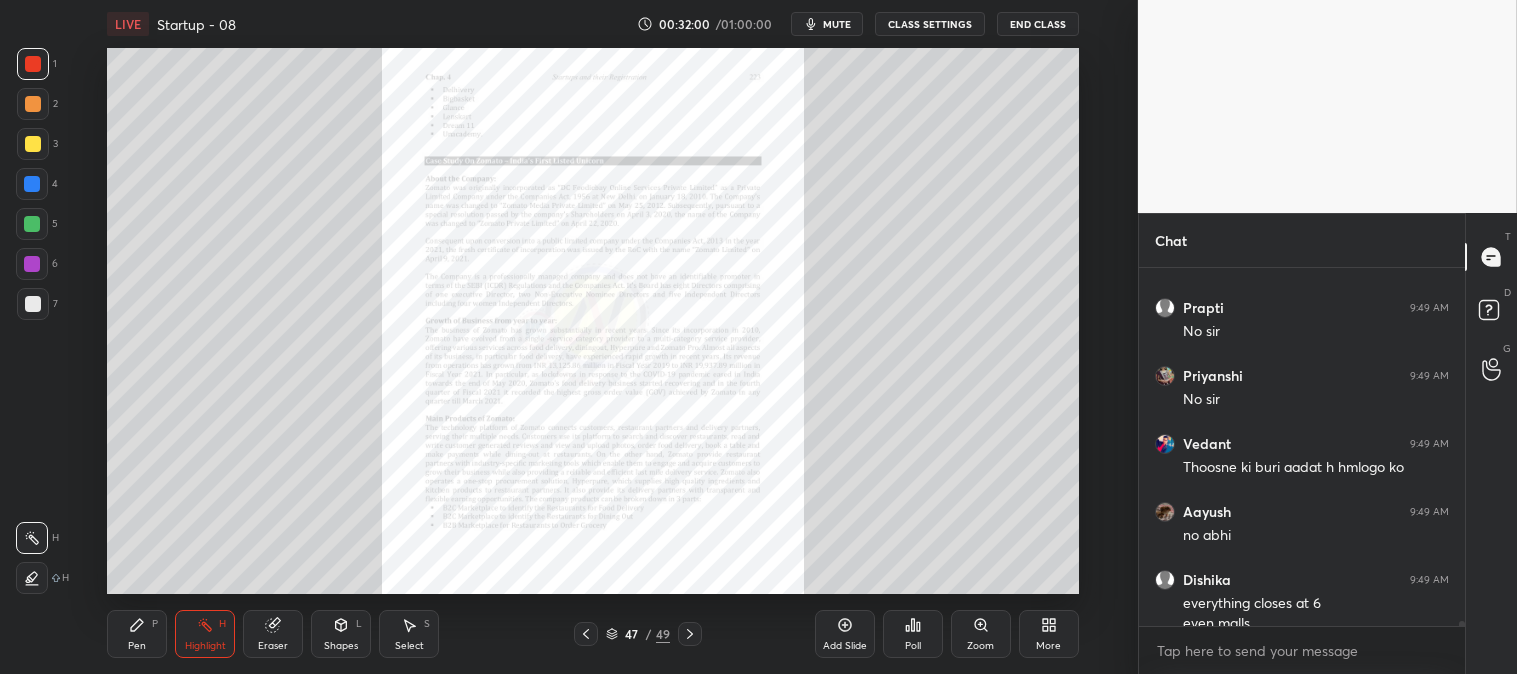 scroll, scrollTop: 23321, scrollLeft: 0, axis: vertical 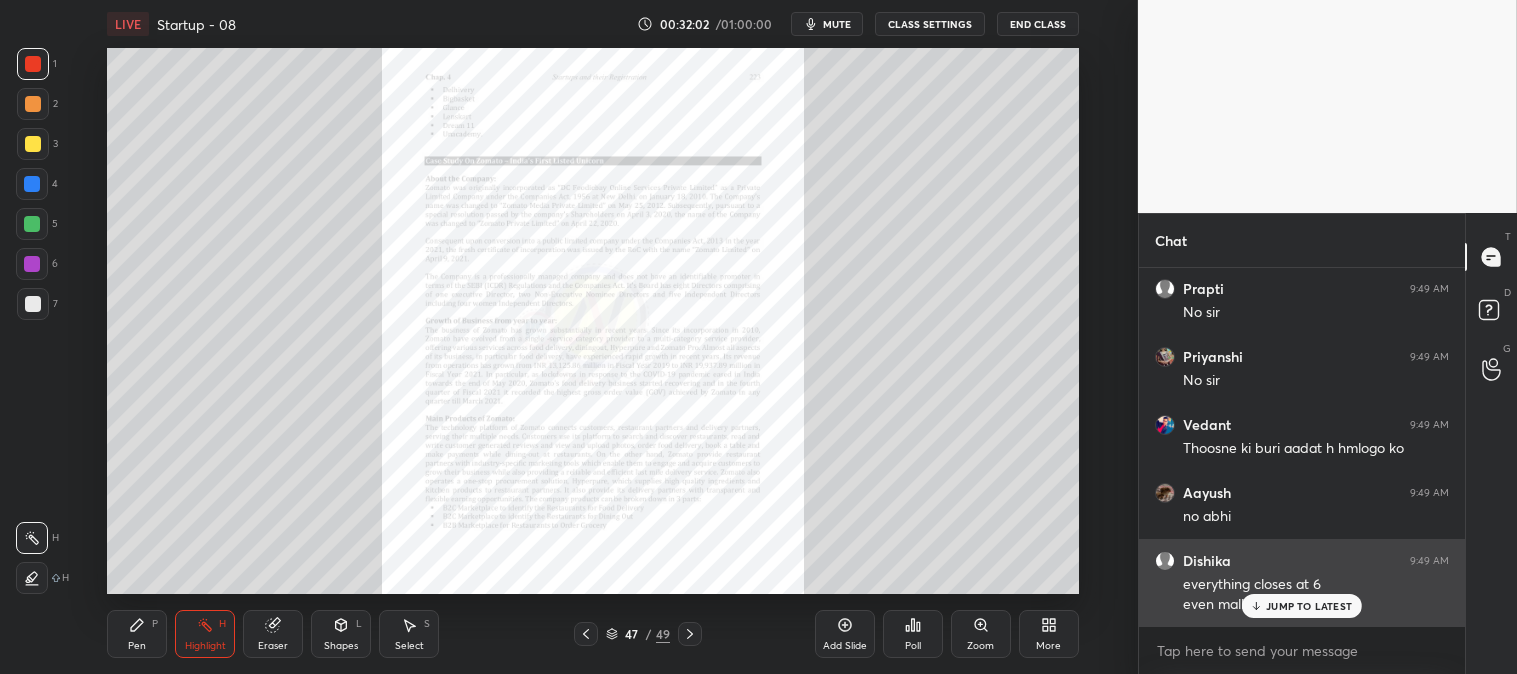 click on "JUMP TO LATEST" at bounding box center (1309, 606) 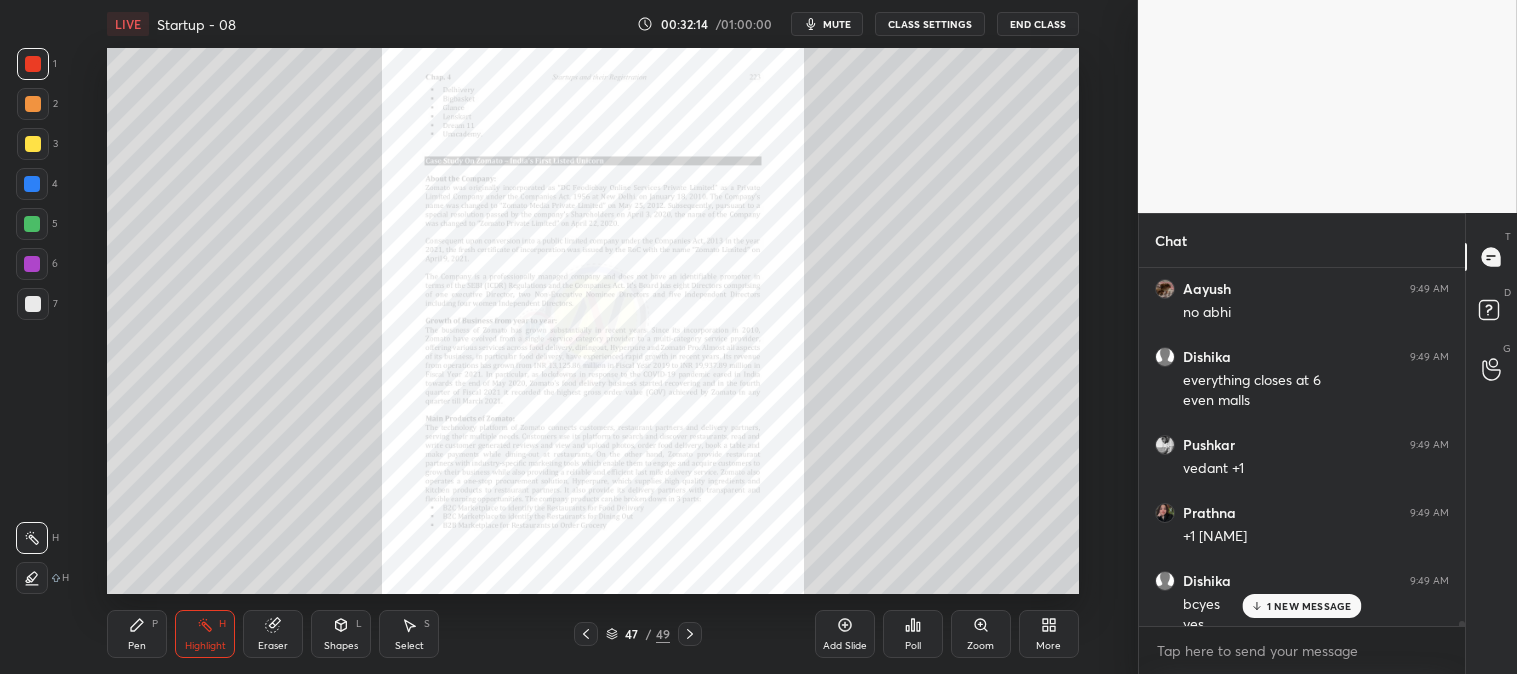 scroll, scrollTop: 23545, scrollLeft: 0, axis: vertical 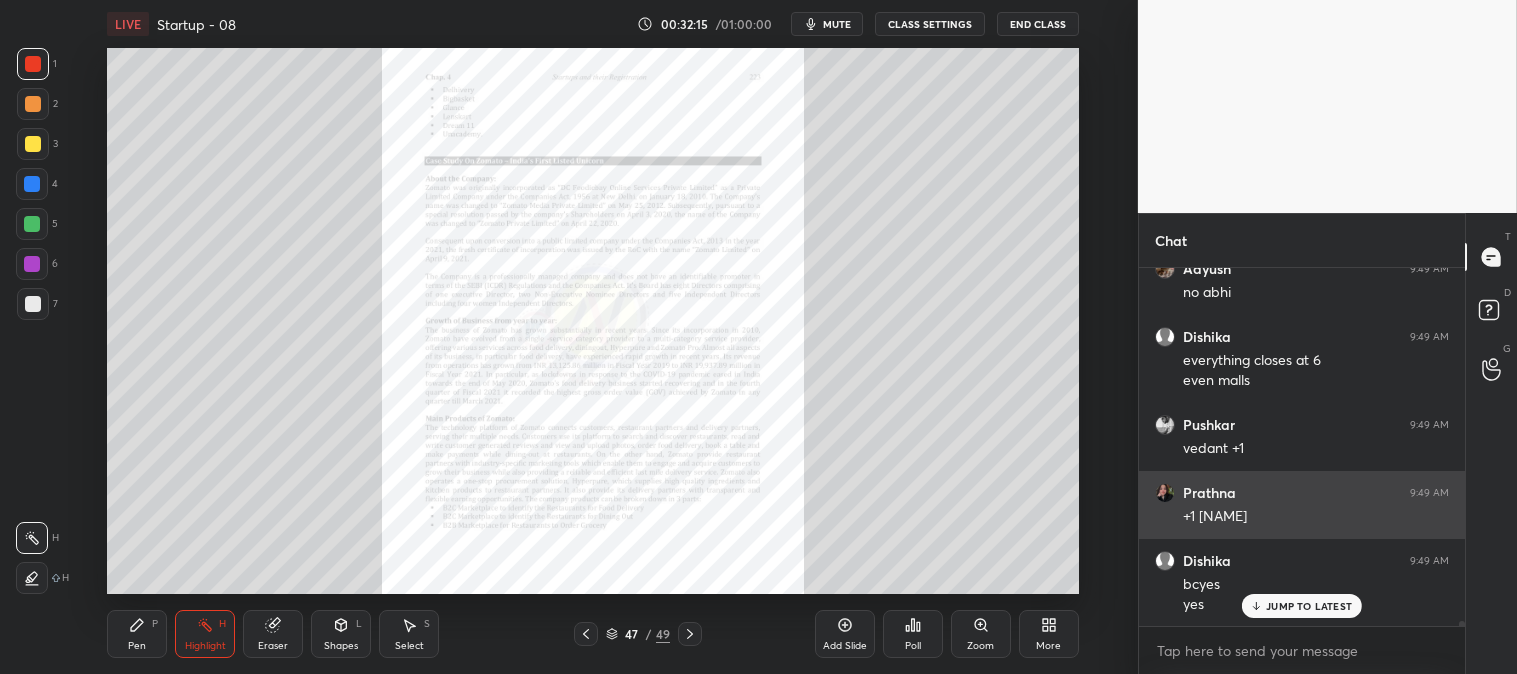 click on "JUMP TO LATEST" at bounding box center (1309, 606) 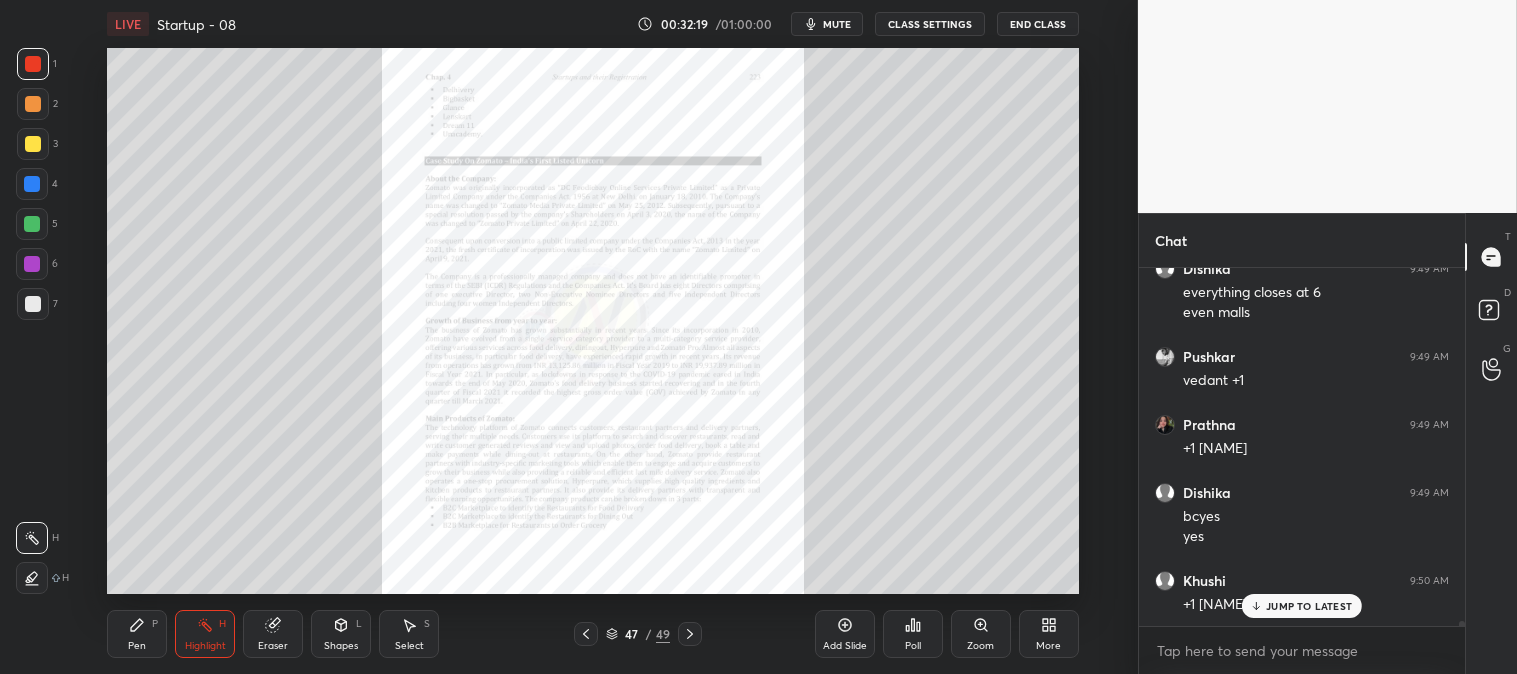 scroll, scrollTop: 23681, scrollLeft: 0, axis: vertical 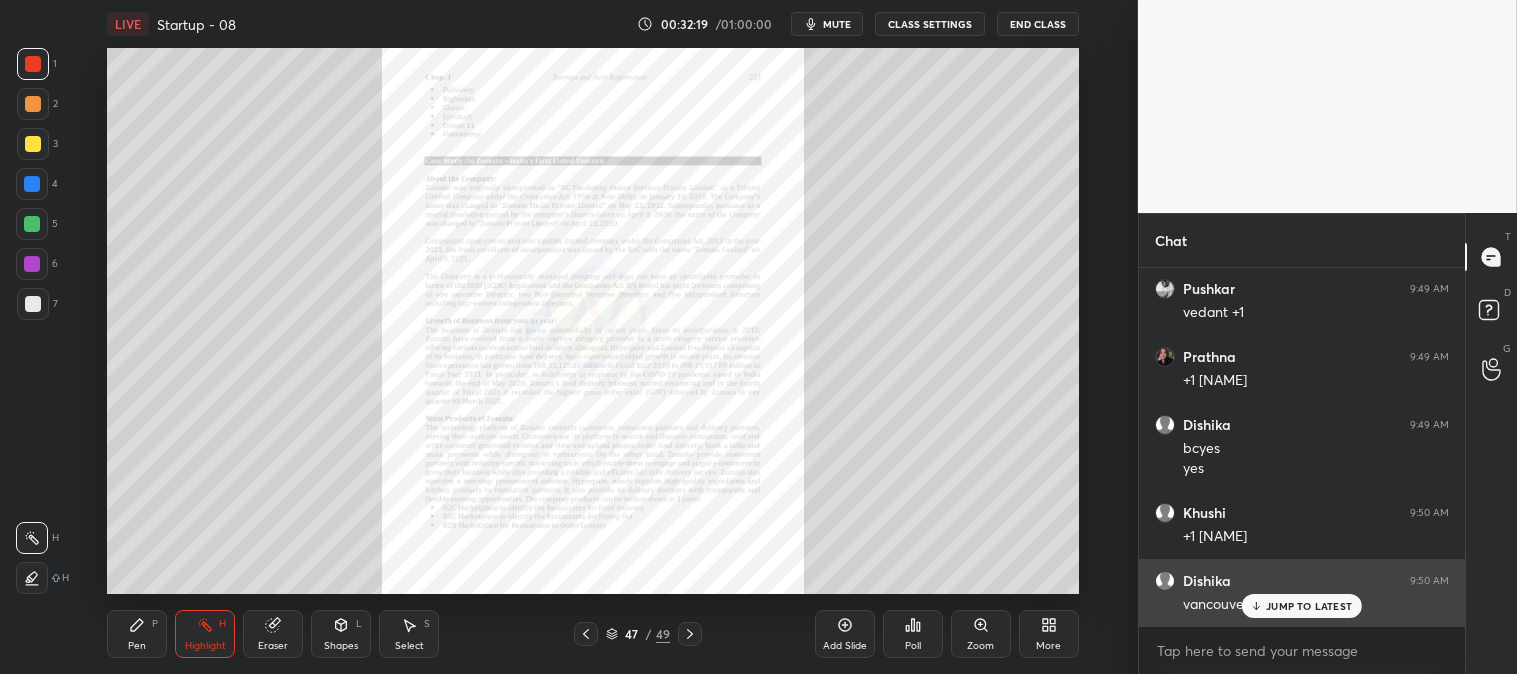 click on "JUMP TO LATEST" at bounding box center (1309, 606) 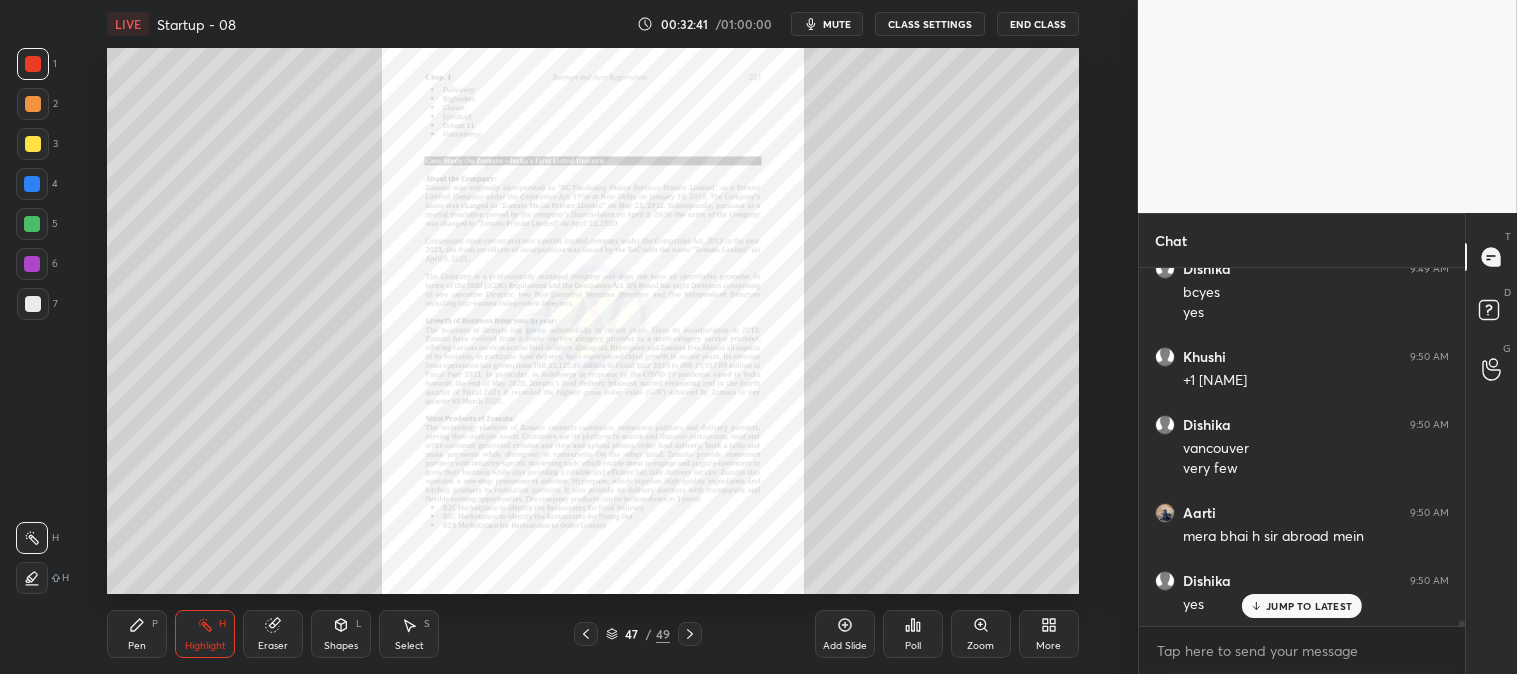 scroll, scrollTop: 23973, scrollLeft: 0, axis: vertical 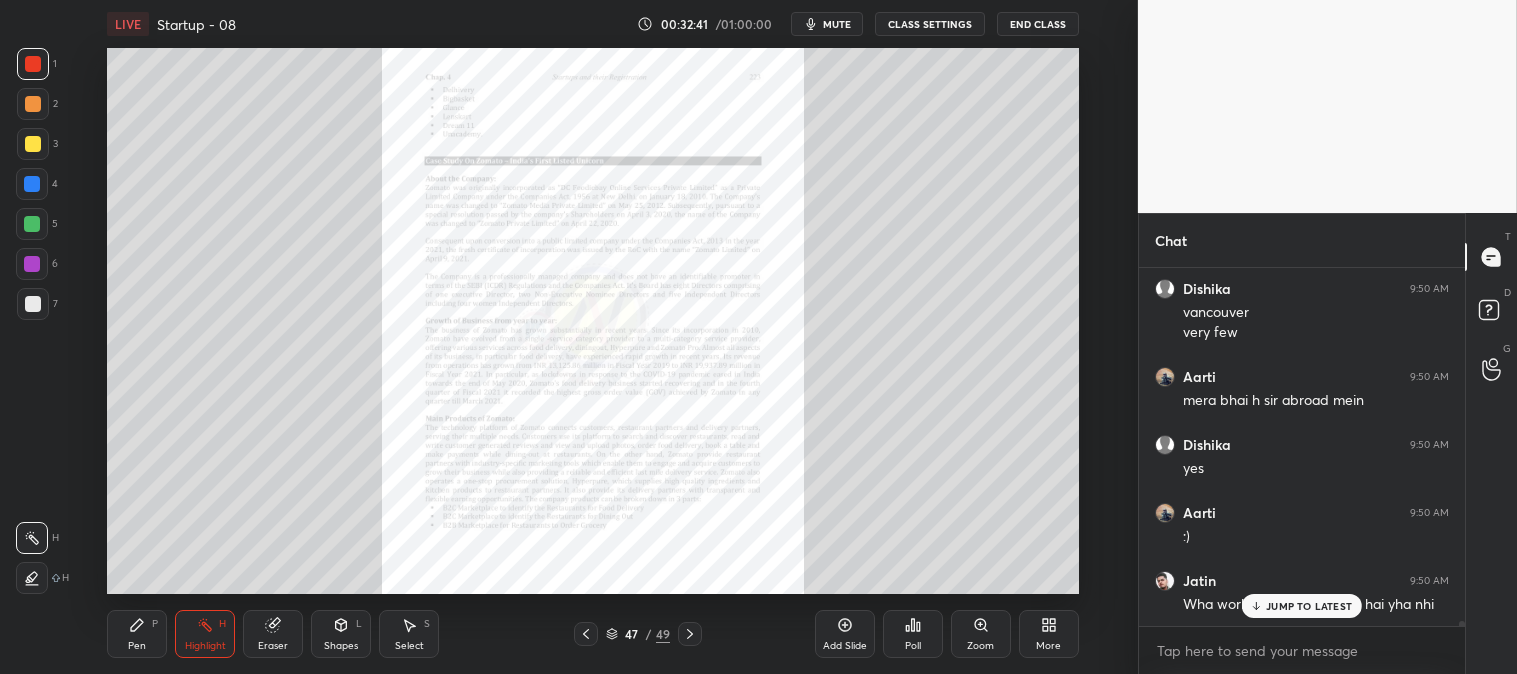click on "Pen P" at bounding box center [137, 634] 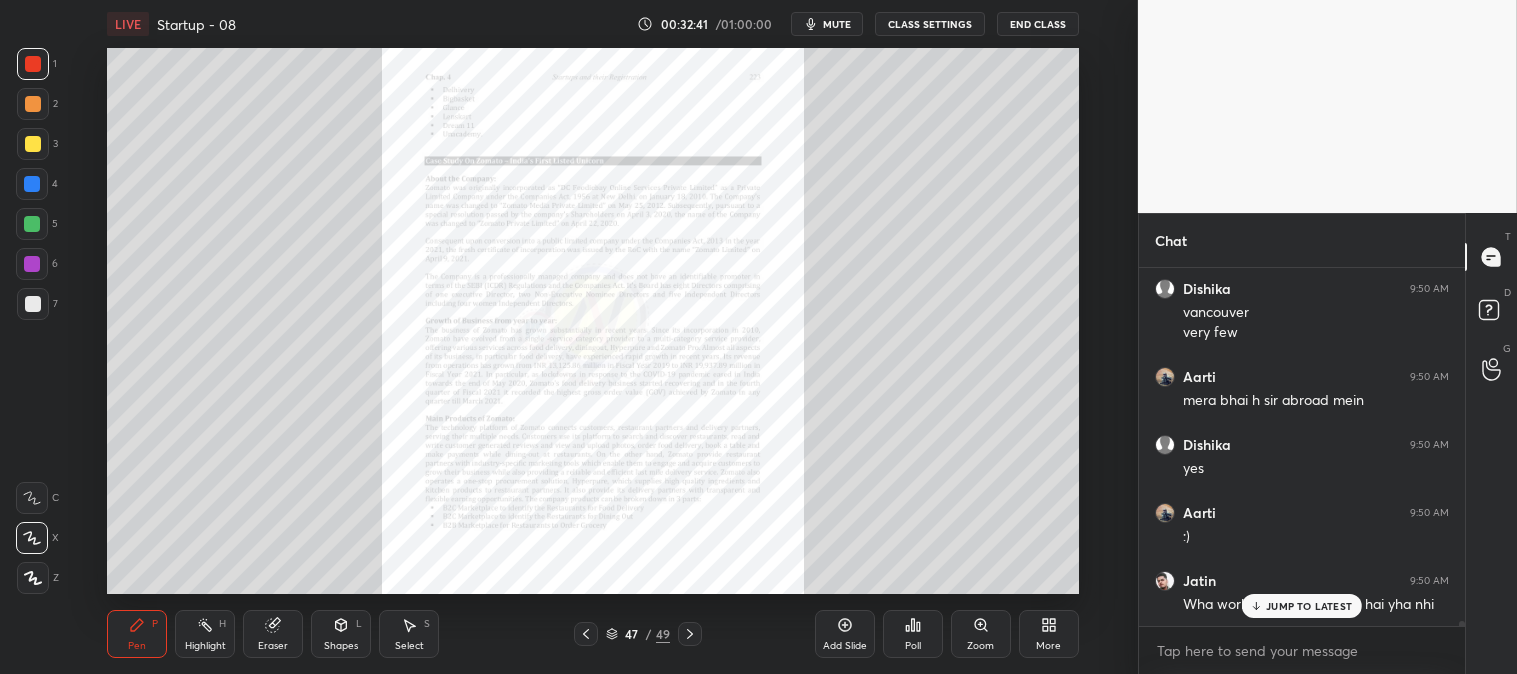 click on "Highlight H" at bounding box center [205, 634] 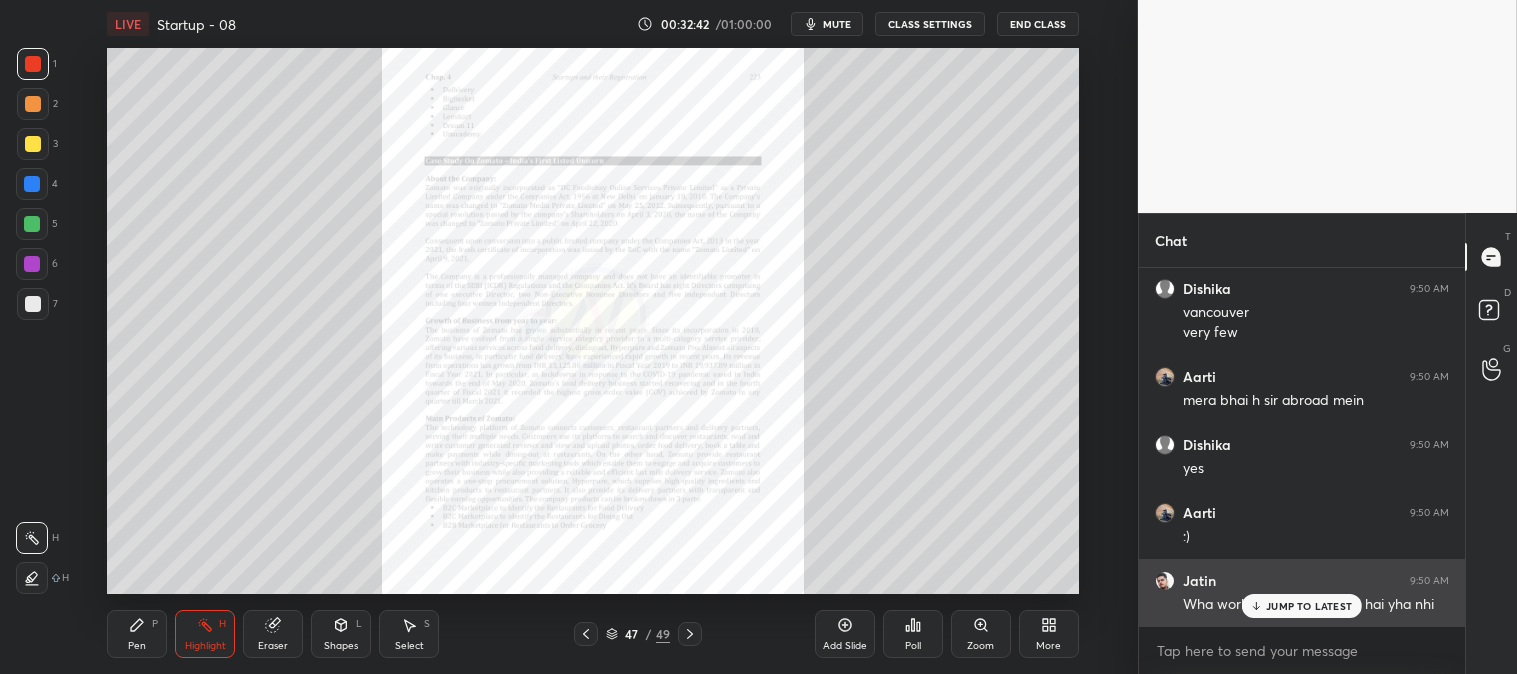 click on "JUMP TO LATEST" at bounding box center (1309, 606) 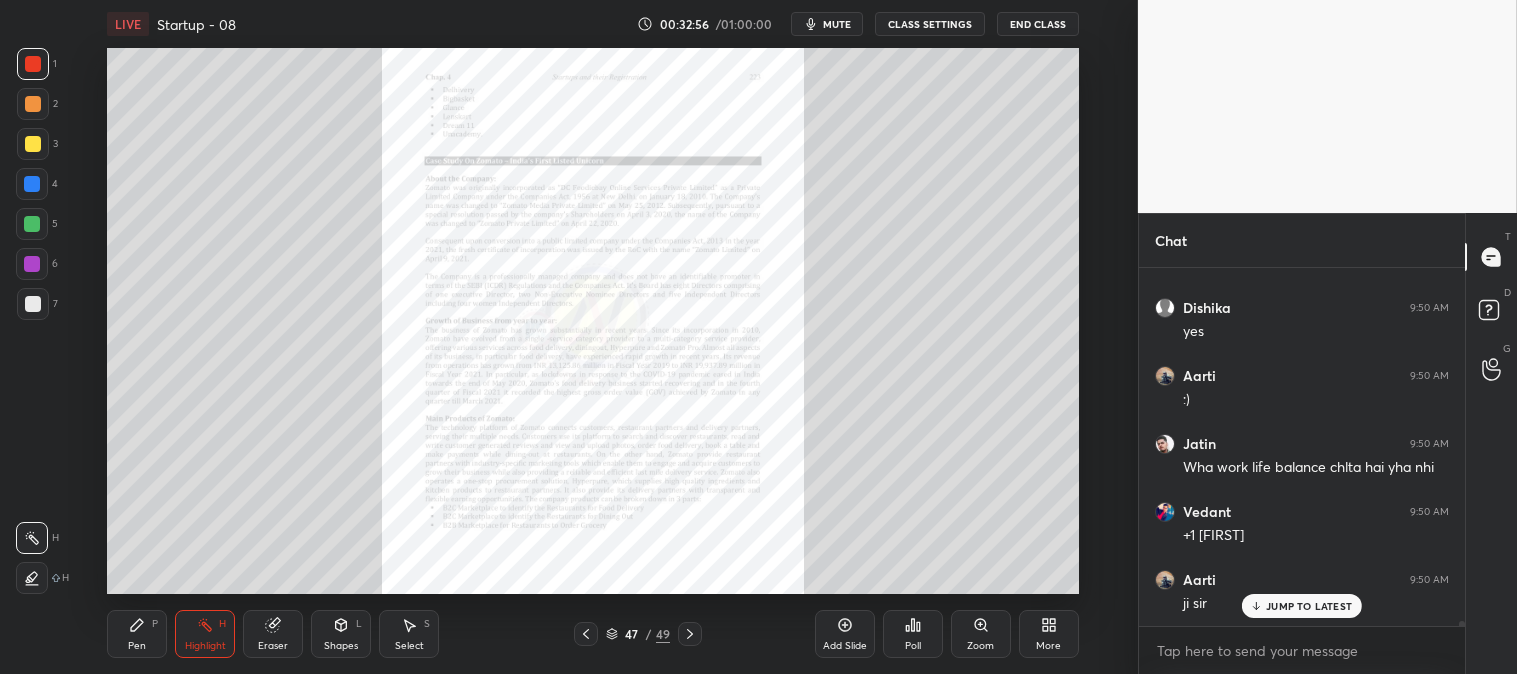 scroll, scrollTop: 24177, scrollLeft: 0, axis: vertical 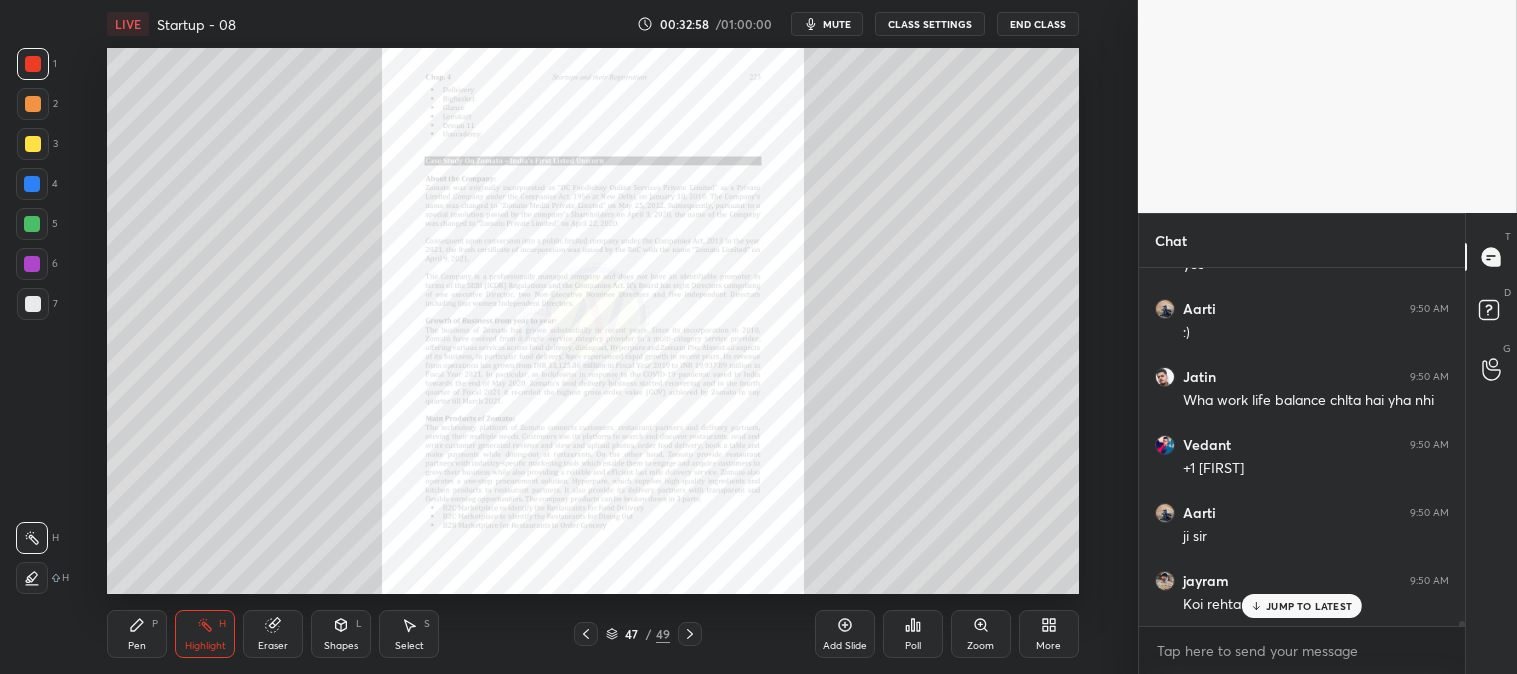 click on "JUMP TO LATEST" at bounding box center [1309, 606] 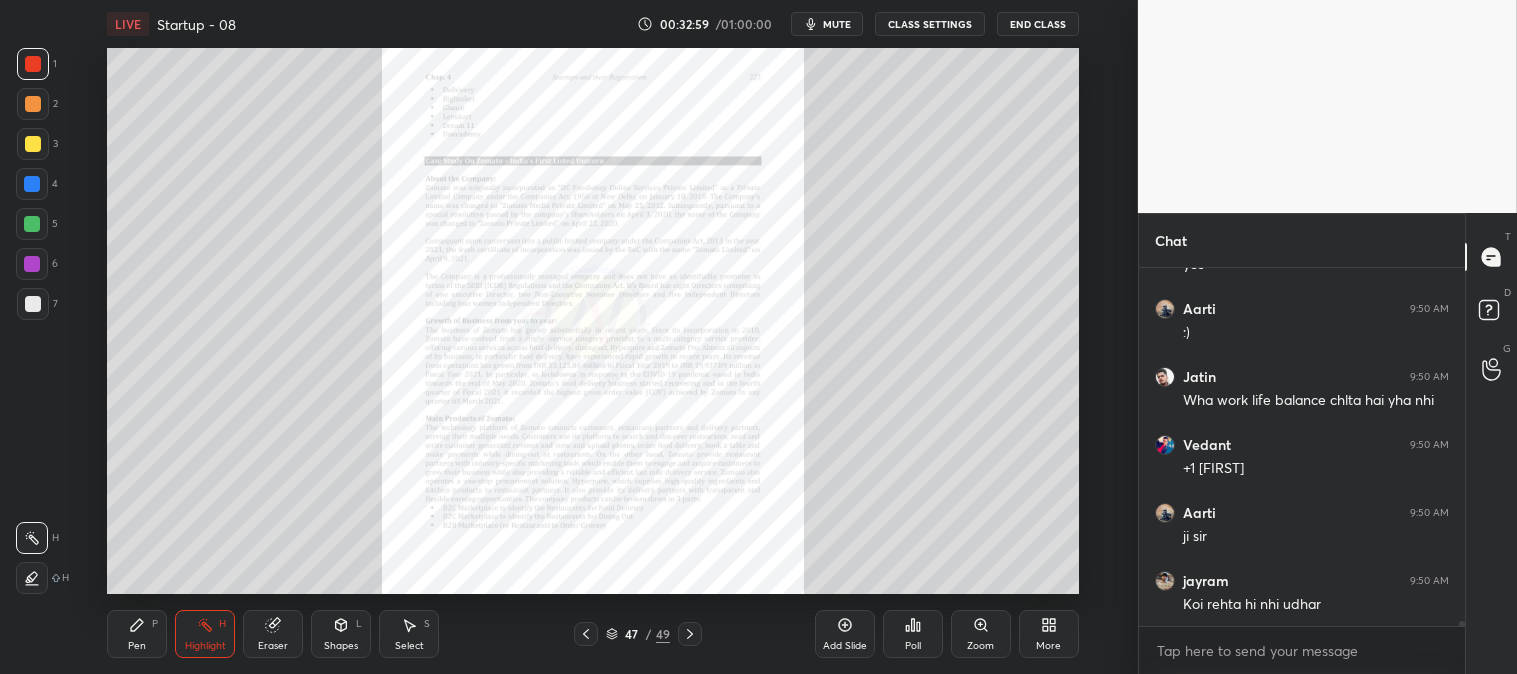 click 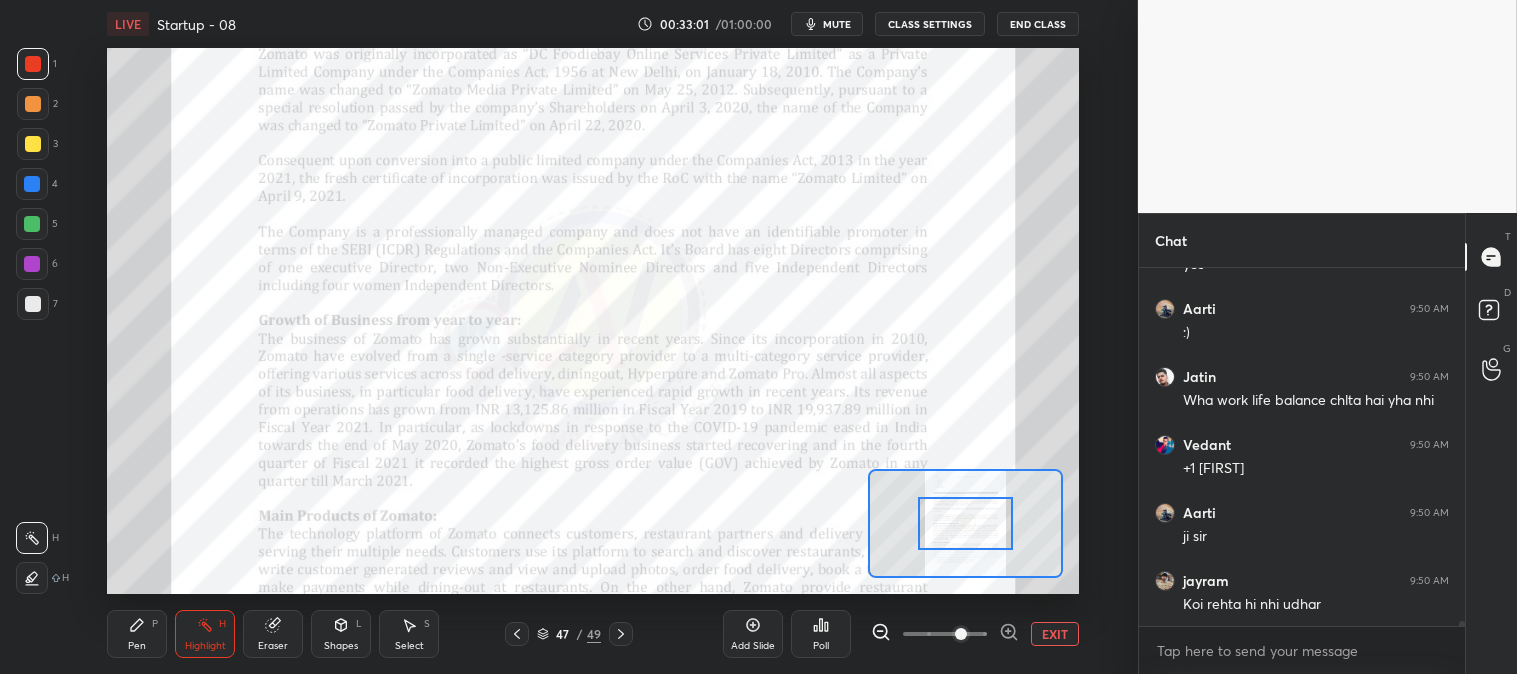 click on "EXIT" at bounding box center (1055, 634) 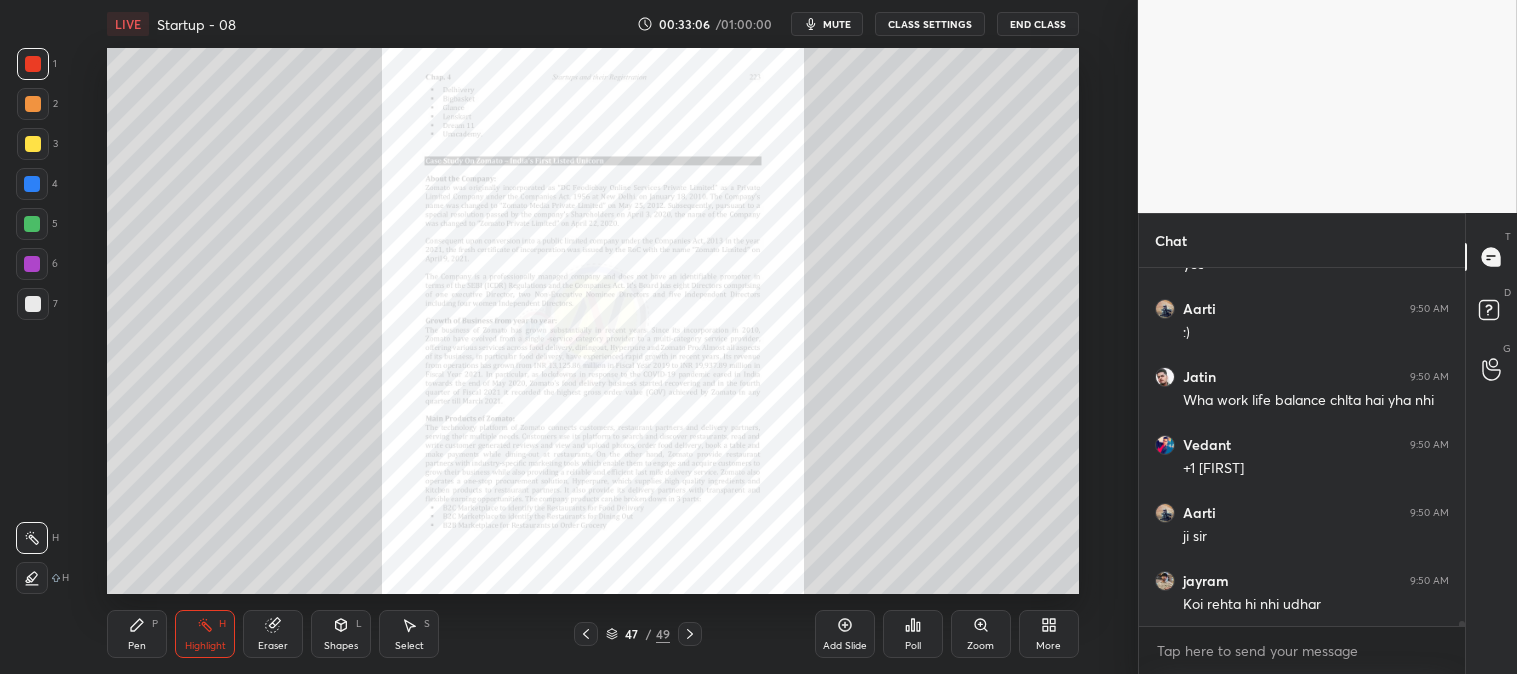 click on "Zoom" at bounding box center [980, 646] 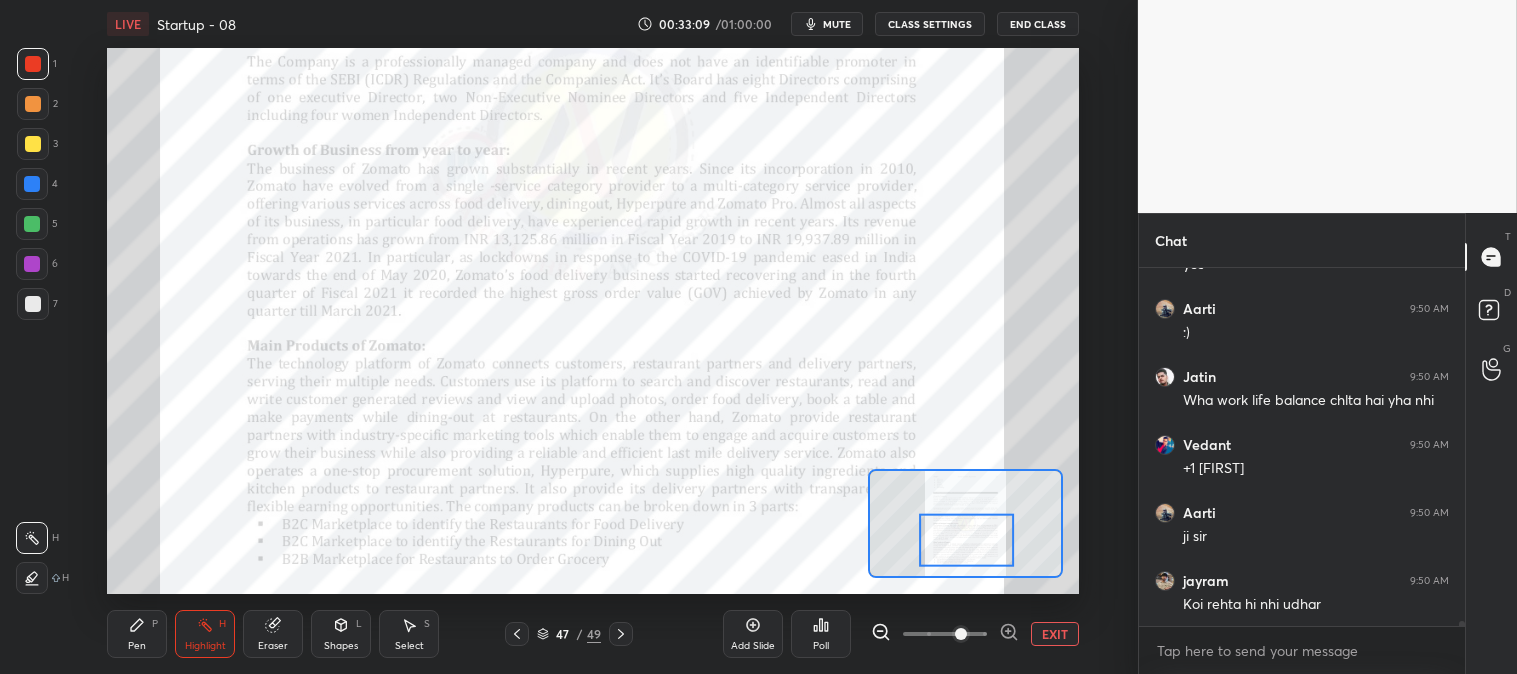 click 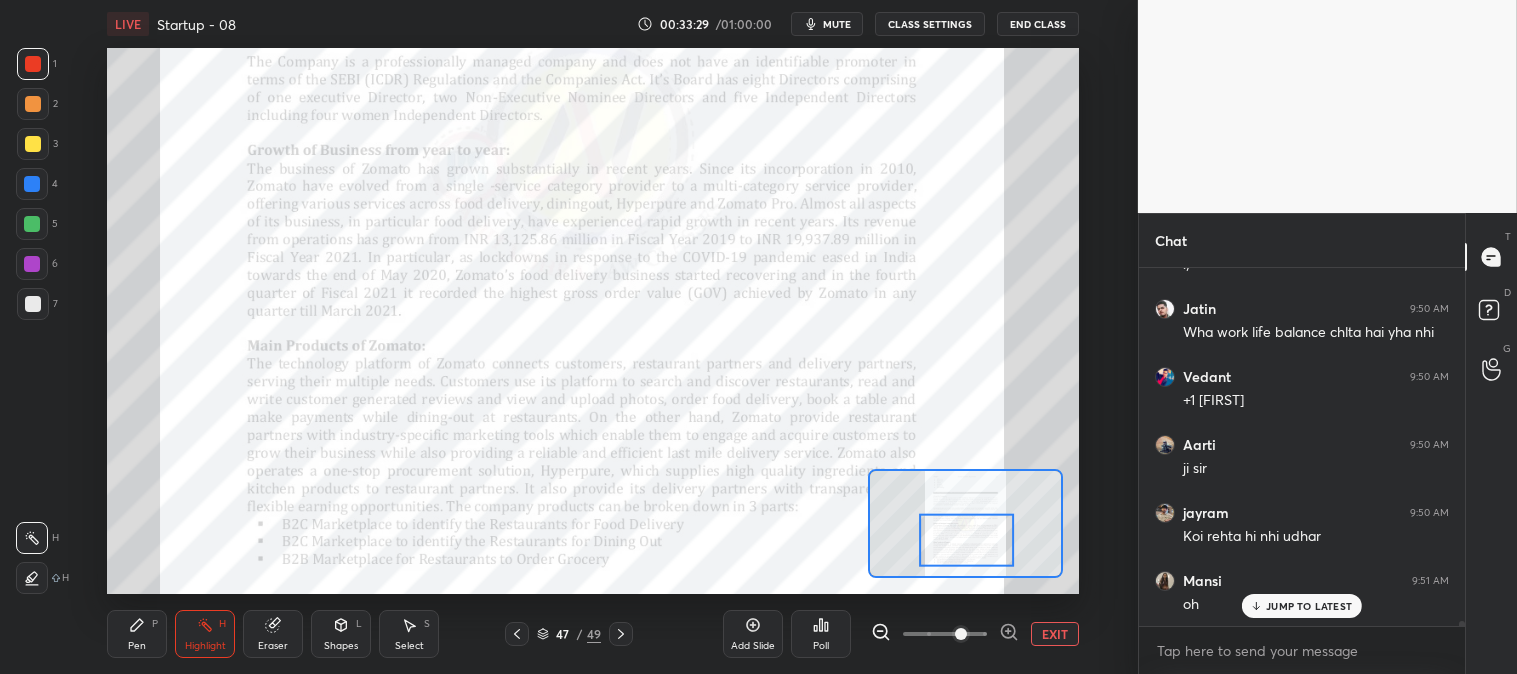 scroll, scrollTop: 24313, scrollLeft: 0, axis: vertical 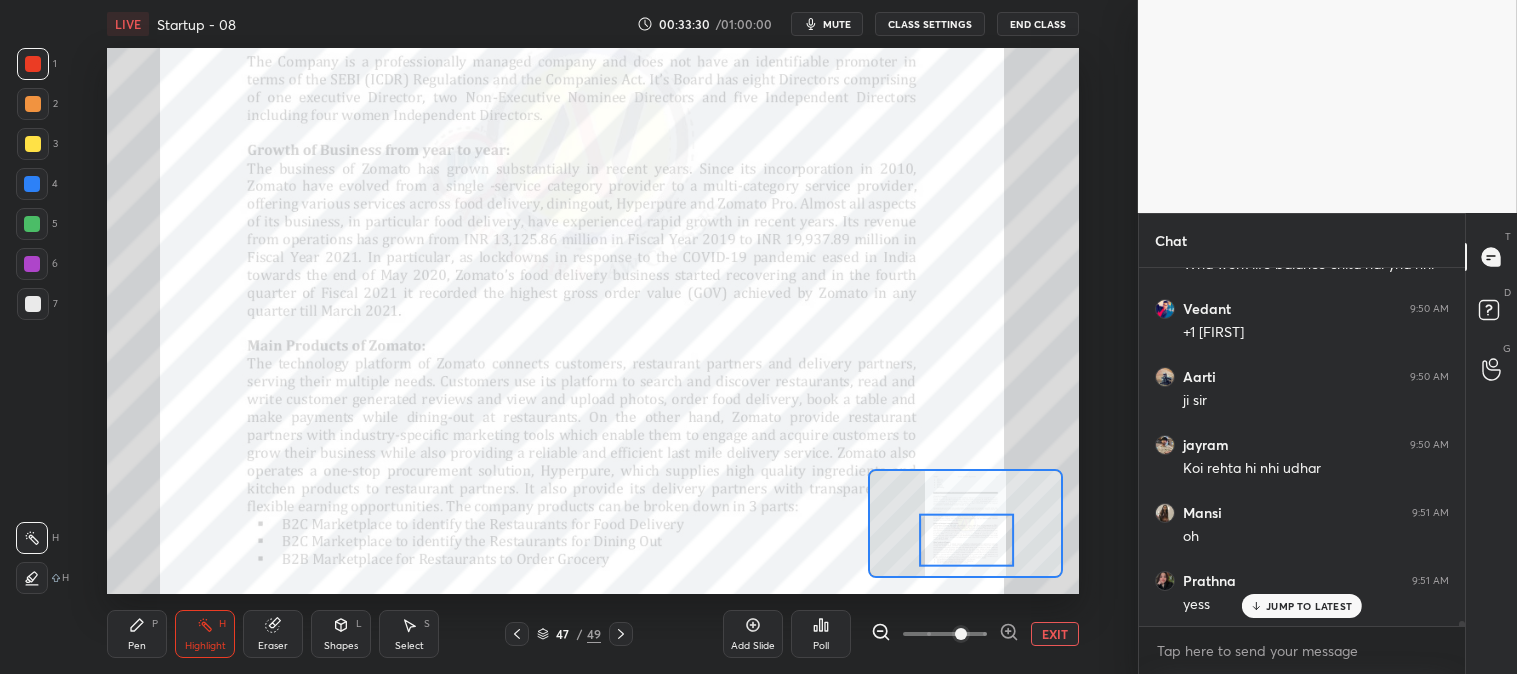 click on "JUMP TO LATEST" at bounding box center [1309, 606] 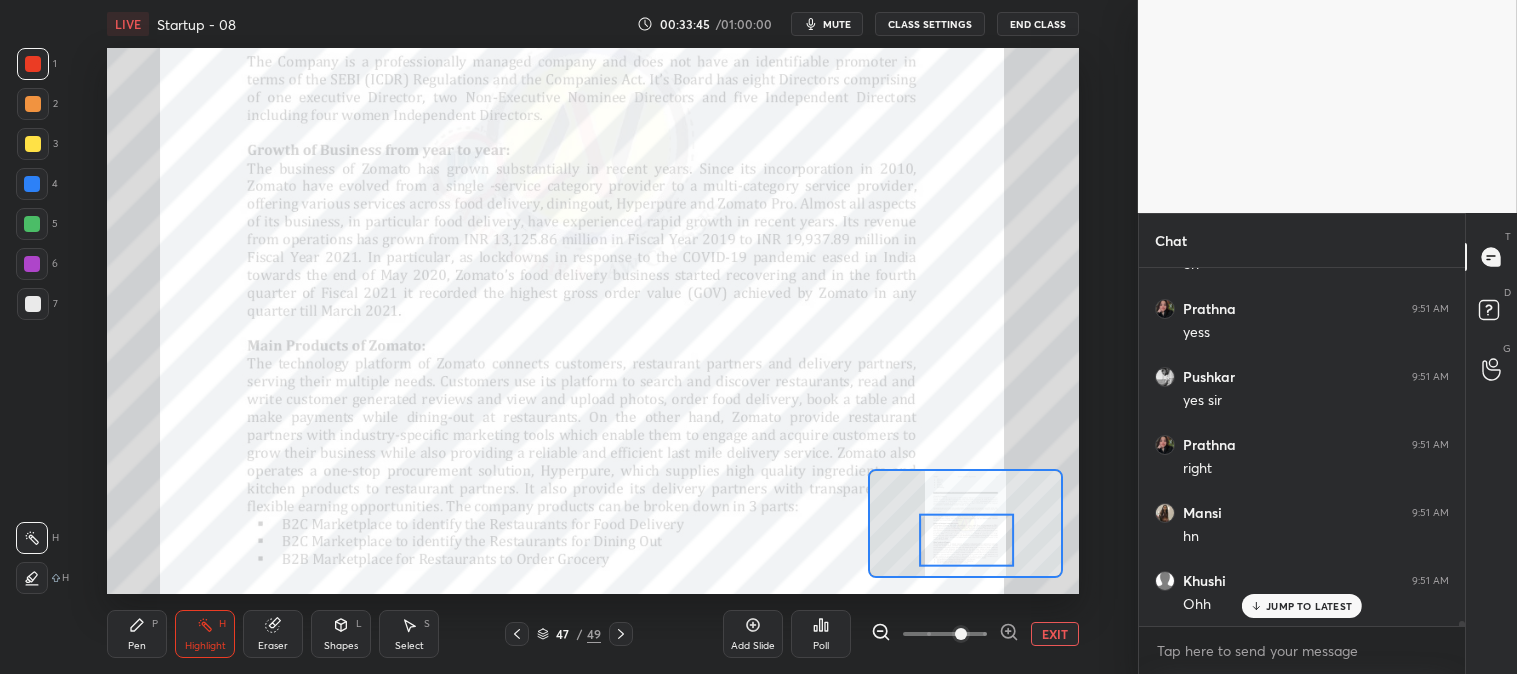 scroll, scrollTop: 24721, scrollLeft: 0, axis: vertical 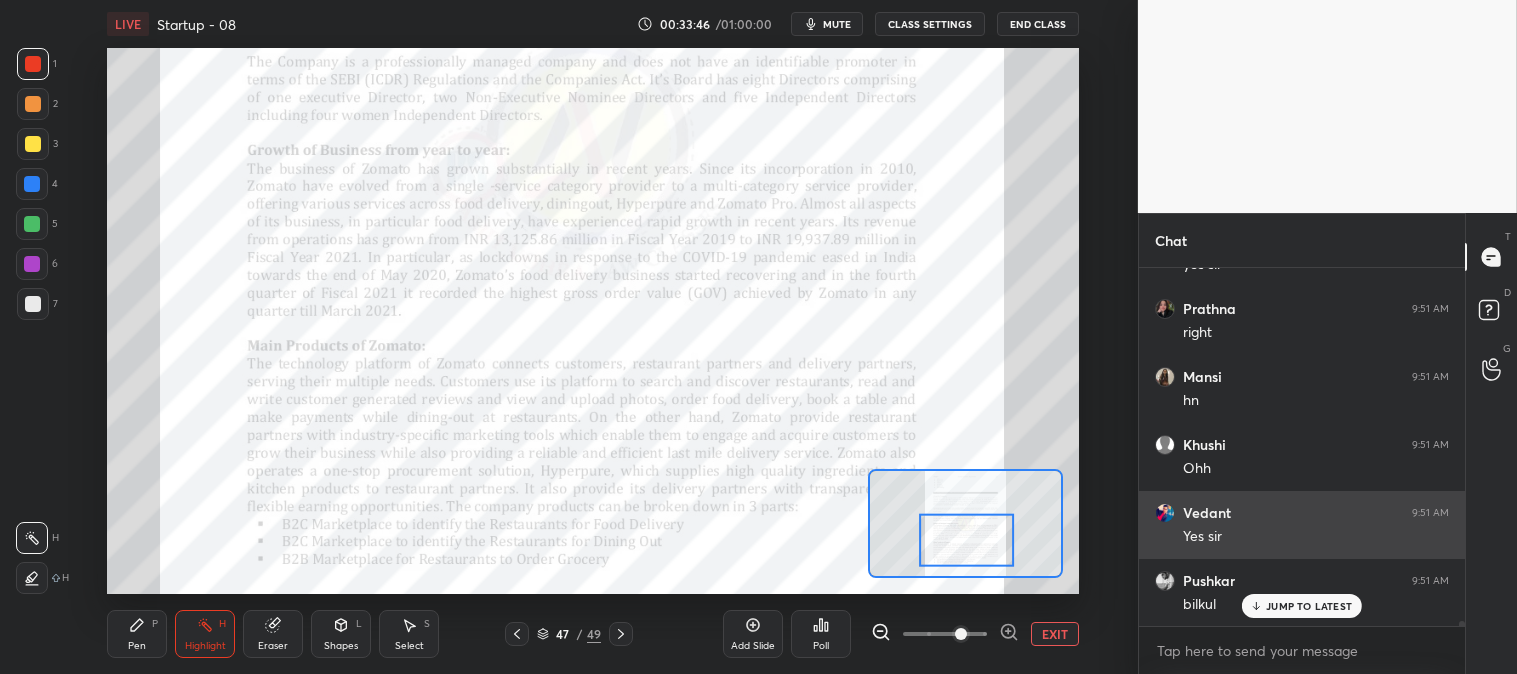 click on "JUMP TO LATEST" at bounding box center [1309, 606] 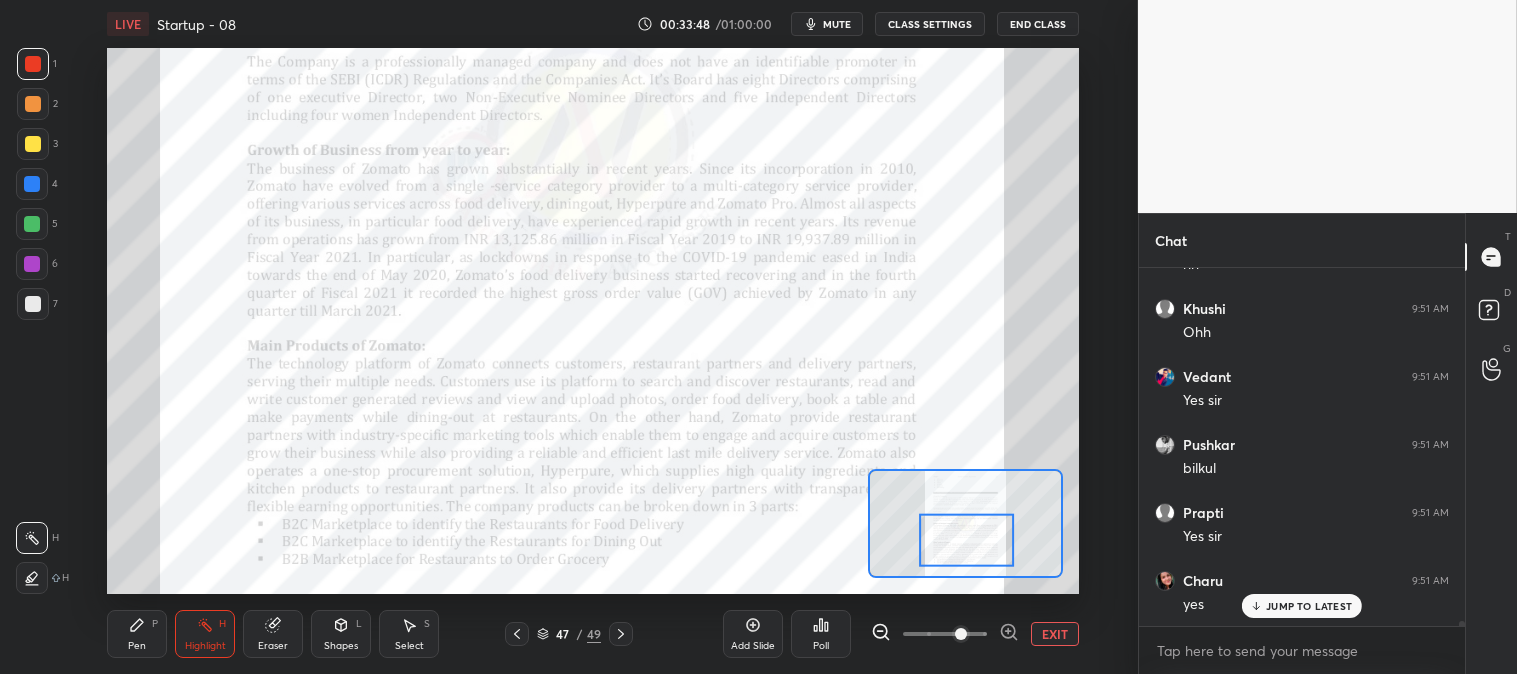 scroll, scrollTop: 24925, scrollLeft: 0, axis: vertical 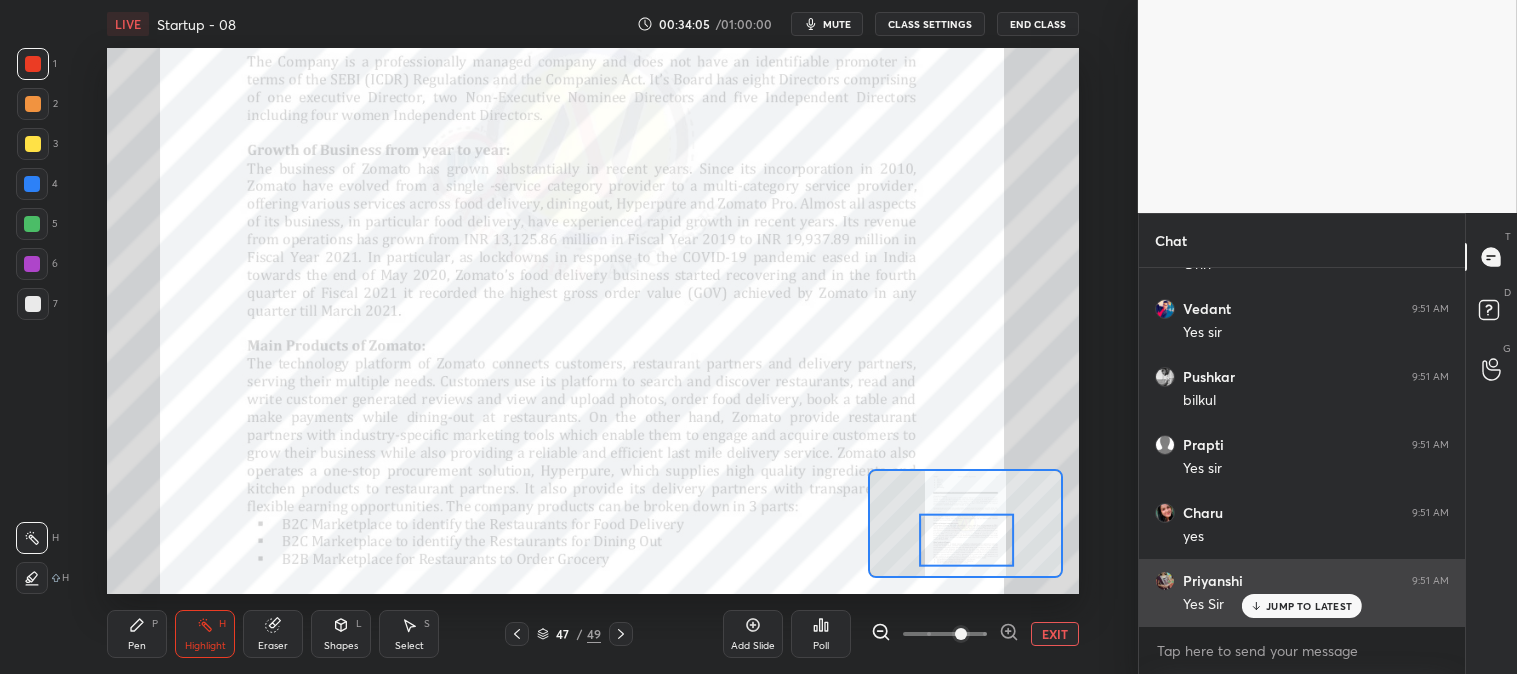 click on "JUMP TO LATEST" at bounding box center [1309, 606] 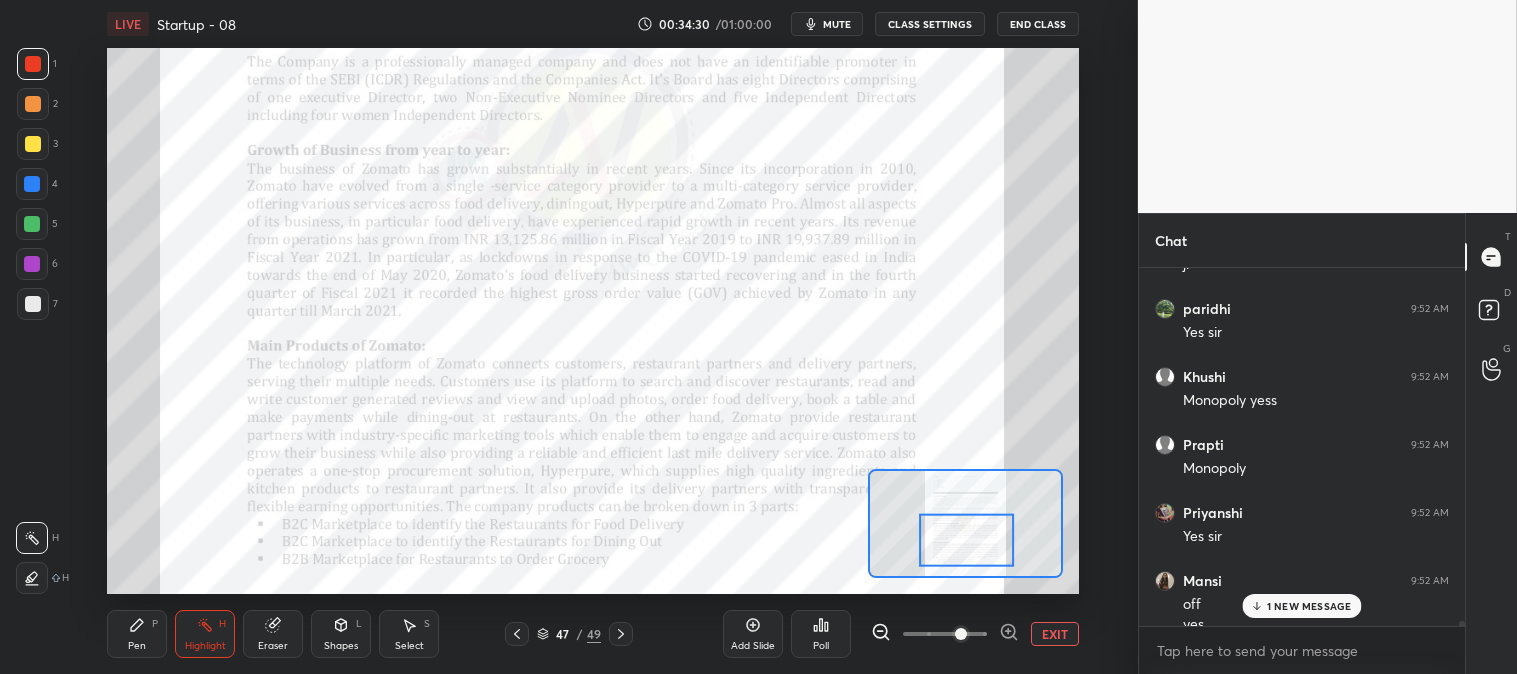 scroll, scrollTop: 25625, scrollLeft: 0, axis: vertical 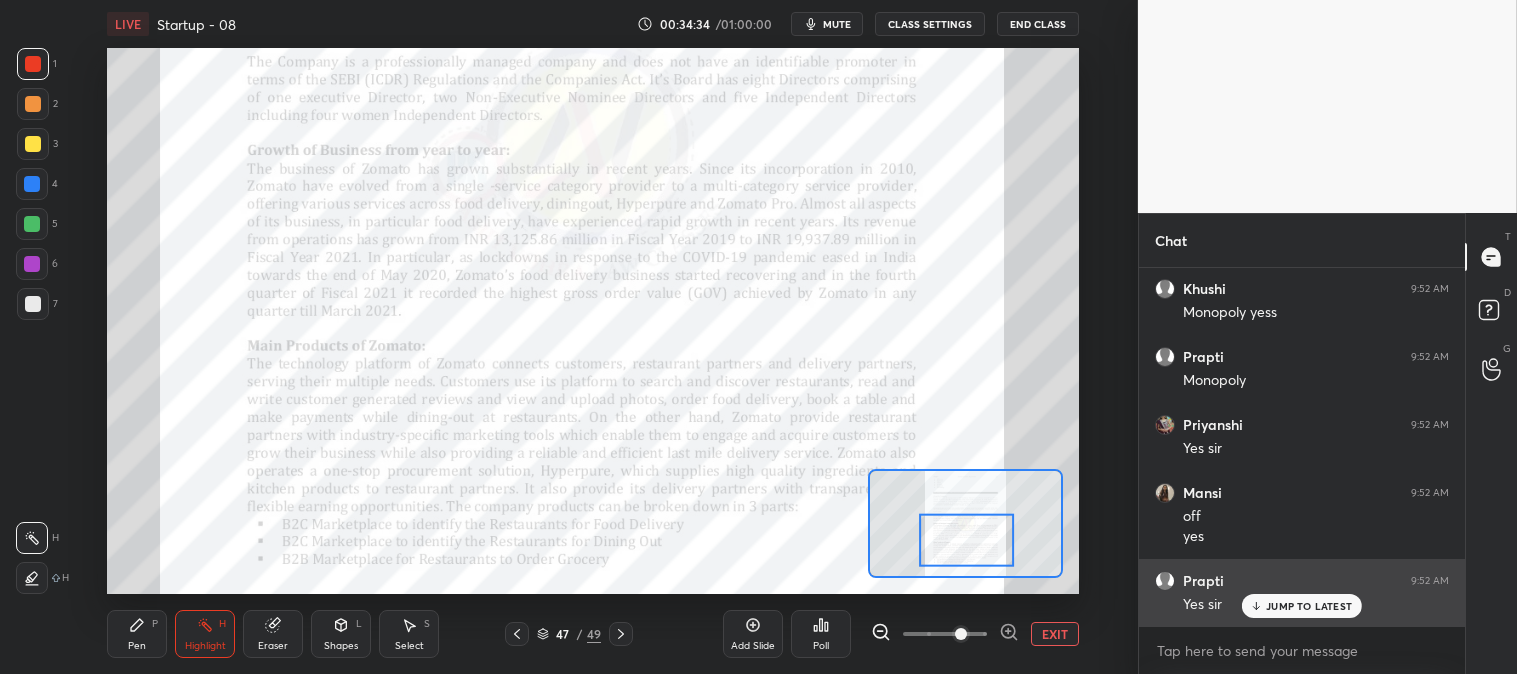 click on "JUMP TO LATEST" at bounding box center [1302, 606] 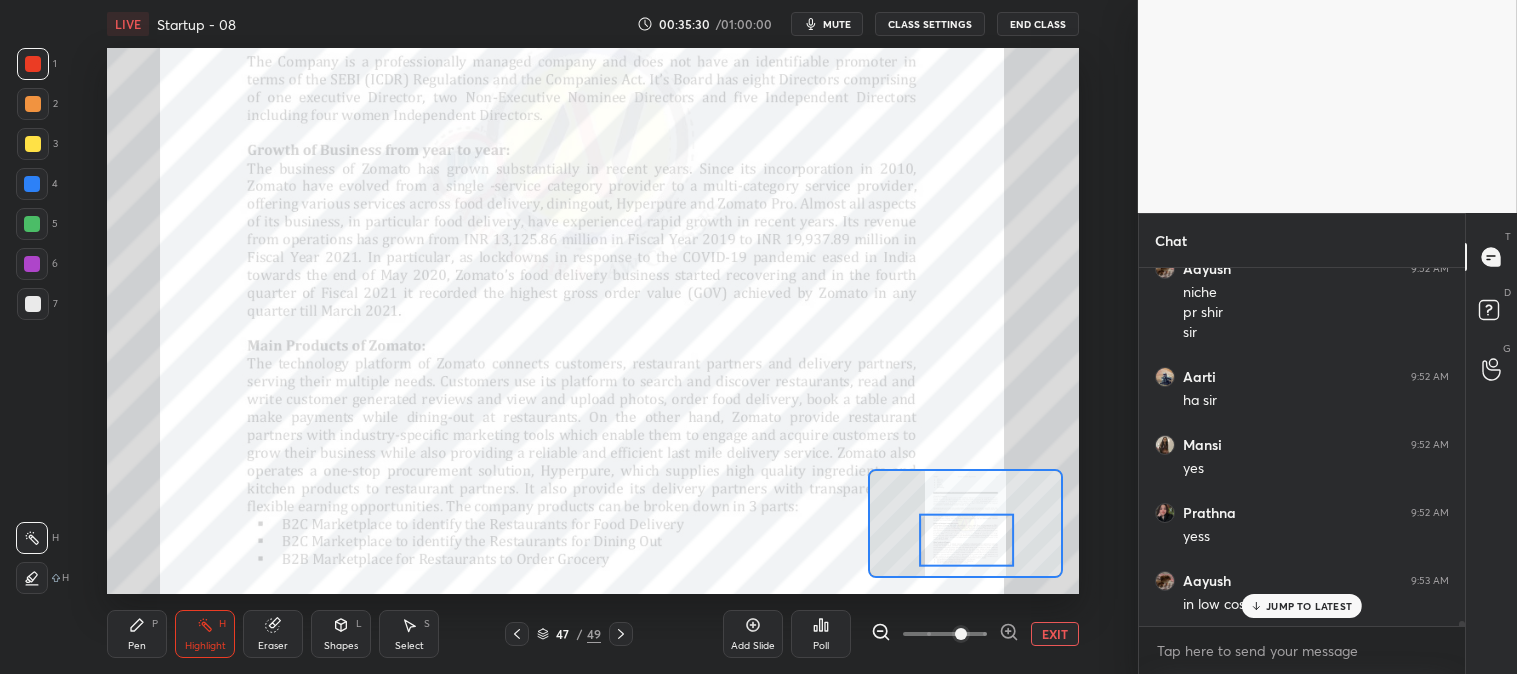 scroll, scrollTop: 27025, scrollLeft: 0, axis: vertical 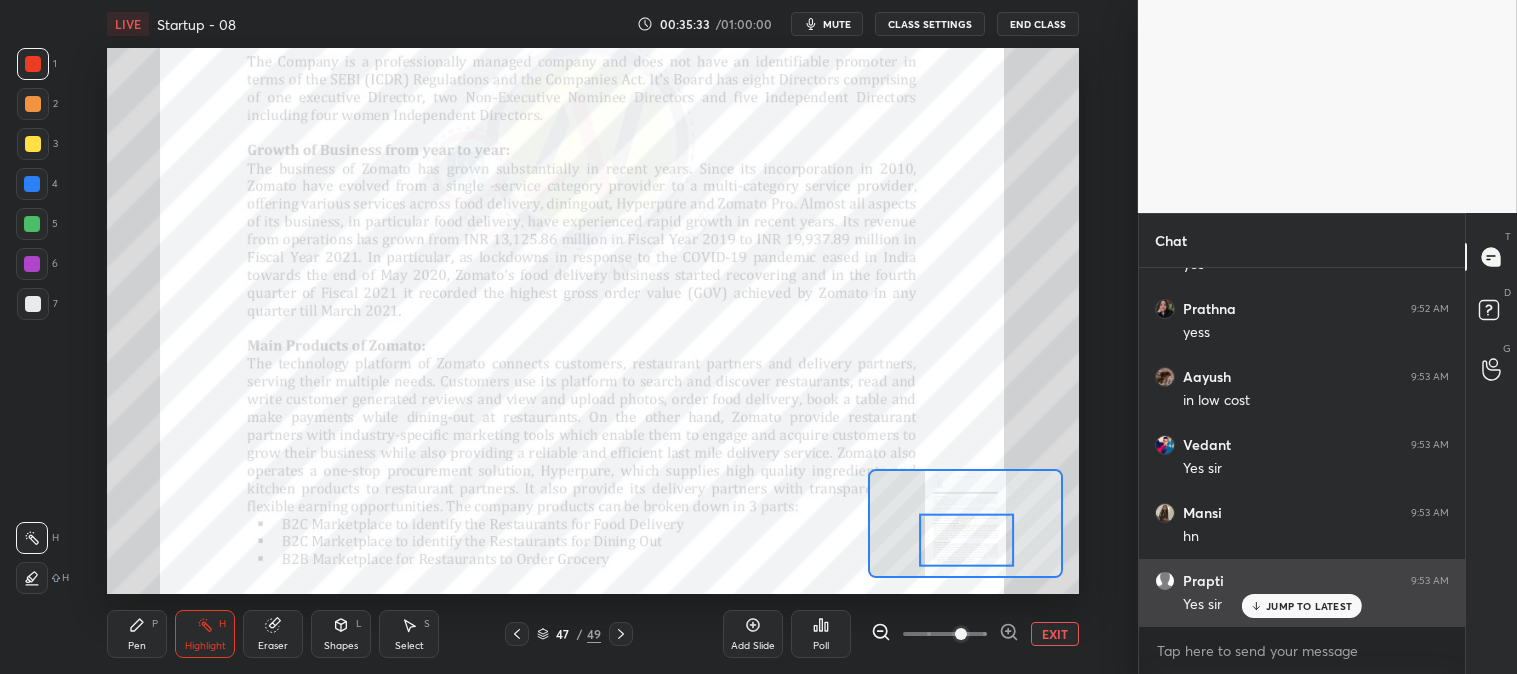 click on "JUMP TO LATEST" at bounding box center [1309, 606] 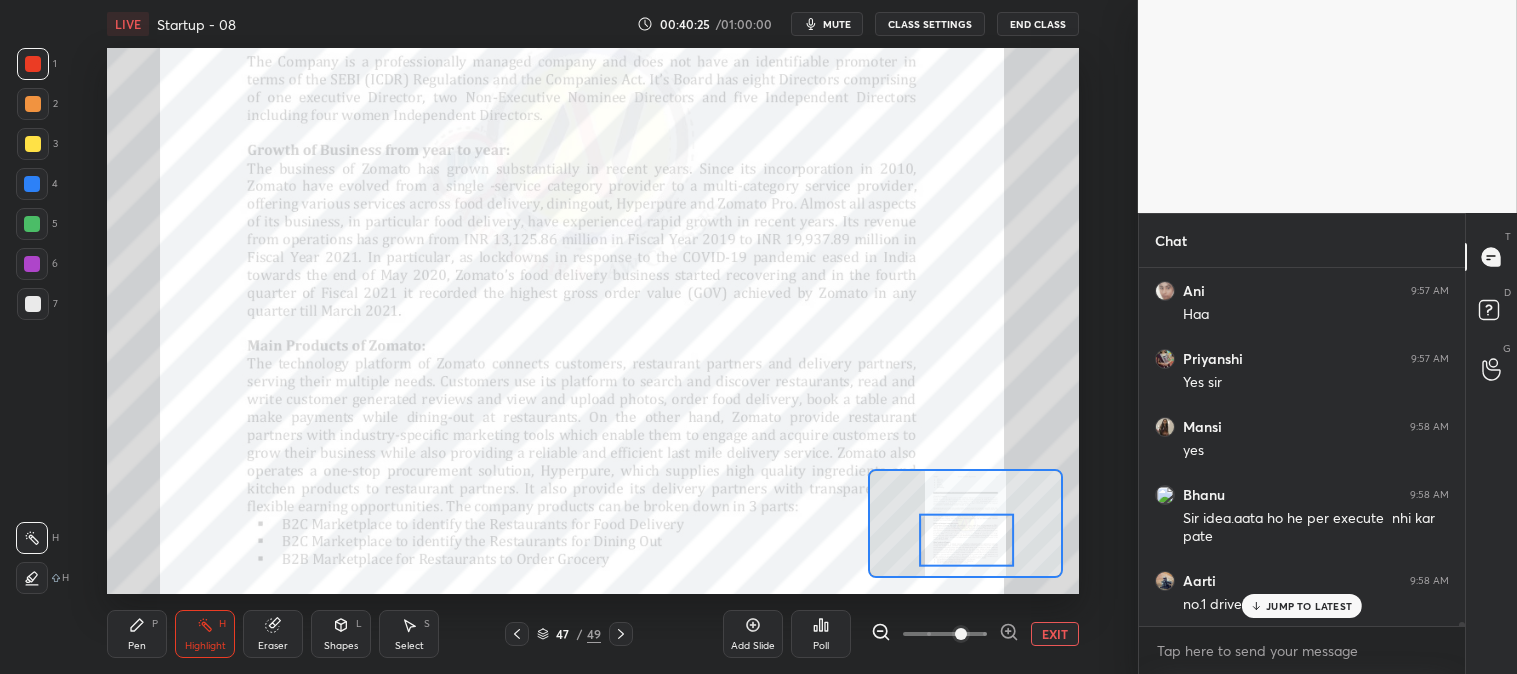 scroll, scrollTop: 33113, scrollLeft: 0, axis: vertical 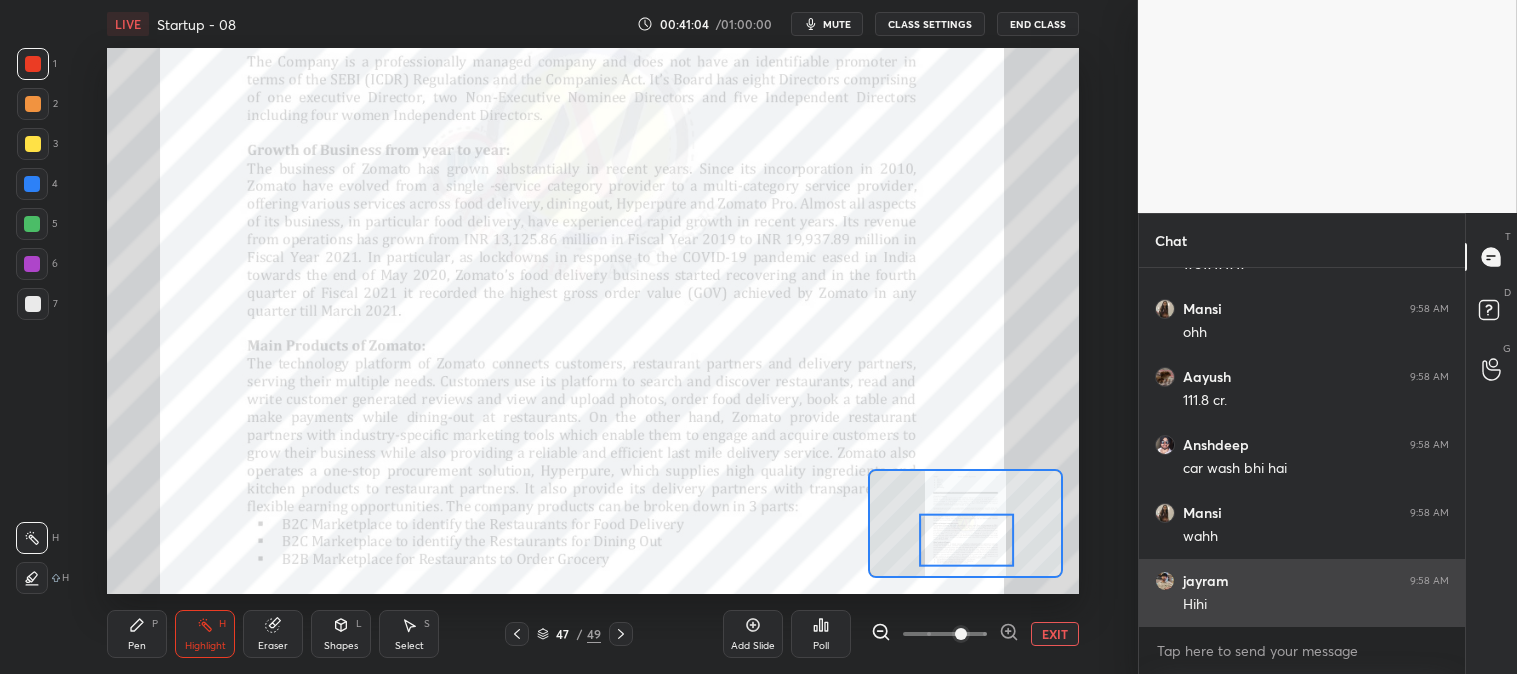 click on "JUMP TO LATEST" at bounding box center [1309, 670] 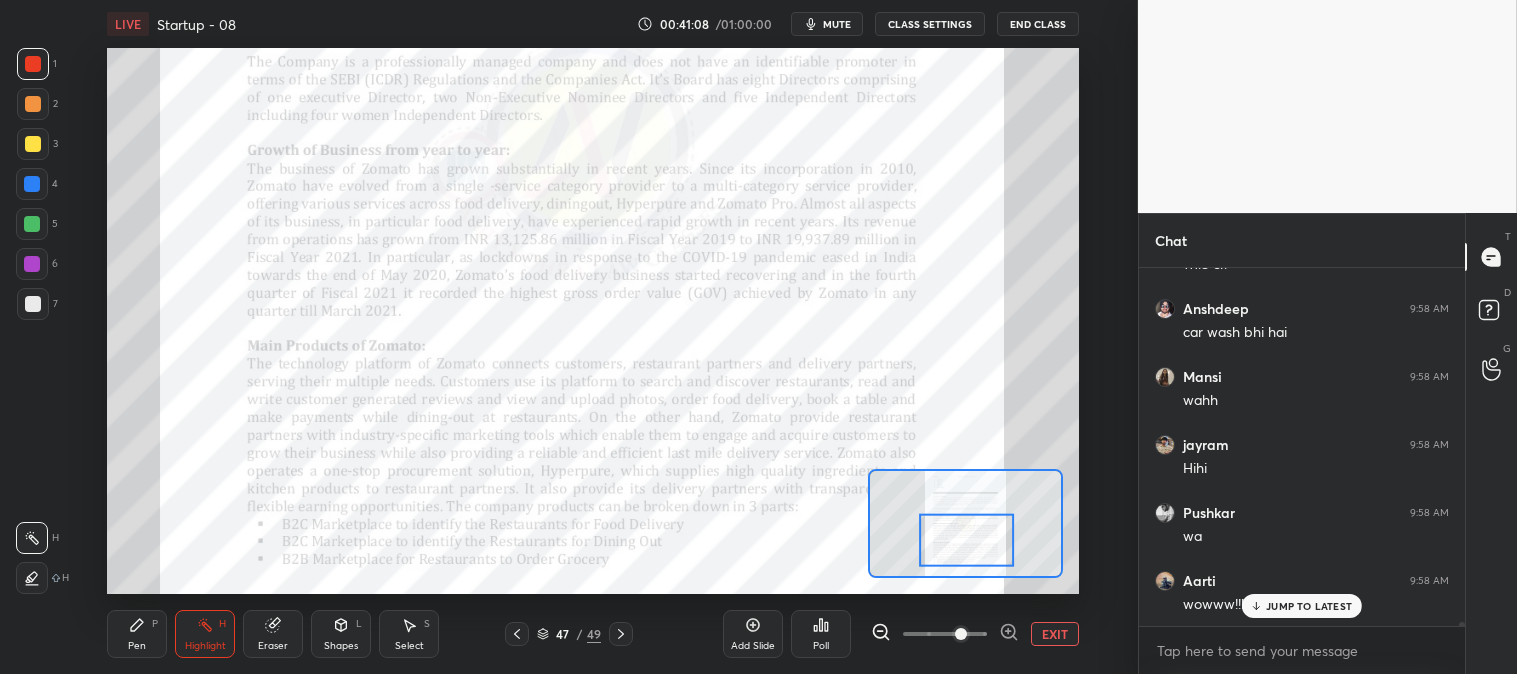 scroll, scrollTop: 34240, scrollLeft: 0, axis: vertical 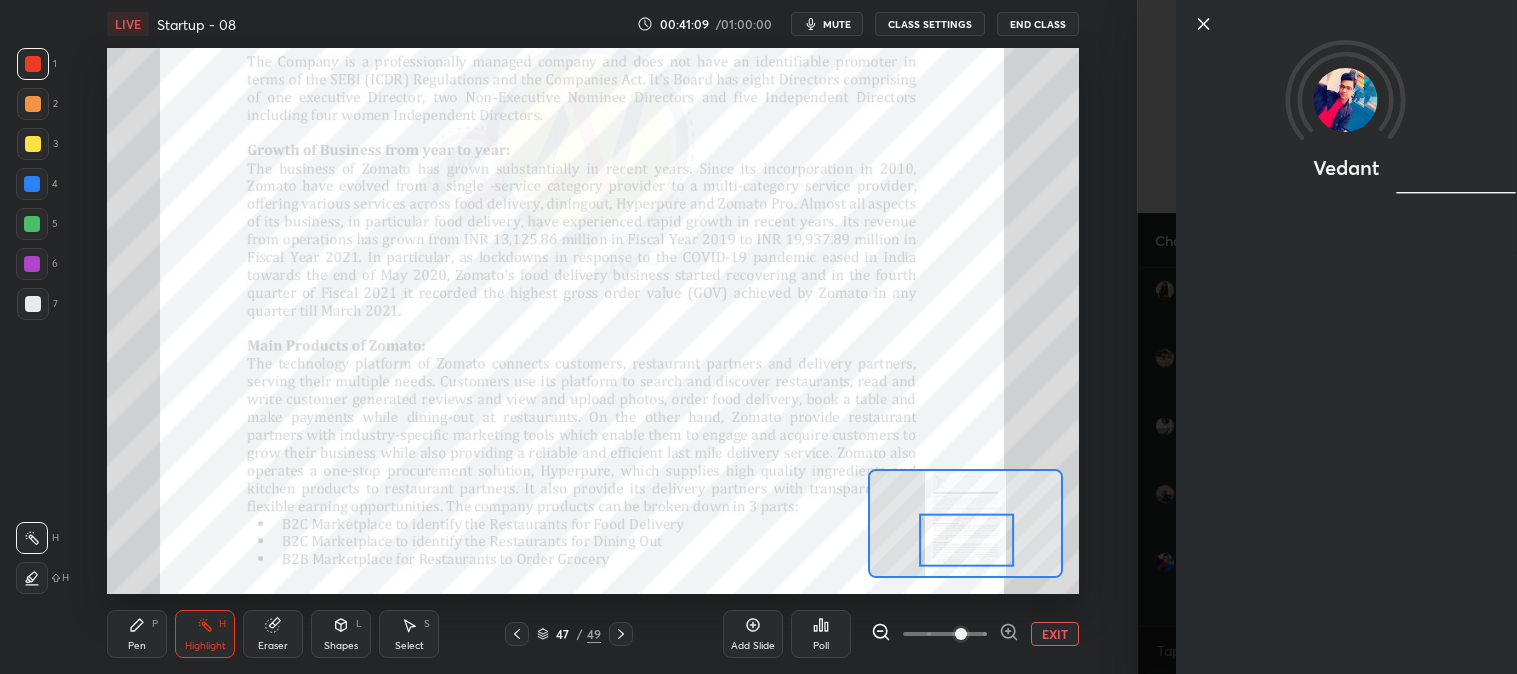 click 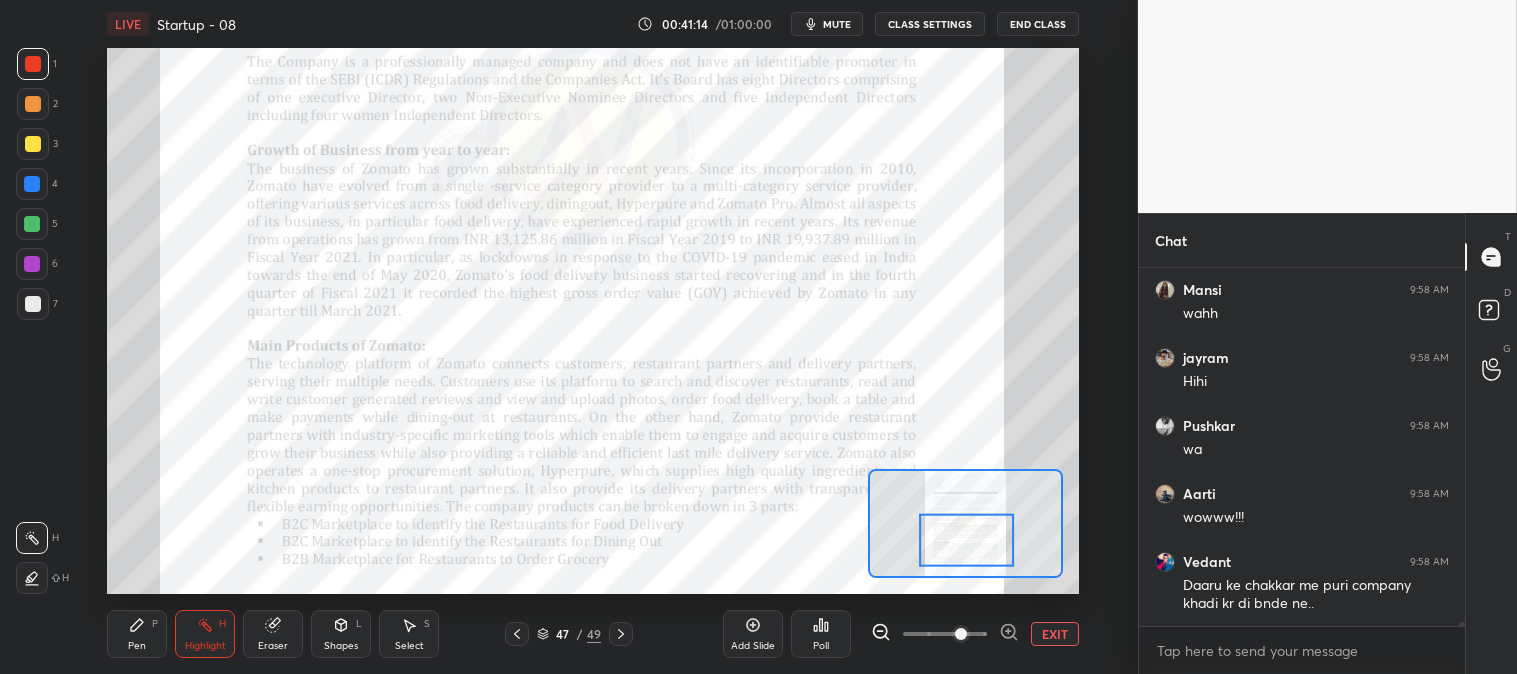 scroll, scrollTop: 34307, scrollLeft: 0, axis: vertical 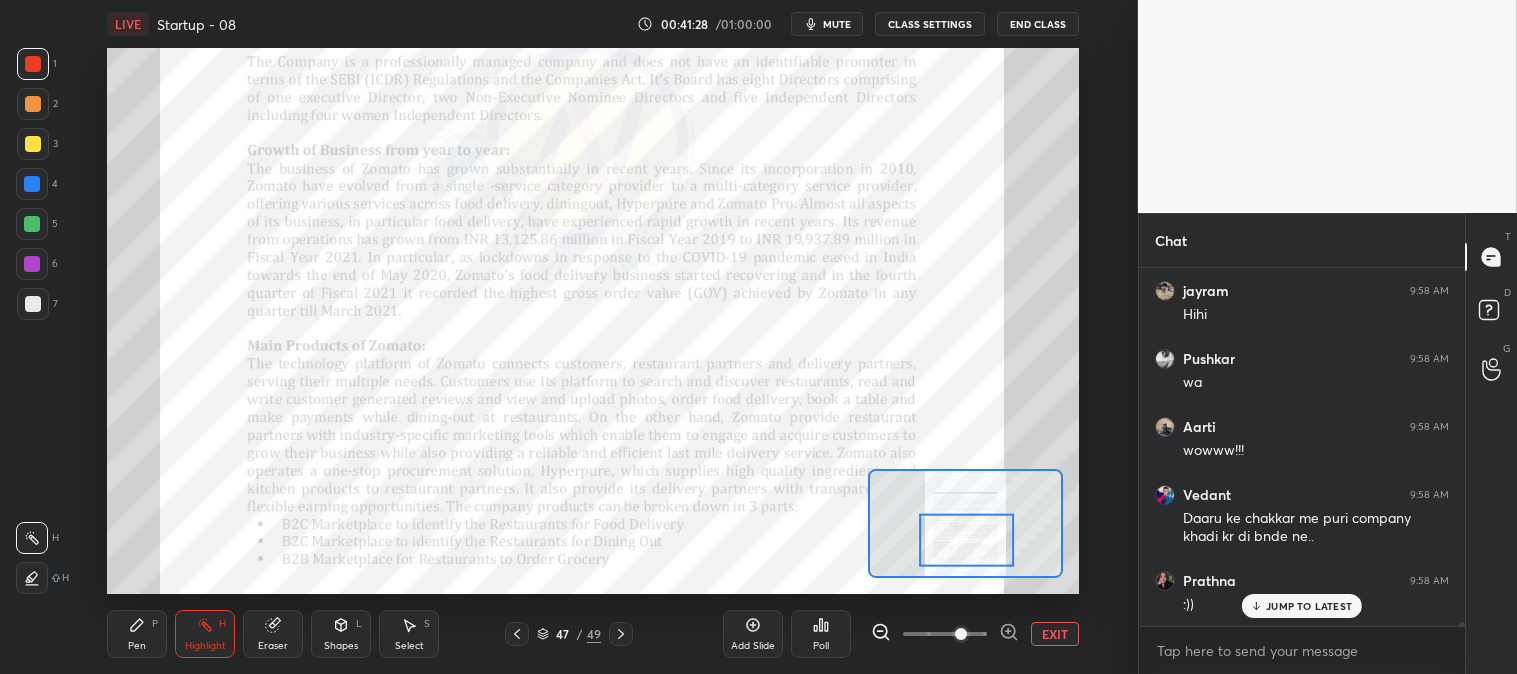 click on "JUMP TO LATEST" at bounding box center (1309, 606) 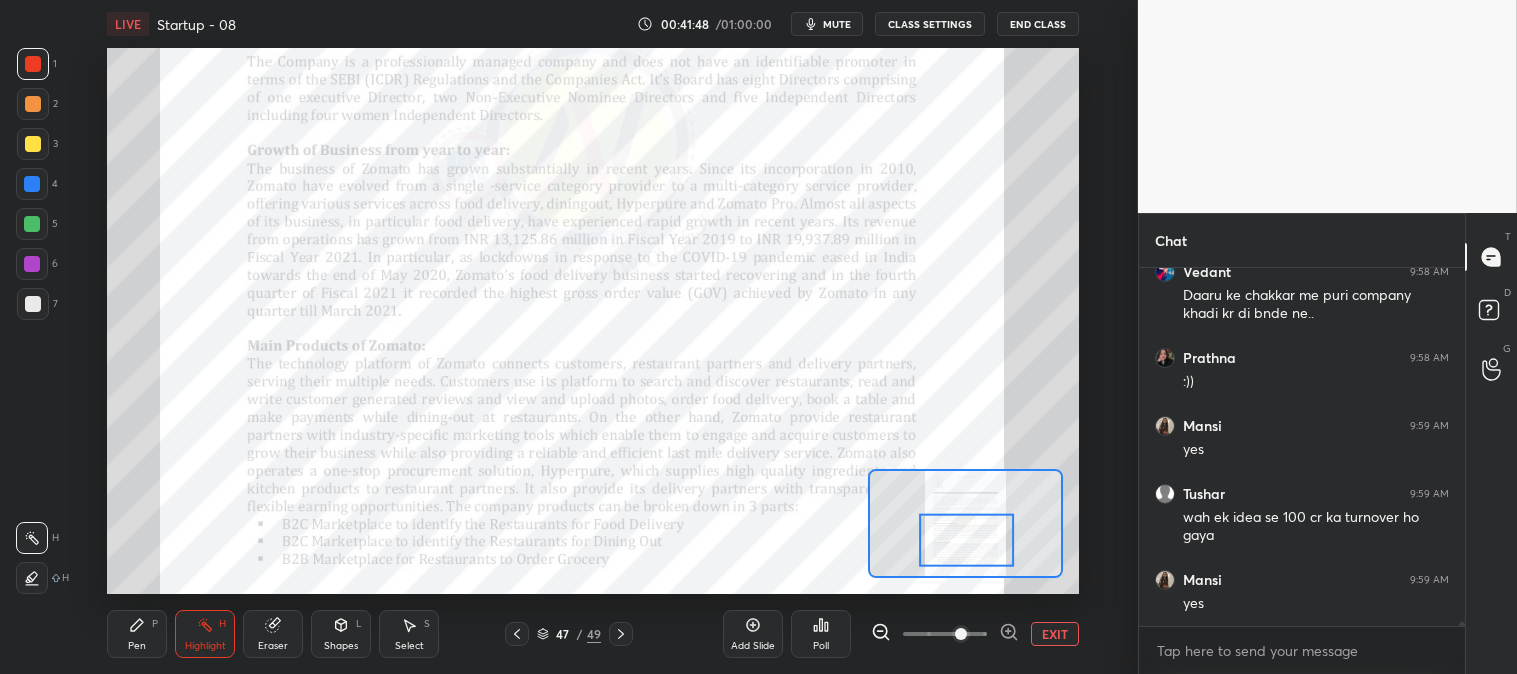 scroll, scrollTop: 34597, scrollLeft: 0, axis: vertical 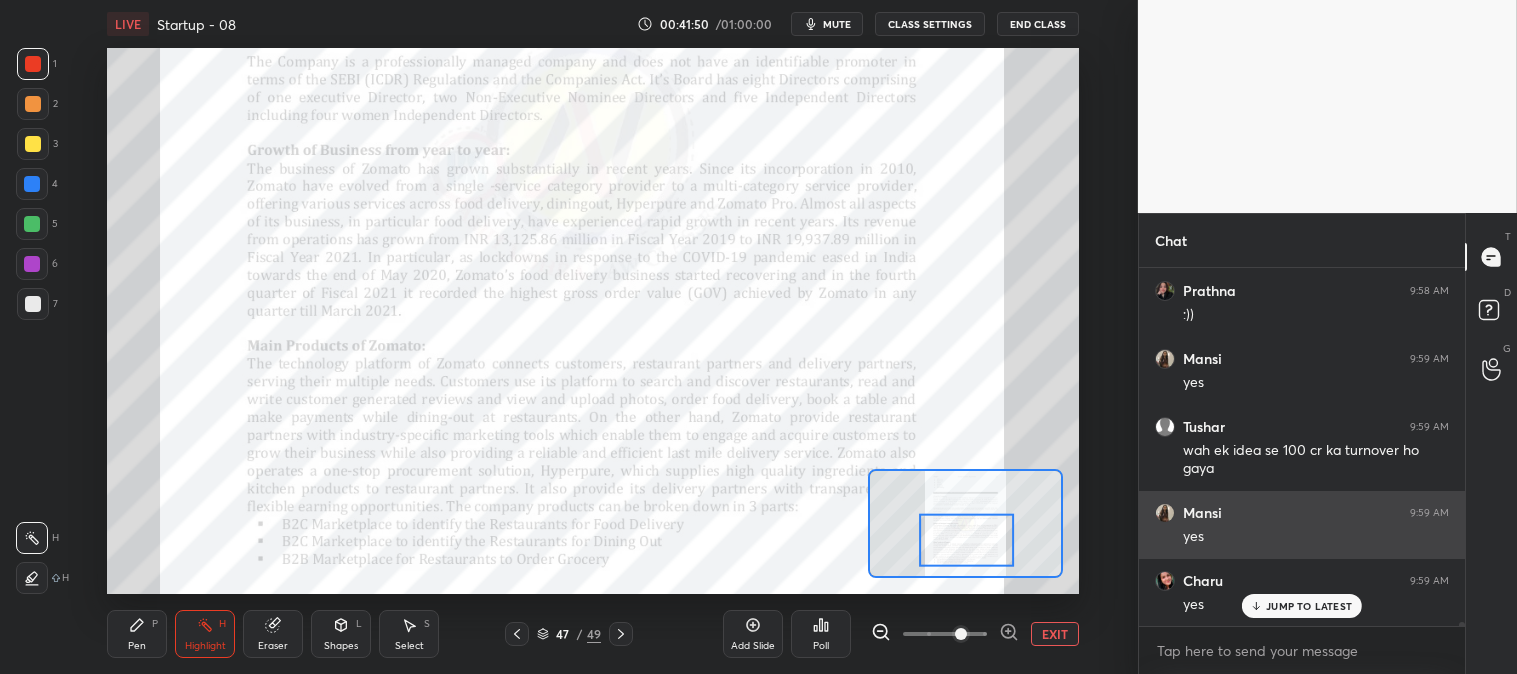 click on "JUMP TO LATEST" at bounding box center [1309, 606] 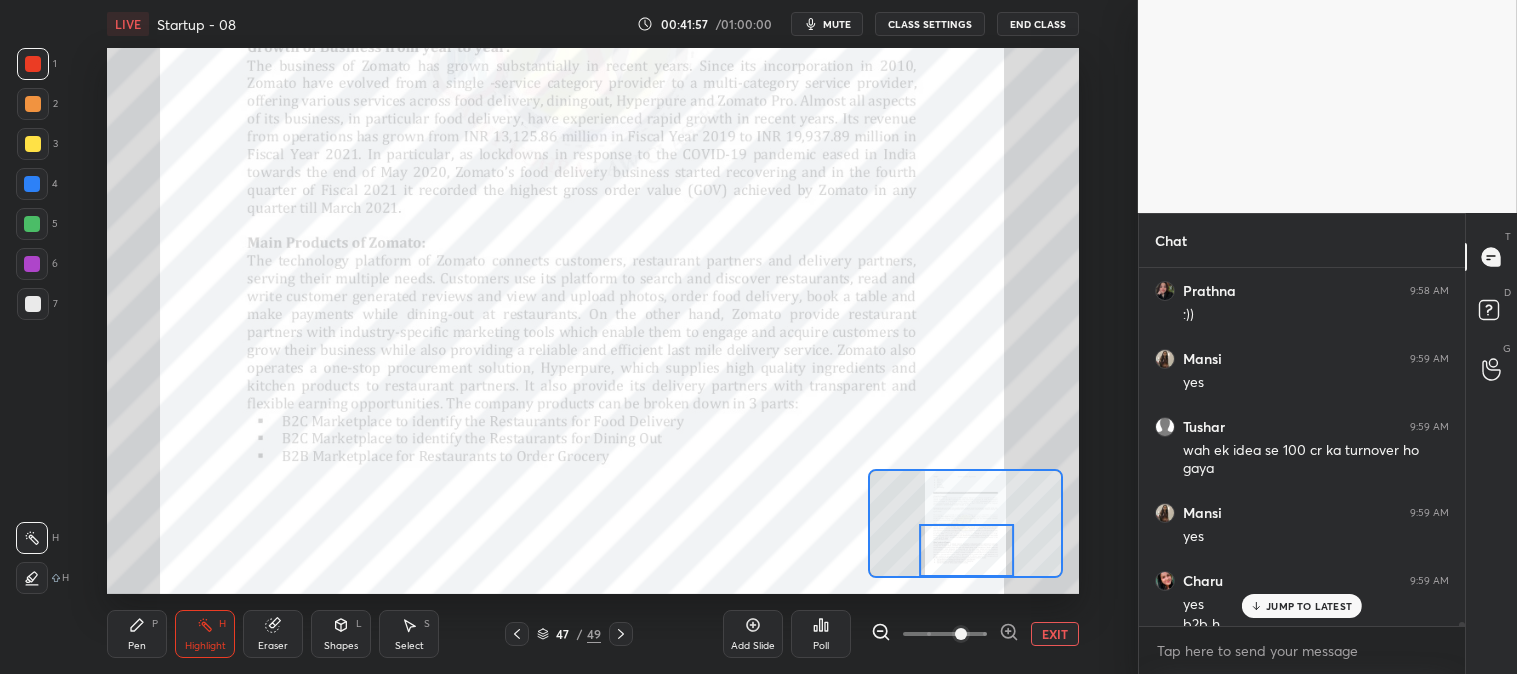 scroll, scrollTop: 34617, scrollLeft: 0, axis: vertical 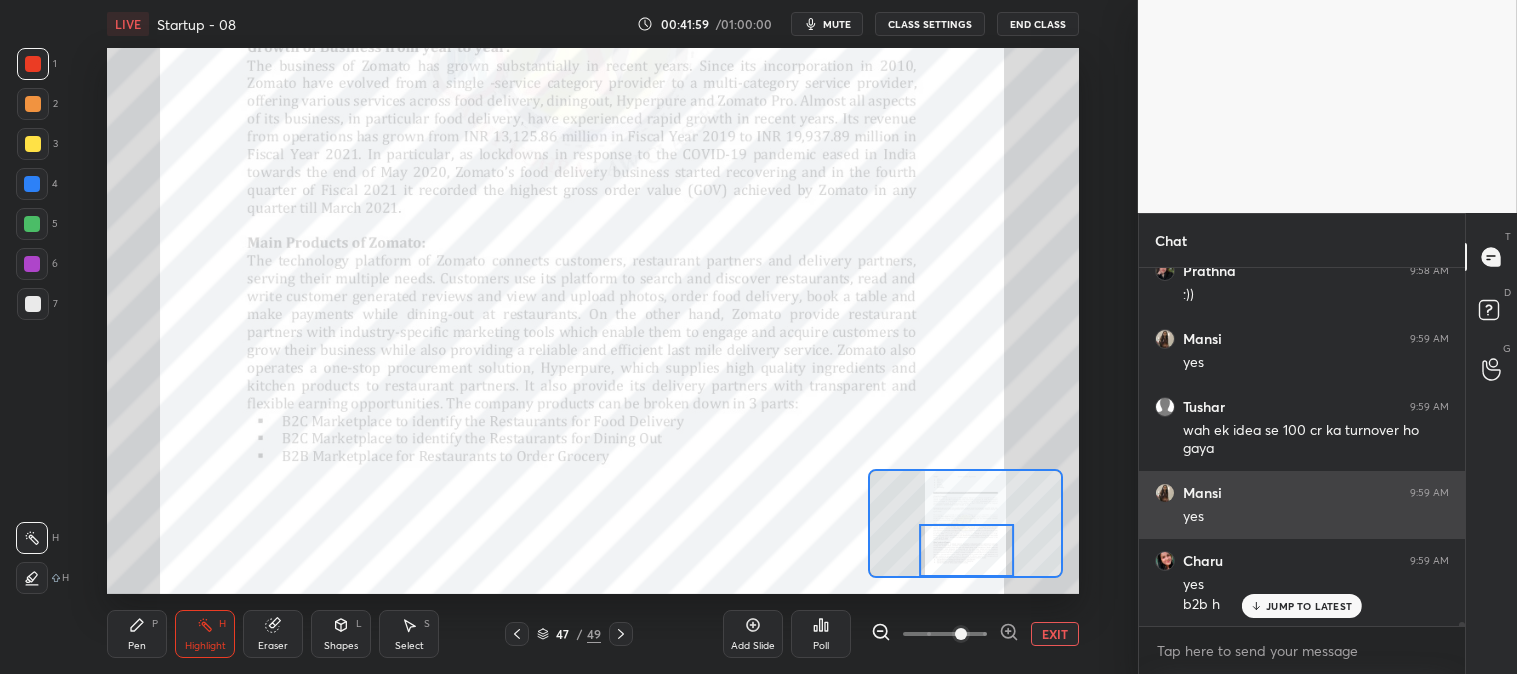 click on "JUMP TO LATEST" at bounding box center [1309, 606] 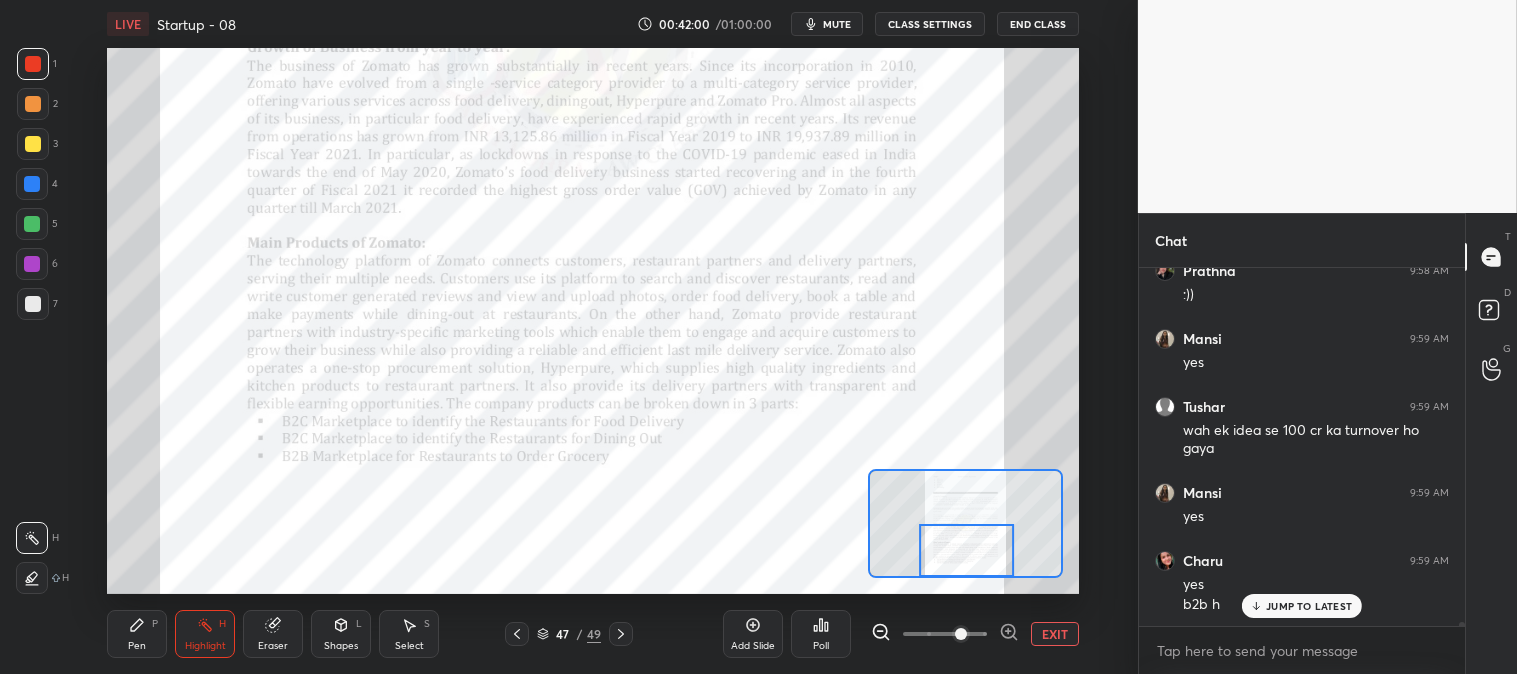 scroll, scrollTop: 34685, scrollLeft: 0, axis: vertical 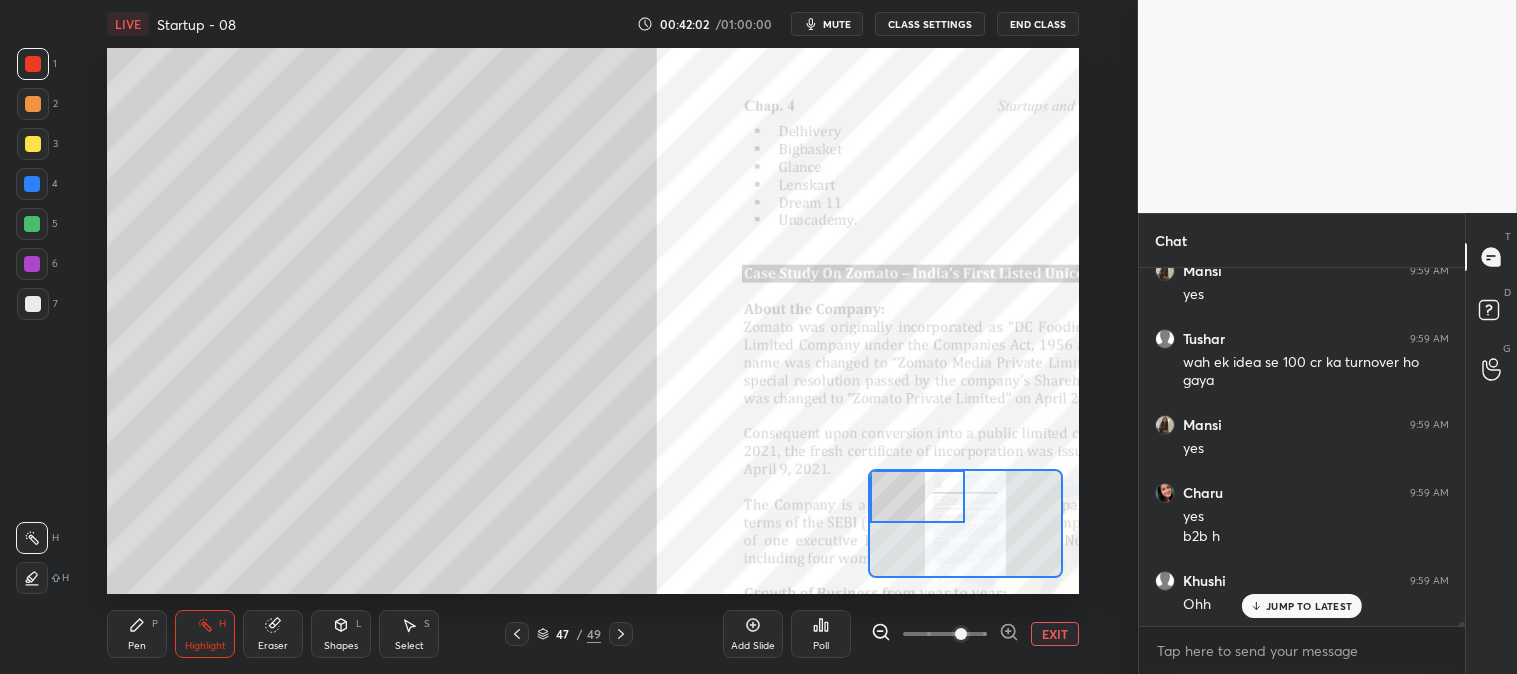 click on "Pen P" at bounding box center (137, 634) 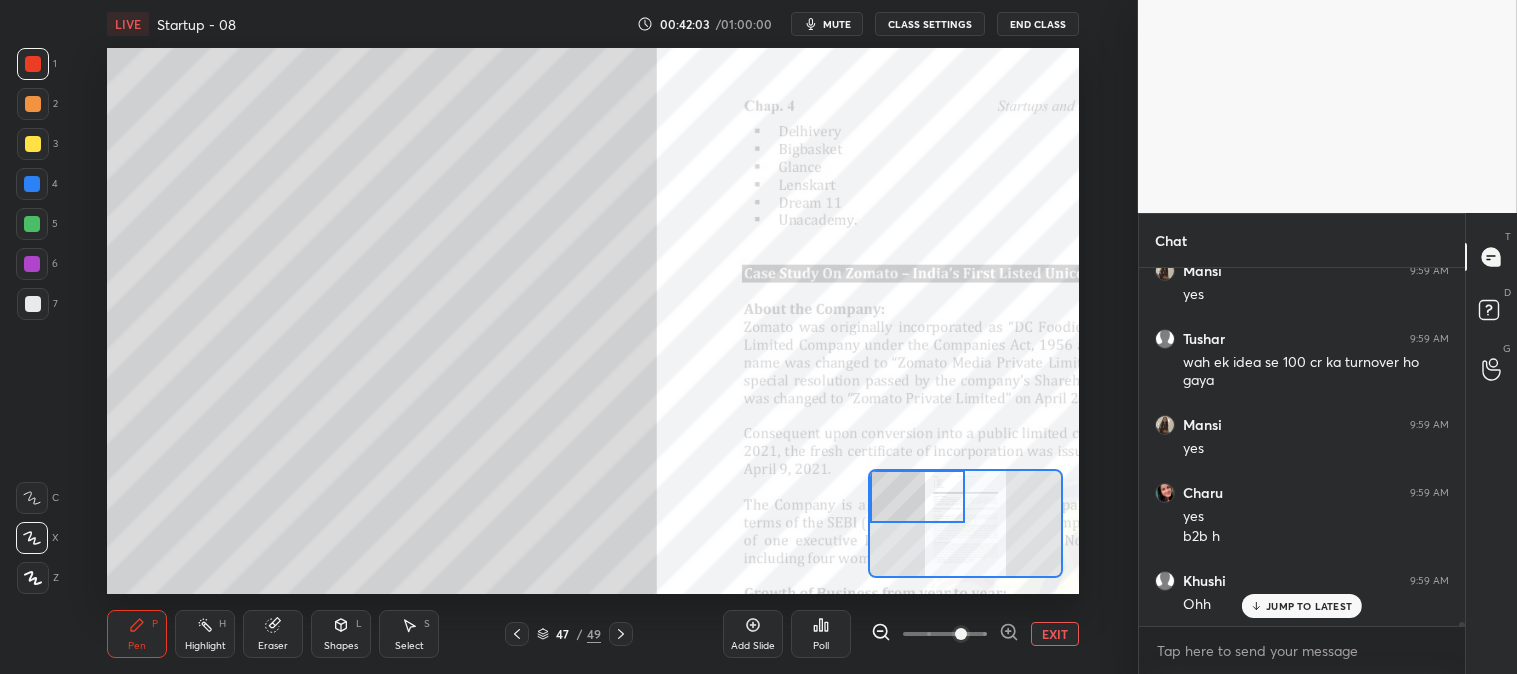 click at bounding box center [33, 304] 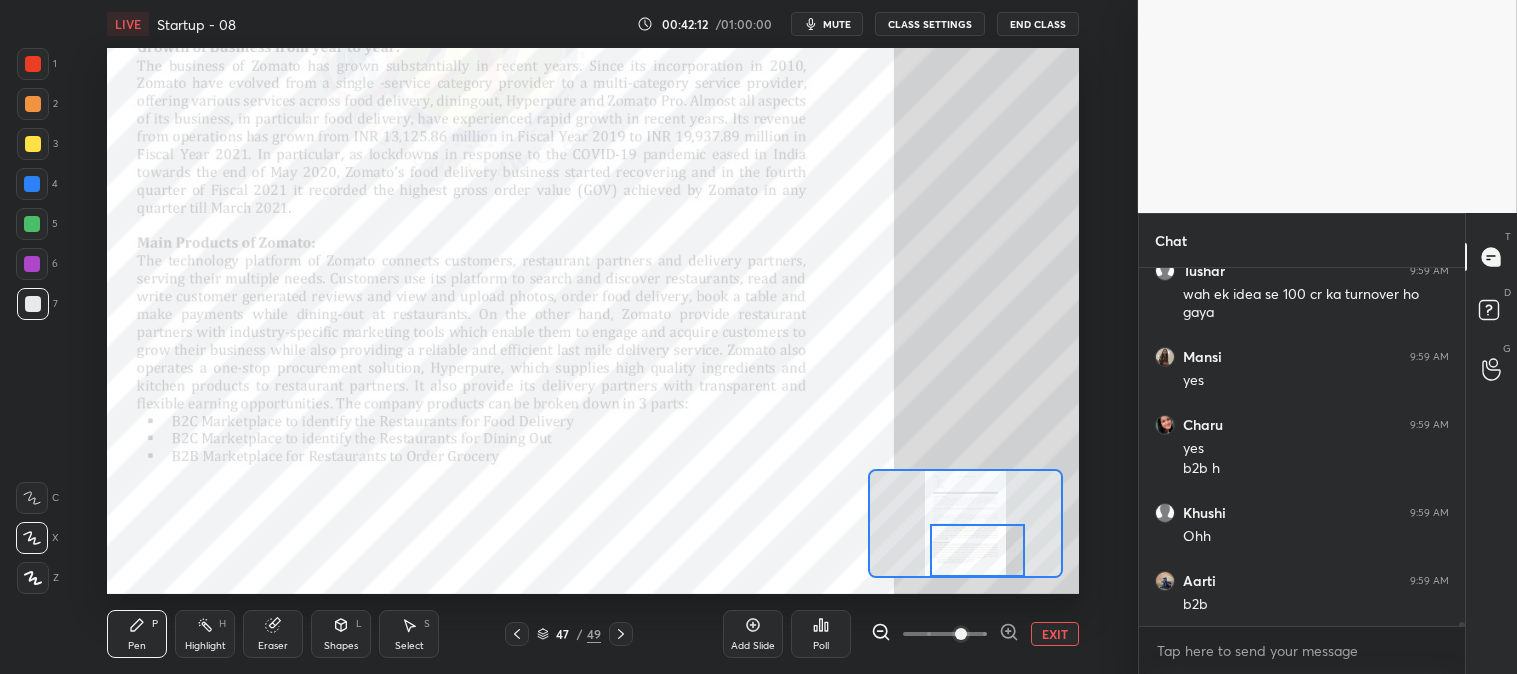 scroll, scrollTop: 34821, scrollLeft: 0, axis: vertical 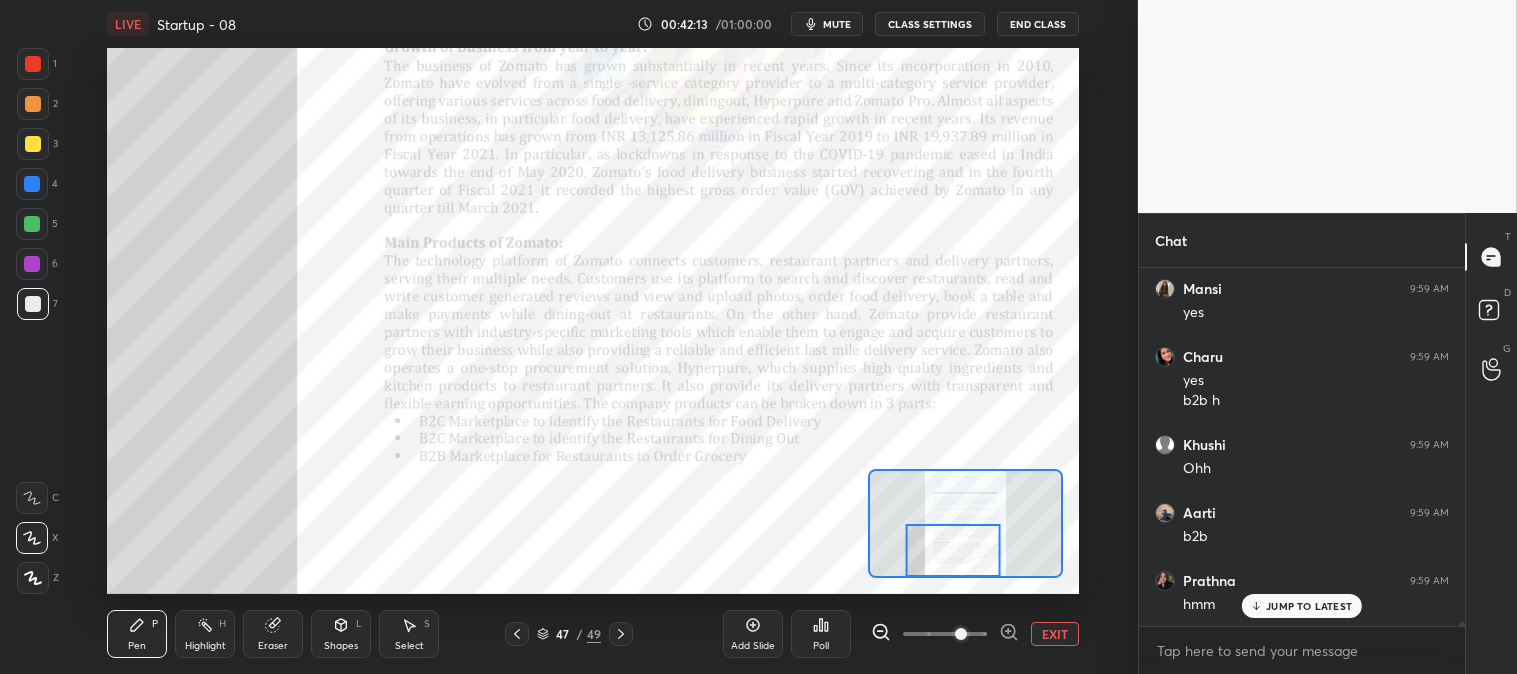 click on "Highlight" at bounding box center (205, 646) 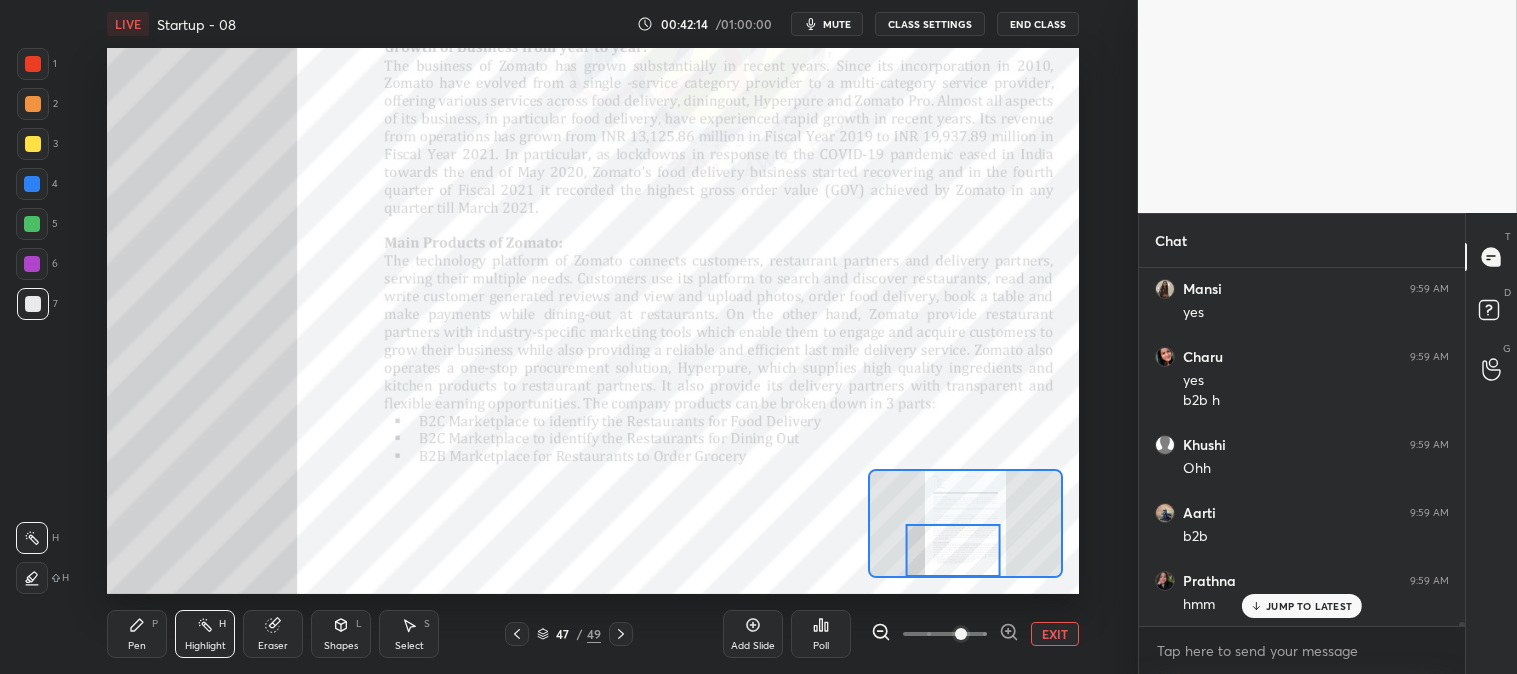 click at bounding box center [33, 64] 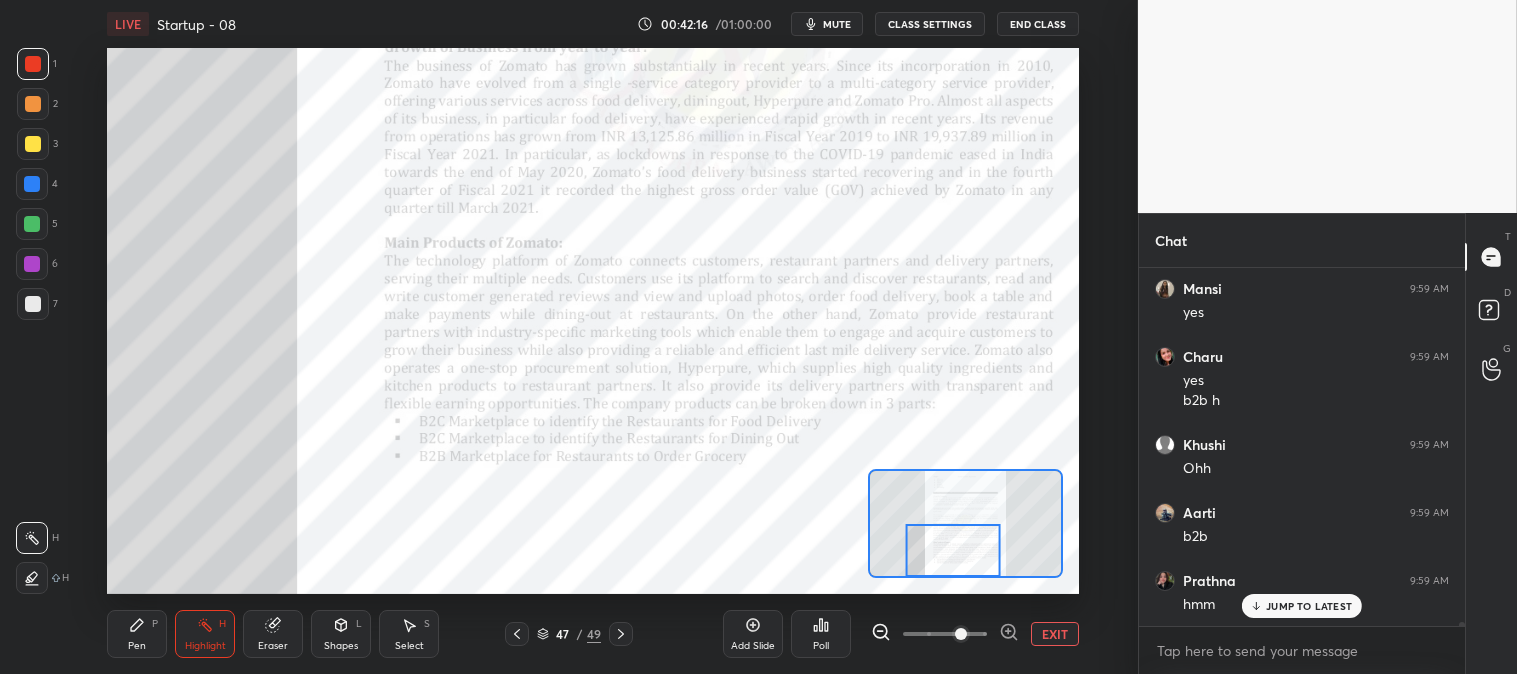 click on "1 2 3 4 5 6 7" at bounding box center (37, 188) 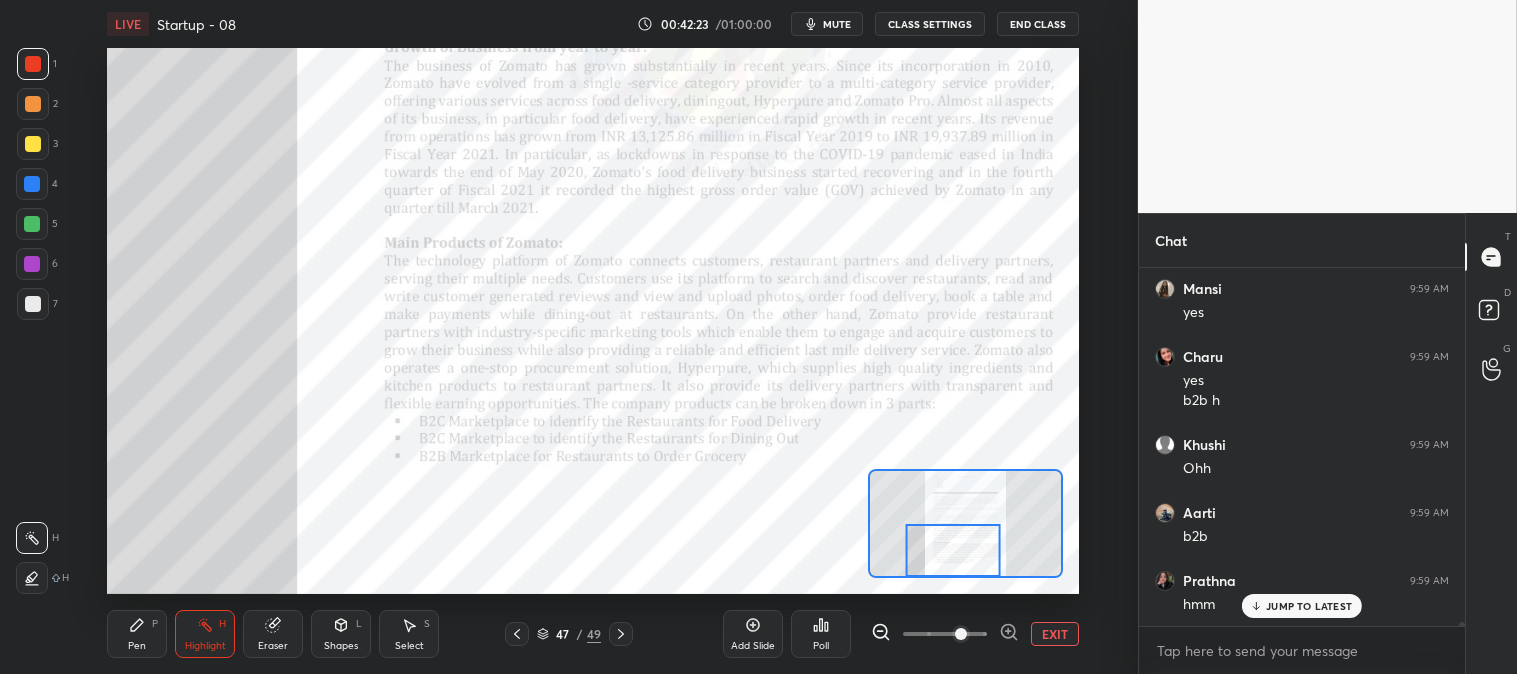 scroll, scrollTop: 34890, scrollLeft: 0, axis: vertical 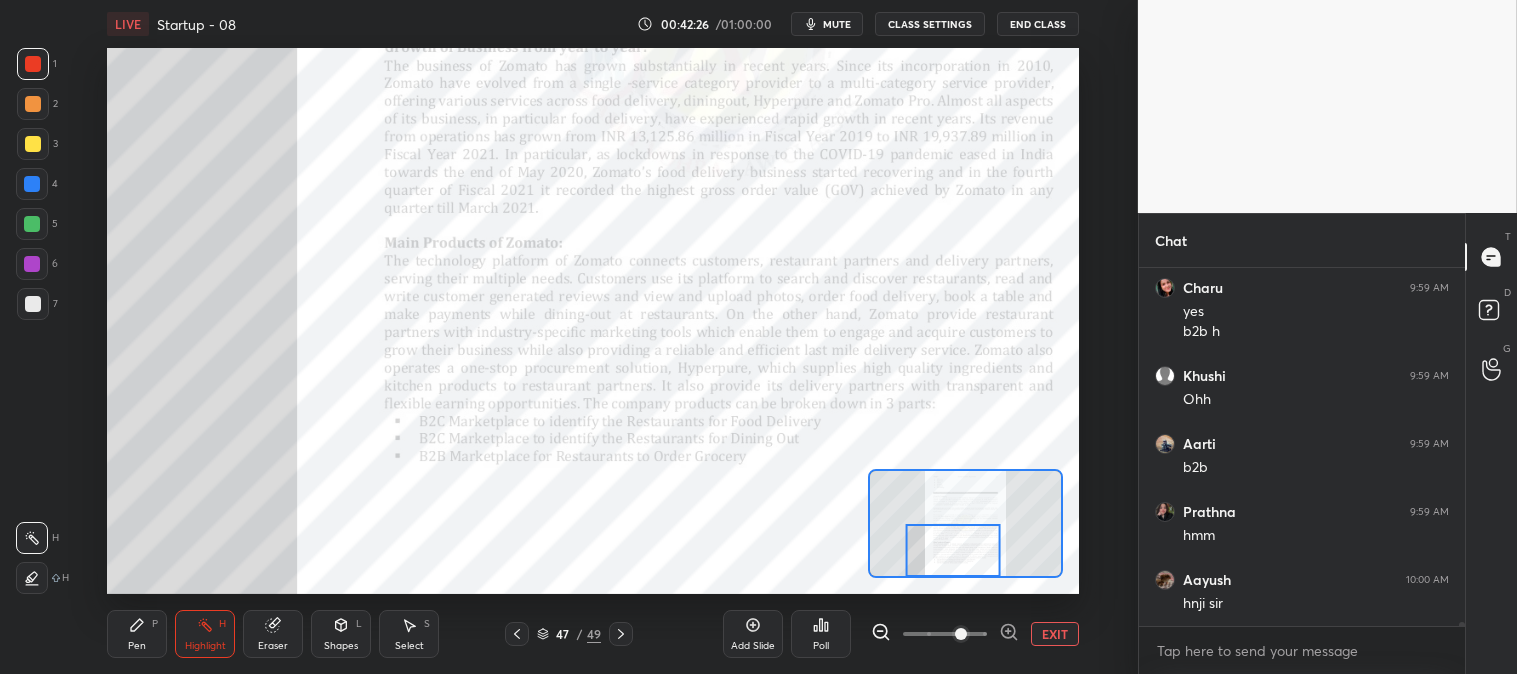 click on "Pen" at bounding box center [137, 646] 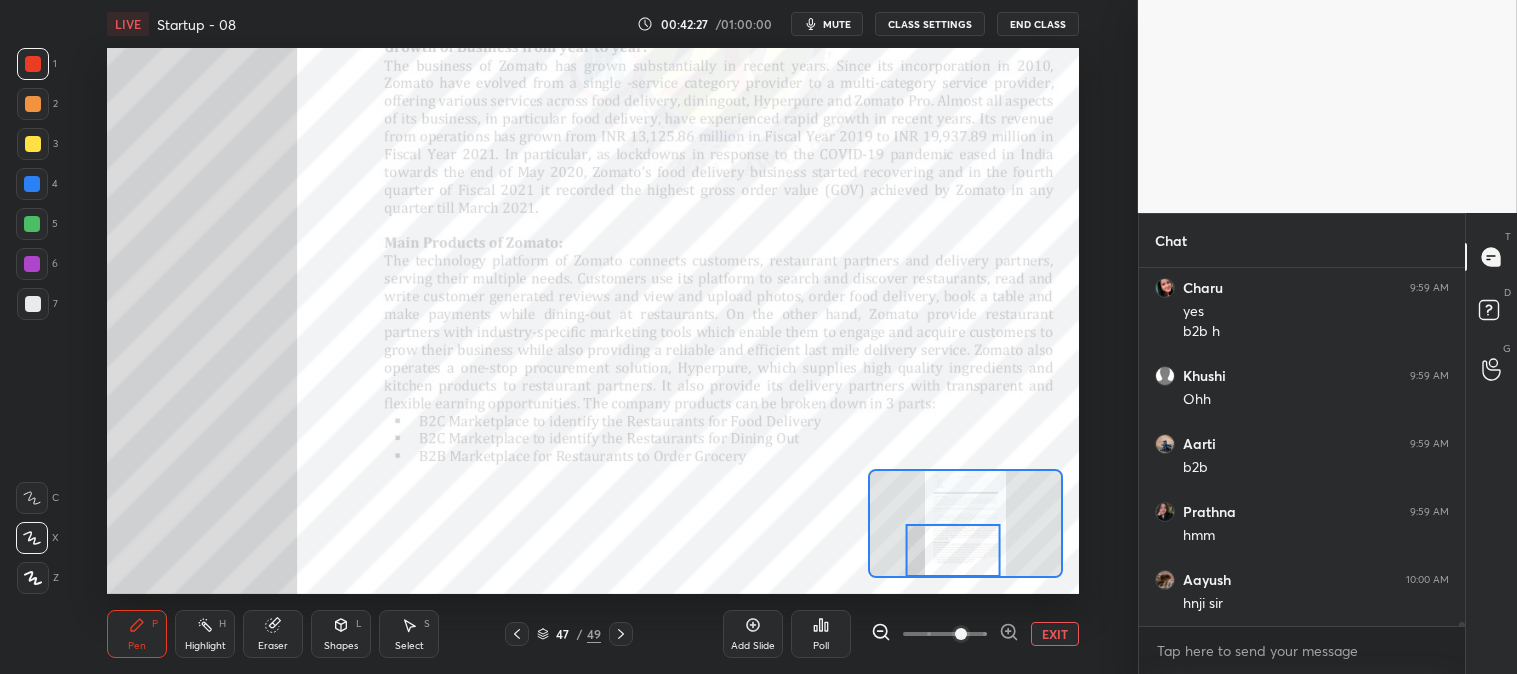 click at bounding box center [961, 634] 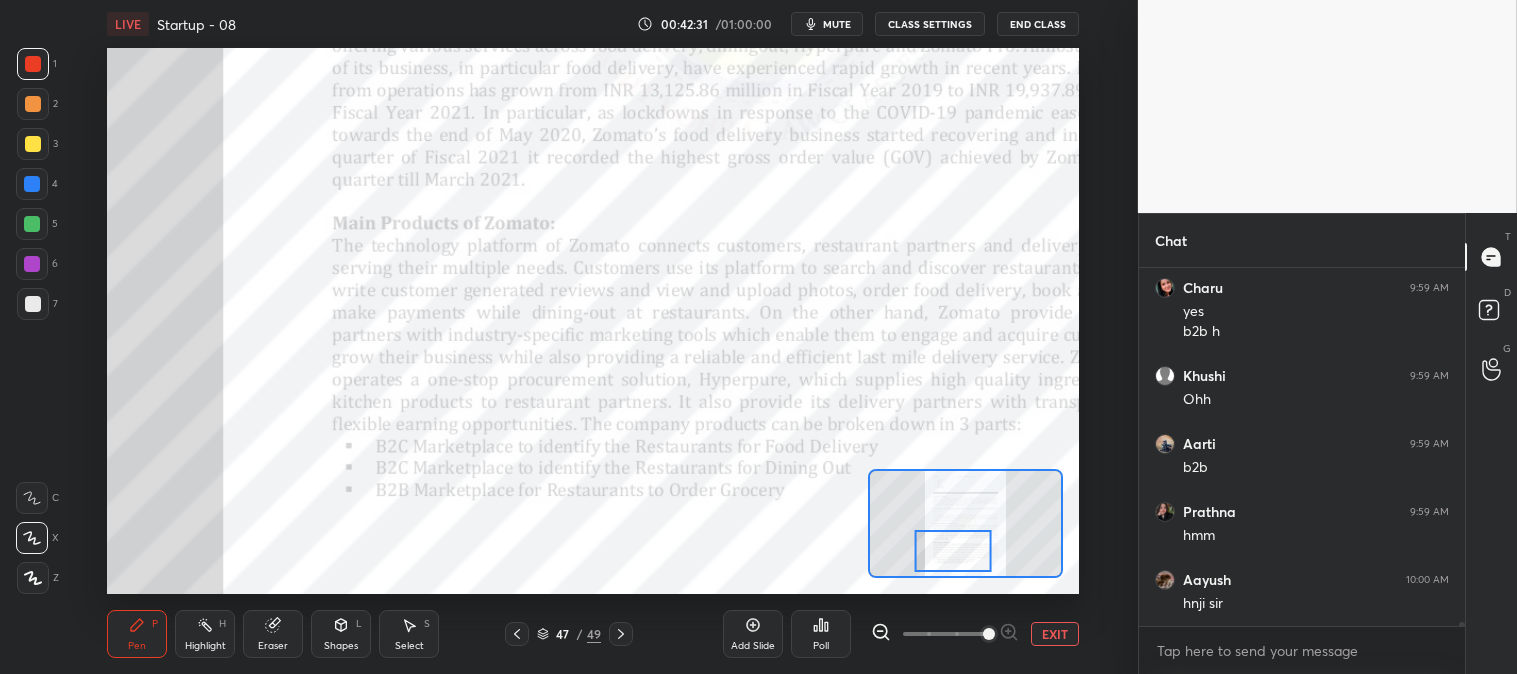 click on "Pen P Highlight H Eraser Shapes L Select S 47 / 49 Add Slide Poll EXIT" at bounding box center (592, 634) 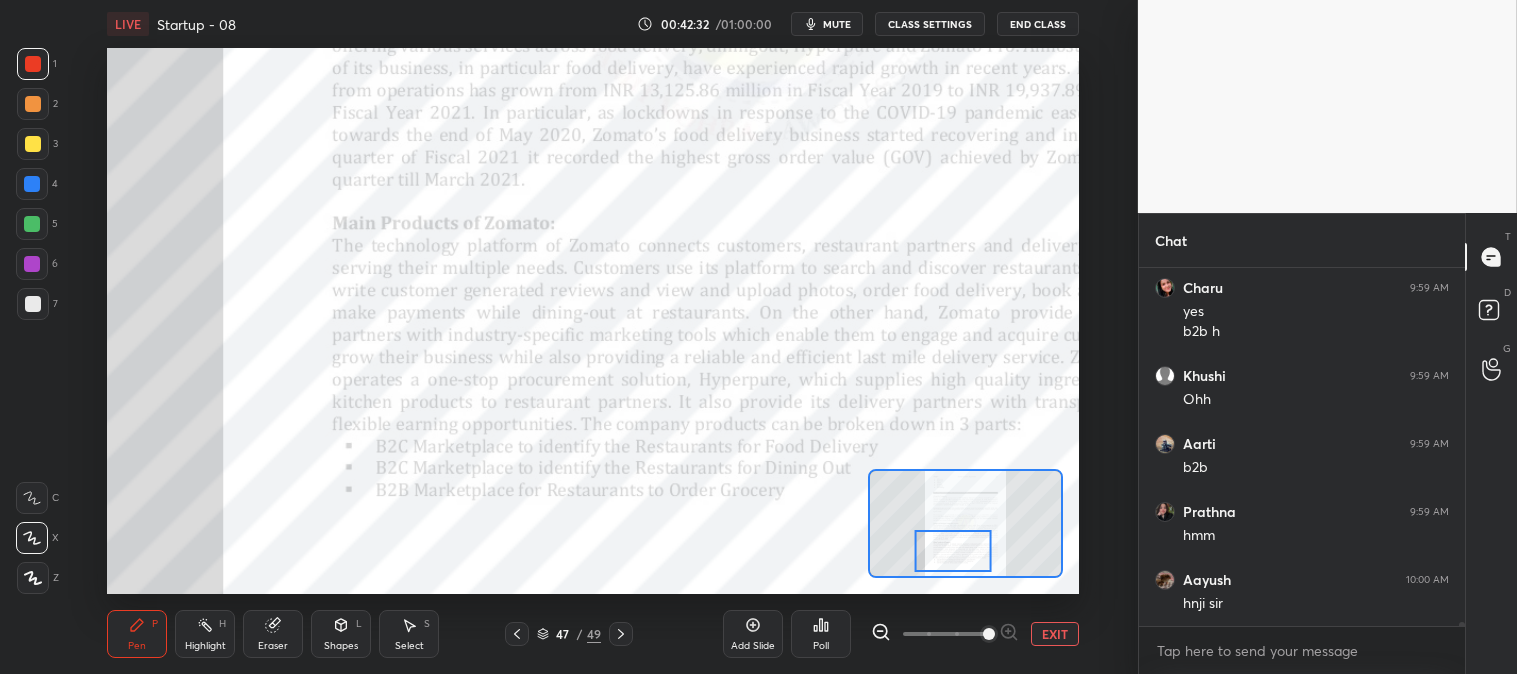 click on "Eraser" at bounding box center (273, 634) 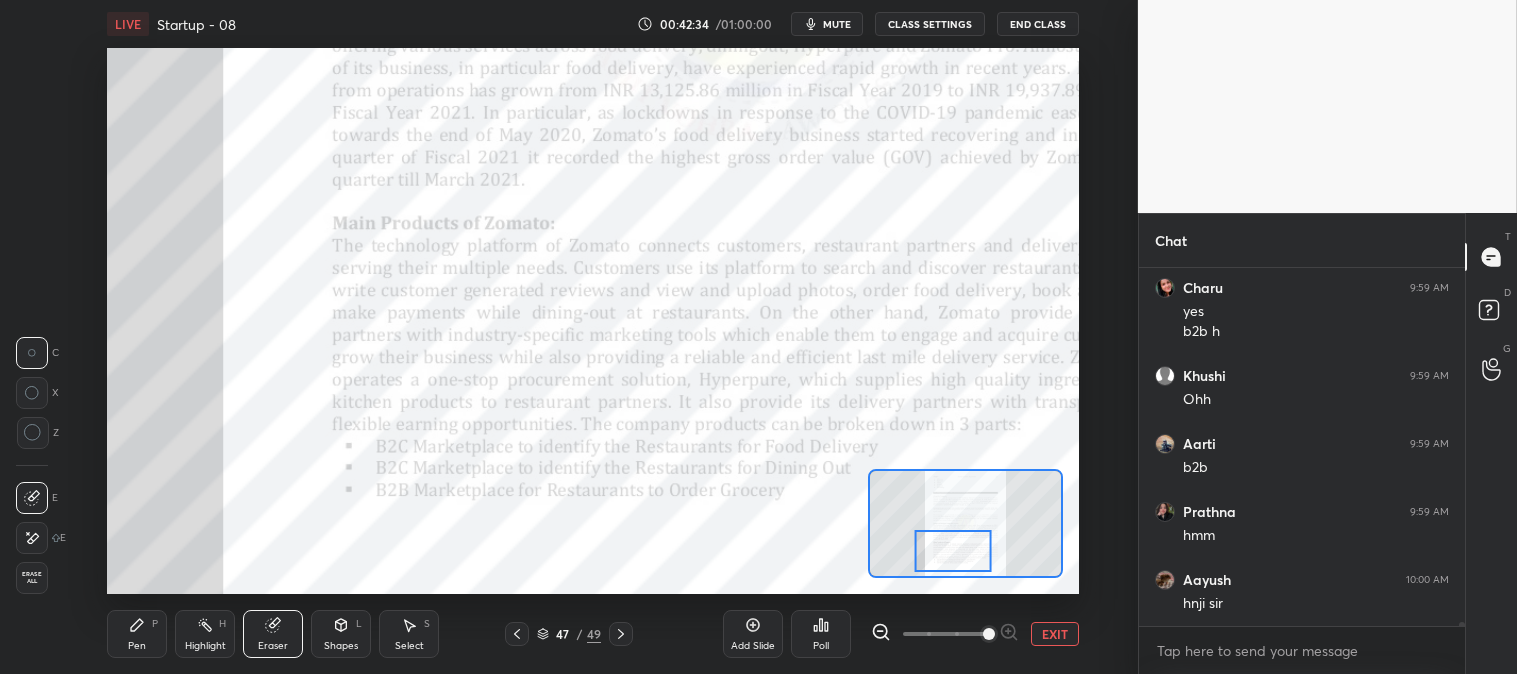 click on "Pen" at bounding box center [137, 646] 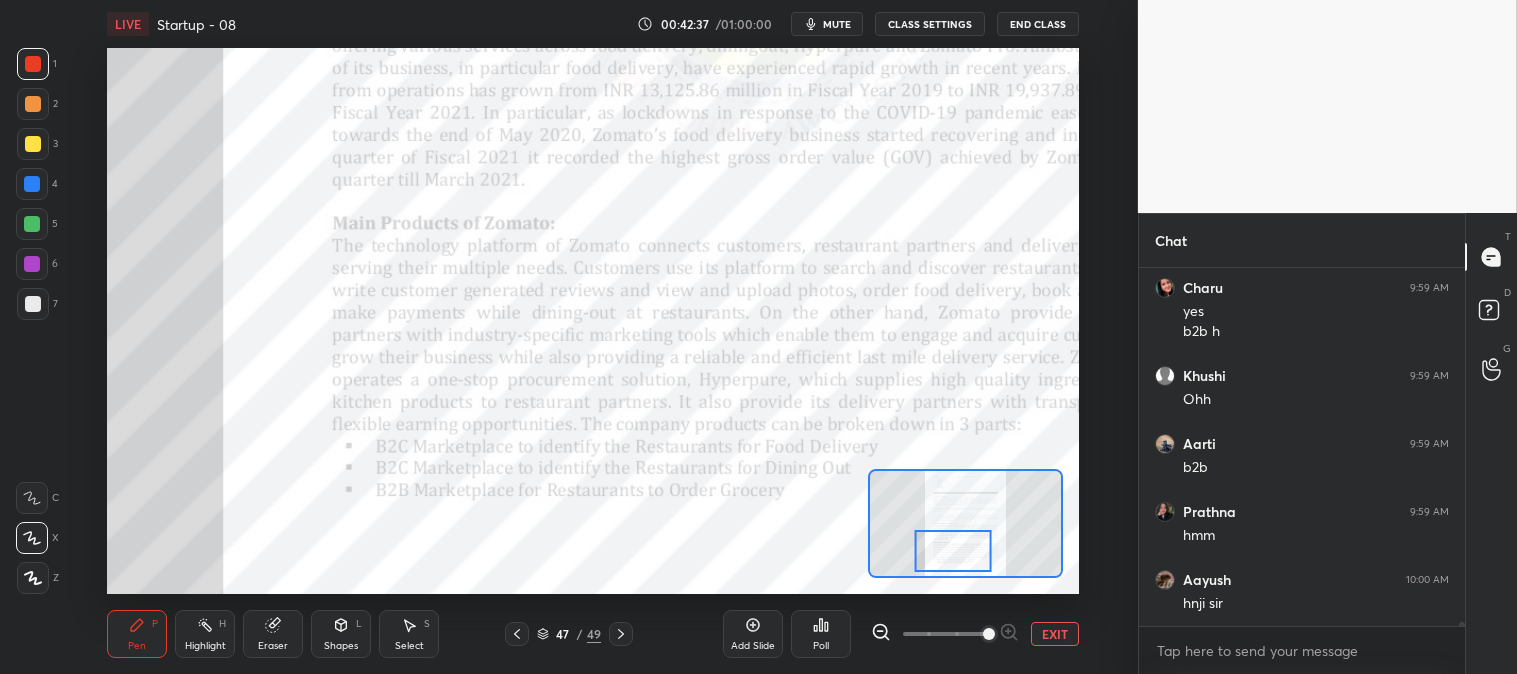 scroll, scrollTop: 34957, scrollLeft: 0, axis: vertical 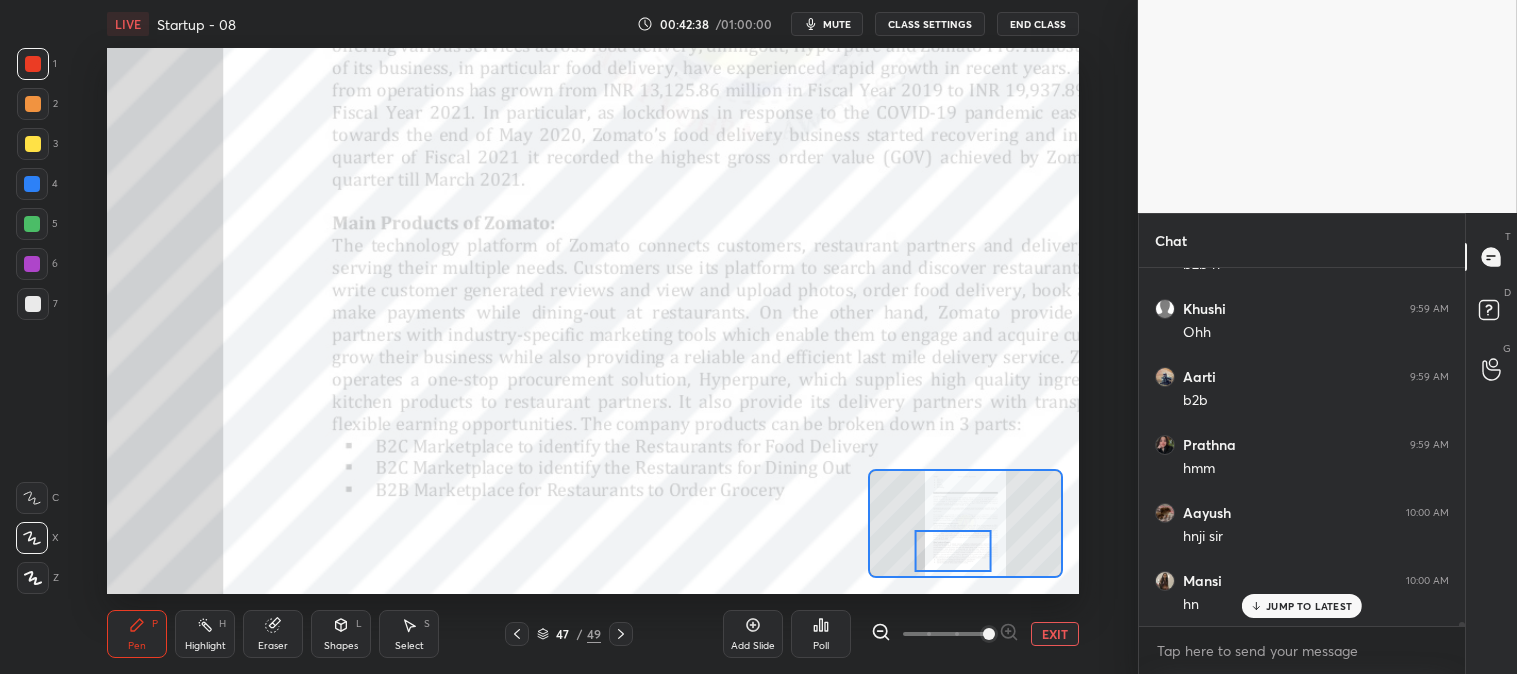 click on "EXIT" at bounding box center (1055, 634) 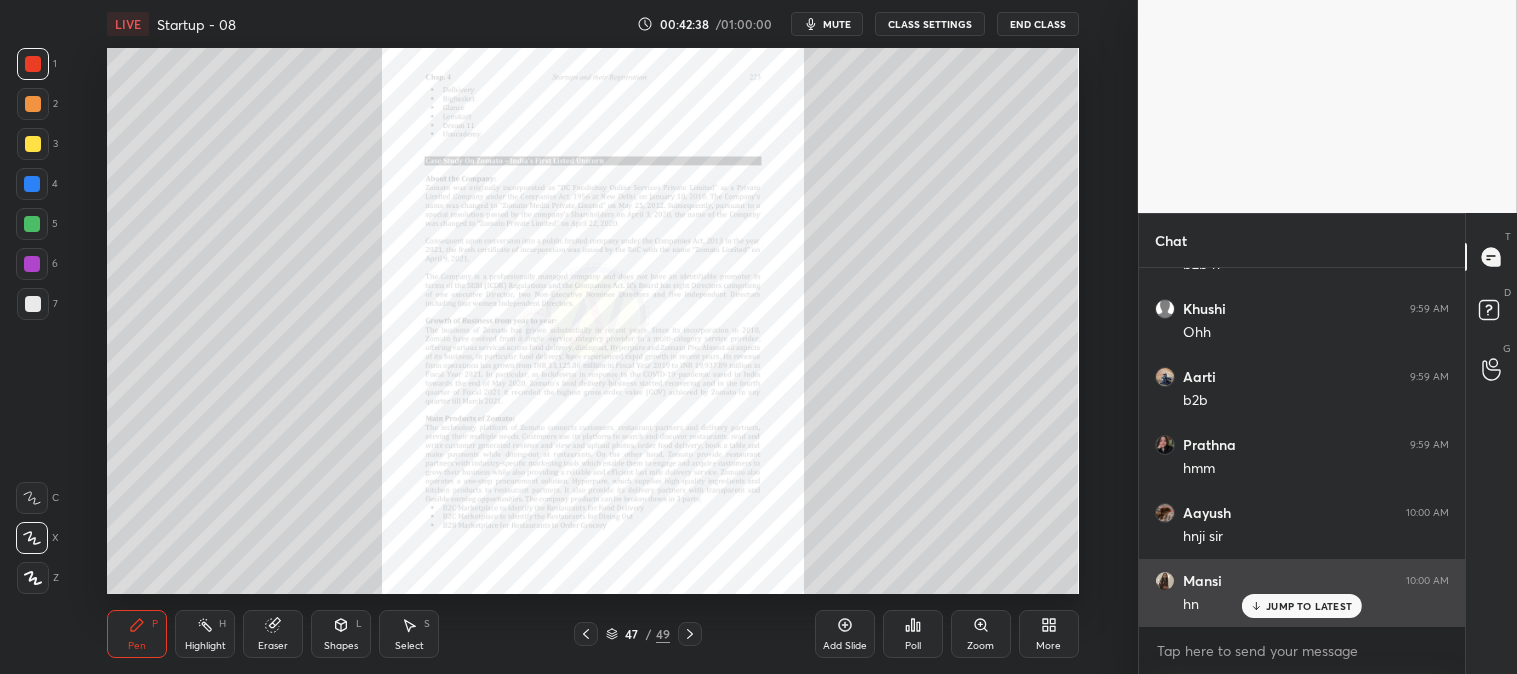 click on "JUMP TO LATEST" at bounding box center (1309, 606) 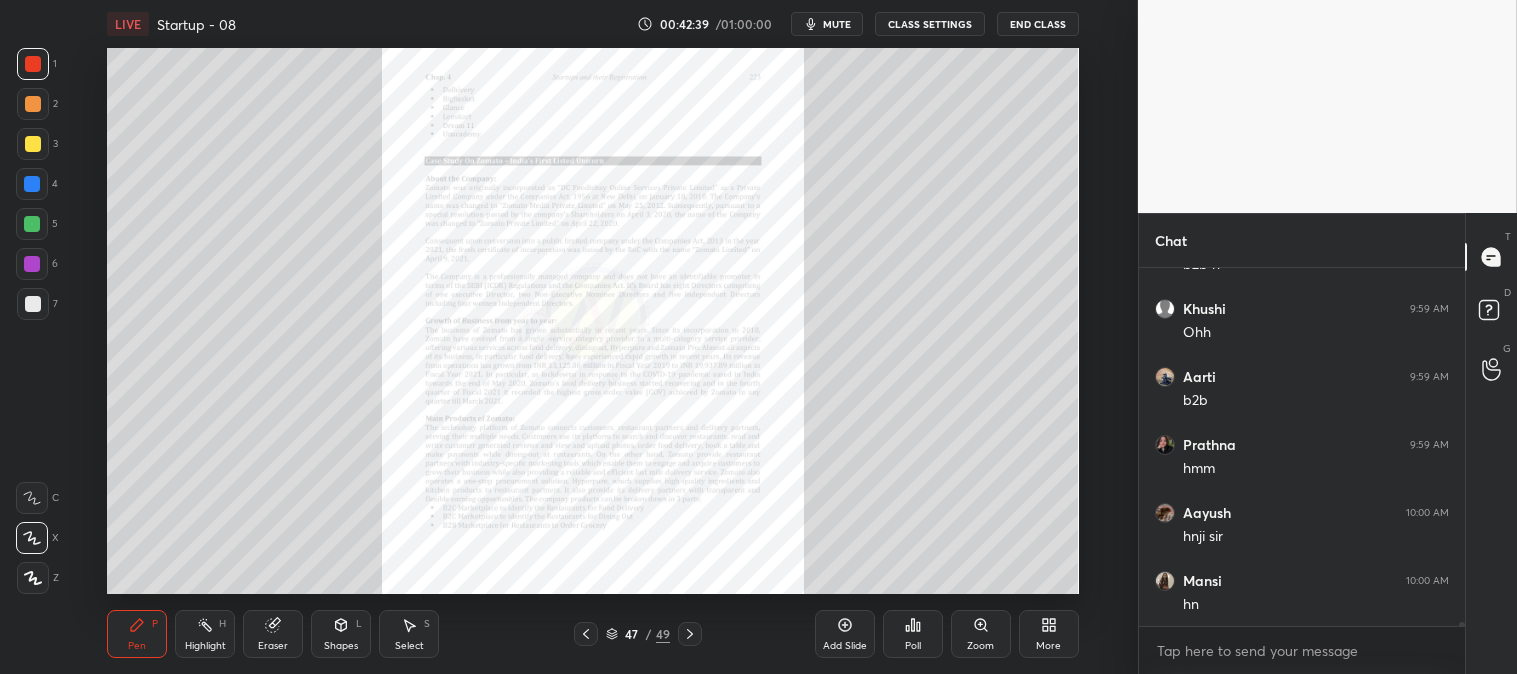 click 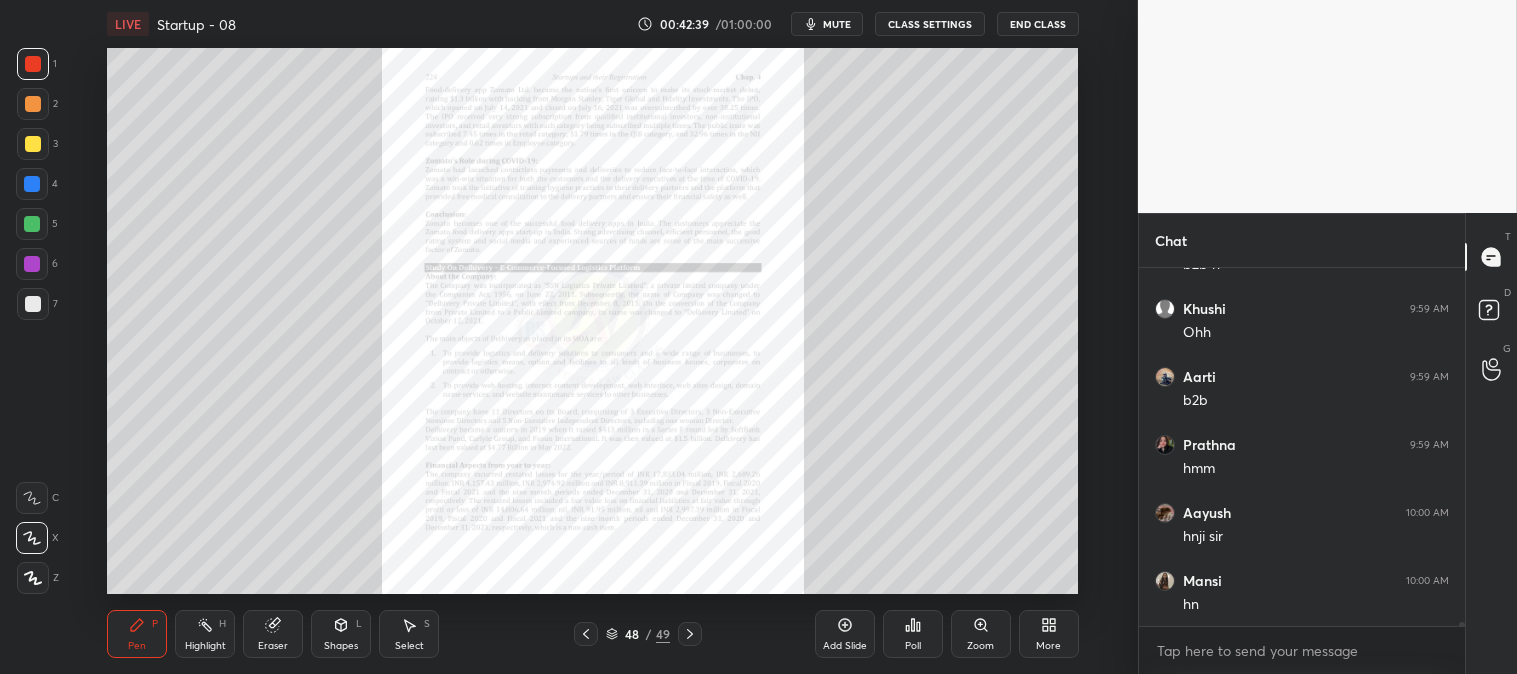 scroll, scrollTop: 35025, scrollLeft: 0, axis: vertical 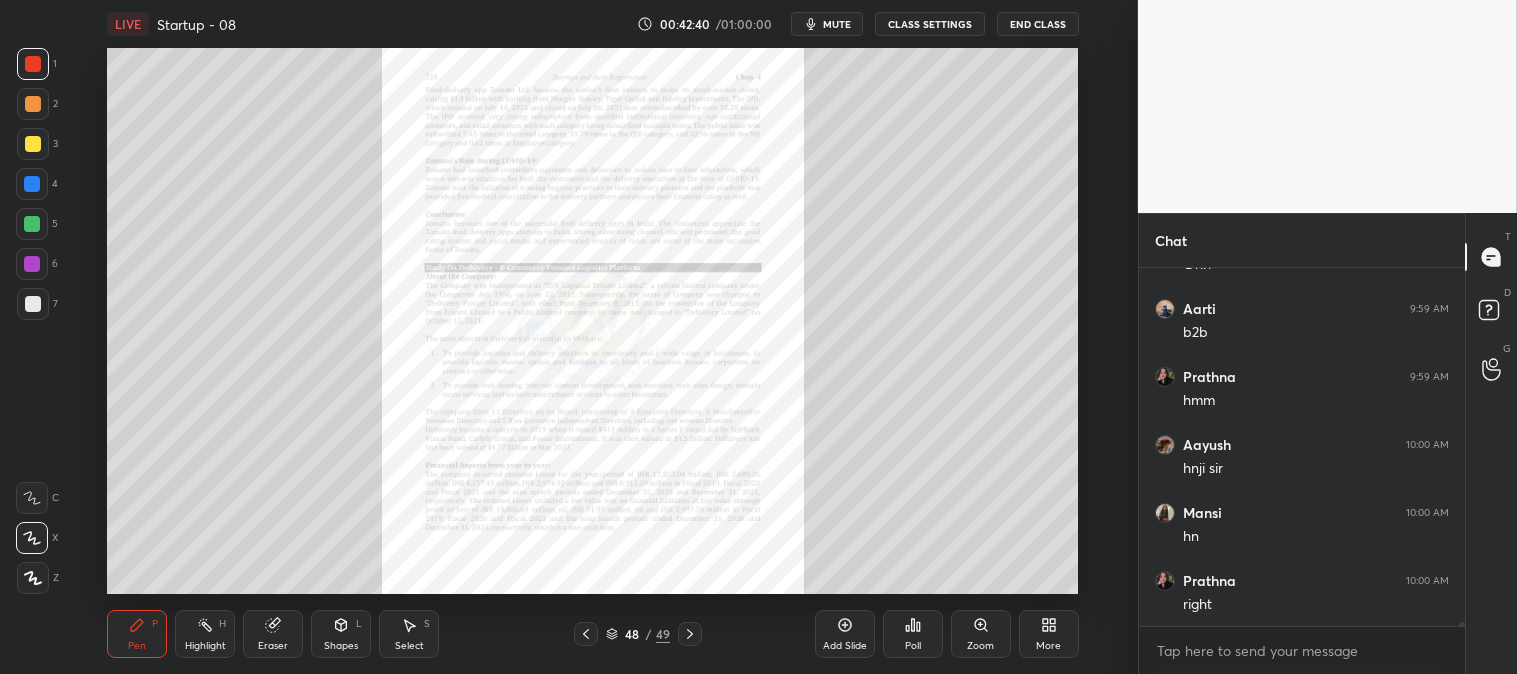 click 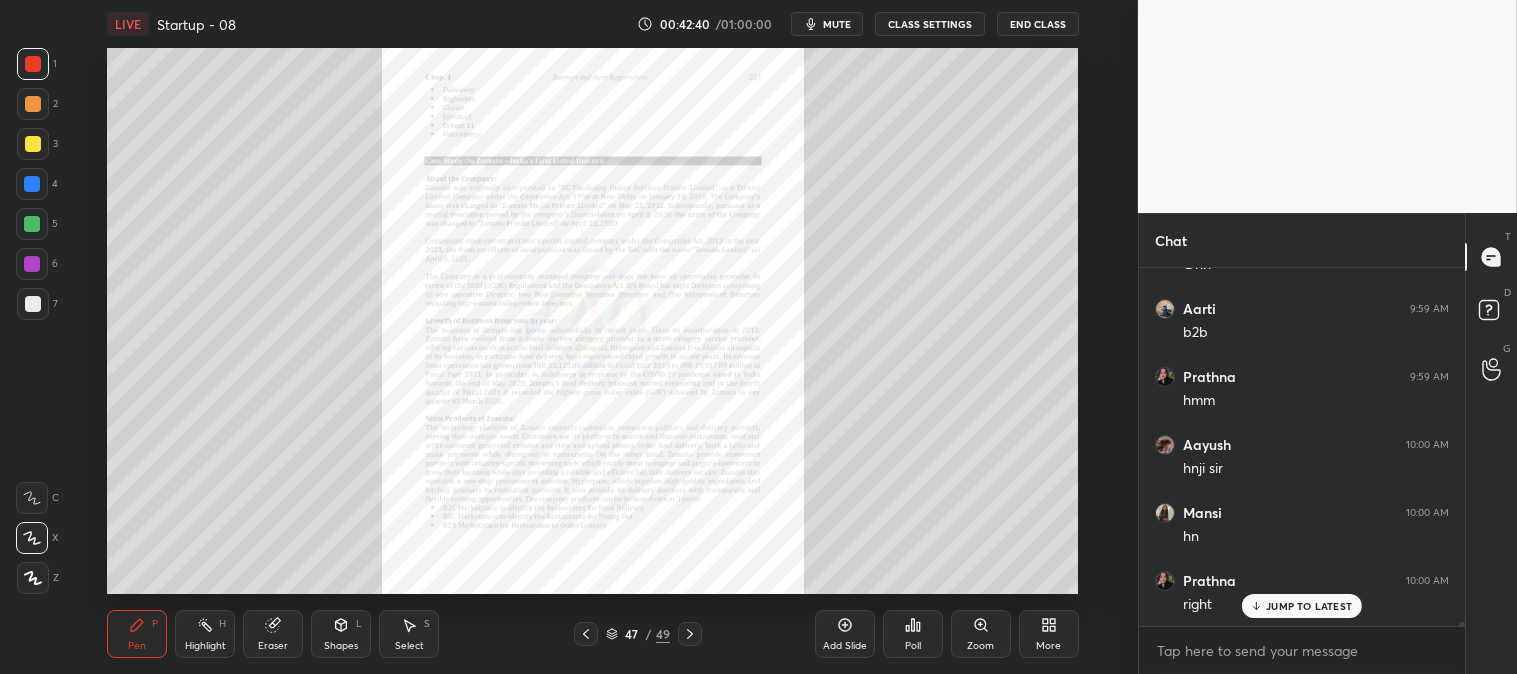 scroll, scrollTop: 35093, scrollLeft: 0, axis: vertical 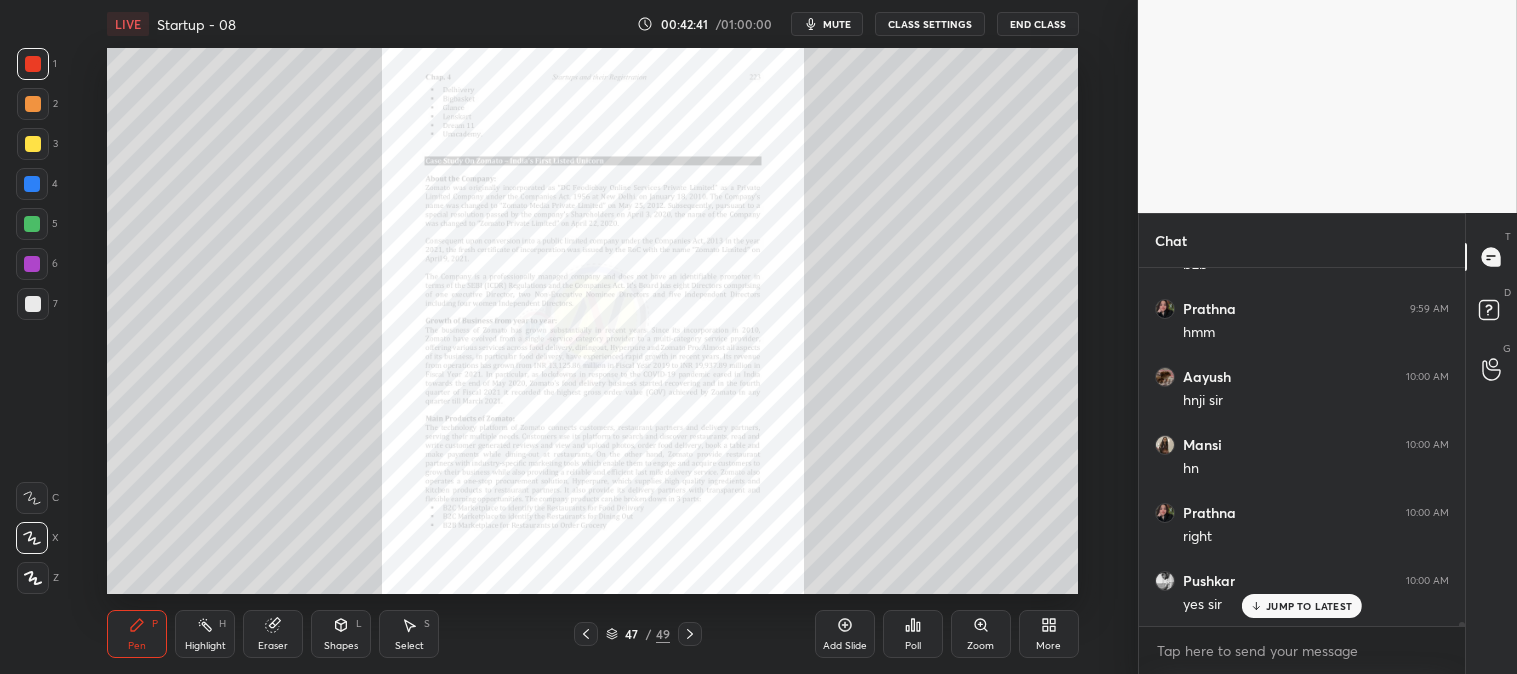 click on "Zoom" at bounding box center [981, 634] 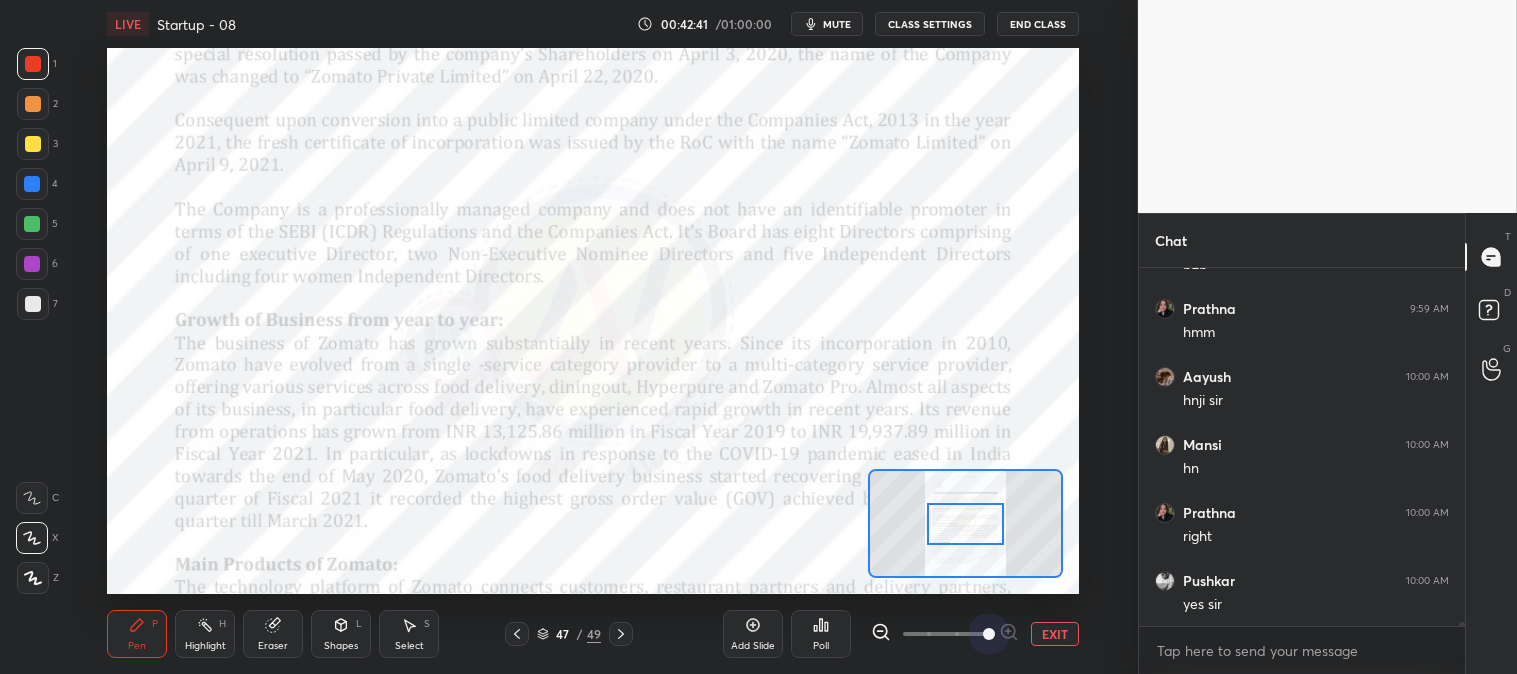 scroll, scrollTop: 35161, scrollLeft: 0, axis: vertical 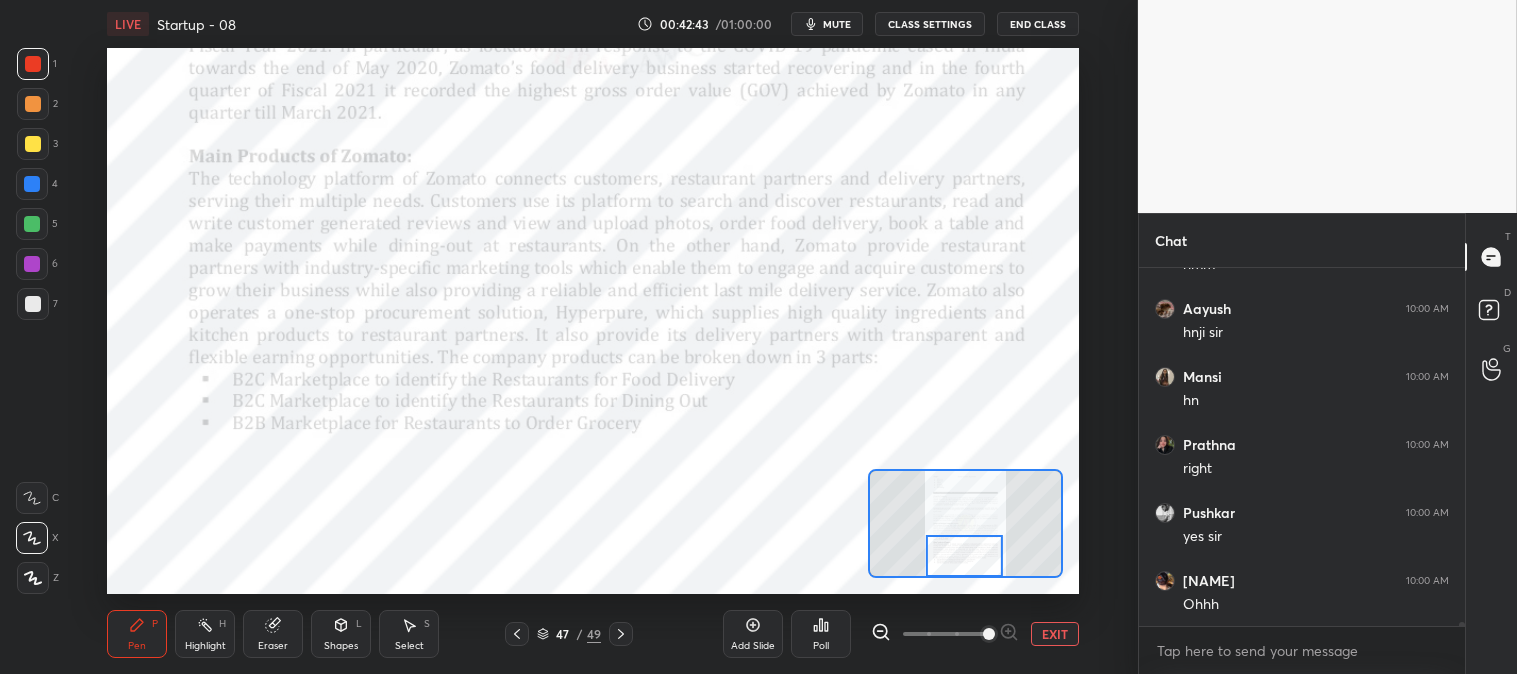 click on "Highlight H" at bounding box center (205, 634) 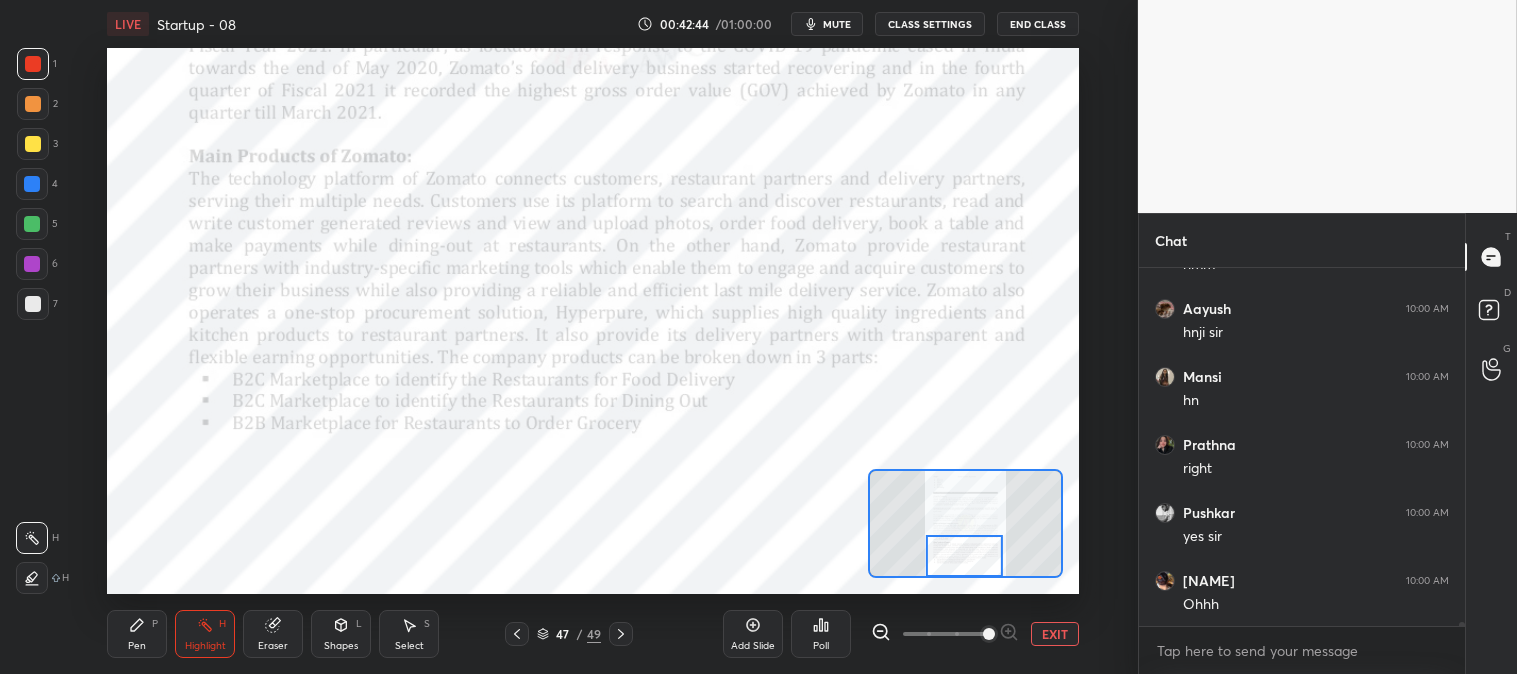 click at bounding box center (33, 64) 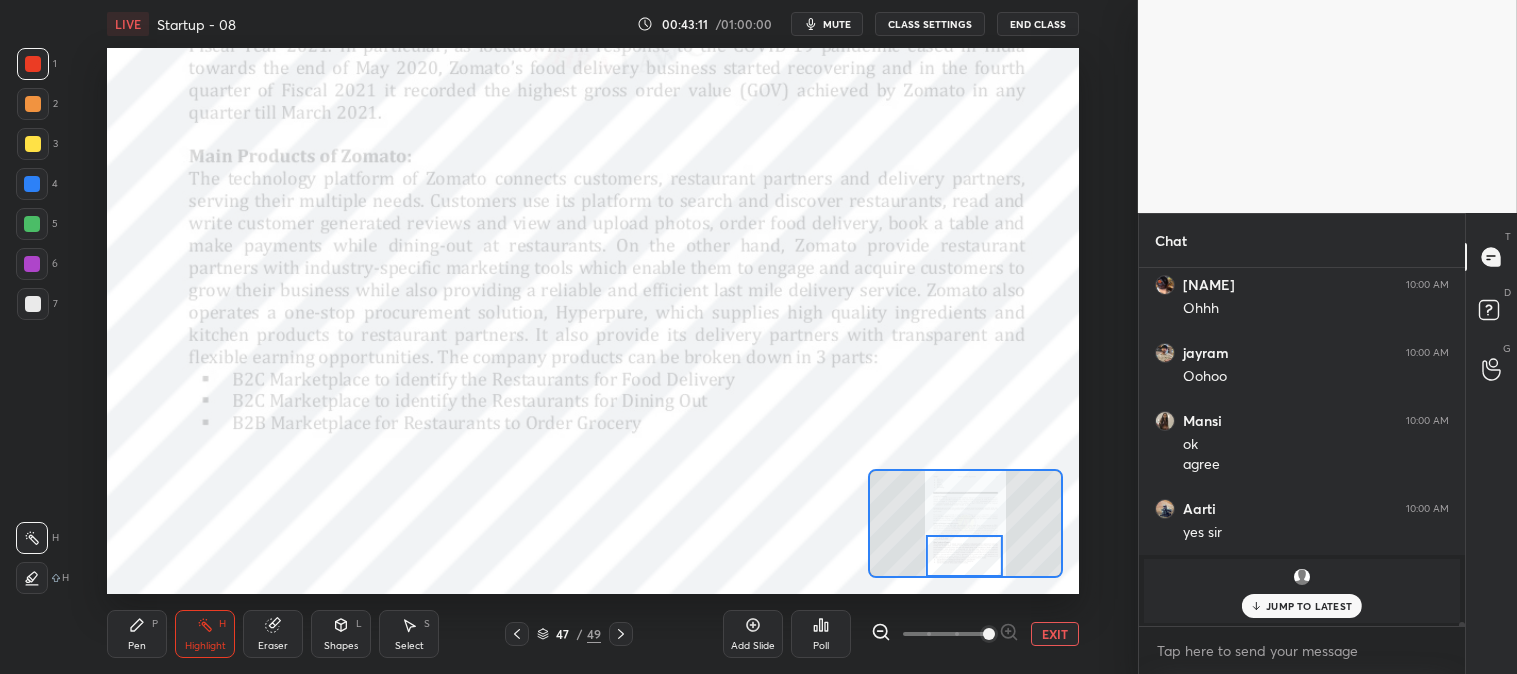 scroll, scrollTop: 30591, scrollLeft: 0, axis: vertical 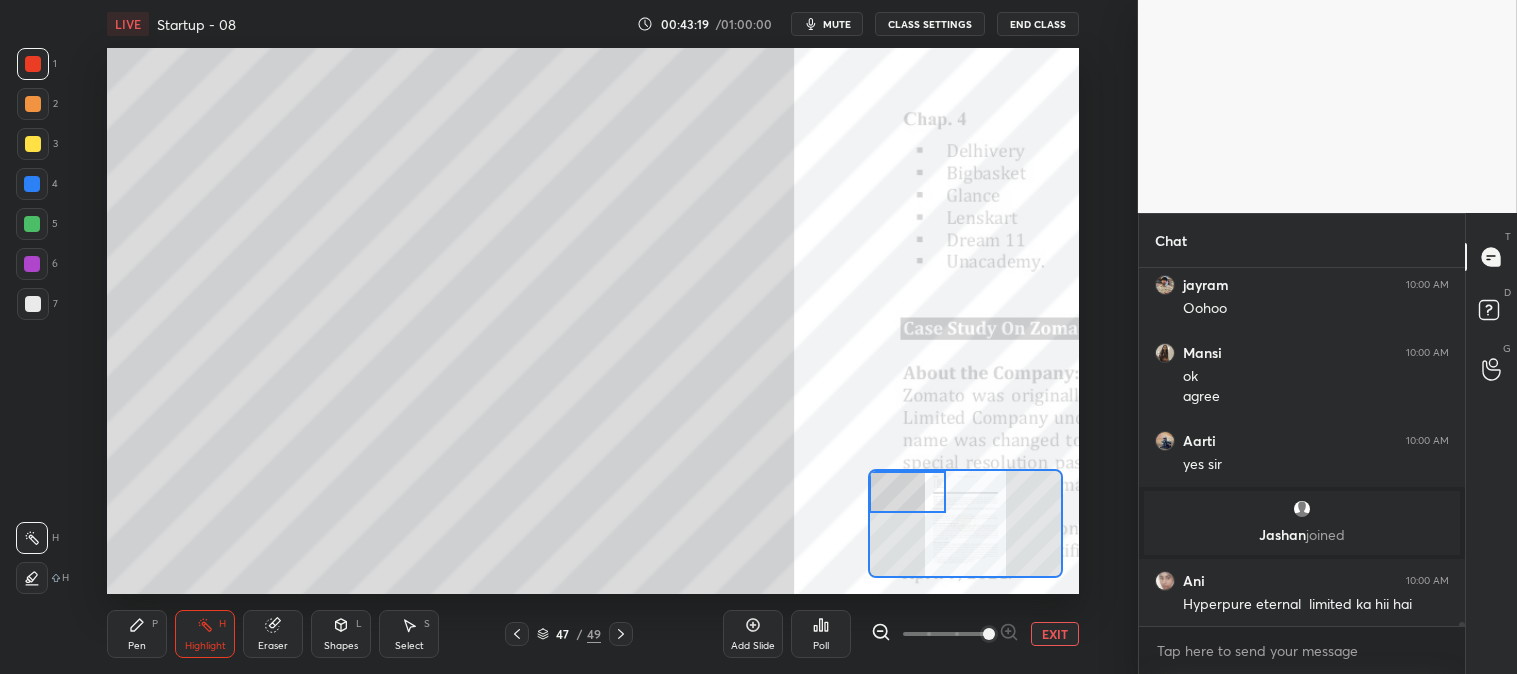 click 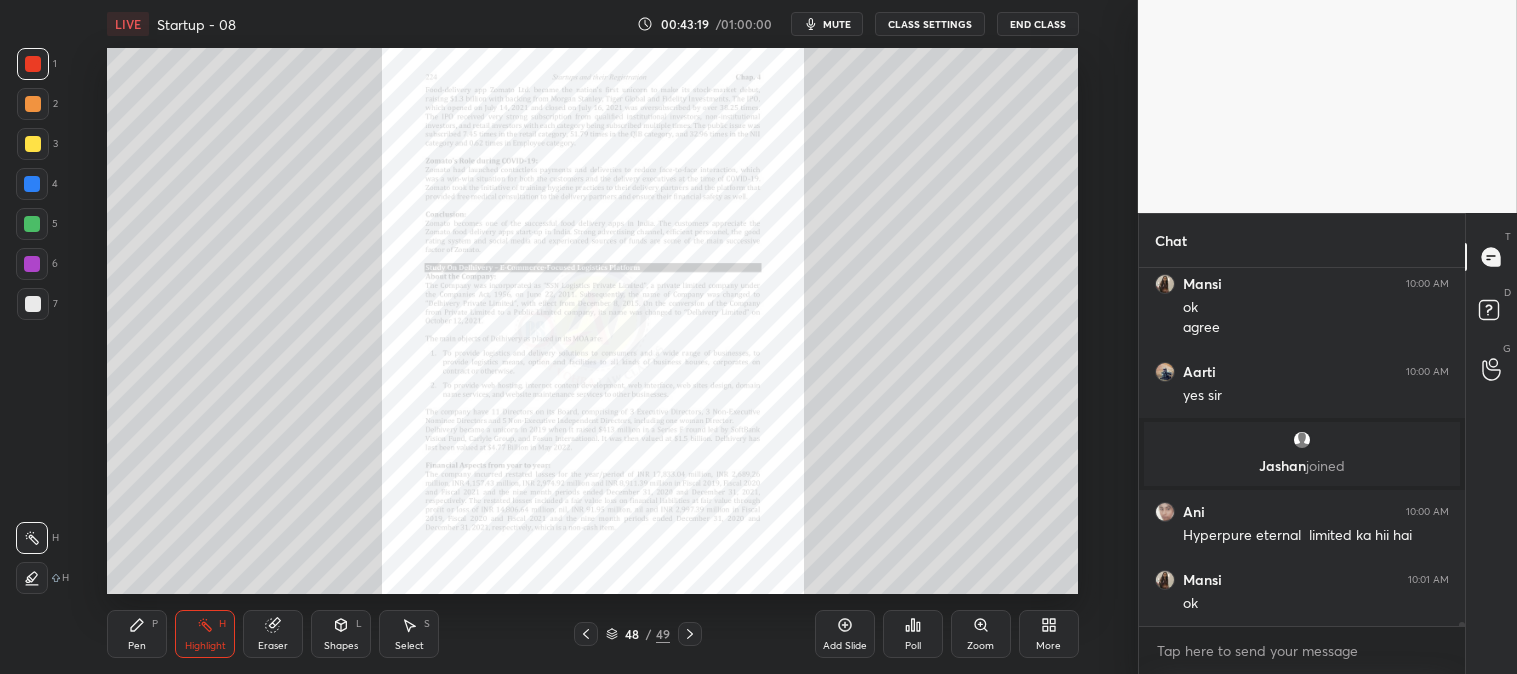 click on "Zoom" at bounding box center (981, 634) 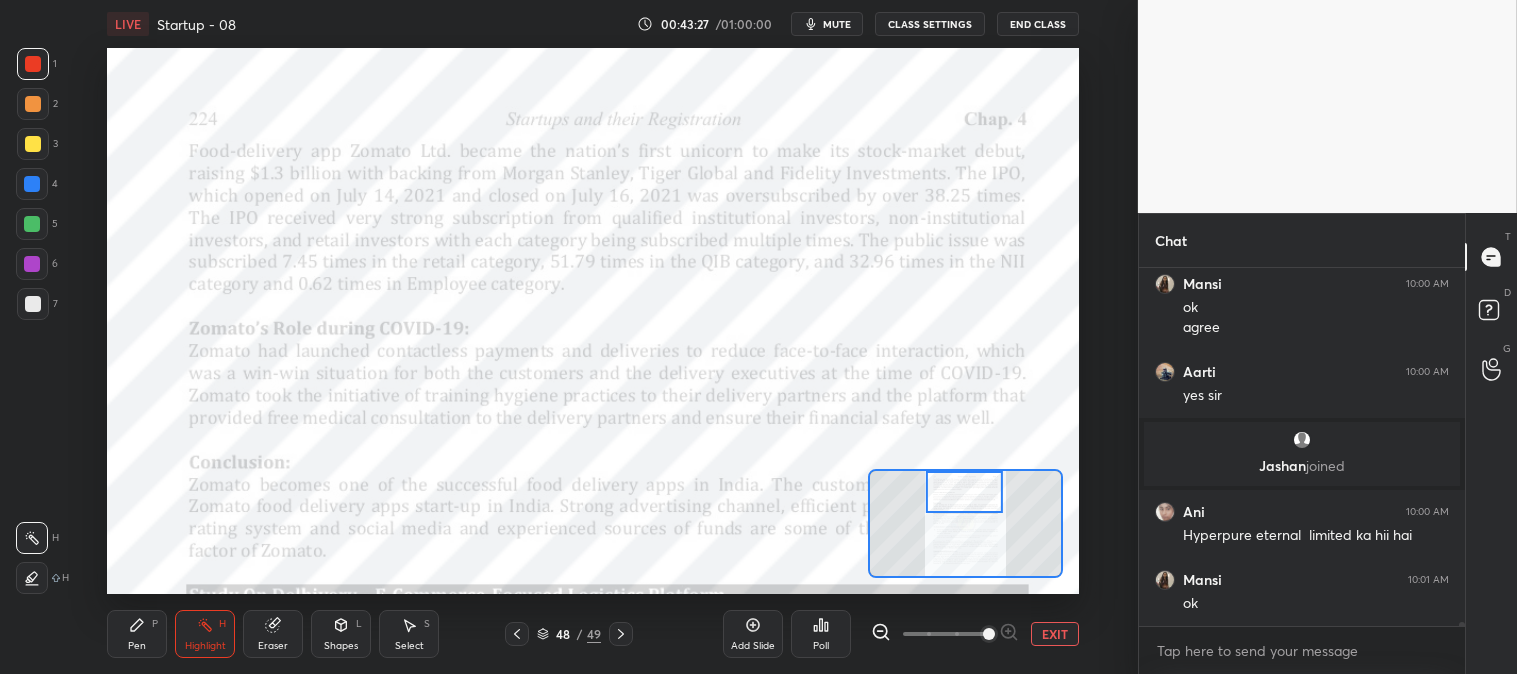scroll, scrollTop: 30727, scrollLeft: 0, axis: vertical 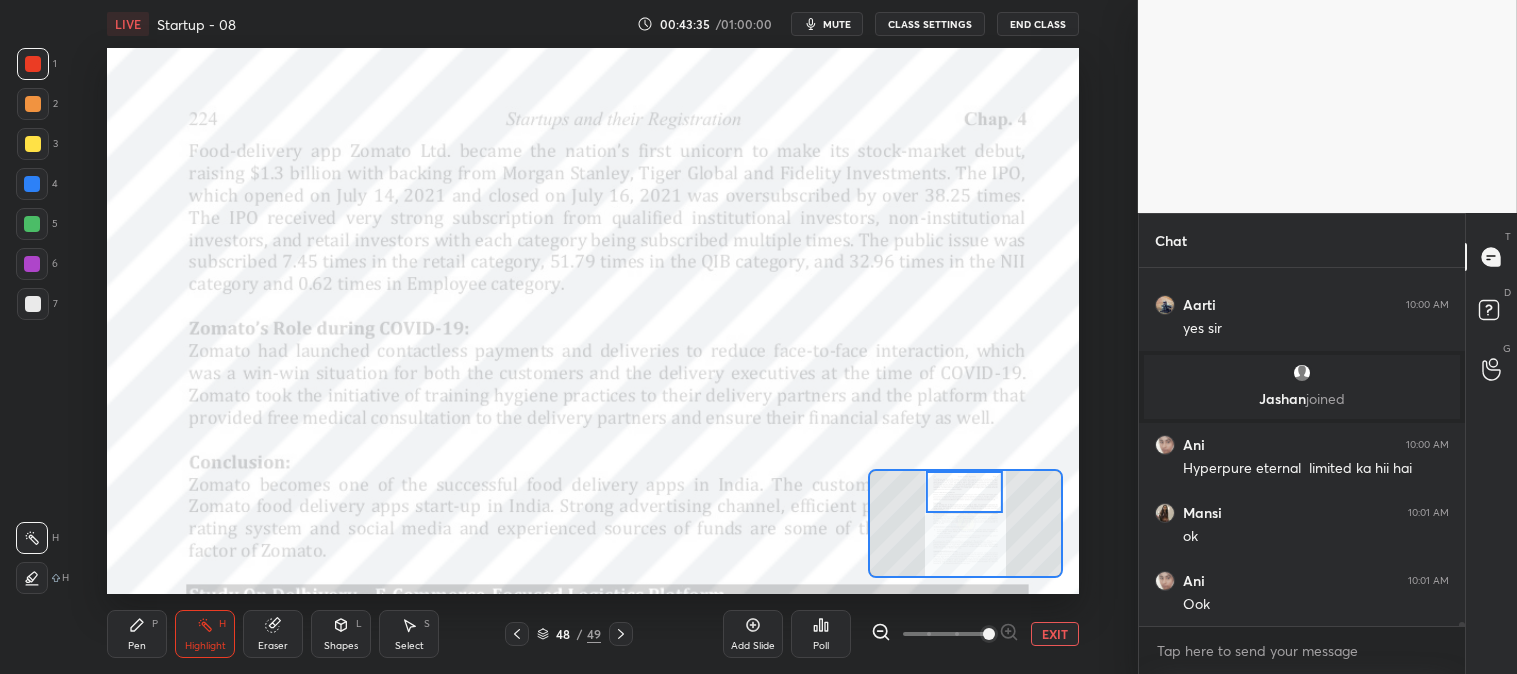 click on "P" at bounding box center [155, 624] 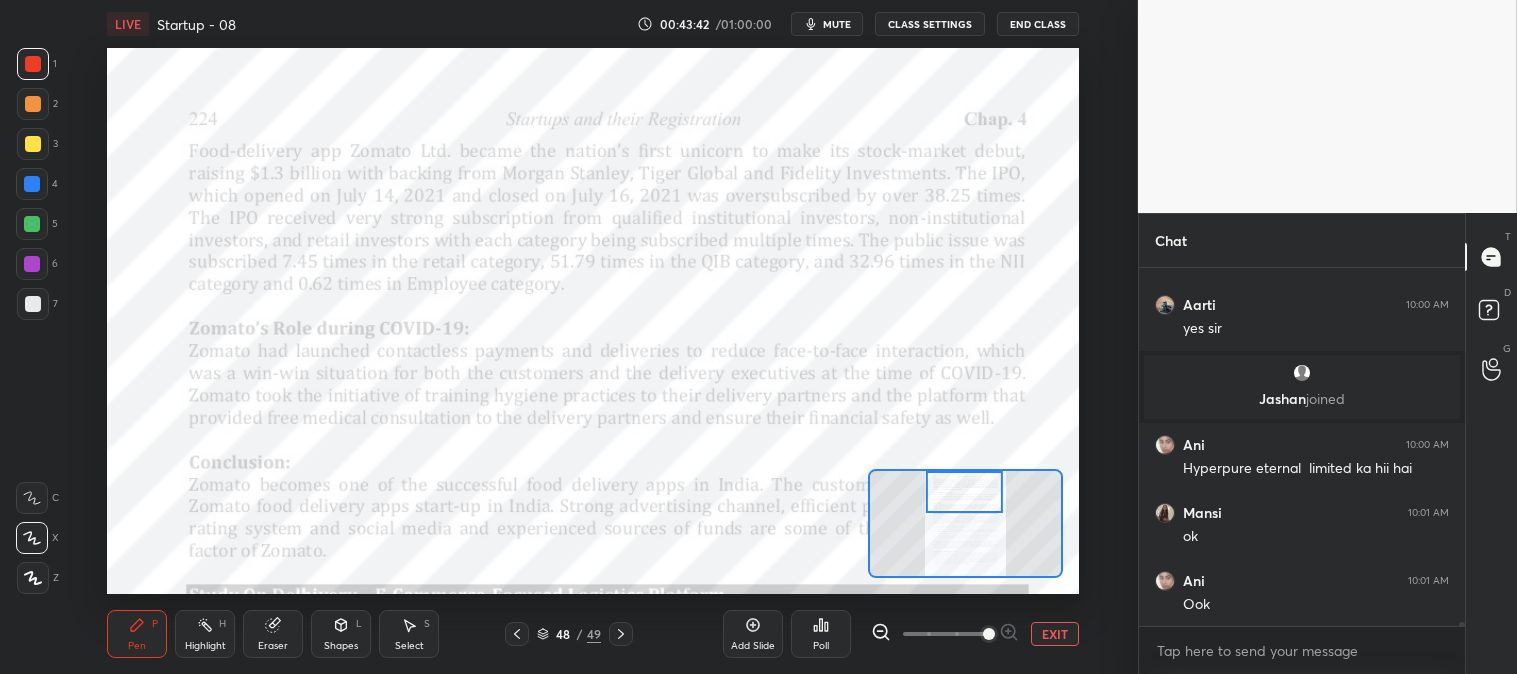 click on "Pen P" at bounding box center [137, 634] 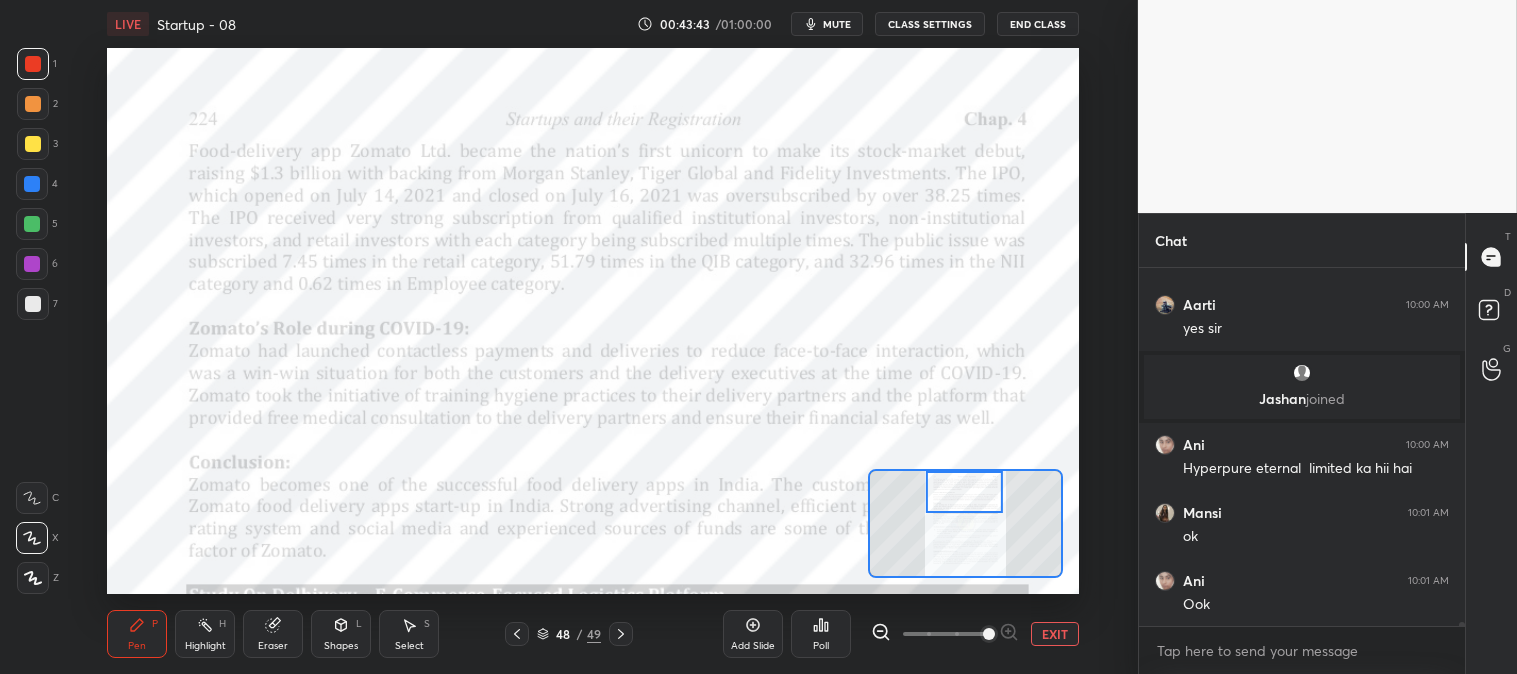 click at bounding box center (33, 144) 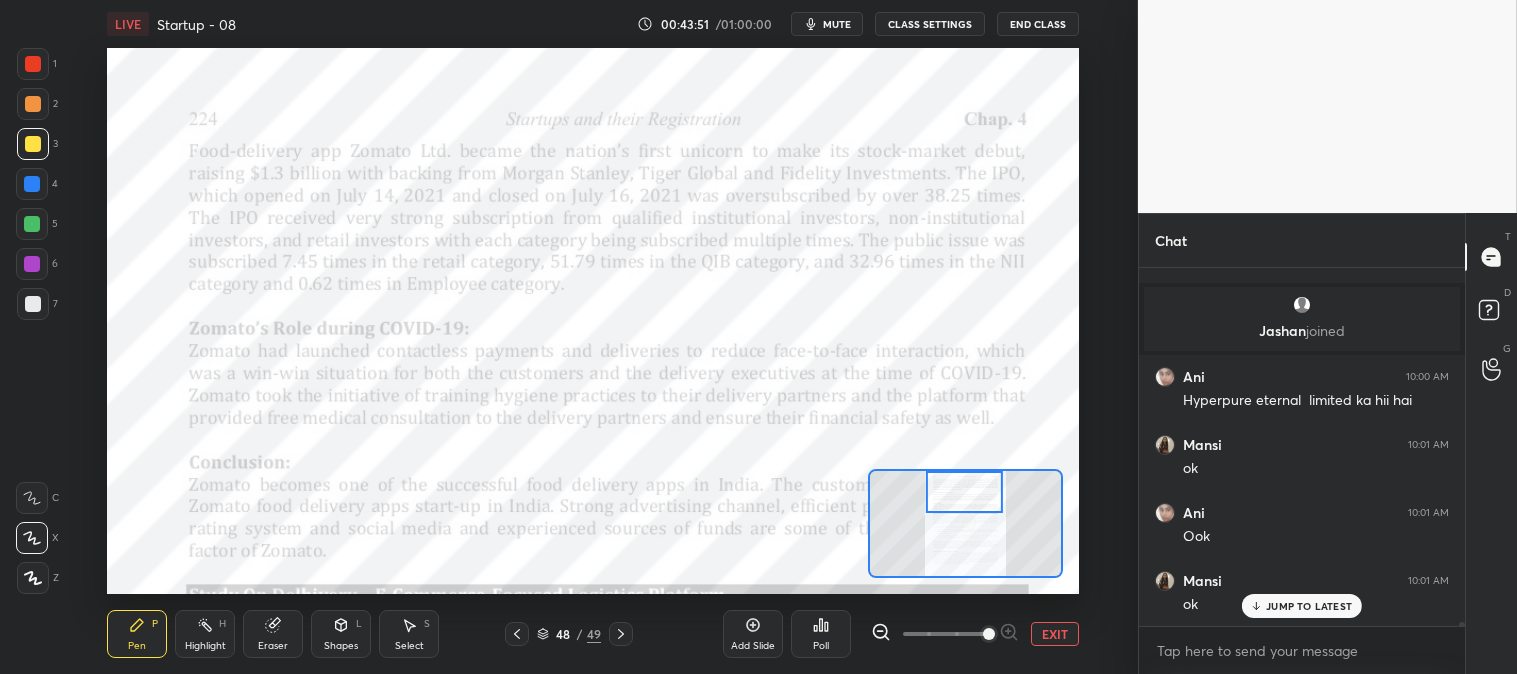 scroll, scrollTop: 30881, scrollLeft: 0, axis: vertical 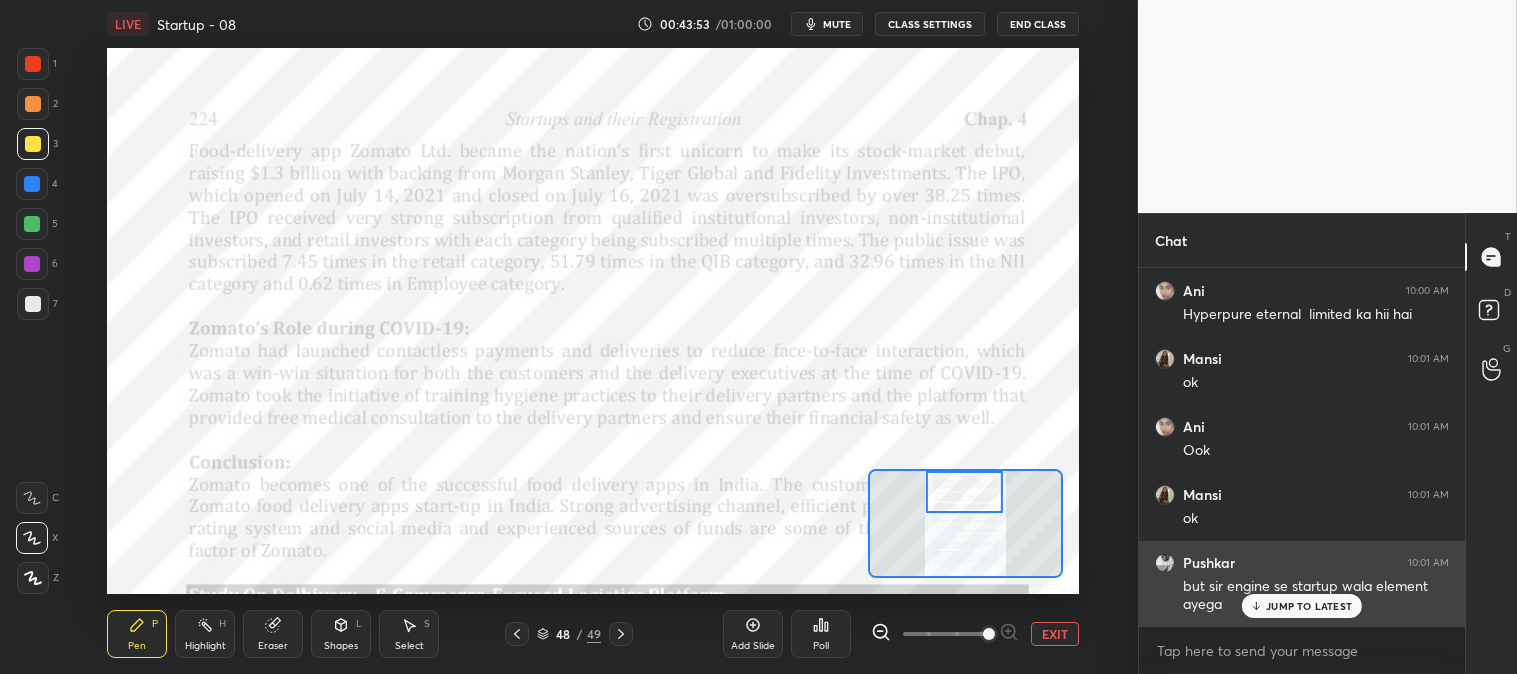 click on "JUMP TO LATEST" at bounding box center [1309, 606] 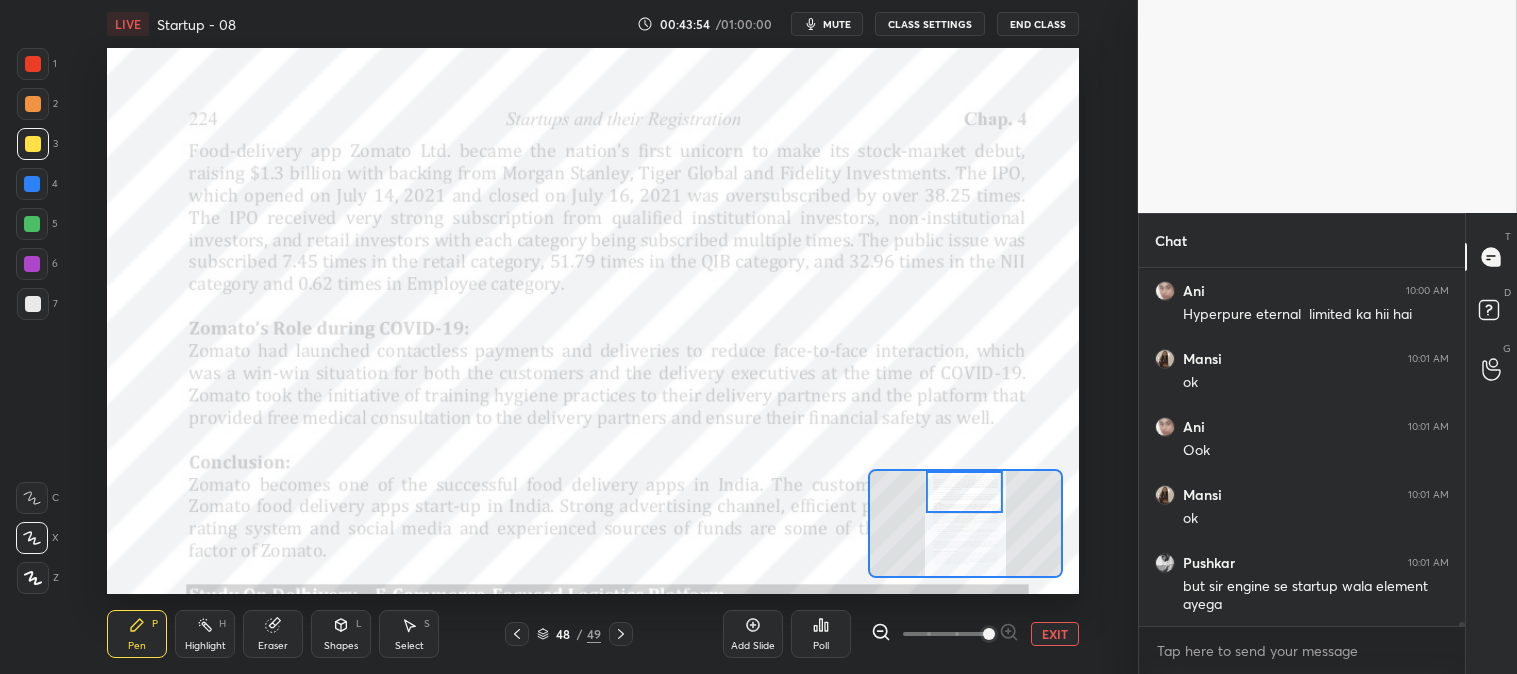scroll, scrollTop: 30882, scrollLeft: 0, axis: vertical 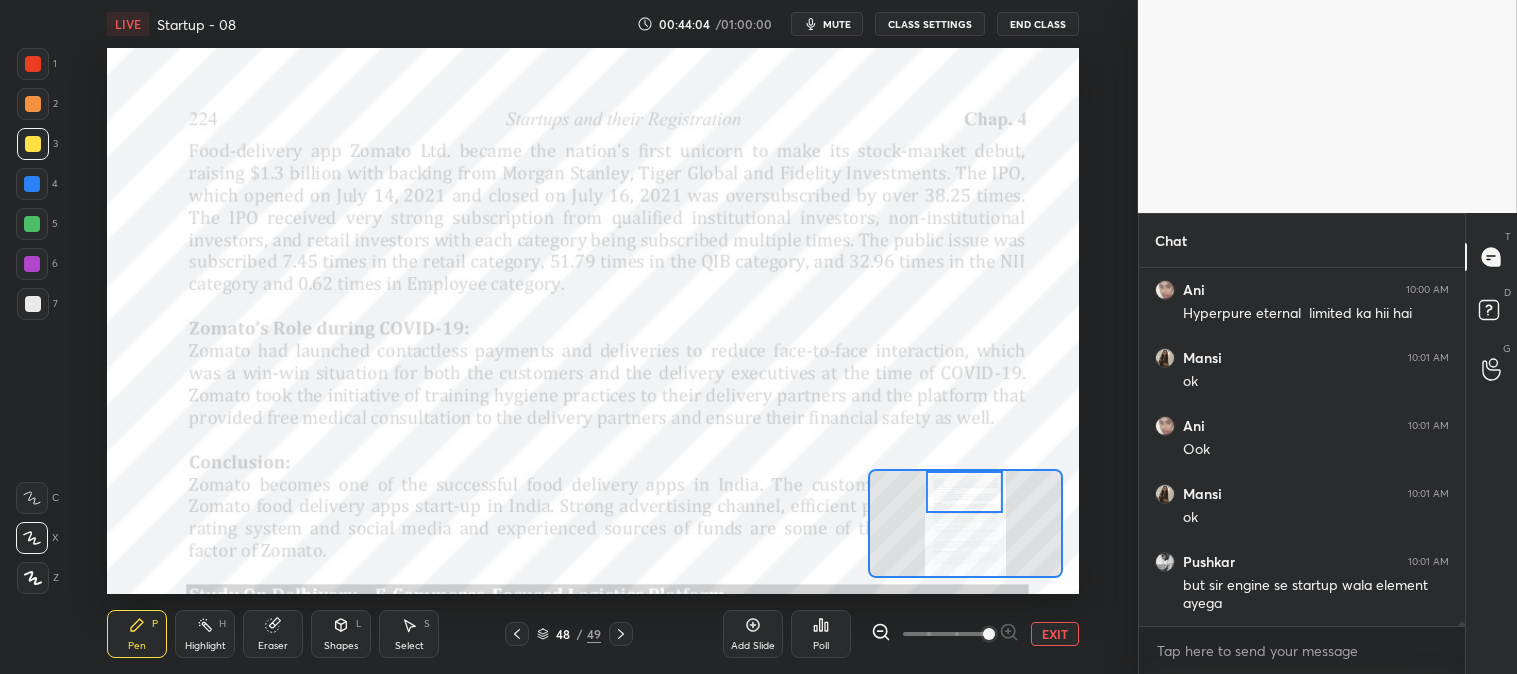 click 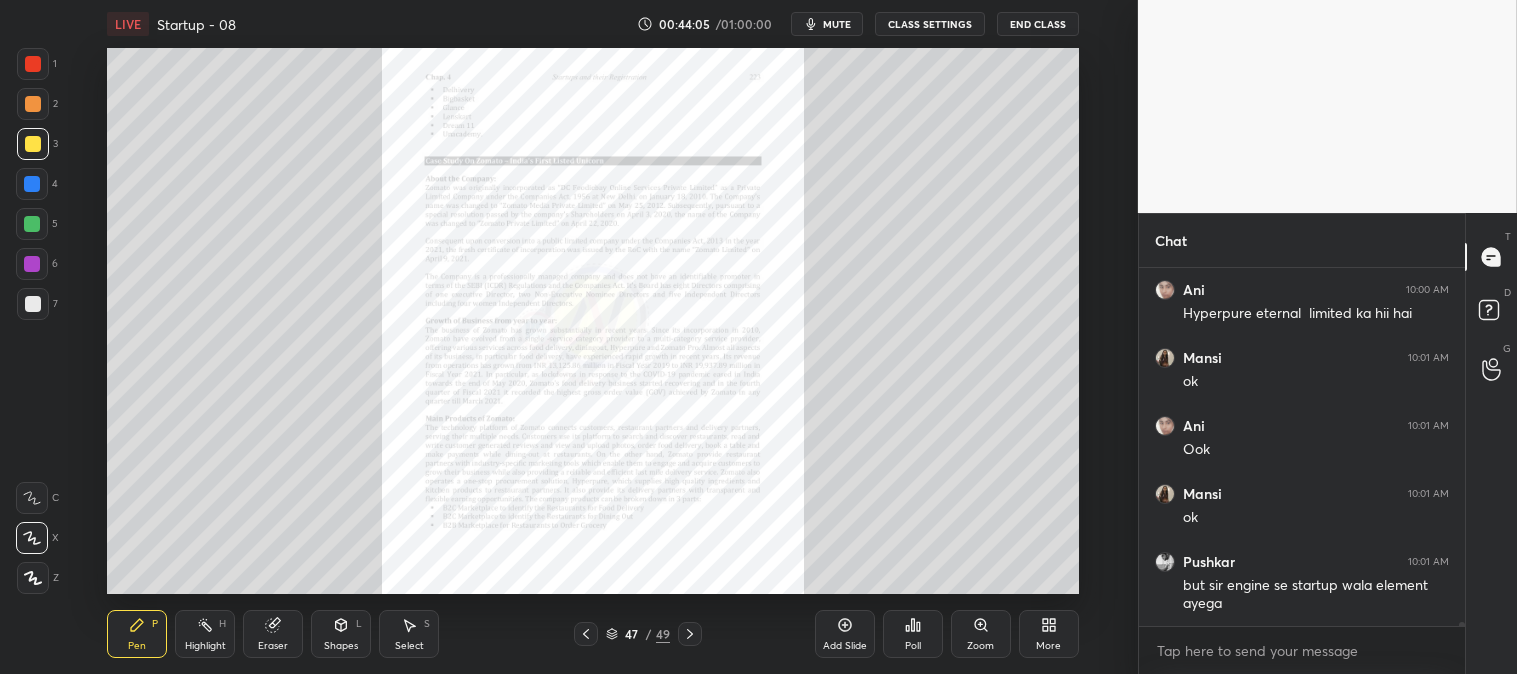 click 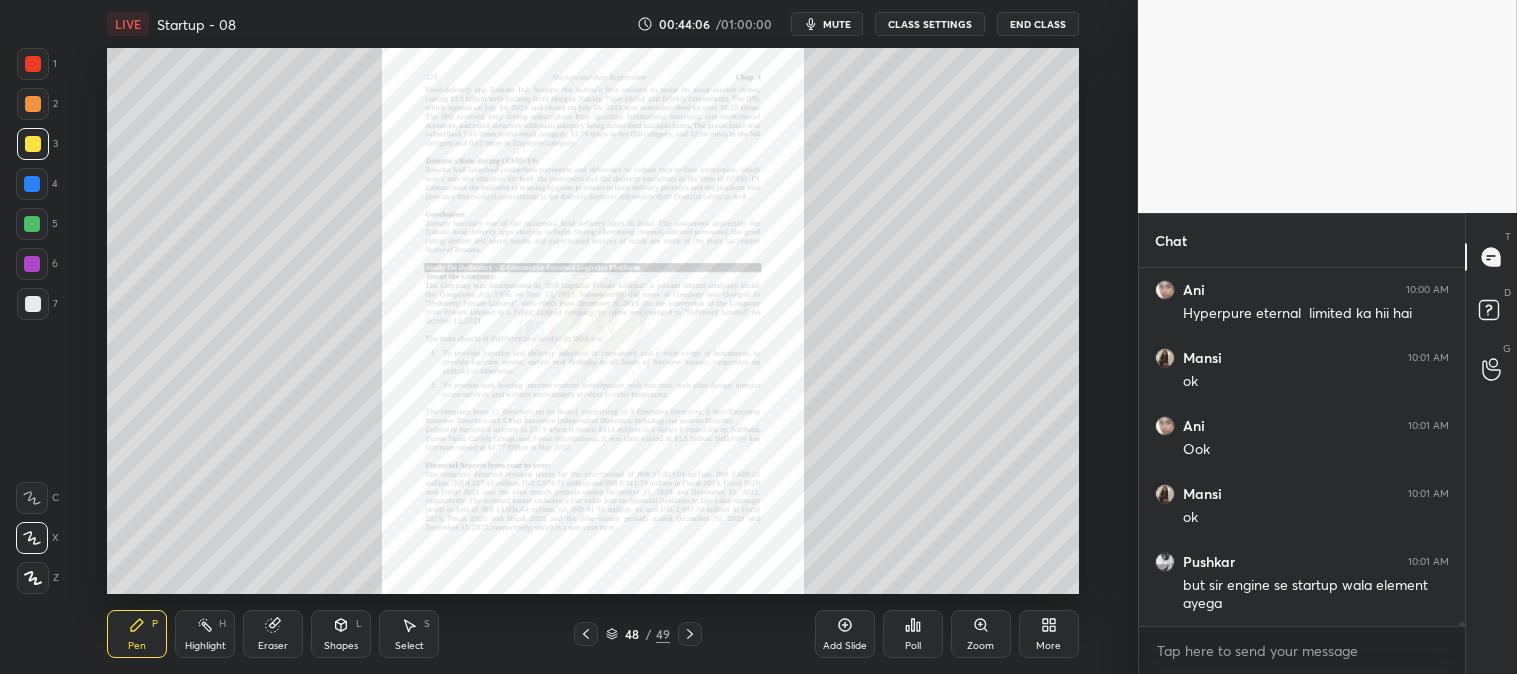 click 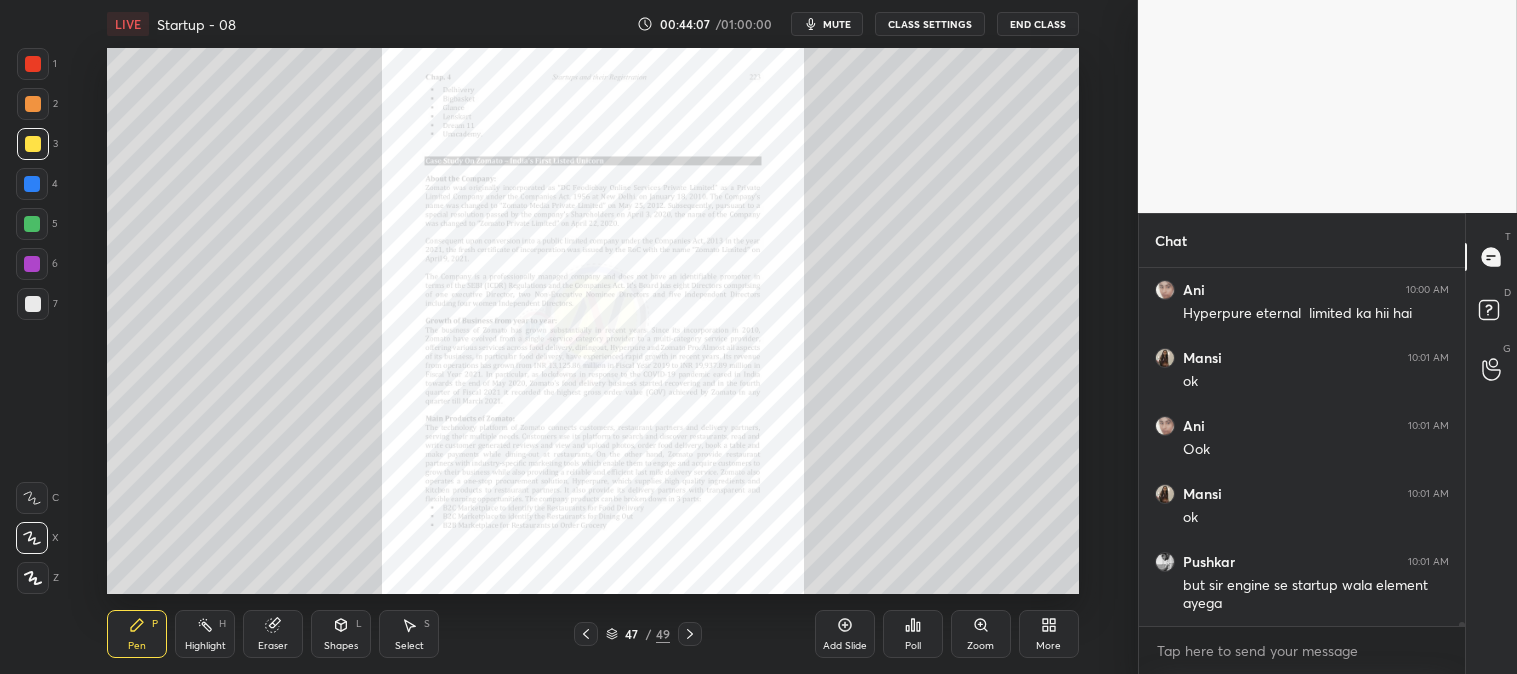 click on "Zoom" at bounding box center [981, 634] 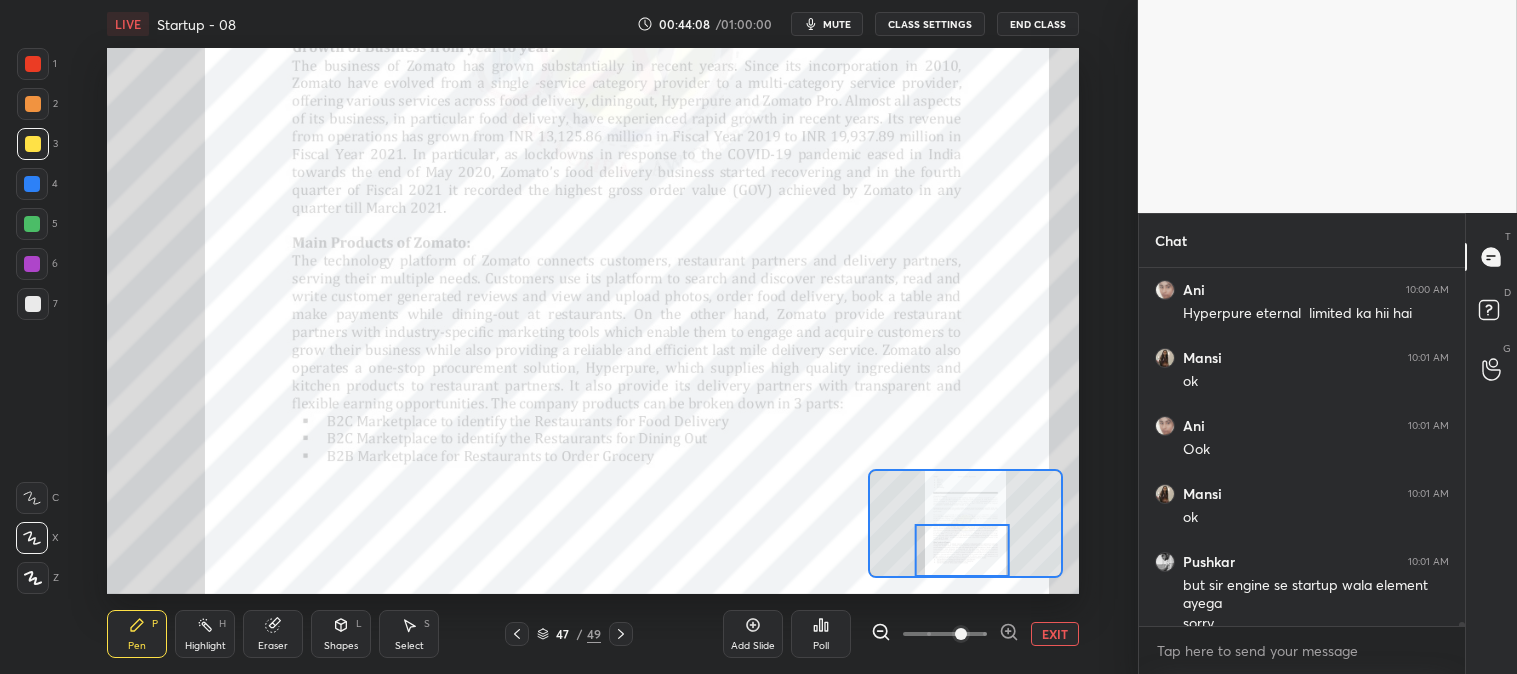 scroll, scrollTop: 30901, scrollLeft: 0, axis: vertical 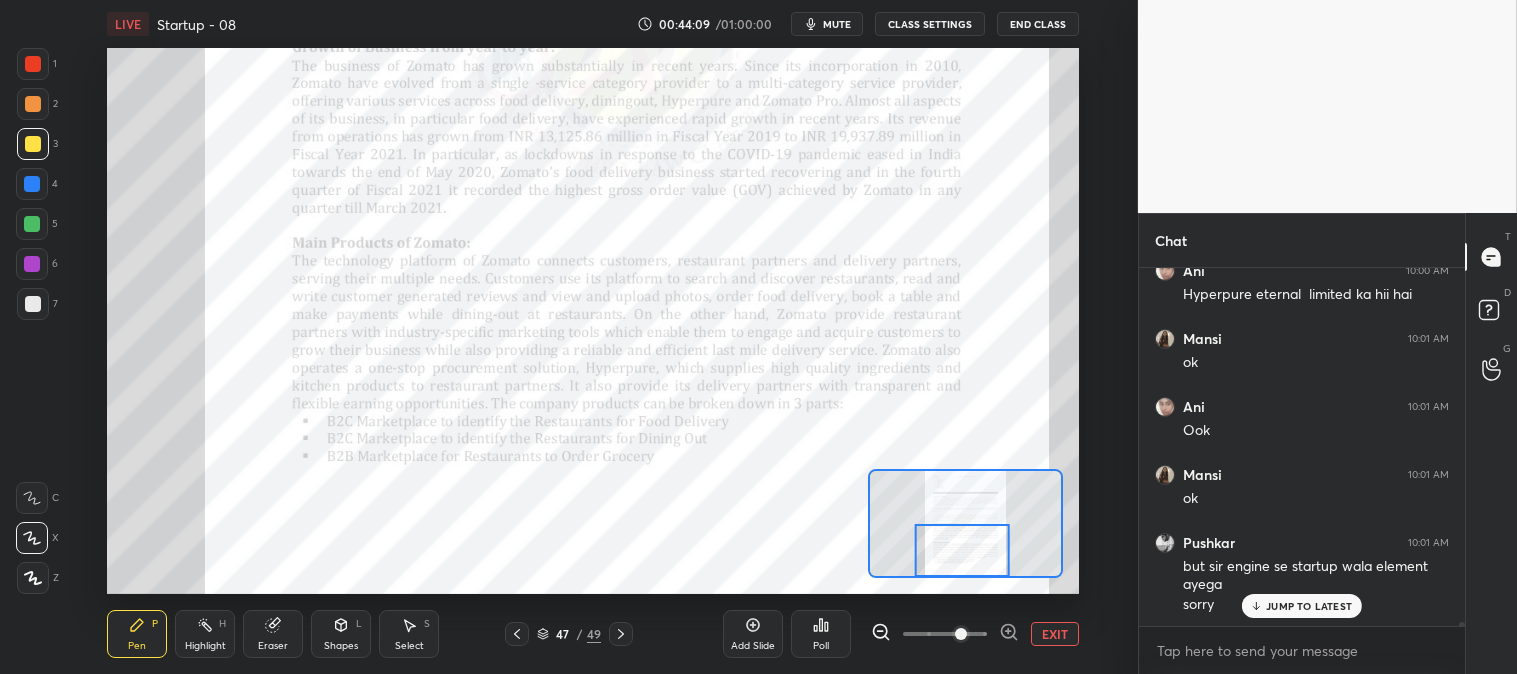 click 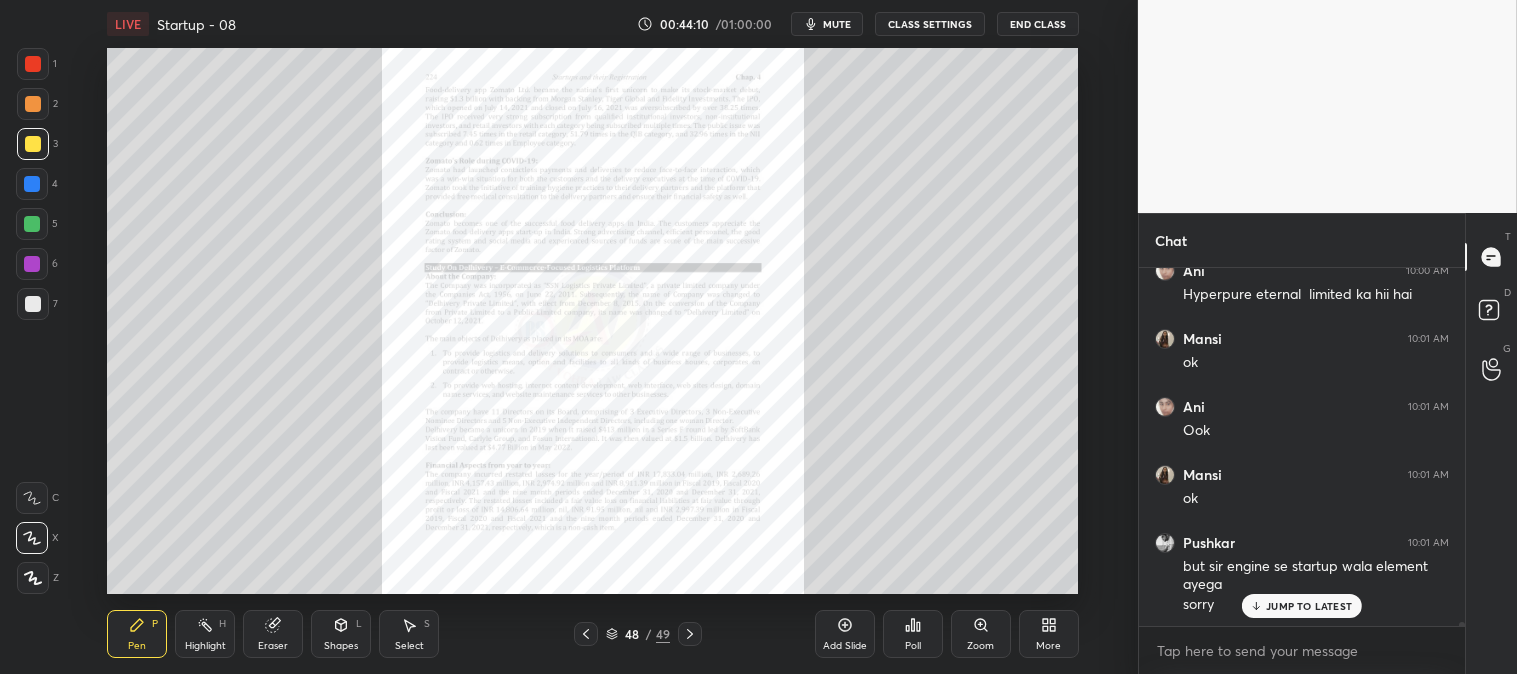 click 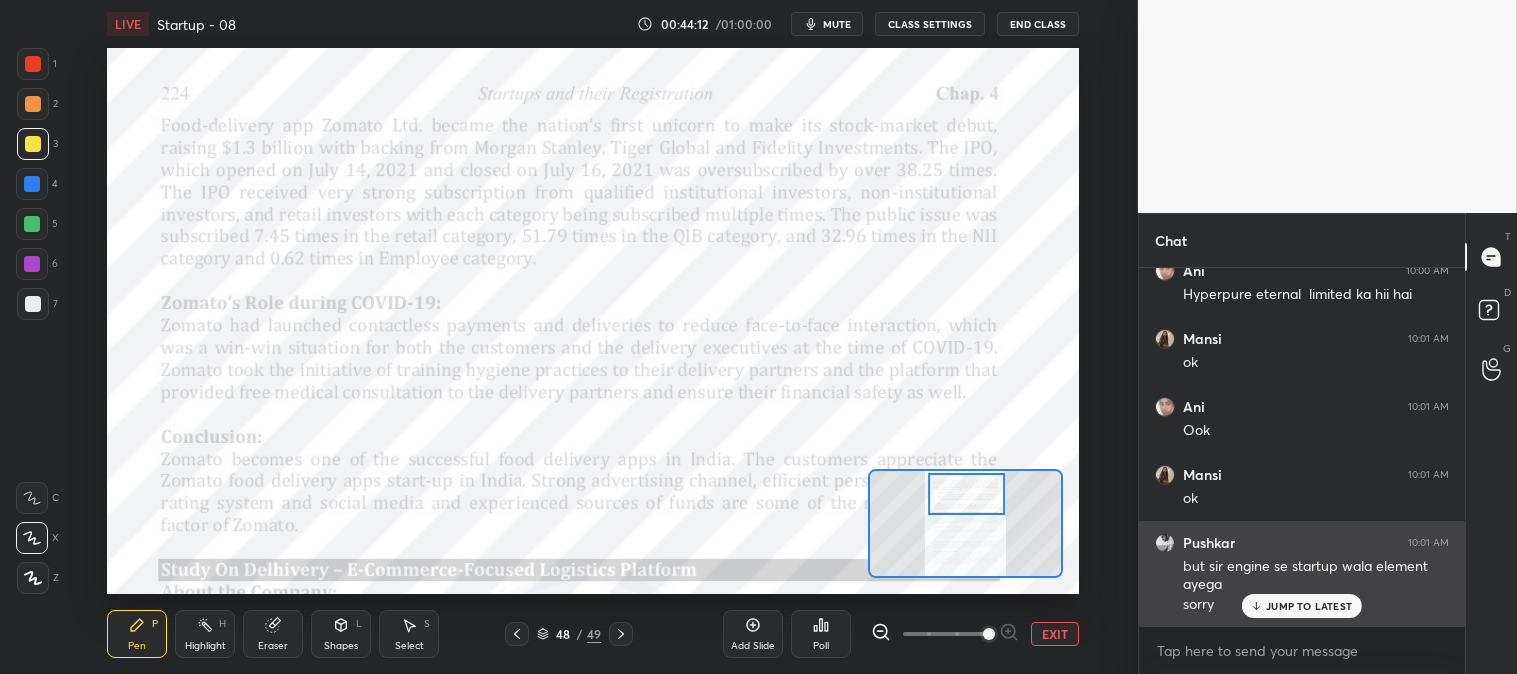 click on "JUMP TO LATEST" at bounding box center [1309, 606] 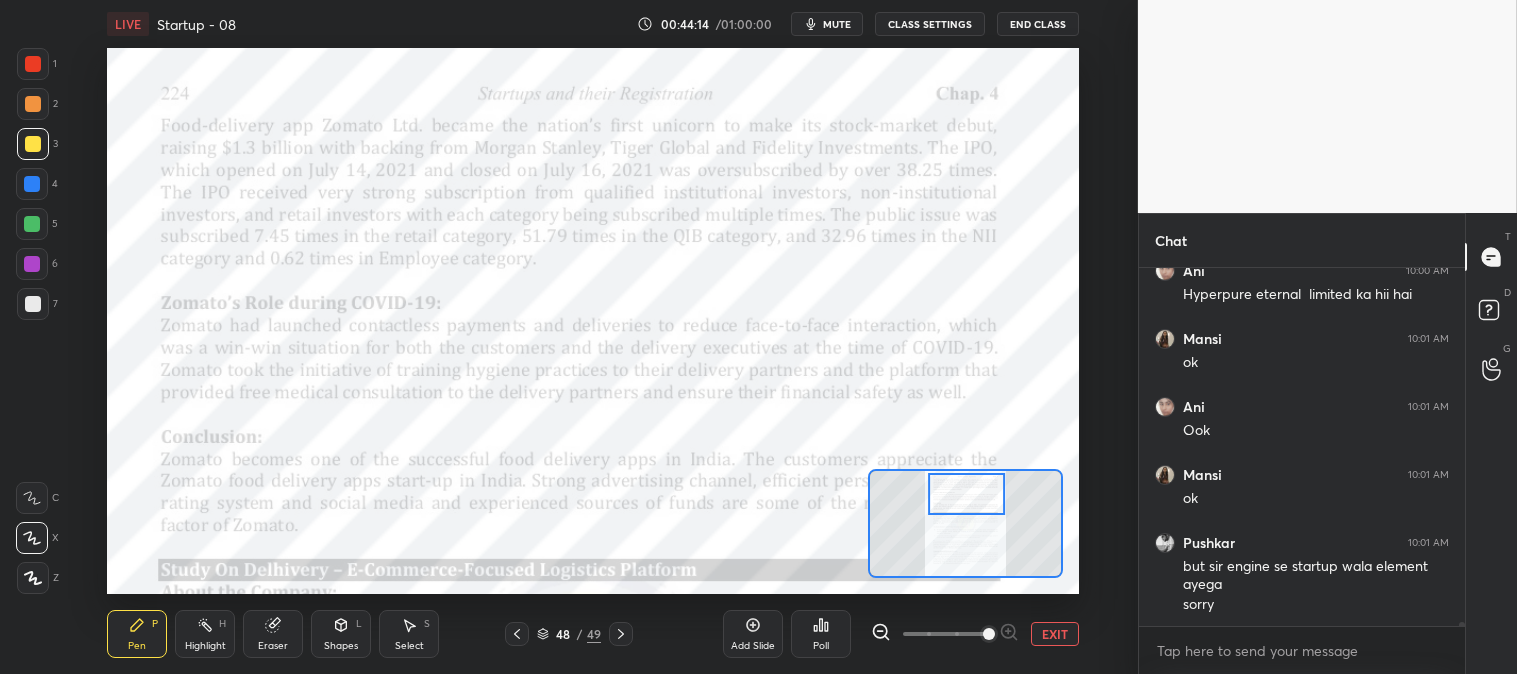 click at bounding box center [33, 64] 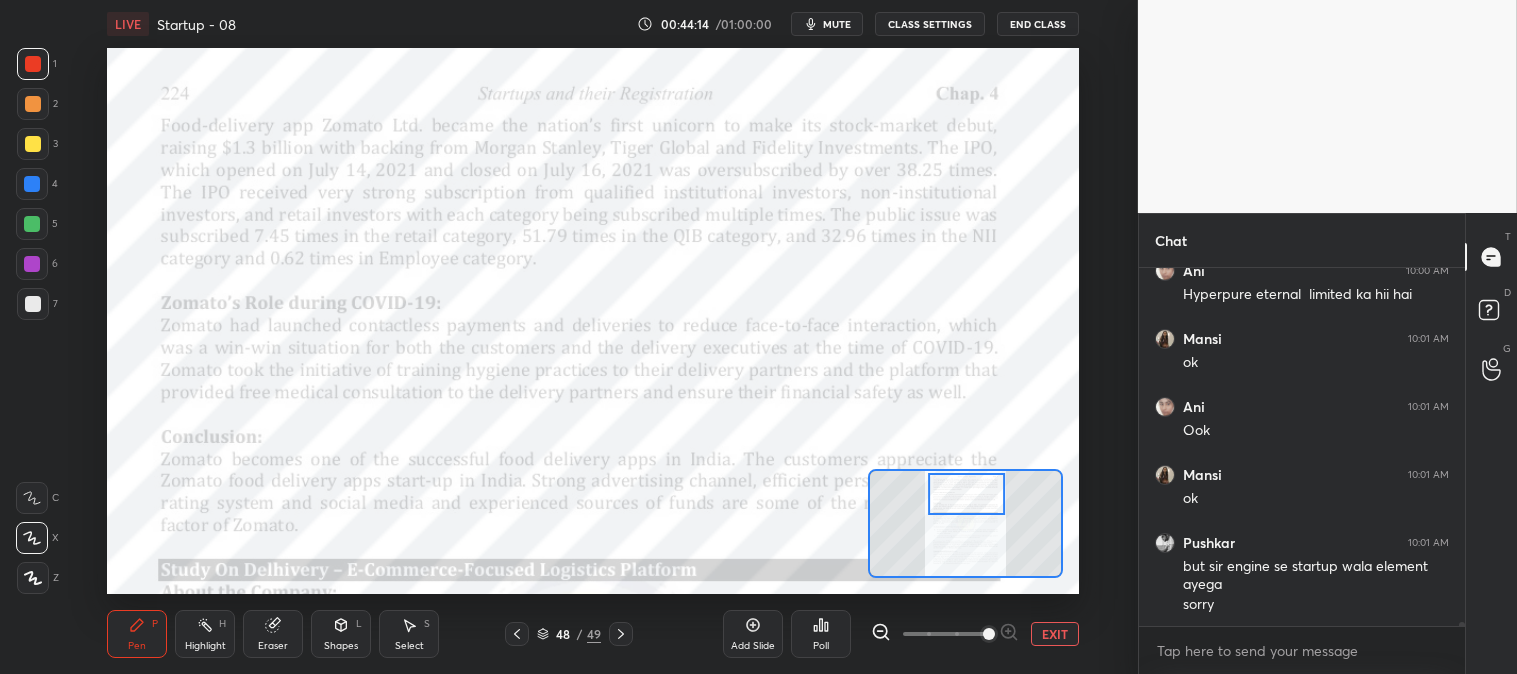 click on "Highlight H" at bounding box center (205, 634) 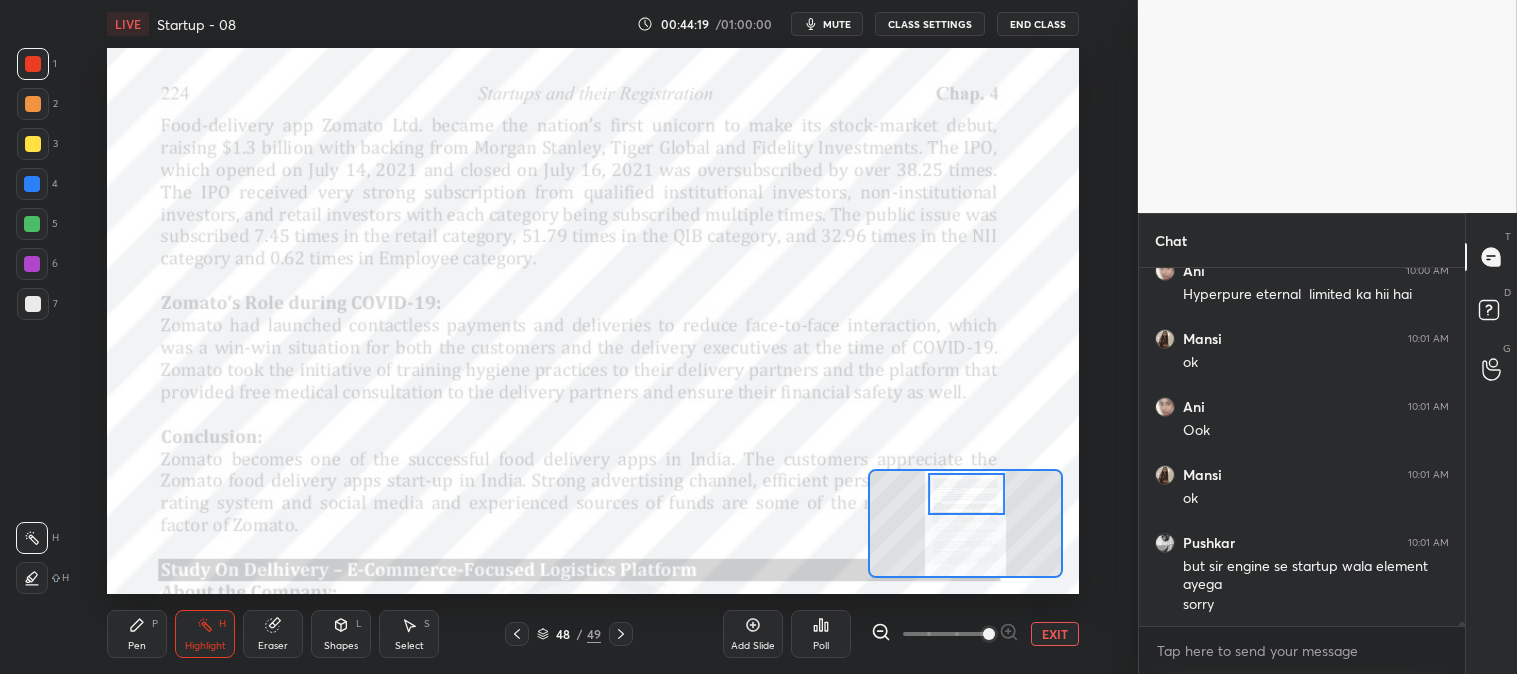 scroll, scrollTop: 30970, scrollLeft: 0, axis: vertical 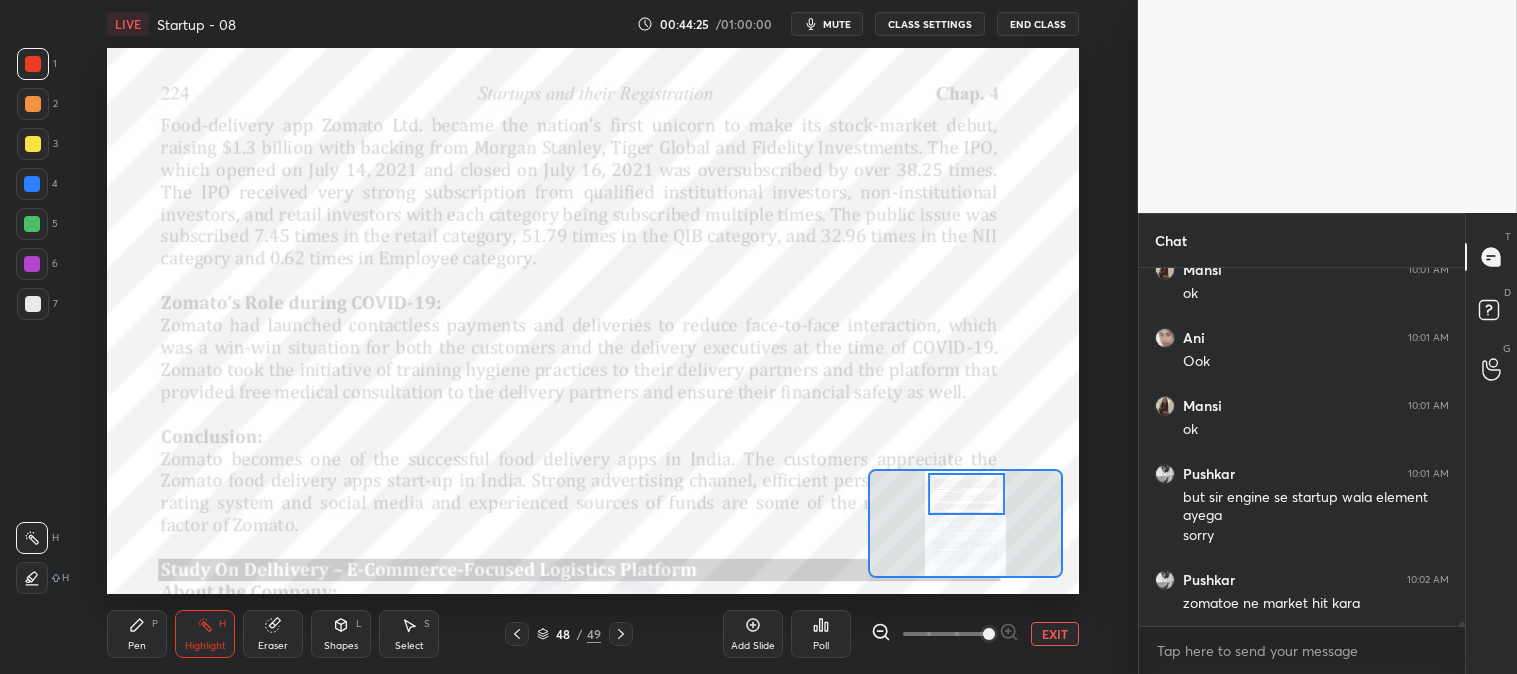 click on "Pen" at bounding box center [137, 646] 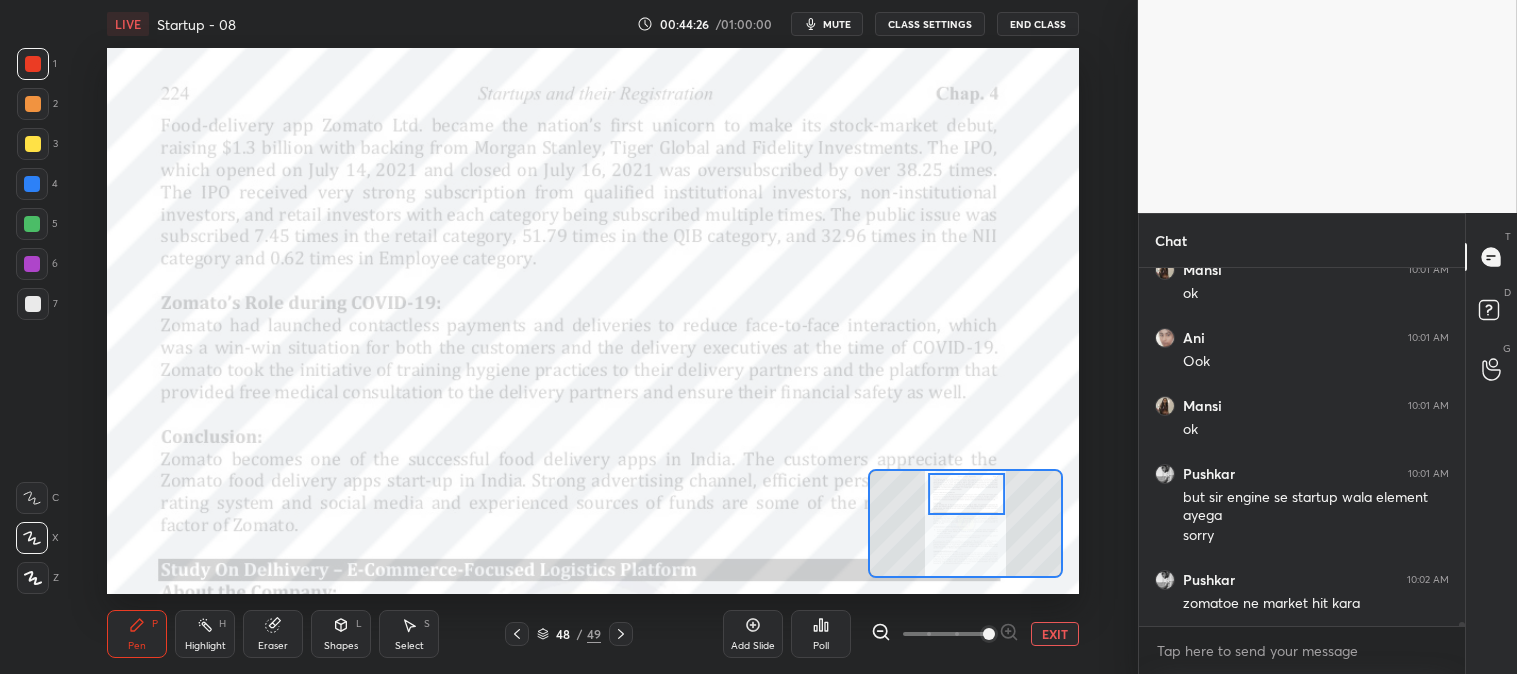click at bounding box center [33, 64] 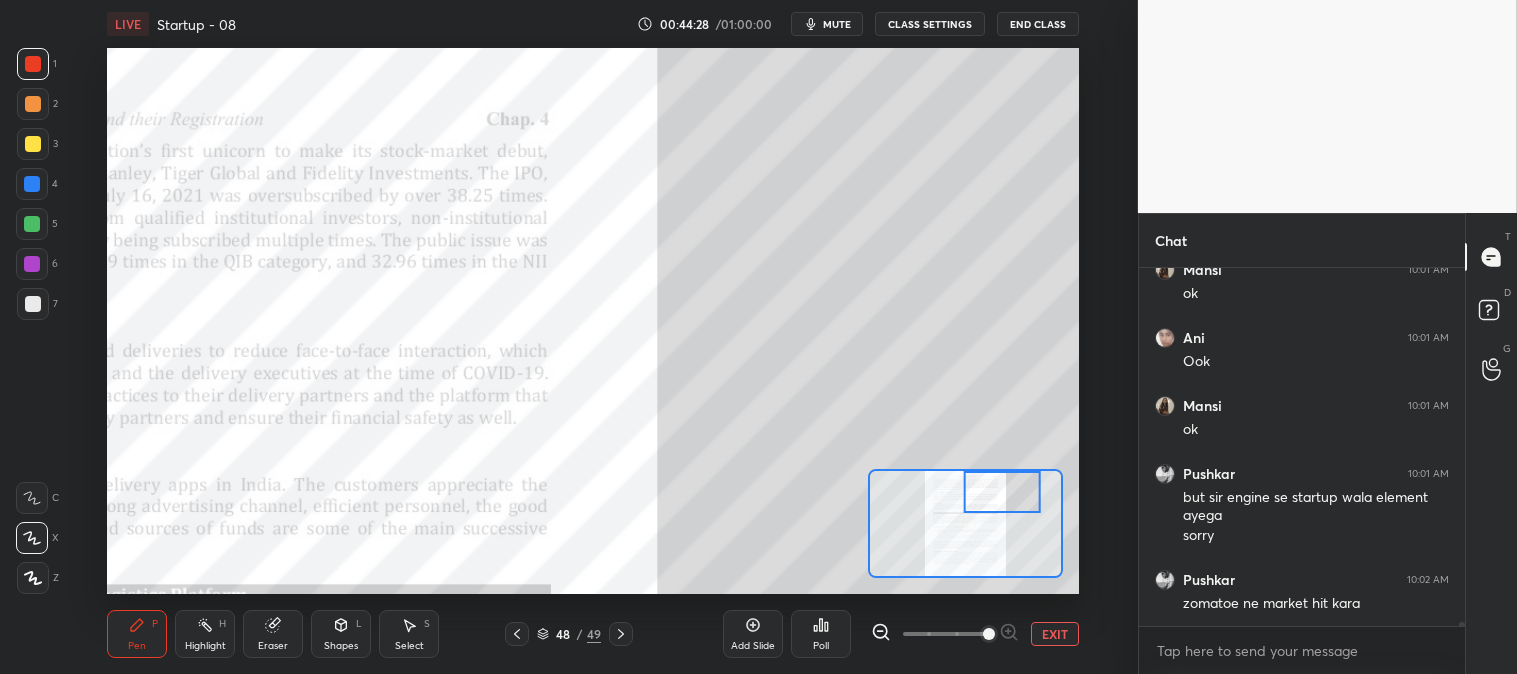 click at bounding box center (33, 144) 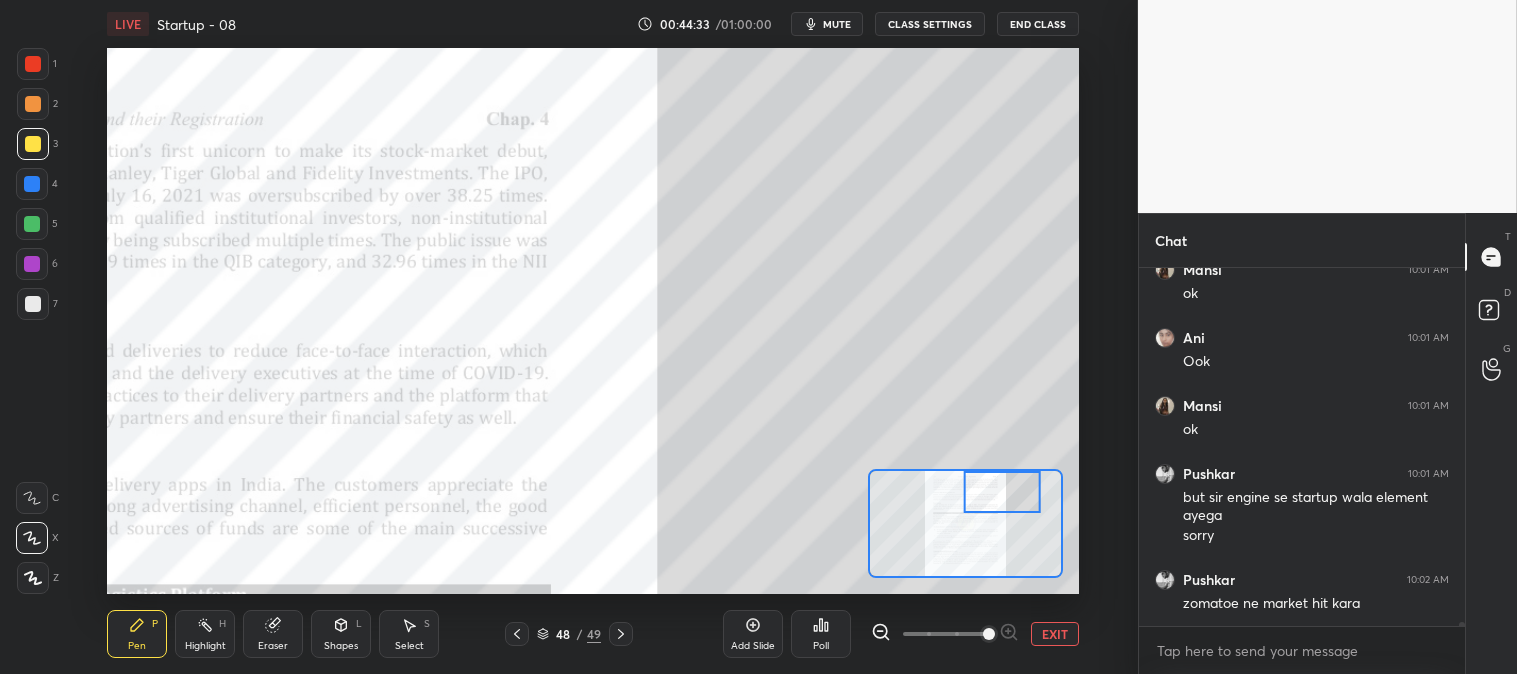 scroll, scrollTop: 31037, scrollLeft: 0, axis: vertical 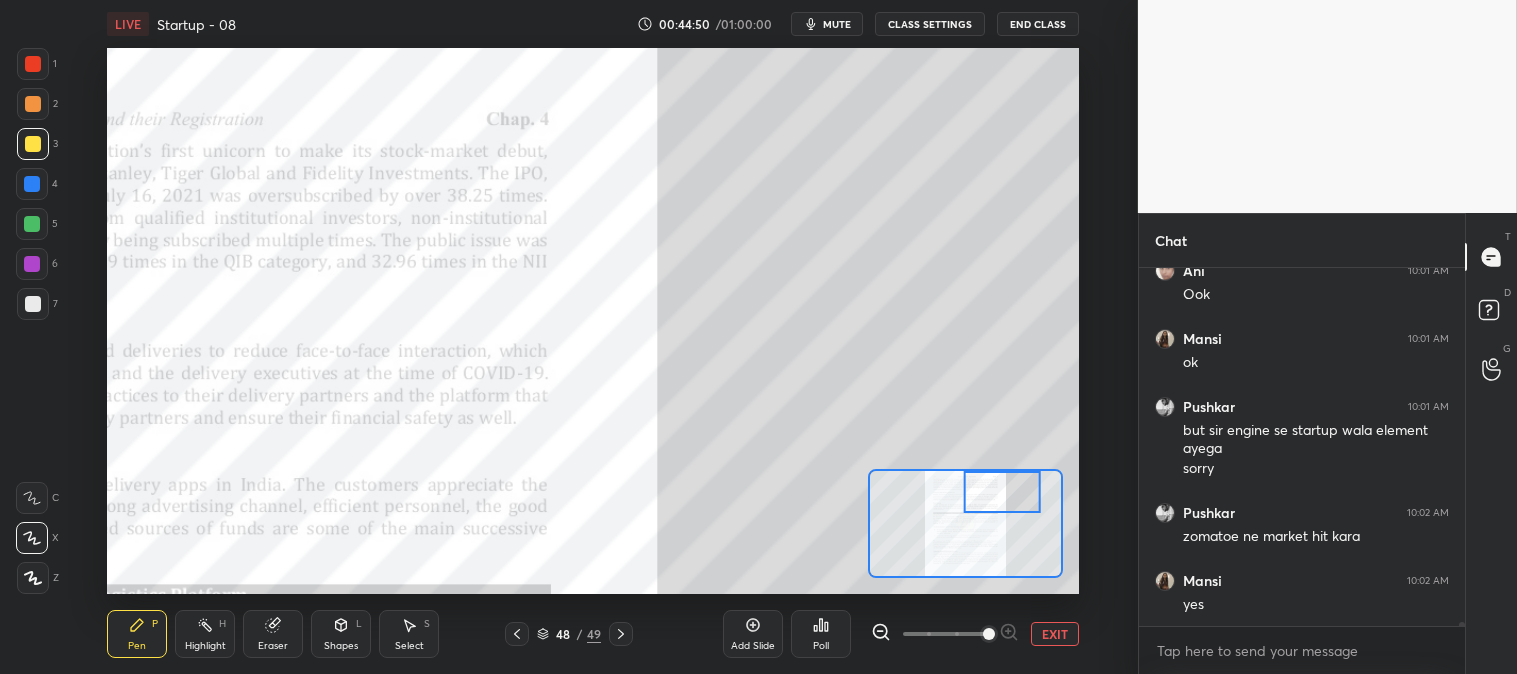 click on "Pen P Highlight H Eraser Shapes L Select S 48 / 49 Add Slide Poll EXIT" at bounding box center [592, 634] 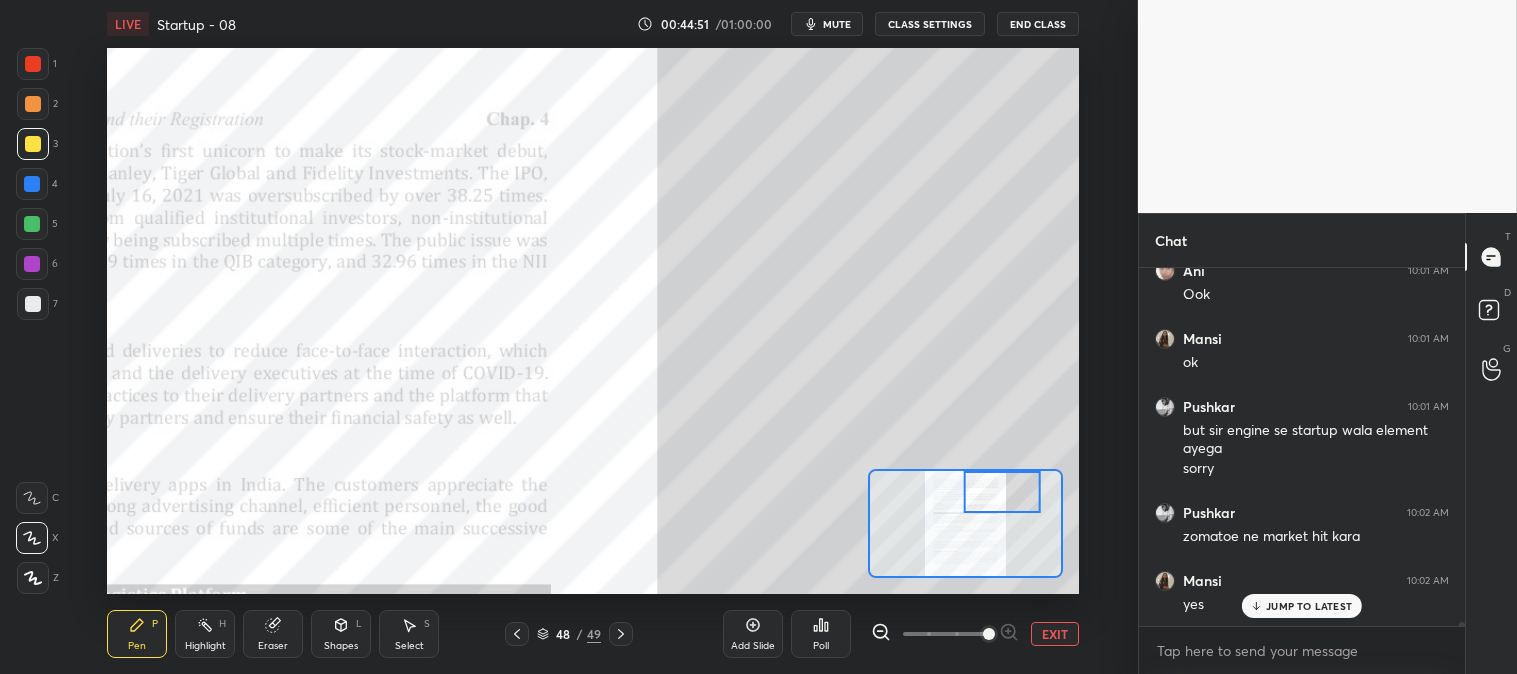 scroll, scrollTop: 31105, scrollLeft: 0, axis: vertical 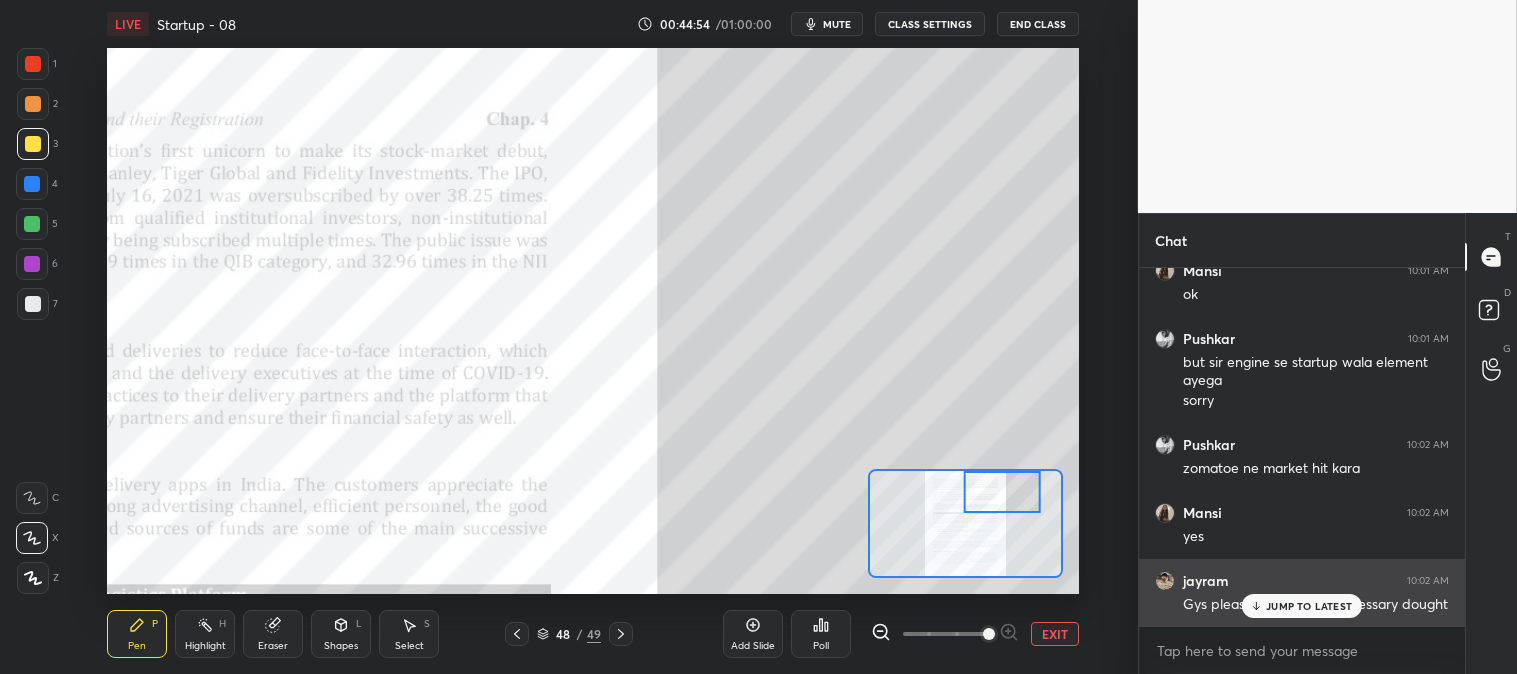 click on "JUMP TO LATEST" at bounding box center [1302, 606] 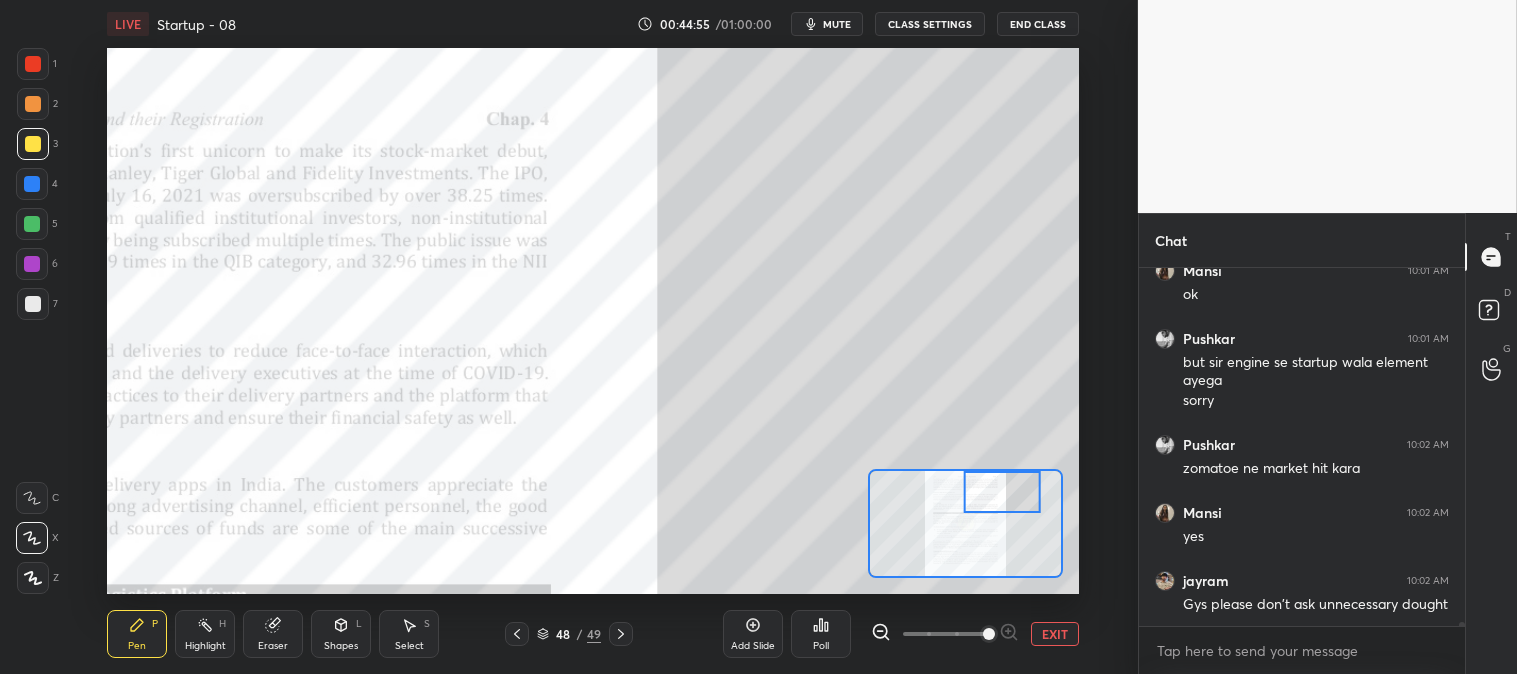 click on "Highlight" at bounding box center (205, 646) 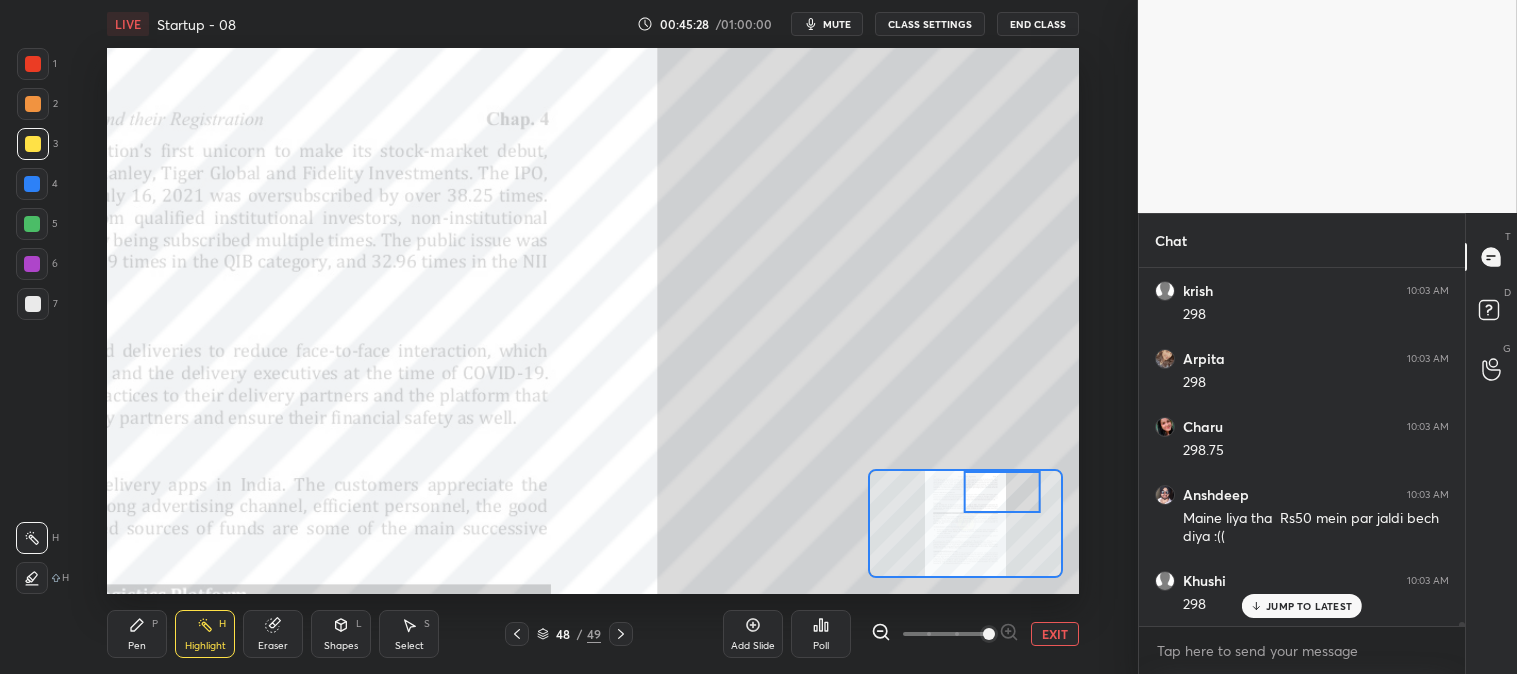 scroll, scrollTop: 31735, scrollLeft: 0, axis: vertical 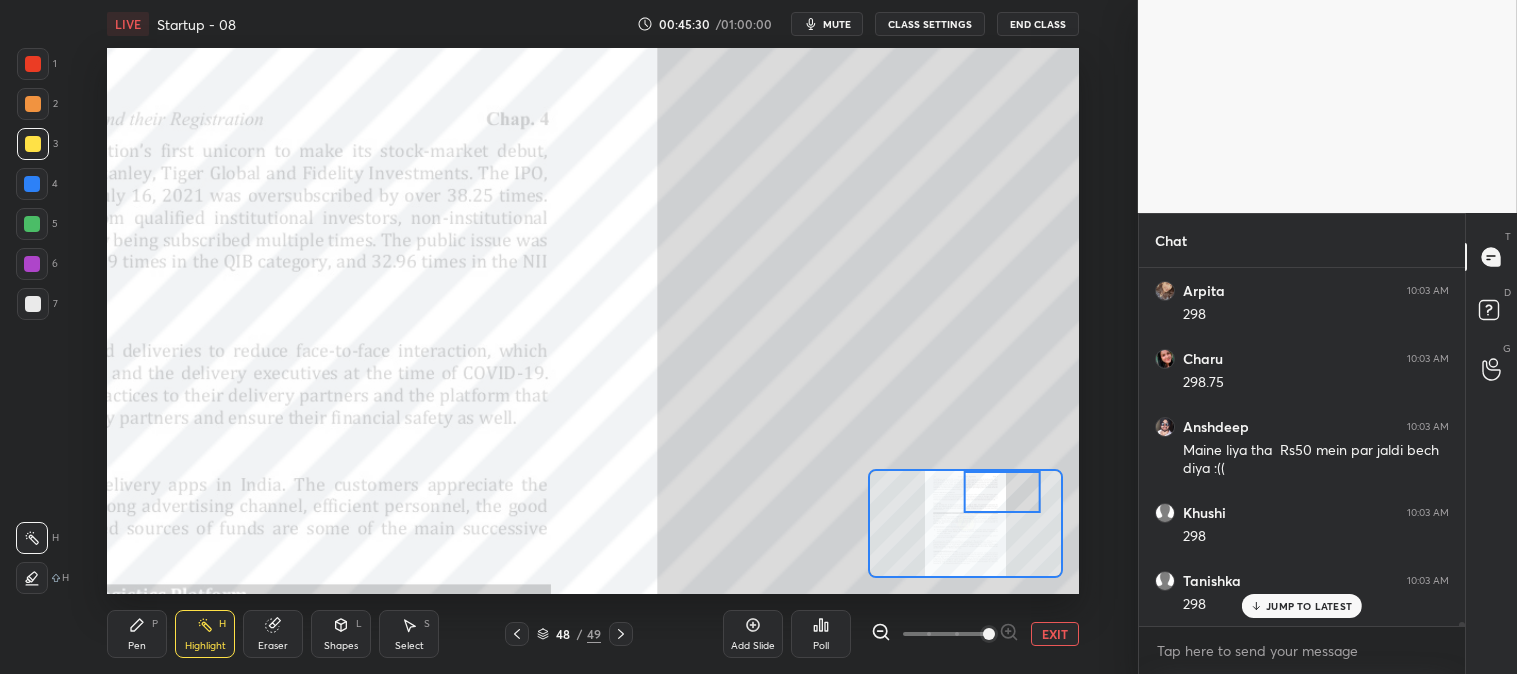 click on "JUMP TO LATEST" at bounding box center (1309, 606) 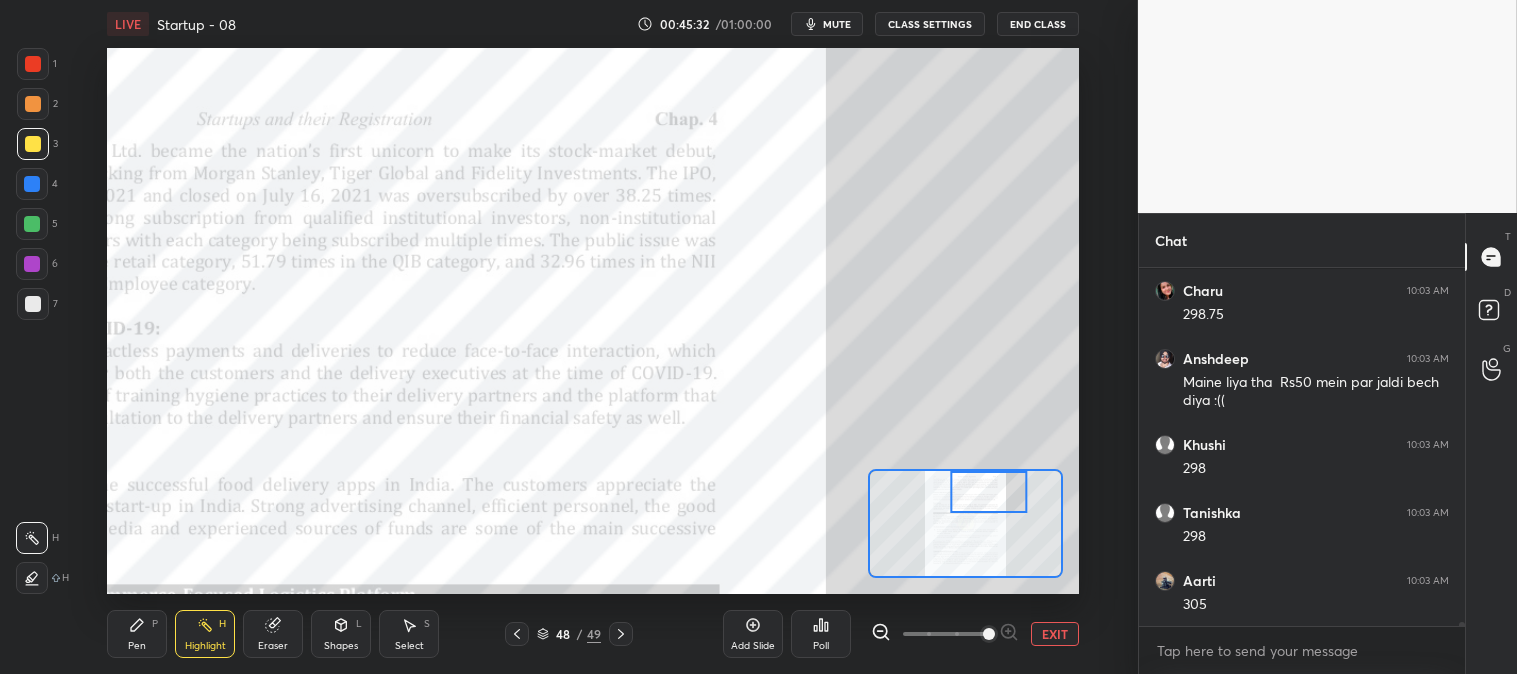 scroll, scrollTop: 31871, scrollLeft: 0, axis: vertical 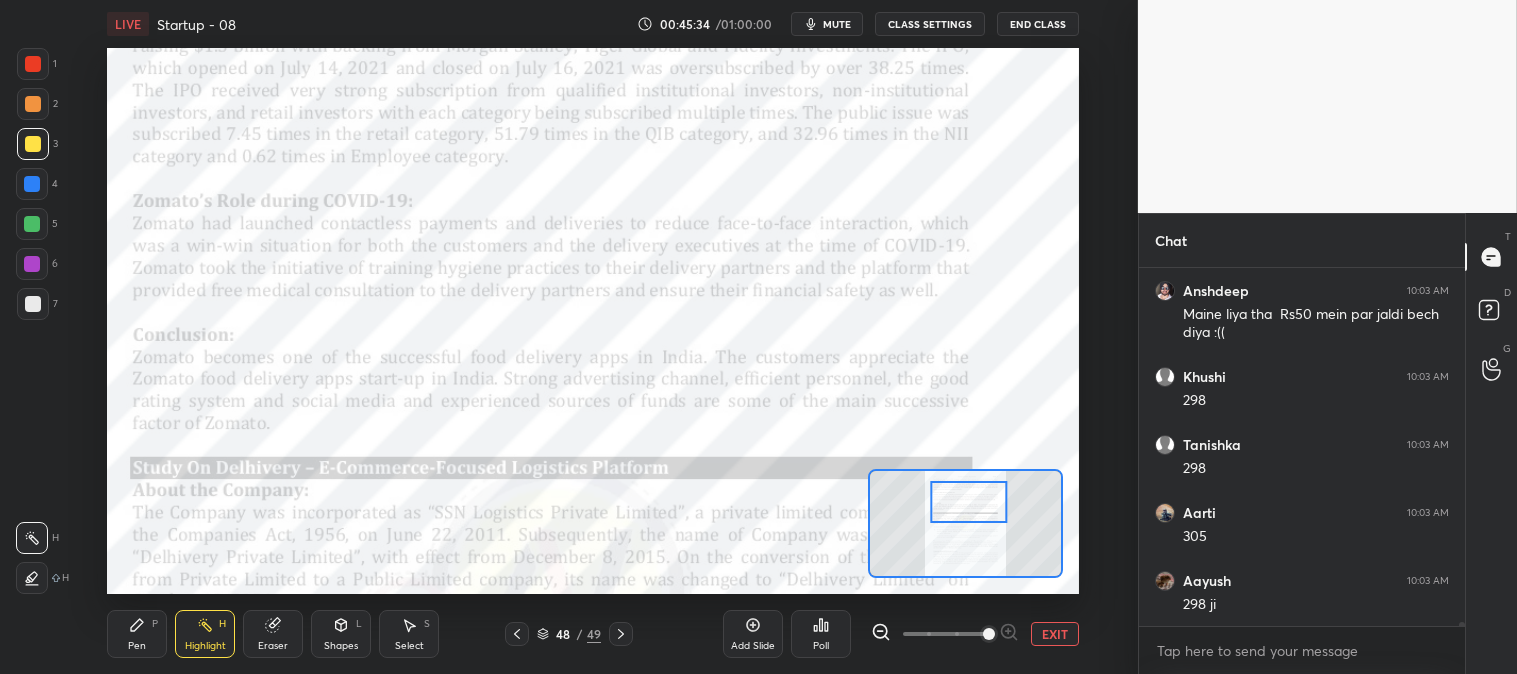 click on "Highlight H" at bounding box center (205, 634) 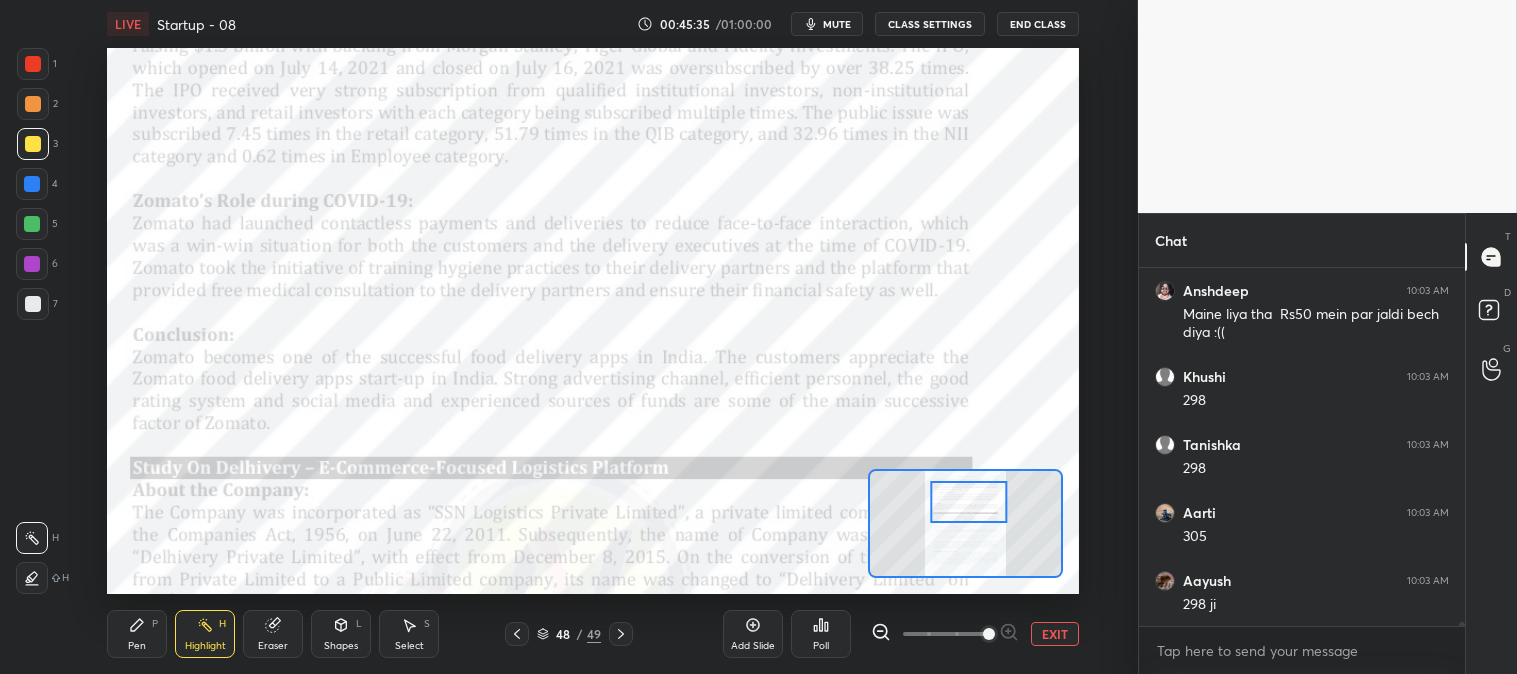 click at bounding box center (33, 64) 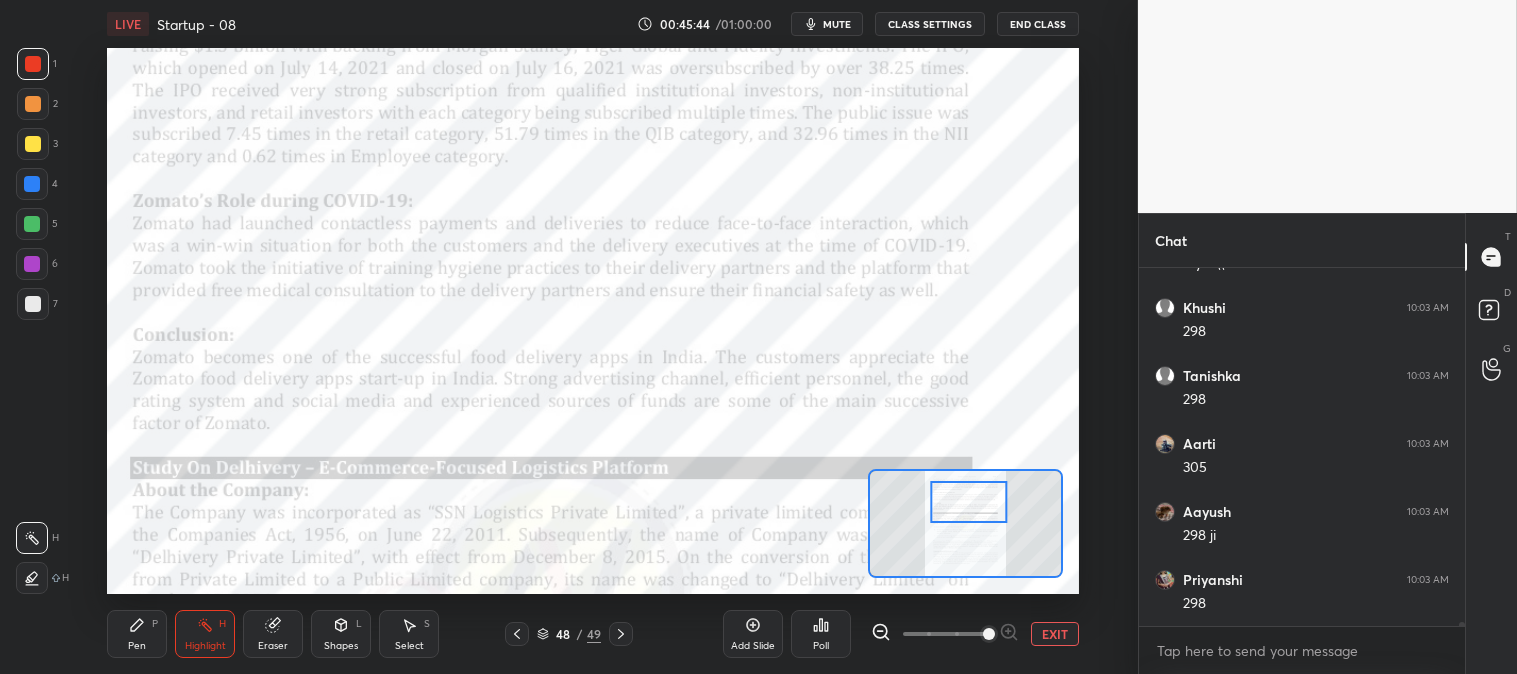 scroll, scrollTop: 32007, scrollLeft: 0, axis: vertical 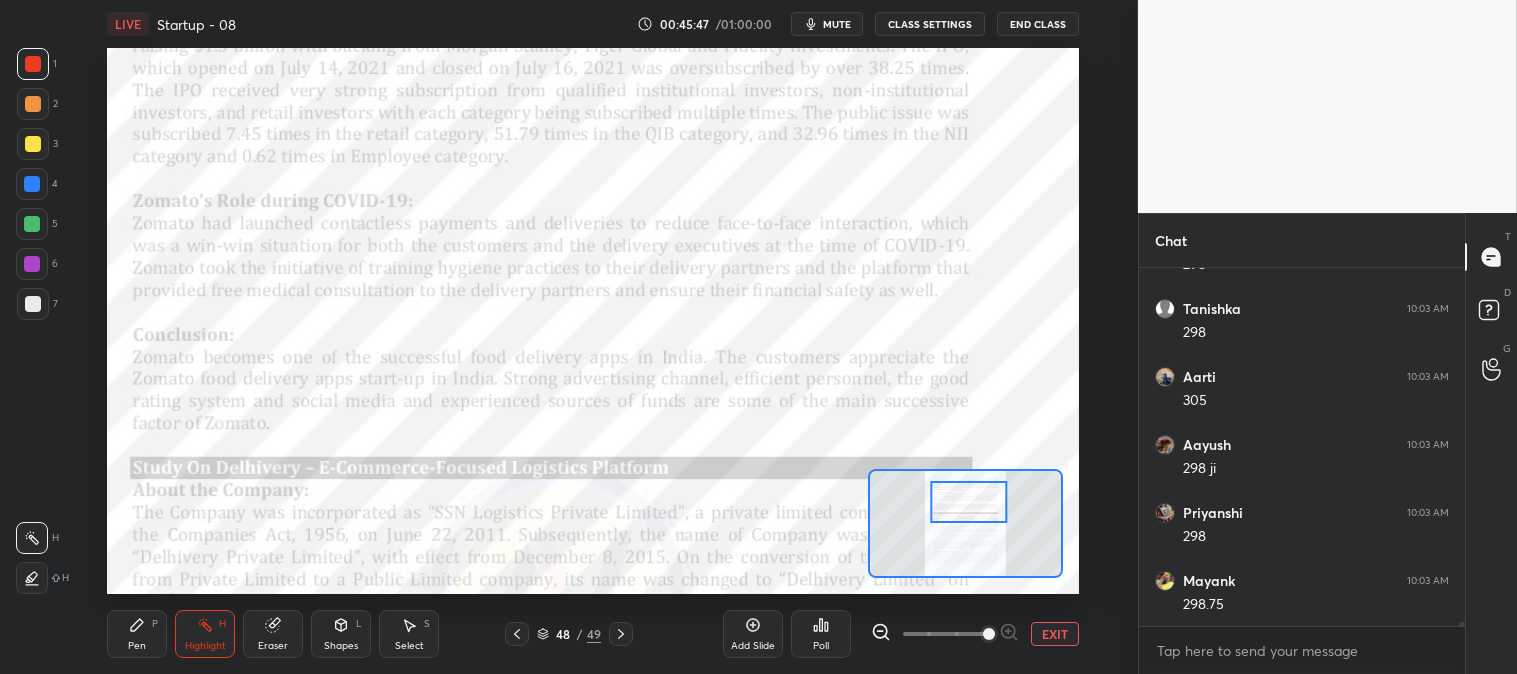 click on "EXIT" at bounding box center [1055, 634] 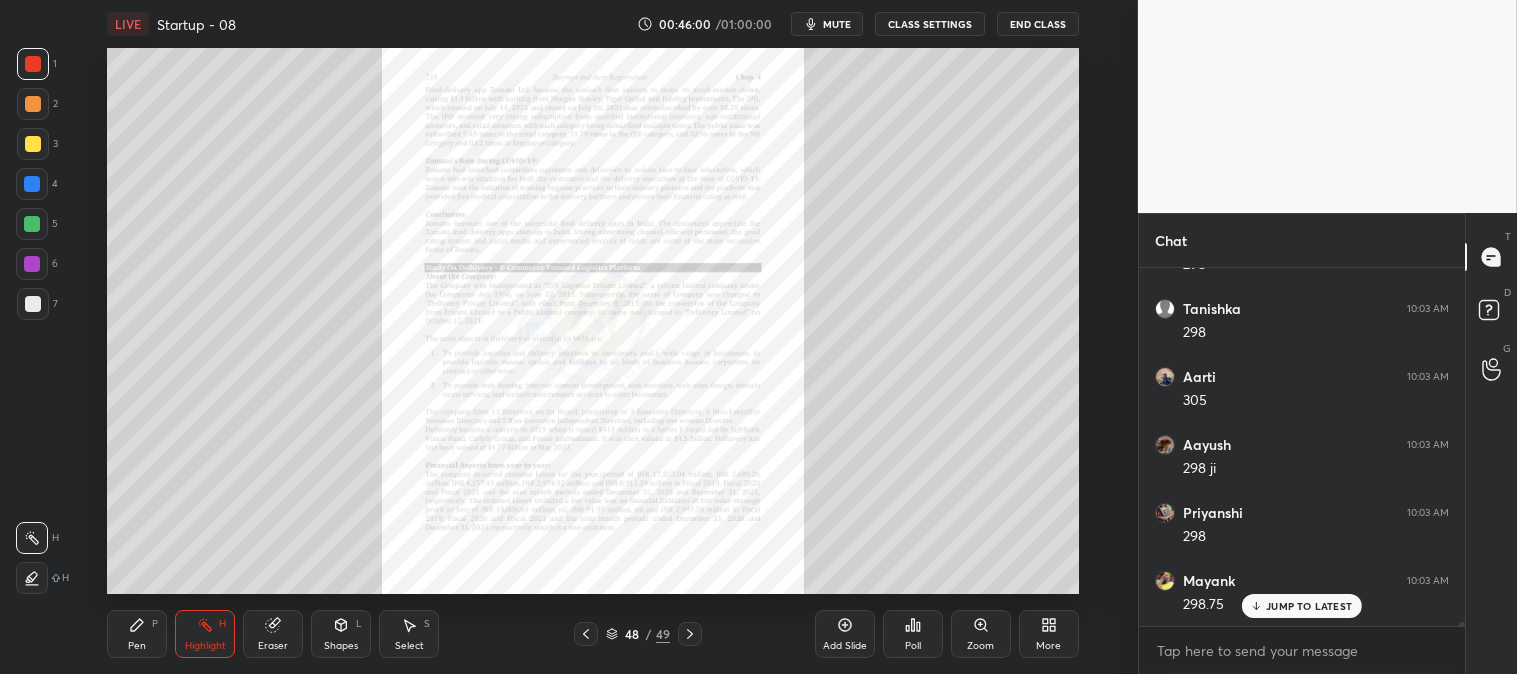 scroll, scrollTop: 32075, scrollLeft: 0, axis: vertical 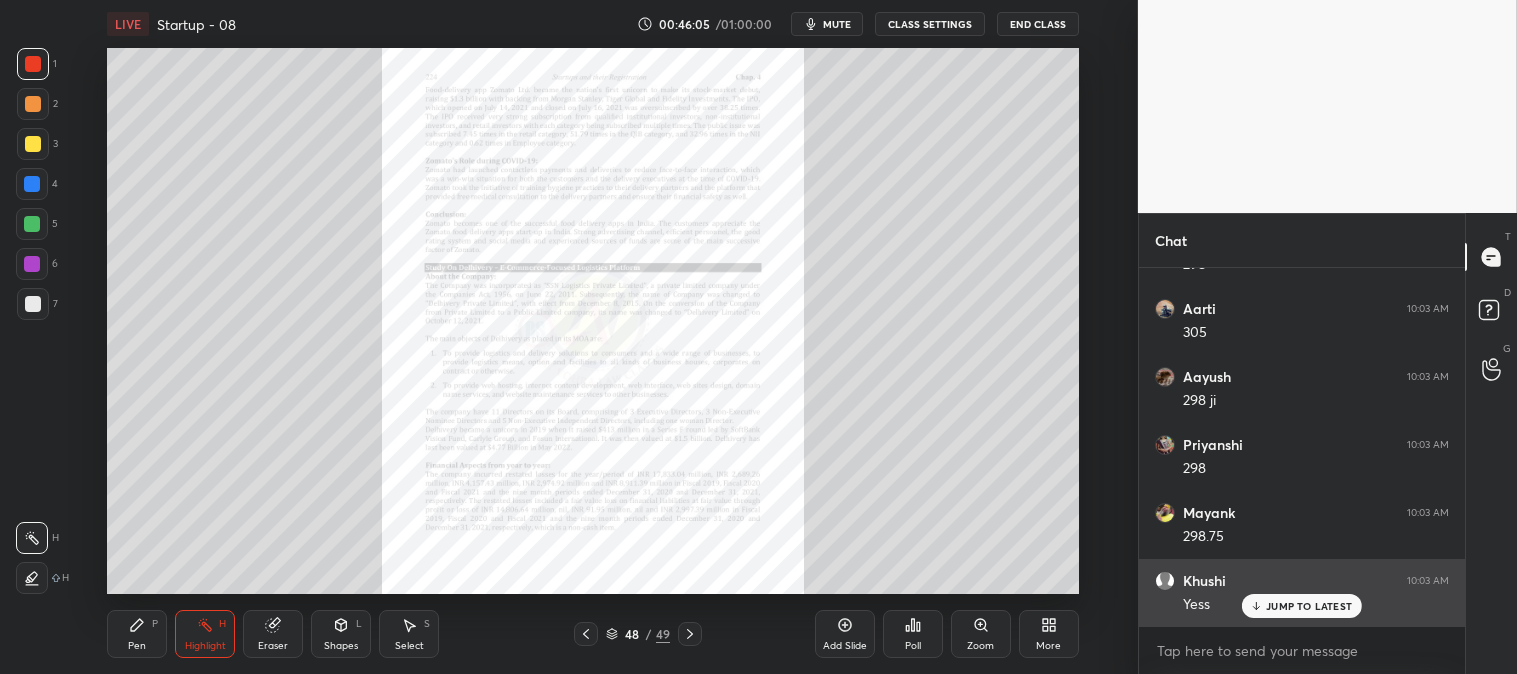 click on "JUMP TO LATEST" at bounding box center (1309, 606) 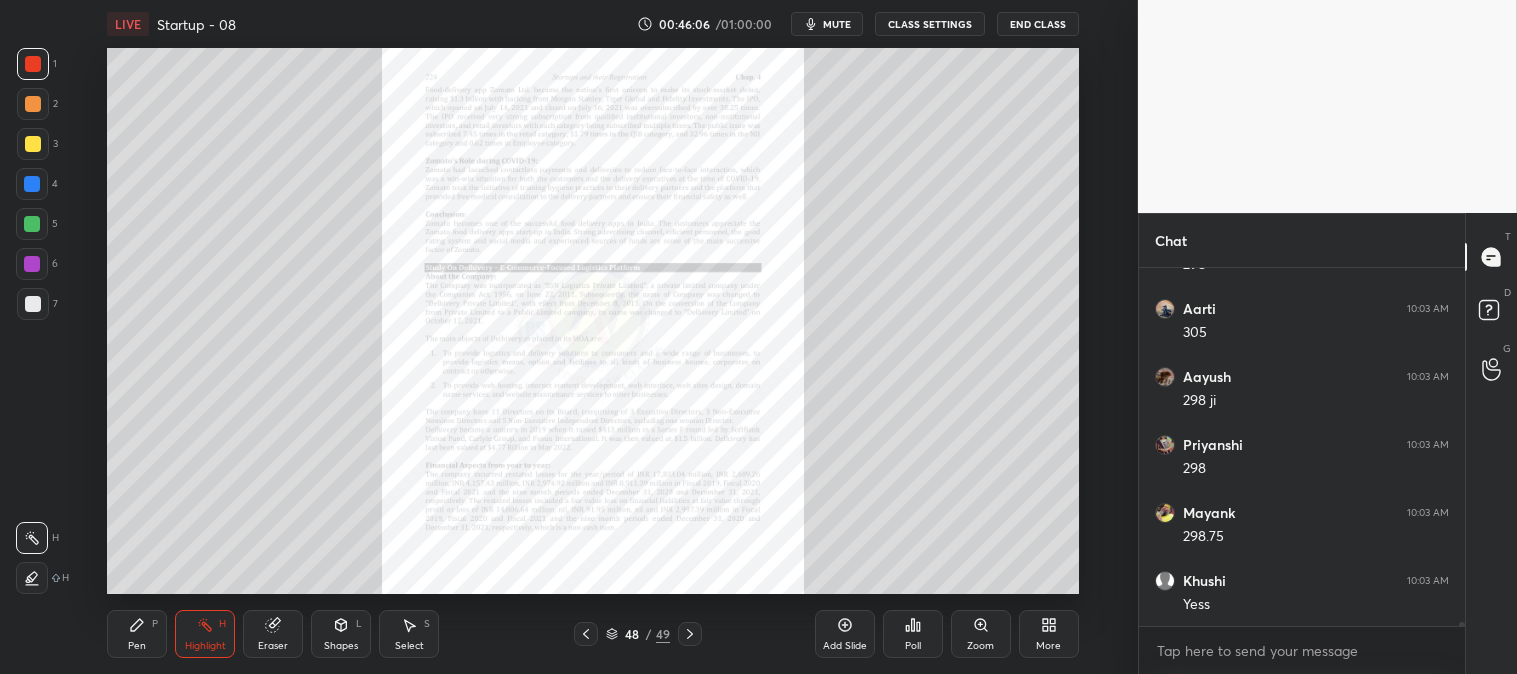 click 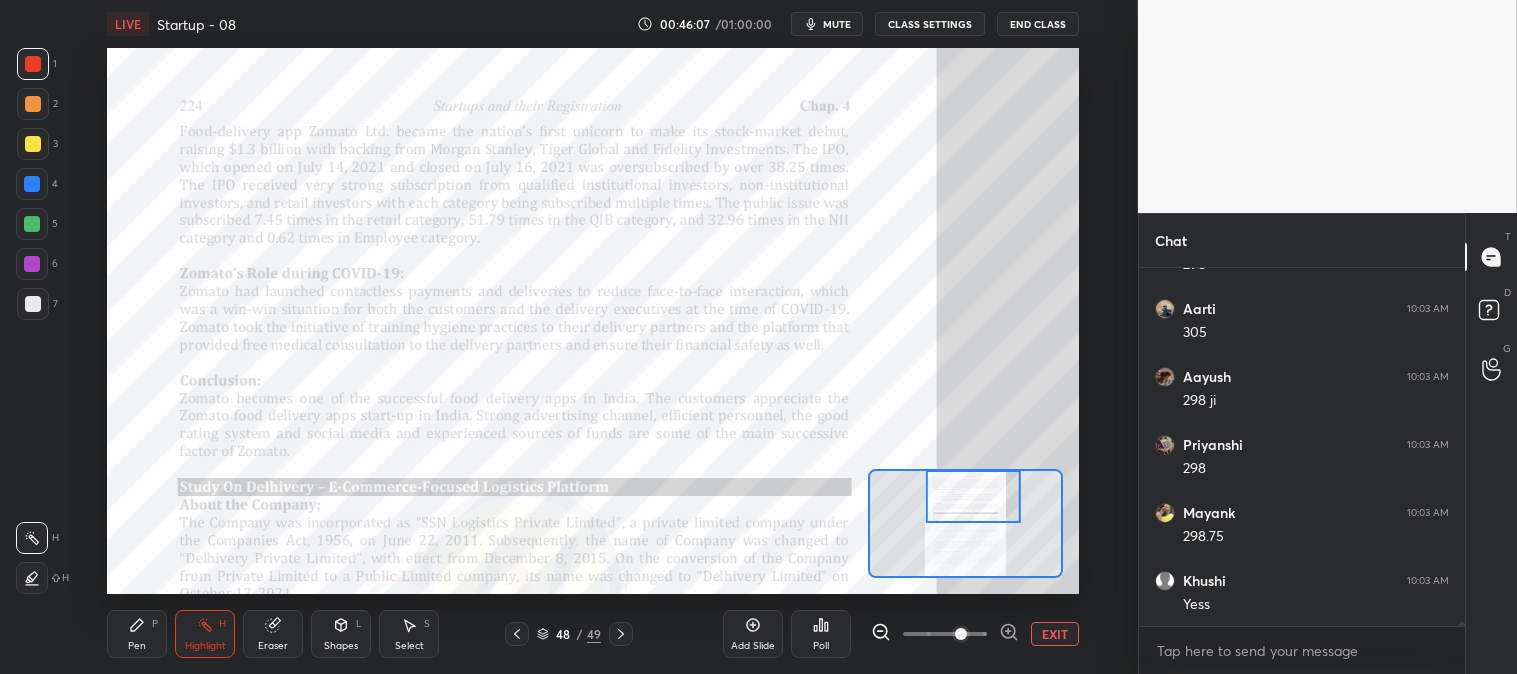 scroll, scrollTop: 32143, scrollLeft: 0, axis: vertical 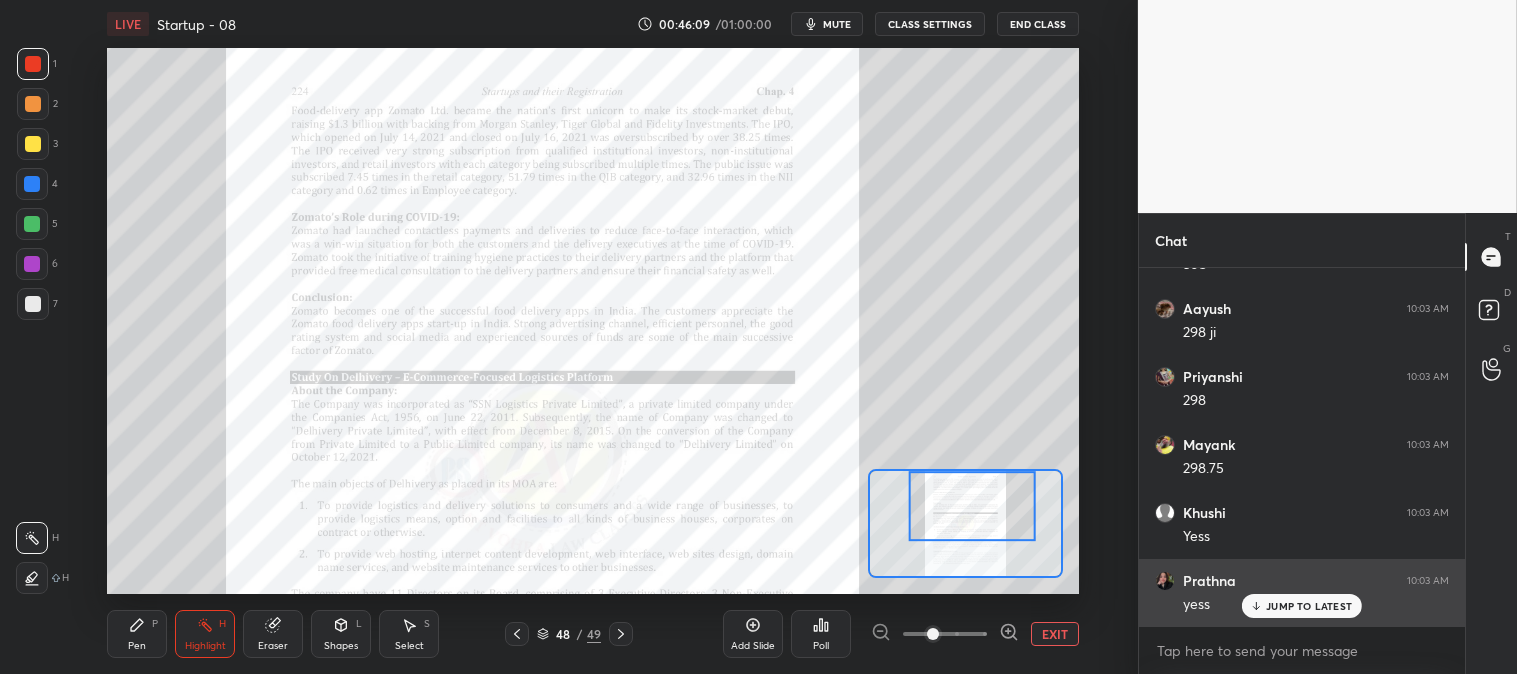 click on "JUMP TO LATEST" at bounding box center (1309, 606) 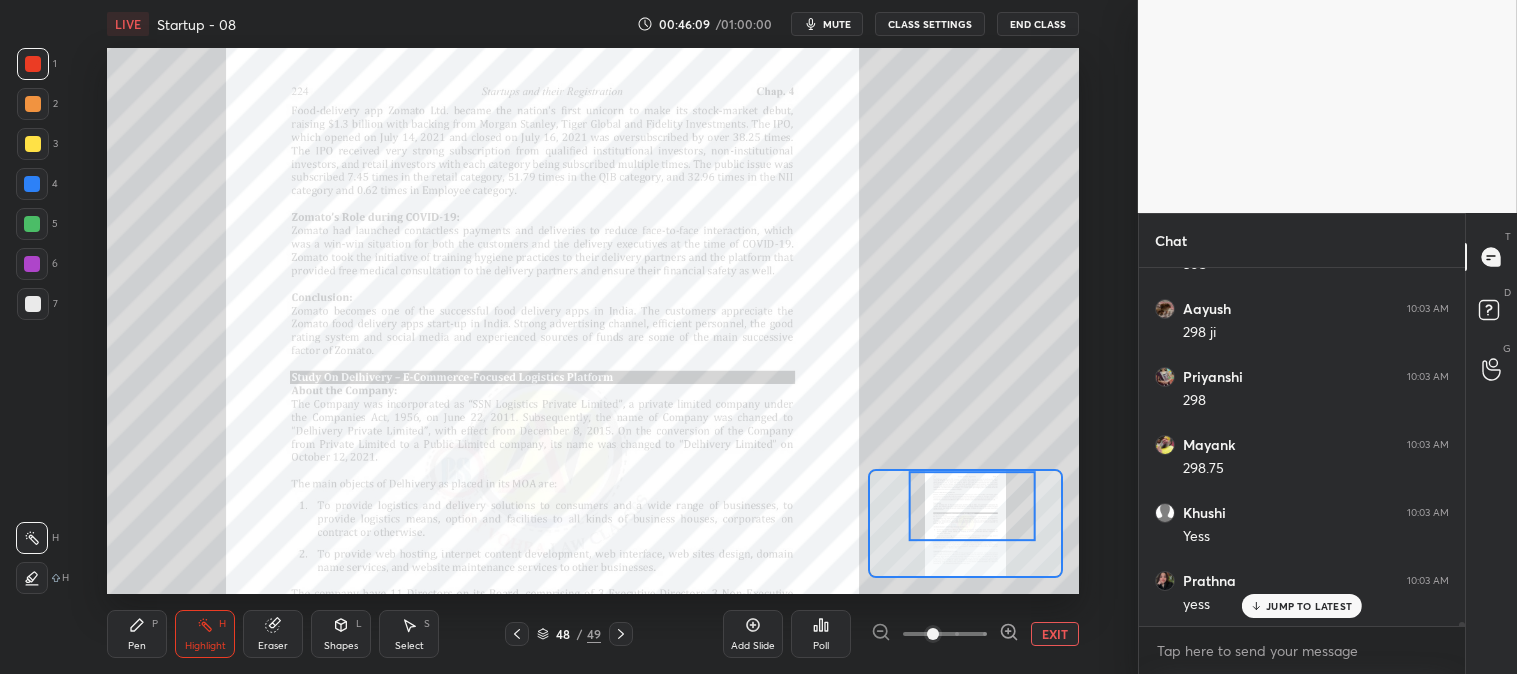scroll, scrollTop: 32211, scrollLeft: 0, axis: vertical 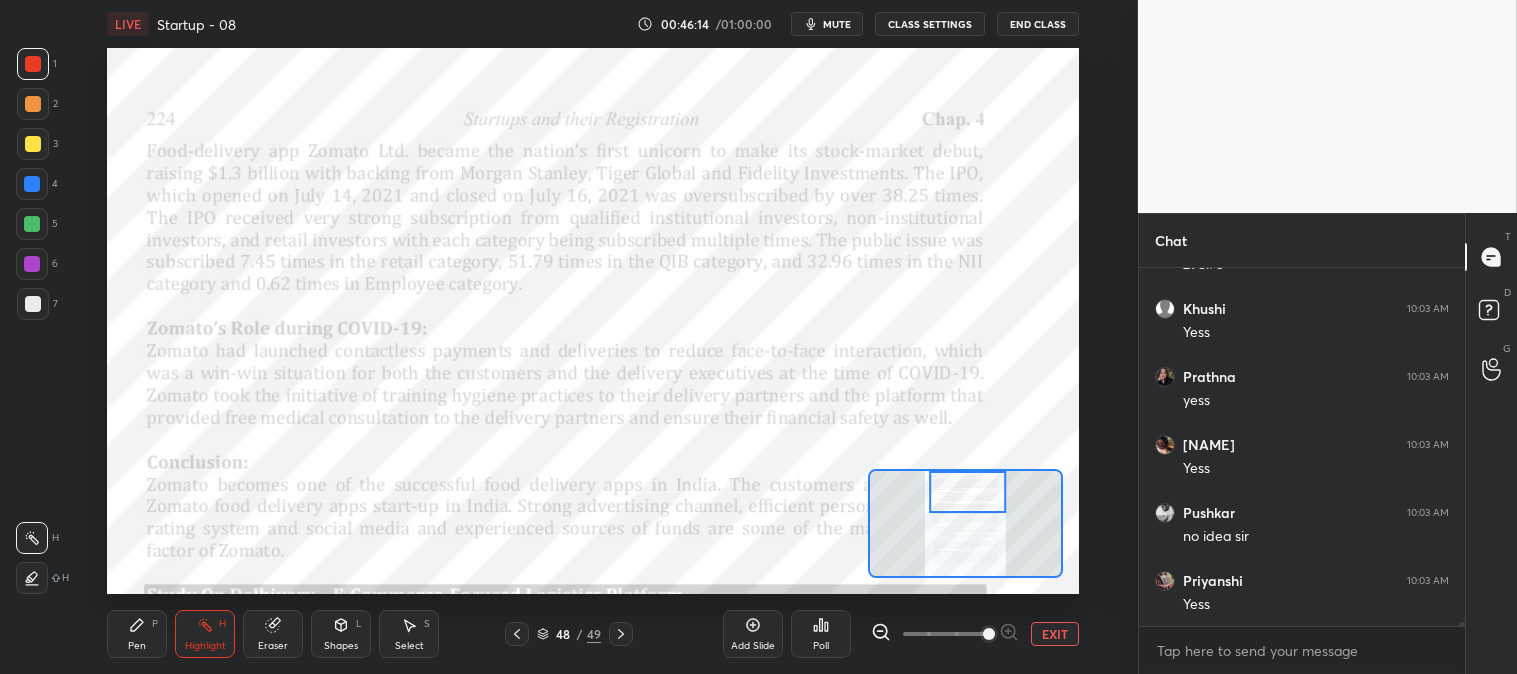 click on "EXIT" at bounding box center (1055, 634) 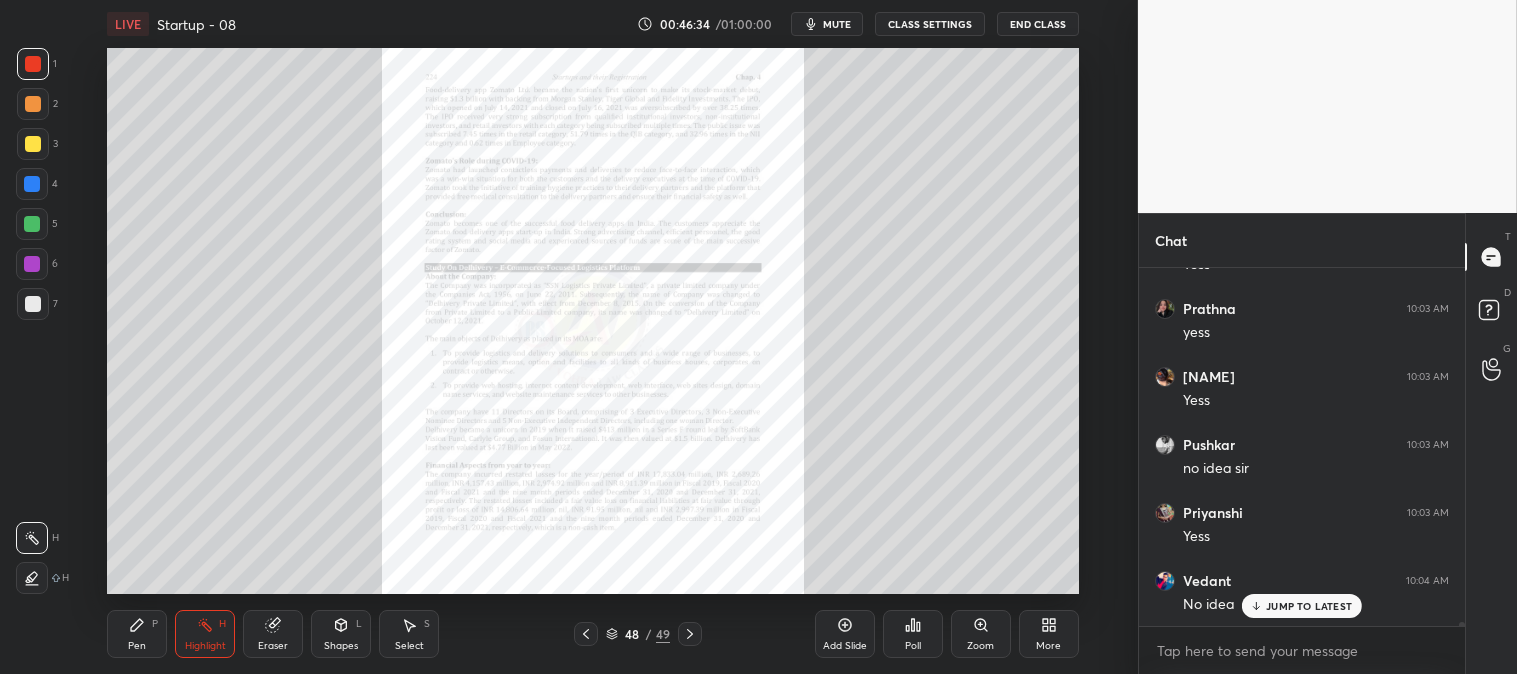 scroll, scrollTop: 32483, scrollLeft: 0, axis: vertical 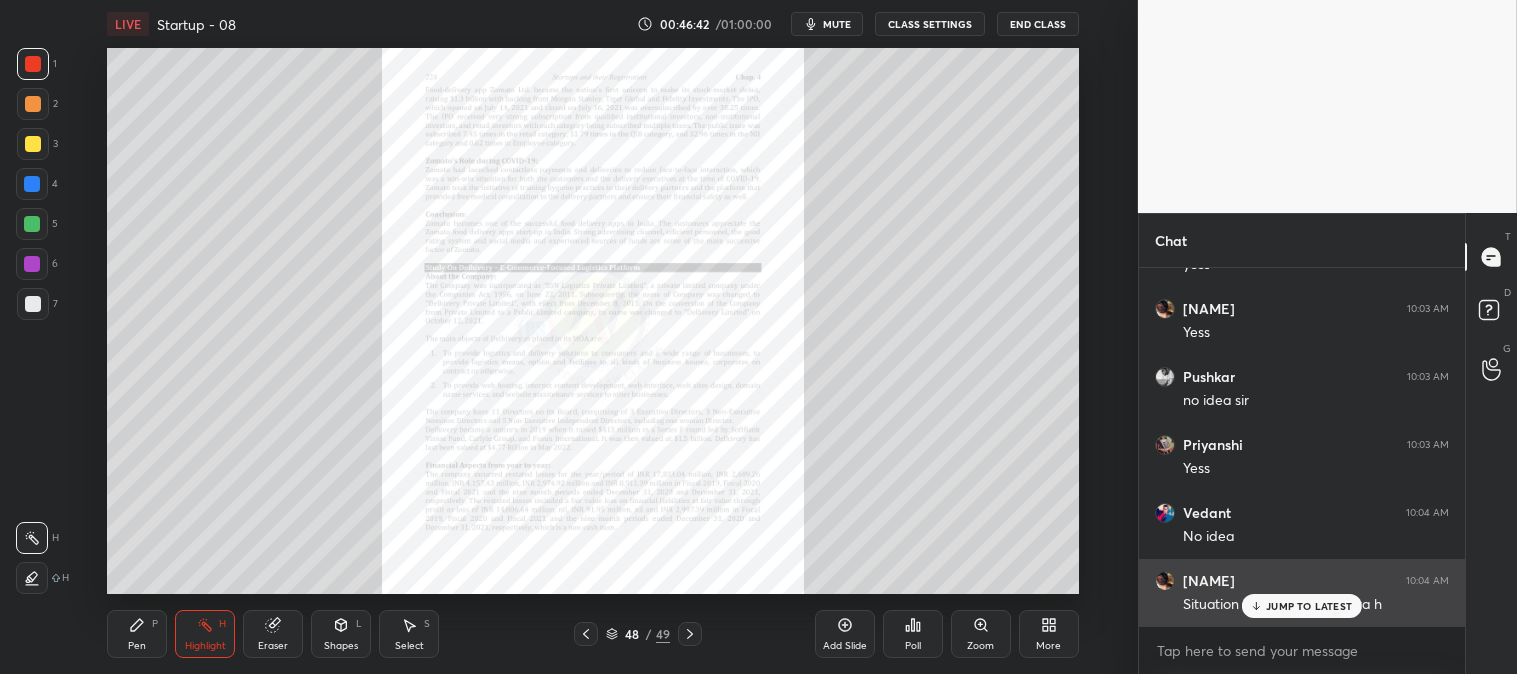 click on "JUMP TO LATEST" at bounding box center [1309, 606] 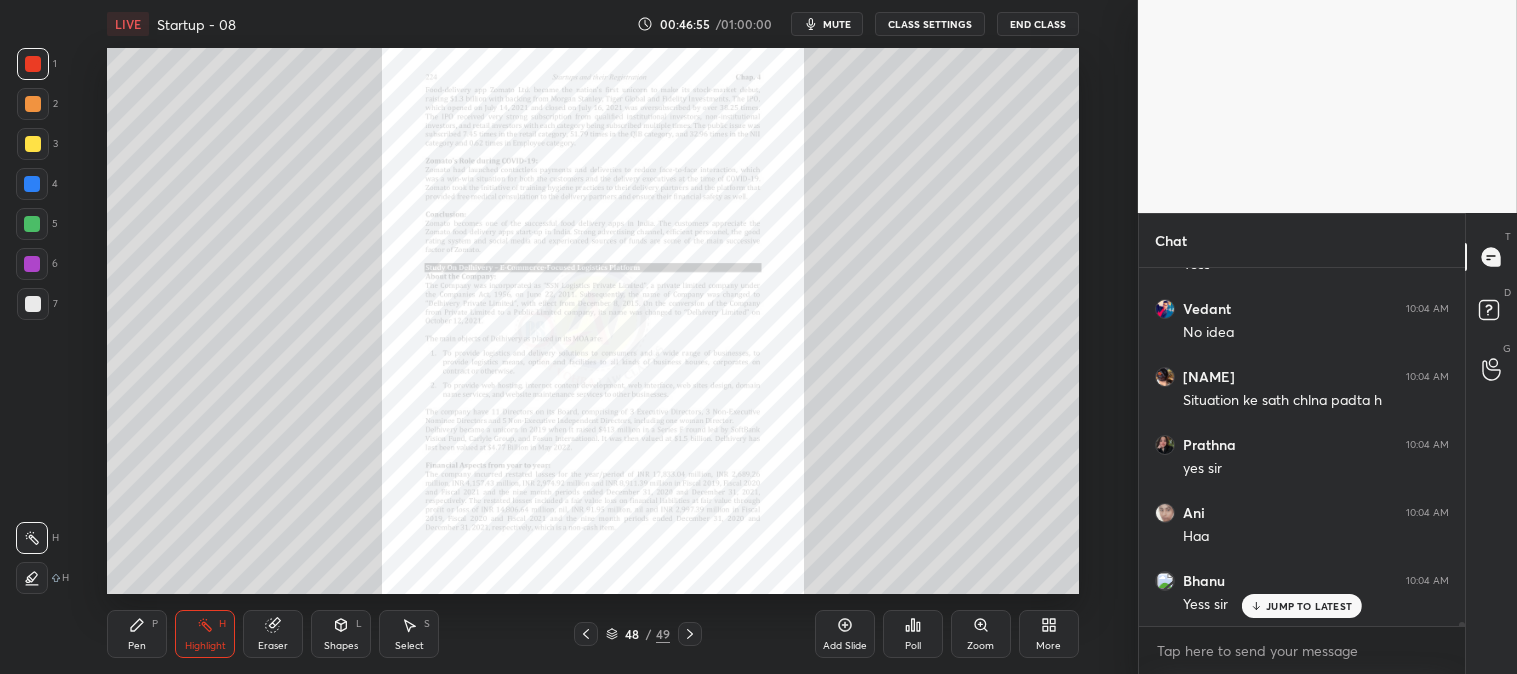 scroll, scrollTop: 32755, scrollLeft: 0, axis: vertical 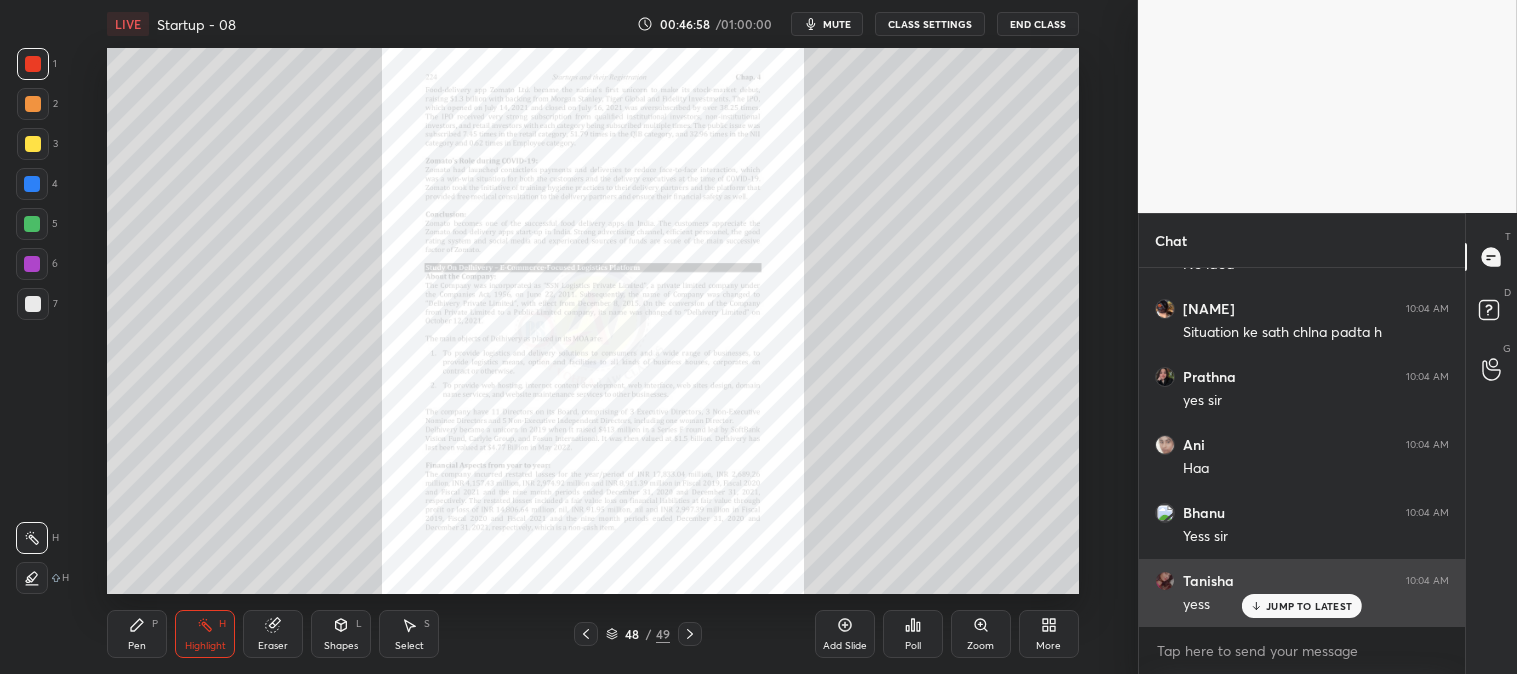 click on "JUMP TO LATEST" at bounding box center (1302, 606) 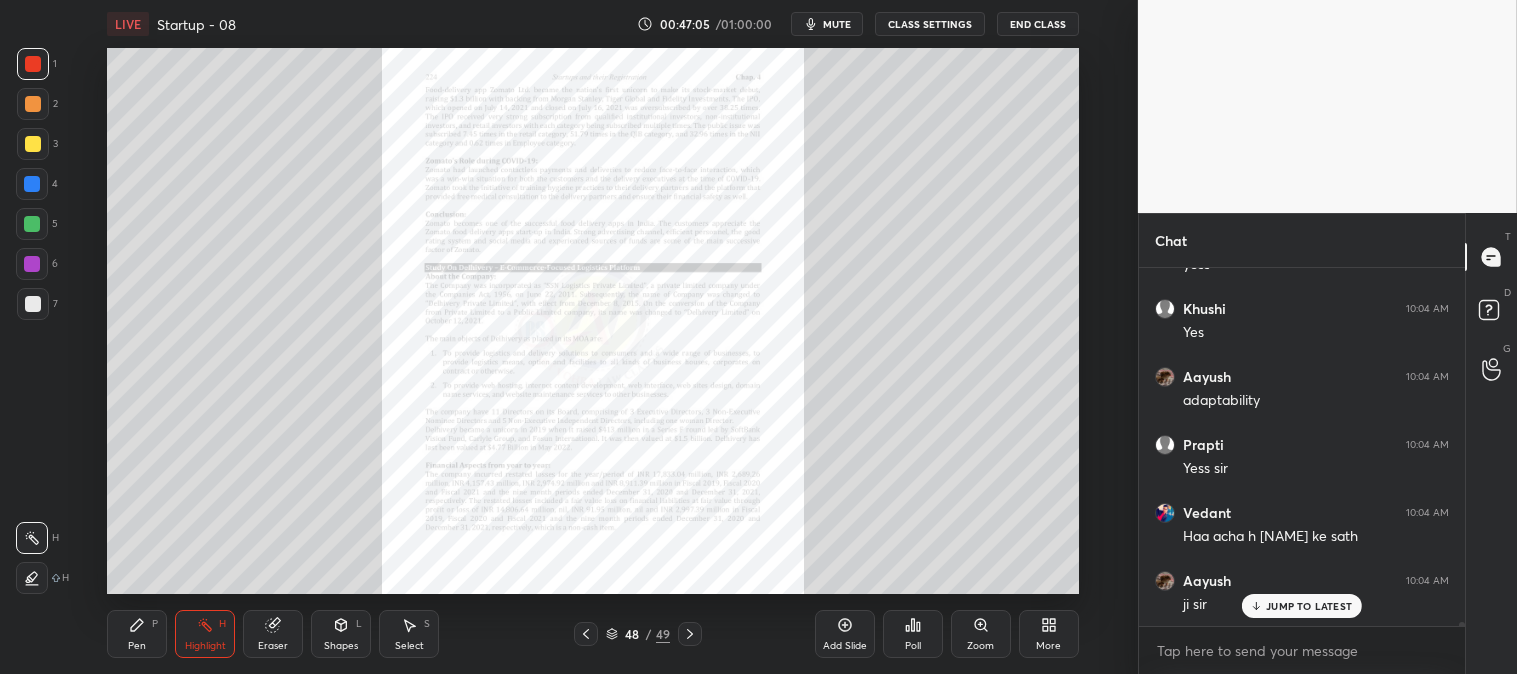 scroll, scrollTop: 33163, scrollLeft: 0, axis: vertical 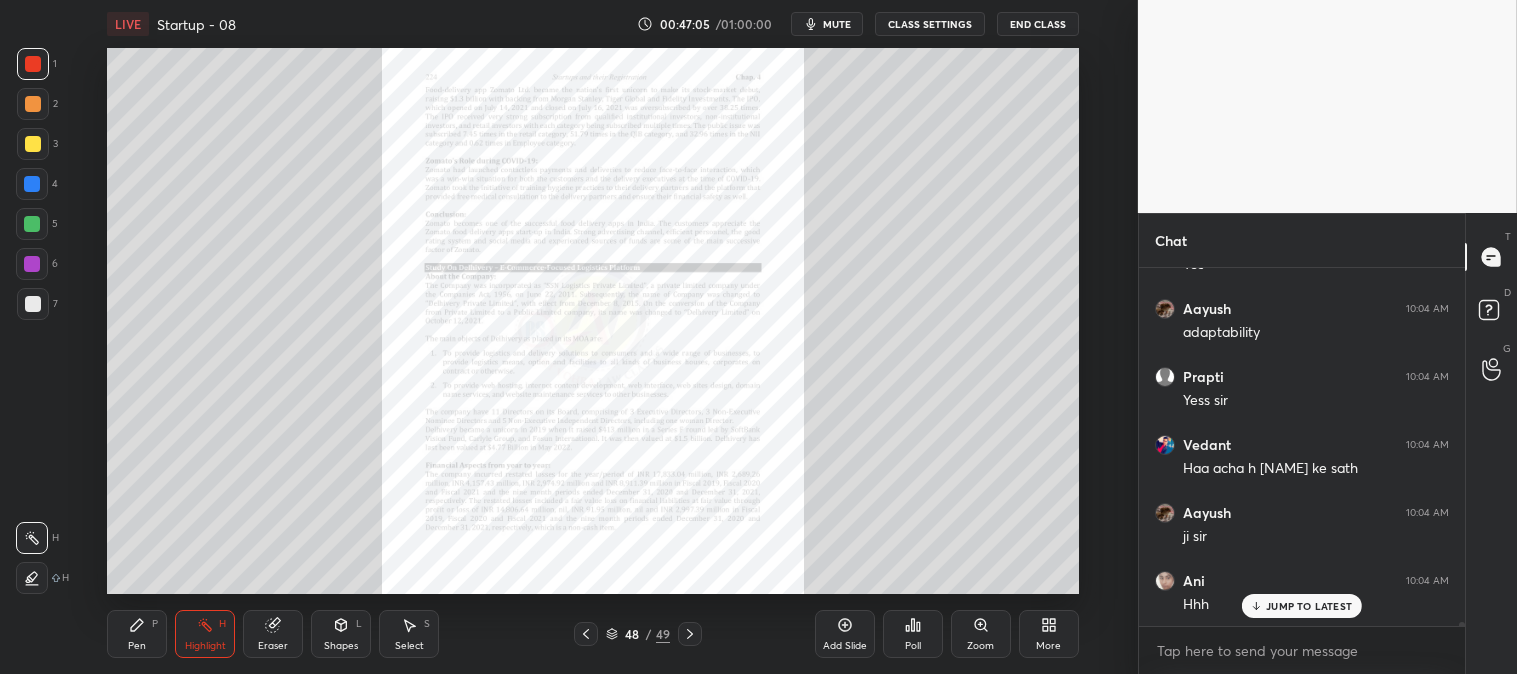click on "JUMP TO LATEST" at bounding box center (1302, 606) 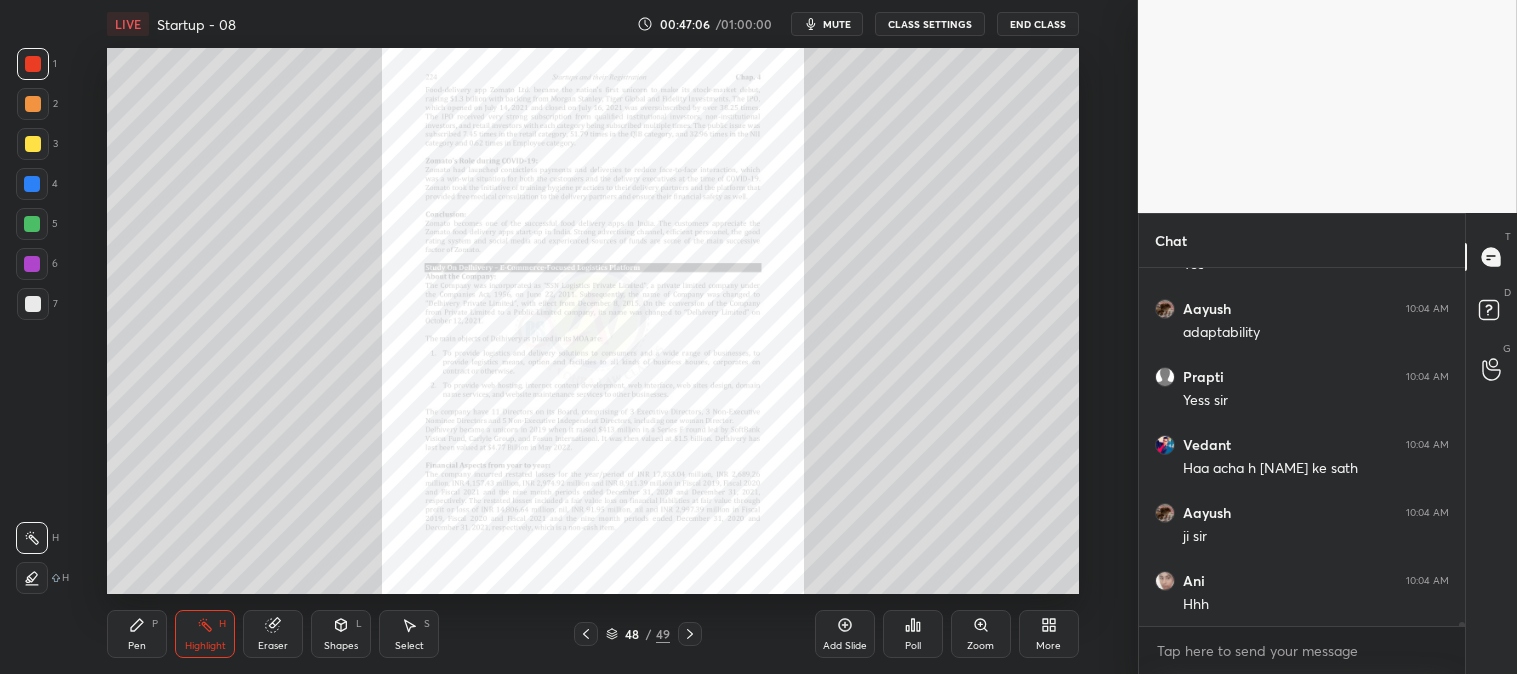 scroll, scrollTop: 33231, scrollLeft: 0, axis: vertical 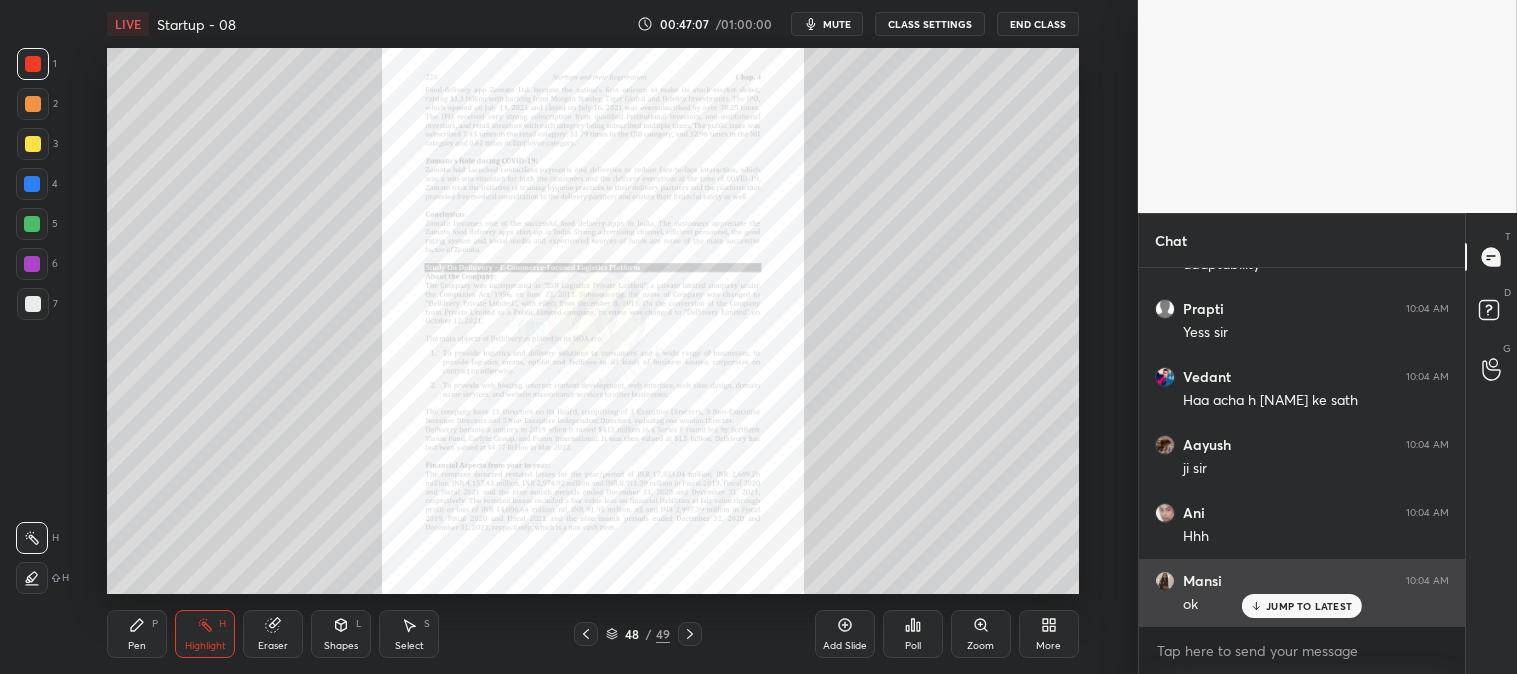 click on "JUMP TO LATEST" at bounding box center [1309, 606] 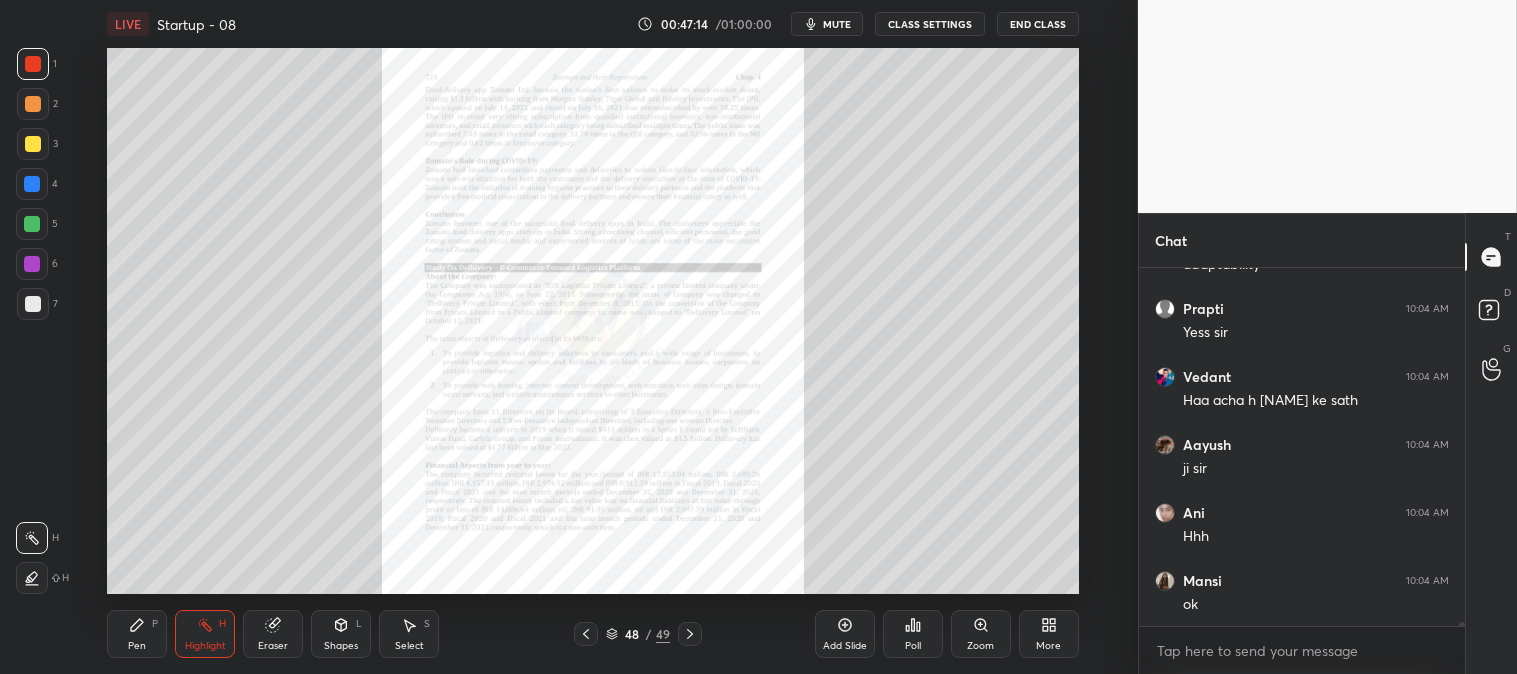 click 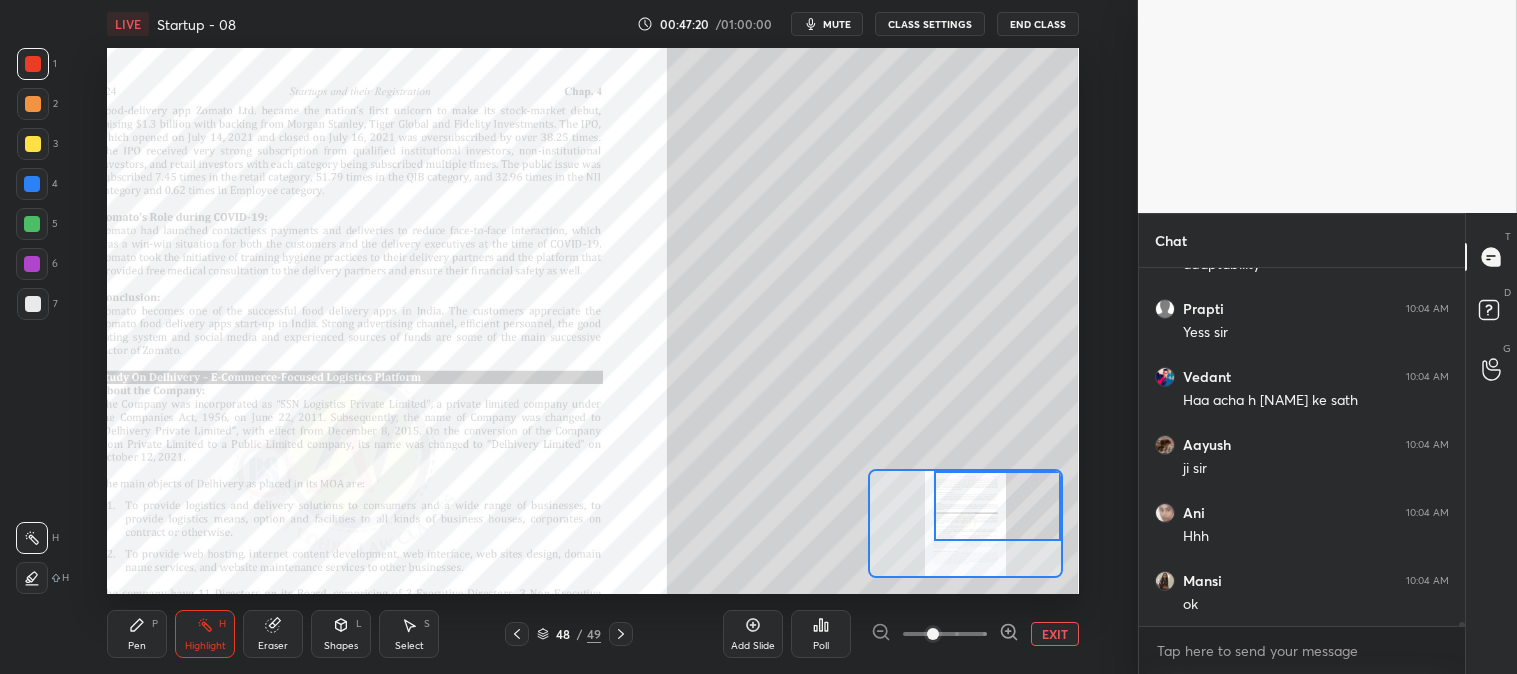 scroll, scrollTop: 33300, scrollLeft: 0, axis: vertical 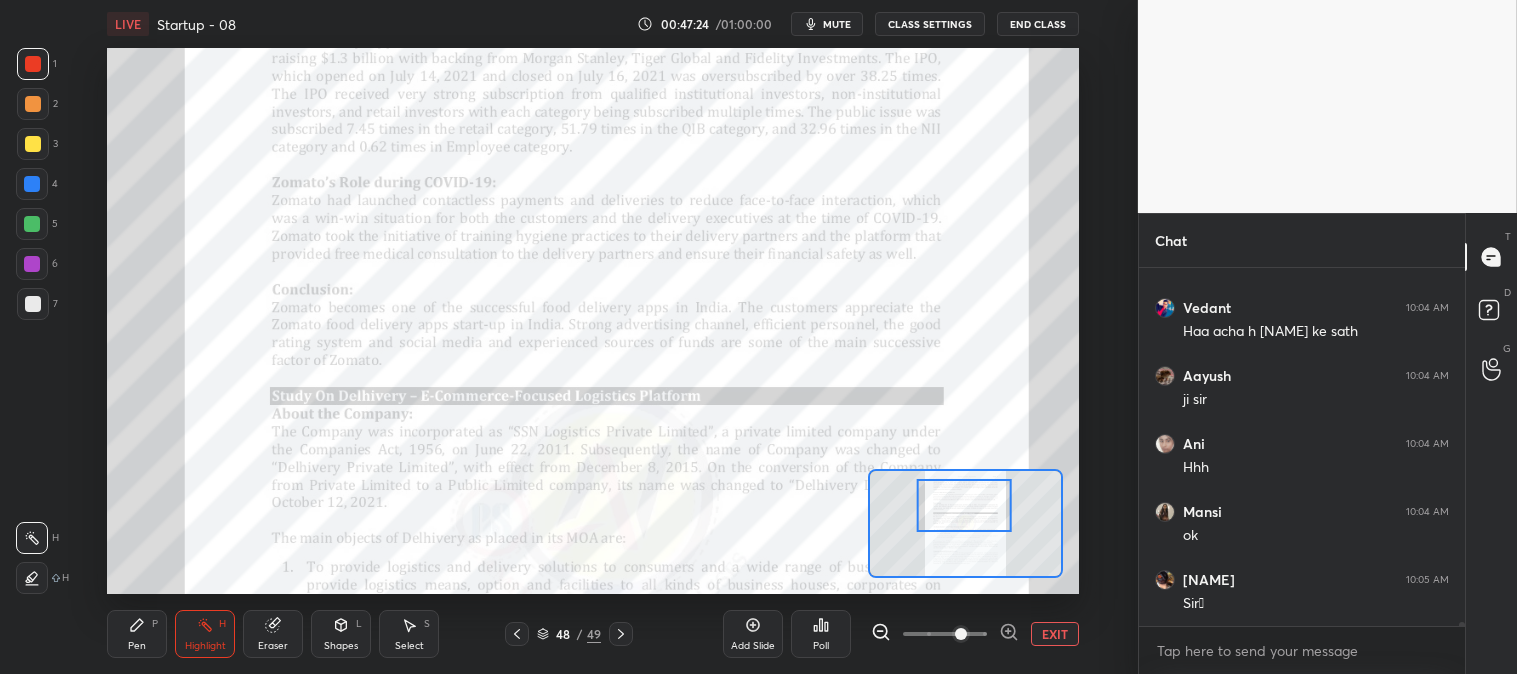 click 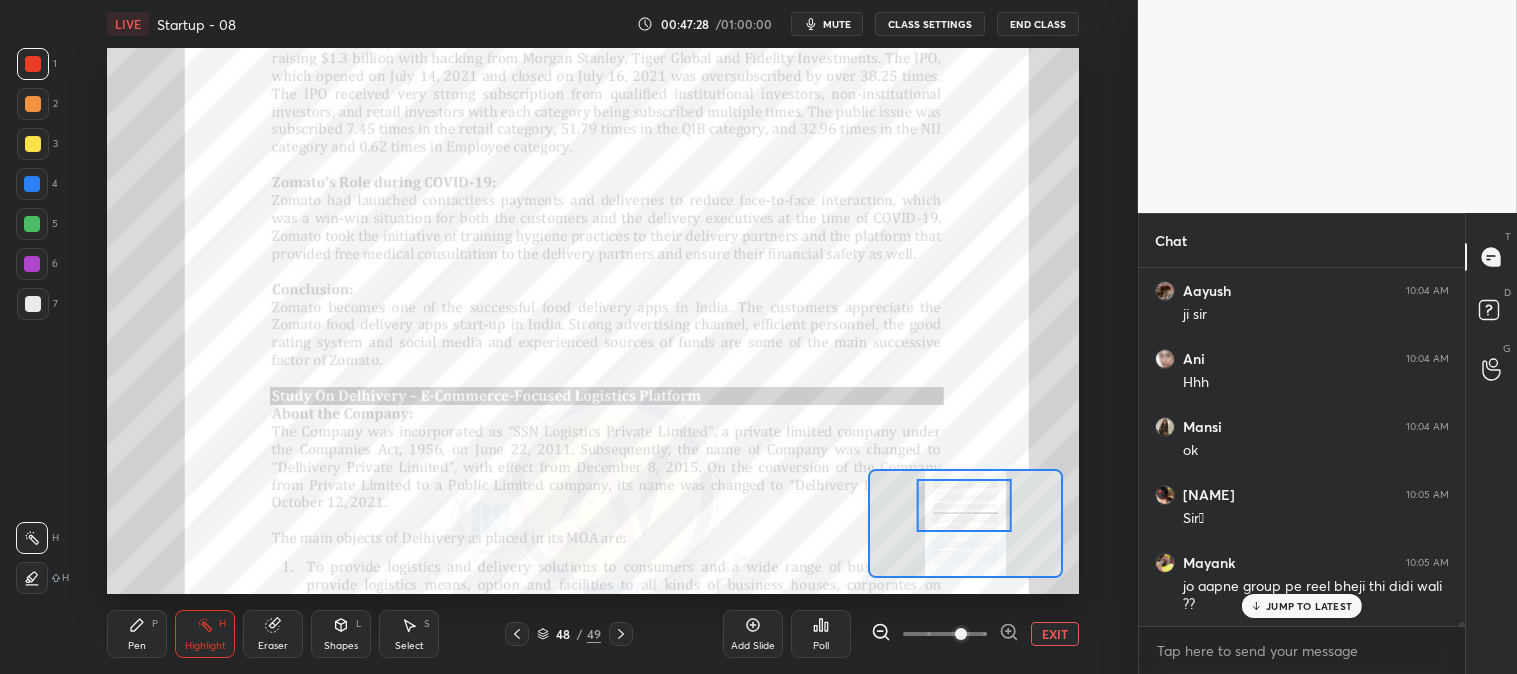 scroll, scrollTop: 33521, scrollLeft: 0, axis: vertical 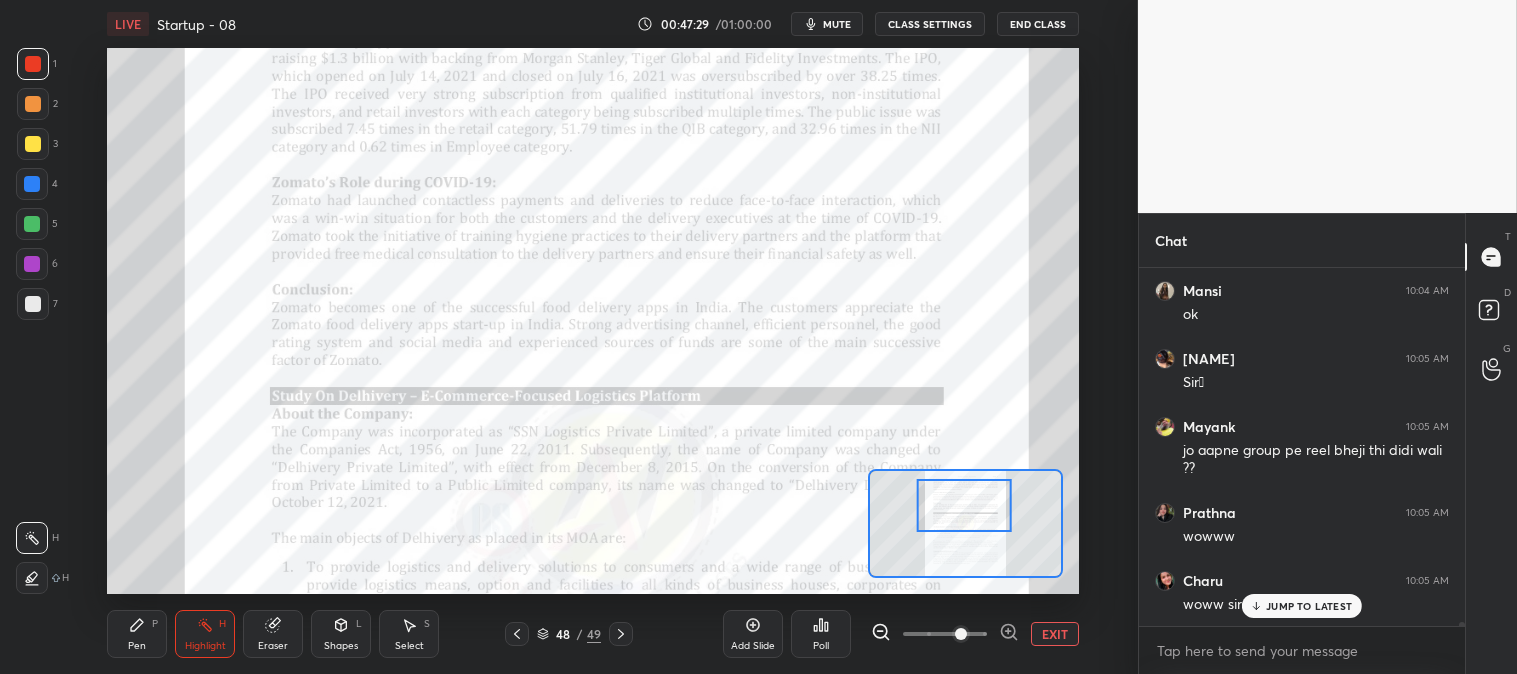 click on "JUMP TO LATEST" at bounding box center (1309, 606) 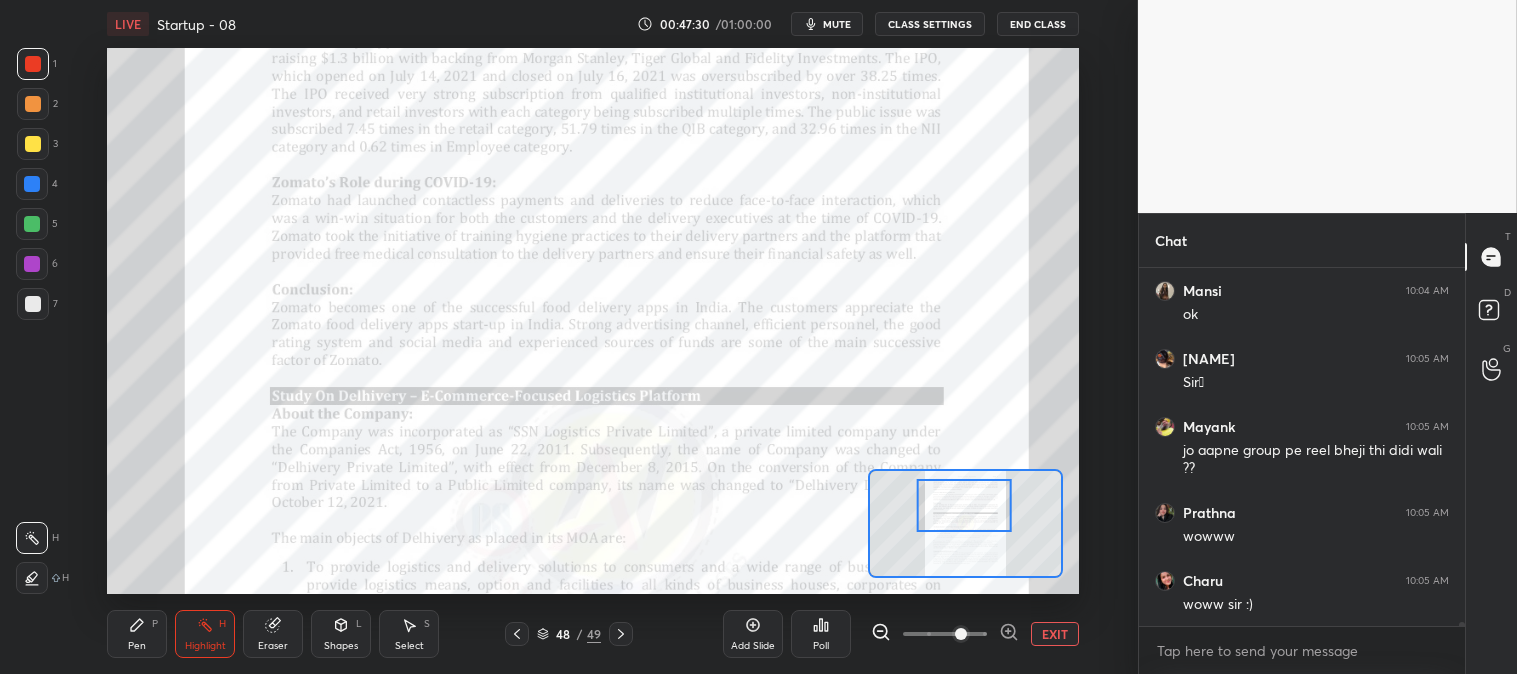 scroll, scrollTop: 33607, scrollLeft: 0, axis: vertical 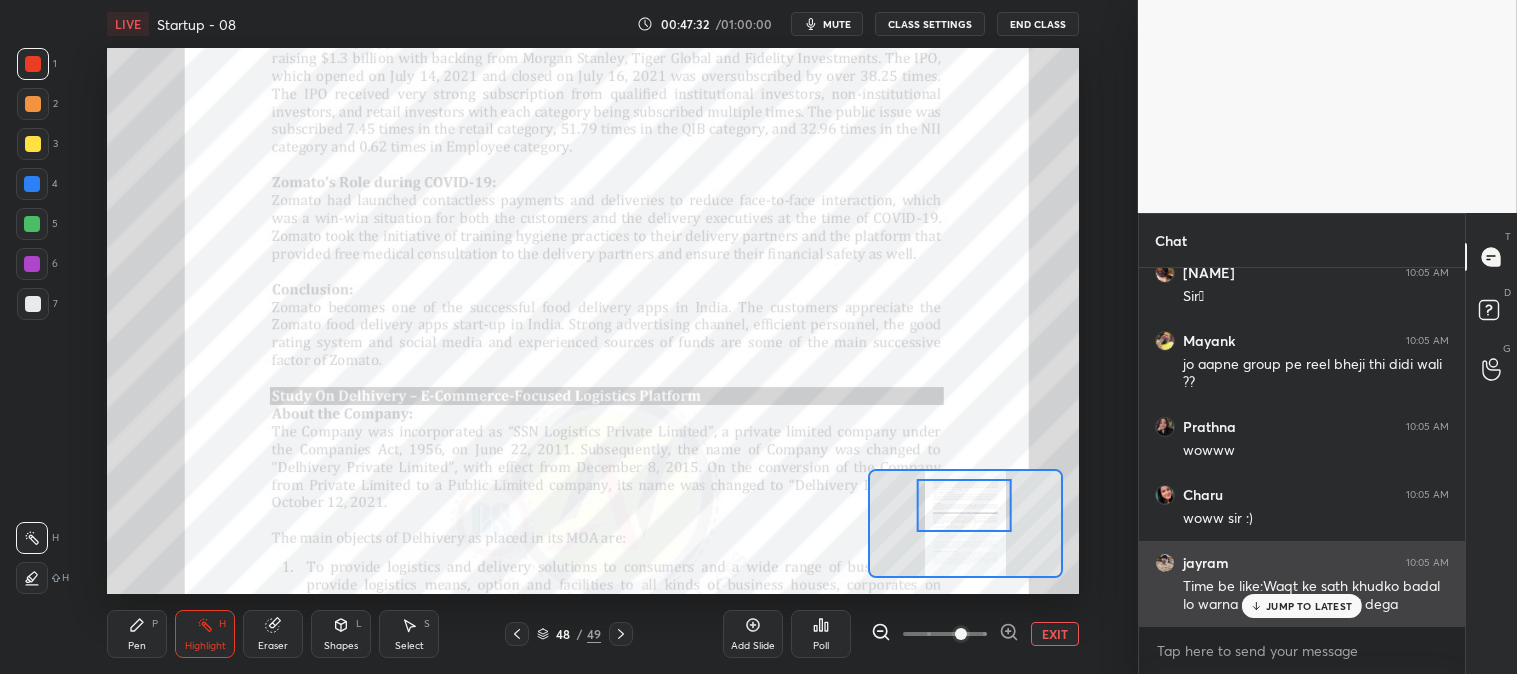 click on "JUMP TO LATEST" at bounding box center [1309, 606] 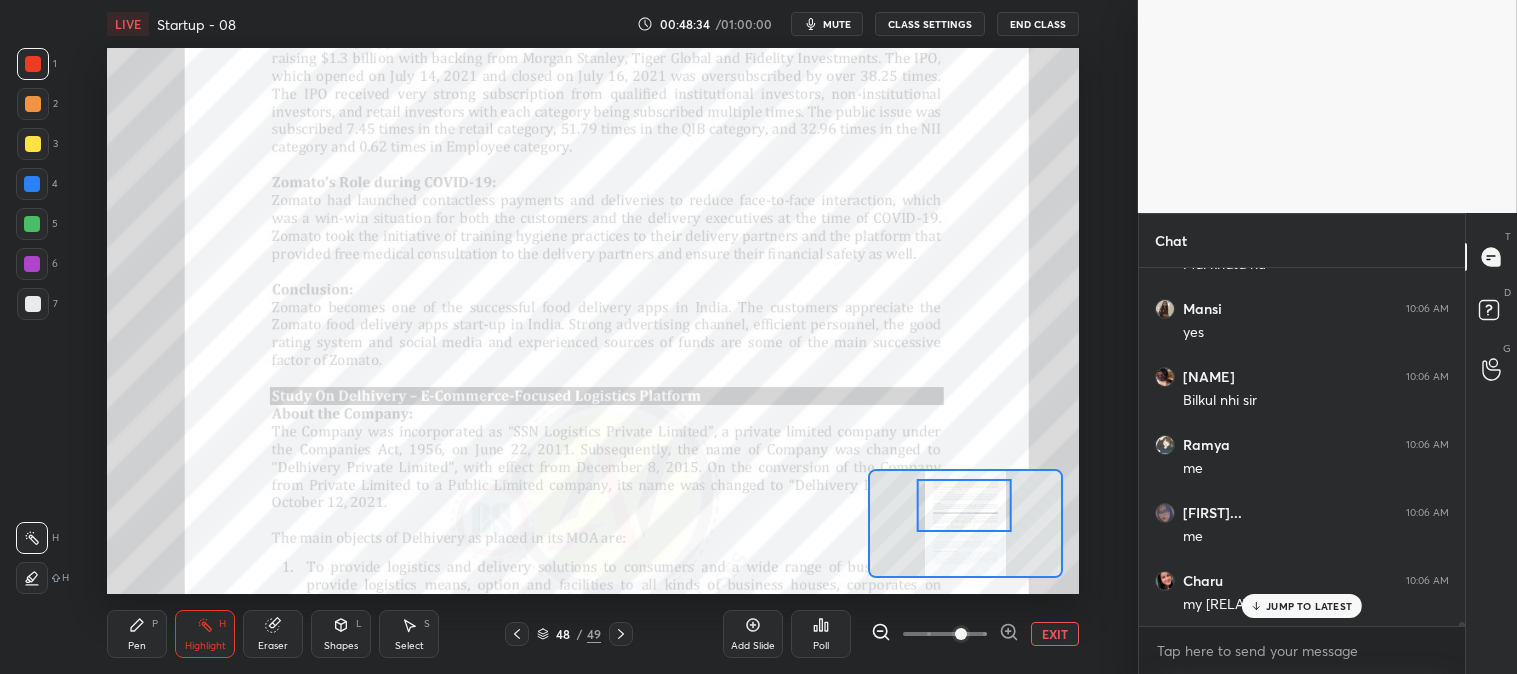 scroll, scrollTop: 36073, scrollLeft: 0, axis: vertical 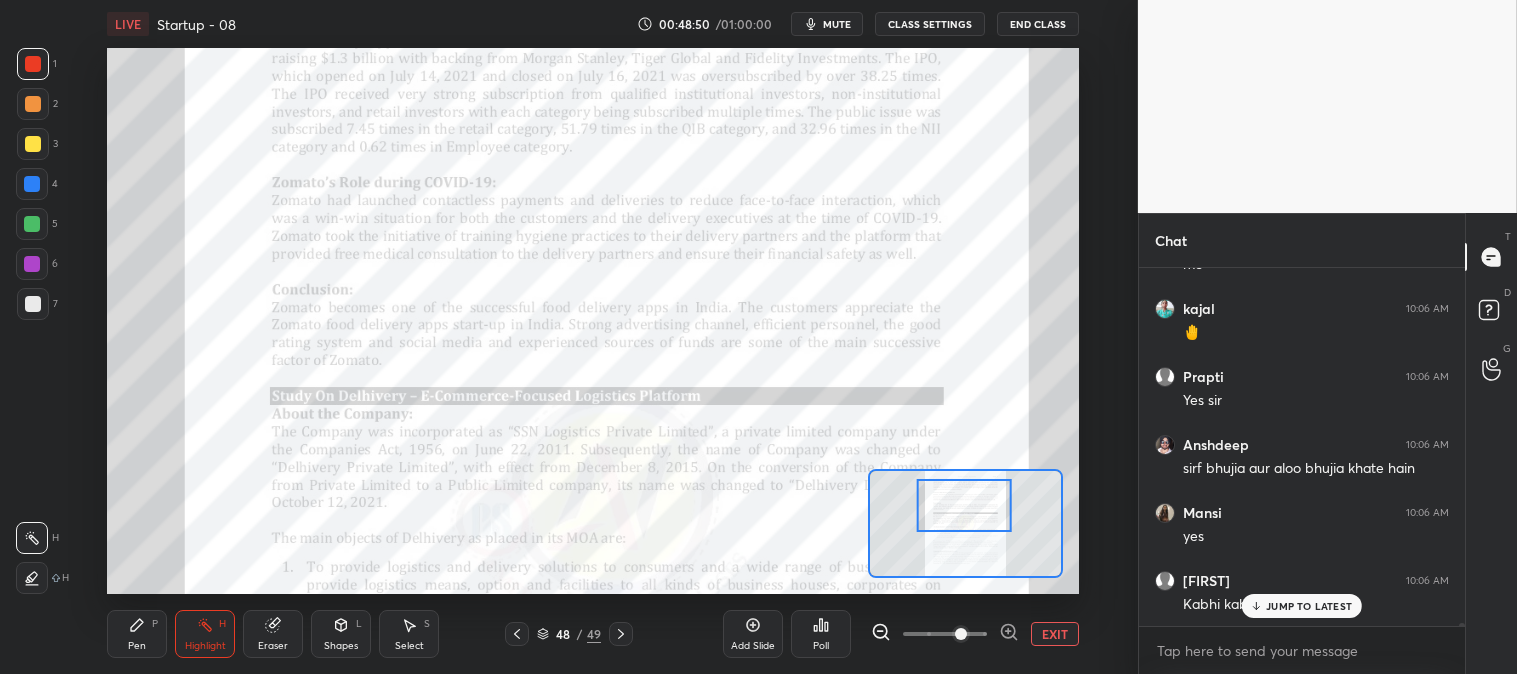 click on "Pen P" at bounding box center (137, 634) 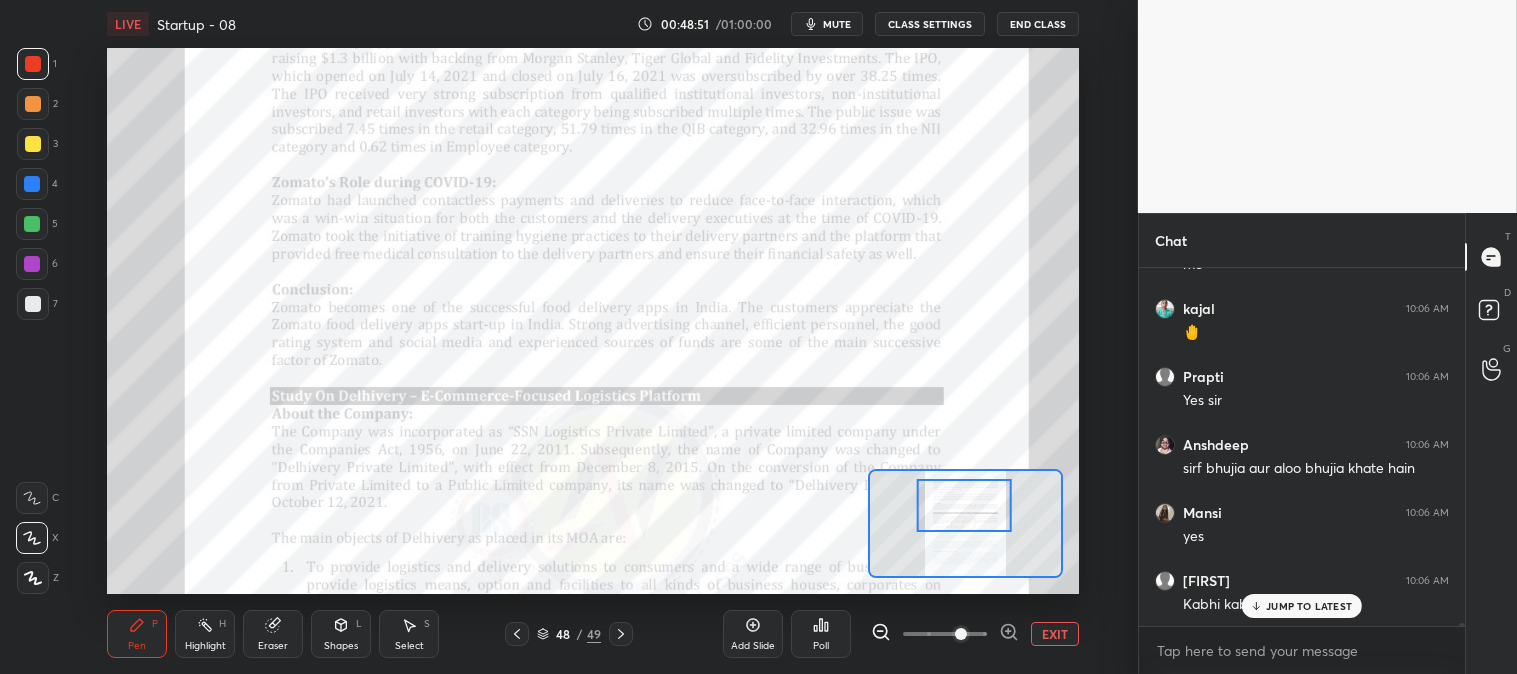 click on "Highlight" at bounding box center [205, 646] 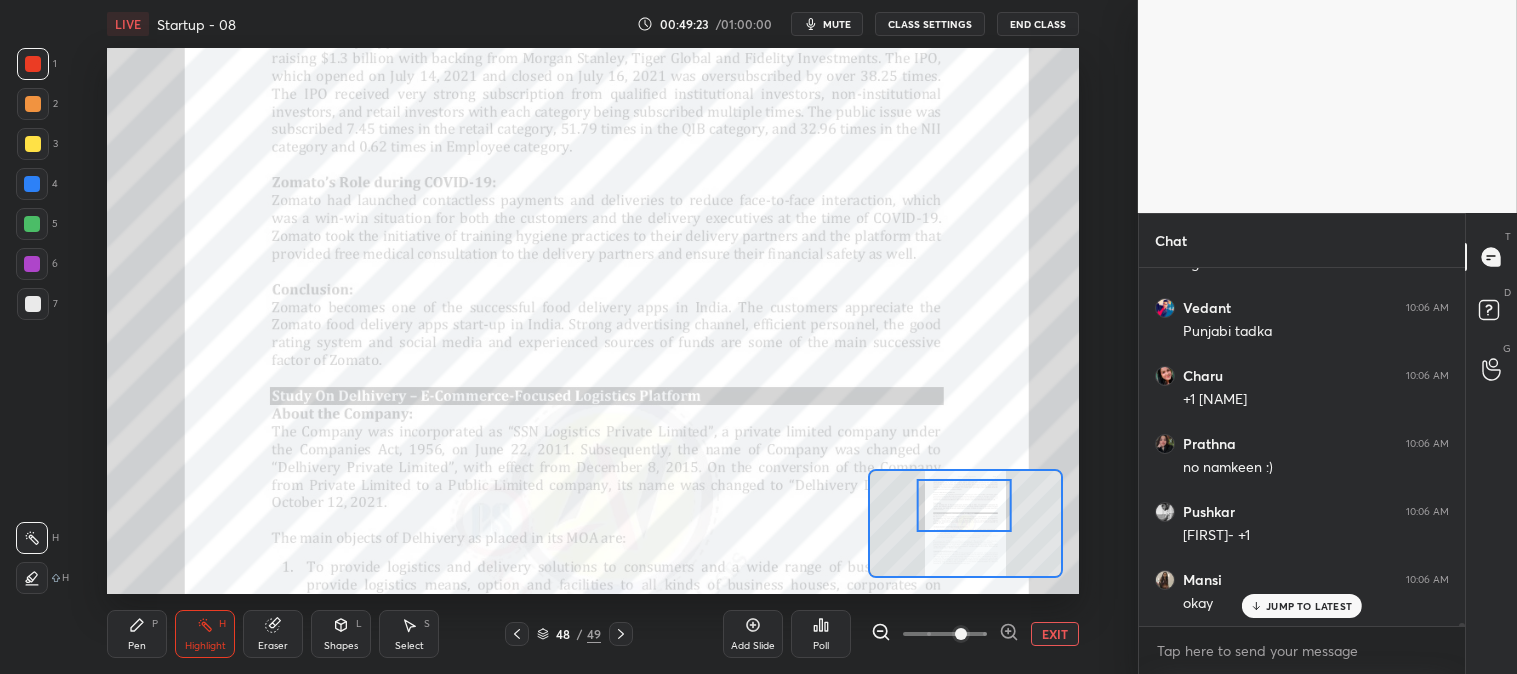 scroll, scrollTop: 37637, scrollLeft: 0, axis: vertical 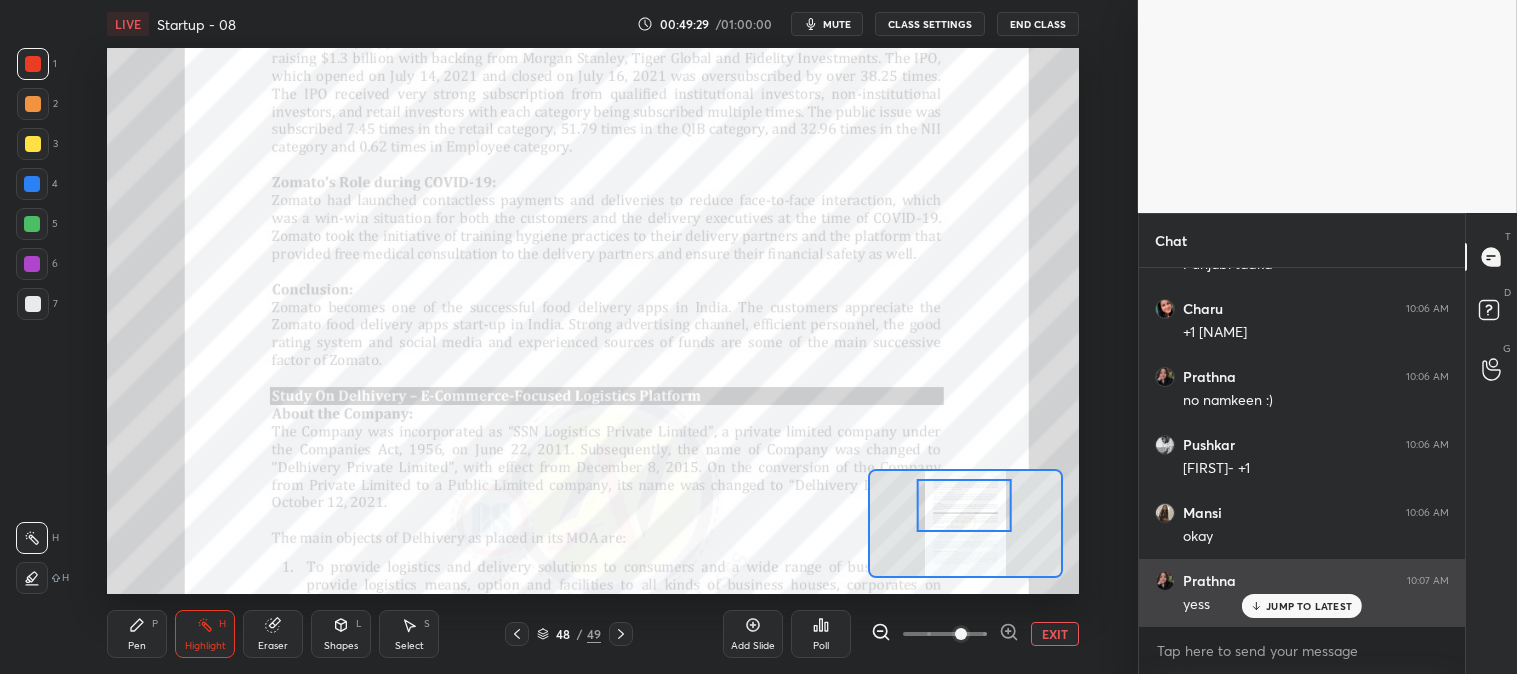 click on "JUMP TO LATEST" at bounding box center [1309, 606] 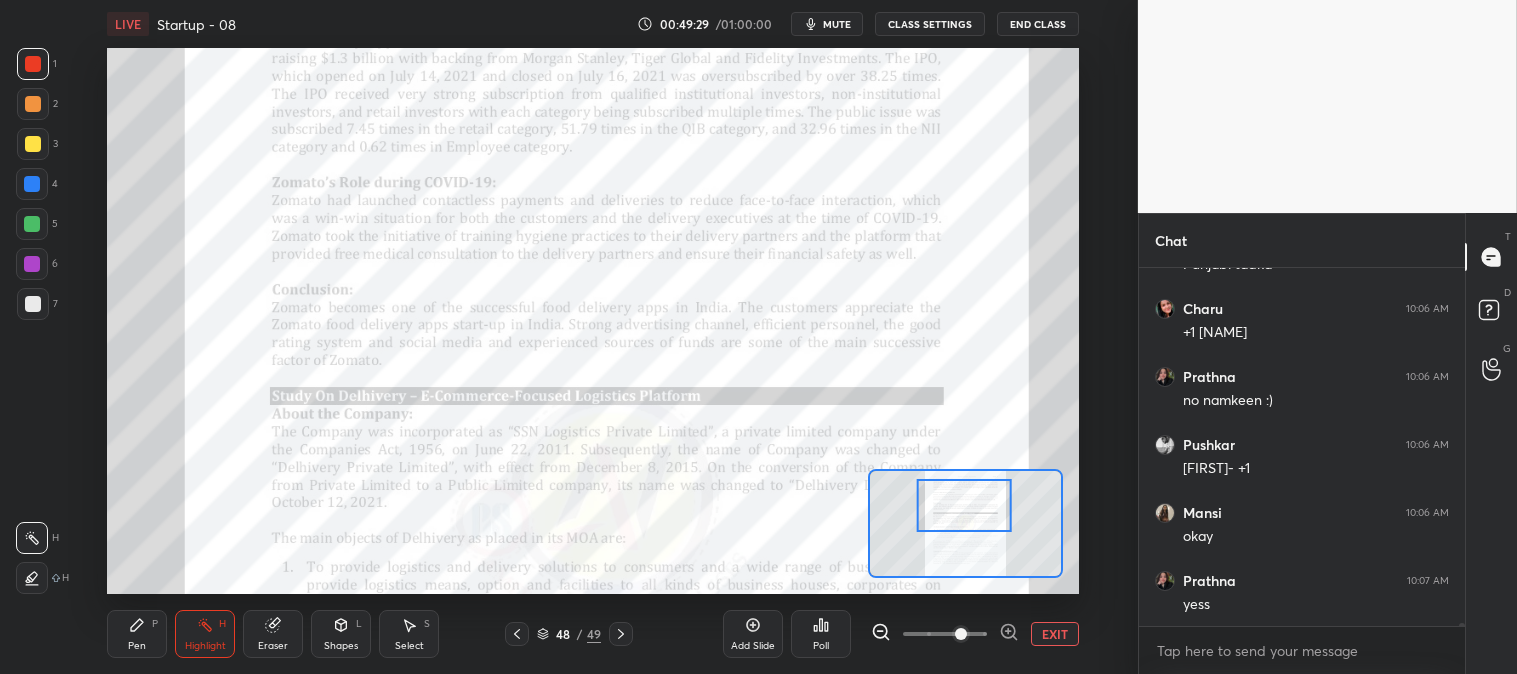 click on "EXIT" at bounding box center (1055, 634) 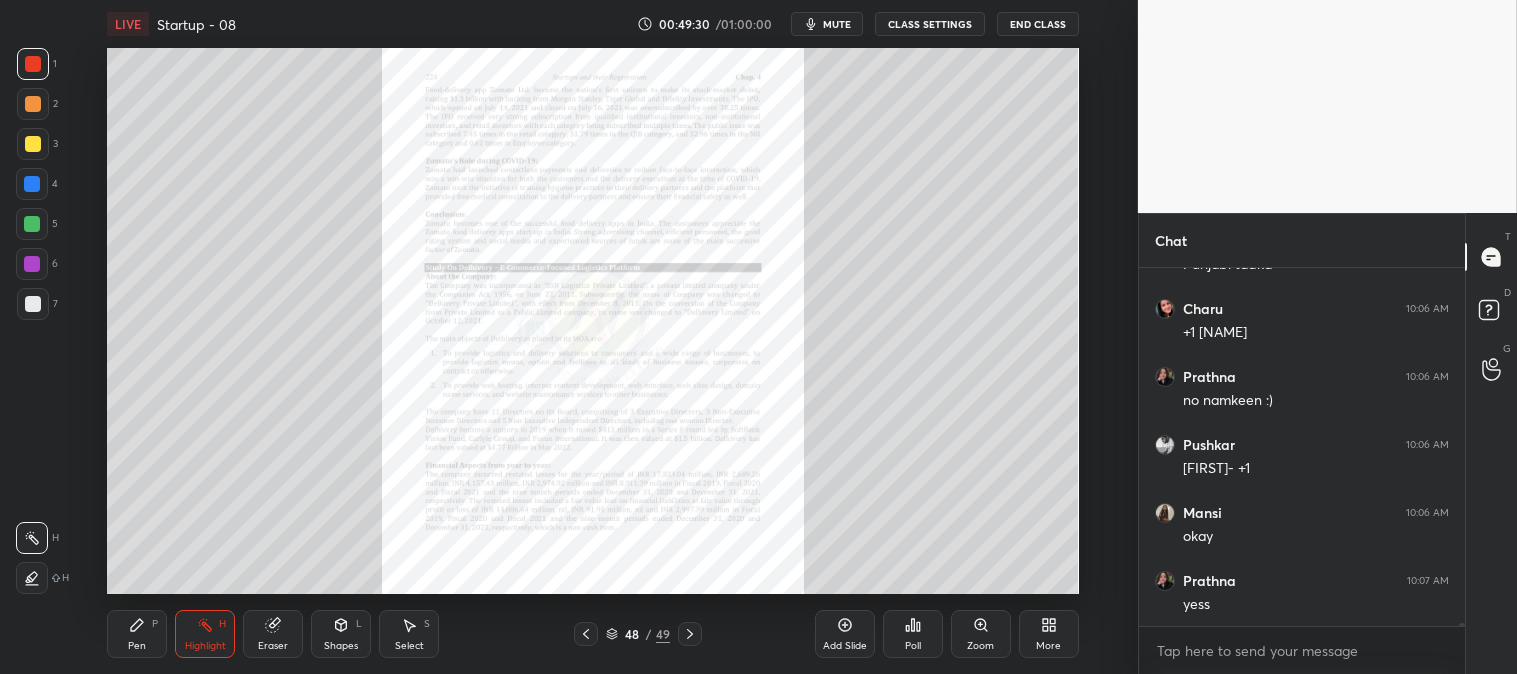click 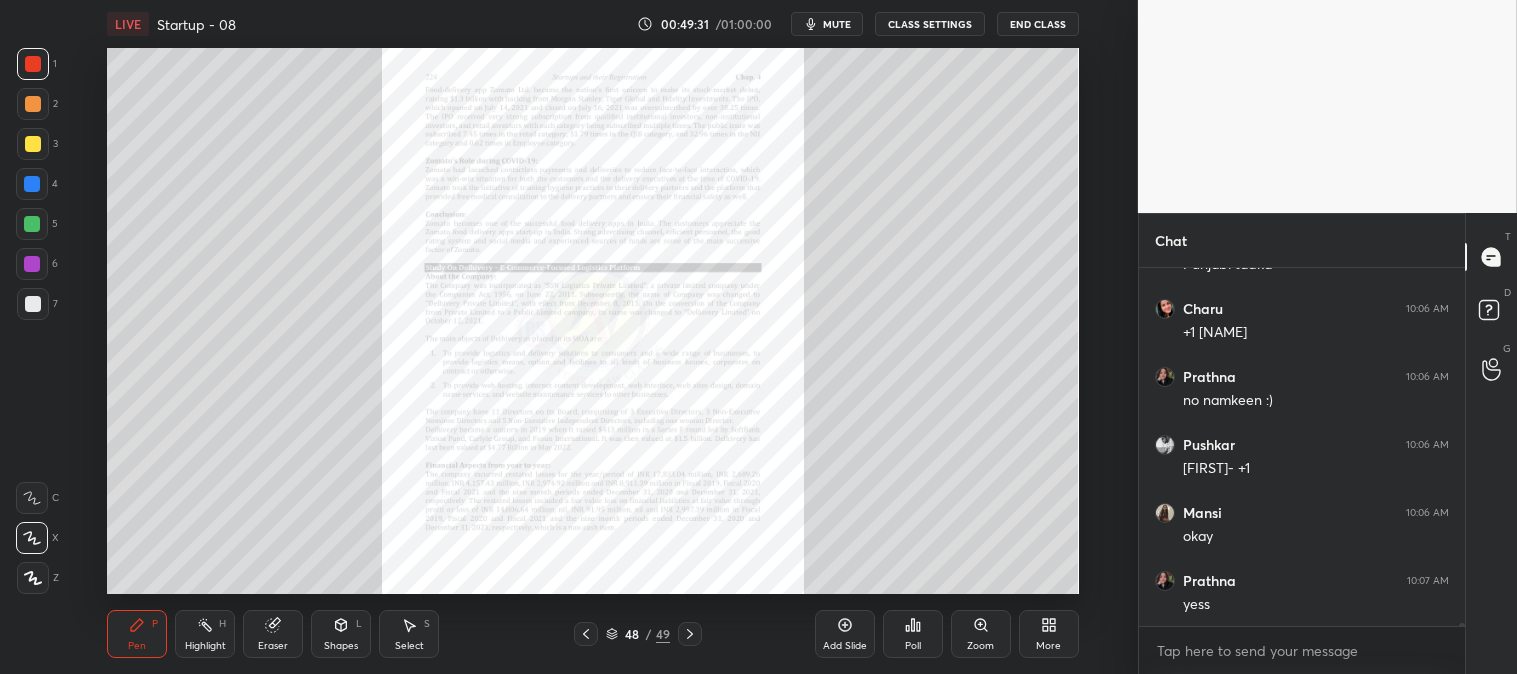 click at bounding box center [33, 144] 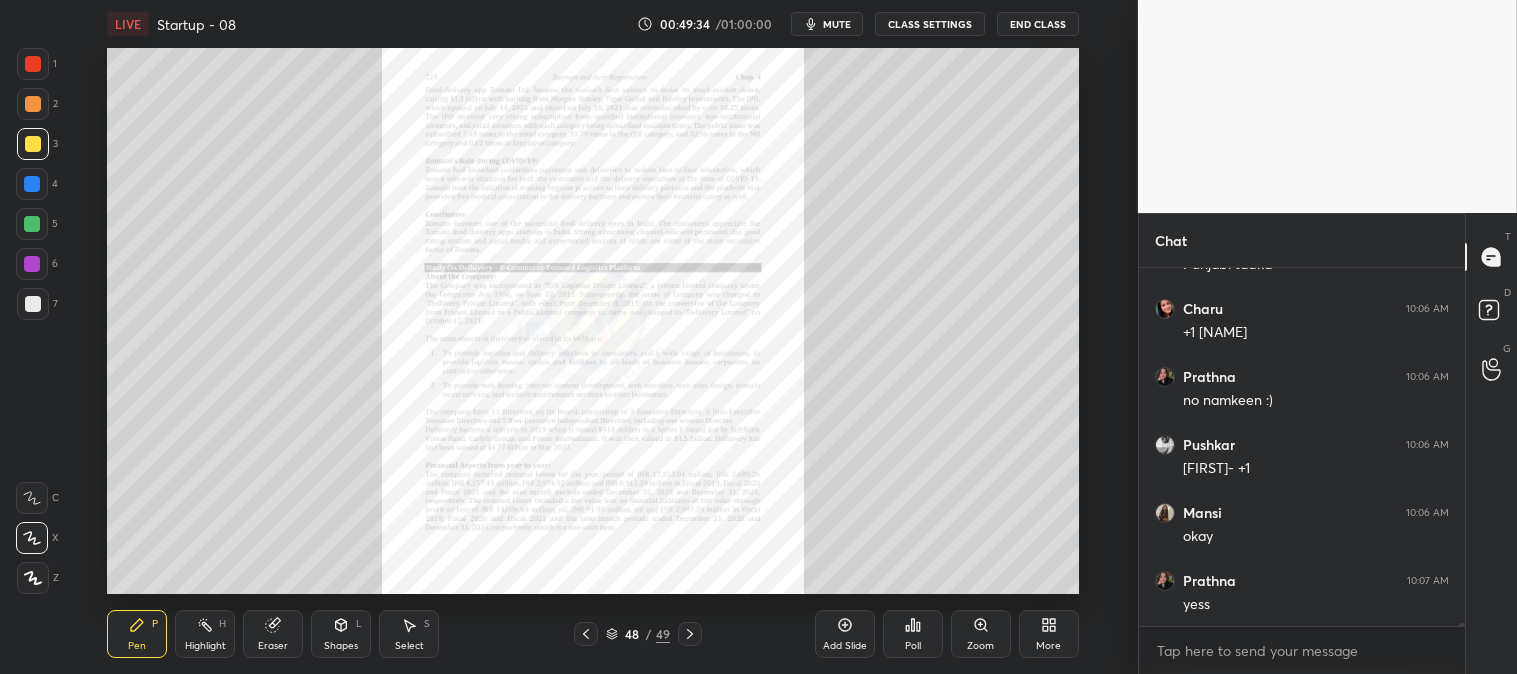 click 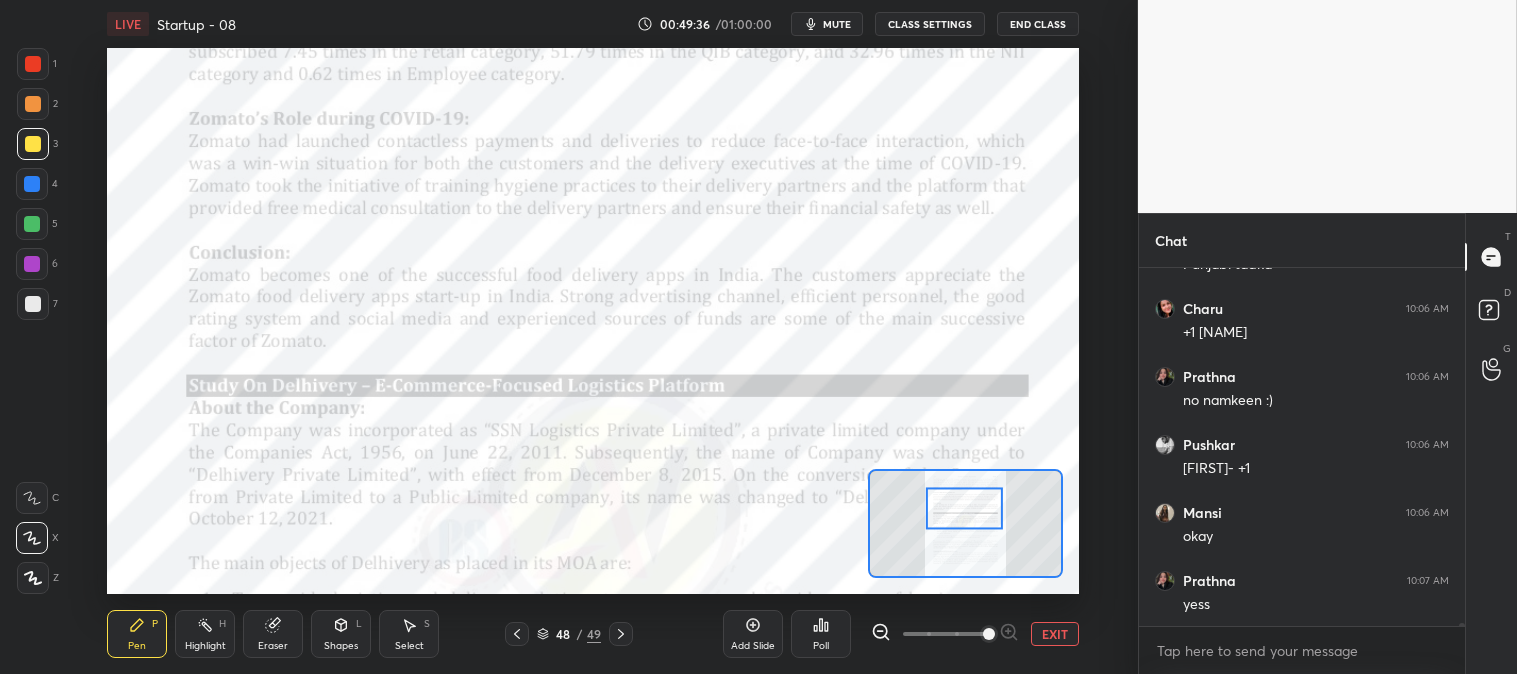 click 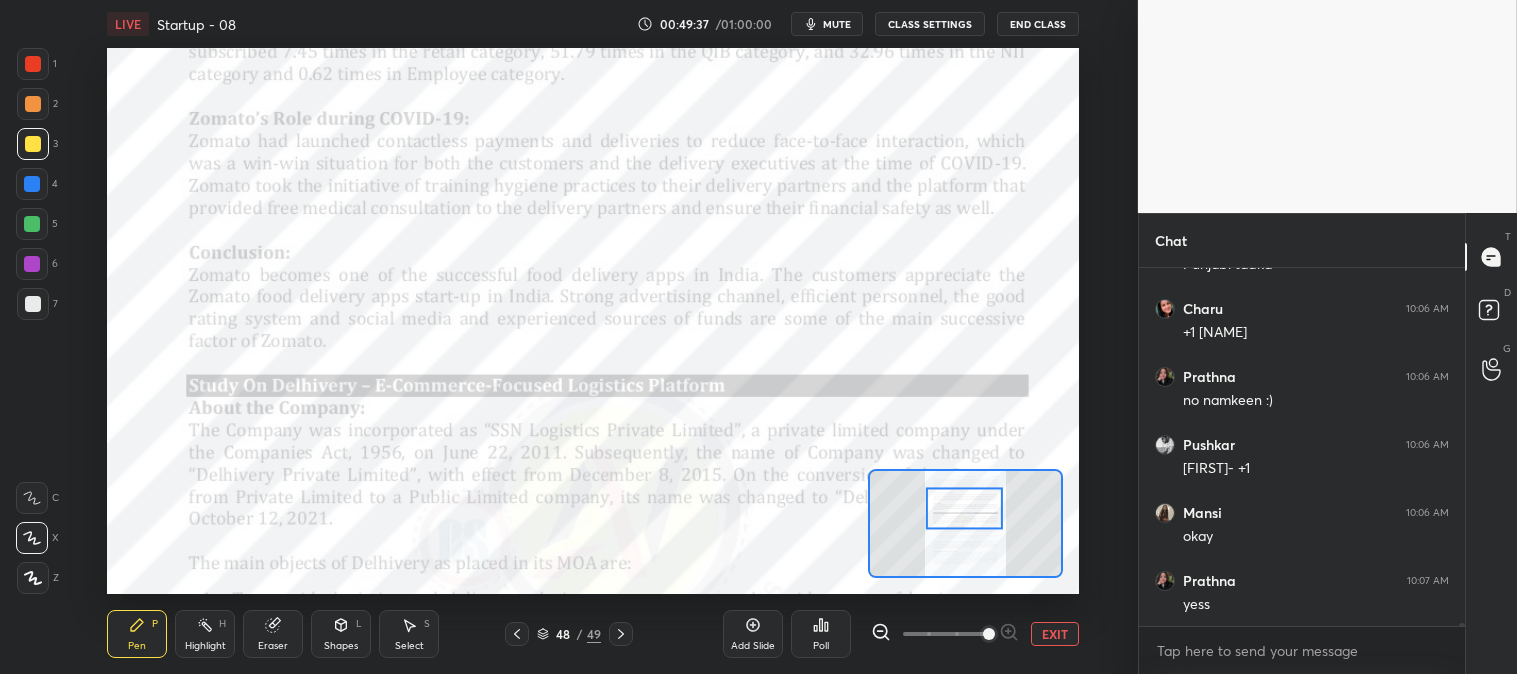 click at bounding box center [33, 64] 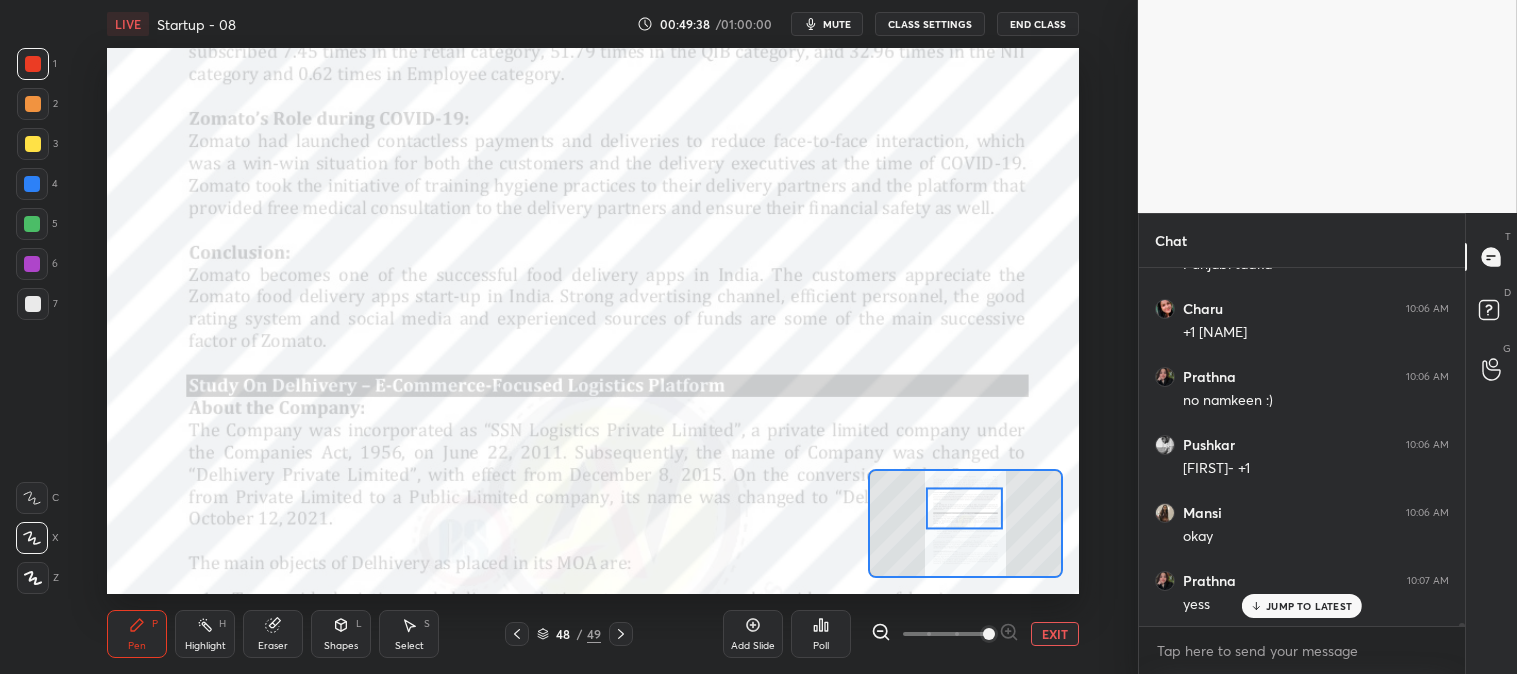scroll, scrollTop: 37705, scrollLeft: 0, axis: vertical 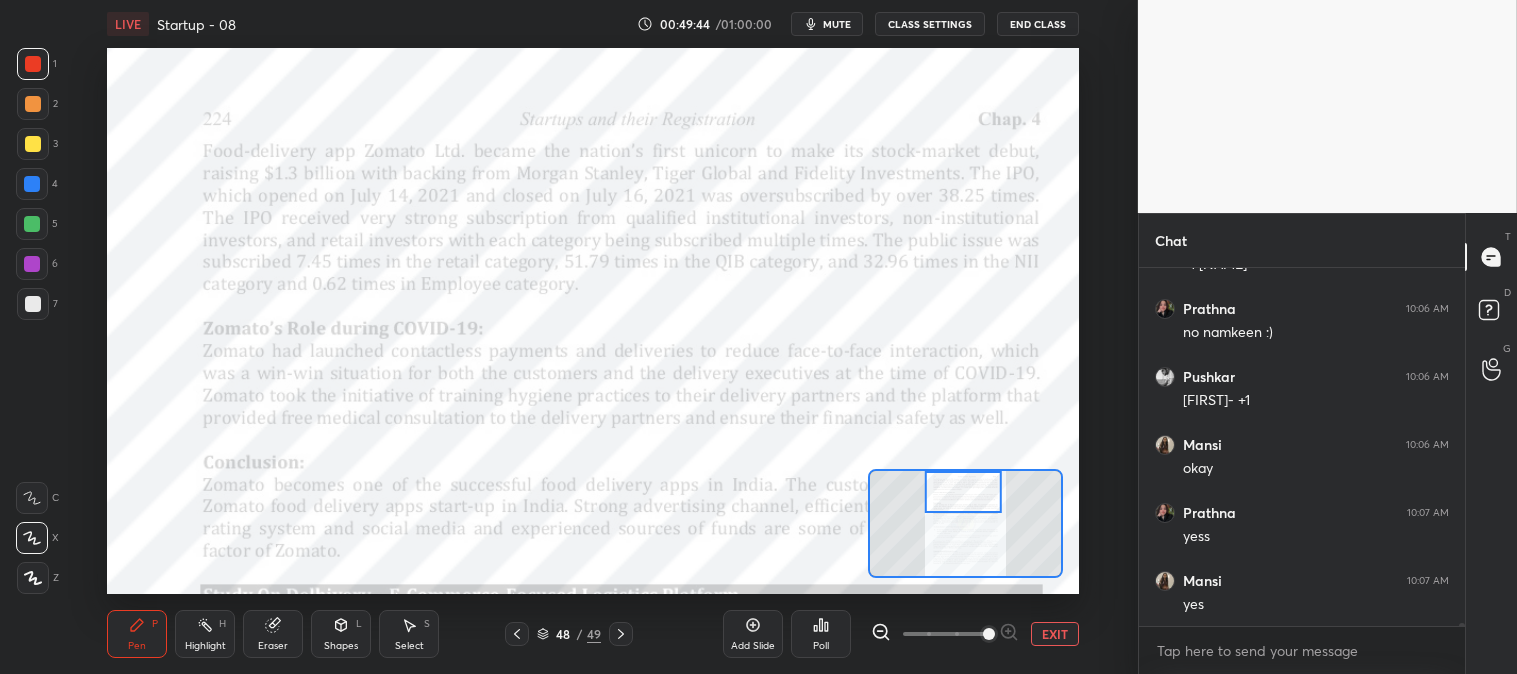 click on "Pen P" at bounding box center [137, 634] 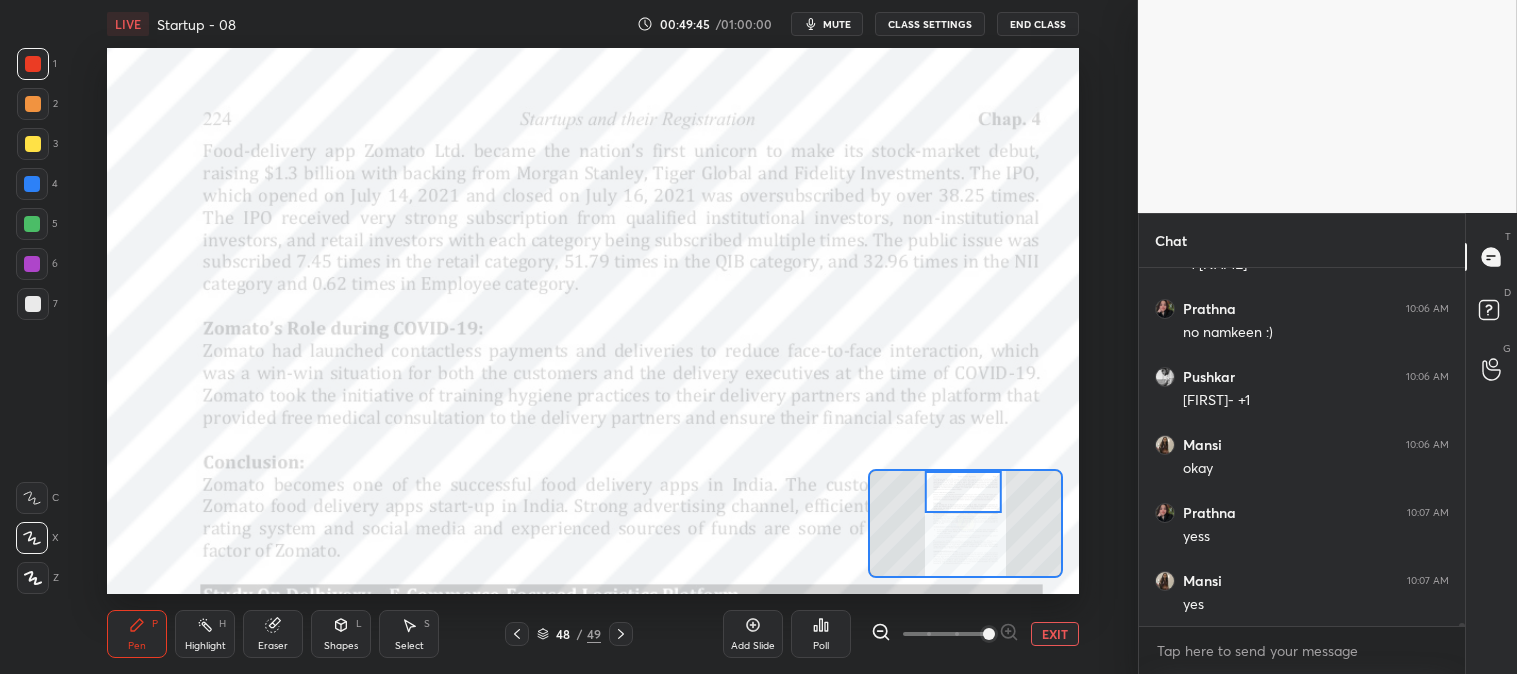 click on "EXIT" at bounding box center [1055, 634] 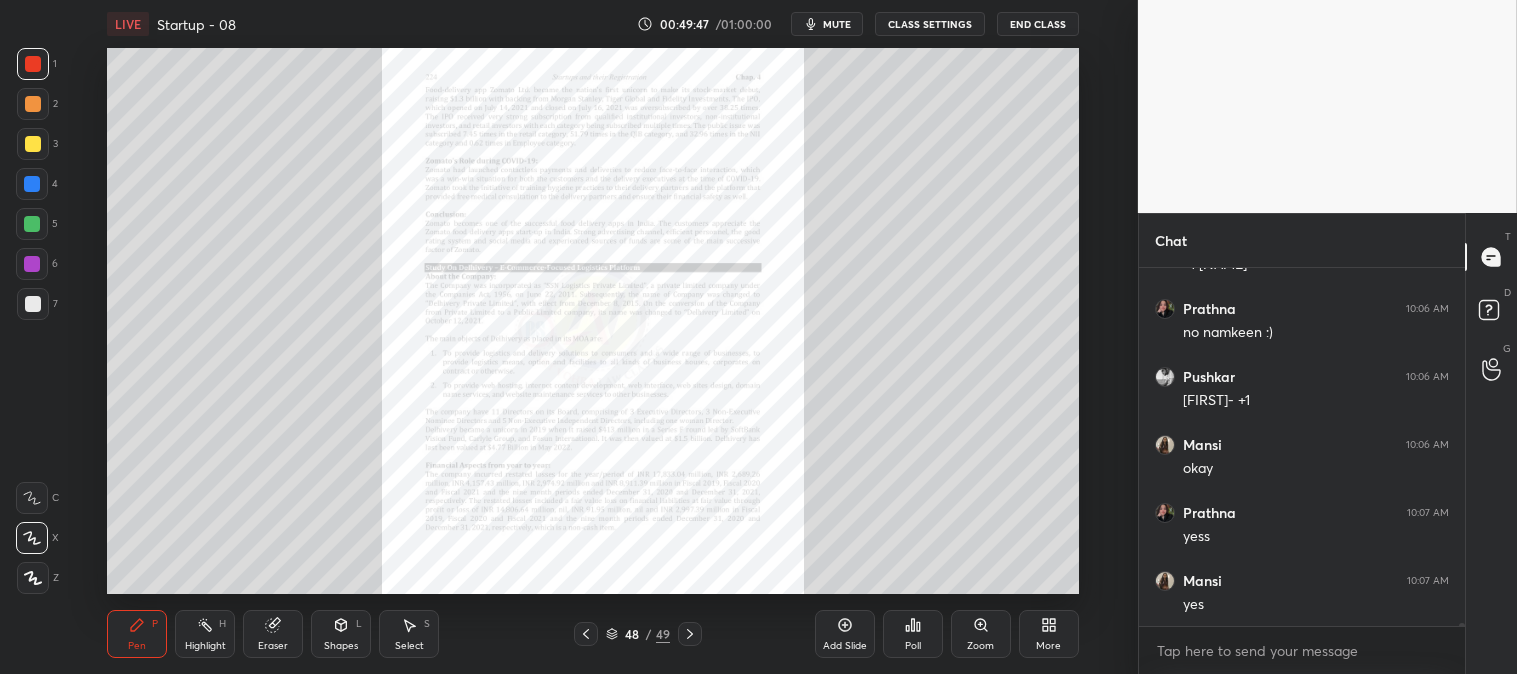 click on "Zoom" at bounding box center [980, 646] 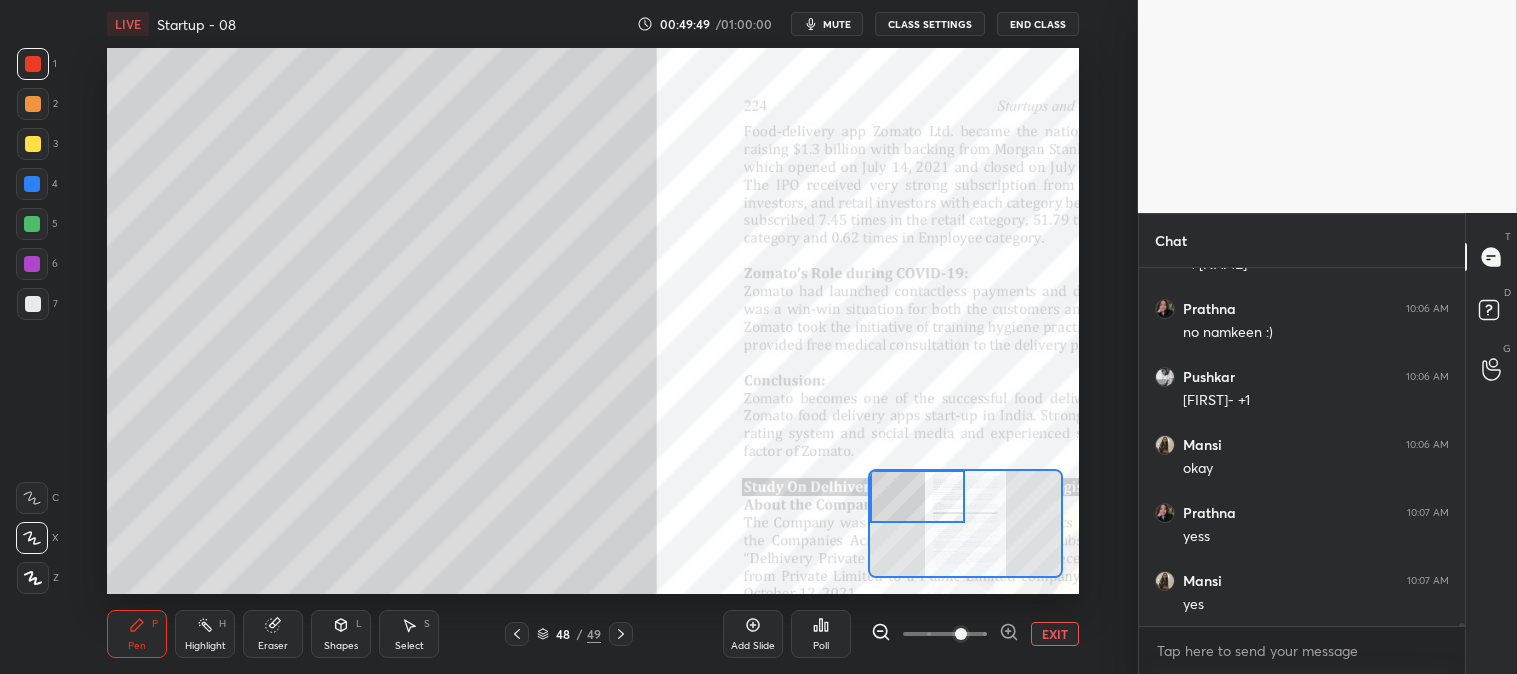 click 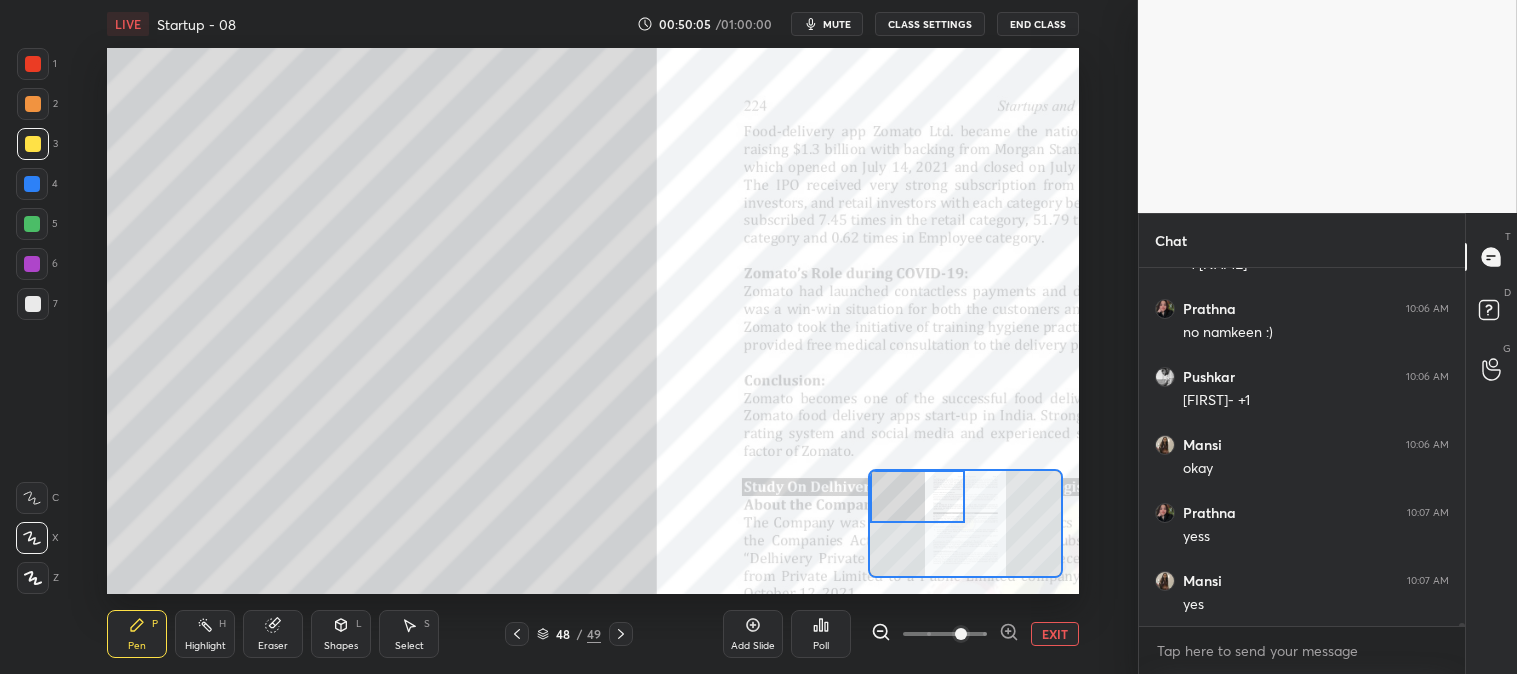 scroll, scrollTop: 37725, scrollLeft: 0, axis: vertical 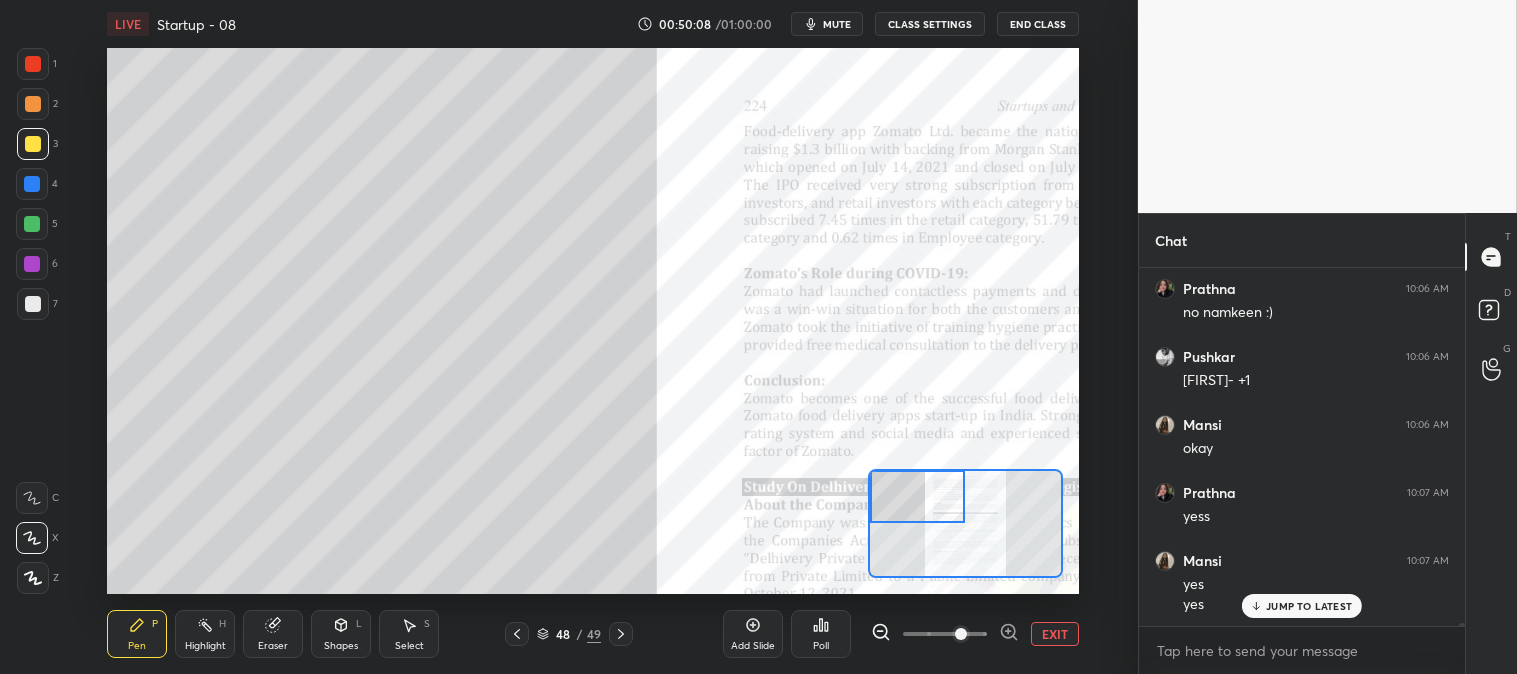 click on "Eraser" at bounding box center [273, 634] 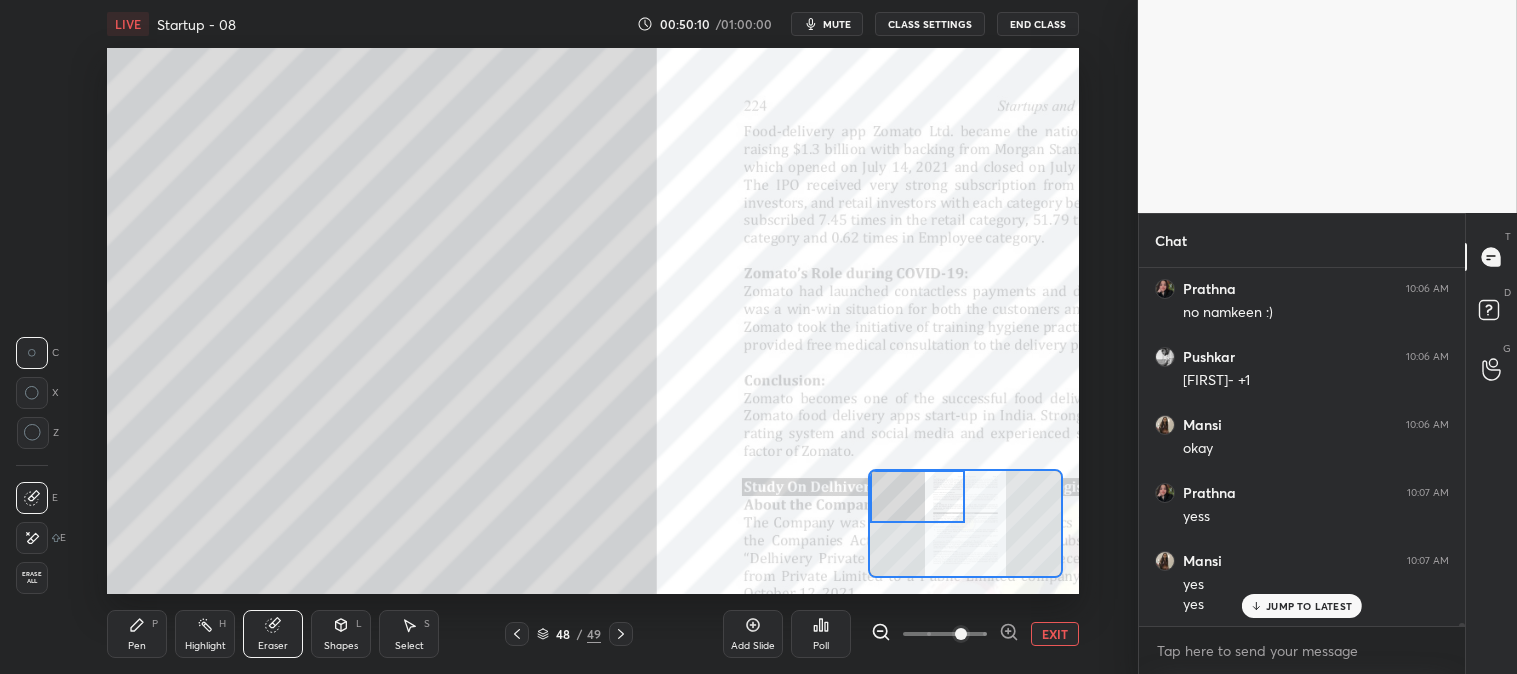 click 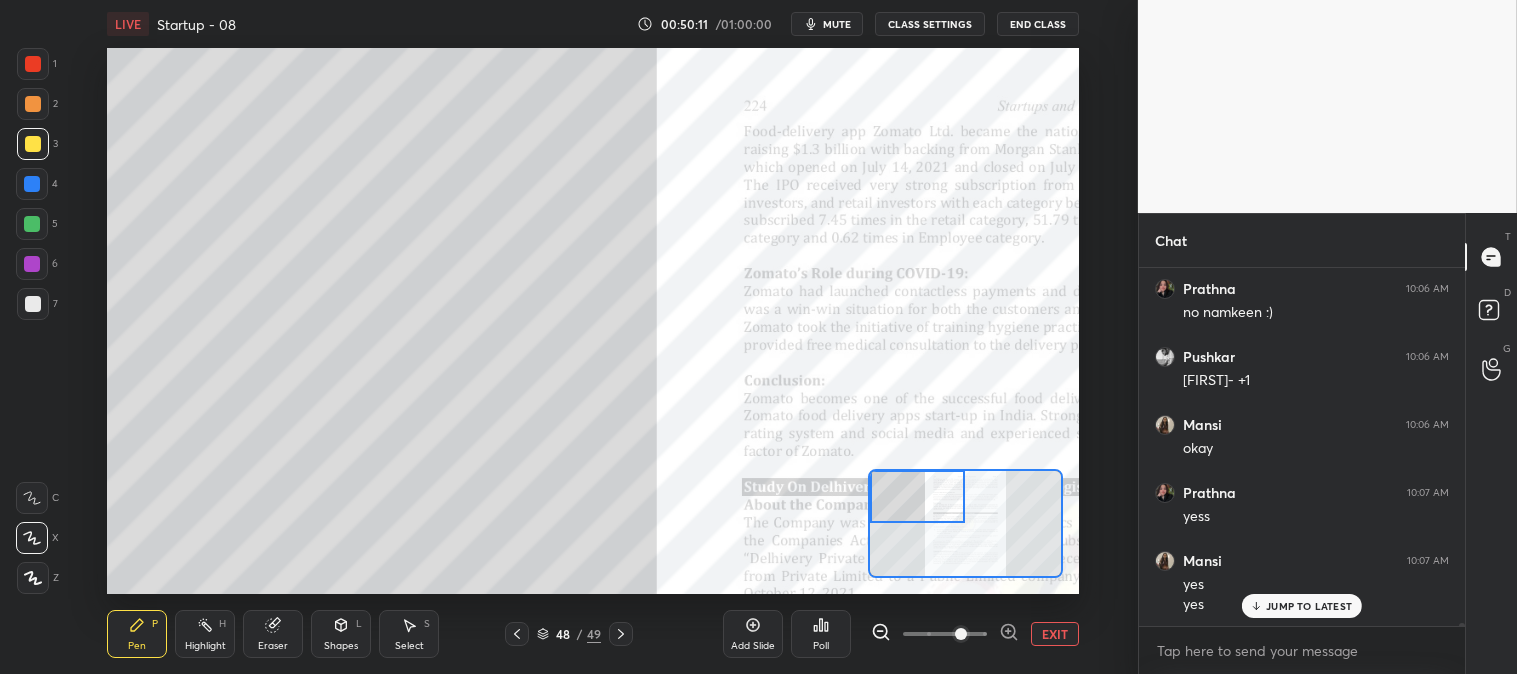 scroll, scrollTop: 37793, scrollLeft: 0, axis: vertical 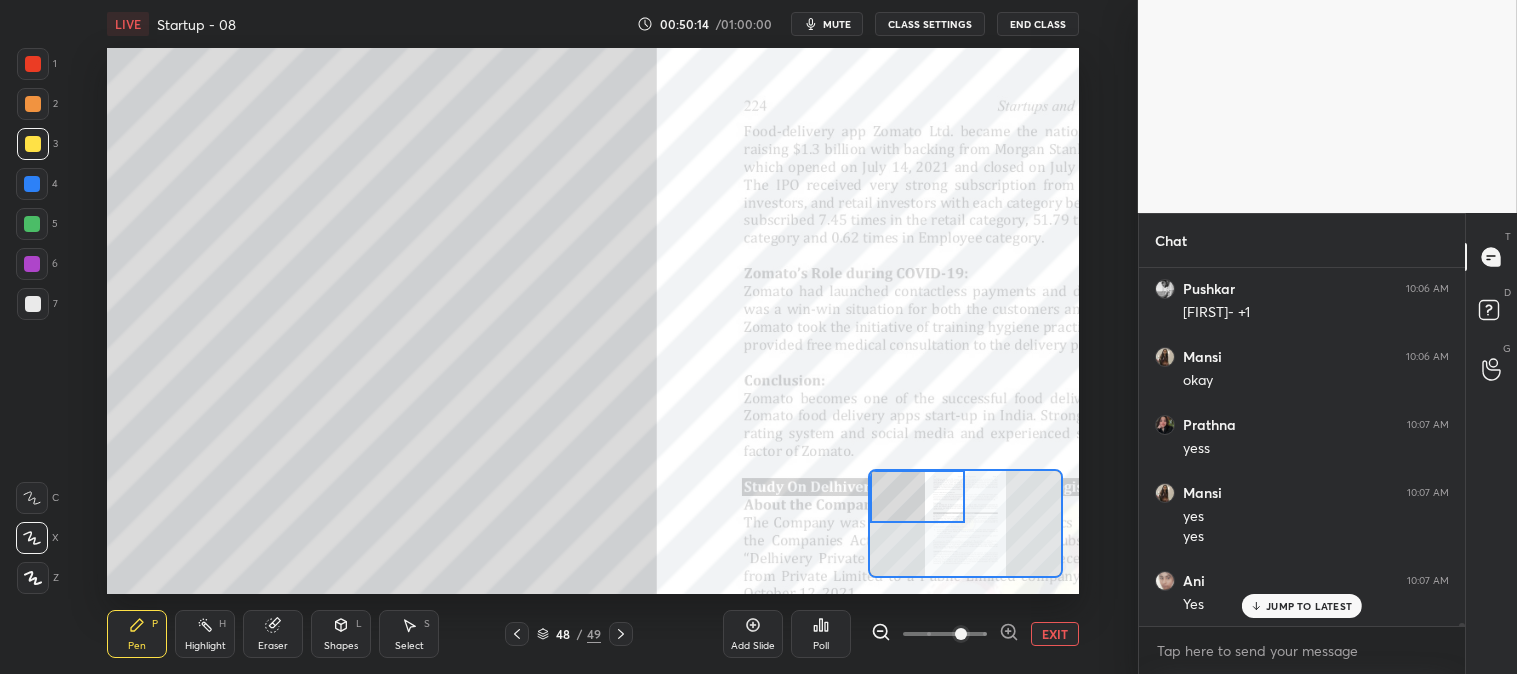 click at bounding box center (33, 304) 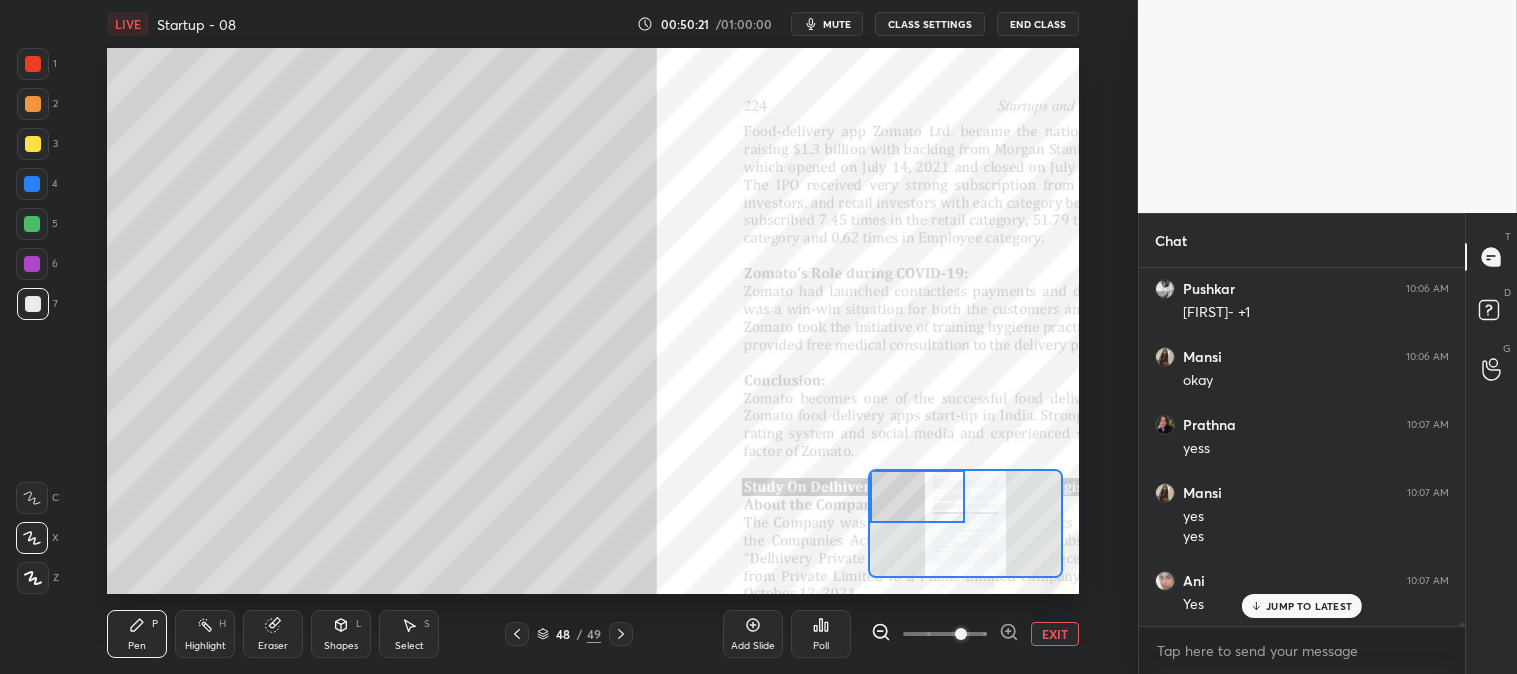 click on "EXIT" at bounding box center [1055, 634] 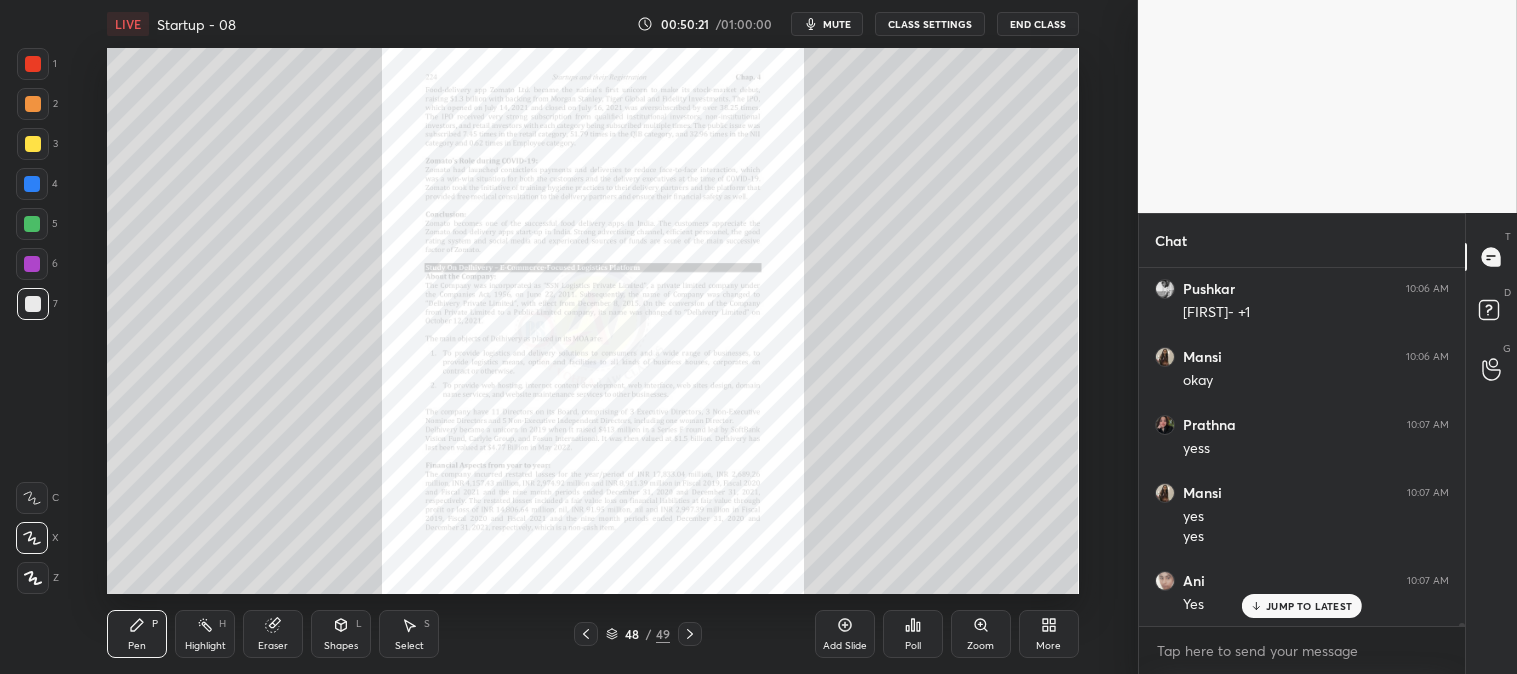 scroll, scrollTop: 37861, scrollLeft: 0, axis: vertical 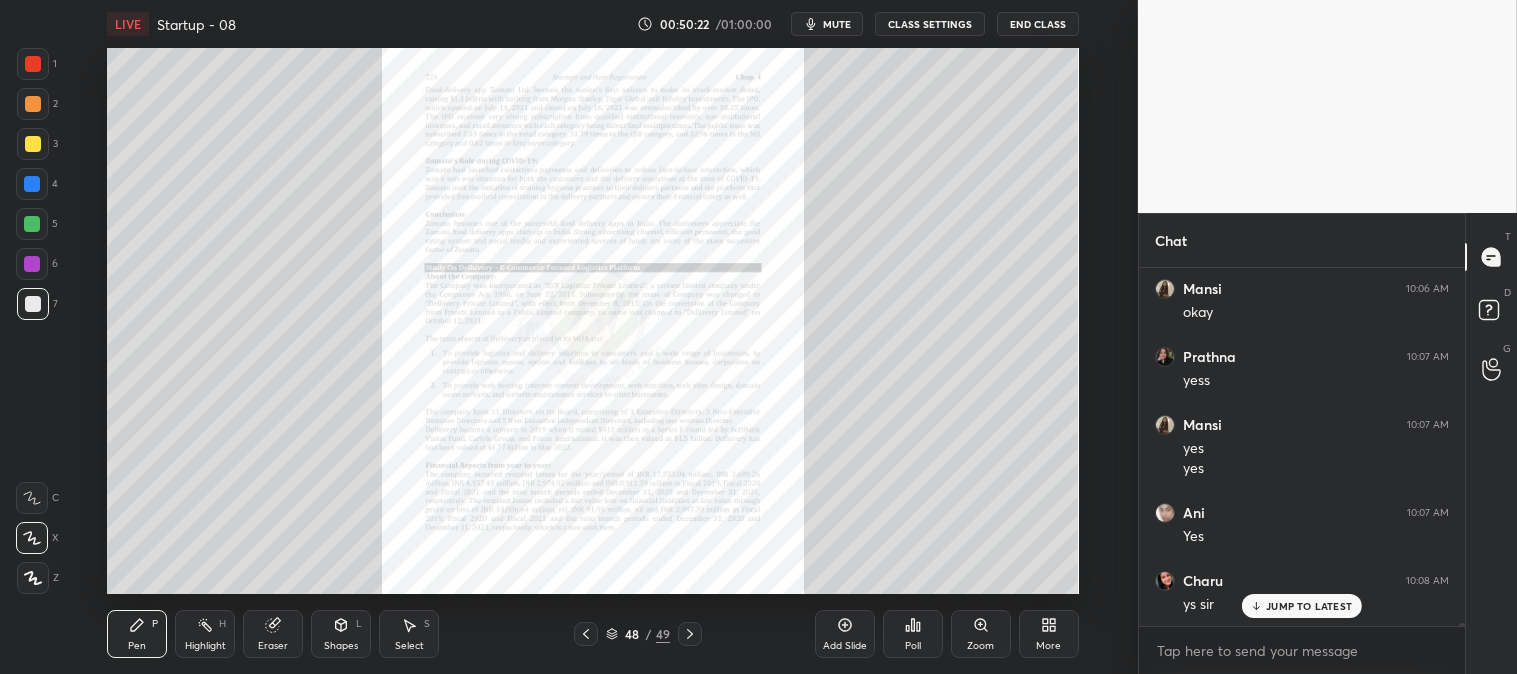 click on "JUMP TO LATEST" at bounding box center [1309, 606] 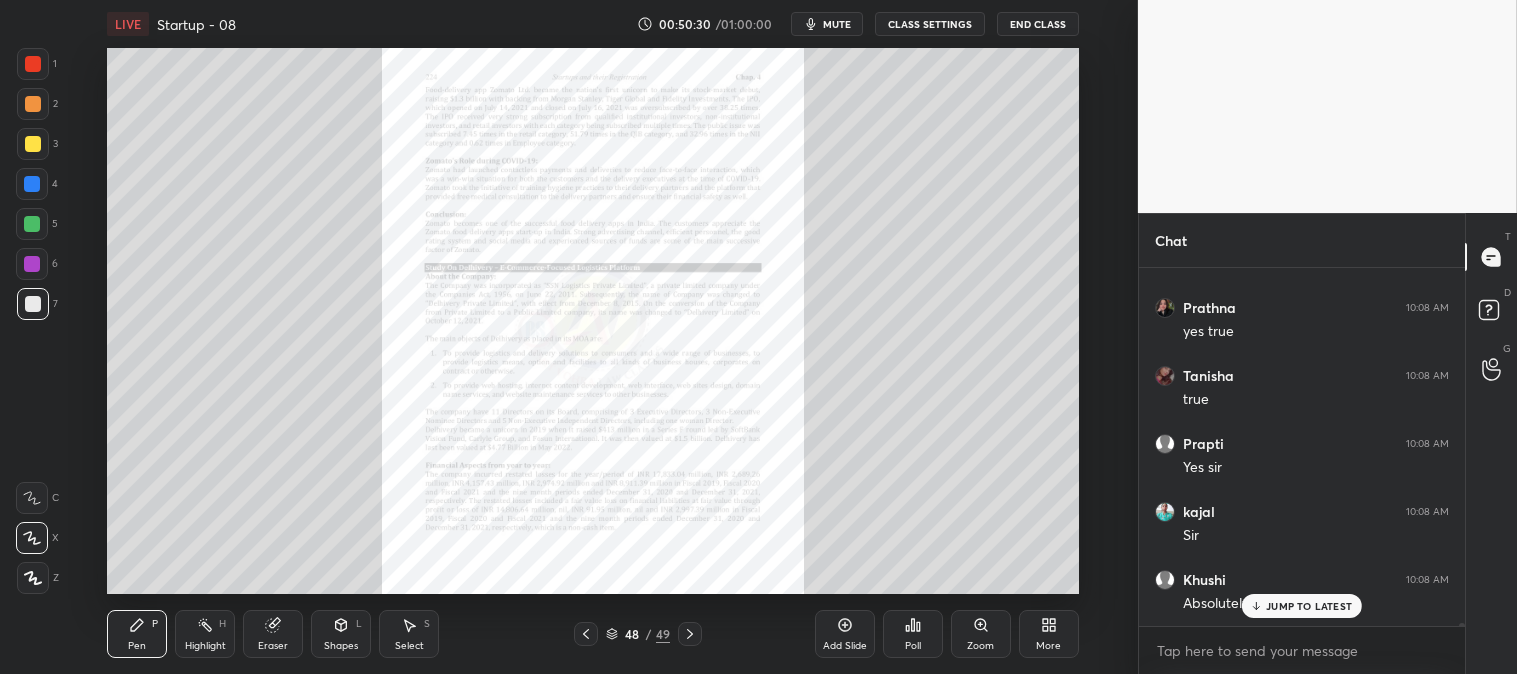 scroll, scrollTop: 38473, scrollLeft: 0, axis: vertical 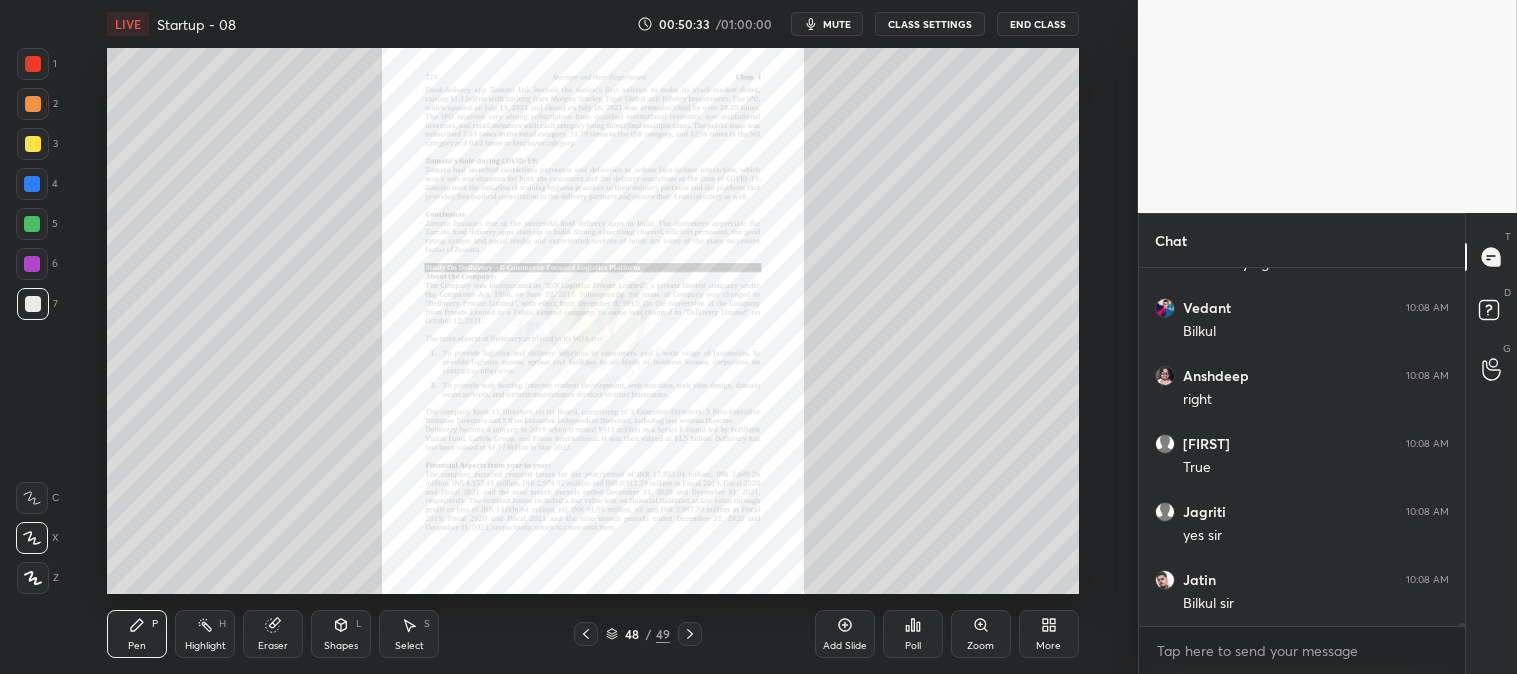 click on "Highlight" at bounding box center (205, 646) 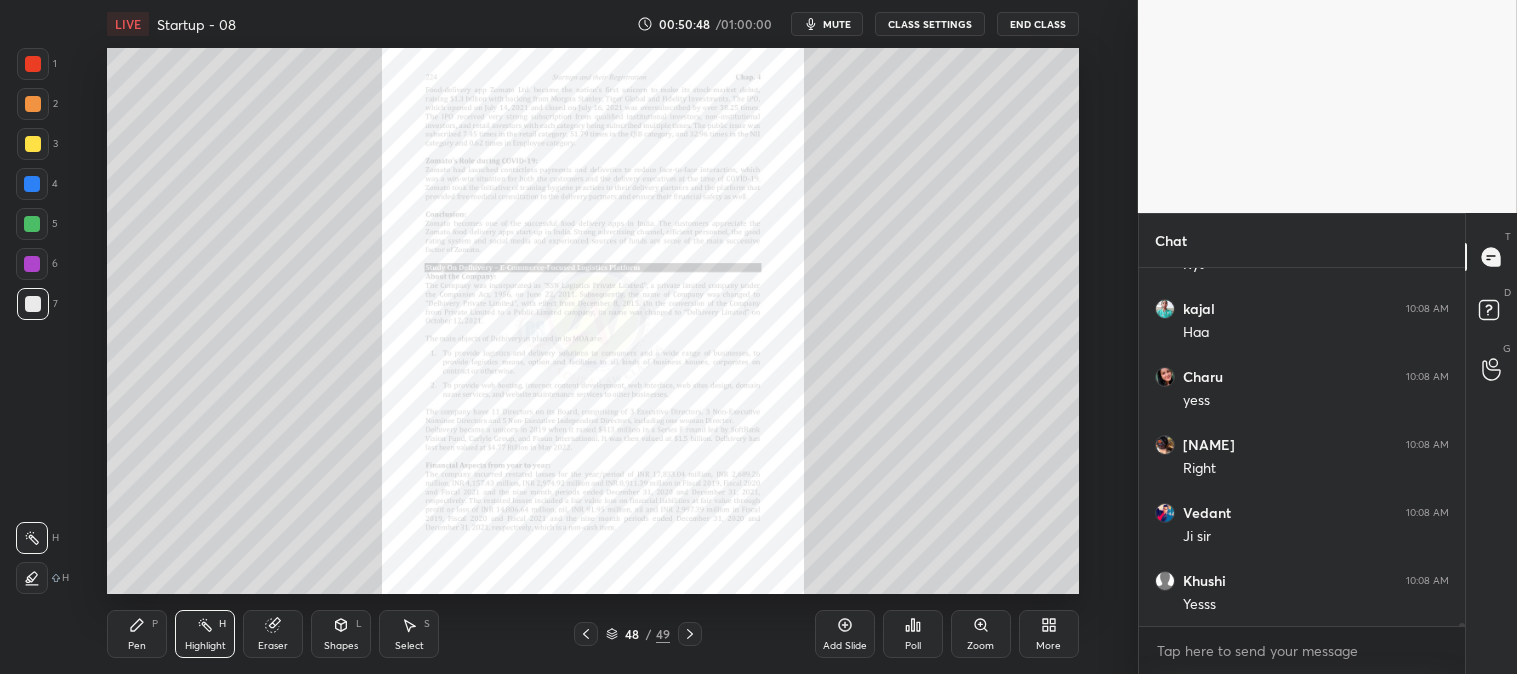 scroll, scrollTop: 39290, scrollLeft: 0, axis: vertical 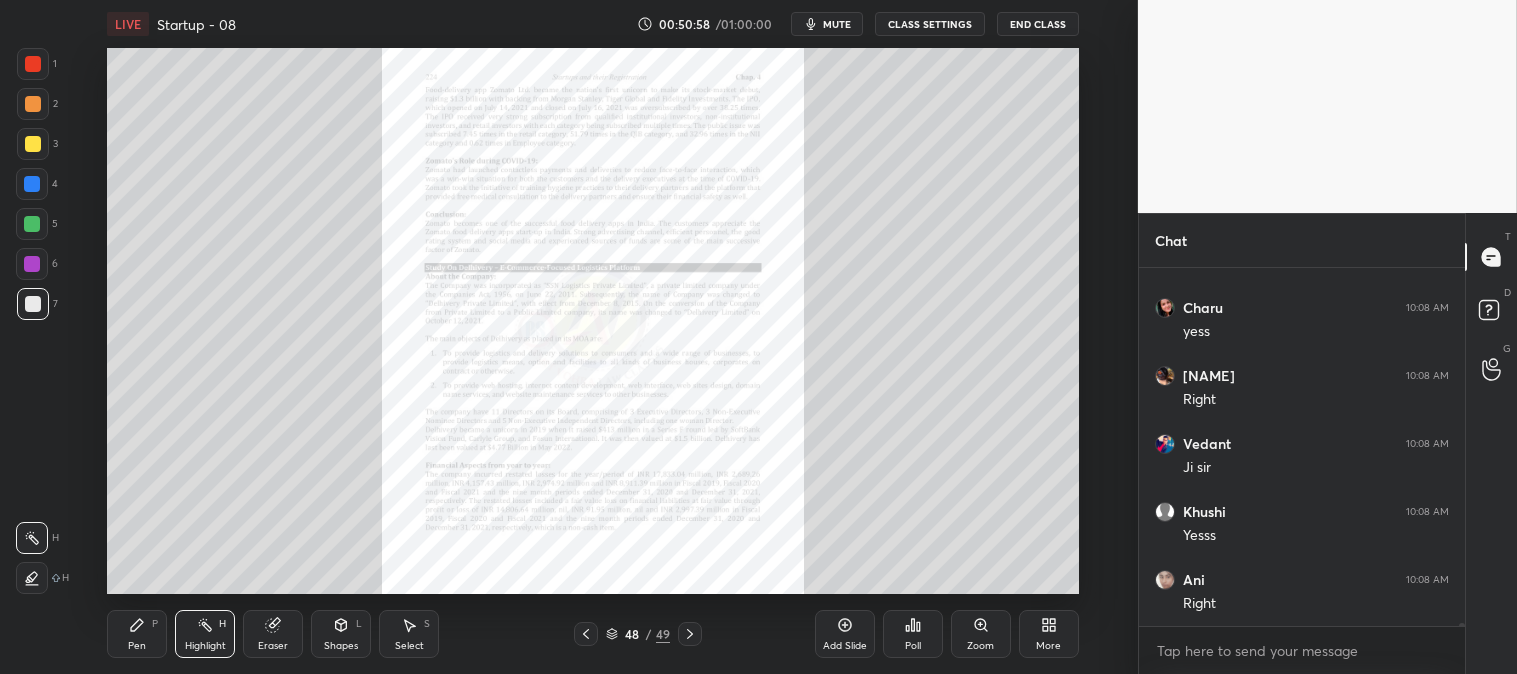 click on "Pen" at bounding box center (137, 646) 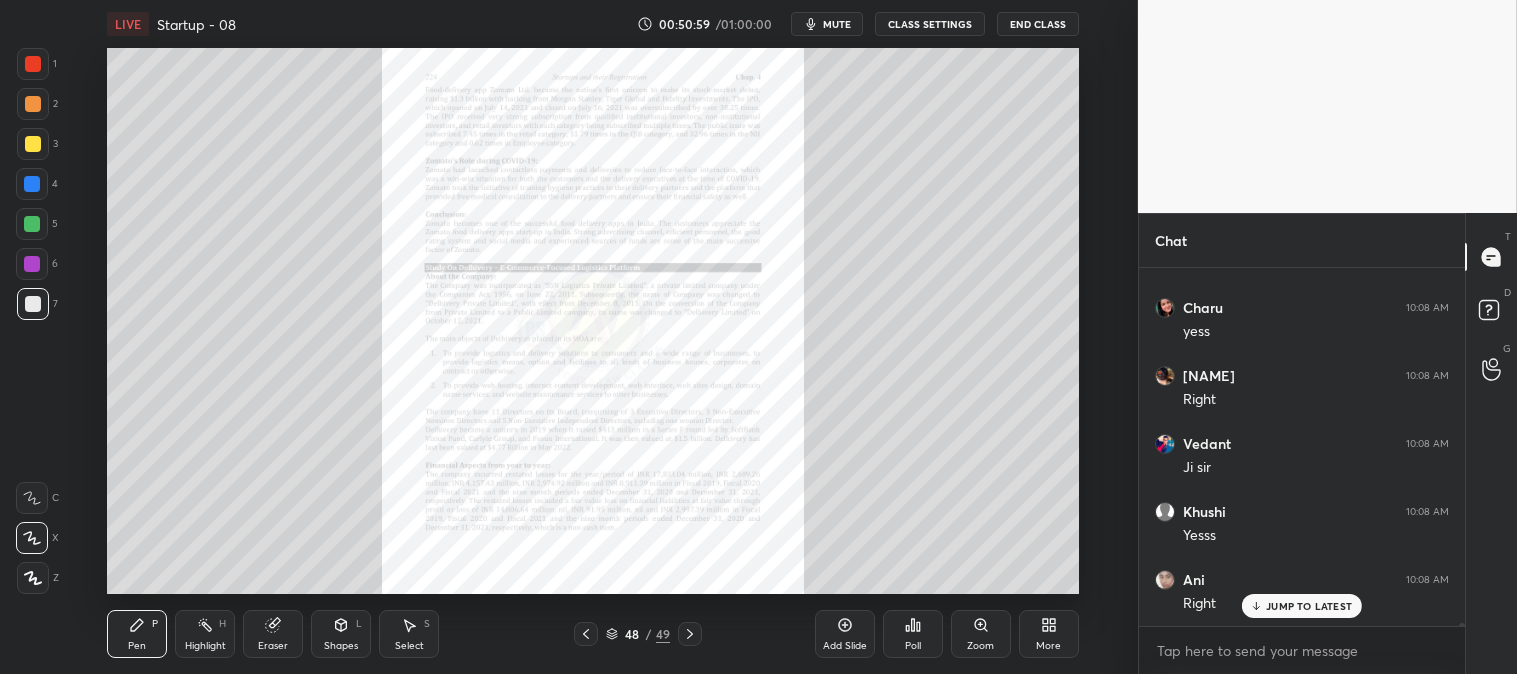 scroll, scrollTop: 39357, scrollLeft: 0, axis: vertical 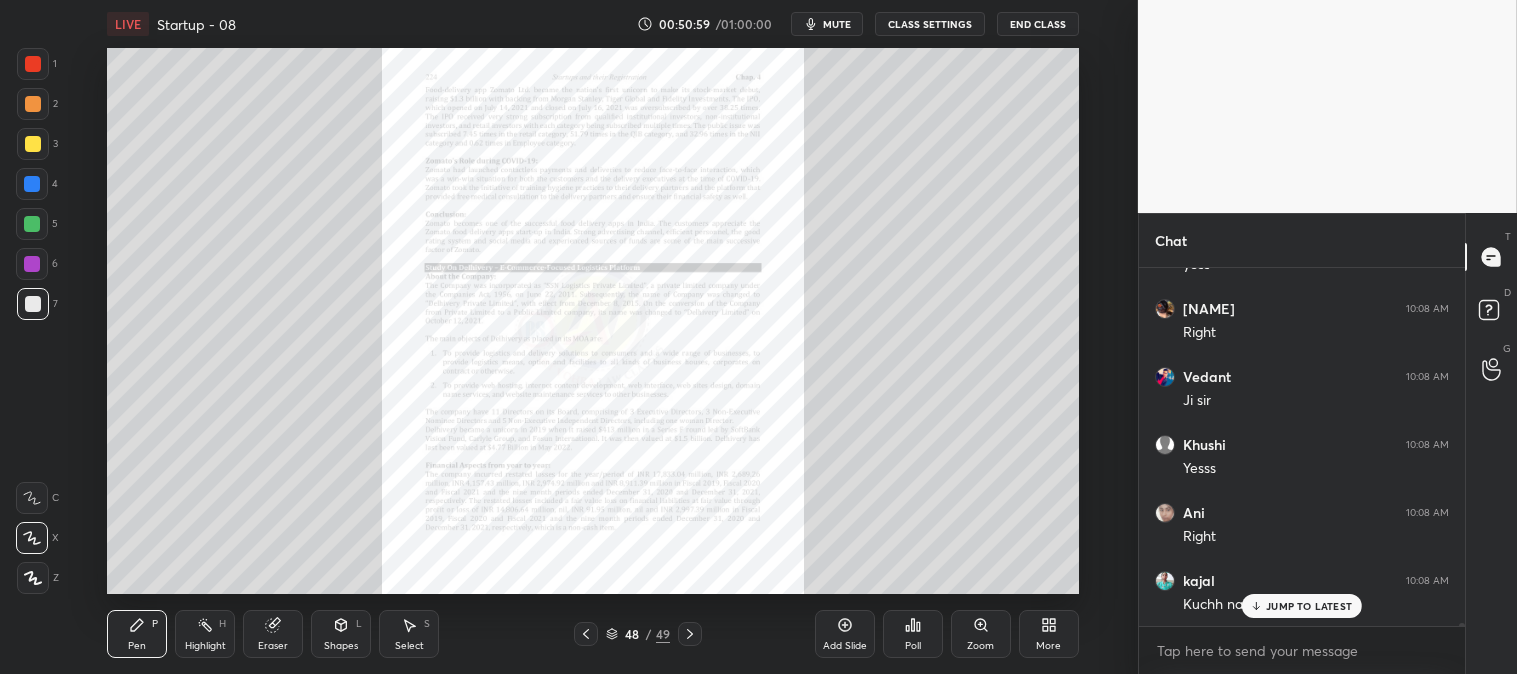 click 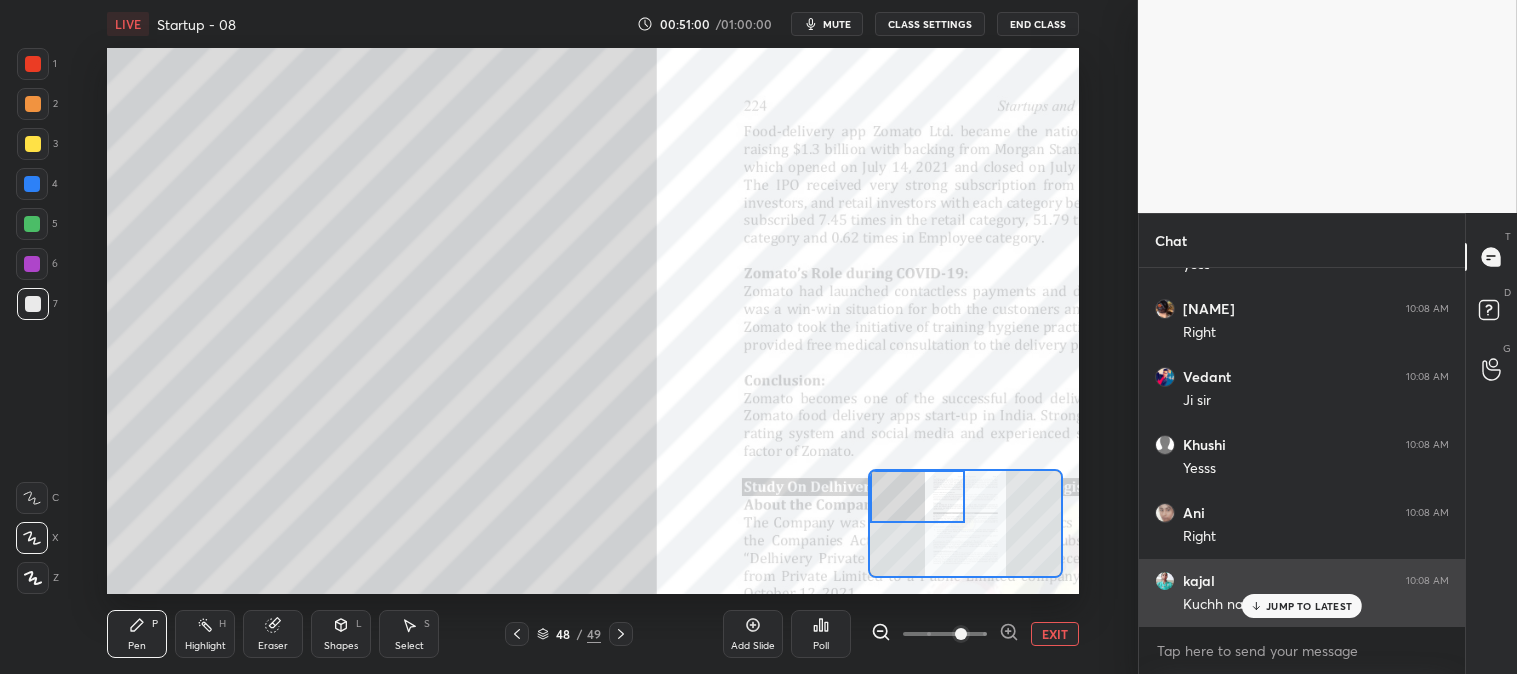click on "JUMP TO LATEST" at bounding box center (1309, 606) 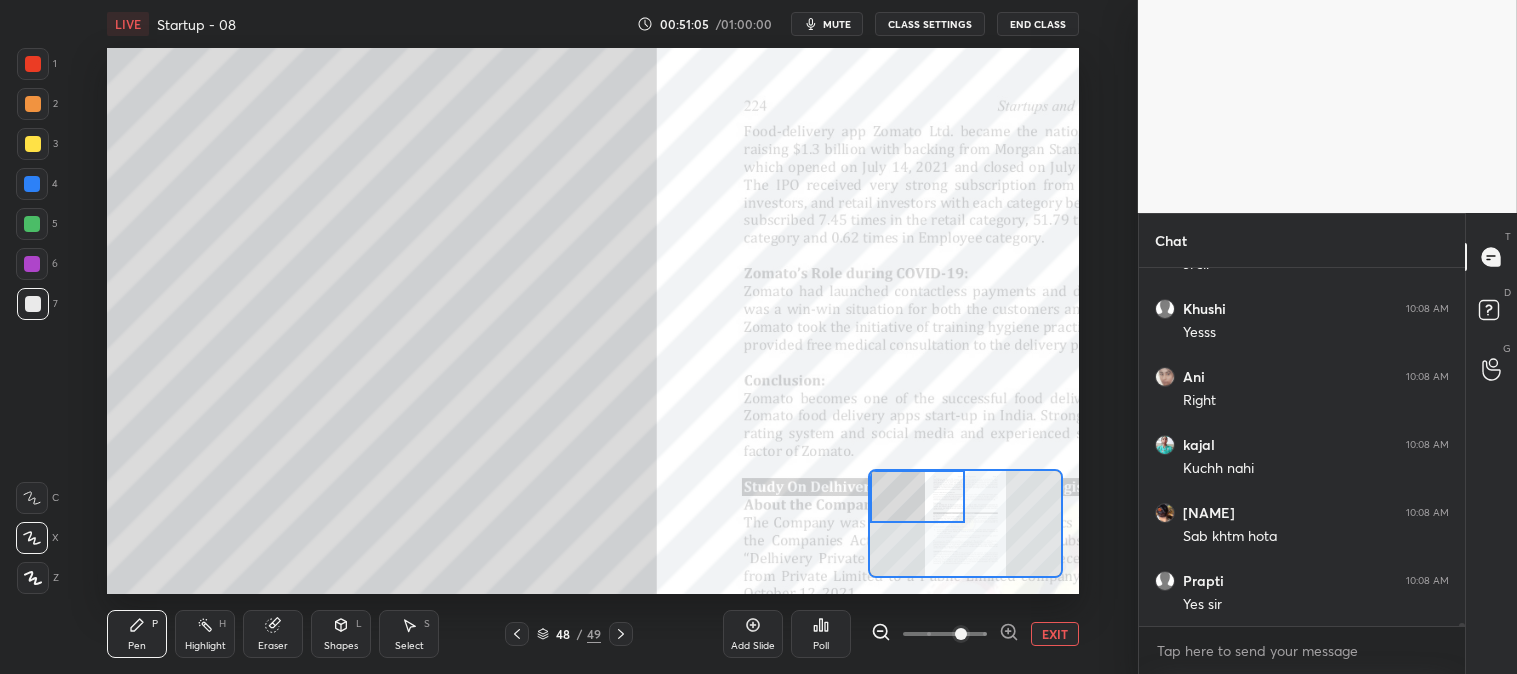 scroll, scrollTop: 39561, scrollLeft: 0, axis: vertical 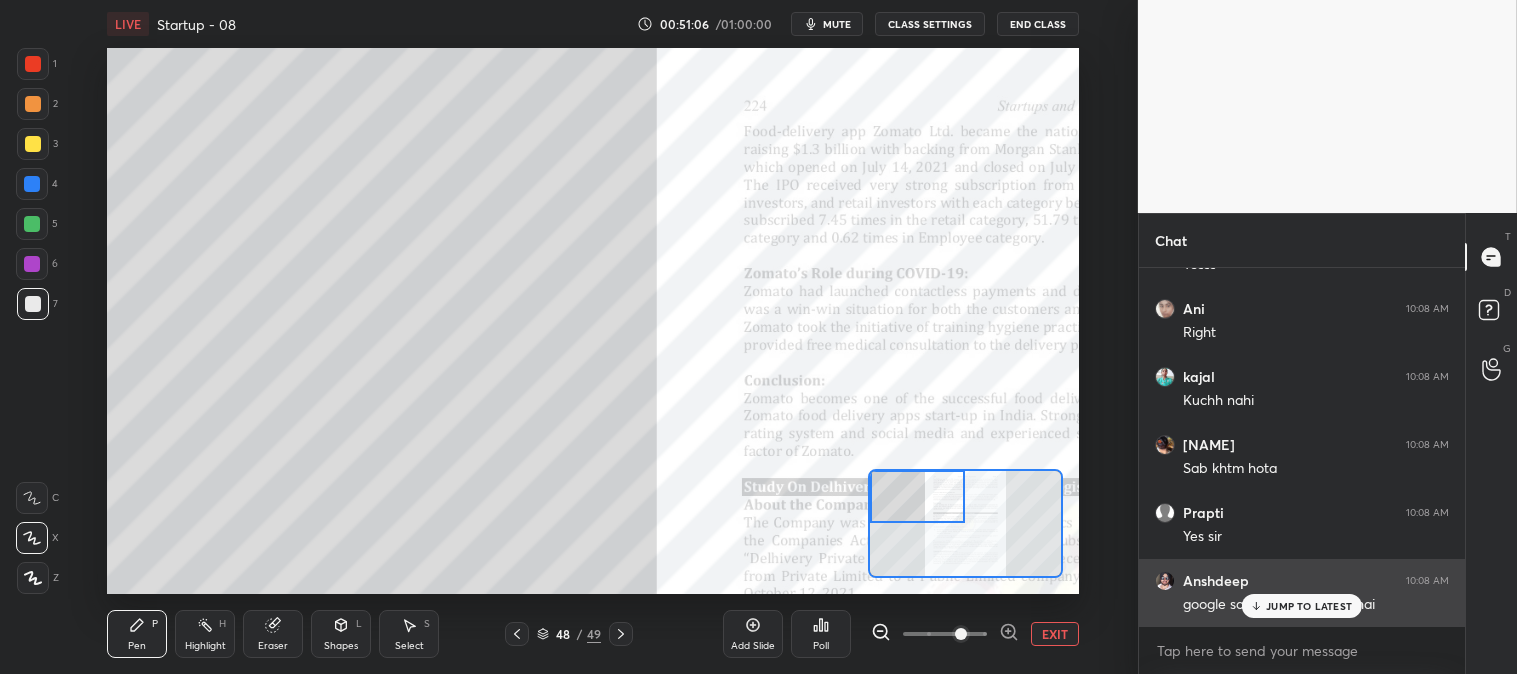click on "EXIT" at bounding box center (1055, 634) 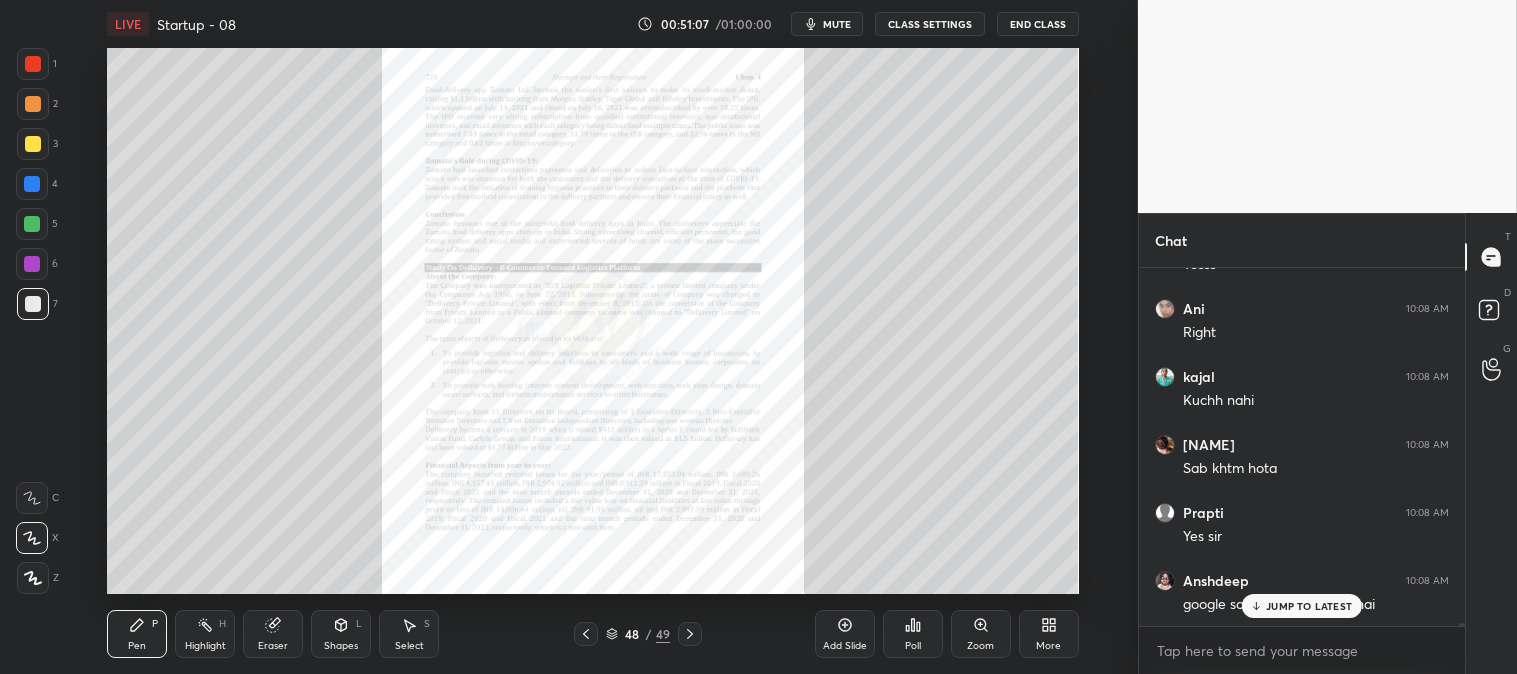 click 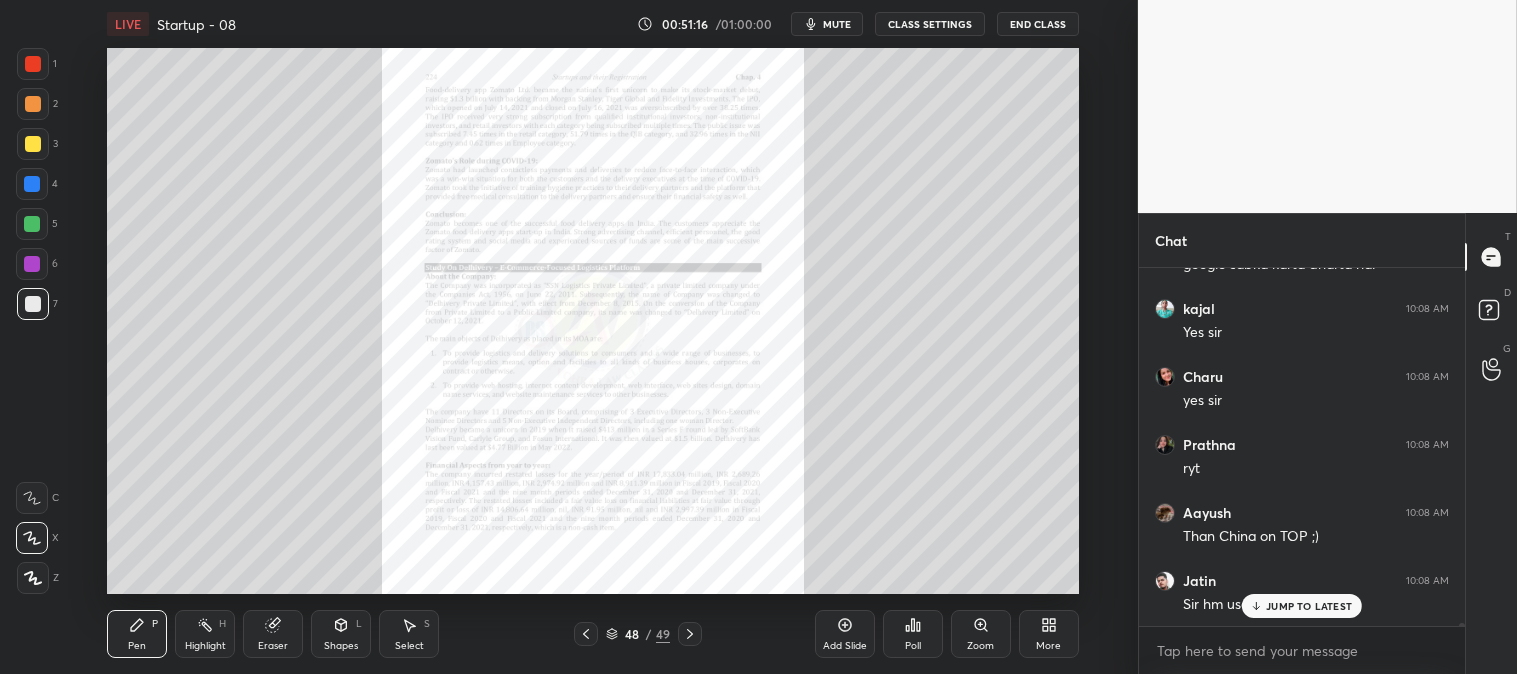scroll, scrollTop: 39970, scrollLeft: 0, axis: vertical 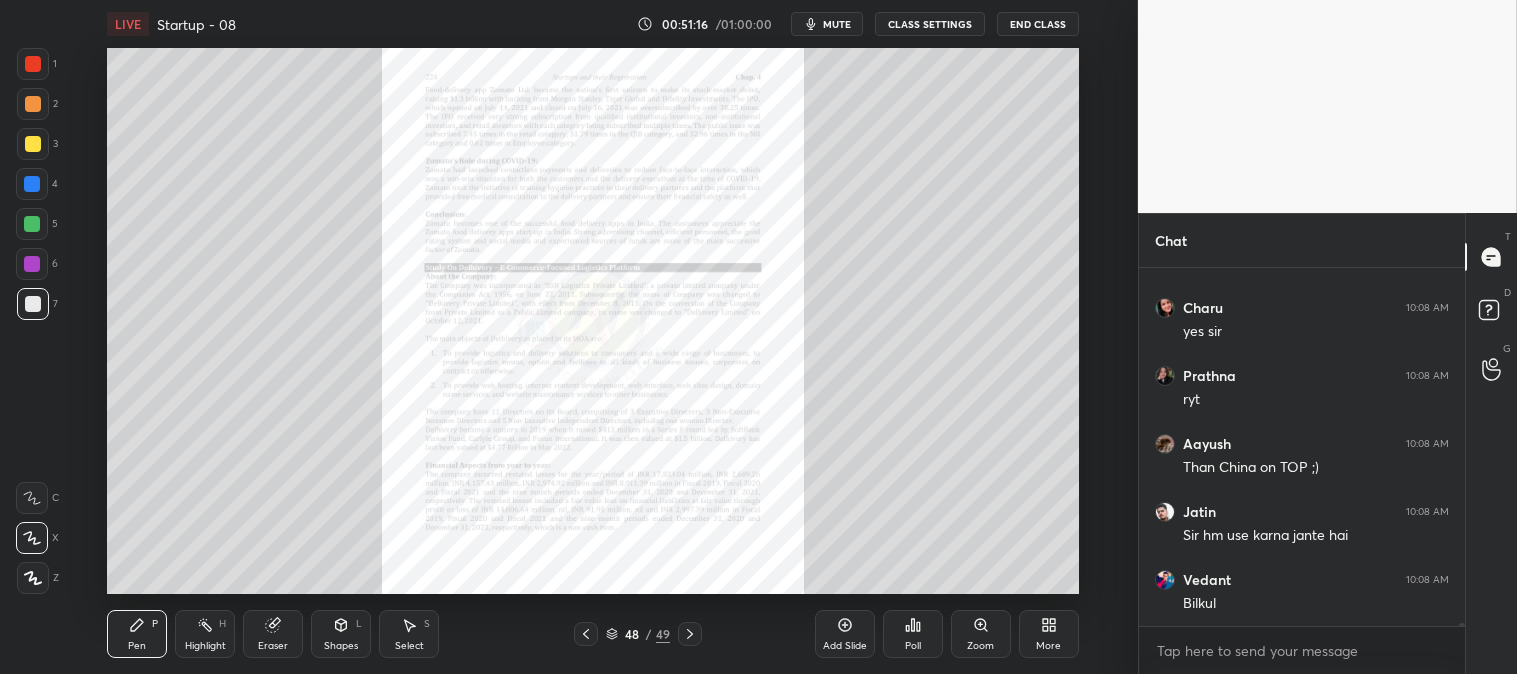 click on "Zoom" at bounding box center (981, 634) 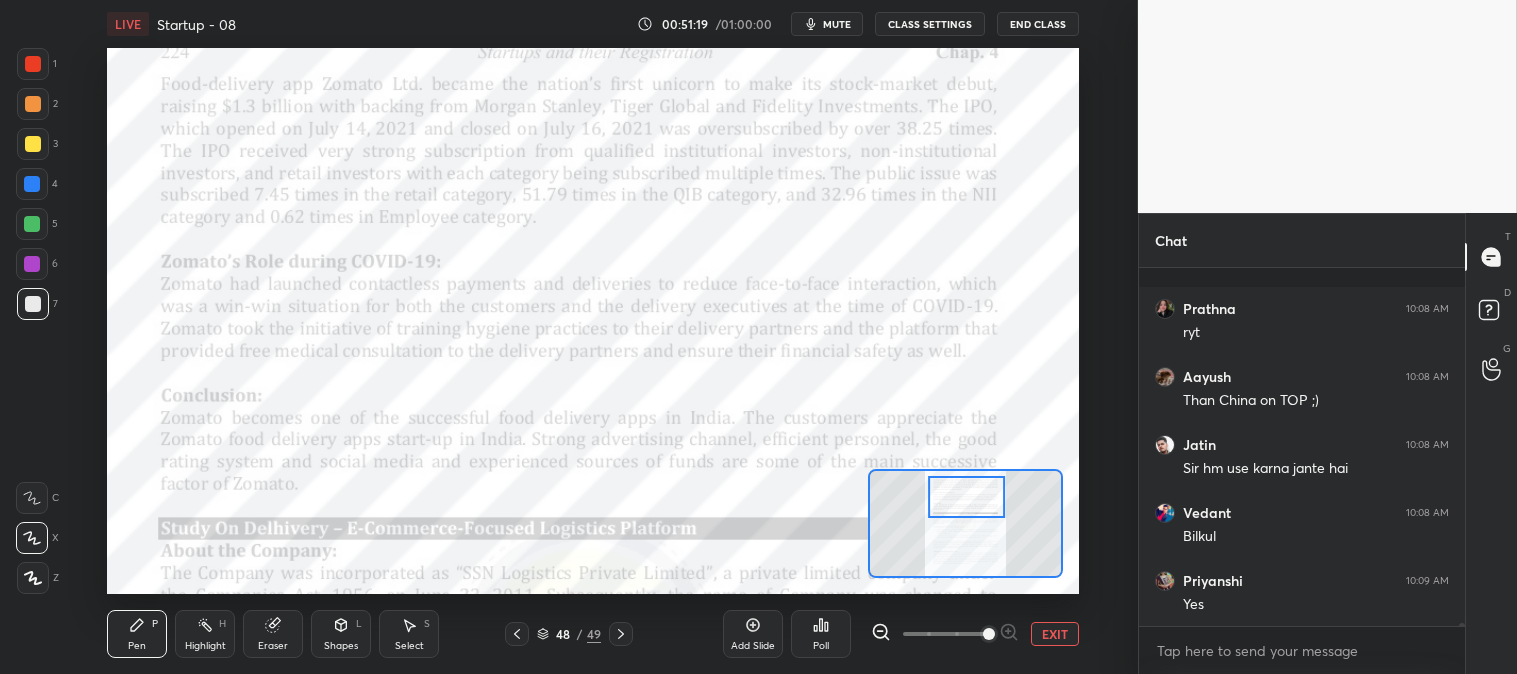 scroll, scrollTop: 40173, scrollLeft: 0, axis: vertical 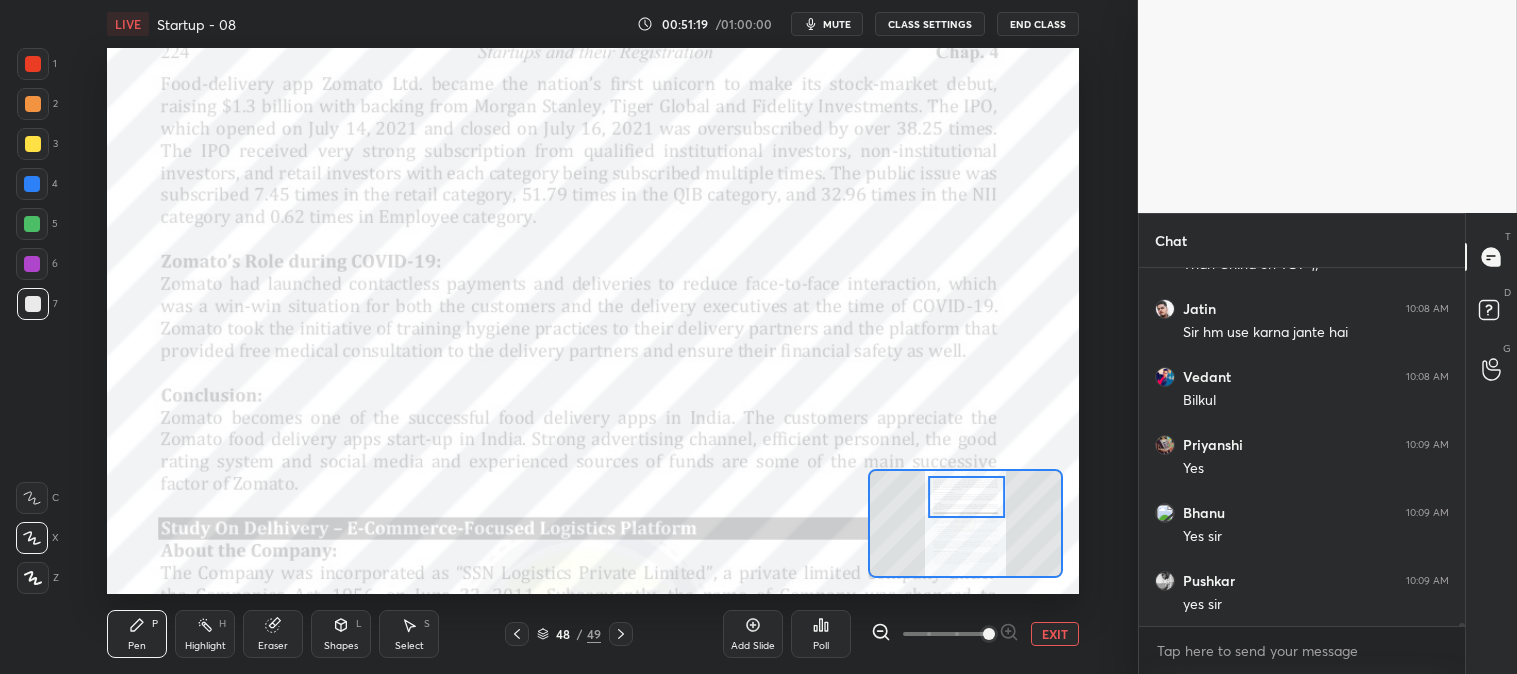 click on "Highlight H" at bounding box center [205, 634] 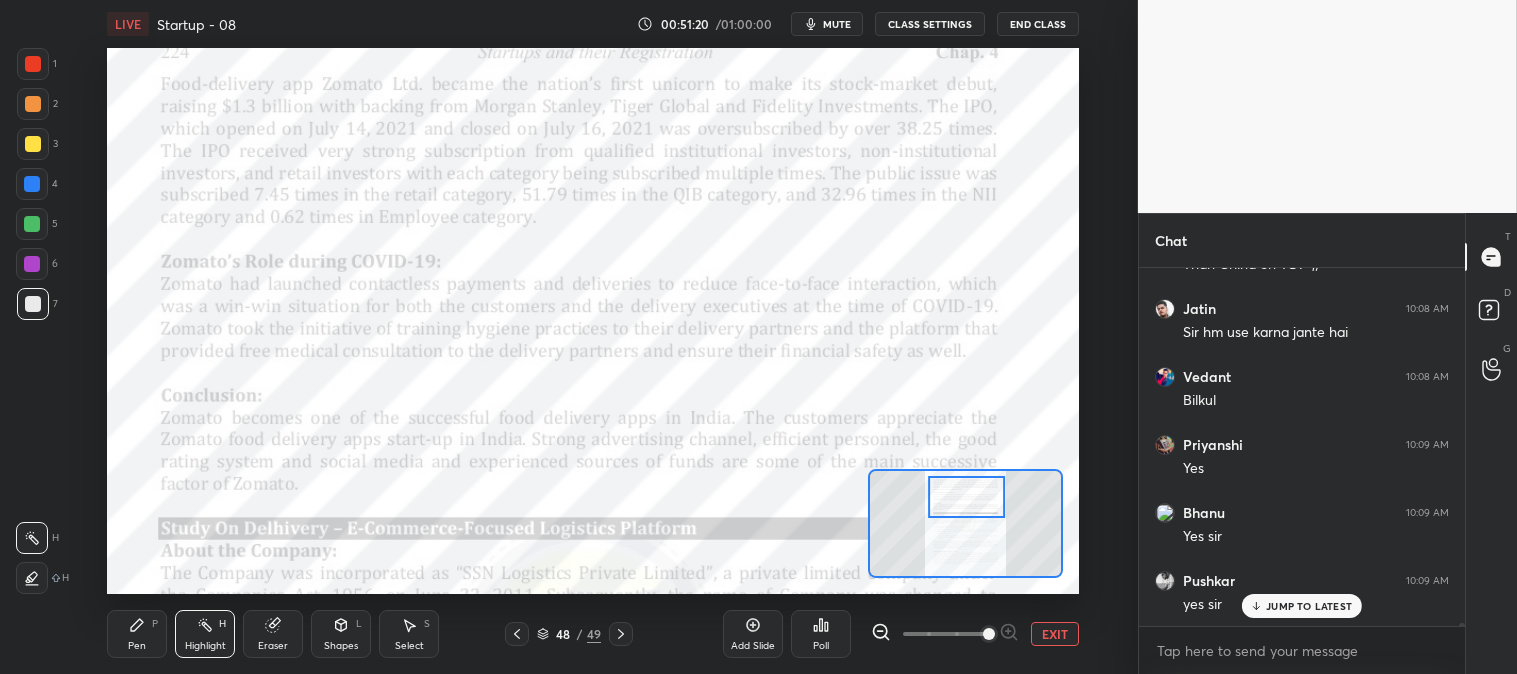 click at bounding box center [33, 64] 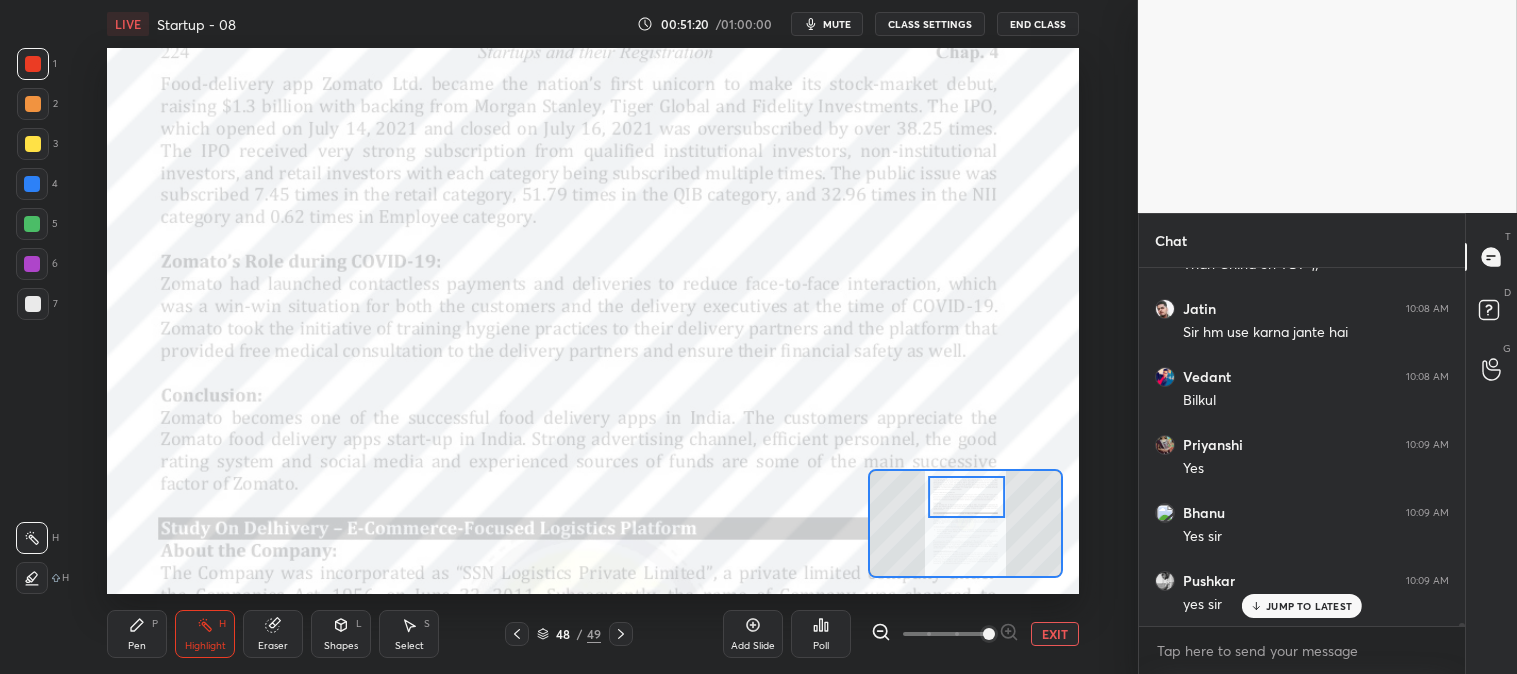 scroll, scrollTop: 40277, scrollLeft: 0, axis: vertical 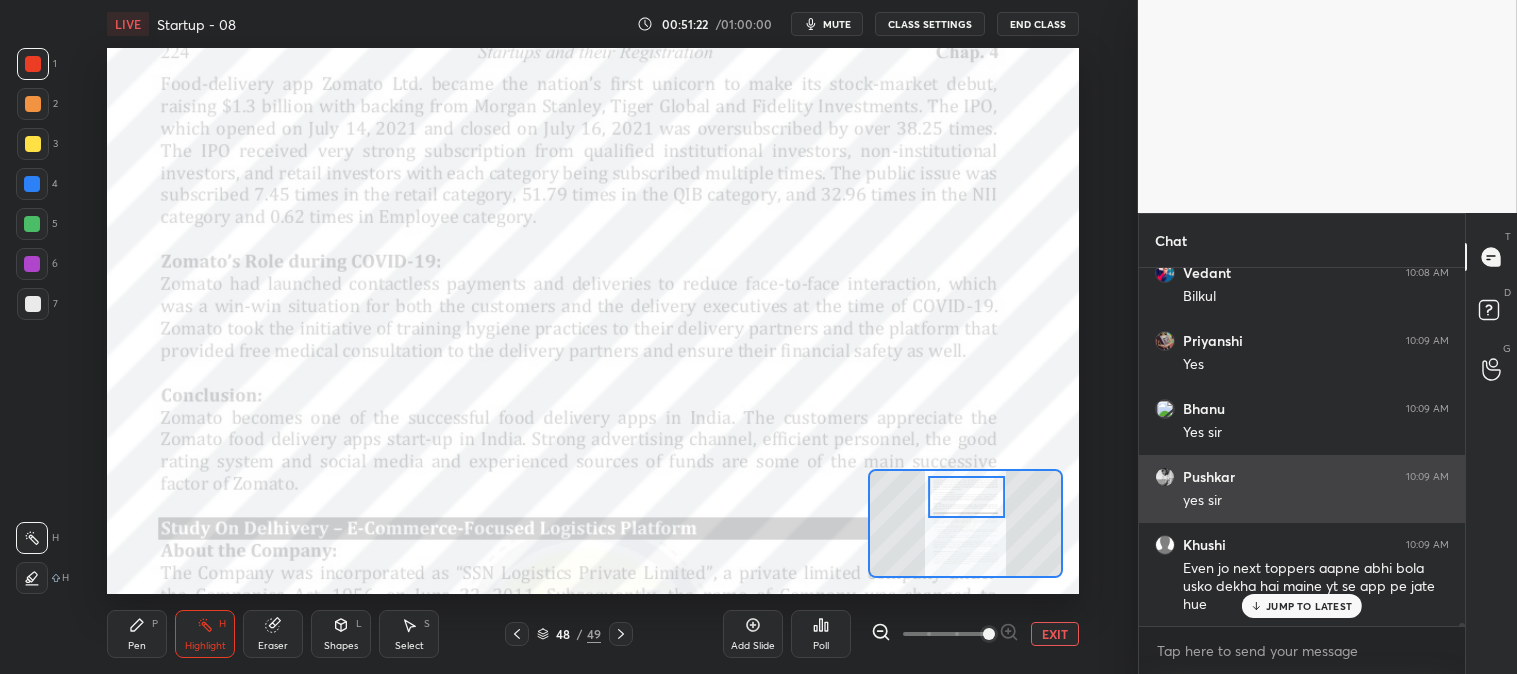 click on "JUMP TO LATEST" at bounding box center [1309, 606] 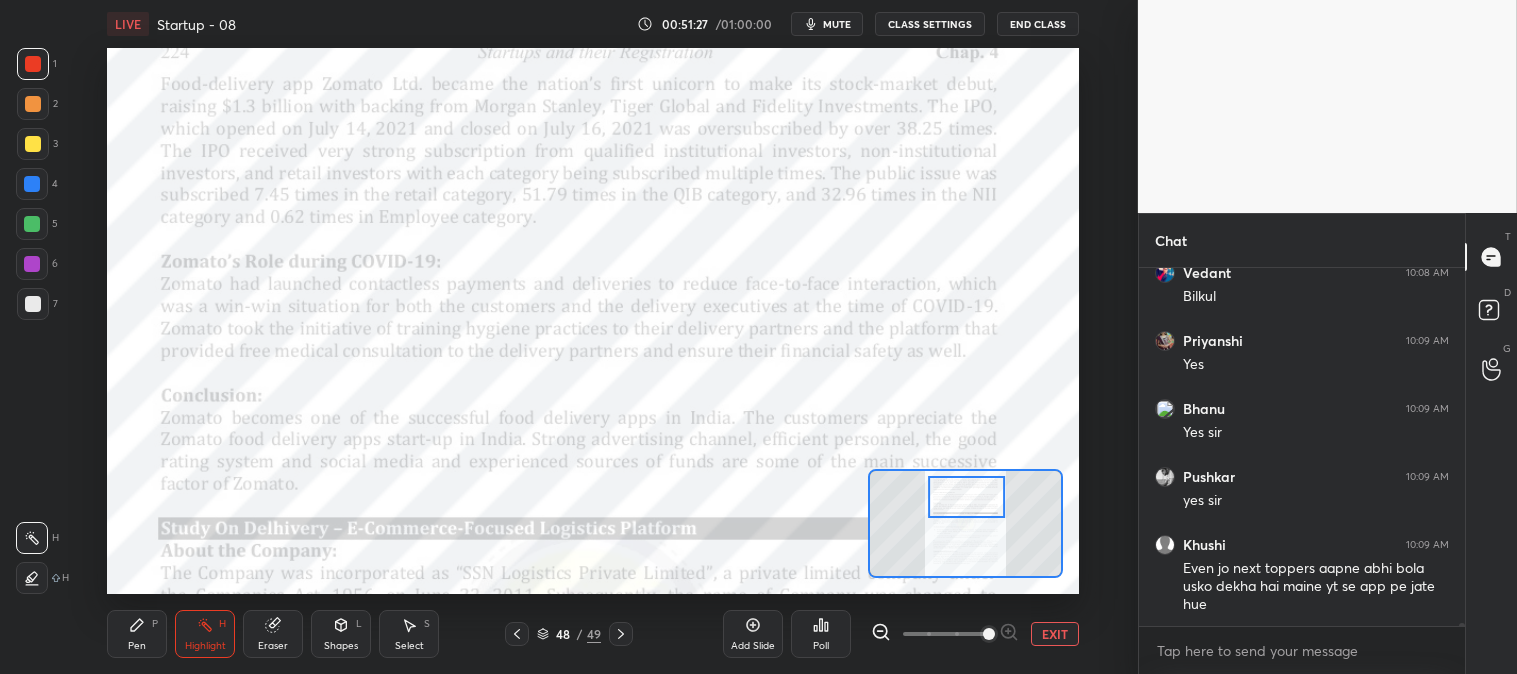 scroll, scrollTop: 40345, scrollLeft: 0, axis: vertical 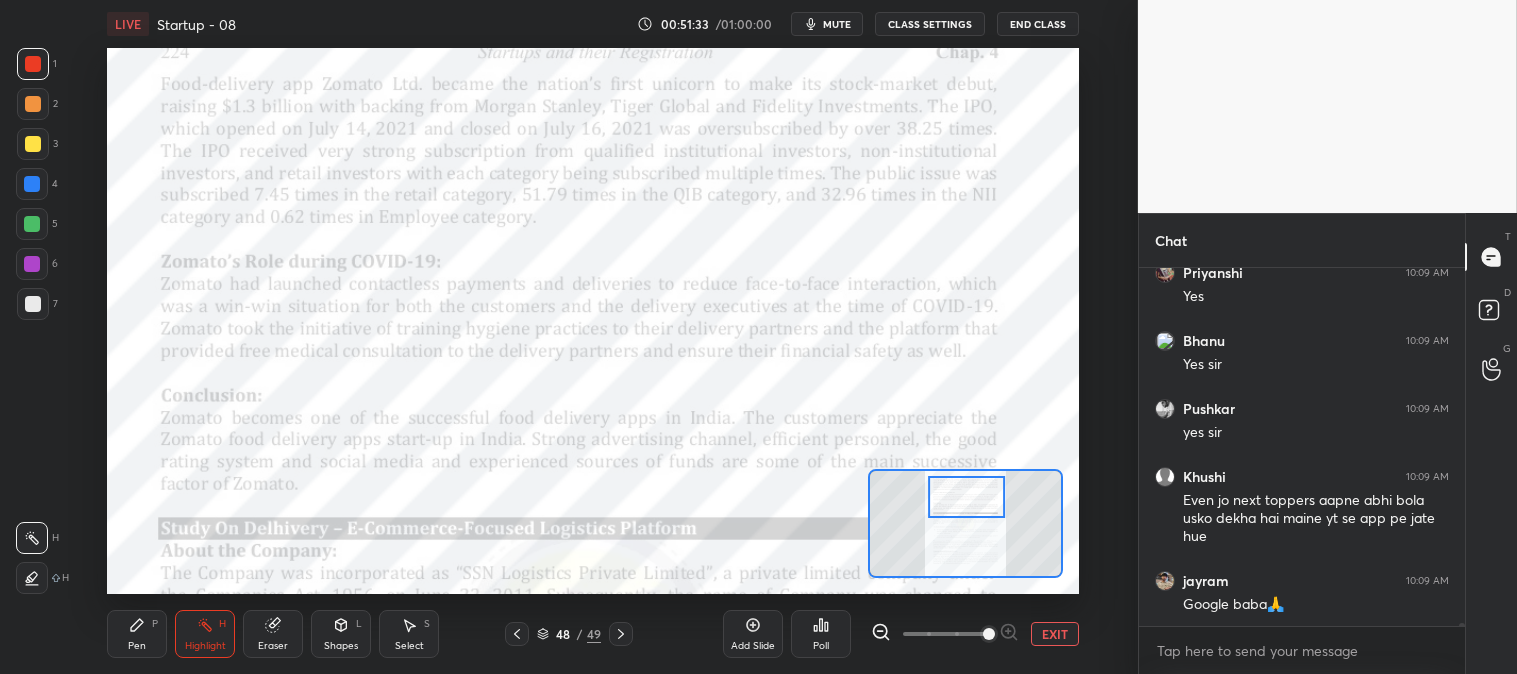click on "EXIT" at bounding box center (1055, 634) 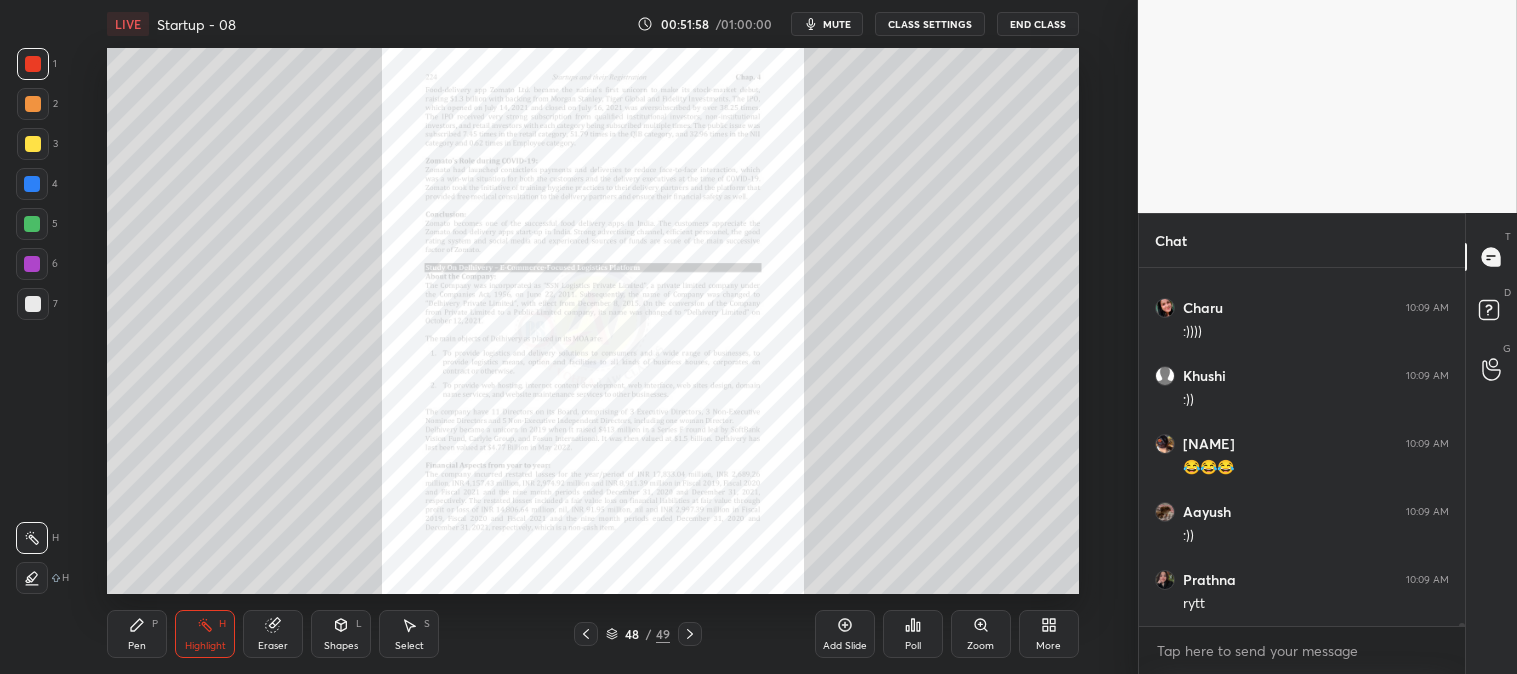 scroll, scrollTop: 41161, scrollLeft: 0, axis: vertical 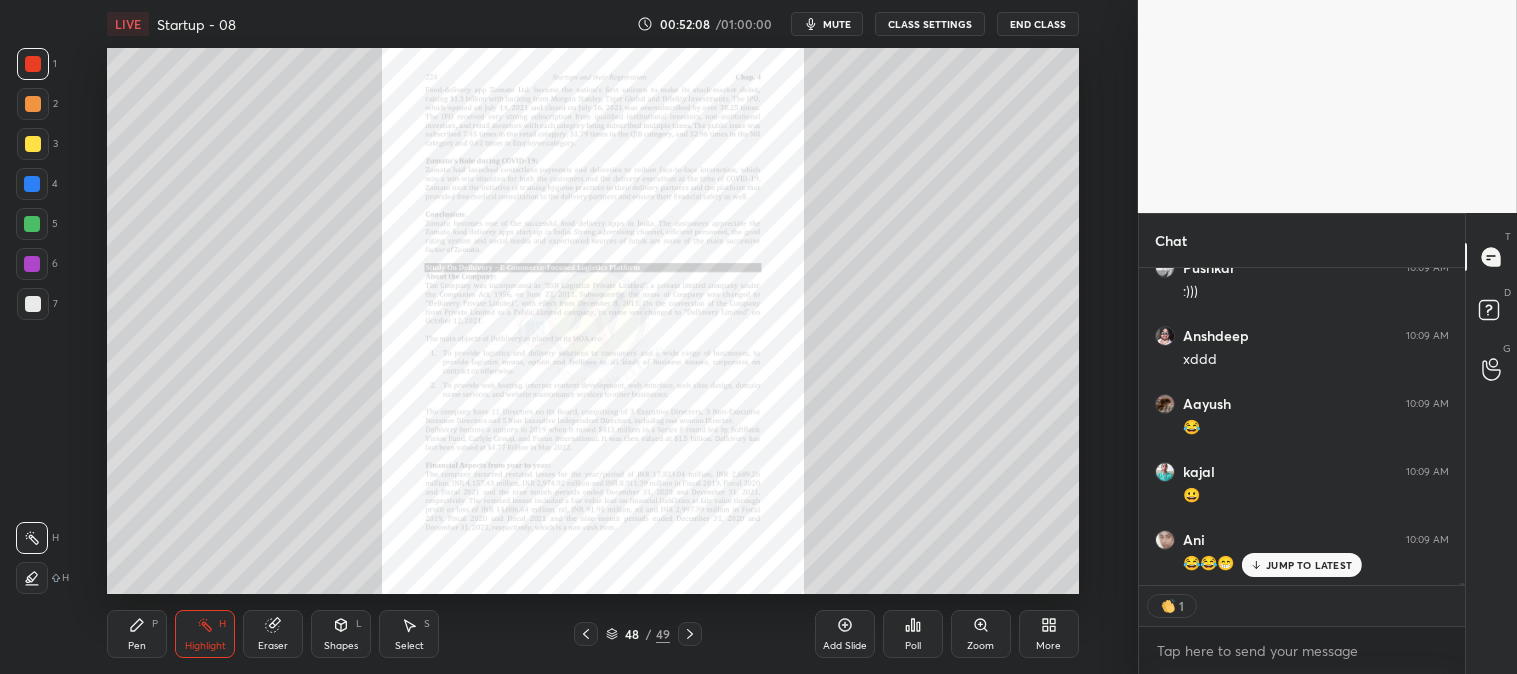 click on "Pen" at bounding box center (137, 646) 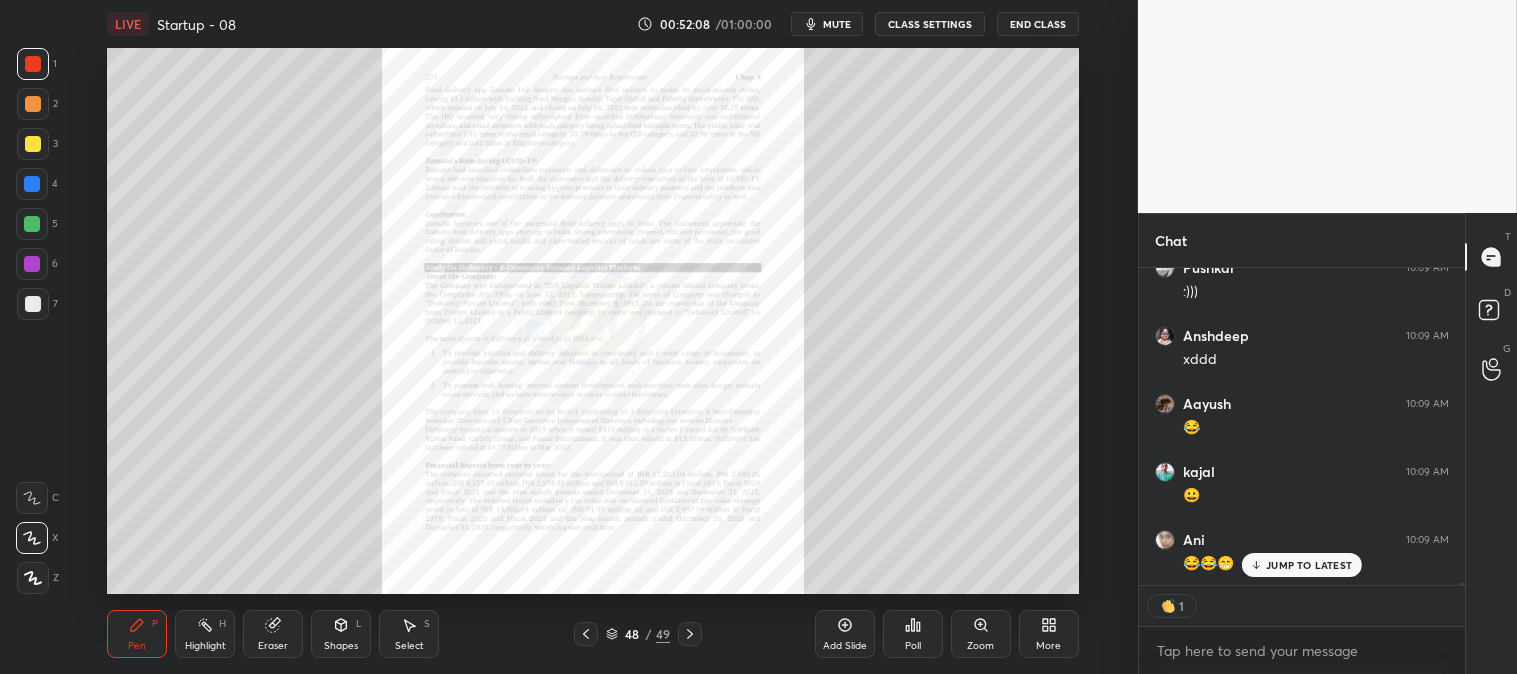 click on "Highlight H" at bounding box center [205, 634] 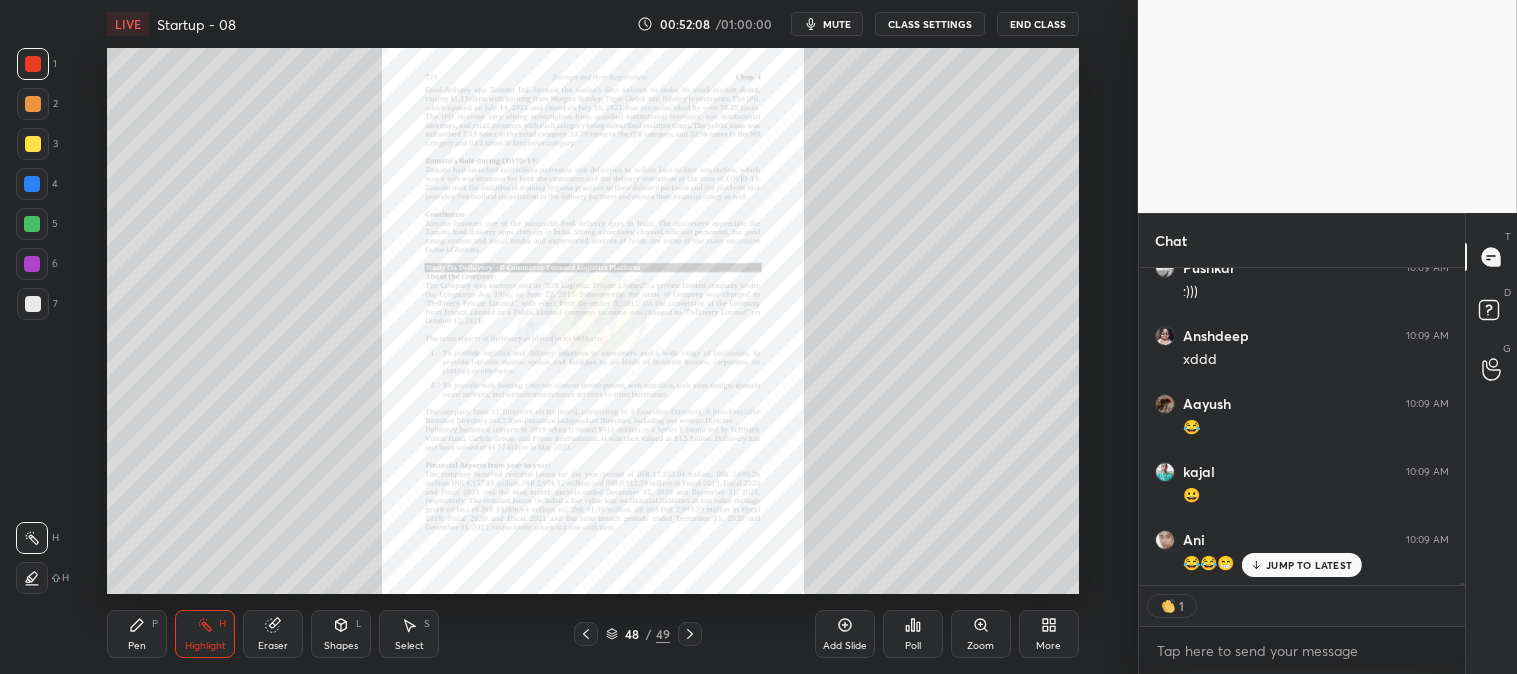 scroll, scrollTop: 6, scrollLeft: 5, axis: both 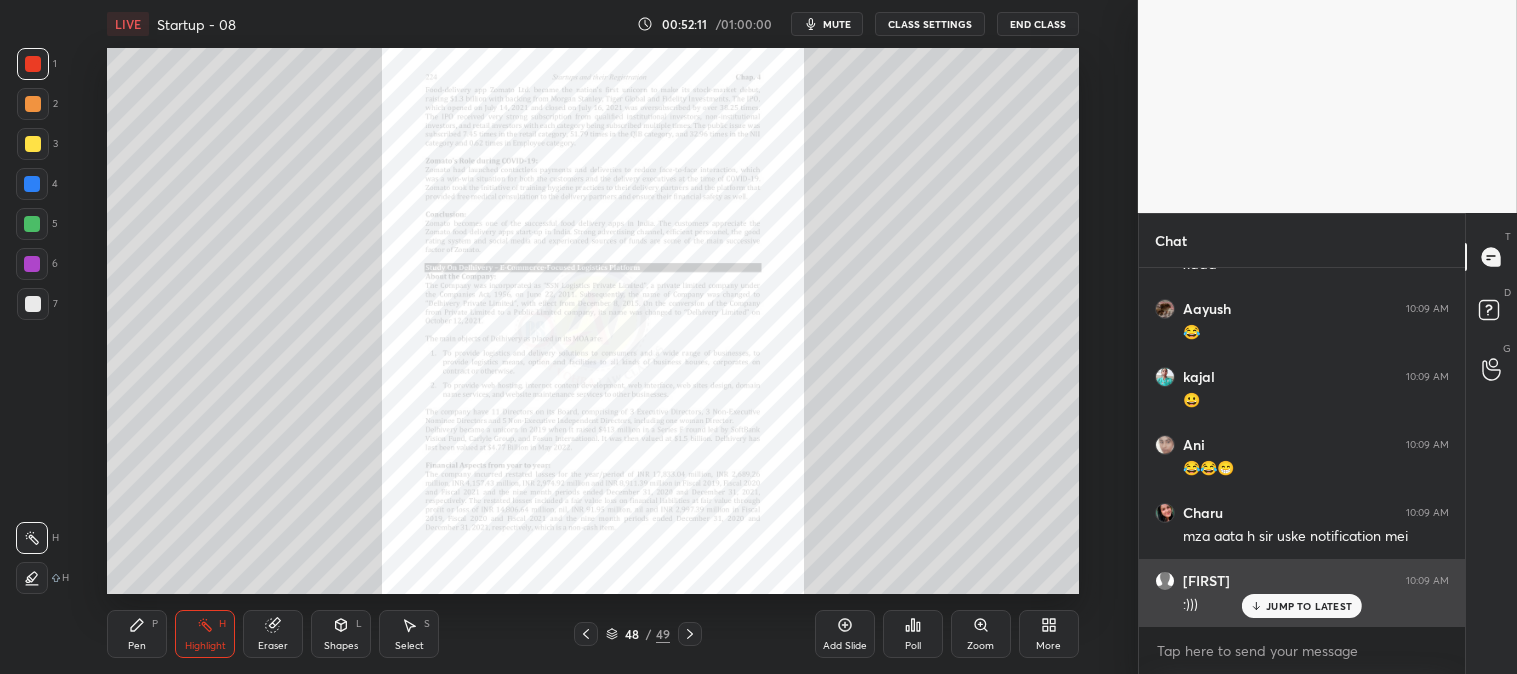 click on "JUMP TO LATEST" at bounding box center (1309, 606) 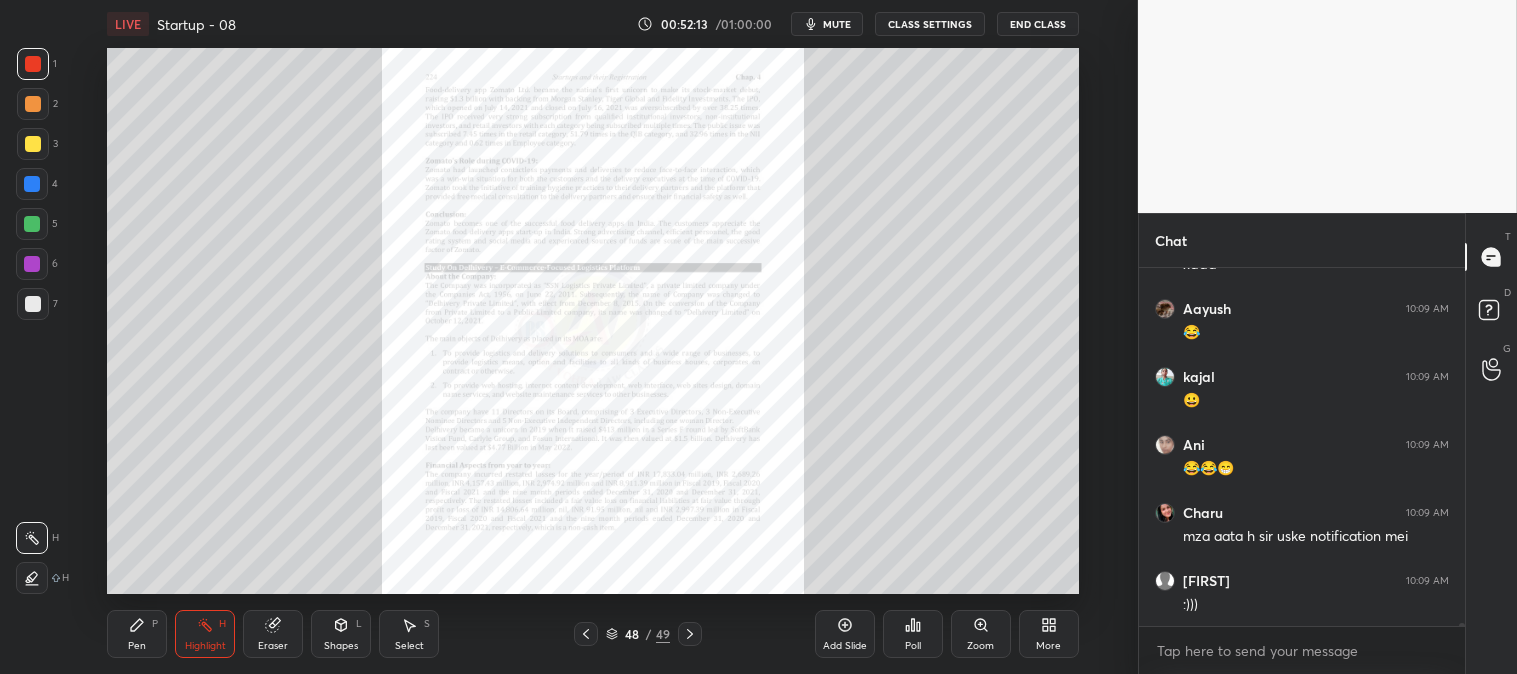 scroll, scrollTop: 41705, scrollLeft: 0, axis: vertical 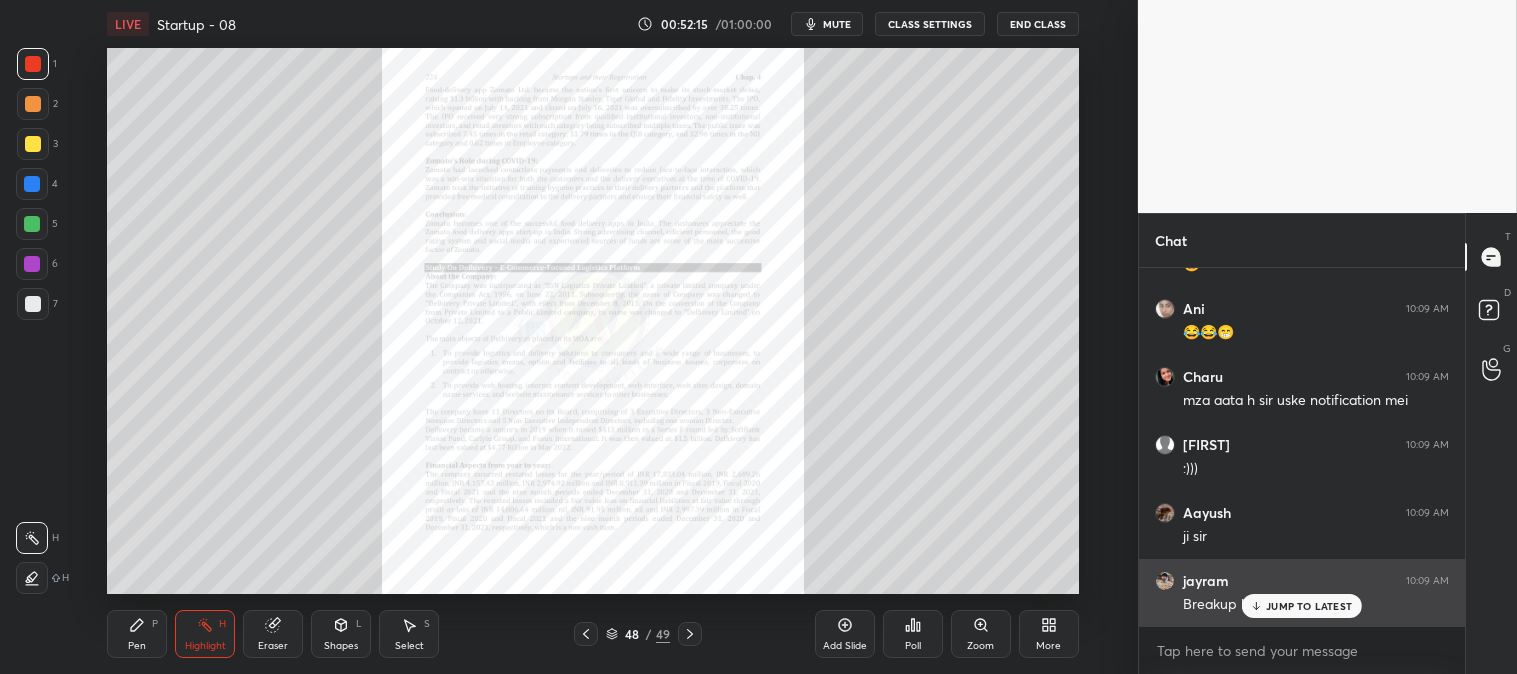 click on "JUMP TO LATEST" at bounding box center [1309, 606] 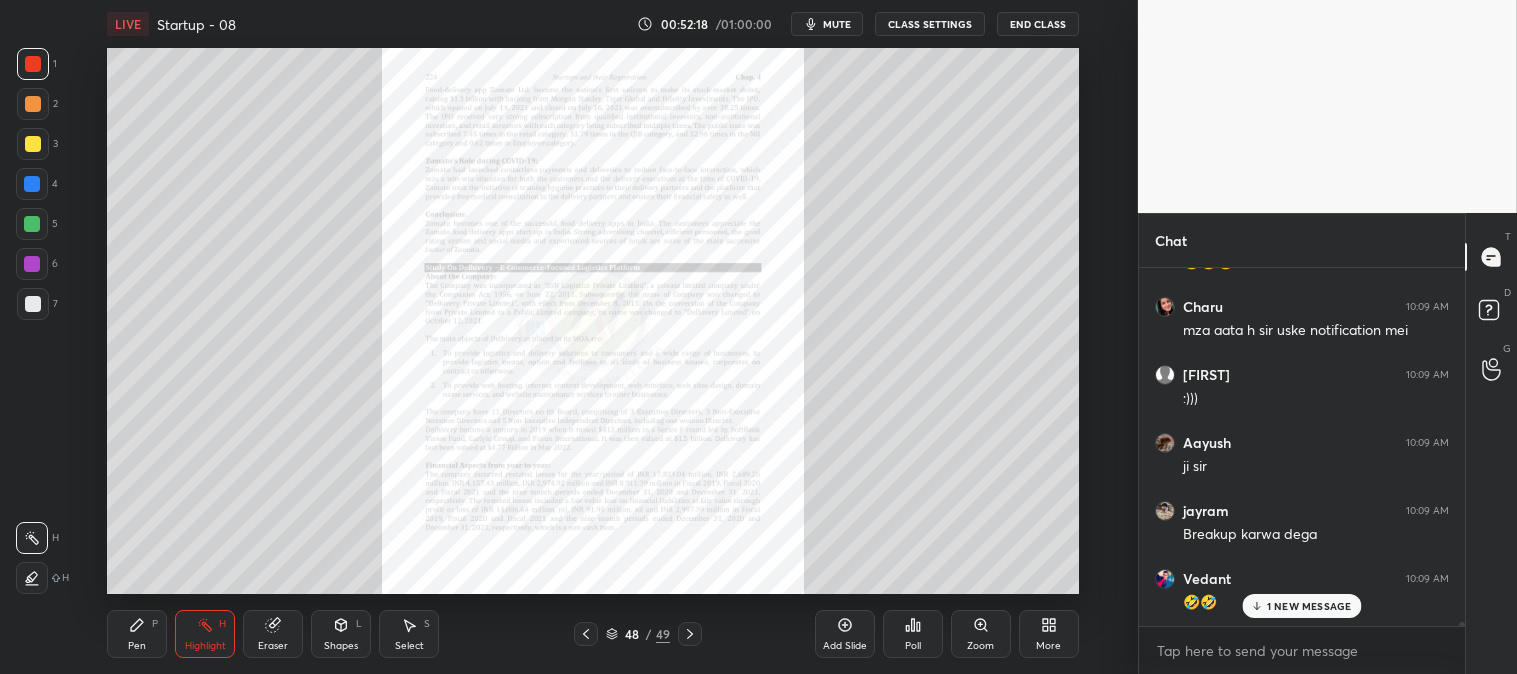 scroll, scrollTop: 41977, scrollLeft: 0, axis: vertical 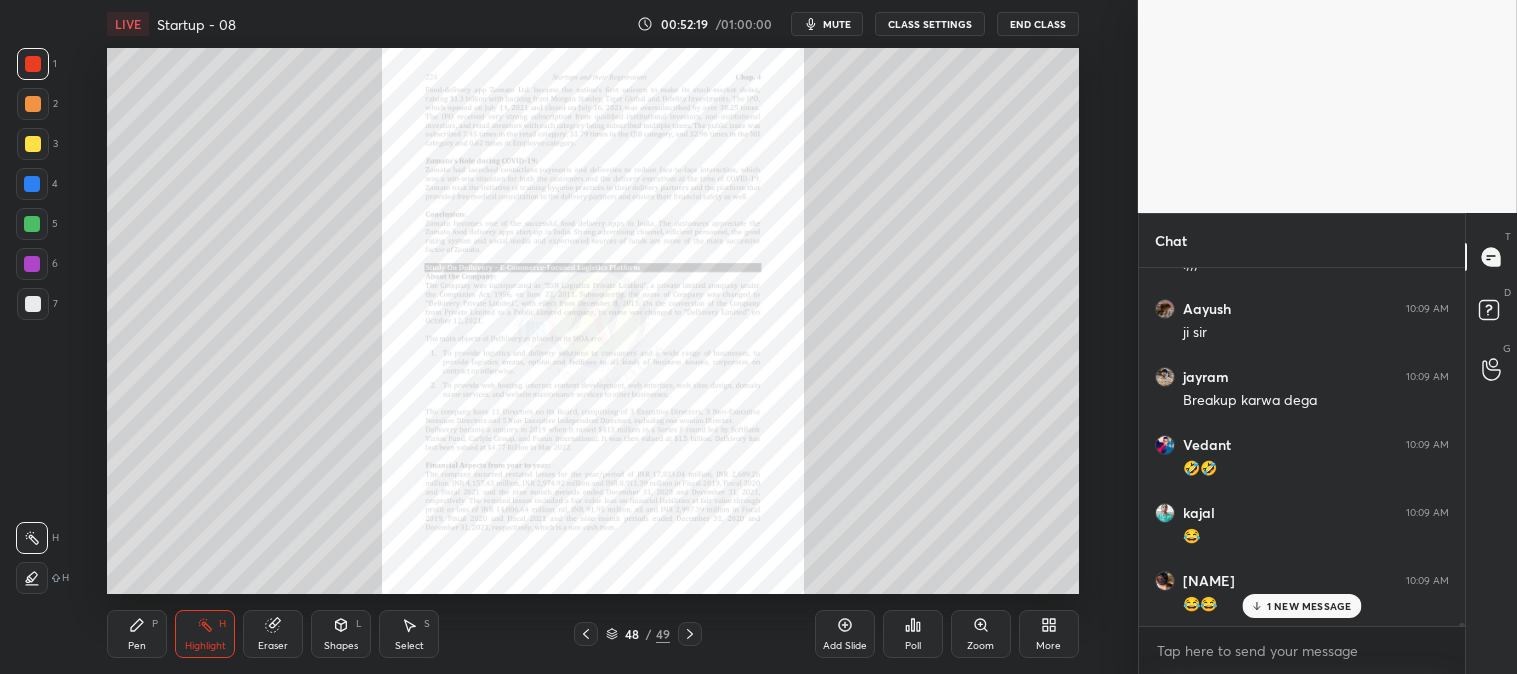 click on "Pen P" at bounding box center [137, 634] 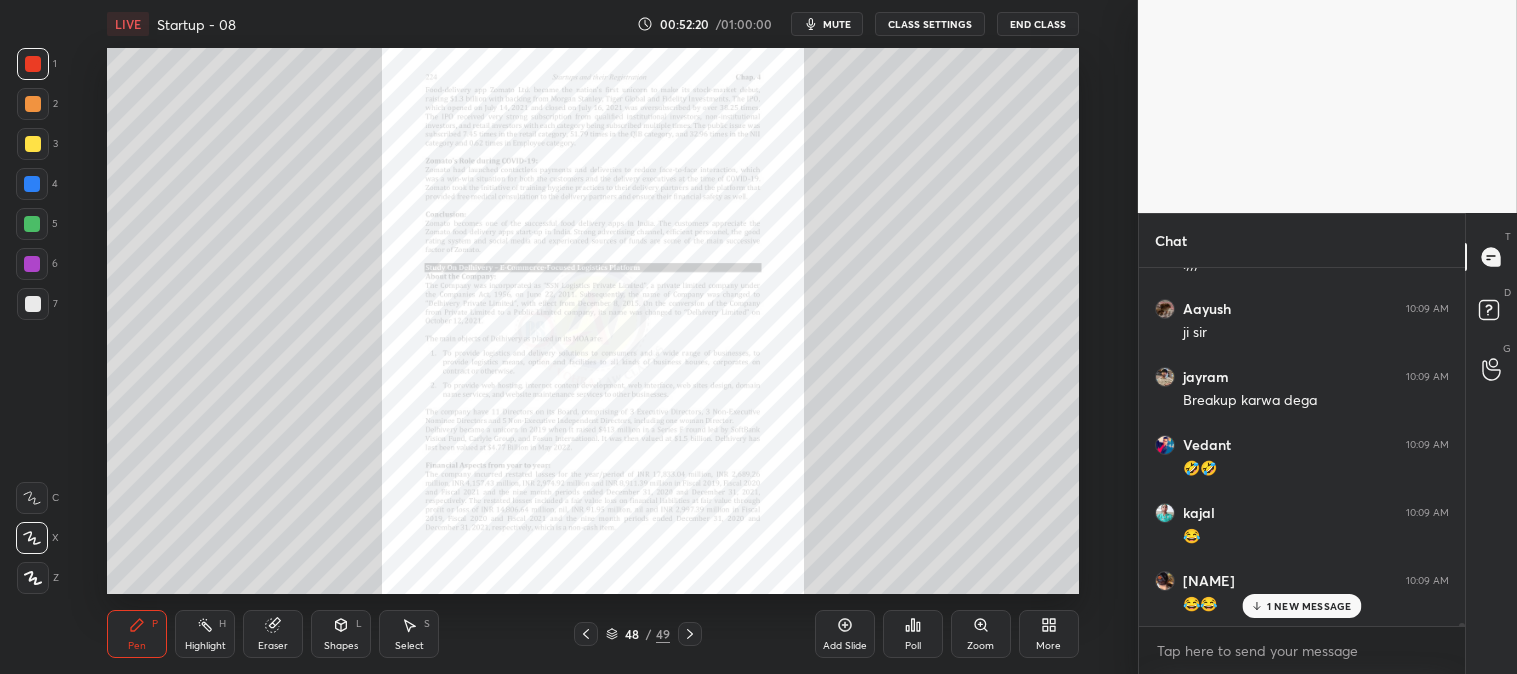 click on "Highlight" at bounding box center (205, 646) 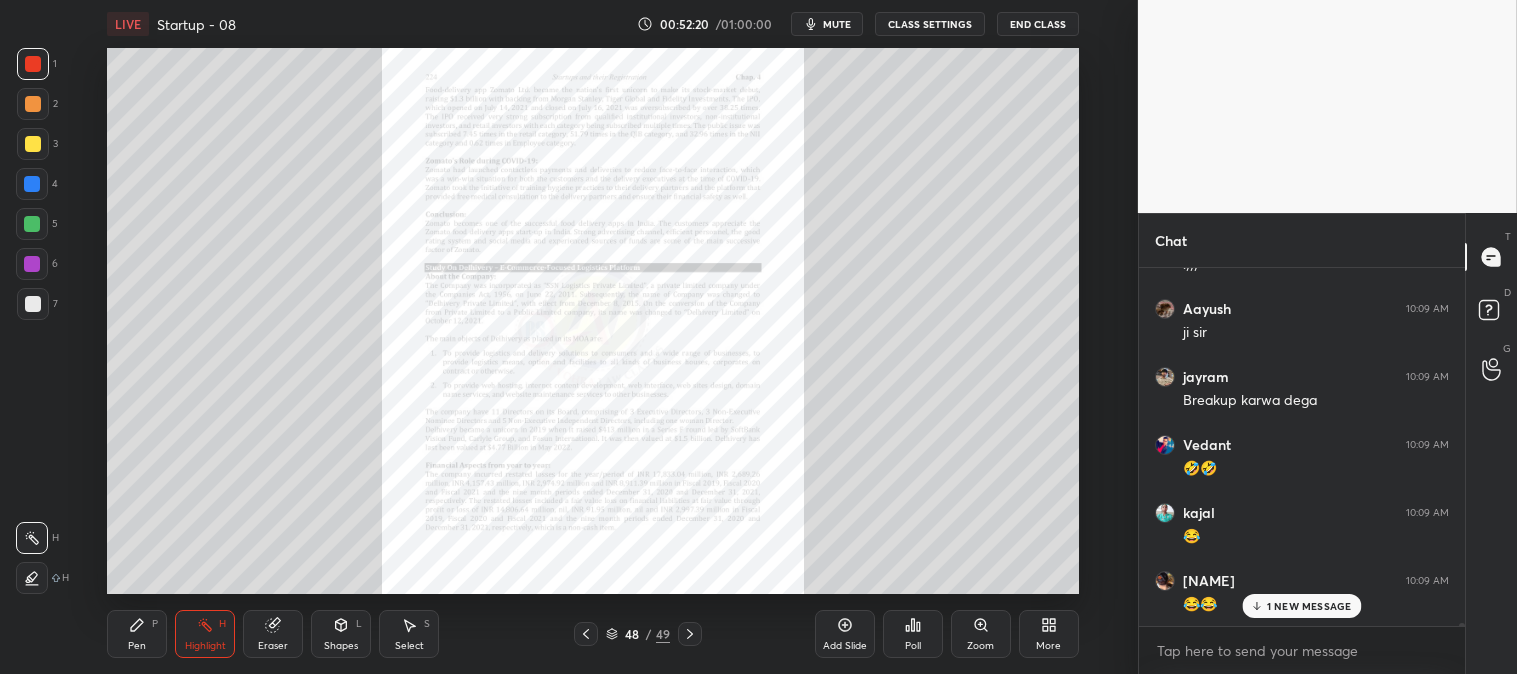 scroll, scrollTop: 42045, scrollLeft: 0, axis: vertical 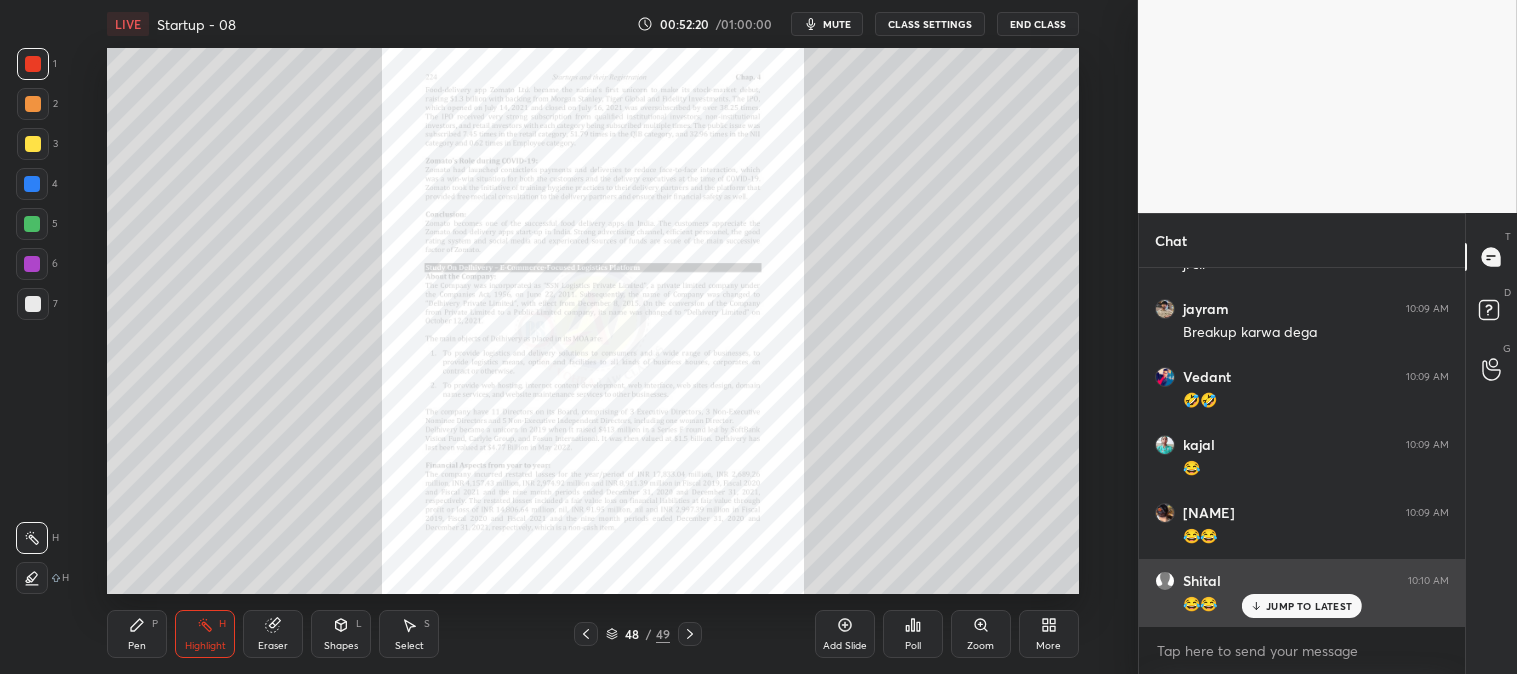 click 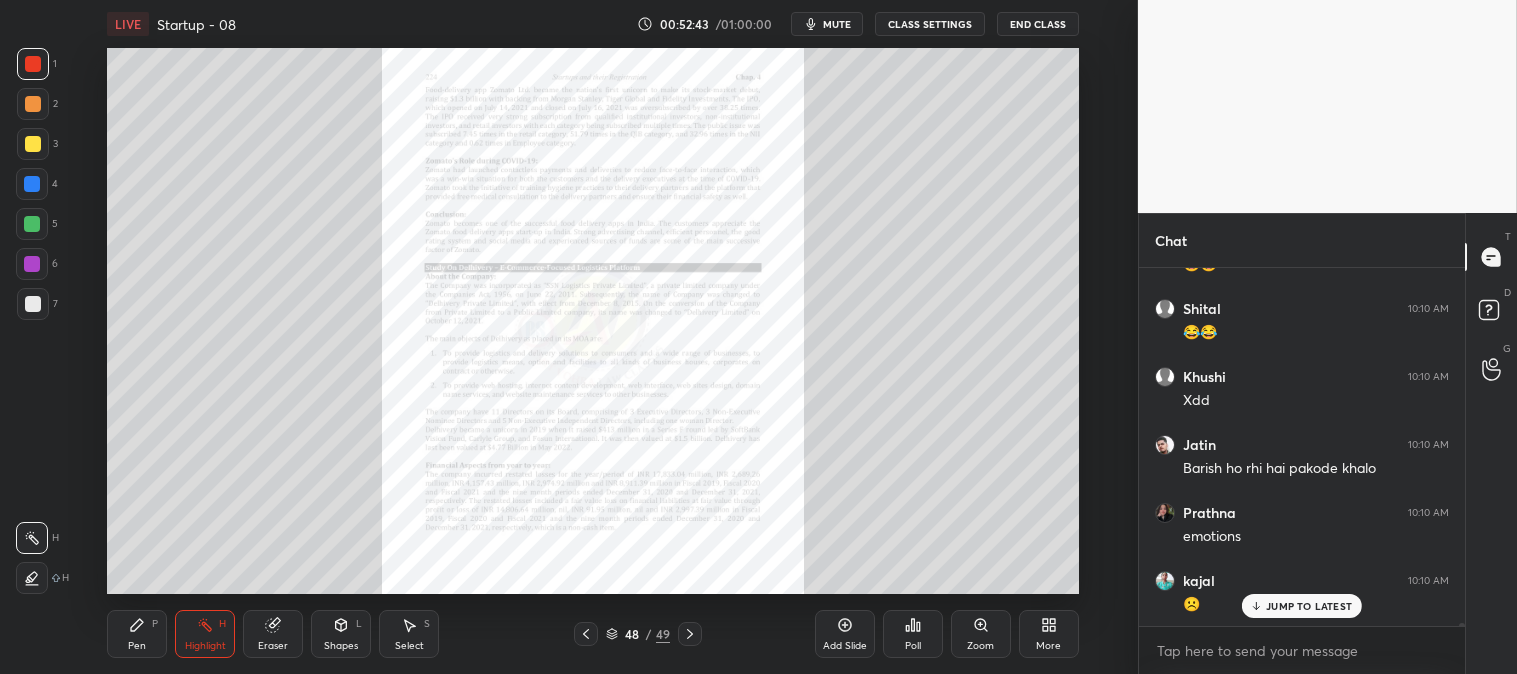 scroll, scrollTop: 42385, scrollLeft: 0, axis: vertical 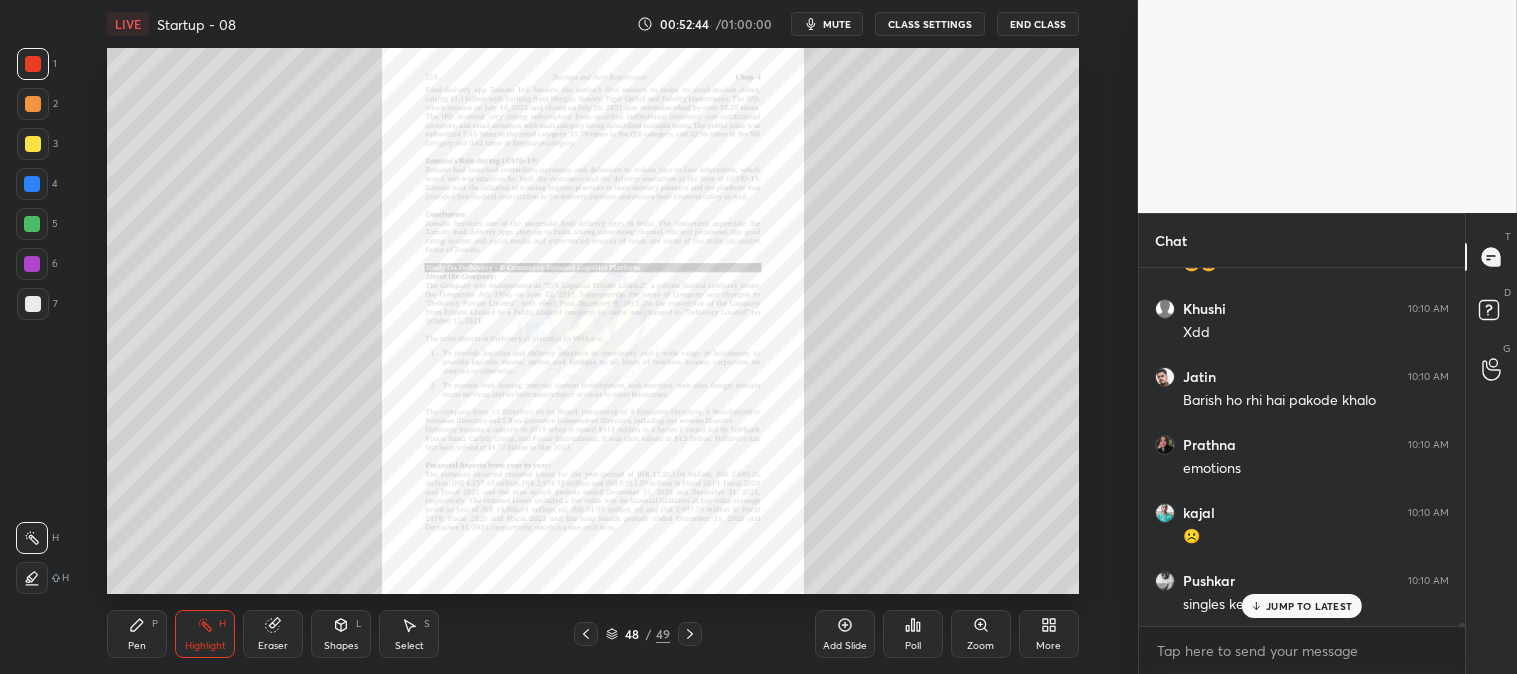 click 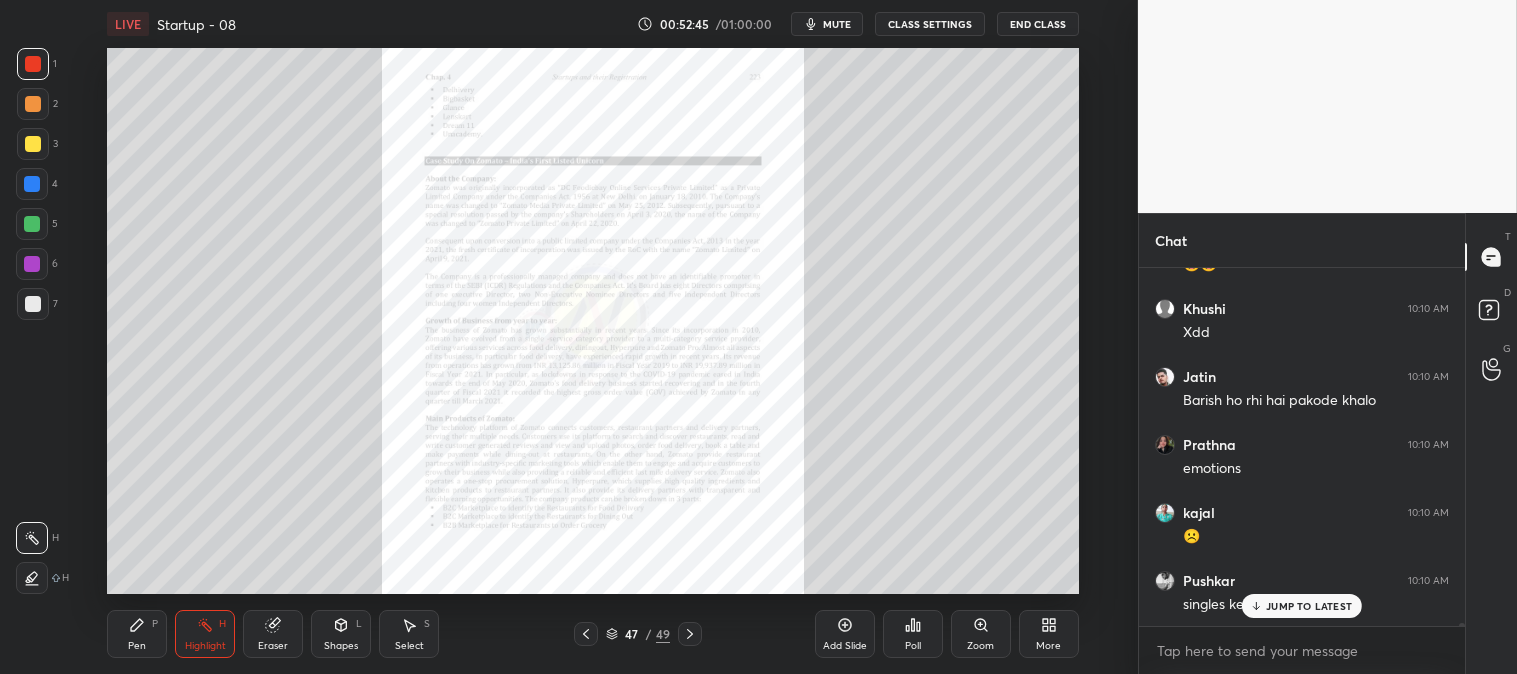 click on "JUMP TO LATEST" at bounding box center (1309, 606) 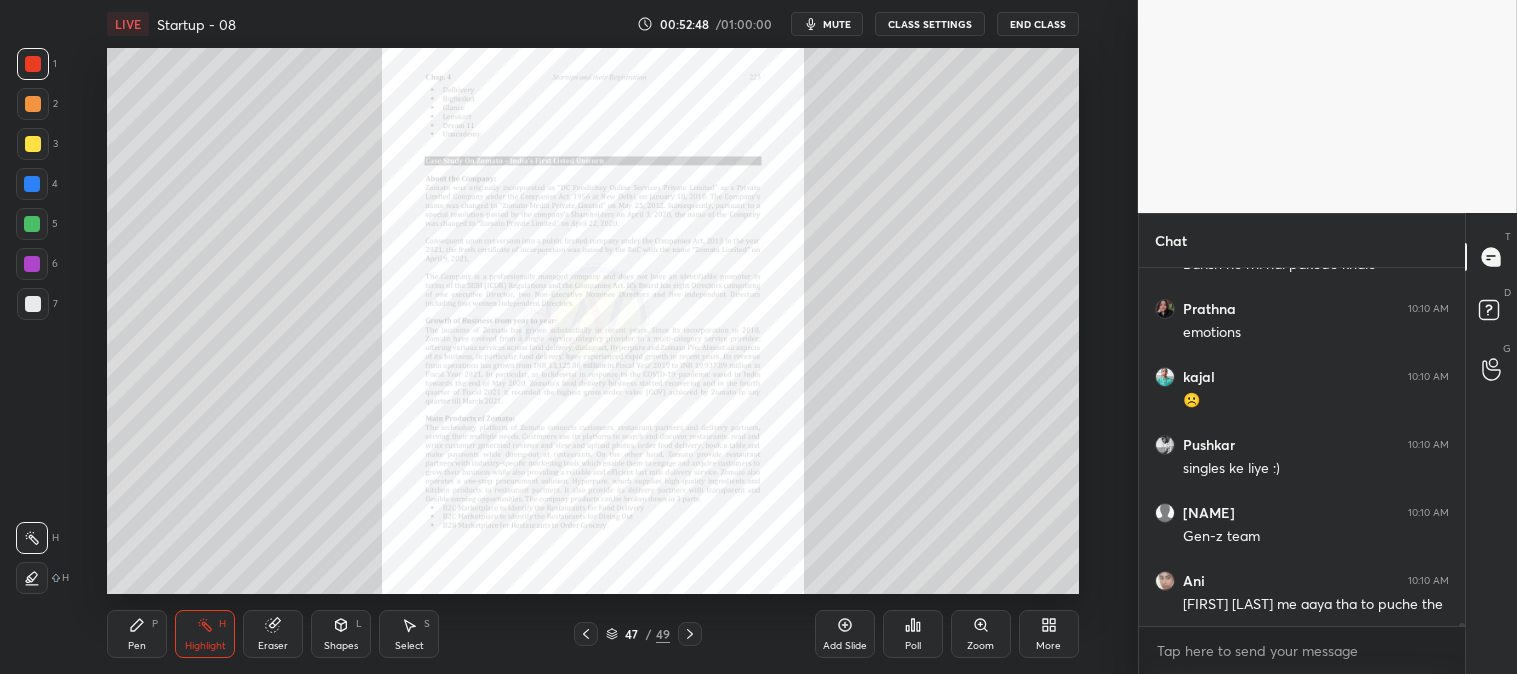scroll, scrollTop: 42590, scrollLeft: 0, axis: vertical 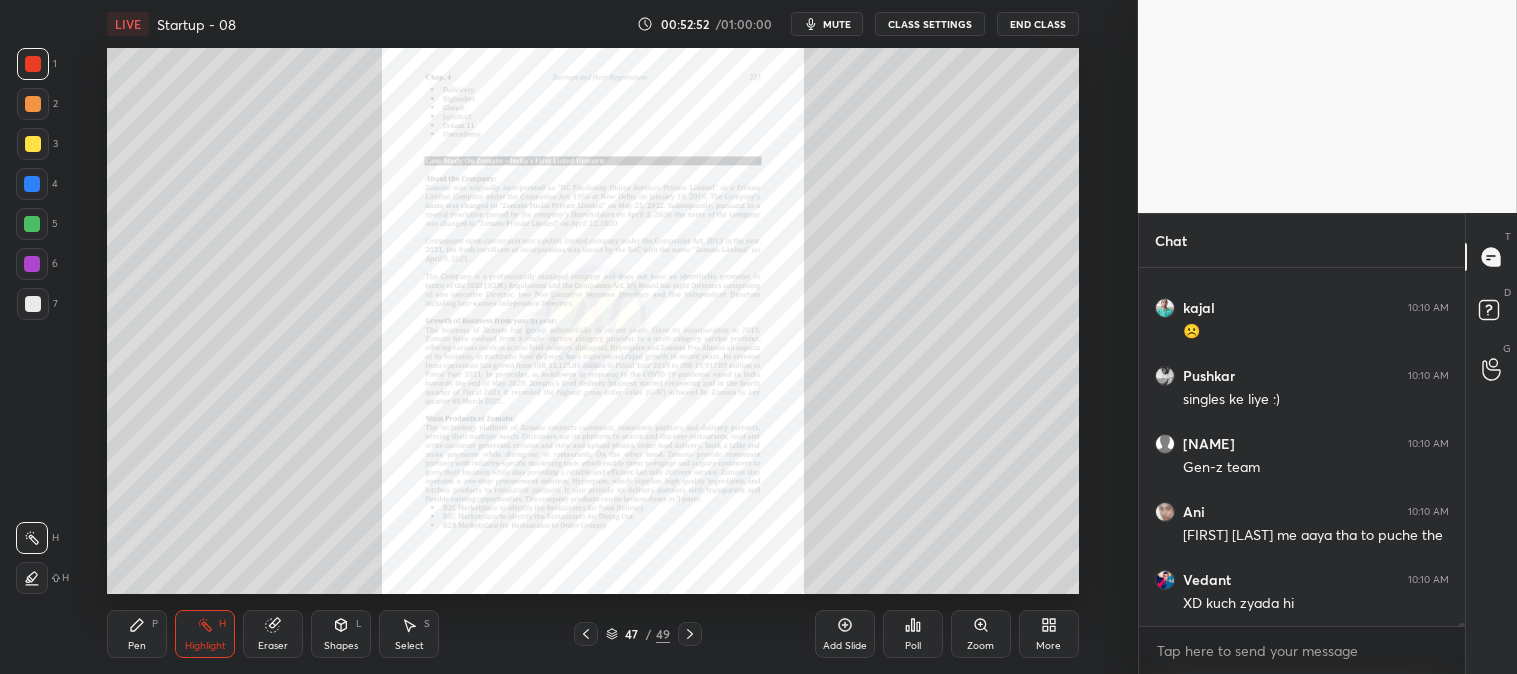 click on "Pen P Highlight H Eraser Shapes L Select S 47 / 49 Add Slide Poll Zoom More" at bounding box center (592, 634) 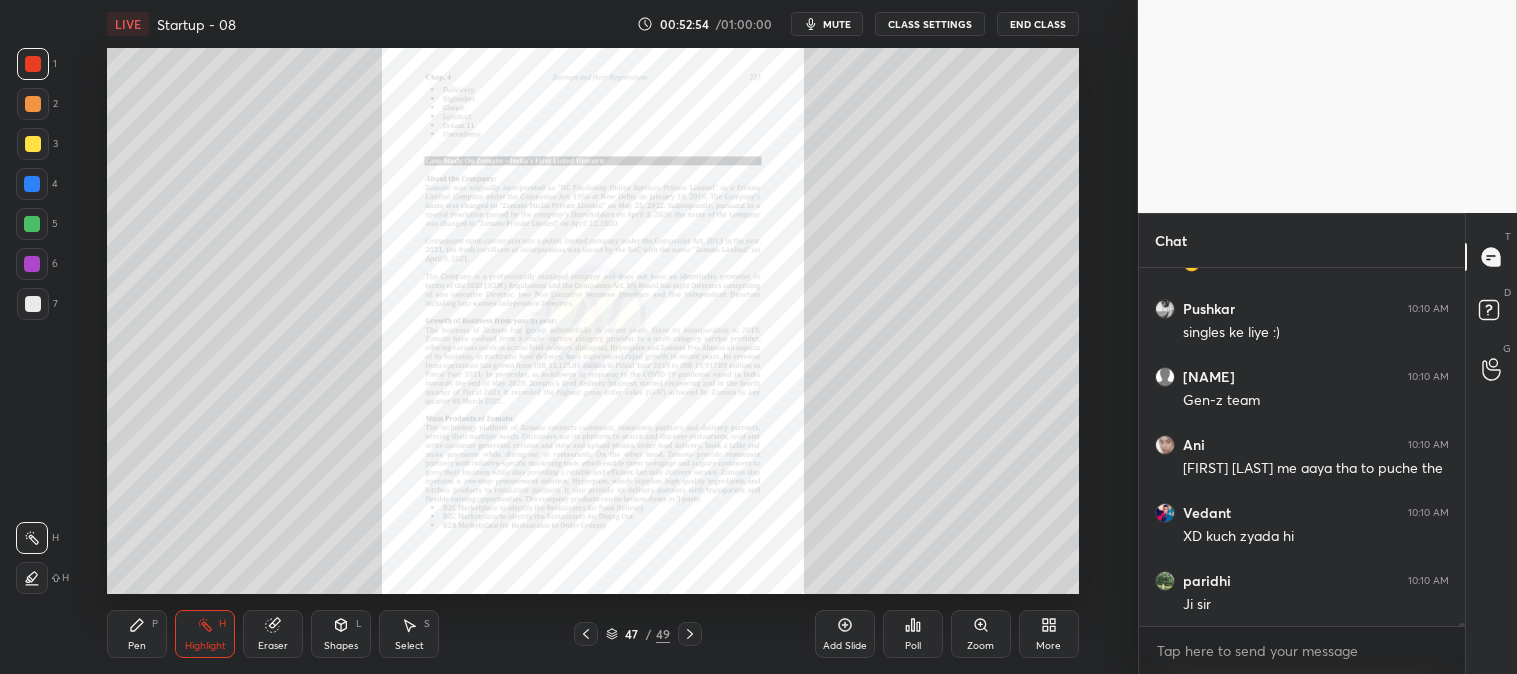 click 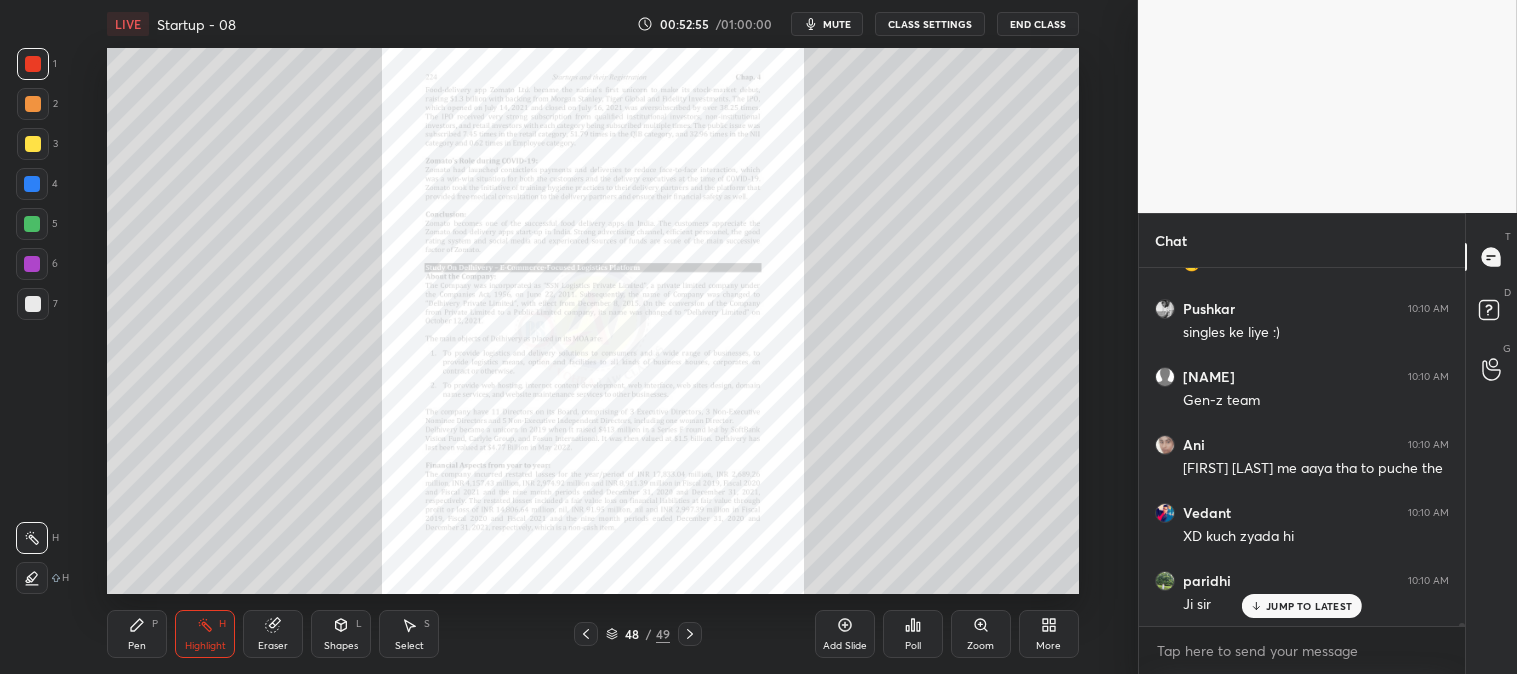 scroll, scrollTop: 42725, scrollLeft: 0, axis: vertical 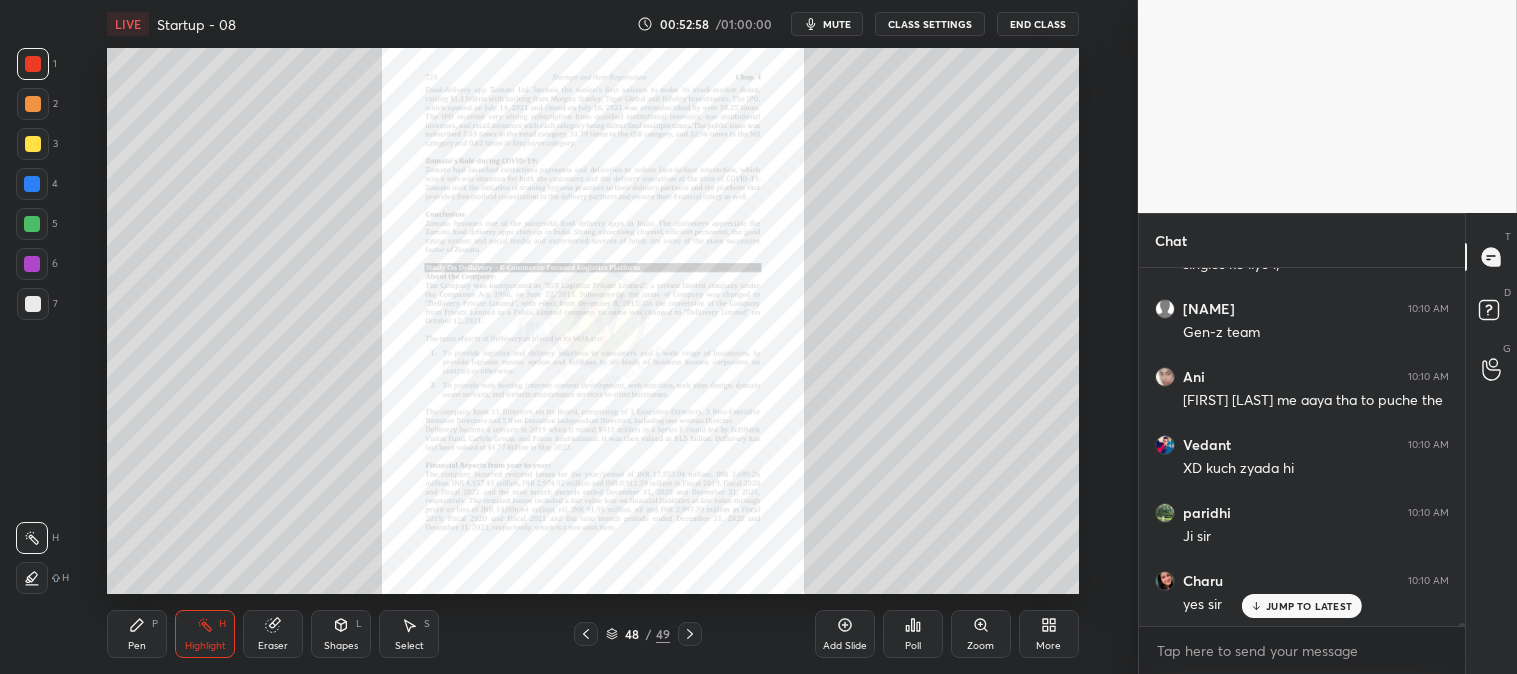 click 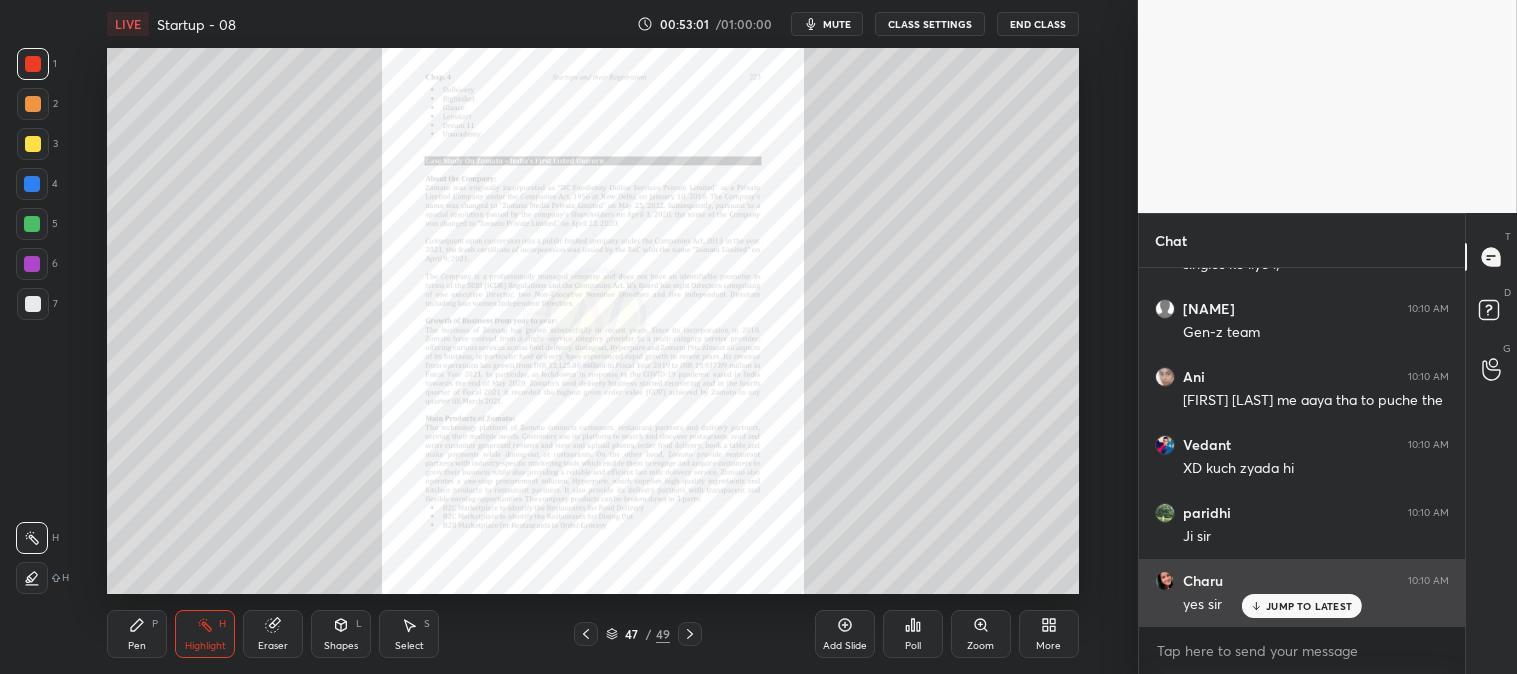 click on "JUMP TO LATEST" at bounding box center (1309, 606) 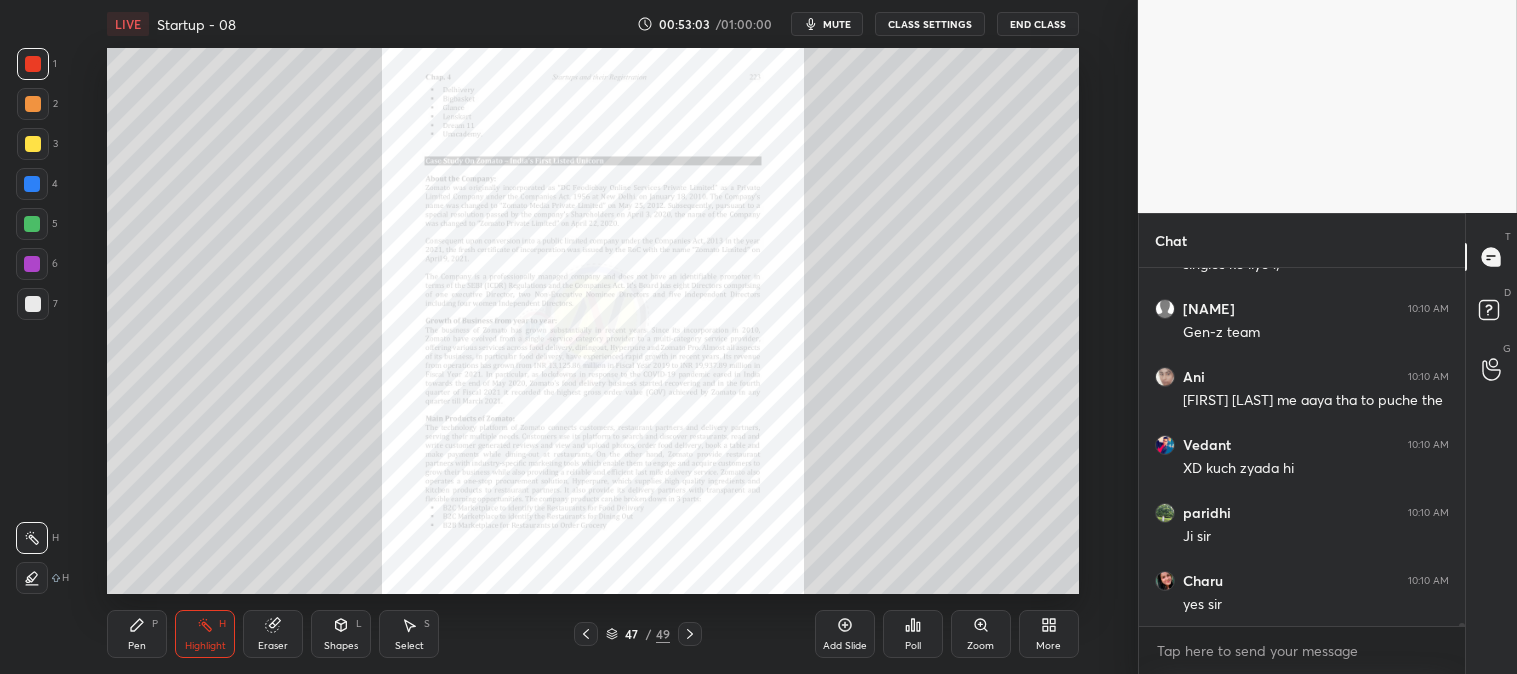click 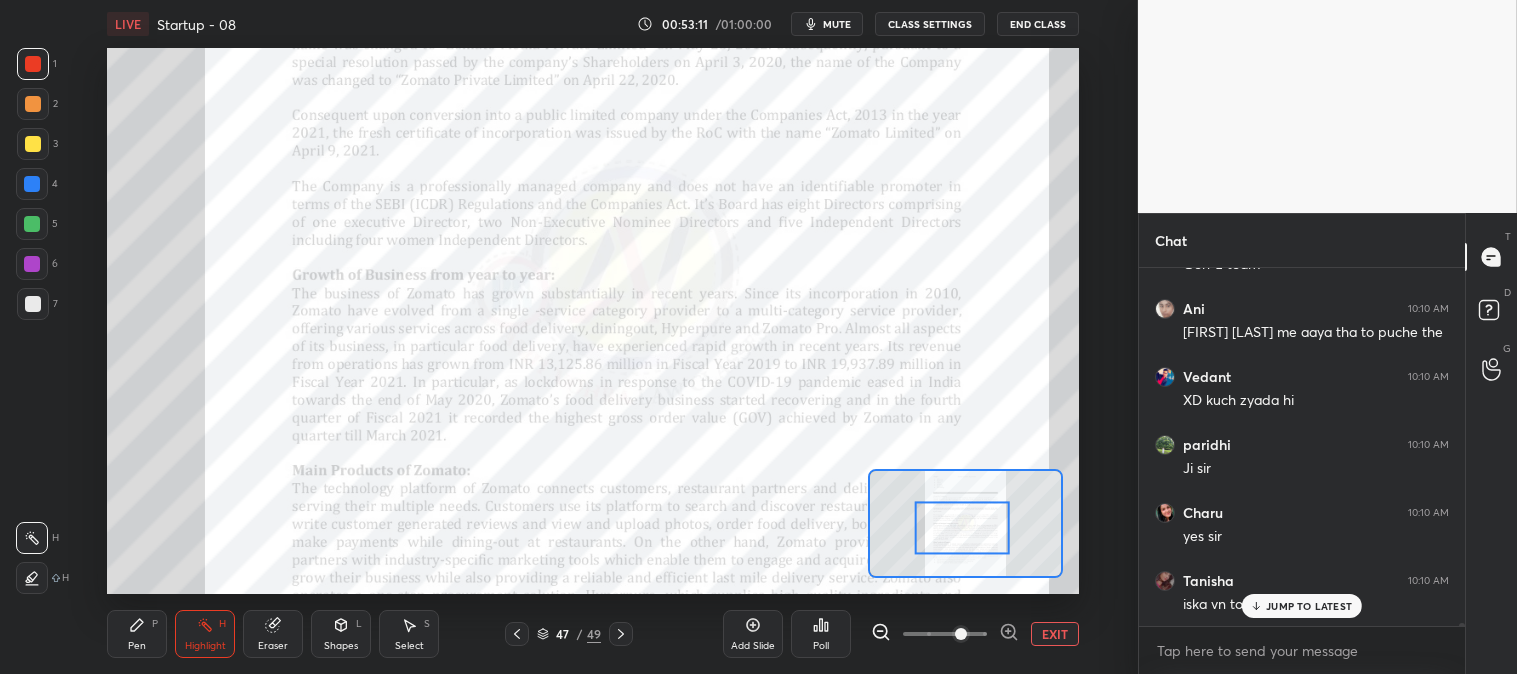 scroll, scrollTop: 42861, scrollLeft: 0, axis: vertical 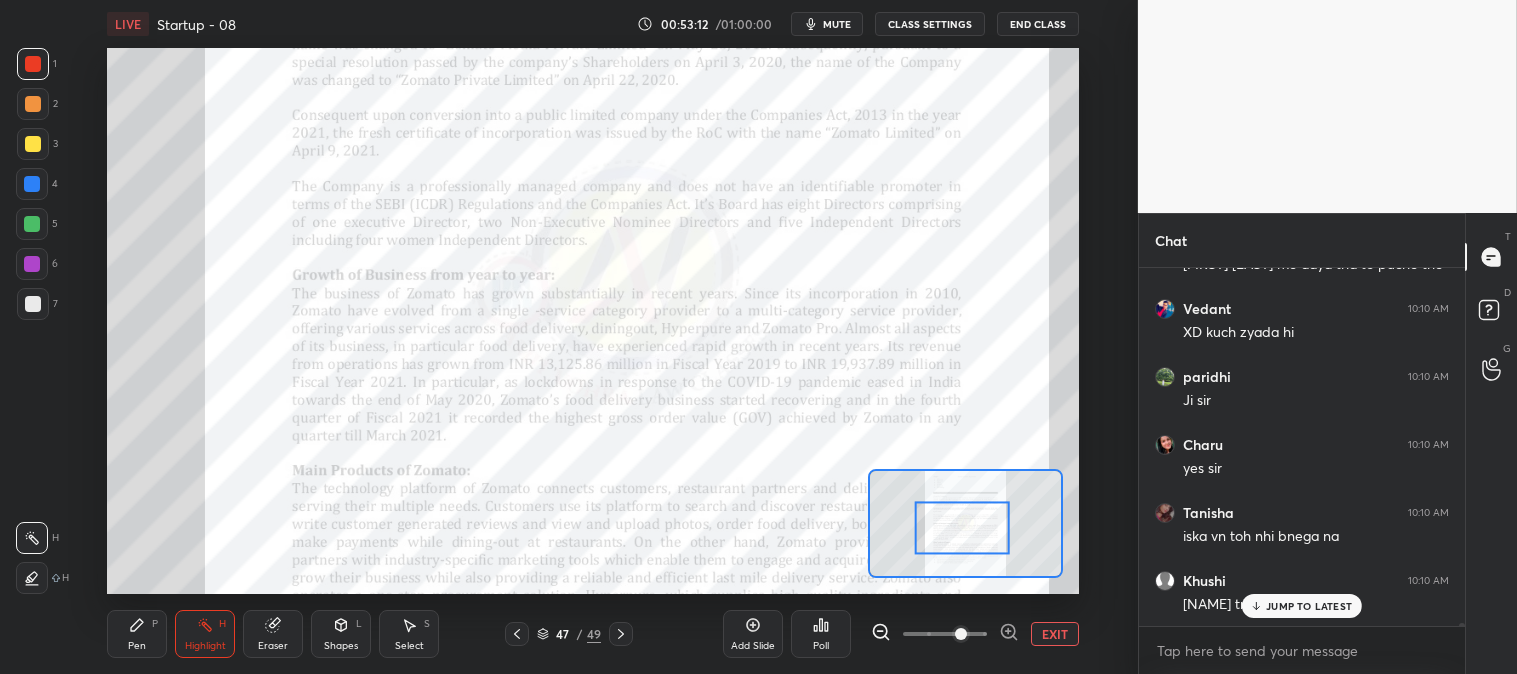click 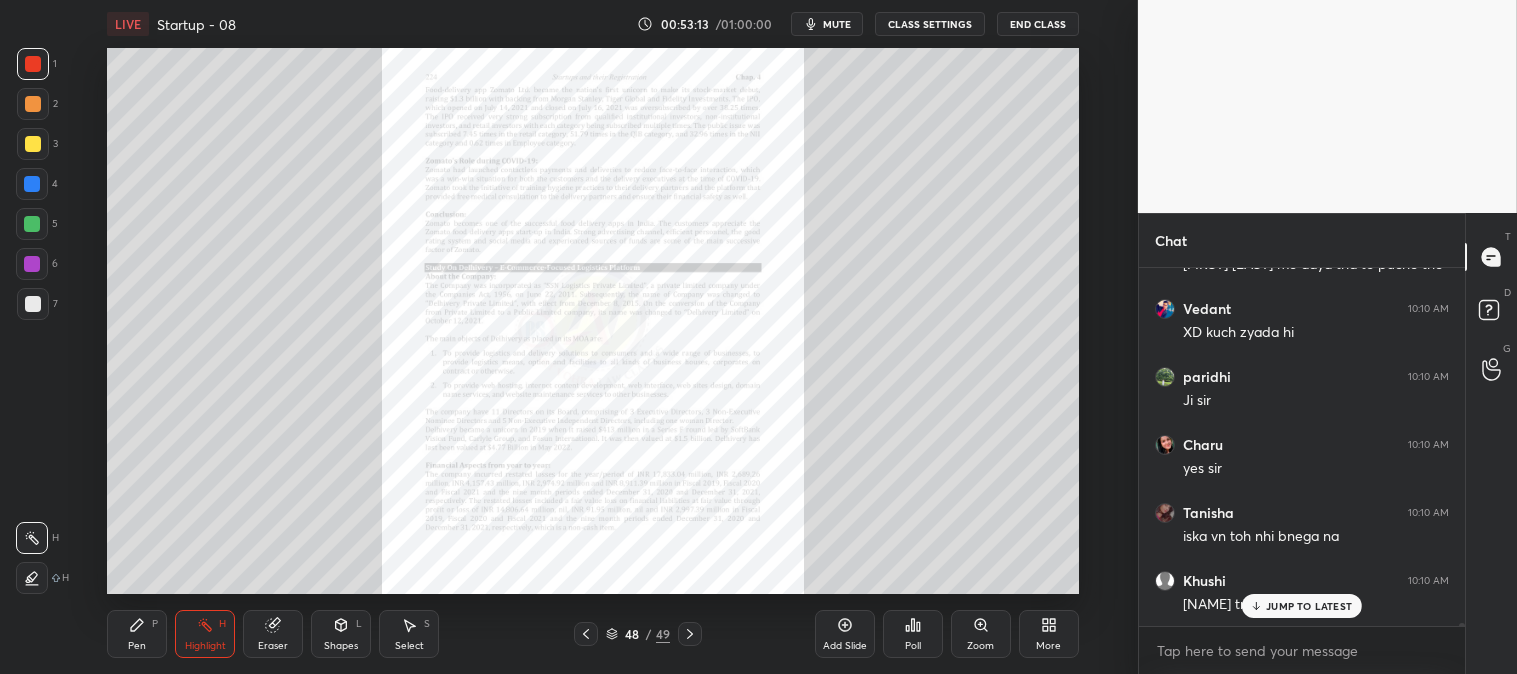 click on "Zoom" at bounding box center [980, 646] 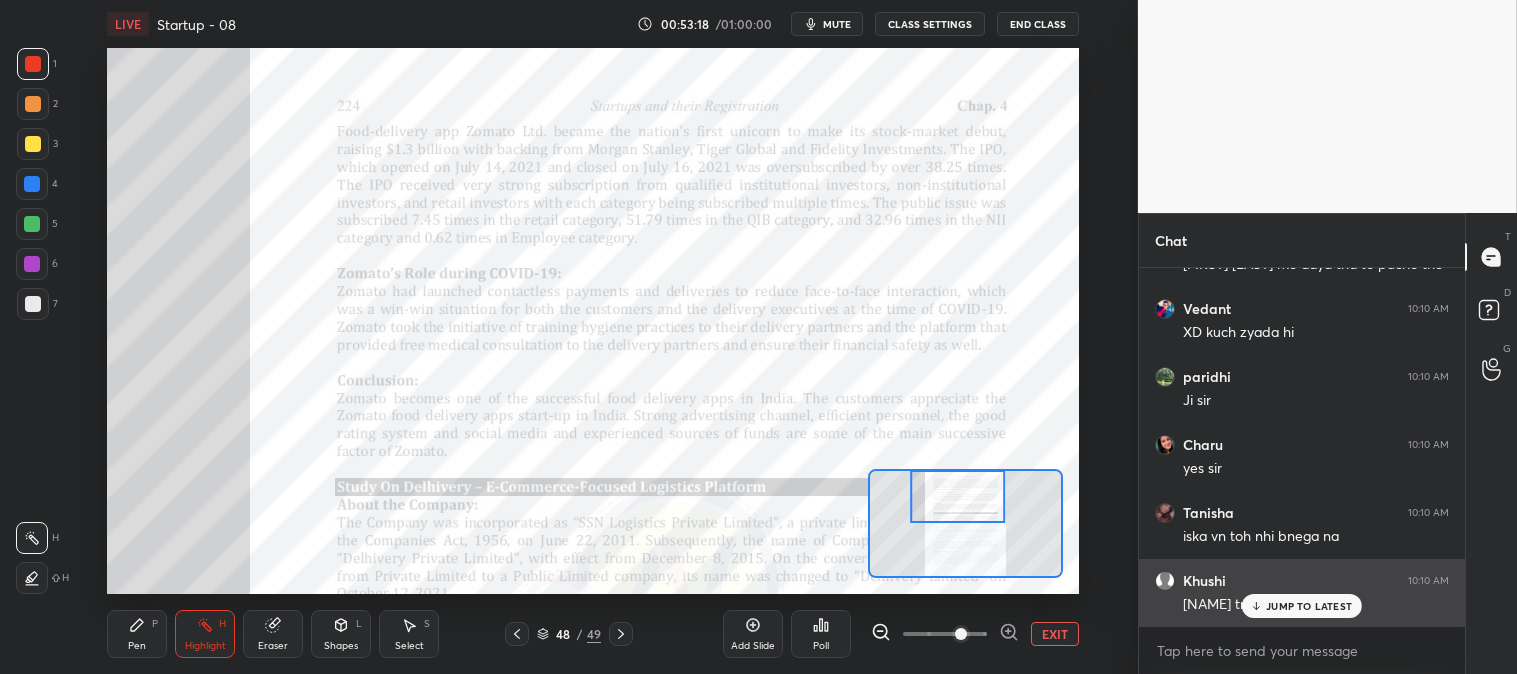 click on "JUMP TO LATEST" at bounding box center (1302, 606) 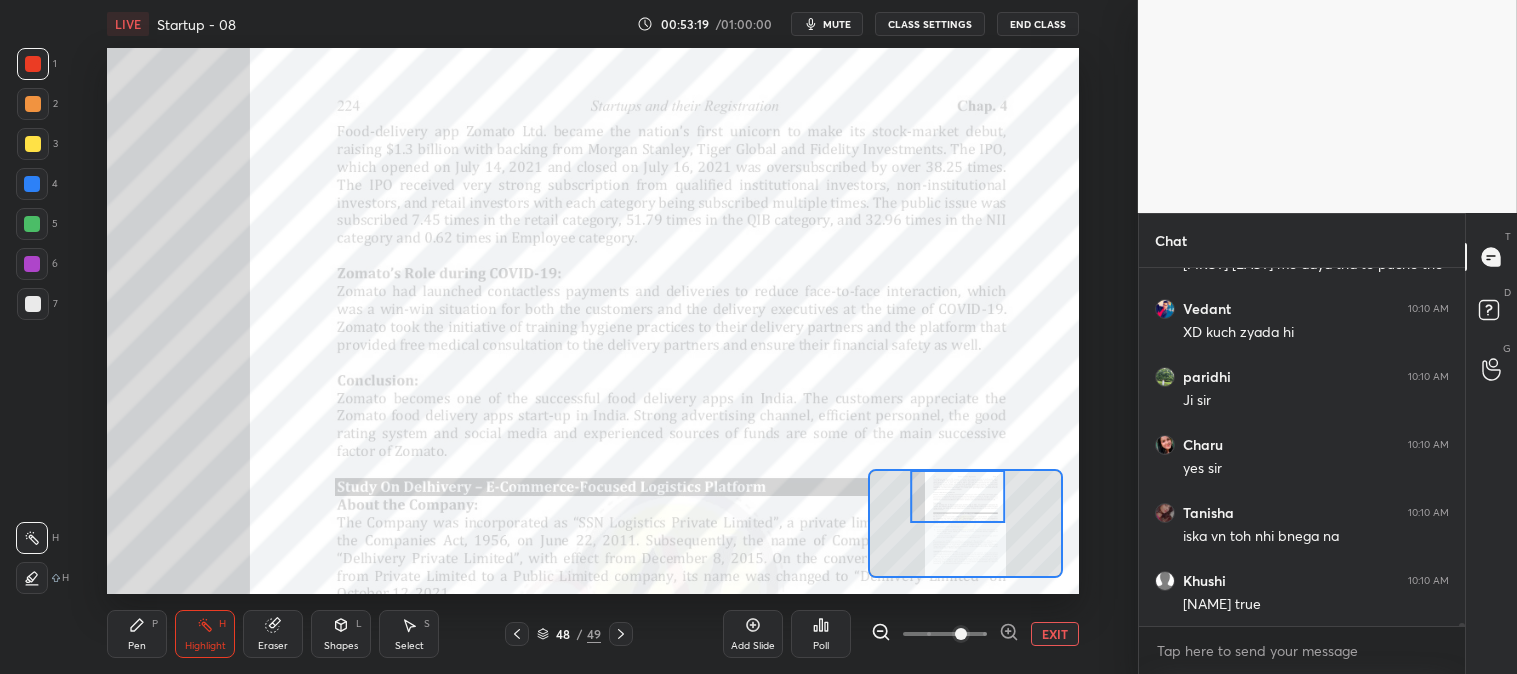 click 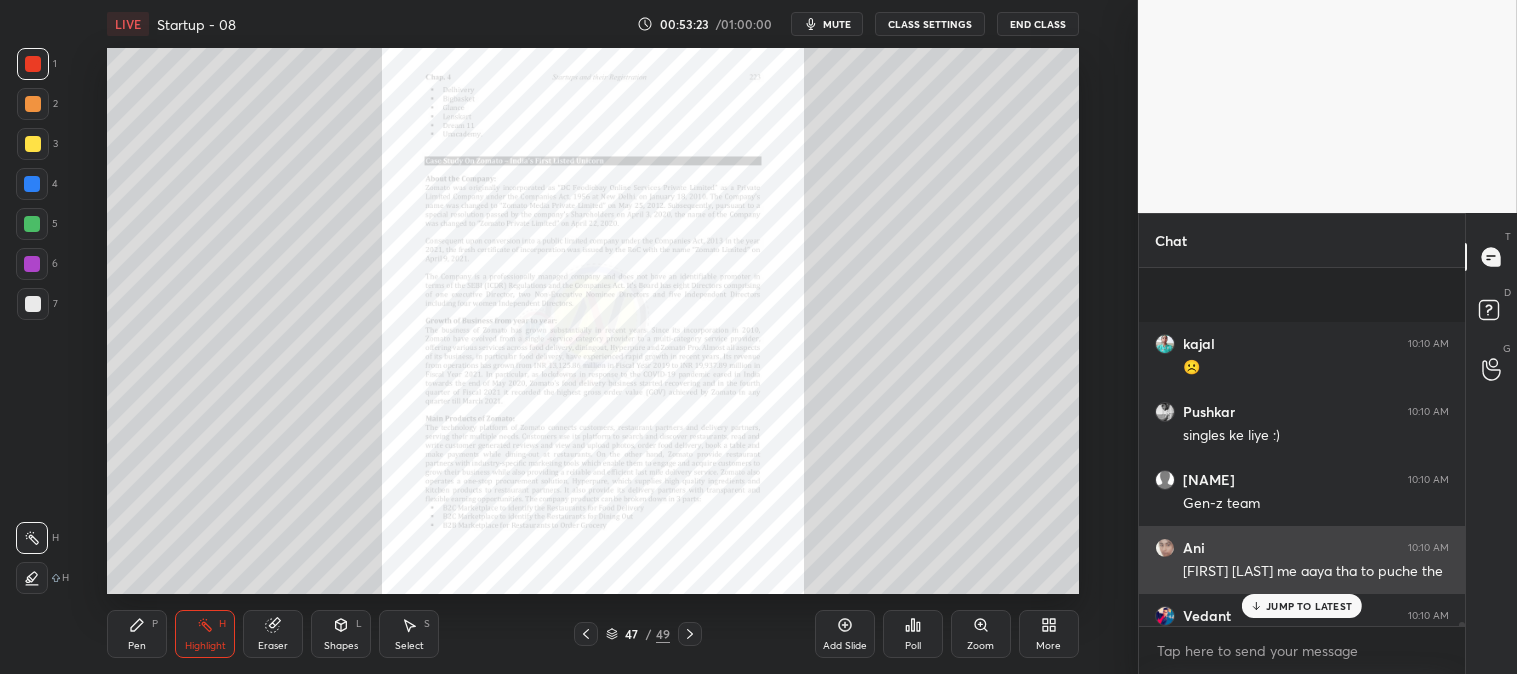 scroll, scrollTop: 42862, scrollLeft: 0, axis: vertical 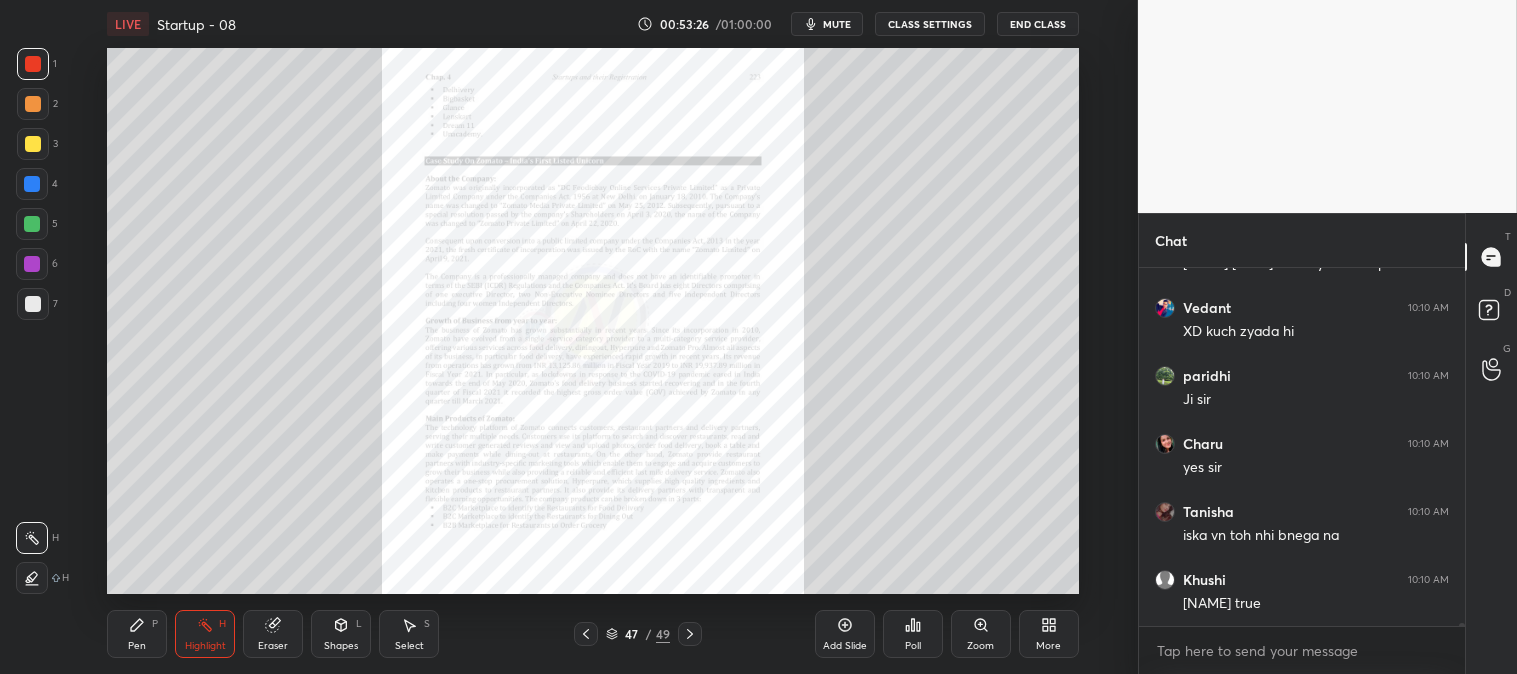 click on "Pen P" at bounding box center [137, 634] 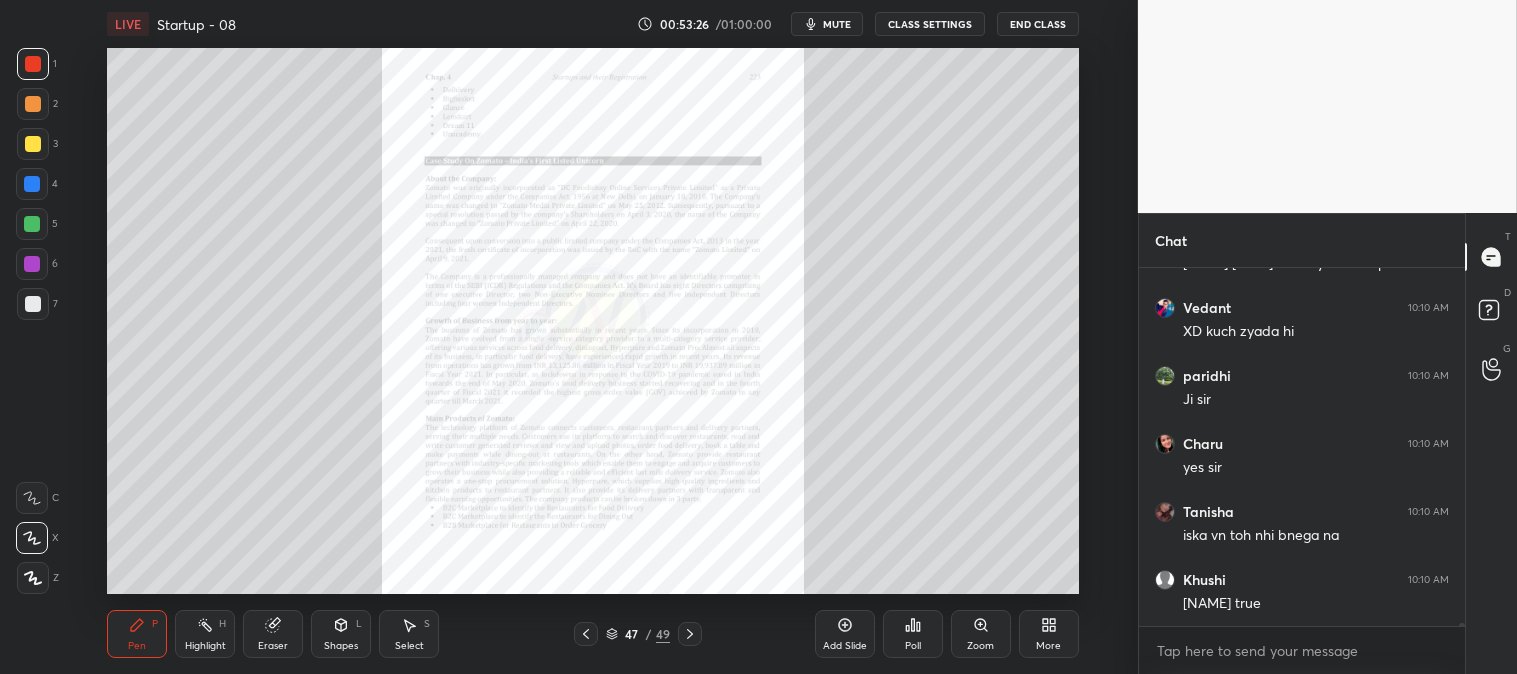click 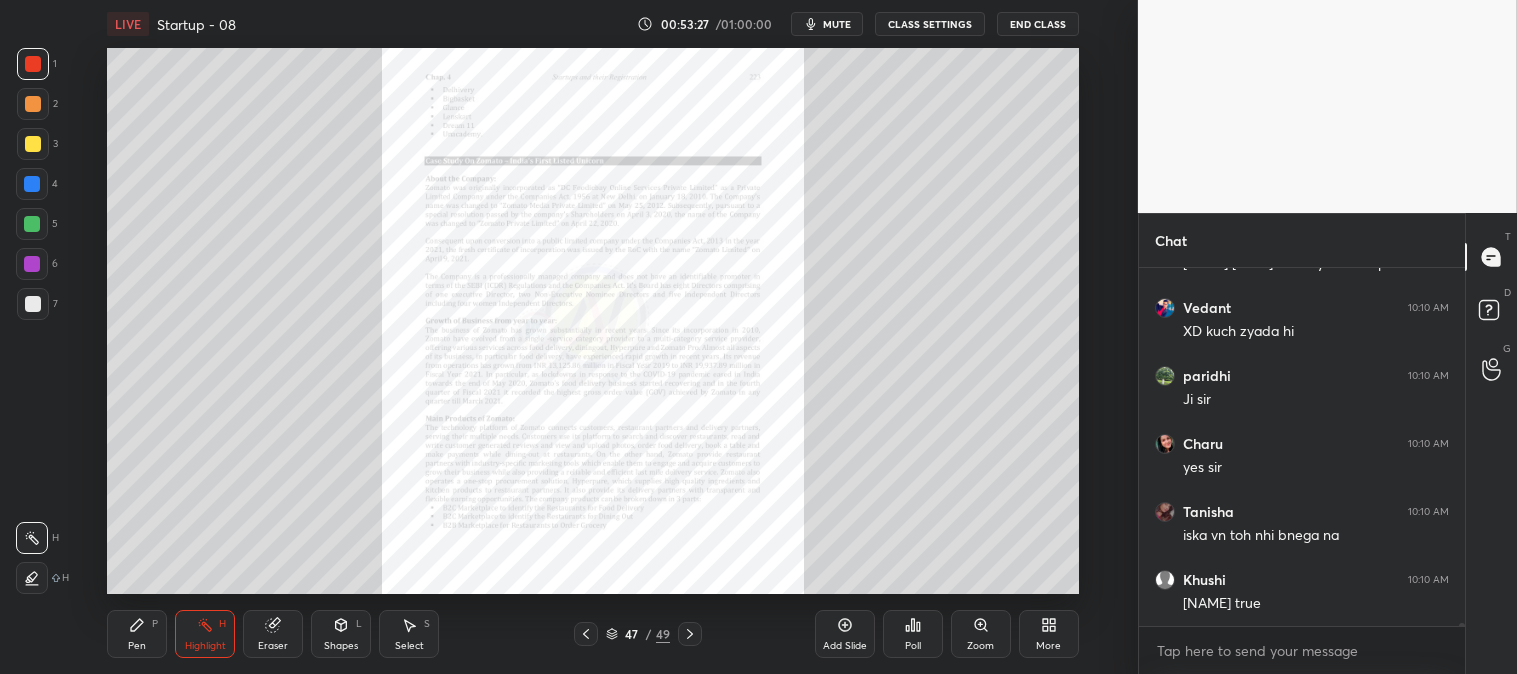 click on "Zoom" at bounding box center [981, 634] 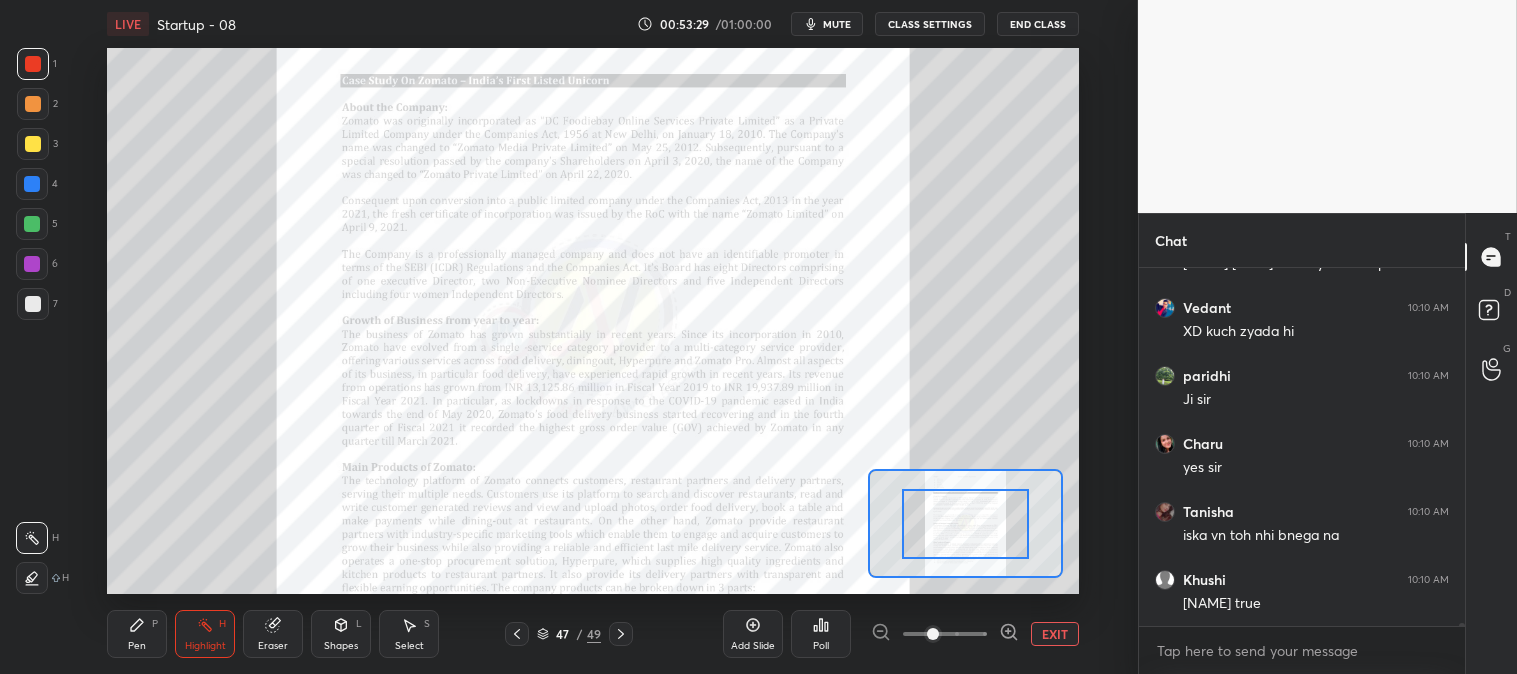 click on "EXIT" at bounding box center (1055, 634) 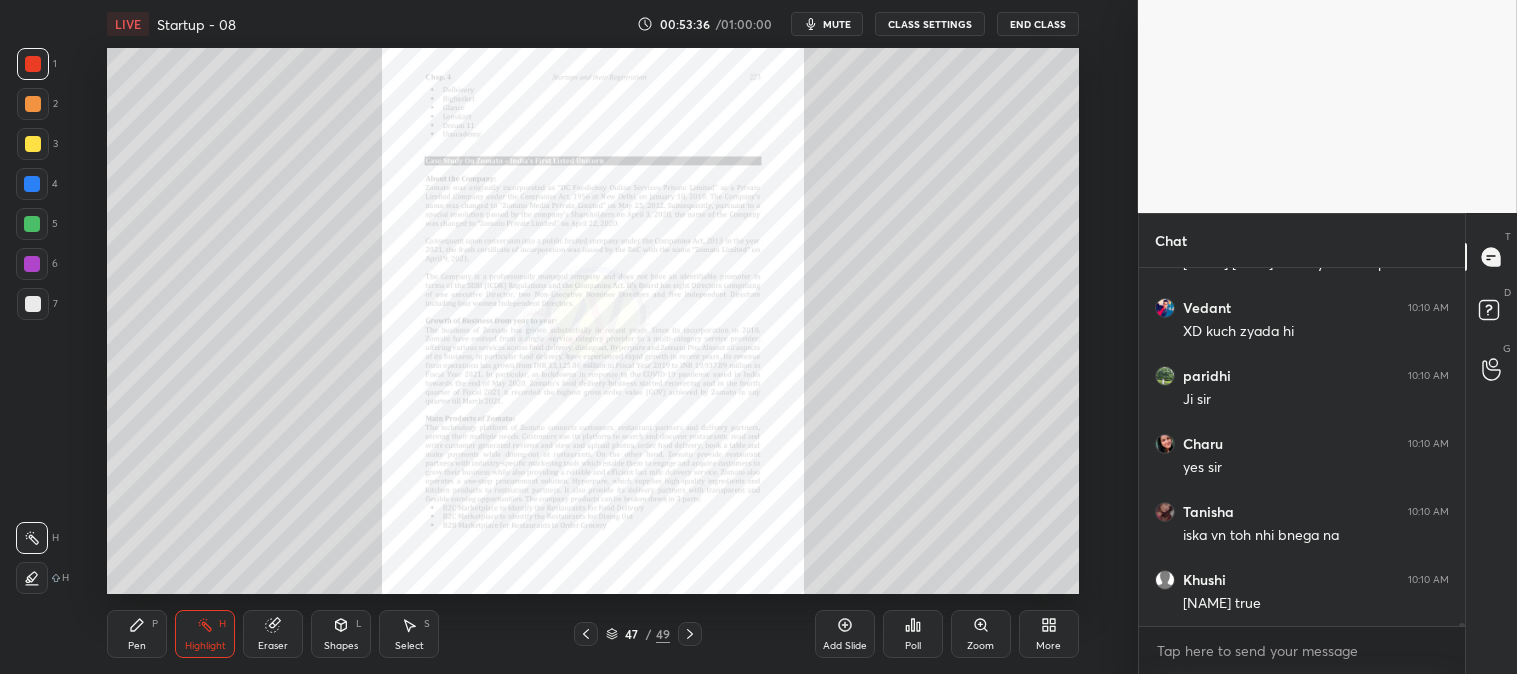 click on "mute" at bounding box center (837, 24) 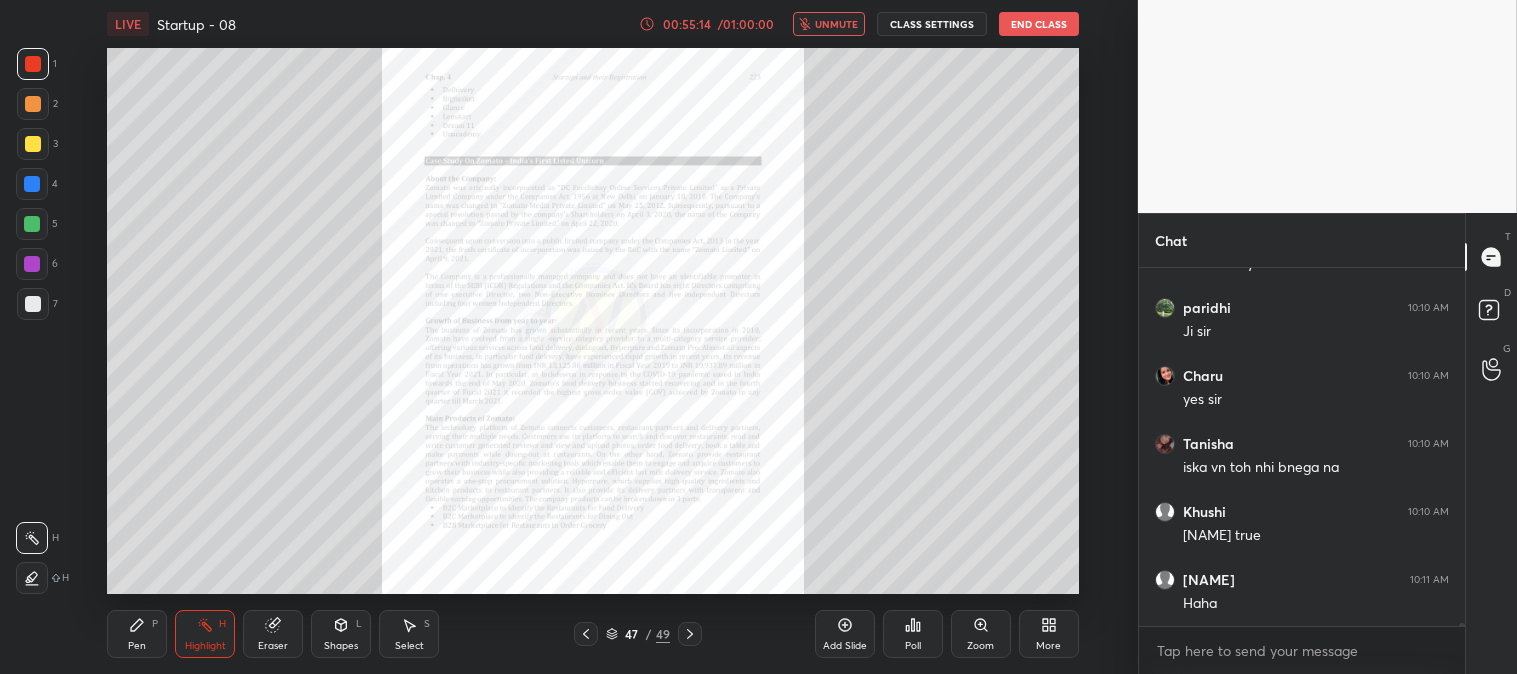 scroll, scrollTop: 43015, scrollLeft: 0, axis: vertical 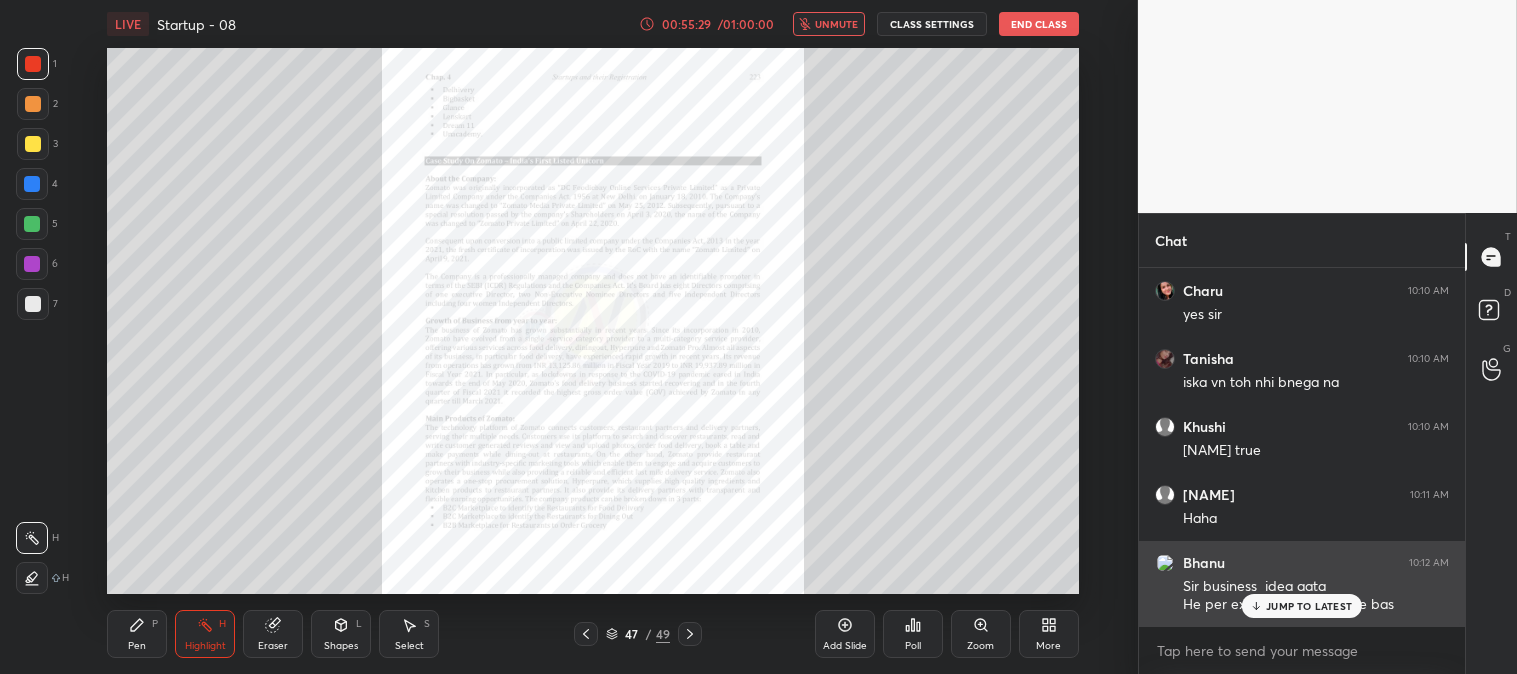 click on "JUMP TO LATEST" at bounding box center (1309, 606) 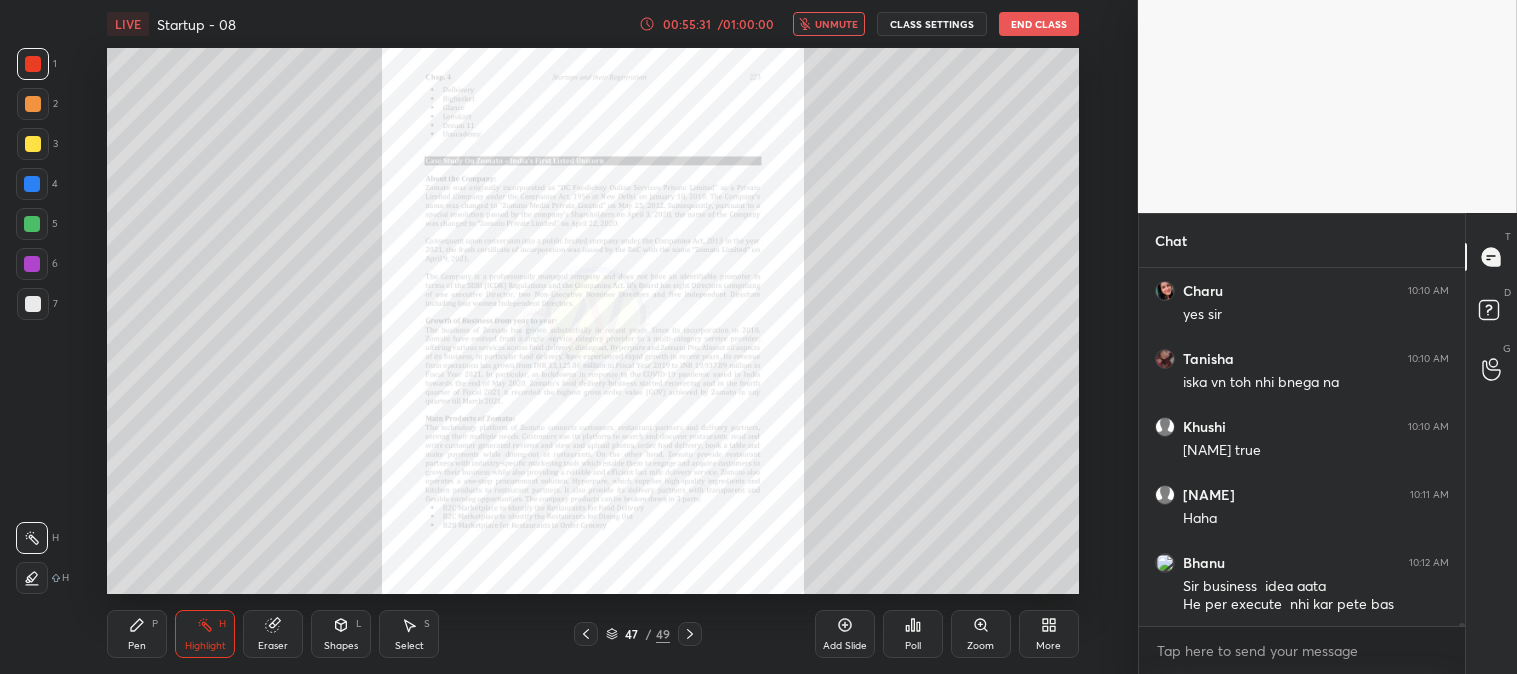 click on "unmute" at bounding box center [836, 24] 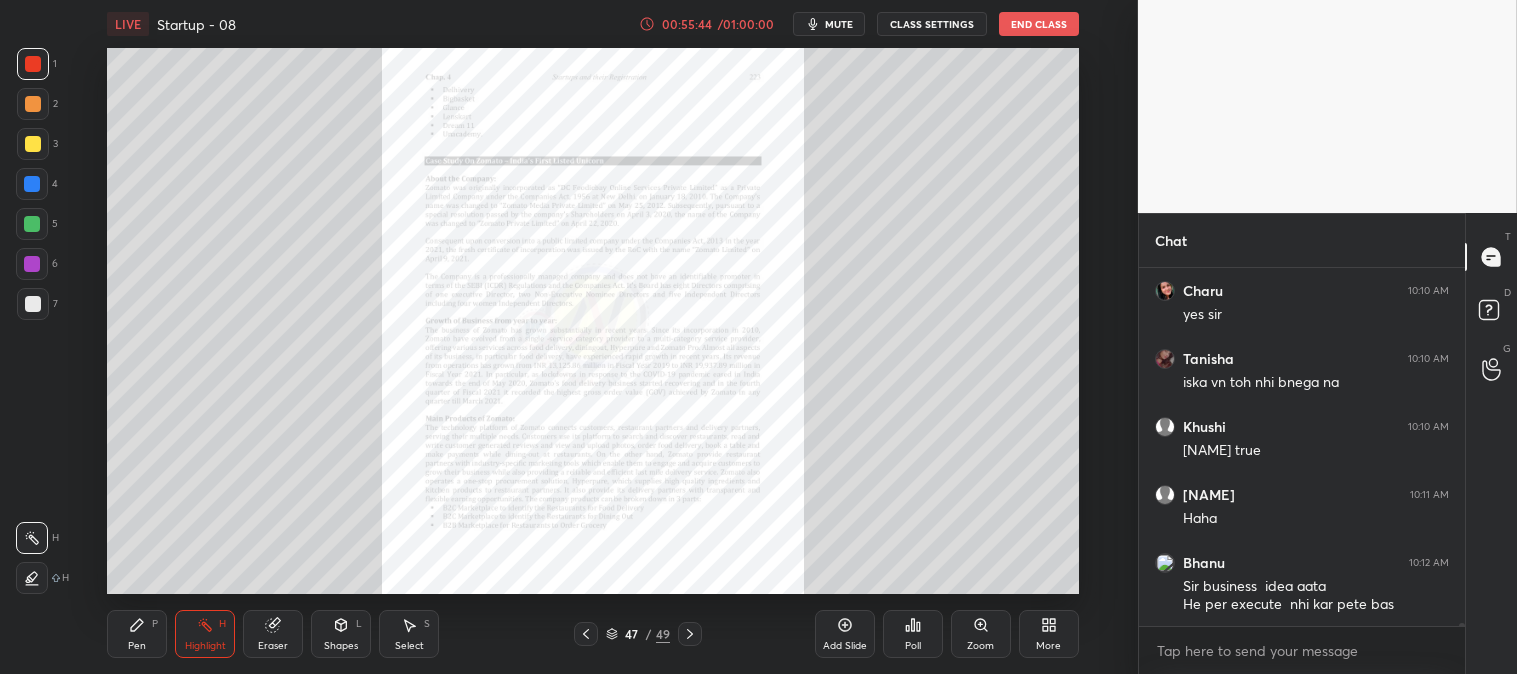 click on "Pen" at bounding box center (137, 646) 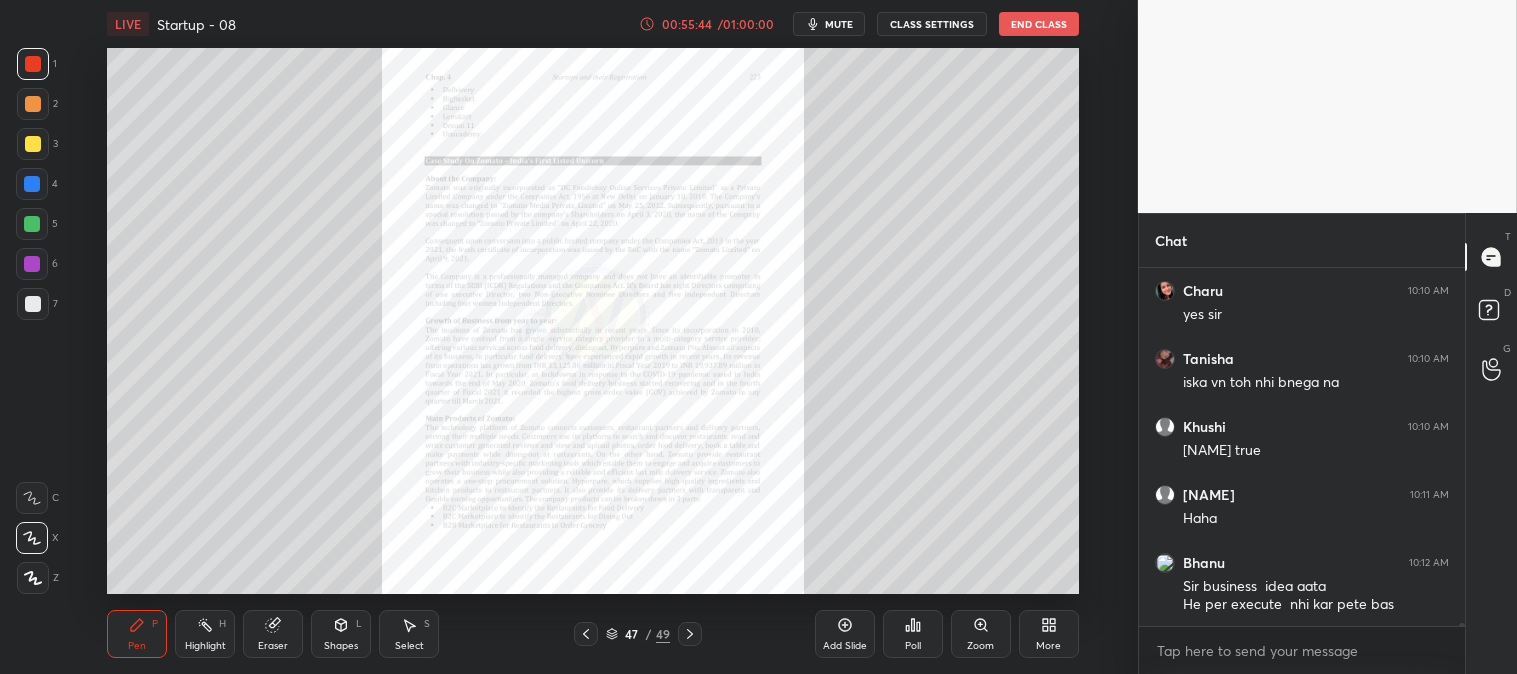 click on "Highlight H" at bounding box center (205, 634) 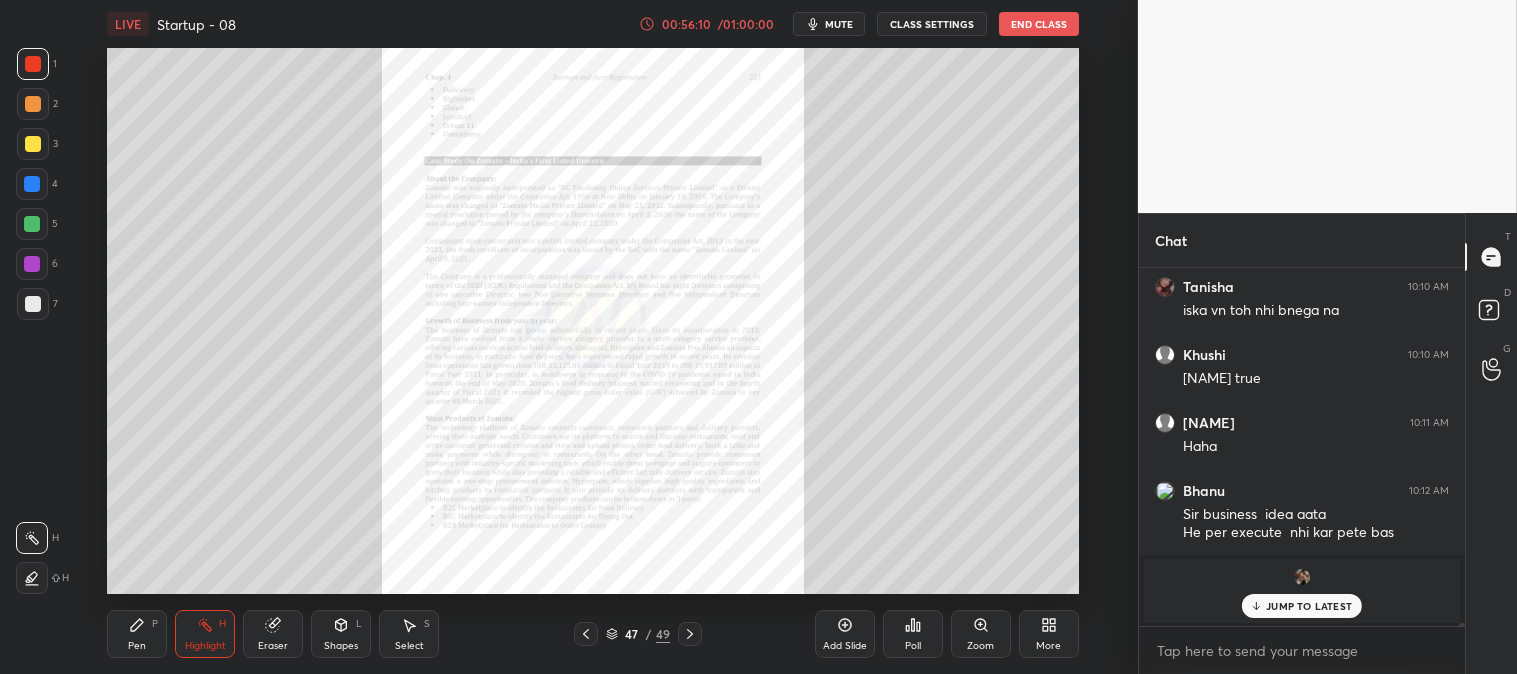 scroll, scrollTop: 39687, scrollLeft: 0, axis: vertical 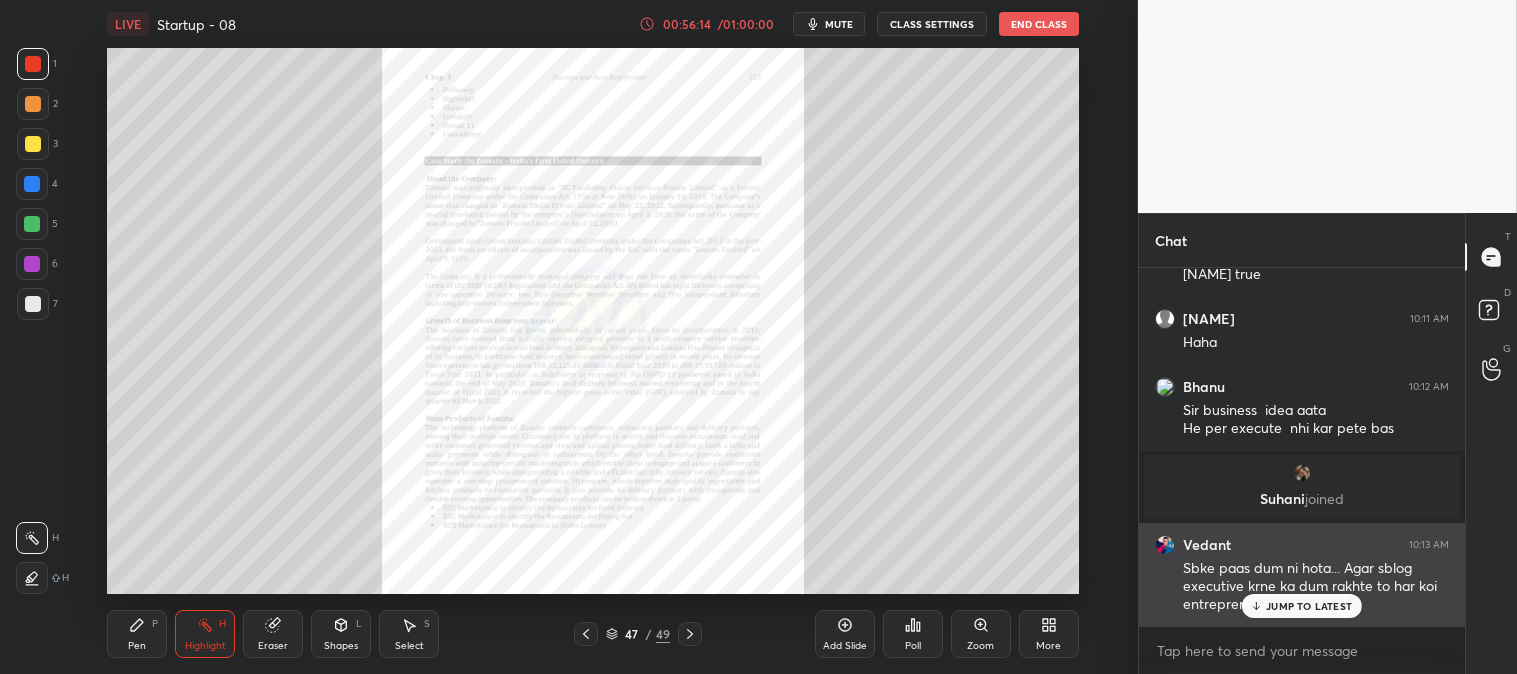 click on "JUMP TO LATEST" at bounding box center (1309, 606) 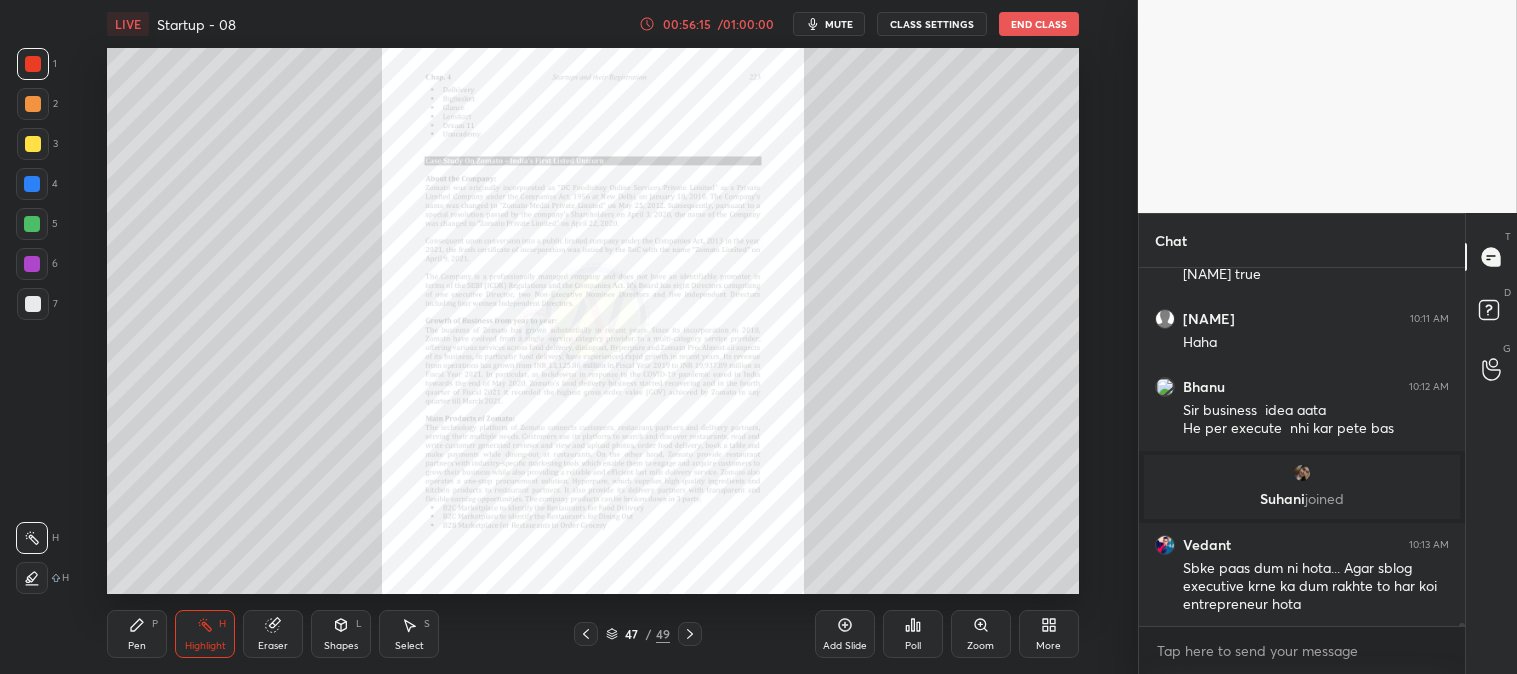 click 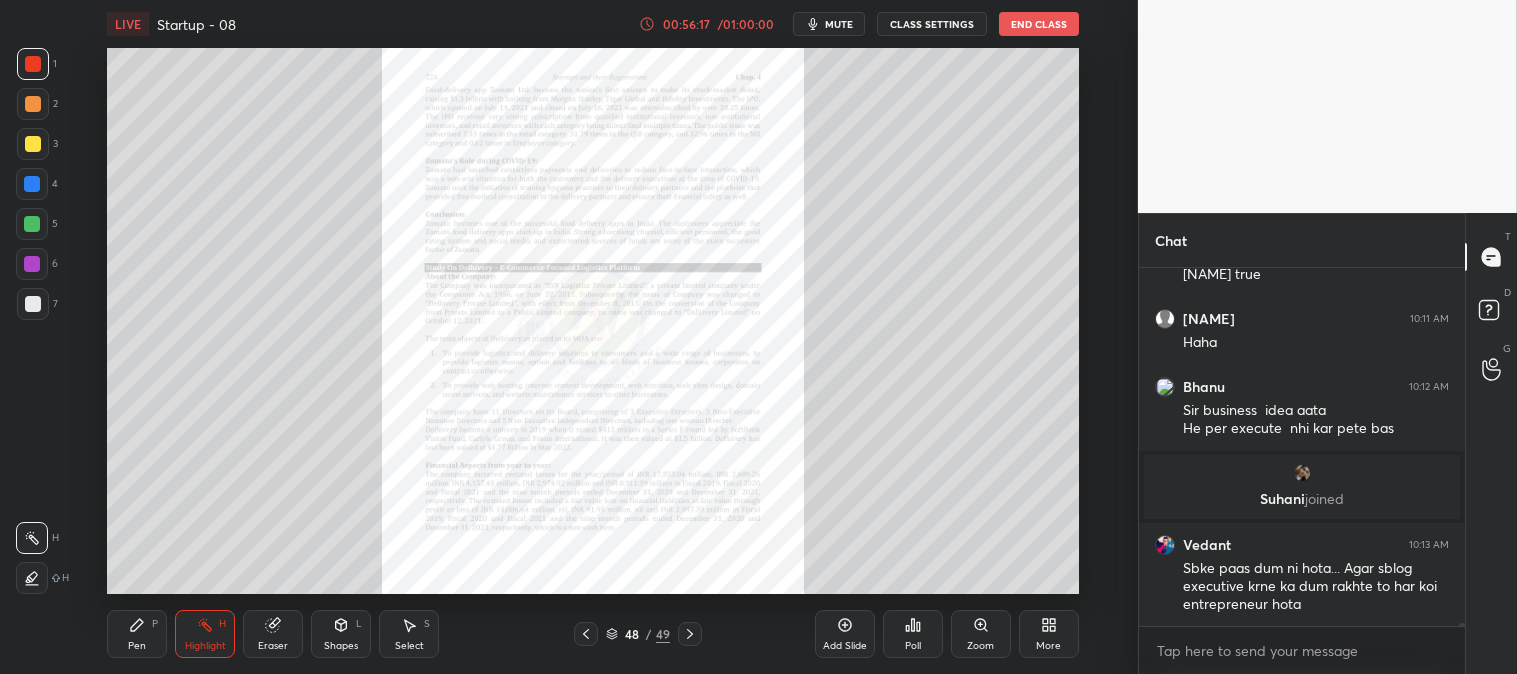 click 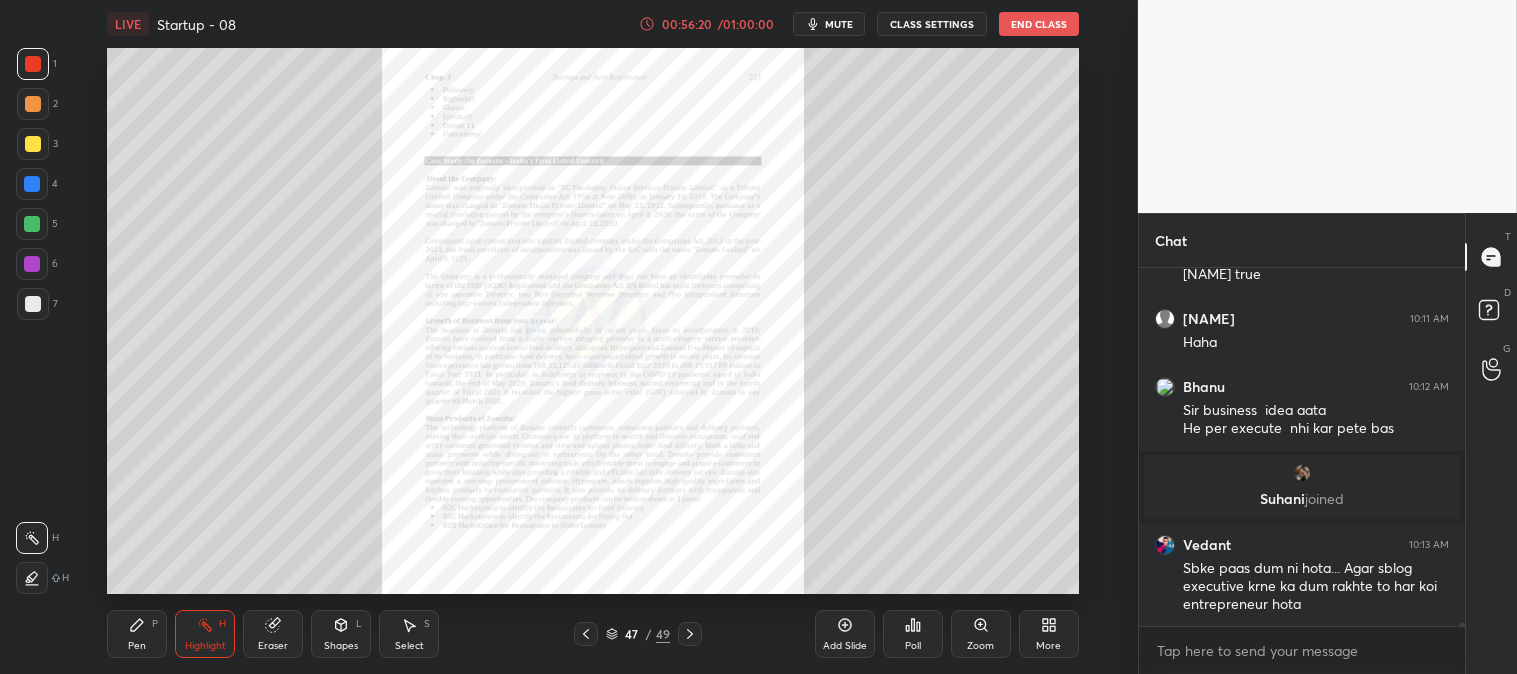 click 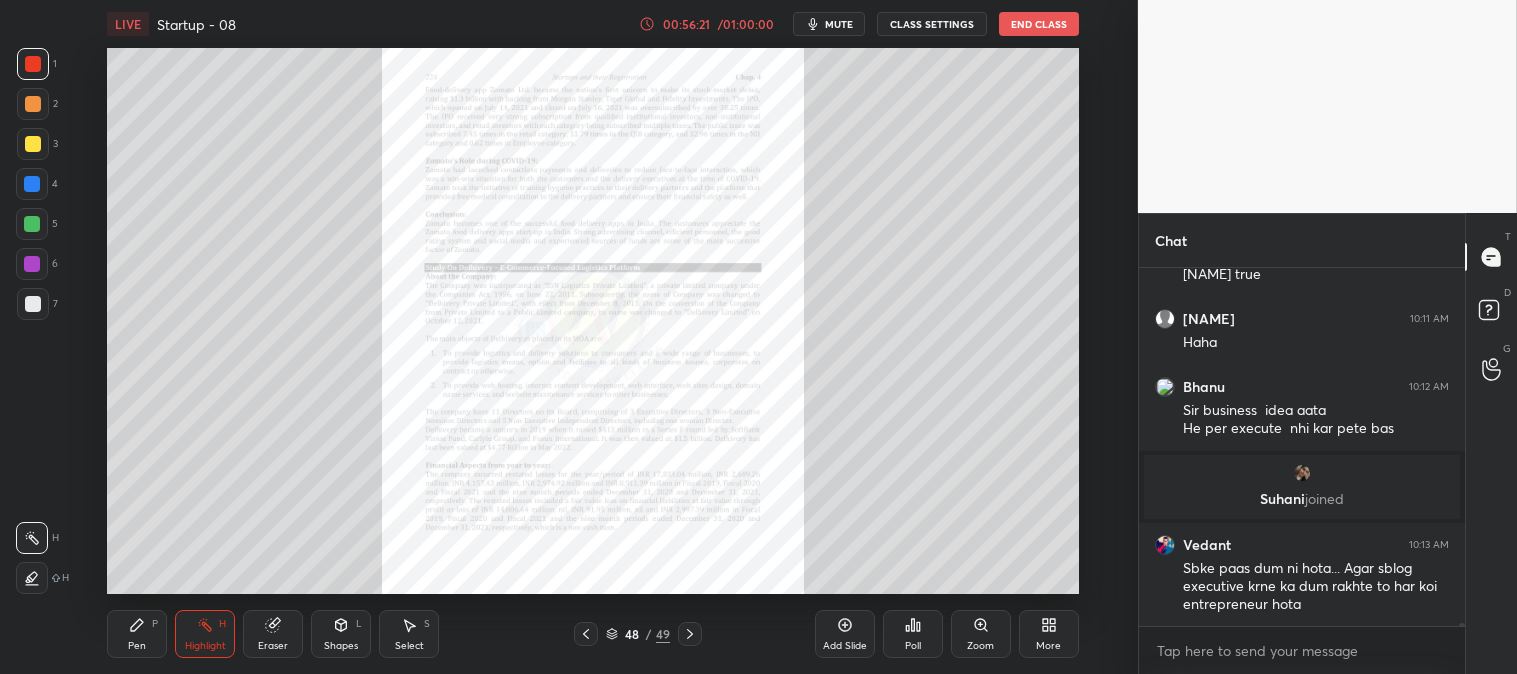 click 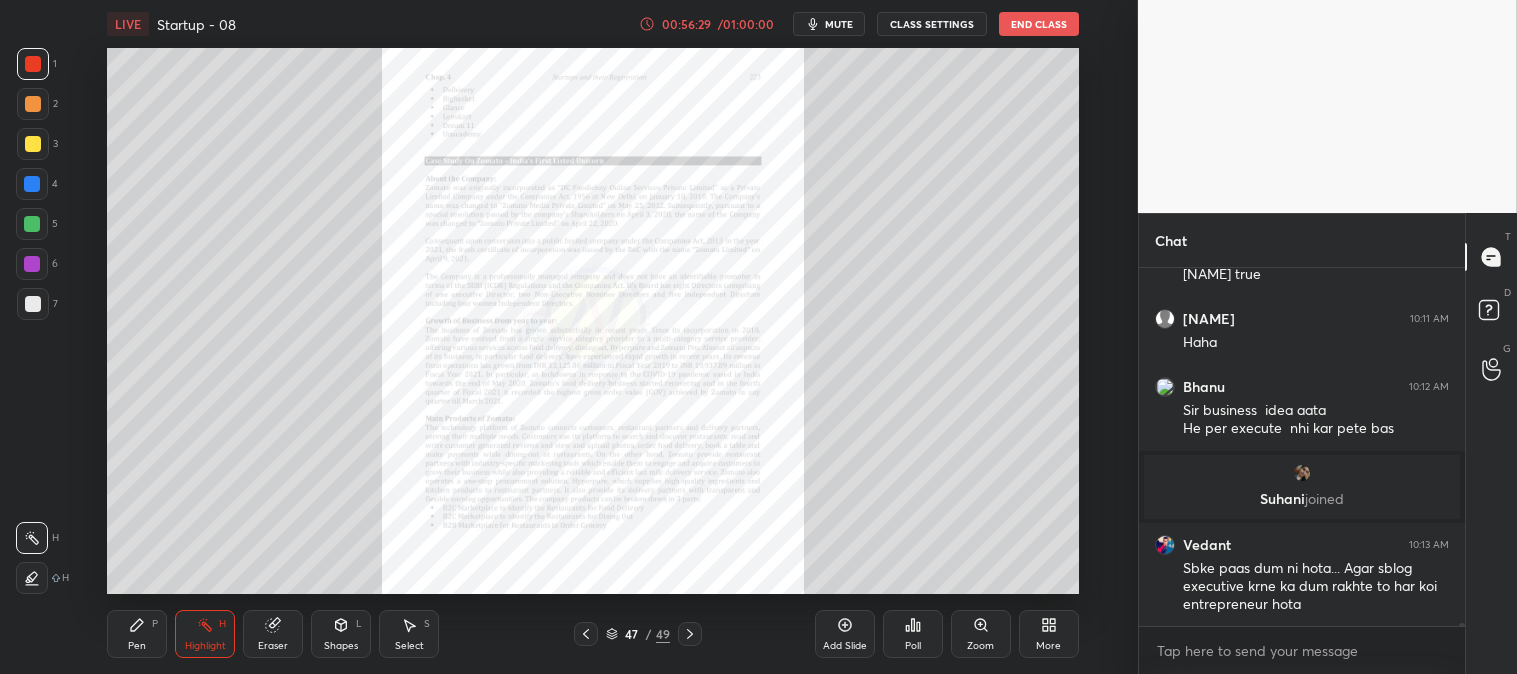 scroll, scrollTop: 39755, scrollLeft: 0, axis: vertical 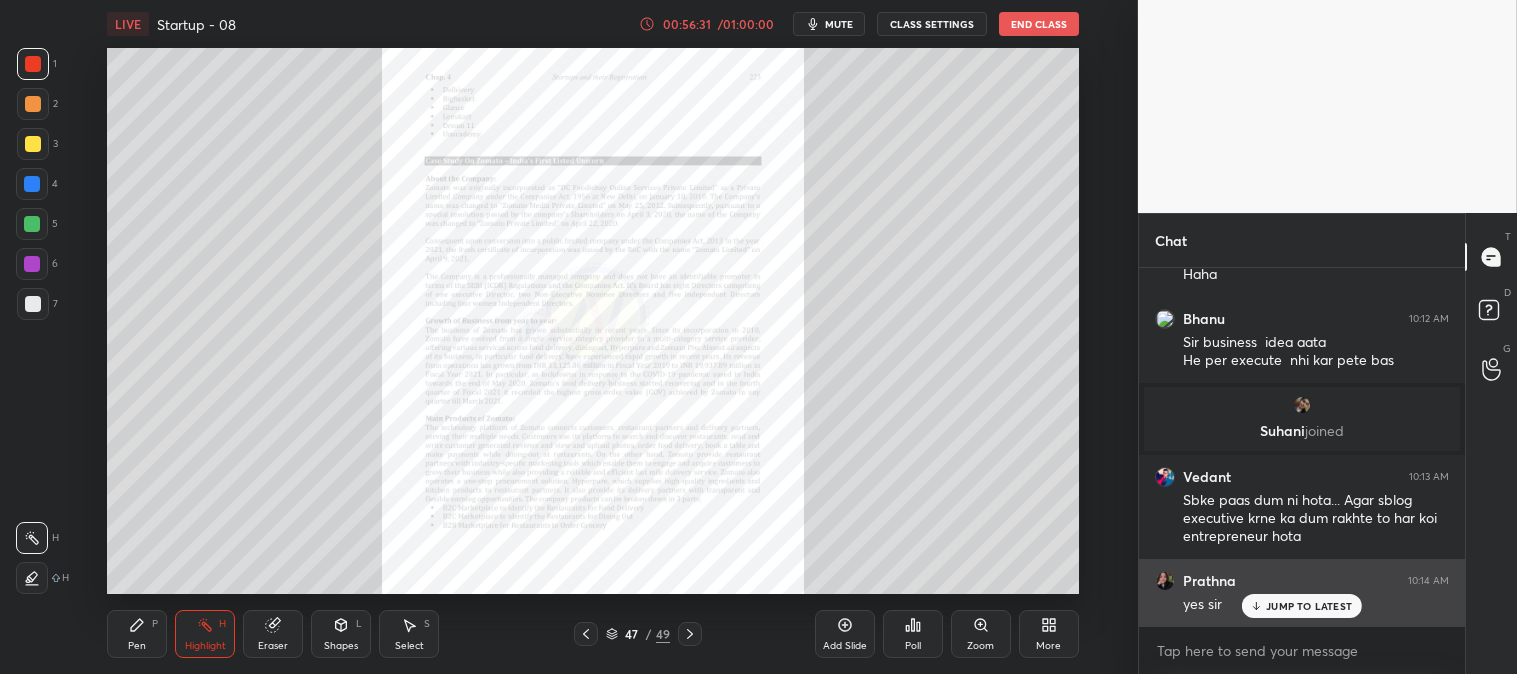 click on "JUMP TO LATEST" at bounding box center [1309, 606] 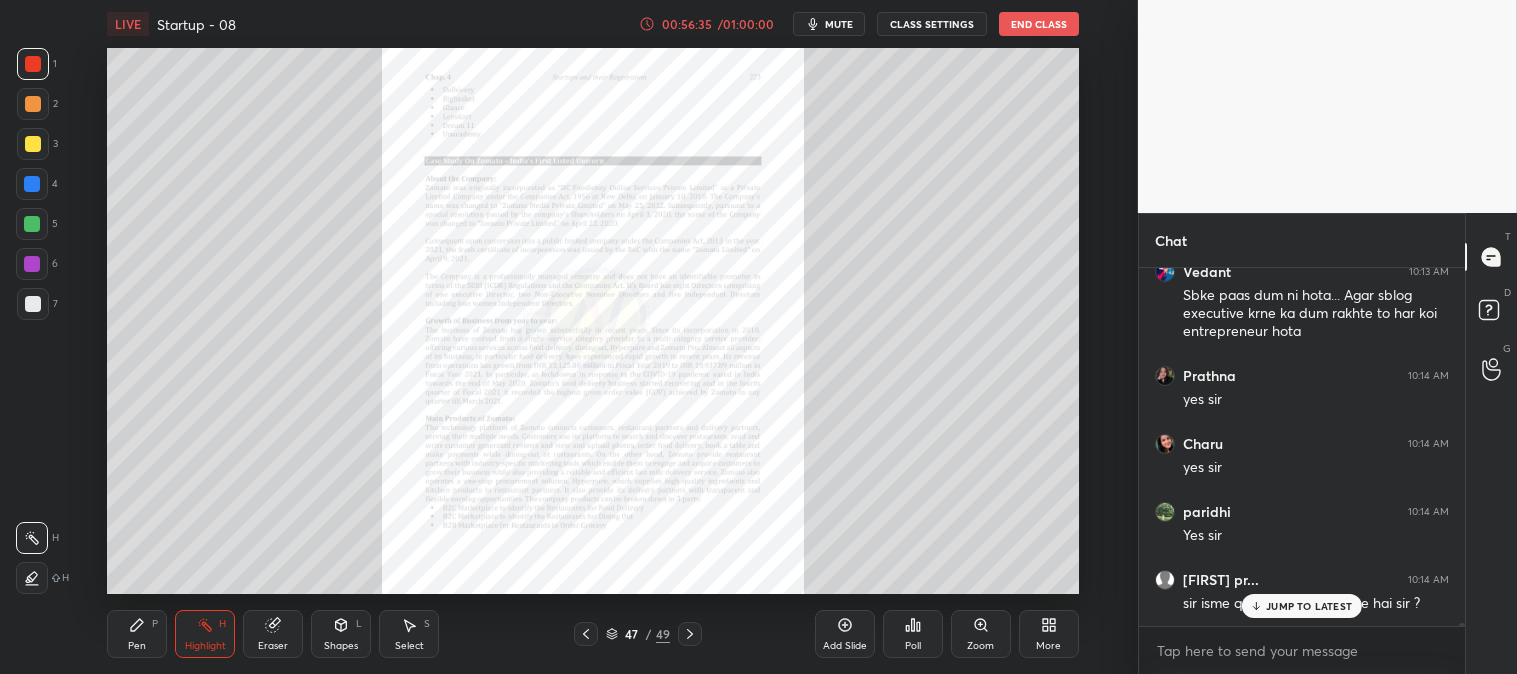 scroll, scrollTop: 40027, scrollLeft: 0, axis: vertical 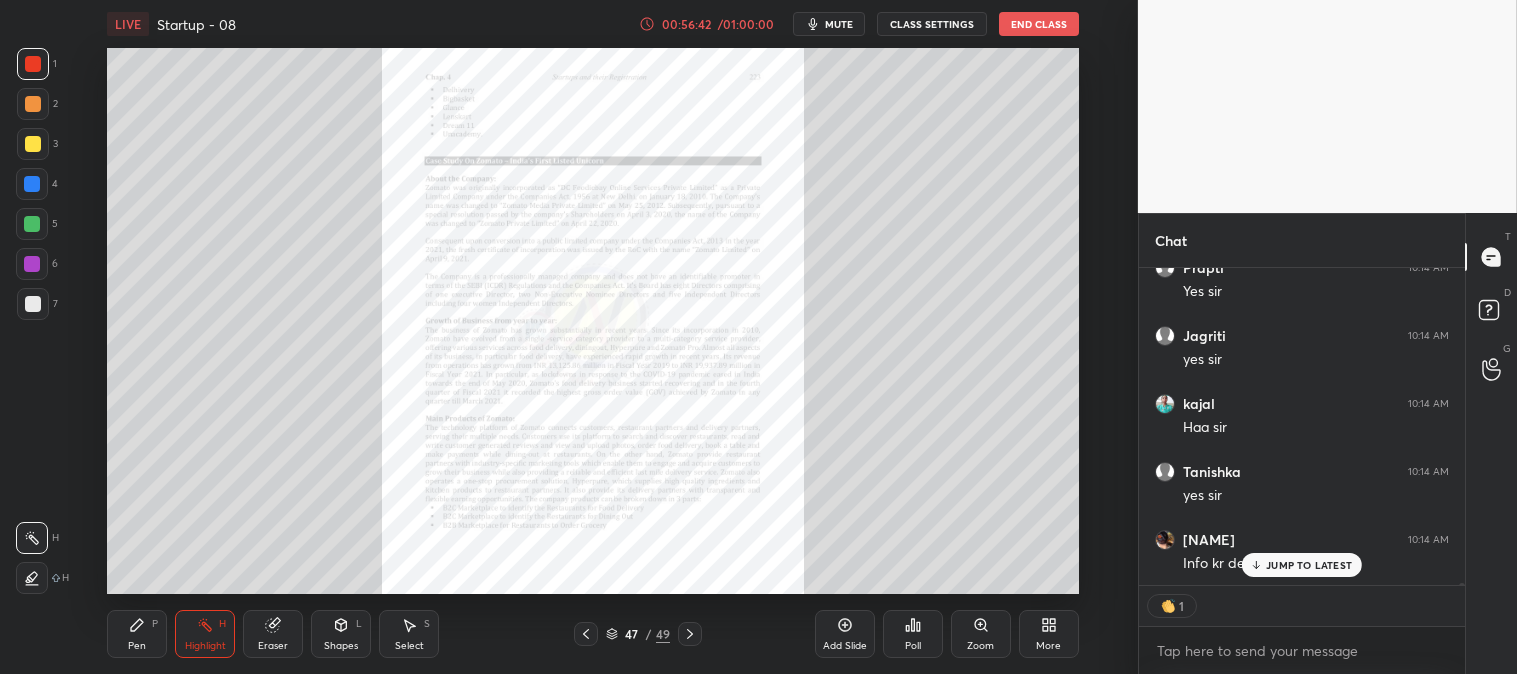 click 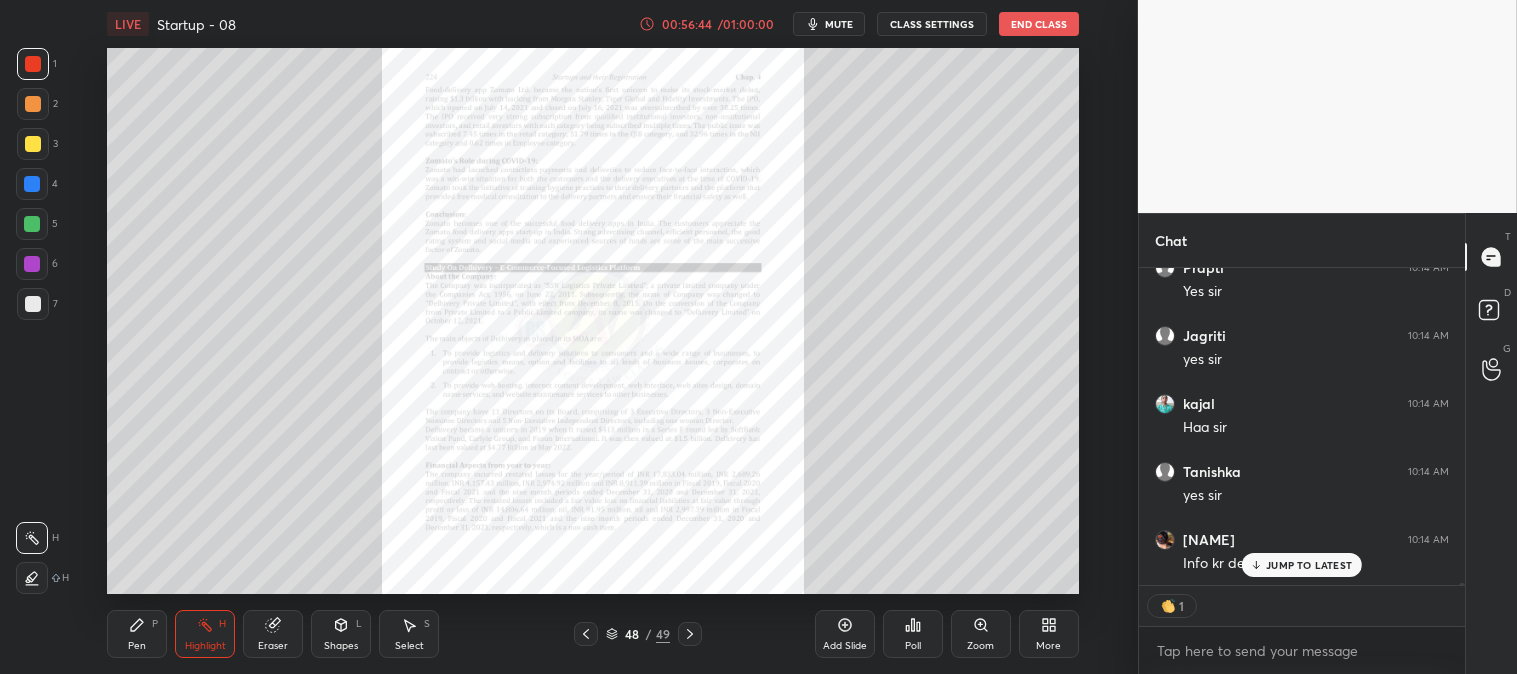 click 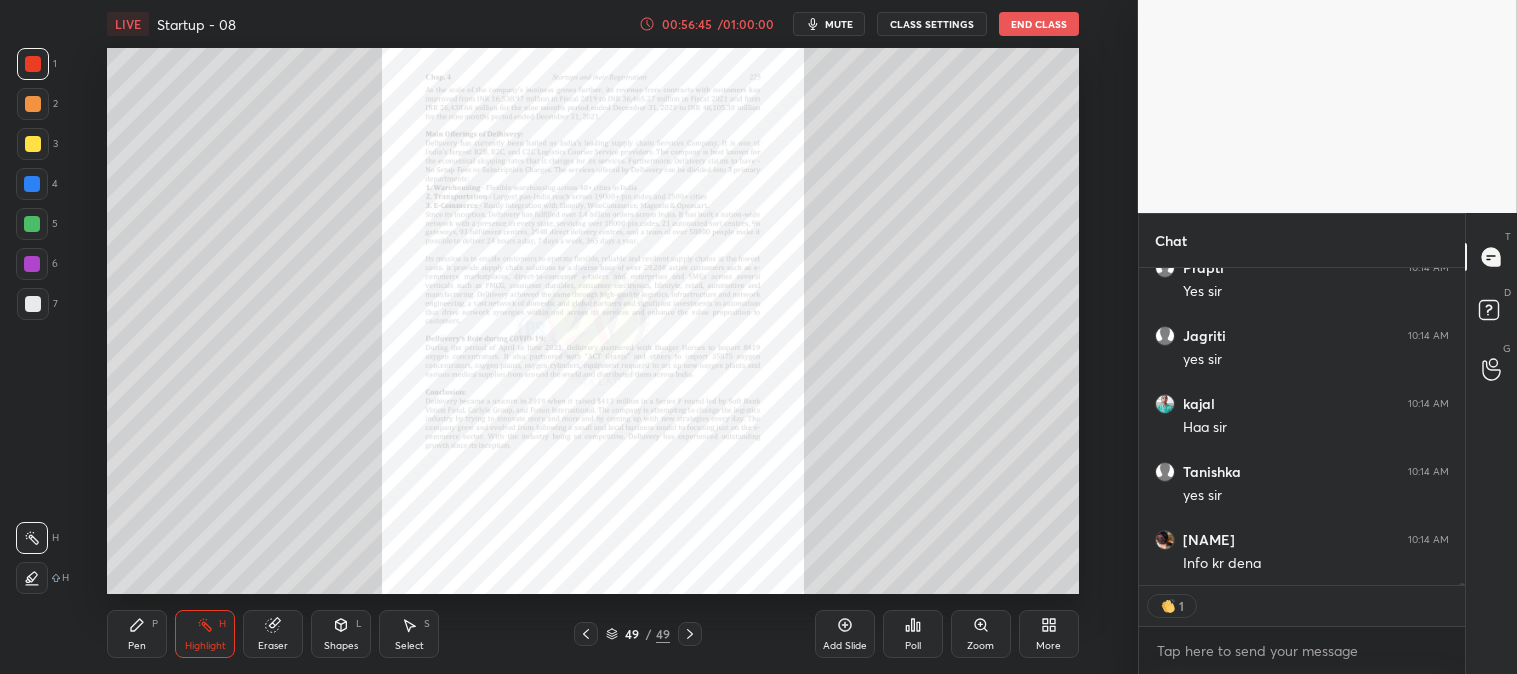 scroll, scrollTop: 40408, scrollLeft: 0, axis: vertical 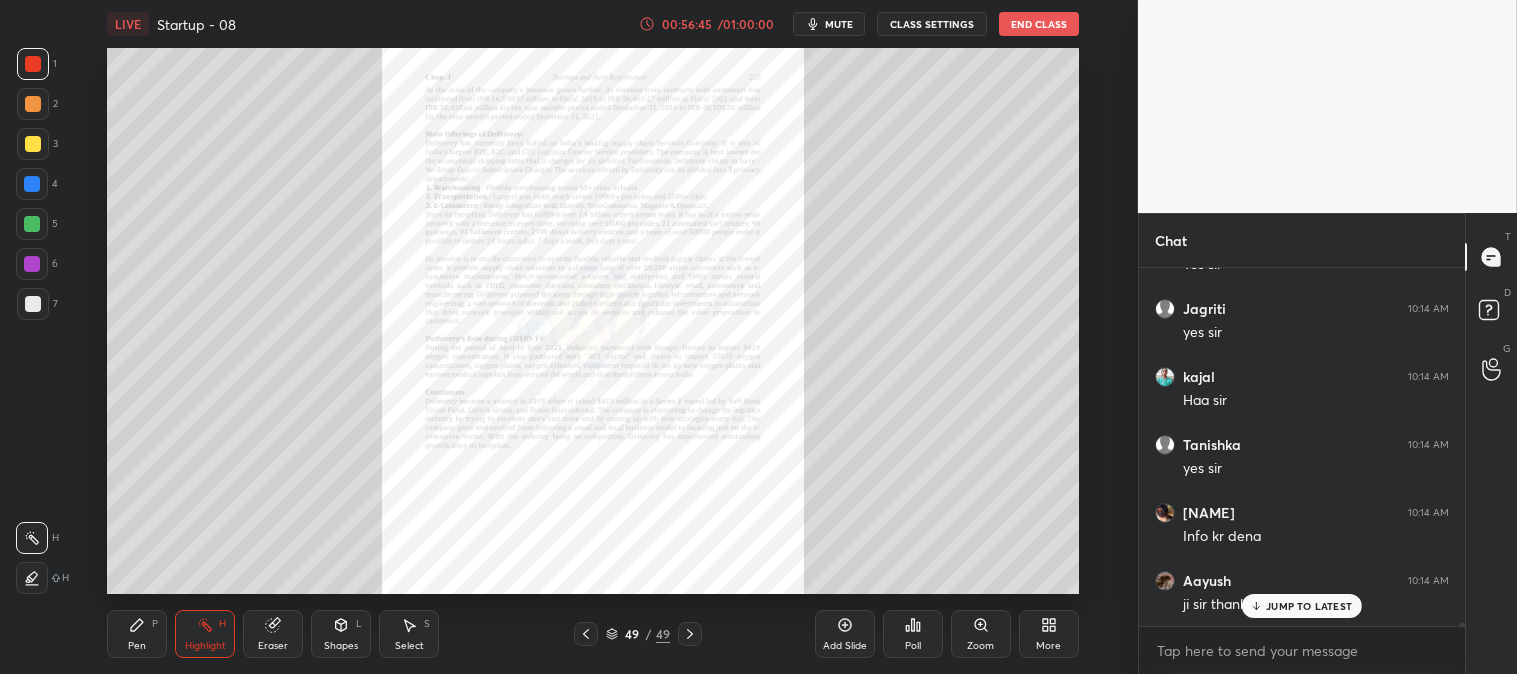 click 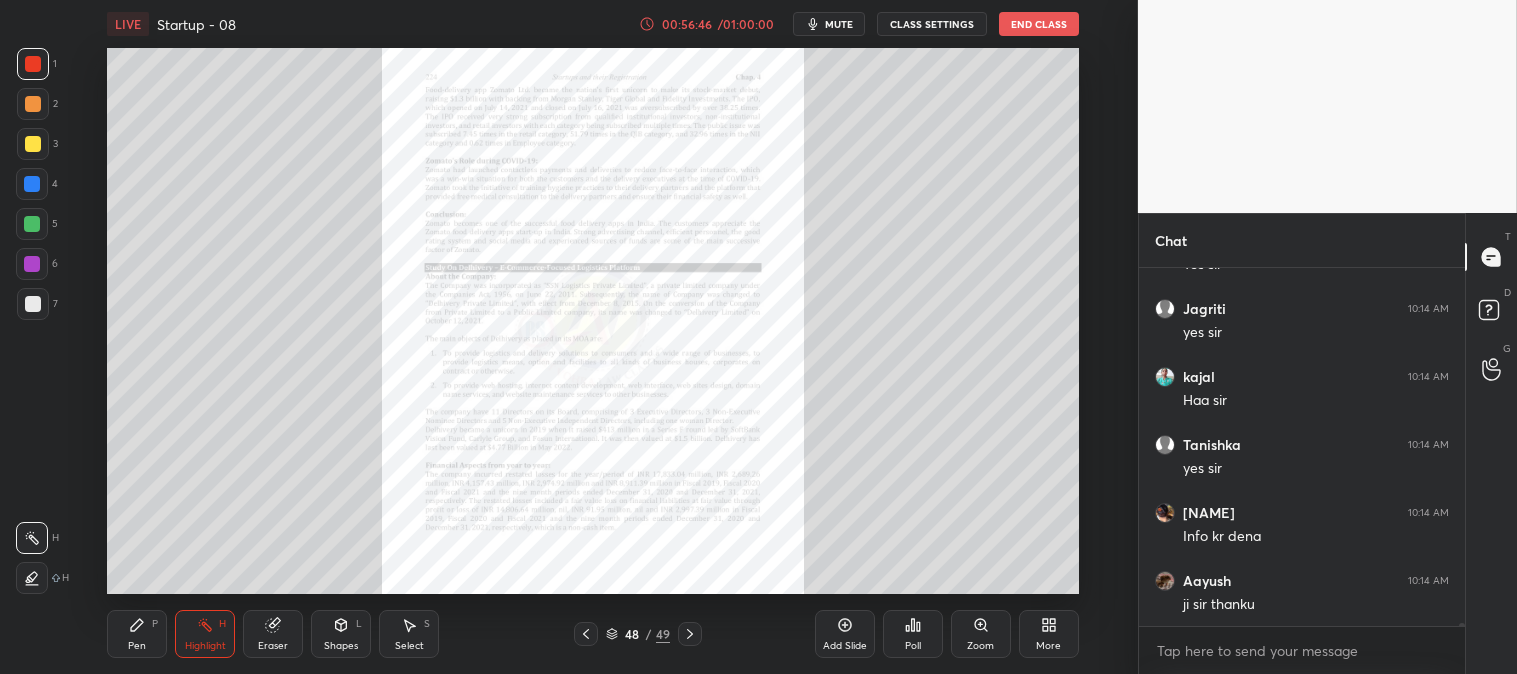 click 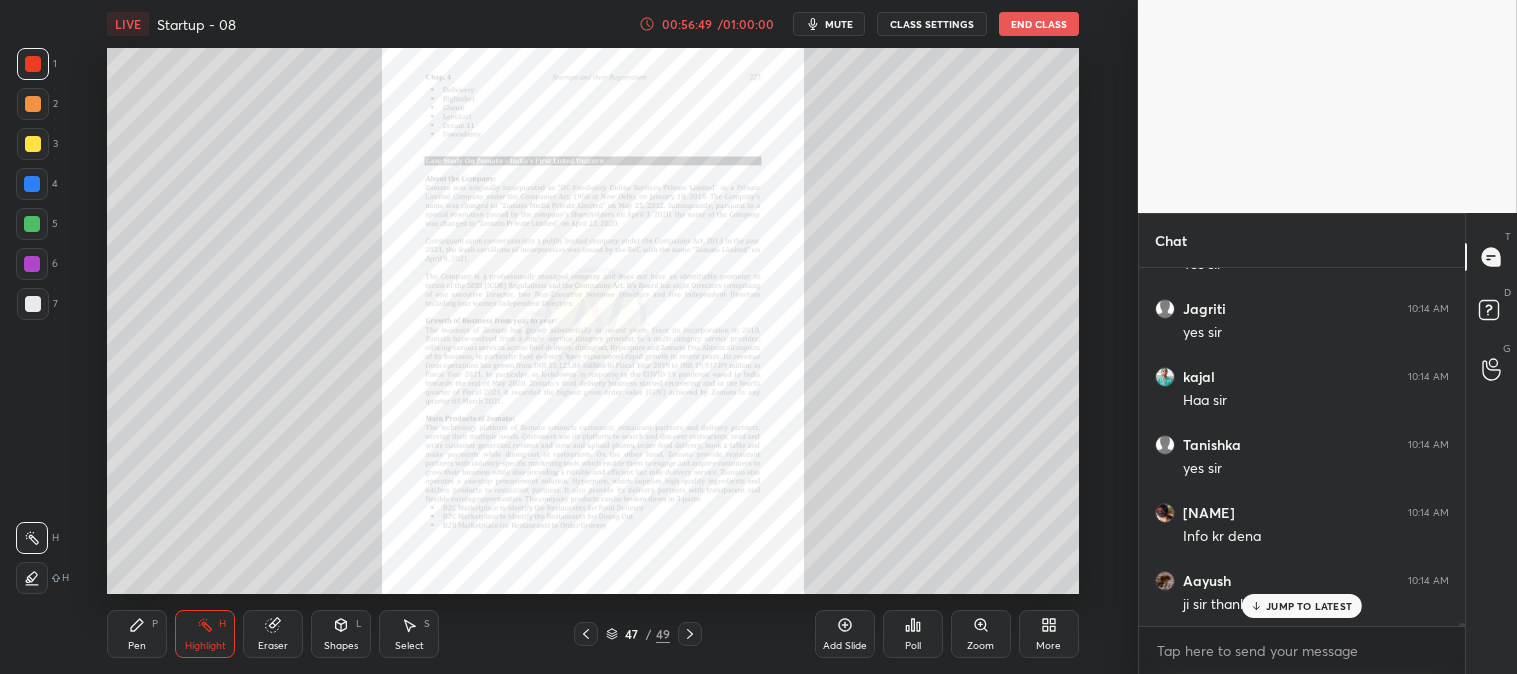 scroll, scrollTop: 40435, scrollLeft: 0, axis: vertical 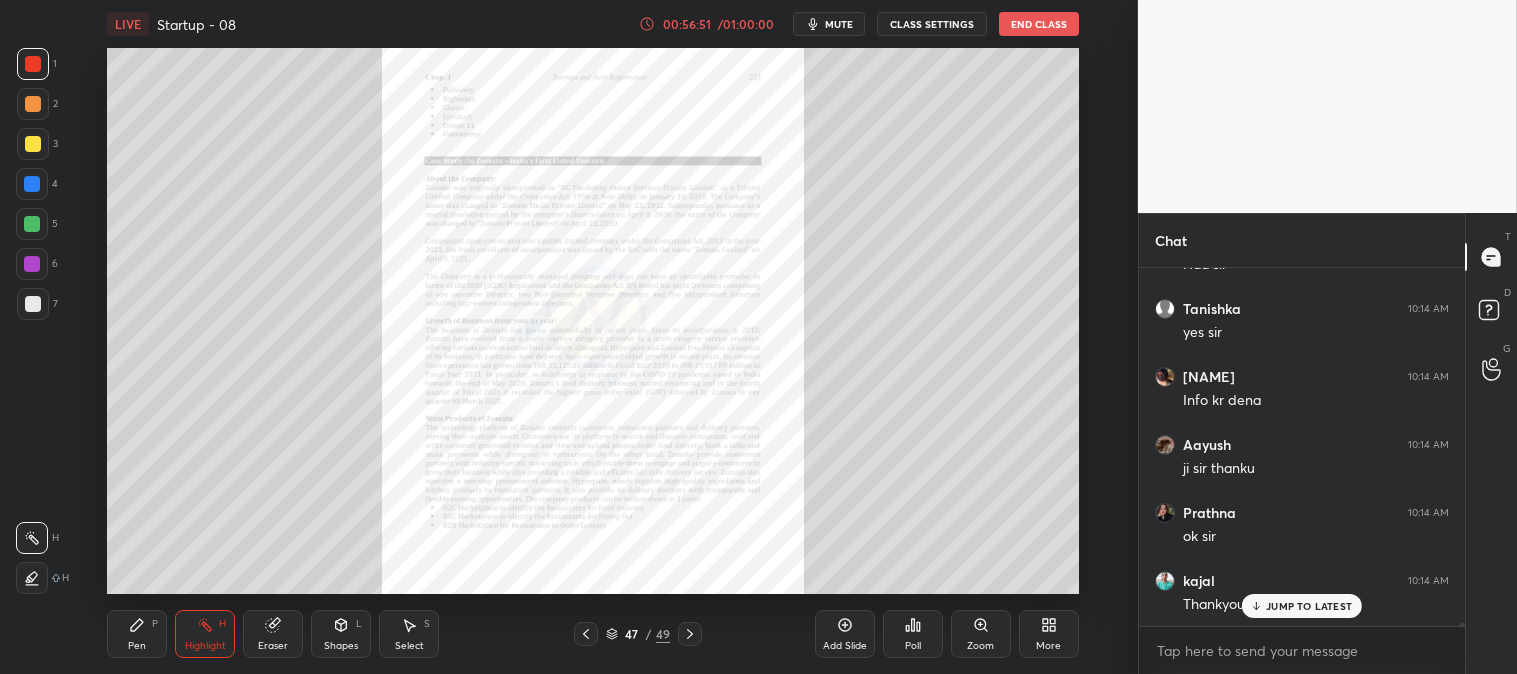 click on "JUMP TO LATEST" at bounding box center (1309, 606) 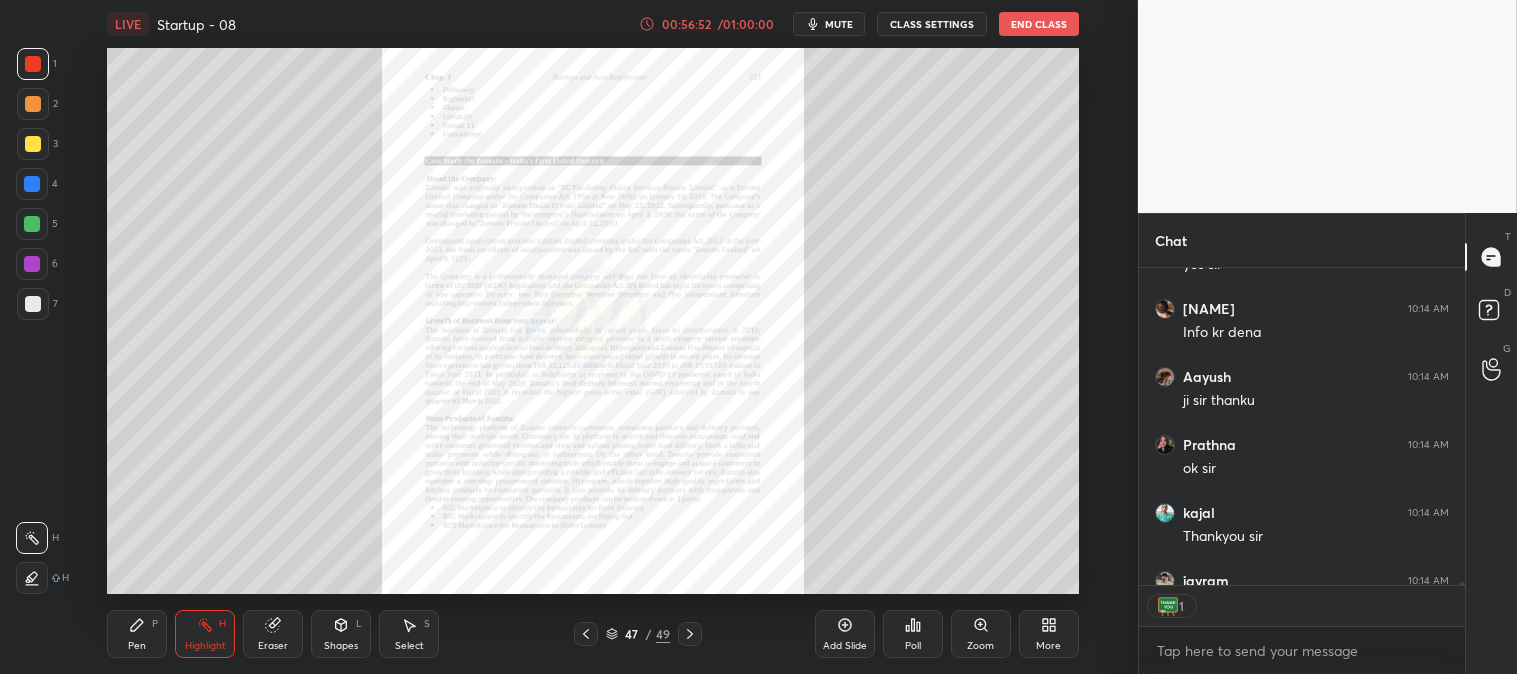 scroll, scrollTop: 312, scrollLeft: 320, axis: both 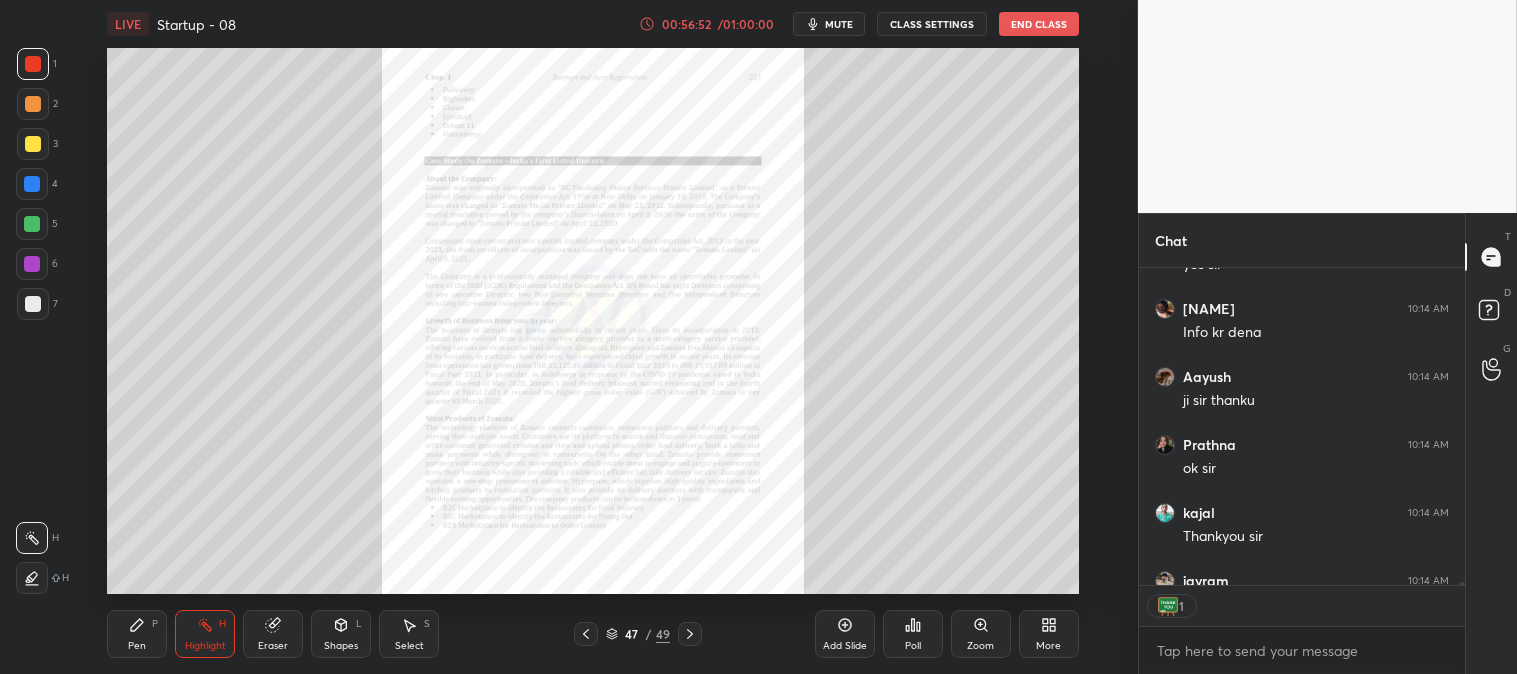 click on "End Class" at bounding box center [1039, 24] 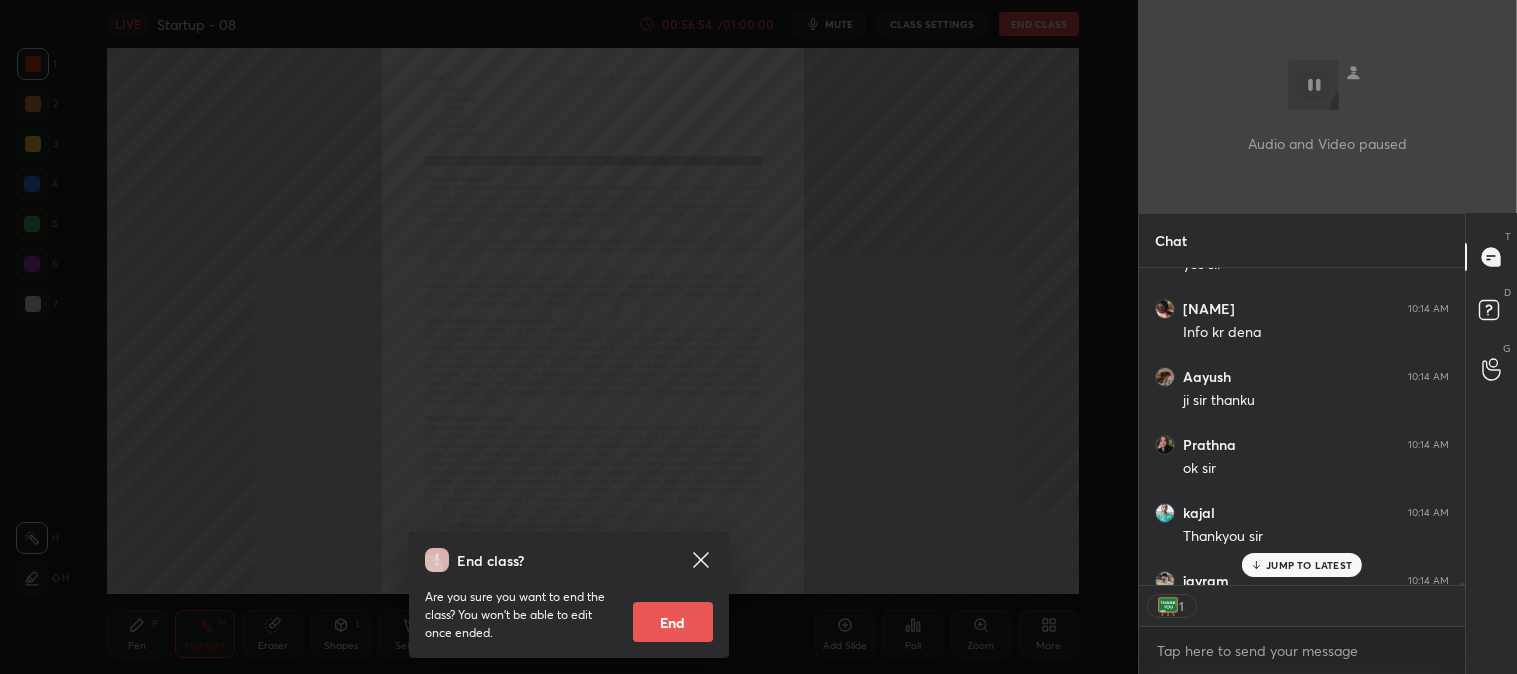 click on "End" at bounding box center (673, 622) 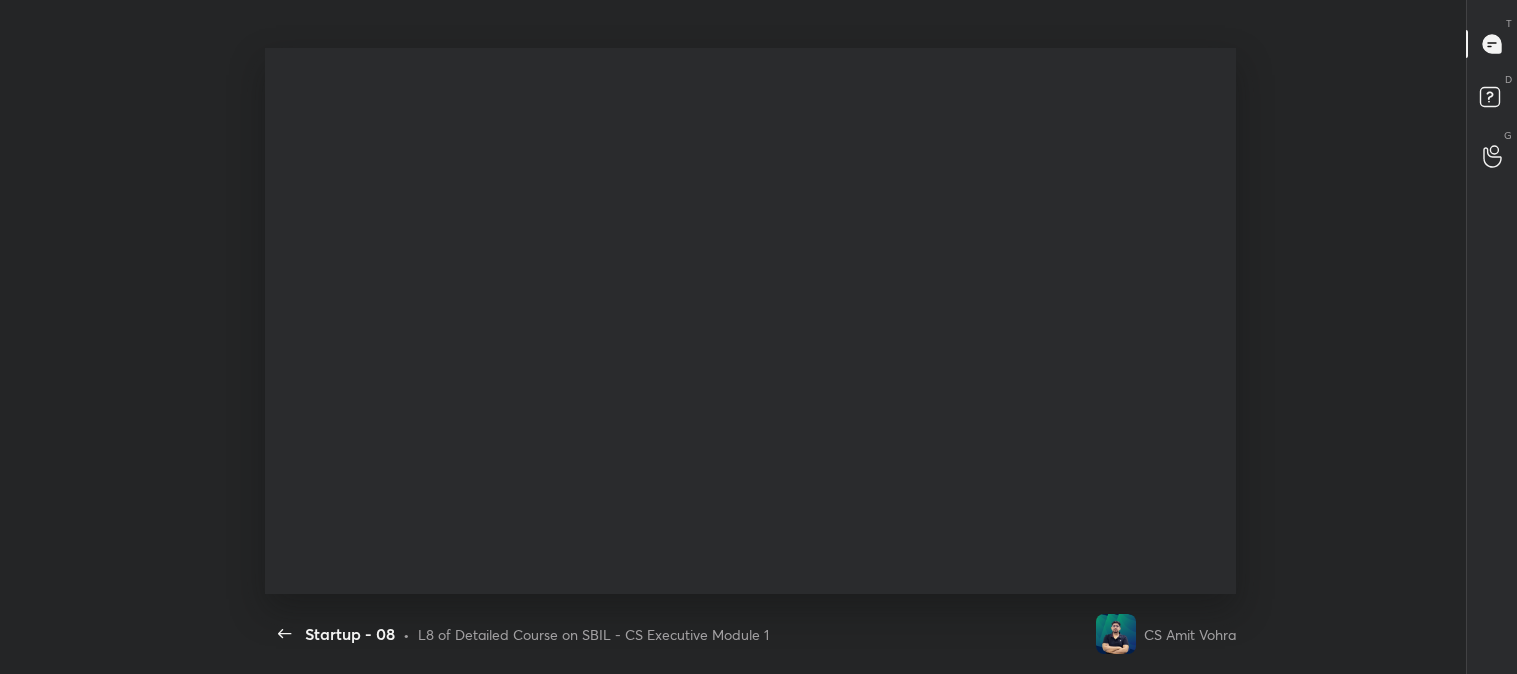 scroll, scrollTop: 99453, scrollLeft: 98731, axis: both 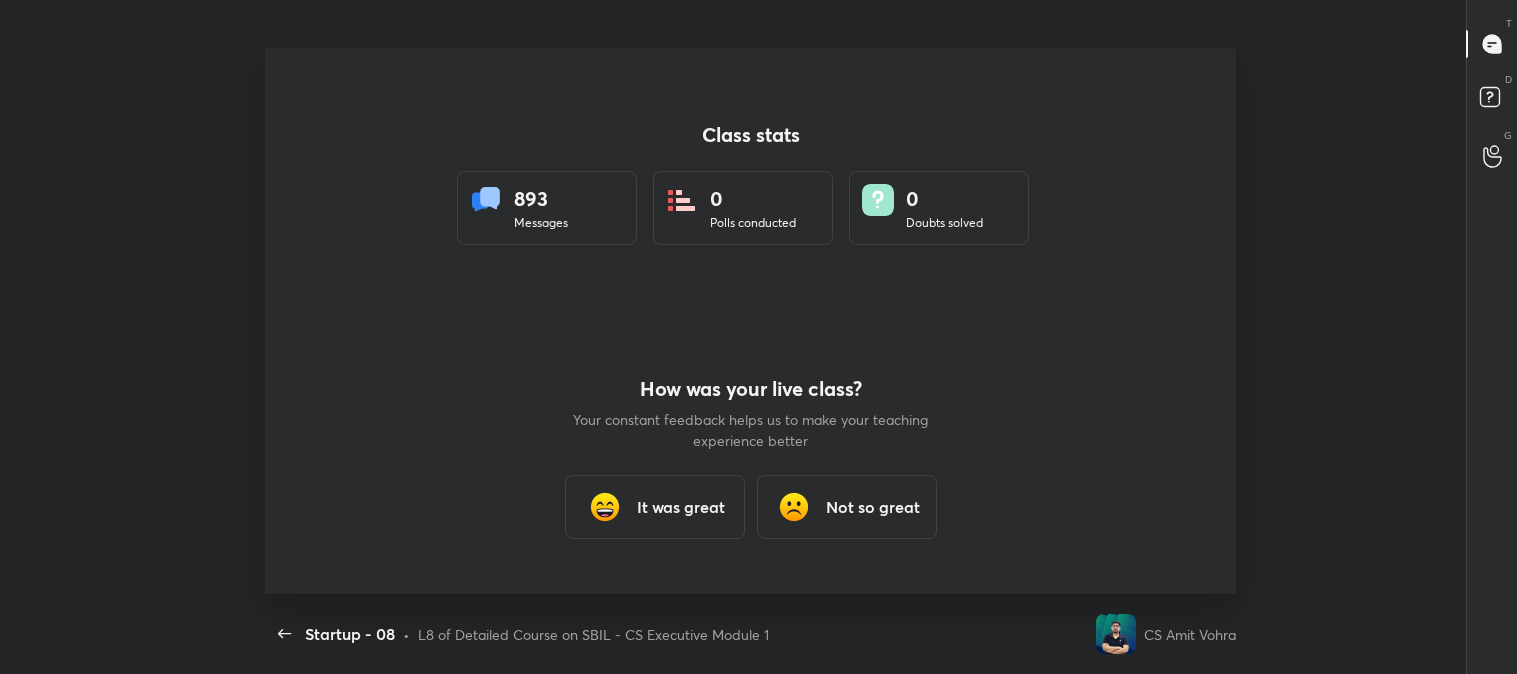 type on "x" 